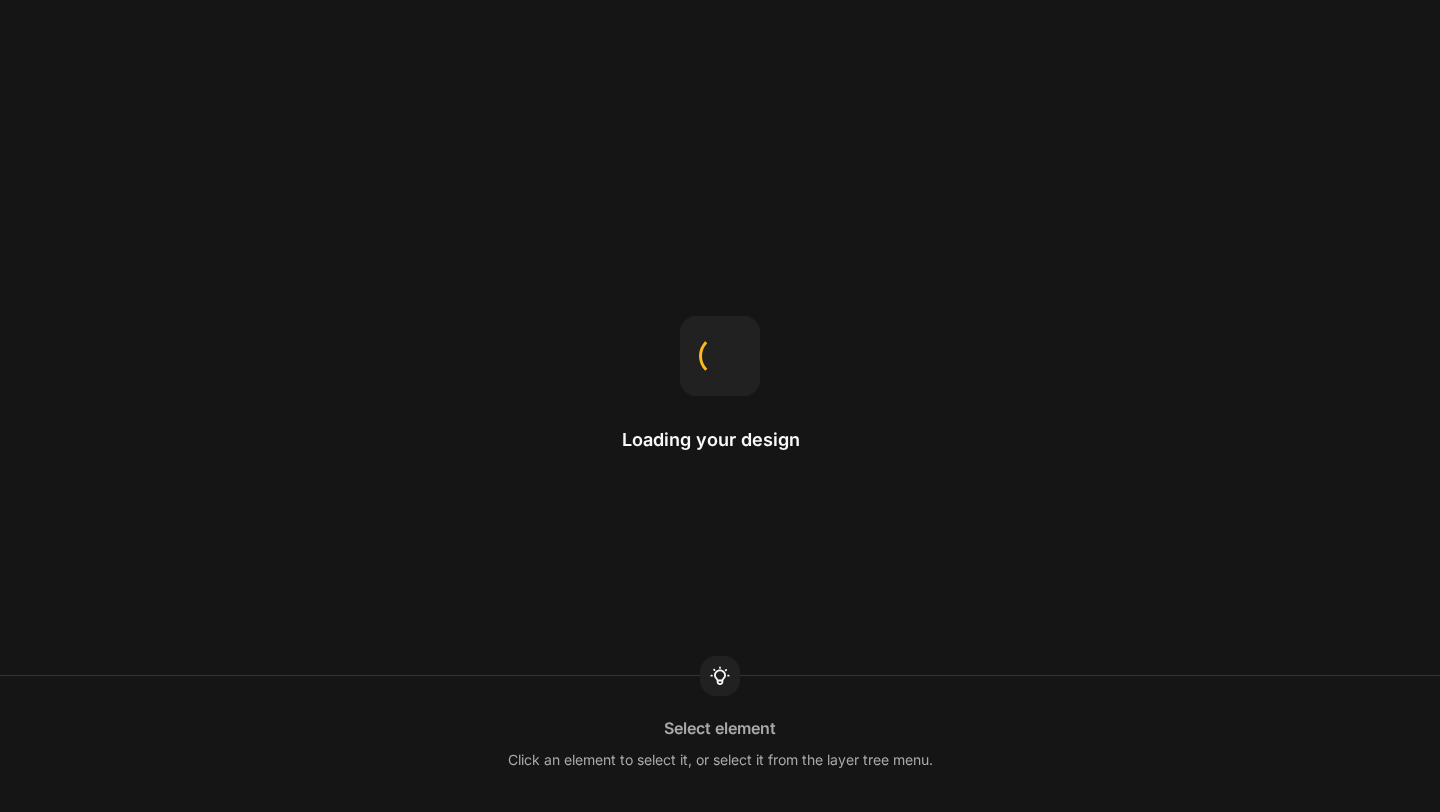 scroll, scrollTop: 0, scrollLeft: 0, axis: both 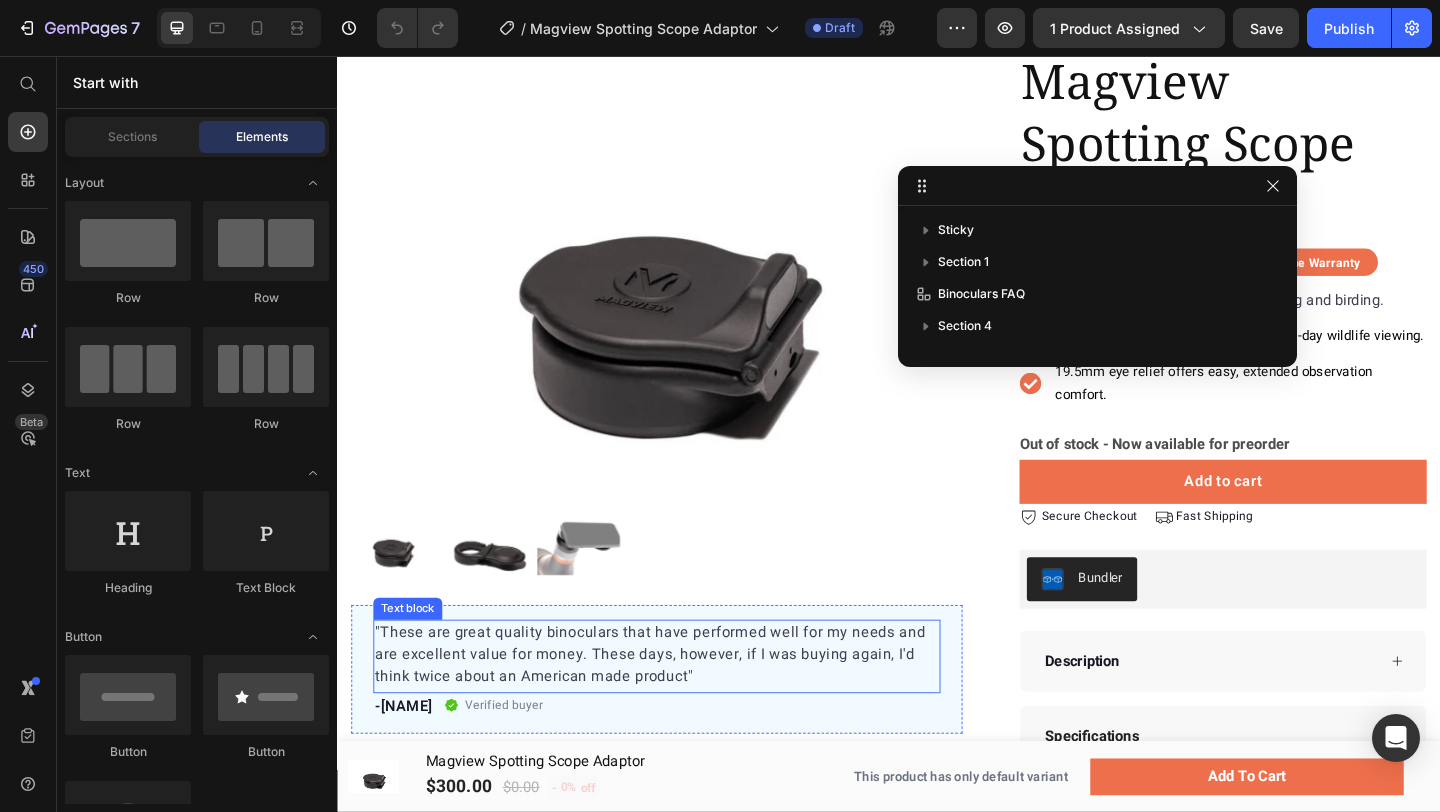 click on ""These are great quality binoculars that have performed well for my needs and are excellent value for money. These days, however, if I was buying again, I'd think twice about an American made product"" at bounding box center (684, 707) 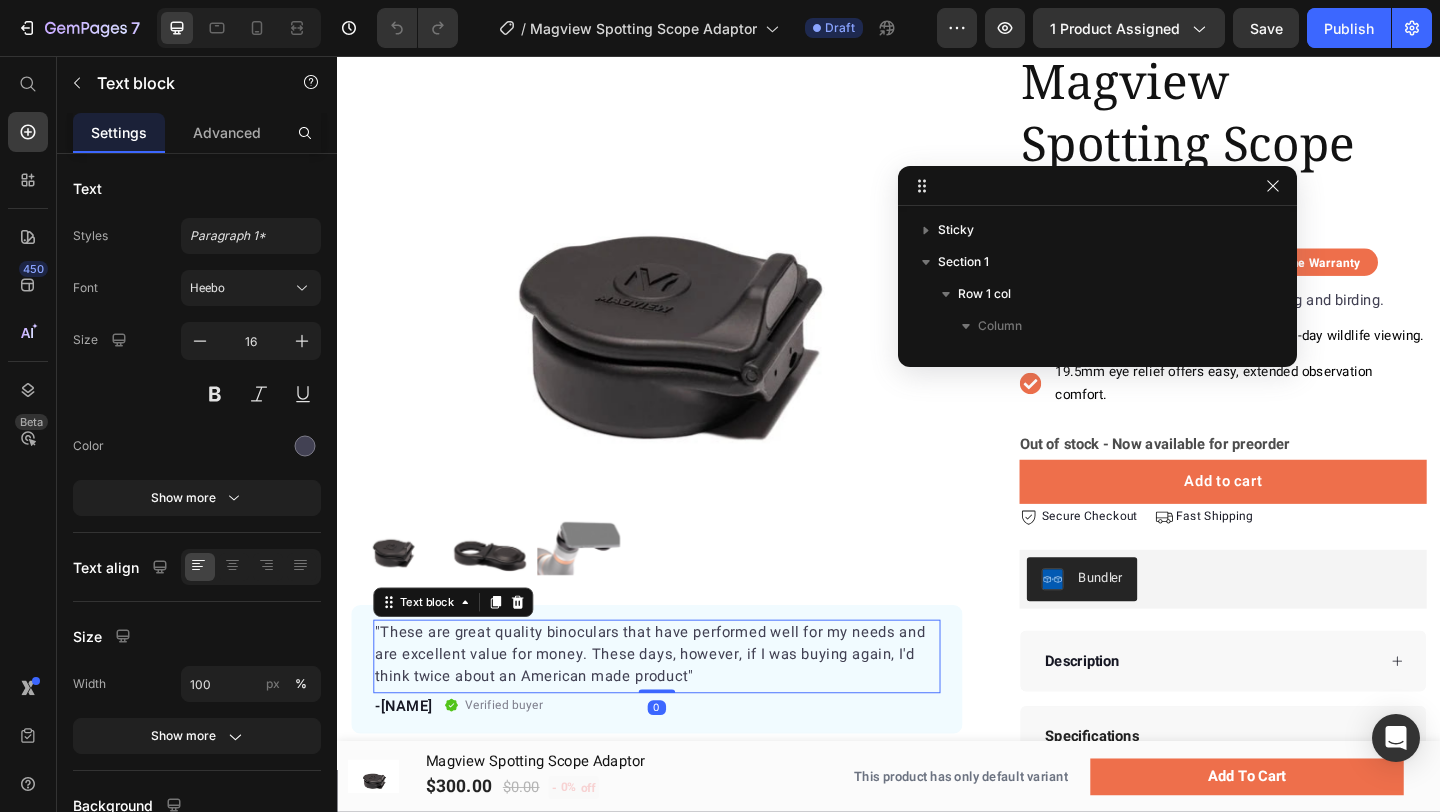 scroll, scrollTop: 317, scrollLeft: 0, axis: vertical 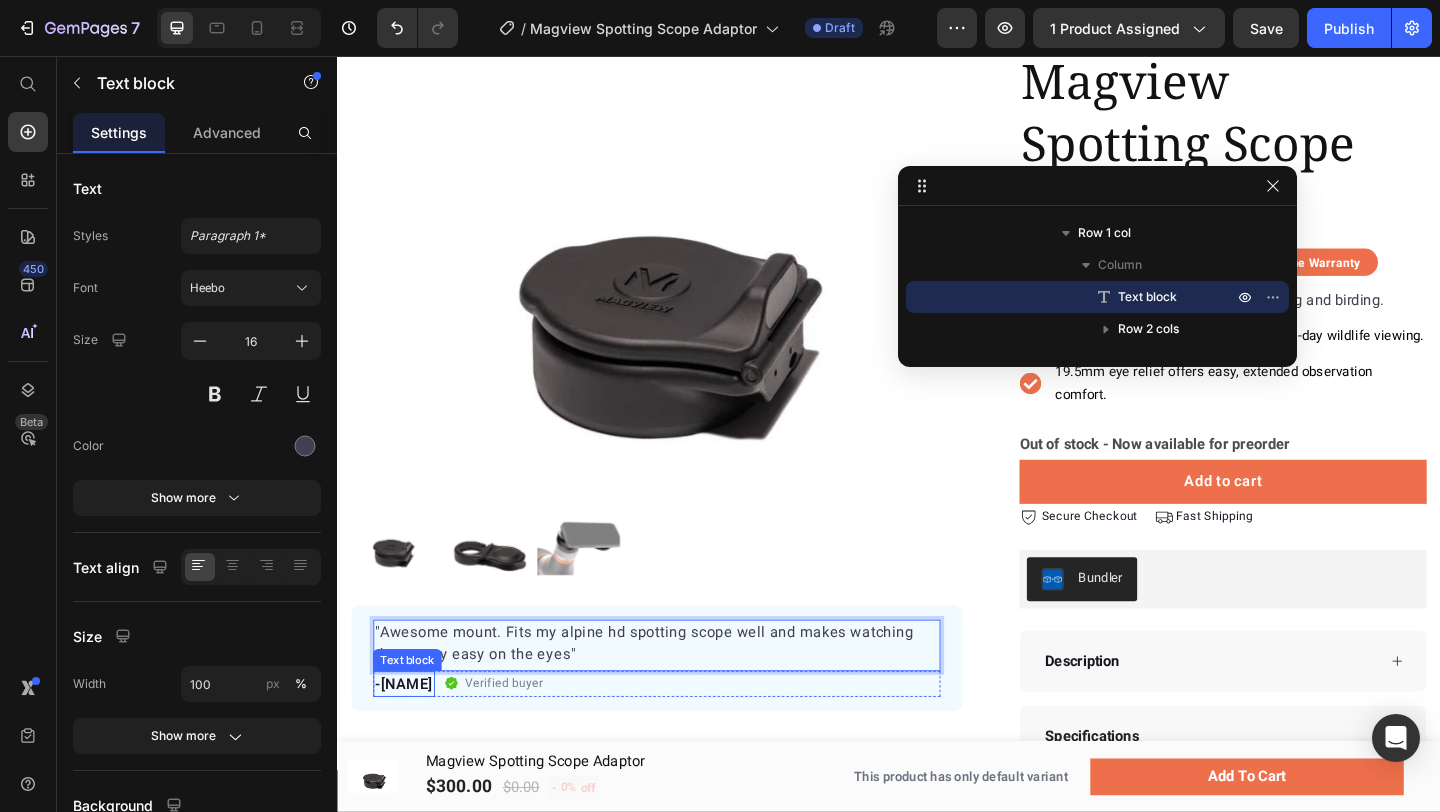 click on "-[LAST]" at bounding box center [409, 739] 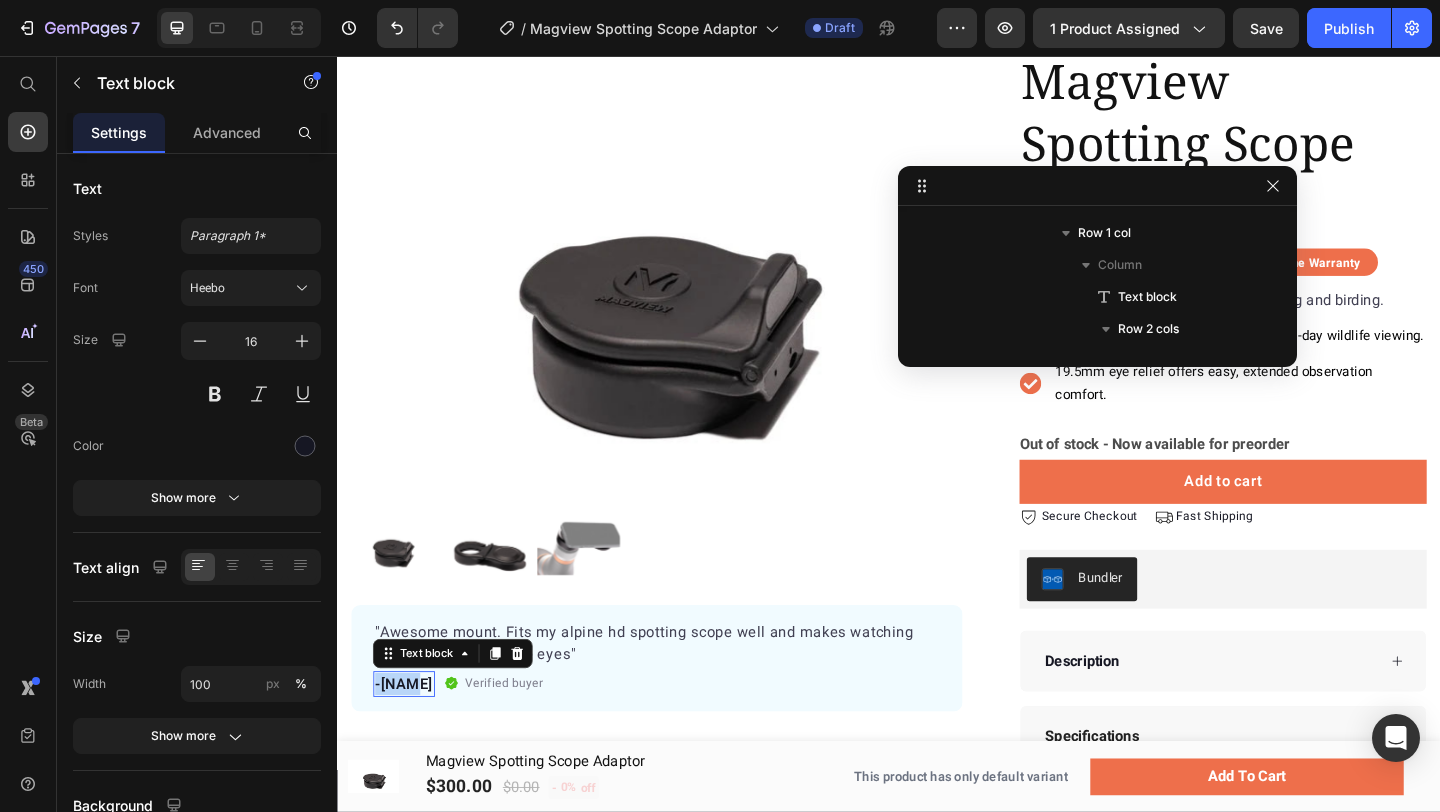 scroll, scrollTop: 413, scrollLeft: 0, axis: vertical 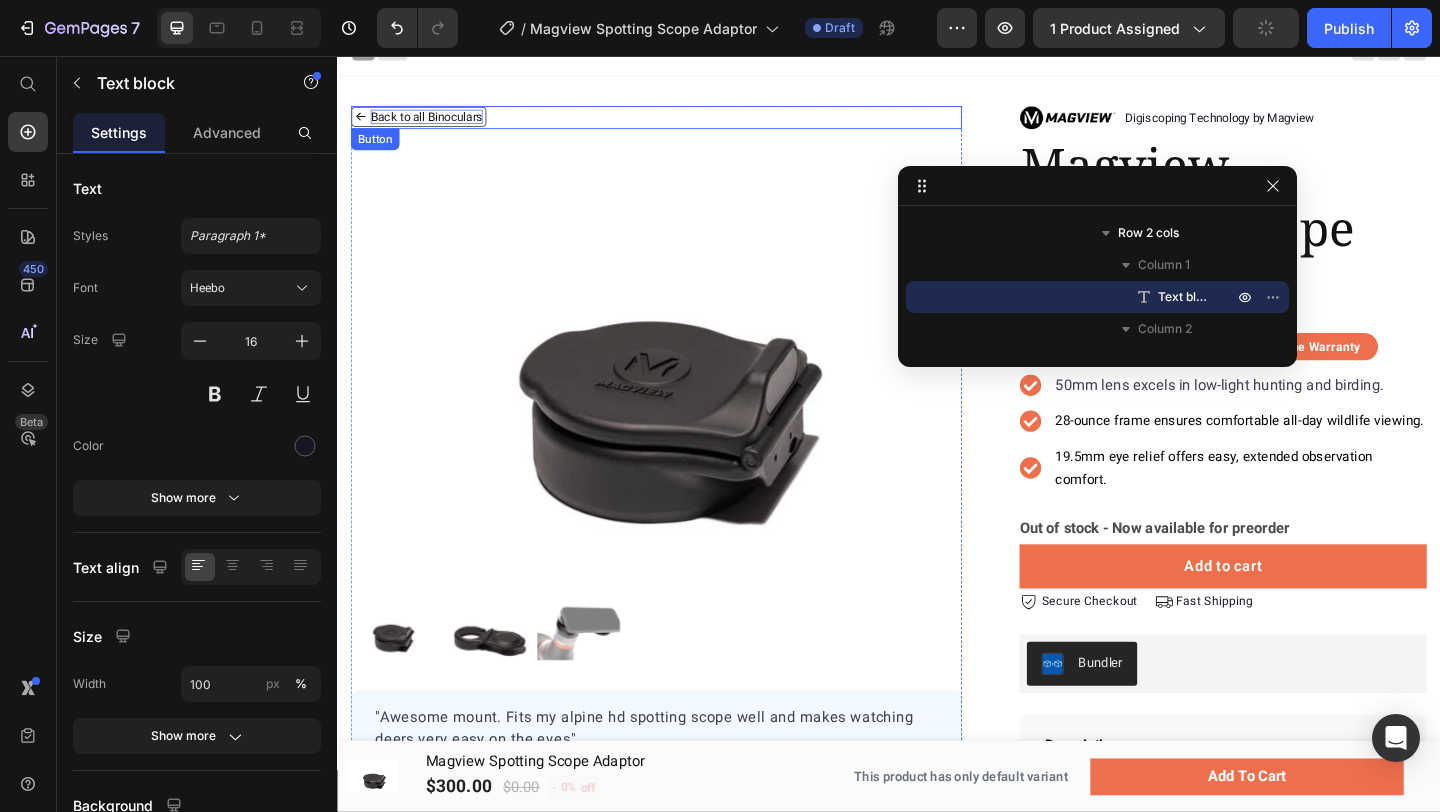 click on "Back to all Binoculars" at bounding box center [434, 122] 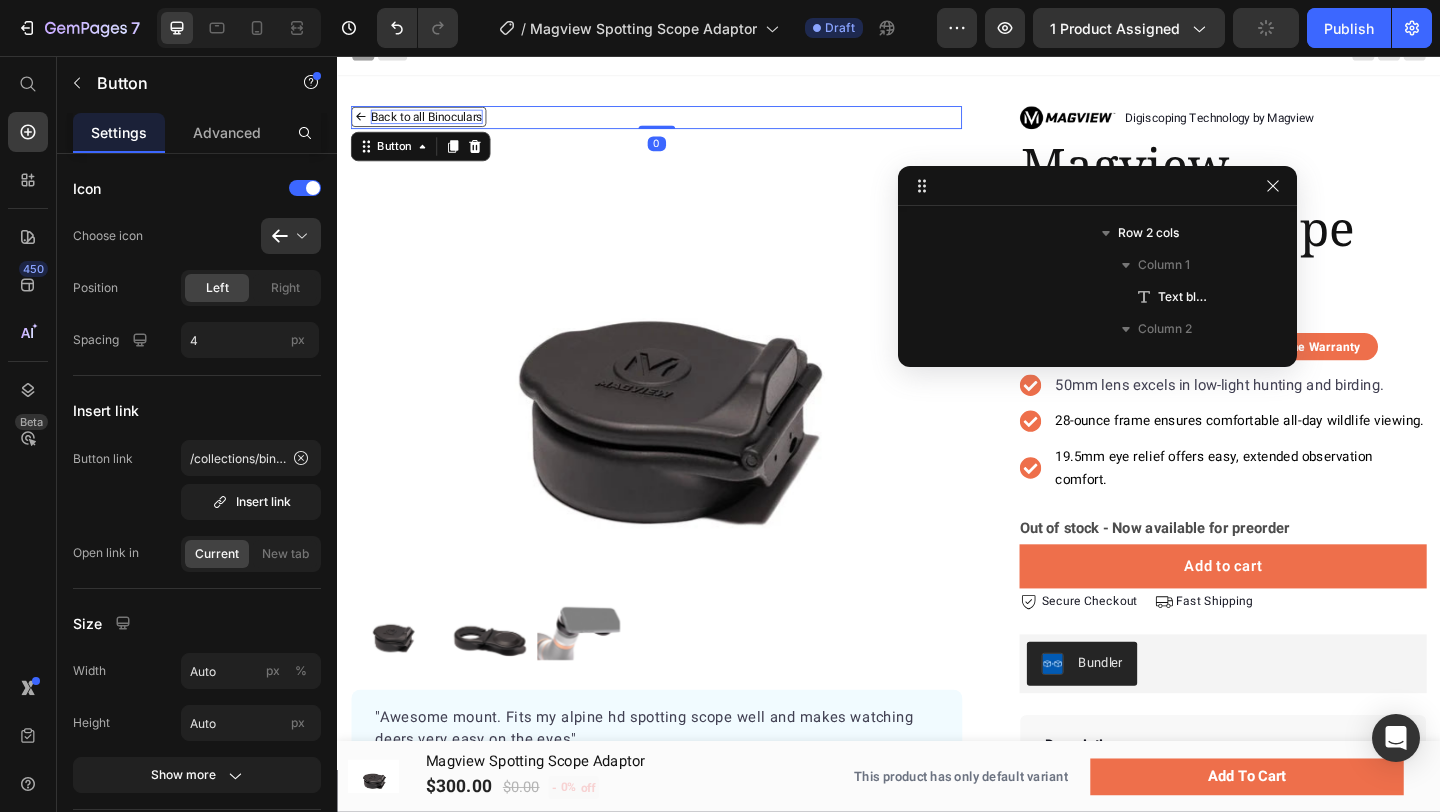 scroll, scrollTop: 189, scrollLeft: 0, axis: vertical 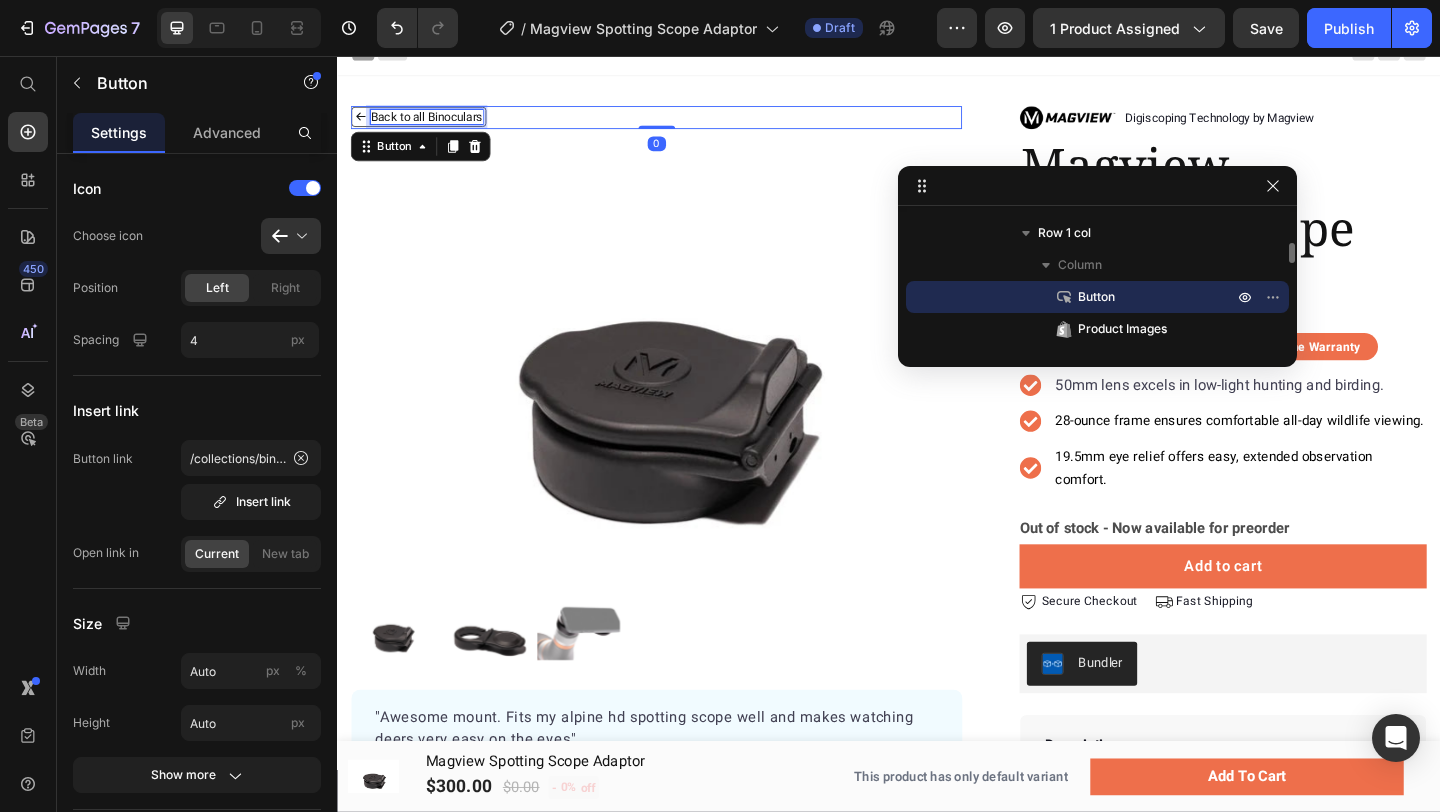 click on "Back to all Binoculars" at bounding box center (434, 122) 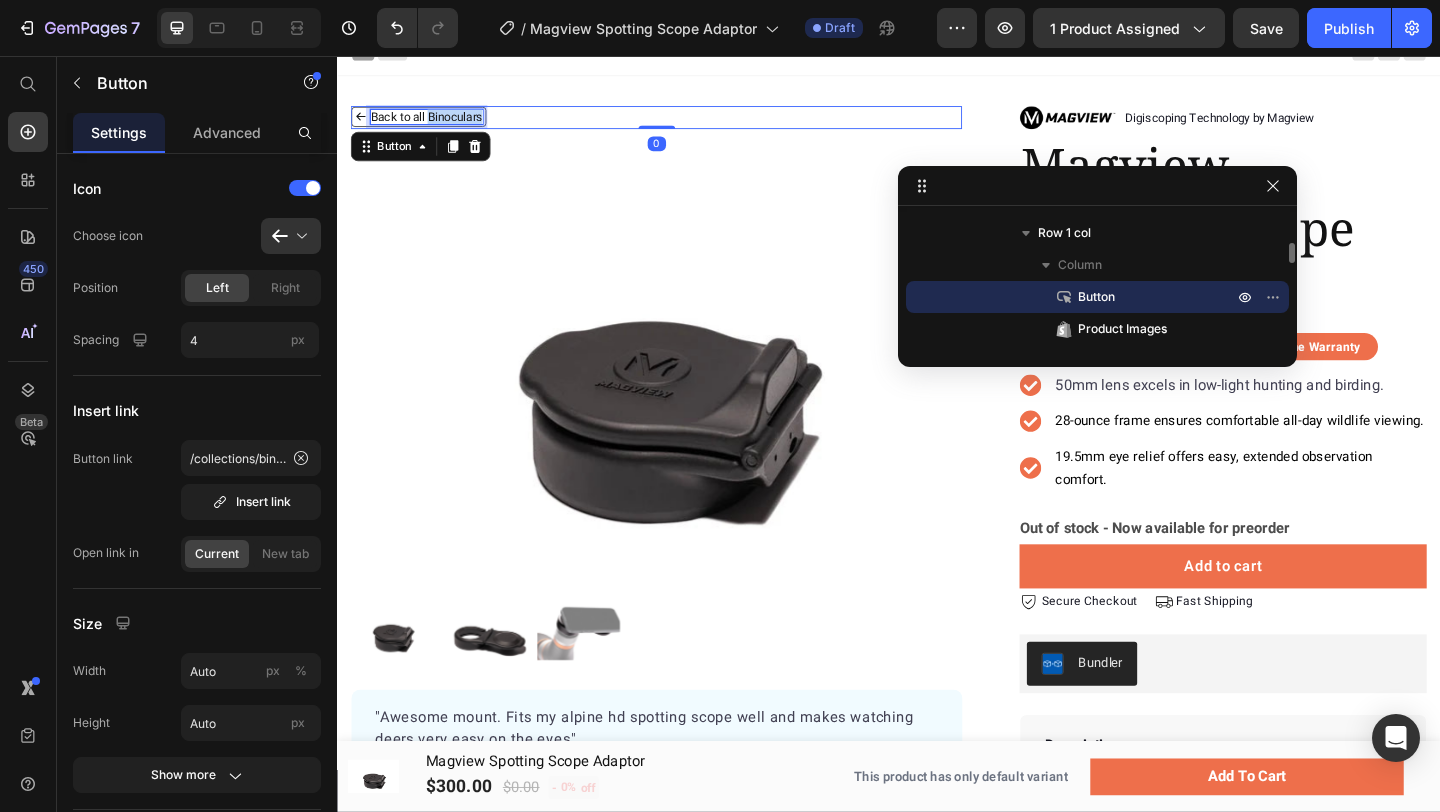 click on "Back to all Binoculars" at bounding box center [434, 122] 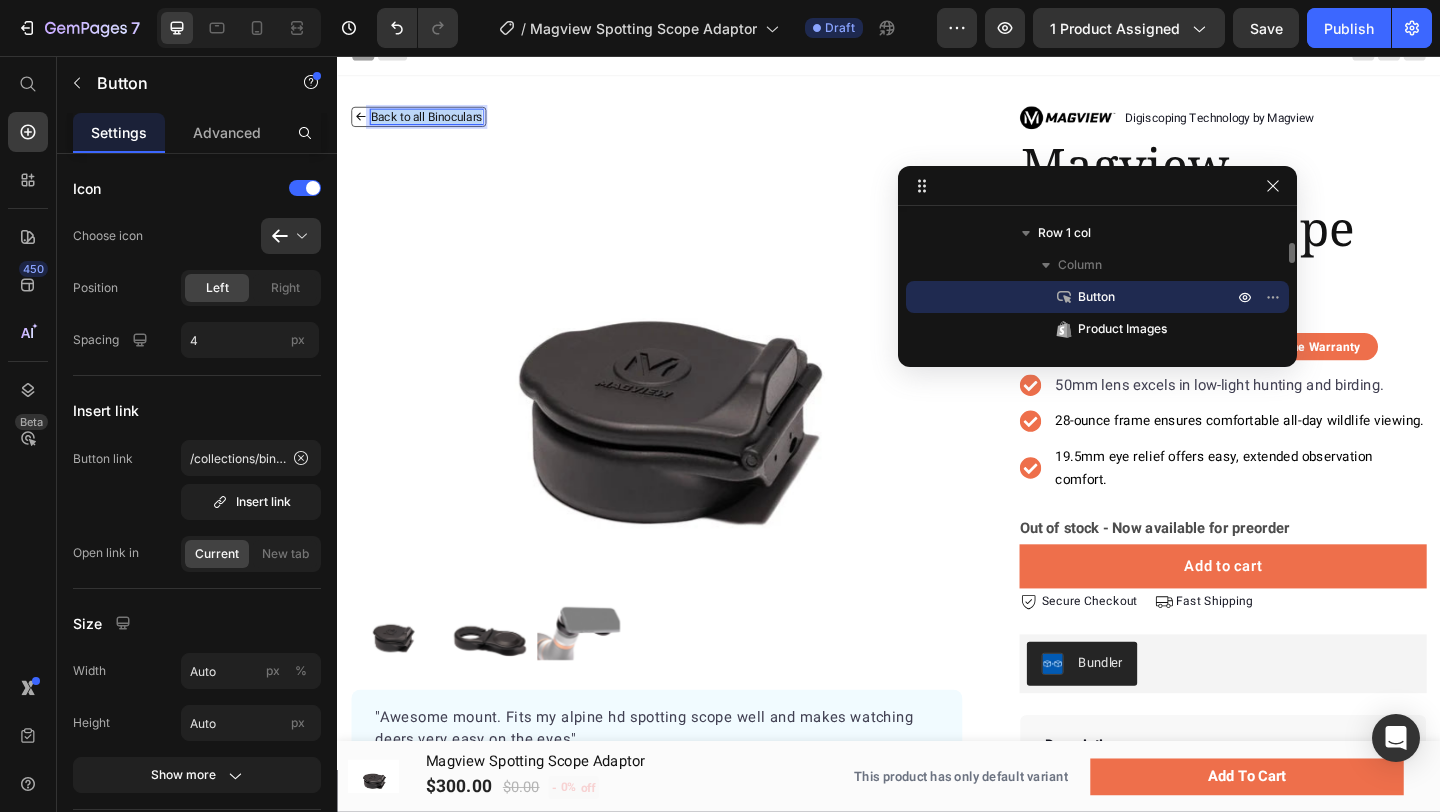 click on "Back to all Binoculars" at bounding box center (434, 122) 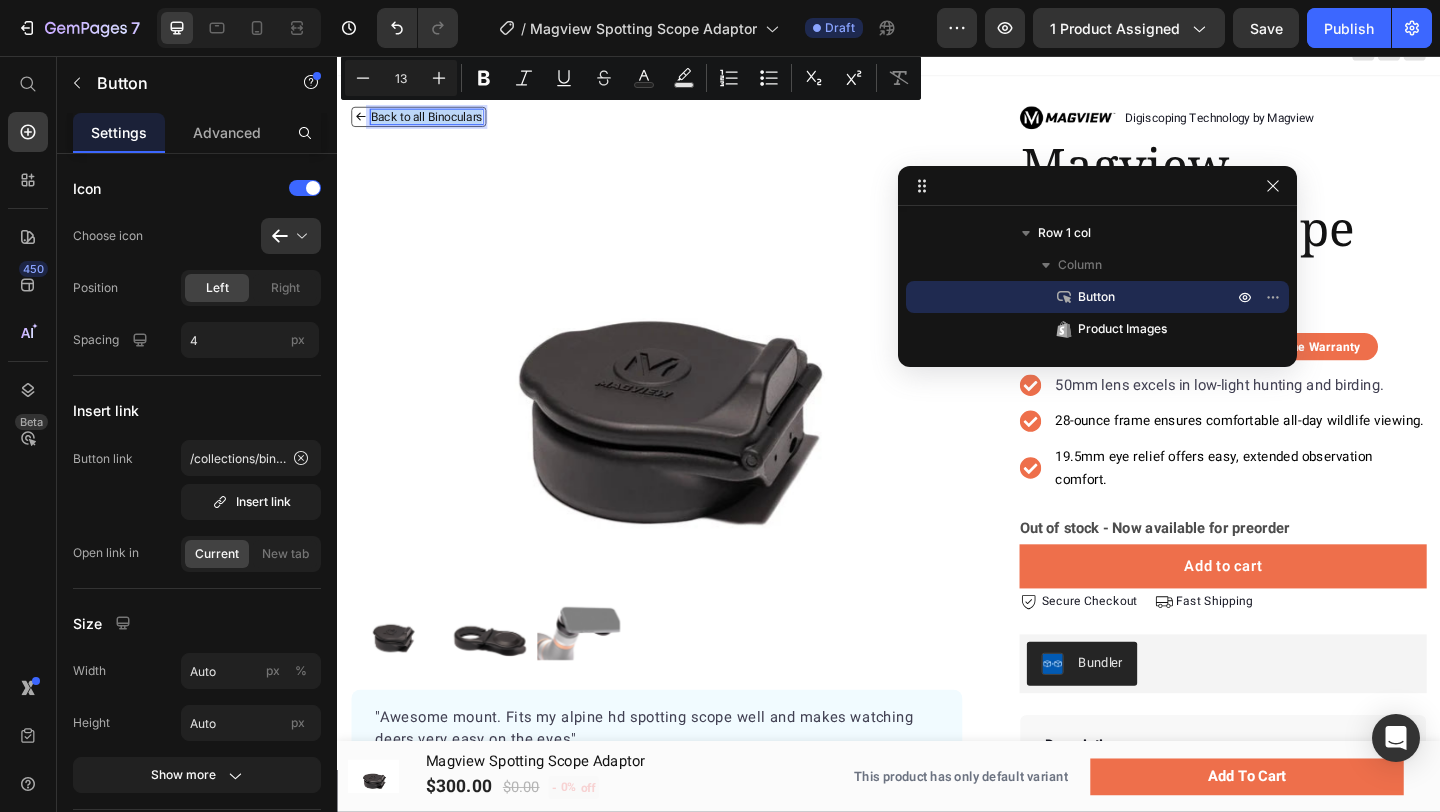 click on "Back to all Binoculars" at bounding box center [434, 122] 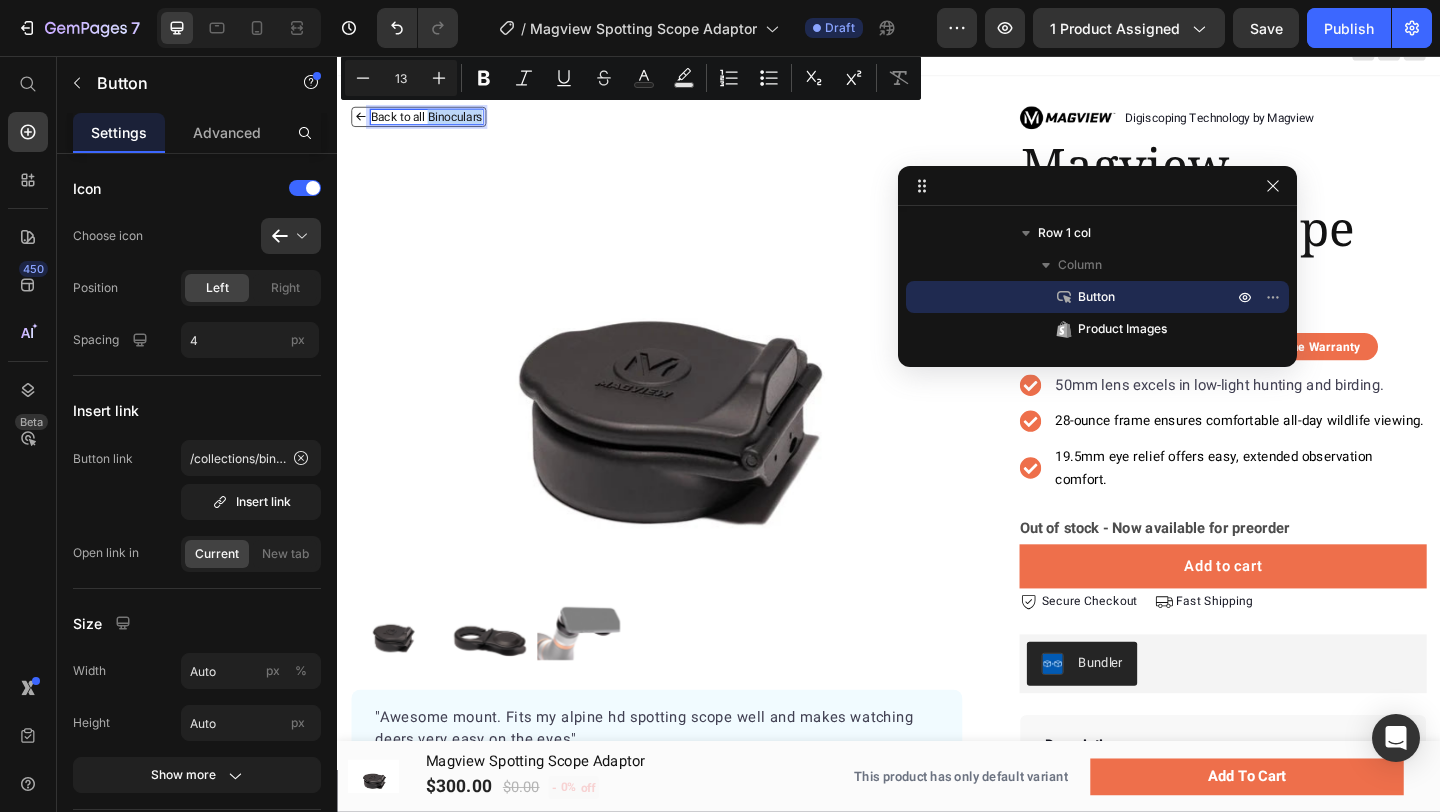 click on "Back to all Binoculars" at bounding box center (434, 122) 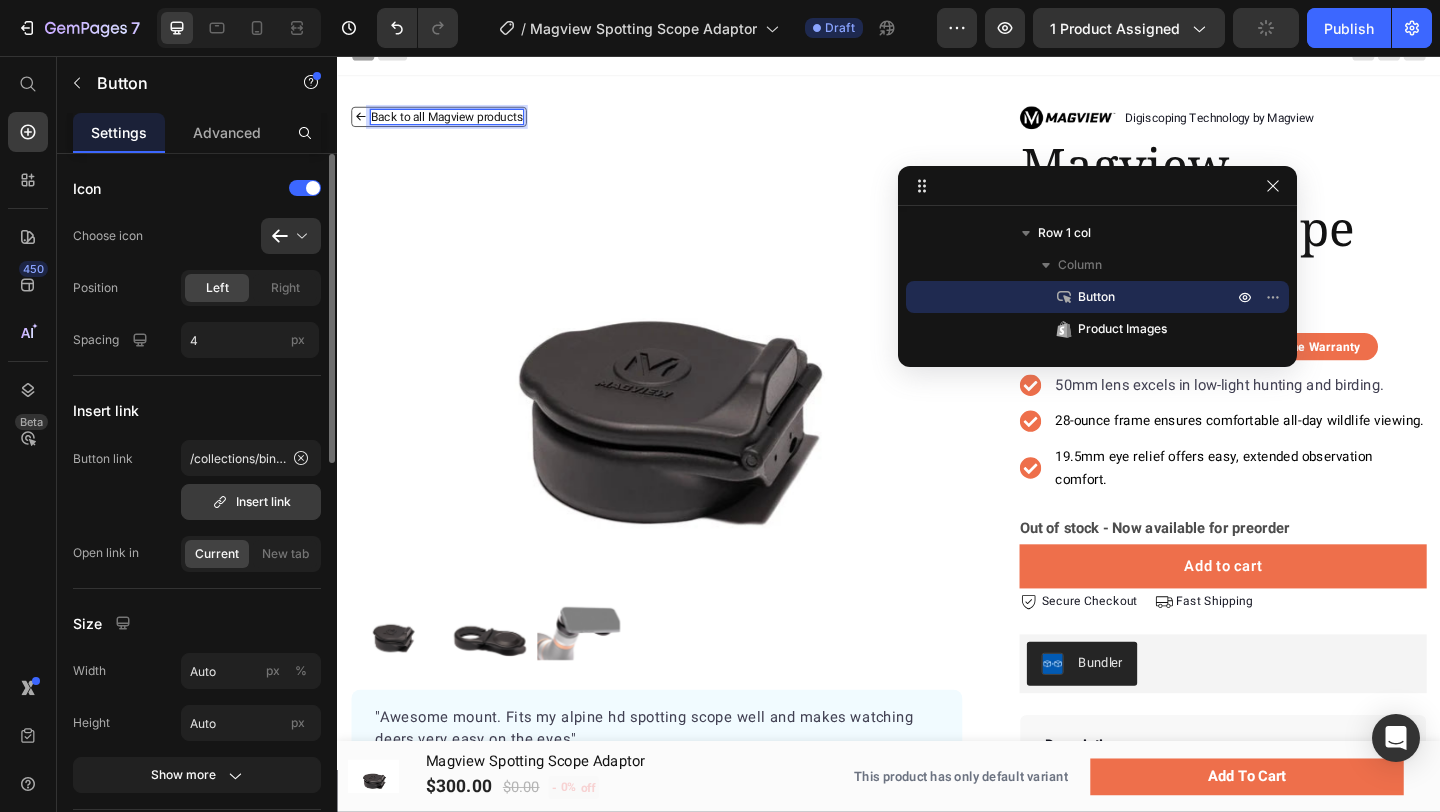 click on "Insert link" at bounding box center (251, 502) 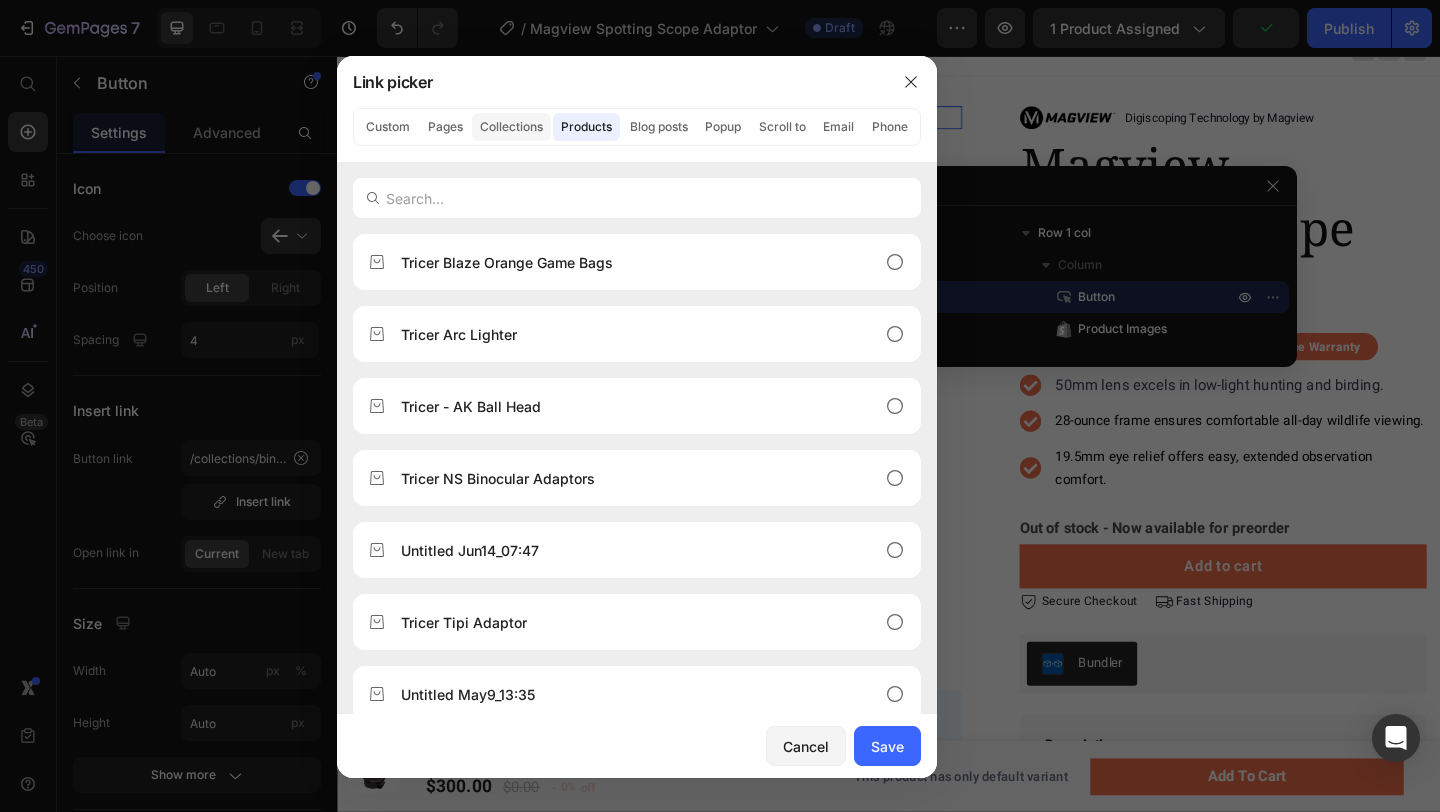 click on "Collections" 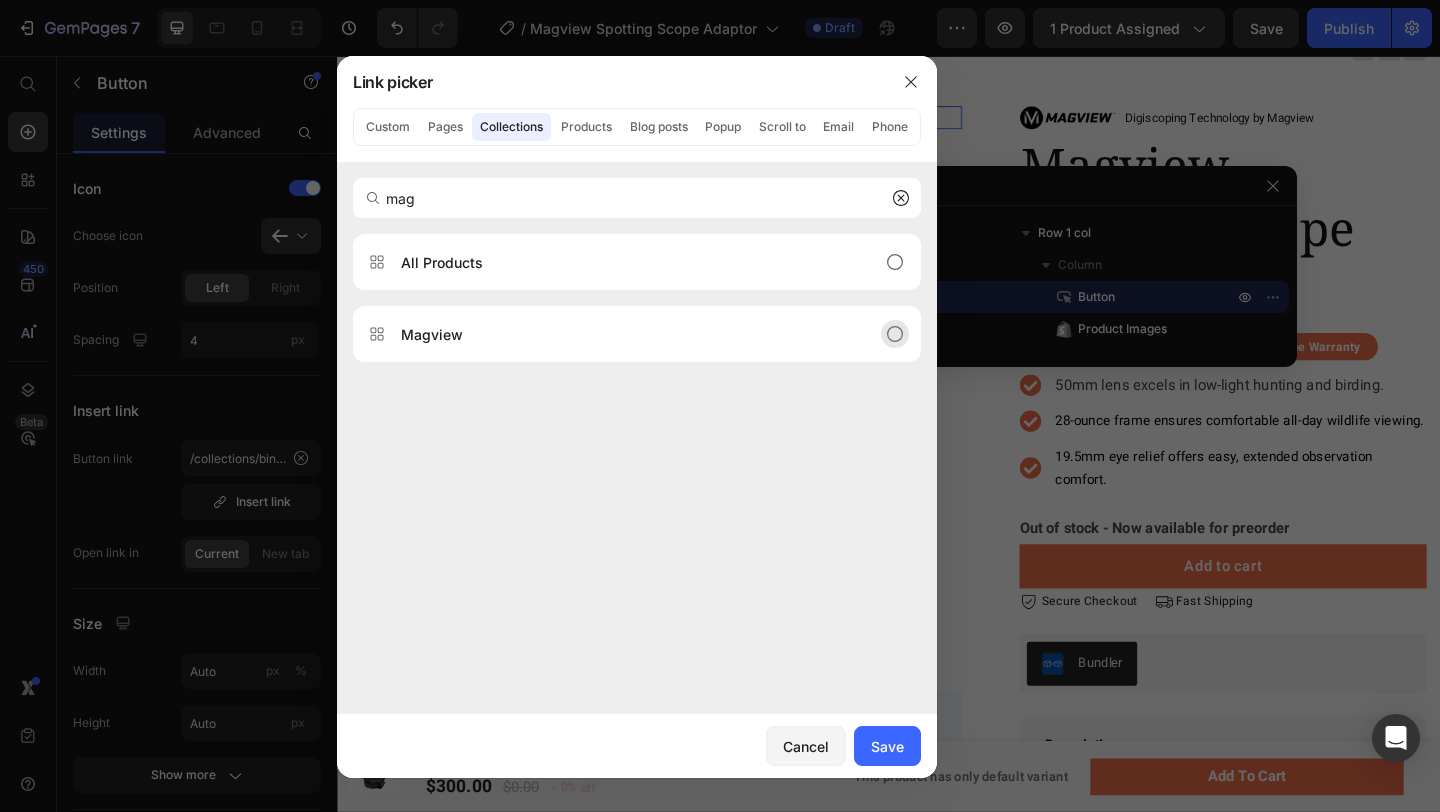 type on "mag" 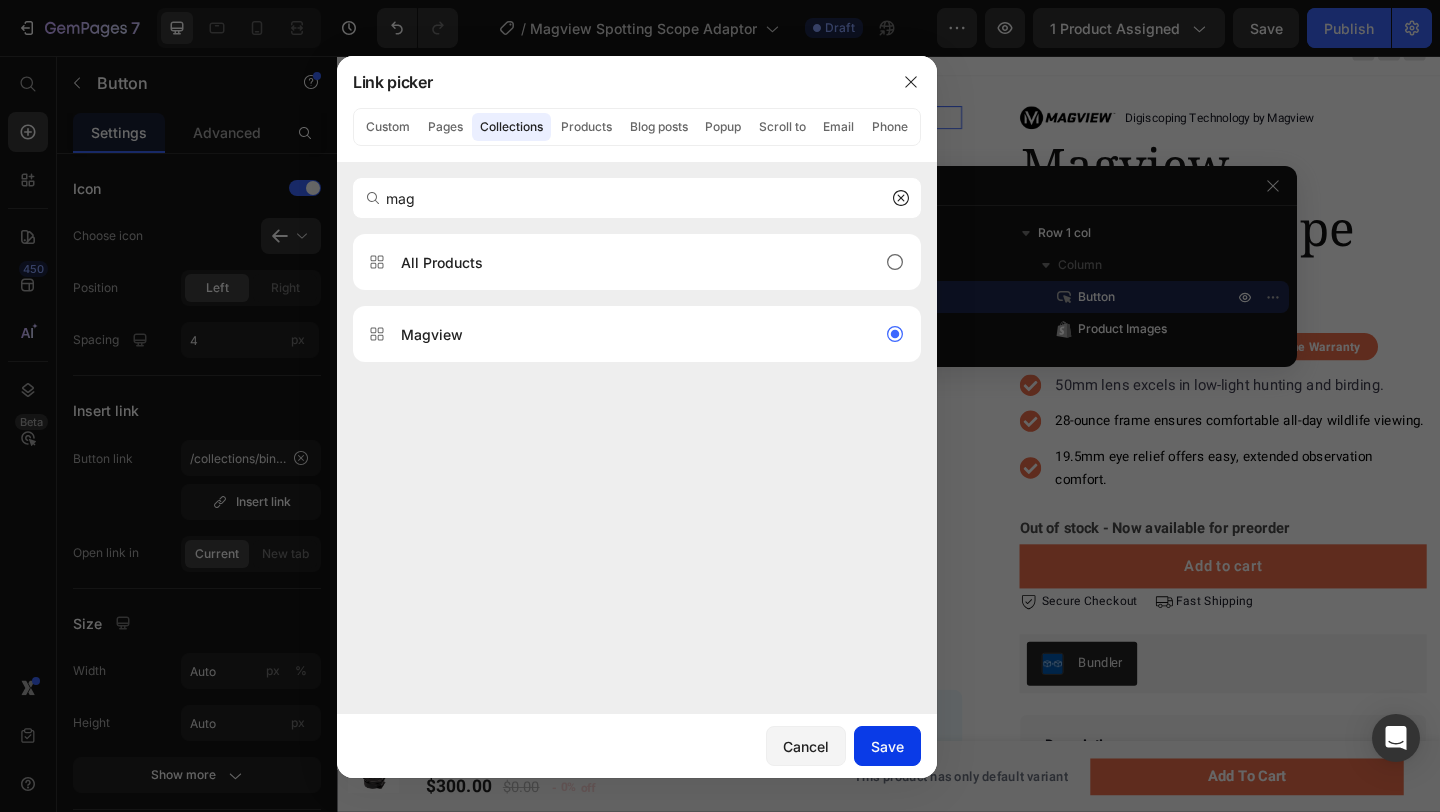 click on "Save" at bounding box center (887, 746) 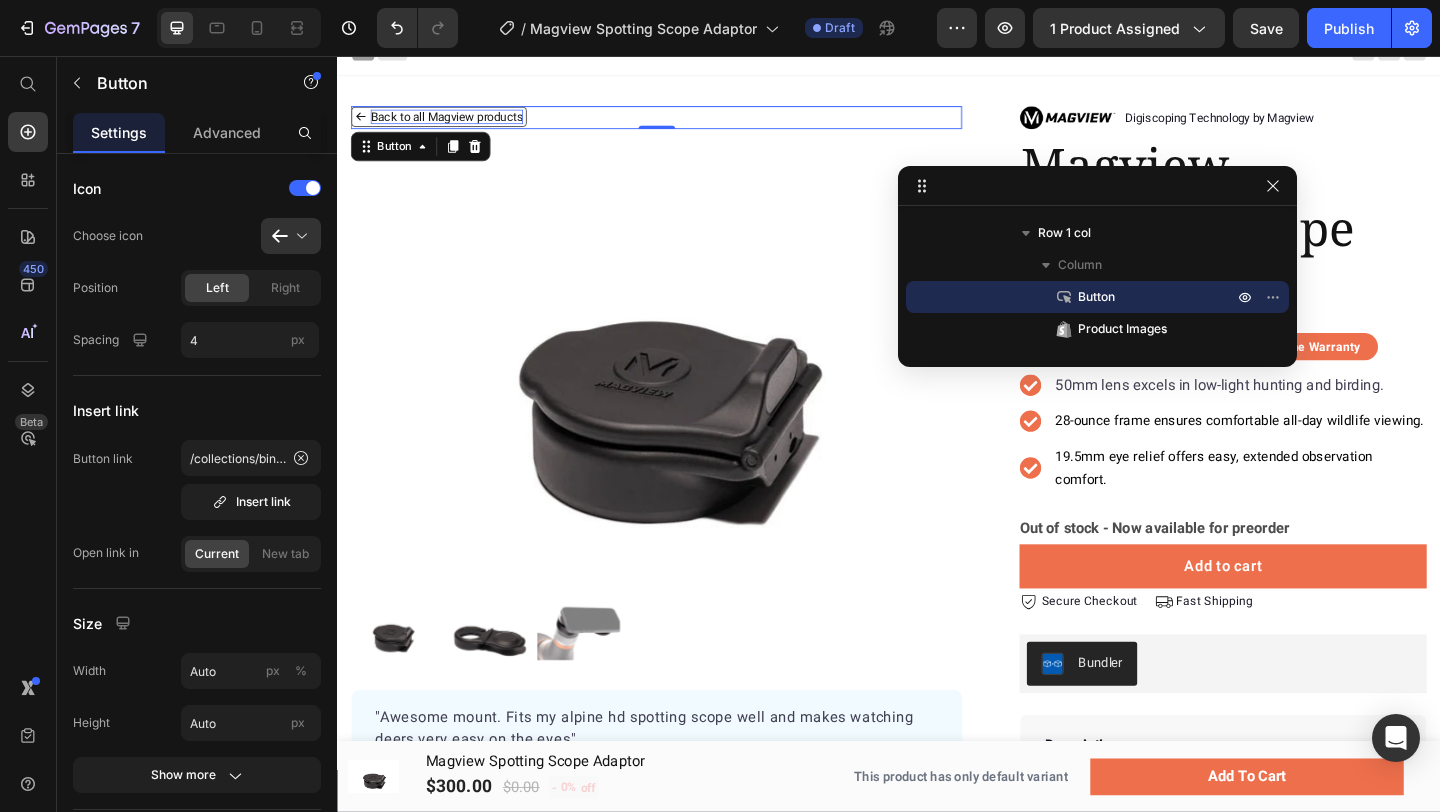 type on "/collections/magview" 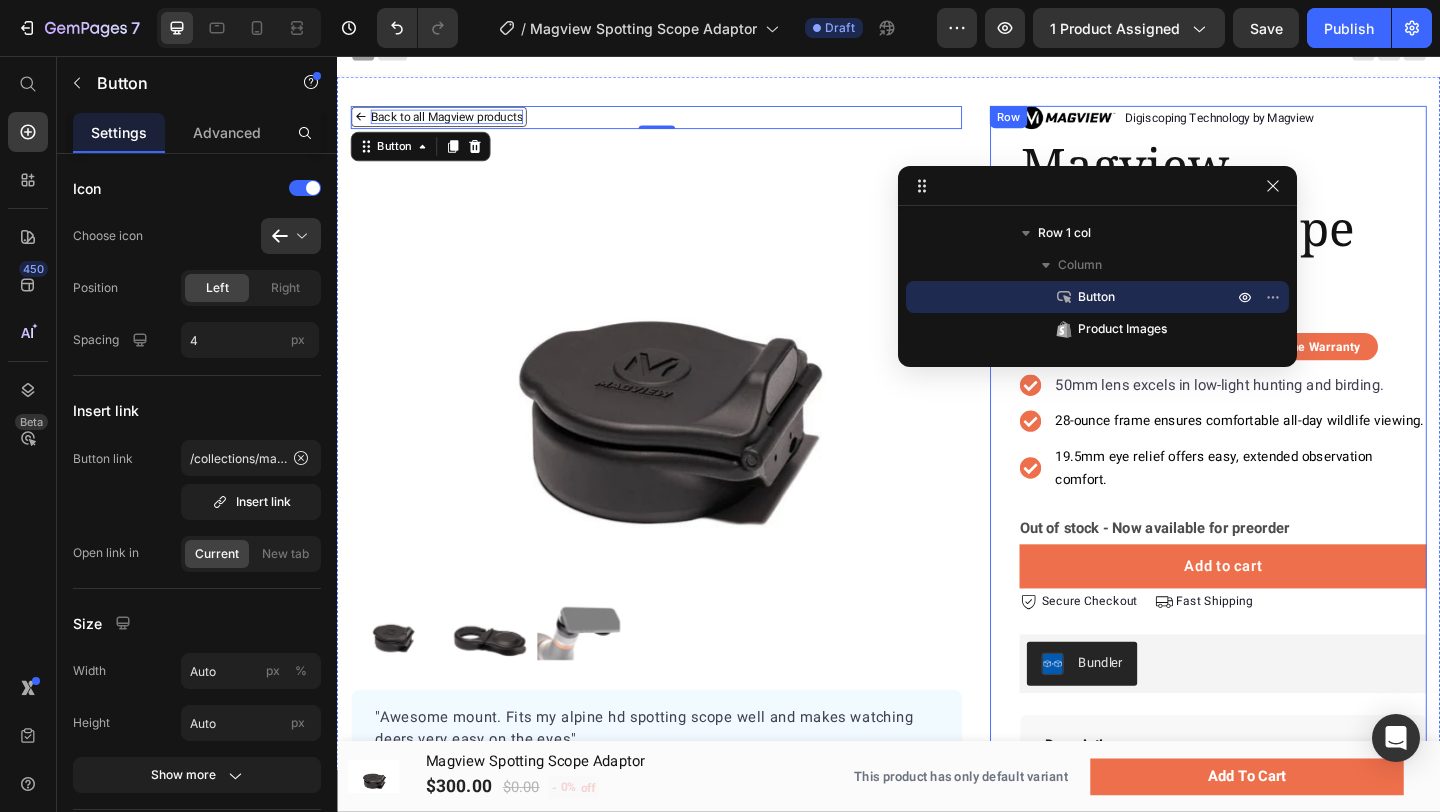 scroll, scrollTop: 0, scrollLeft: 0, axis: both 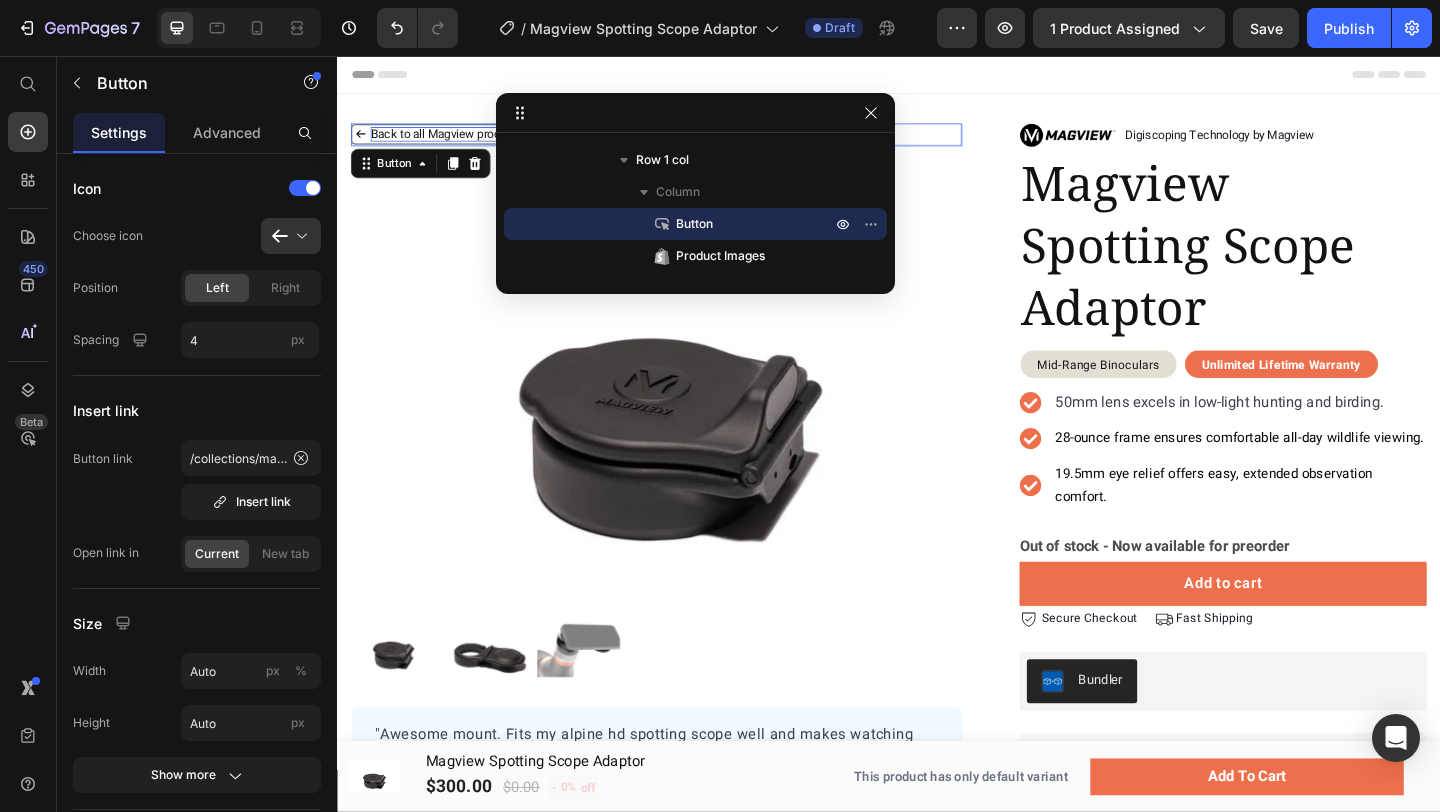 drag, startPoint x: 1109, startPoint y: 190, endPoint x: 708, endPoint y: 118, distance: 407.41257 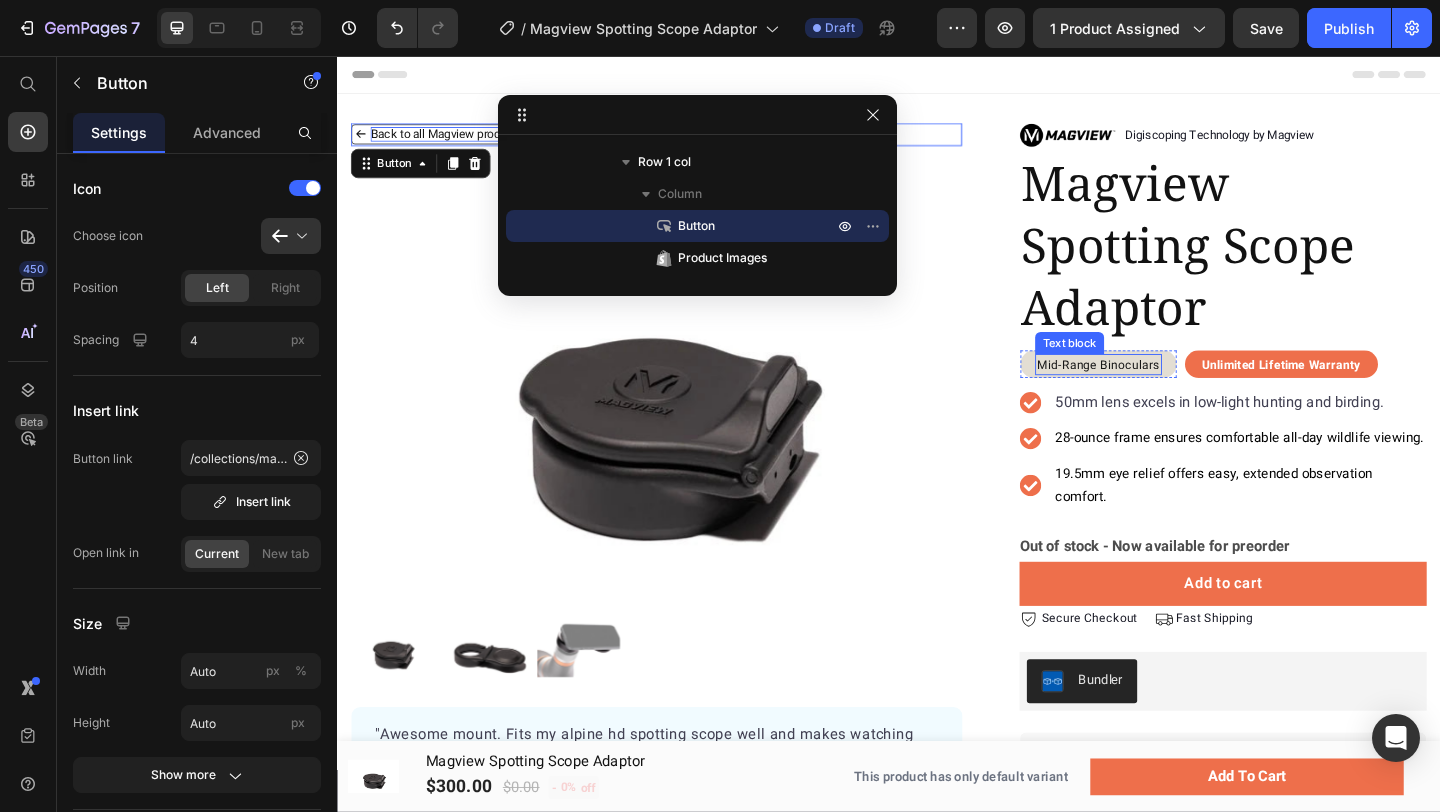 click on "Mid-Range Binoculars" at bounding box center [1165, 392] 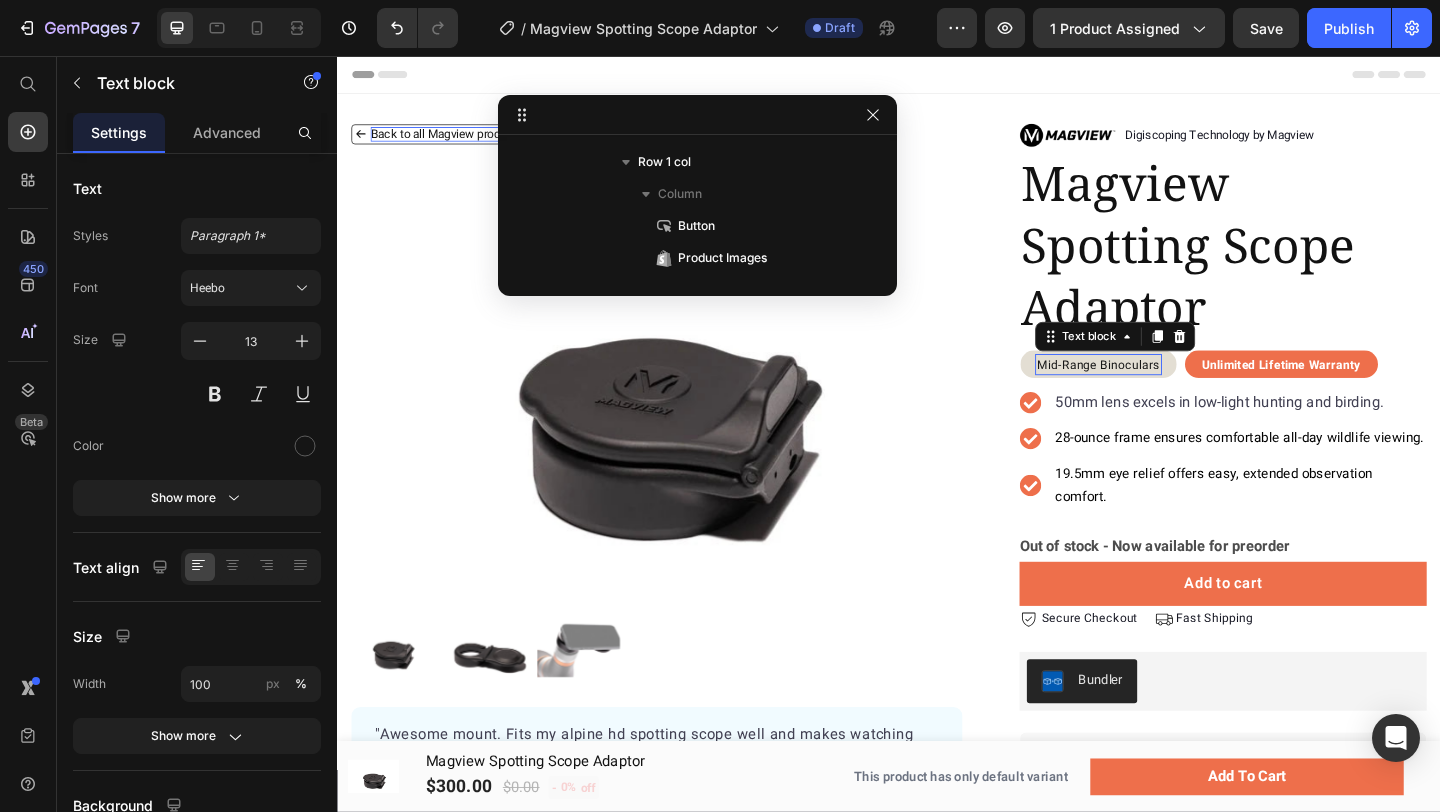 scroll, scrollTop: 797, scrollLeft: 0, axis: vertical 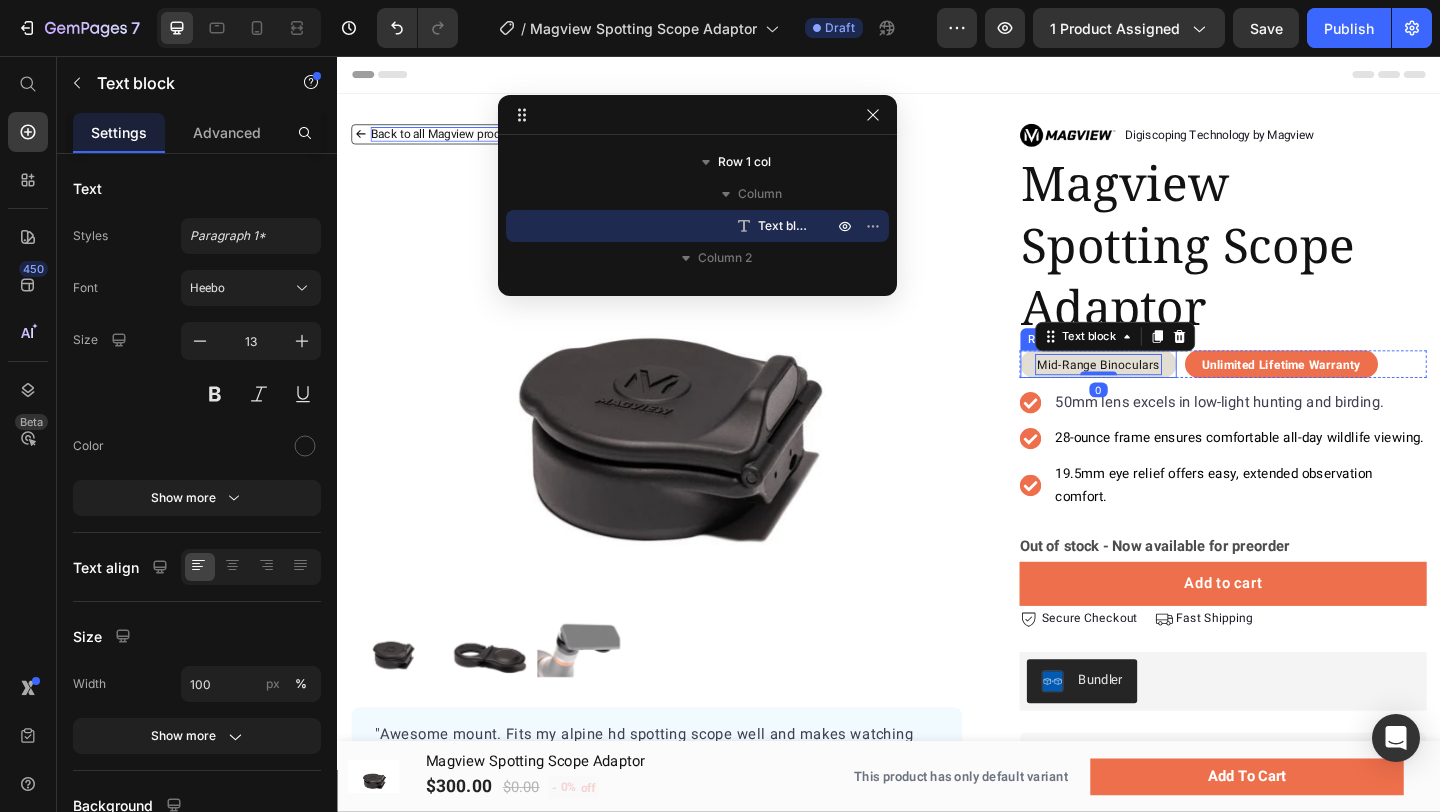 click on "Mid-Range Binoculars Text block   0 Row" at bounding box center [1165, 391] 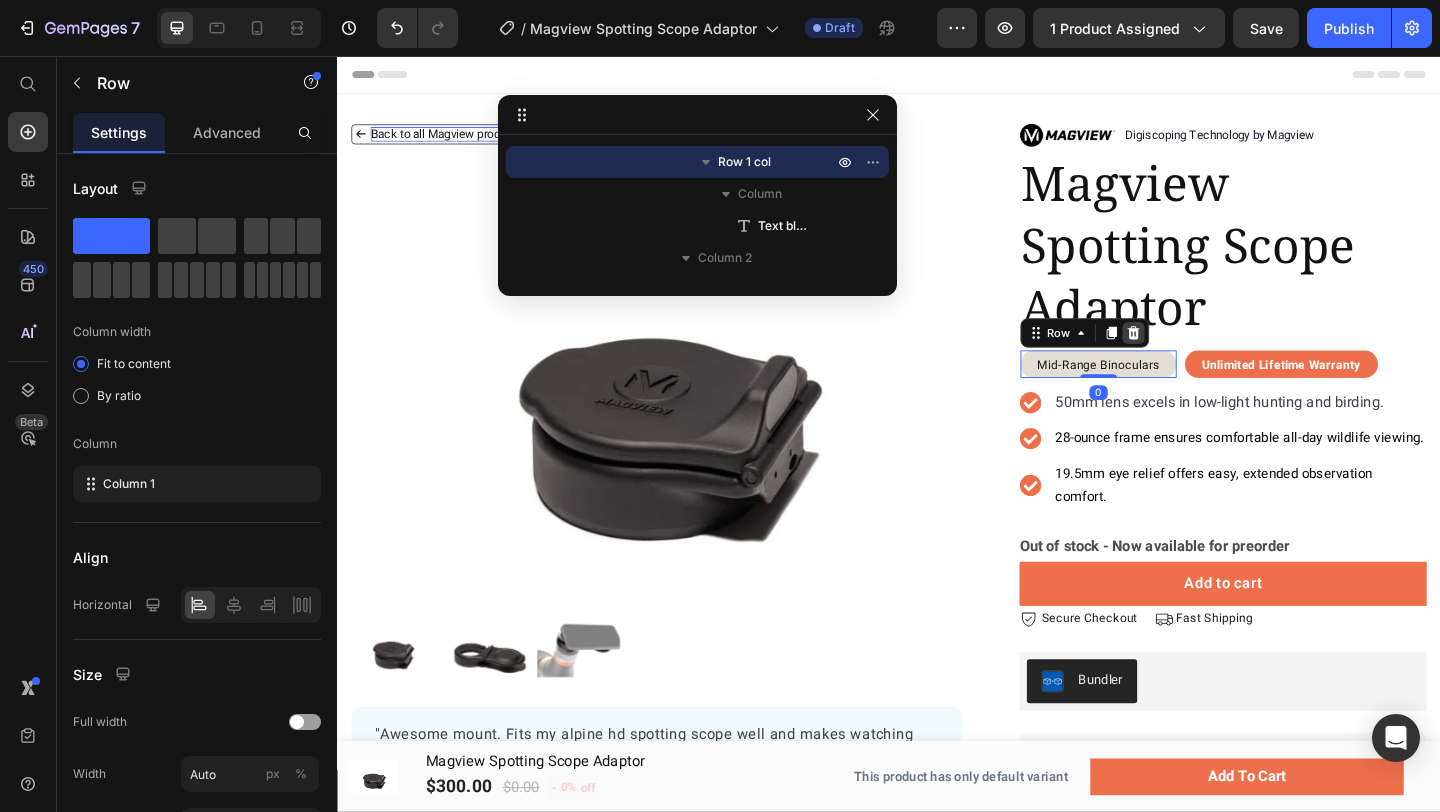 click 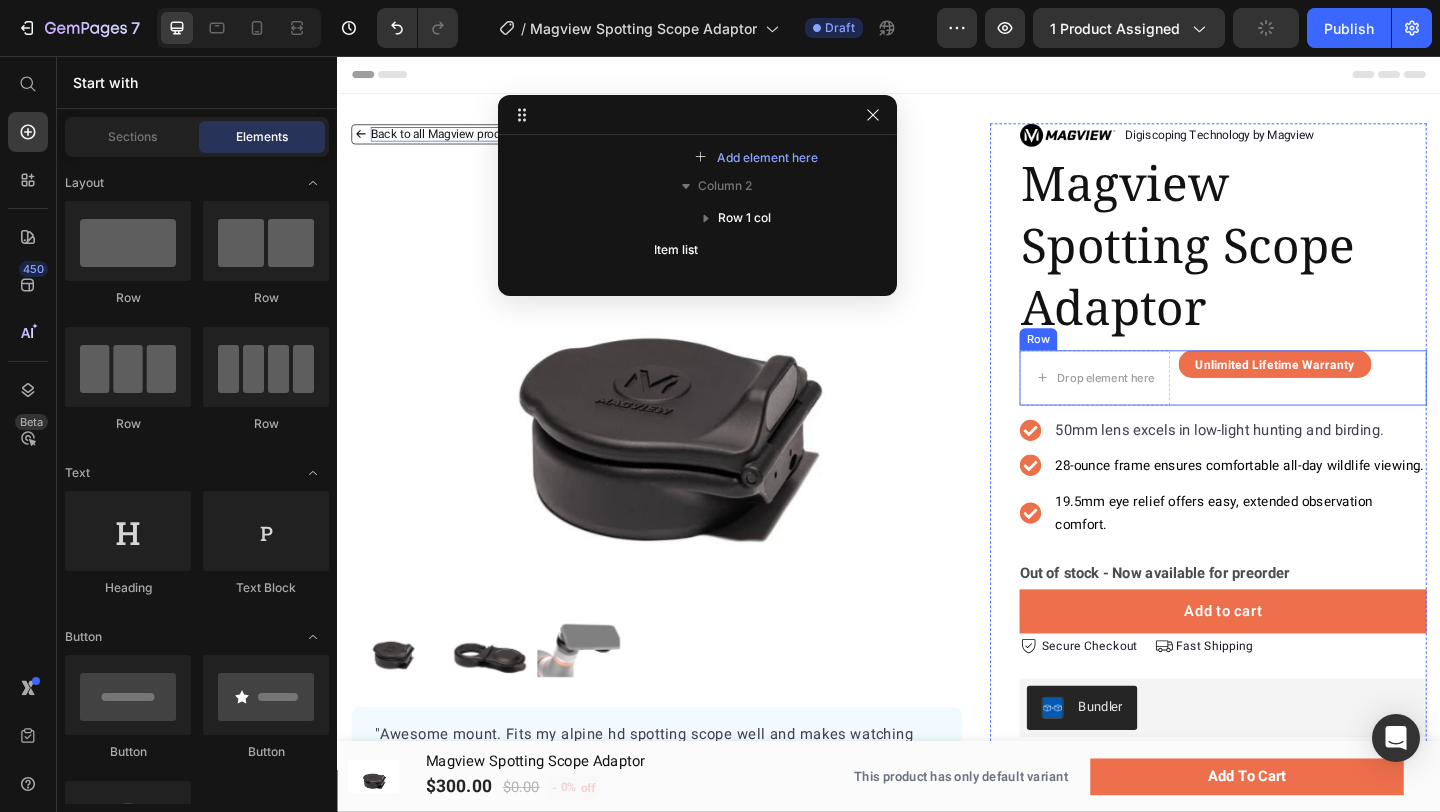 click on "Drop element here Unlimited Lifetime Warranty Text block Row Row" at bounding box center (1300, 406) 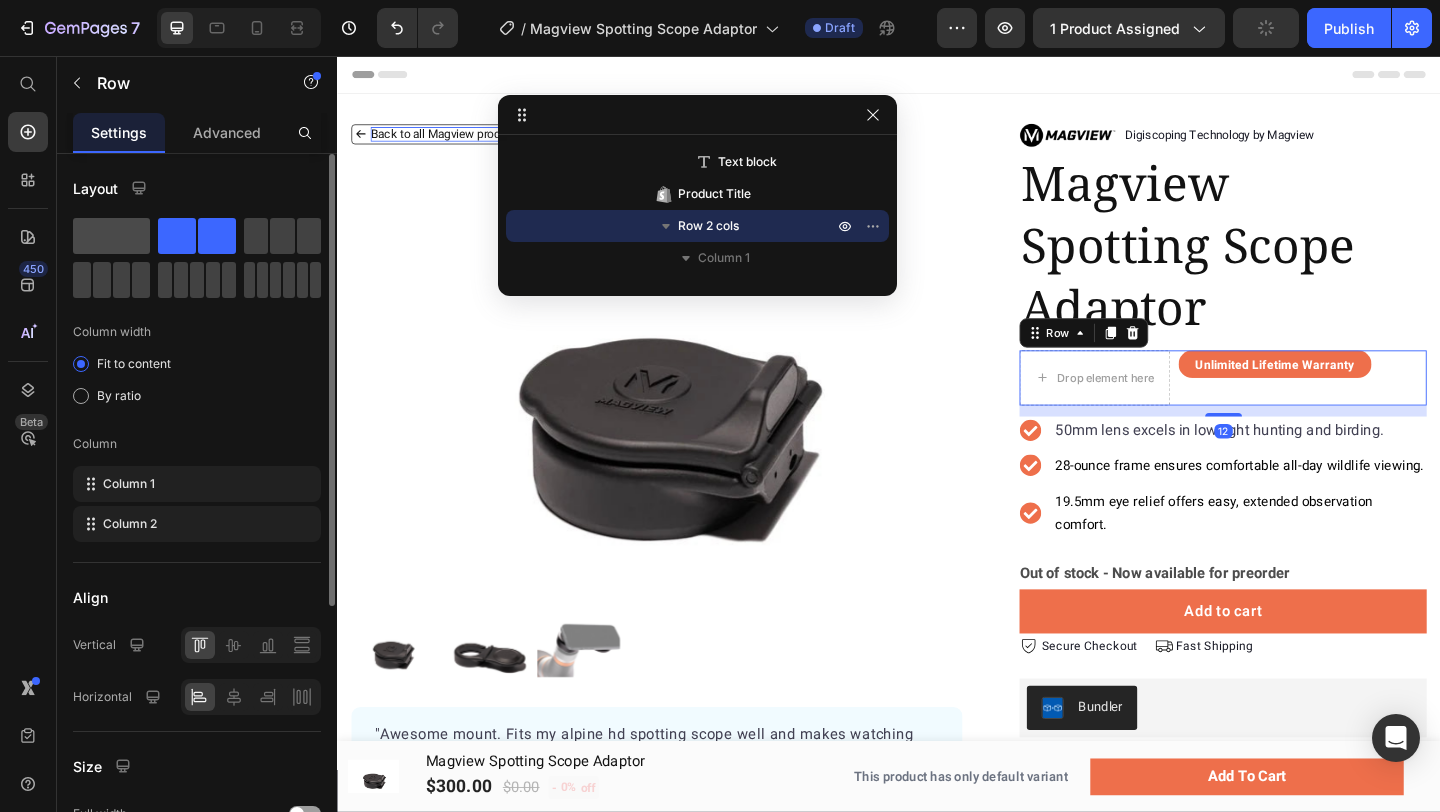 click 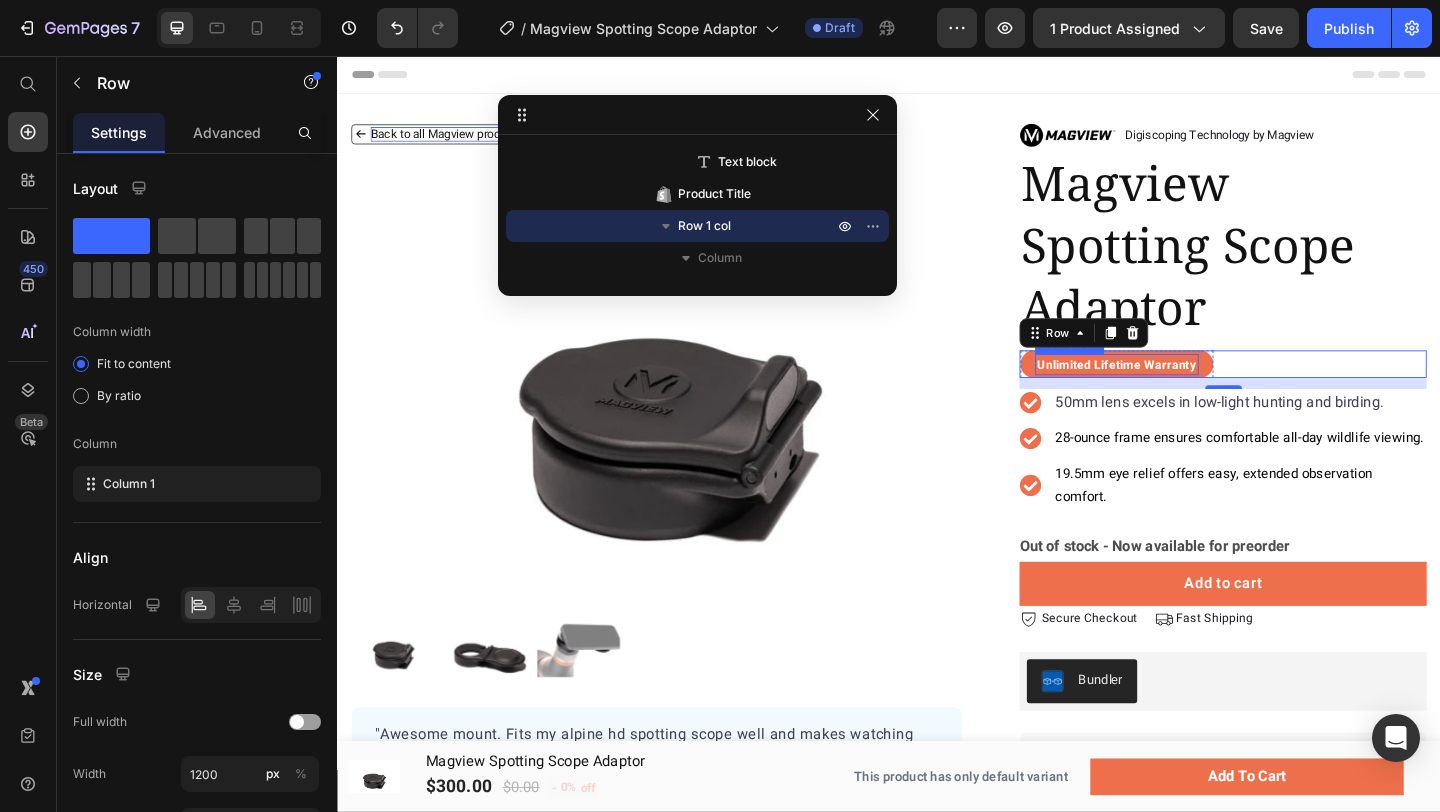 click on "Unlimited Lifetime Warranty" at bounding box center [1185, 391] 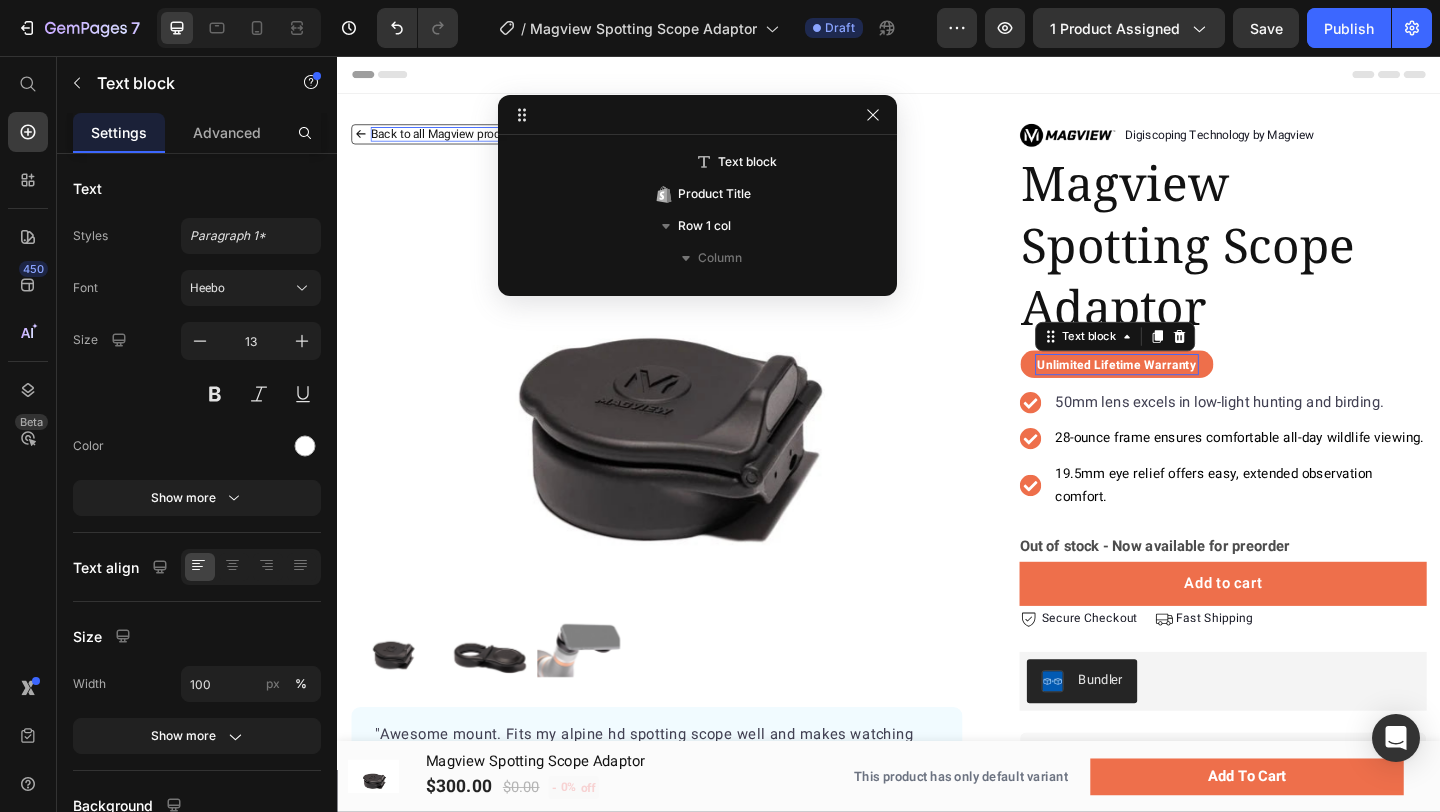scroll, scrollTop: 925, scrollLeft: 0, axis: vertical 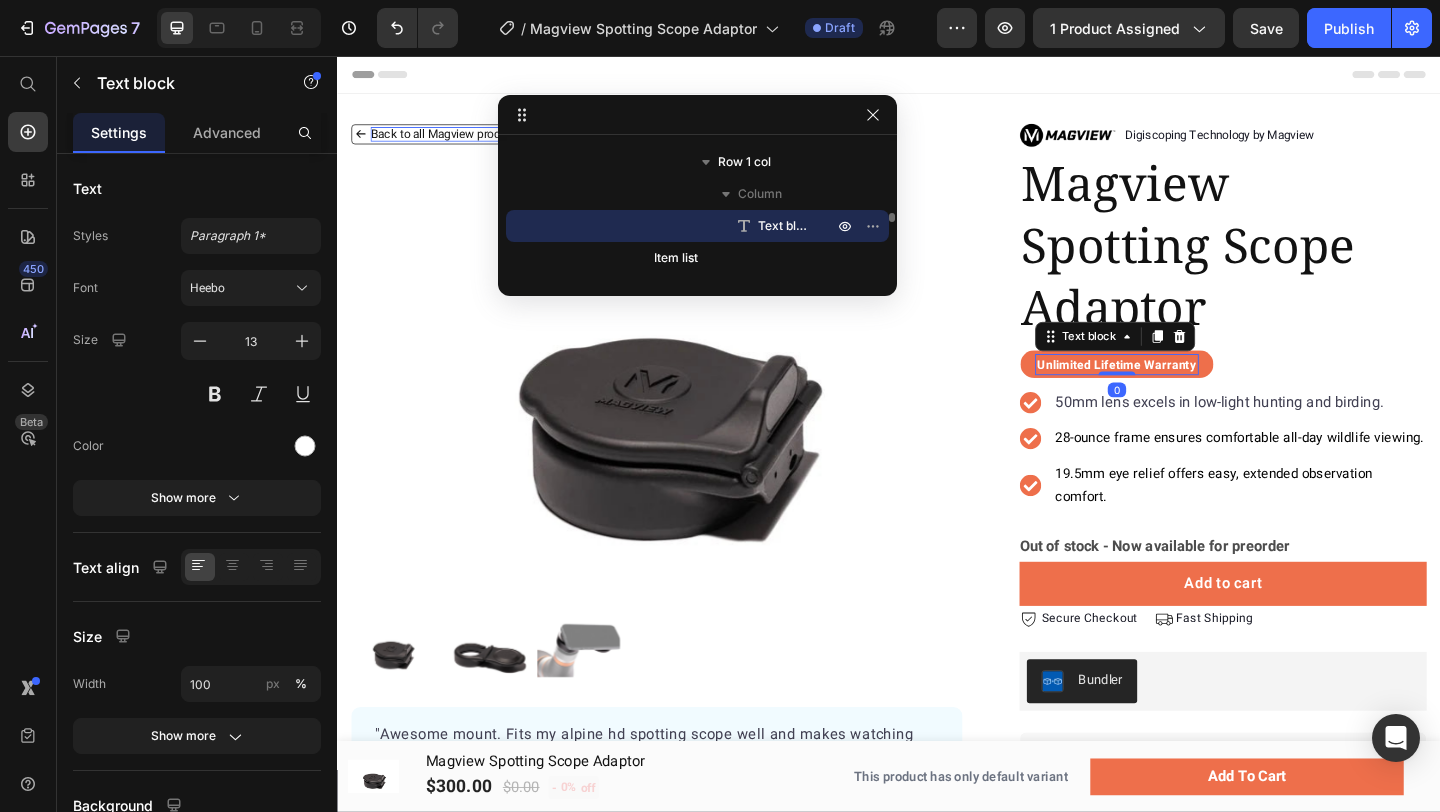 click on "Unlimited Lifetime Warranty" at bounding box center (1185, 391) 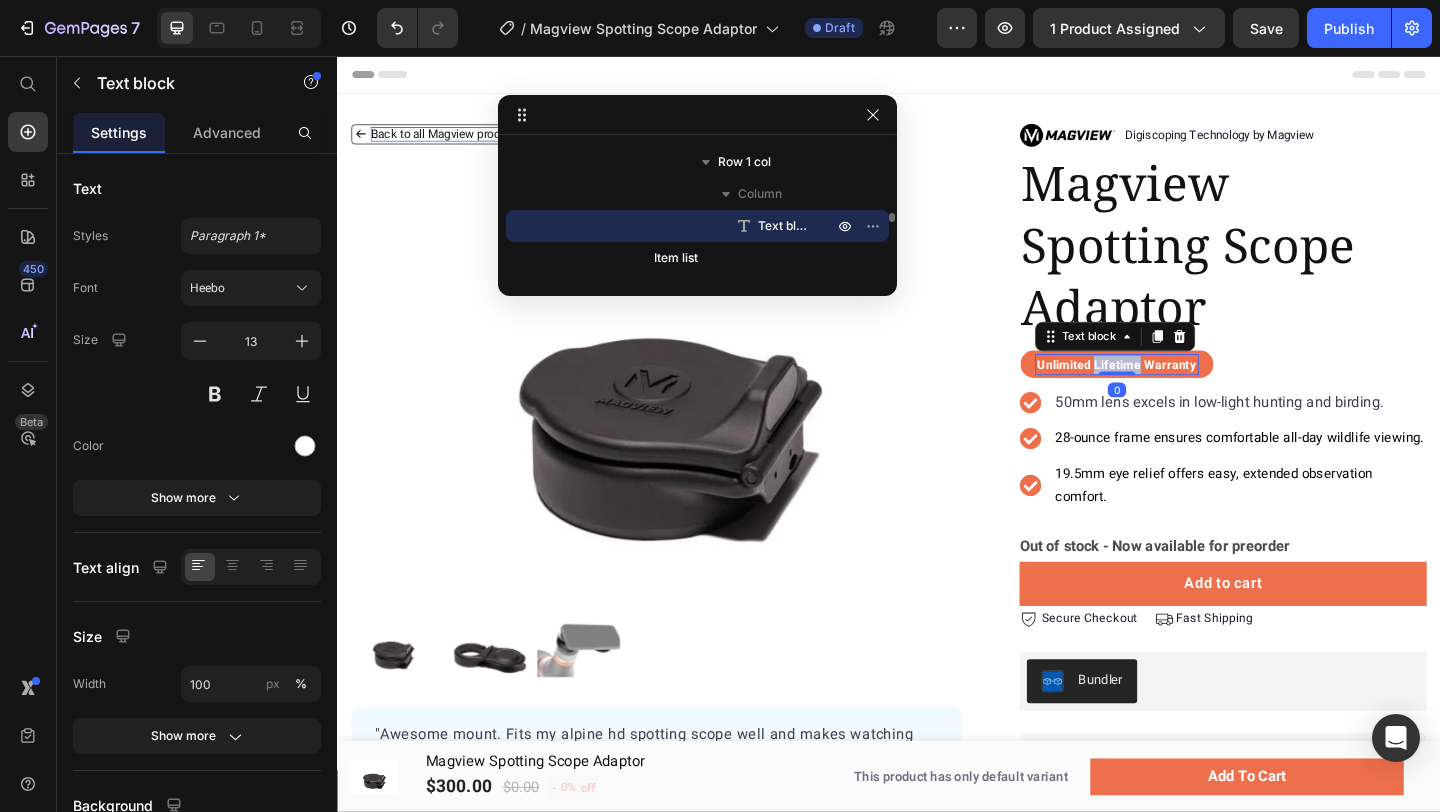 click on "Unlimited Lifetime Warranty" at bounding box center (1185, 391) 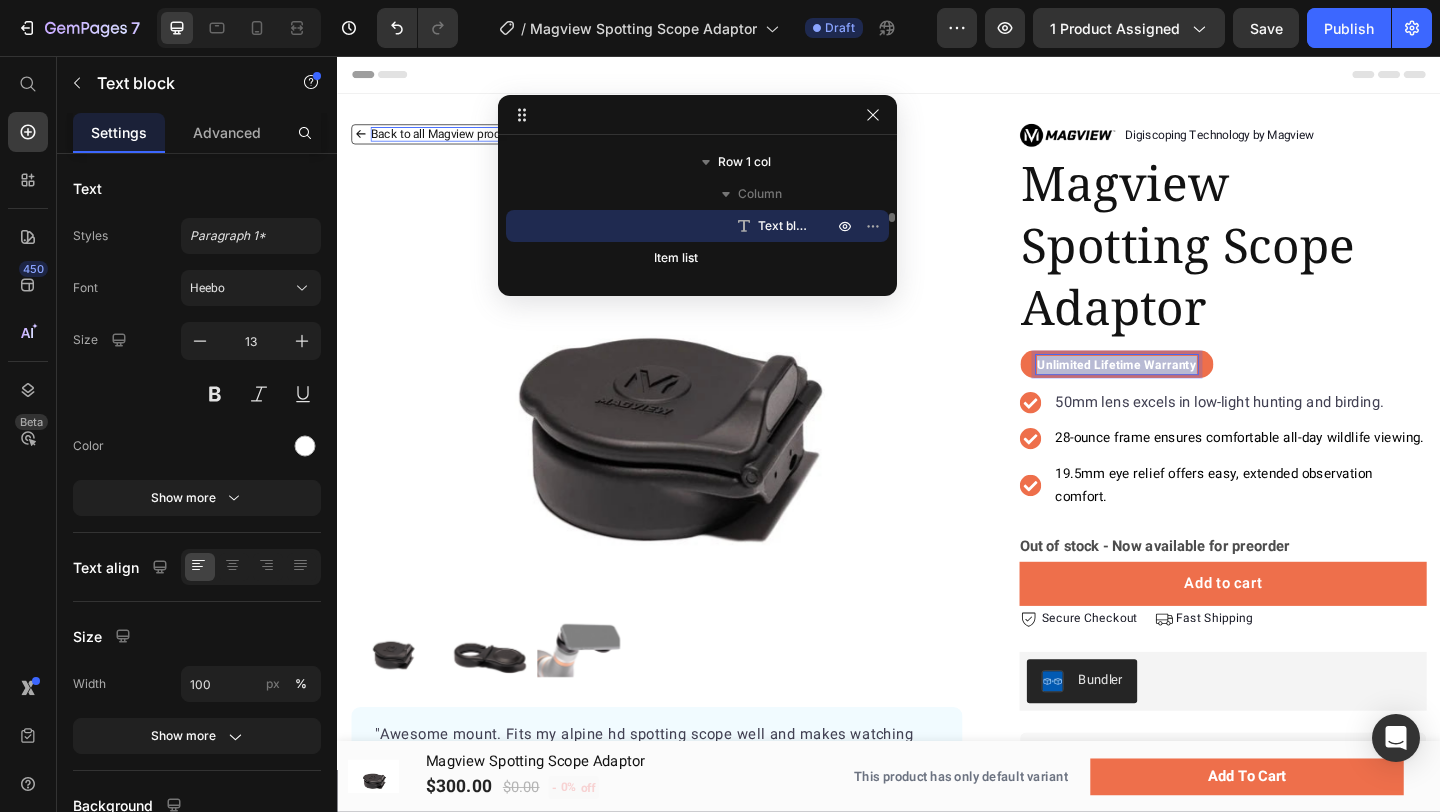 click on "Unlimited Lifetime Warranty" at bounding box center [1185, 391] 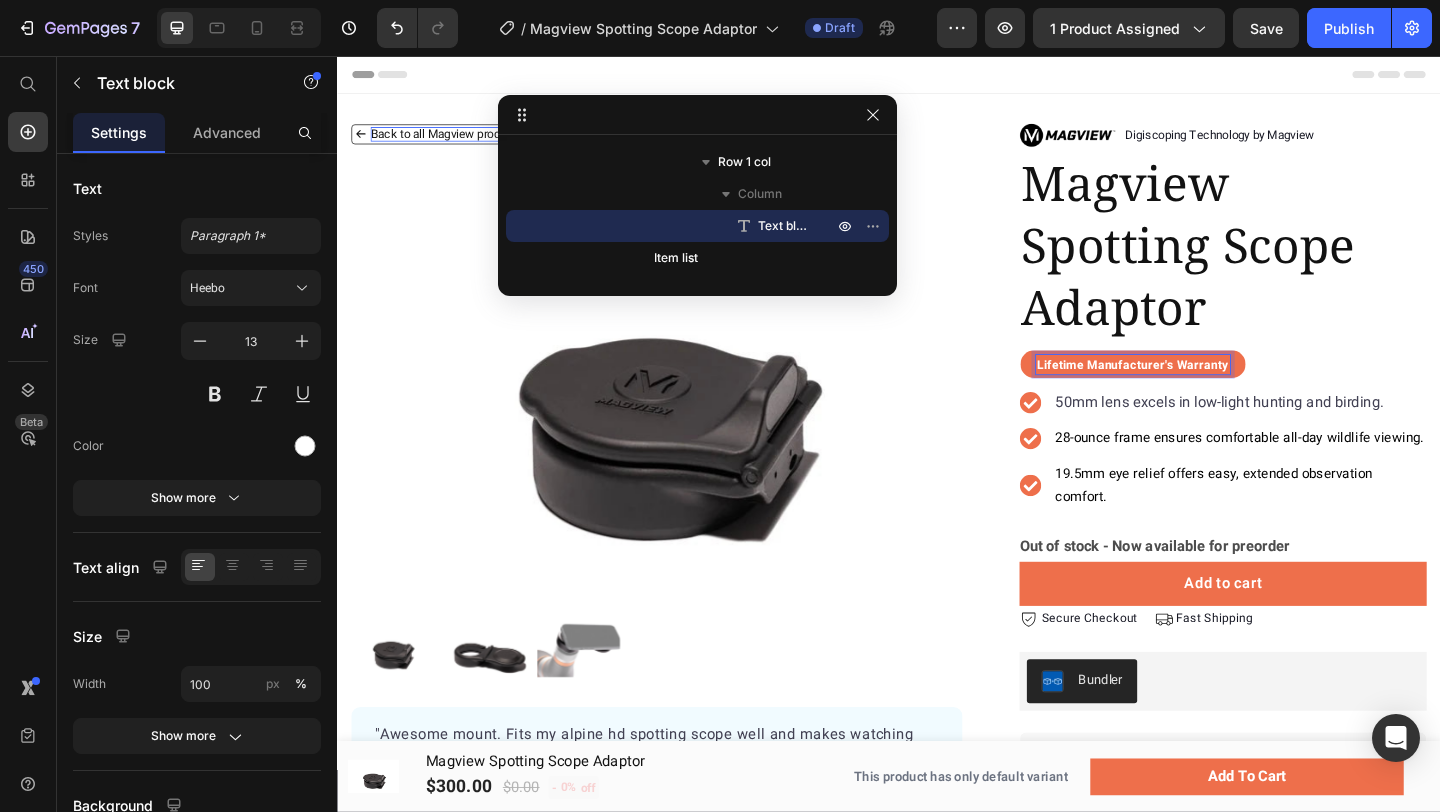 click on "Lifetime Manufacturer's Warranty" at bounding box center [1202, 391] 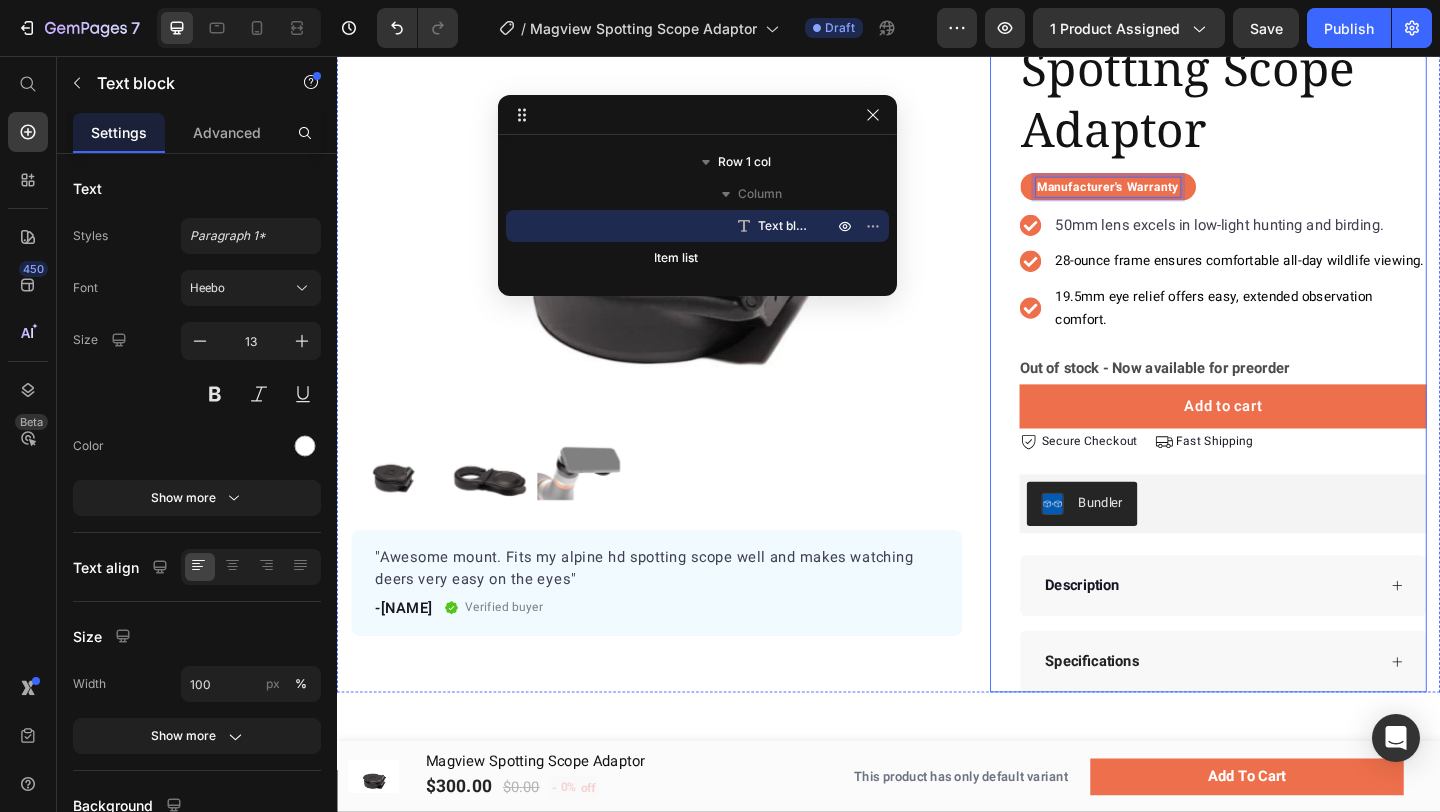 scroll, scrollTop: 295, scrollLeft: 0, axis: vertical 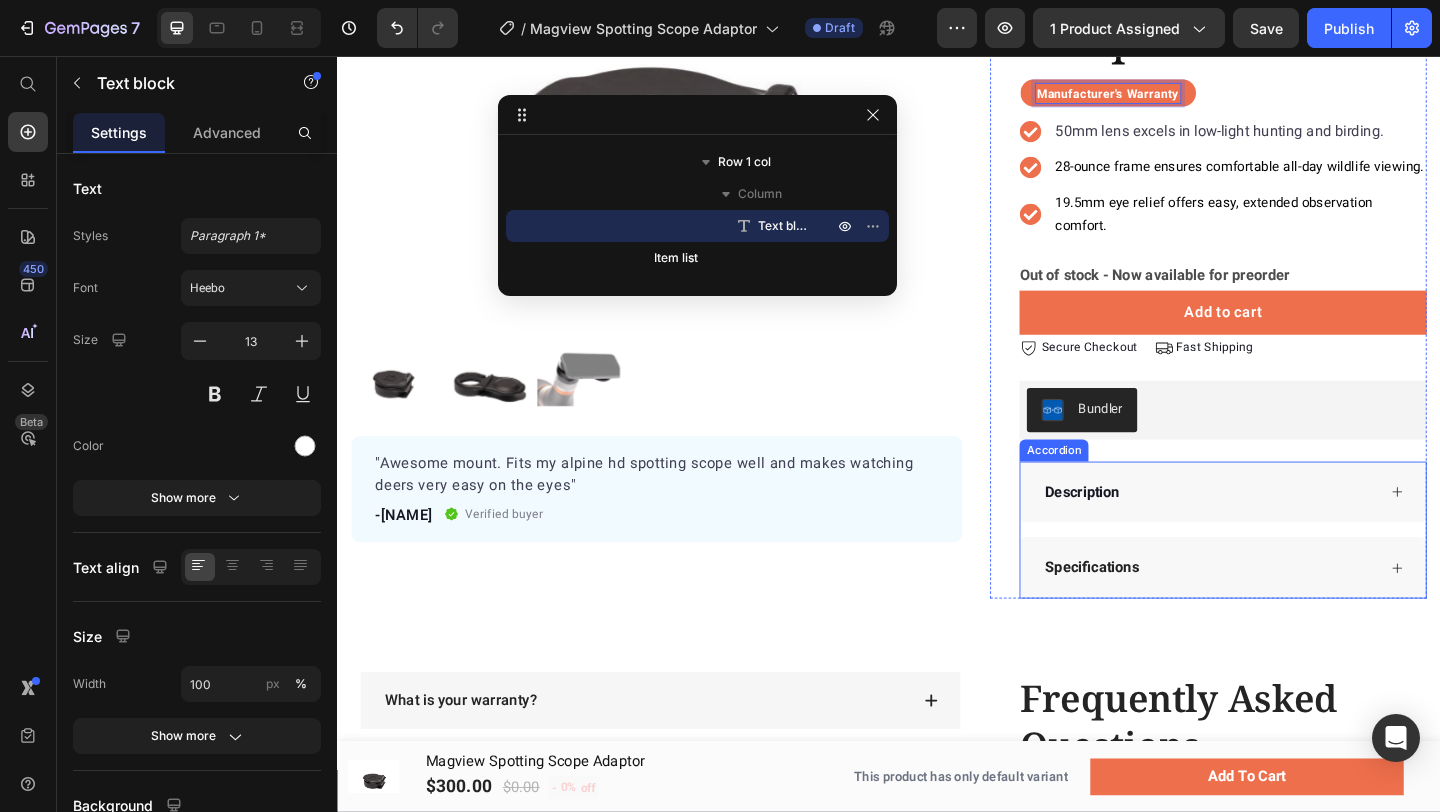 click on "Specifications" at bounding box center [1300, 612] 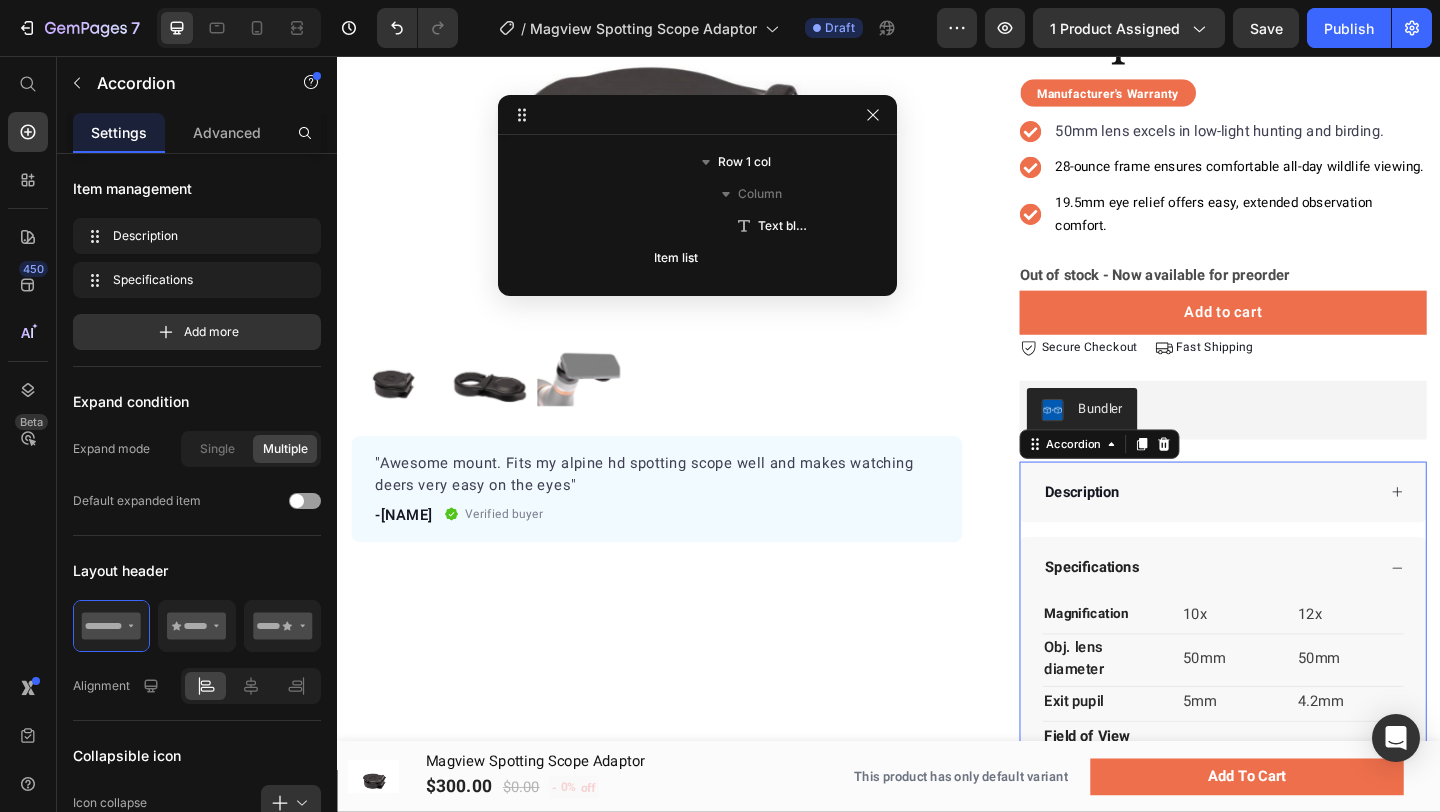 scroll, scrollTop: 1245, scrollLeft: 0, axis: vertical 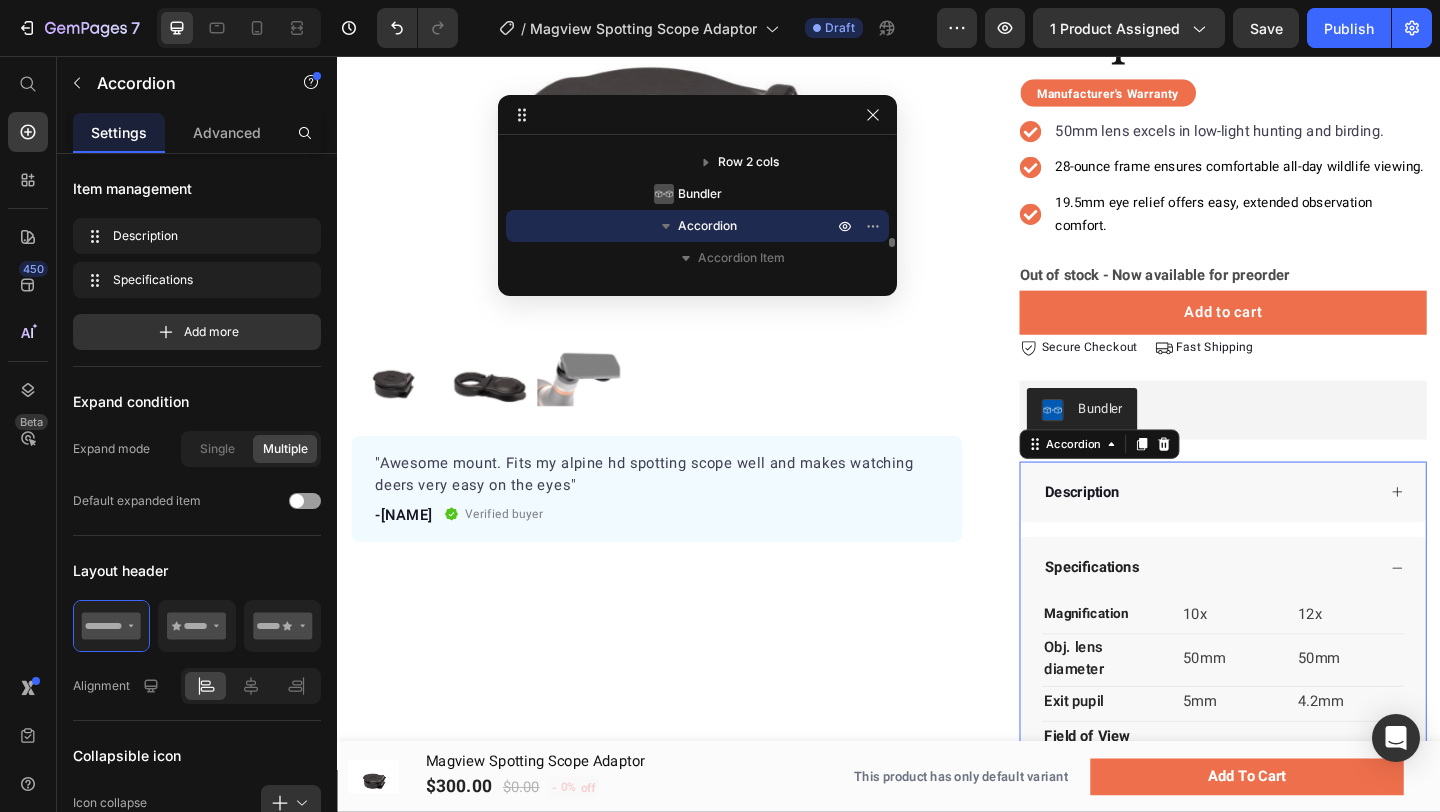 click on "Specifications" at bounding box center (1300, 612) 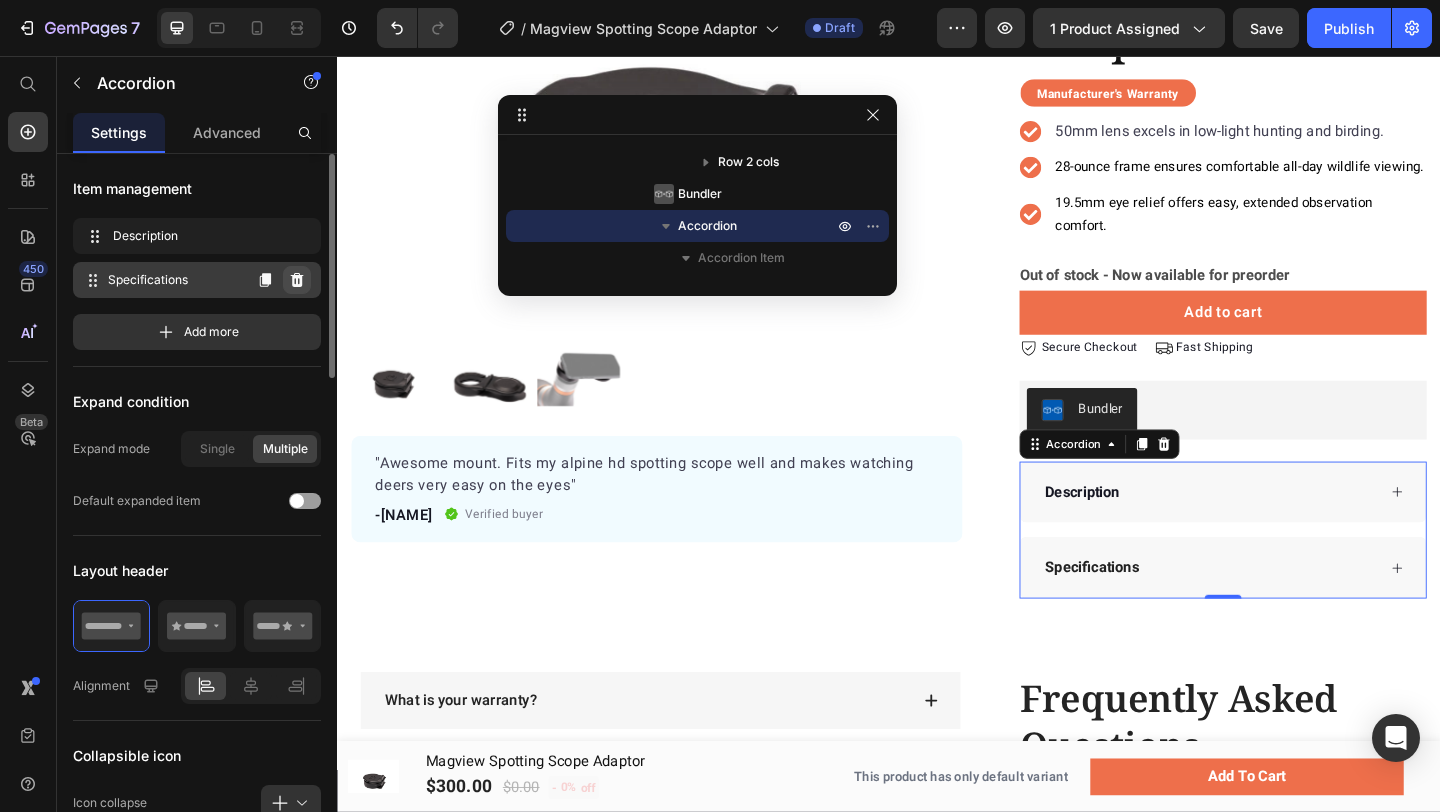 click 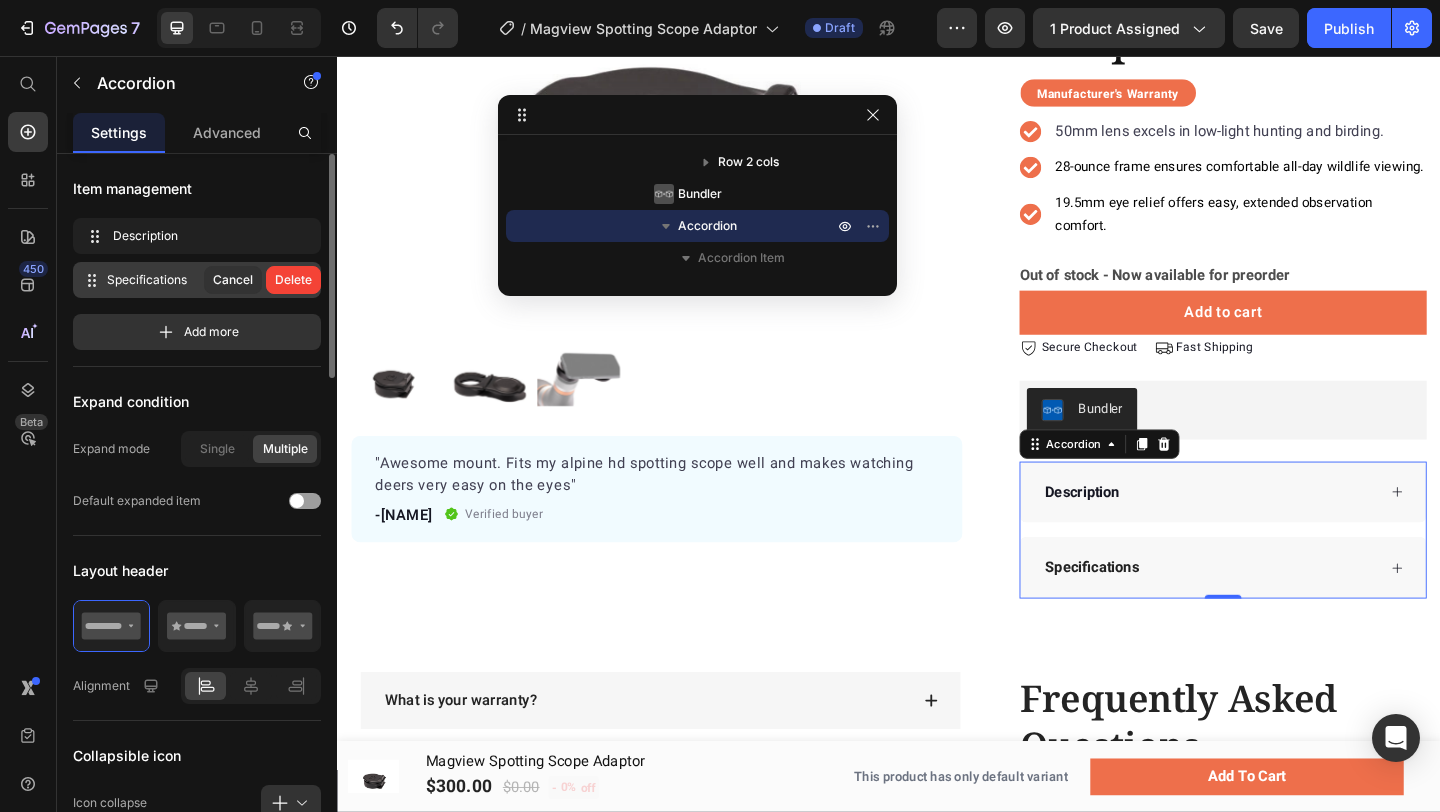 click on "Delete" at bounding box center (293, 280) 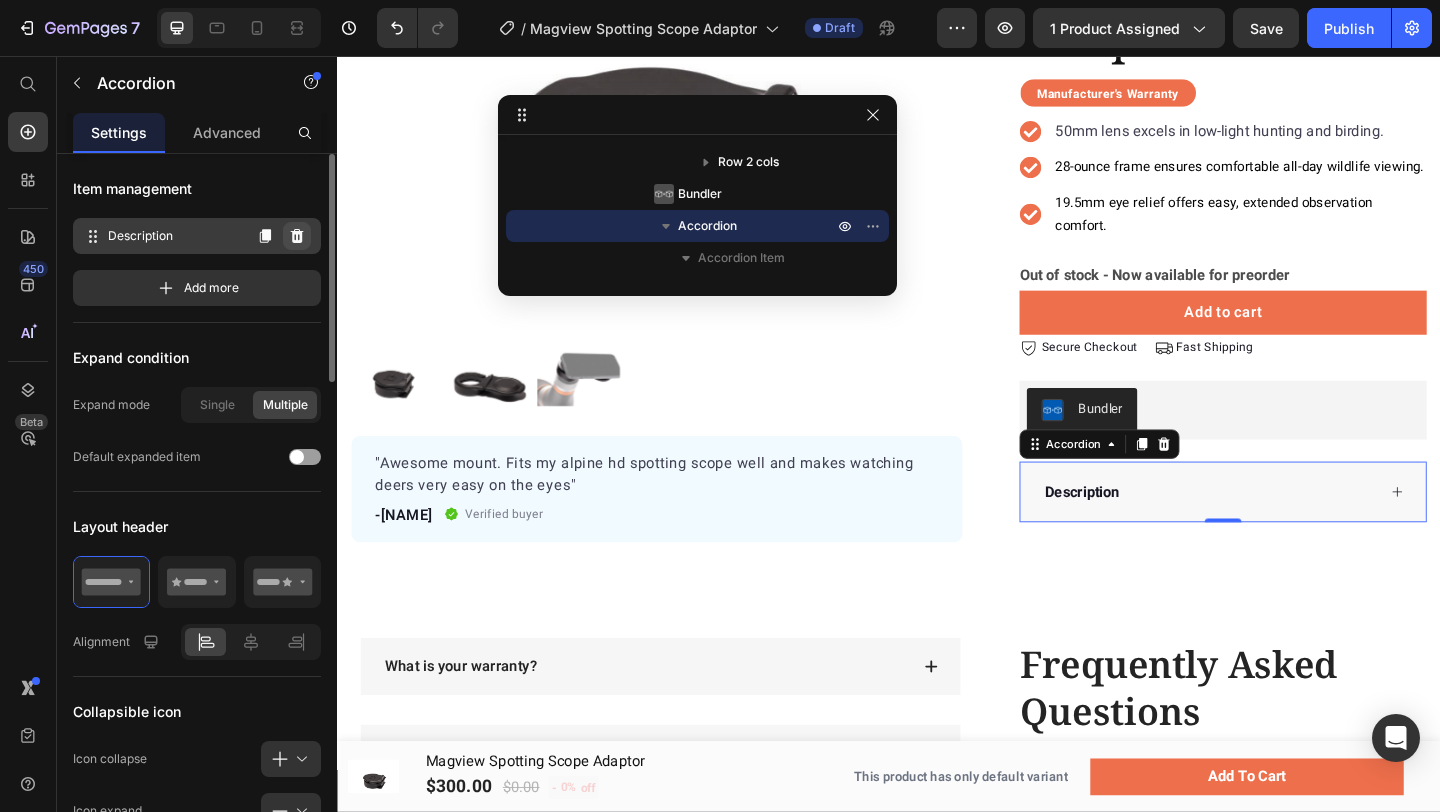 click 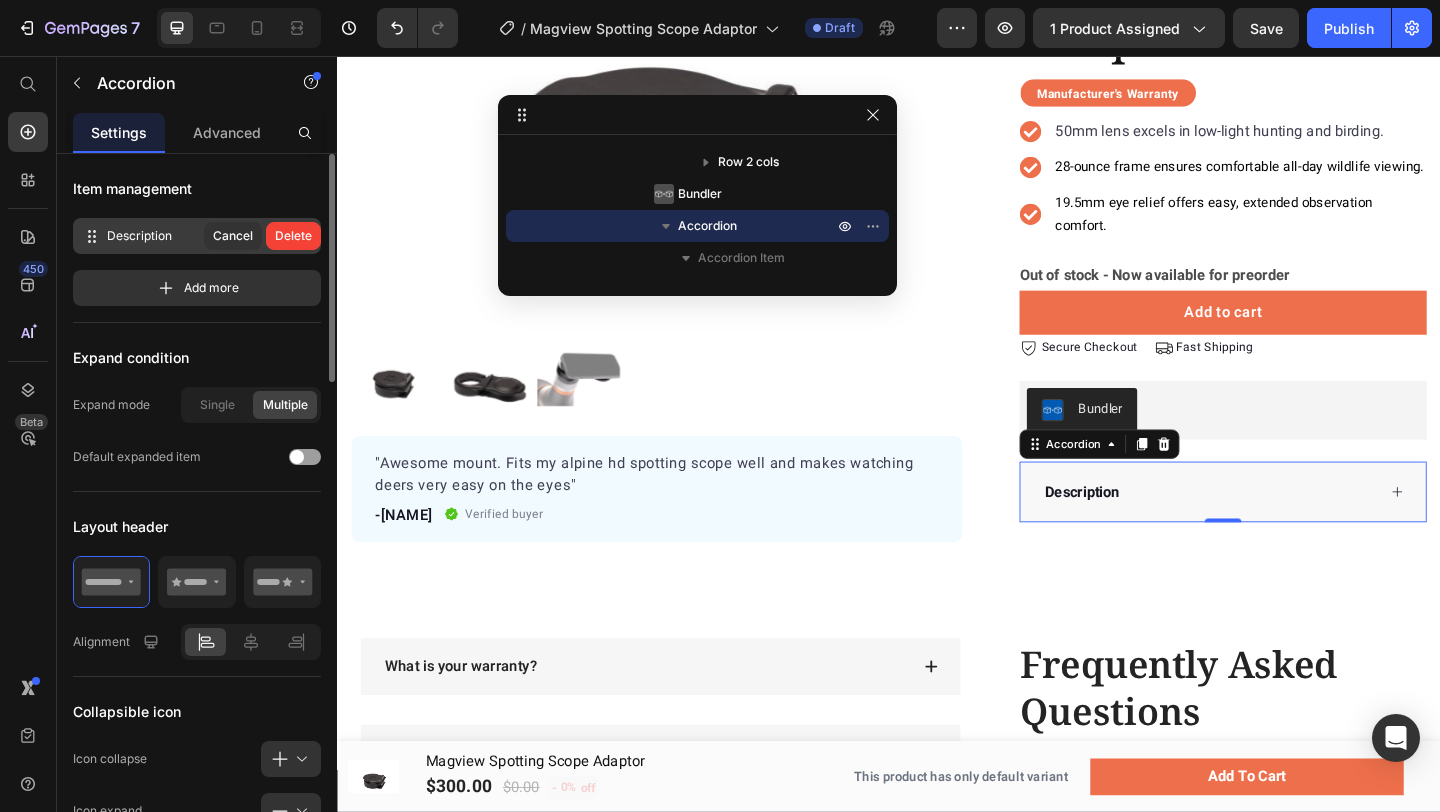 click on "Description" at bounding box center (1147, 530) 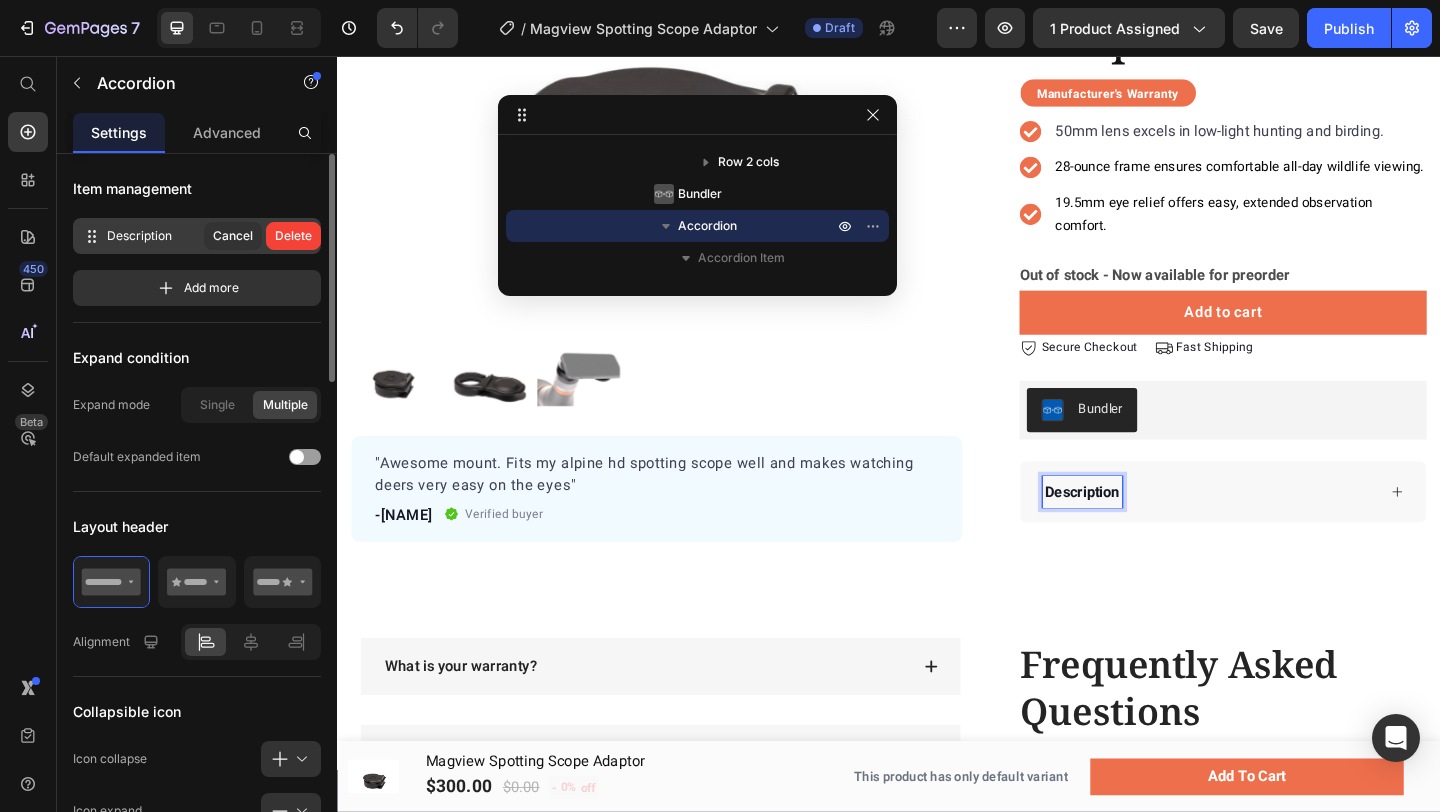 click on "Description" at bounding box center [1285, 530] 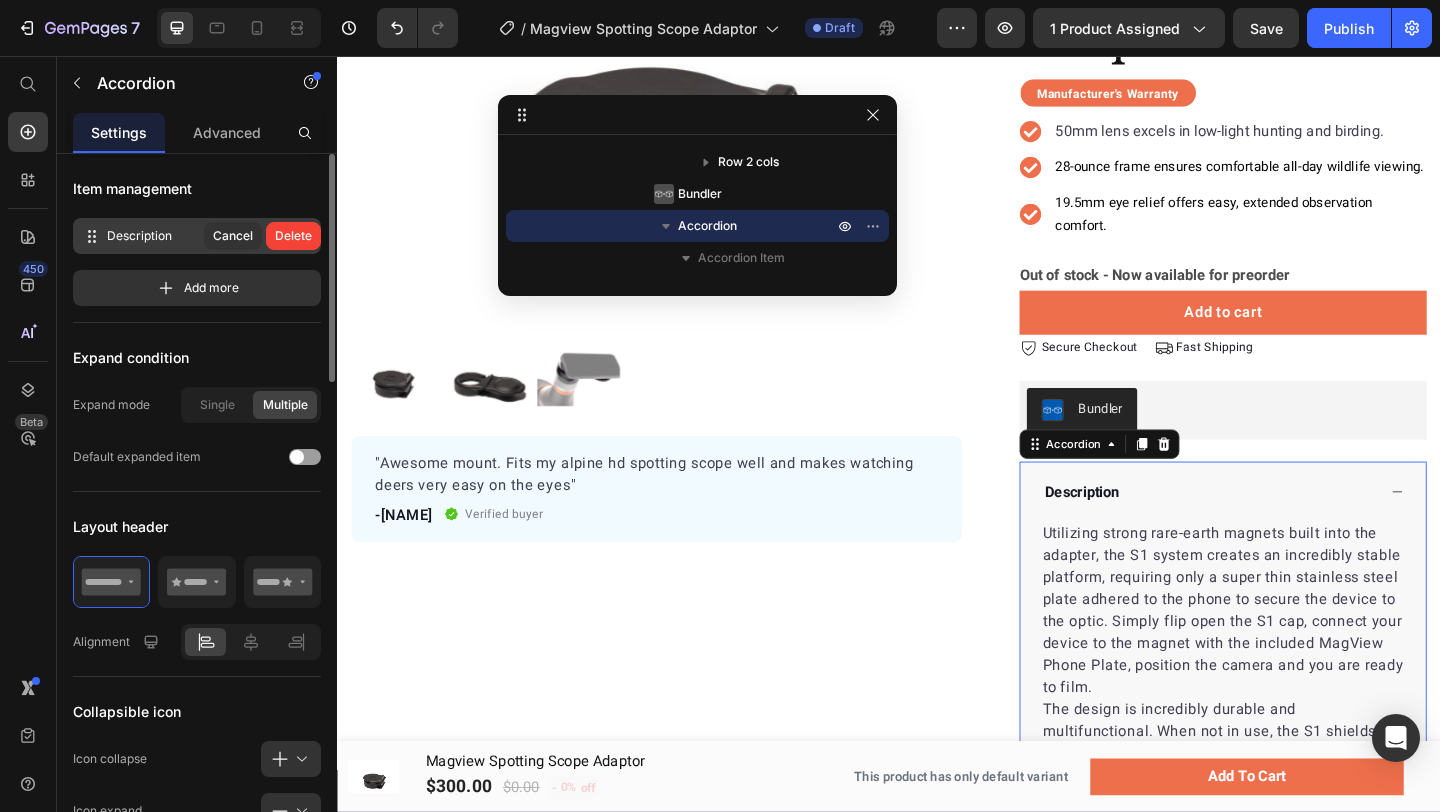 click on "Description" at bounding box center [1285, 530] 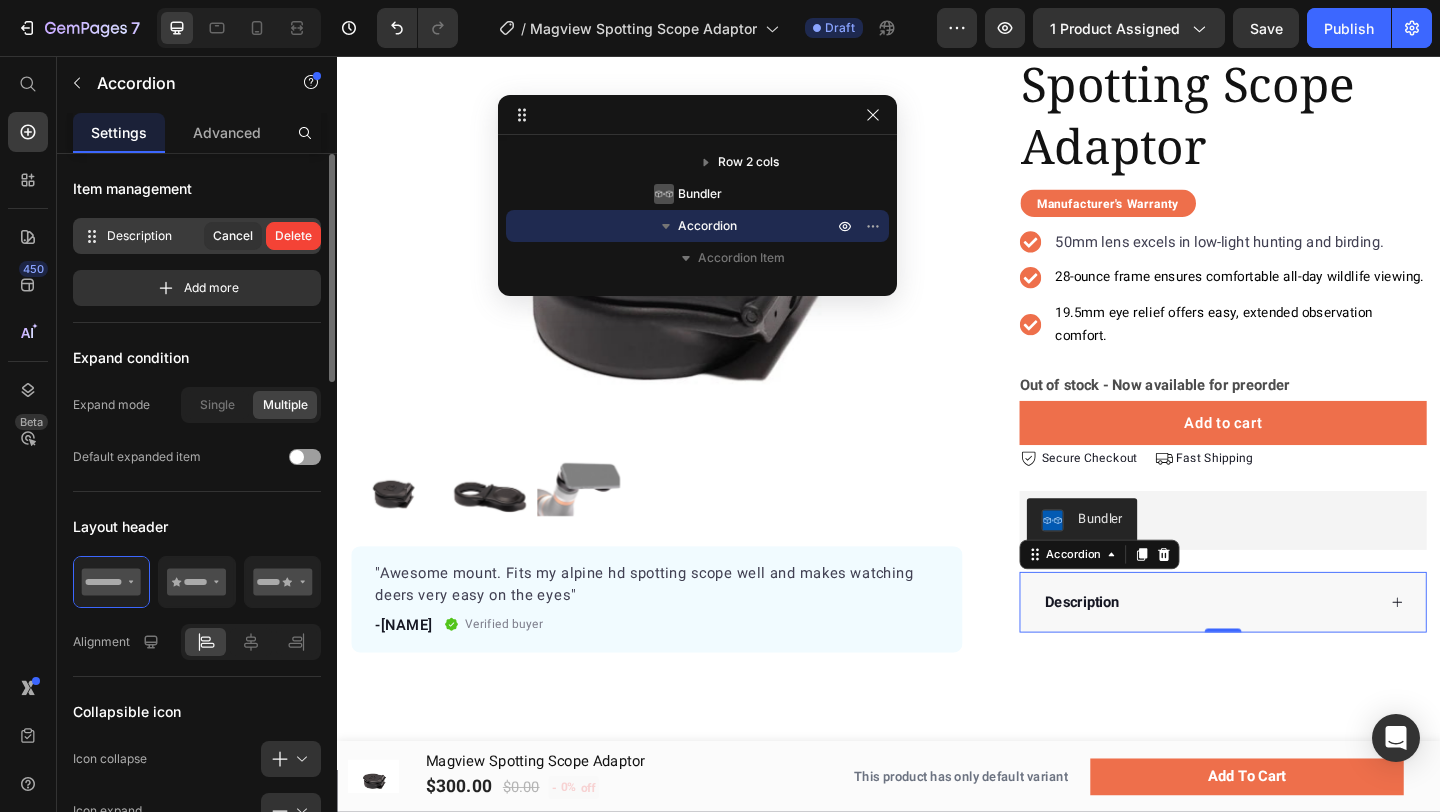 scroll, scrollTop: 142, scrollLeft: 0, axis: vertical 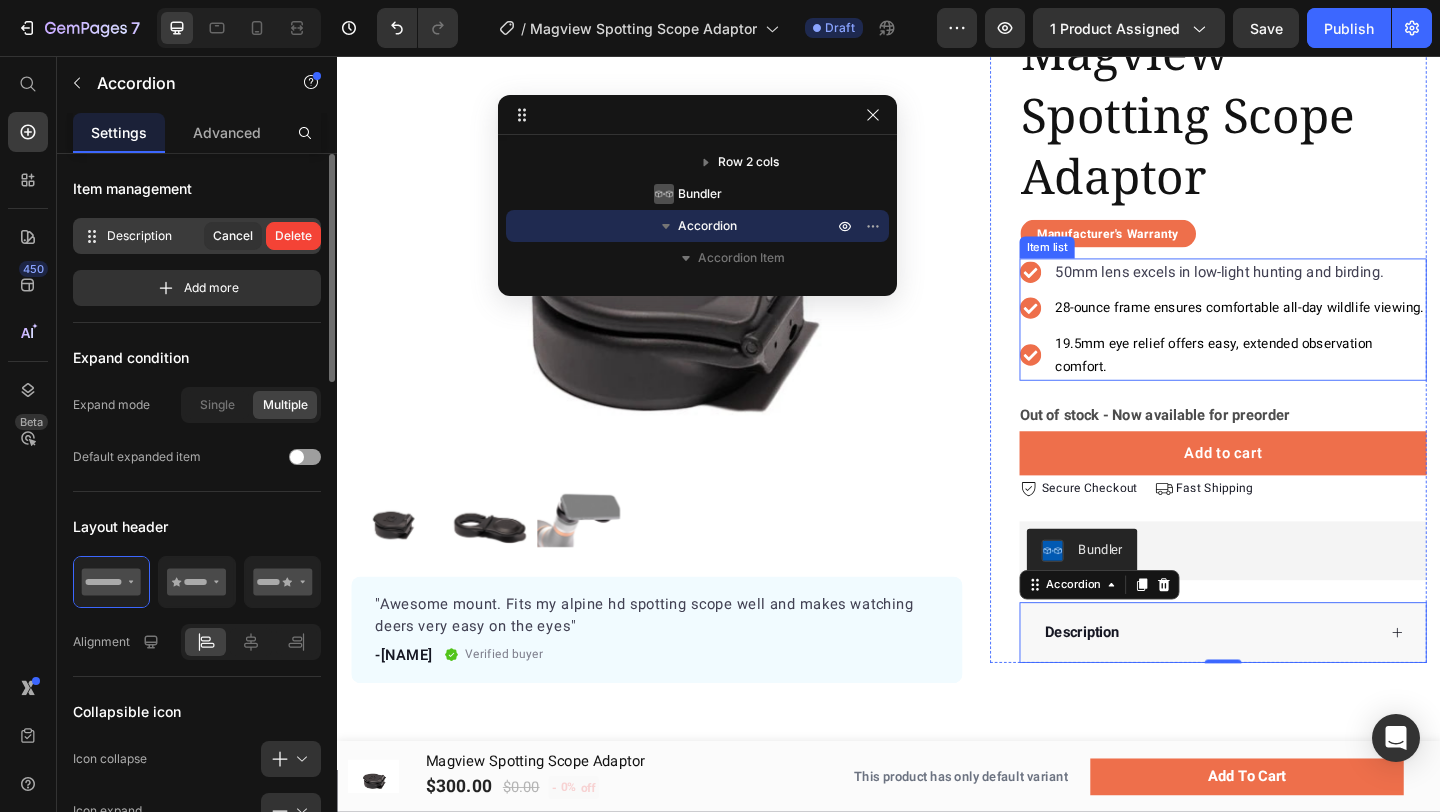 click on "50mm lens excels in low-light hunting and birding." at bounding box center [1318, 291] 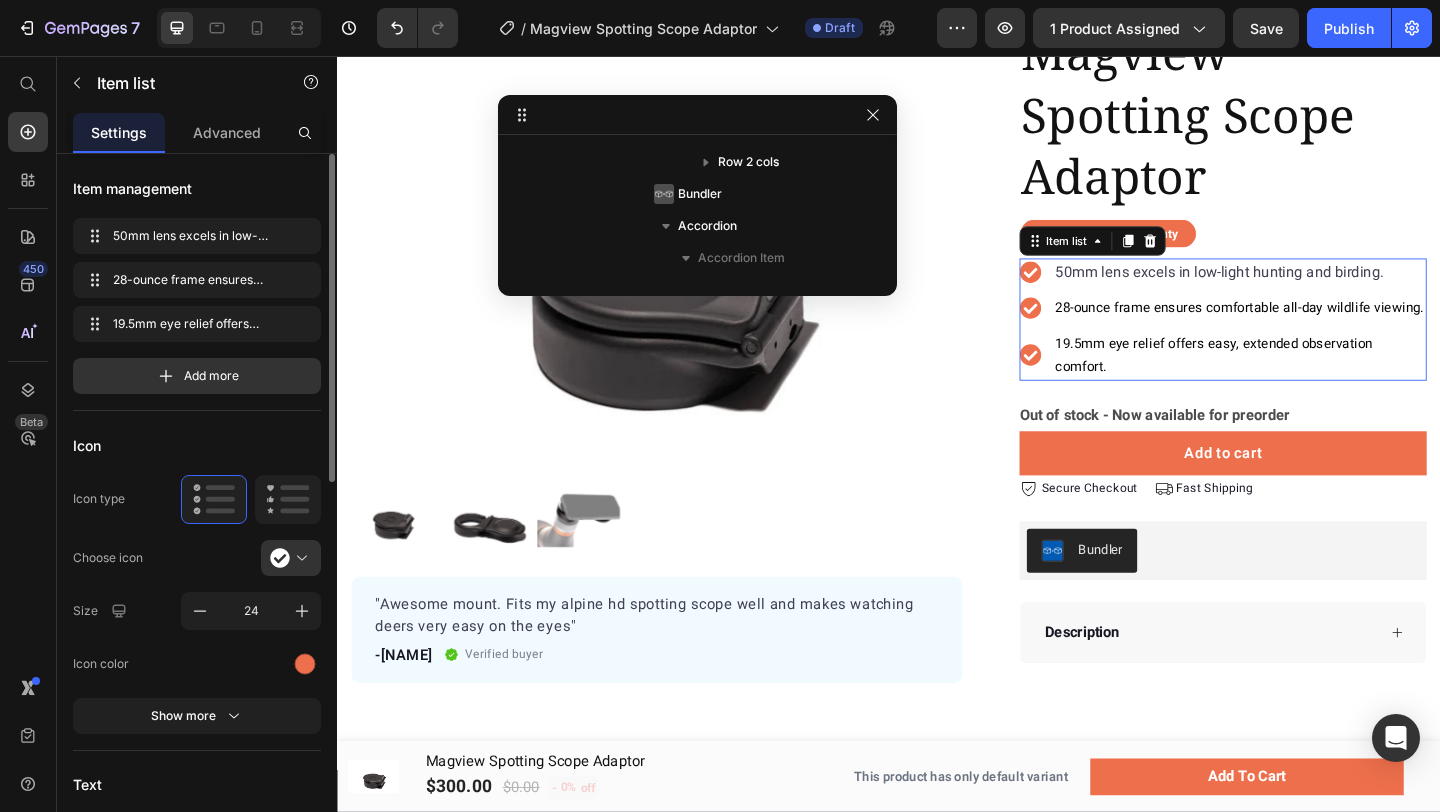 scroll, scrollTop: 957, scrollLeft: 0, axis: vertical 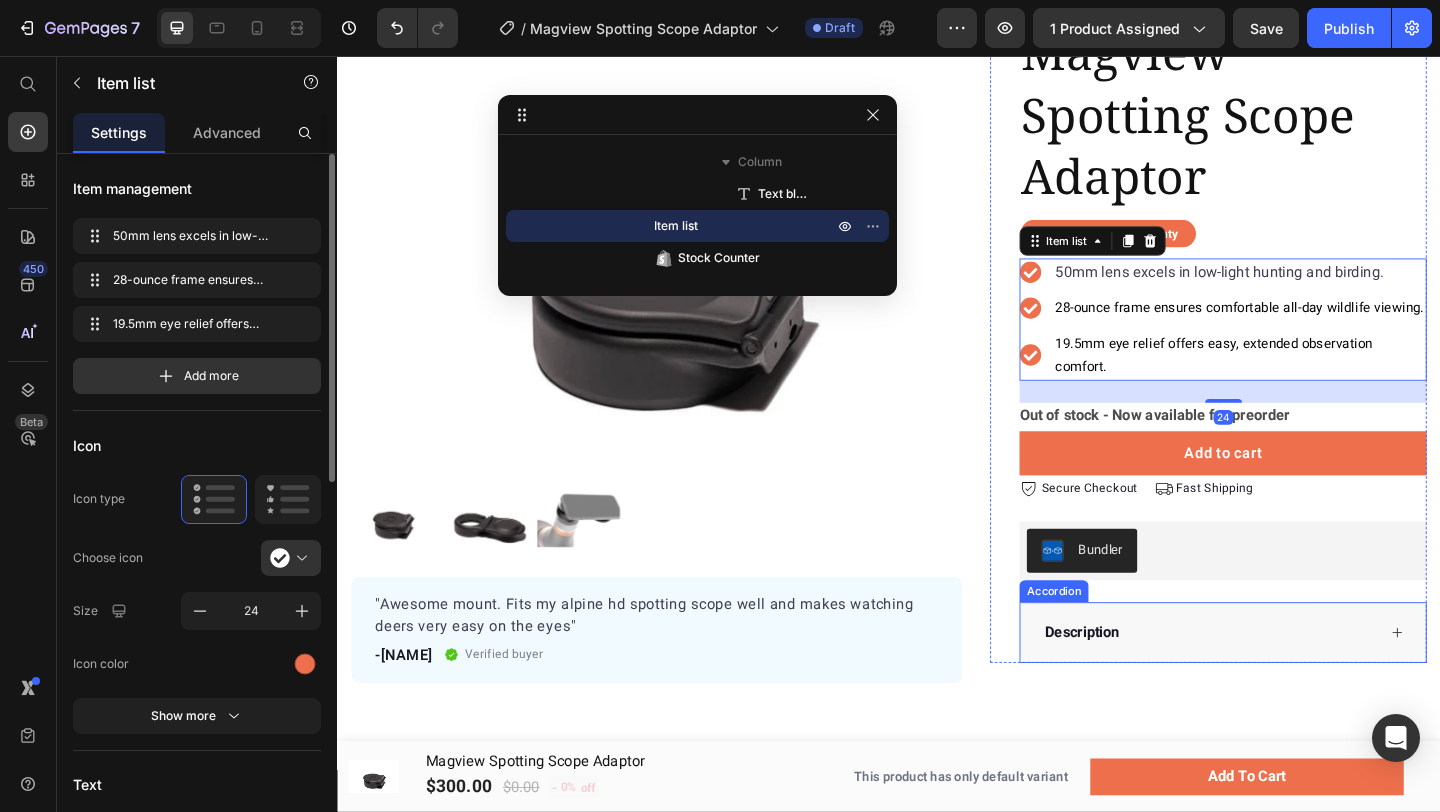 click on "Description" at bounding box center [1285, 683] 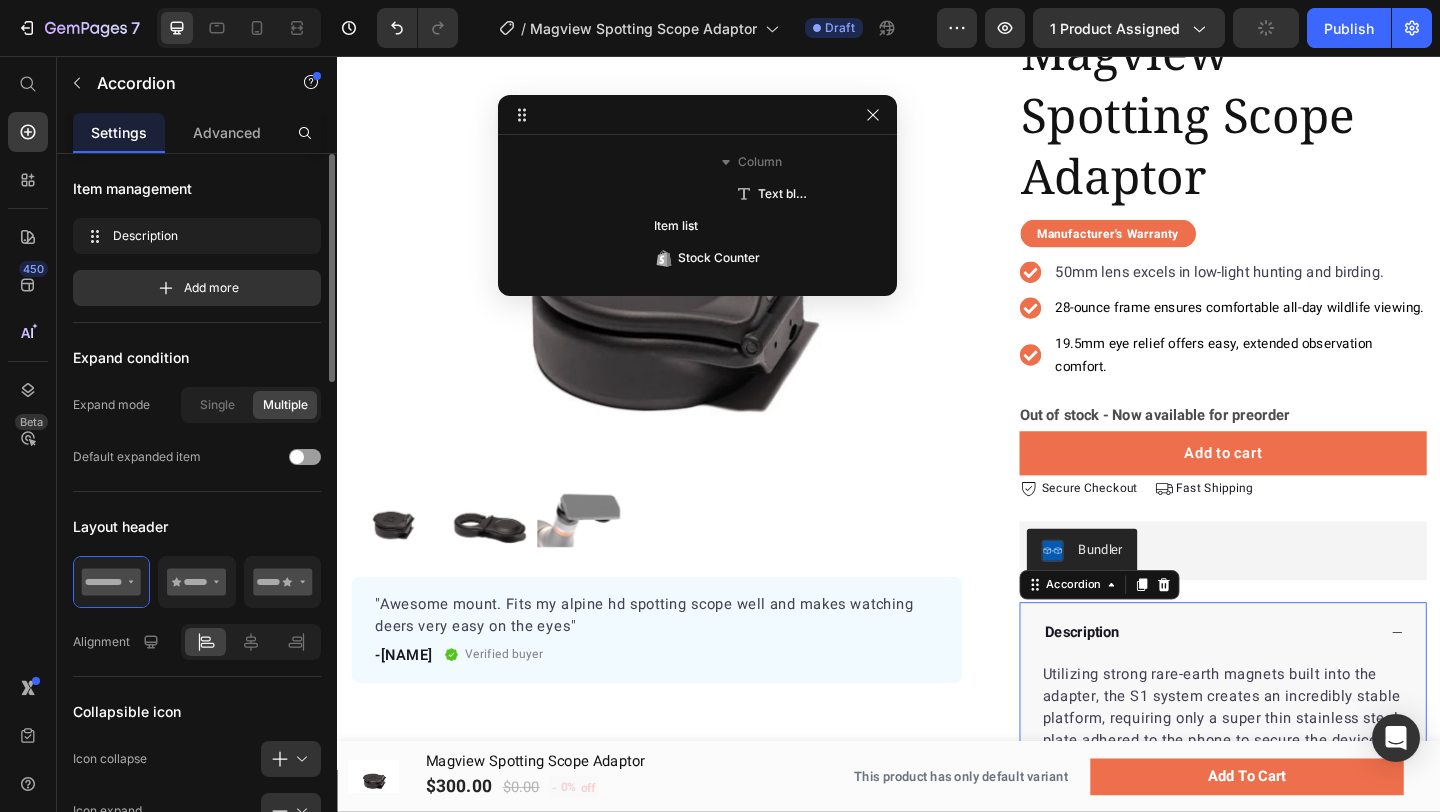 scroll, scrollTop: 1245, scrollLeft: 0, axis: vertical 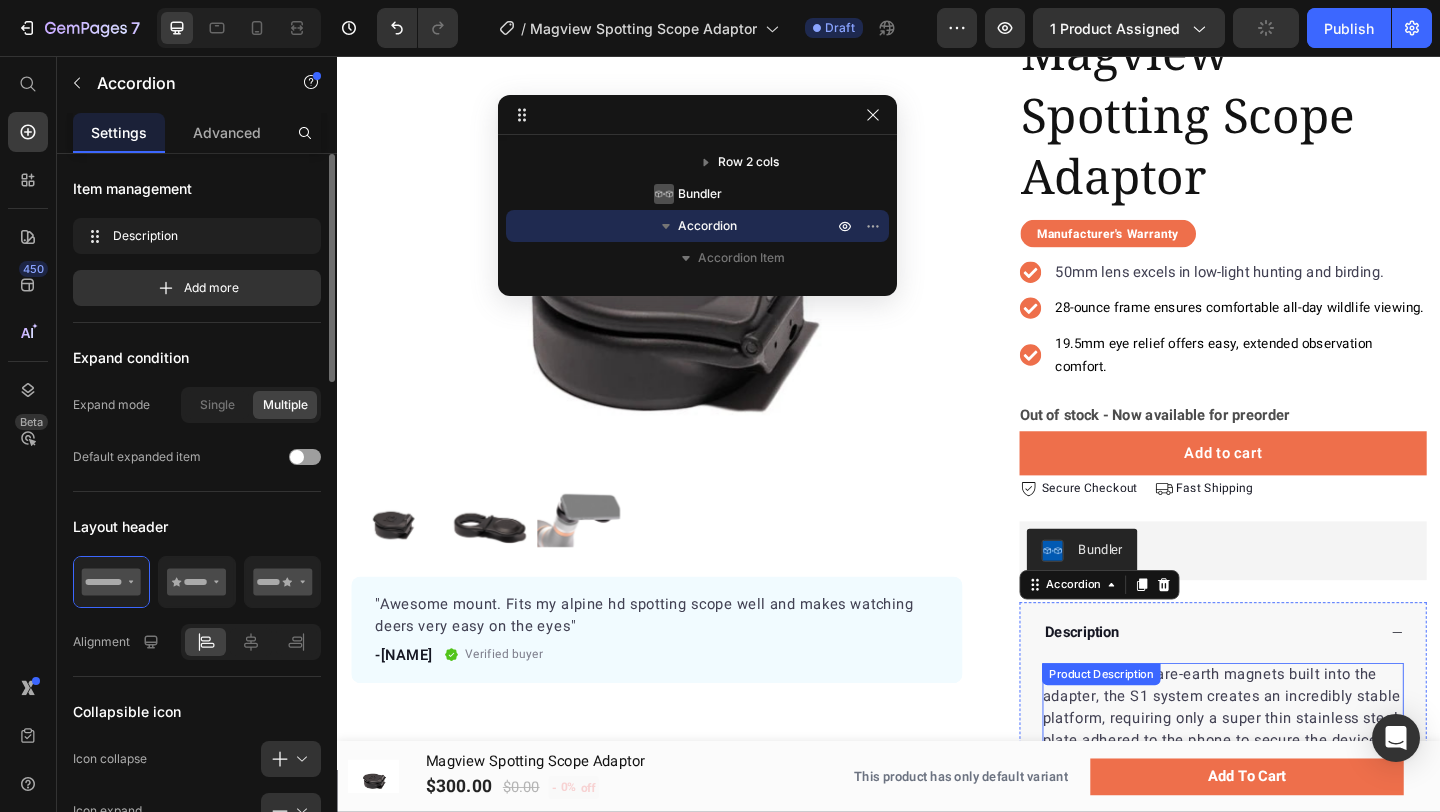 click on "Utilizing strong rare-earth magnets built into the adapter, the S1 system creates an incredibly stable platform, requiring only a super thin stainless steel plate adhered to the phone to secure the device to the optic. Simply flip open the S1 cap, connect your device to the magnet with the included MagView Phone Plate, position the camera and you are ready to film." at bounding box center (1300, 812) 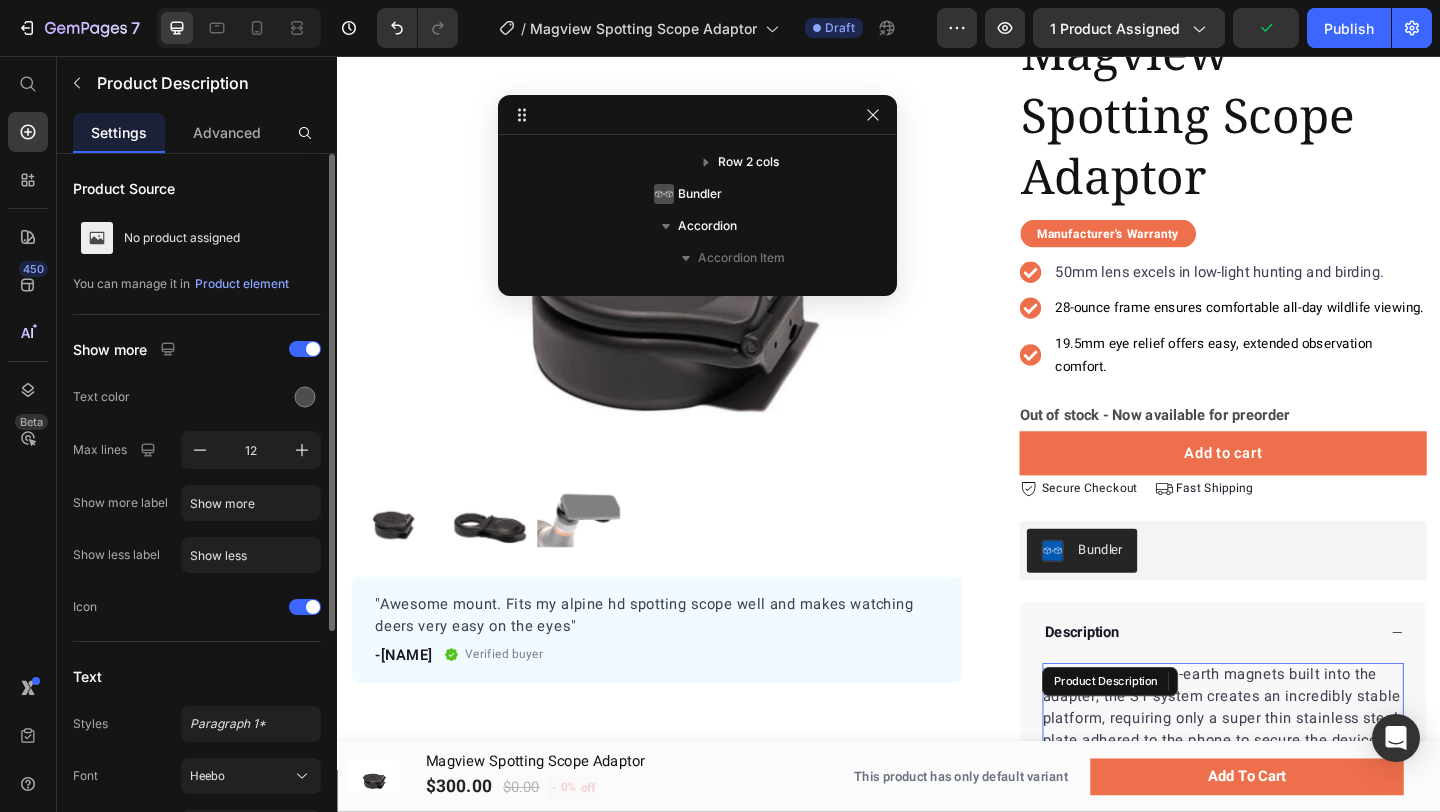 scroll, scrollTop: 1341, scrollLeft: 0, axis: vertical 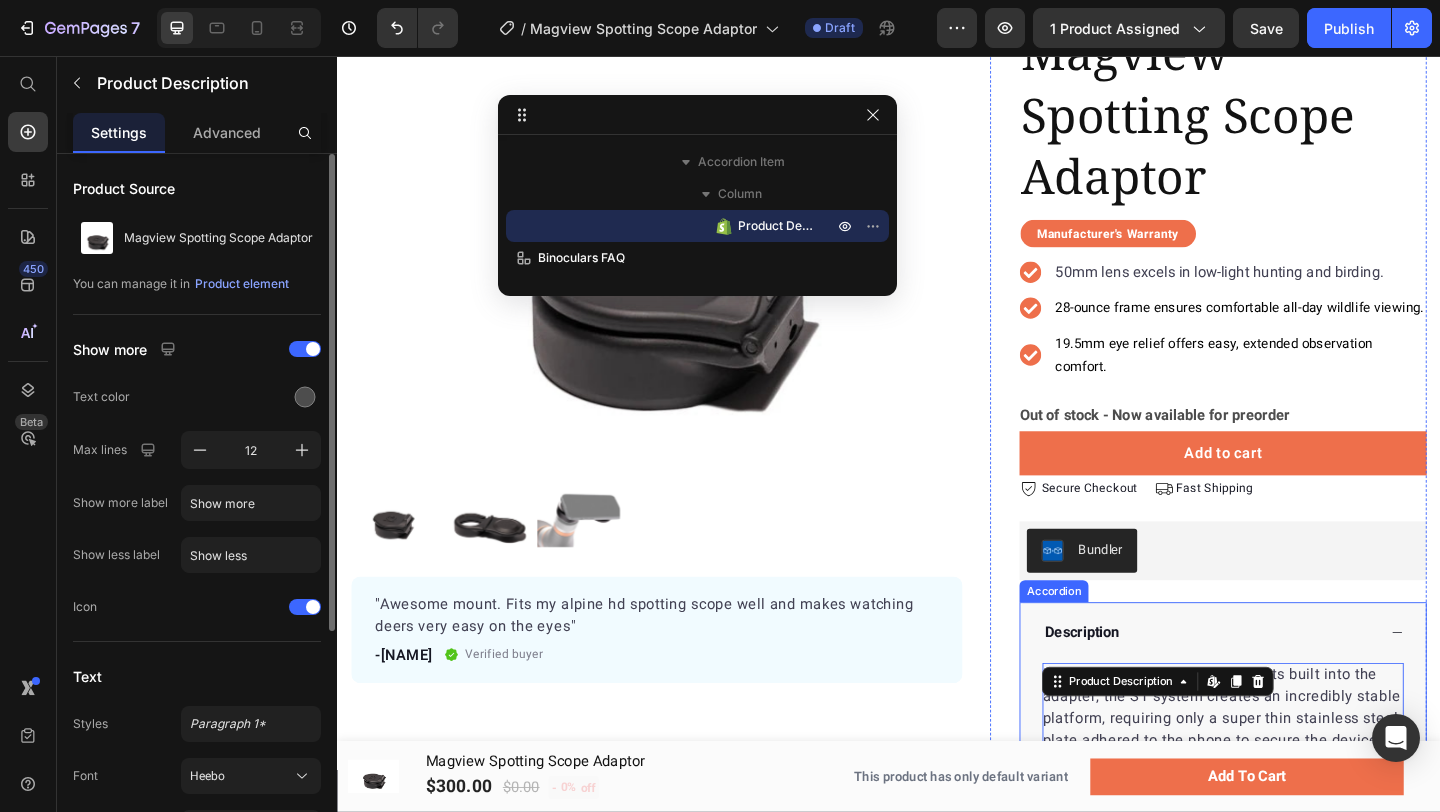 click on "Description" at bounding box center [1285, 683] 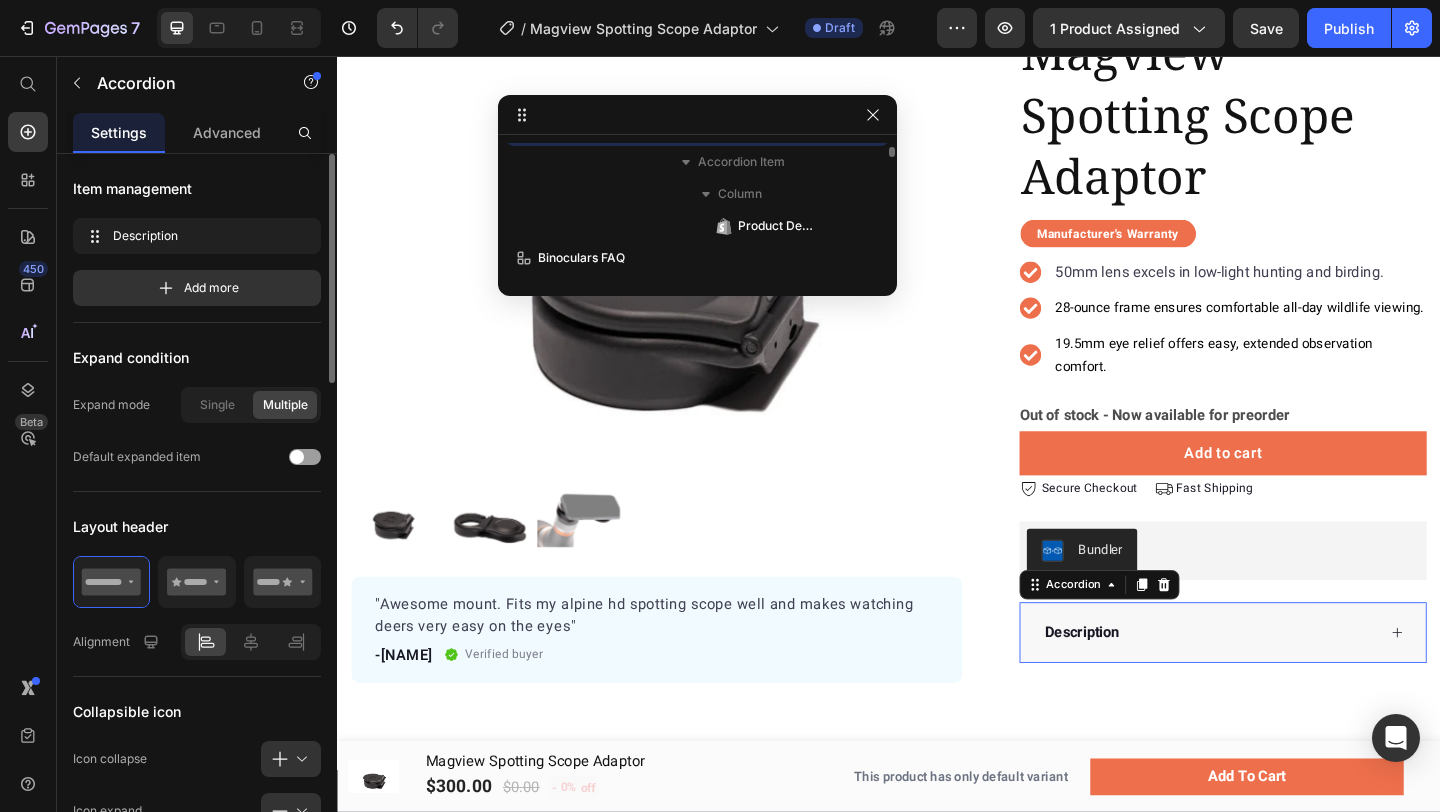 scroll, scrollTop: 1245, scrollLeft: 0, axis: vertical 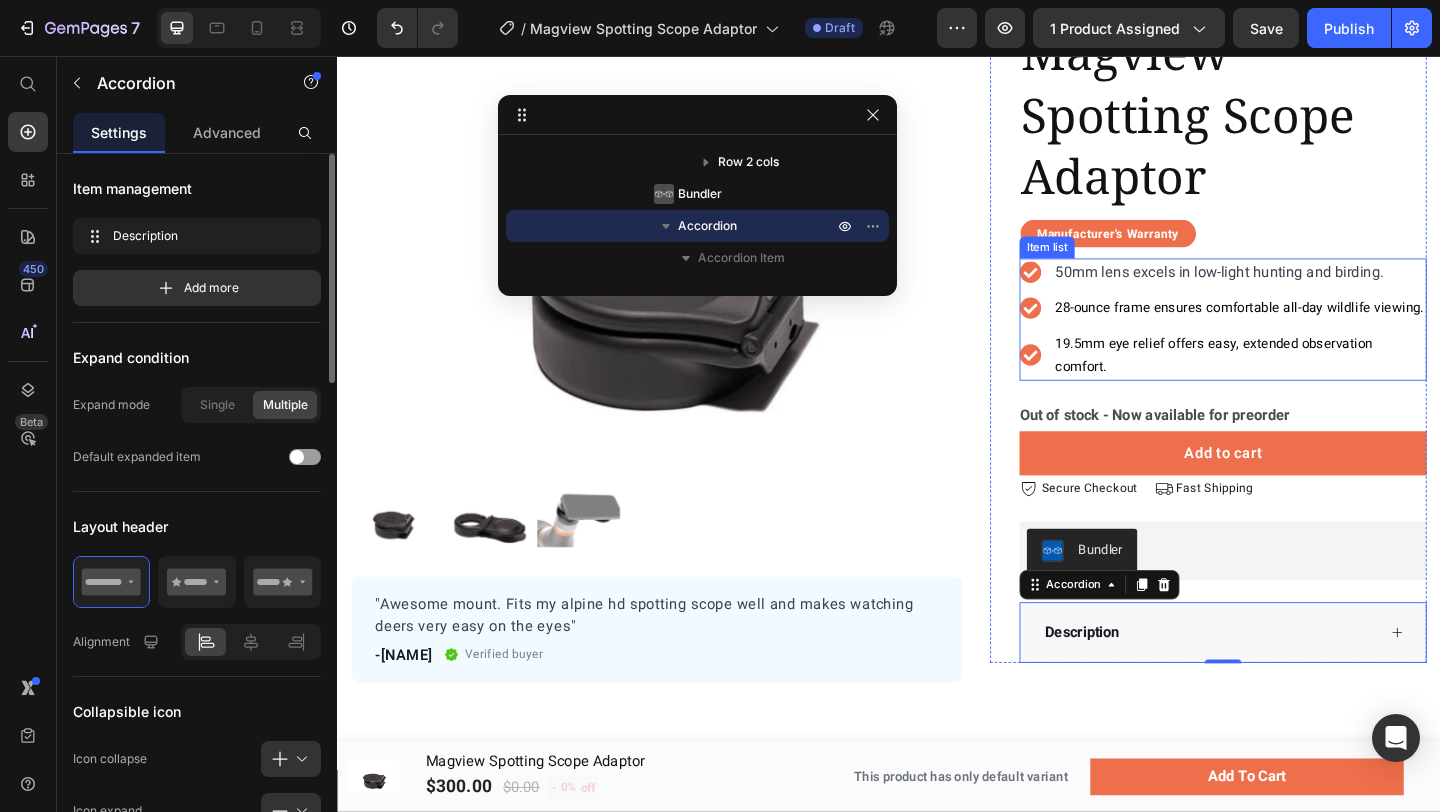 click on "50mm lens excels in low-light hunting and birding. 28-ounce frame ensures comfortable all-day wildlife viewing. 19.5mm eye relief offers easy, extended observation comfort." at bounding box center (1300, 342) 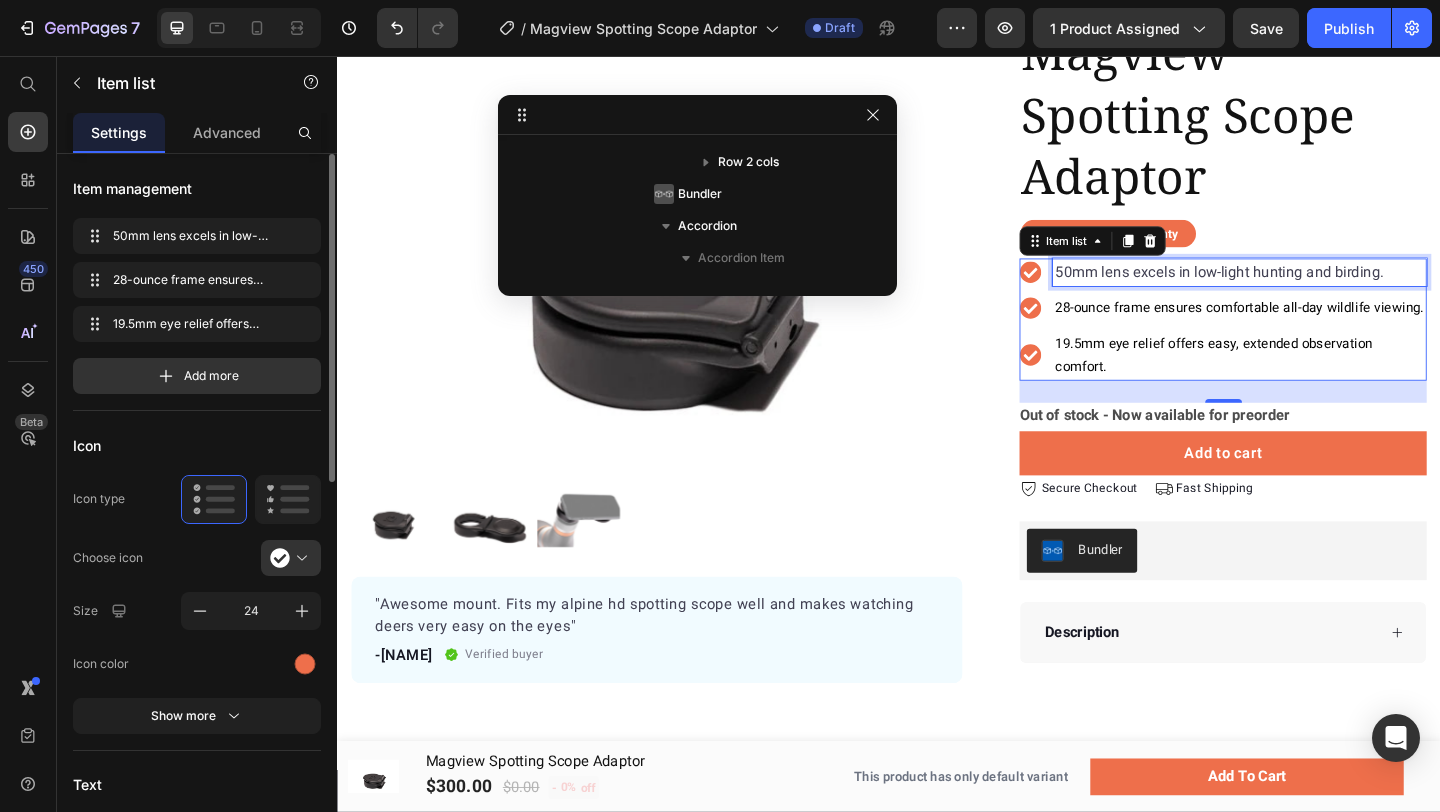 scroll, scrollTop: 957, scrollLeft: 0, axis: vertical 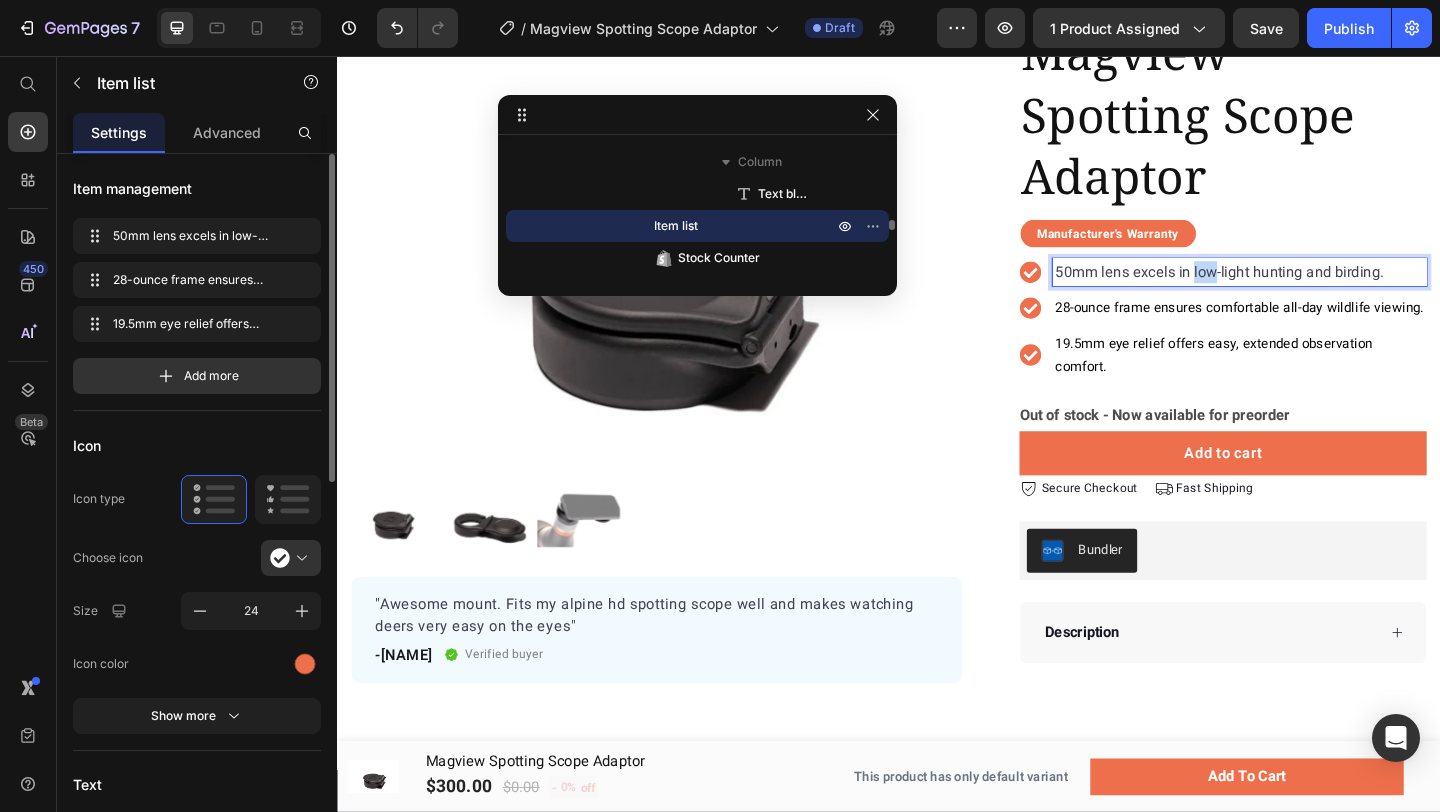 click on "50mm lens excels in low-light hunting and birding." at bounding box center [1318, 291] 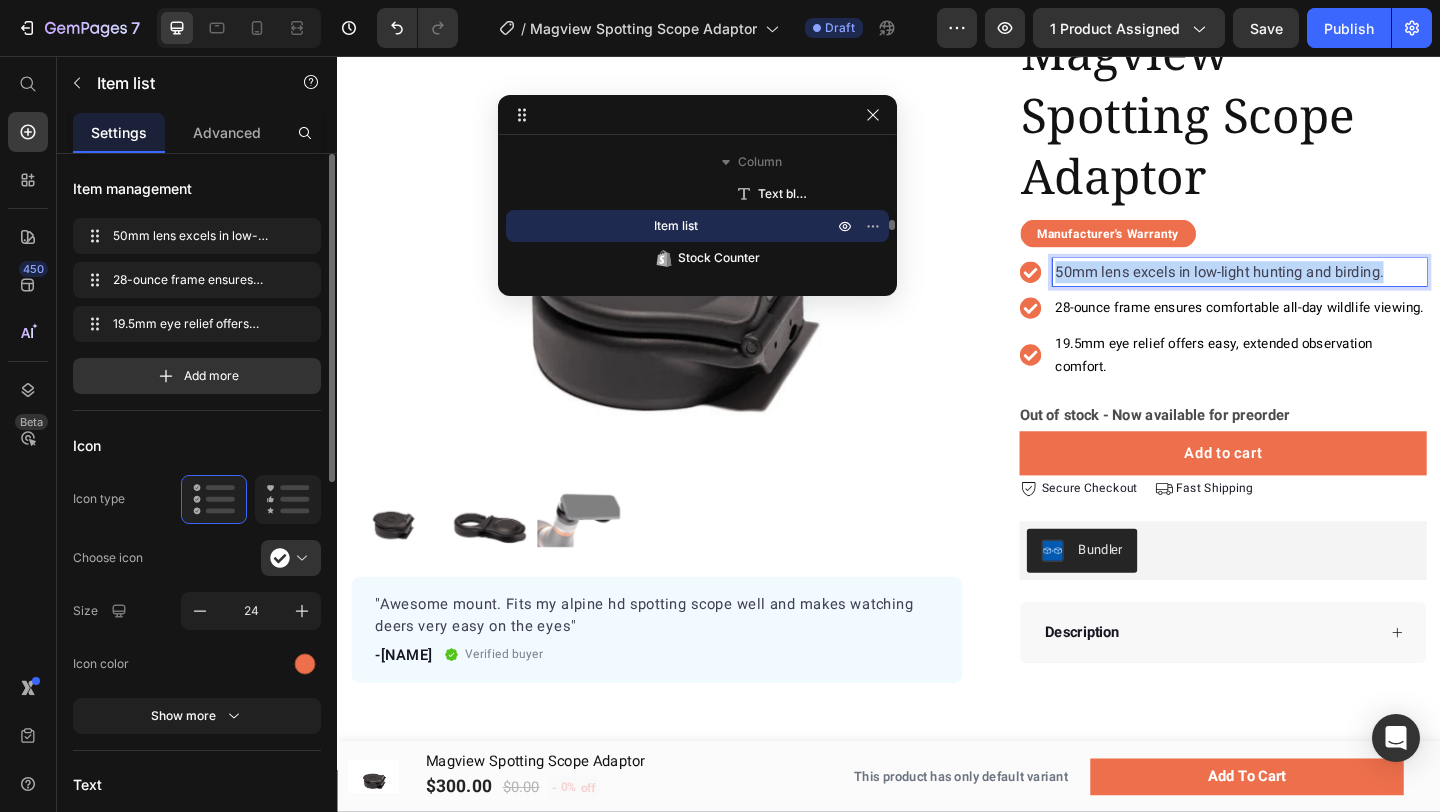 click on "50mm lens excels in low-light hunting and birding." at bounding box center (1318, 291) 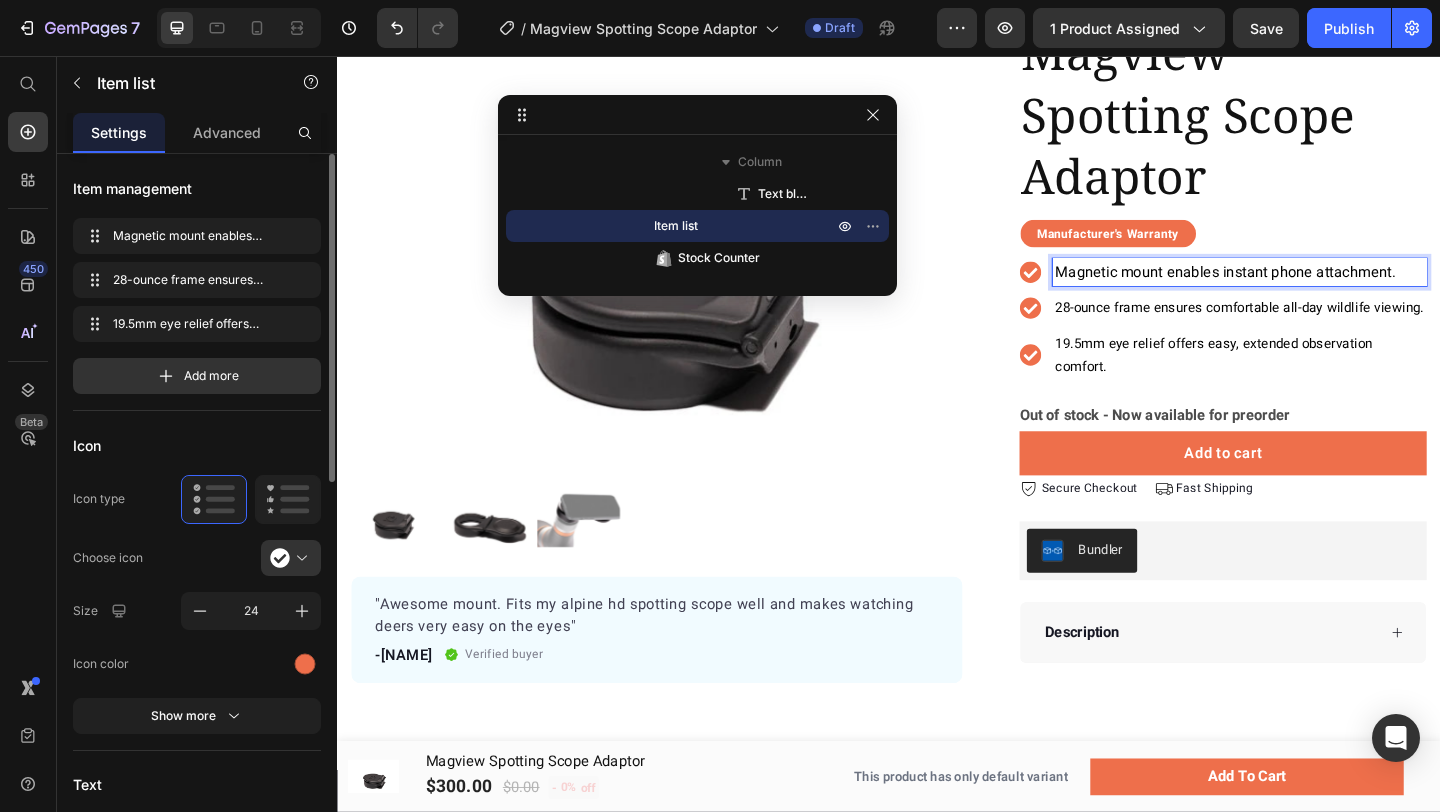 click on "28-ounce frame ensures comfortable all-day wildlife viewing." at bounding box center (1318, 329) 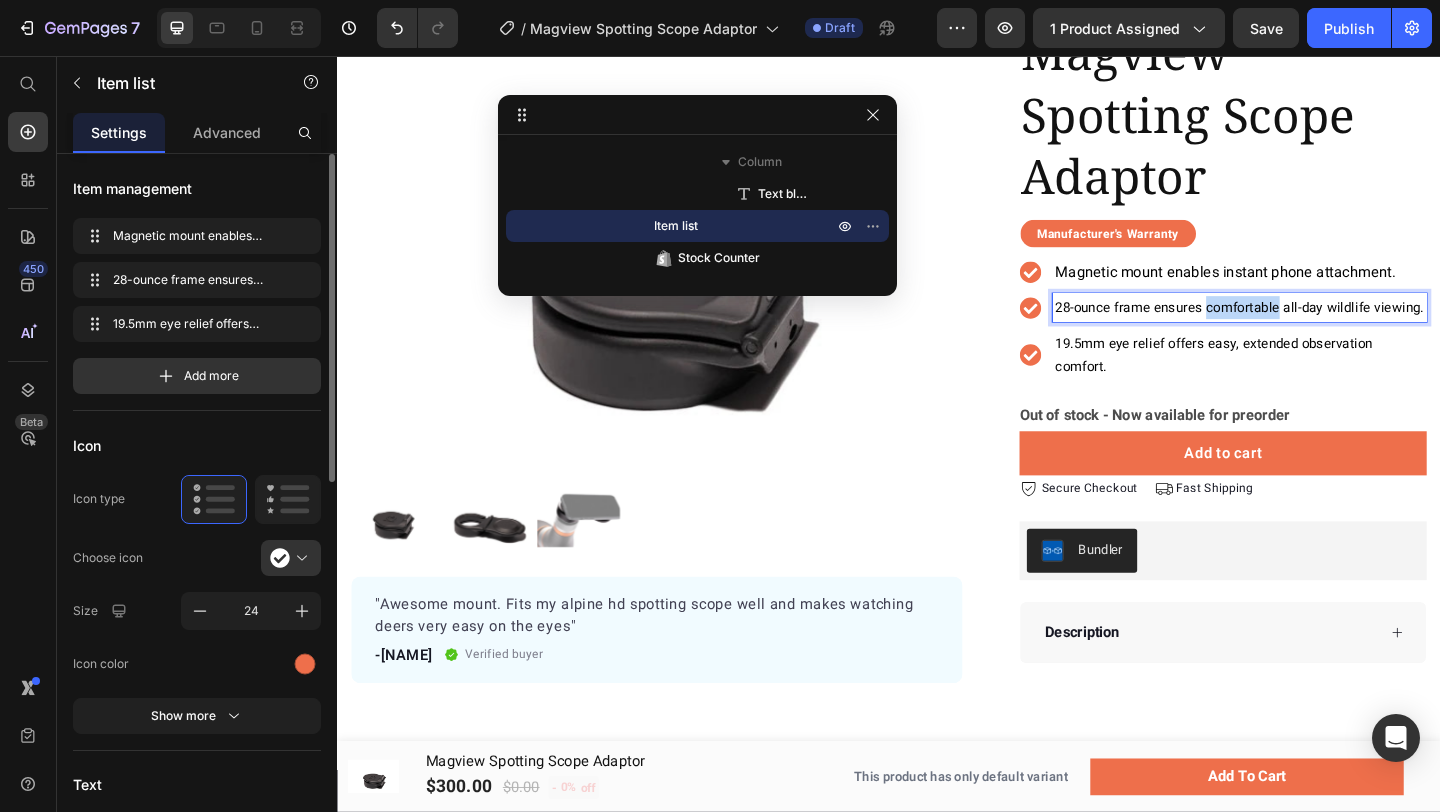 click on "28-ounce frame ensures comfortable all-day wildlife viewing." at bounding box center [1318, 329] 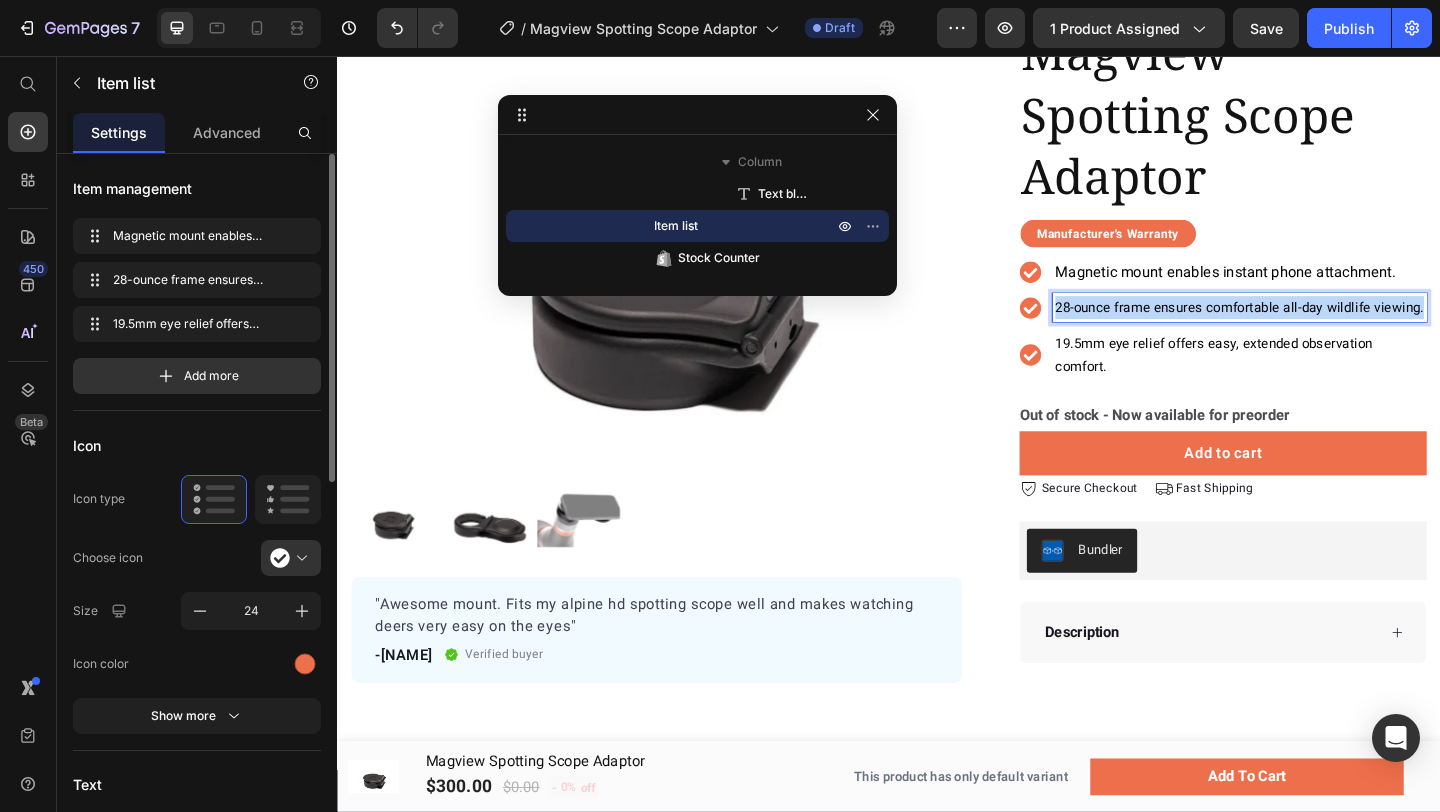 click on "28-ounce frame ensures comfortable all-day wildlife viewing." at bounding box center [1318, 329] 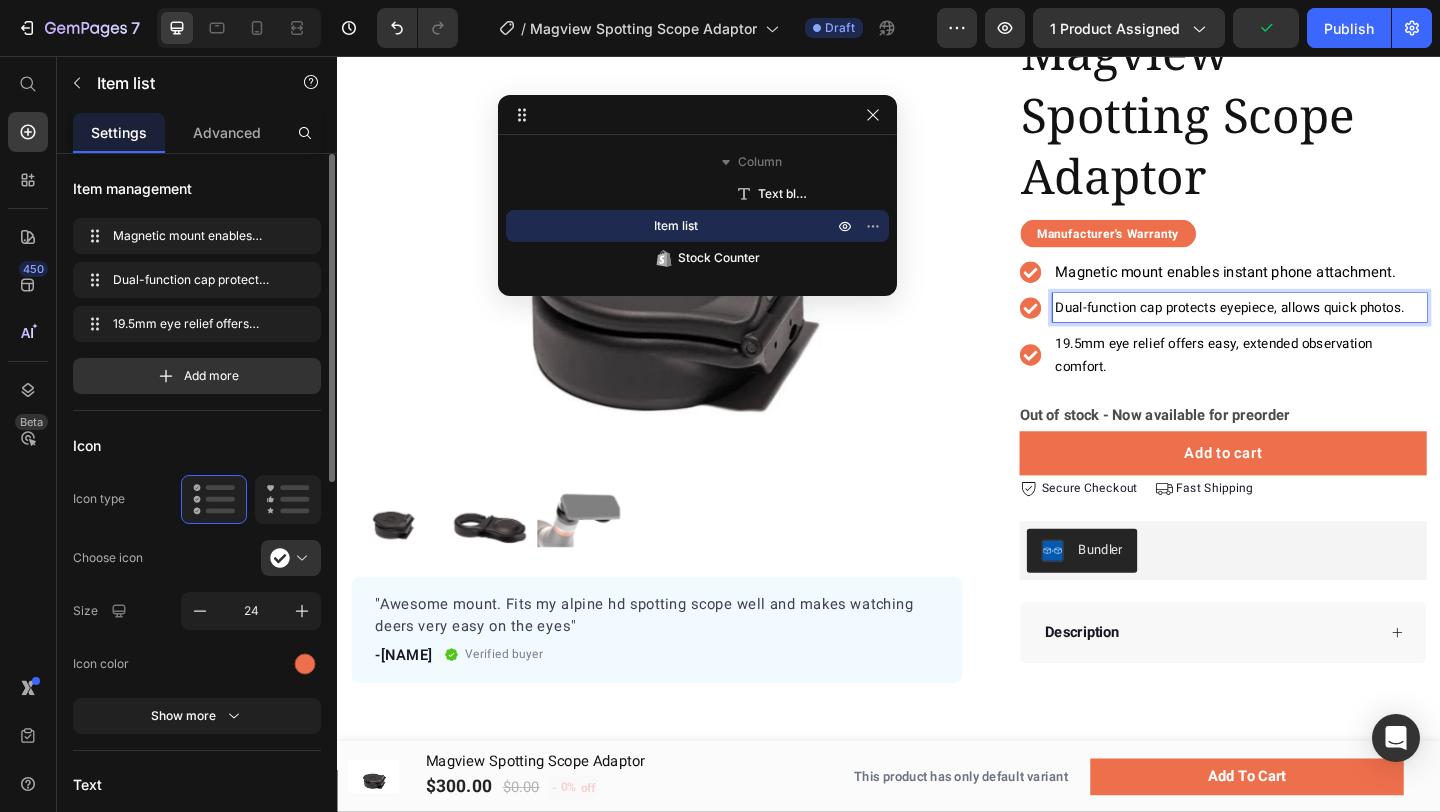click on "19.5mm eye relief offers easy, extended observation comfort." at bounding box center (1290, 381) 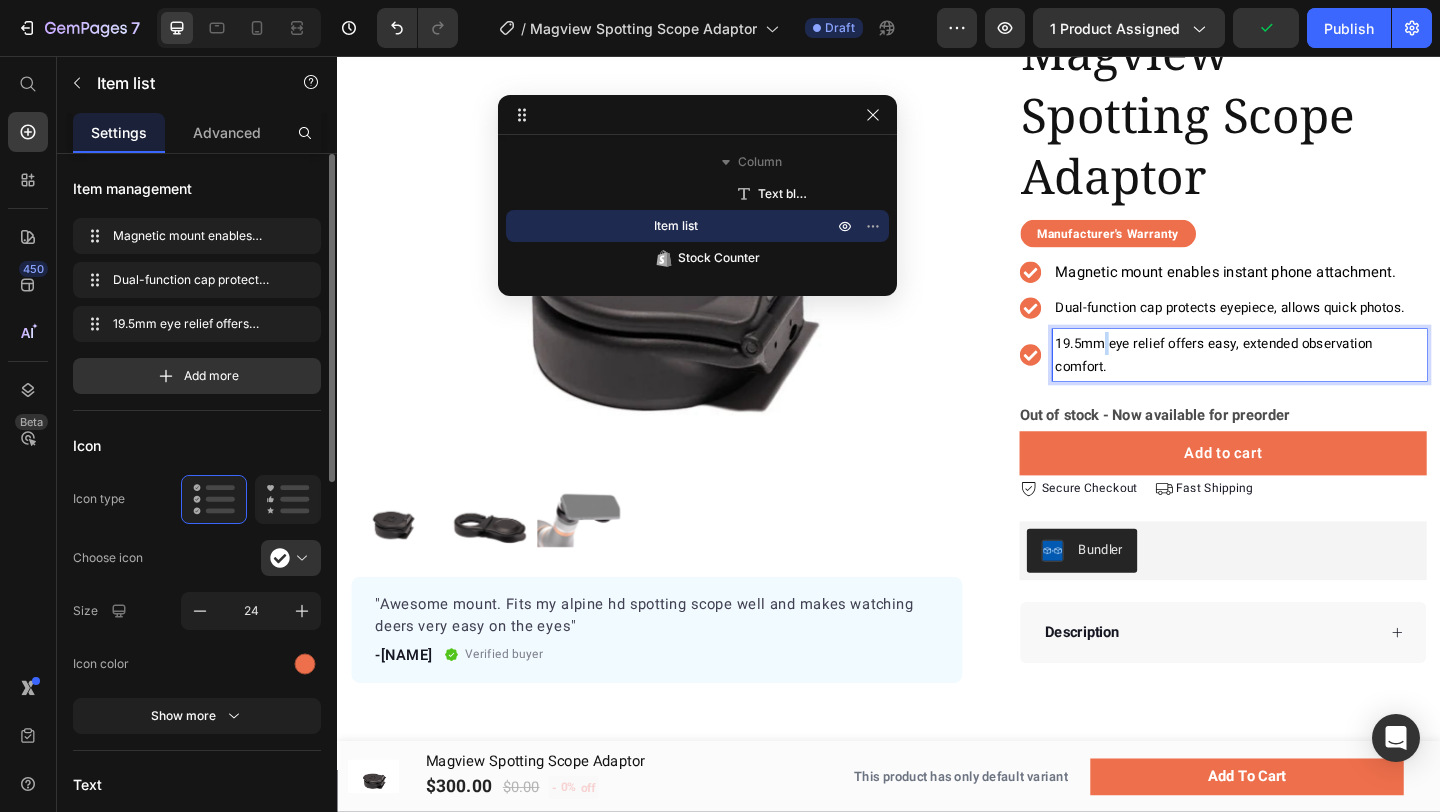 click on "19.5mm eye relief offers easy, extended observation comfort." at bounding box center (1290, 381) 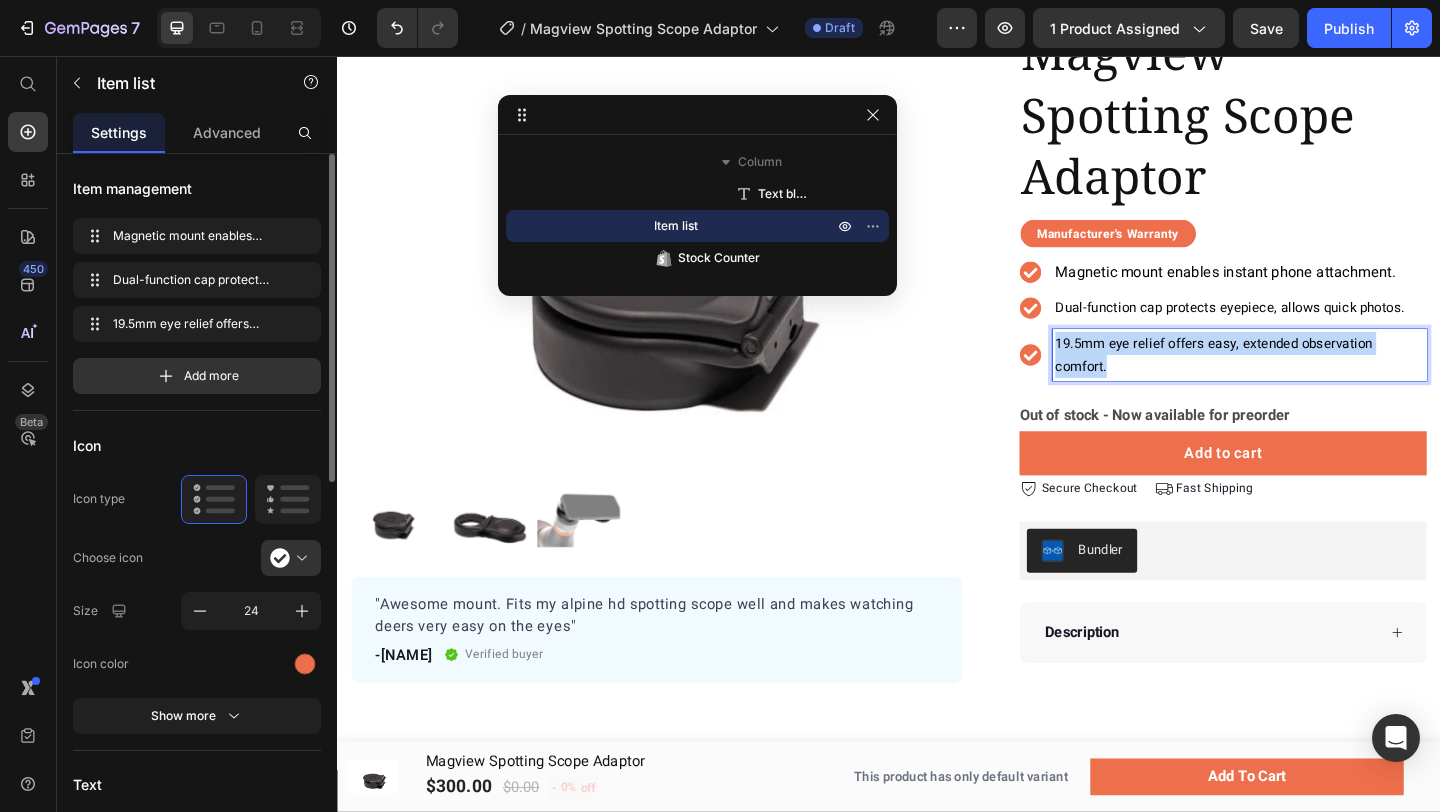 click on "19.5mm eye relief offers easy, extended observation comfort." at bounding box center [1290, 381] 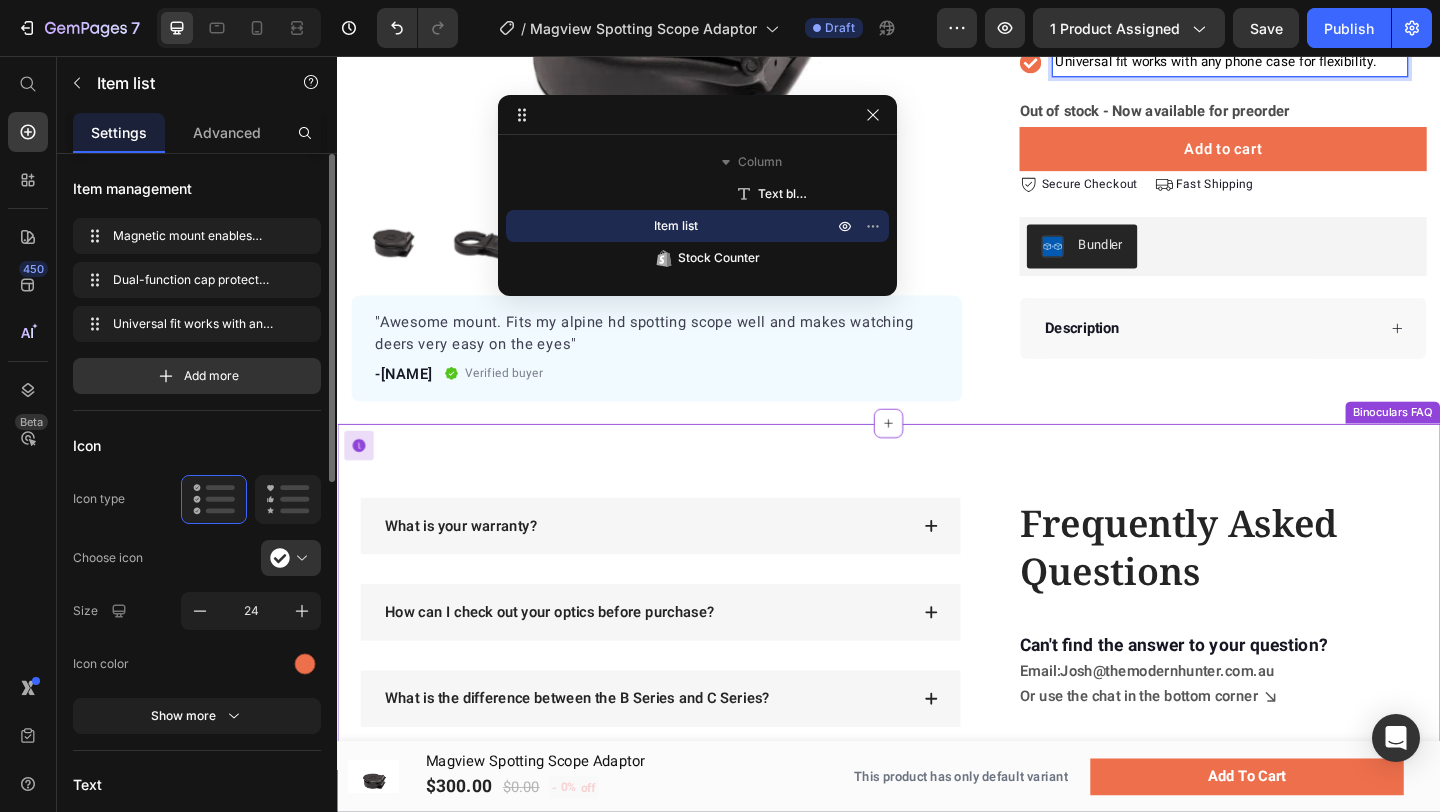 scroll, scrollTop: 601, scrollLeft: 0, axis: vertical 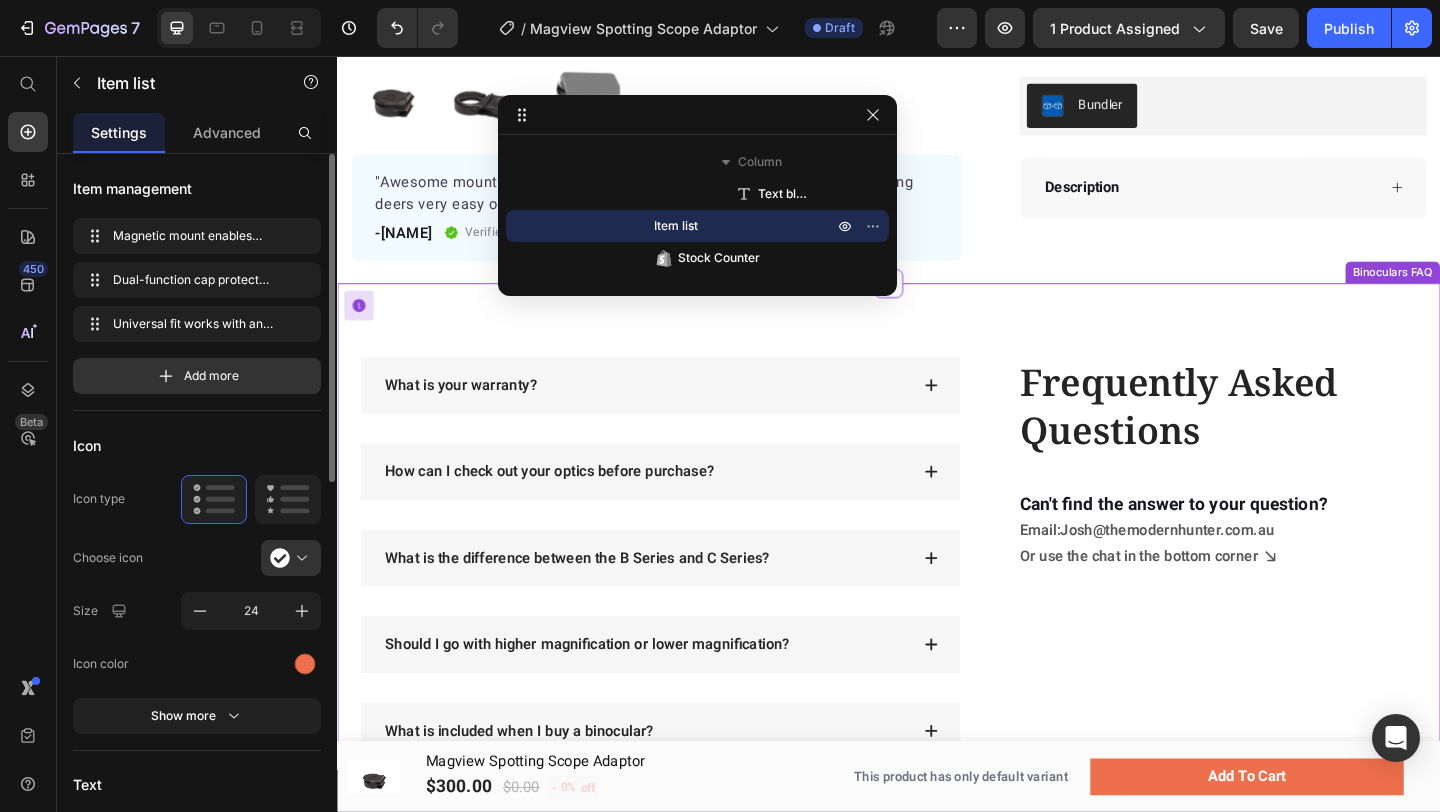 click on "Frequently Asked Questions Heading Can't find the answer to your question? Text block Email:  Josh@themodernhunter.com.au Text block Or use the chat in the bottom corner Text block
Icon Row" at bounding box center (1280, 696) 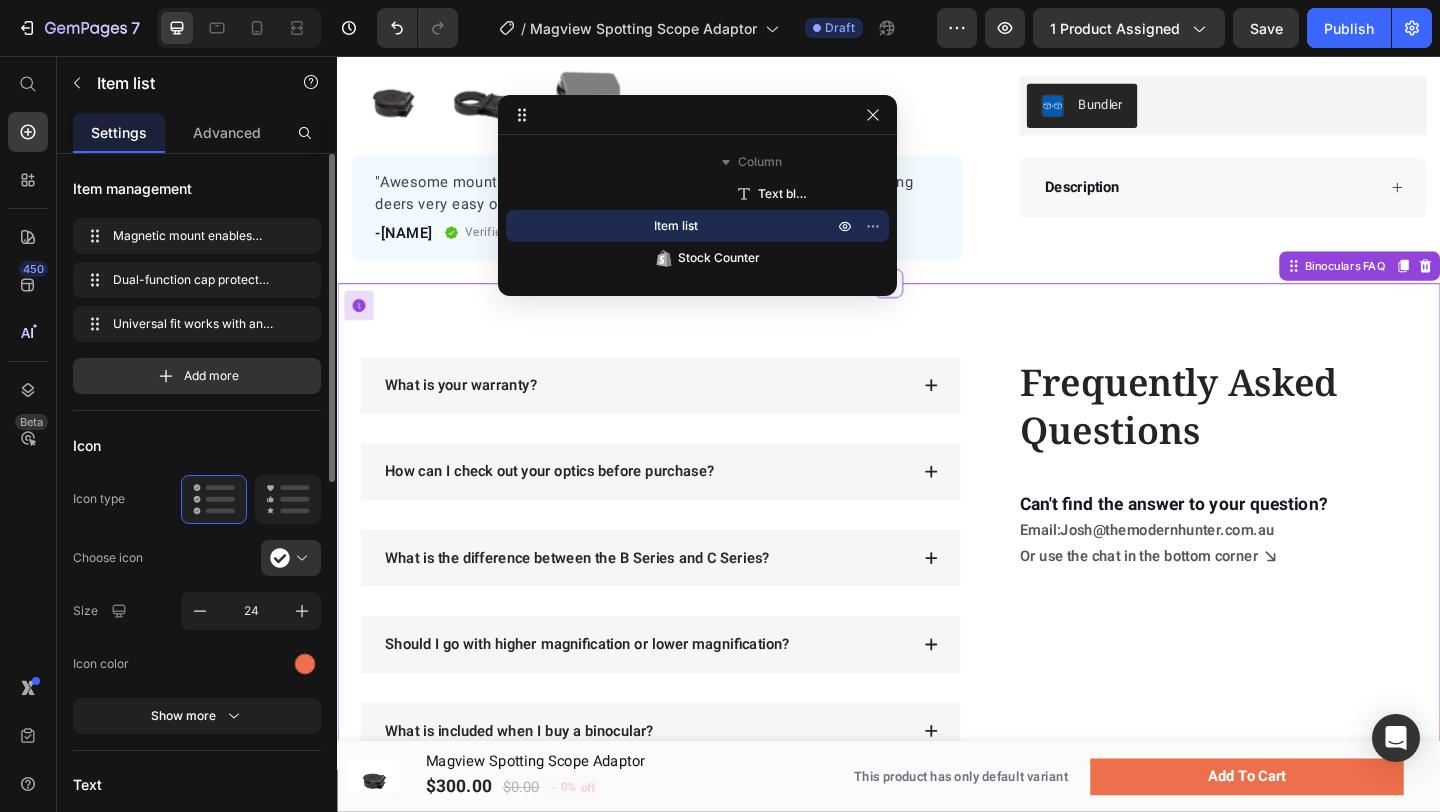 scroll, scrollTop: 1373, scrollLeft: 0, axis: vertical 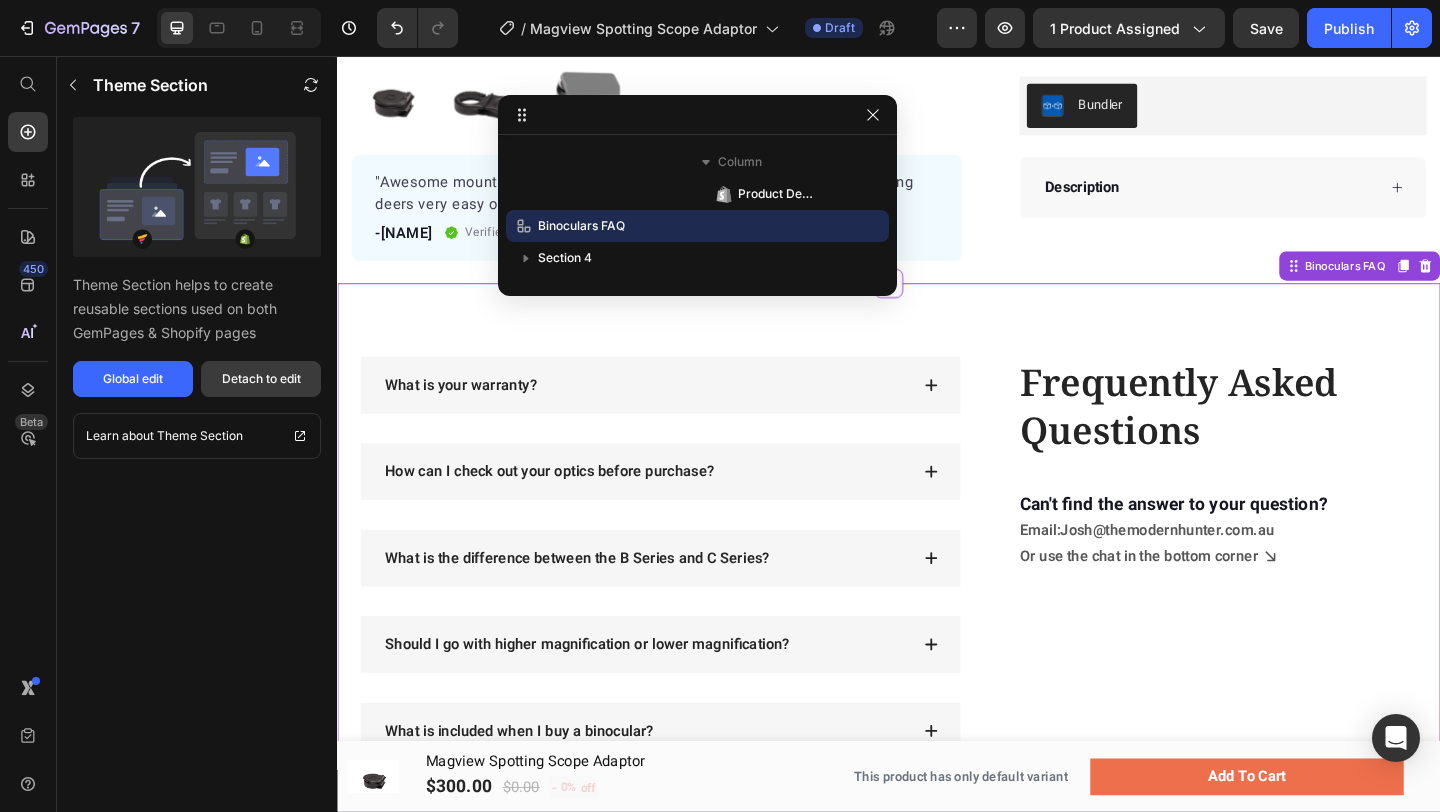 click on "Detach to edit" at bounding box center [261, 379] 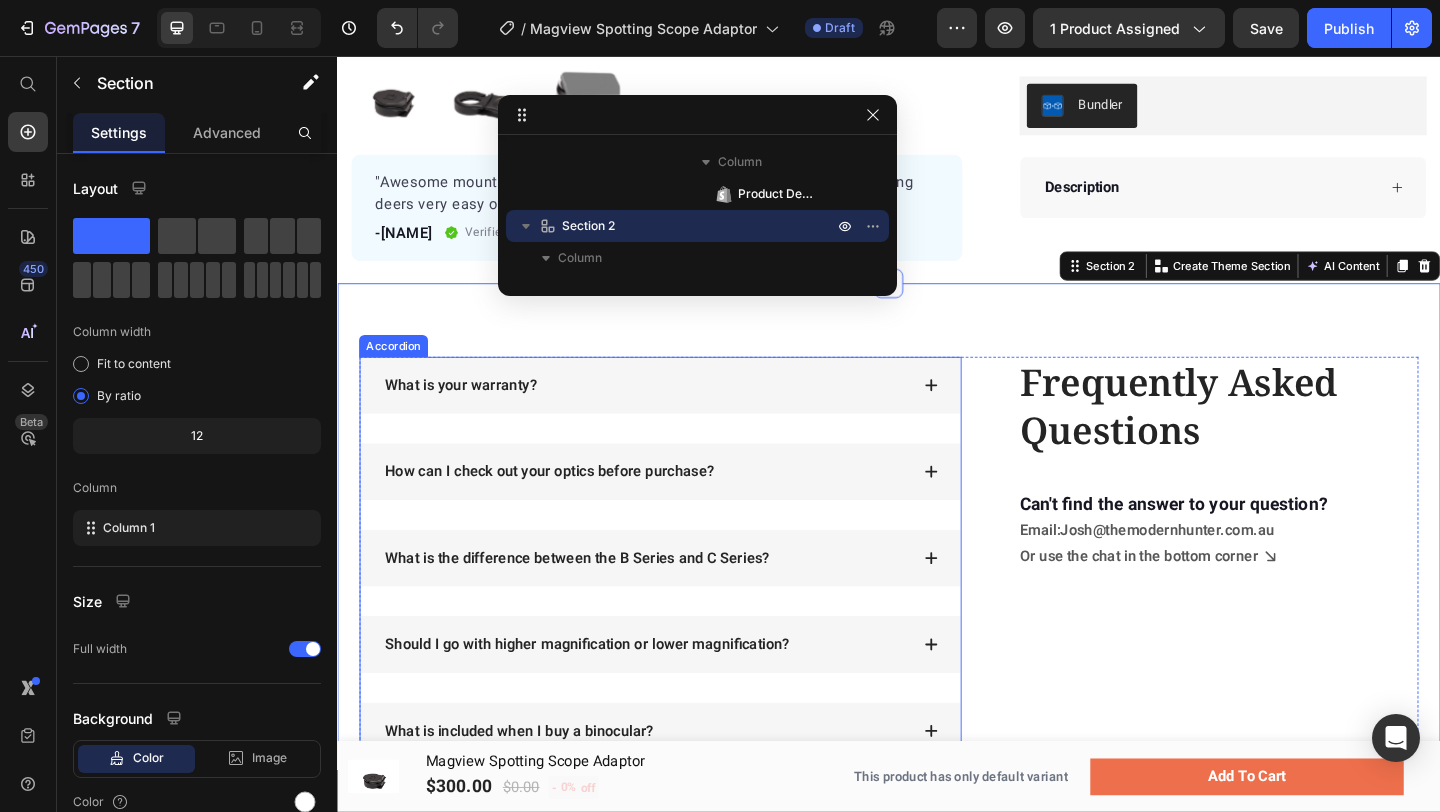 click on "What is your warranty?" at bounding box center [672, 414] 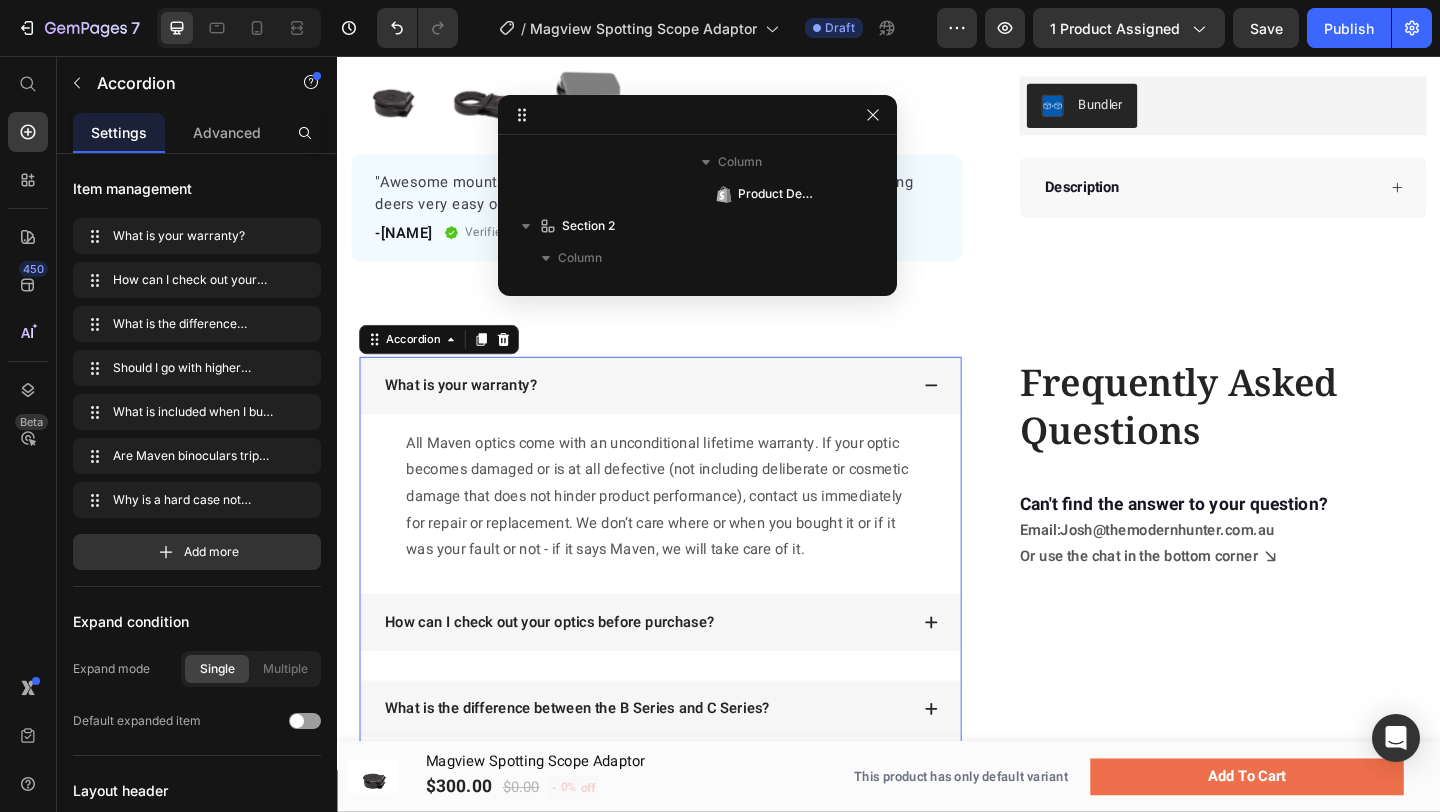 scroll, scrollTop: 1661, scrollLeft: 0, axis: vertical 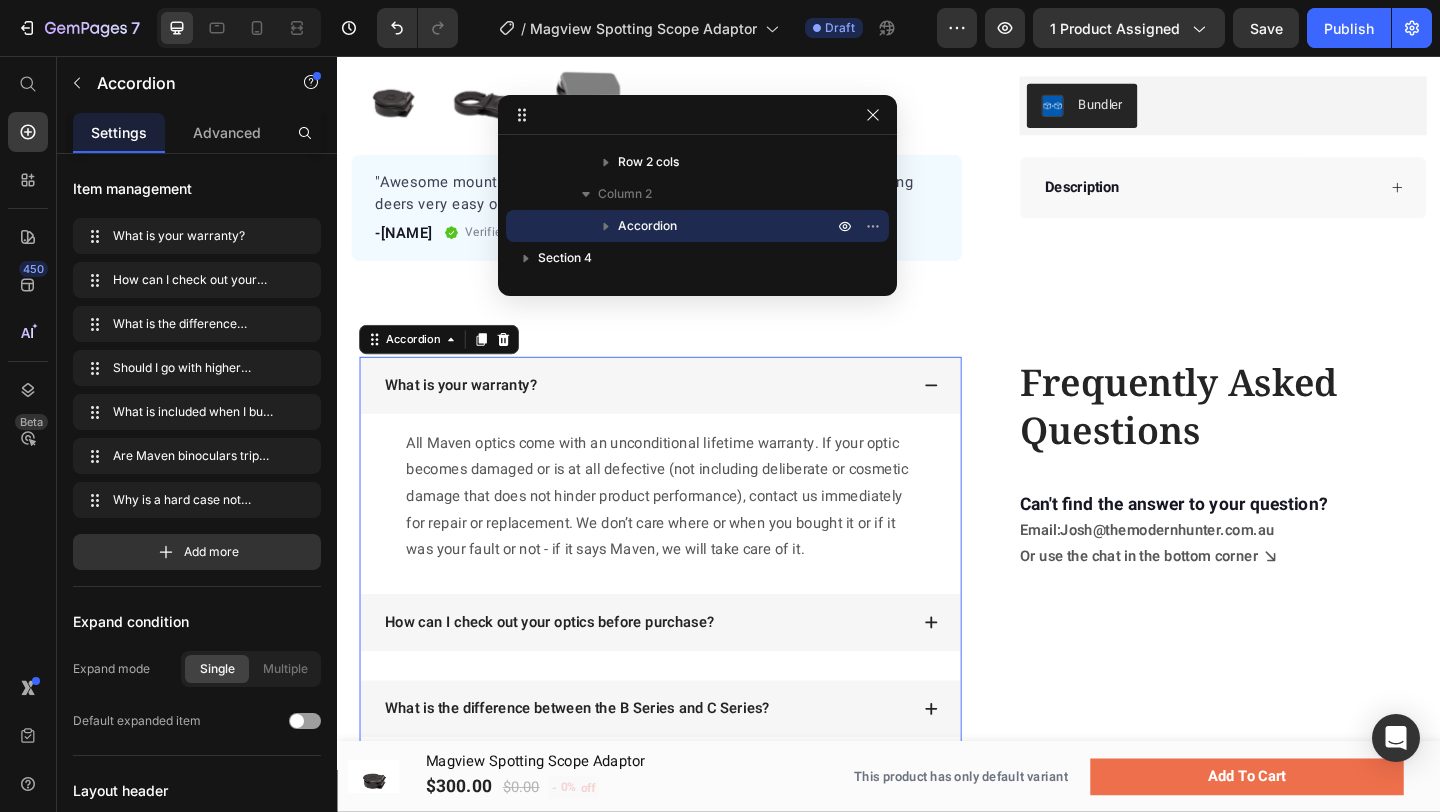 click on "What is your warranty?" at bounding box center (471, 414) 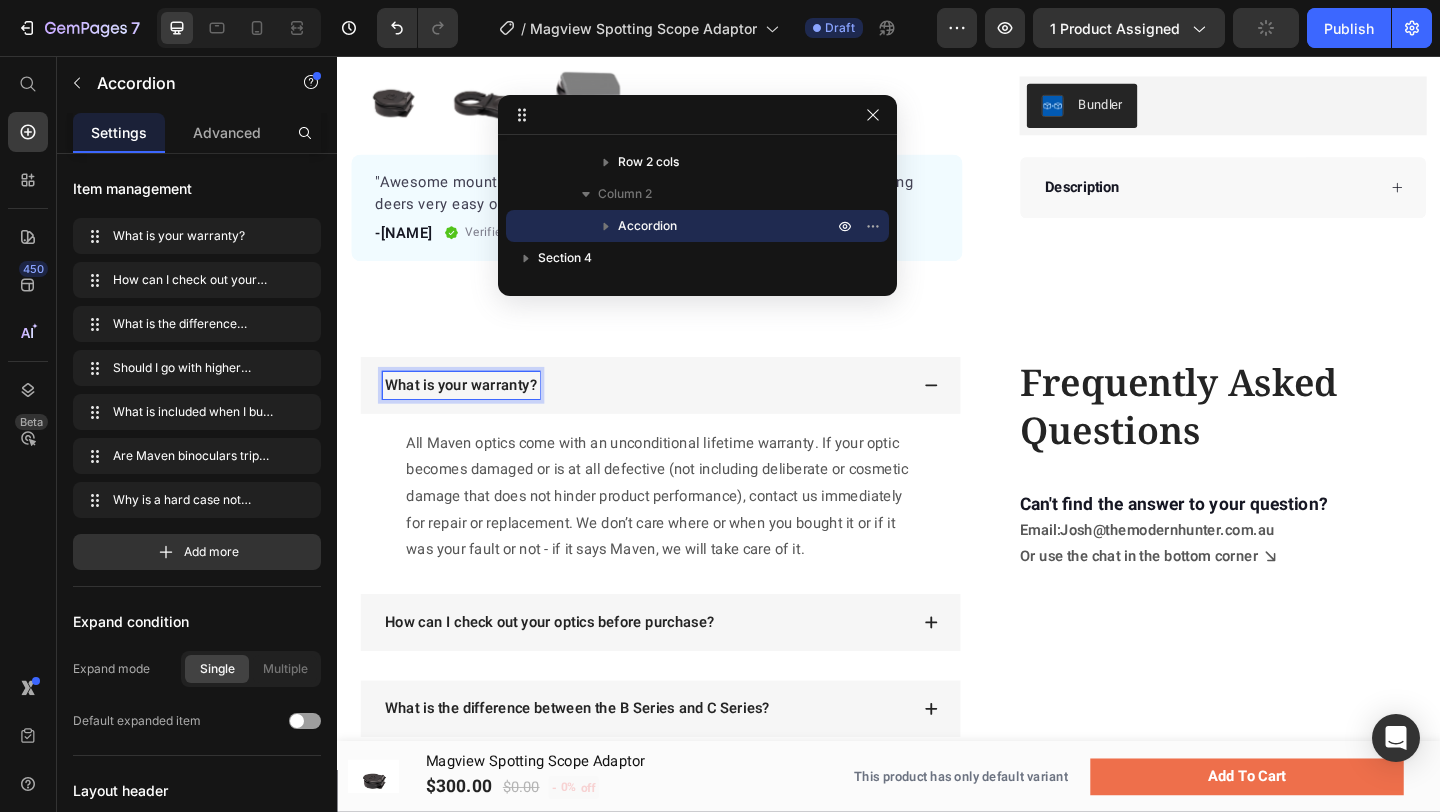 click on "What is your warranty?" at bounding box center (471, 414) 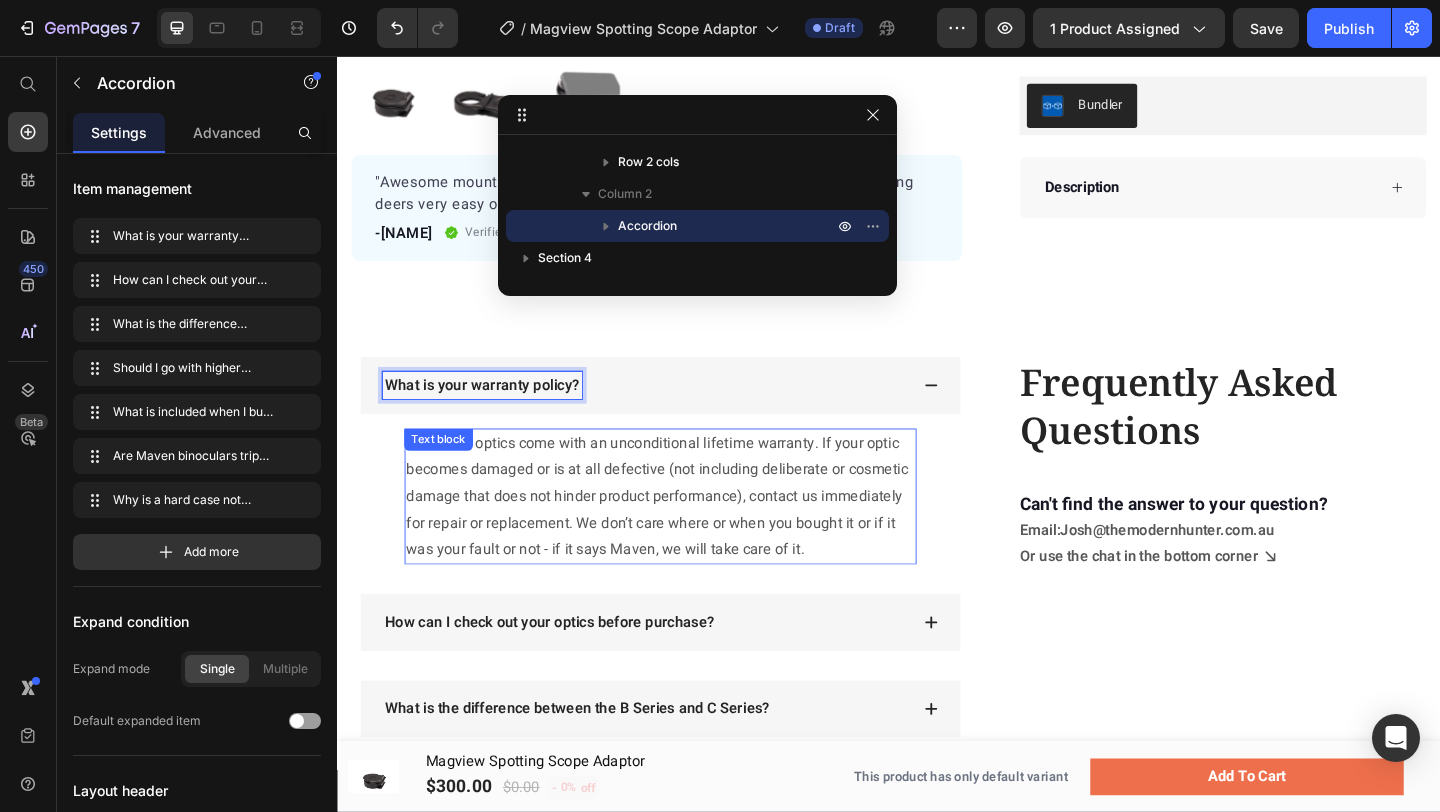 click on "All Maven optics come with an unconditional lifetime warranty. If your optic becomes damaged or is at all defective (not including deliberate or cosmetic damage that does not hinder product performance), contact us immediately for repair or replacement. We don’t care where or when you bought it or if it was your fault or not - if it says Maven, we will take care of it." at bounding box center (688, 535) 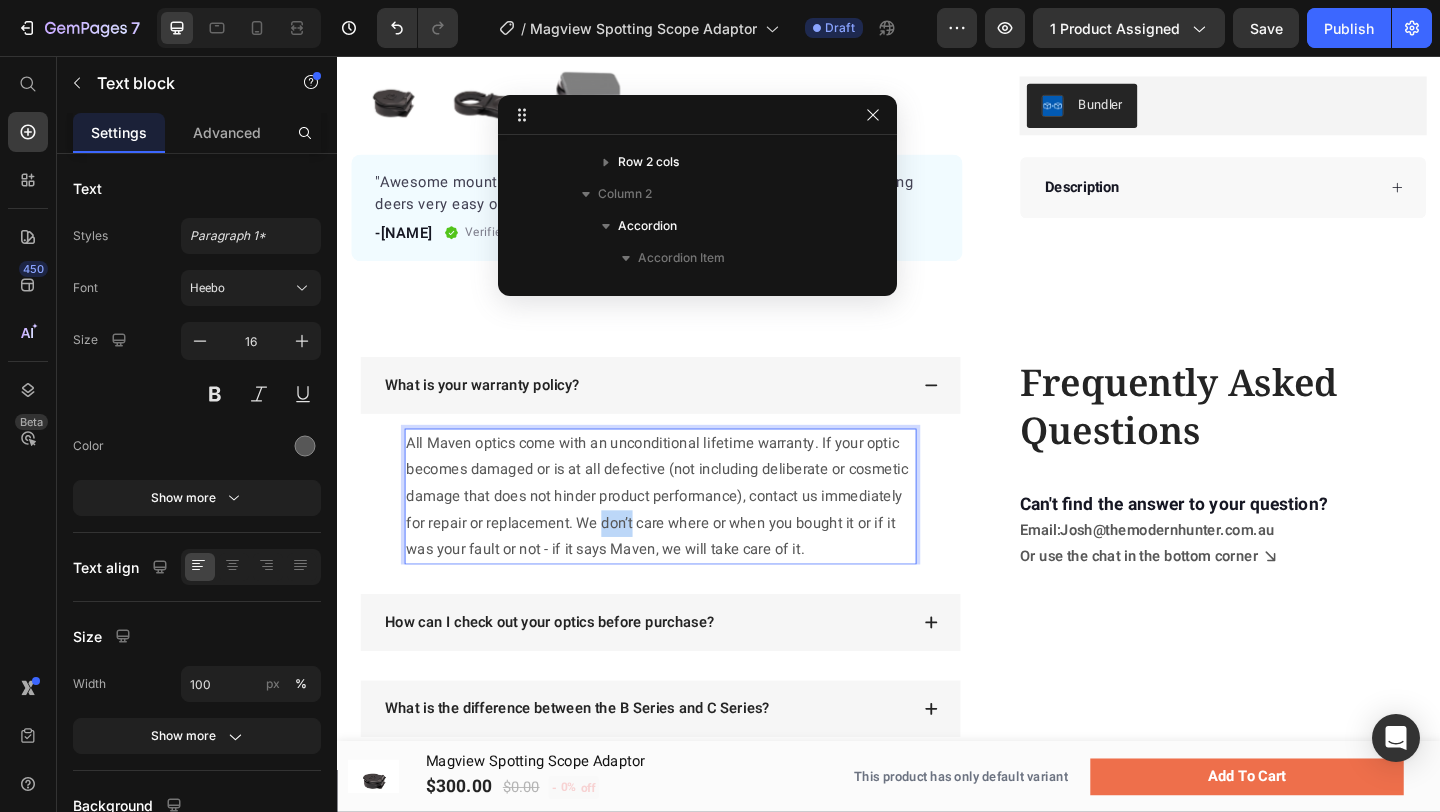 scroll, scrollTop: 1757, scrollLeft: 0, axis: vertical 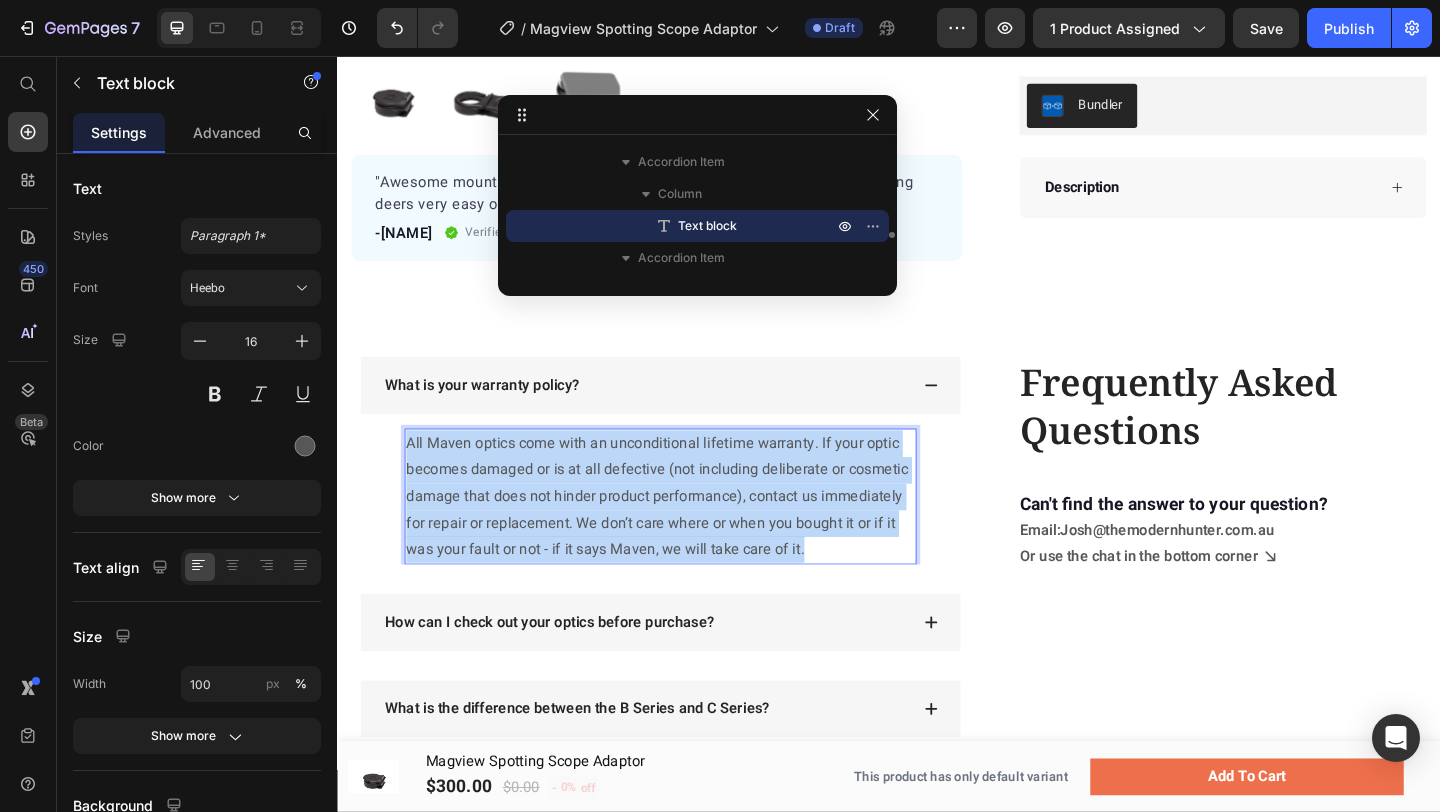 click on "All Maven optics come with an unconditional lifetime warranty. If your optic becomes damaged or is at all defective (not including deliberate or cosmetic damage that does not hinder product performance), contact us immediately for repair or replacement. We don’t care where or when you bought it or if it was your fault or not - if it says Maven, we will take care of it." at bounding box center [688, 535] 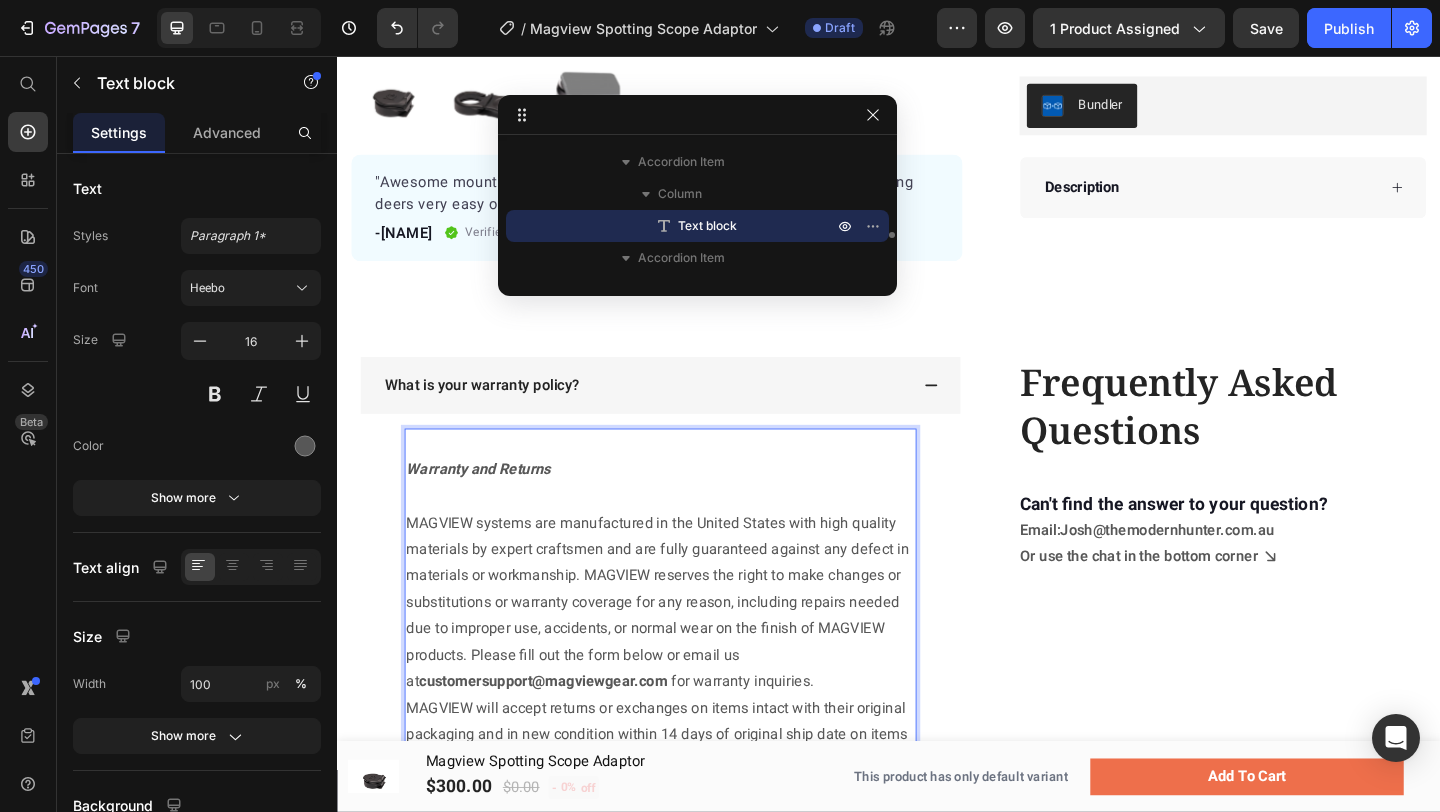 scroll, scrollTop: 664, scrollLeft: 0, axis: vertical 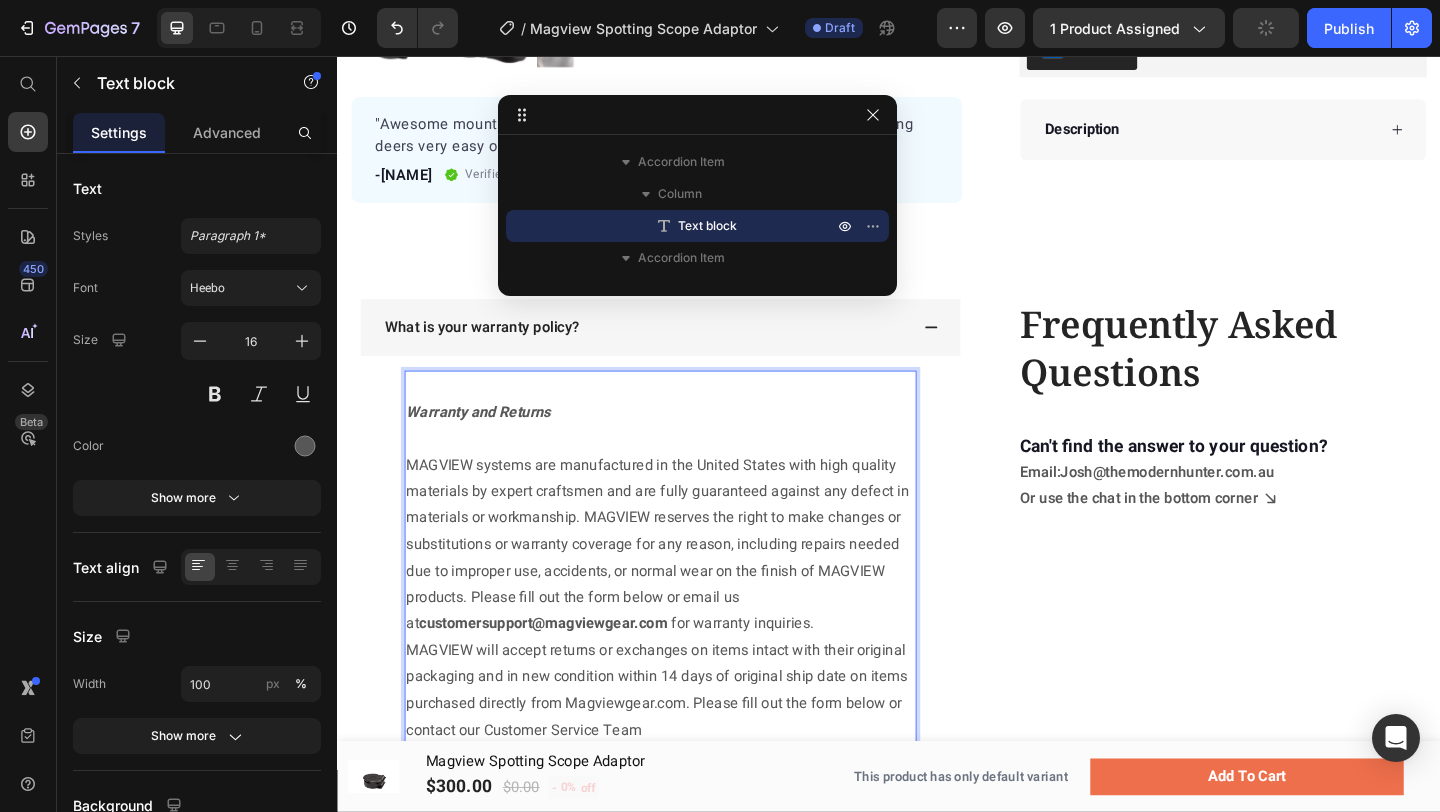 click on "MAGVIEW systems are manufactured in the United States with high quality materials by expert craftsmen and are fully guaranteed against any defect in materials or workmanship. MAGVIEW reserves the right to make changes or substitutions or warranty coverage for any reason, including repairs needed due to improper use, accidents, or normal wear on the finish of MAGVIEW products. Please fill out the form below or email us at  customersupport@magviewgear.com   for warranty inquiries." at bounding box center [688, 588] 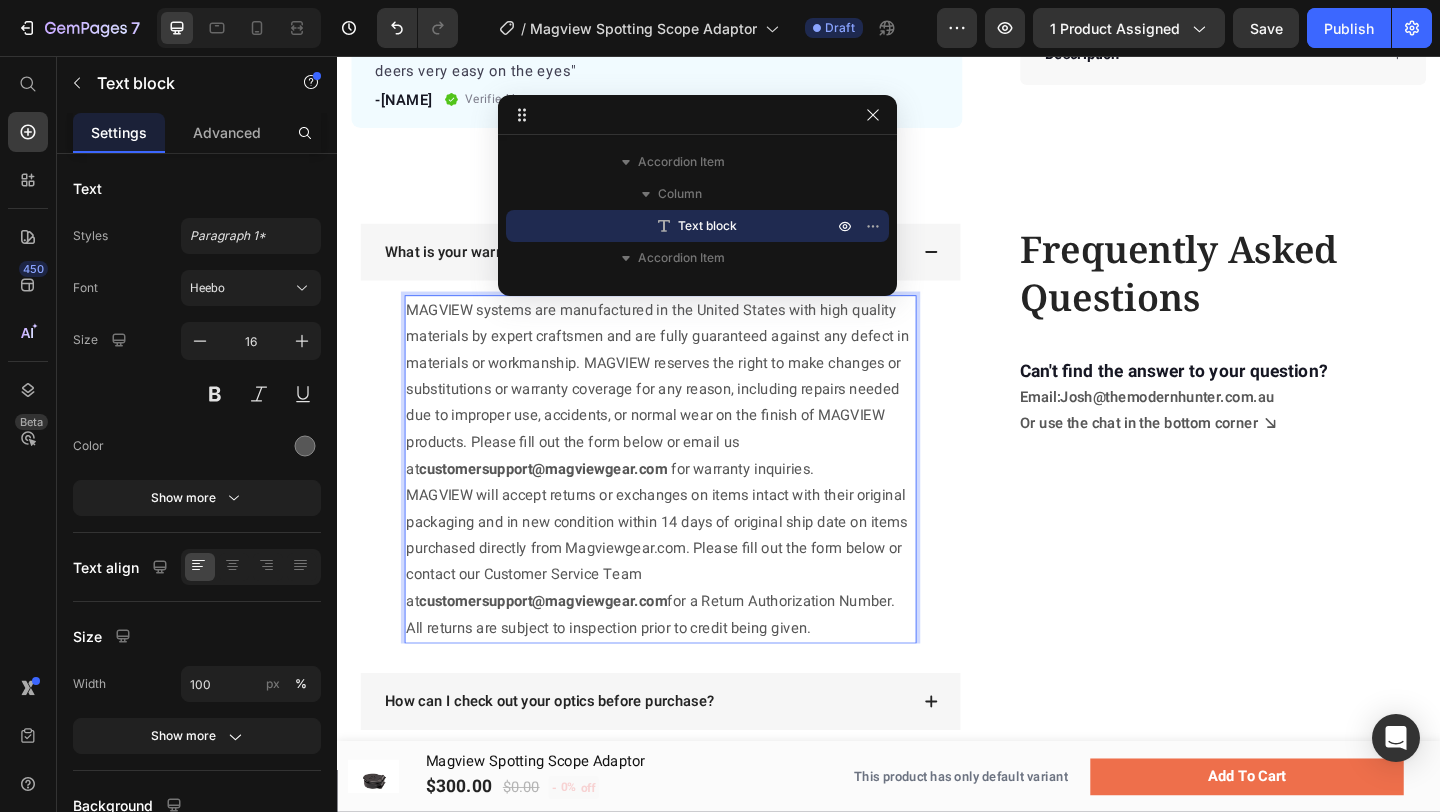 scroll, scrollTop: 971, scrollLeft: 0, axis: vertical 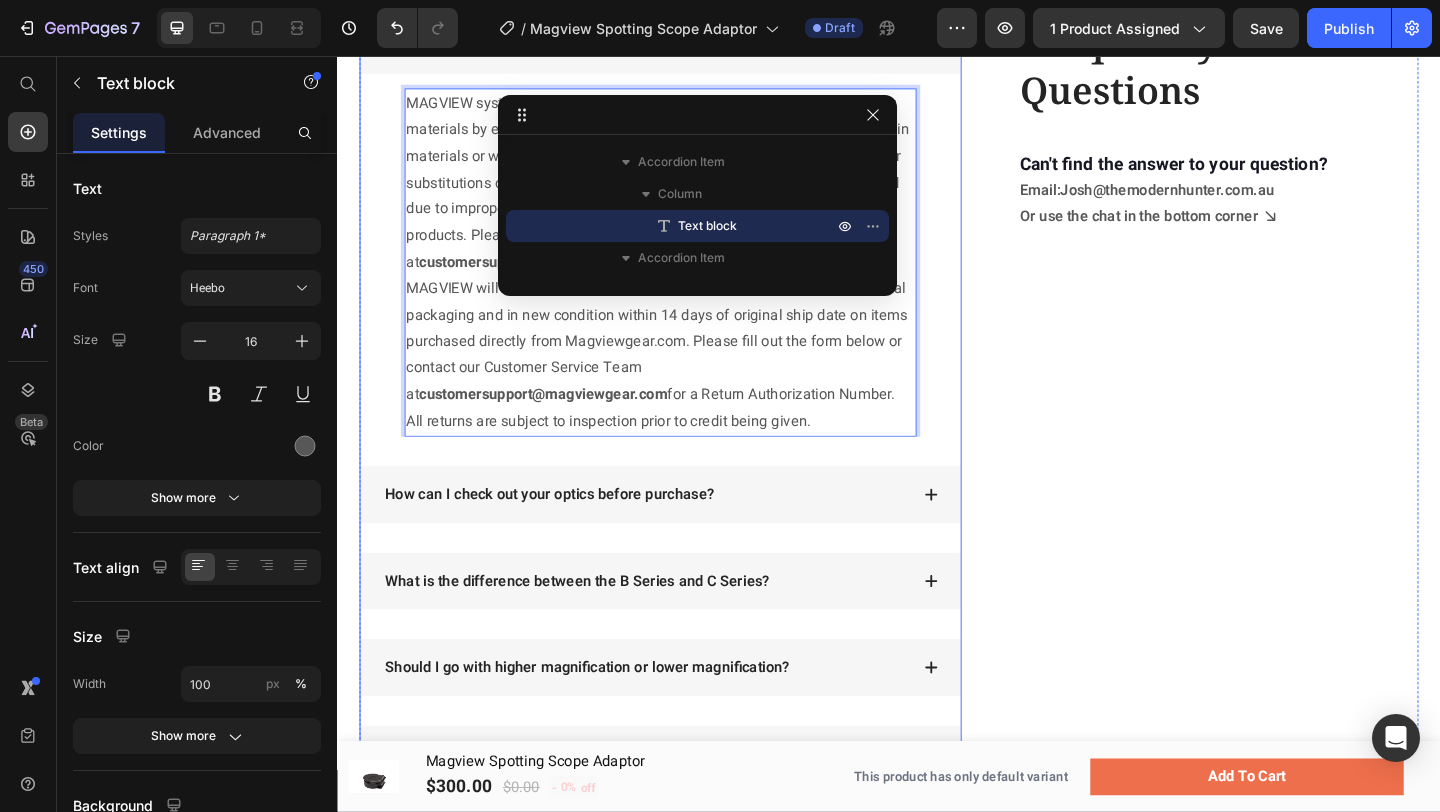 click on "How can I check out your optics before purchase?" at bounding box center (568, 533) 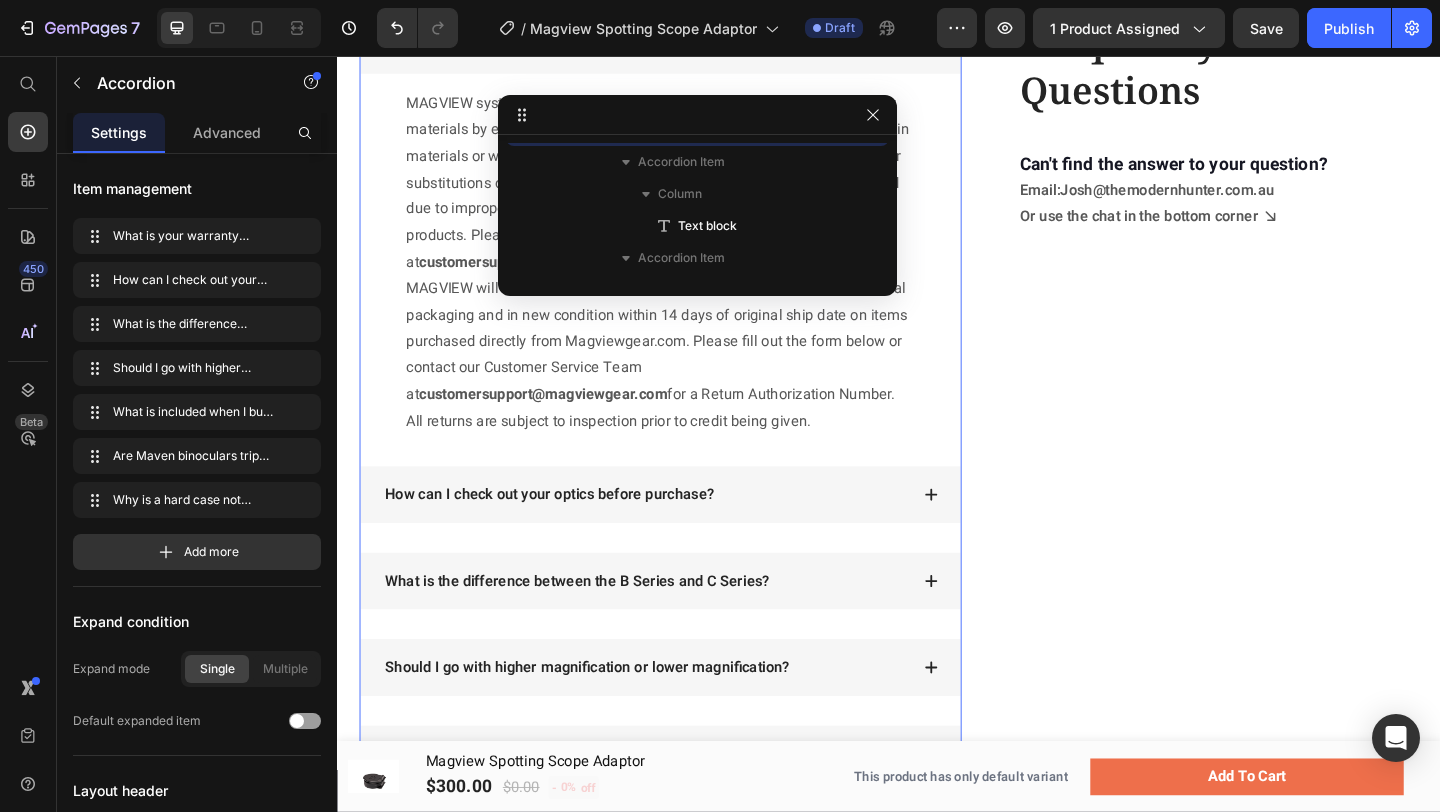 scroll, scrollTop: 1661, scrollLeft: 0, axis: vertical 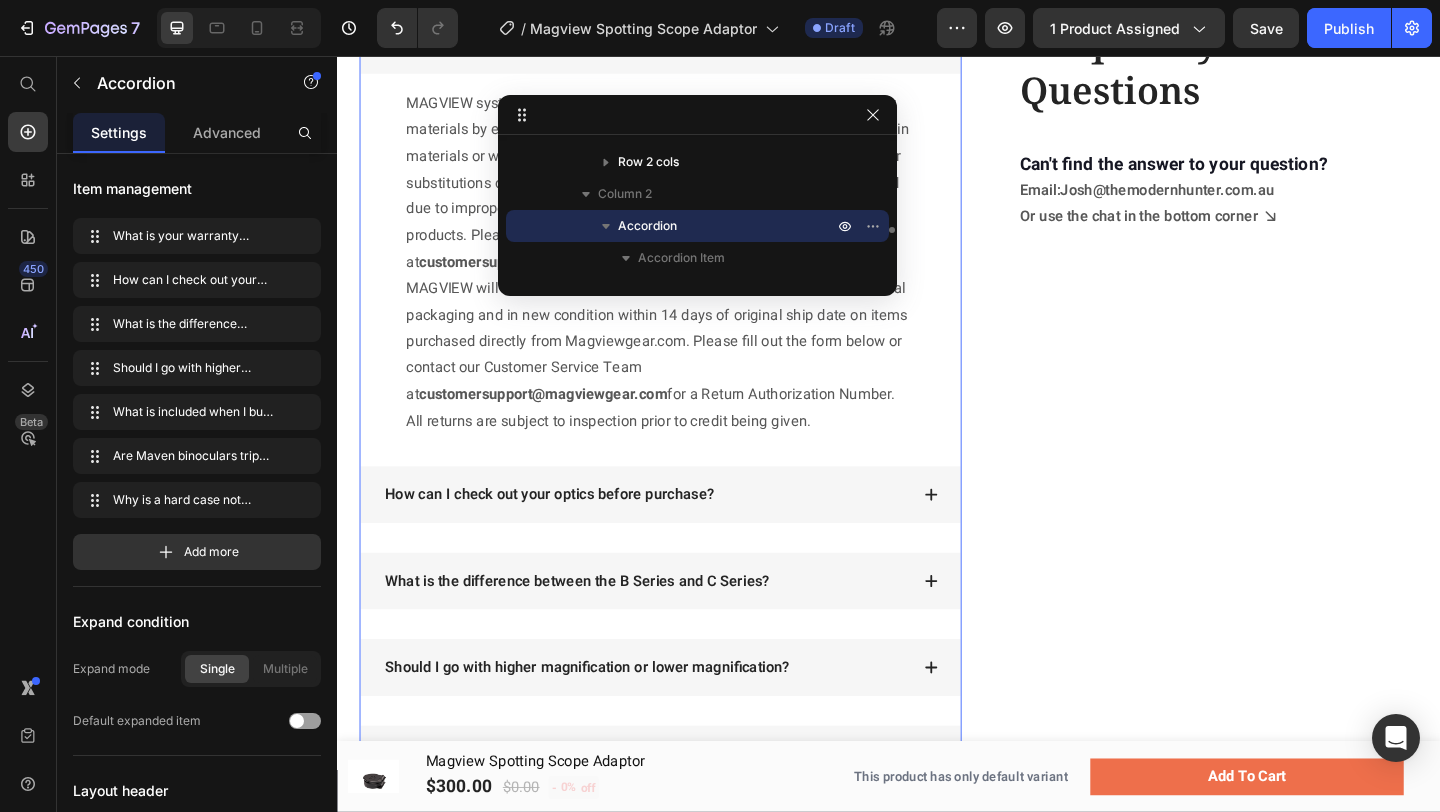 click on "How can I check out your optics before purchase?" at bounding box center [672, 533] 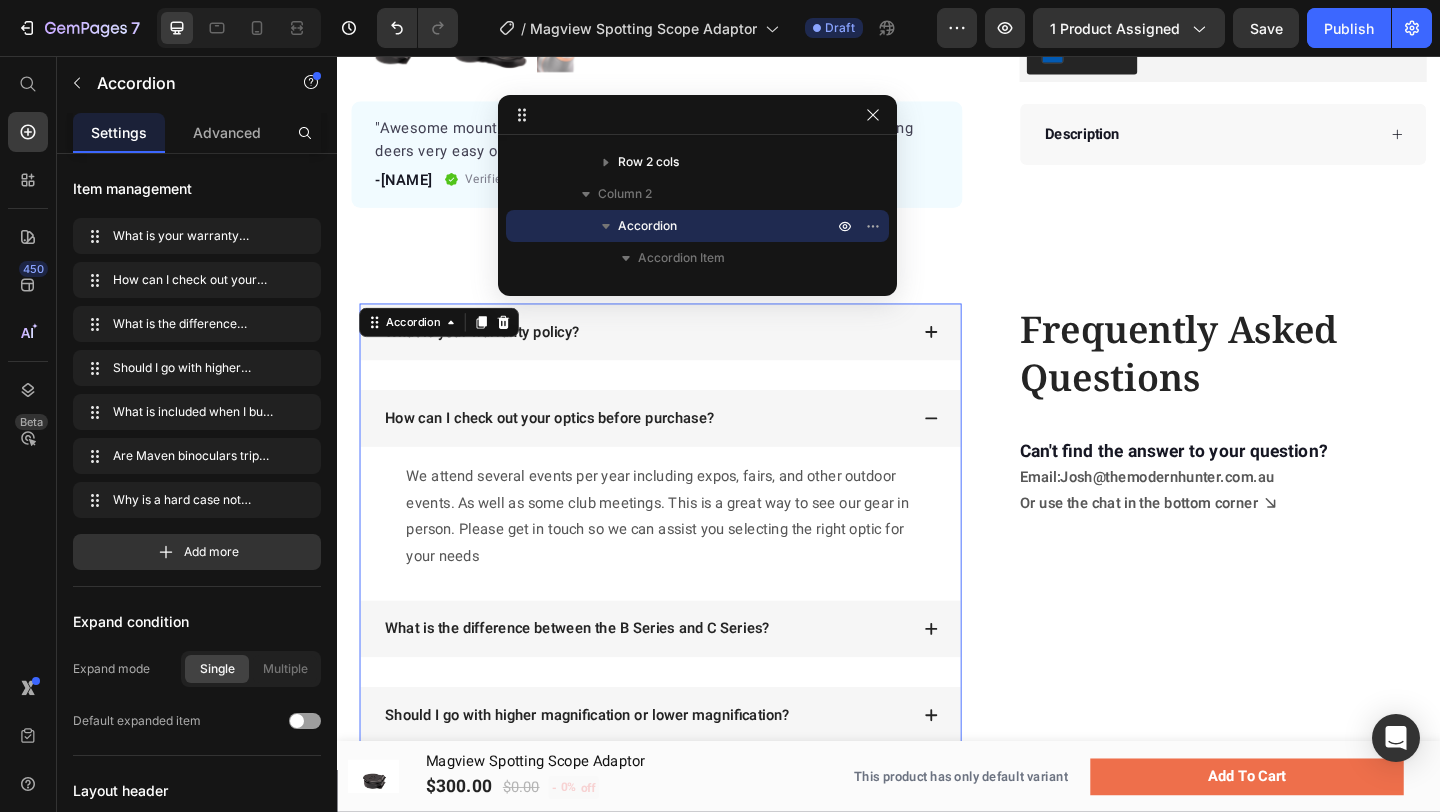 scroll, scrollTop: 383, scrollLeft: 0, axis: vertical 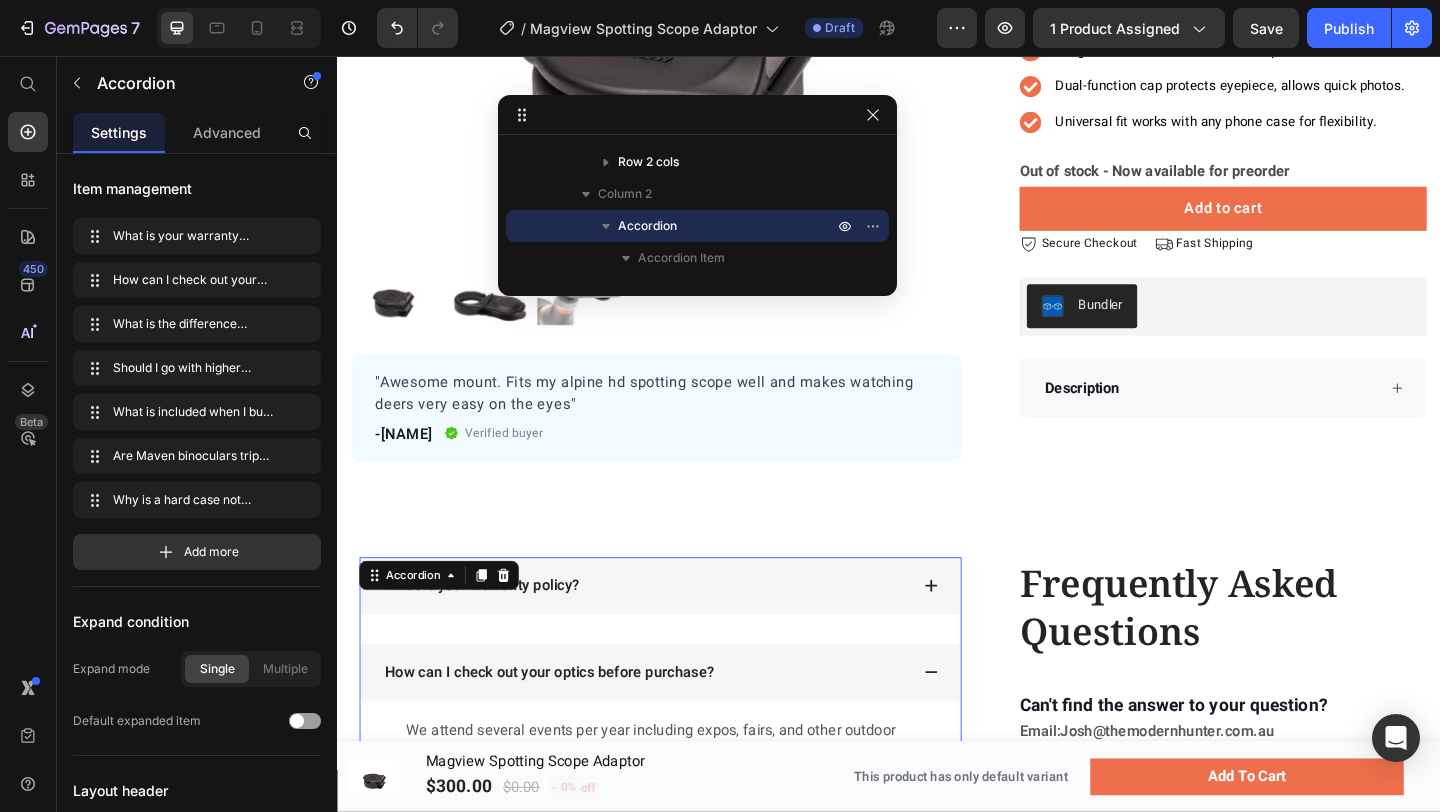 click on "What is your warranty policy?" at bounding box center (672, 632) 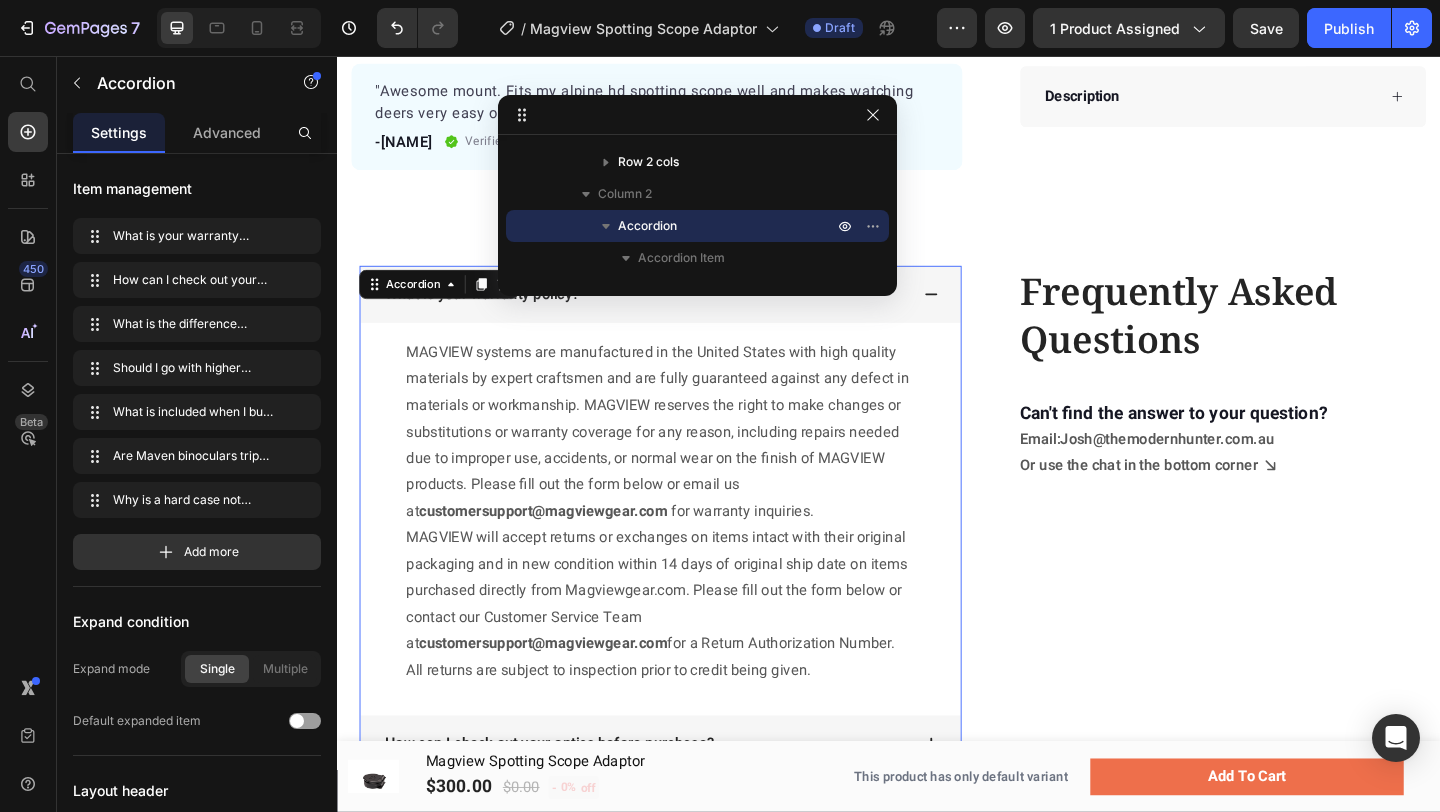 scroll, scrollTop: 701, scrollLeft: 0, axis: vertical 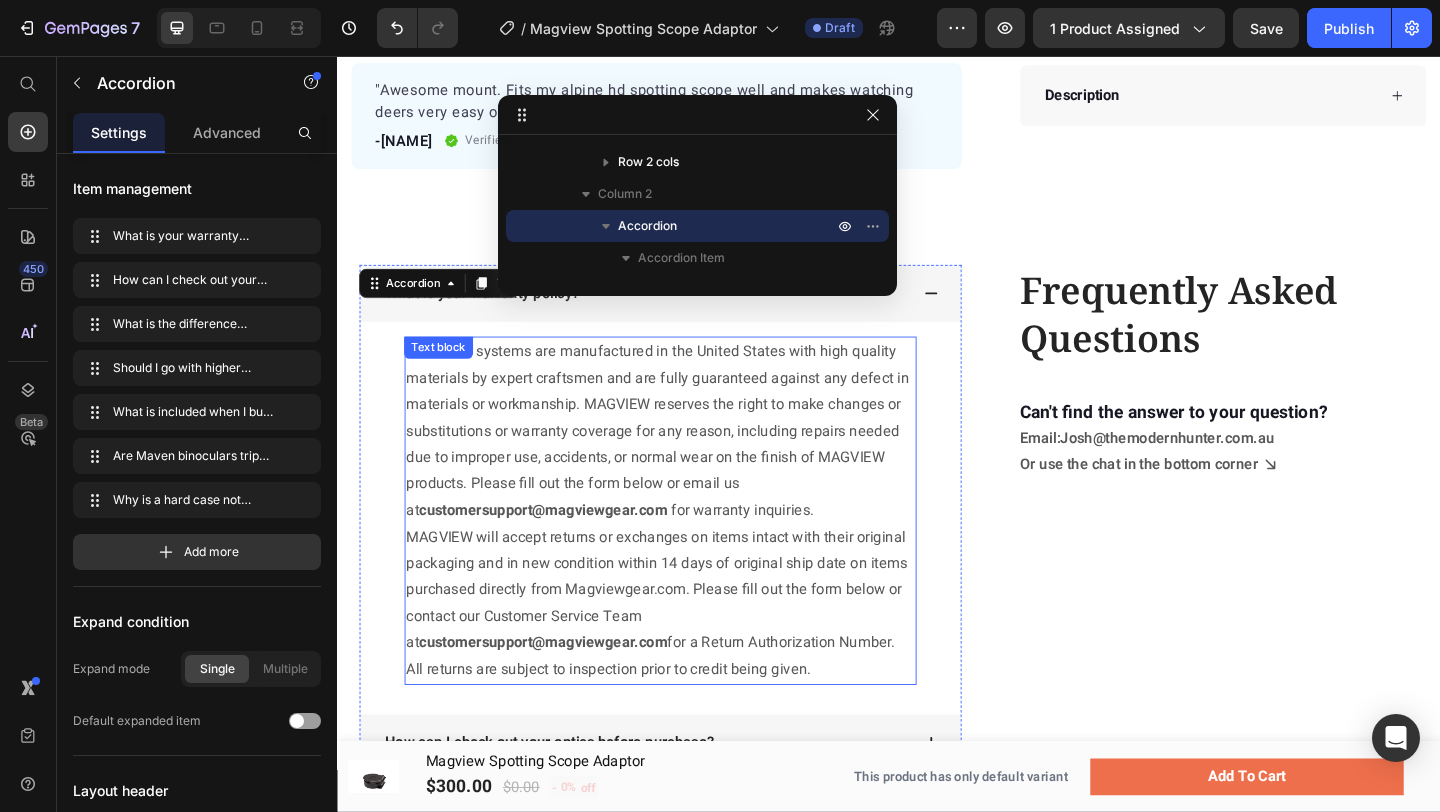 click on "MAGVIEW will accept returns or exchanges on items intact with their original packaging and in new condition within 14 days of original ship date on items purchased directly from Magviewgear.com. Please fill out the form below or contact our Customer Service Team at  customersupport@magviewgear.com  for a Return Authorization Number. All returns are subject to inspection prior to credit being given." at bounding box center (688, 651) 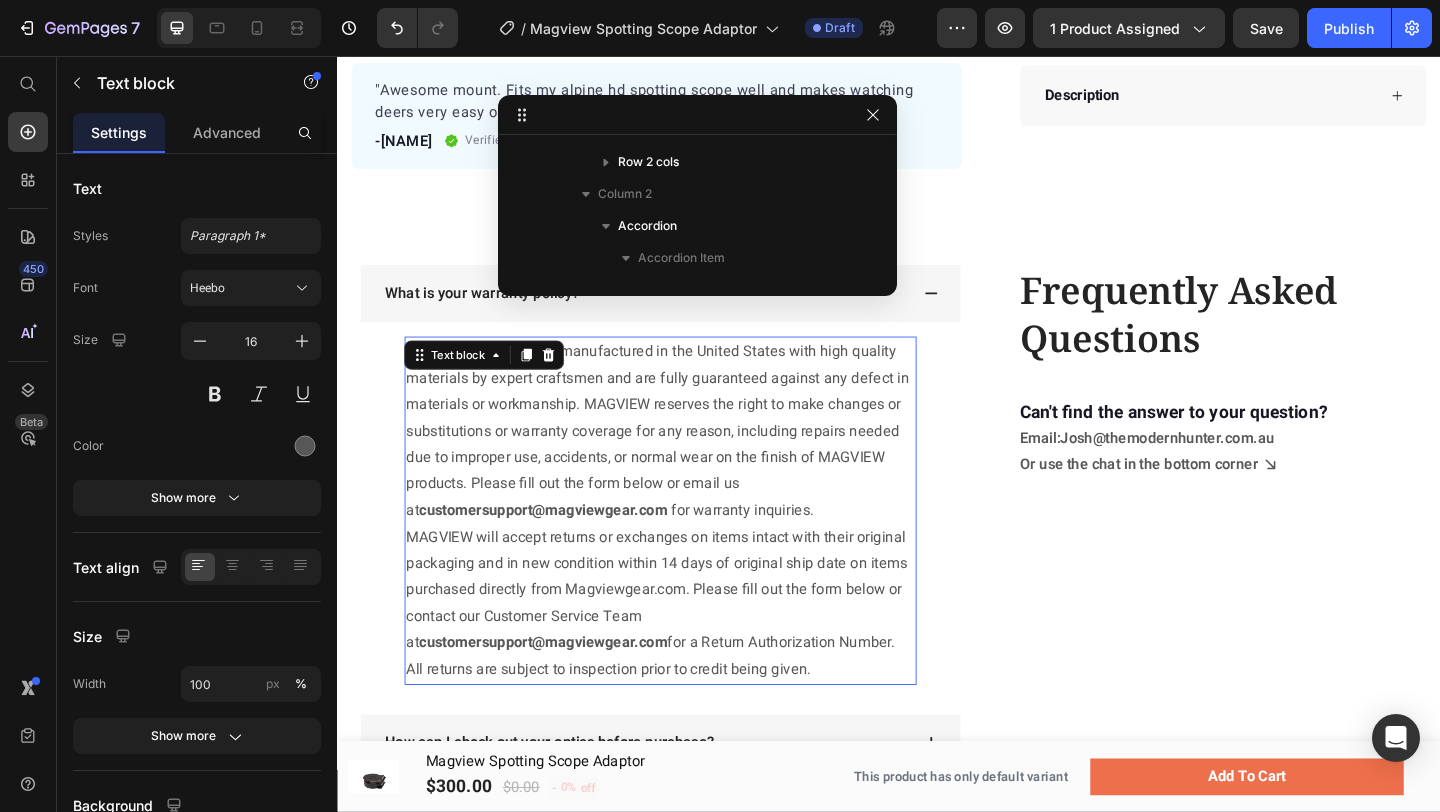 scroll, scrollTop: 1757, scrollLeft: 0, axis: vertical 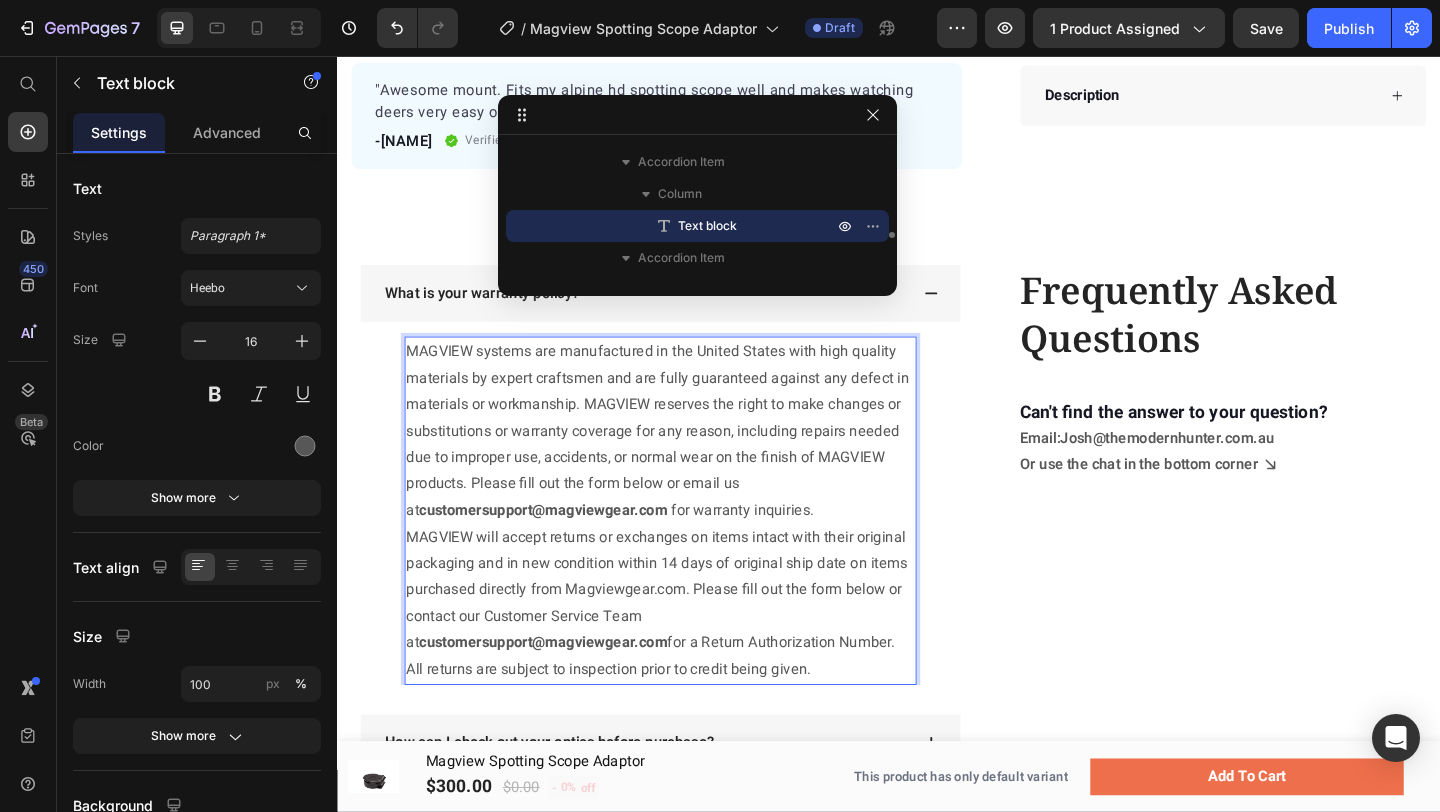 click on "MAGVIEW will accept returns or exchanges on items intact with their original packaging and in new condition within 14 days of original ship date on items purchased directly from Magviewgear.com. Please fill out the form below or contact our Customer Service Team at  customersupport@magviewgear.com  for a Return Authorization Number. All returns are subject to inspection prior to credit being given." at bounding box center (688, 651) 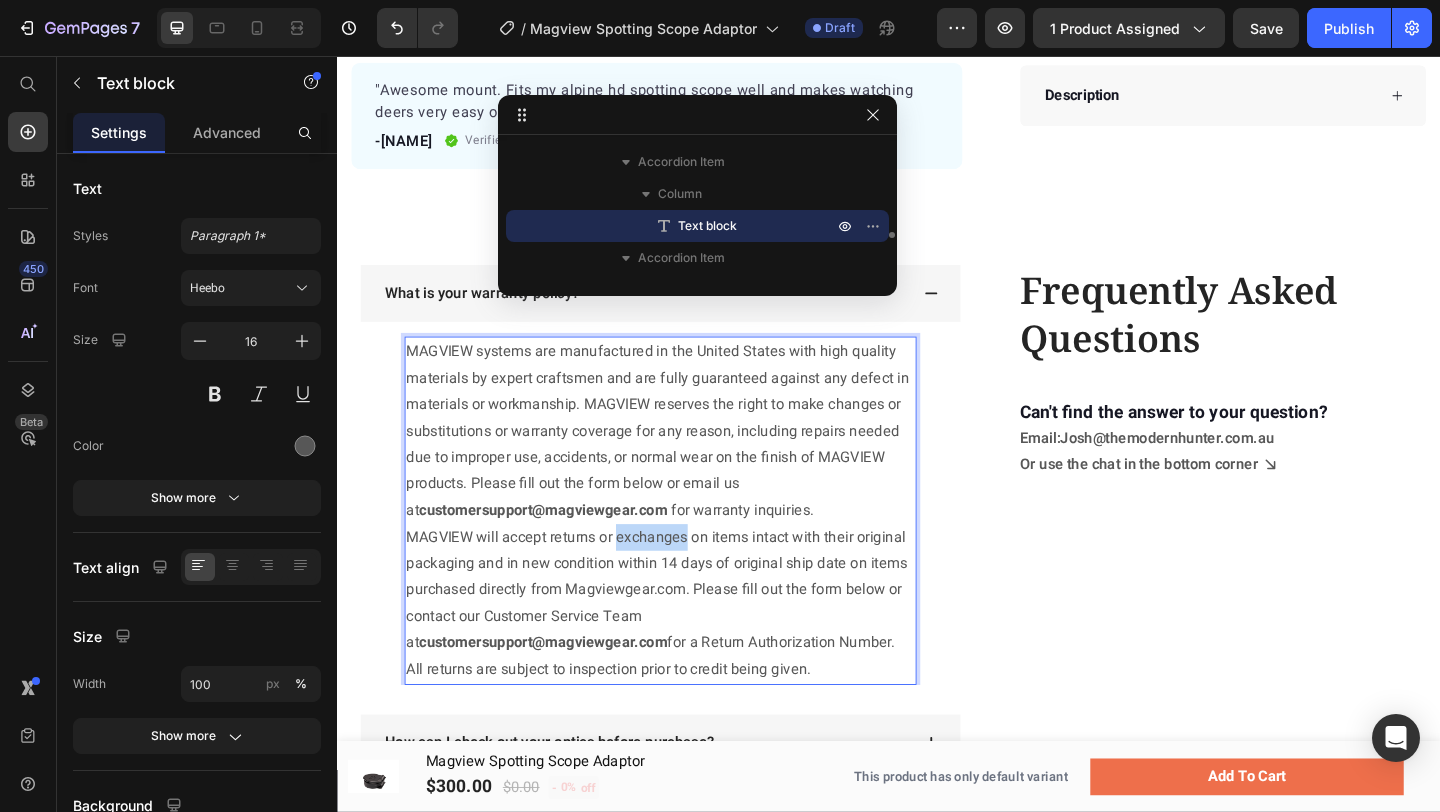 click on "MAGVIEW will accept returns or exchanges on items intact with their original packaging and in new condition within 14 days of original ship date on items purchased directly from Magviewgear.com. Please fill out the form below or contact our Customer Service Team at  customersupport@magviewgear.com  for a Return Authorization Number. All returns are subject to inspection prior to credit being given." at bounding box center [688, 651] 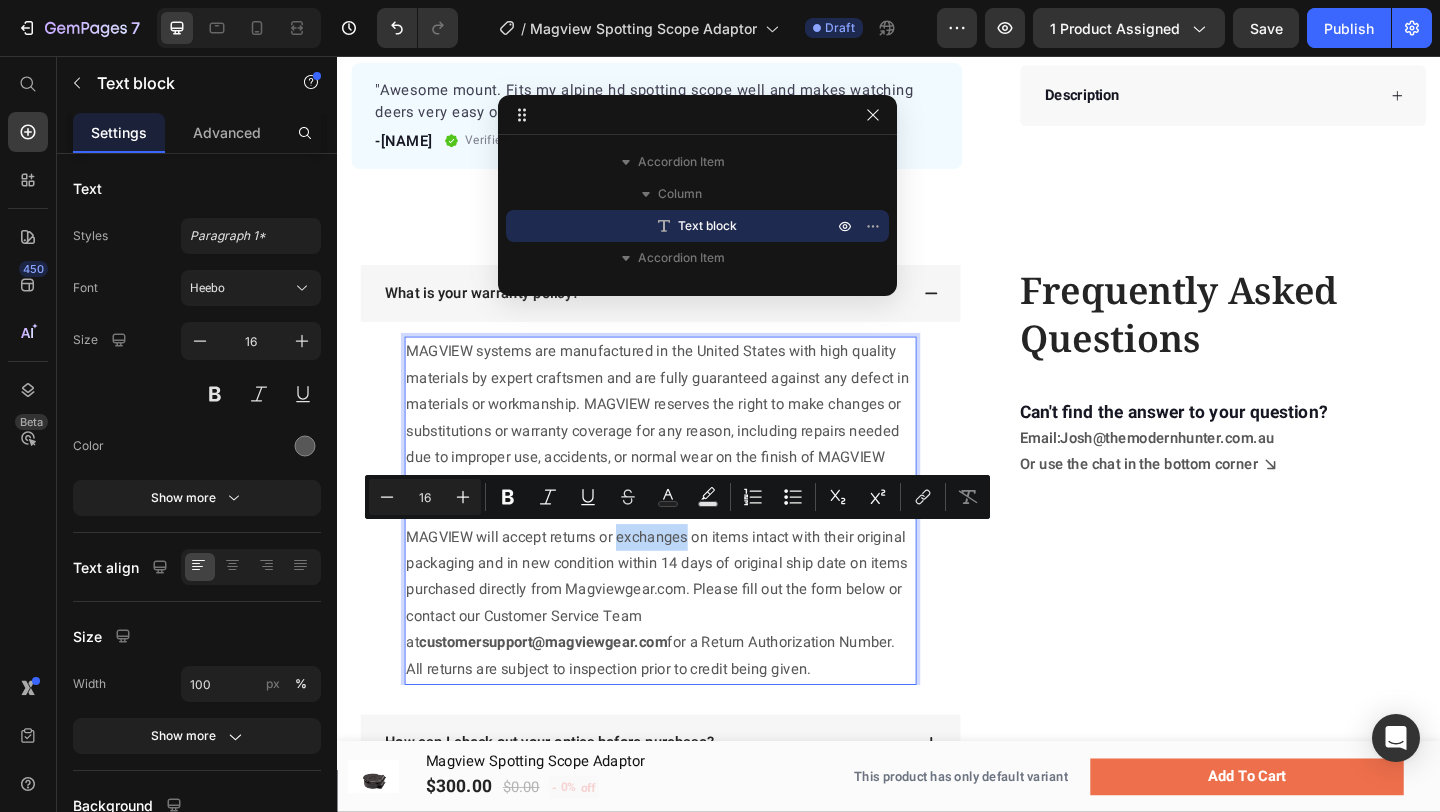 click on "MAGVIEW will accept returns or exchanges on items intact with their original packaging and in new condition within 14 days of original ship date on items purchased directly from Magviewgear.com. Please fill out the form below or contact our Customer Service Team at  customersupport@magviewgear.com  for a Return Authorization Number. All returns are subject to inspection prior to credit being given." at bounding box center [688, 651] 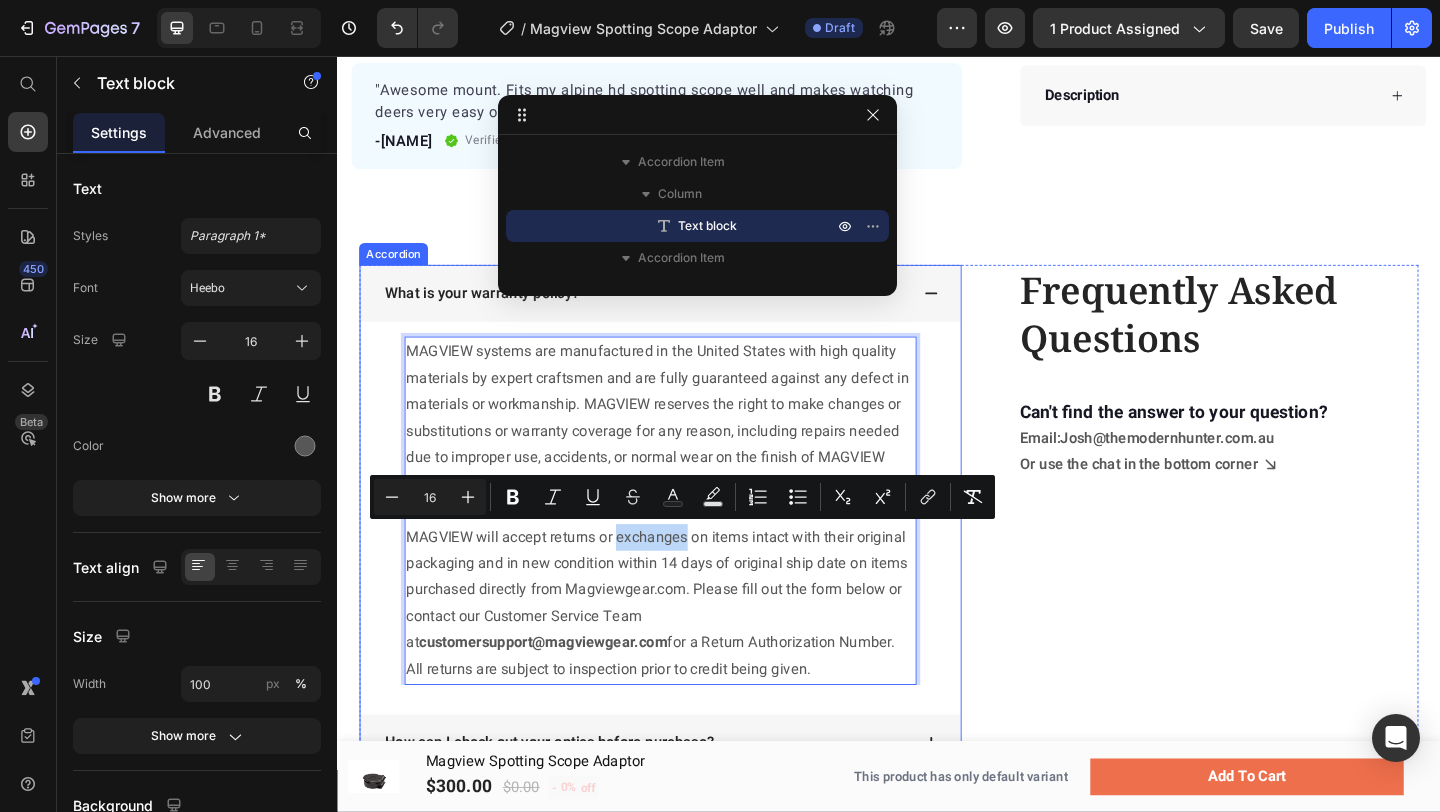 drag, startPoint x: 673, startPoint y: 720, endPoint x: 388, endPoint y: 565, distance: 324.42258 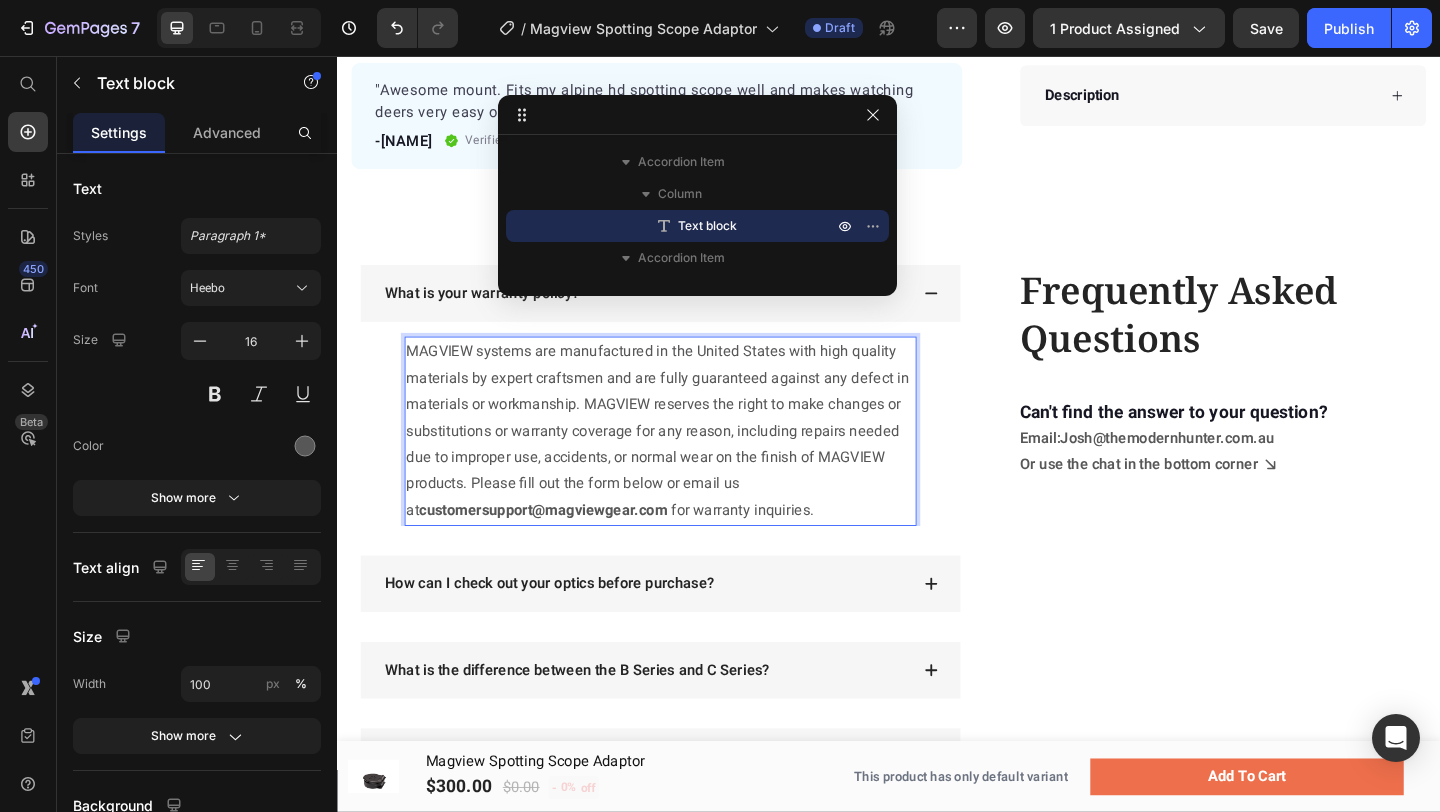 scroll, scrollTop: 595, scrollLeft: 0, axis: vertical 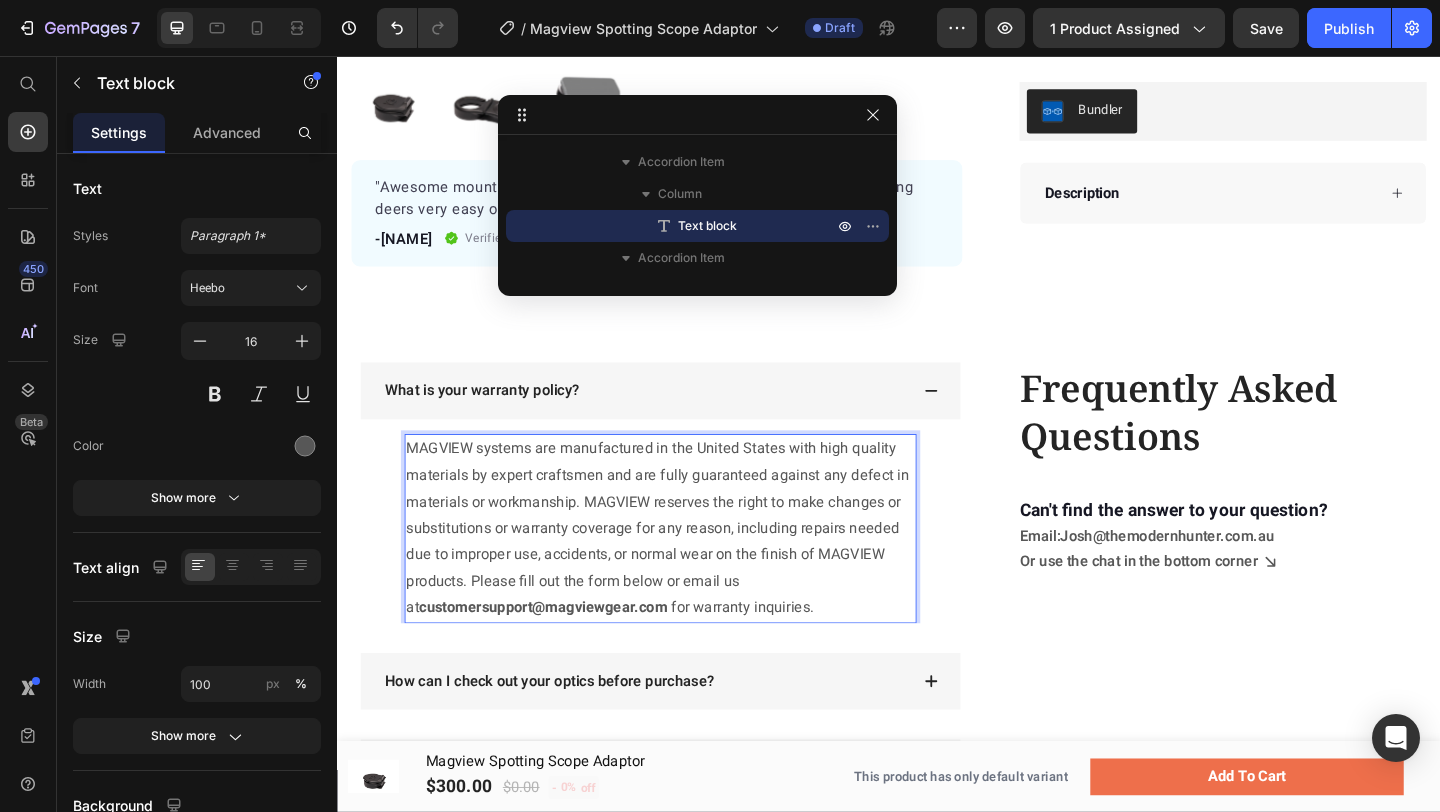 click on "MAGVIEW systems are manufactured in the United States with high quality materials by expert craftsmen and are fully guaranteed against any defect in materials or workmanship. MAGVIEW reserves the right to make changes or substitutions or warranty coverage for any reason, including repairs needed due to improper use, accidents, or normal wear on the finish of MAGVIEW products. Please fill out the form below or email us at  customersupport@magviewgear.com   for warranty inquiries." at bounding box center (688, 570) 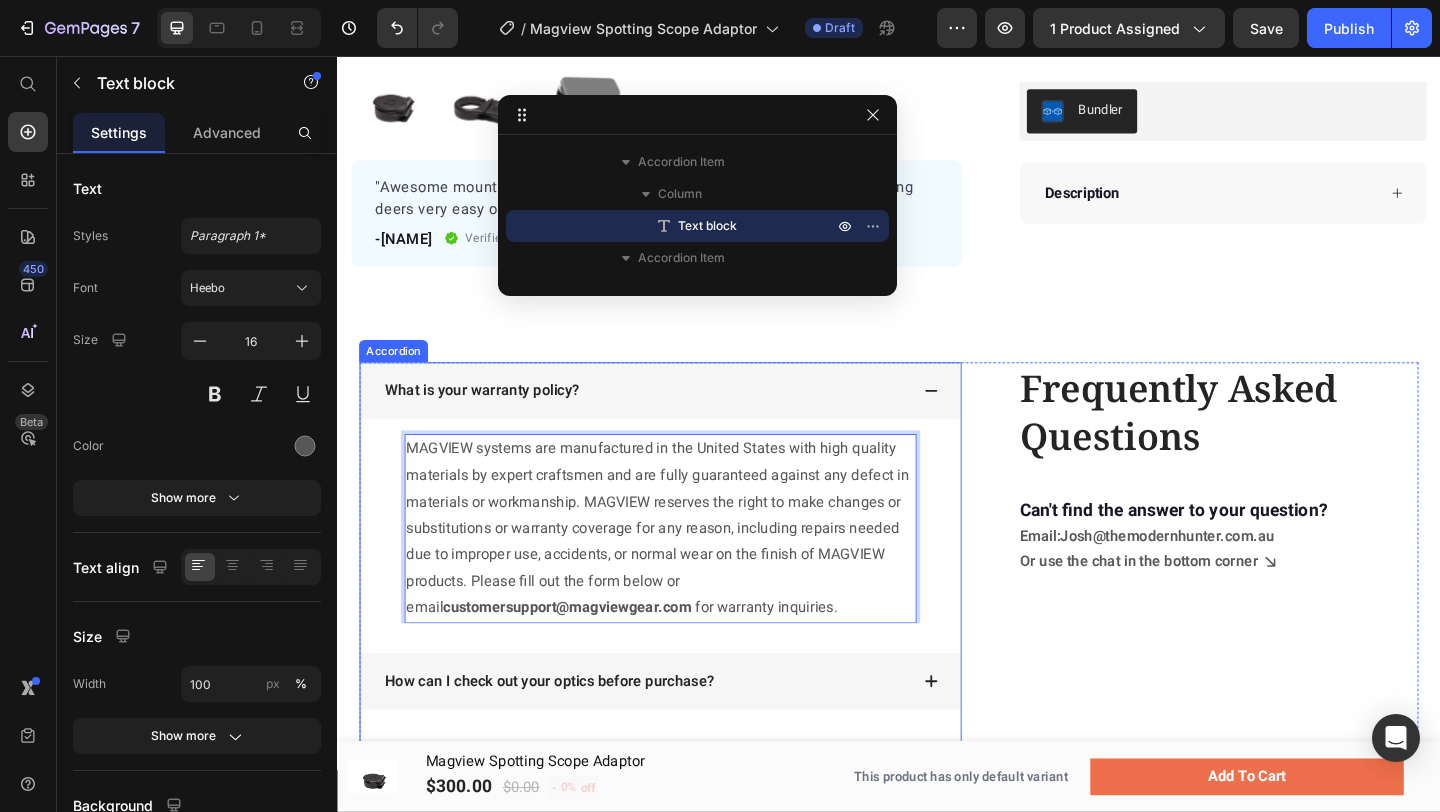 click on "What is your warranty policy?" at bounding box center [672, 420] 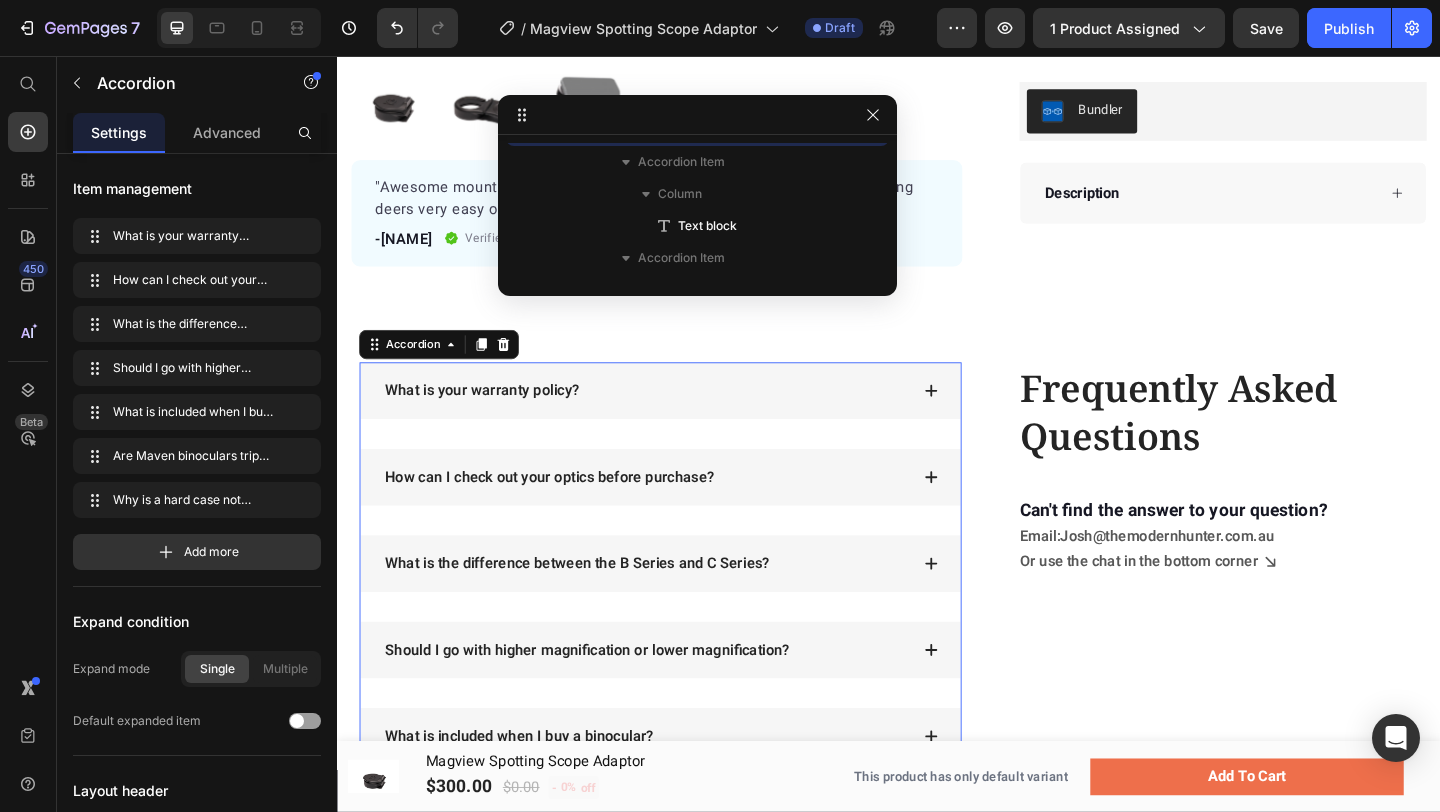 scroll, scrollTop: 1661, scrollLeft: 0, axis: vertical 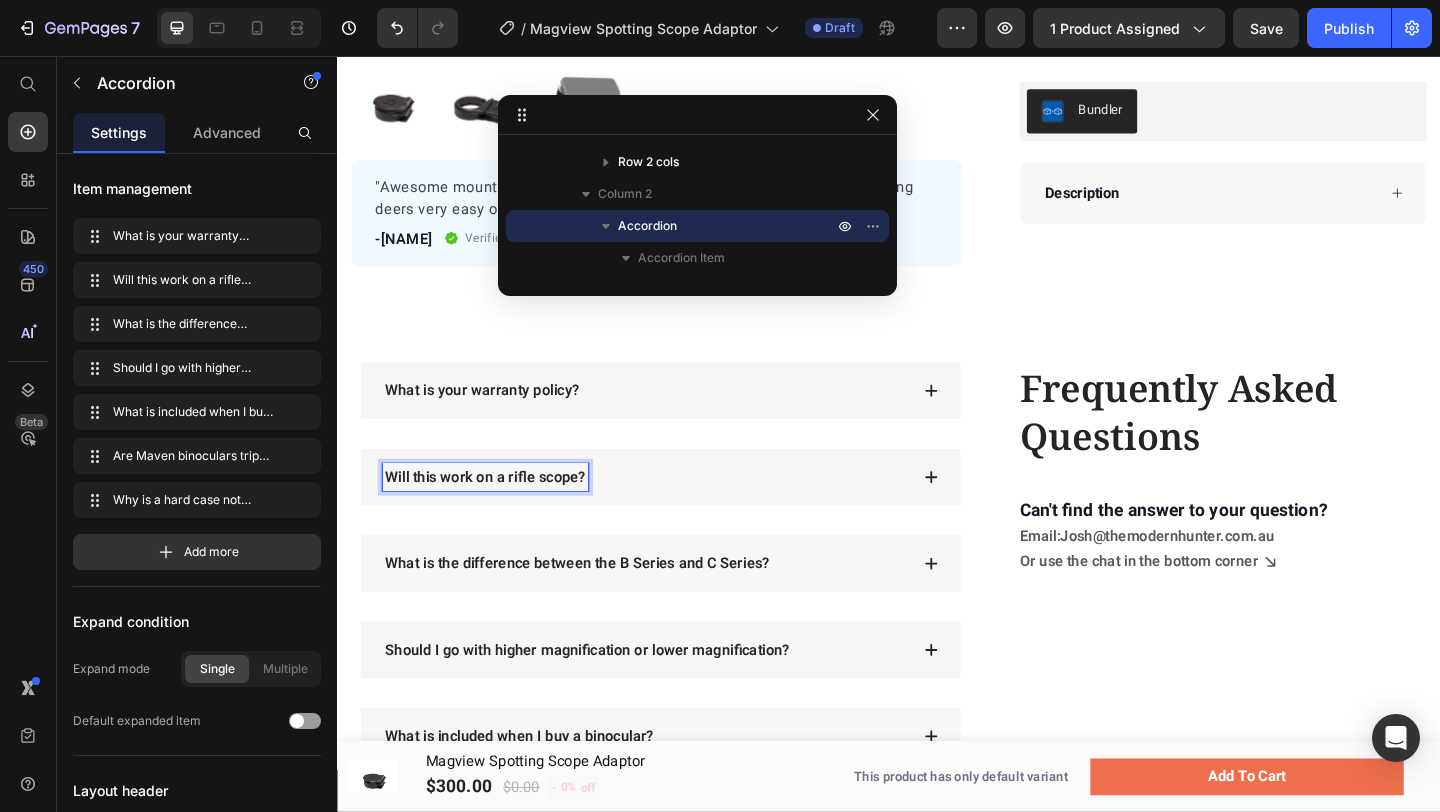 click on "Will this work on a rifle scope?" at bounding box center (672, 514) 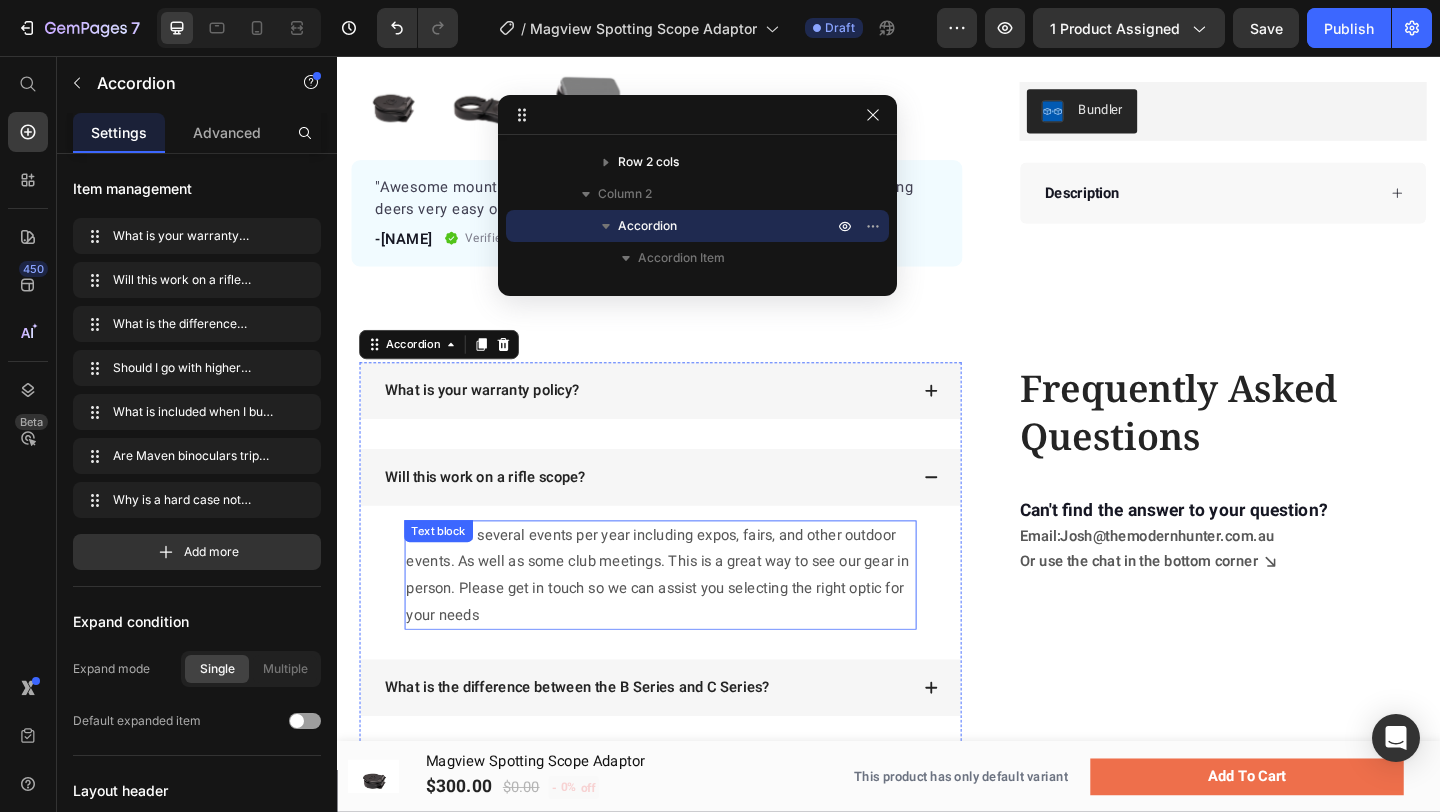 click on "We attend several events per year including expos, fairs, and other outdoor events. As well as some club meetings. This is a great way to see our gear in person. Please get in touch so we can assist you selecting the right optic for your needs" at bounding box center [688, 620] 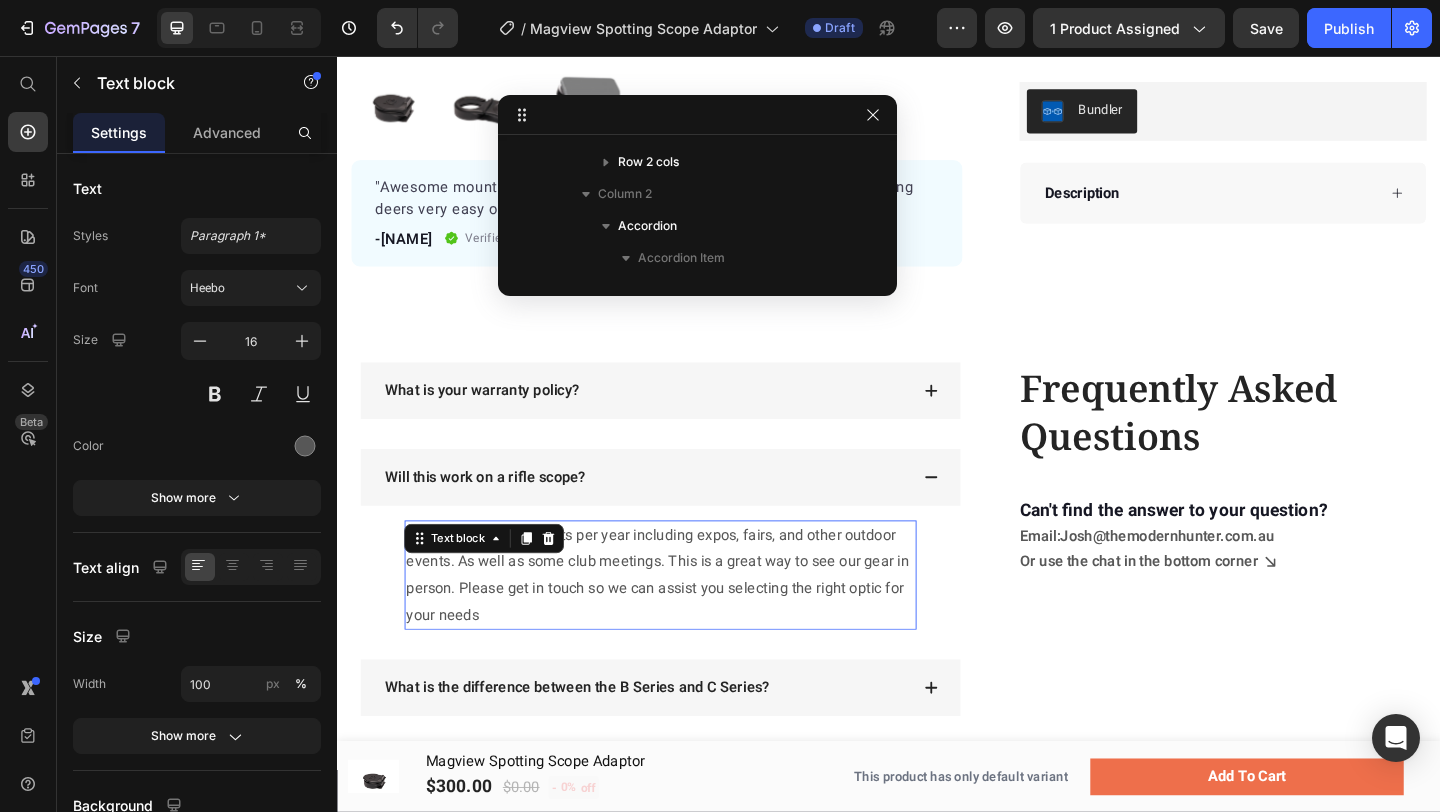 click on "We attend several events per year including expos, fairs, and other outdoor events. As well as some club meetings. This is a great way to see our gear in person. Please get in touch so we can assist you selecting the right optic for your needs" at bounding box center (688, 620) 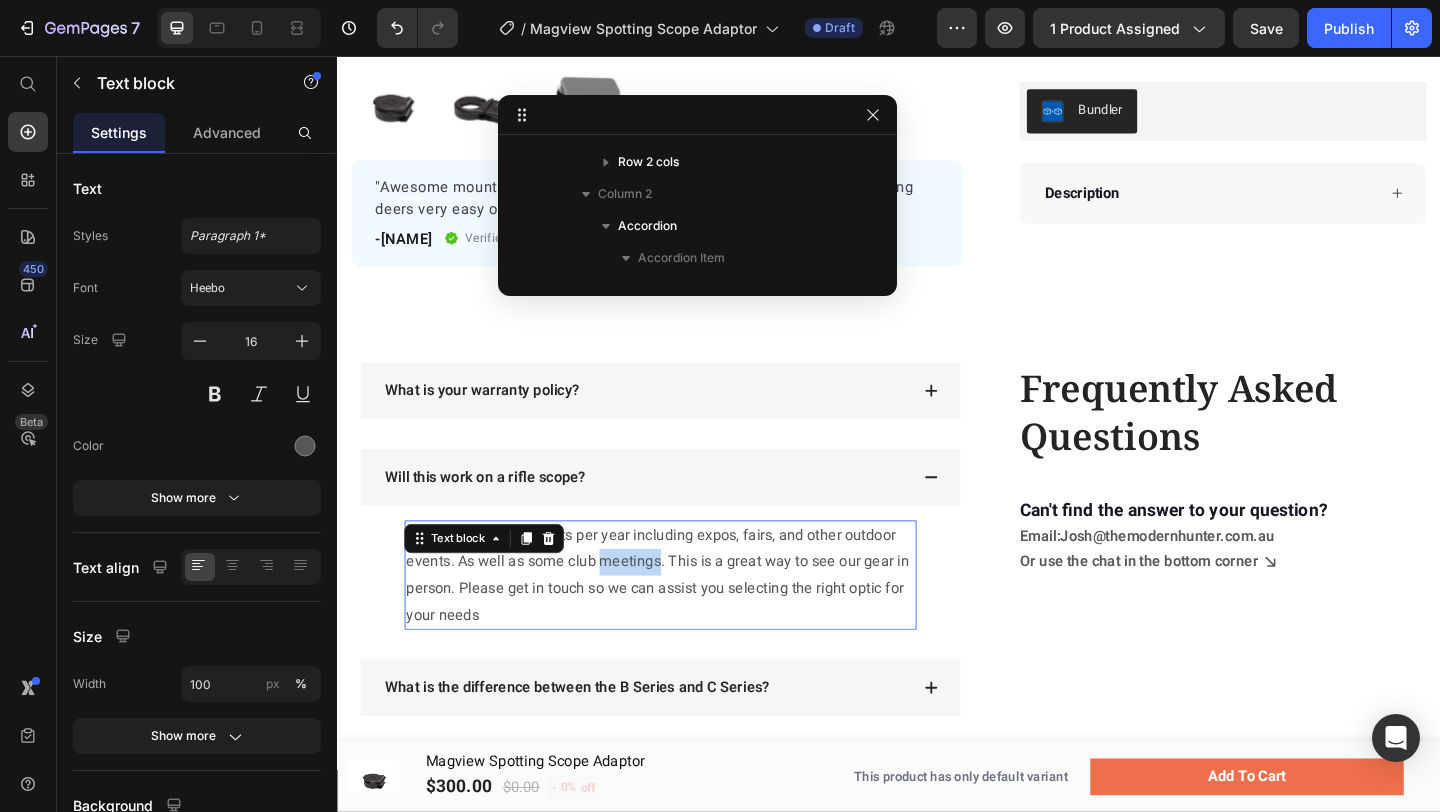 scroll, scrollTop: 1853, scrollLeft: 0, axis: vertical 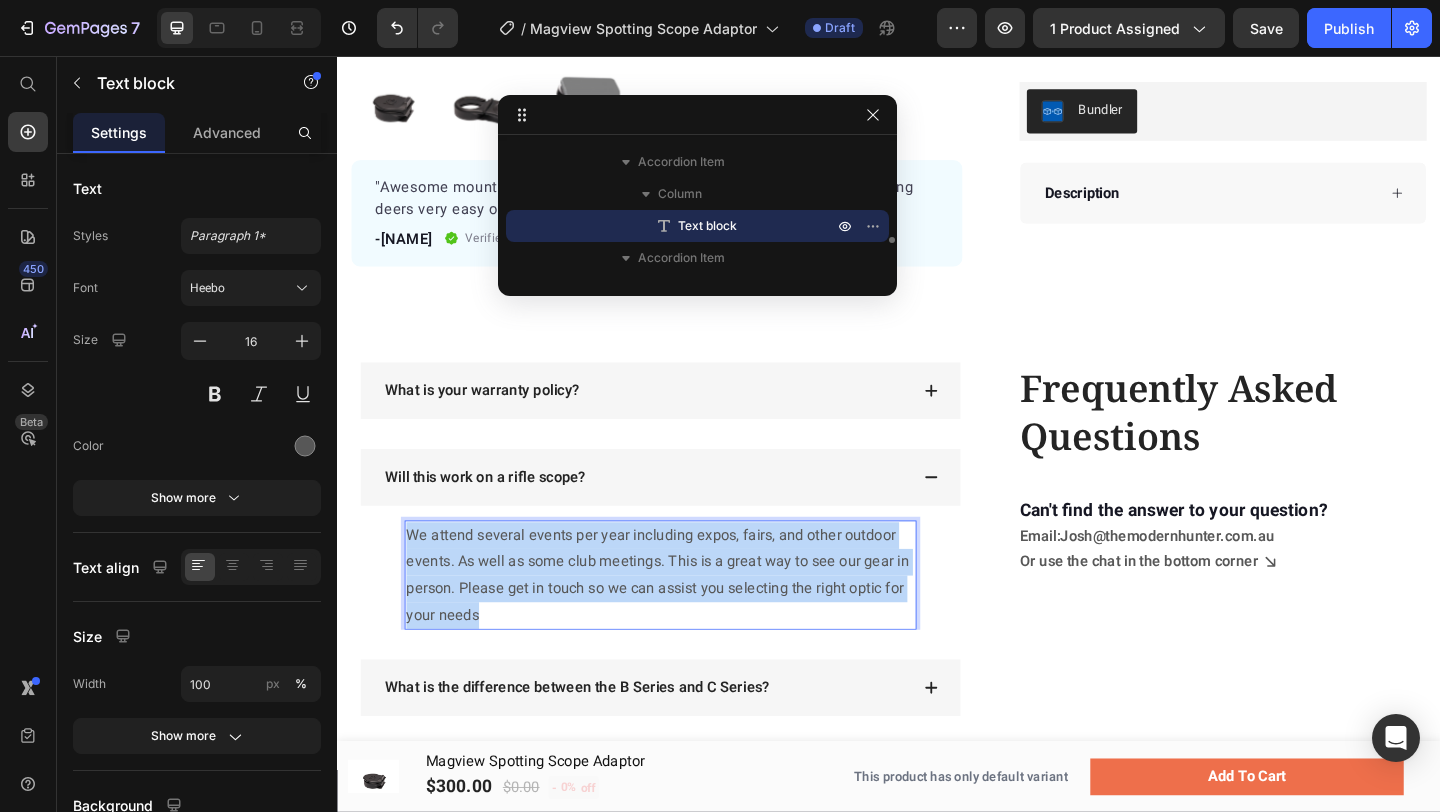 click on "We attend several events per year including expos, fairs, and other outdoor events. As well as some club meetings. This is a great way to see our gear in person. Please get in touch so we can assist you selecting the right optic for your needs" at bounding box center (688, 620) 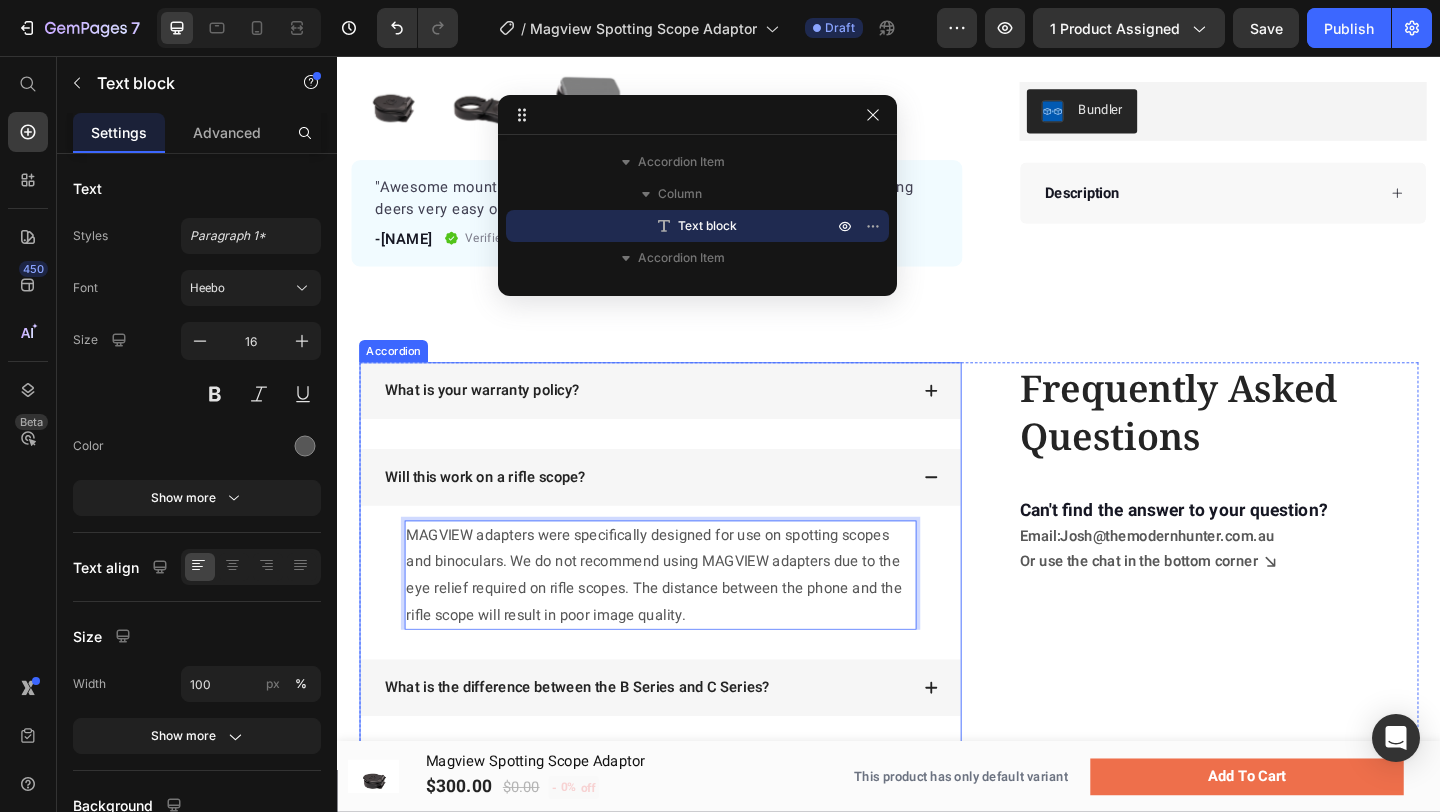 click on "Will this work on a rifle scope?" at bounding box center (672, 514) 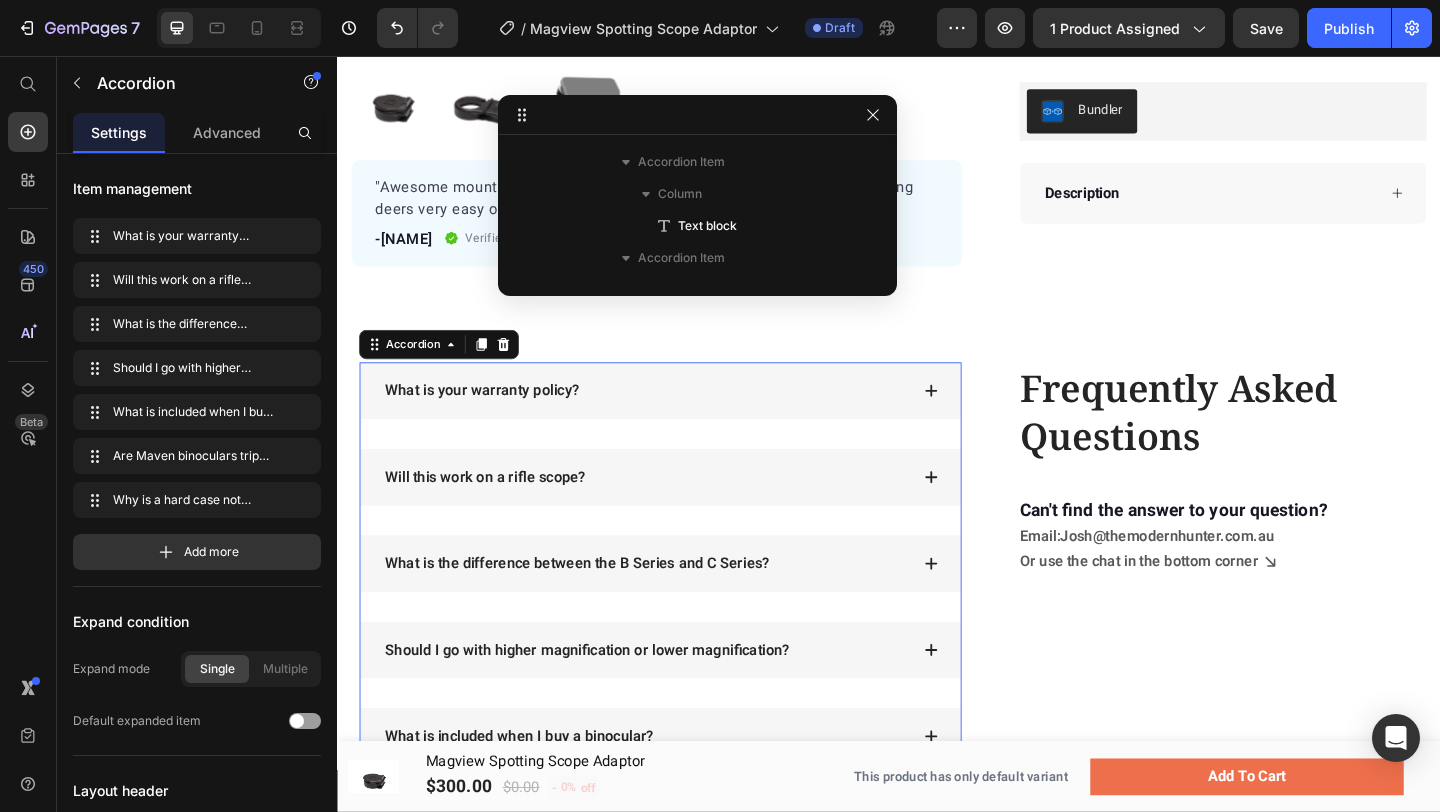 scroll, scrollTop: 1661, scrollLeft: 0, axis: vertical 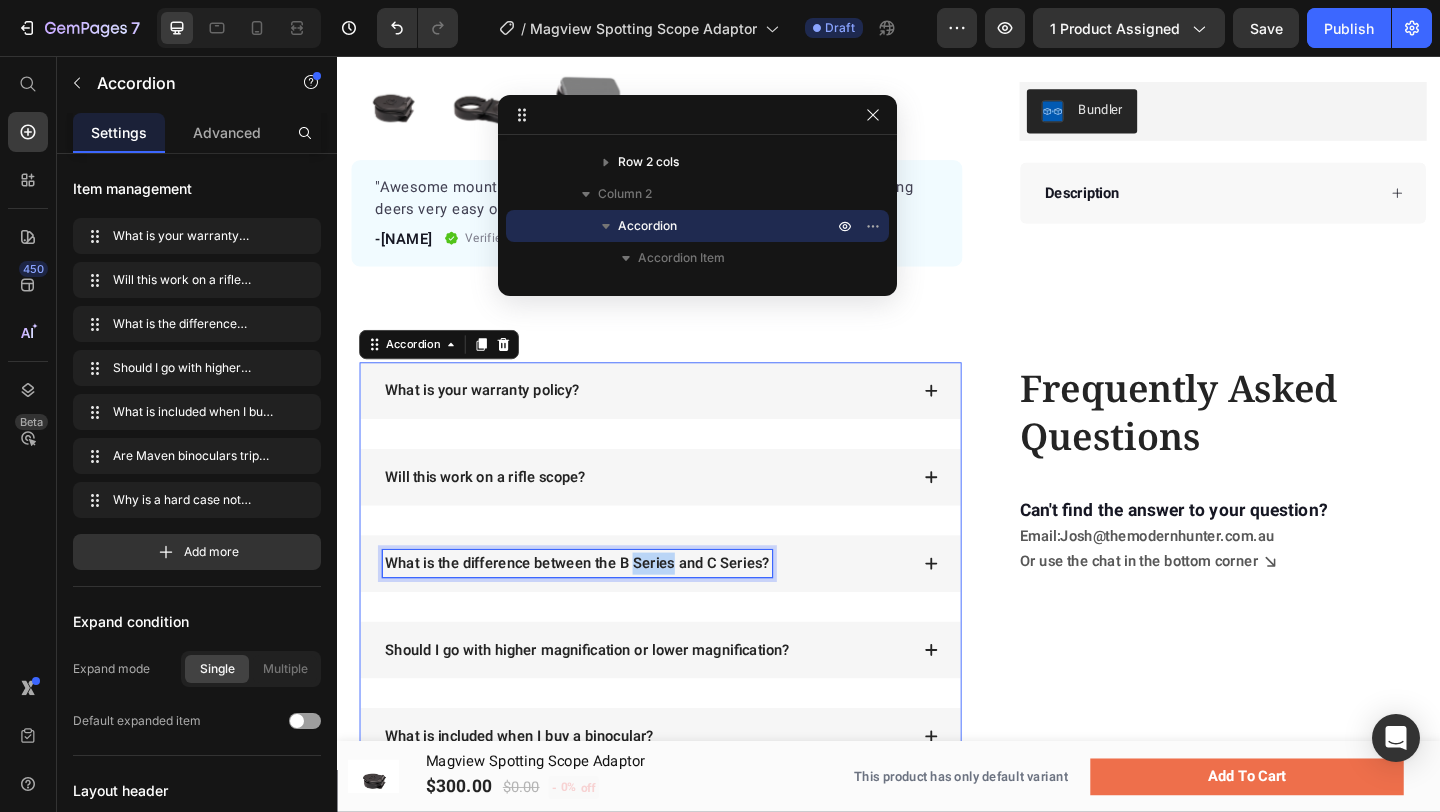 click on "What is the difference between the B Series and C Series?" at bounding box center (598, 608) 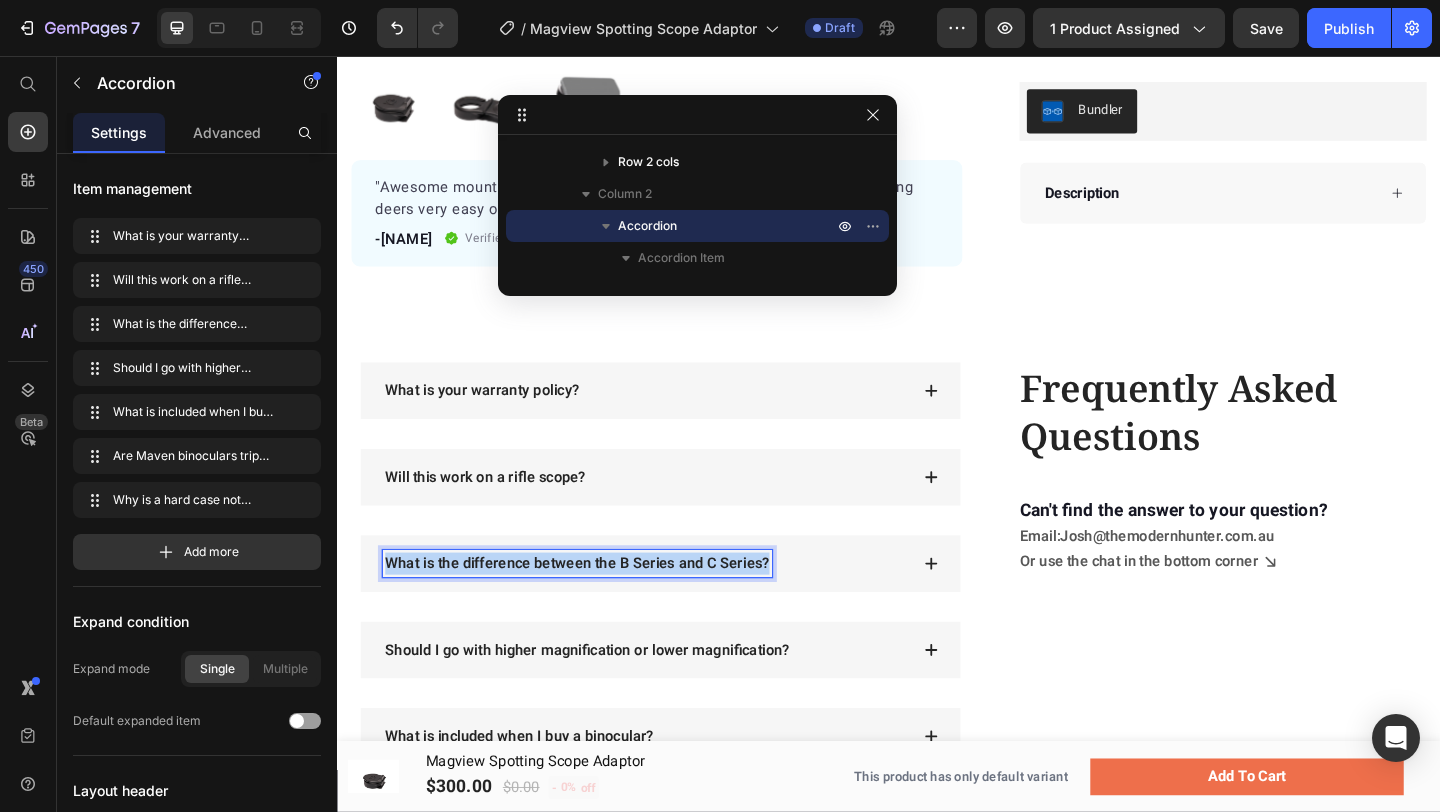 click on "What is the difference between the B Series and C Series?" at bounding box center (598, 608) 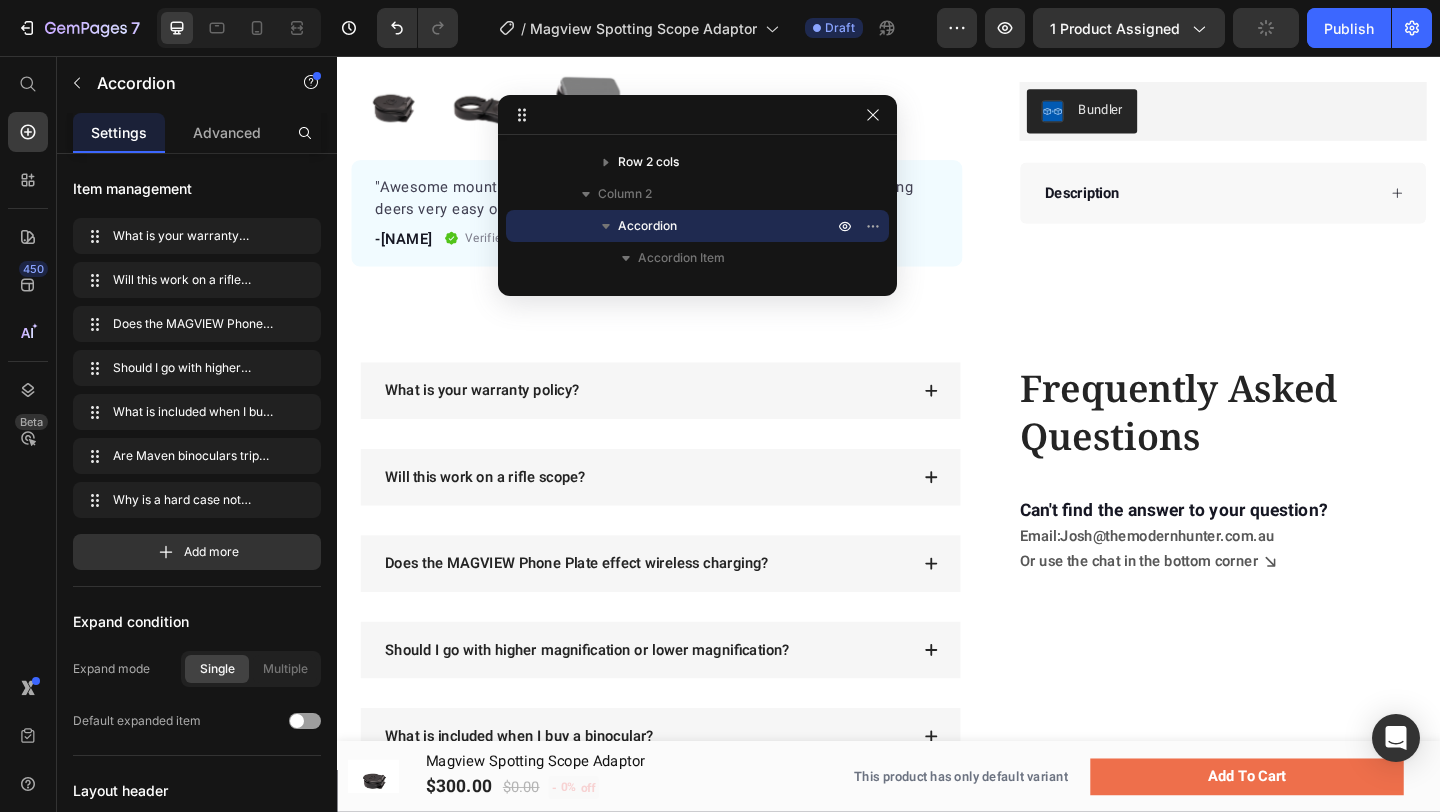 click on "Does the MAGVIEW Phone Plate effect wireless charging?" at bounding box center (688, 608) 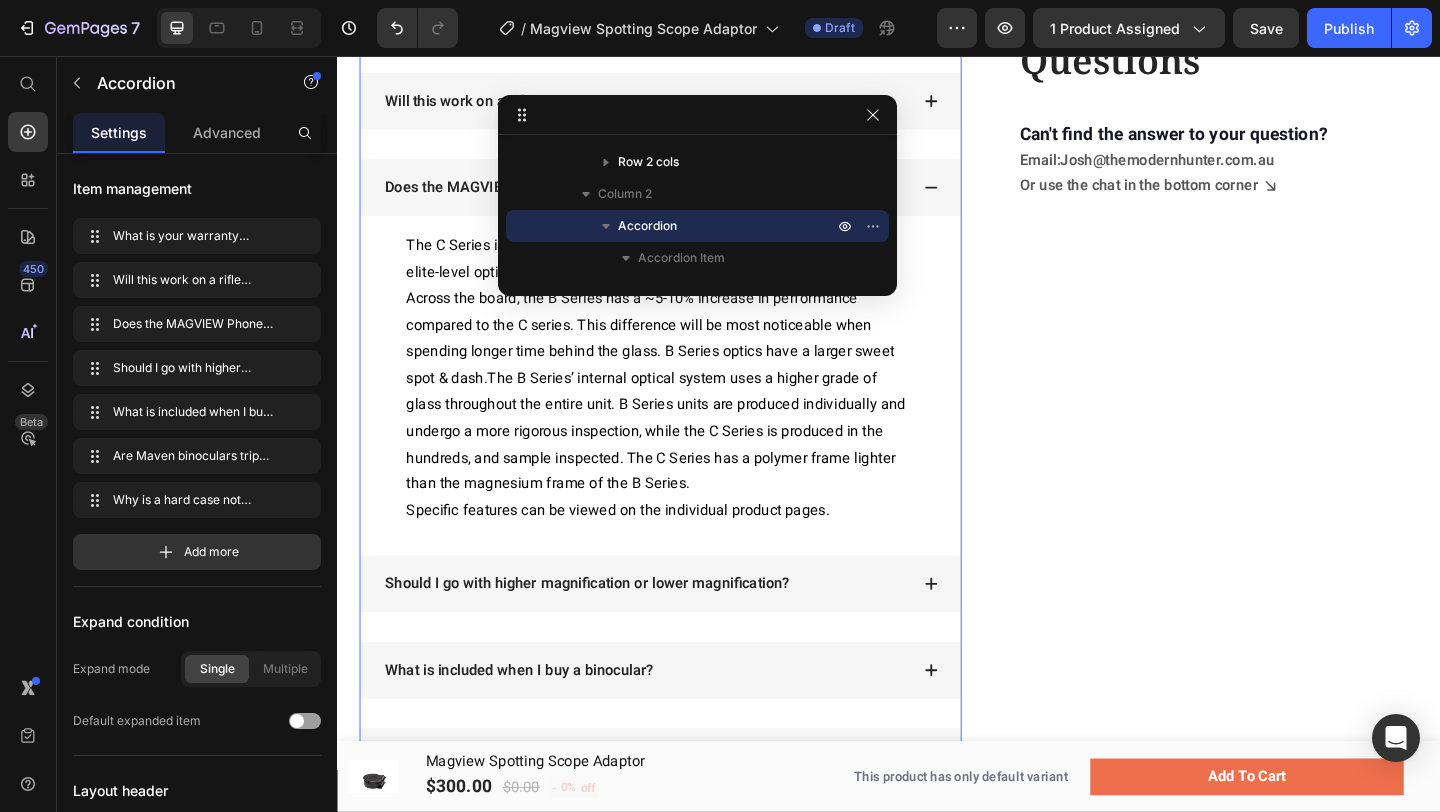 scroll, scrollTop: 918, scrollLeft: 0, axis: vertical 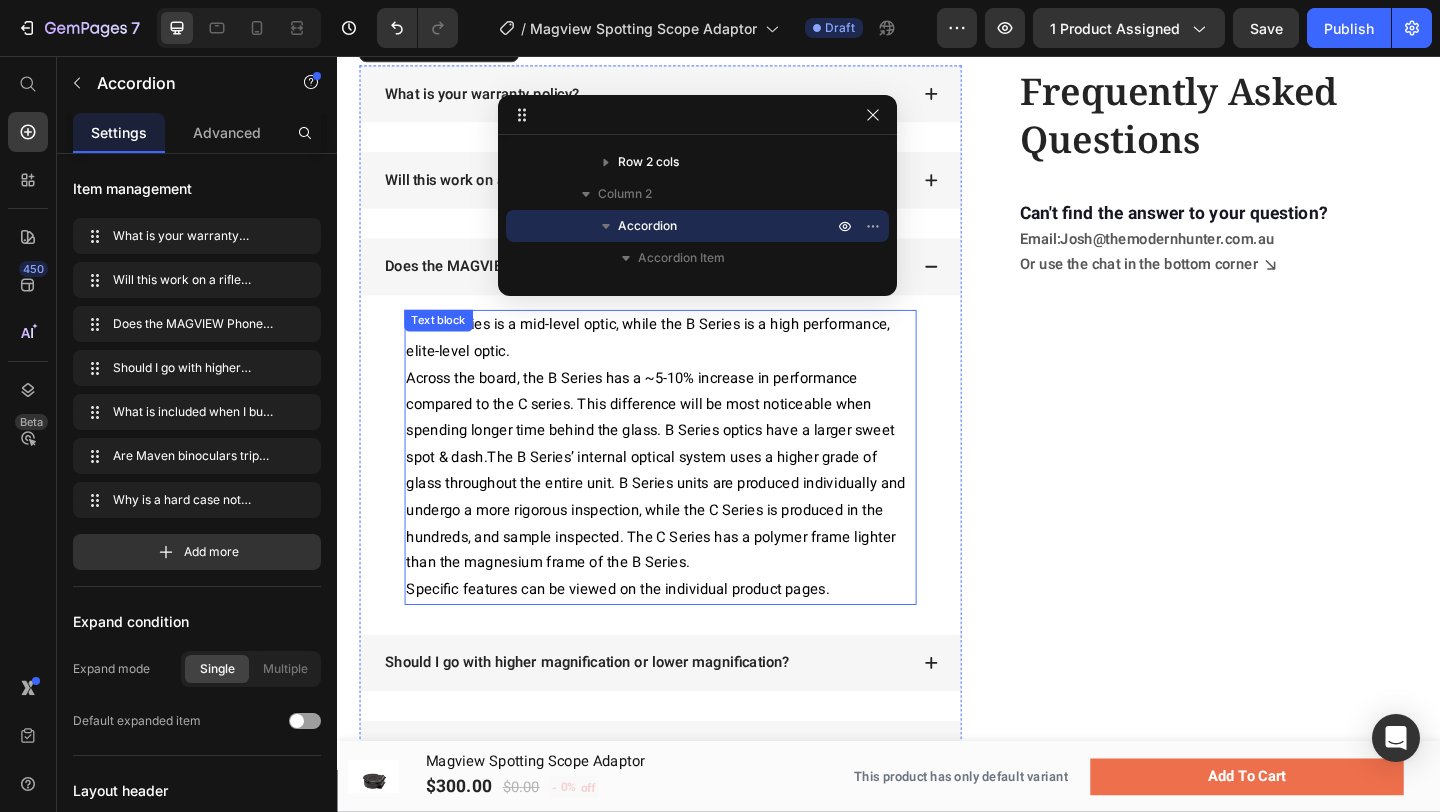 click on "Across the board, the B Series has a ~5-10% increase in performance compared to the C series. This difference will be most noticeable when spending longer time behind the glass. B Series optics have a larger sweet spot & dash.The B Series’ internal optical system uses a higher grade of glass throughout the entire unit. B Series units are produced individually and undergo a more rigorous inspection, while the C Series is produced in the hundreds, and sample inspected. The C Series has a polymer frame lighter than the magnesium frame of the B Series." at bounding box center (683, 507) 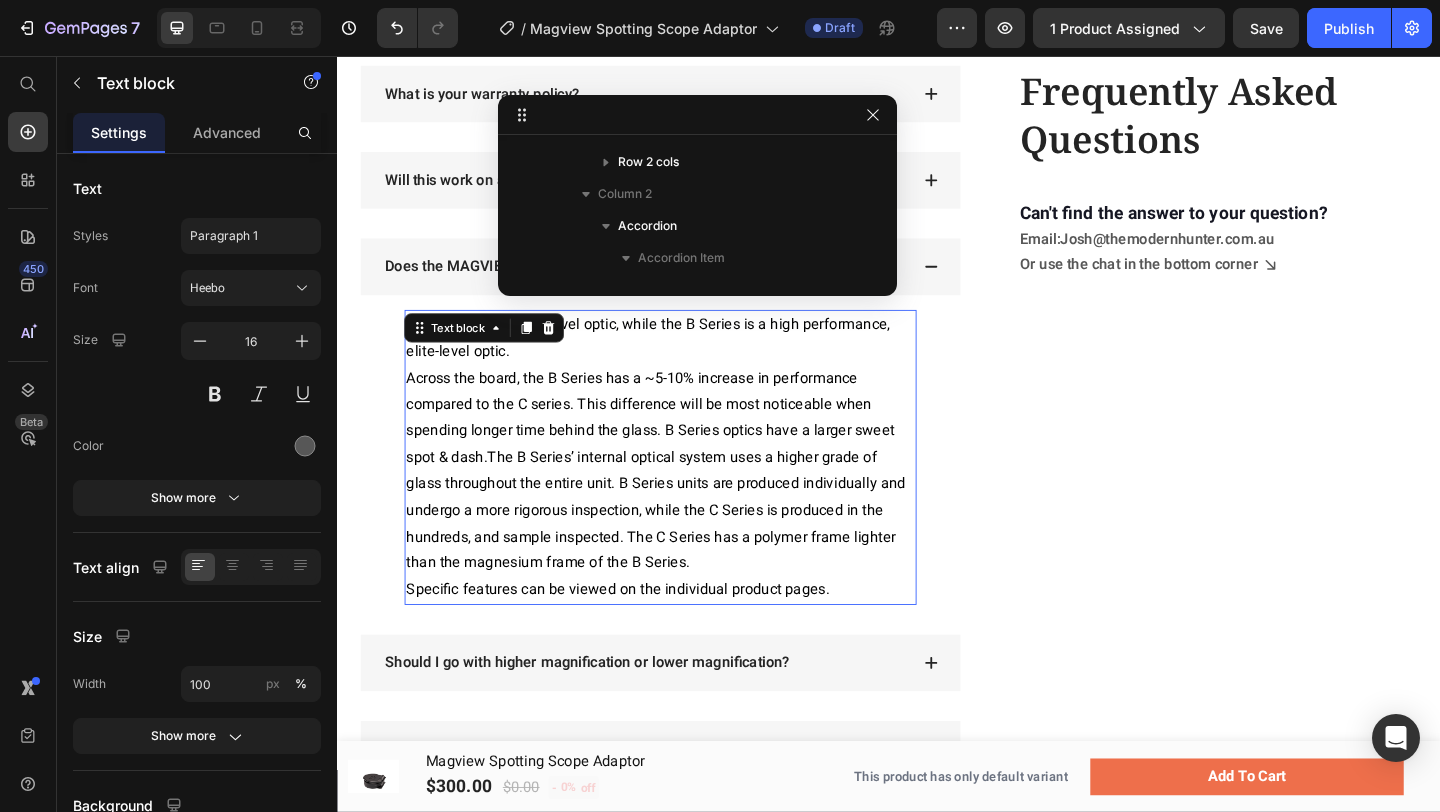 scroll, scrollTop: 1949, scrollLeft: 0, axis: vertical 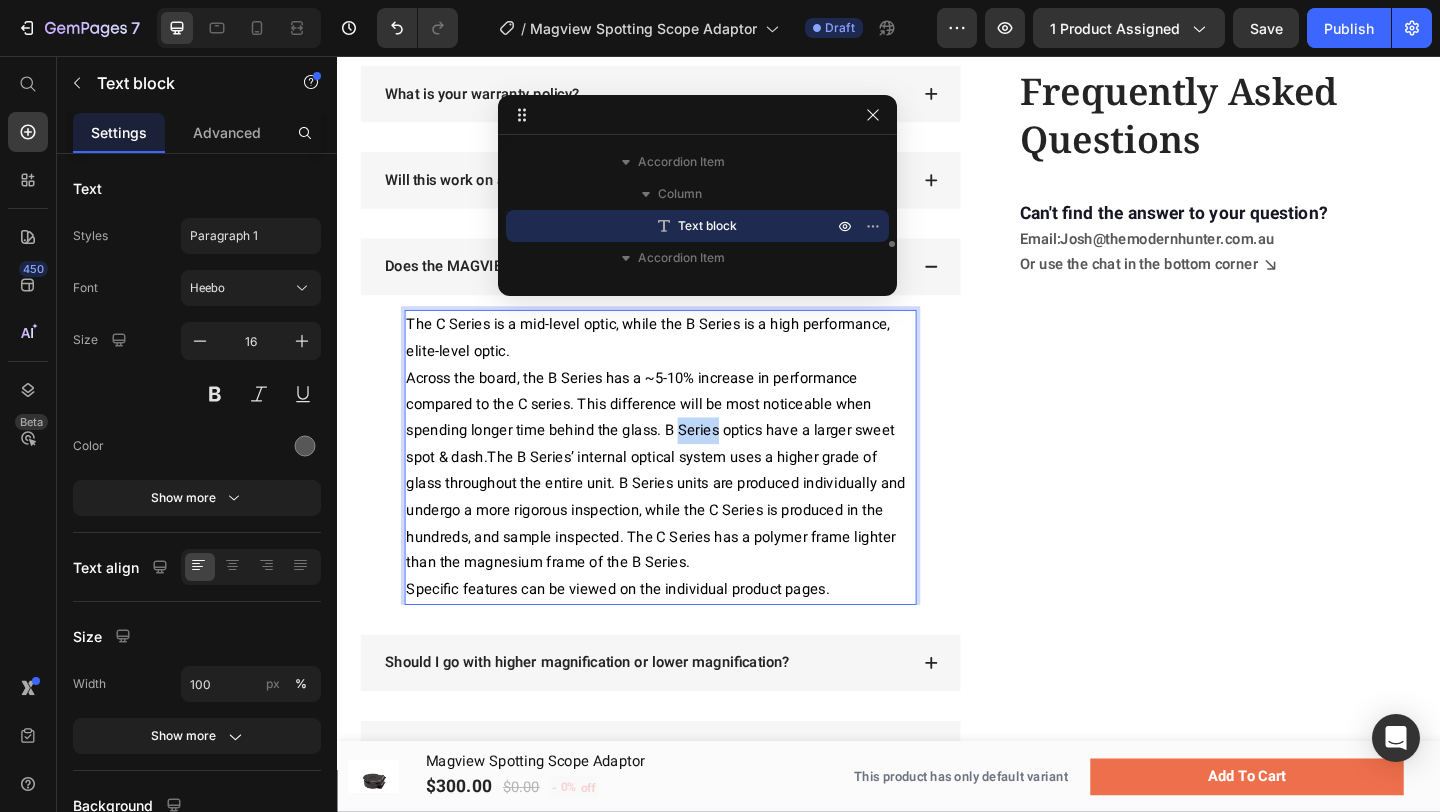 click on "Across the board, the B Series has a ~5-10% increase in performance compared to the C series. This difference will be most noticeable when spending longer time behind the glass. B Series optics have a larger sweet spot & dash.The B Series’ internal optical system uses a higher grade of glass throughout the entire unit. B Series units are produced individually and undergo a more rigorous inspection, while the C Series is produced in the hundreds, and sample inspected. The C Series has a polymer frame lighter than the magnesium frame of the B Series." at bounding box center (683, 507) 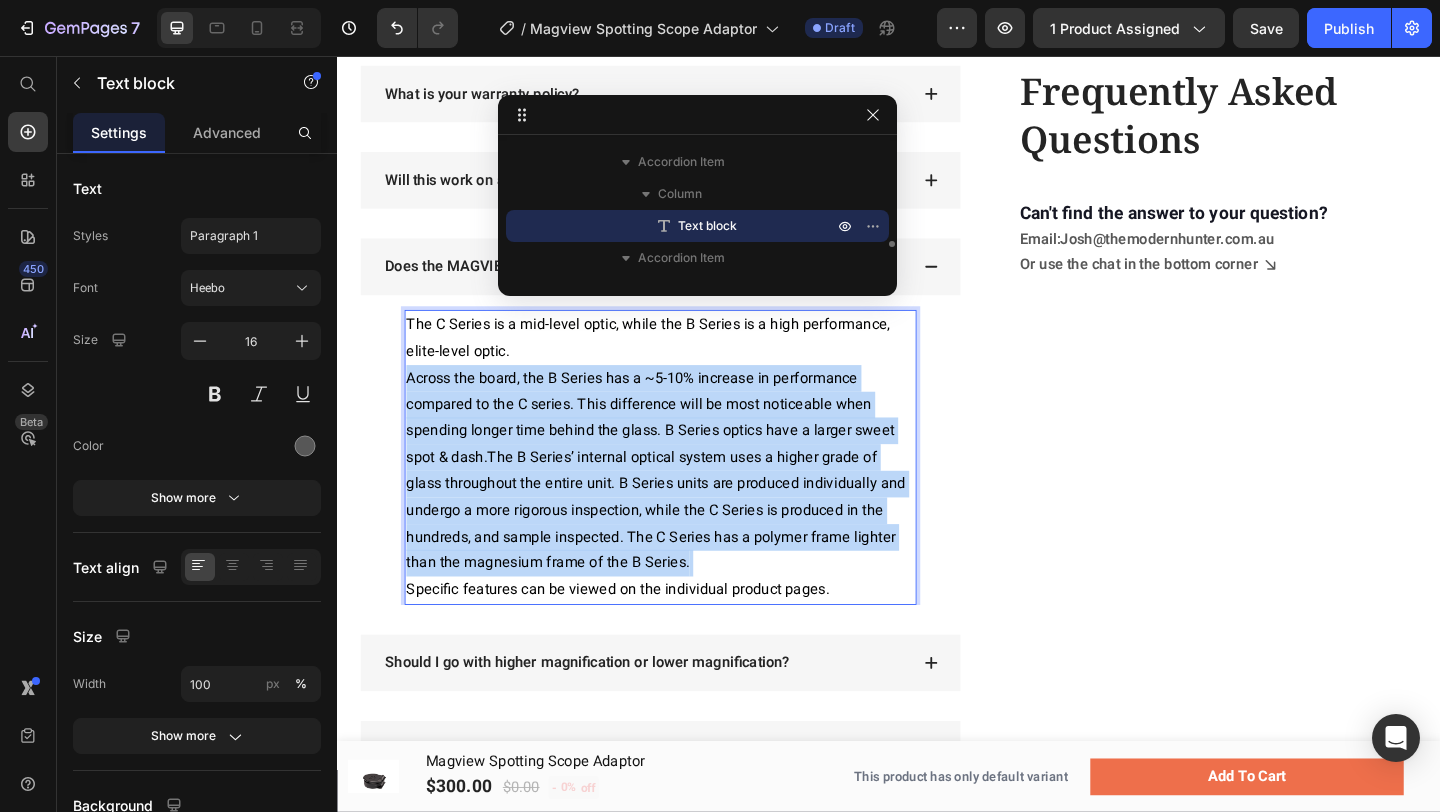 click on "Across the board, the B Series has a ~5-10% increase in performance compared to the C series. This difference will be most noticeable when spending longer time behind the glass. B Series optics have a larger sweet spot & dash.The B Series’ internal optical system uses a higher grade of glass throughout the entire unit. B Series units are produced individually and undergo a more rigorous inspection, while the C Series is produced in the hundreds, and sample inspected. The C Series has a polymer frame lighter than the magnesium frame of the B Series." at bounding box center (683, 507) 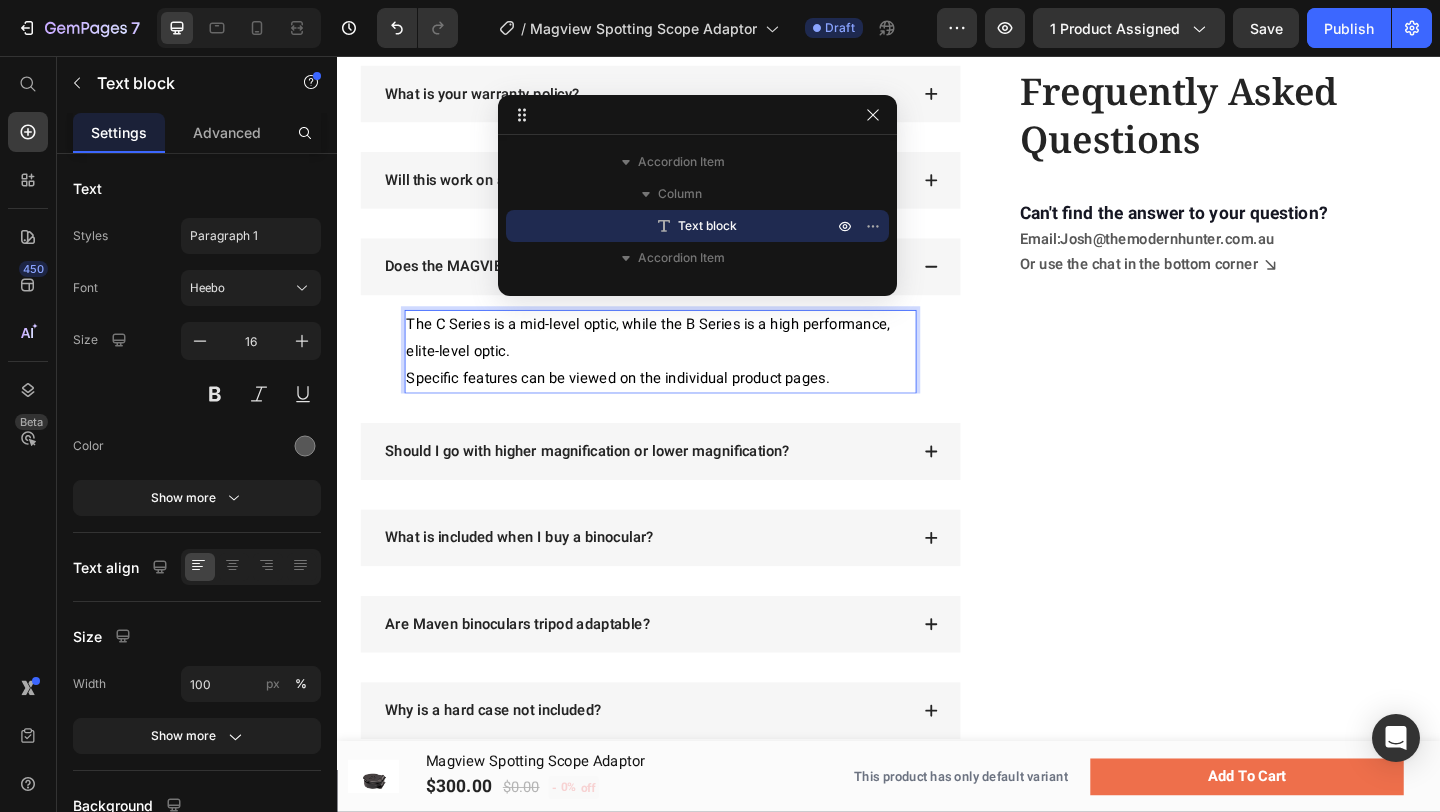 click on "The C Series is a mid-level optic, while the B Series is a high performance, elite-level optic." at bounding box center [688, 363] 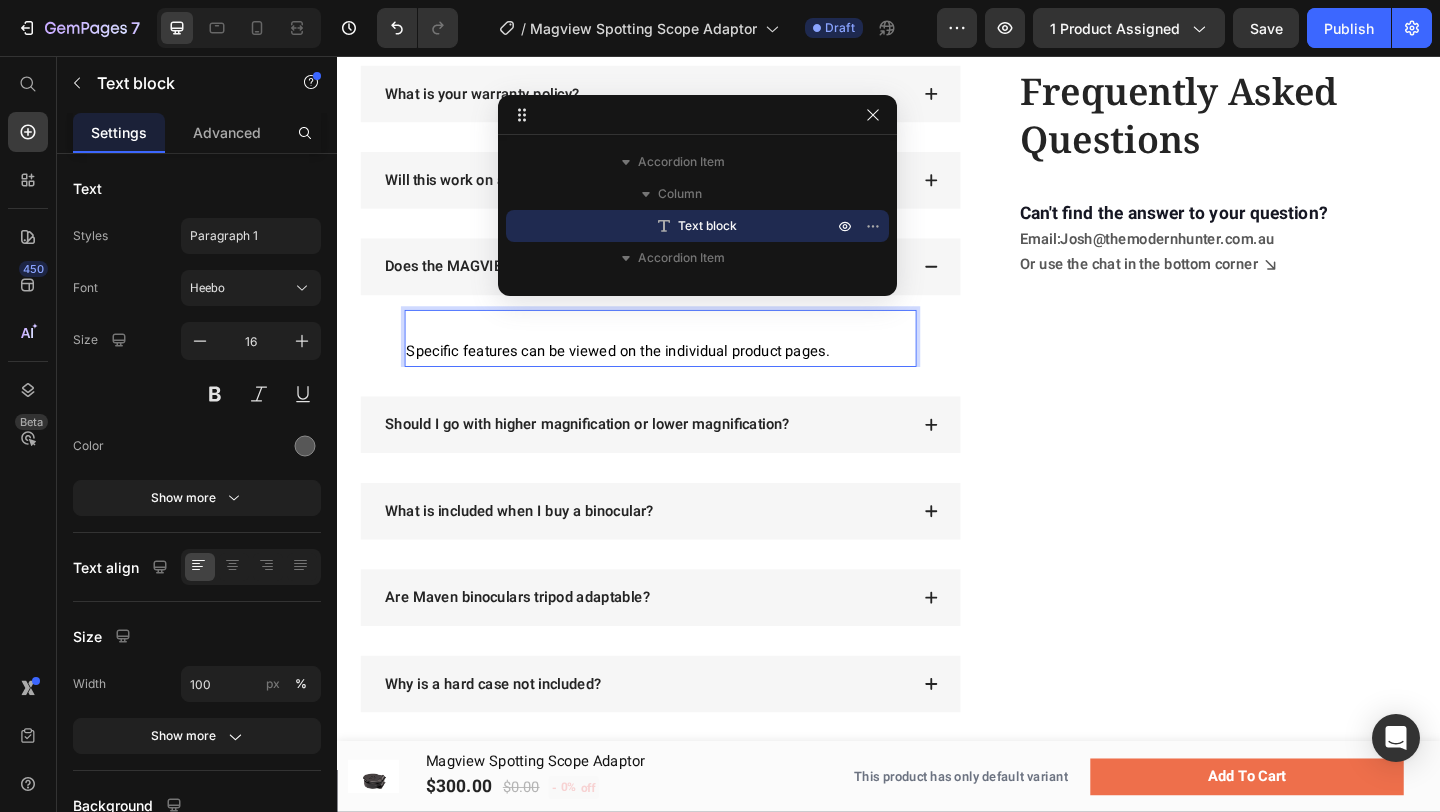 click on "Specific features can be viewed on the individual product pages." at bounding box center (642, 377) 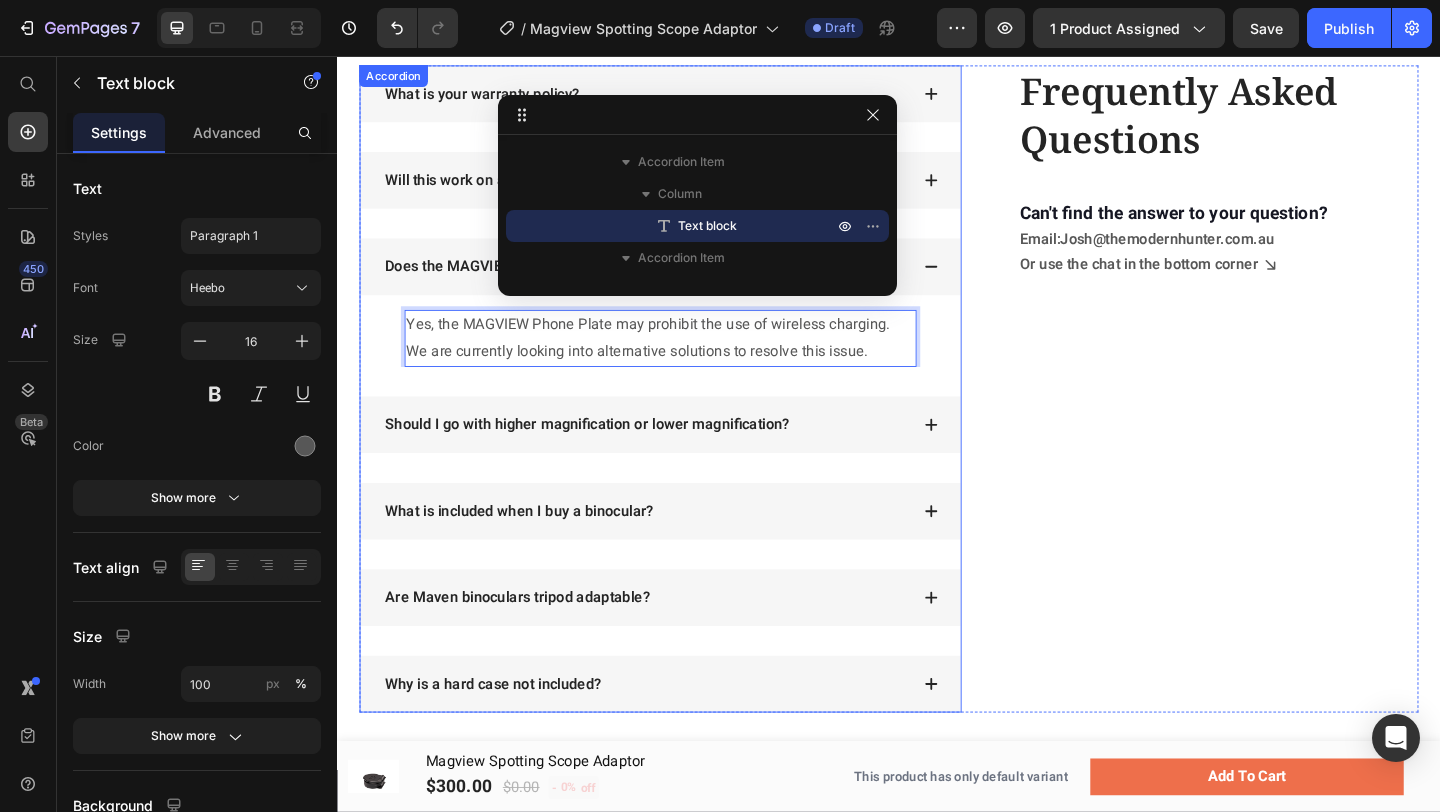 click on "Should I go with higher magnification or lower magnification?" at bounding box center [609, 457] 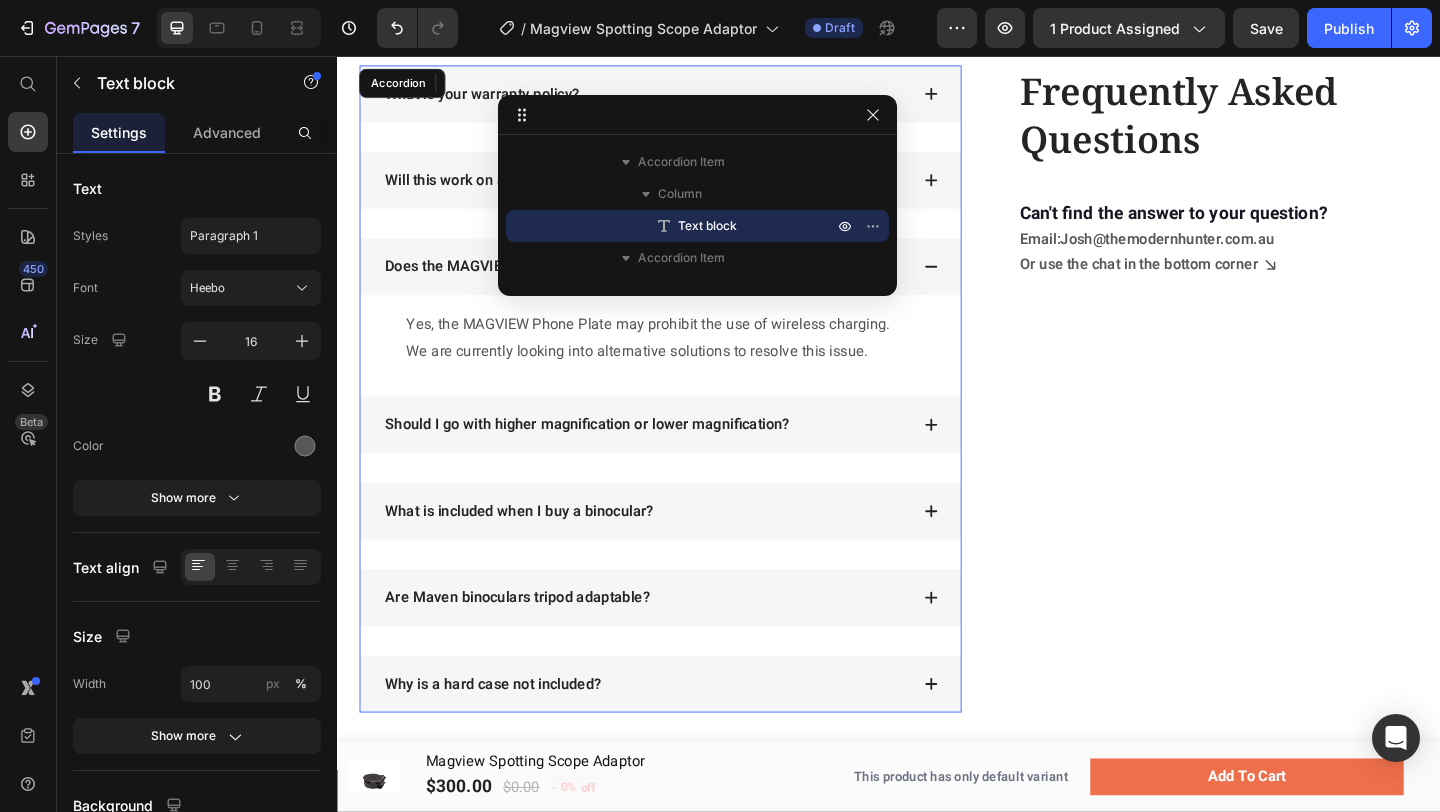 click on "Should I go with higher magnification or lower magnification?" at bounding box center (609, 457) 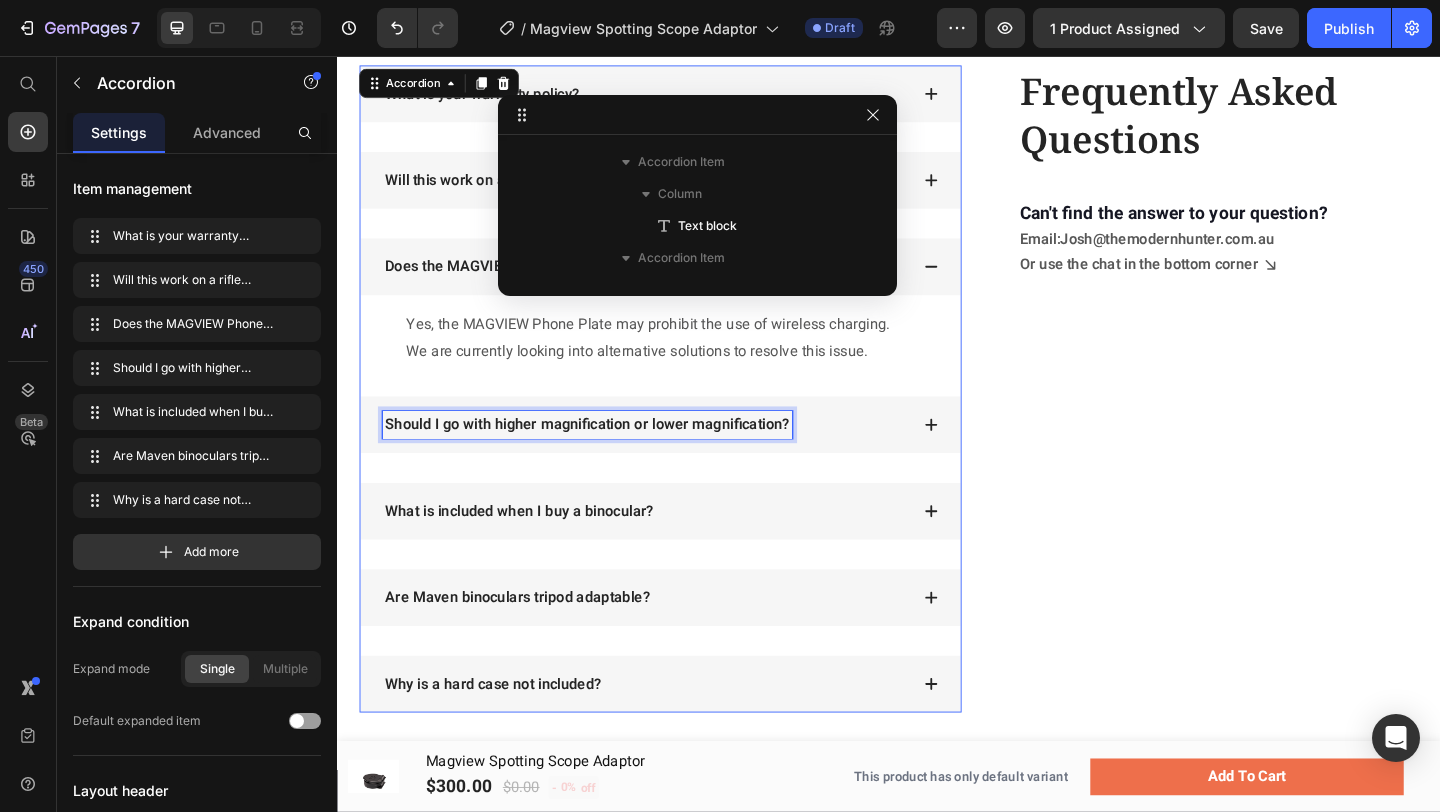 scroll, scrollTop: 1661, scrollLeft: 0, axis: vertical 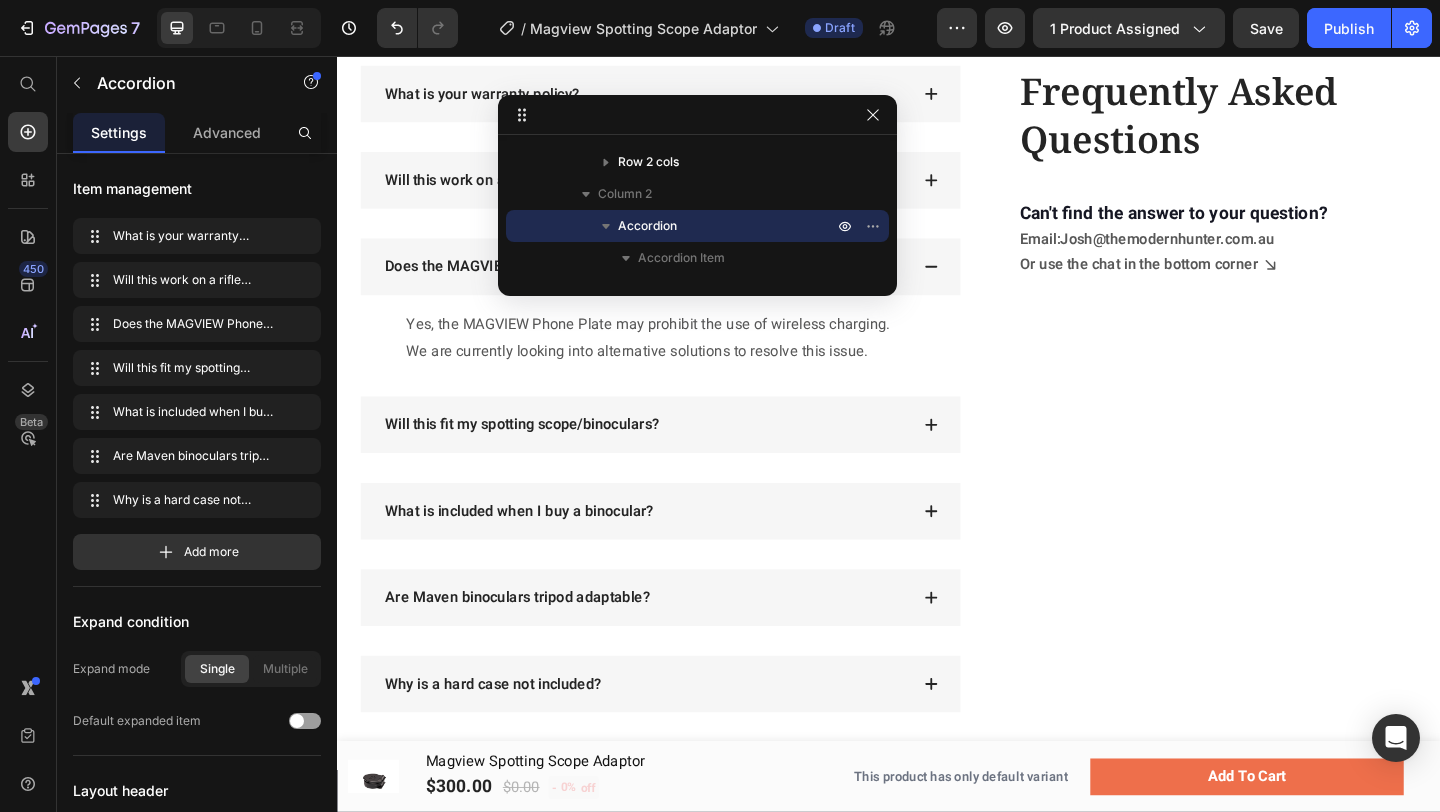 click on "Will this fit my spotting scope/binoculars?" at bounding box center [672, 457] 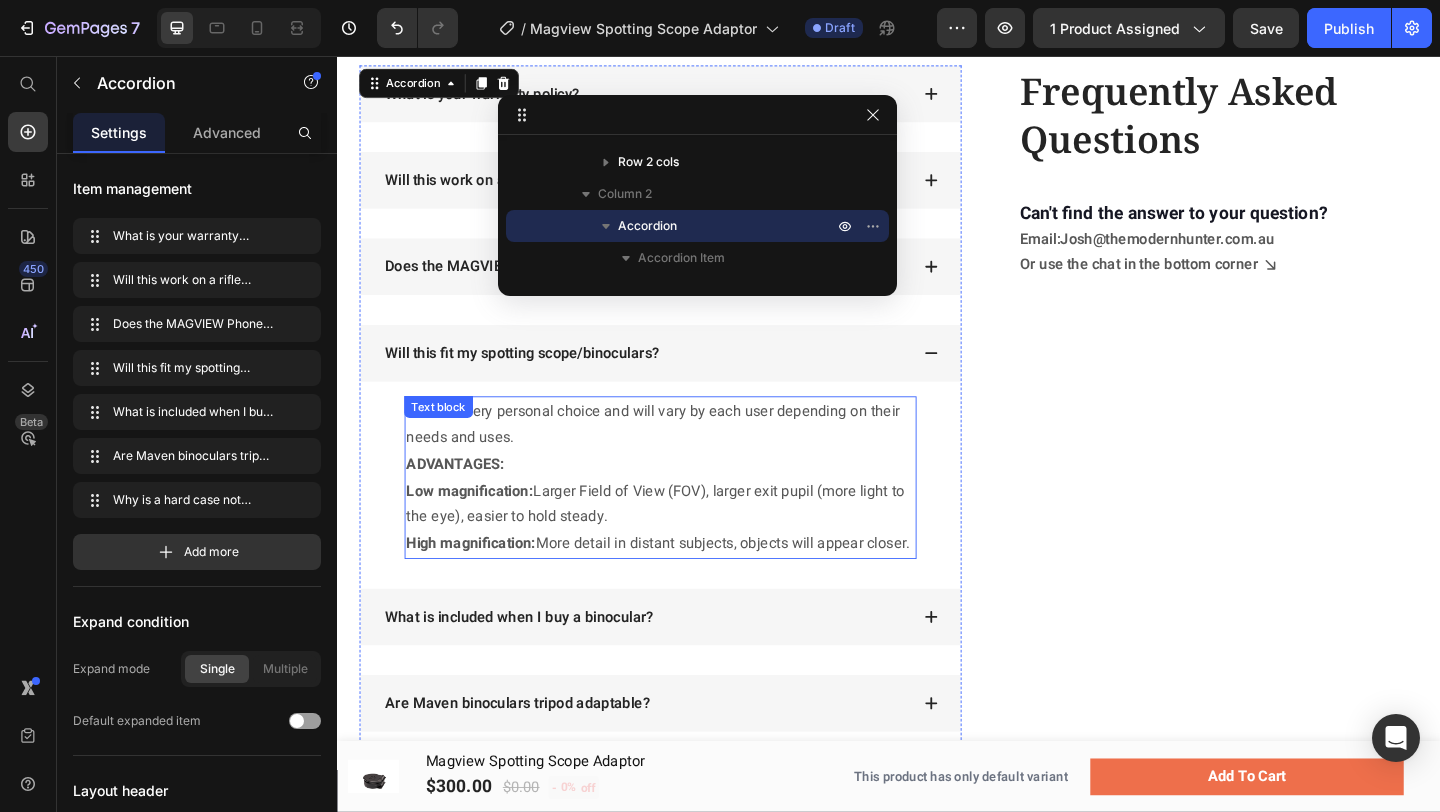 click on "ADVANTAGES: Low magnification:  Larger Field of View (FOV), larger exit pupil (more light to the eye), easier to hold steady. High magnification:  More detail in distant subjects, objects will appear closer." at bounding box center [688, 543] 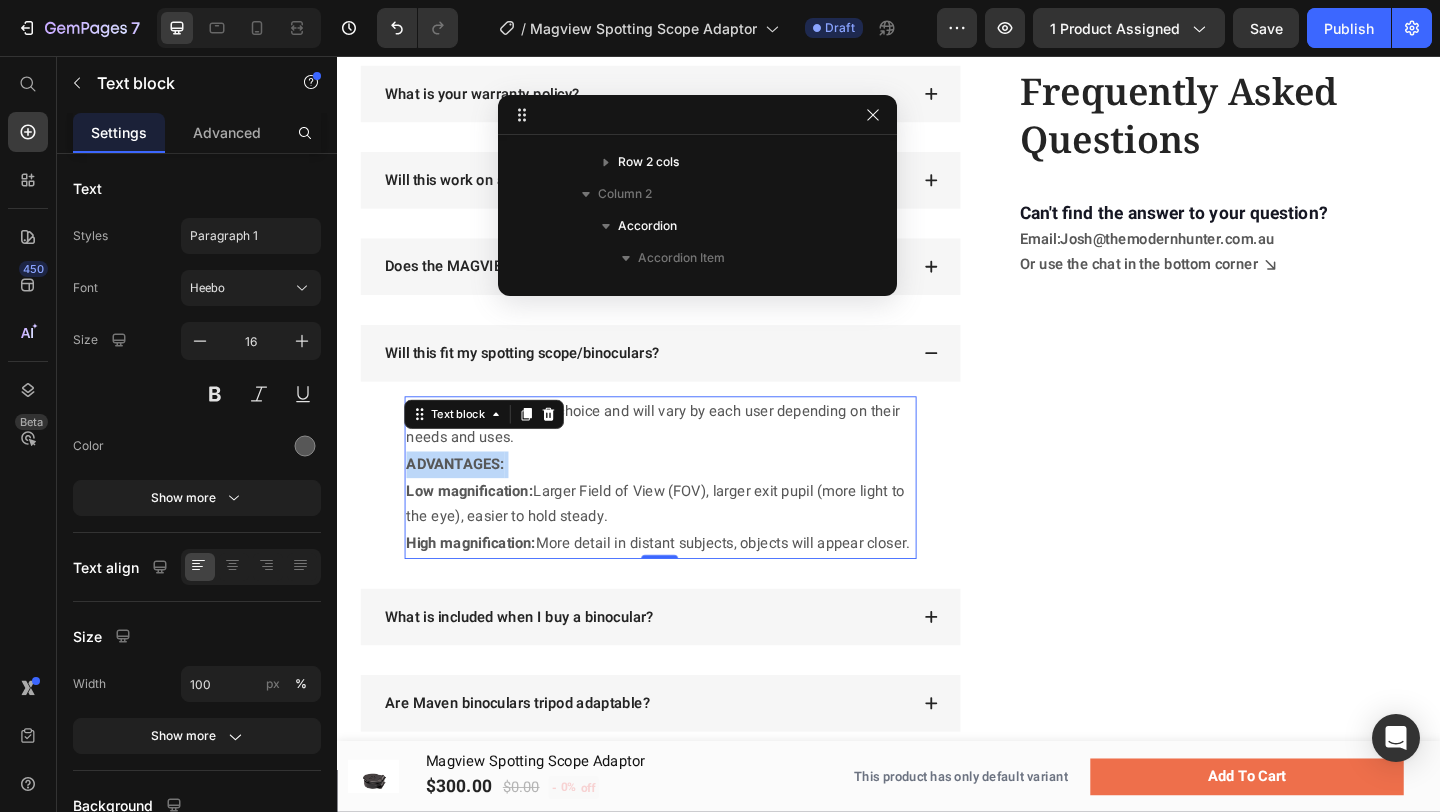 scroll, scrollTop: 2045, scrollLeft: 0, axis: vertical 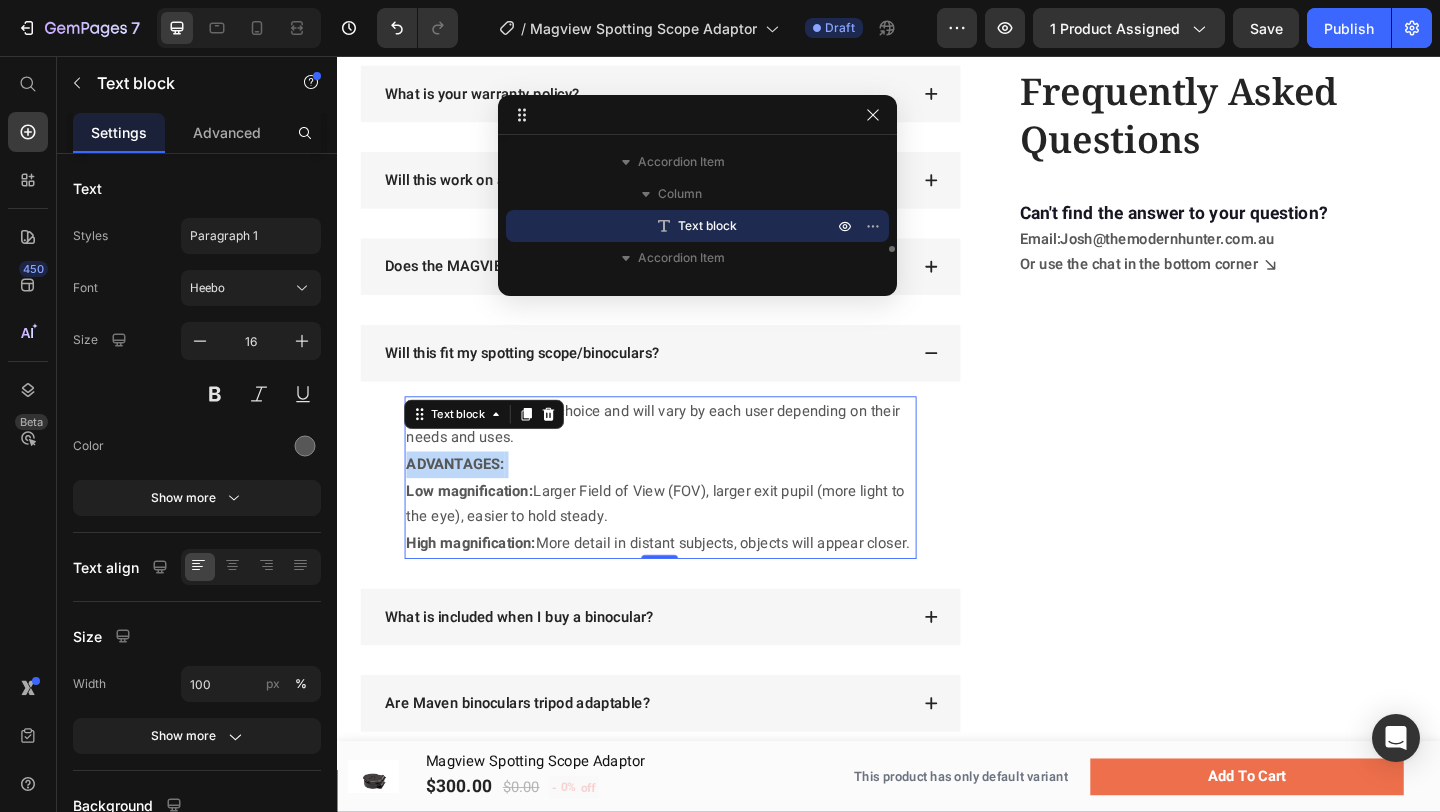 click on "ADVANTAGES: Low magnification:  Larger Field of View (FOV), larger exit pupil (more light to the eye), easier to hold steady. High magnification:  More detail in distant subjects, objects will appear closer." at bounding box center [688, 543] 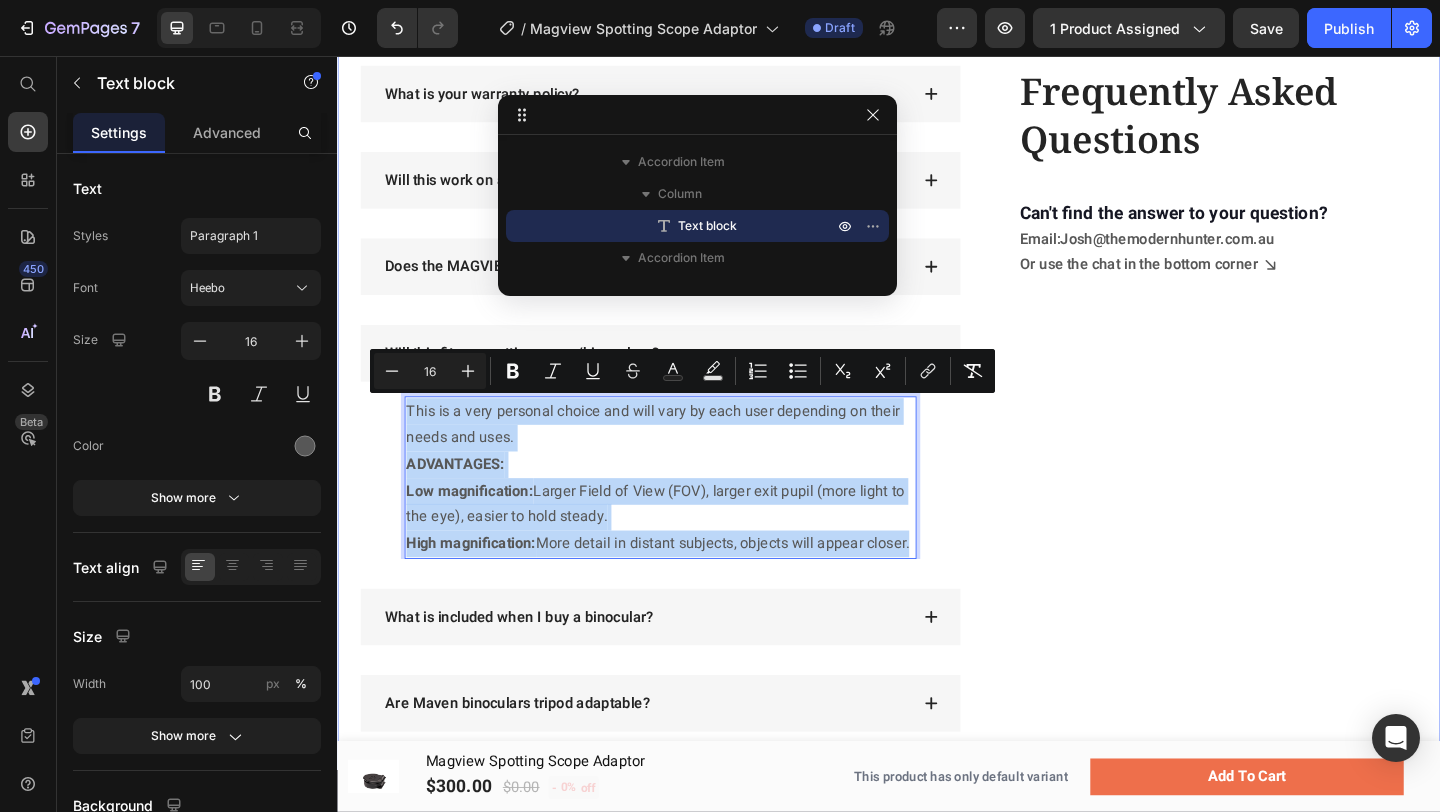 drag, startPoint x: 960, startPoint y: 594, endPoint x: 337, endPoint y: 418, distance: 647.3832 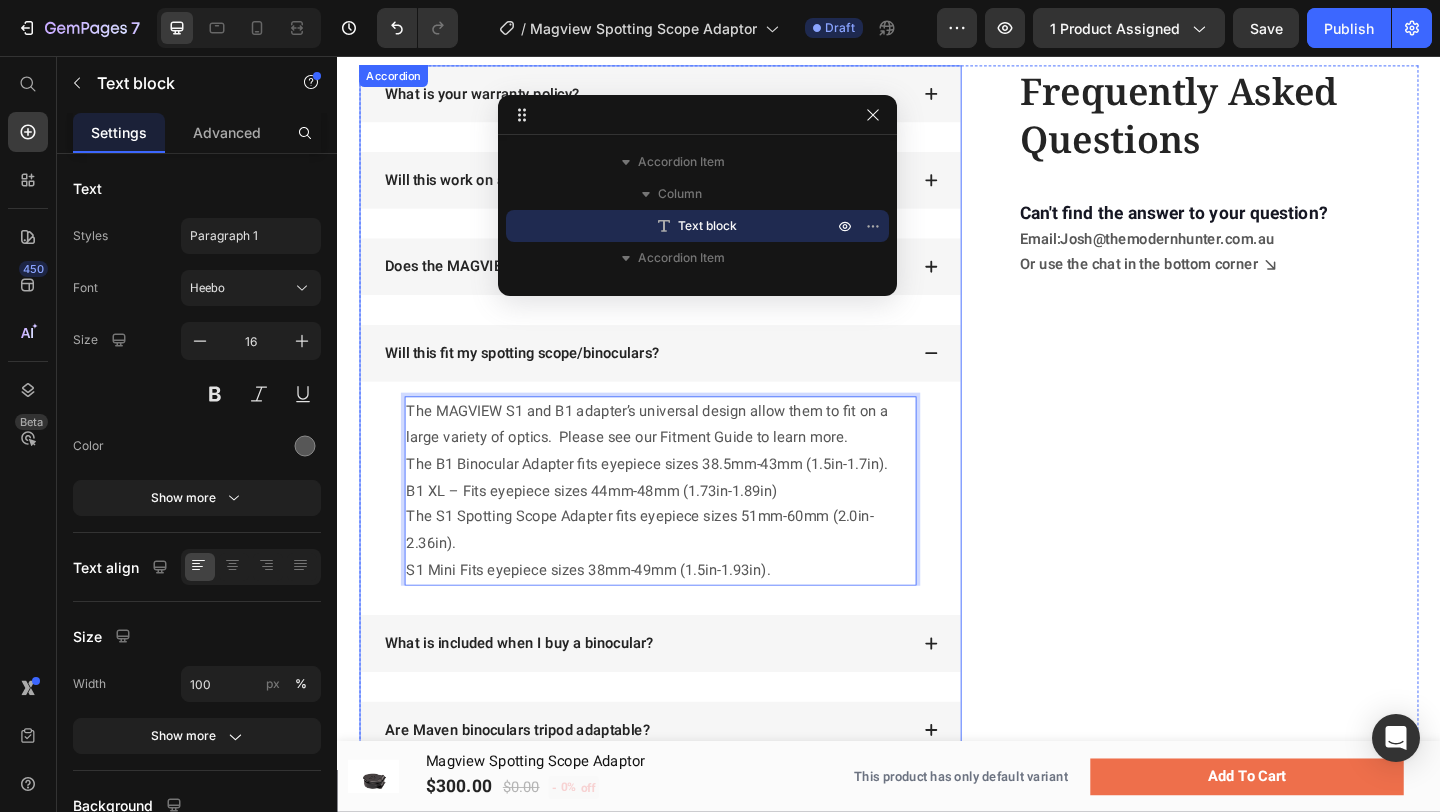 click on "Will this fit my spotting scope/binoculars?" at bounding box center (672, 379) 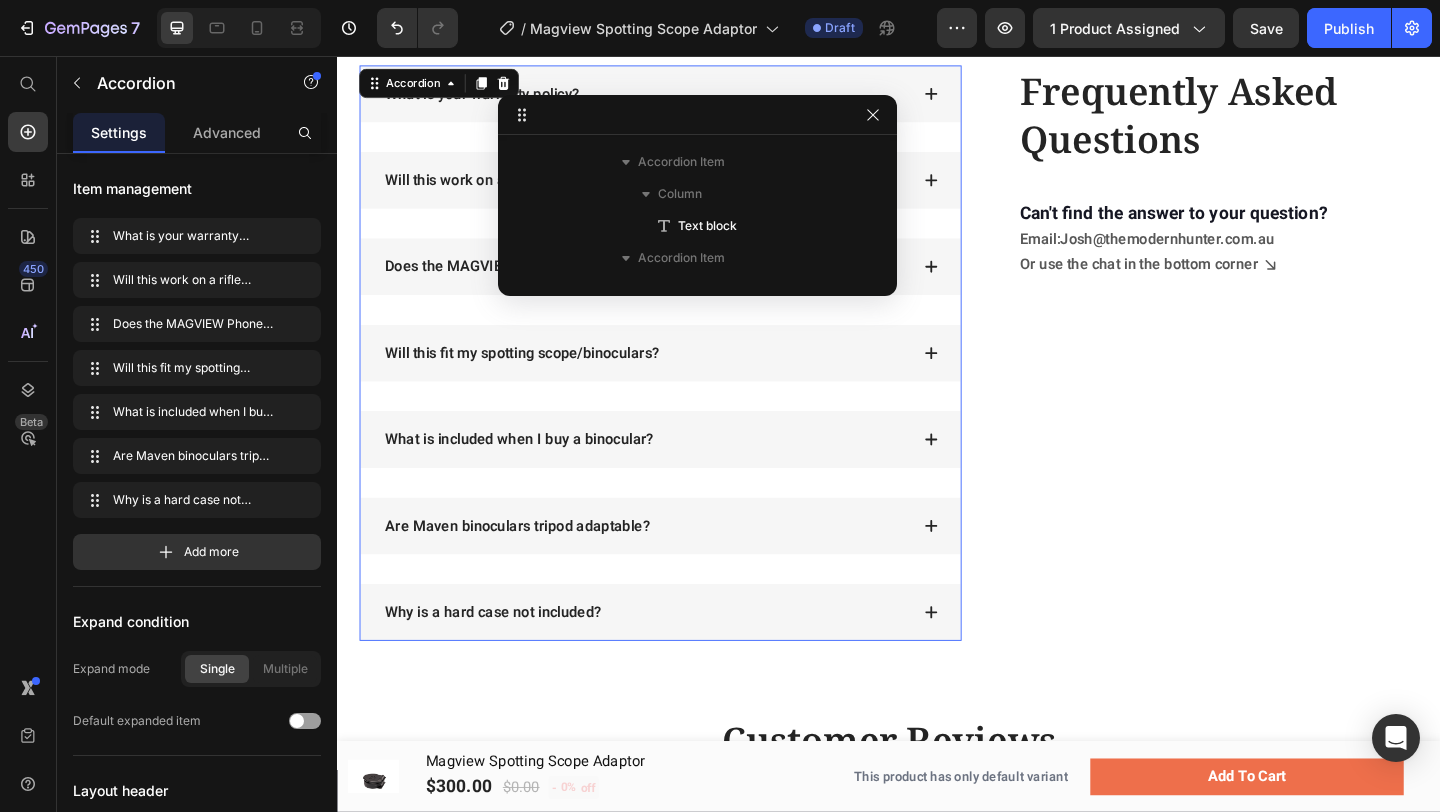 scroll, scrollTop: 1661, scrollLeft: 0, axis: vertical 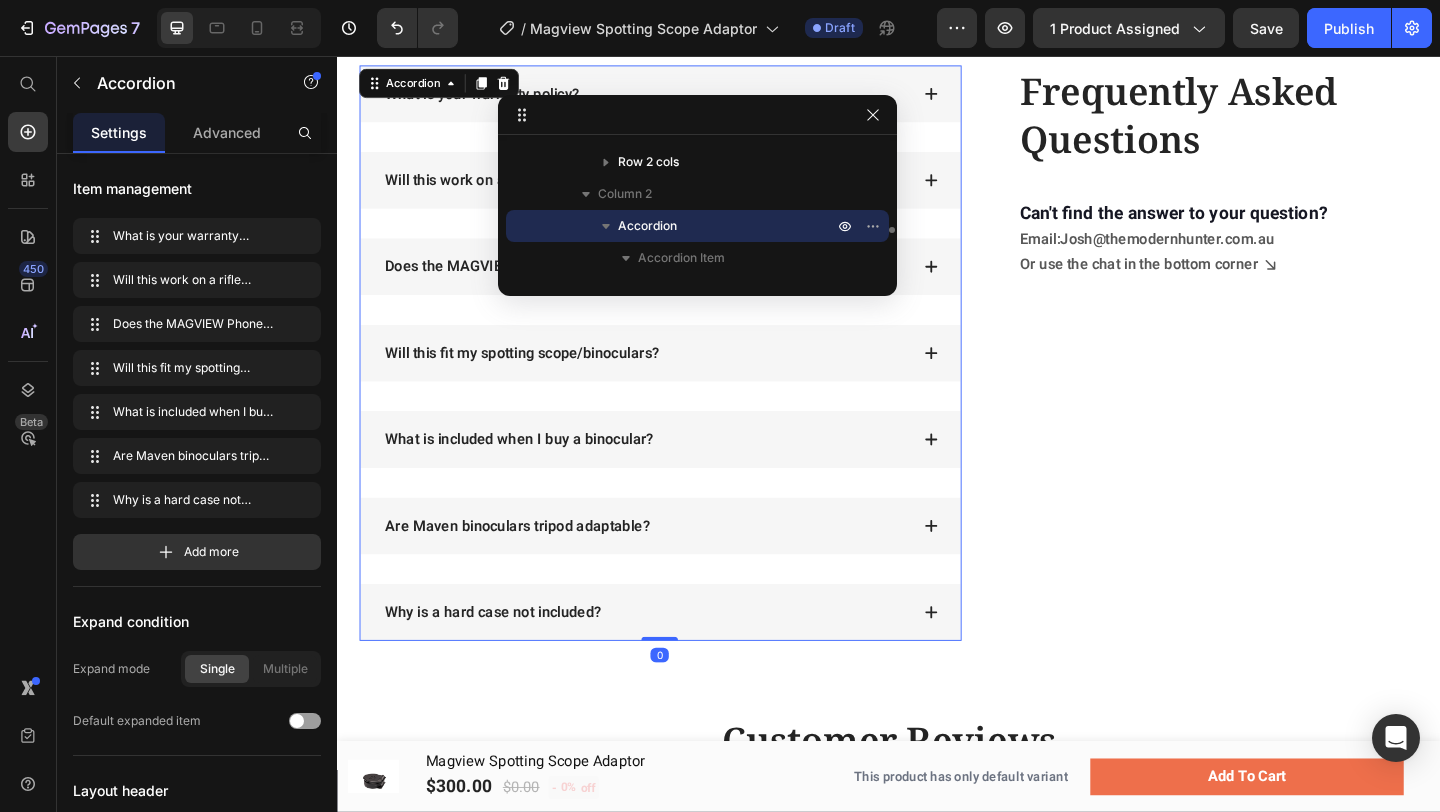 click on "What is included when I buy a binocular?" at bounding box center [672, 473] 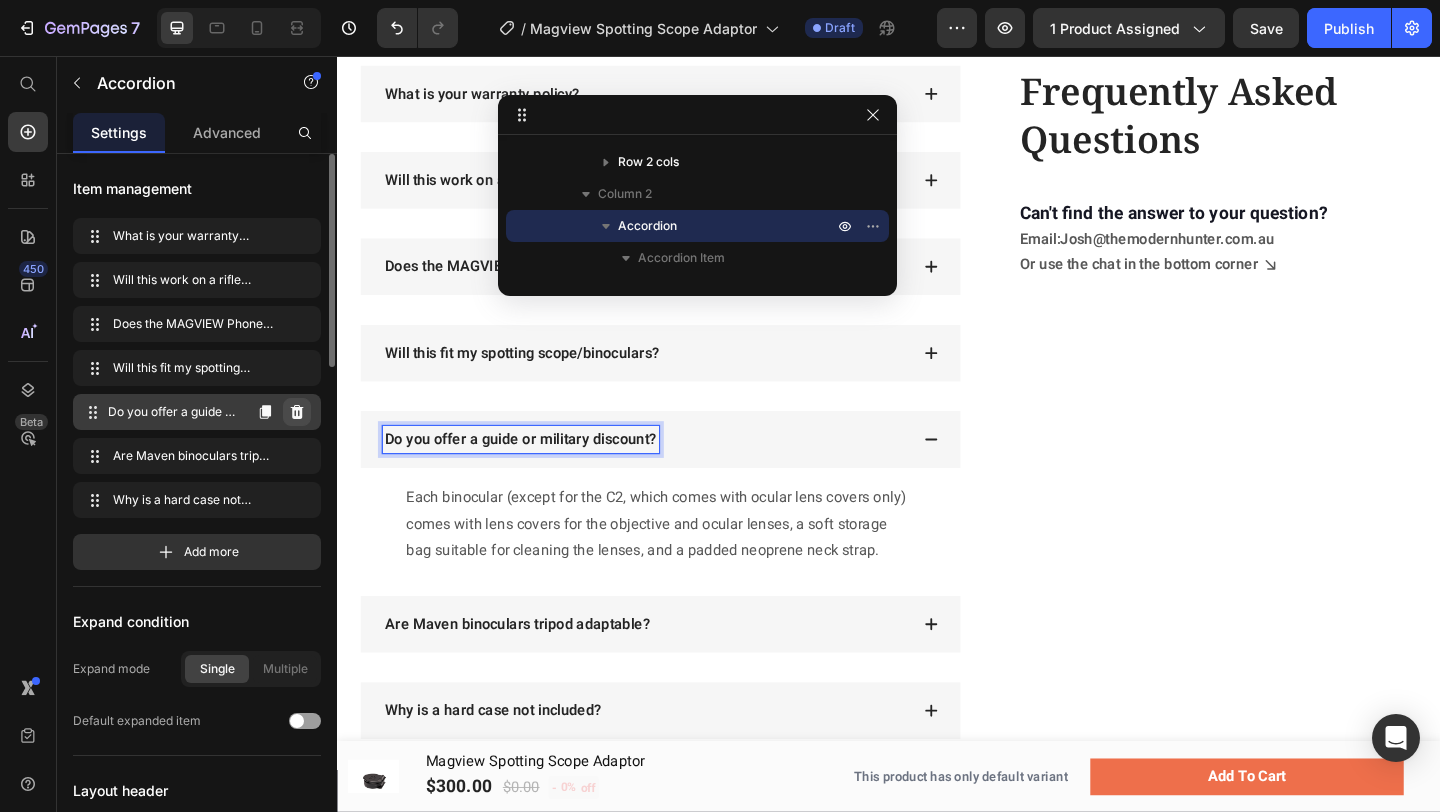 click 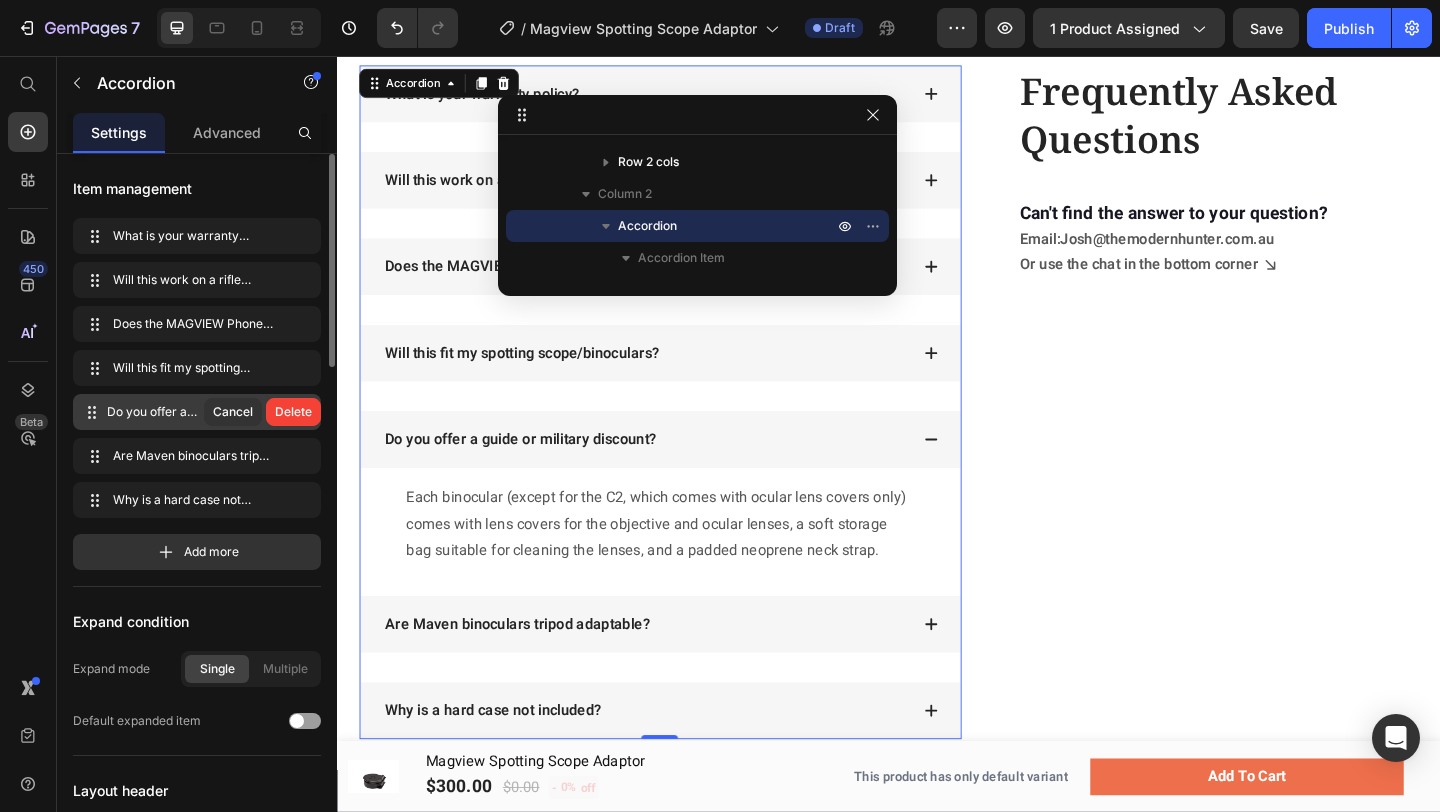 click on "Delete" at bounding box center (293, 412) 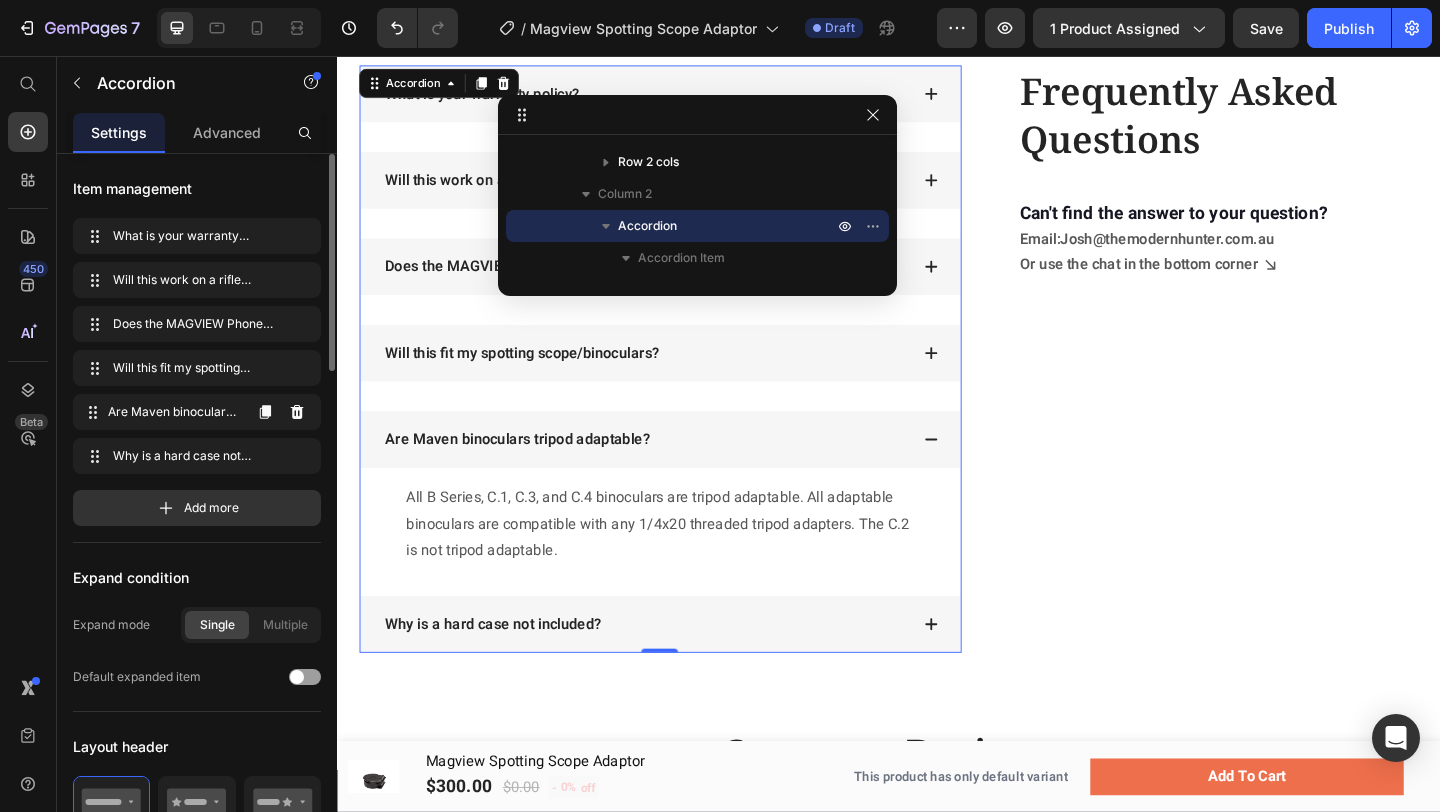 click 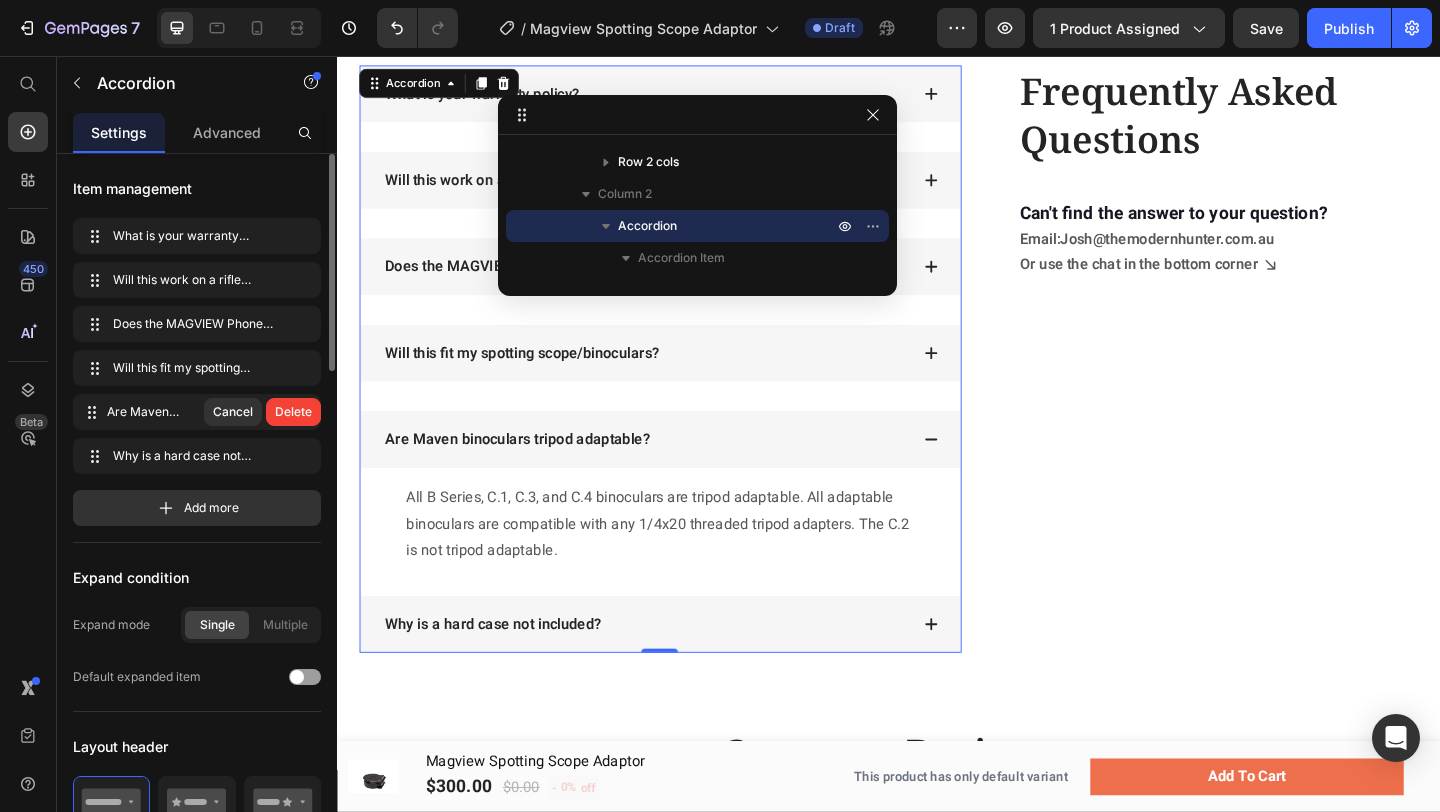 click on "Delete" at bounding box center (293, 412) 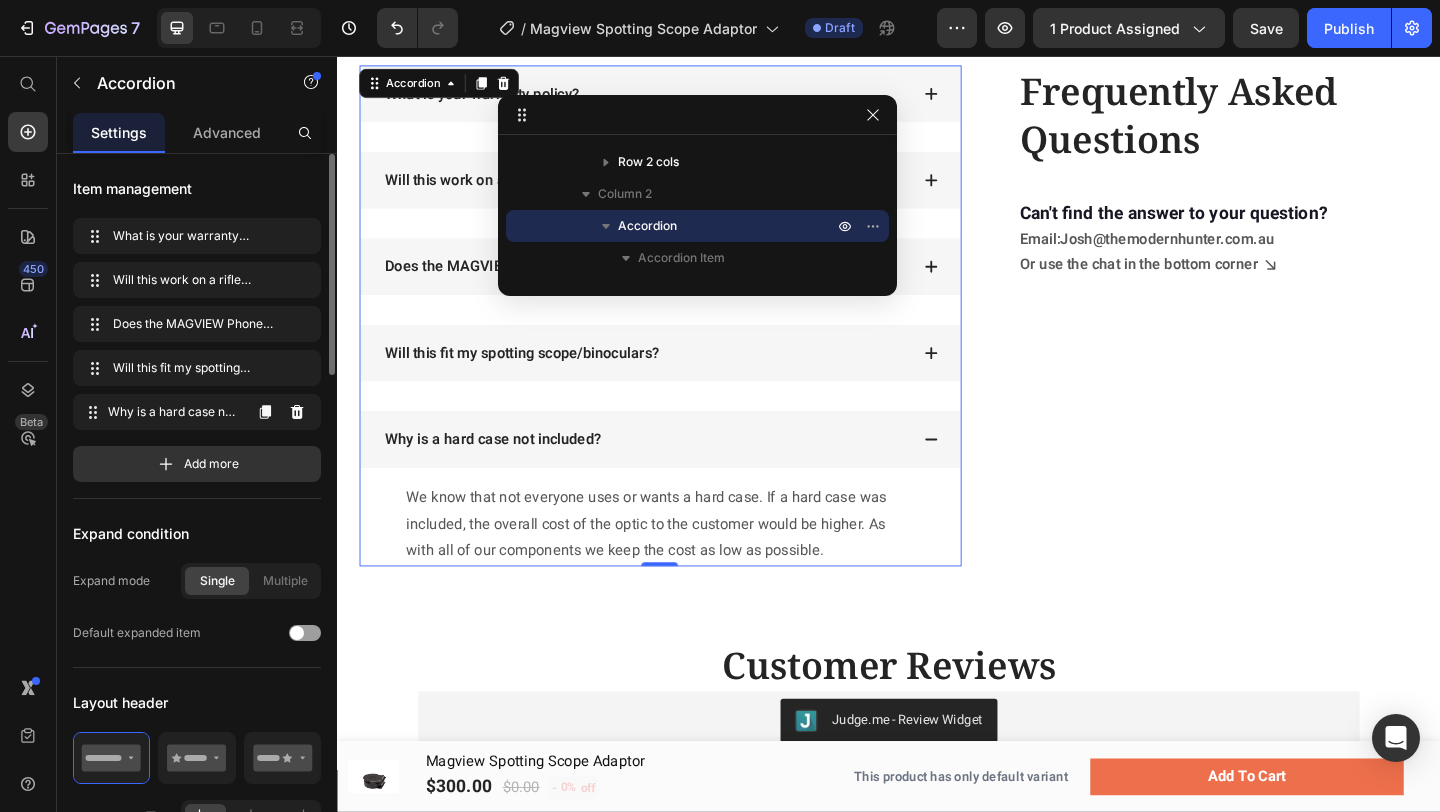 click 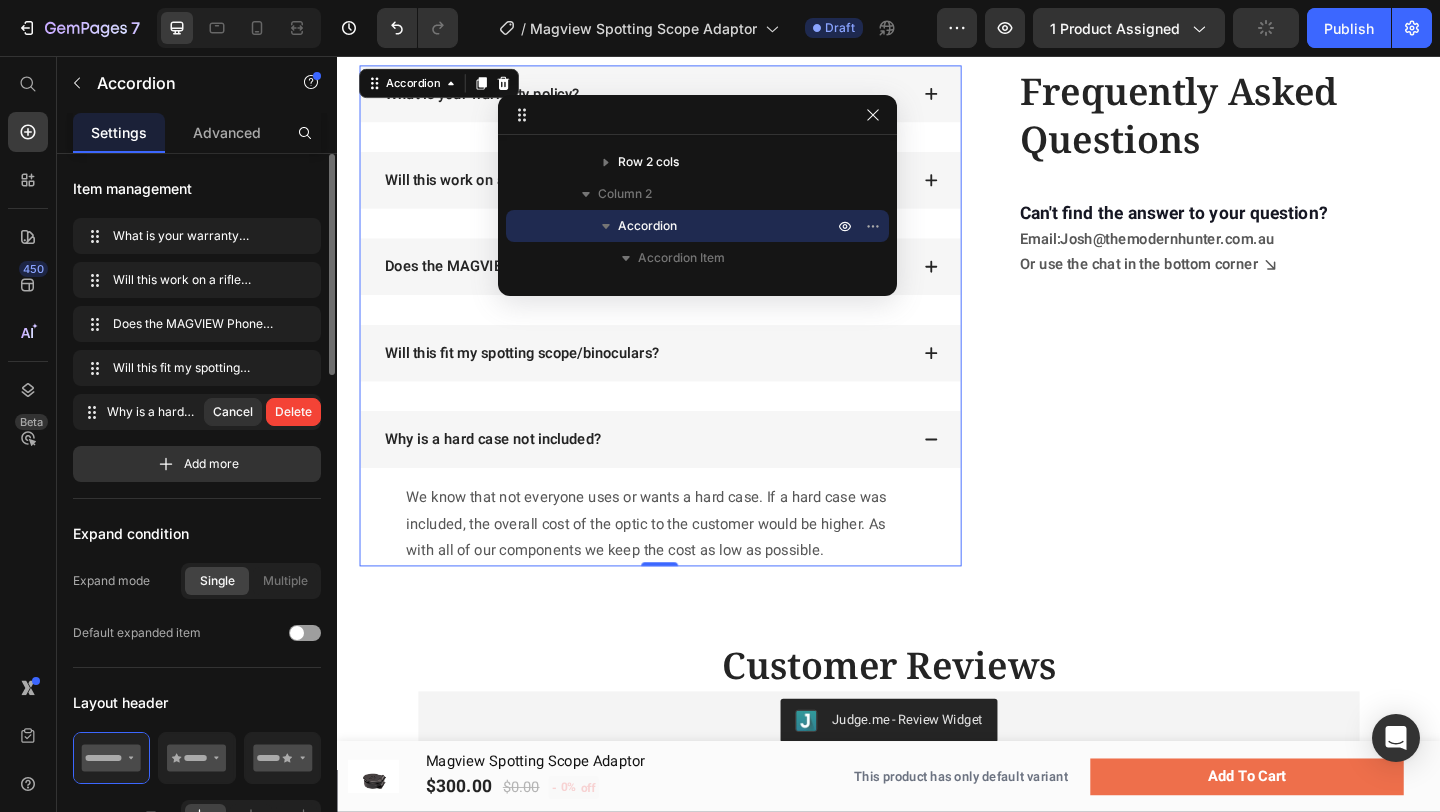 click on "Delete" at bounding box center [293, 412] 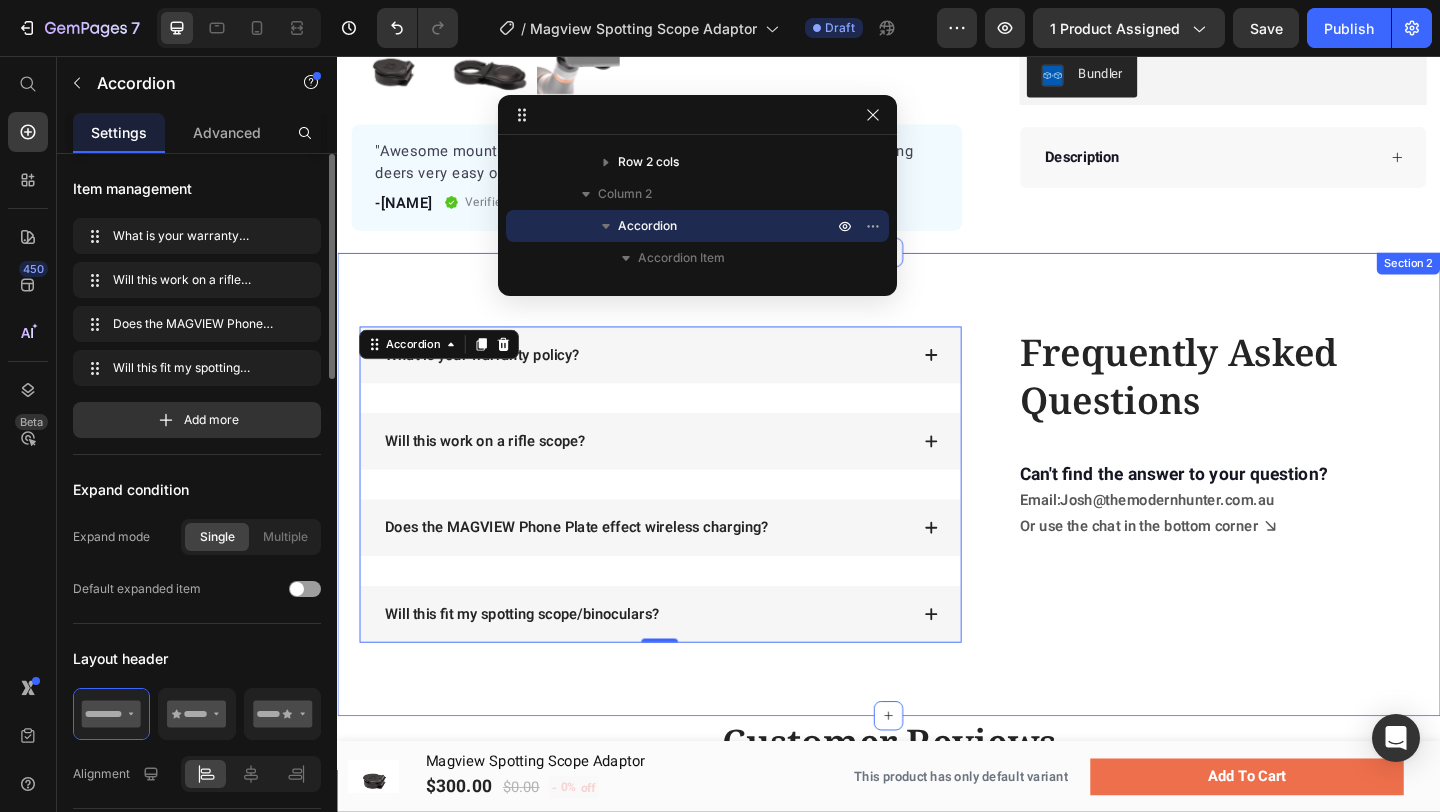 scroll, scrollTop: 584, scrollLeft: 0, axis: vertical 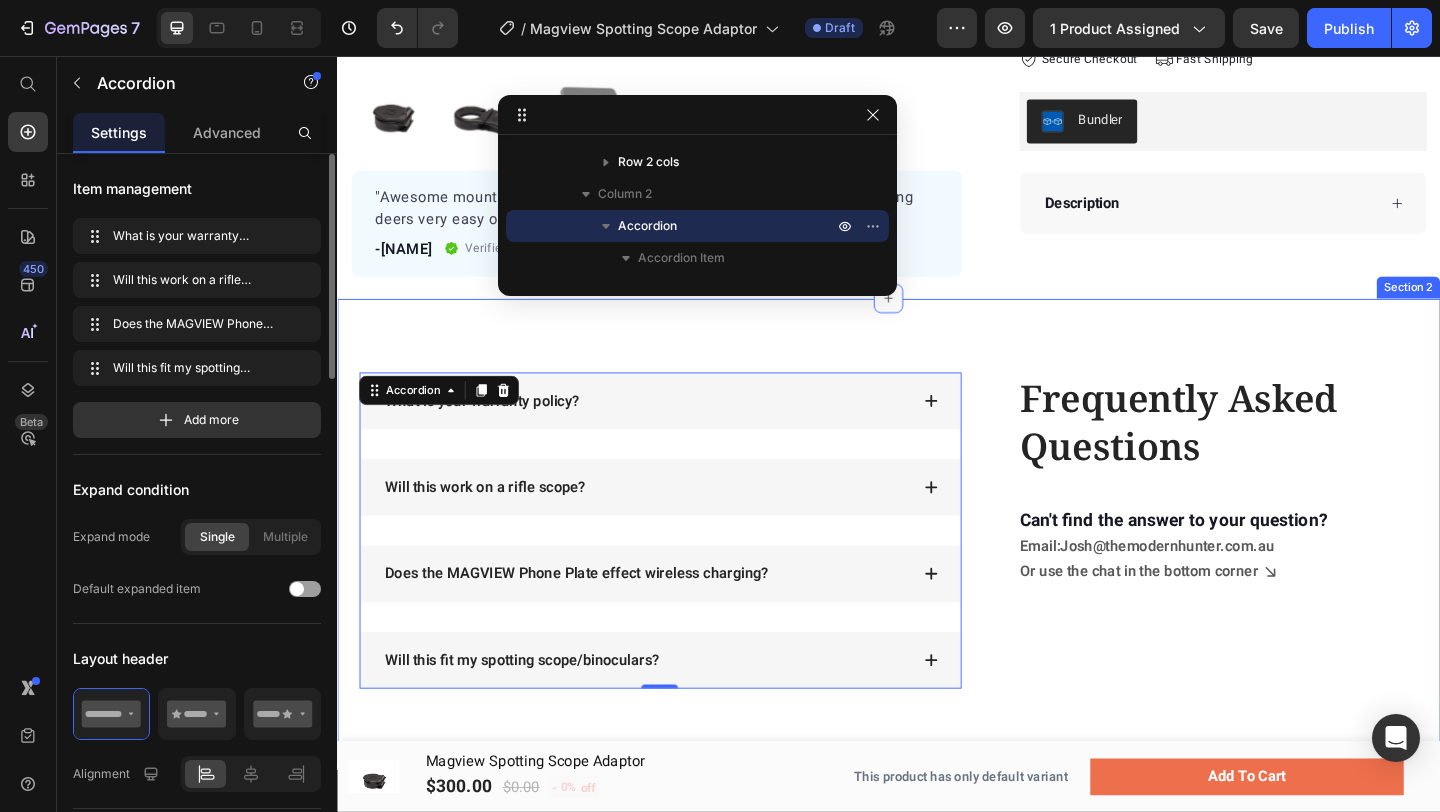 click on "Frequently Asked Questions Heading Can't find the answer to your question? Text block Email:  Josh@themodernhunter.com.au Text block Or use the chat in the bottom corner Text block
Icon Row What is your warranty policy? Will this work on a rifle scope? Does the MAGVIEW Phone Plate effect wireless charging? Will this fit my spotting scope/binoculars? Accordion   0 Row Section 2" at bounding box center [937, 572] 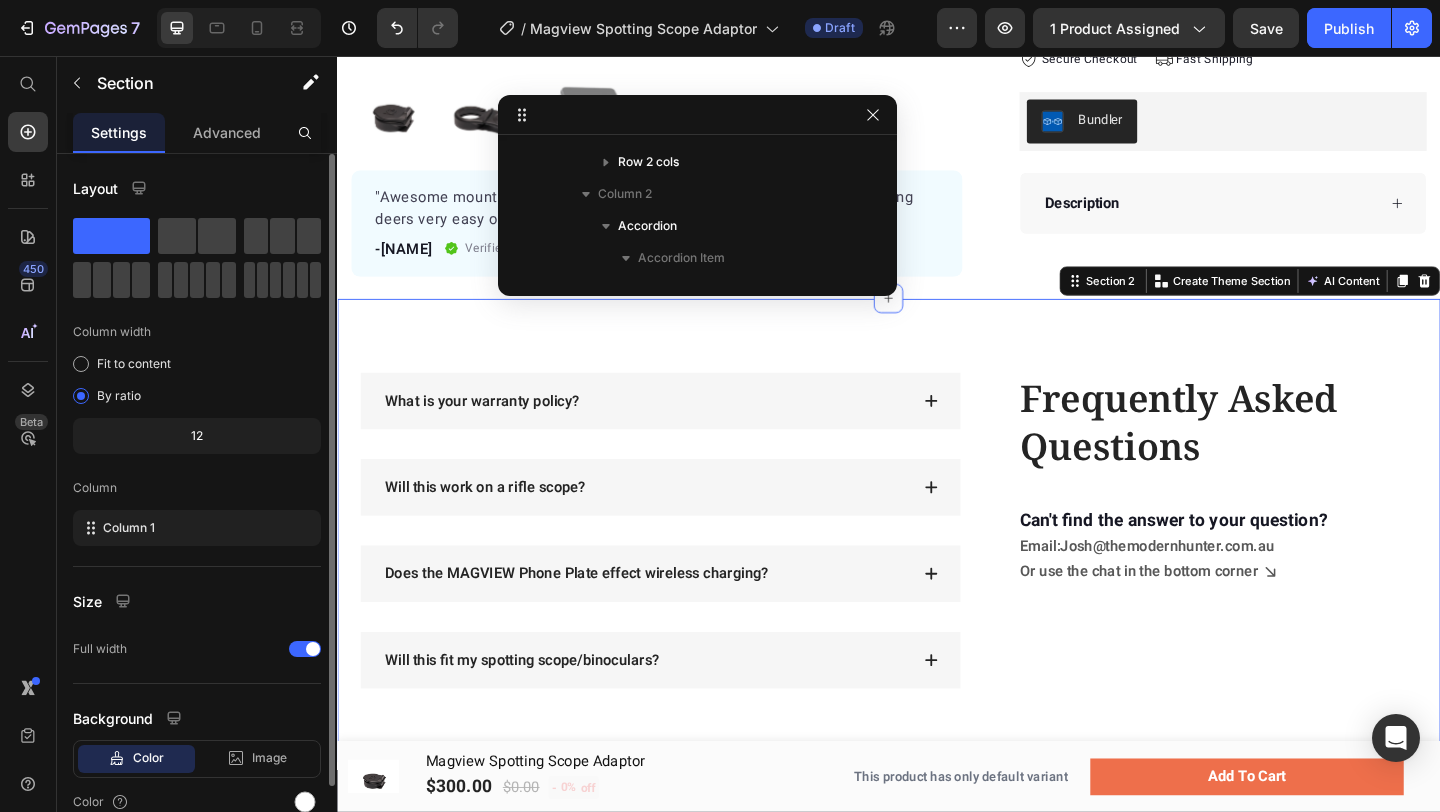 scroll, scrollTop: 1373, scrollLeft: 0, axis: vertical 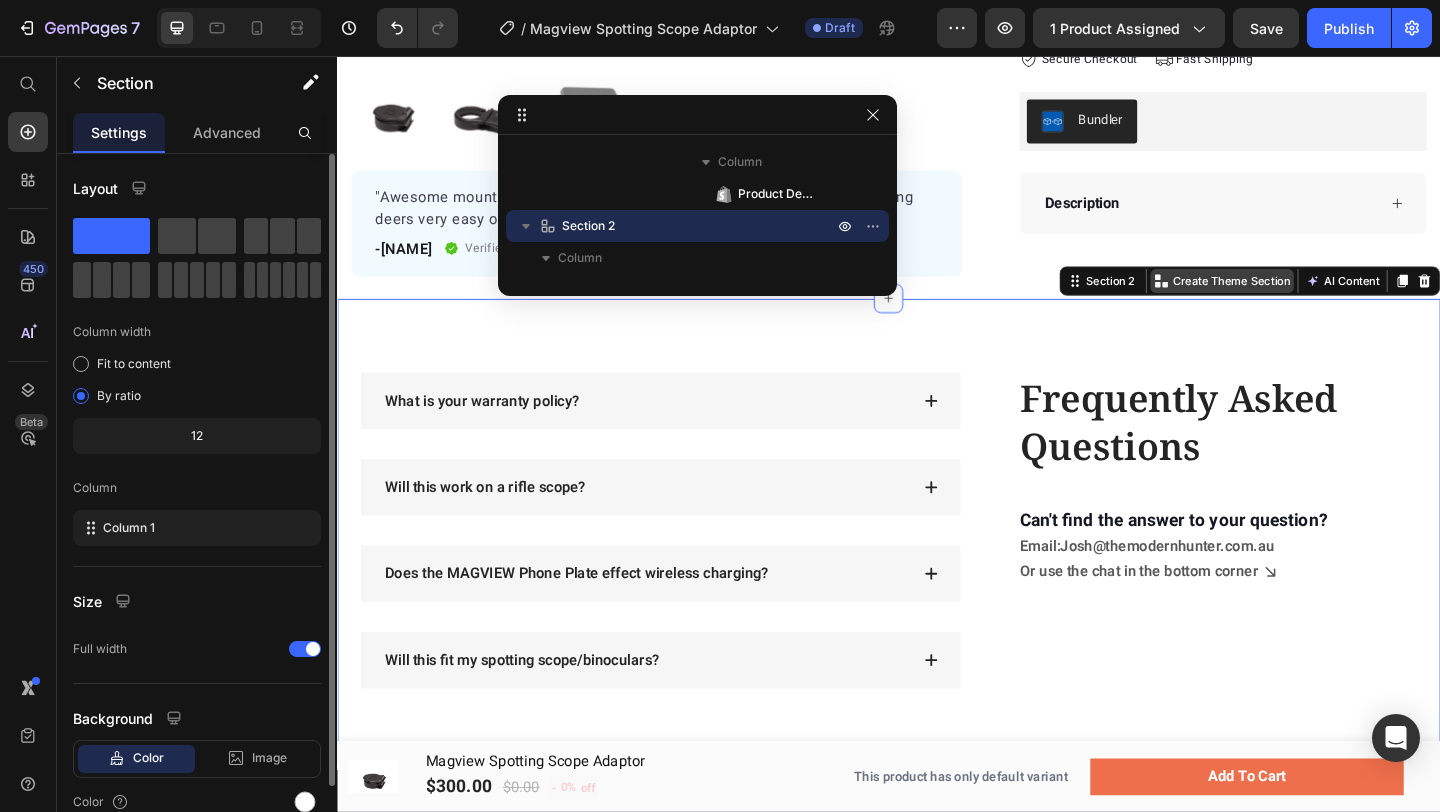 click on "Create Theme Section" at bounding box center [1300, 301] 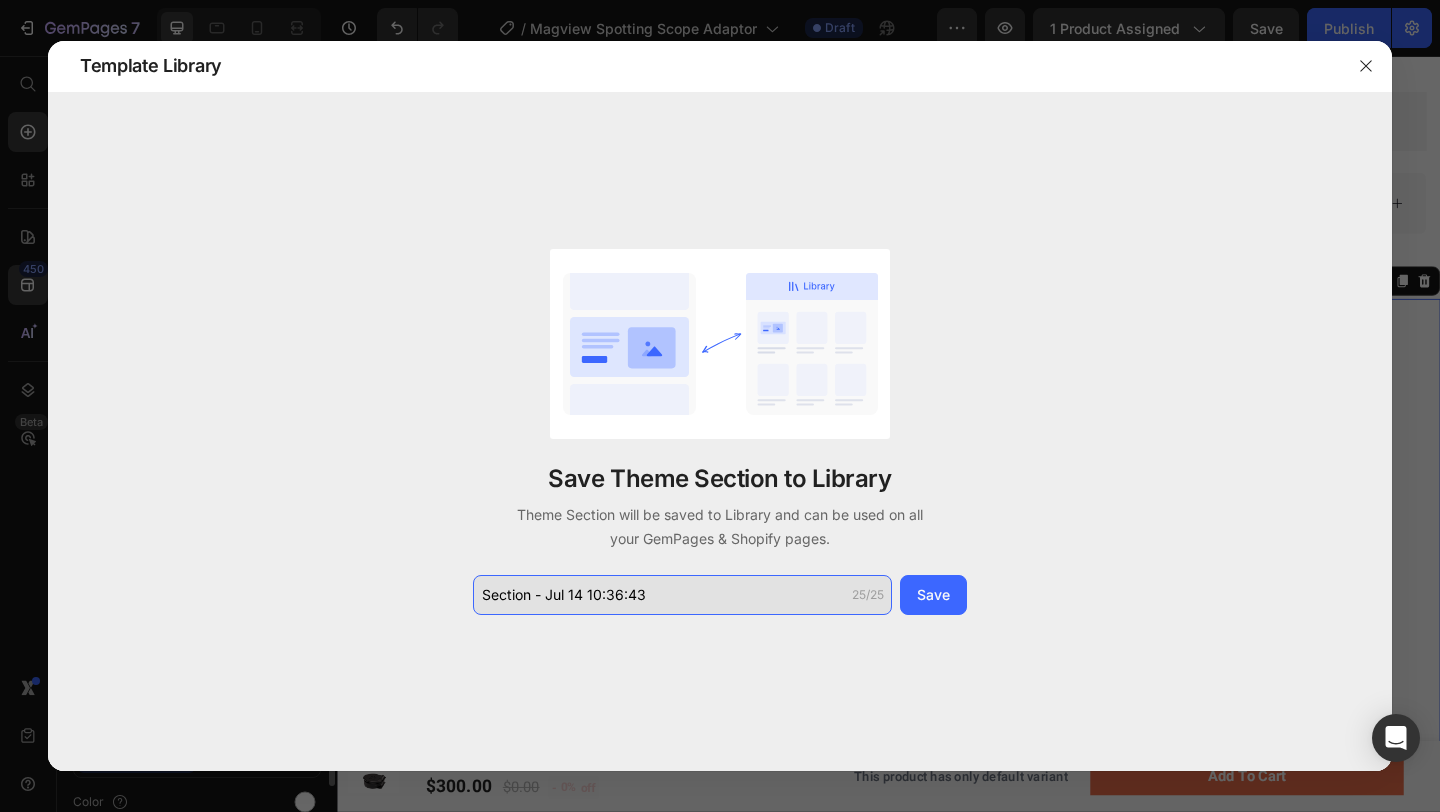 click on "Section - Jul 14 10:36:43" 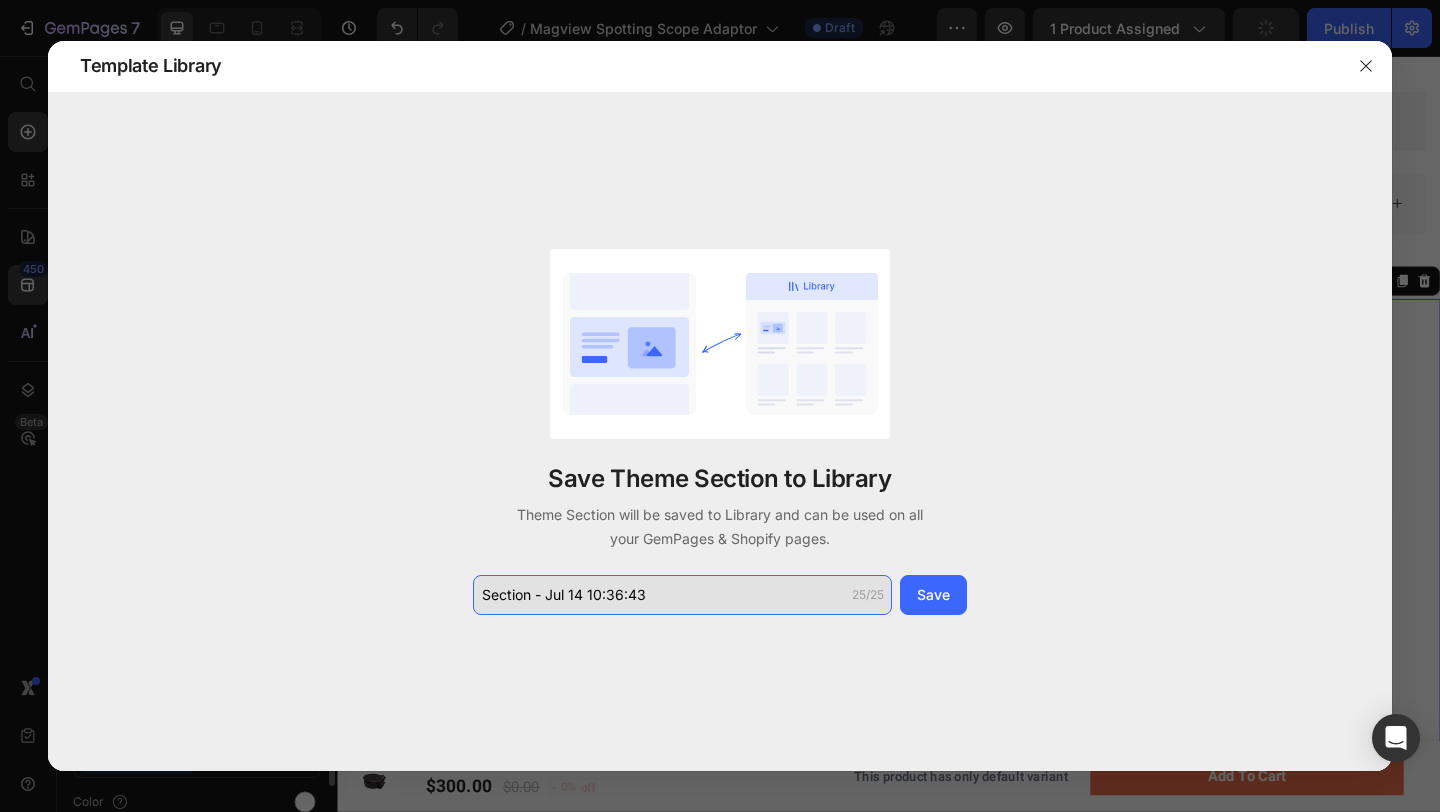 click on "Section - Jul 14 10:36:43" 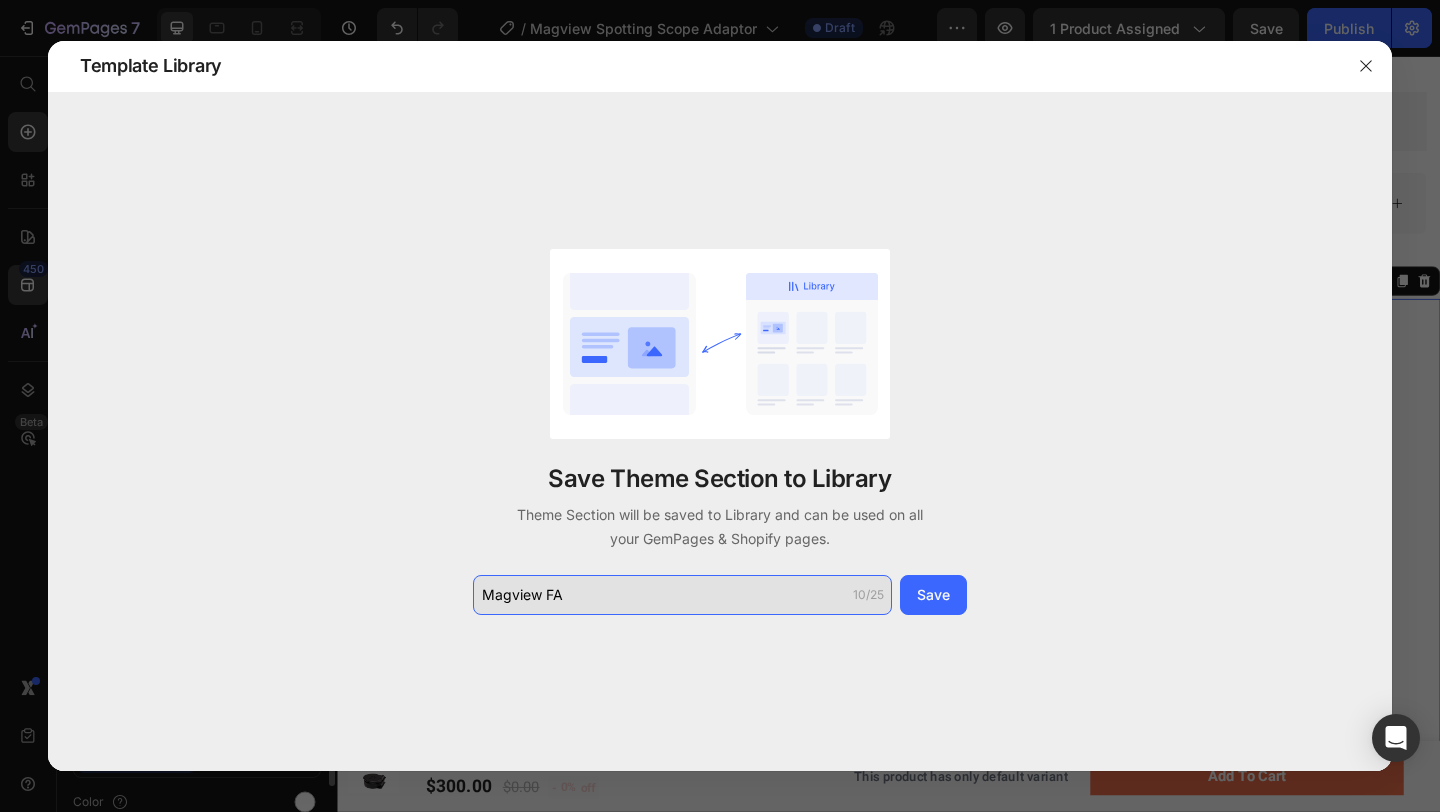 type on "Magview FAQ" 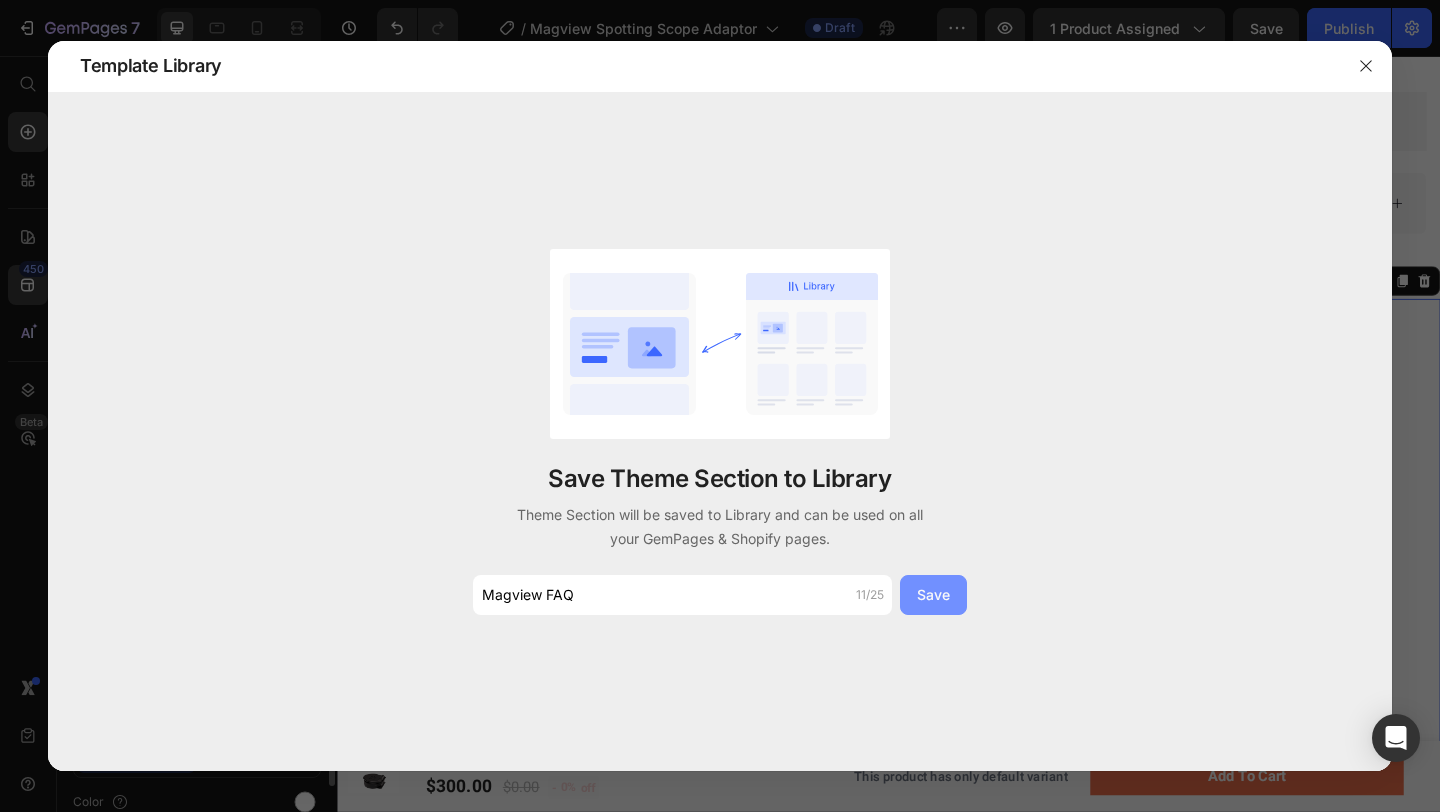 click on "Save" at bounding box center [933, 594] 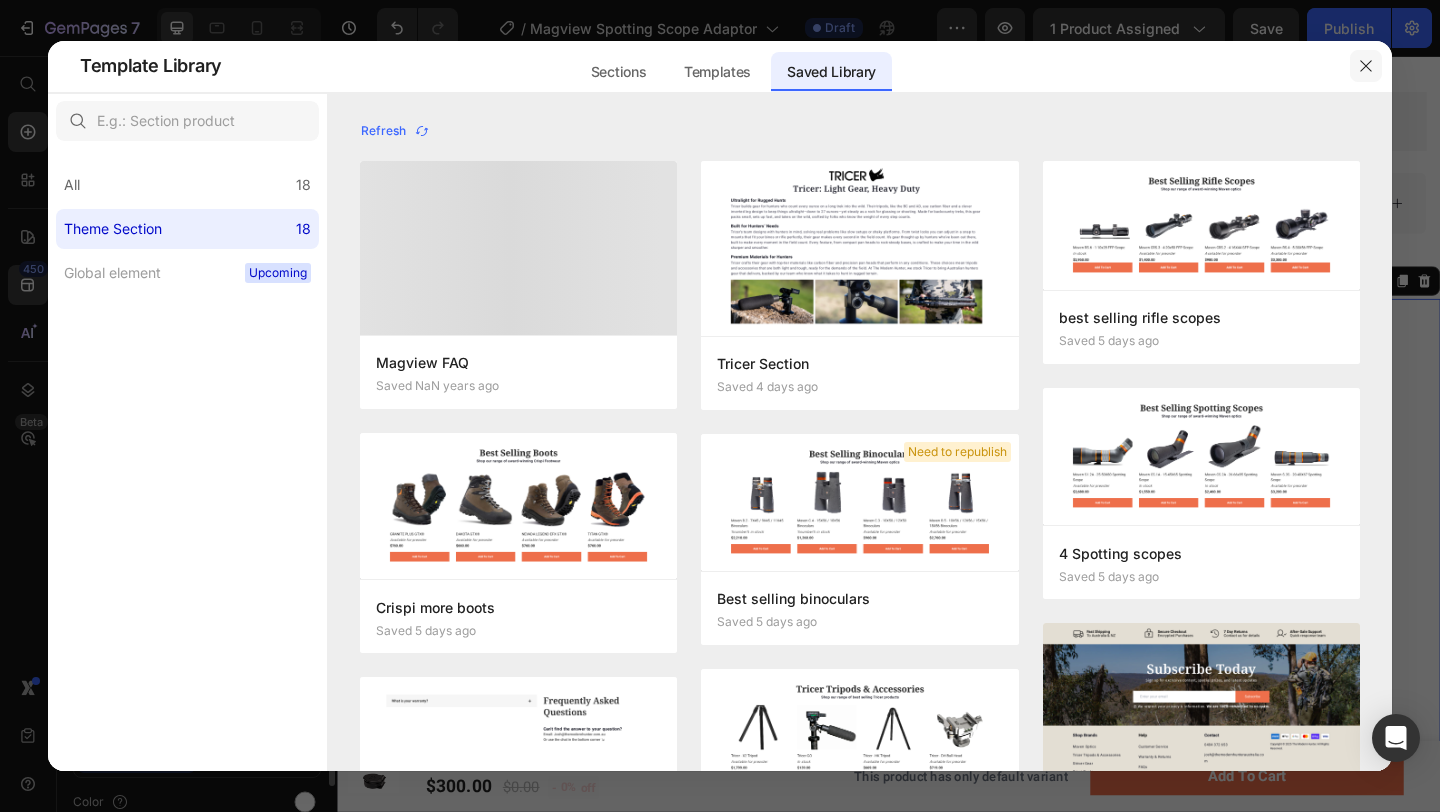 click 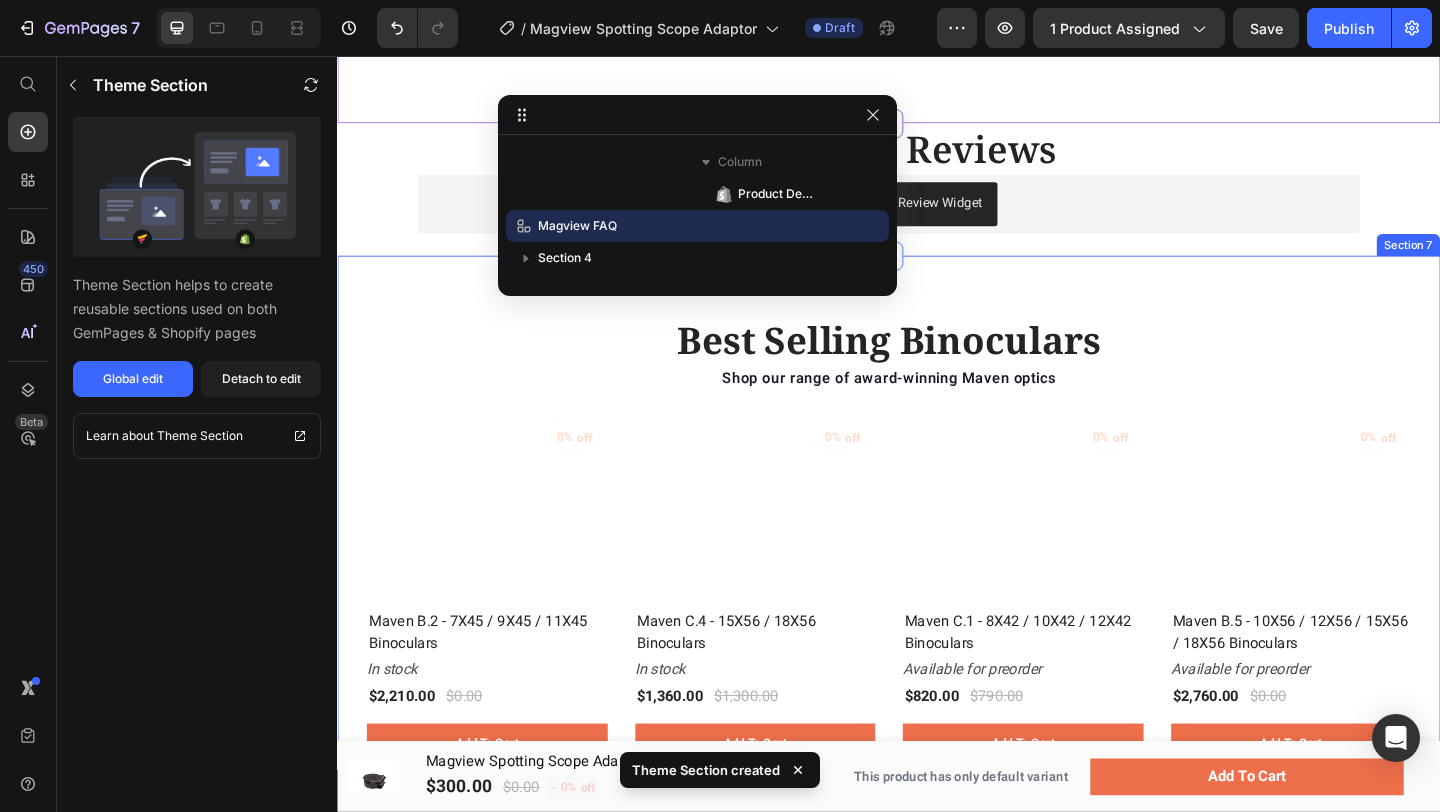 scroll, scrollTop: 1282, scrollLeft: 0, axis: vertical 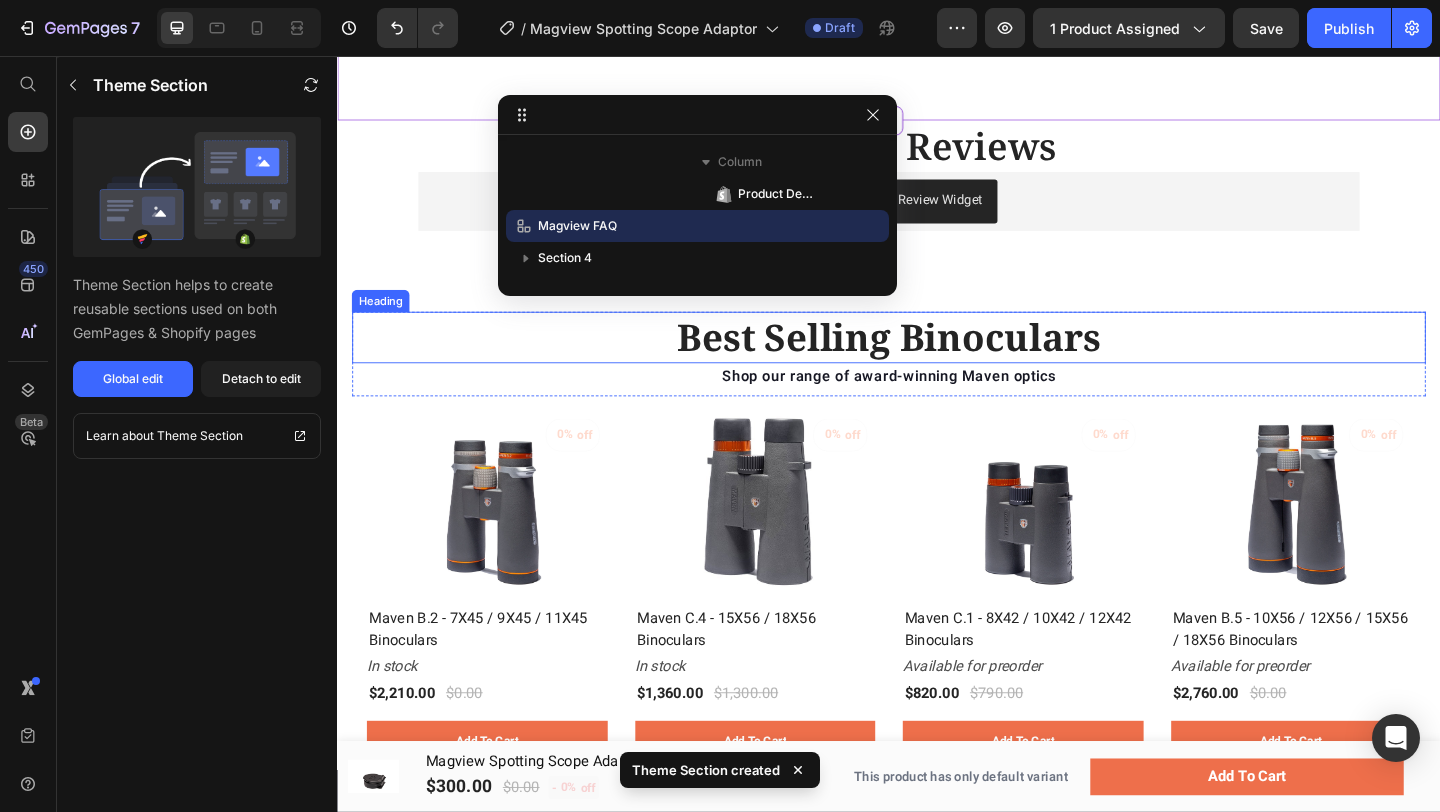 click on "Best Selling Binoculars" at bounding box center (937, 362) 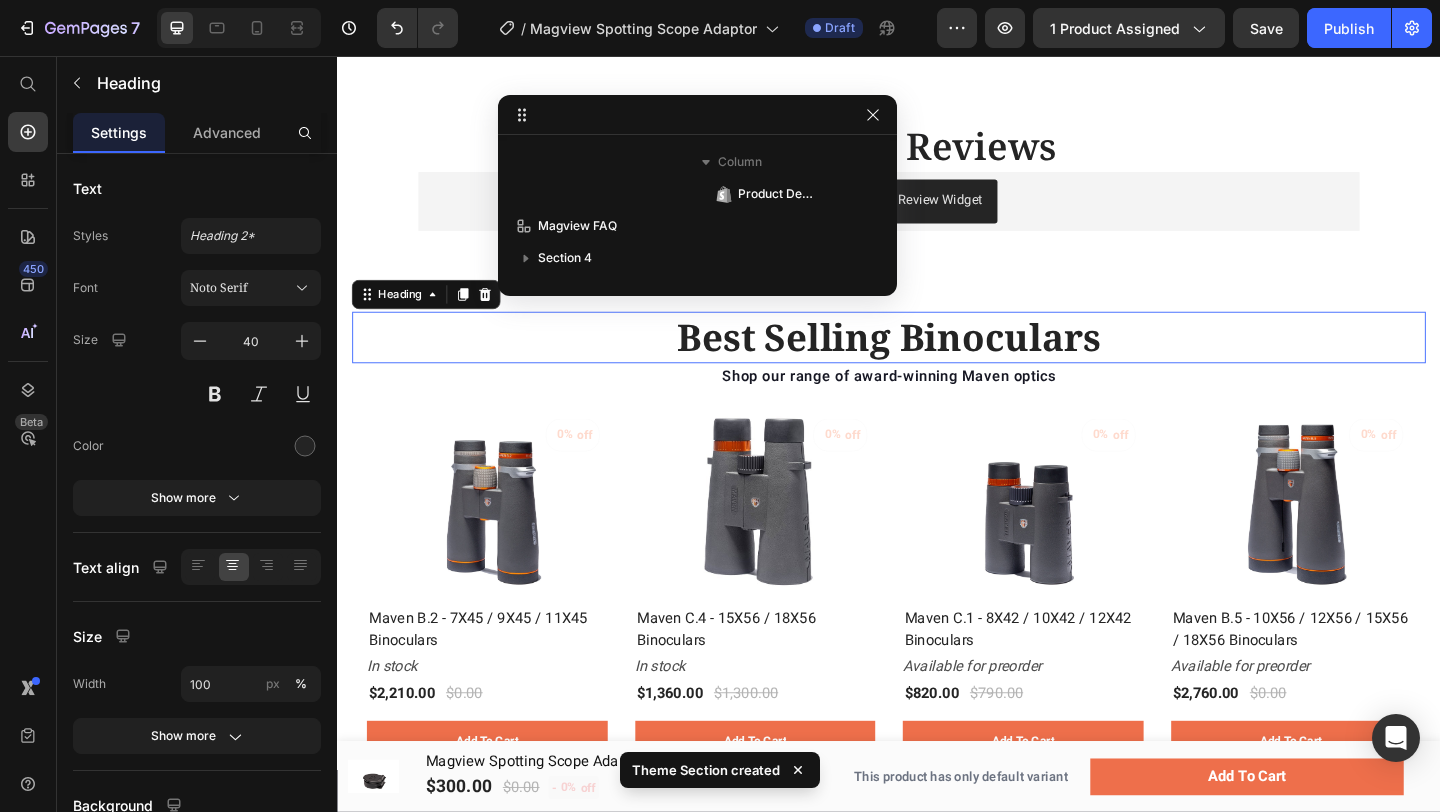 scroll, scrollTop: 1629, scrollLeft: 0, axis: vertical 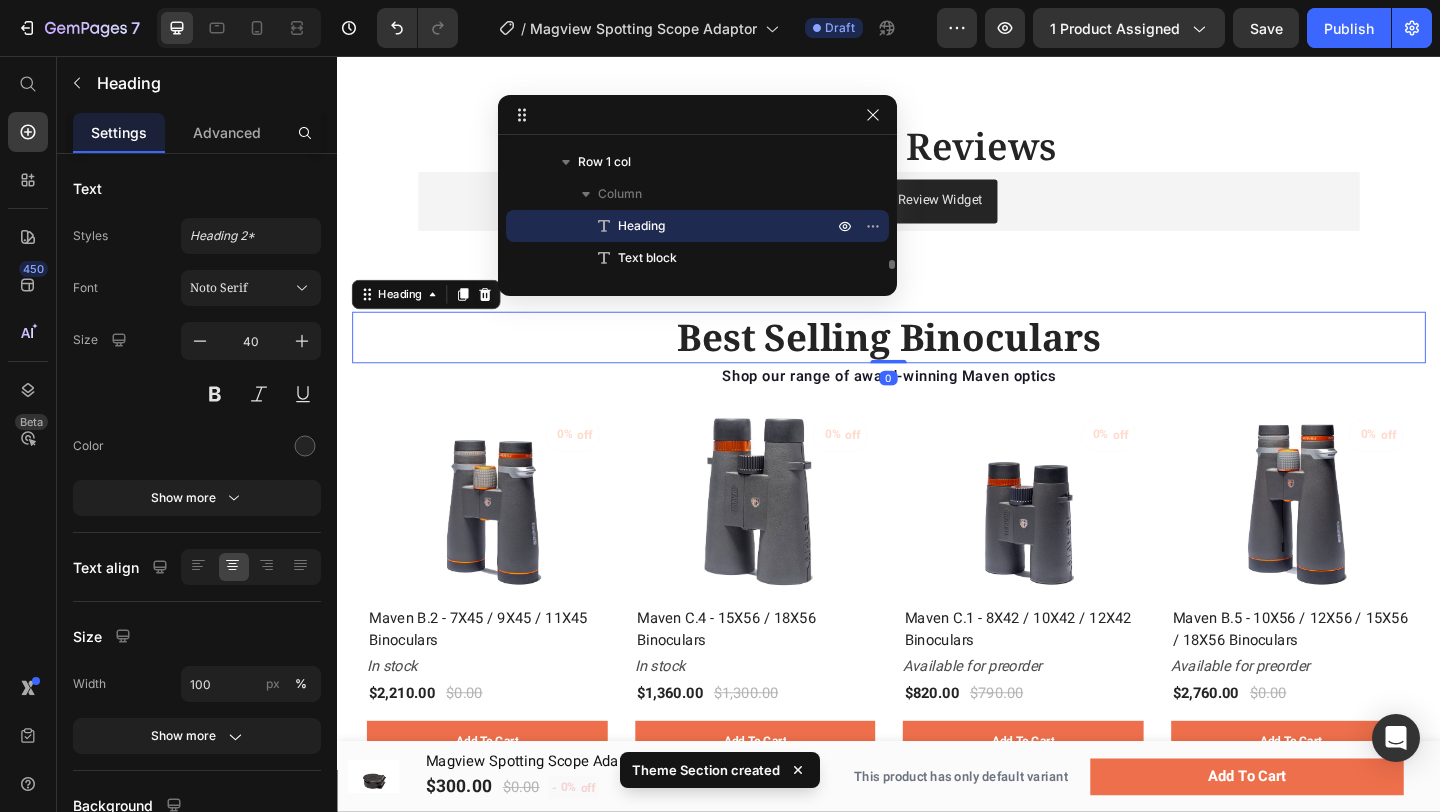 click on "Best Selling Binoculars" at bounding box center [937, 362] 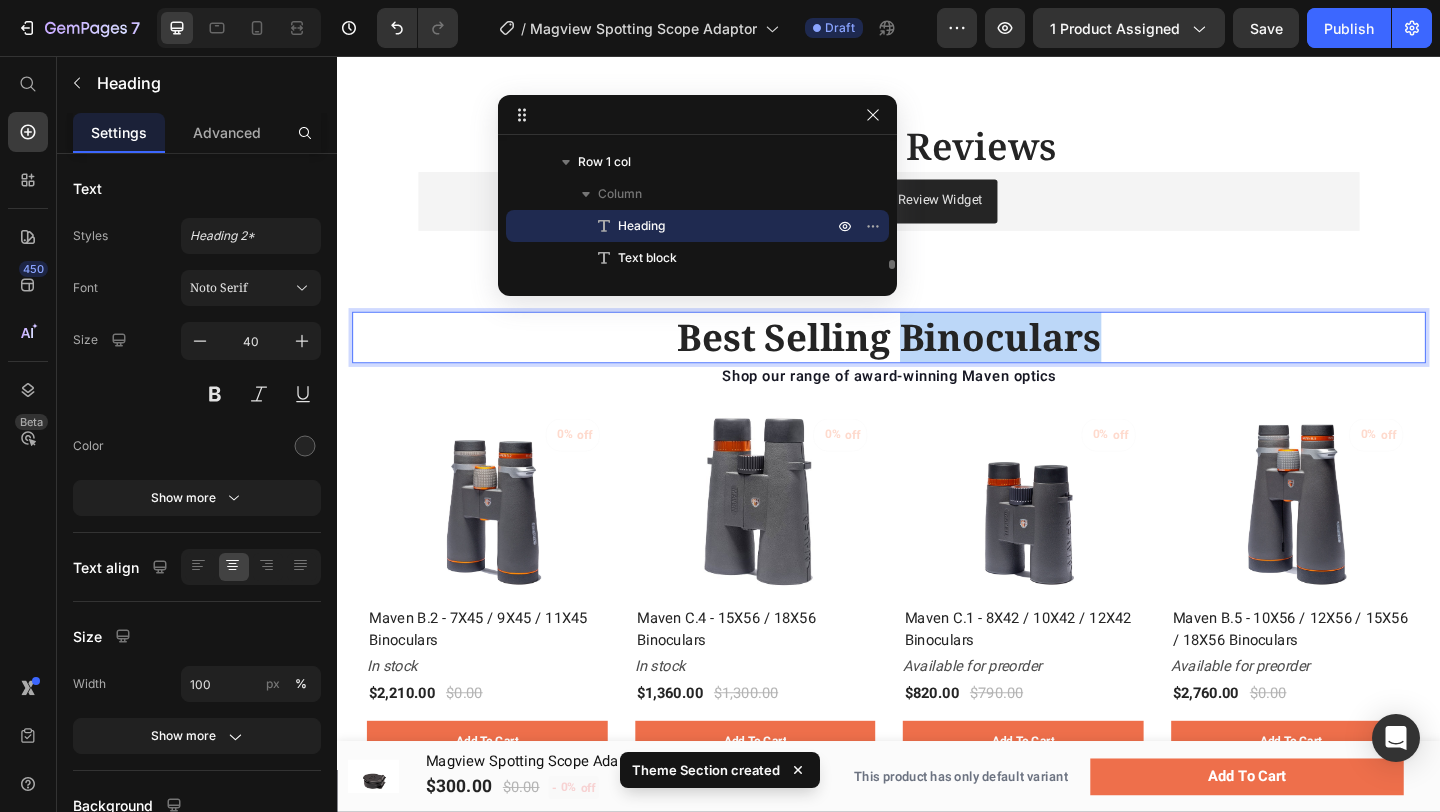 click on "Best Selling Binoculars" at bounding box center (937, 362) 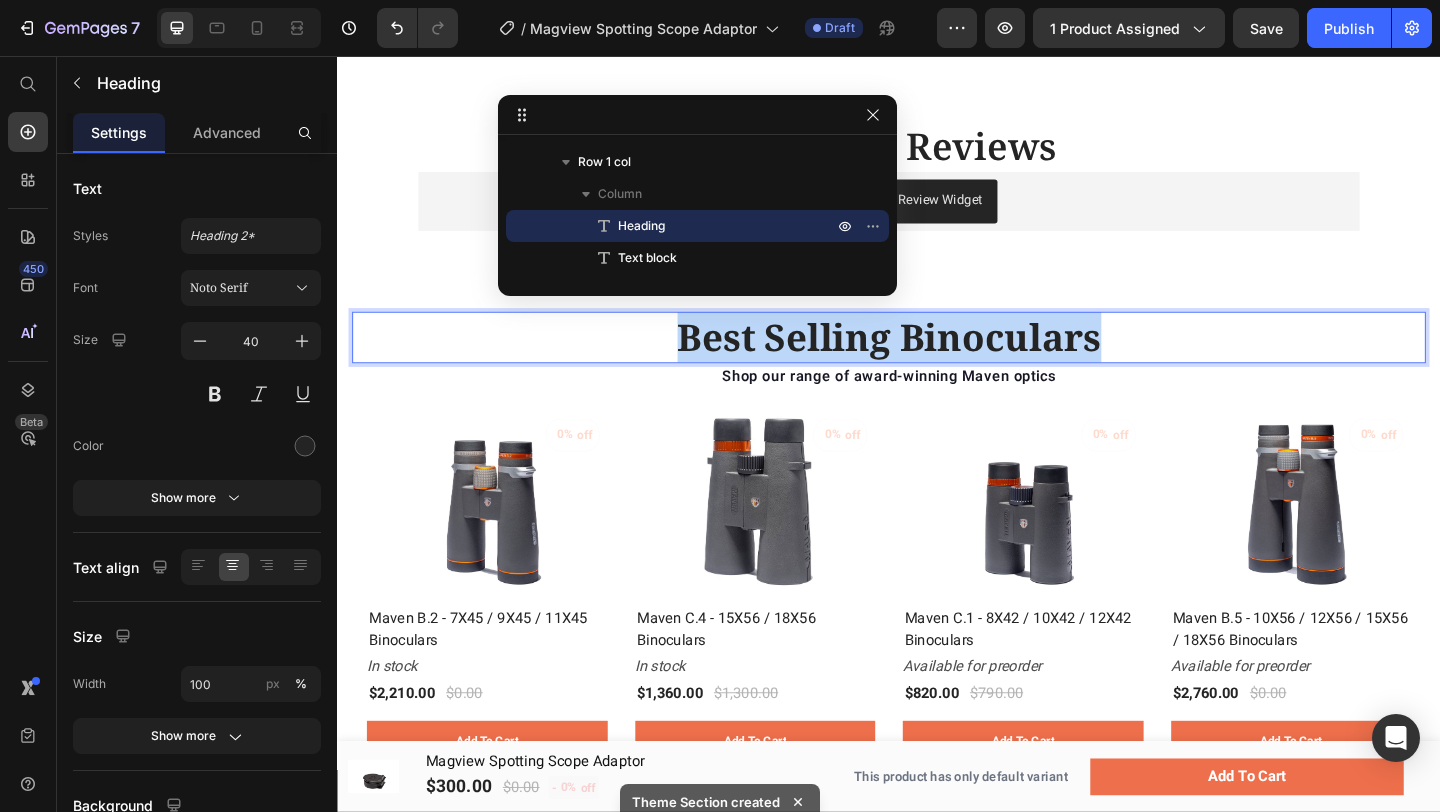 click on "Best Selling Binoculars" at bounding box center (937, 362) 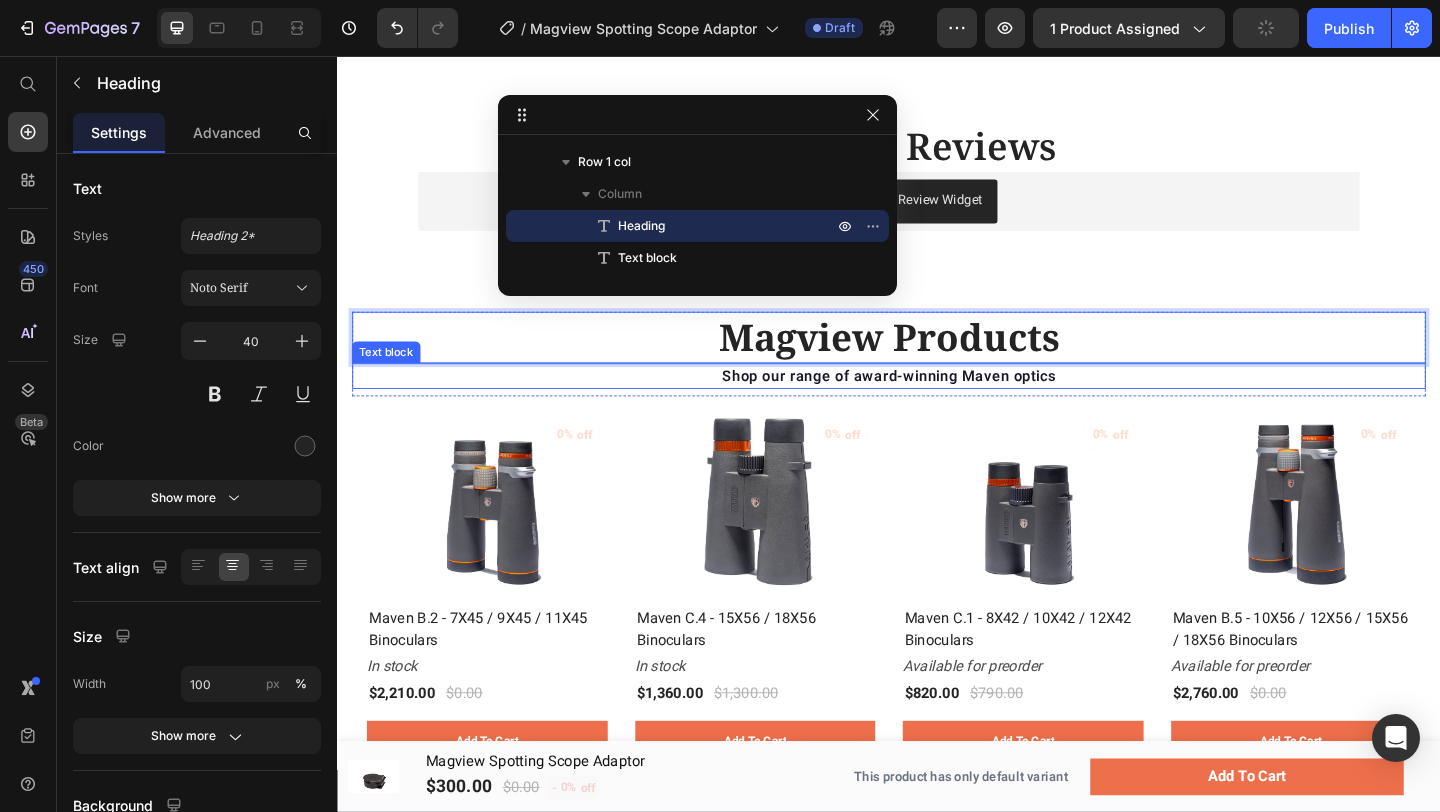 click on "Shop our range of award-winning Maven optics" at bounding box center (937, 404) 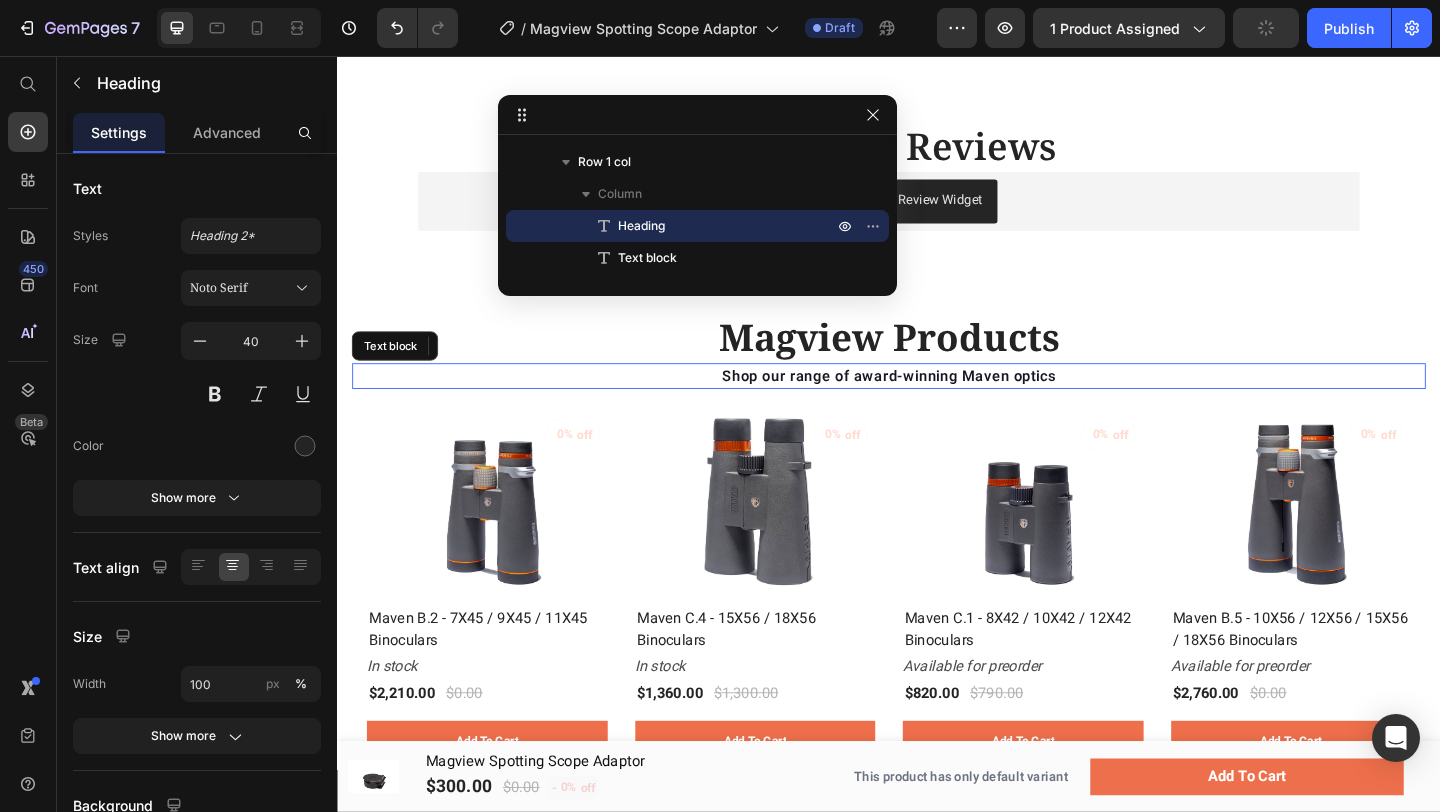click on "Shop our range of award-winning Maven optics" at bounding box center (937, 404) 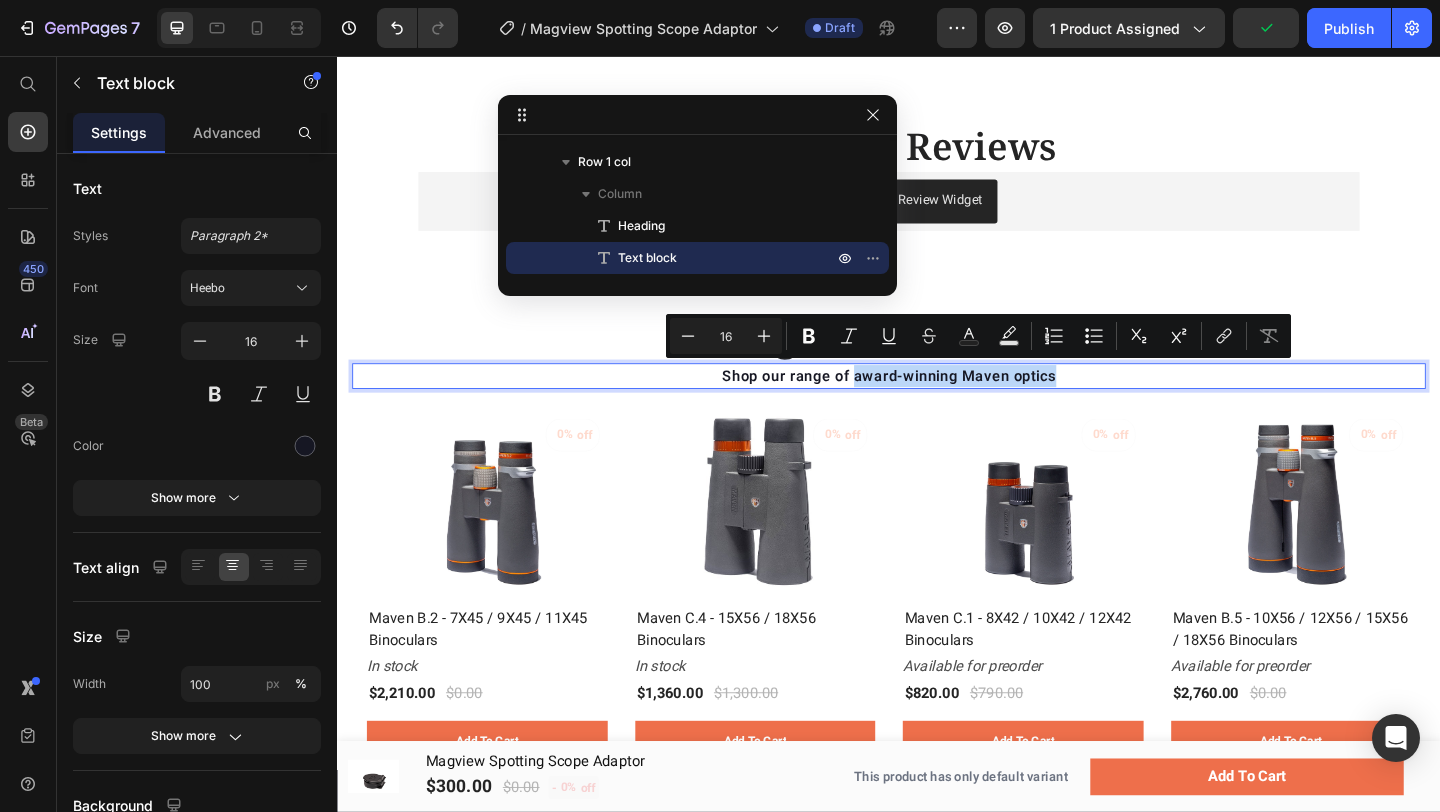 drag, startPoint x: 900, startPoint y: 403, endPoint x: 1165, endPoint y: 409, distance: 265.0679 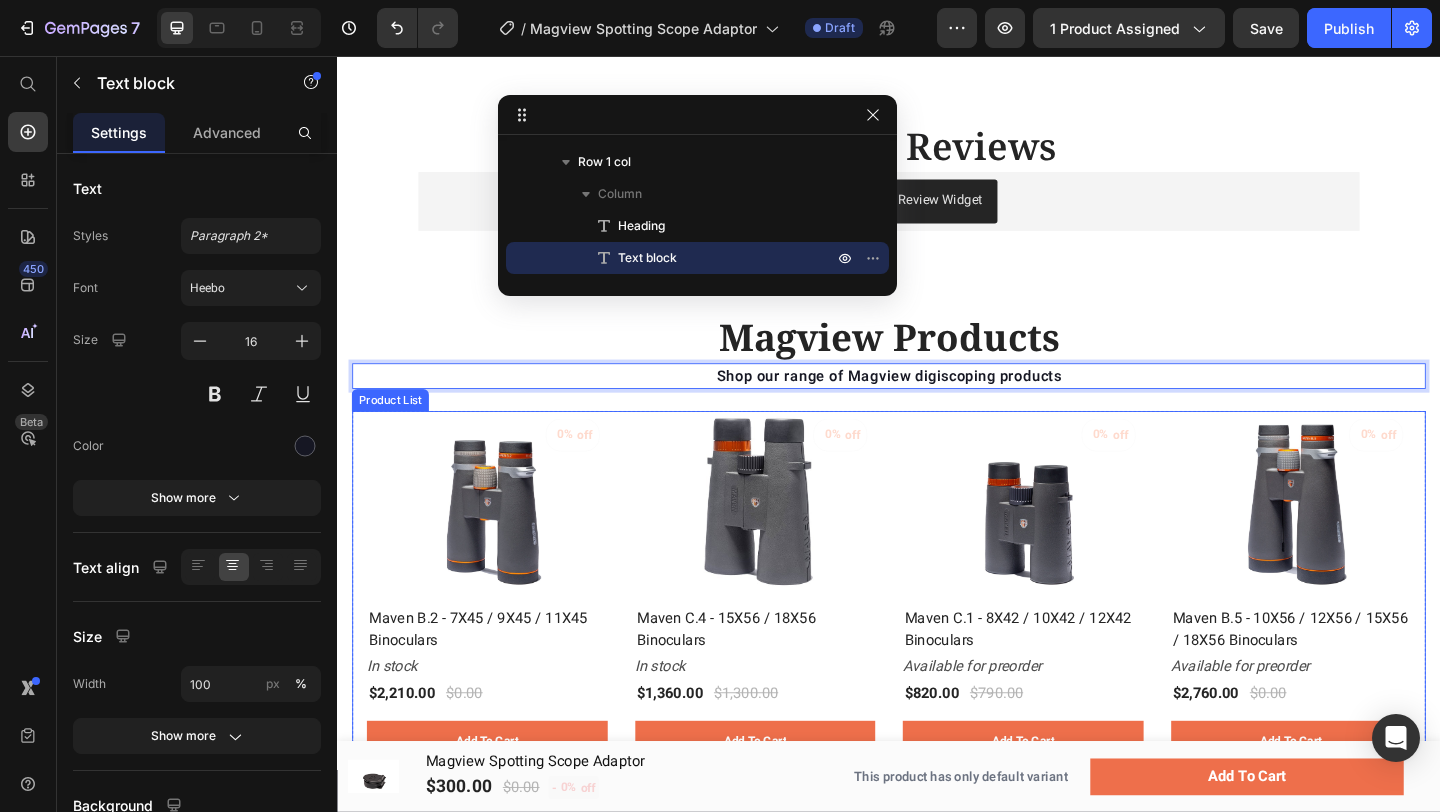 click on "0% off (P) Tag (P) Images Row Maven B.2 - 7X45 / 9X45 / 11X45 Binoculars (P) Title In stock Stock Counter $2,210.00 (P) Price $0.00 (P) Price Row add to cart (P) Cart Button Row 0% off (P) Tag (P) Images Row Maven C.4 - 15X56 / 18X56 Binoculars (P) Title In stock Stock Counter $1,360.00 (P) Price $1,300.00 (P) Price Row add to cart (P) Cart Button Row 0% off (P) Tag (P) Images Row Maven C.1 - 8X42 / 10X42 / 12X42 Binoculars (P) Title Available for preorder Stock Counter $820.00 (P) Price $790.00 (P) Price Row add to cart (P) Cart Button Row 0% off (P) Tag (P) Images Row Maven B.5 - 10X56 / 12X56 / 15X56 / 18X56 Binoculars (P) Title Available for preorder Stock Counter $2,760.00 (P) Price $0.00 (P) Price Row add to cart (P) Cart Button Row" at bounding box center (937, 632) 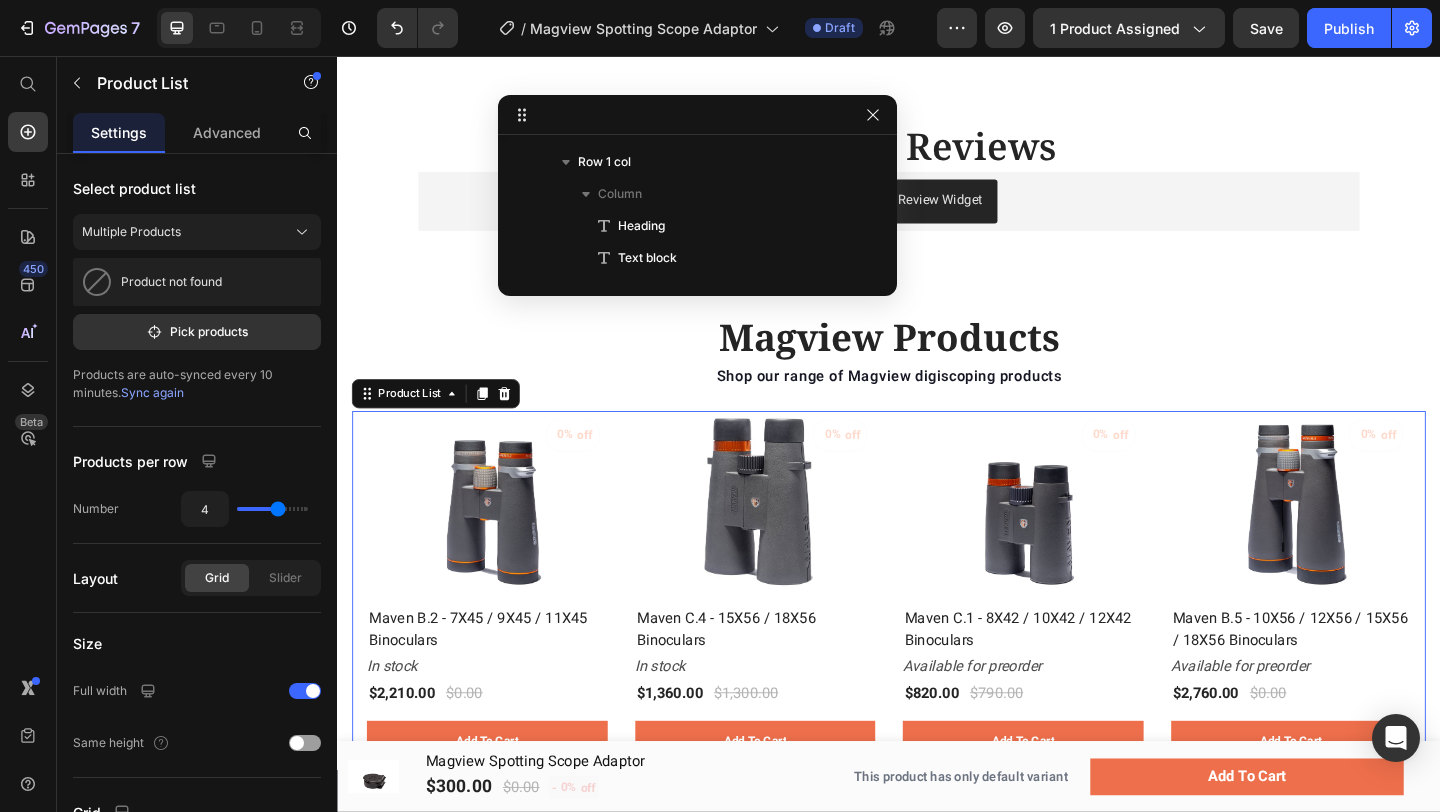 scroll, scrollTop: 1757, scrollLeft: 0, axis: vertical 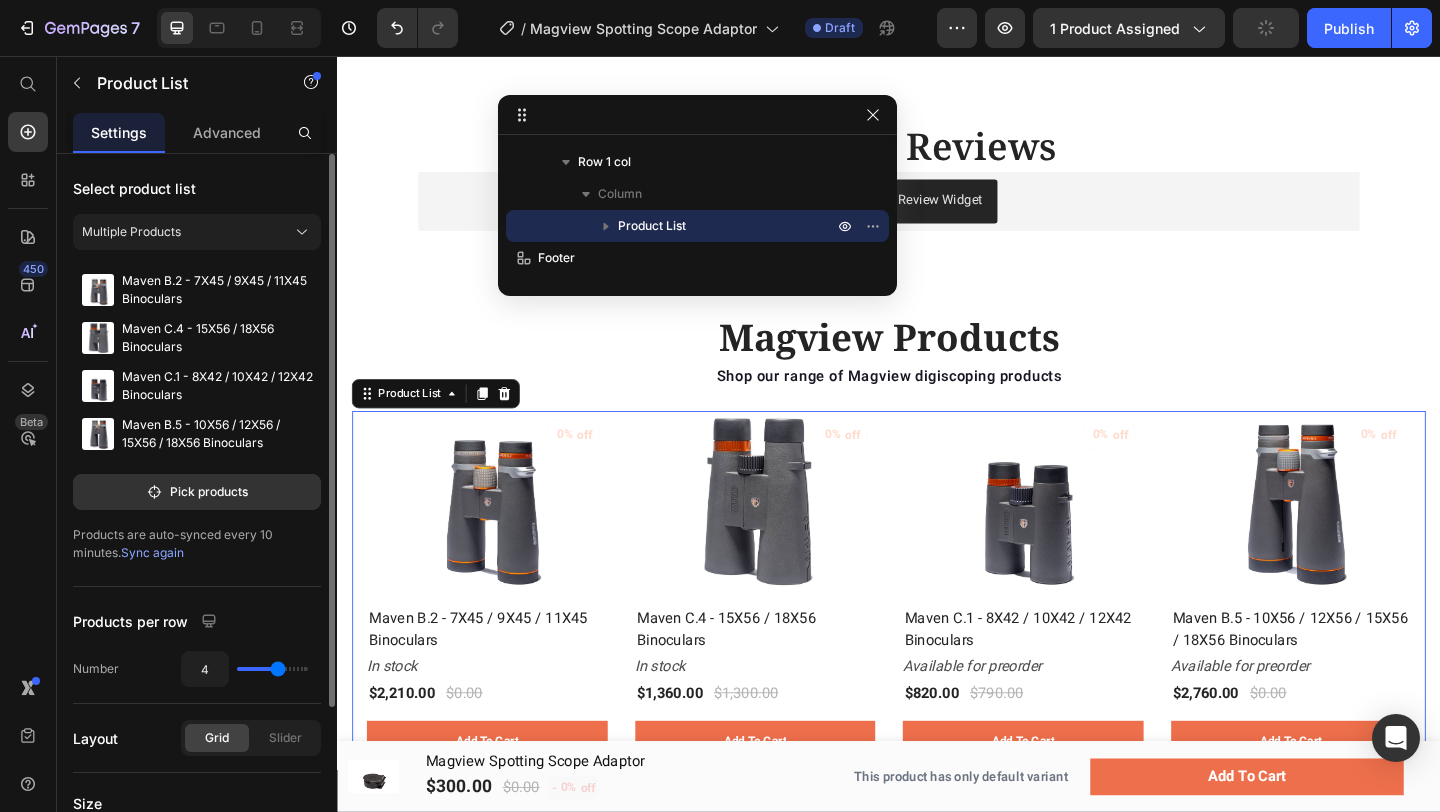 type on "3" 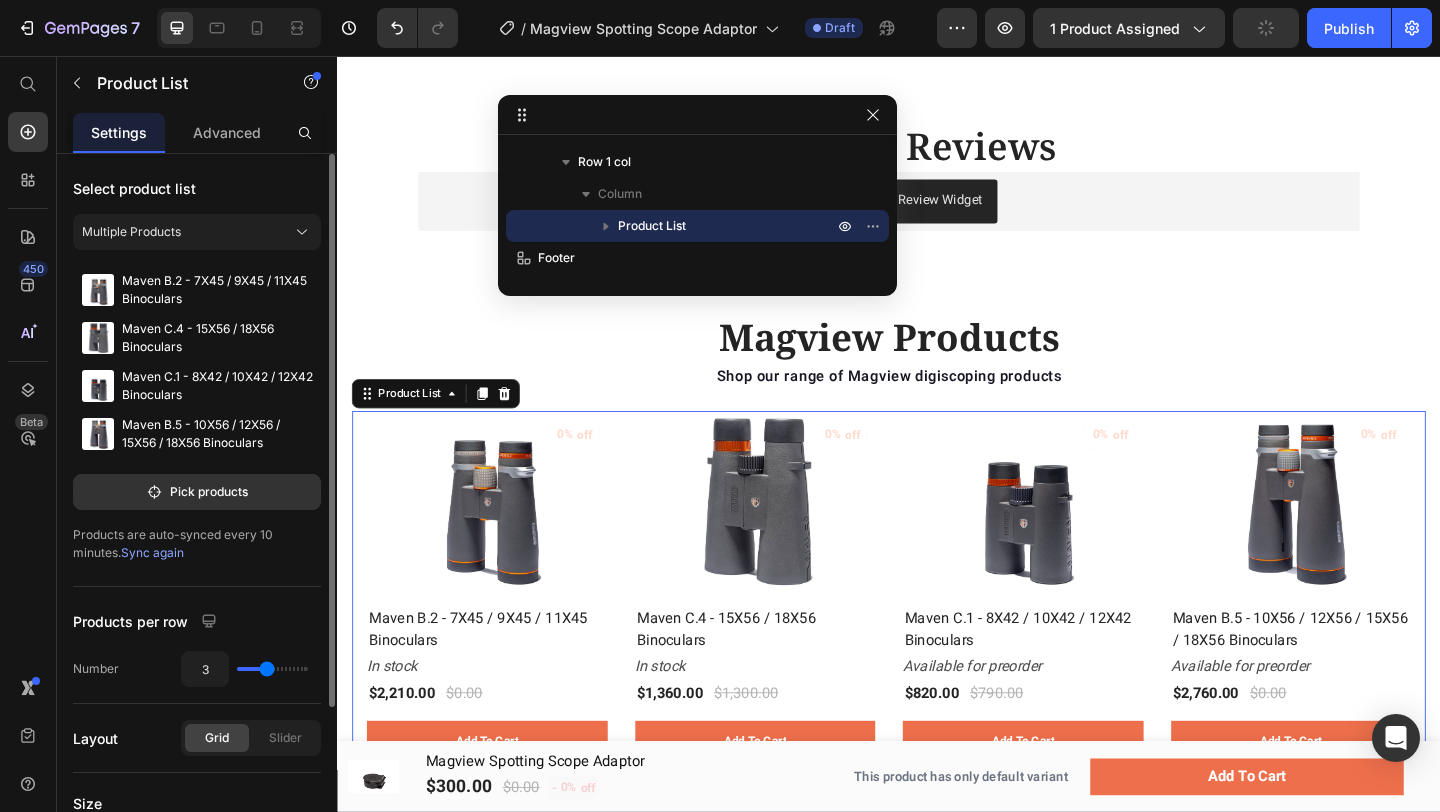 type on "3" 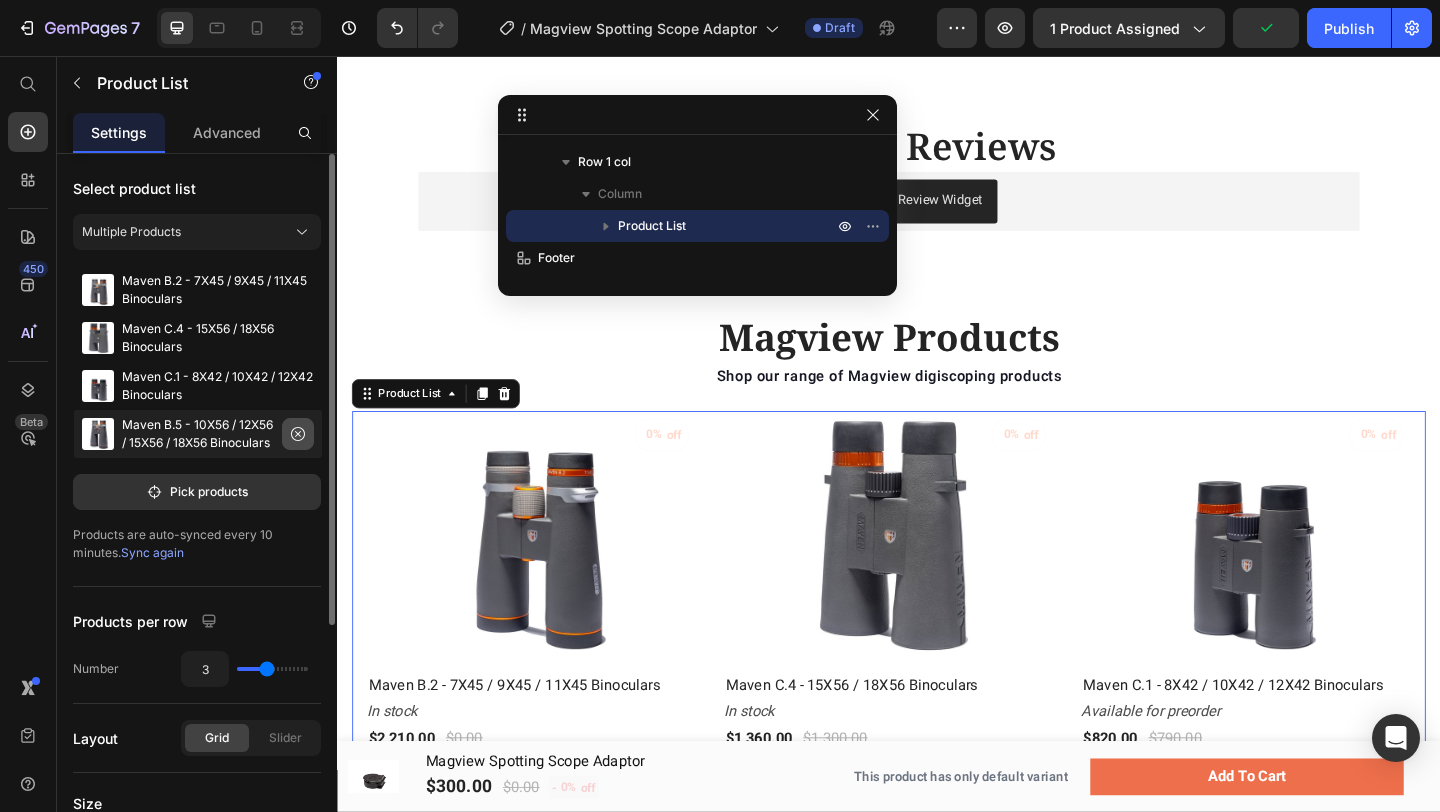 click 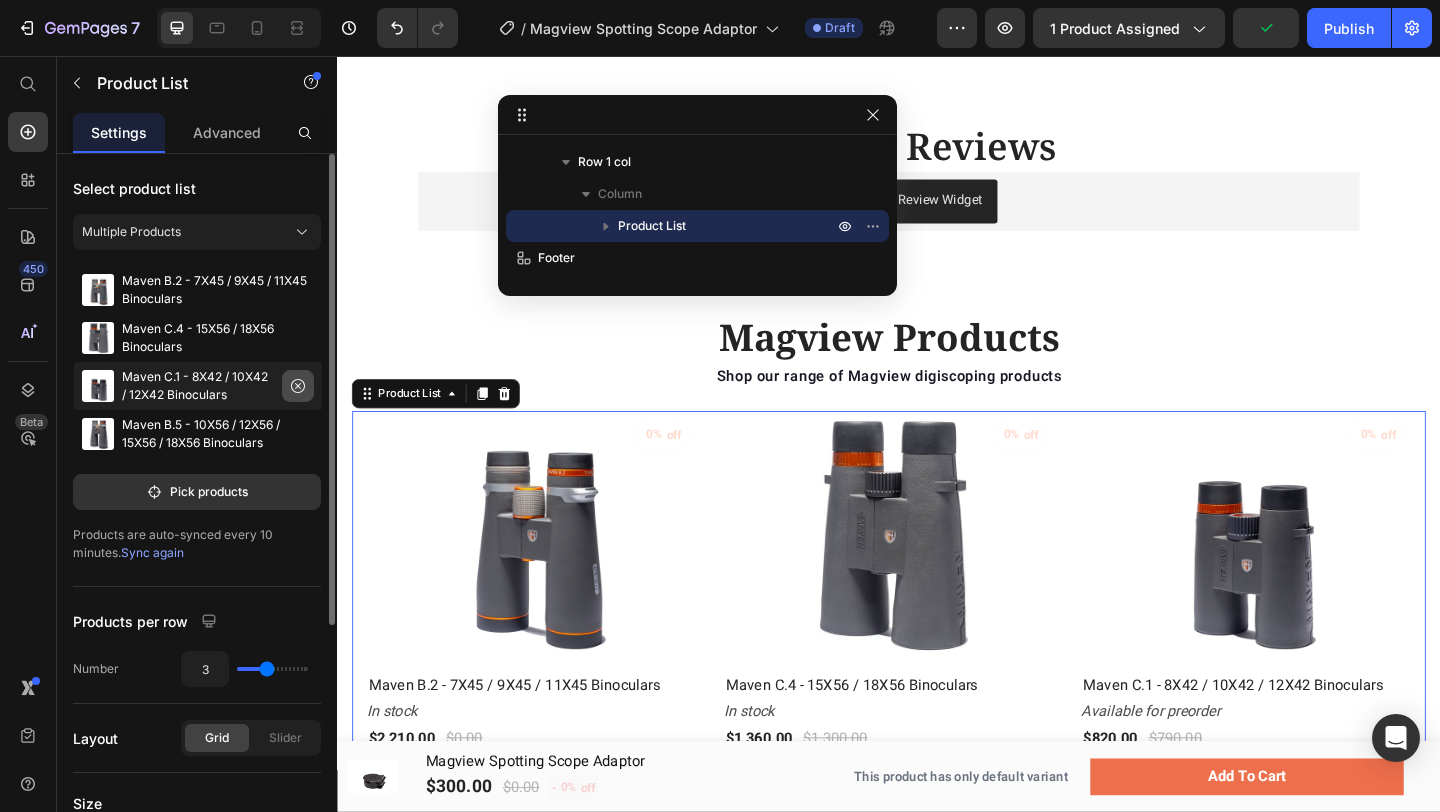 click at bounding box center (298, 386) 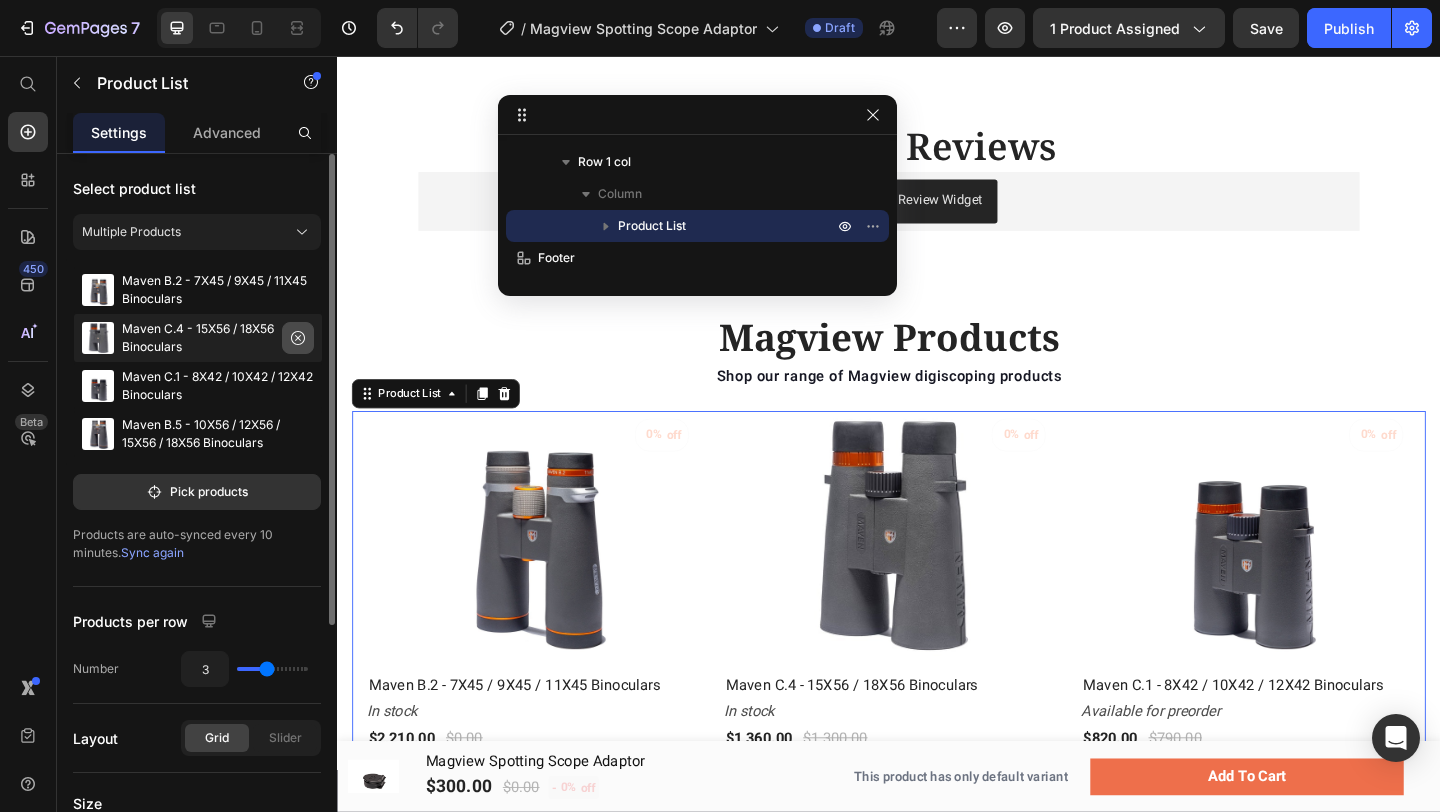click 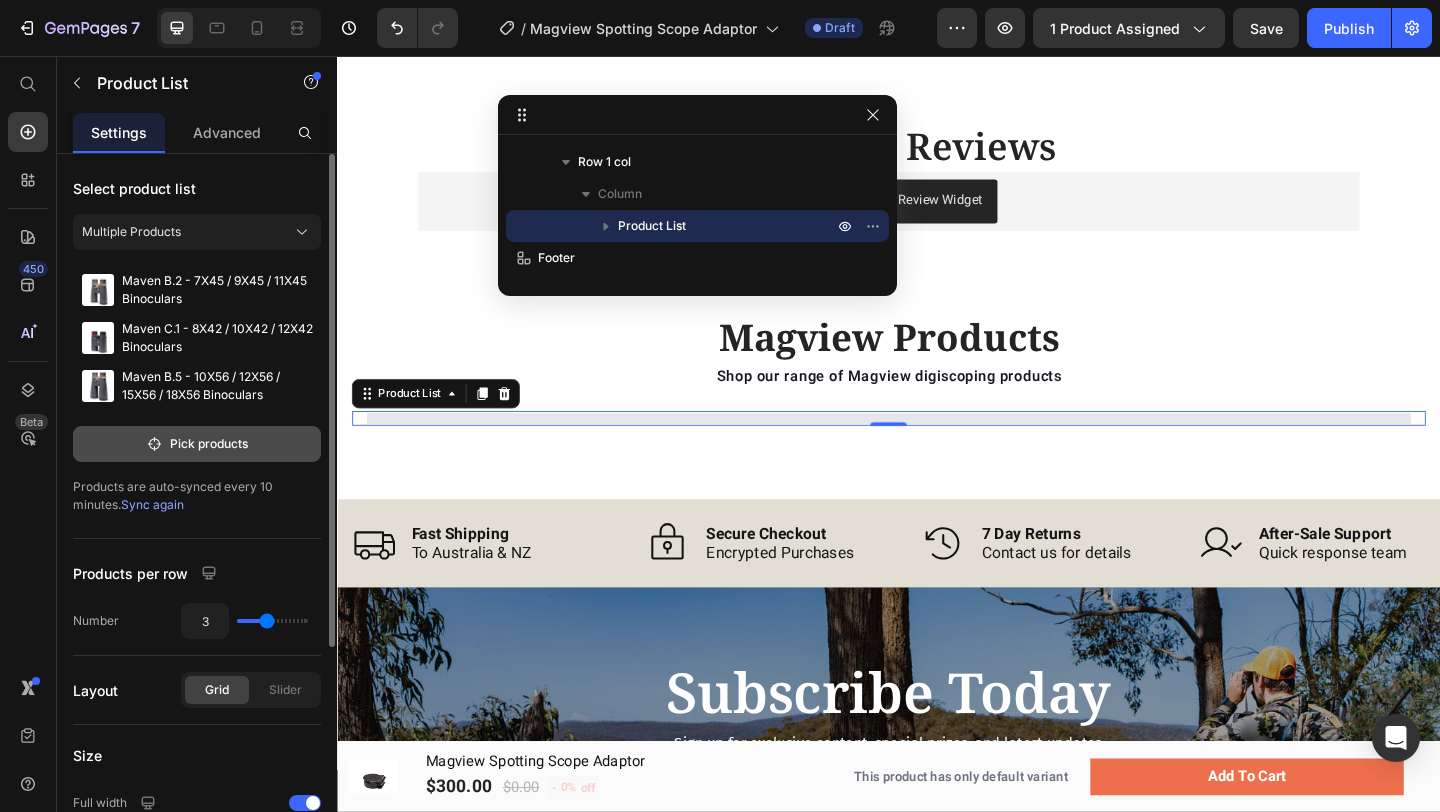 click on "Pick products" at bounding box center (197, 444) 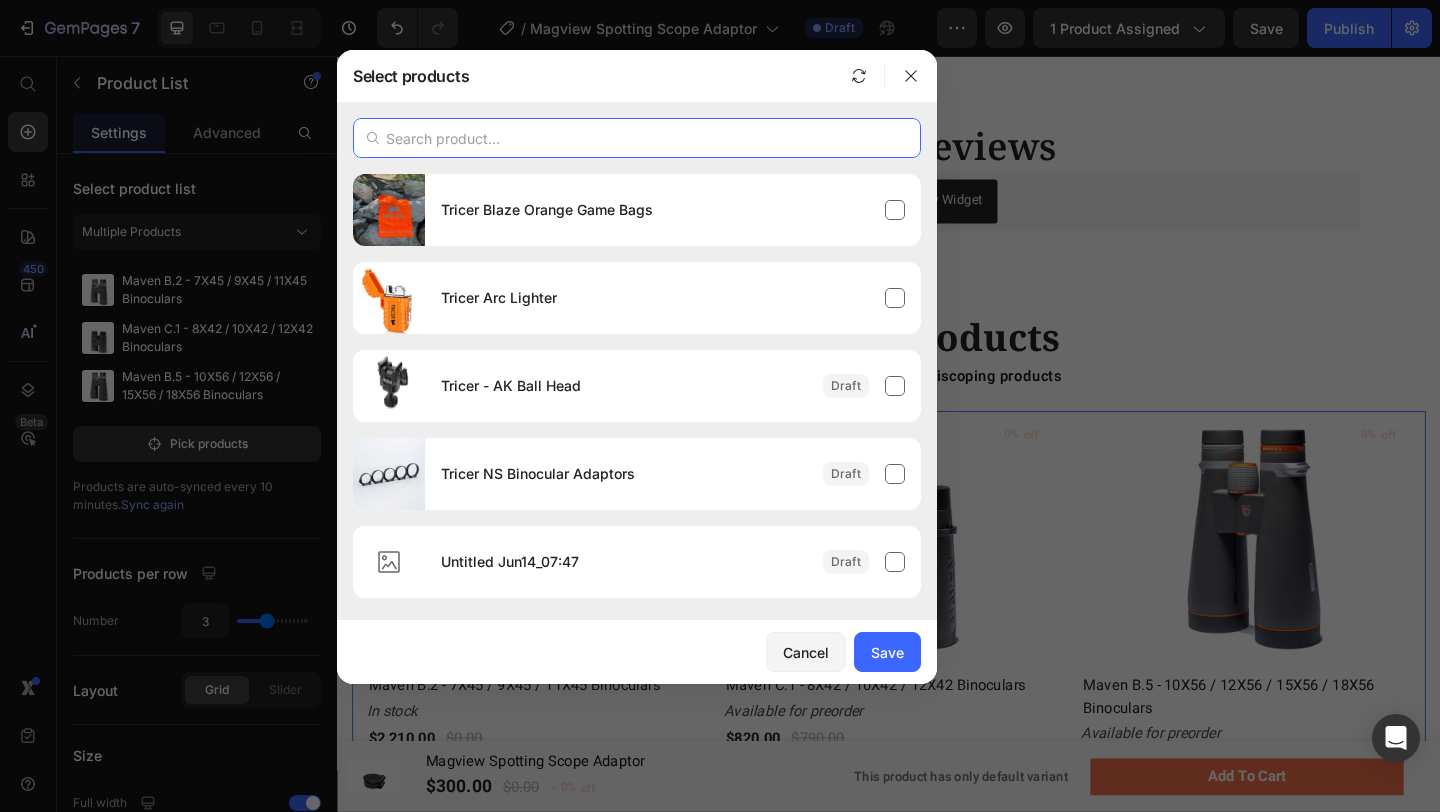 click at bounding box center (637, 138) 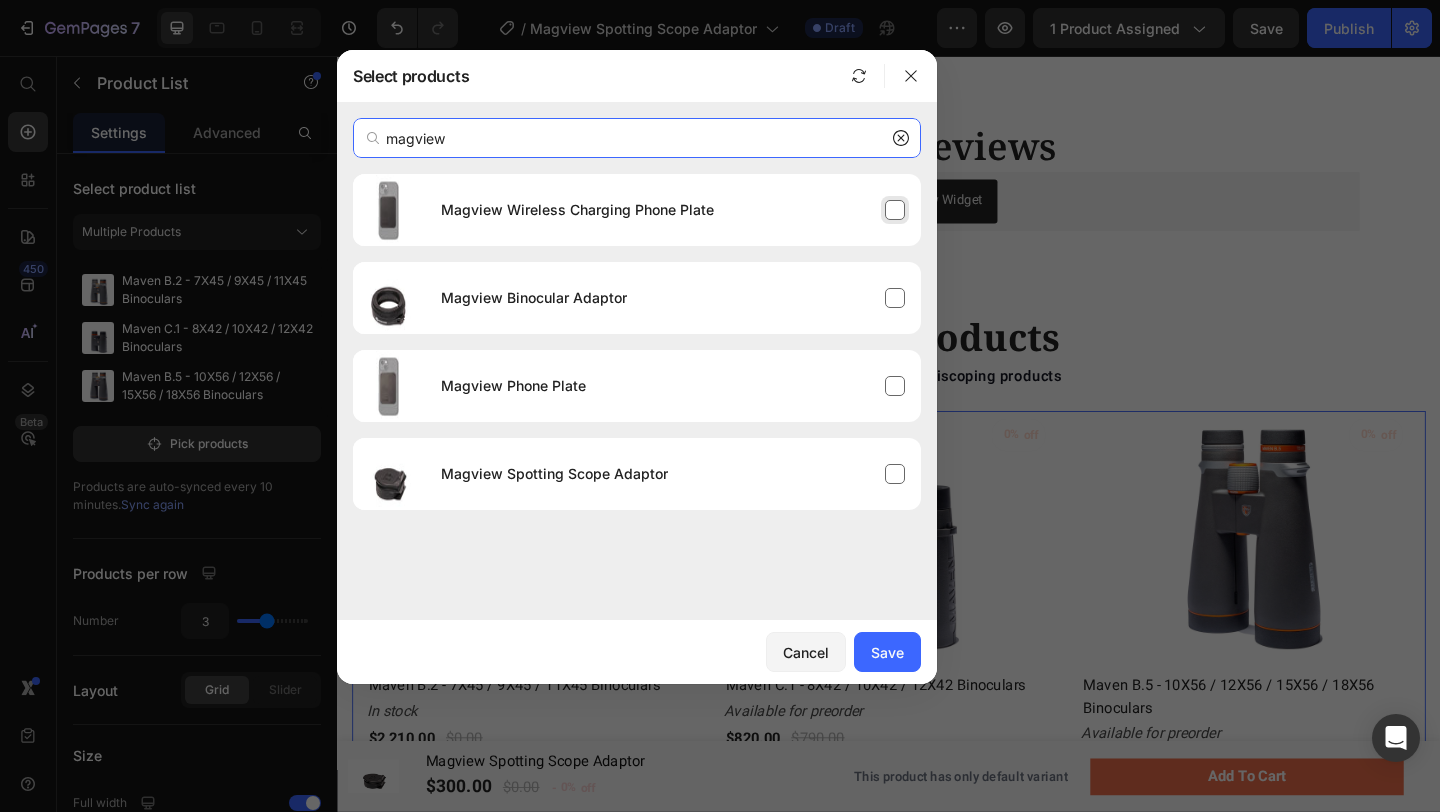 type on "magview" 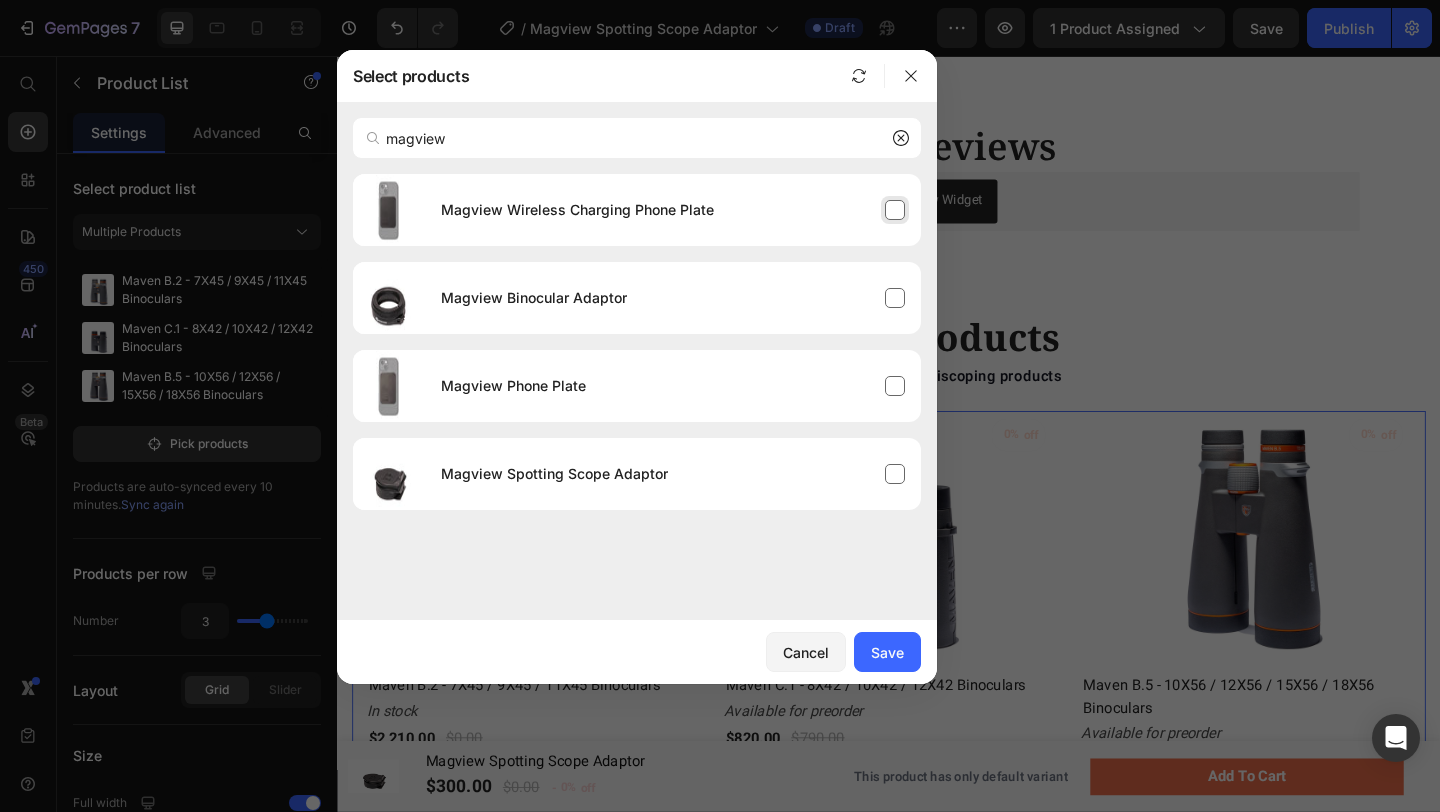 click on "Magview Wireless Charging Phone Plate" at bounding box center [673, 210] 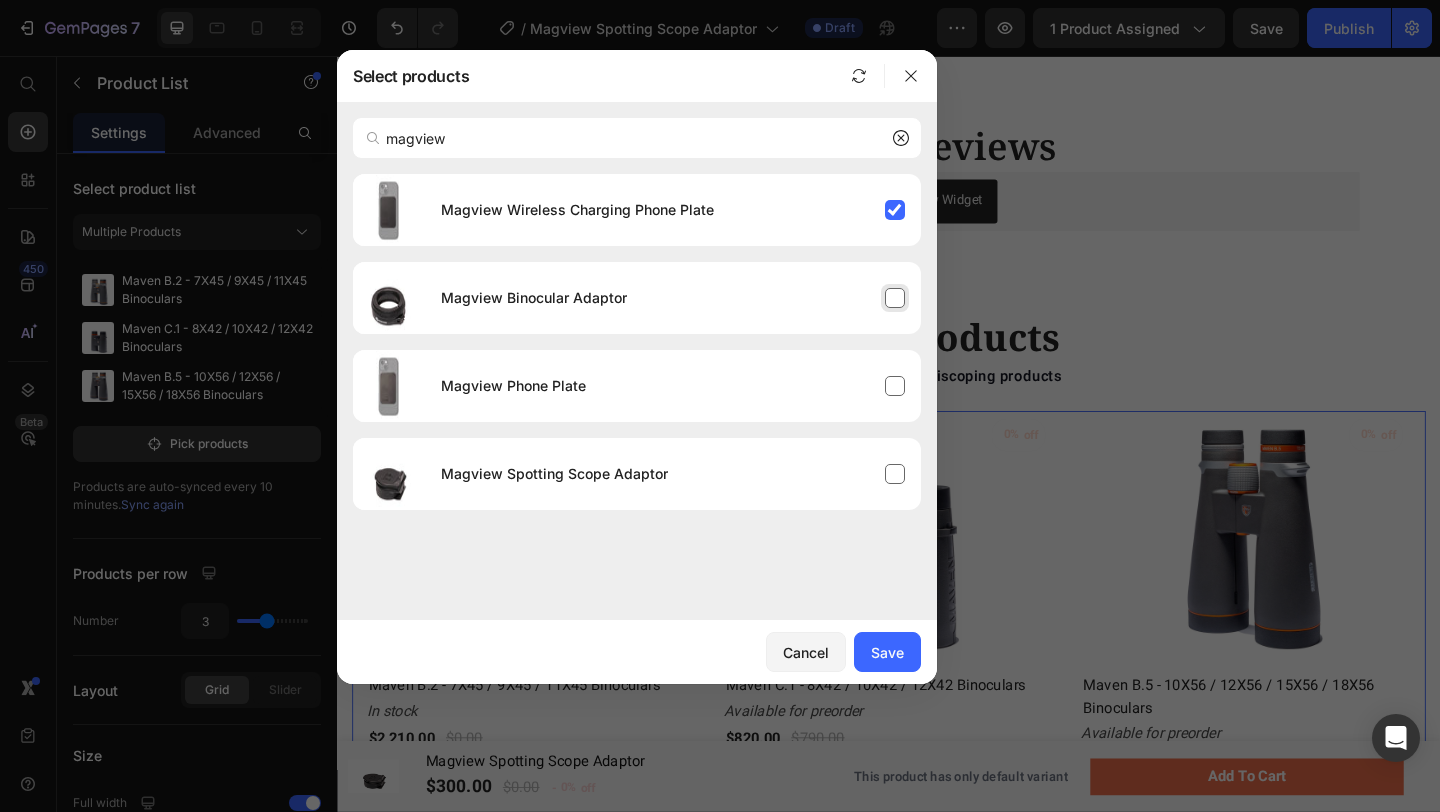 click on "Magview Binocular Adaptor" at bounding box center [673, 298] 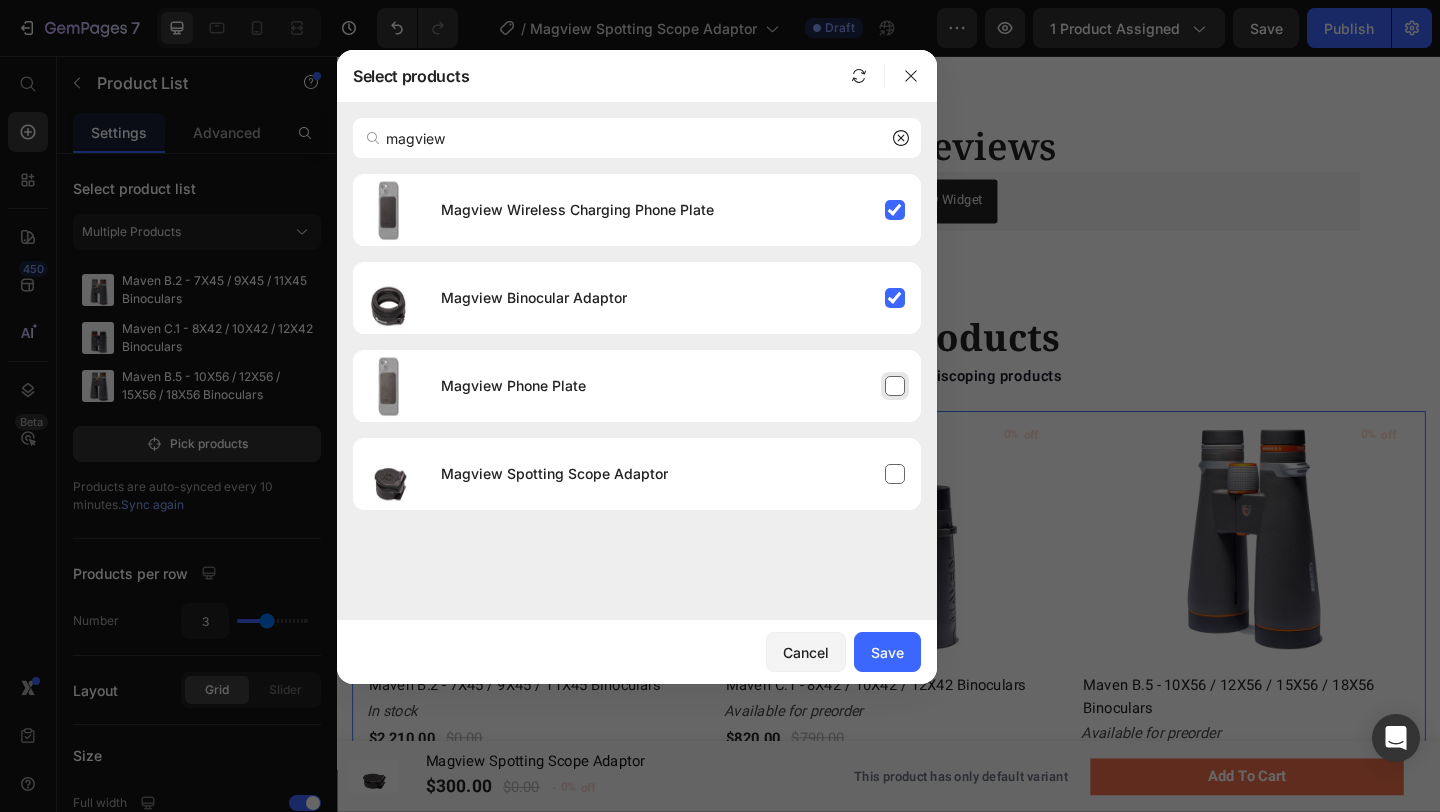 click on "Magview Phone Plate" at bounding box center [673, 386] 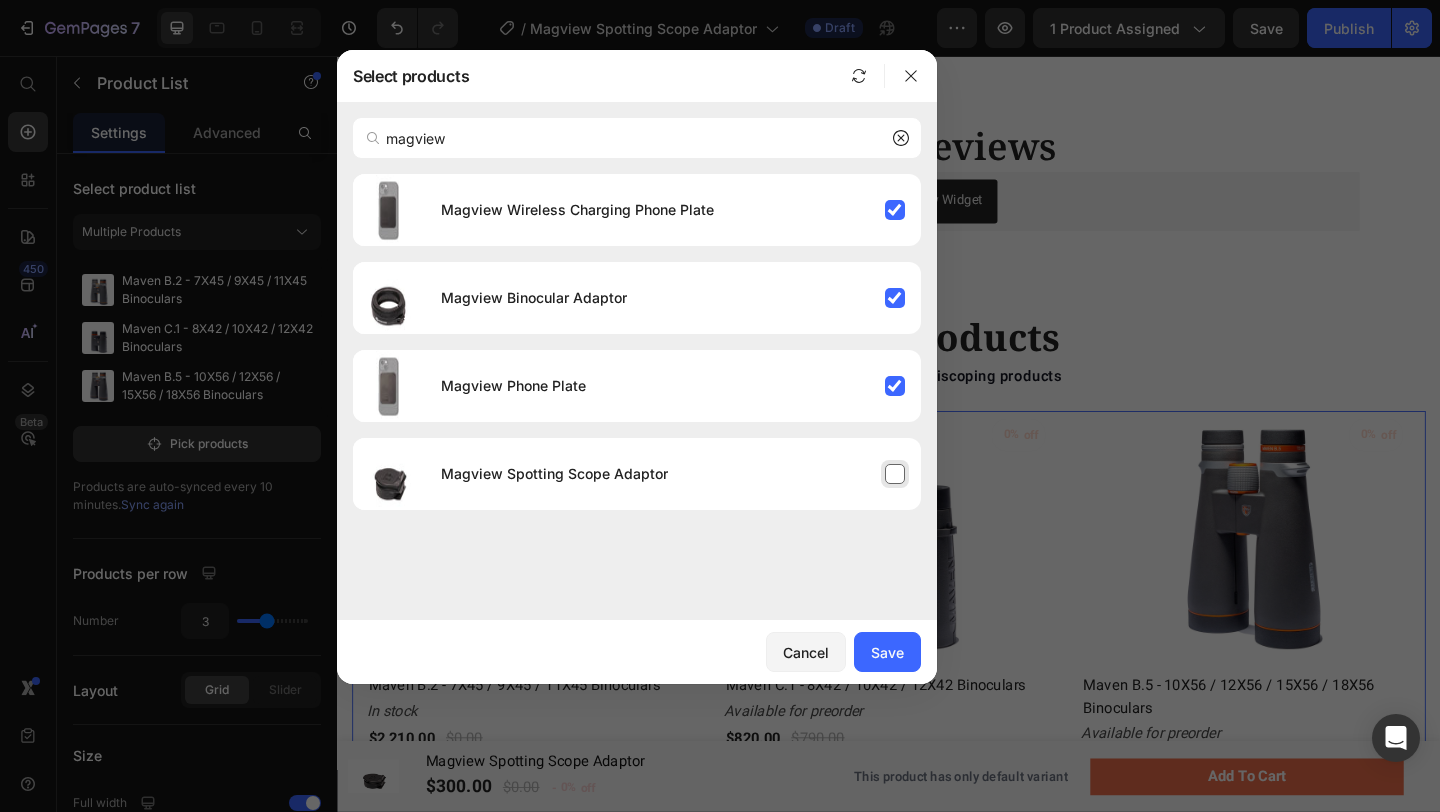 click on "Magview Spotting Scope Adaptor" at bounding box center [673, 474] 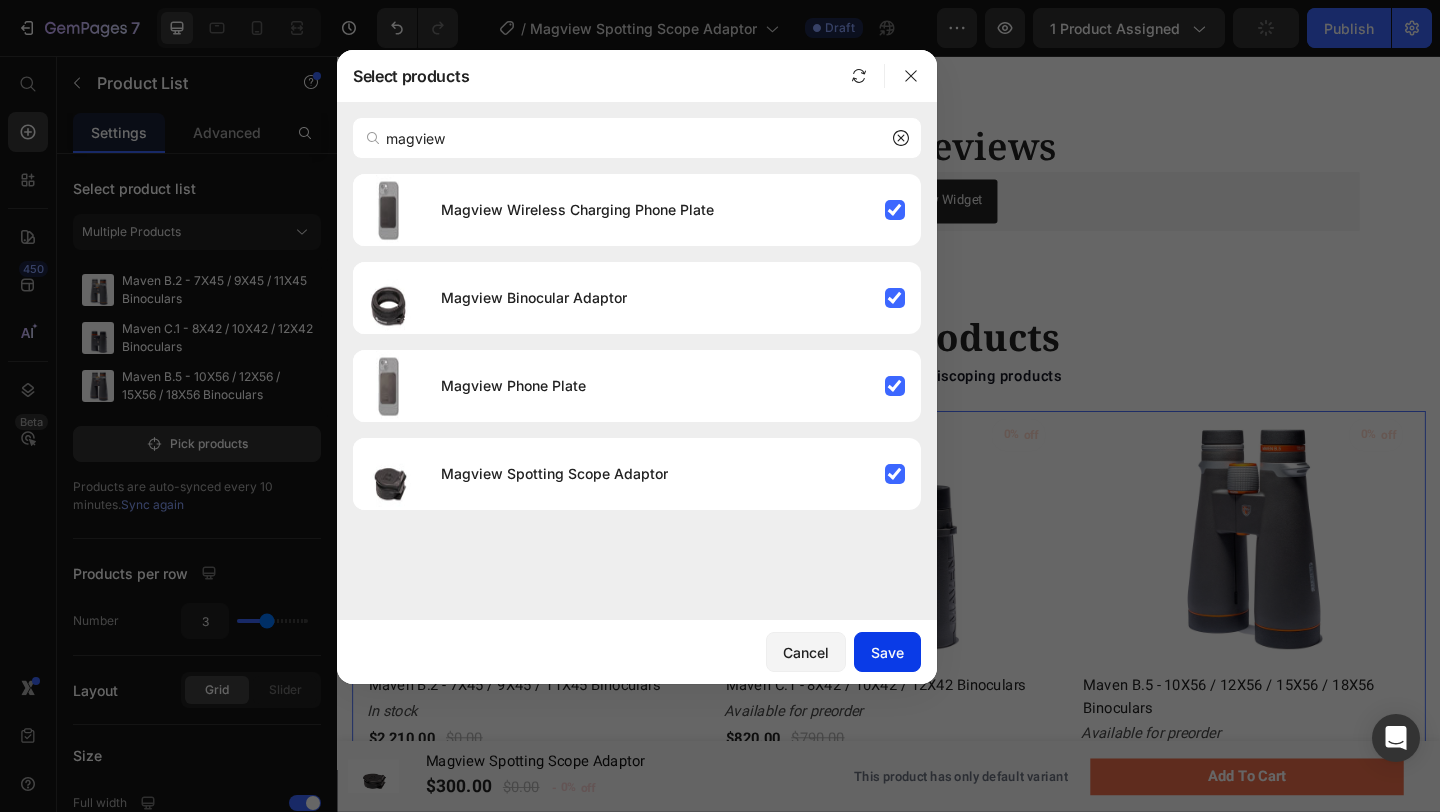 click on "Save" at bounding box center (887, 652) 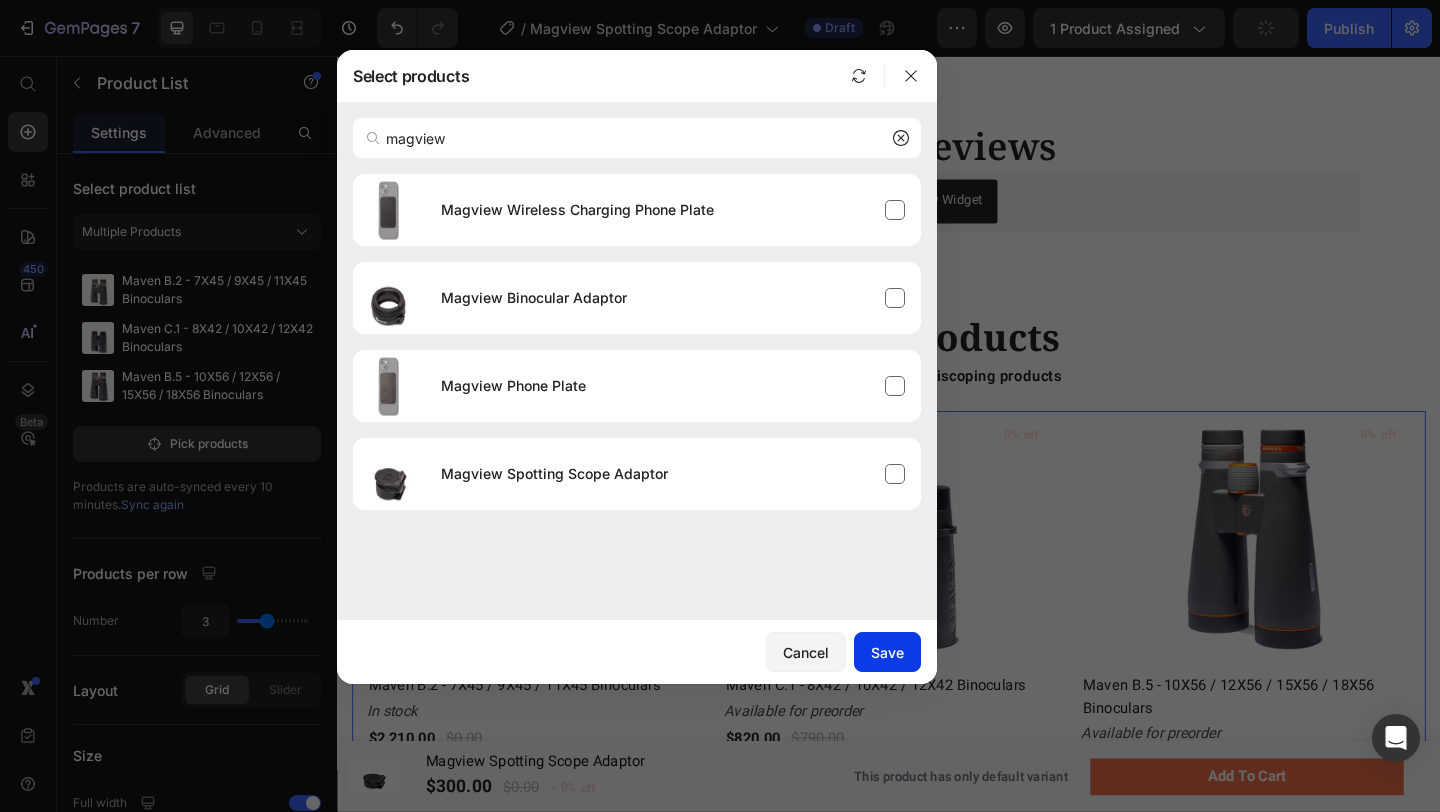 type 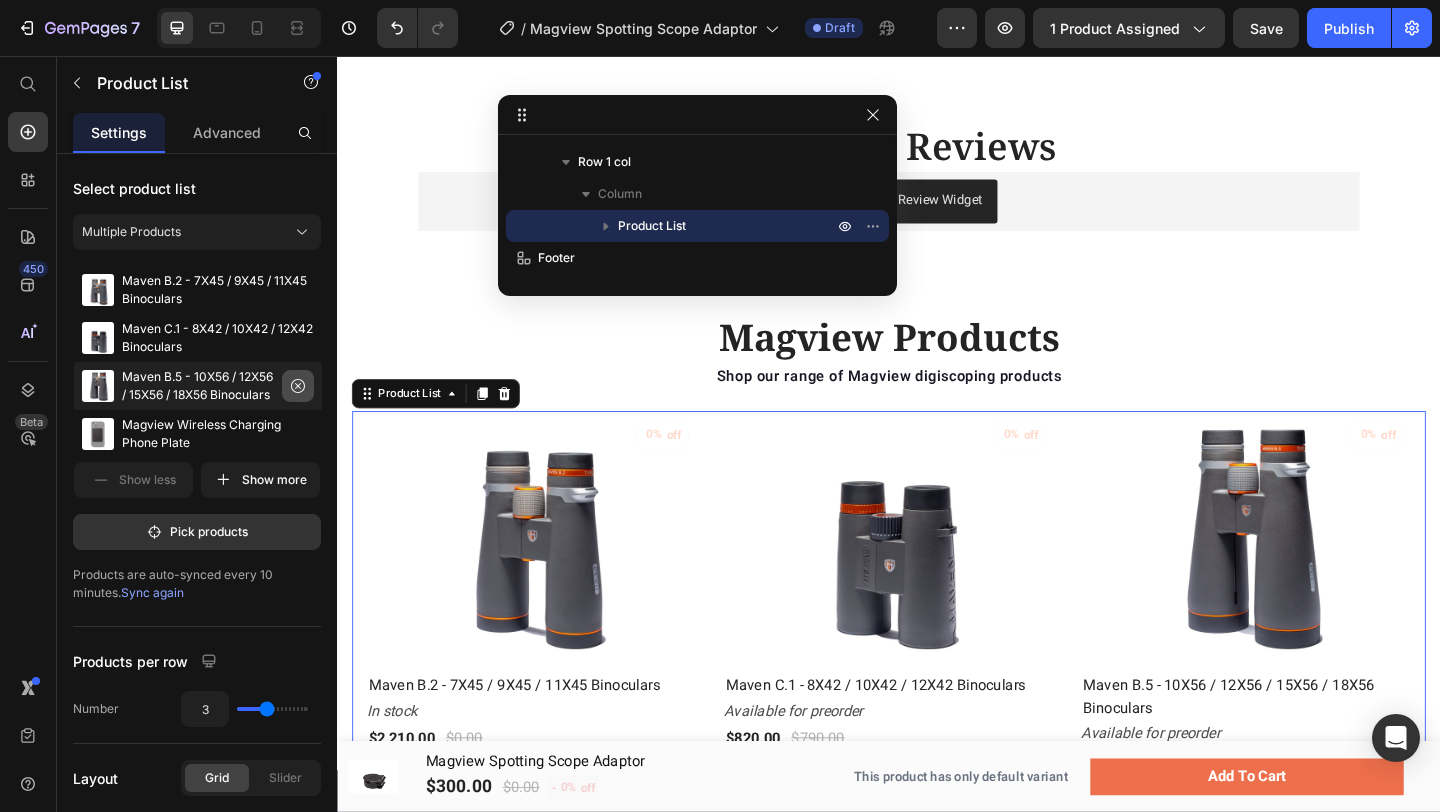 click 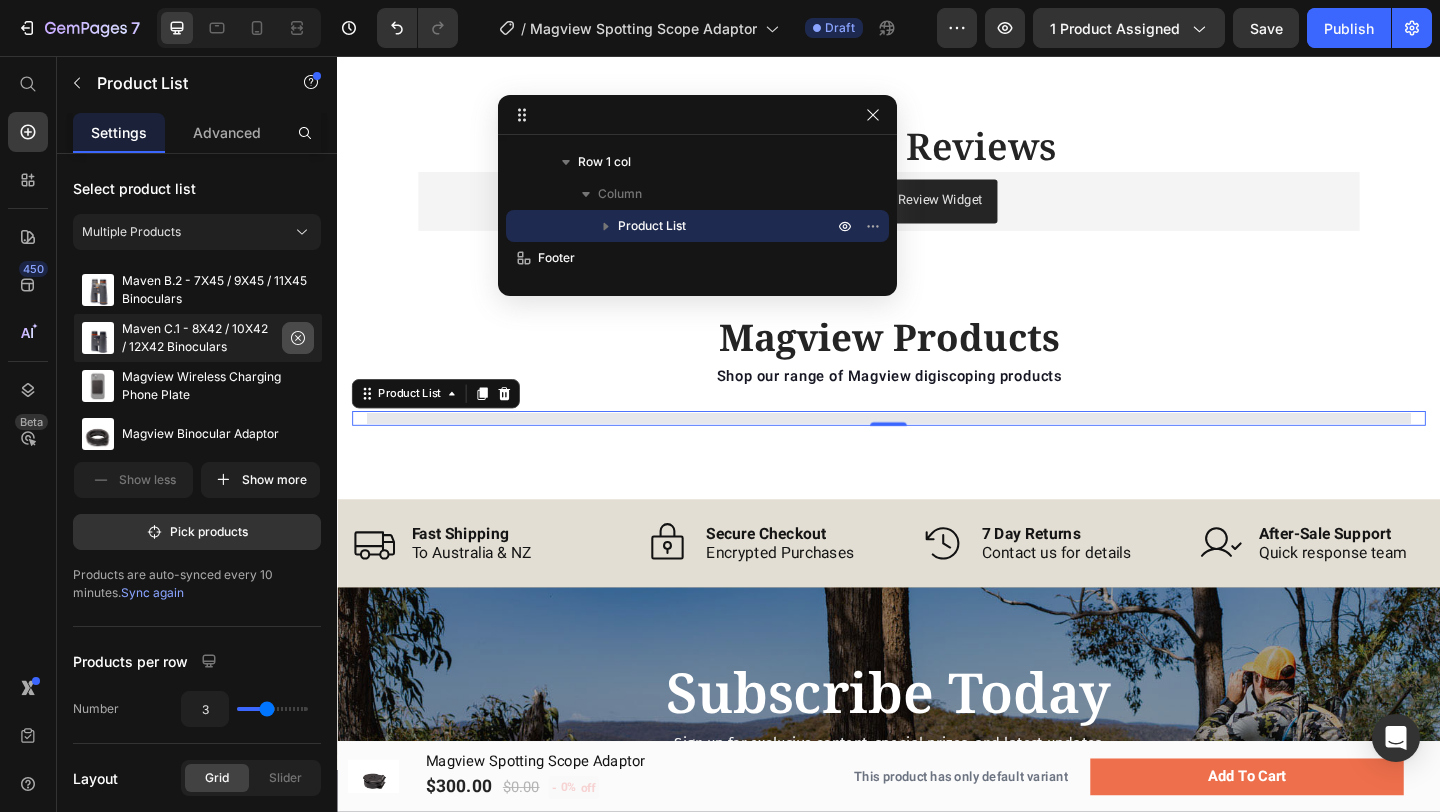 click 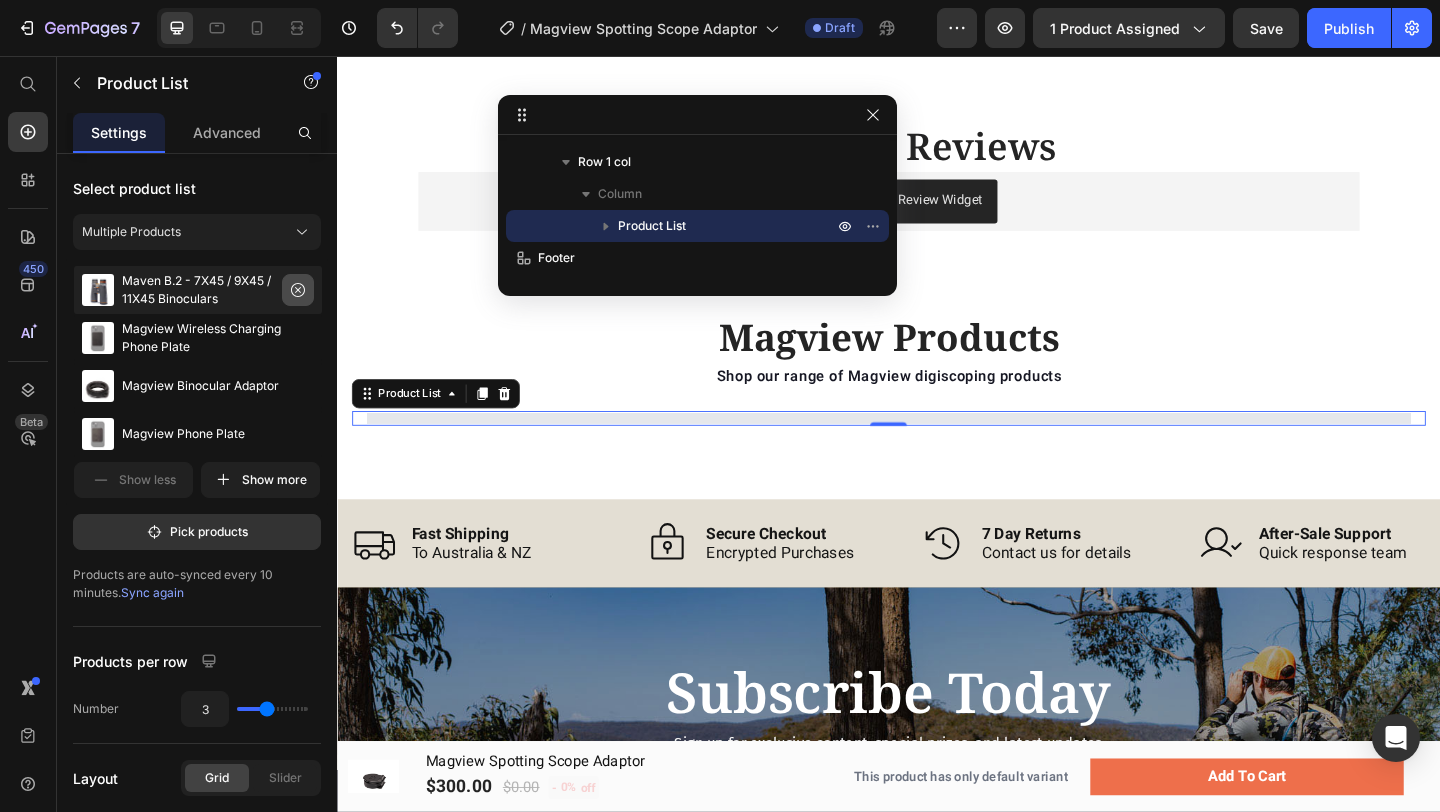 click at bounding box center (298, 290) 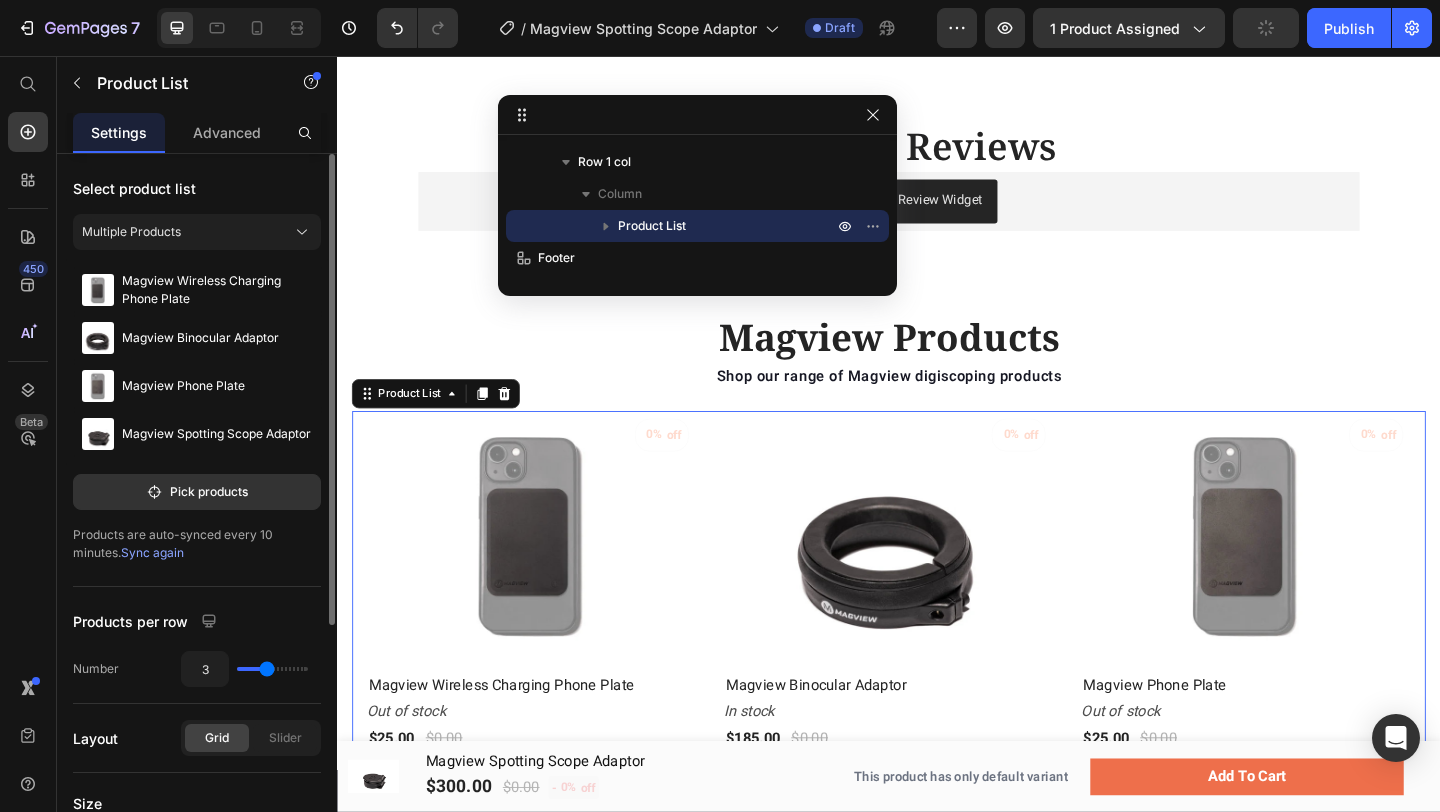 type on "4" 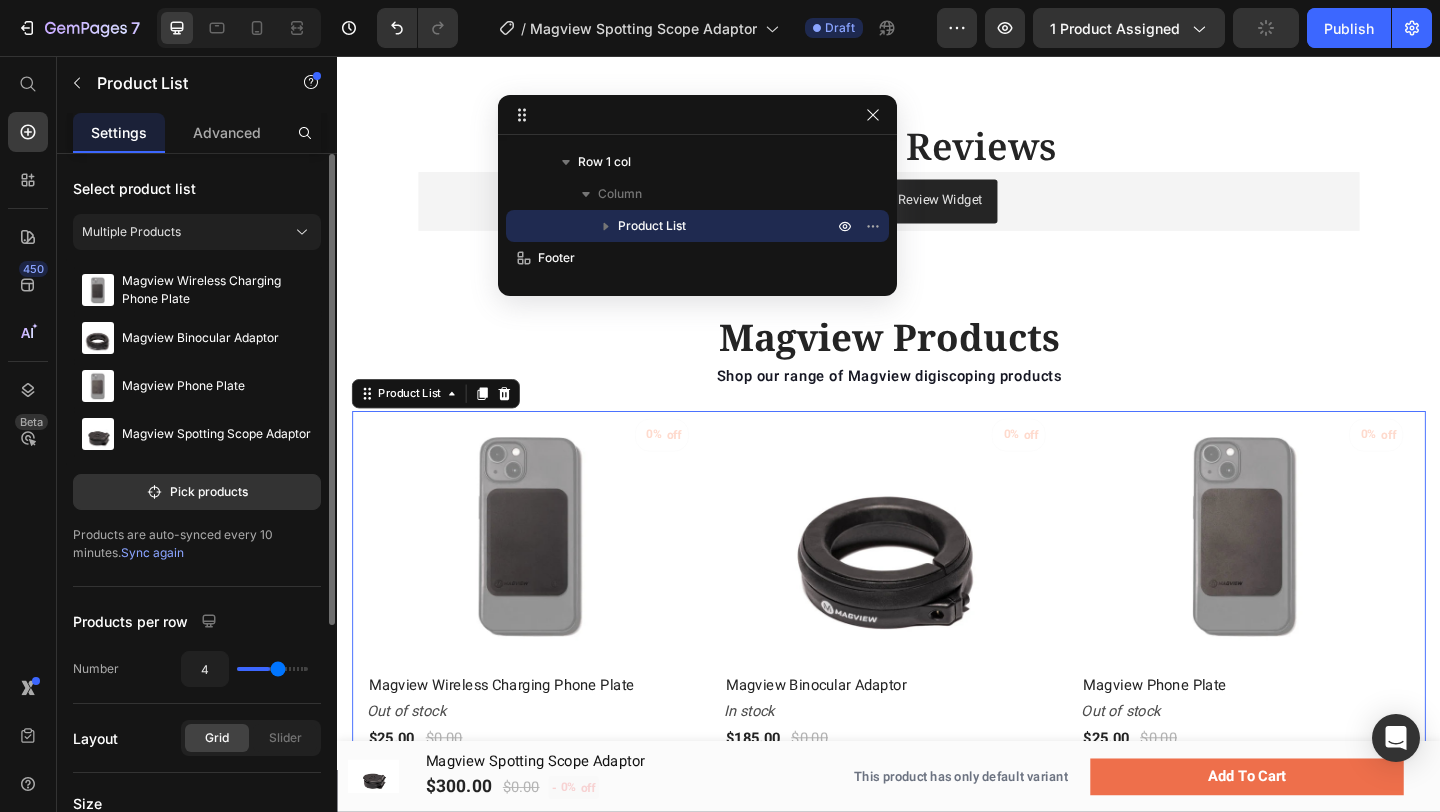 type on "4" 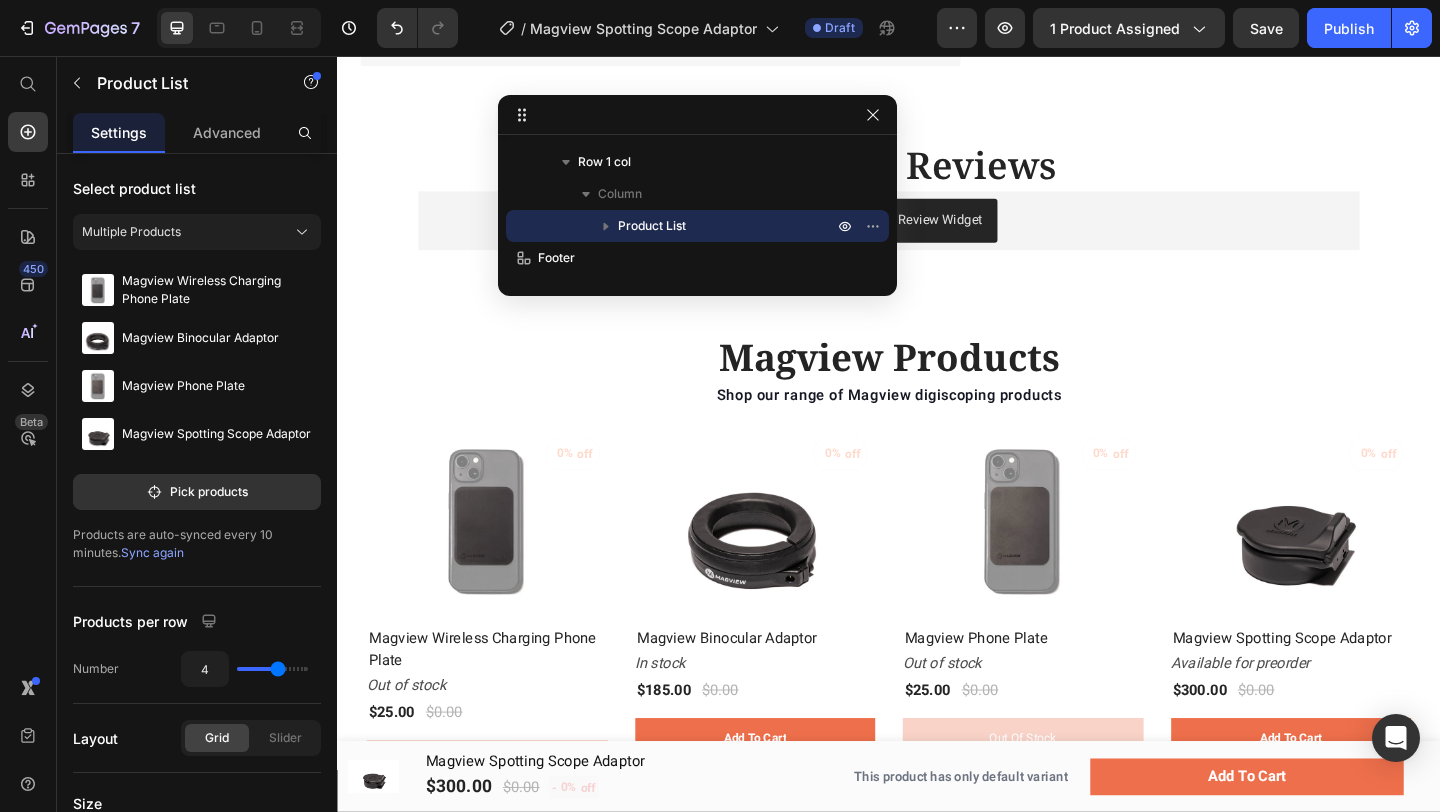 scroll, scrollTop: 1348, scrollLeft: 0, axis: vertical 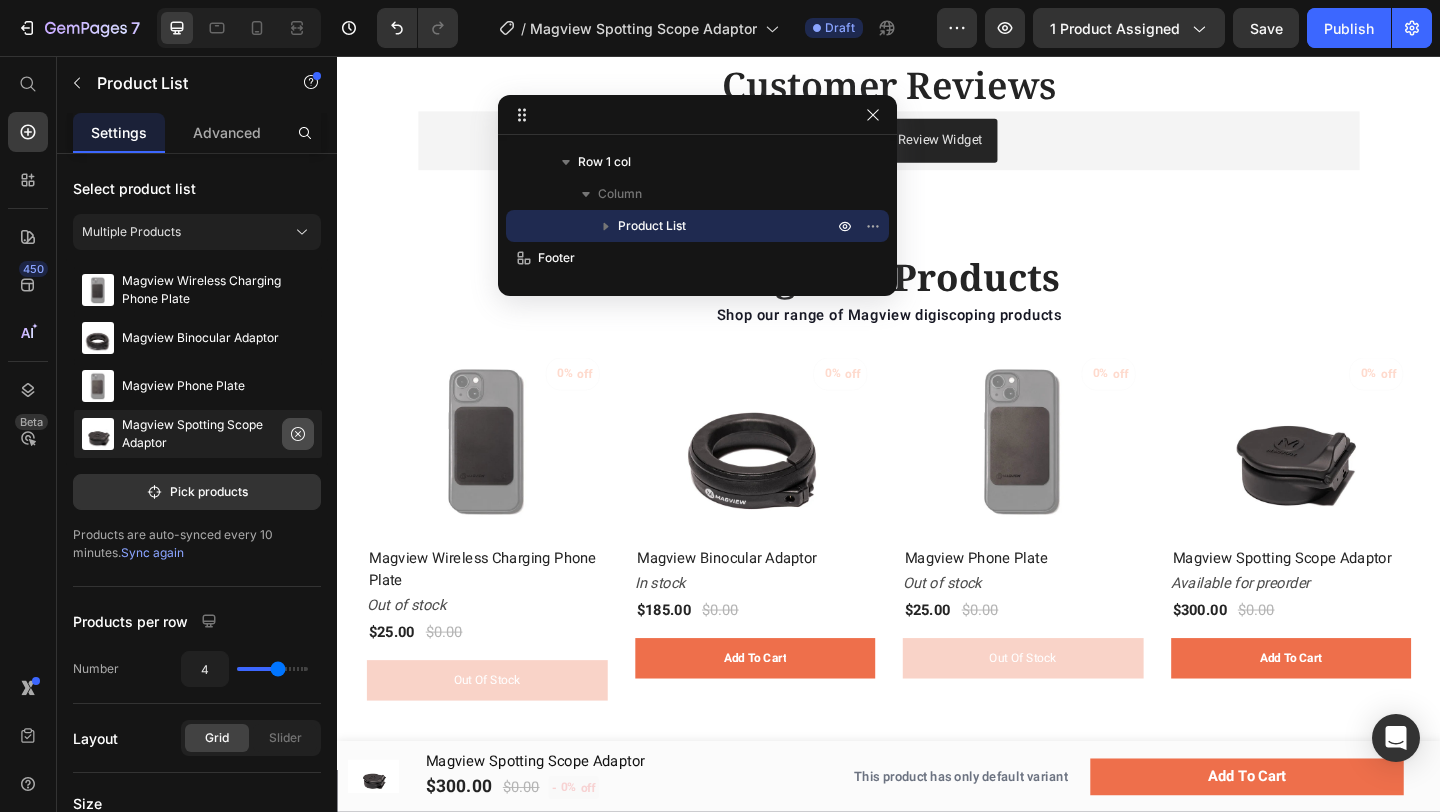 click 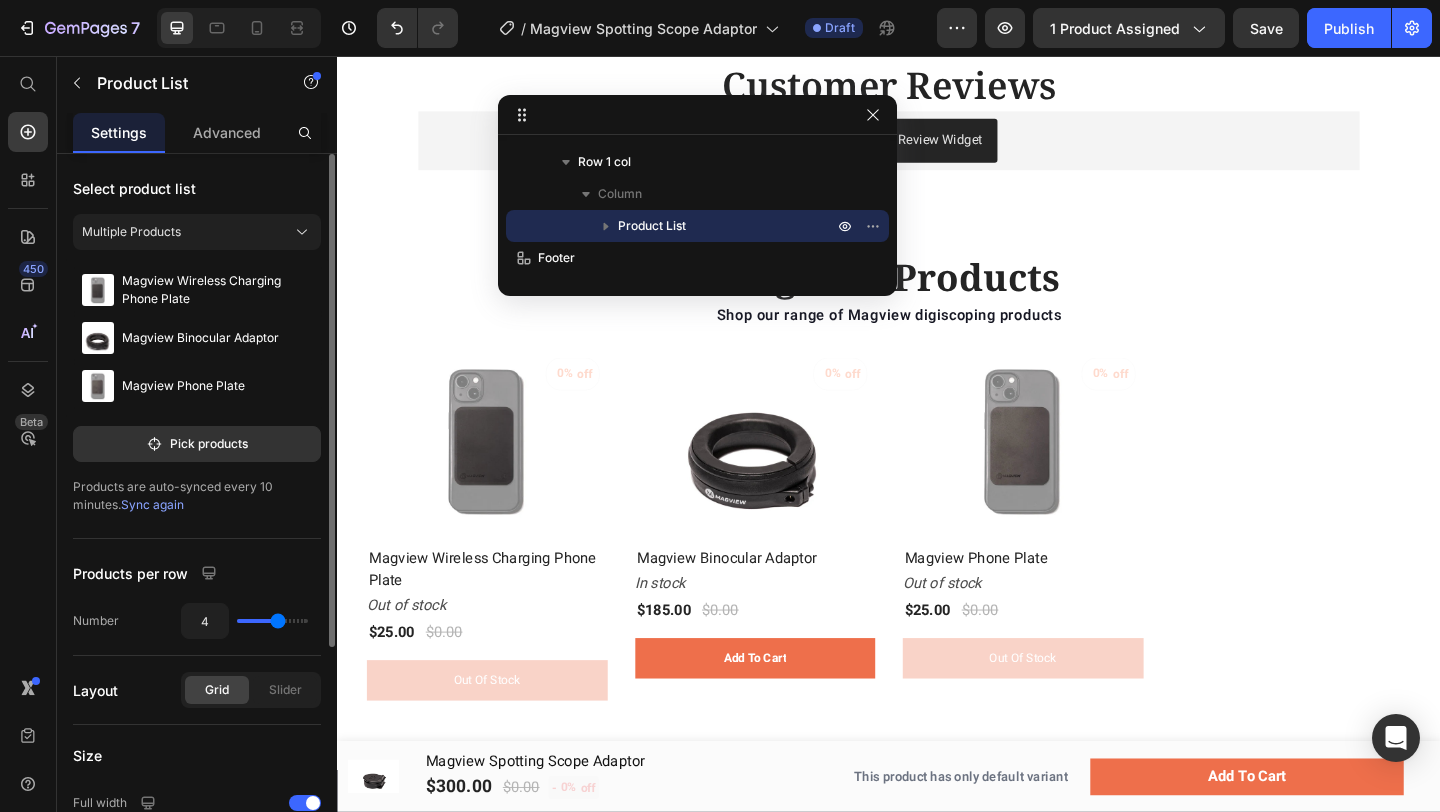type on "3" 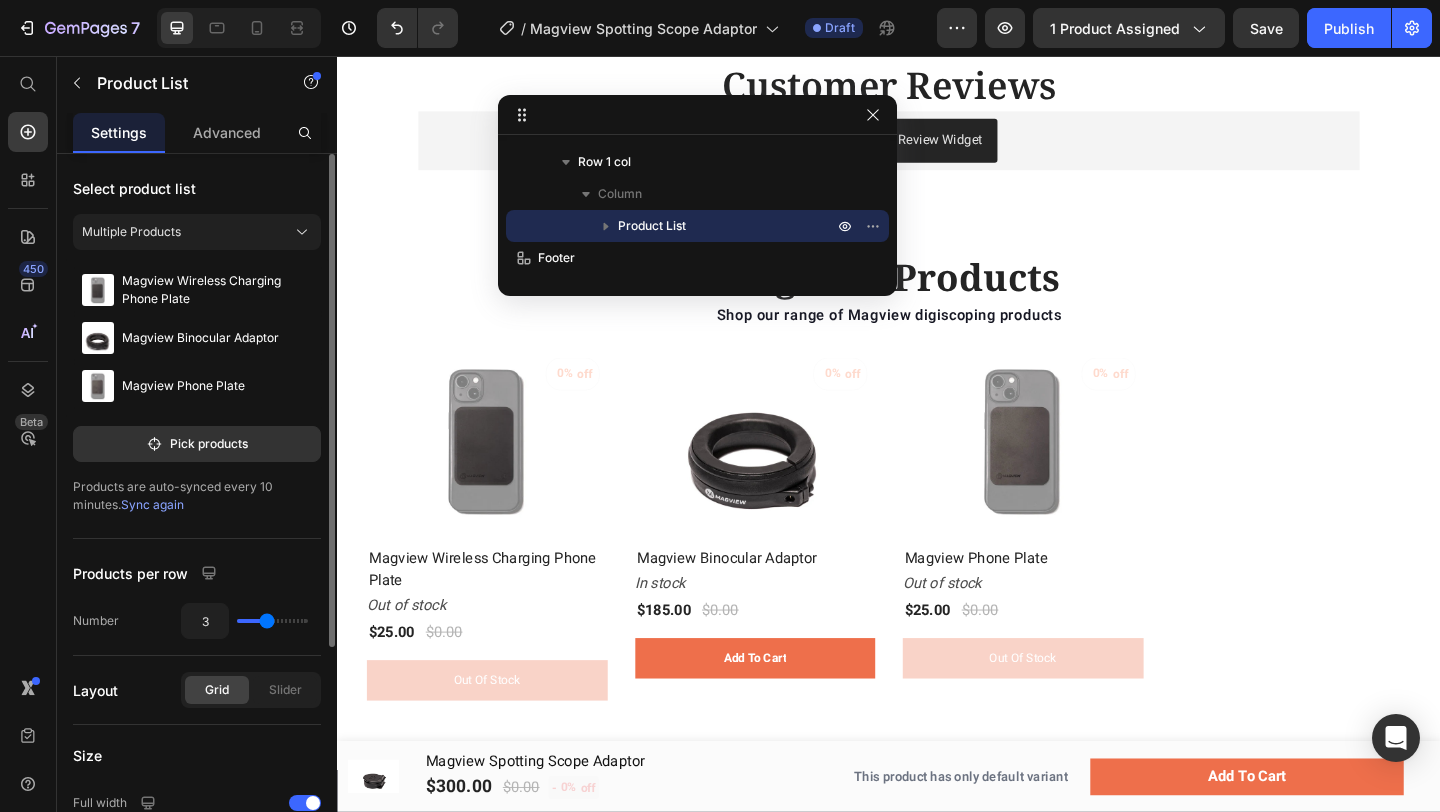 drag, startPoint x: 283, startPoint y: 625, endPoint x: 268, endPoint y: 624, distance: 15.033297 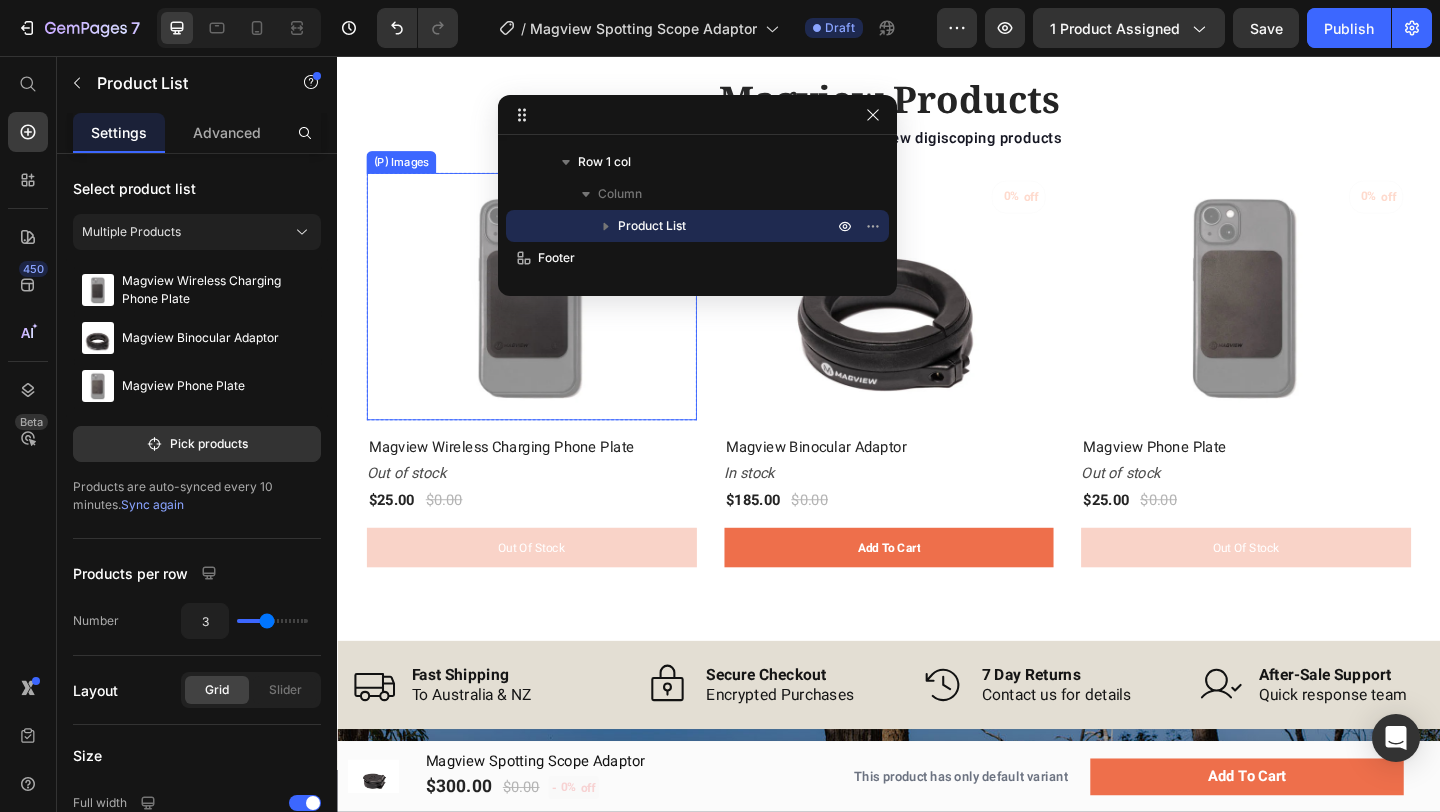 scroll, scrollTop: 1539, scrollLeft: 0, axis: vertical 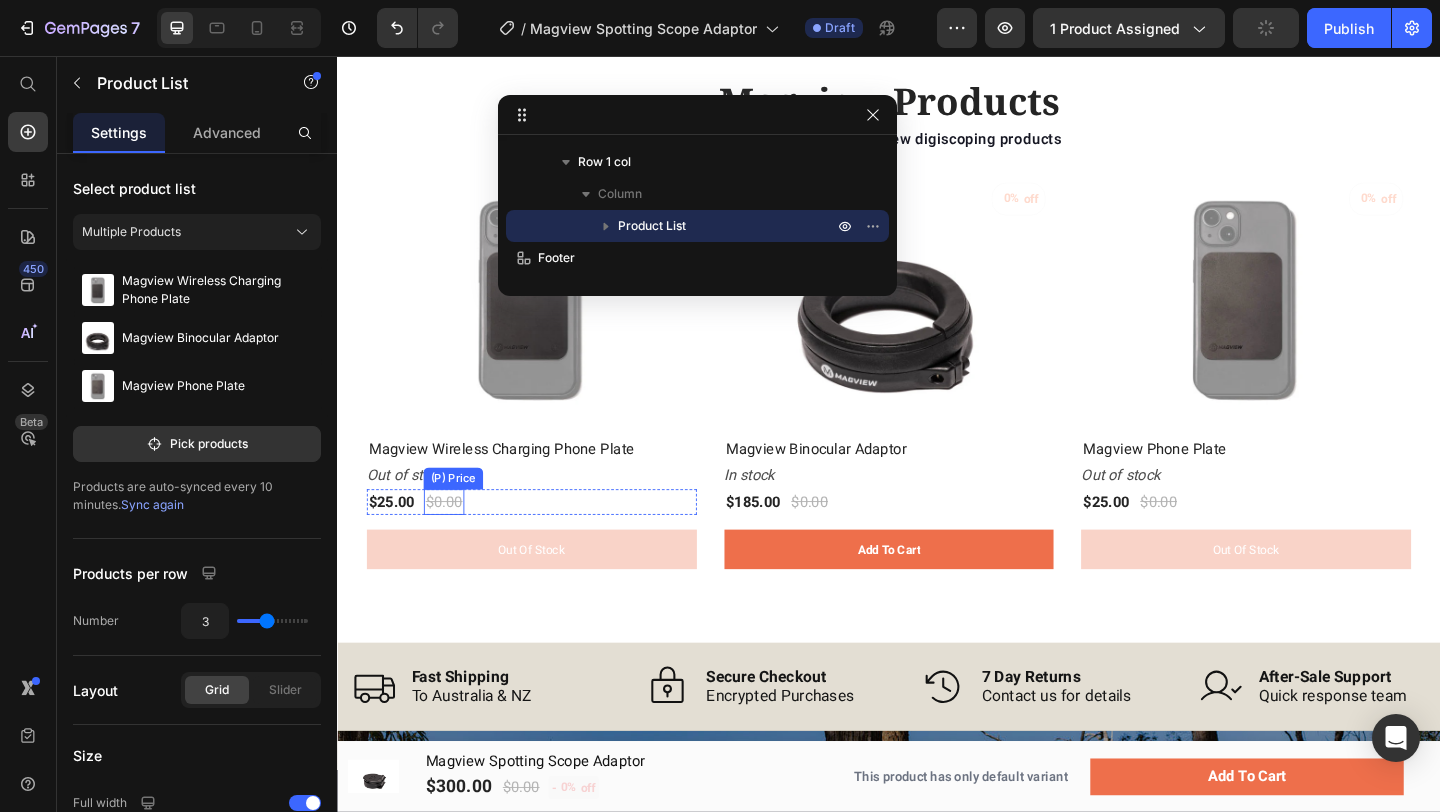 click on "(P) Price" at bounding box center (463, 515) 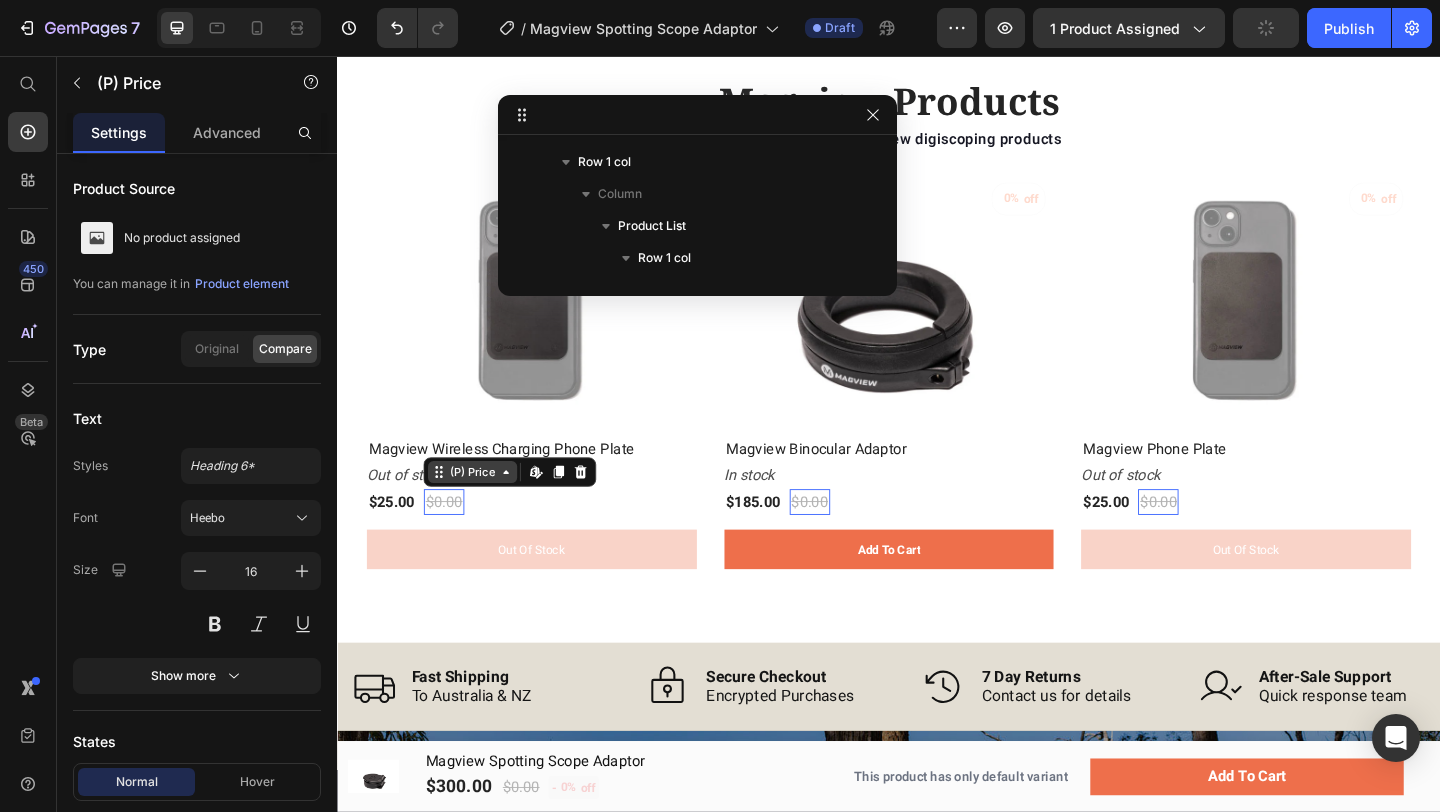 scroll, scrollTop: 2109, scrollLeft: 0, axis: vertical 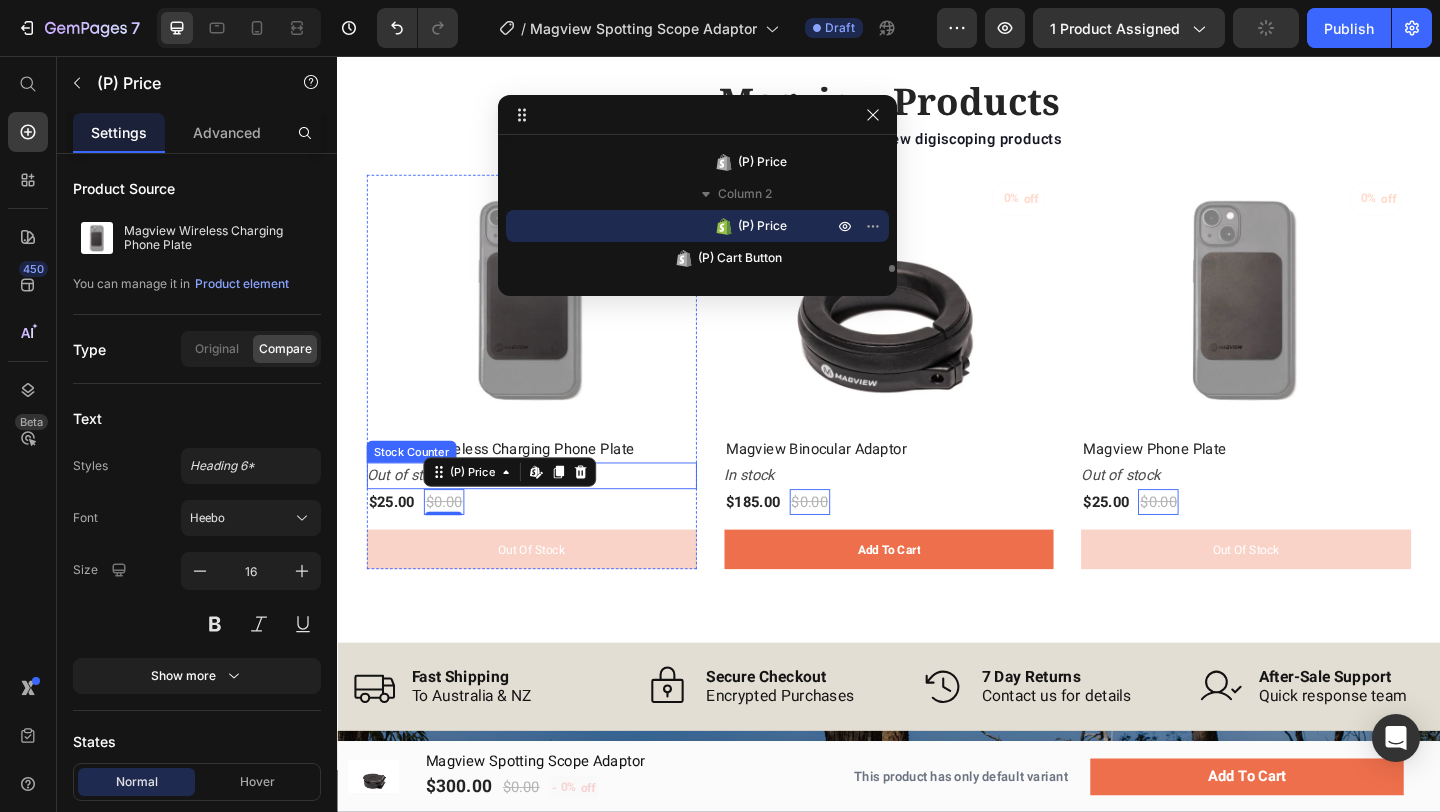 click on "Out of stock" at bounding box center [548, 512] 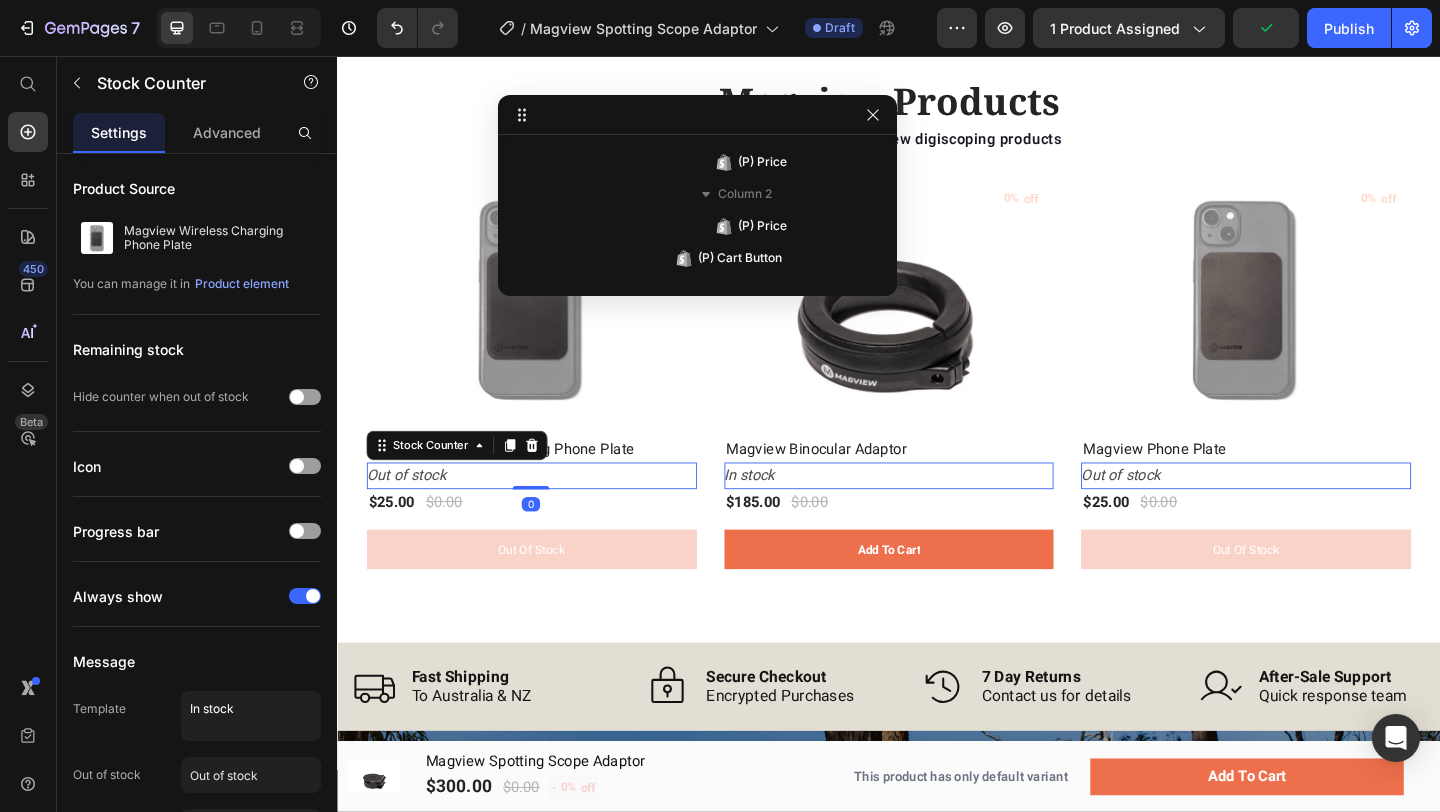 scroll, scrollTop: 1949, scrollLeft: 0, axis: vertical 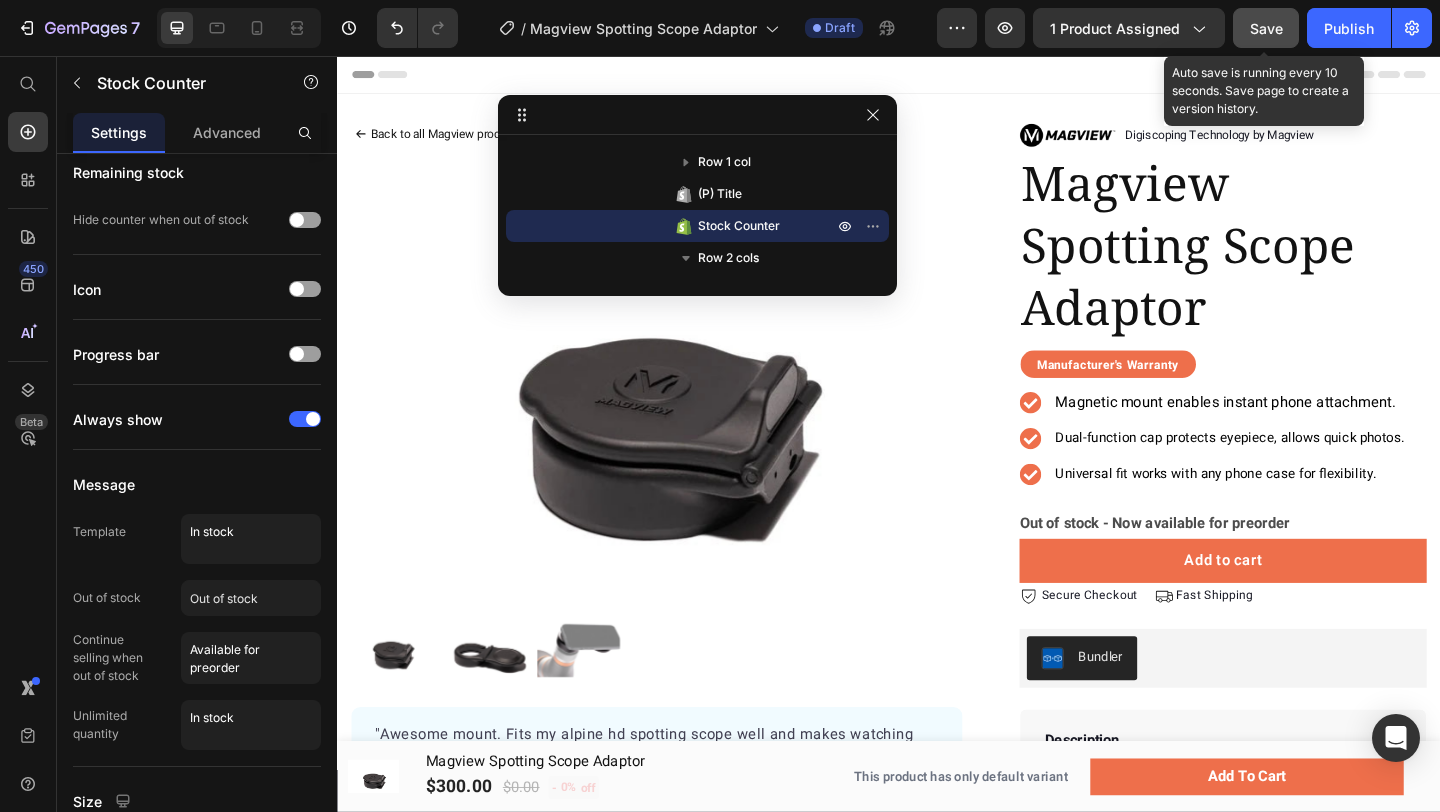 click on "Save" at bounding box center [1266, 28] 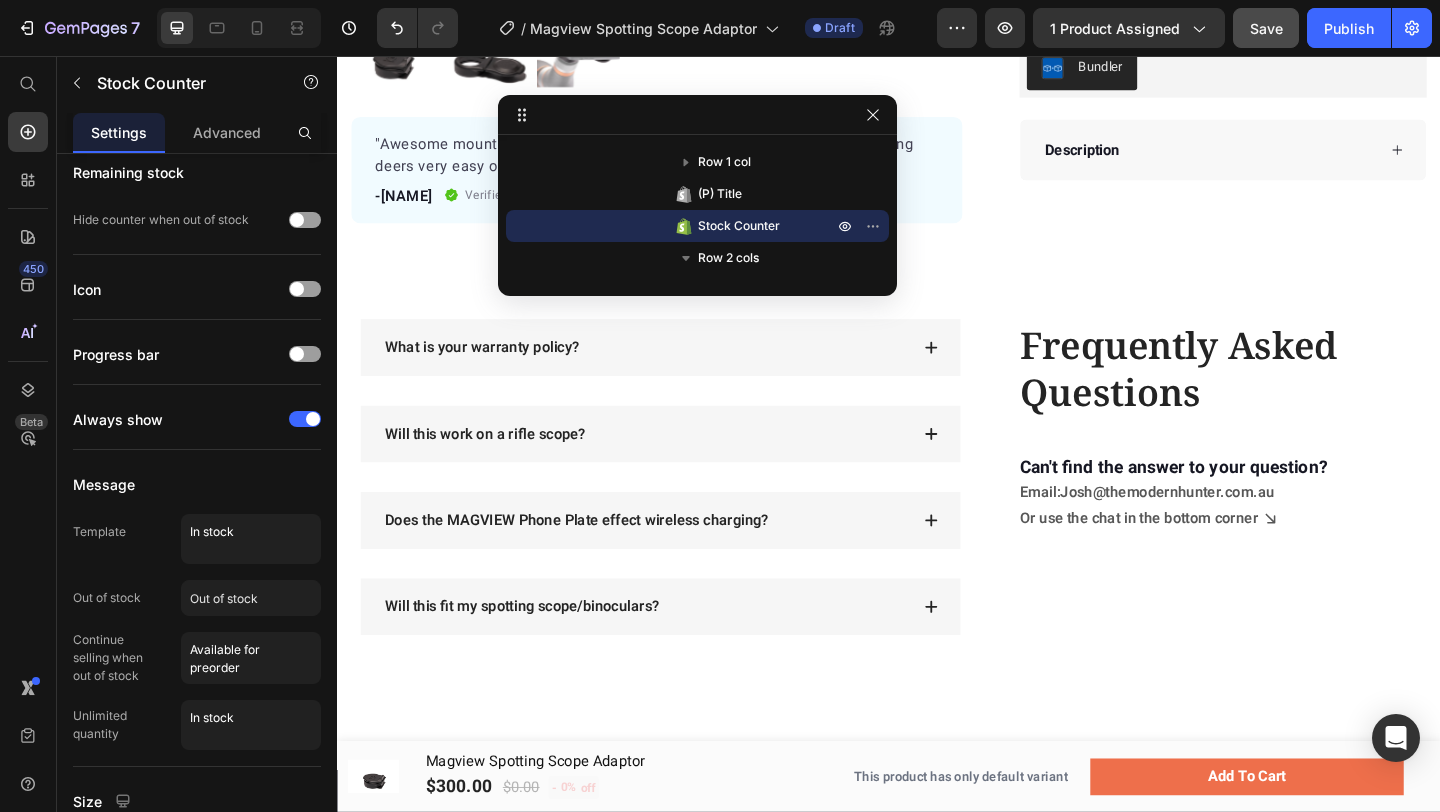 scroll, scrollTop: 0, scrollLeft: 0, axis: both 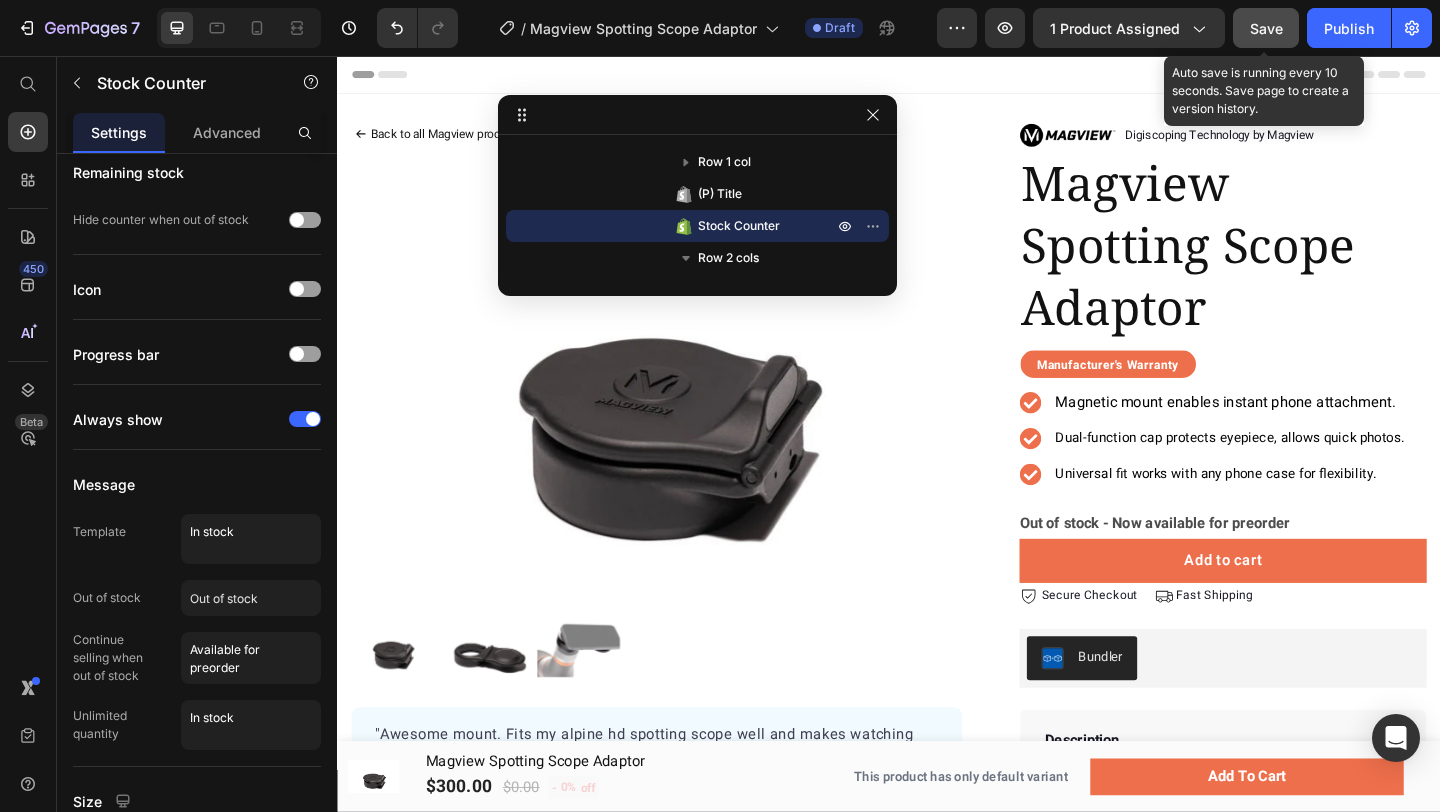 click on "Save" 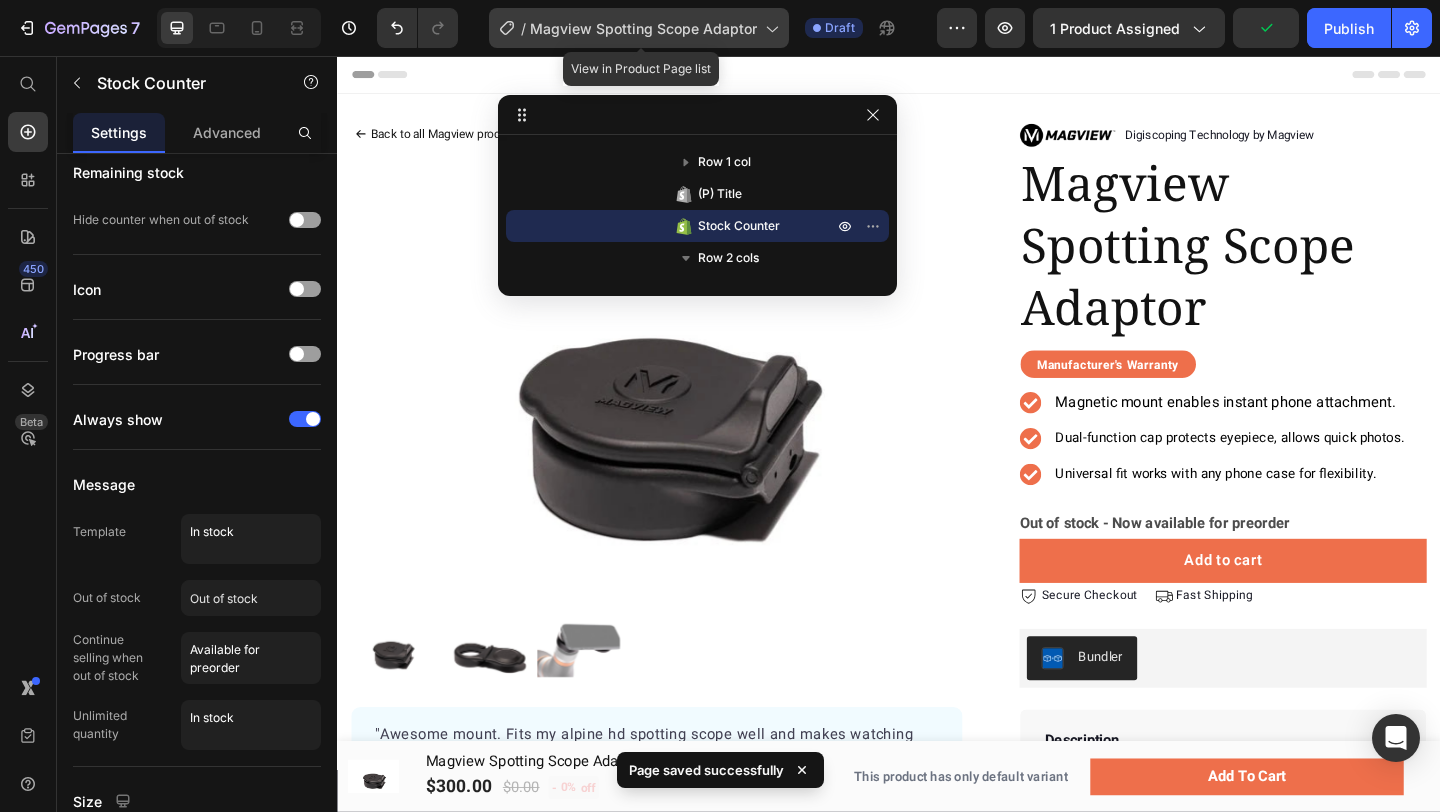 click on "Magview Spotting Scope Adaptor" at bounding box center [643, 28] 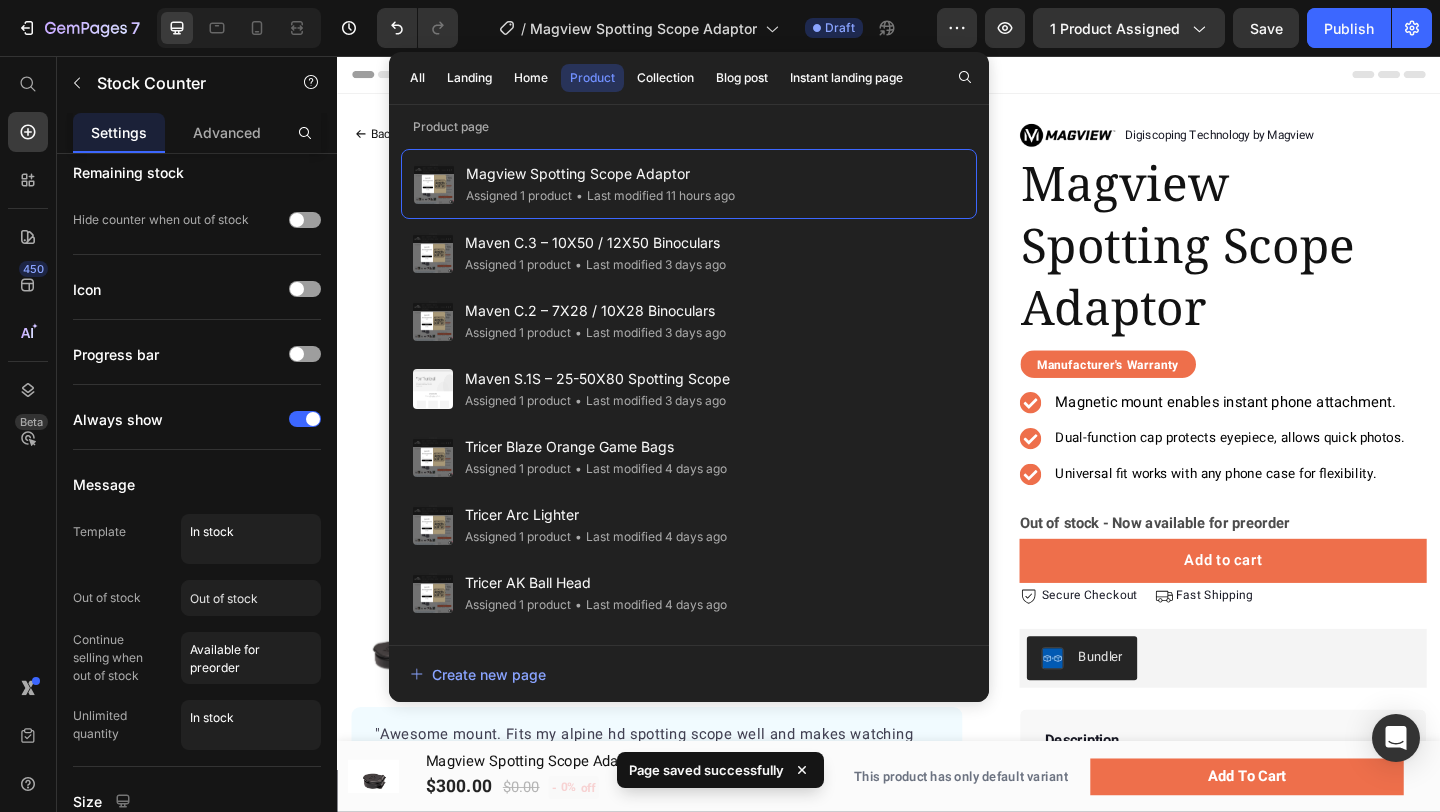 click on "All Landing Home Product Collection Blog post Instant landing page" 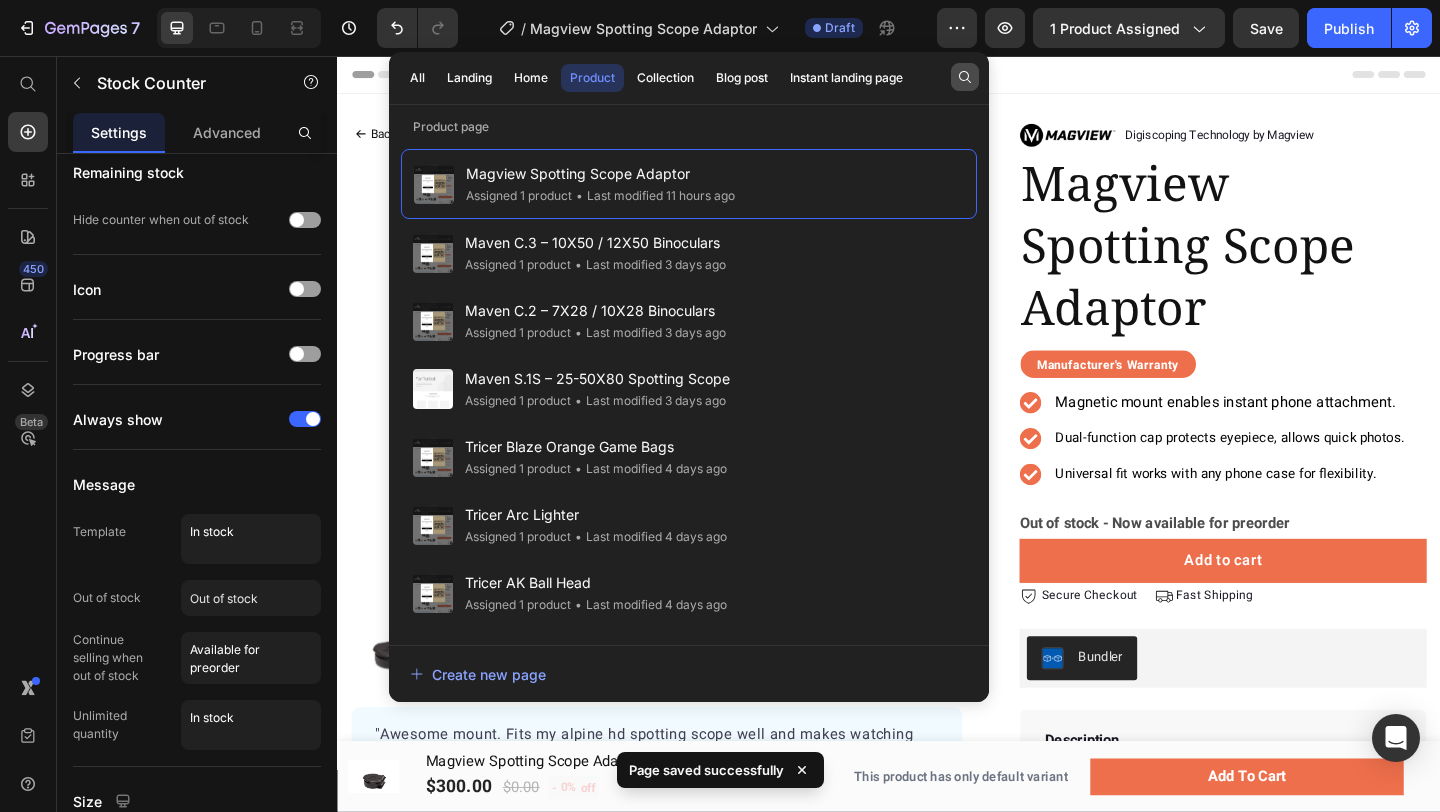 click 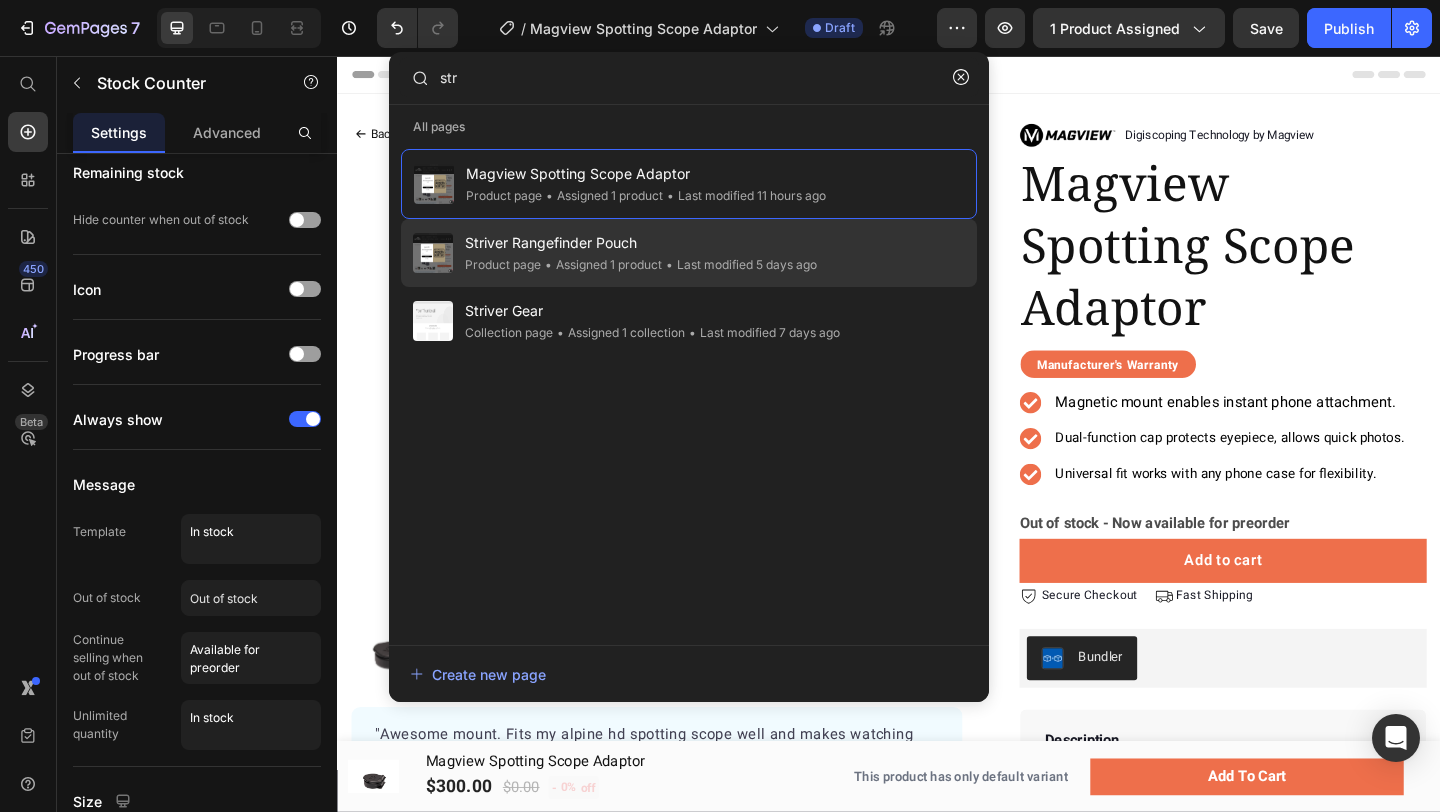 click on "Striver Rangefinder Pouch" at bounding box center (641, 243) 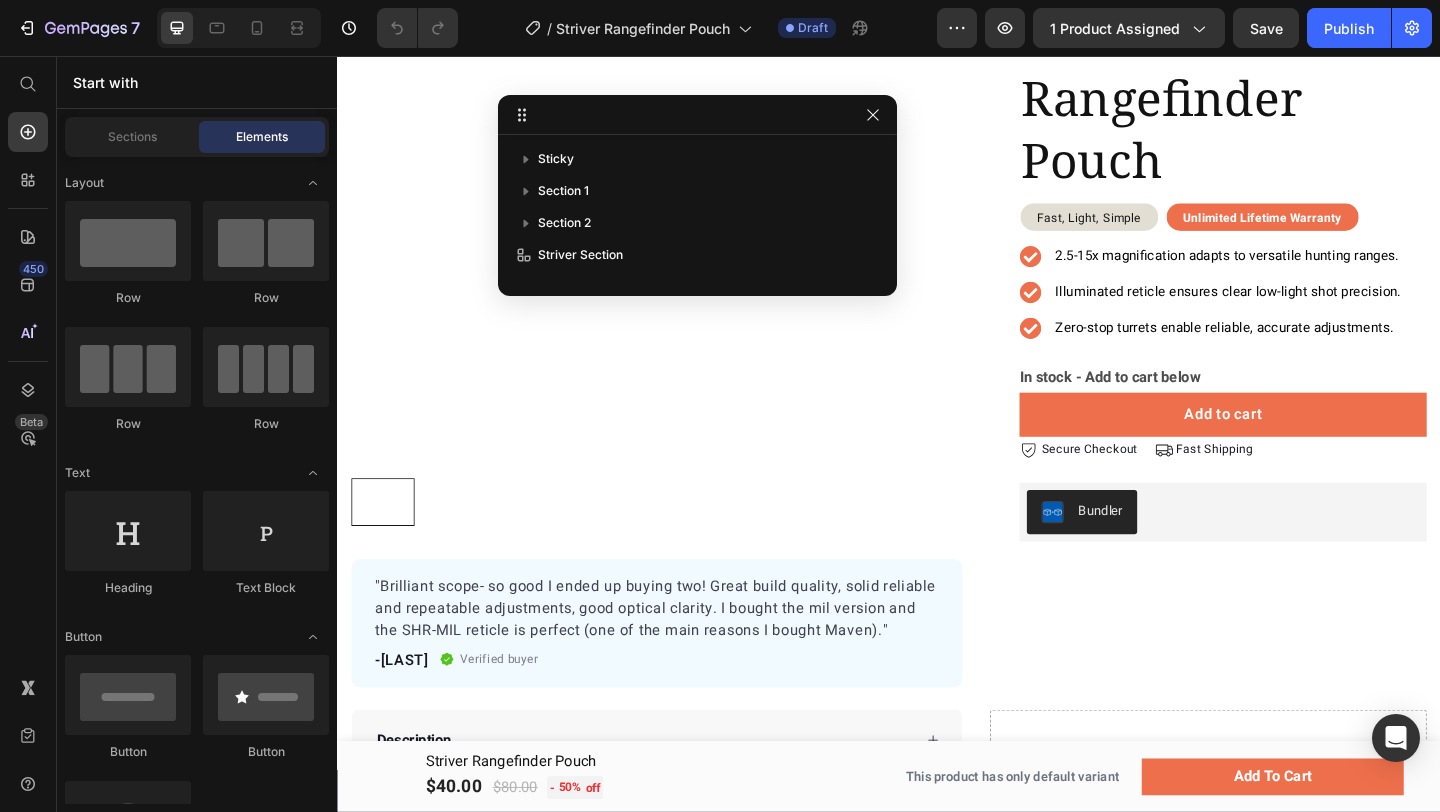 scroll, scrollTop: 147, scrollLeft: 0, axis: vertical 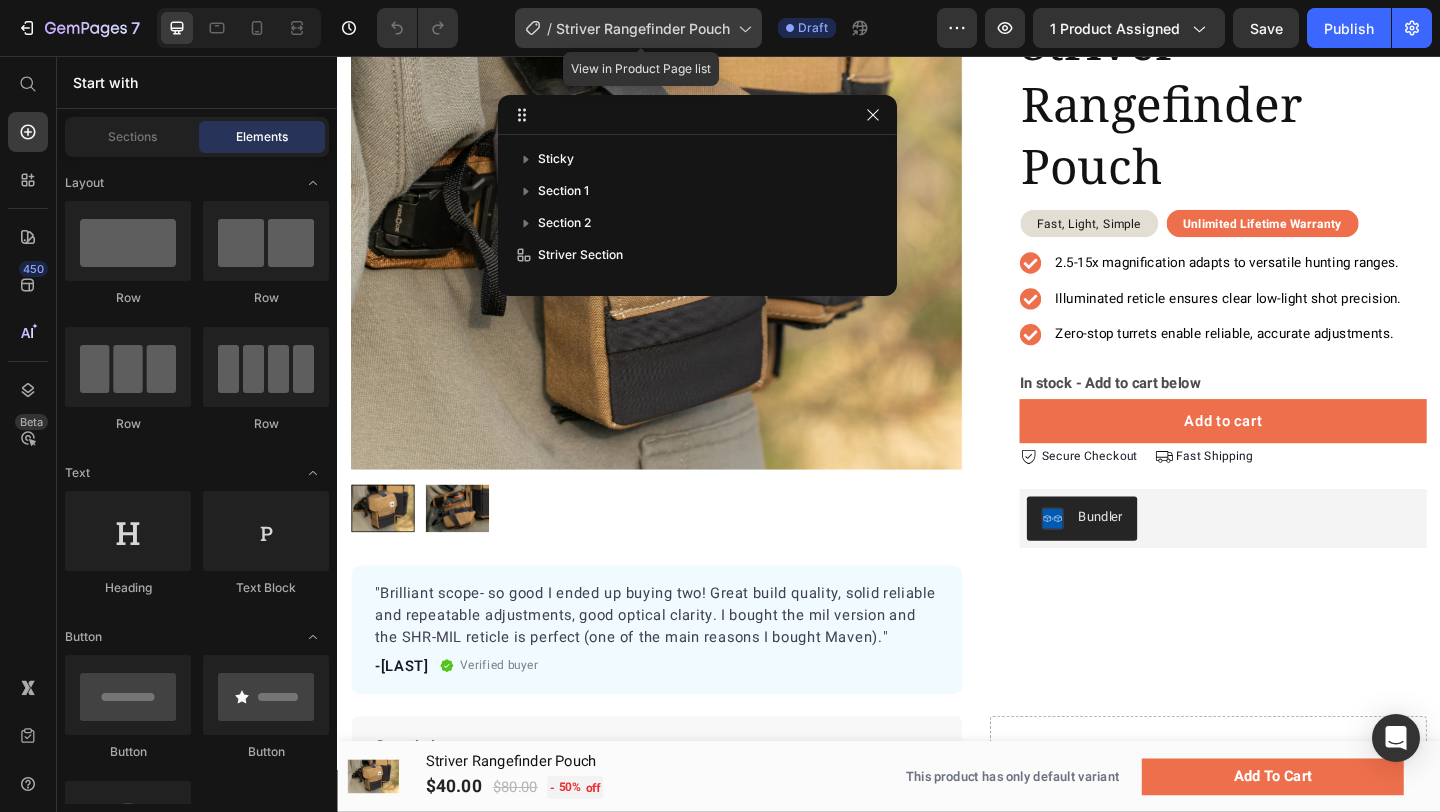 click on "Striver Rangefinder Pouch" at bounding box center (643, 28) 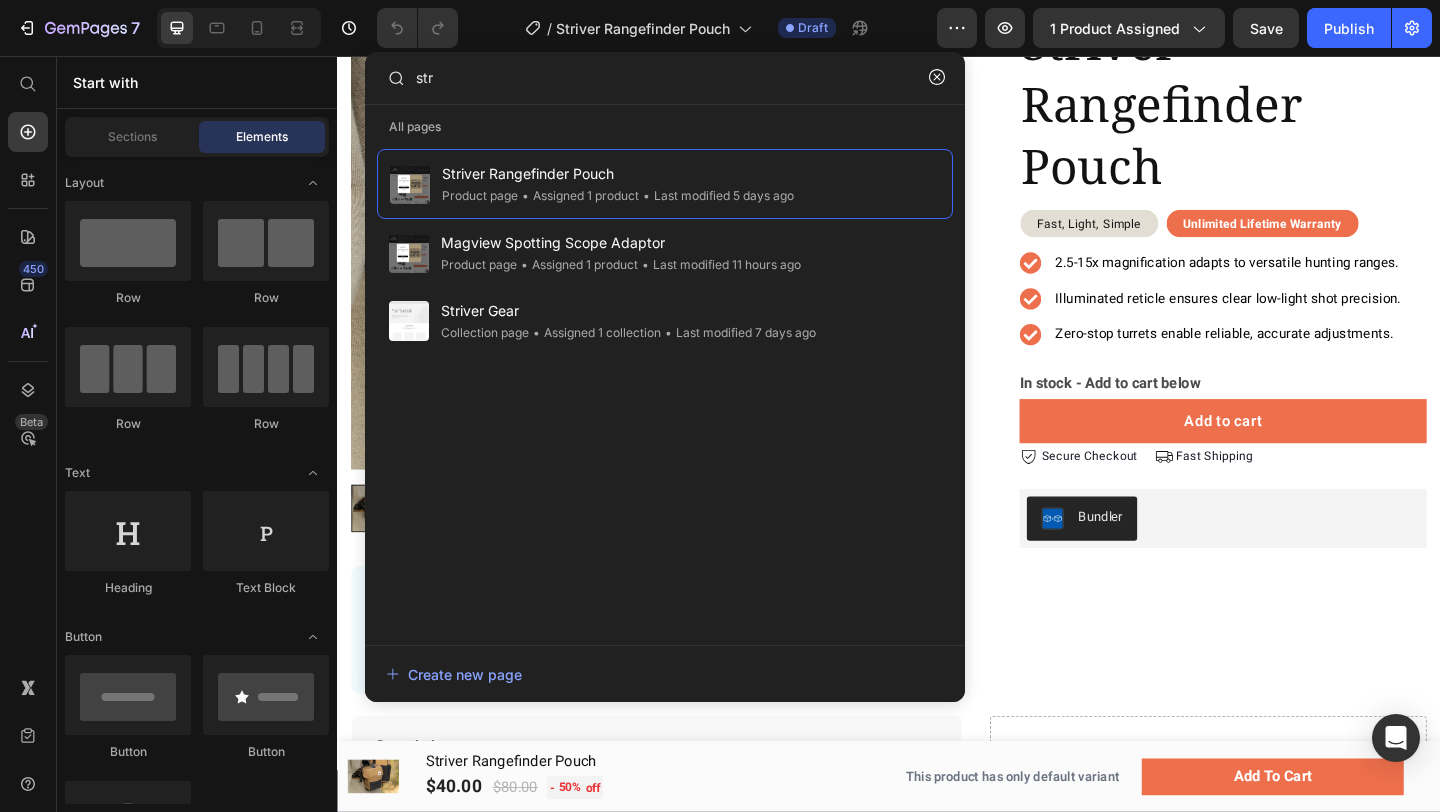 click on "All Landing Home Product Collection Blog post Instant landing page" at bounding box center [632, 78] 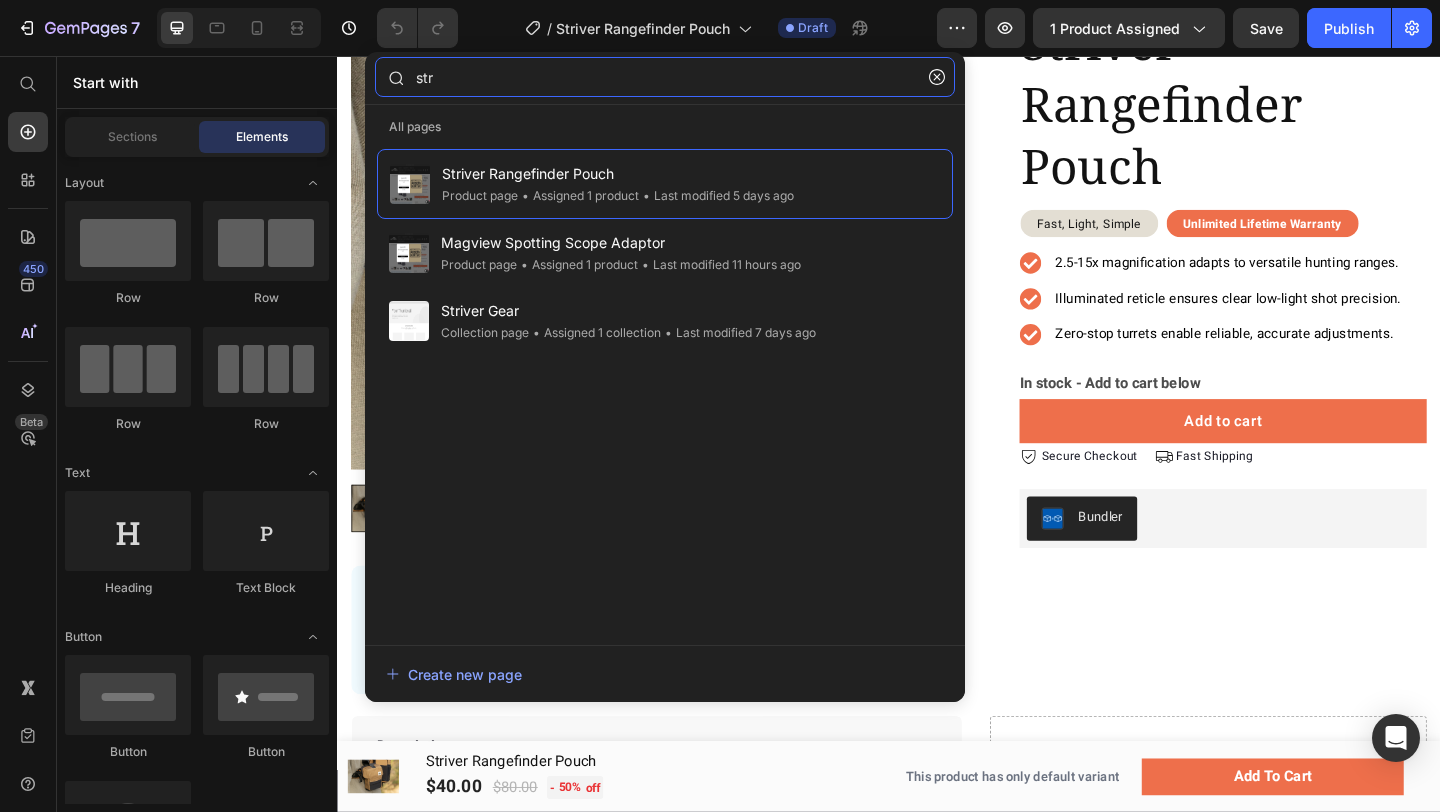 click on "str" 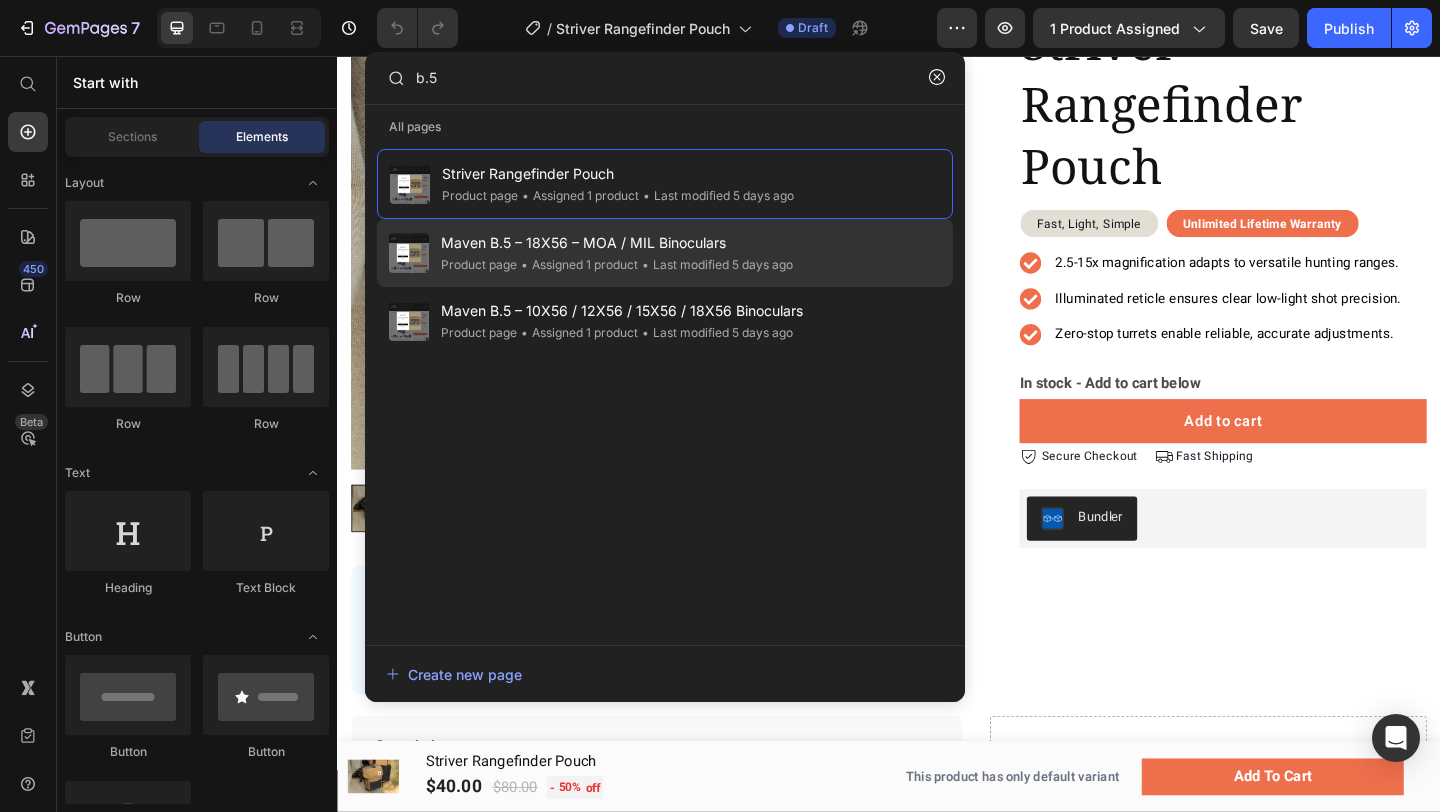 click on "Maven B.5 – 18X56 – MOA / MIL Binoculars" at bounding box center [617, 243] 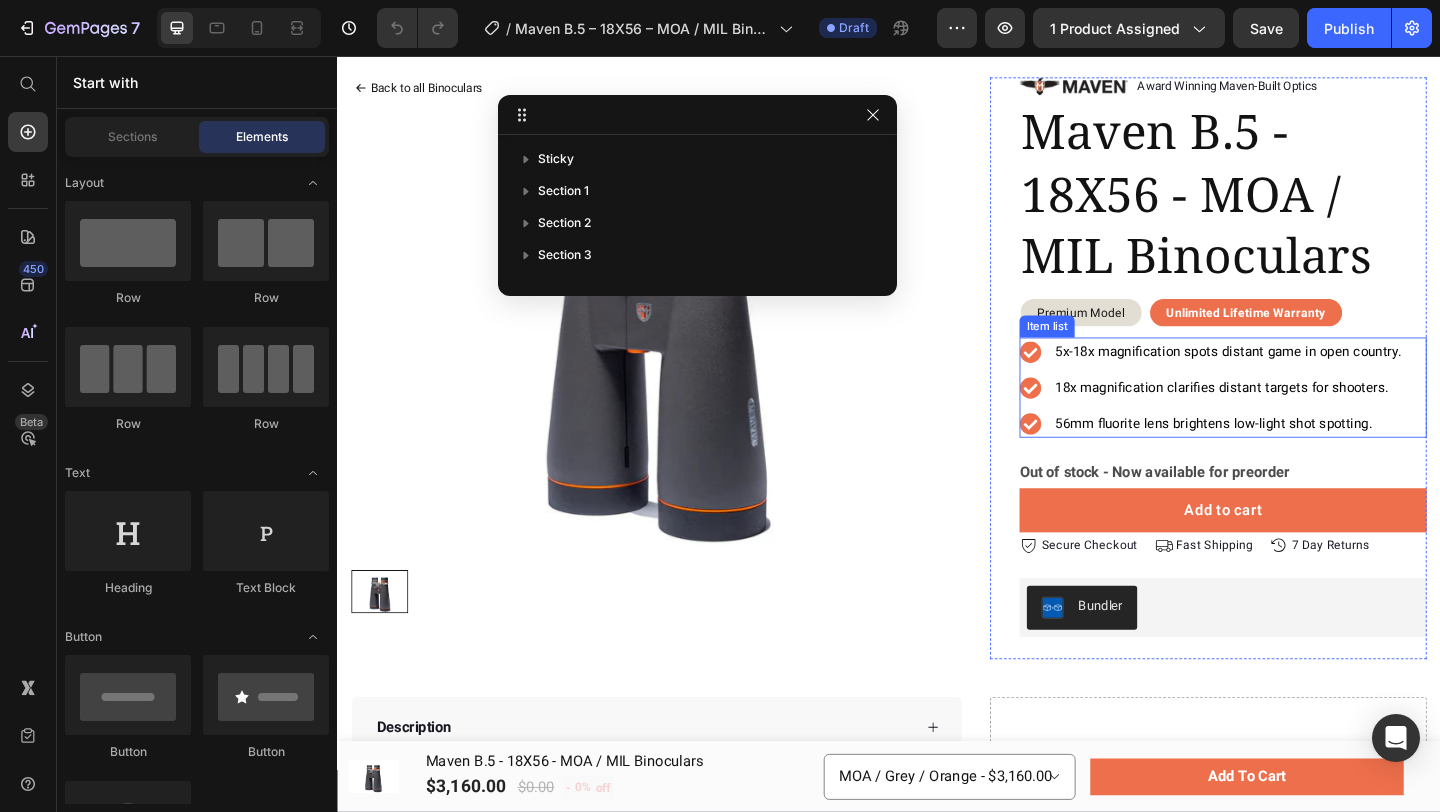 scroll, scrollTop: 55, scrollLeft: 0, axis: vertical 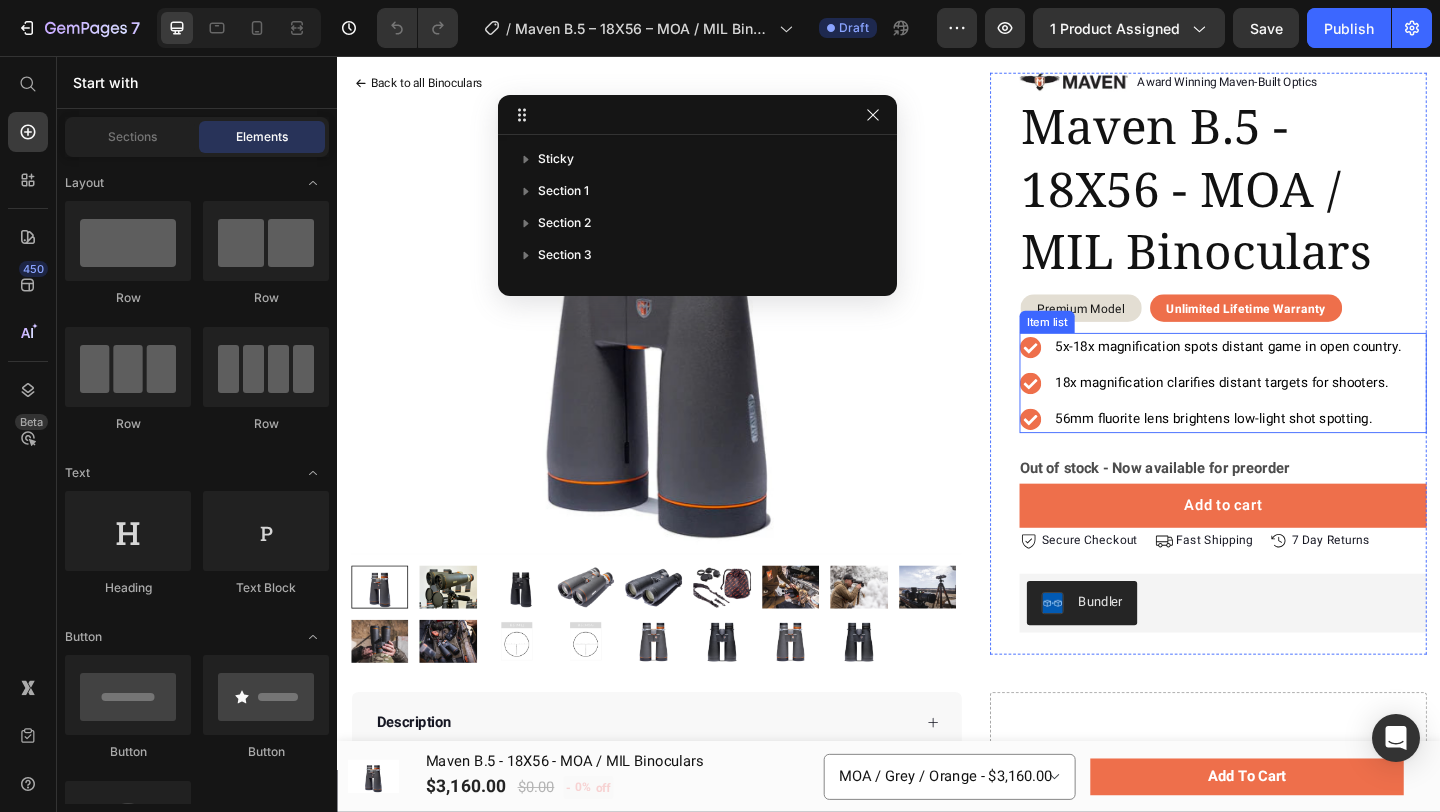click on "5x-18x magnification spots distant game in open country." at bounding box center (1306, 372) 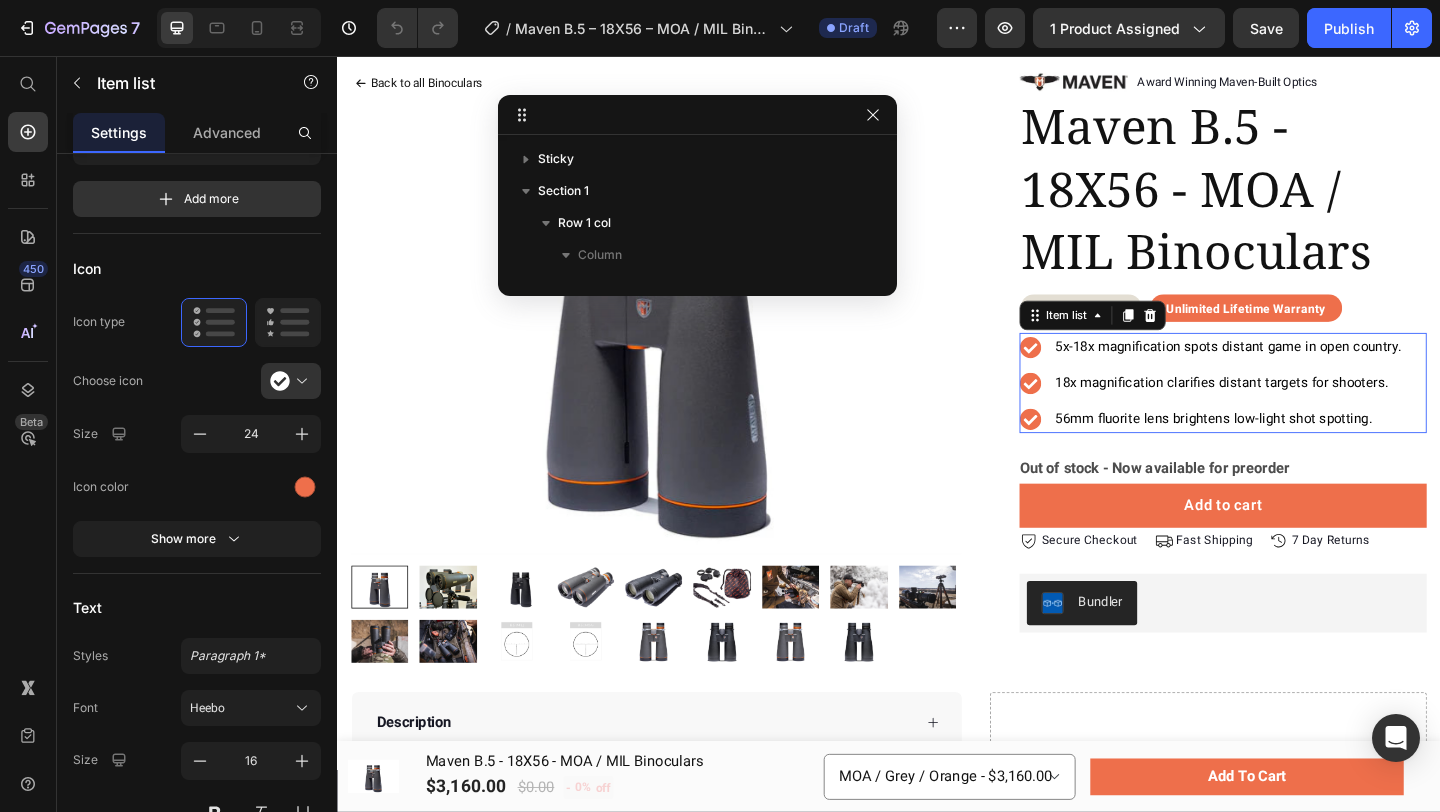 scroll, scrollTop: 349, scrollLeft: 0, axis: vertical 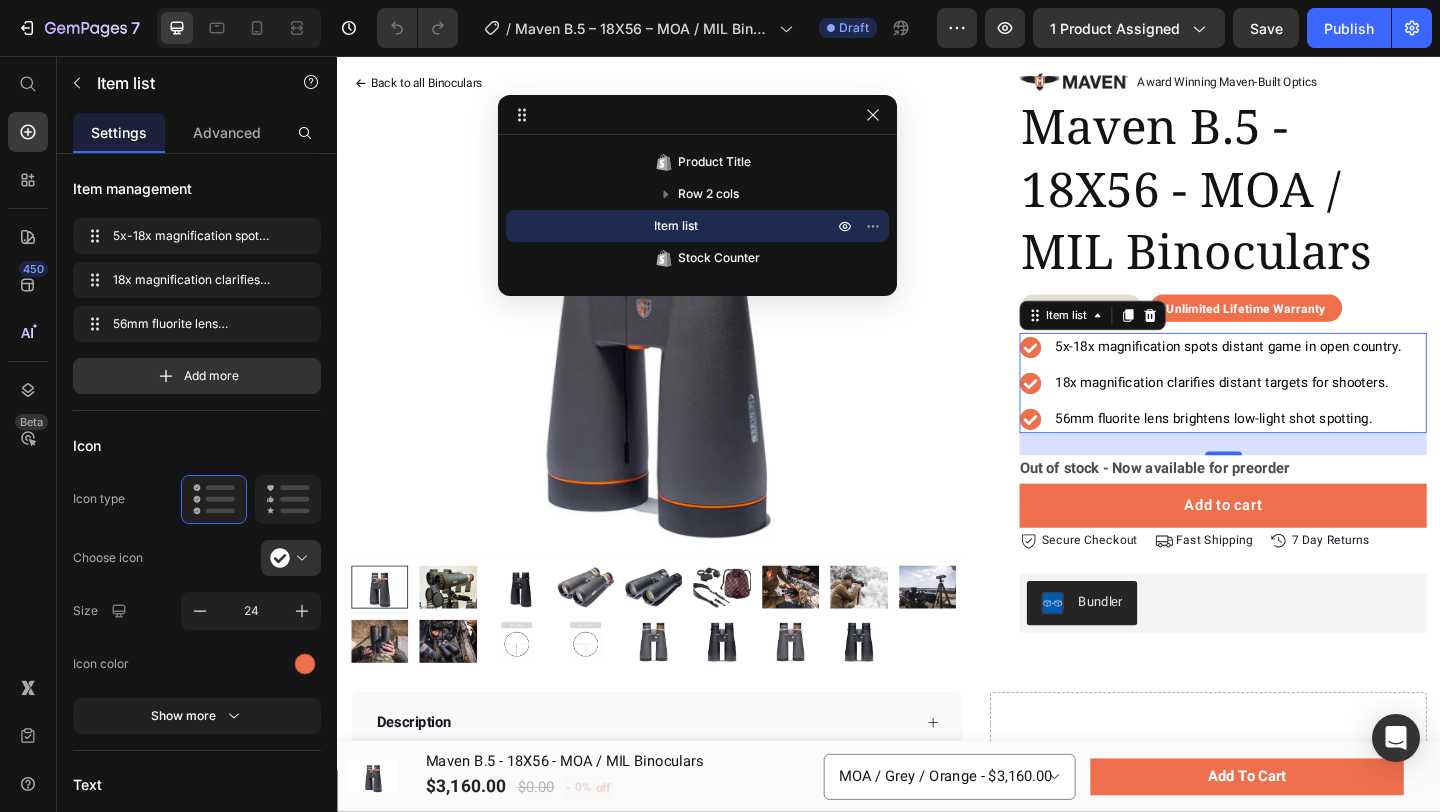 click on "18x magnification clarifies distant targets for shooters." at bounding box center (1299, 411) 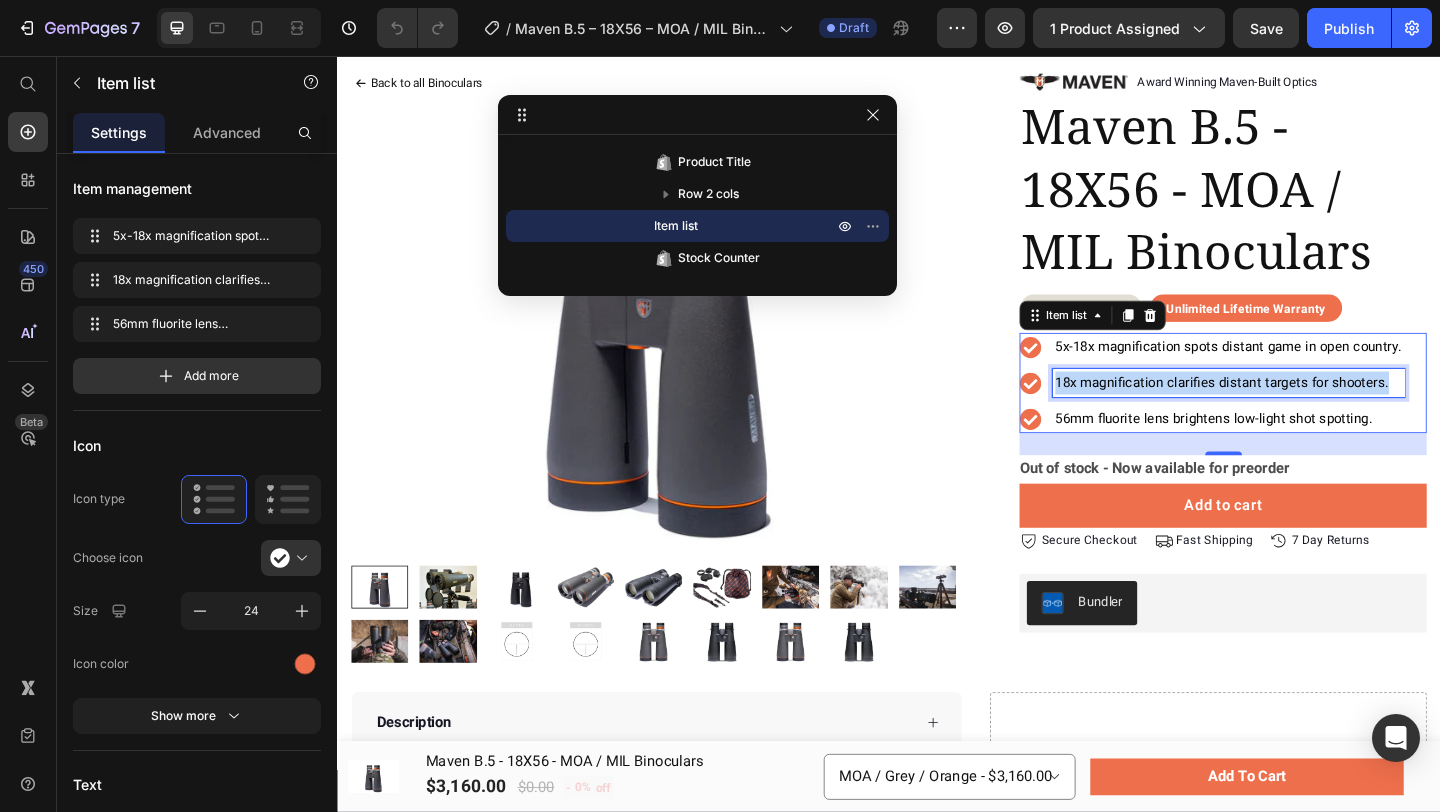 click on "18x magnification clarifies distant targets for shooters." at bounding box center [1299, 411] 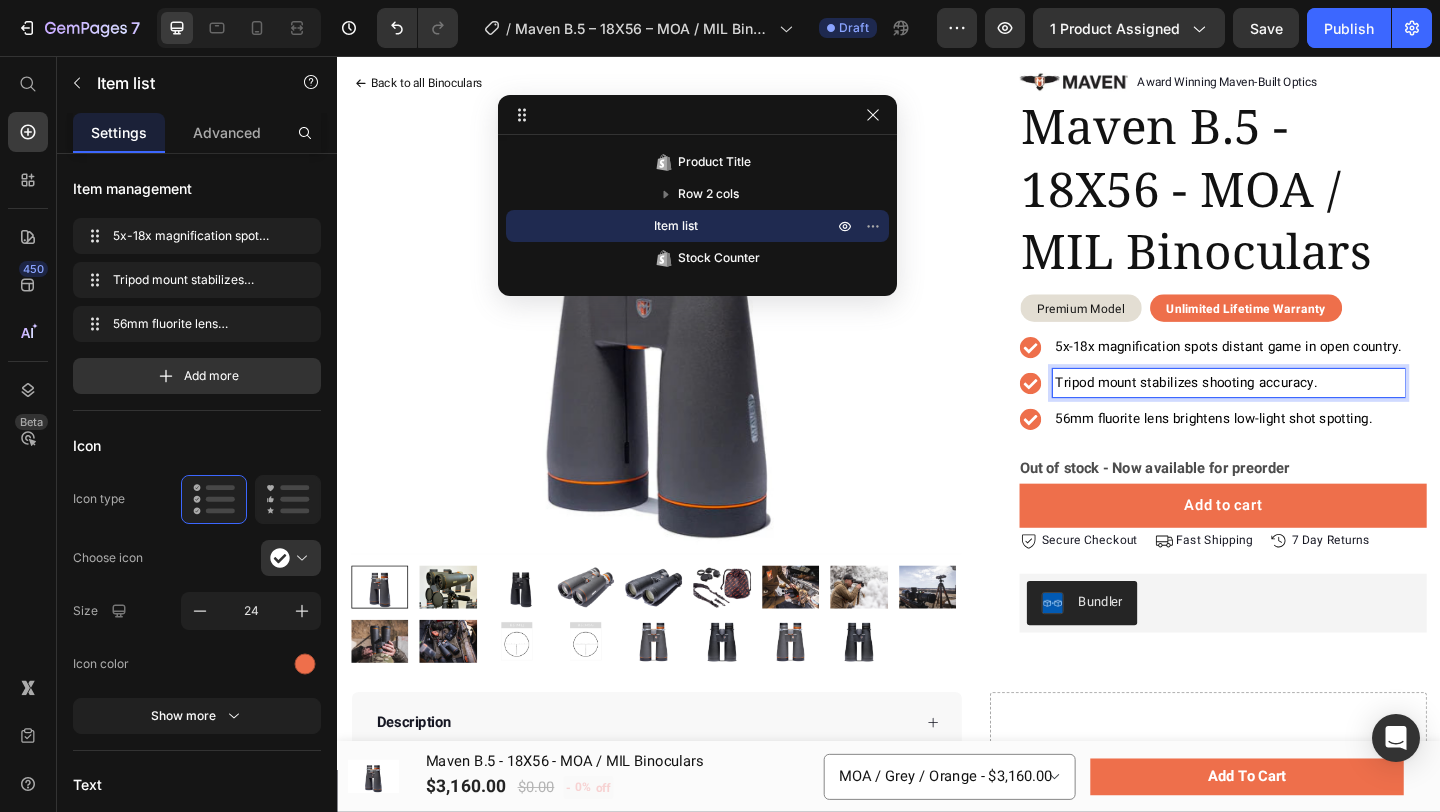 click on "Tripod mount stabilizes shooting accuracy." at bounding box center (1260, 411) 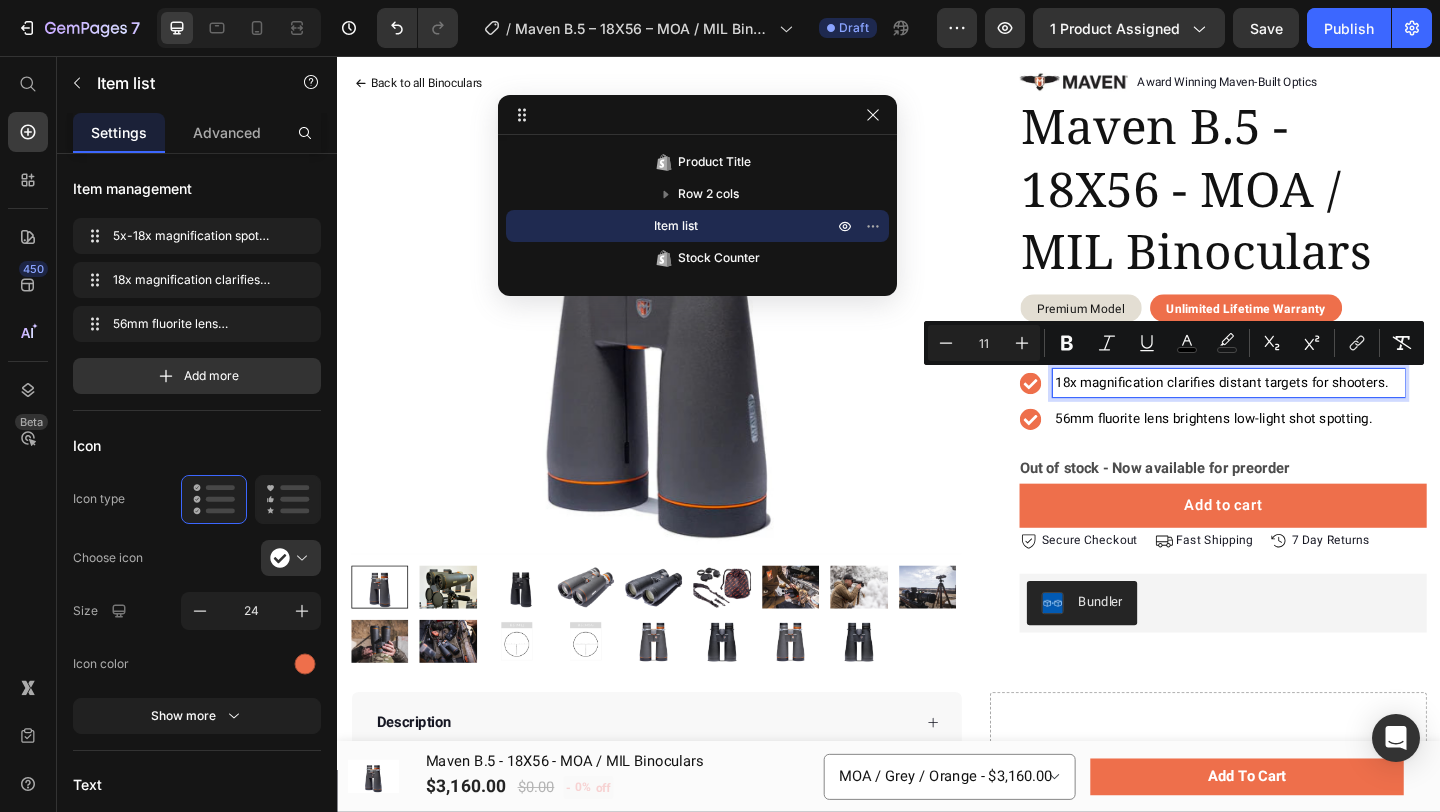 click on "56mm fluorite lens brightens low-light shot spotting." at bounding box center [1290, 450] 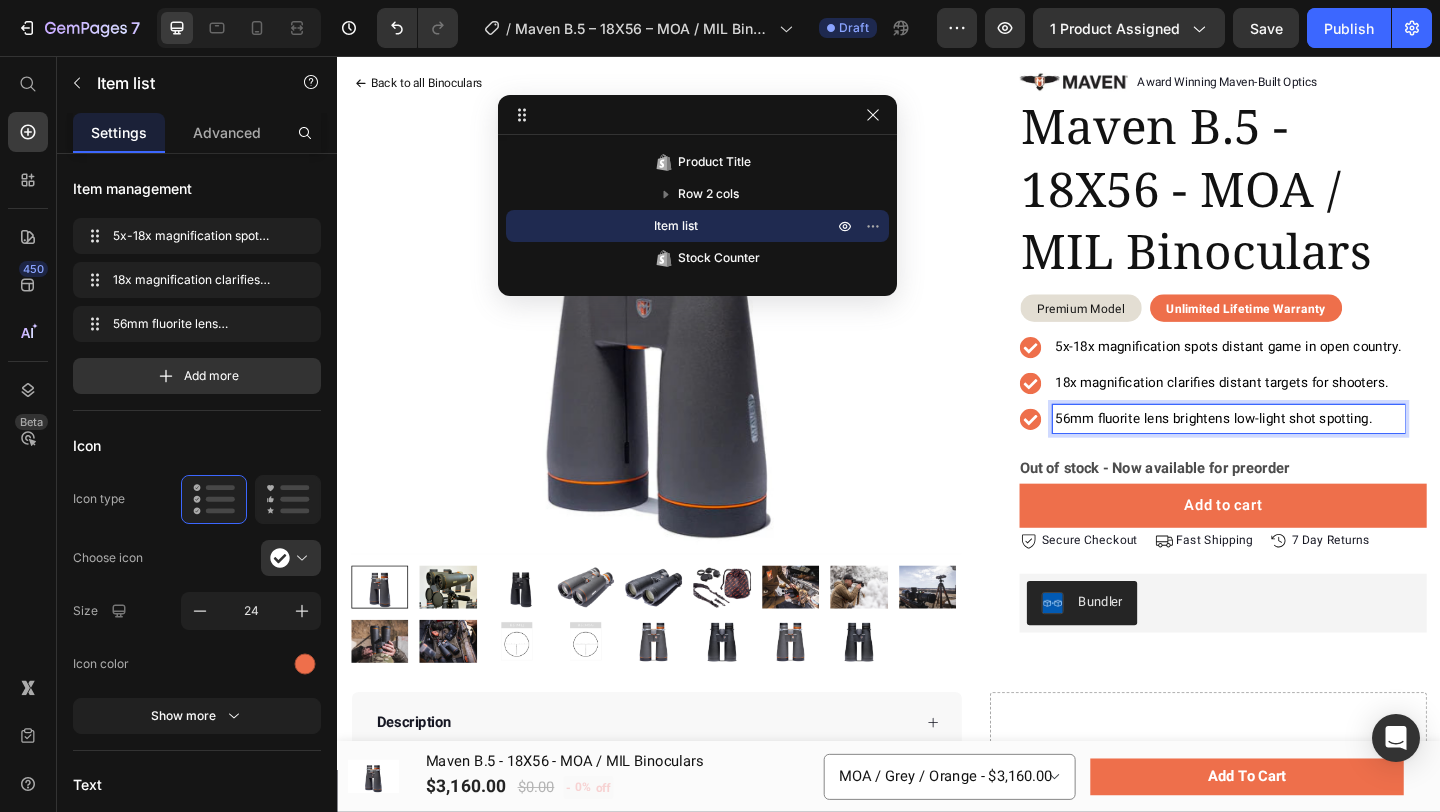 click on "5x-18x magnification spots distant game in open country." at bounding box center [1306, 372] 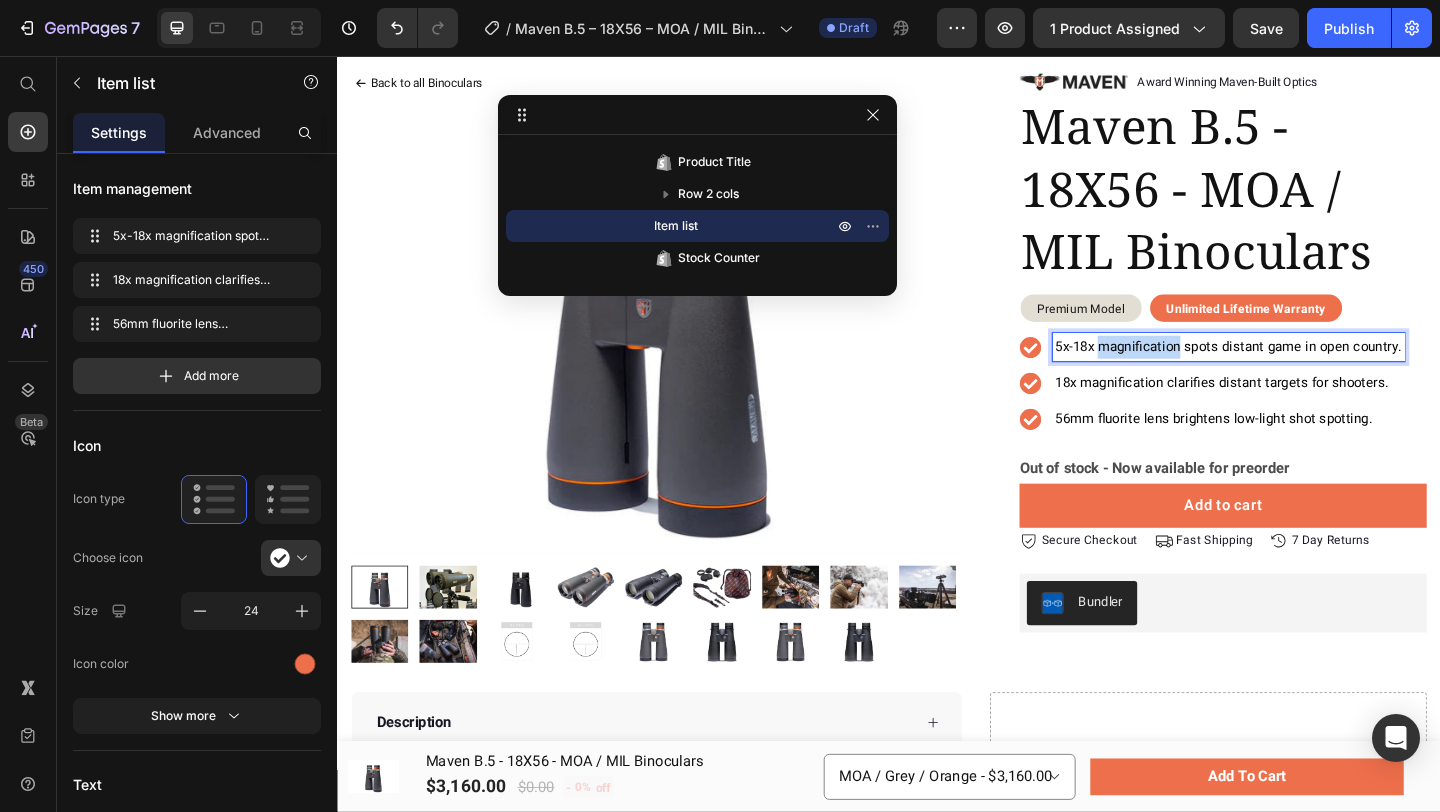 click on "5x-18x magnification spots distant game in open country." at bounding box center [1306, 372] 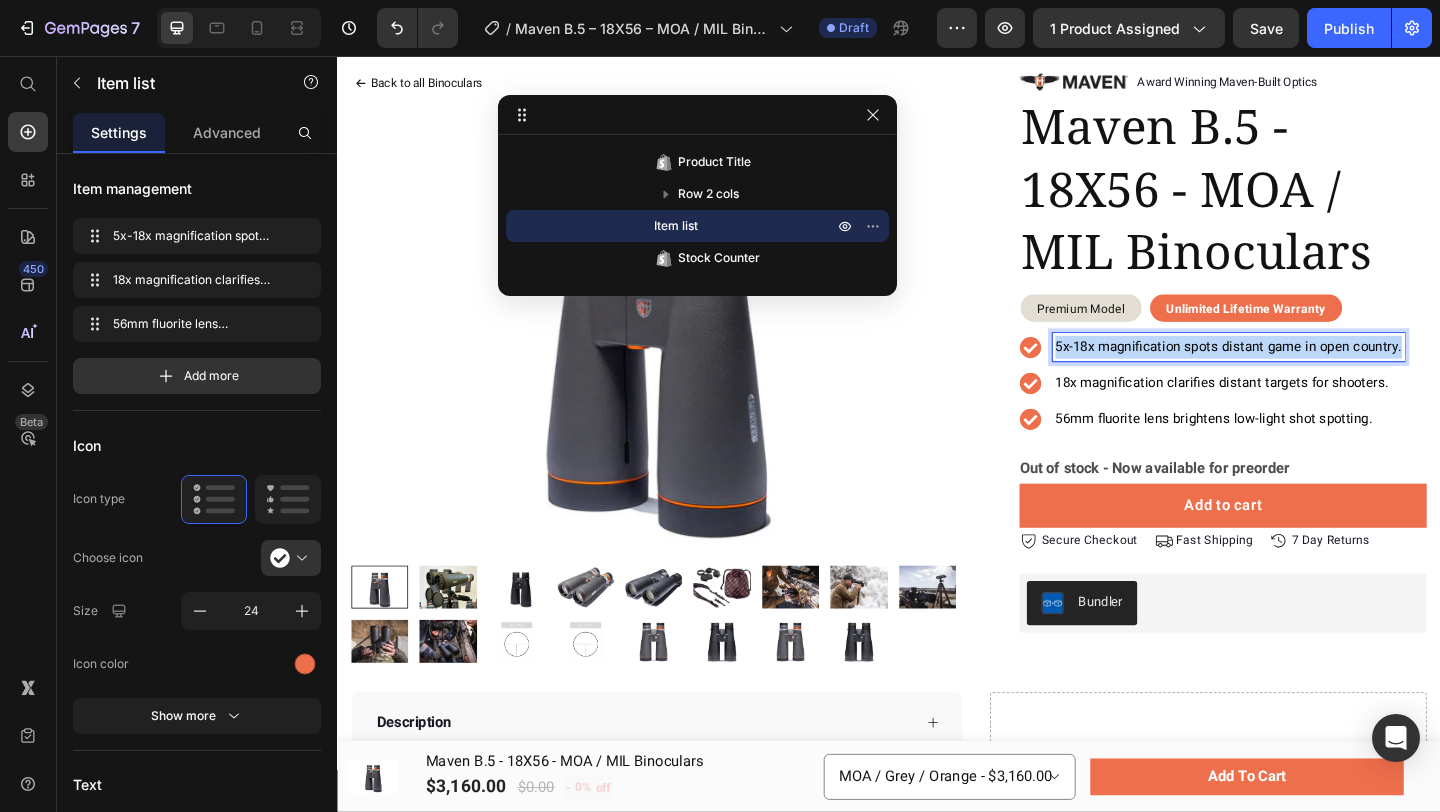 click on "5x-18x magnification spots distant game in open country." at bounding box center (1306, 372) 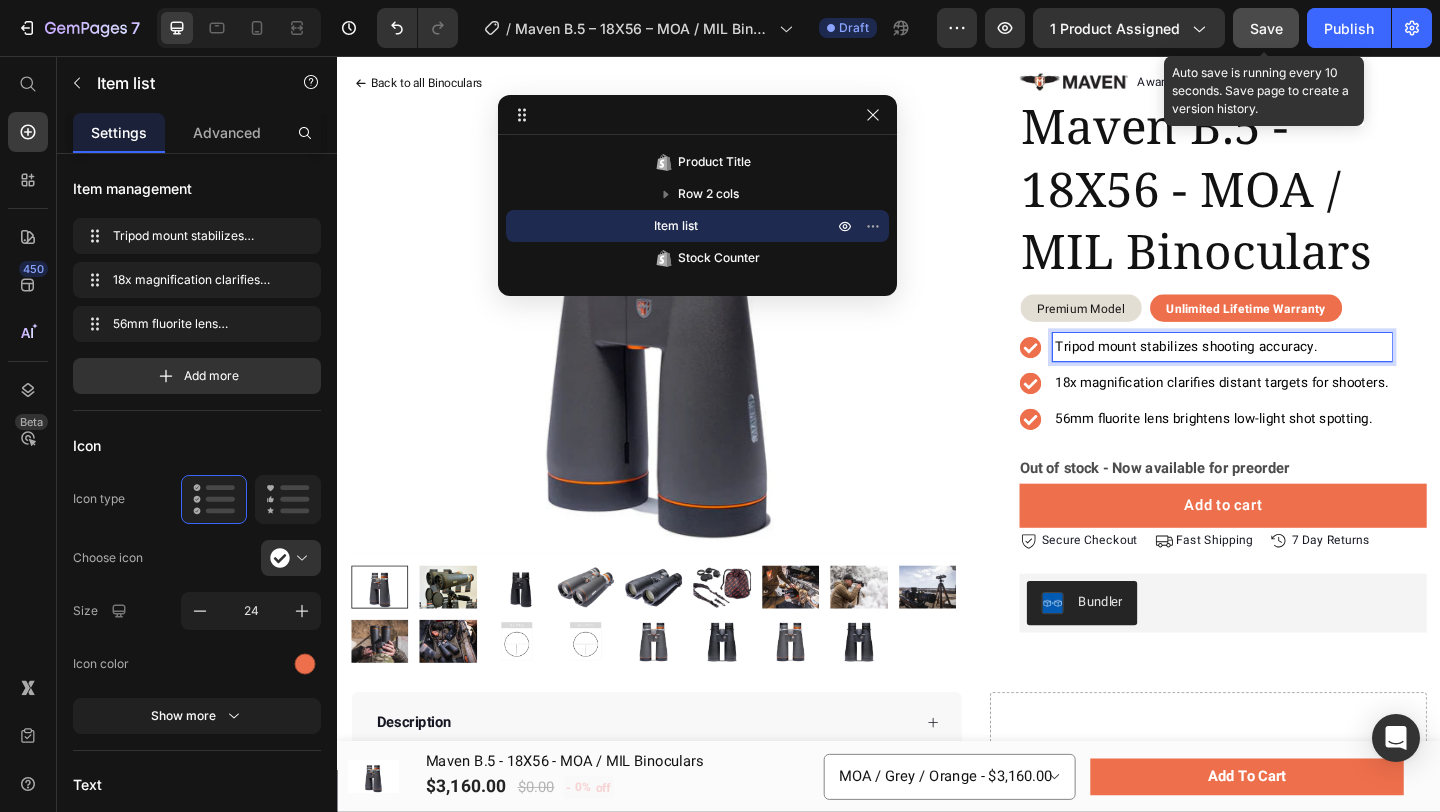 click on "Save" 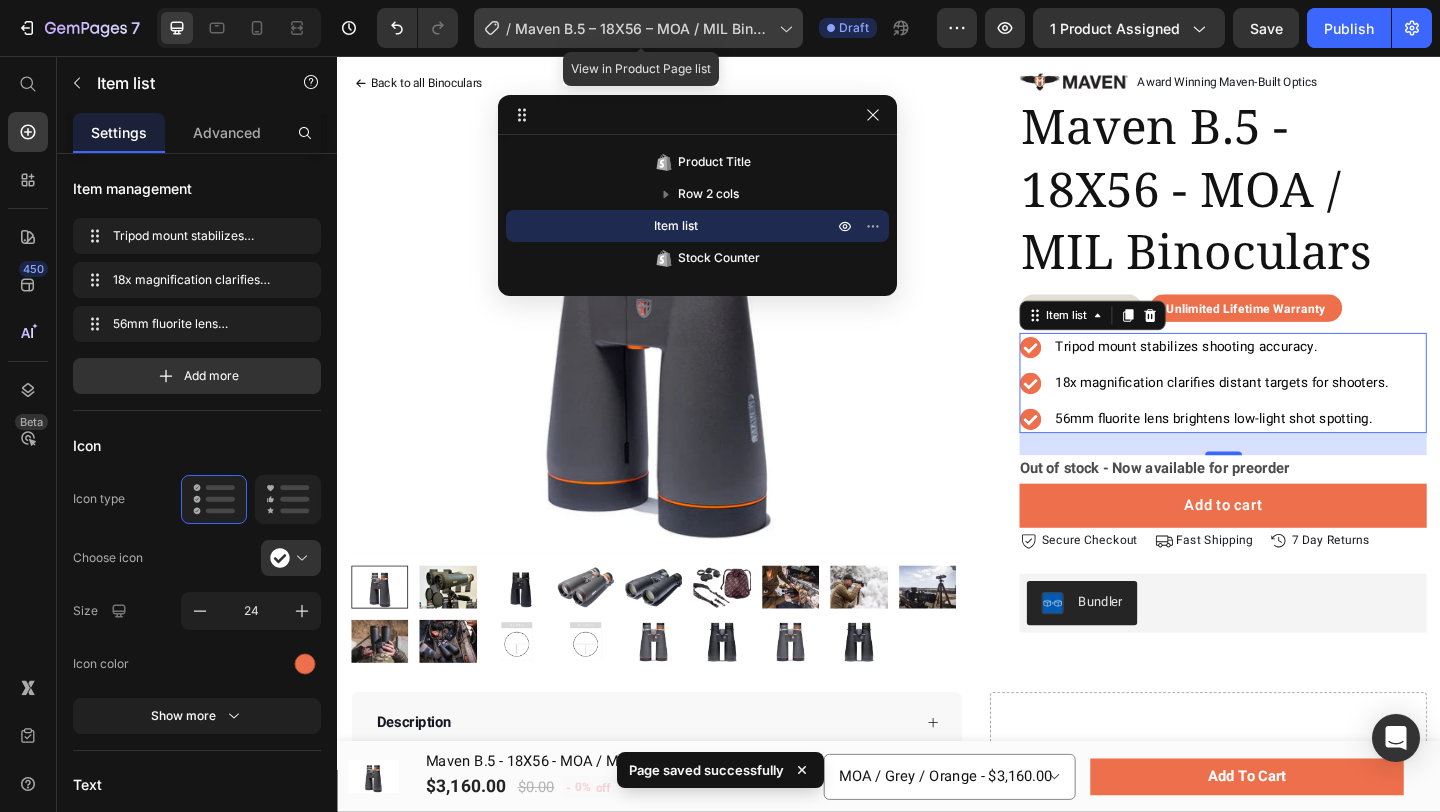 click on "Maven B.5 – 18X56 – MOA / MIL Binoculars" at bounding box center (643, 28) 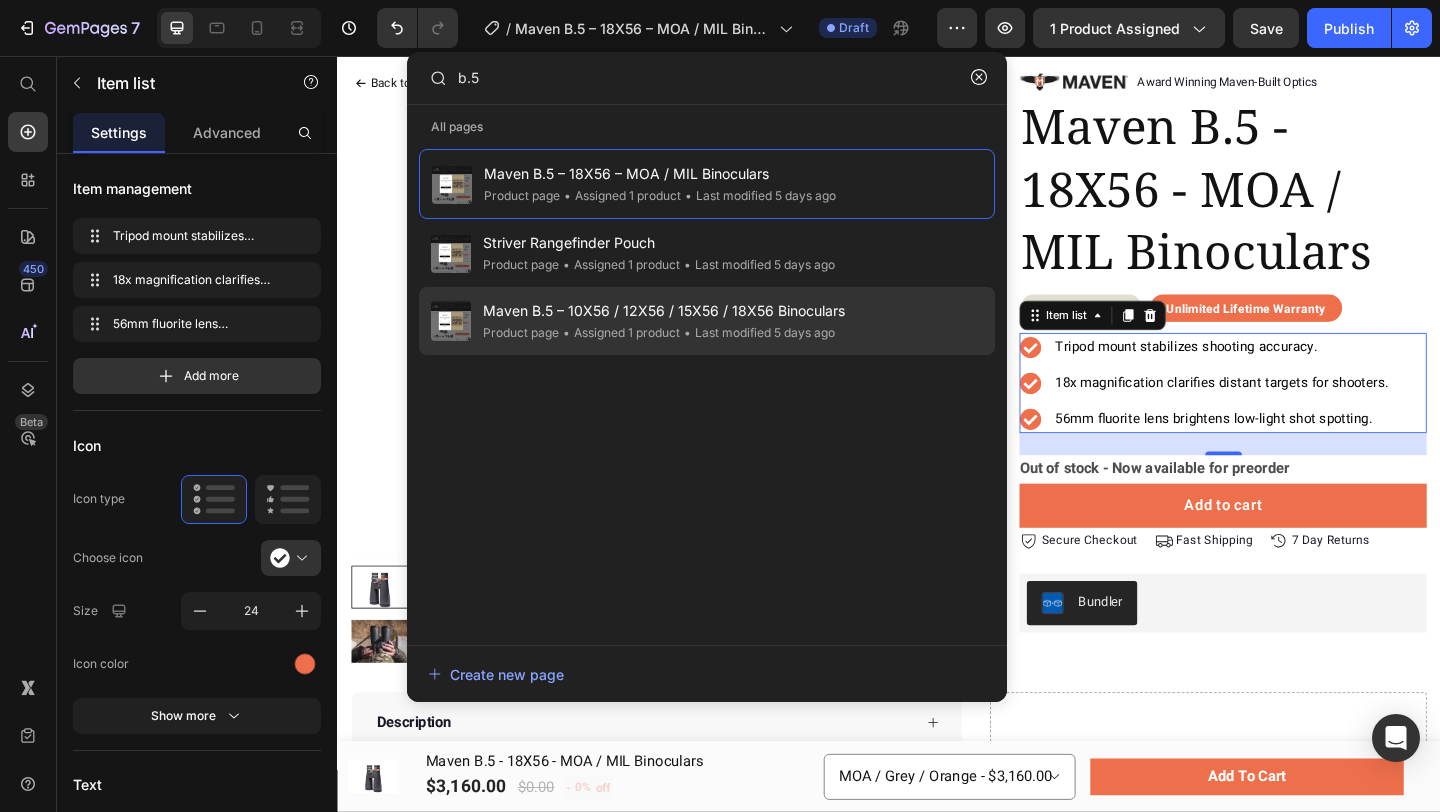 click on "Maven B.5 – 10X56 / 12X56 / 15X56 / 18X56 Binoculars" at bounding box center (664, 311) 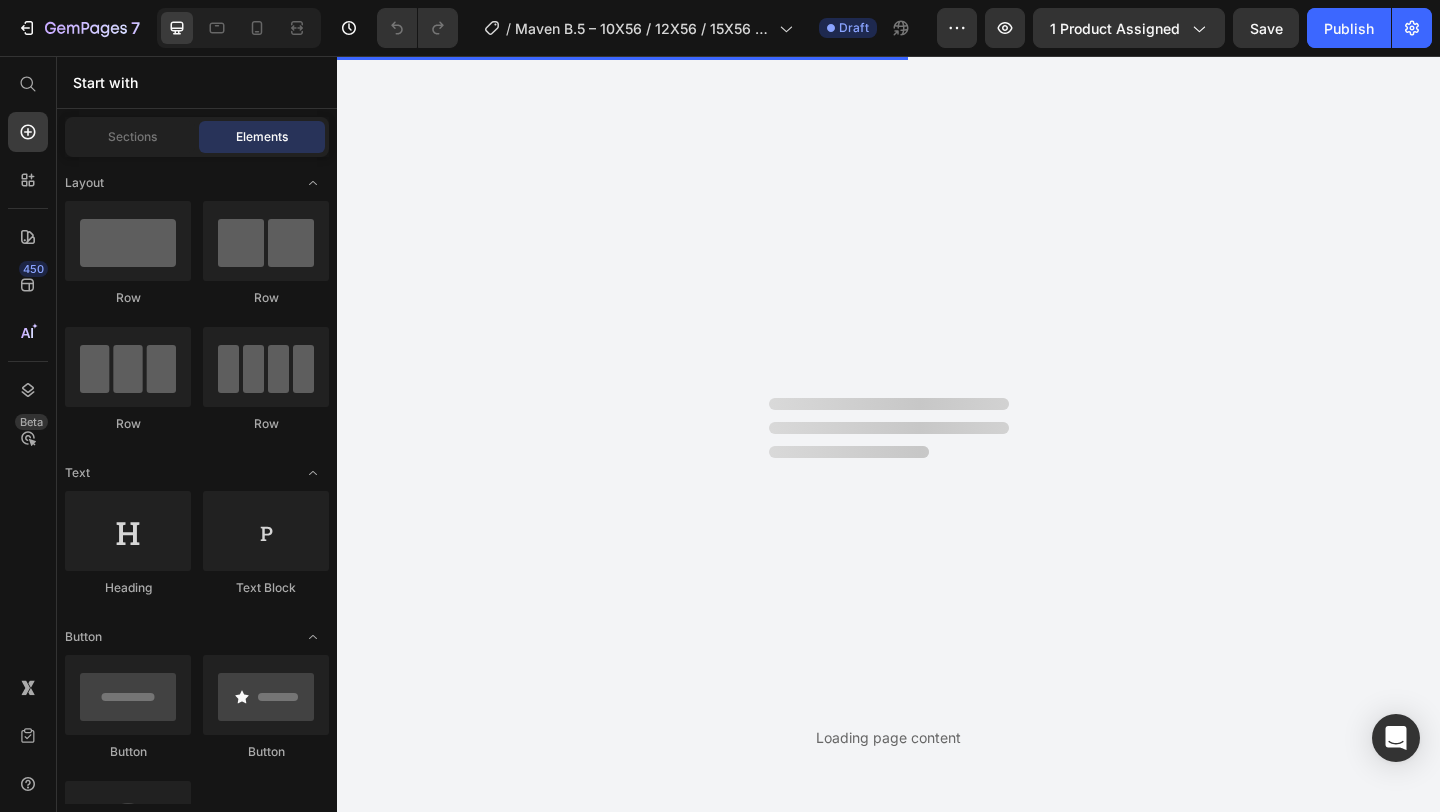 scroll, scrollTop: 0, scrollLeft: 0, axis: both 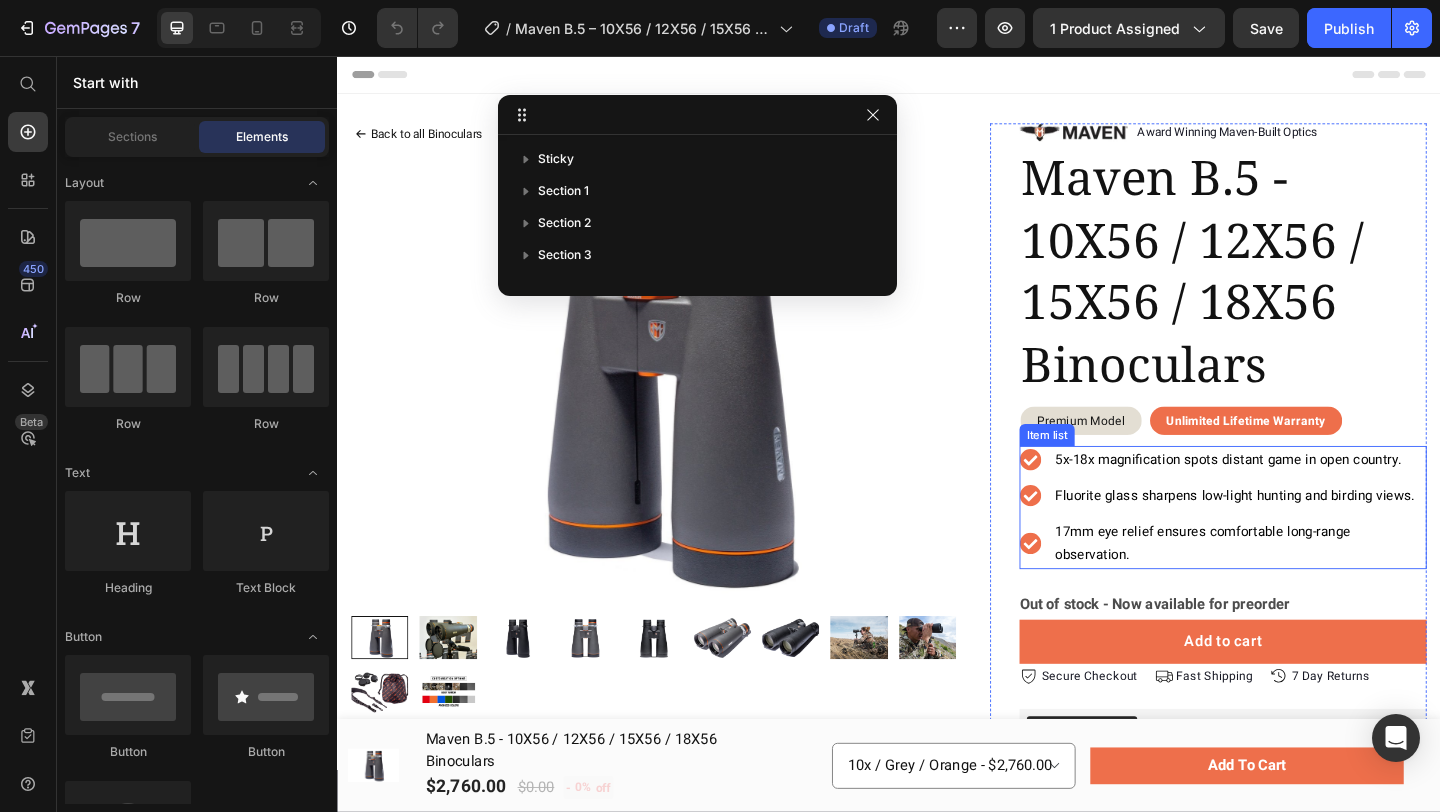 click on "5x-18x magnification spots distant game in open country." at bounding box center (1306, 495) 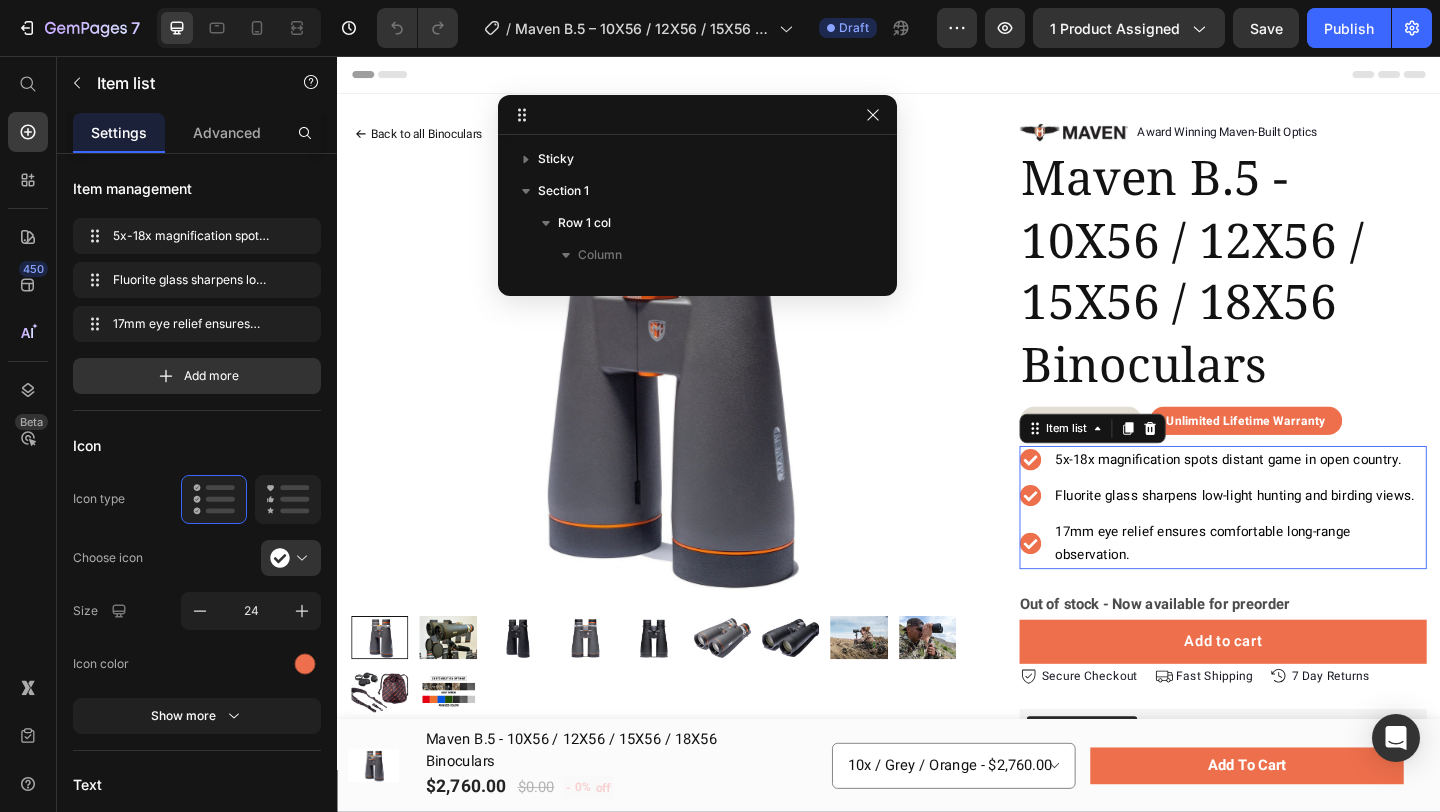 scroll, scrollTop: 349, scrollLeft: 0, axis: vertical 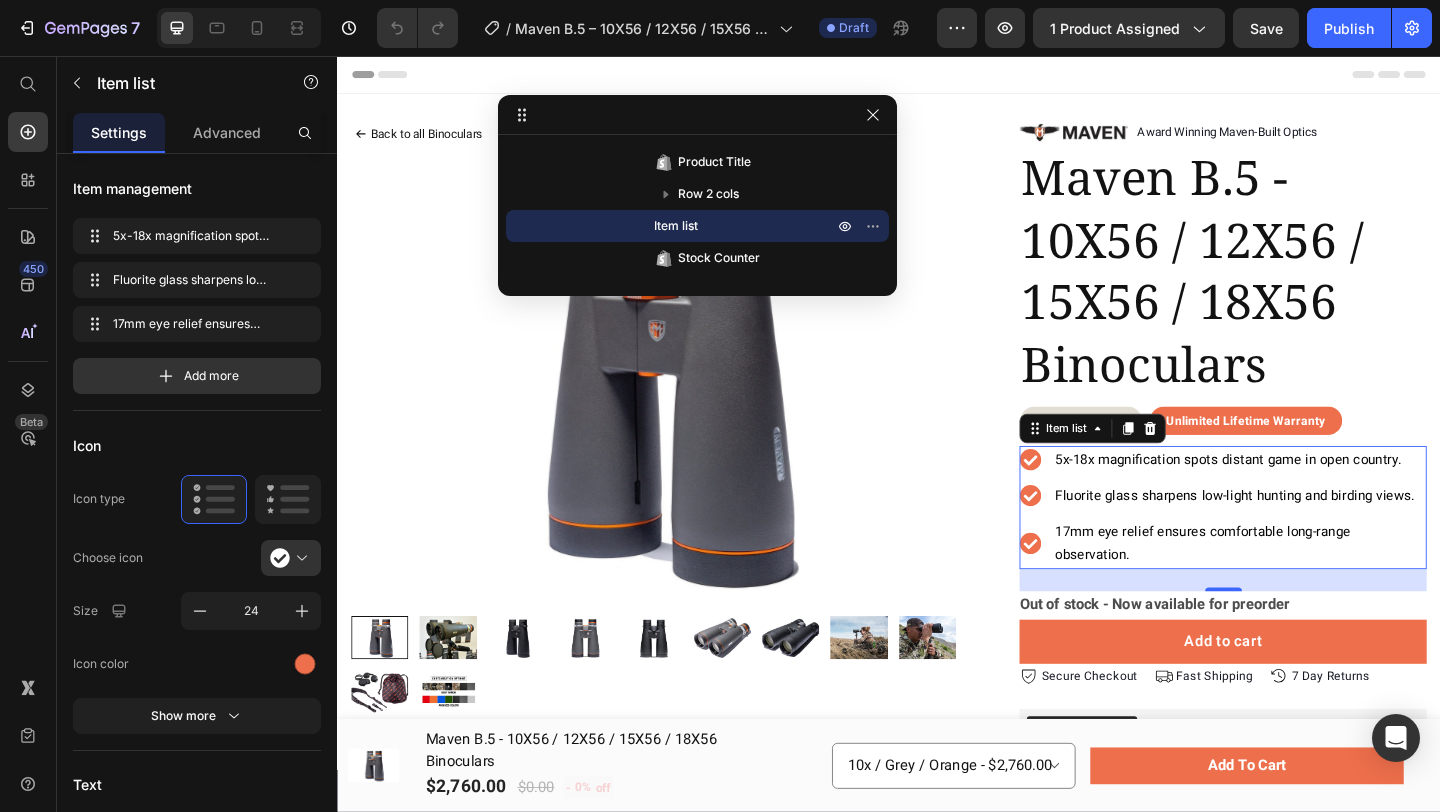 click on "5x-18x magnification spots distant game in open country." at bounding box center (1306, 495) 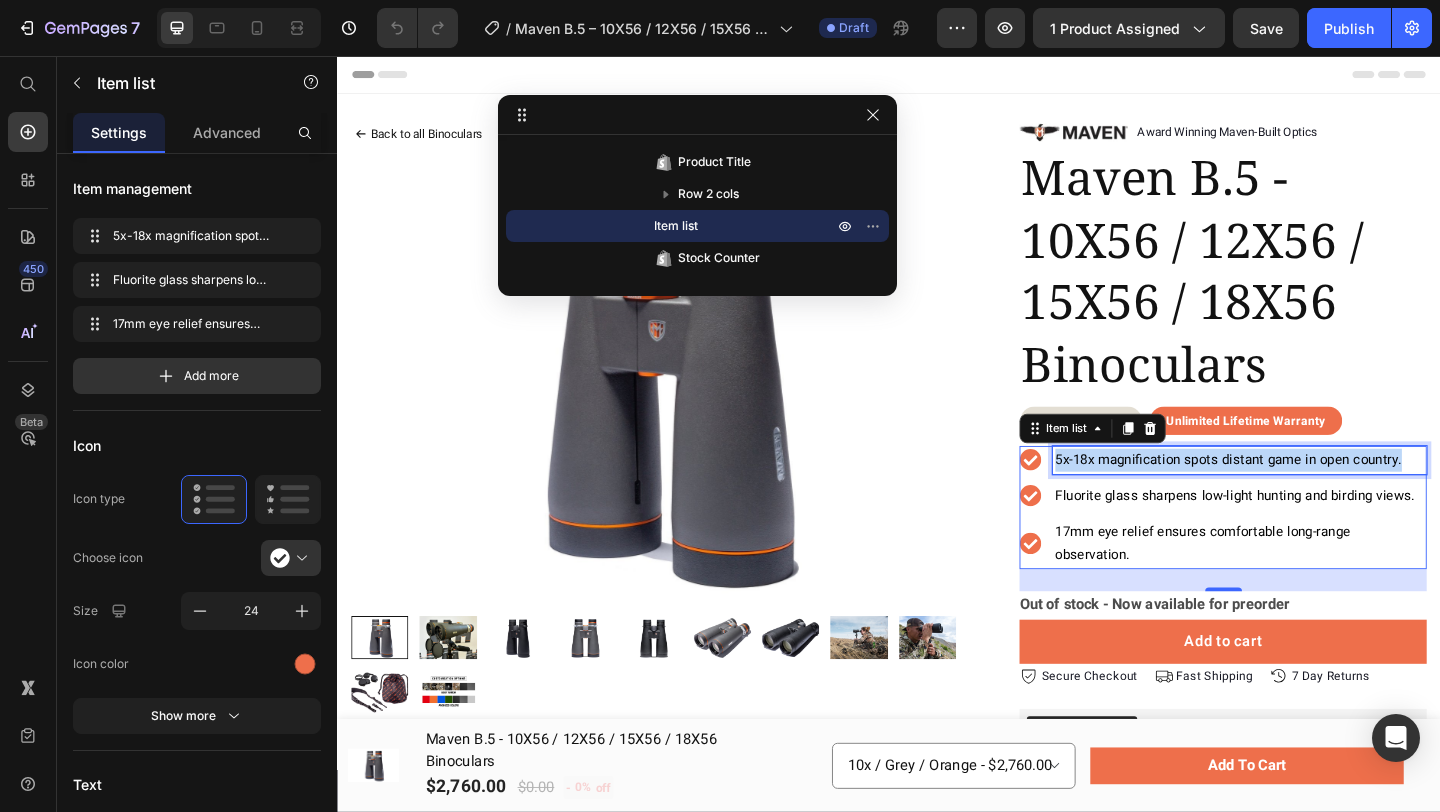 click on "5x-18x magnification spots distant game in open country." at bounding box center [1306, 495] 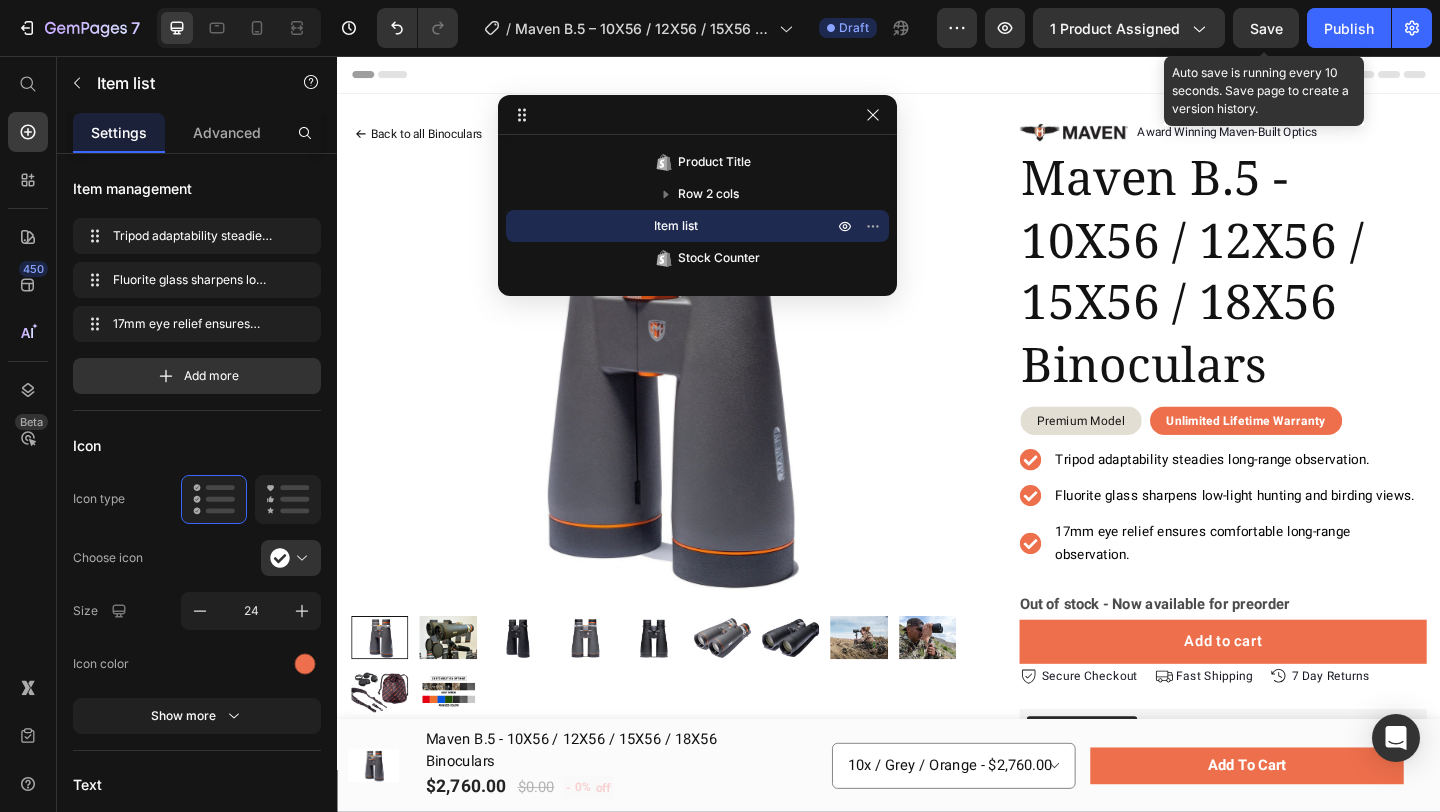 click on "Save" at bounding box center (1266, 28) 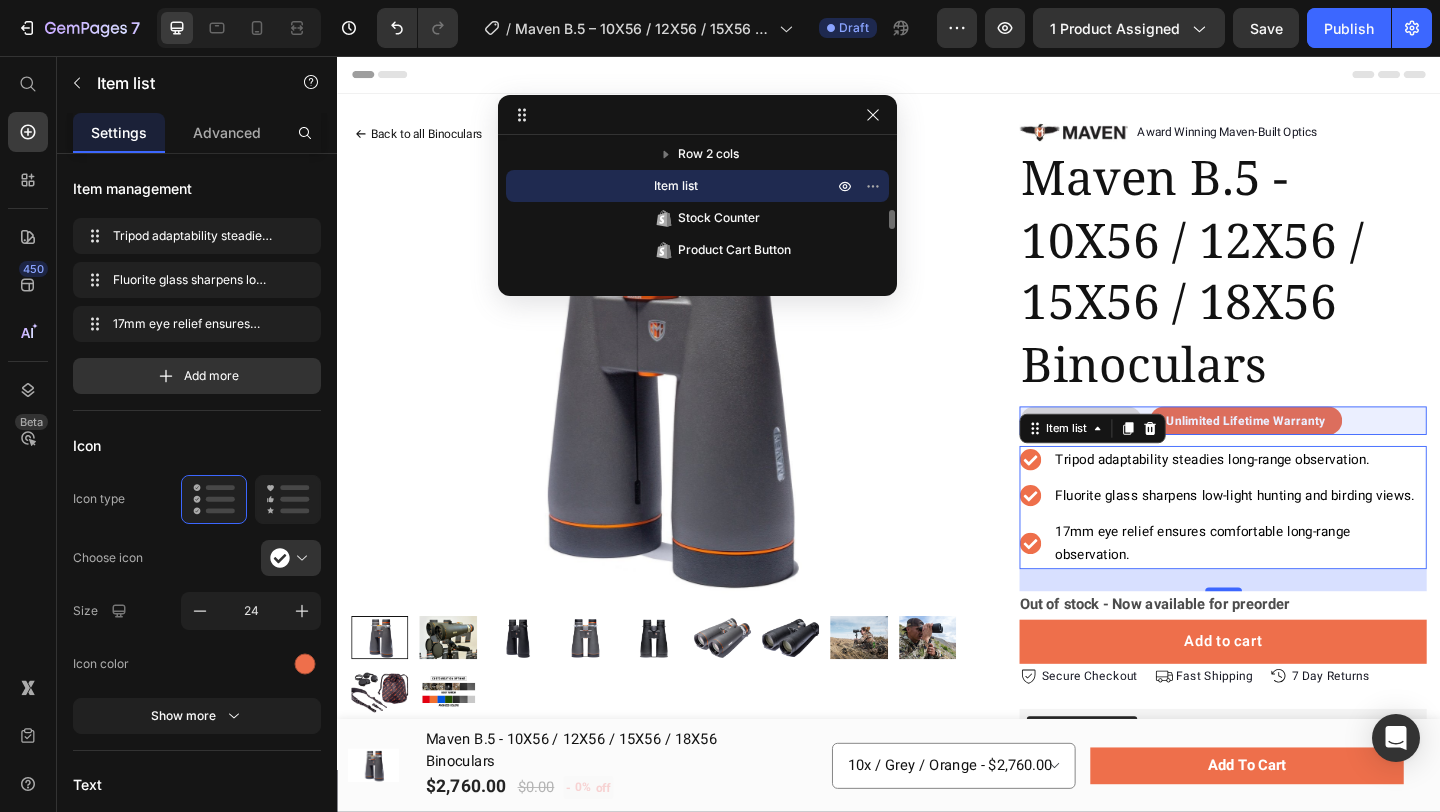 scroll, scrollTop: 403, scrollLeft: 0, axis: vertical 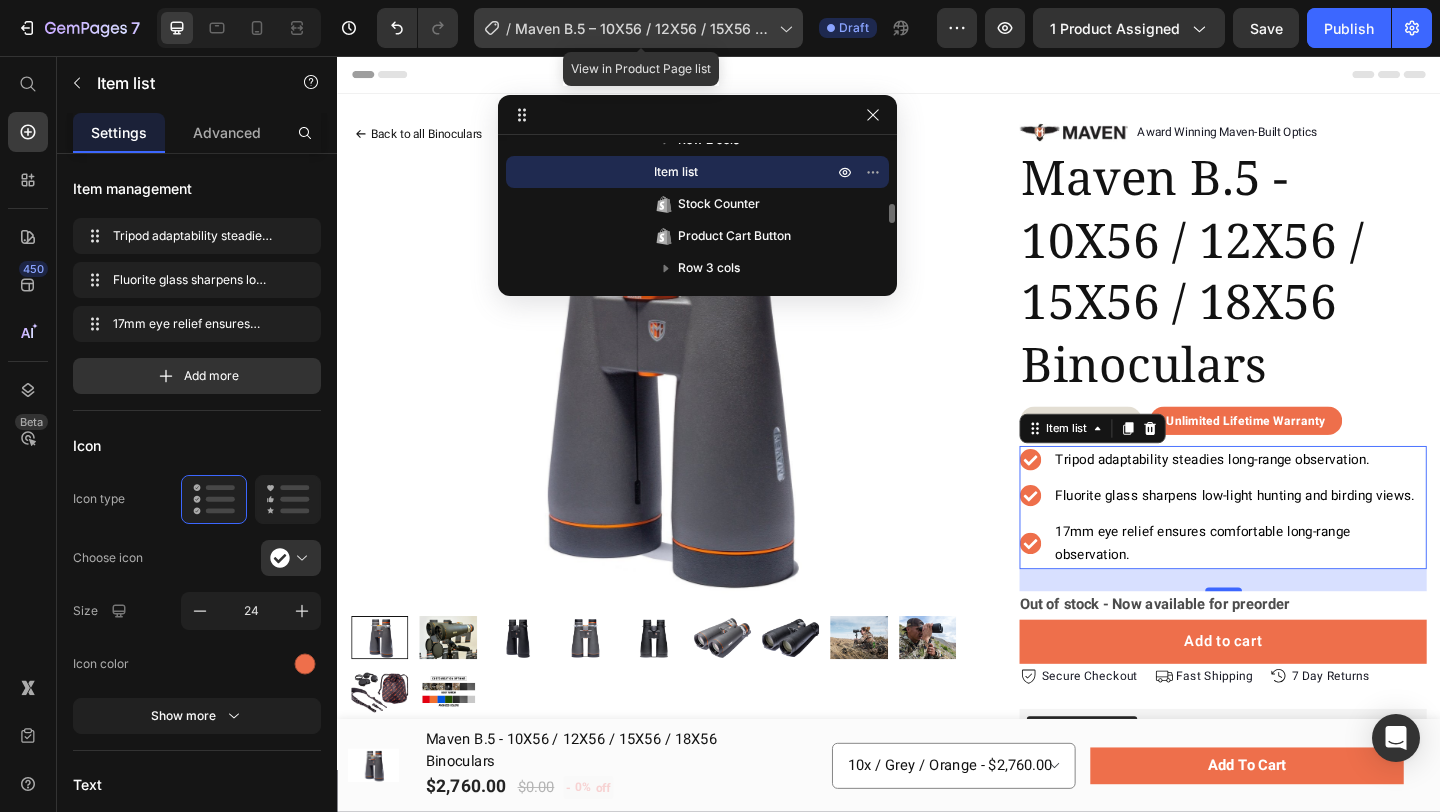 click on "Maven B.5 – 10X56 / 12X56 / 15X56 / 18X56 Binoculars" at bounding box center [643, 28] 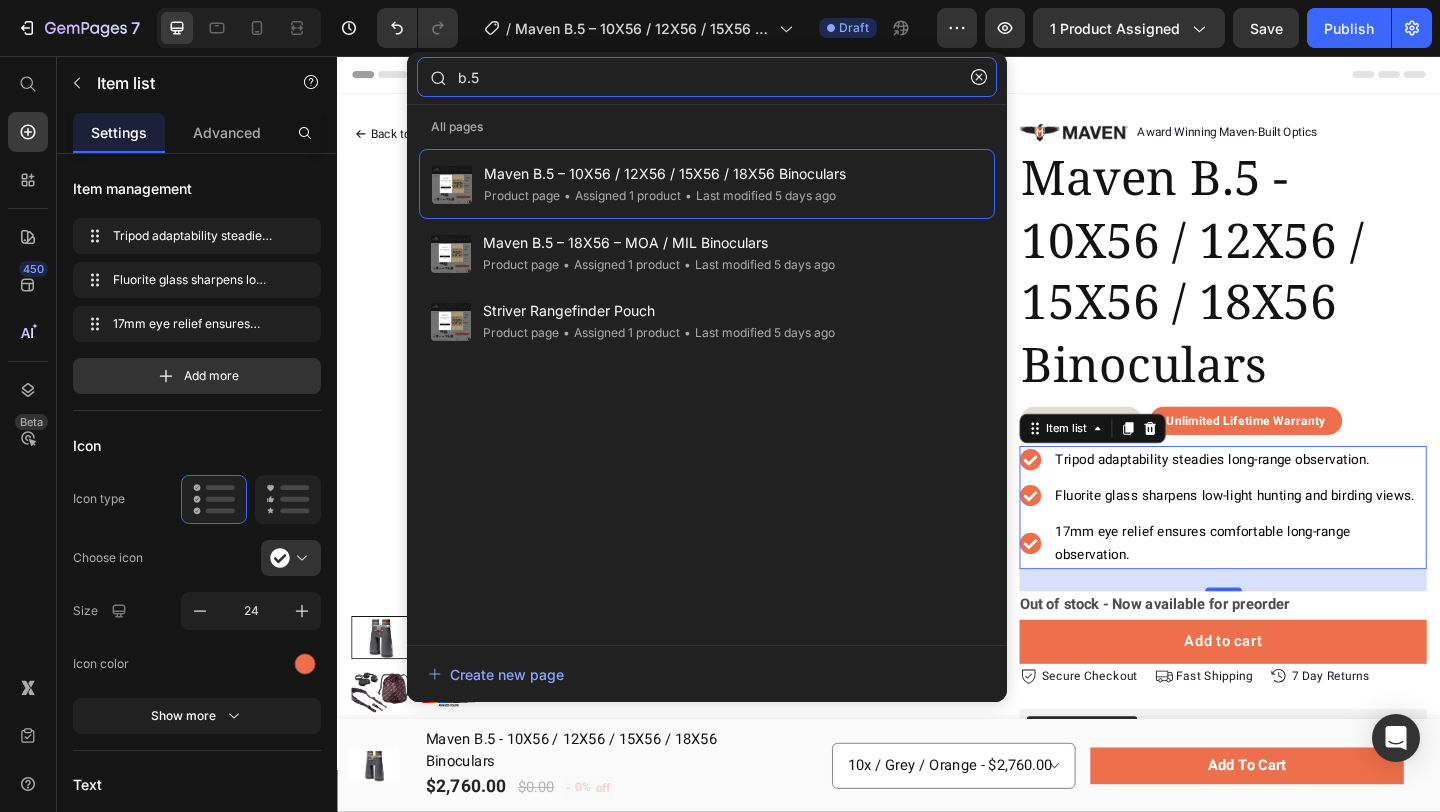 click on "b.5" 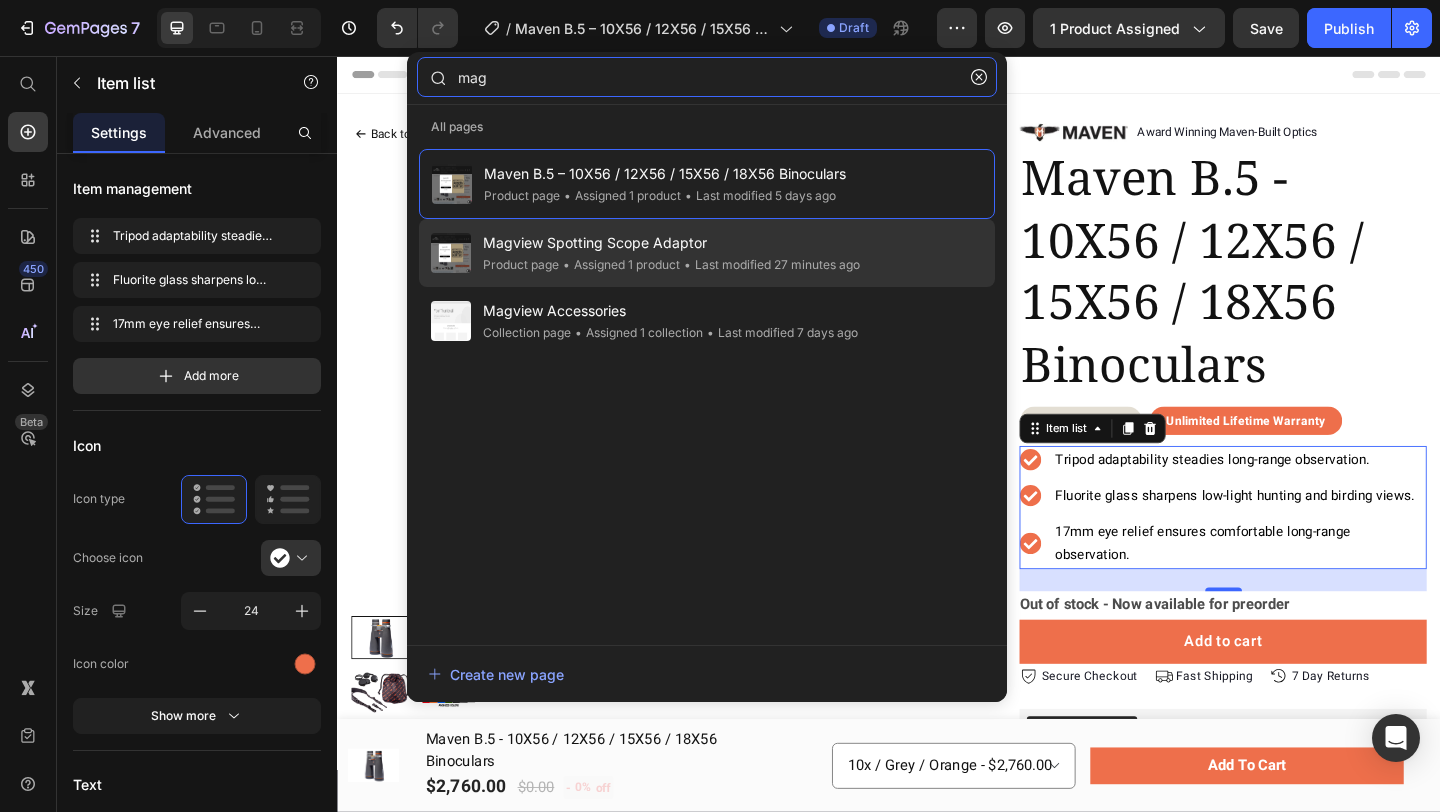 type on "mag" 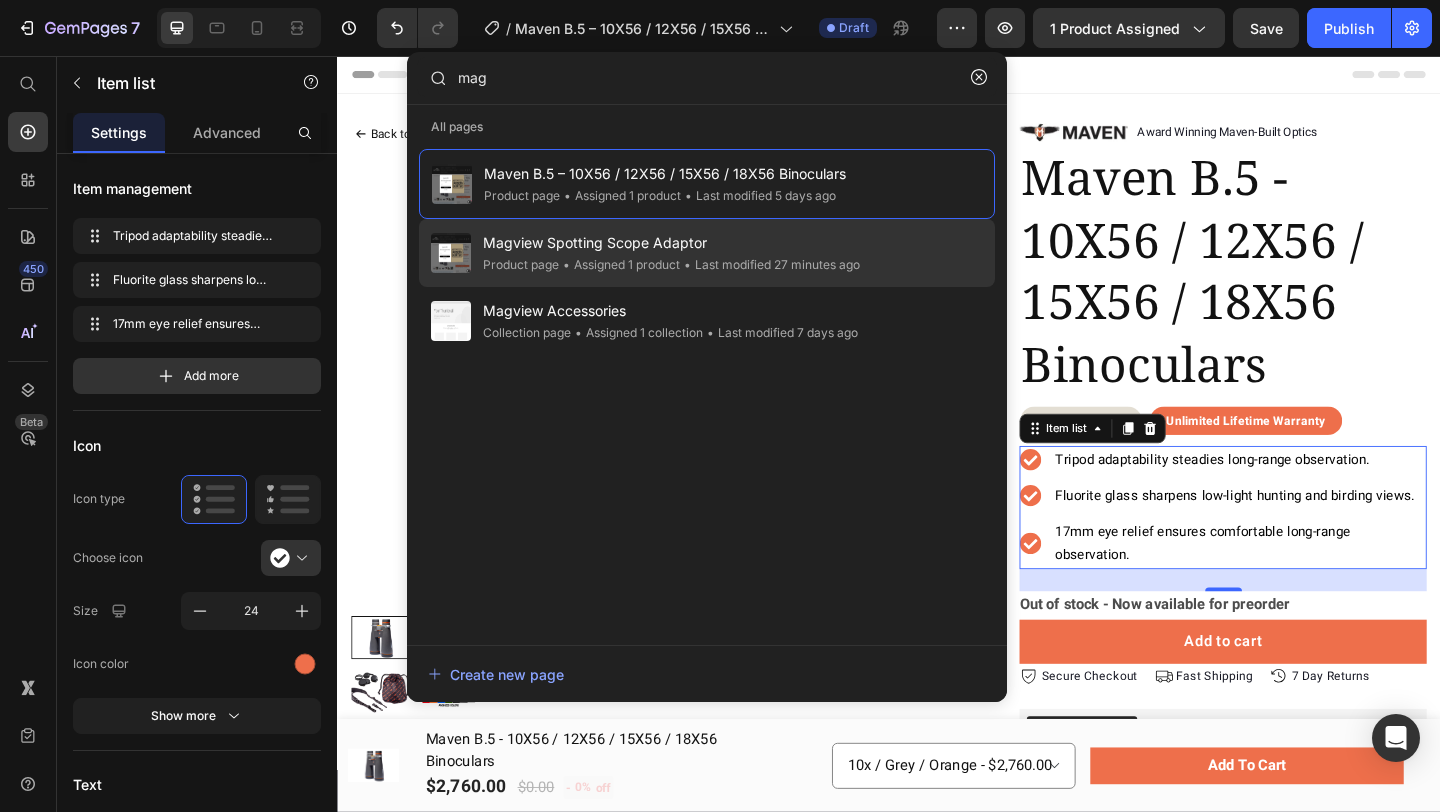 click on "• Assigned 1 product" 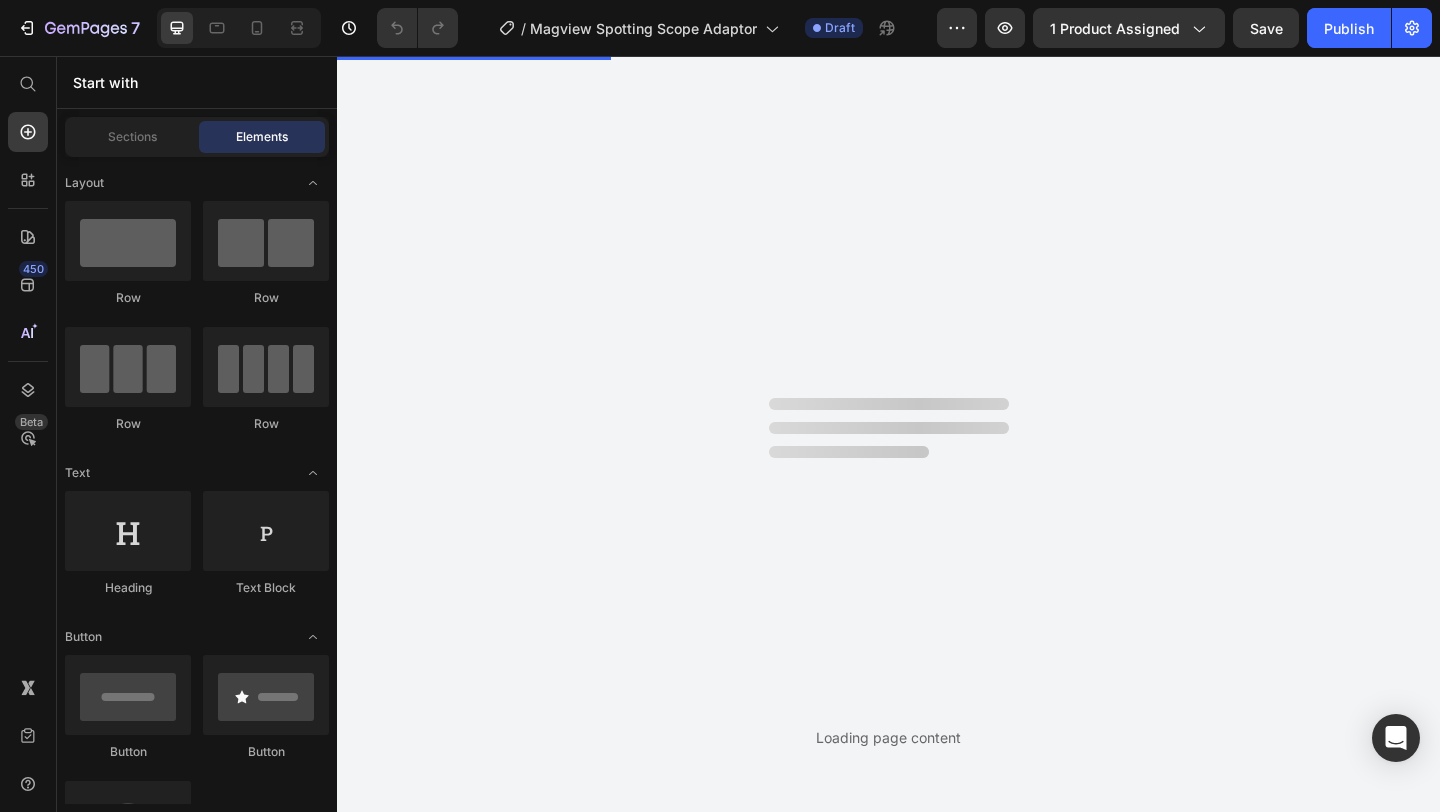 scroll, scrollTop: 0, scrollLeft: 0, axis: both 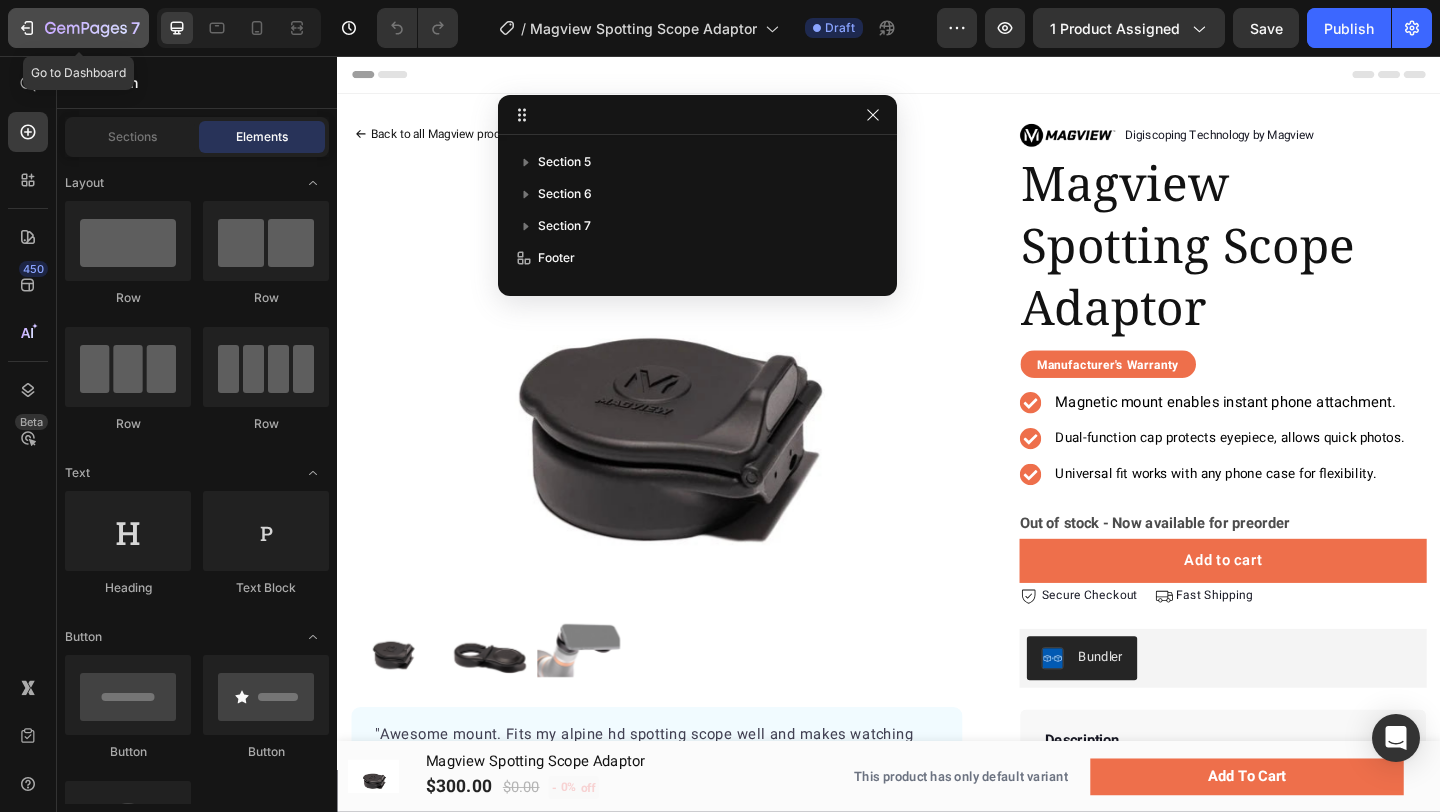 click on "7" 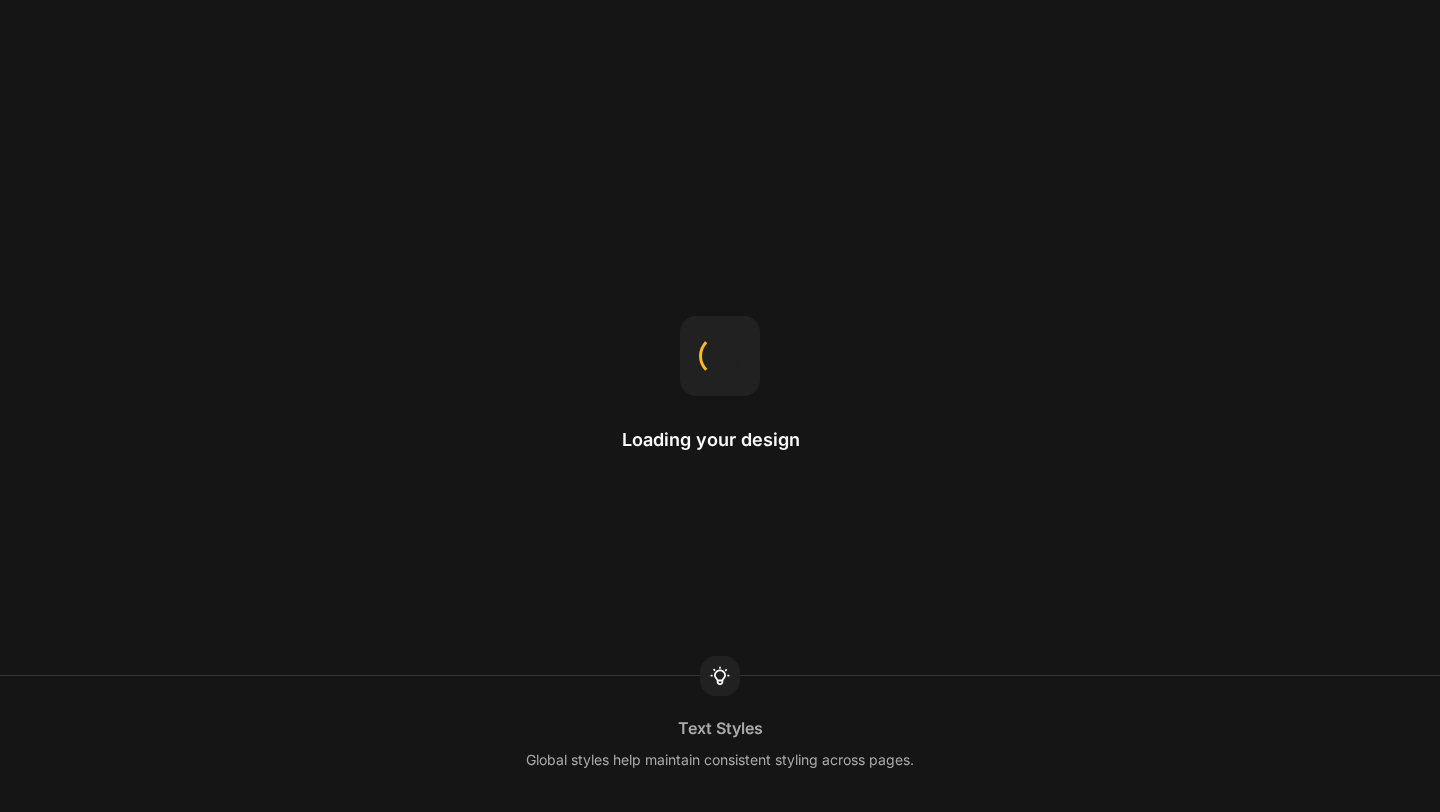 scroll, scrollTop: 0, scrollLeft: 0, axis: both 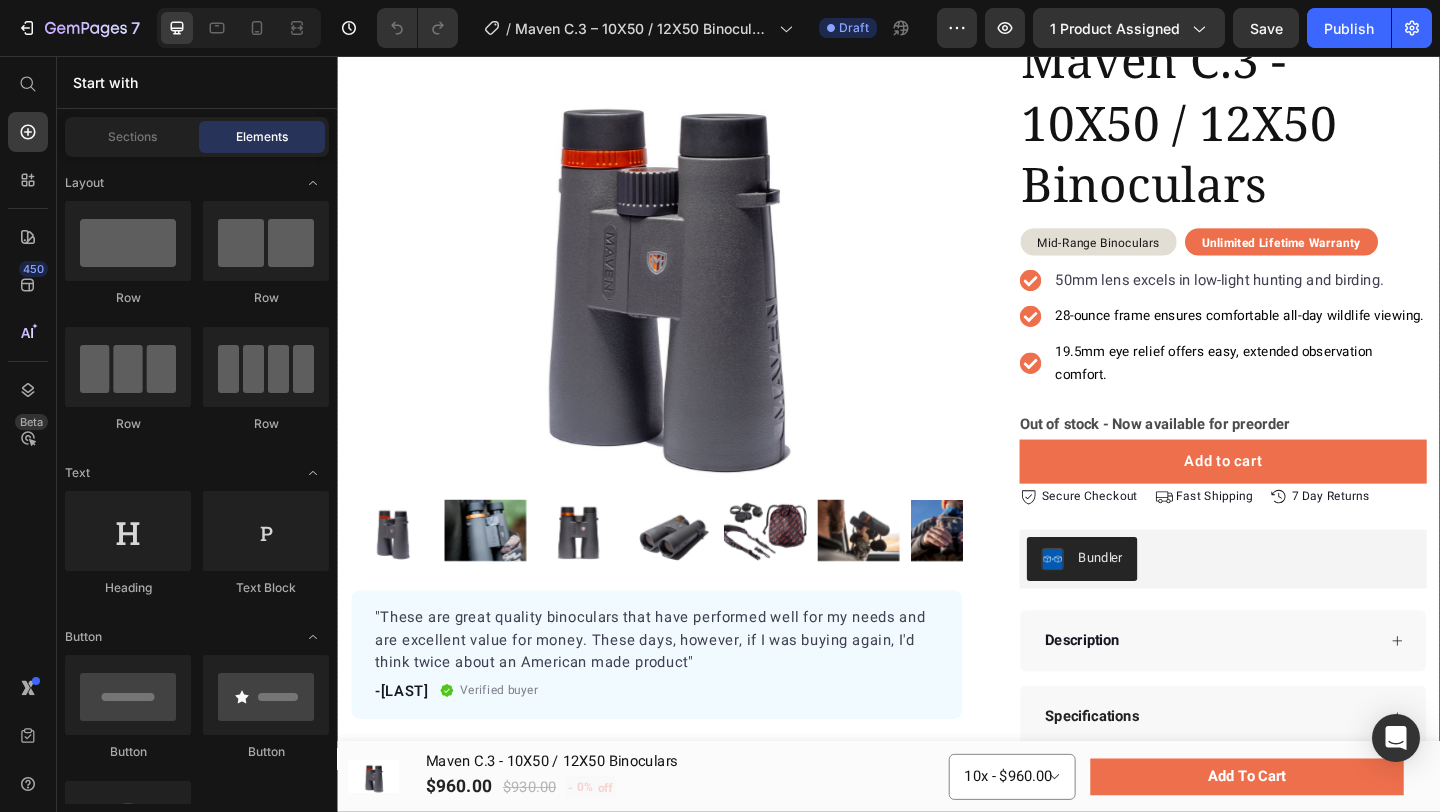 click on ""These are great quality binoculars that have performed well for my needs and are excellent value for money. These days, however, if I was buying again, I'd think twice about an American made product" Text block -[LAST] Text block
Verified buyer Item list Row Row Row Image Award Winning Maven-Built Optics Text block Row Maven C.3 - 10X50 / 12X50 Binoculars Product Title Mid-Range Binoculars Text block Row Unlimited Lifetime Warranty Text block Row Row 50mm lens excels in low-light hunting and birding. 28-ounce frame ensures comfortable all-day wildlife viewing. 19.5mm eye relief offers easy, extended observation comfort. Item list Out of stock - Now available for preorder Stock Counter Add to cart Product Cart Button
Icon Secure Checkout Text block Row
Icon 7 Day Returns Text block Row
Icon Fast Shipping Text block Row Row Bundler Bundler
Description
Row" at bounding box center [937, 389] 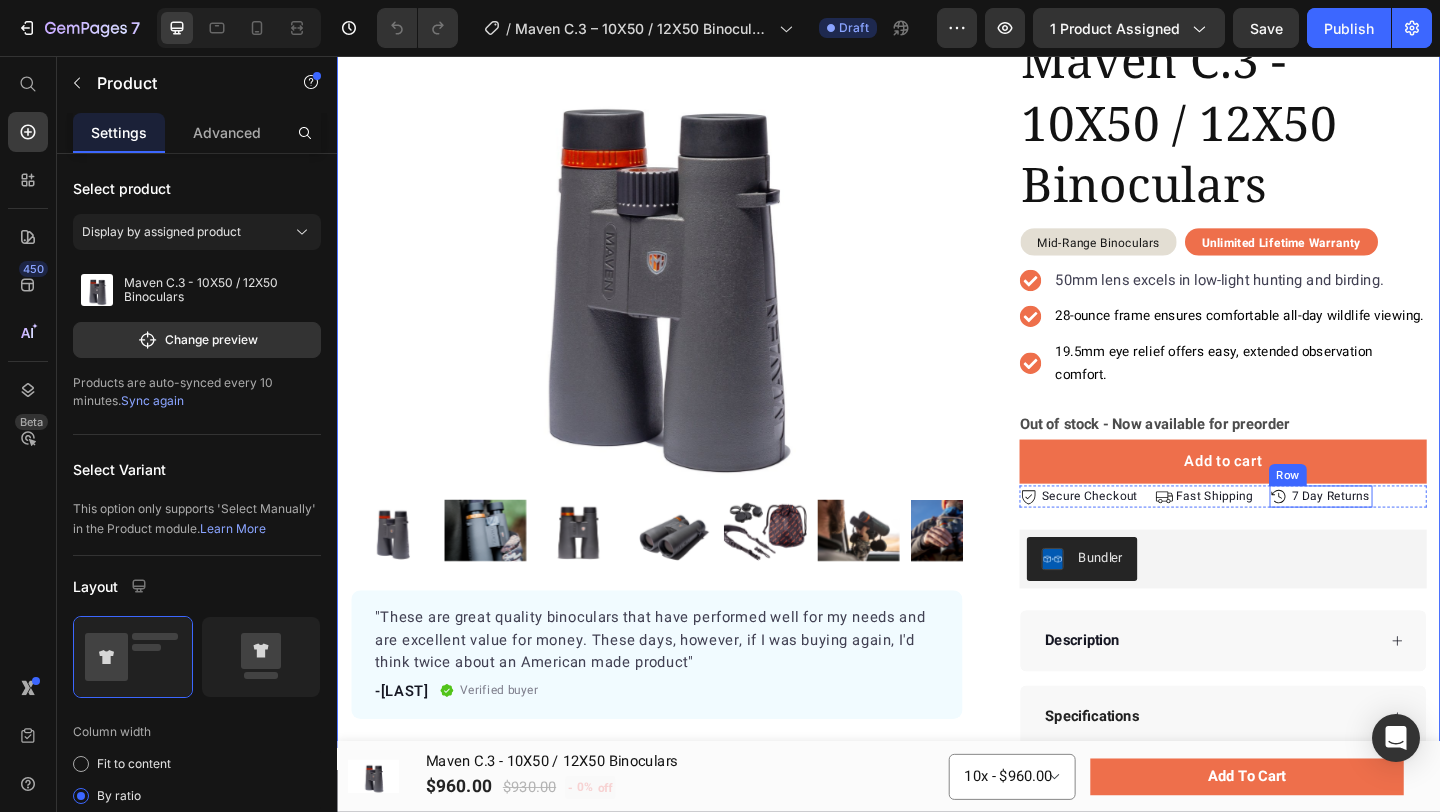 click on "Icon 7 Day Returns Text block Row" at bounding box center [1407, 535] 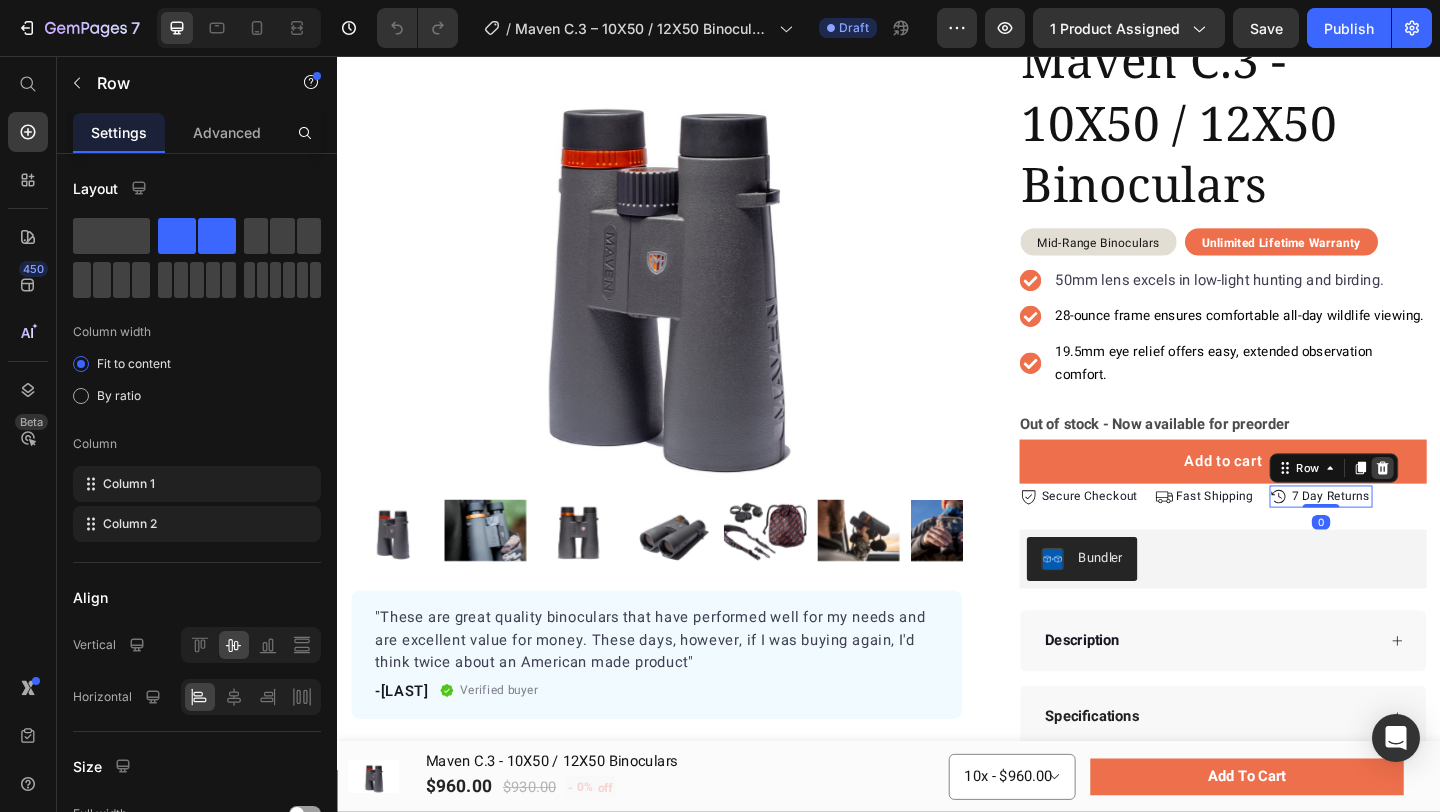 click 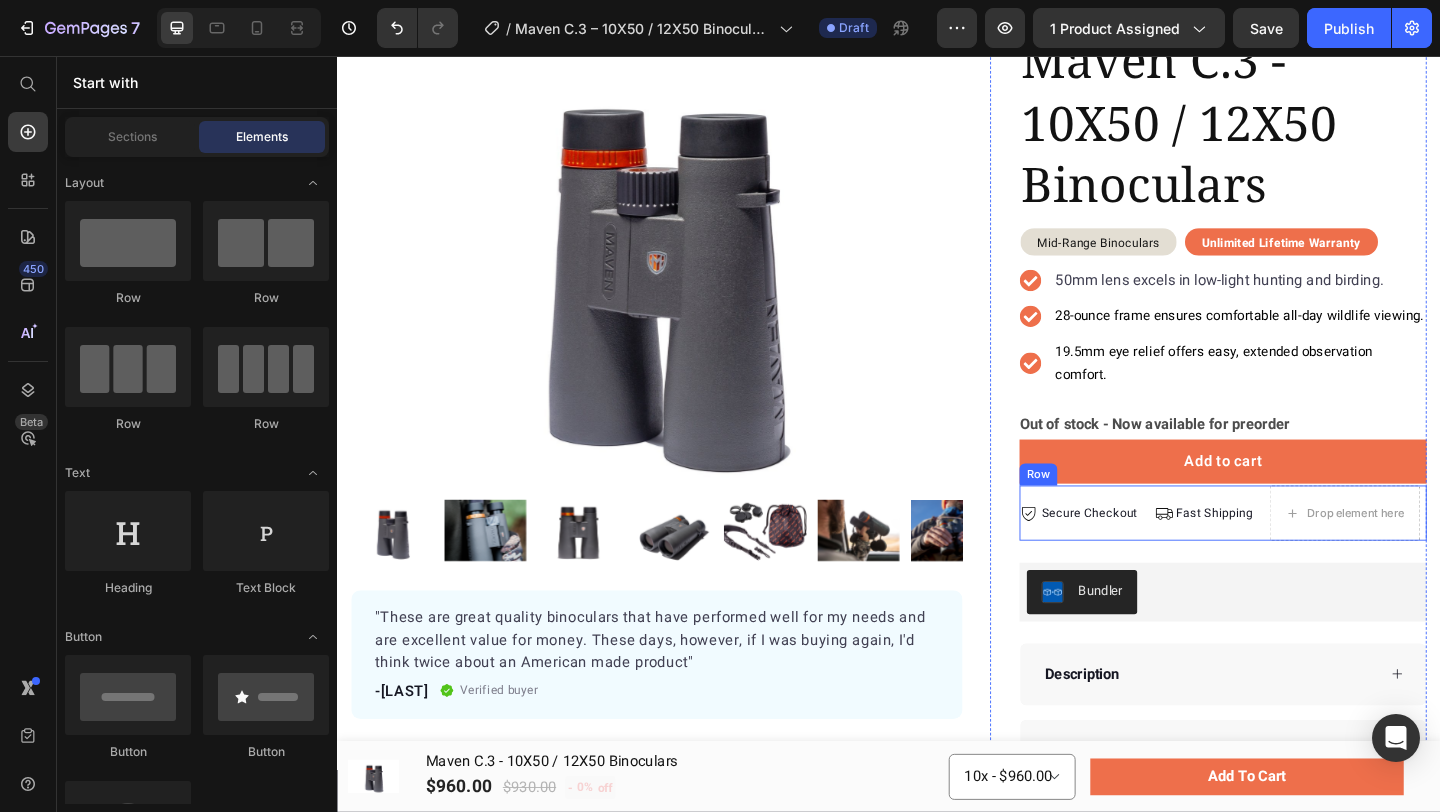 click on "Icon Secure Checkout Text block Row
Drop element here
Icon Fast Shipping Text block Row Row" at bounding box center [1300, 553] 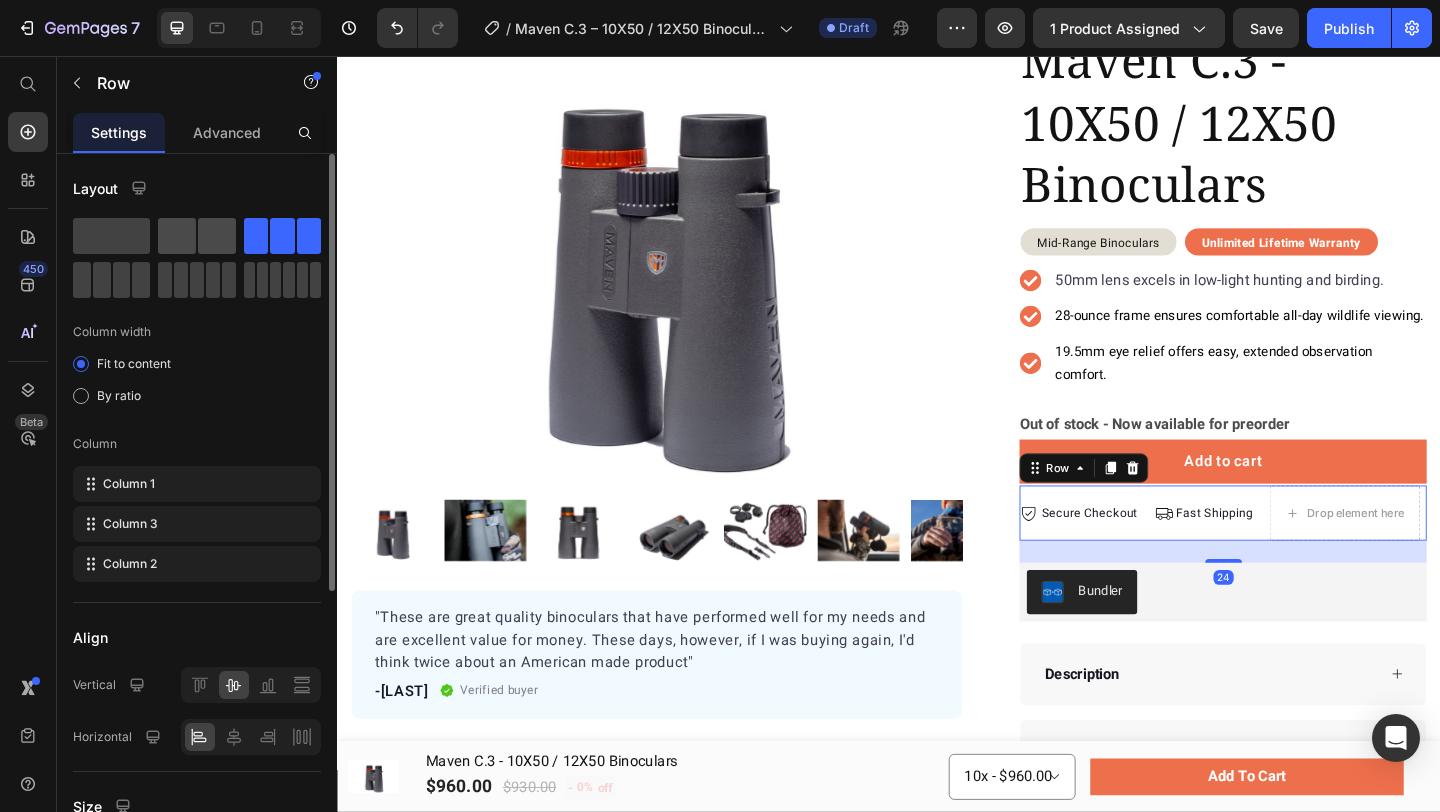 click 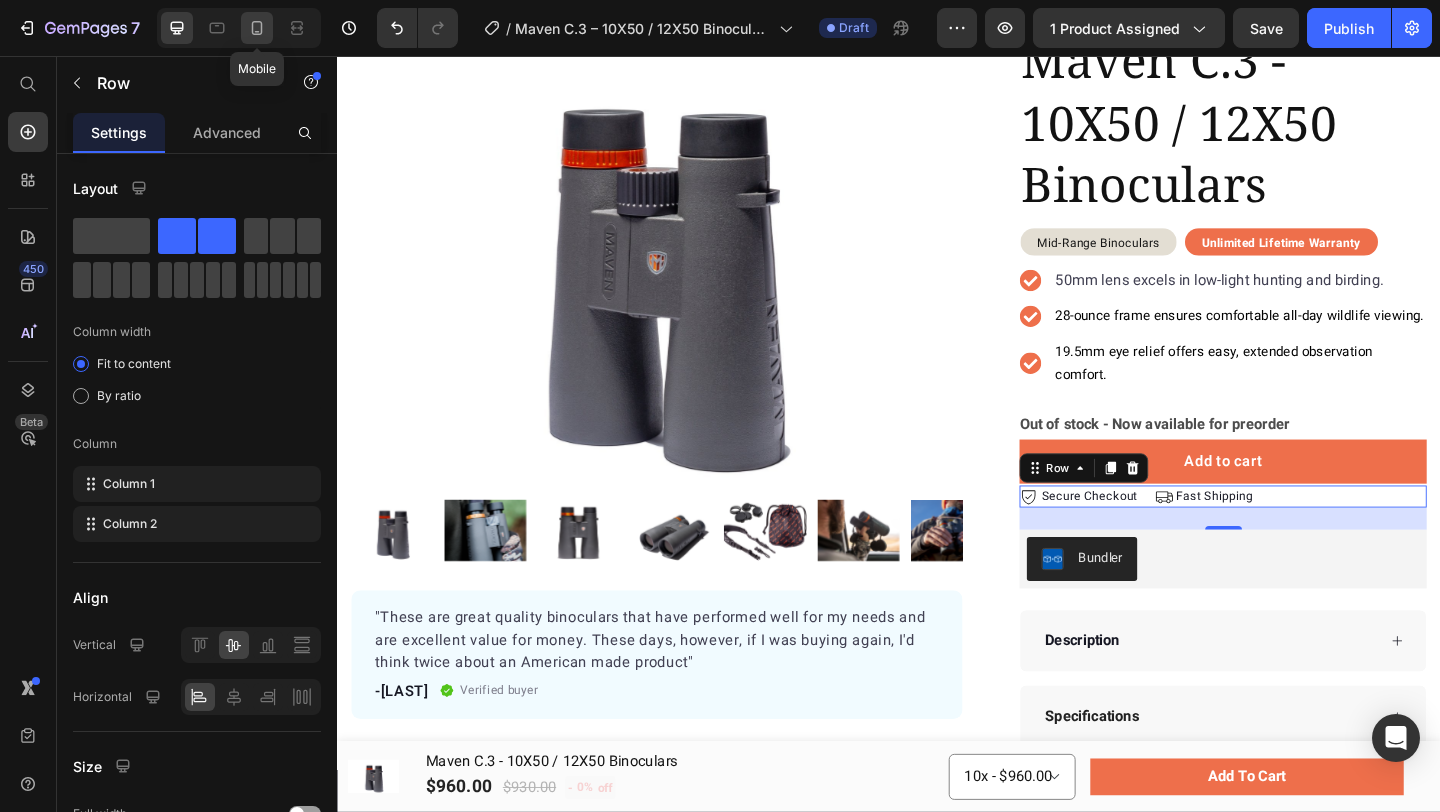 click 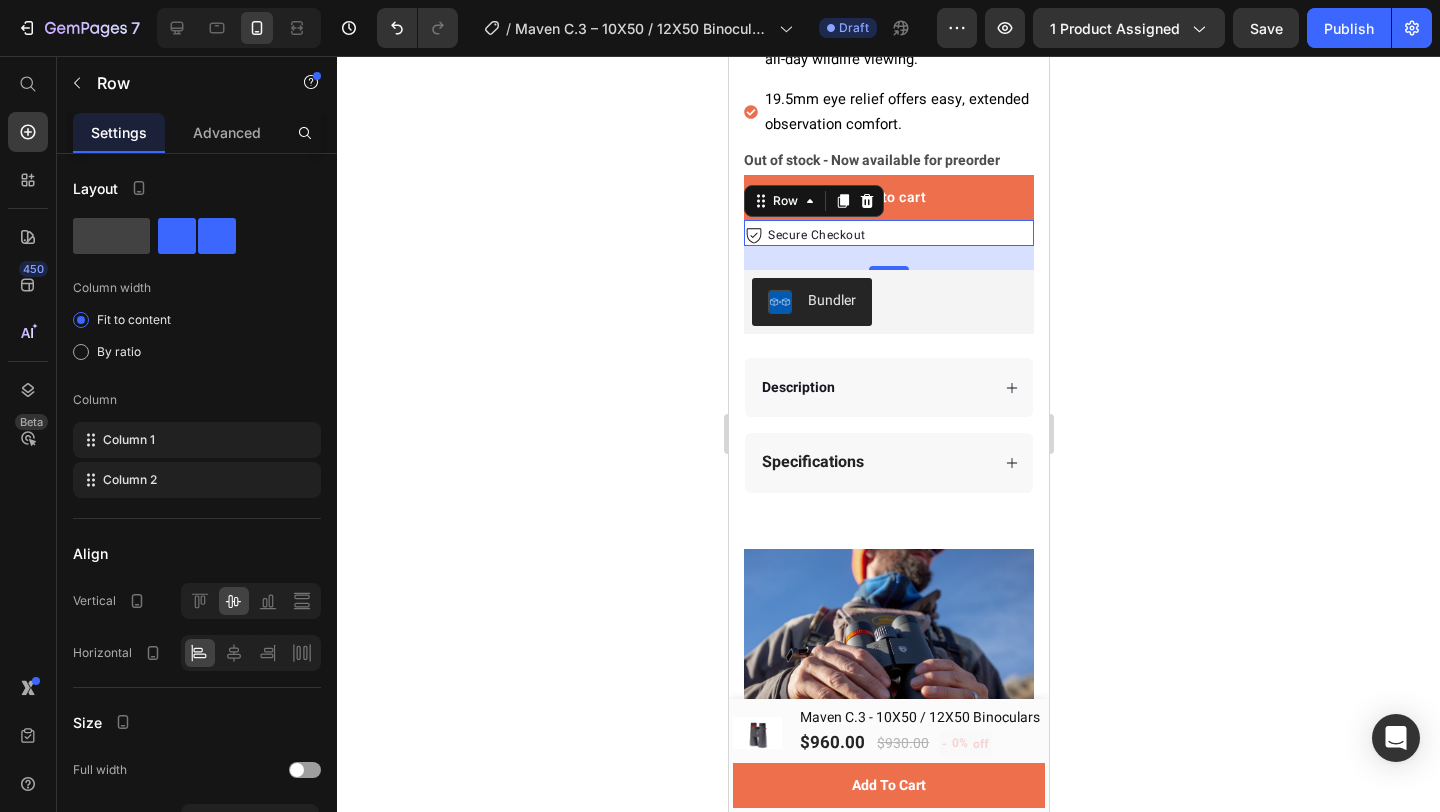 scroll, scrollTop: 762, scrollLeft: 0, axis: vertical 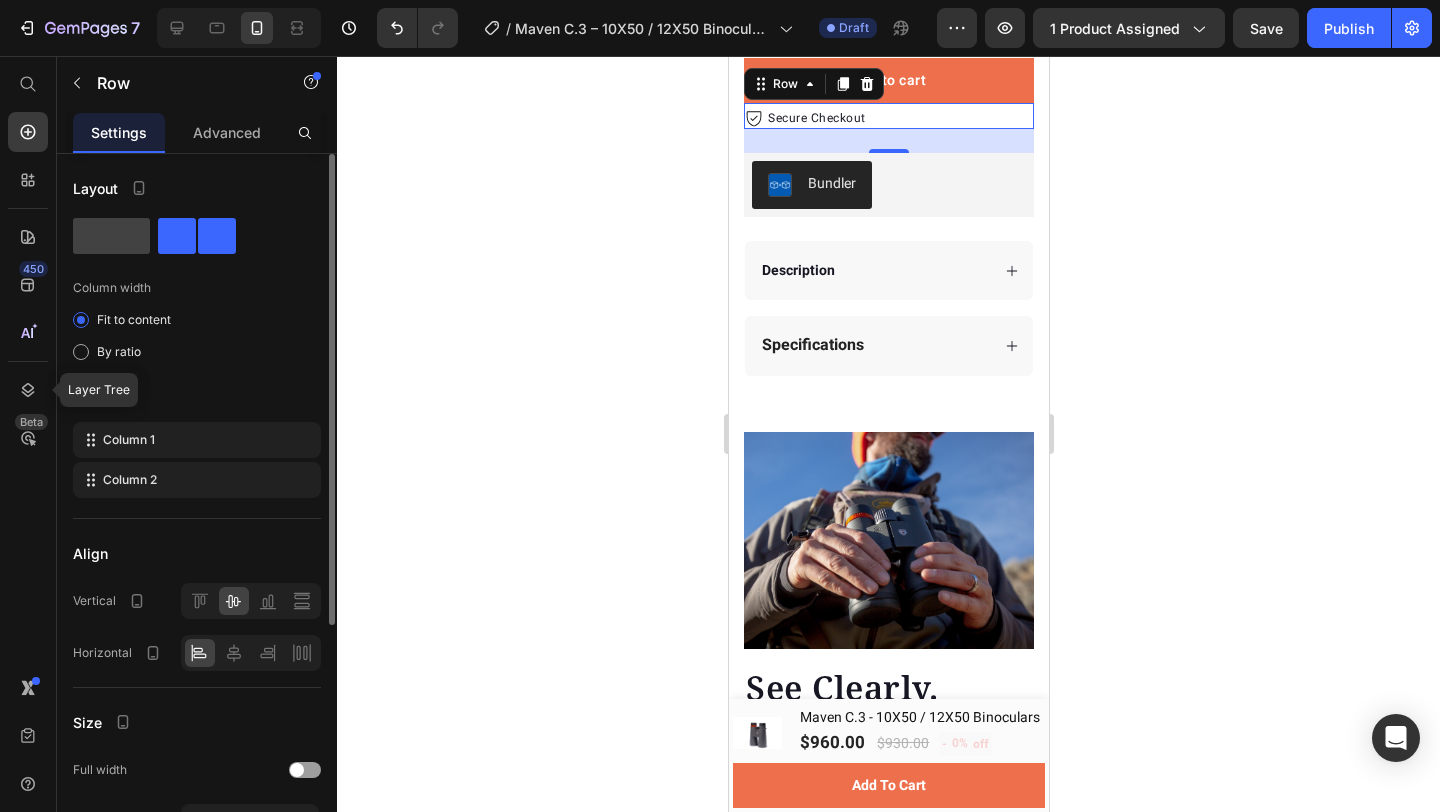click 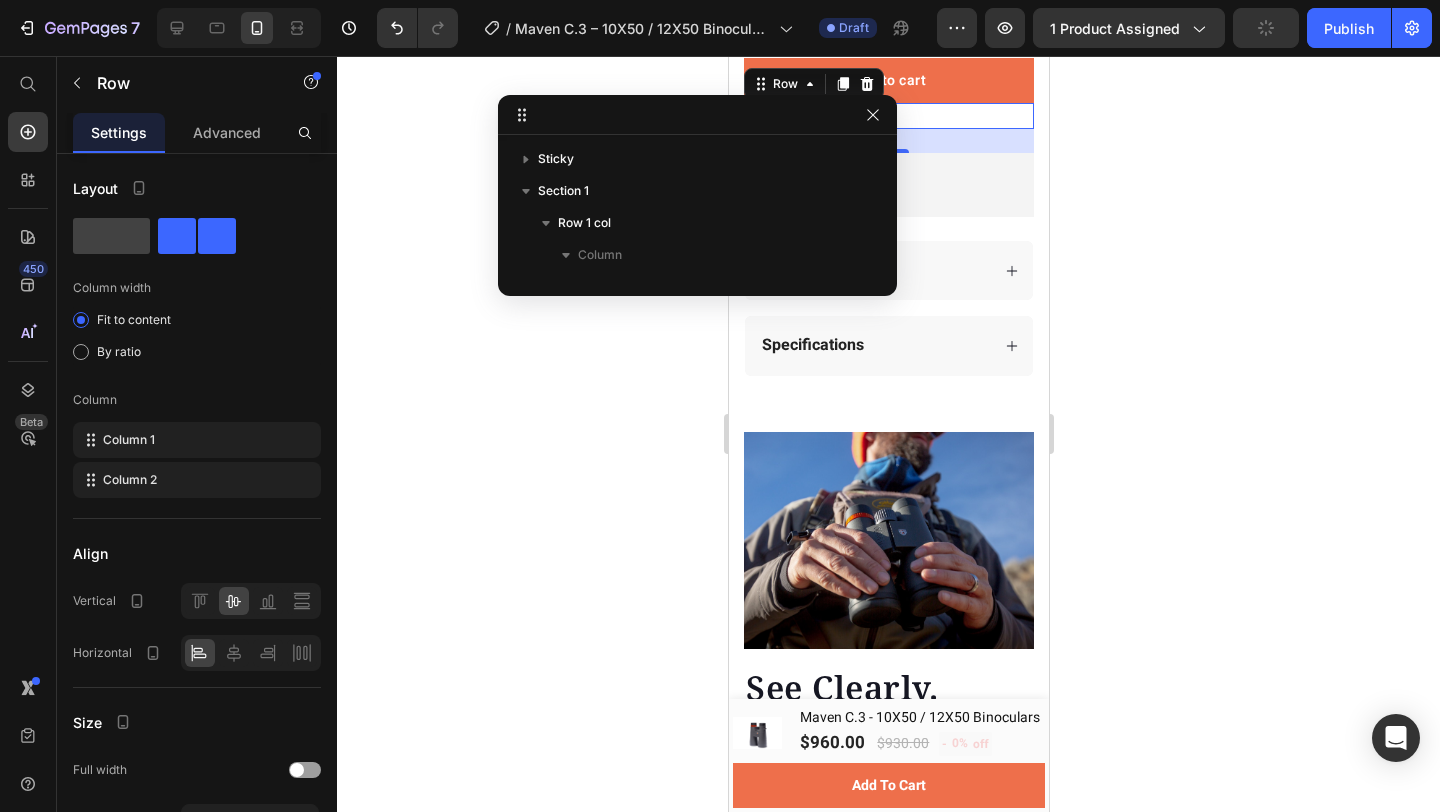 scroll, scrollTop: 445, scrollLeft: 0, axis: vertical 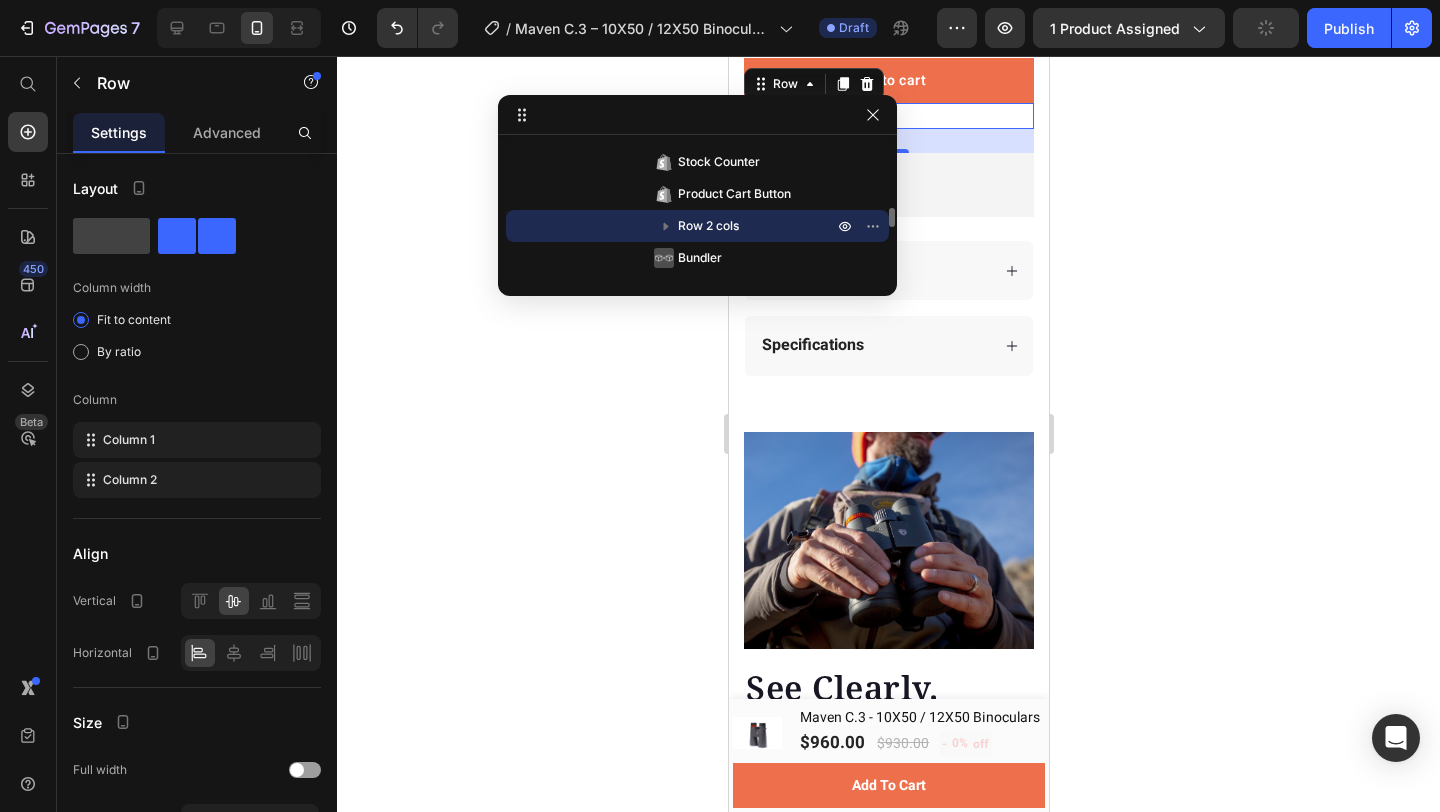 click 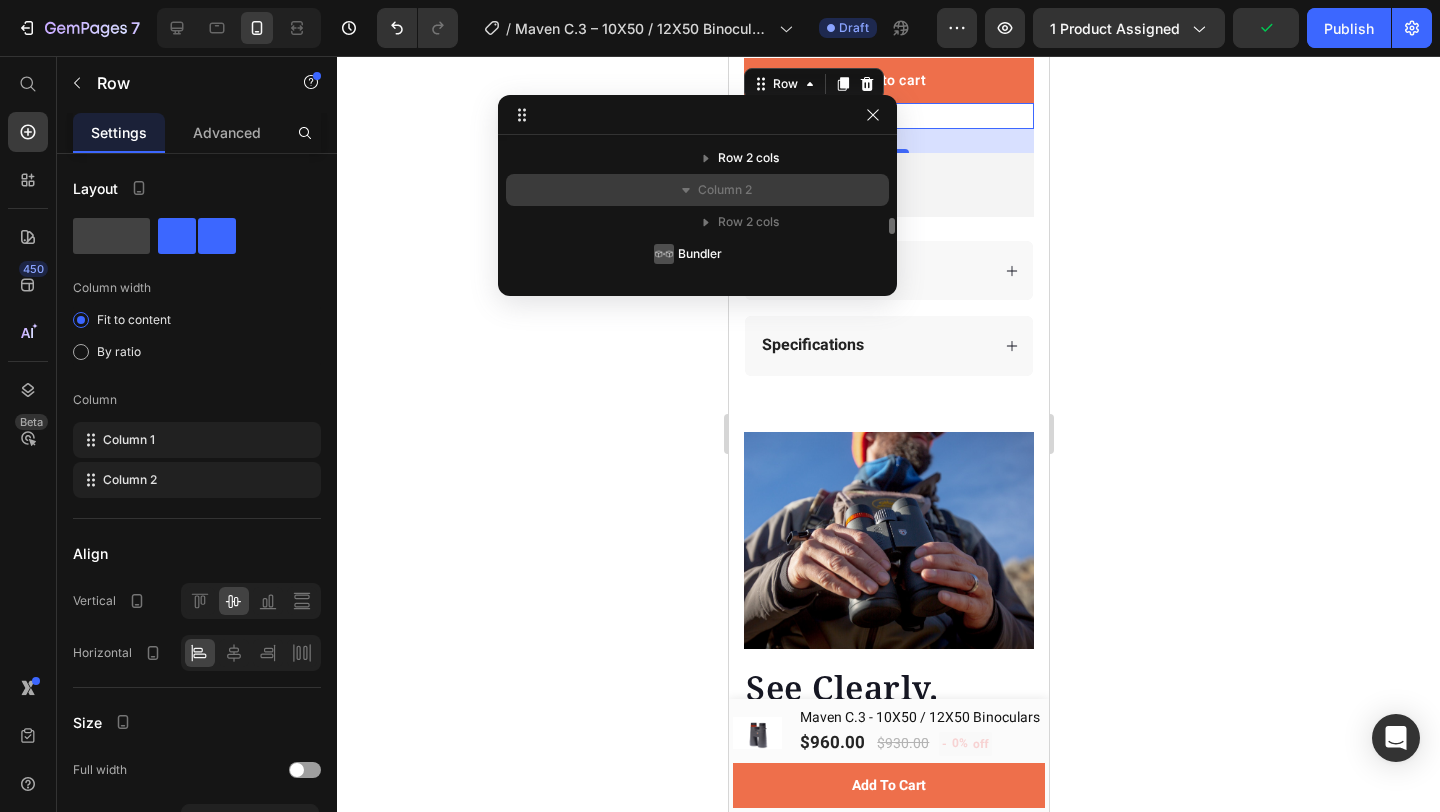 scroll, scrollTop: 579, scrollLeft: 0, axis: vertical 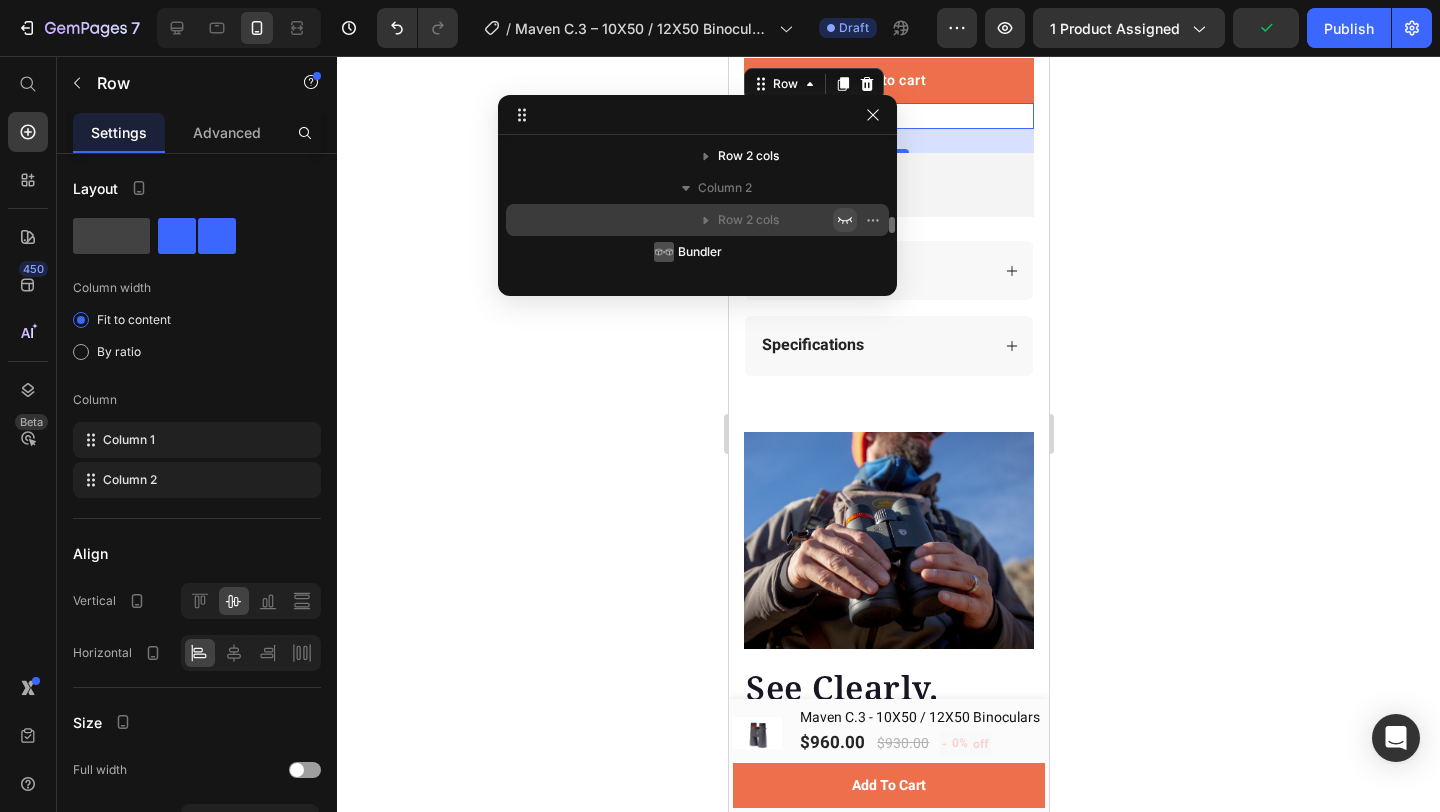 click 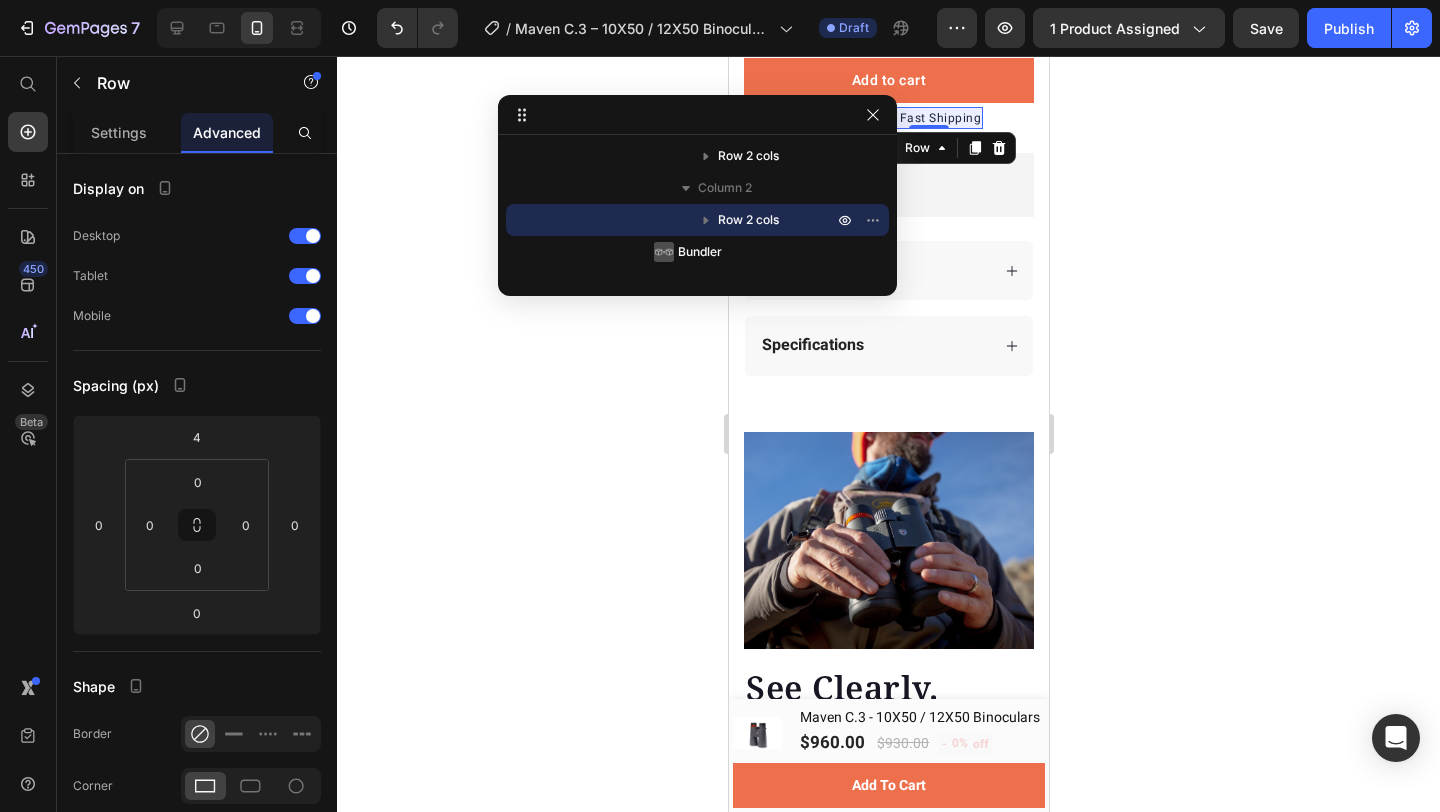 drag, startPoint x: 596, startPoint y: 97, endPoint x: 607, endPoint y: 97, distance: 11 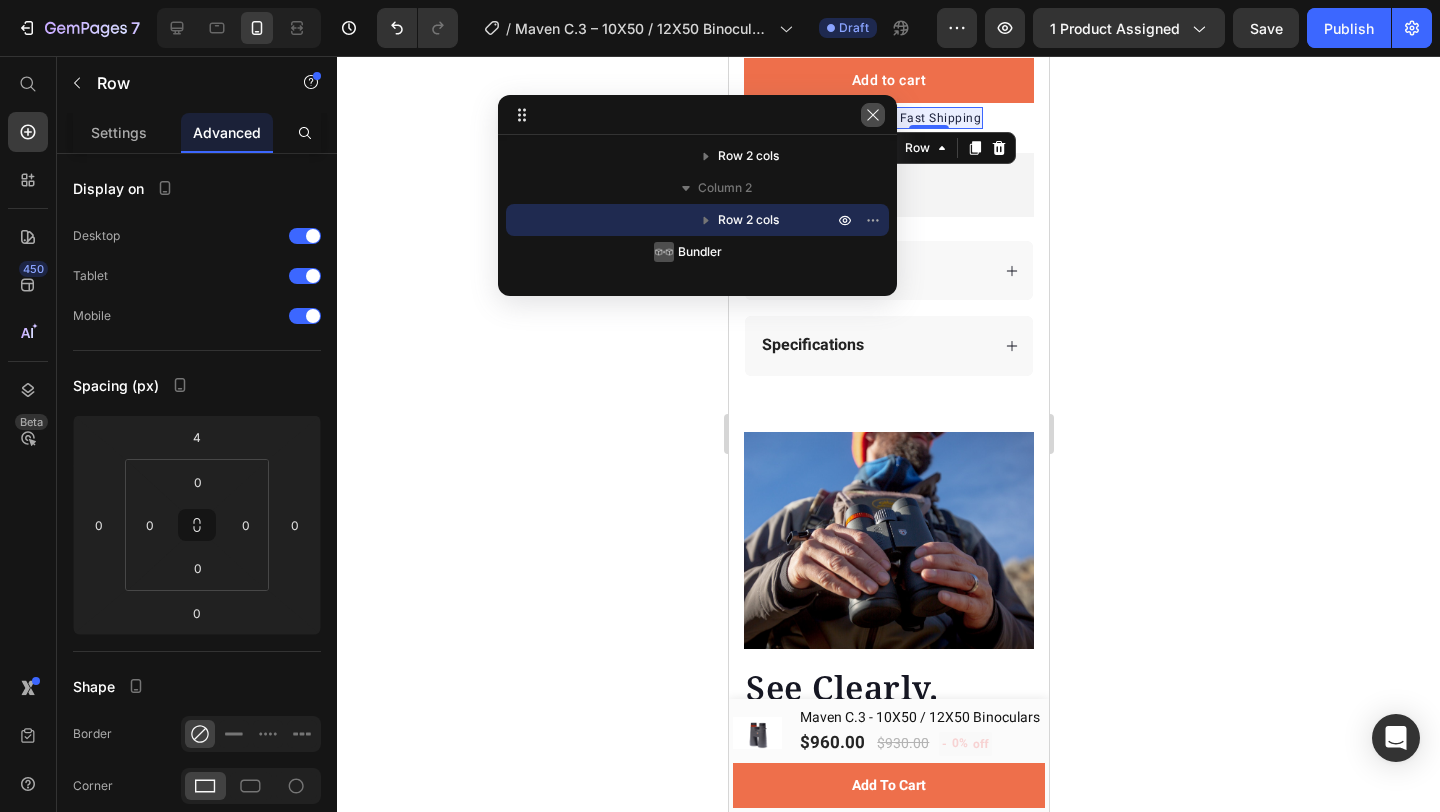 click 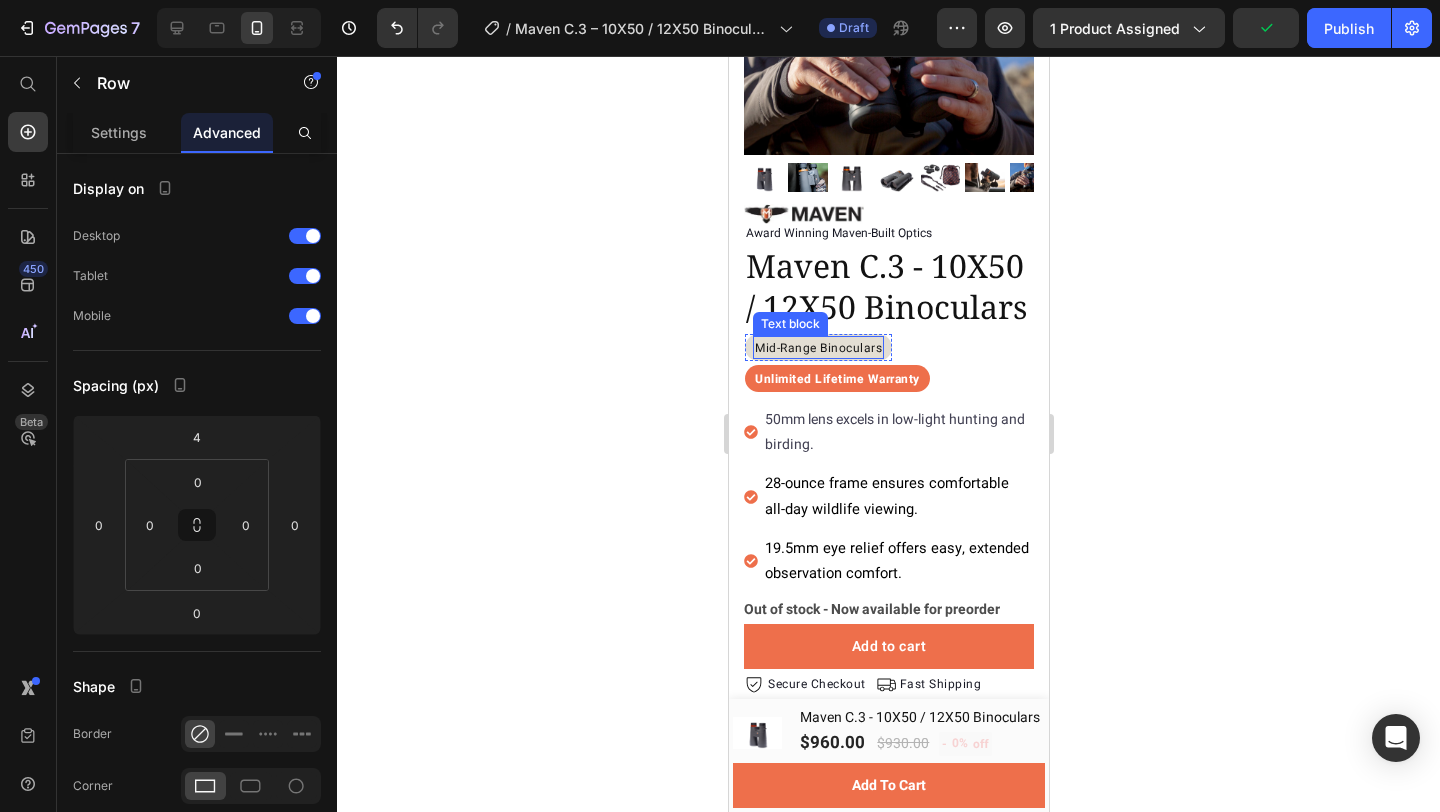 scroll, scrollTop: 245, scrollLeft: 0, axis: vertical 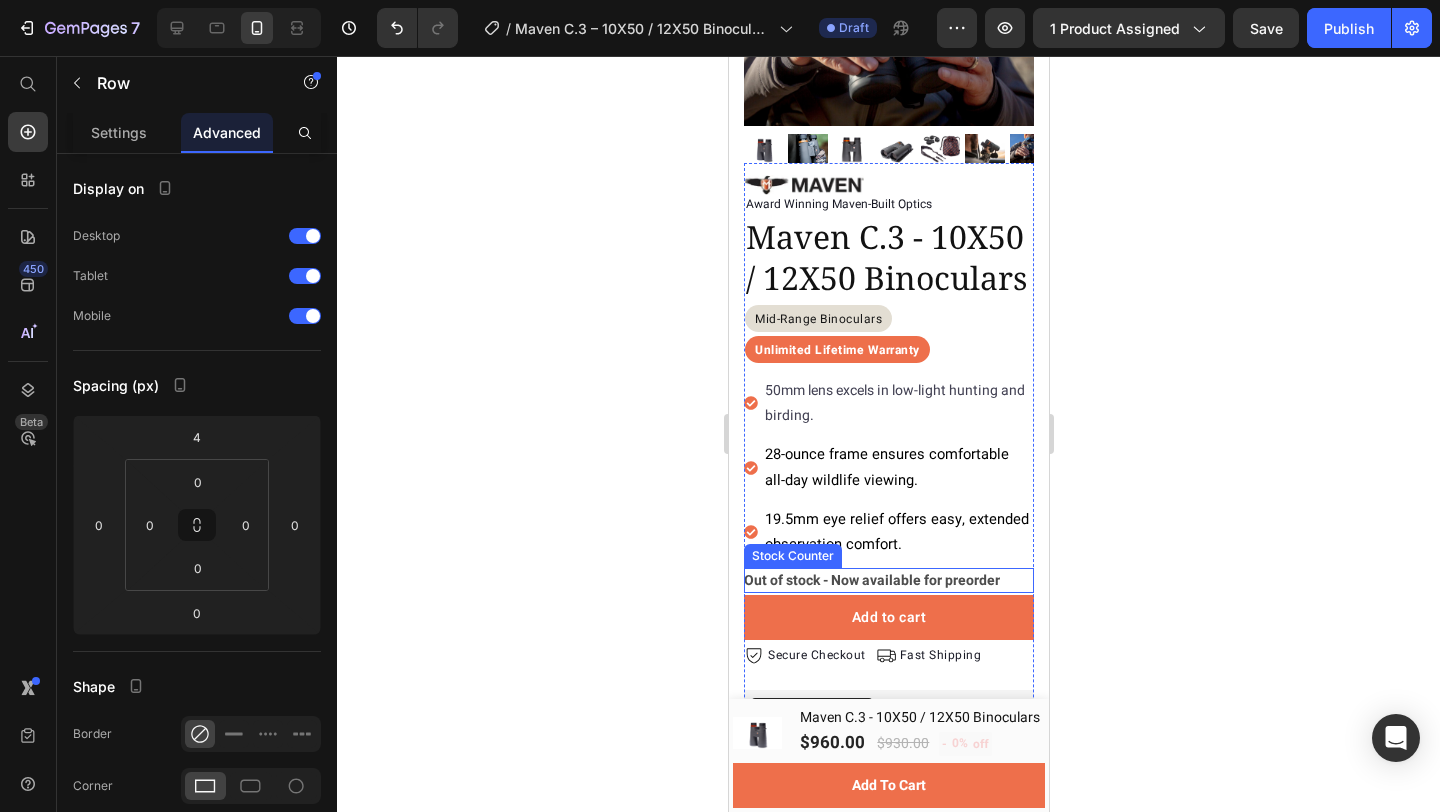 click on "Out of stock - Now available for preorder" at bounding box center [871, 580] 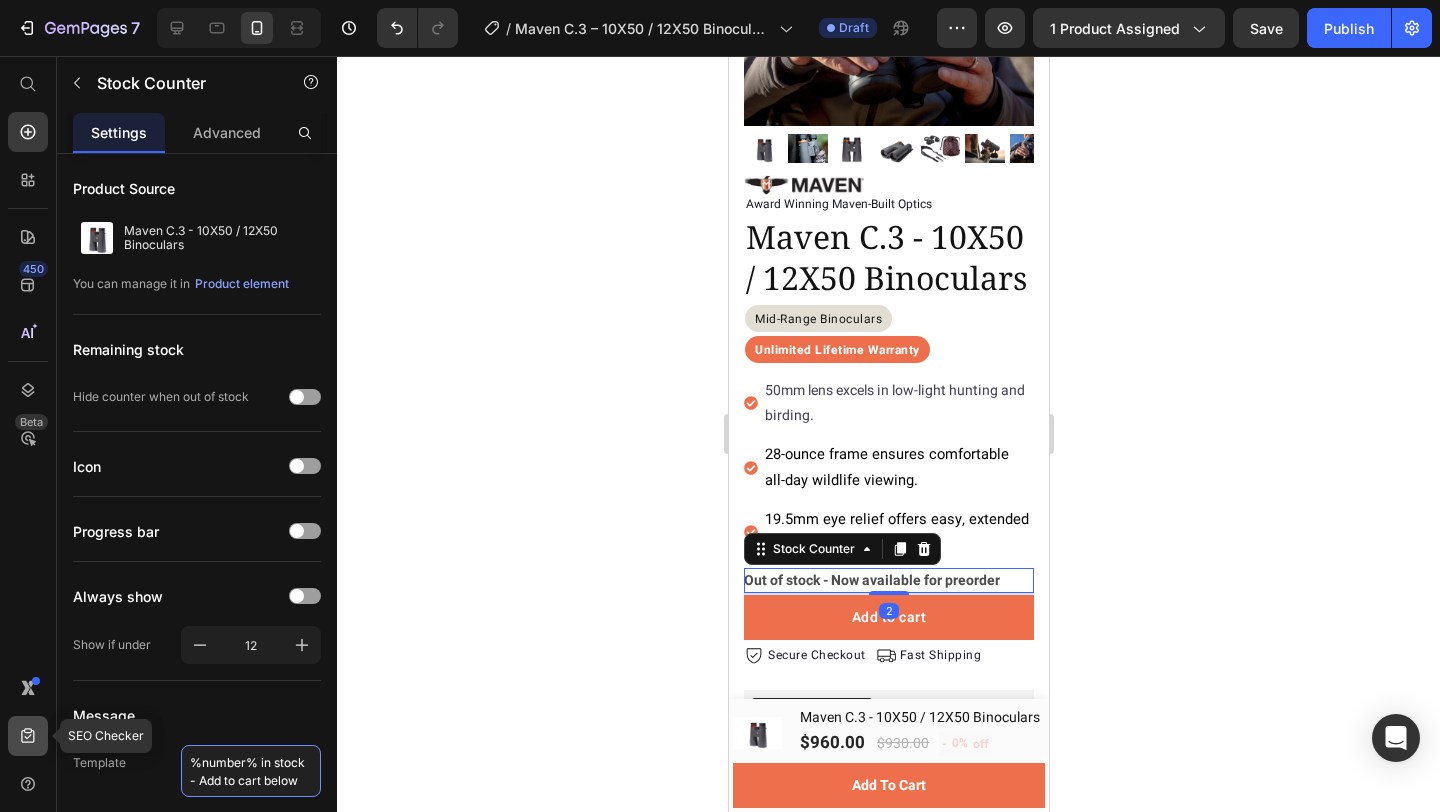 drag, startPoint x: 264, startPoint y: 761, endPoint x: 41, endPoint y: 749, distance: 223.32263 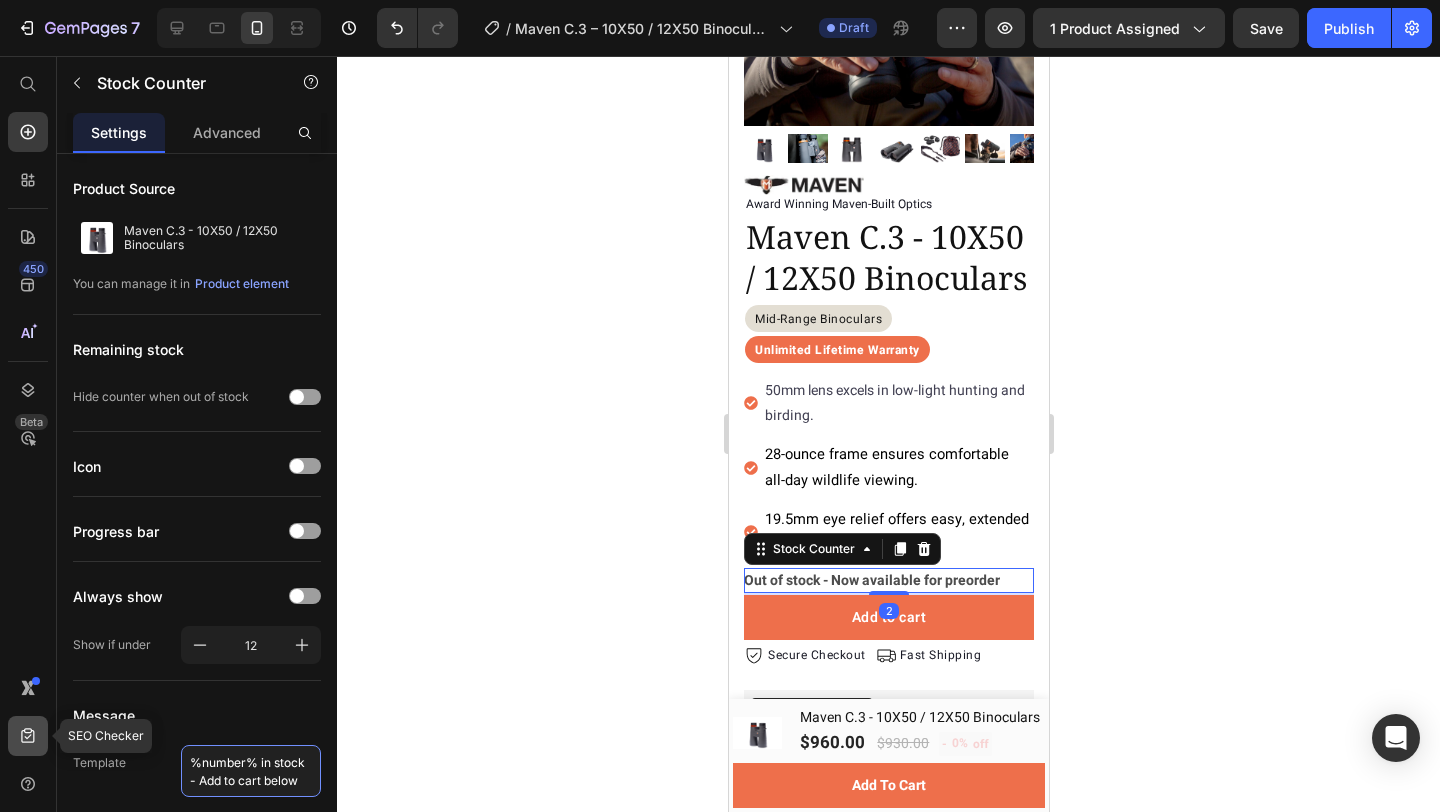 click on "450 Beta SEO Checker Start with Sections Elements Hero Section Product Detail Brands Trusted Badges Guarantee Product Breakdown How to use Testimonials Compare Bundle FAQs Social Proof Brand Story Product List Collection Blog List Contact Sticky Add to Cart Custom Footer Browse Library 450 Layout
Row
Row
Row
Row Text
Heading
Text Block Button
Button
Button
Sticky Back to top Media
Image
Image
Video" at bounding box center (168, 434) 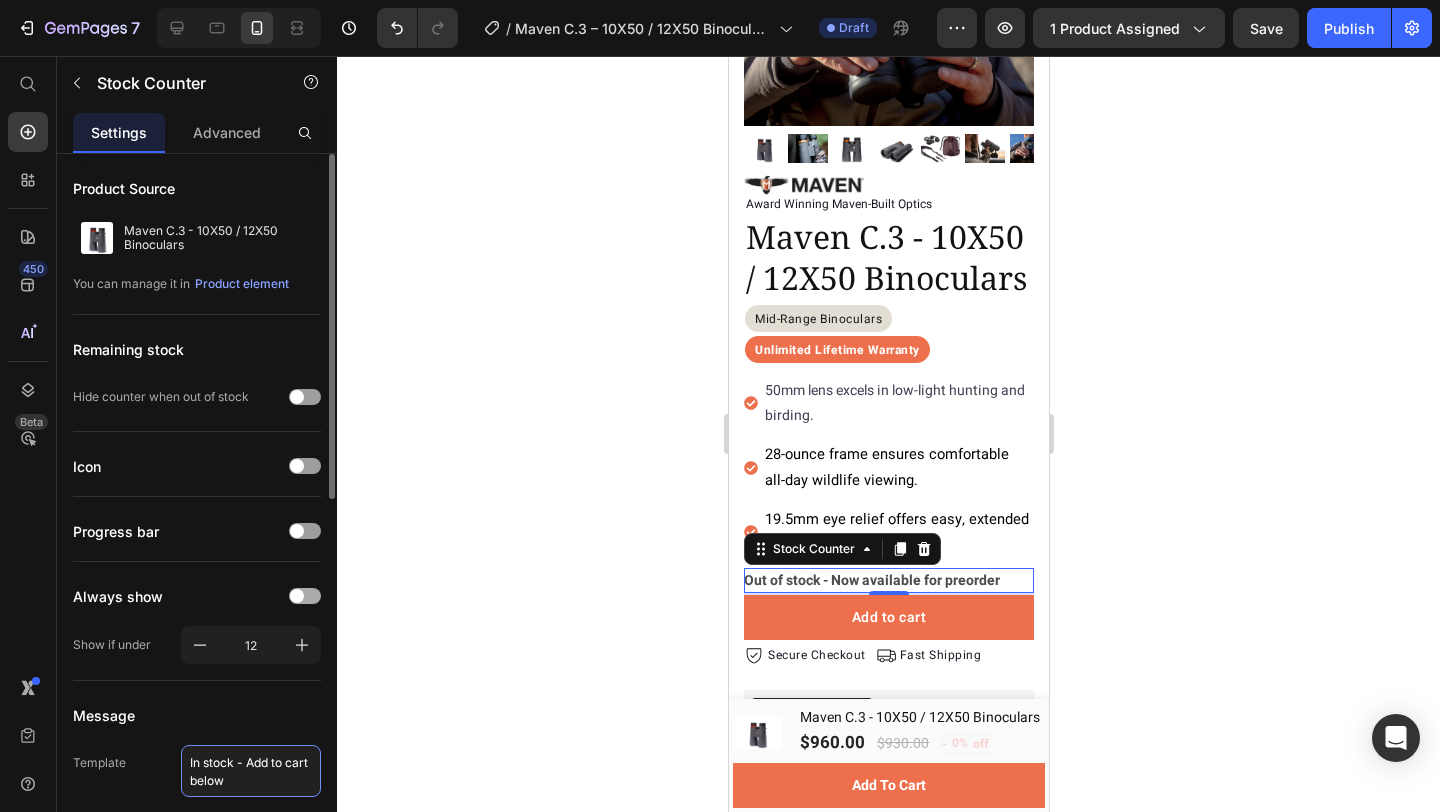 type on "In stock - Add to cart below" 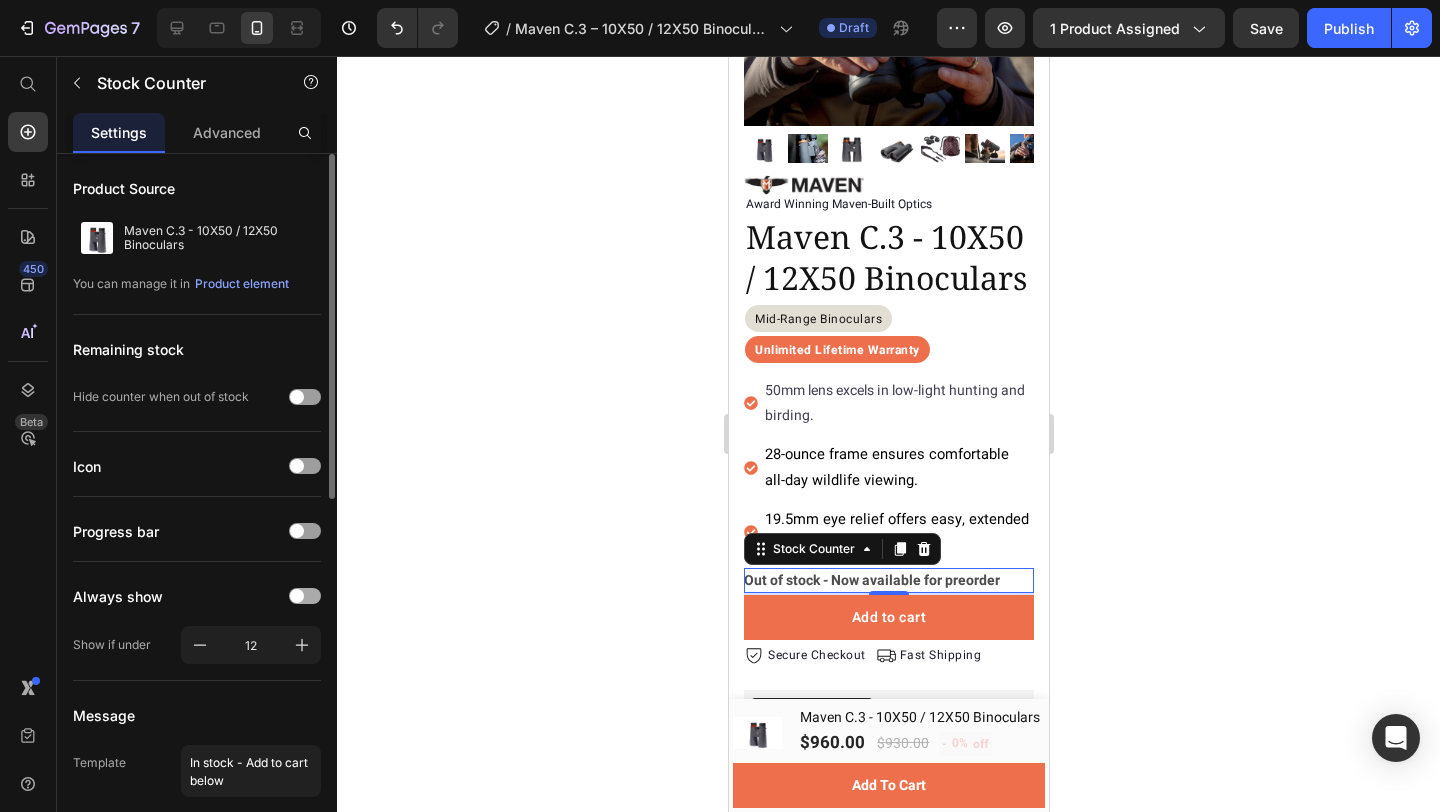 click at bounding box center [305, 596] 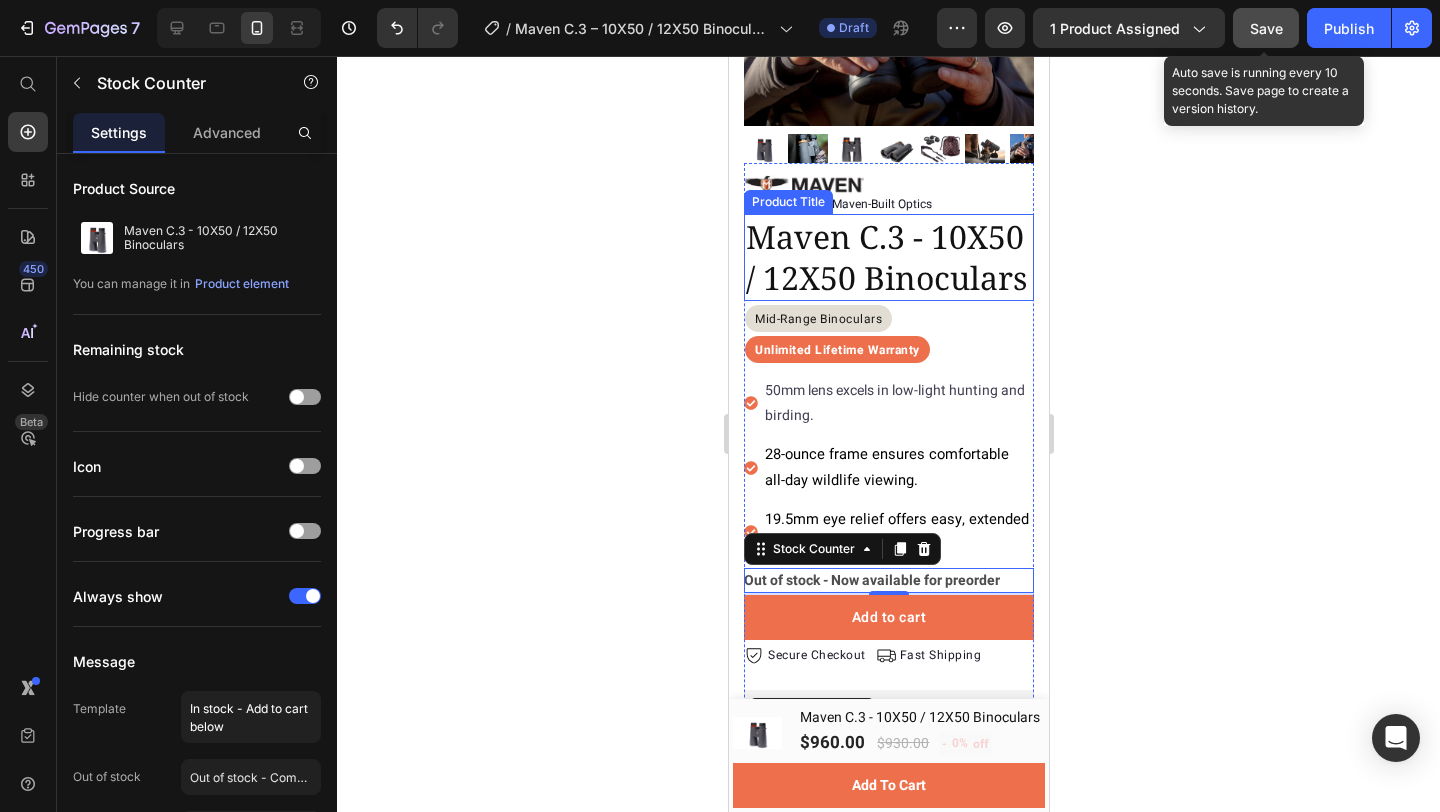 click on "Save" 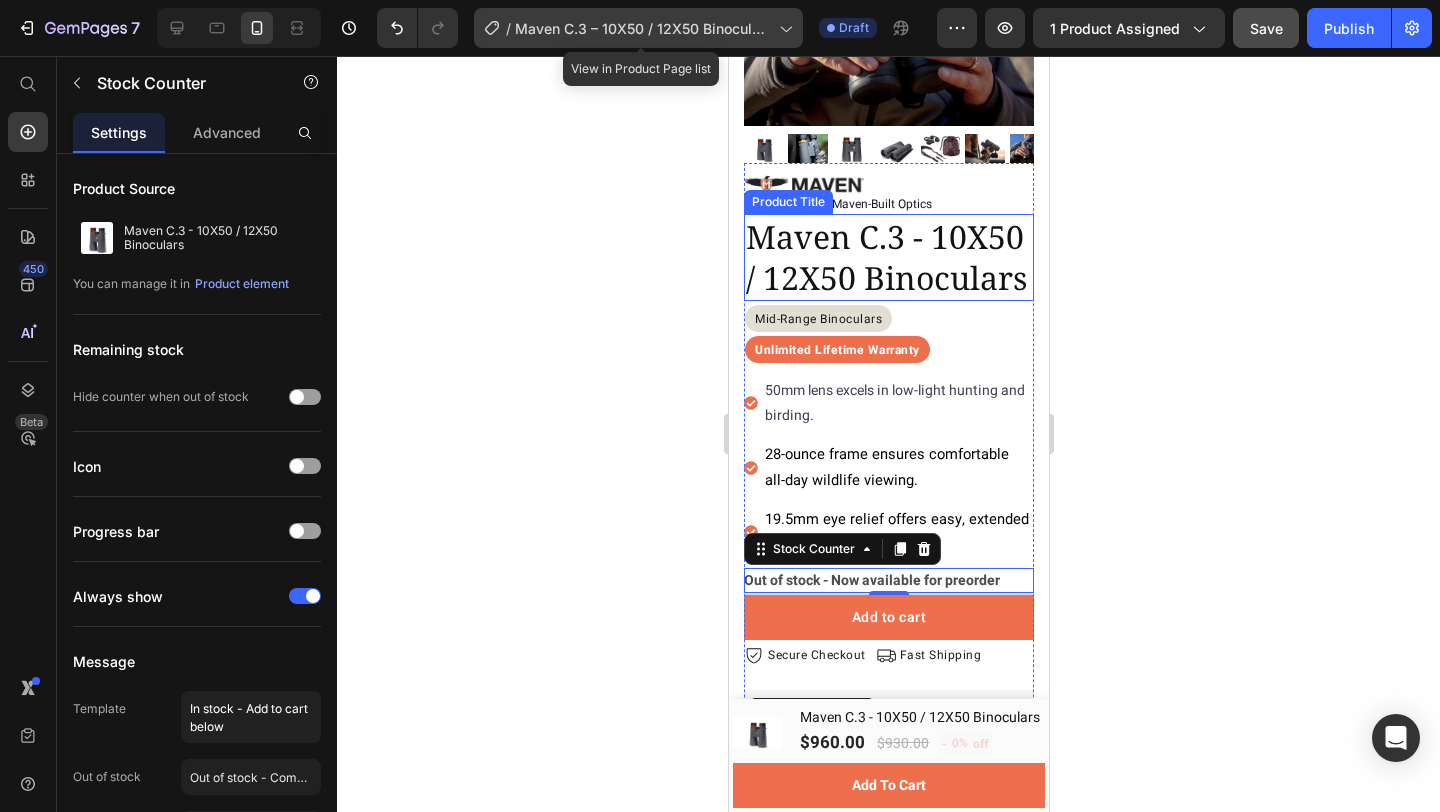 click on "Maven C.3 – 10X50 / 12X50 Binoculars" at bounding box center [643, 28] 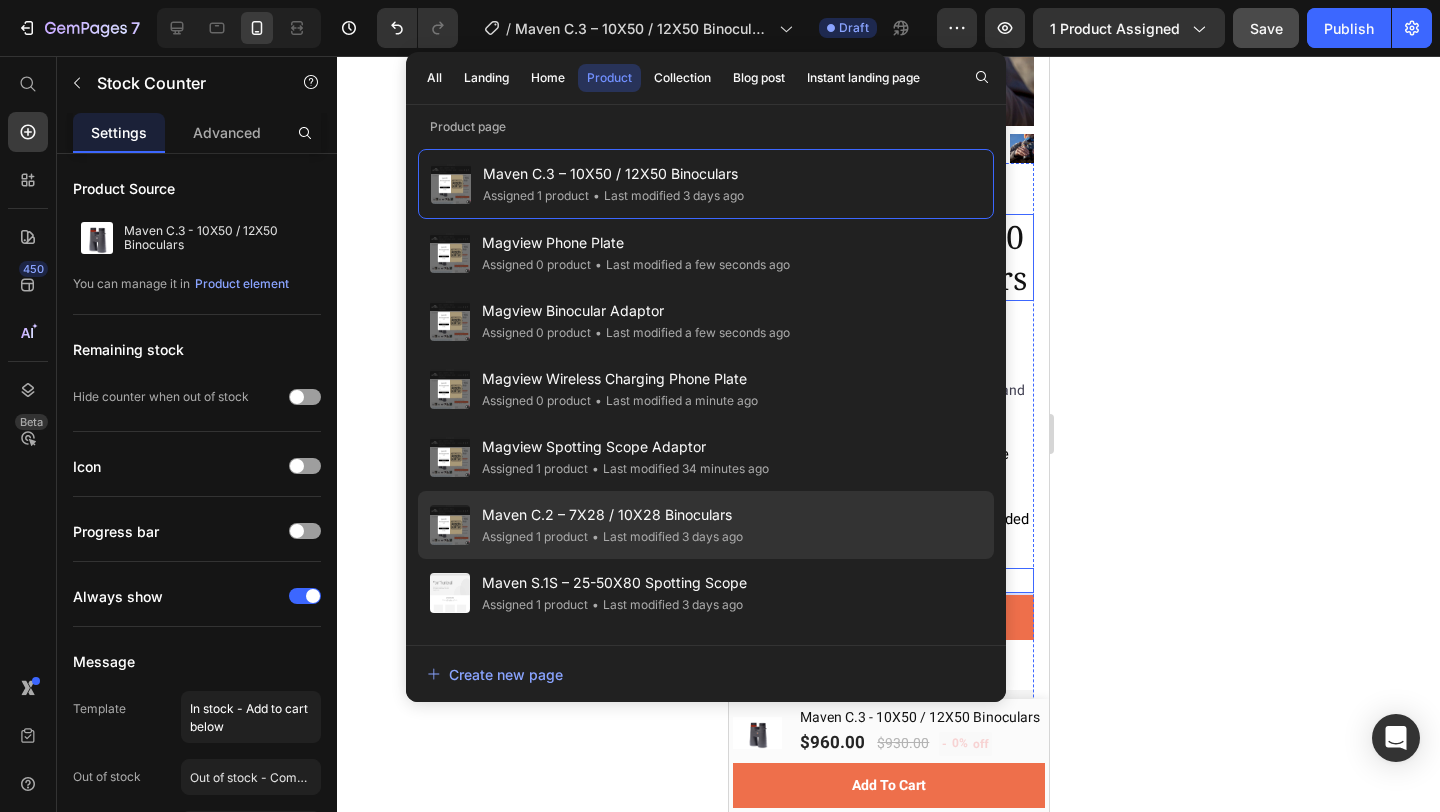 click on "Maven C.2 – 7X28 / 10X28 Binoculars Assigned 1 product • Last modified 3 days ago" 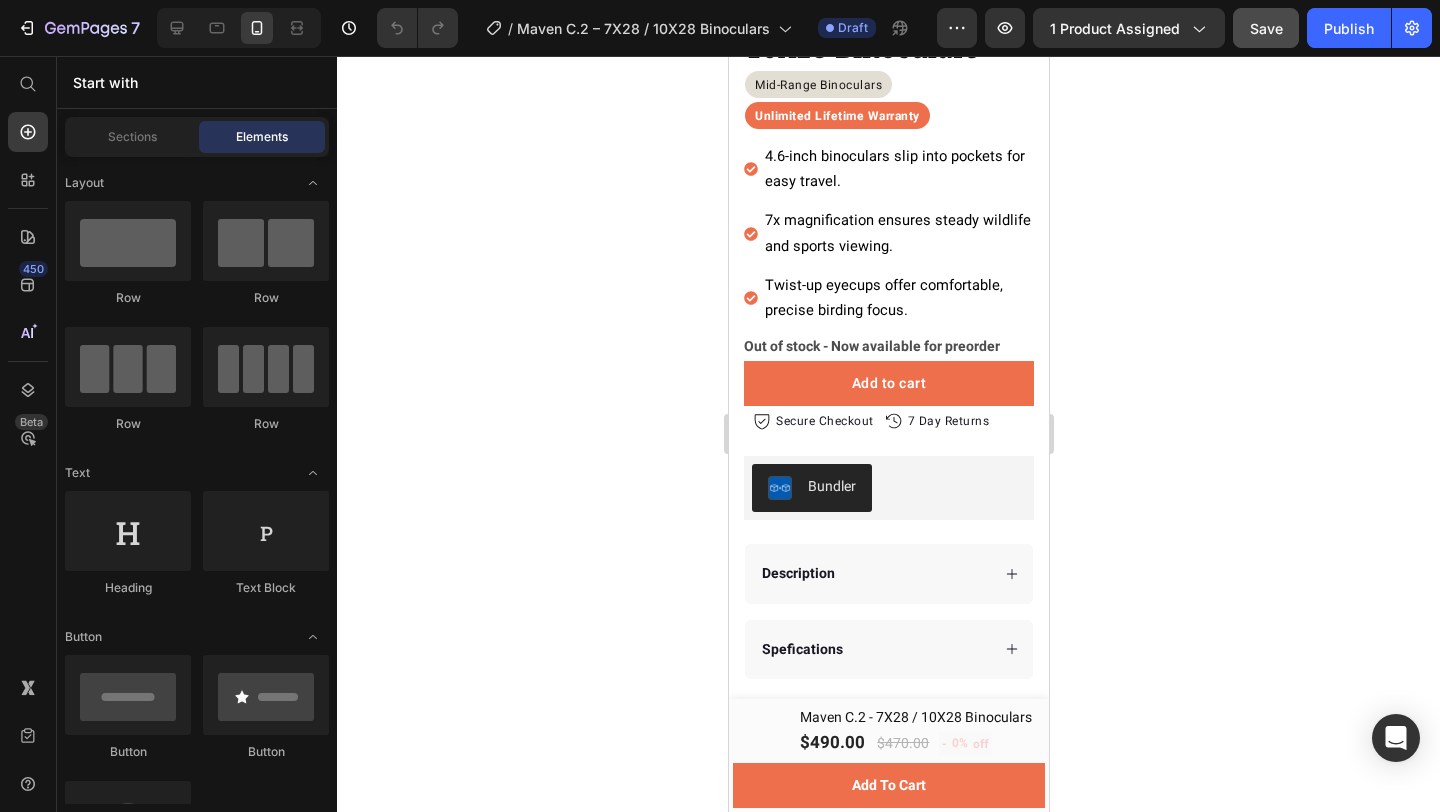 scroll, scrollTop: 514, scrollLeft: 0, axis: vertical 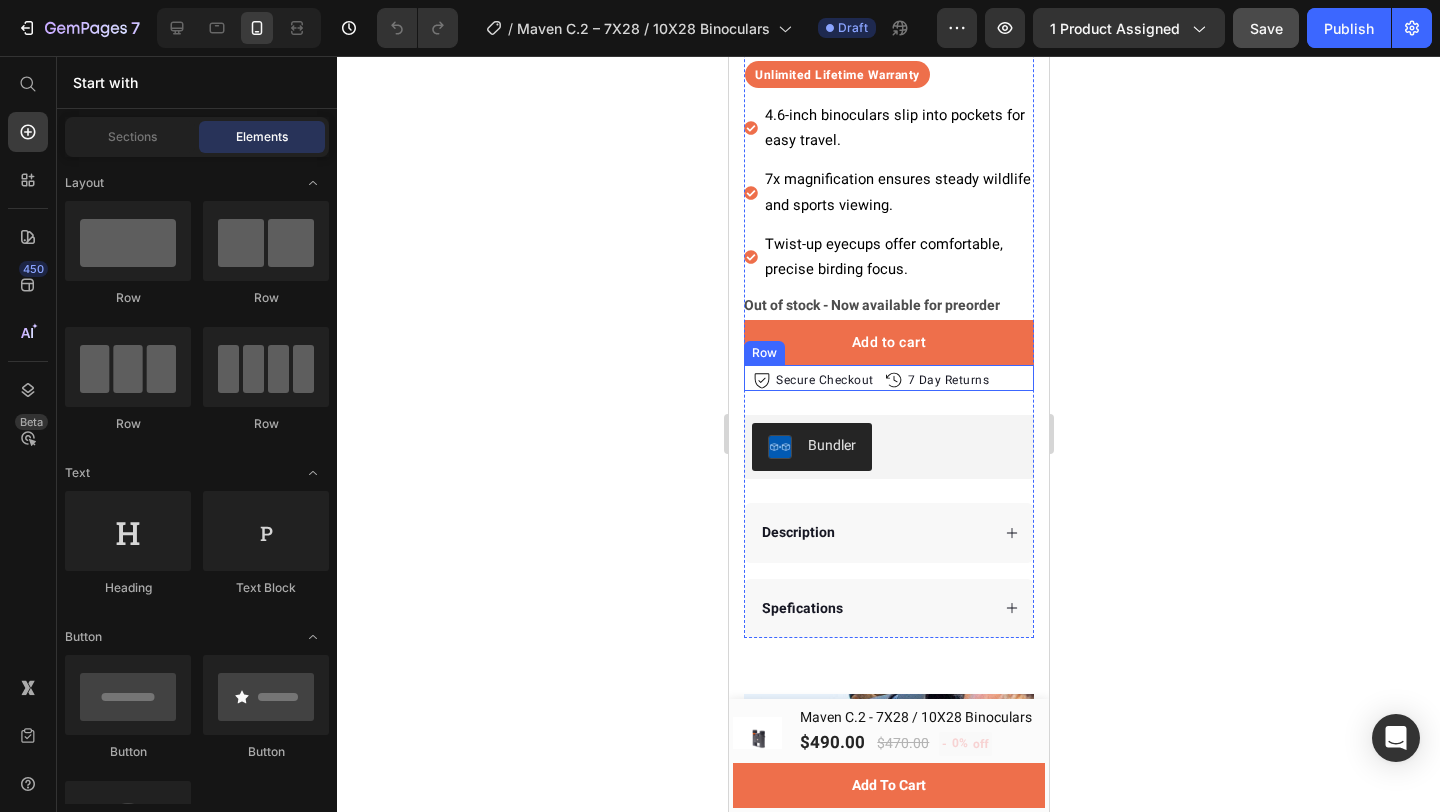 click on "Icon Secure Checkout Text block Row
Icon 7 Day Returns Text block Row
Icon Fast Shipping Text block Row Row" at bounding box center [888, 378] 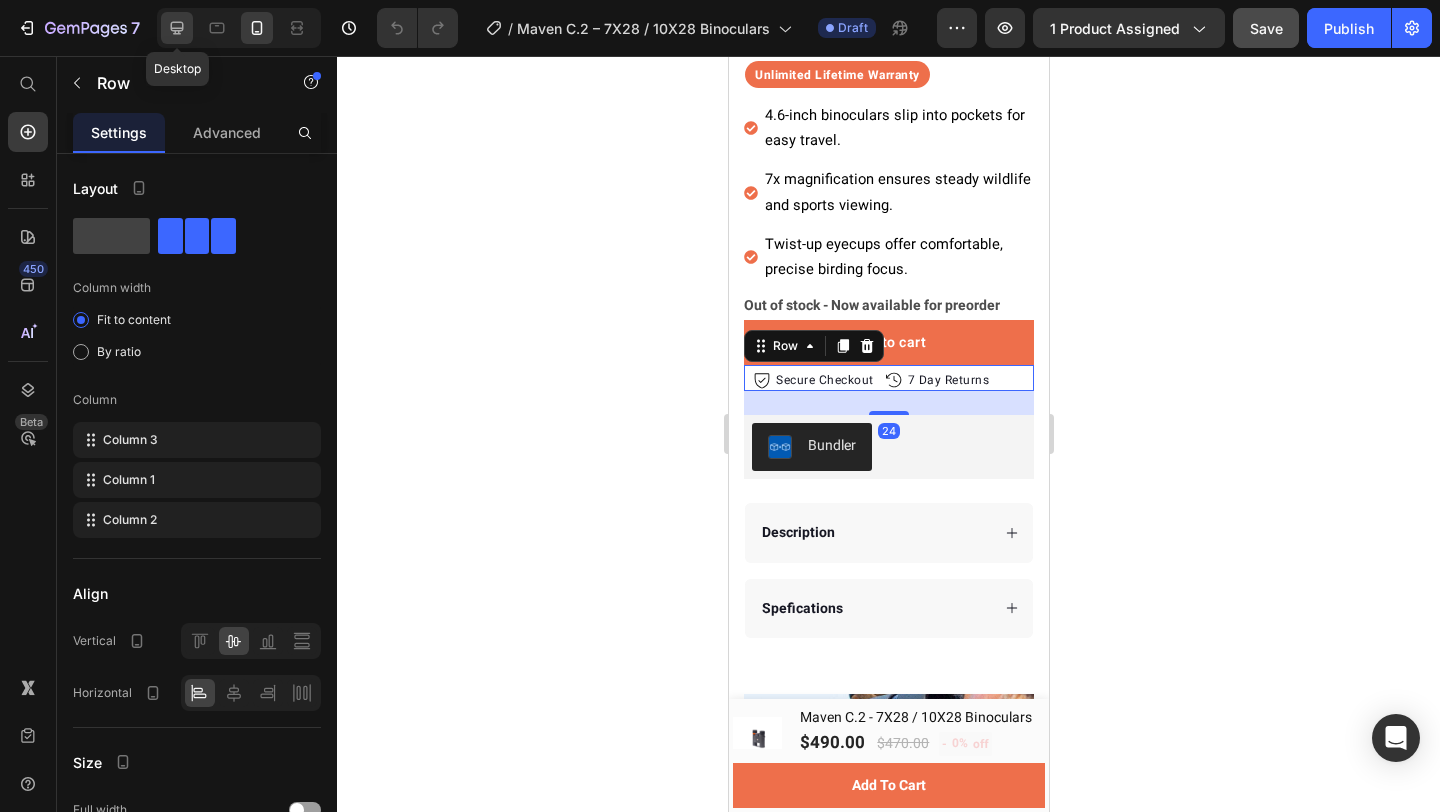 click 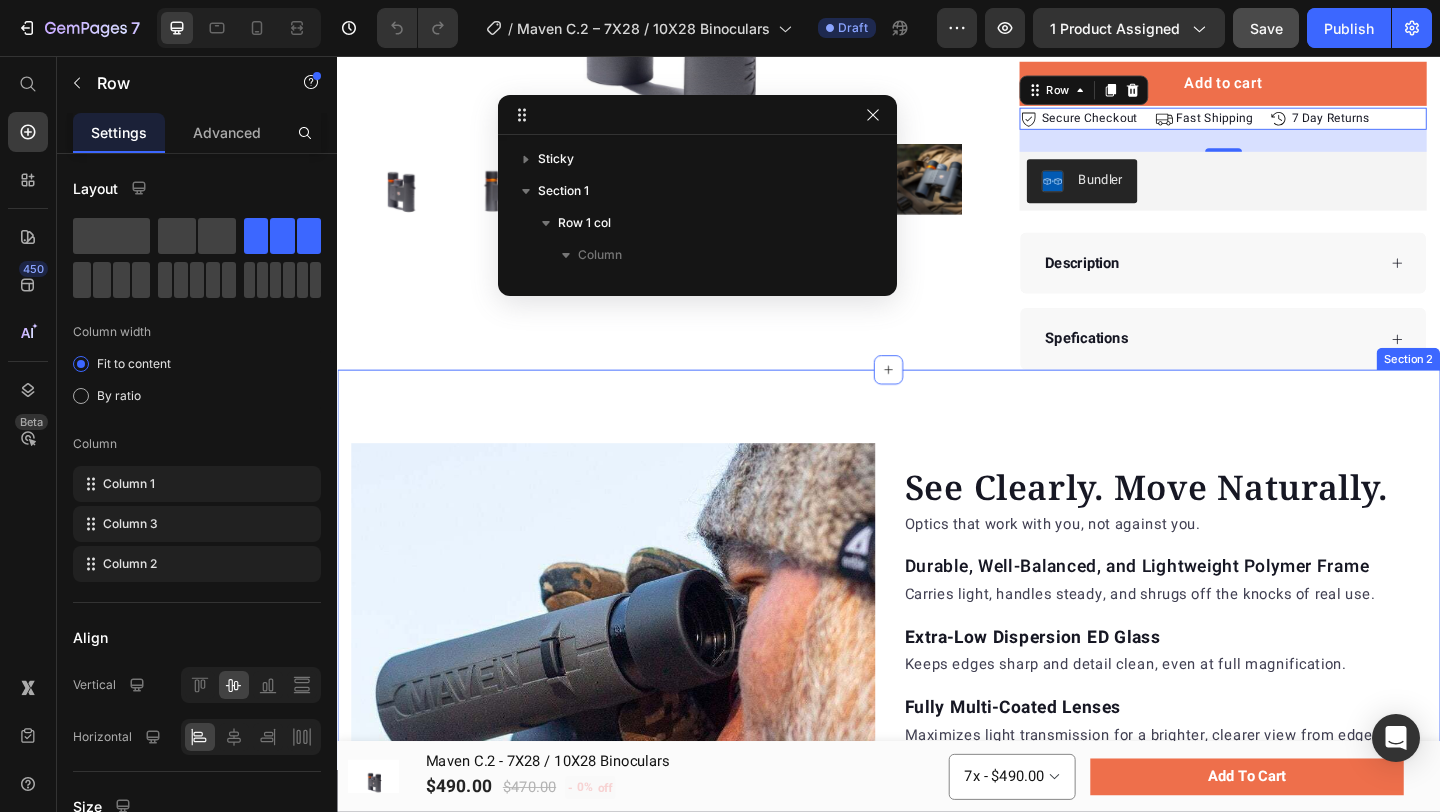 scroll, scrollTop: 565, scrollLeft: 0, axis: vertical 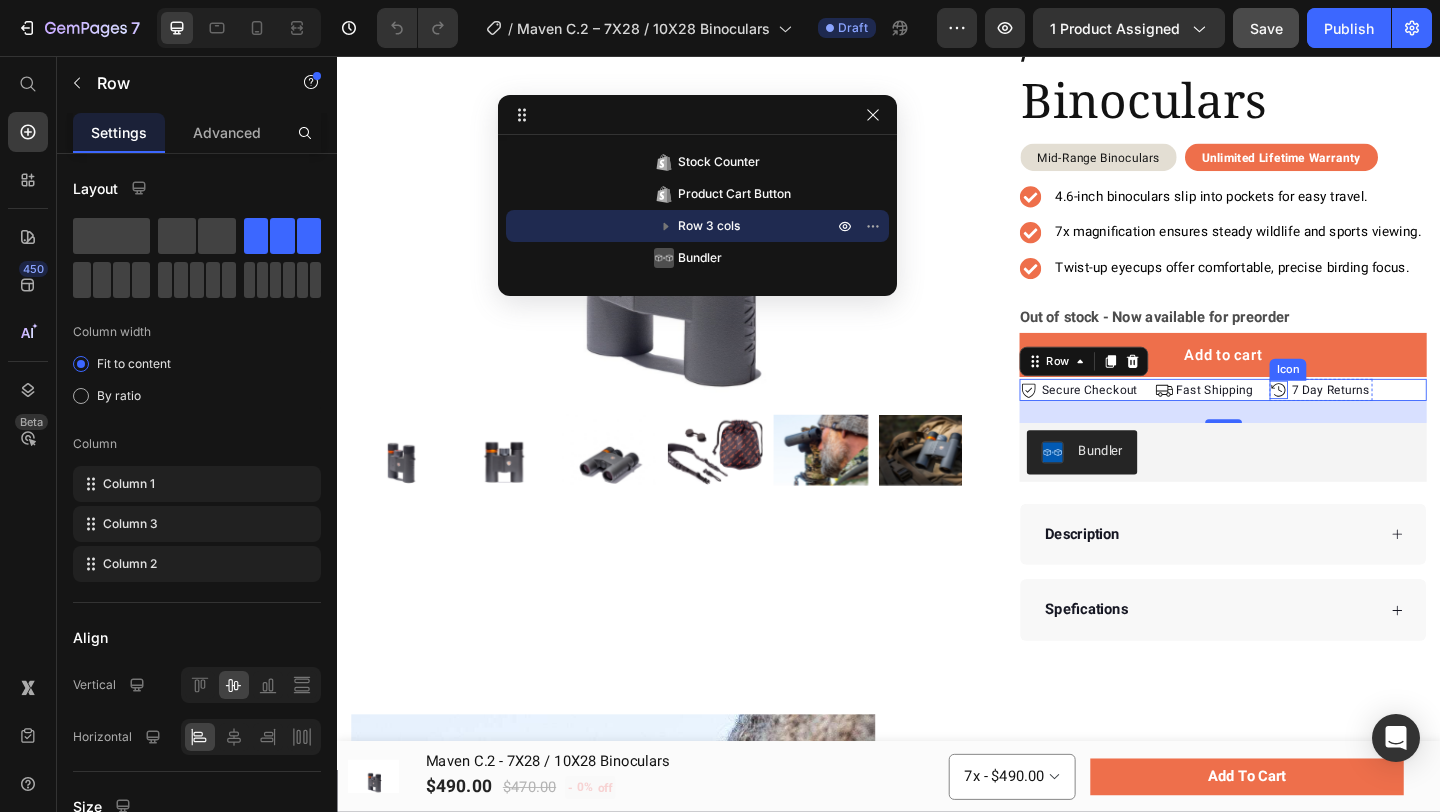 click 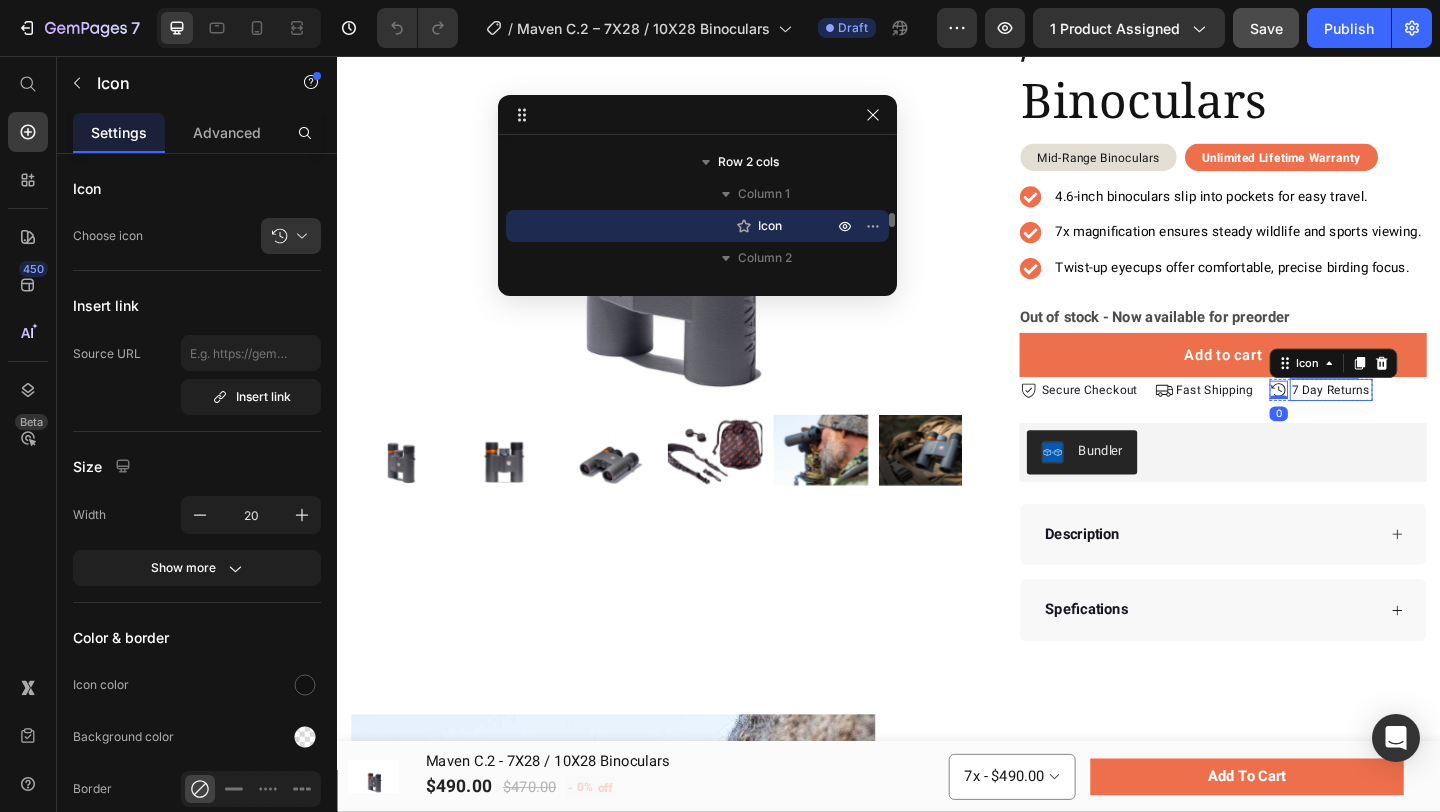 click on "7 Day Returns" at bounding box center (1418, 419) 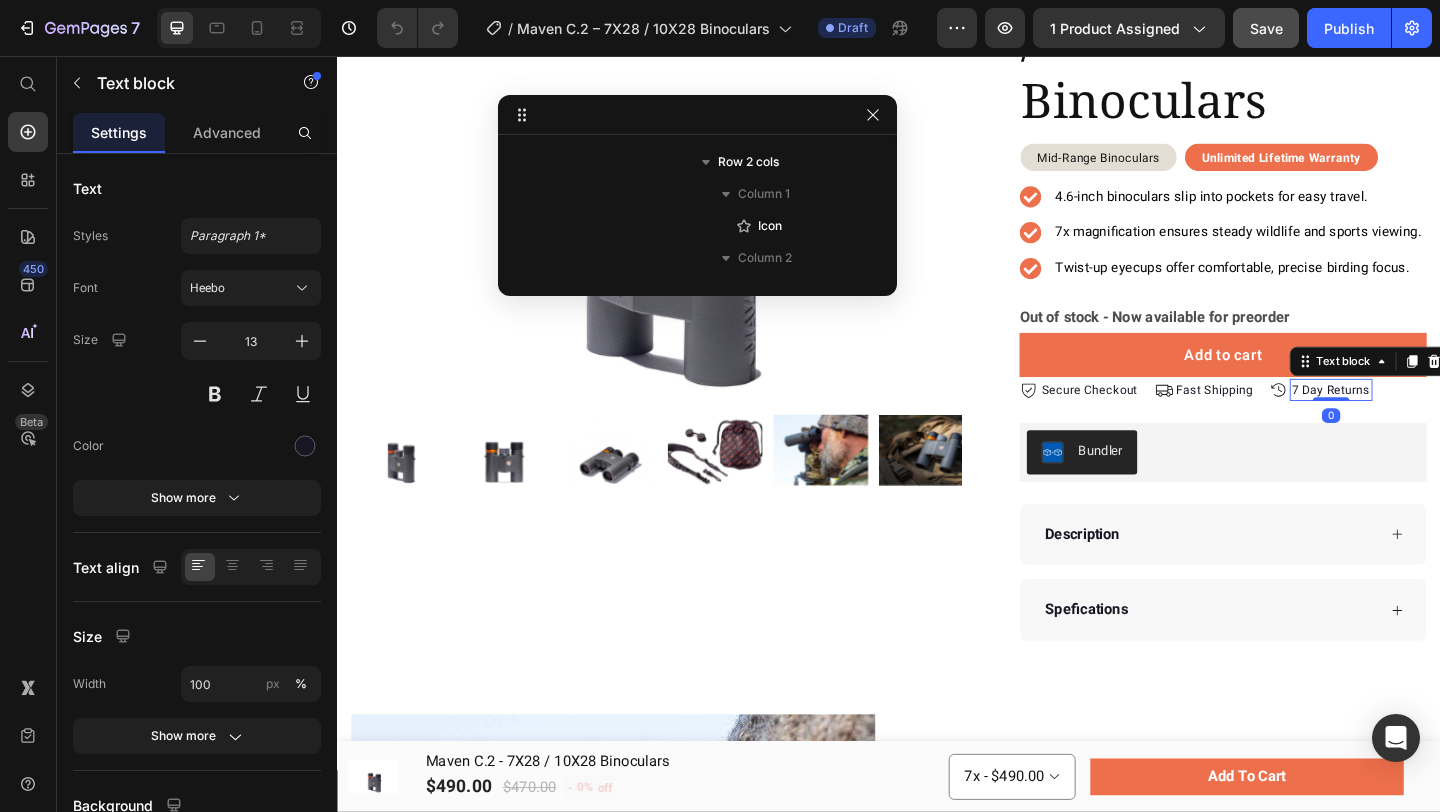 scroll, scrollTop: 701, scrollLeft: 0, axis: vertical 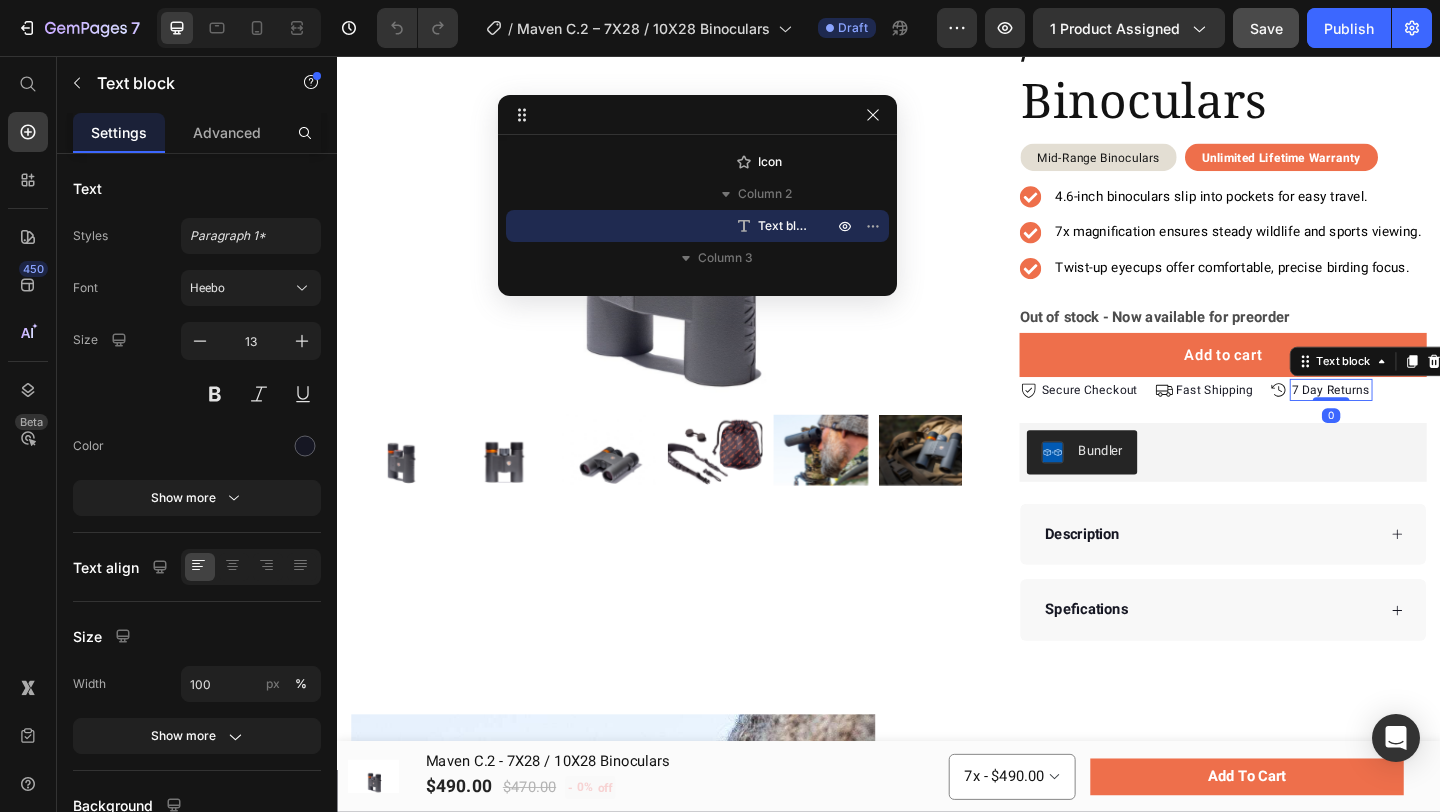 click on "Icon 7 Day Returns Text block   0 Row" at bounding box center (1407, 419) 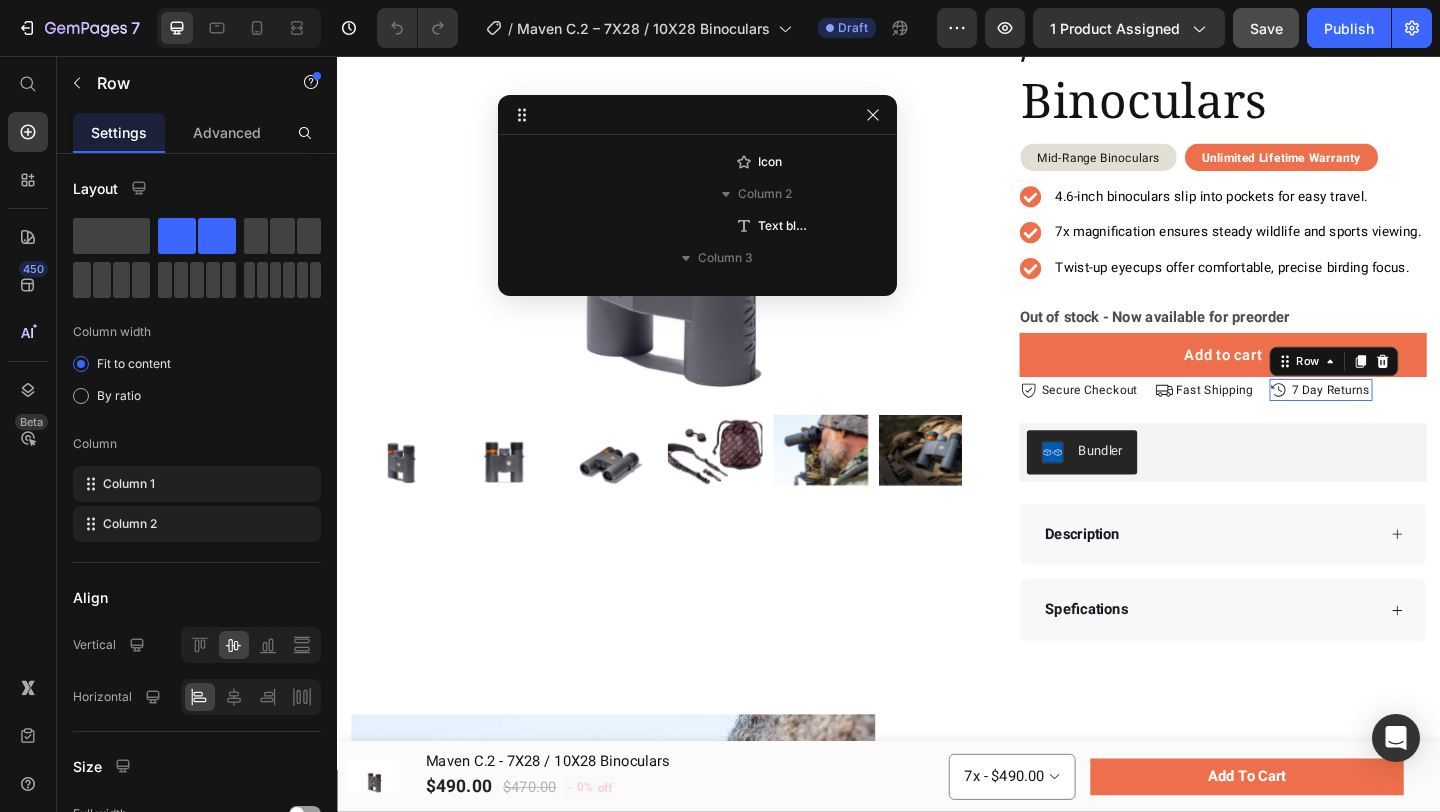 scroll, scrollTop: 573, scrollLeft: 0, axis: vertical 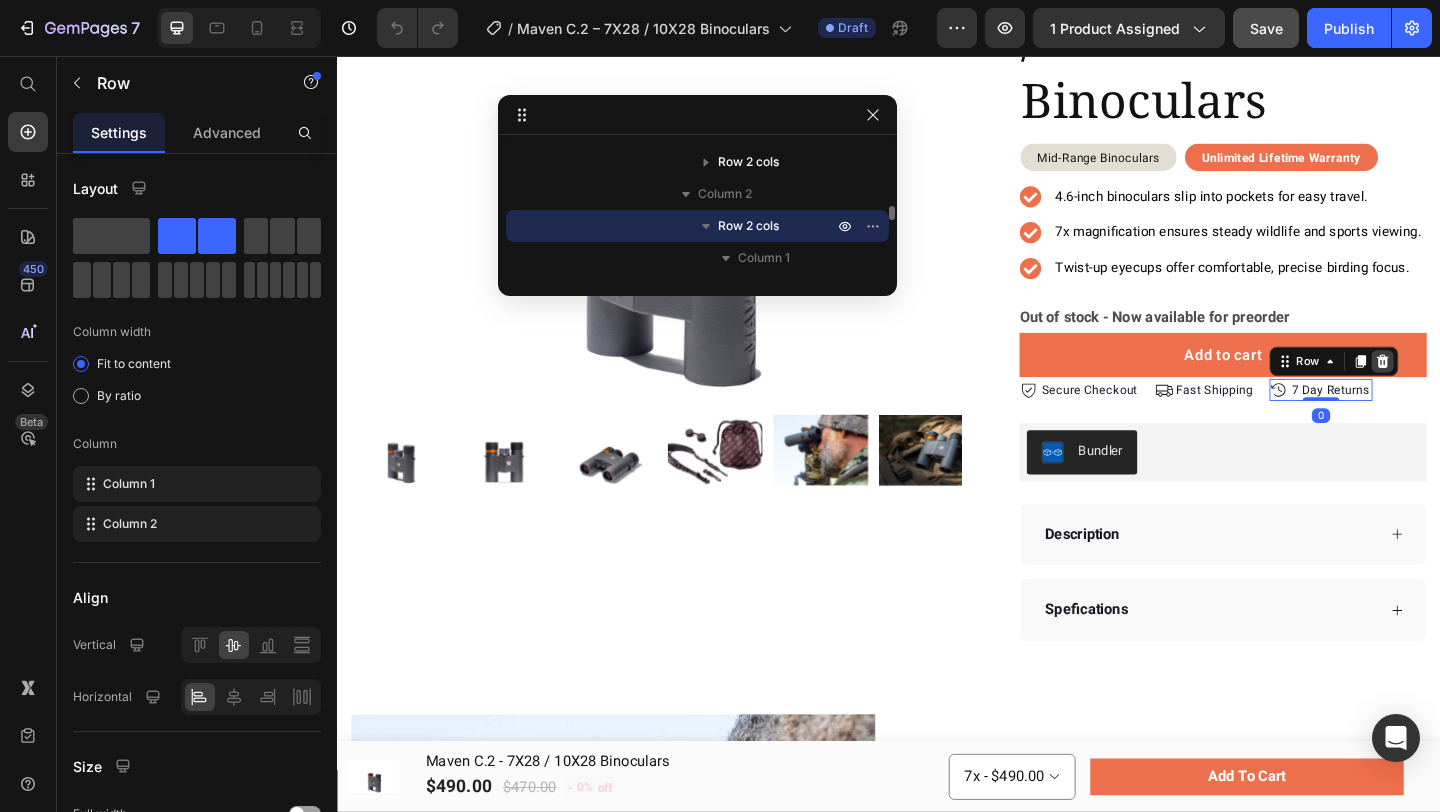 click 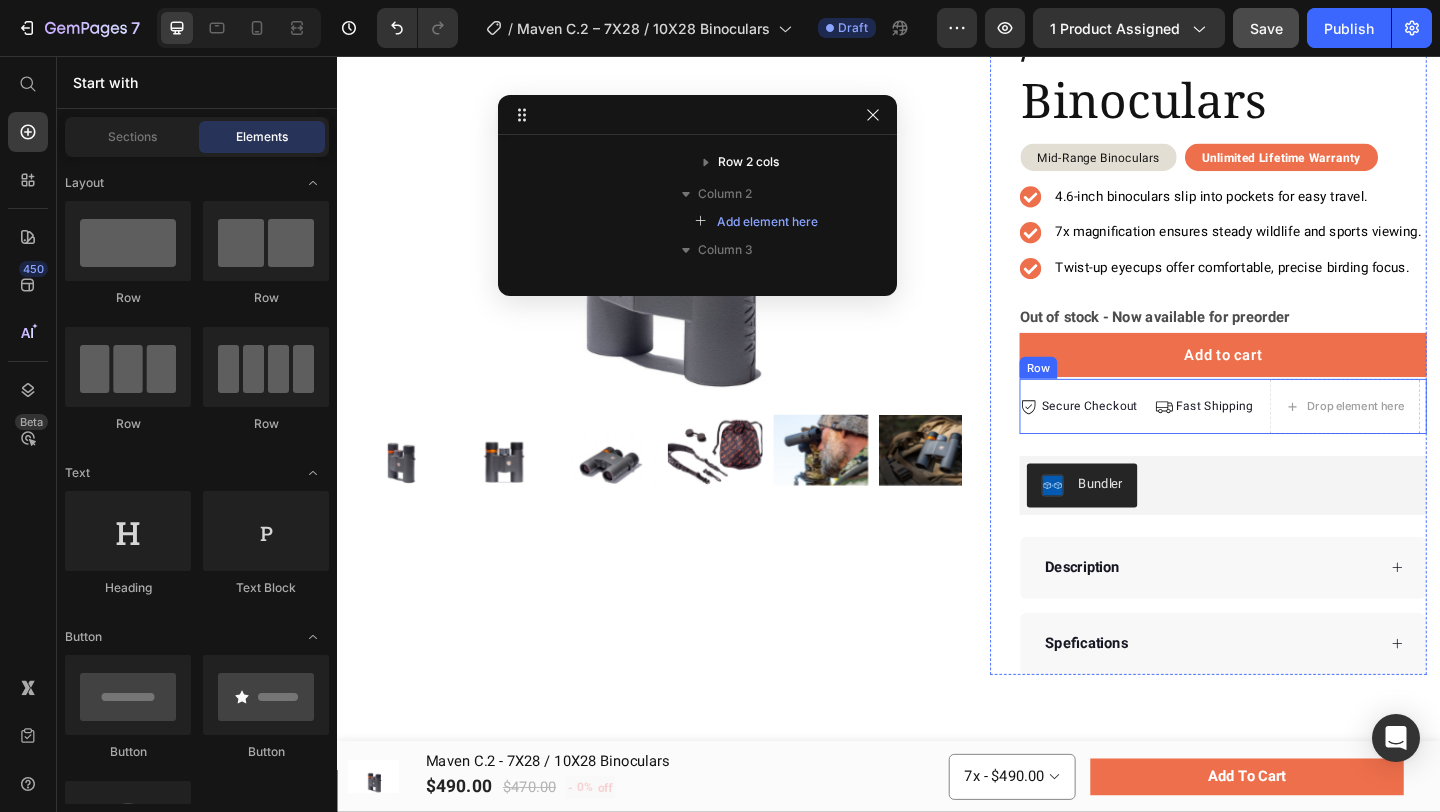 click on "Icon Secure Checkout Text block Row
Drop element here
Icon Fast Shipping Text block Row Row" at bounding box center (1300, 437) 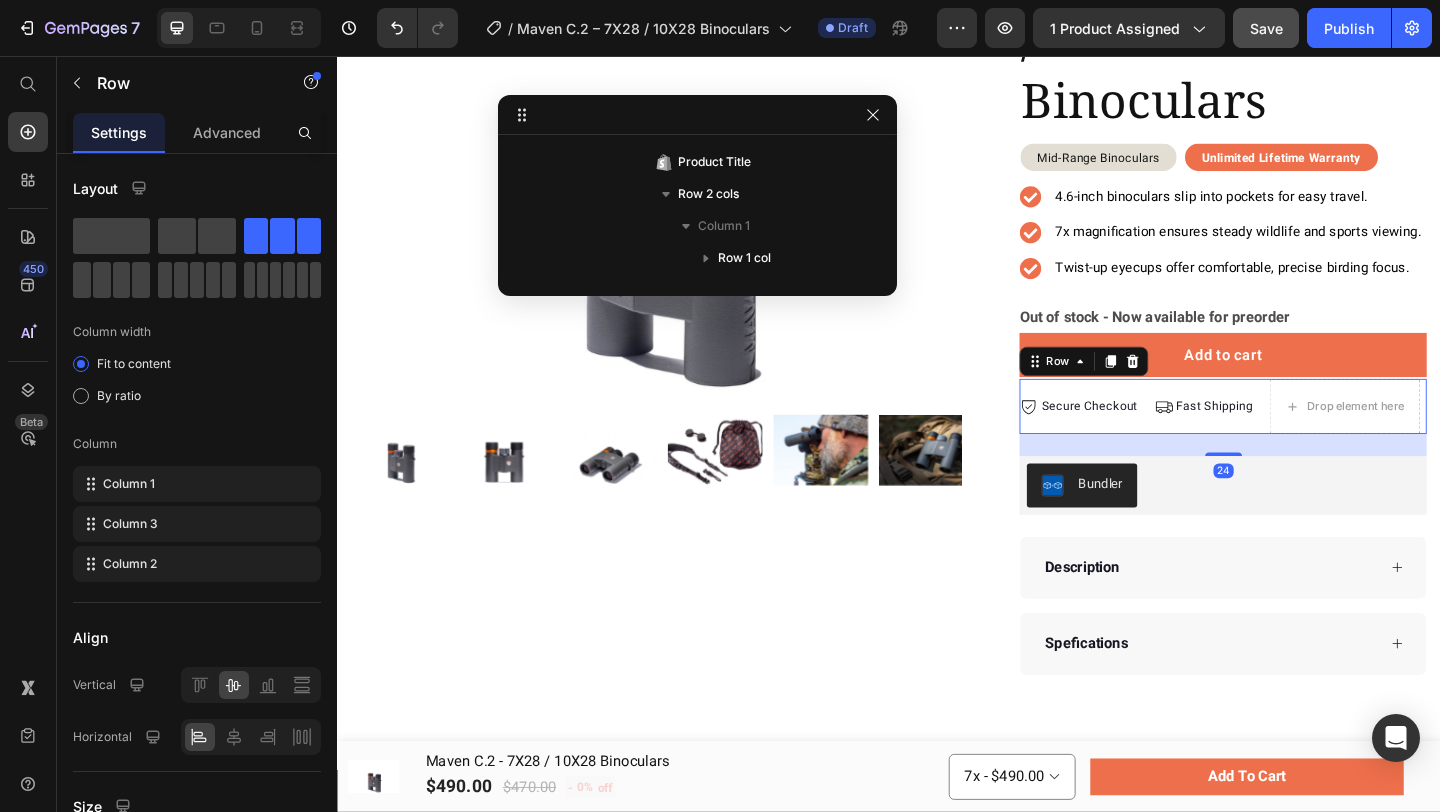 scroll, scrollTop: 797, scrollLeft: 0, axis: vertical 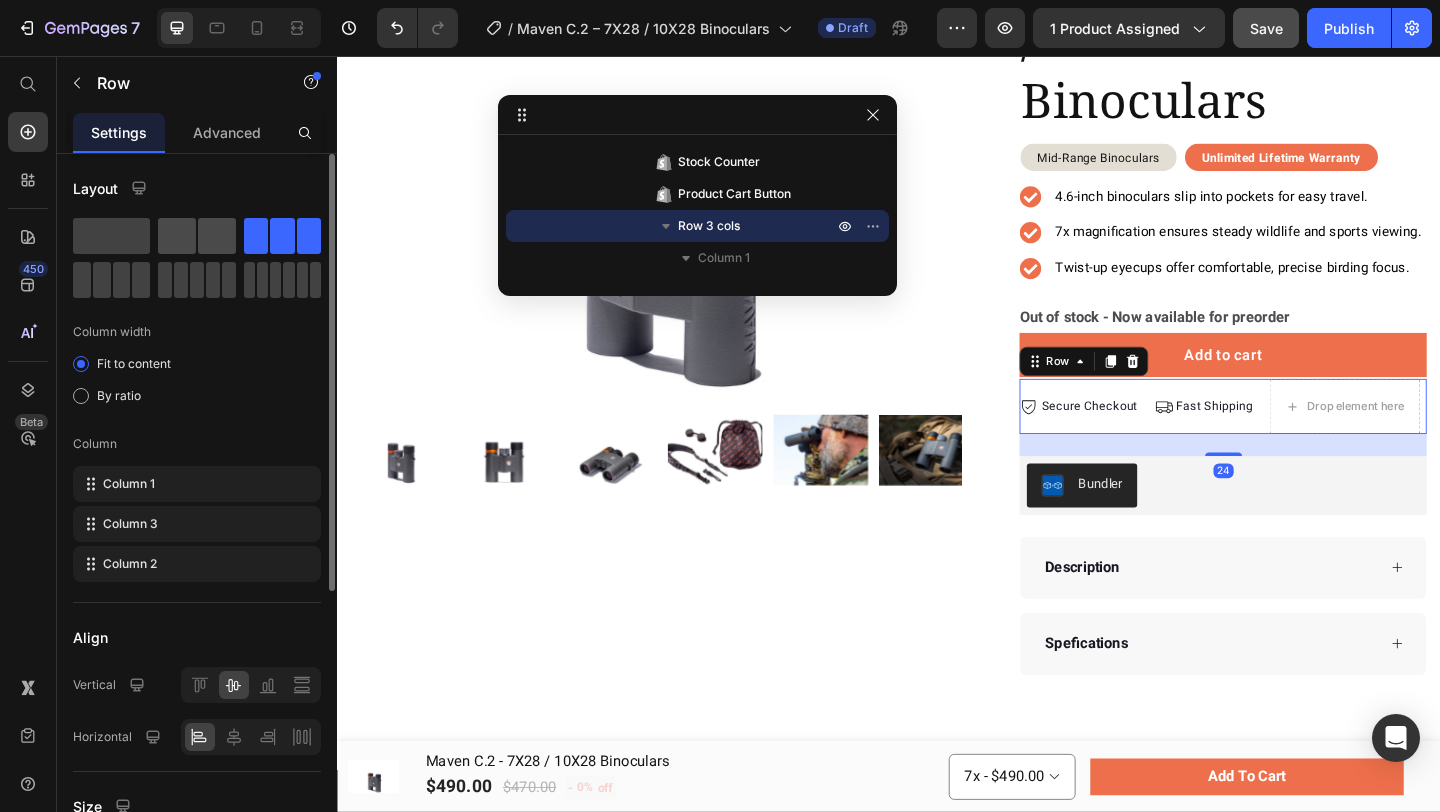 click 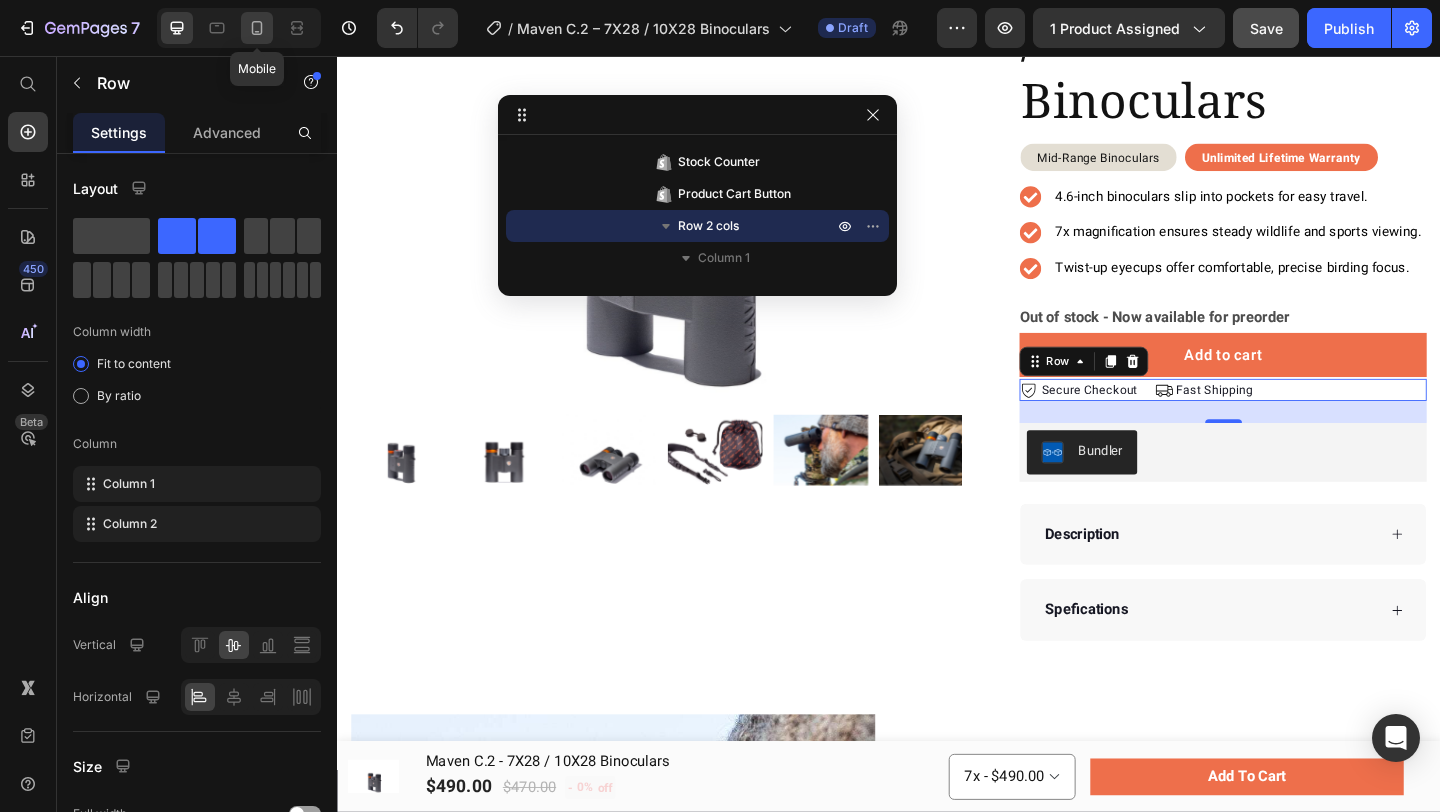click 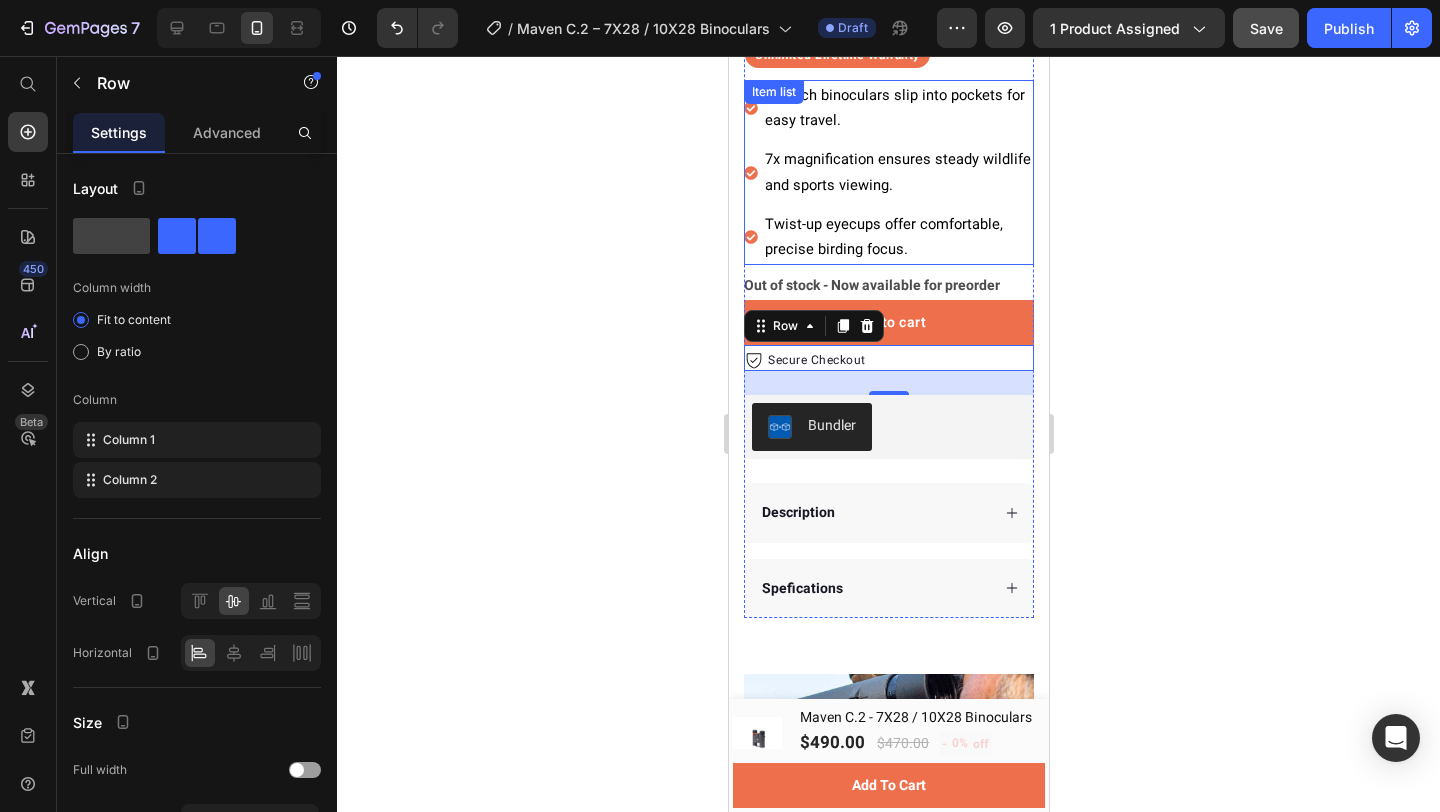 scroll, scrollTop: 768, scrollLeft: 0, axis: vertical 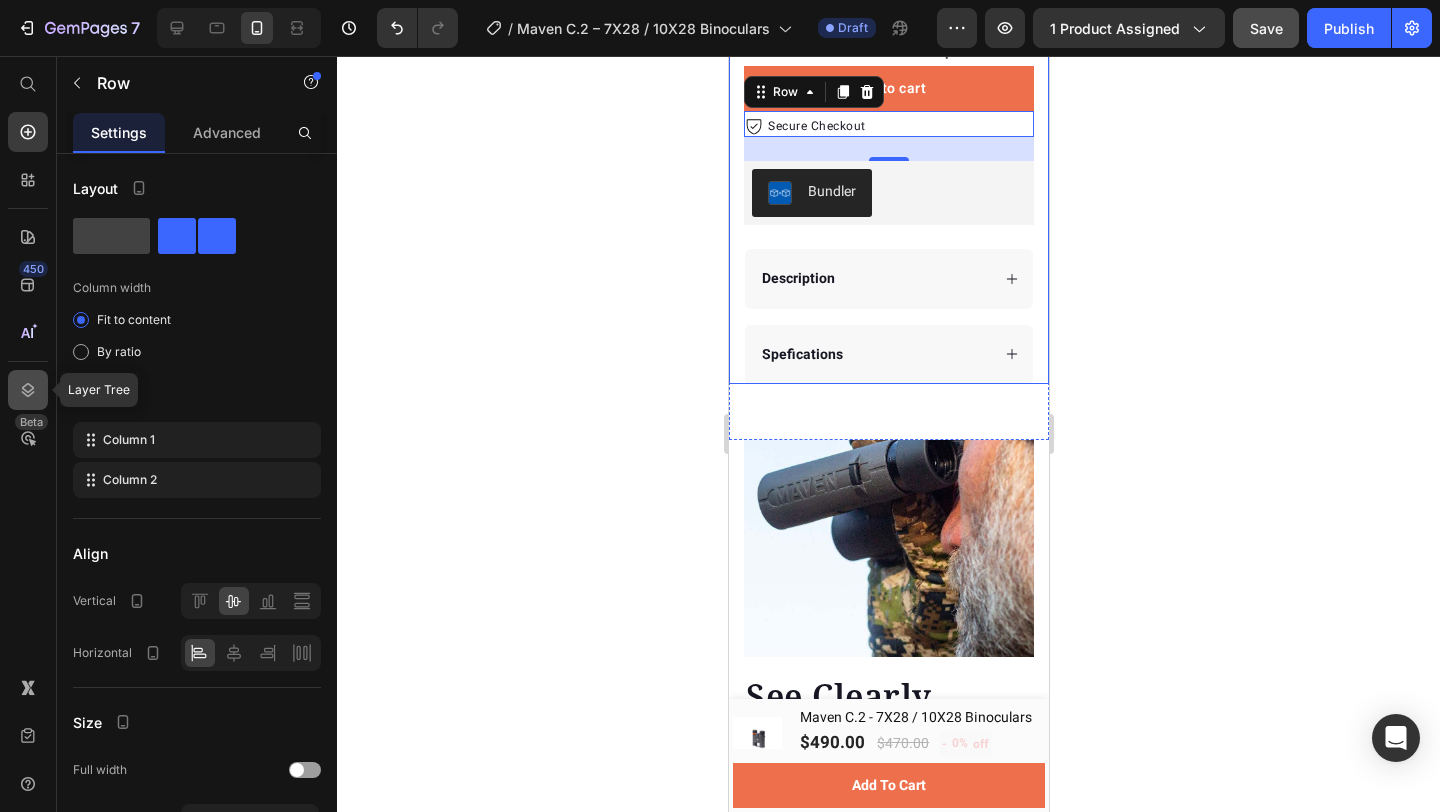 click 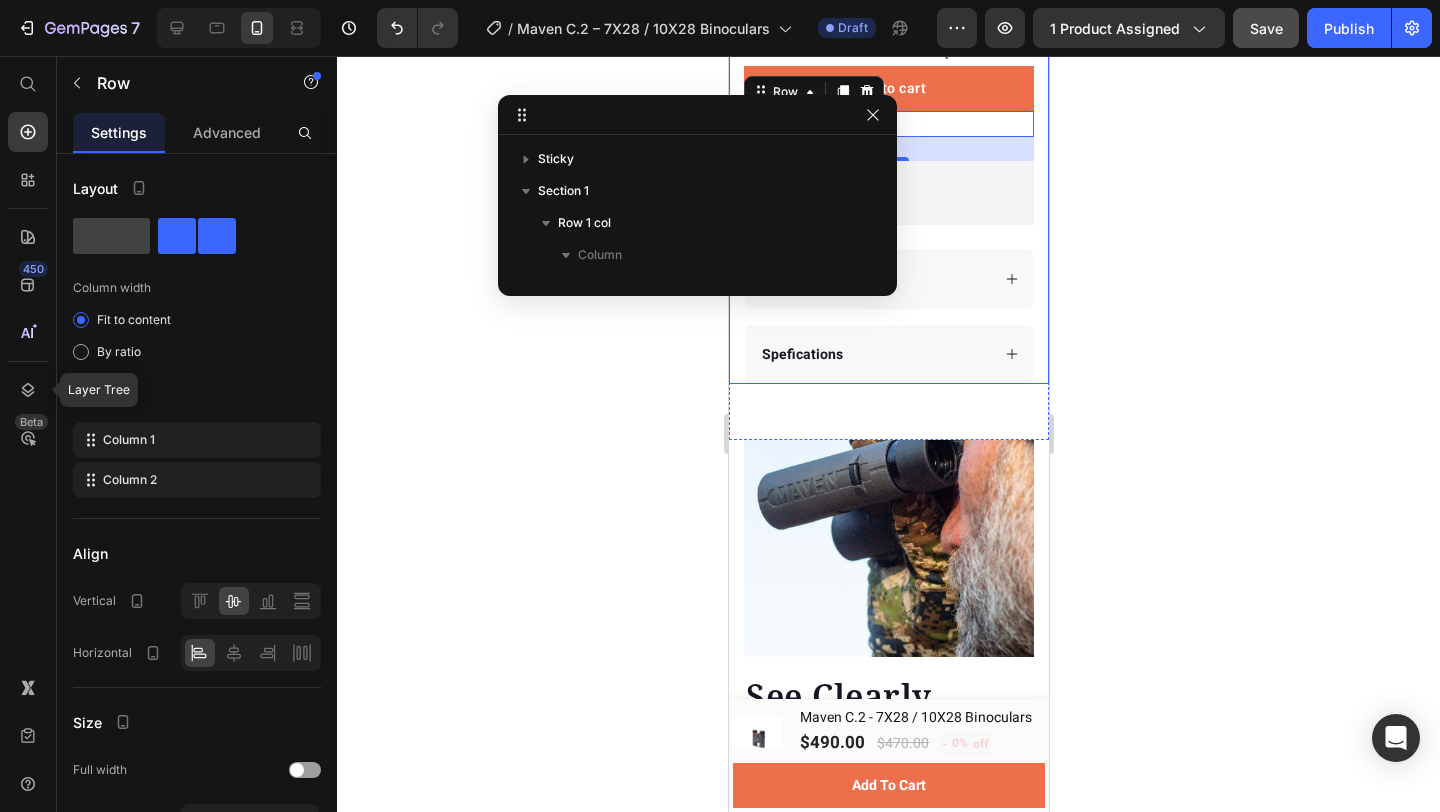 scroll, scrollTop: 445, scrollLeft: 0, axis: vertical 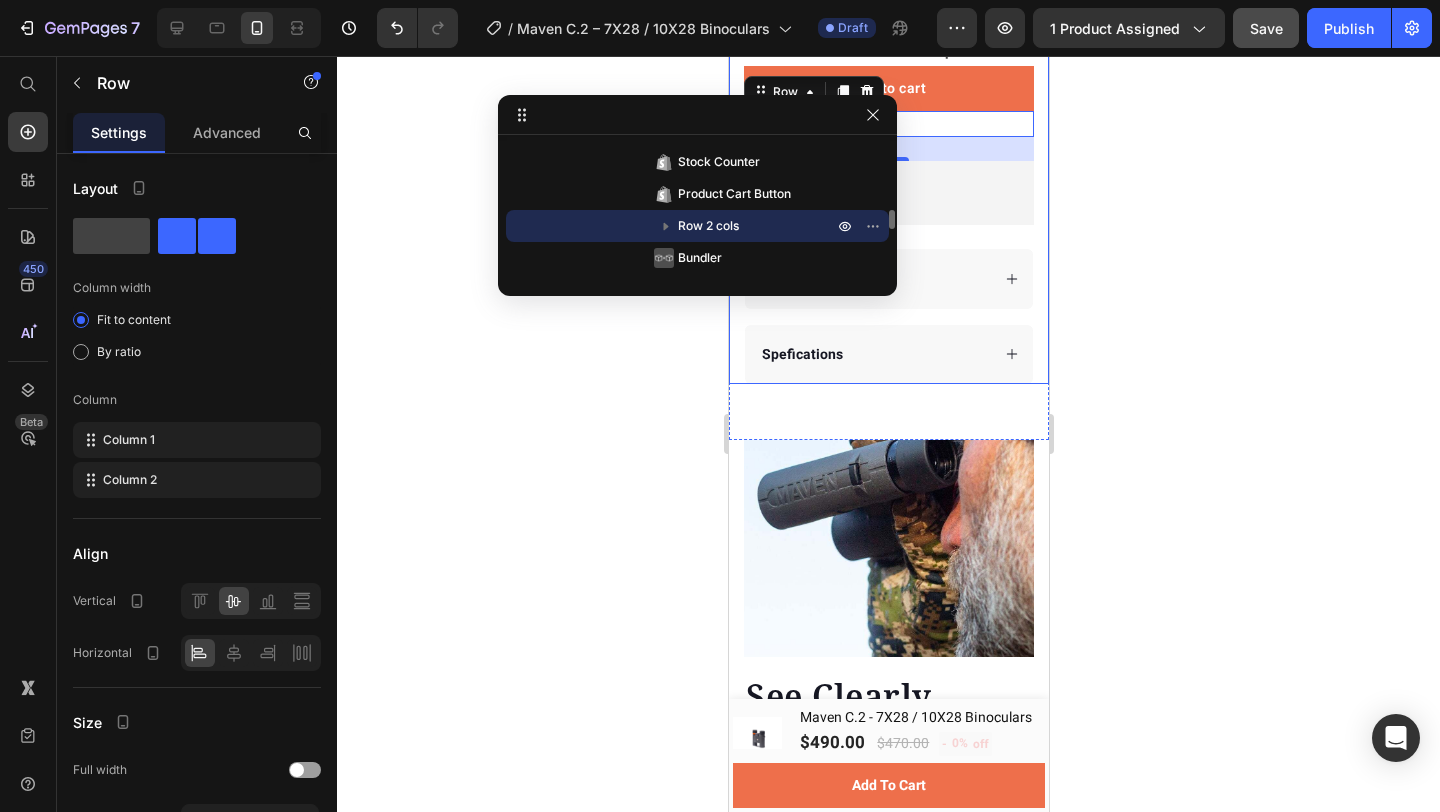 click 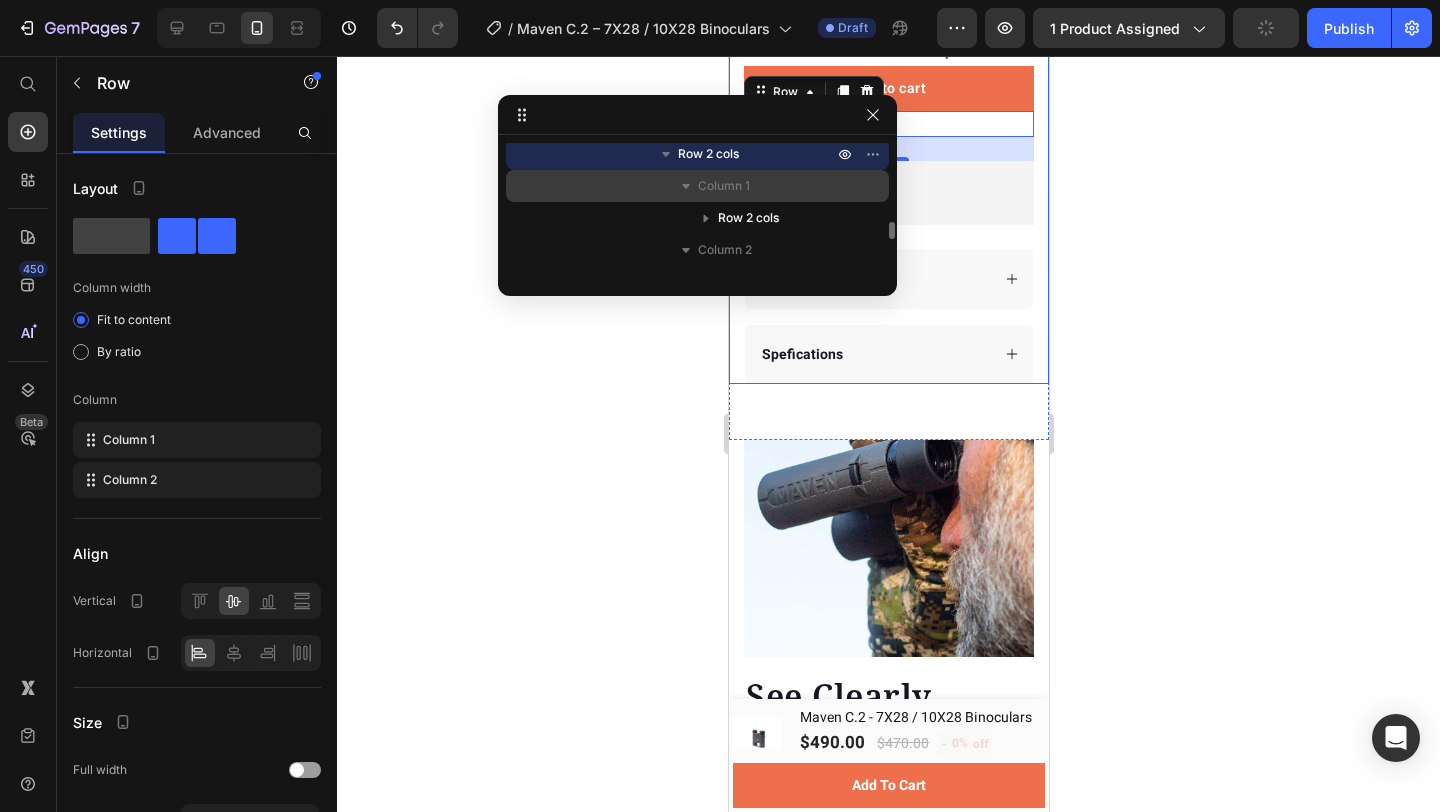 scroll, scrollTop: 529, scrollLeft: 0, axis: vertical 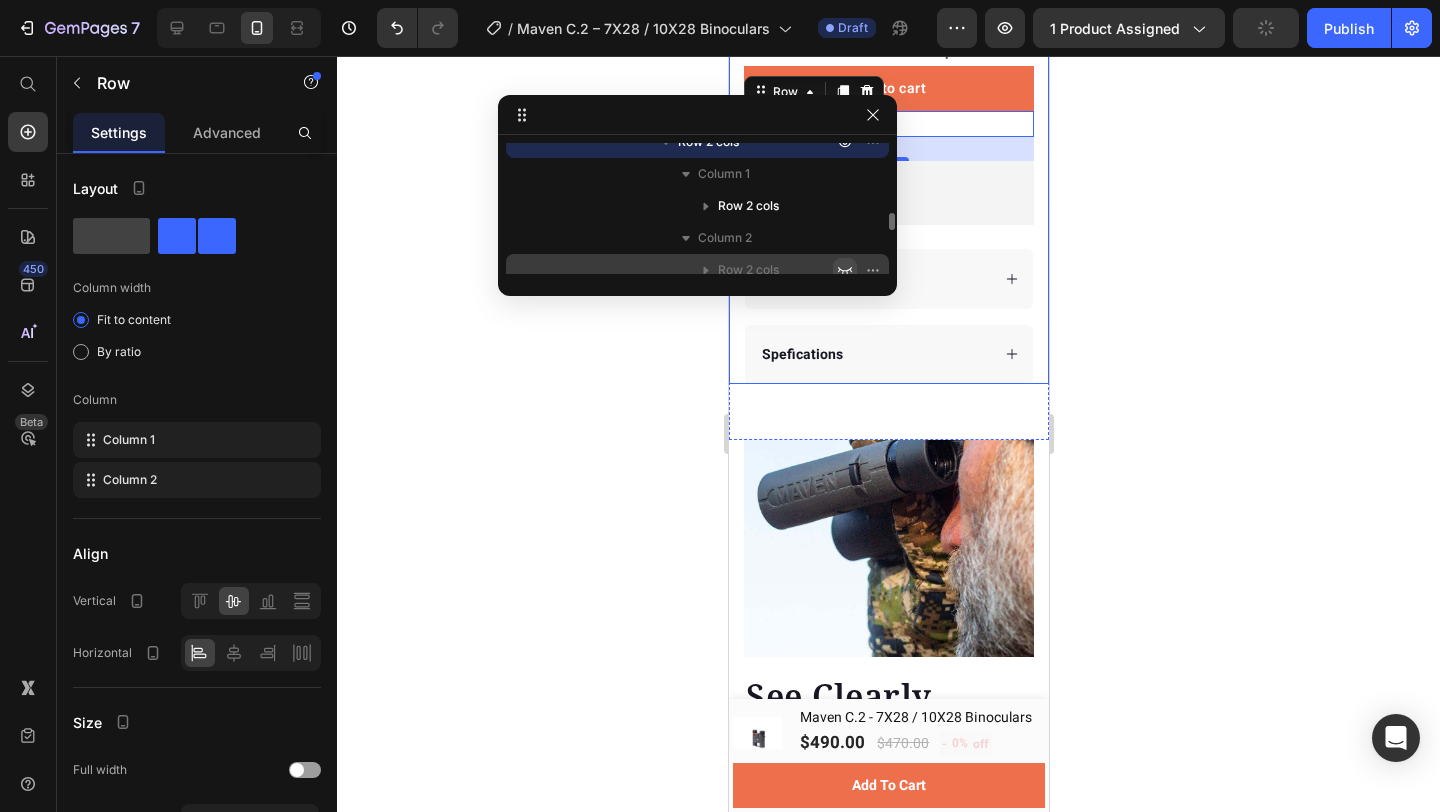 click 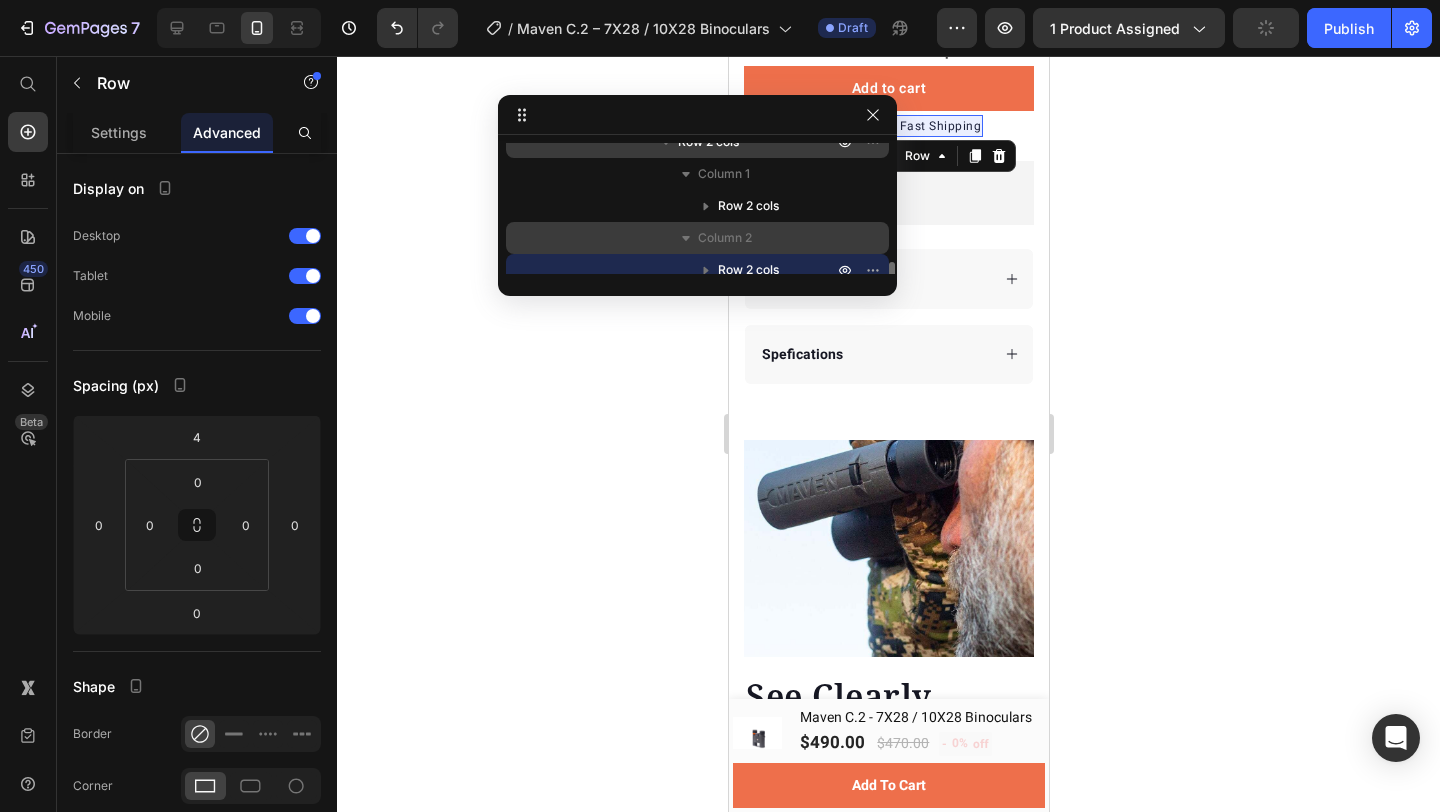 scroll, scrollTop: 573, scrollLeft: 0, axis: vertical 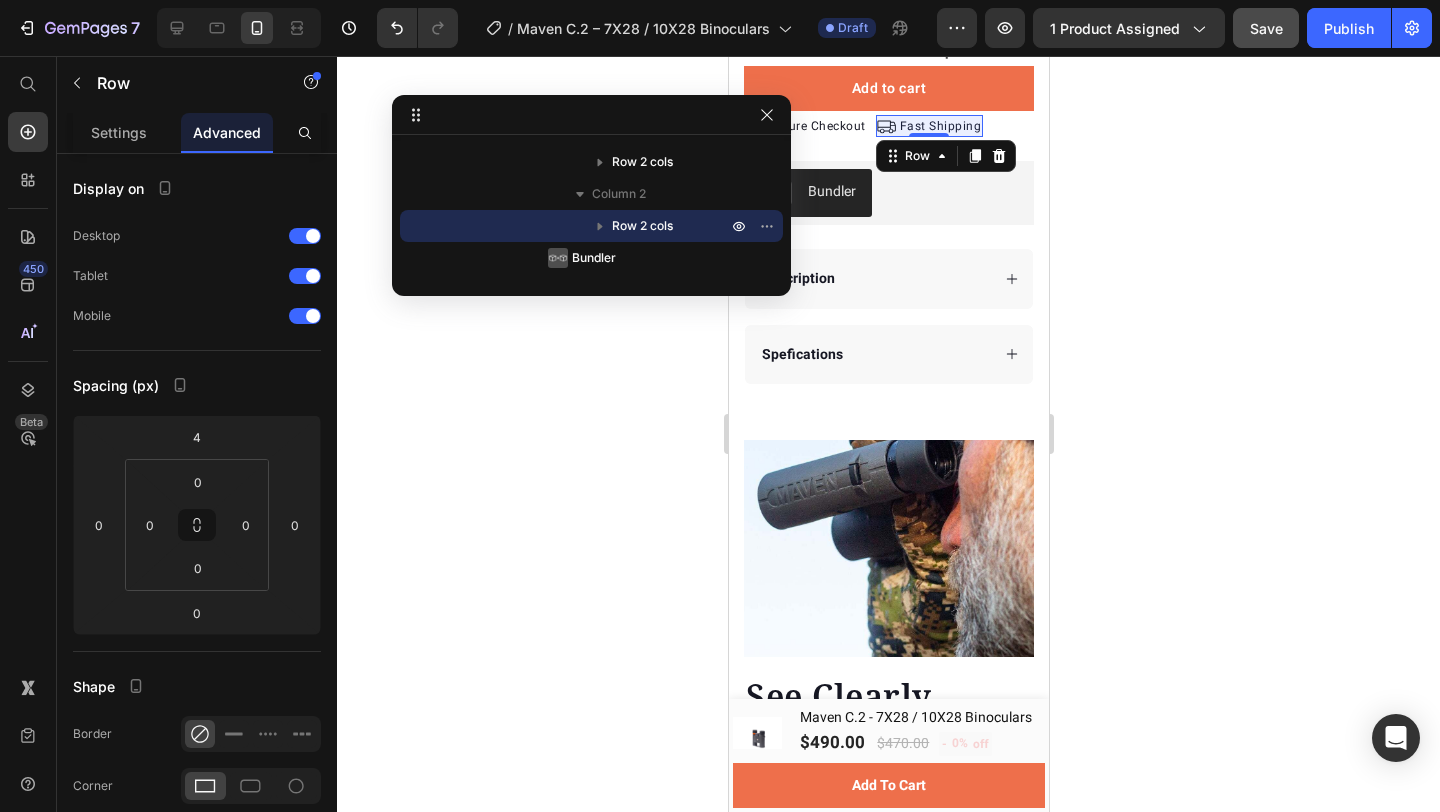 drag, startPoint x: 591, startPoint y: 111, endPoint x: 482, endPoint y: 111, distance: 109 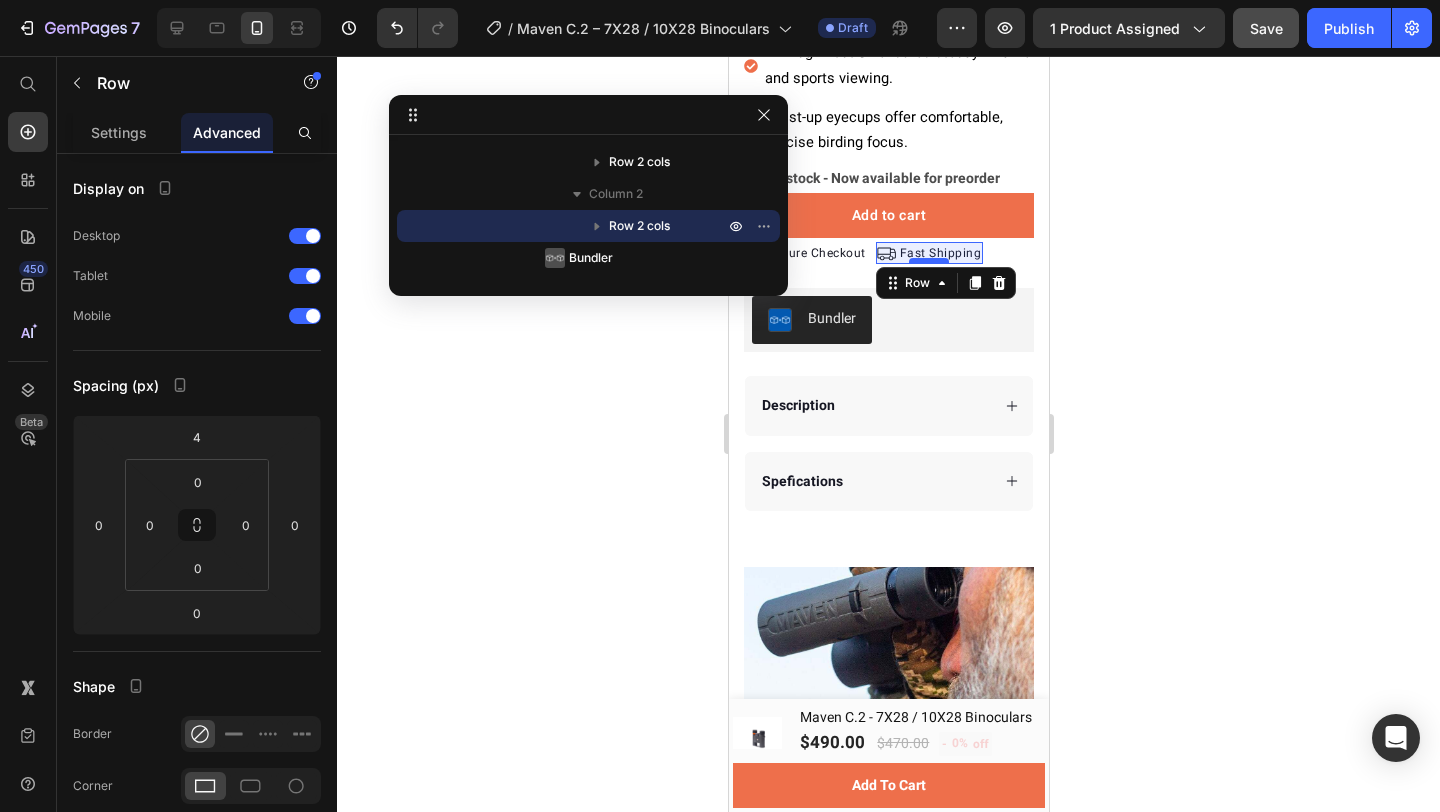 scroll, scrollTop: 623, scrollLeft: 0, axis: vertical 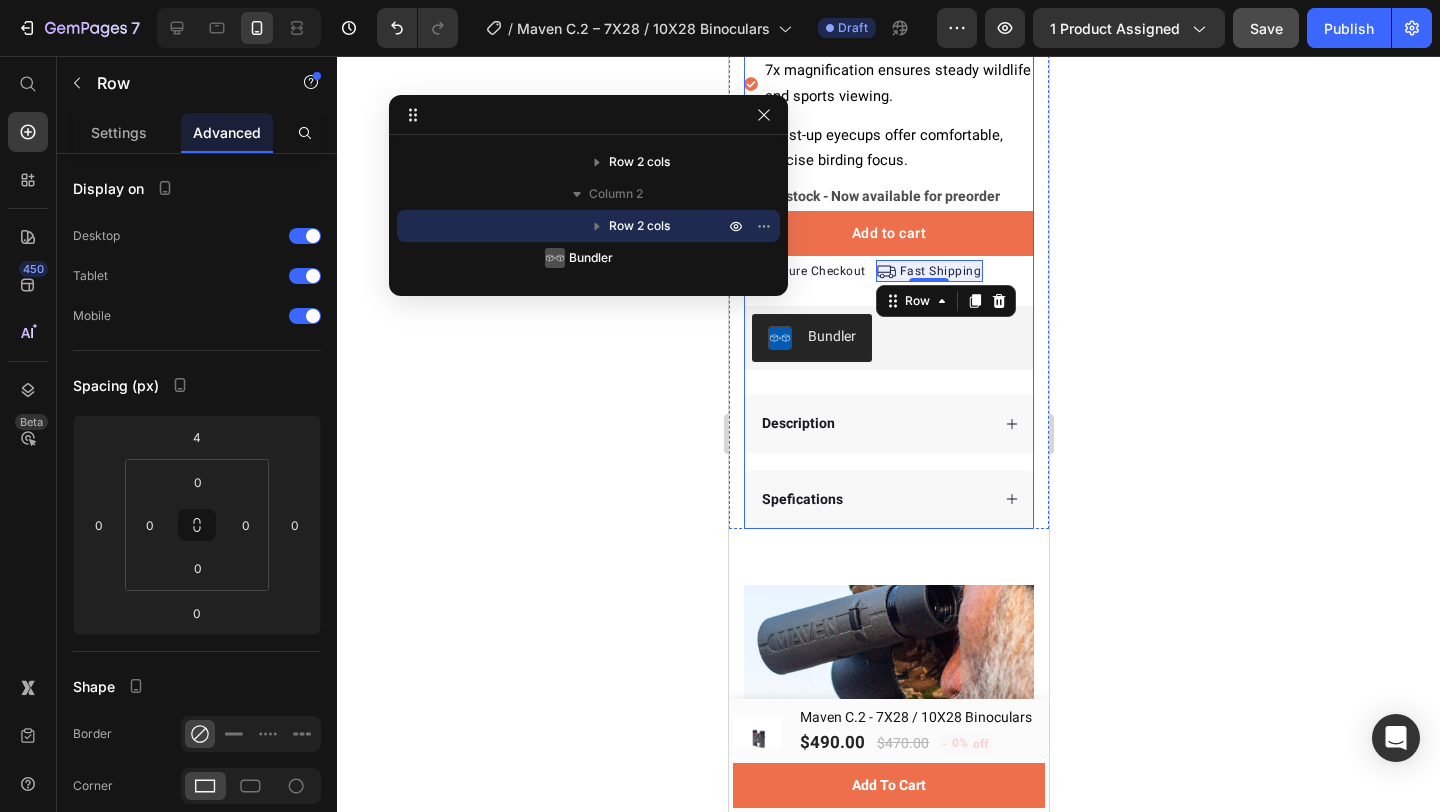click on "Out of stock - Now available for preorder" at bounding box center (871, 196) 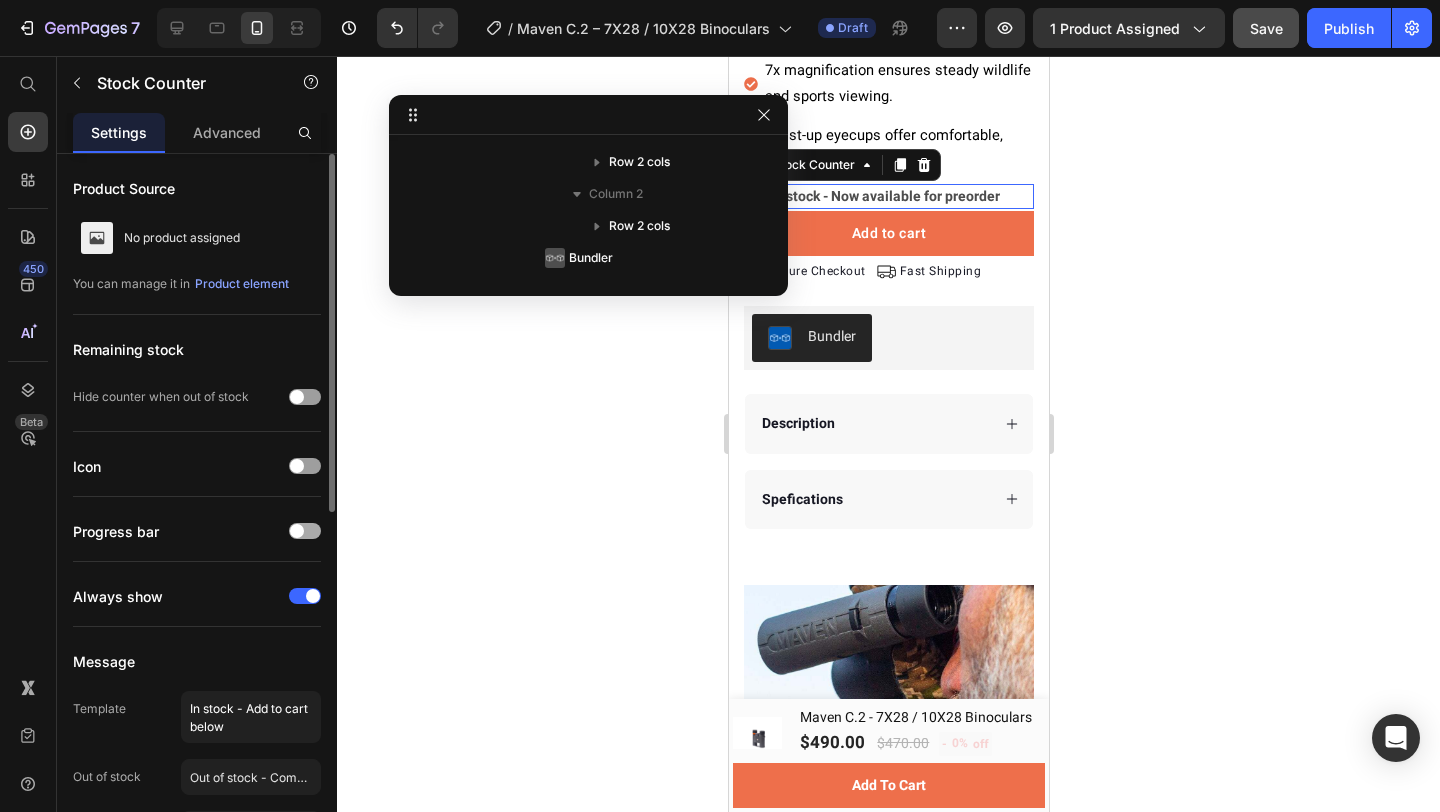 scroll, scrollTop: 381, scrollLeft: 0, axis: vertical 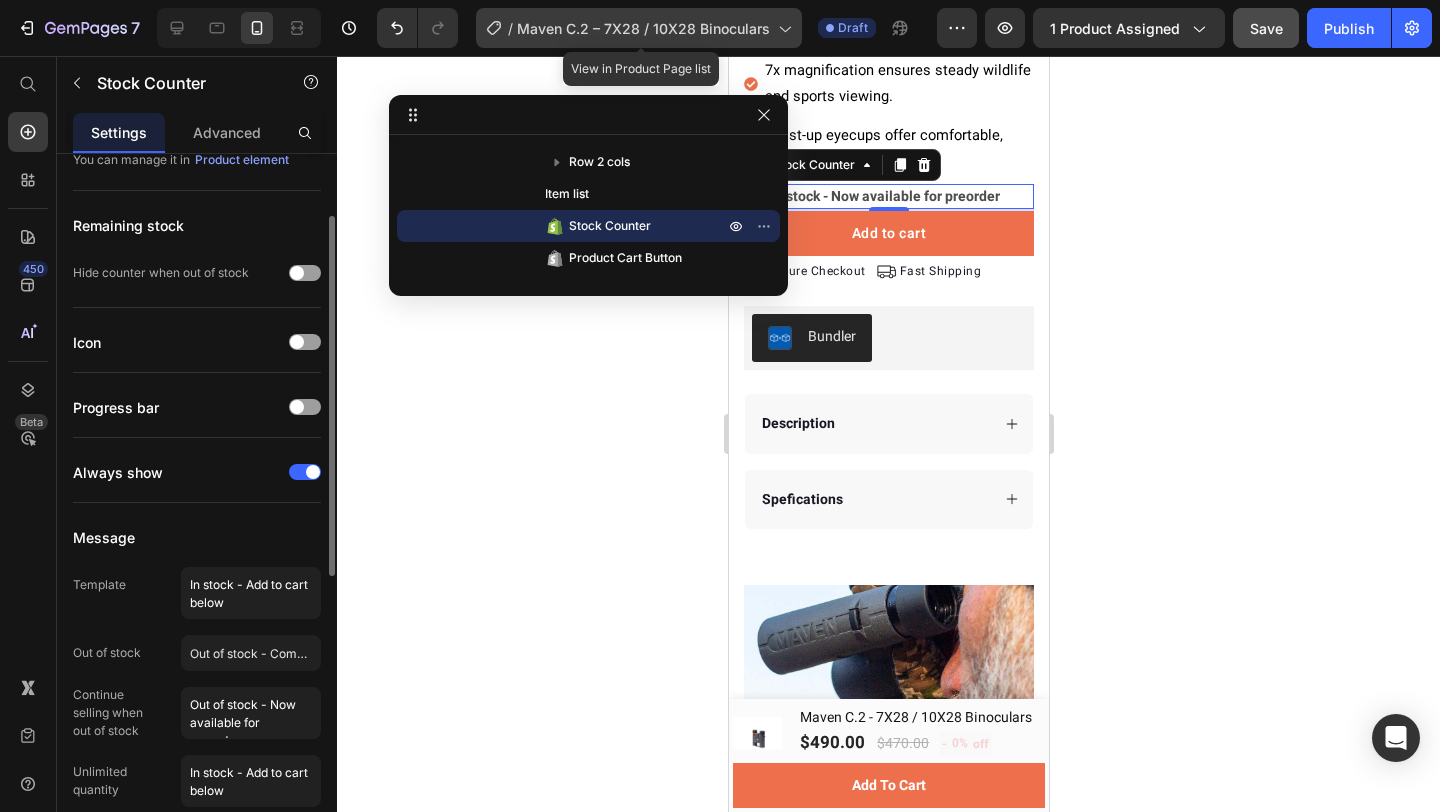 click on "Maven C.2 – 7X28 / 10X28 Binoculars" at bounding box center [643, 28] 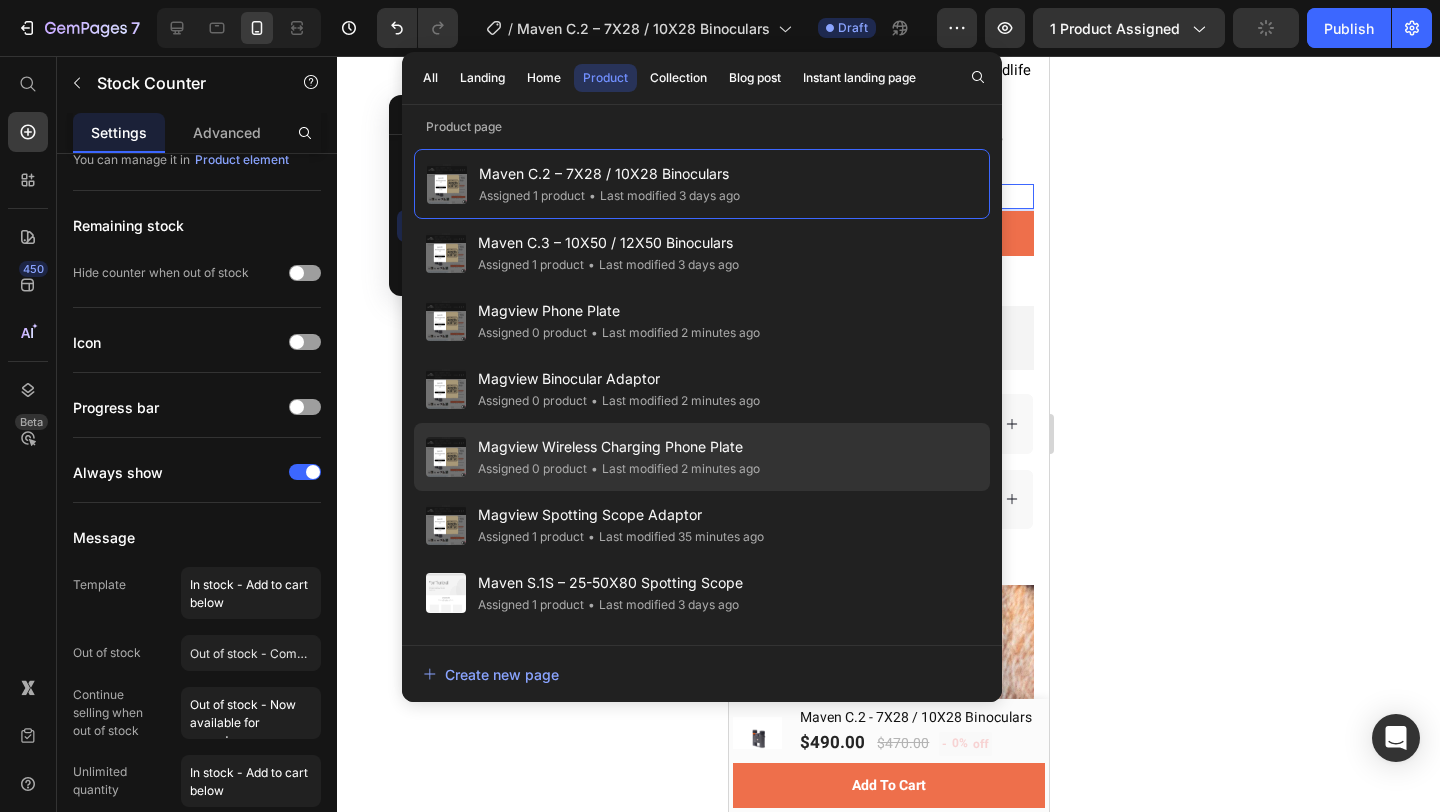 click on "Magview Wireless Charging Phone Plate Assigned 0 product • Last modified 2 minutes ago" 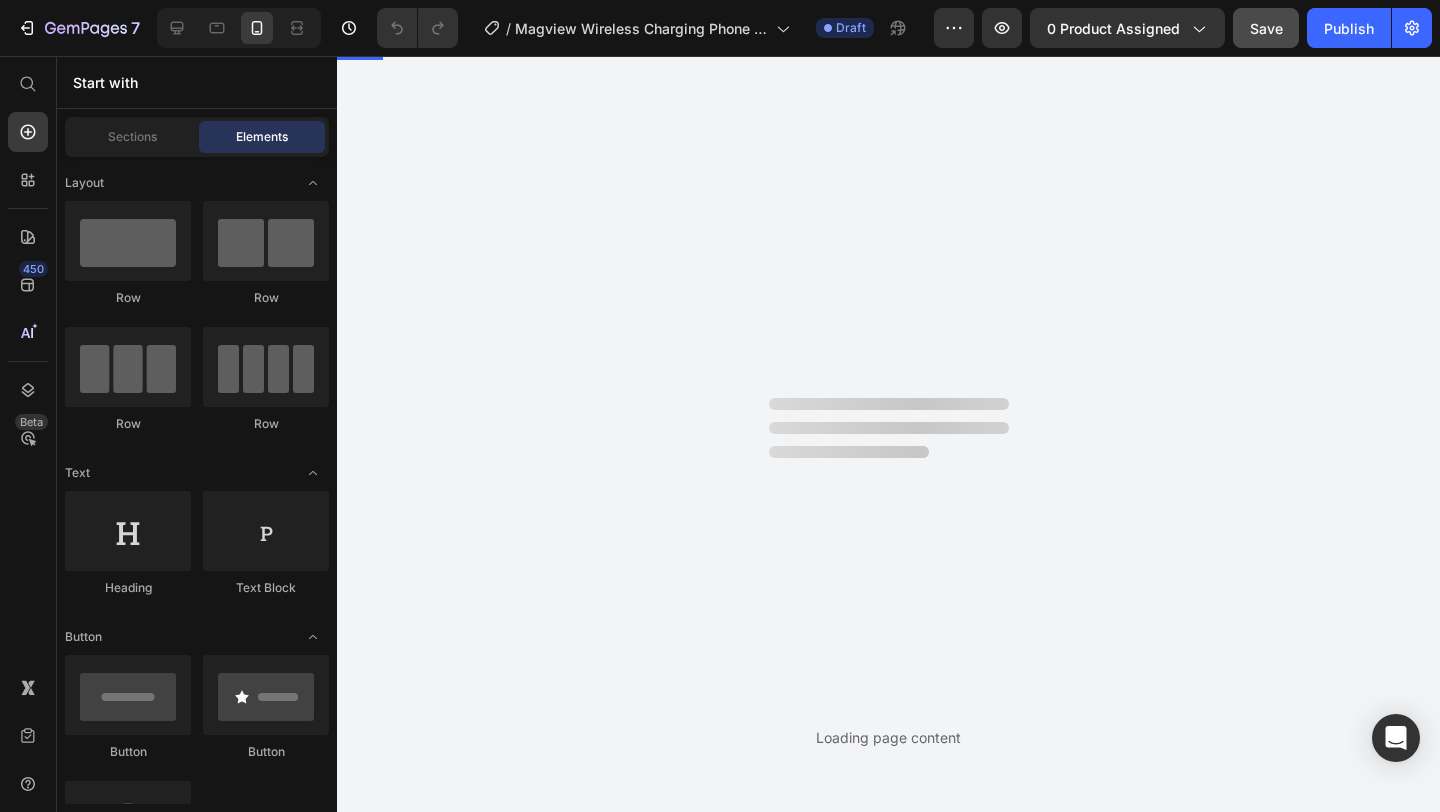 scroll, scrollTop: 0, scrollLeft: 0, axis: both 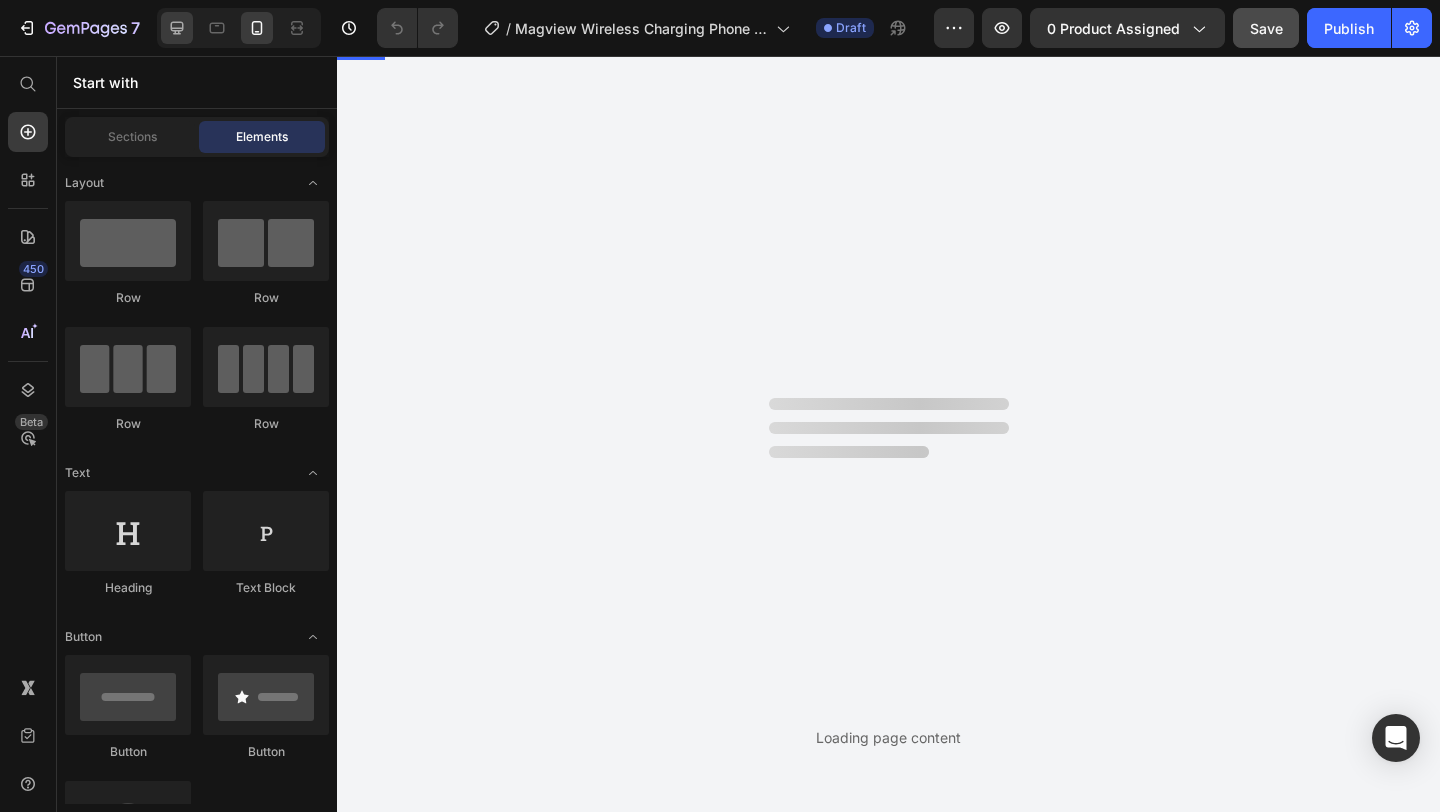 click 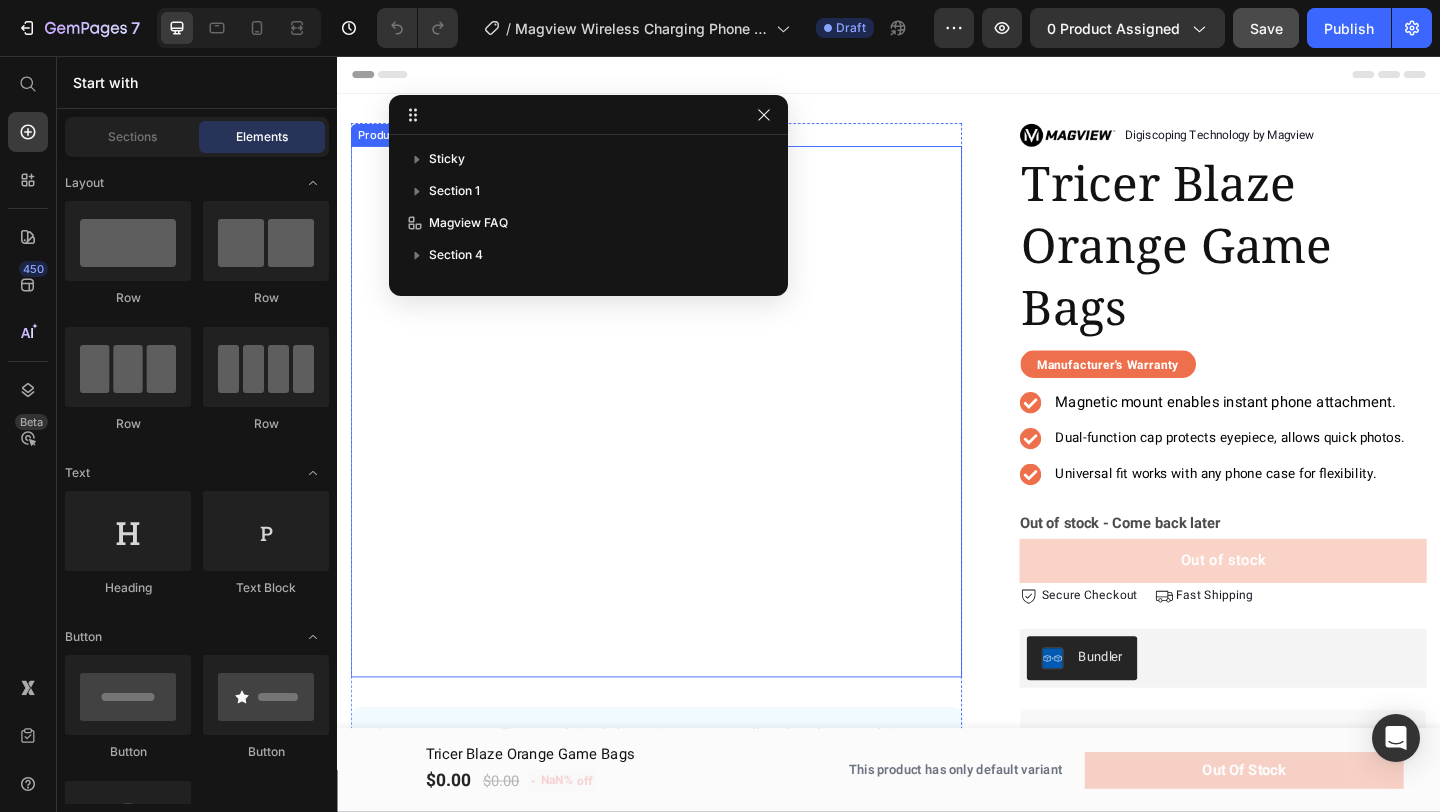 scroll, scrollTop: 17, scrollLeft: 0, axis: vertical 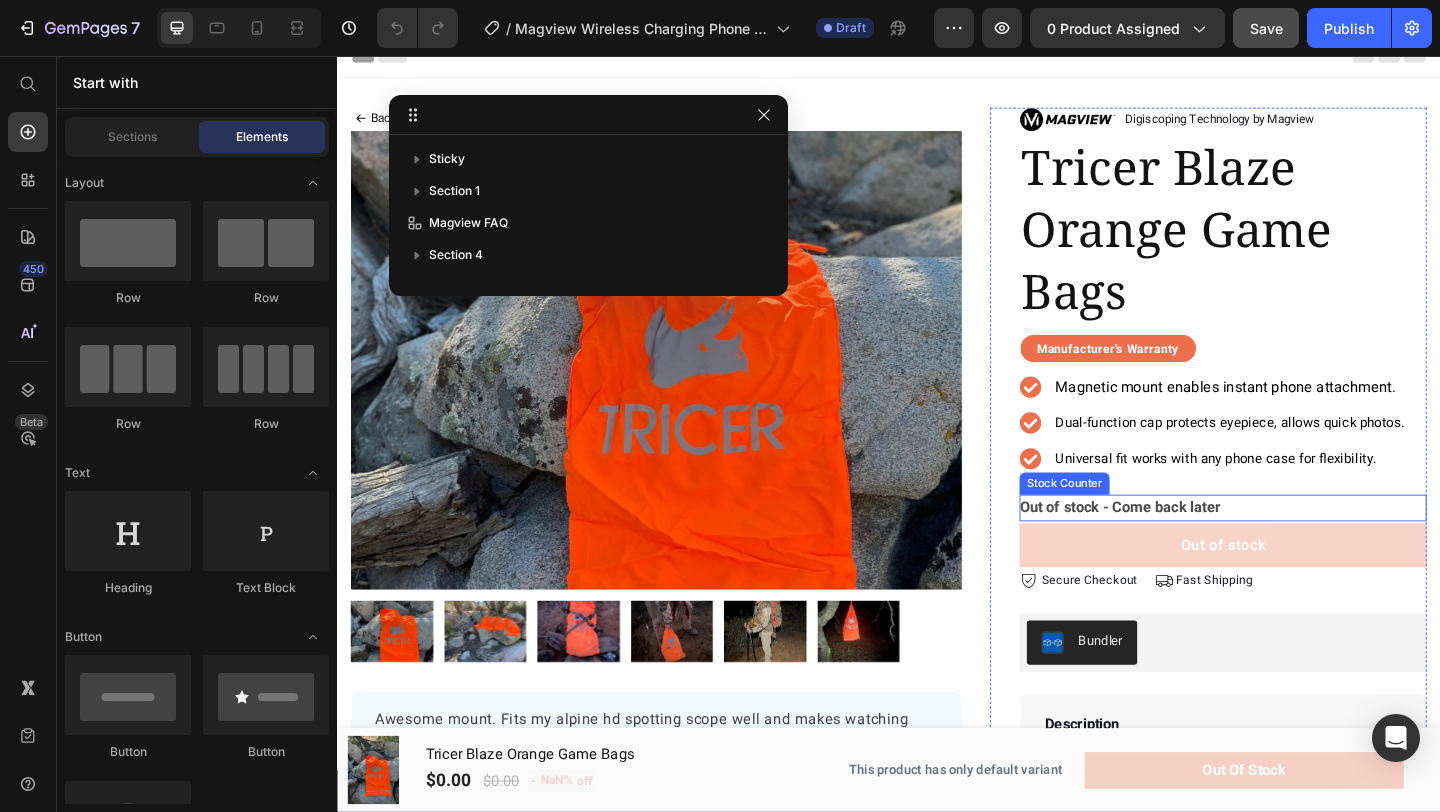 click on "Out of stock - Come back later" at bounding box center (1188, 547) 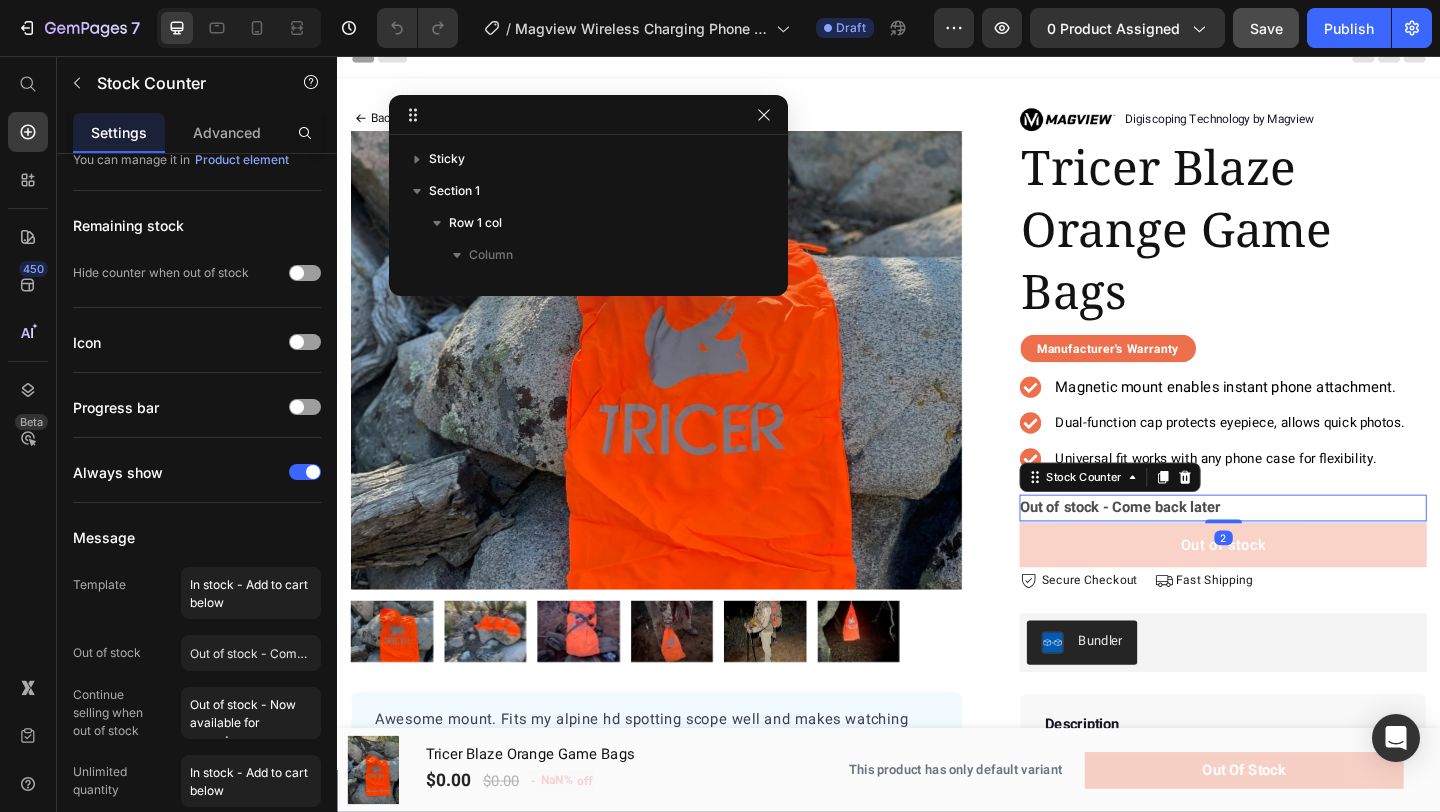 scroll, scrollTop: 381, scrollLeft: 0, axis: vertical 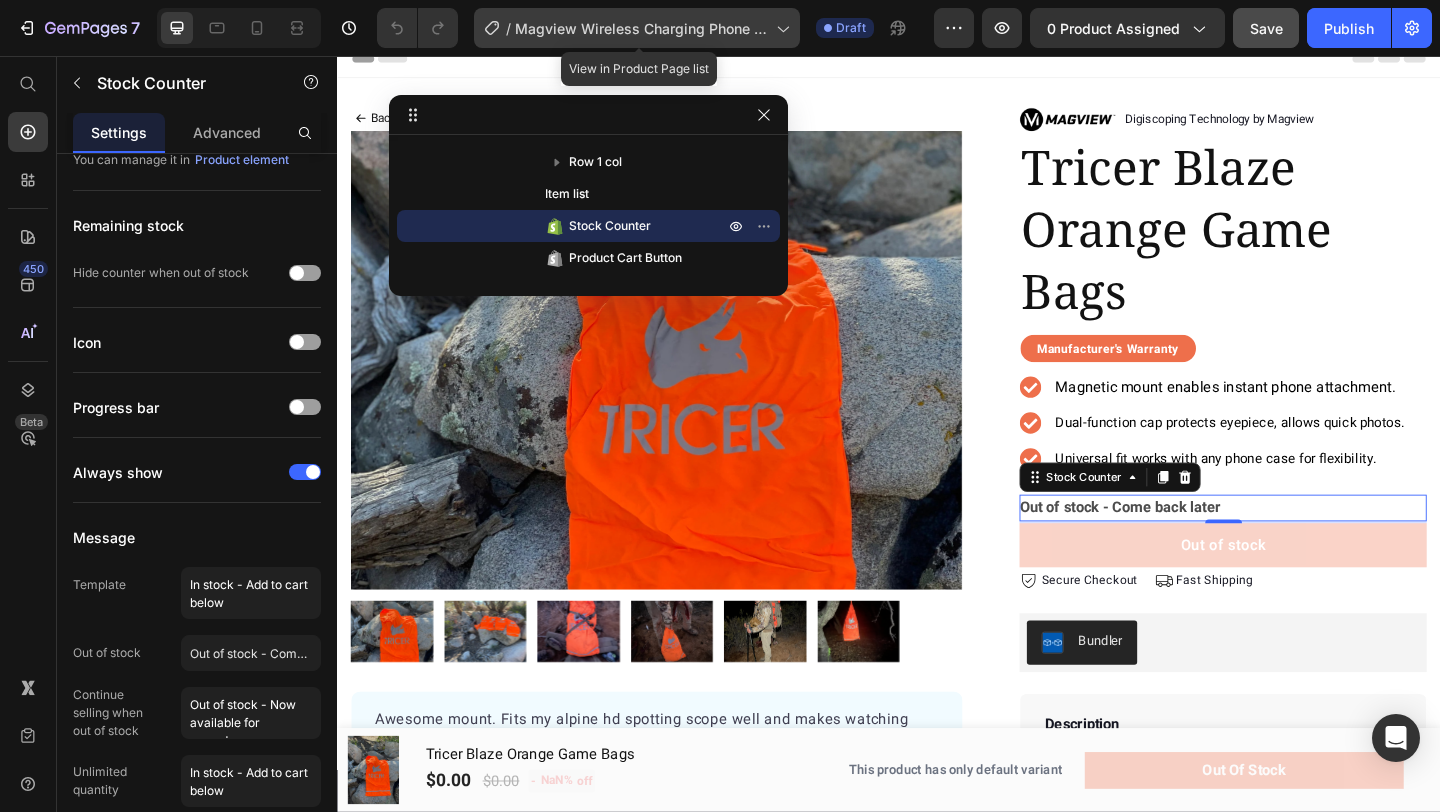 click on "Magview Wireless Charging Phone Plate" at bounding box center (641, 28) 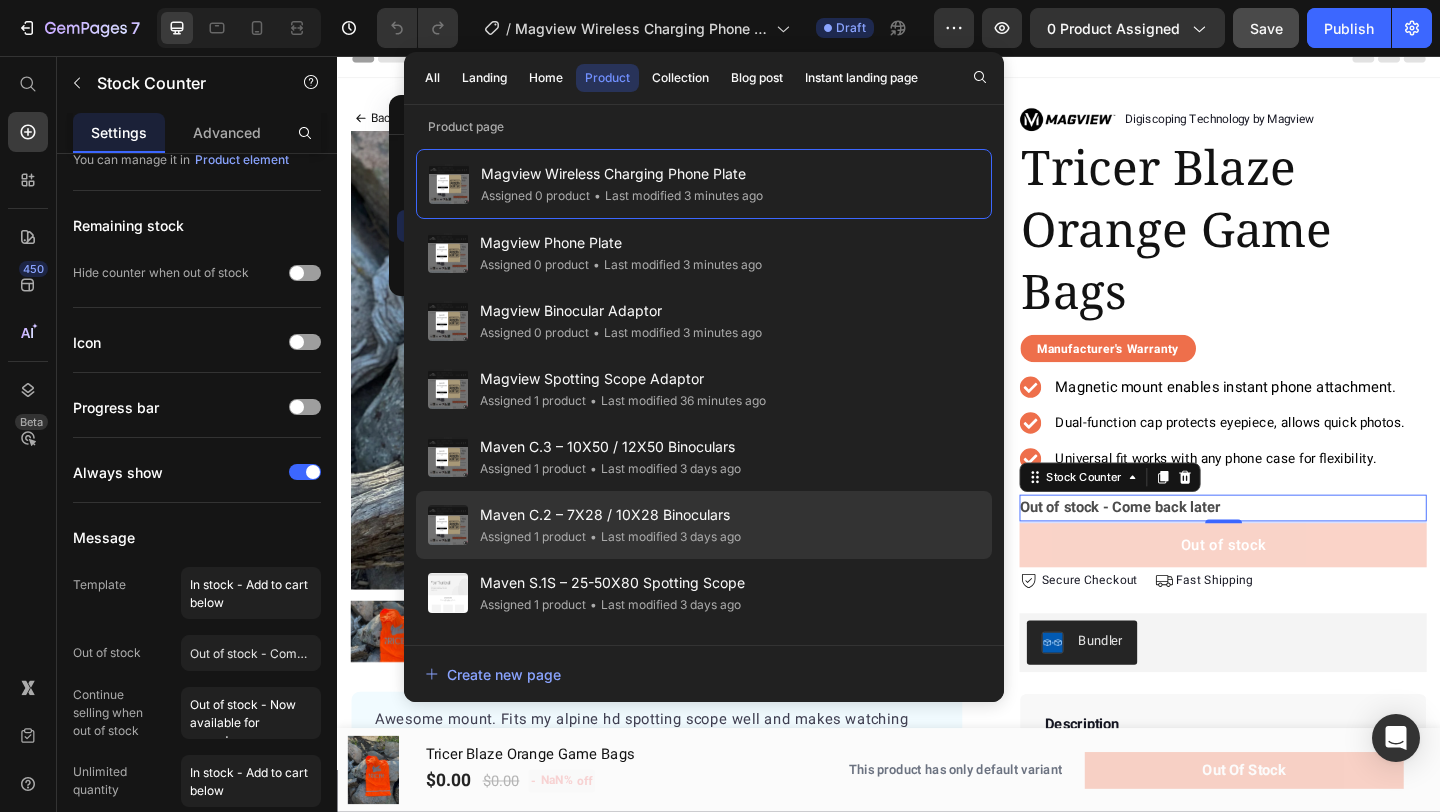 click on "Maven C.2 – 7X28 / 10X28 Binoculars Assigned 1 product • Last modified 3 days ago" 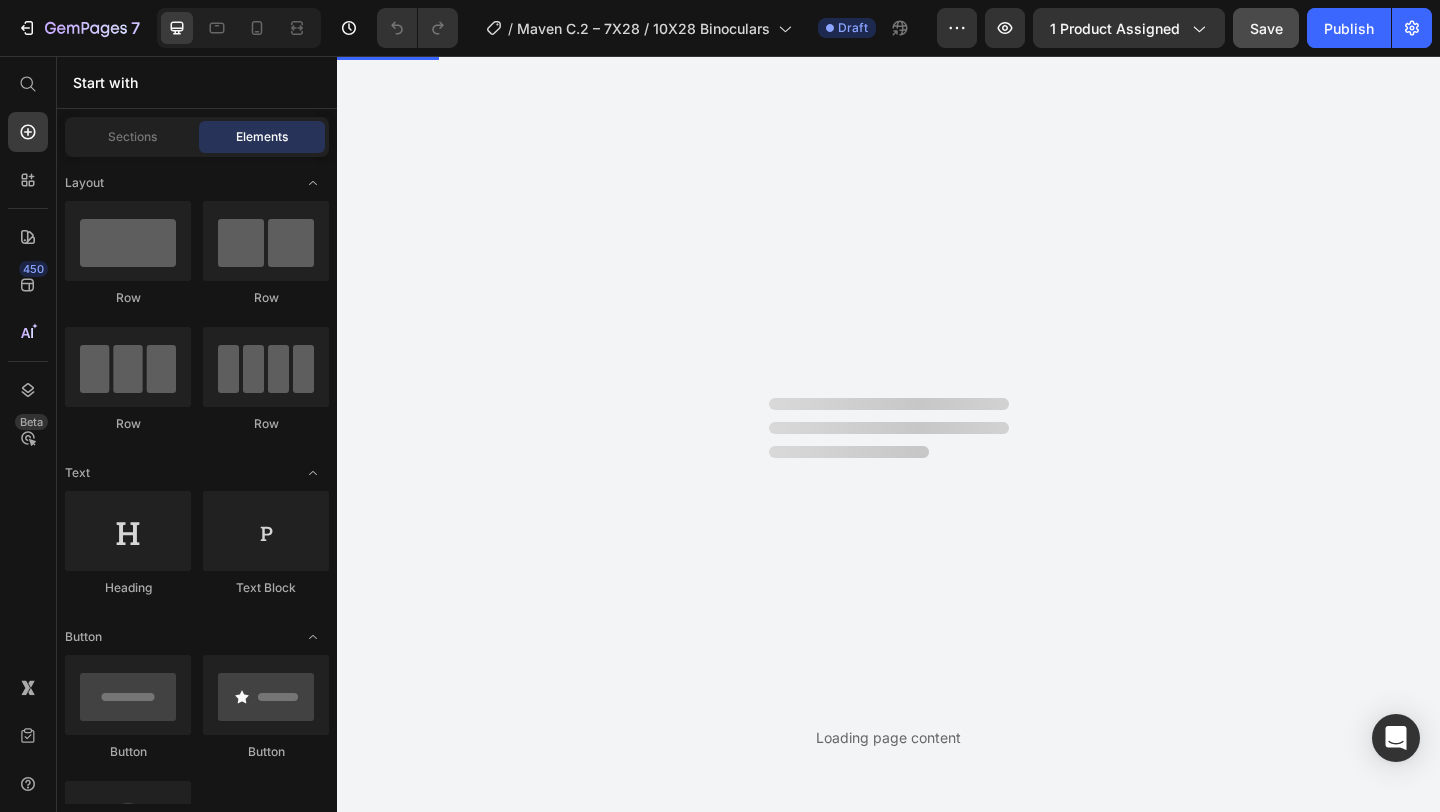 scroll, scrollTop: 0, scrollLeft: 0, axis: both 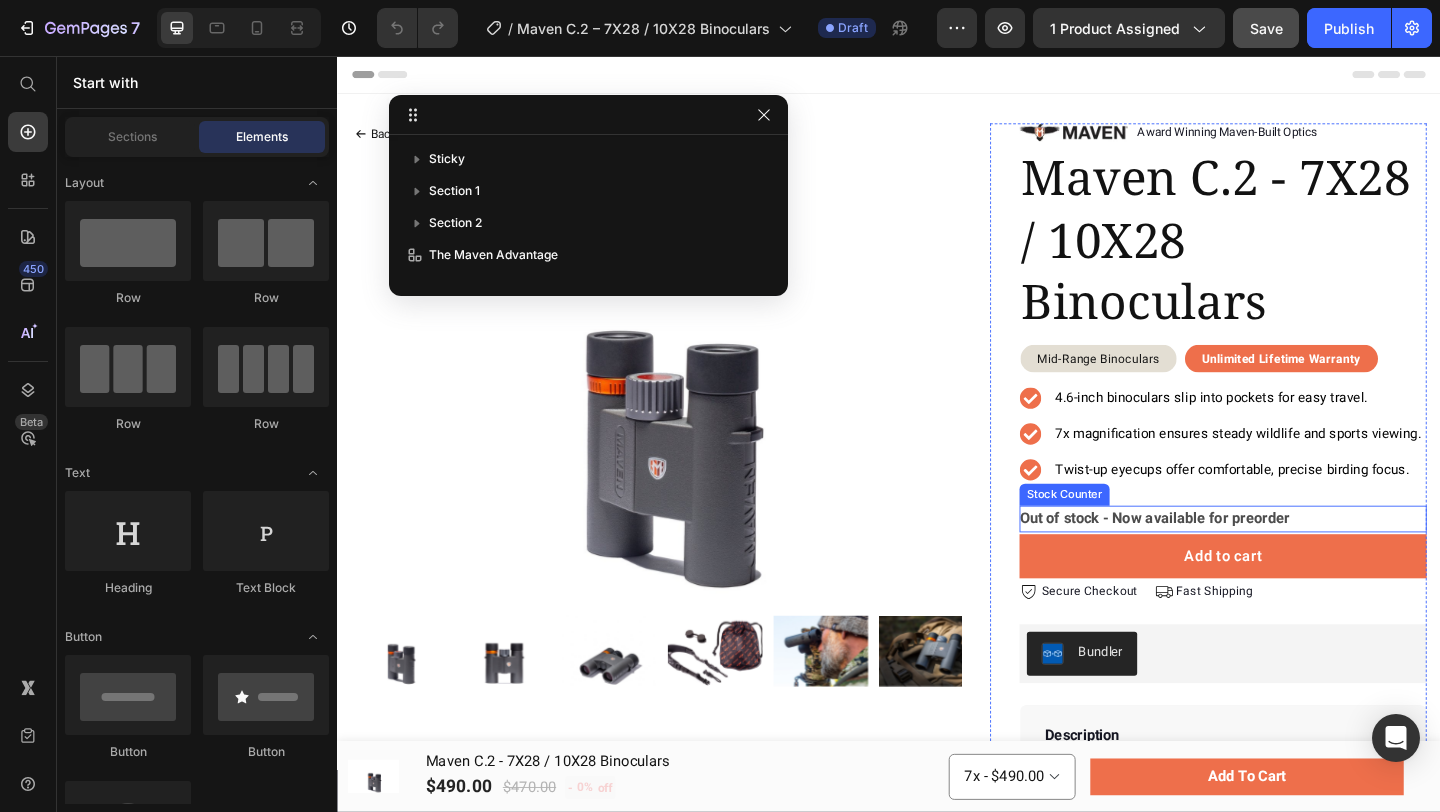 click on "Out of stock - Now available for preorder" at bounding box center (1226, 559) 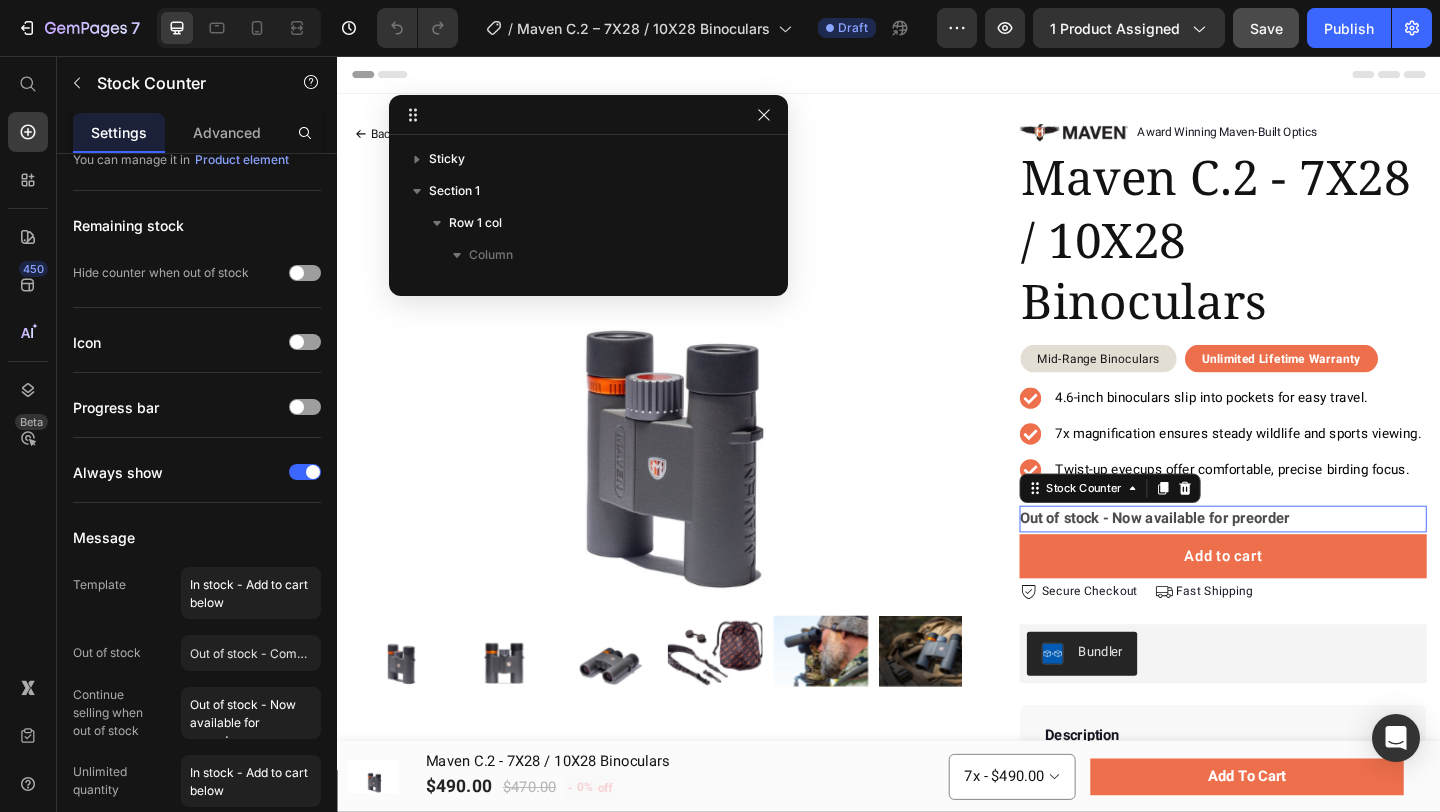 scroll, scrollTop: 381, scrollLeft: 0, axis: vertical 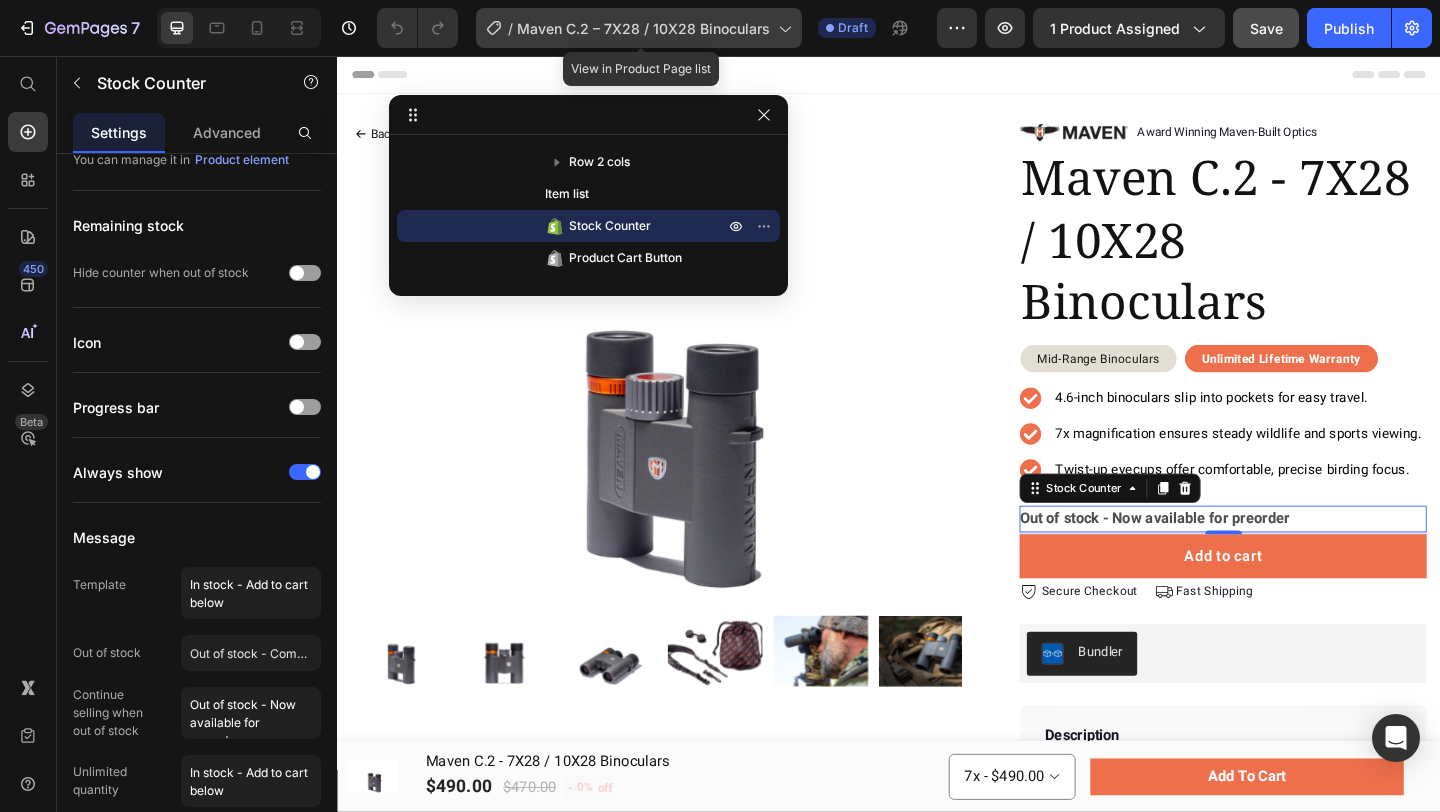 click on "Maven C.2 – 7X28 / 10X28 Binoculars" at bounding box center (643, 28) 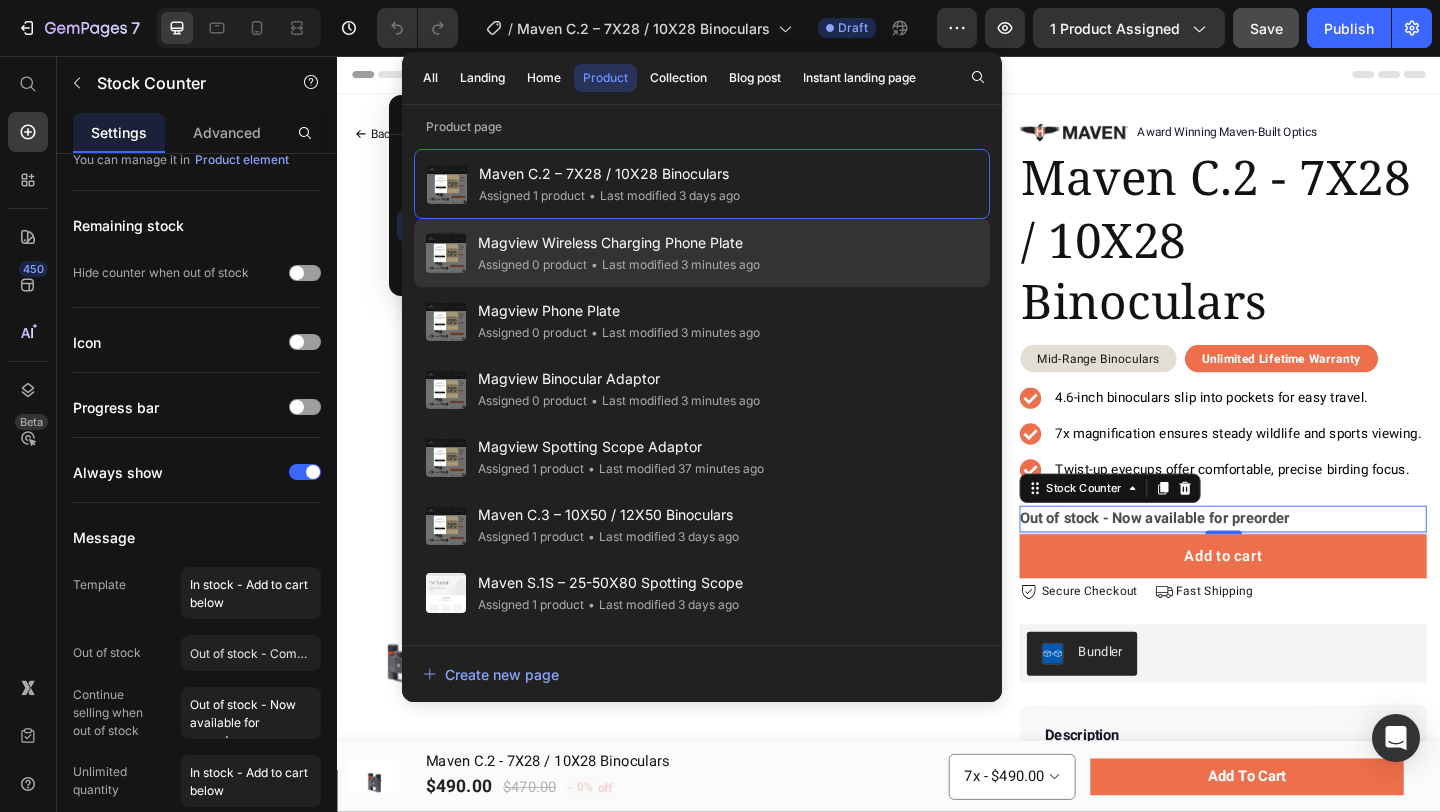 click on "Magview Wireless Charging Phone Plate Assigned 0 product • Last modified 3 minutes ago" 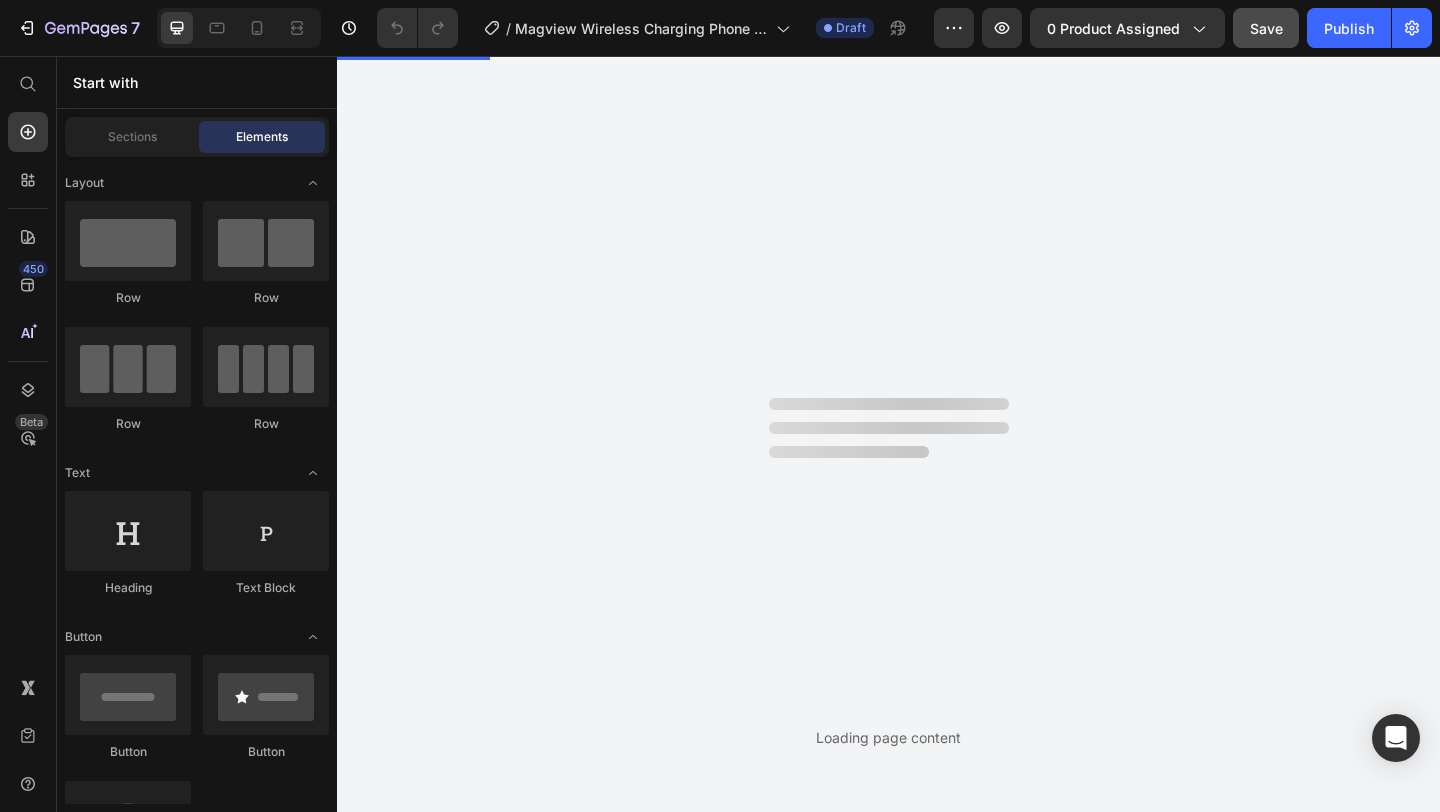 scroll, scrollTop: 0, scrollLeft: 0, axis: both 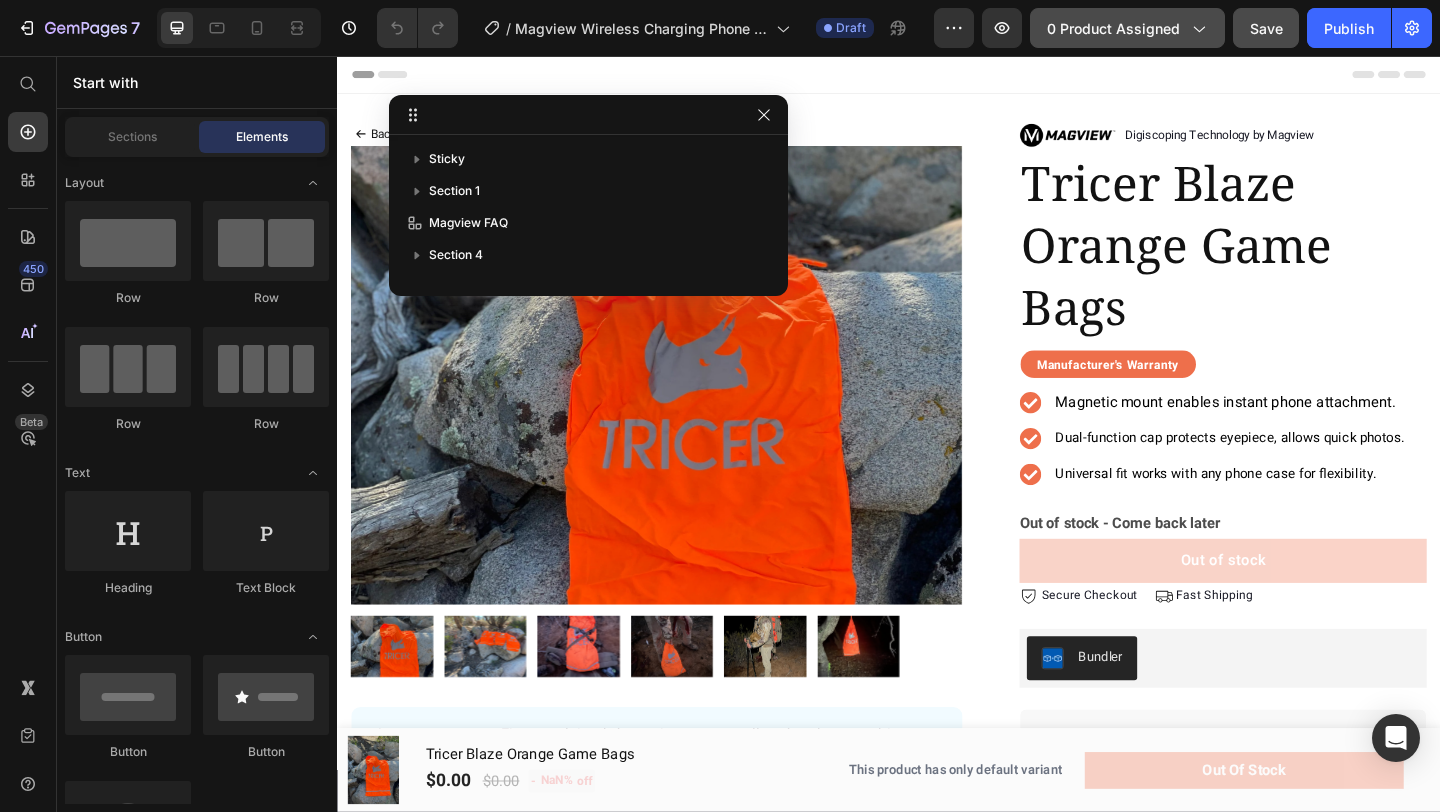 click on "0 product assigned" 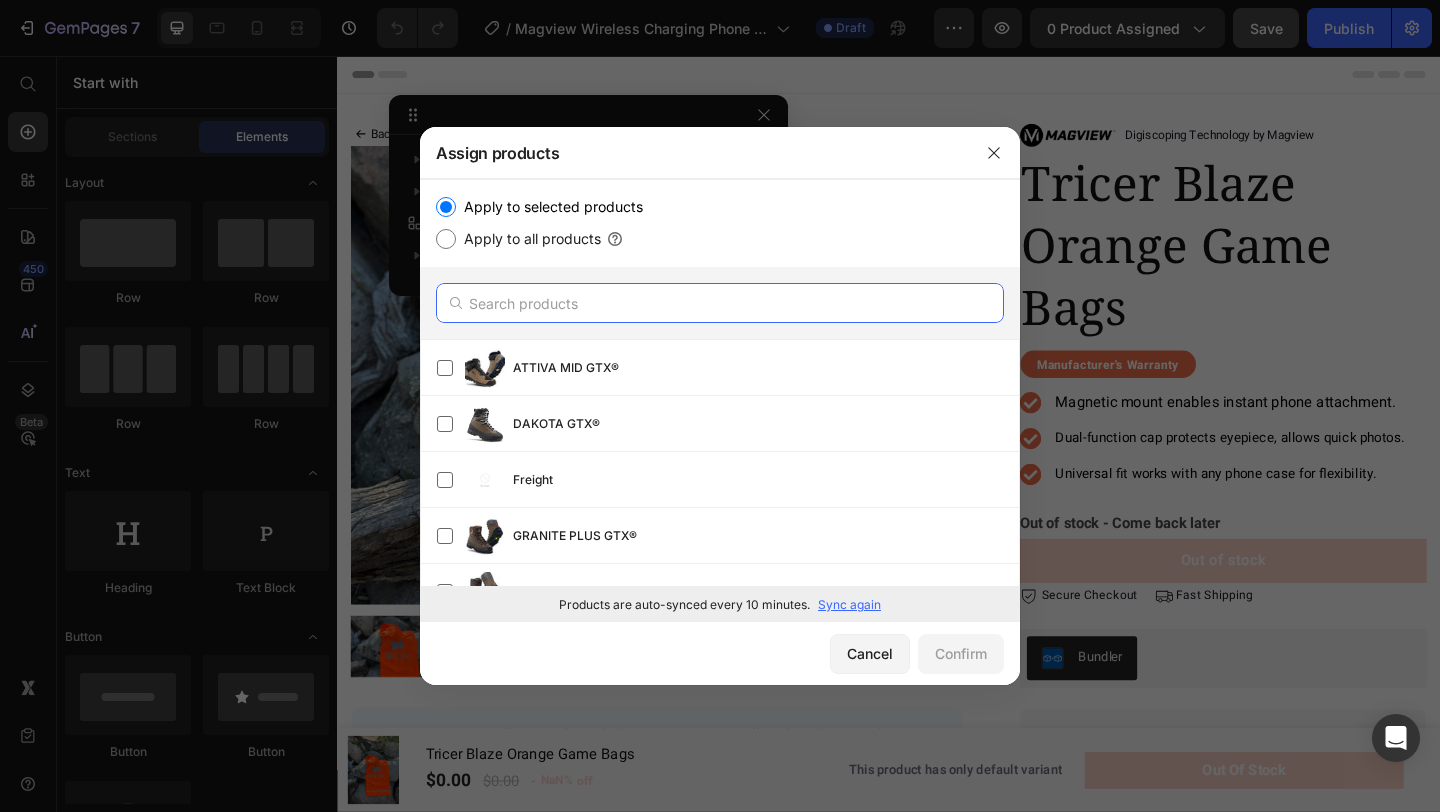 click at bounding box center (720, 303) 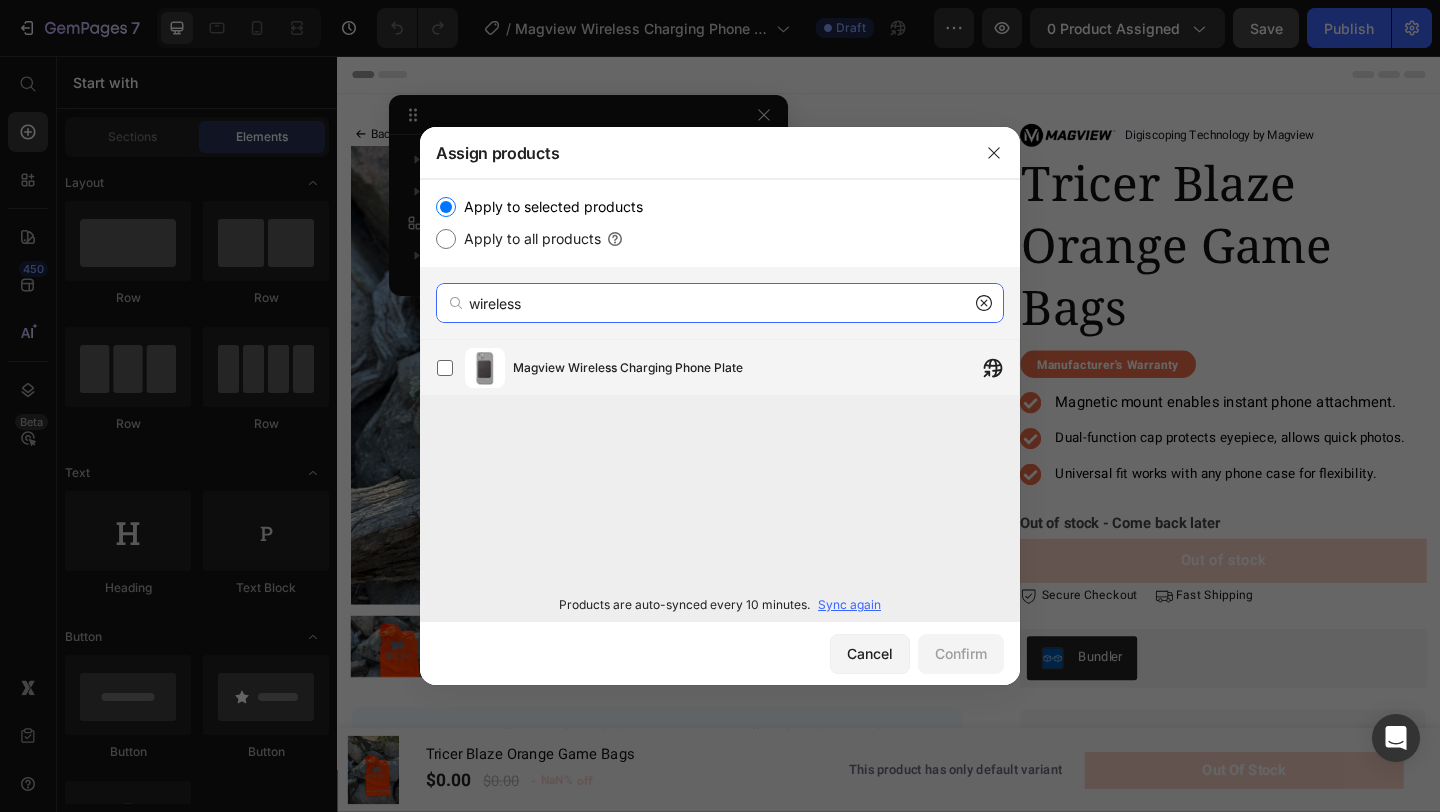 type on "wireless" 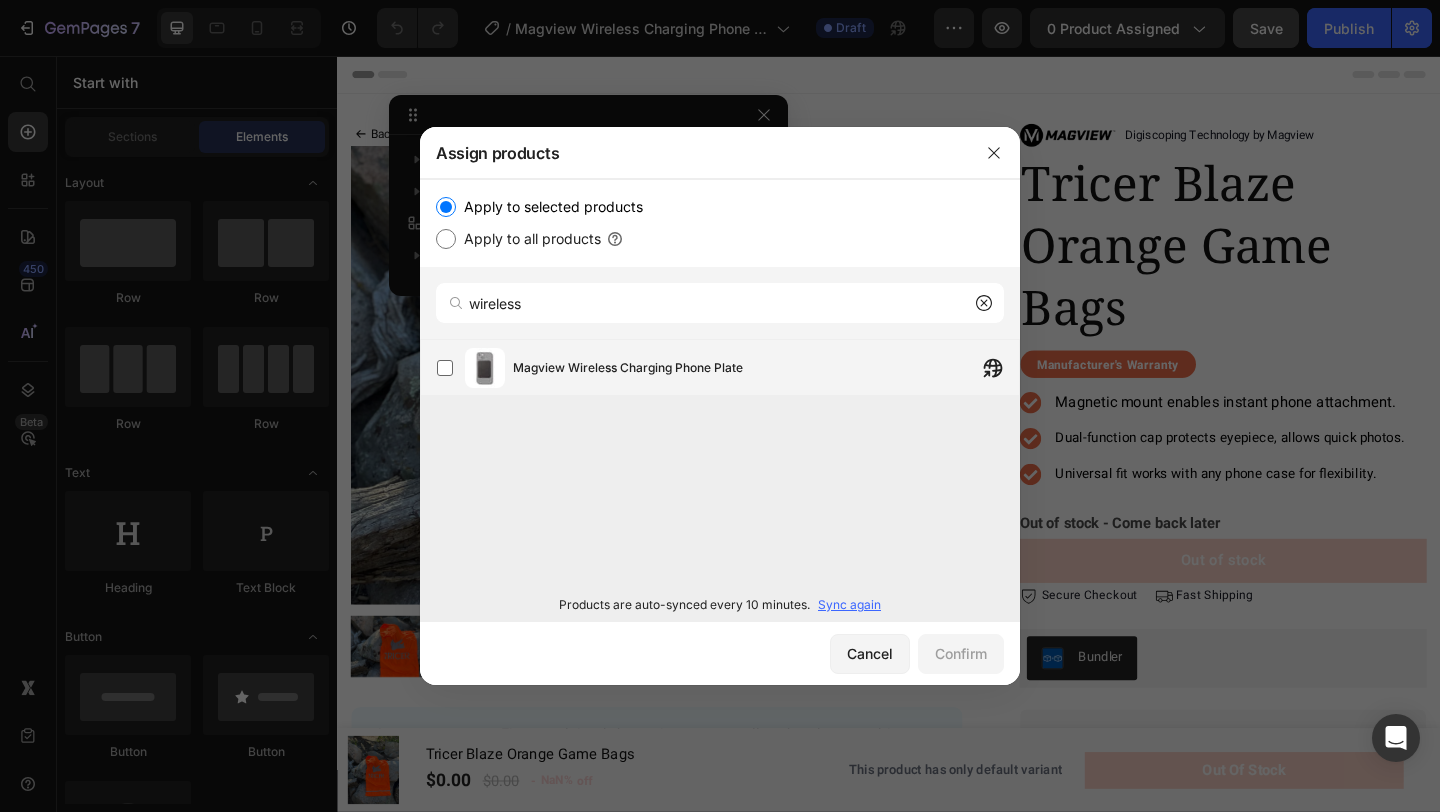 click on "Magview Wireless Charging Phone Plate" at bounding box center [628, 368] 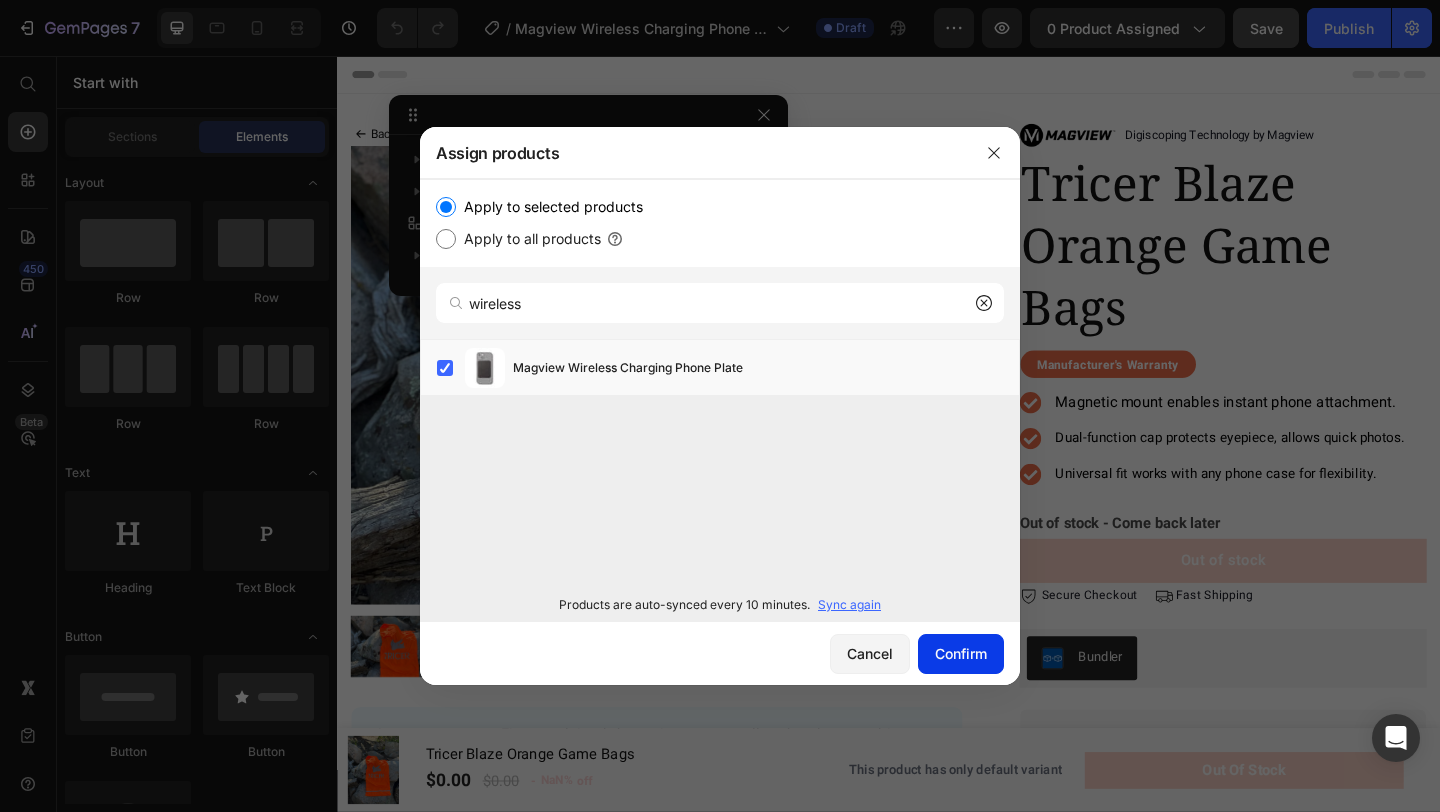 click on "Confirm" at bounding box center (961, 653) 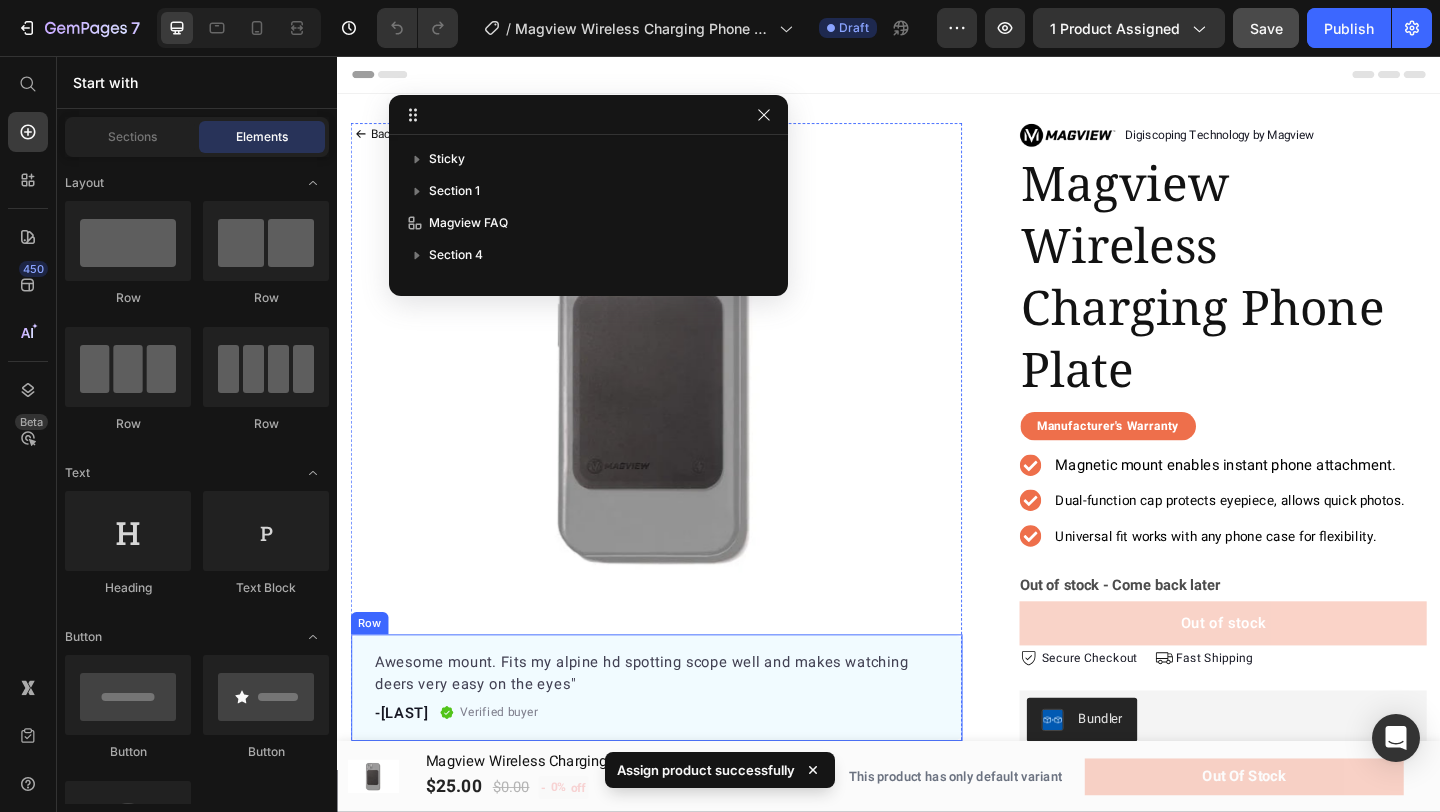 click on ""Awesome mount. Fits my alpine hd spotting scope well and makes watching deers very easy on the eyes" Text block -Riley Text block
Verified buyer Item list Row Row" at bounding box center [684, 743] 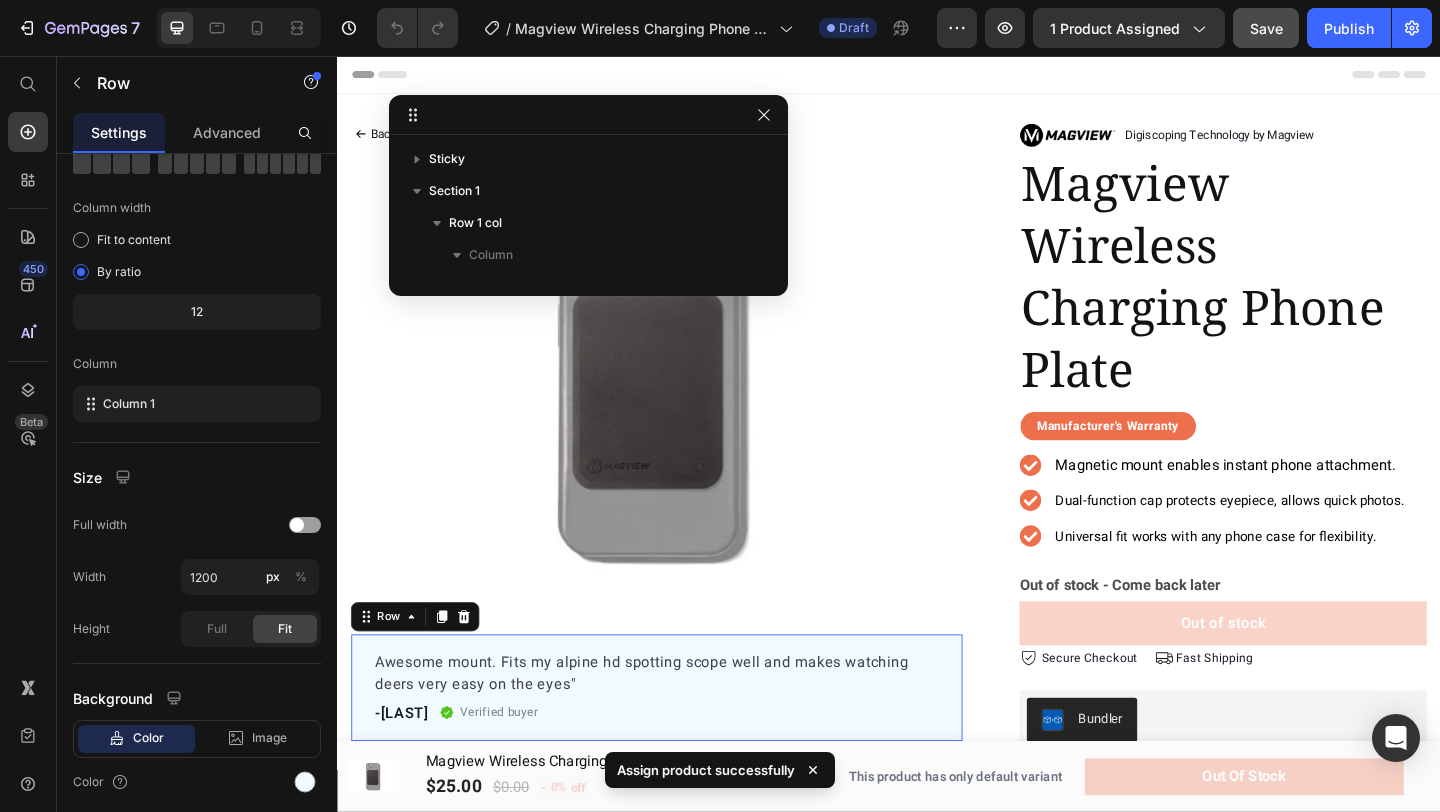 scroll, scrollTop: 253, scrollLeft: 0, axis: vertical 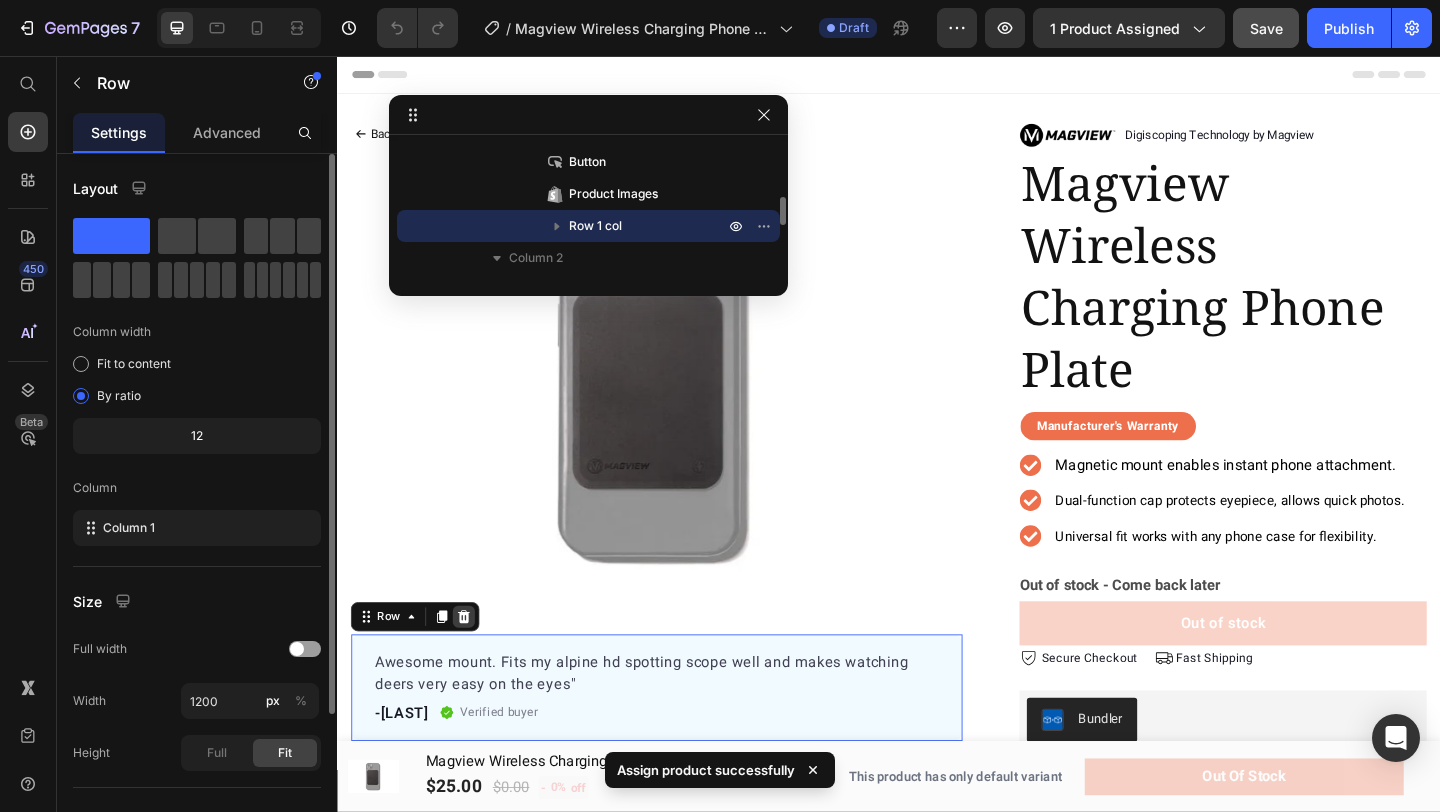 click 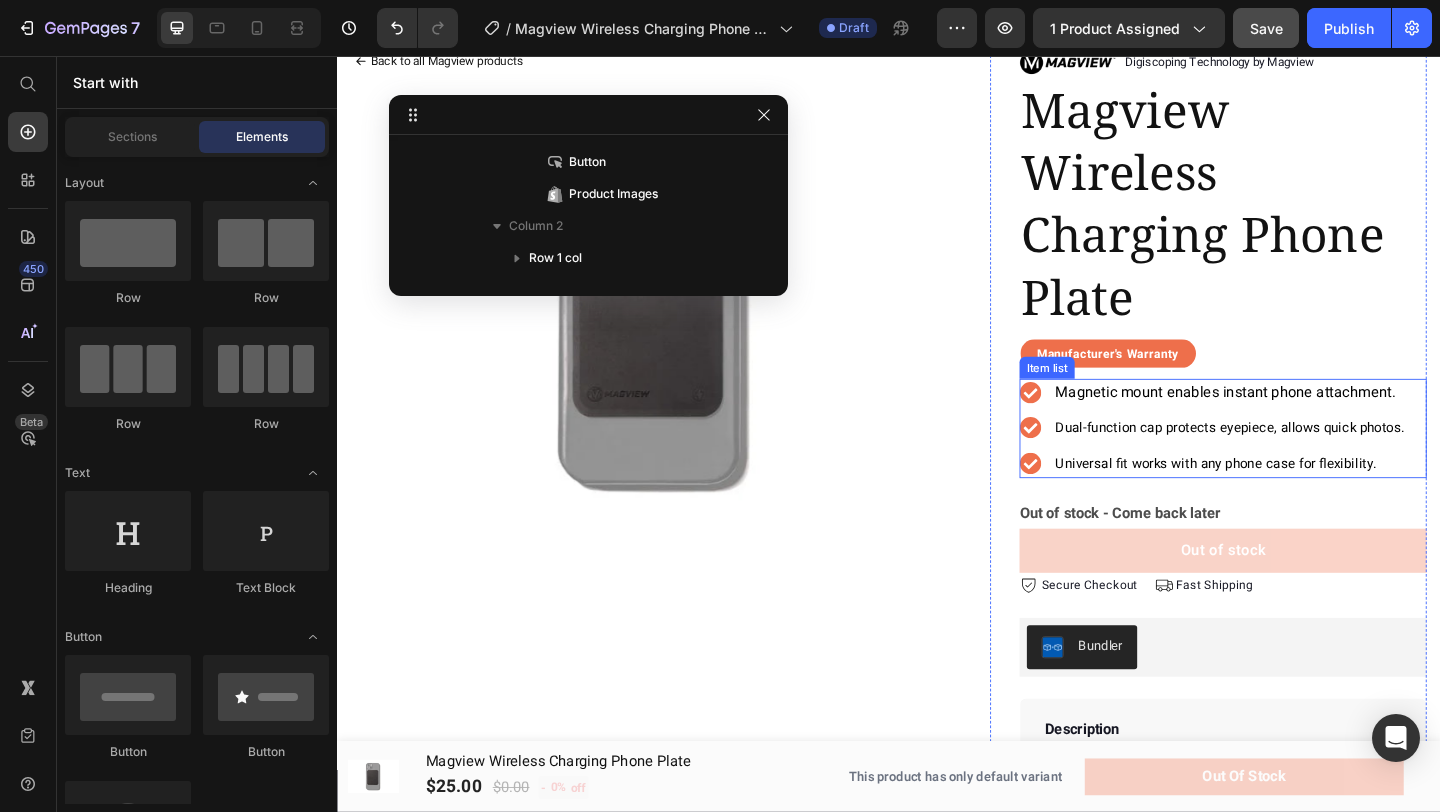 scroll, scrollTop: 84, scrollLeft: 0, axis: vertical 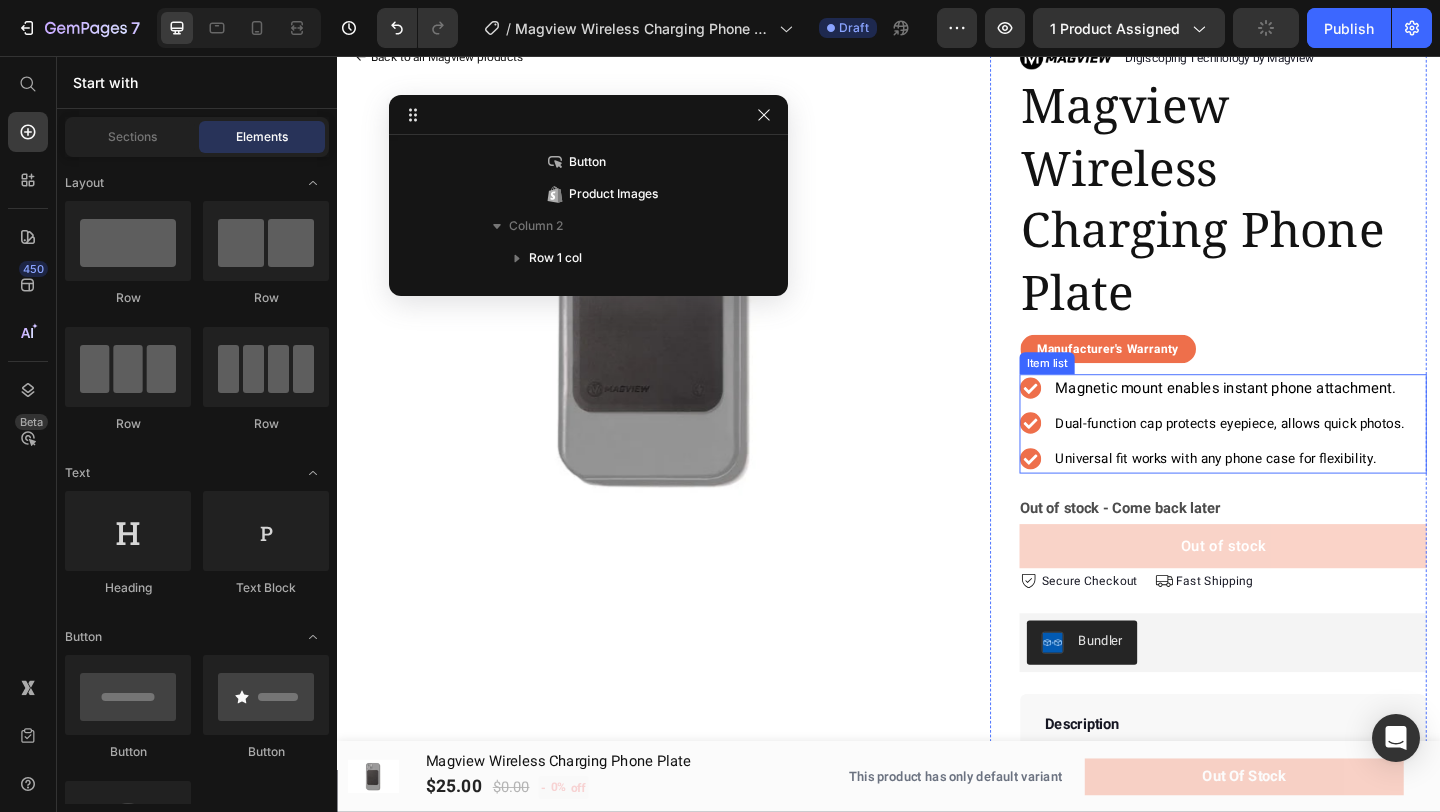 click on "Magnetic mount enables instant phone attachment." at bounding box center (1303, 417) 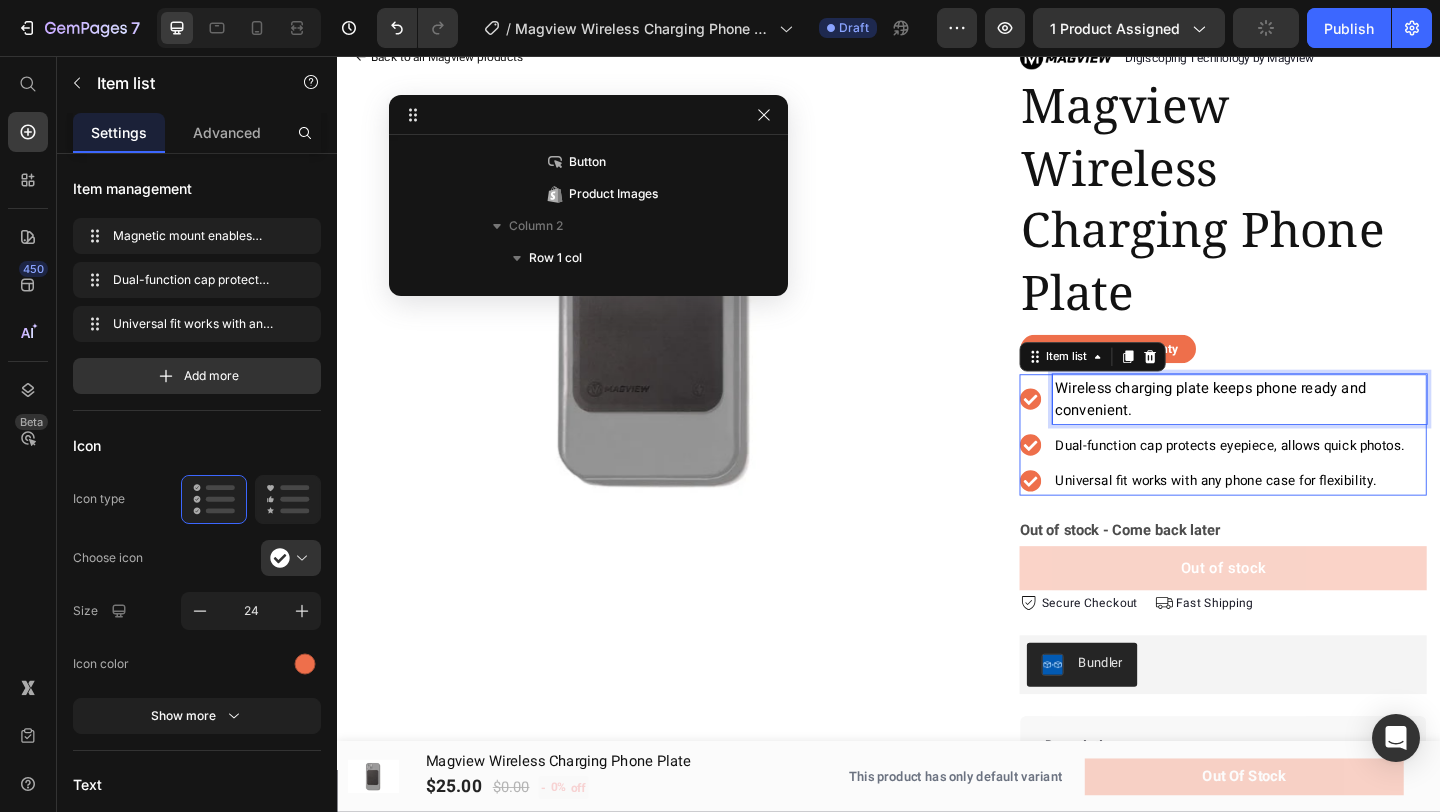 scroll, scrollTop: 445, scrollLeft: 0, axis: vertical 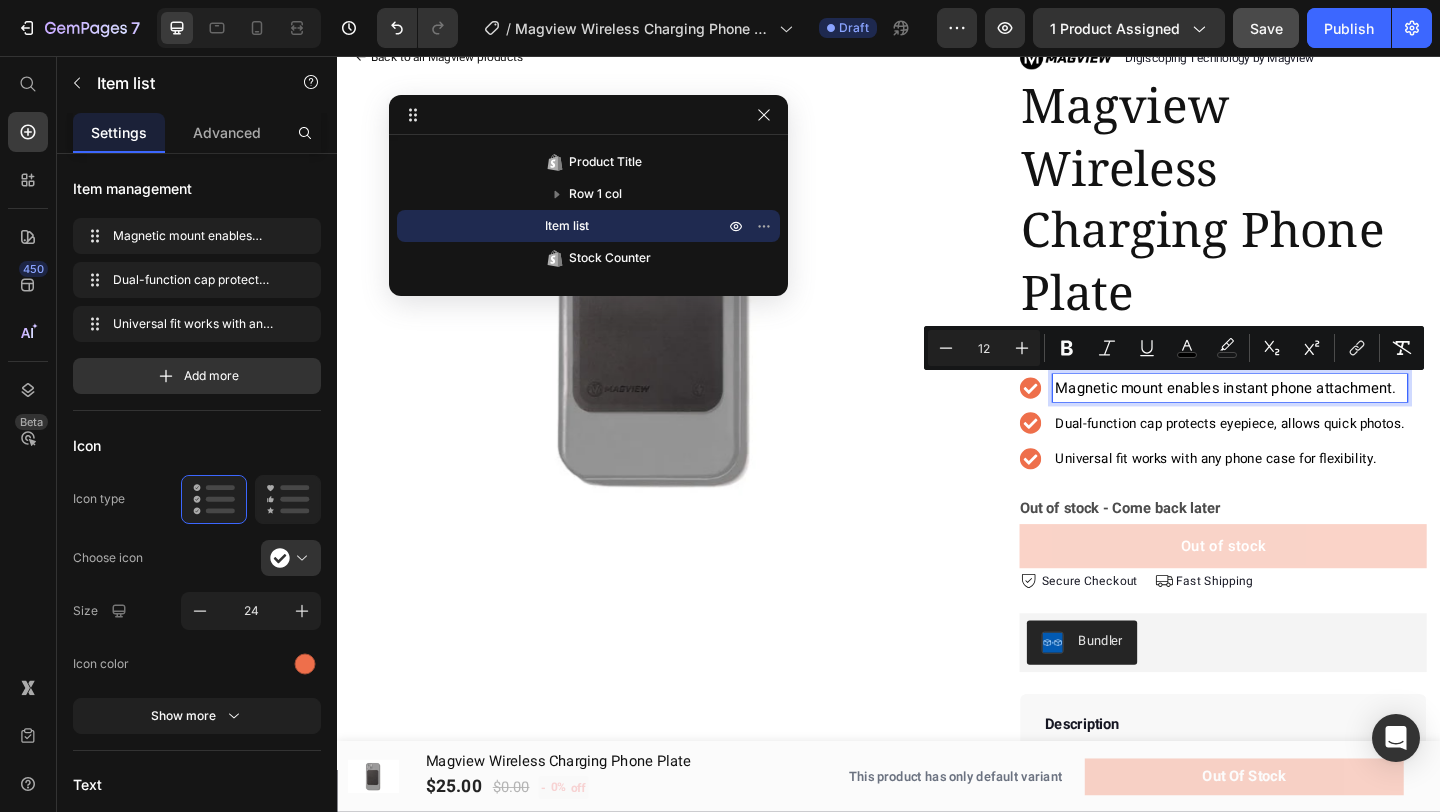 click on "Universal fit works with any phone case for flexibility." at bounding box center [1293, 494] 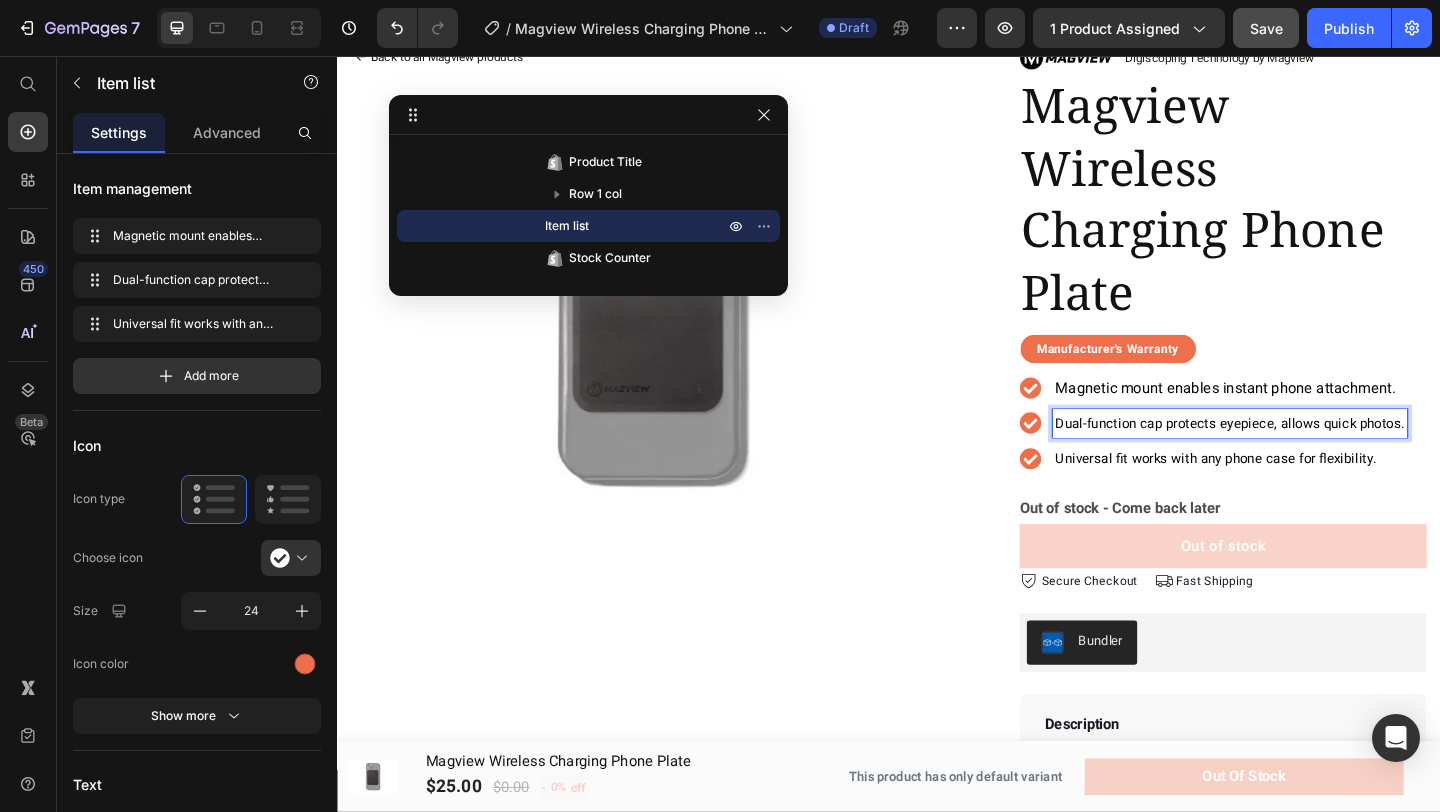 click on "Dual-function cap protects eyepiece, allows quick photos." at bounding box center (1308, 455) 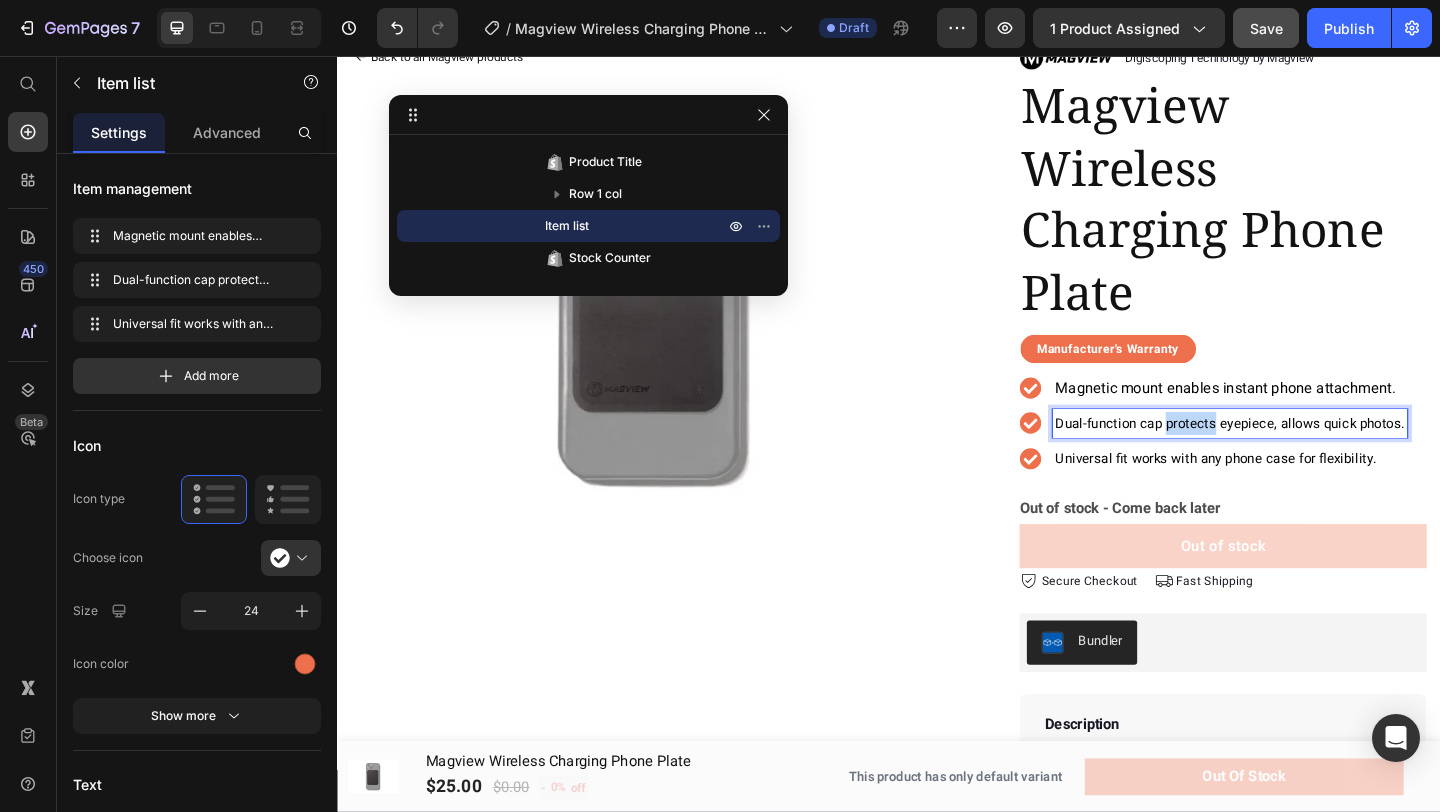 click on "Dual-function cap protects eyepiece, allows quick photos." at bounding box center (1308, 455) 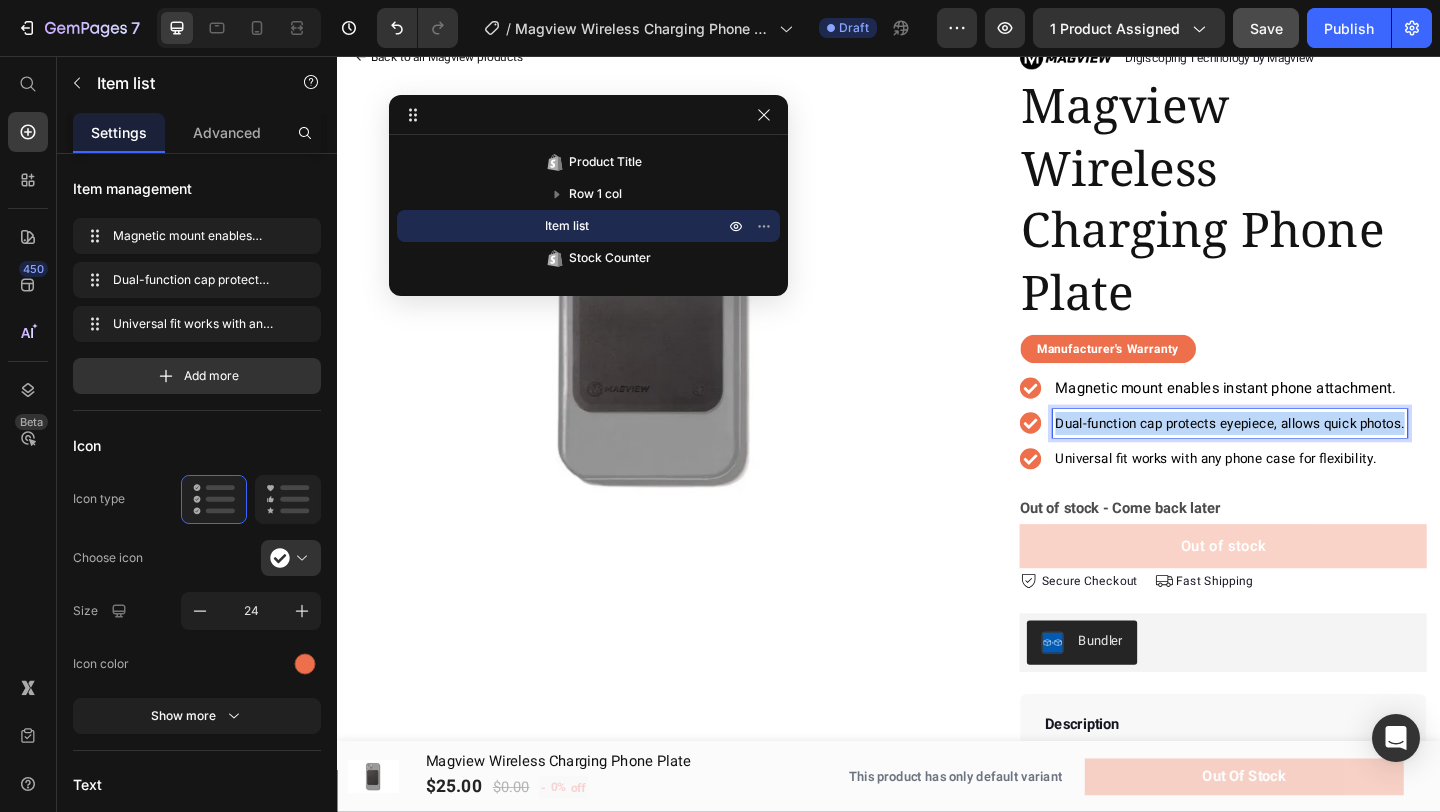 click on "Dual-function cap protects eyepiece, allows quick photos." at bounding box center [1308, 455] 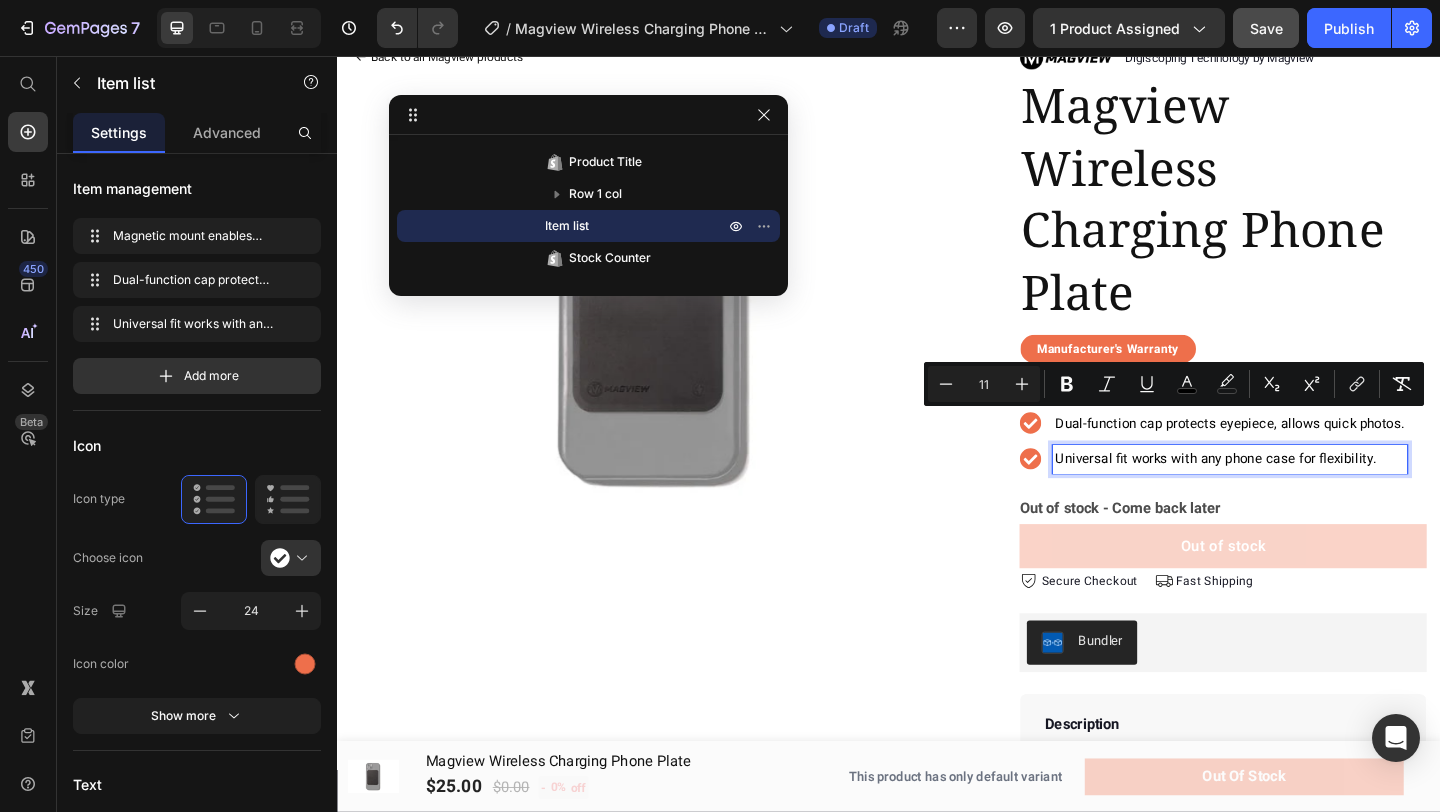 click on "Universal fit works with any phone case for flexibility." at bounding box center (1308, 494) 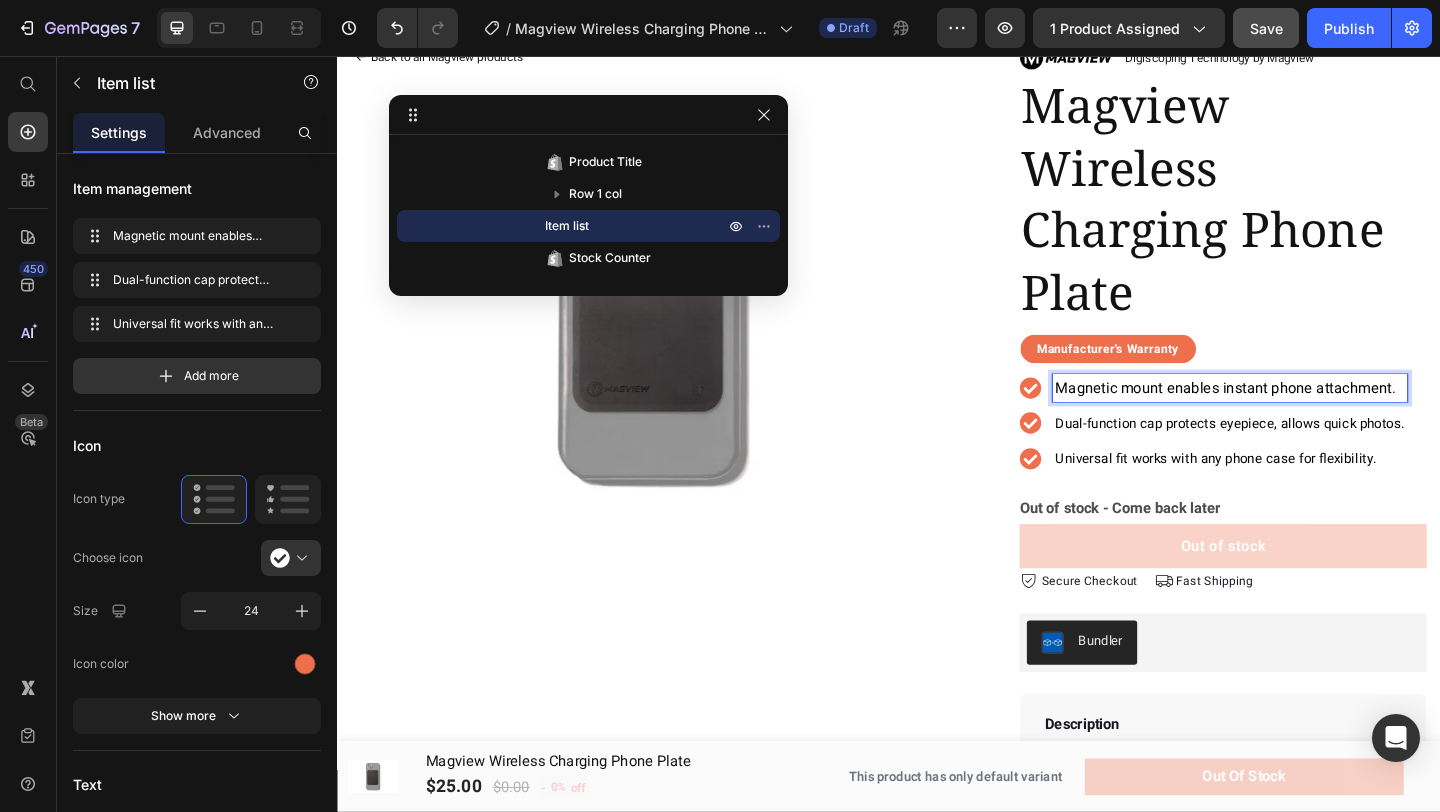 click on "Magnetic mount enables instant phone attachment." at bounding box center (1303, 417) 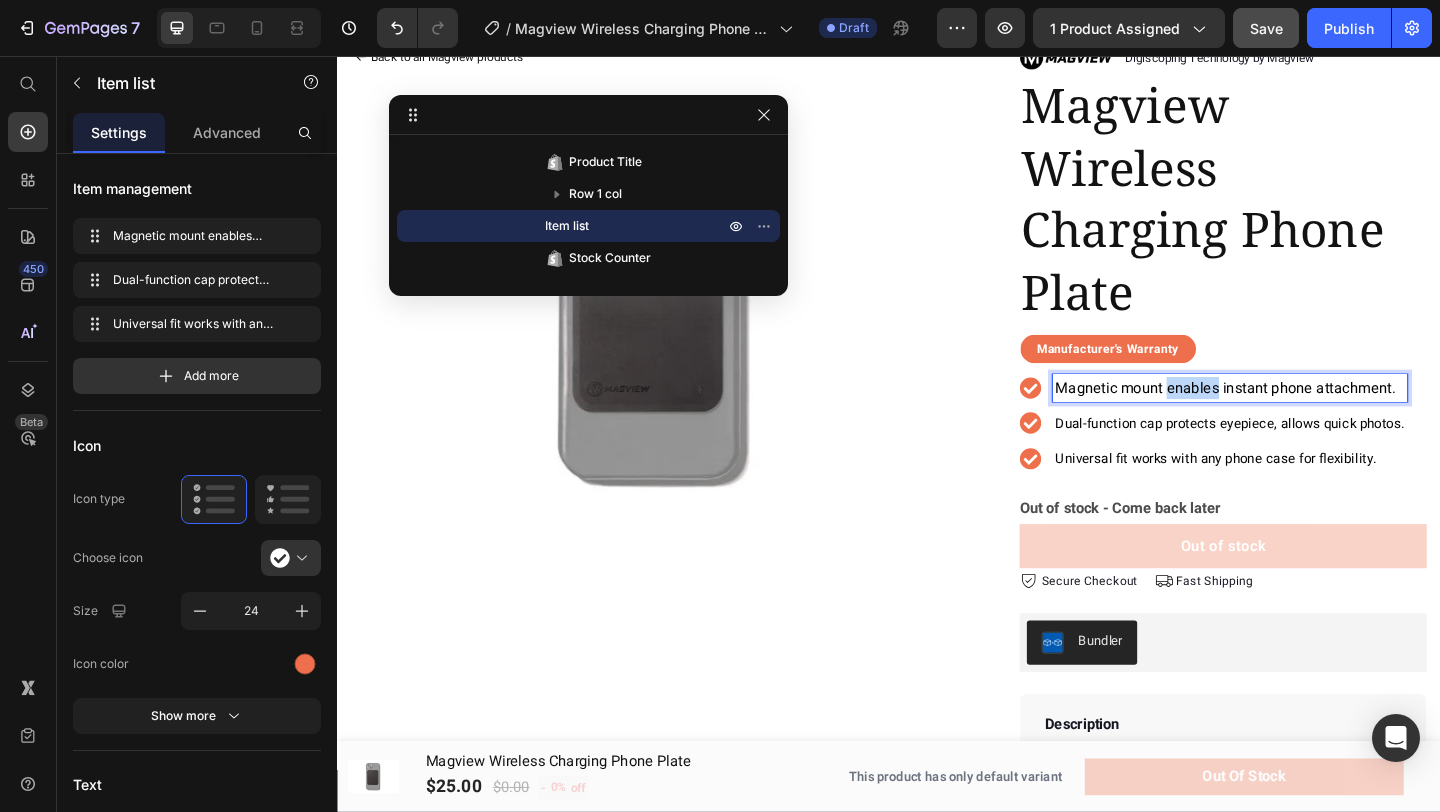 click on "Magnetic mount enables instant phone attachment." at bounding box center [1303, 417] 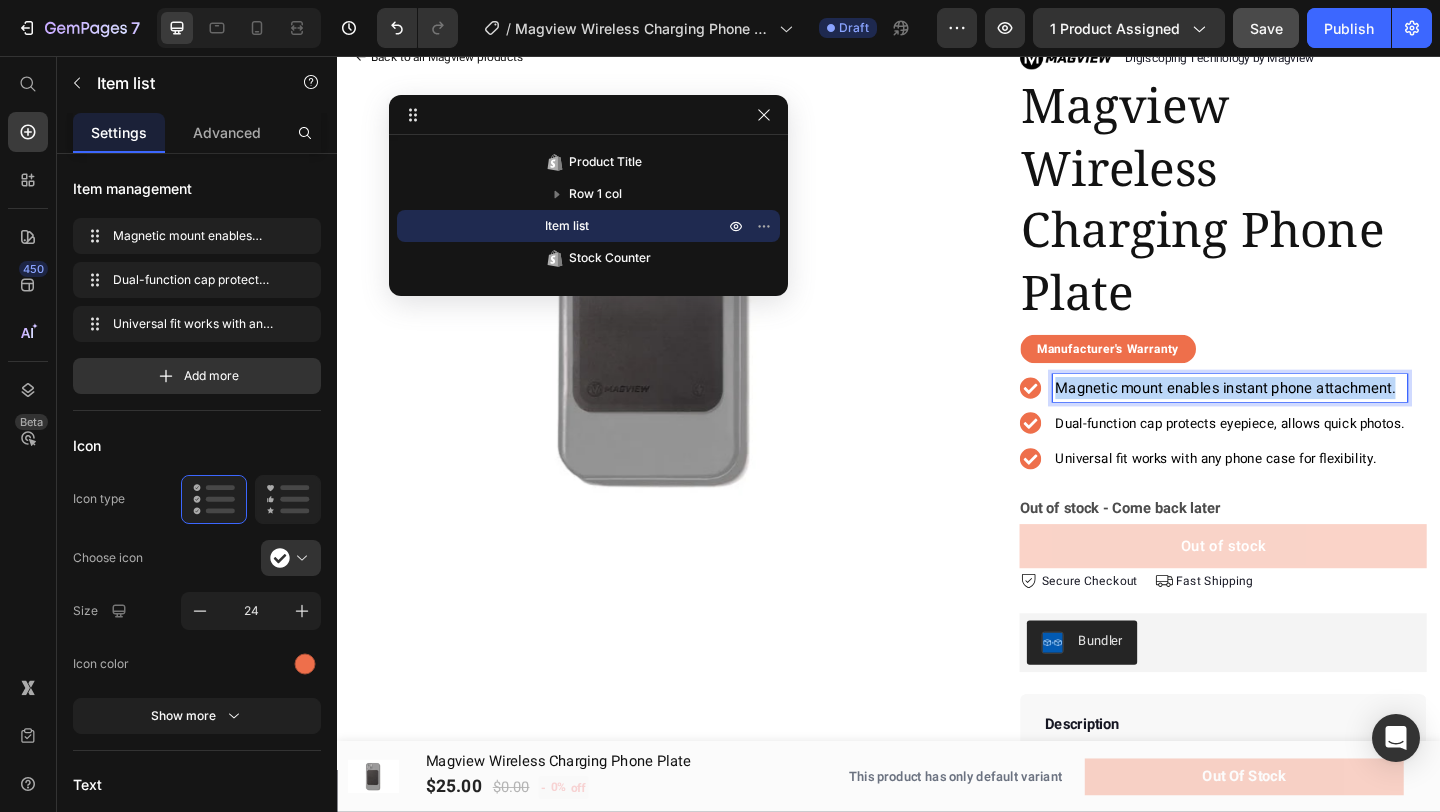 click on "Magnetic mount enables instant phone attachment." at bounding box center [1303, 417] 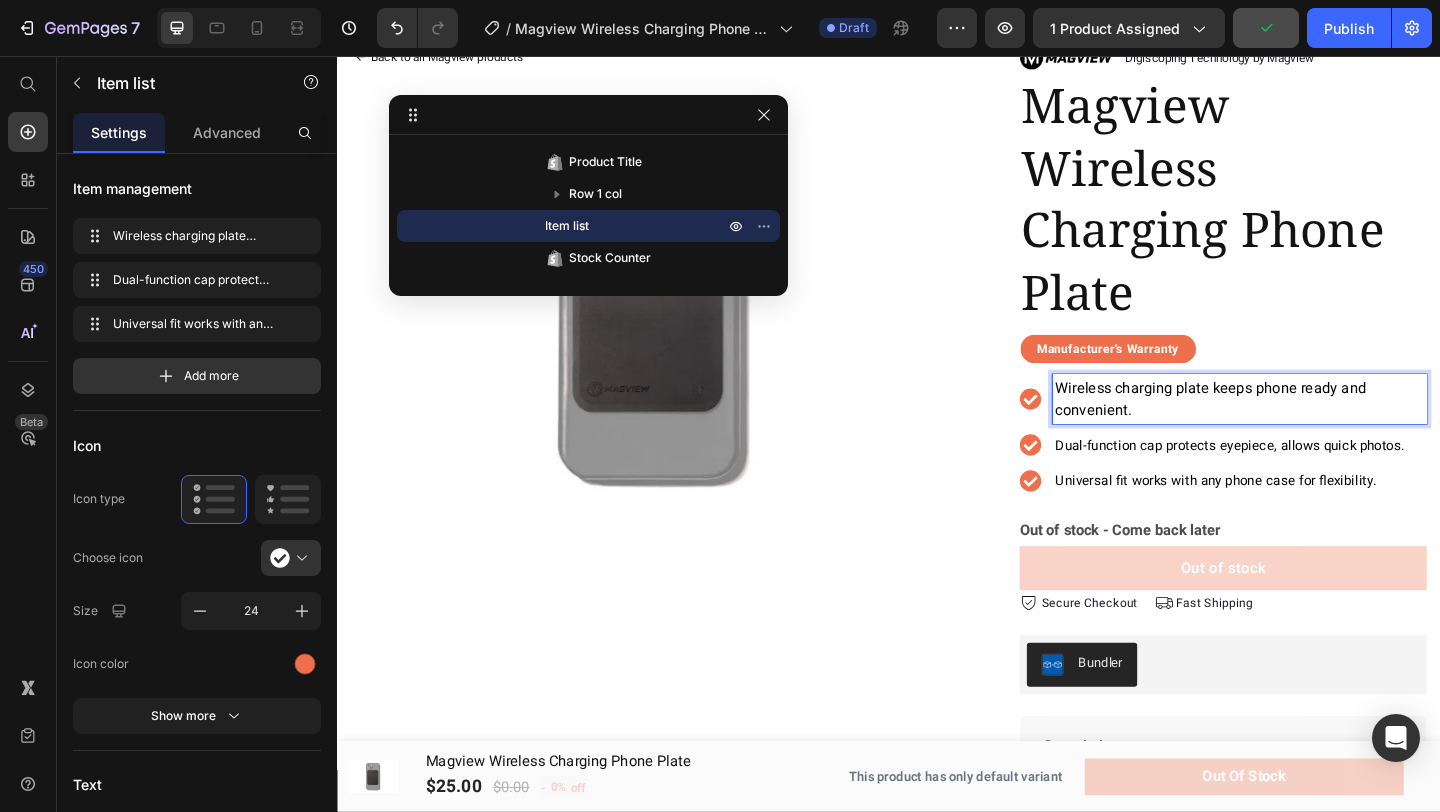 click on "Wireless charging plate keeps phone ready and convenient." at bounding box center (1287, 429) 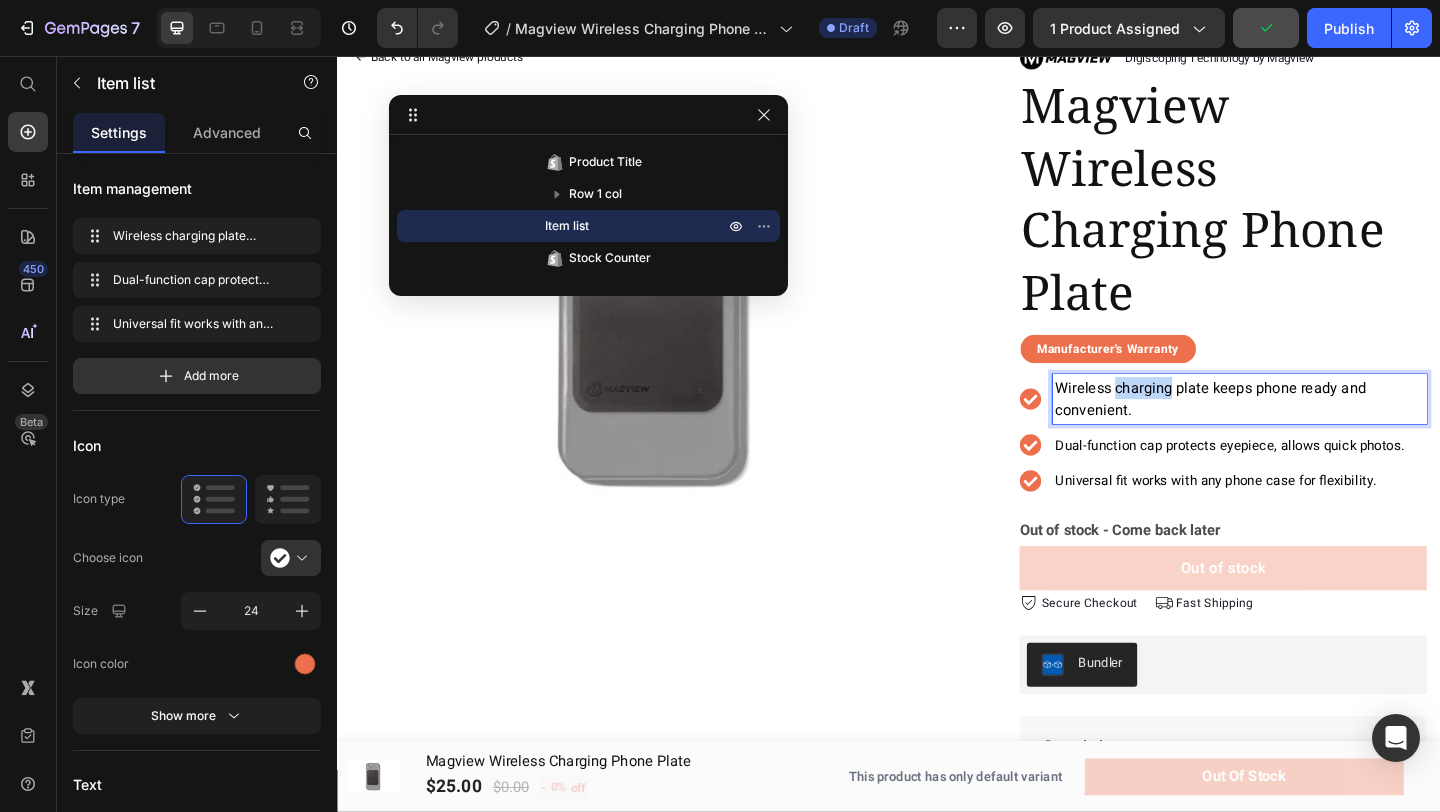 click on "Wireless charging plate keeps phone ready and convenient." at bounding box center (1287, 429) 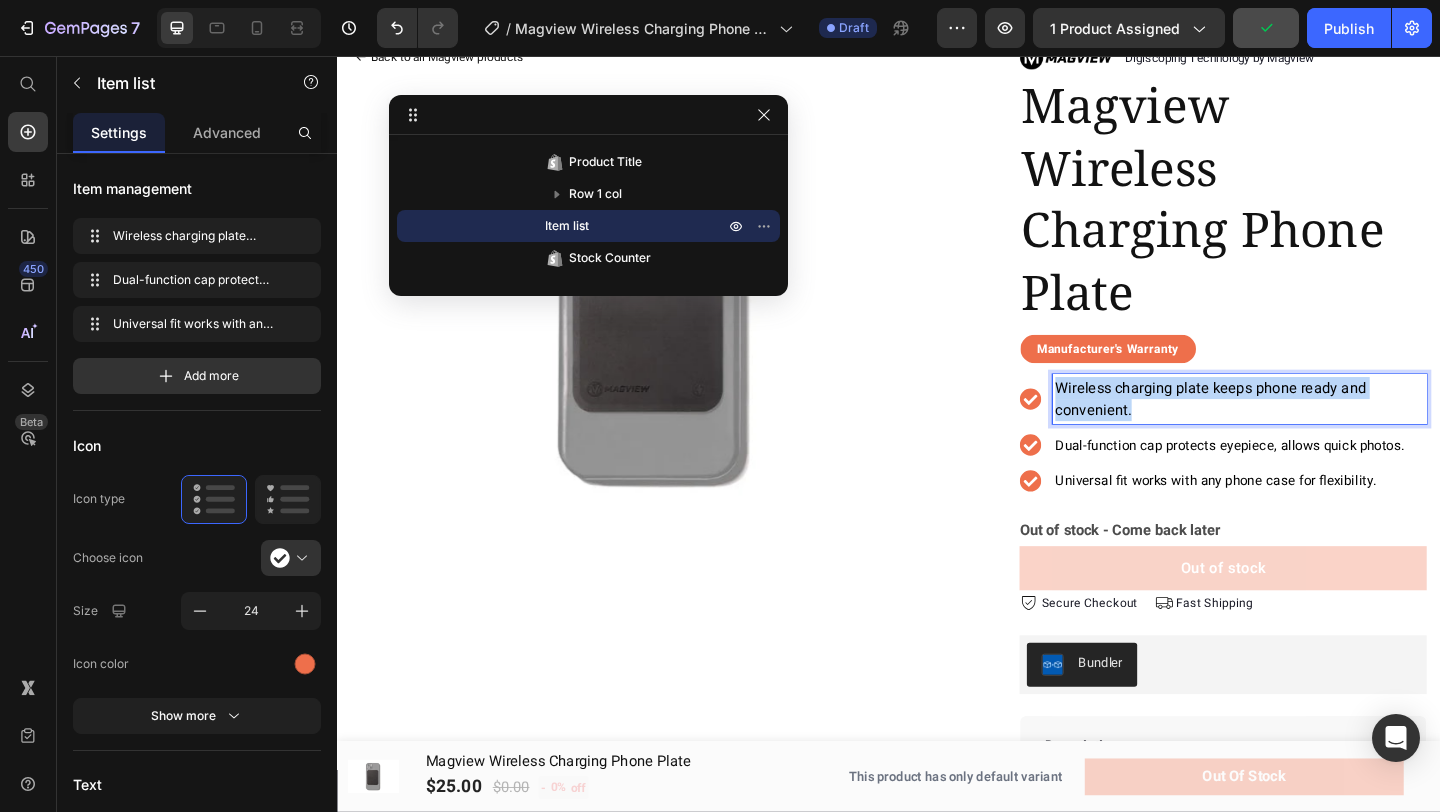 click on "Wireless charging plate keeps phone ready and convenient." at bounding box center (1287, 429) 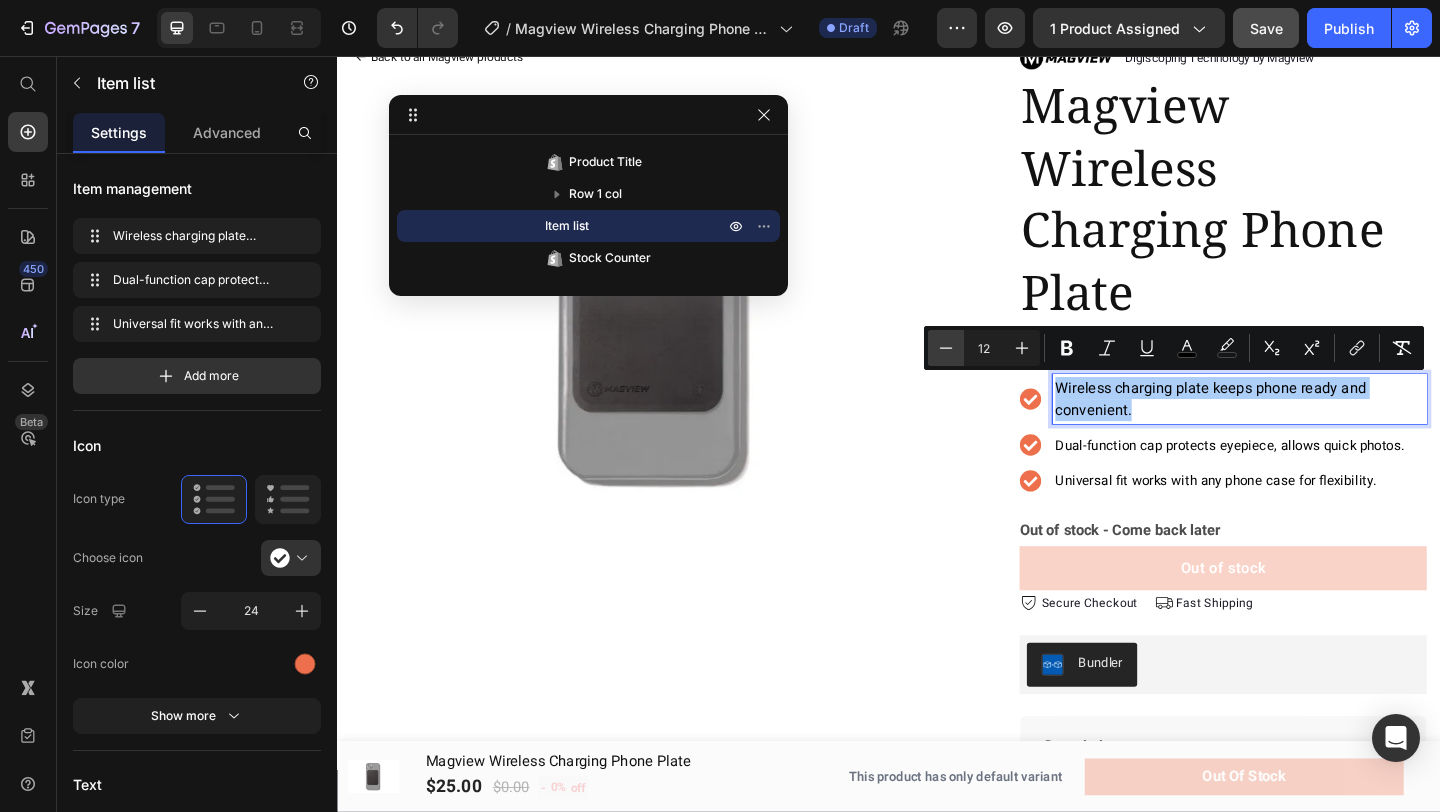 click on "Minus" at bounding box center [946, 348] 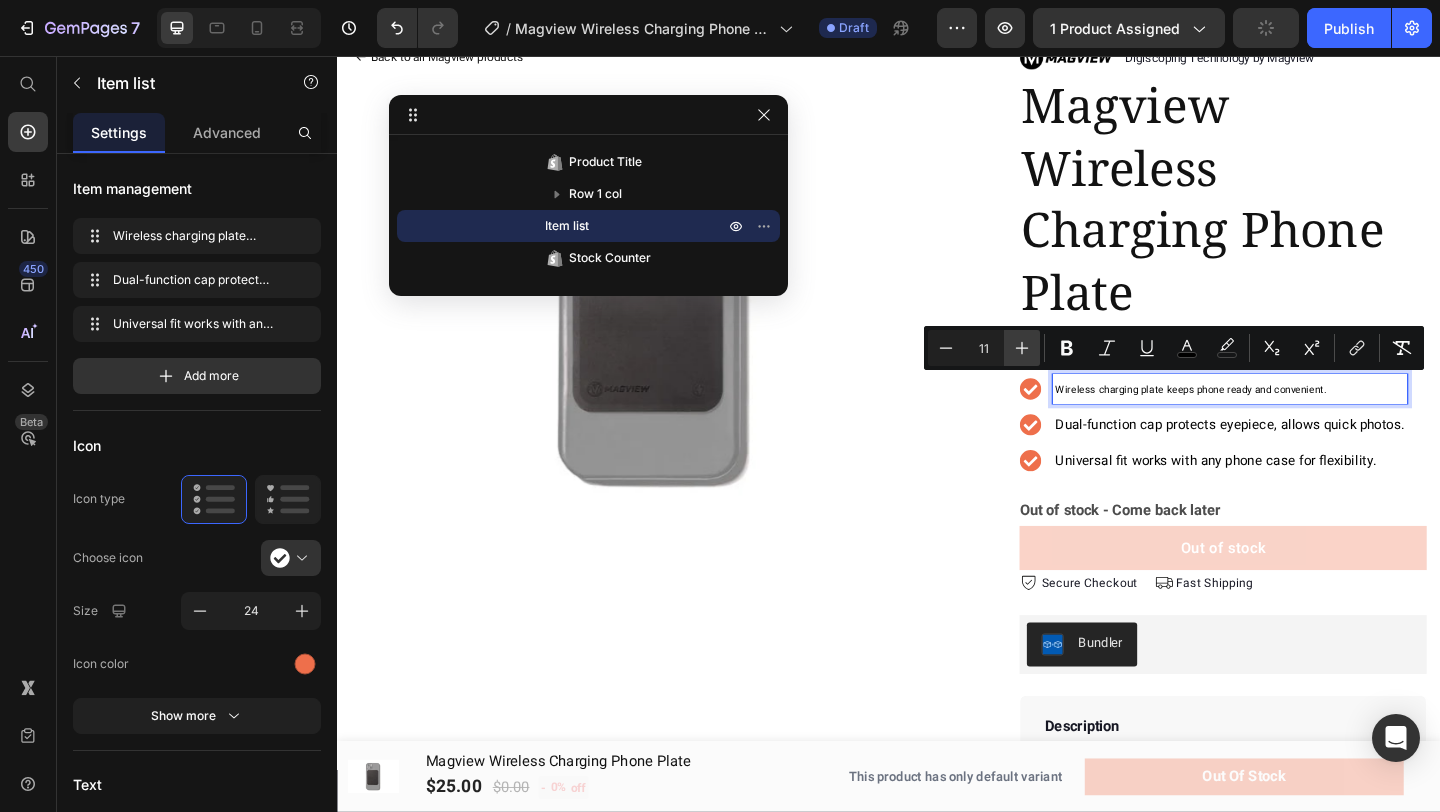 click 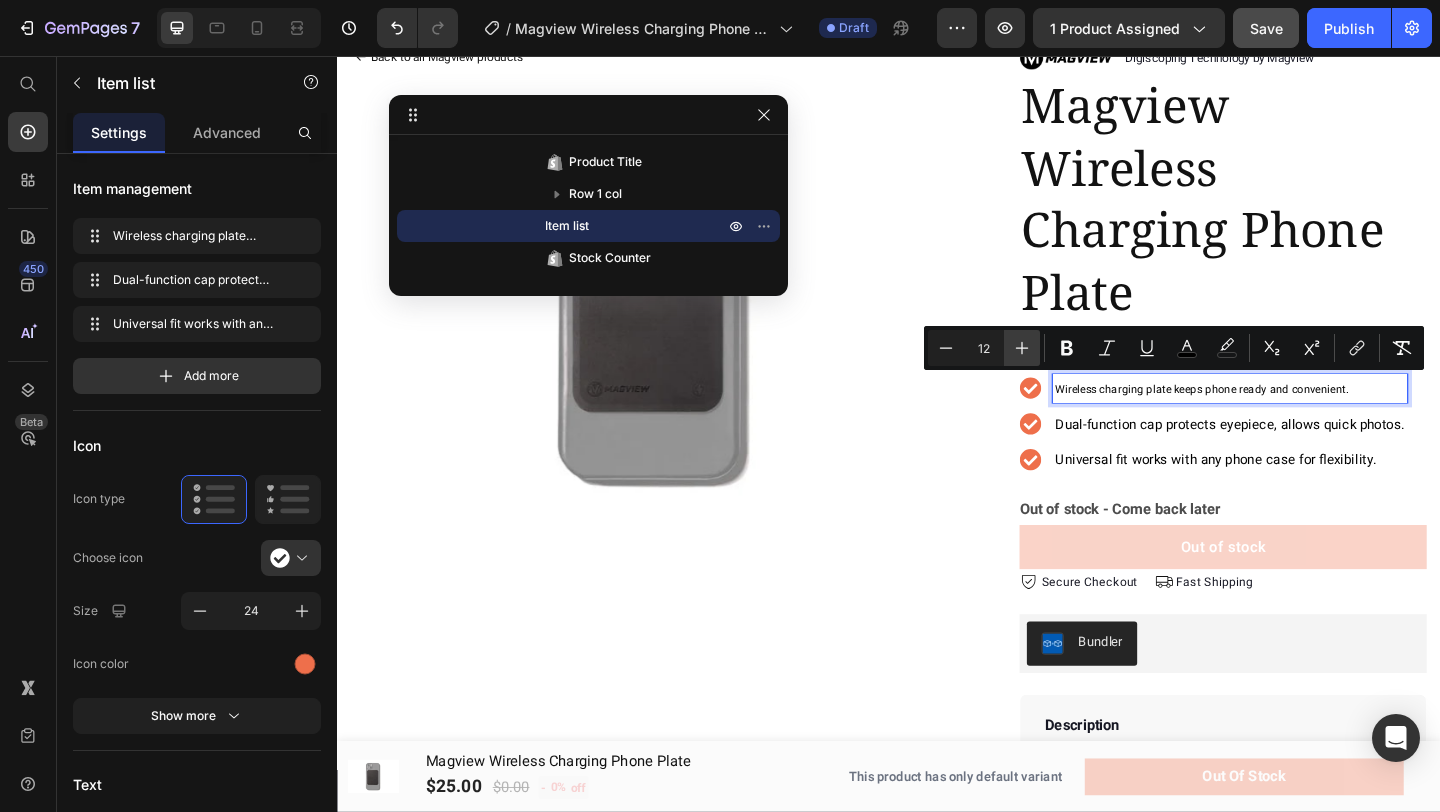click 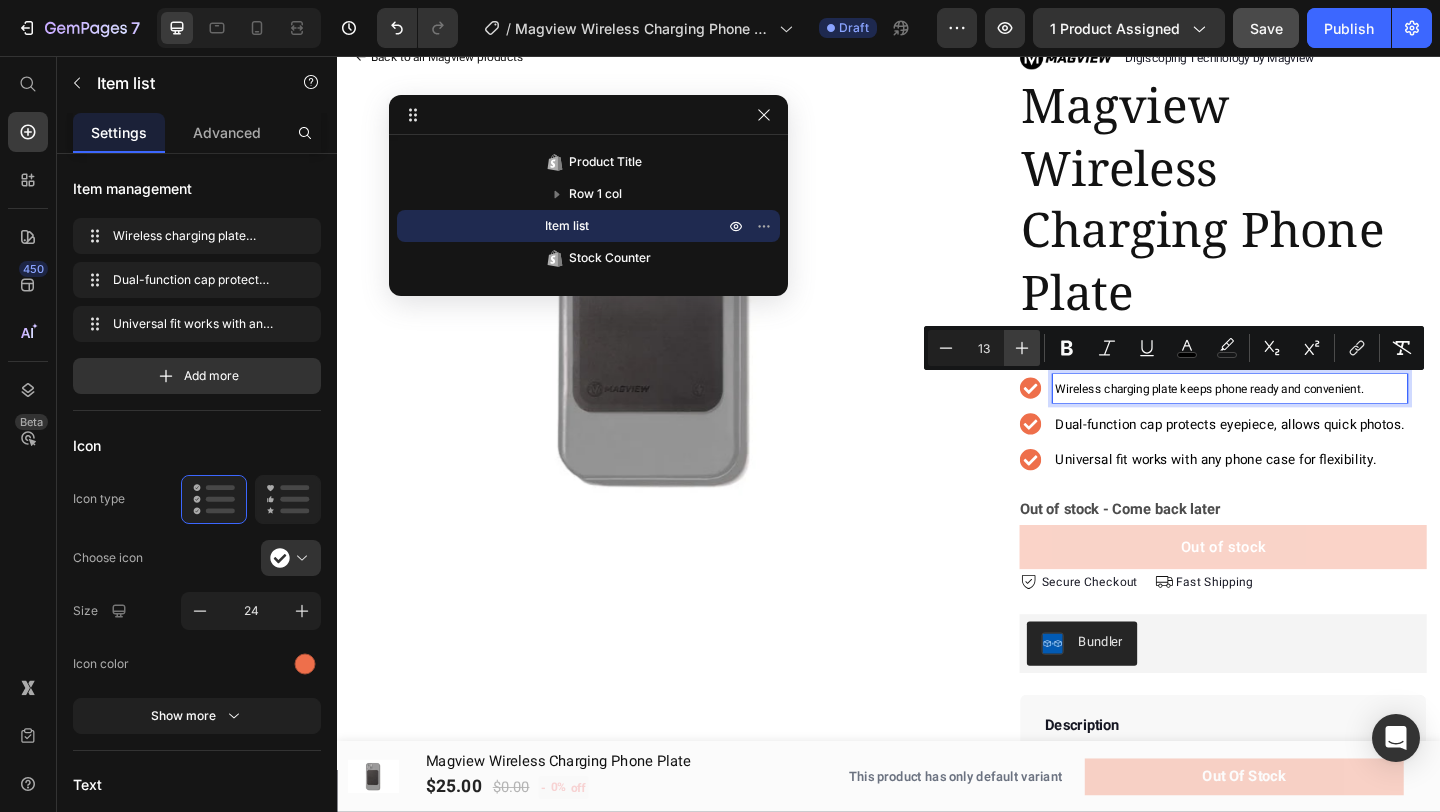 click 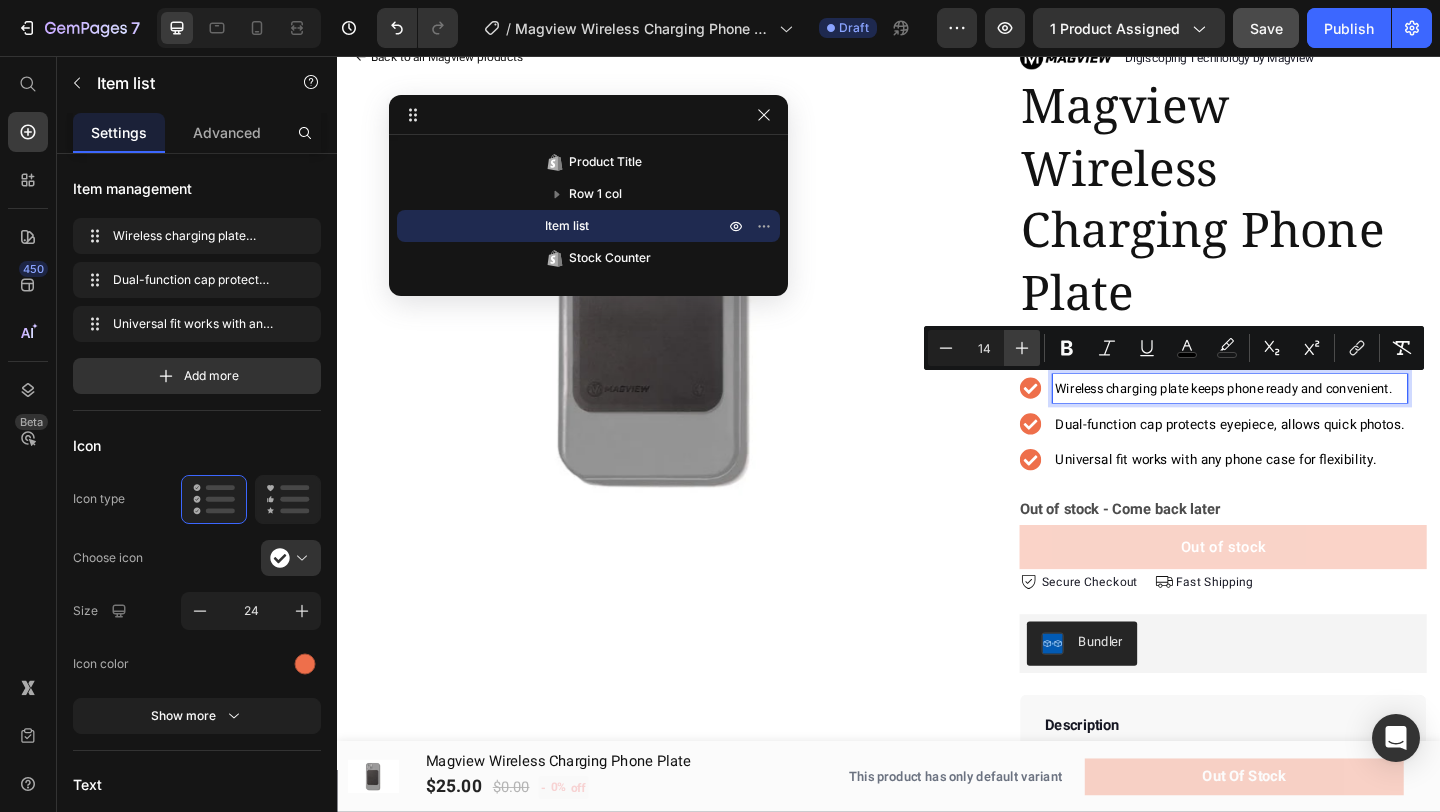click 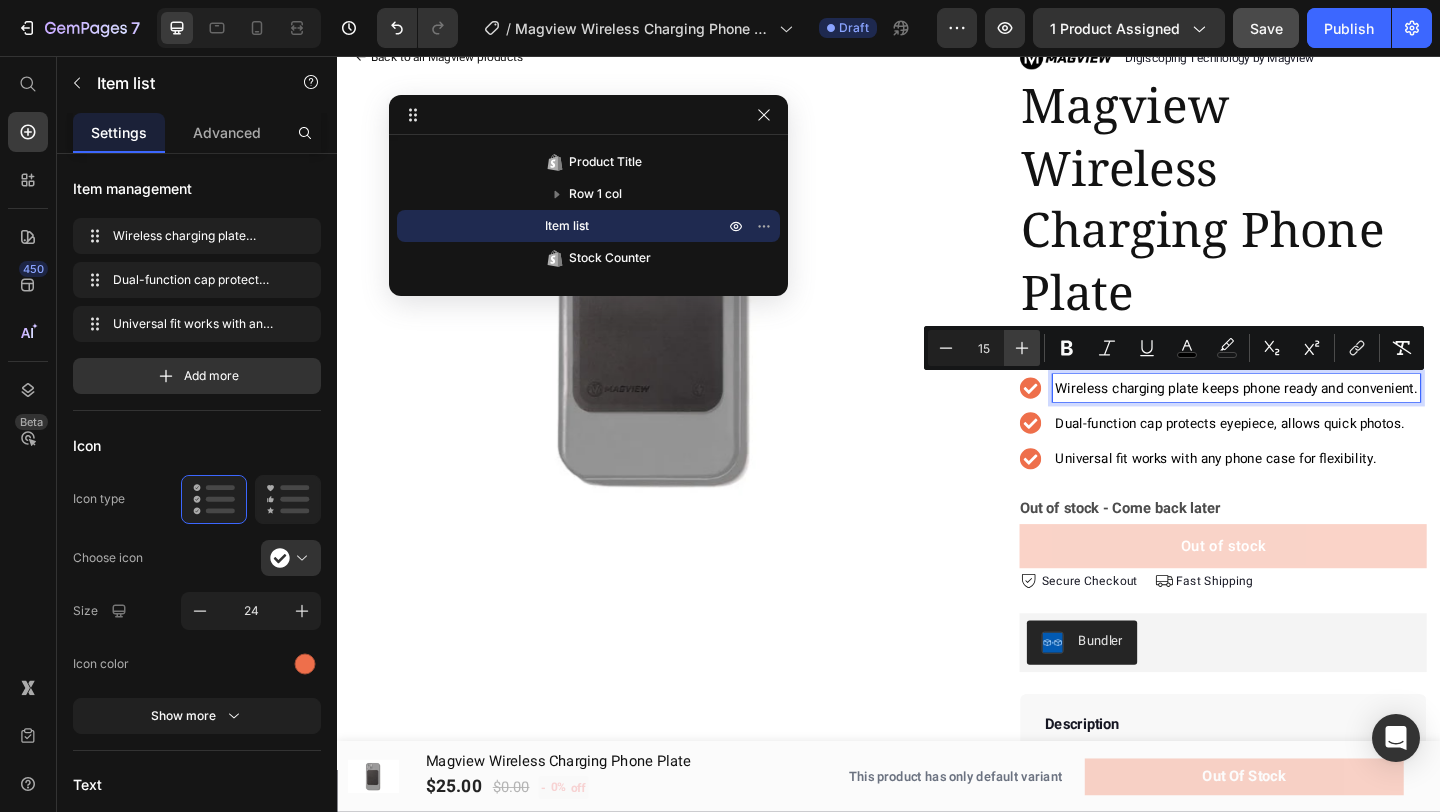 click 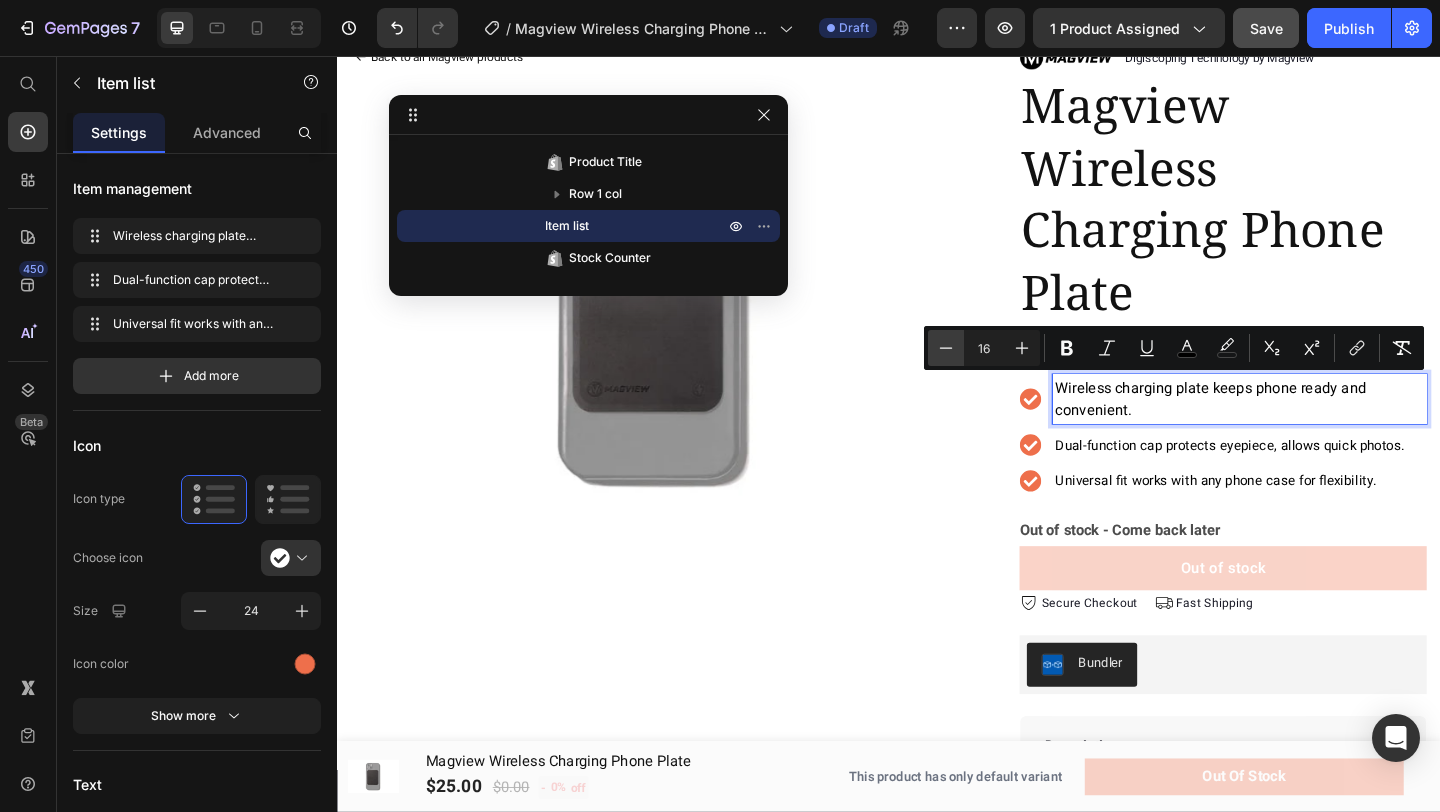 click 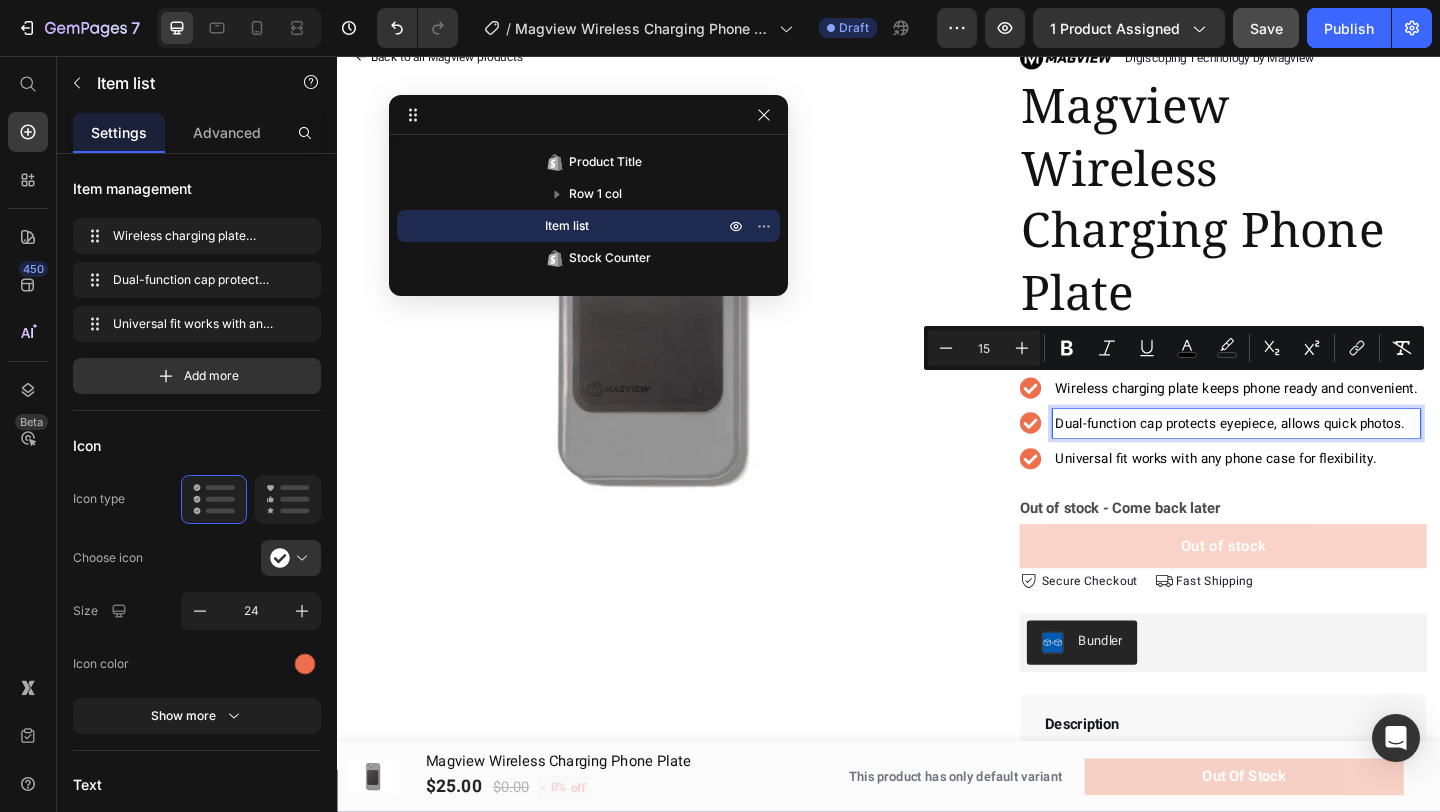 click on "Dual-function cap protects eyepiece, allows quick photos." at bounding box center (1308, 455) 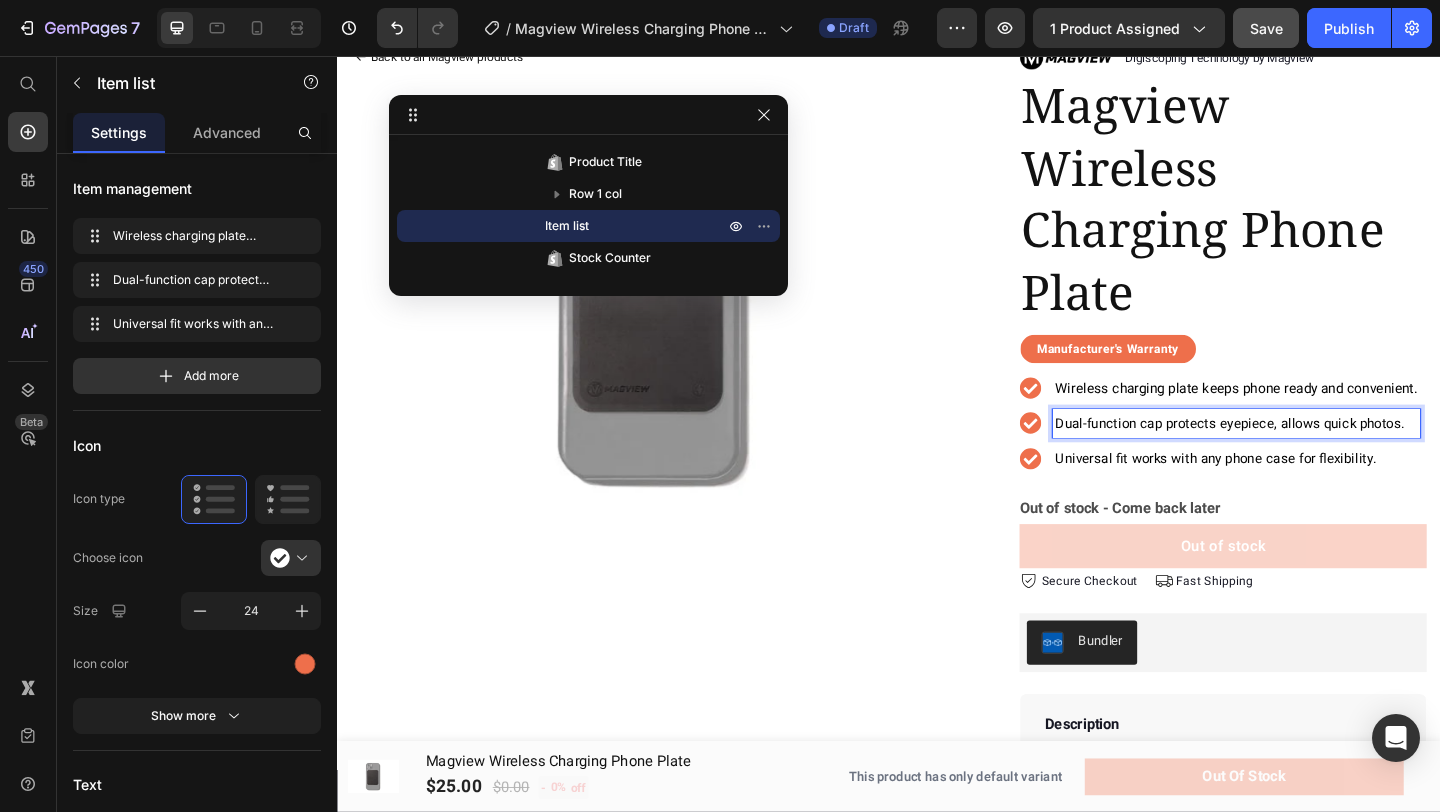 click on "Universal fit works with any phone case for flexibility." at bounding box center (1315, 494) 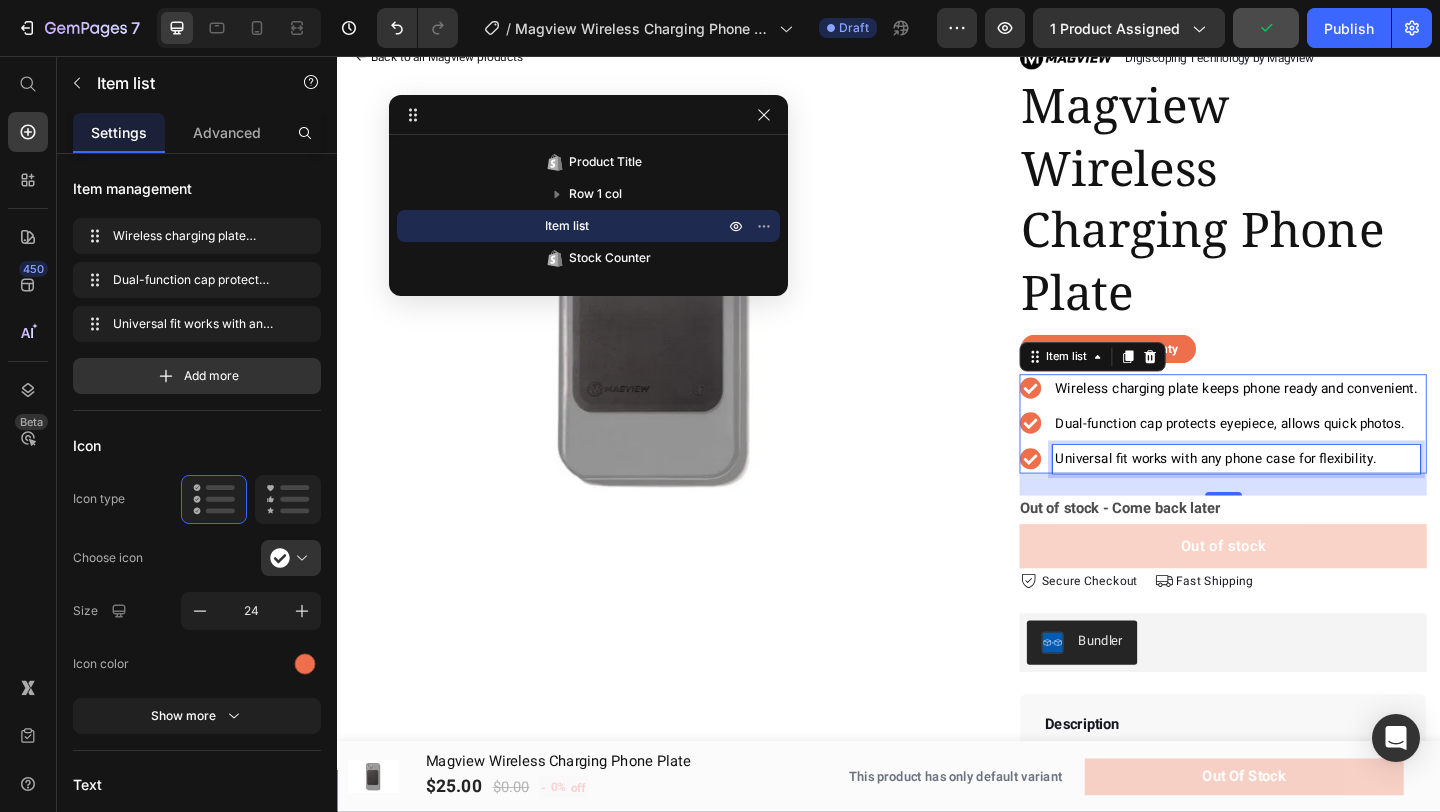 click on "Dual-function cap protects eyepiece, allows quick photos." at bounding box center (1308, 455) 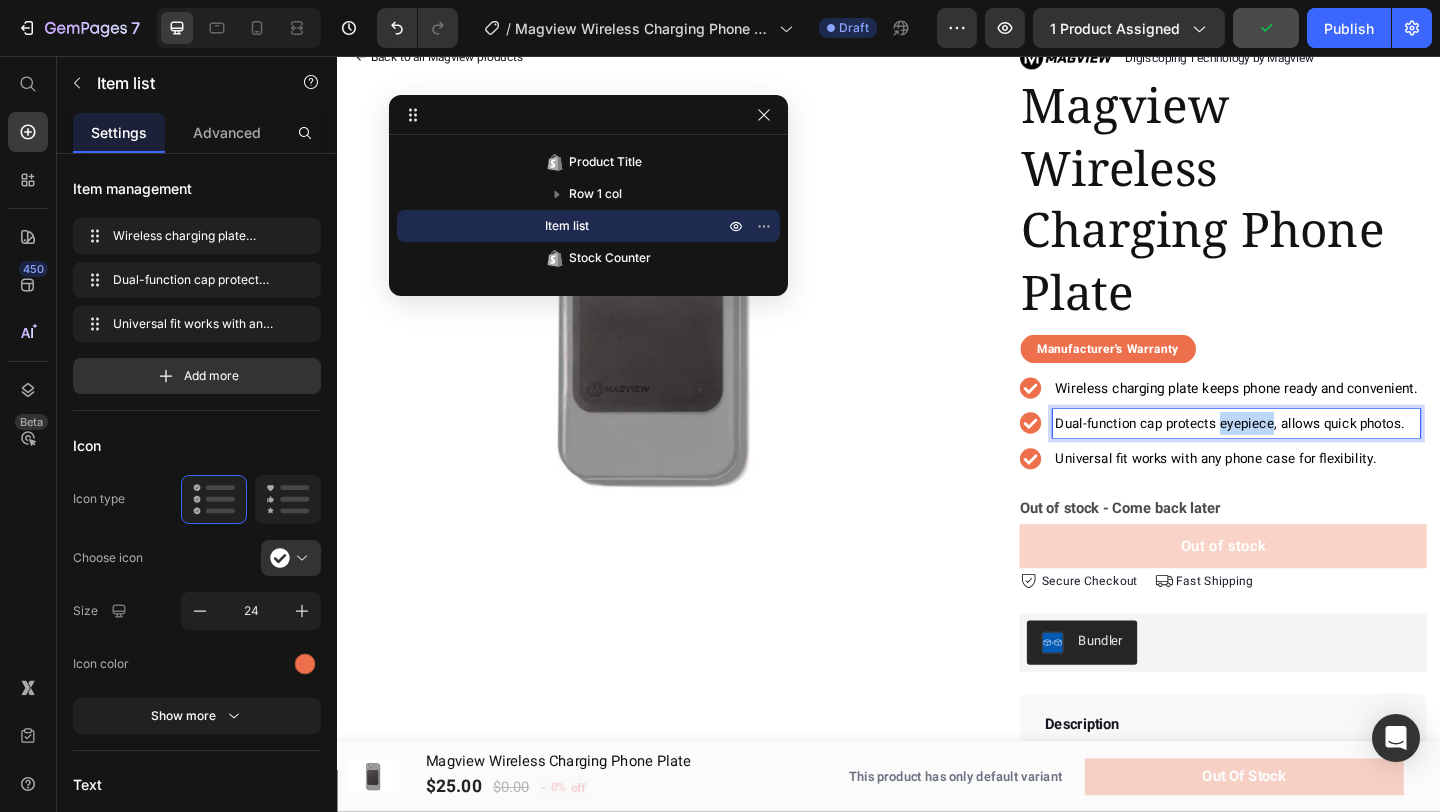 click on "Dual-function cap protects eyepiece, allows quick photos." at bounding box center [1308, 455] 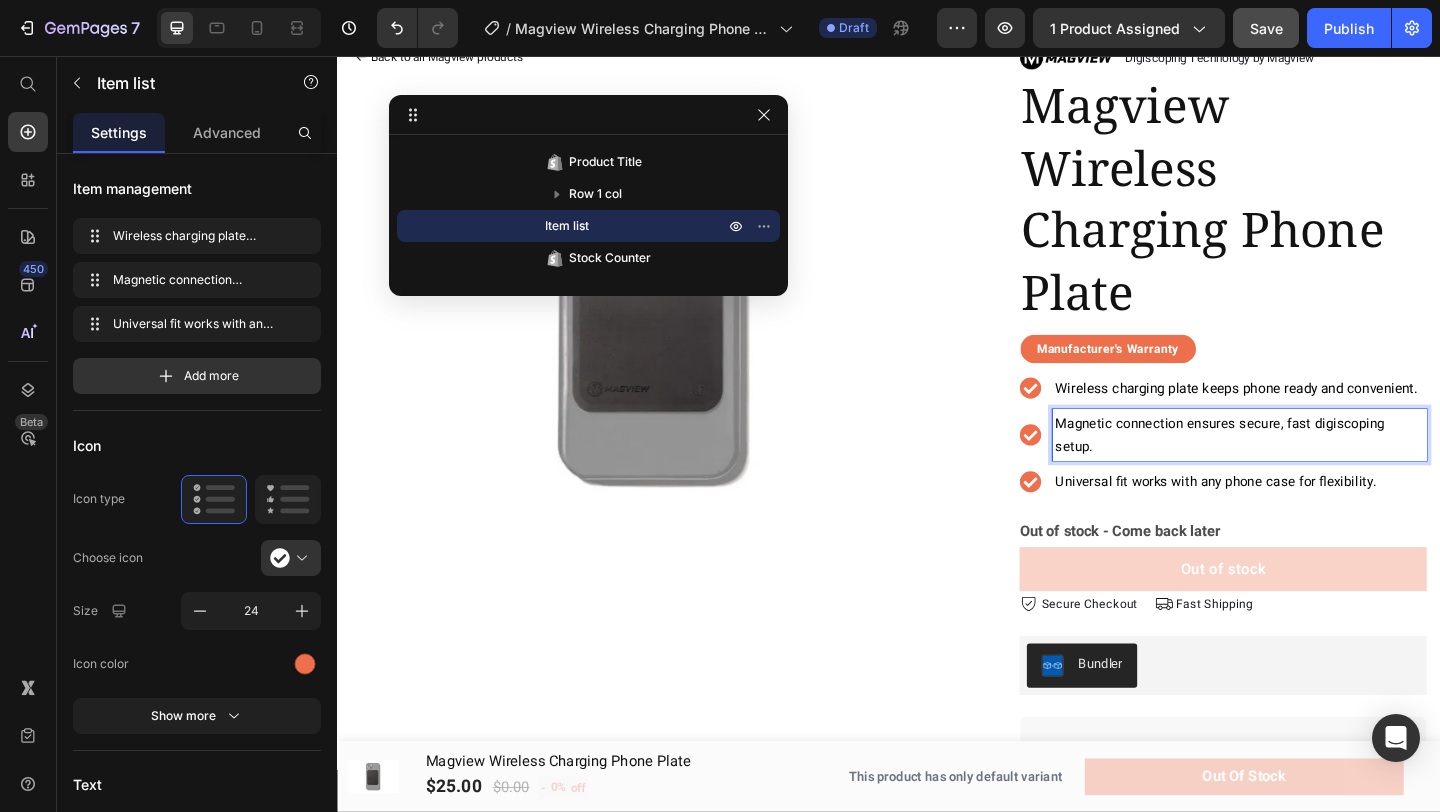 click on "Universal fit works with any phone case for flexibility." at bounding box center [1293, 519] 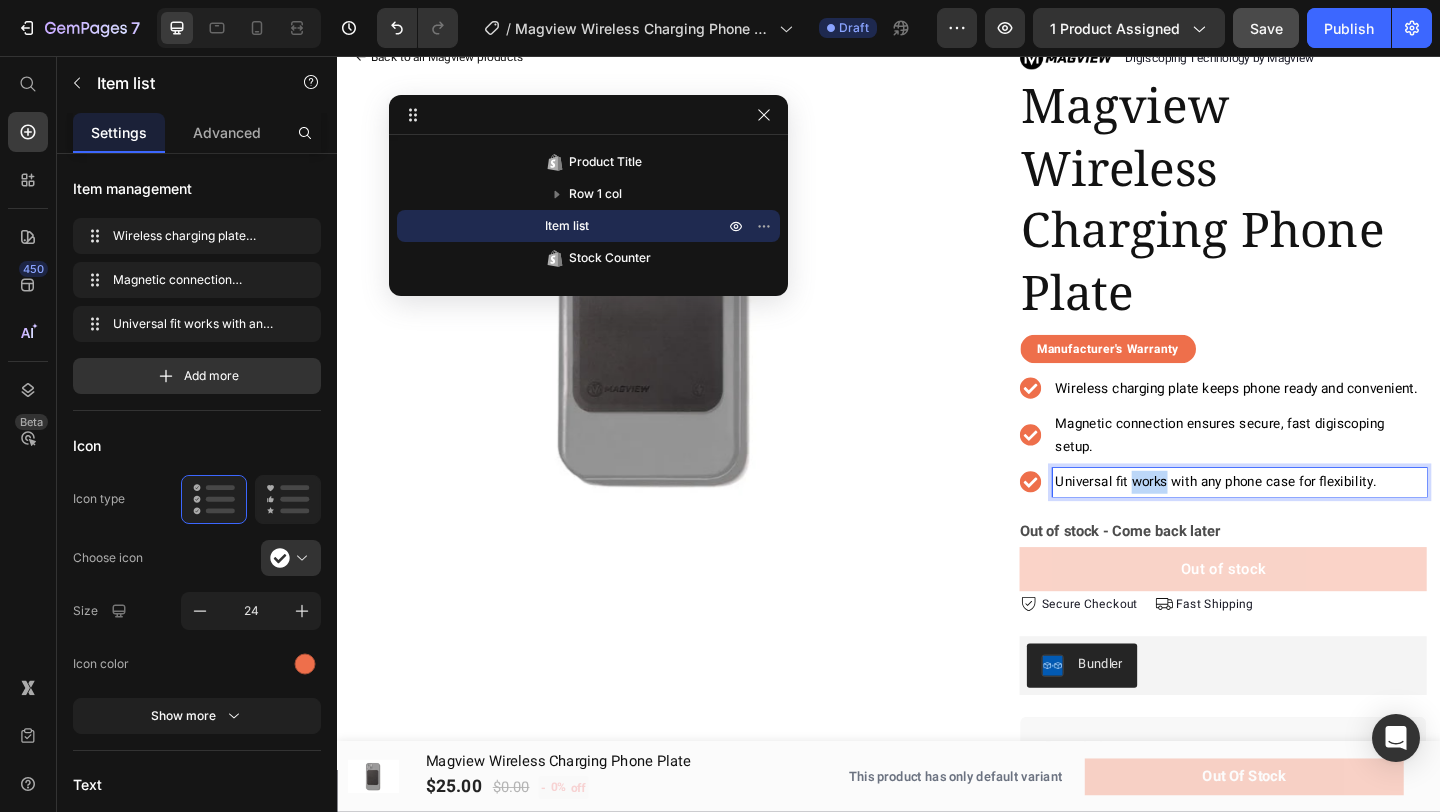 click on "Universal fit works with any phone case for flexibility." at bounding box center (1293, 519) 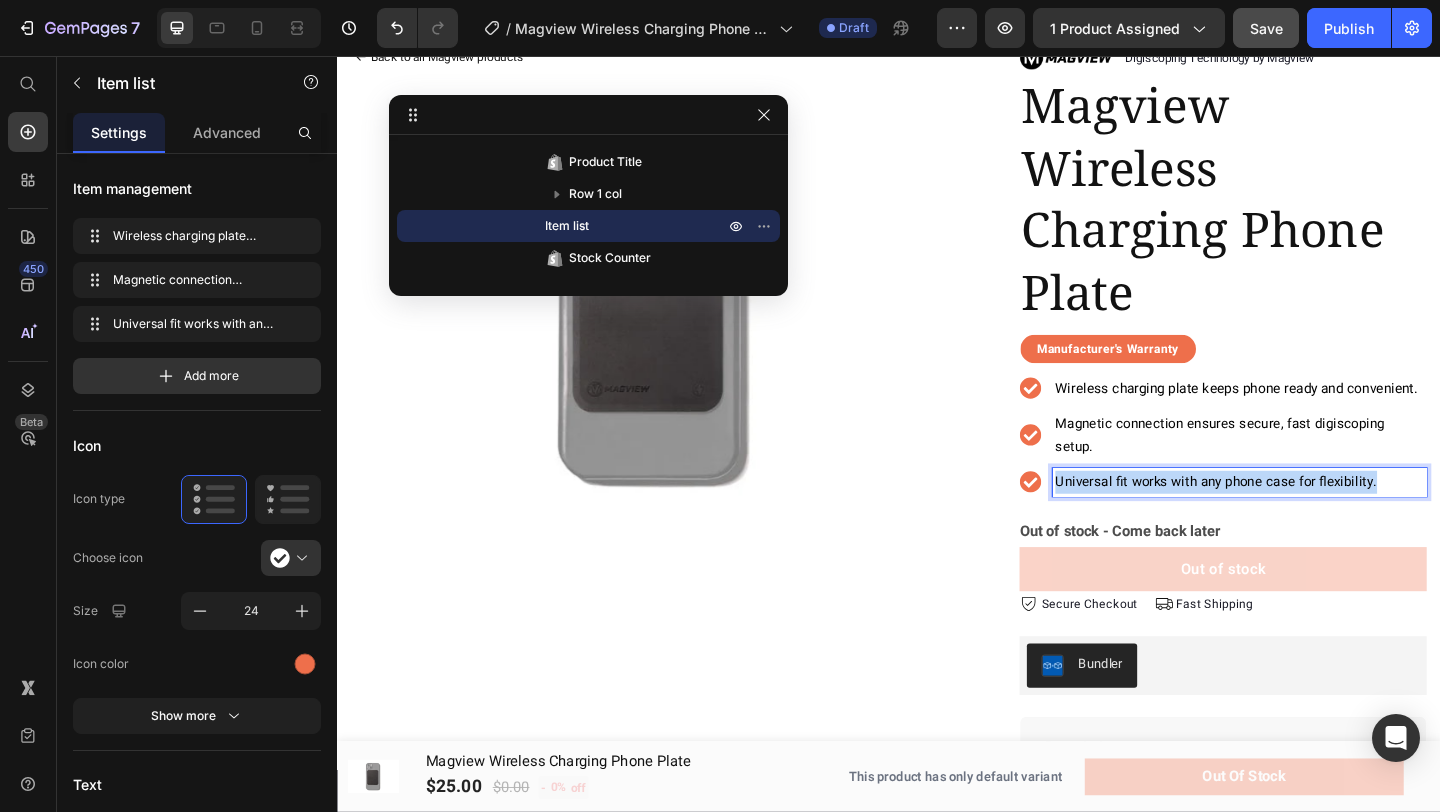 click on "Universal fit works with any phone case for flexibility." at bounding box center [1293, 519] 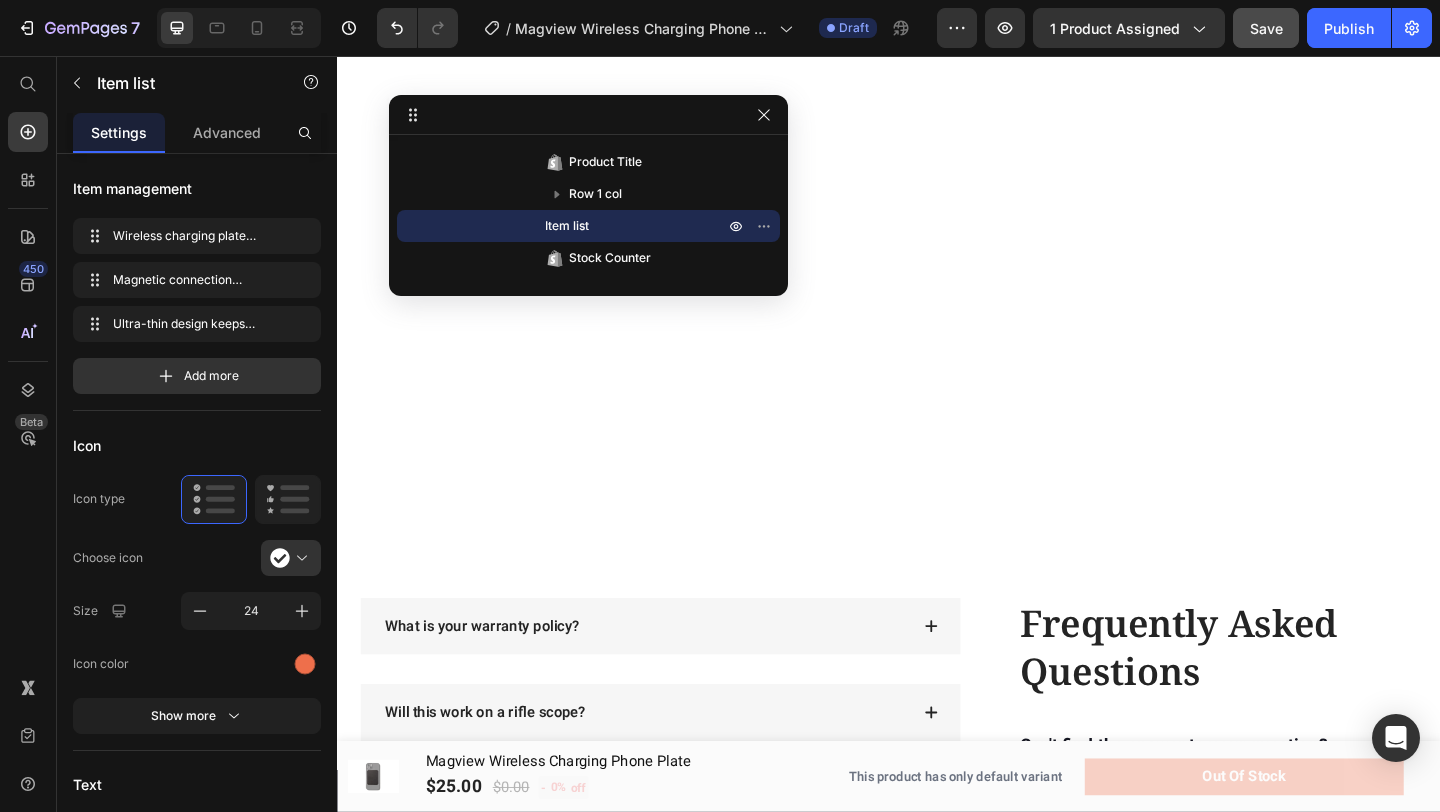 scroll, scrollTop: 1519, scrollLeft: 0, axis: vertical 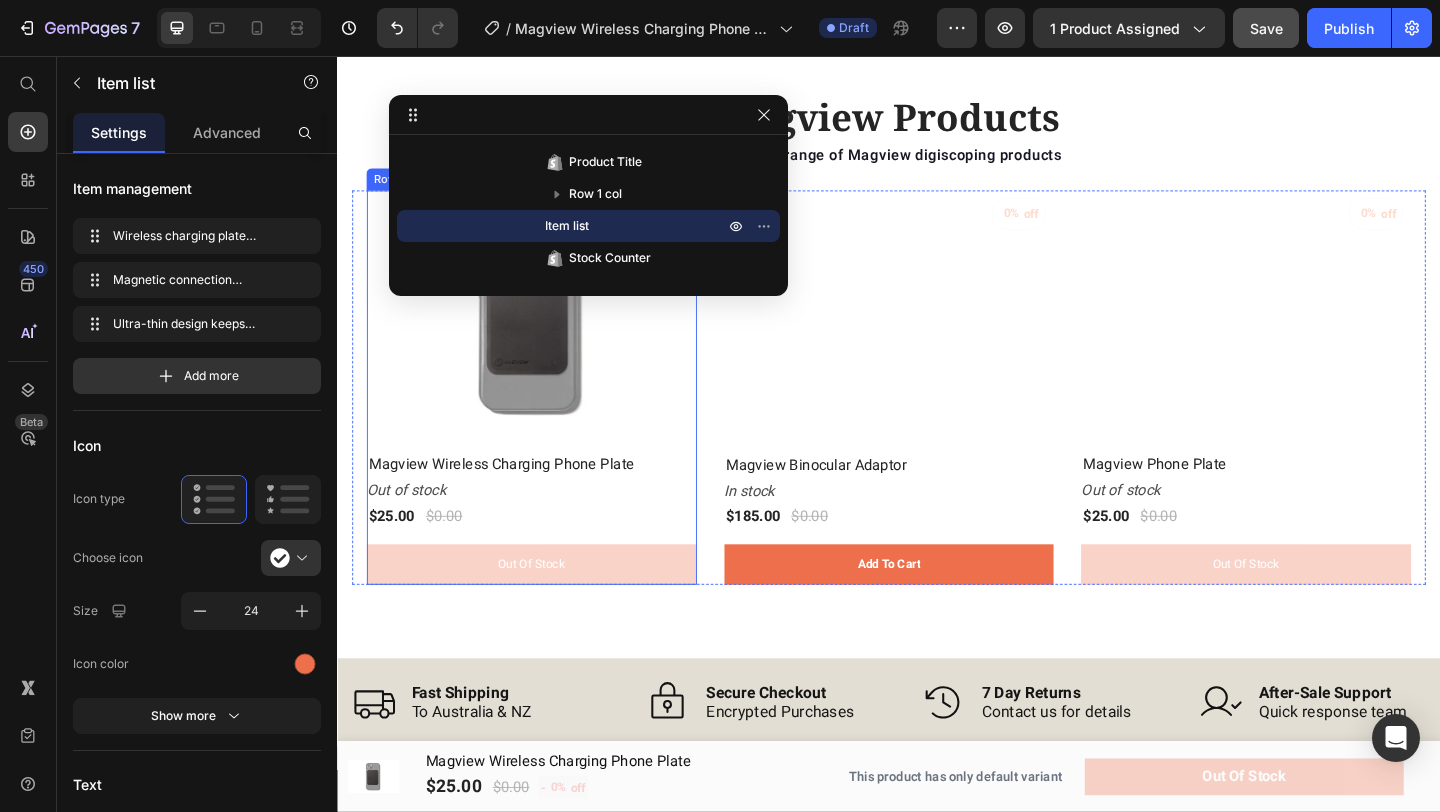 click on "0% off (P) Tag (P) Images Row Magview Wireless Charging Phone Plate (P) Title Out of stock Stock Counter $25.00 (P) Price $0.00 (P) Price Row out of stock (P) Cart Button" at bounding box center [548, 416] 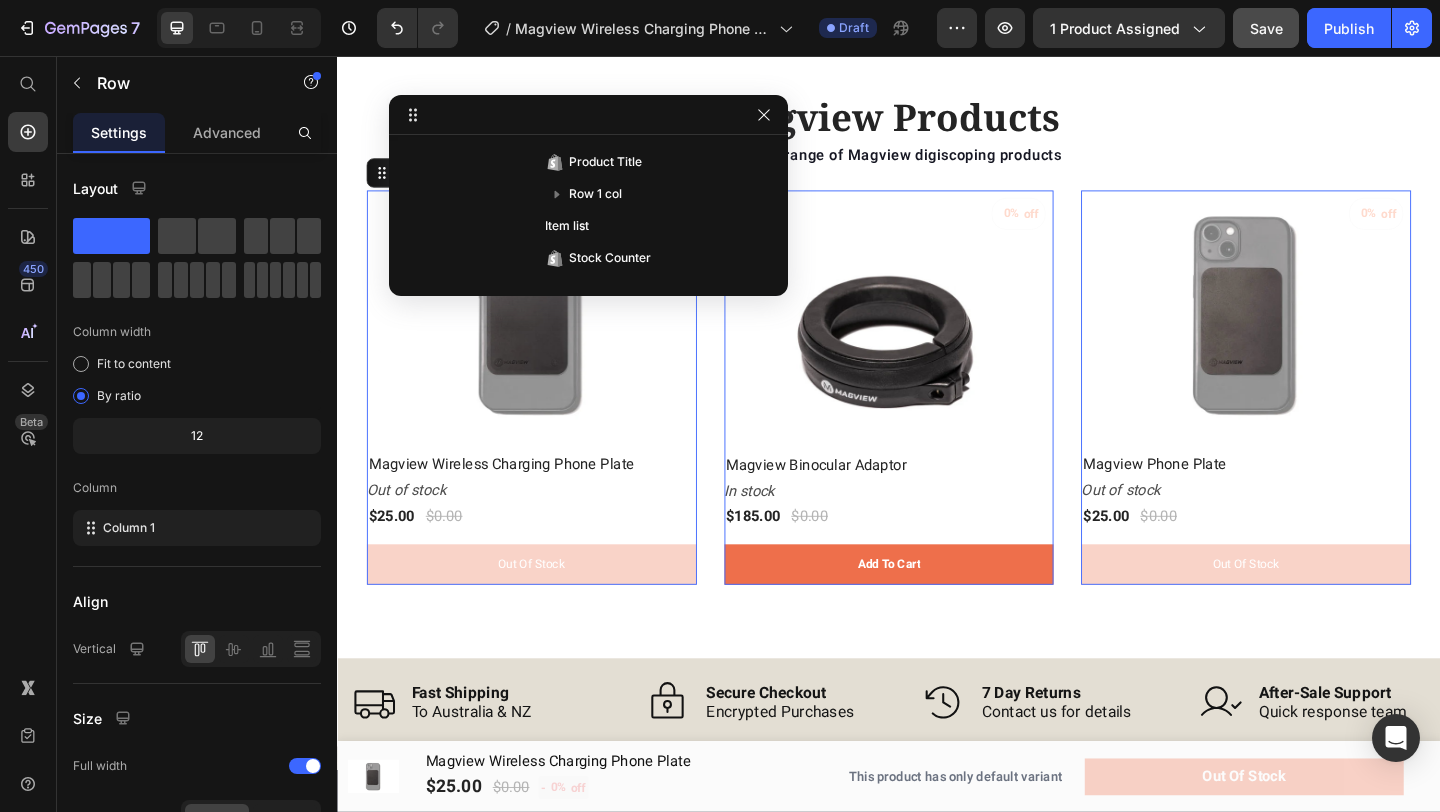 scroll, scrollTop: 957, scrollLeft: 0, axis: vertical 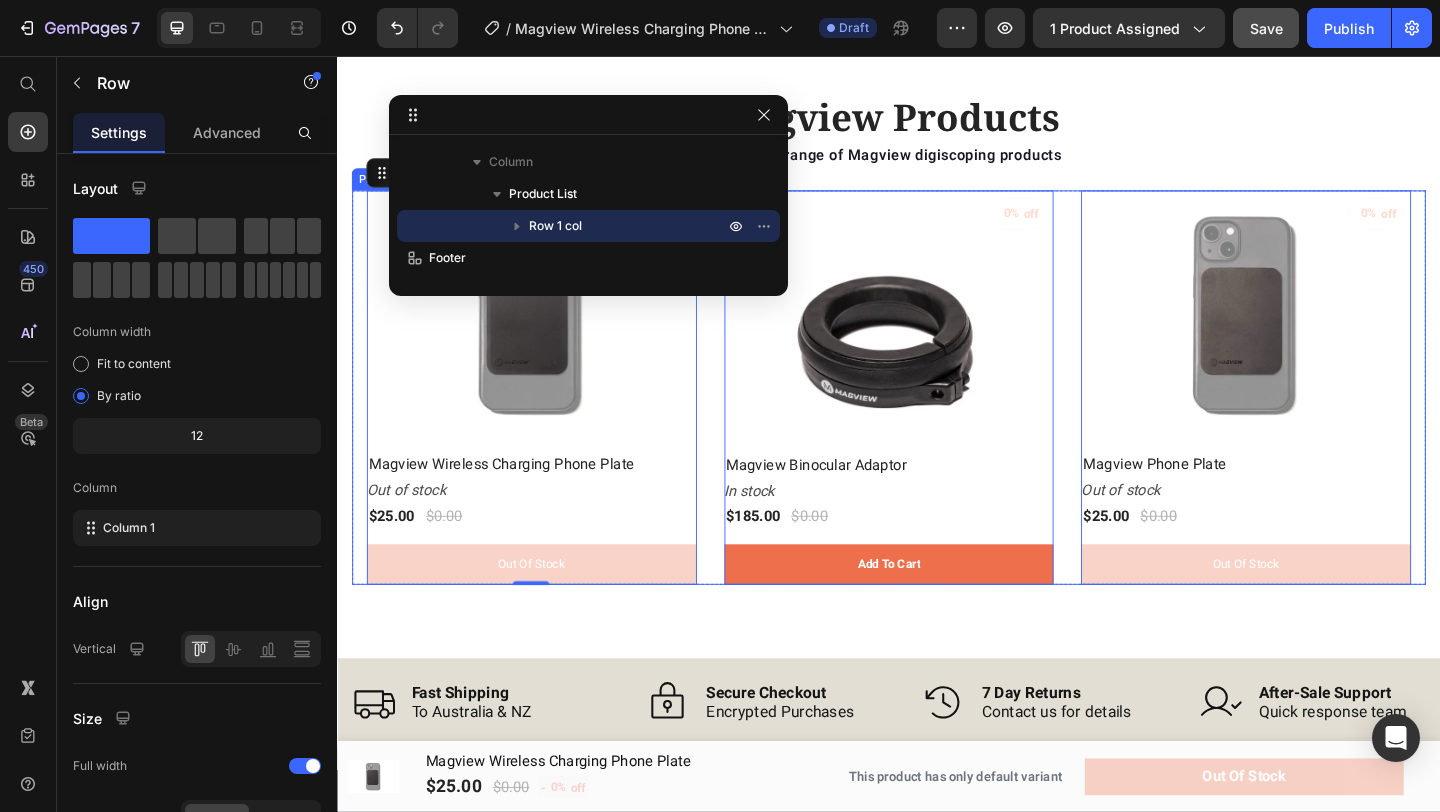 click on "0% off (P) Tag (P) Images Row Magview Wireless Charging Phone Plate (P) Title Out of stock Stock Counter $25.00 (P) Price $0.00 (P) Price Row out of stock (P) Cart Button Row   0 0% off (P) Tag (P) Images Row Magview Binocular Adaptor (P) Title In stock Stock Counter $185.00 (P) Price $0.00 (P) Price Row add to cart (P) Cart Button Row   0 0% off (P) Tag (P) Images Row Magview Phone Plate (P) Title Out of stock Stock Counter $25.00 (P) Price $0.00 (P) Price Row out of stock (P) Cart Button Row   0" at bounding box center (937, 416) 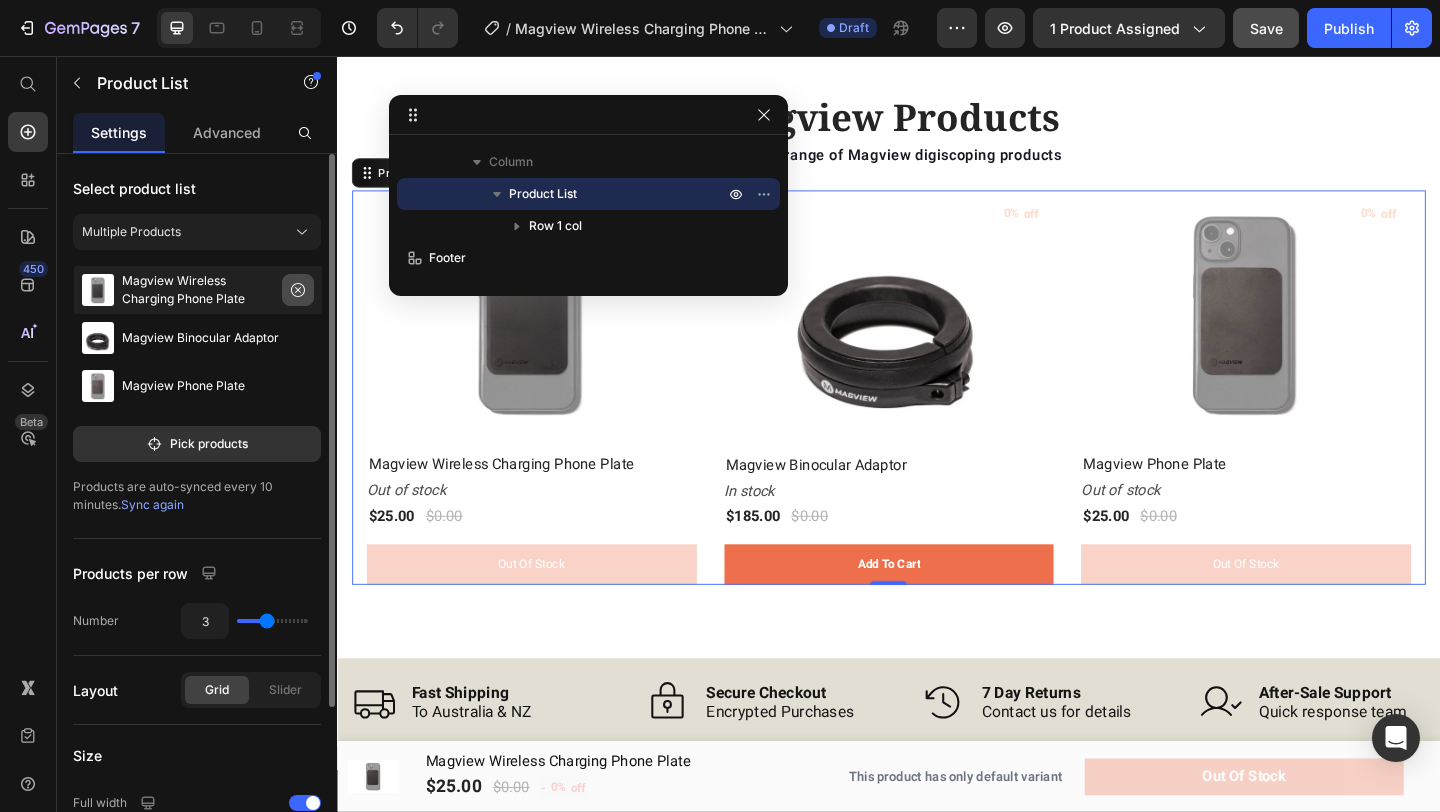 click 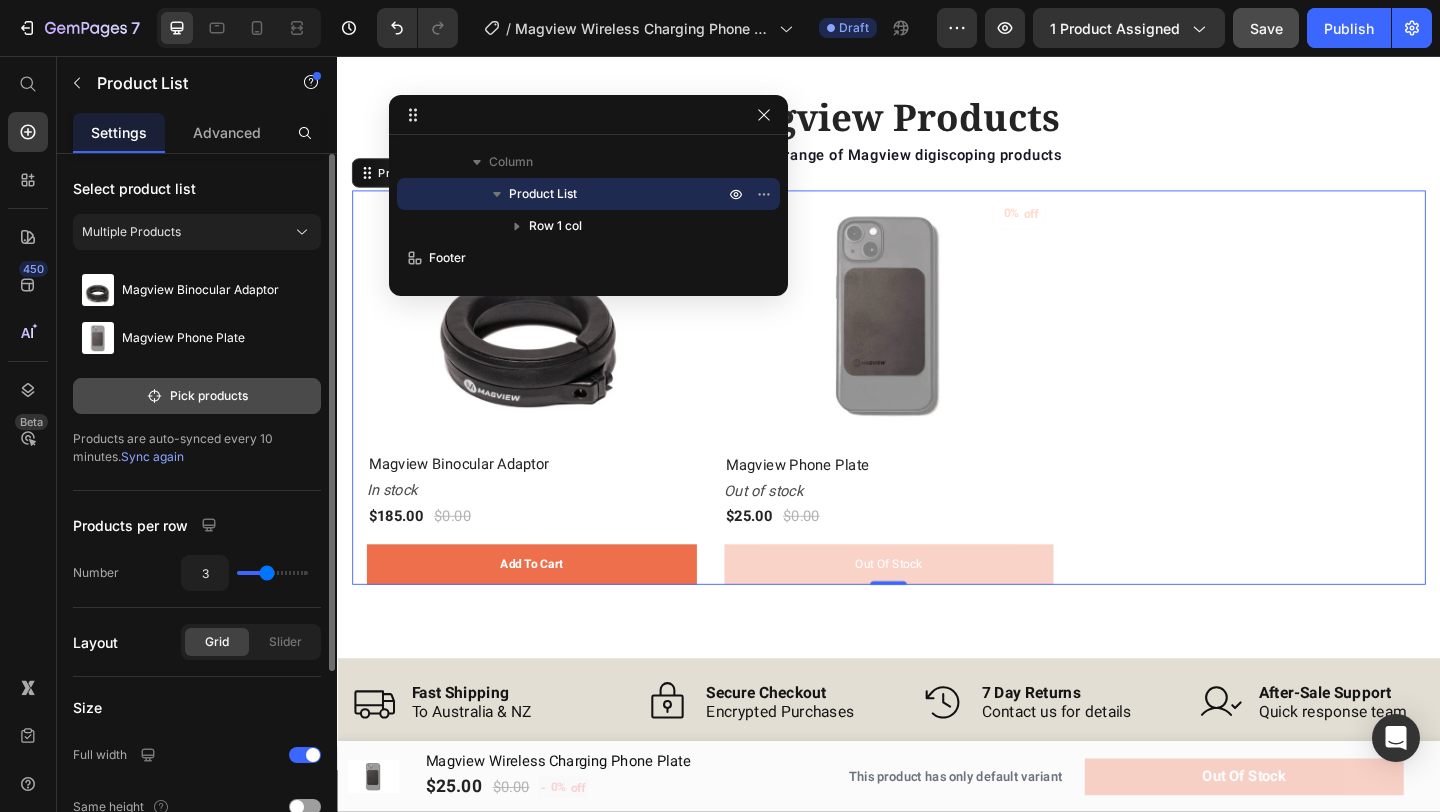 click on "Pick products" at bounding box center [197, 396] 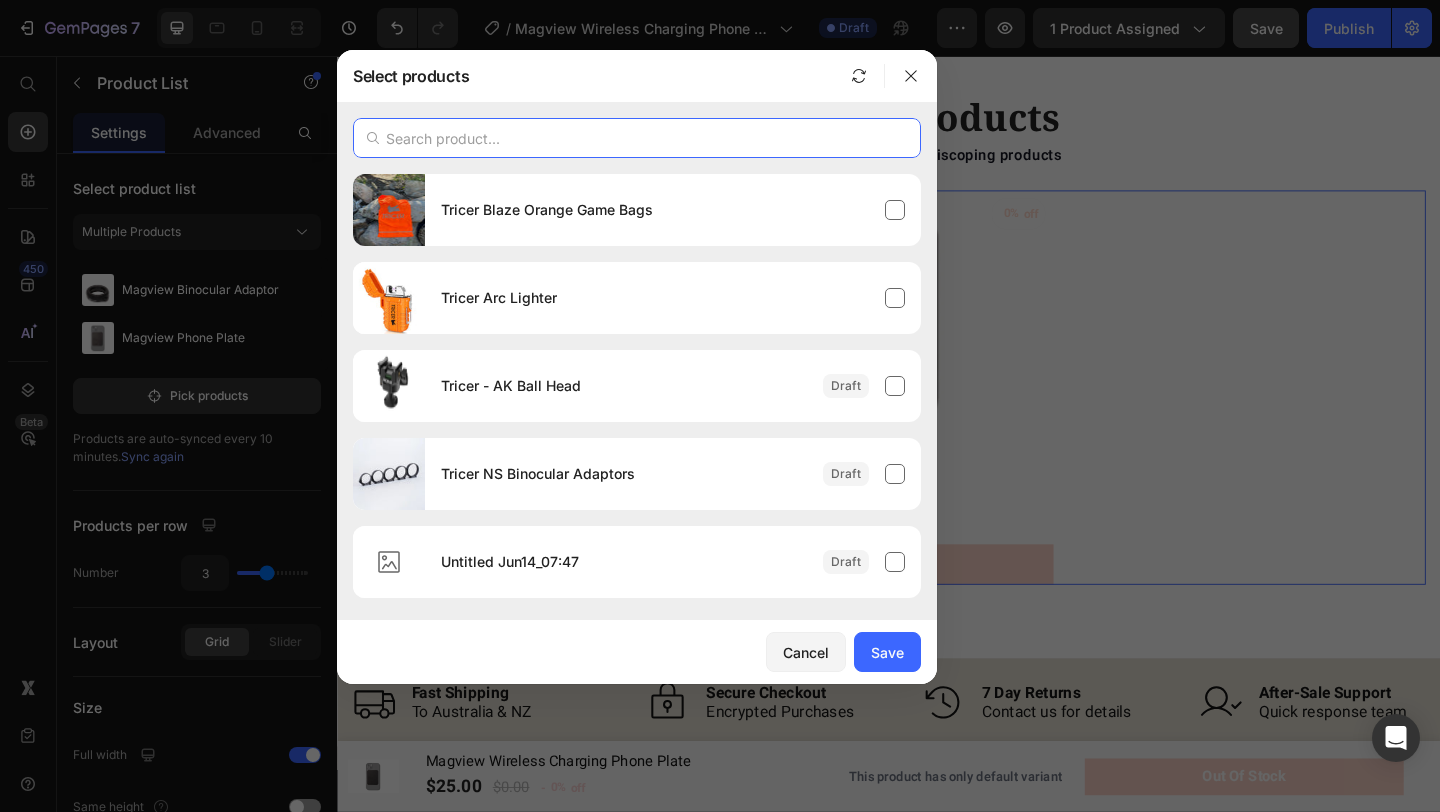 click at bounding box center [637, 138] 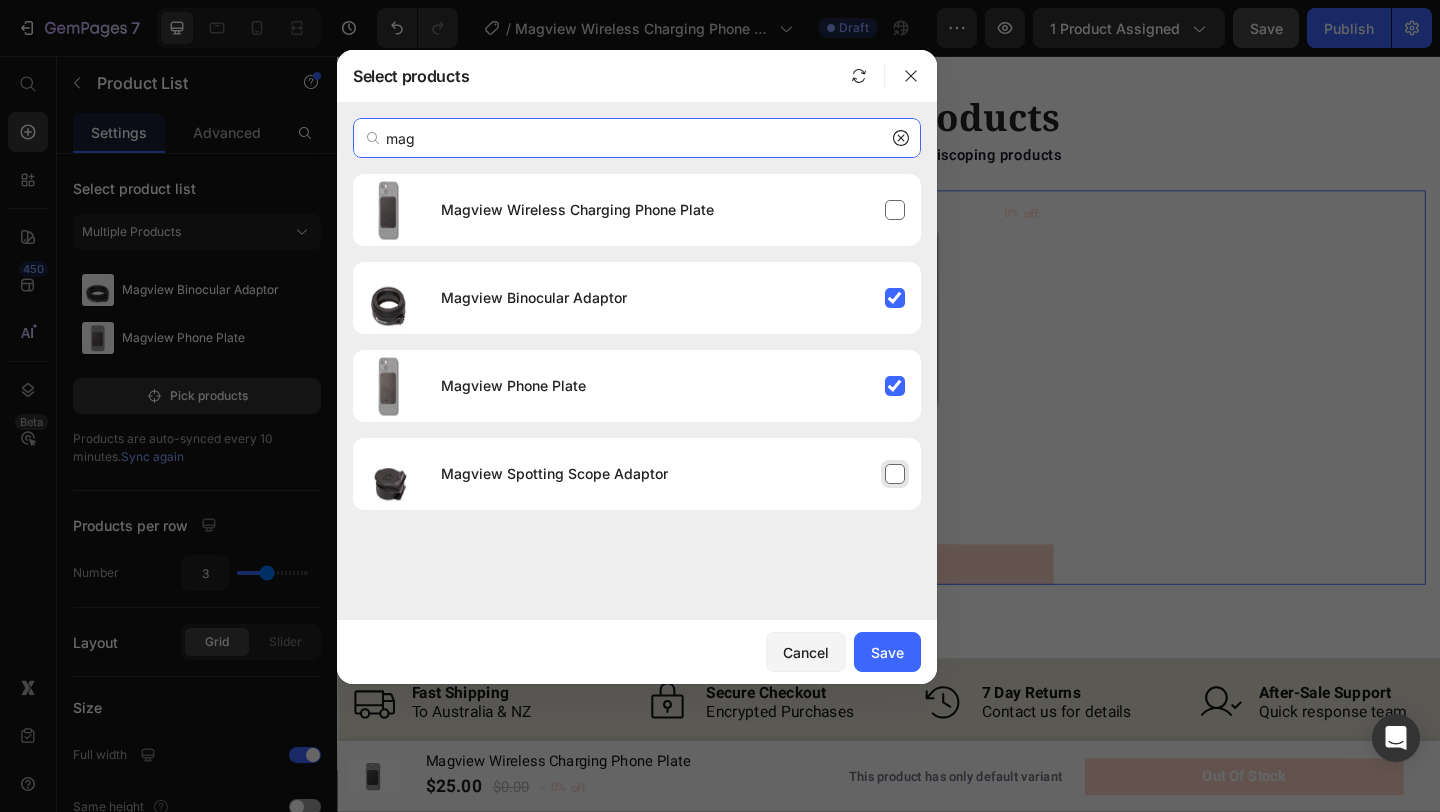 type on "mag" 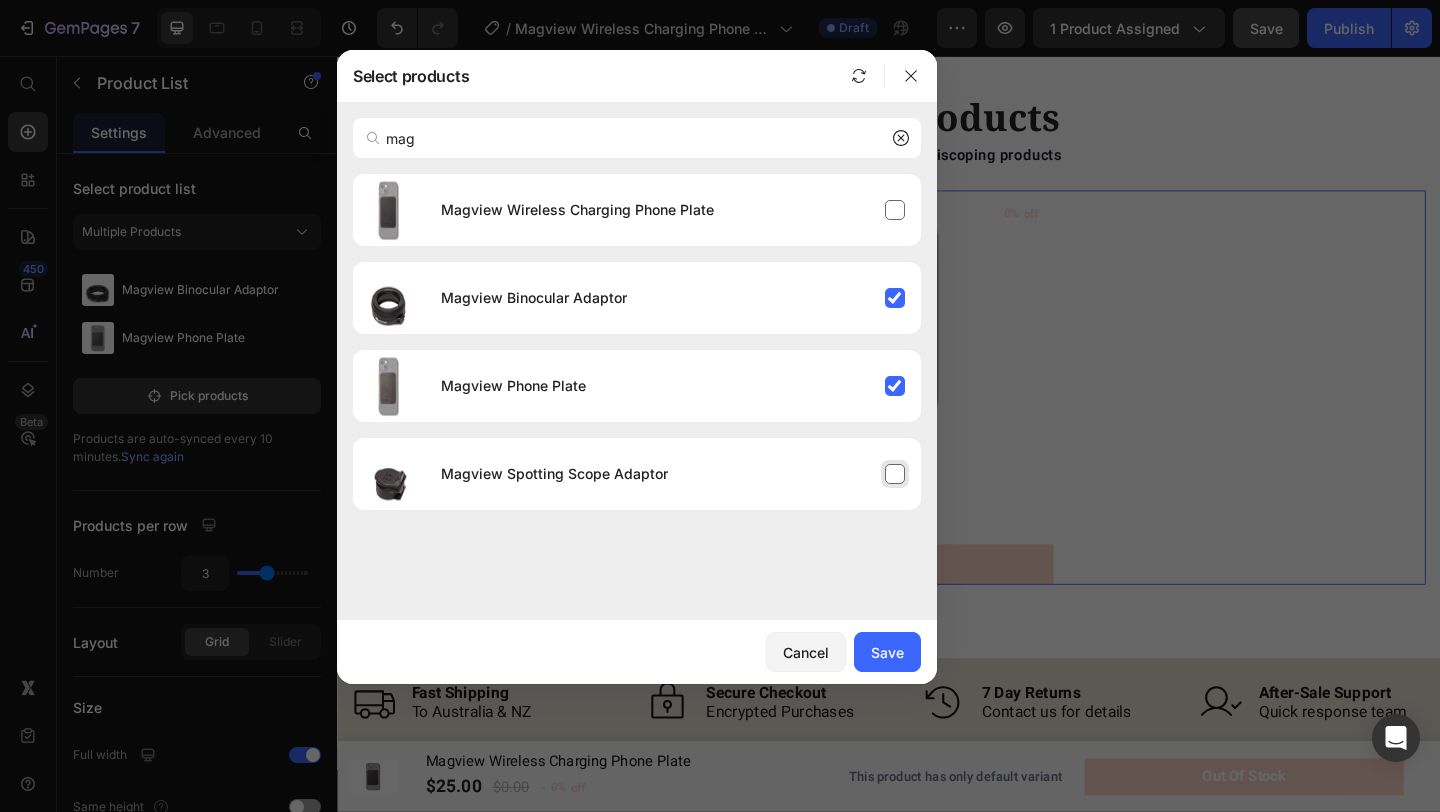 click on "Magview Spotting Scope Adaptor" at bounding box center [673, 474] 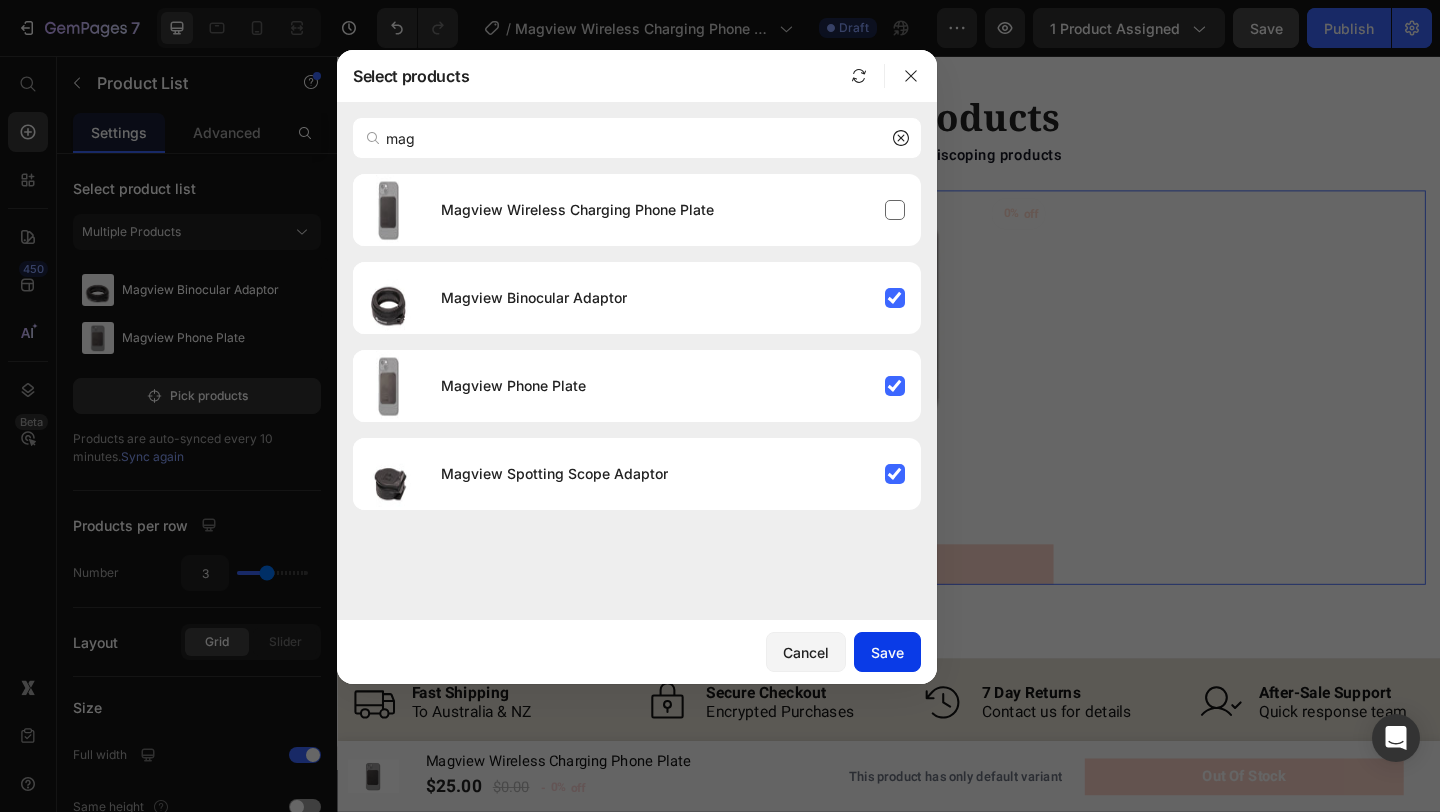 click on "Save" at bounding box center (887, 652) 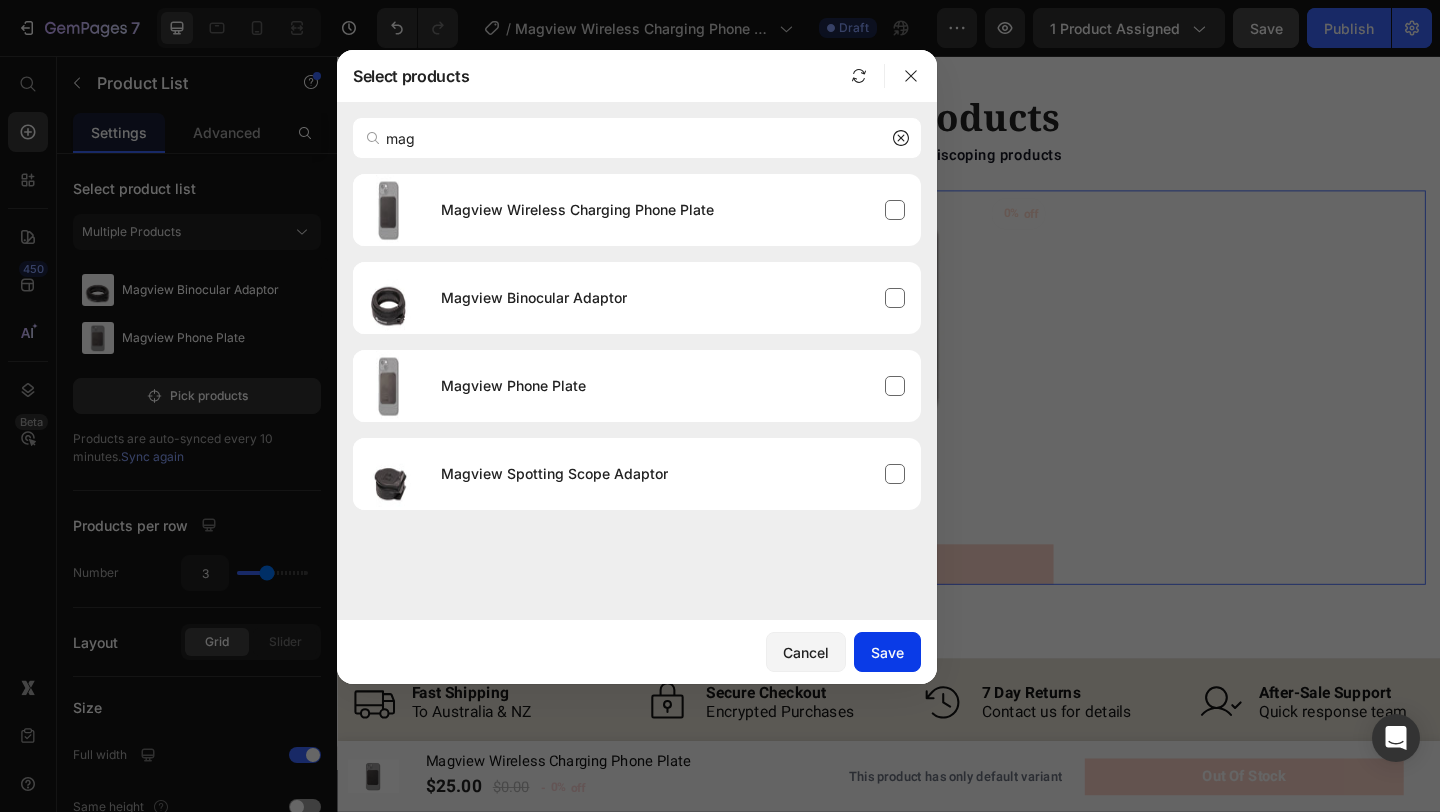 type 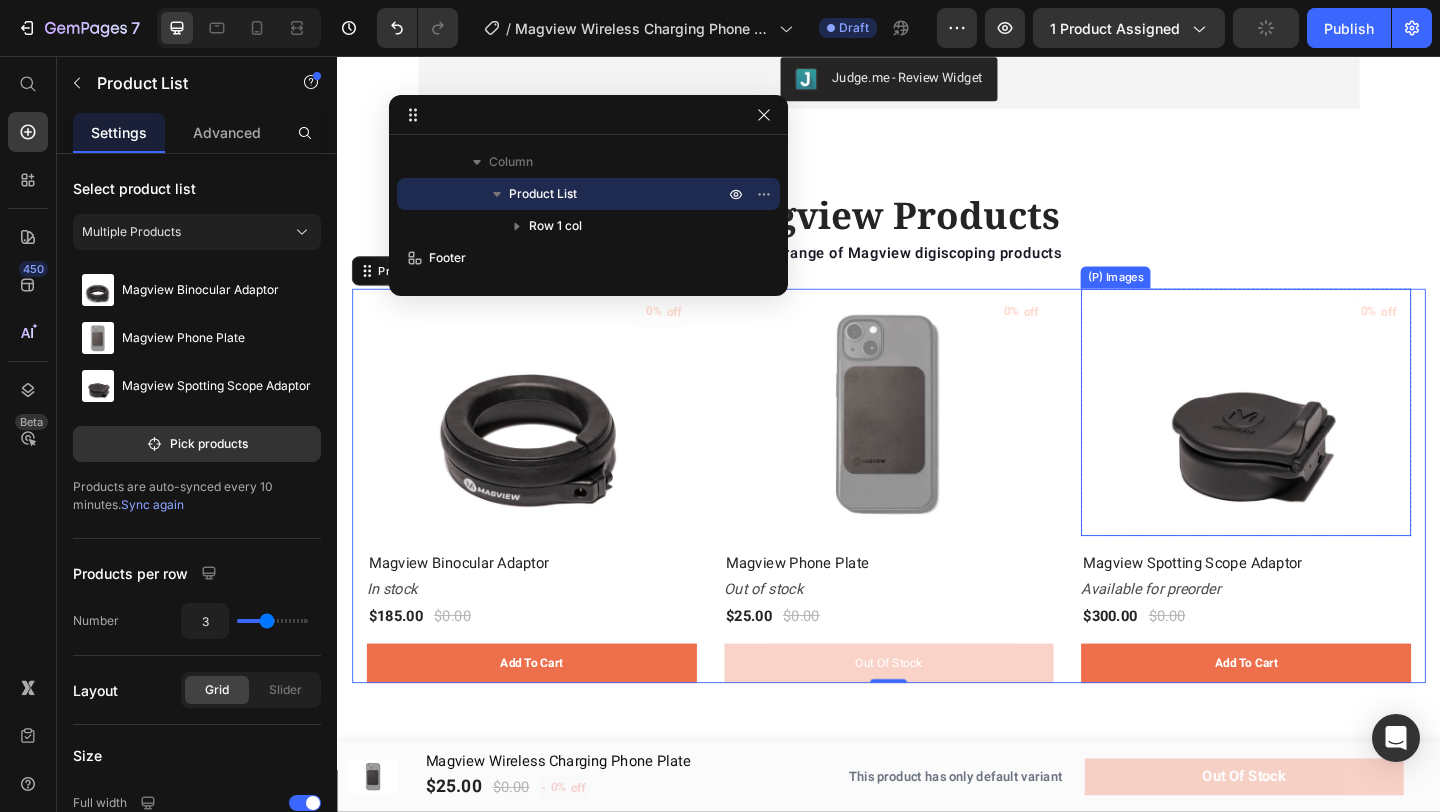 scroll, scrollTop: 0, scrollLeft: 0, axis: both 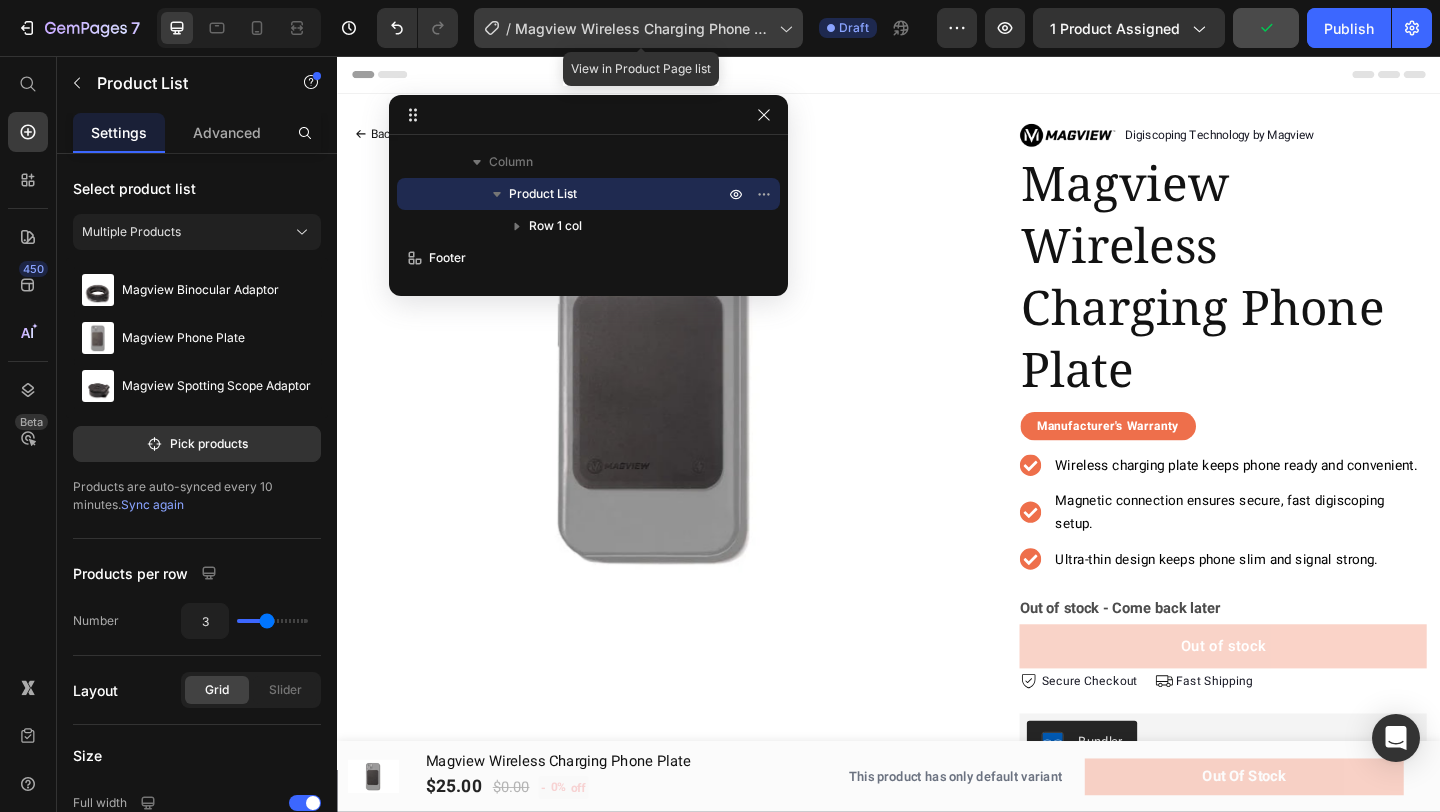 click on "Magview Wireless Charging Phone Plate" at bounding box center [643, 28] 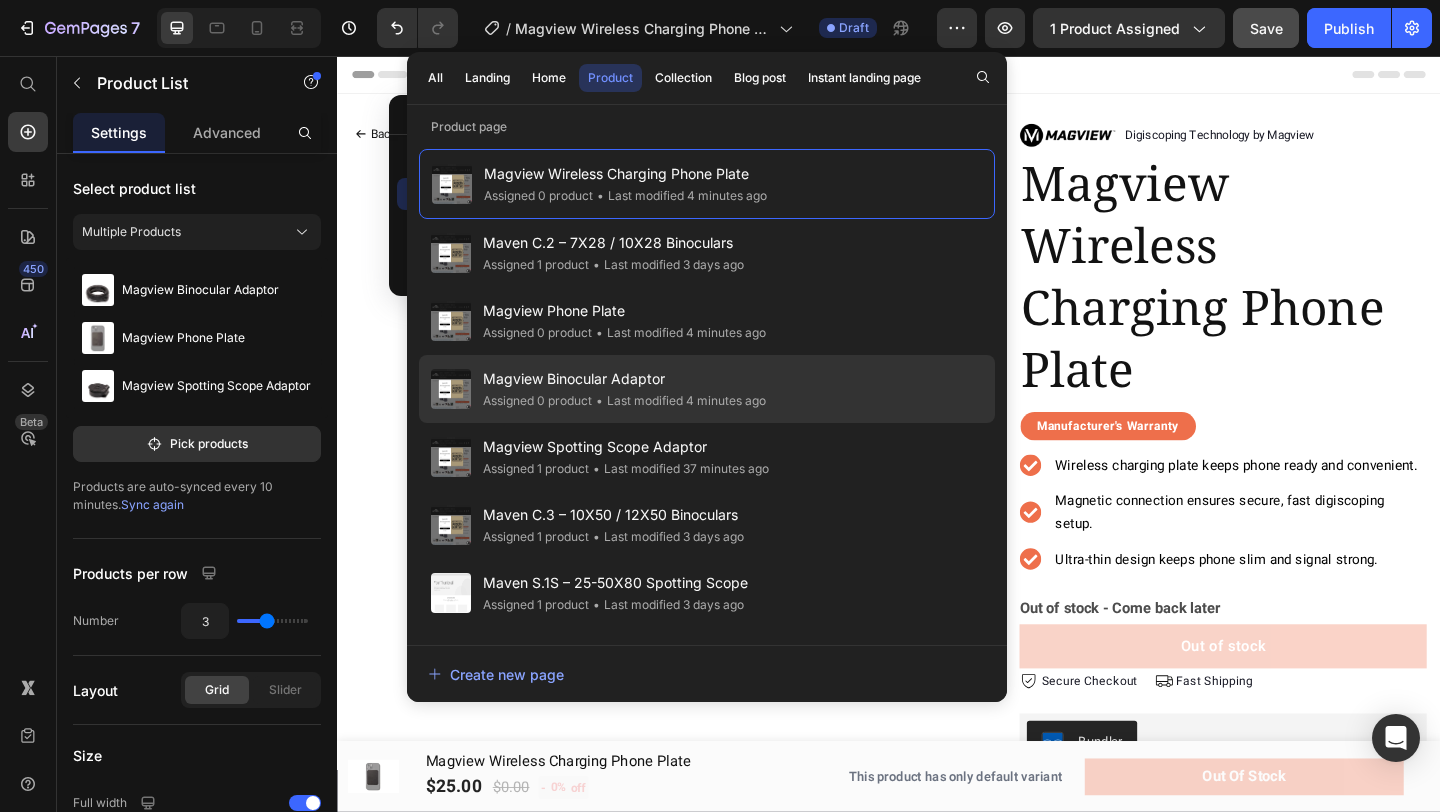 click on "Magview Binocular Adaptor" at bounding box center (624, 379) 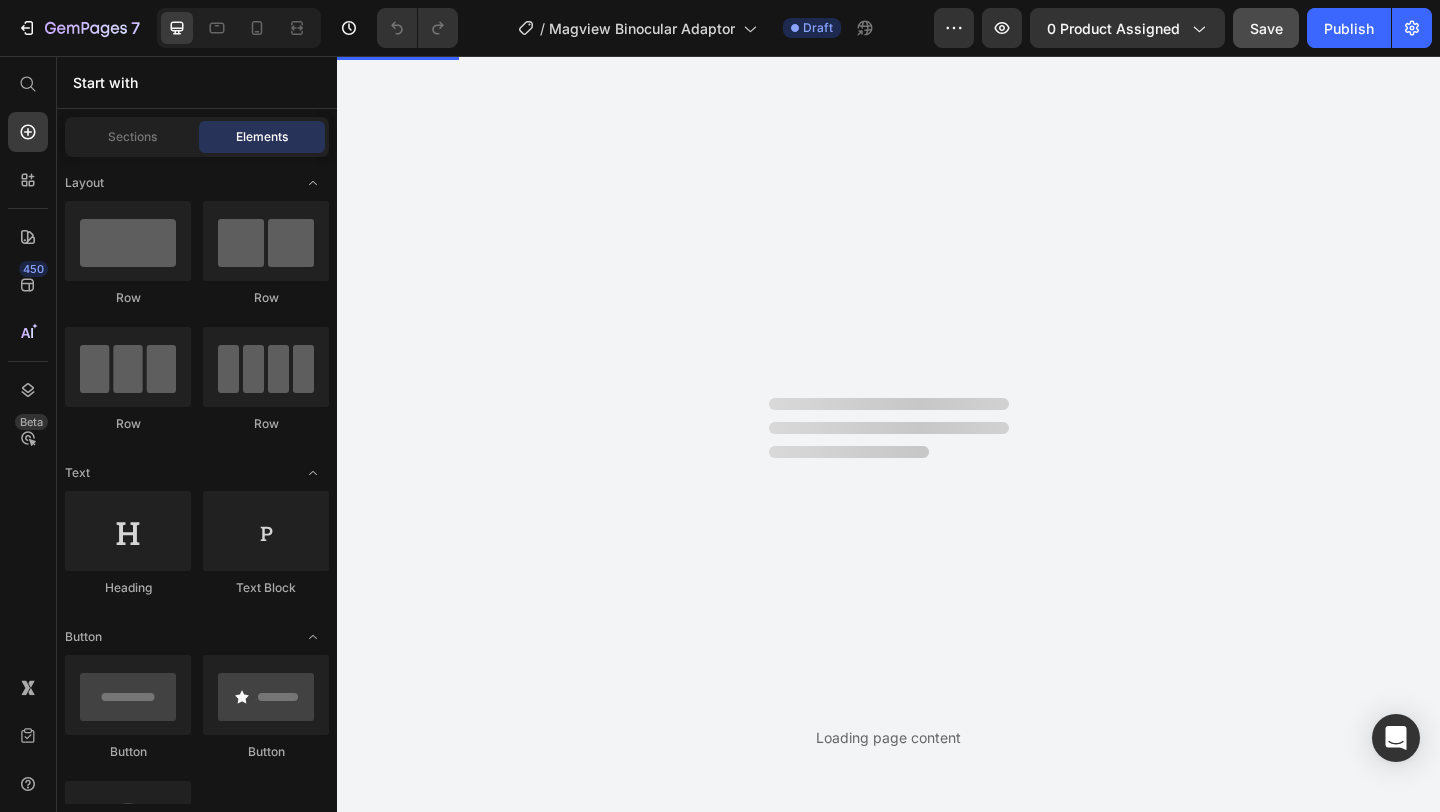 scroll, scrollTop: 0, scrollLeft: 0, axis: both 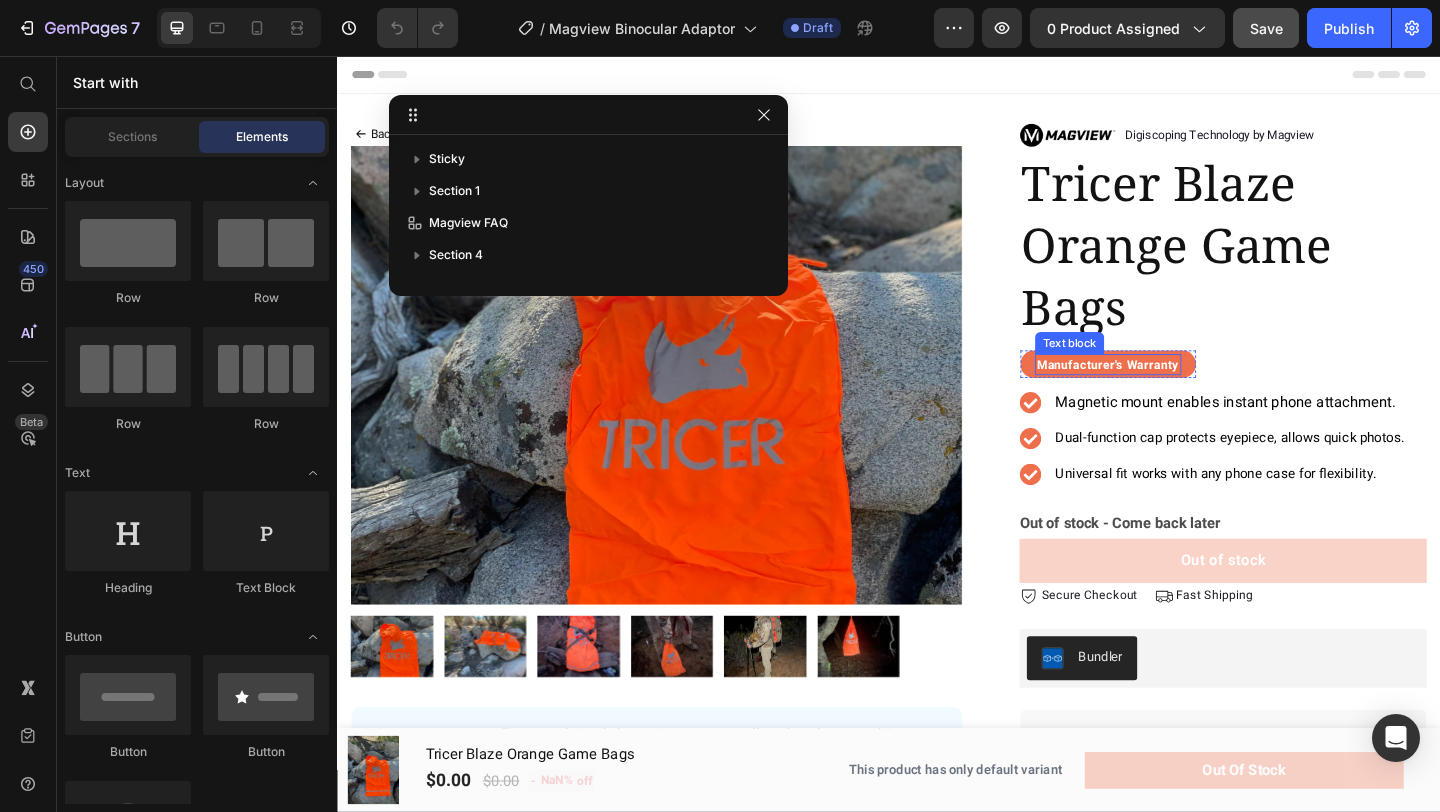 click on "Magnetic mount enables instant phone attachment." at bounding box center [1303, 433] 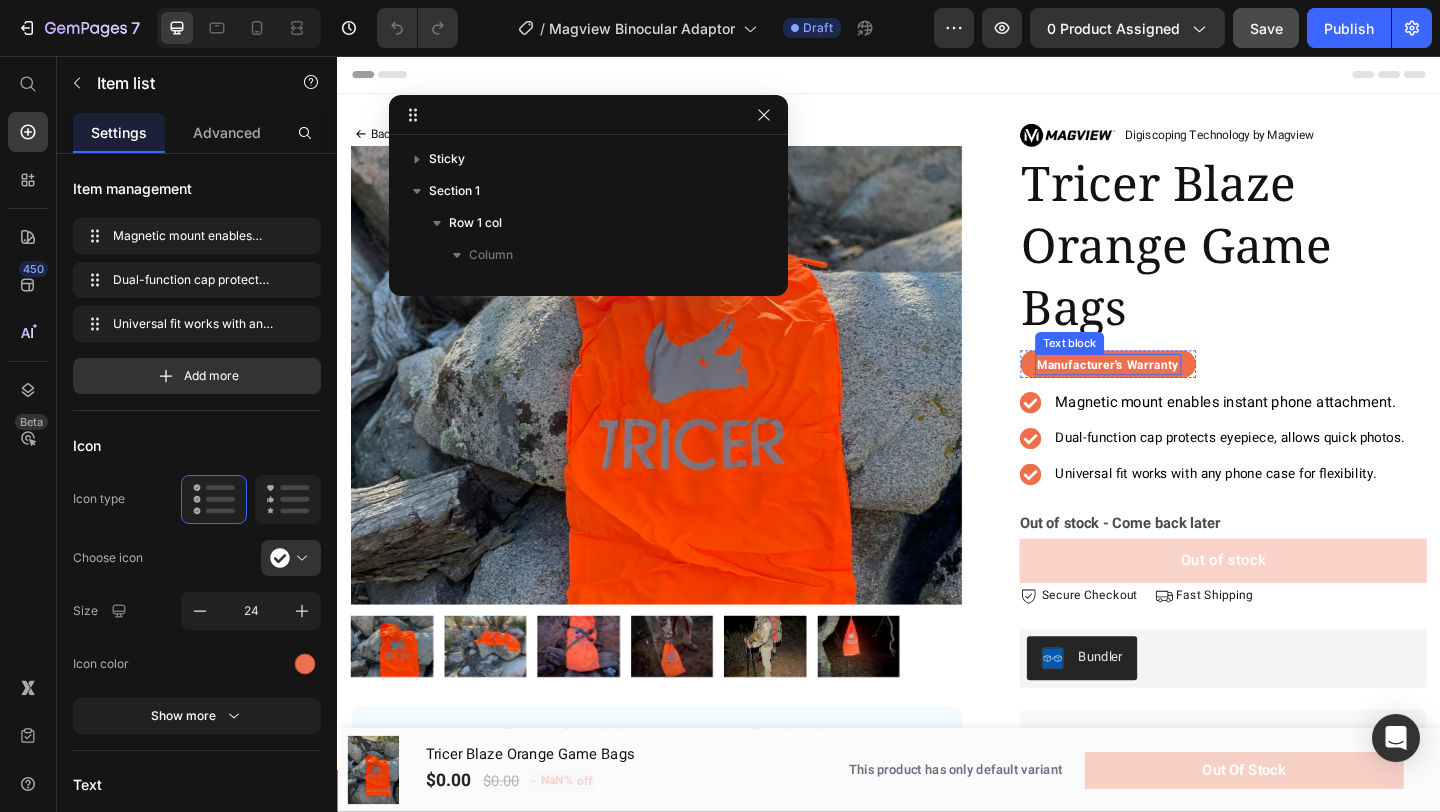 click on "Magnetic mount enables instant phone attachment." at bounding box center [1303, 433] 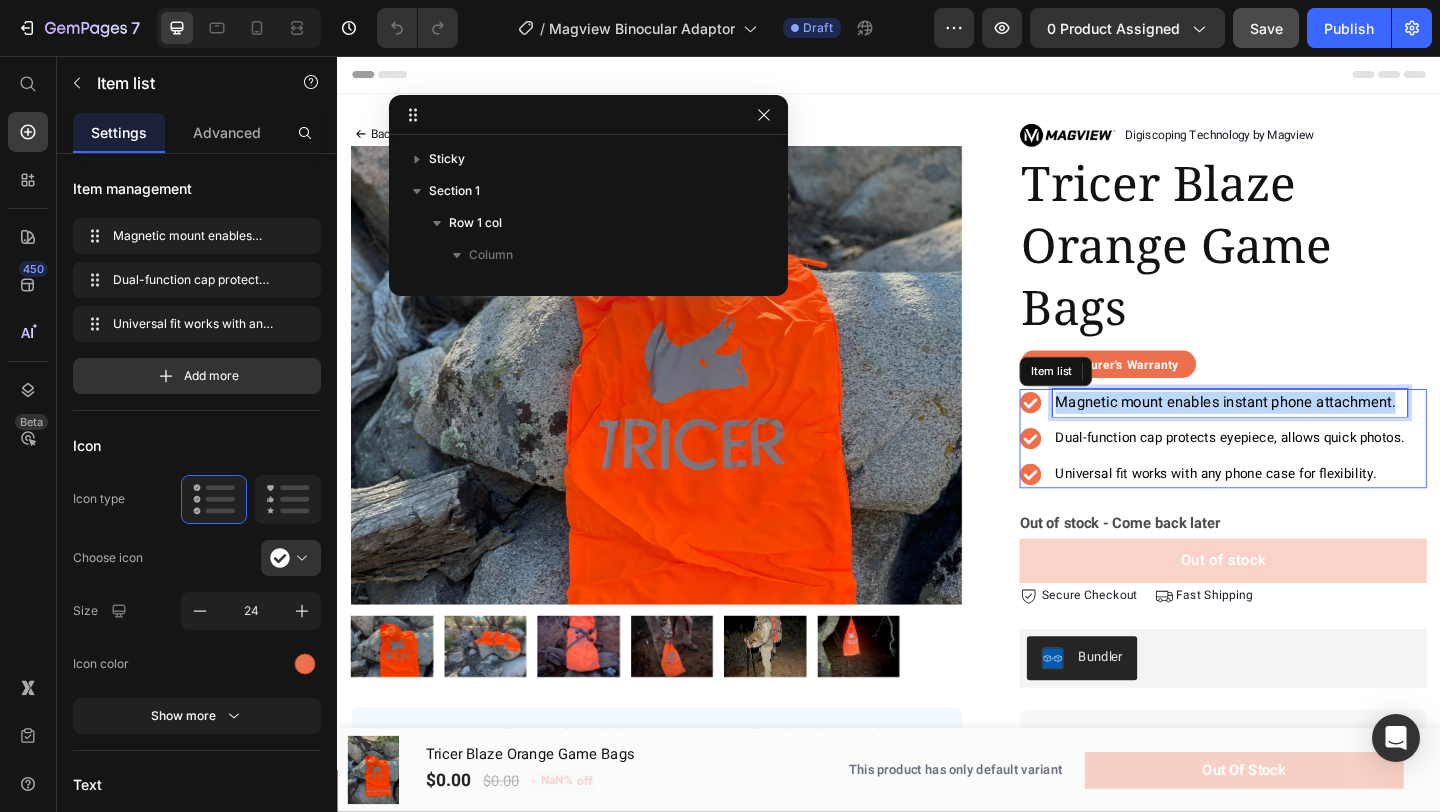 scroll, scrollTop: 349, scrollLeft: 0, axis: vertical 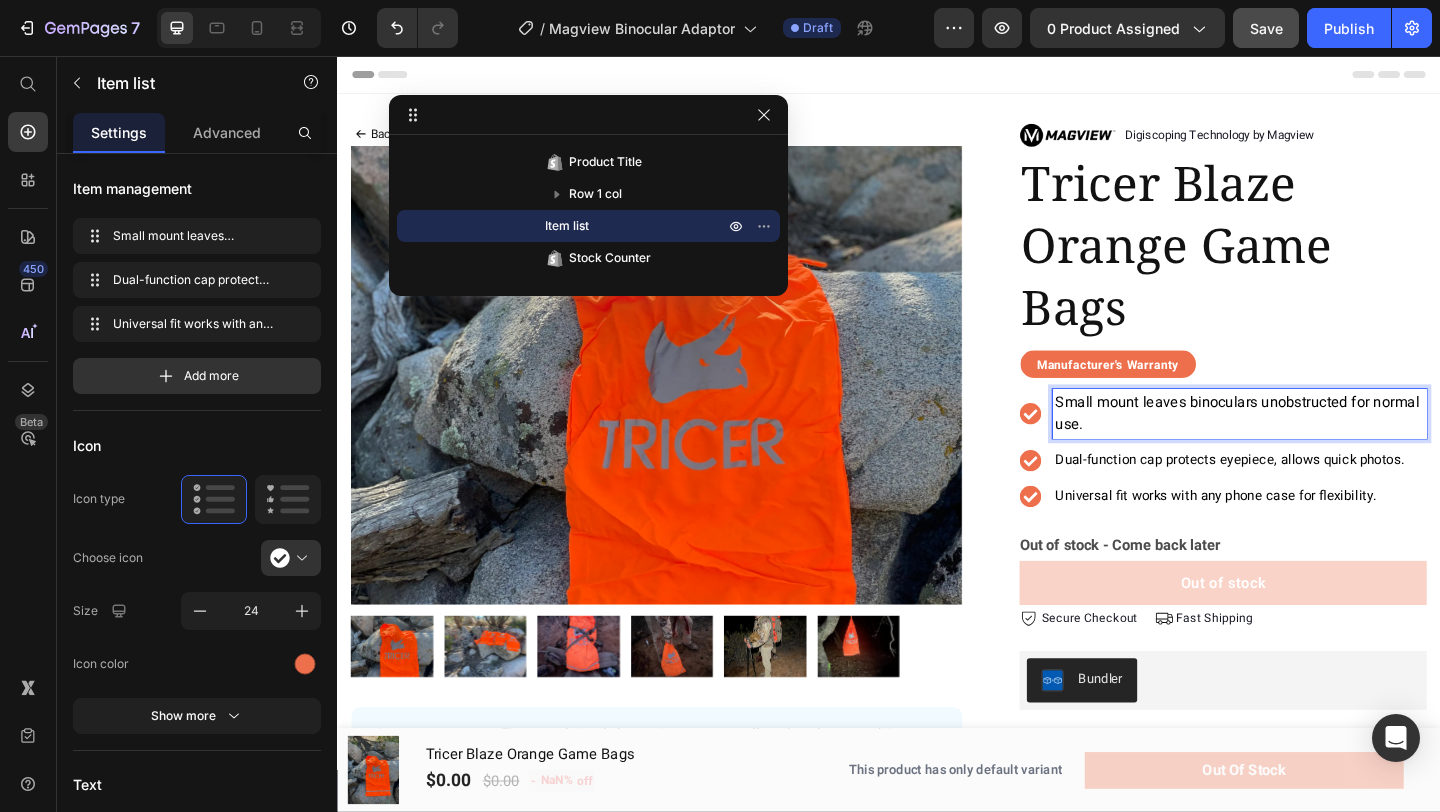 click on "Universal fit works with any phone case for flexibility." at bounding box center (1293, 534) 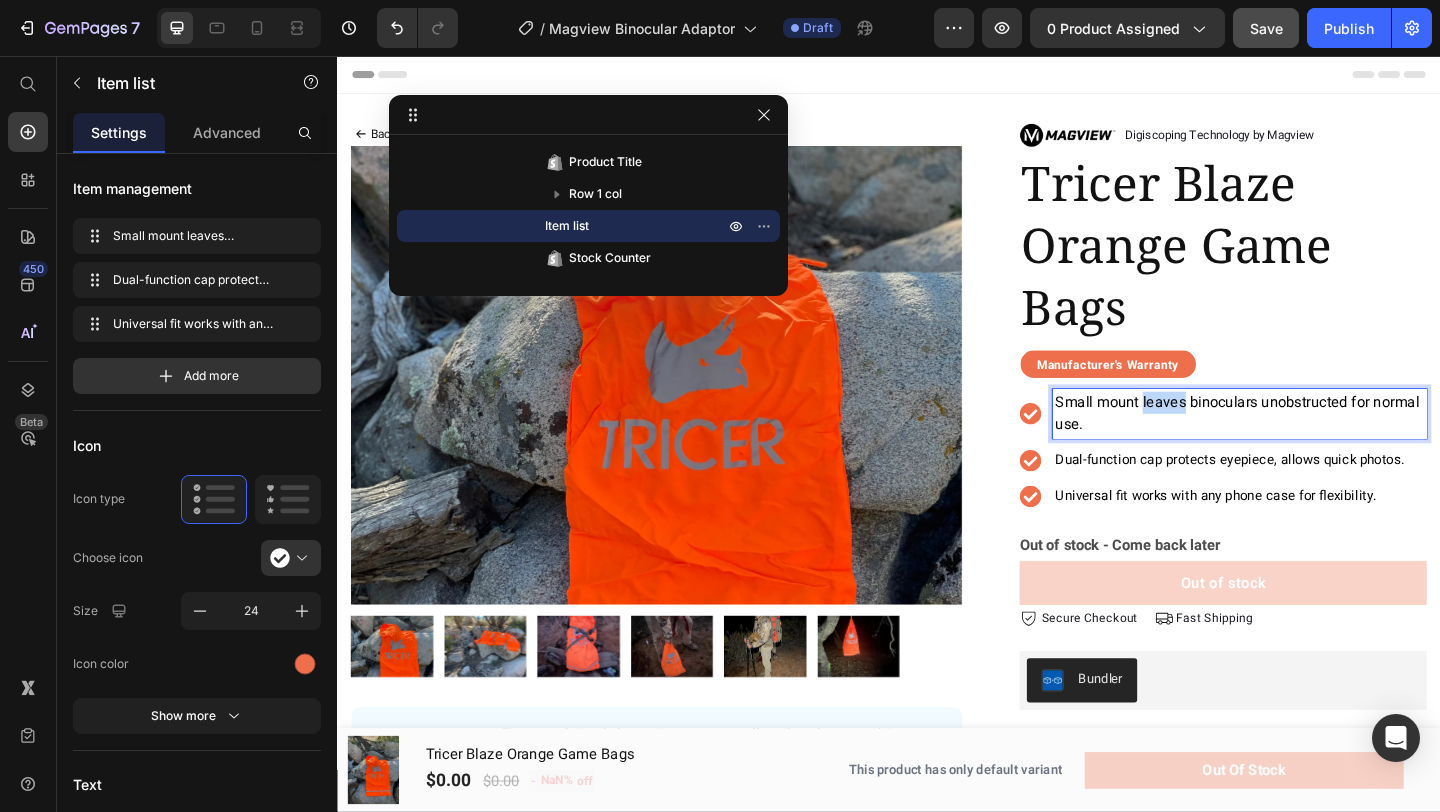 click on "Small mount leaves binoculars unobstructed for normal use." at bounding box center [1316, 445] 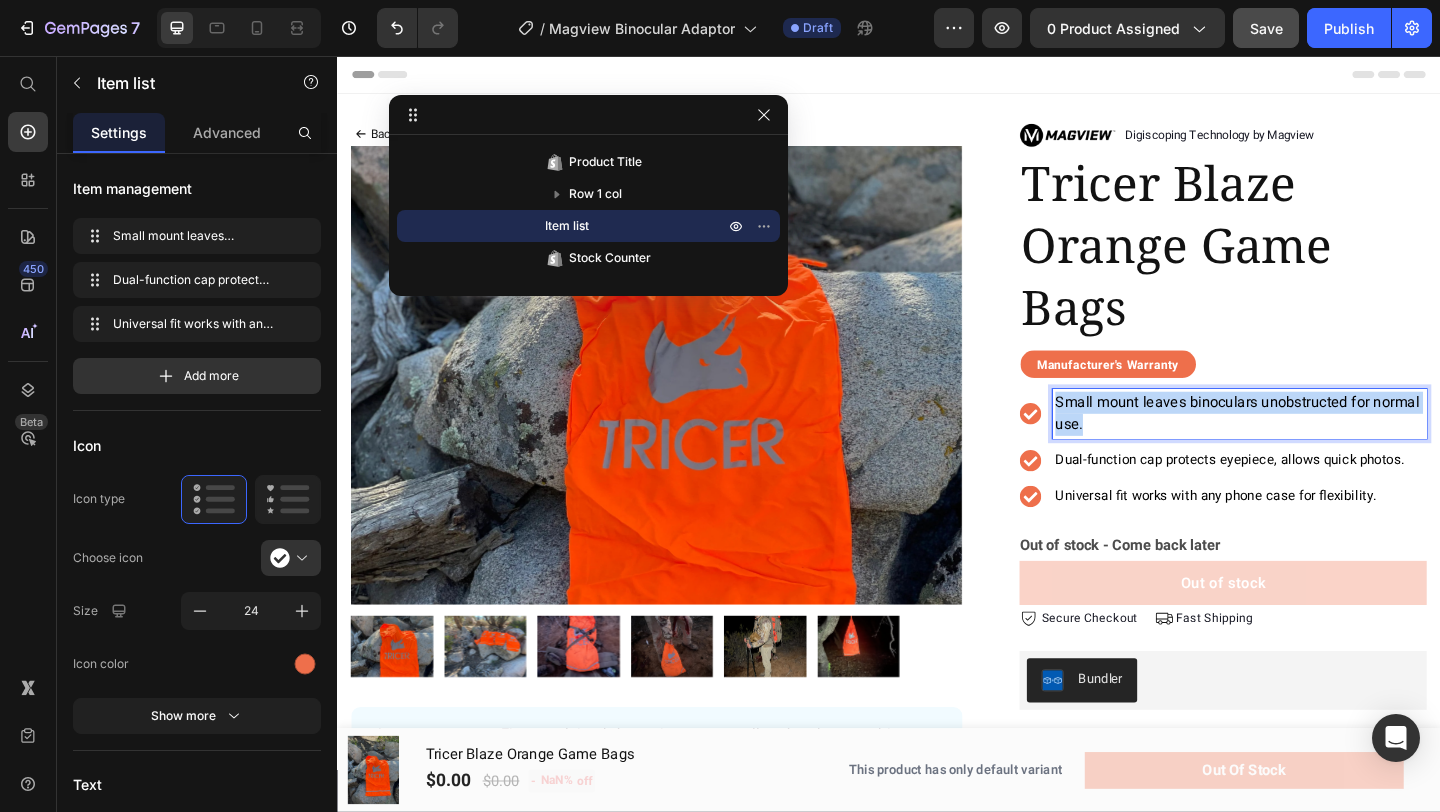 click on "Small mount leaves binoculars unobstructed for normal use." at bounding box center (1316, 445) 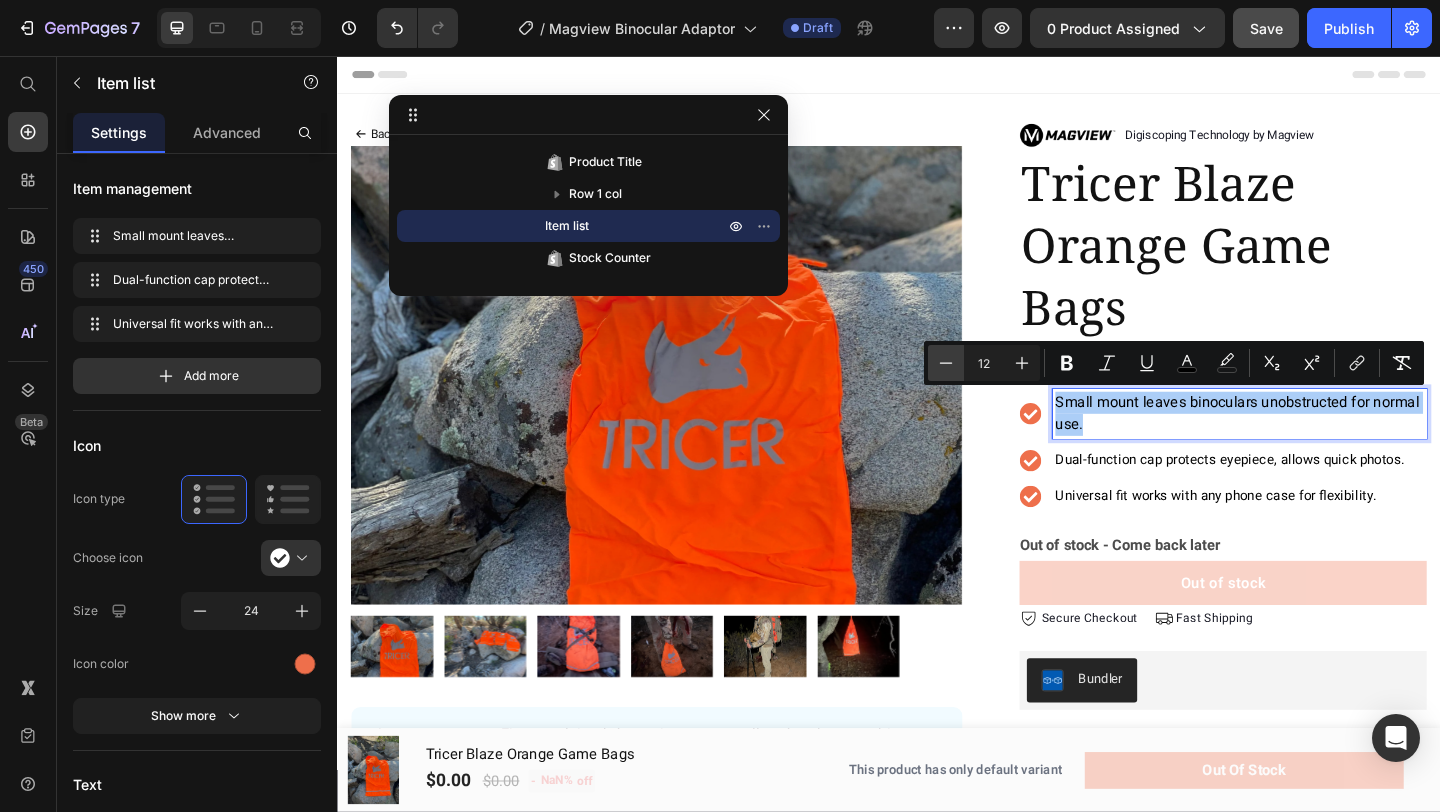 click on "Minus" at bounding box center (946, 363) 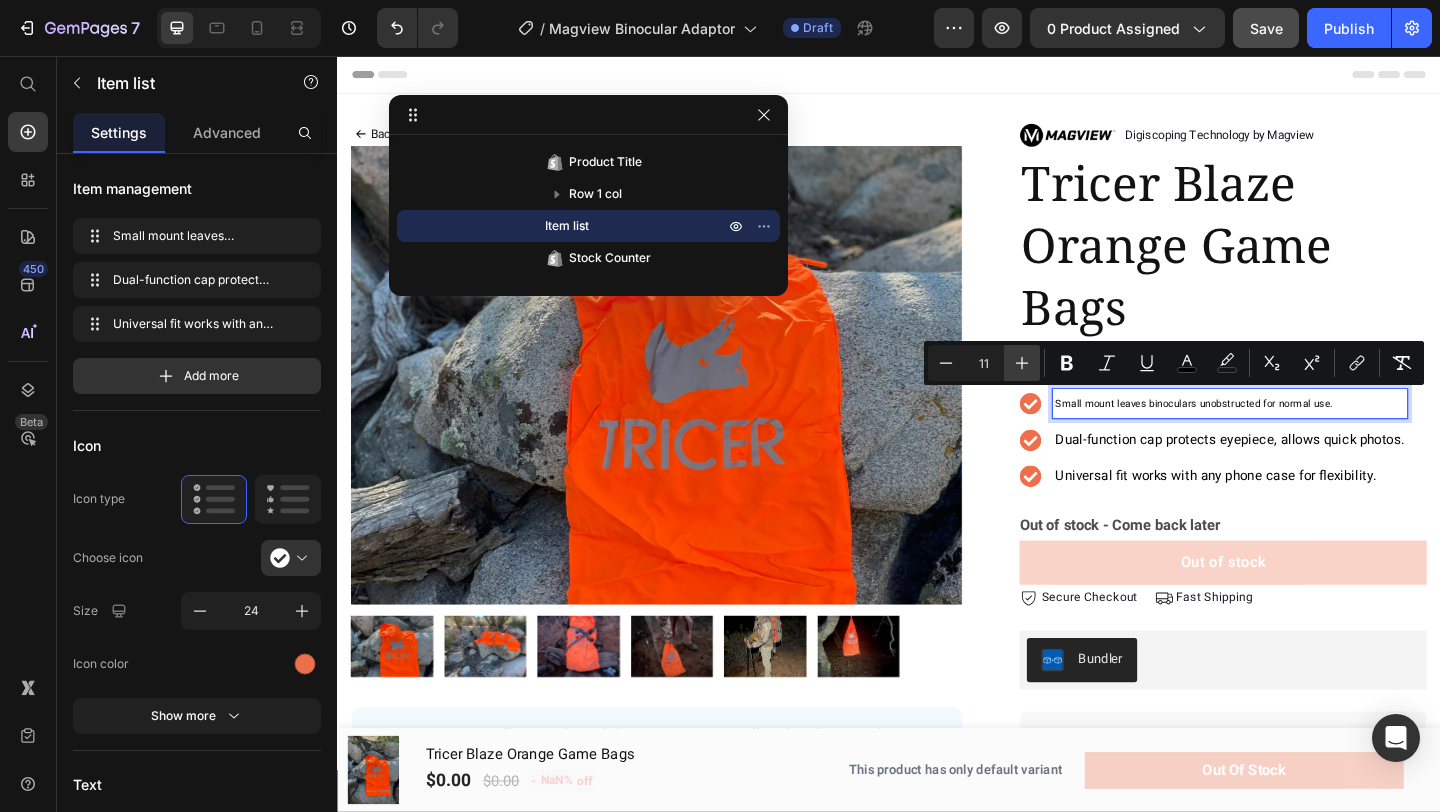click 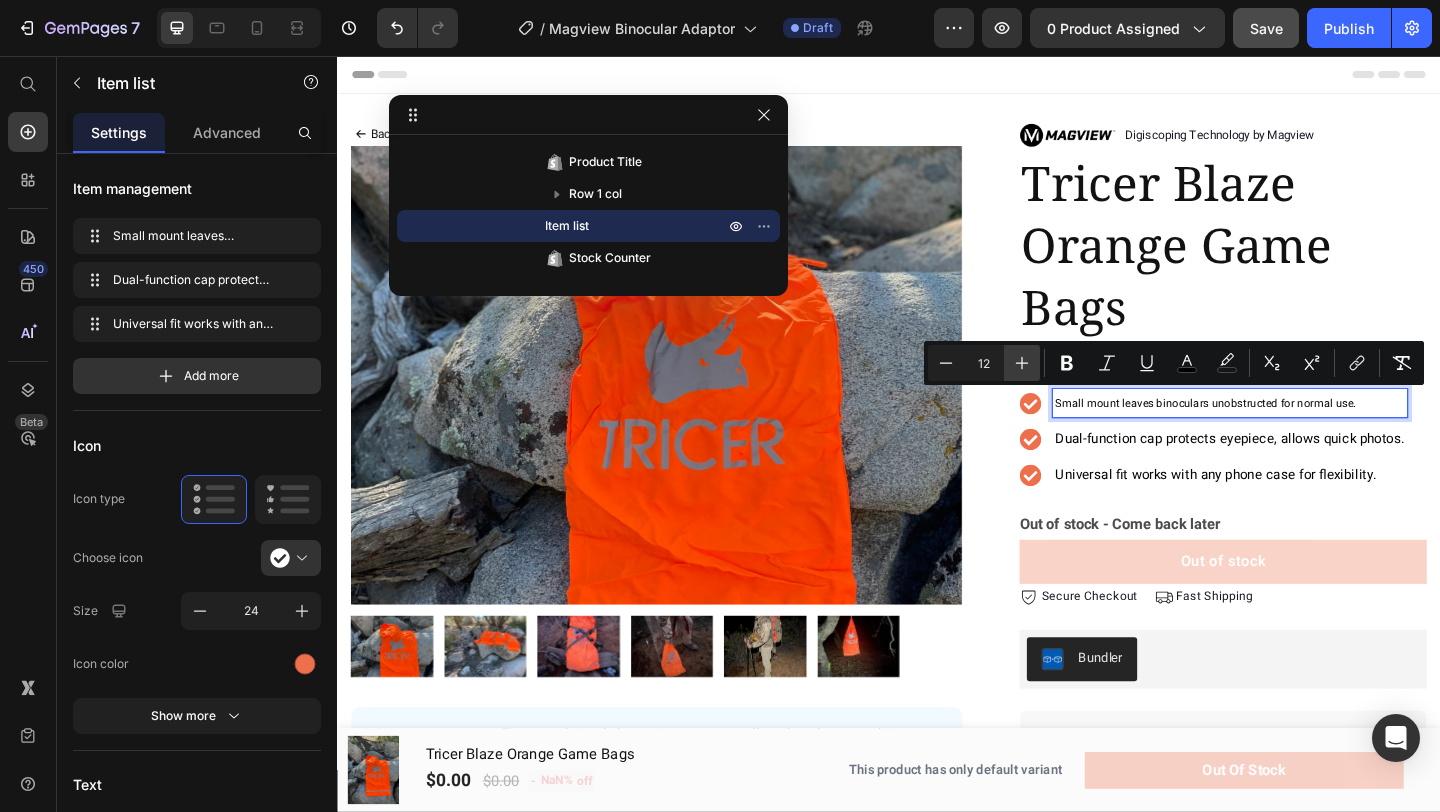 click 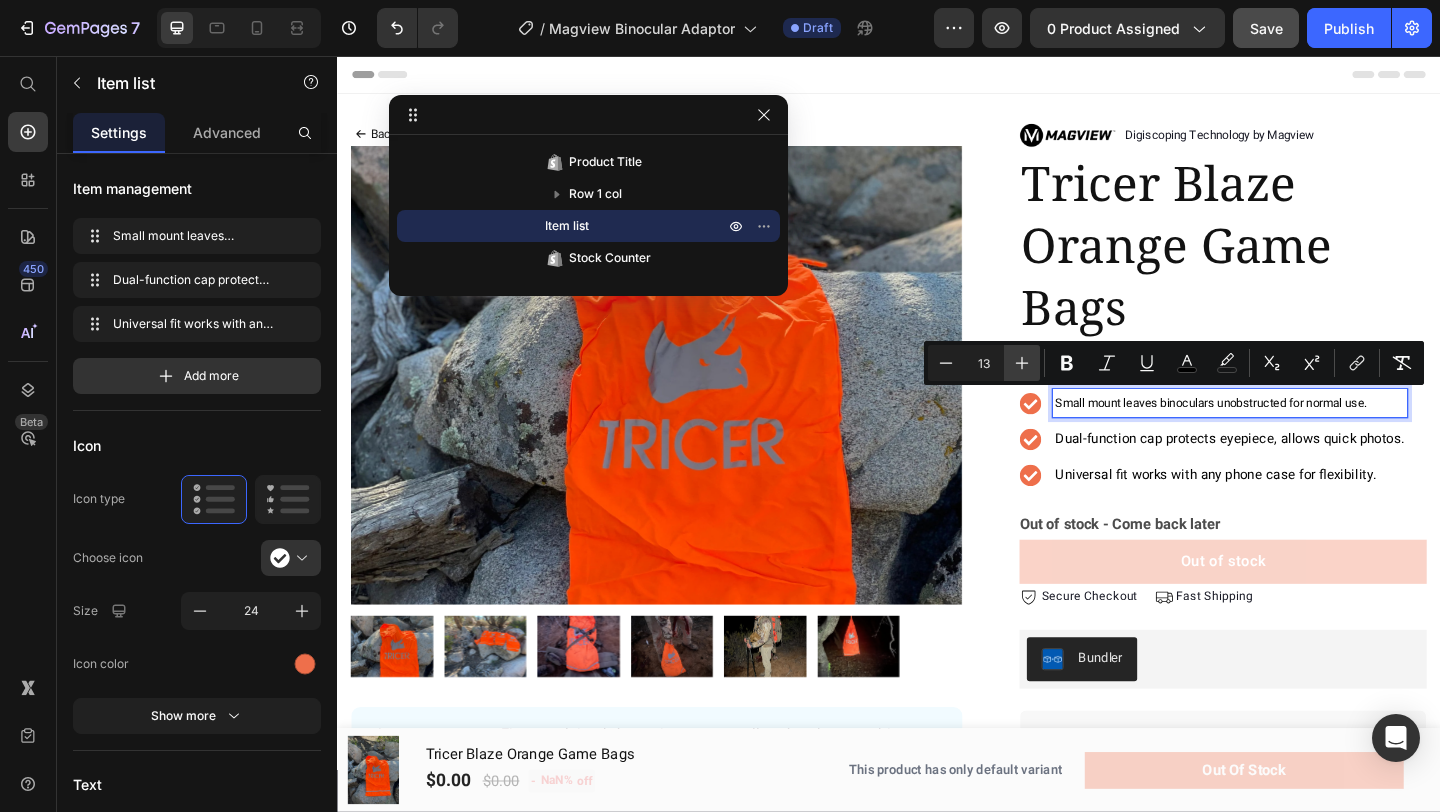 click 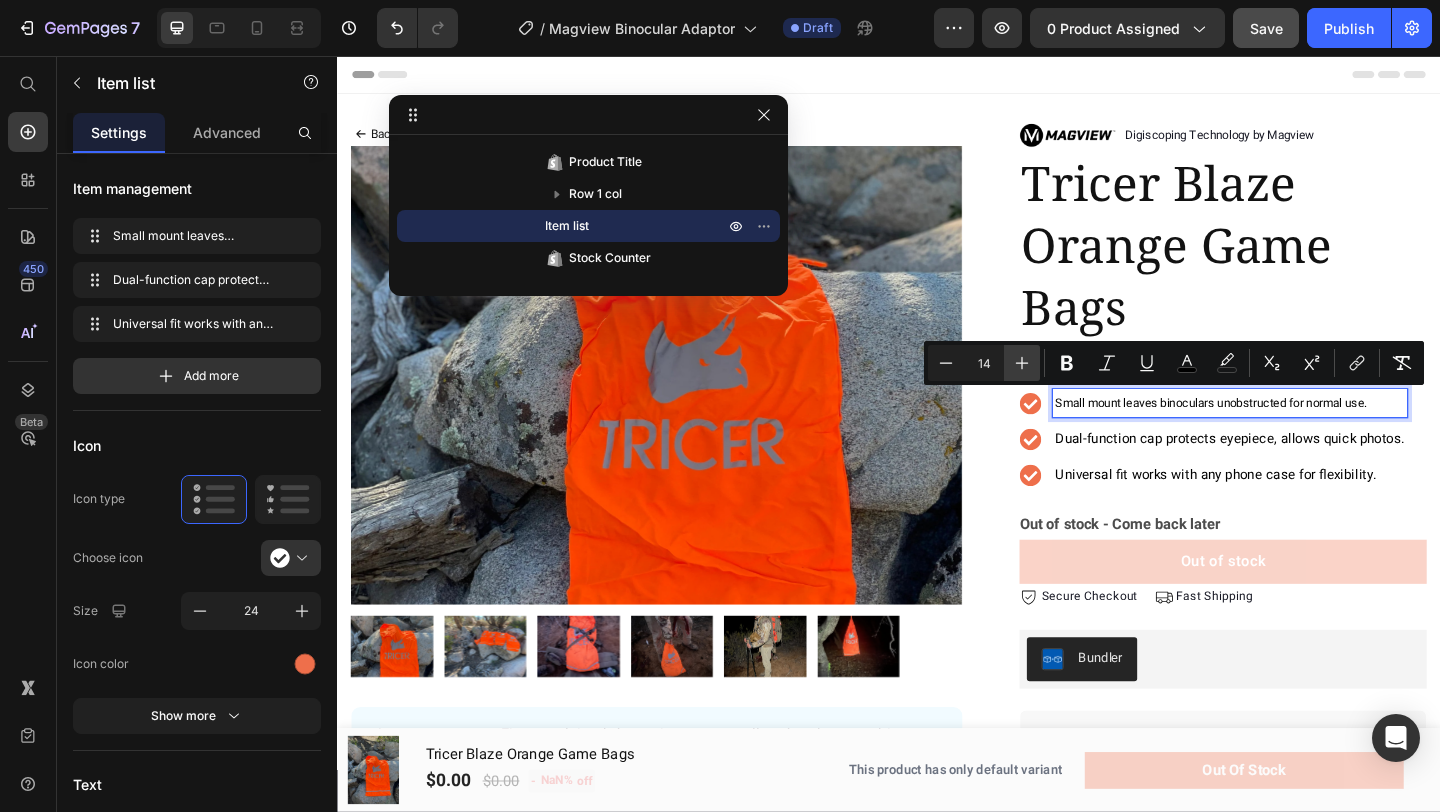 click 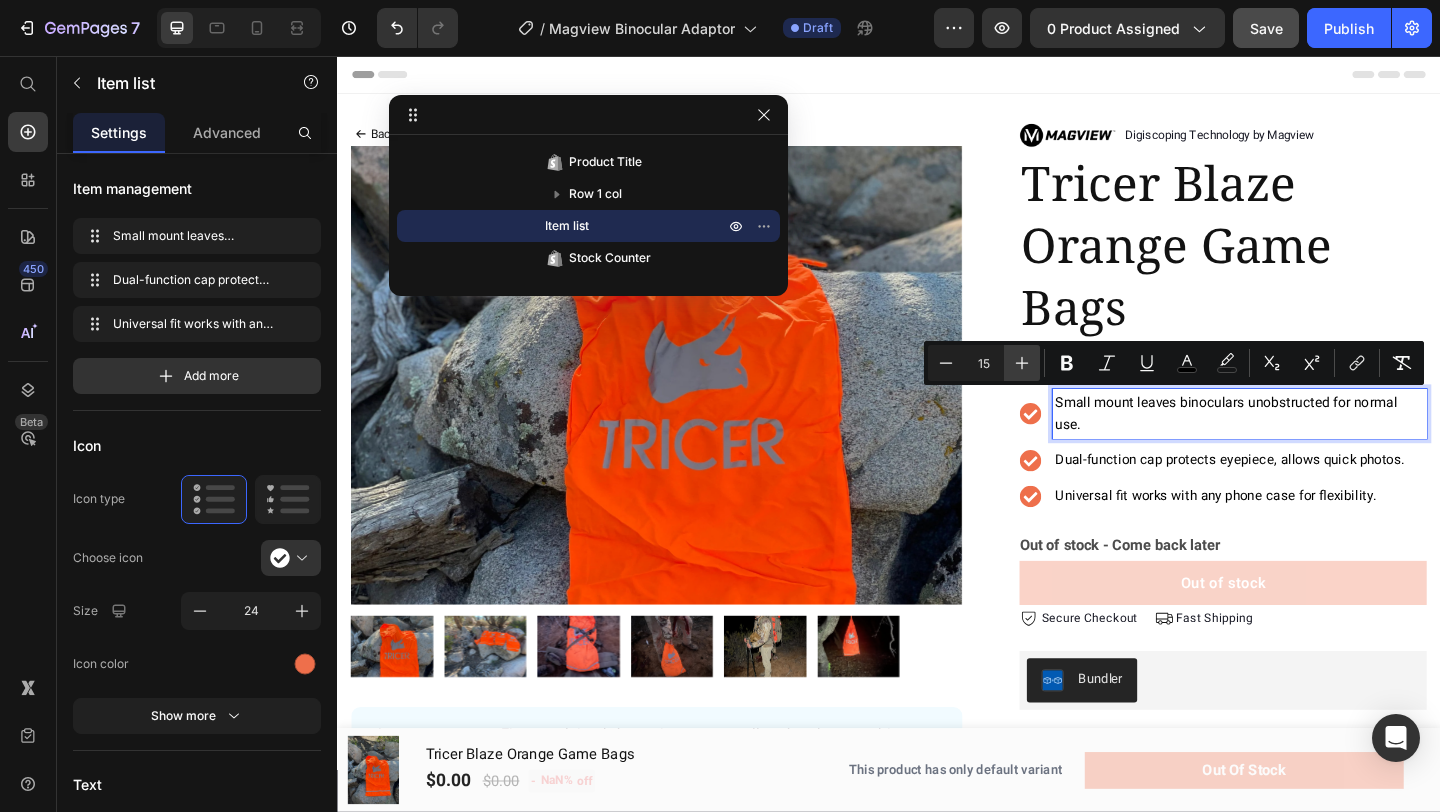 click 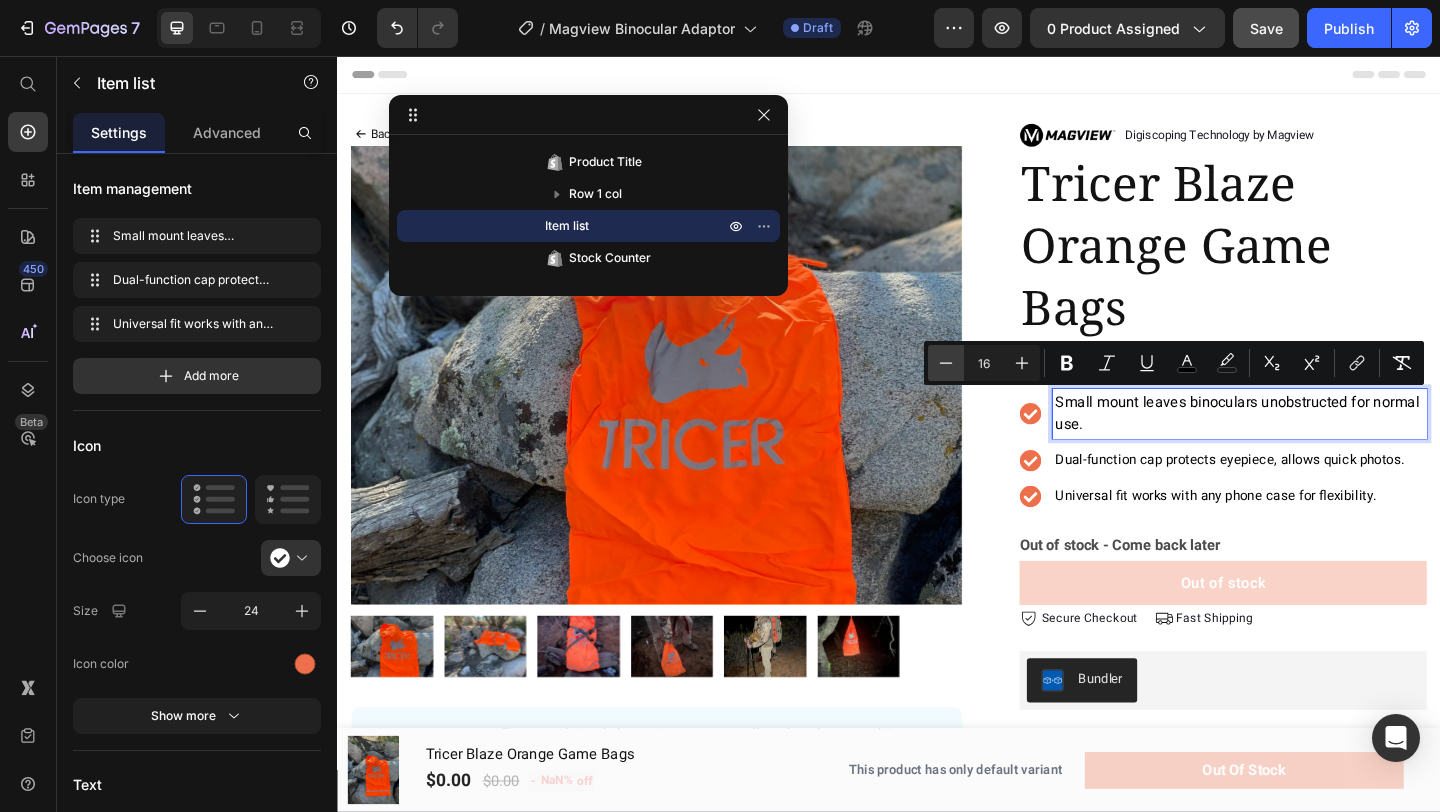 click 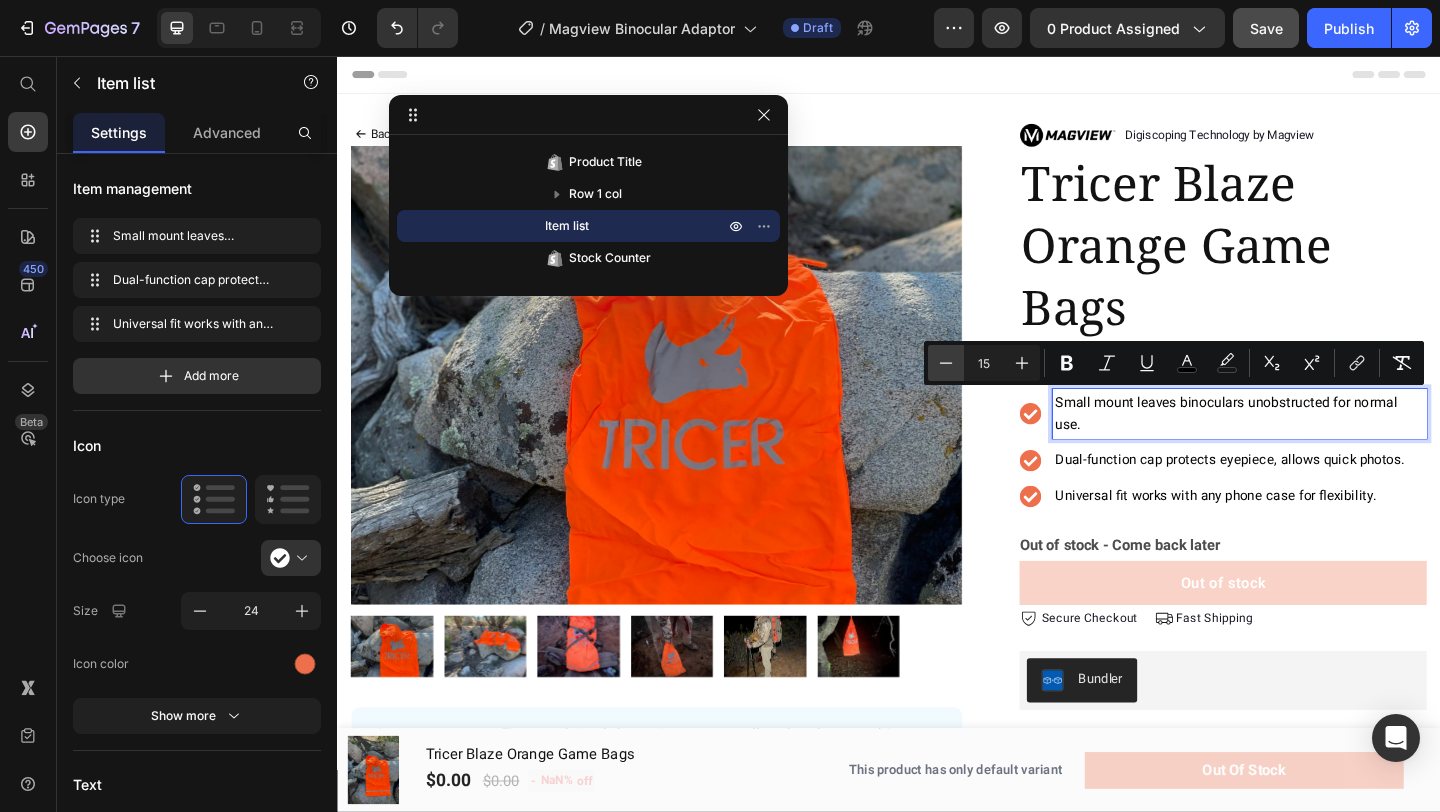 click 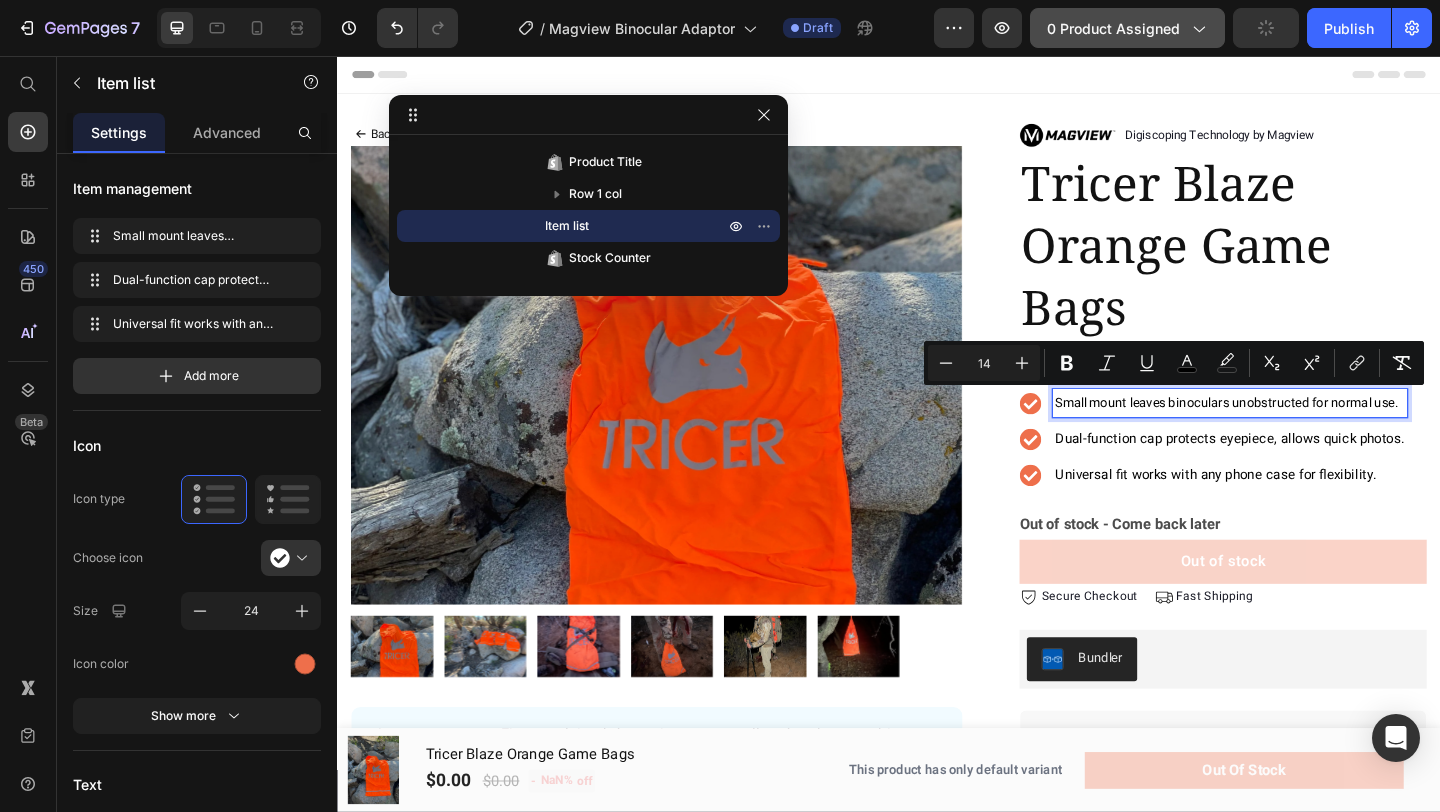 click on "0 product assigned" at bounding box center [1127, 28] 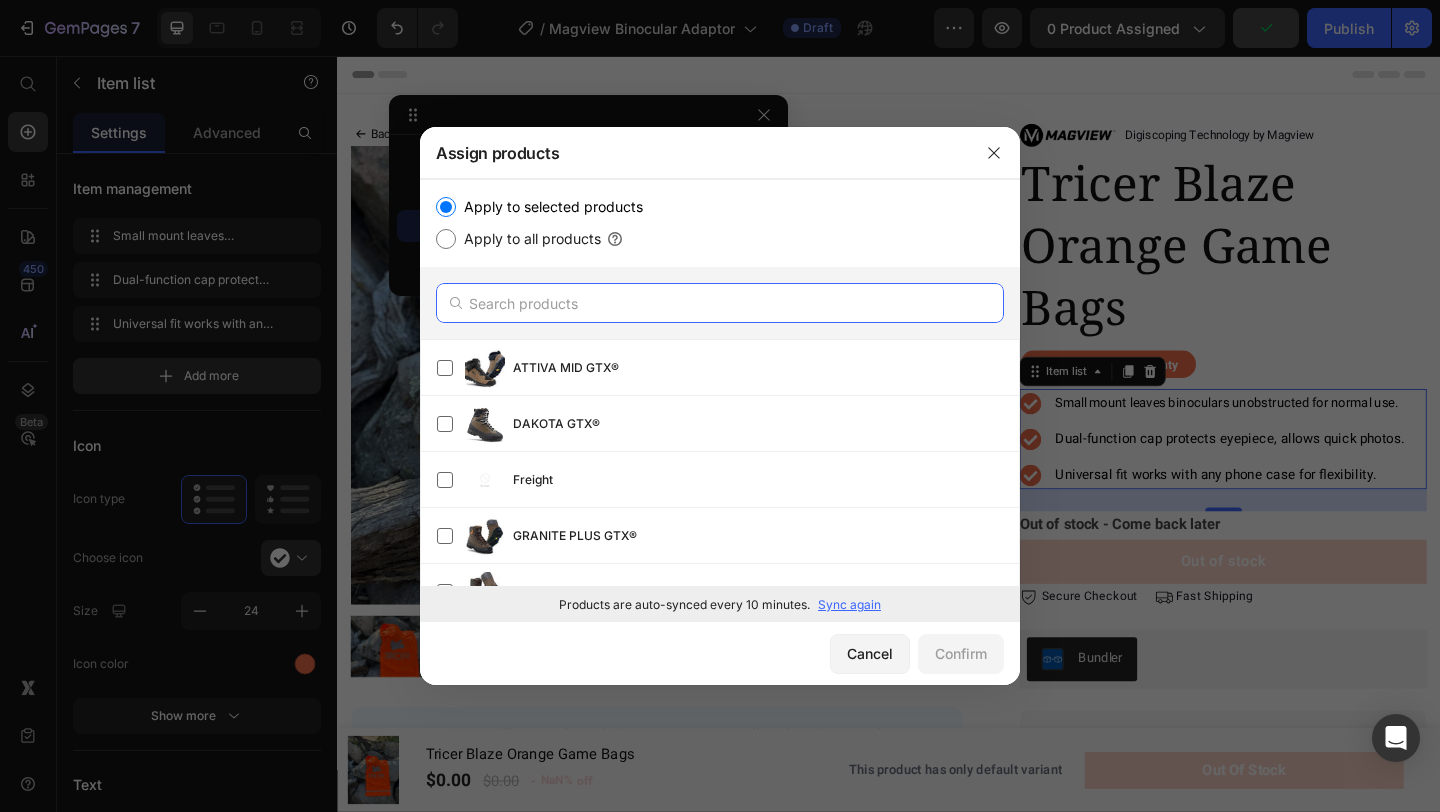 click at bounding box center [720, 303] 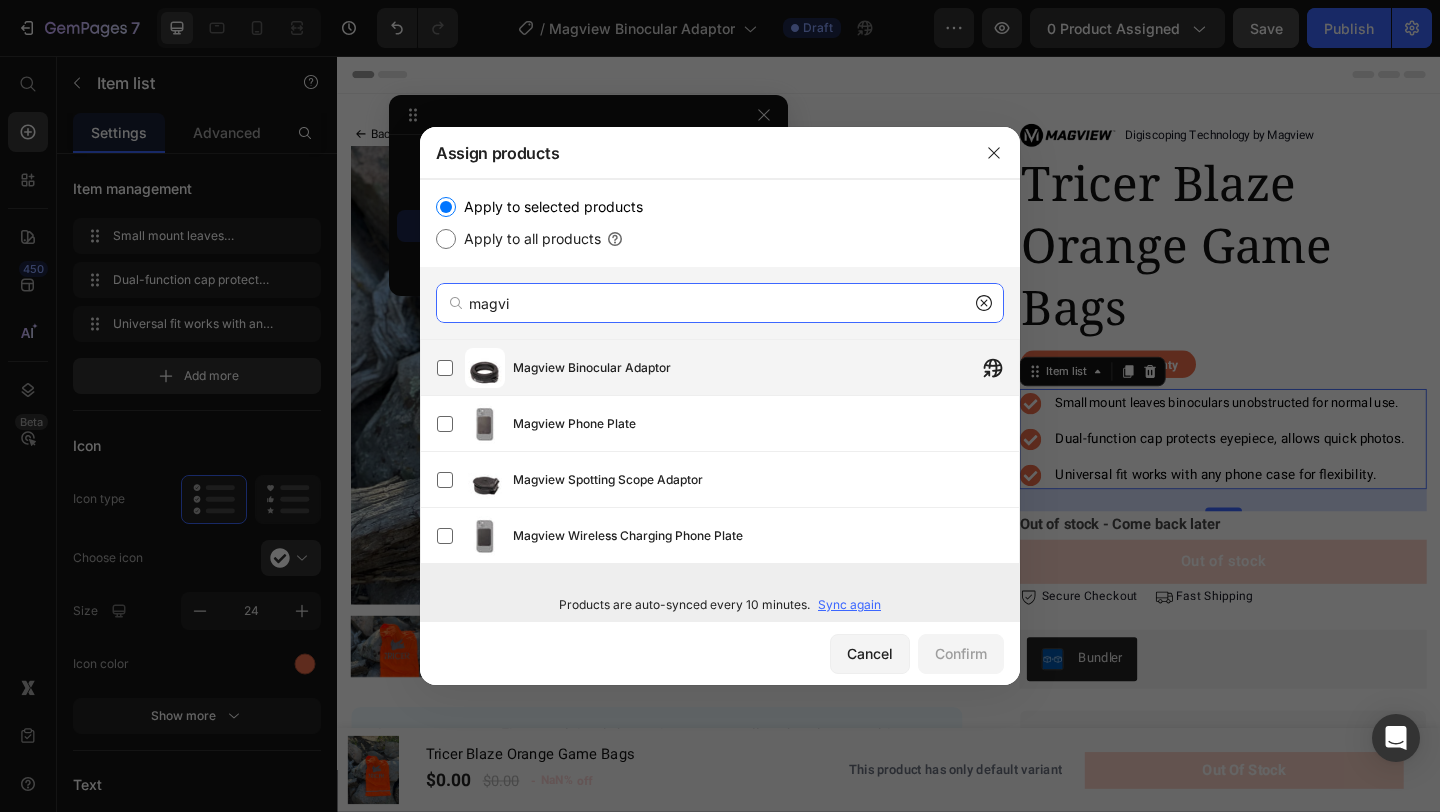 type on "magvi" 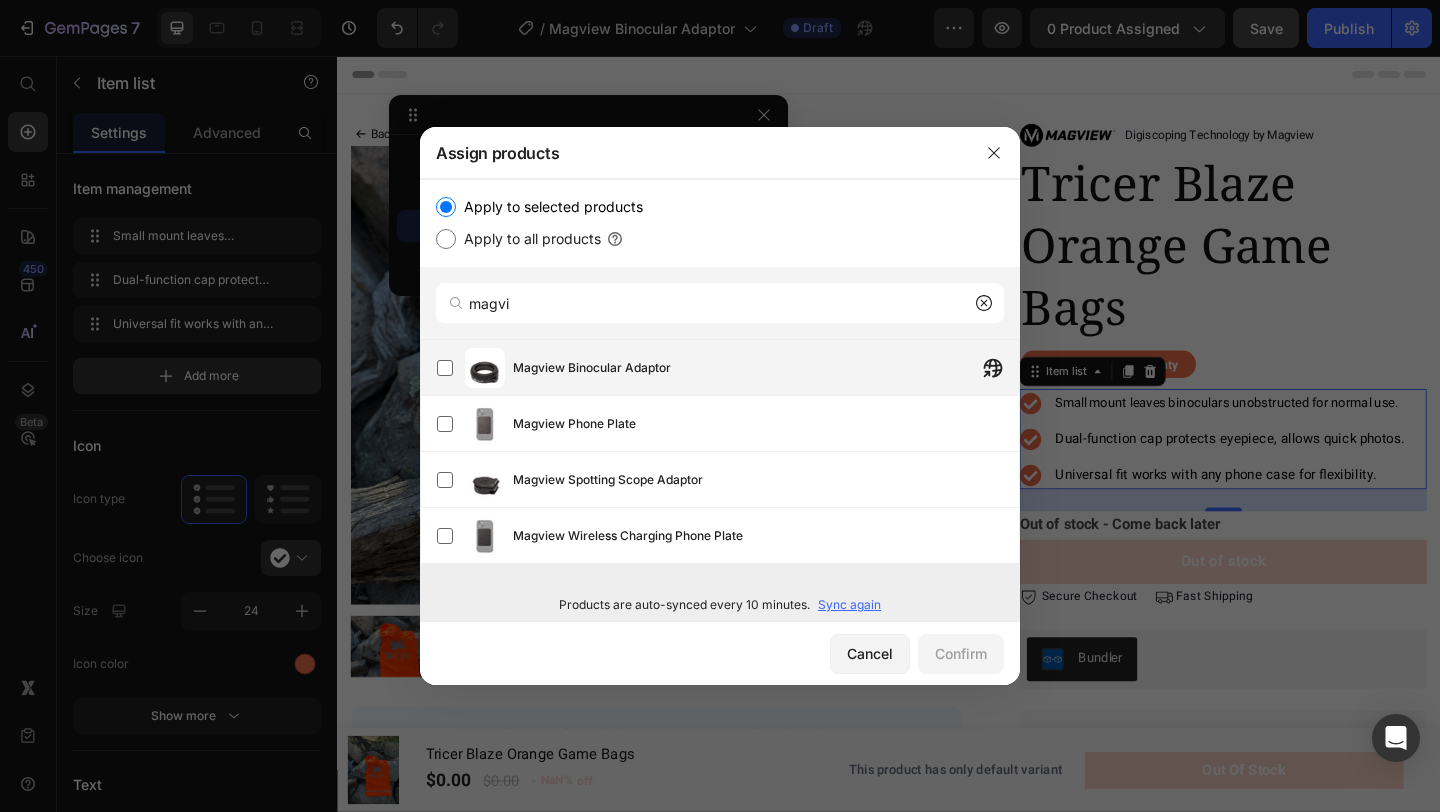 click on "Magview Binocular Adaptor" at bounding box center (766, 368) 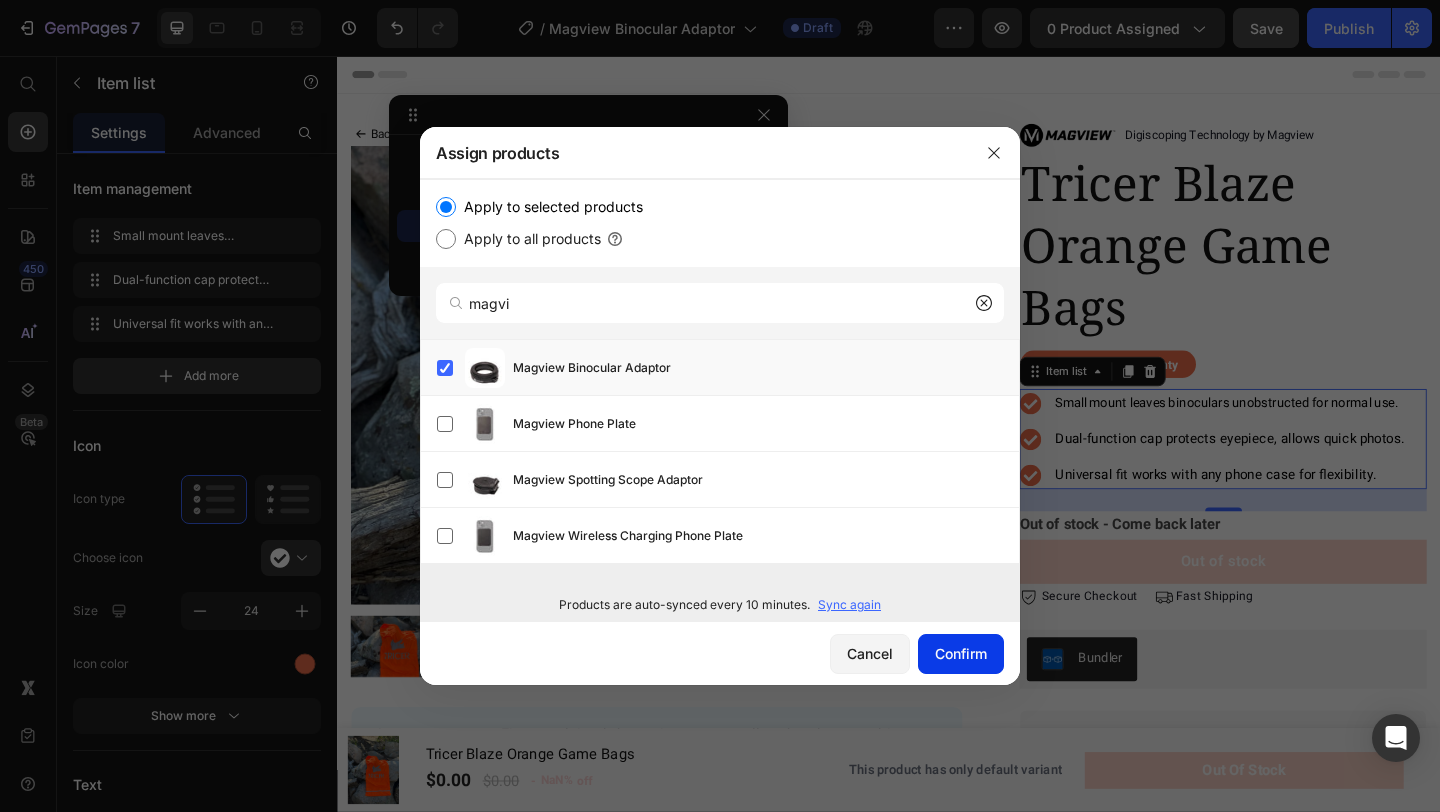 click on "Confirm" 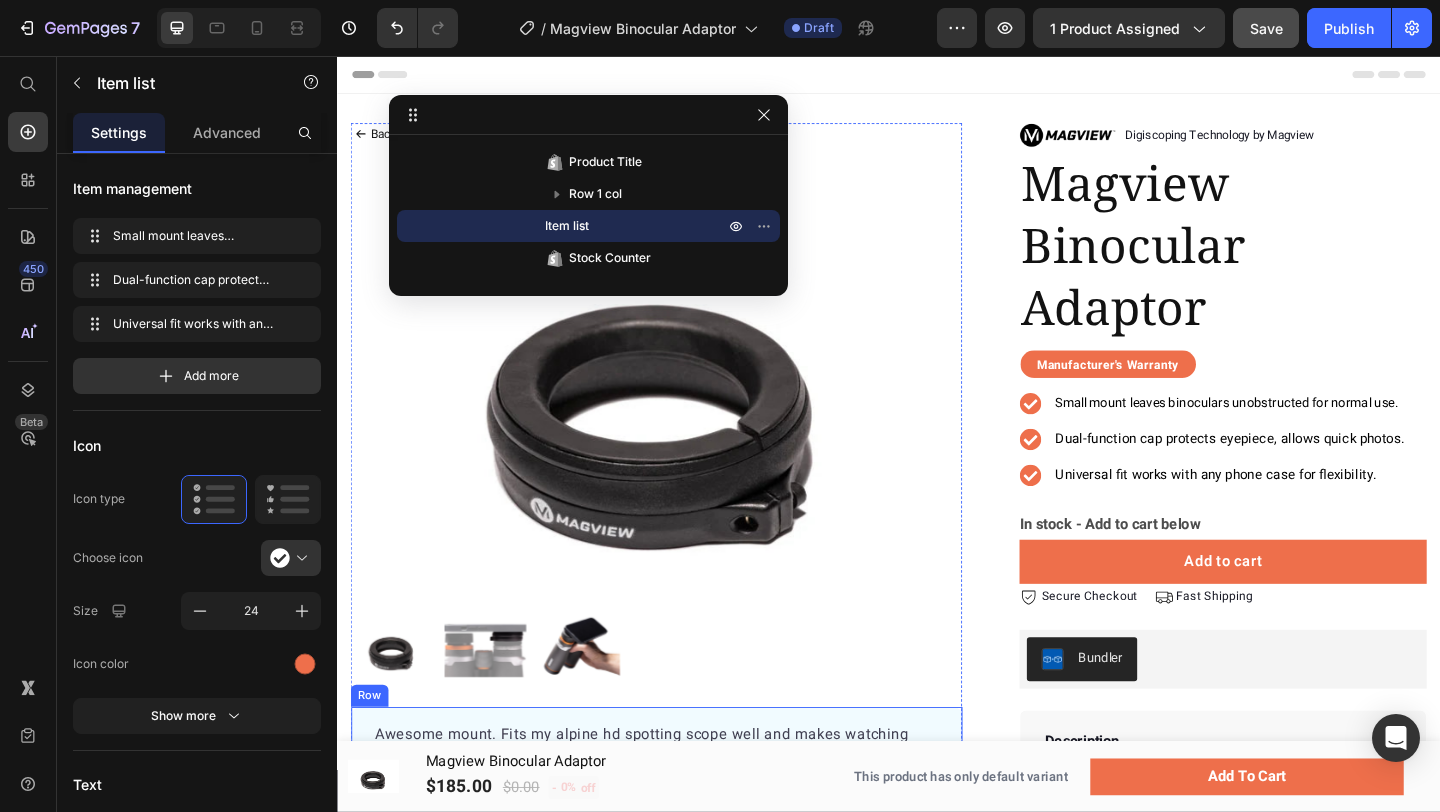 click on ""Awesome mount. Fits my alpine hd spotting scope well and makes watching deers very easy on the eyes" Text block -Riley Text block
Verified buyer Item list Row Row" at bounding box center [684, 822] 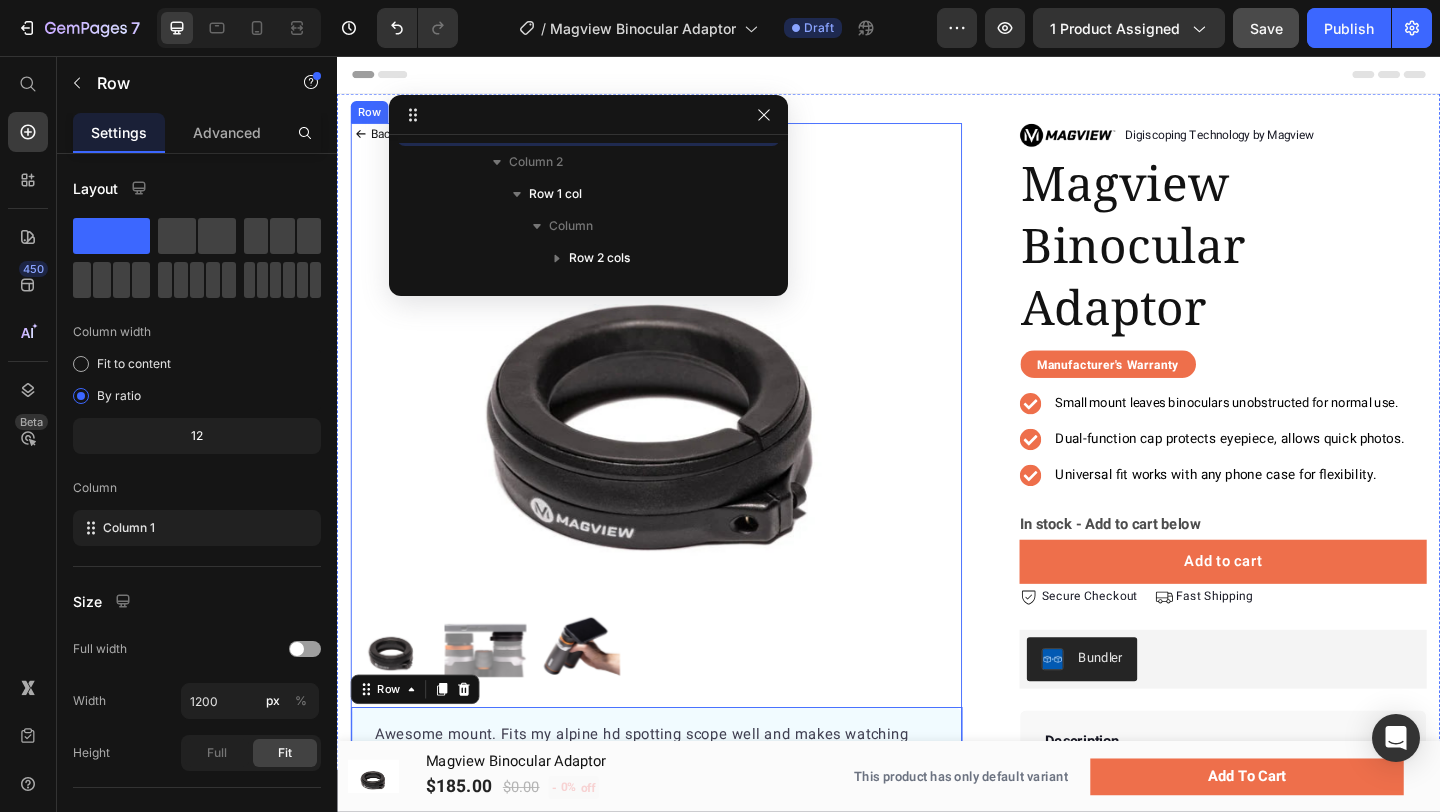 scroll, scrollTop: 253, scrollLeft: 0, axis: vertical 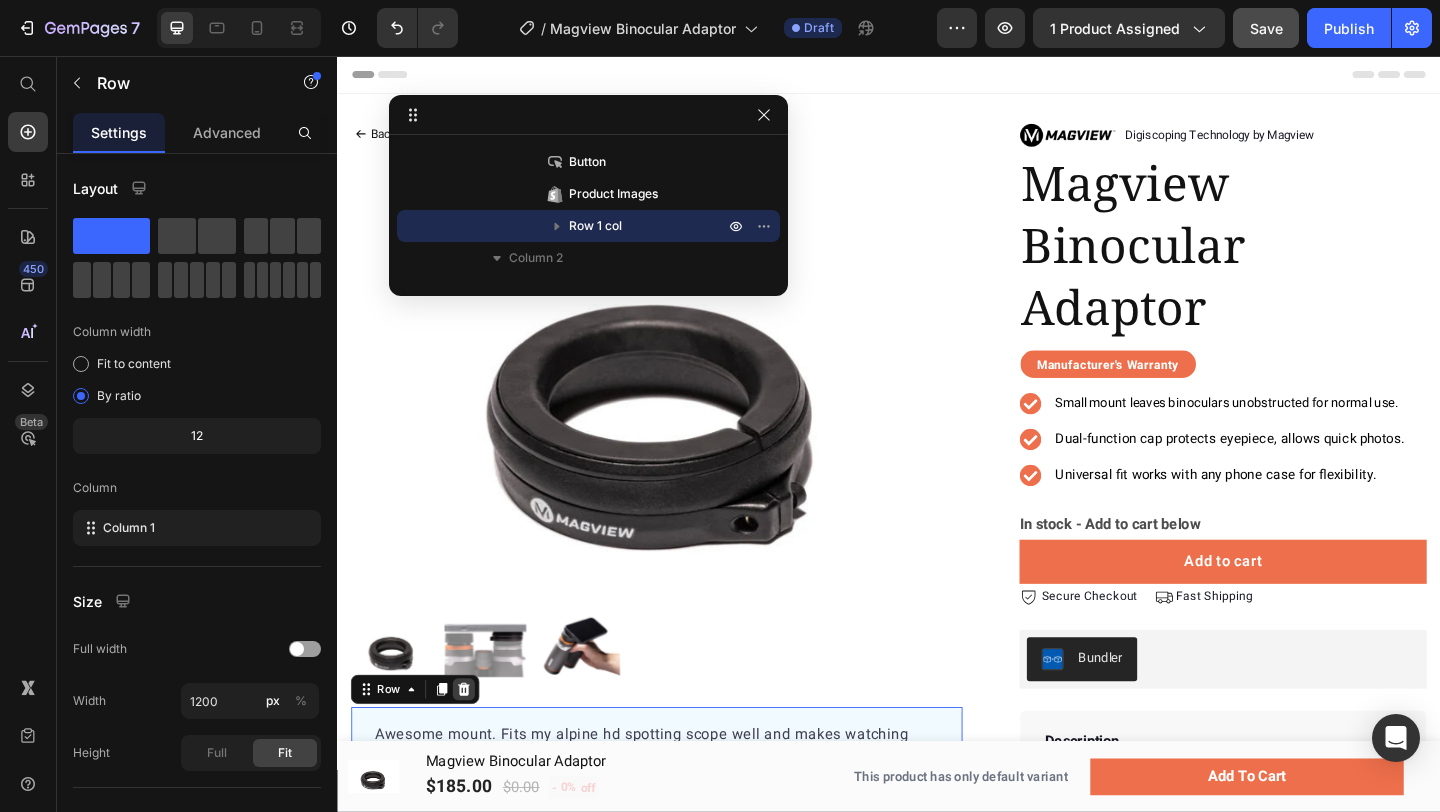 click 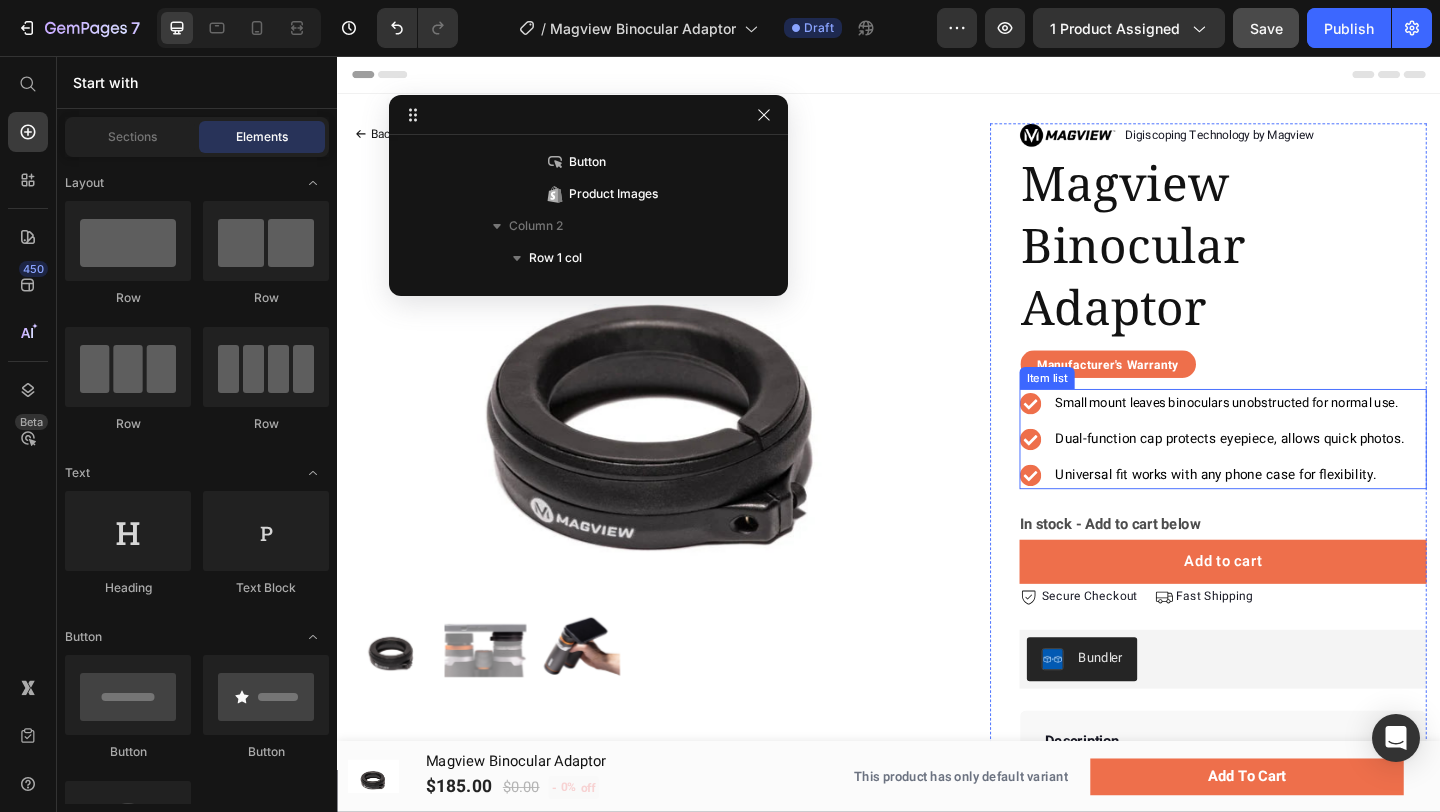 click on "Dual-function cap protects eyepiece, allows quick photos." at bounding box center [1308, 472] 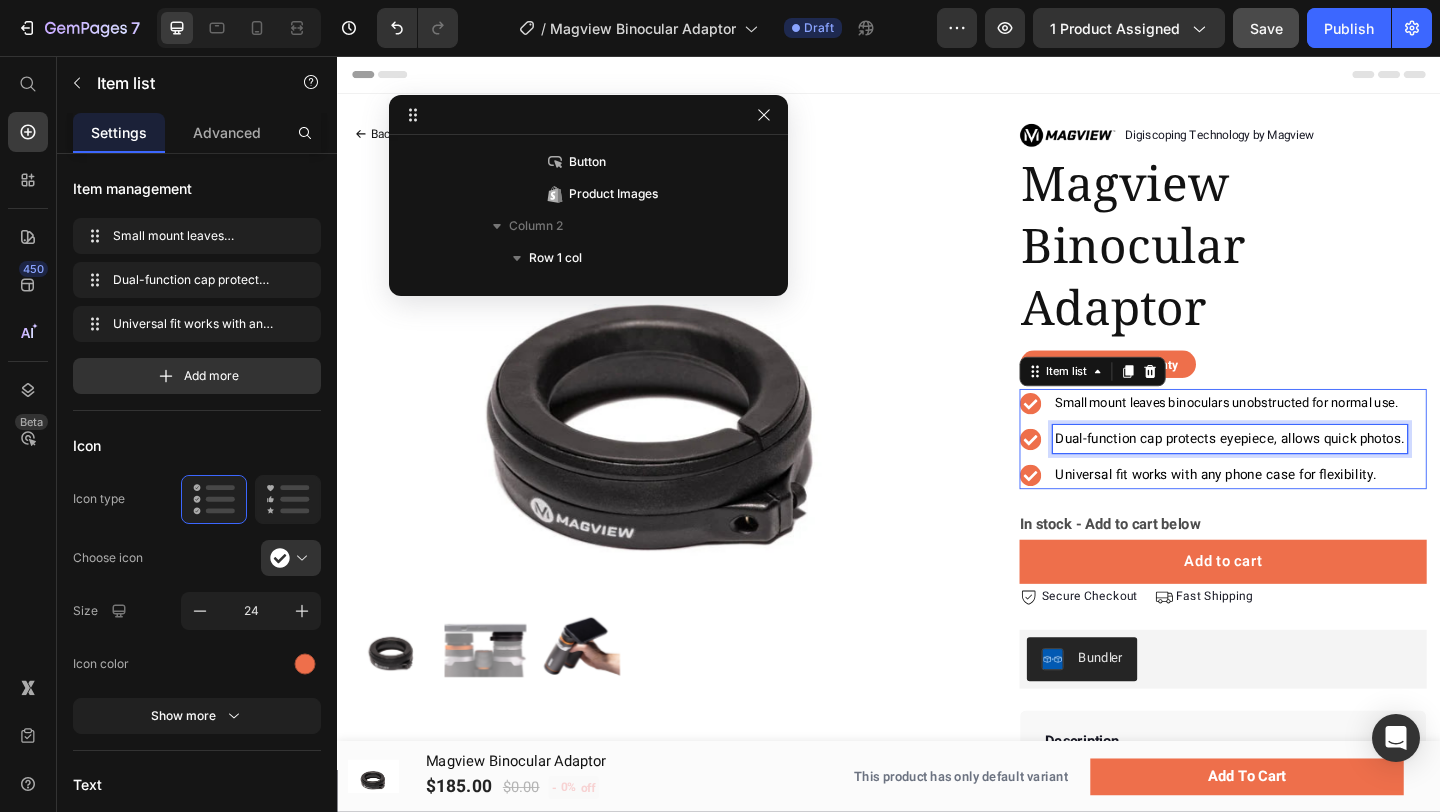 scroll, scrollTop: 637, scrollLeft: 0, axis: vertical 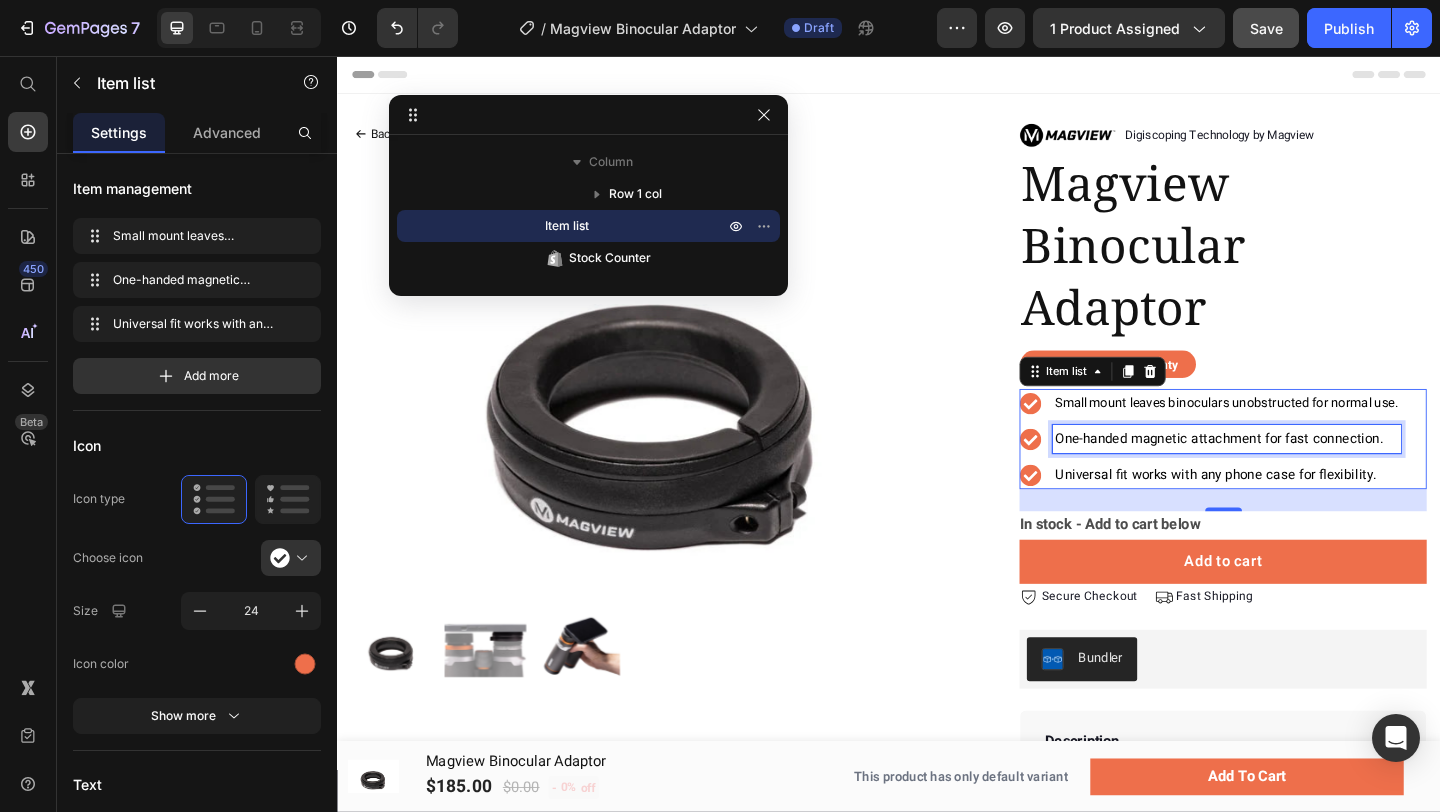 click on "Universal fit works with any phone case for flexibility." at bounding box center (1293, 511) 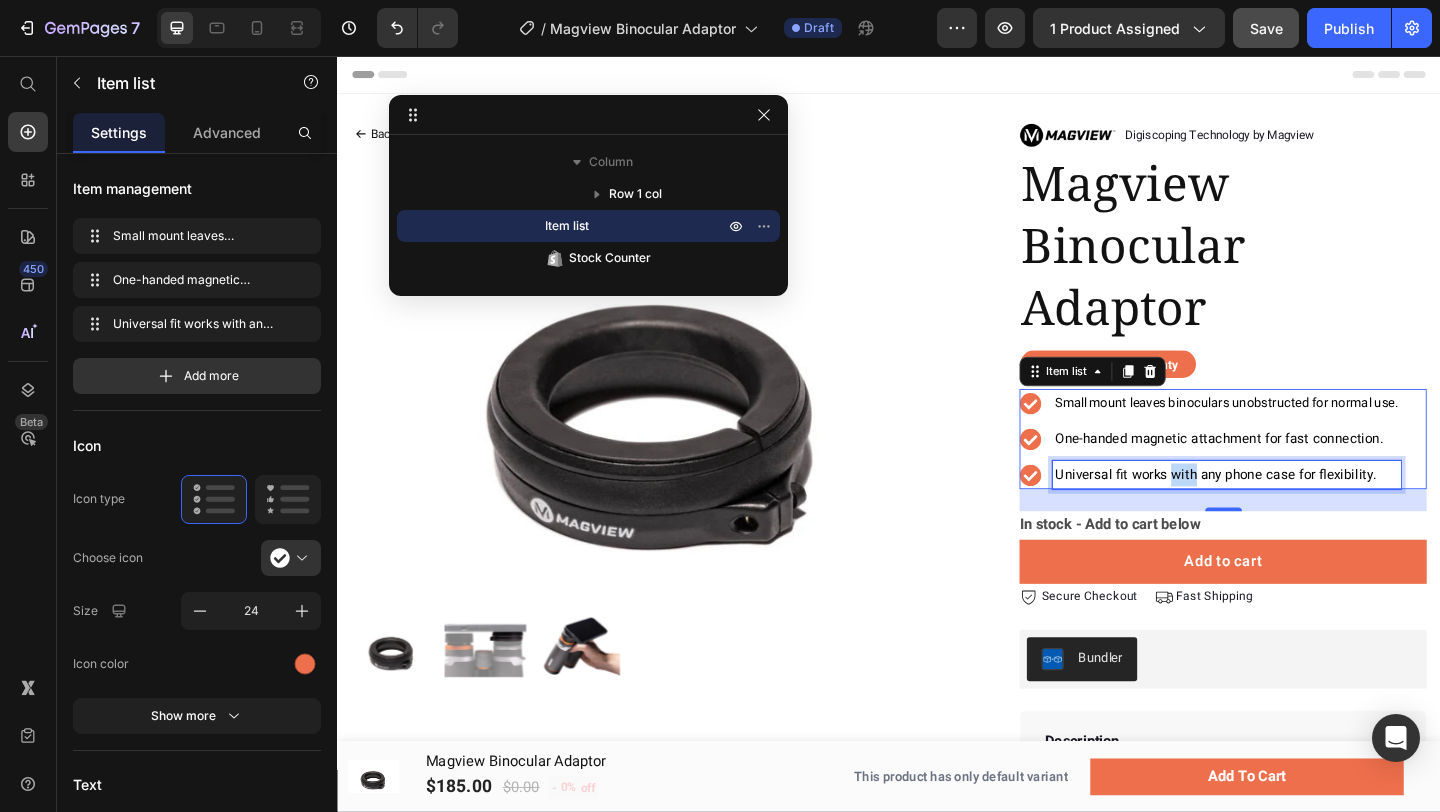 click on "Universal fit works with any phone case for flexibility." at bounding box center (1293, 511) 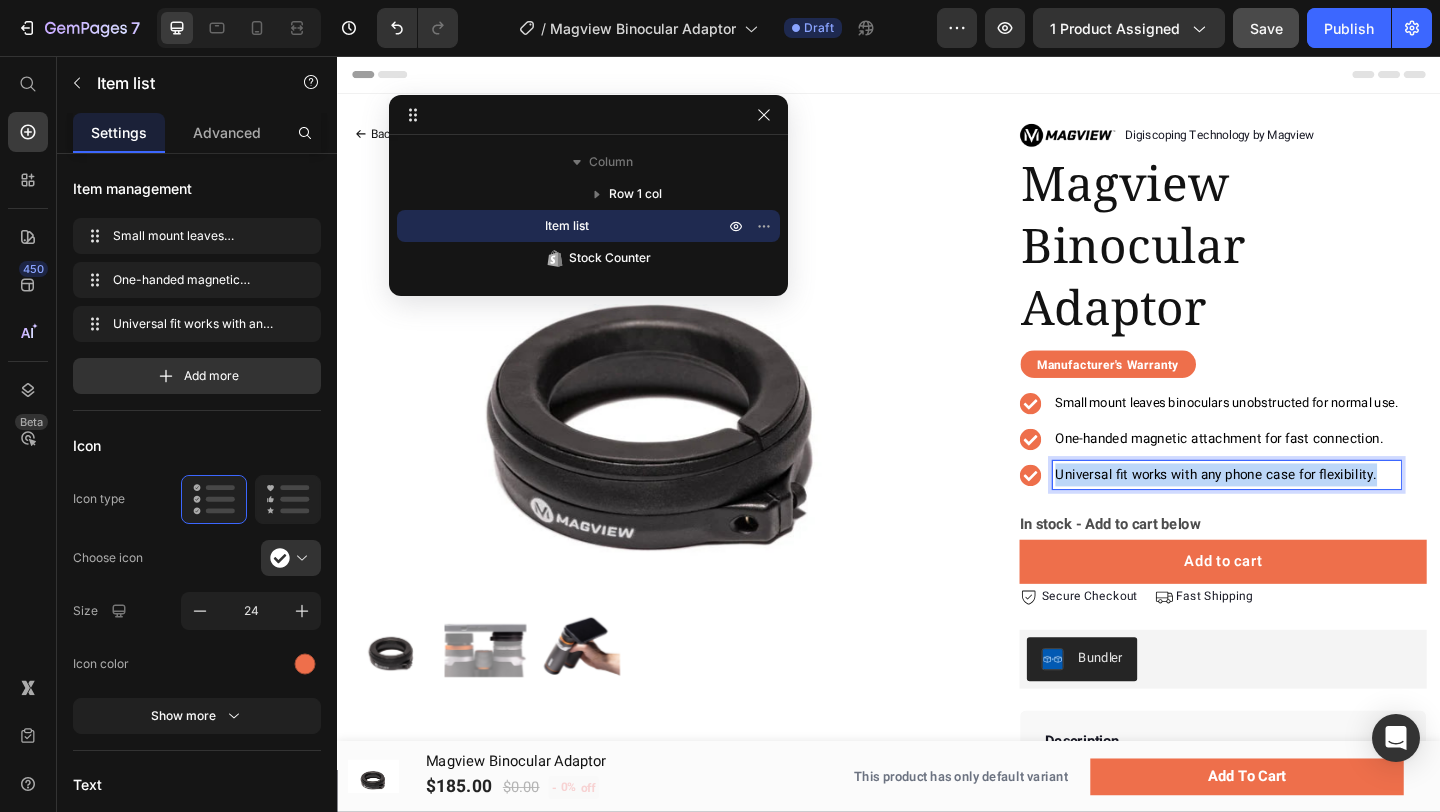 click on "Universal fit works with any phone case for flexibility." at bounding box center [1293, 511] 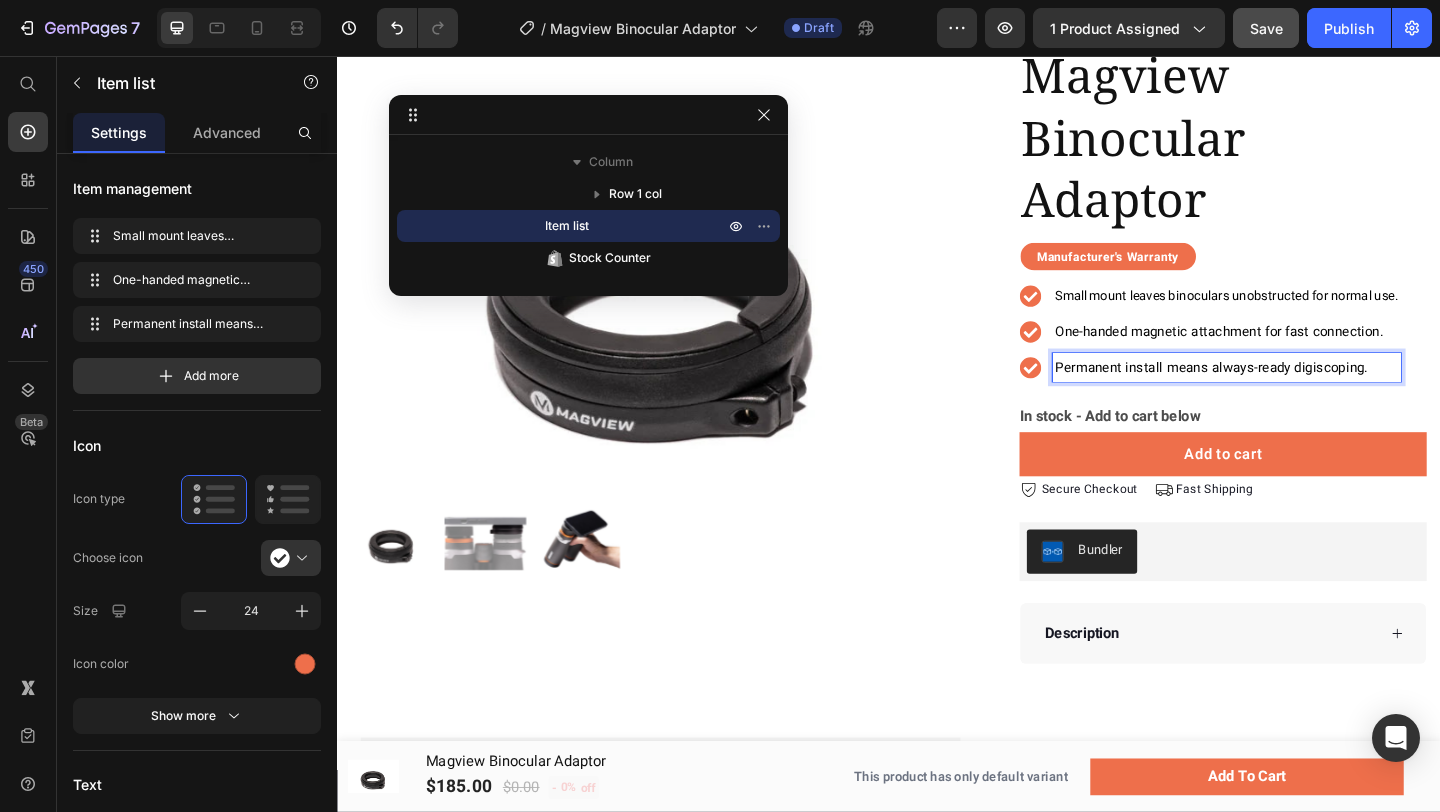 scroll, scrollTop: 134, scrollLeft: 0, axis: vertical 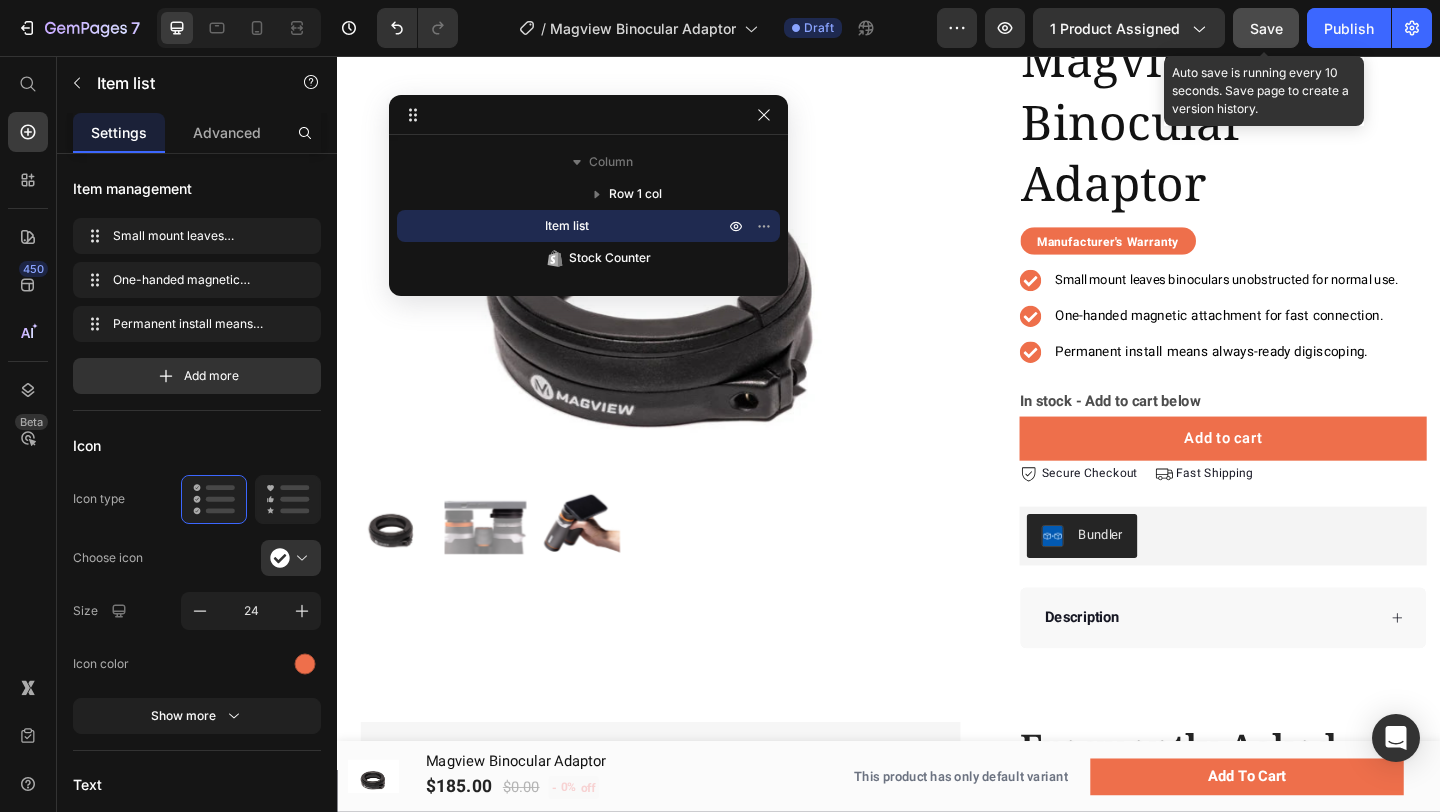 click on "Save" 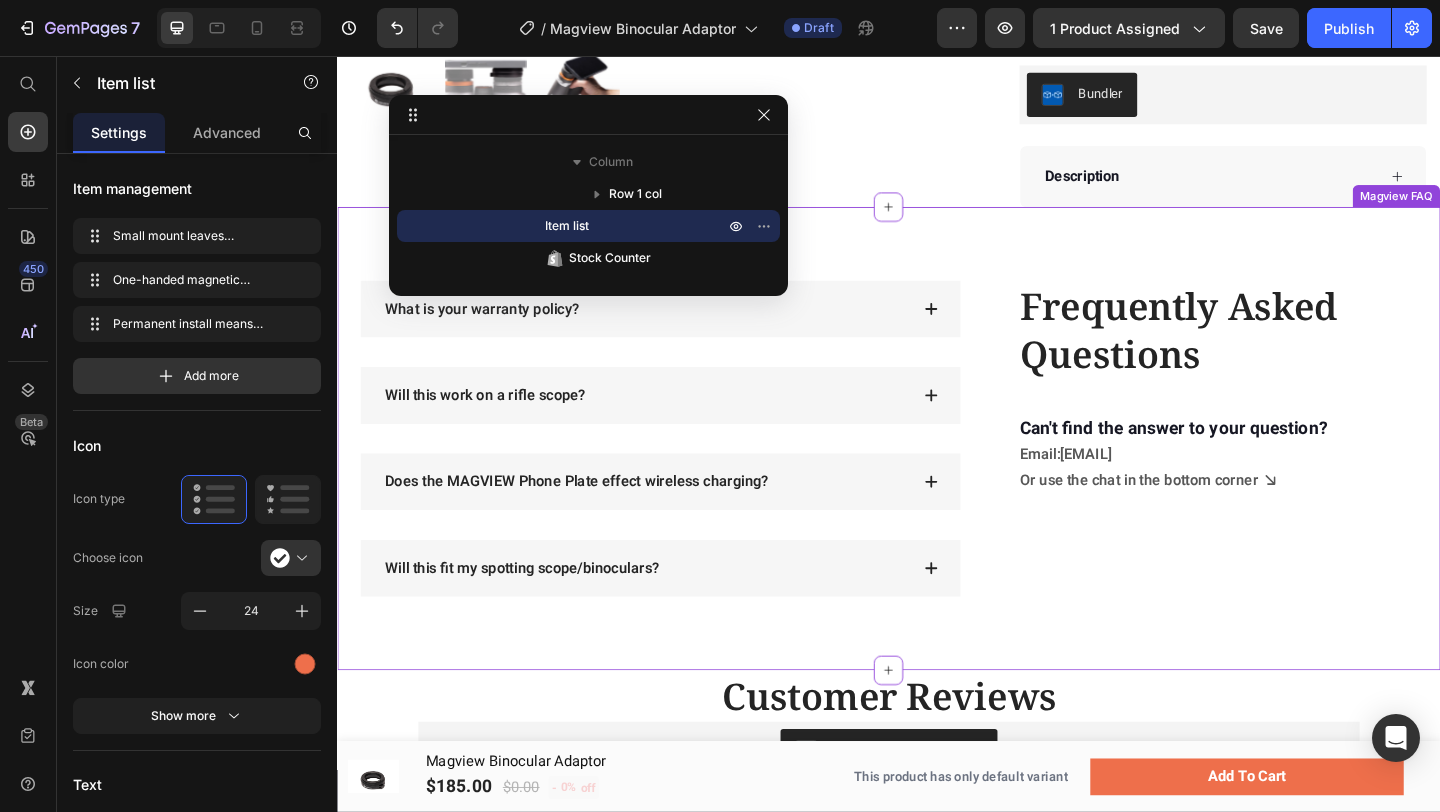 click on "Frequently Asked Questions Heading Can't find the answer to your question? Text block Email:  Josh@themodernhunter.com.au Text block Or use the chat in the bottom corner Text block
Icon Row What is your warranty policy? Will this work on a rifle scope? Does the MAGVIEW Phone Plate effect wireless charging? Will this fit my spotting scope/binoculars? Accordion Row" at bounding box center (937, 472) 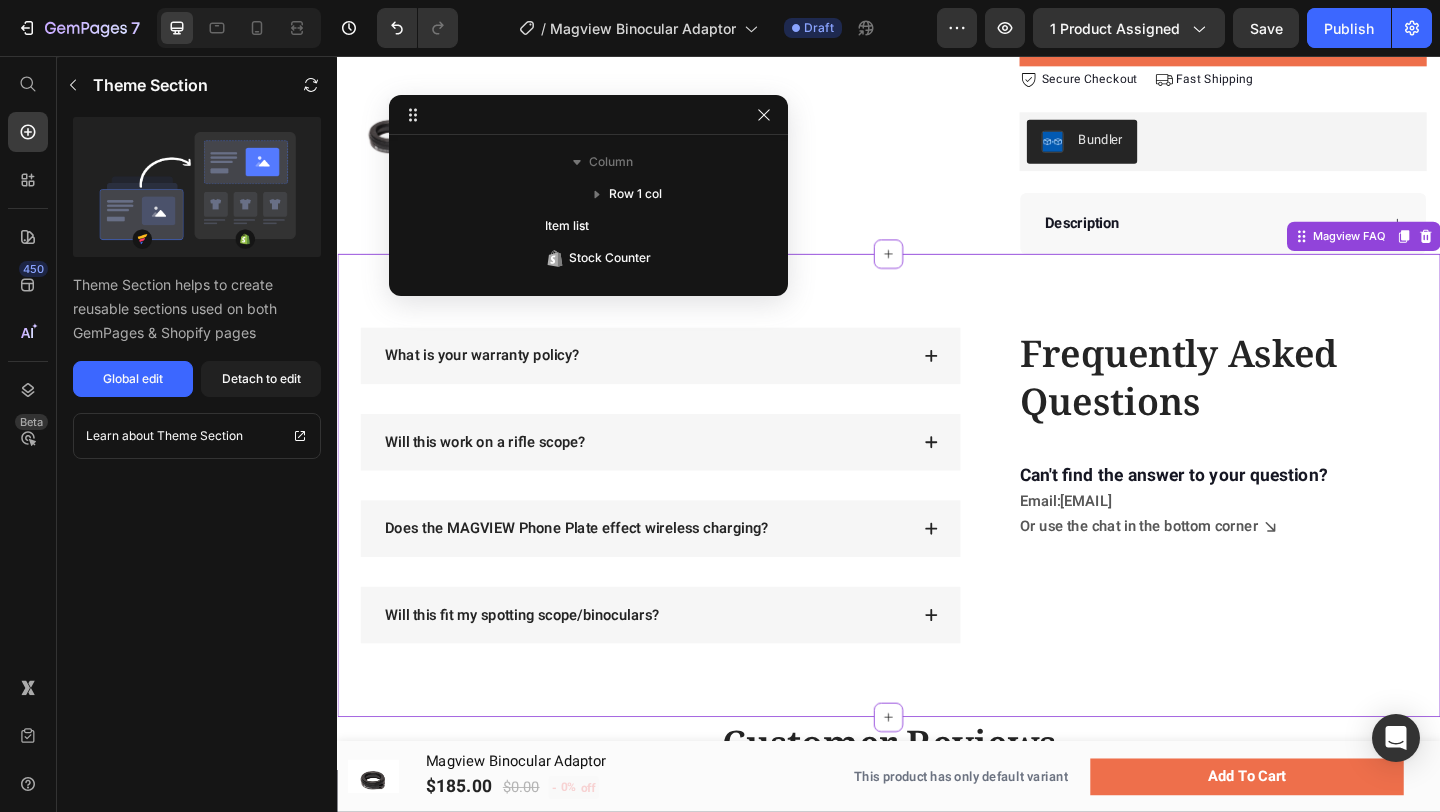 scroll, scrollTop: 1053, scrollLeft: 0, axis: vertical 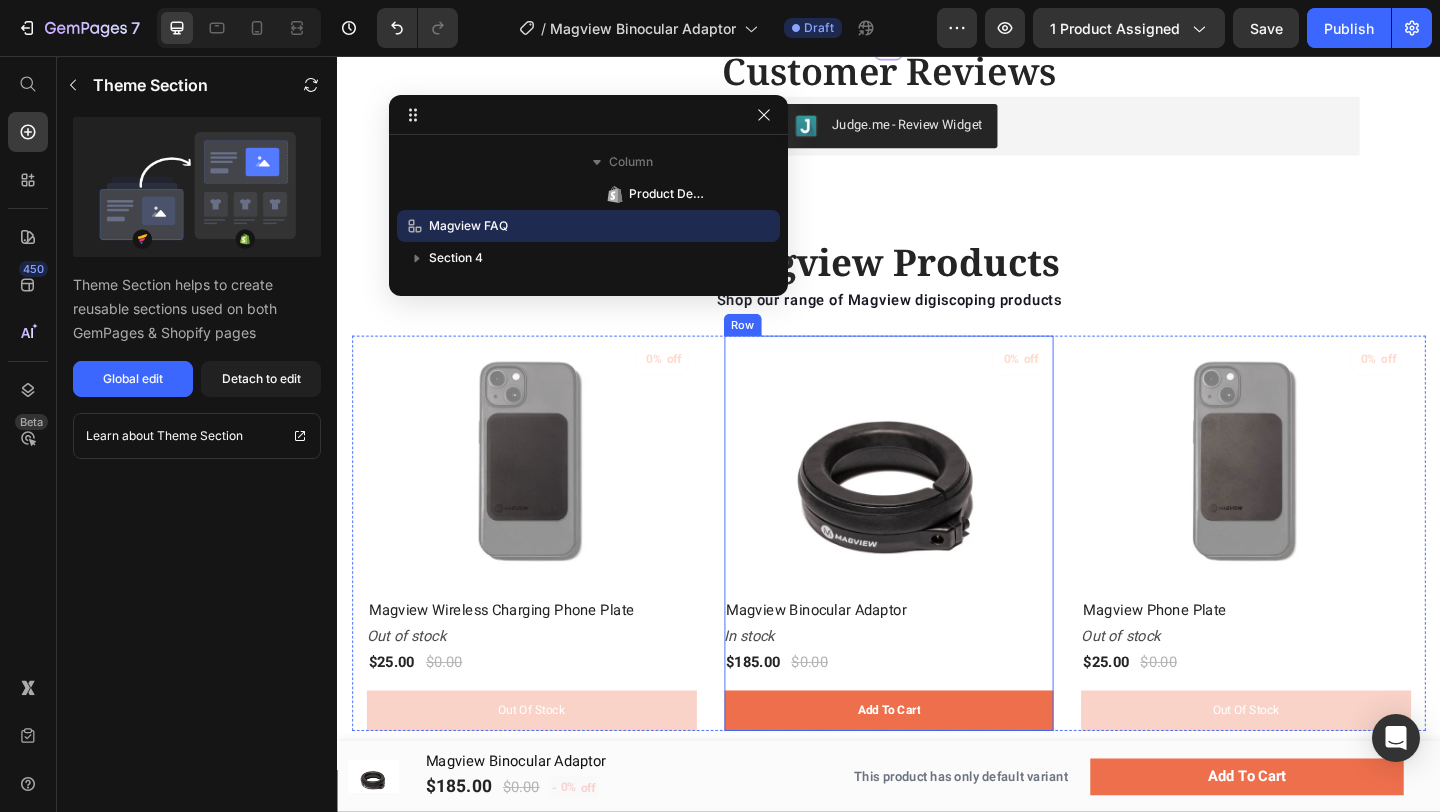 click on "0% off (P) Tag (P) Images Row Magview Binocular Adaptor (P) Title In stock Stock Counter $185.00 (P) Price $0.00 (P) Price Row add to cart (P) Cart Button" at bounding box center [548, 574] 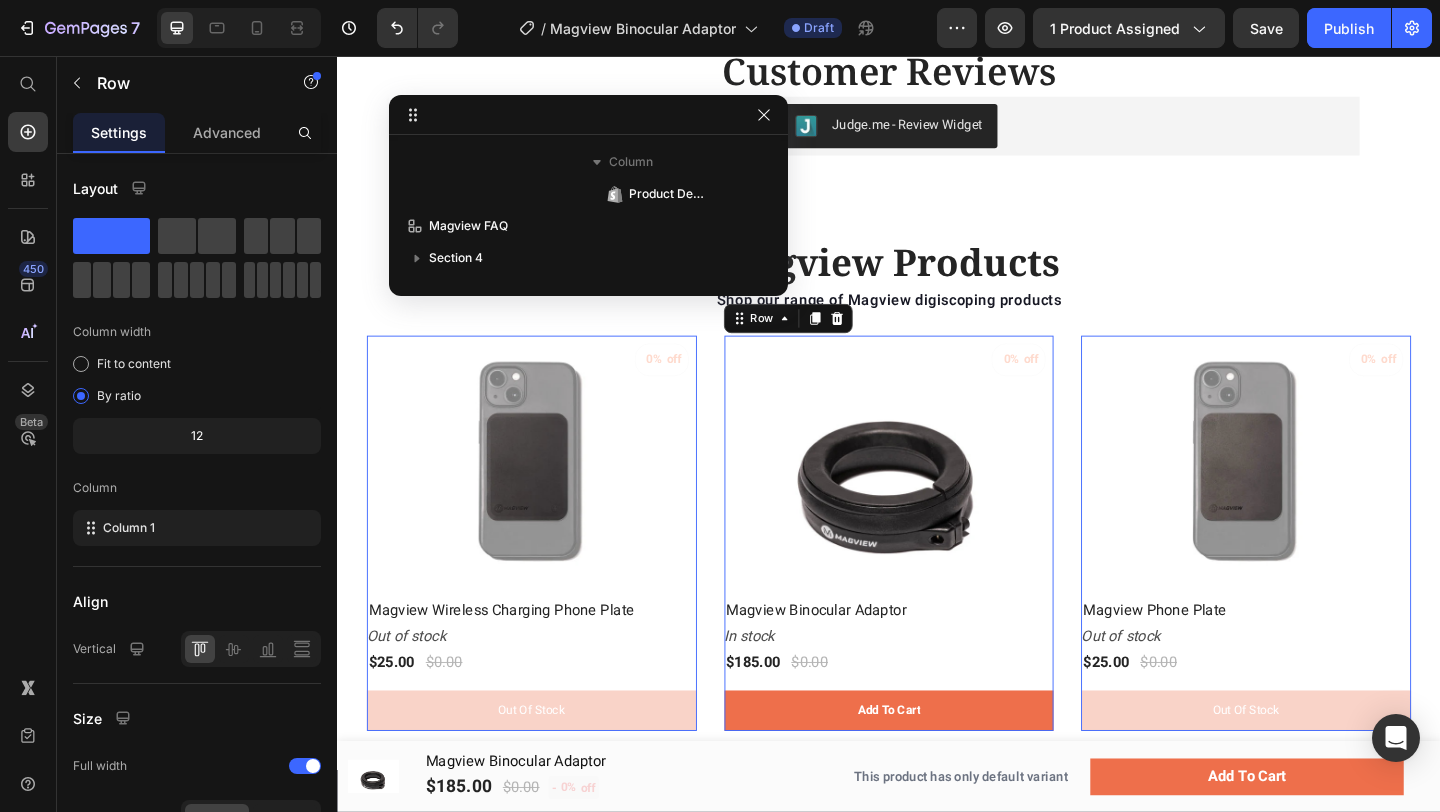scroll, scrollTop: 1373, scrollLeft: 0, axis: vertical 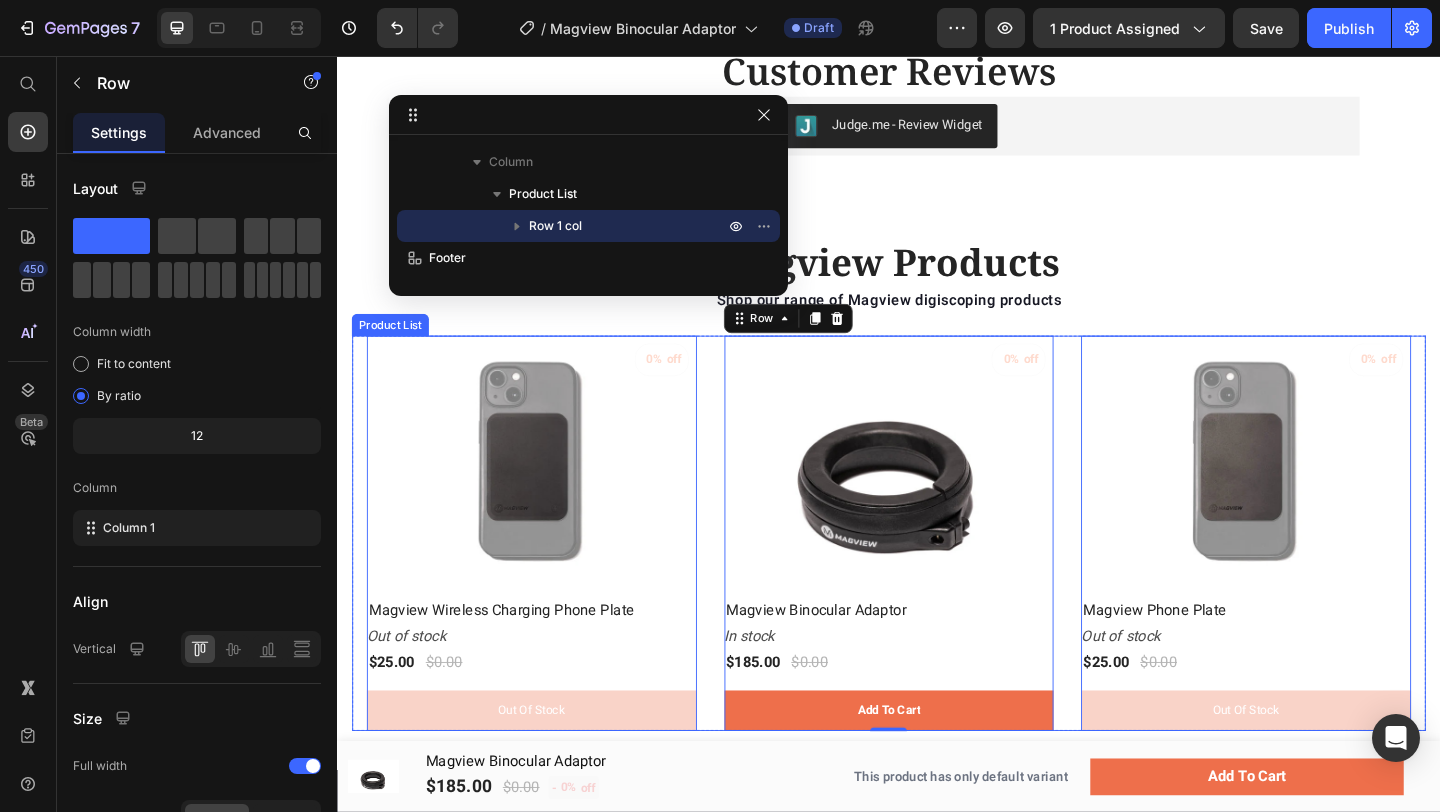 click on "0% off (P) Tag (P) Images Row Magview Wireless Charging Phone Plate (P) Title Out of stock Stock Counter $25.00 (P) Price $0.00 (P) Price Row out of stock (P) Cart Button Row   0 0% off (P) Tag (P) Images Row Magview Binocular Adaptor (P) Title In stock Stock Counter $185.00 (P) Price $0.00 (P) Price Row add to cart (P) Cart Button Row   0 0% off (P) Tag (P) Images Row Magview Phone Plate (P) Title Out of stock Stock Counter $25.00 (P) Price $0.00 (P) Price Row out of stock (P) Cart Button Row   0" at bounding box center [937, 574] 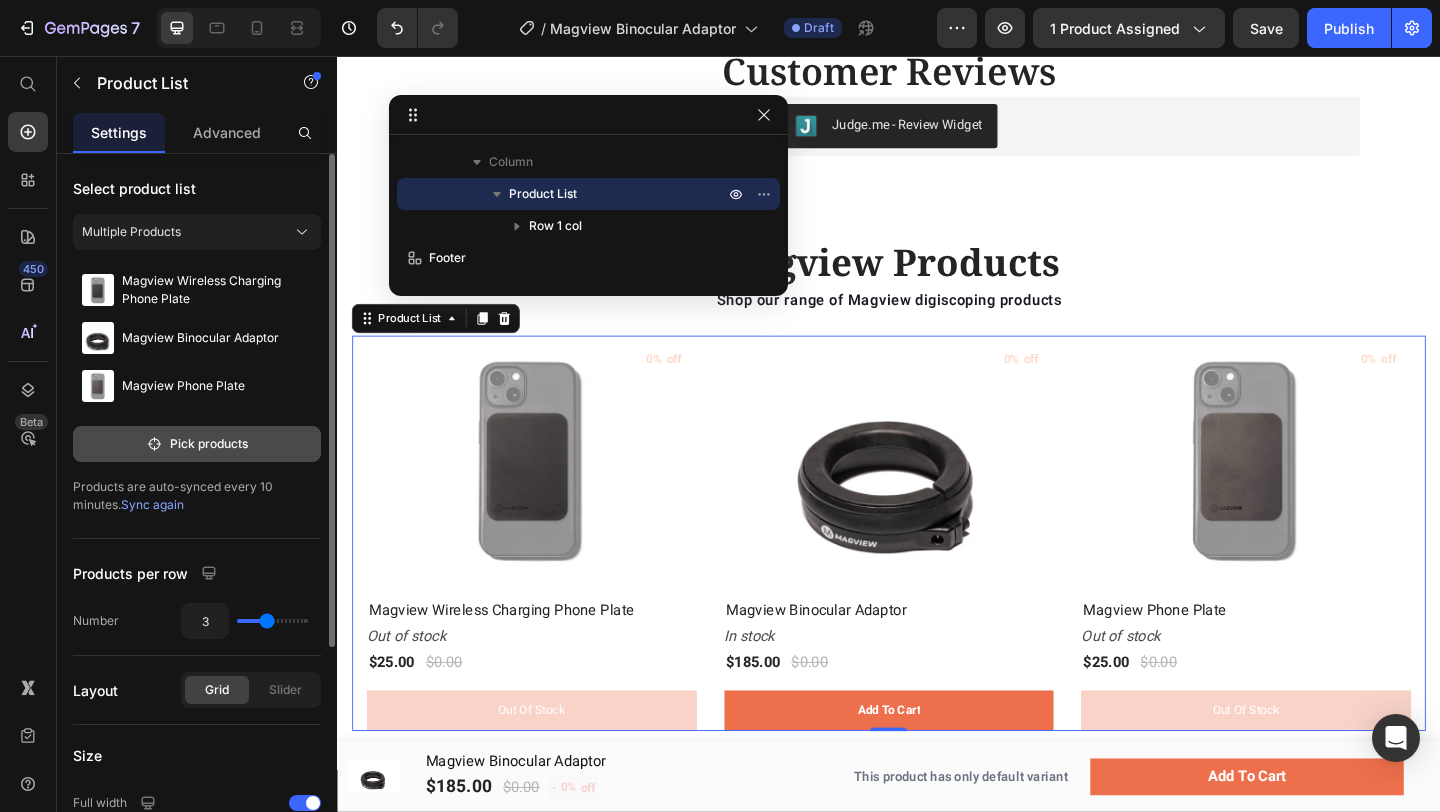 click on "Pick products" at bounding box center (197, 444) 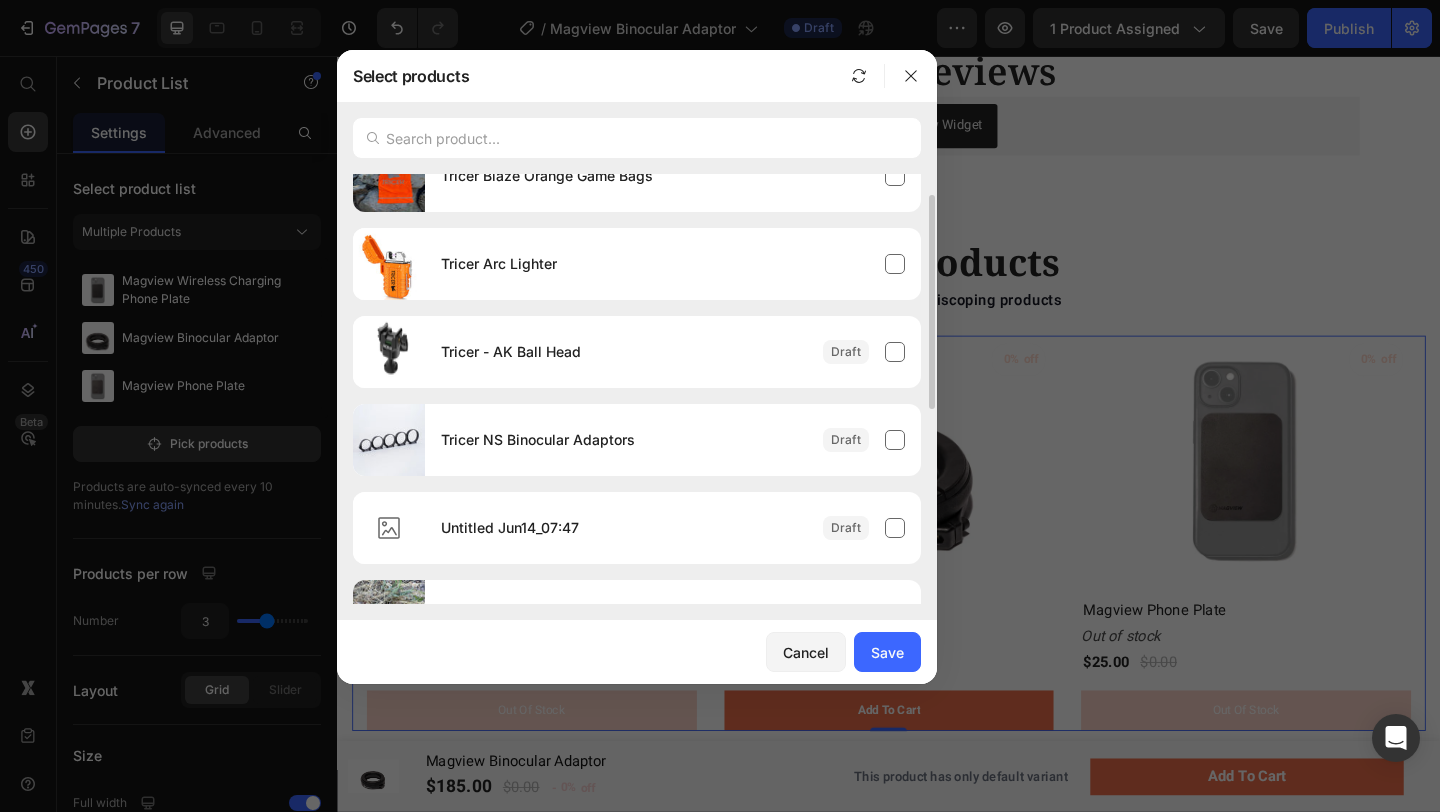 scroll, scrollTop: 36, scrollLeft: 0, axis: vertical 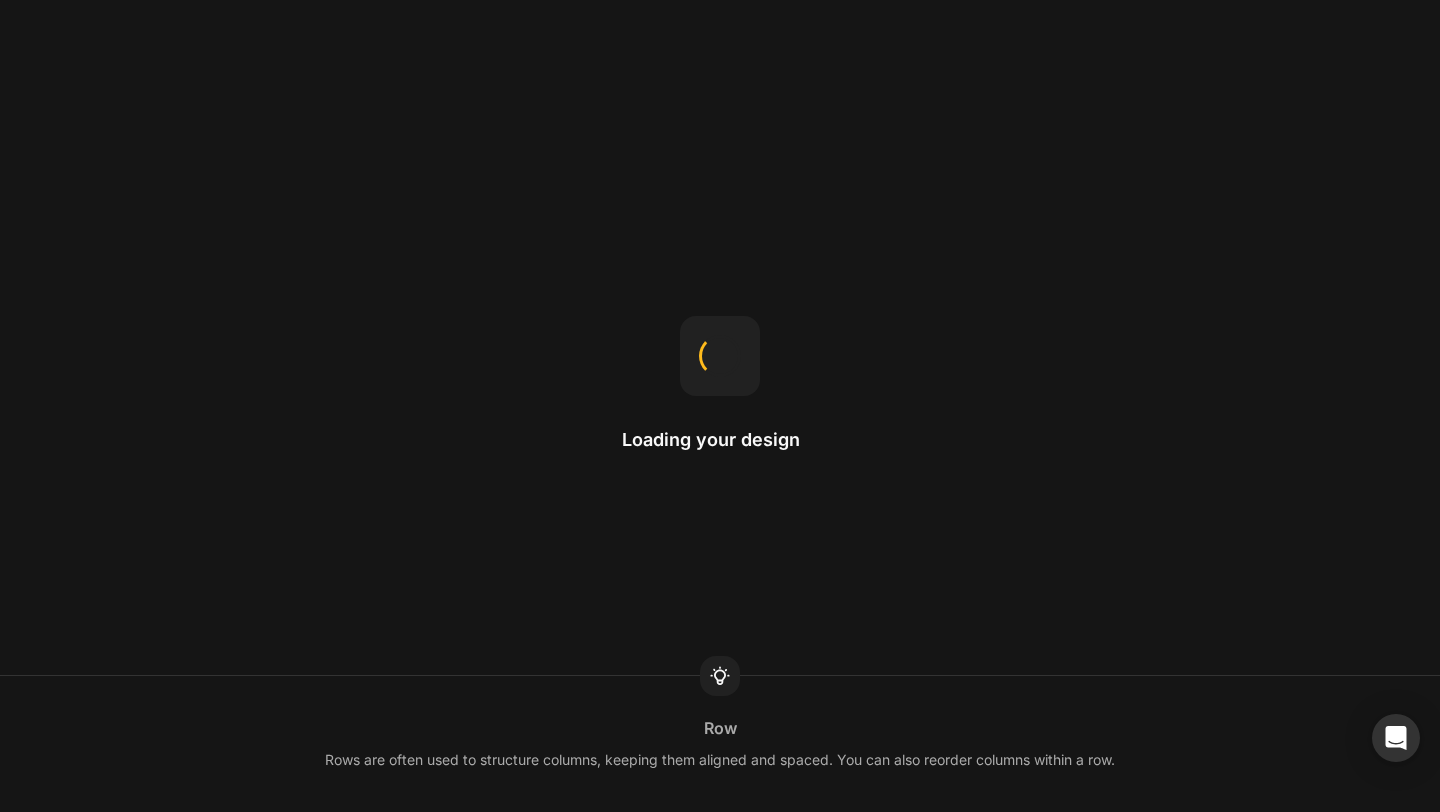 click on "Loading your design Row Rows are often used to structure columns, keeping them aligned and spaced. You can also reorder columns within a row." at bounding box center [720, 406] 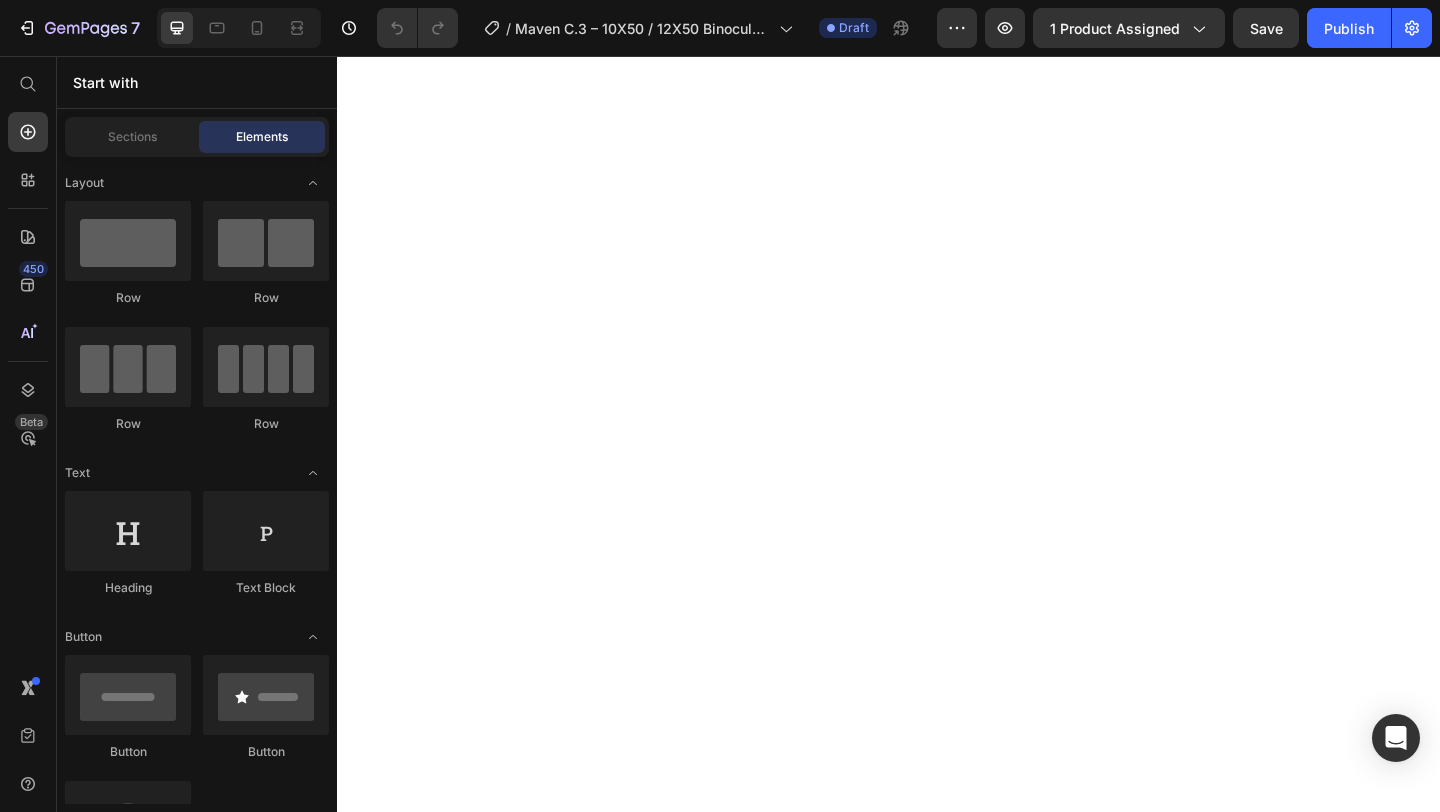 scroll, scrollTop: 0, scrollLeft: 0, axis: both 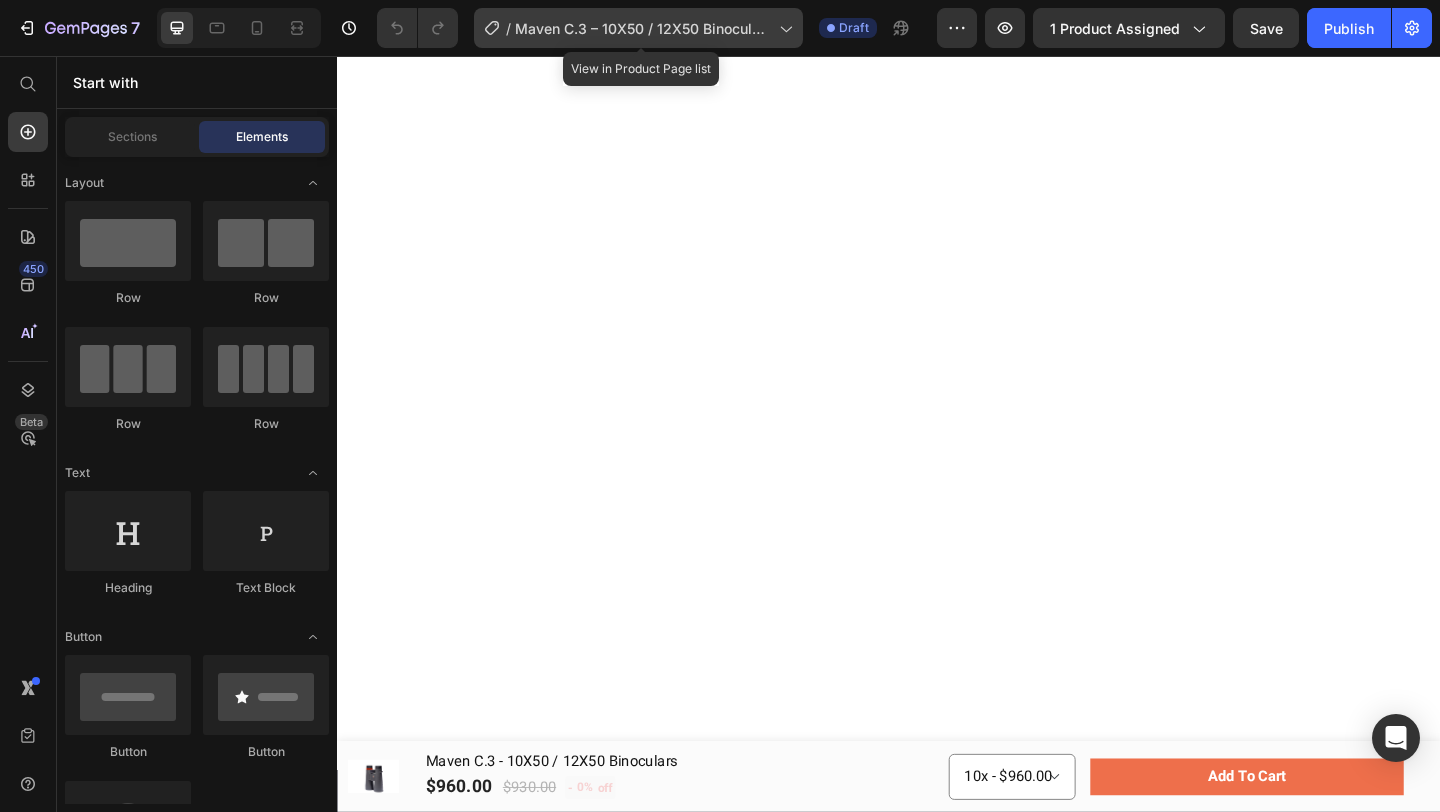 click on "/  Maven C.3 – 10X50 / 12X50 Binoculars" 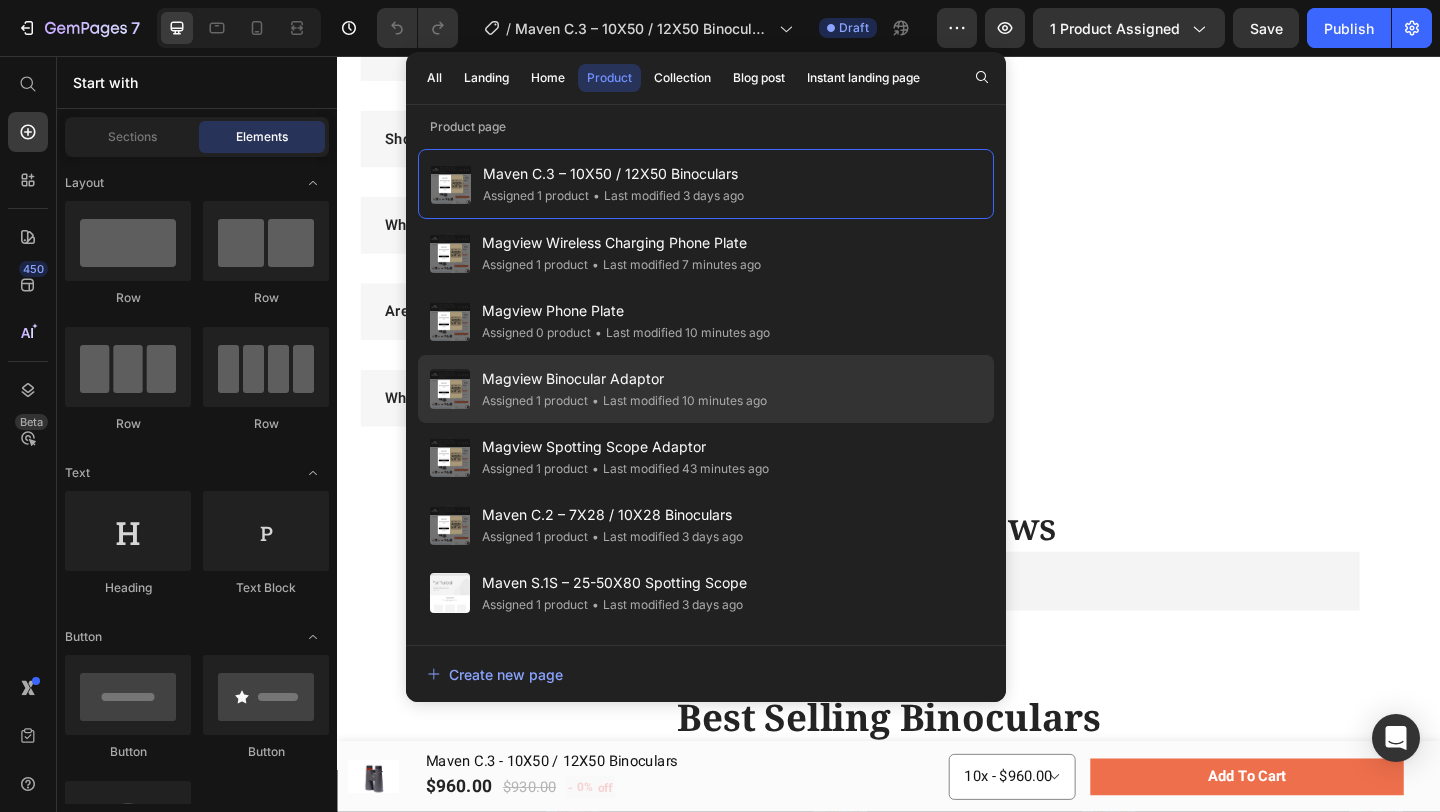 click on "Magview Binocular Adaptor" at bounding box center (624, 379) 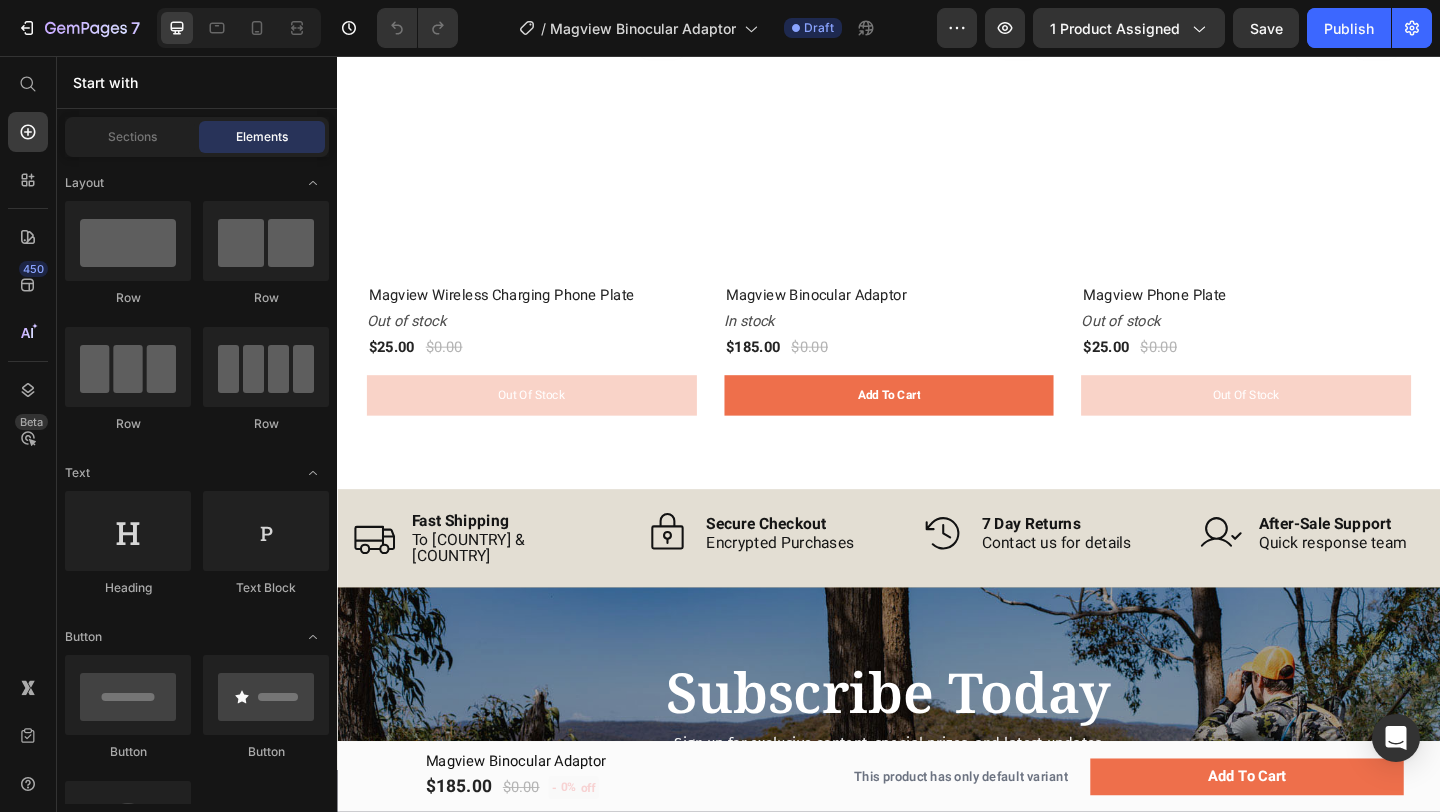 scroll, scrollTop: 1637, scrollLeft: 0, axis: vertical 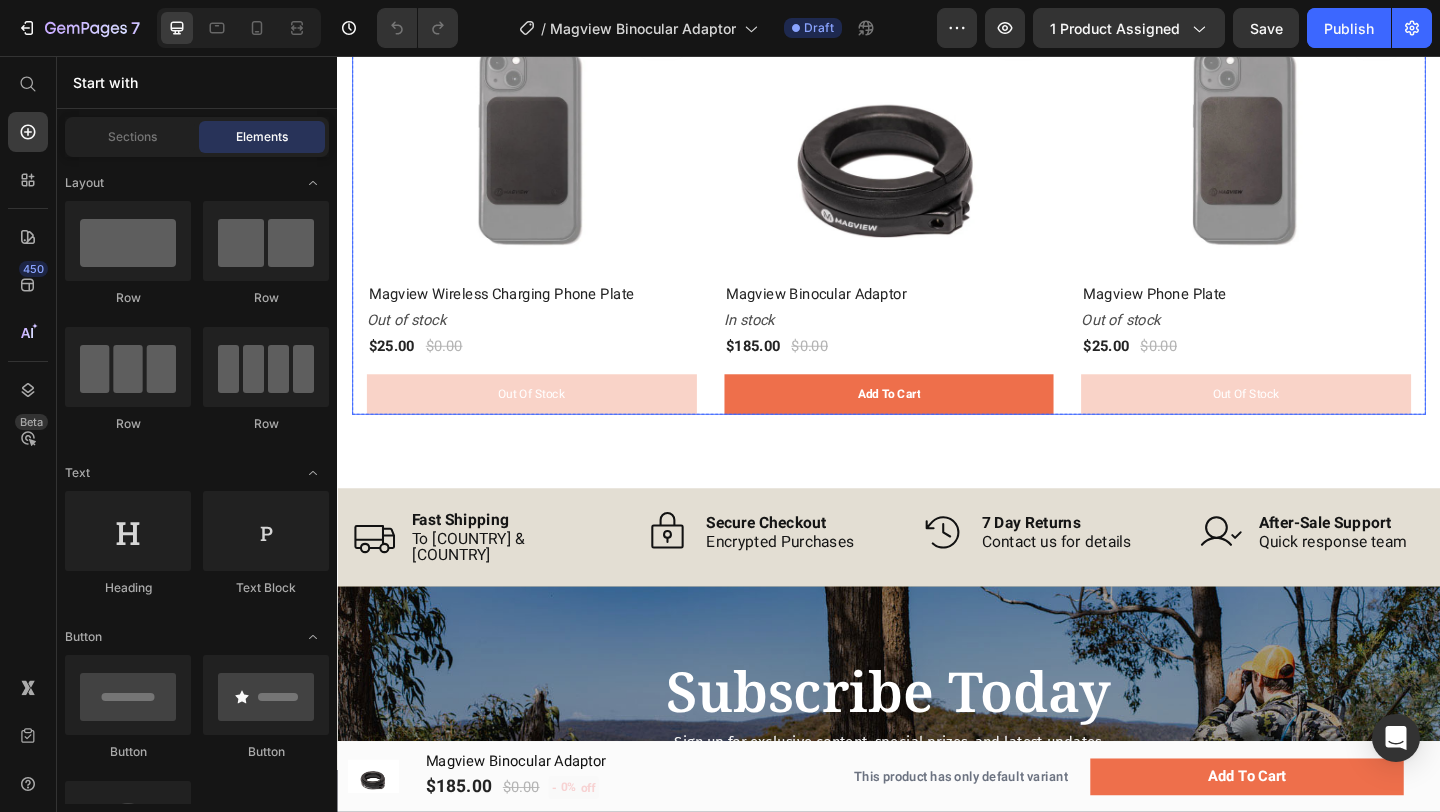 click on "0% off (P) Tag (P) Images Row Magview Wireless Charging Phone Plate (P) Title Out of stock Stock Counter $25.00 (P) Price $0.00 (P) Price Row out of stock (P) Cart Button Row 0% off (P) Tag (P) Images Row Magview Binocular Adaptor (P) Title In stock Stock Counter $185.00 (P) Price $0.00 (P) Price Row add to cart (P) Cart Button Row 0% off (P) Tag (P) Images Row Magview Phone Plate (P) Title Out of stock Stock Counter $25.00 (P) Price $0.00 (P) Price Row out of stock (P) Cart Button Row" at bounding box center [937, 230] 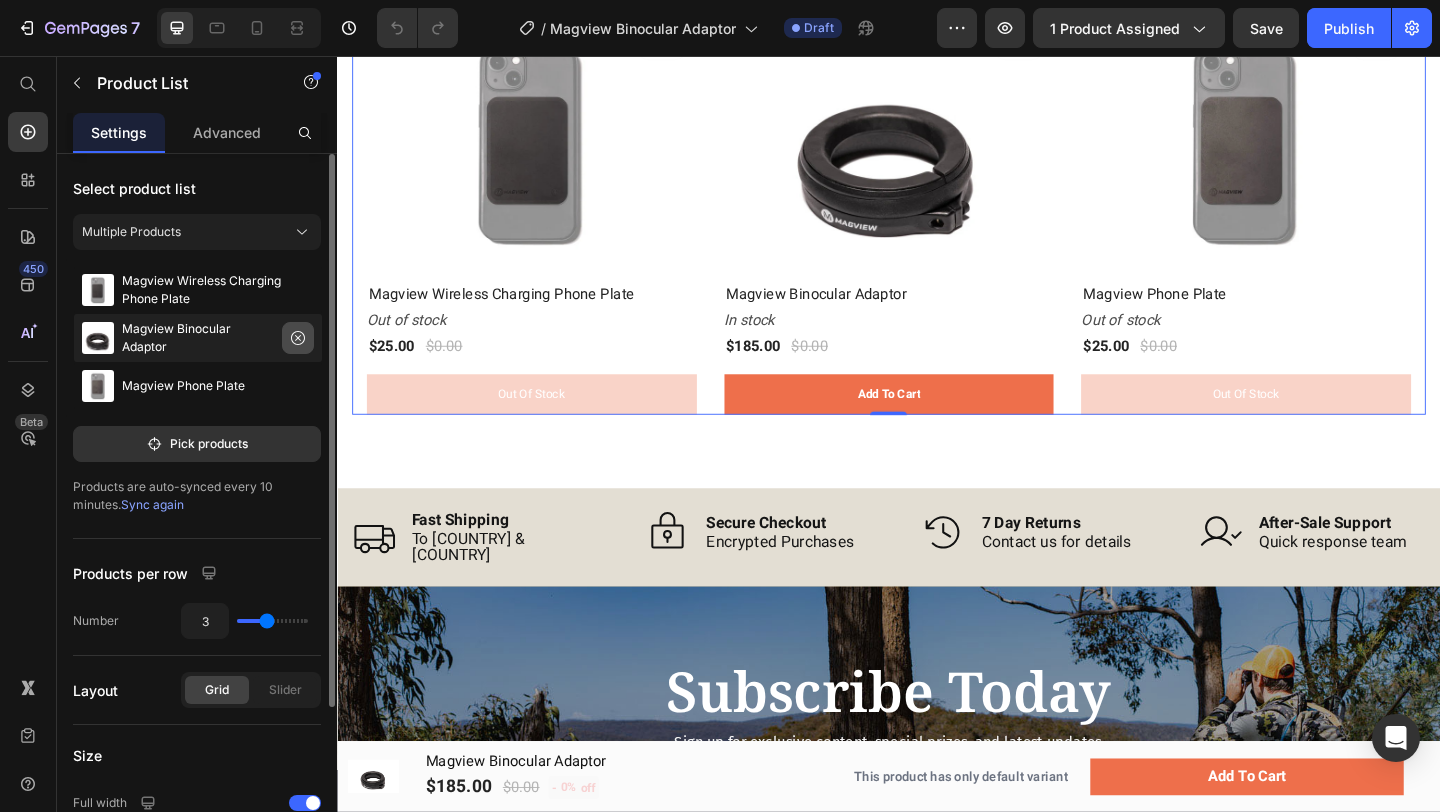 click 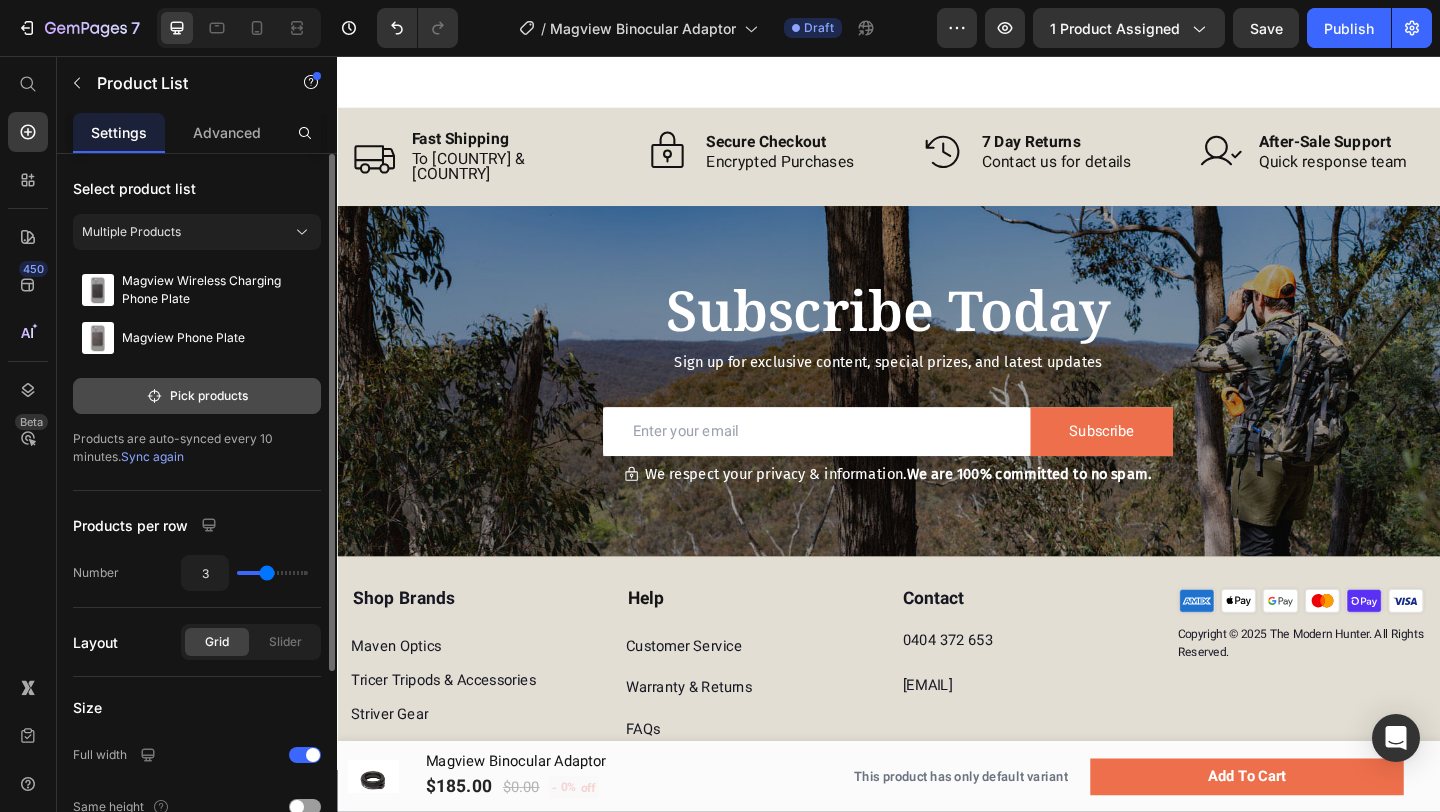 click on "Pick products" at bounding box center (197, 396) 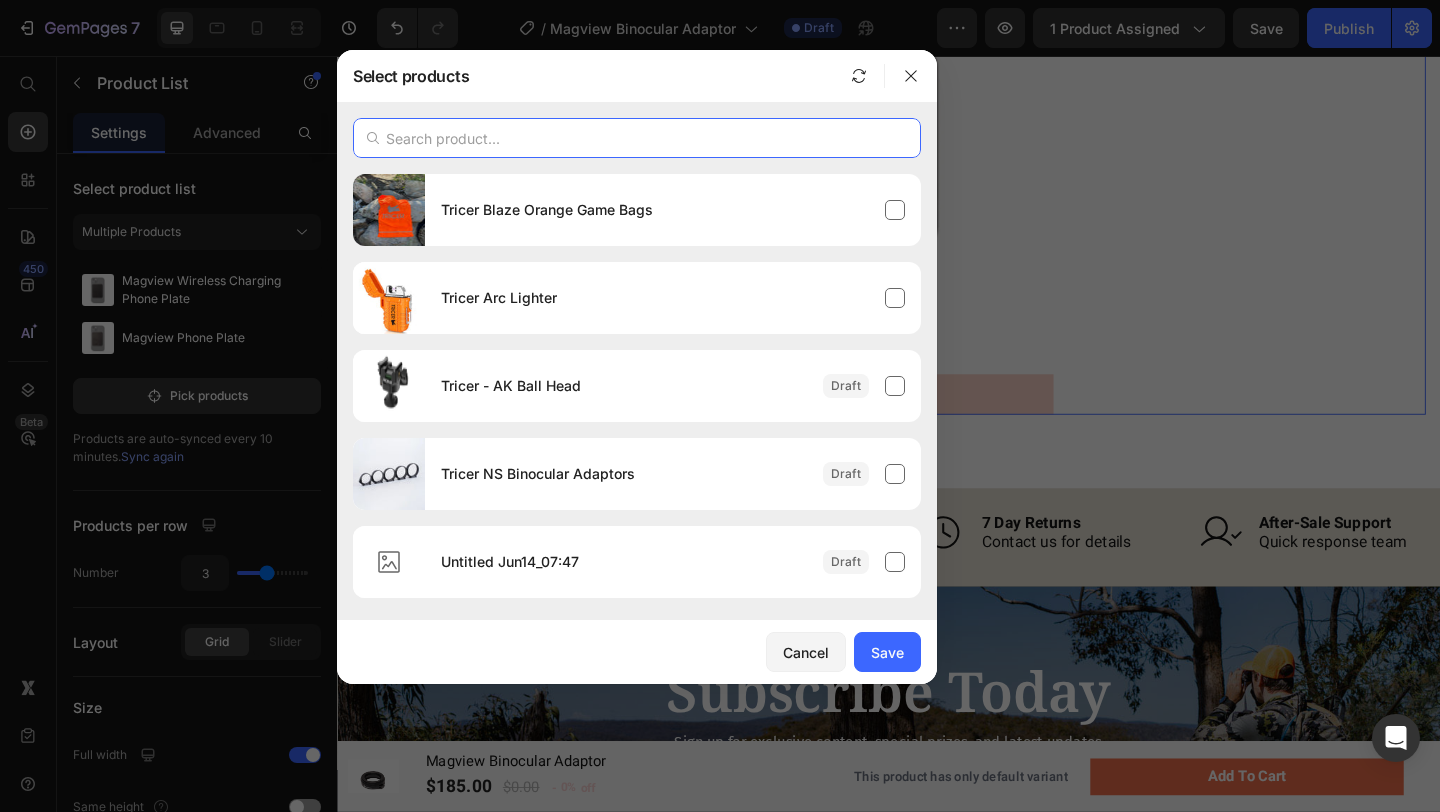 click at bounding box center [637, 138] 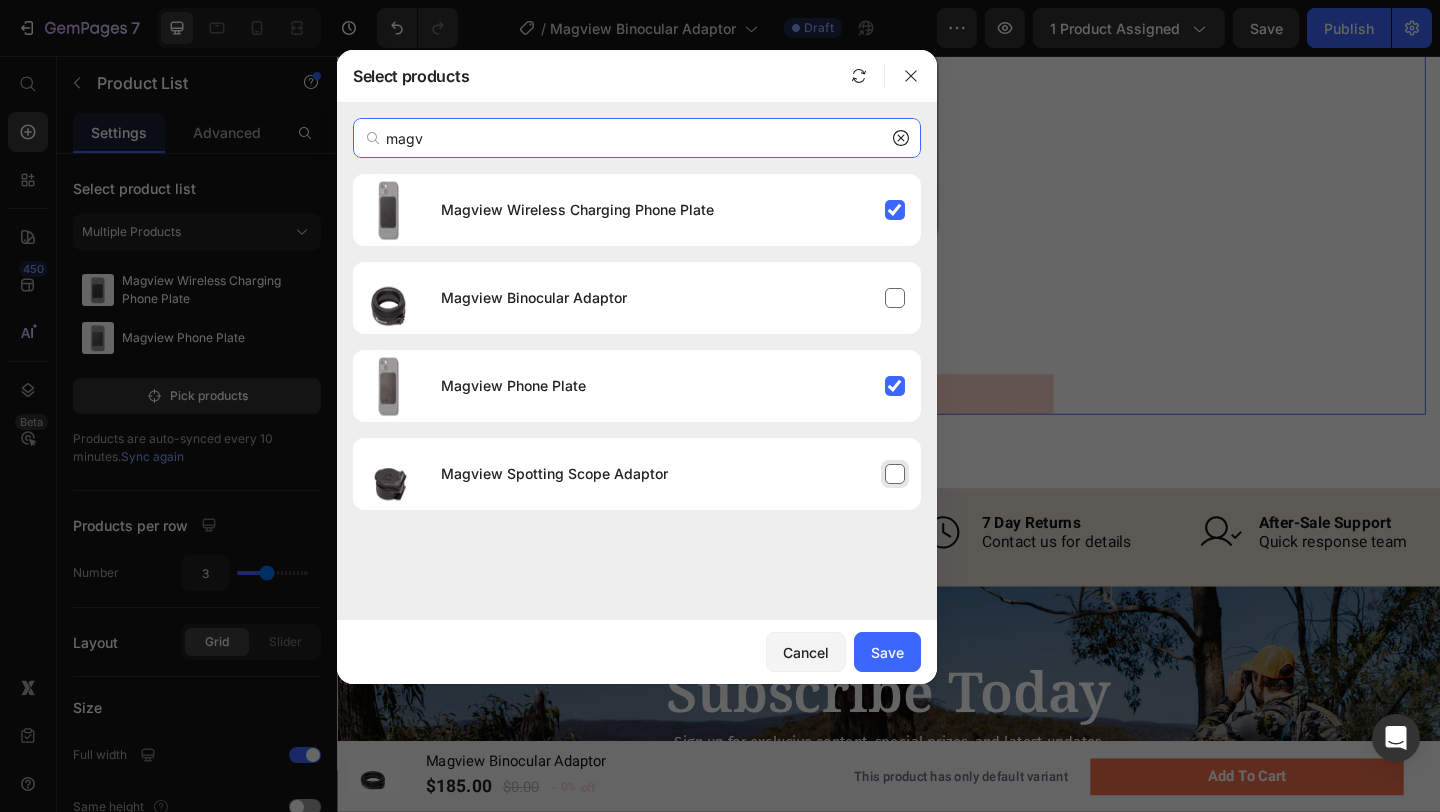 type on "magv" 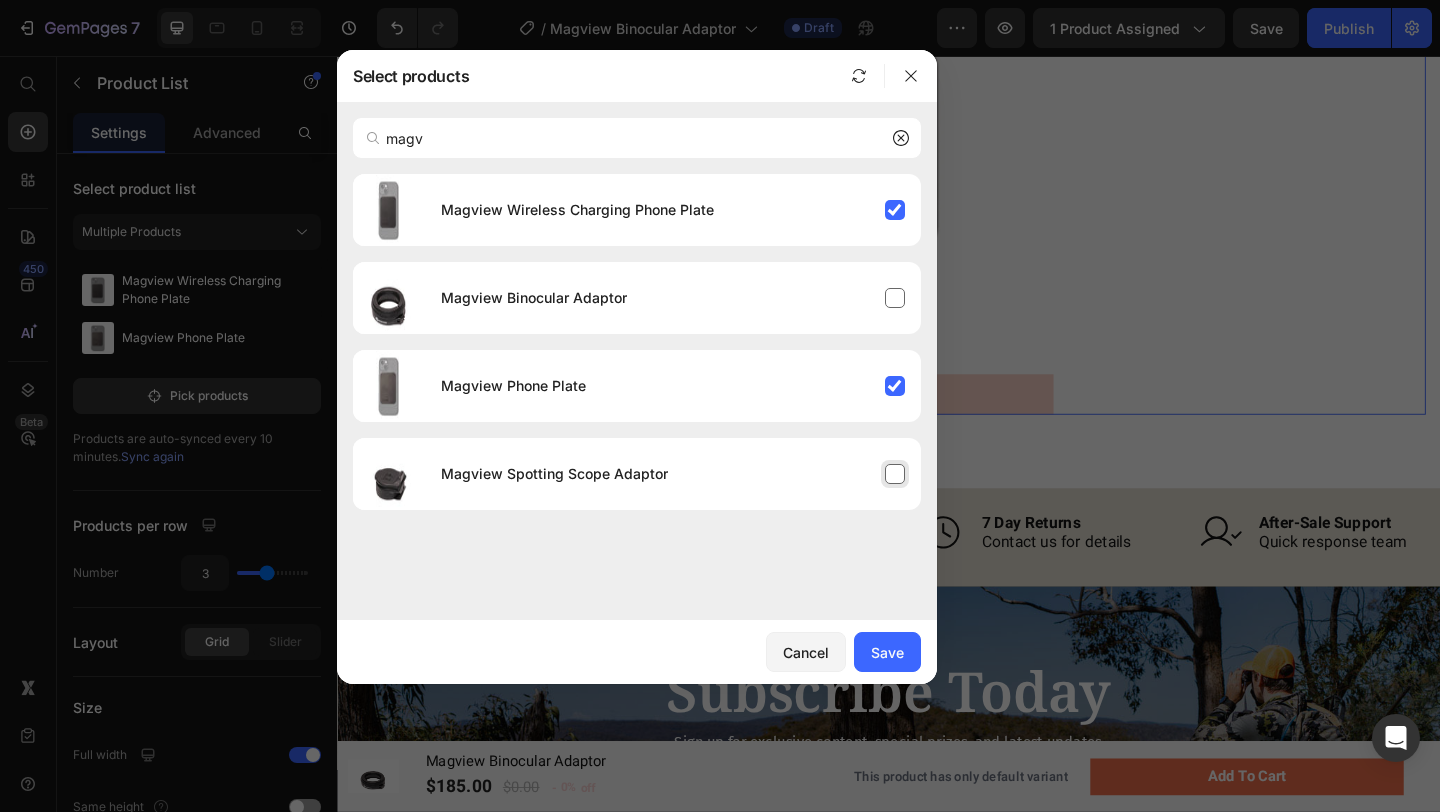 click on "Magview Spotting Scope Adaptor" at bounding box center [554, 474] 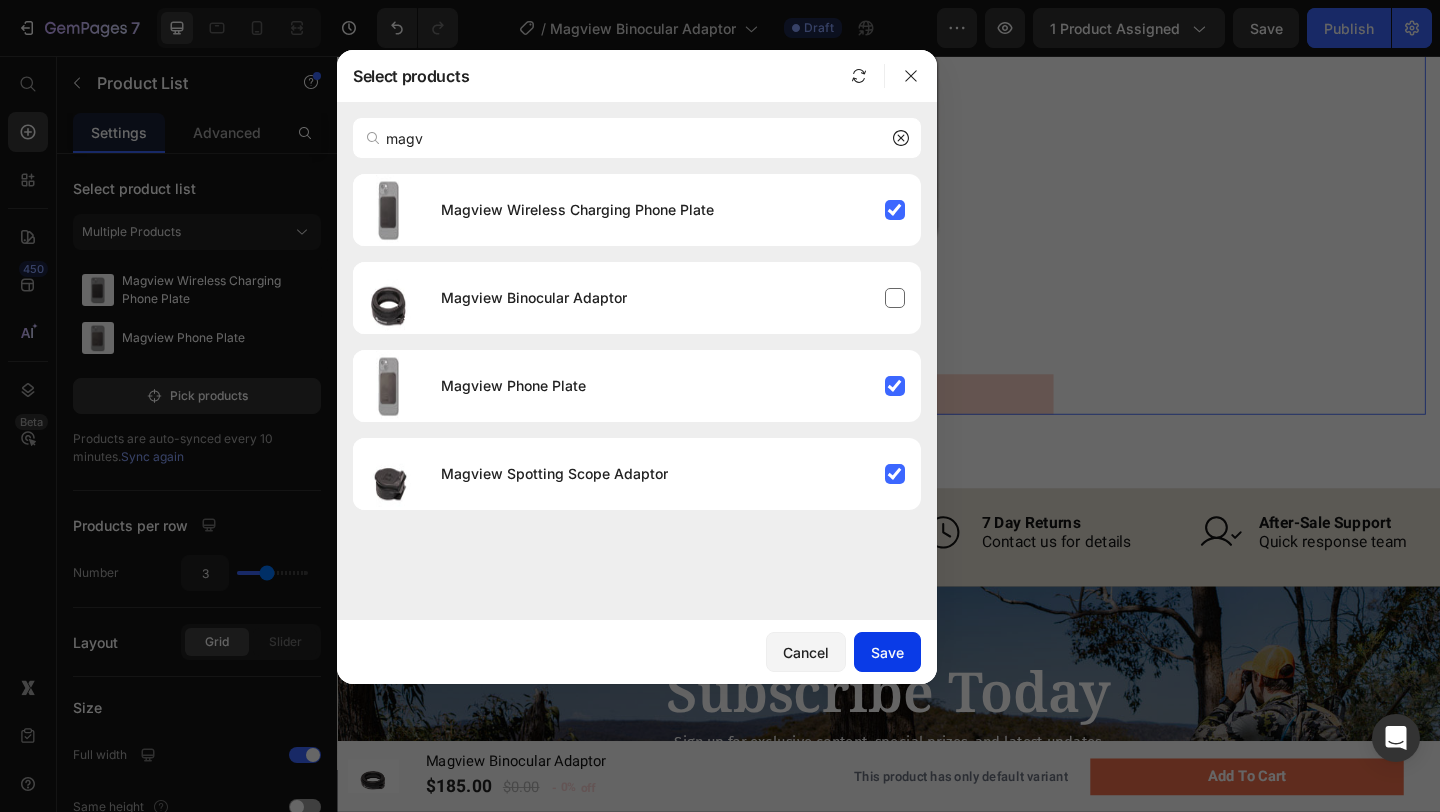 click on "Save" 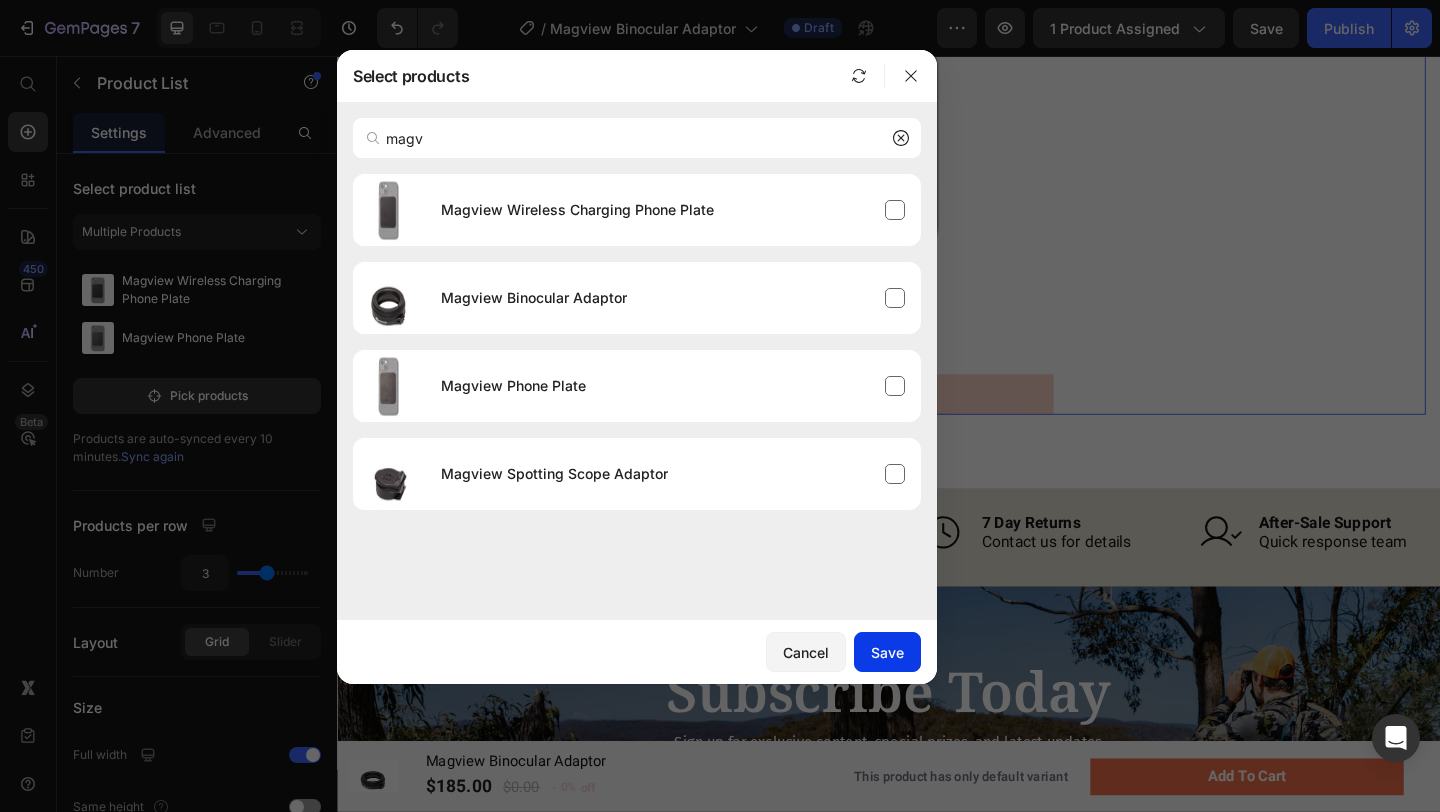 type 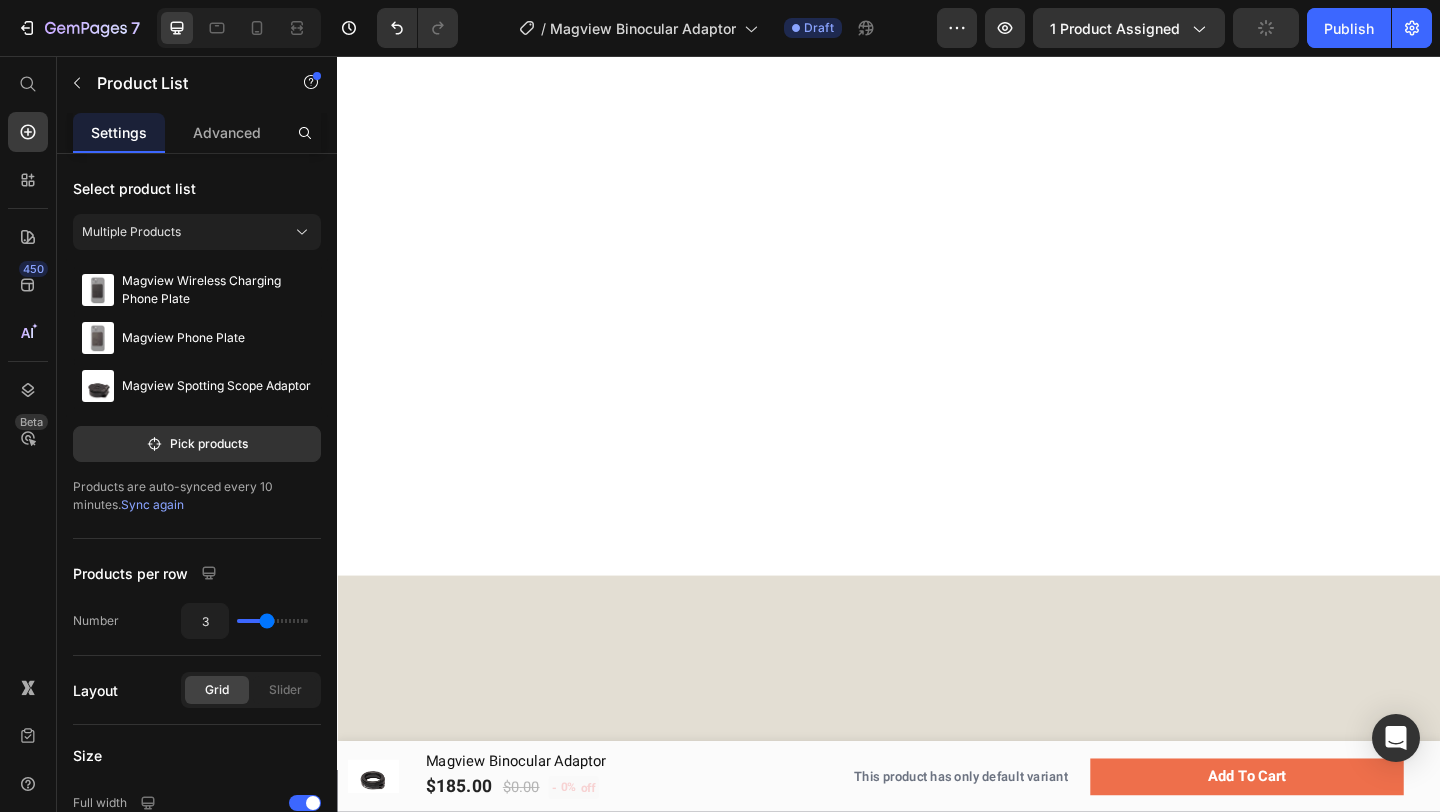 scroll, scrollTop: 0, scrollLeft: 0, axis: both 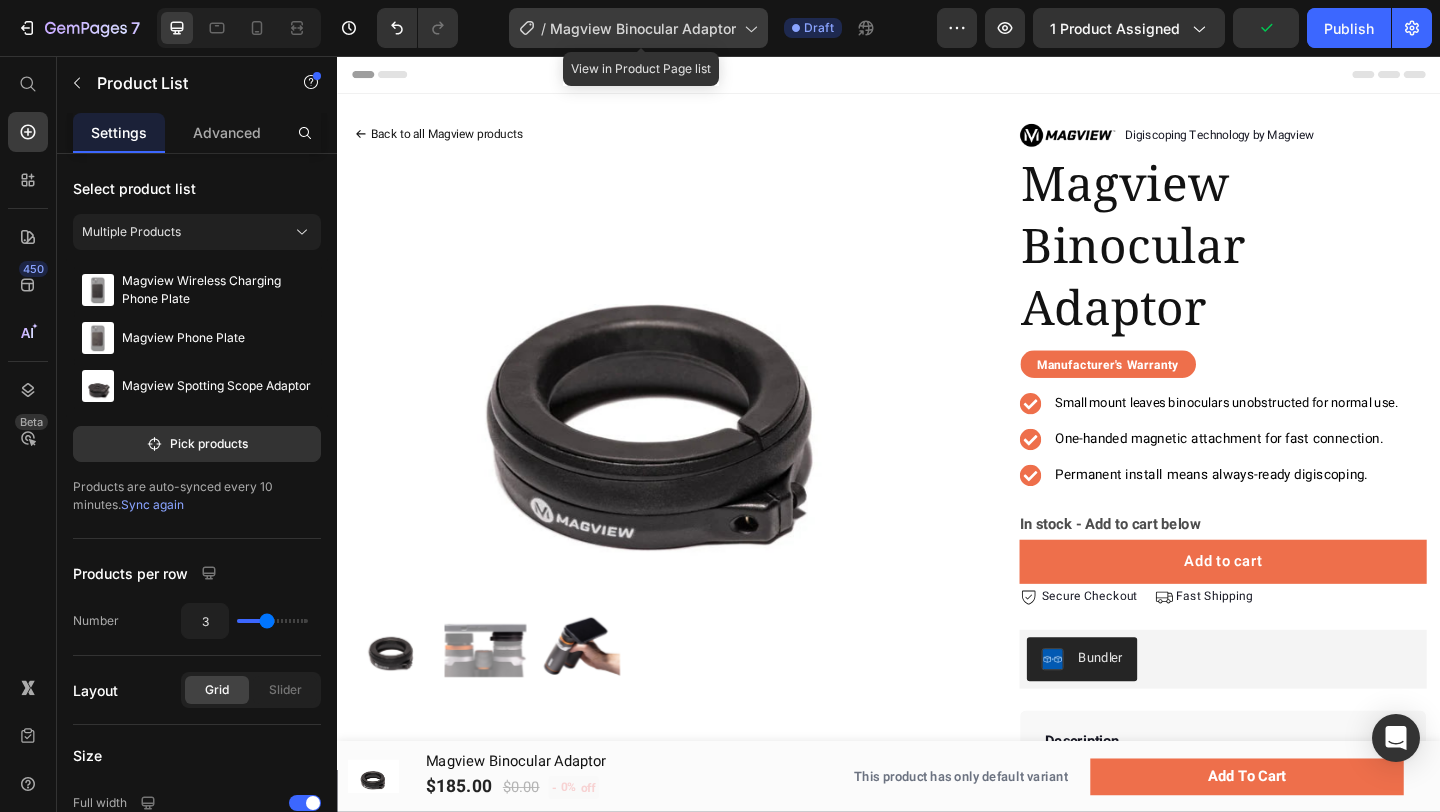 click on "/  Magview Binocular Adaptor" 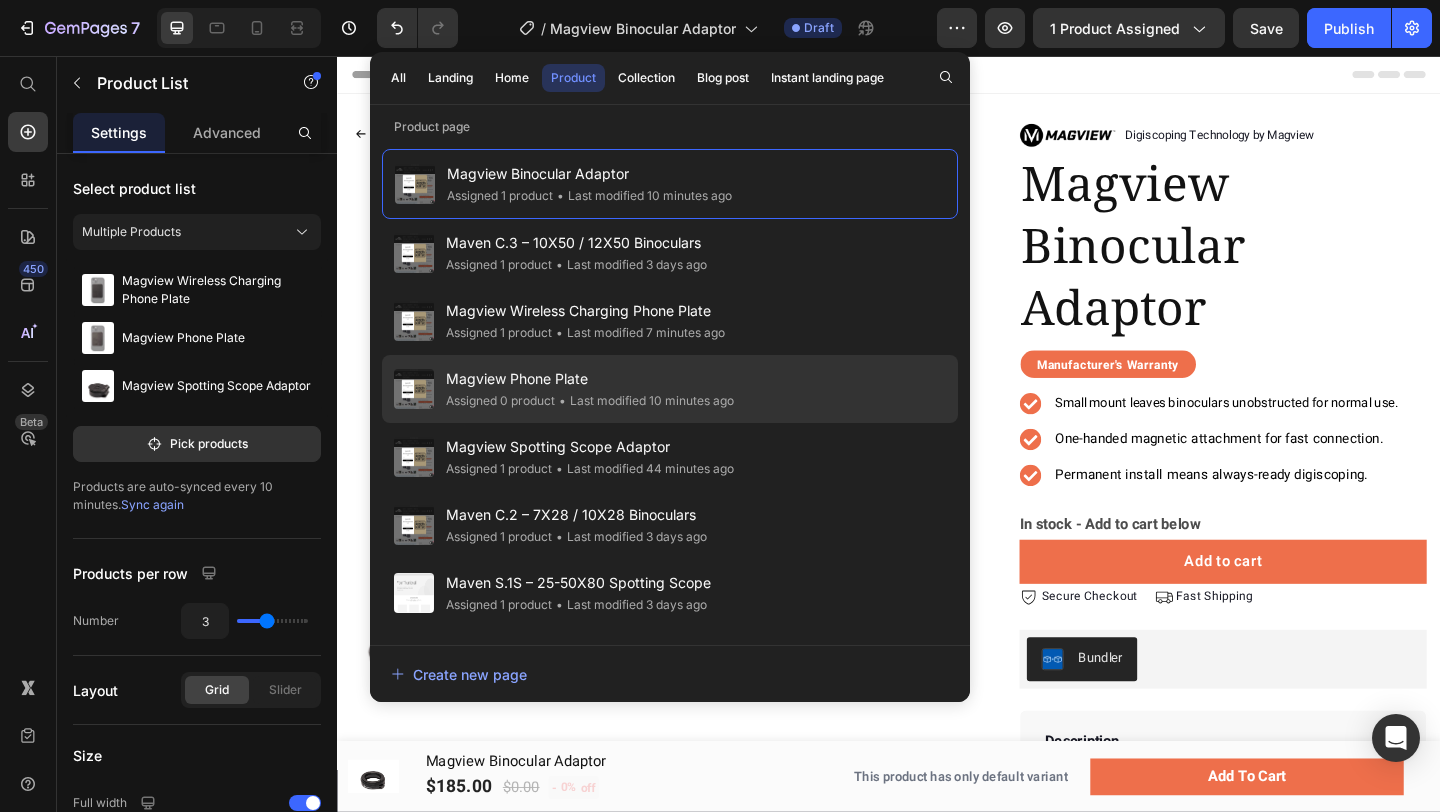 click on "Magview Phone Plate" at bounding box center (590, 379) 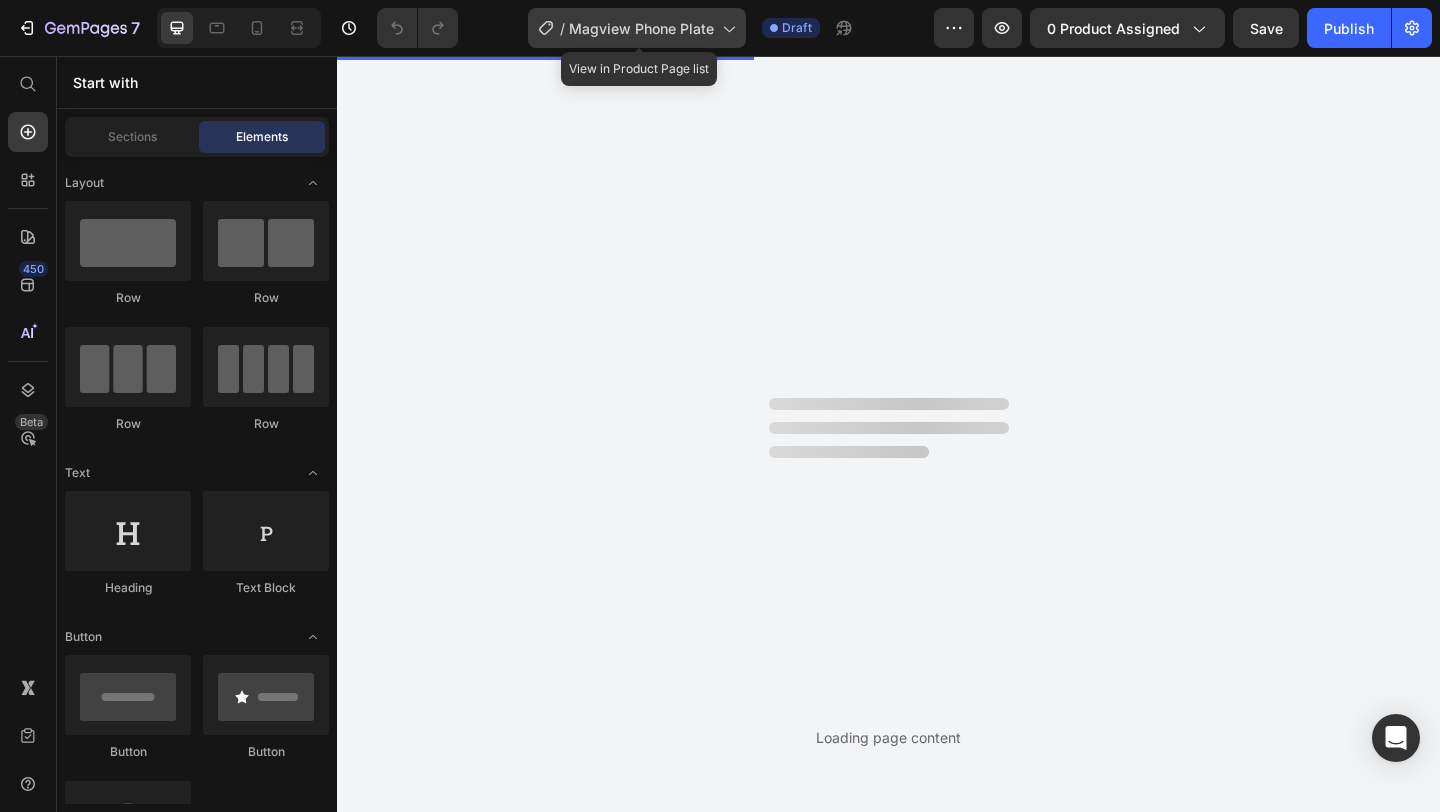 scroll, scrollTop: 0, scrollLeft: 0, axis: both 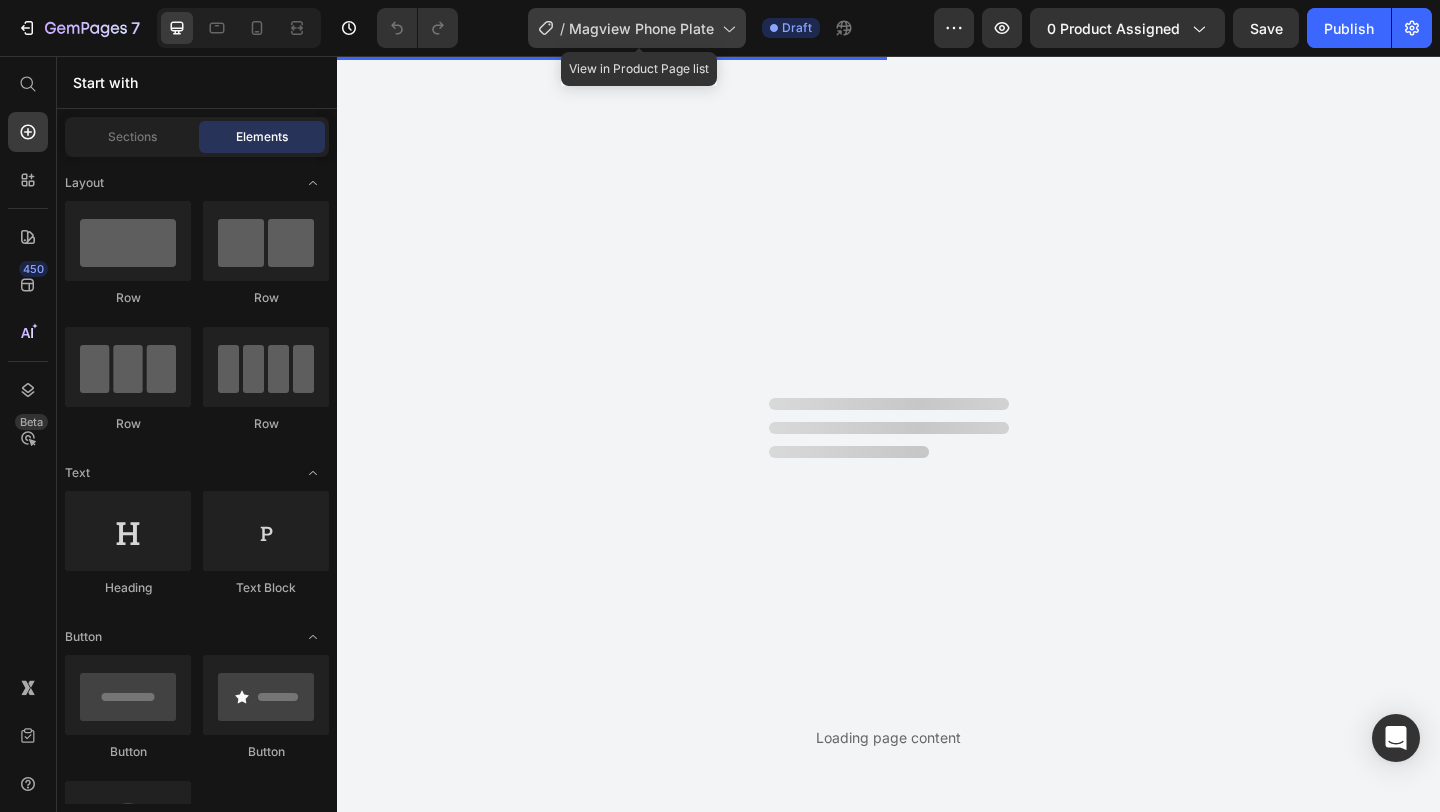 click on "Magview Phone Plate" at bounding box center (641, 28) 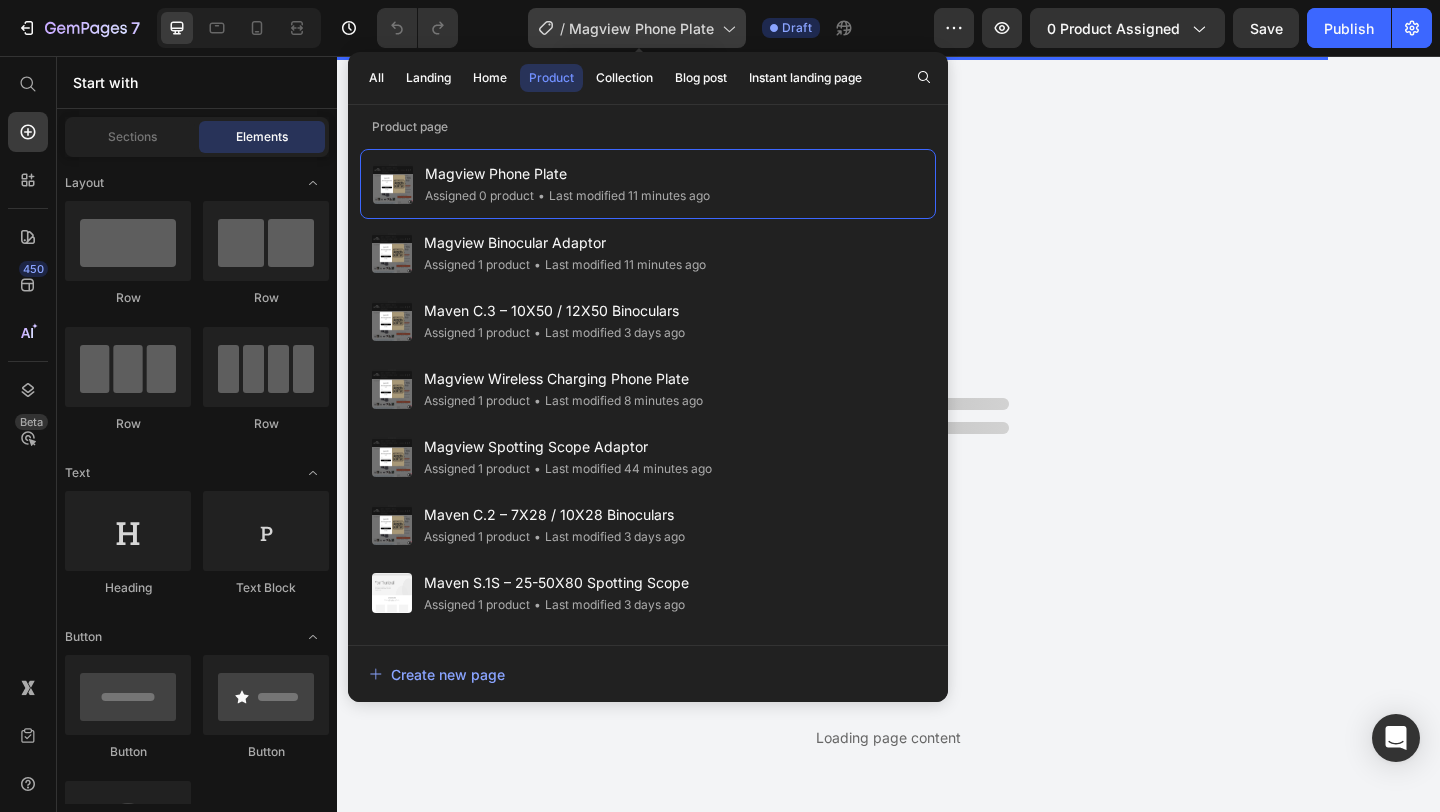click on "Magview Phone Plate" at bounding box center [641, 28] 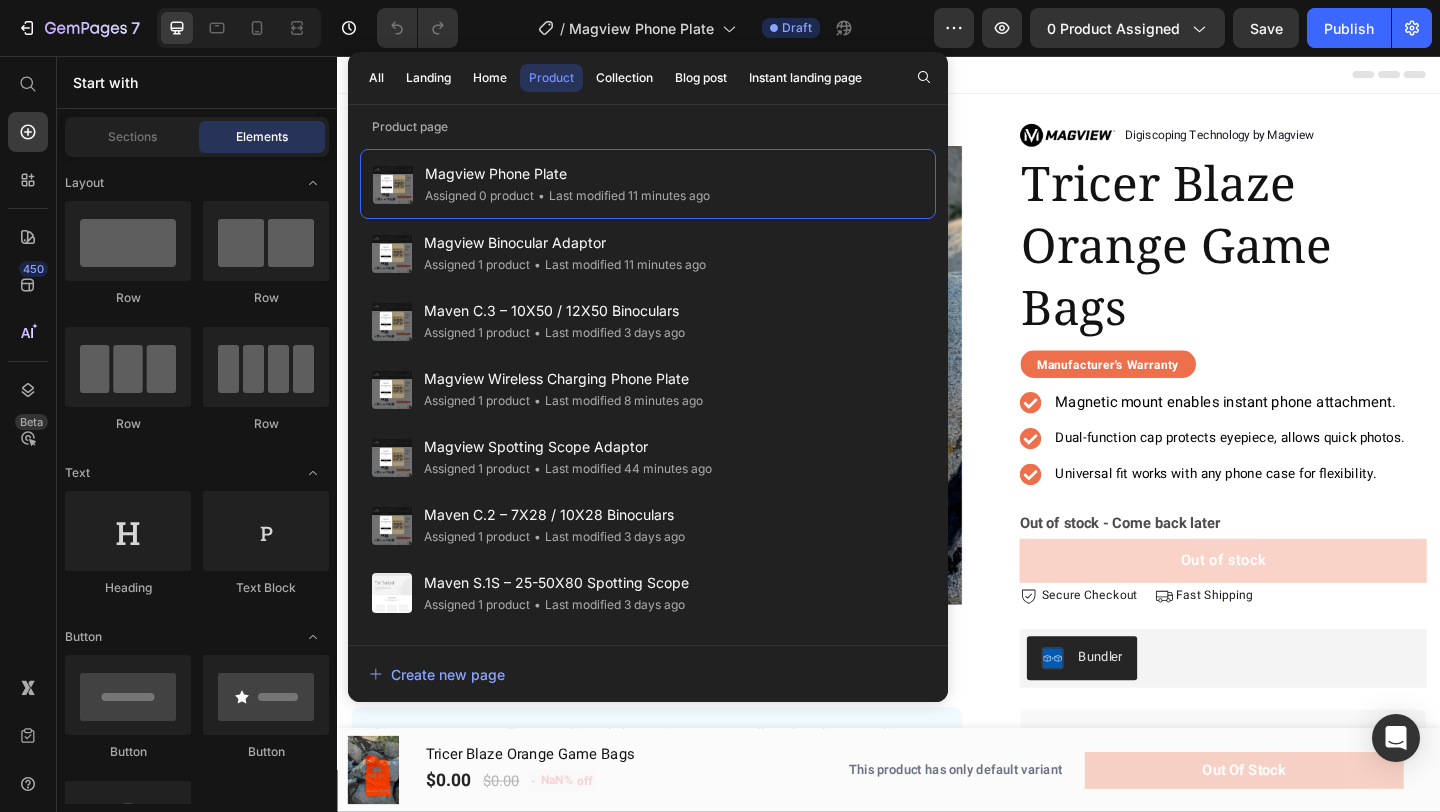 click on "Magnetic mount enables instant phone attachment." at bounding box center (1303, 433) 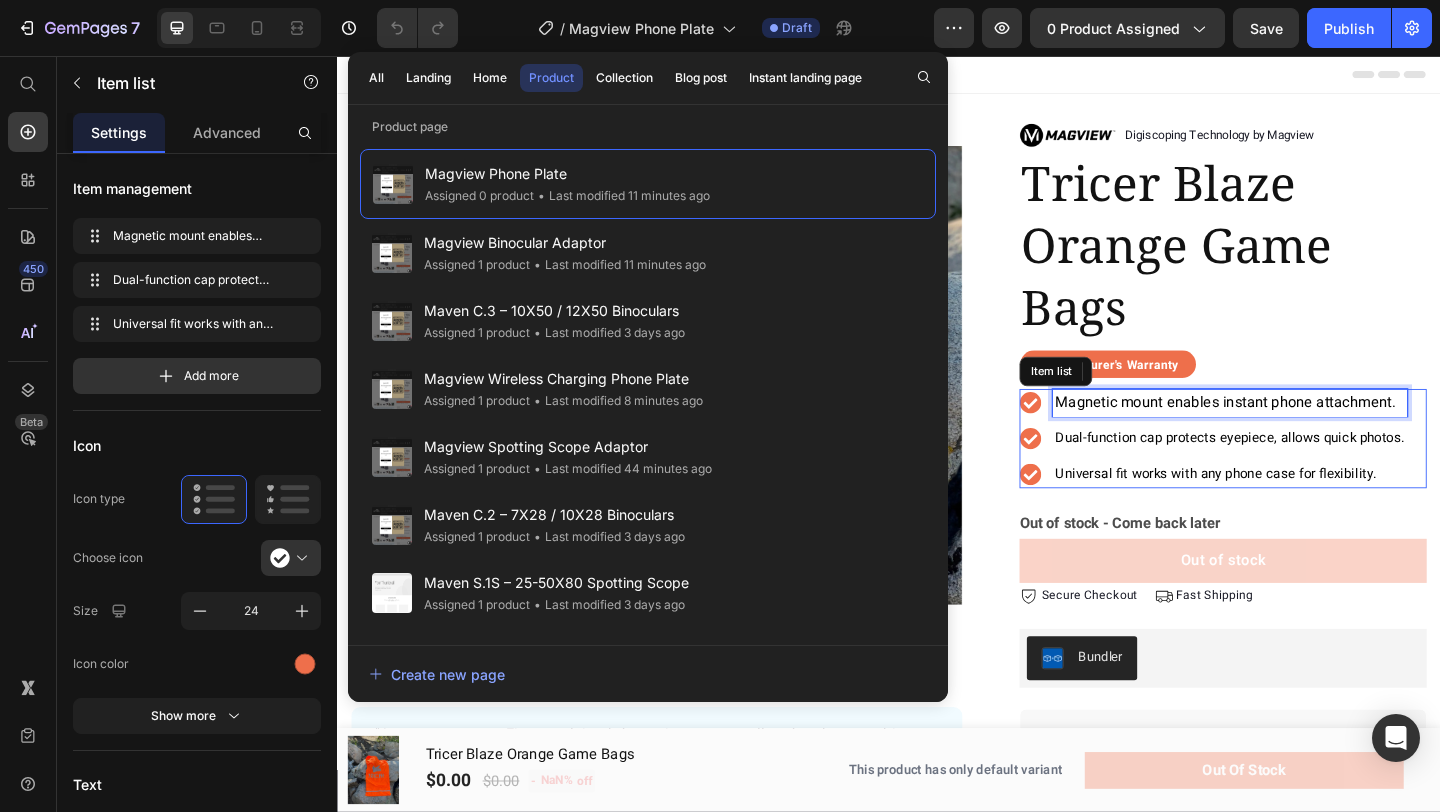 click on "Magnetic mount enables instant phone attachment." at bounding box center (1303, 433) 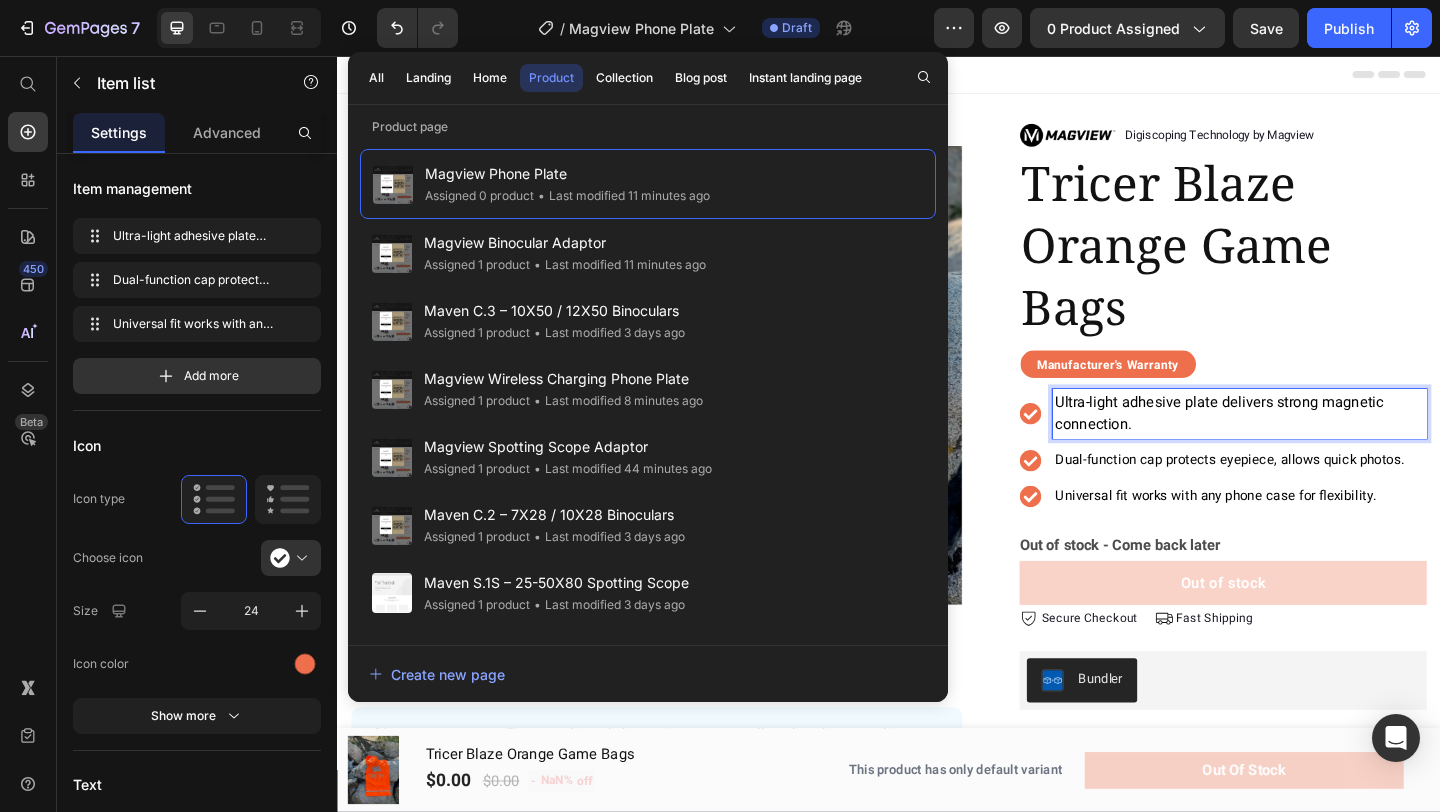 click on "Ultra-light adhesive plate delivers strong magnetic connection." at bounding box center [1296, 445] 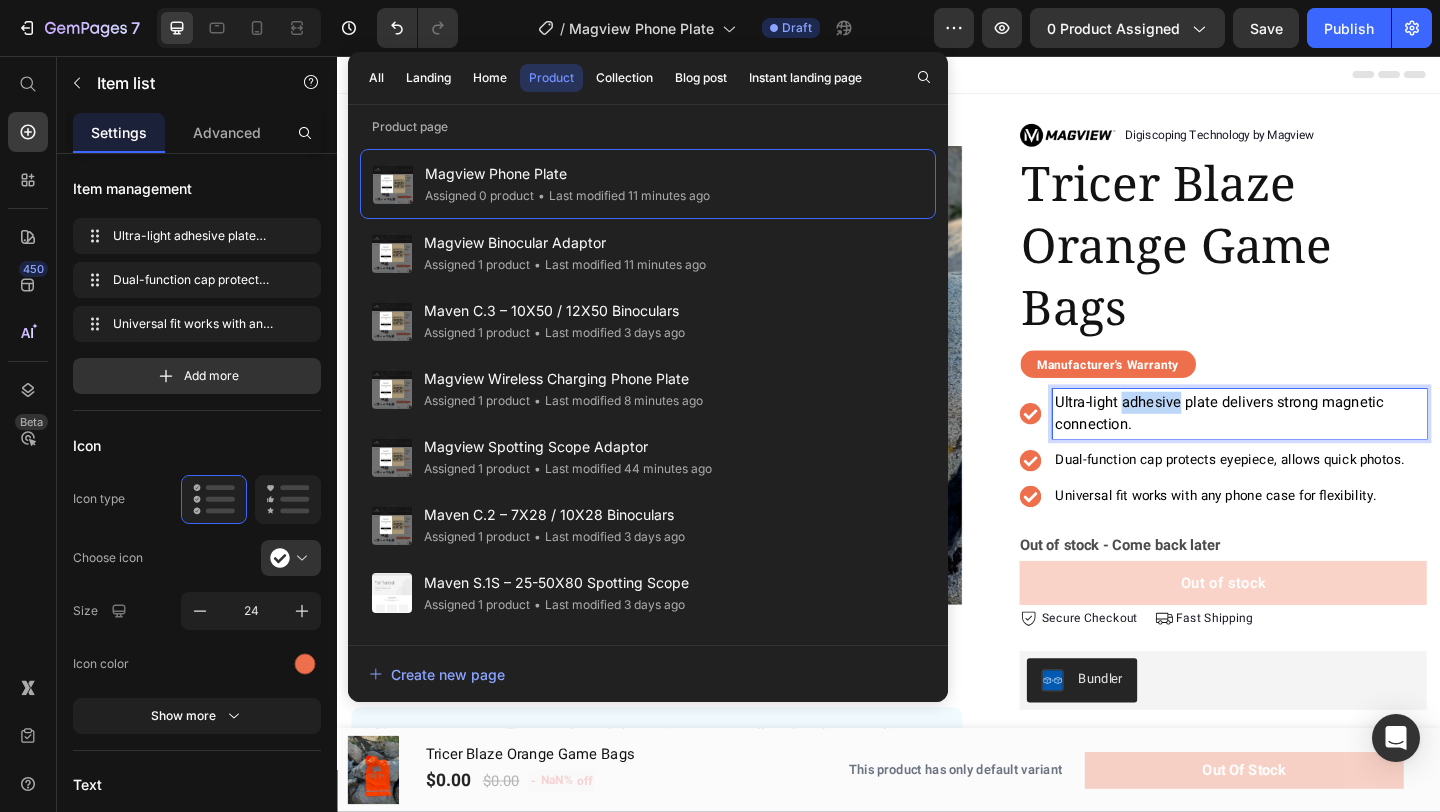 click on "Ultra-light adhesive plate delivers strong magnetic connection." at bounding box center (1296, 445) 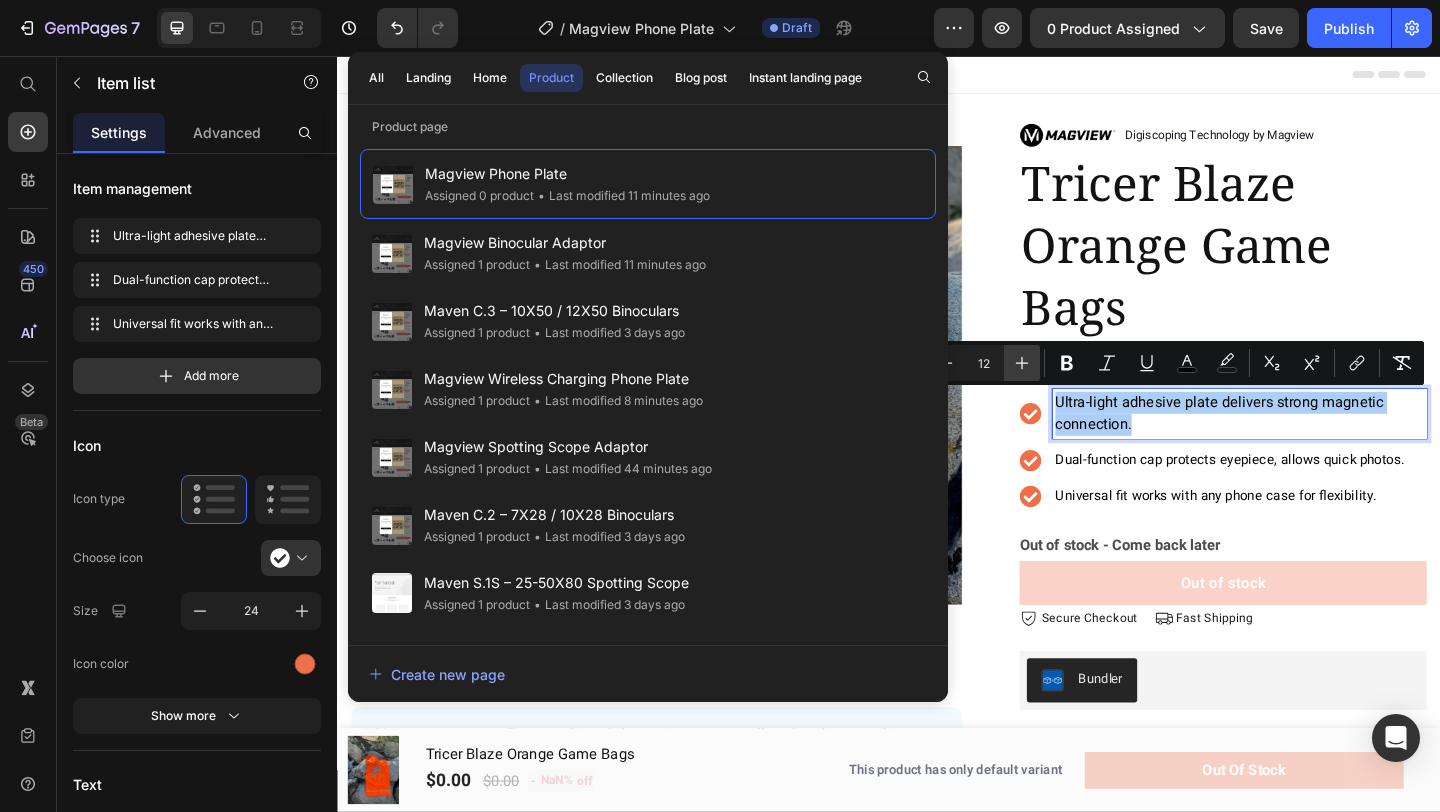 click 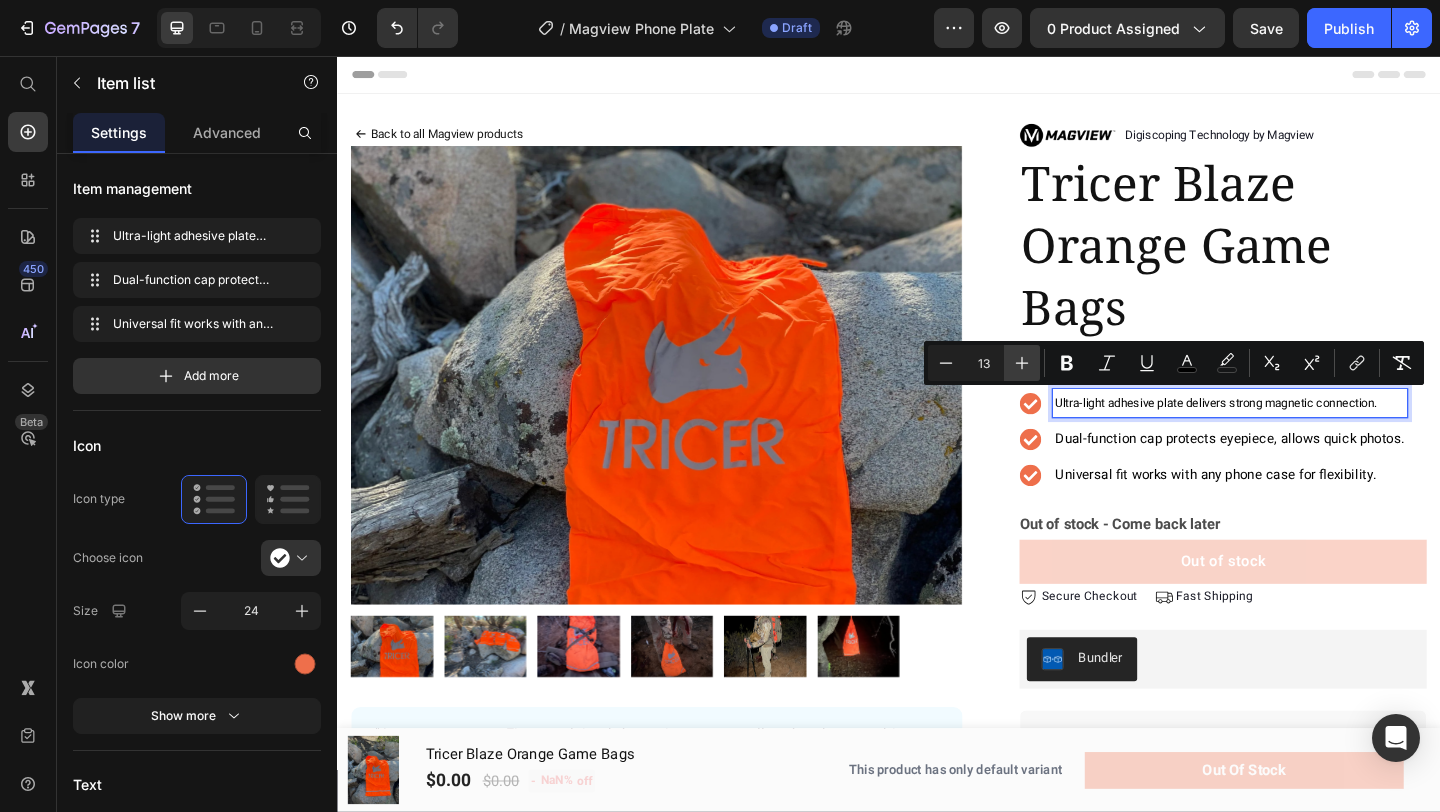click 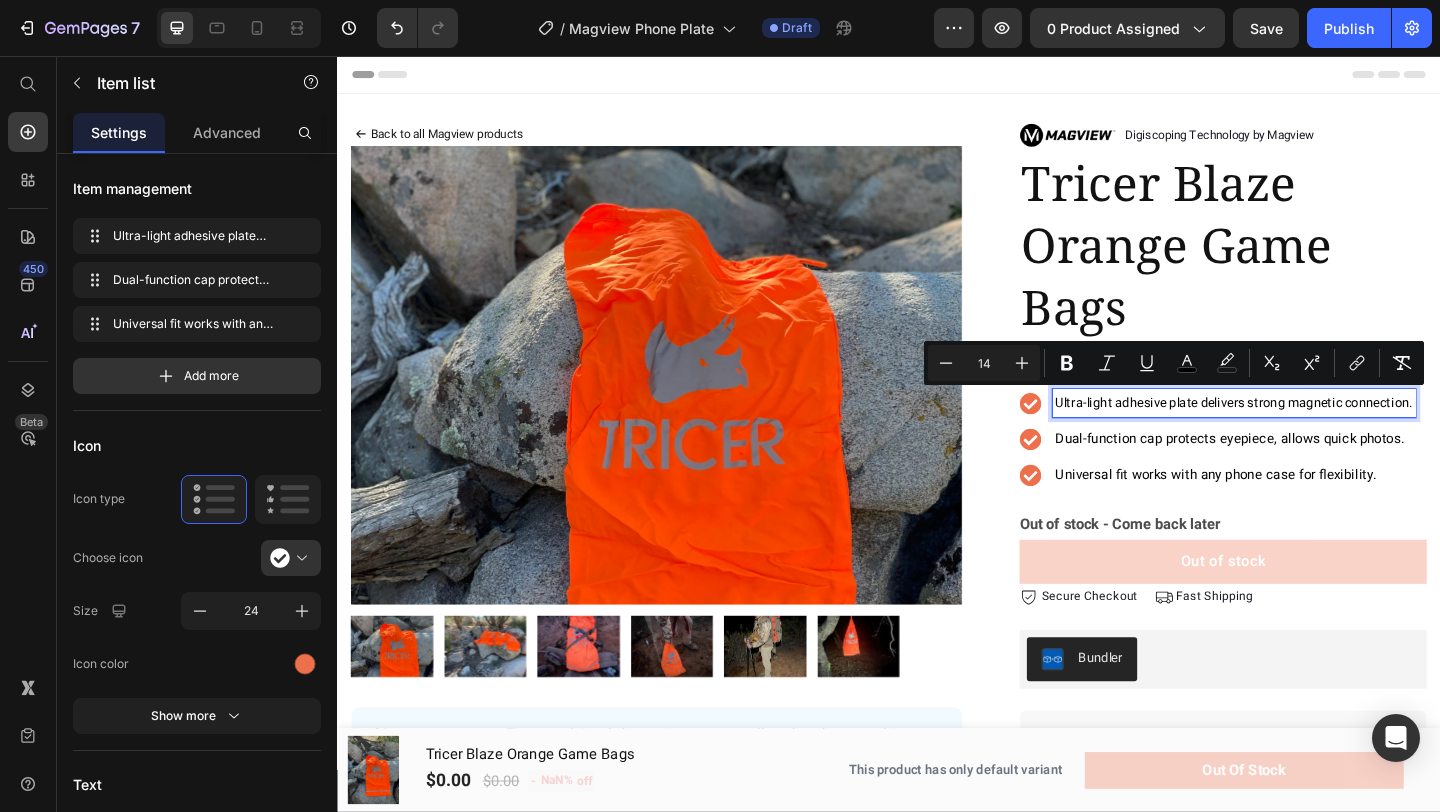 click on "Dual-function cap protects eyepiece, allows quick photos." at bounding box center (1312, 472) 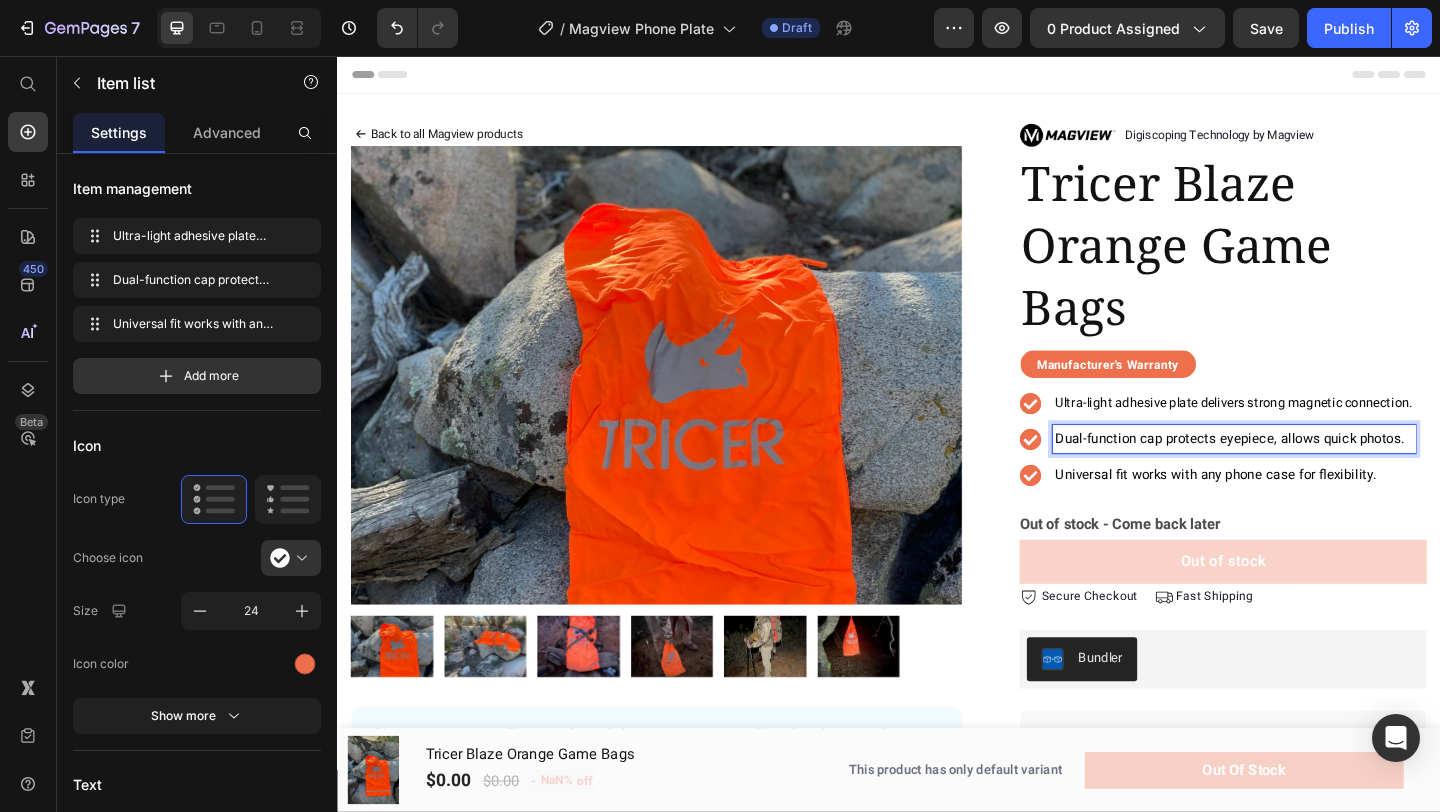 click on "Dual-function cap protects eyepiece, allows quick photos." at bounding box center (1308, 472) 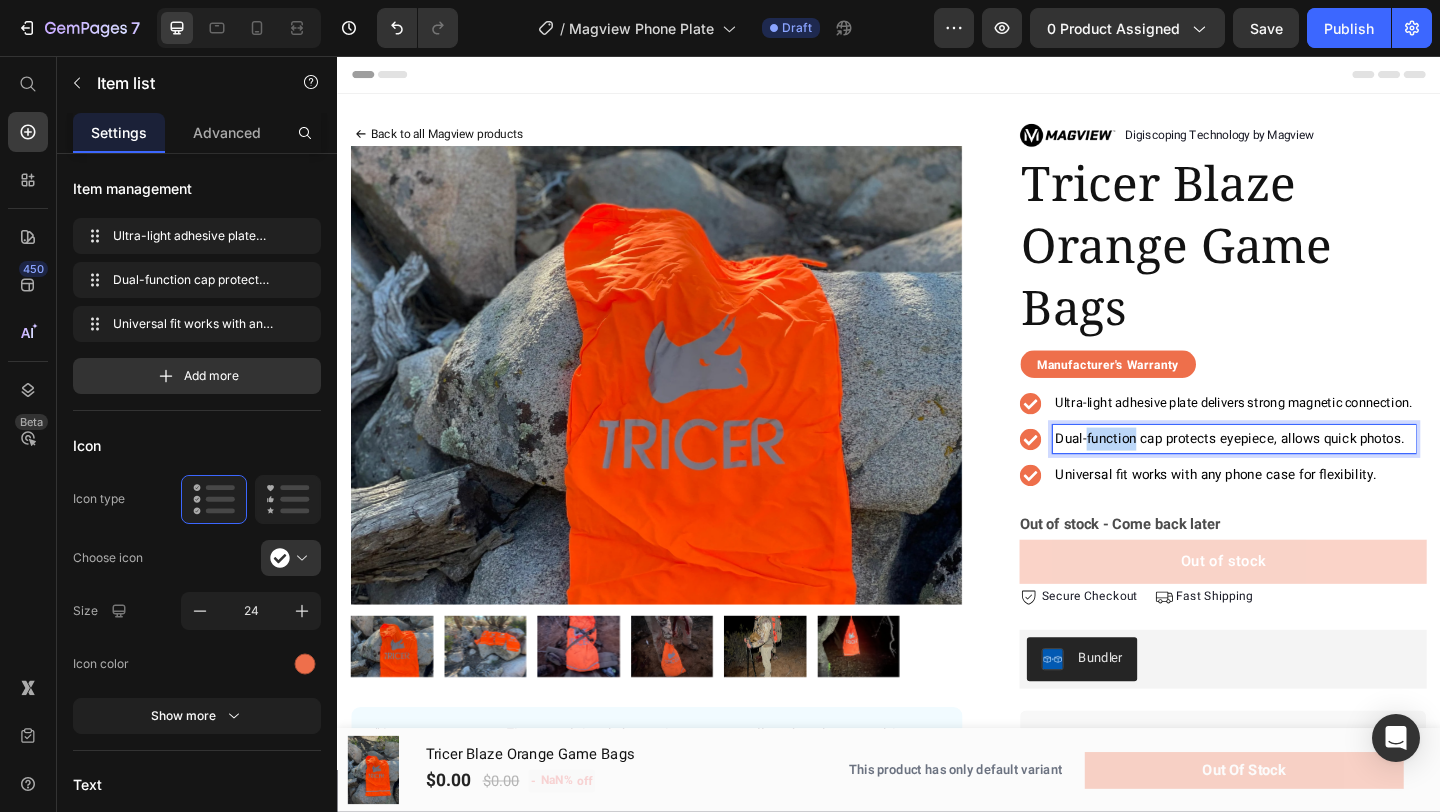 click on "Dual-function cap protects eyepiece, allows quick photos." at bounding box center [1308, 472] 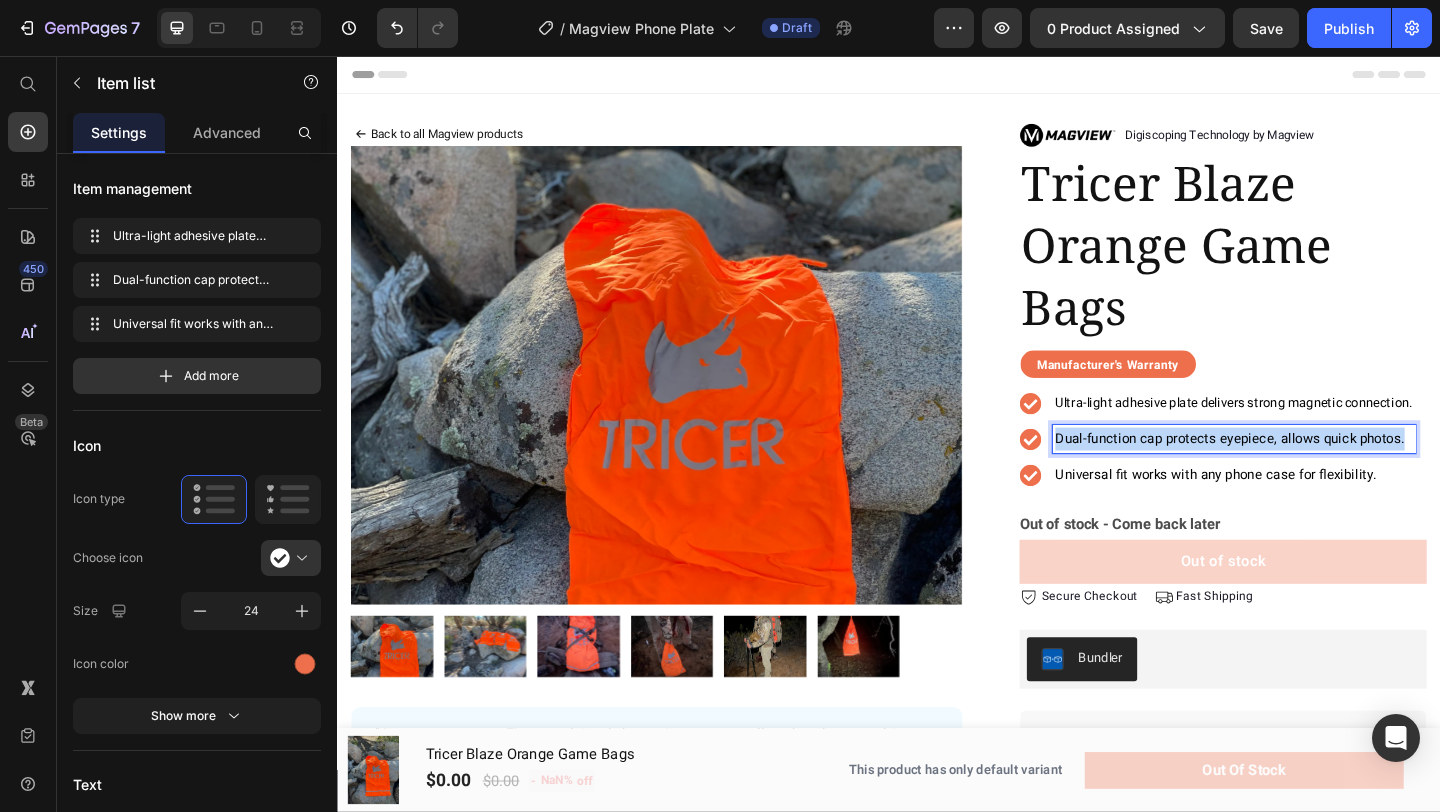 click on "Dual-function cap protects eyepiece, allows quick photos." at bounding box center (1308, 472) 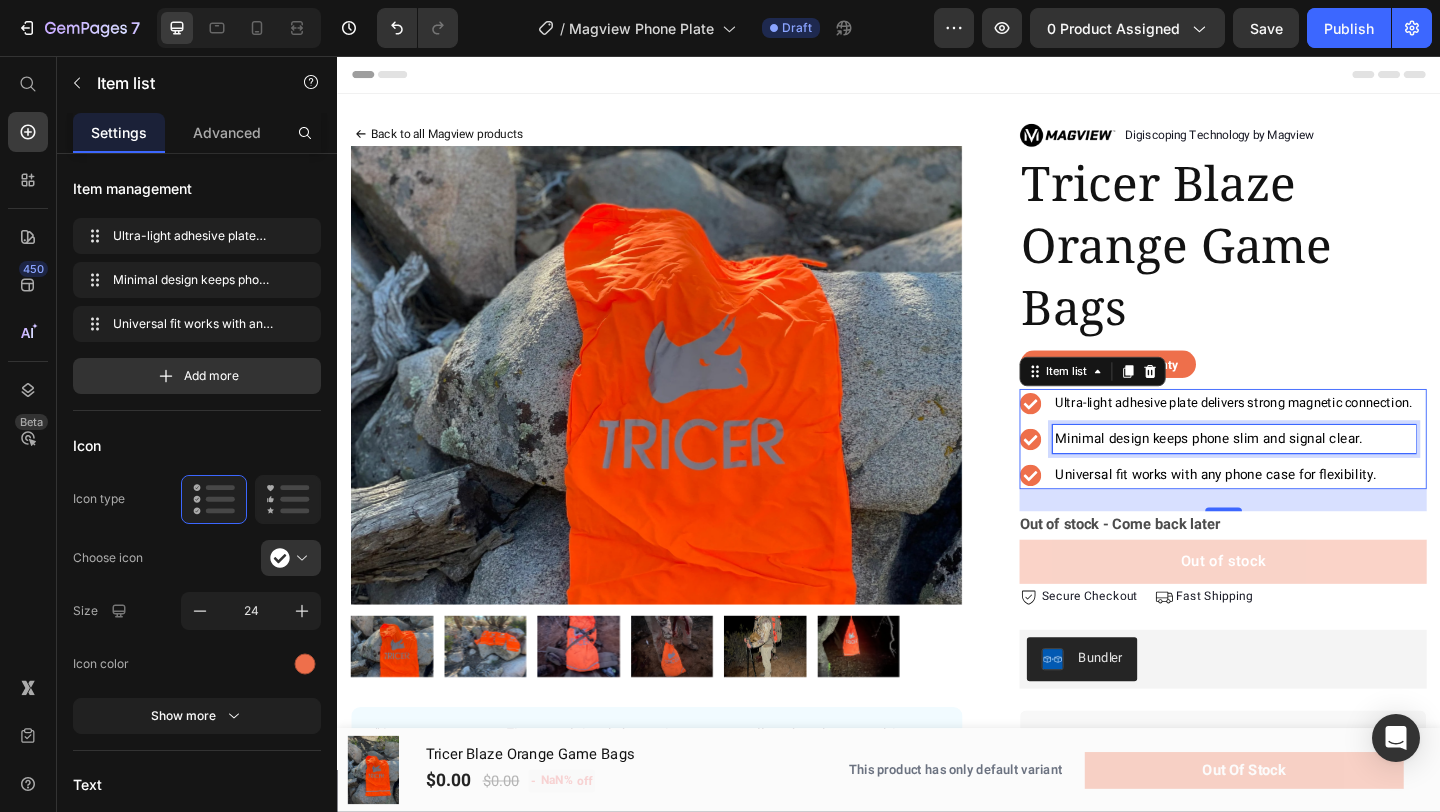click on "24" at bounding box center (1300, 539) 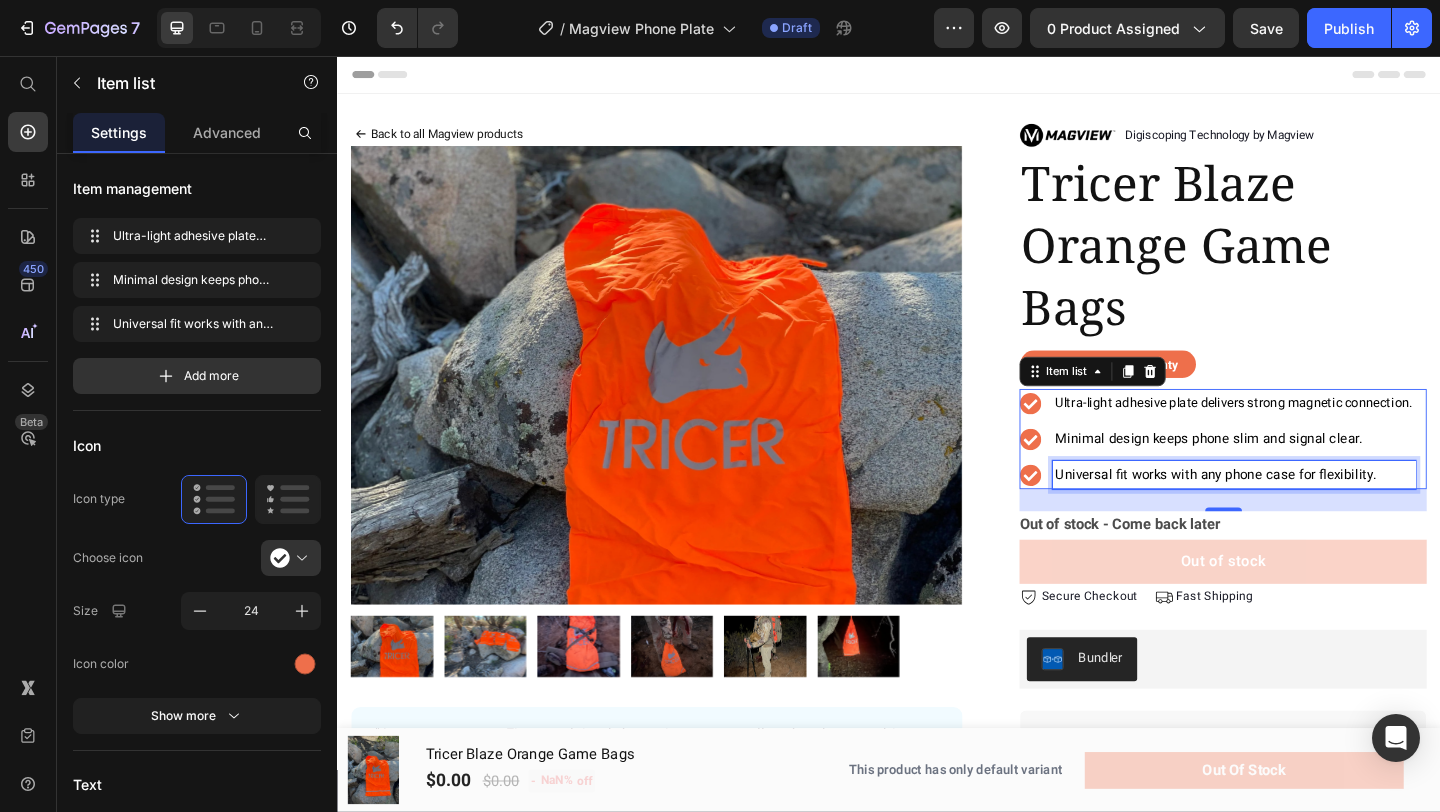 click on "Universal fit works with any phone case for flexibility." at bounding box center [1293, 511] 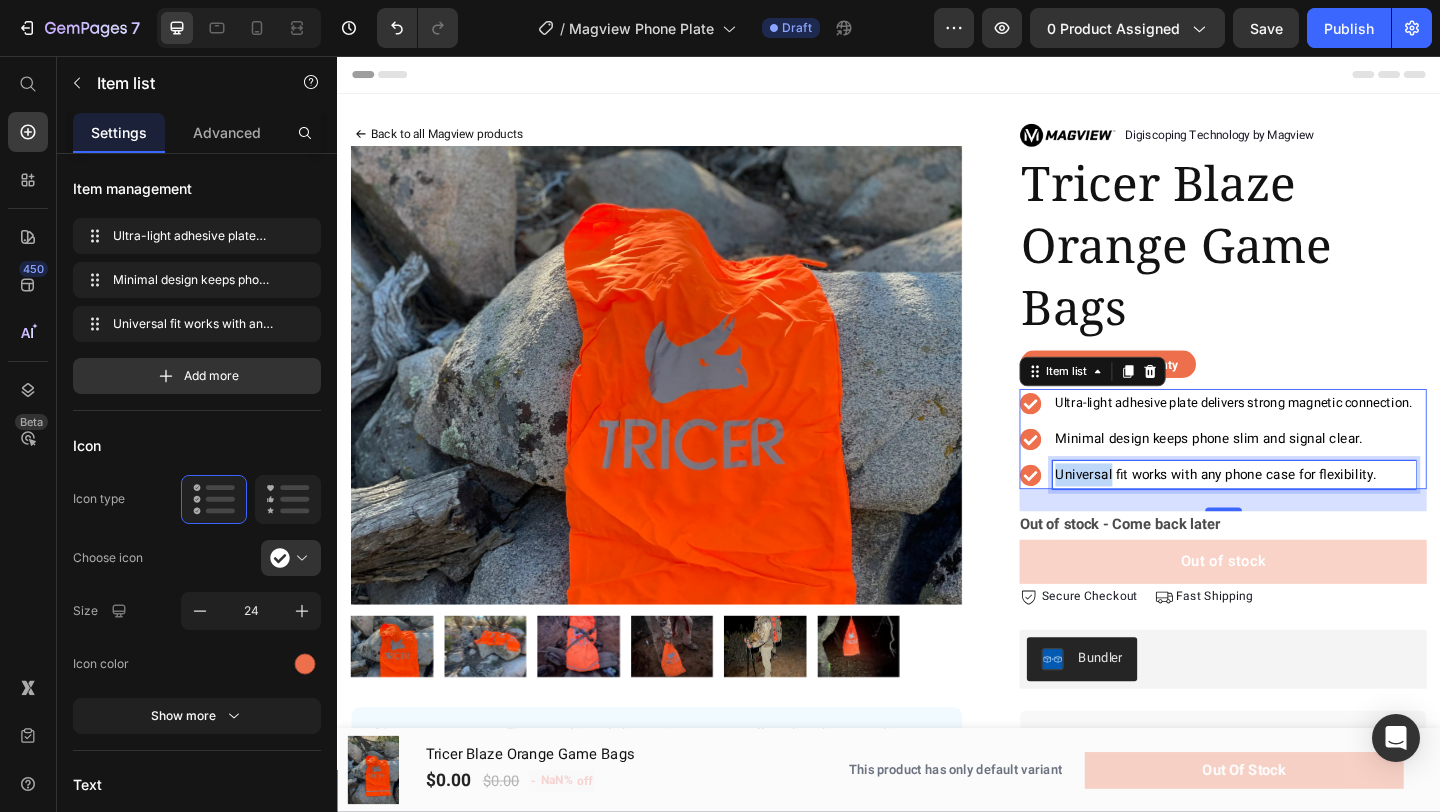 click on "Universal fit works with any phone case for flexibility." at bounding box center (1293, 511) 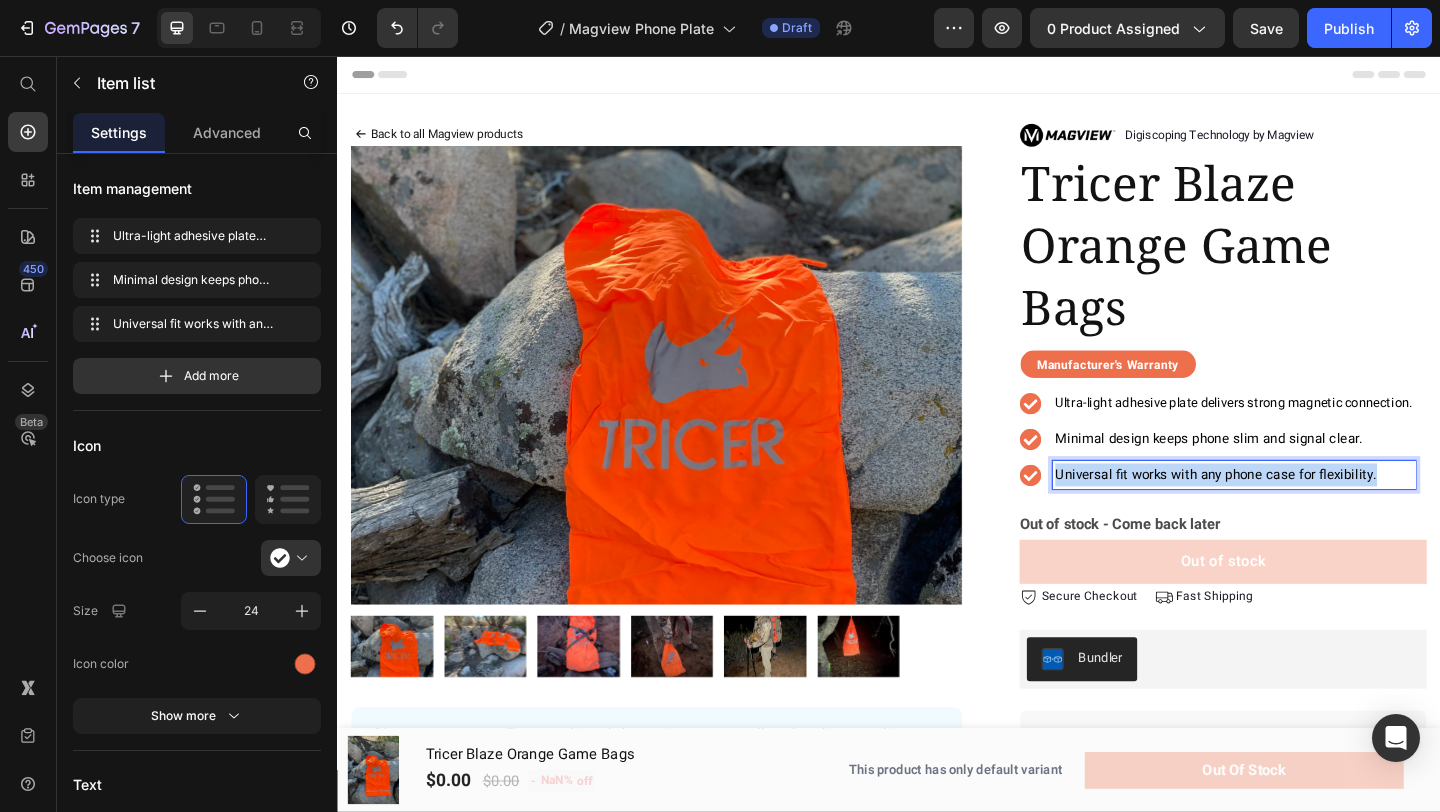 click on "Universal fit works with any phone case for flexibility." at bounding box center (1293, 511) 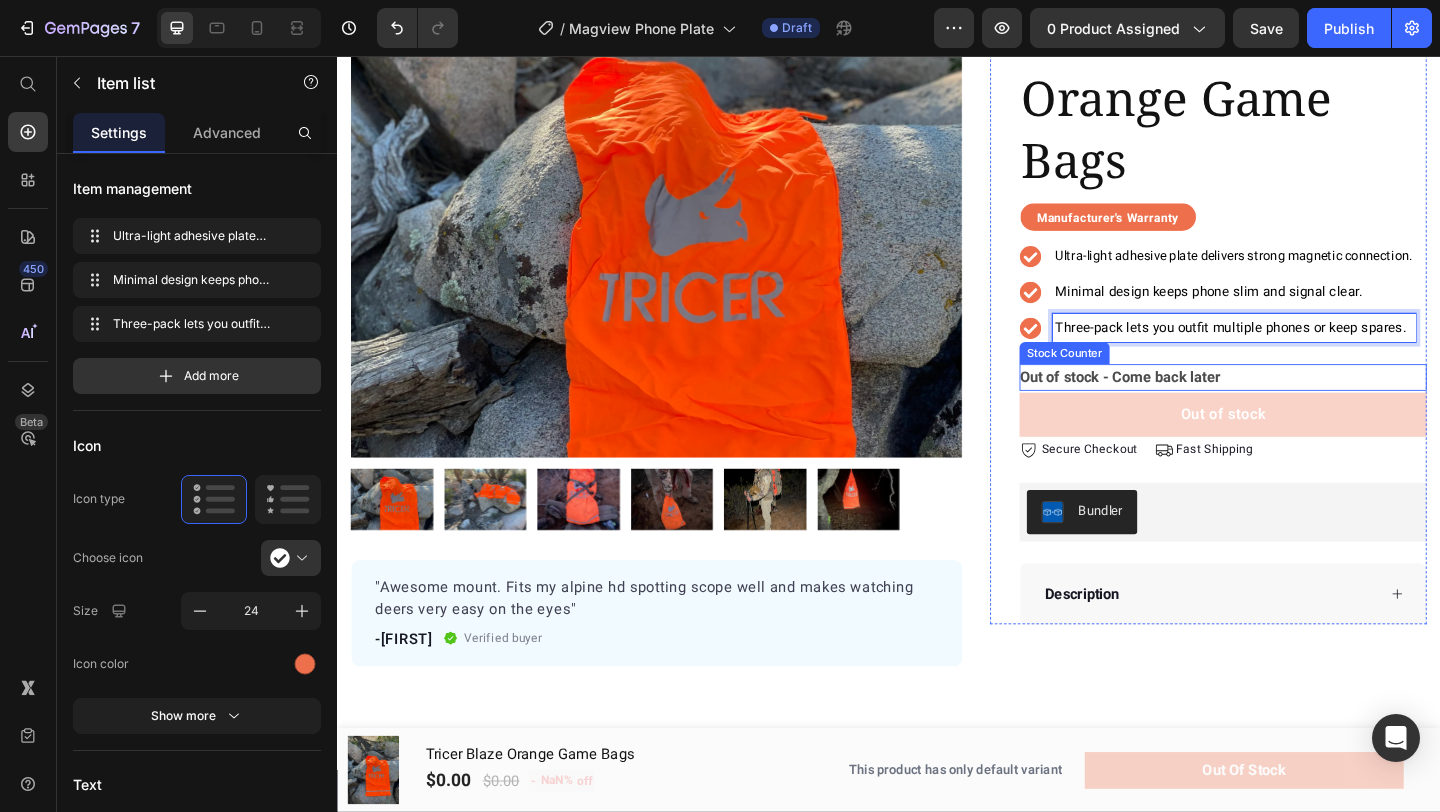 scroll, scrollTop: 158, scrollLeft: 0, axis: vertical 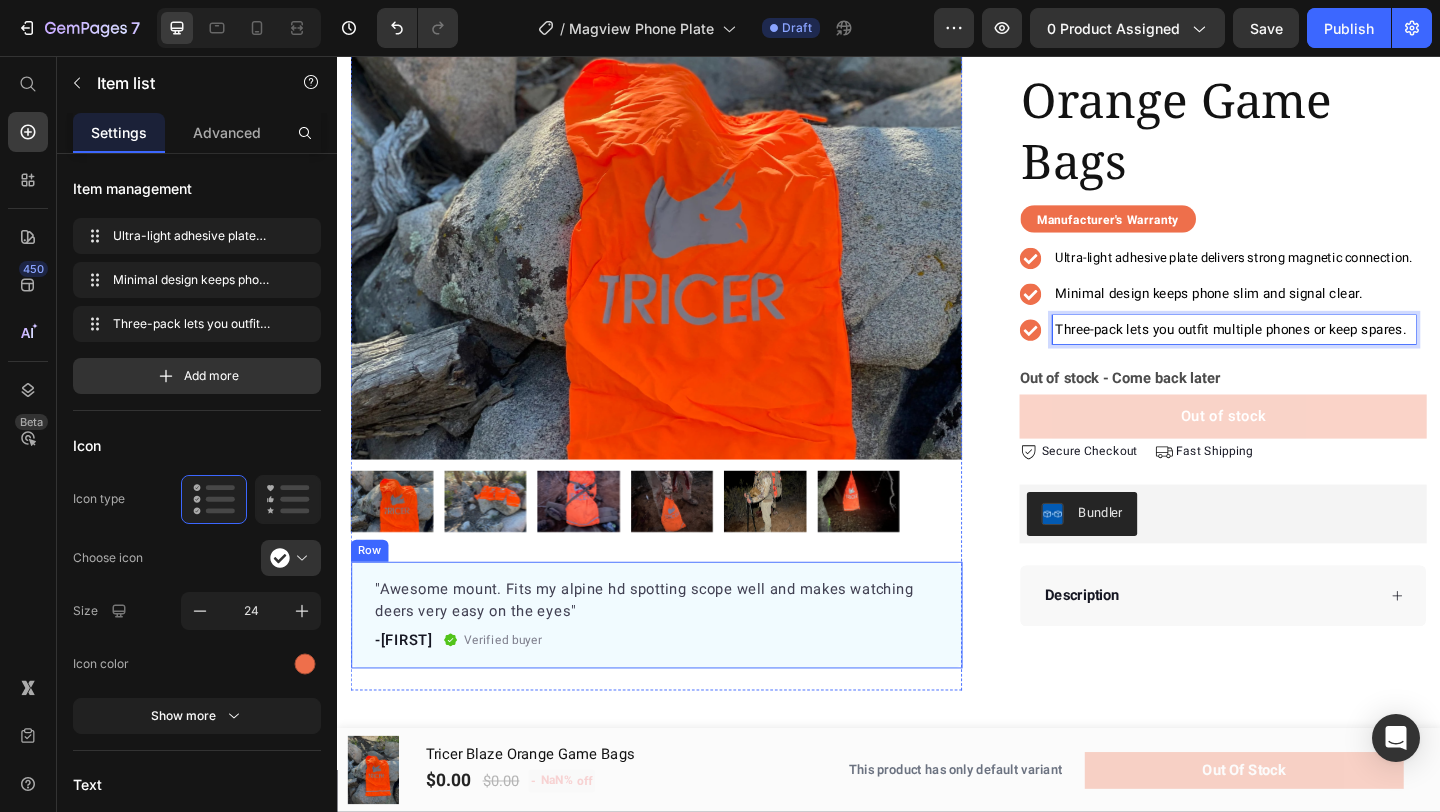 click on "Awesome mount. Fits my alpine hd spotting scope well and makes watching deers very easy on the eyes" Text block -[FIRST] [LAST] Verified buyer Item list Row Row" at bounding box center [684, 664] 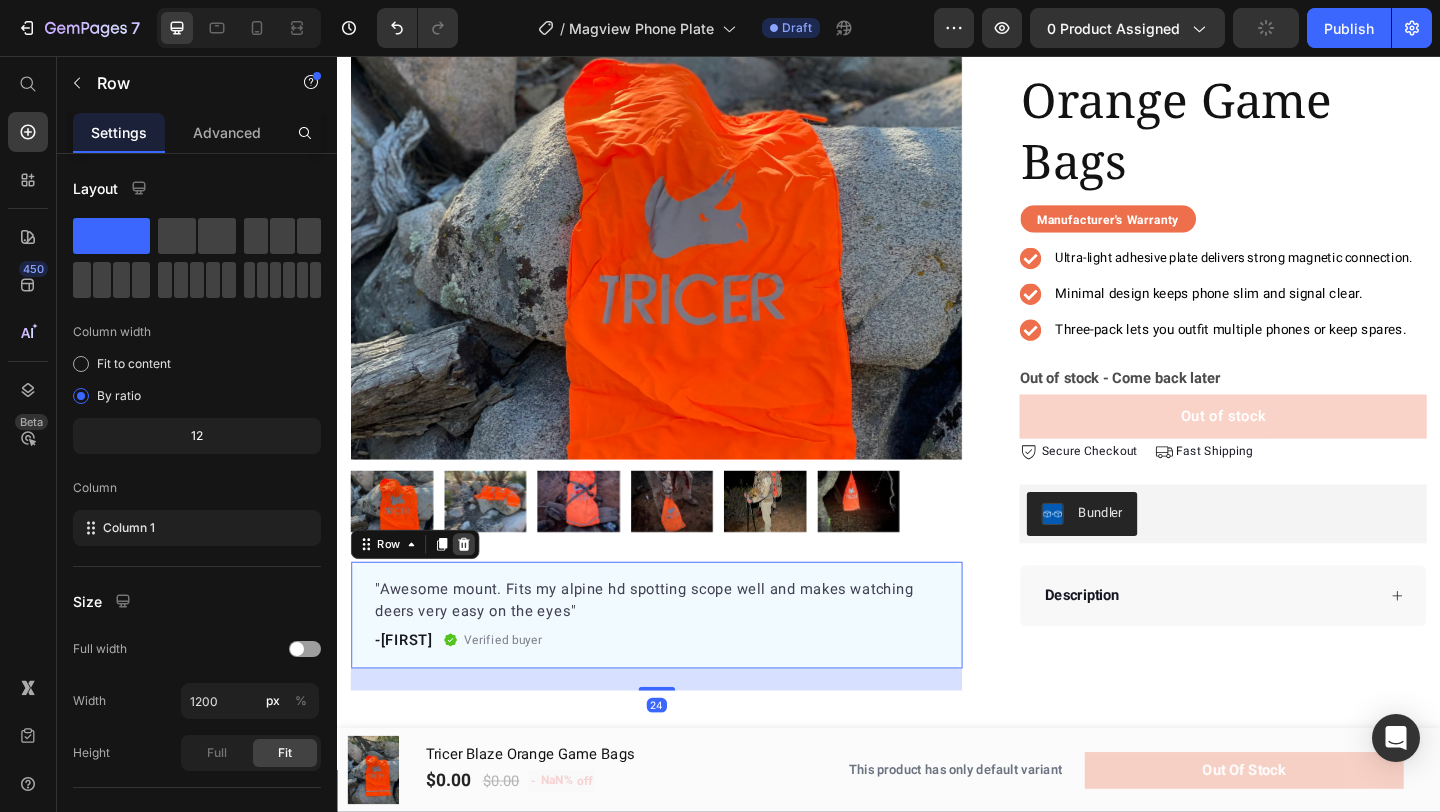 click 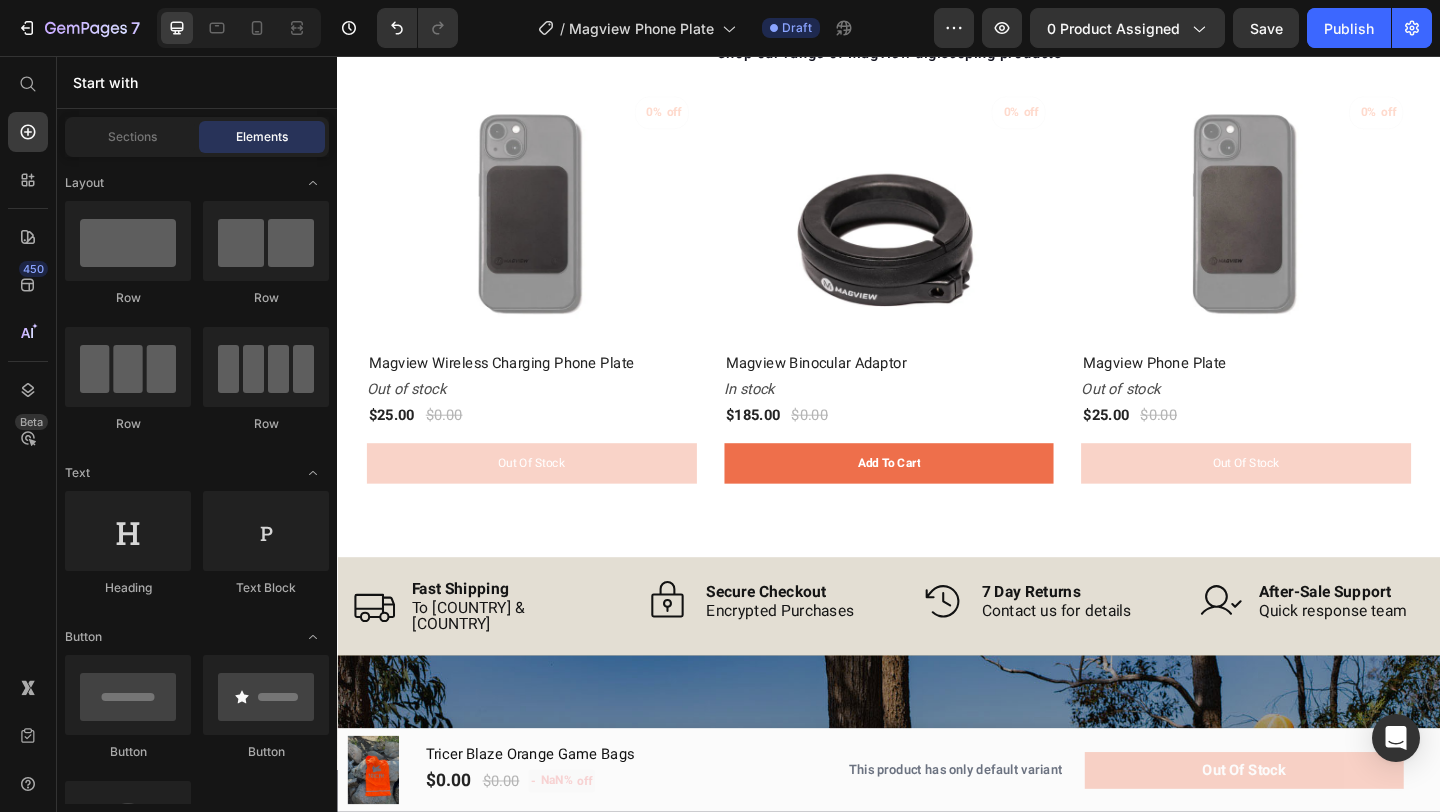 scroll, scrollTop: 1424, scrollLeft: 0, axis: vertical 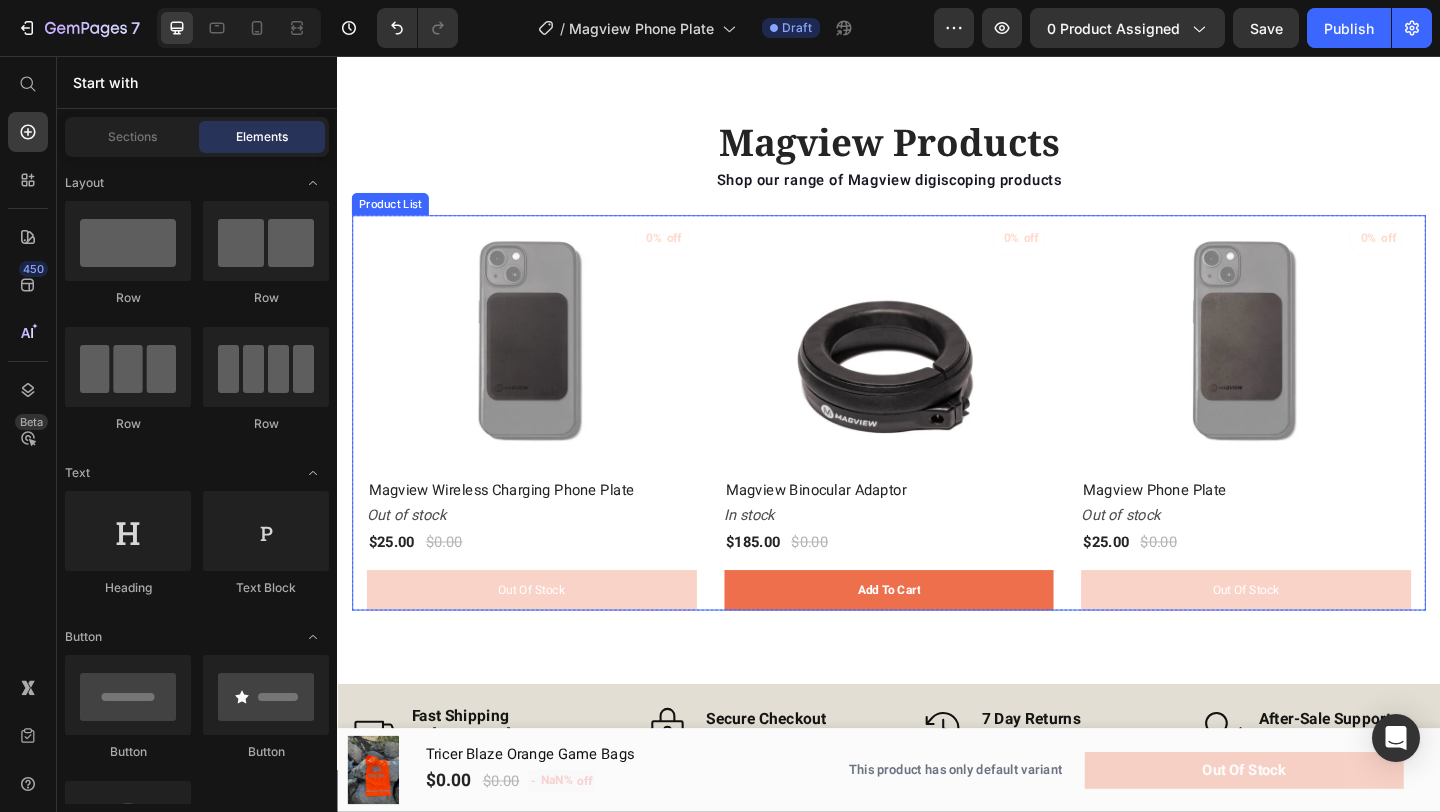 click on "0% off (P) Tag (P) Images Row Magview Wireless Charging Phone Plate (P) Title Out of stock Stock Counter $25.00 (P) Price $0.00 (P) Price Row out of stock (P) Cart Button Row 0% off (P) Tag (P) Images Row Magview Binocular Adaptor (P) Title In stock Stock Counter $185.00 (P) Price $0.00 (P) Price Row add to cart (P) Cart Button Row 0% off (P) Tag (P) Images Row Magview Phone Plate (P) Title Out of stock Stock Counter $25.00 (P) Price $0.00 (P) Price Row out of stock (P) Cart Button Row" at bounding box center [937, 443] 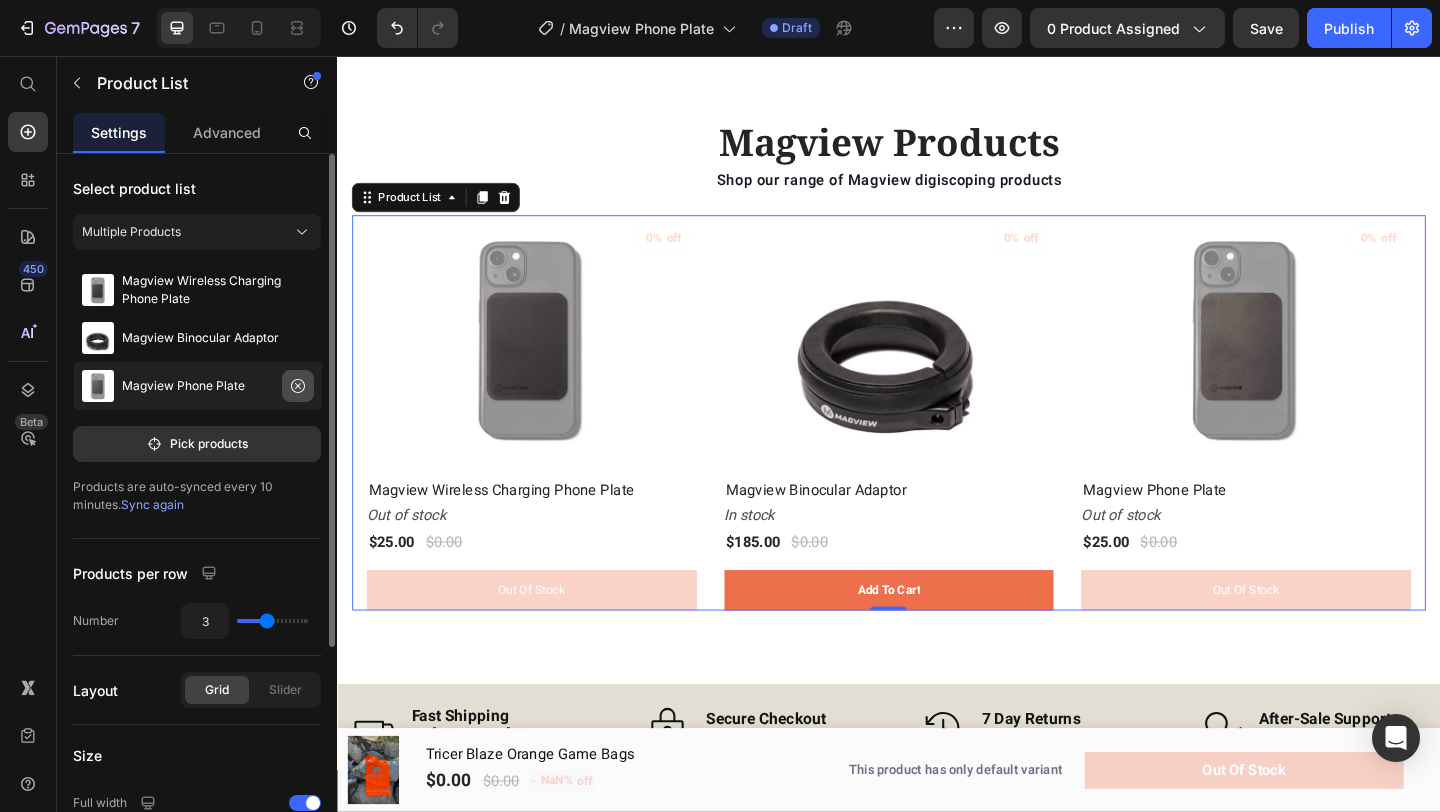 click 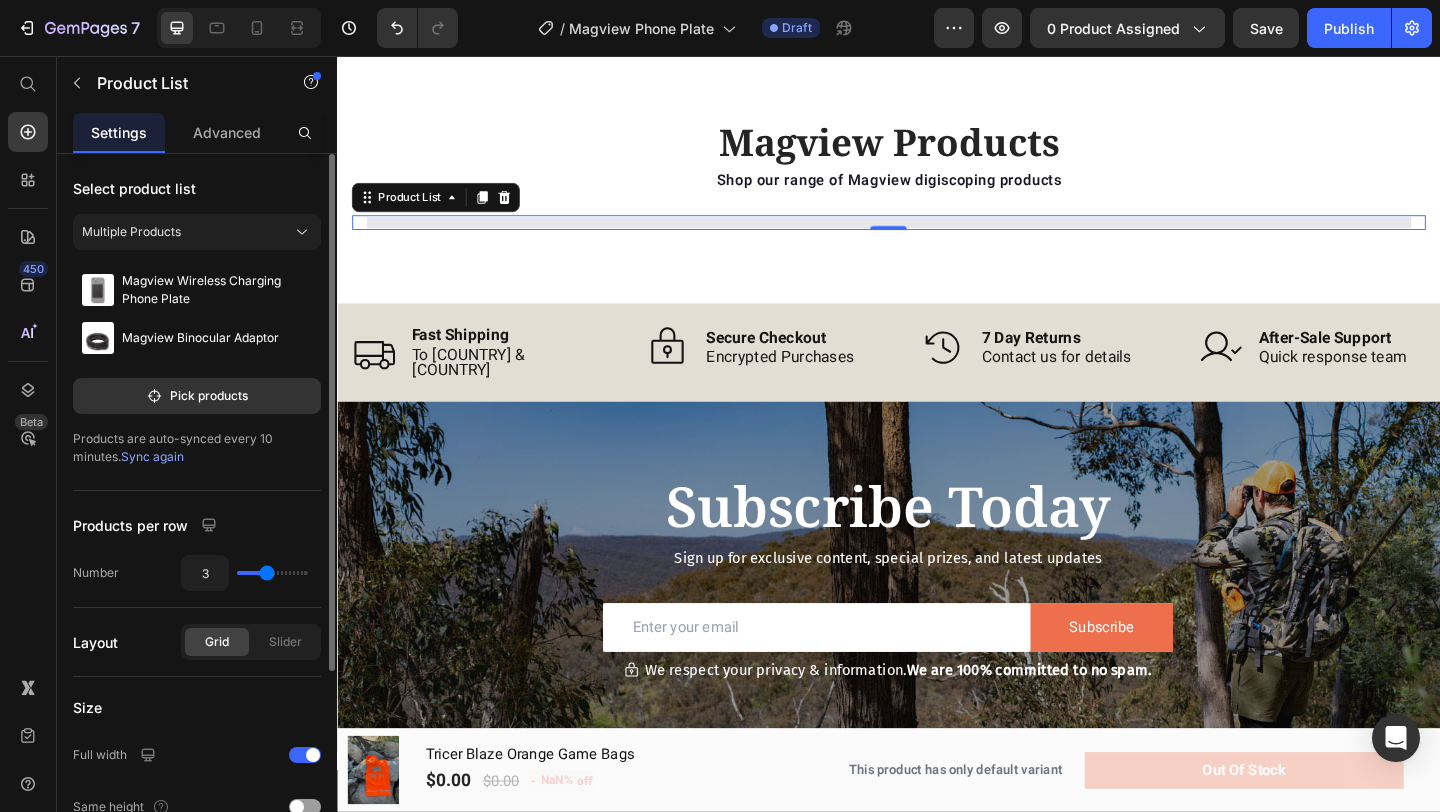click on "Select product list Multiple Products Magview Wireless Charging Phone Plate Magview Binocular Adaptor  Pick products   Products are auto-synced every 10 minutes.  Sync again" at bounding box center (197, 322) 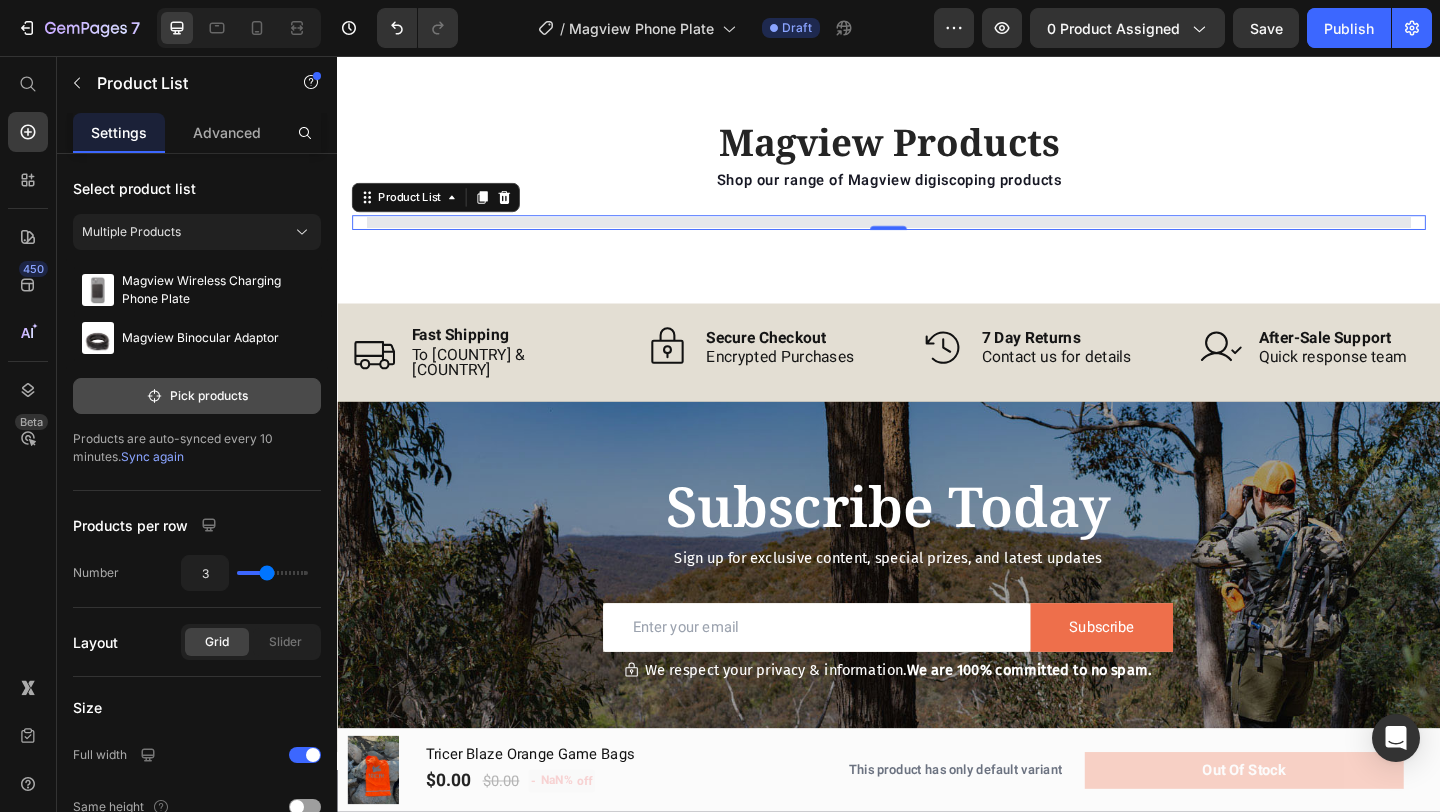 click on "Pick products" at bounding box center (197, 396) 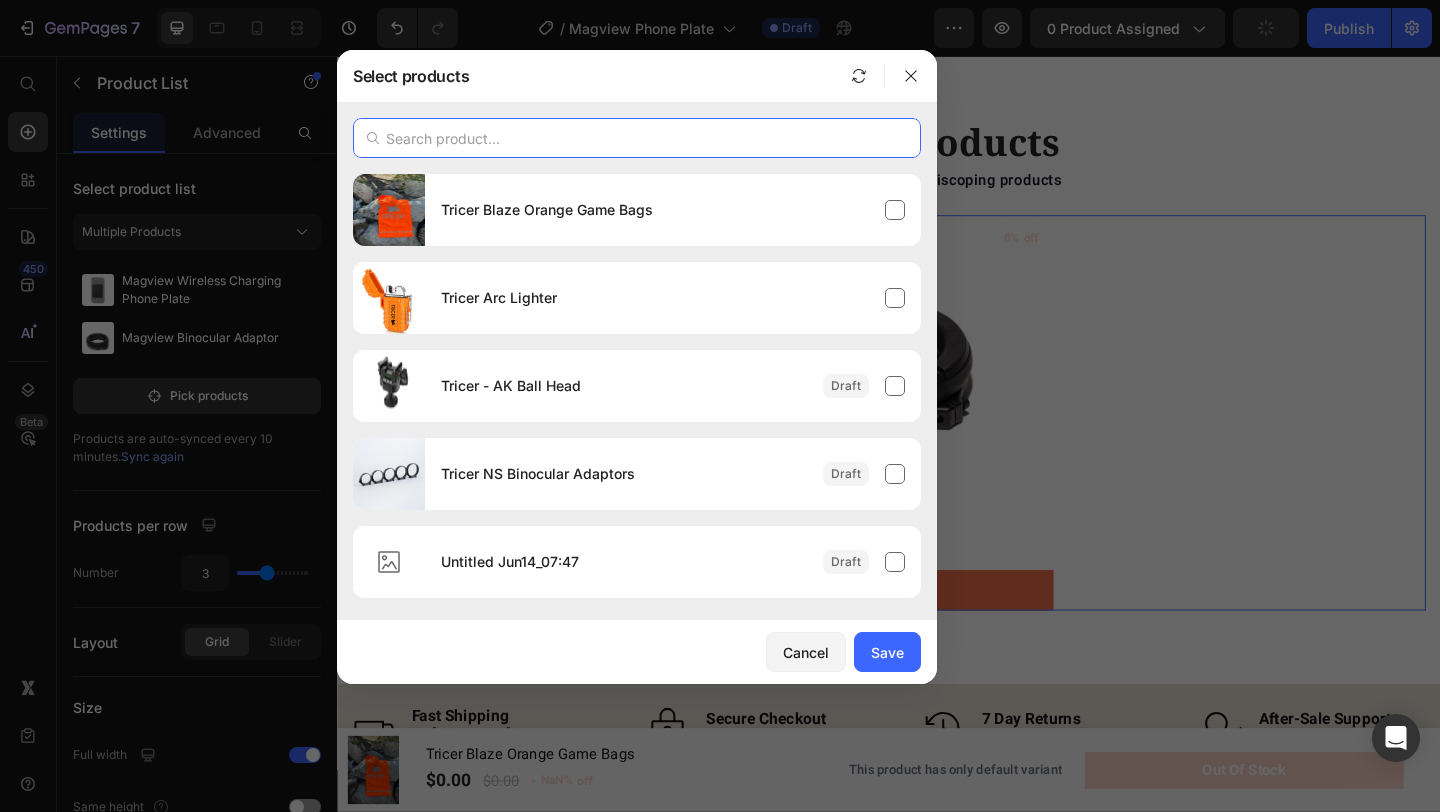 click at bounding box center (637, 138) 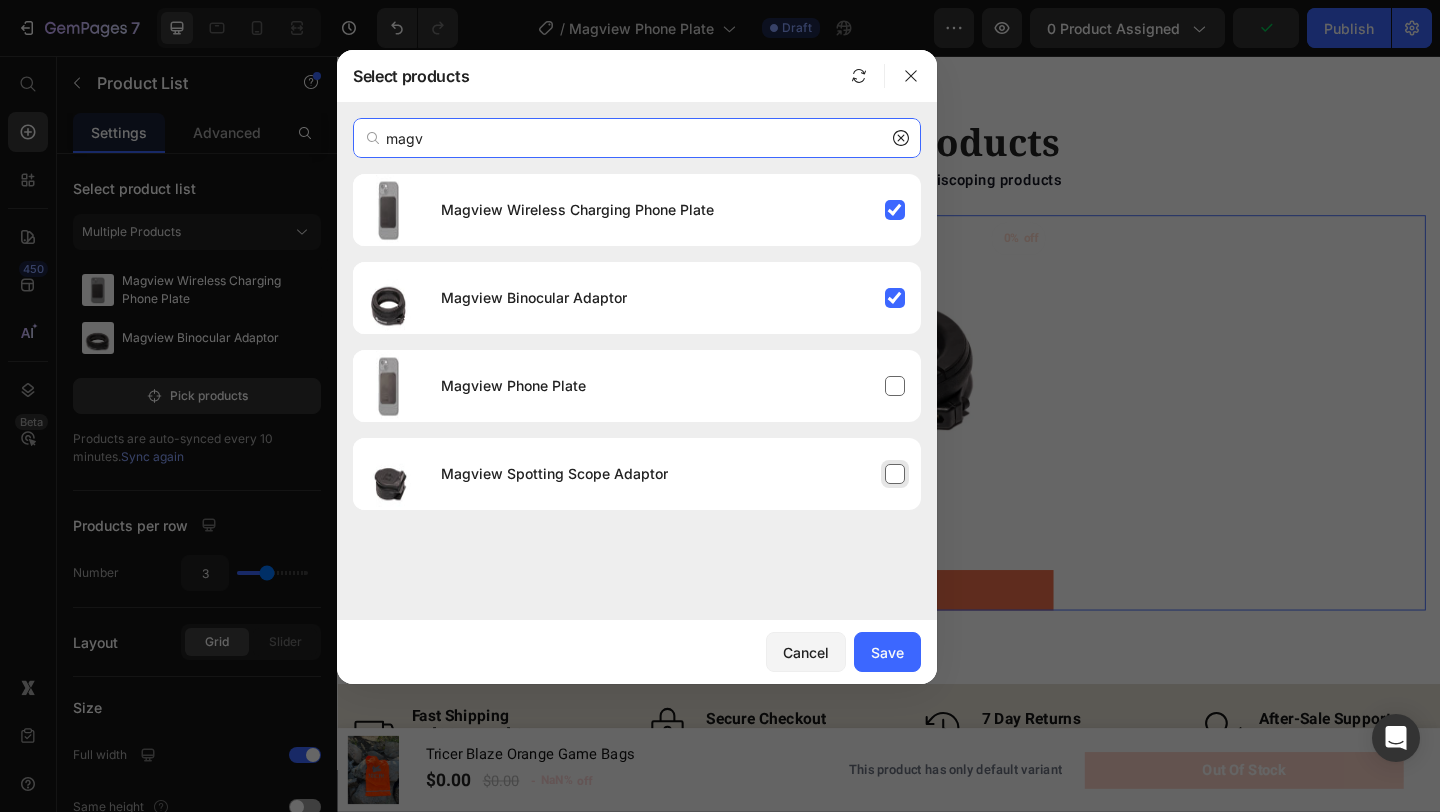 type on "magv" 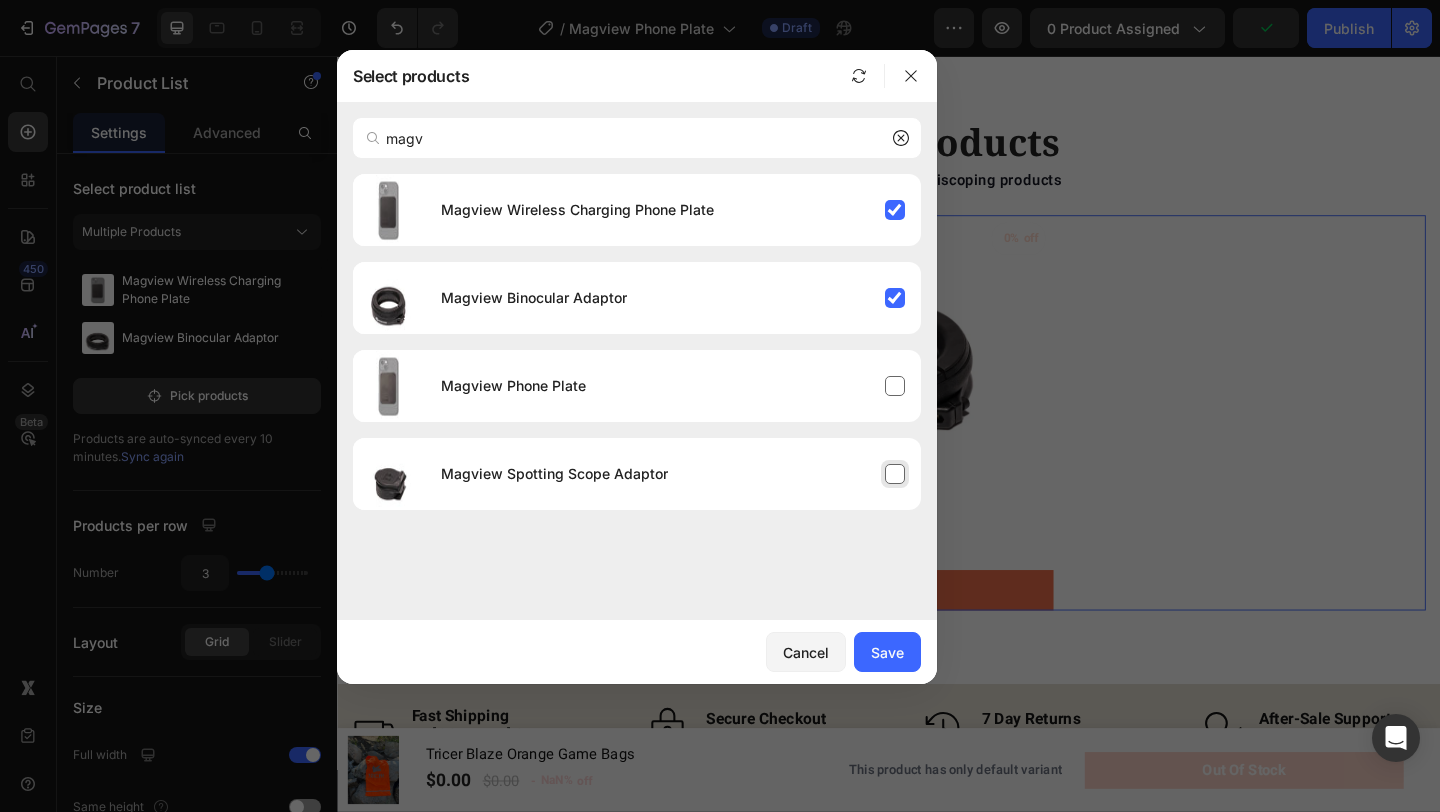 click on "Magview Spotting Scope Adaptor" at bounding box center [554, 474] 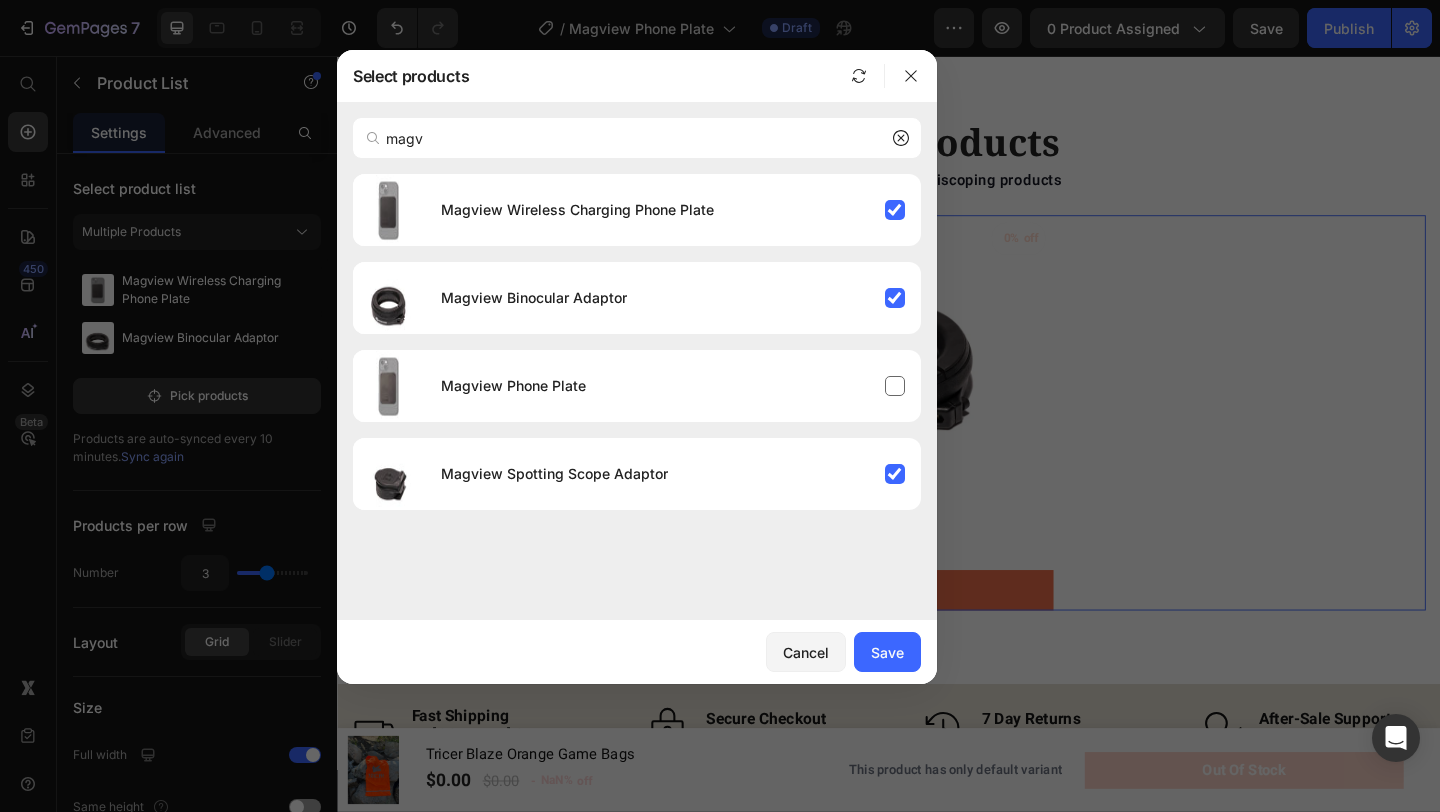click on "Cancel Save" at bounding box center [637, 652] 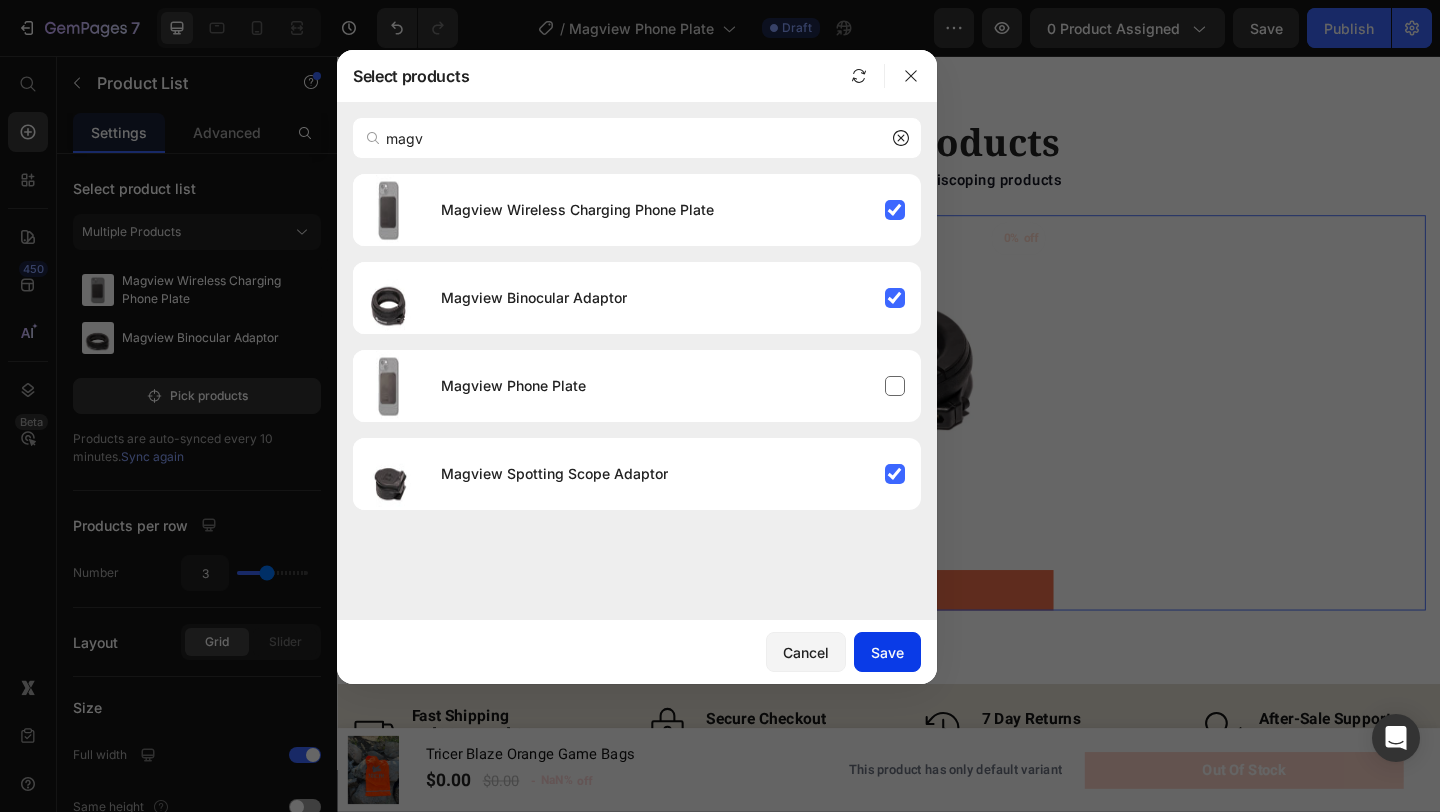 click on "Save" 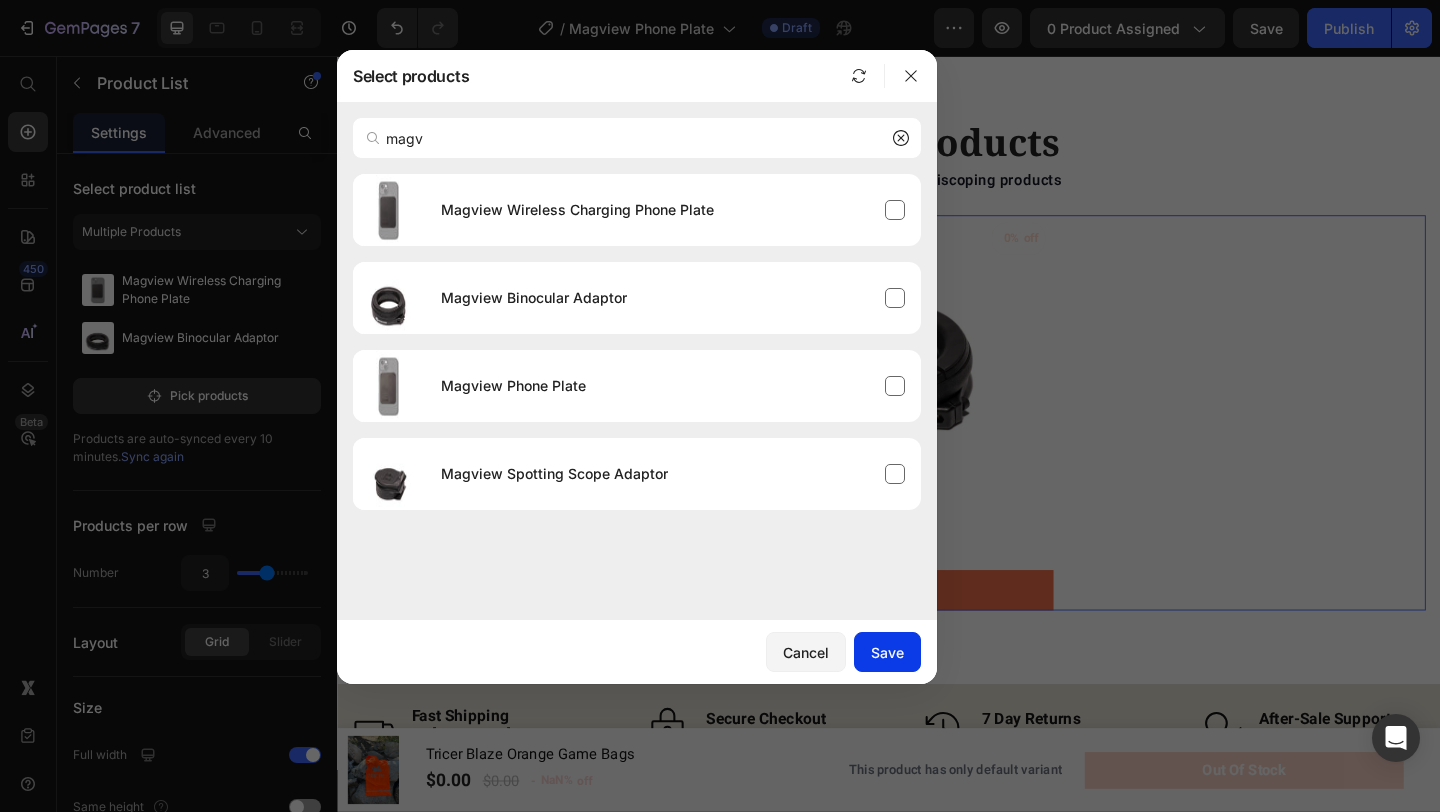 type 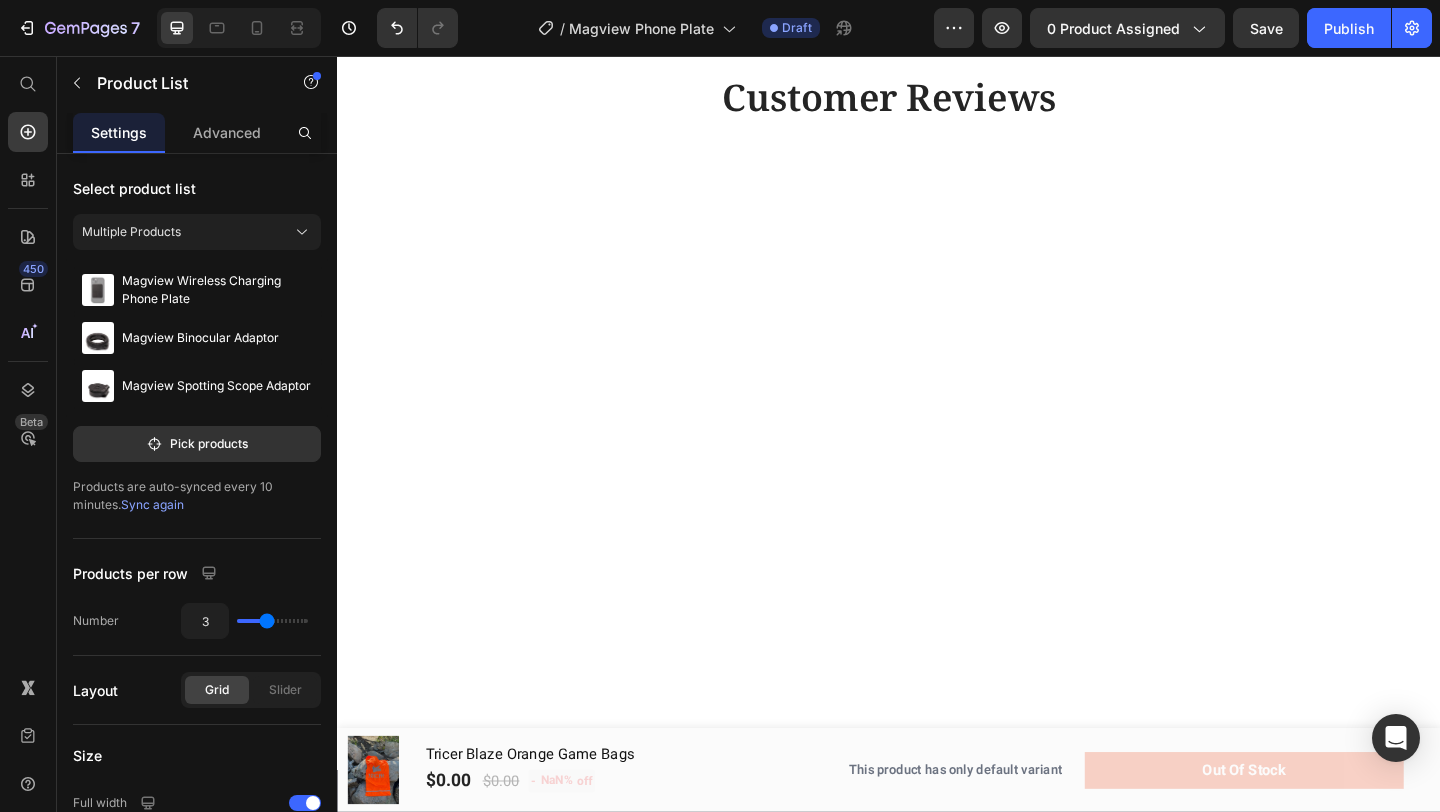 scroll, scrollTop: 0, scrollLeft: 0, axis: both 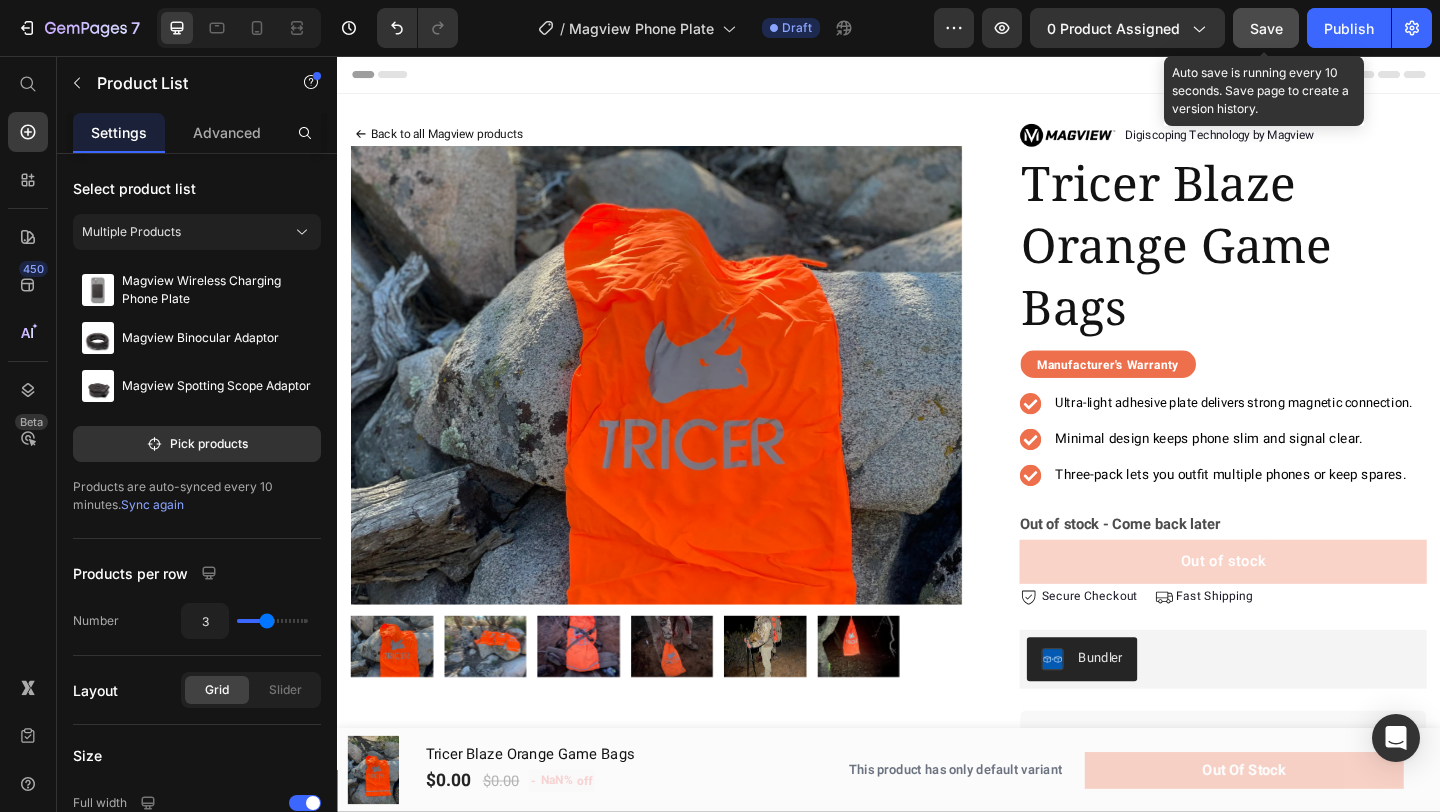 click on "Save" 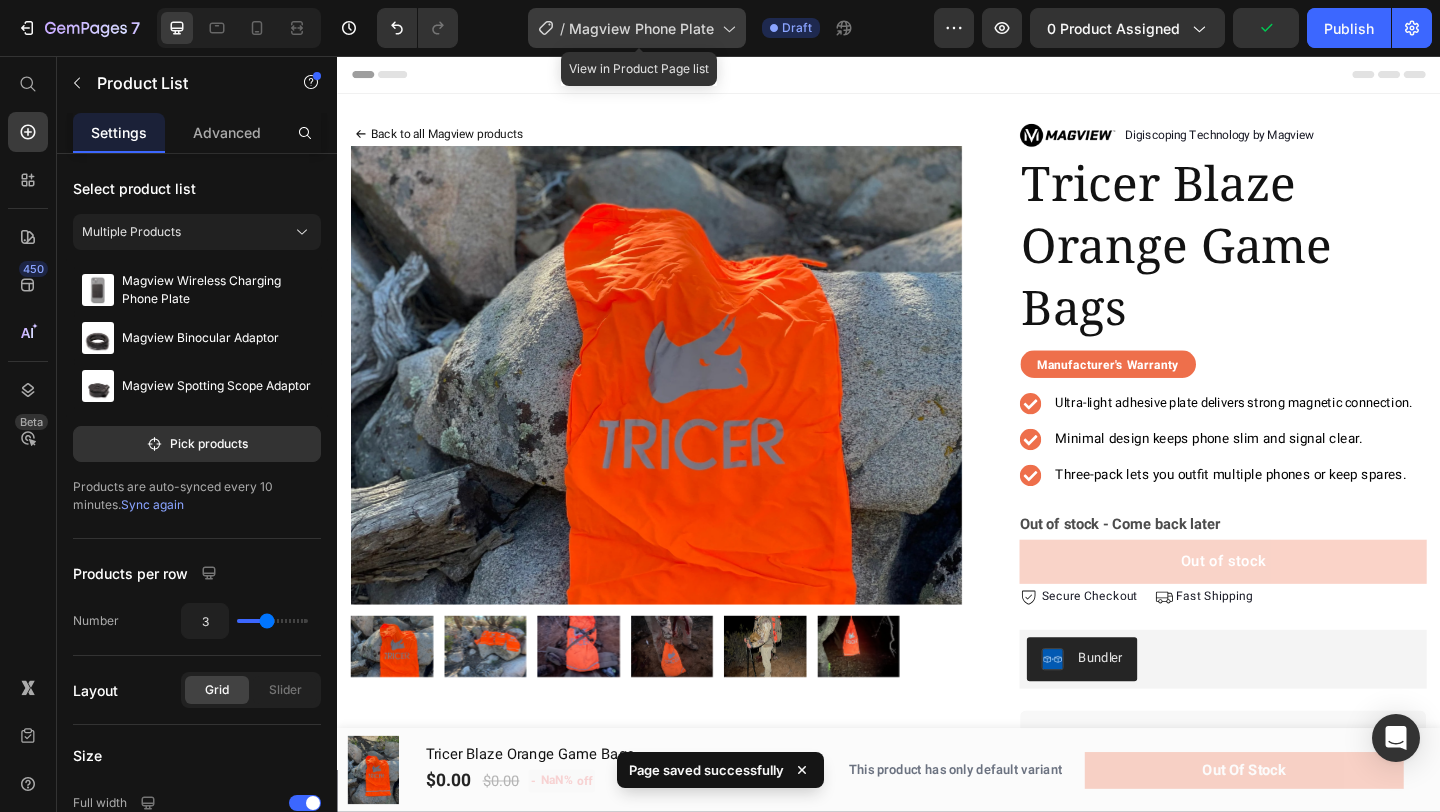 click on "Magview Phone Plate" at bounding box center (641, 28) 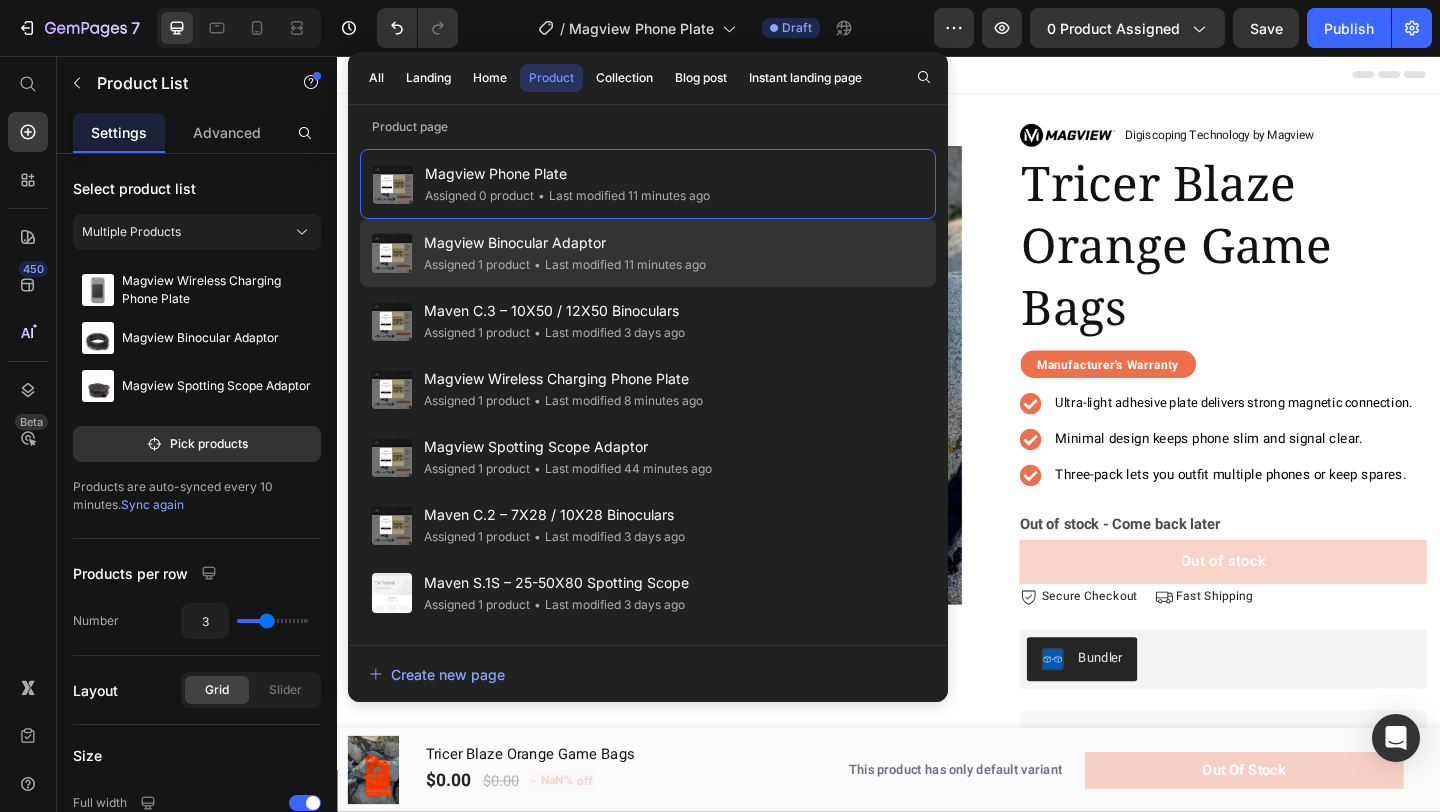 click on "Magview Binocular Adaptor Assigned 1 product • Last modified 11 minutes ago" 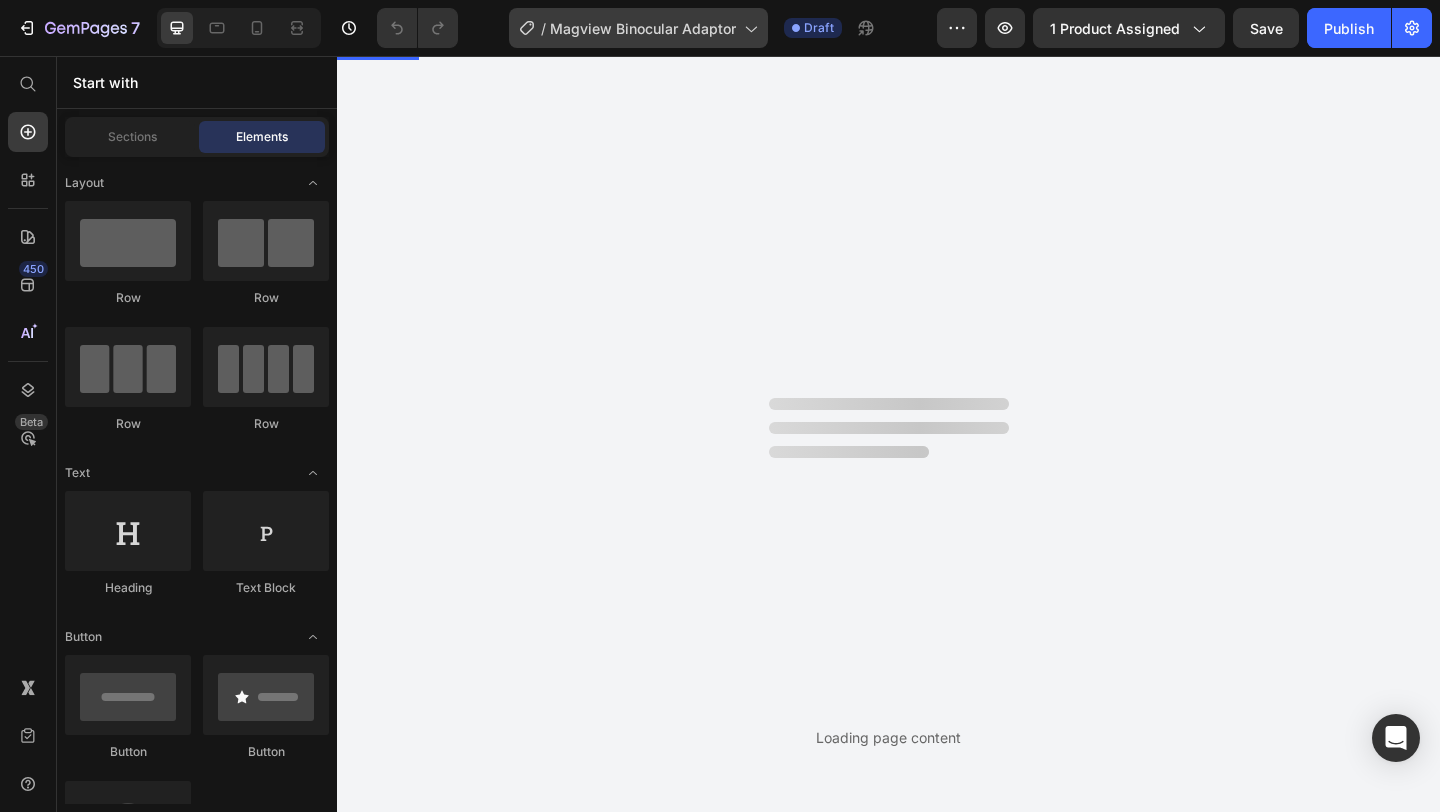 click on "Magview Binocular Adaptor" at bounding box center (643, 28) 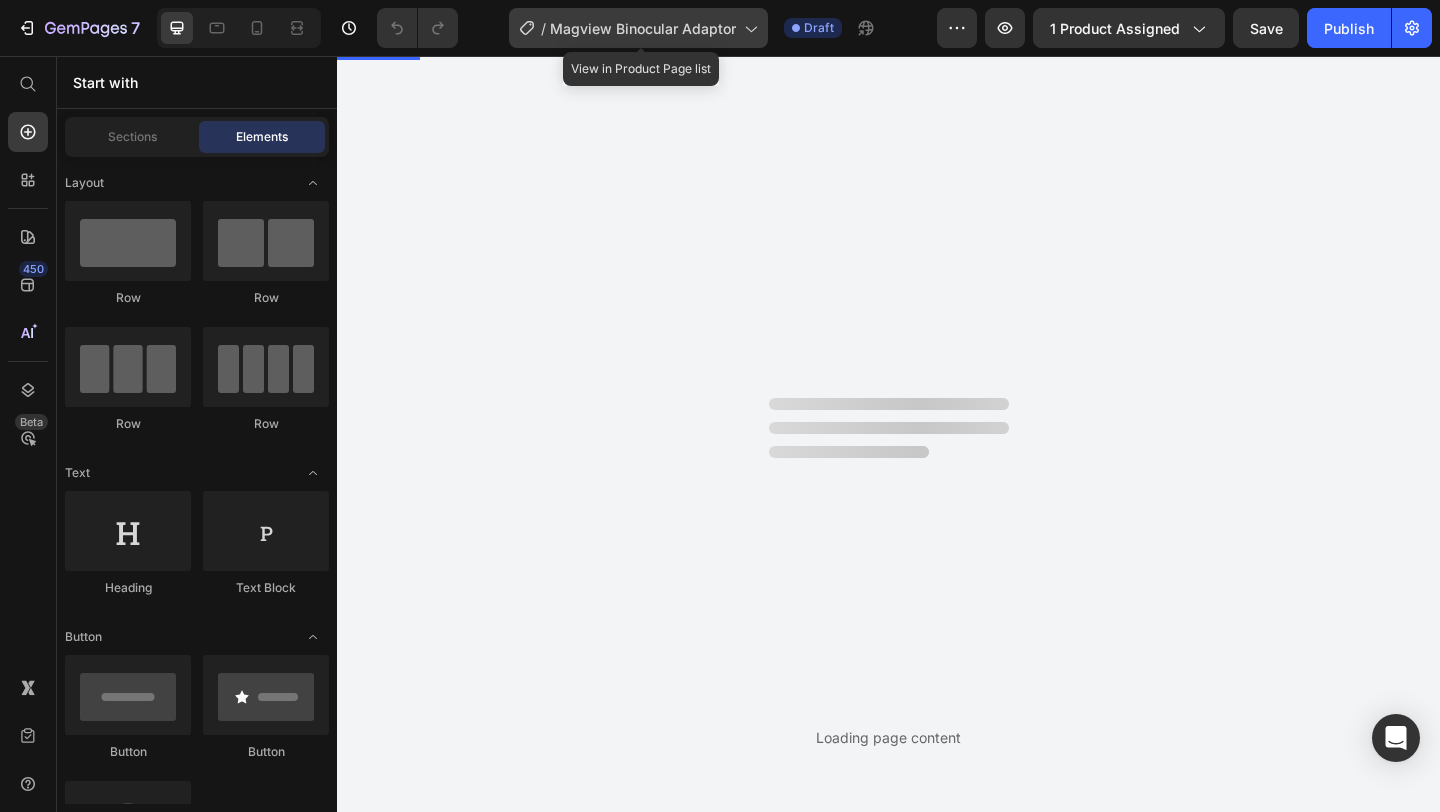click on "Magview Binocular Adaptor" at bounding box center (643, 28) 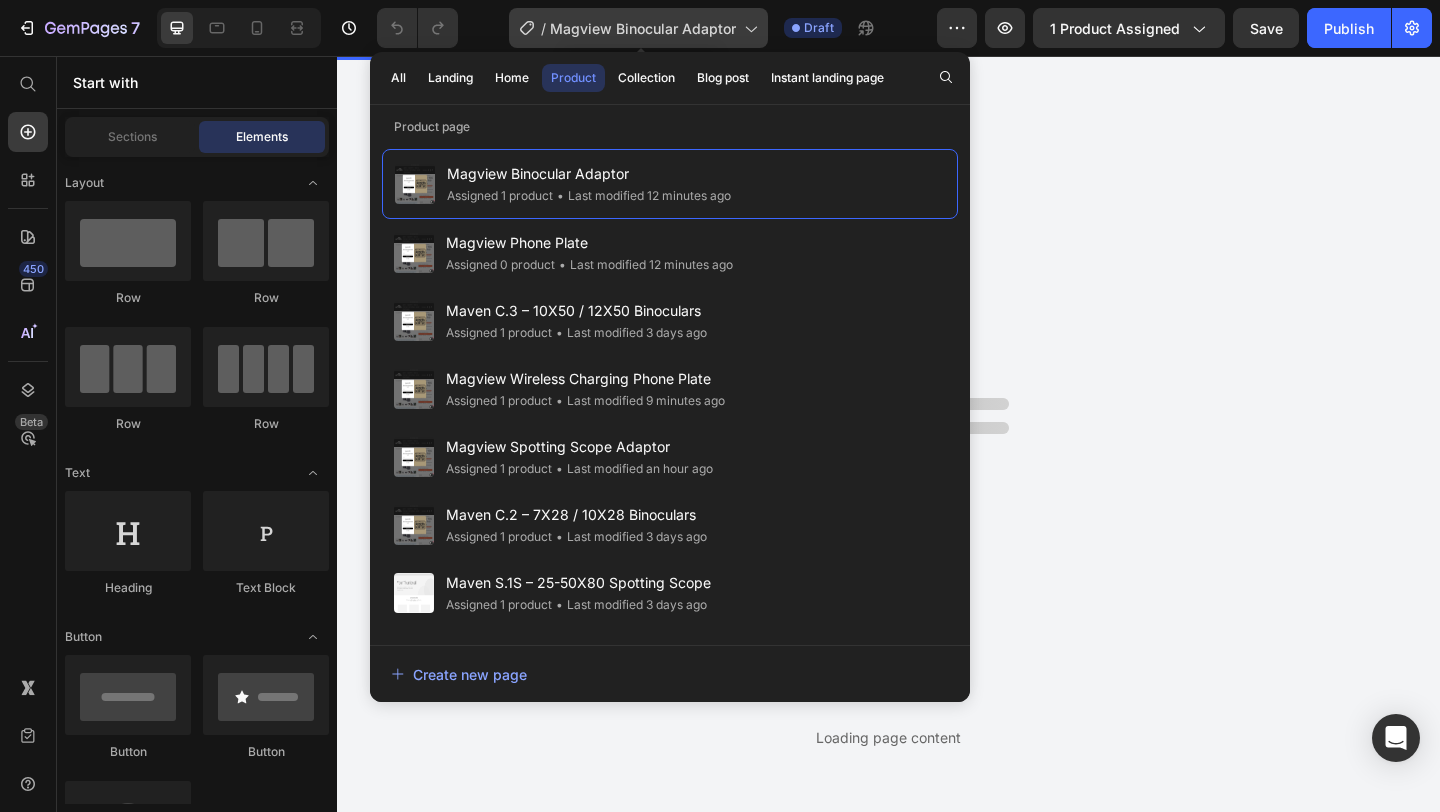 scroll, scrollTop: 0, scrollLeft: 0, axis: both 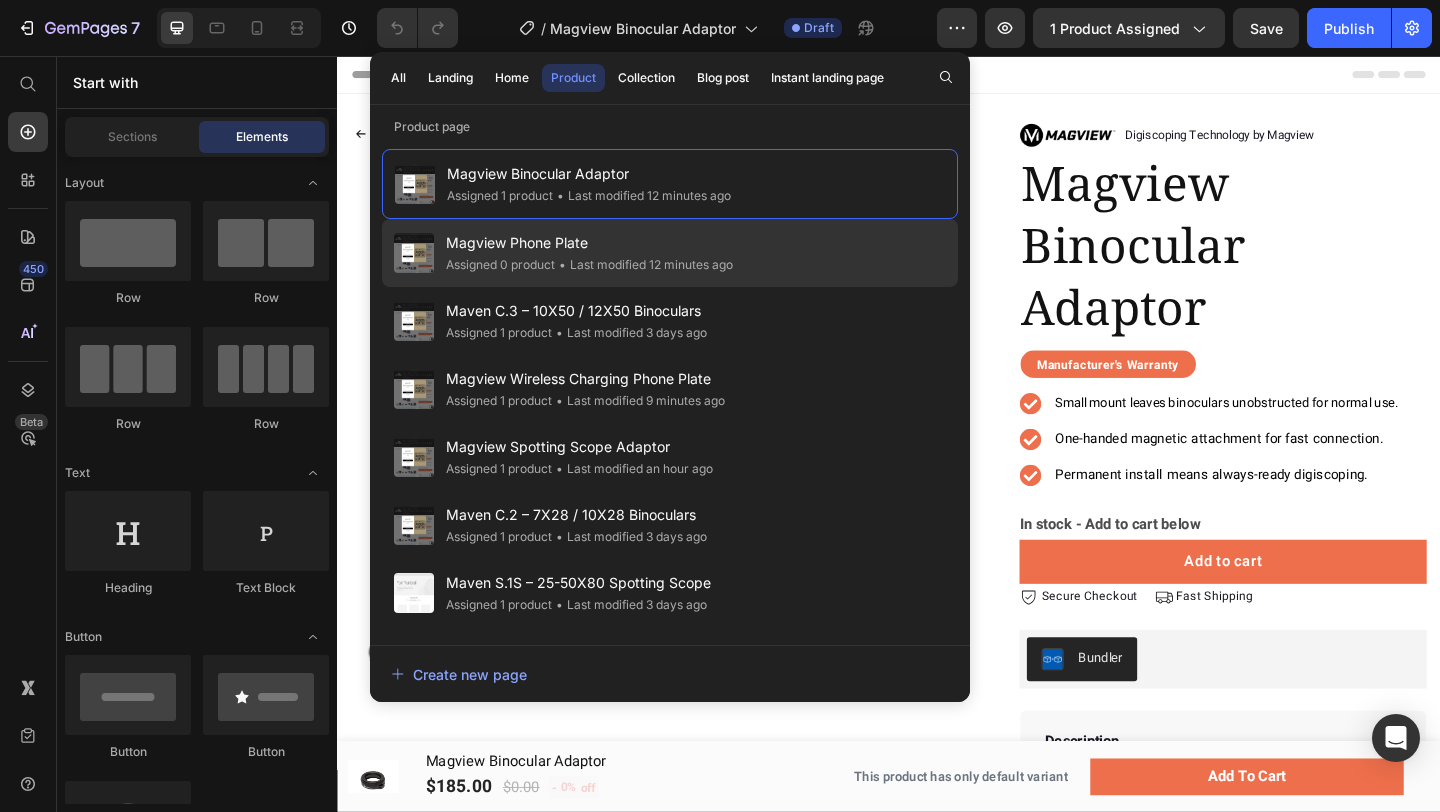 click on "• Last modified 12 minutes ago" 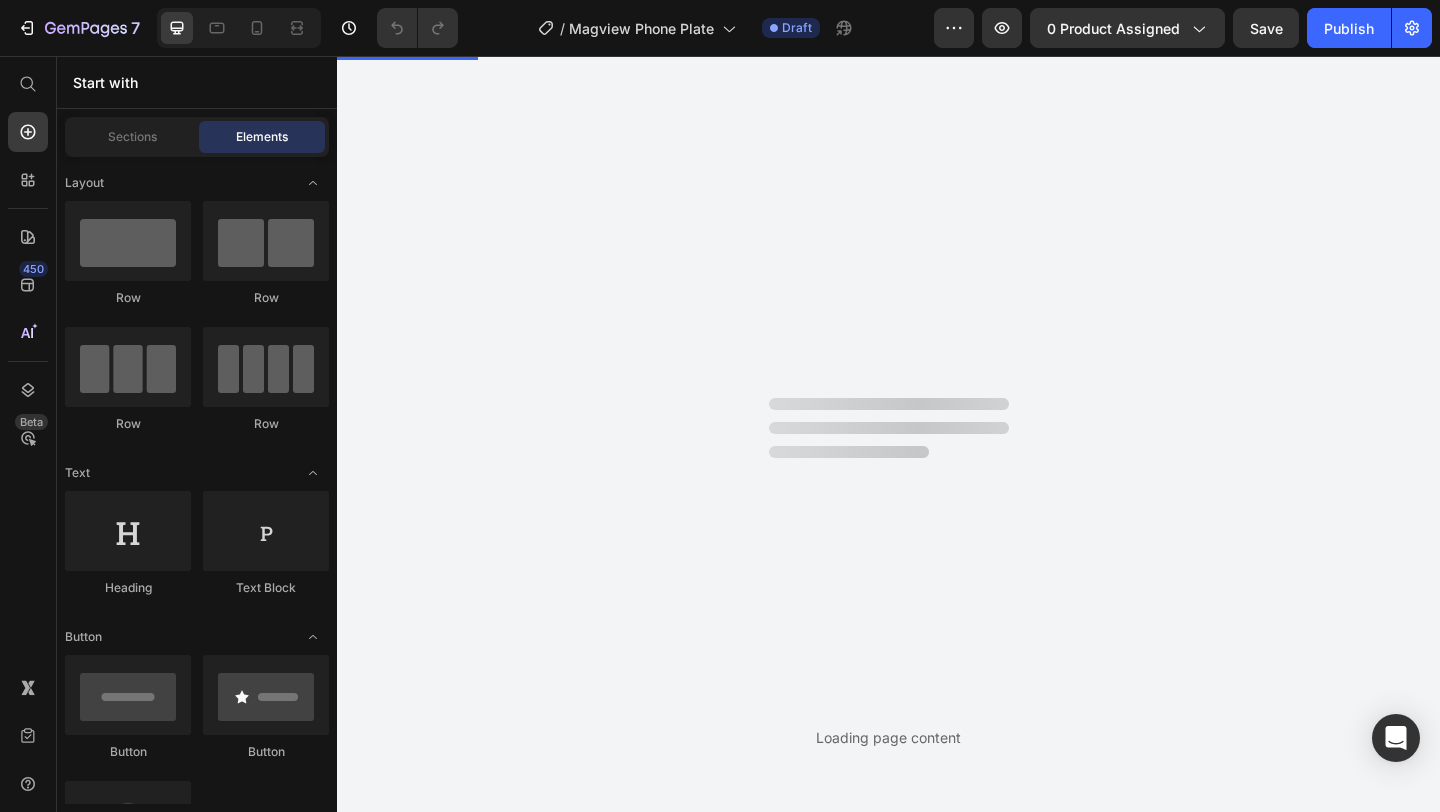 scroll, scrollTop: 0, scrollLeft: 0, axis: both 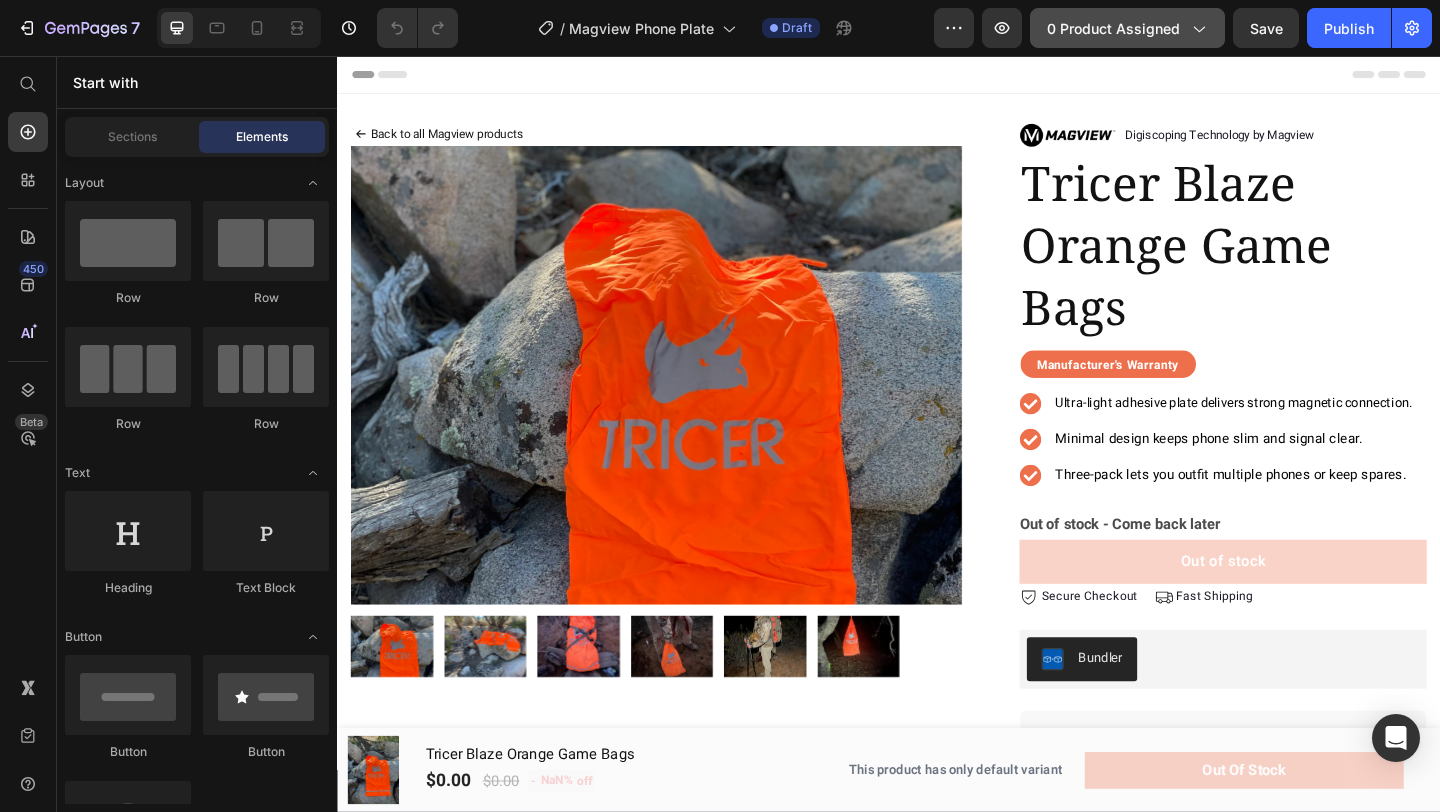 click on "0 product assigned" 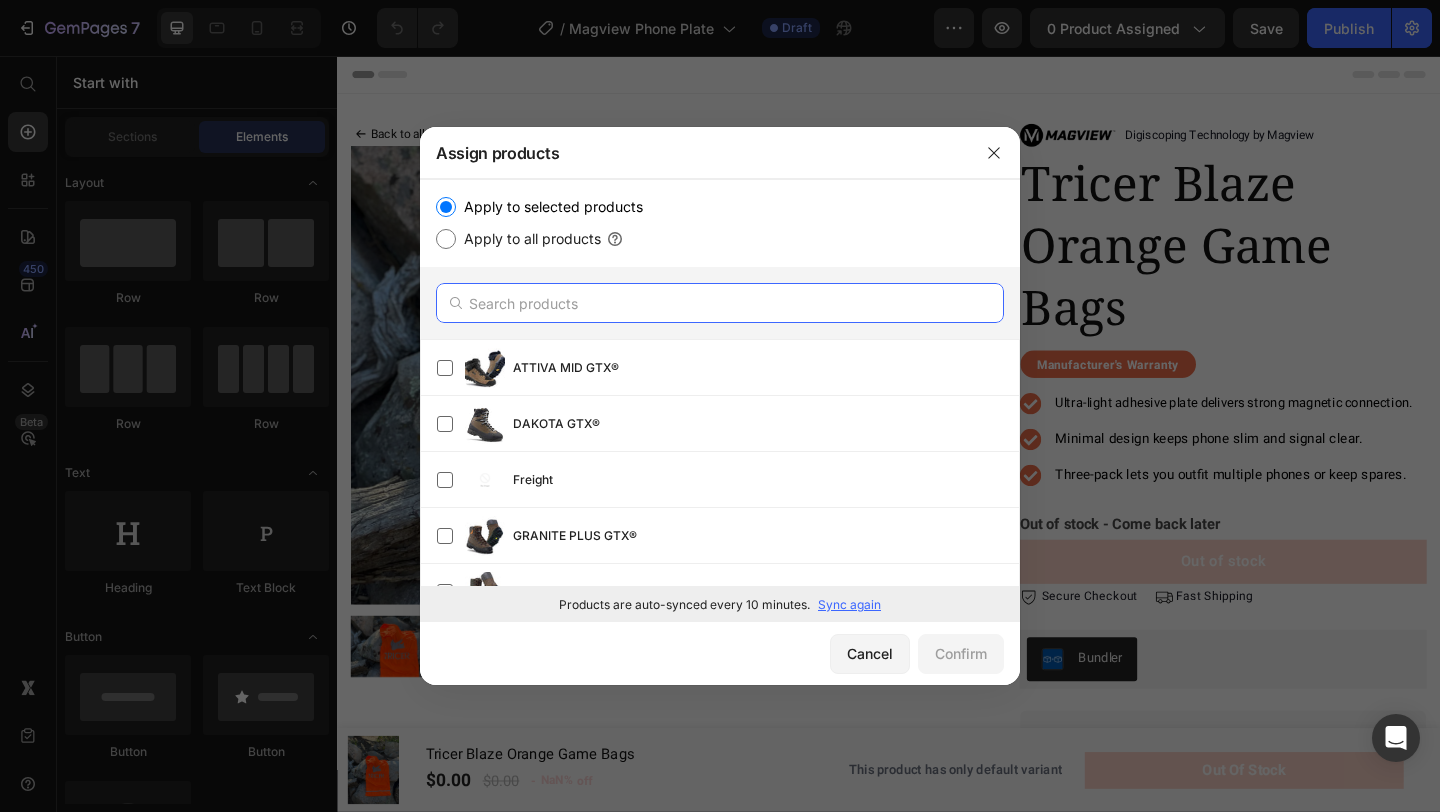 click at bounding box center (720, 303) 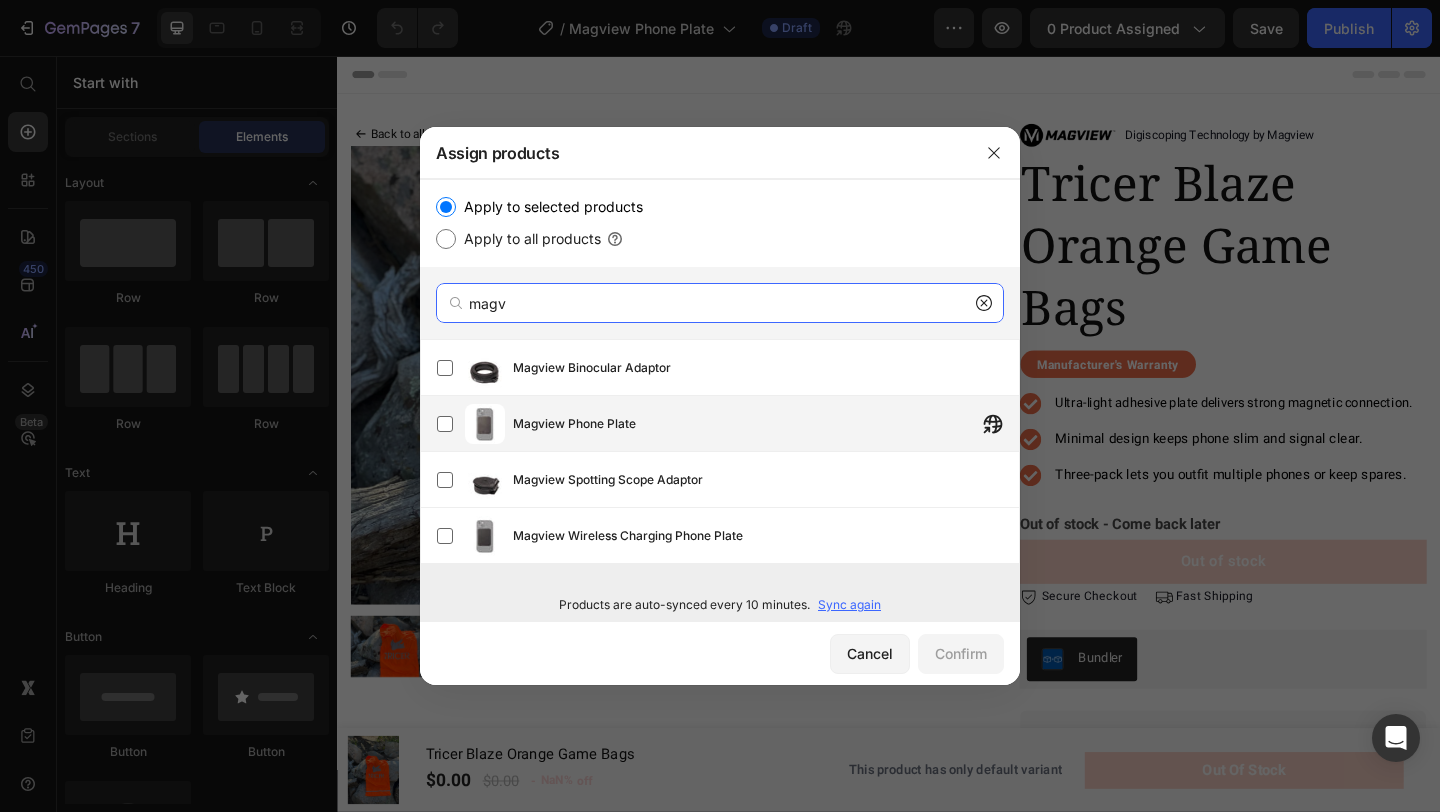 type on "magv" 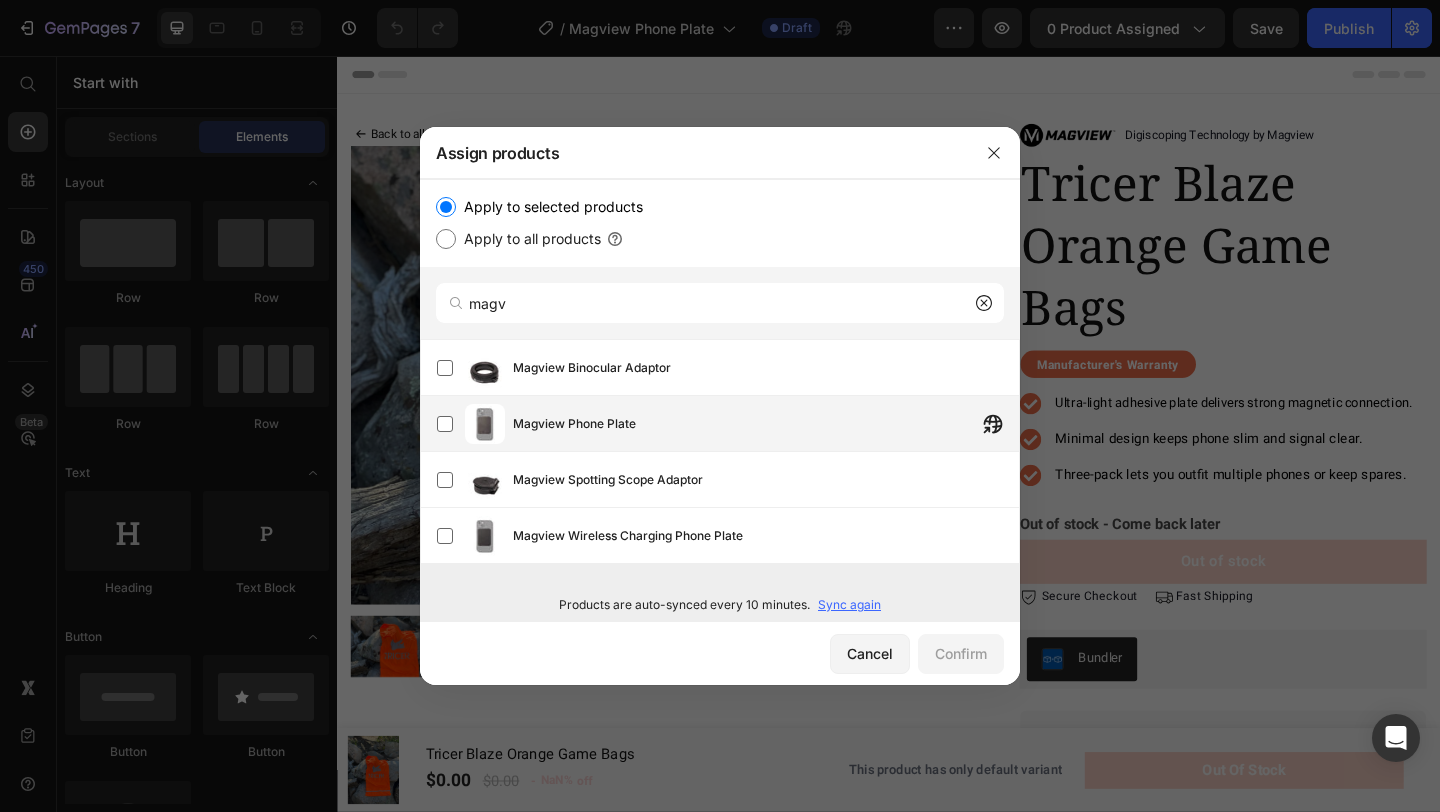 click on "Magview Phone Plate" at bounding box center [766, 424] 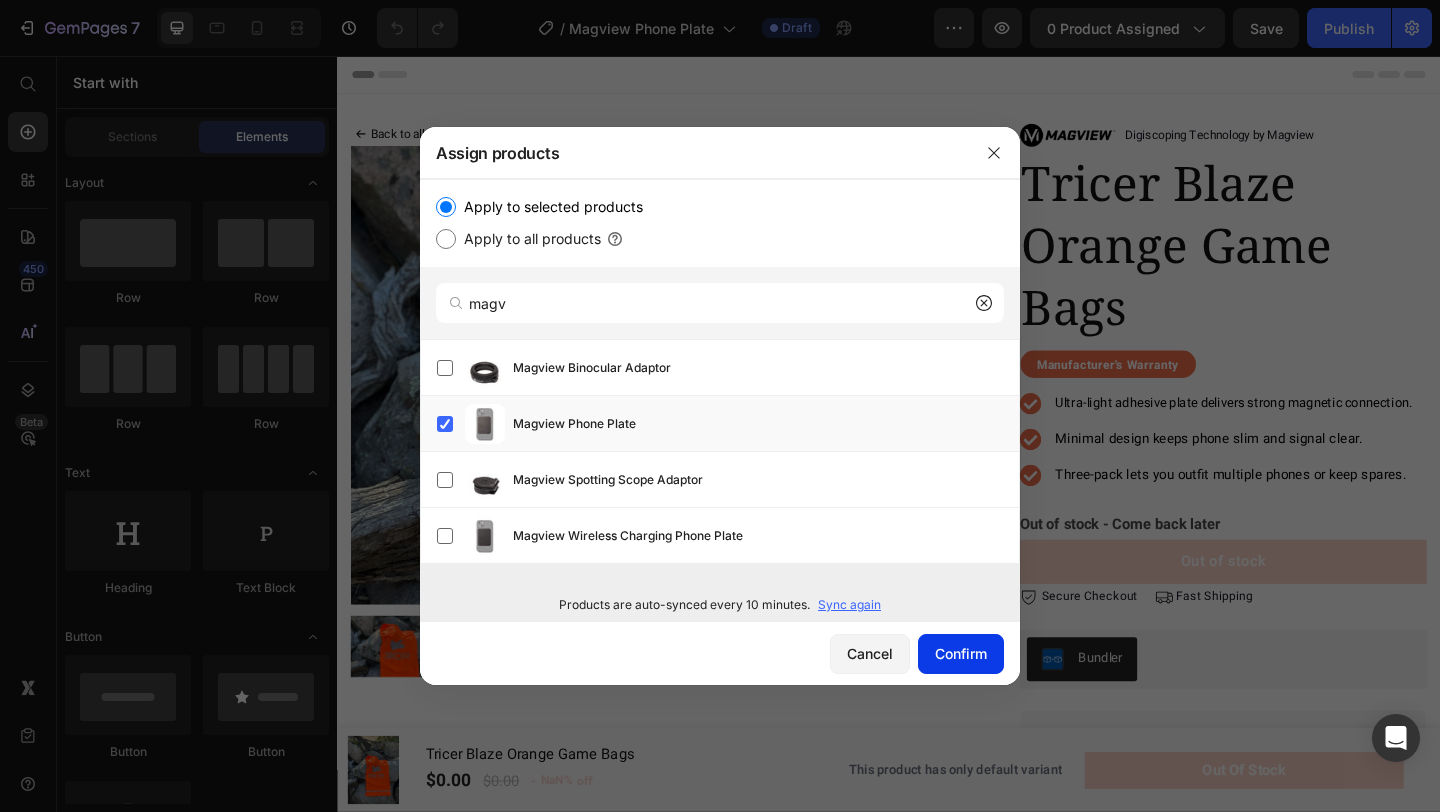 click on "Confirm" at bounding box center [961, 653] 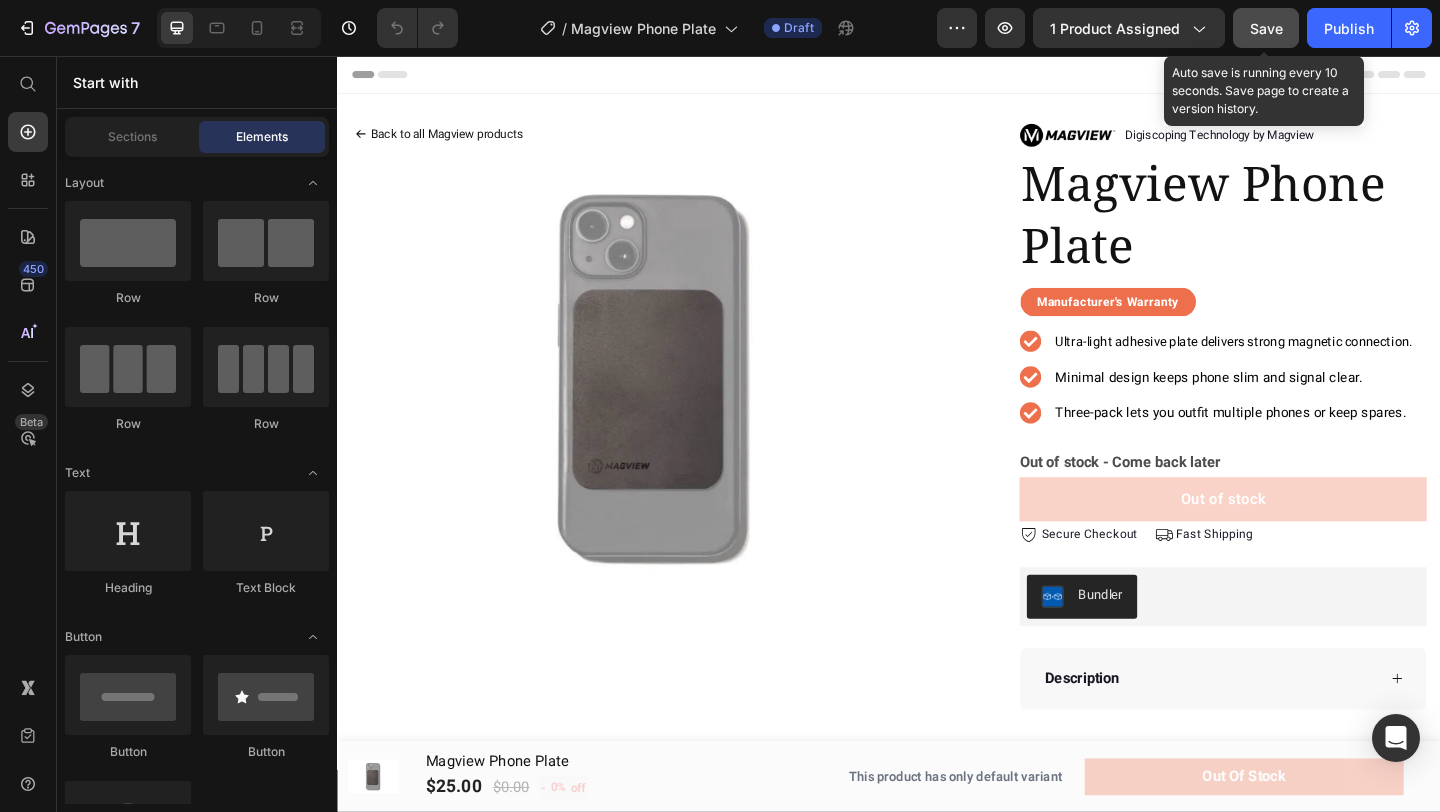 click on "Save" 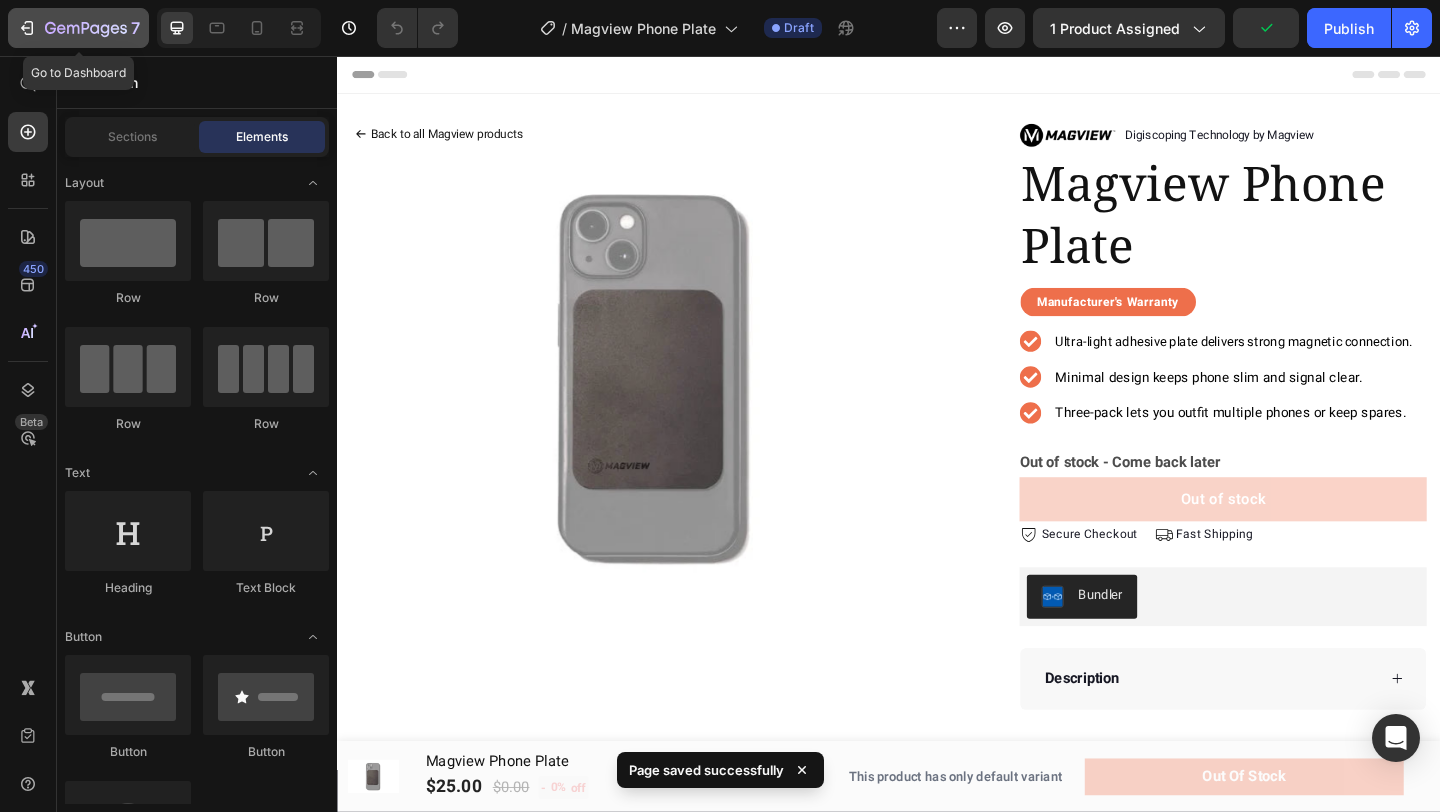 click on "7" 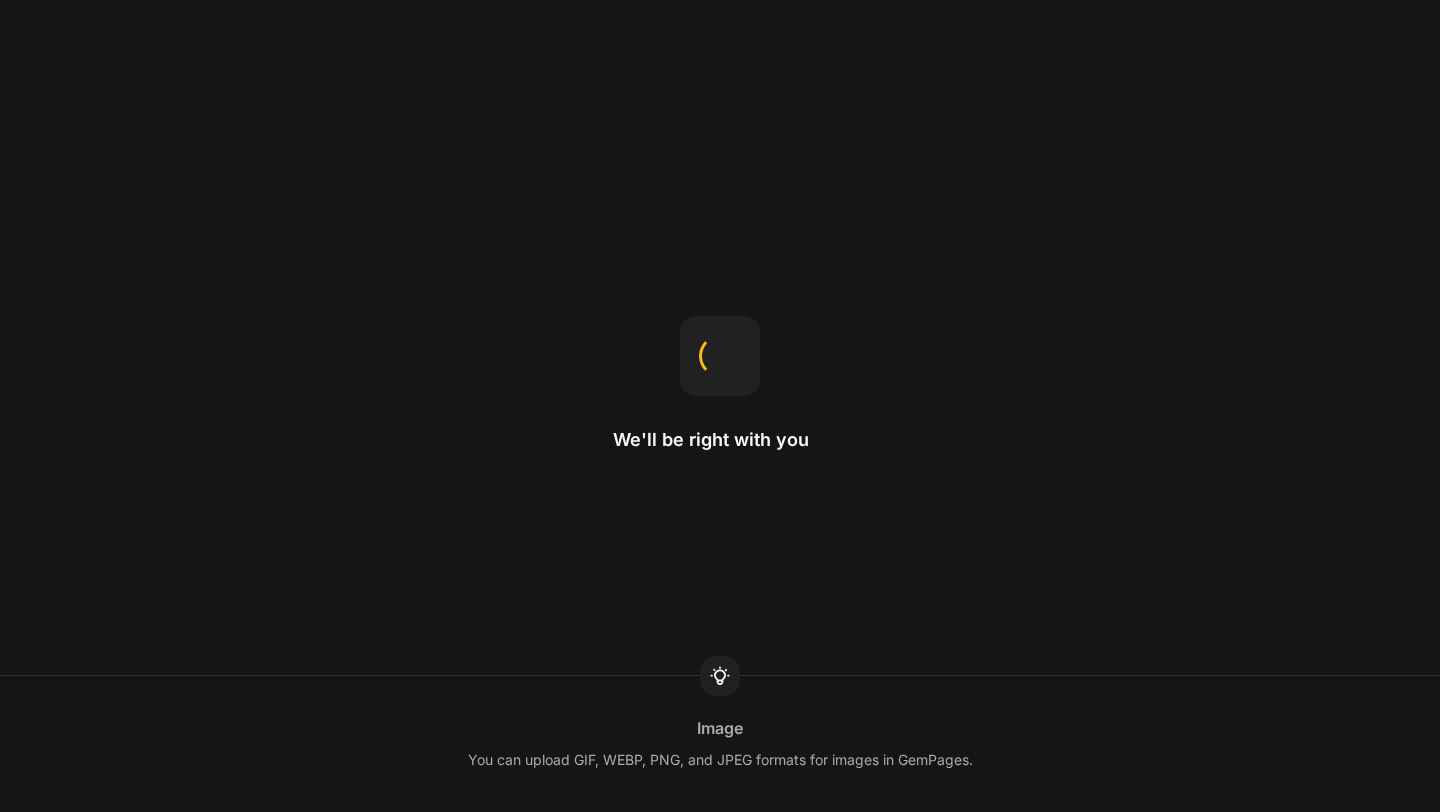 scroll, scrollTop: 0, scrollLeft: 0, axis: both 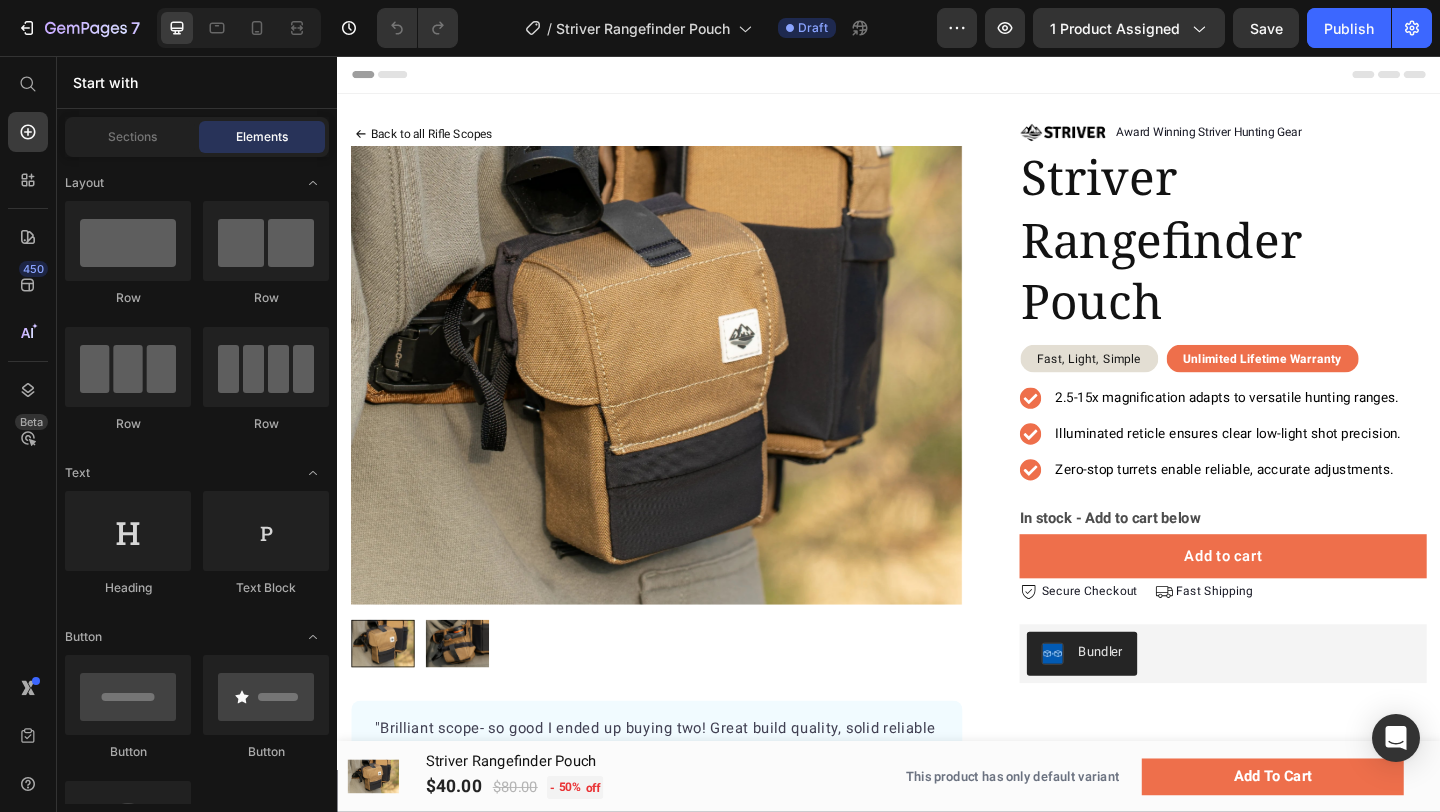 click on "2.5-15x magnification adapts to versatile hunting ranges." at bounding box center [1305, 427] 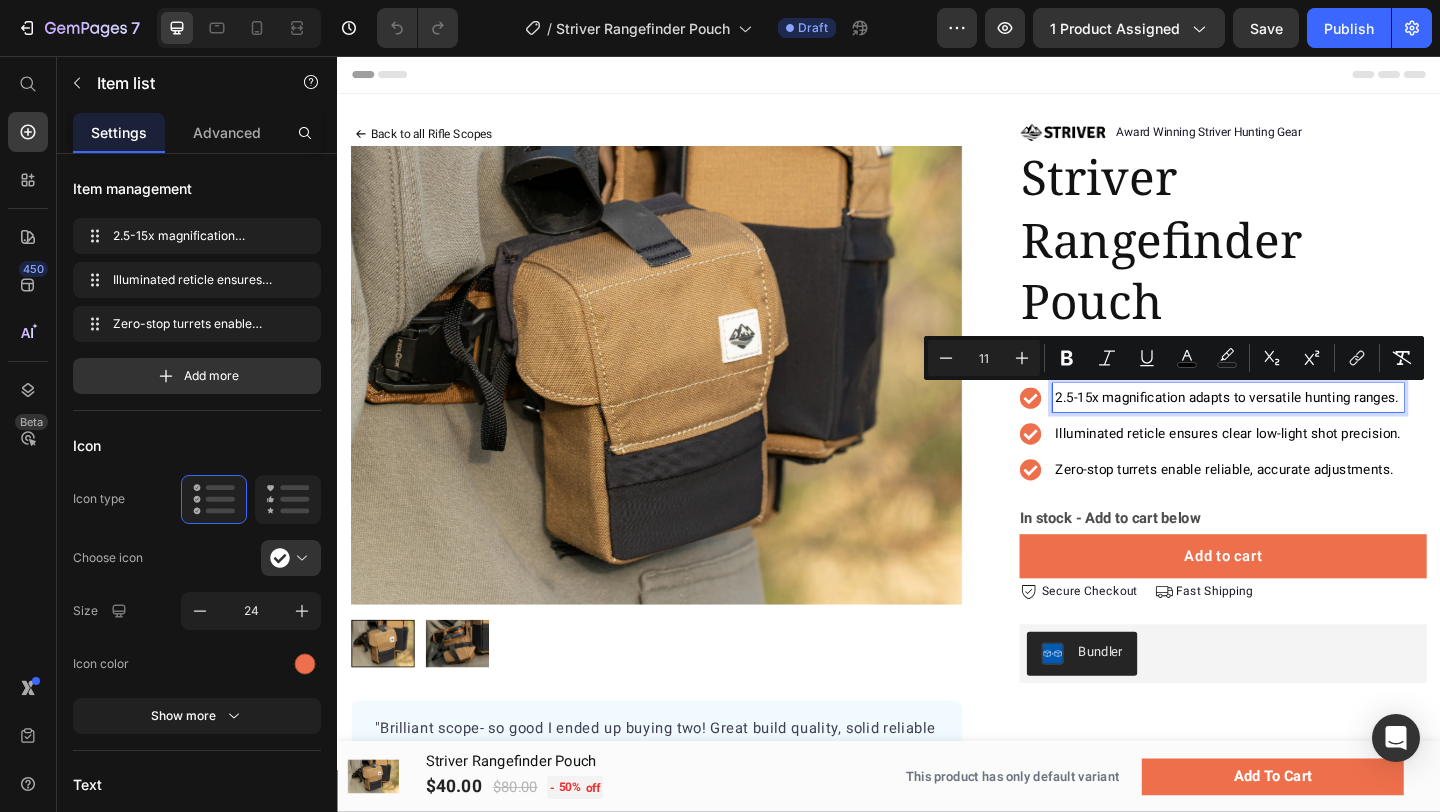 click on "Illuminated reticle ensures clear low-light shot precision." at bounding box center (1306, 466) 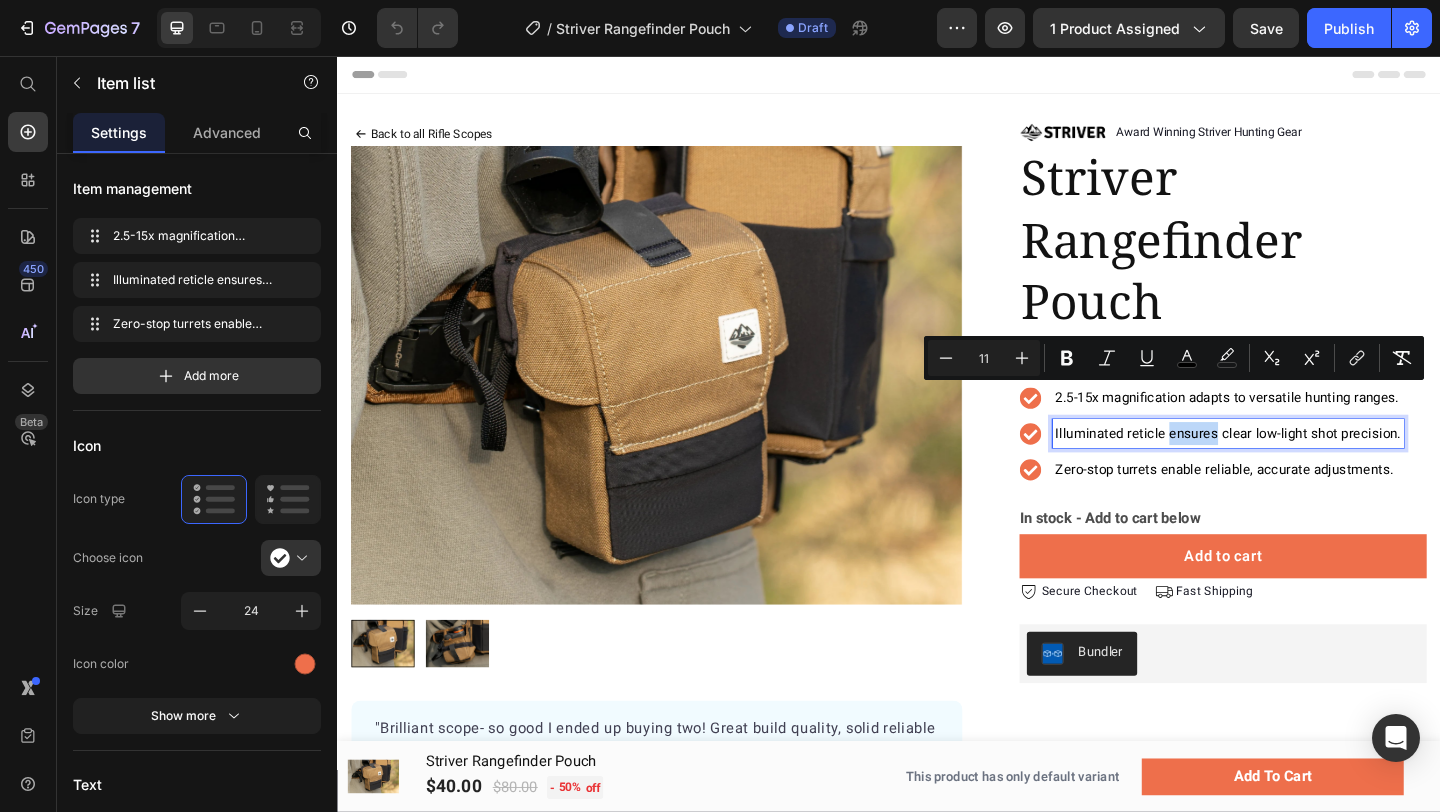 click on "Illuminated reticle ensures clear low-light shot precision." at bounding box center (1306, 466) 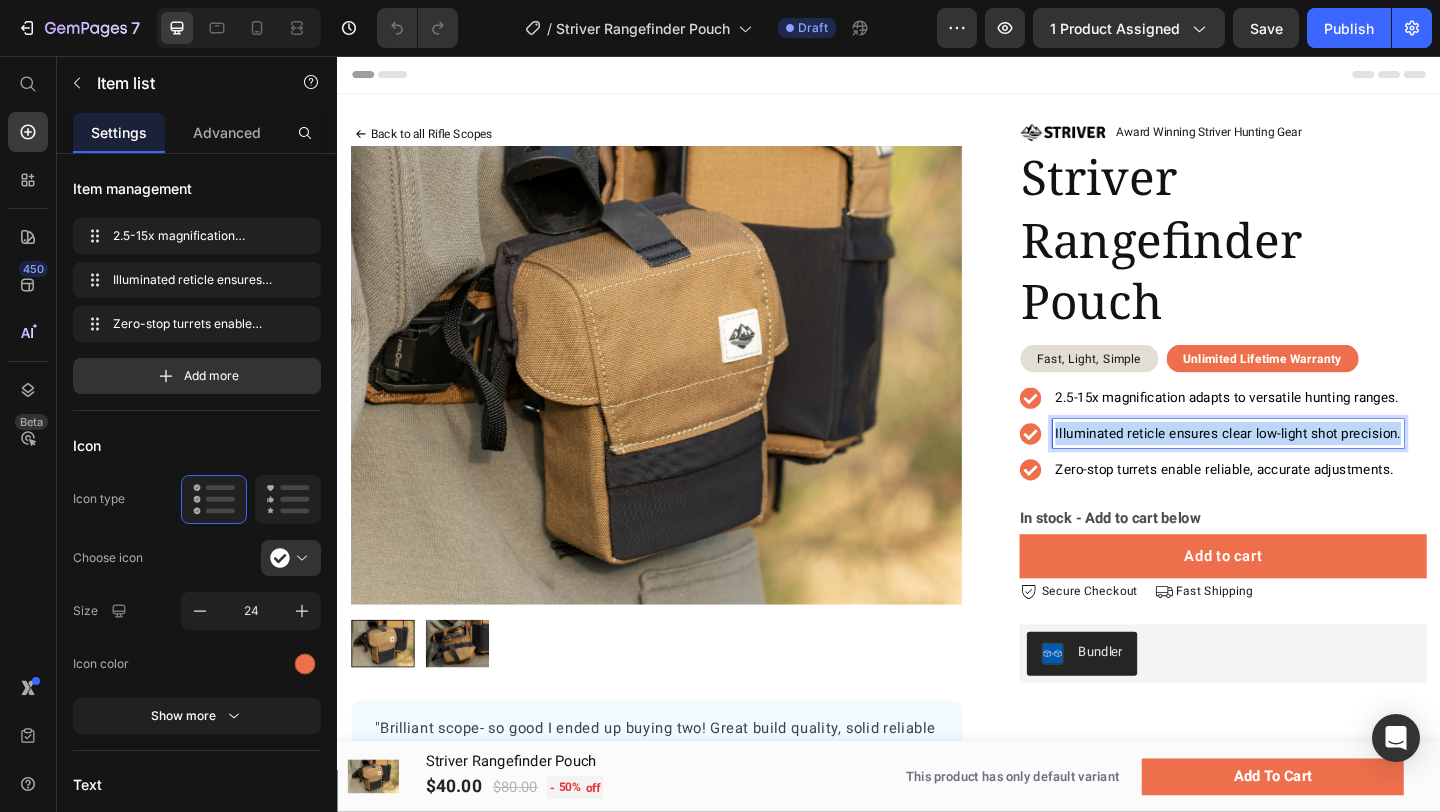 click on "Illuminated reticle ensures clear low-light shot precision." at bounding box center [1306, 466] 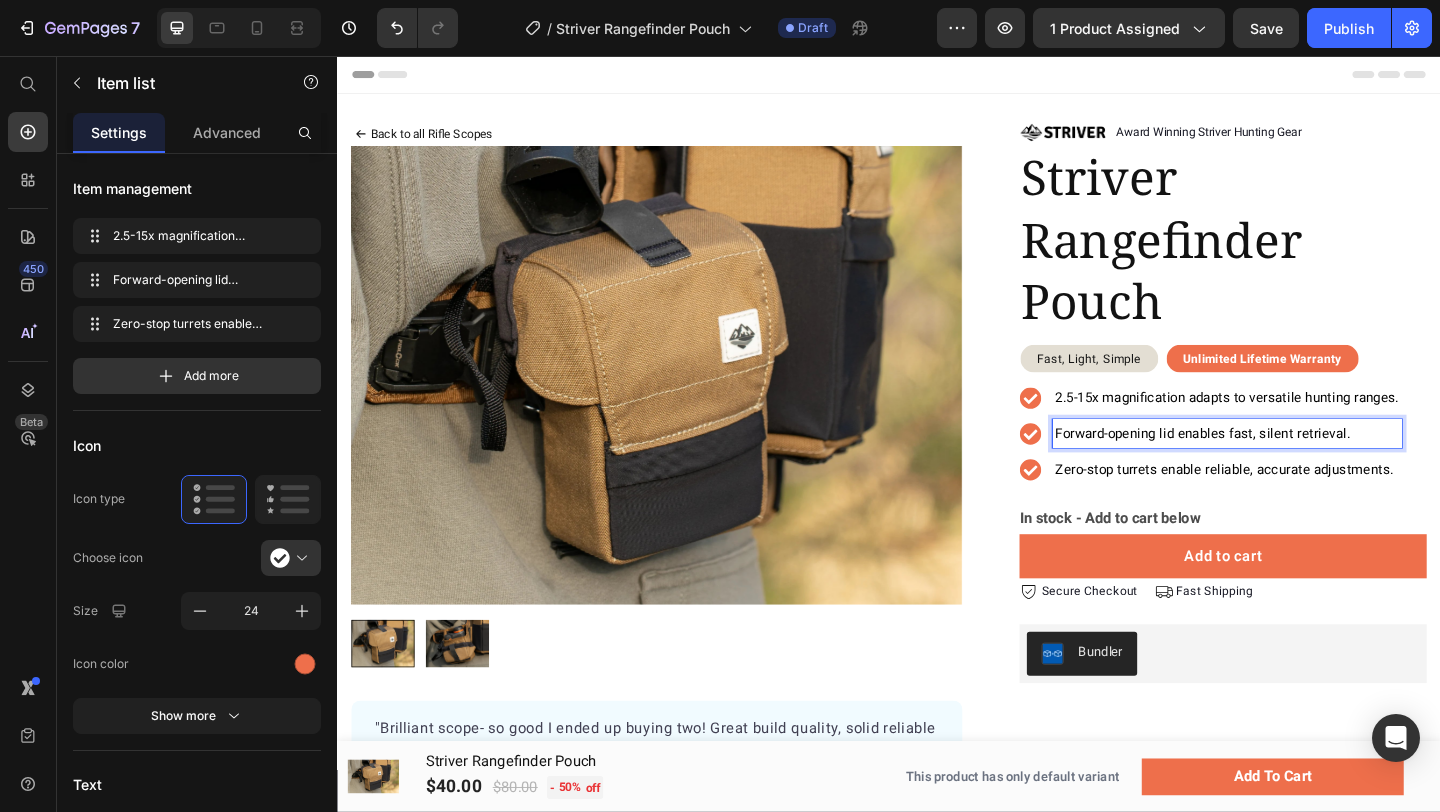click on "2.5-15x magnification adapts to versatile hunting ranges." at bounding box center [1305, 427] 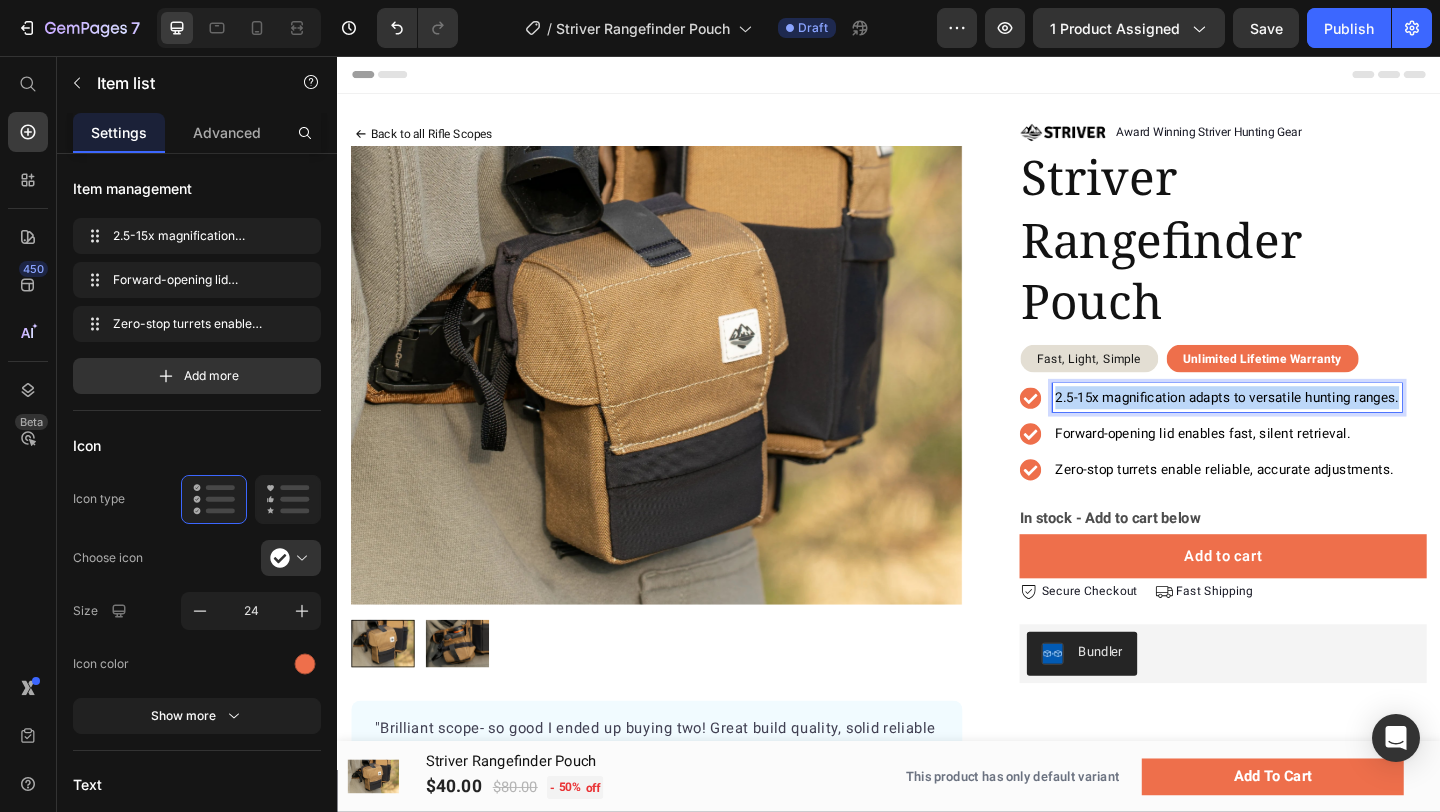 click on "2.5-15x magnification adapts to versatile hunting ranges." at bounding box center [1305, 427] 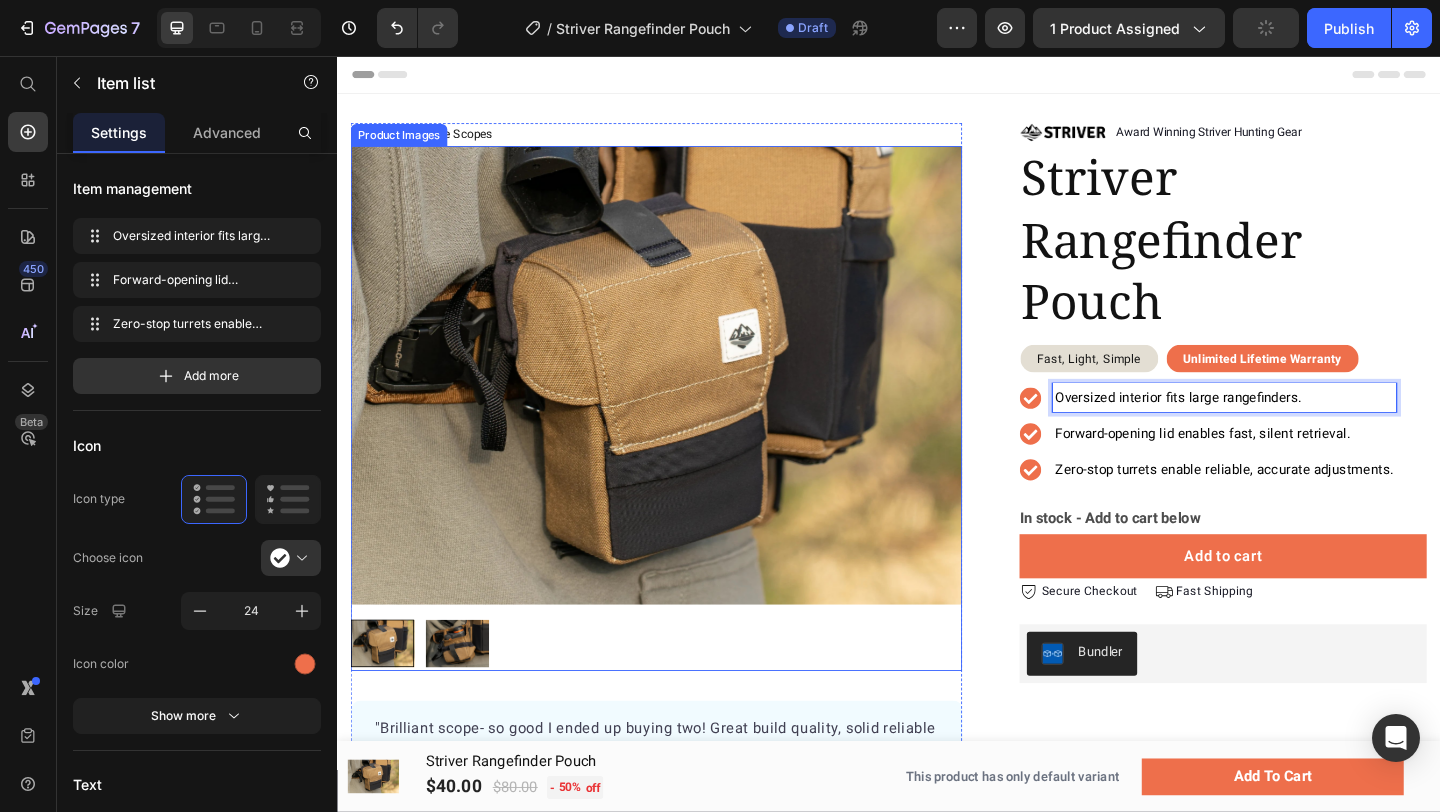 scroll, scrollTop: 155, scrollLeft: 0, axis: vertical 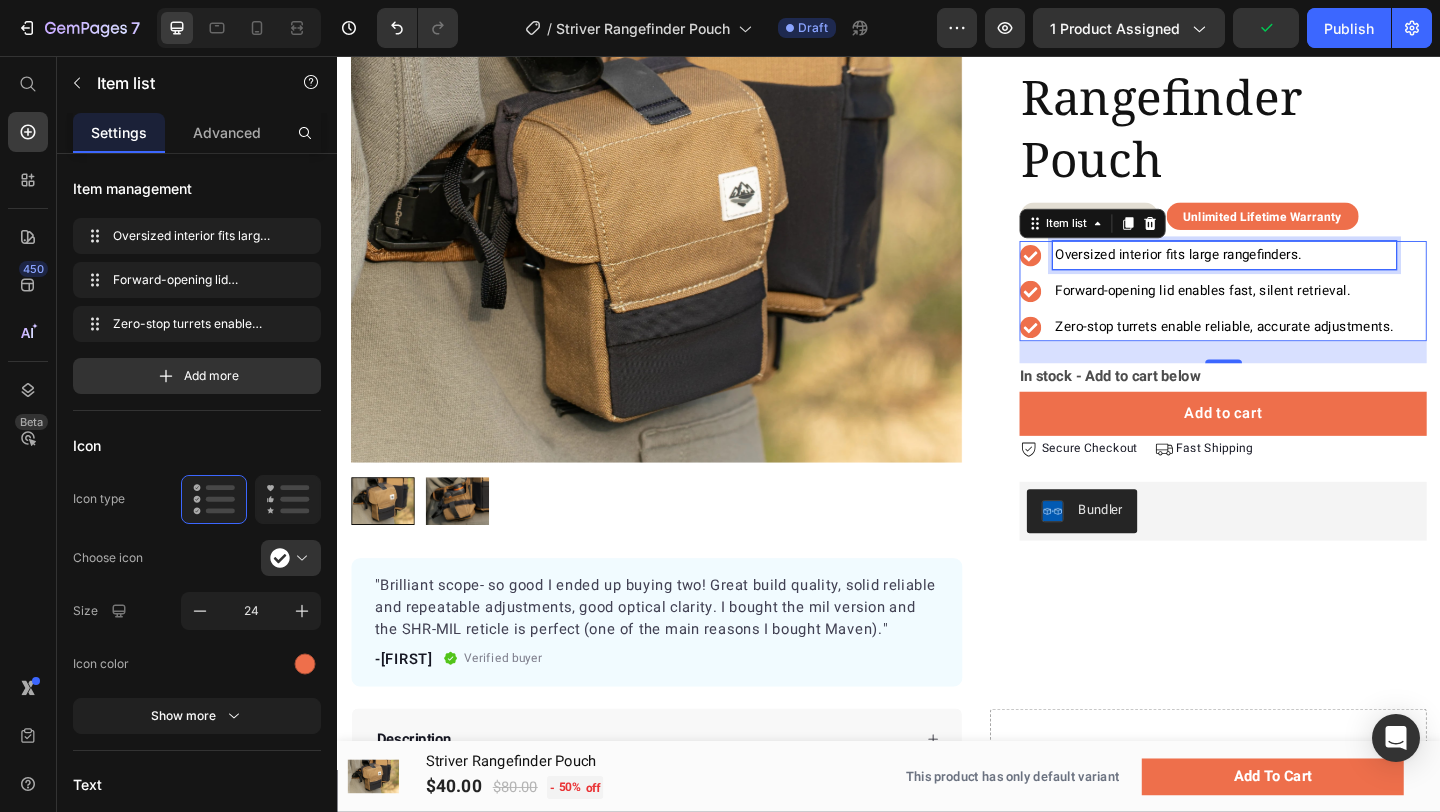 click on "Zero-stop turrets enable reliable, accurate adjustments." at bounding box center (1302, 350) 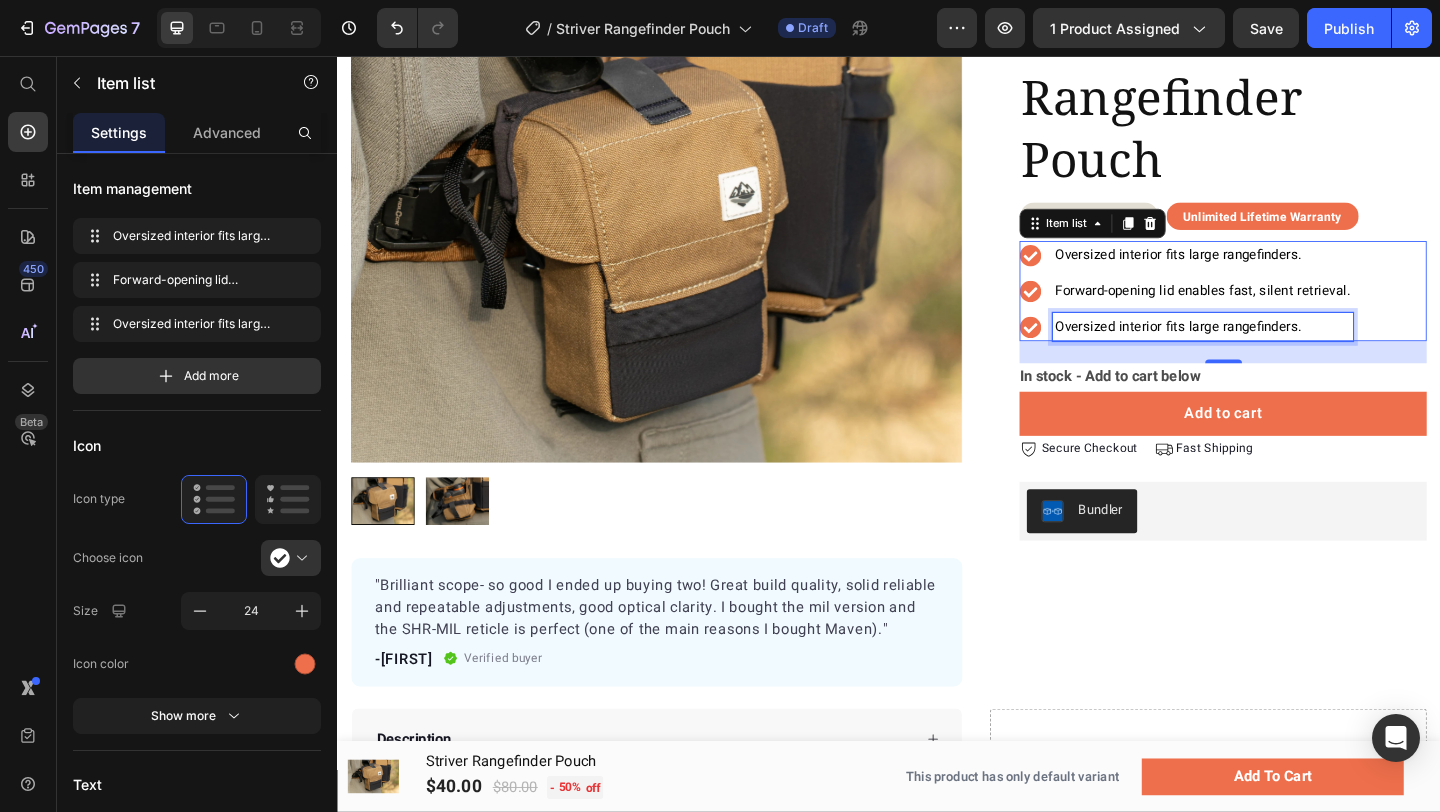click on "Oversized interior fits large rangefinders." at bounding box center (1252, 350) 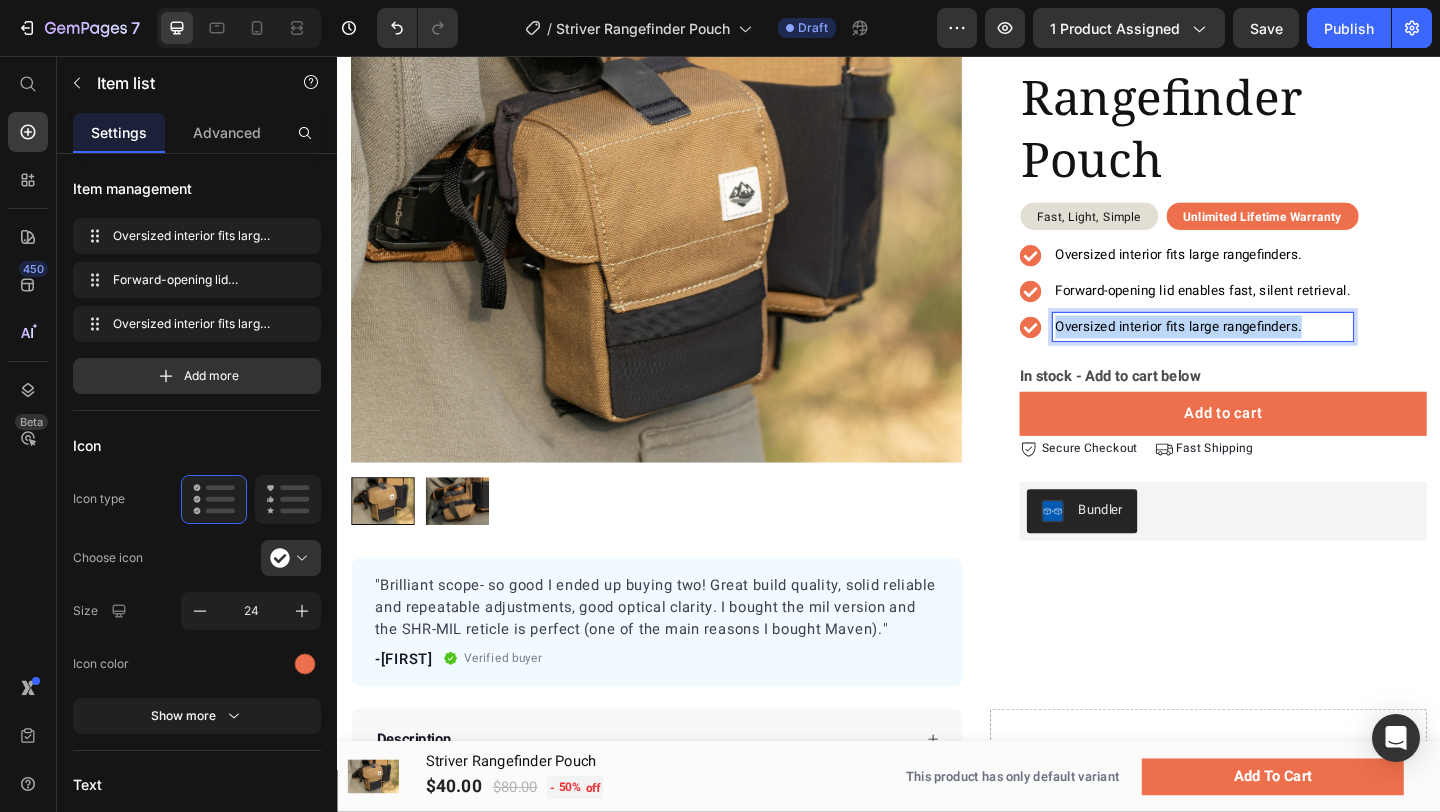 click on "Oversized interior fits large rangefinders." at bounding box center [1252, 350] 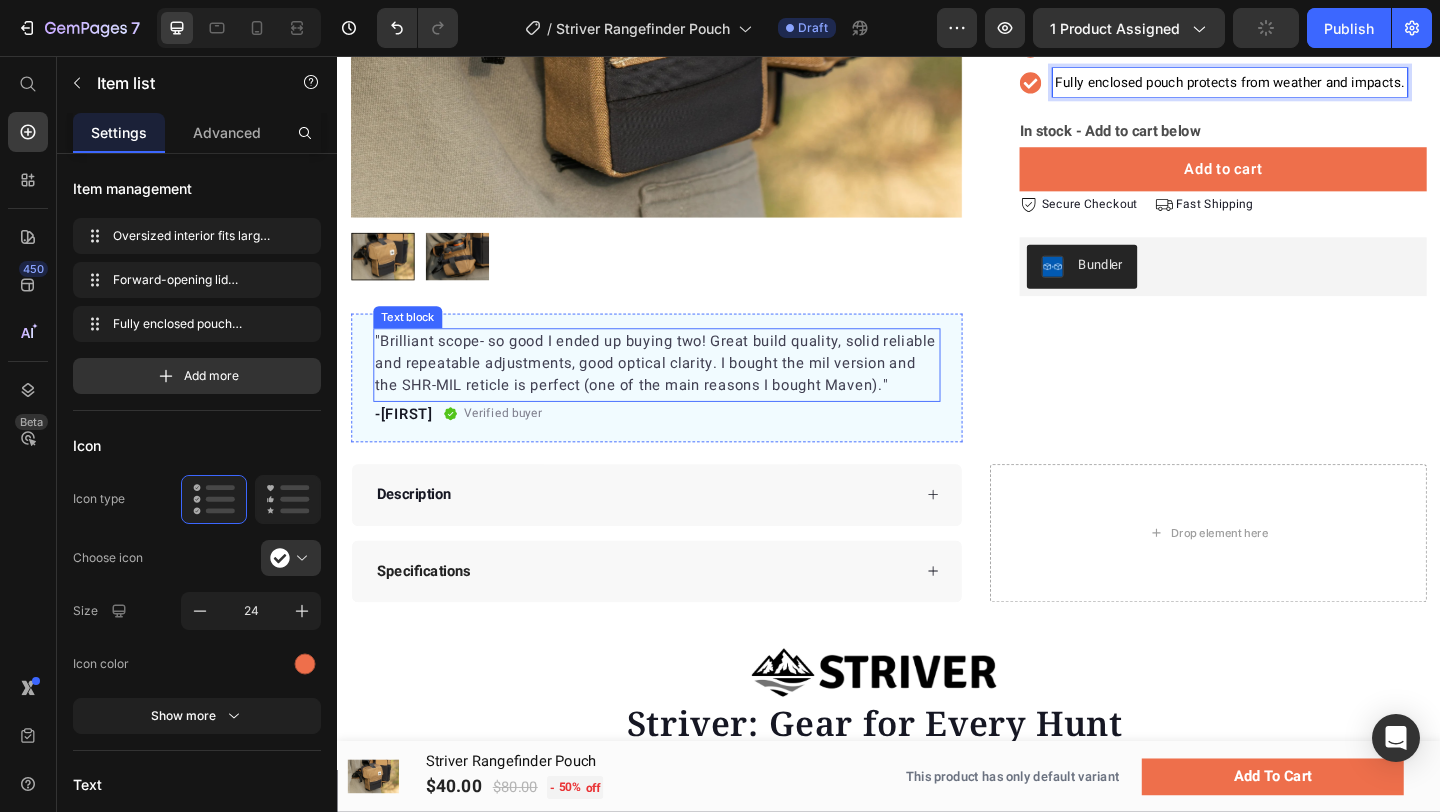 scroll, scrollTop: 423, scrollLeft: 0, axis: vertical 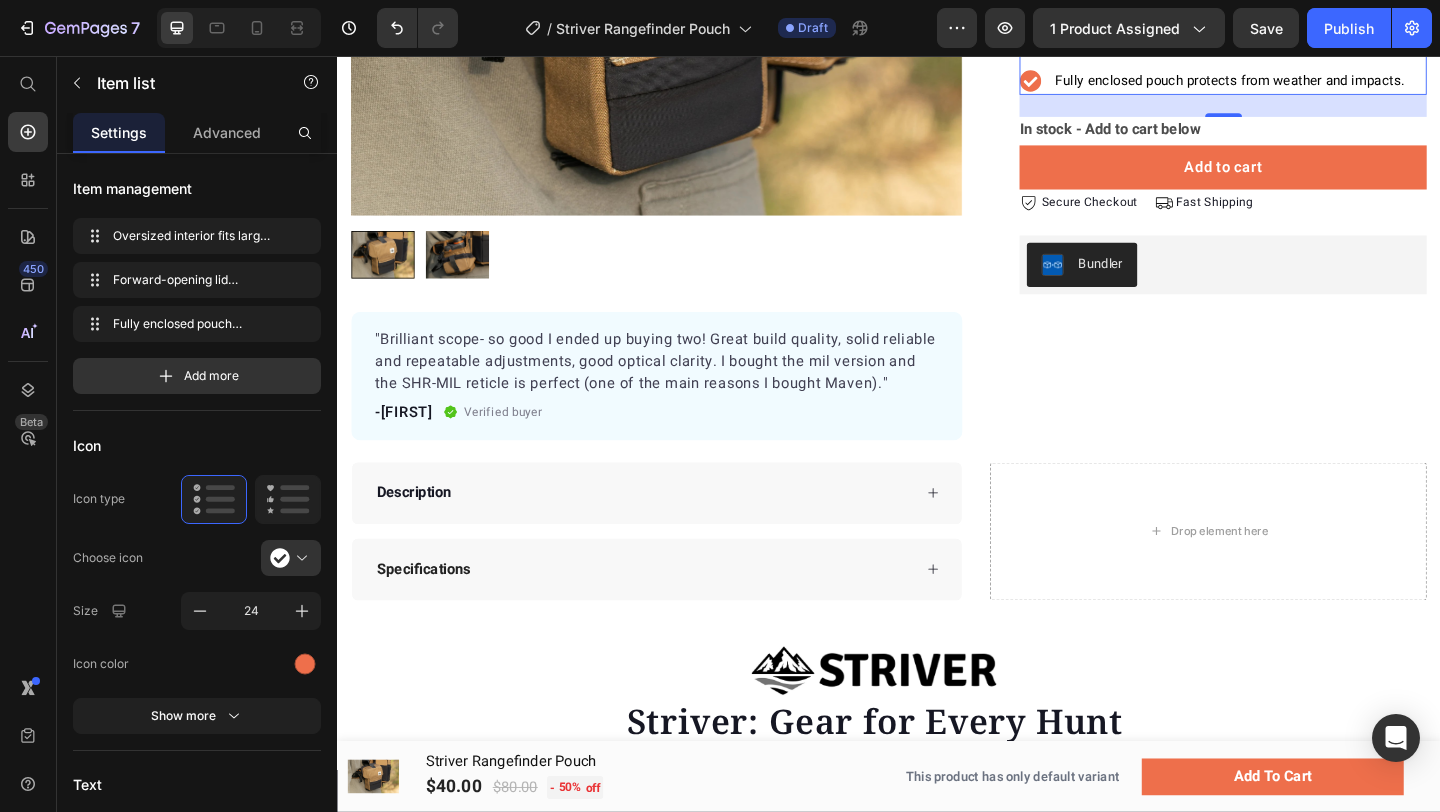 click on ""Brilliant scope- so good I ended up buying two! Great build quality, solid reliable and repeatable adjustments, good optical clarity. I bought the mil version and the SHR-MIL reticle is perfect (one of the main reasons I bought Maven)."" at bounding box center [684, 388] 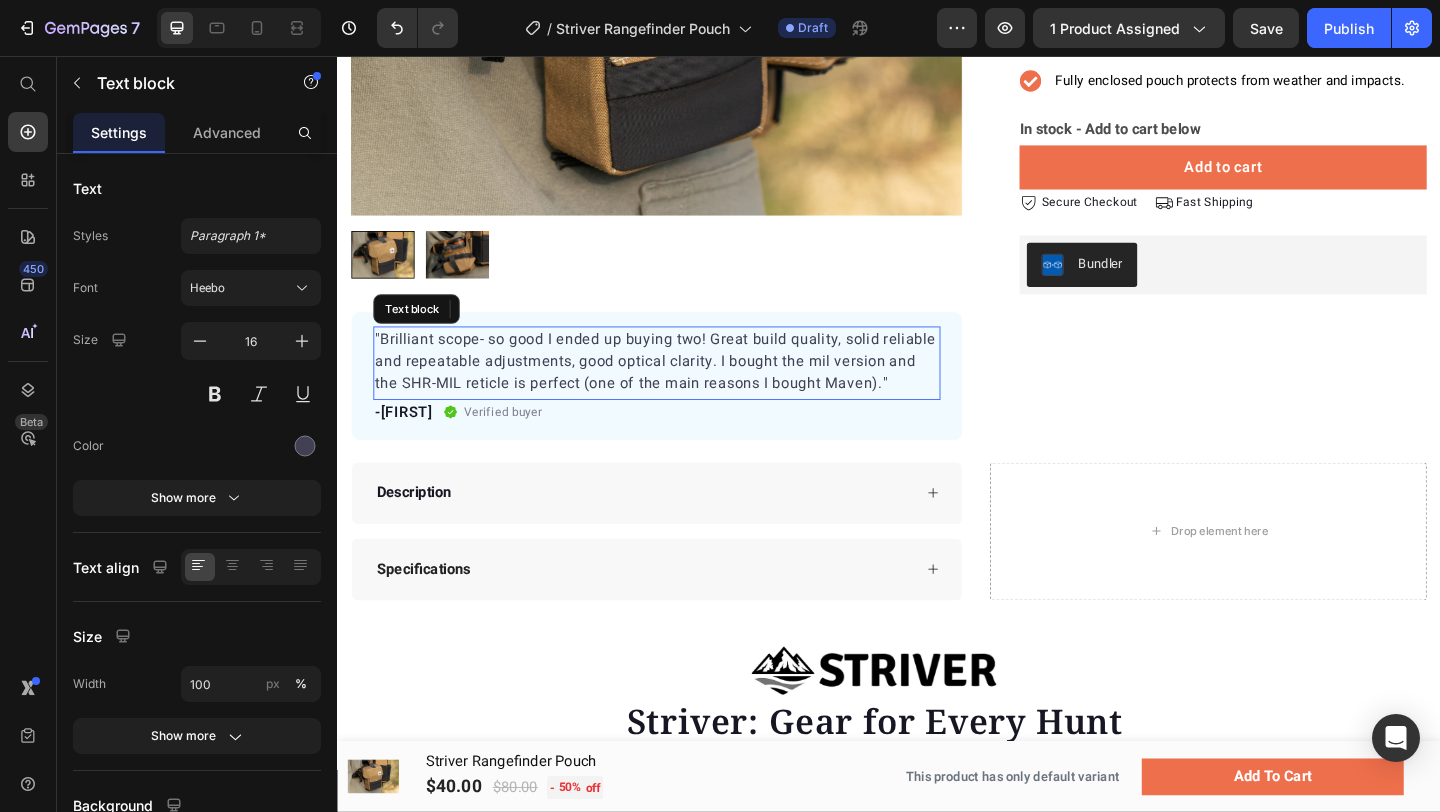 click on ""Brilliant scope- so good I ended up buying two! Great build quality, solid reliable and repeatable adjustments, good optical clarity. I bought the mil version and the SHR-MIL reticle is perfect (one of the main reasons I bought Maven)."" at bounding box center [684, 388] 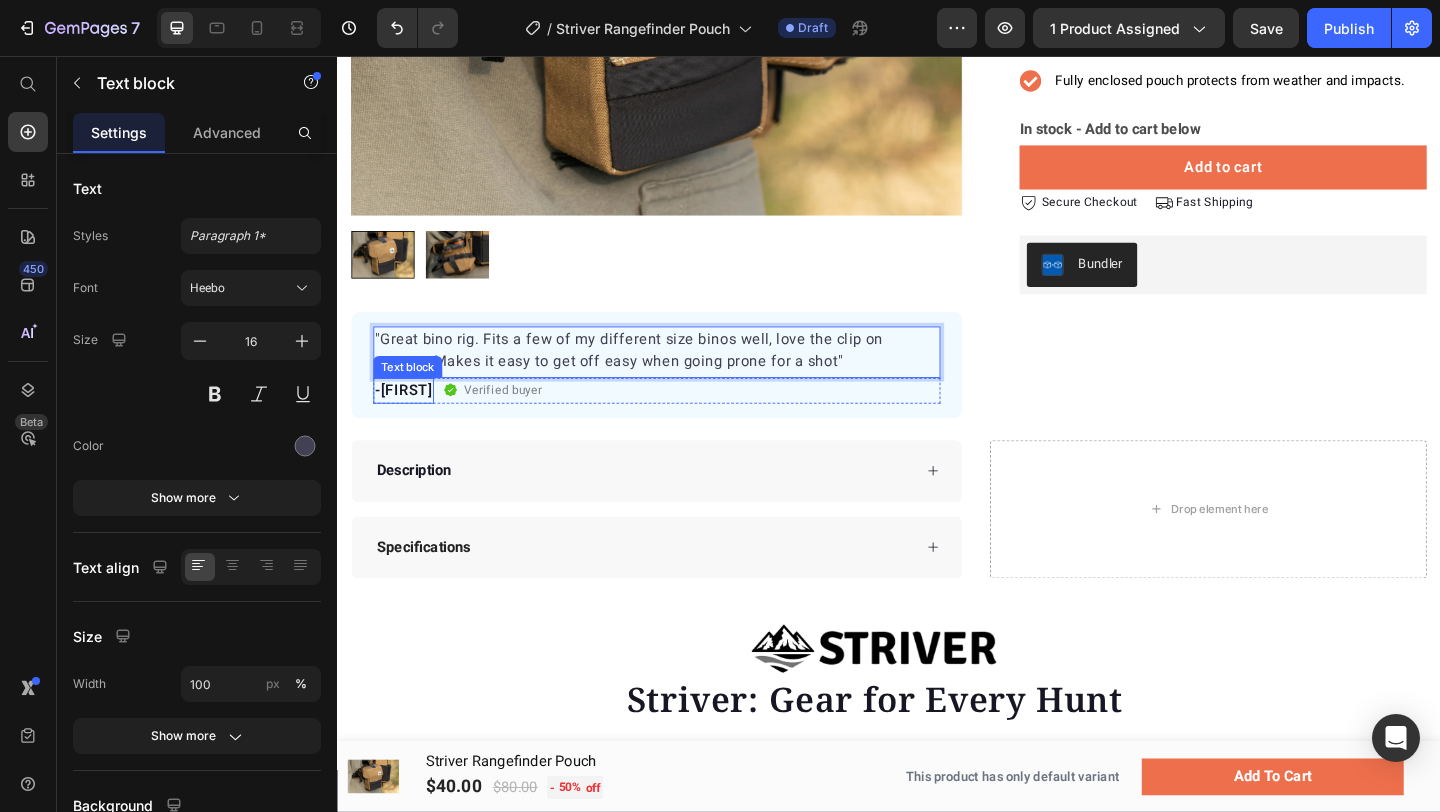 click on "-Nick" at bounding box center [409, 420] 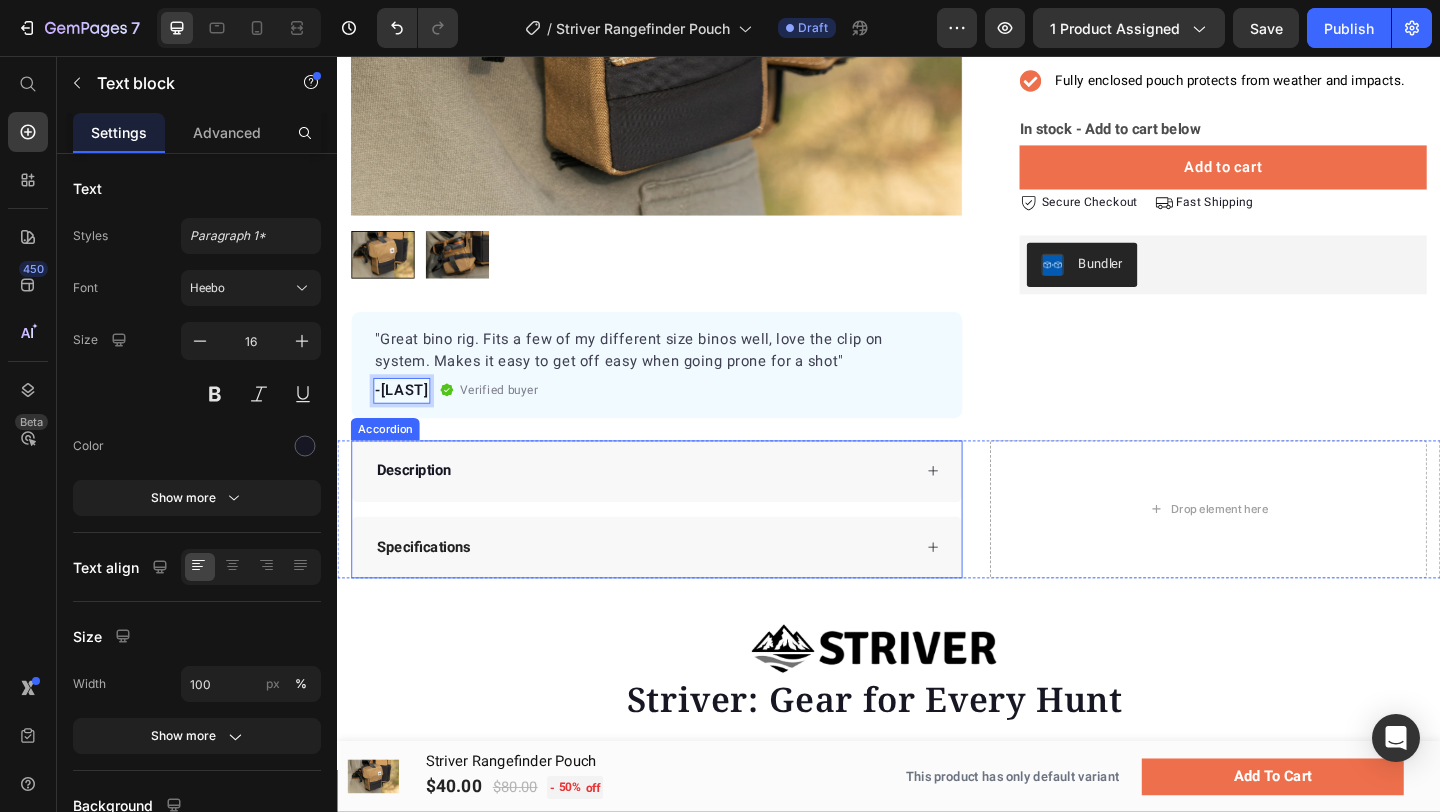 click on "Description
Specifications" at bounding box center (684, 549) 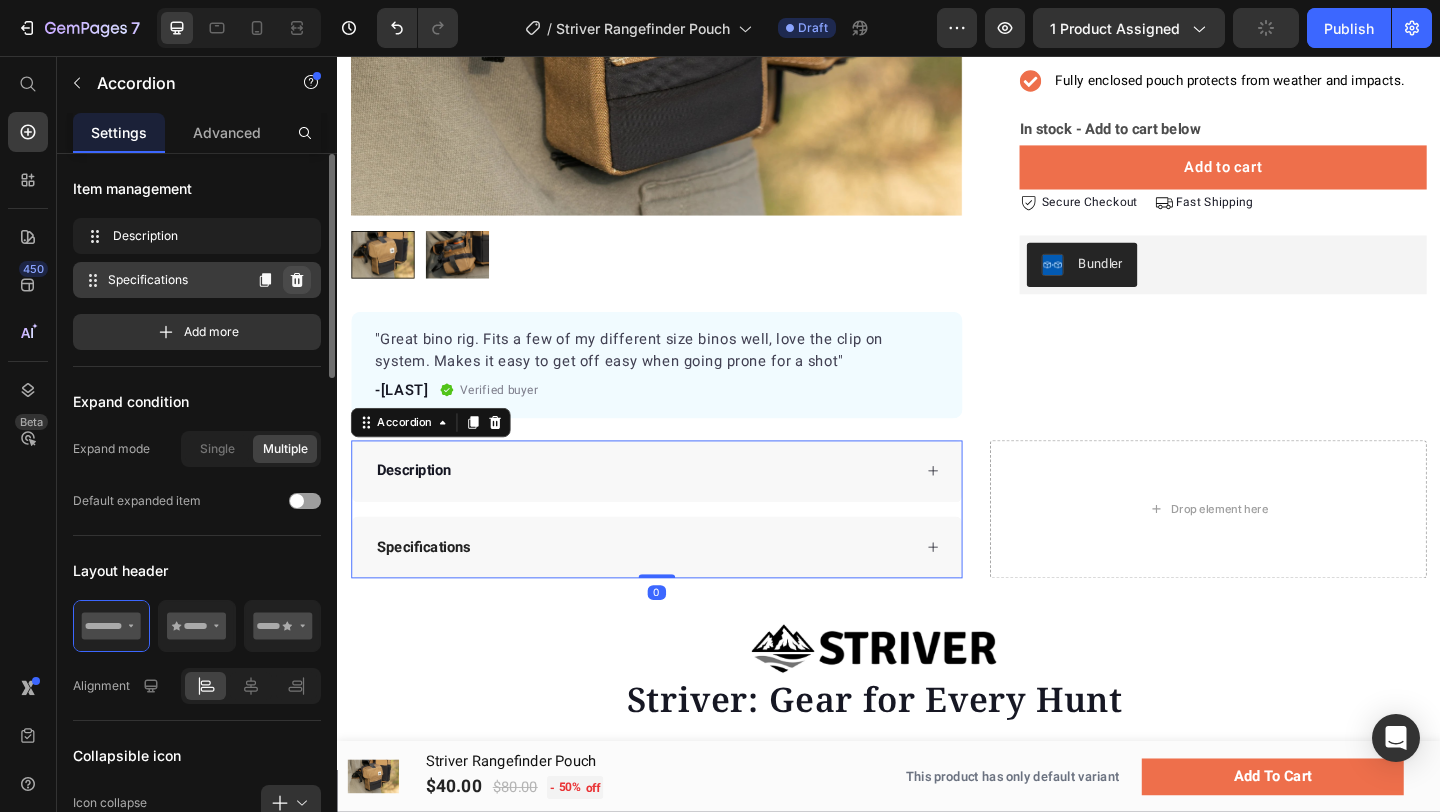 click 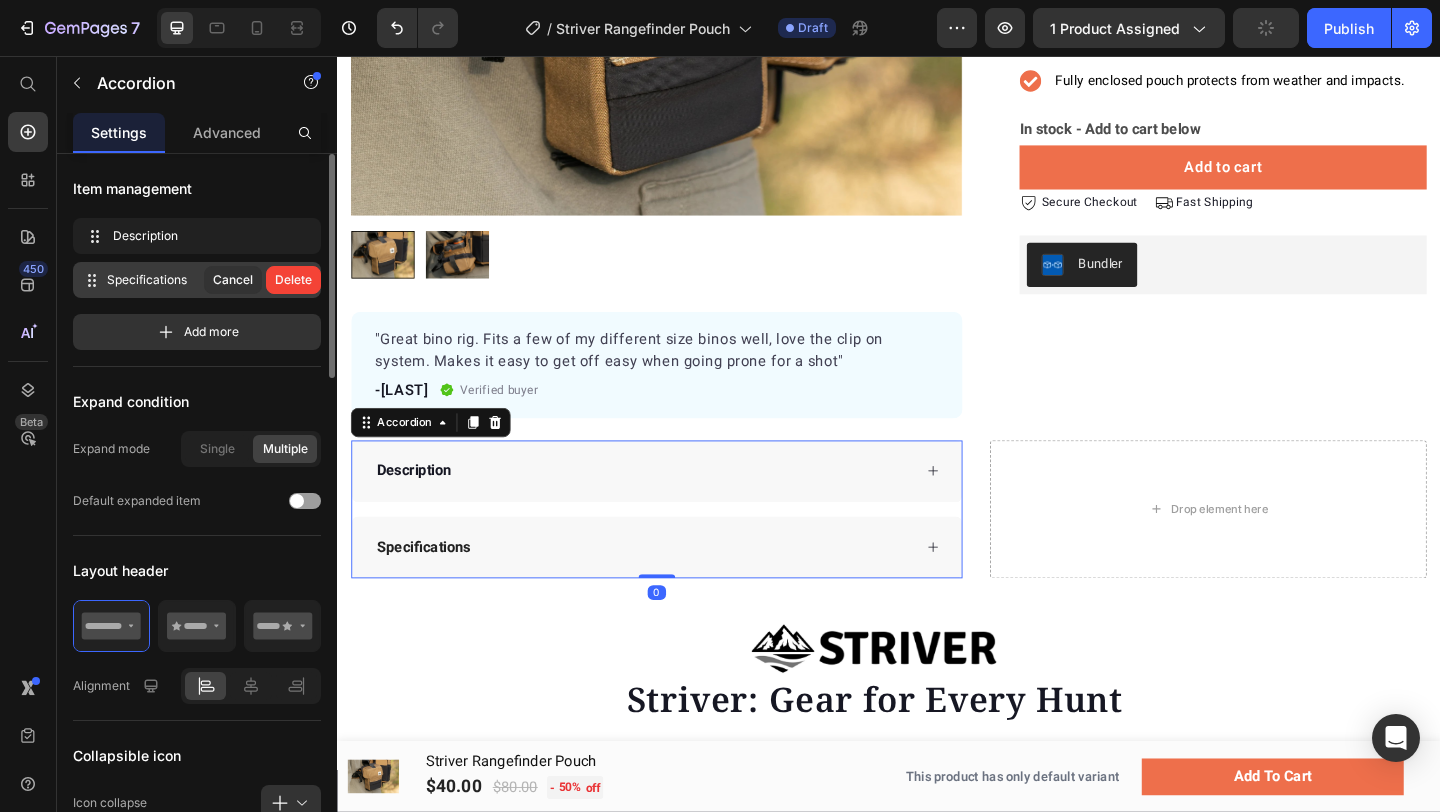 click on "Delete" at bounding box center (293, 280) 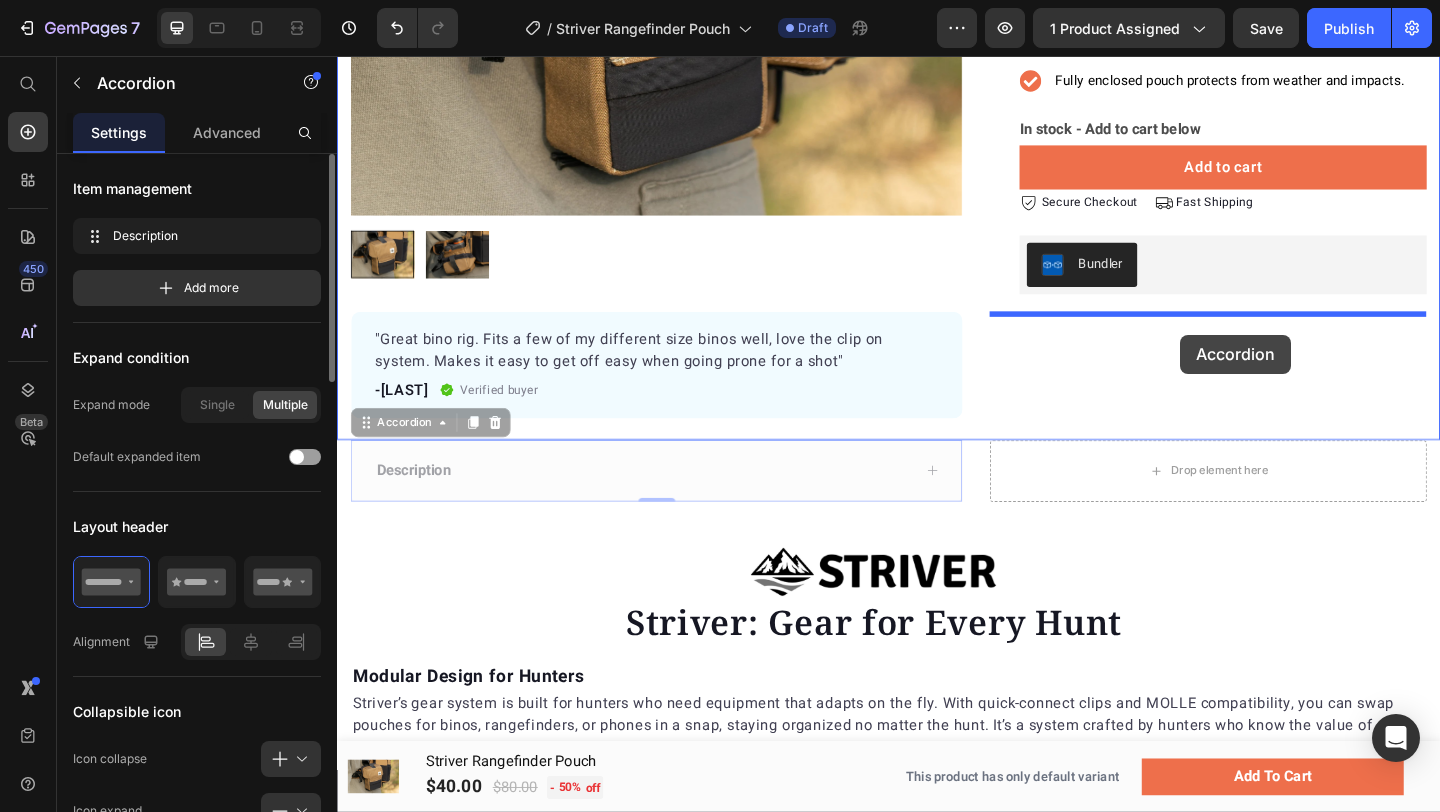 drag, startPoint x: 935, startPoint y: 498, endPoint x: 1254, endPoint y: 359, distance: 347.96838 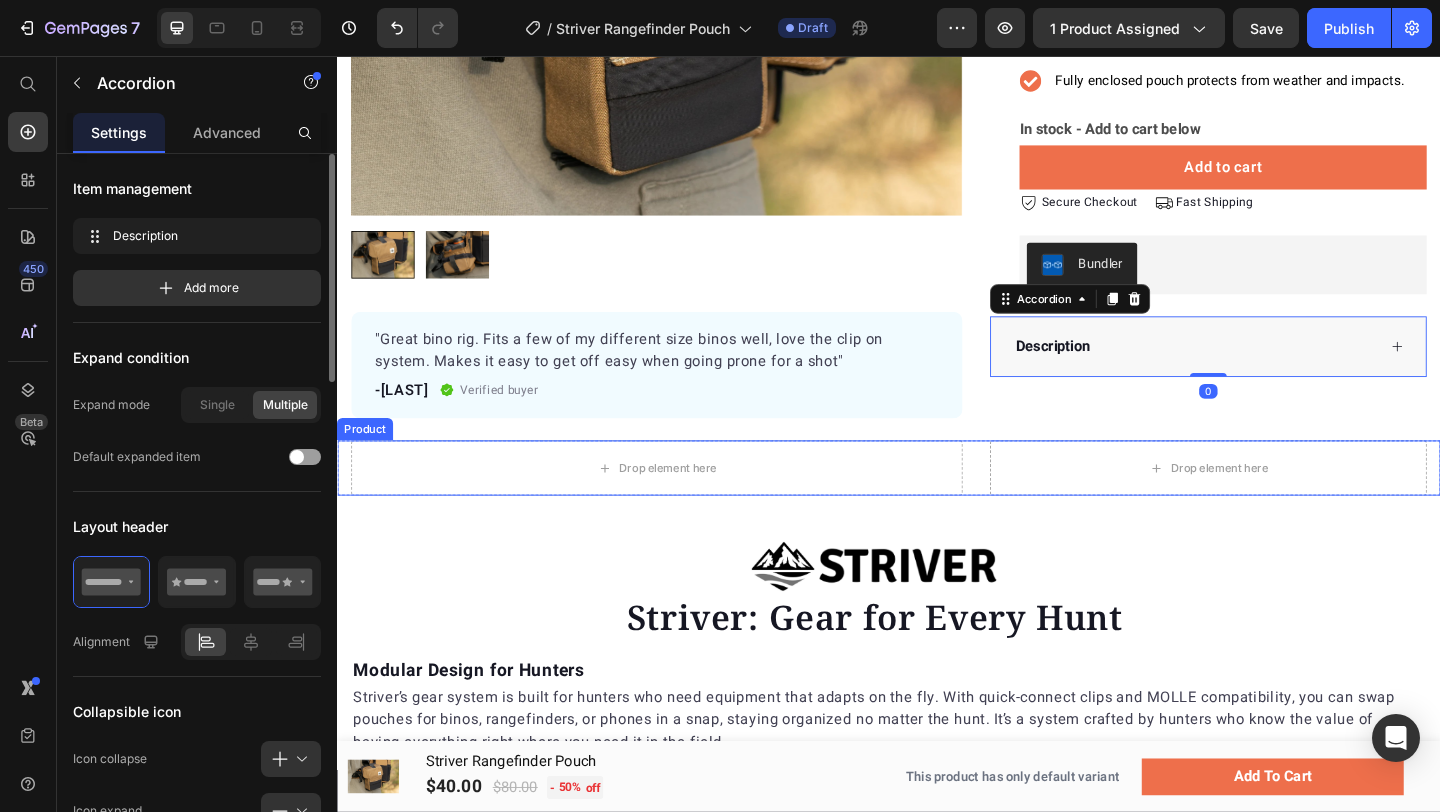click on "Drop element here
Drop element here Product" at bounding box center [937, 504] 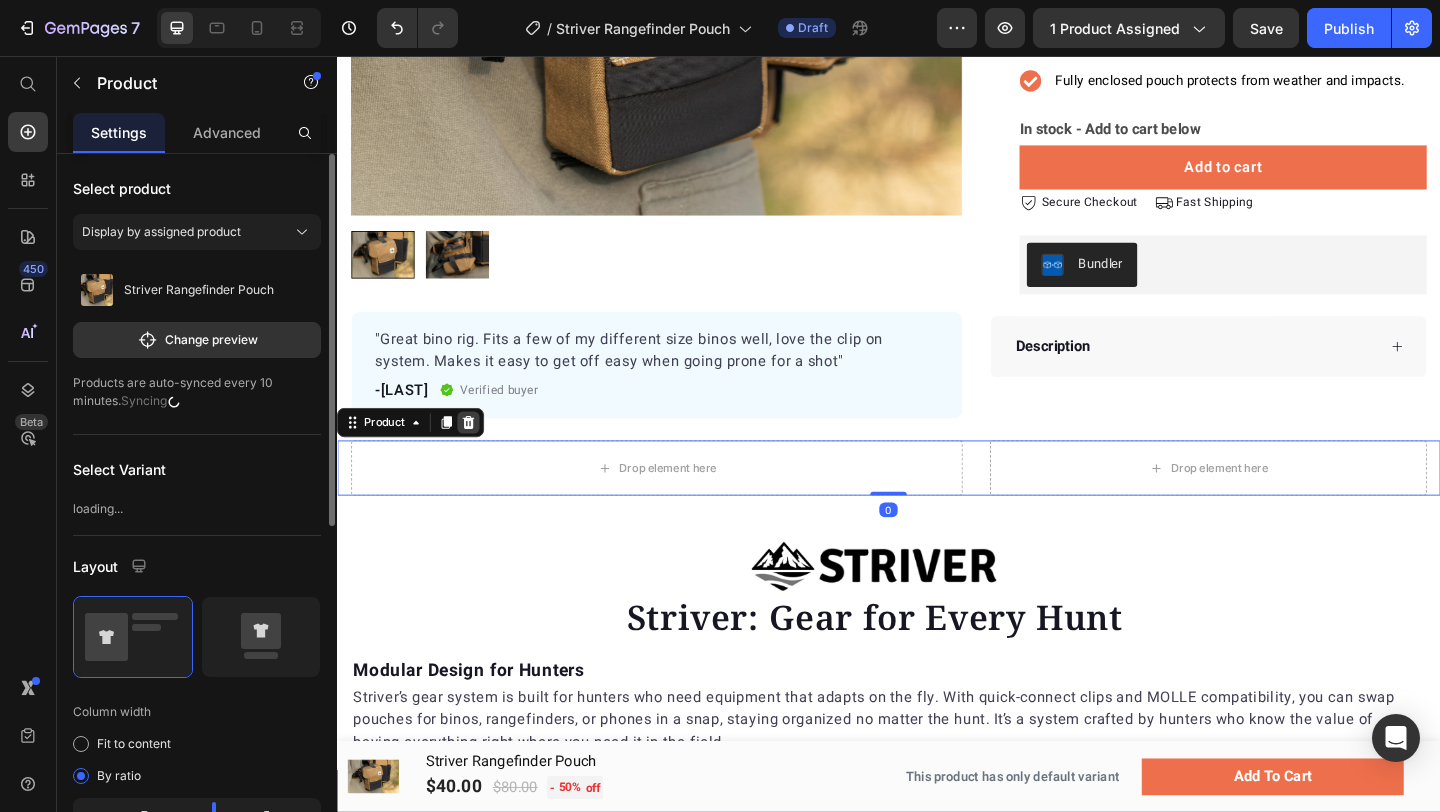 click 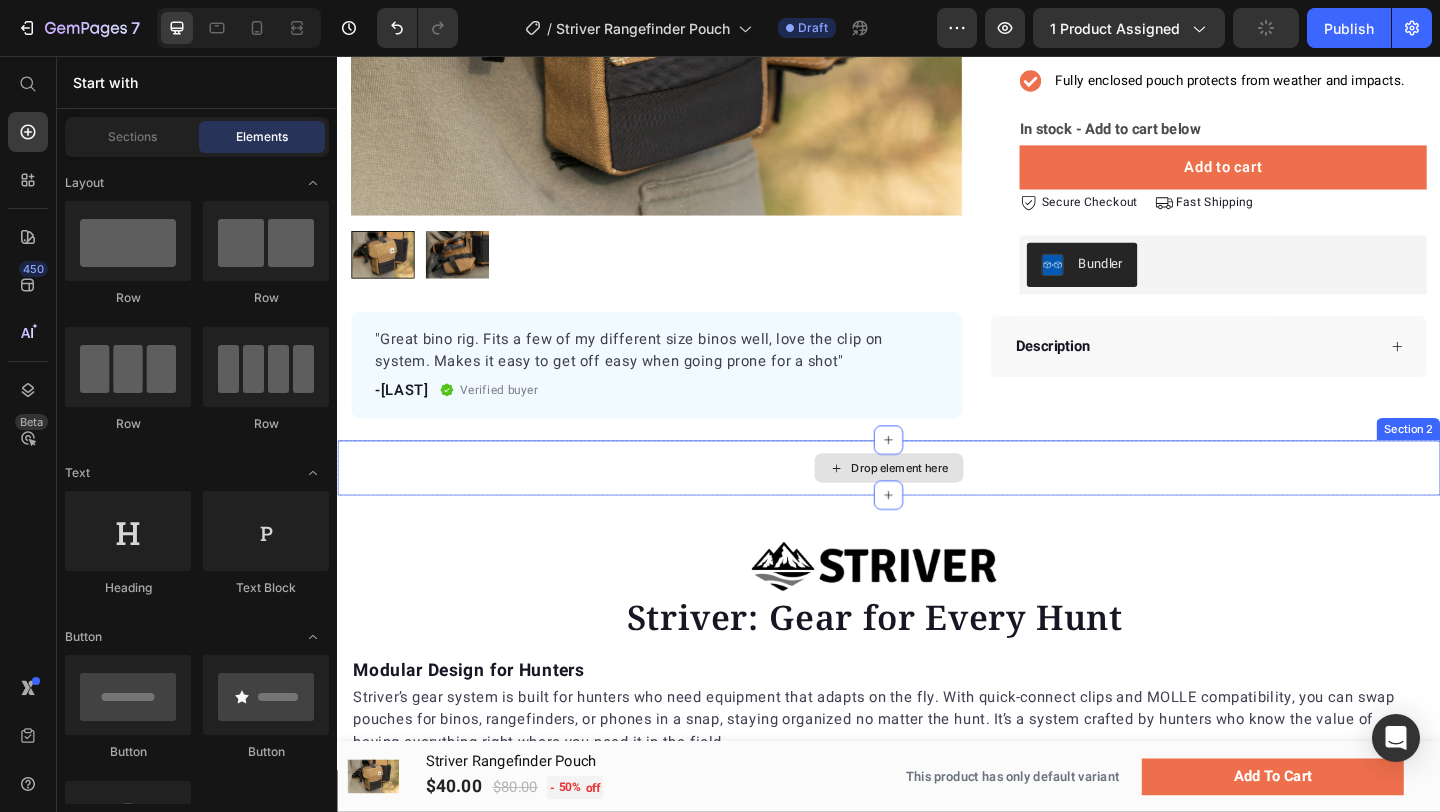 click on "Drop element here" at bounding box center (937, 504) 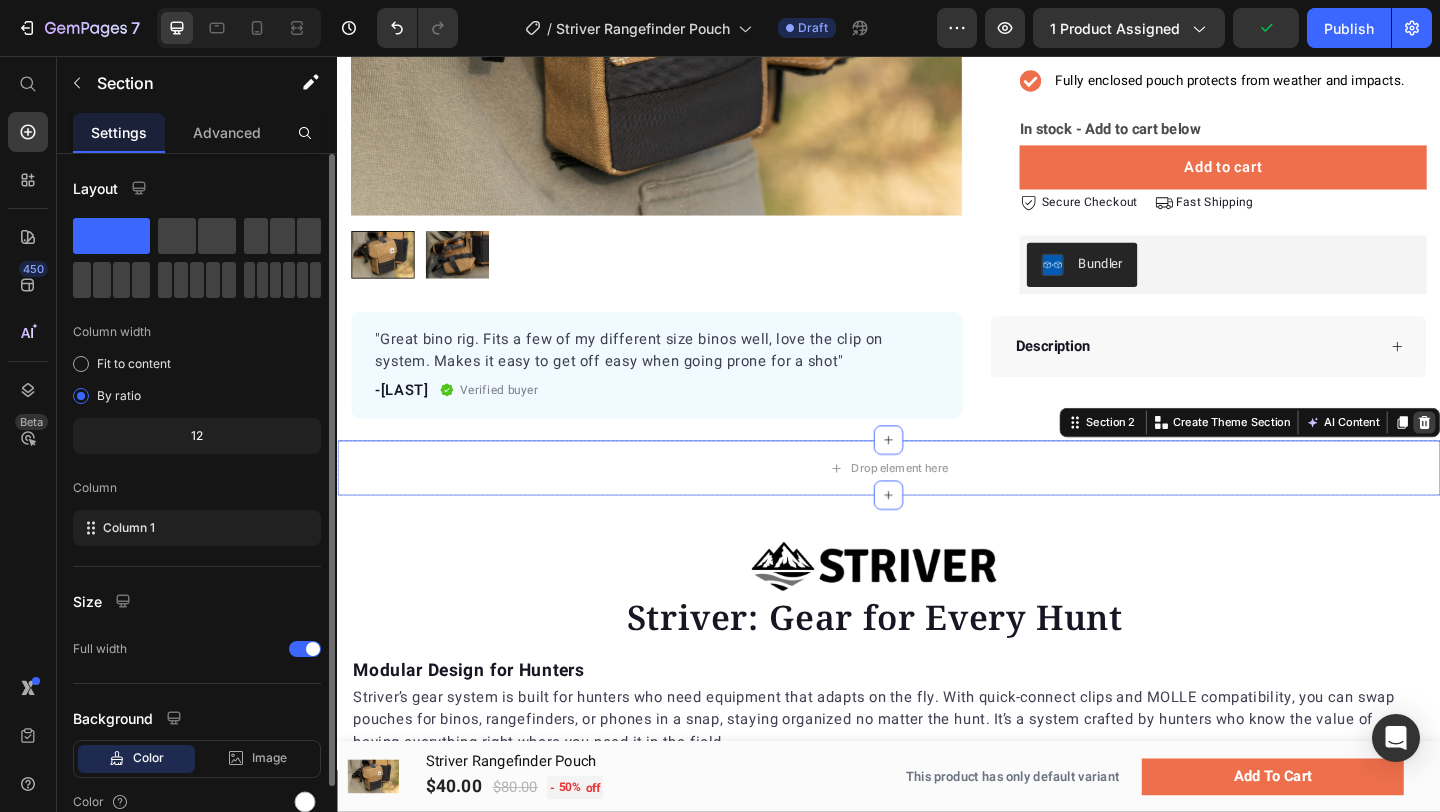click 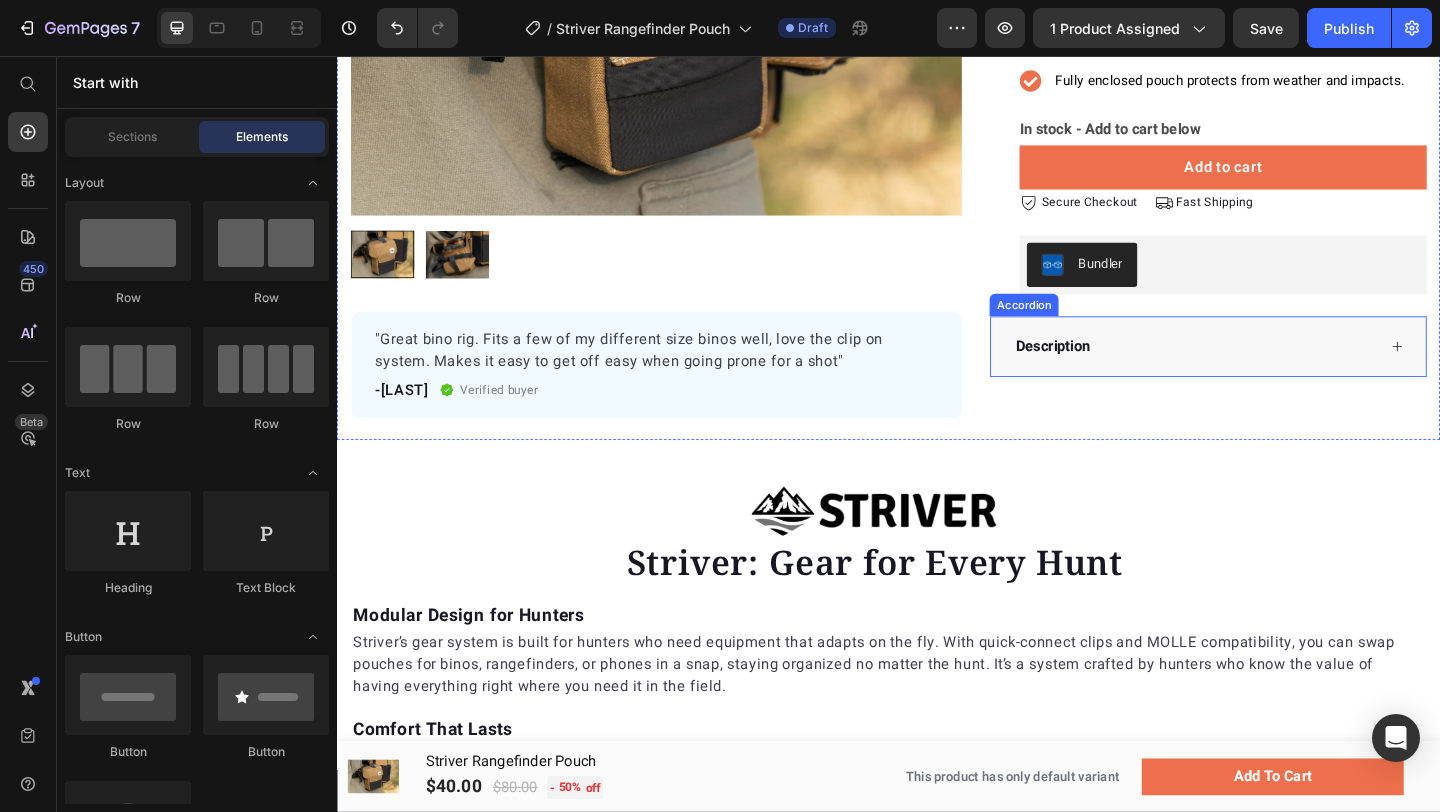 click on "Description" at bounding box center [1284, 372] 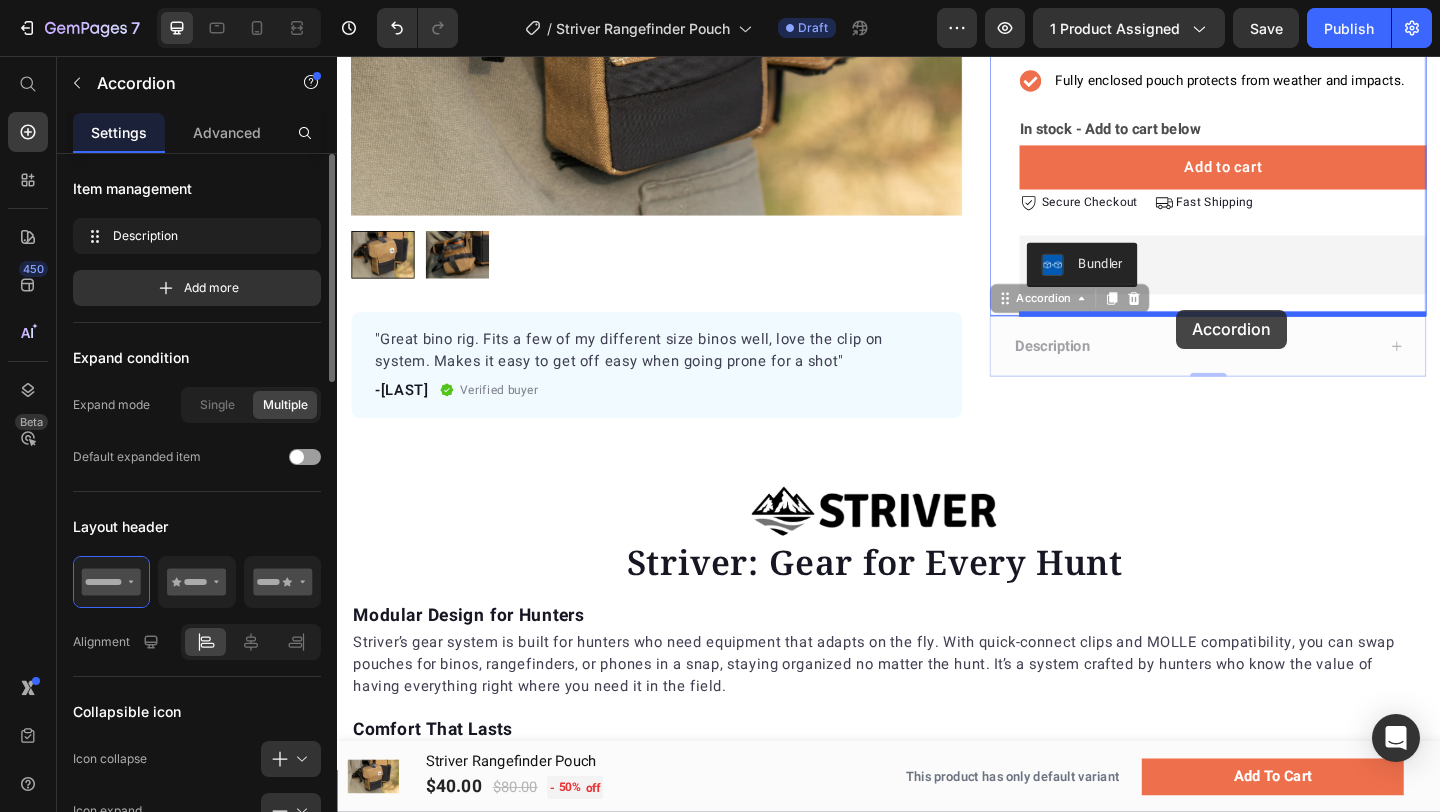 drag, startPoint x: 1246, startPoint y: 321, endPoint x: 1250, endPoint y: 332, distance: 11.7046995 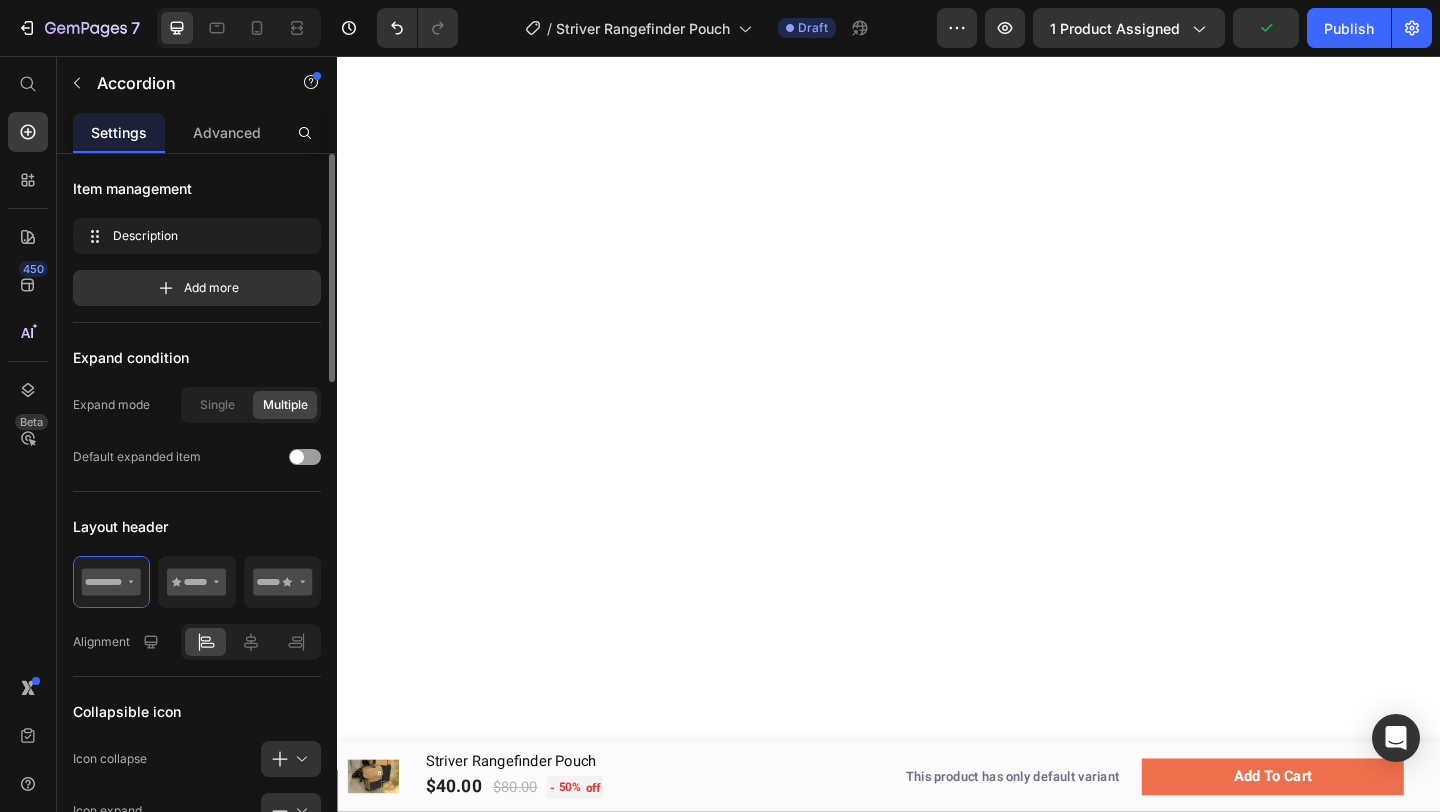 scroll, scrollTop: 10, scrollLeft: 0, axis: vertical 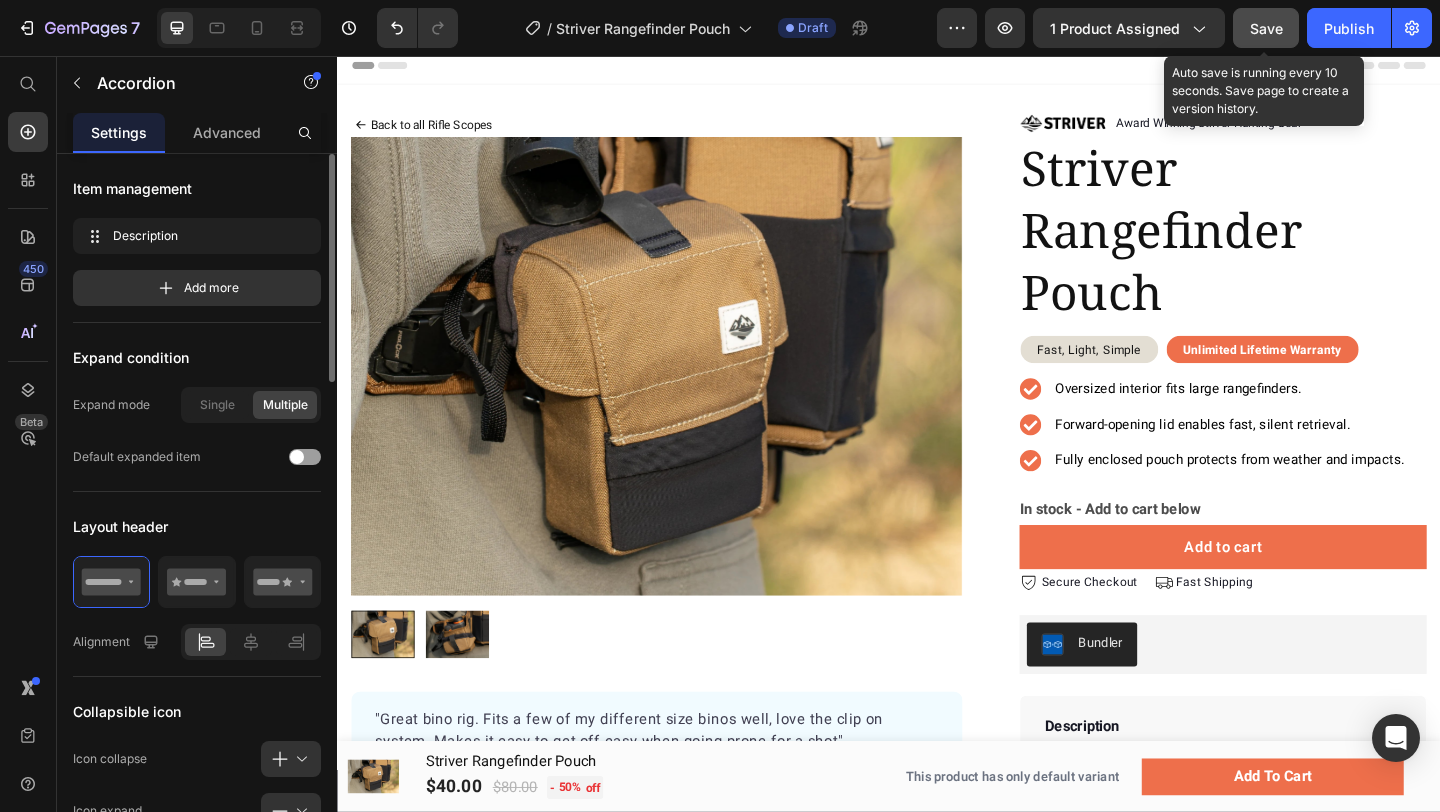 click on "Save" 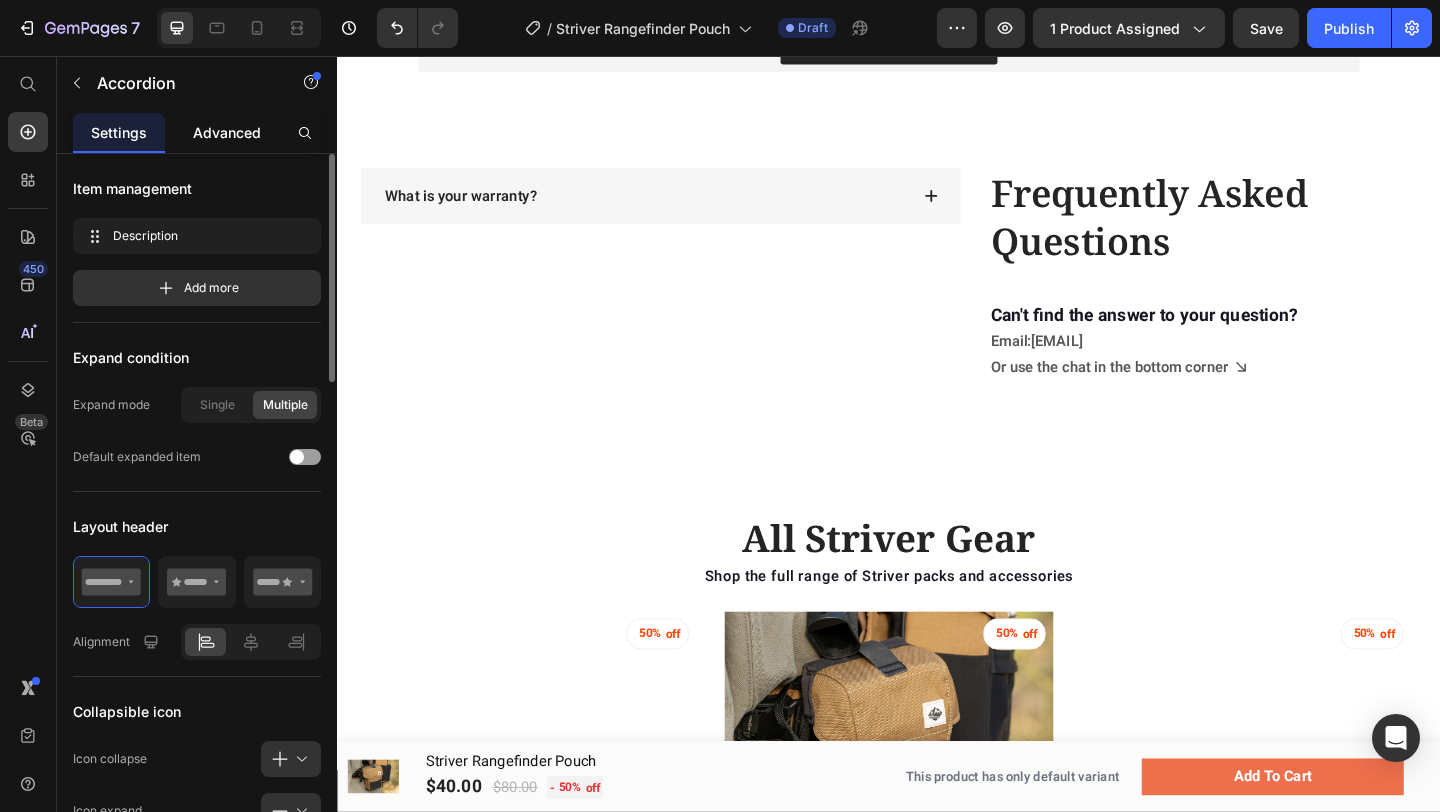 scroll, scrollTop: 1589, scrollLeft: 0, axis: vertical 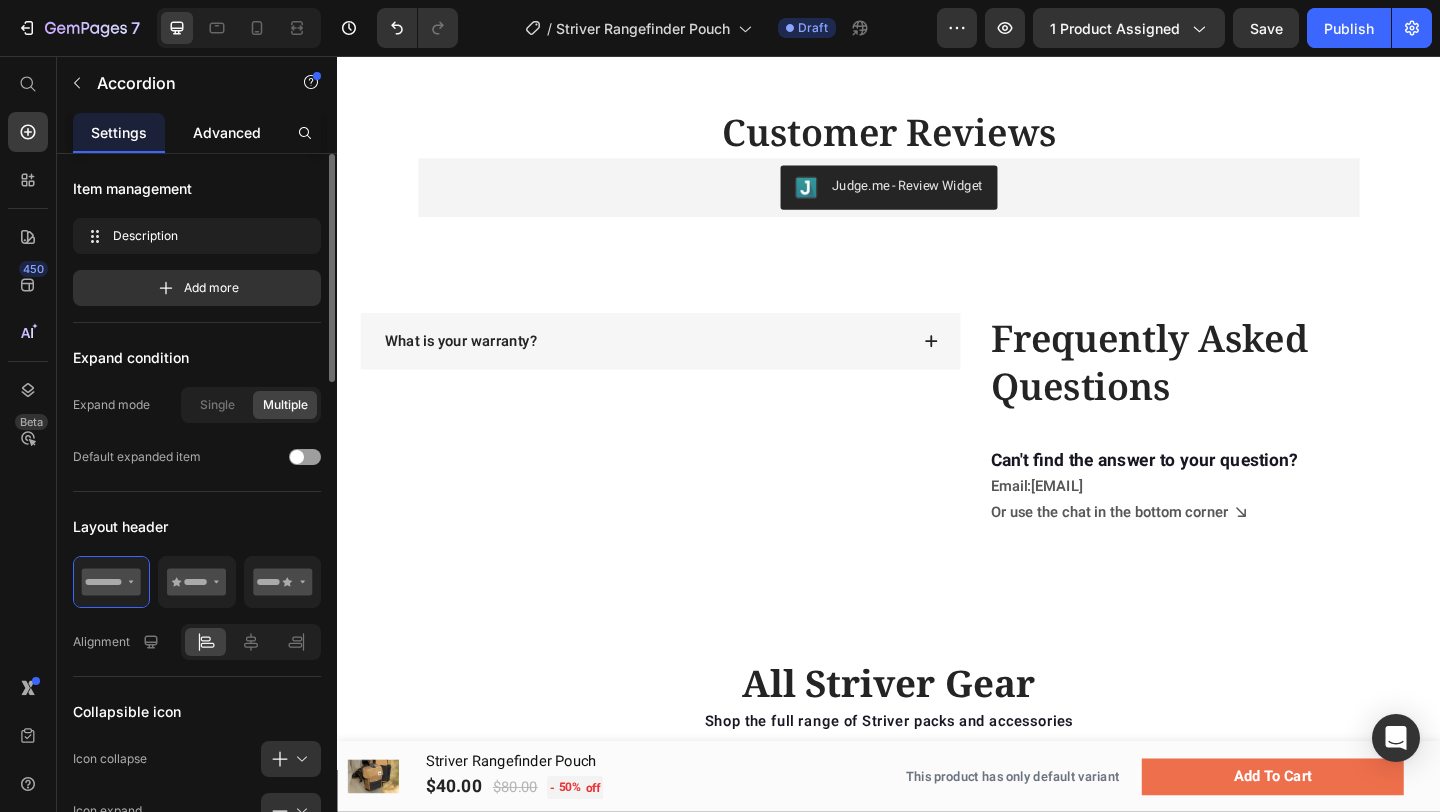click 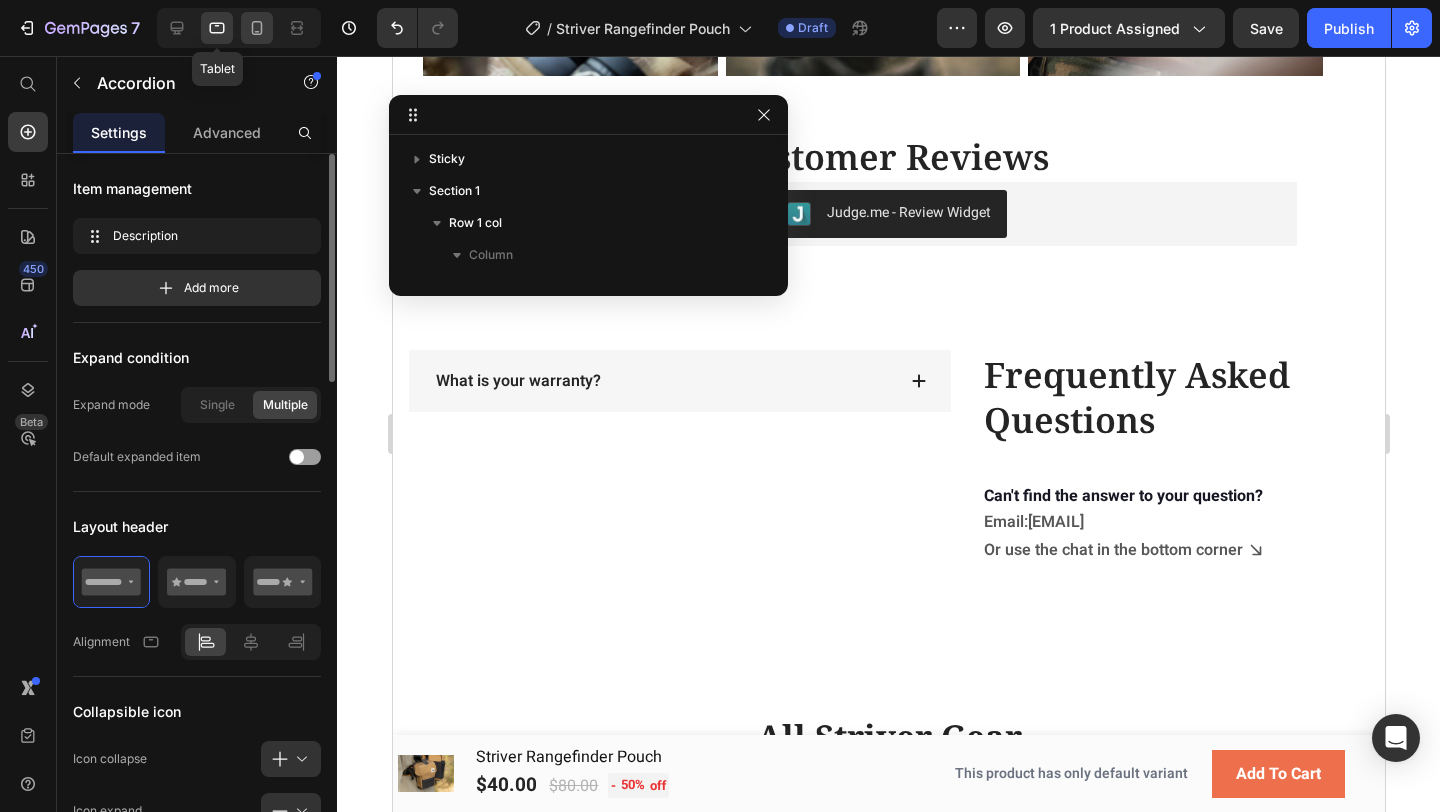 click 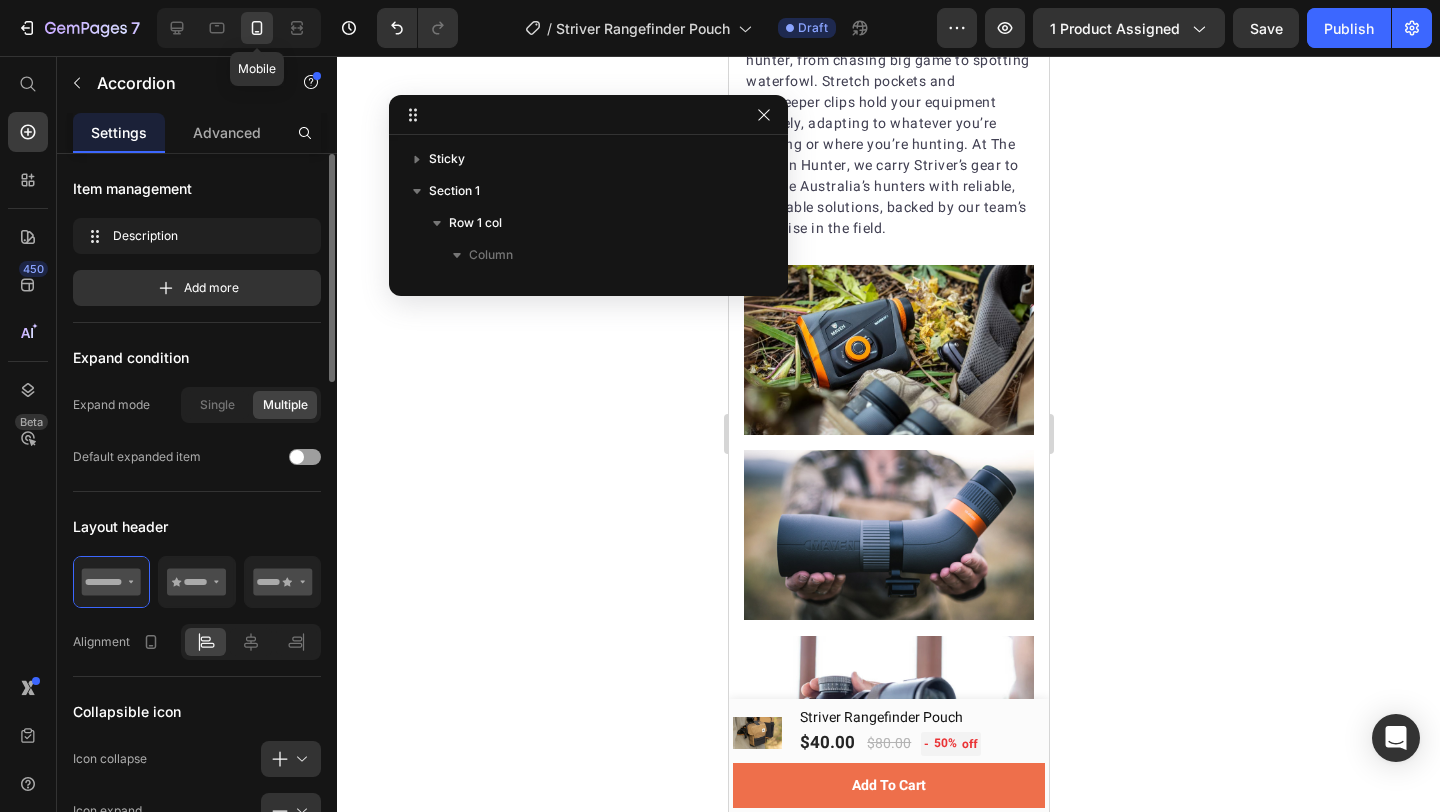 scroll, scrollTop: 1587, scrollLeft: 0, axis: vertical 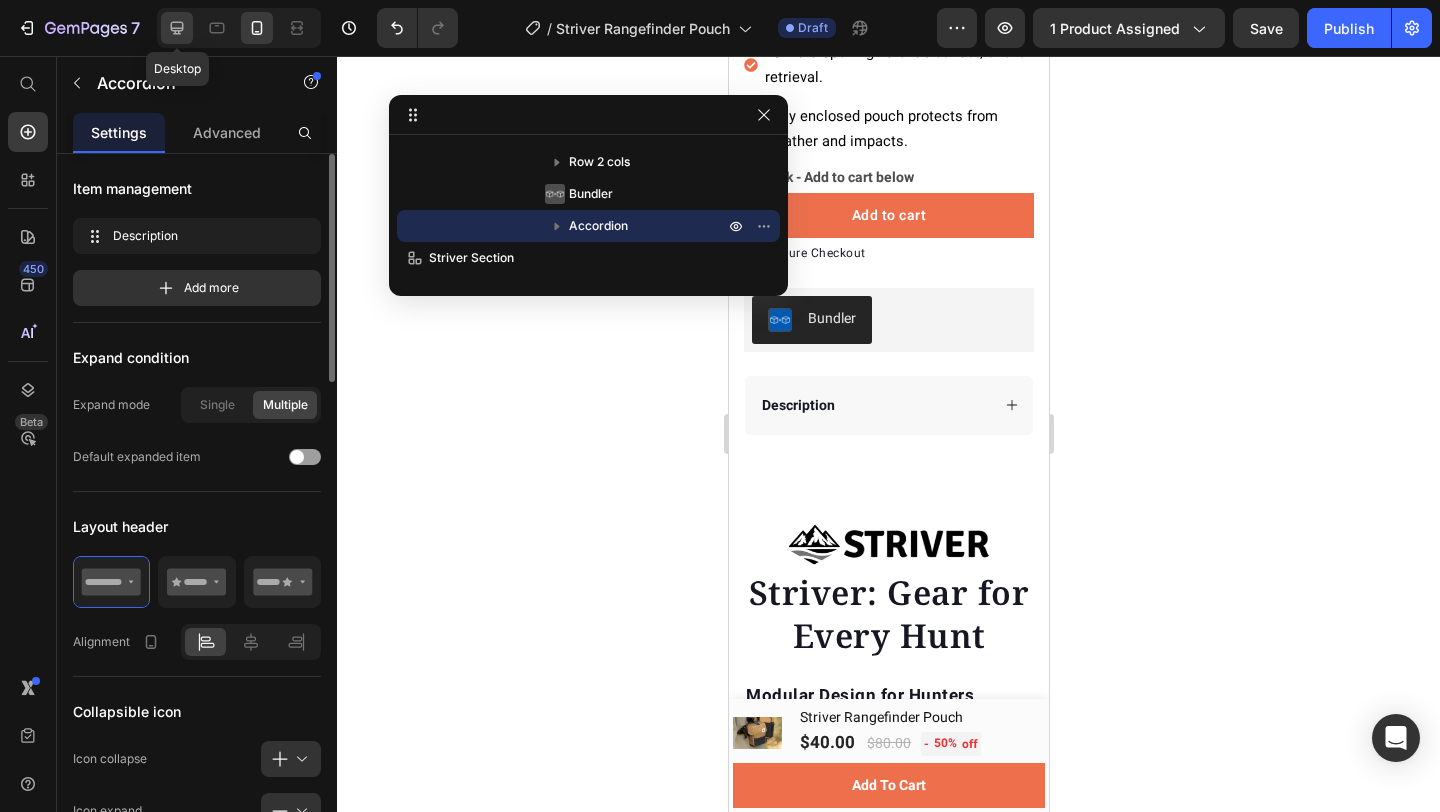 click 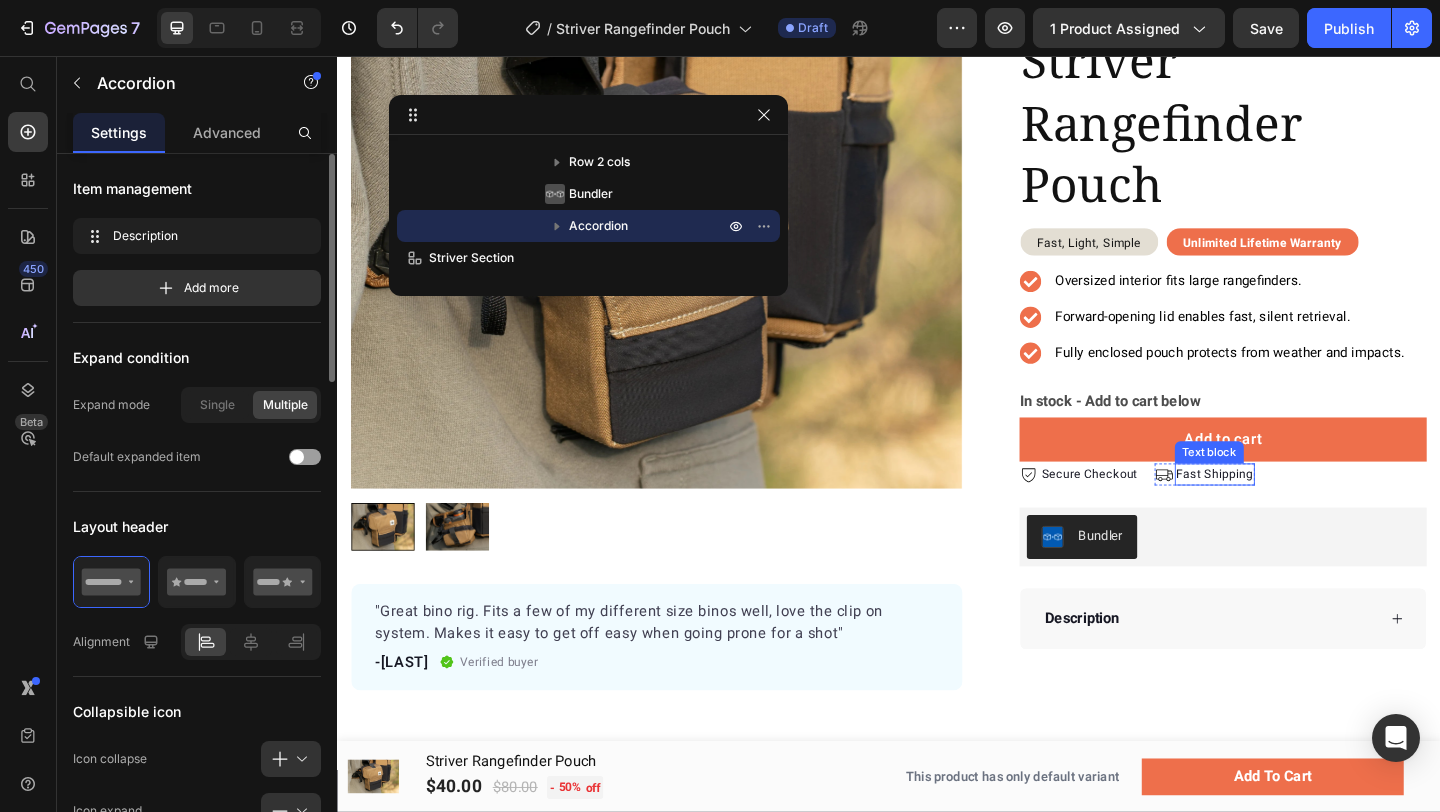 scroll, scrollTop: 138, scrollLeft: 0, axis: vertical 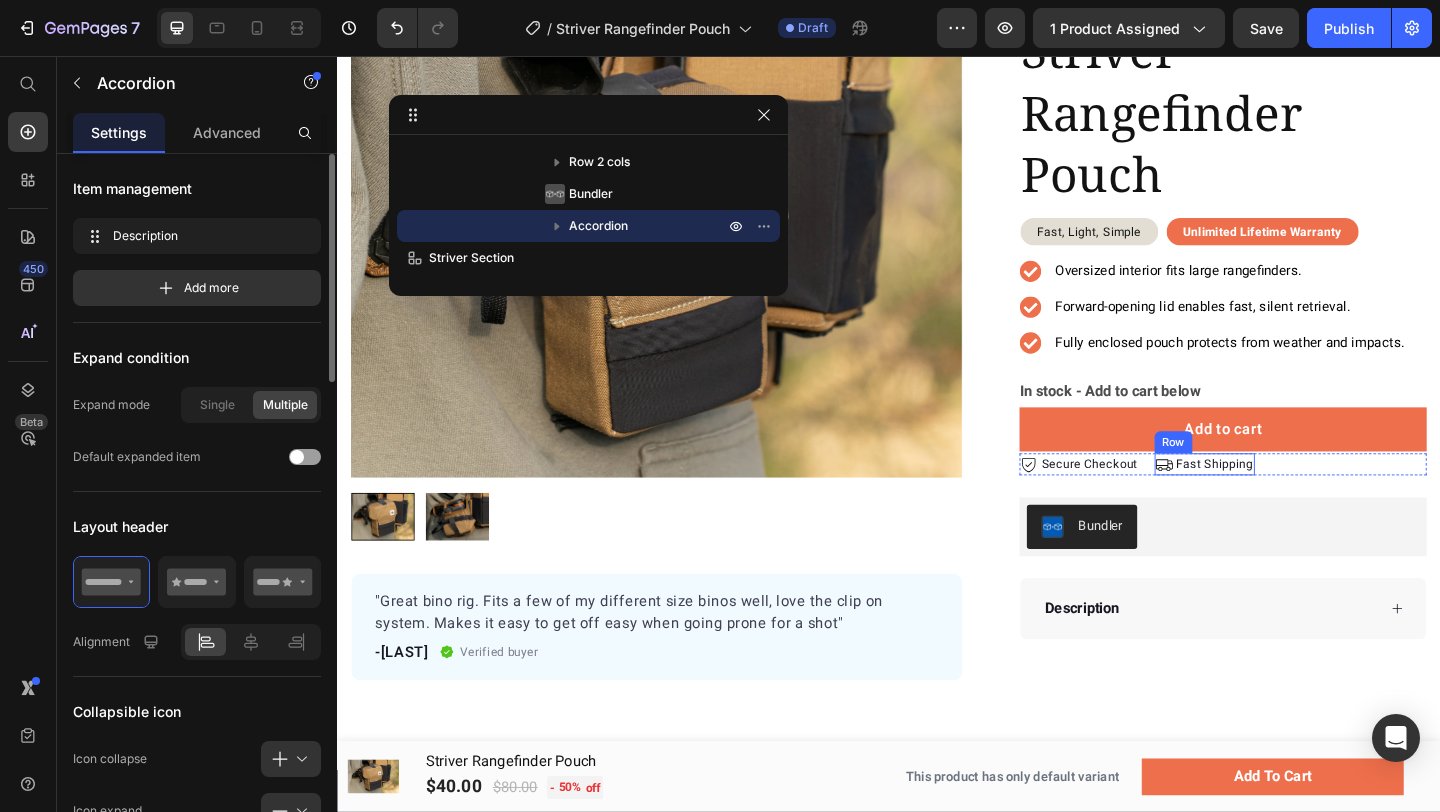 click on "Icon Fast Shipping Text block Row" at bounding box center (1281, 500) 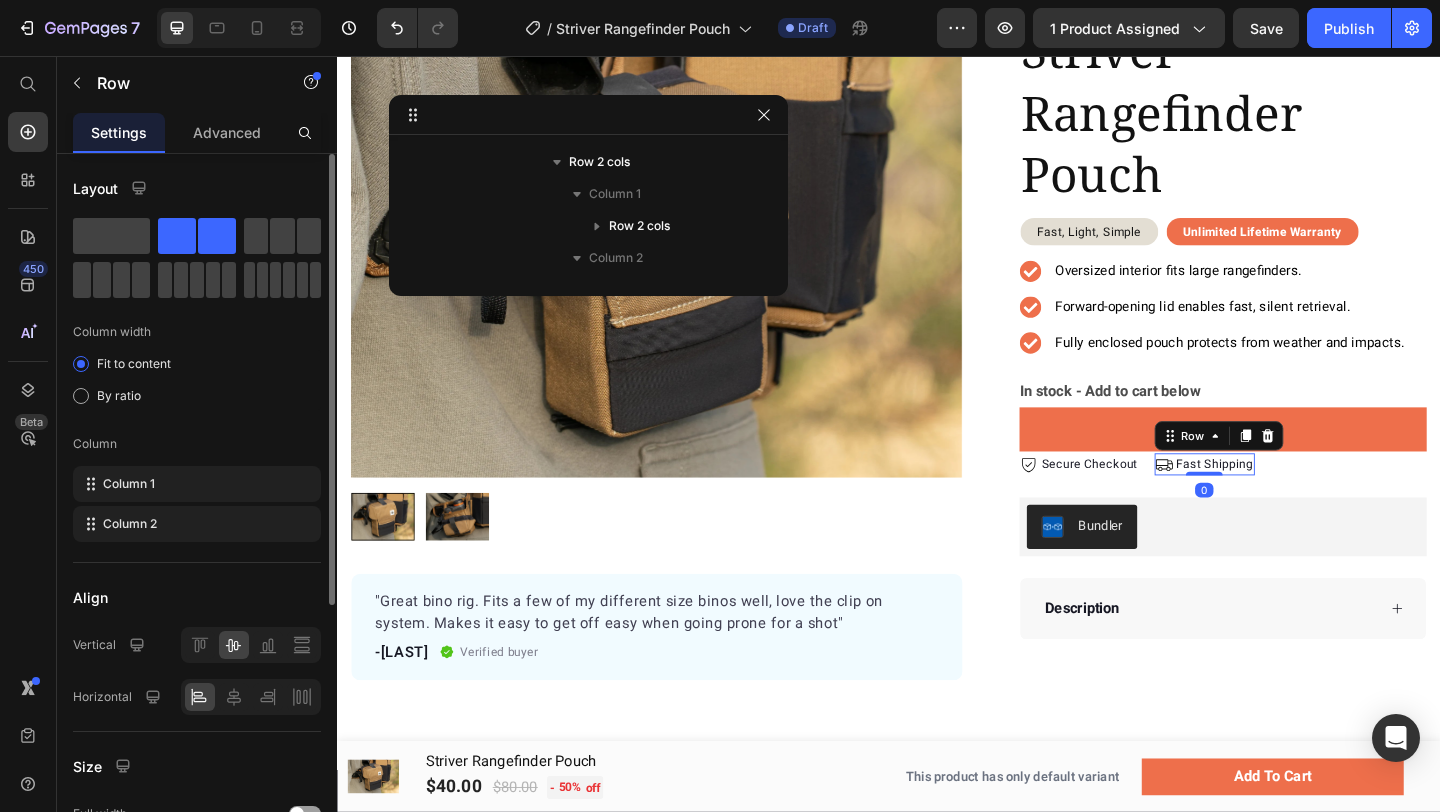 scroll, scrollTop: 573, scrollLeft: 0, axis: vertical 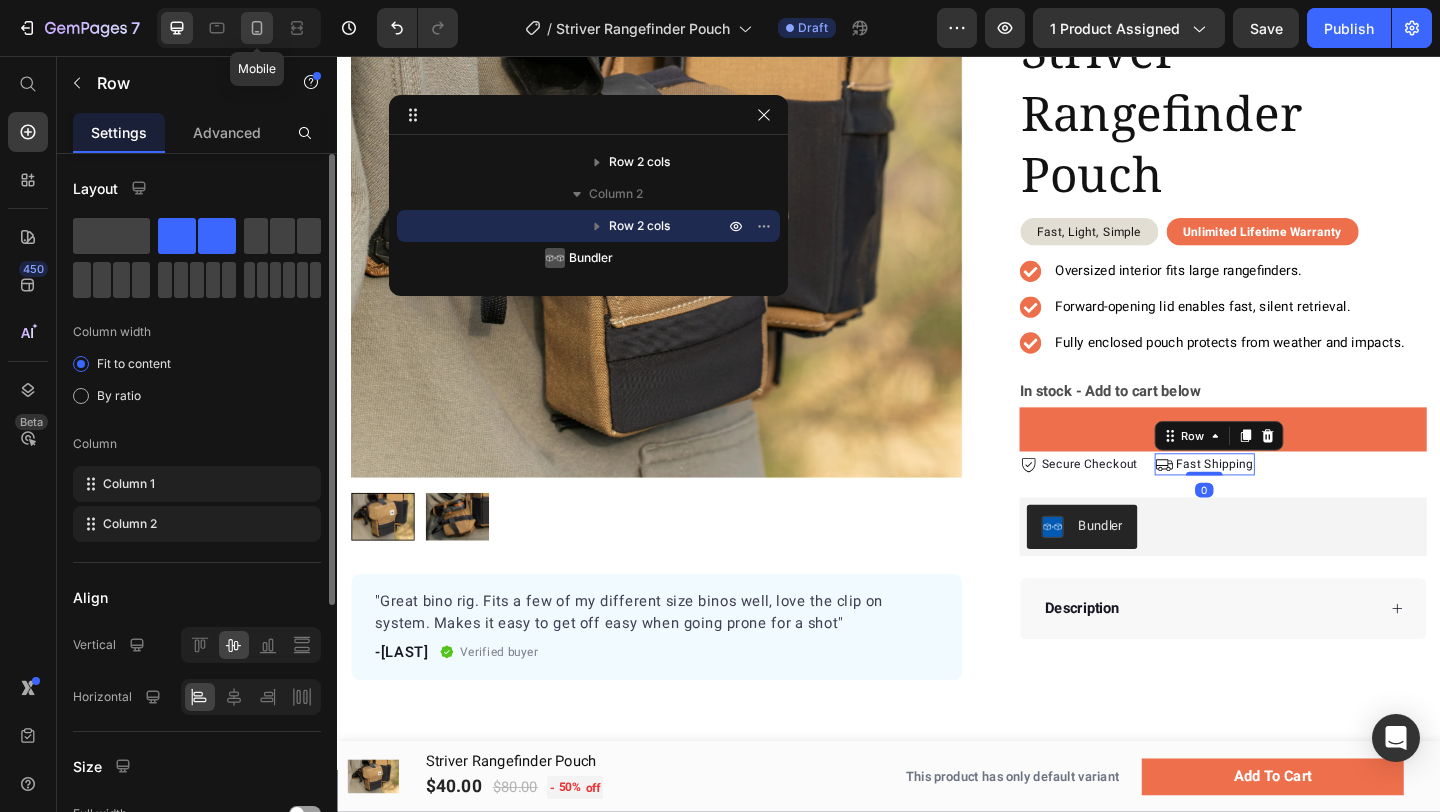 click 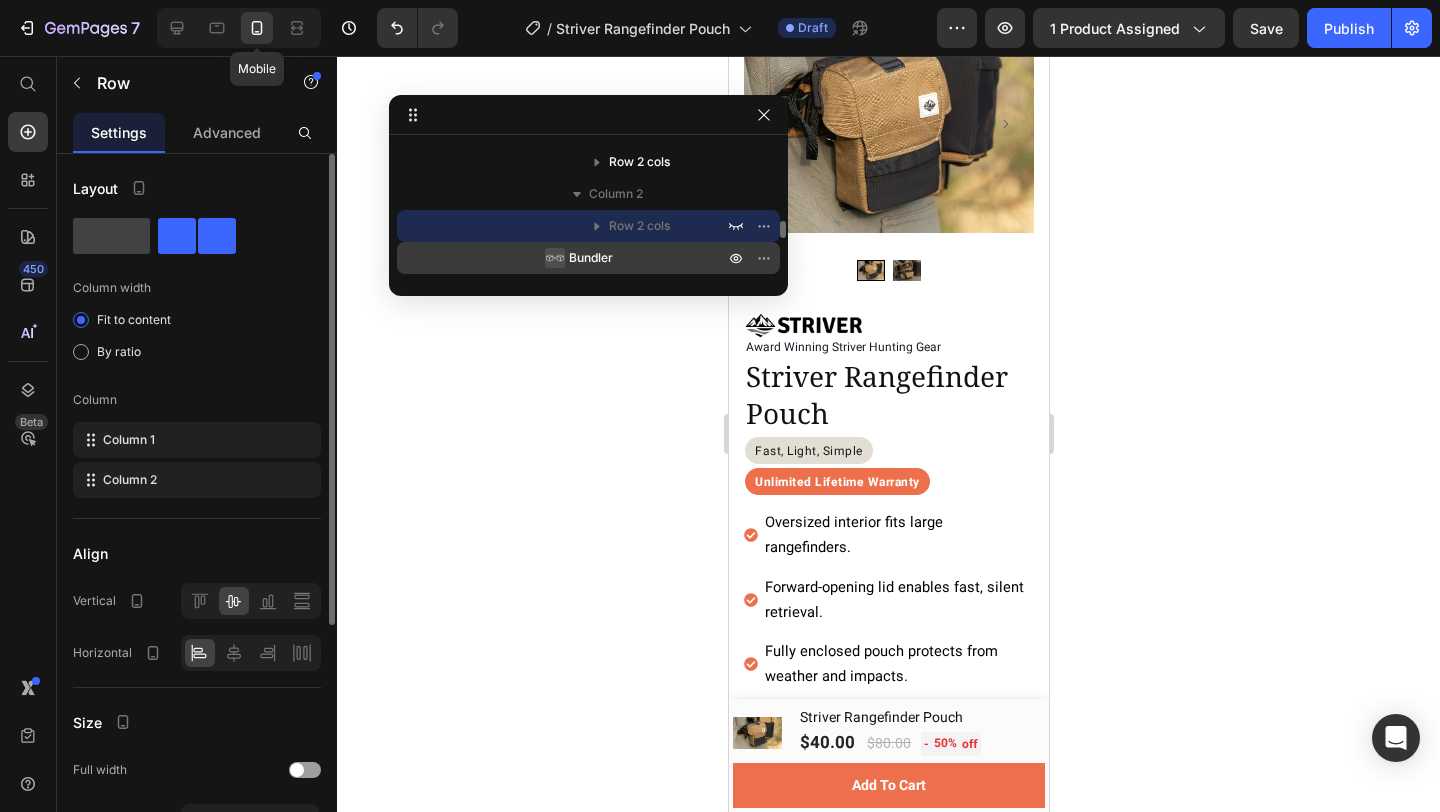 scroll, scrollTop: 92, scrollLeft: 0, axis: vertical 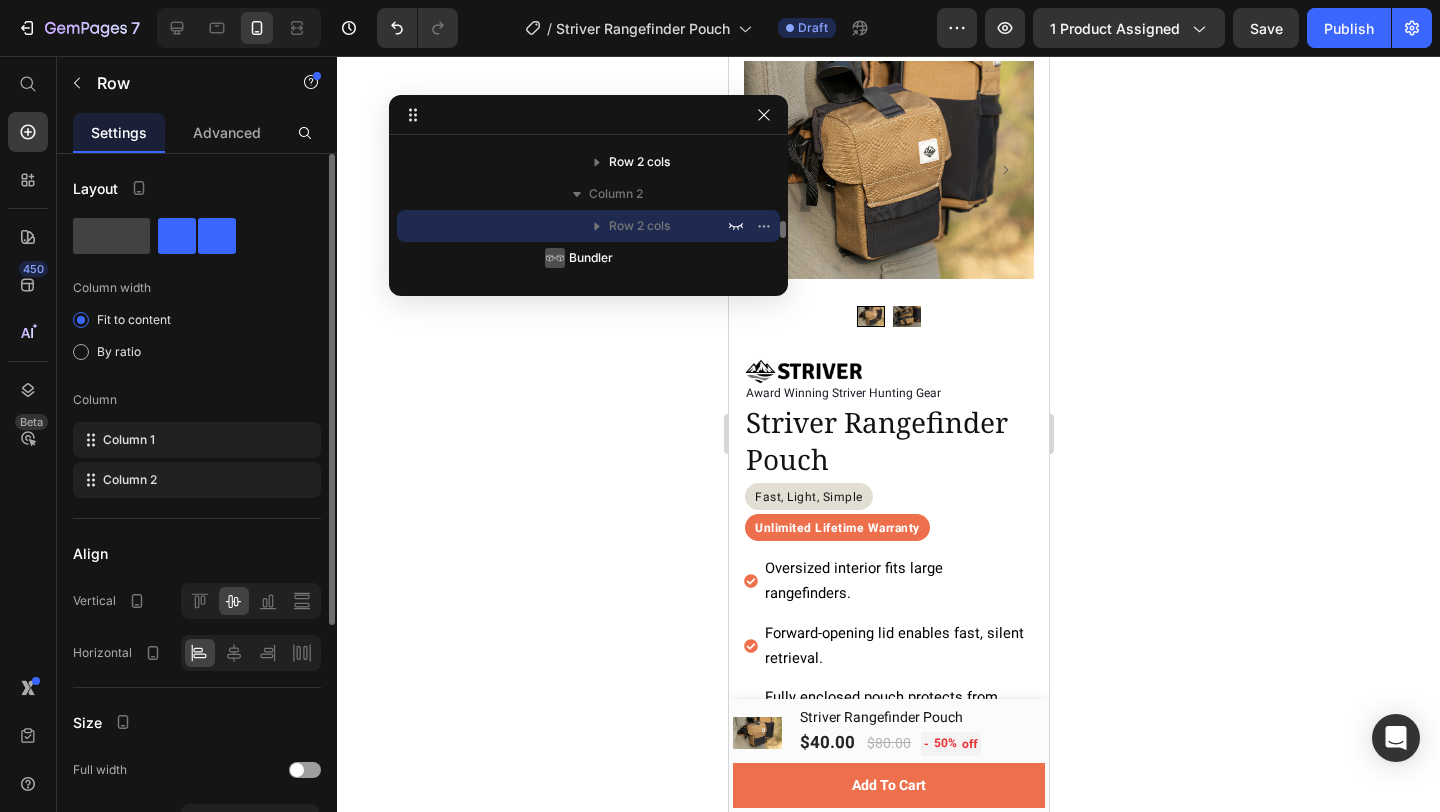 click 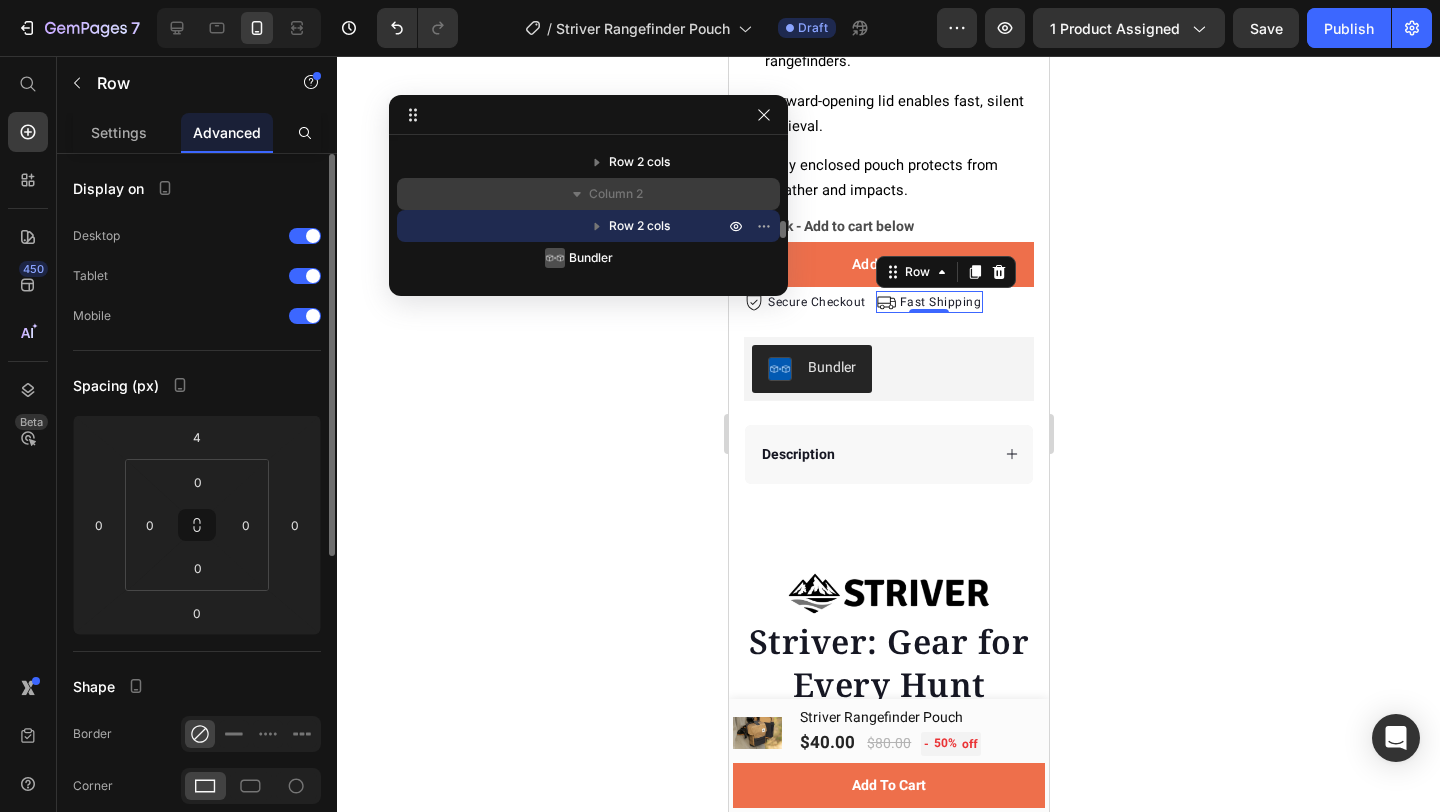 scroll, scrollTop: 620, scrollLeft: 0, axis: vertical 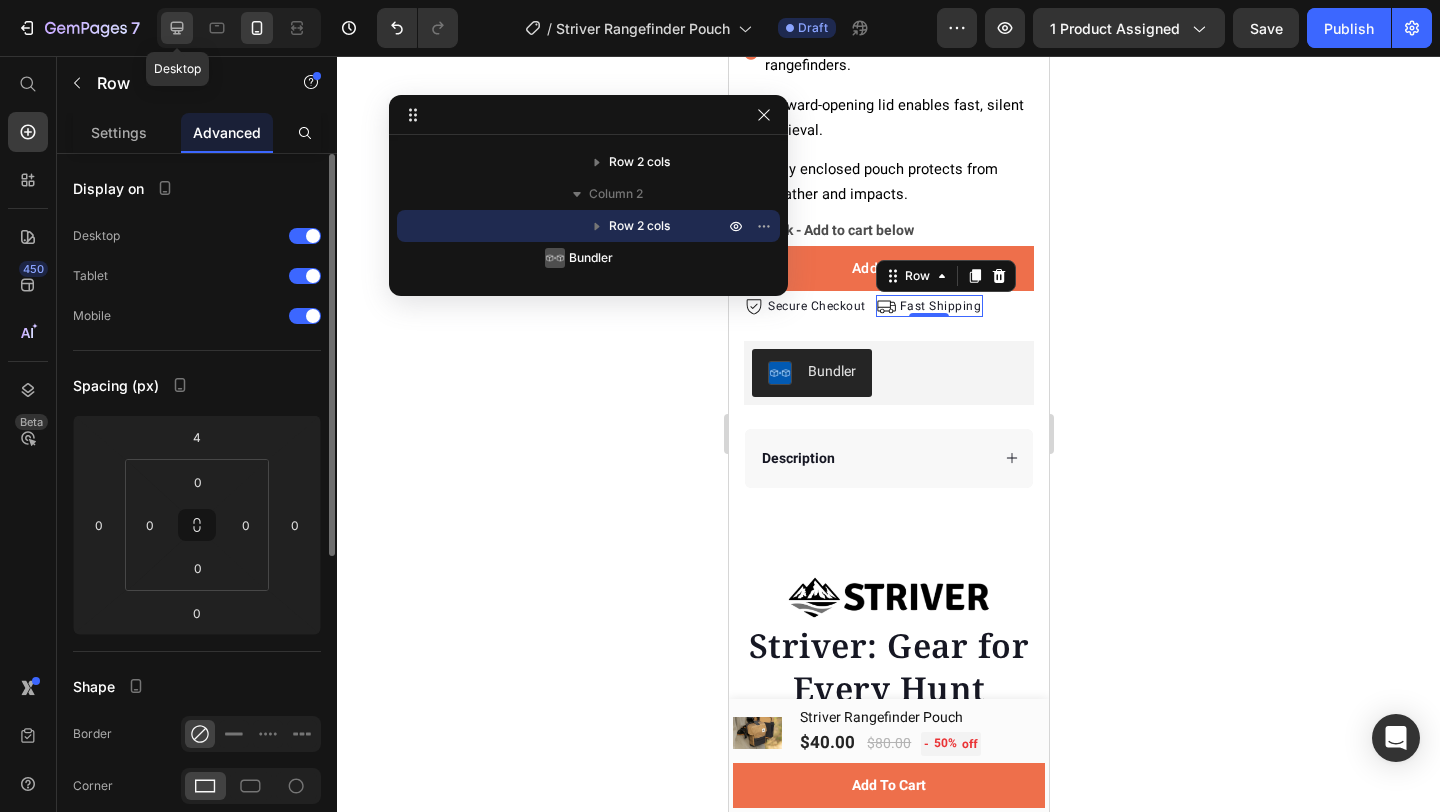 click 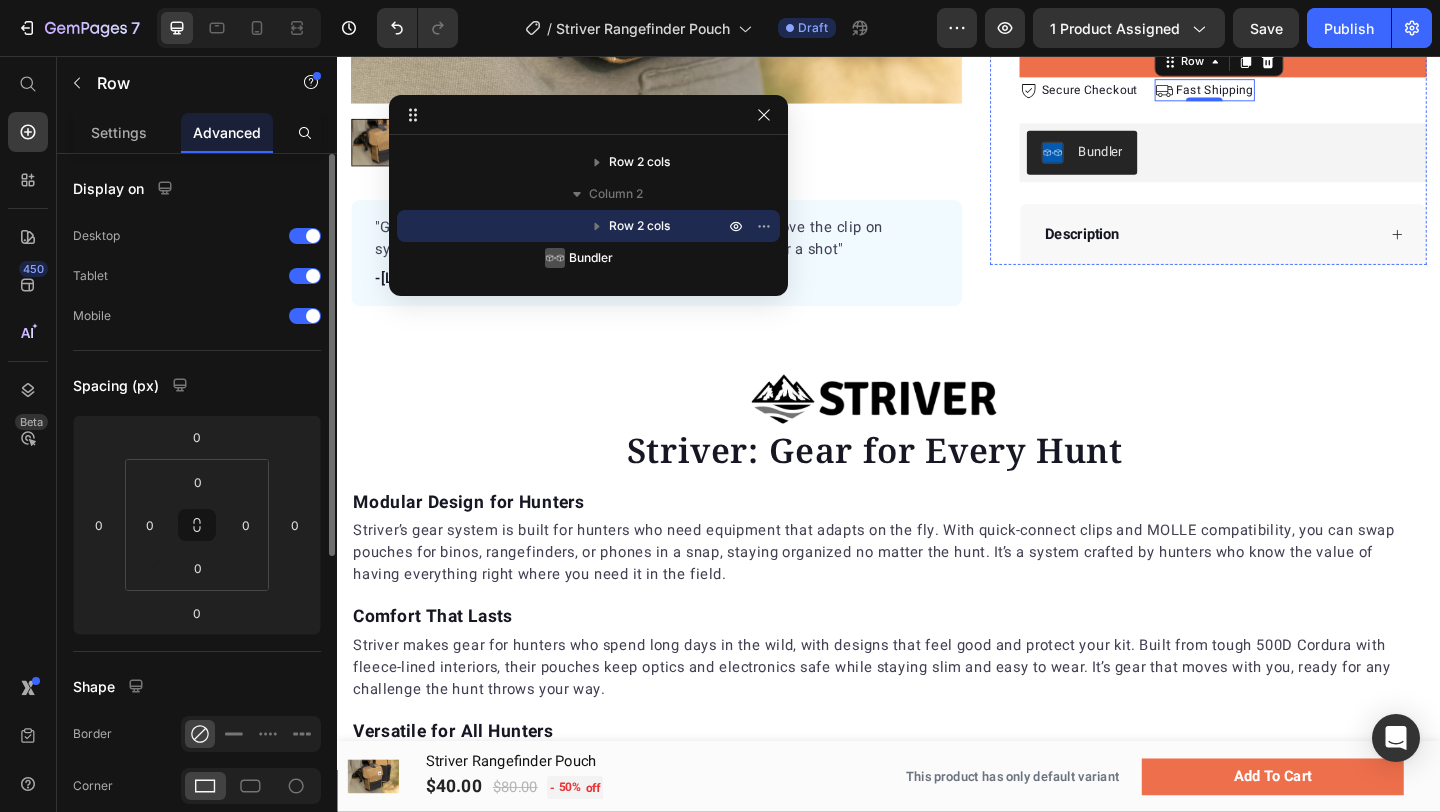 scroll, scrollTop: 498, scrollLeft: 0, axis: vertical 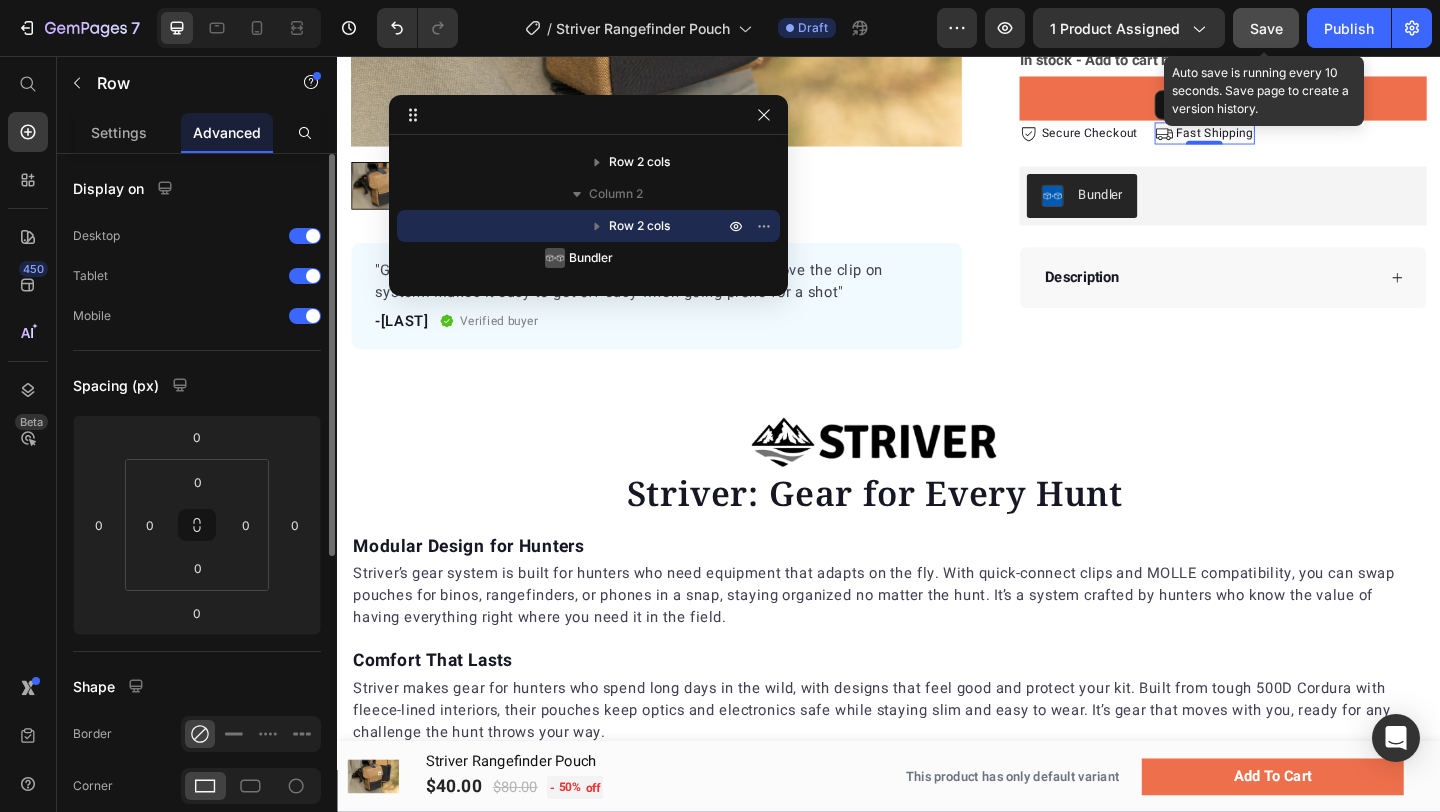 click on "Save" 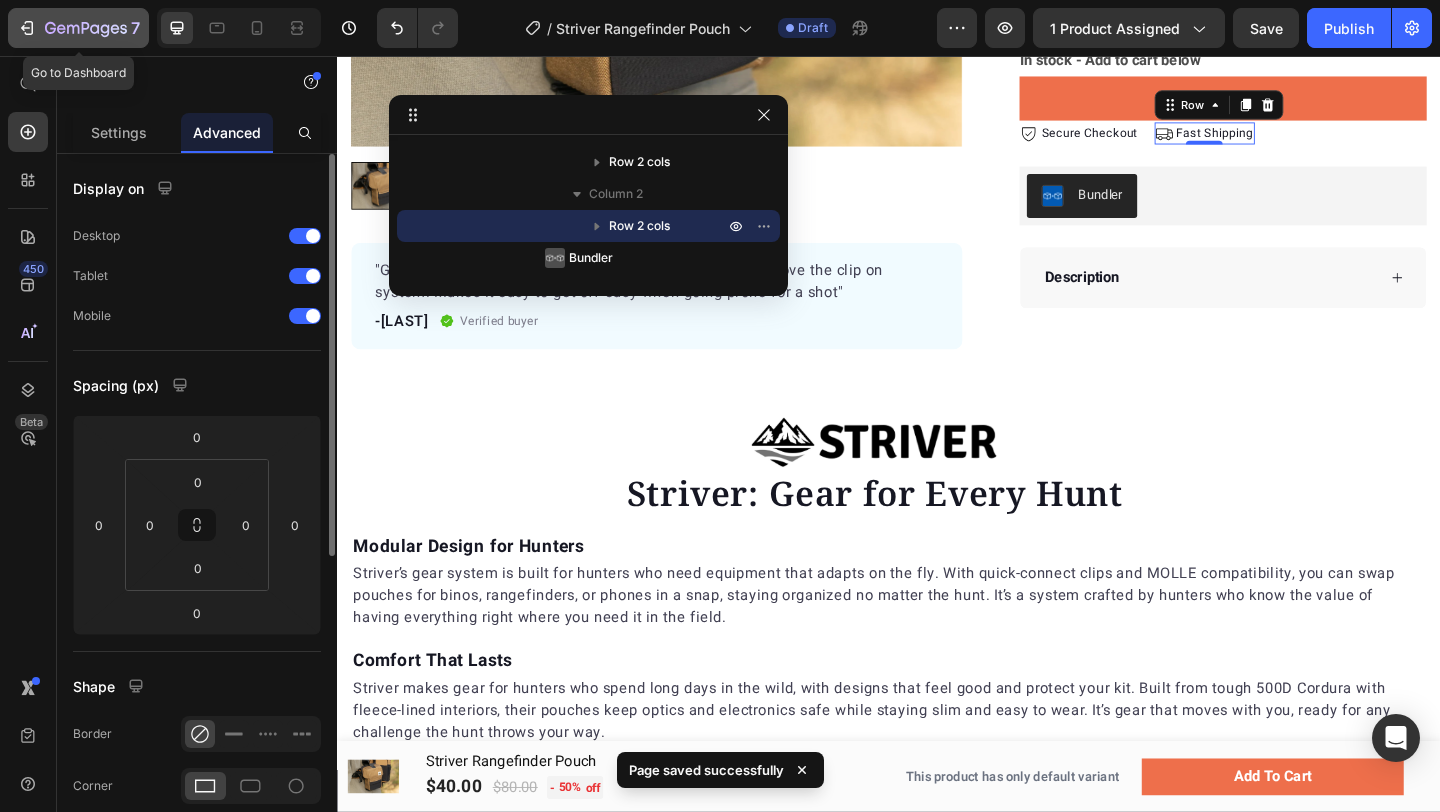 click 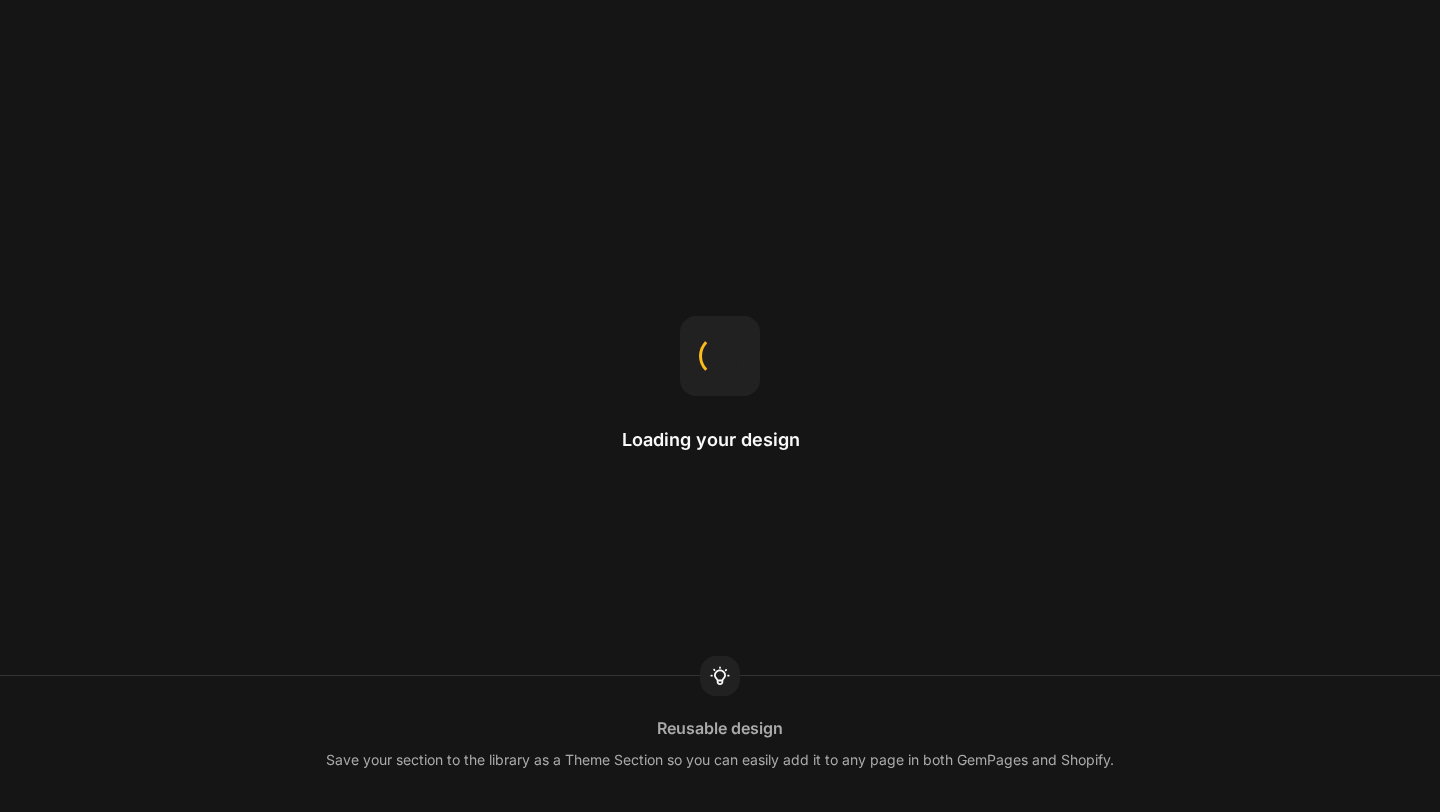scroll, scrollTop: 0, scrollLeft: 0, axis: both 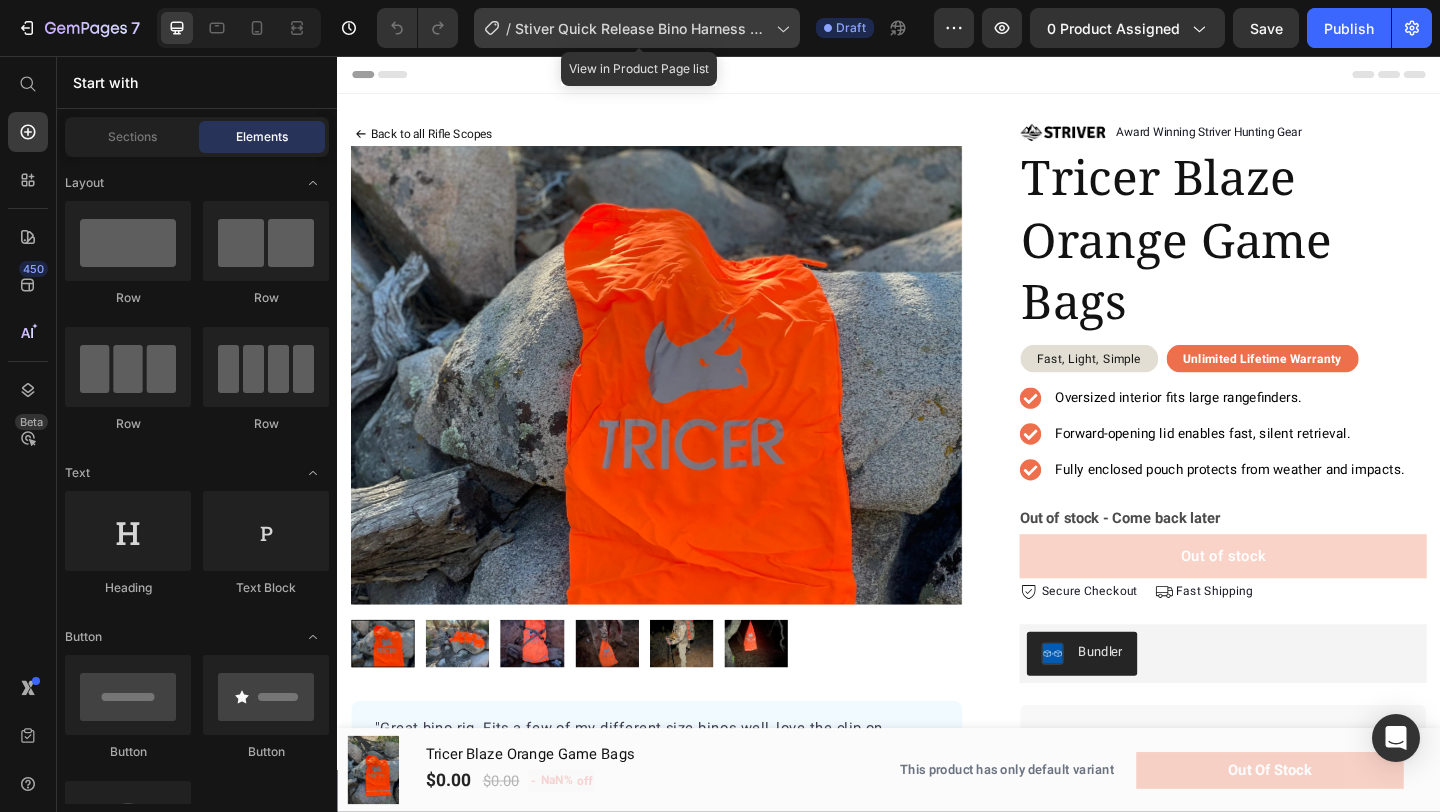 drag, startPoint x: 788, startPoint y: 24, endPoint x: 490, endPoint y: 61, distance: 300.2882 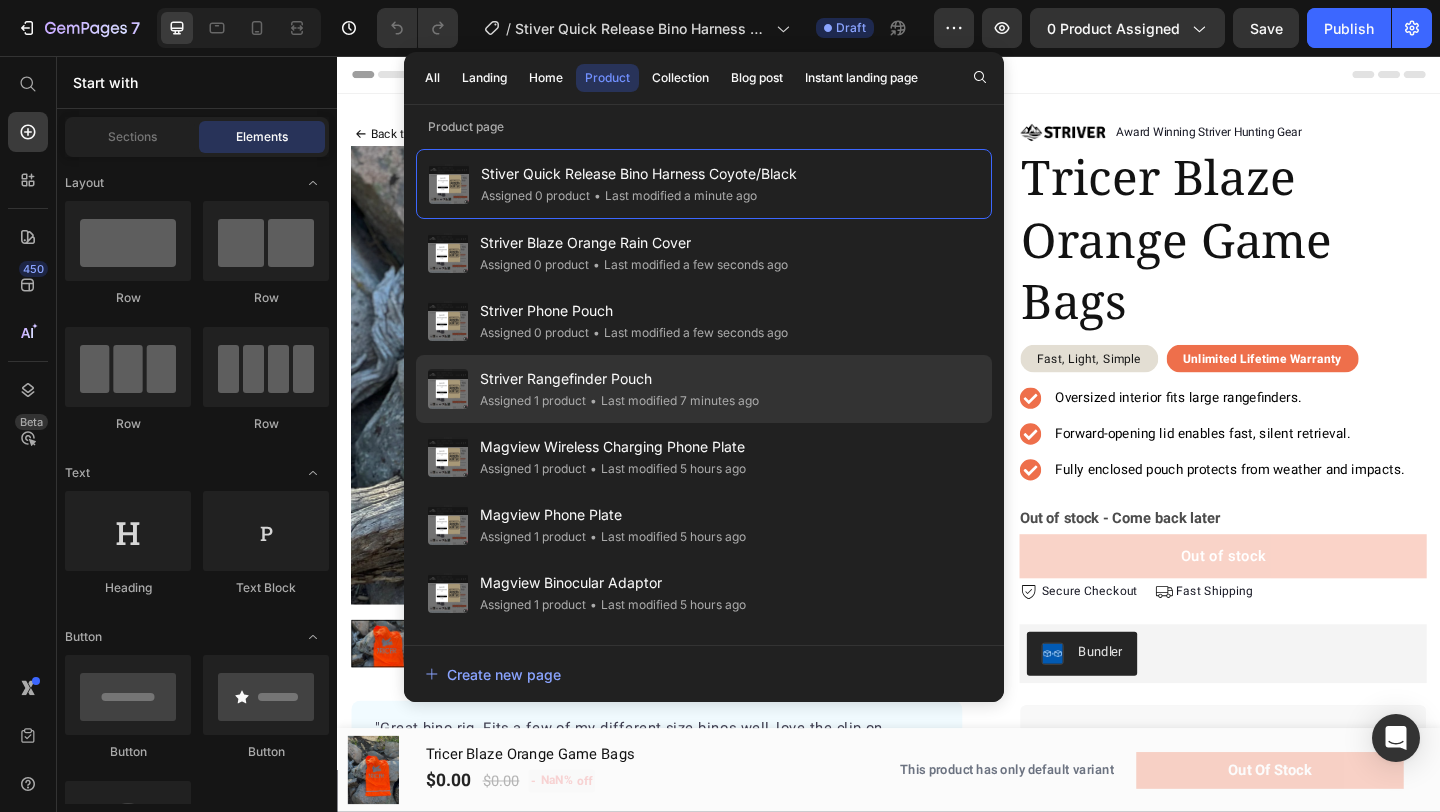 click on "Striver Rangefinder Pouch" at bounding box center [619, 379] 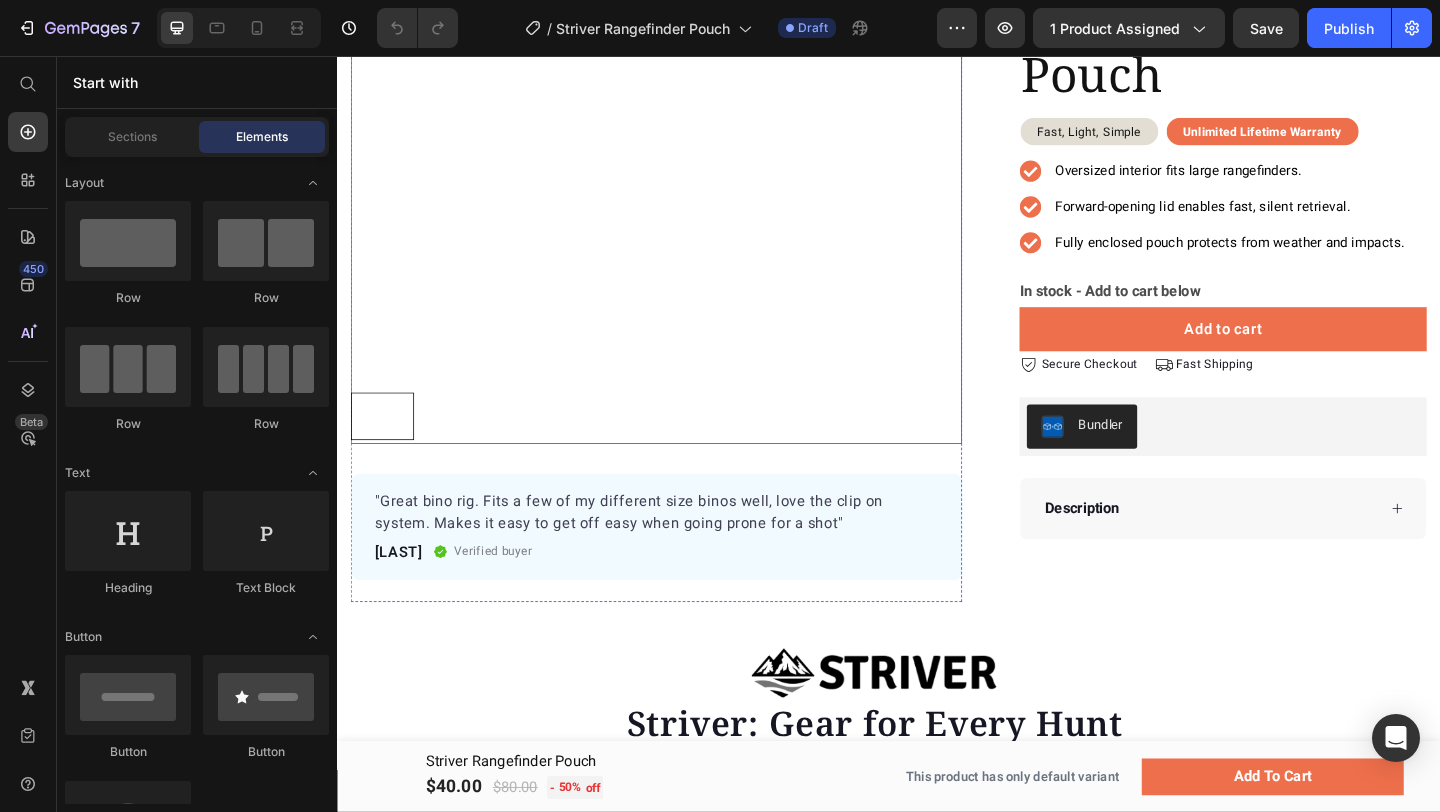 scroll, scrollTop: 252, scrollLeft: 0, axis: vertical 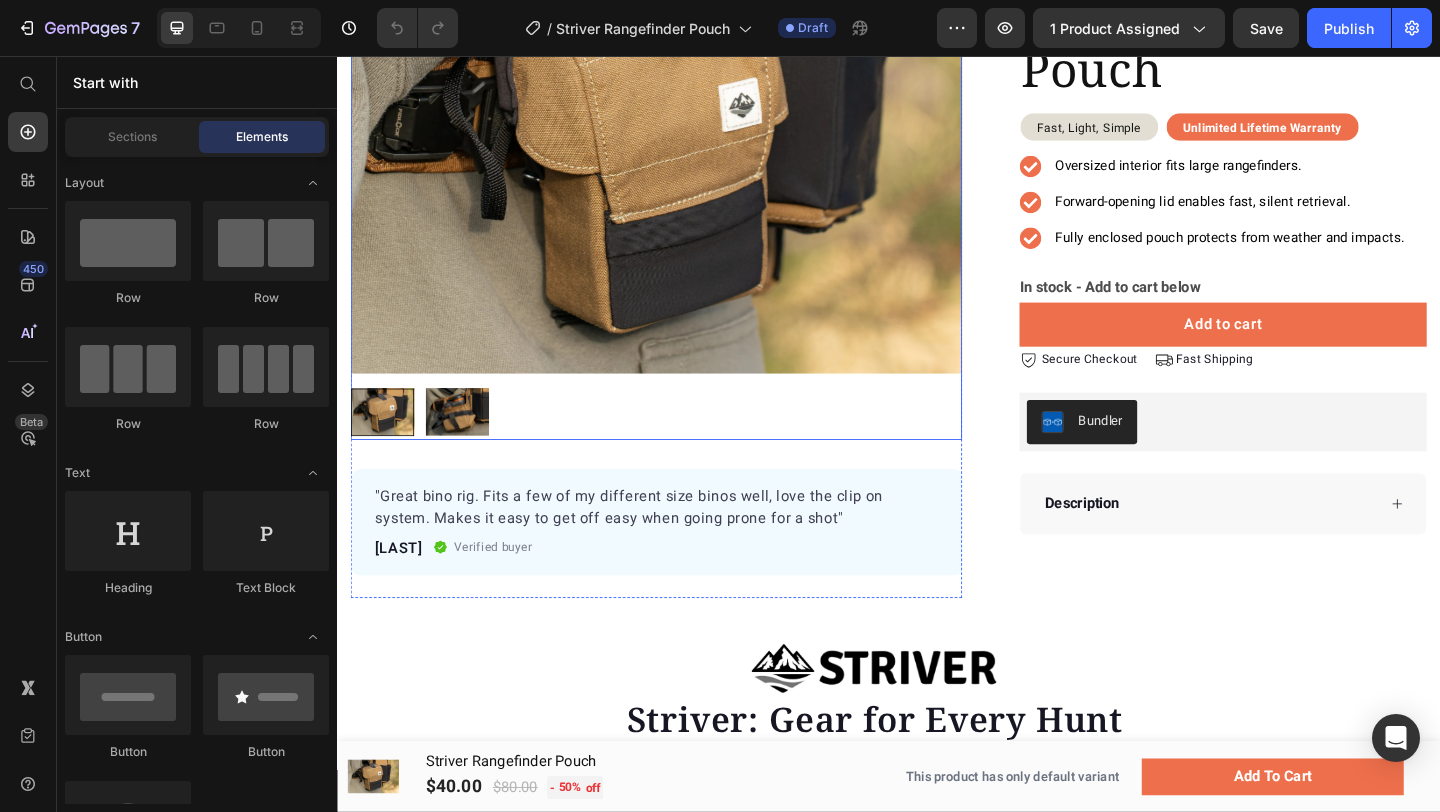 click at bounding box center [684, 443] 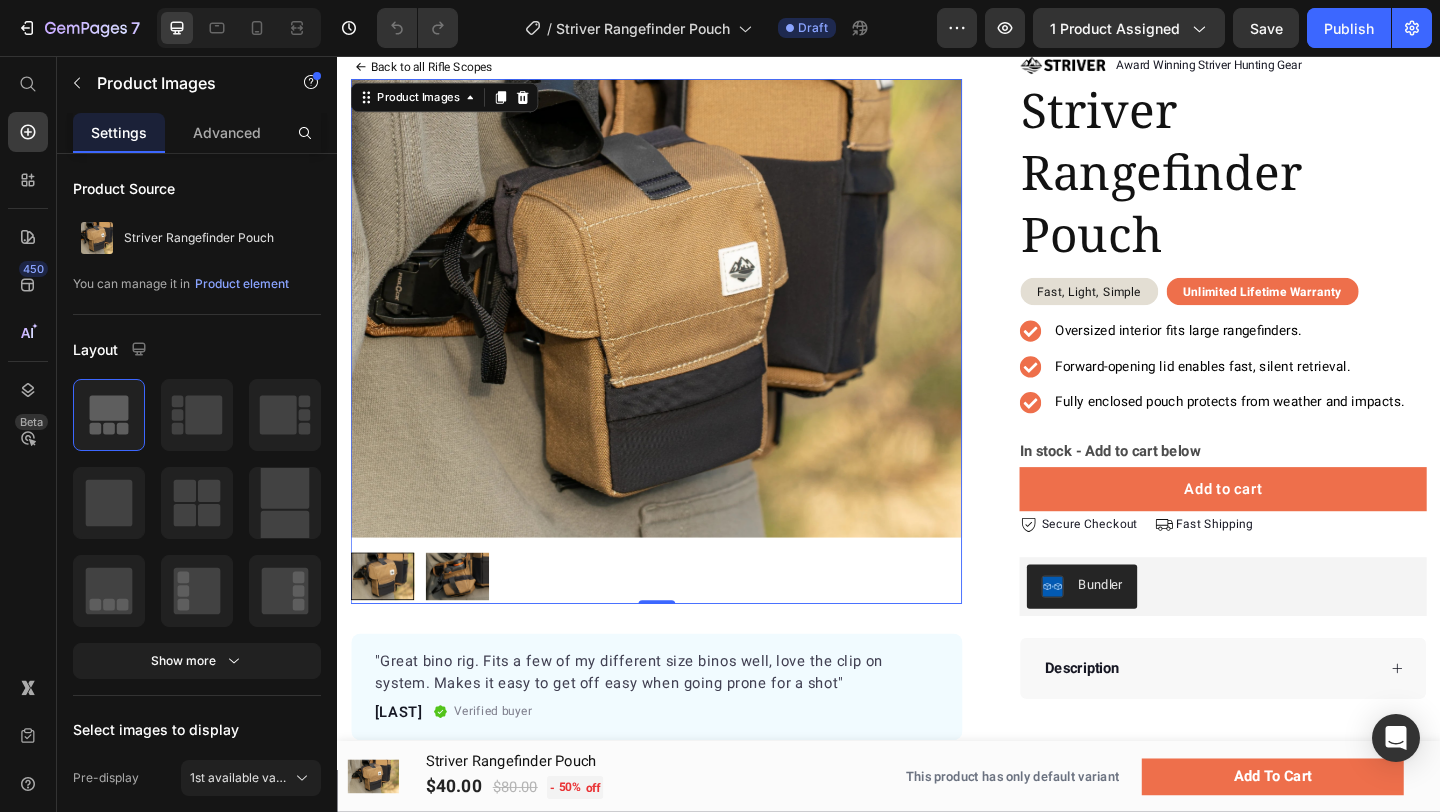 scroll, scrollTop: 0, scrollLeft: 0, axis: both 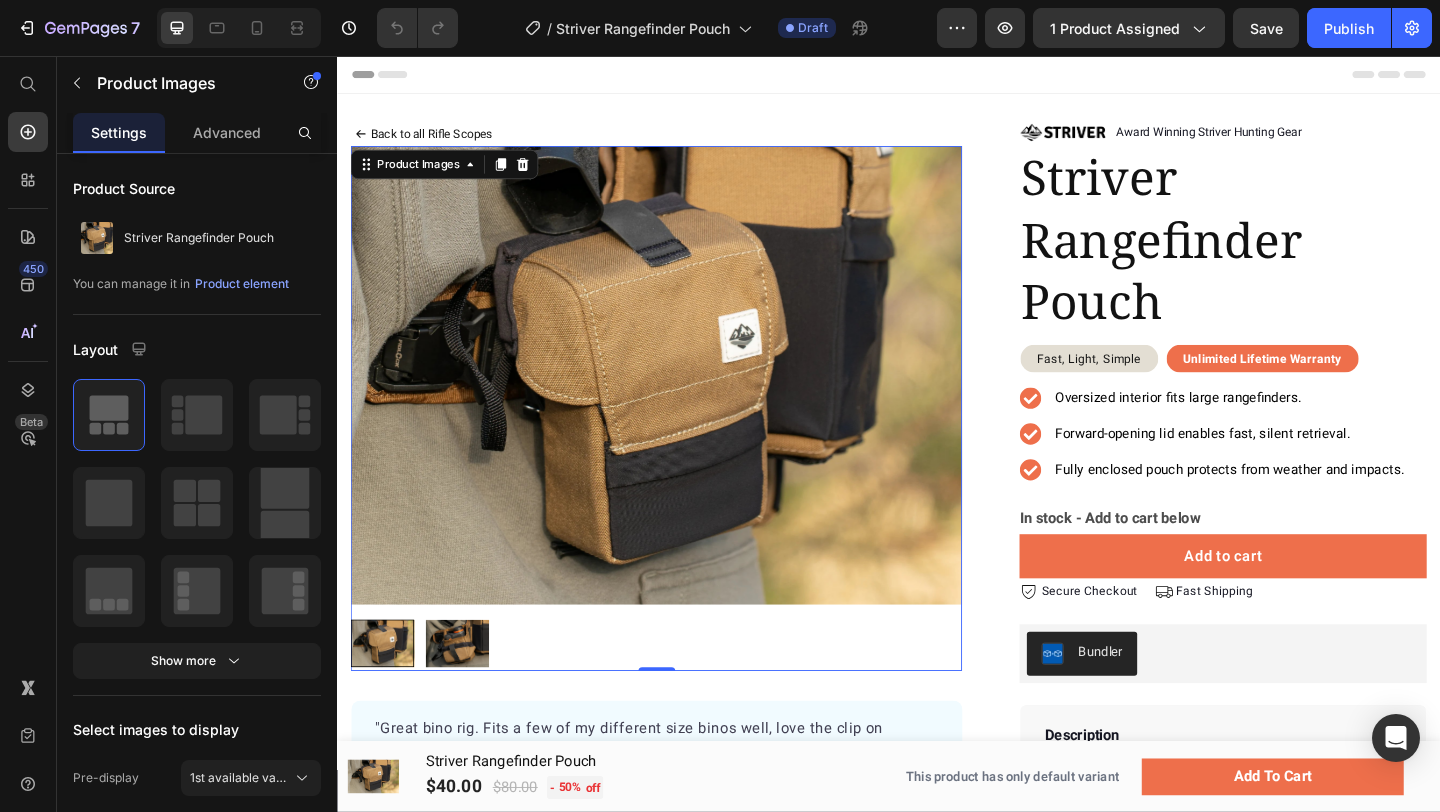 click at bounding box center [684, 695] 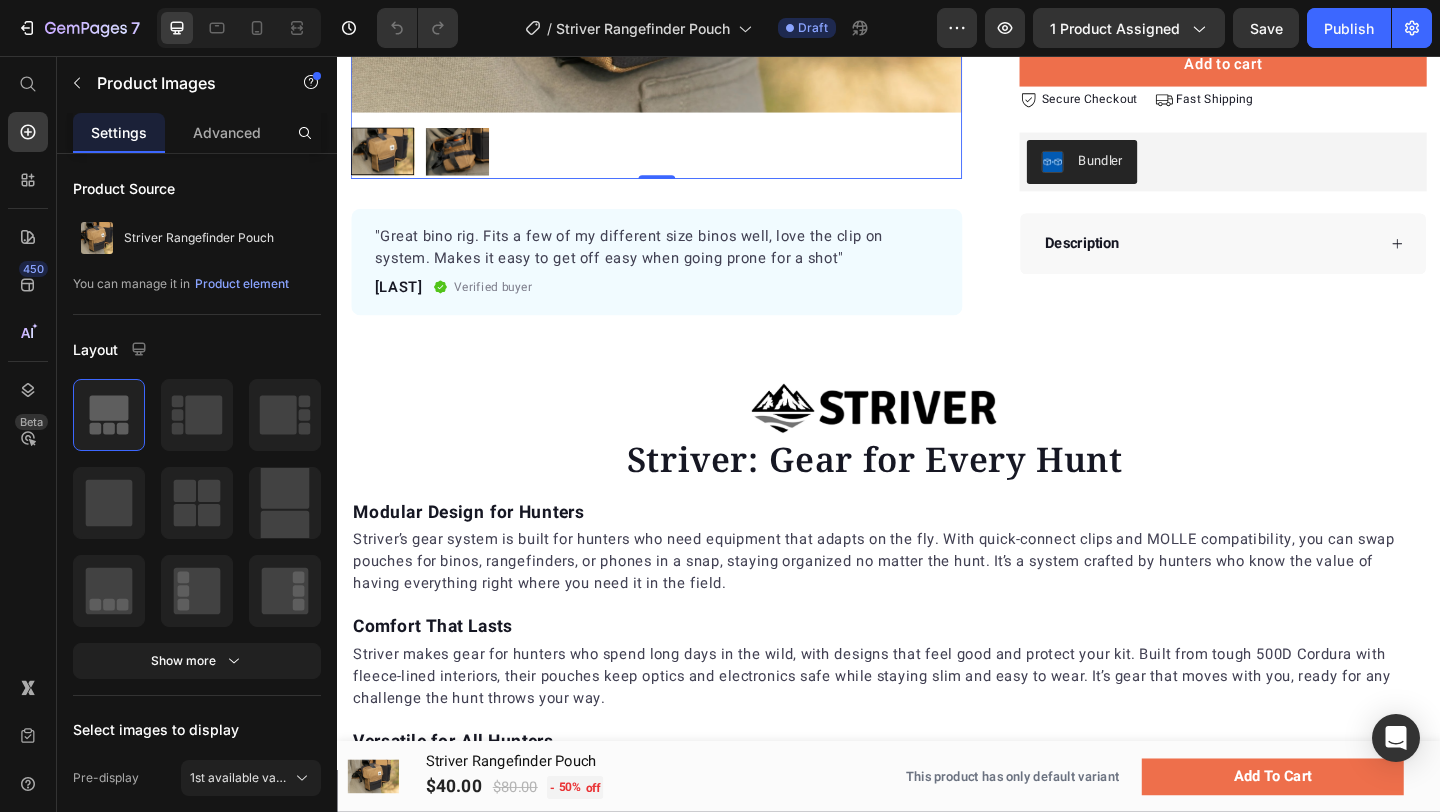scroll, scrollTop: 0, scrollLeft: 0, axis: both 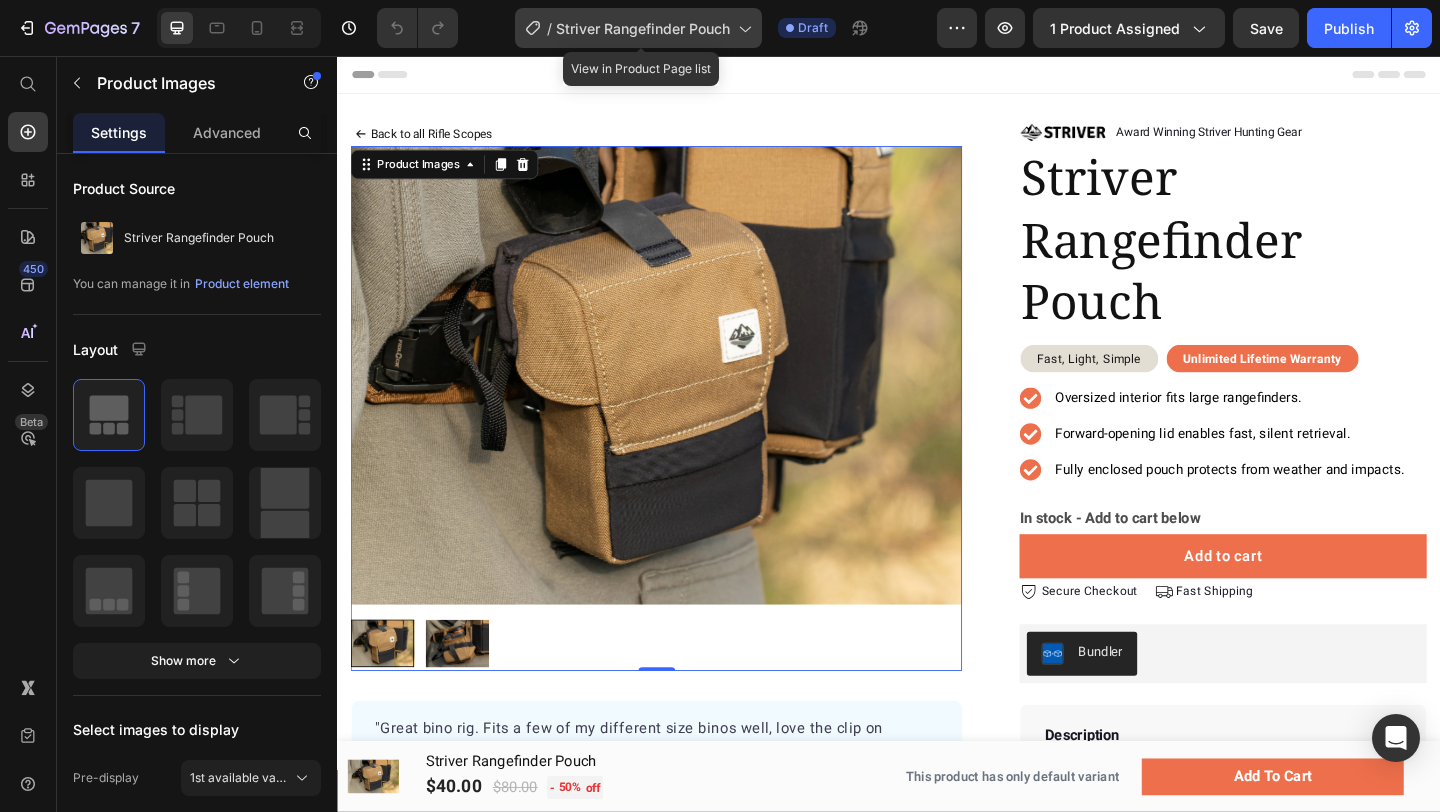 click 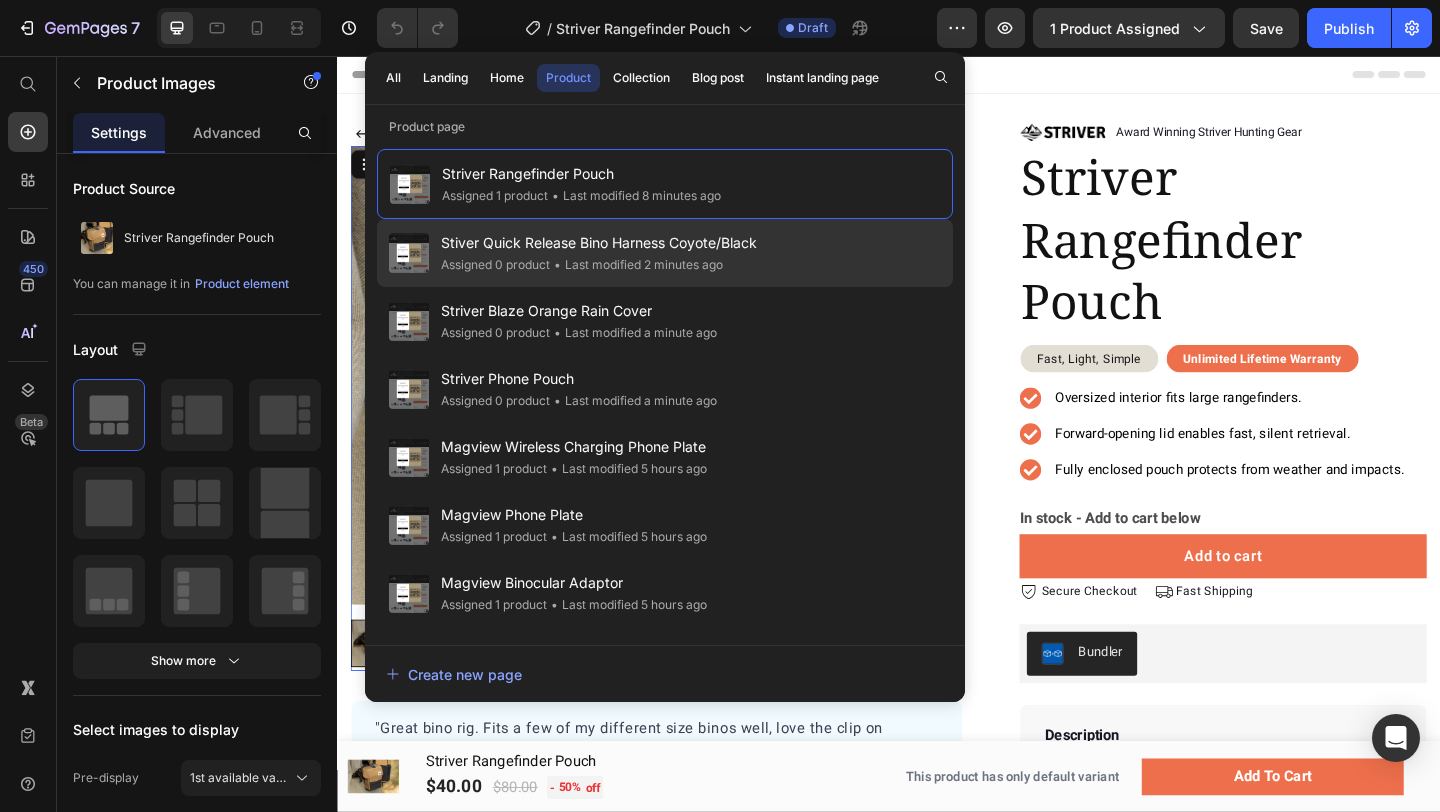 click on "Stiver Quick Release Bino Harness Coyote/Black Assigned 0 product • Last modified 2 minutes ago" 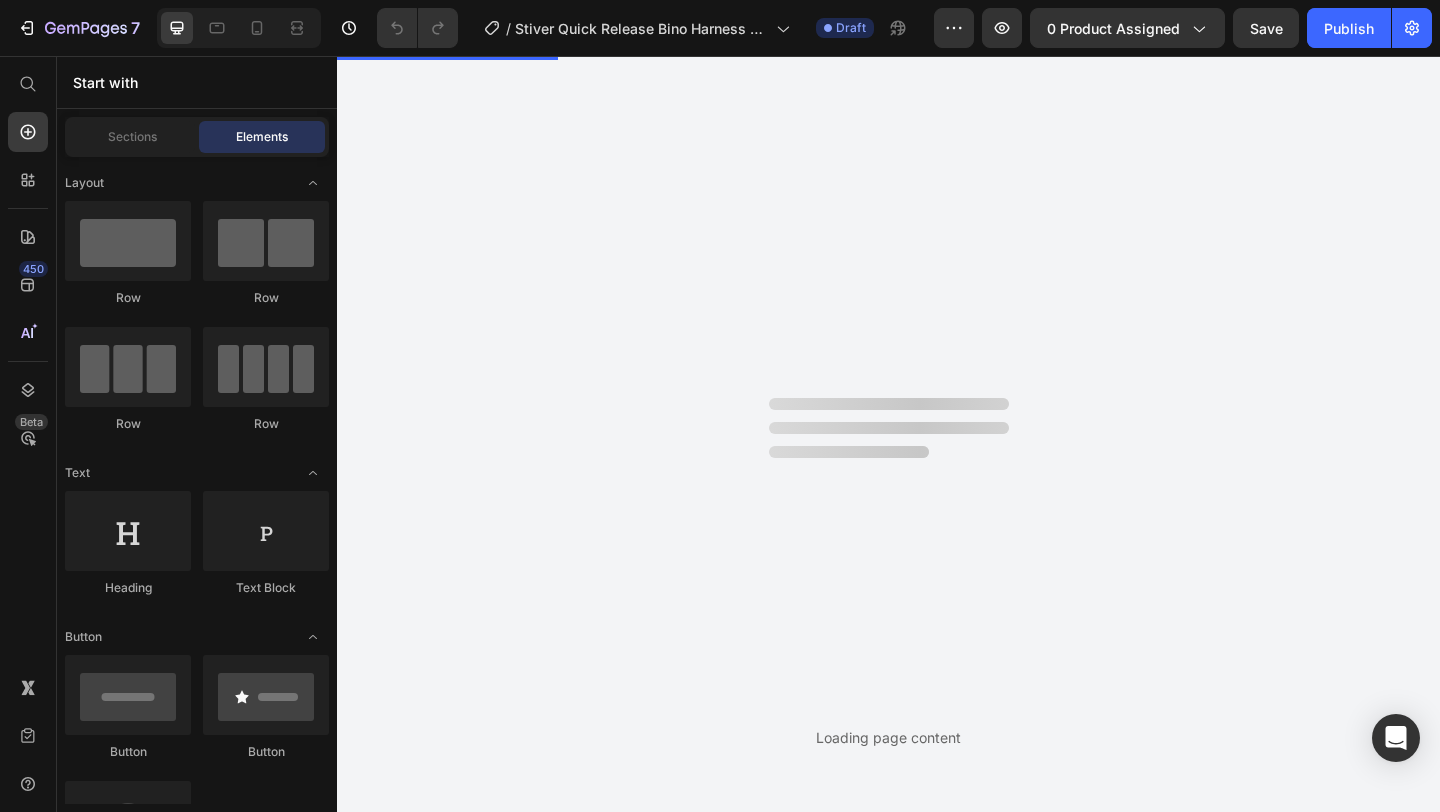 scroll, scrollTop: 0, scrollLeft: 0, axis: both 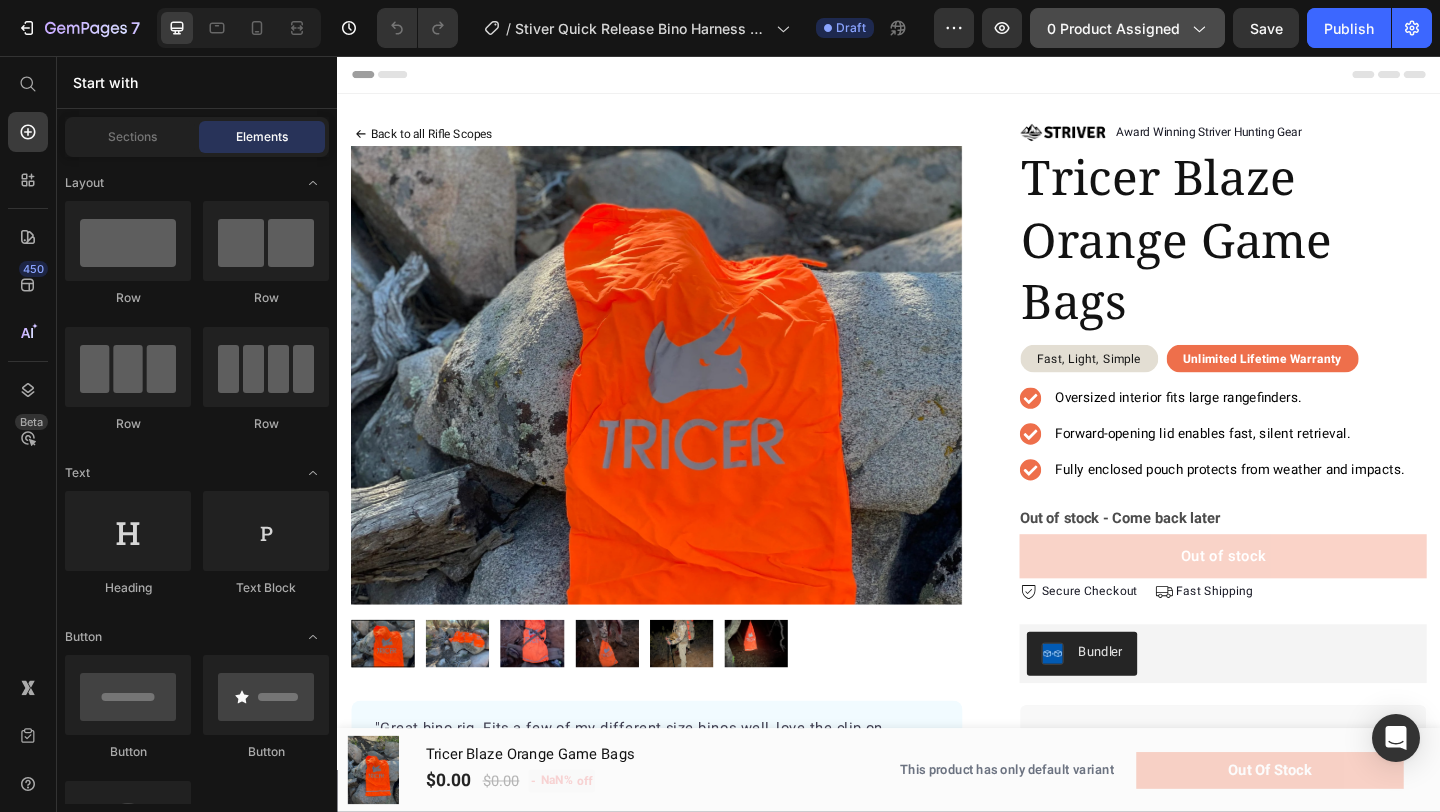 click on "0 product assigned" 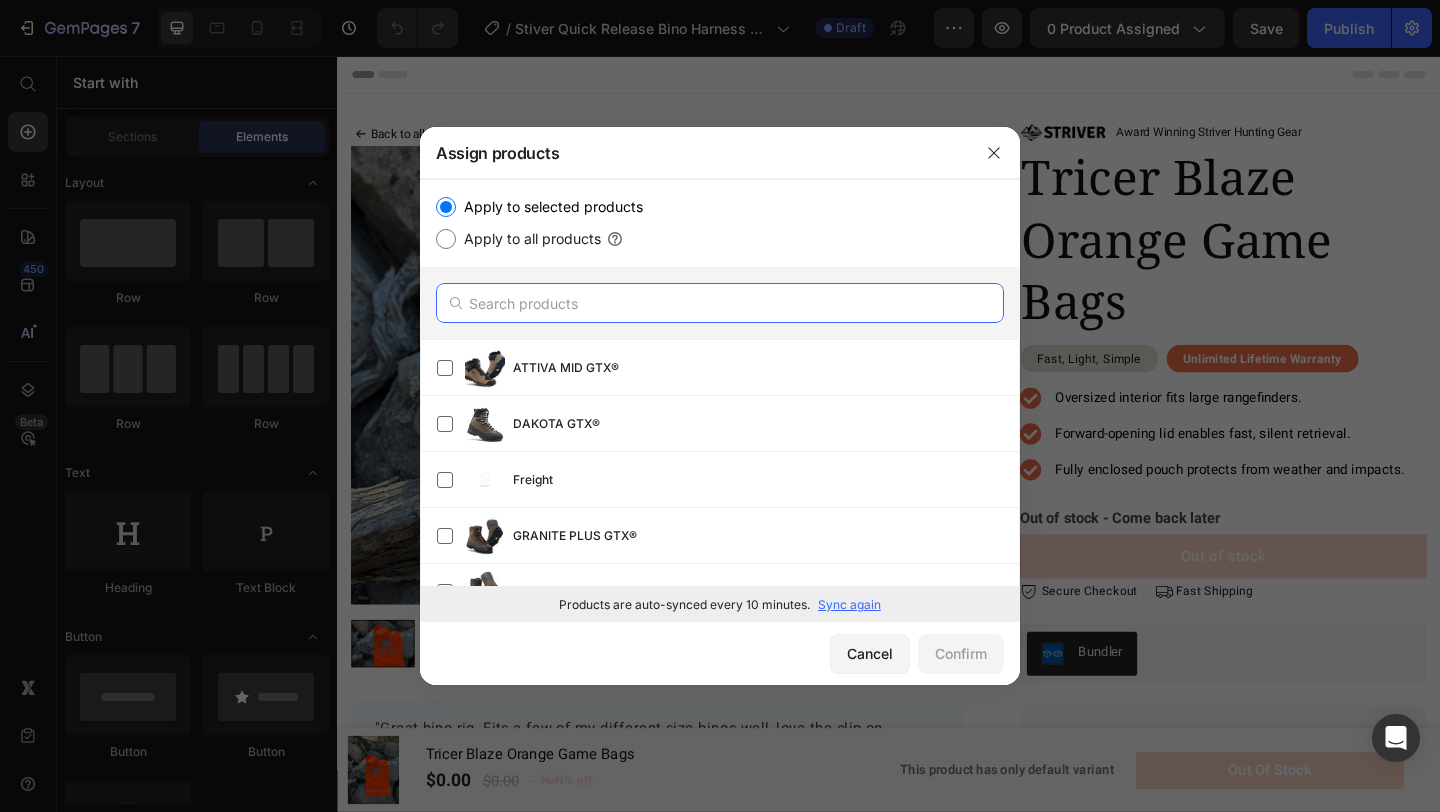 click at bounding box center [720, 303] 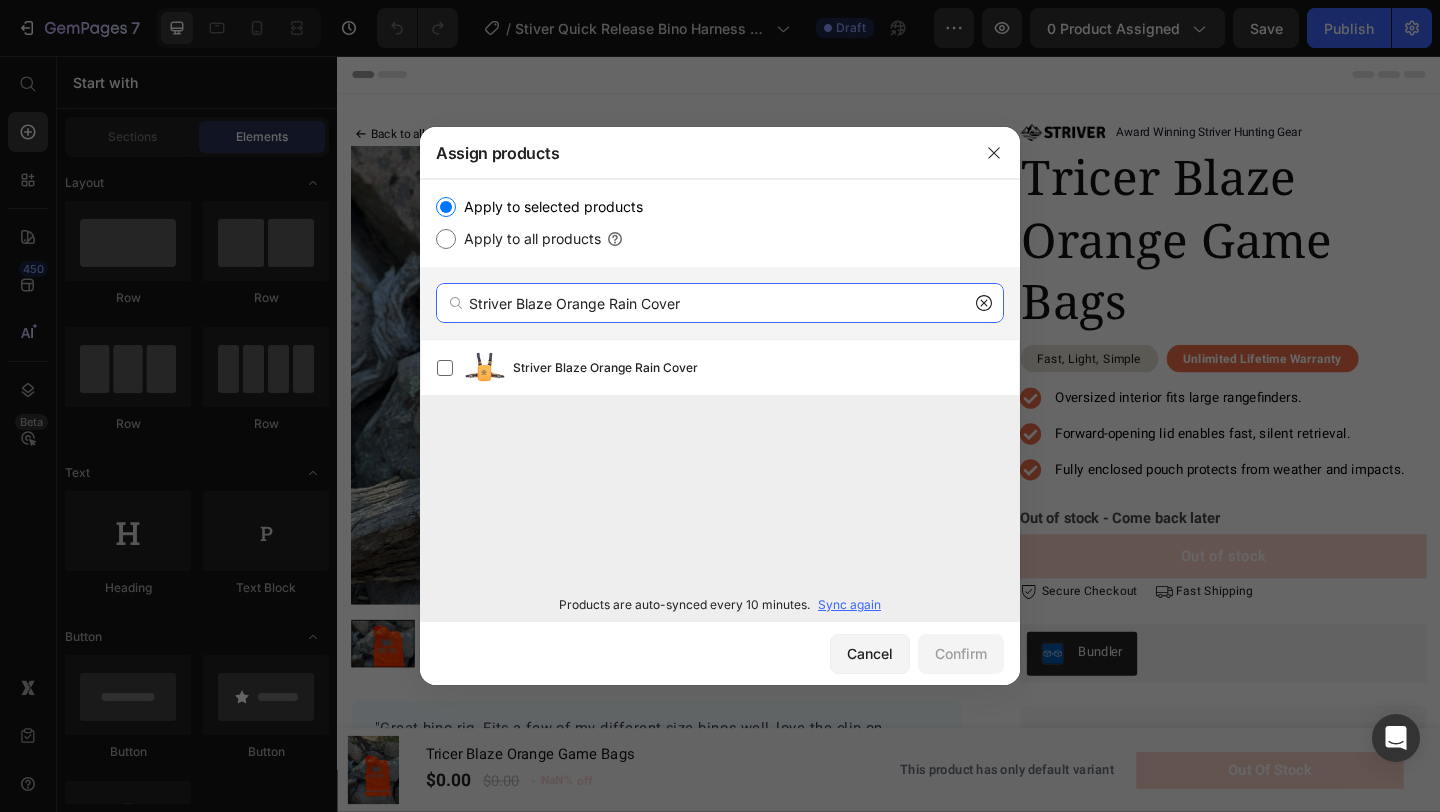 click on "Striver Blaze Orange Rain Cover" at bounding box center [720, 303] 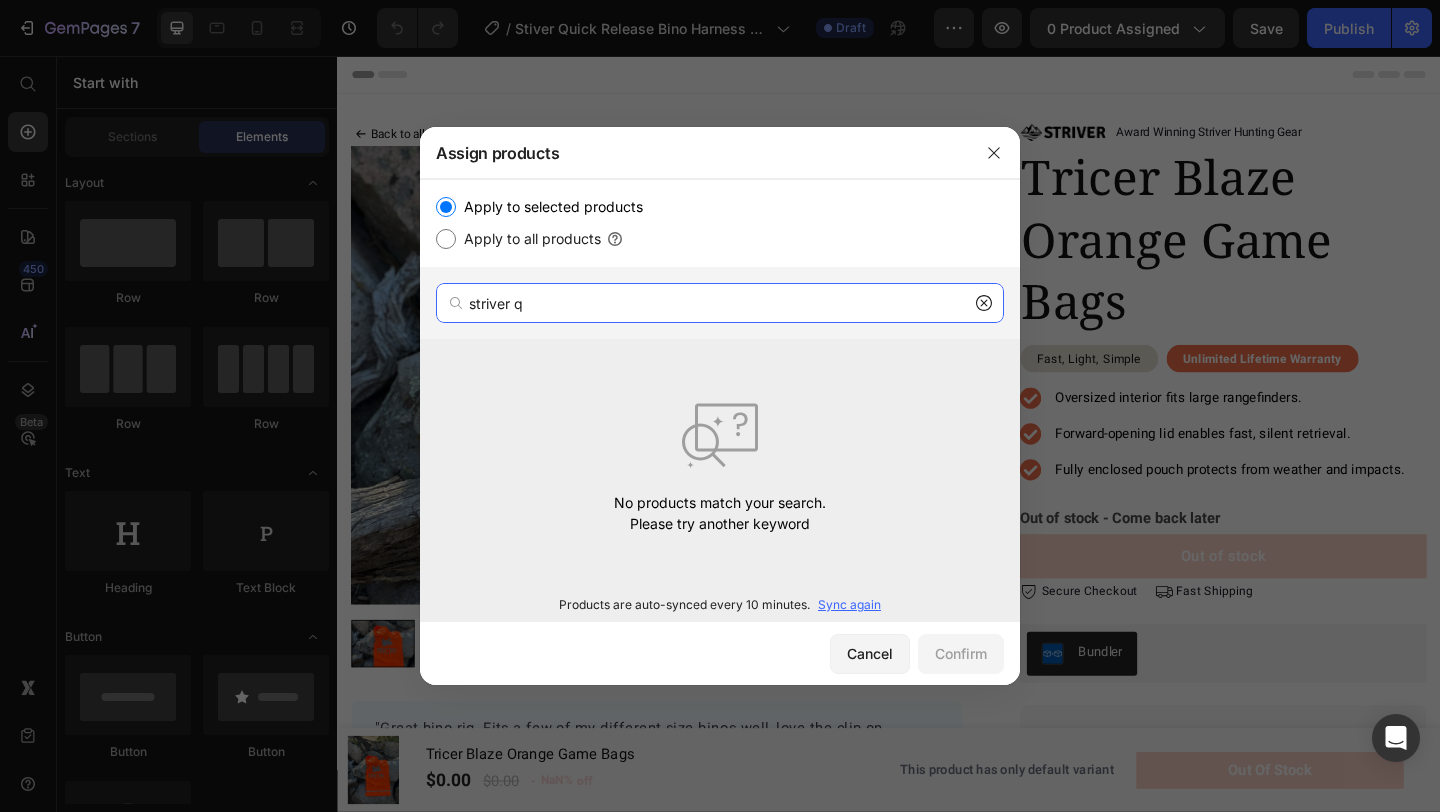 click on "striver q" at bounding box center [720, 303] 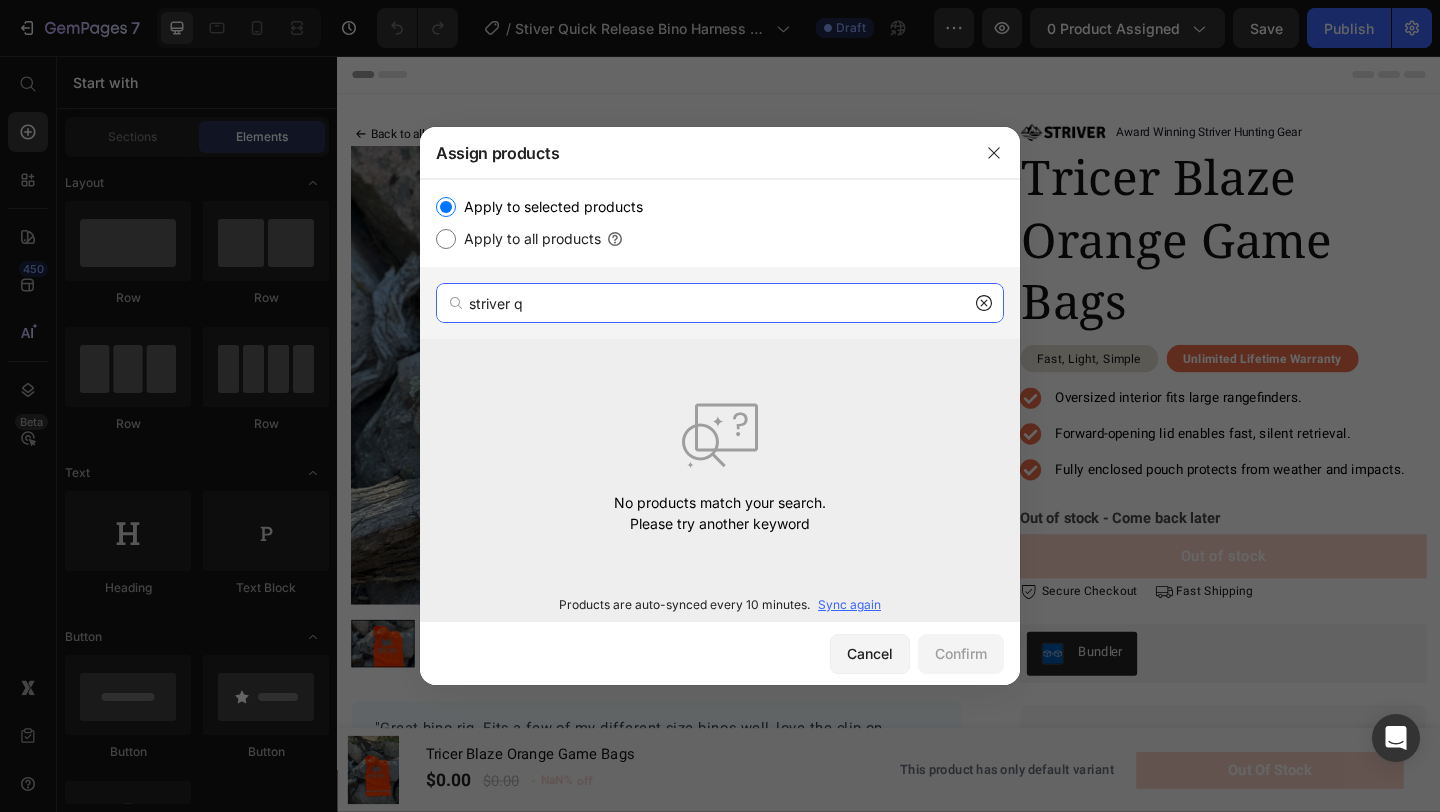 paste on "Harness" 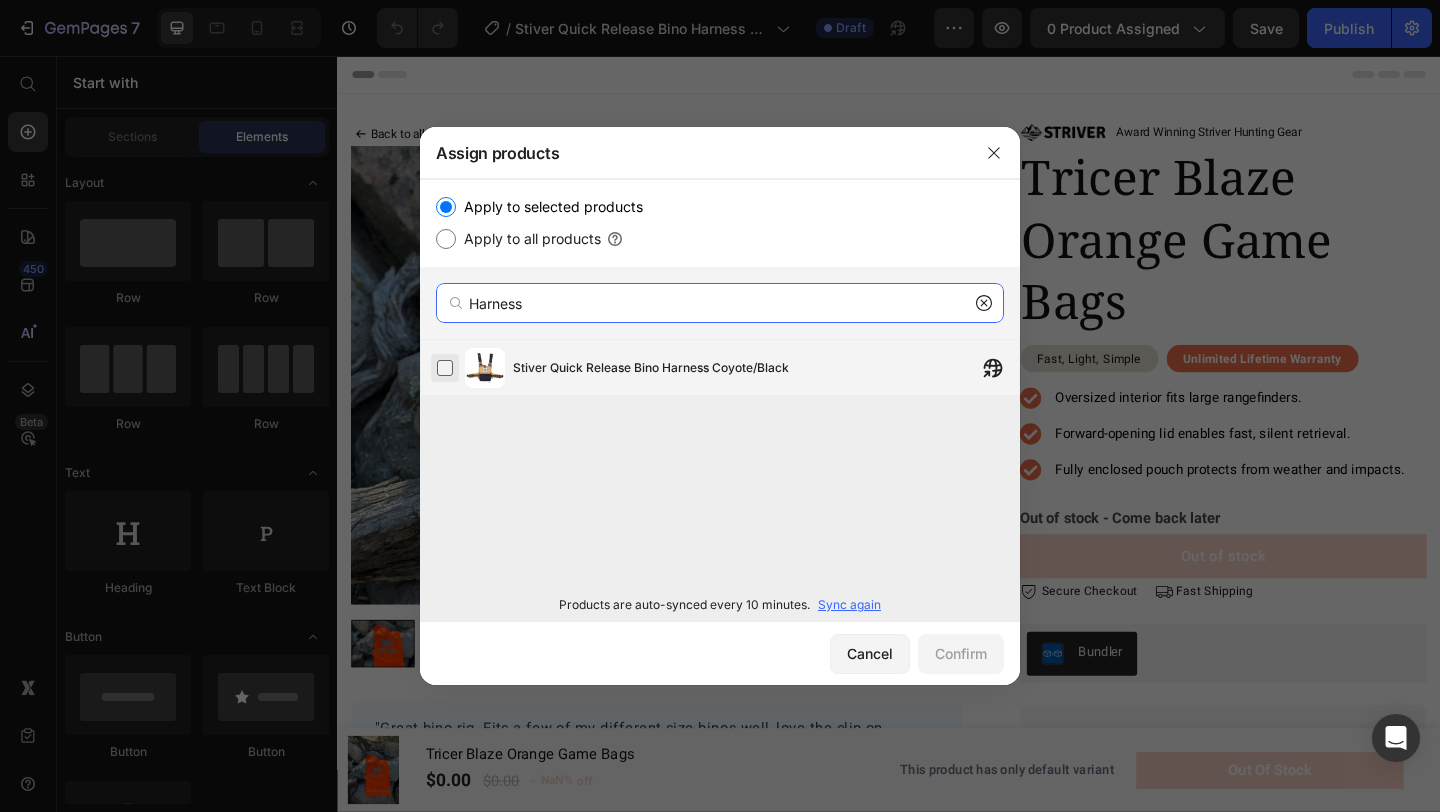 type on "Harness" 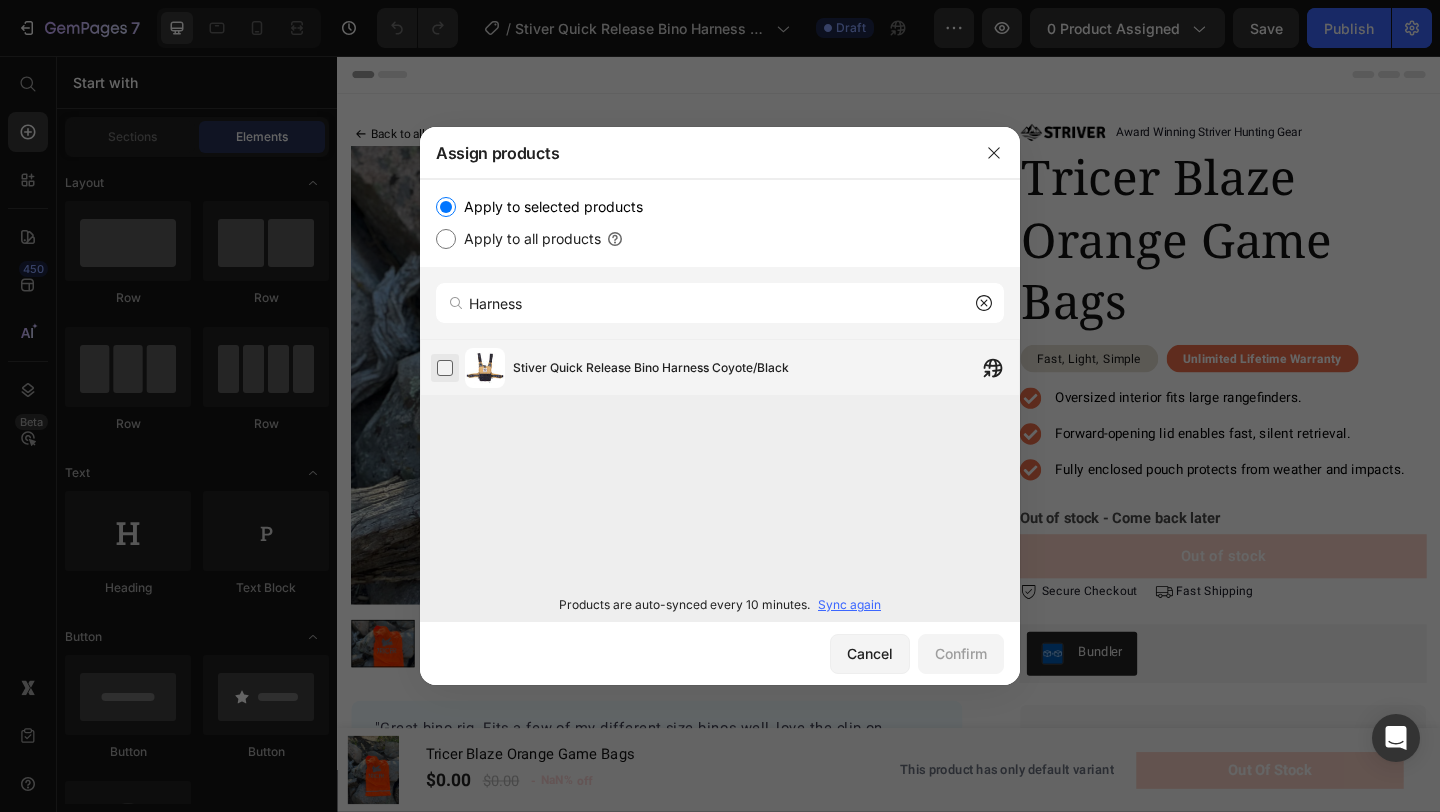 click at bounding box center [445, 368] 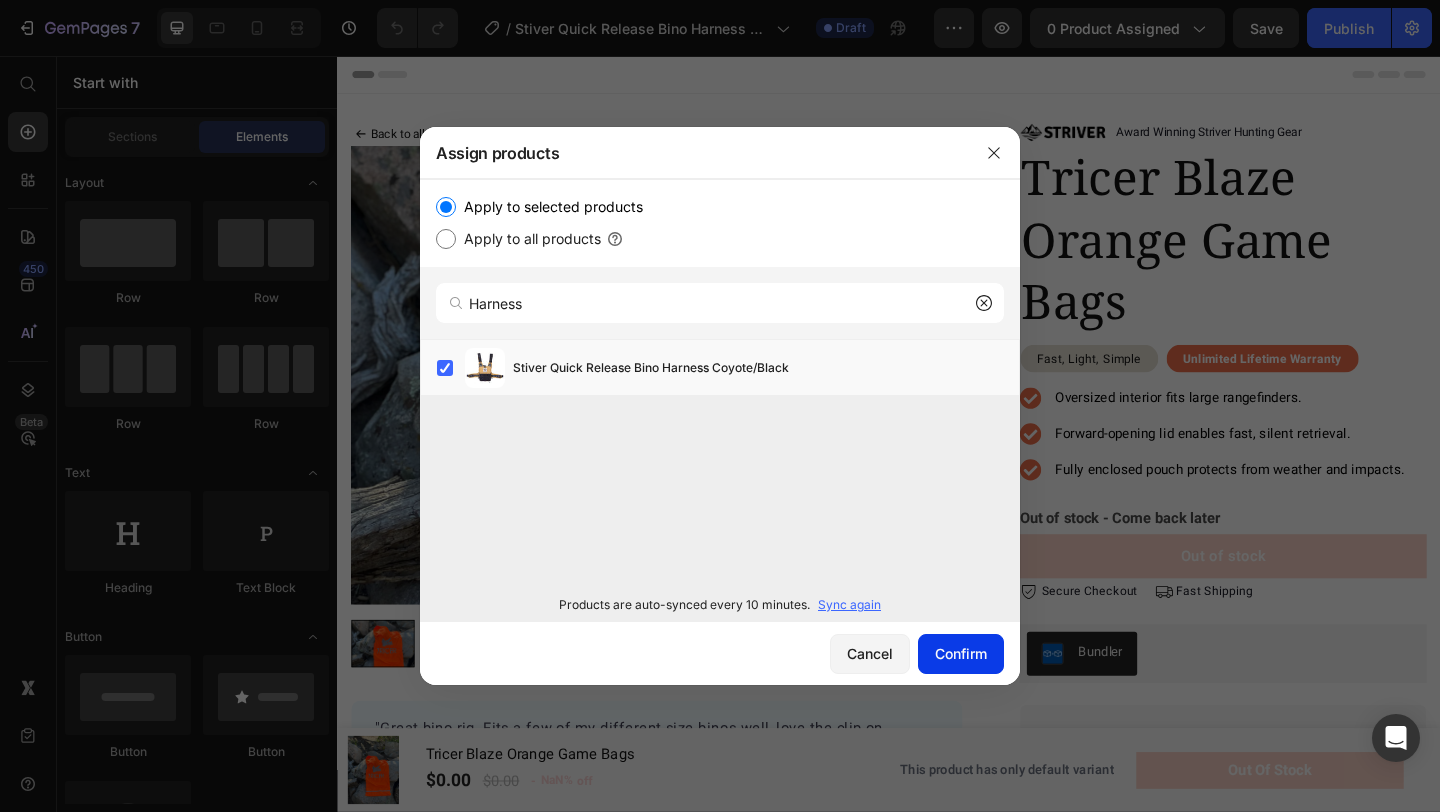 click on "Confirm" 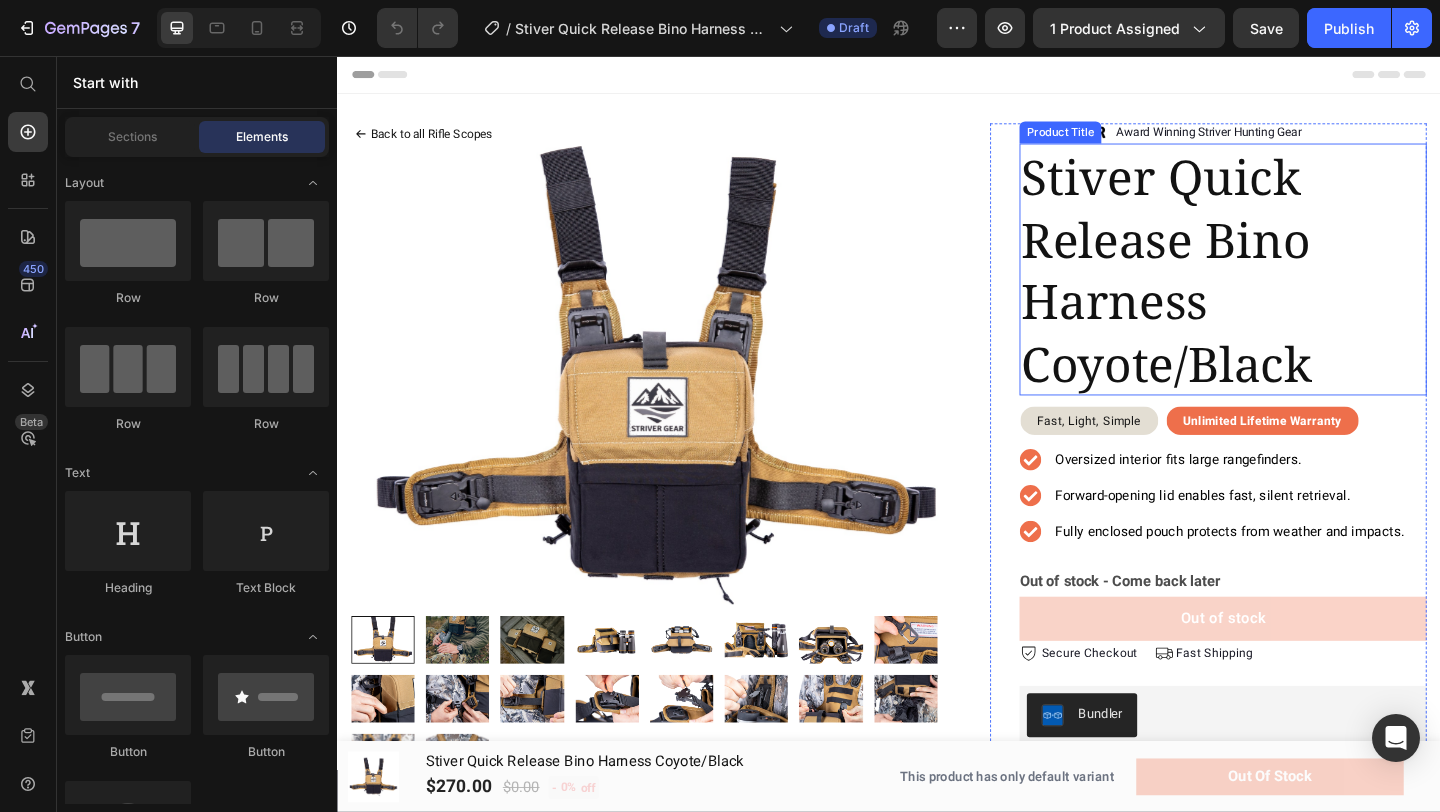 click on "Stiver Quick Release Bino Harness Coyote/Black" at bounding box center (1300, 288) 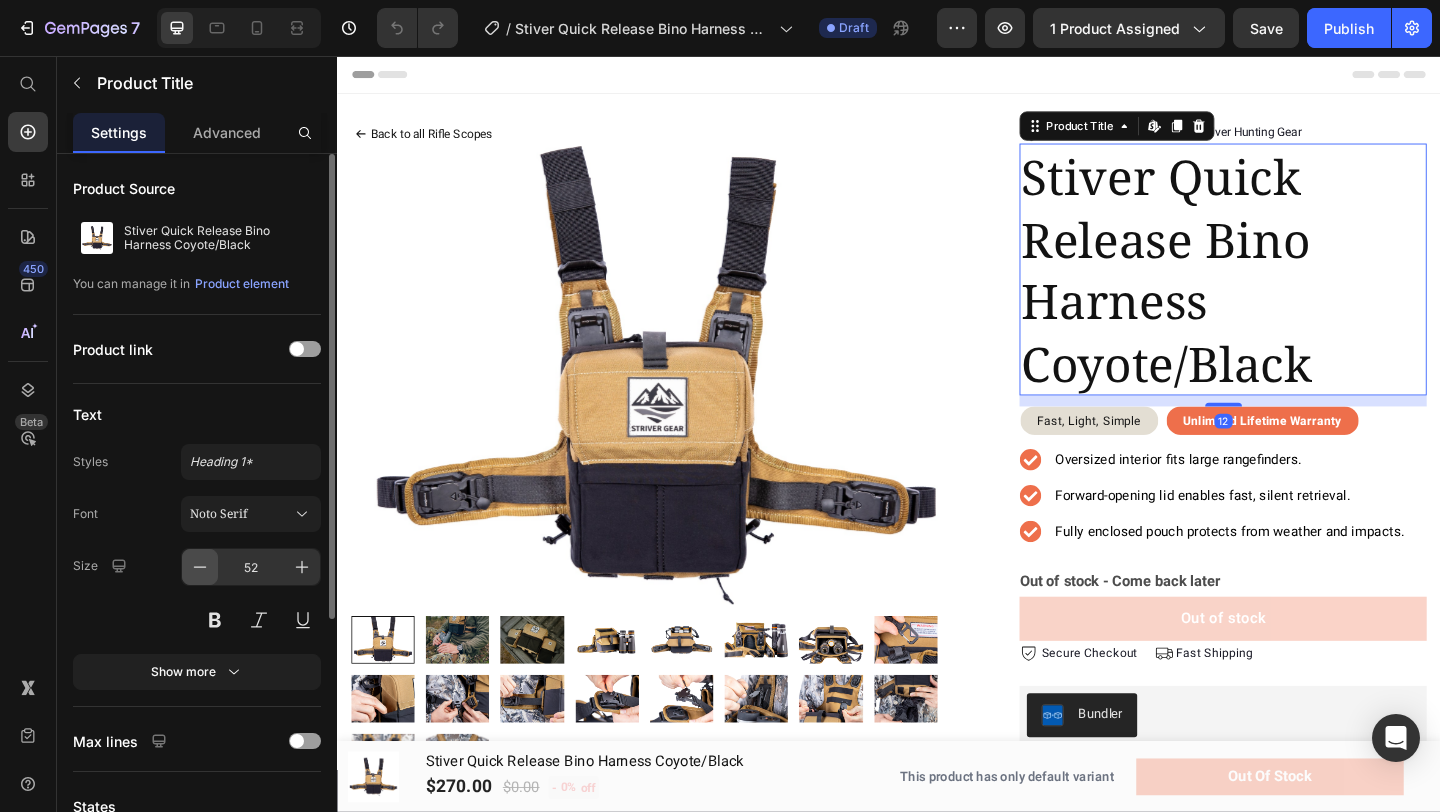 click 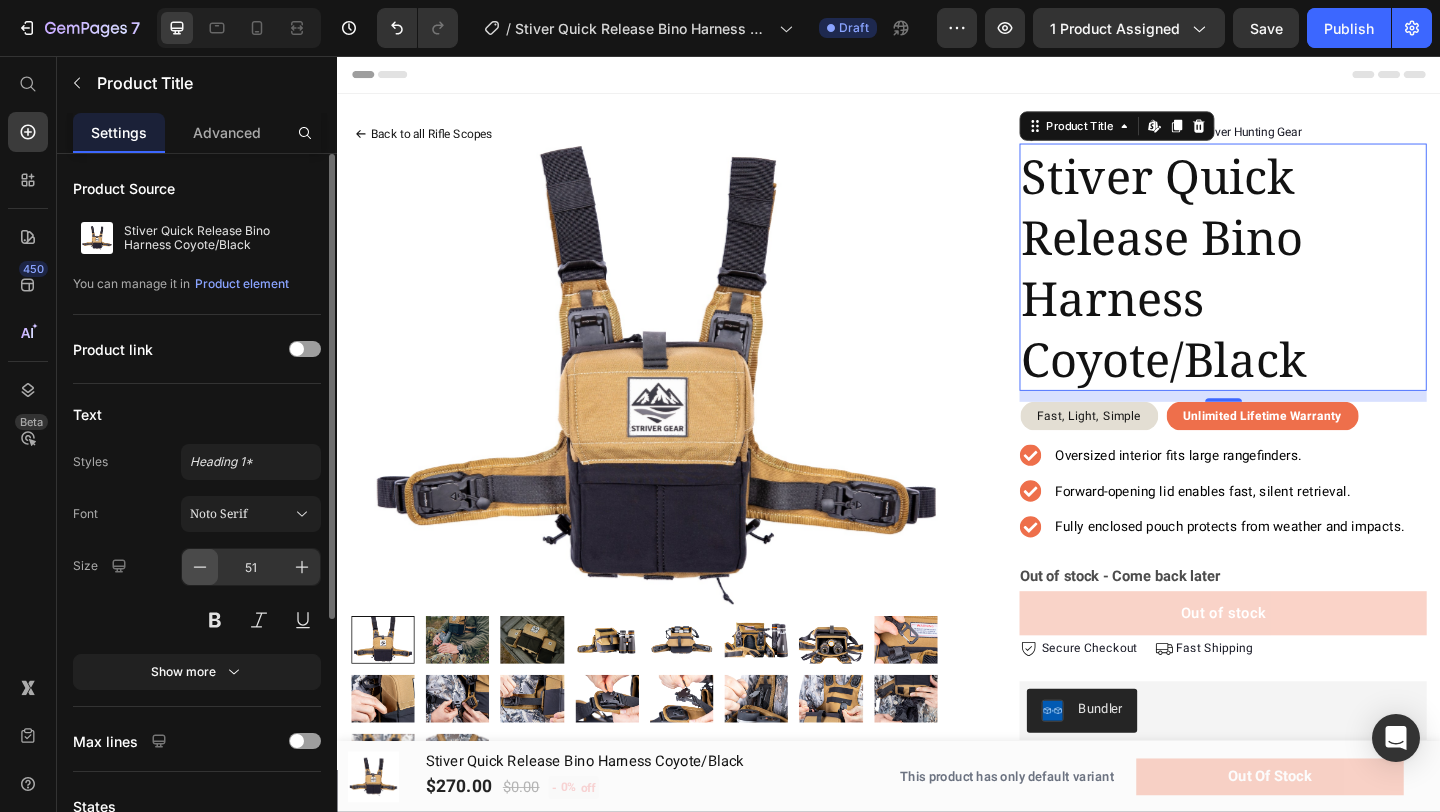 click 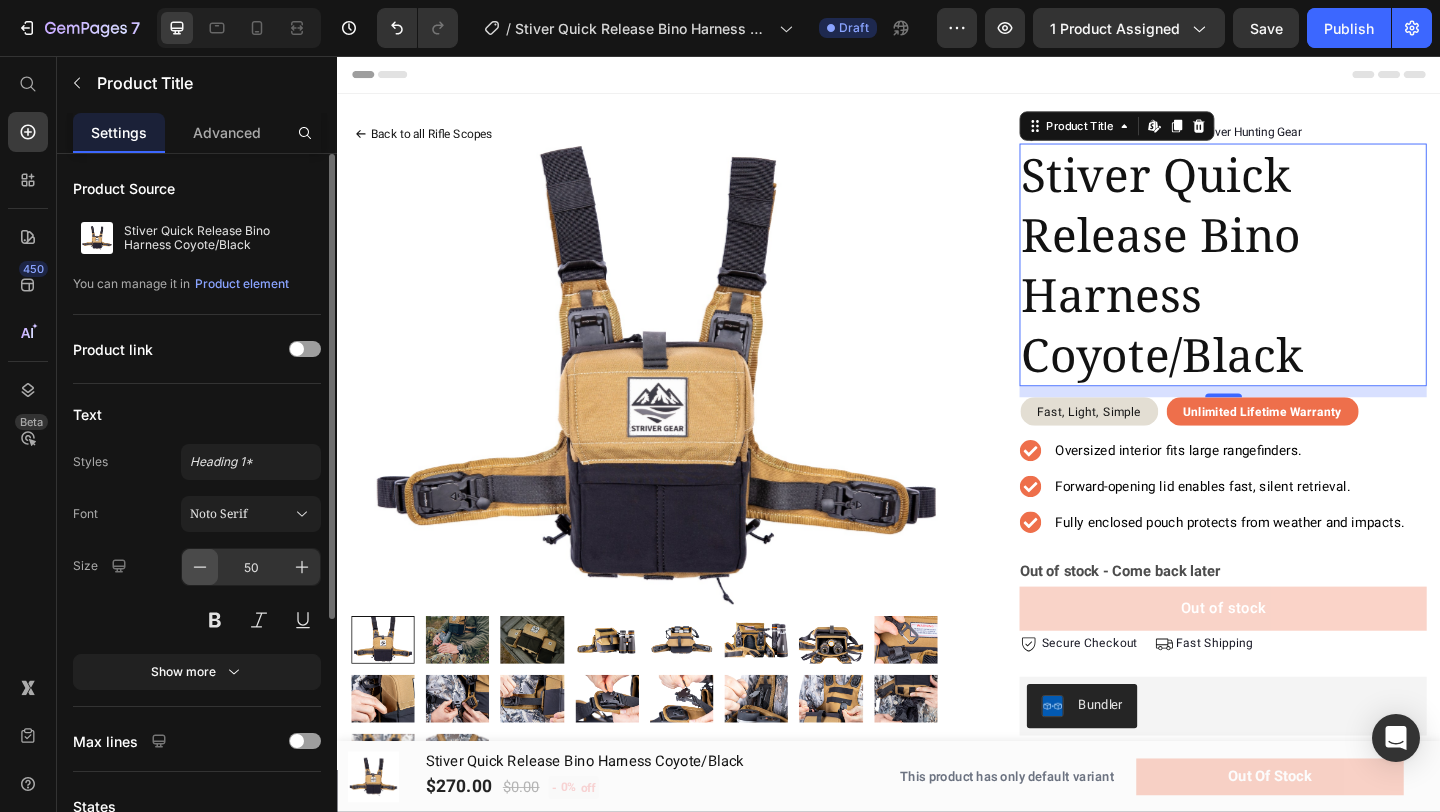 click 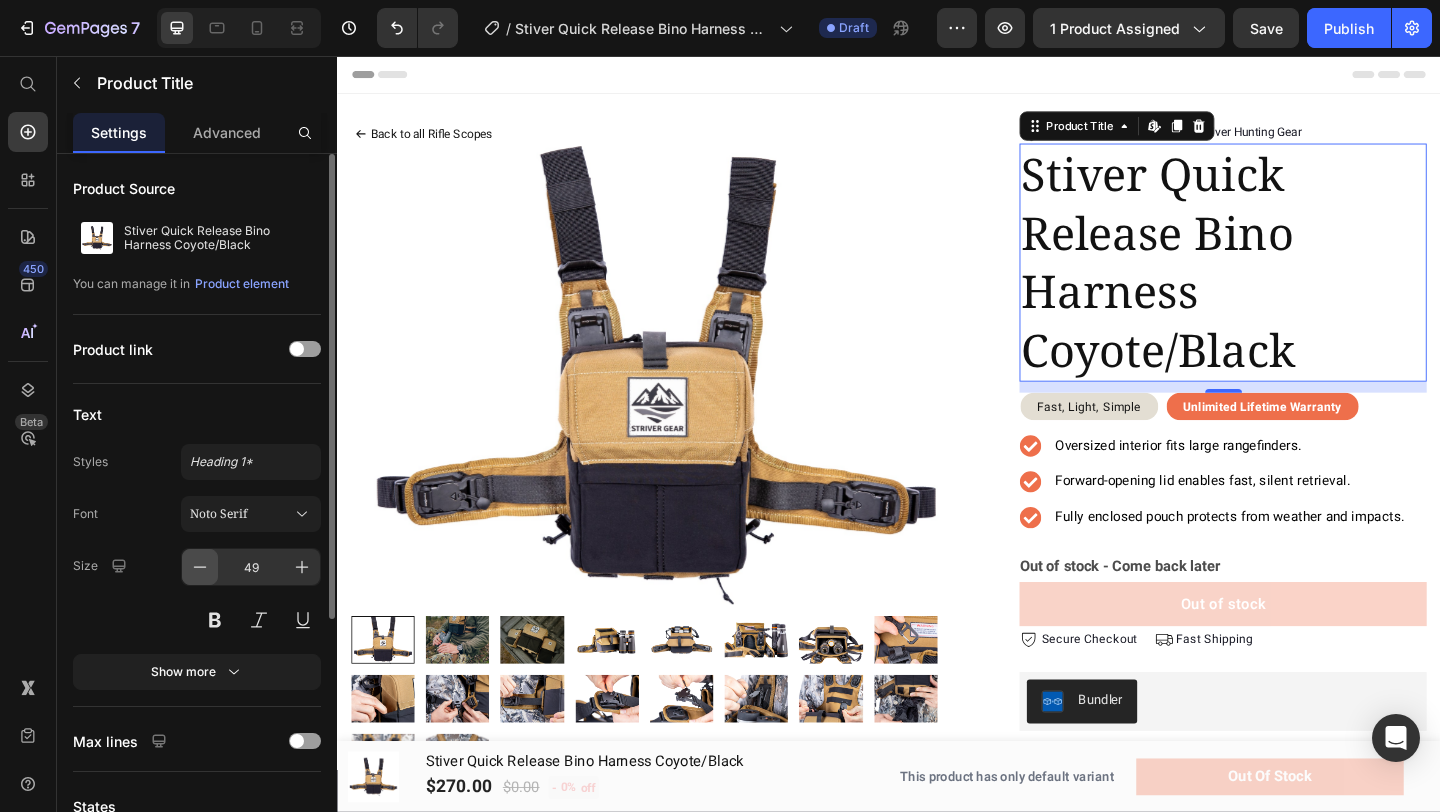 click 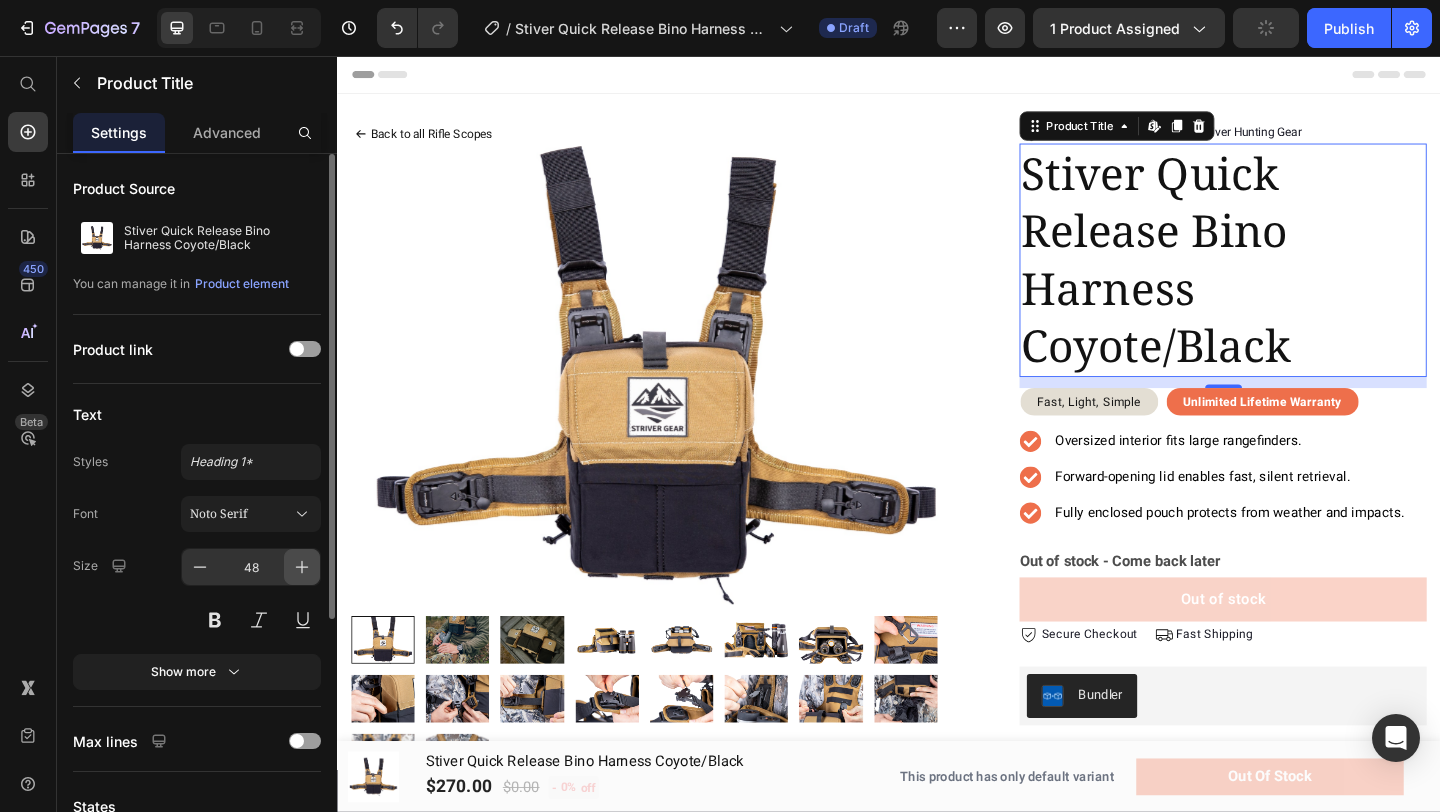 click 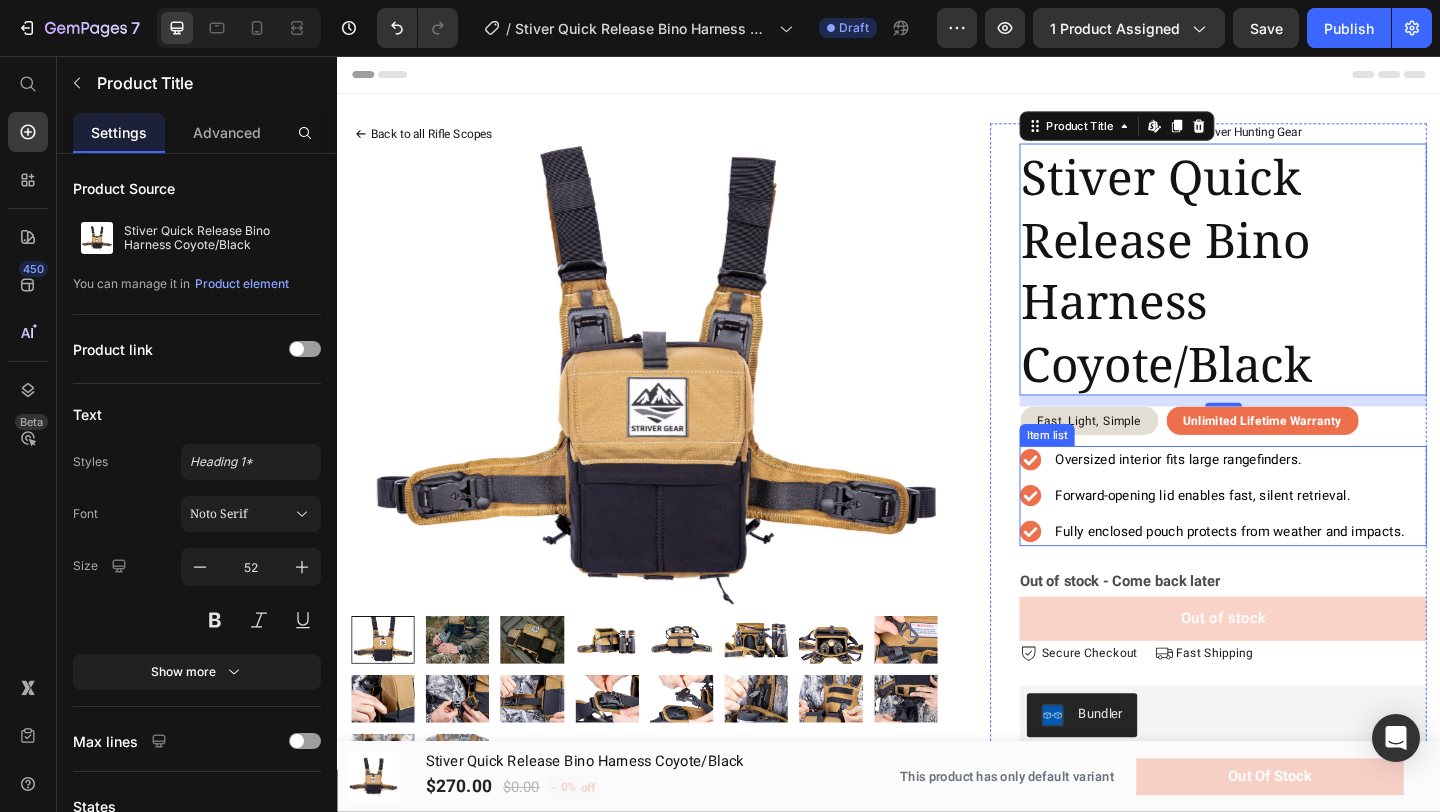 click on "Oversized interior fits large rangefinders." at bounding box center [1252, 495] 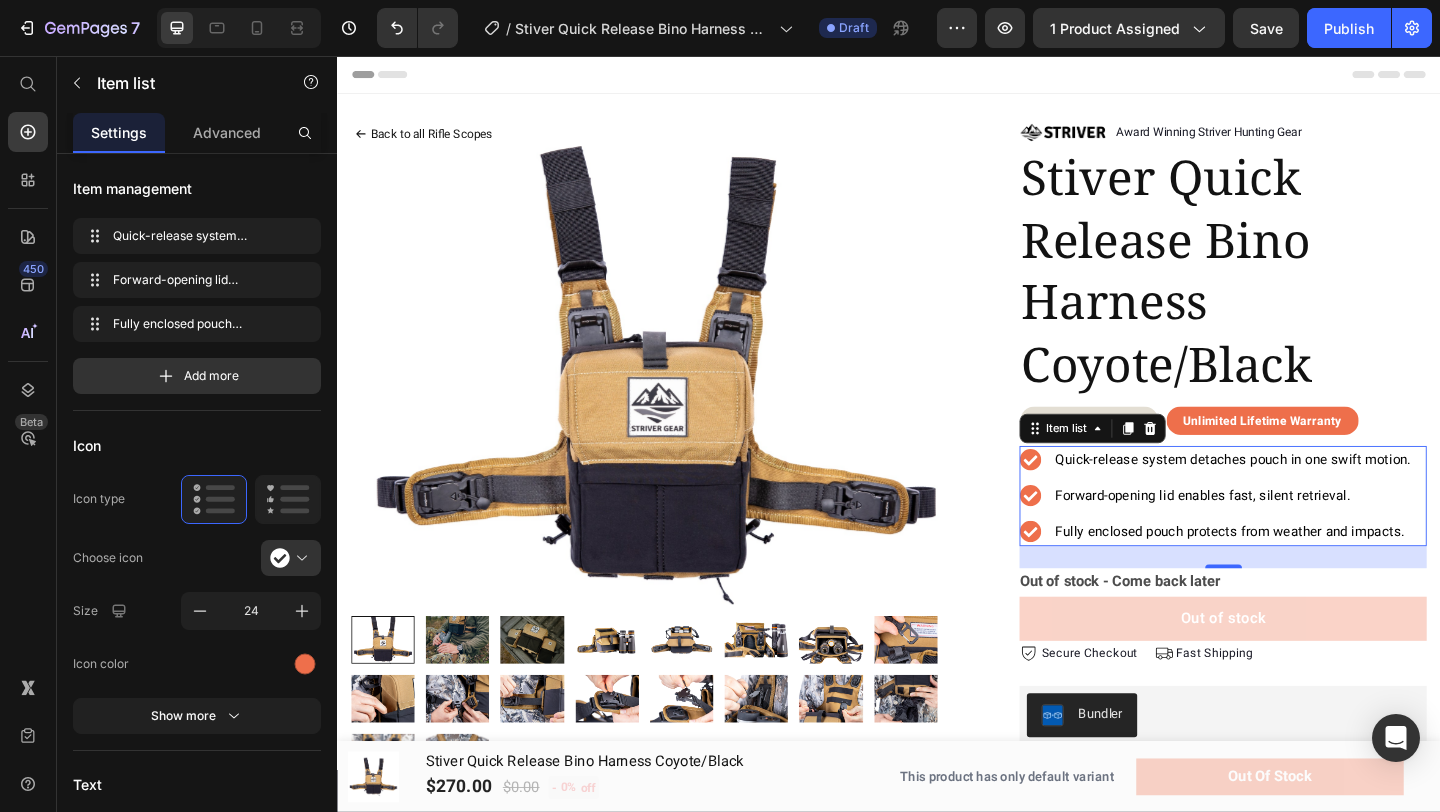 click on "Forward-opening lid enables fast, silent retrieval." at bounding box center [1278, 534] 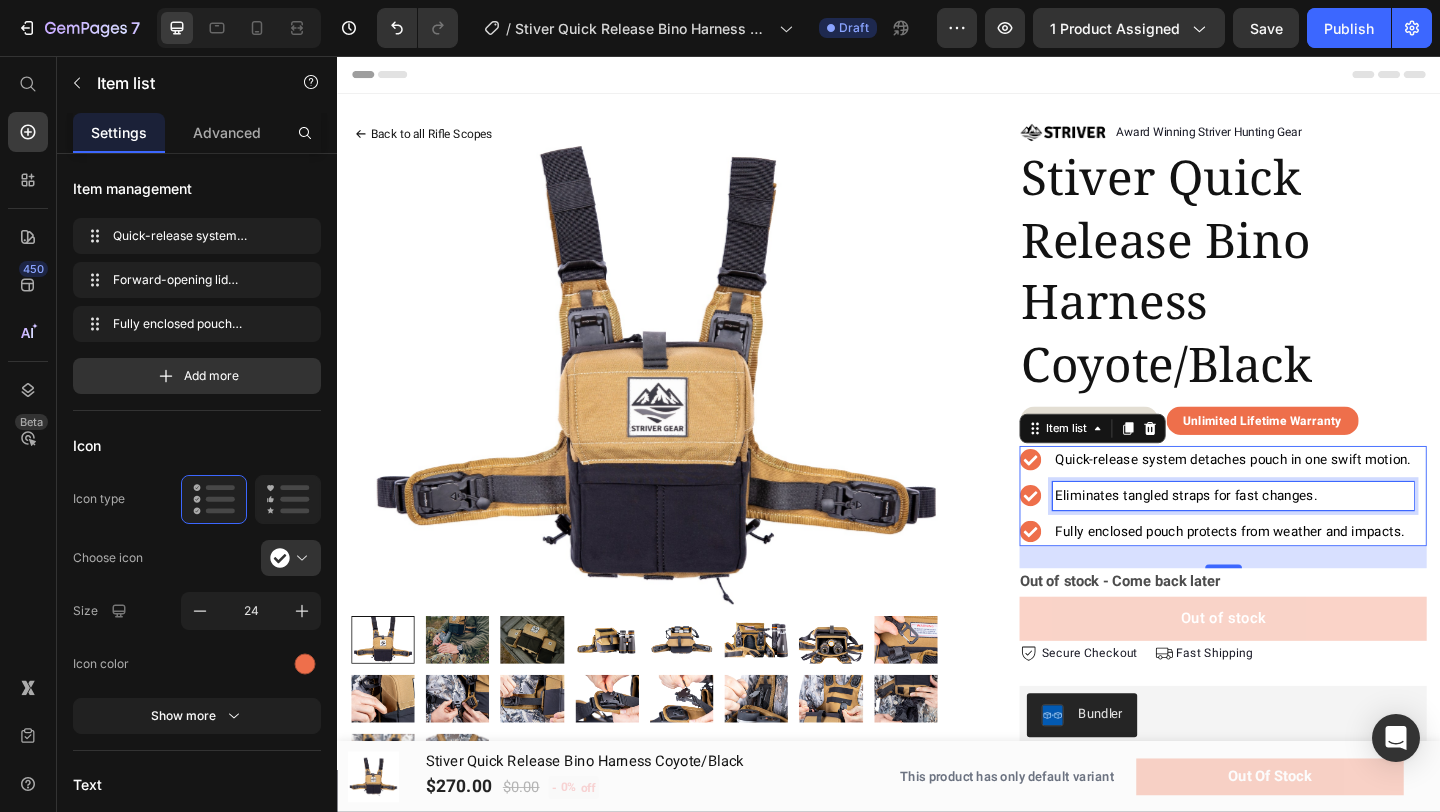 click on "Fully enclosed pouch protects from weather and impacts." at bounding box center (1308, 573) 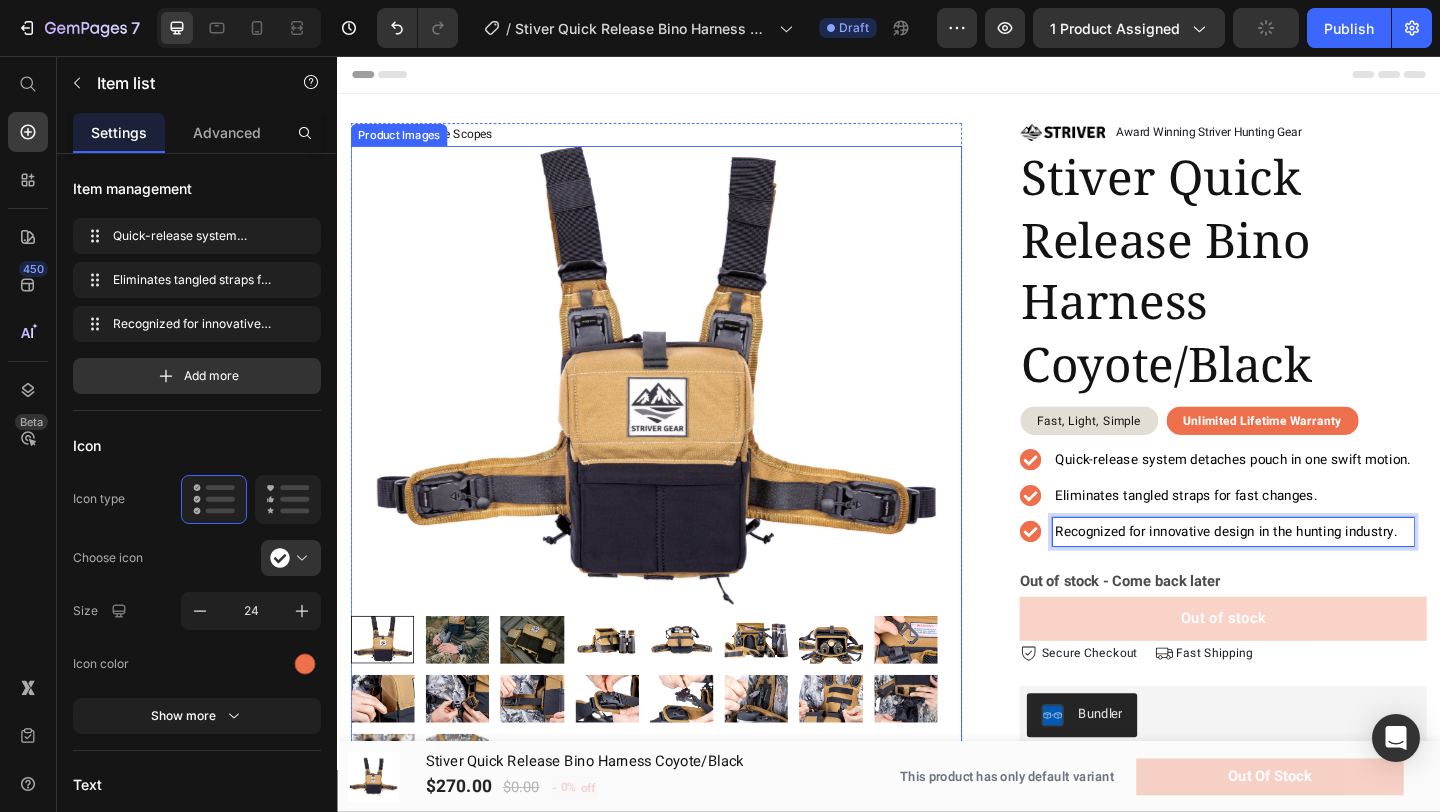 scroll, scrollTop: 317, scrollLeft: 0, axis: vertical 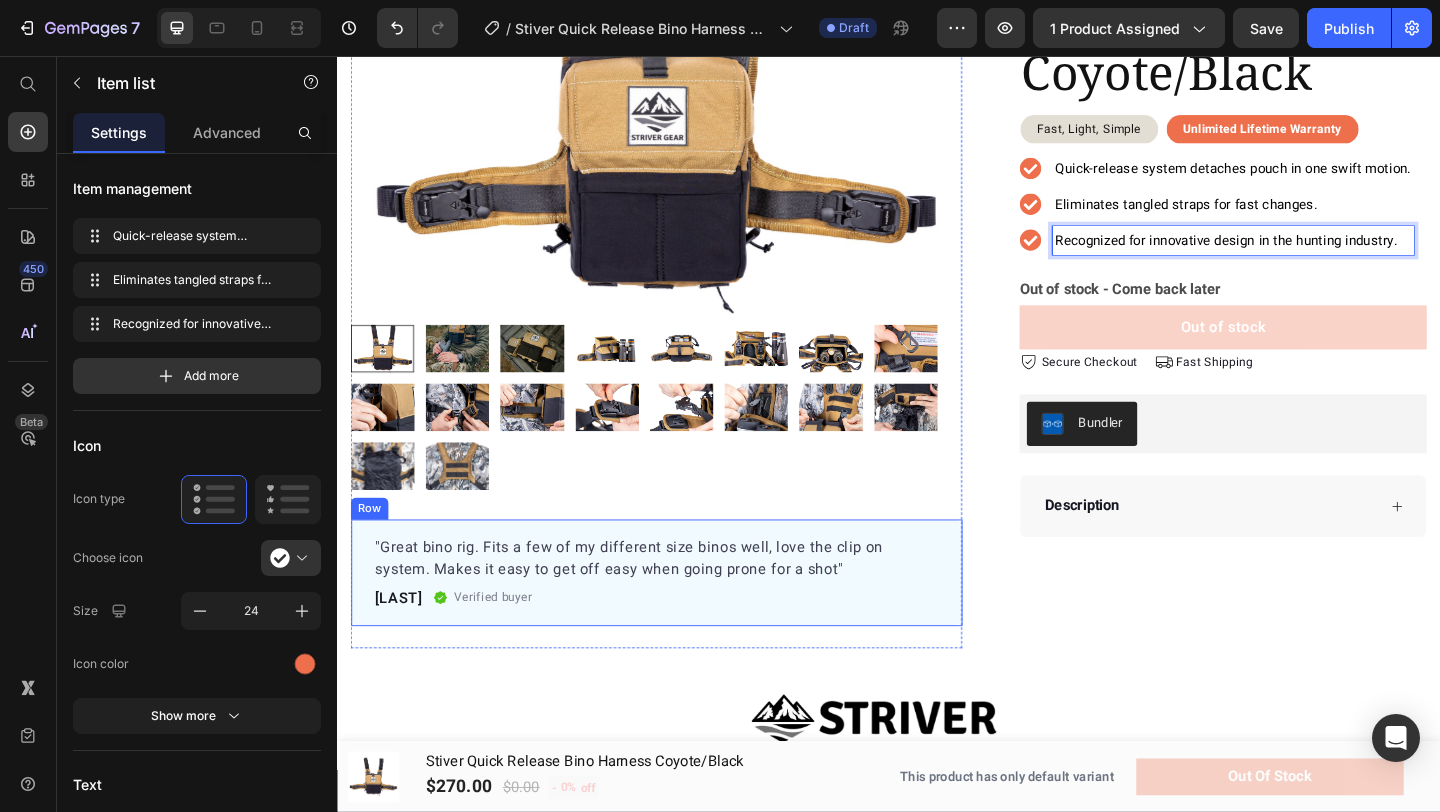 click on ""Great bino rig. Fits a few of my different size binos well, love the clip on system. Makes it easy to get off easy when going prone for a shot" Text block -Riley Text block
Verified buyer Item list Row Row" at bounding box center (684, 618) 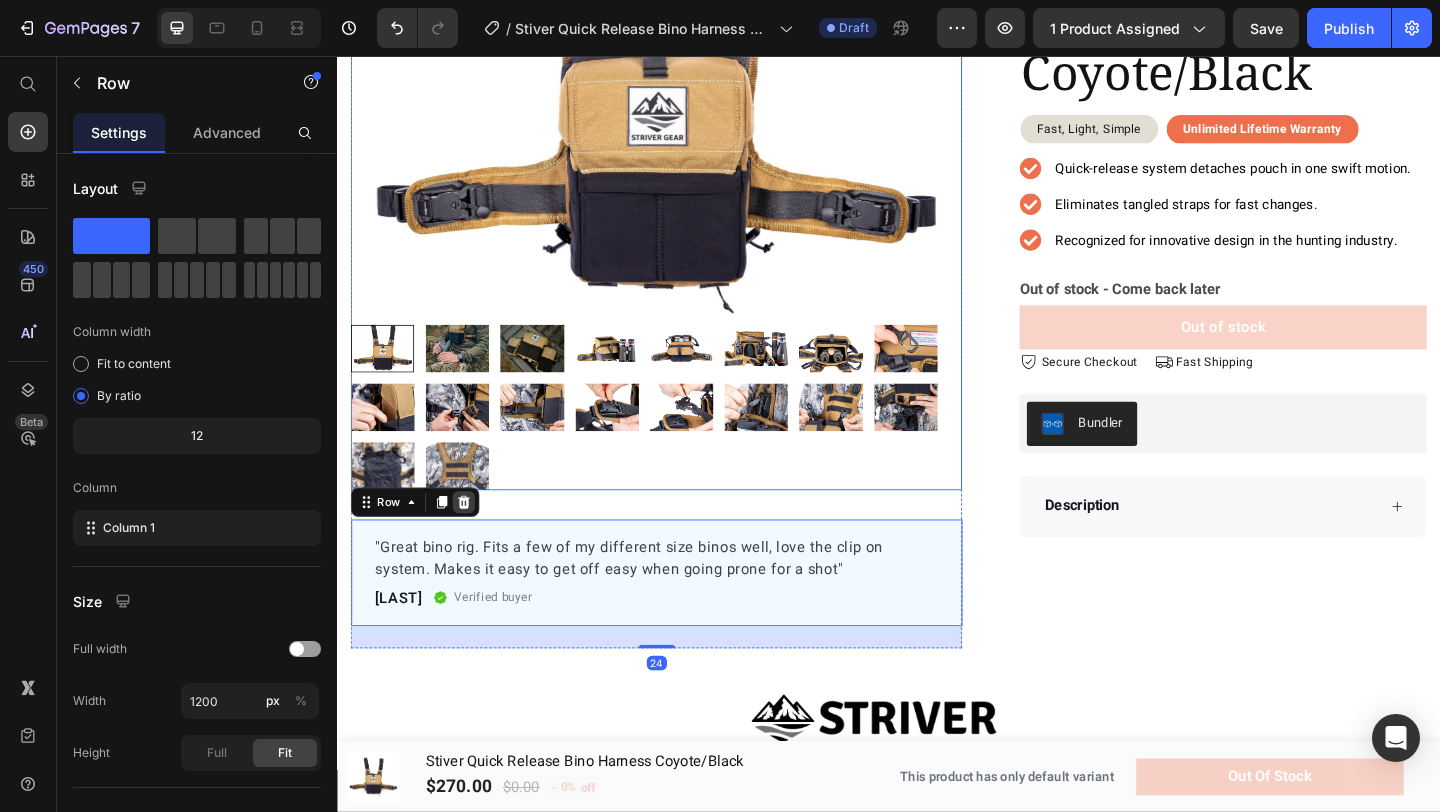 click 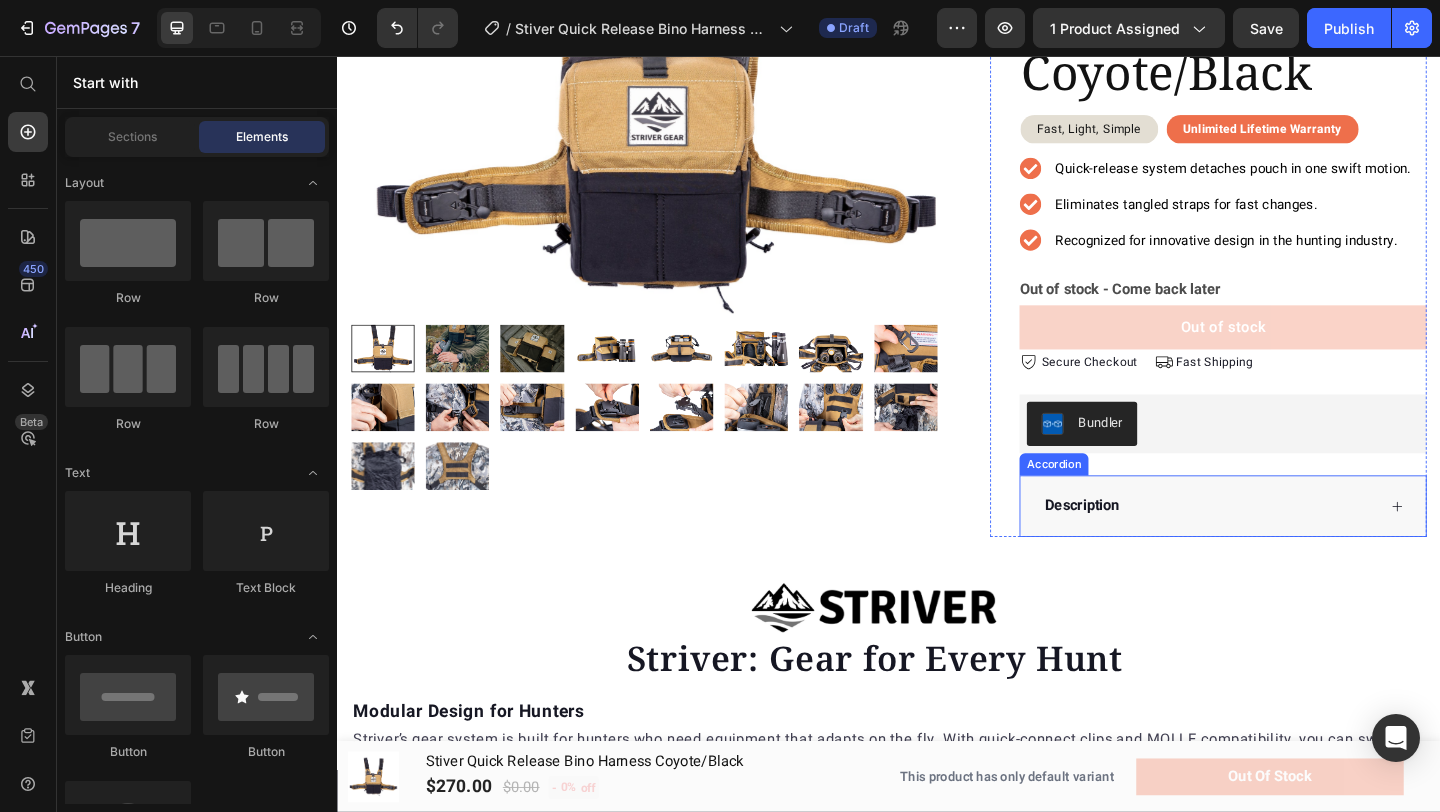 click on "Description" at bounding box center [1300, 545] 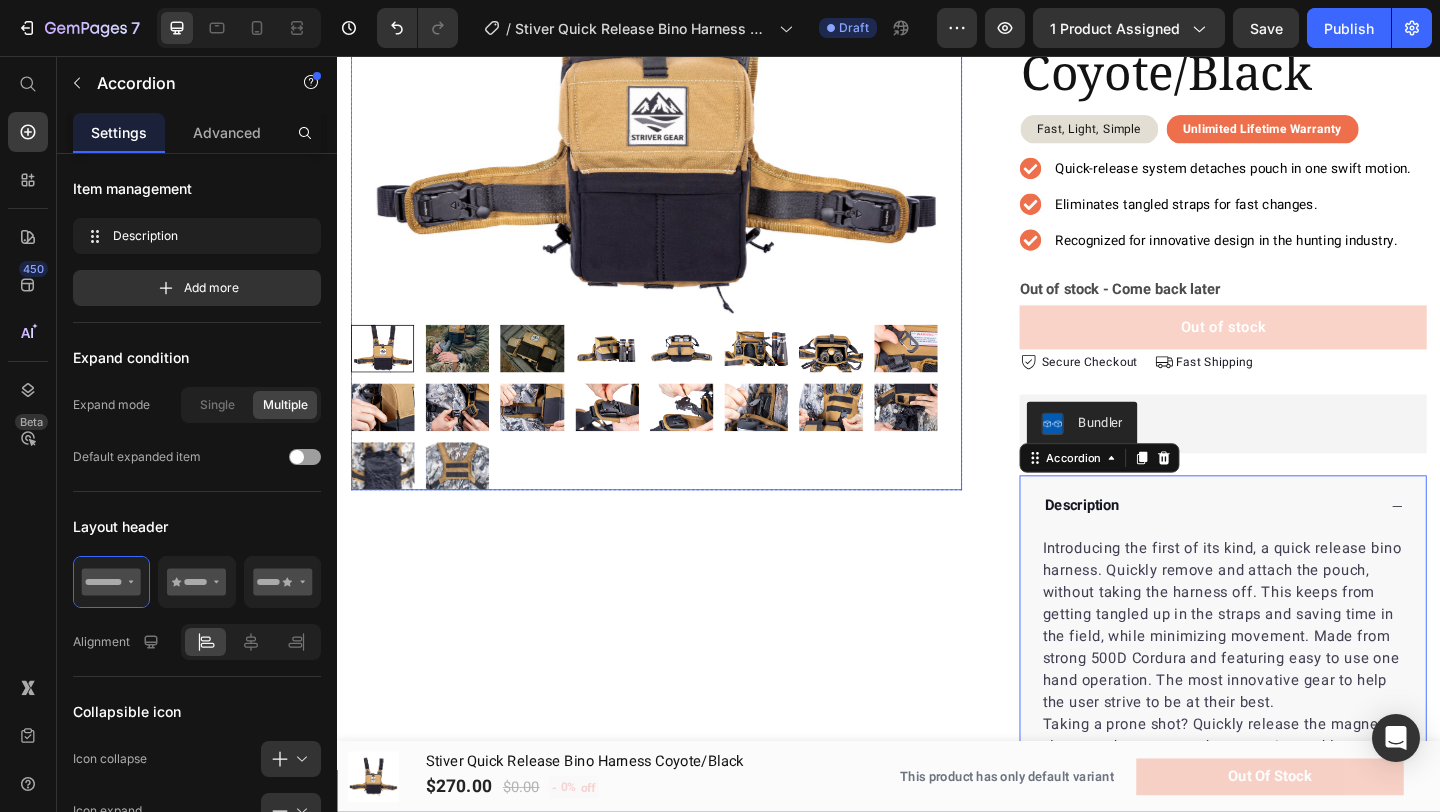 scroll, scrollTop: 0, scrollLeft: 0, axis: both 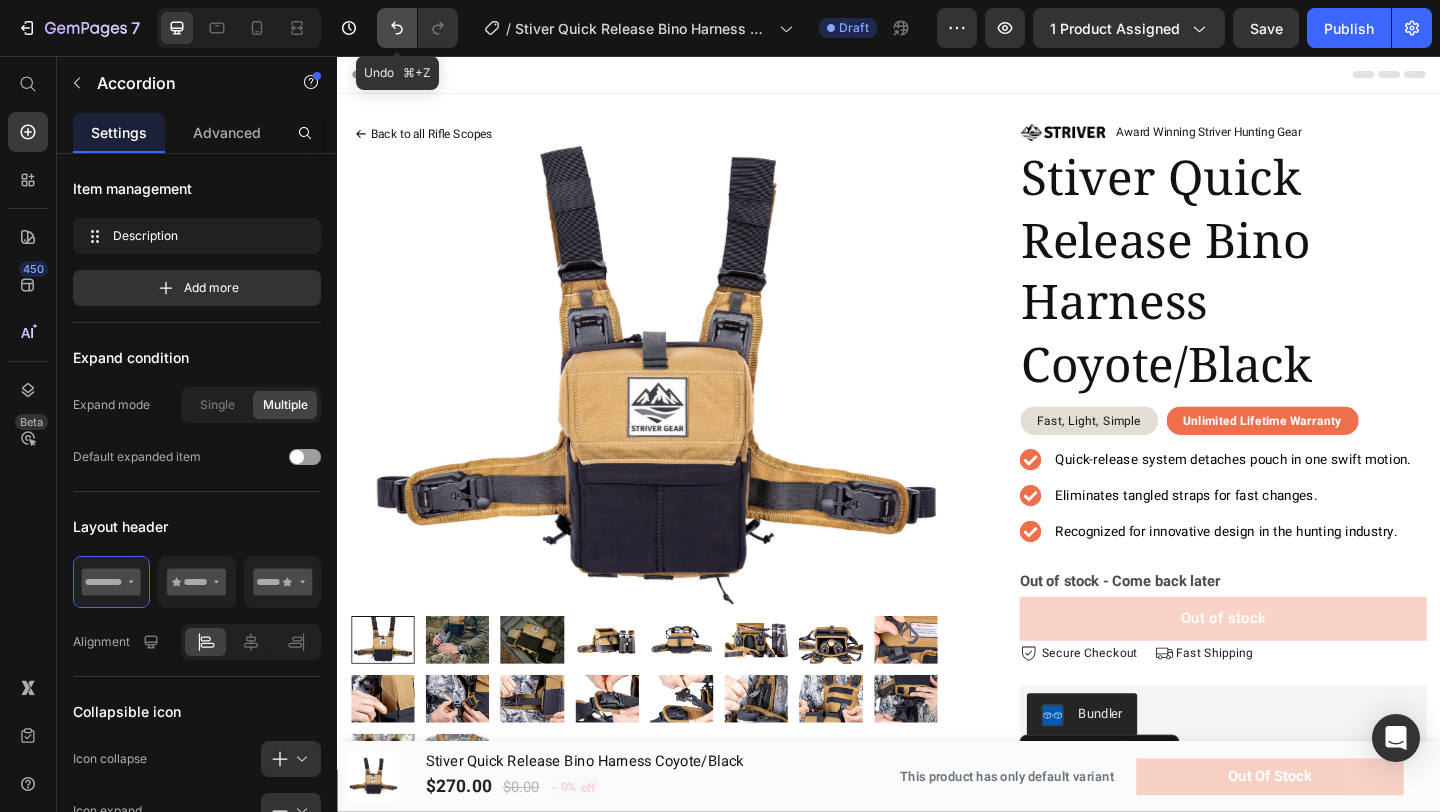 click 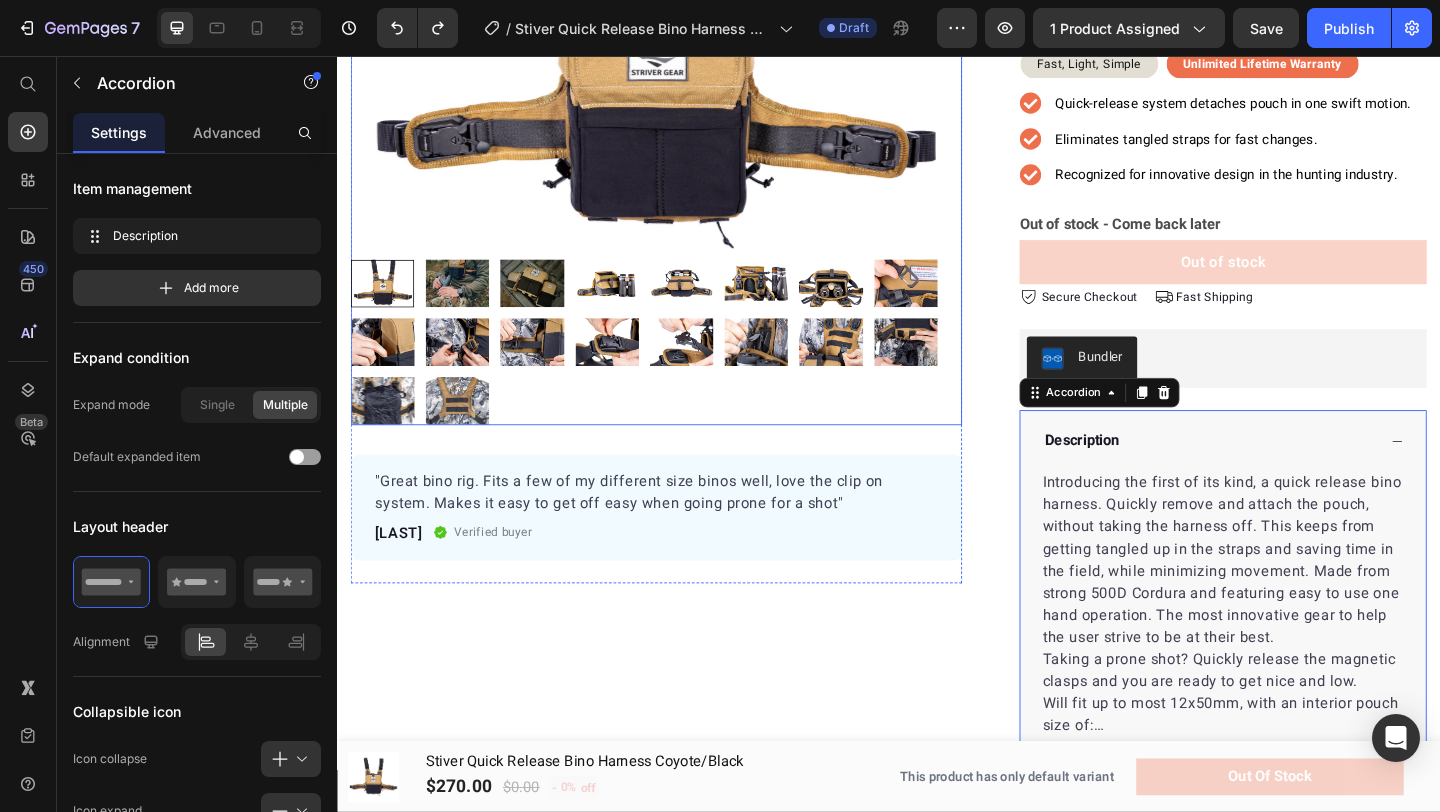 scroll, scrollTop: 392, scrollLeft: 0, axis: vertical 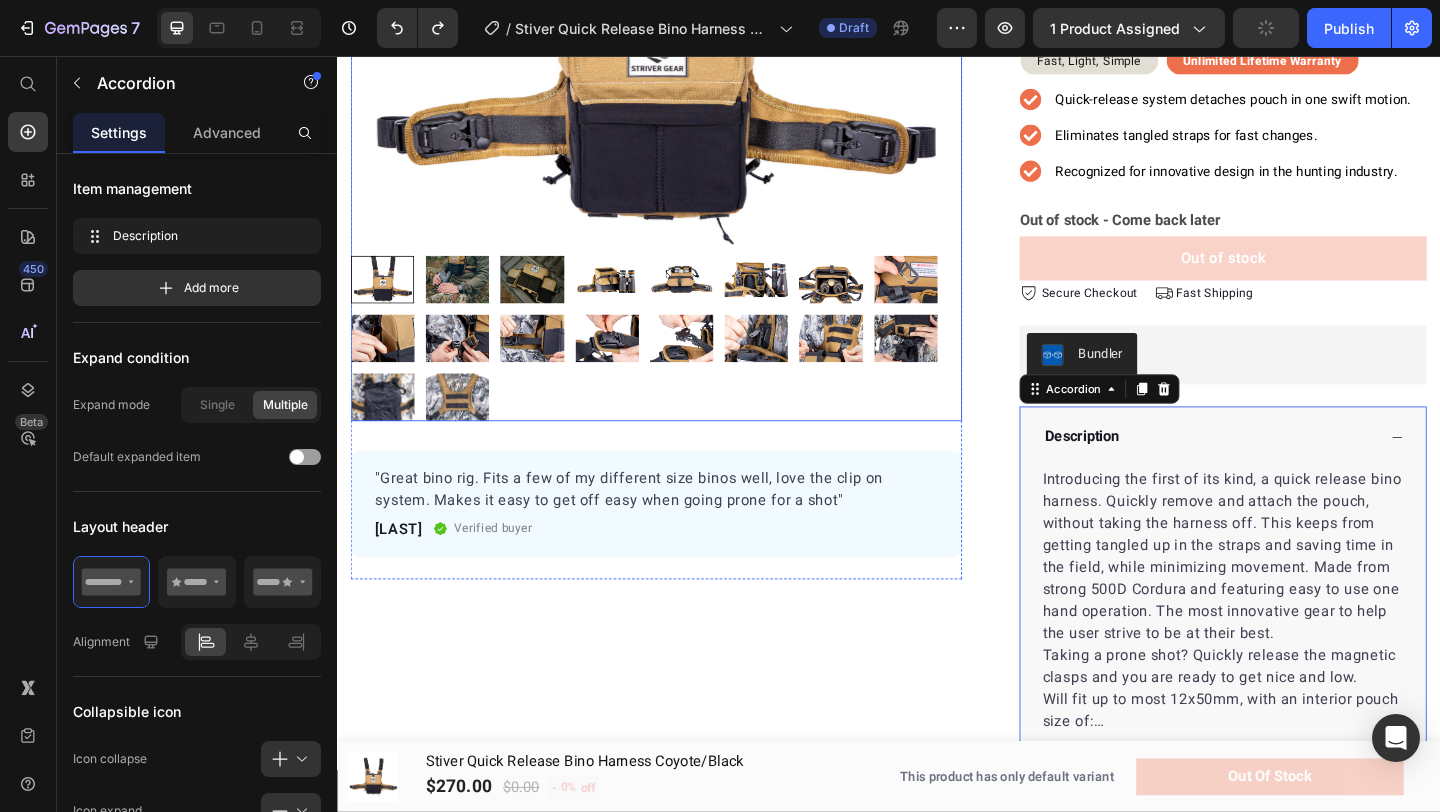 click at bounding box center [684, 363] 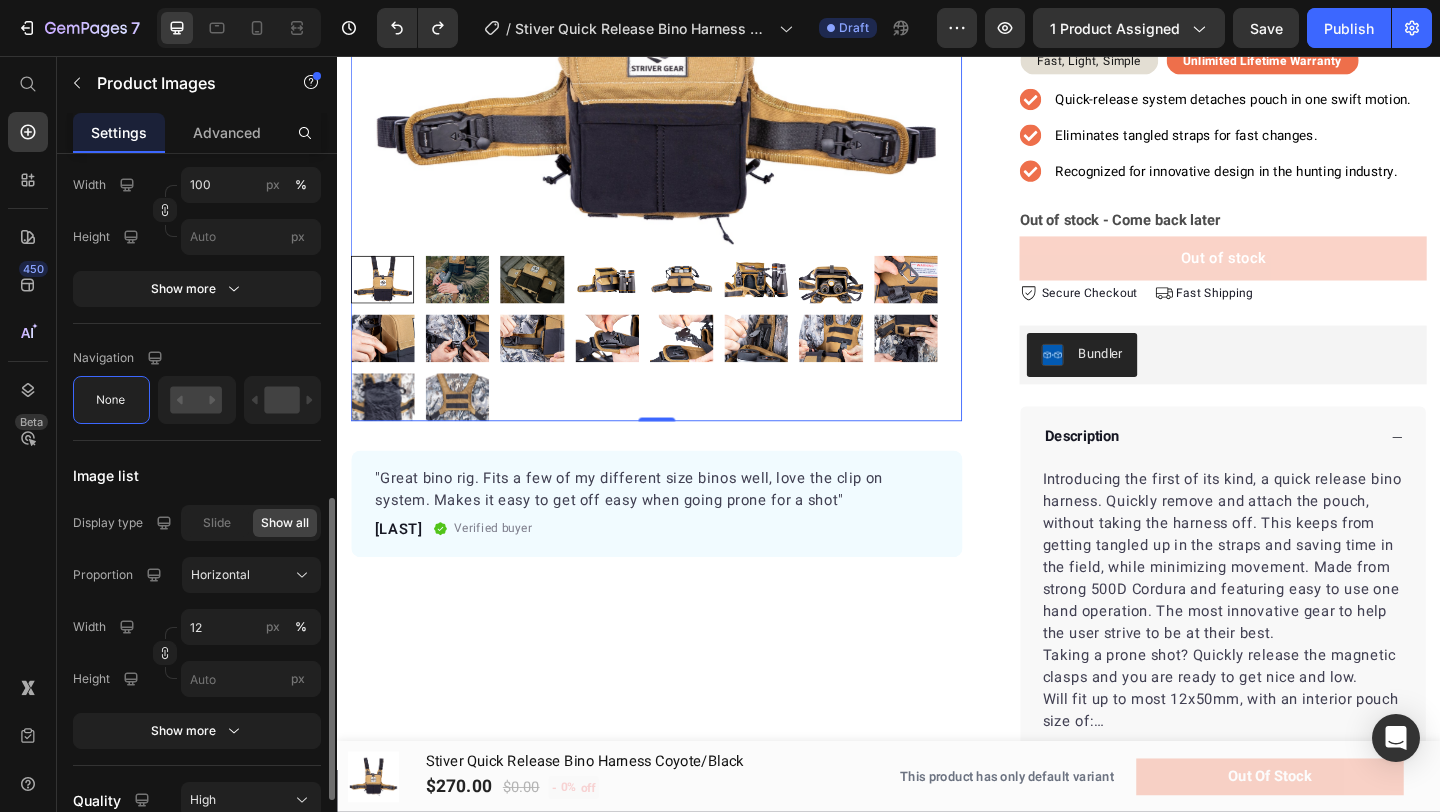 scroll, scrollTop: 829, scrollLeft: 0, axis: vertical 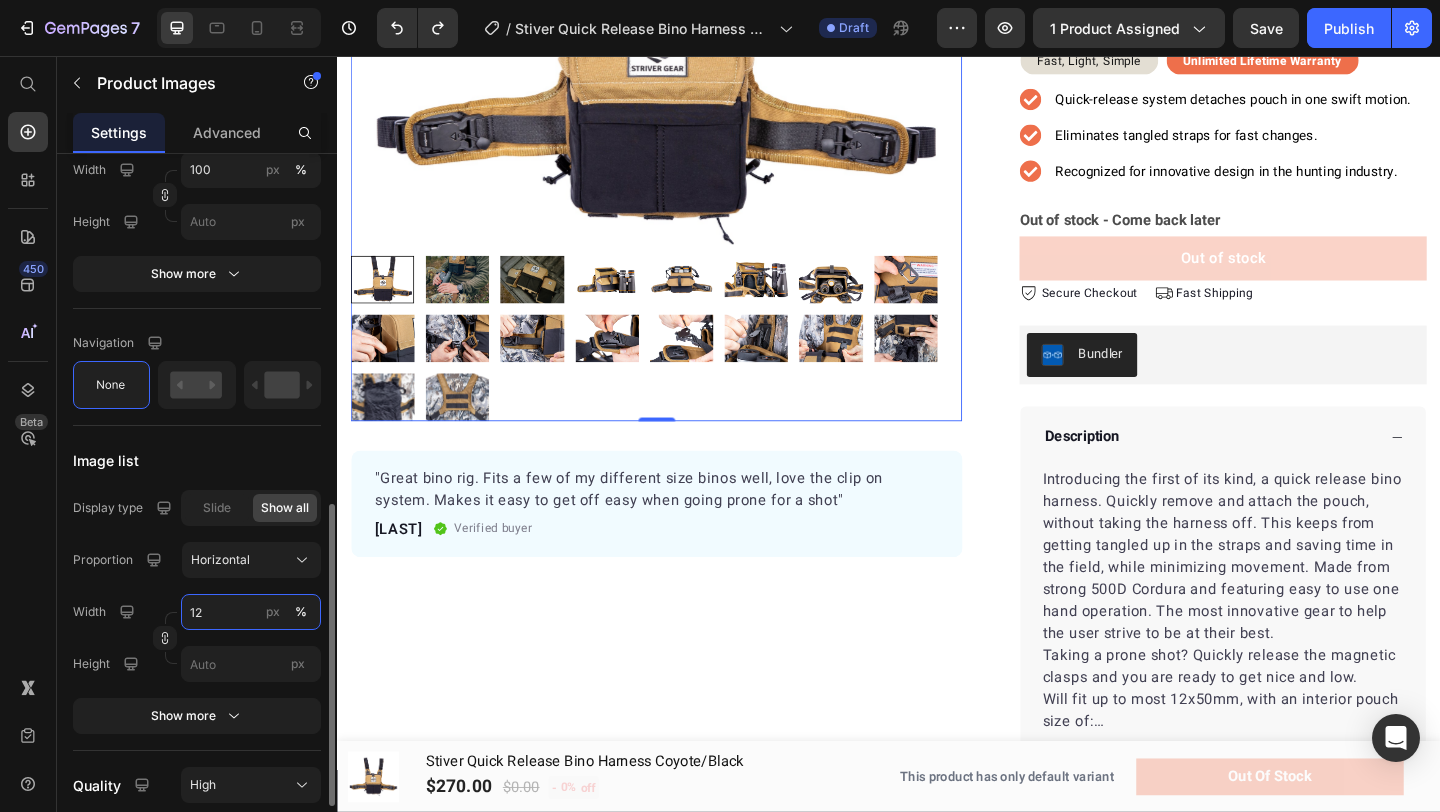 click on "12" at bounding box center (251, 612) 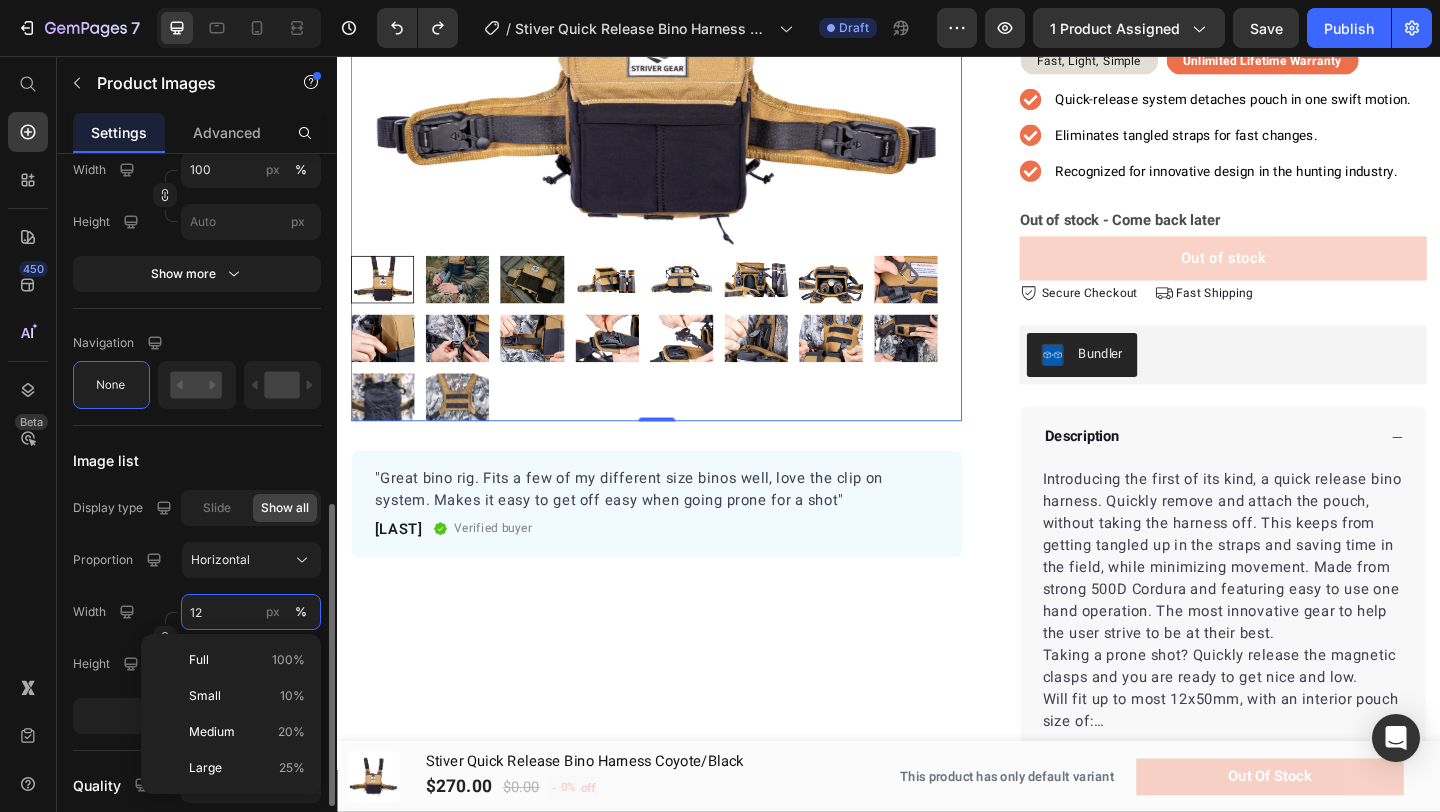 click on "12" at bounding box center [251, 612] 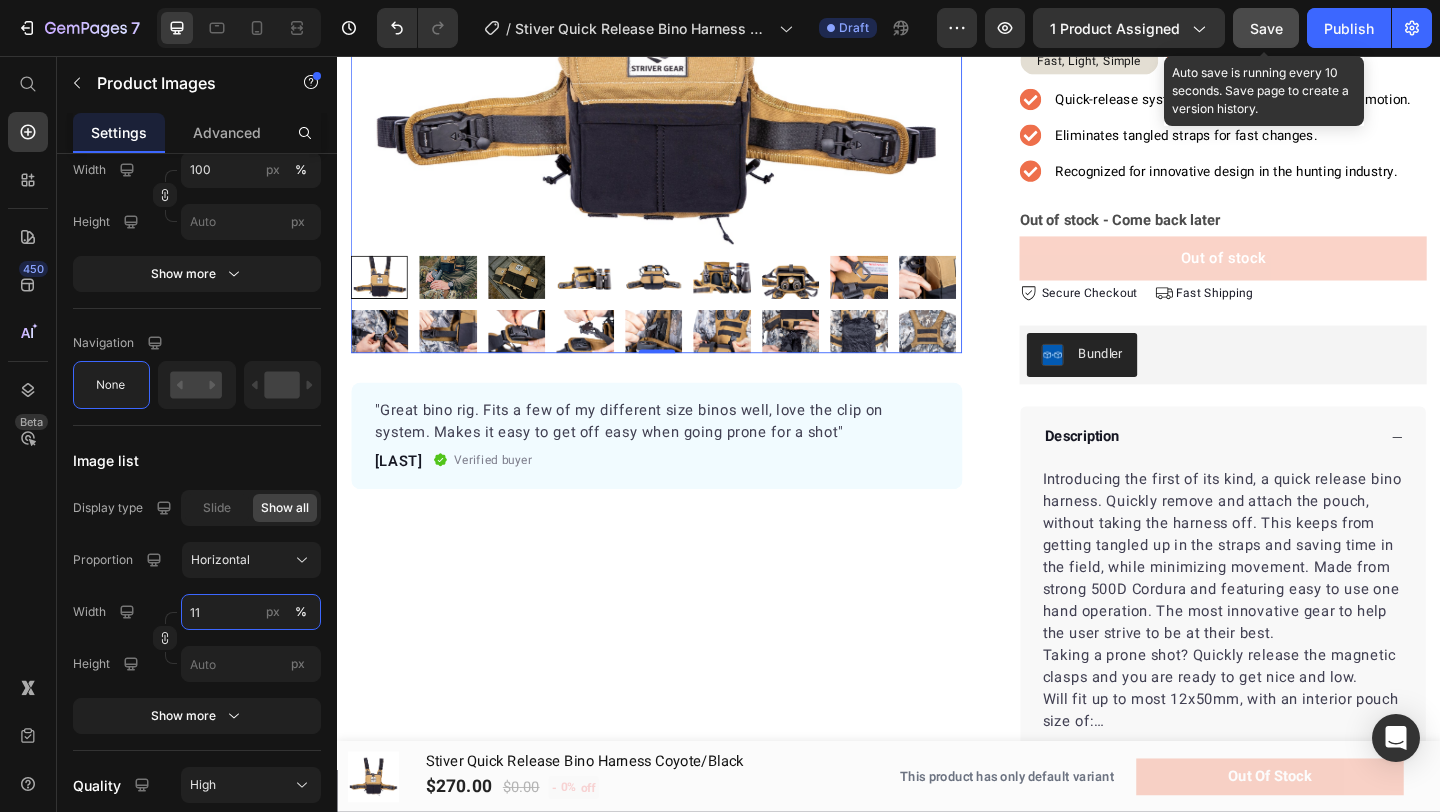 type on "11" 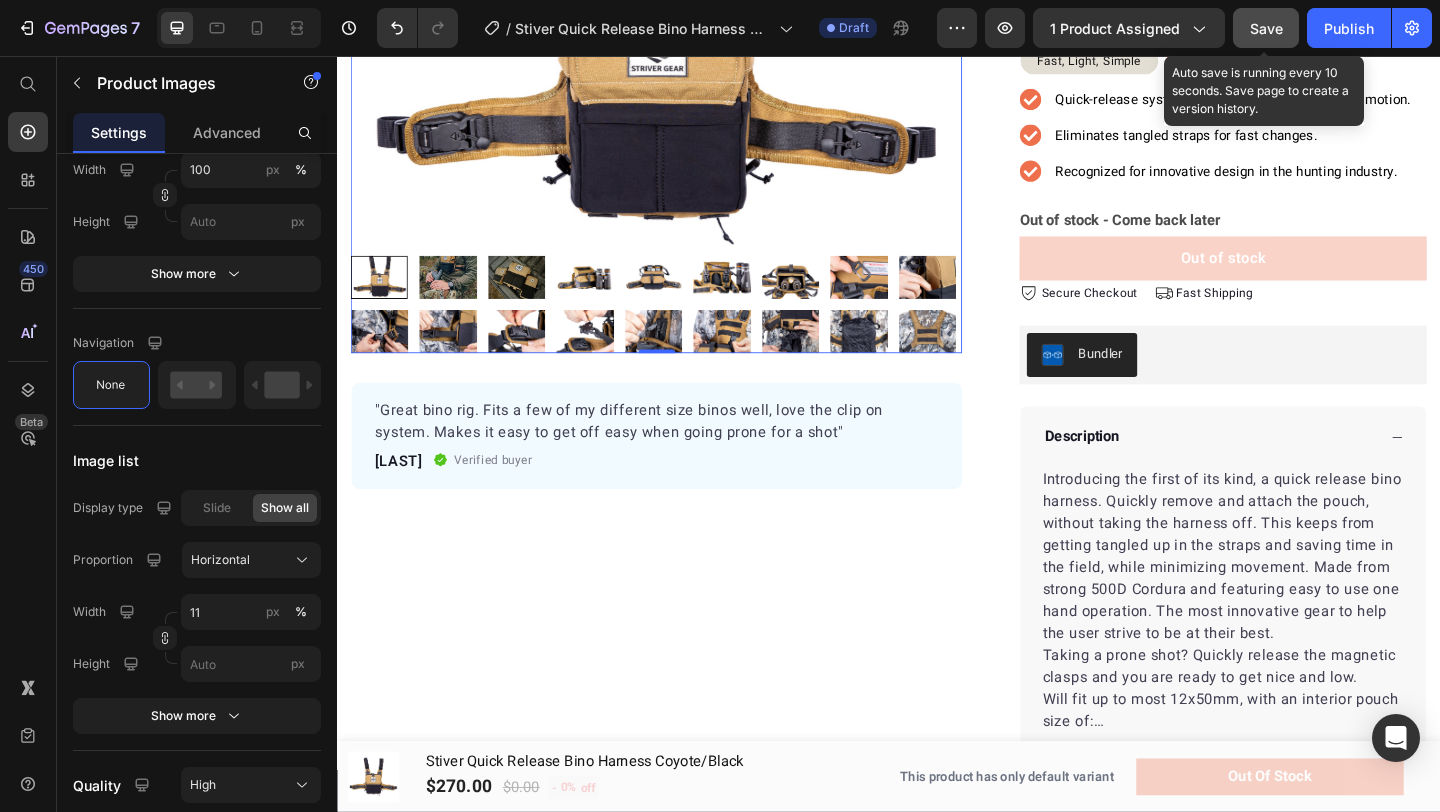 click on "Save" at bounding box center (1266, 28) 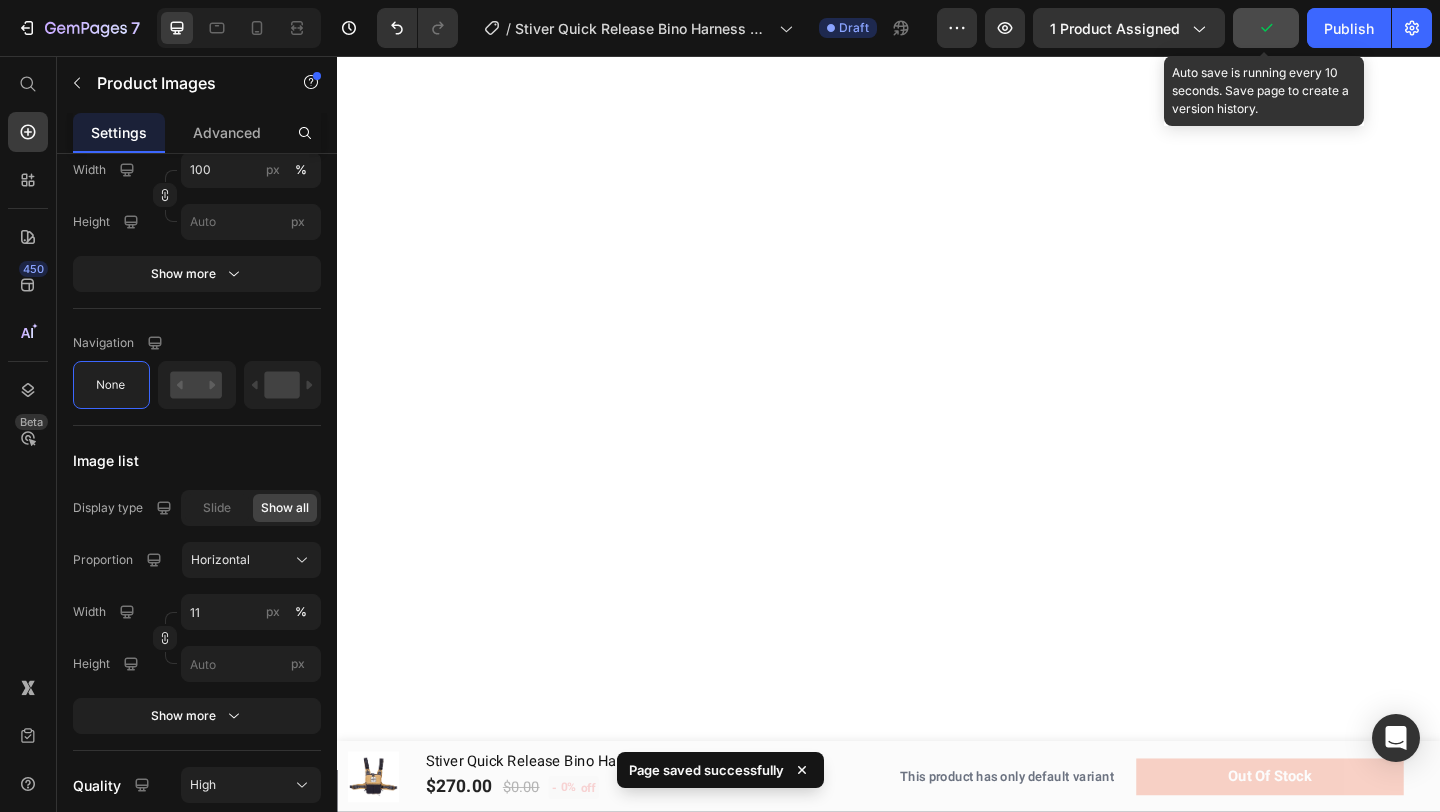 scroll, scrollTop: 2598, scrollLeft: 0, axis: vertical 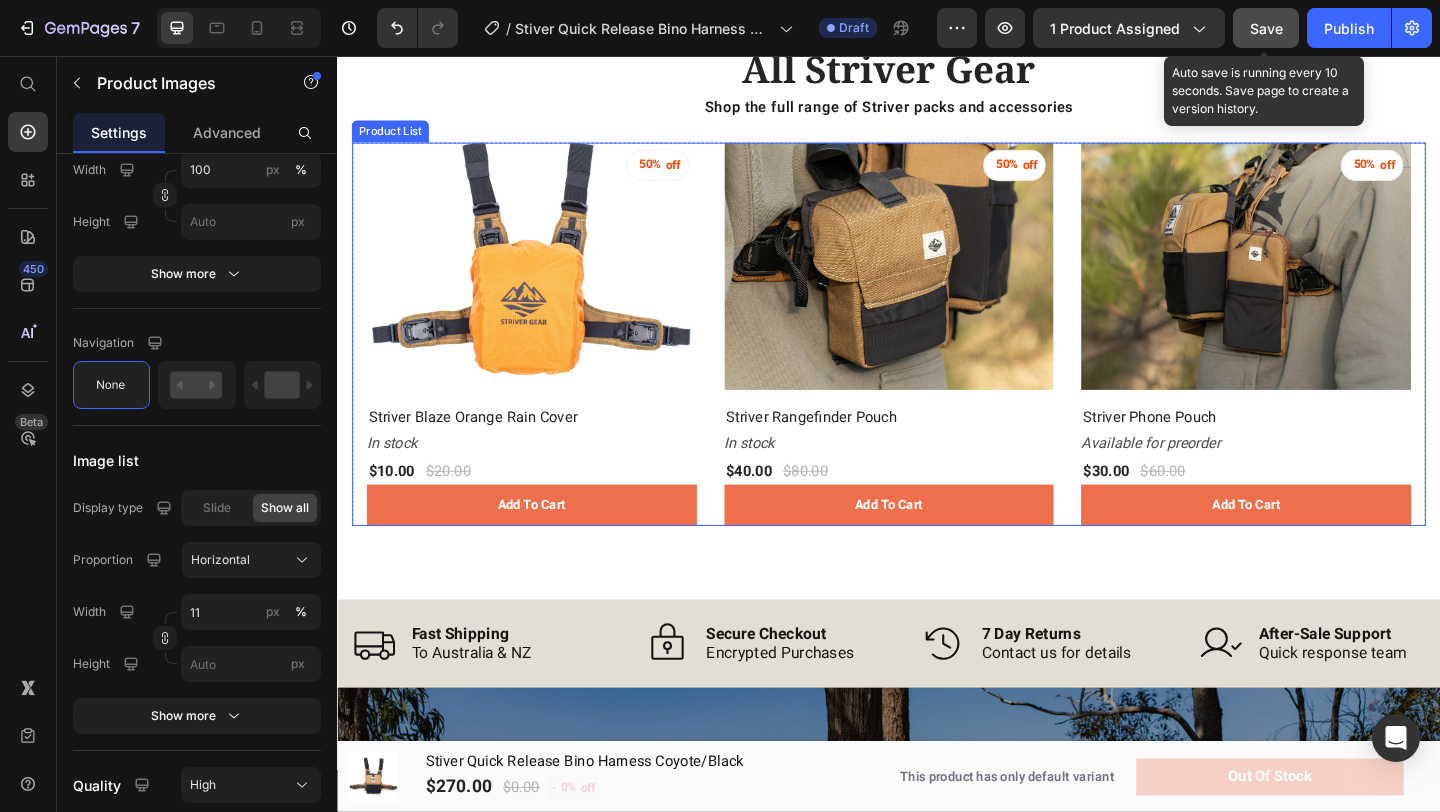 click on "50% off (P) Tag (P) Images Row Striver Blaze Orange Rain Cover (P) Title In stock Stock Counter $10.00 (P) Price $20.00 (P) Price Row add to cart (P) Cart Button Row Row Row 50% off (P) Tag (P) Images Row Striver Rangefinder Pouch (P) Title In stock Stock Counter $40.00 (P) Price $80.00 (P) Price Row add to cart (P) Cart Button Row Row Row 50% off (P) Tag (P) Images Row Striver Phone Pouch (P) Title Available for preorder Stock Counter $30.00 (P) Price $60.00 (P) Price Row add to cart (P) Cart Button Row Row Row" at bounding box center [937, 358] 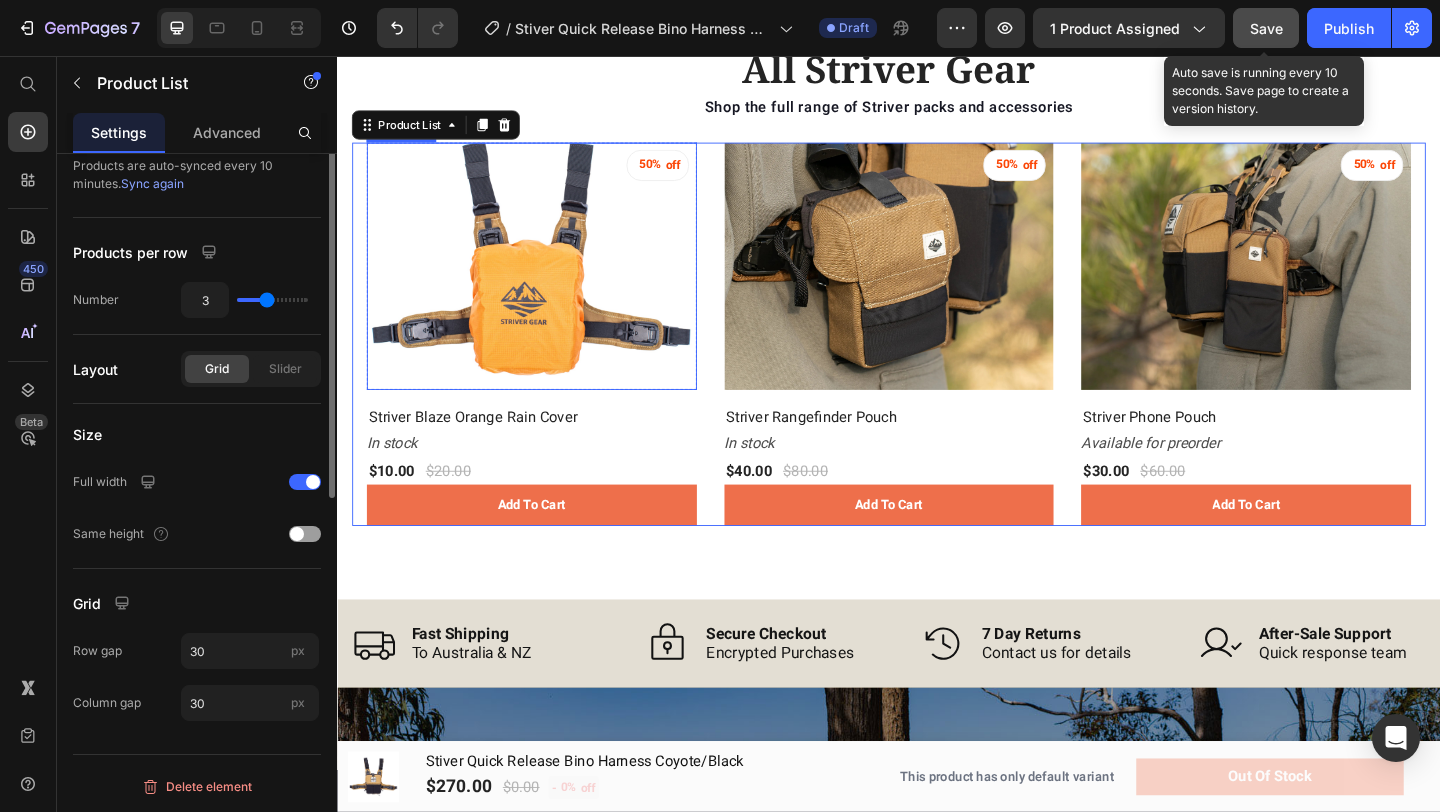 scroll, scrollTop: 0, scrollLeft: 0, axis: both 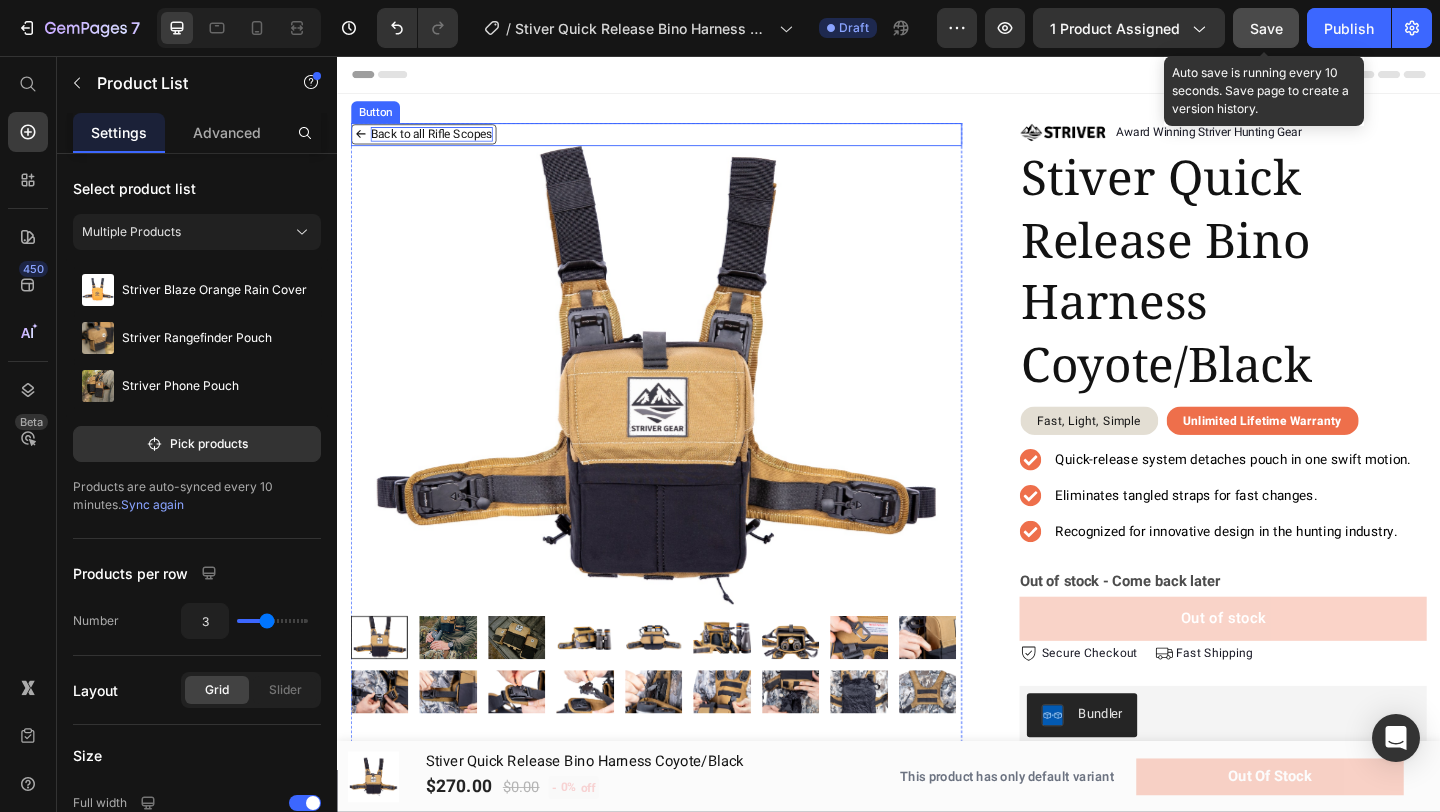 click on "Back to all Rifle Scopes" at bounding box center (439, 141) 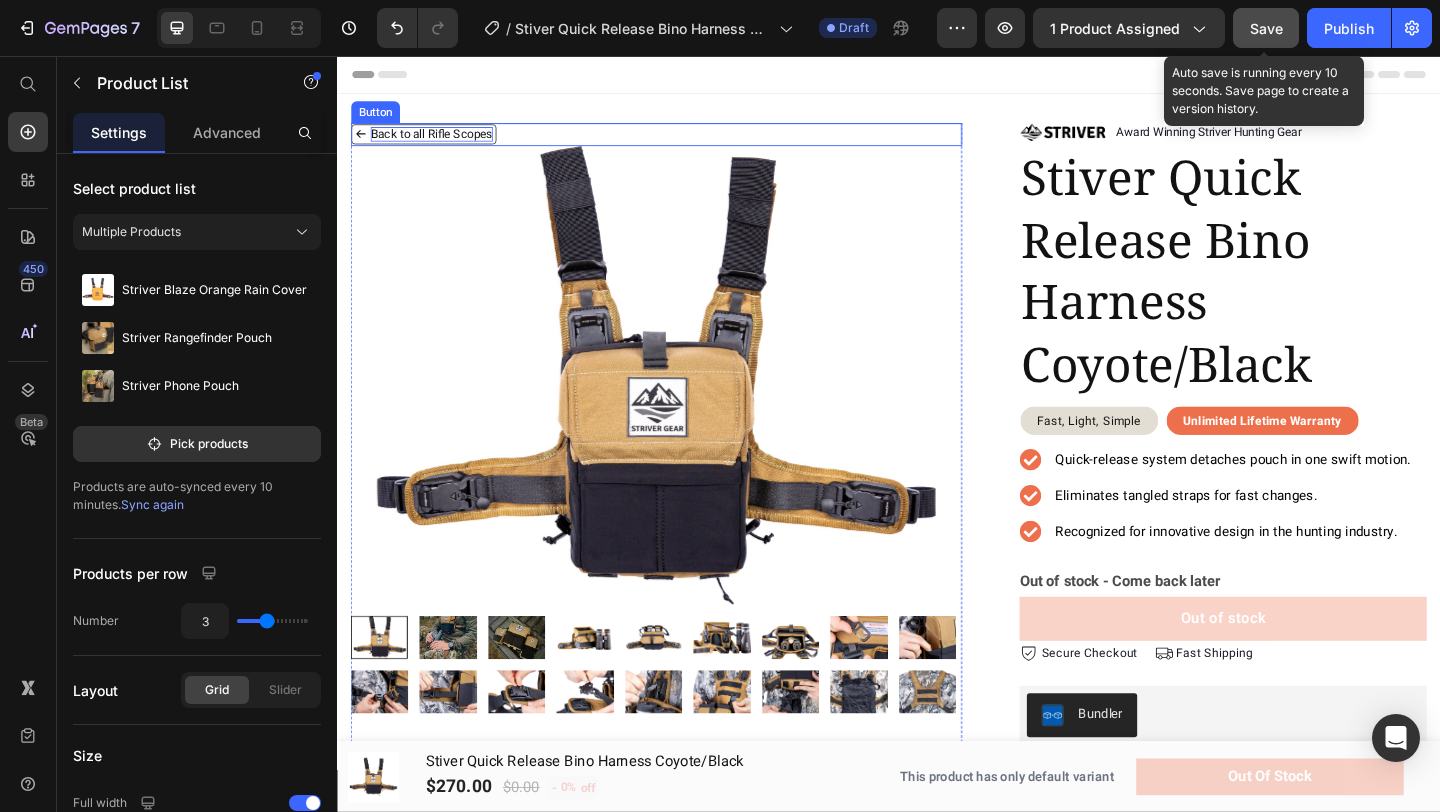 click on "Back to all Rifle Scopes" at bounding box center (439, 141) 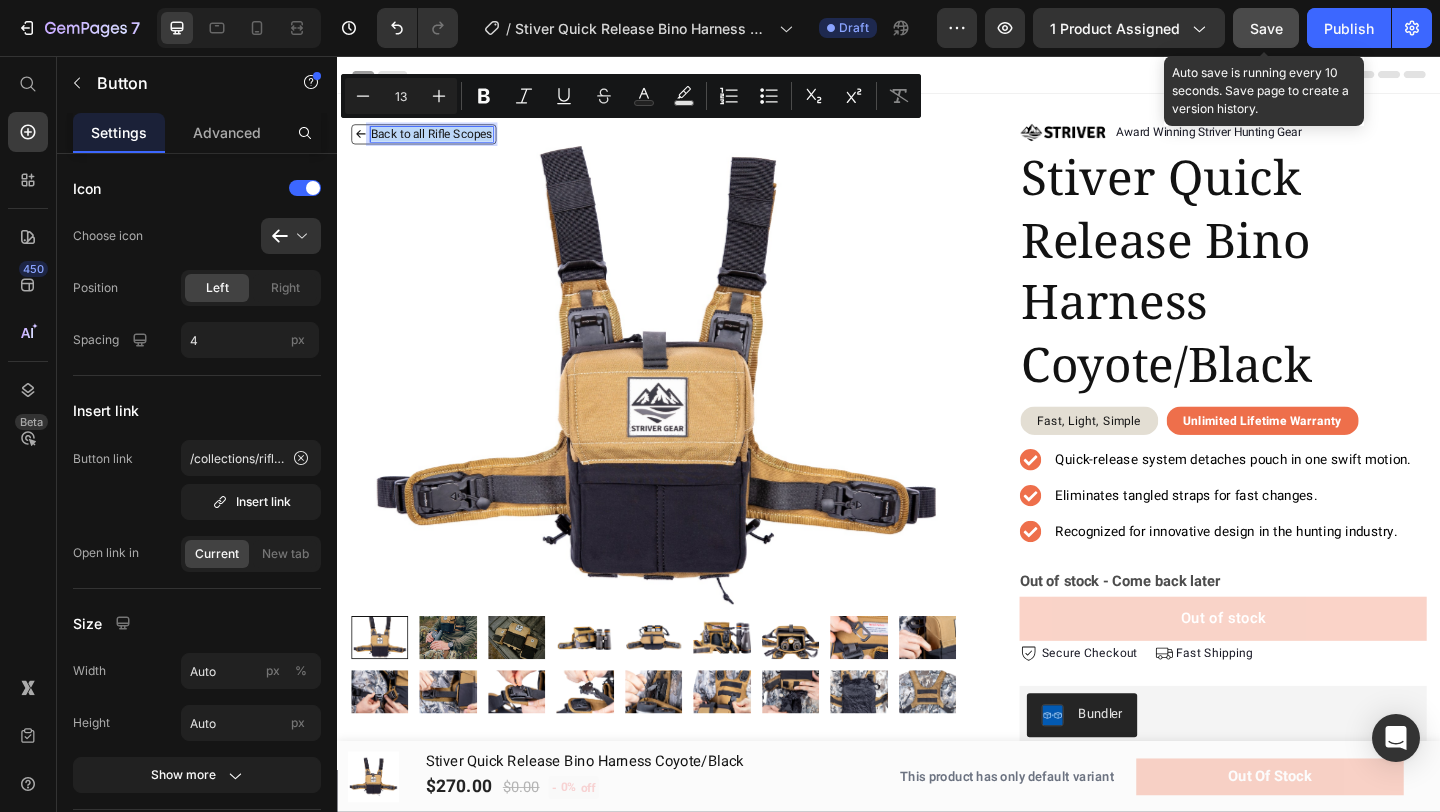 click on "Back to all Rifle Scopes" at bounding box center (439, 141) 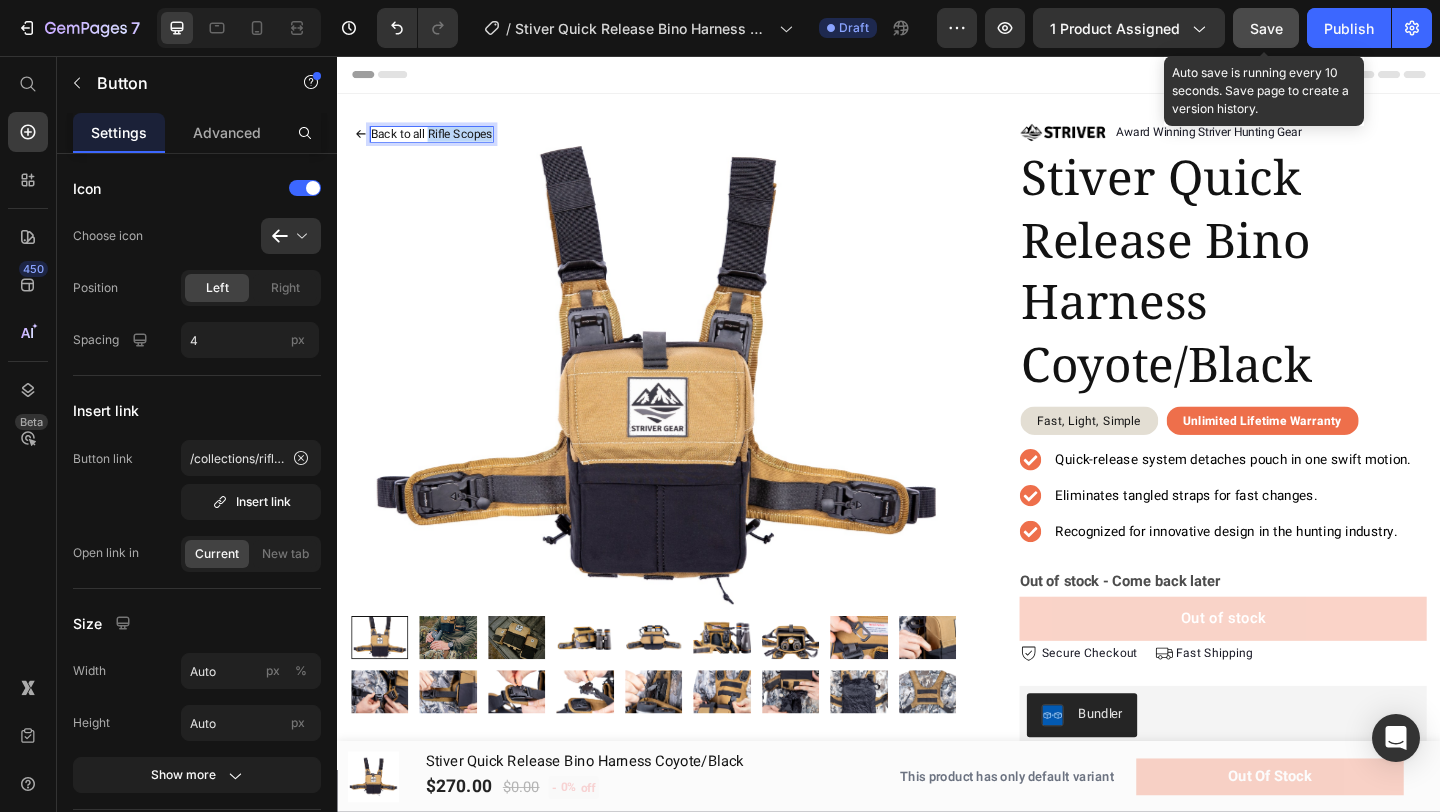 drag, startPoint x: 435, startPoint y: 141, endPoint x: 543, endPoint y: 141, distance: 108 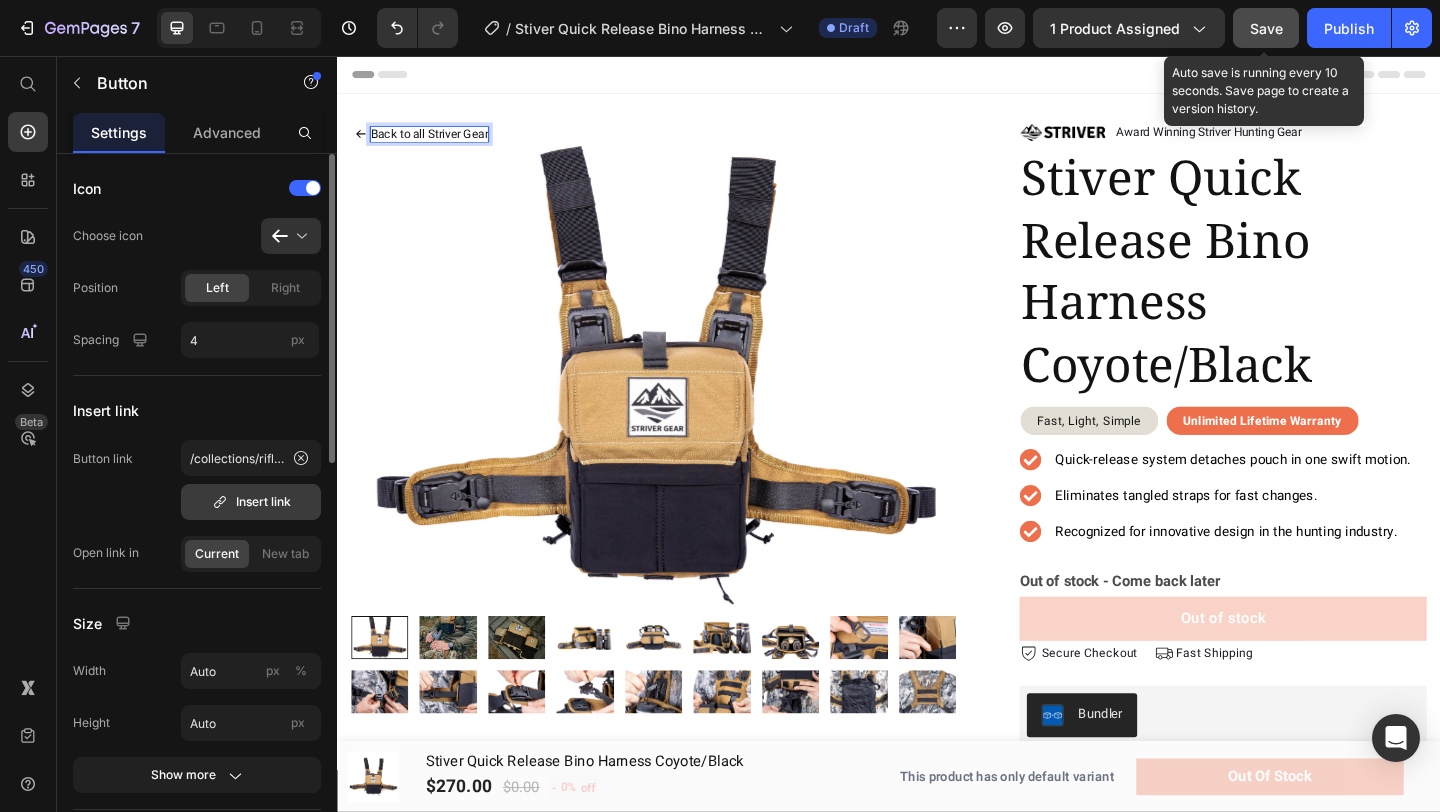 click on "Insert link" at bounding box center (251, 502) 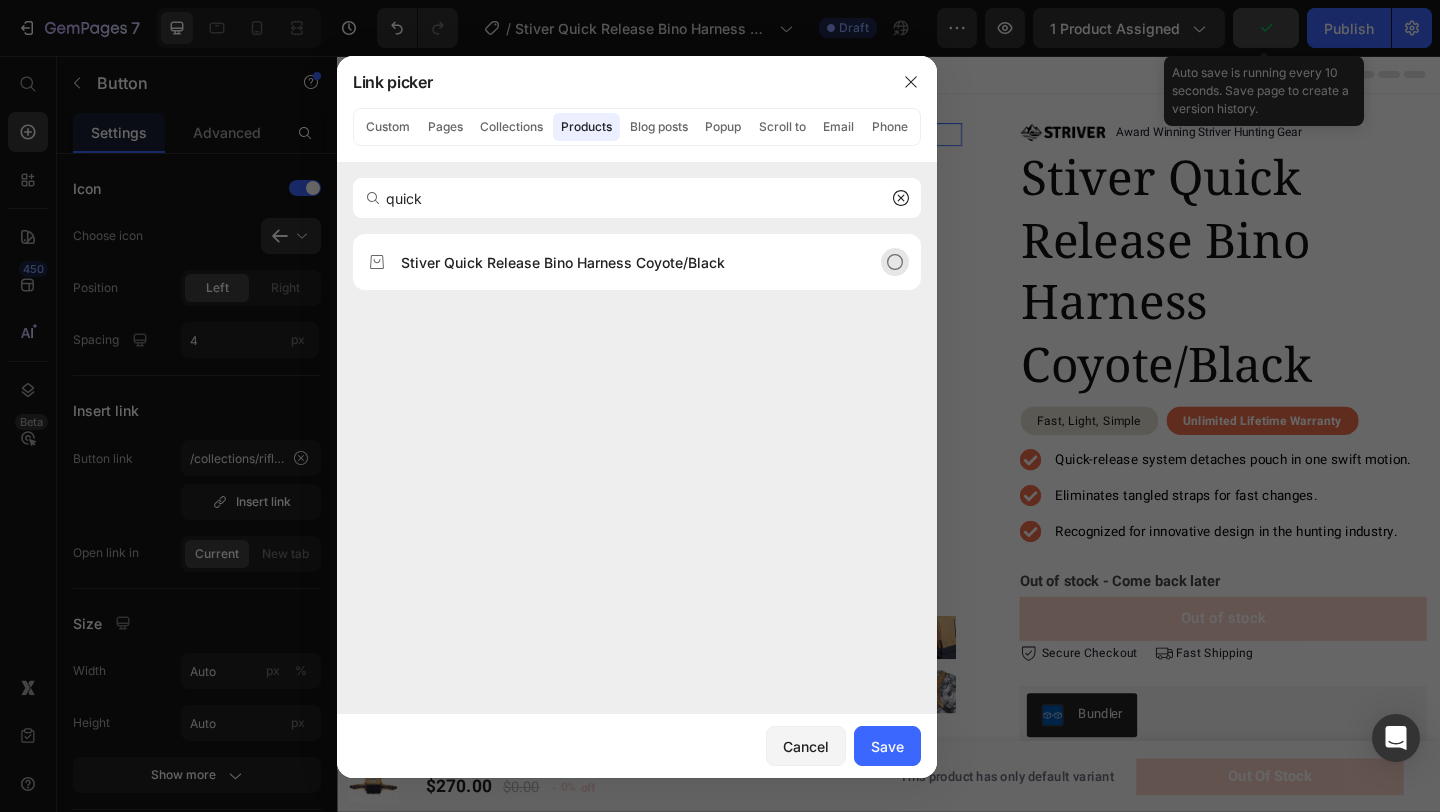 type on "quick" 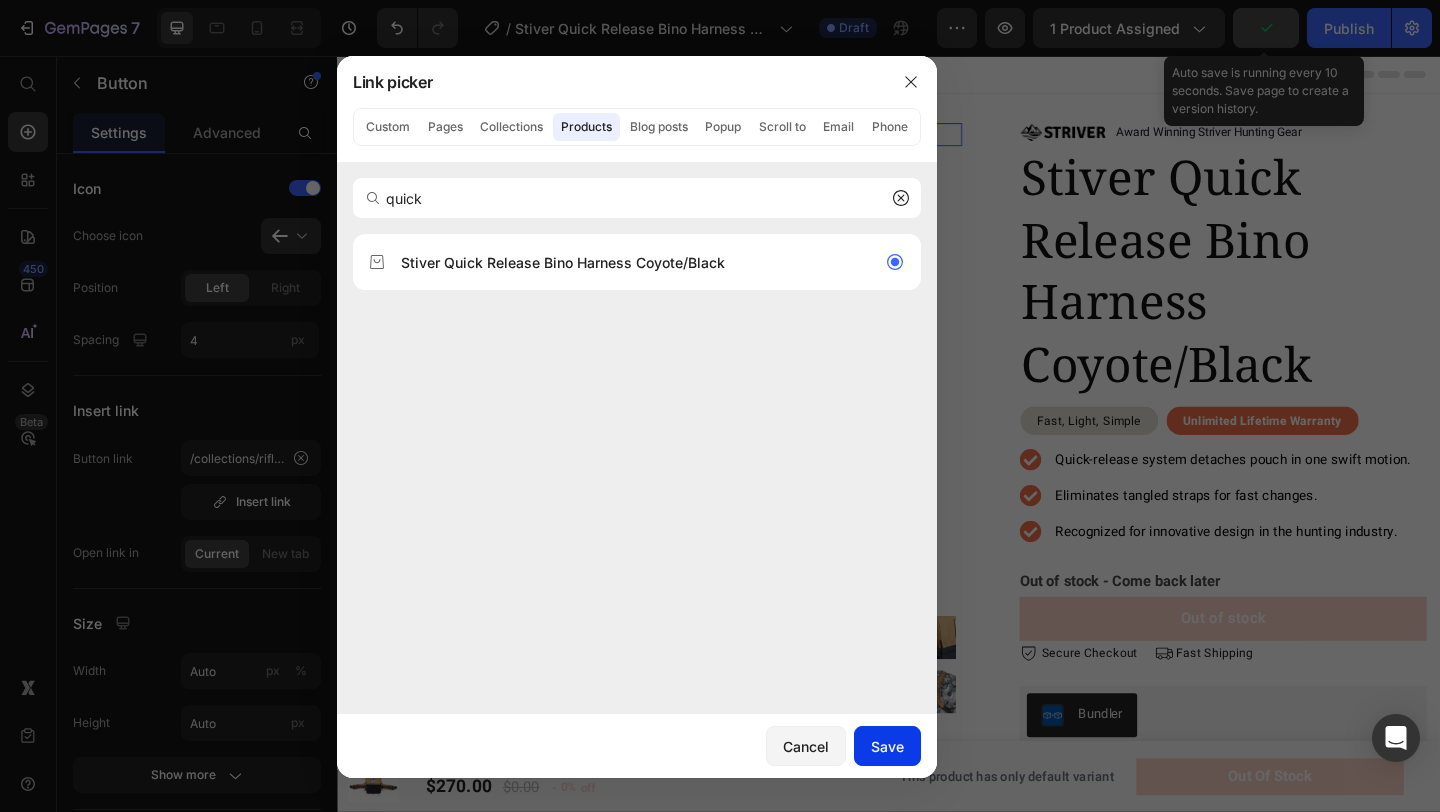 click on "Save" at bounding box center [887, 746] 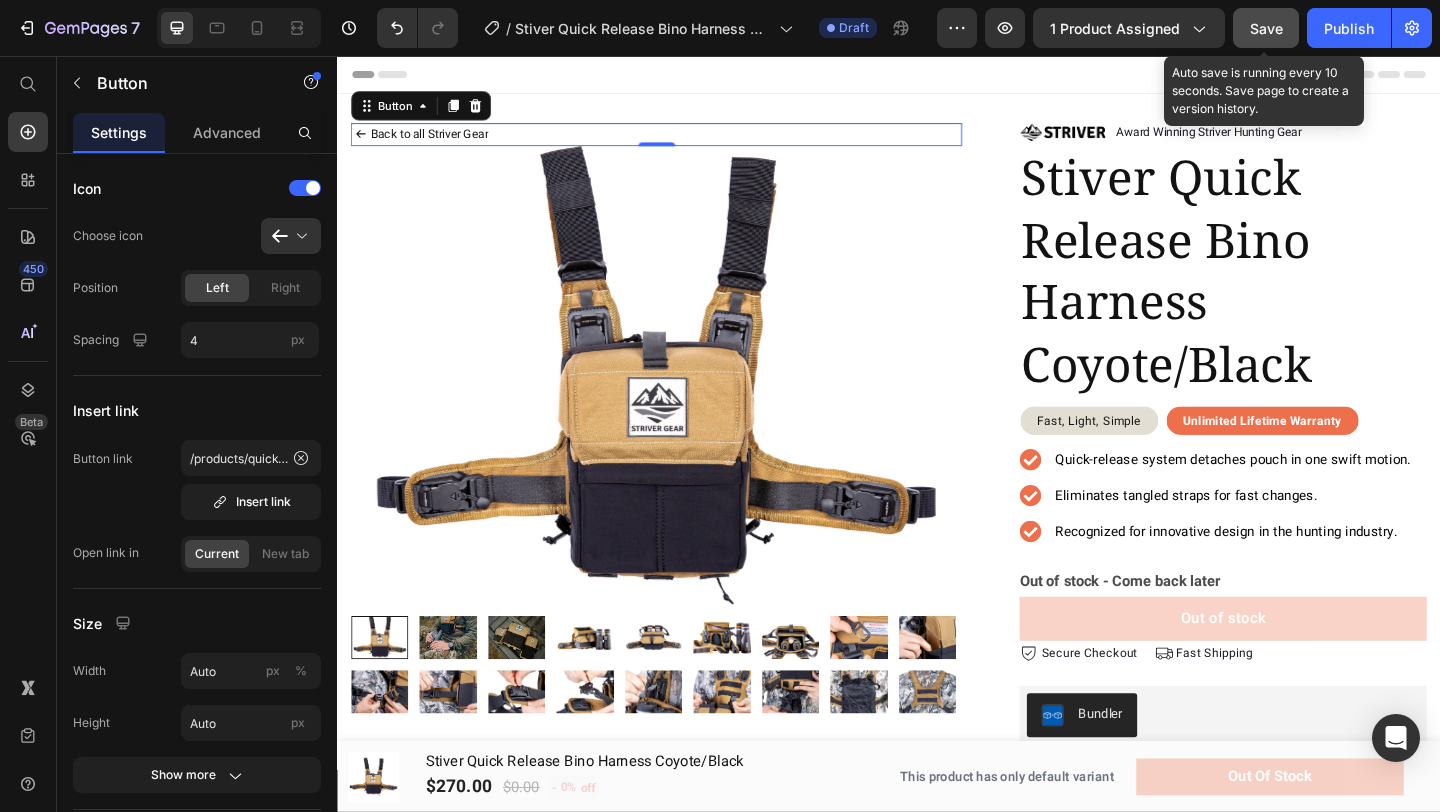 click on "Save" 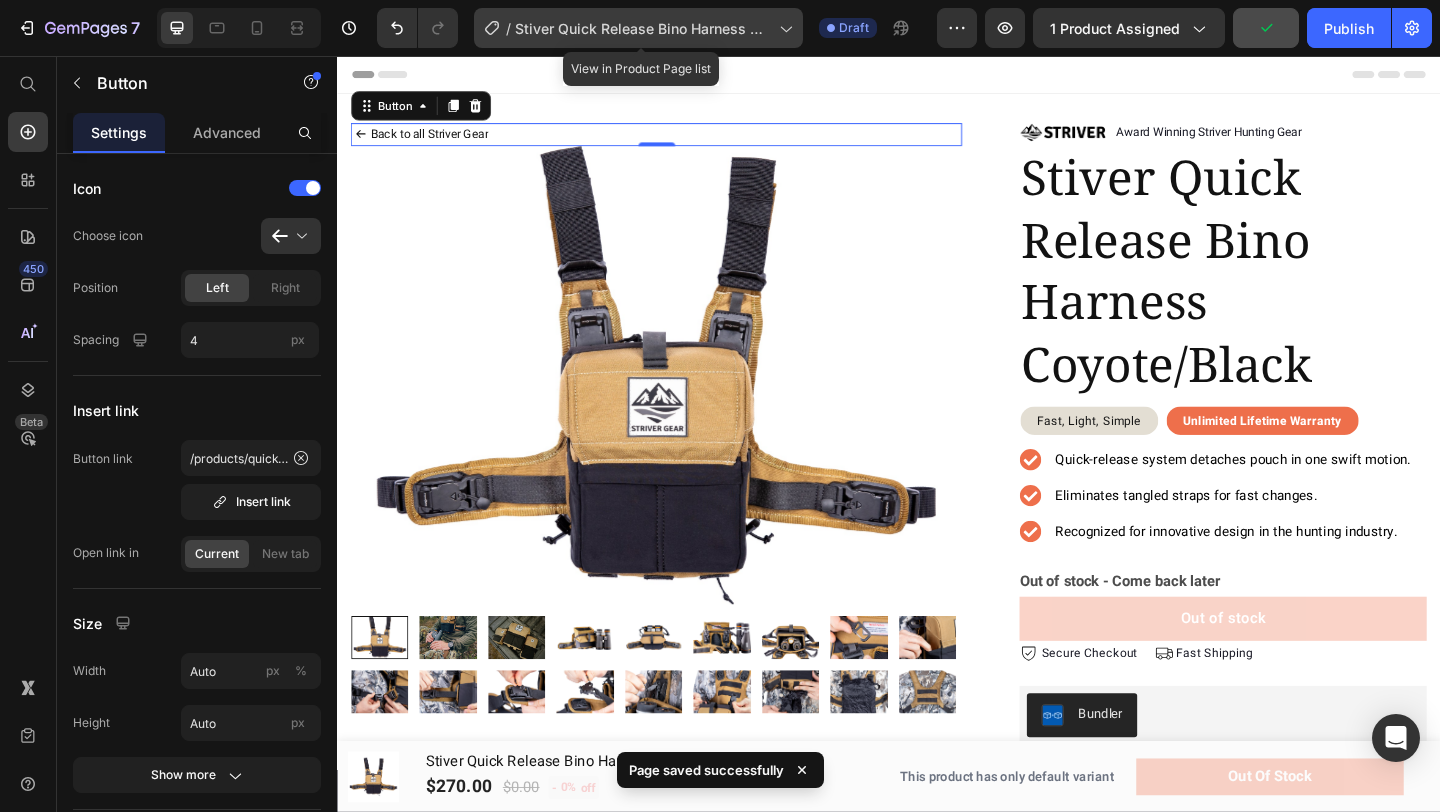 click on "Stiver Quick Release Bino Harness Coyote/Black" at bounding box center [643, 28] 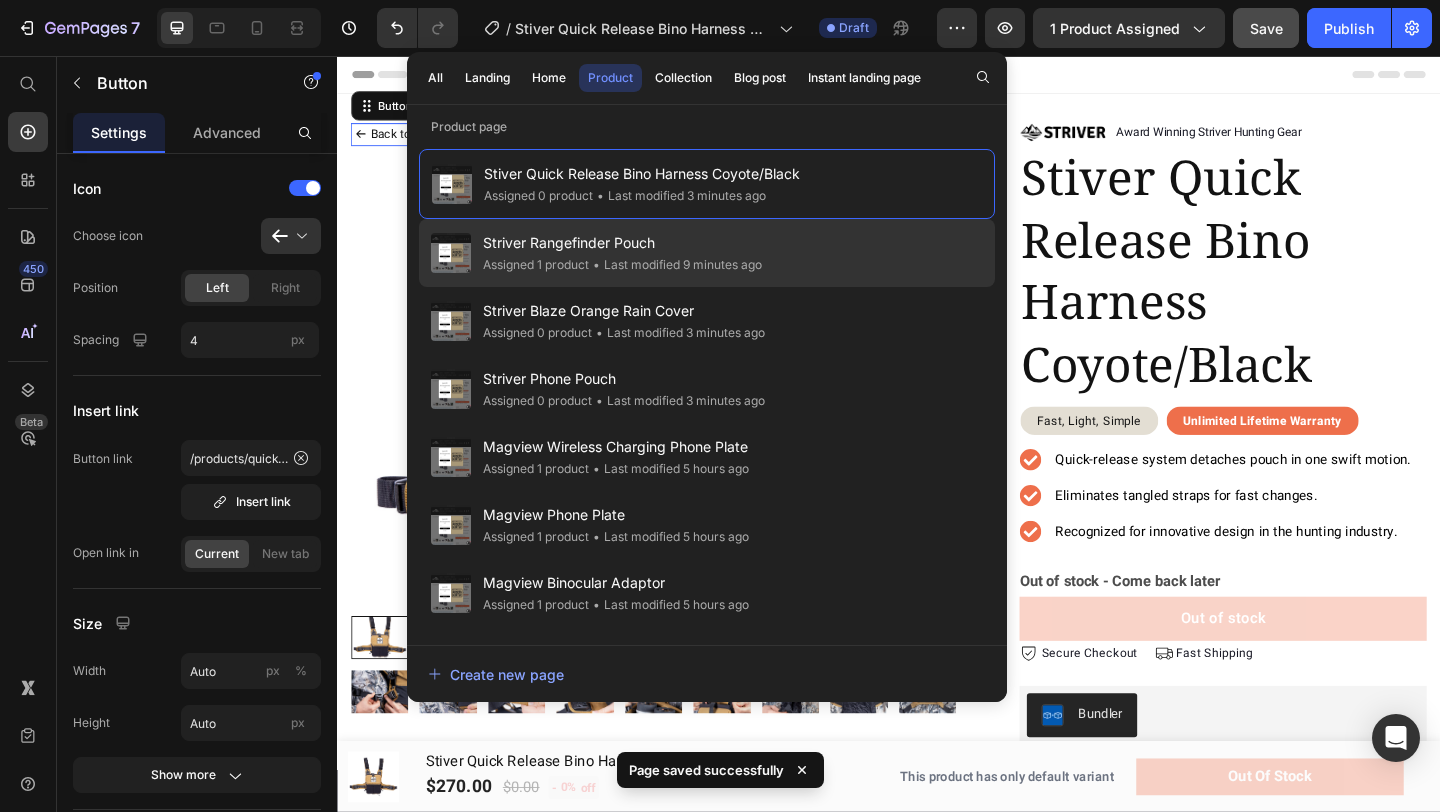 click on "Striver Rangefinder Pouch" at bounding box center (622, 243) 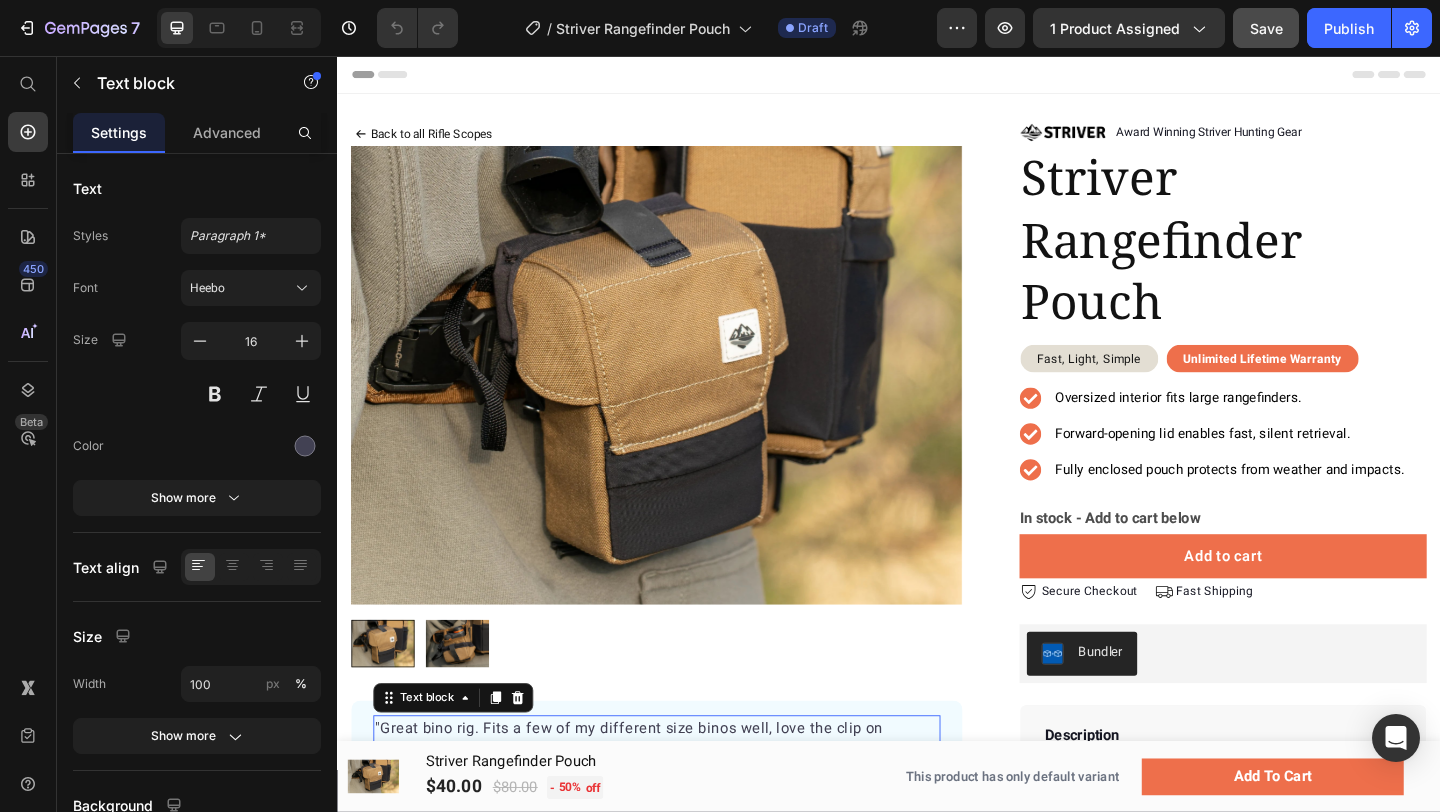 scroll, scrollTop: 115, scrollLeft: 0, axis: vertical 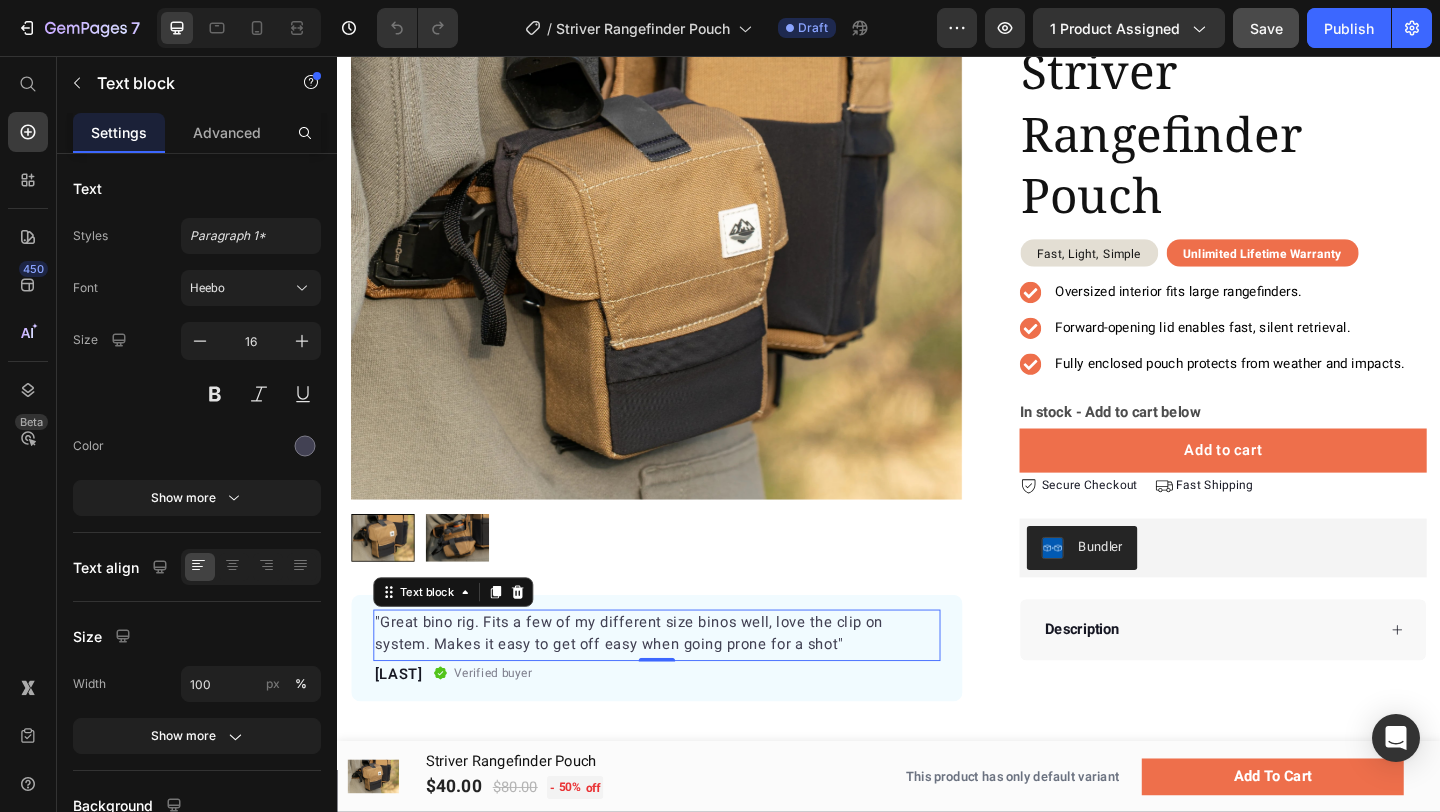 drag, startPoint x: 800, startPoint y: 294, endPoint x: 681, endPoint y: 685, distance: 408.70773 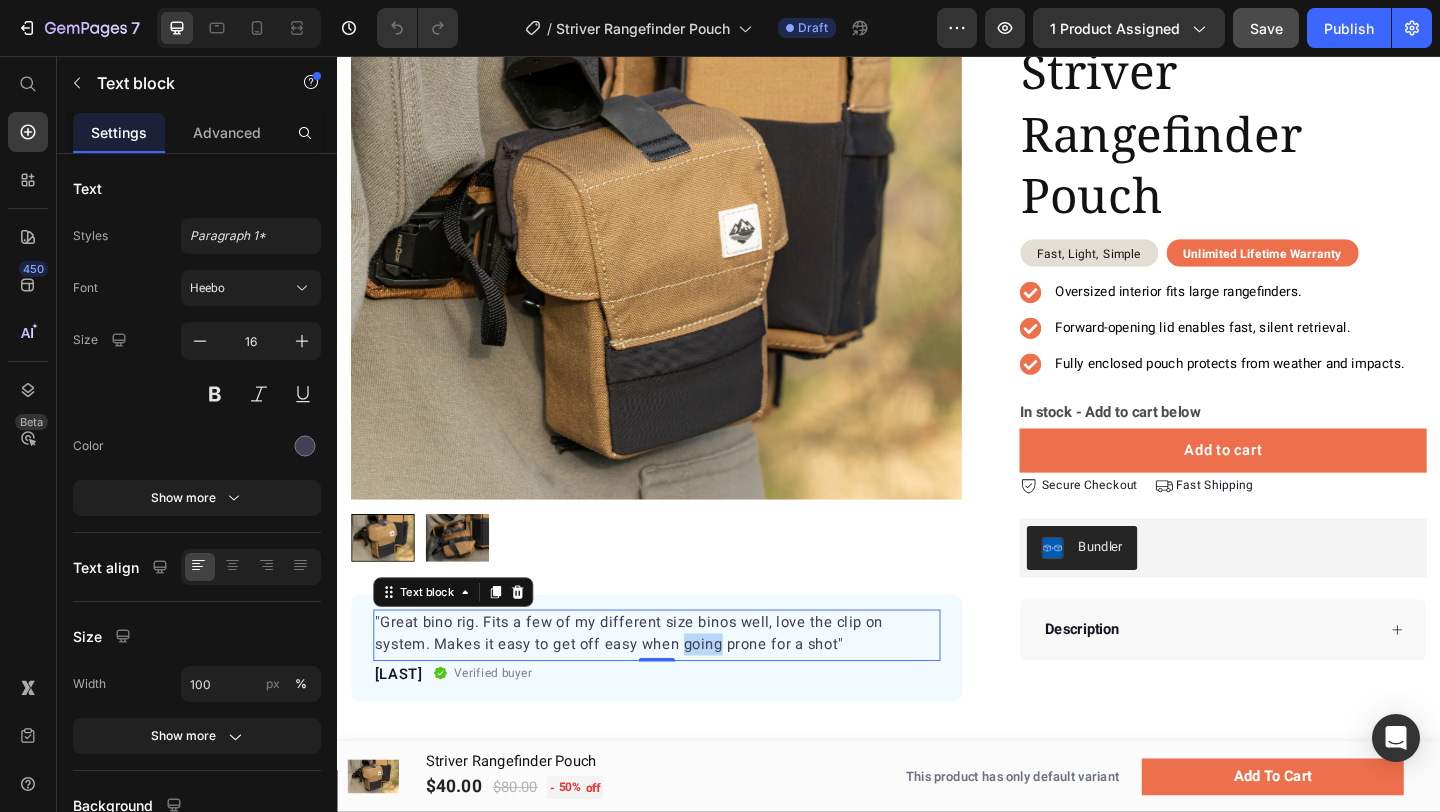 click on ""Great bino rig. Fits a few of my different size binos well, love the clip on system. Makes it easy to get off easy when going prone for a shot"" at bounding box center [684, 684] 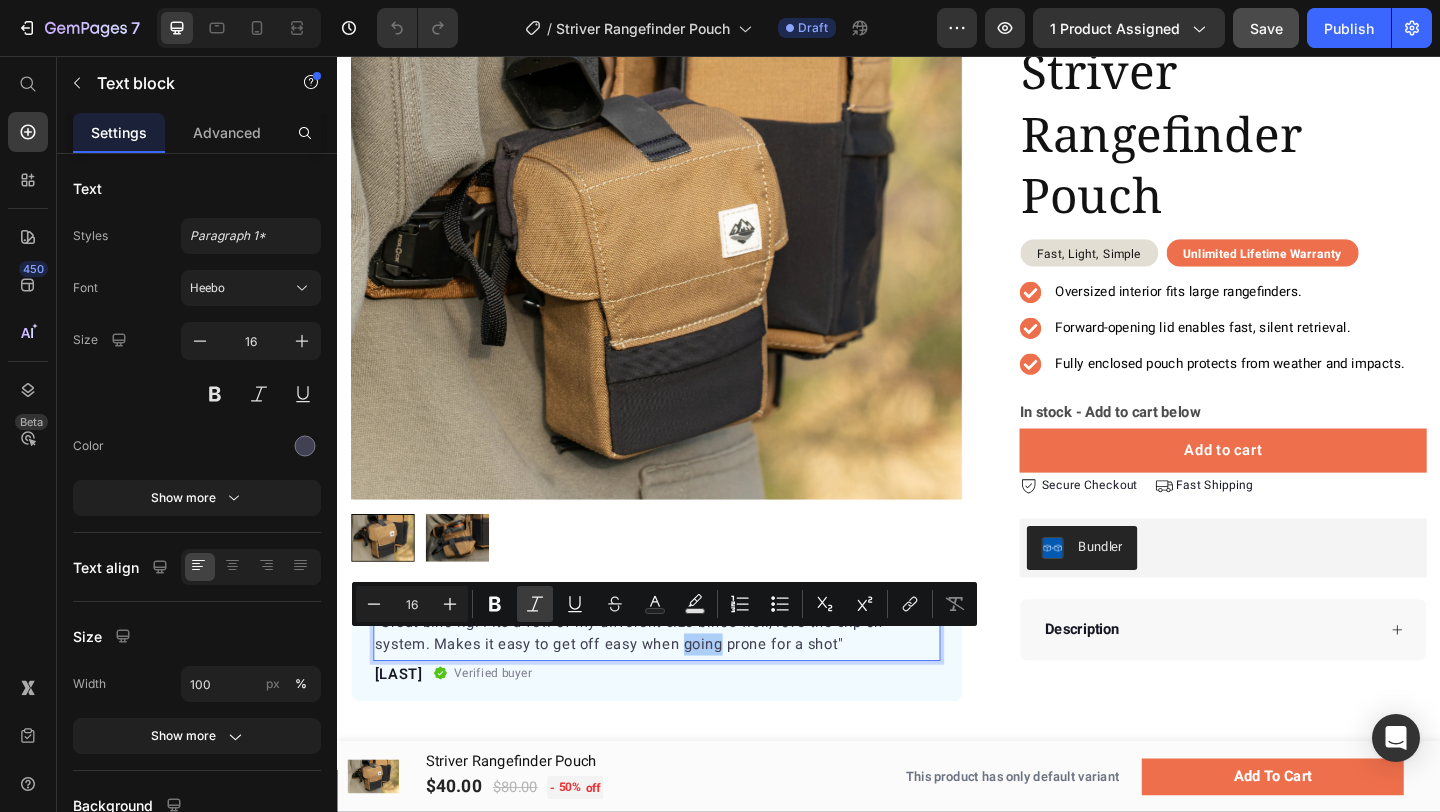 click on "Italic" at bounding box center (535, 604) 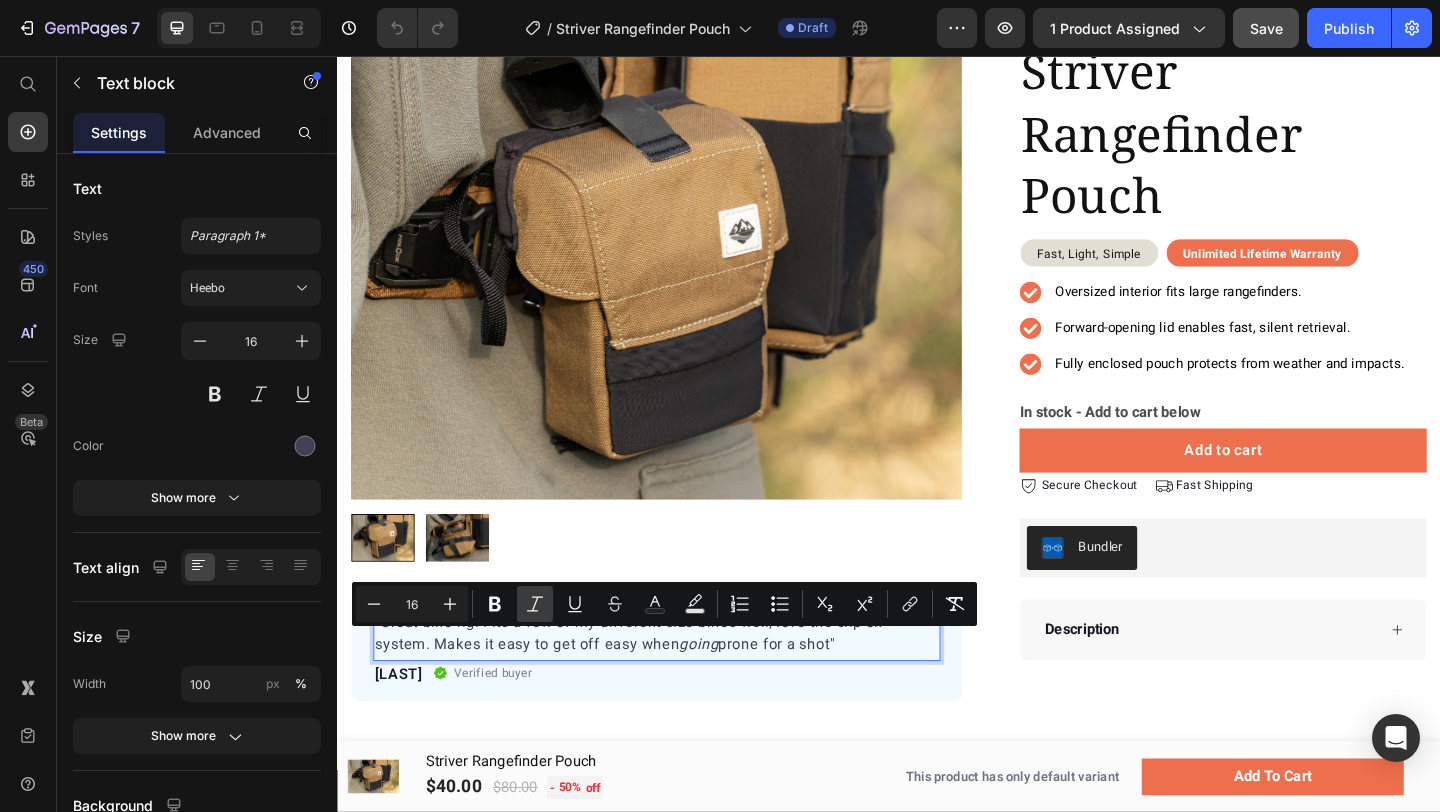 click on "Italic" at bounding box center (535, 604) 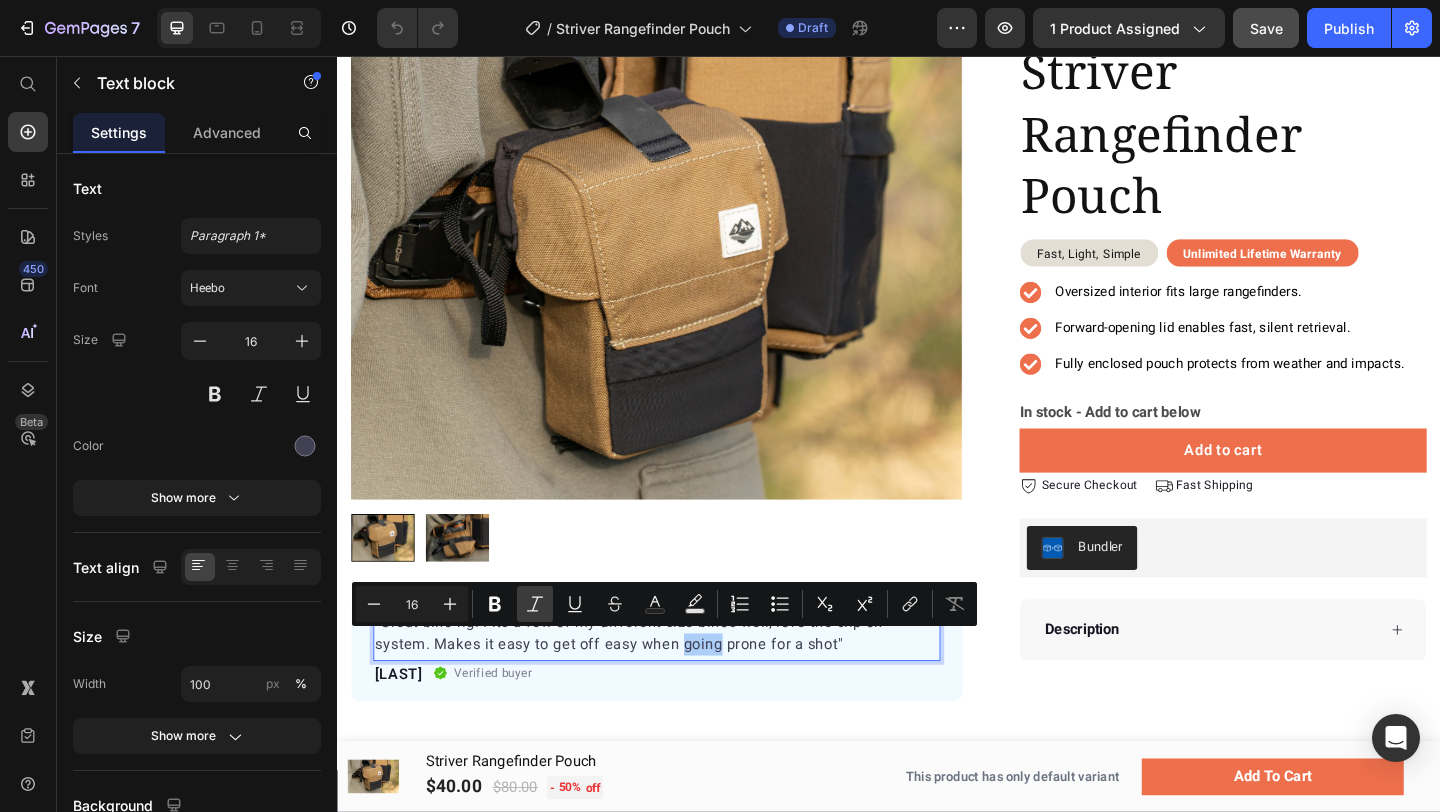 click on "Italic" at bounding box center (535, 604) 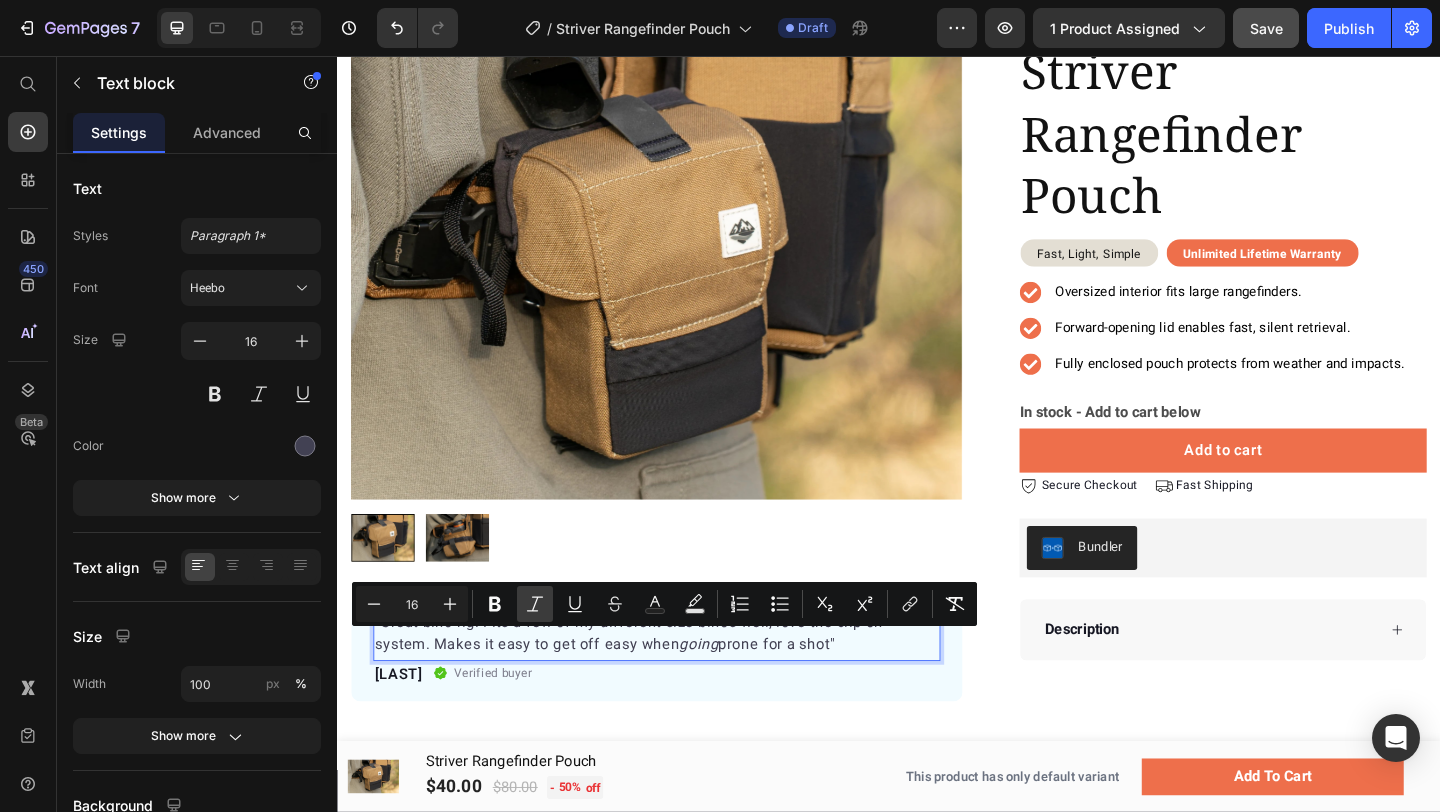 click 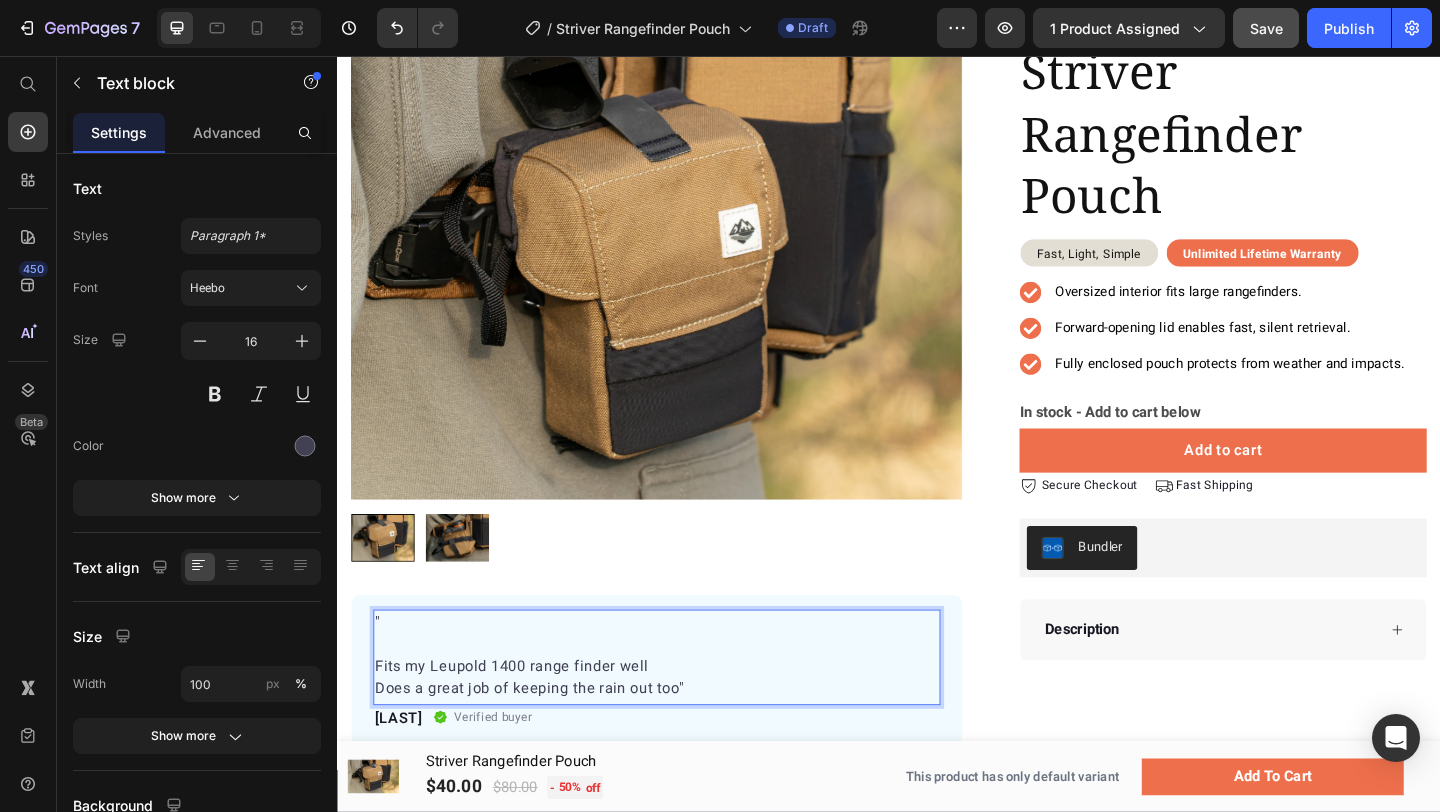 click on """ at bounding box center (684, 684) 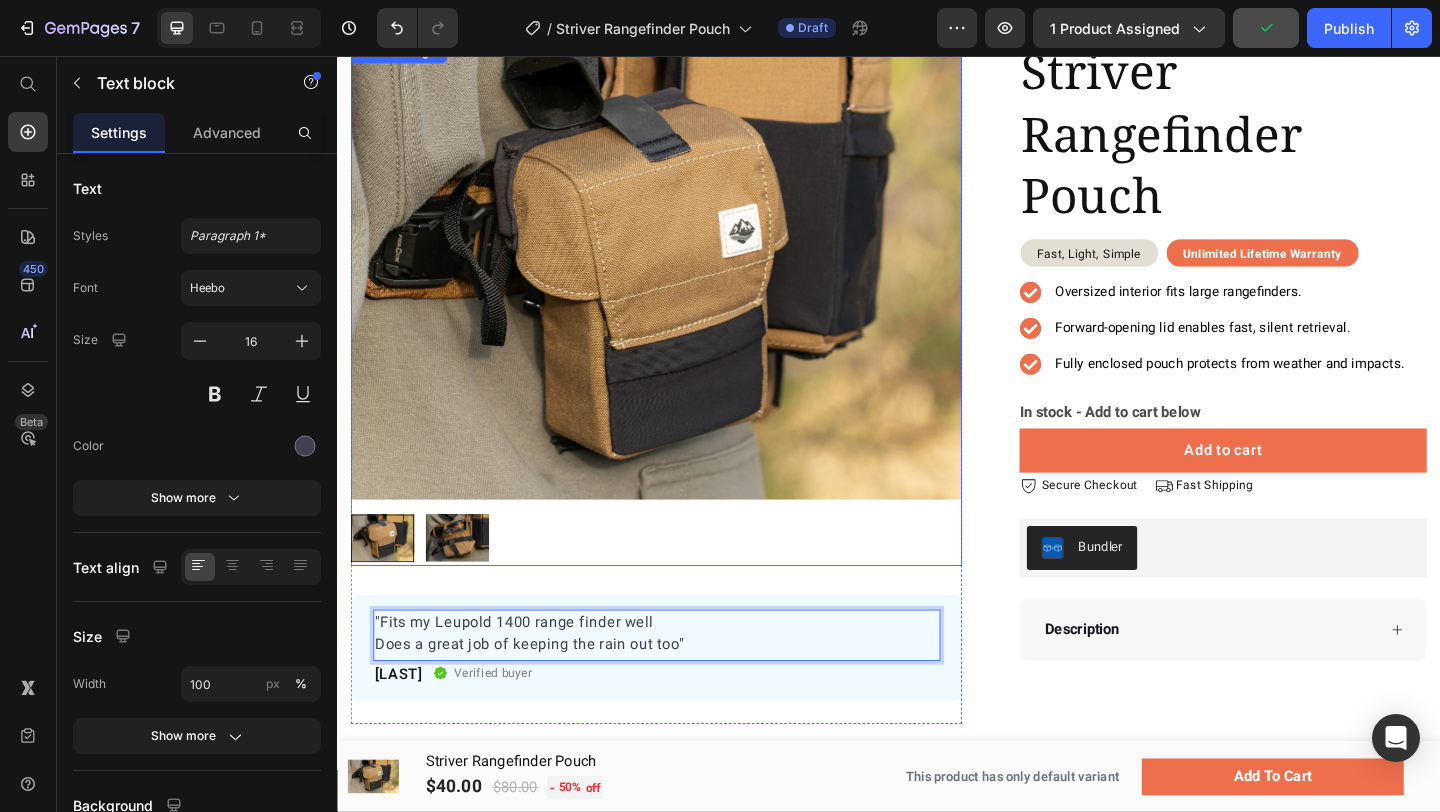 scroll, scrollTop: 0, scrollLeft: 0, axis: both 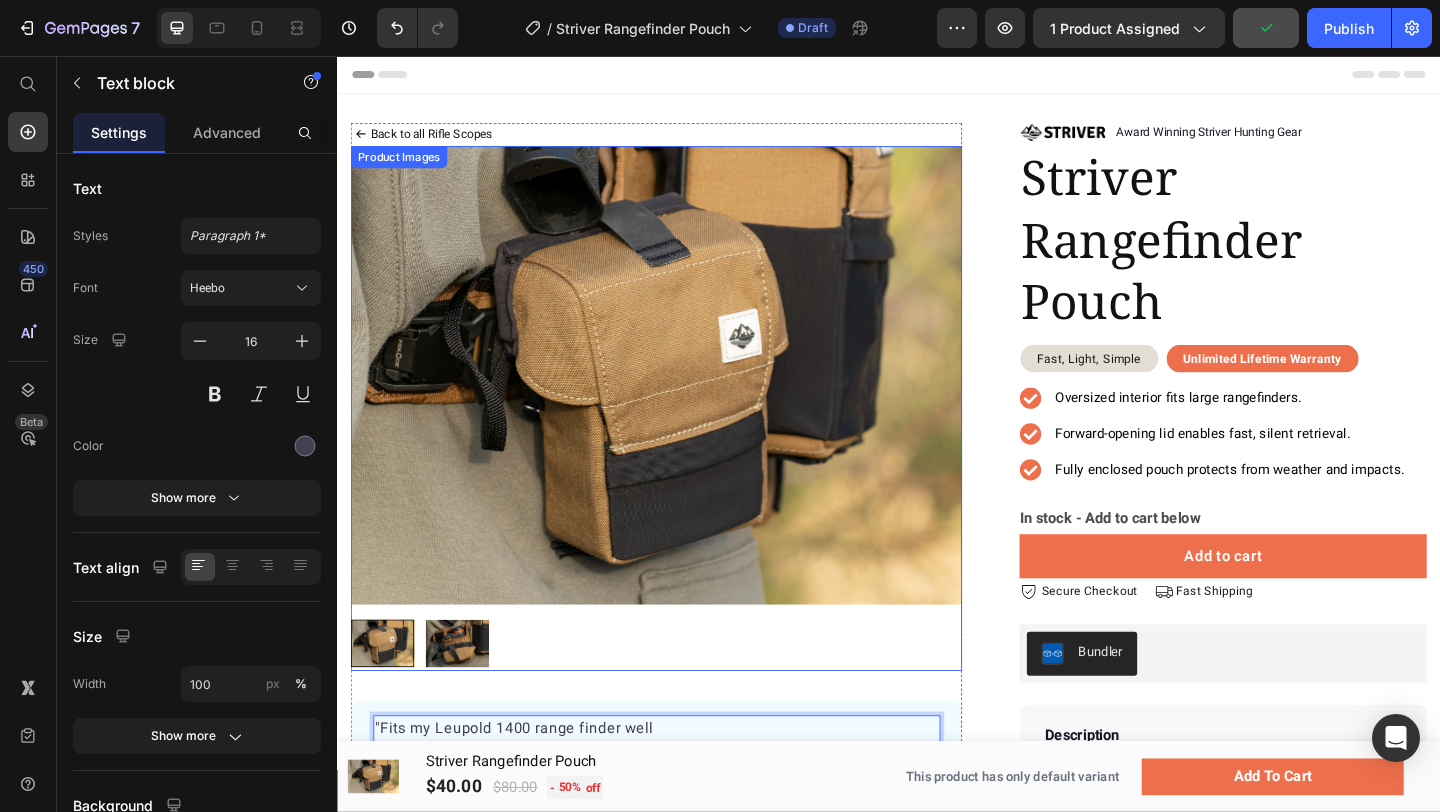 click on "Back to all Rifle Scopes" at bounding box center (439, 141) 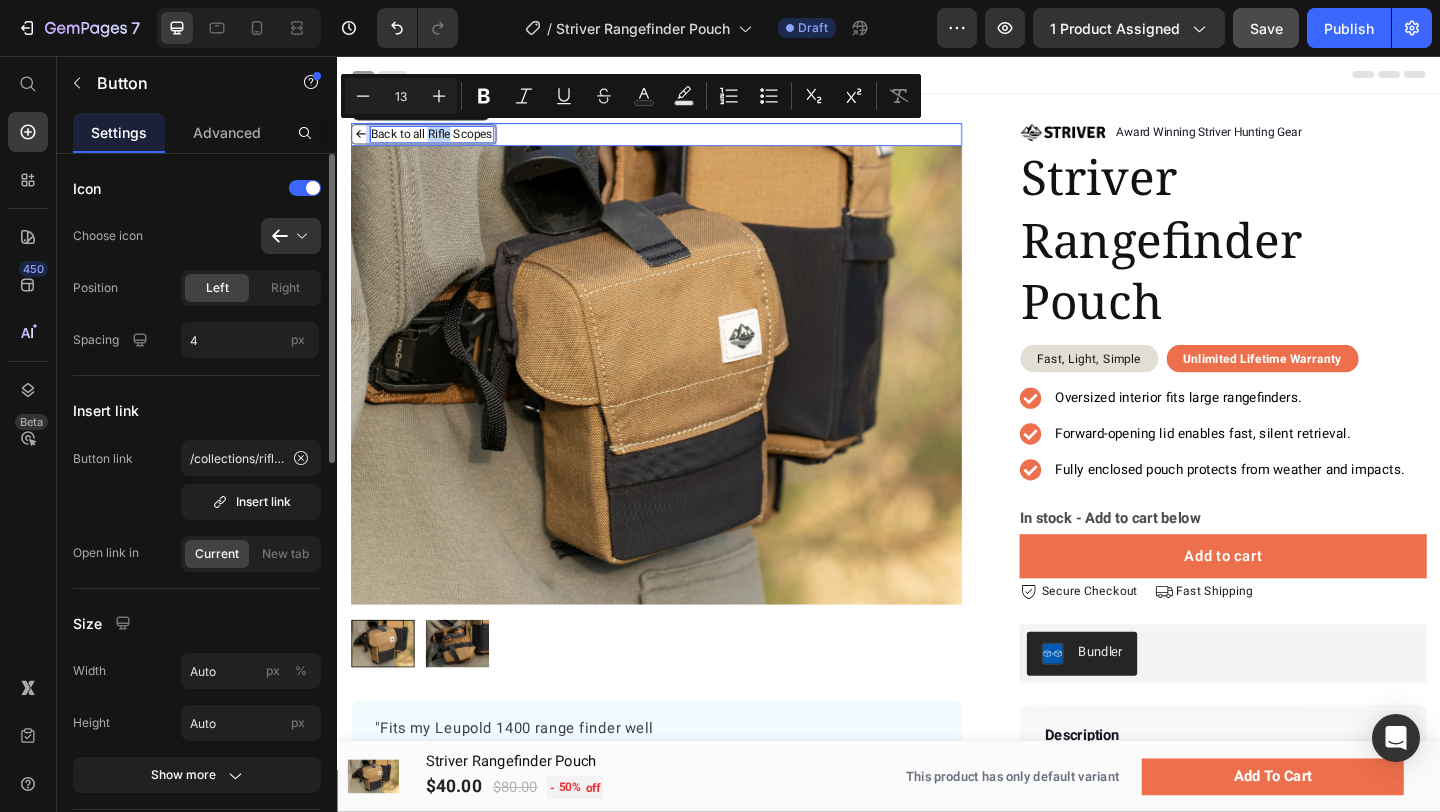 scroll, scrollTop: 0, scrollLeft: 0, axis: both 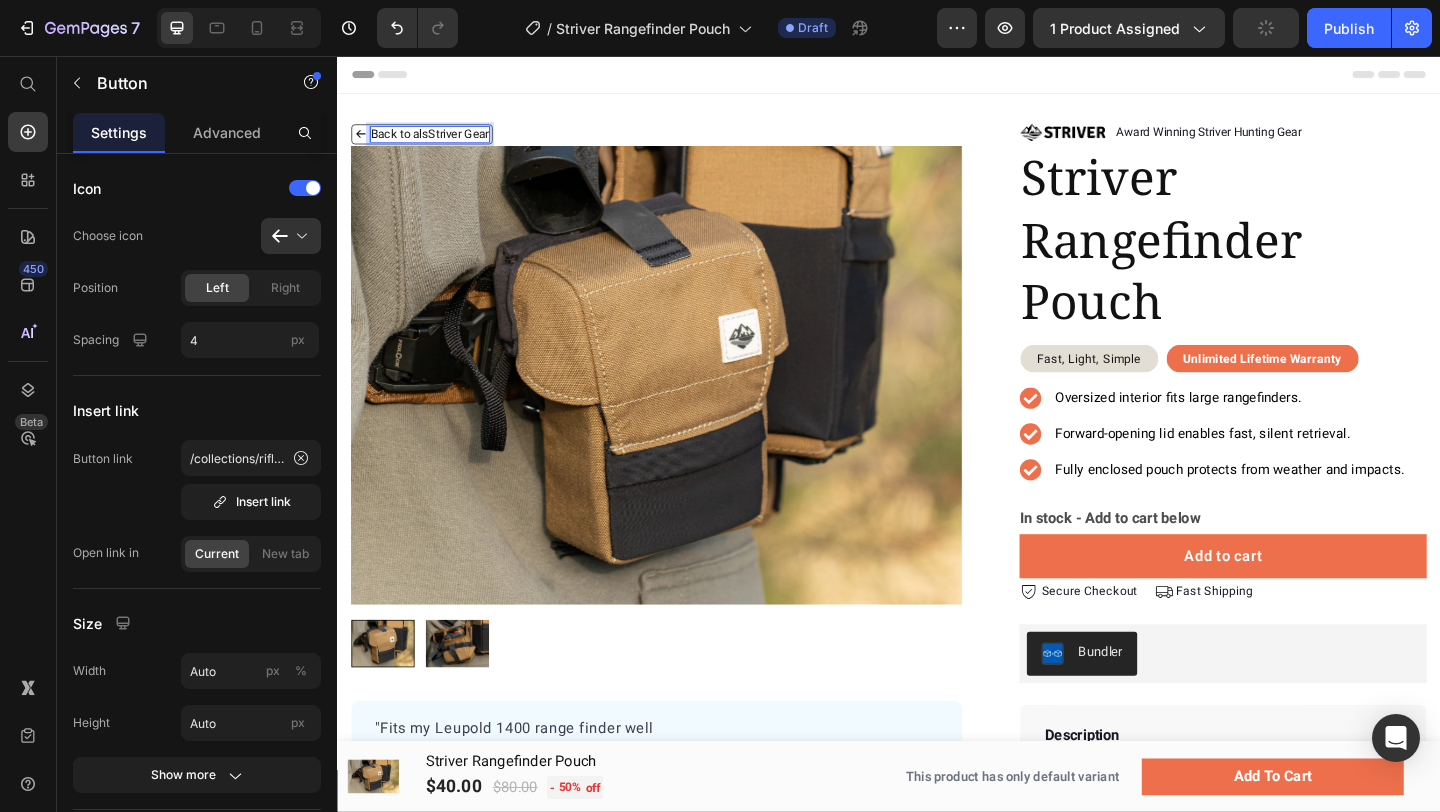 click on "Back to alsStriver Gear" at bounding box center [437, 141] 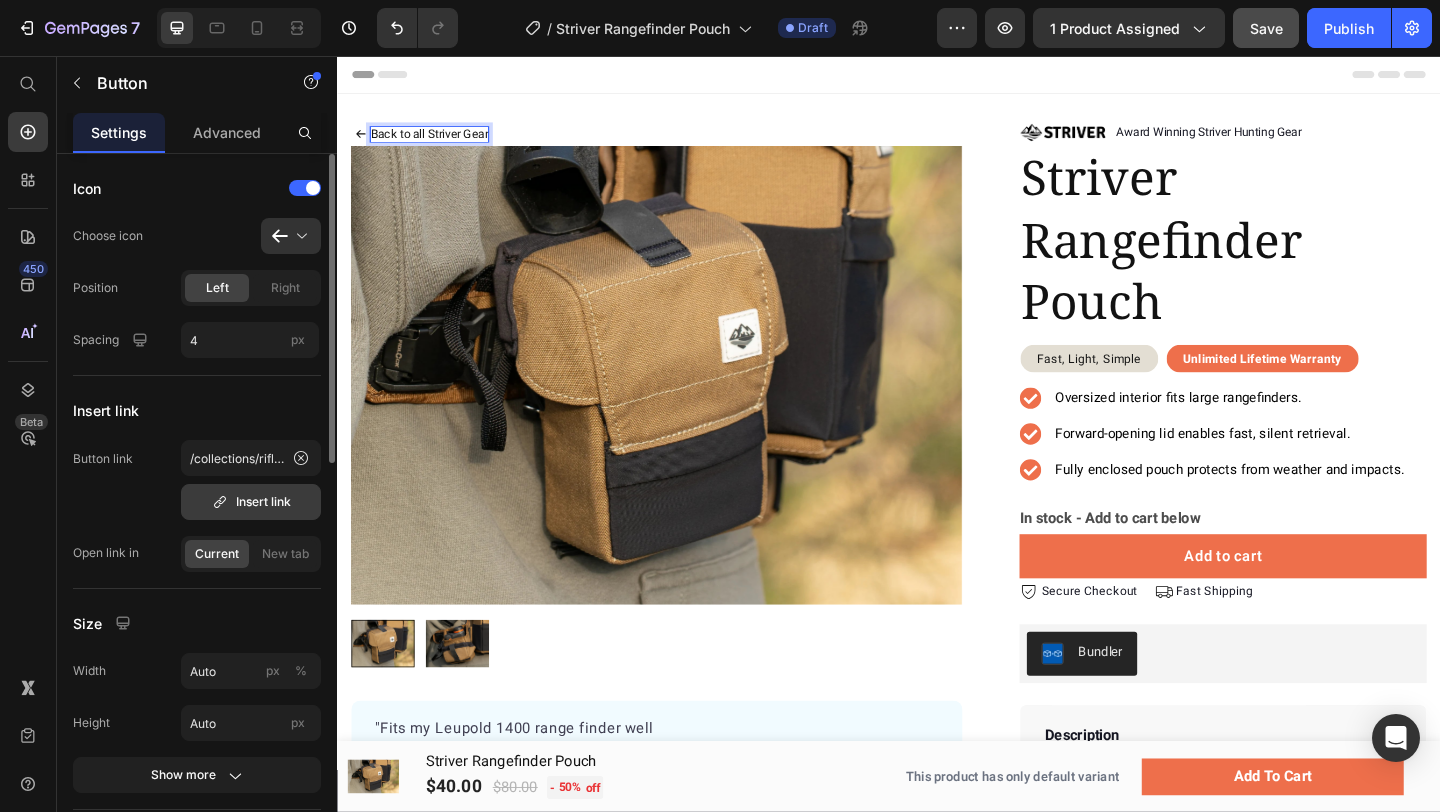 click on "Insert link" at bounding box center [251, 502] 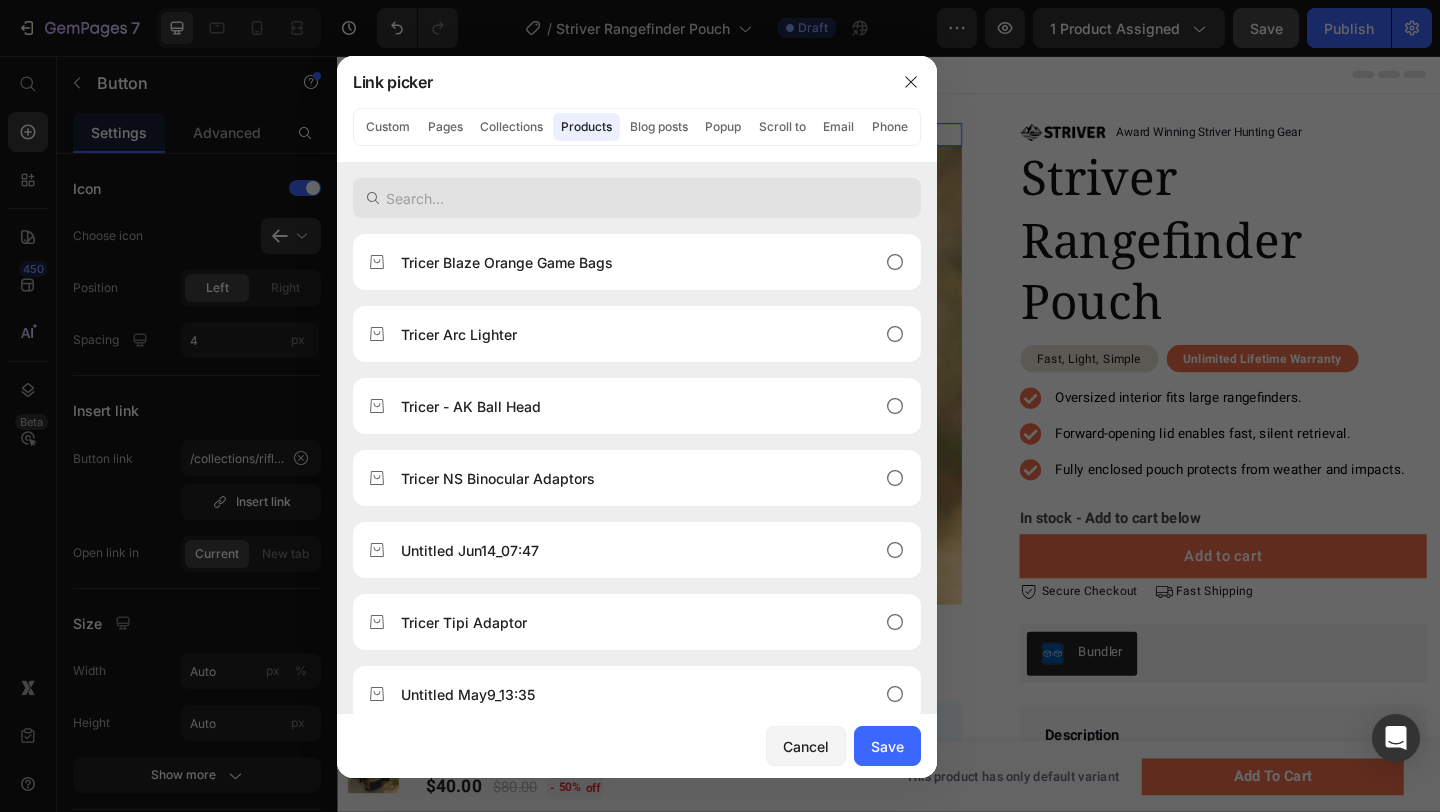 click at bounding box center (637, 198) 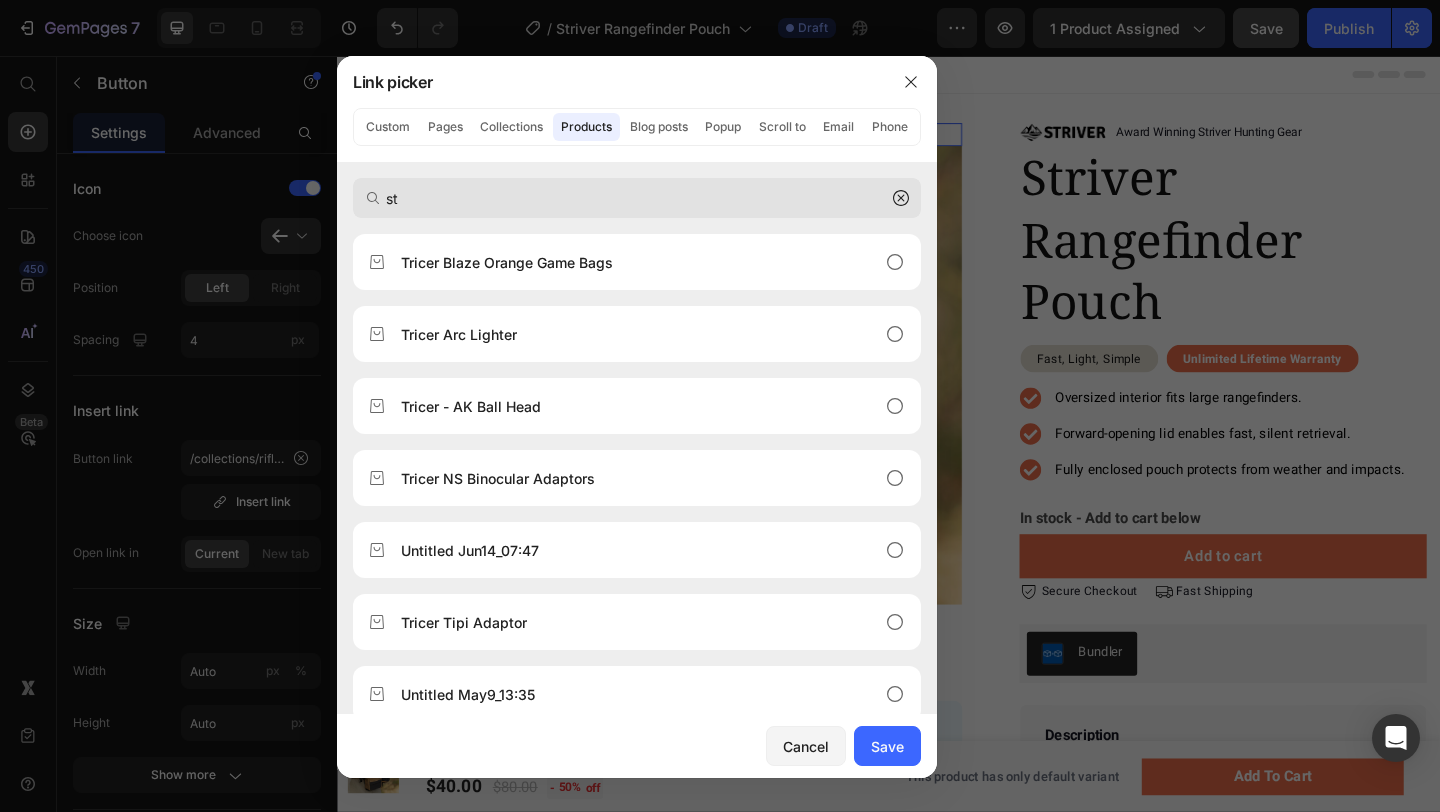 type on "str" 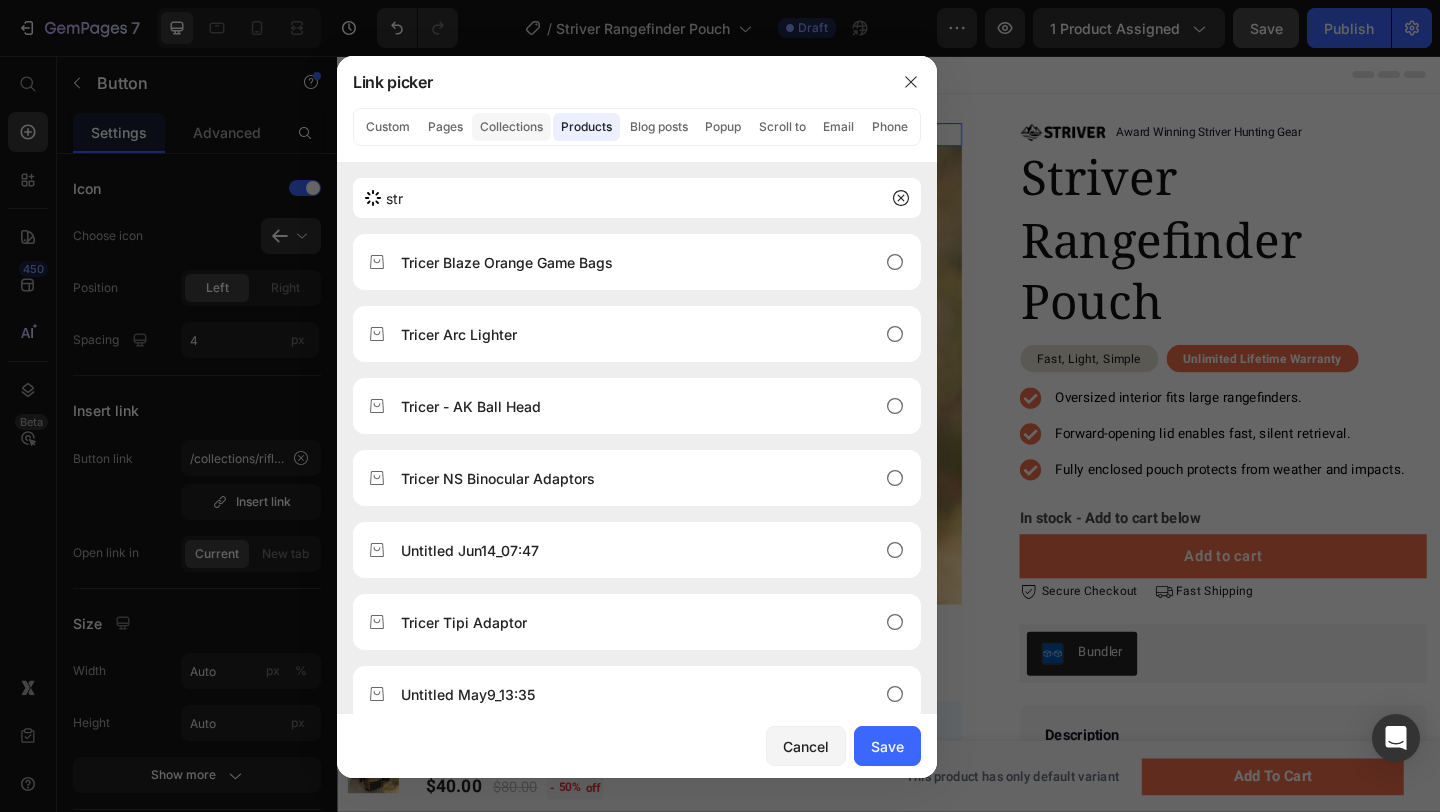 click on "Collections" 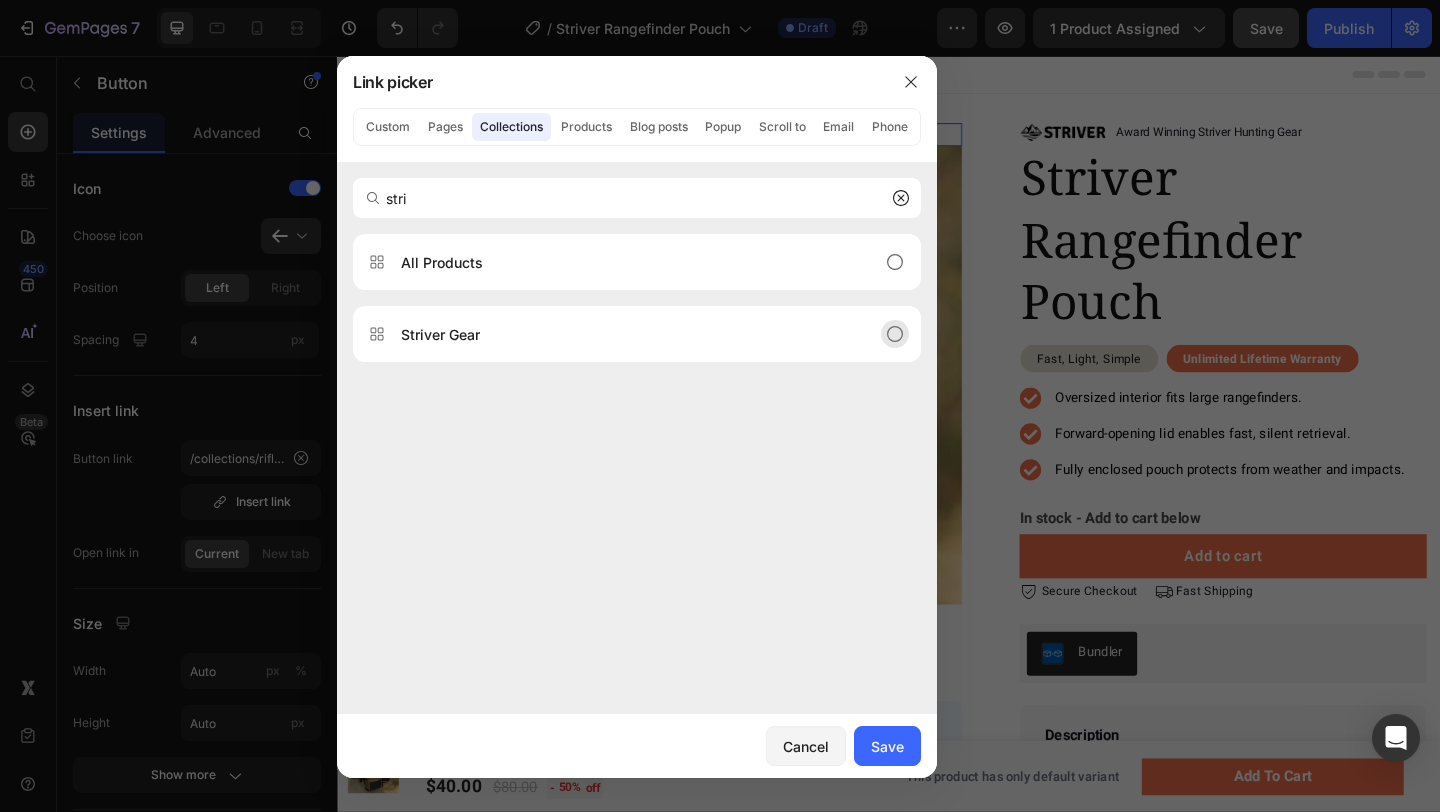 type on "stri" 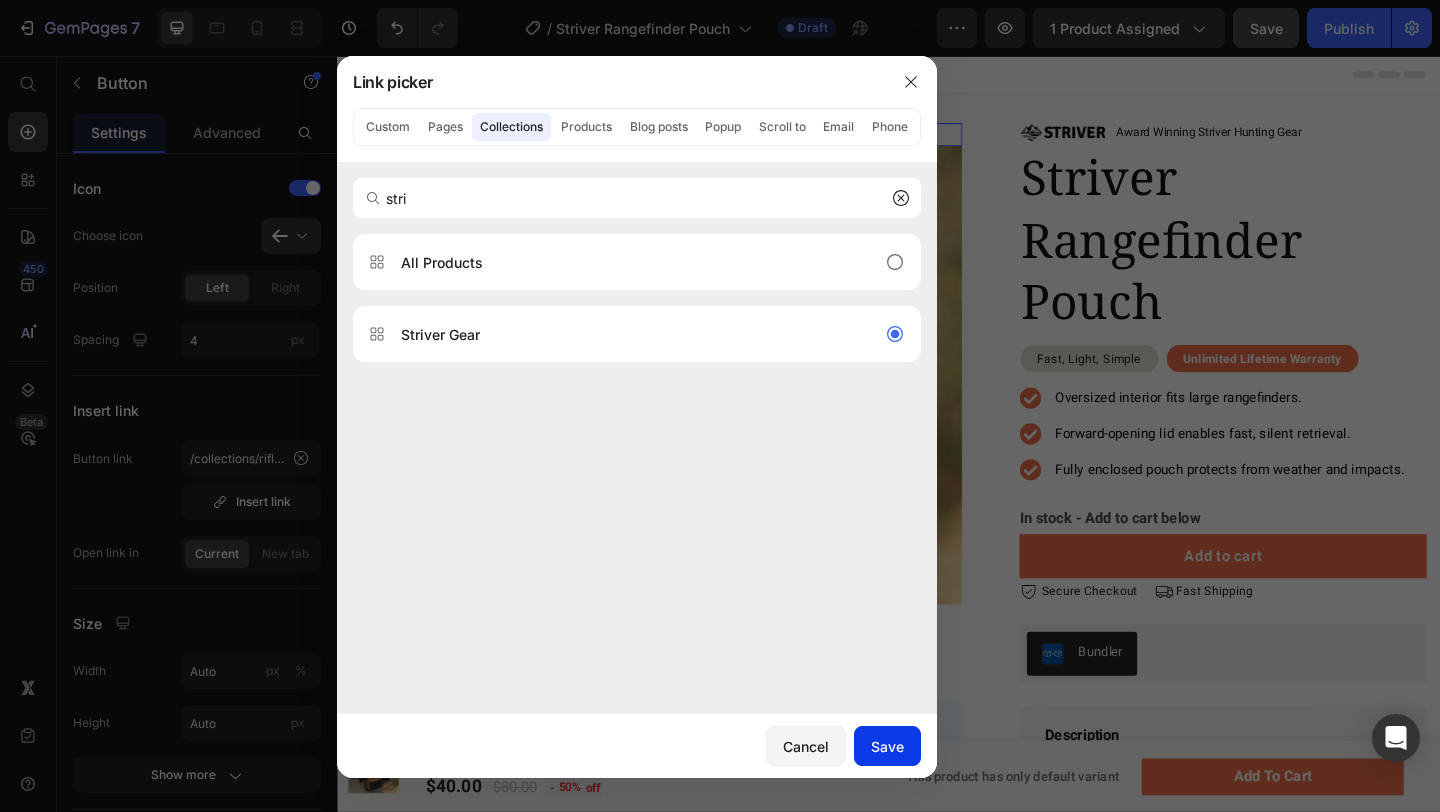 click on "Save" at bounding box center (887, 746) 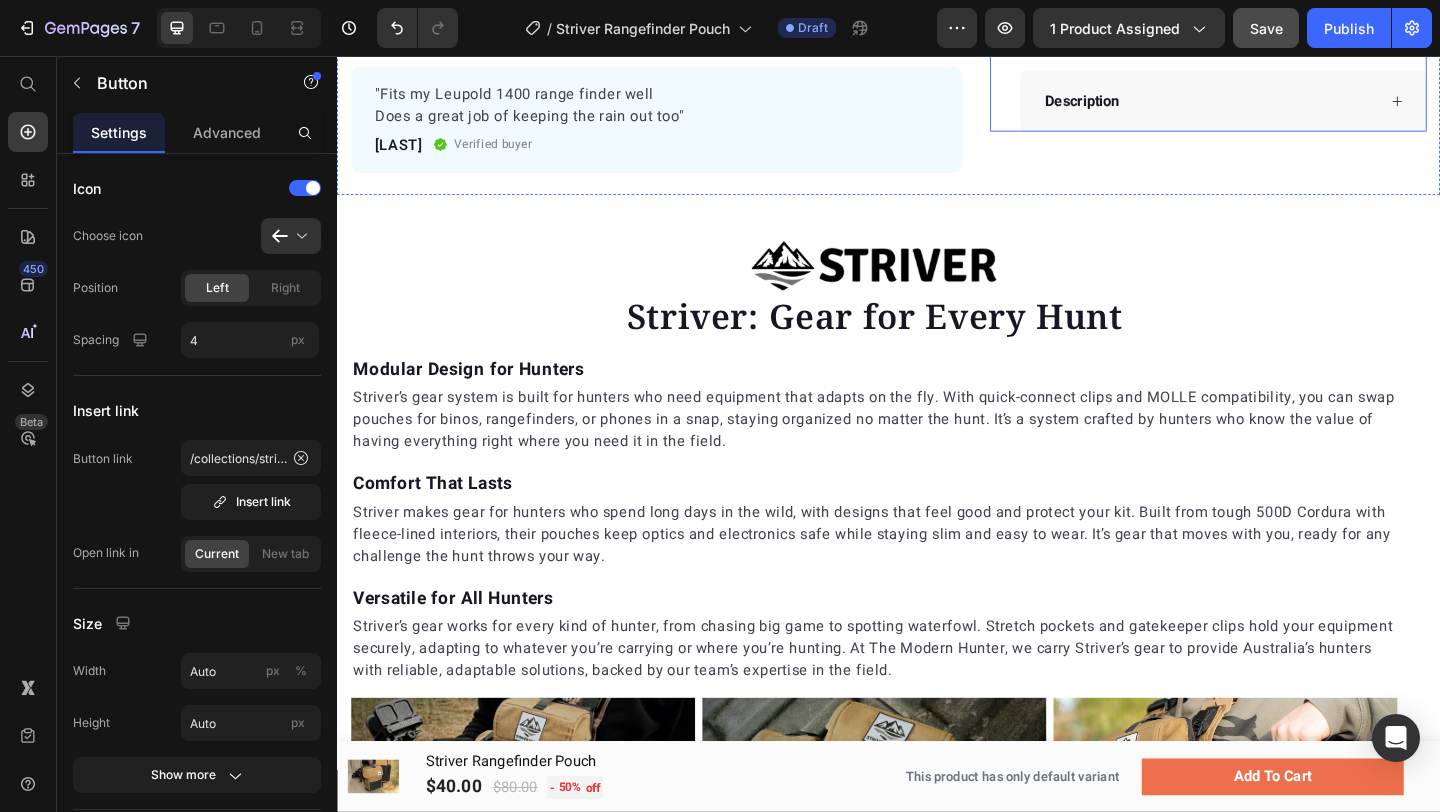 scroll, scrollTop: 836, scrollLeft: 0, axis: vertical 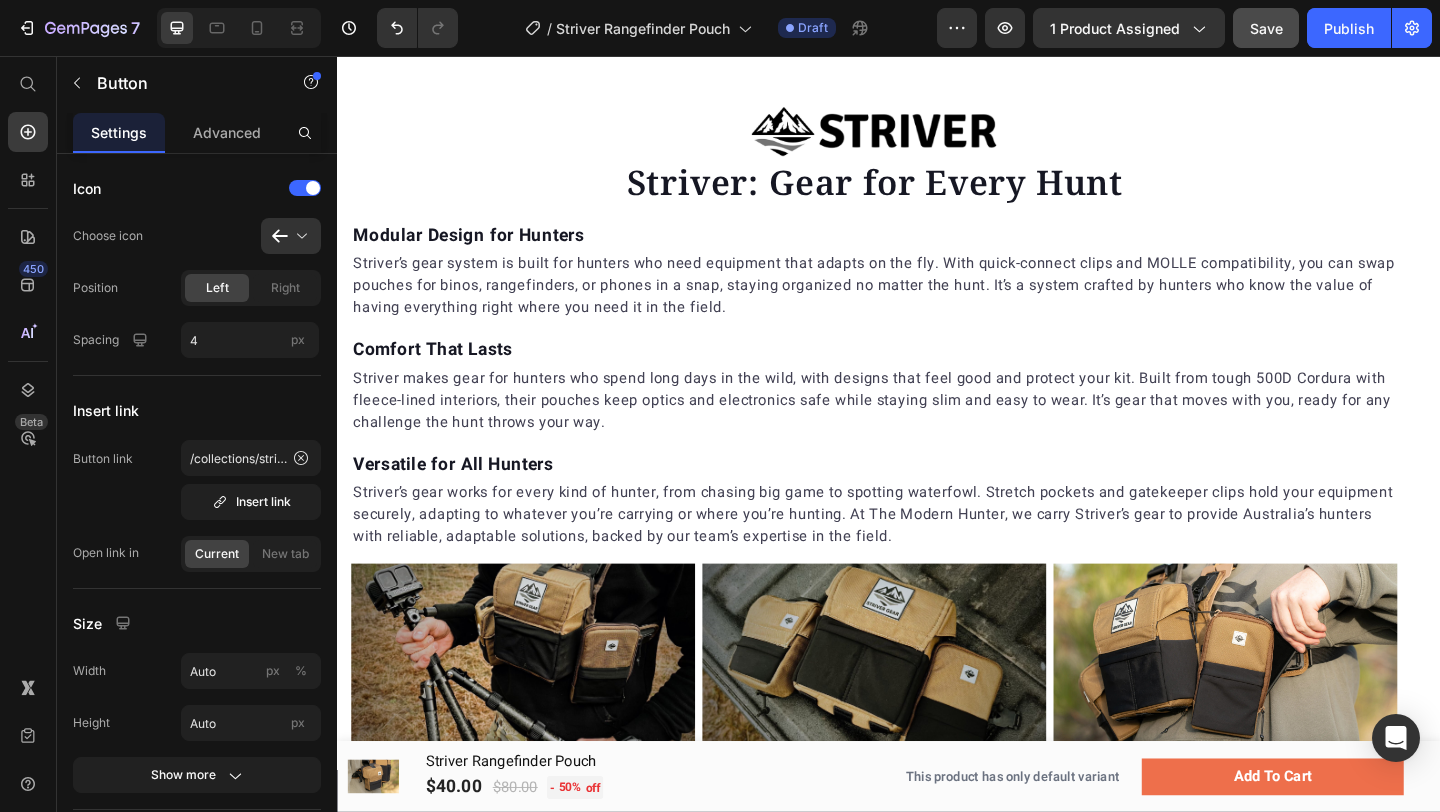 click on "Subscribe Today Heading Sign up for exclusive content, special prizes, and latest updates Text block Email Field Subscribe Submit Button Row Newsletter
Icon We respect your privacy & information.  We are 100% committed to no spam. Text block Row Row" at bounding box center (937, 1953) 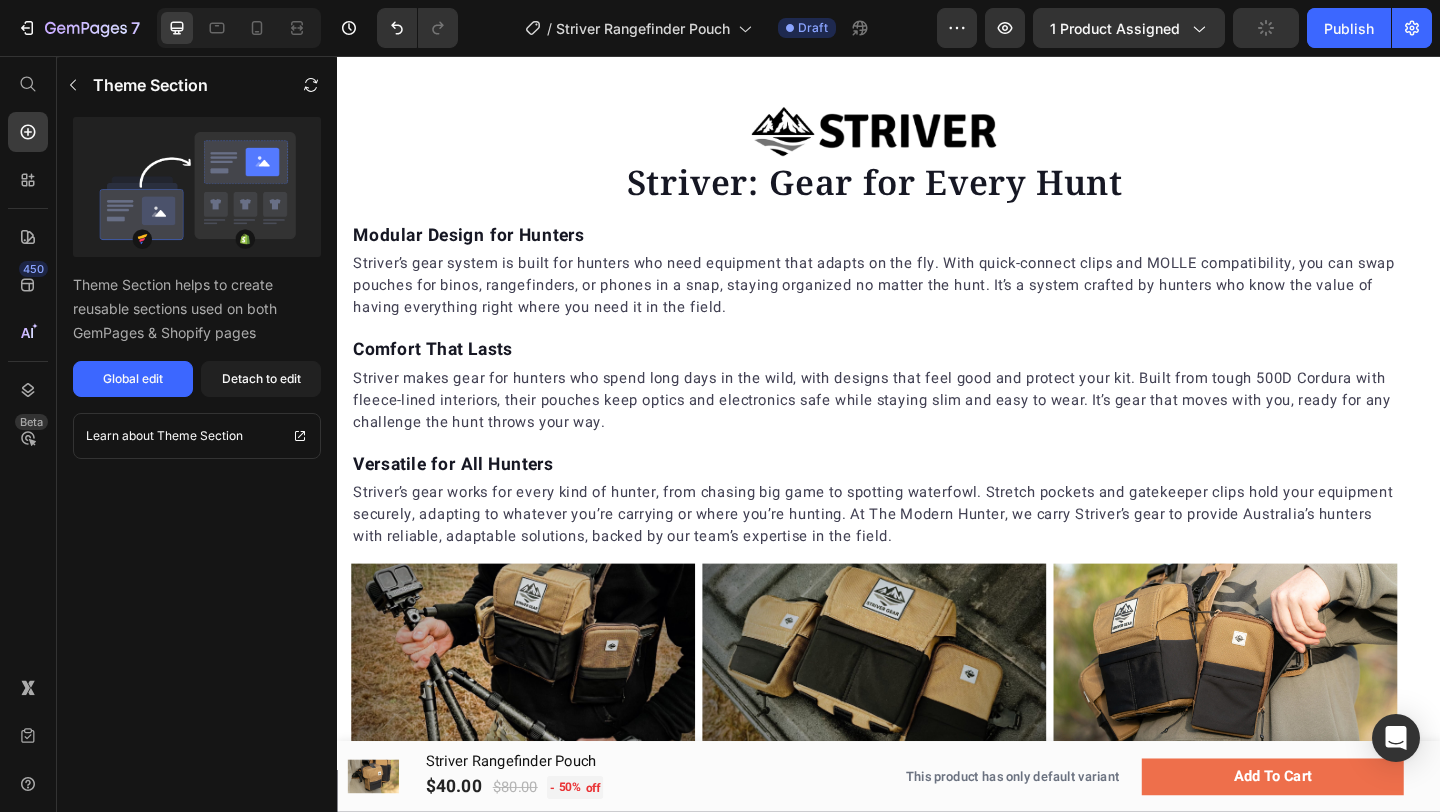 scroll, scrollTop: 2106, scrollLeft: 0, axis: vertical 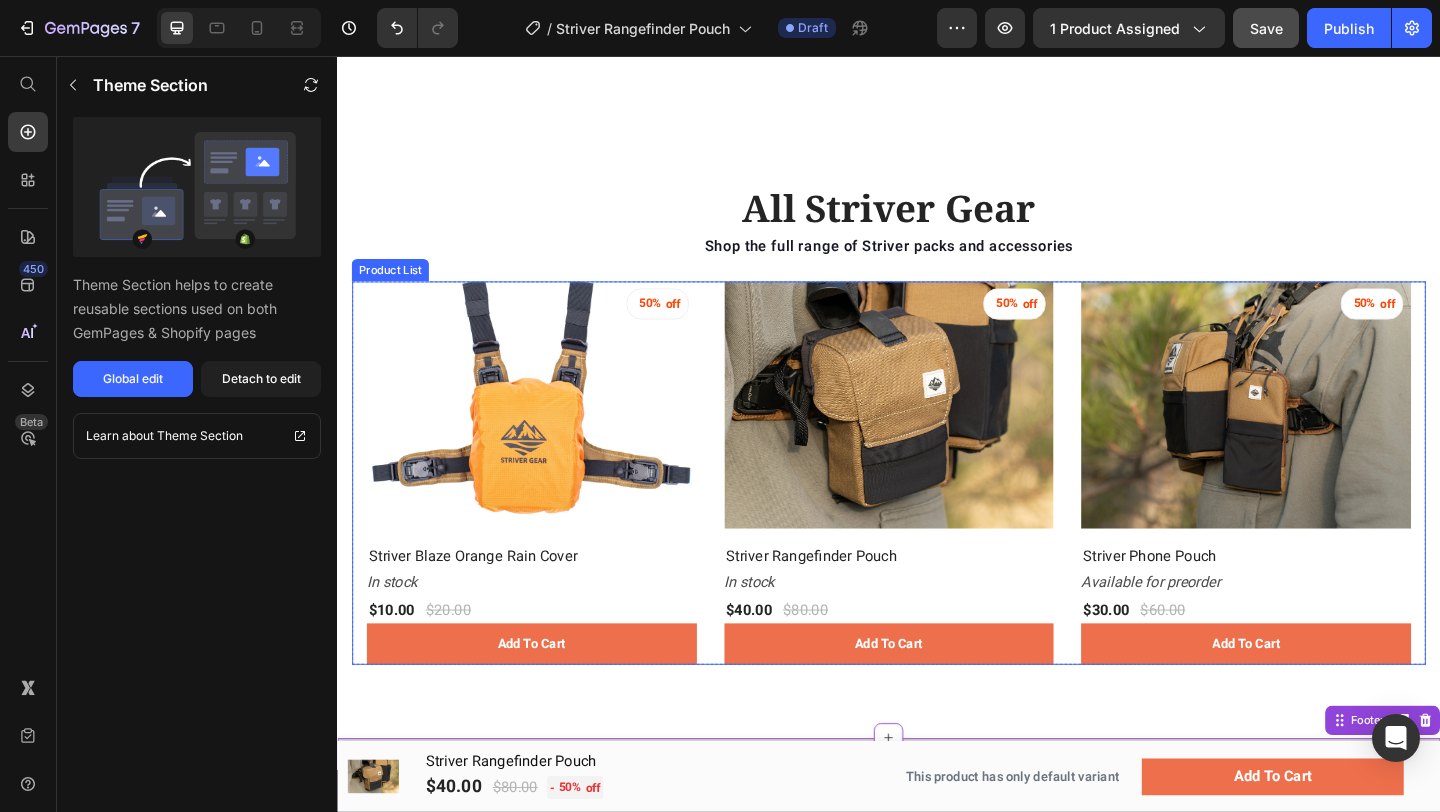 click on "50% off (P) Tag (P) Images Row Striver Blaze Orange Rain Cover (P) Title In stock Stock Counter $10.00 (P) Price $20.00 (P) Price Row add to cart (P) Cart Button Row Row Row 50% off (P) Tag (P) Images Row Striver Rangefinder Pouch (P) Title In stock Stock Counter $40.00 (P) Price $80.00 (P) Price Row add to cart (P) Cart Button Row Row Row 50% off (P) Tag (P) Images Row Striver Phone Pouch (P) Title Available for preorder Stock Counter $30.00 (P) Price $60.00 (P) Price Row add to cart (P) Cart Button Row Row Row" at bounding box center [937, 509] 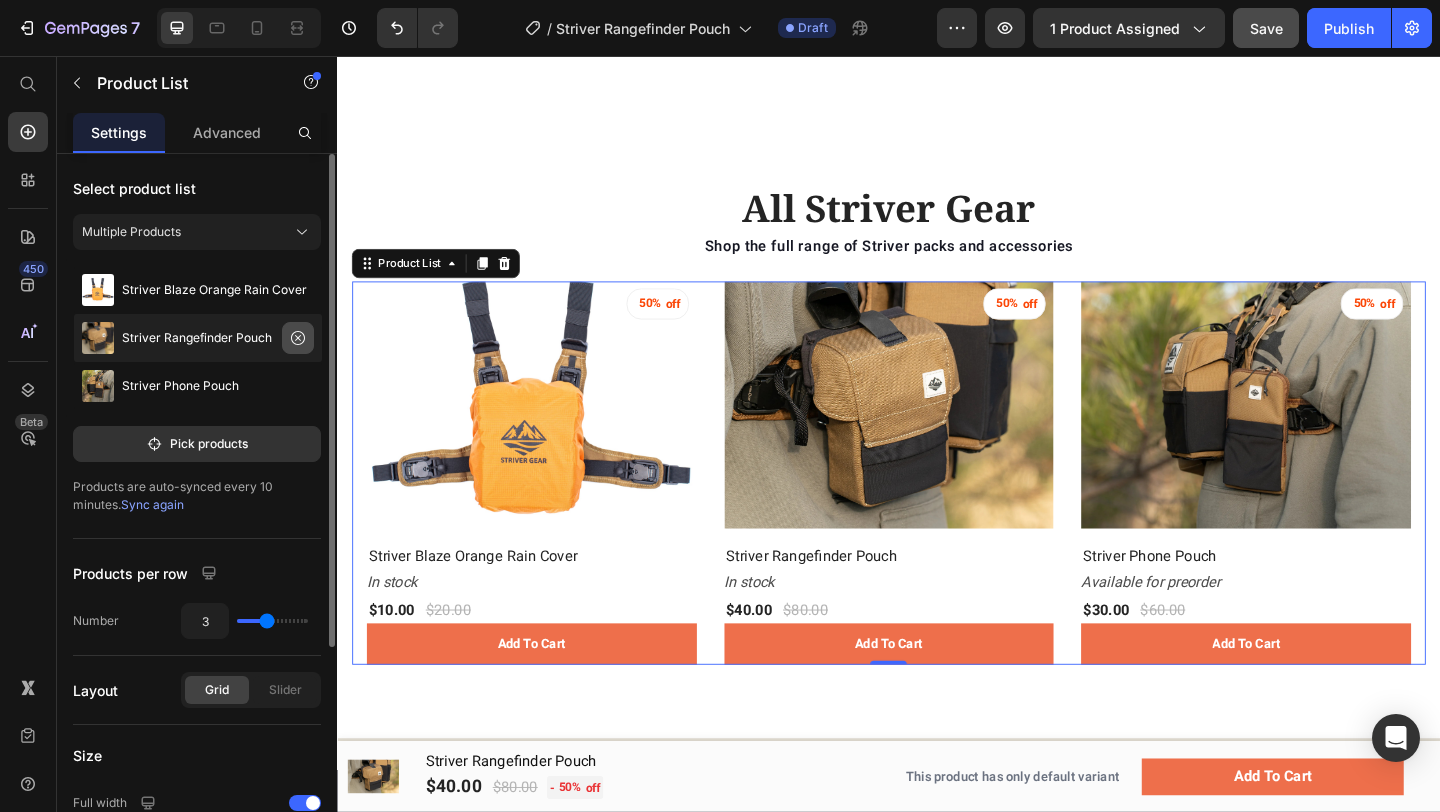 click 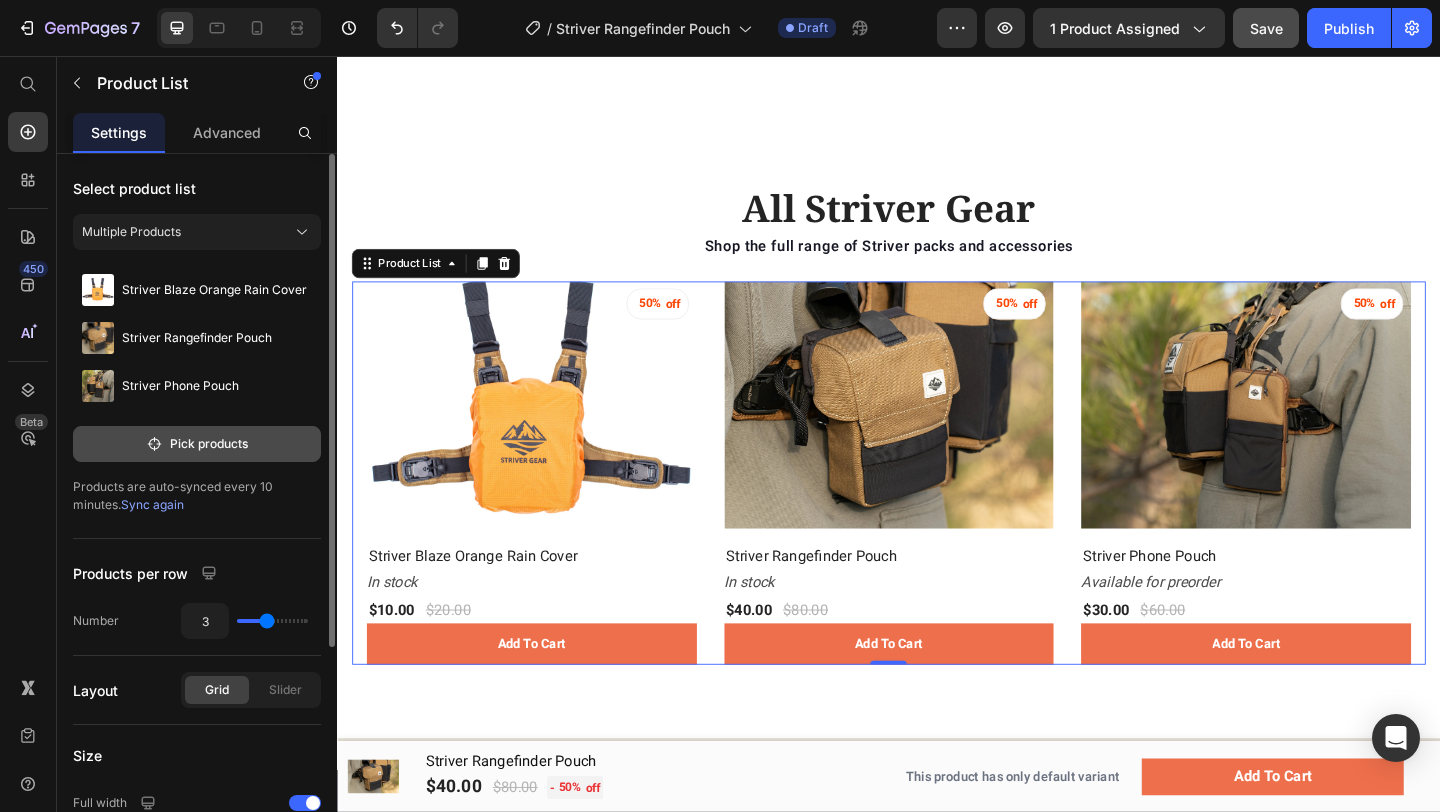 click on "Pick products" at bounding box center (197, 444) 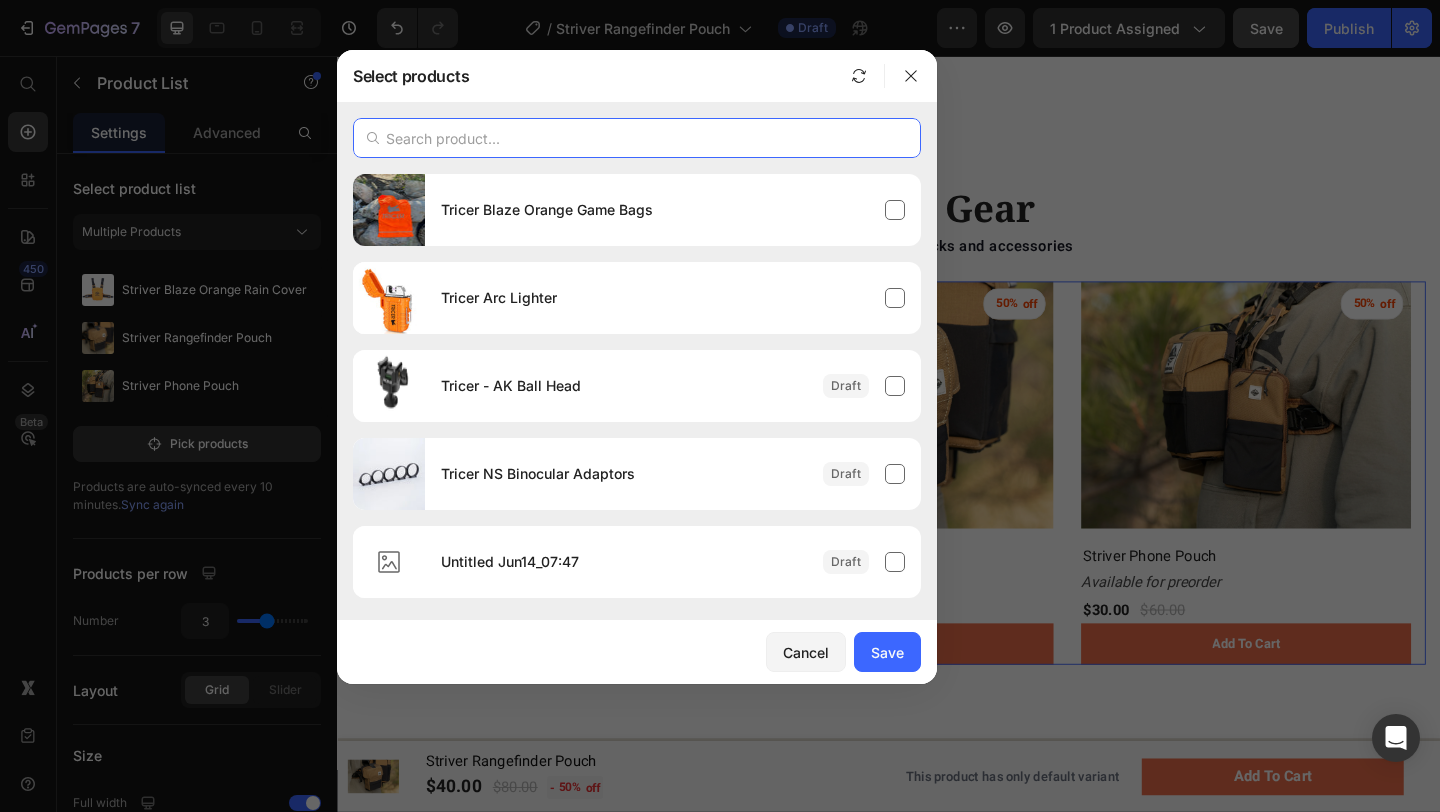 click at bounding box center [637, 138] 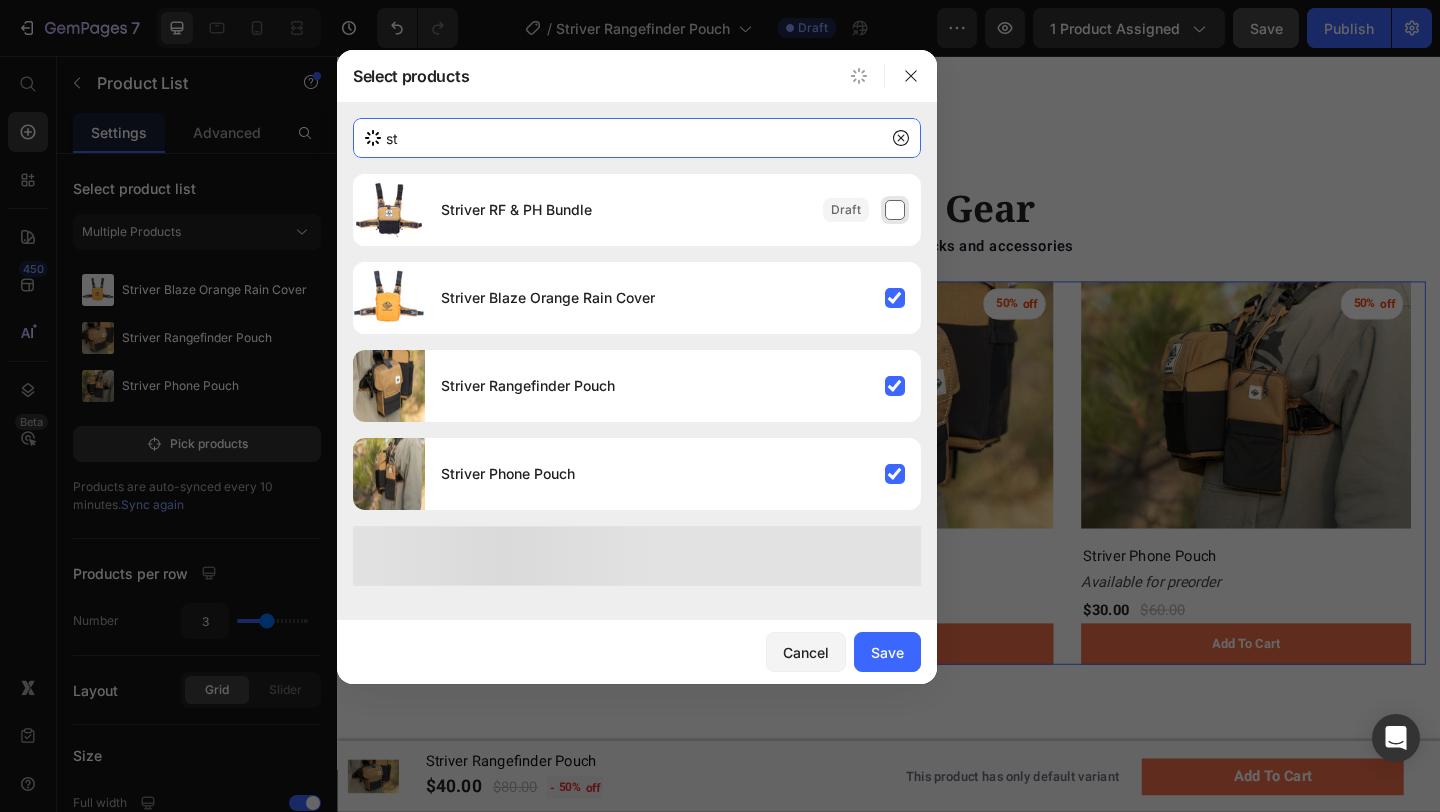 type on "s" 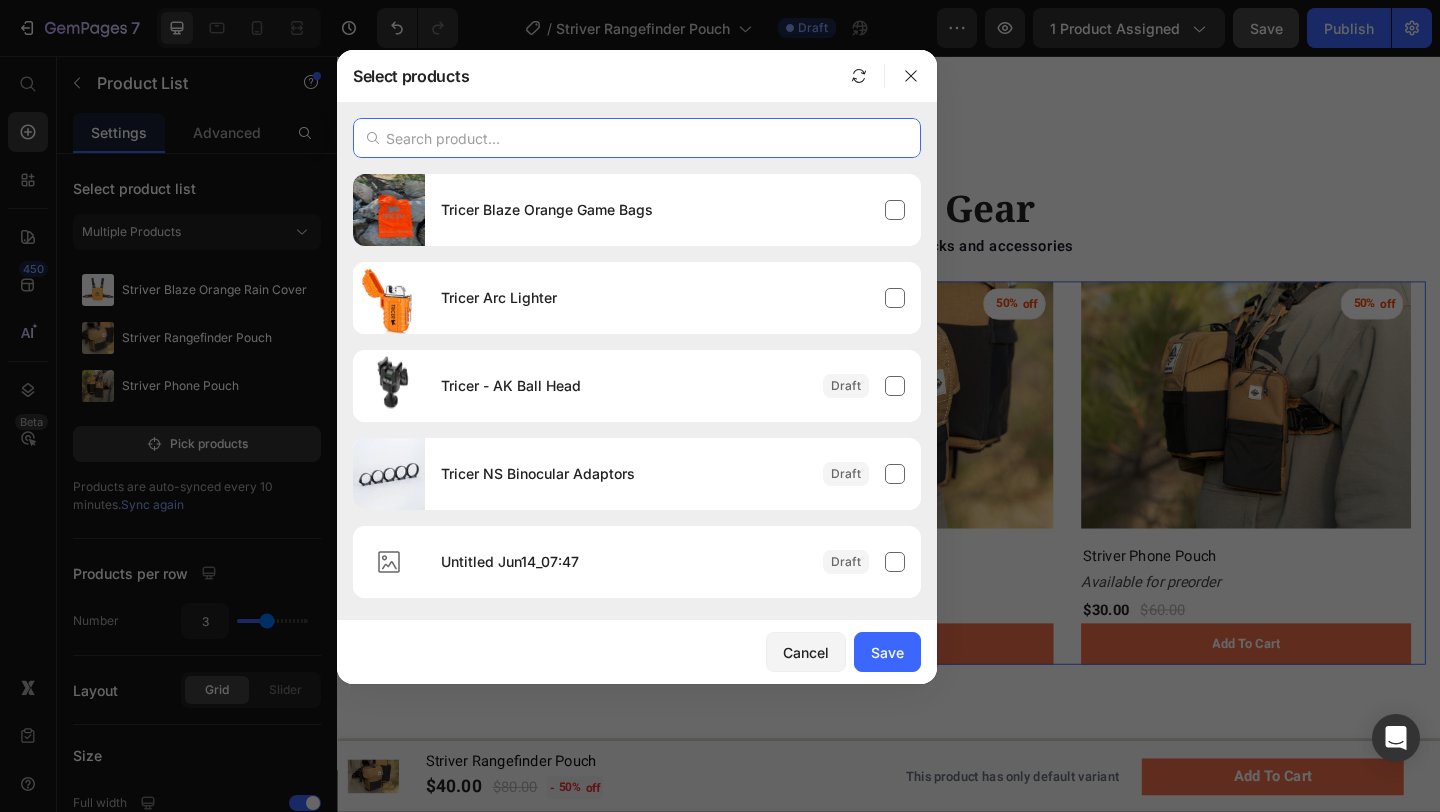 click at bounding box center (637, 138) 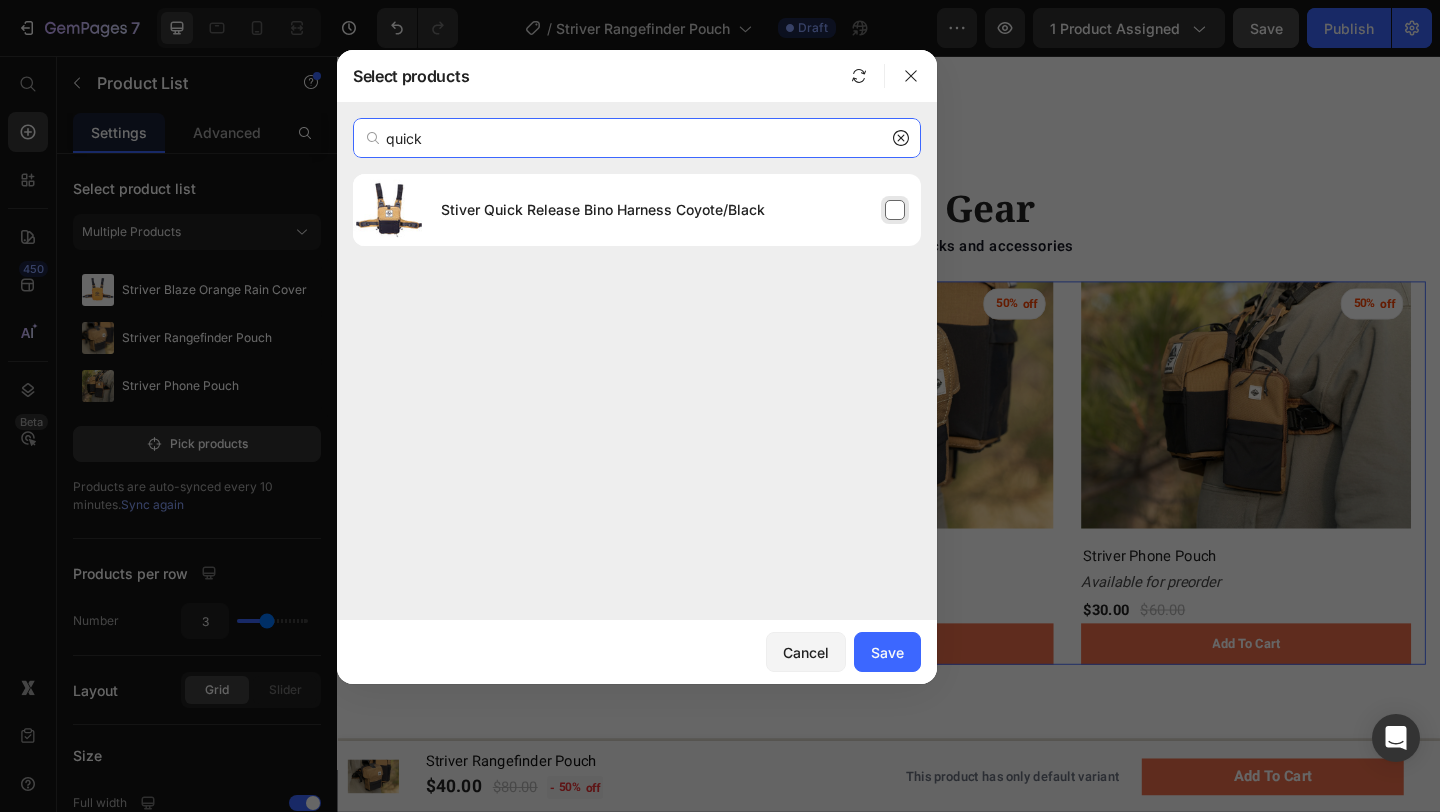 type on "quick" 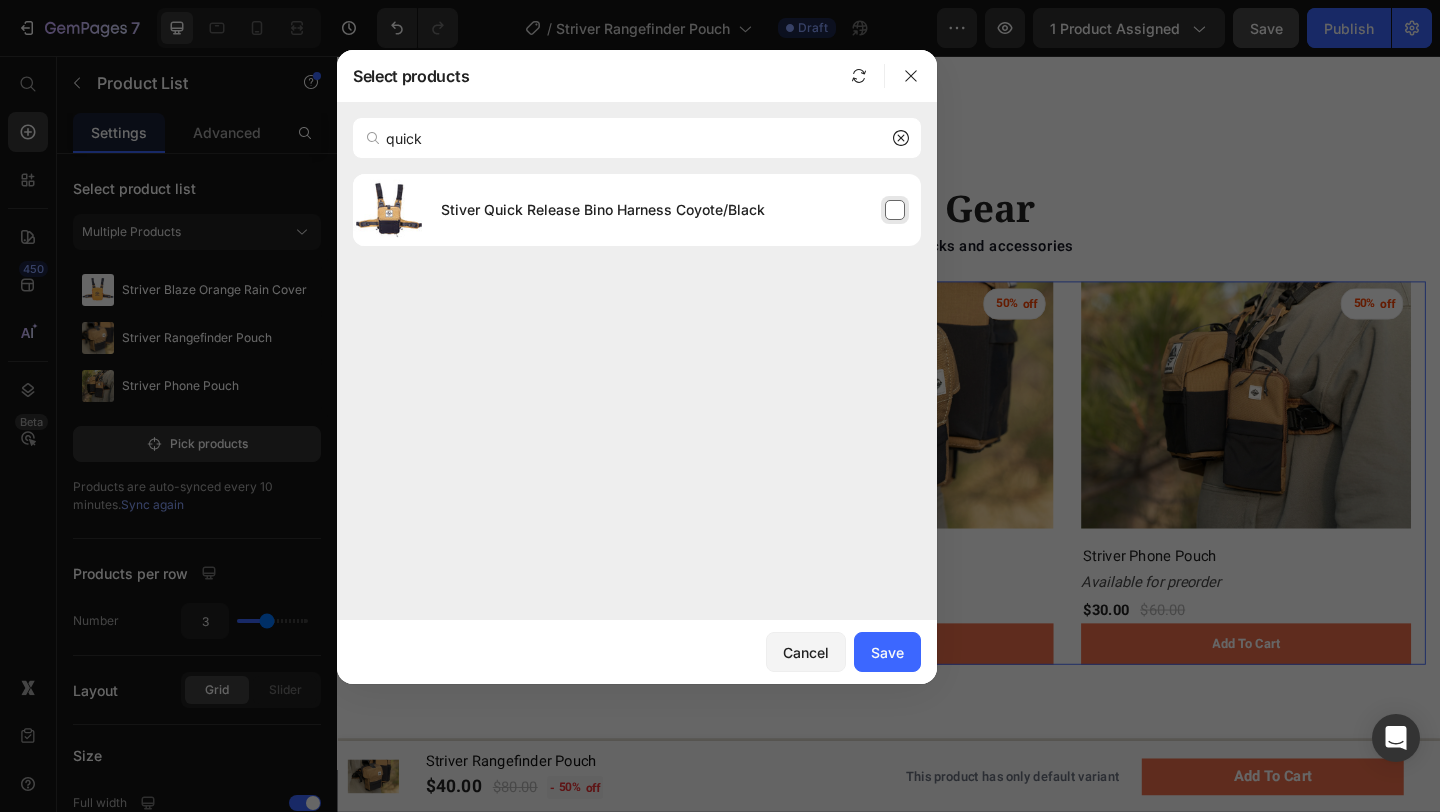 click on "Stiver Quick Release Bino Harness Coyote/Black" at bounding box center (673, 210) 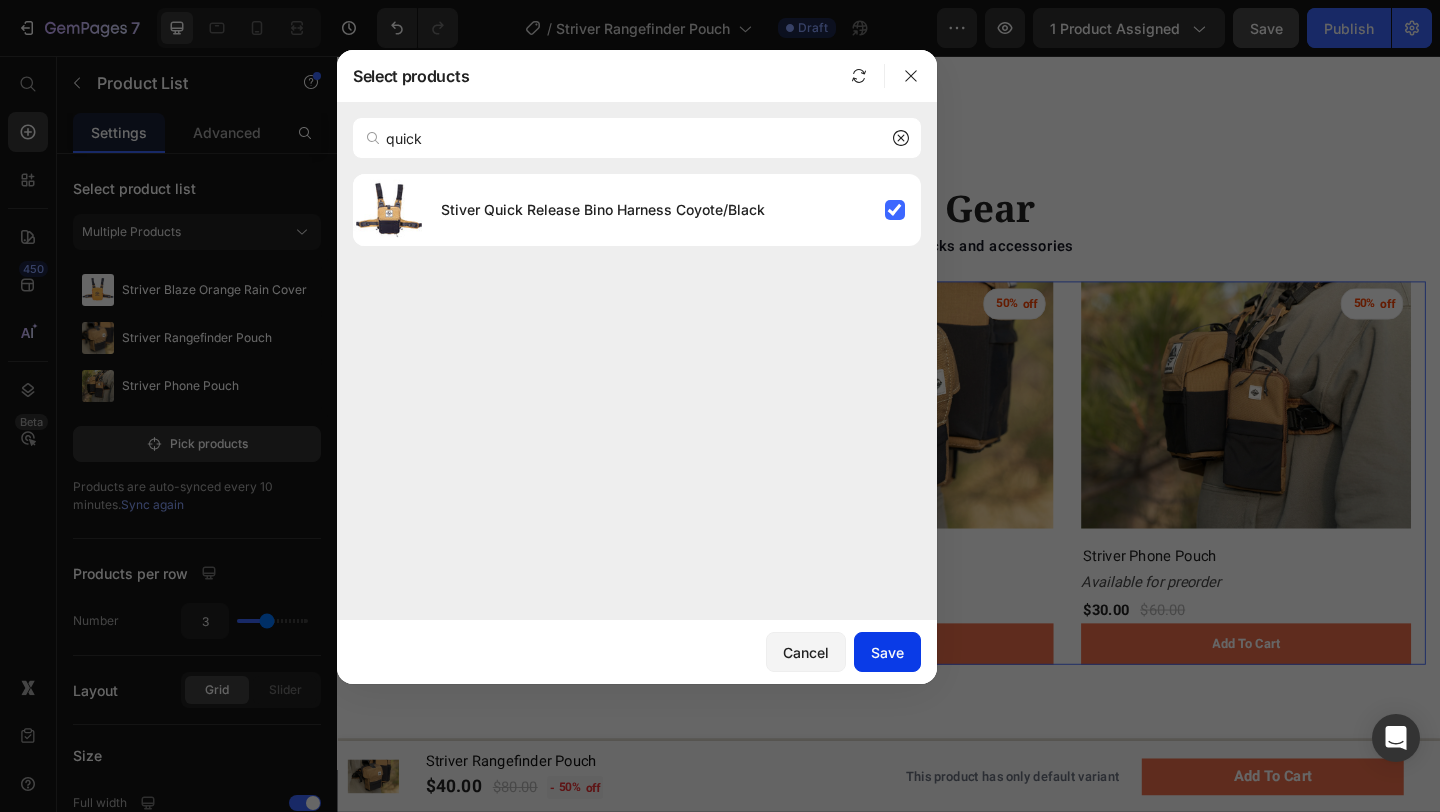 click on "Save" at bounding box center [887, 652] 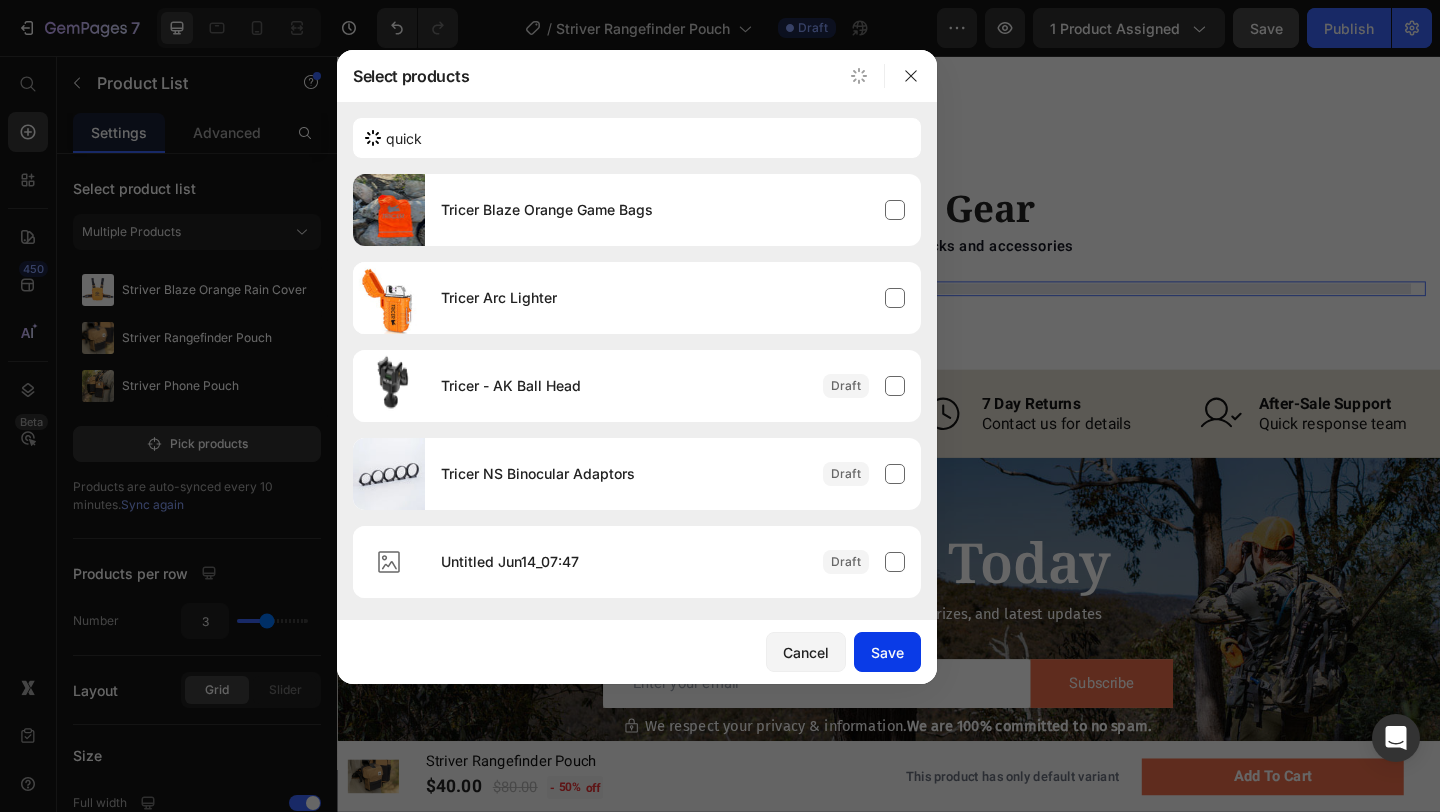 type 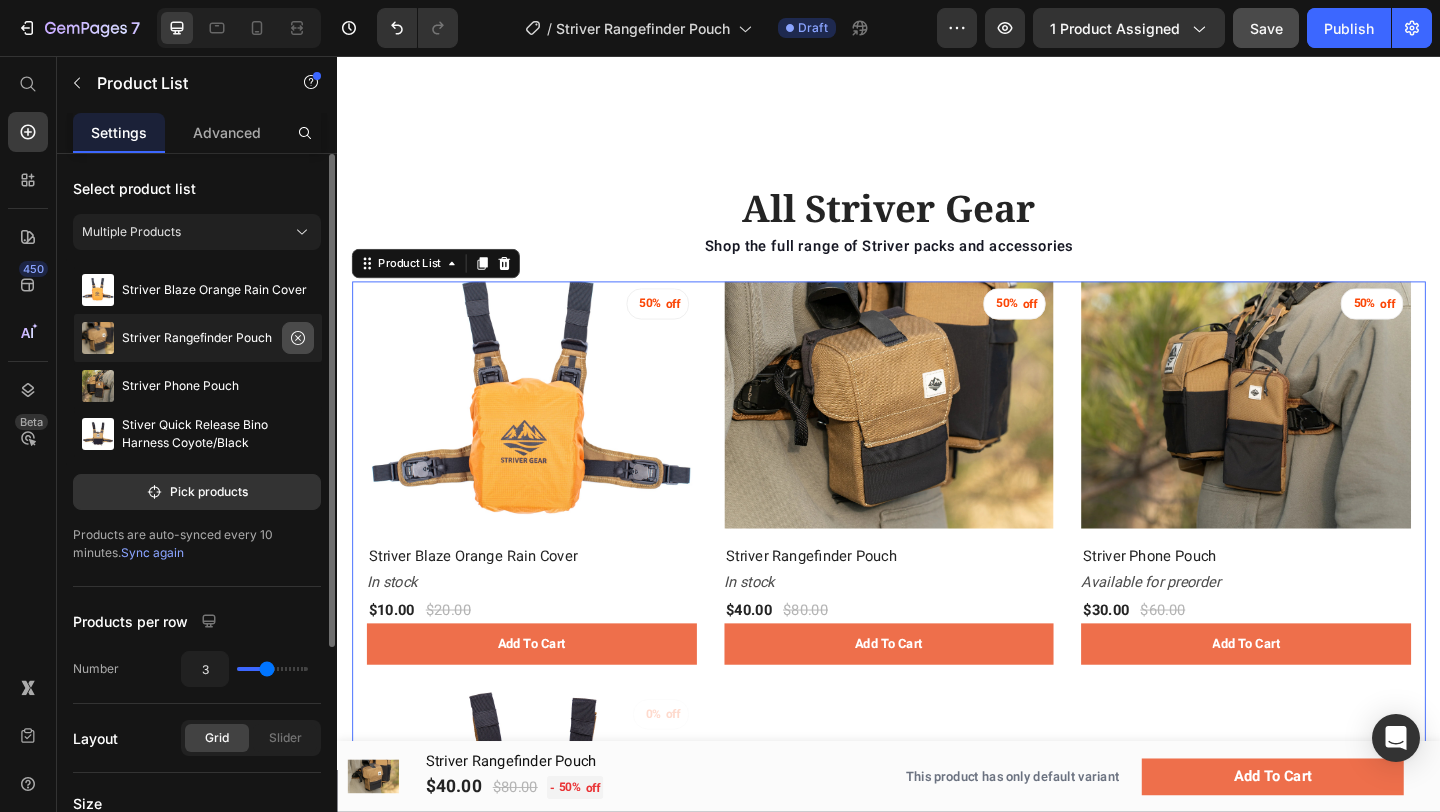 click 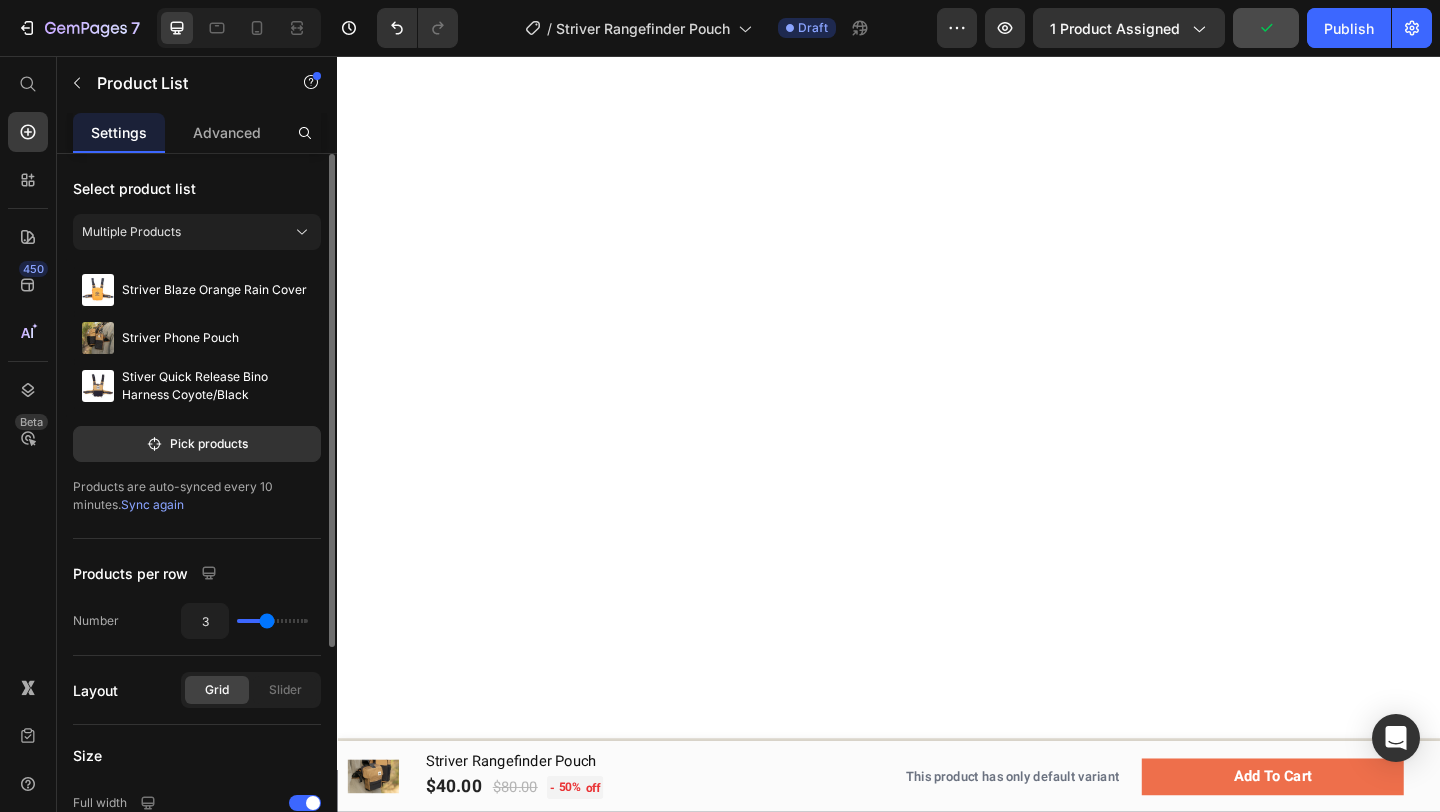 scroll, scrollTop: 0, scrollLeft: 0, axis: both 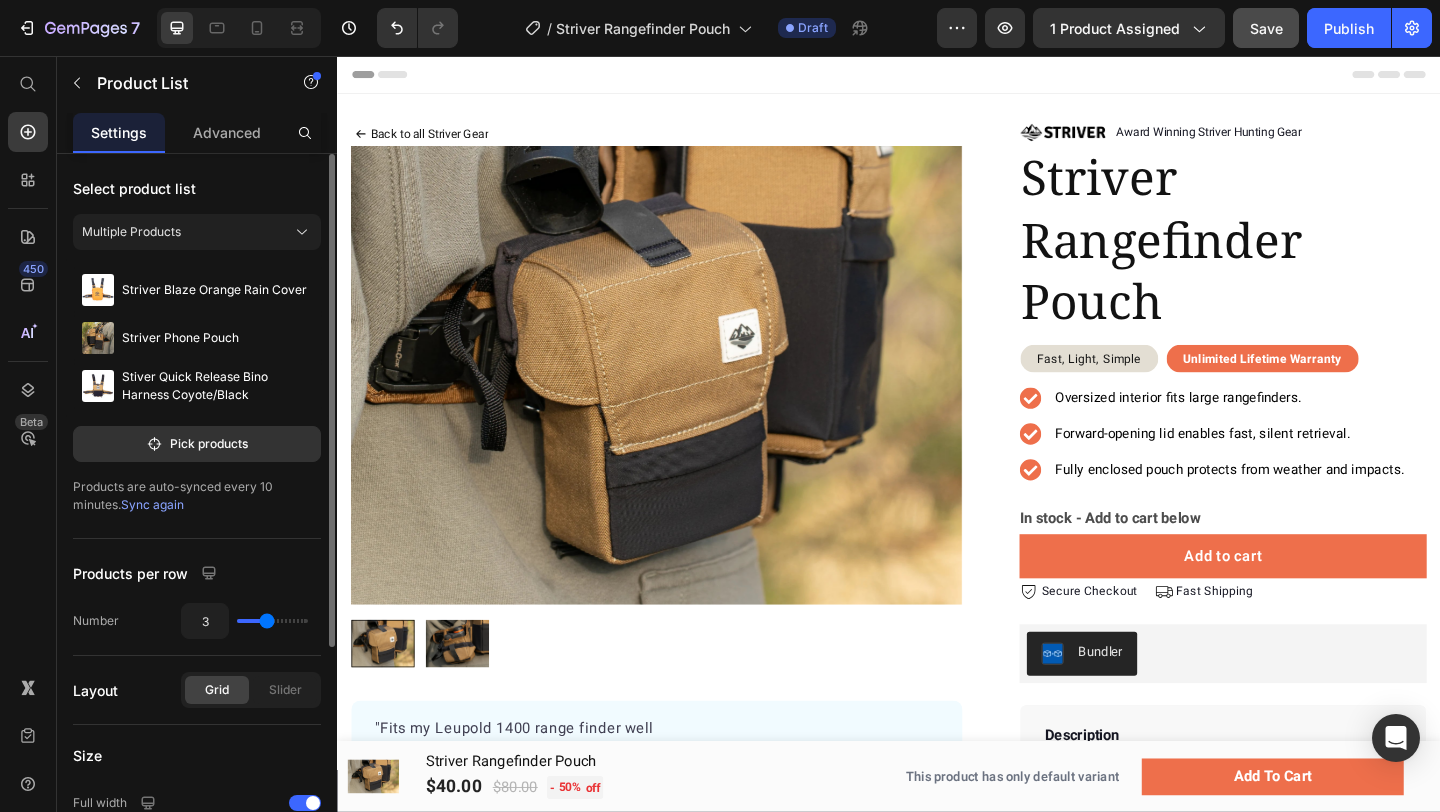 click on "Save" 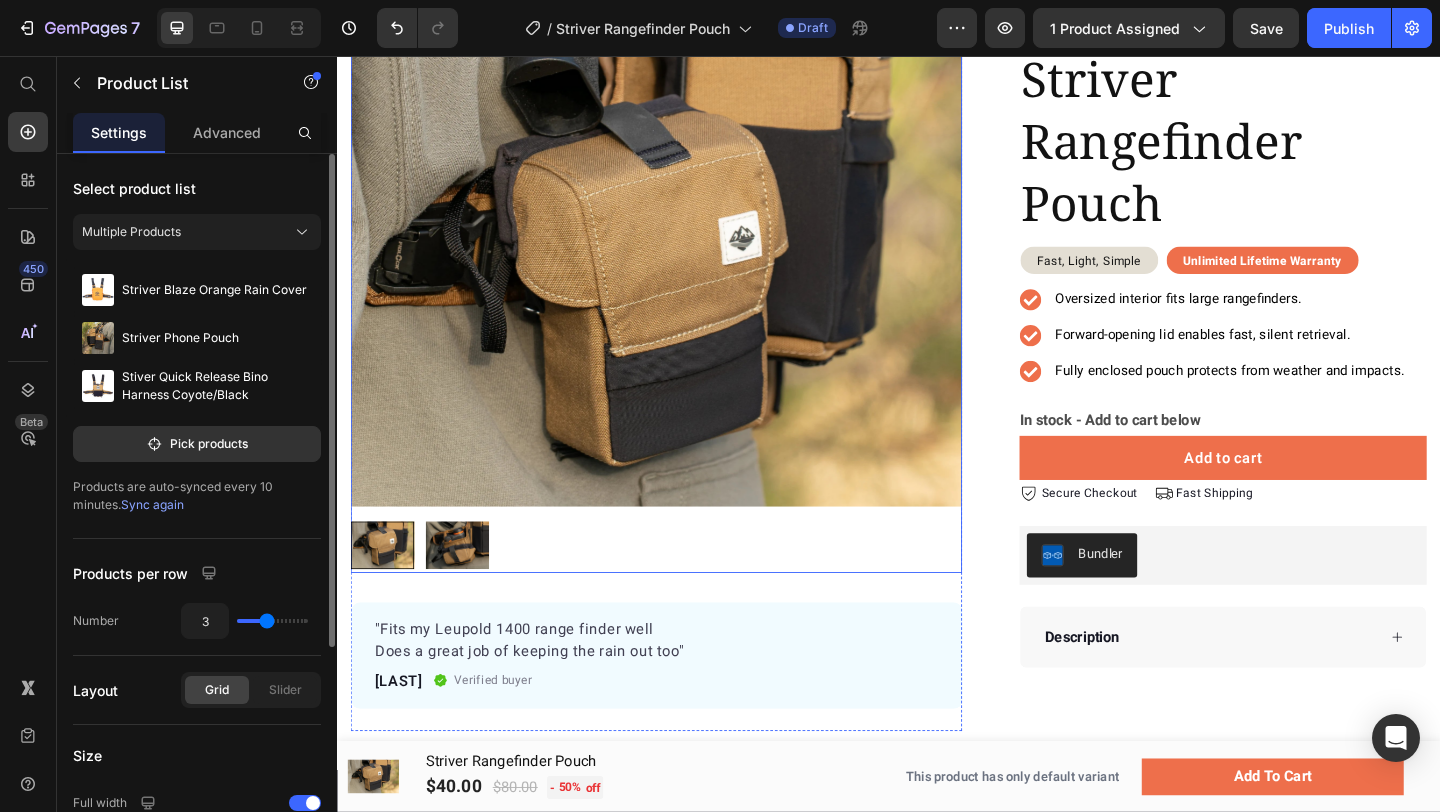 scroll, scrollTop: 213, scrollLeft: 0, axis: vertical 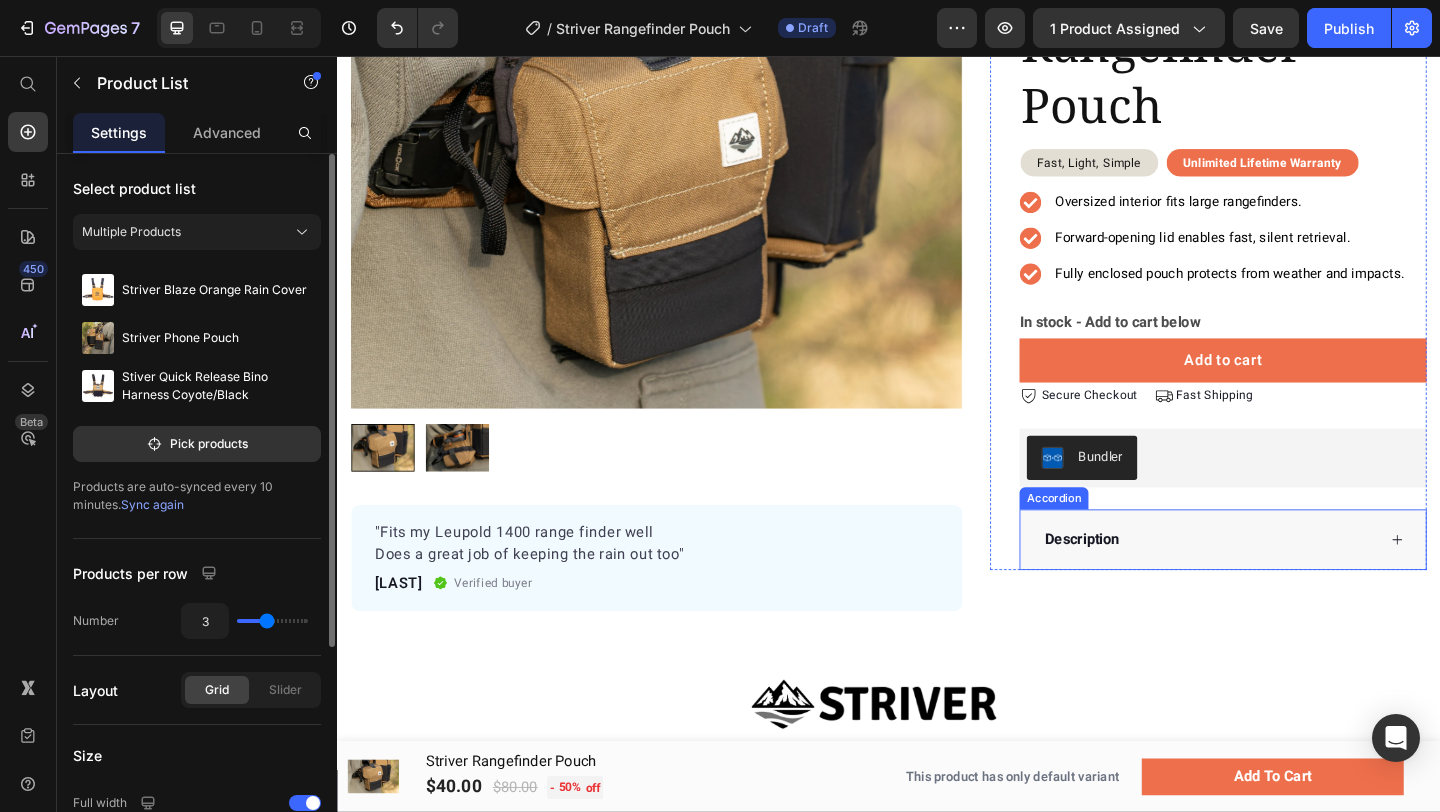 click on "Description" at bounding box center (1285, 582) 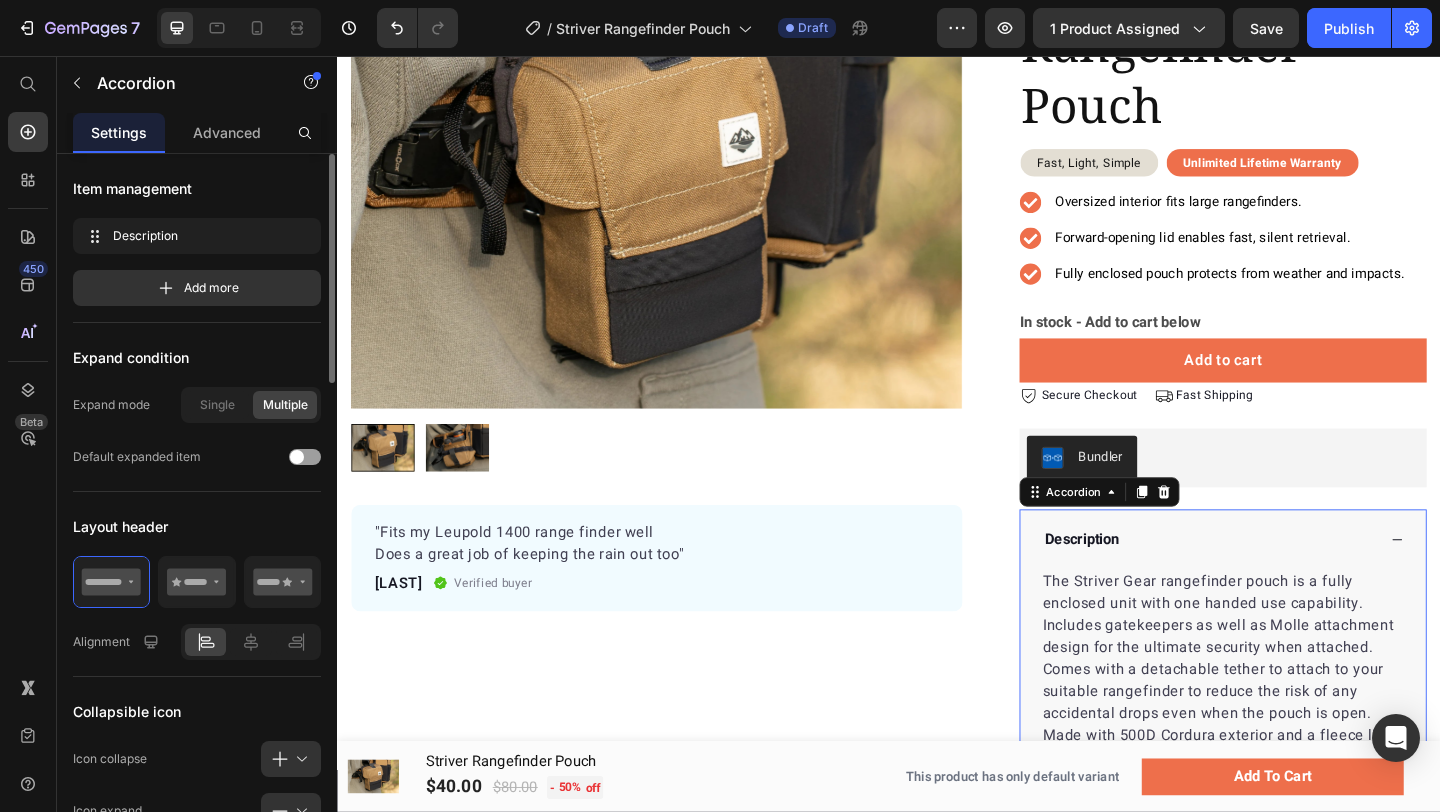 click on "Description" at bounding box center (1285, 582) 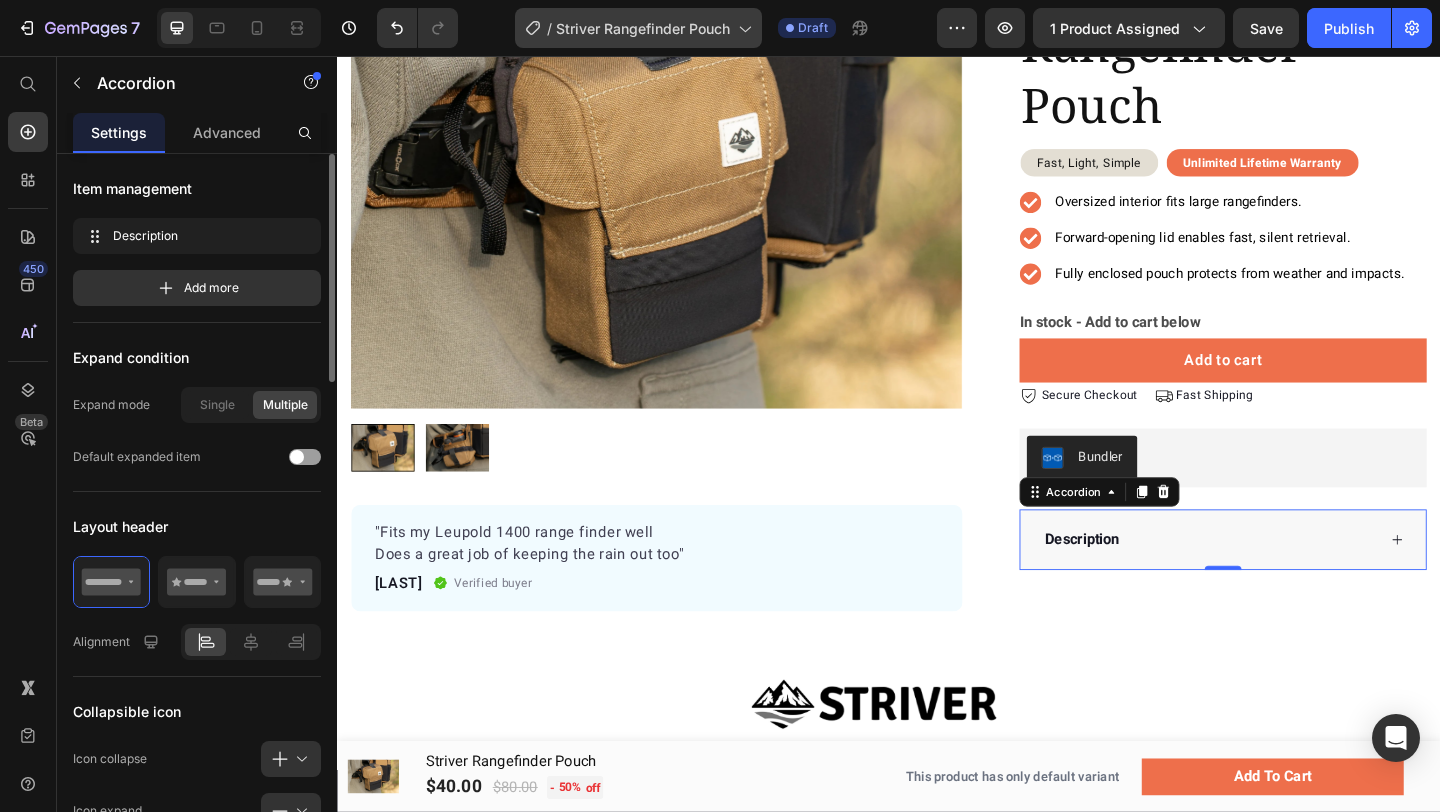 click 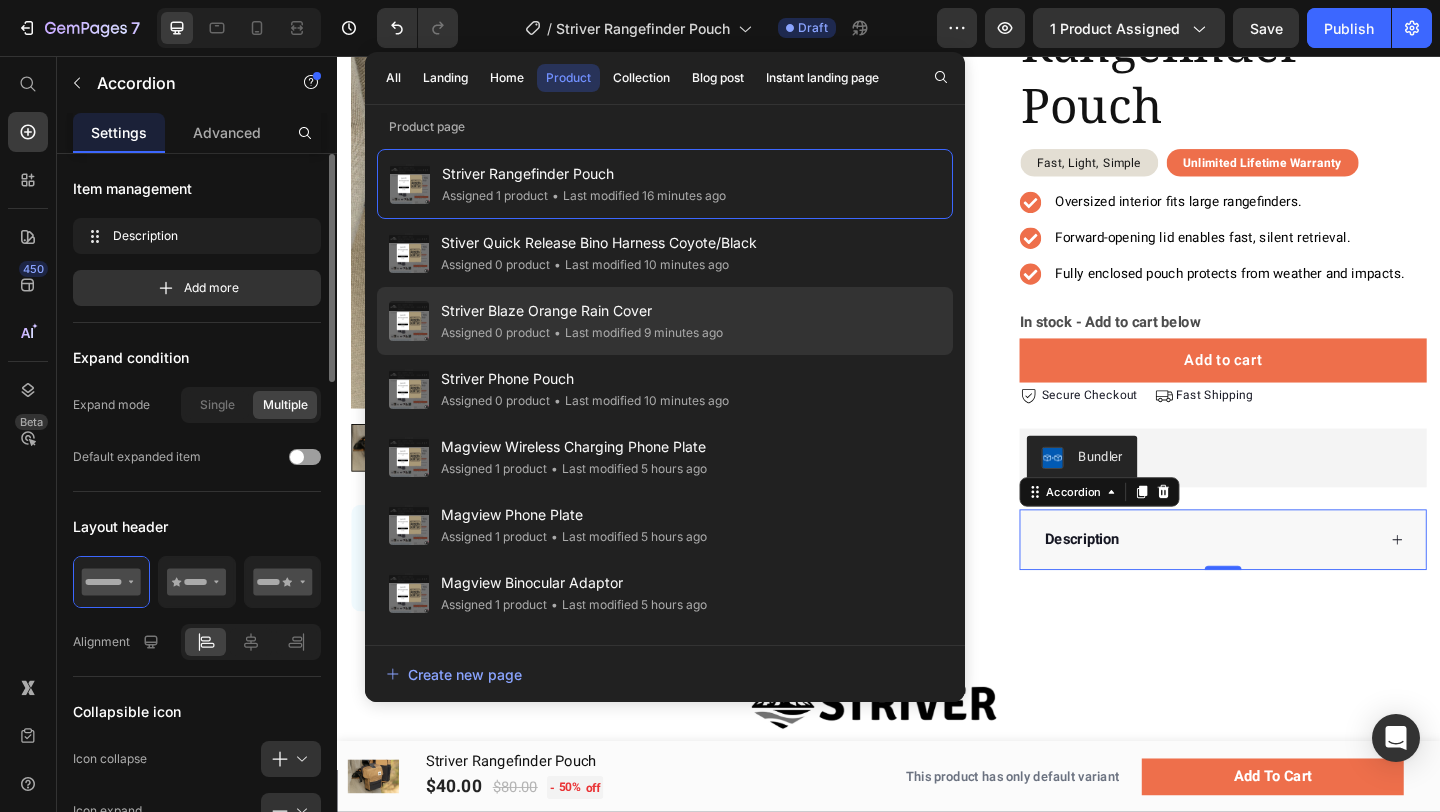 click on "Striver Blaze Orange Rain Cover Assigned 0 product • Last modified 9 minutes ago" 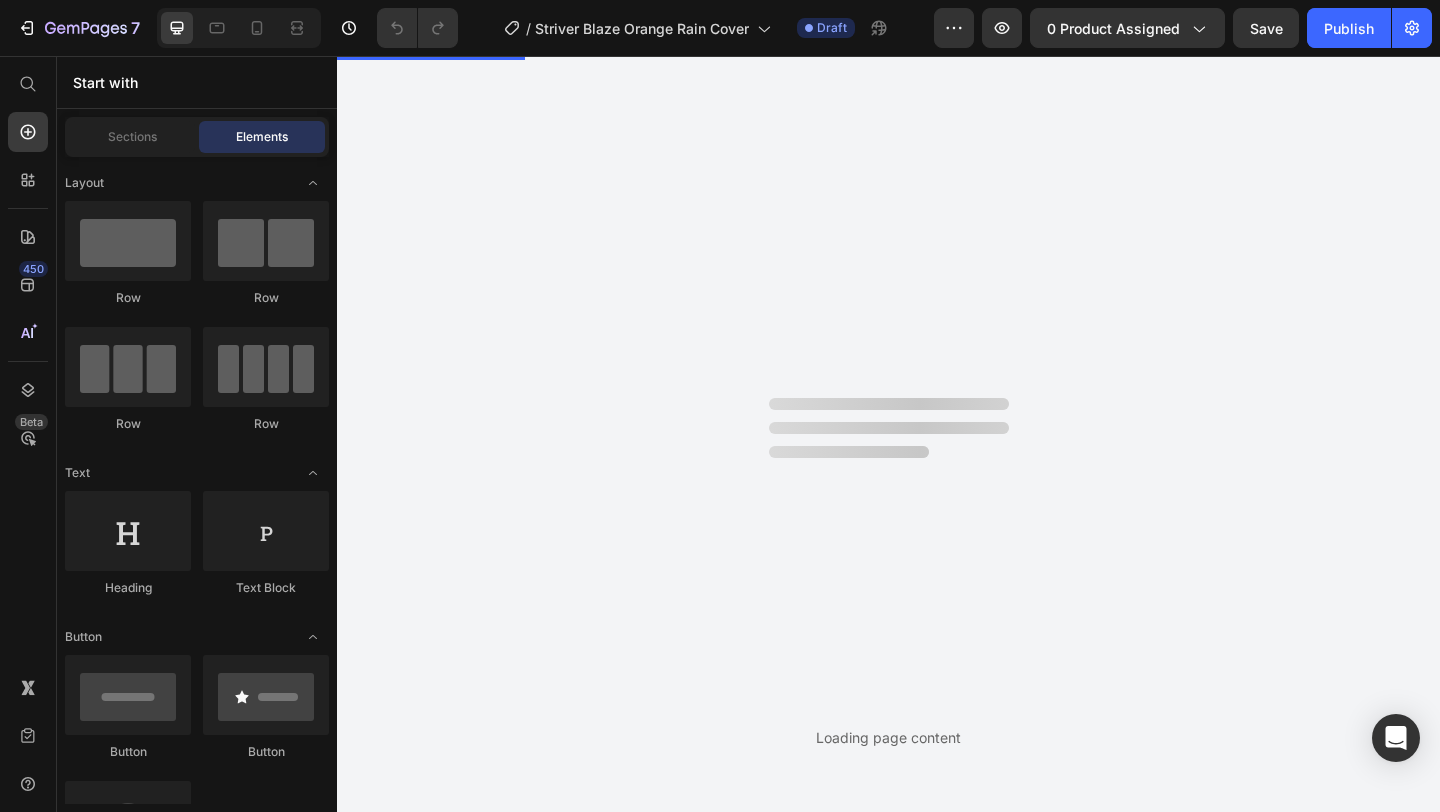 scroll, scrollTop: 0, scrollLeft: 0, axis: both 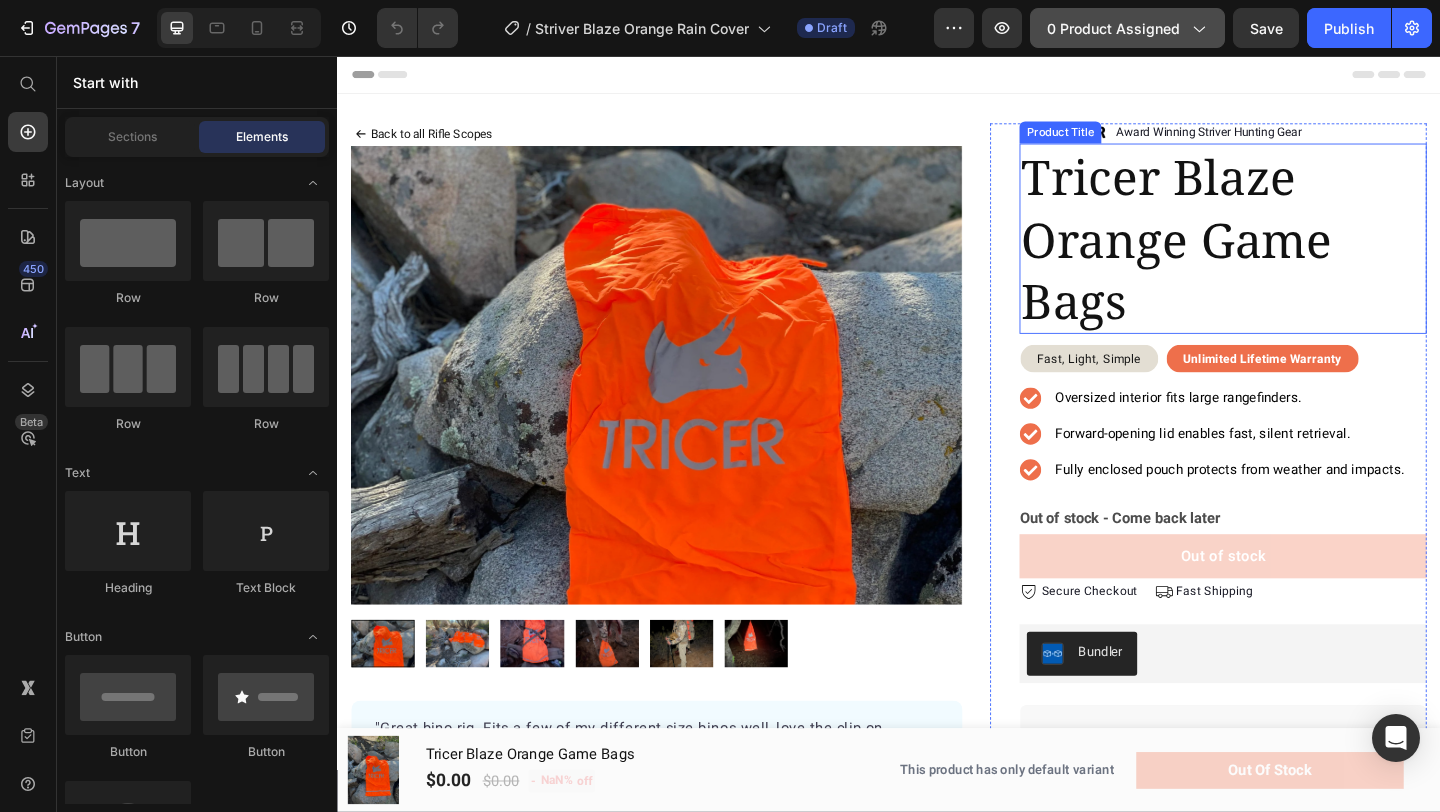click on "0 product assigned" at bounding box center [1127, 28] 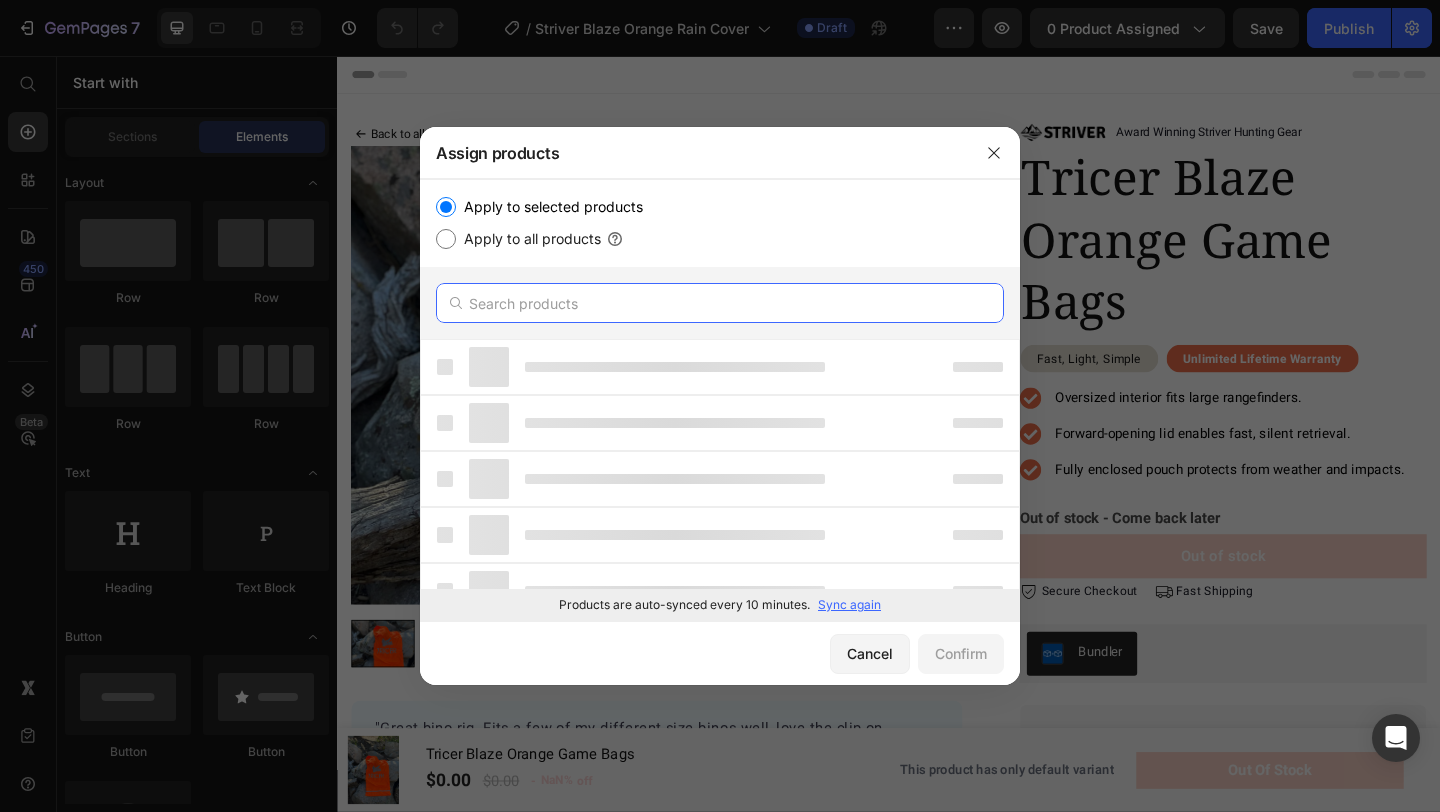 click at bounding box center (720, 303) 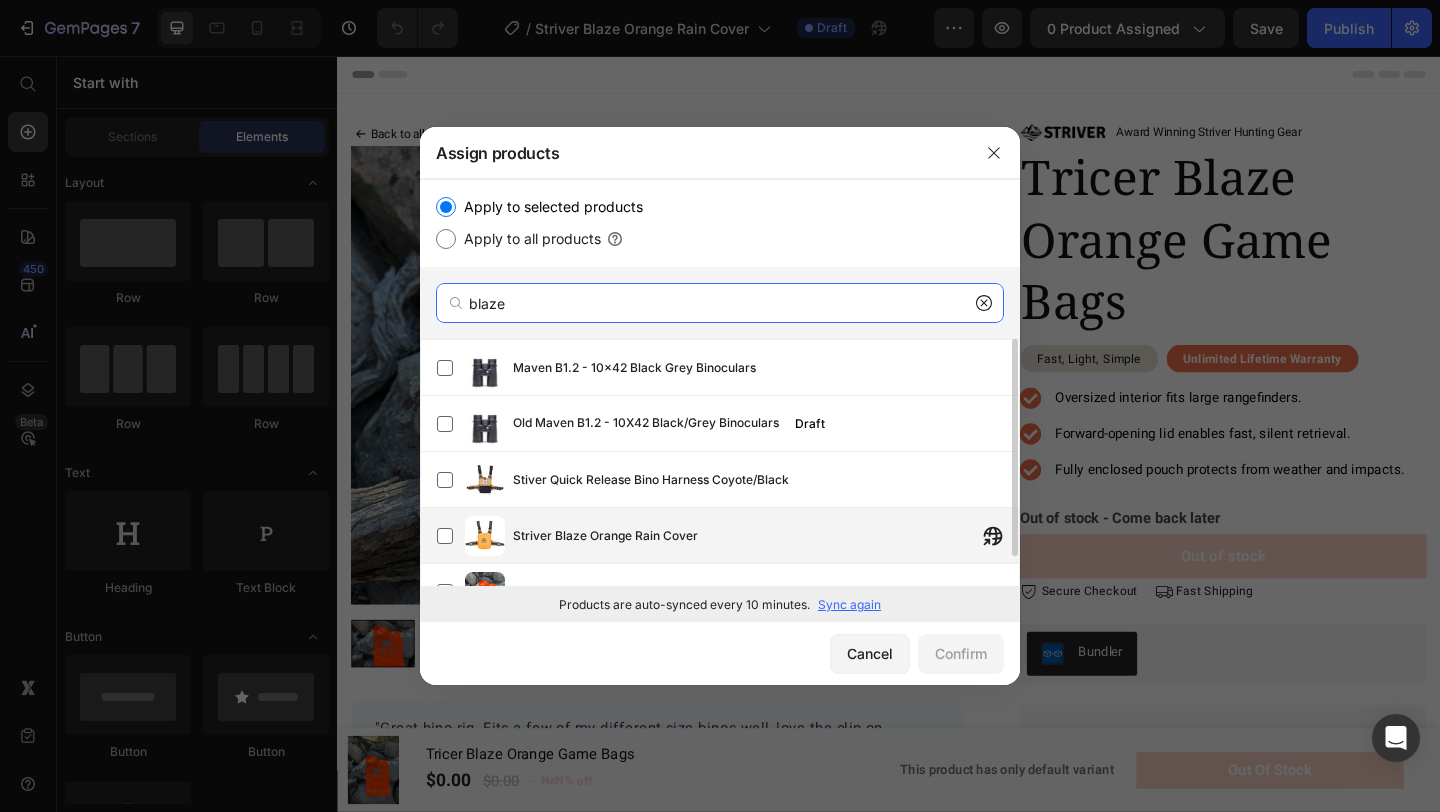 type on "blaze" 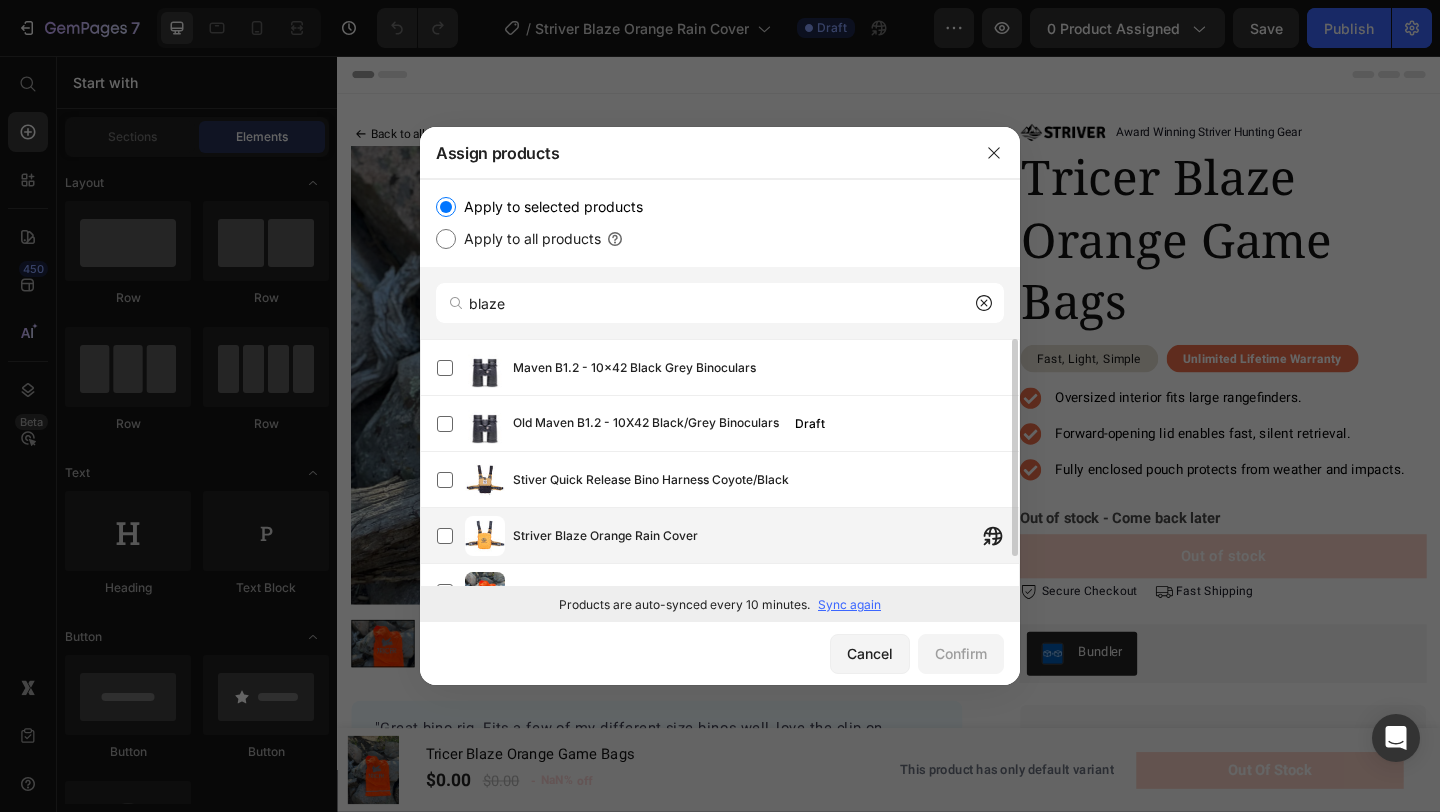 click on "Striver Blaze Orange Rain Cover" at bounding box center (766, 536) 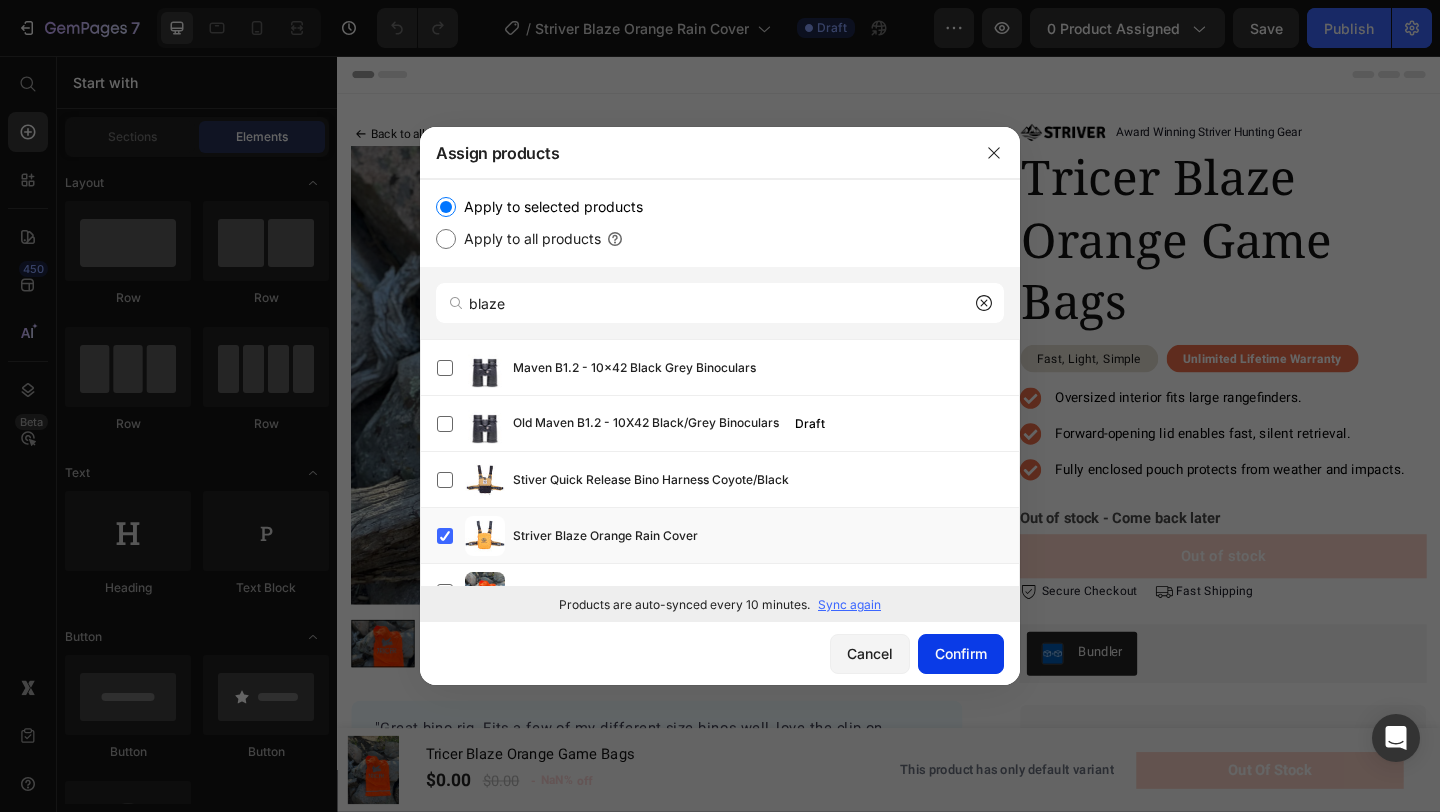 click on "Confirm" at bounding box center (961, 653) 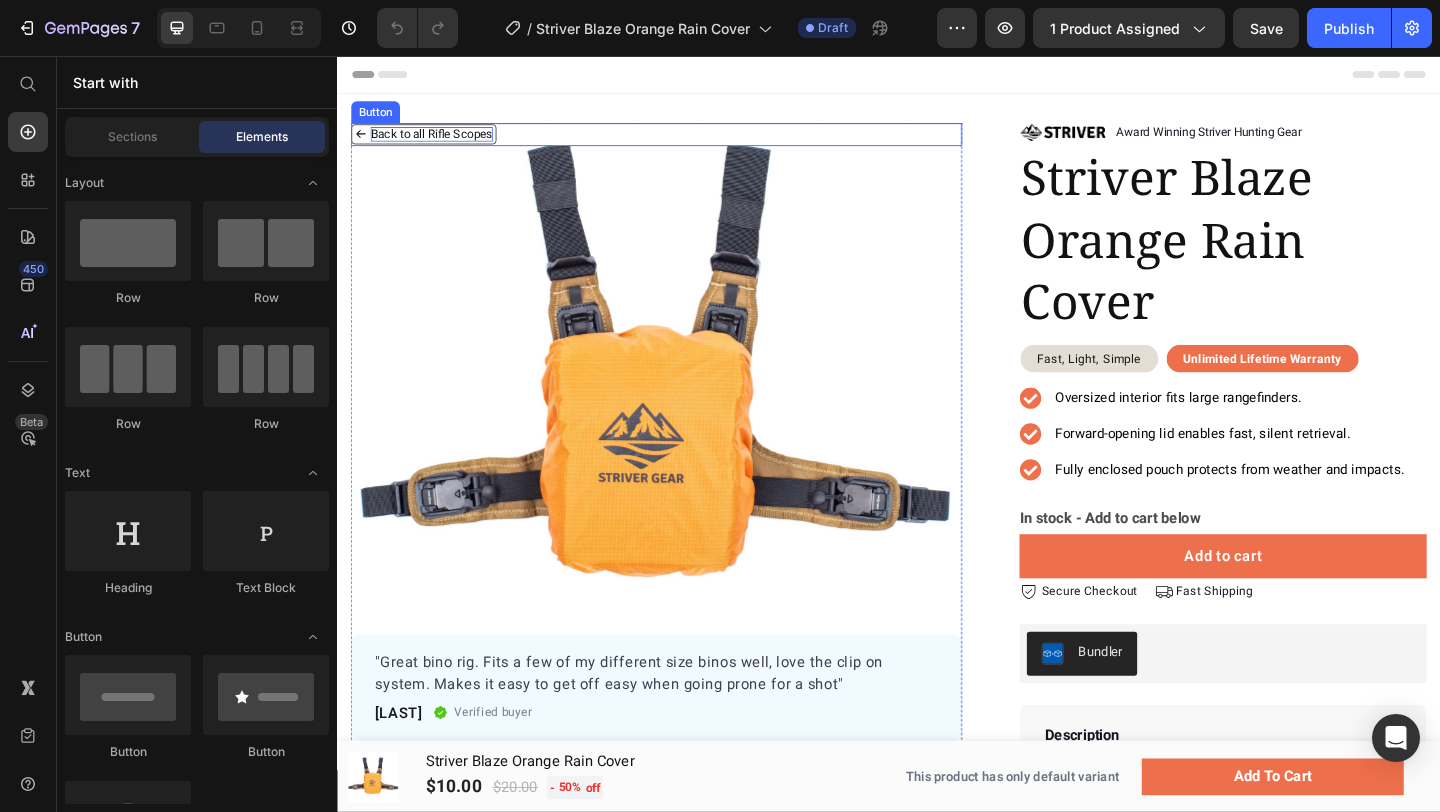 click on "Back to all Rifle Scopes" at bounding box center [439, 141] 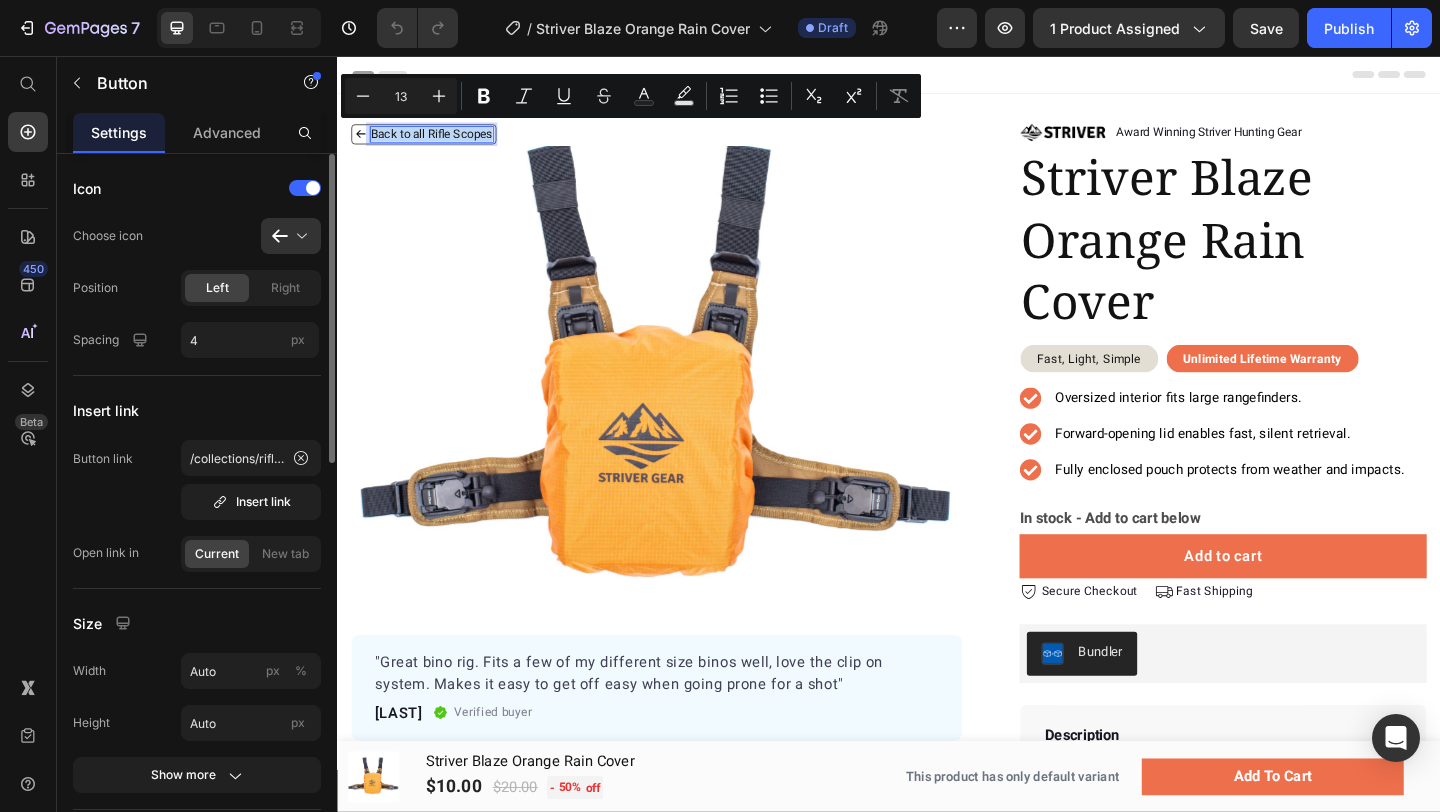click on "Back to all Rifle Scopes" at bounding box center (439, 141) 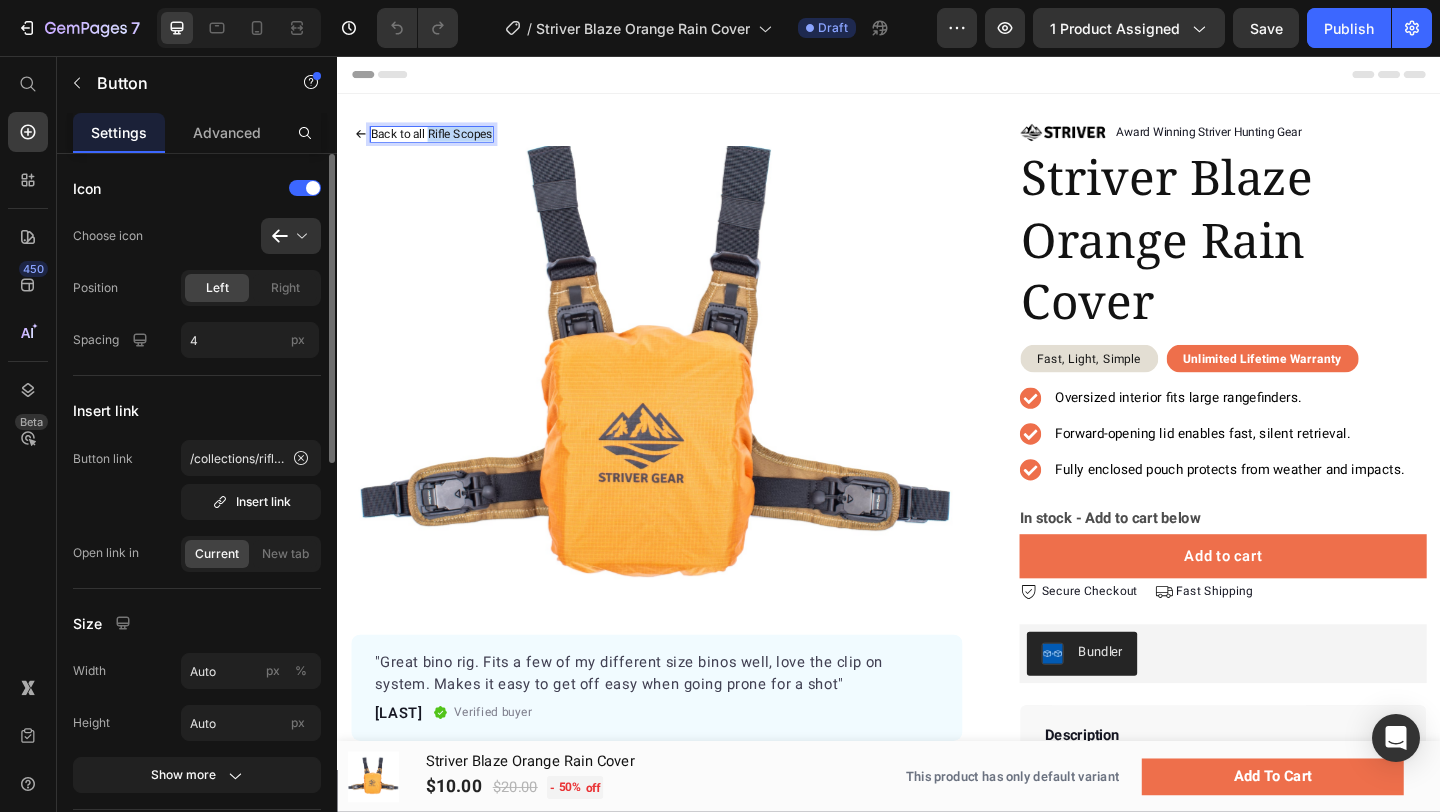 drag, startPoint x: 435, startPoint y: 138, endPoint x: 540, endPoint y: 136, distance: 105.01904 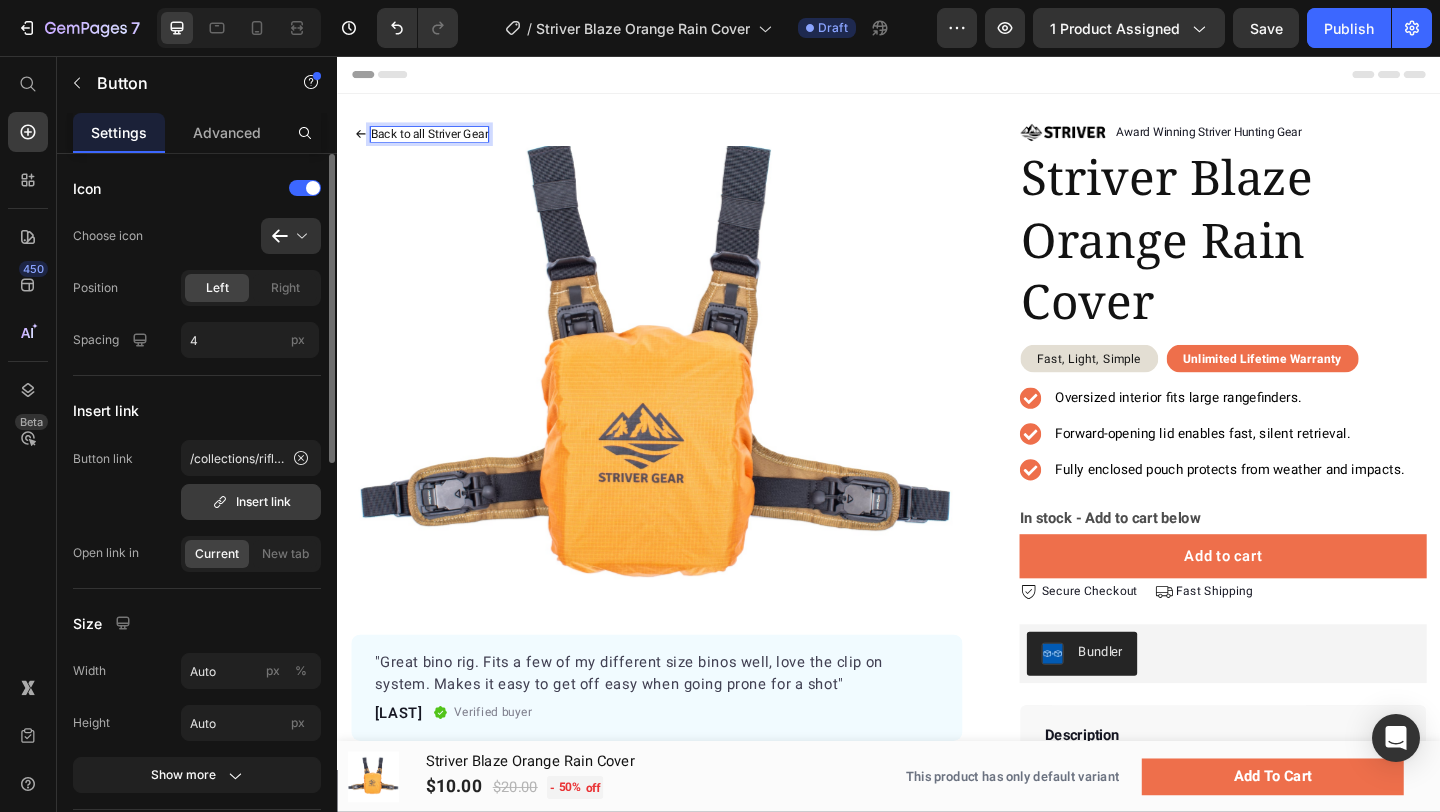 click on "Insert link" at bounding box center (251, 502) 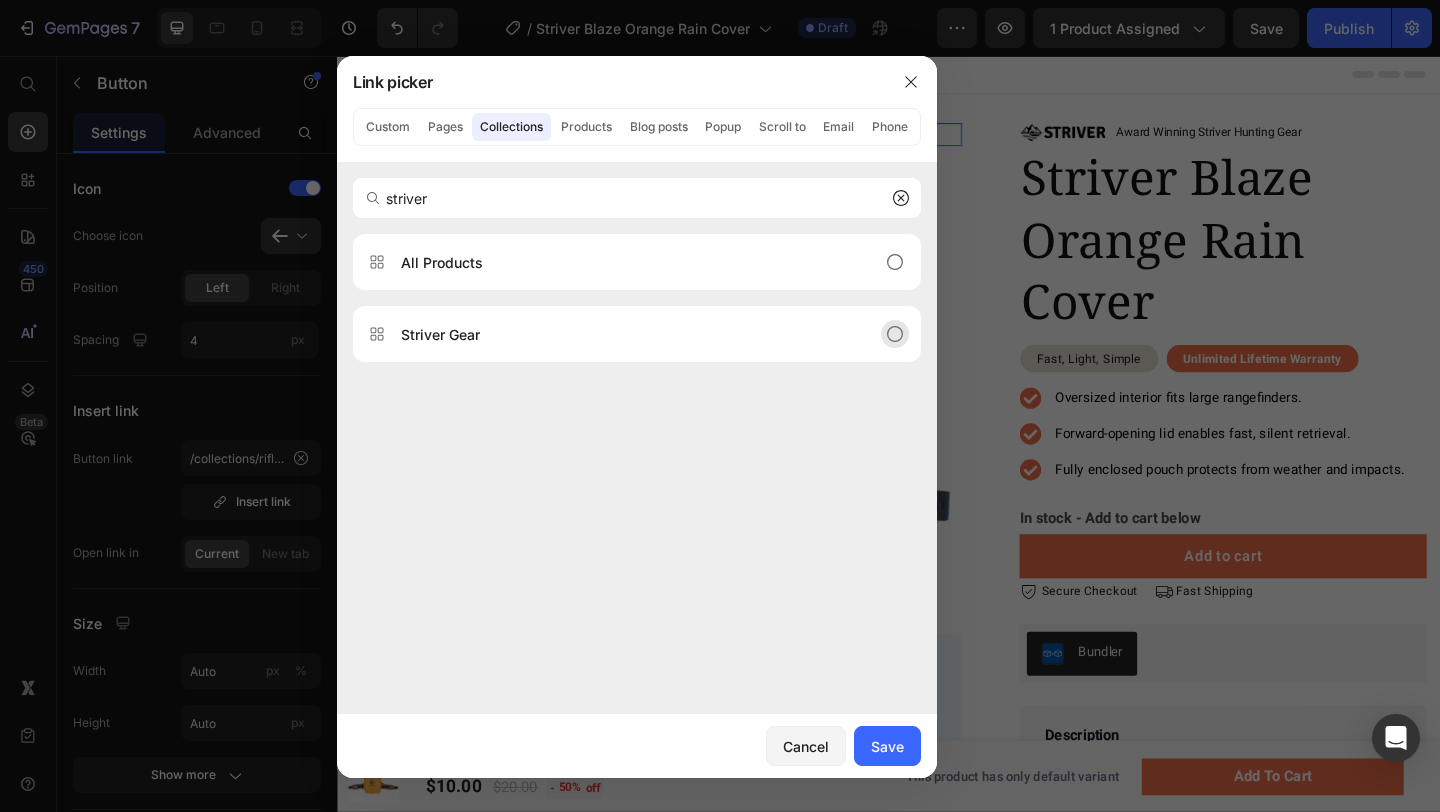 type on "striver" 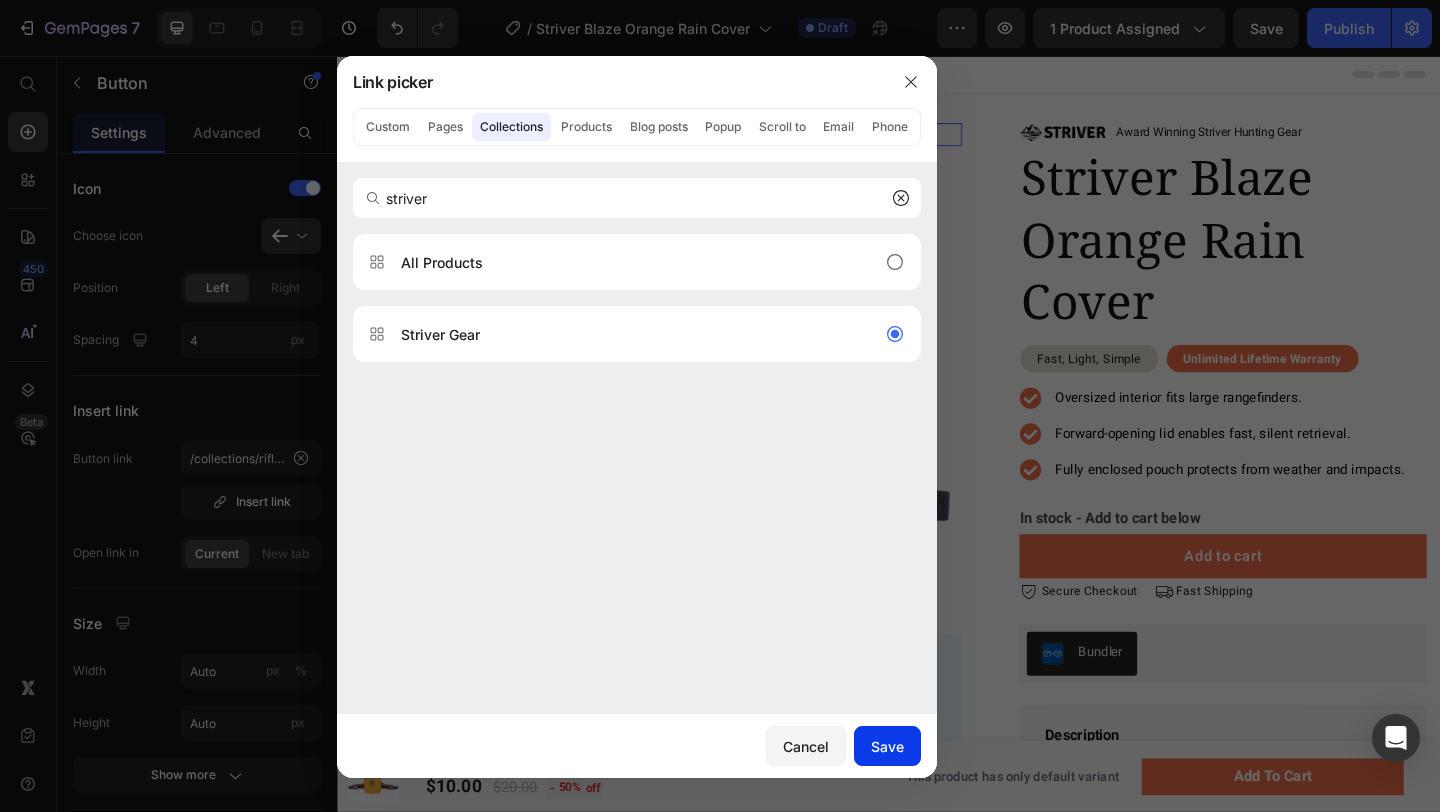 click on "Save" 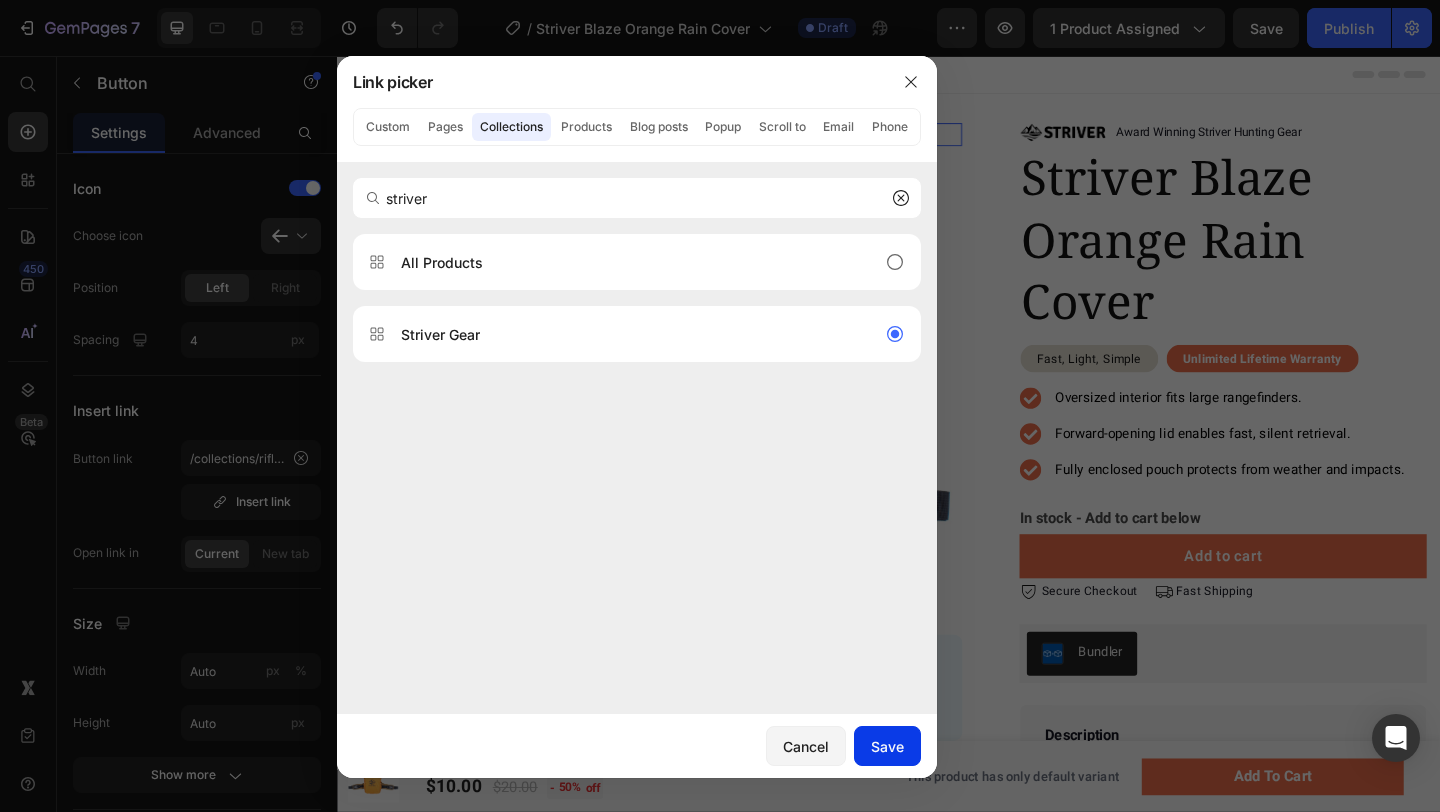 type on "/collections/striver-gear" 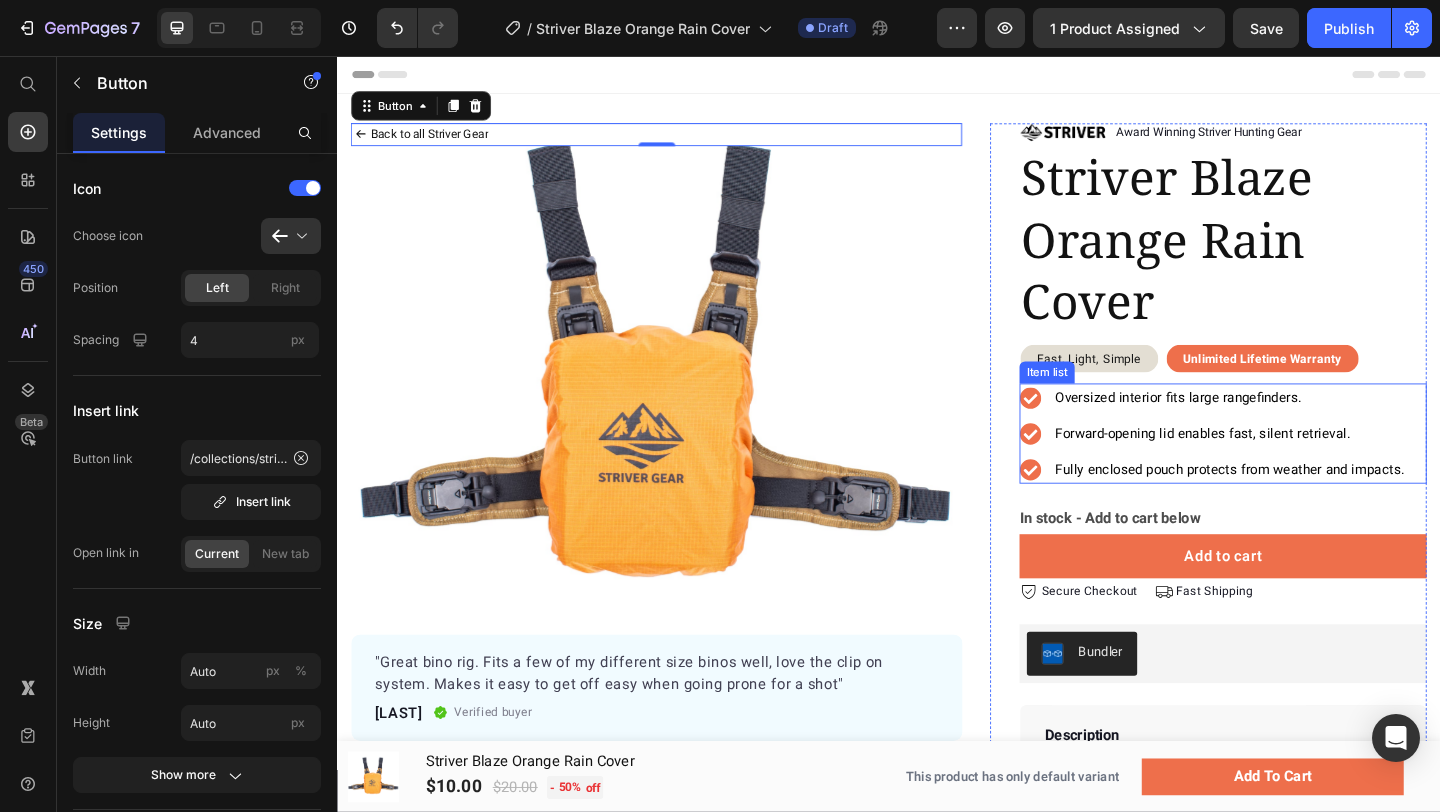 click on "Oversized interior fits large rangefinders." at bounding box center (1252, 427) 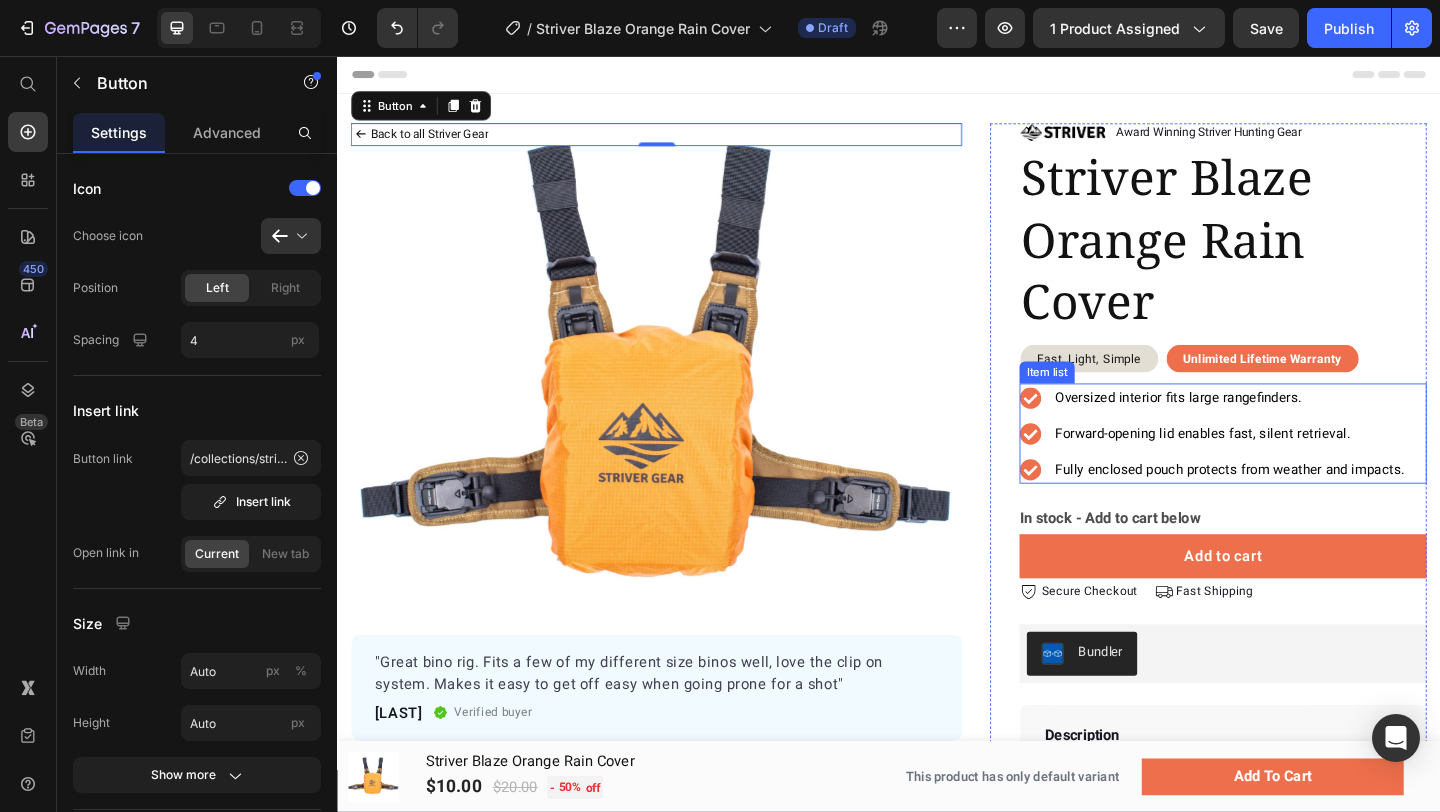 click on "Oversized interior fits large rangefinders." at bounding box center (1252, 427) 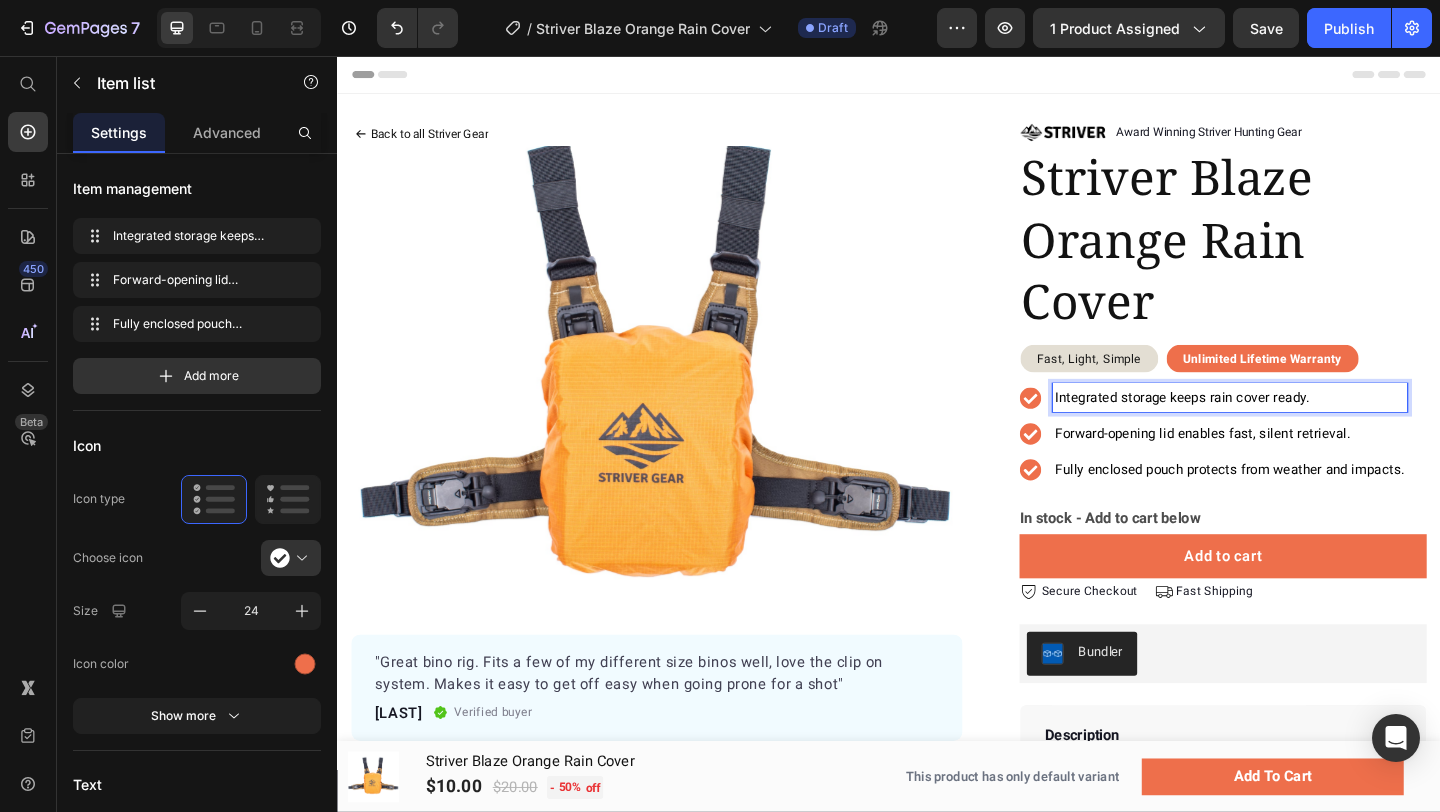 click on "Forward-opening lid enables fast, silent retrieval." at bounding box center [1278, 466] 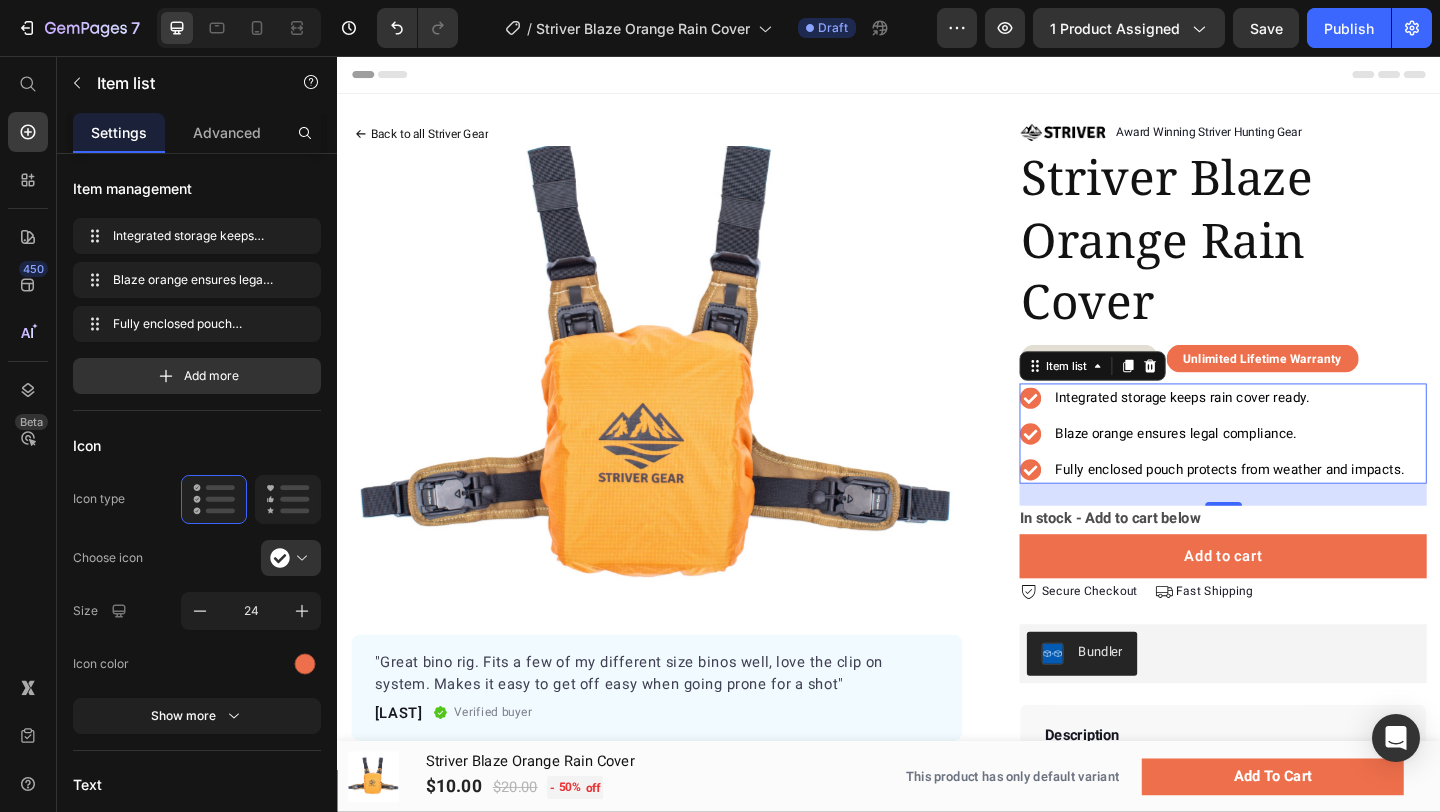 click on "Fully enclosed pouch protects from weather and impacts." at bounding box center (1308, 505) 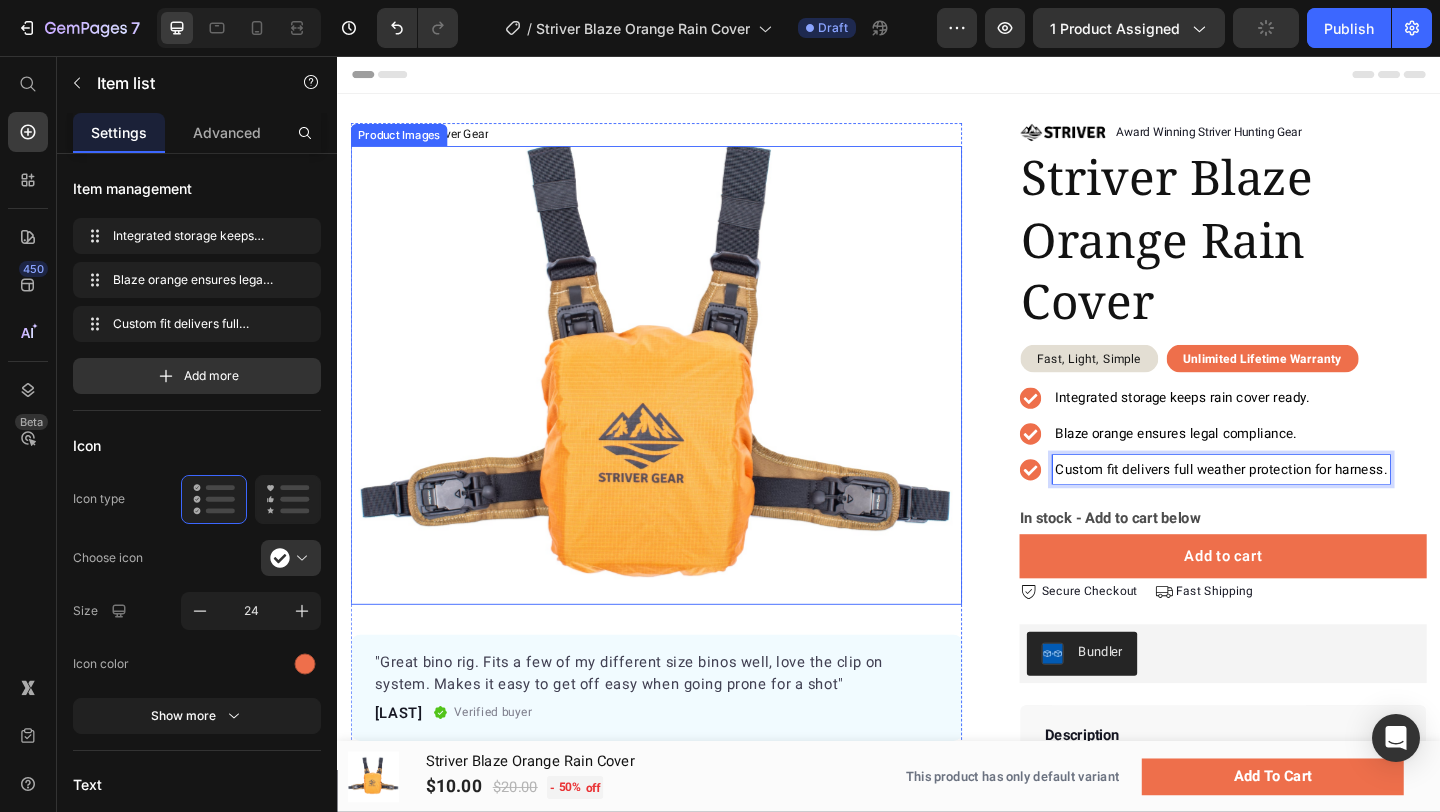 scroll, scrollTop: 142, scrollLeft: 0, axis: vertical 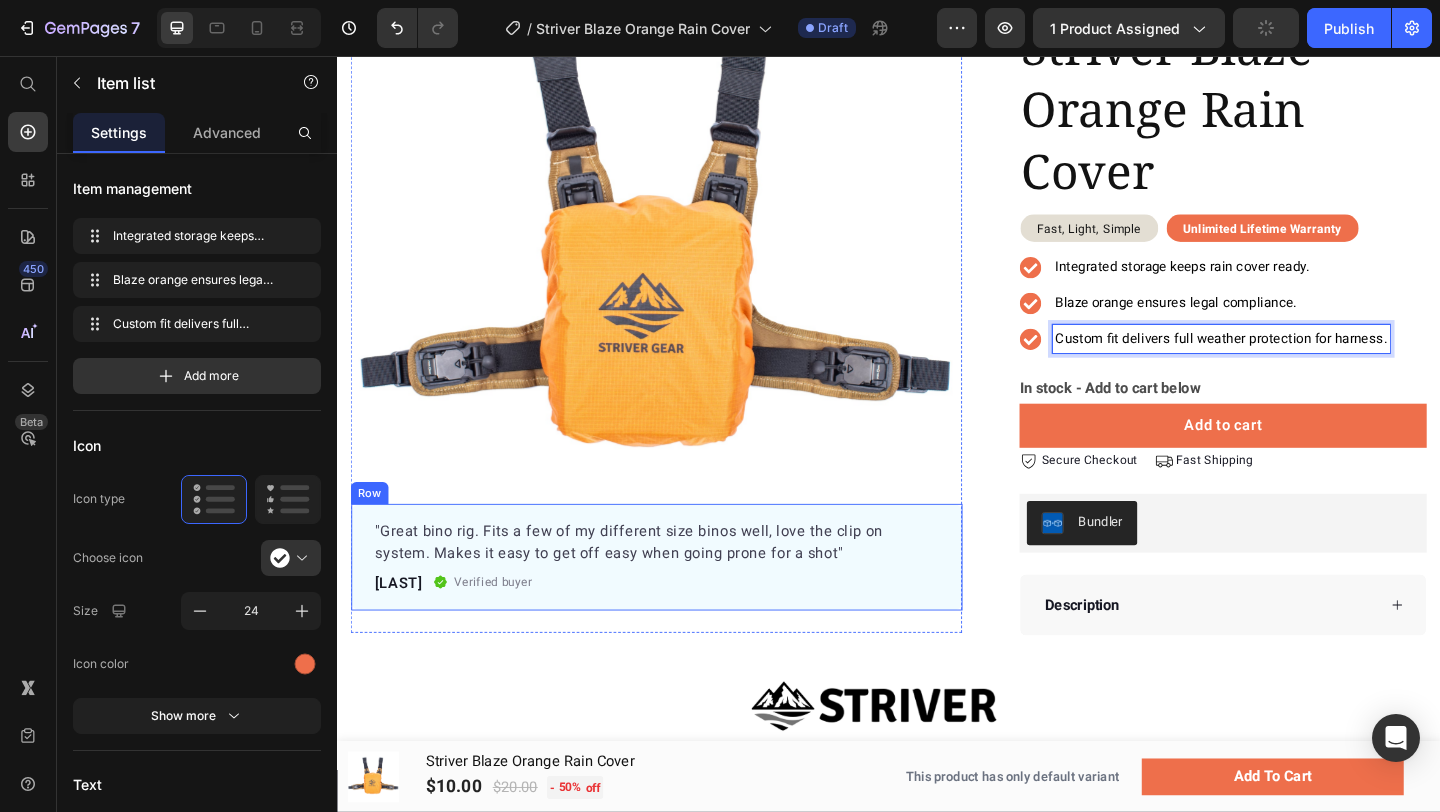 click on ""Great bino rig. Fits a few of my different size binos well, love the clip on system. Makes it easy to get off easy when going prone for a shot" Text block -Riley Text block
Verified buyer Item list Row Row" at bounding box center (684, 601) 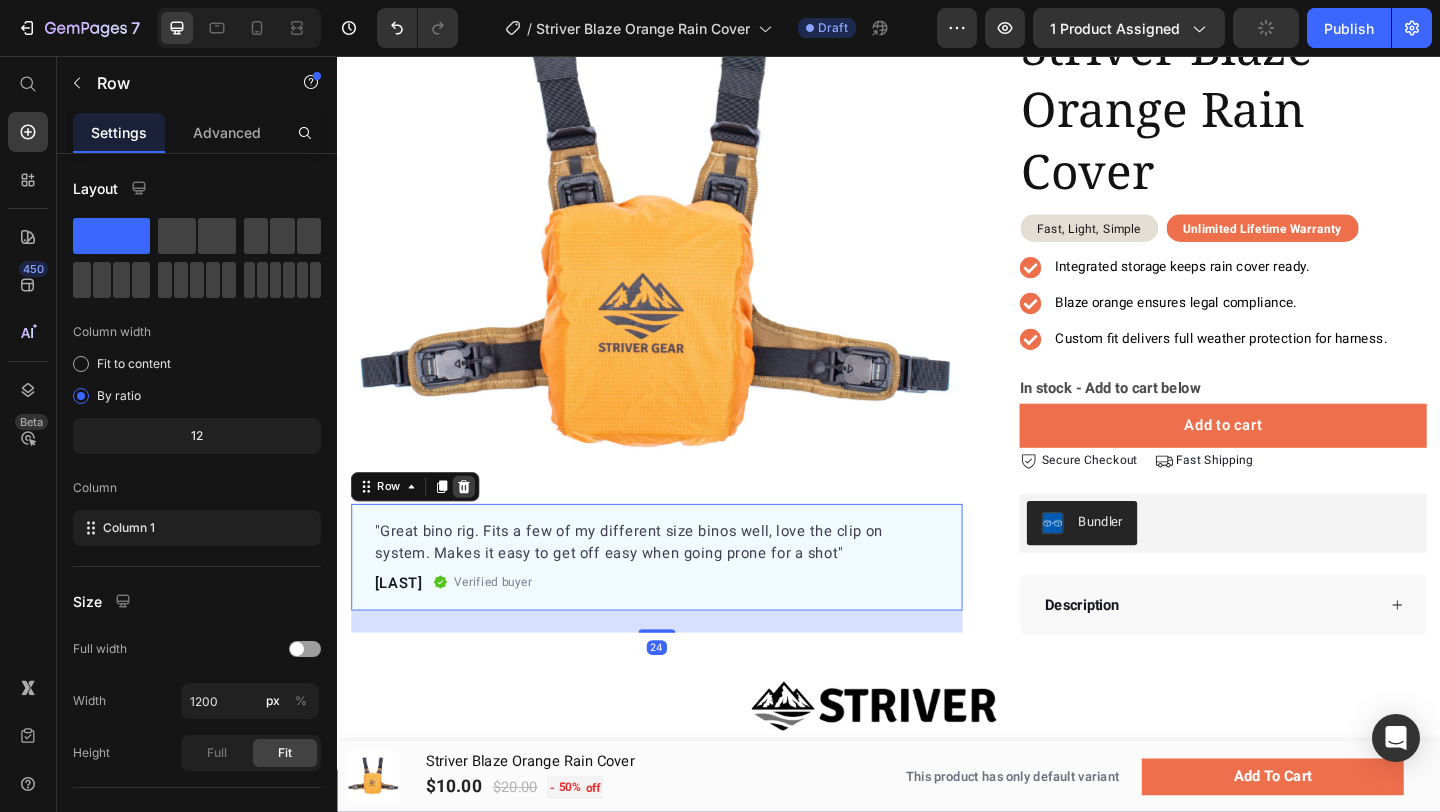 click 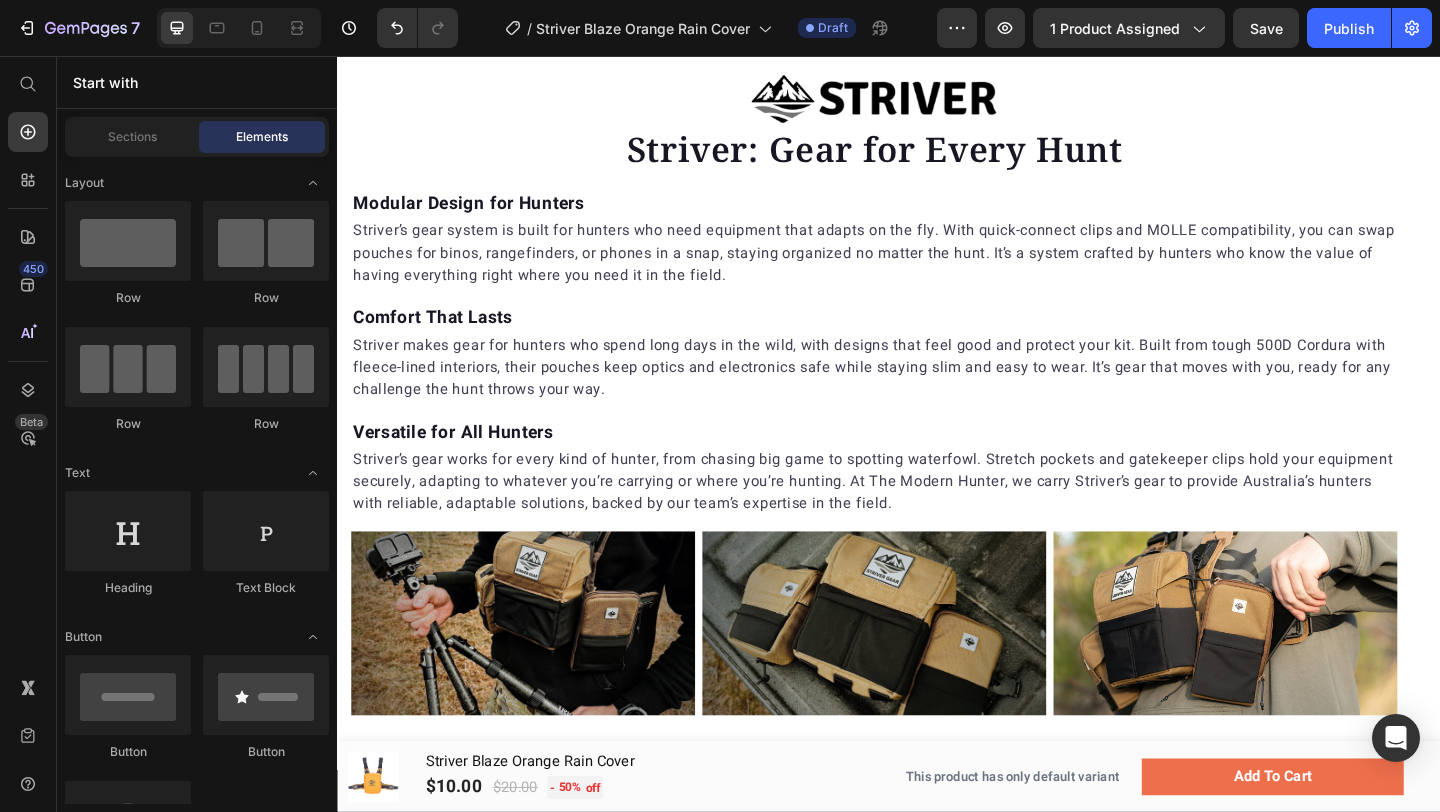scroll, scrollTop: 1966, scrollLeft: 0, axis: vertical 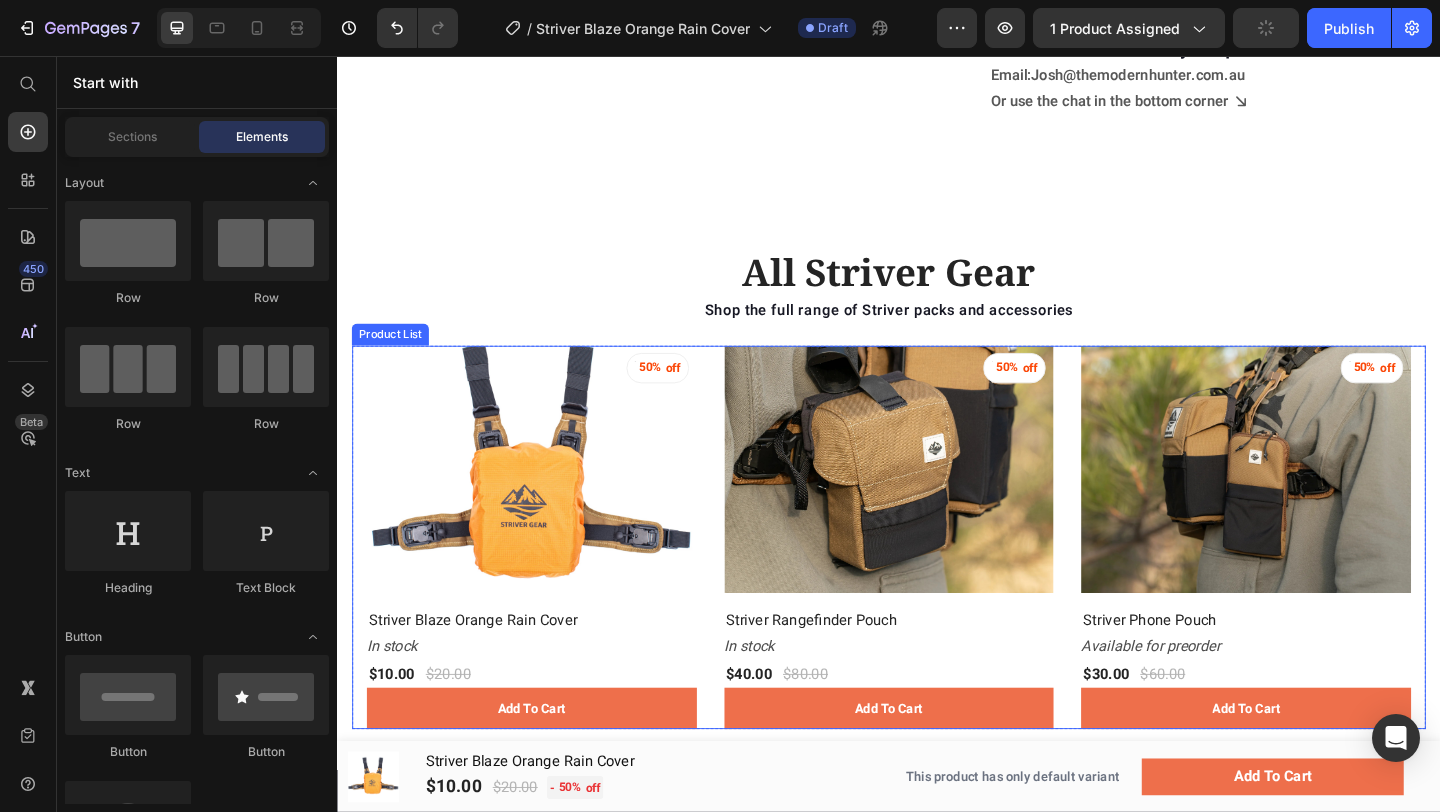 click on "50% off (P) Tag (P) Images Row Striver Blaze Orange Rain Cover (P) Title In stock Stock Counter $10.00 (P) Price $20.00 (P) Price Row add to cart (P) Cart Button Row Row Row 50% off (P) Tag (P) Images Row Striver Rangefinder Pouch (P) Title In stock Stock Counter $40.00 (P) Price $80.00 (P) Price Row add to cart (P) Cart Button Row Row Row 50% off (P) Tag (P) Images Row Striver Phone Pouch (P) Title Available for preorder Stock Counter $30.00 (P) Price $60.00 (P) Price Row add to cart (P) Cart Button Row Row Row" at bounding box center (937, 579) 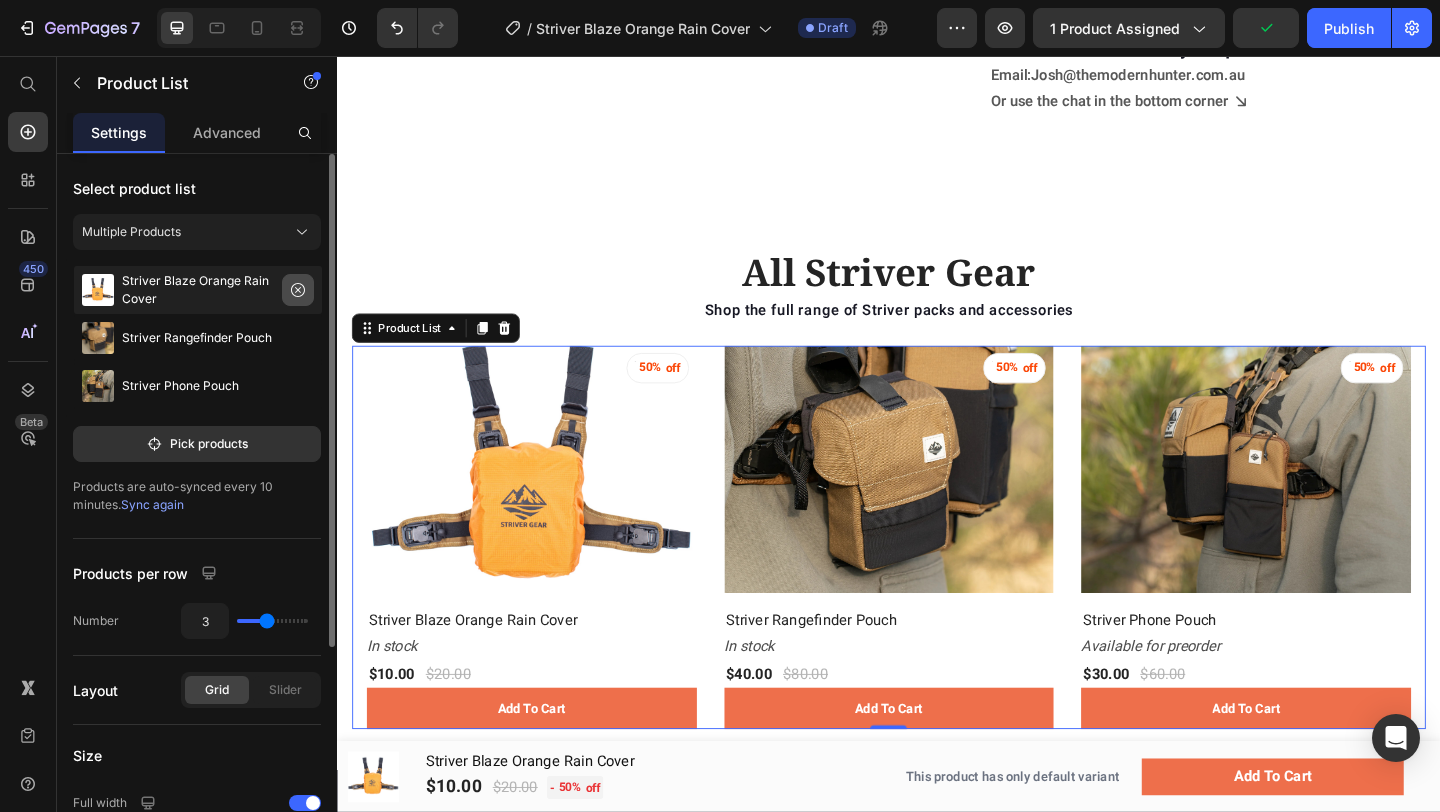 click 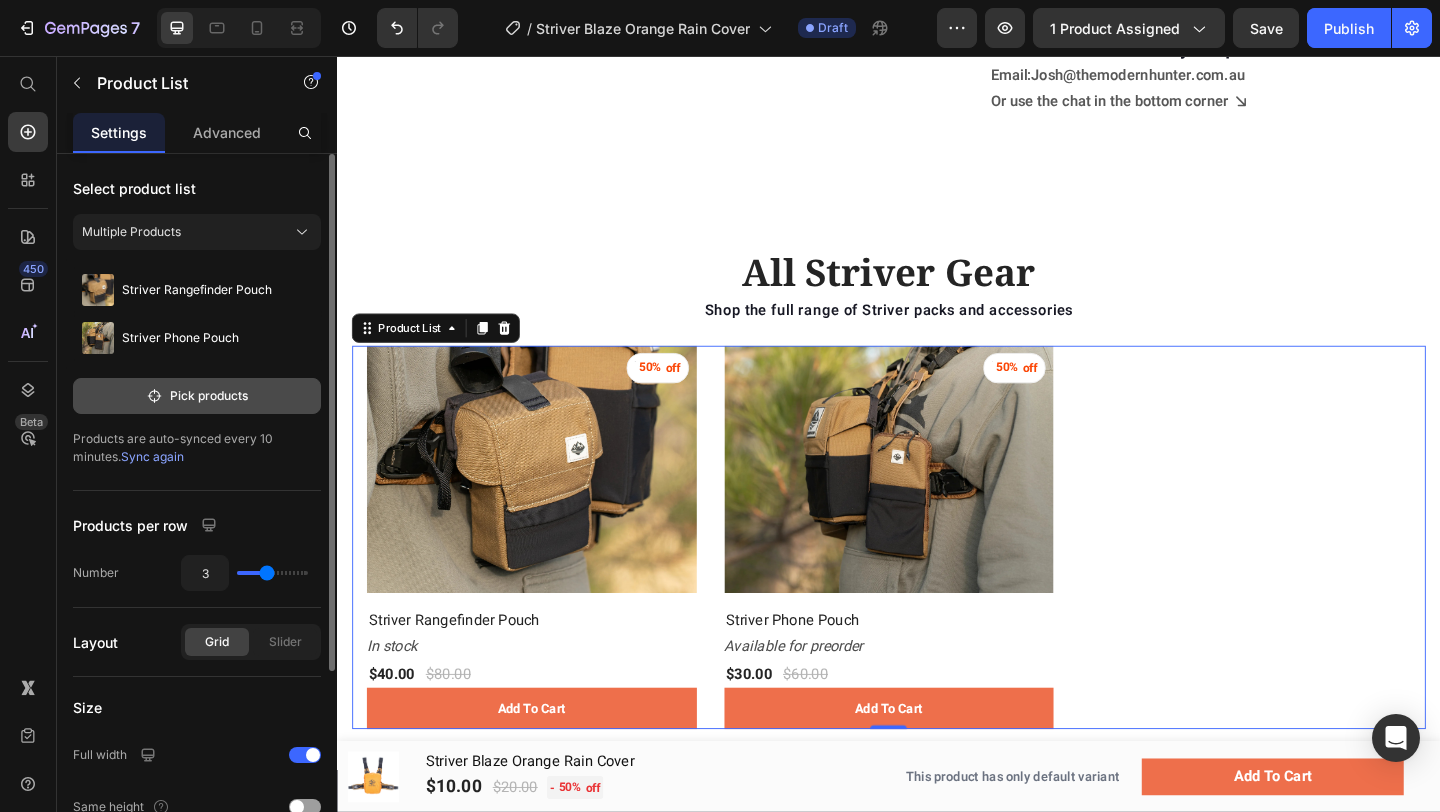 click on "Pick products" at bounding box center [197, 396] 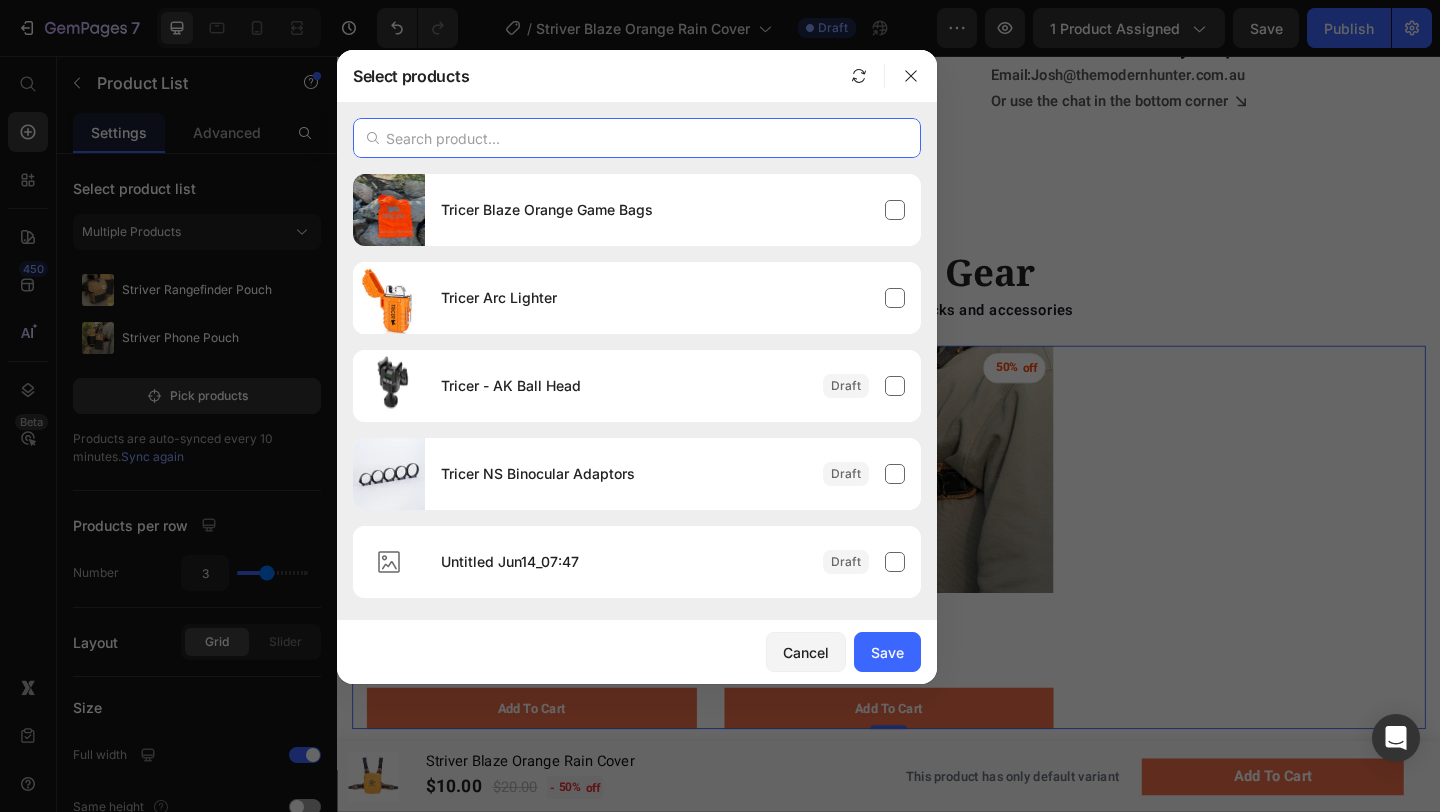 click at bounding box center [637, 138] 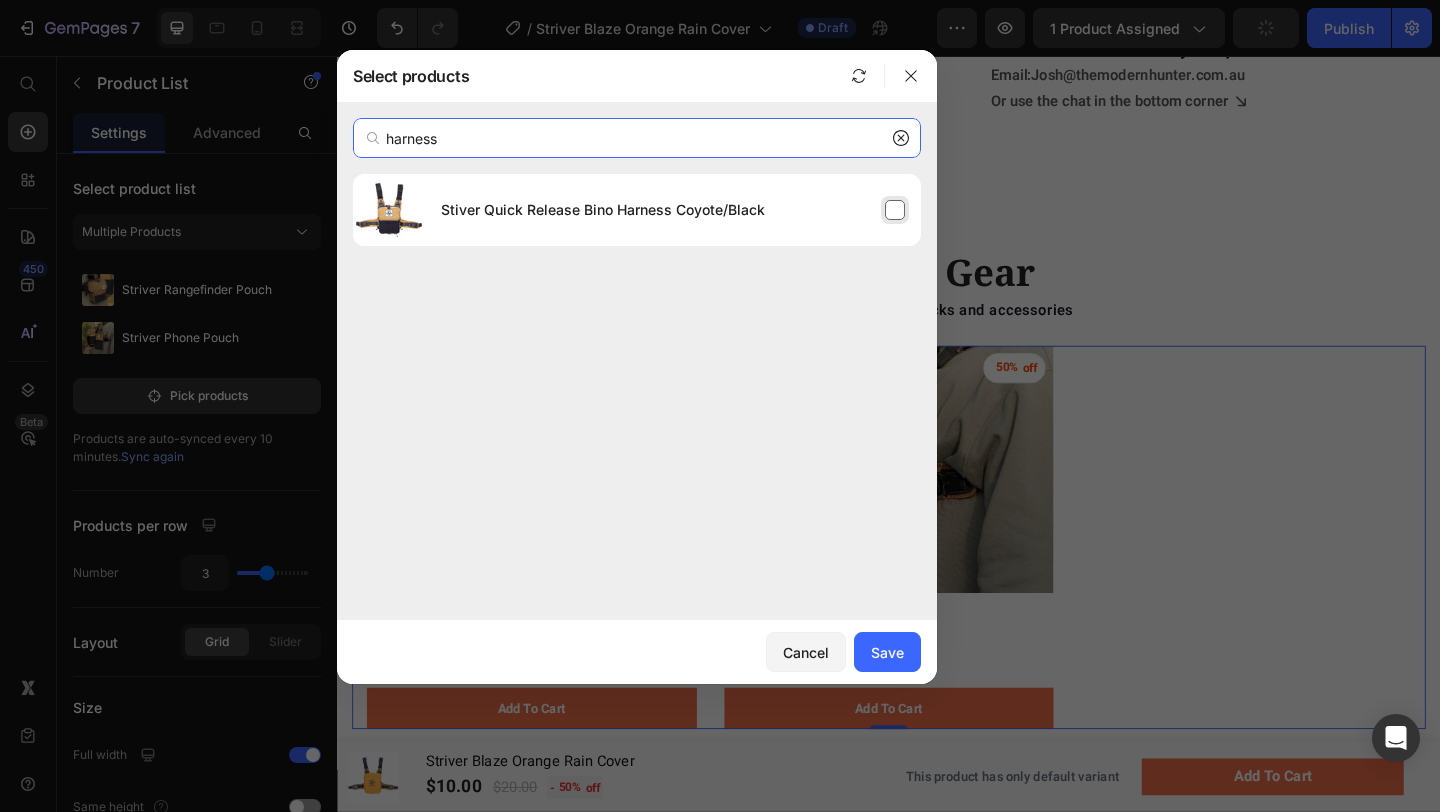 type on "harness" 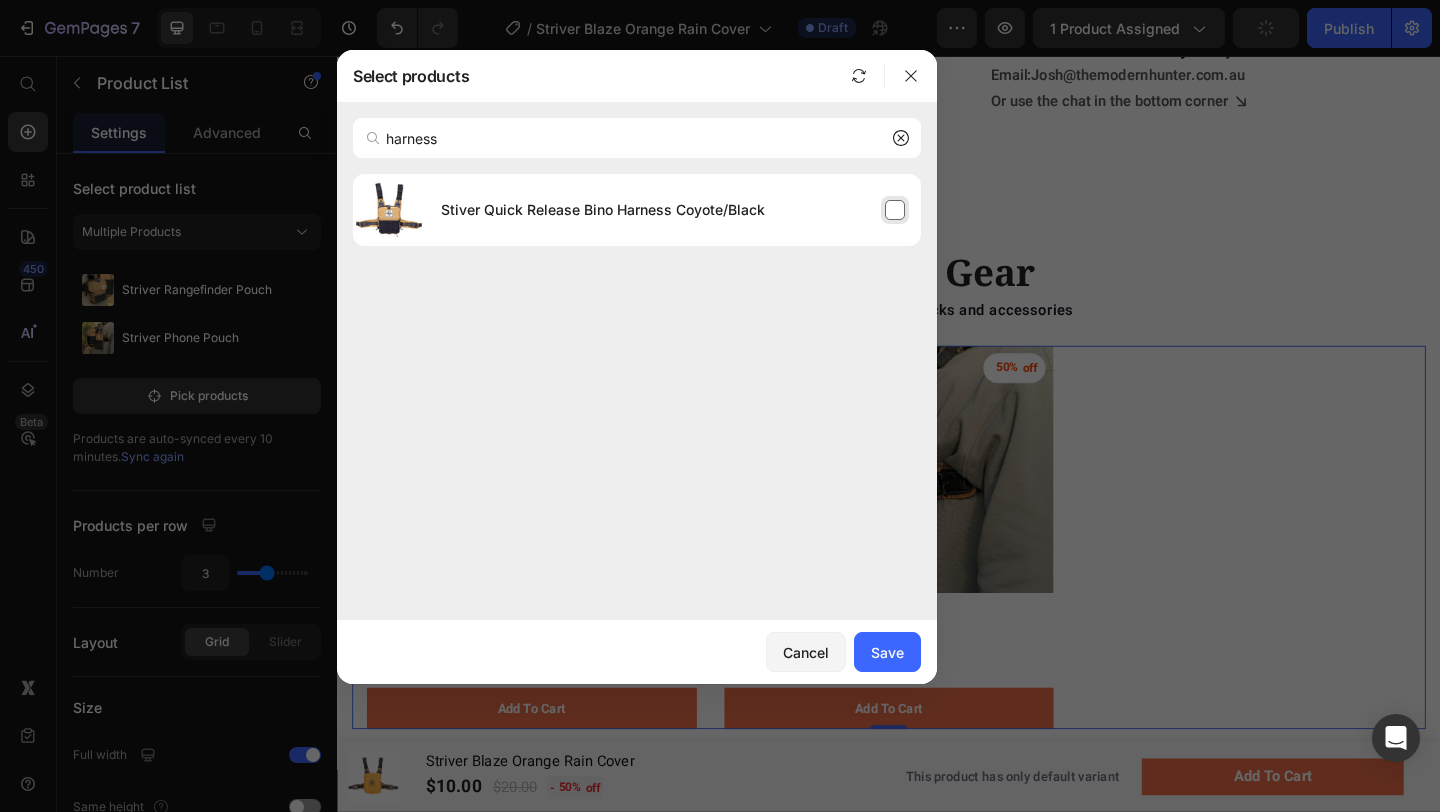 click on "Stiver Quick Release Bino Harness Coyote/Black" at bounding box center (673, 210) 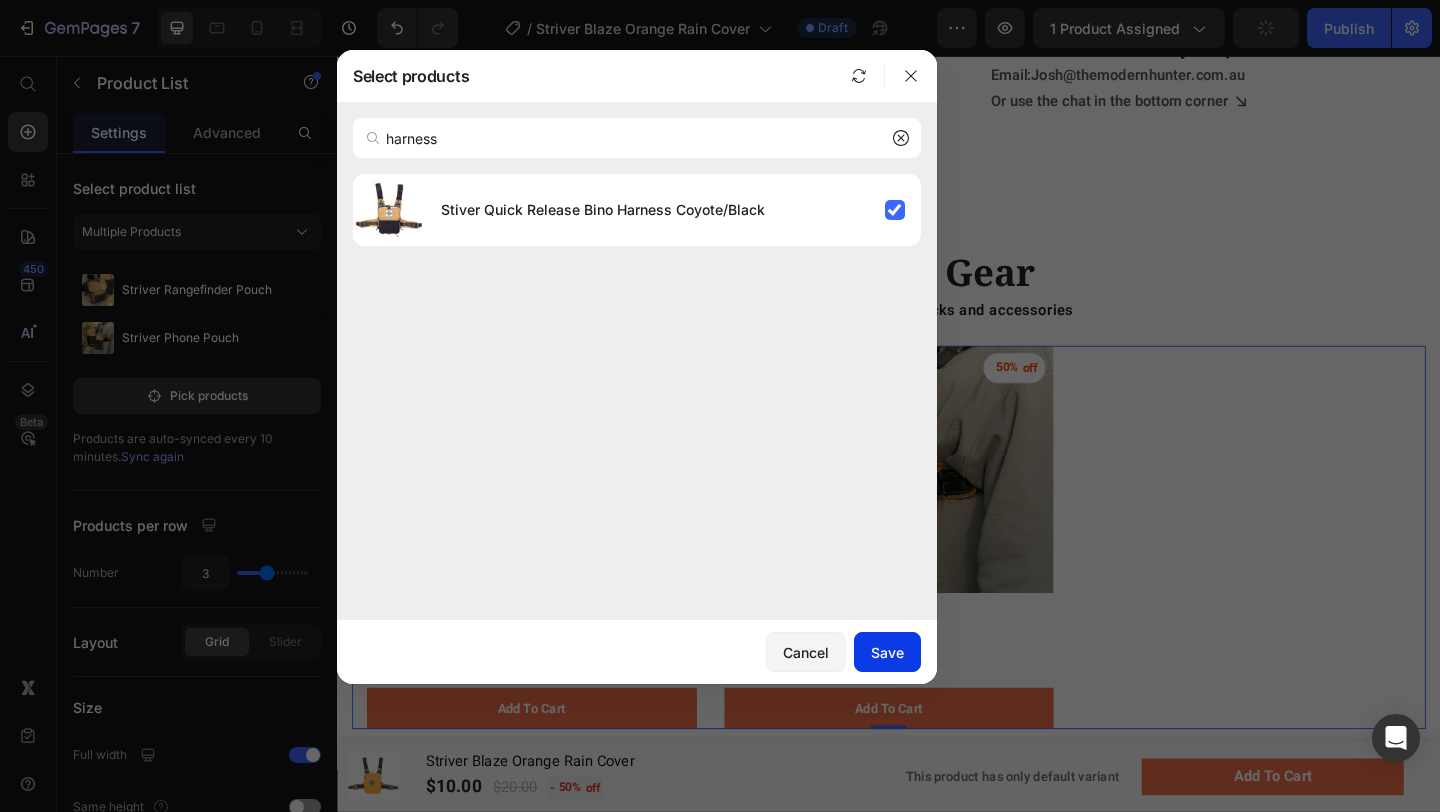 click on "Save" at bounding box center (887, 652) 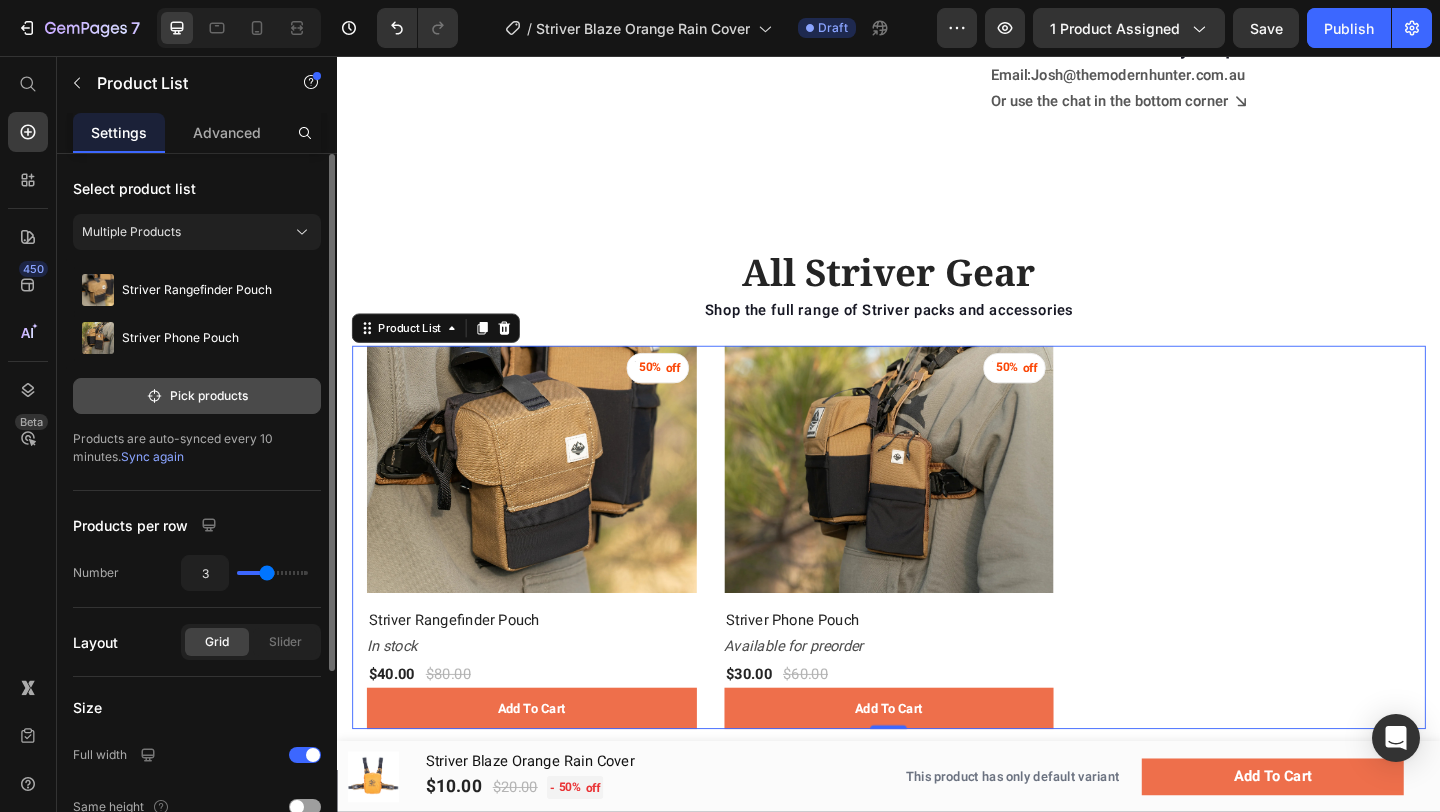click on "Pick products" at bounding box center [197, 396] 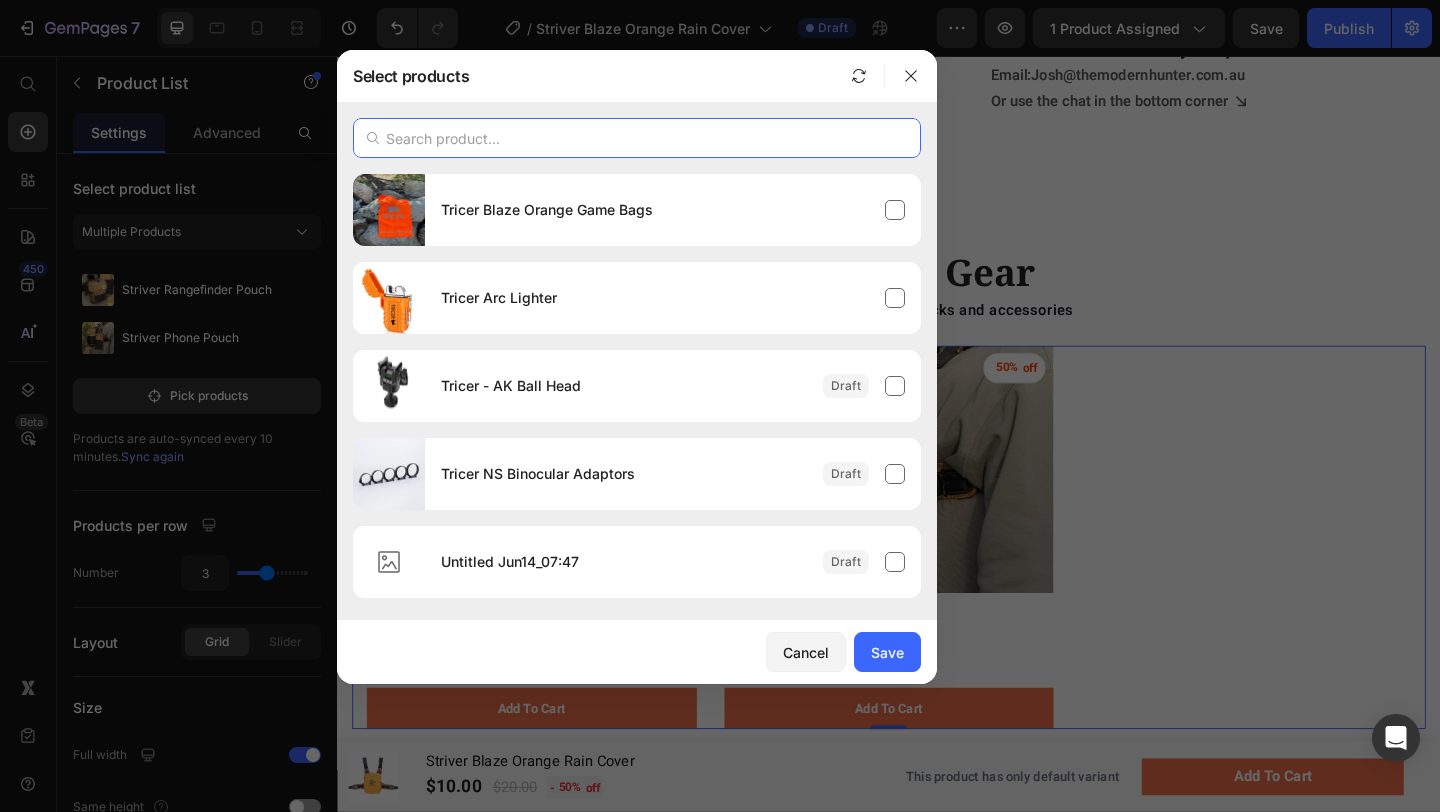 click at bounding box center (637, 138) 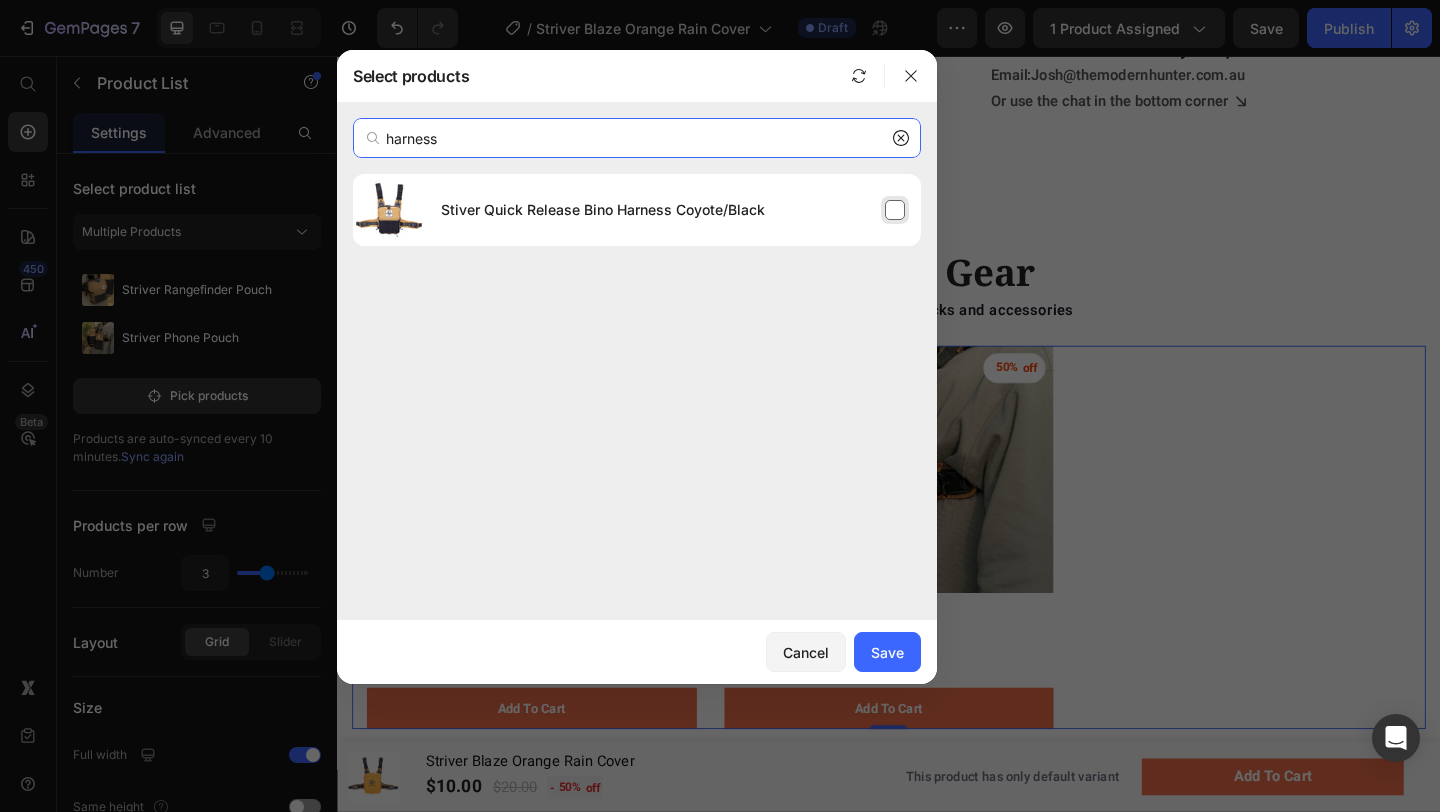 type on "harness" 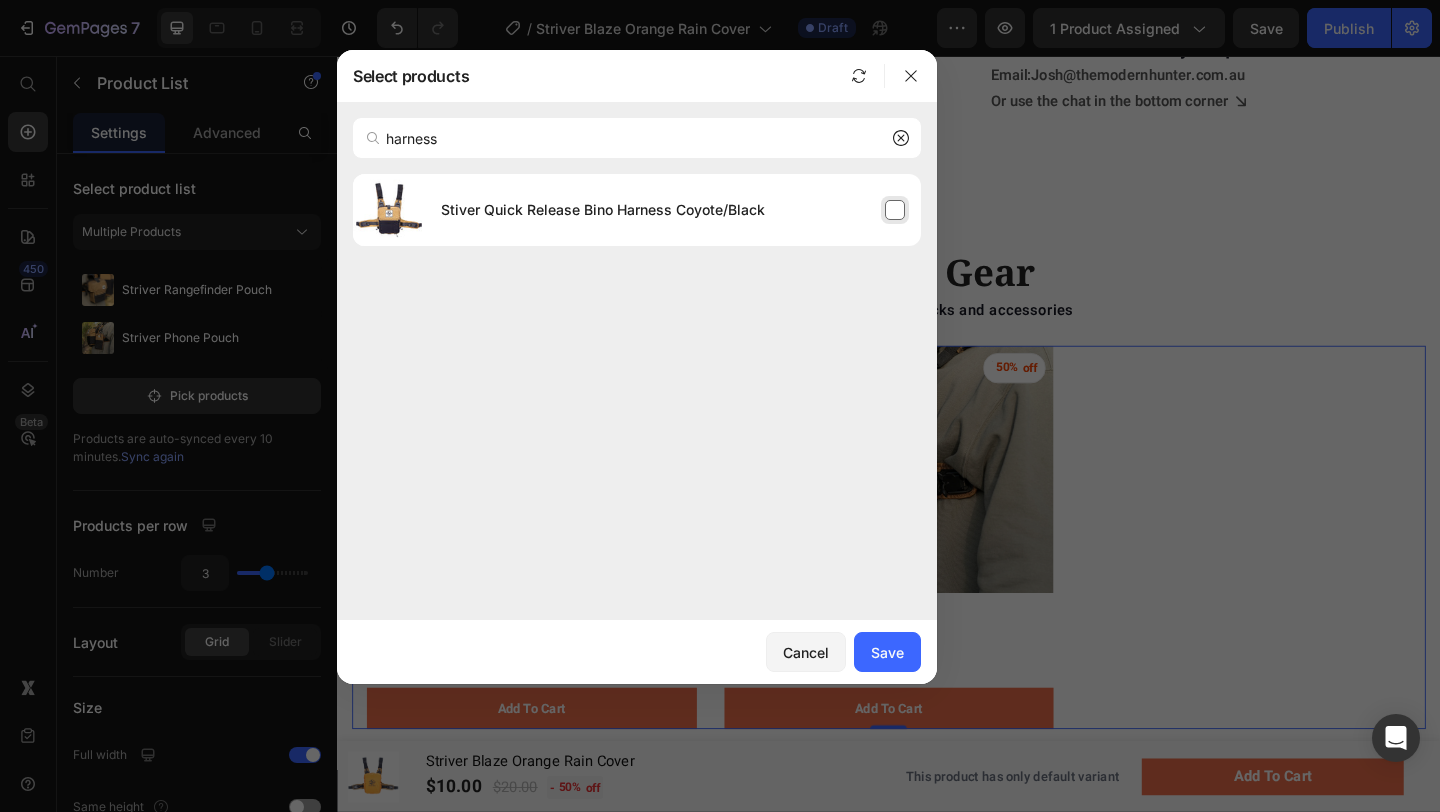 click on "Stiver Quick Release Bino Harness Coyote/Black" at bounding box center (673, 210) 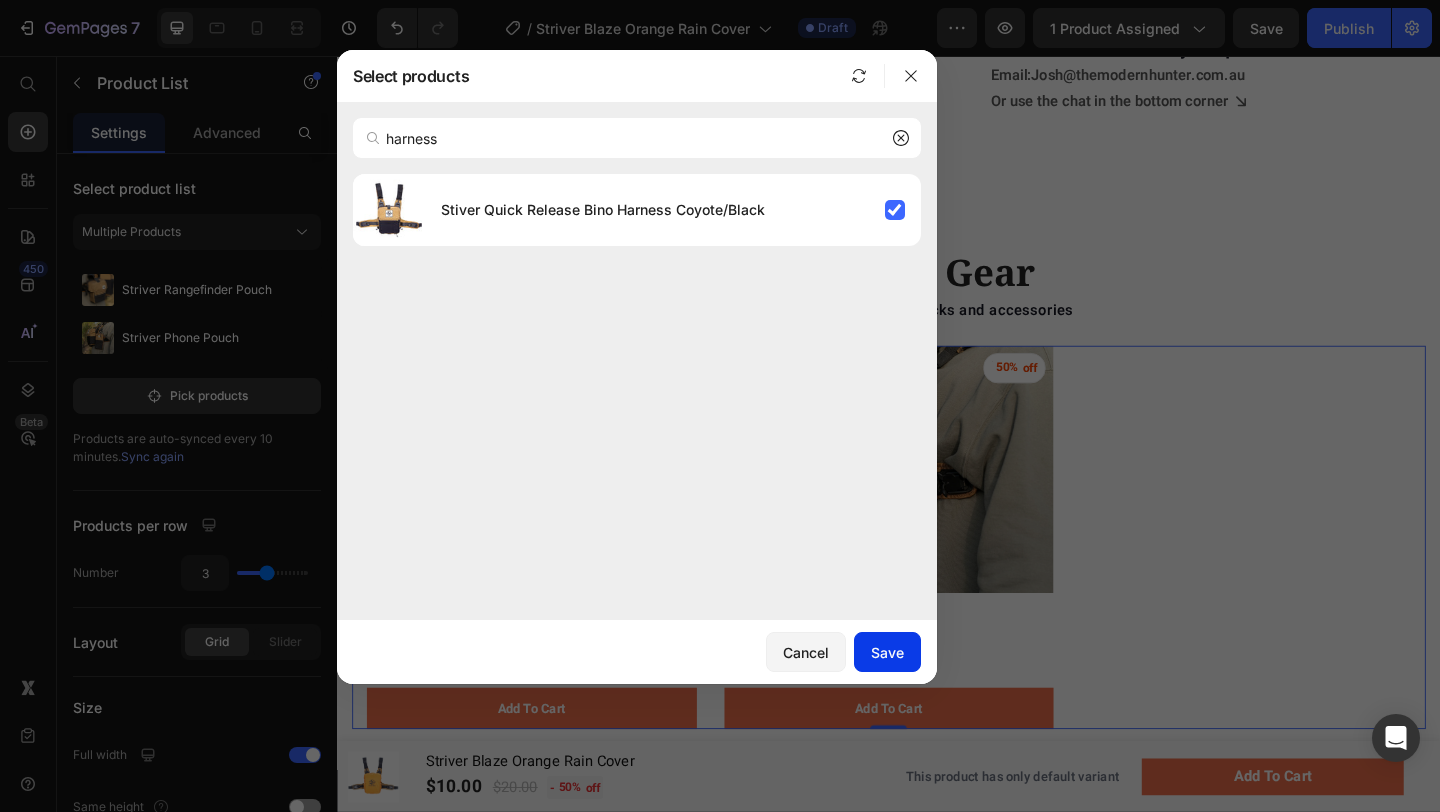 click on "Save" 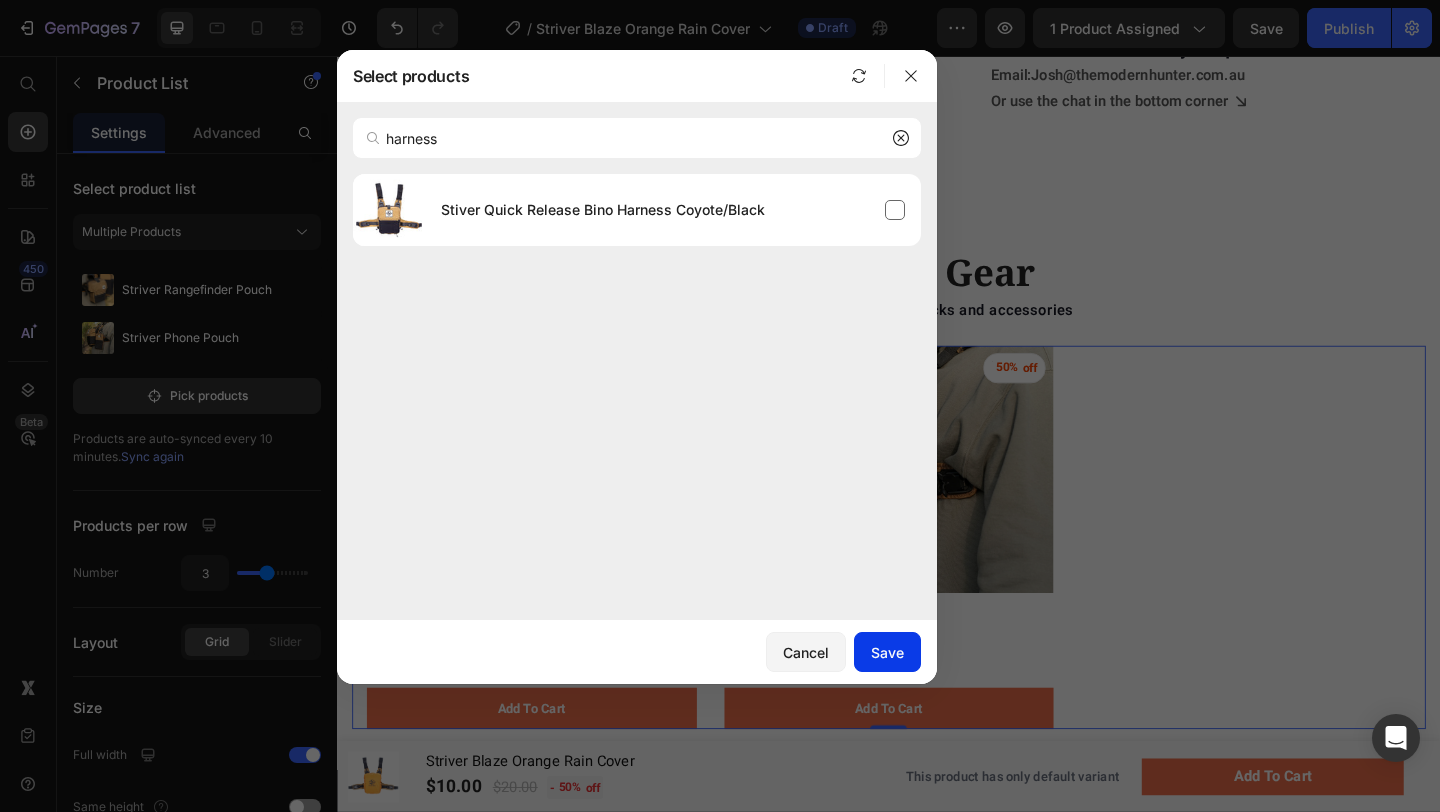 type 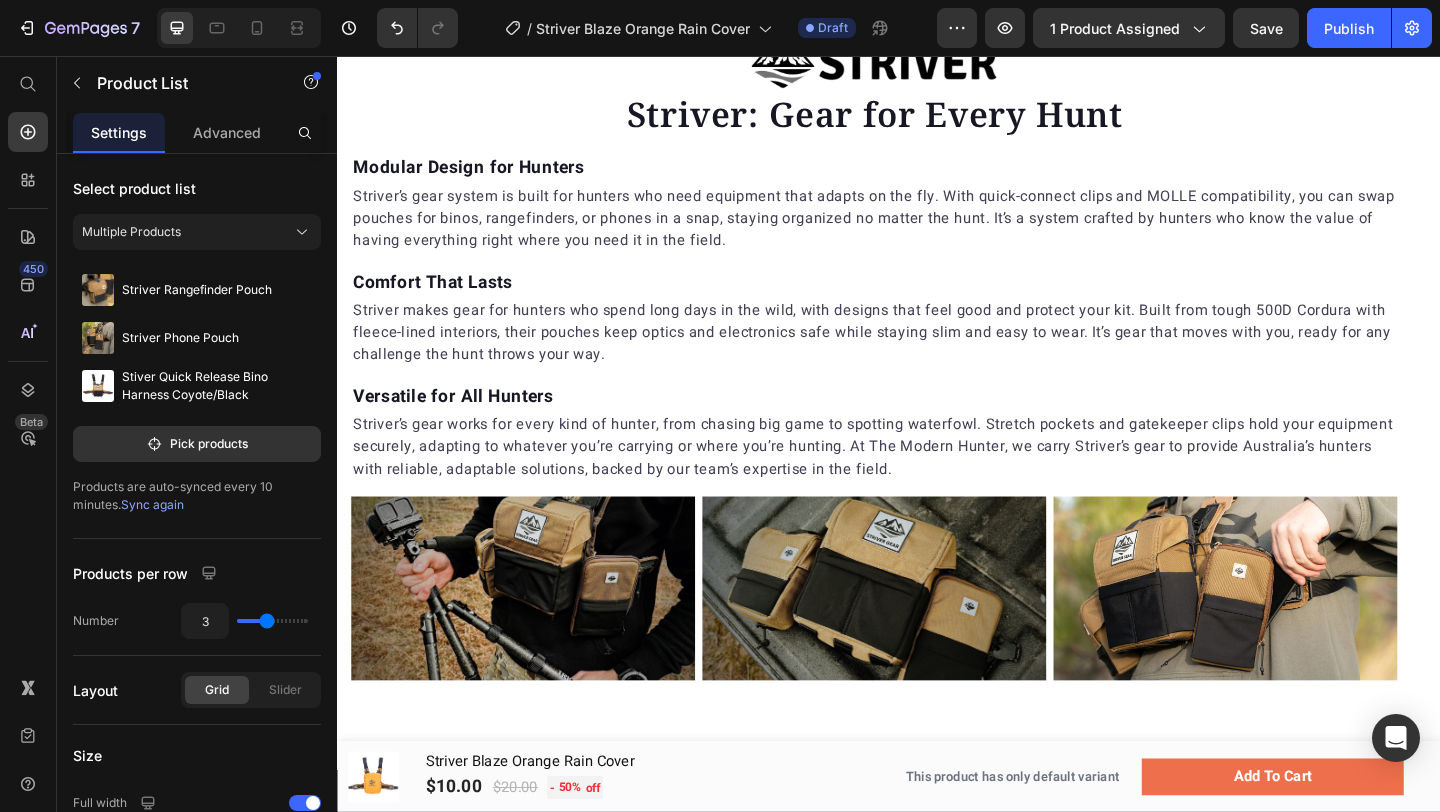 scroll, scrollTop: 0, scrollLeft: 0, axis: both 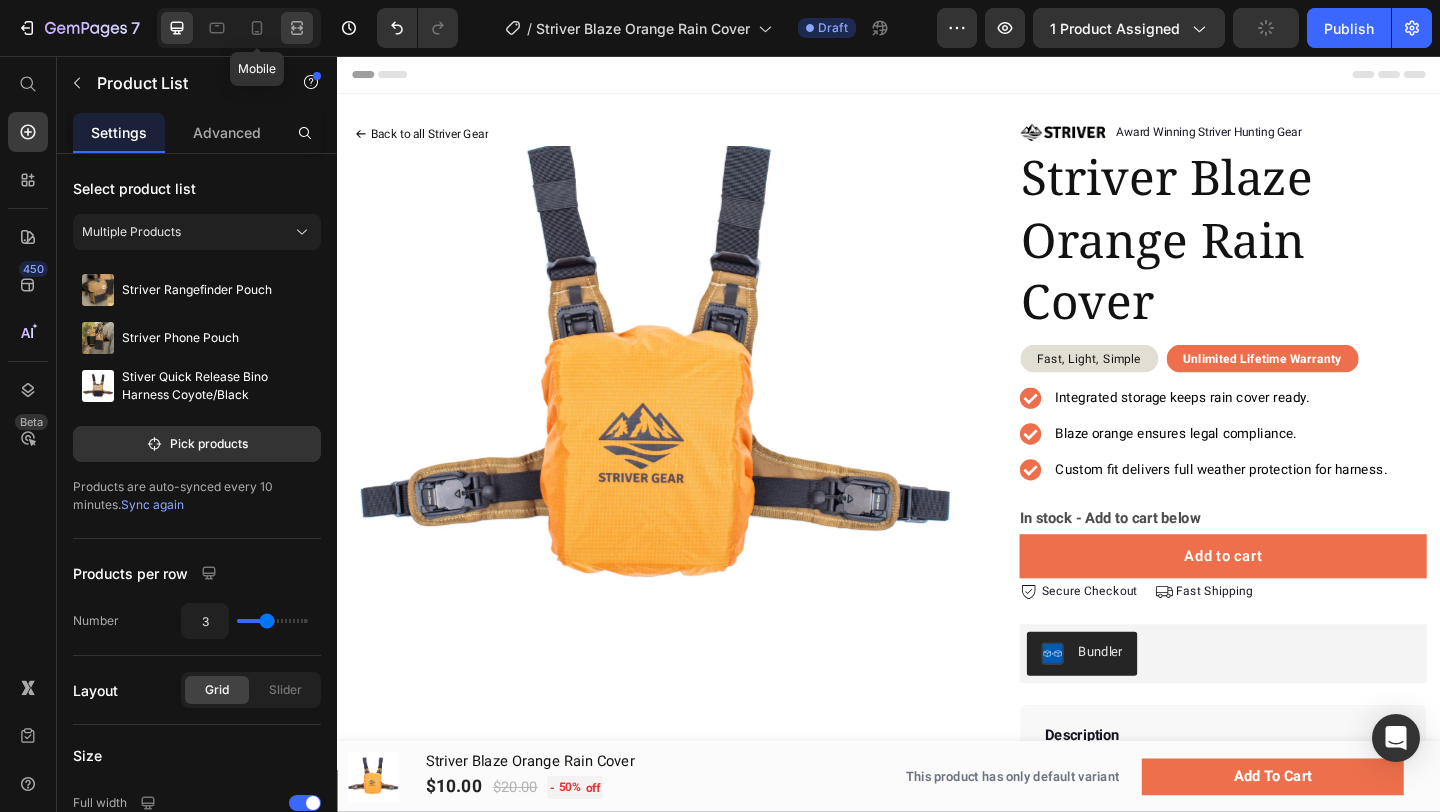 click 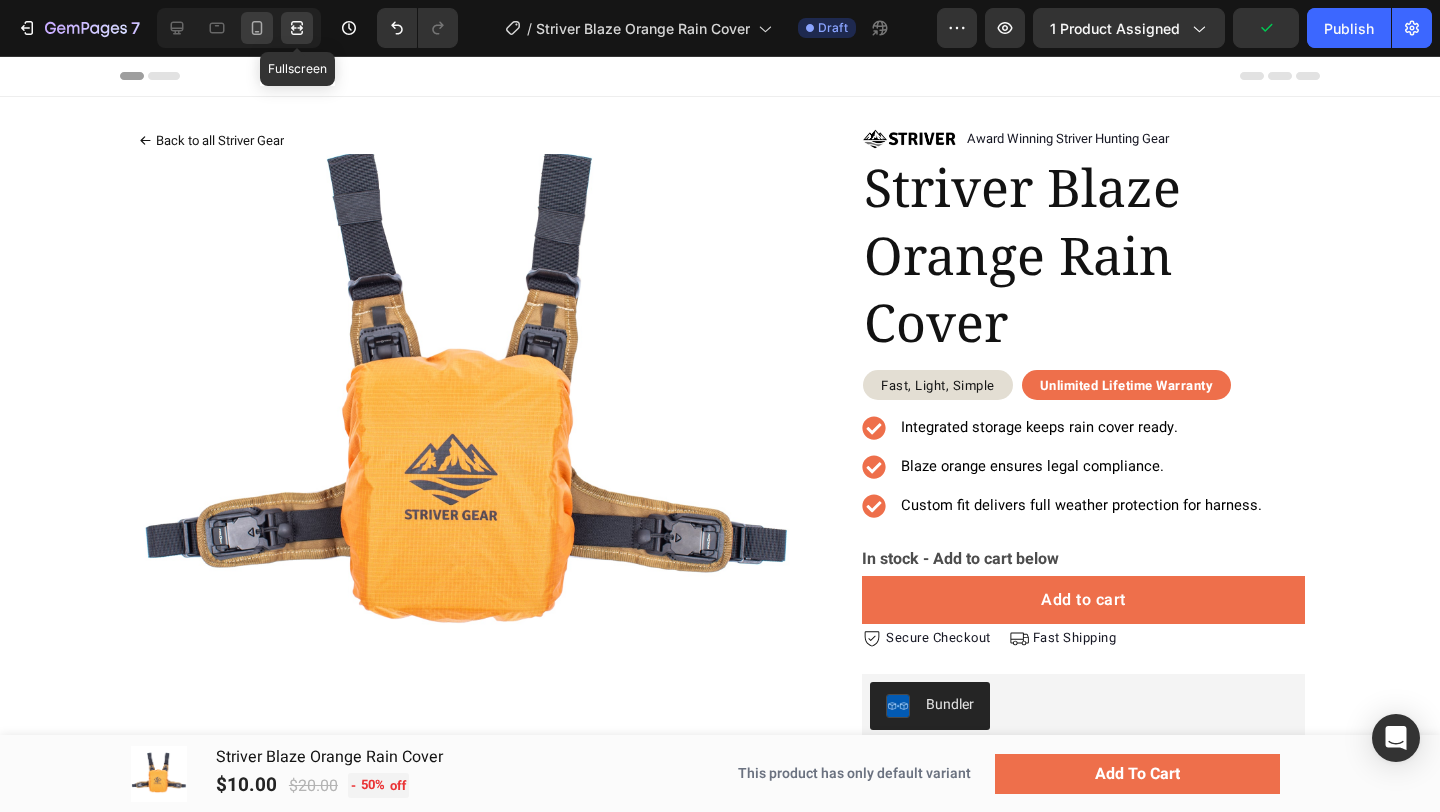 click 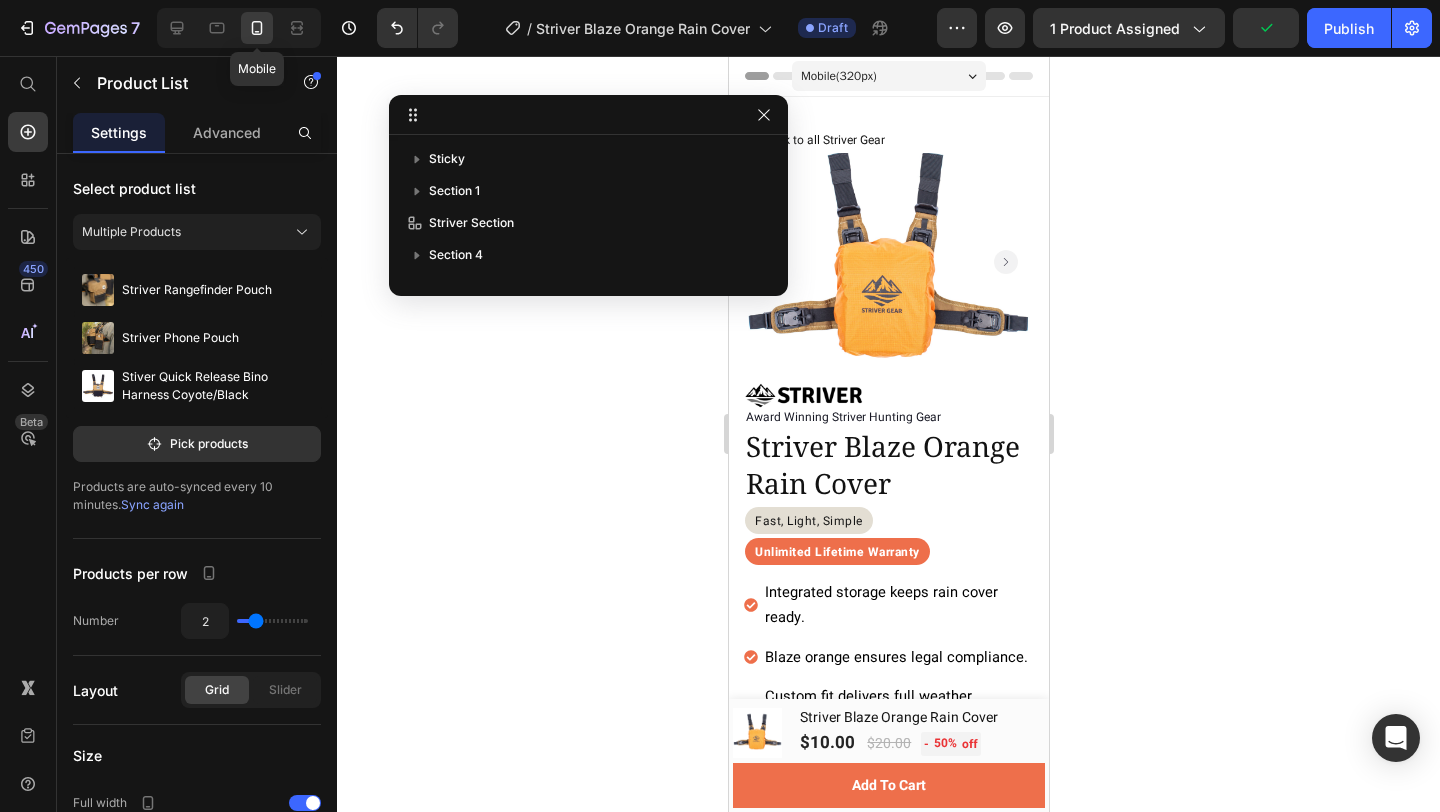scroll, scrollTop: 317, scrollLeft: 0, axis: vertical 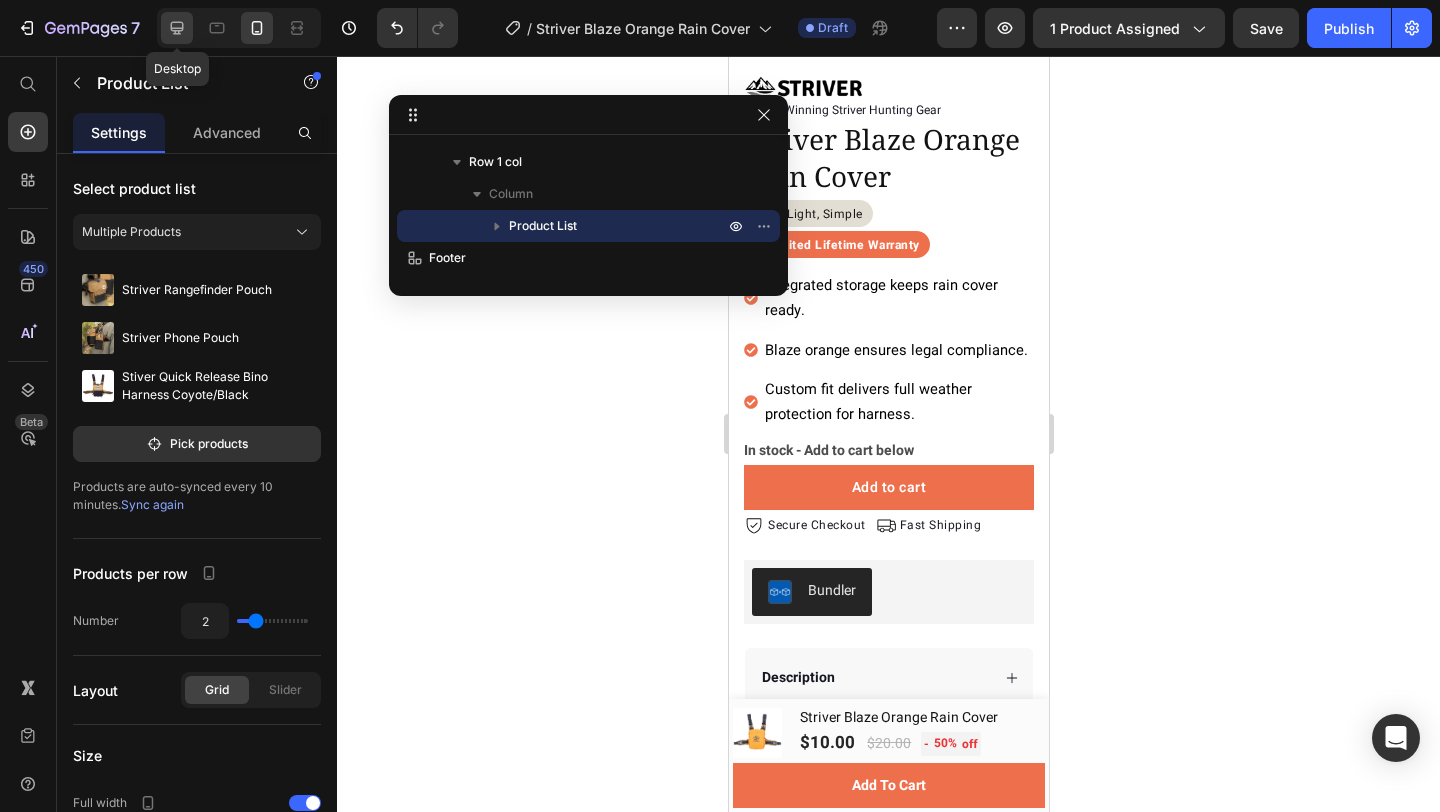 click 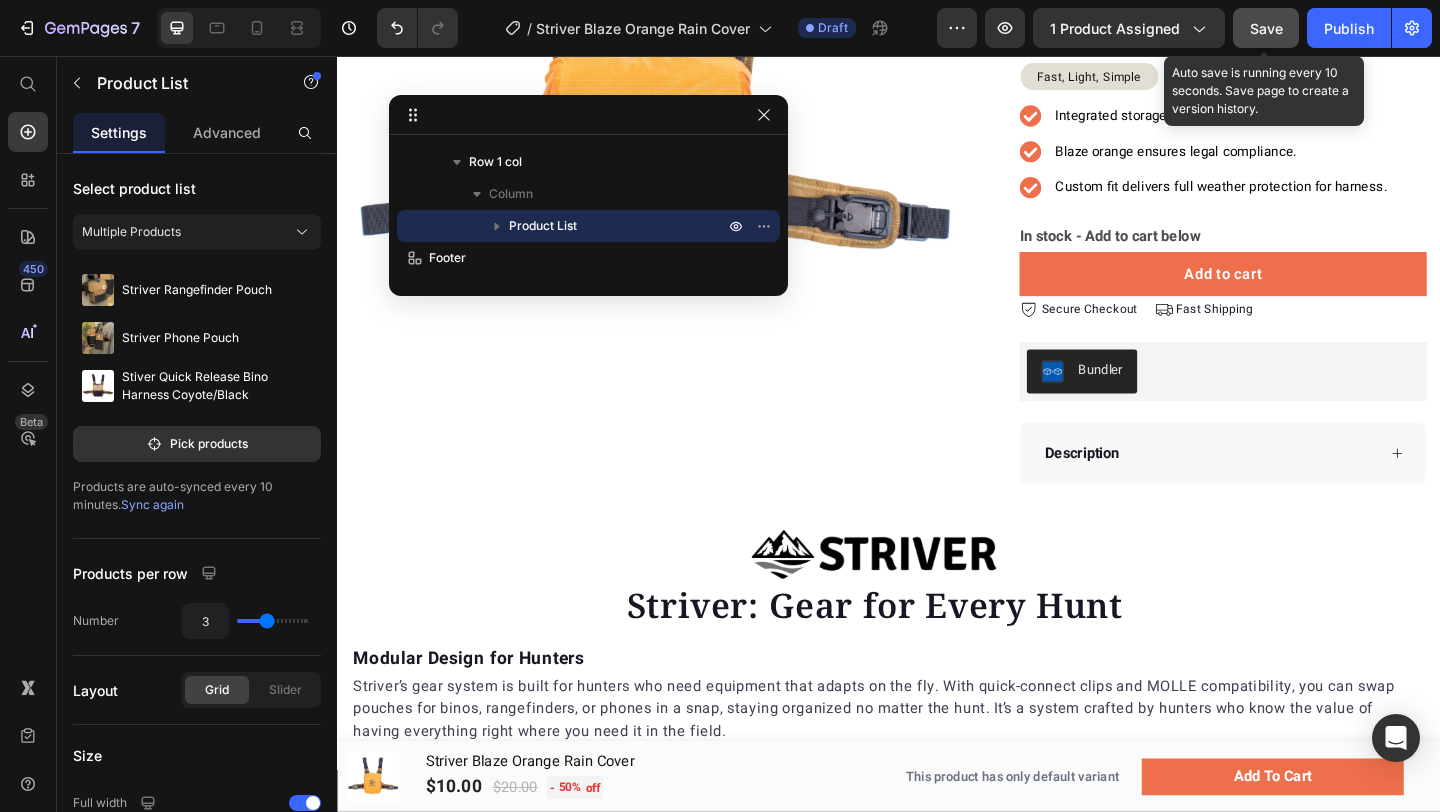 click on "Save" at bounding box center (1266, 28) 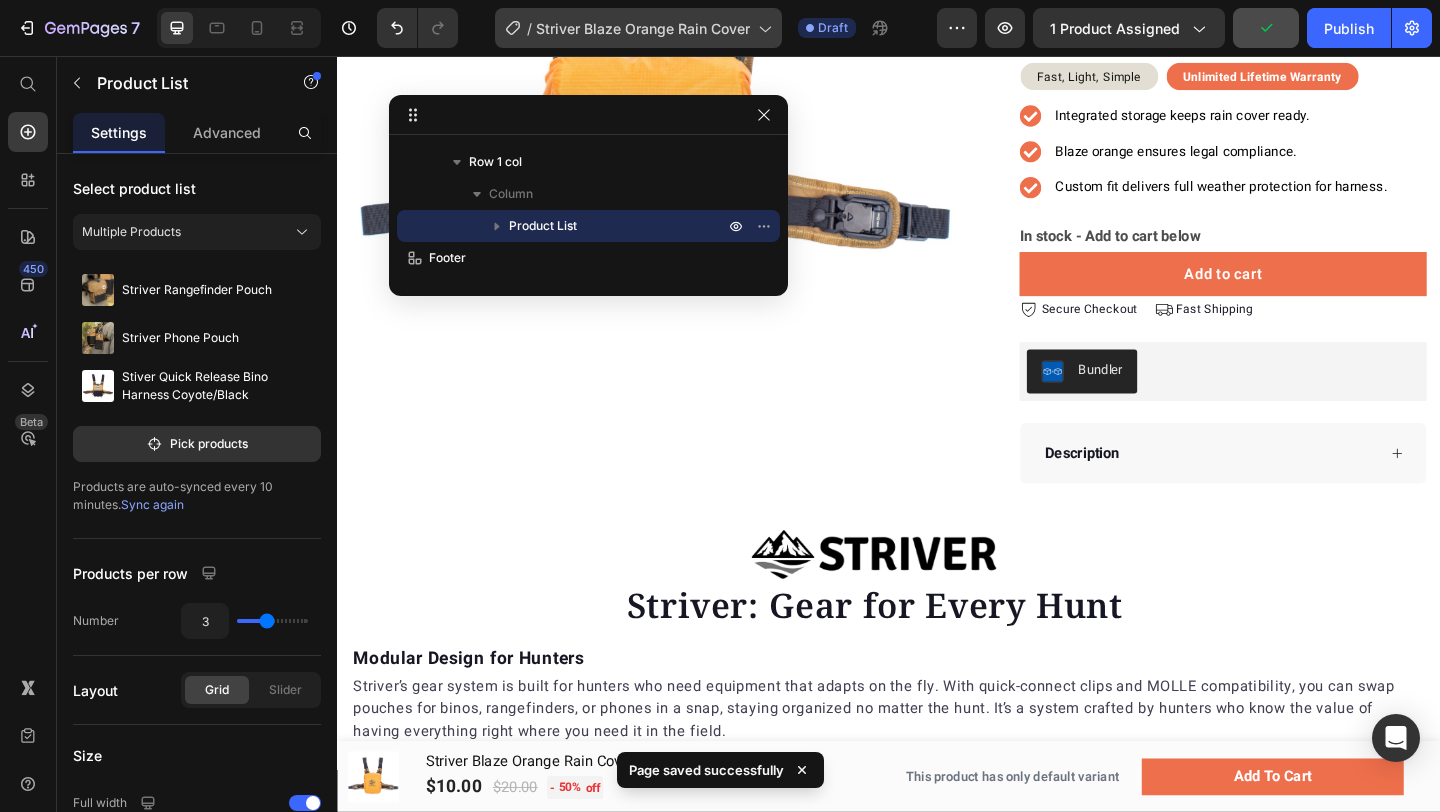 click on "Striver Blaze Orange Rain Cover" at bounding box center [643, 28] 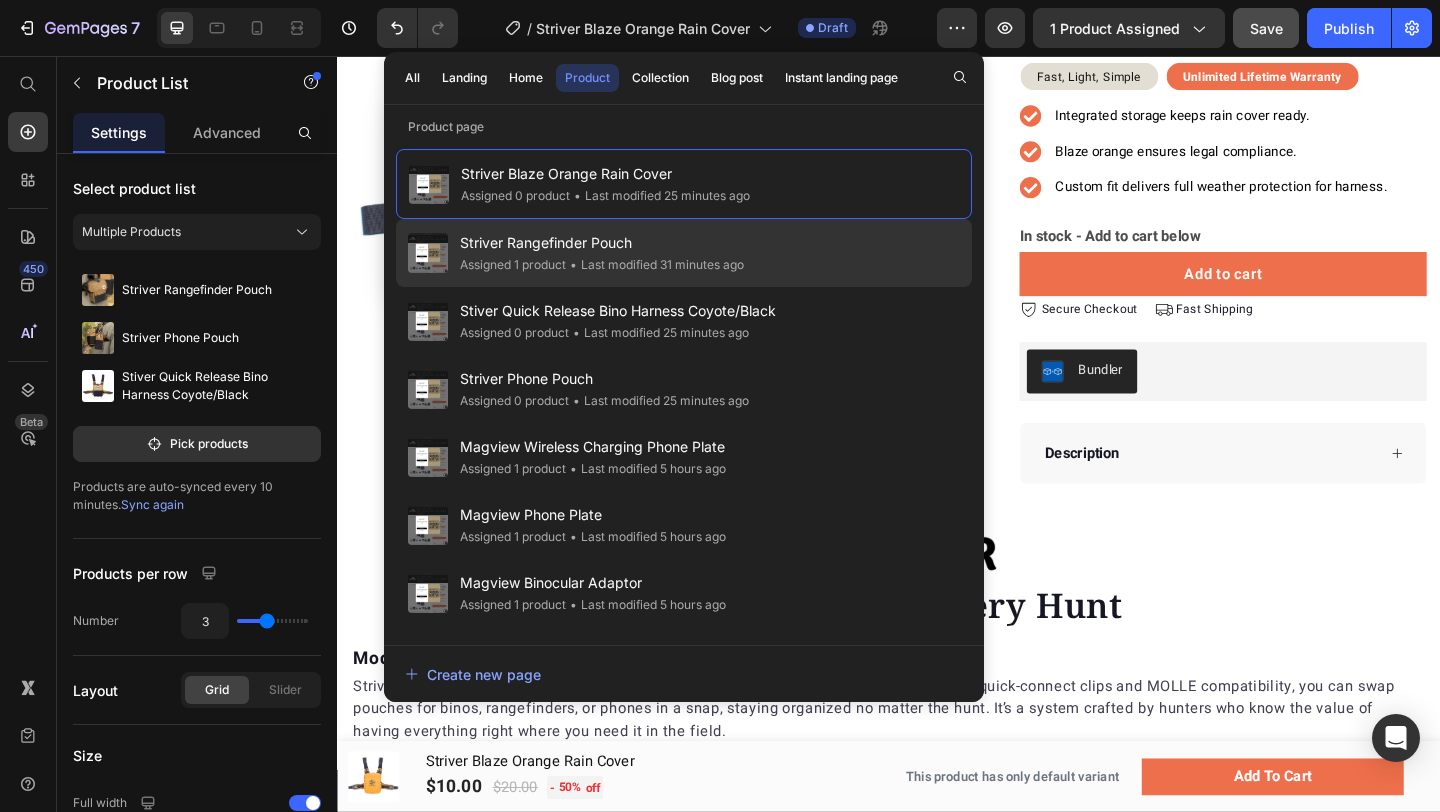 click on "Striver Rangefinder Pouch Assigned 1 product • Last modified 31 minutes ago" 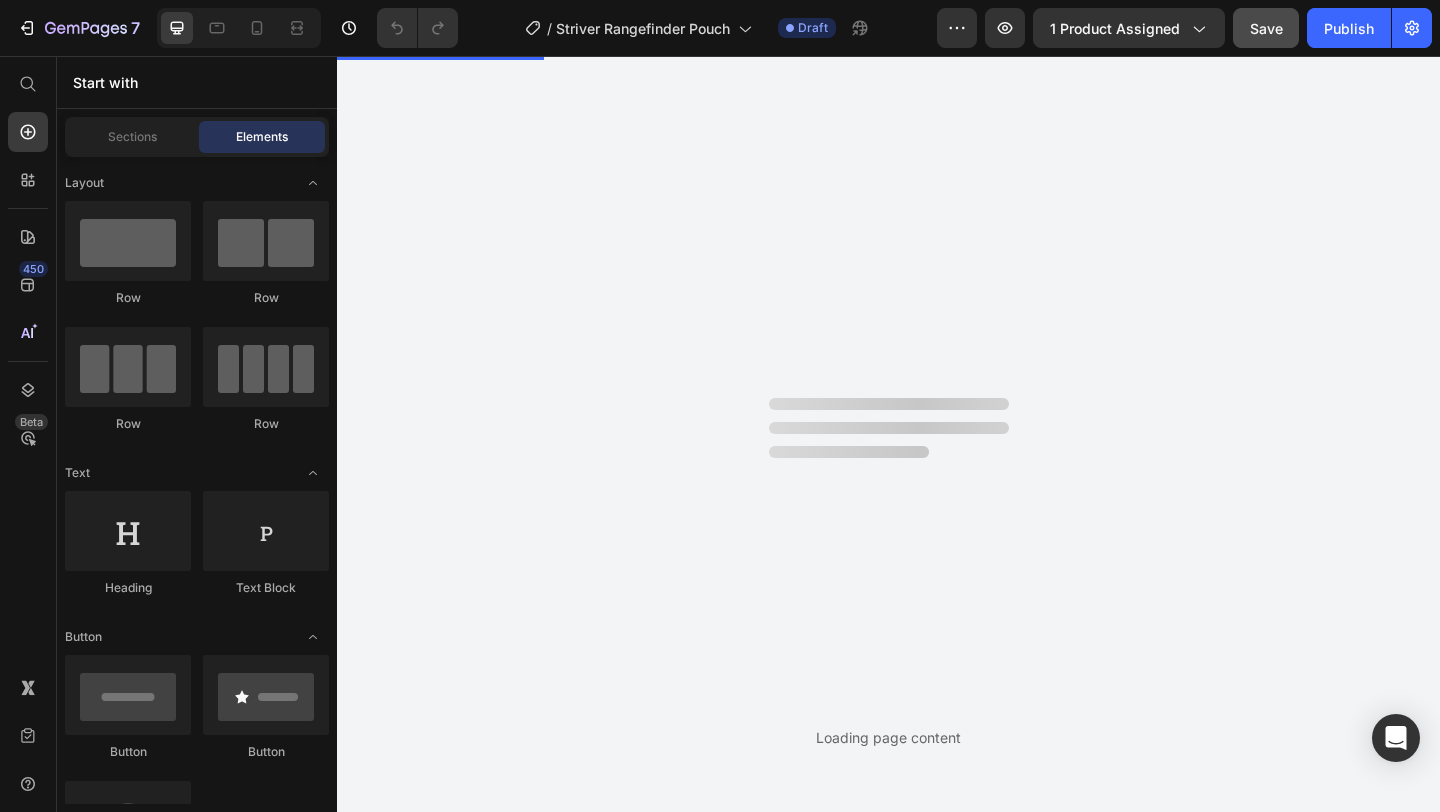 scroll, scrollTop: 0, scrollLeft: 0, axis: both 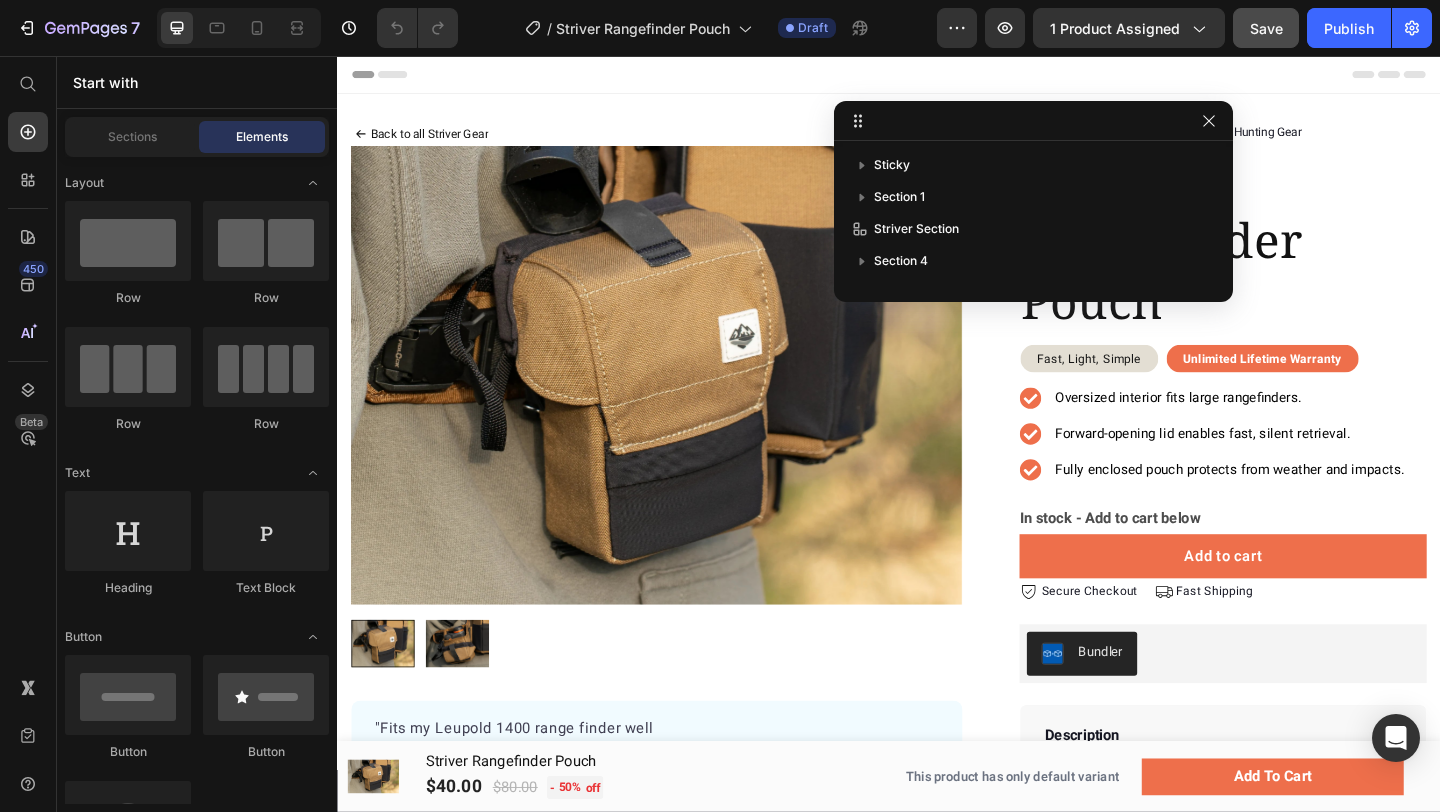 drag, startPoint x: 633, startPoint y: 105, endPoint x: 1157, endPoint y: 117, distance: 524.1374 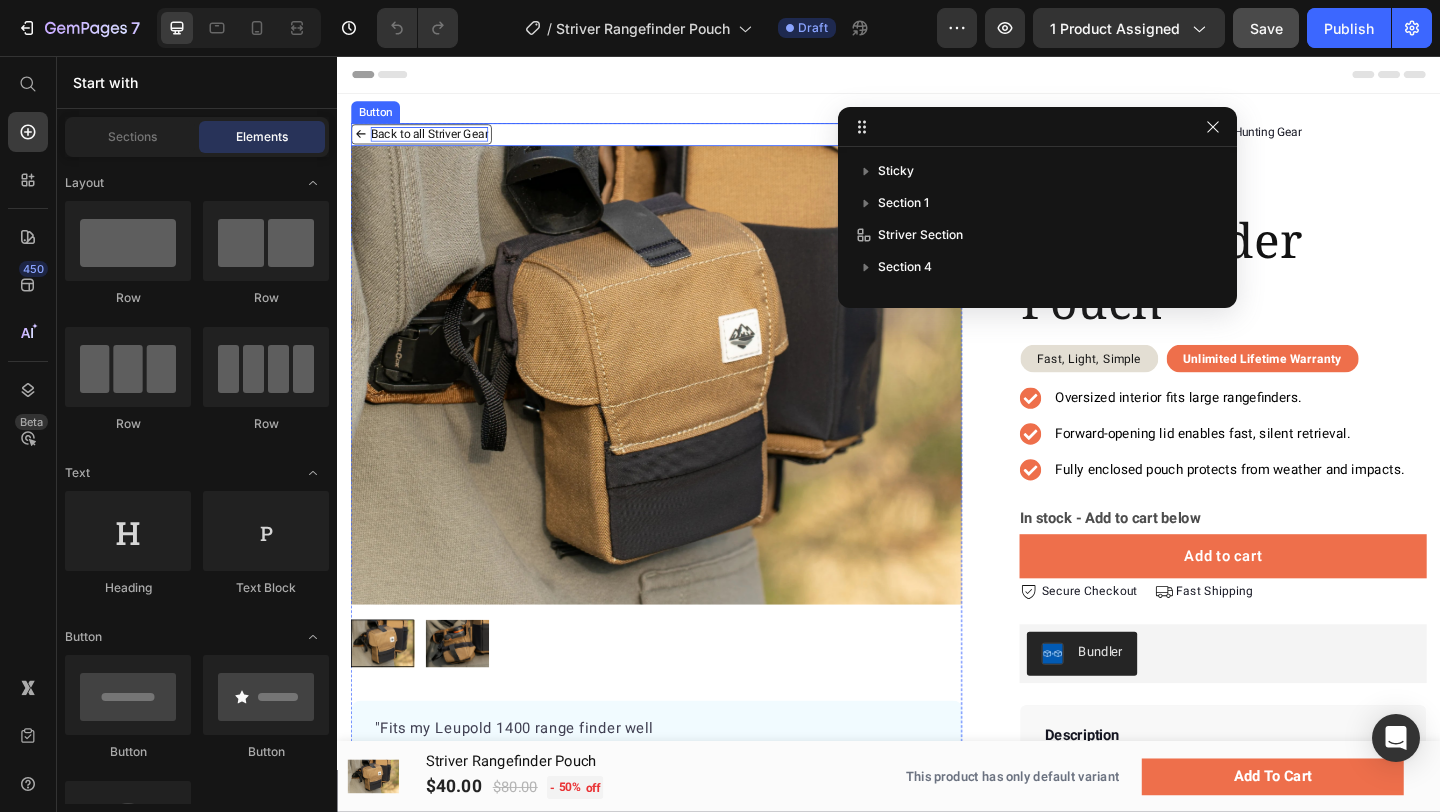 click on "Back to all Striver Gear" at bounding box center [437, 141] 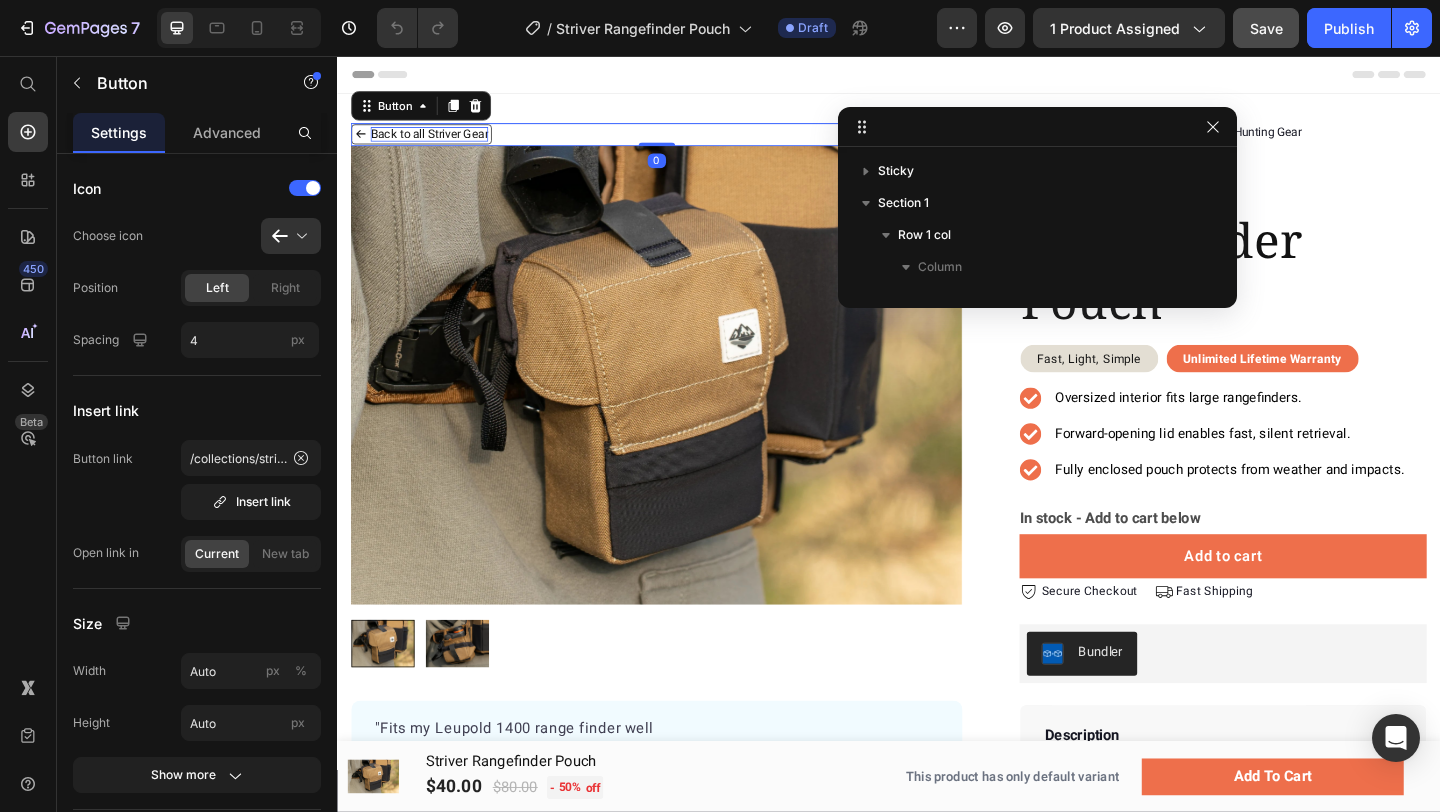 scroll, scrollTop: 189, scrollLeft: 0, axis: vertical 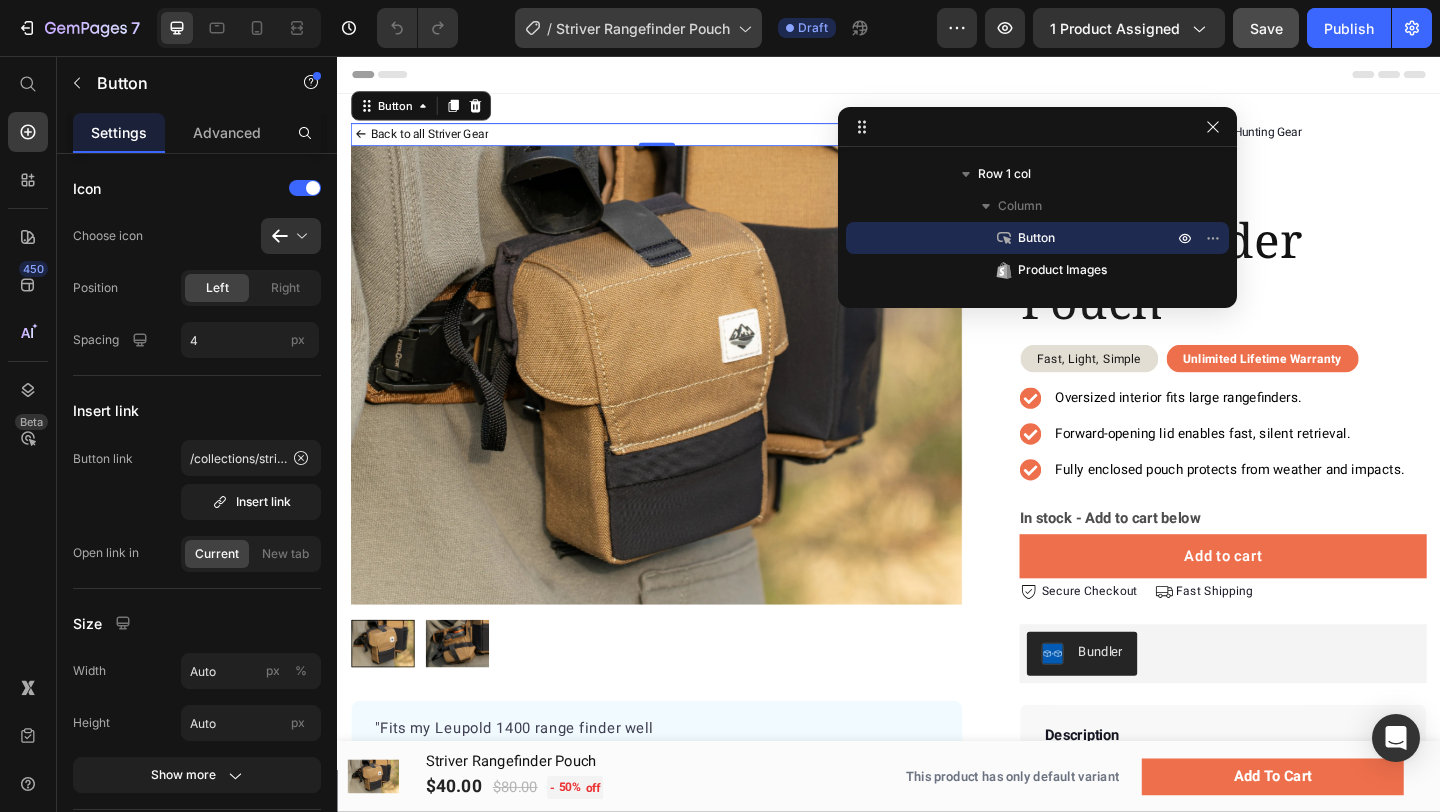 click on "Striver Rangefinder Pouch" at bounding box center (643, 28) 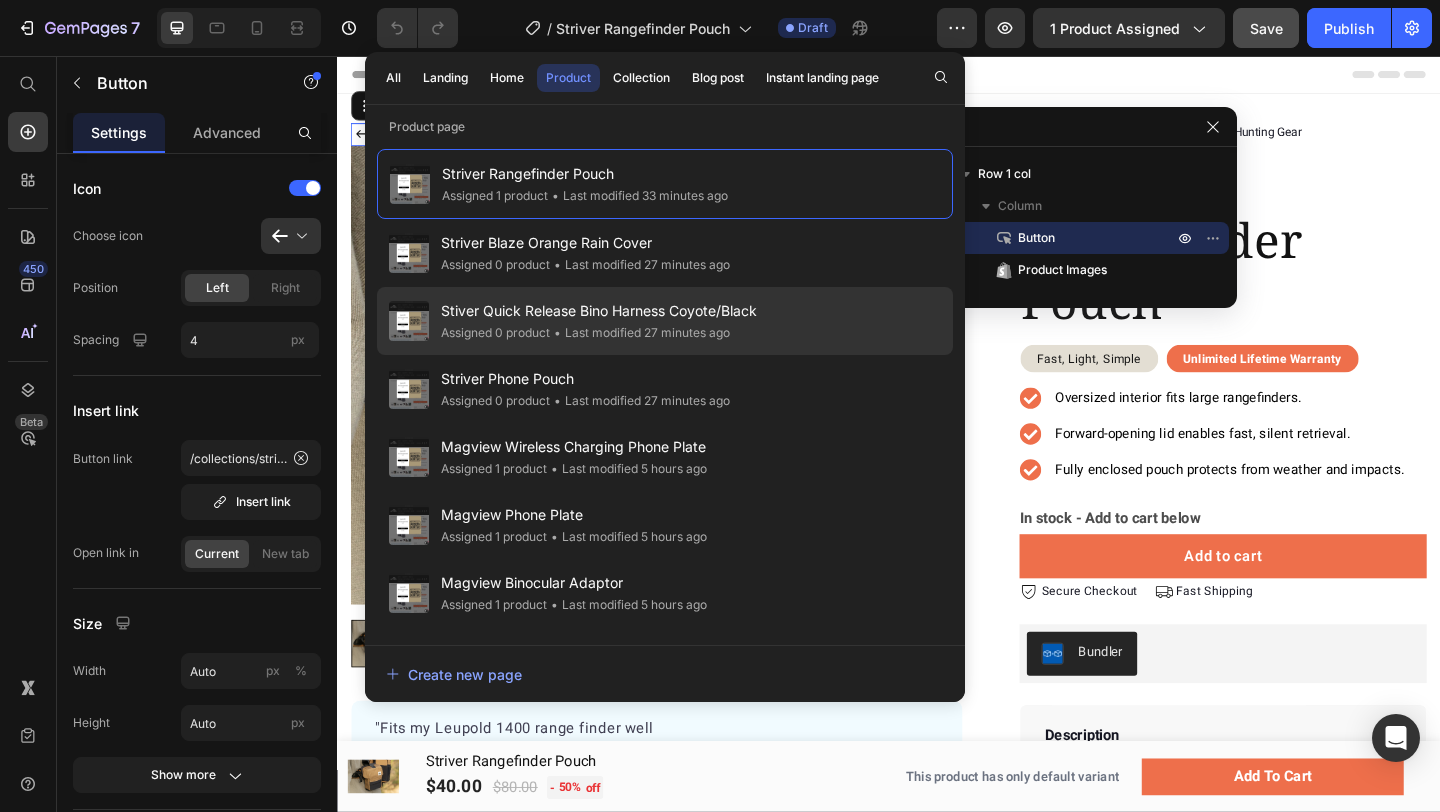 click on "Stiver Quick Release Bino Harness Coyote/Black" at bounding box center [599, 311] 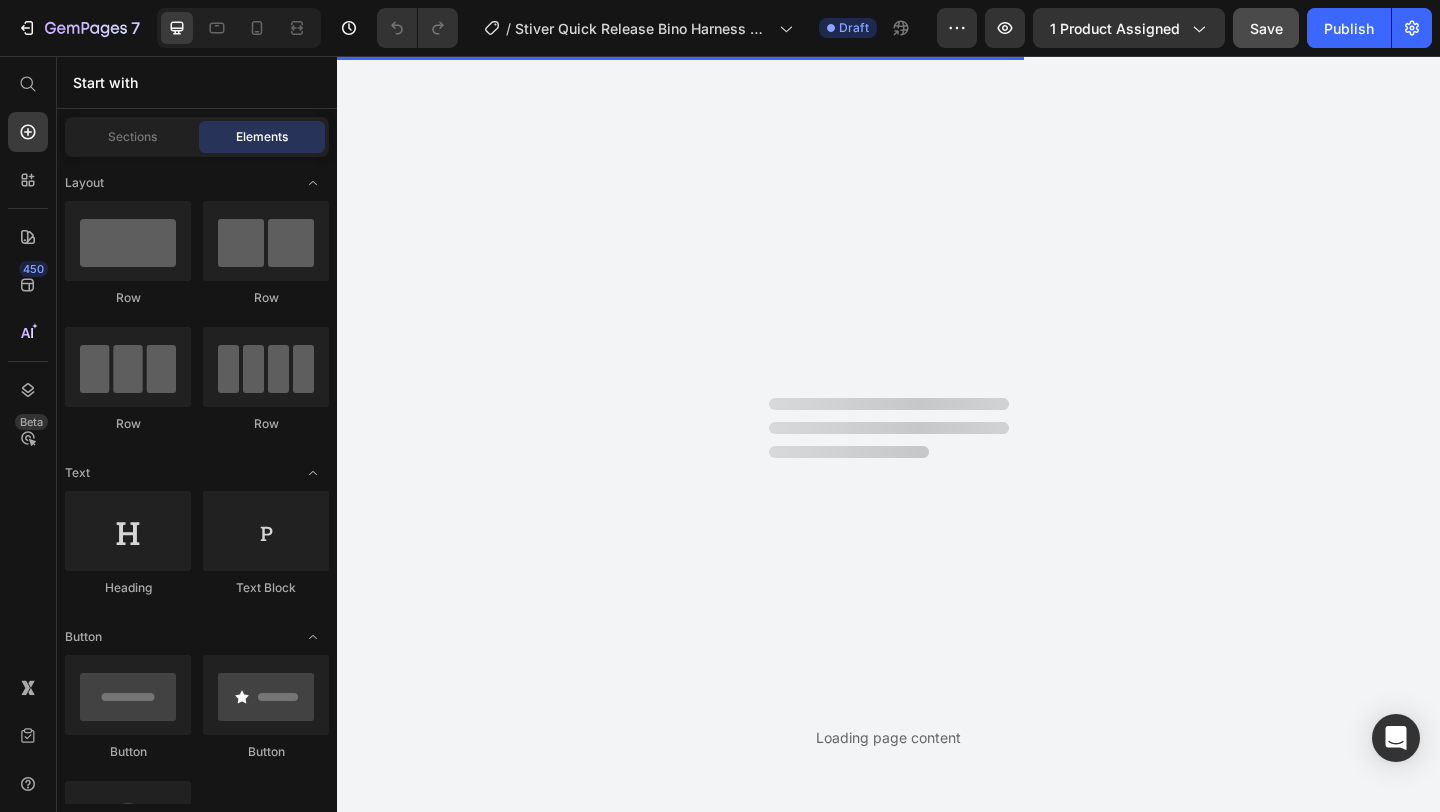 scroll, scrollTop: 0, scrollLeft: 0, axis: both 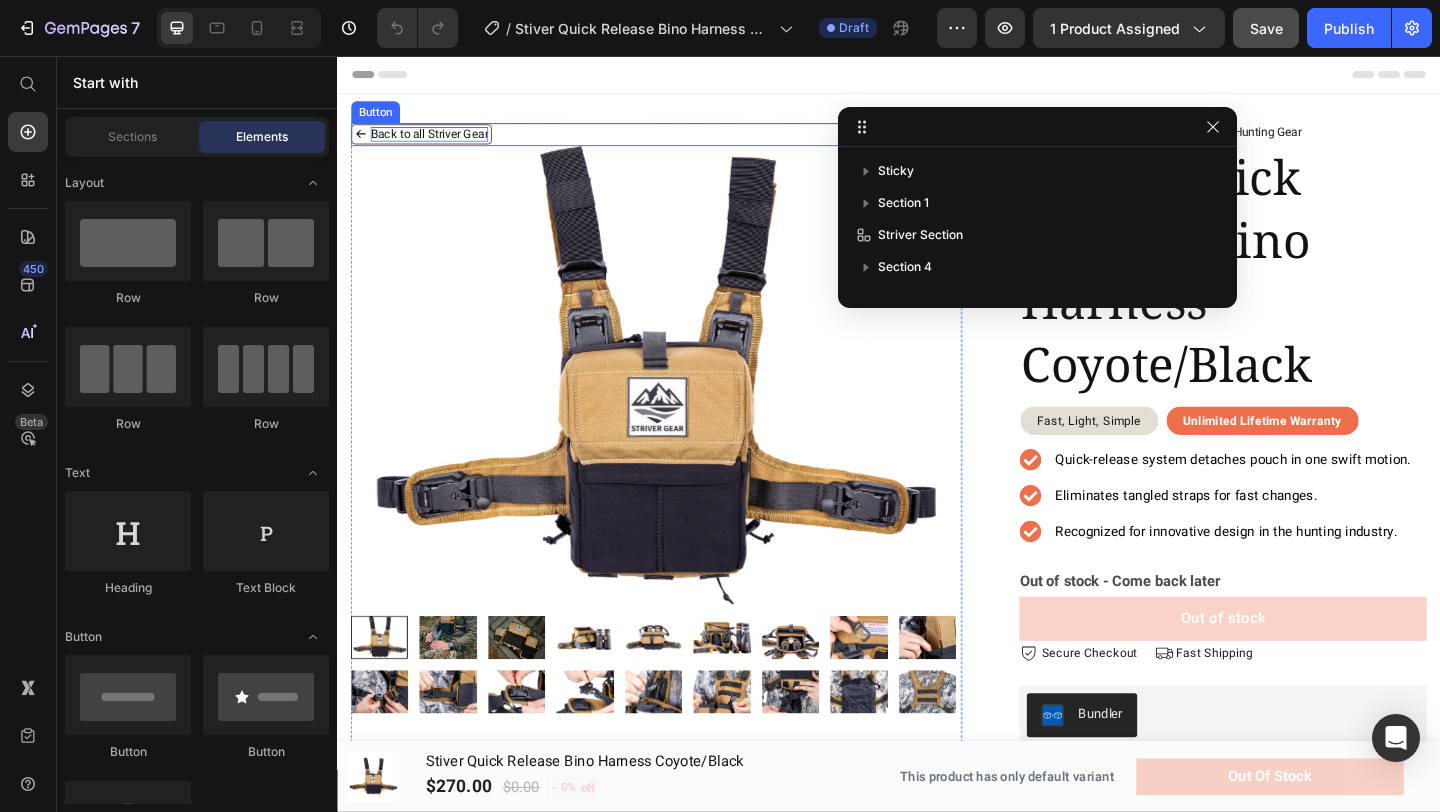 click on "Back to all Striver Gear" at bounding box center [437, 141] 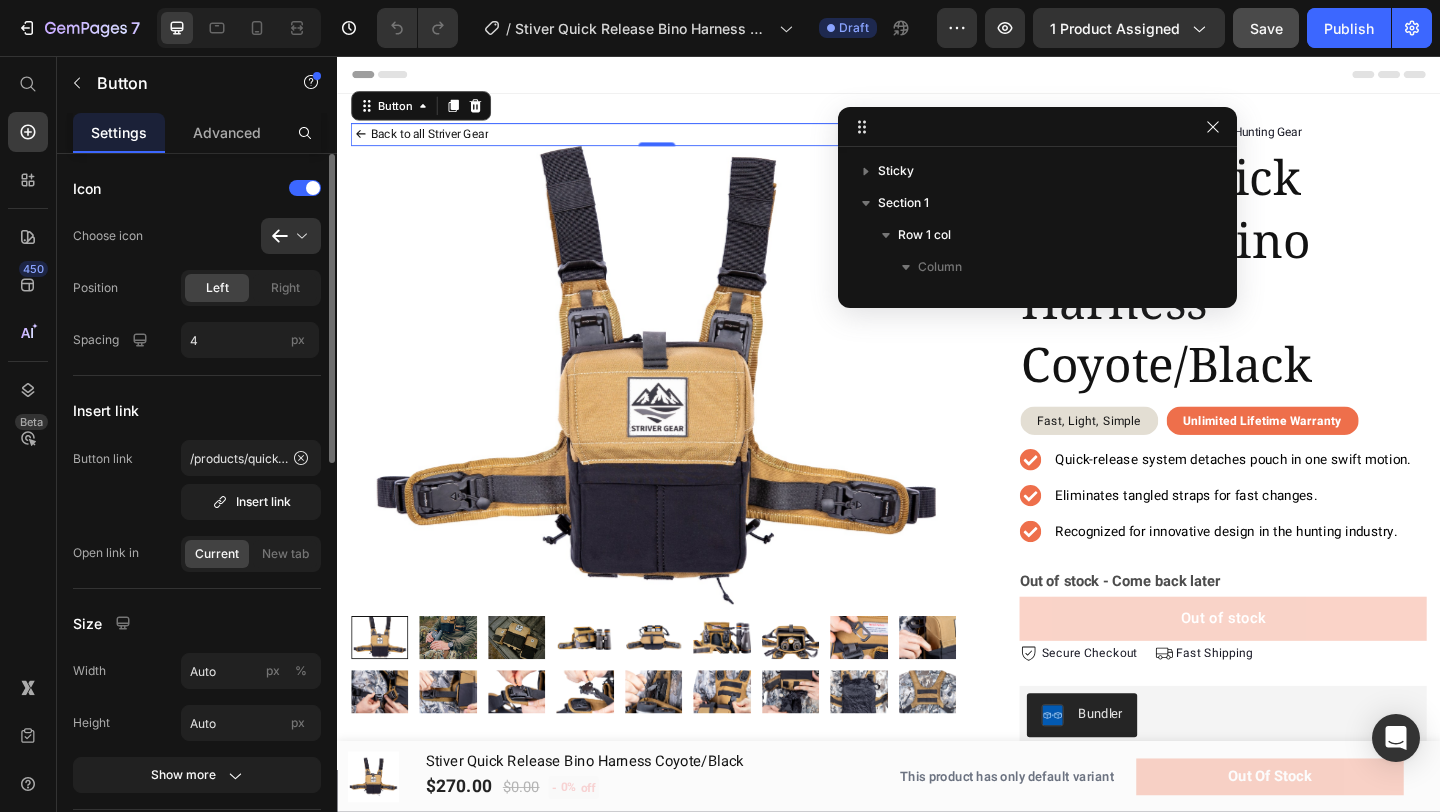 scroll, scrollTop: 189, scrollLeft: 0, axis: vertical 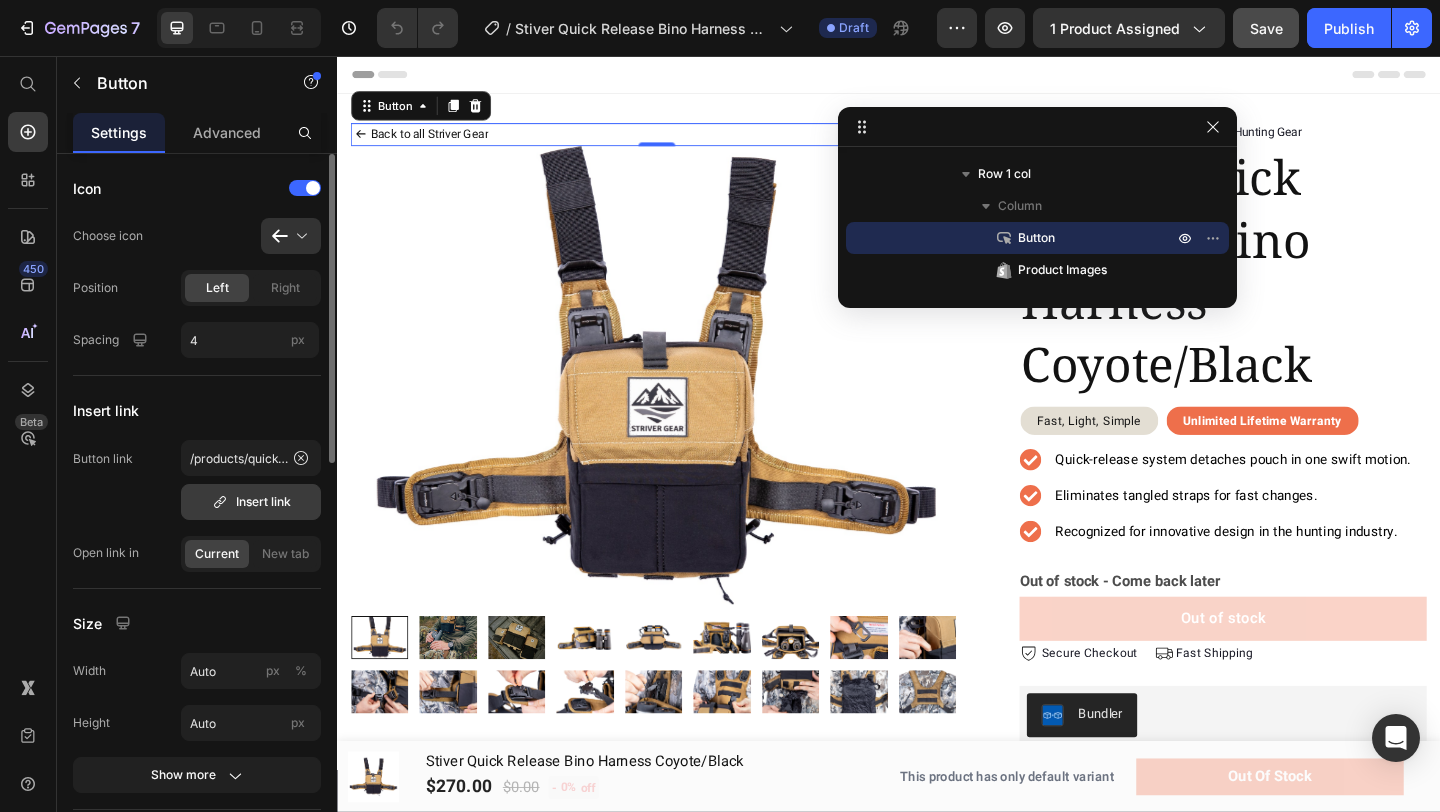 click on "Insert link" at bounding box center [251, 502] 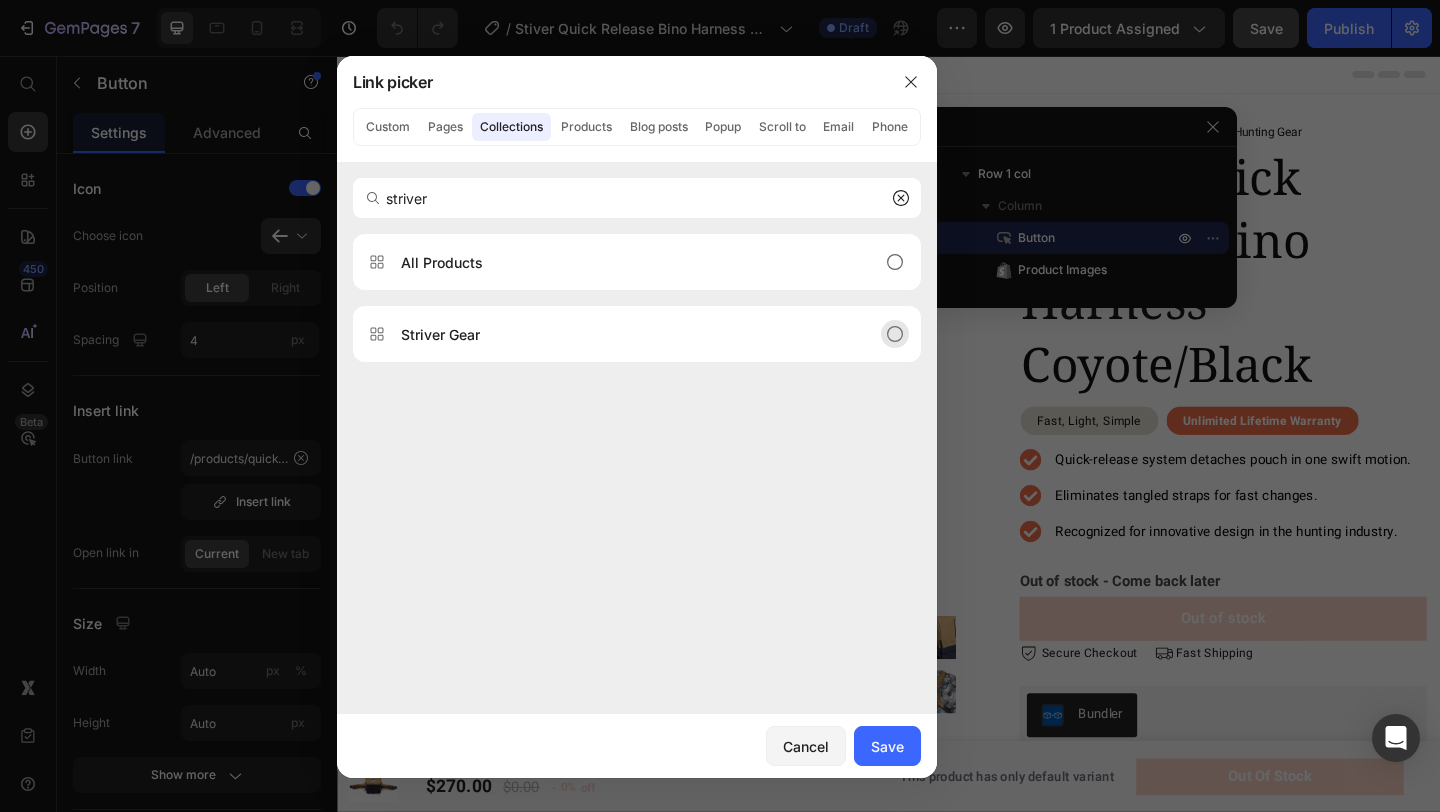 type on "striver" 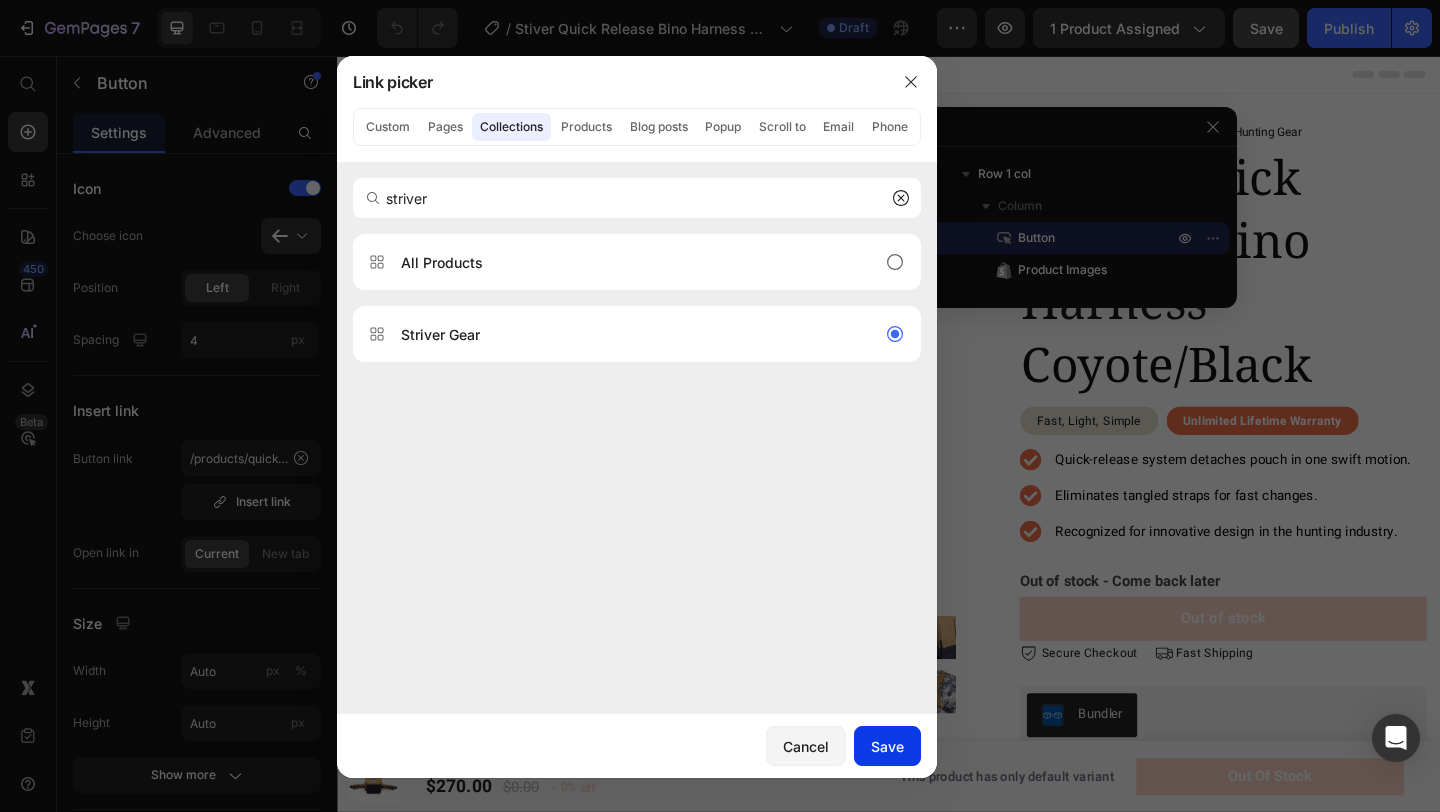 click on "Save" at bounding box center [887, 746] 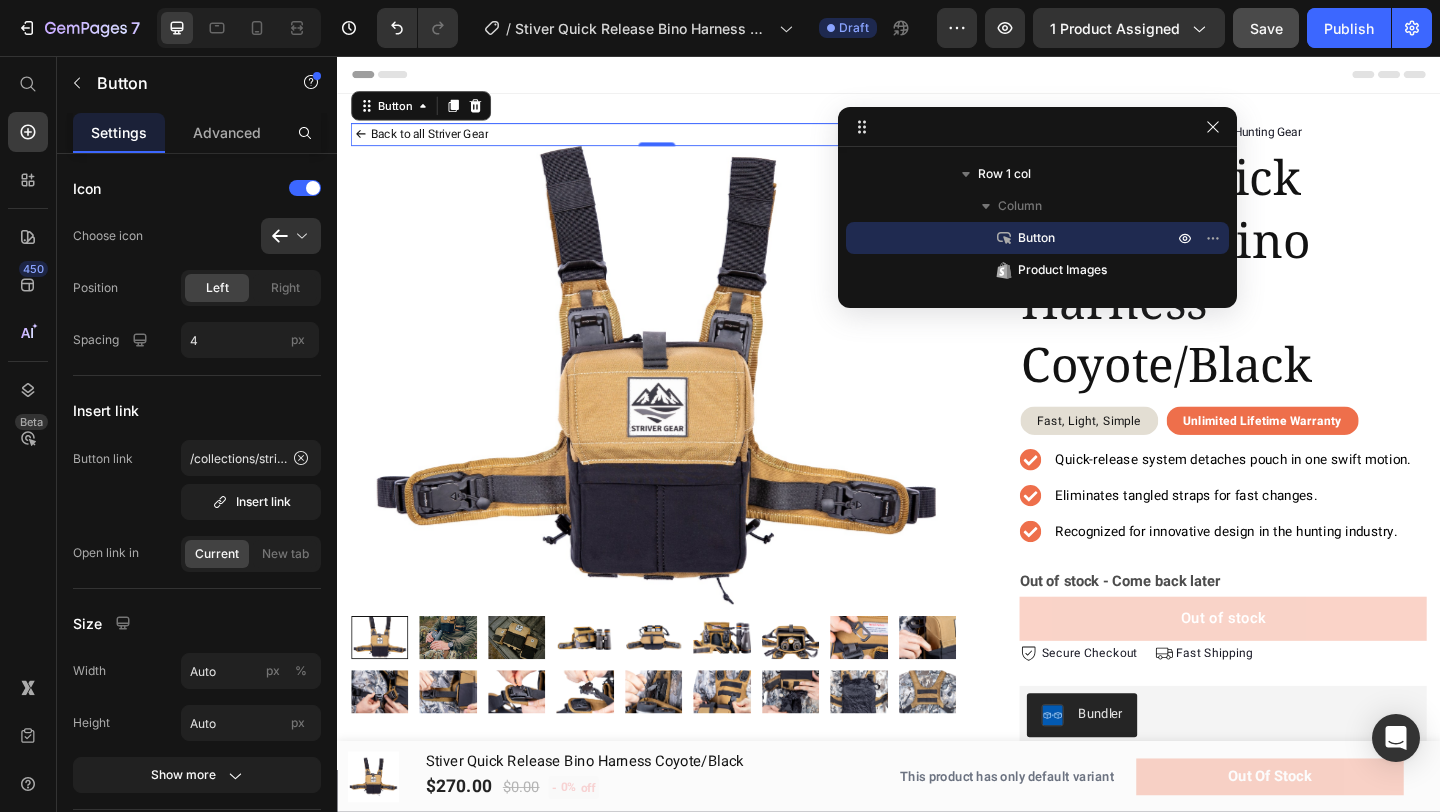 click on "Save" at bounding box center (1266, 28) 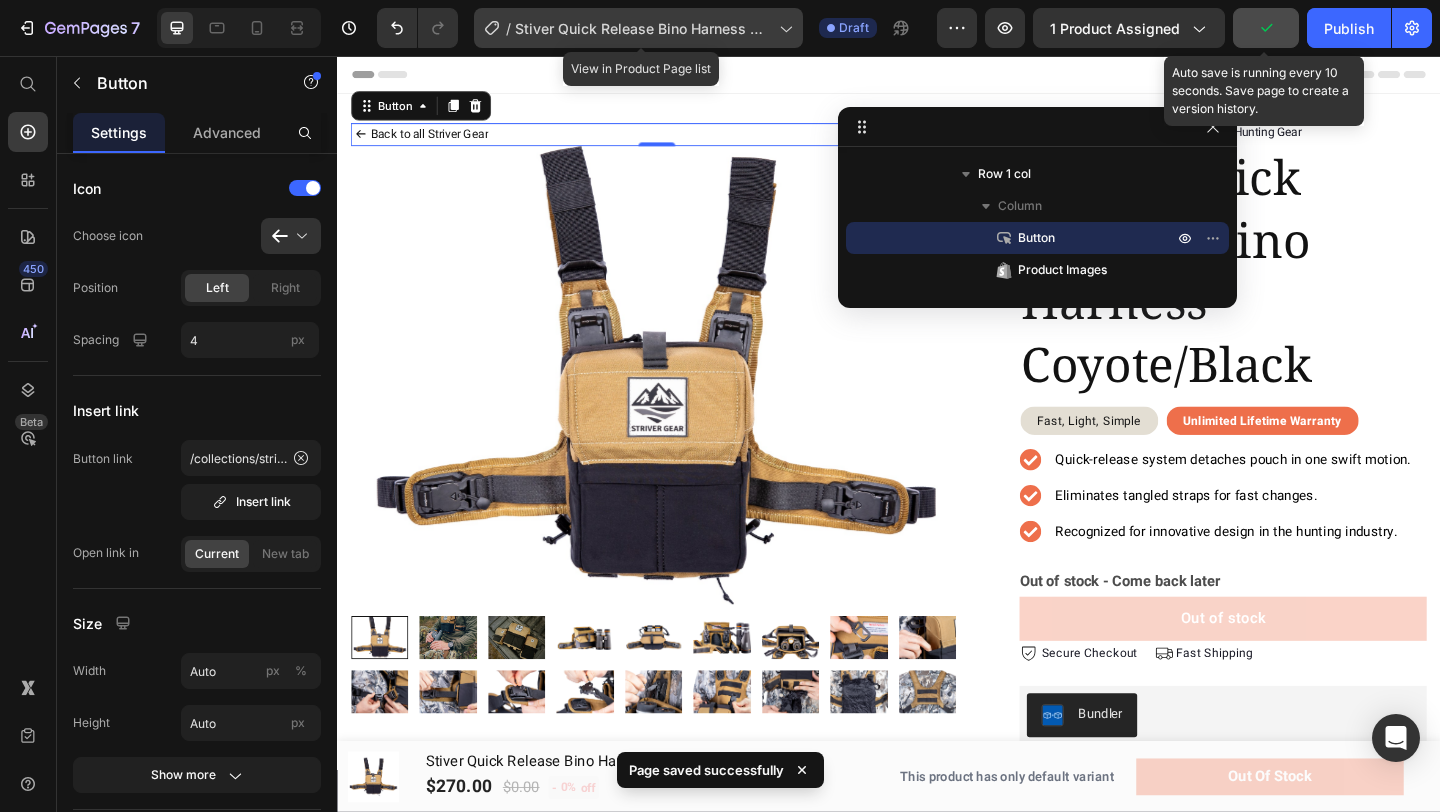 click 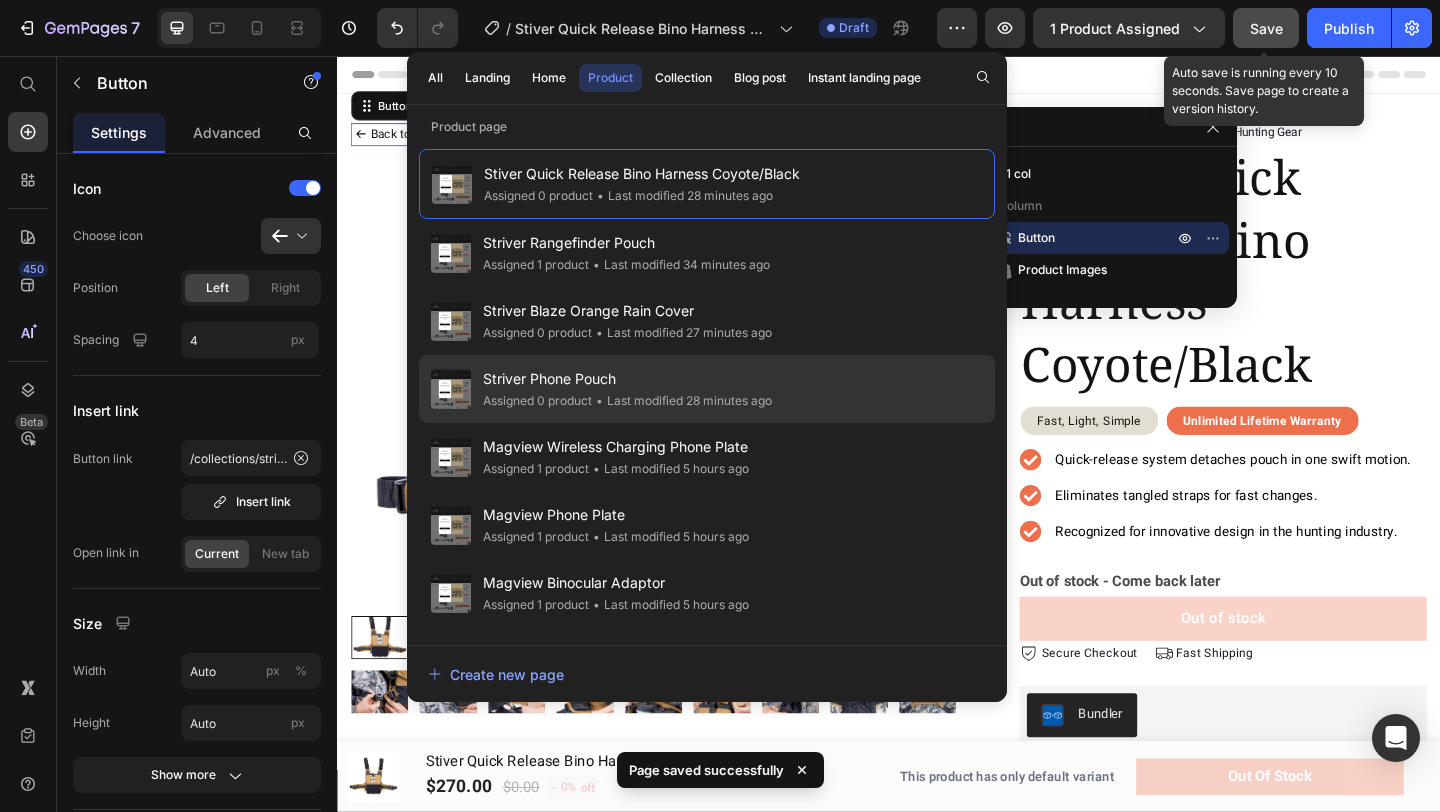 click on "Striver Phone Pouch" at bounding box center [627, 379] 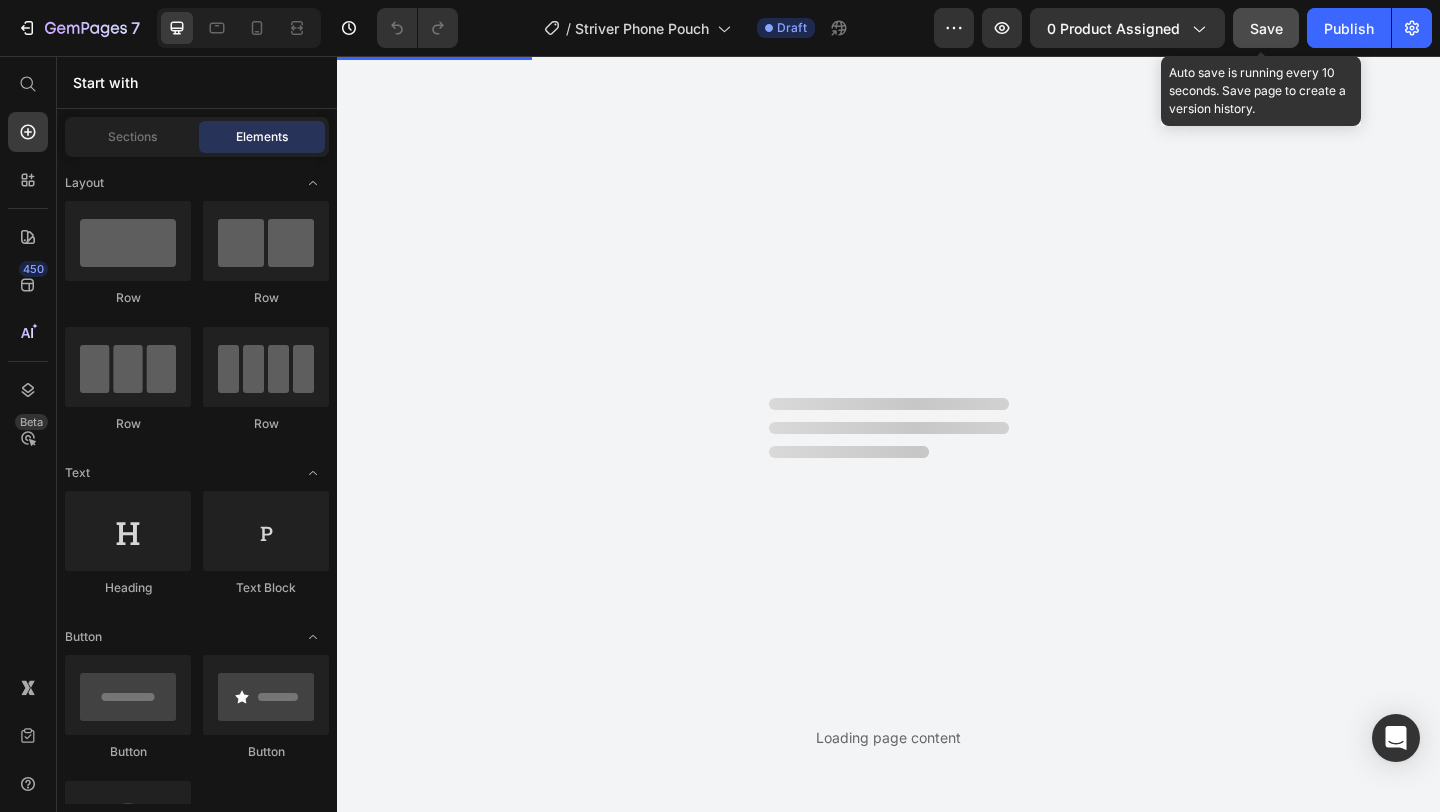 scroll, scrollTop: 0, scrollLeft: 0, axis: both 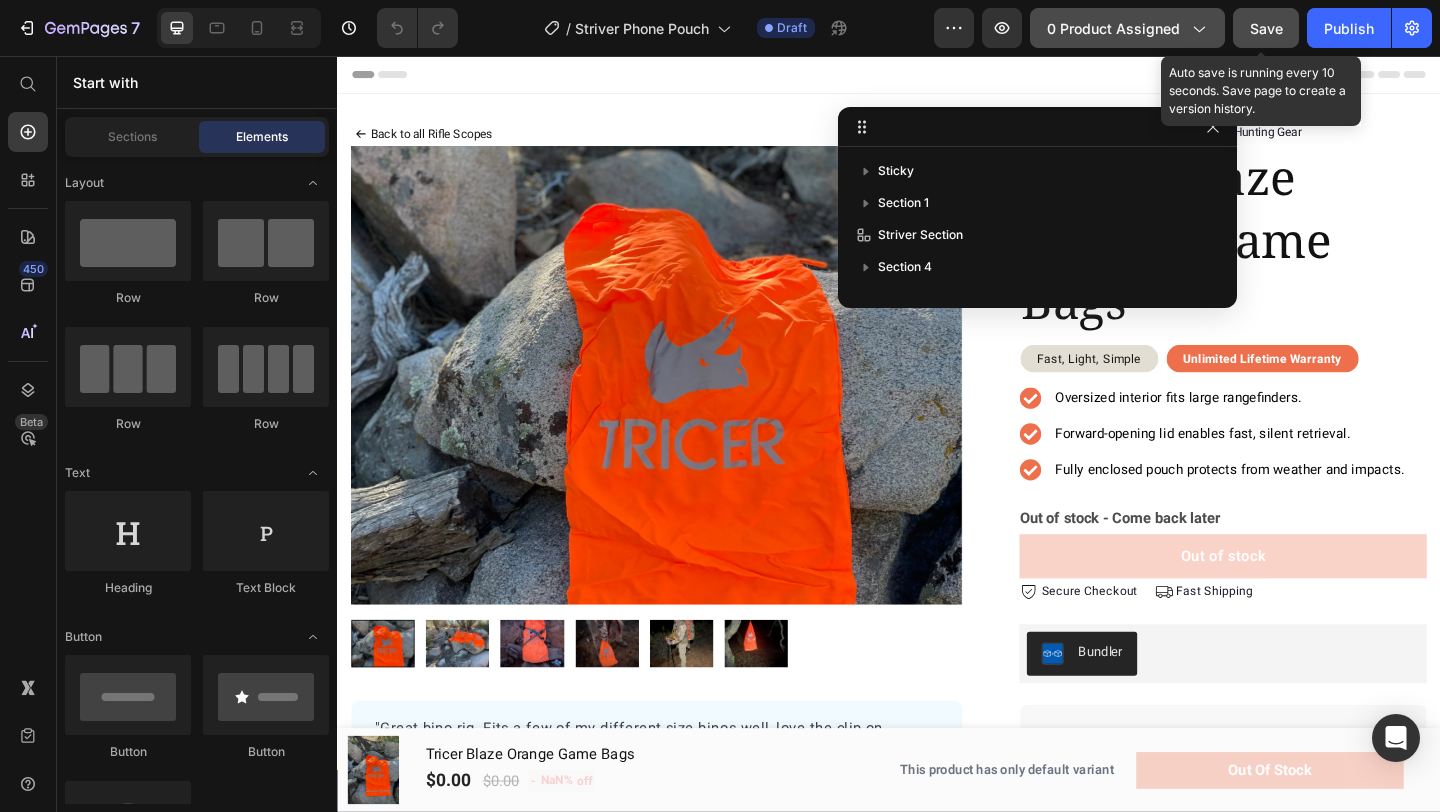 click 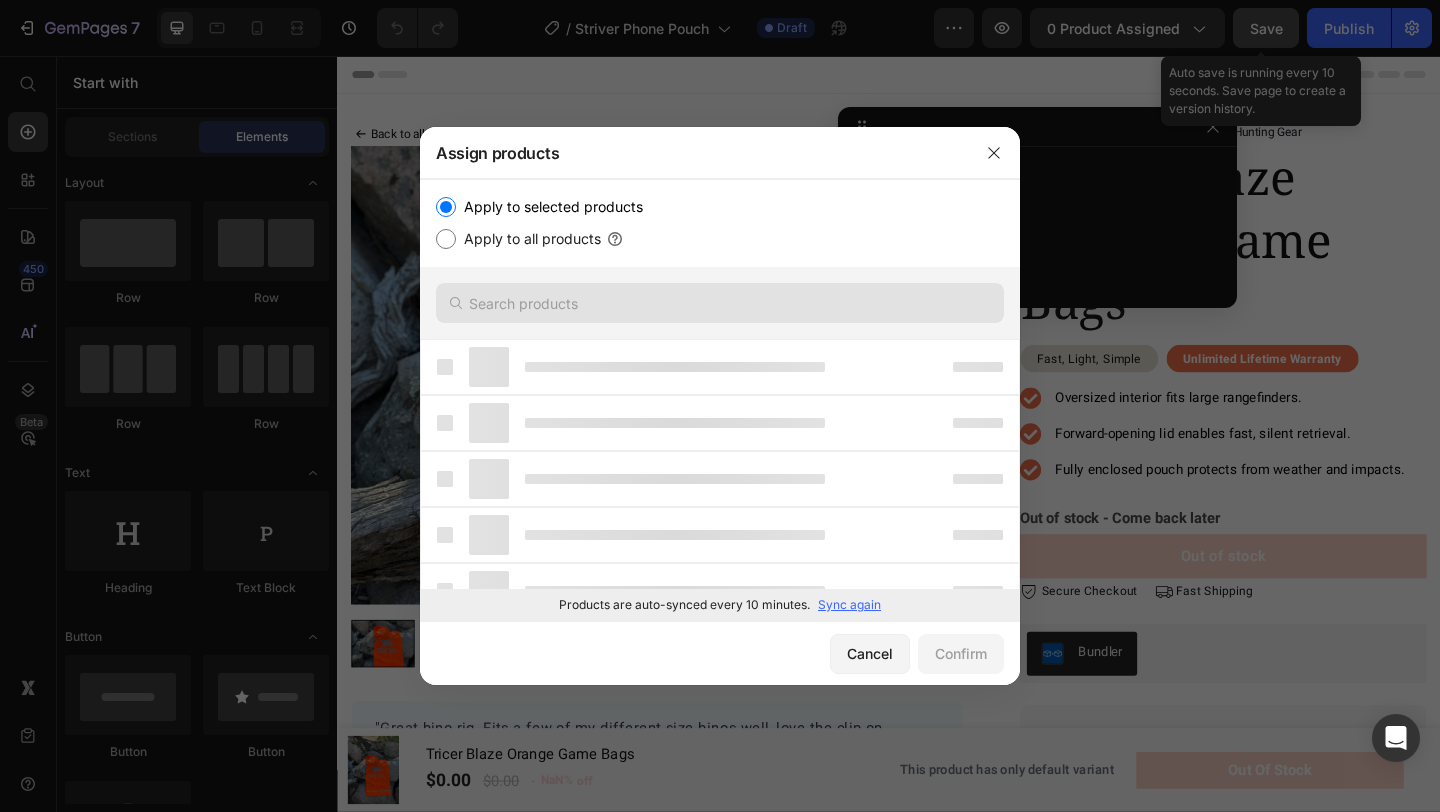 click 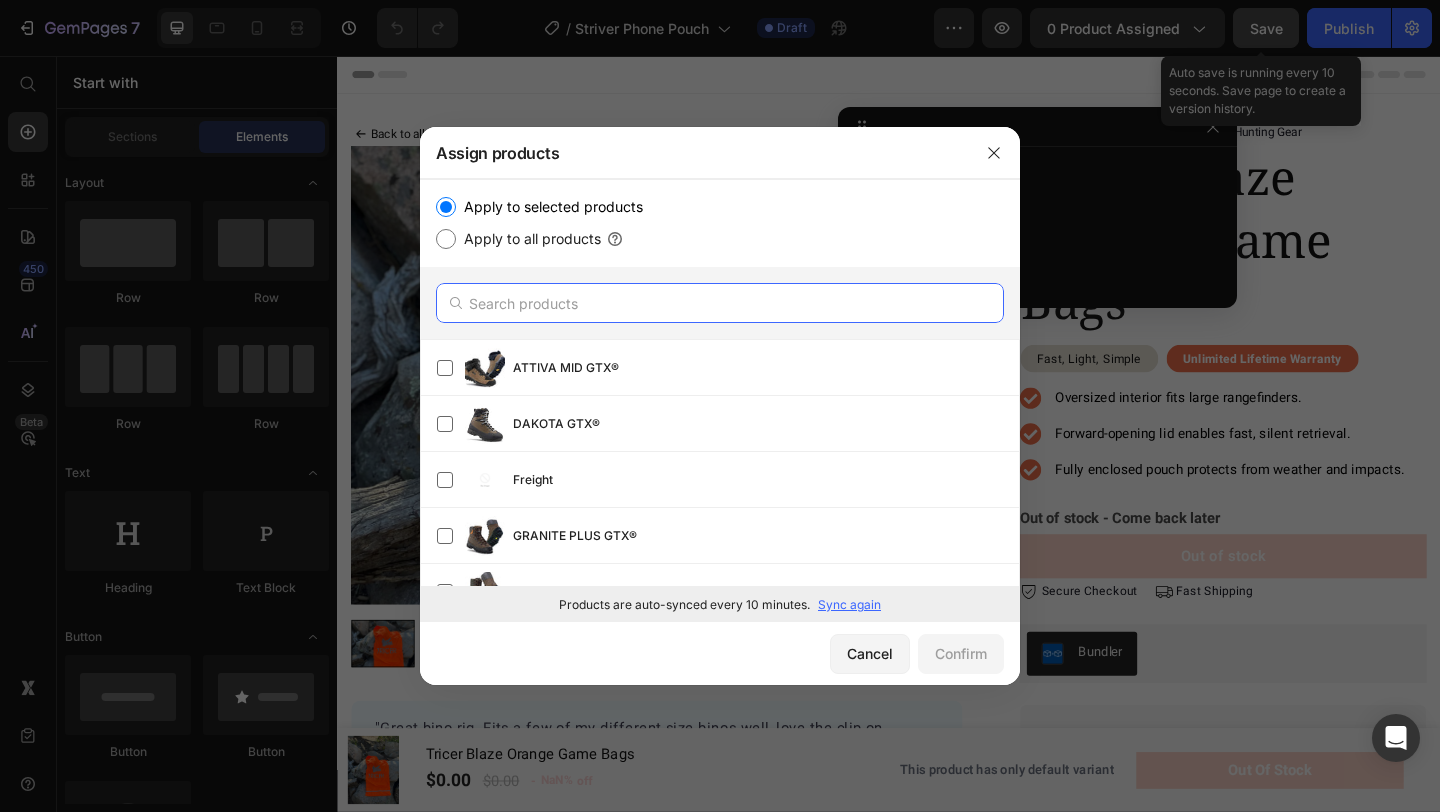 click at bounding box center (720, 303) 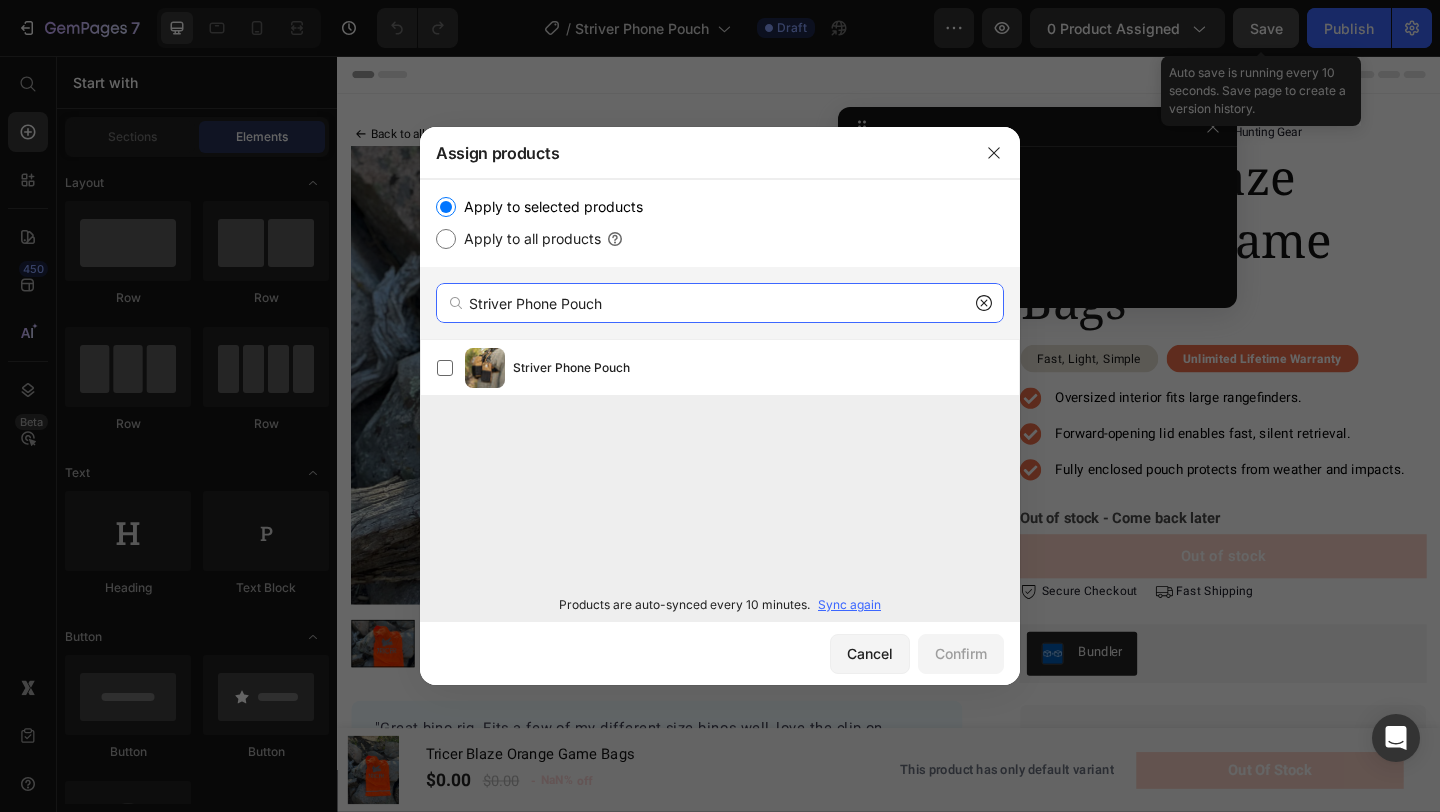 type on "Striver Phone Pouch" 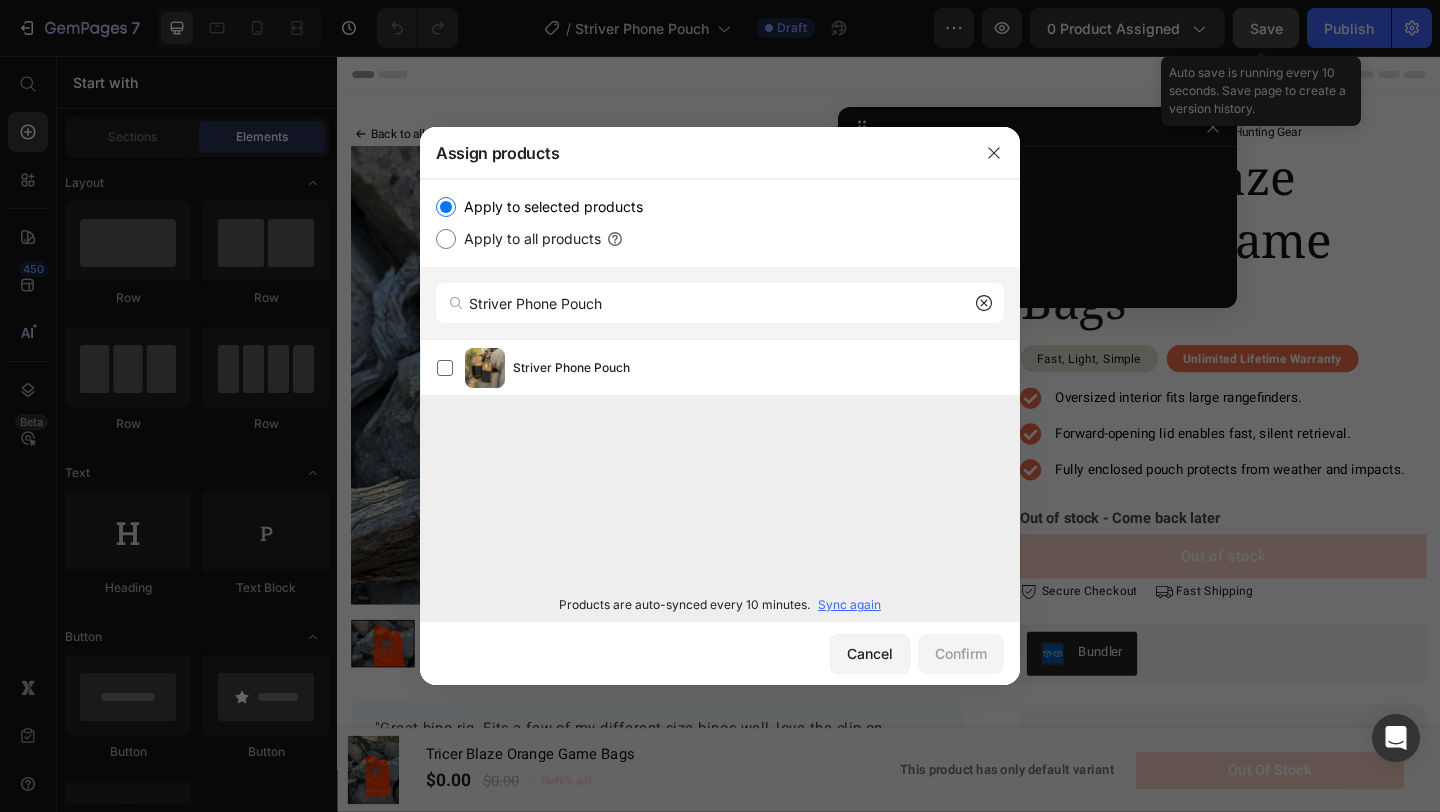 click on "Striver Phone Pouch" at bounding box center (766, 368) 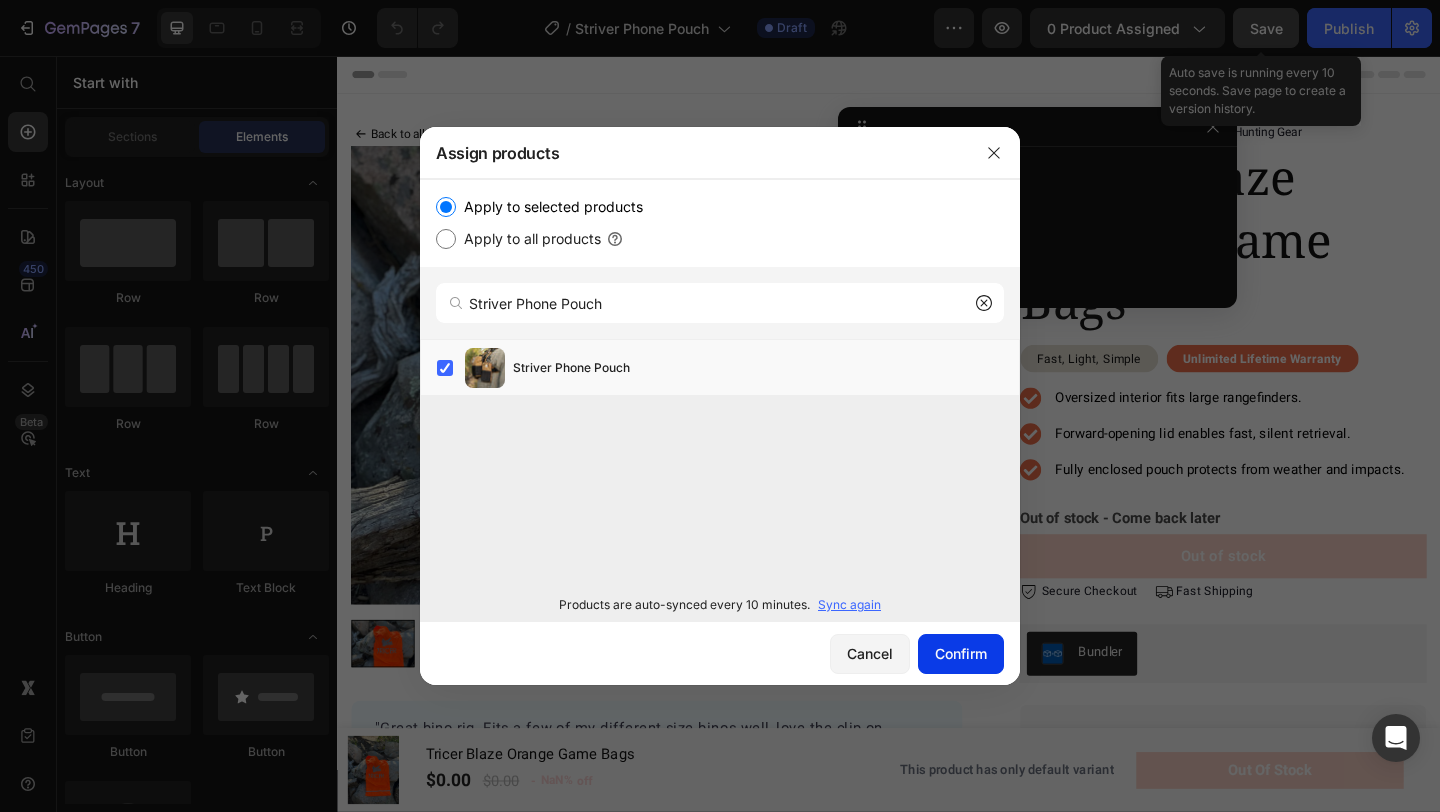 click on "Confirm" 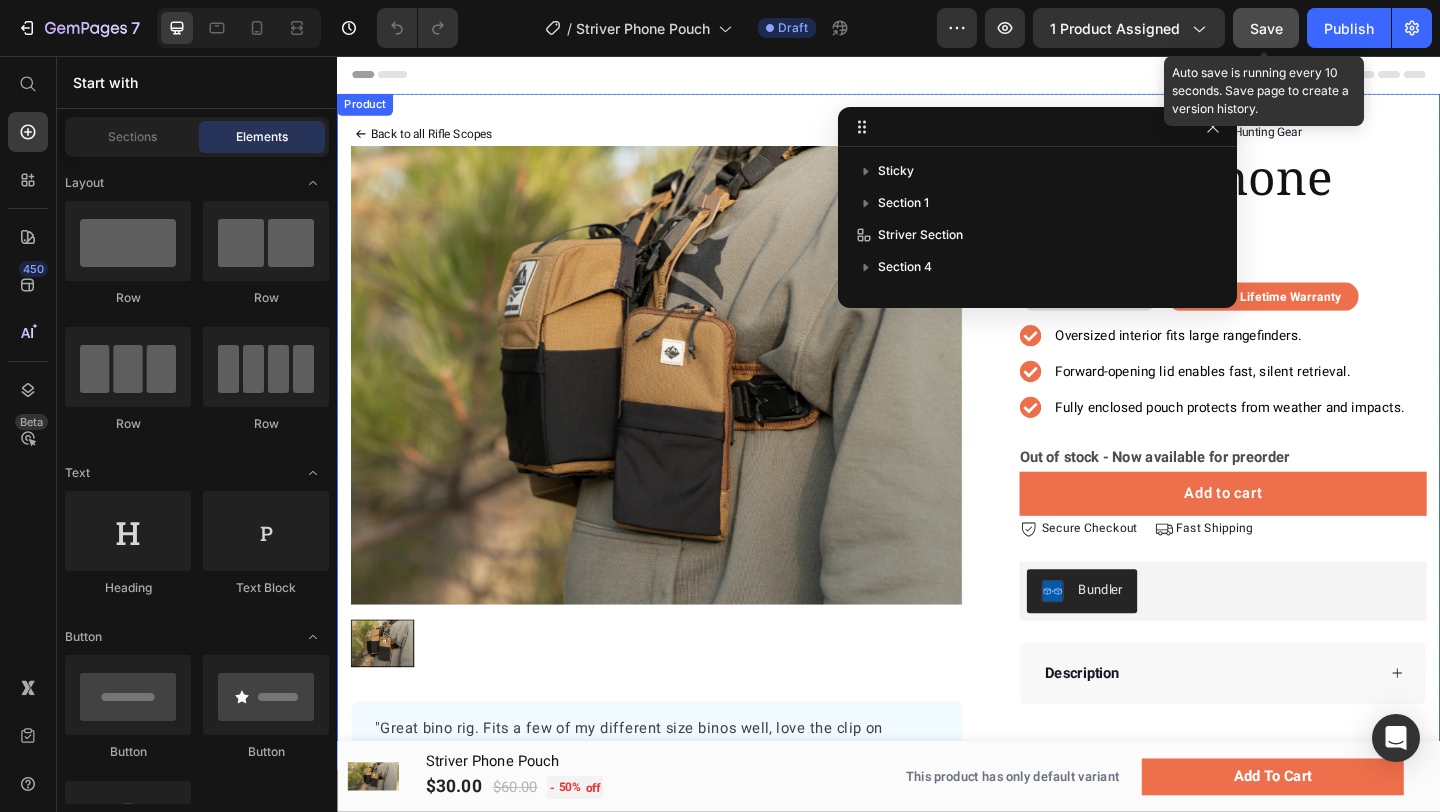 scroll, scrollTop: 369, scrollLeft: 0, axis: vertical 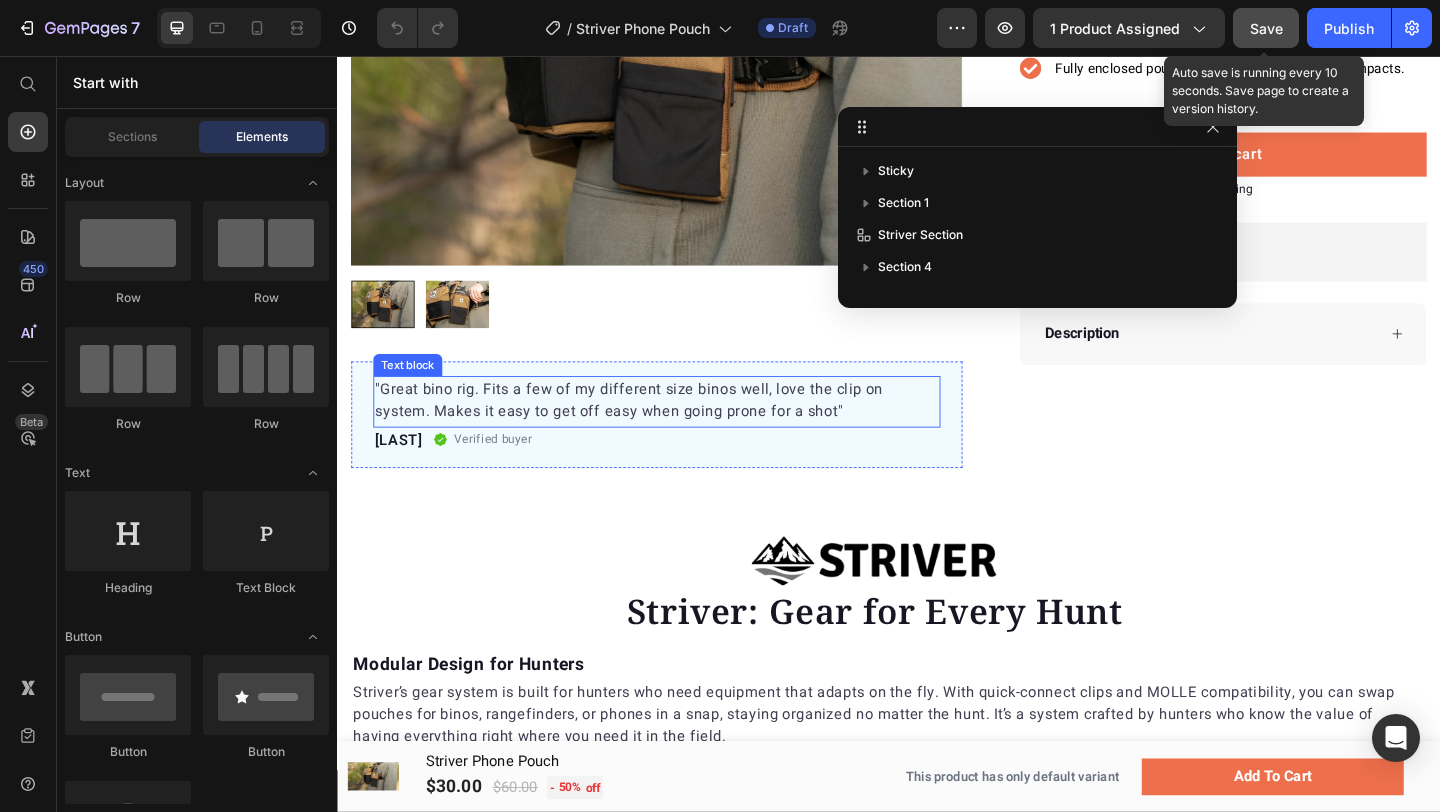 click on ""Great bino rig. Fits a few of my different size binos well, love the clip on system. Makes it easy to get off easy when going prone for a shot"" at bounding box center (684, 430) 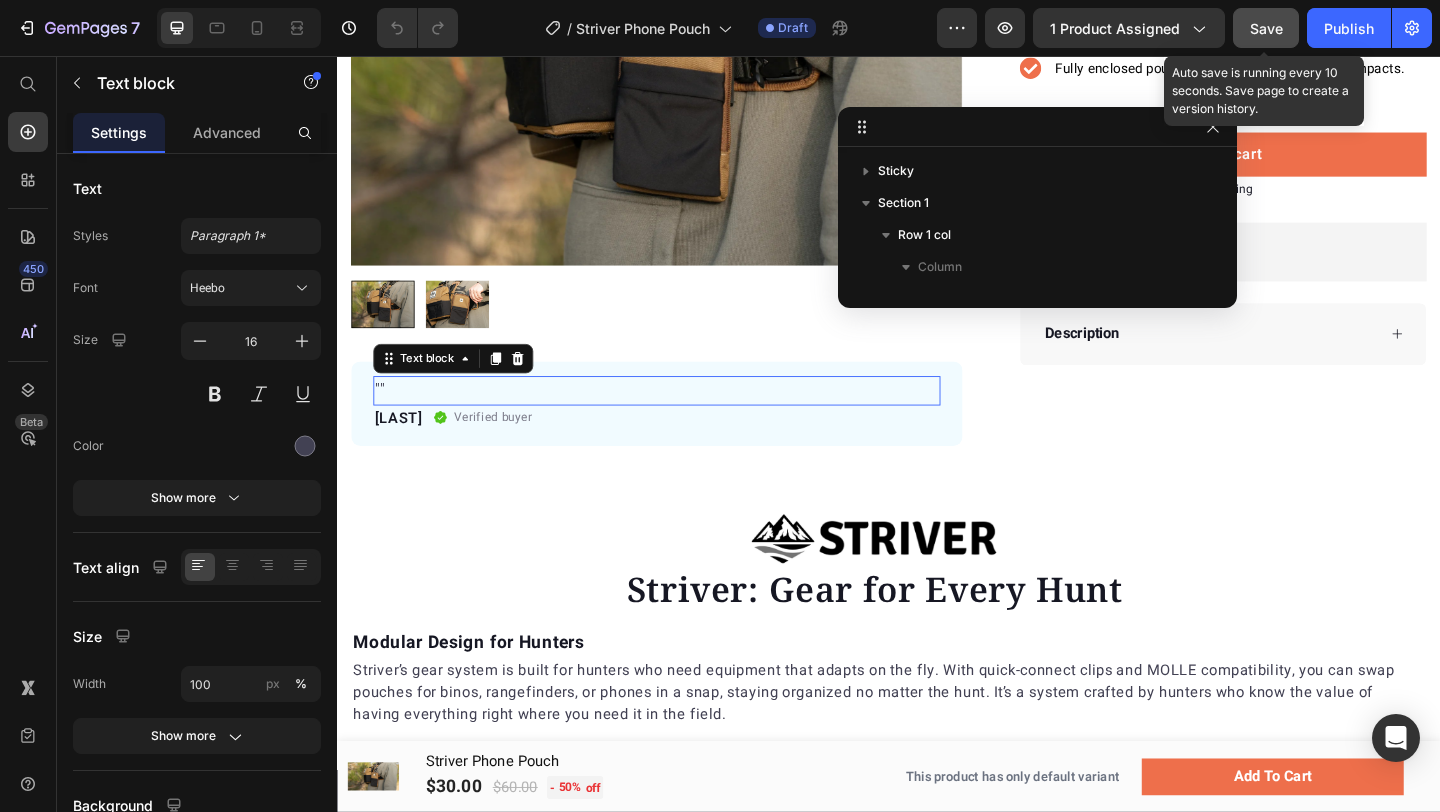 scroll, scrollTop: 317, scrollLeft: 0, axis: vertical 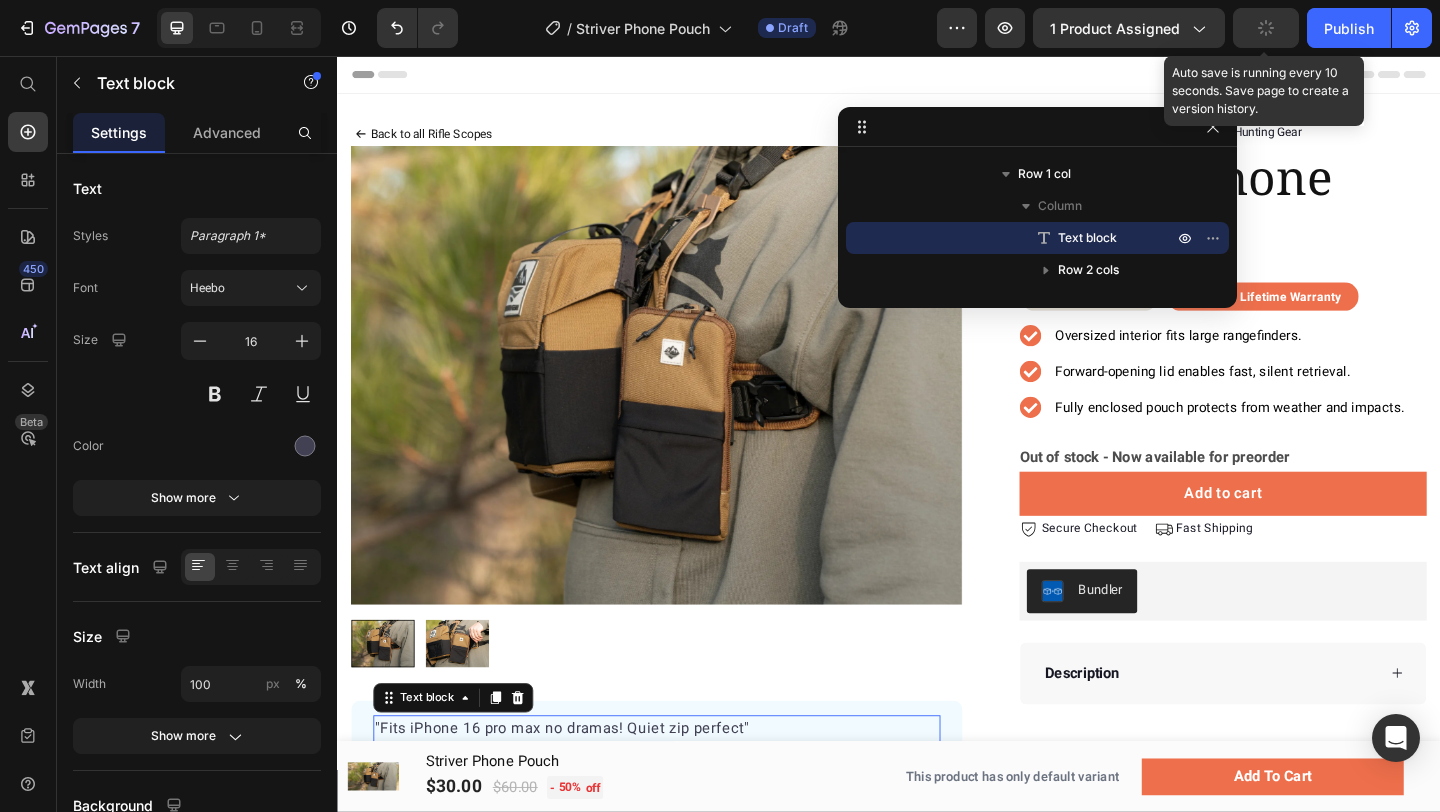 click on "Oversized interior fits large rangefinders." at bounding box center (1252, 360) 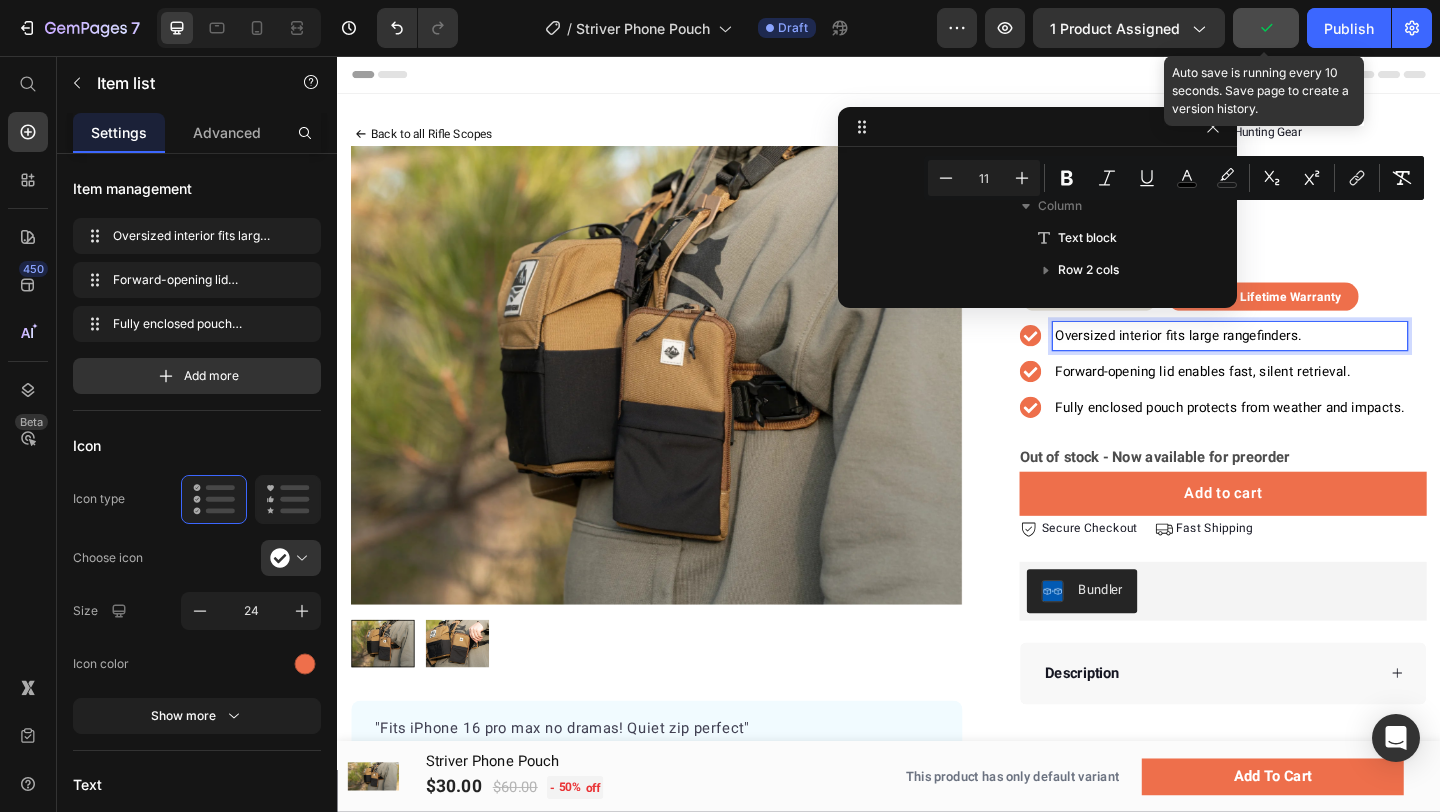 scroll, scrollTop: 573, scrollLeft: 0, axis: vertical 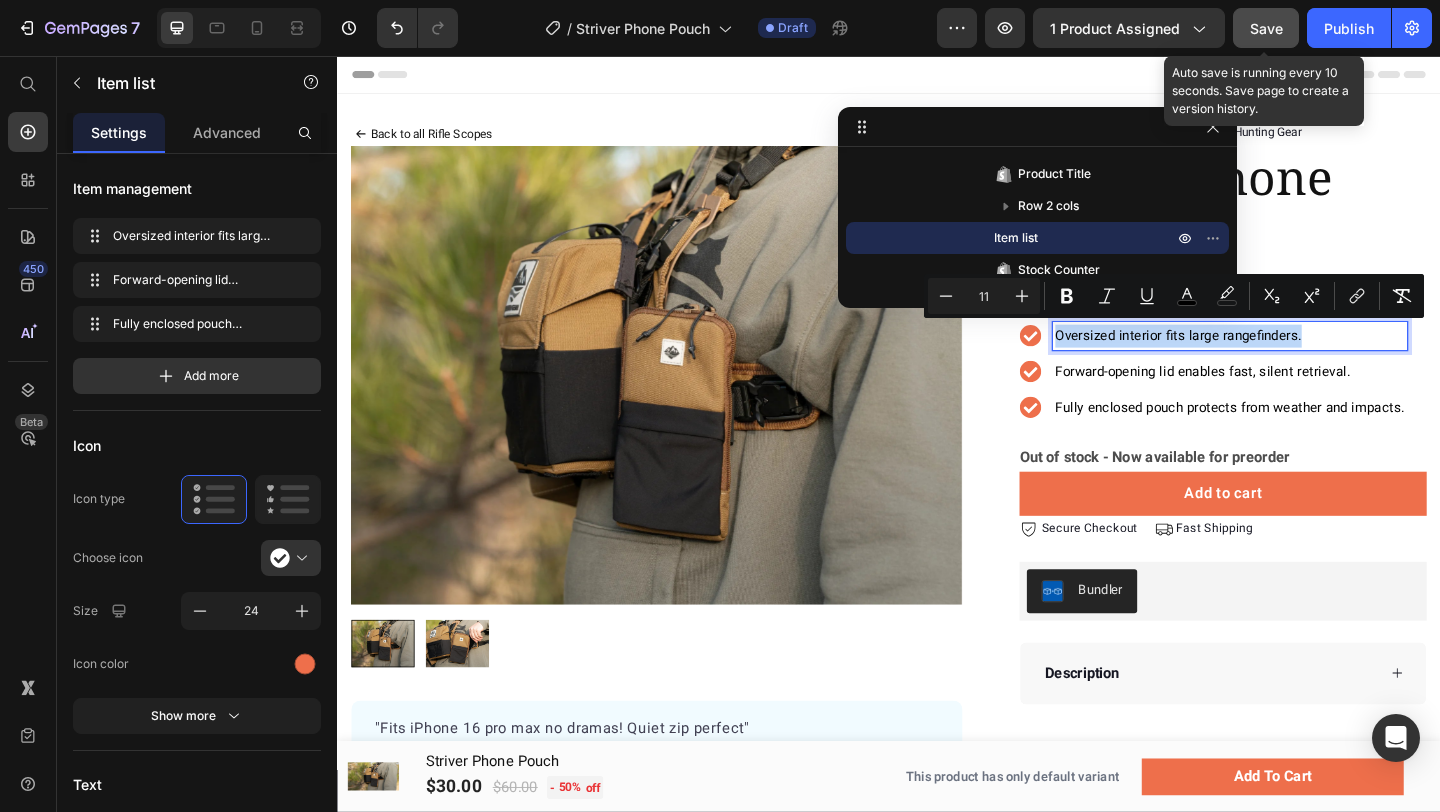 click on "Forward-opening lid enables fast, silent retrieval." at bounding box center (1278, 399) 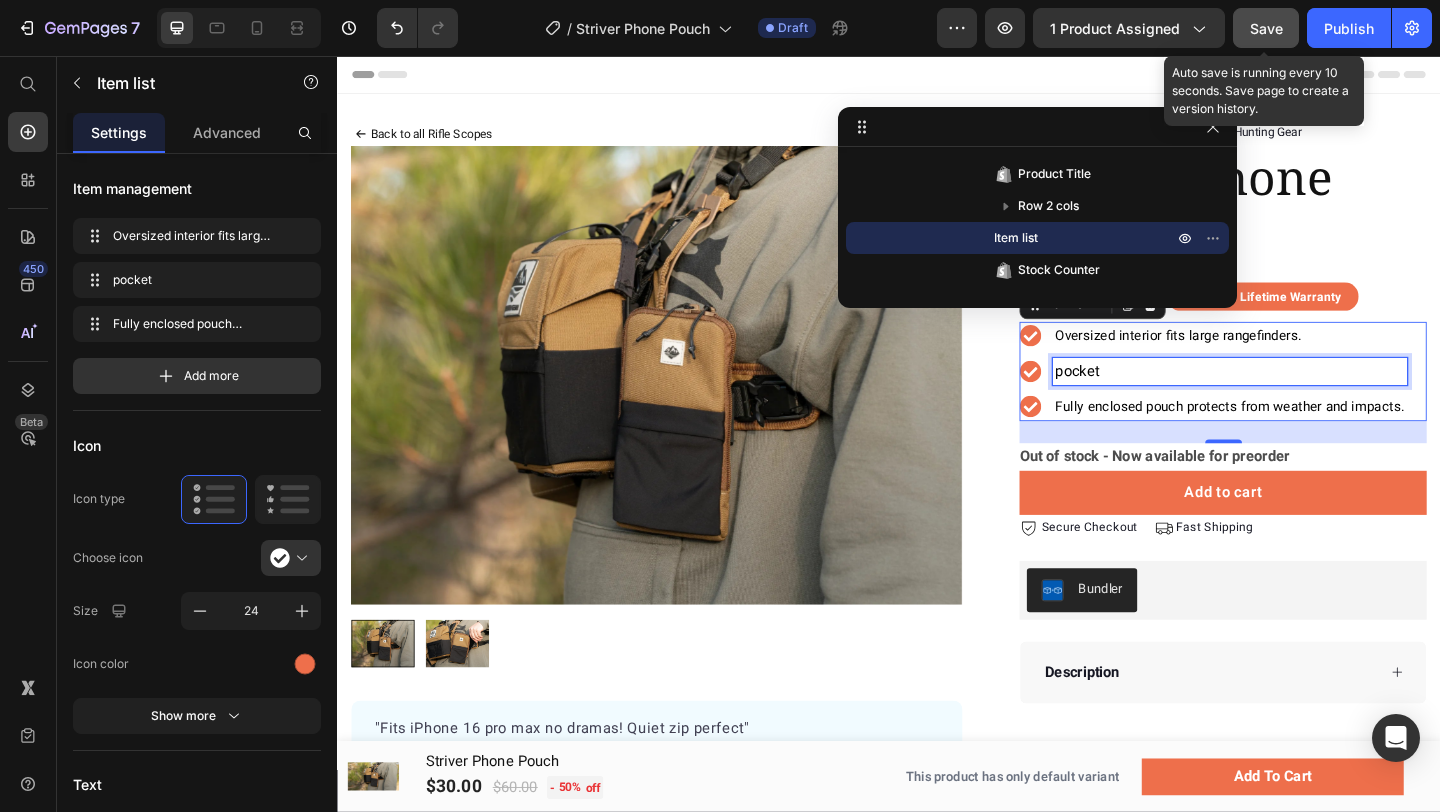 click on "pocket" at bounding box center (1142, 399) 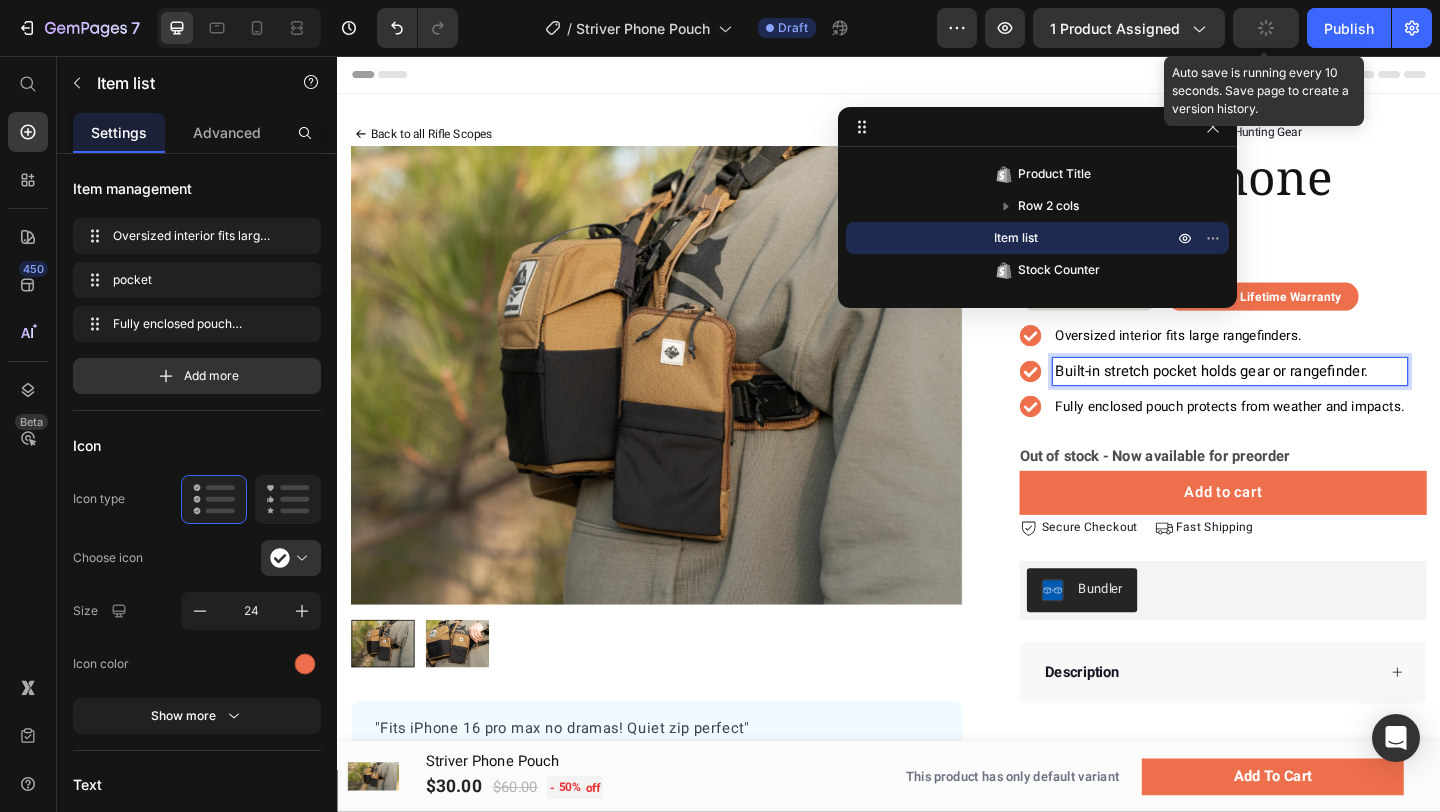 click on "Oversized interior fits large rangefinders." at bounding box center [1252, 360] 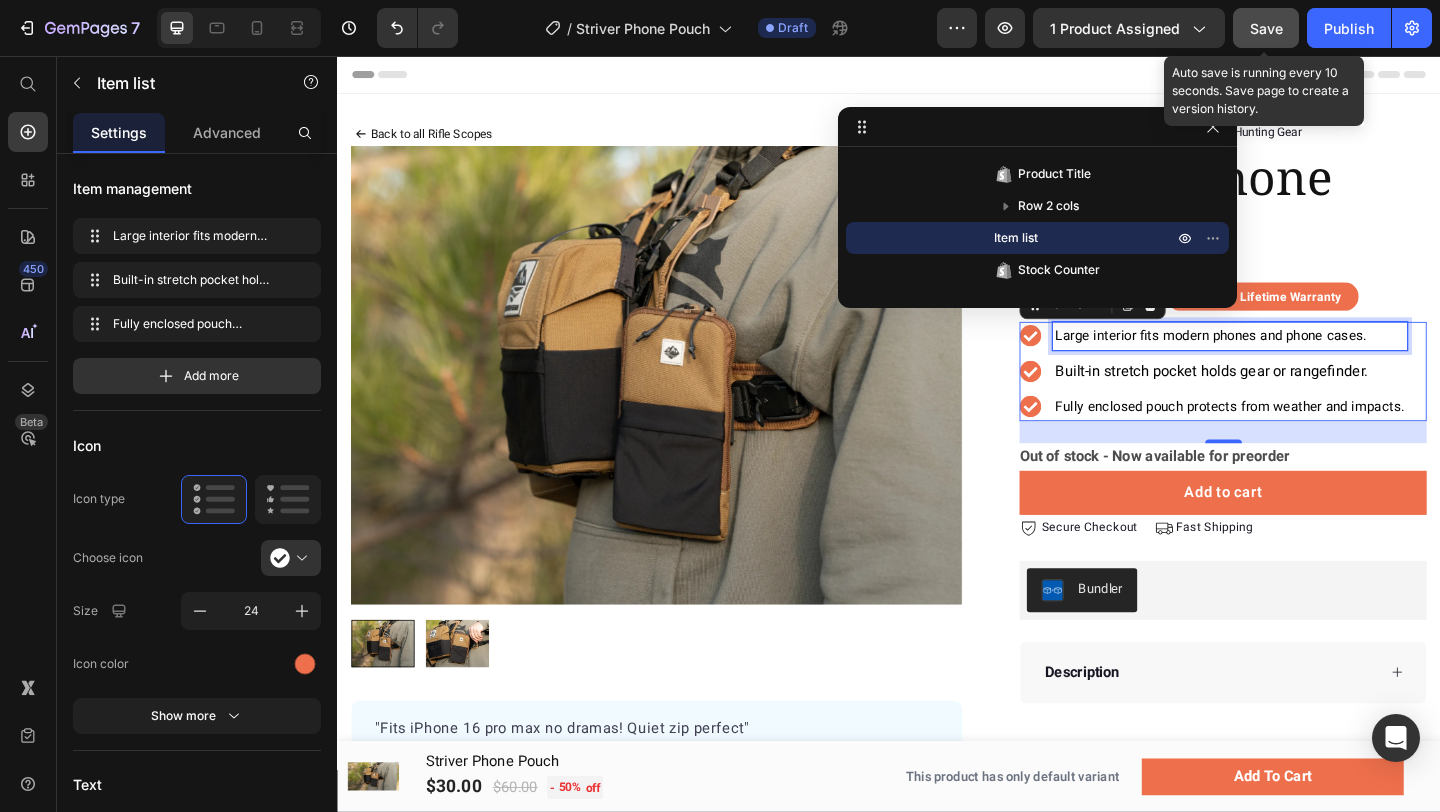 click on "Fully enclosed pouch protects from weather and impacts." at bounding box center [1308, 437] 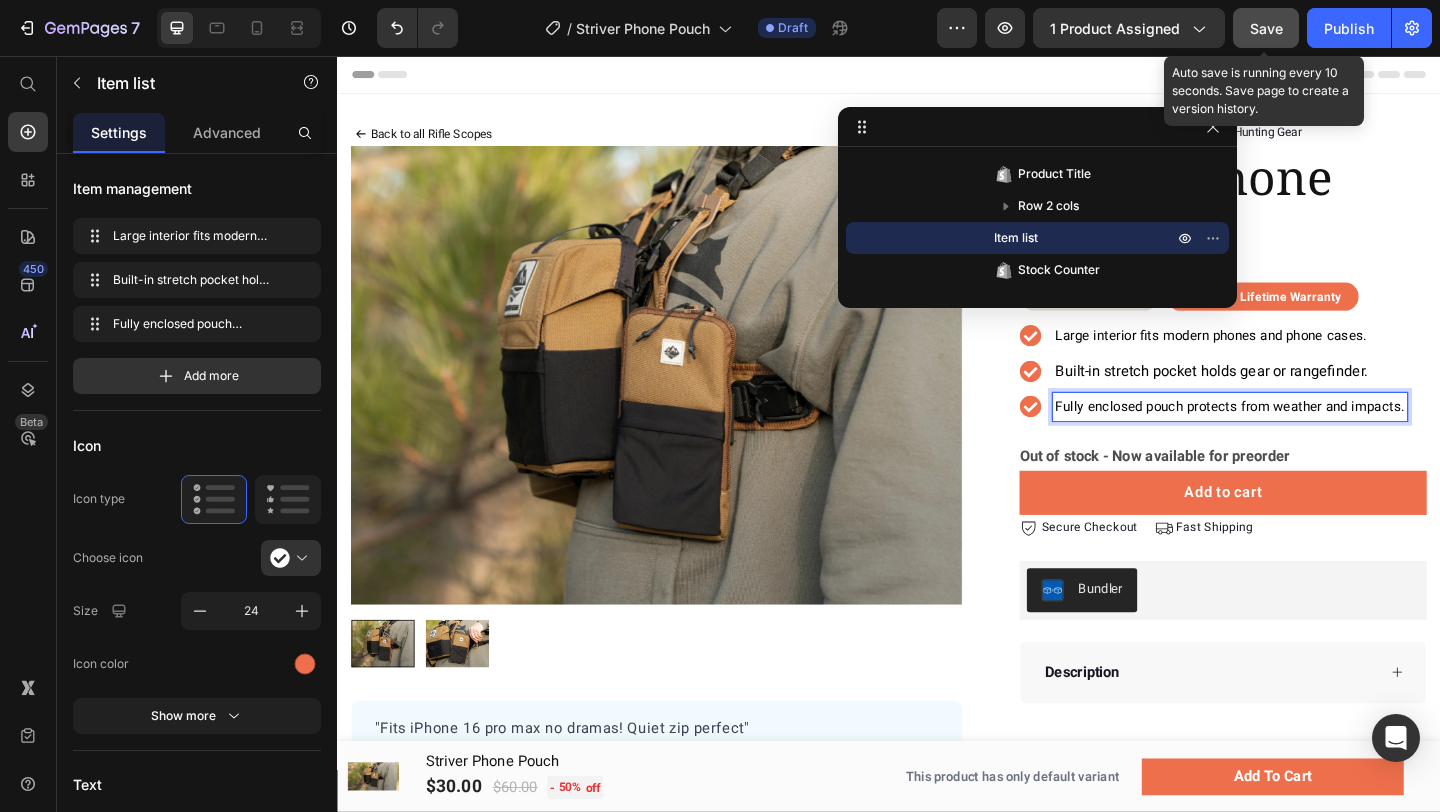 click on "Fully enclosed pouch protects from weather and impacts." at bounding box center [1308, 437] 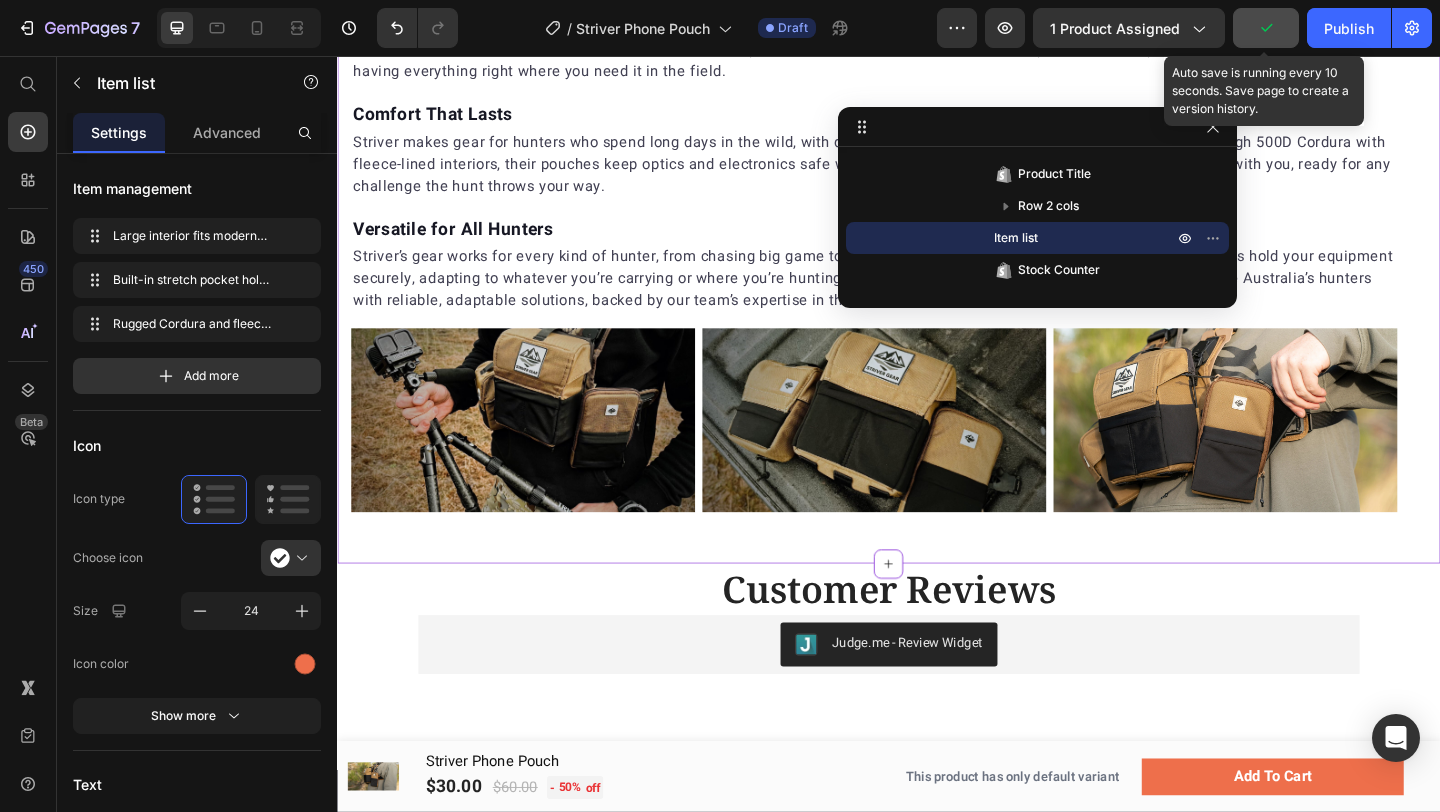 scroll, scrollTop: 681, scrollLeft: 0, axis: vertical 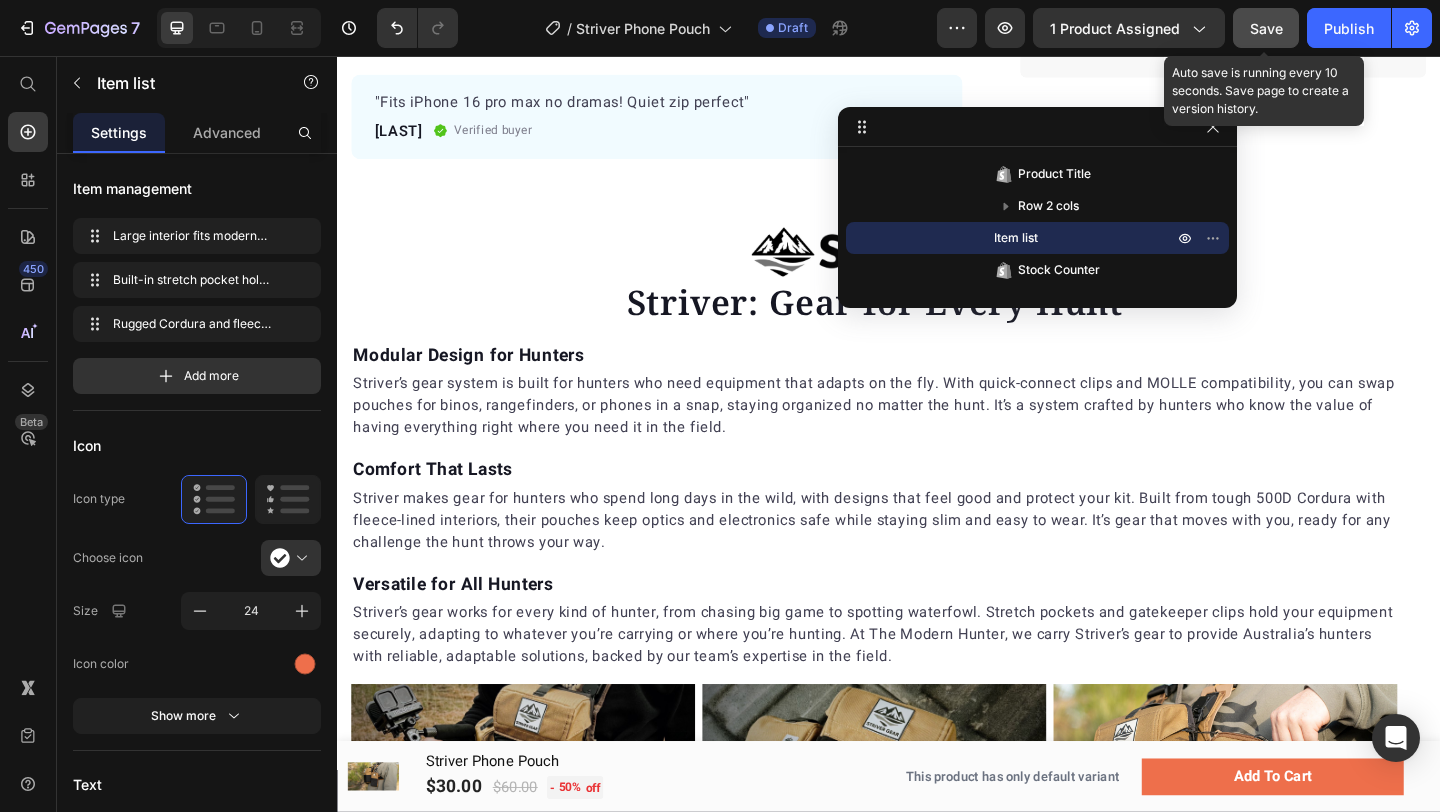 click on "Save" 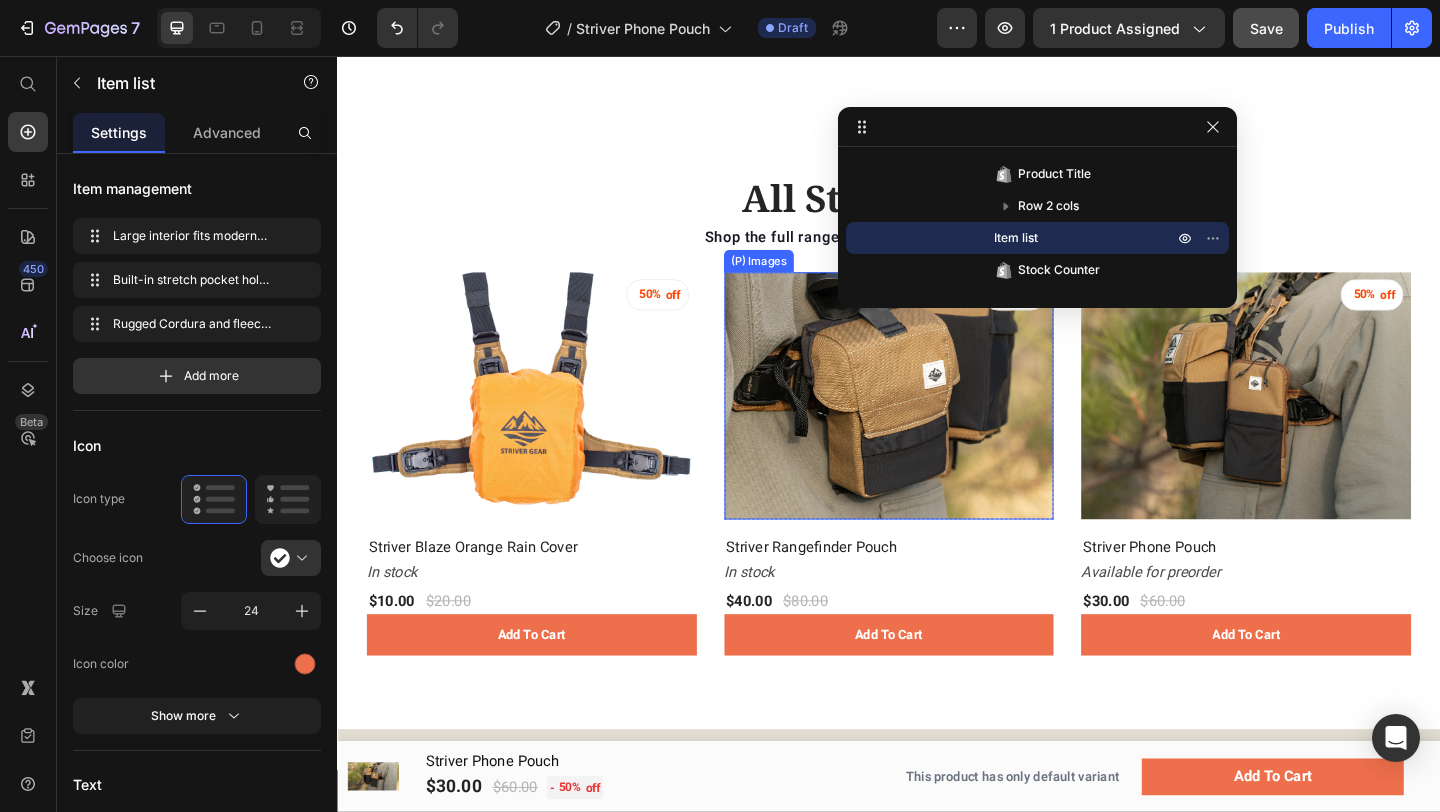 scroll, scrollTop: 2099, scrollLeft: 0, axis: vertical 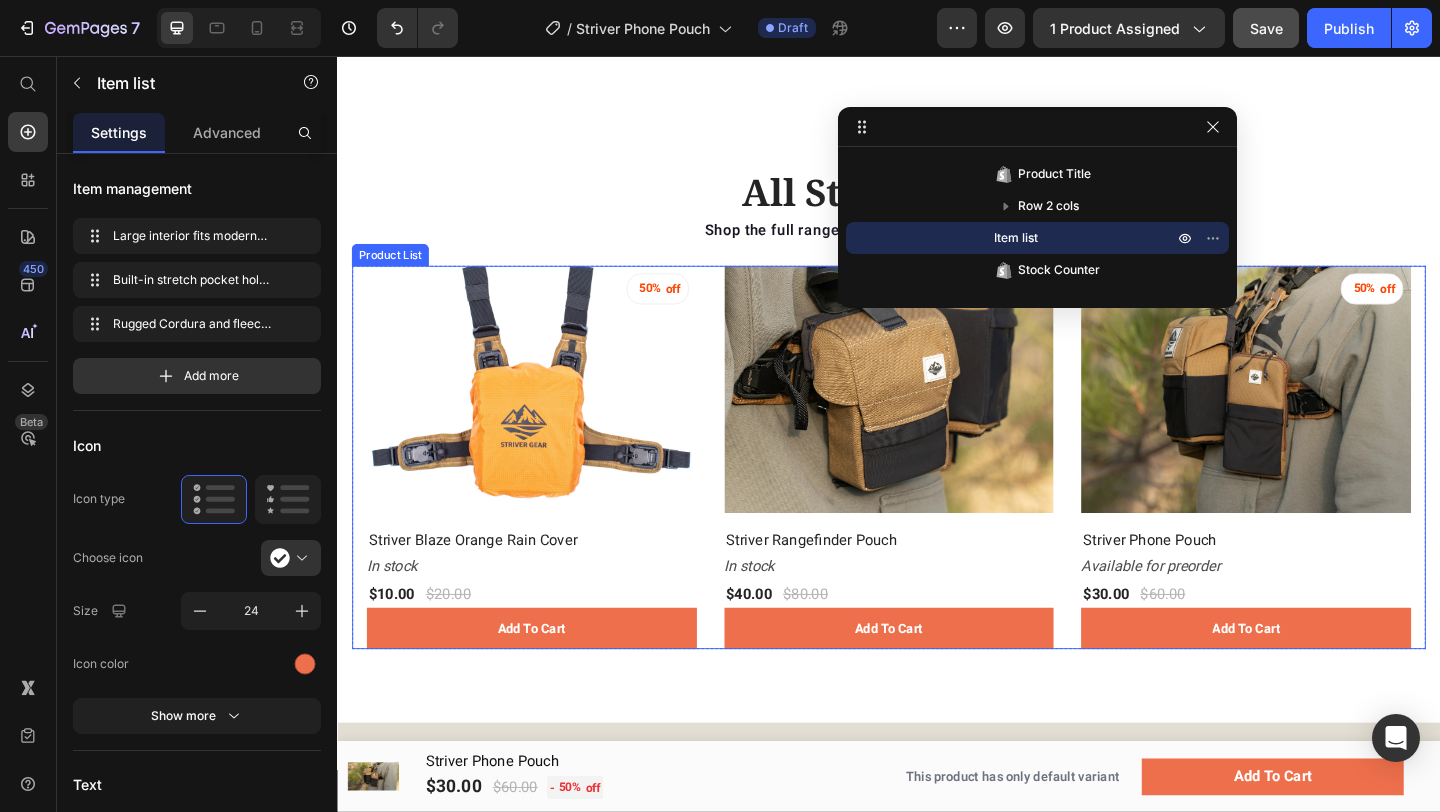 click on "50% off (P) Tag (P) Images Row Striver Blaze Orange Rain Cover (P) Title In stock Stock Counter $10.00 (P) Price $20.00 (P) Price Row add to cart (P) Cart Button Row Row Row 50% off (P) Tag (P) Images Row Striver Rangefinder Pouch (P) Title In stock Stock Counter $40.00 (P) Price $80.00 (P) Price Row add to cart (P) Cart Button Row Row Row 50% off (P) Tag (P) Images Row Striver Phone Pouch (P) Title Available for preorder Stock Counter $30.00 (P) Price $60.00 (P) Price Row add to cart (P) Cart Button Row Row Row" at bounding box center [937, 492] 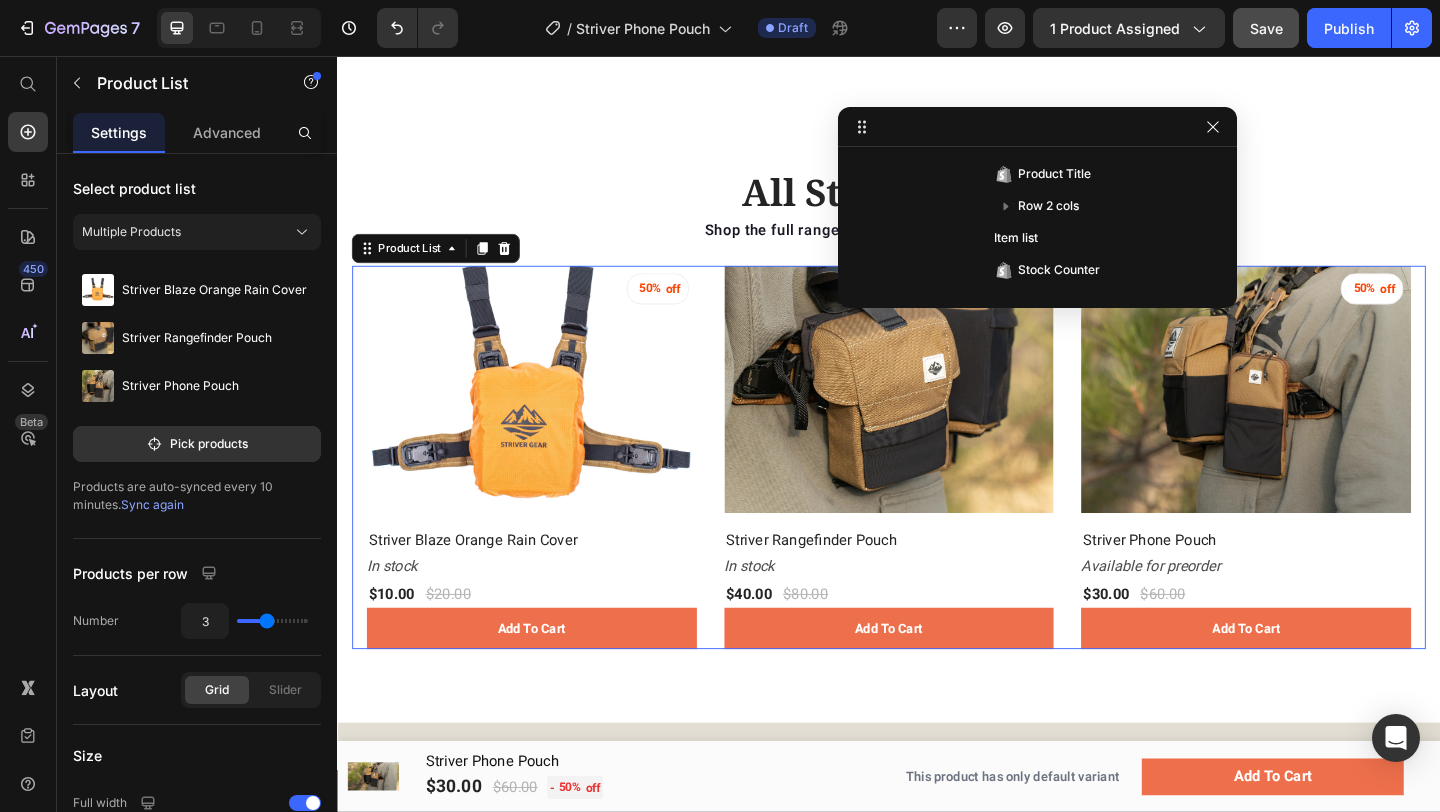 scroll, scrollTop: 1085, scrollLeft: 0, axis: vertical 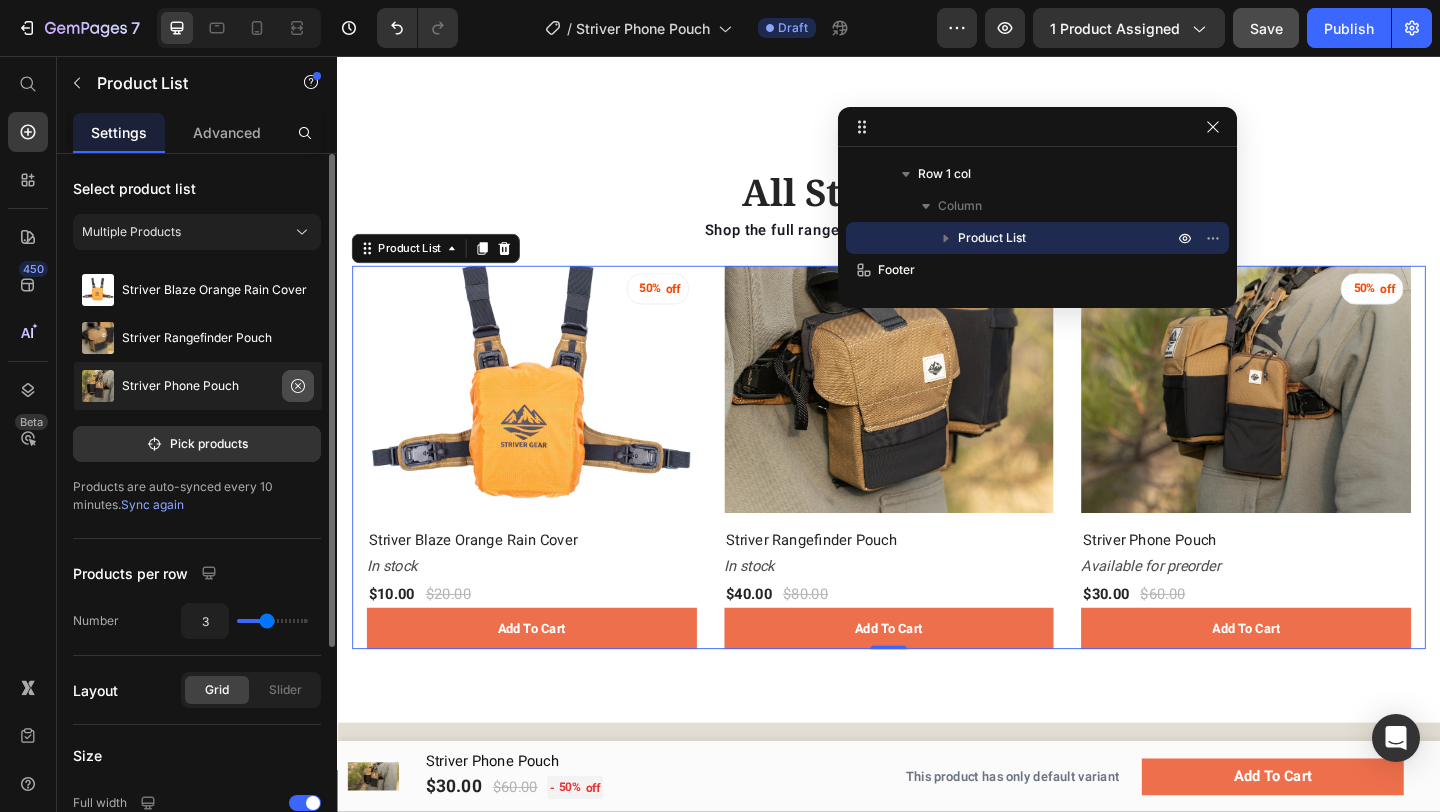 click 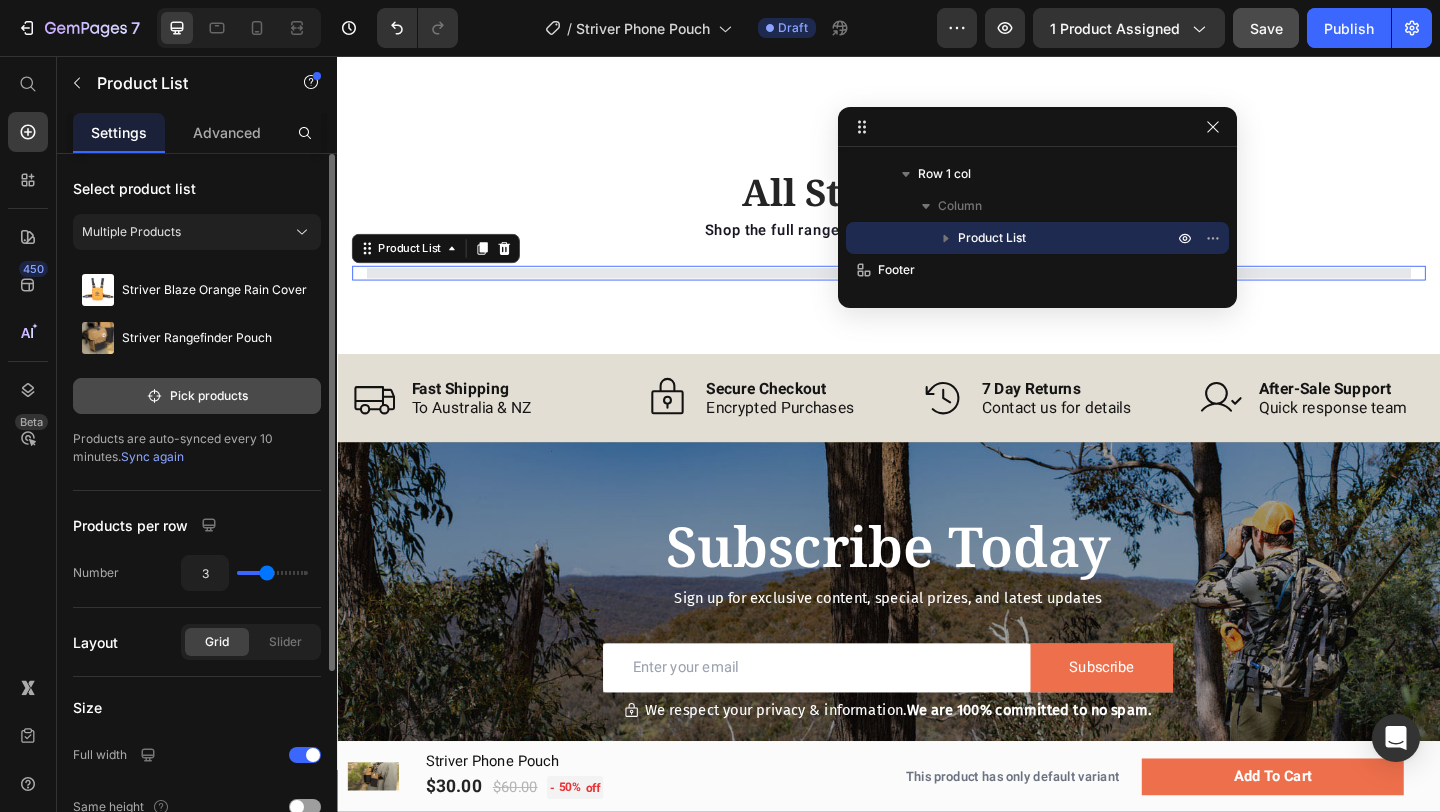 click on "Pick products" at bounding box center (197, 396) 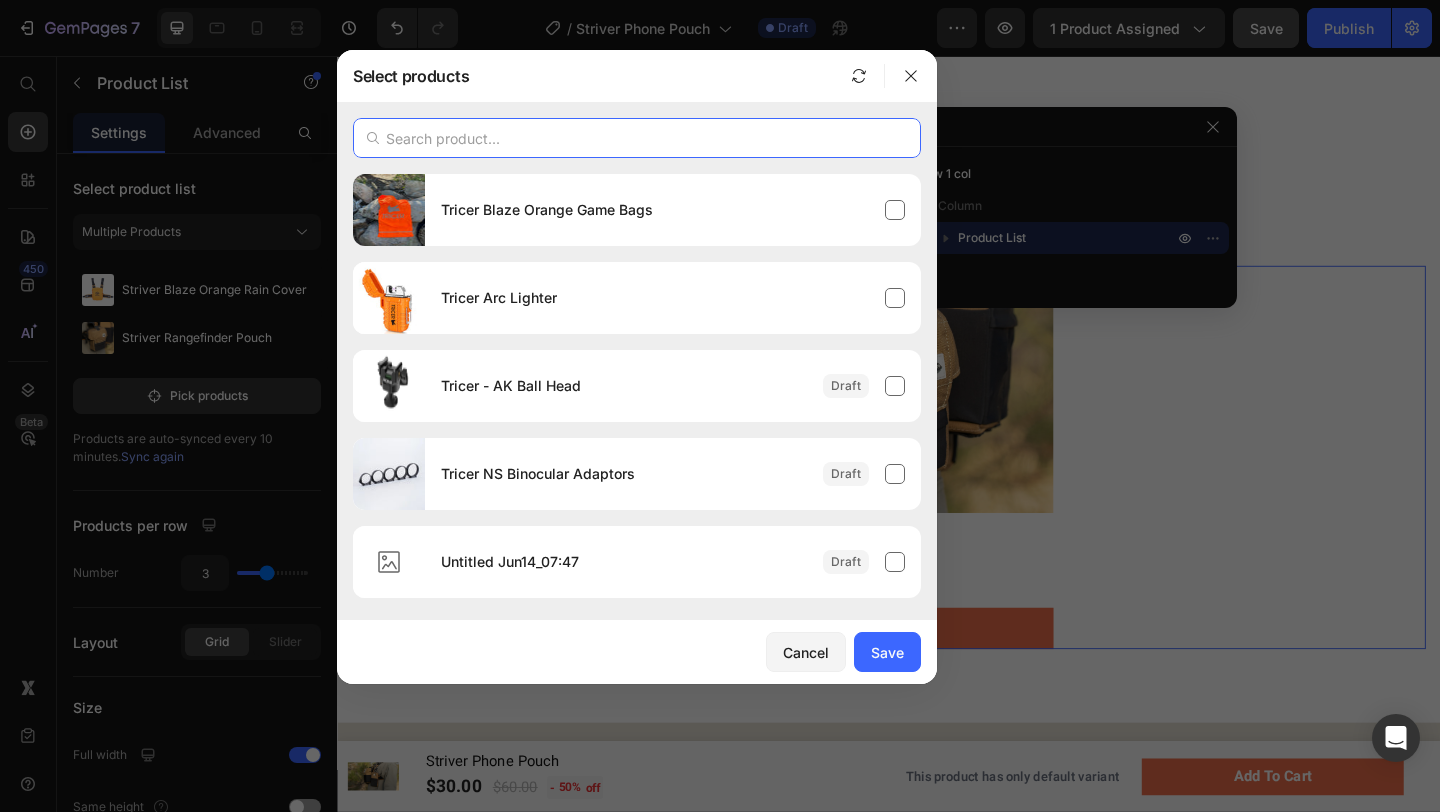 click at bounding box center [637, 138] 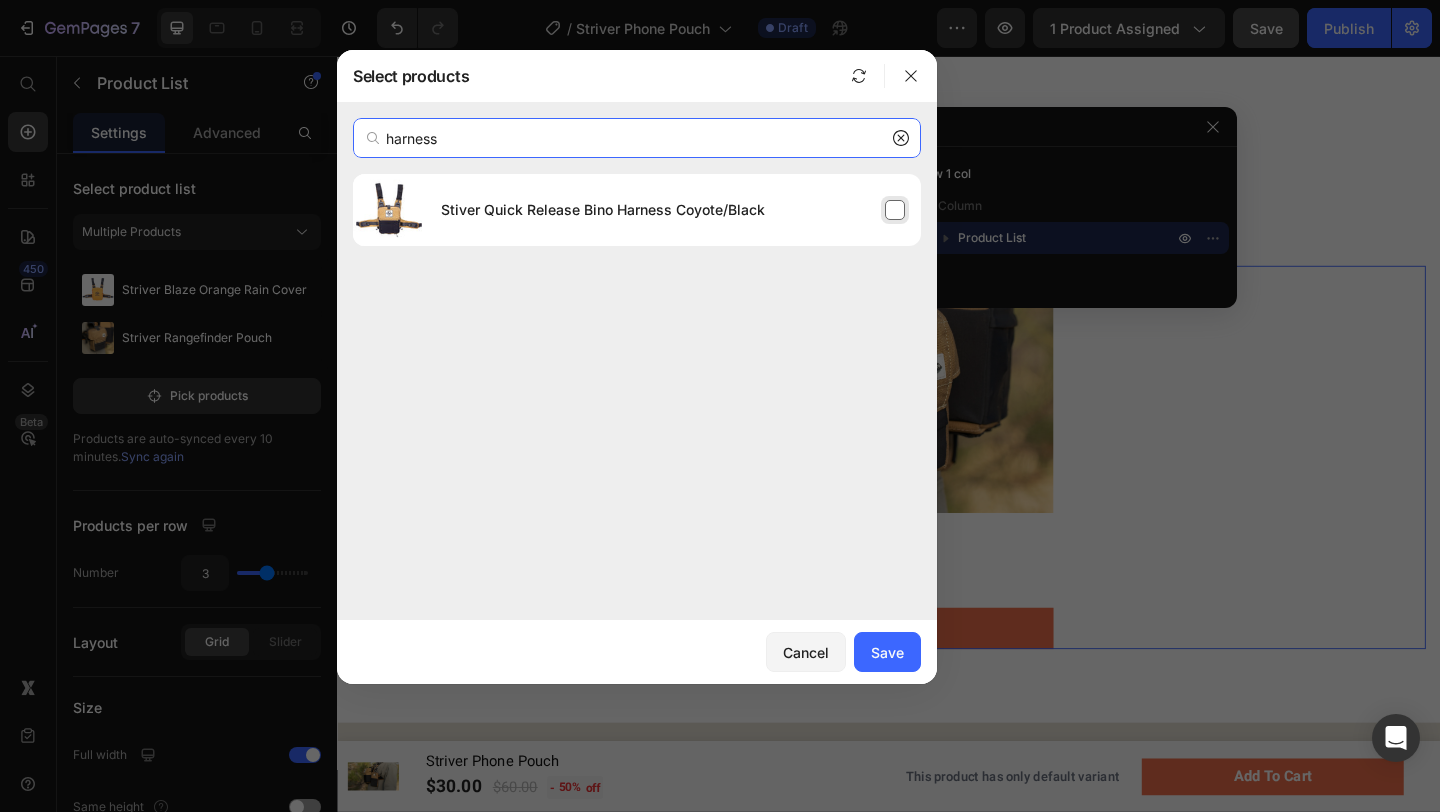 type on "harness" 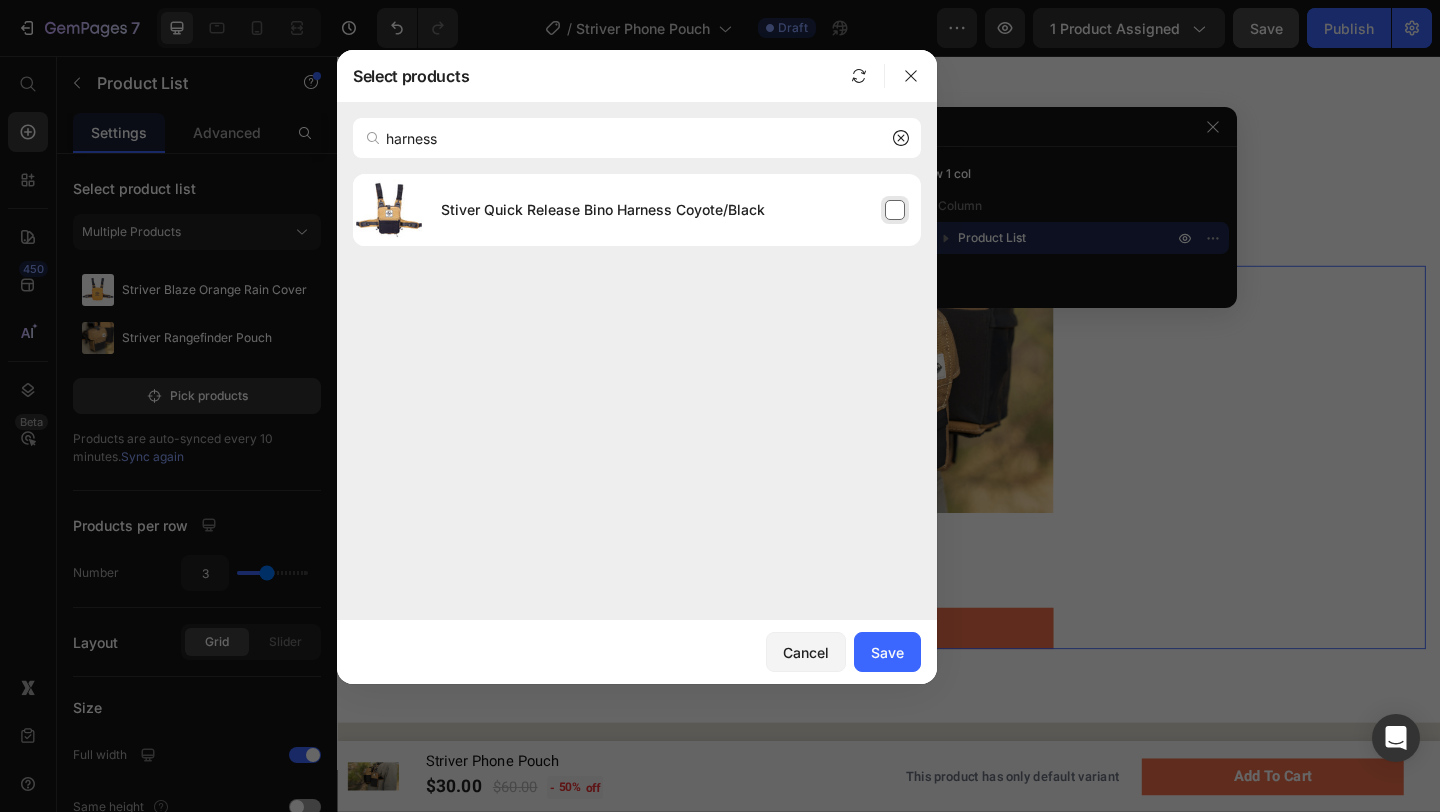 click on "Stiver Quick Release Bino Harness Coyote/Black" at bounding box center [673, 210] 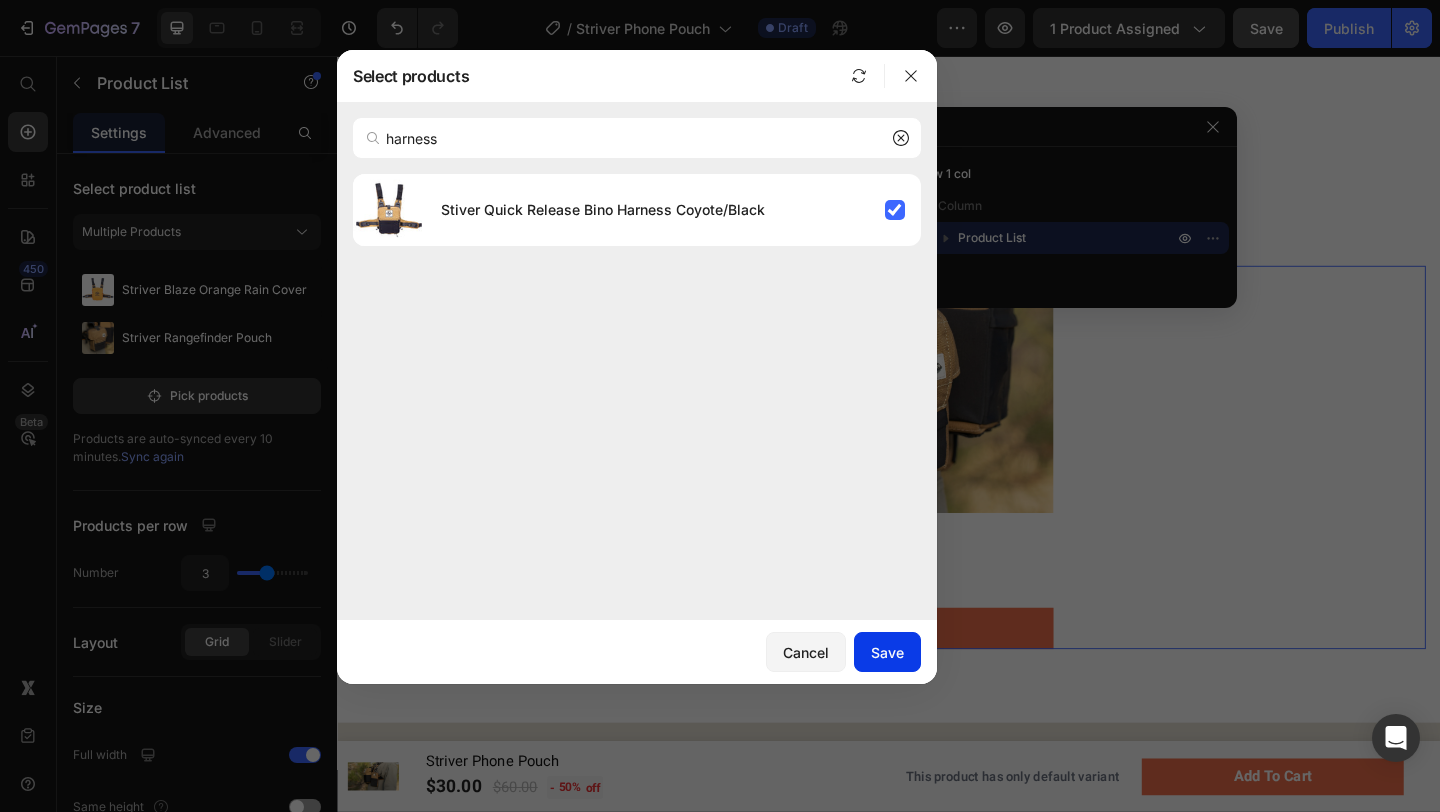 click on "Save" at bounding box center (887, 652) 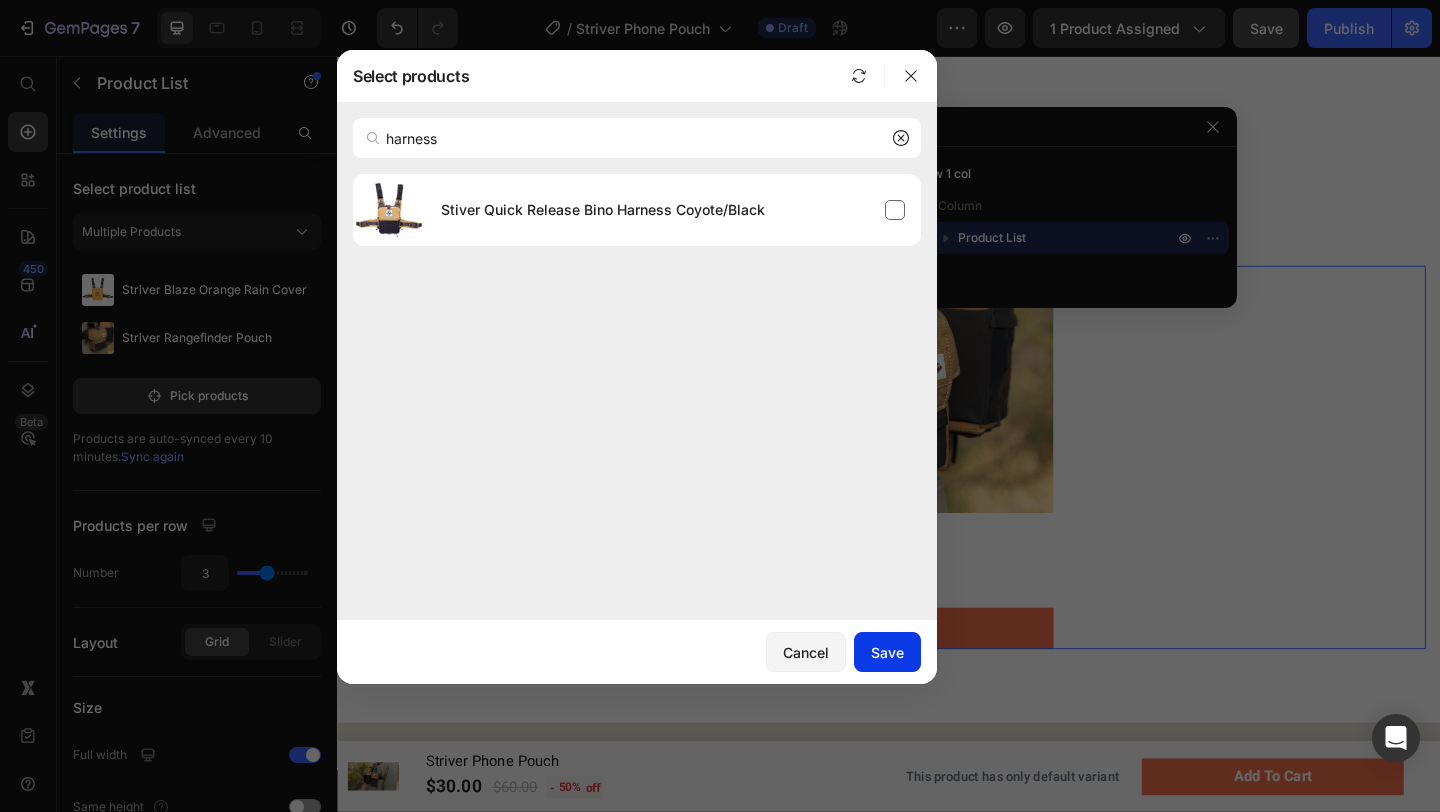 type 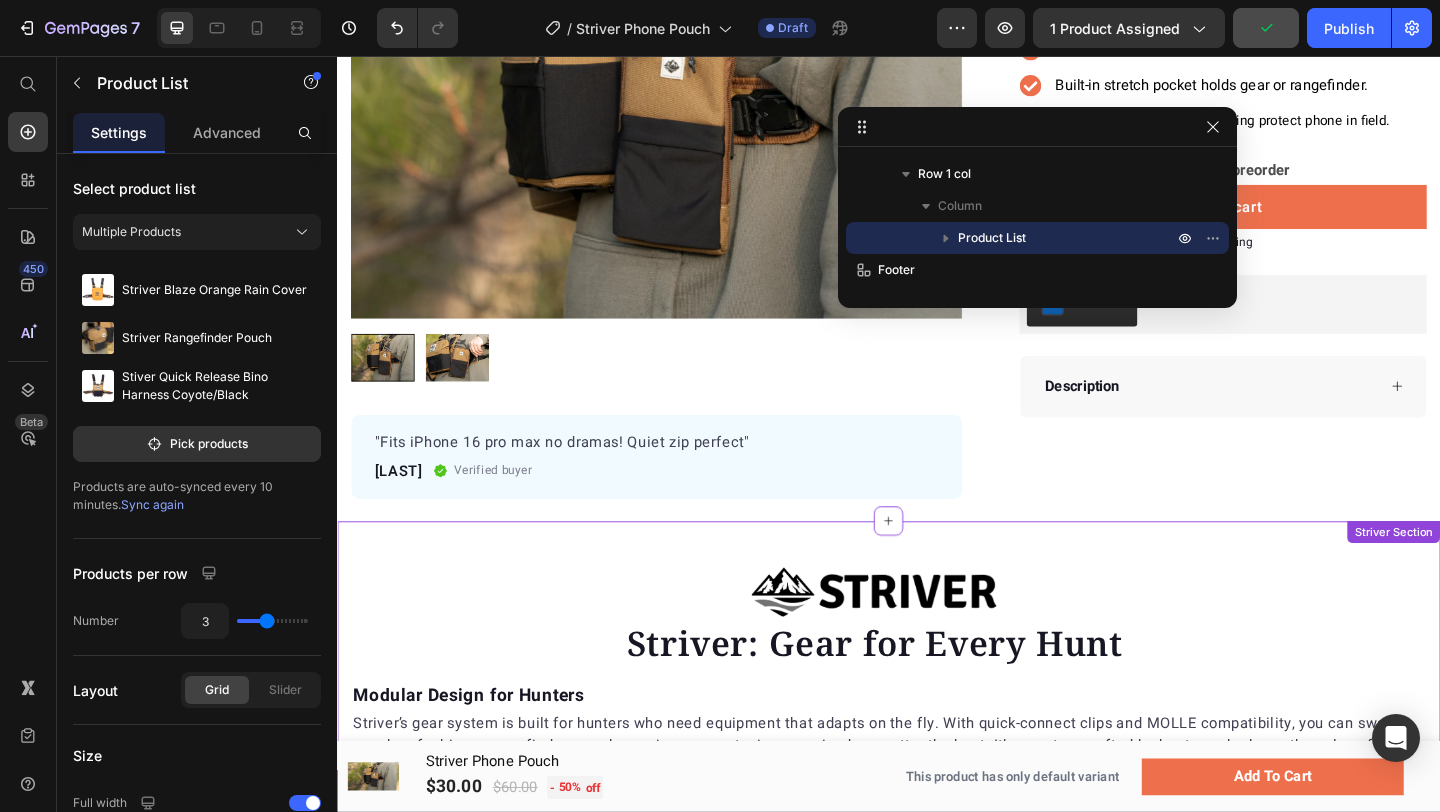 scroll, scrollTop: 0, scrollLeft: 0, axis: both 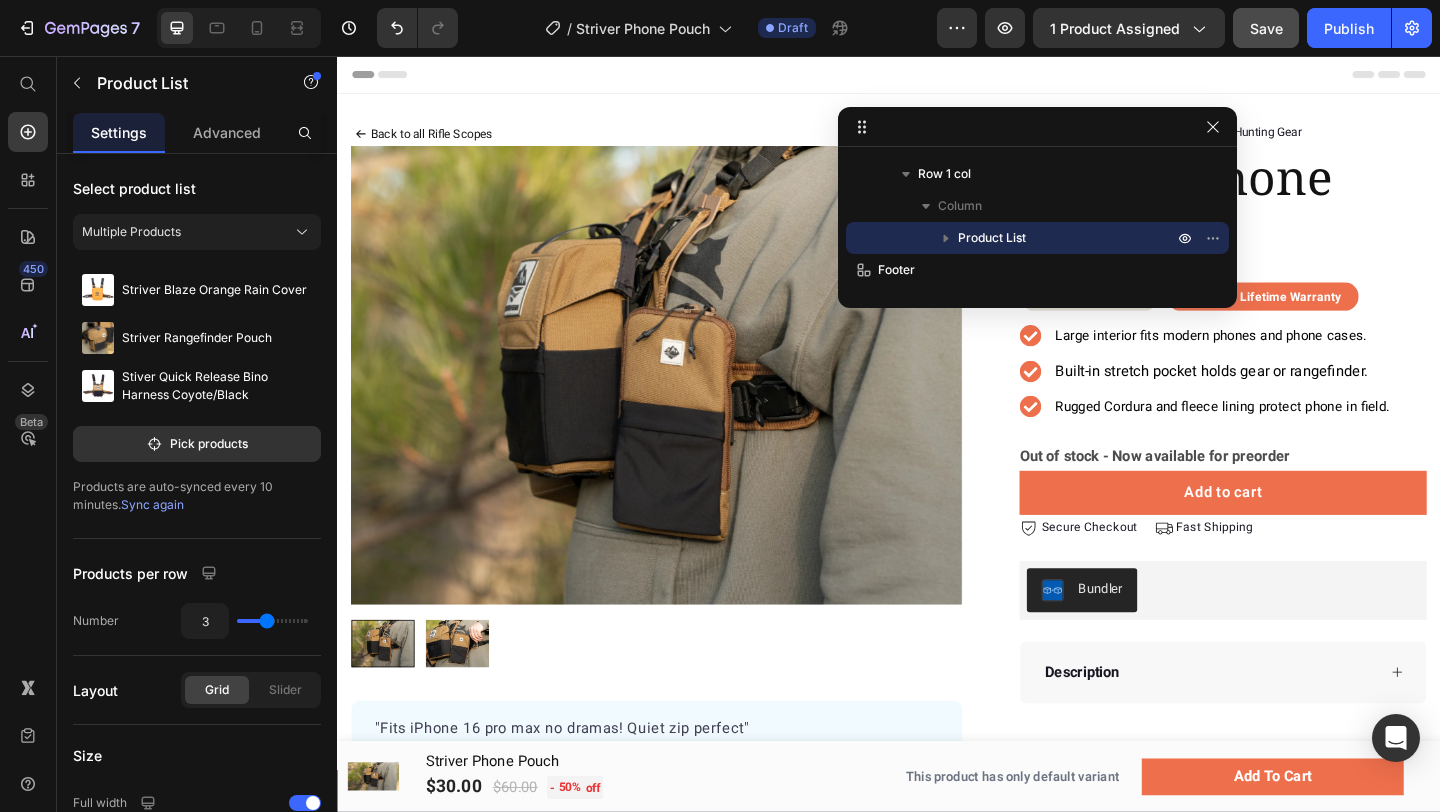 click on "Save" at bounding box center [1266, 28] 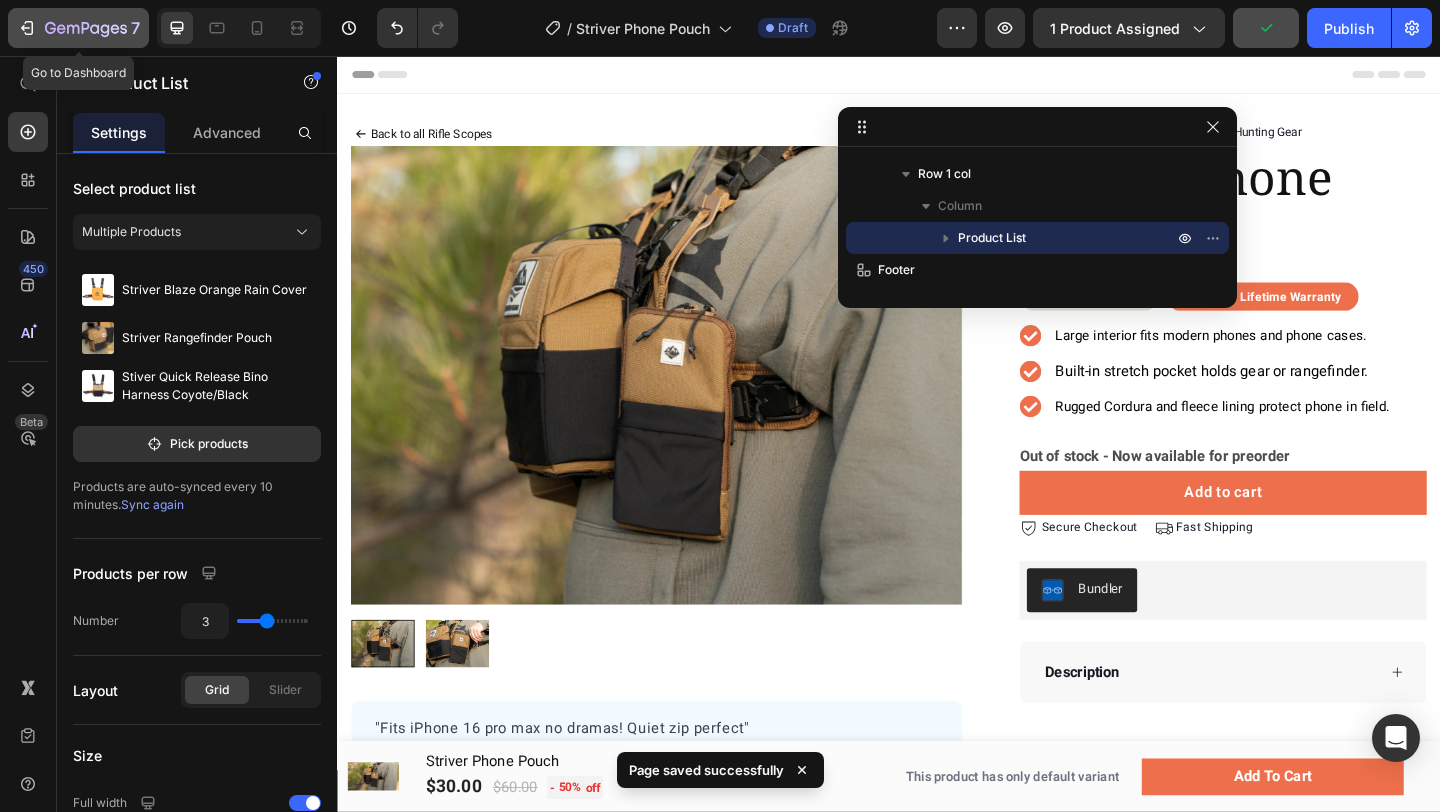 click 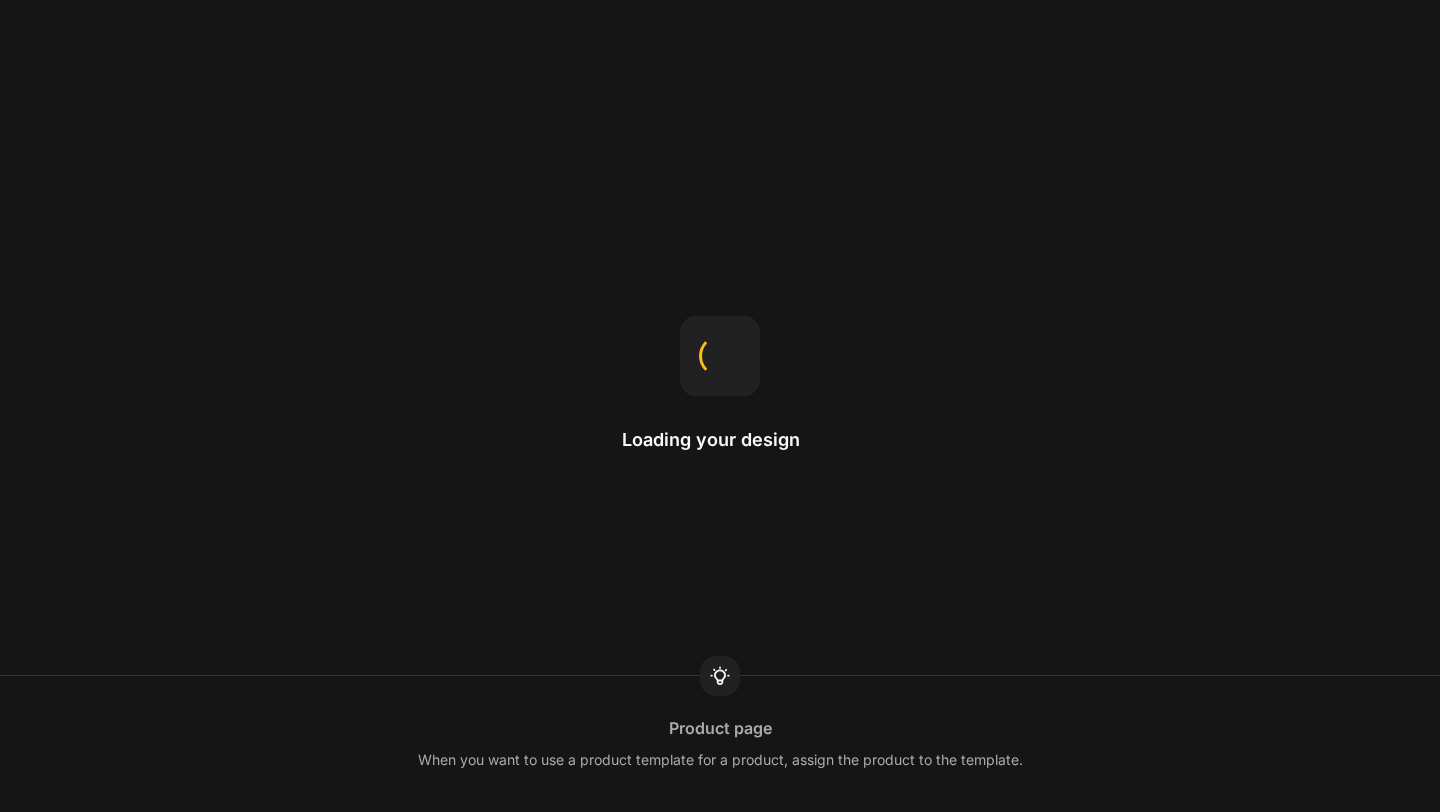 scroll, scrollTop: 0, scrollLeft: 0, axis: both 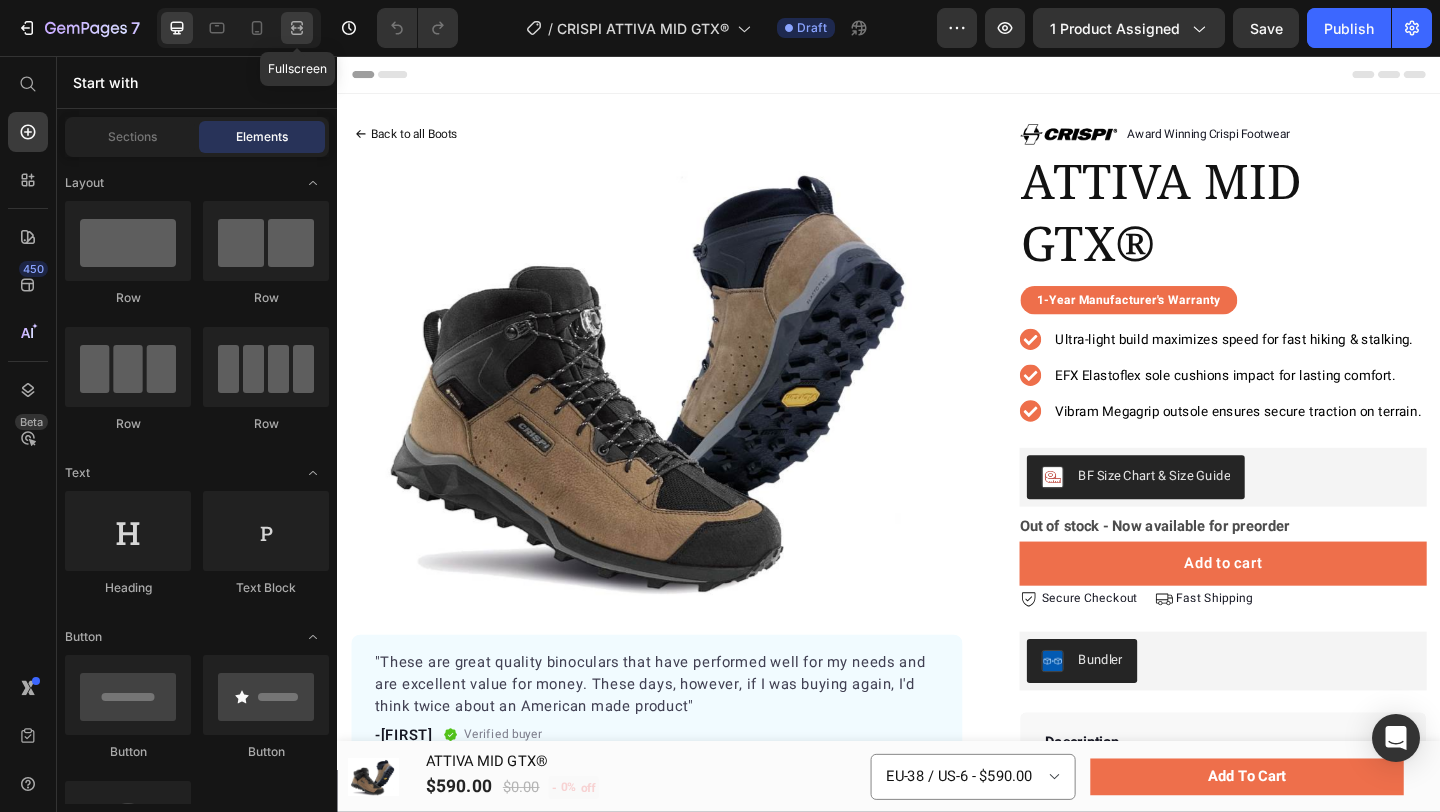 click 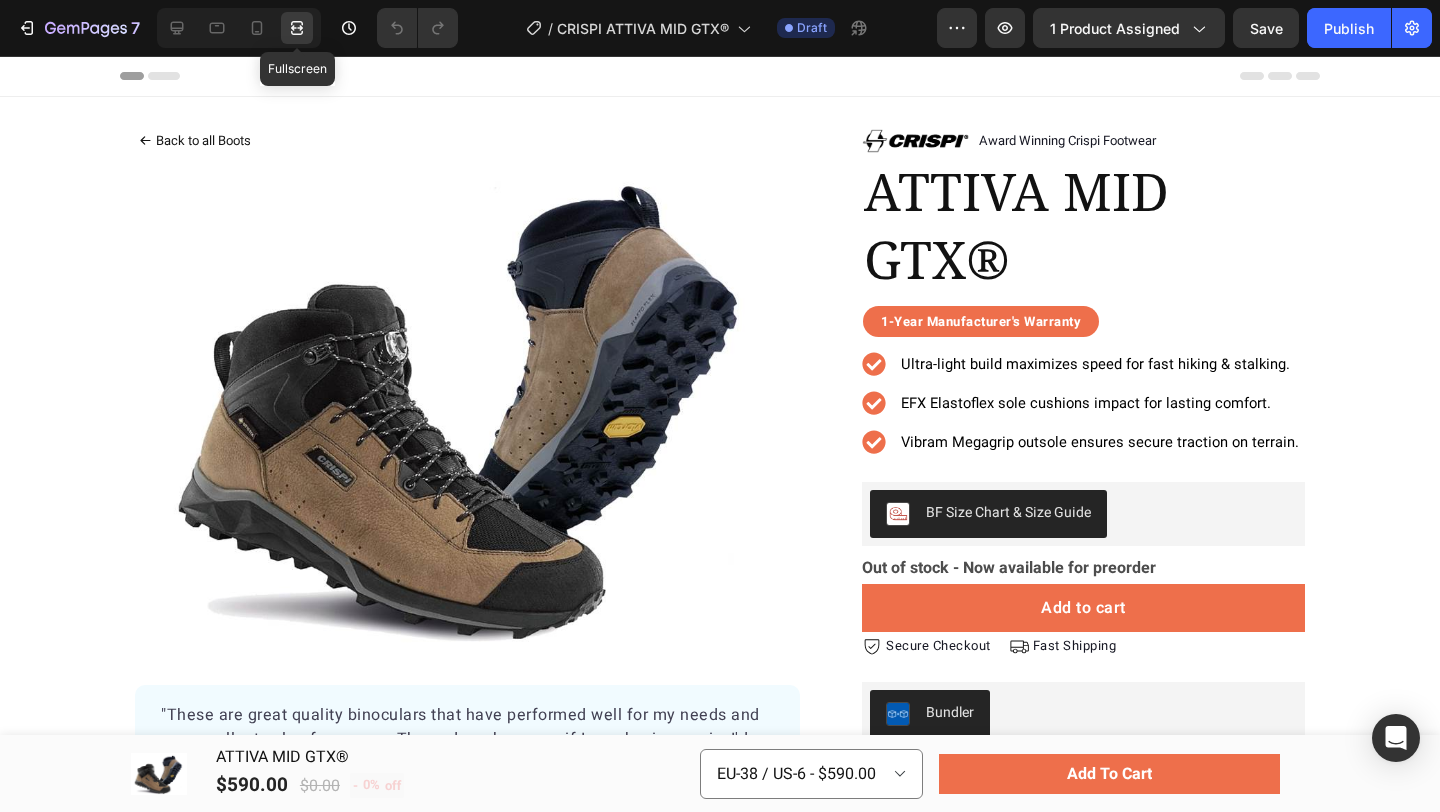 click 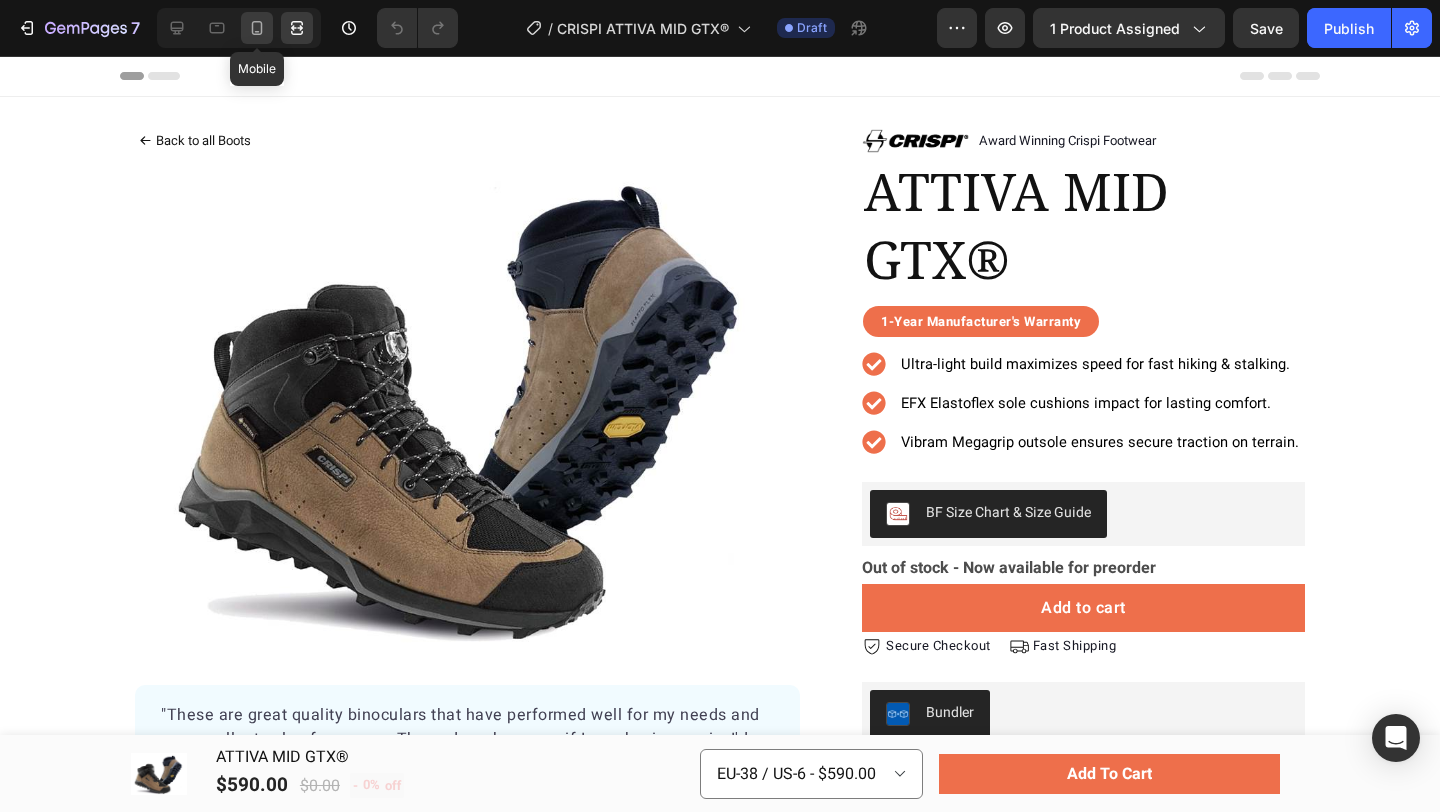 click 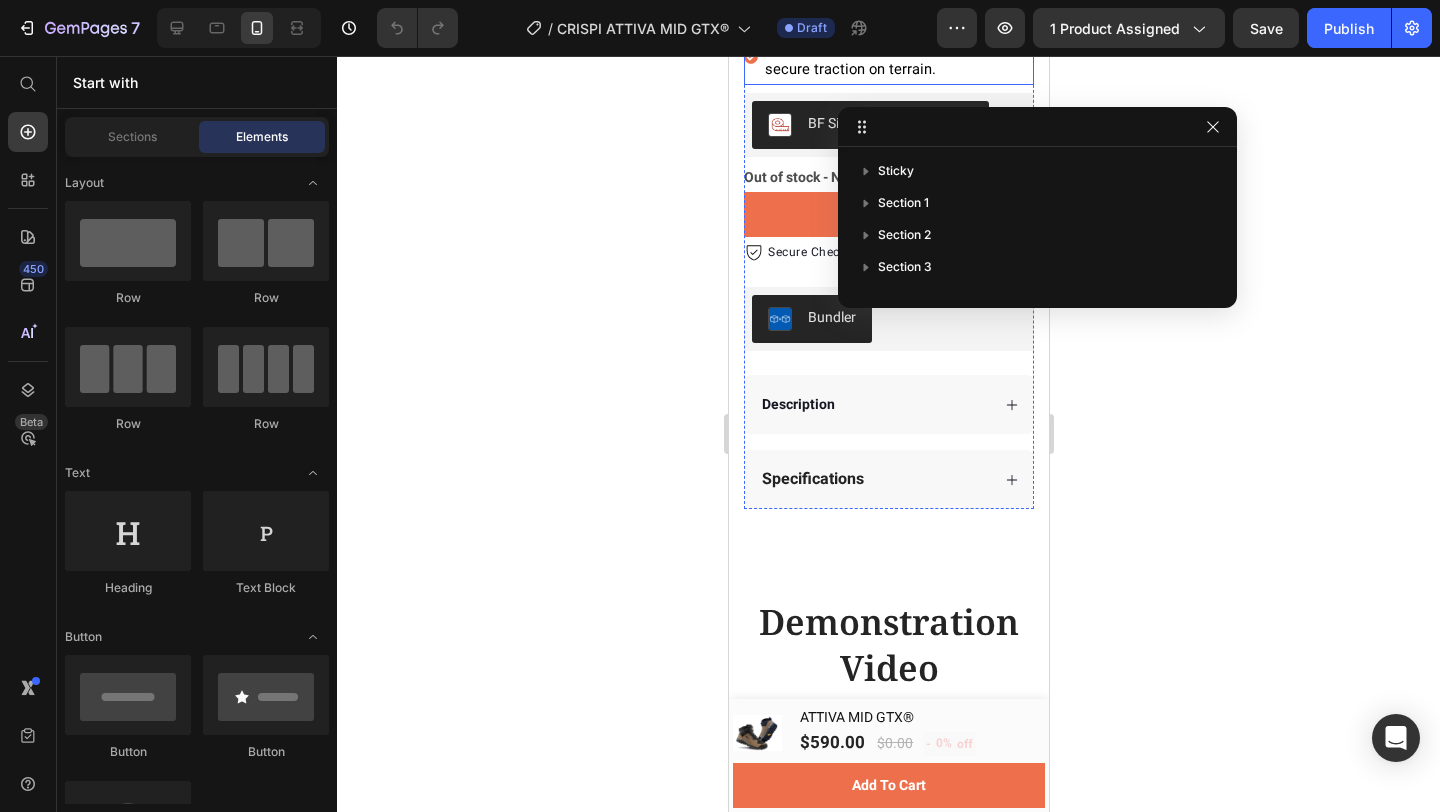 scroll, scrollTop: 569, scrollLeft: 0, axis: vertical 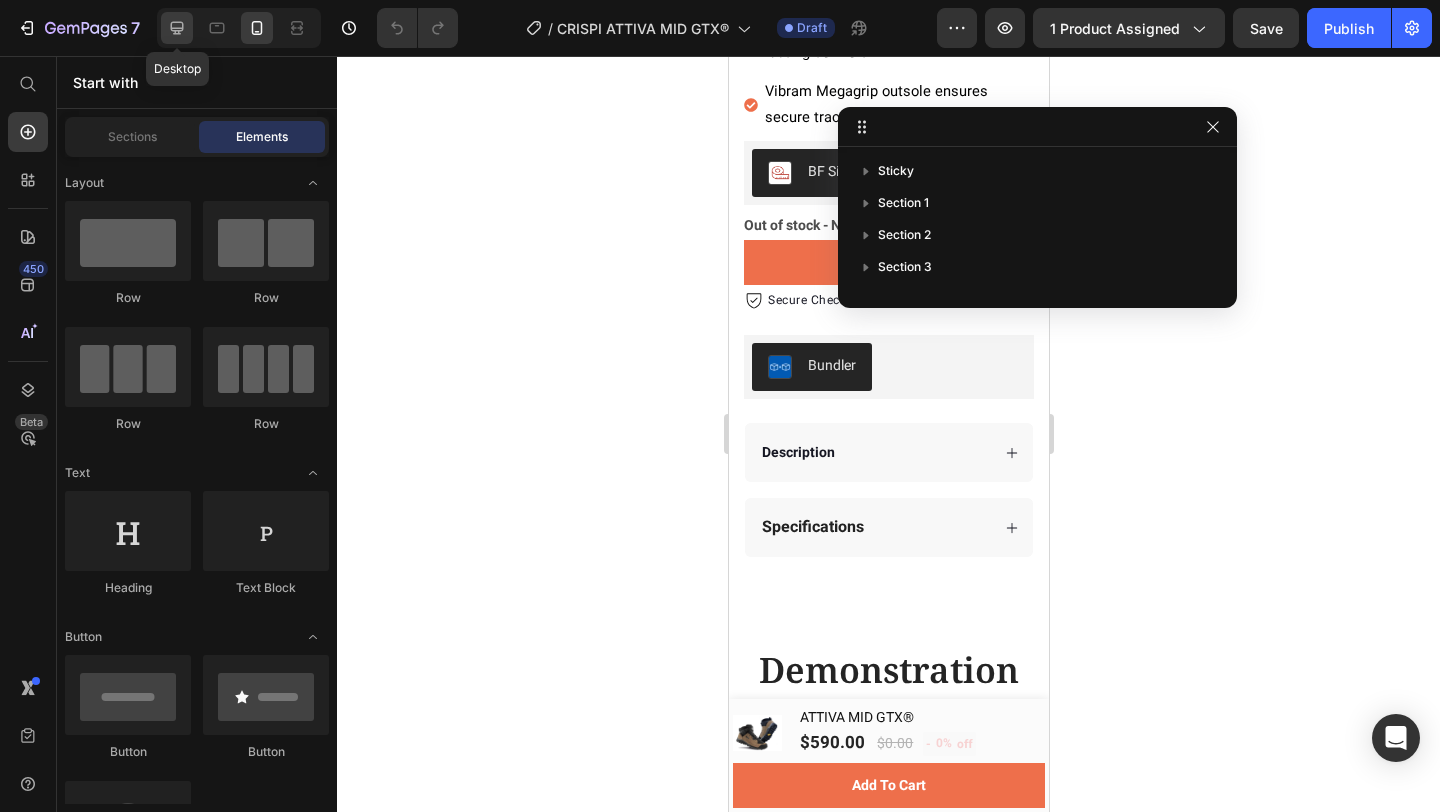 click 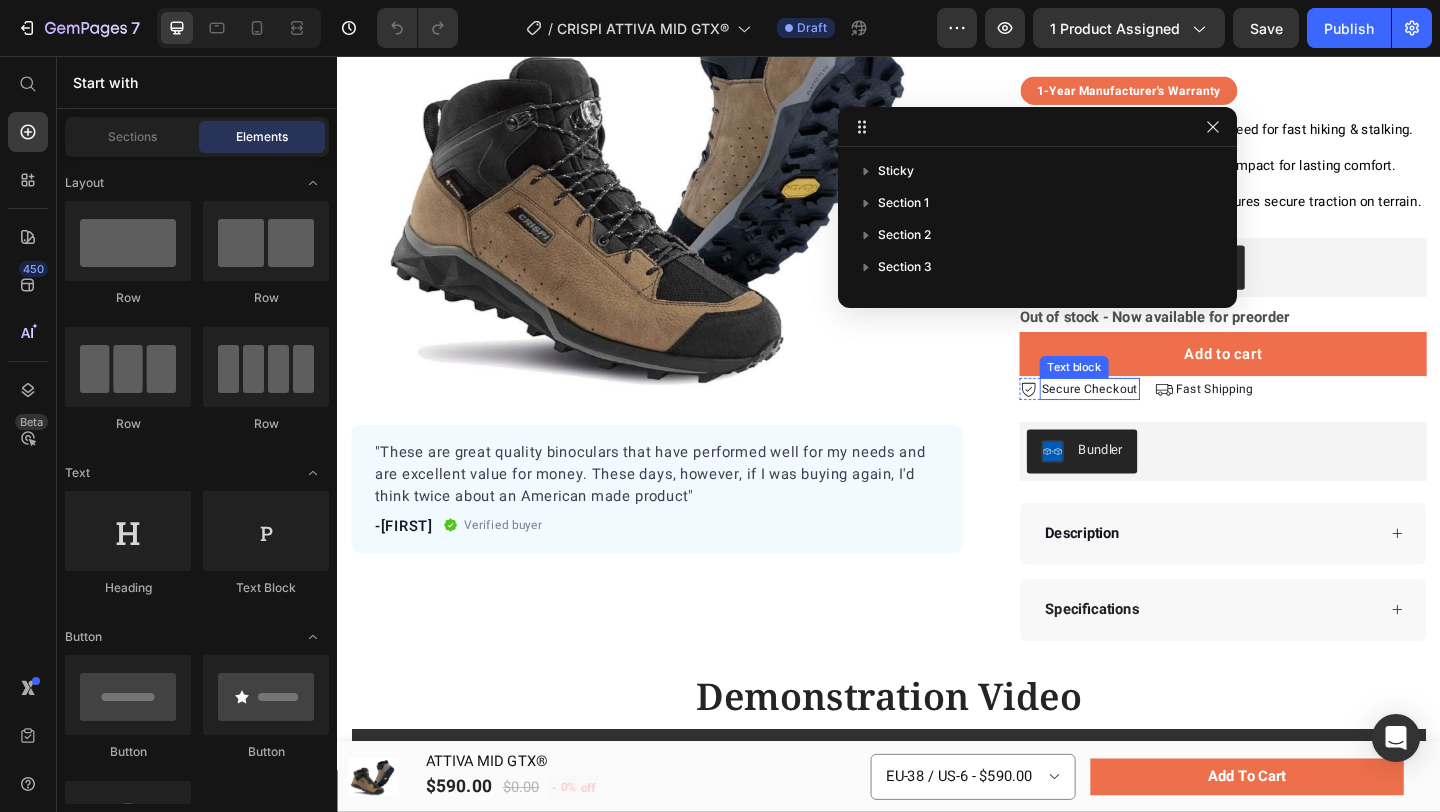 scroll, scrollTop: 242, scrollLeft: 0, axis: vertical 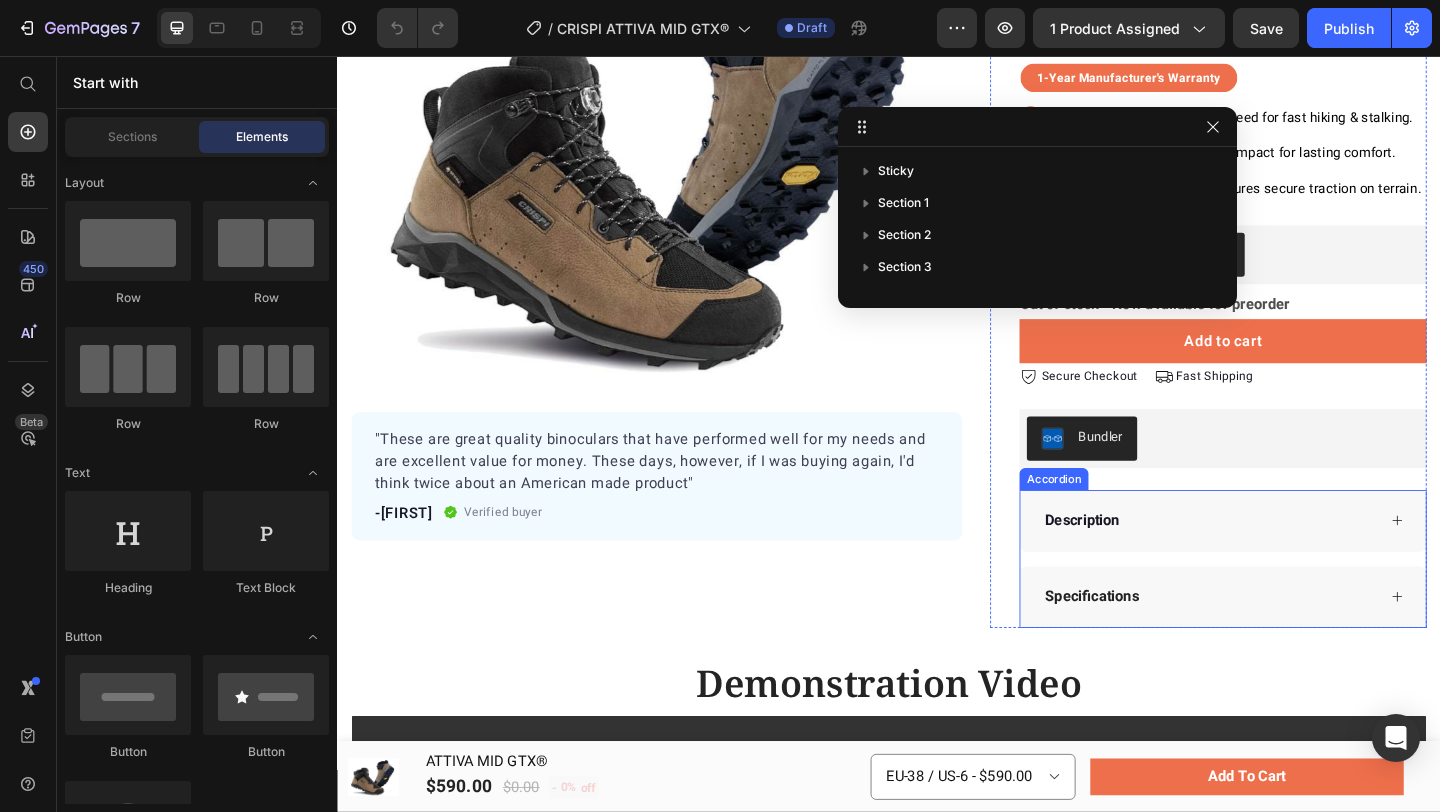 click on "Specifications" at bounding box center [1300, 644] 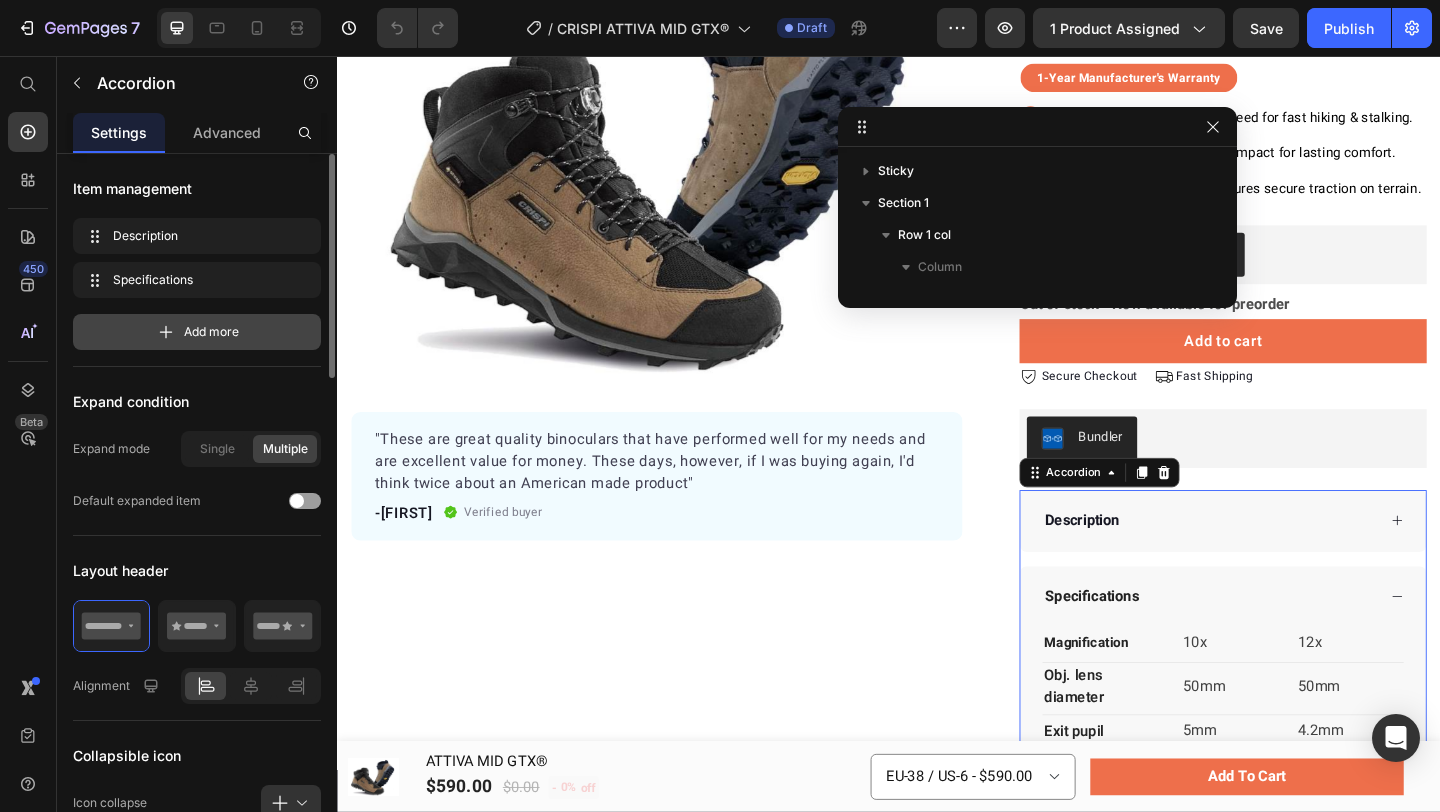scroll, scrollTop: 541, scrollLeft: 0, axis: vertical 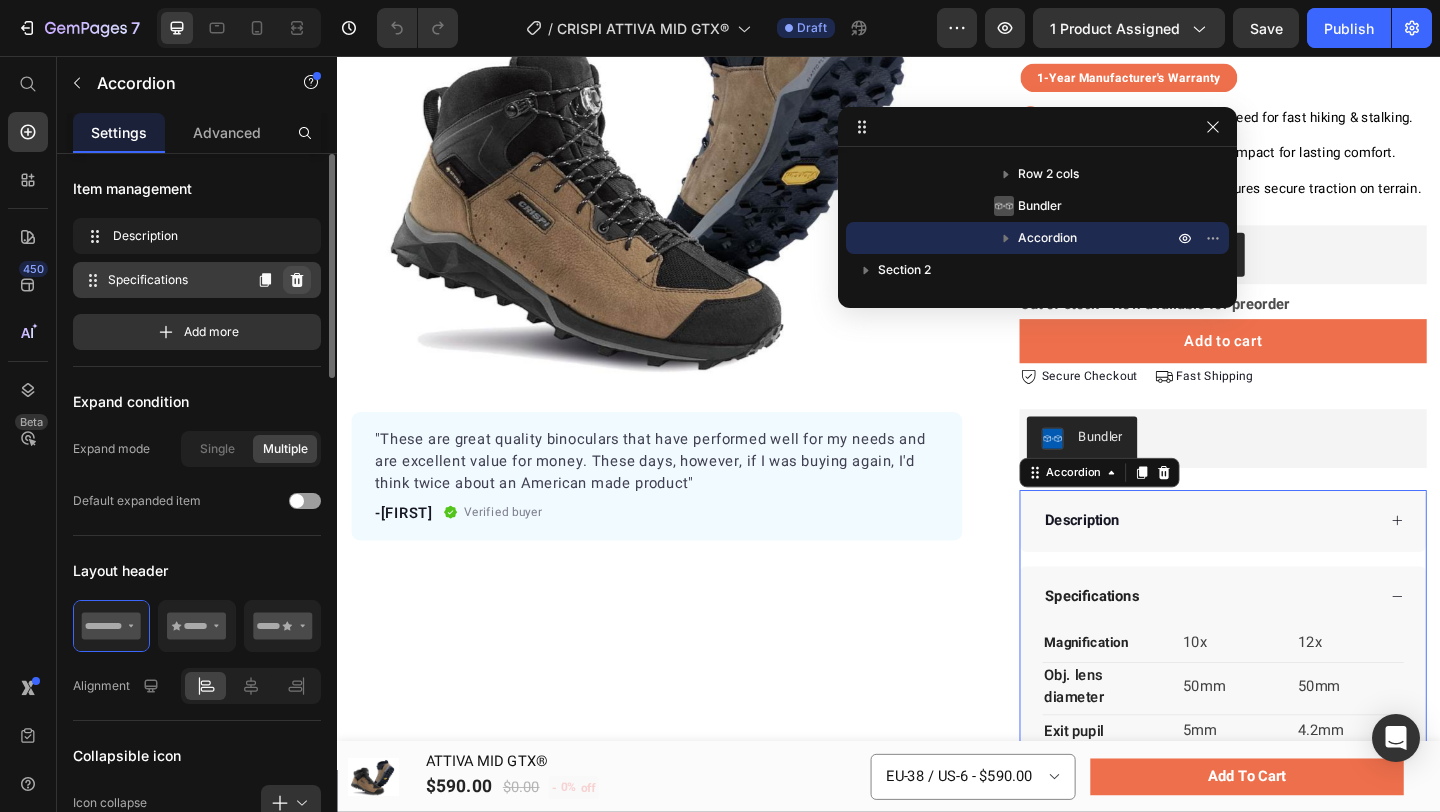 click 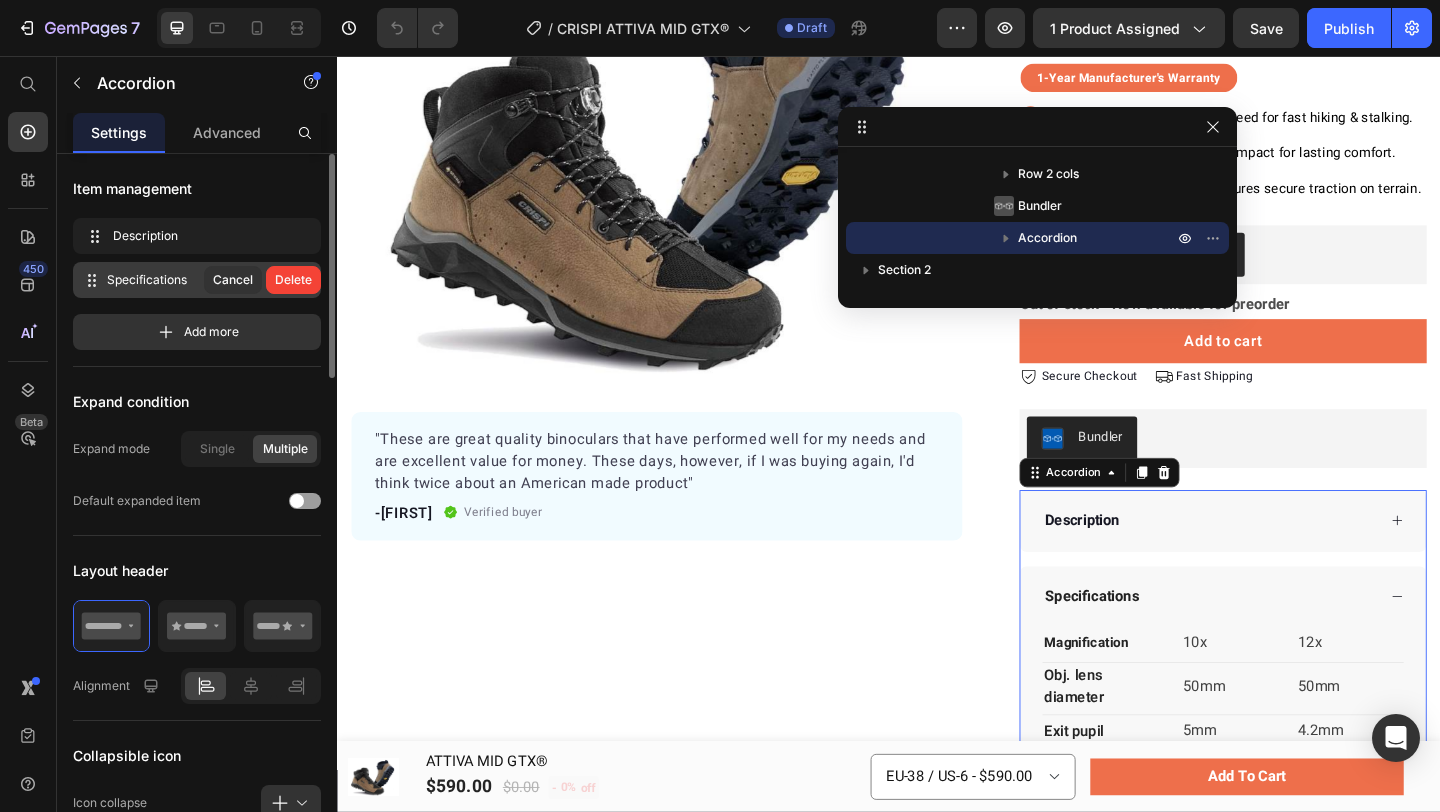 click on "Delete" at bounding box center (293, 280) 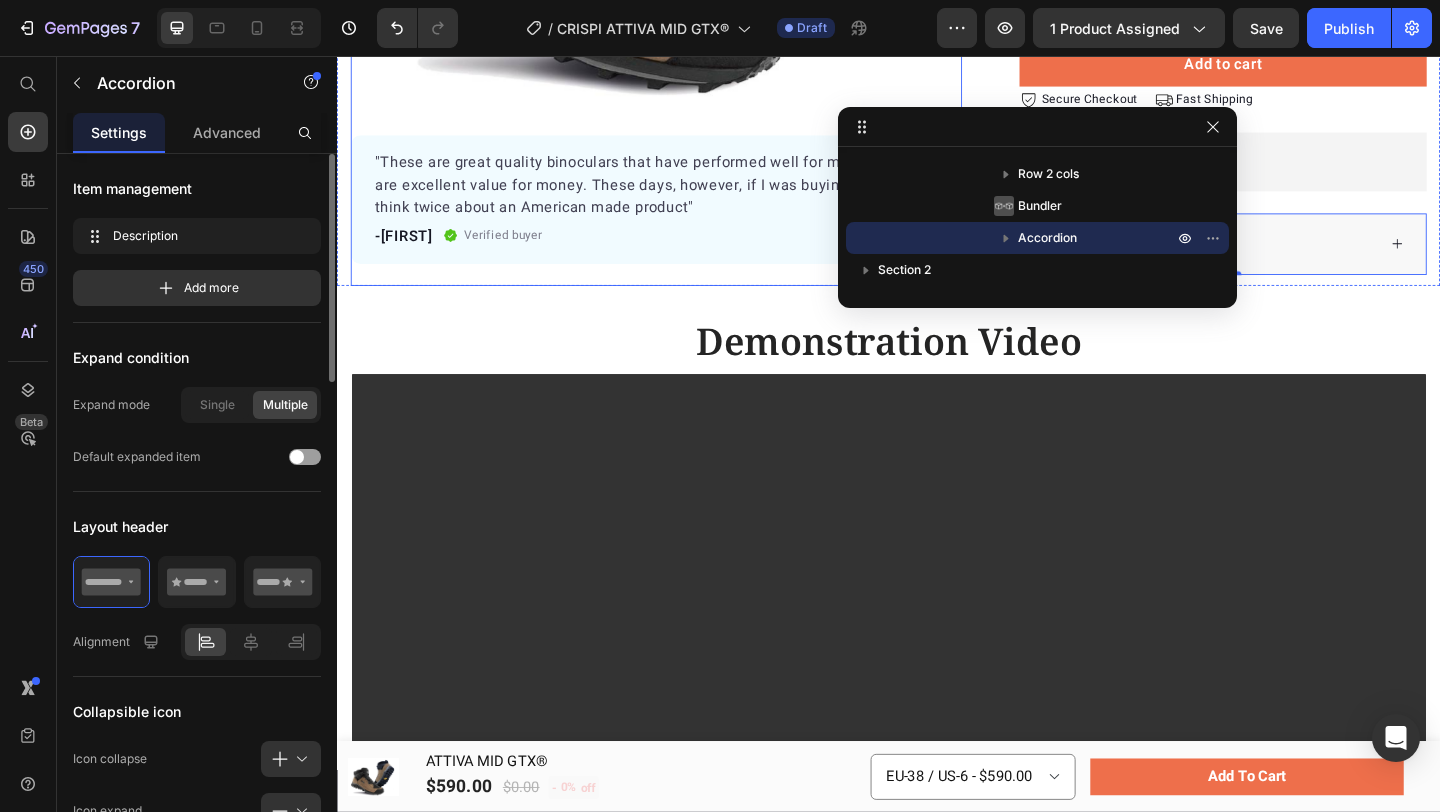 scroll, scrollTop: 497, scrollLeft: 0, axis: vertical 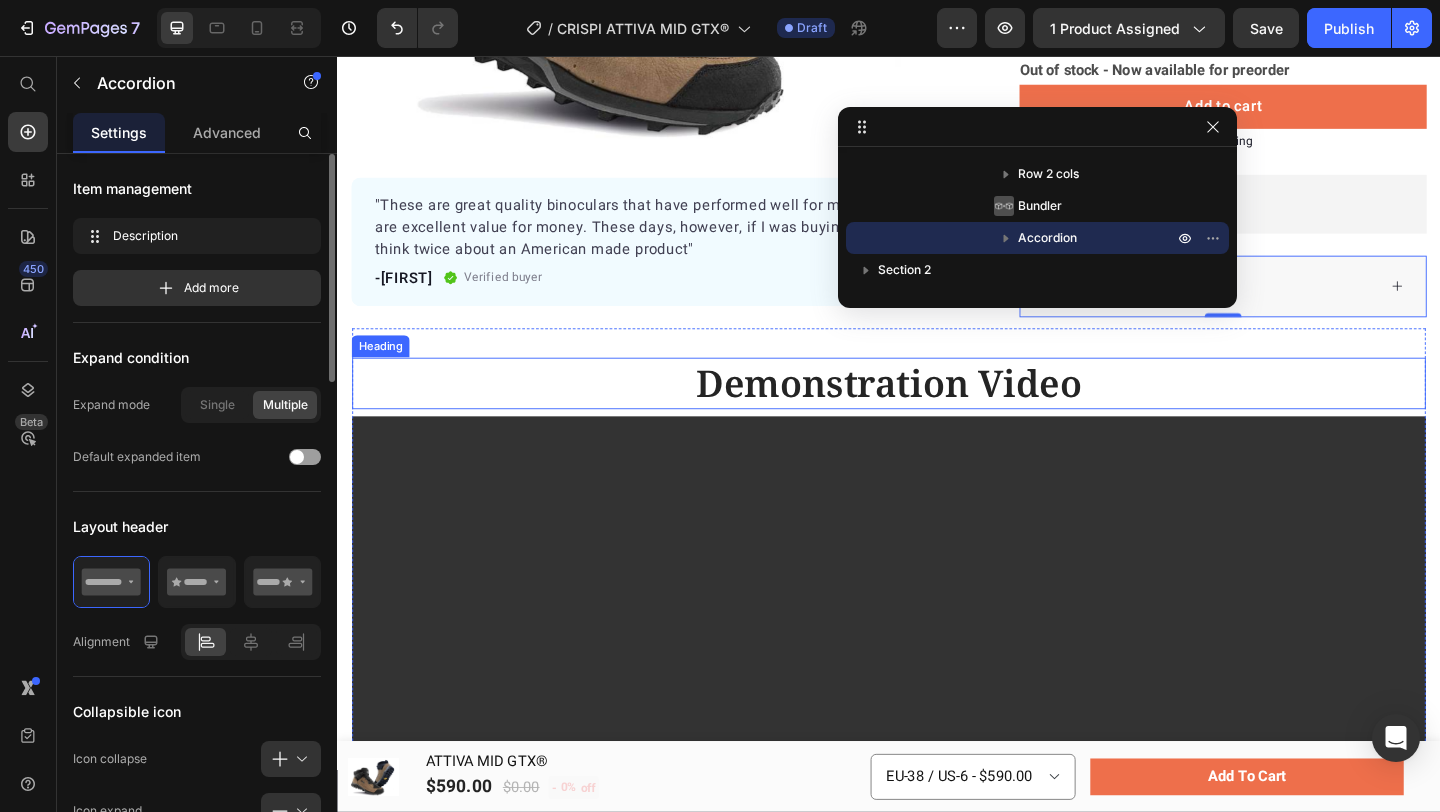 click on "Demonstration Video" at bounding box center [937, 412] 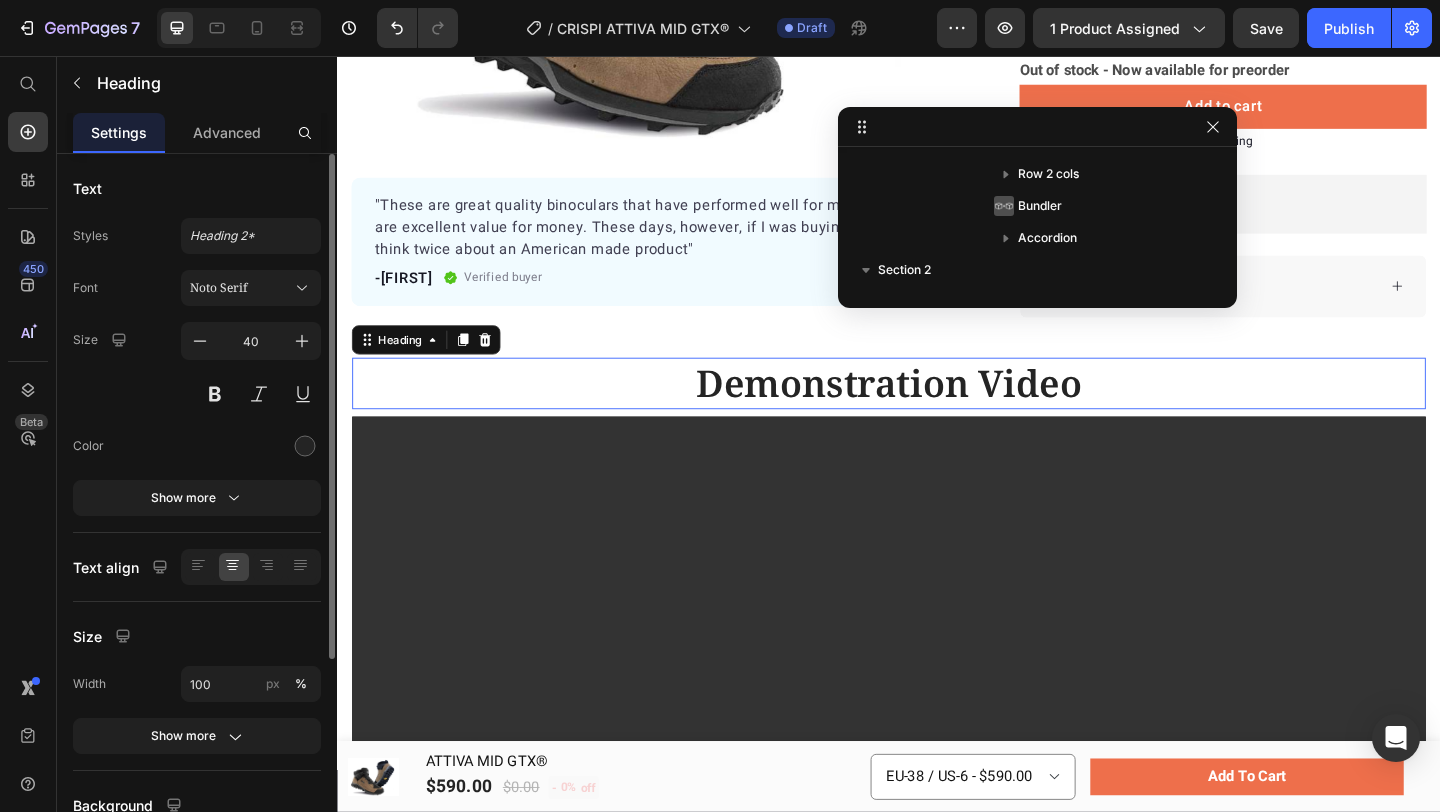 scroll, scrollTop: 637, scrollLeft: 0, axis: vertical 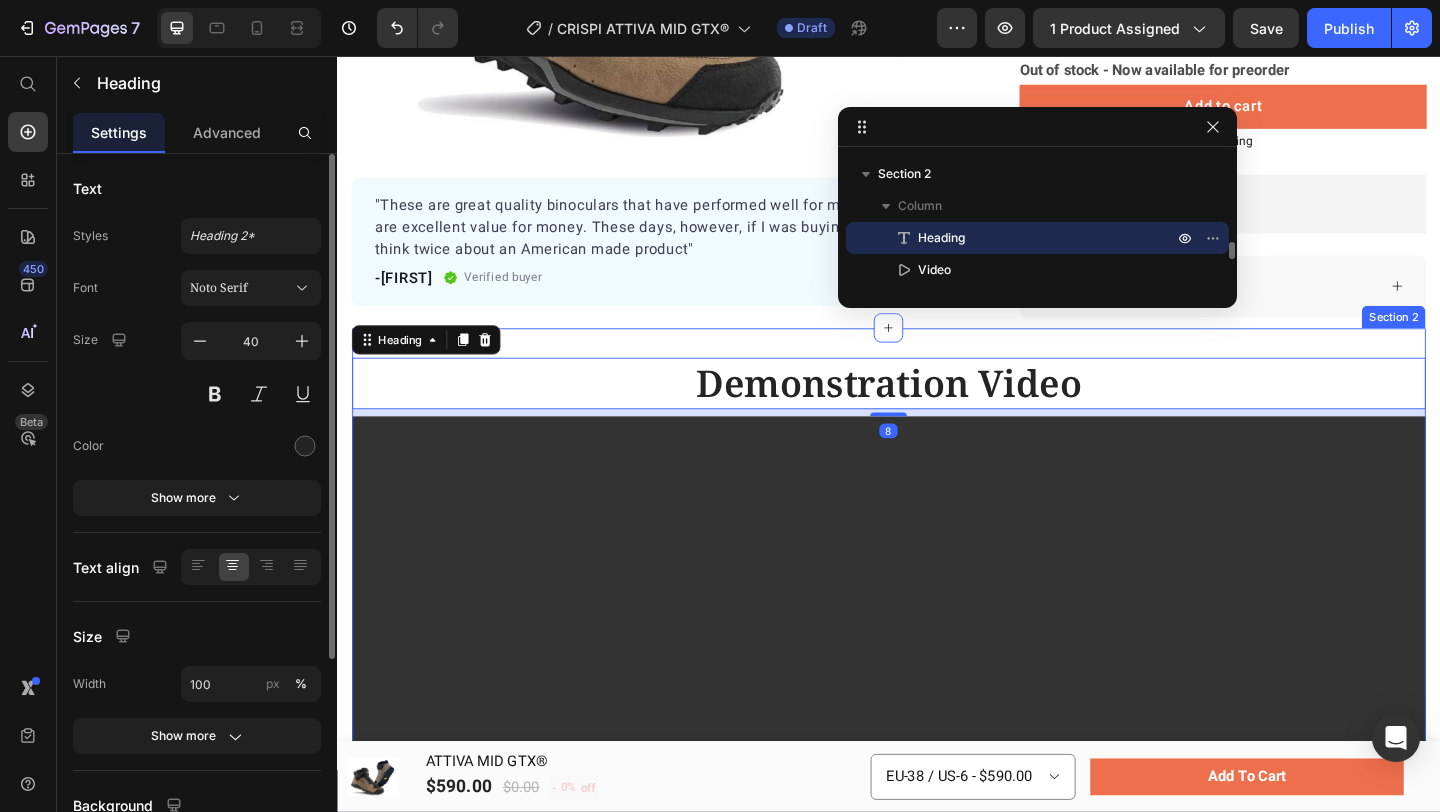 click on "Demonstration Video Heading   8 Video Section 2" at bounding box center [937, 744] 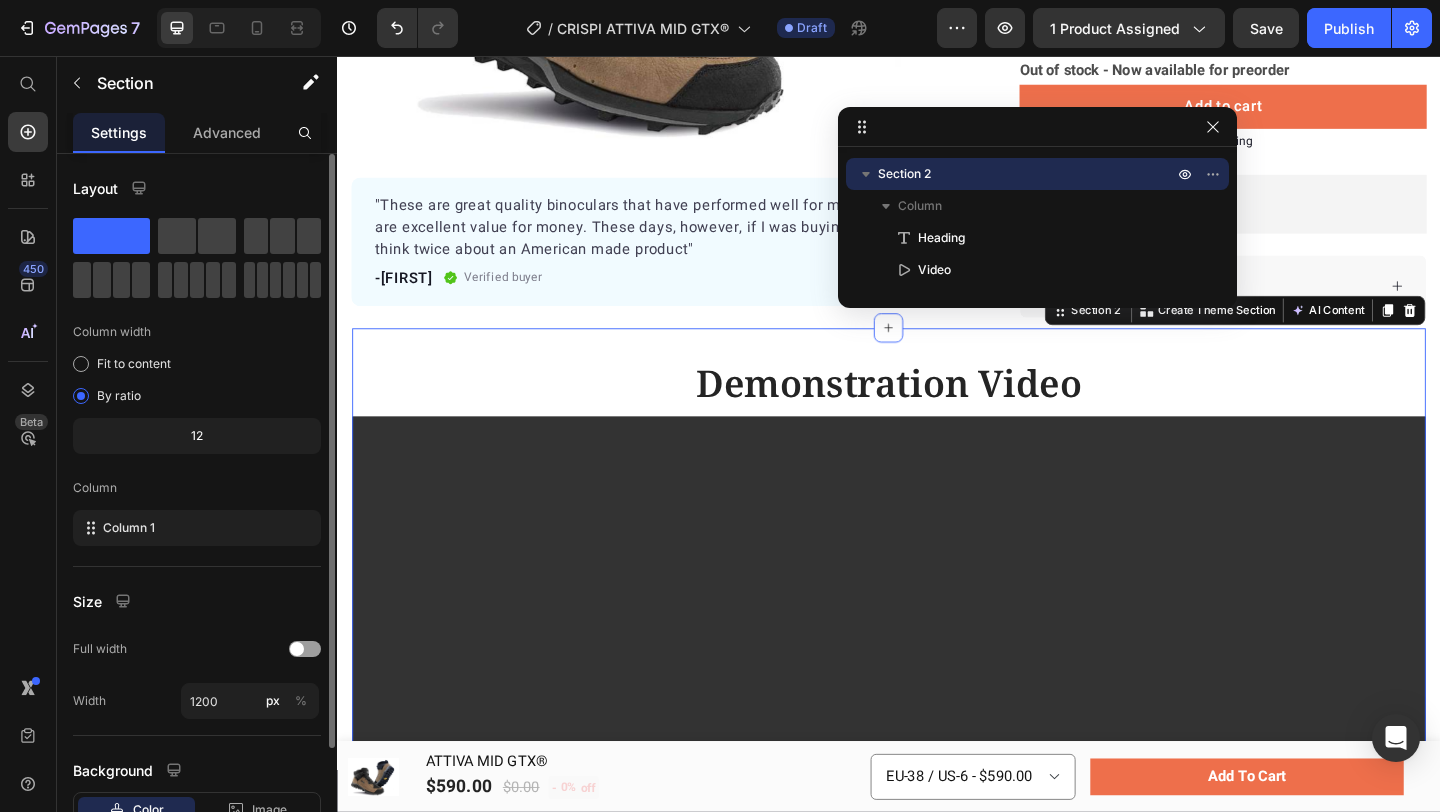 click on "Demonstration Video Heading Video Section 2   Create Theme Section AI Content Write with GemAI What would you like to describe here? Tone and Voice Persuasive Product Getting products... Show more Generate" at bounding box center (937, 744) 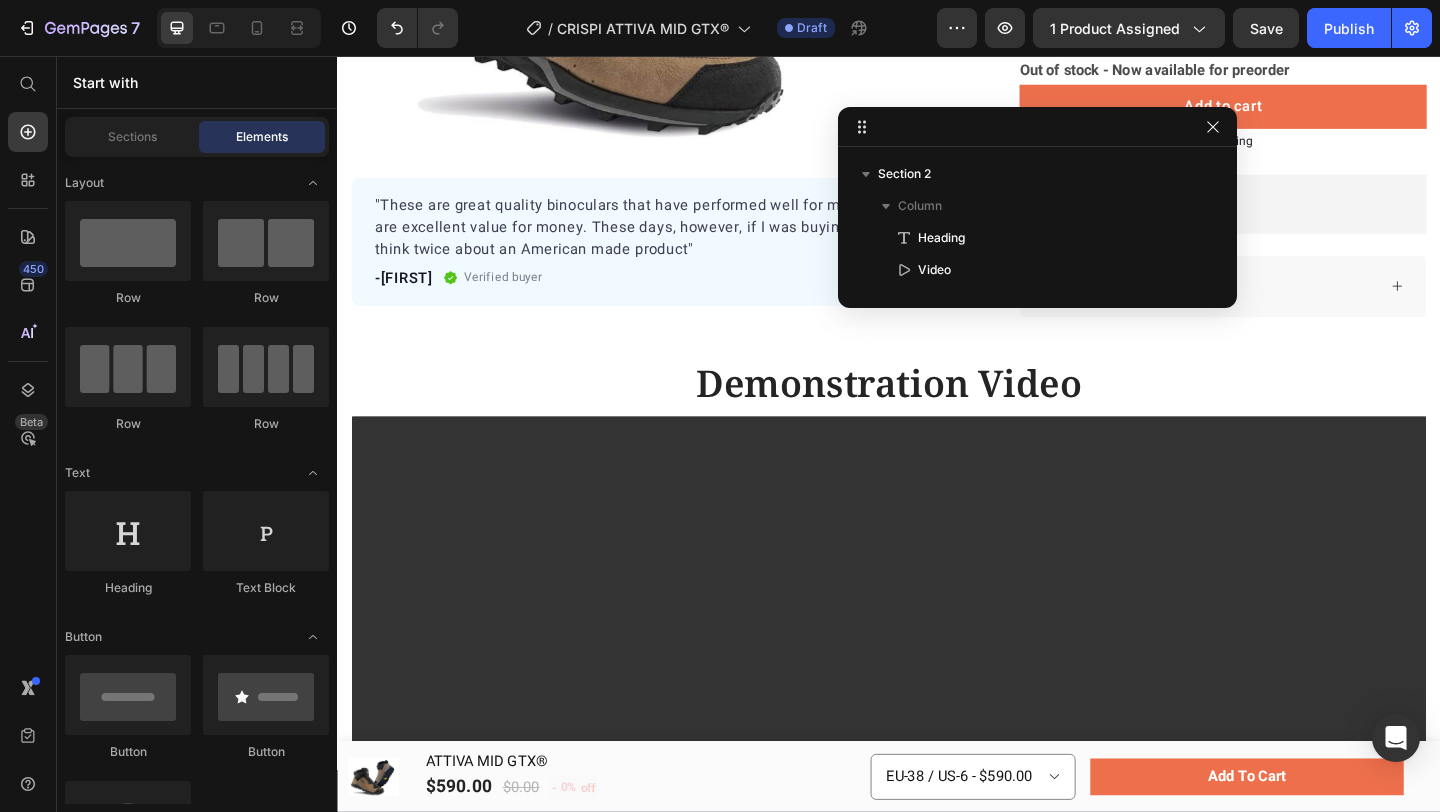 click on "Demonstration Video Heading Video Section 2" at bounding box center (937, 744) 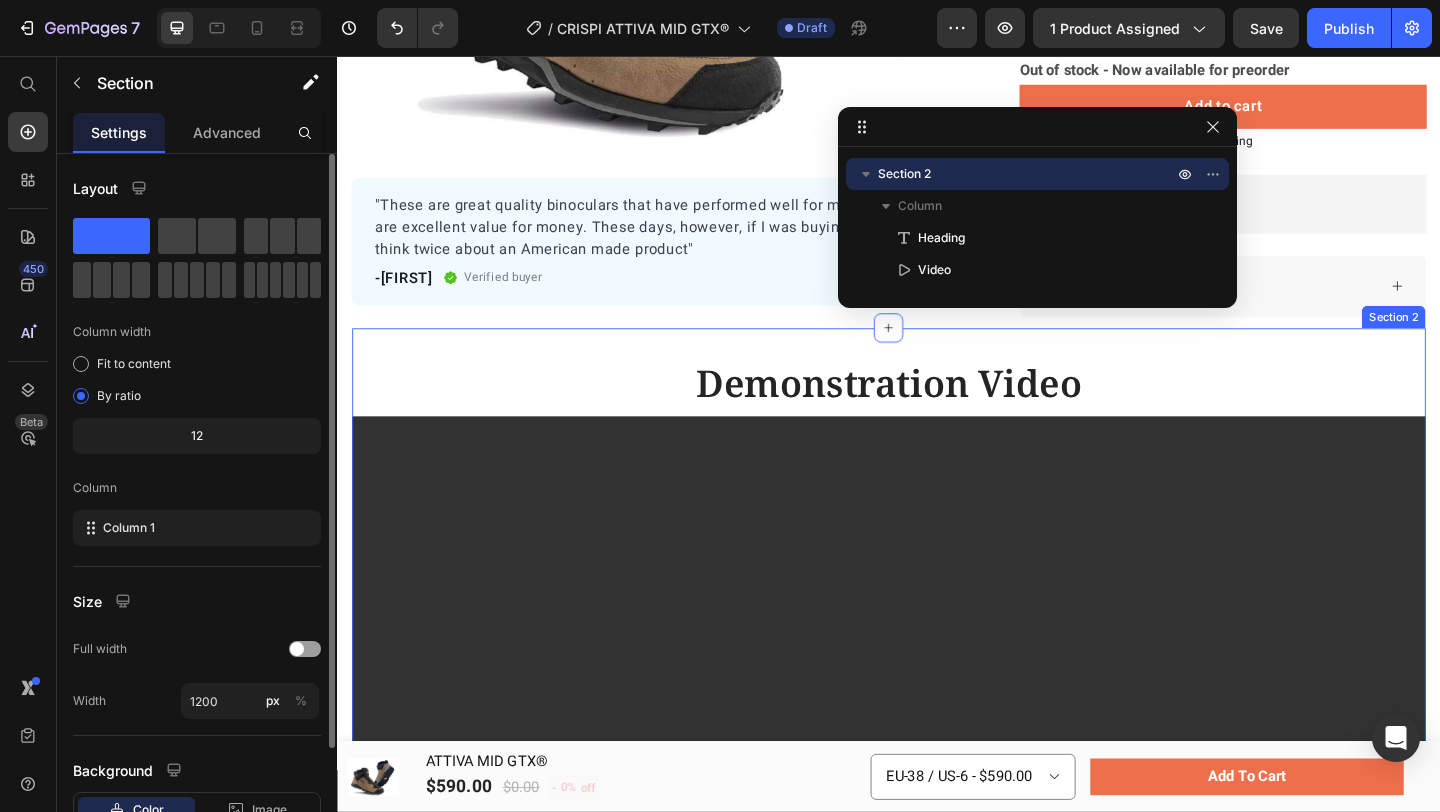 click on "Demonstration Video Heading Video Section 2" at bounding box center [937, 744] 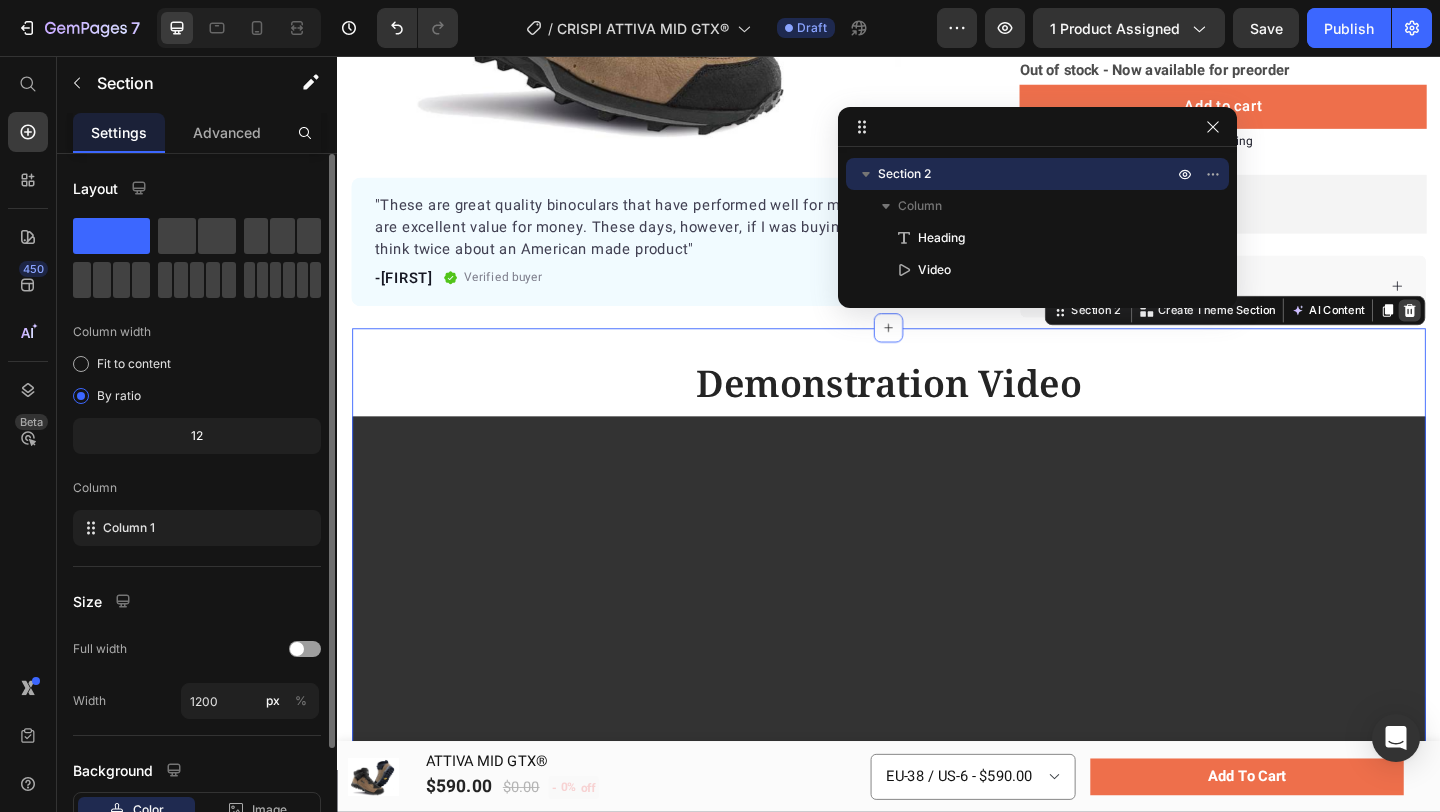 click 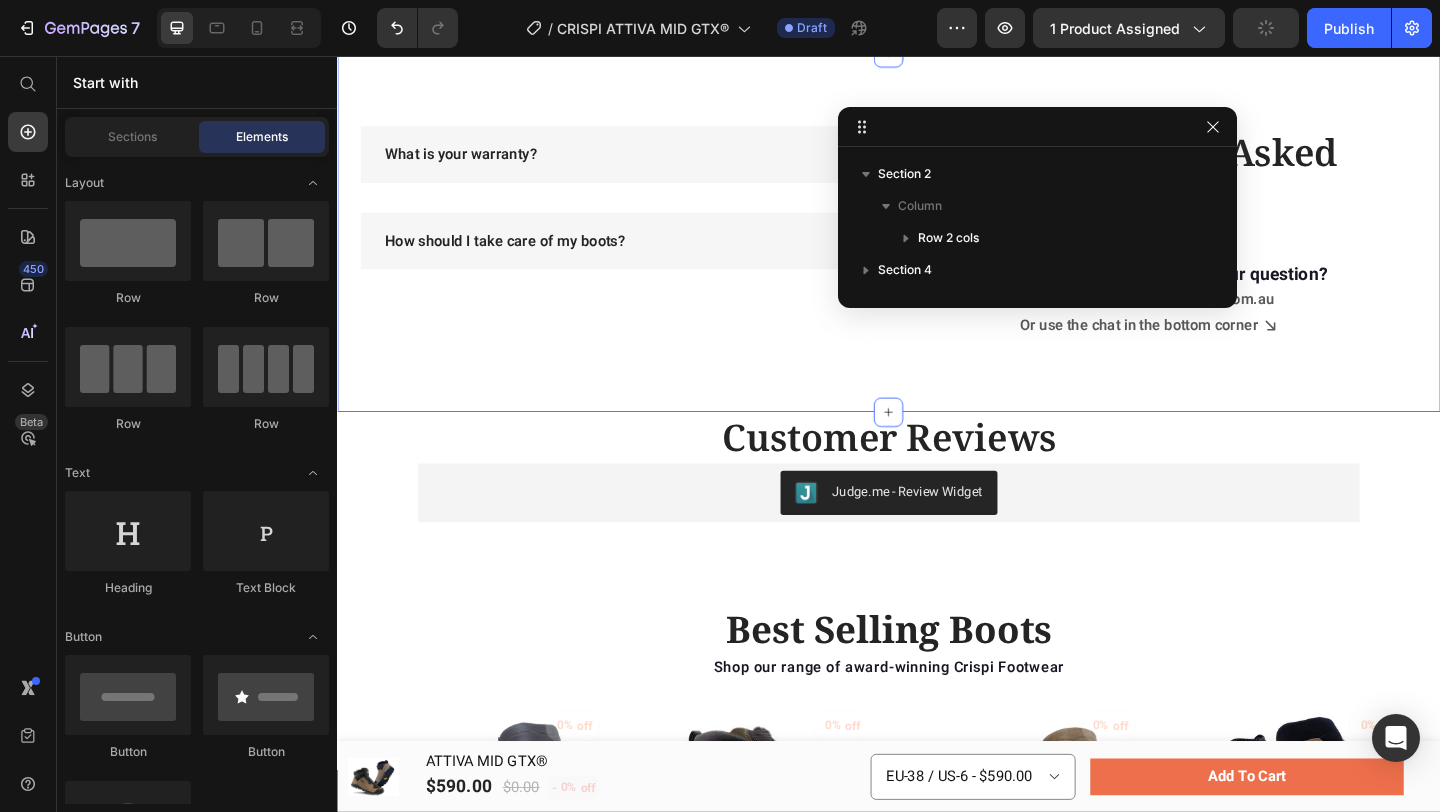 scroll, scrollTop: 806, scrollLeft: 0, axis: vertical 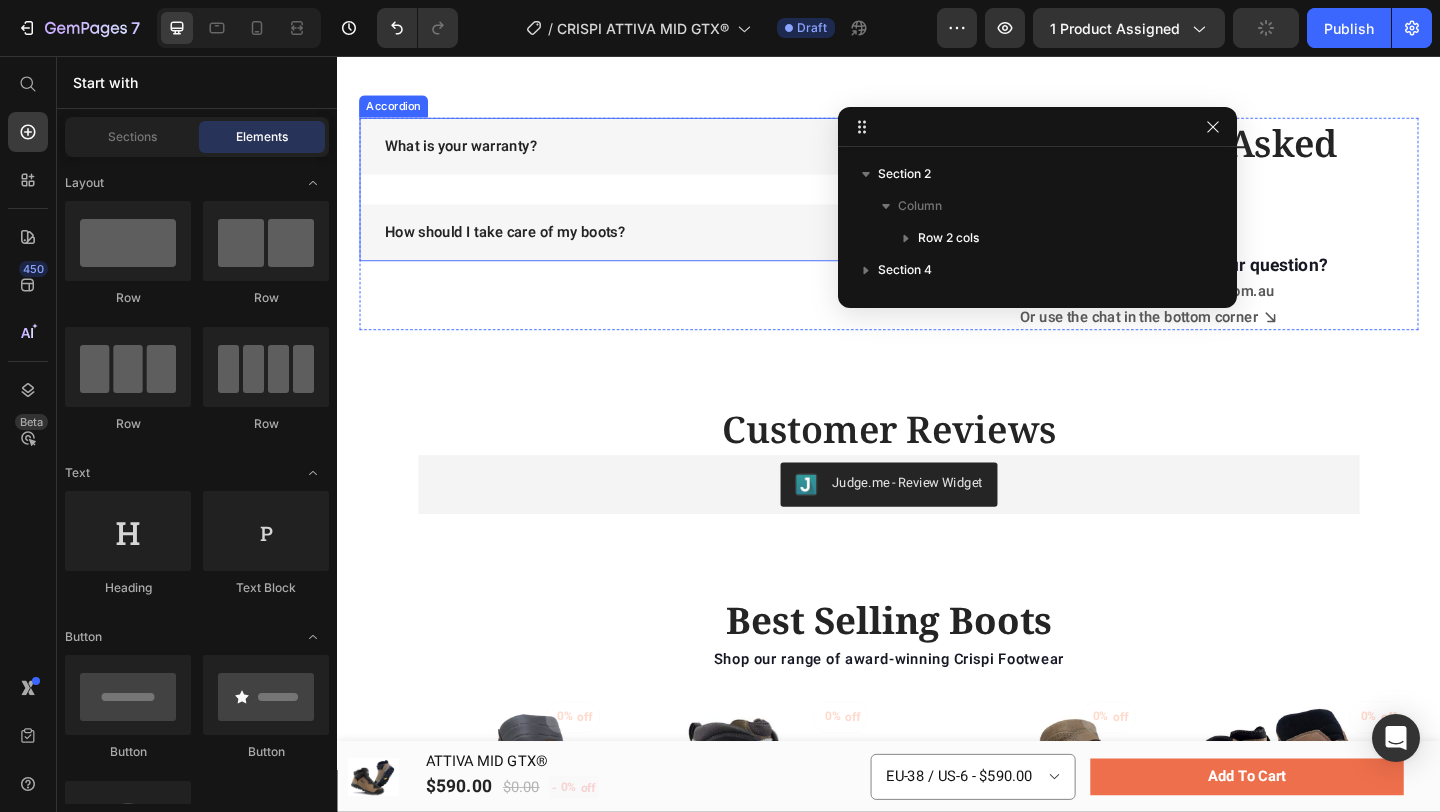 click on "How should I take care of my boots?" at bounding box center (519, 248) 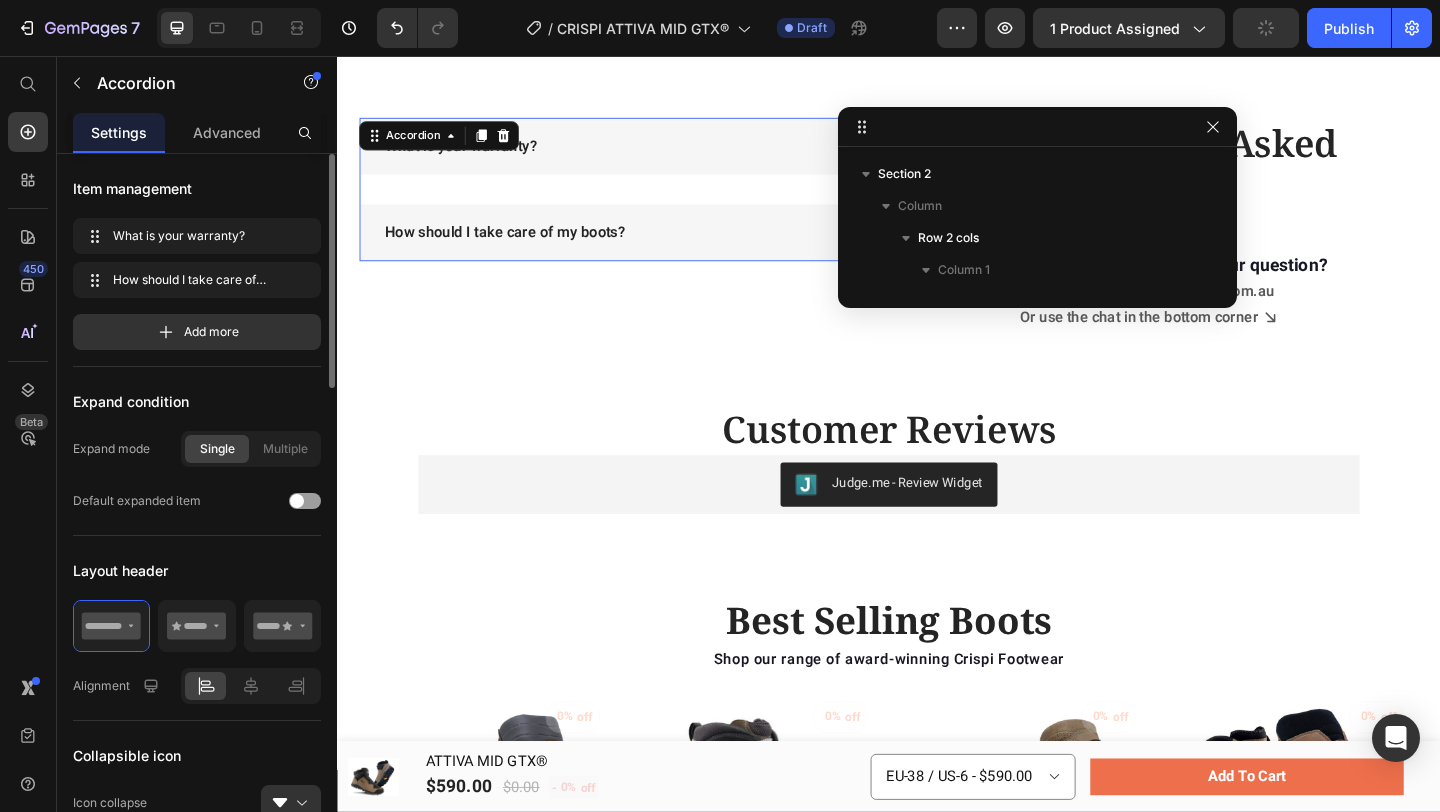 scroll, scrollTop: 861, scrollLeft: 0, axis: vertical 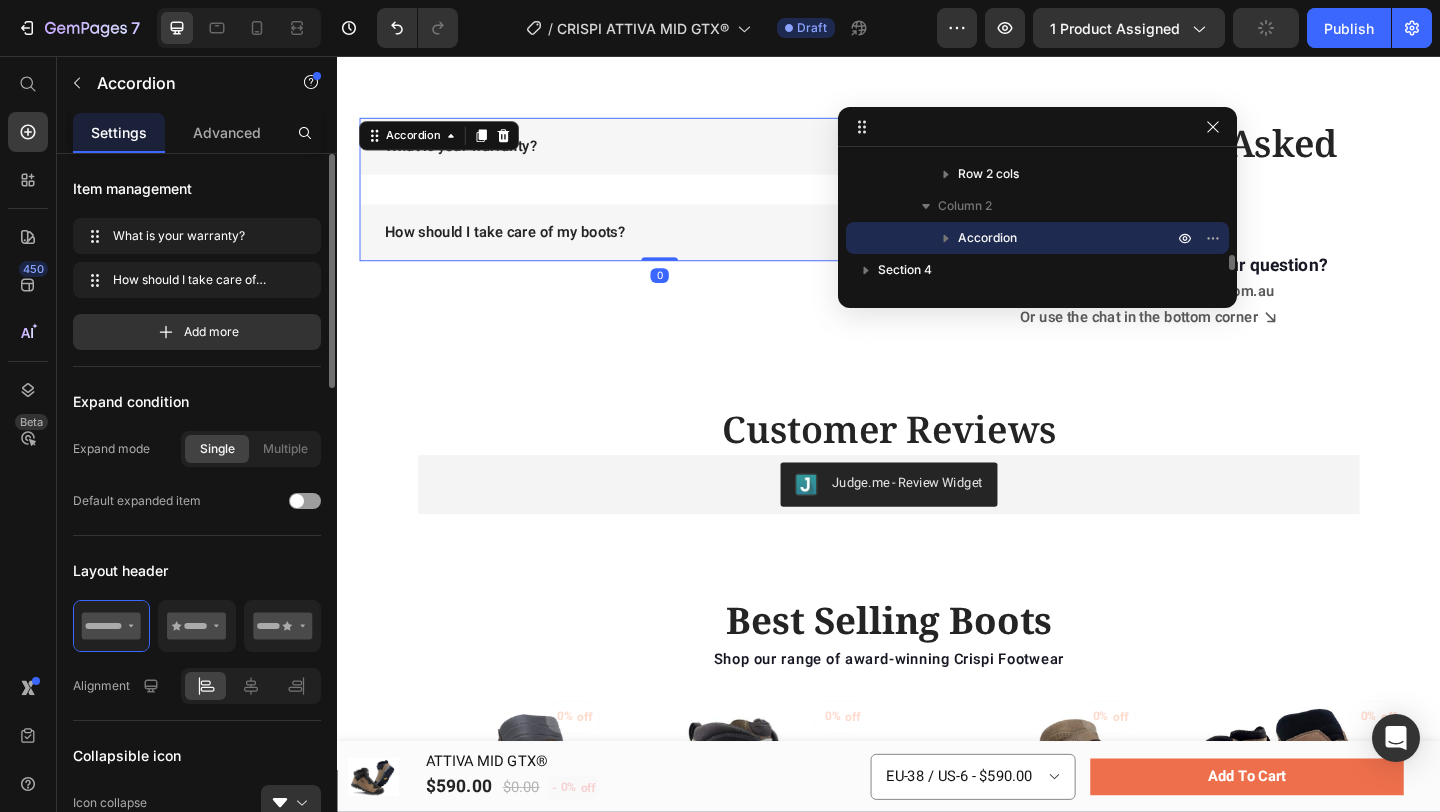 click on "How should I take care of my boots?" at bounding box center (519, 248) 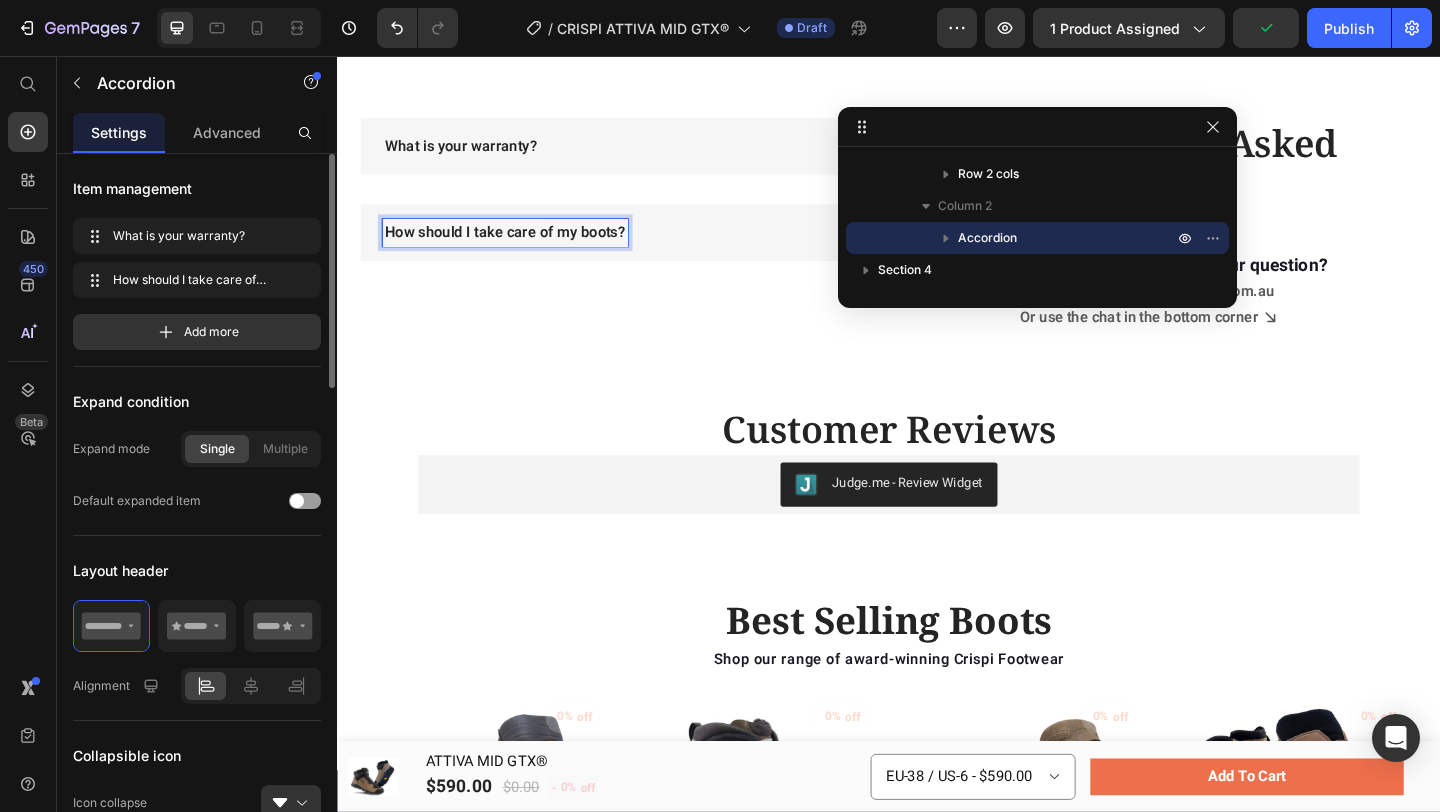 click on "How should I take care of my boots?" at bounding box center (519, 248) 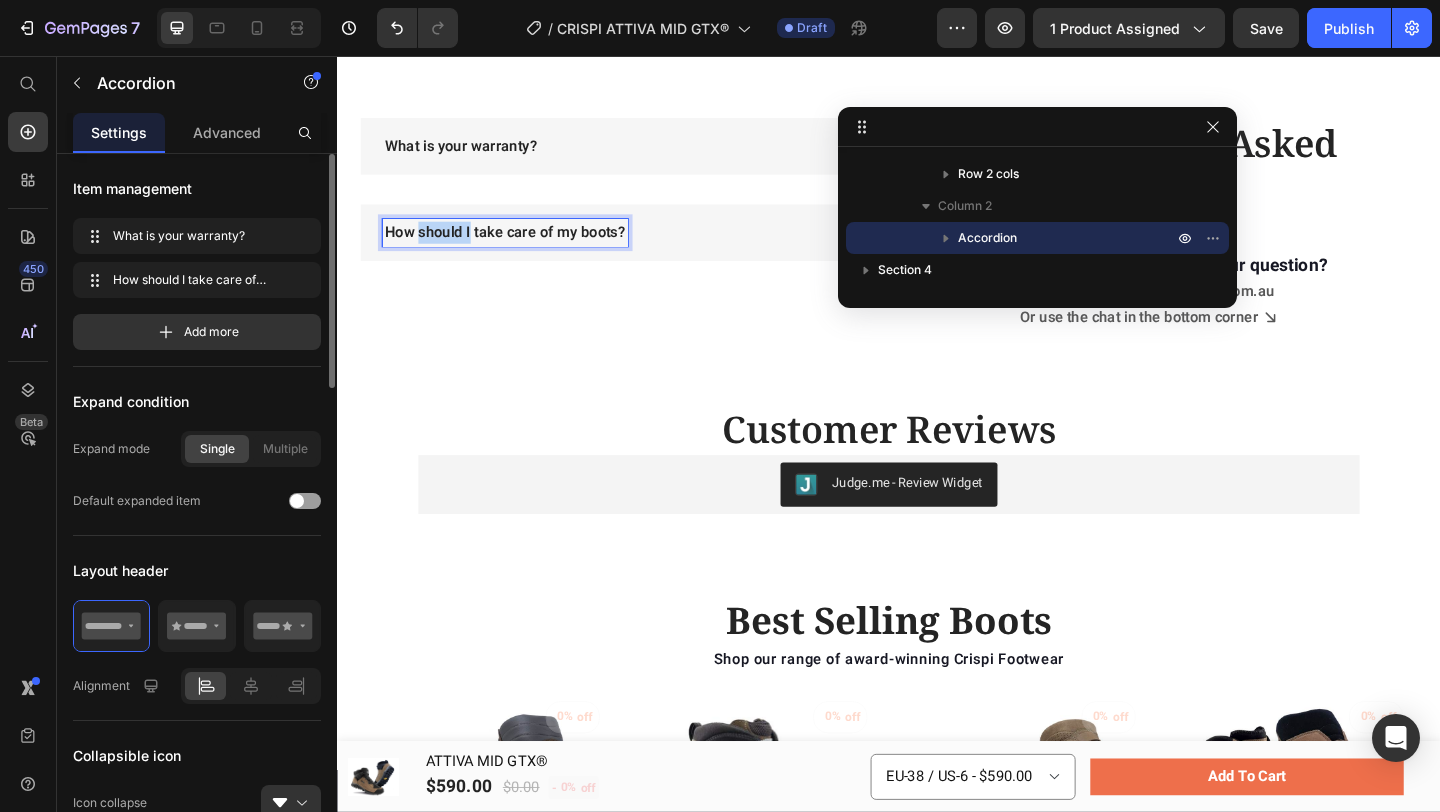drag, startPoint x: 483, startPoint y: 248, endPoint x: 423, endPoint y: 250, distance: 60.033325 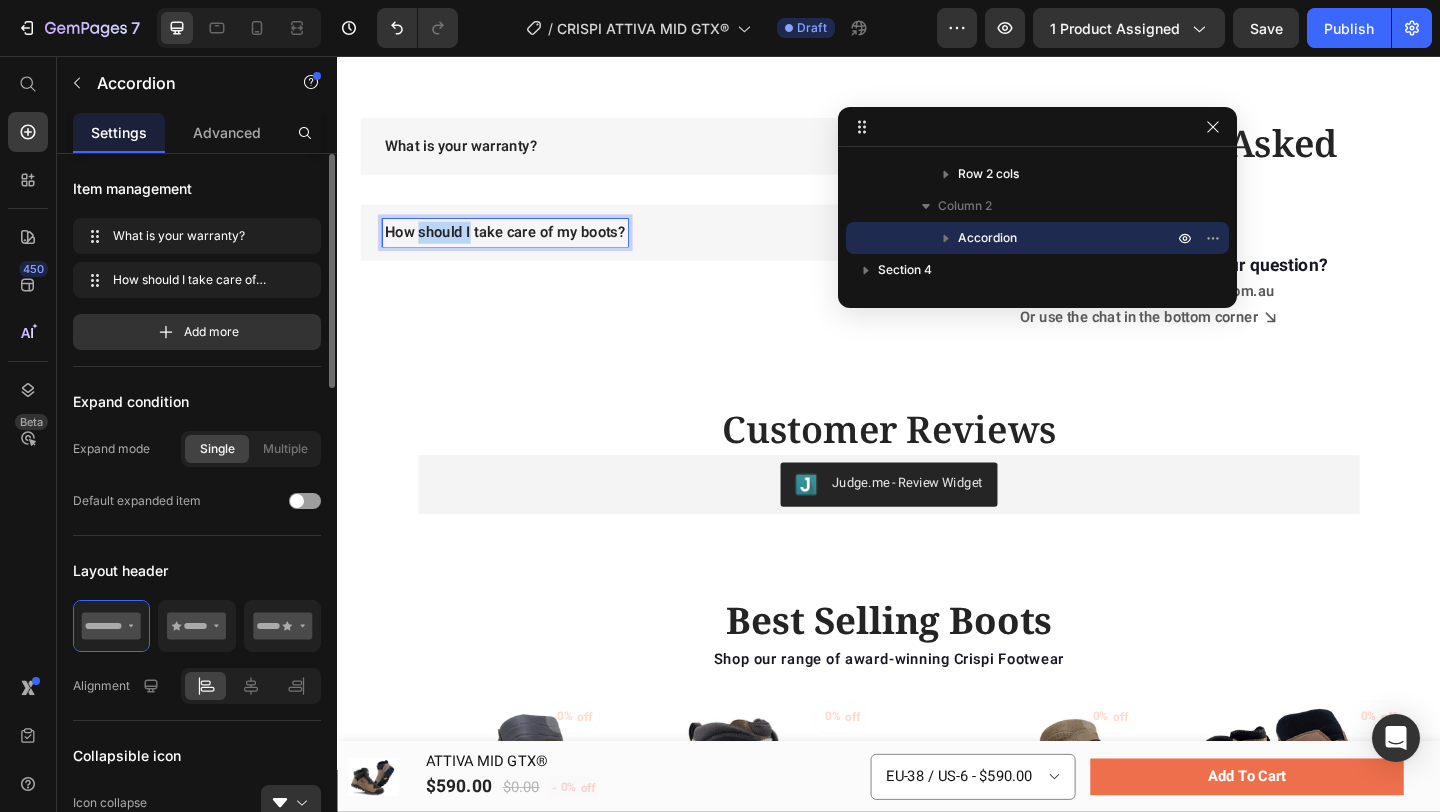 click on "How should I take care of my boots?" at bounding box center (519, 248) 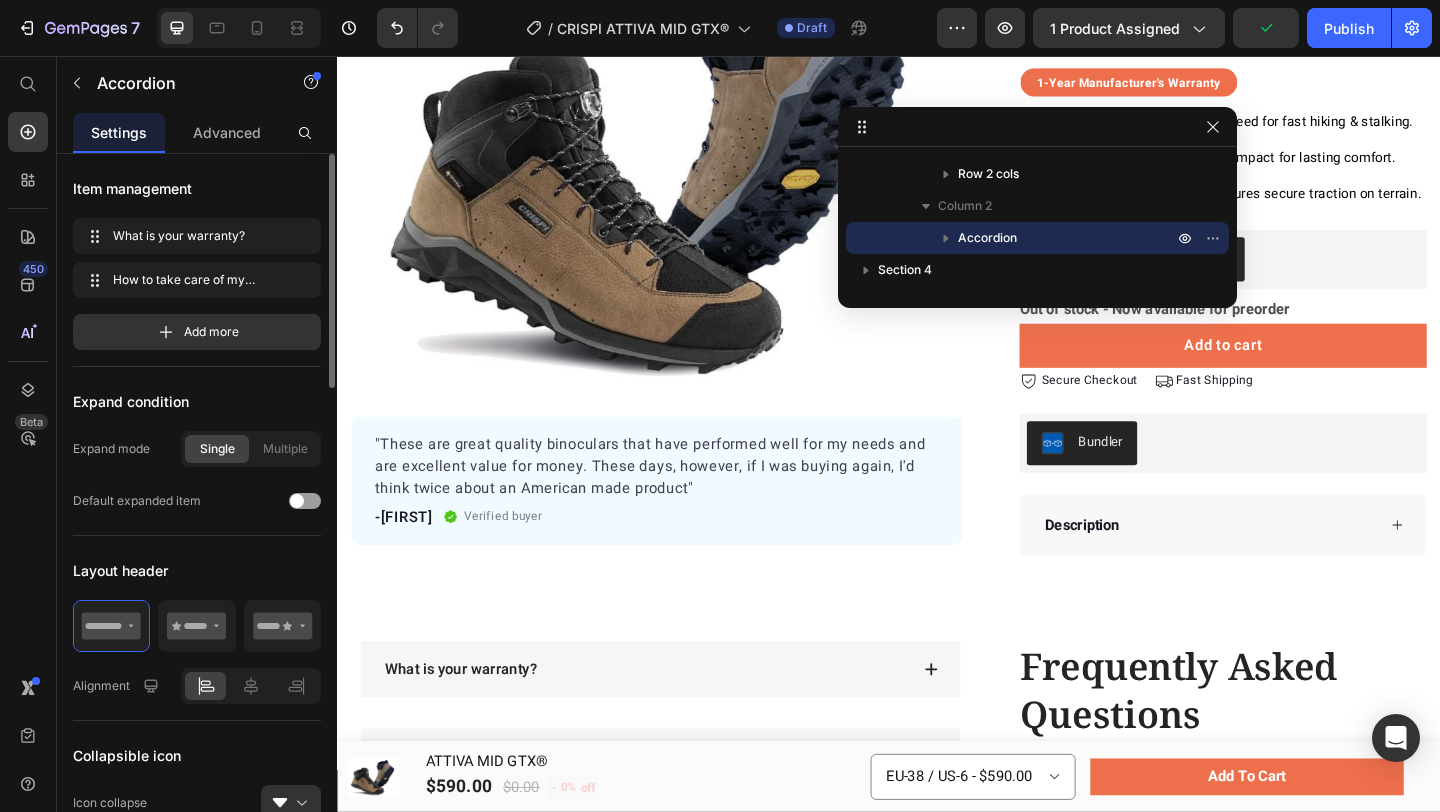 scroll, scrollTop: 0, scrollLeft: 0, axis: both 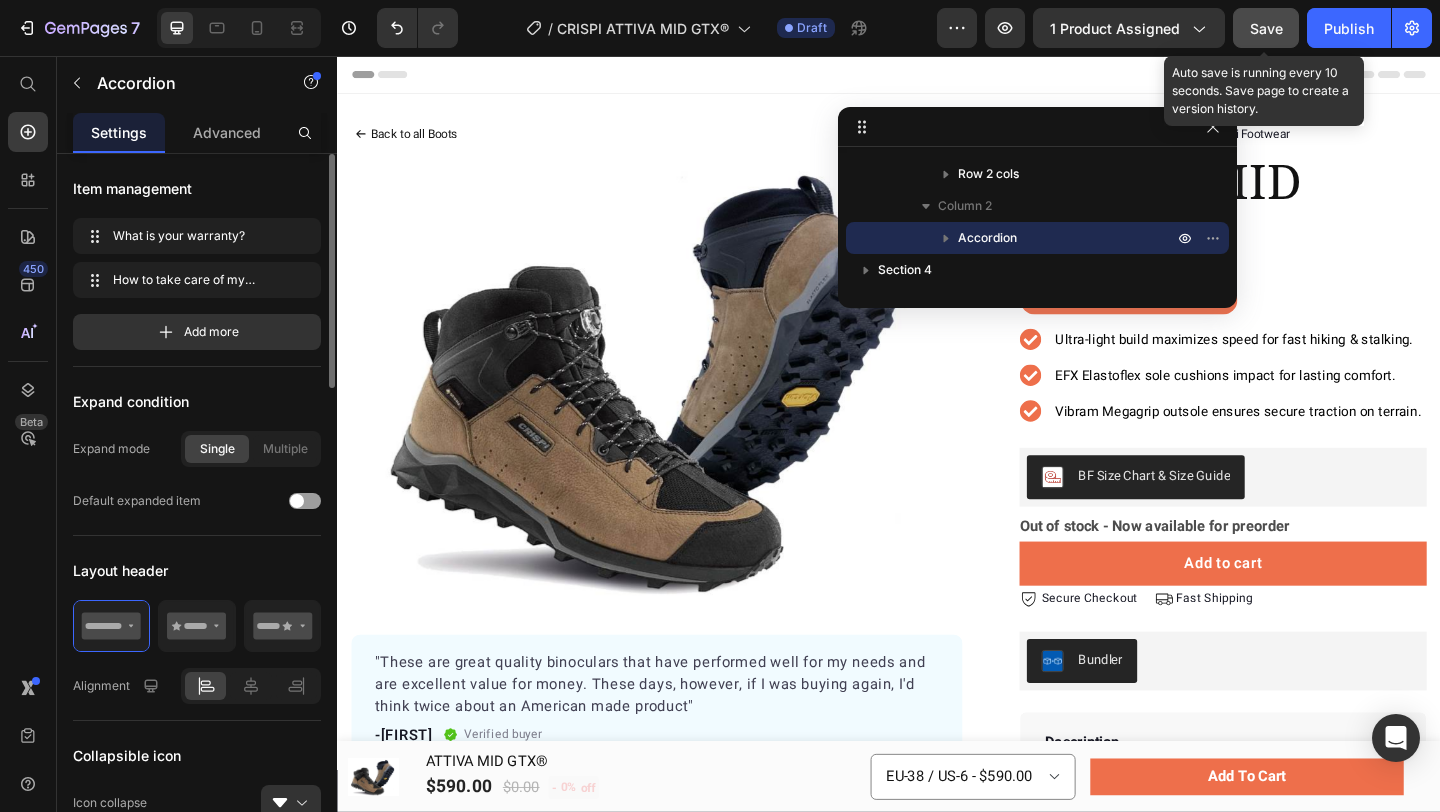 click on "Save" 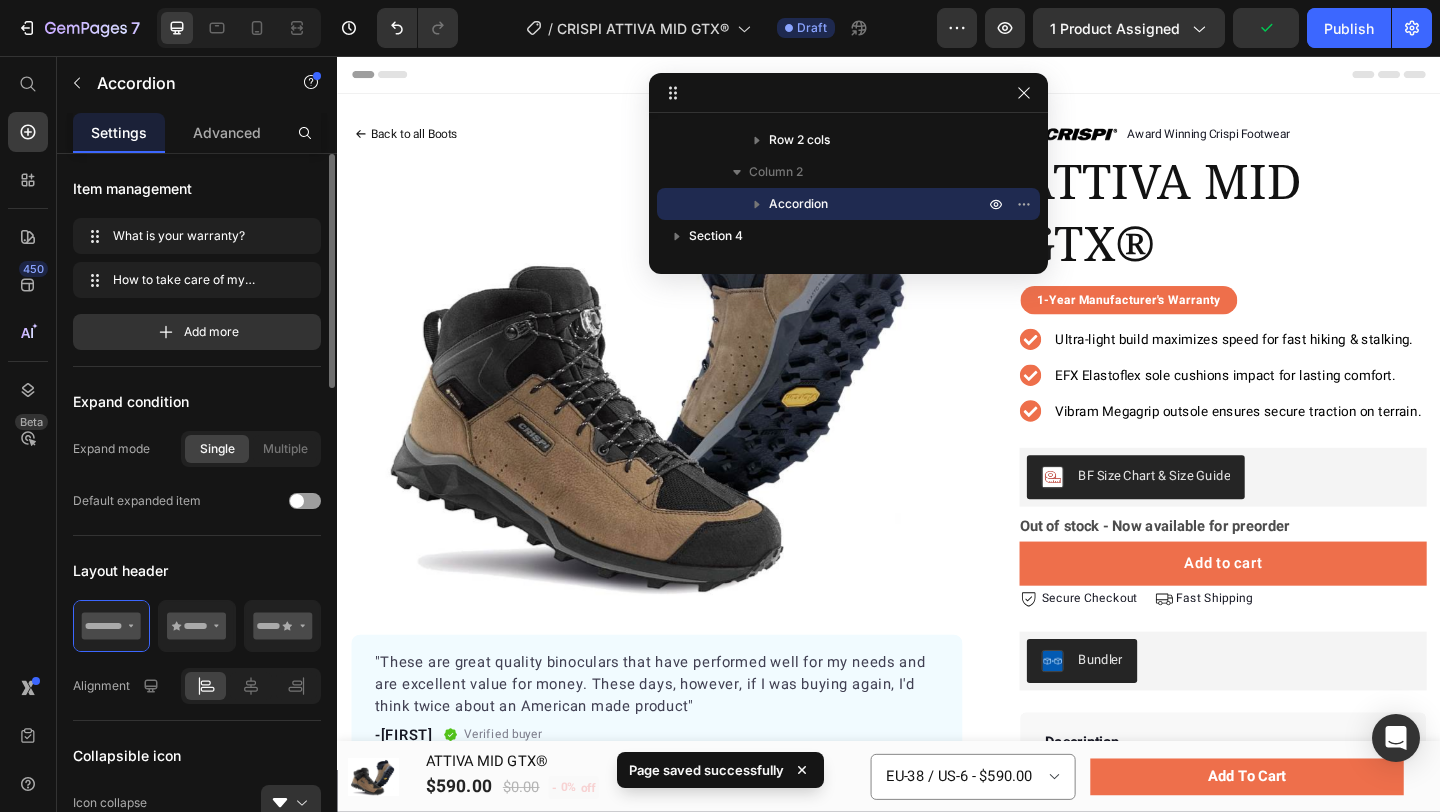 drag, startPoint x: 1078, startPoint y: 130, endPoint x: 889, endPoint y: 96, distance: 192.03384 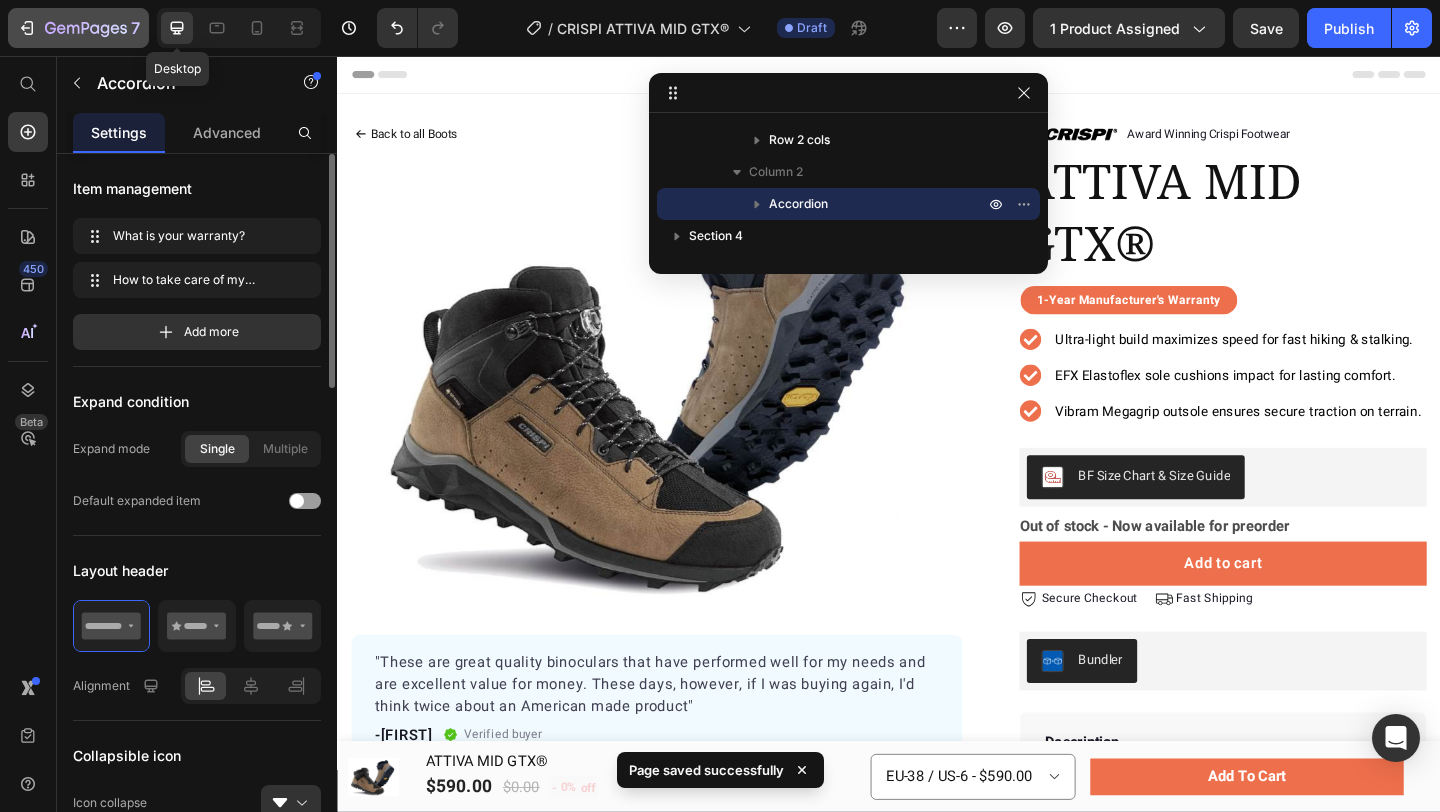 click 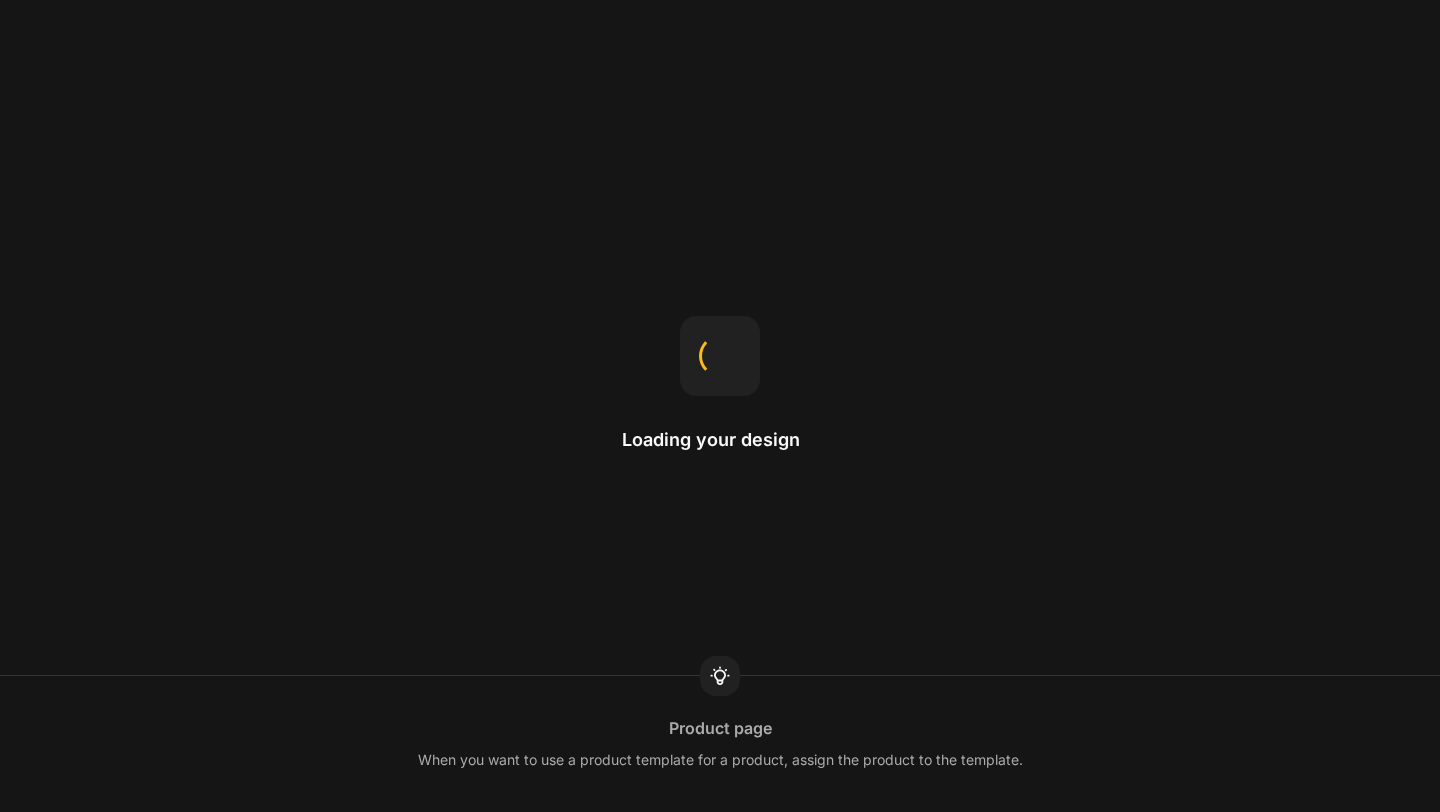 scroll, scrollTop: 0, scrollLeft: 0, axis: both 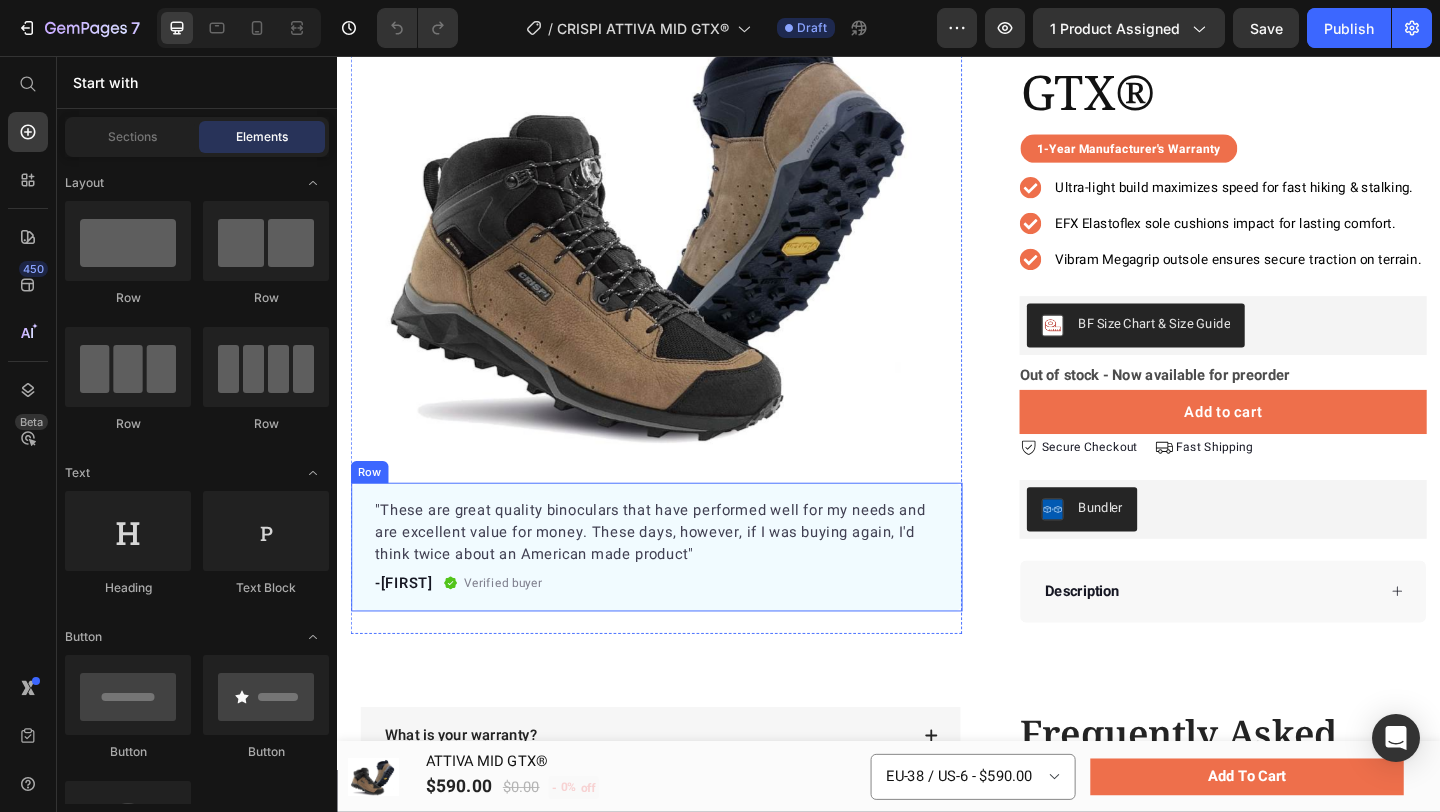 click on ""These are great quality binoculars that have performed well for my needs and are excellent value for money. These days, however, if I was buying again, I'd think twice about an American made product" Text block -[FIRST] Text block
Verified buyer Item list Row Row" at bounding box center [684, 590] 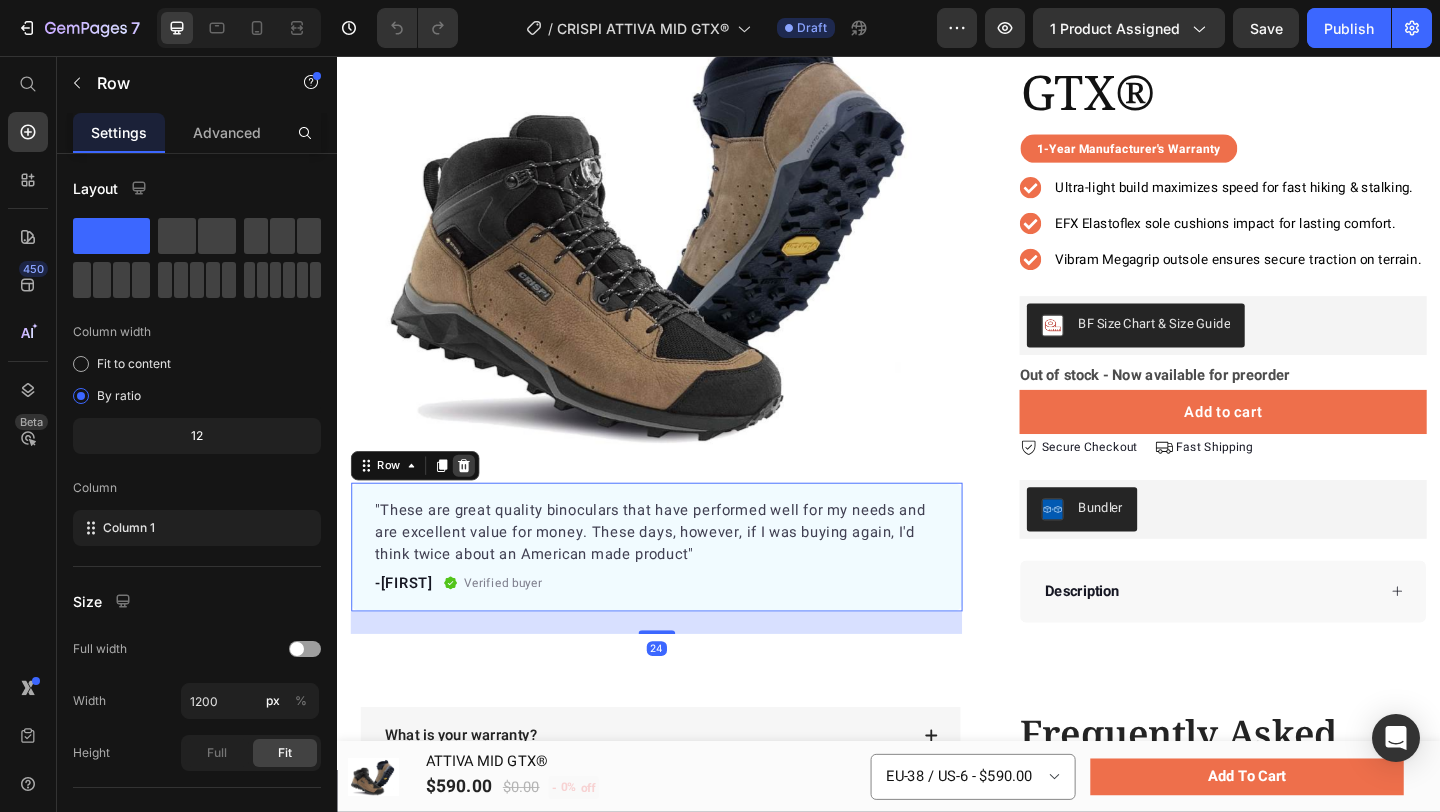 click 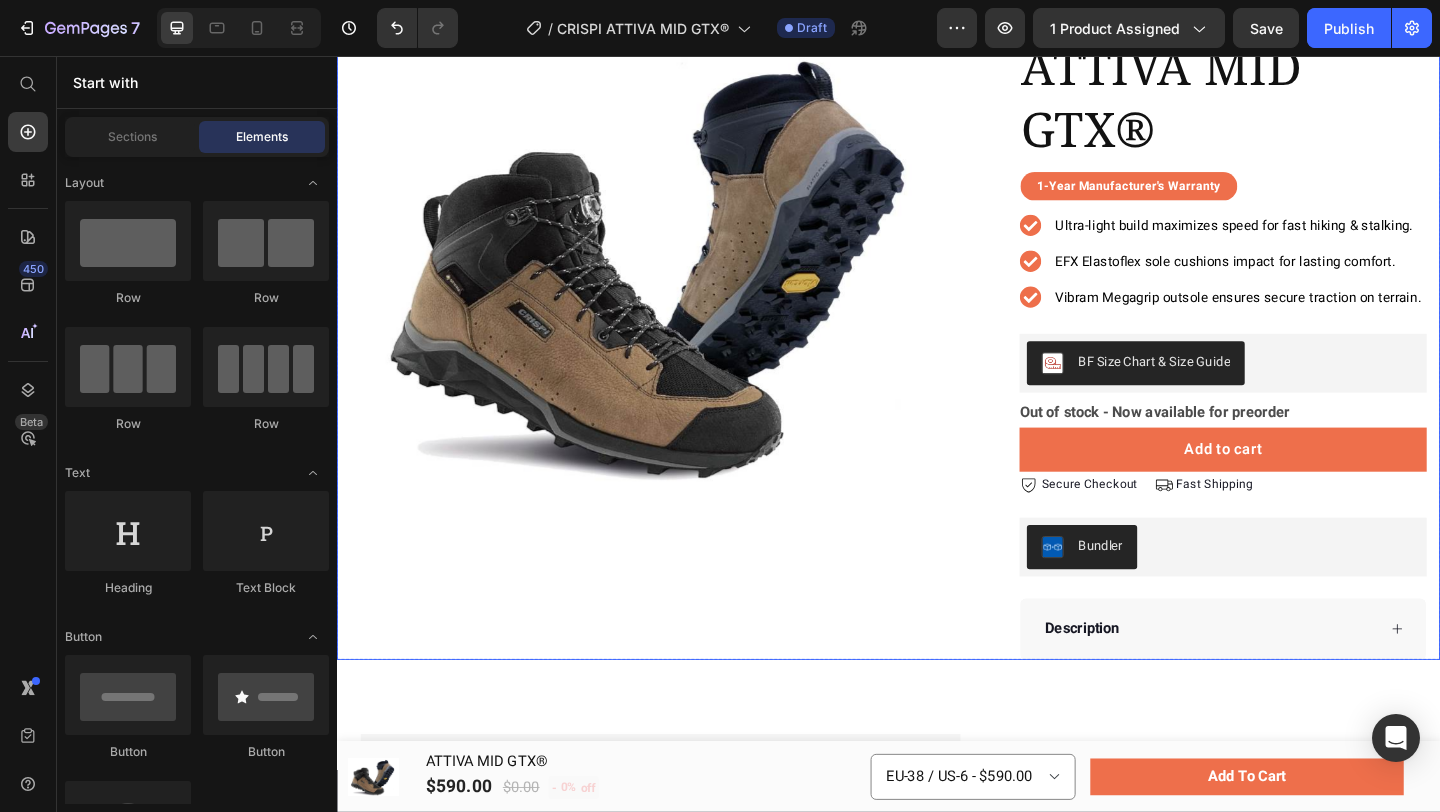 scroll, scrollTop: 45, scrollLeft: 0, axis: vertical 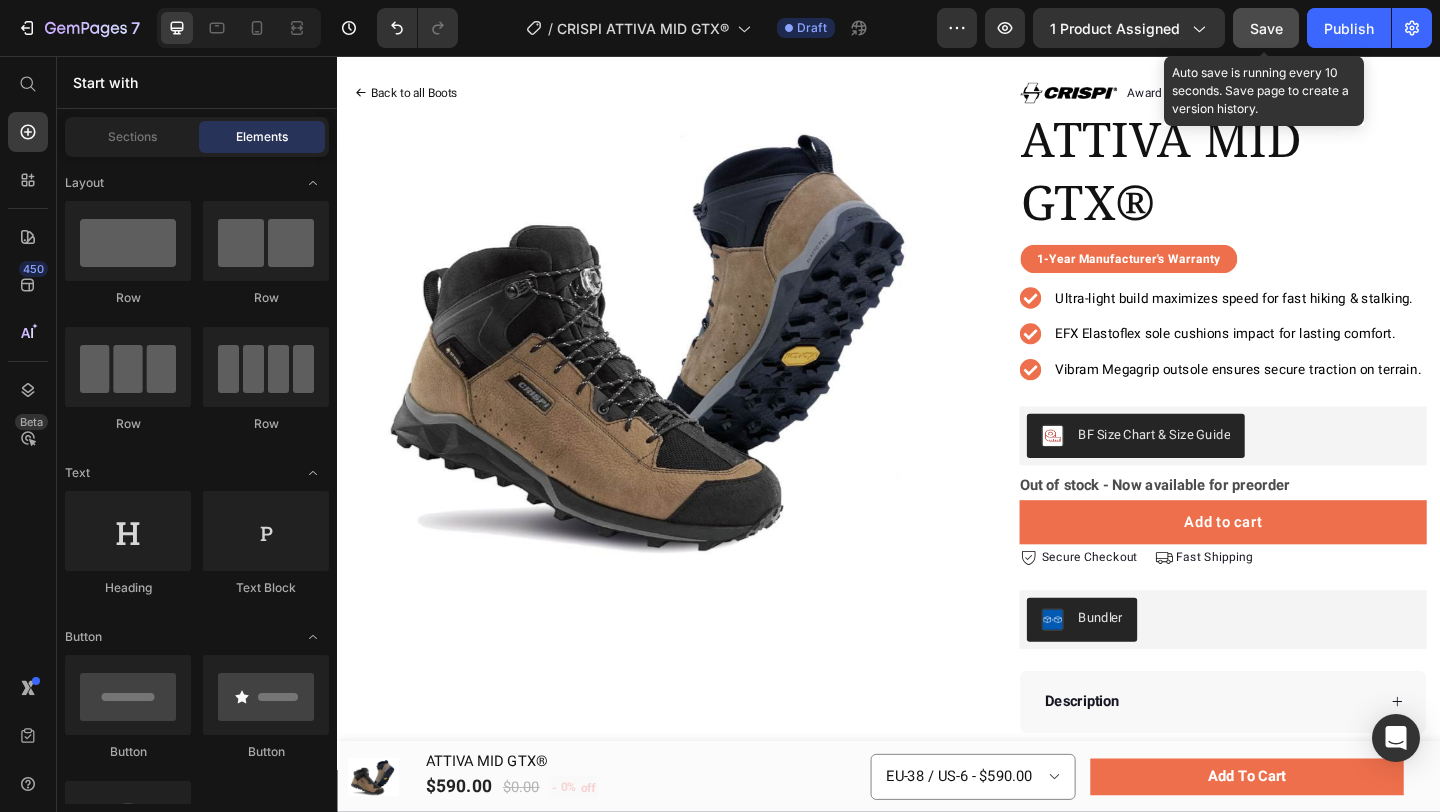 click on "Save" at bounding box center (1266, 28) 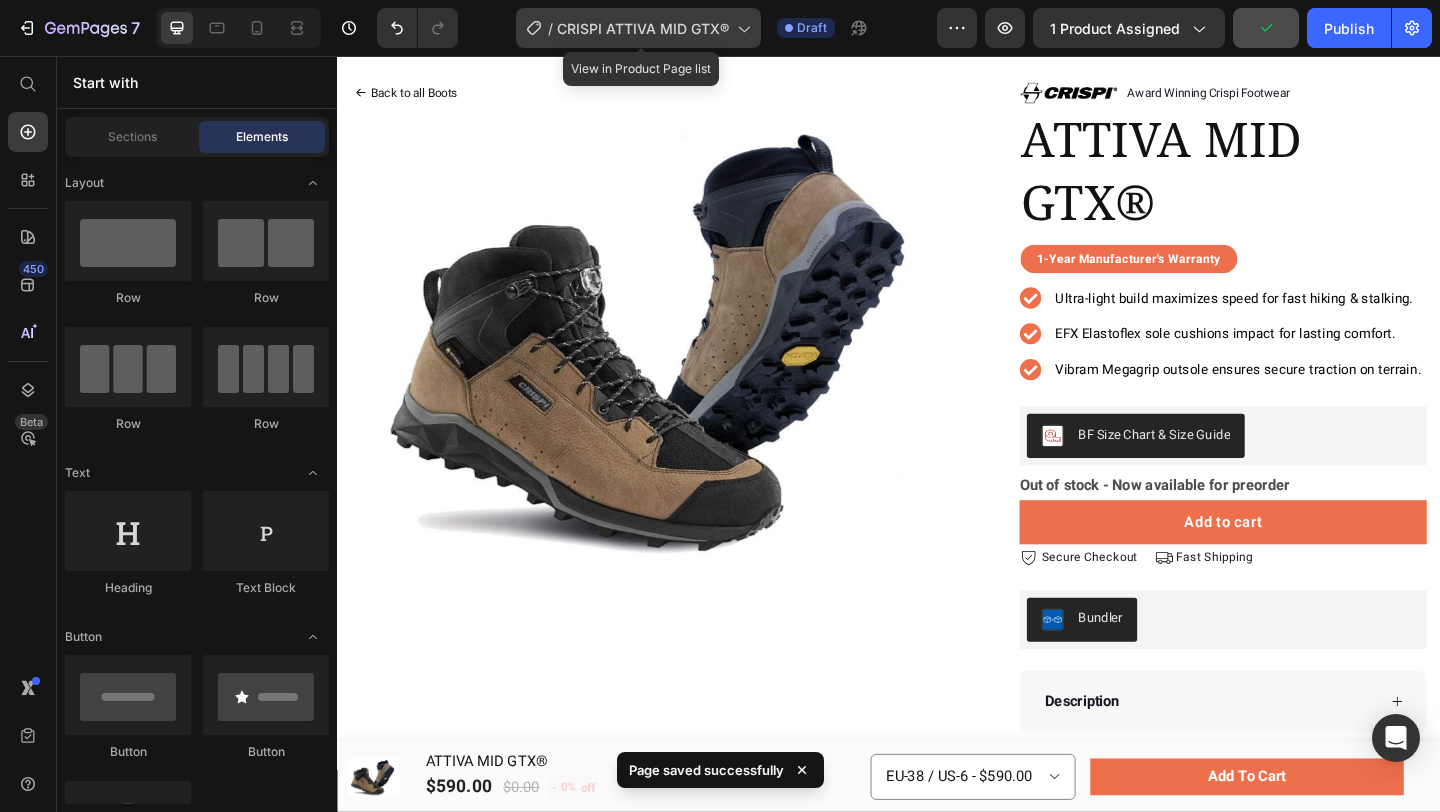 click 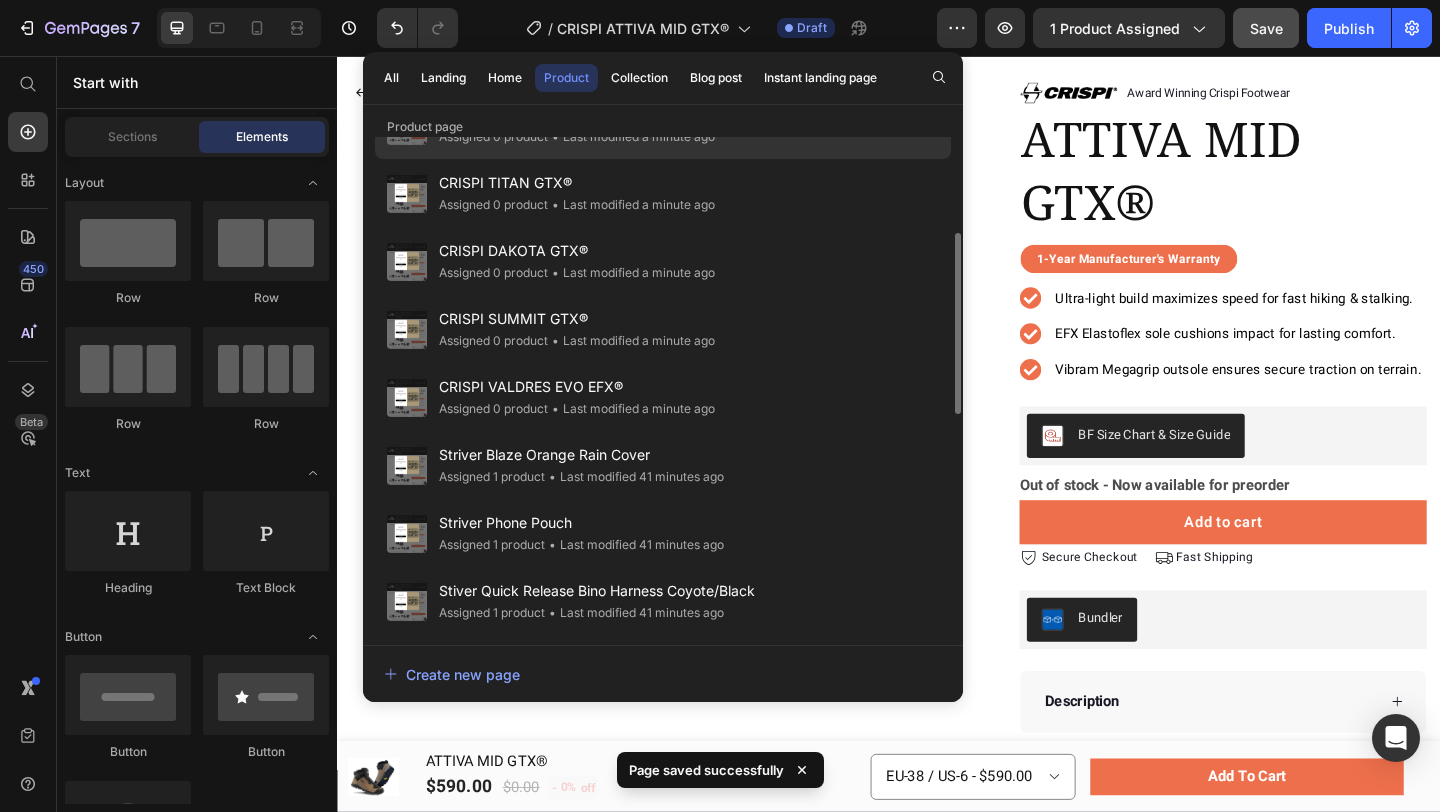 scroll, scrollTop: 274, scrollLeft: 0, axis: vertical 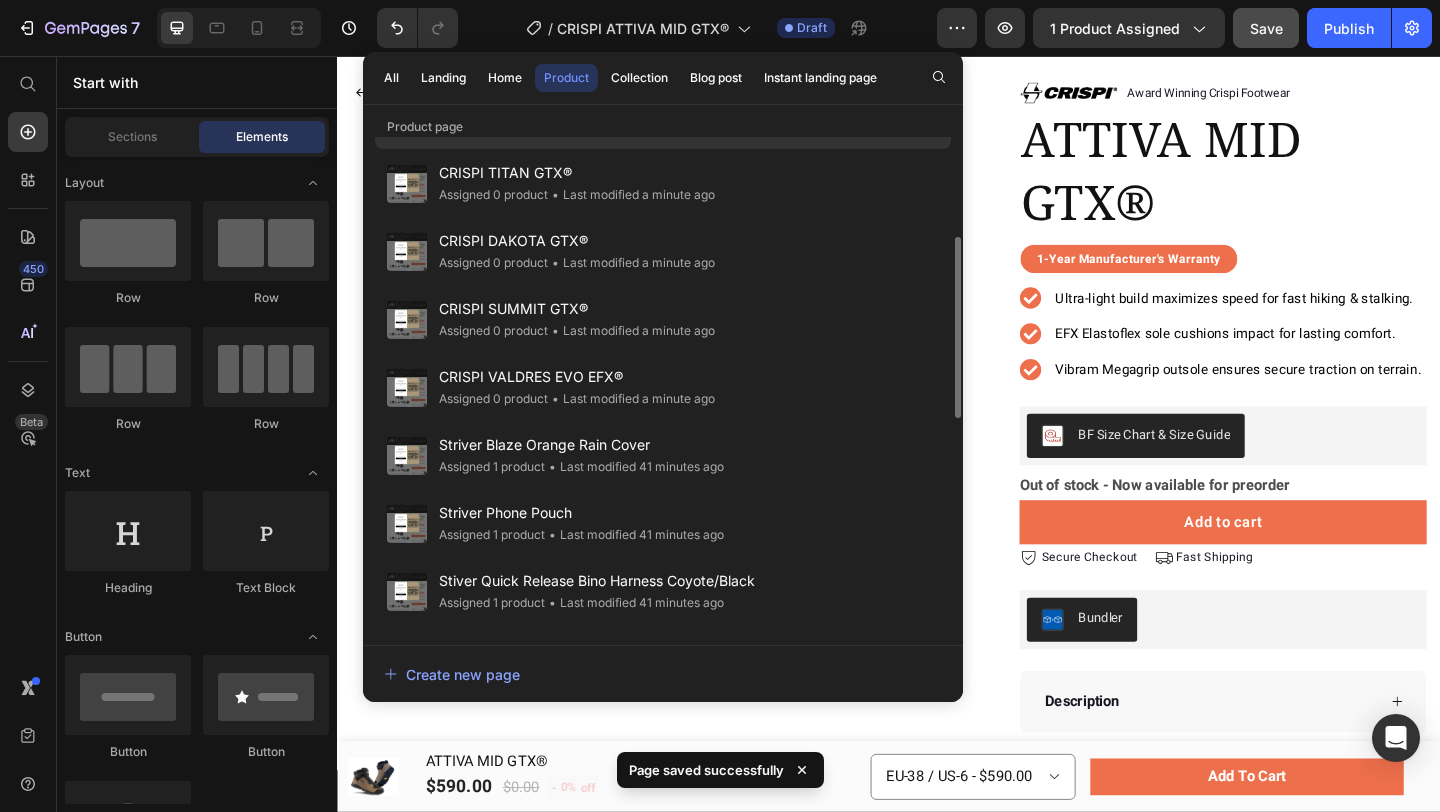 click on "CRISPI VALDRES EVO EFX®" at bounding box center (577, 377) 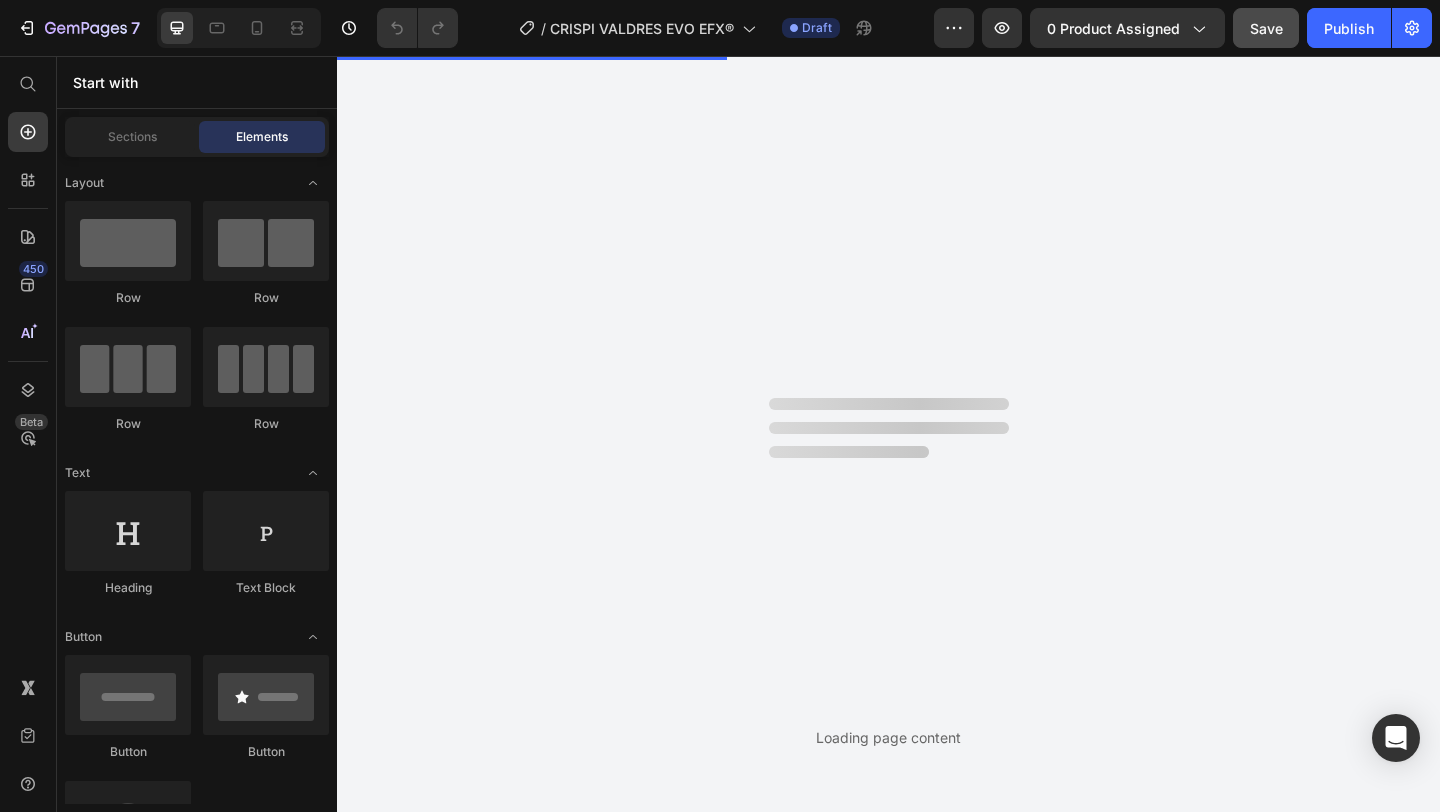 scroll, scrollTop: 0, scrollLeft: 0, axis: both 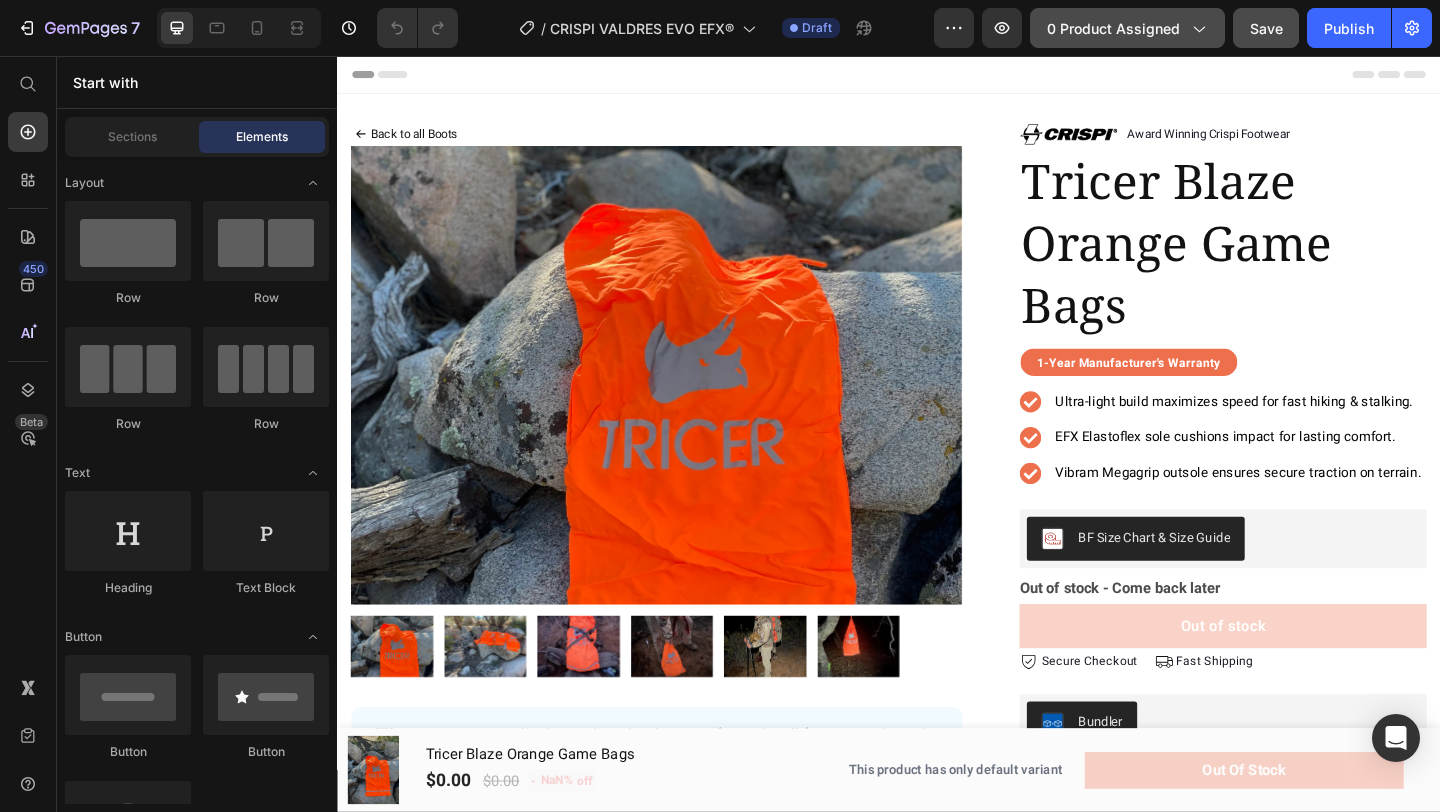 click on "0 product assigned" 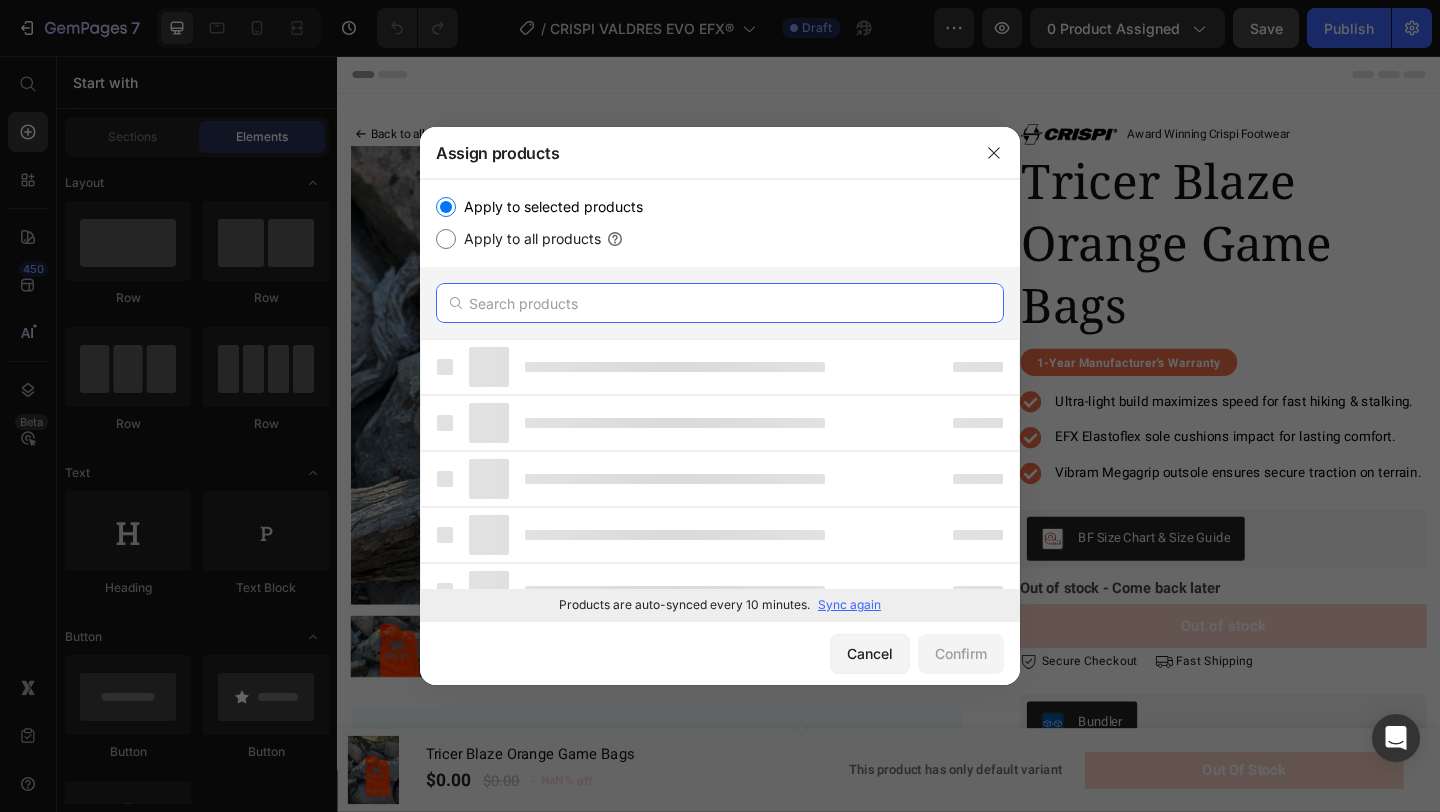 click at bounding box center (720, 303) 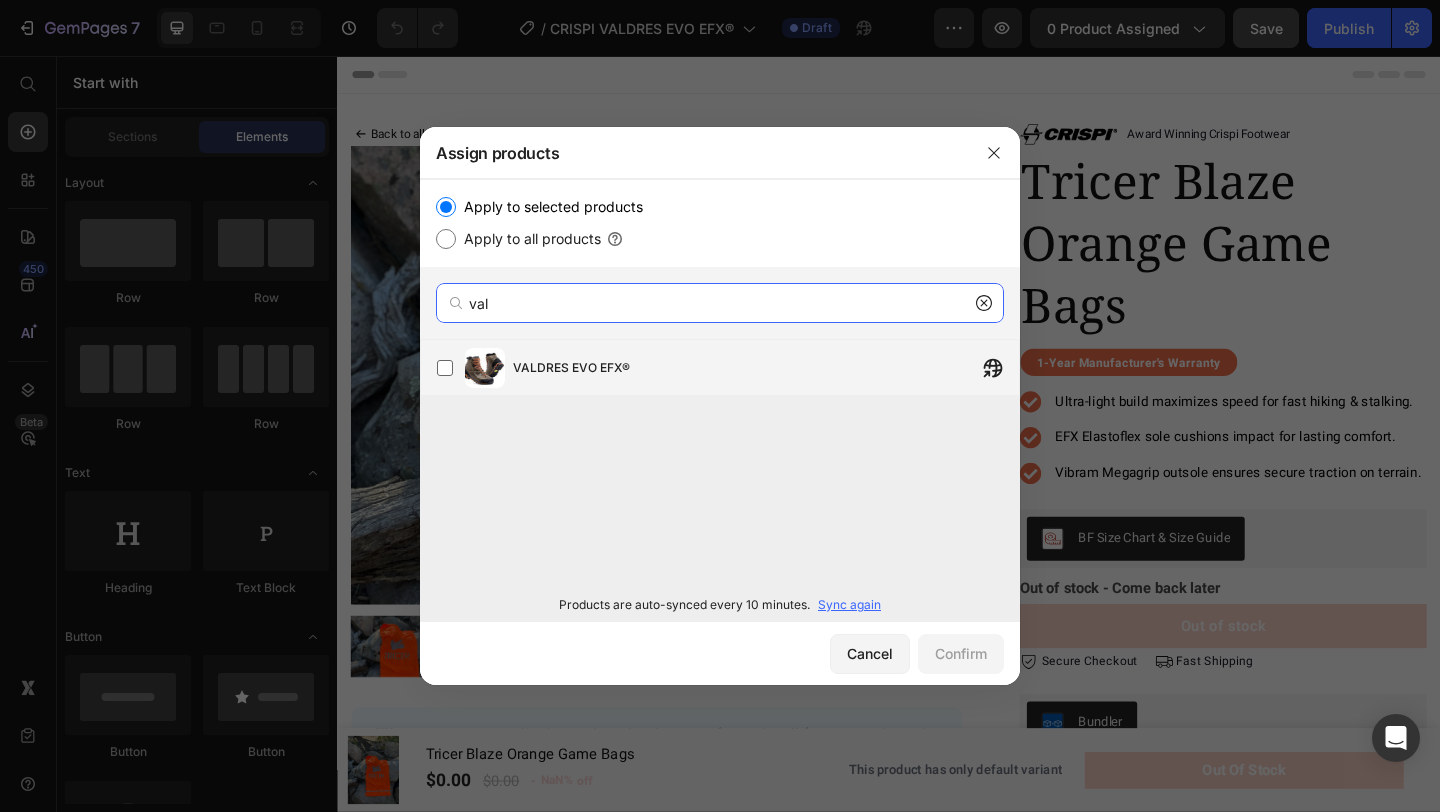 type on "val" 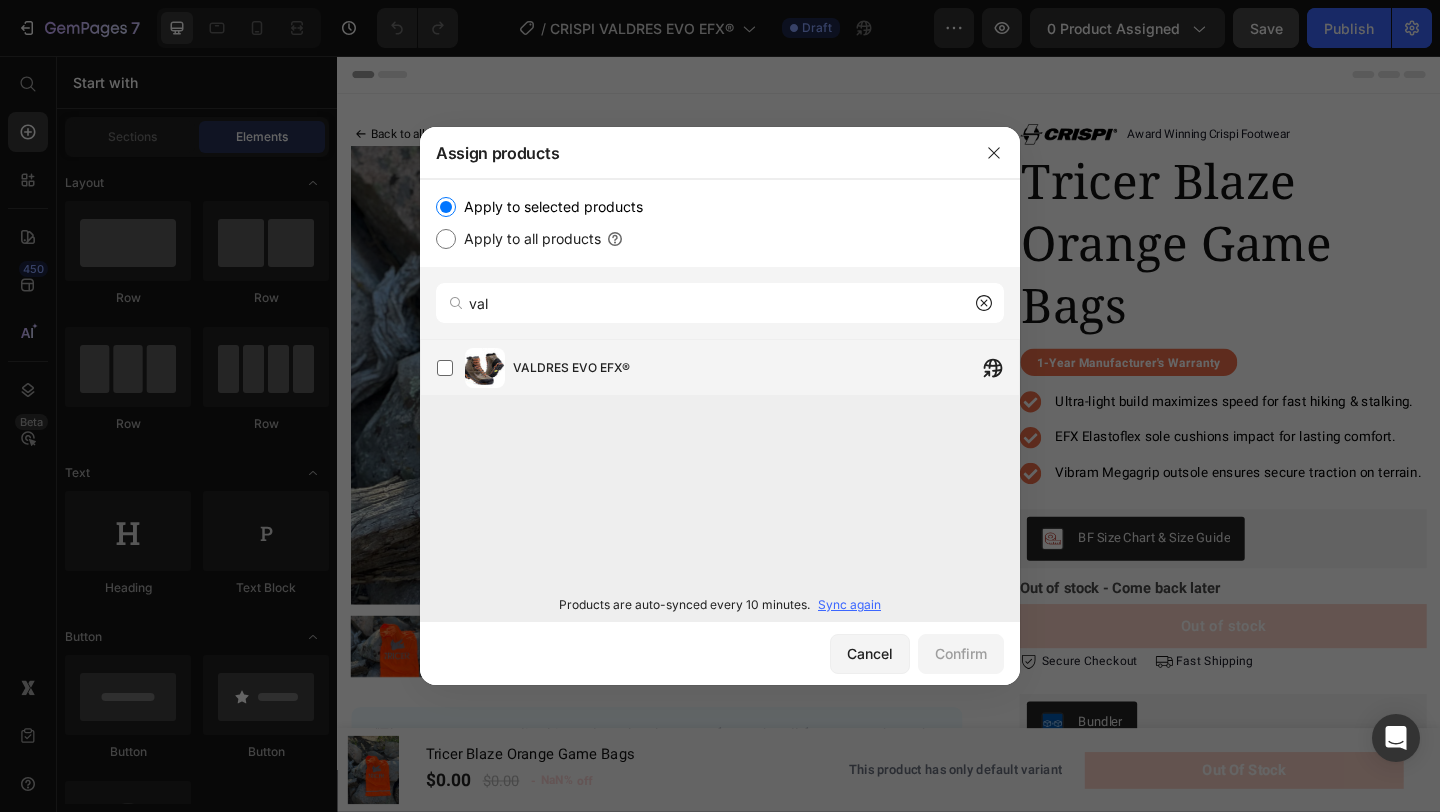 click on "VALDRES EVO EFX®" 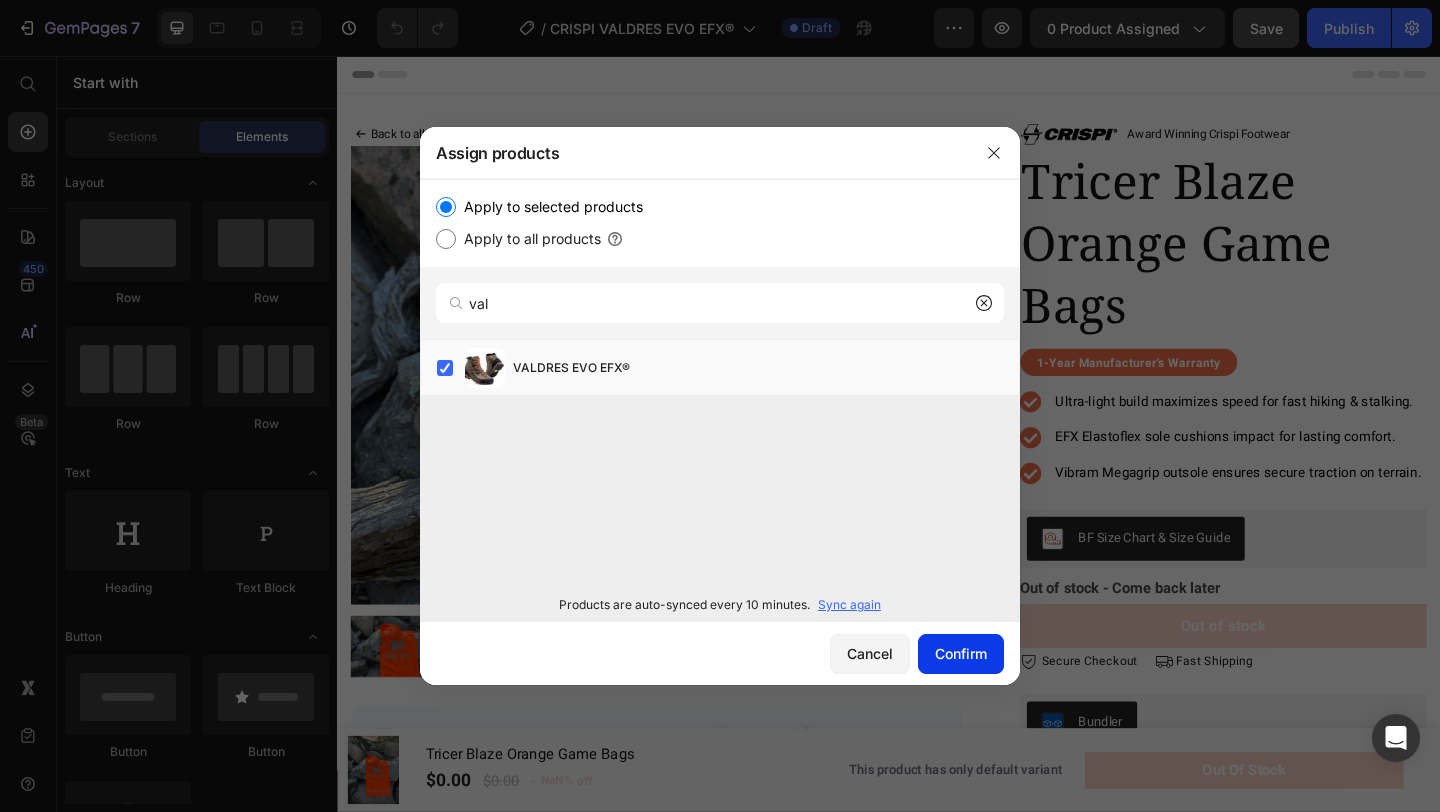 click on "Confirm" at bounding box center (961, 653) 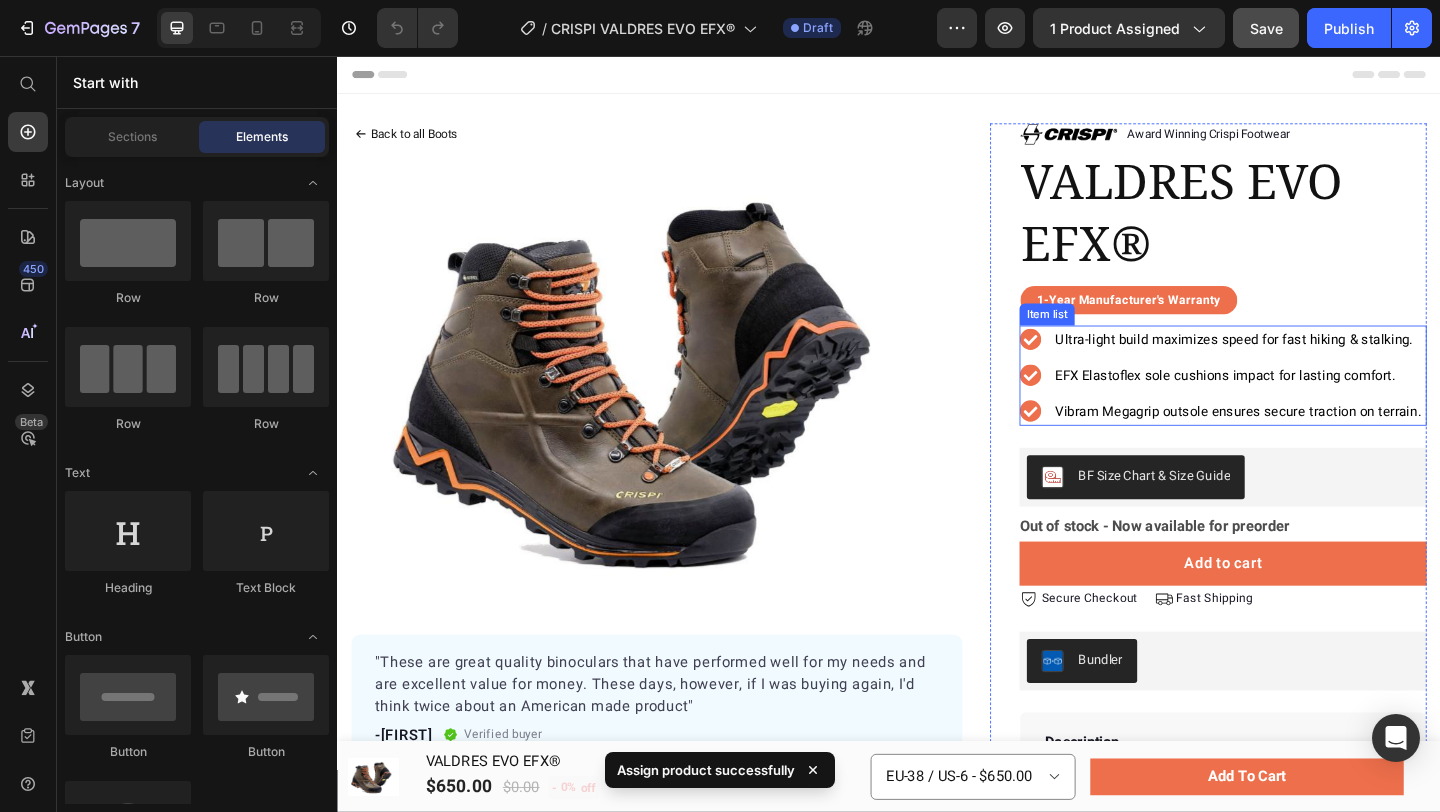 click on "Ultra-light build maximizes speed for fast hiking & stalking." at bounding box center [1312, 364] 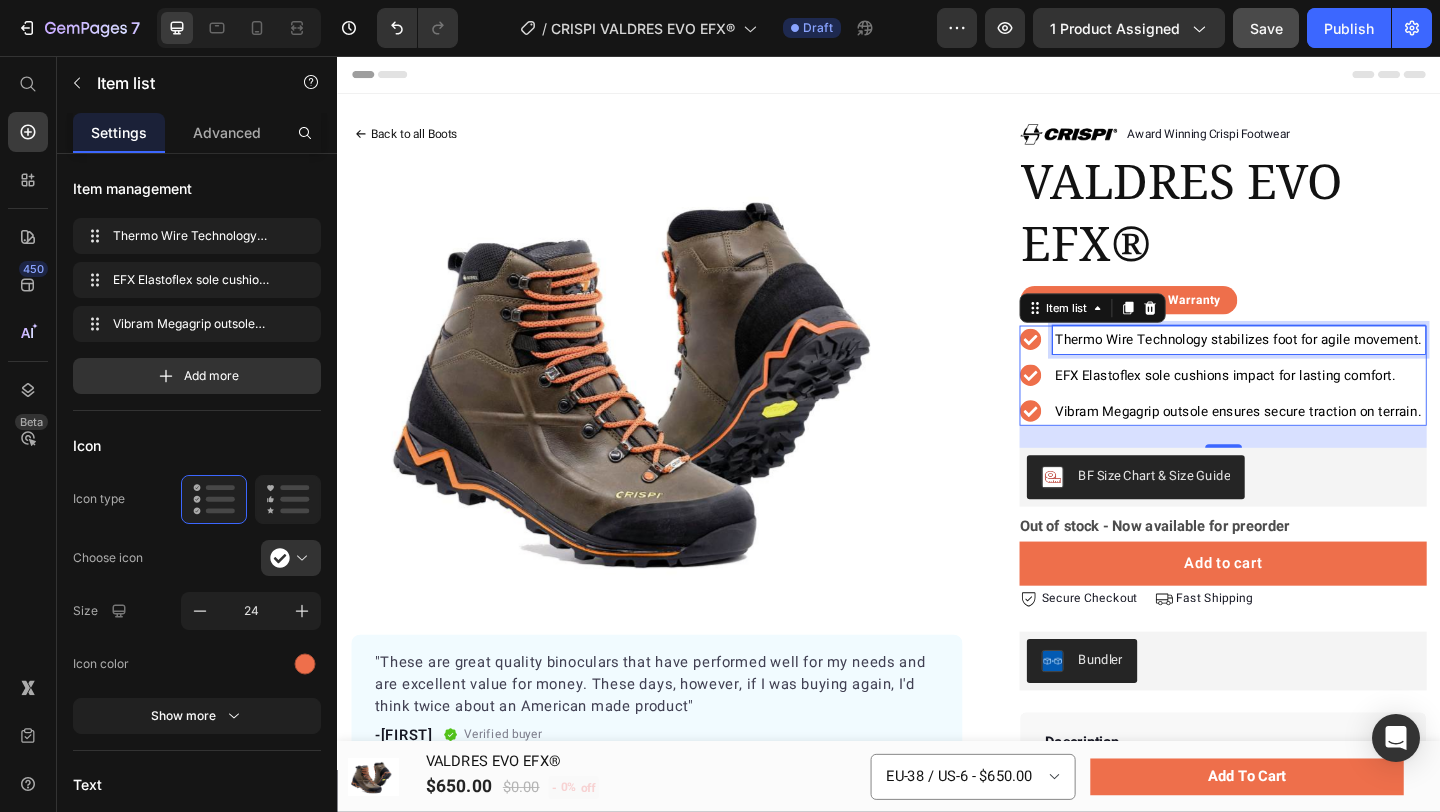 click on "EFX Elastoflex sole cushions impact for lasting comfort." at bounding box center [1303, 403] 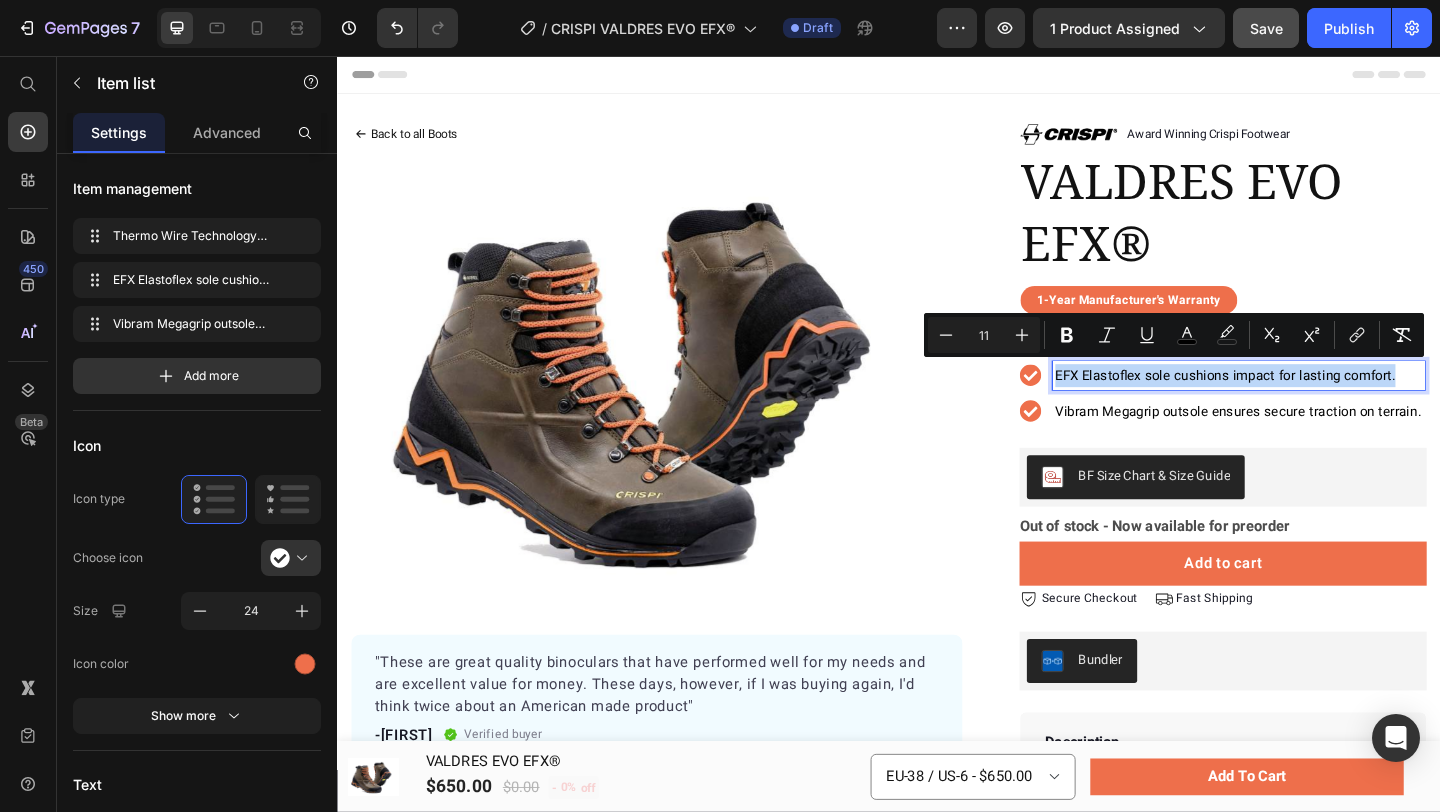 click on "EFX Elastoflex sole cushions impact for lasting comfort." at bounding box center (1303, 403) 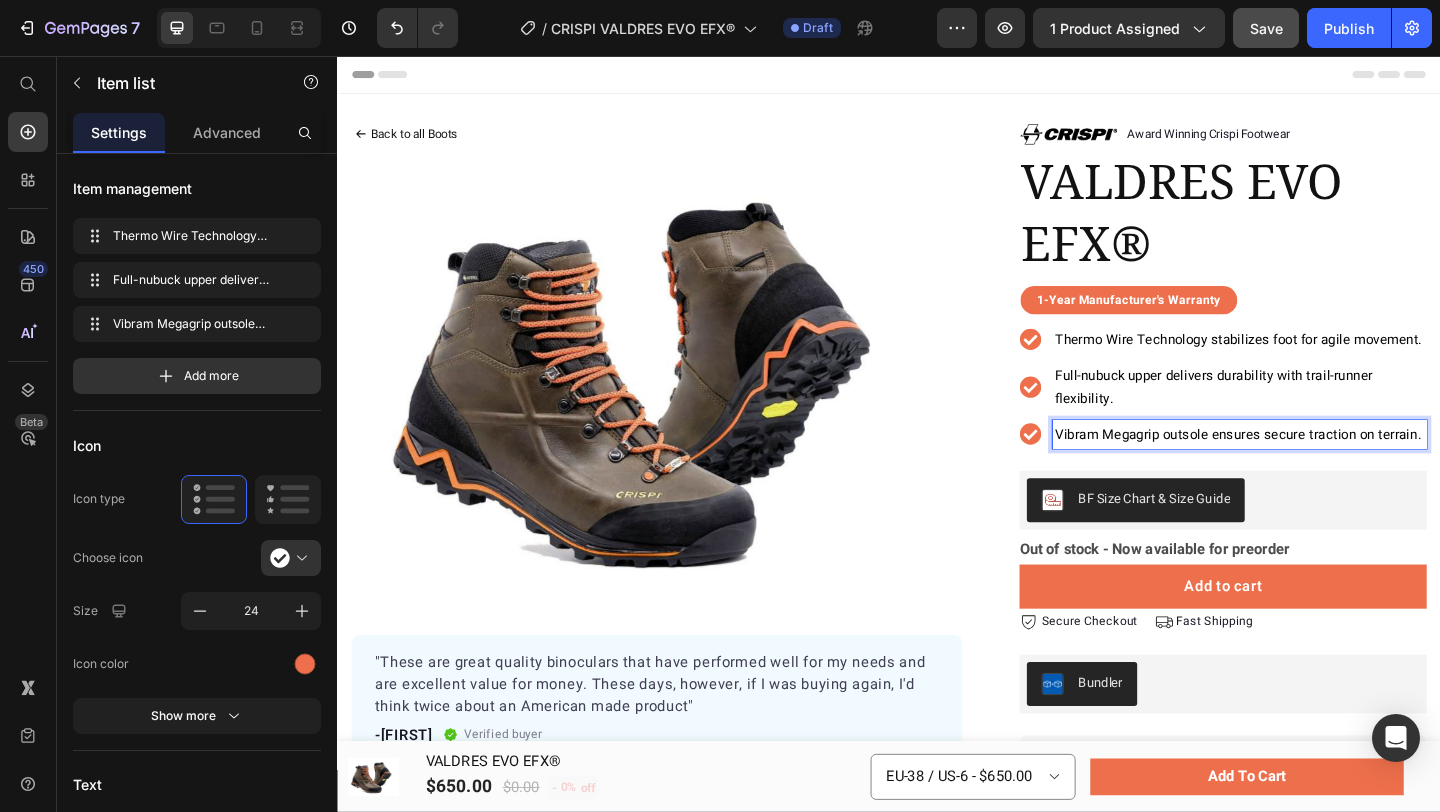 click on "Vibram Megagrip outsole ensures secure traction on terrain." at bounding box center [1318, 467] 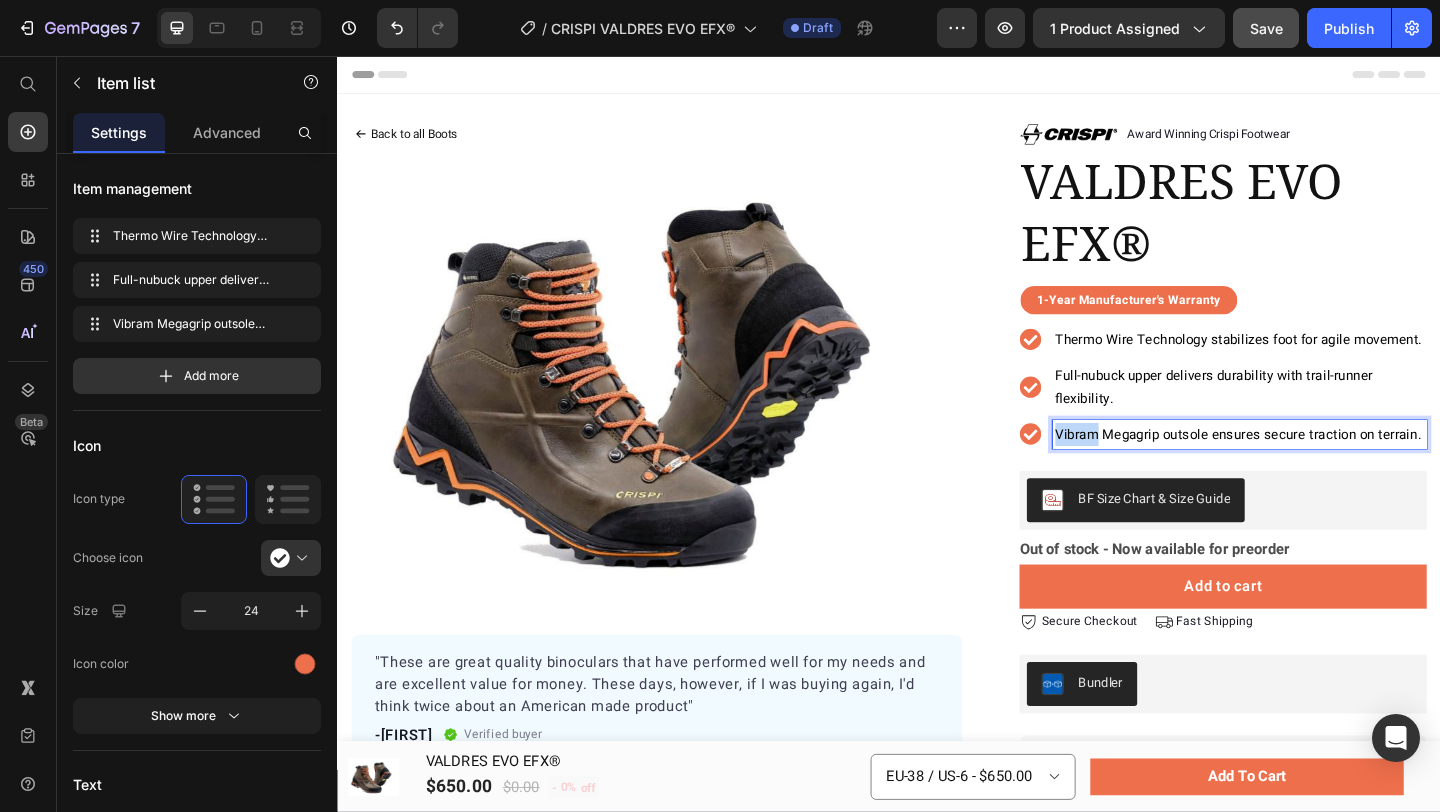 click on "Vibram Megagrip outsole ensures secure traction on terrain." at bounding box center [1318, 467] 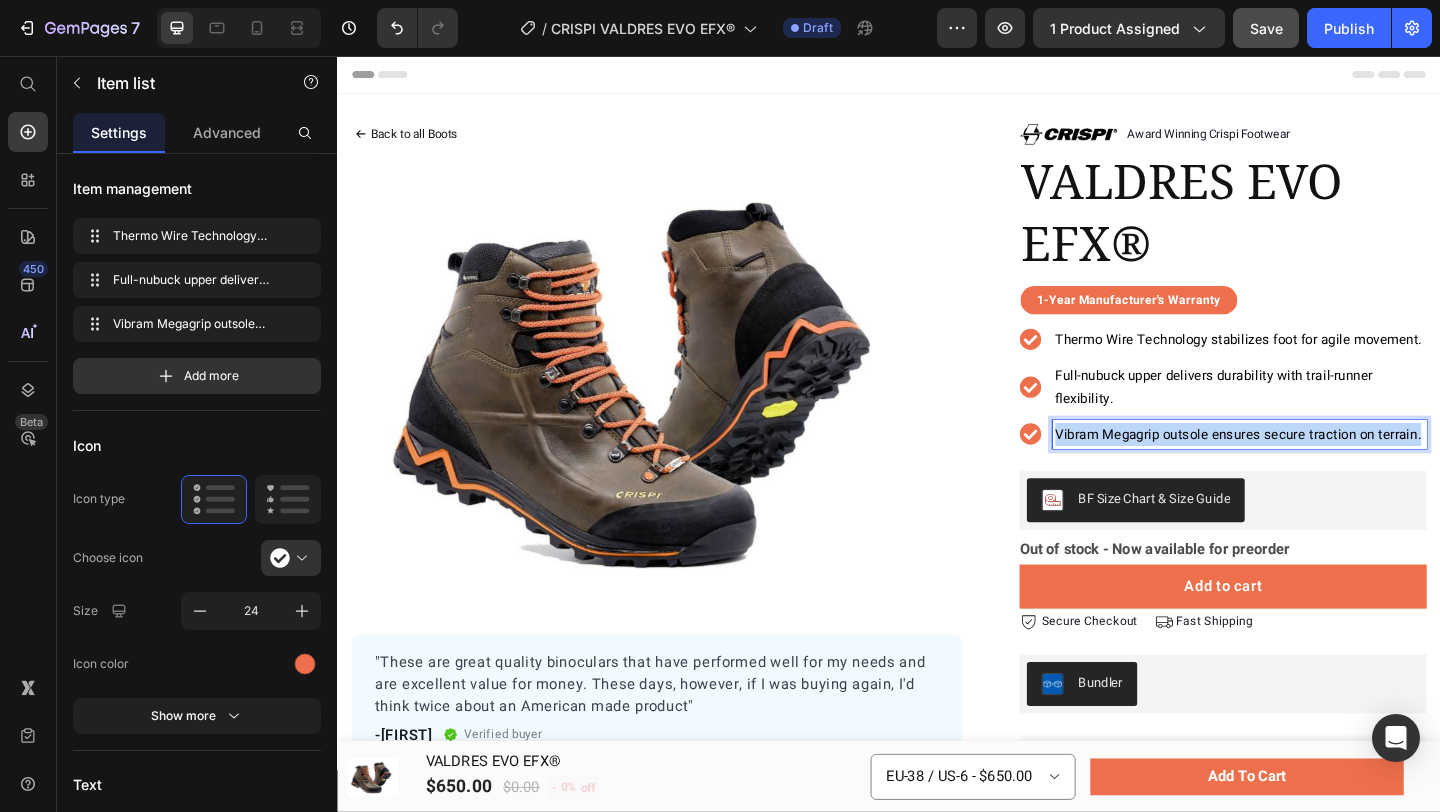 click on "Vibram Megagrip outsole ensures secure traction on terrain." at bounding box center [1318, 467] 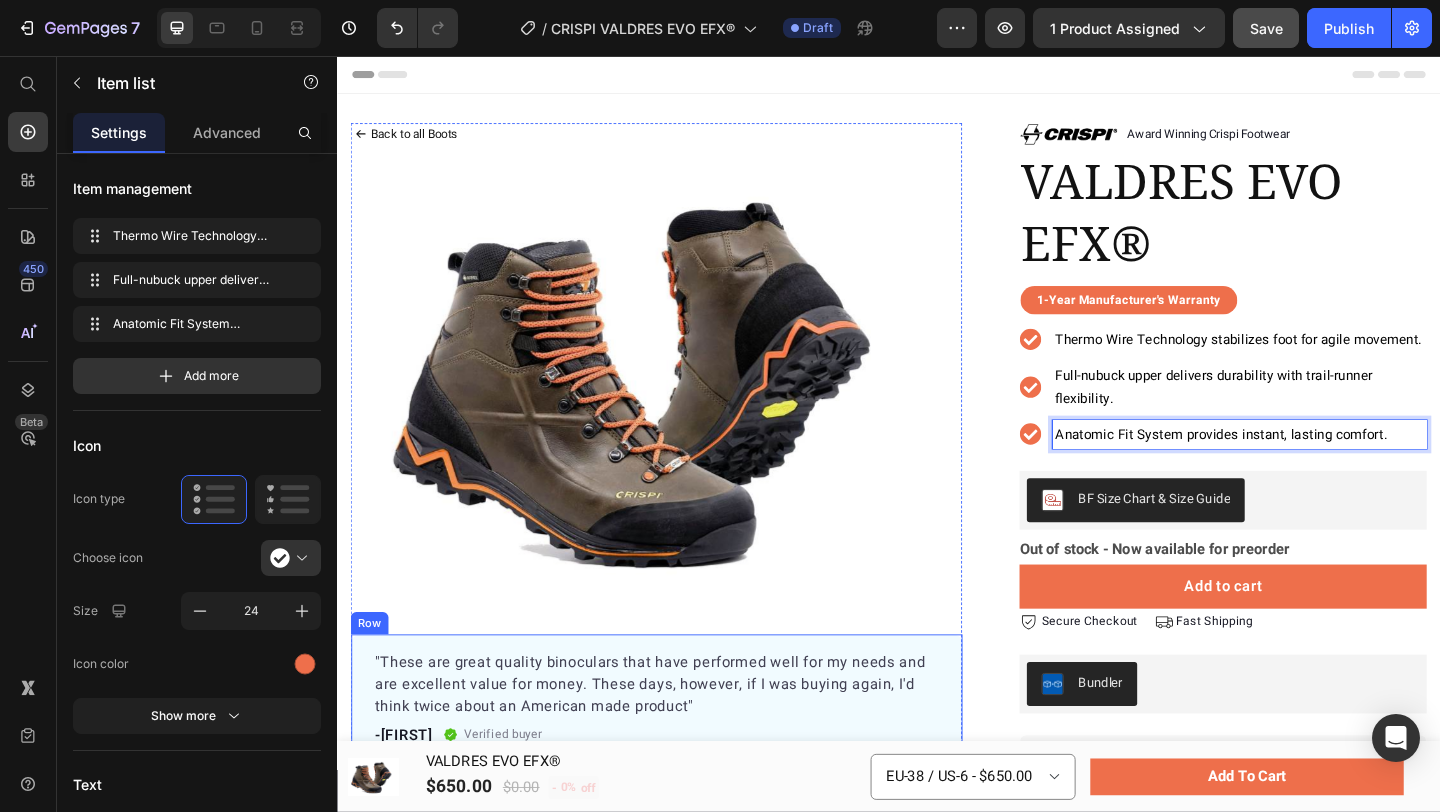 click on ""These are great quality binoculars that have performed well for my needs and are excellent value for money. These days, however, if I was buying again, I'd think twice about an American made product" Text block -[FIRST] Text block
Verified buyer Item list Row Row" at bounding box center [684, 755] 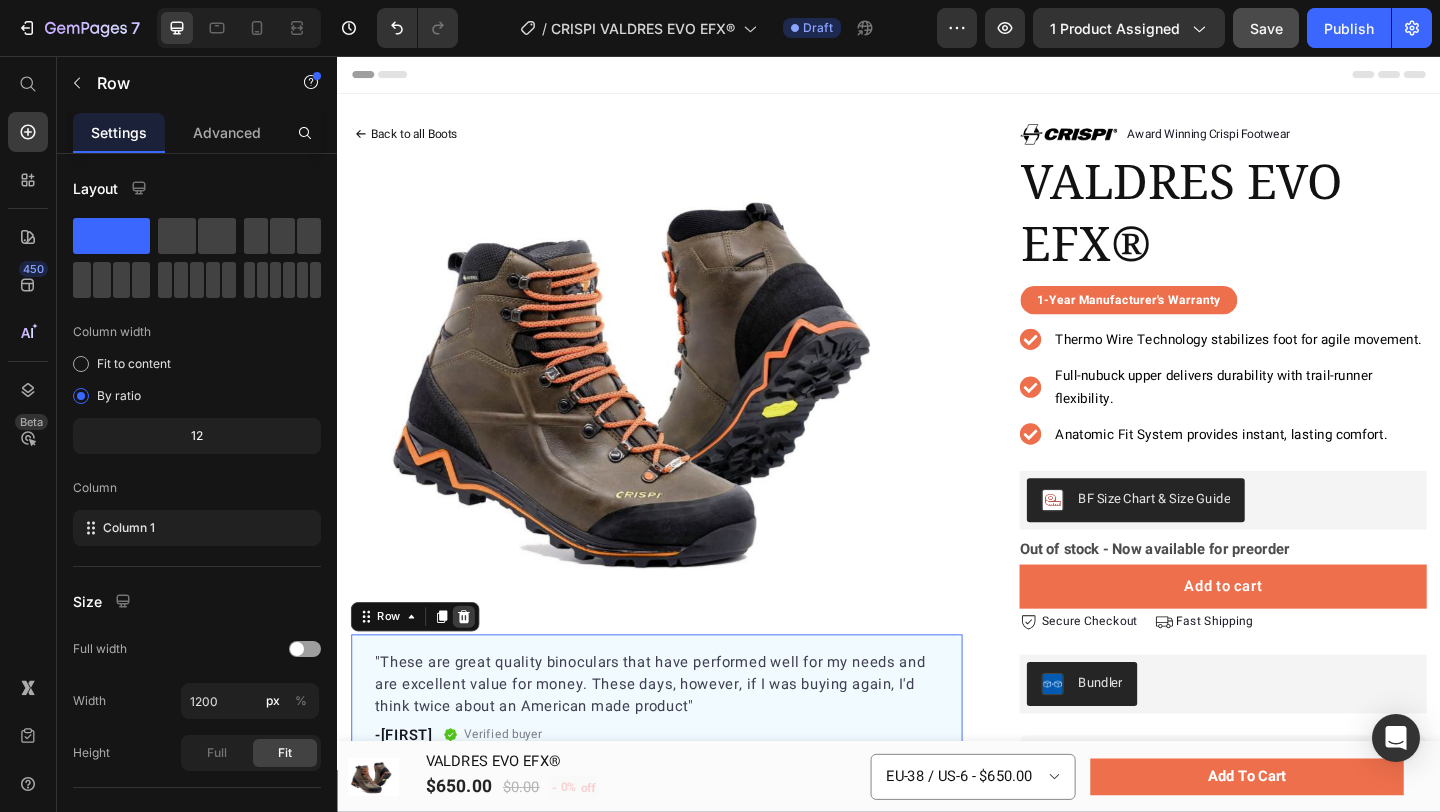 click 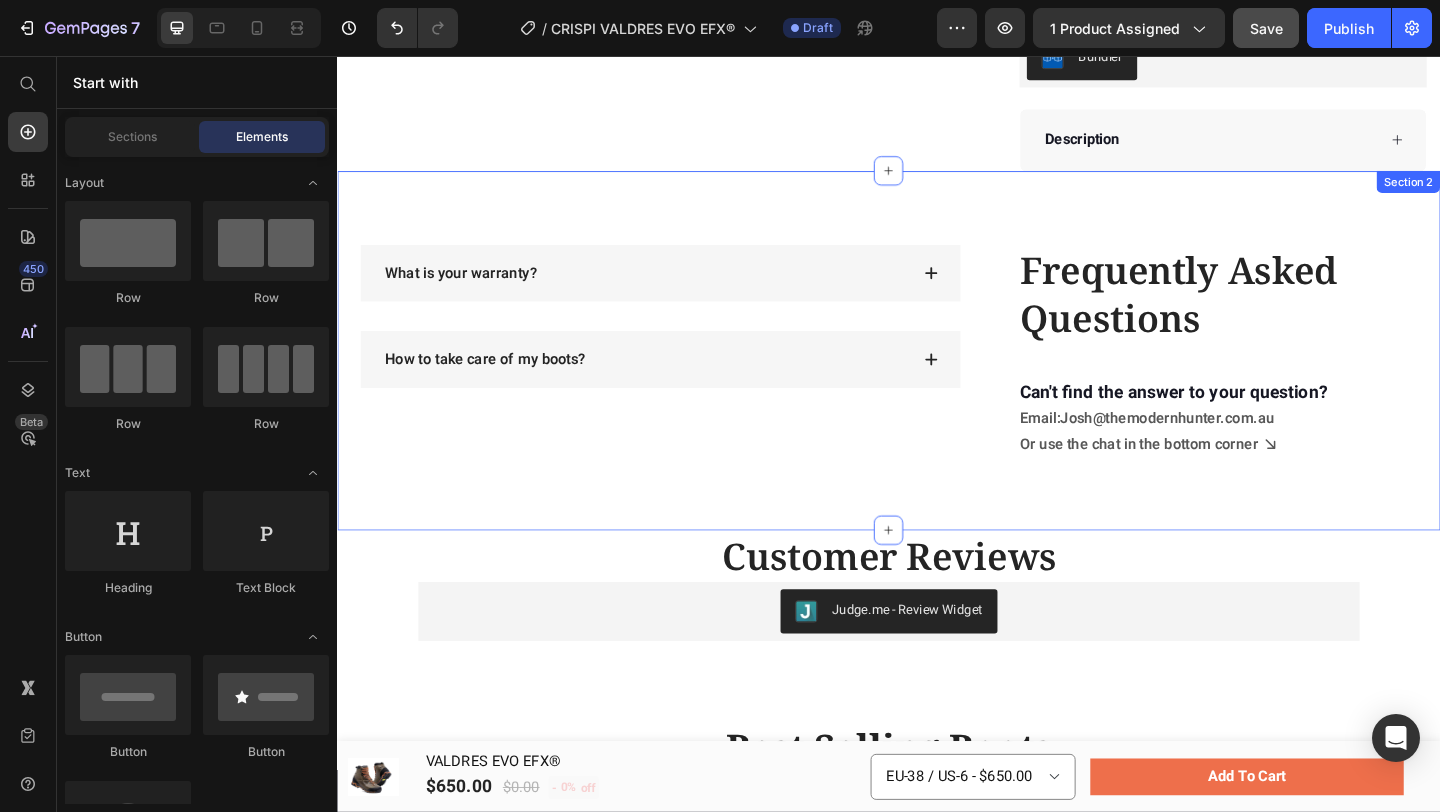 scroll, scrollTop: 353, scrollLeft: 0, axis: vertical 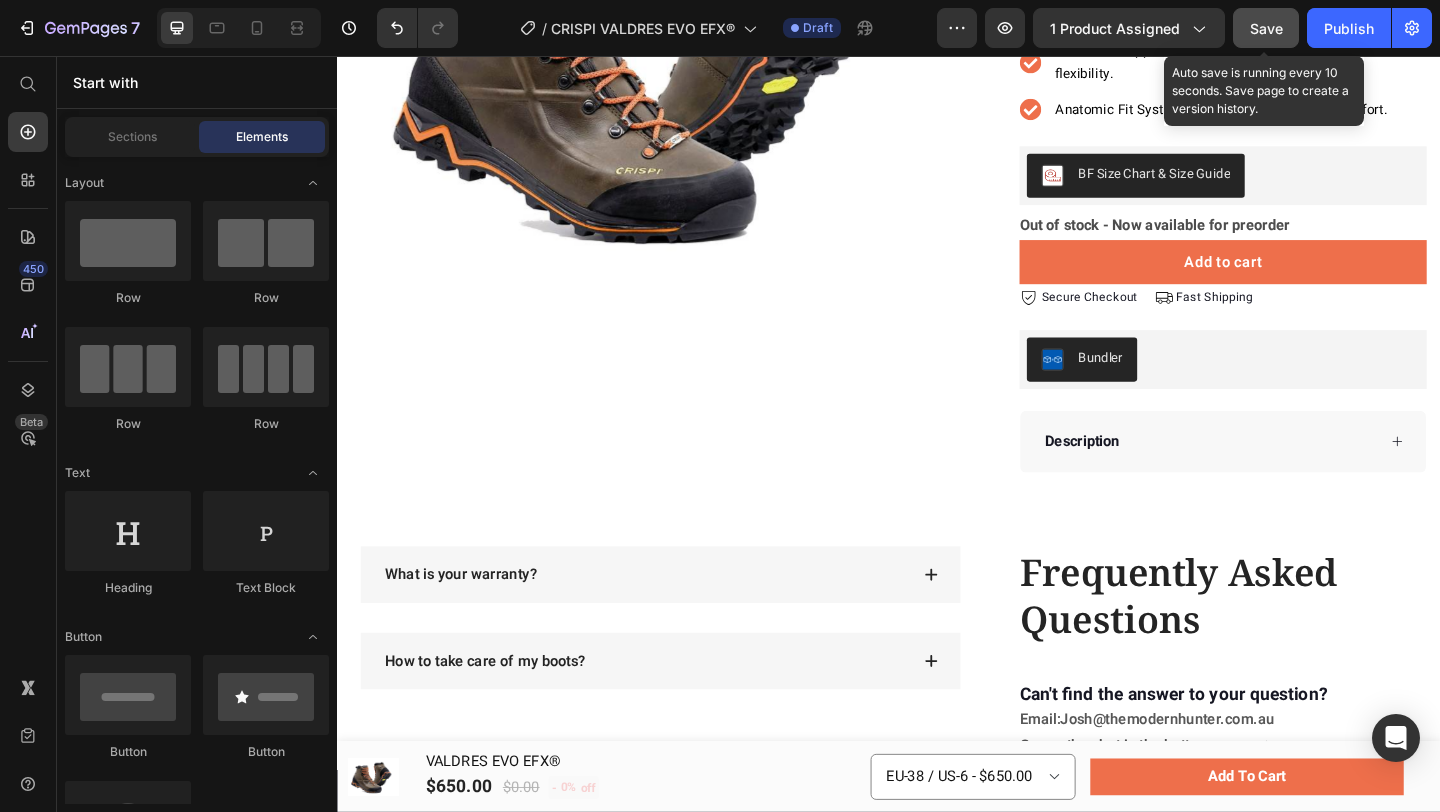 click on "Save" at bounding box center [1266, 28] 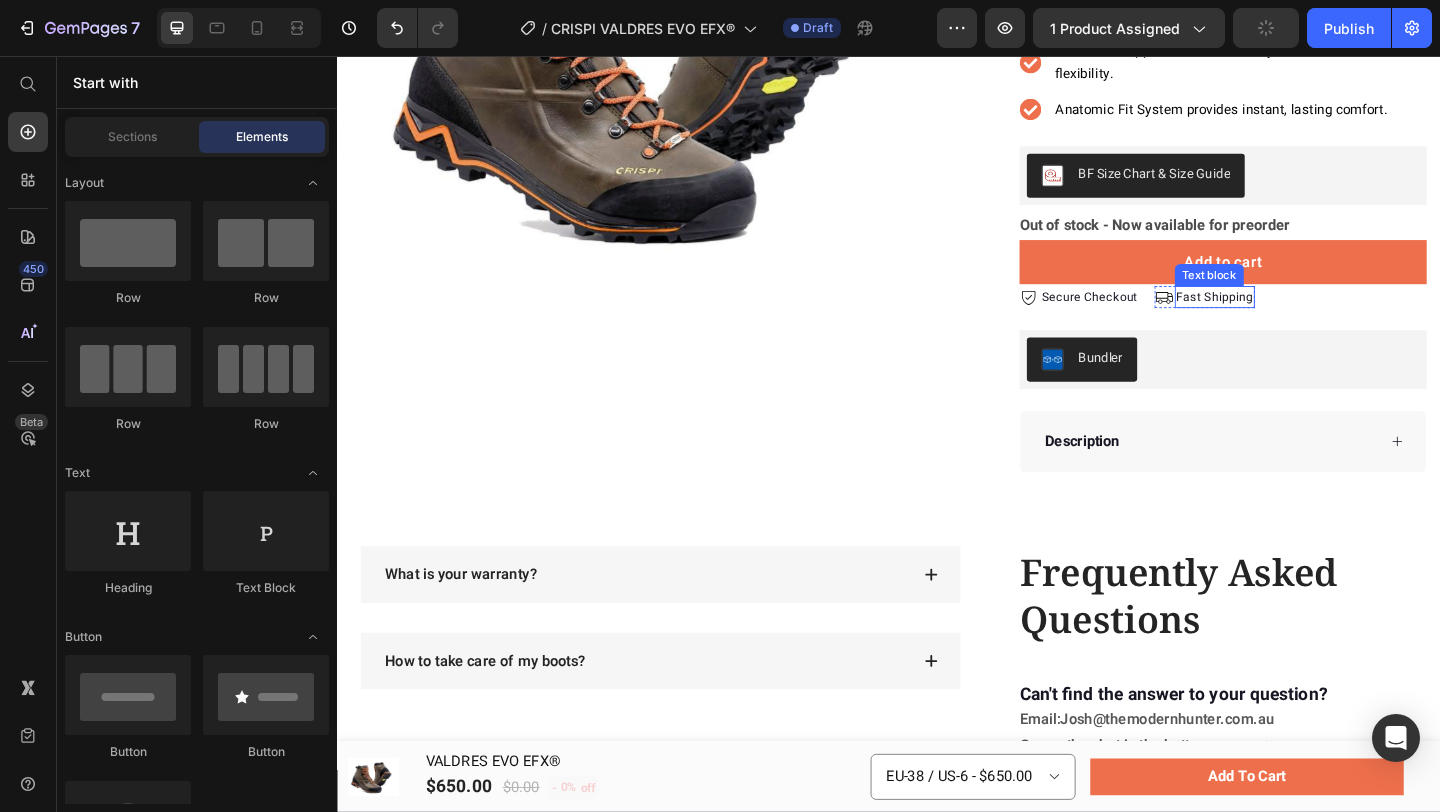 scroll, scrollTop: 0, scrollLeft: 0, axis: both 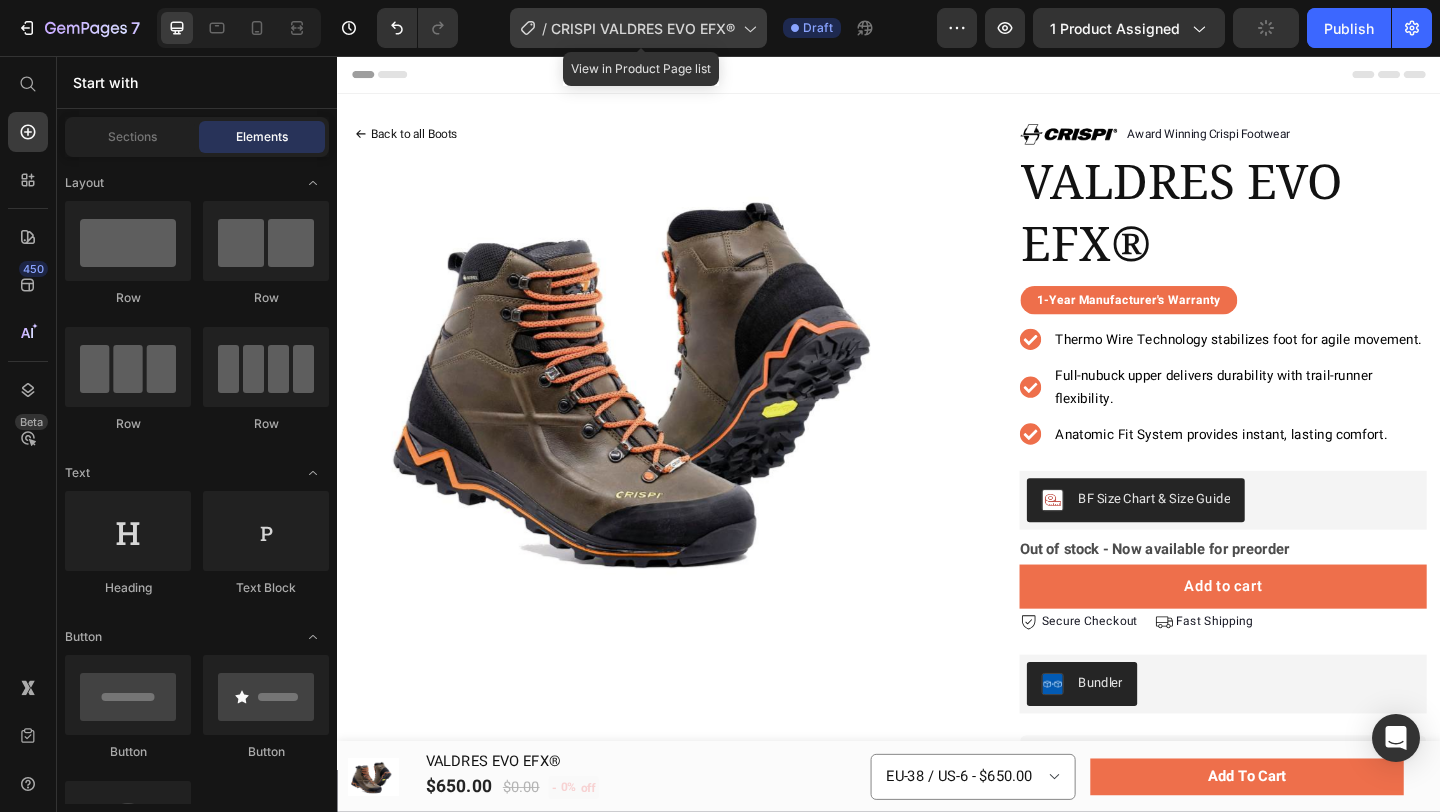 click on "CRISPI VALDRES EVO EFX®" at bounding box center (643, 28) 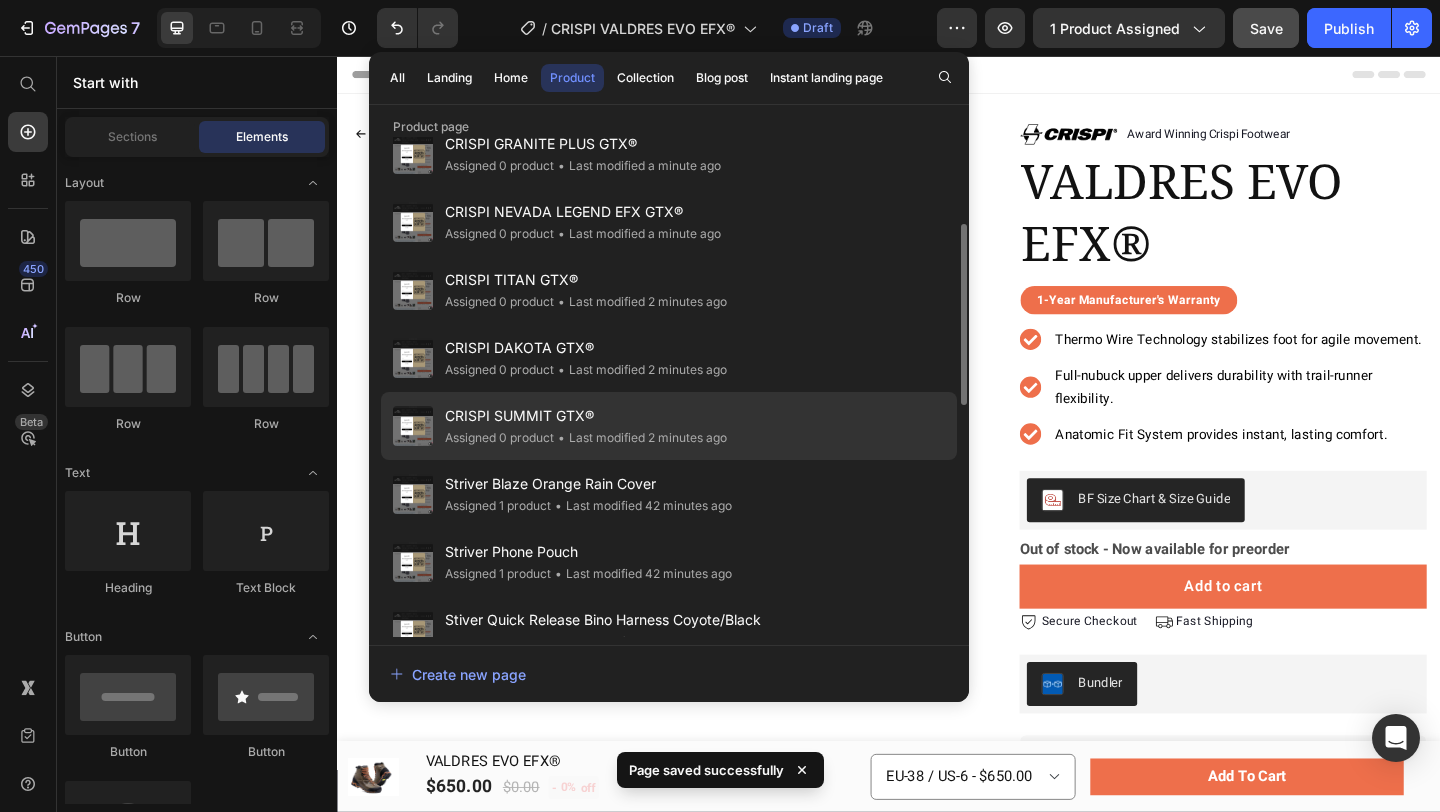 scroll, scrollTop: 237, scrollLeft: 0, axis: vertical 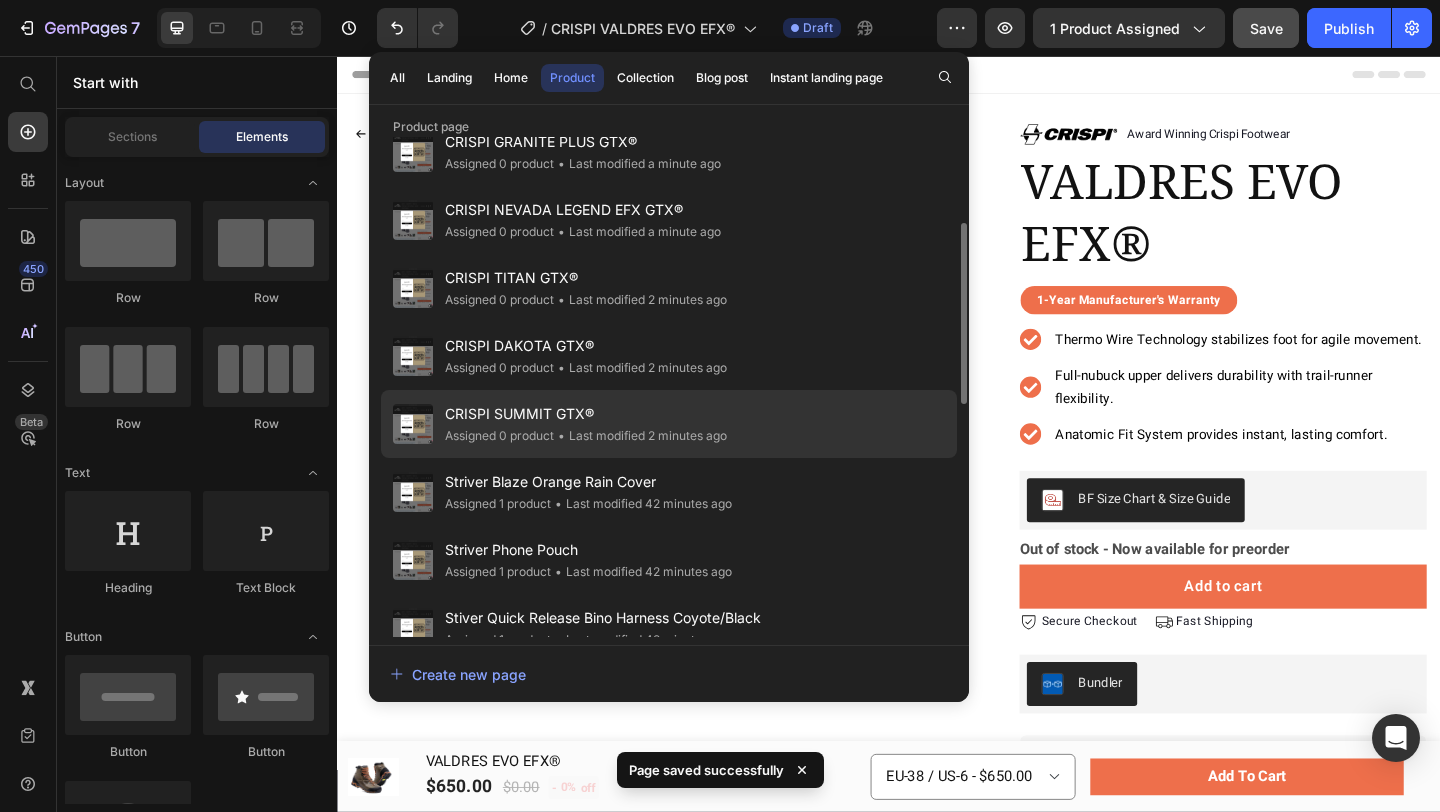 click on "CRISPI SUMMIT GTX®" at bounding box center (586, 414) 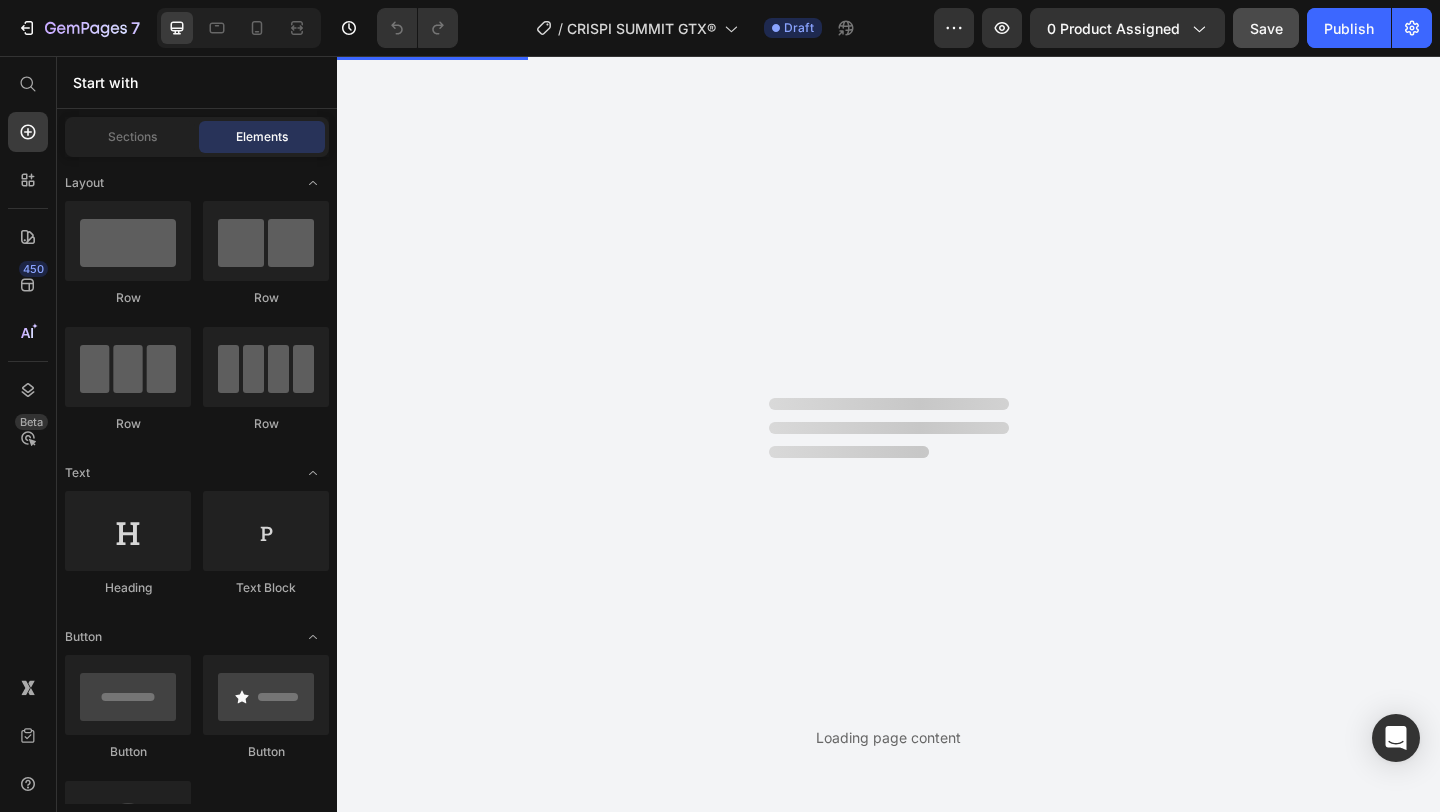scroll, scrollTop: 0, scrollLeft: 0, axis: both 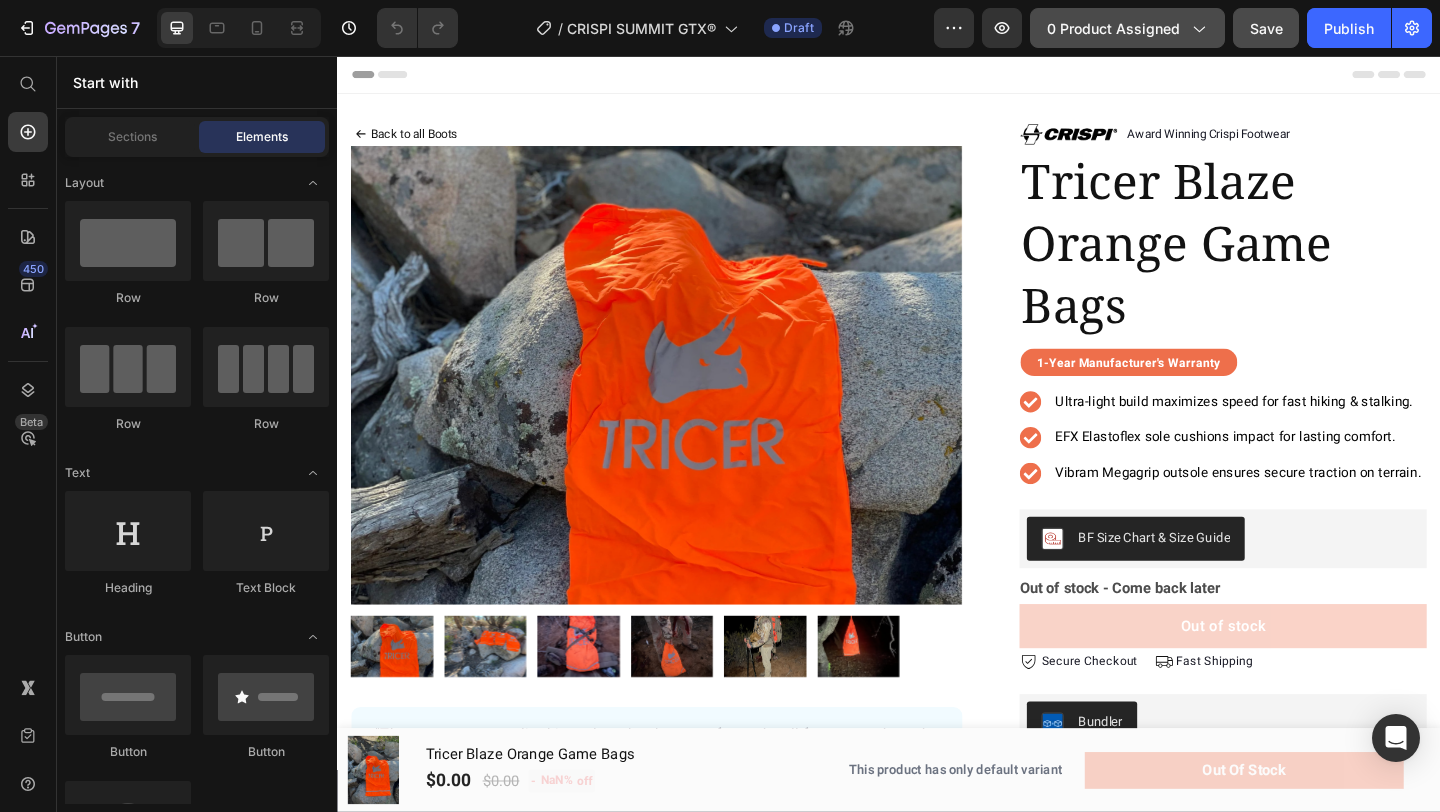 click on "0 product assigned" at bounding box center (1127, 28) 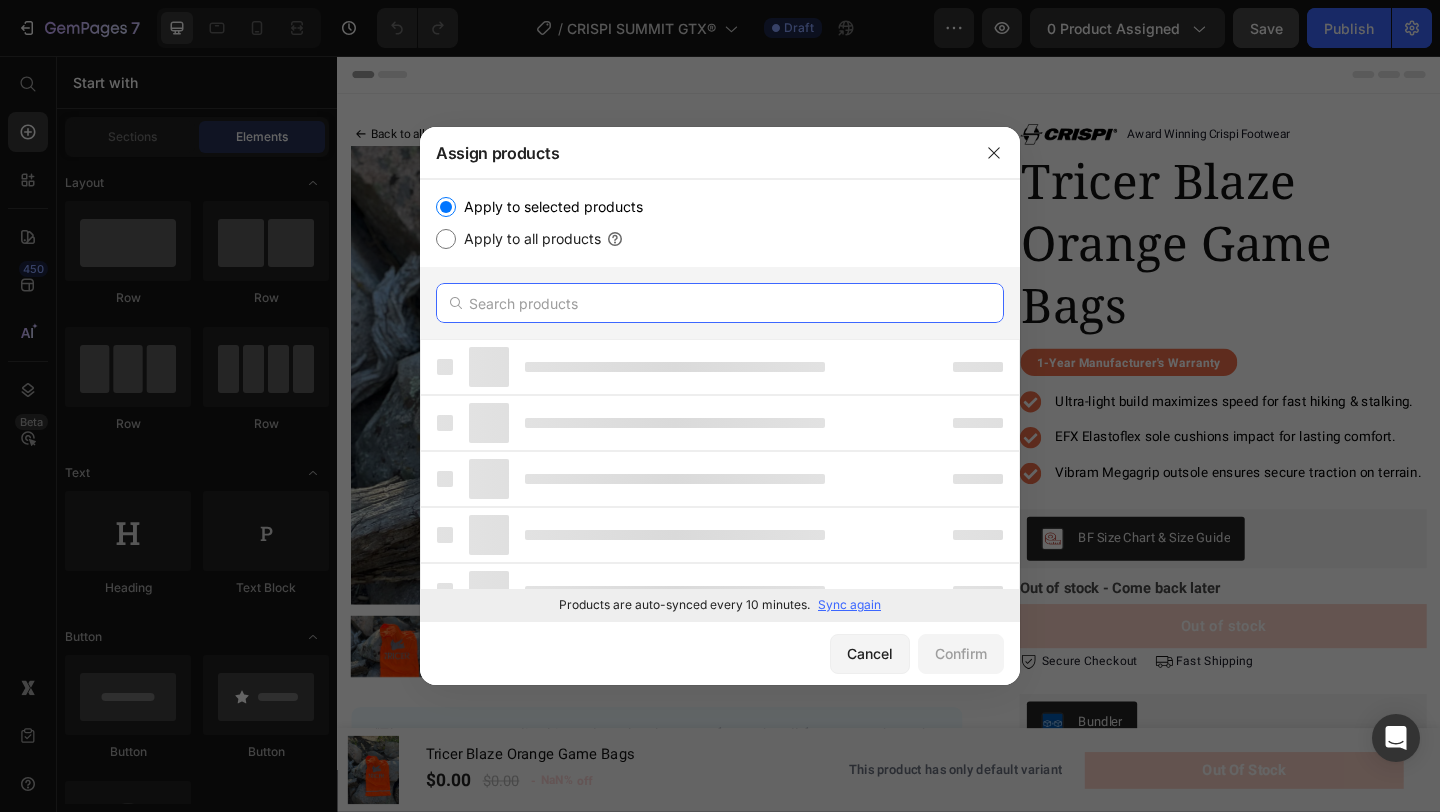 click at bounding box center [720, 303] 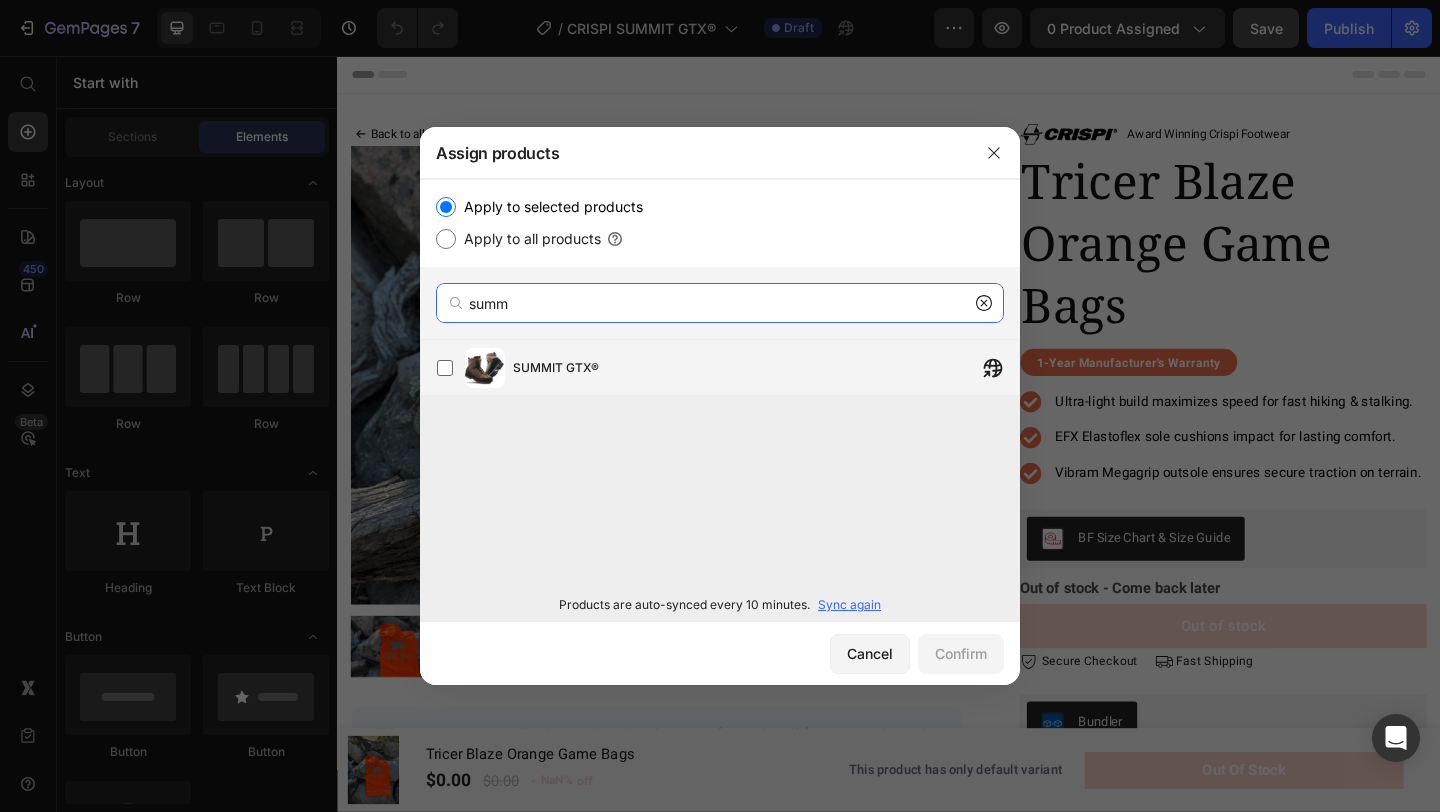 type on "summ" 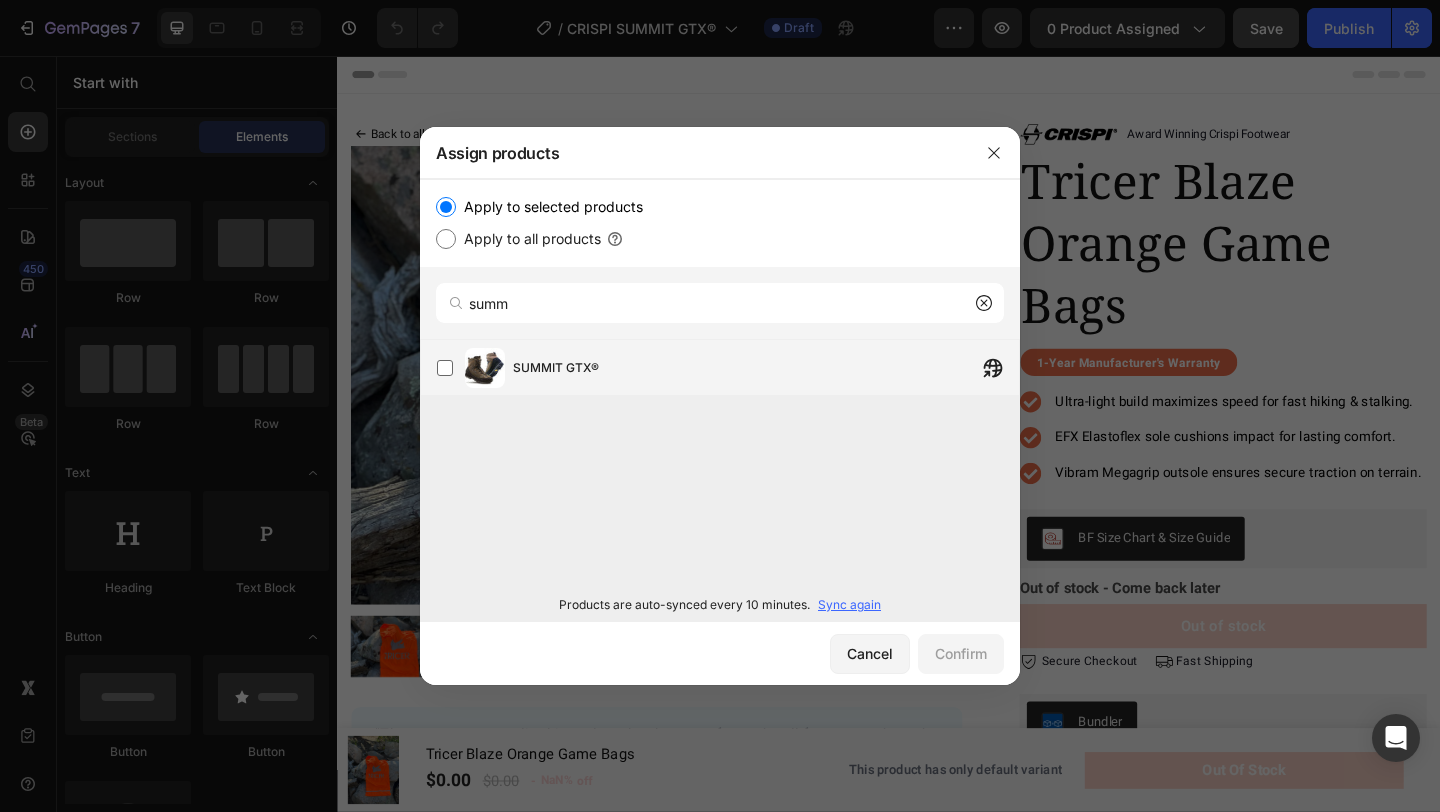 click on "SUMMIT GTX®" at bounding box center (766, 368) 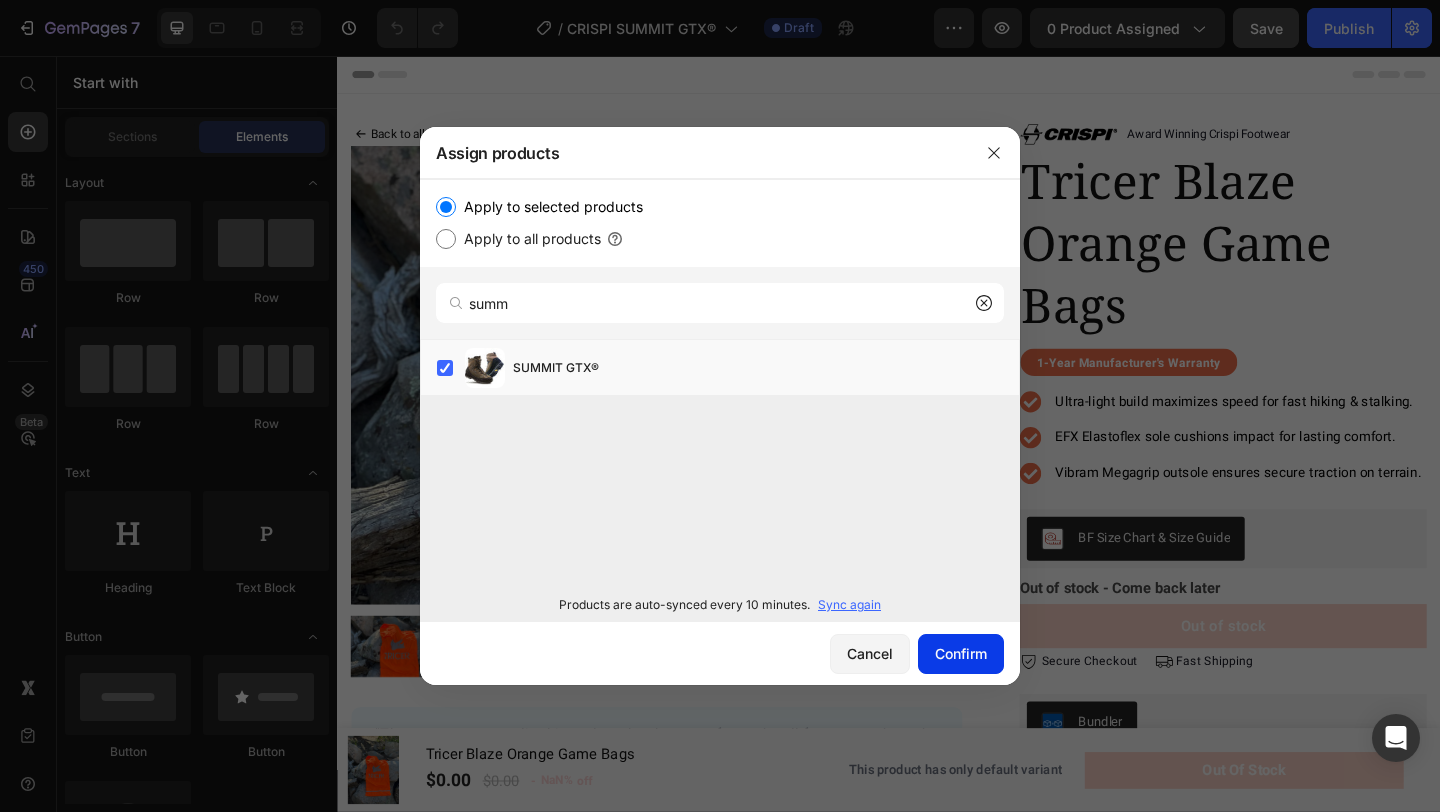 click on "Confirm" at bounding box center [961, 653] 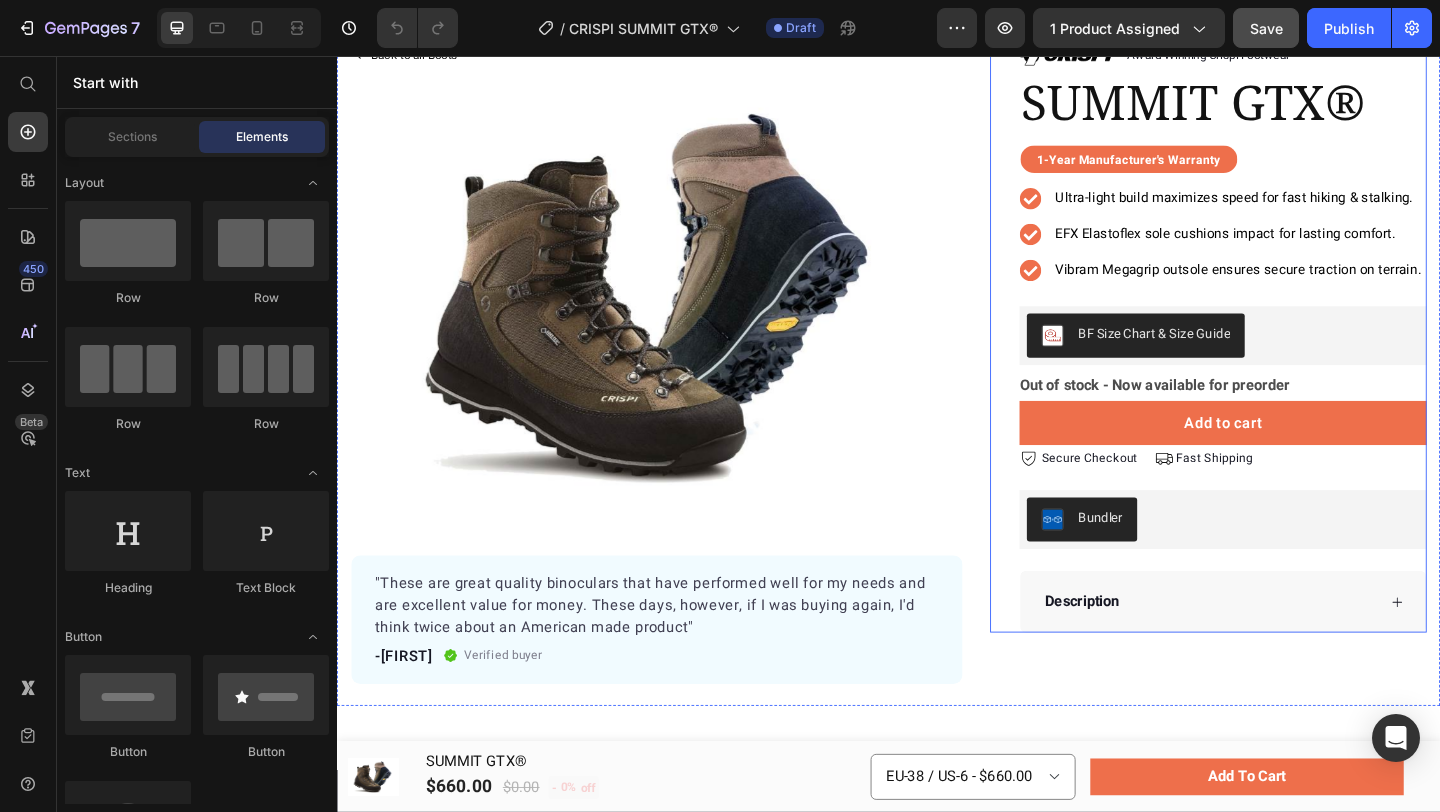 scroll, scrollTop: 79, scrollLeft: 0, axis: vertical 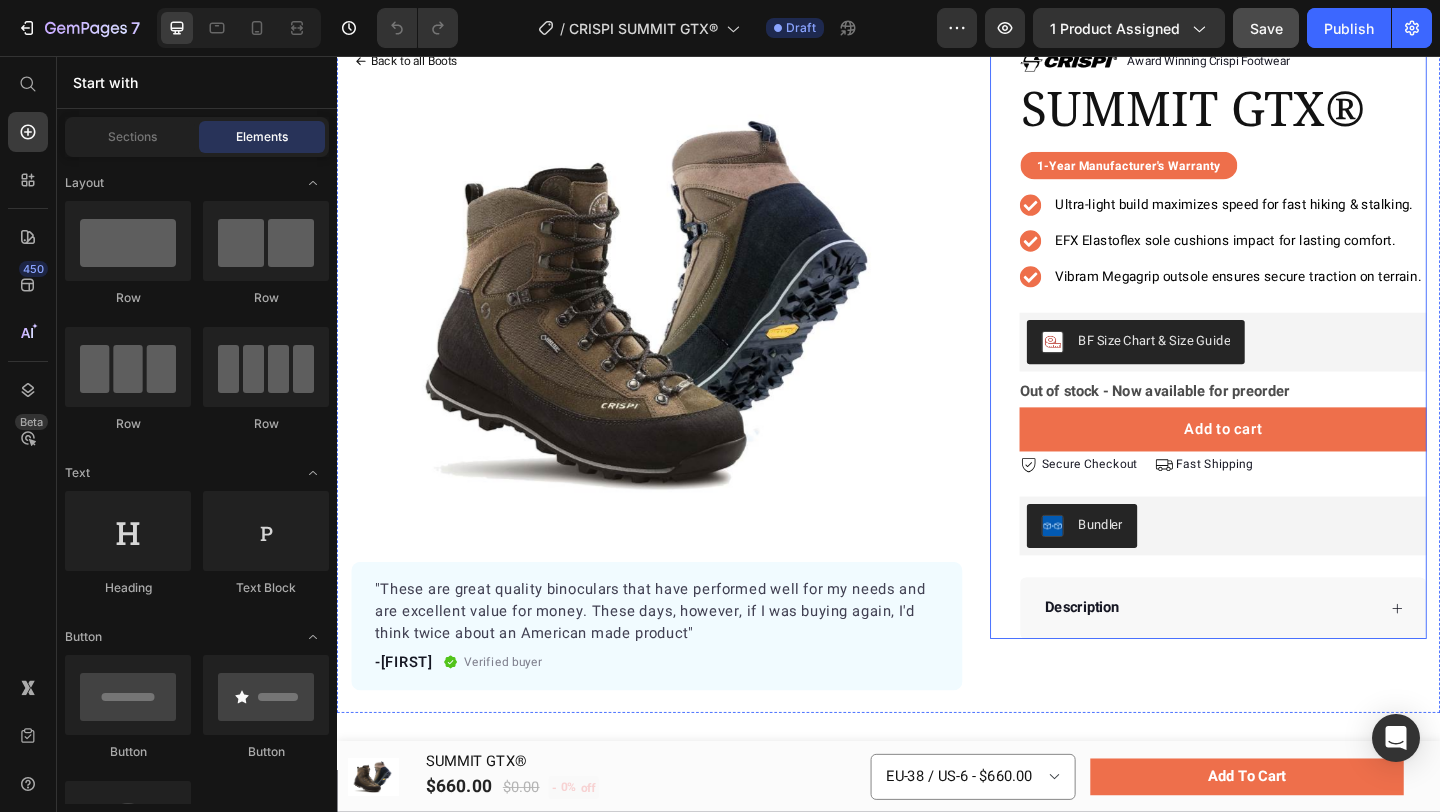 click on "Description" at bounding box center (1300, 656) 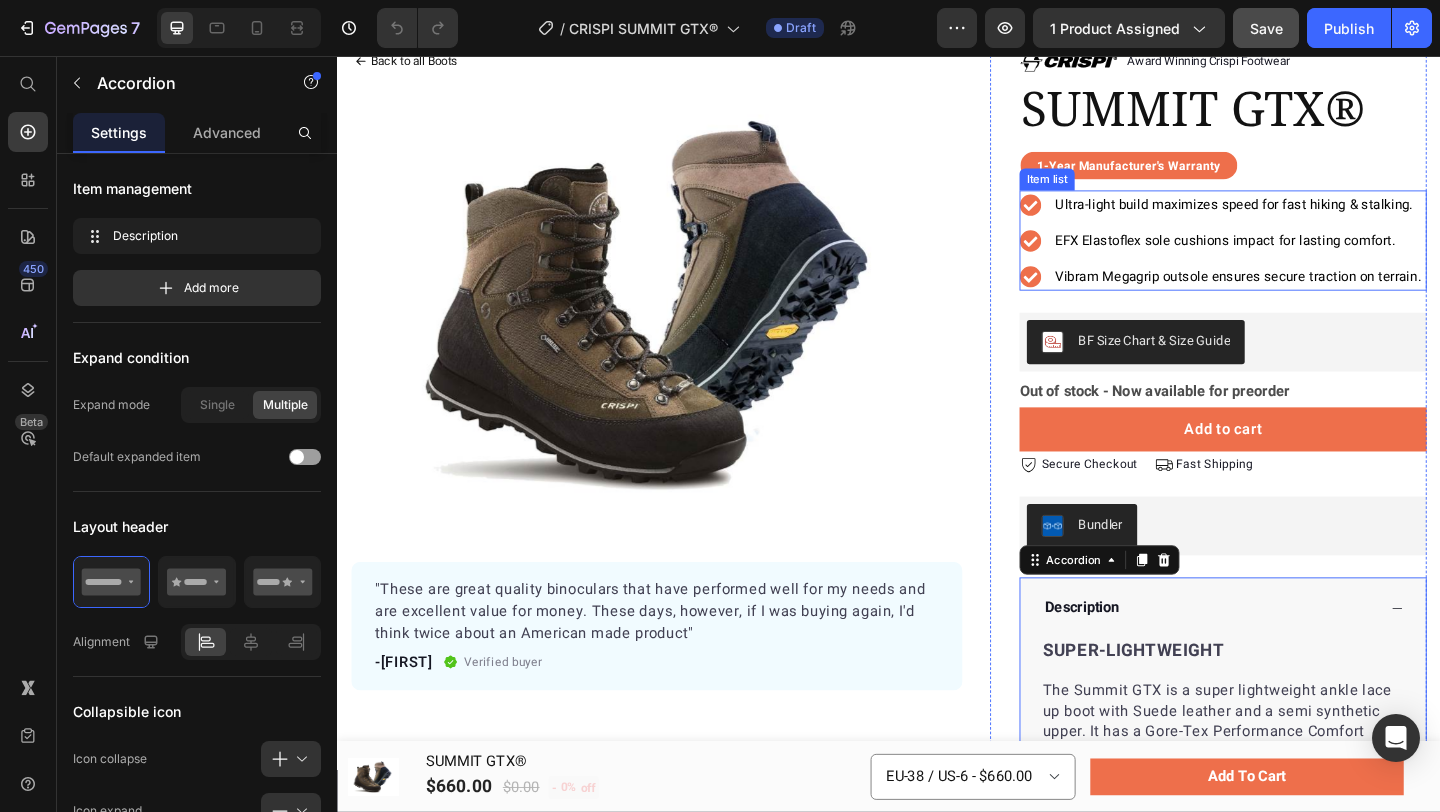 click on "Ultra-light build maximizes speed for fast hiking & stalking." at bounding box center [1312, 217] 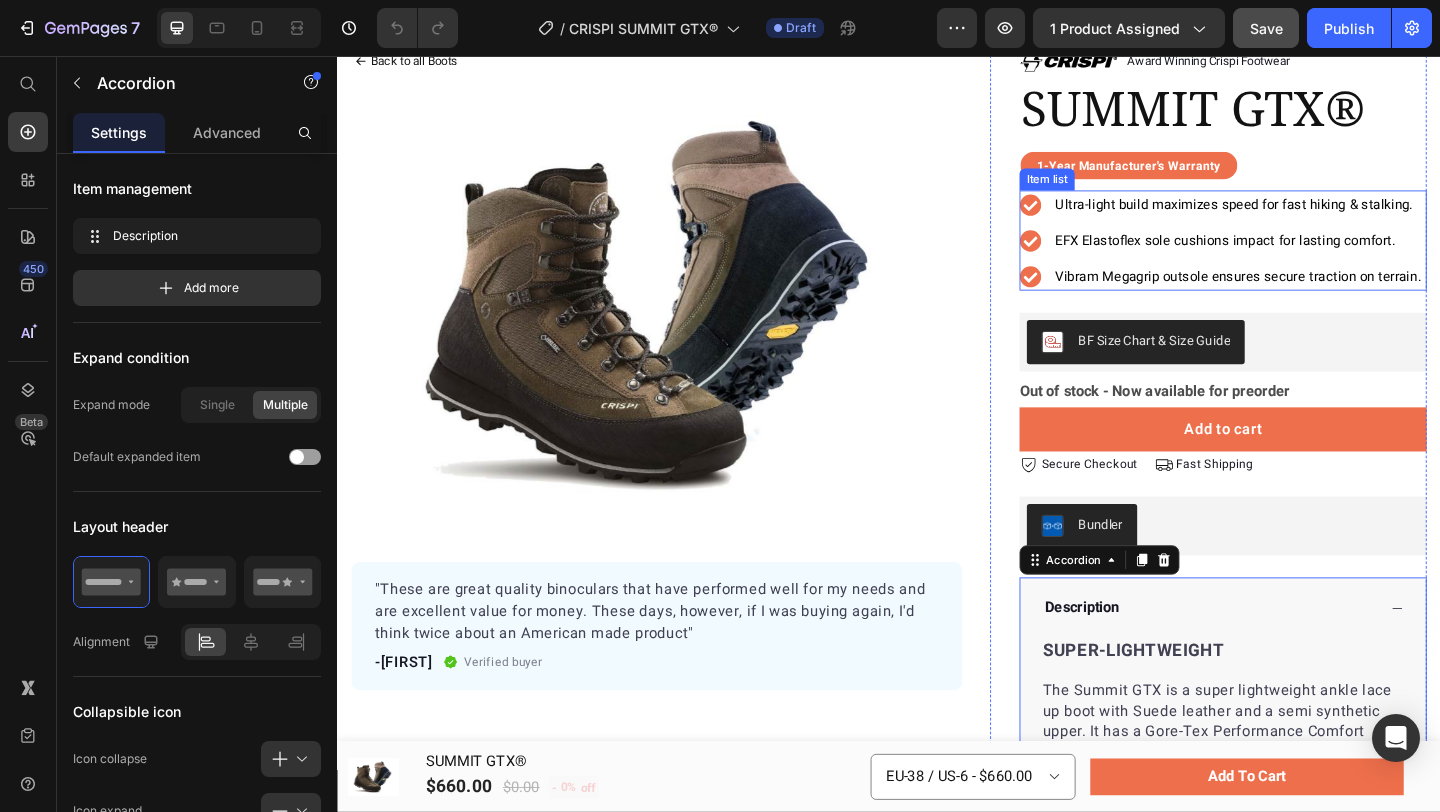 click on "Ultra-light build maximizes speed for fast hiking & stalking." at bounding box center (1312, 217) 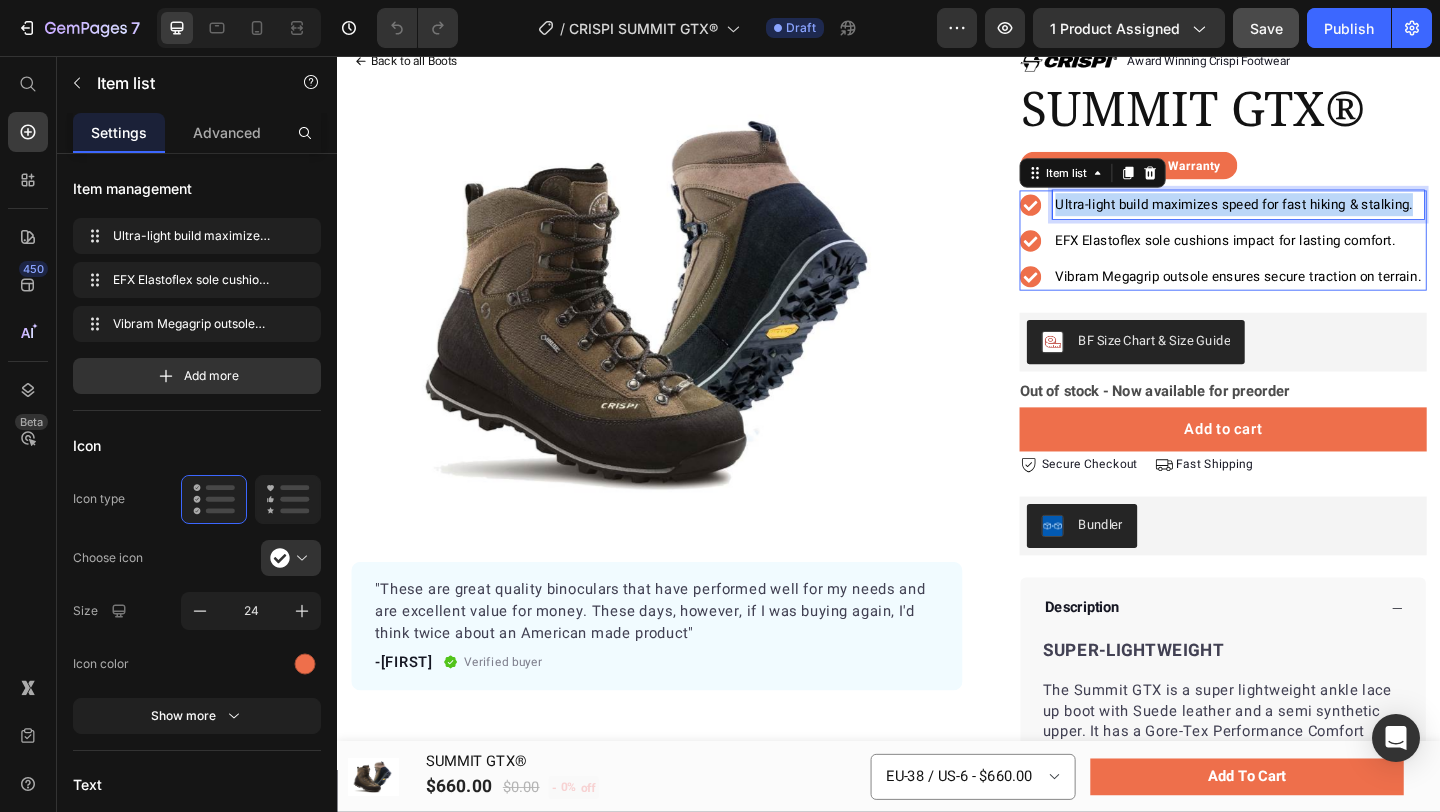 click on "Ultra-light build maximizes speed for fast hiking & stalking." at bounding box center [1312, 217] 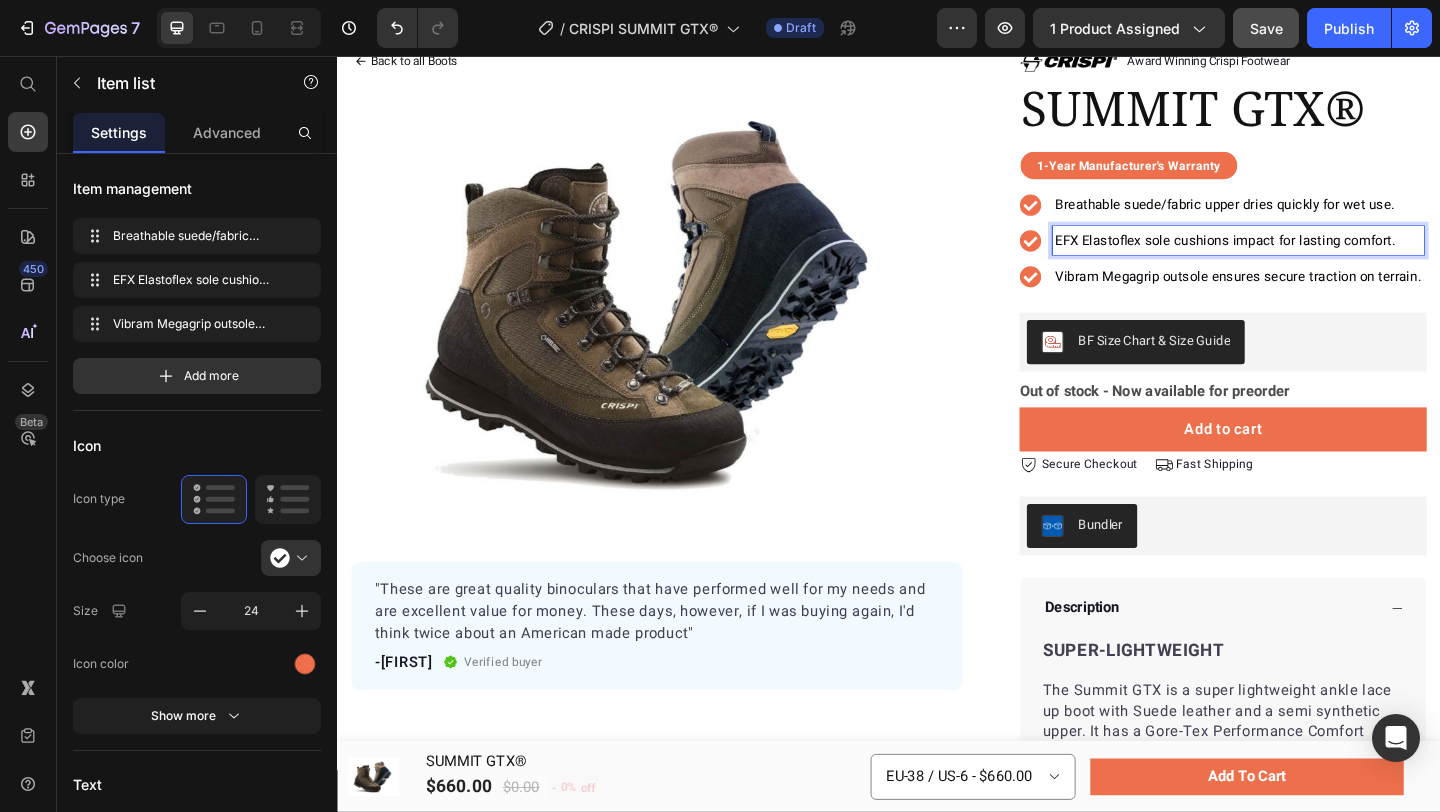click on "EFX Elastoflex sole cushions impact for lasting comfort." at bounding box center [1303, 256] 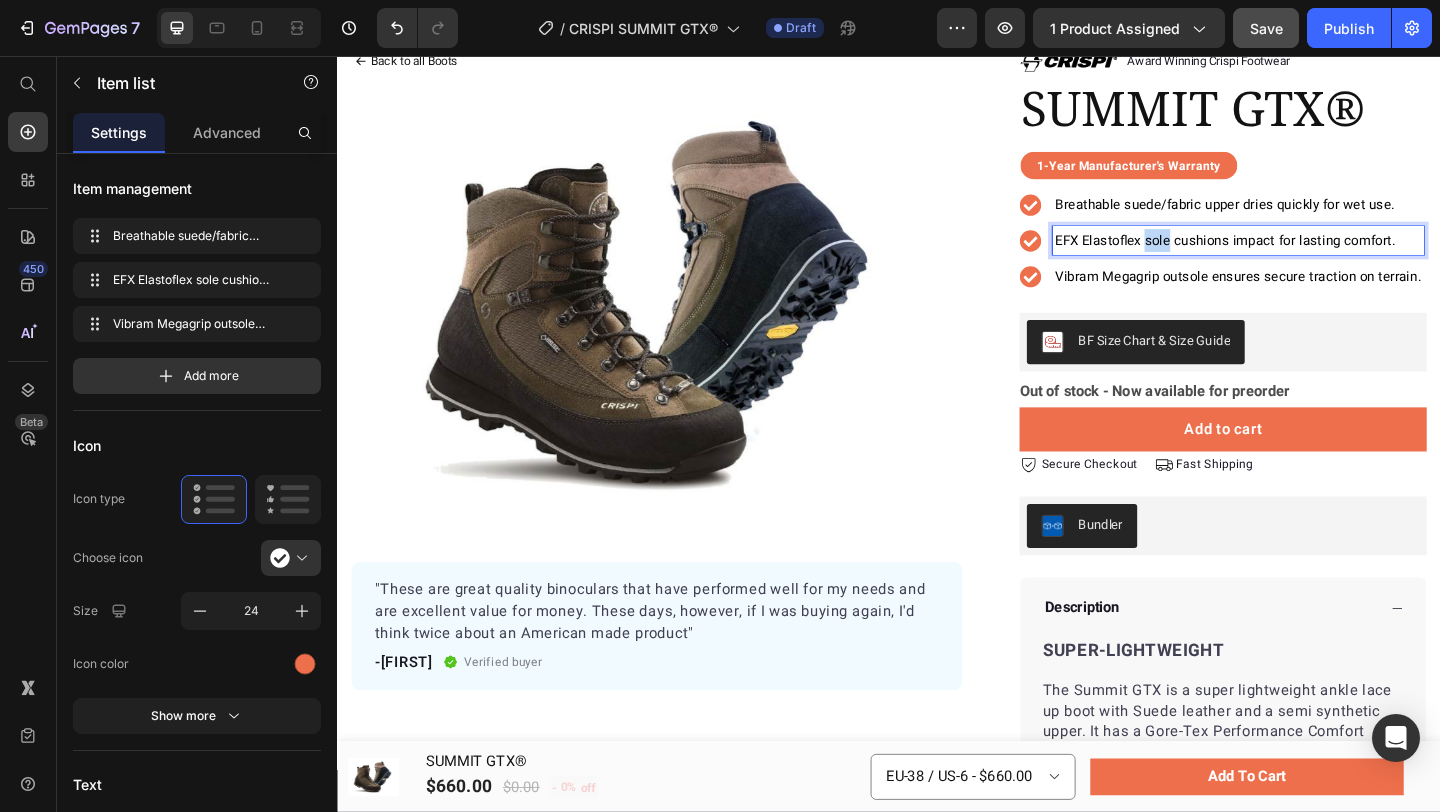 click on "EFX Elastoflex sole cushions impact for lasting comfort." at bounding box center (1303, 256) 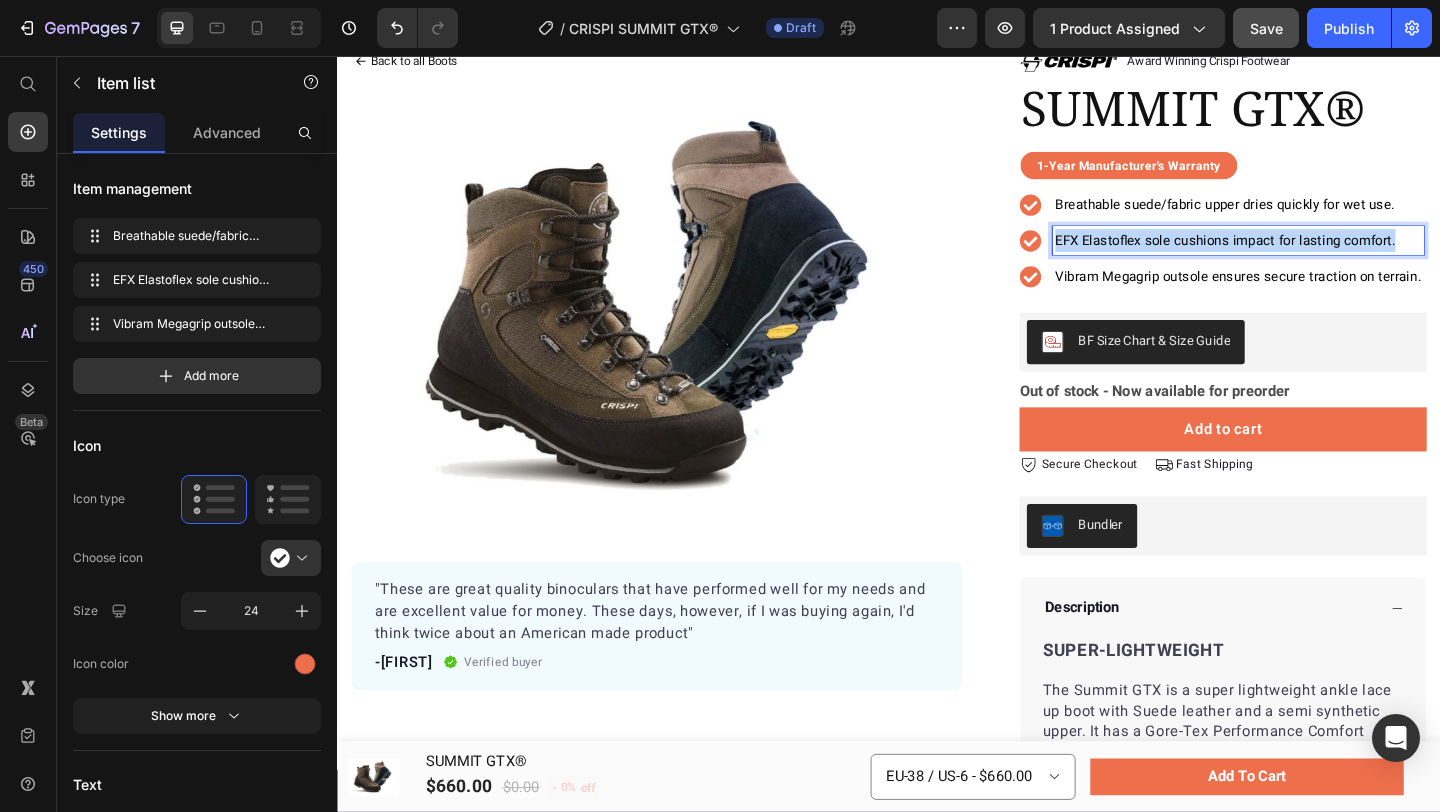 click on "EFX Elastoflex sole cushions impact for lasting comfort." at bounding box center [1303, 256] 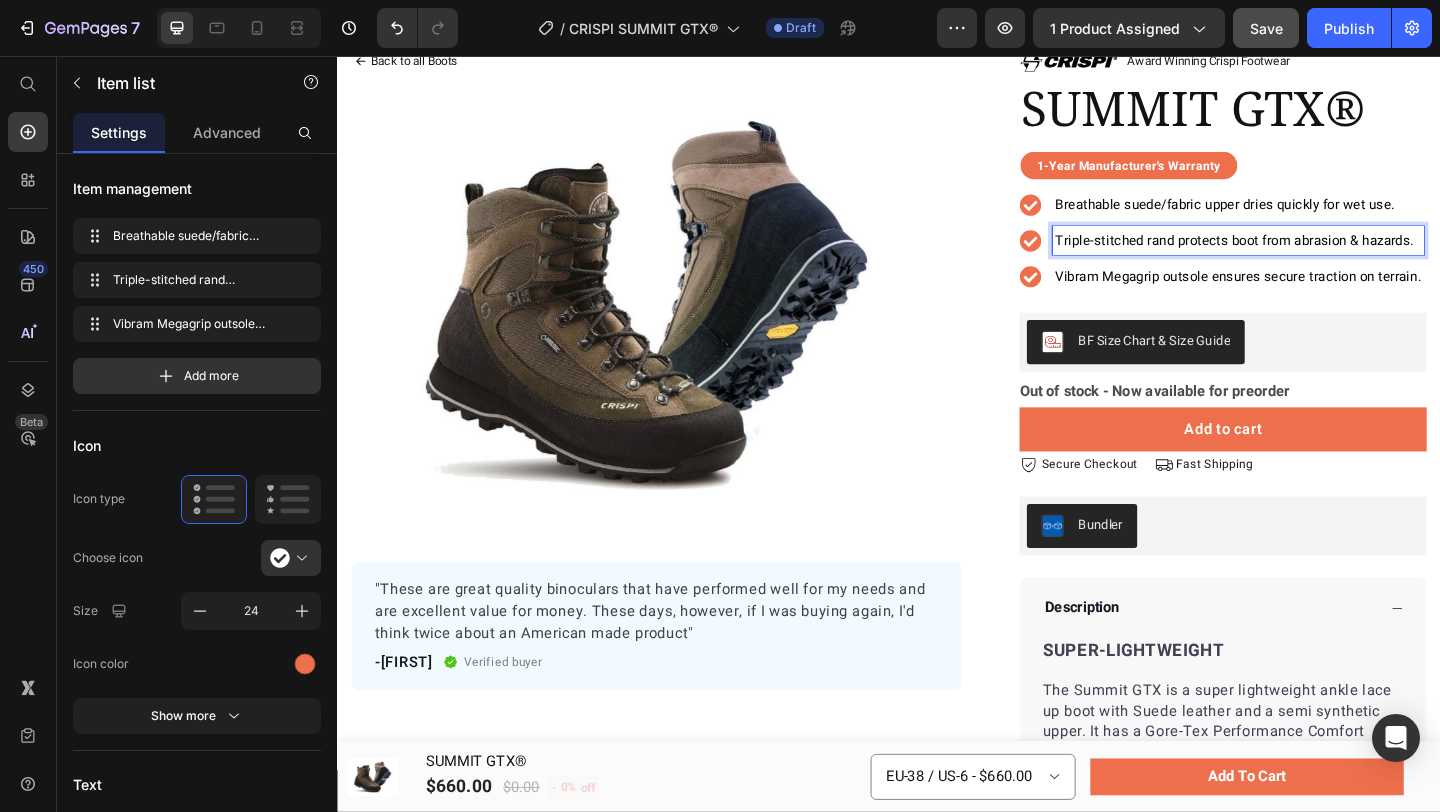 click on "Vibram Megagrip outsole ensures secure traction on terrain." at bounding box center (1317, 295) 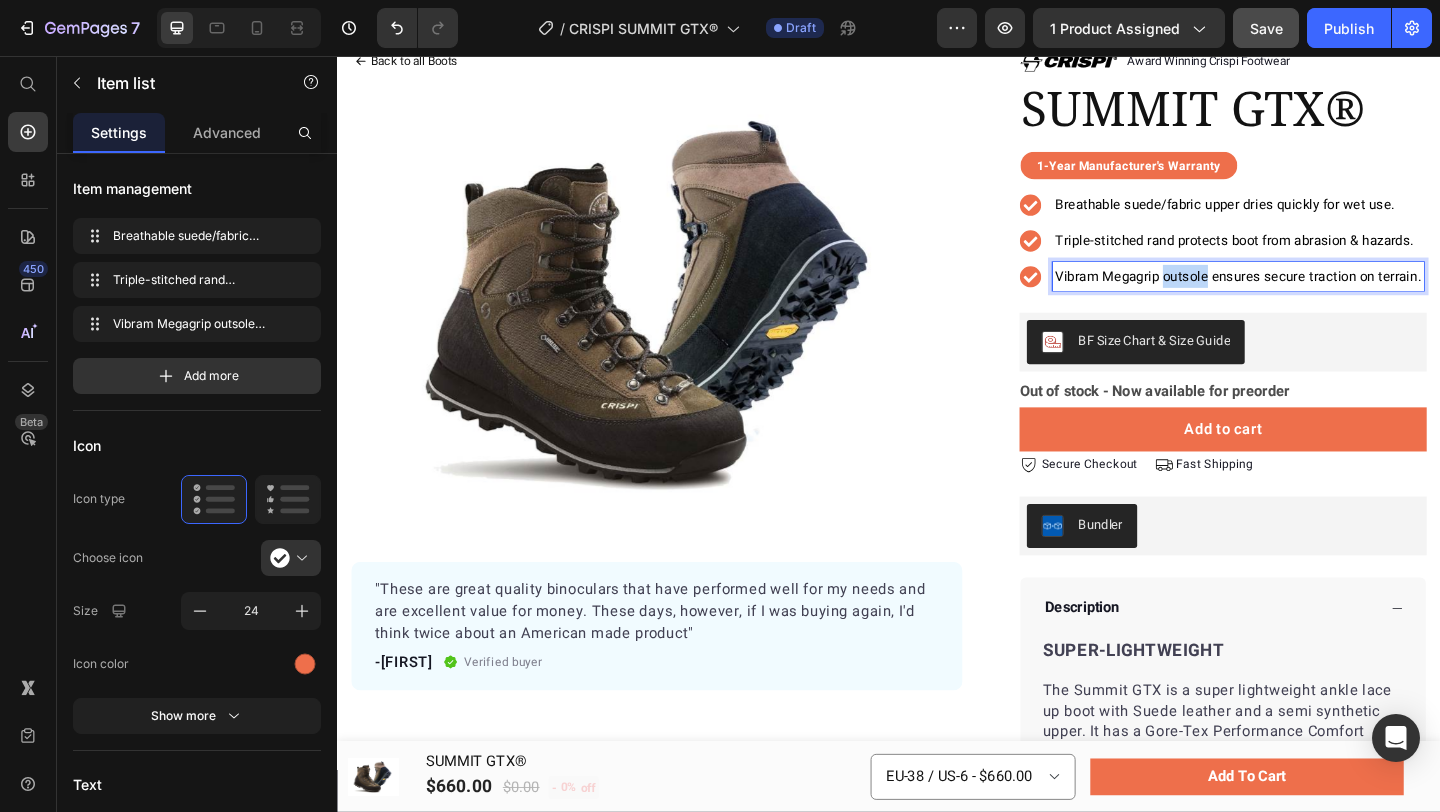 click on "Vibram Megagrip outsole ensures secure traction on terrain." at bounding box center (1317, 295) 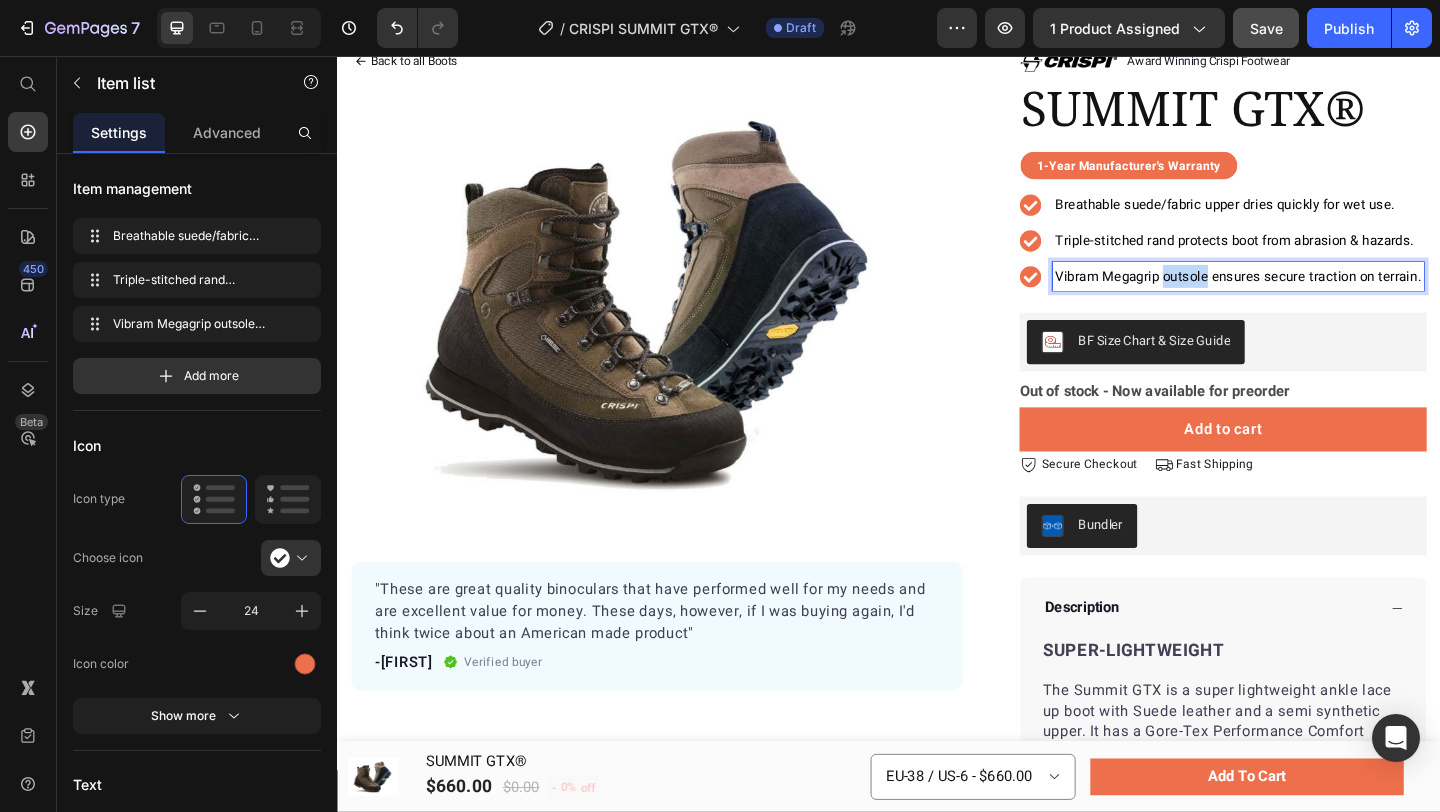 click on "Vibram Megagrip outsole ensures secure traction on terrain." at bounding box center [1317, 295] 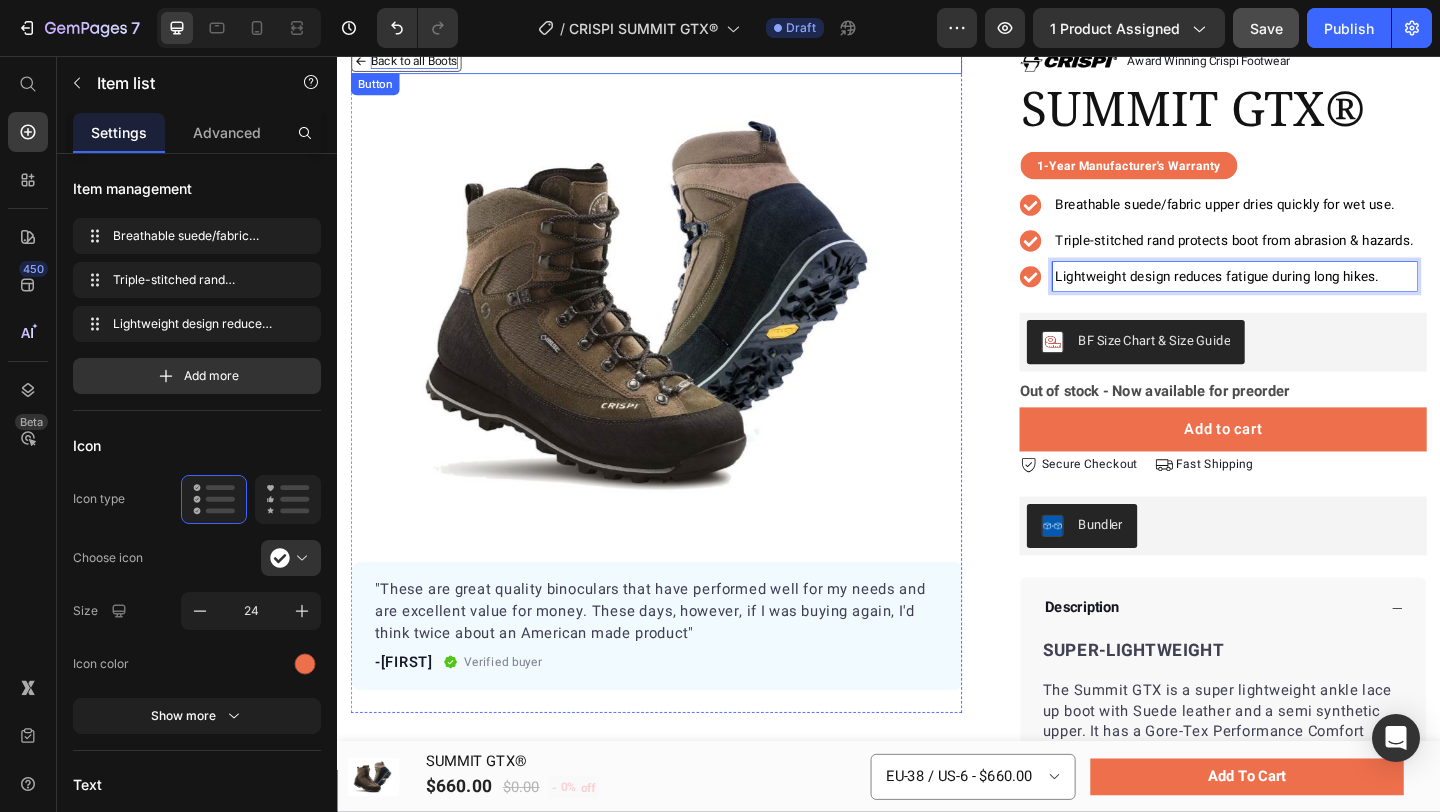 click on "Back to all Boots" at bounding box center (420, 62) 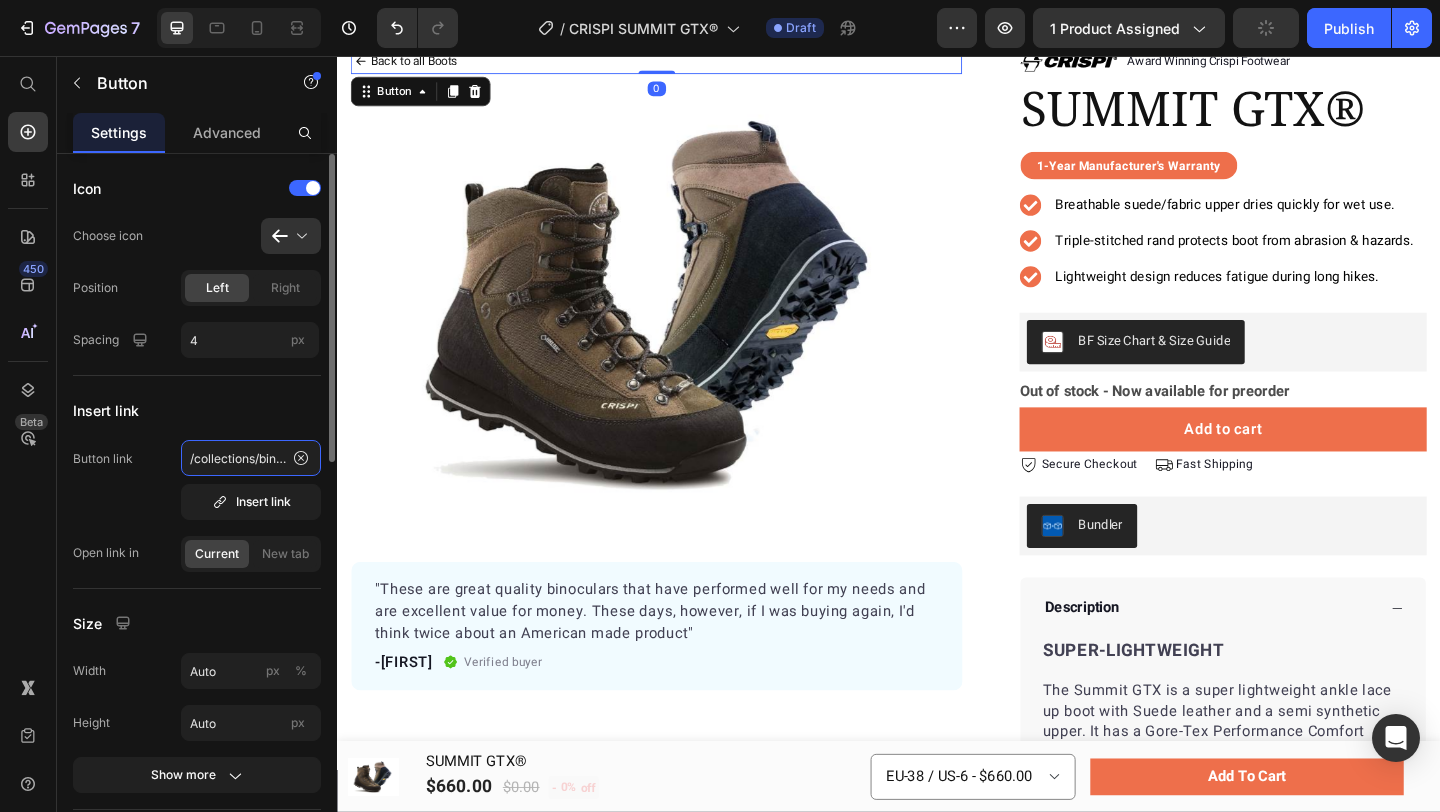 click on "/collections/binoculars" 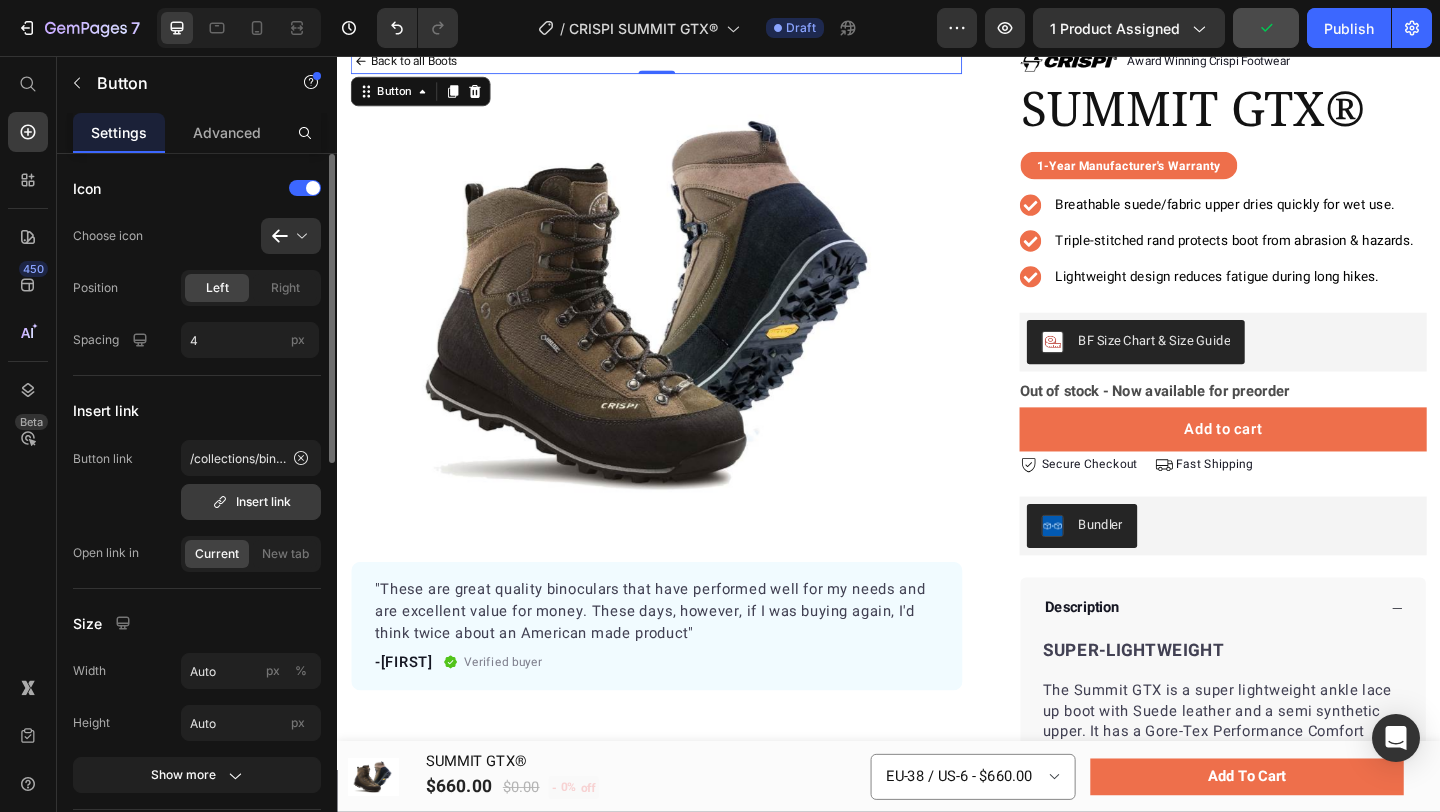 click on "Insert link" at bounding box center (251, 502) 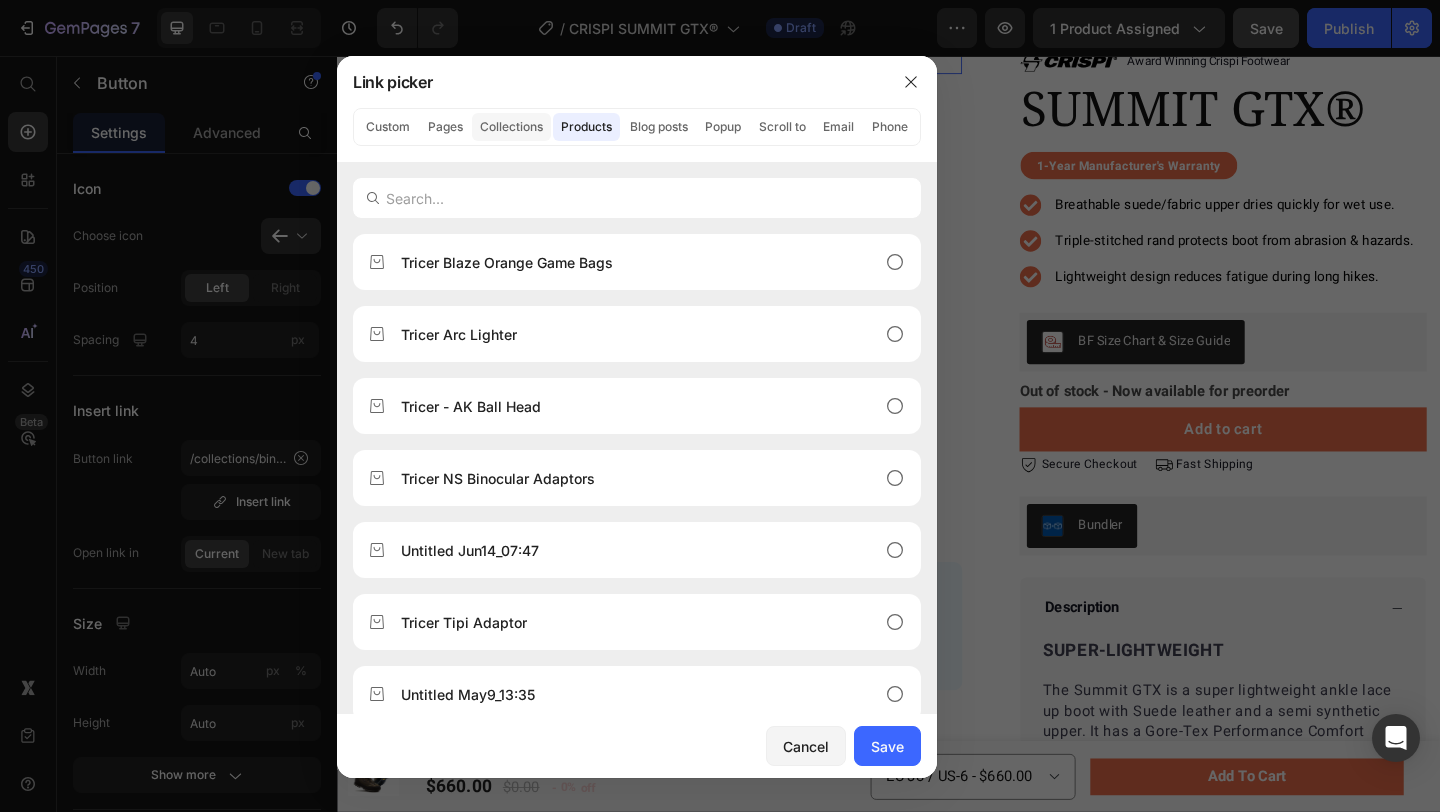 click on "Collections" 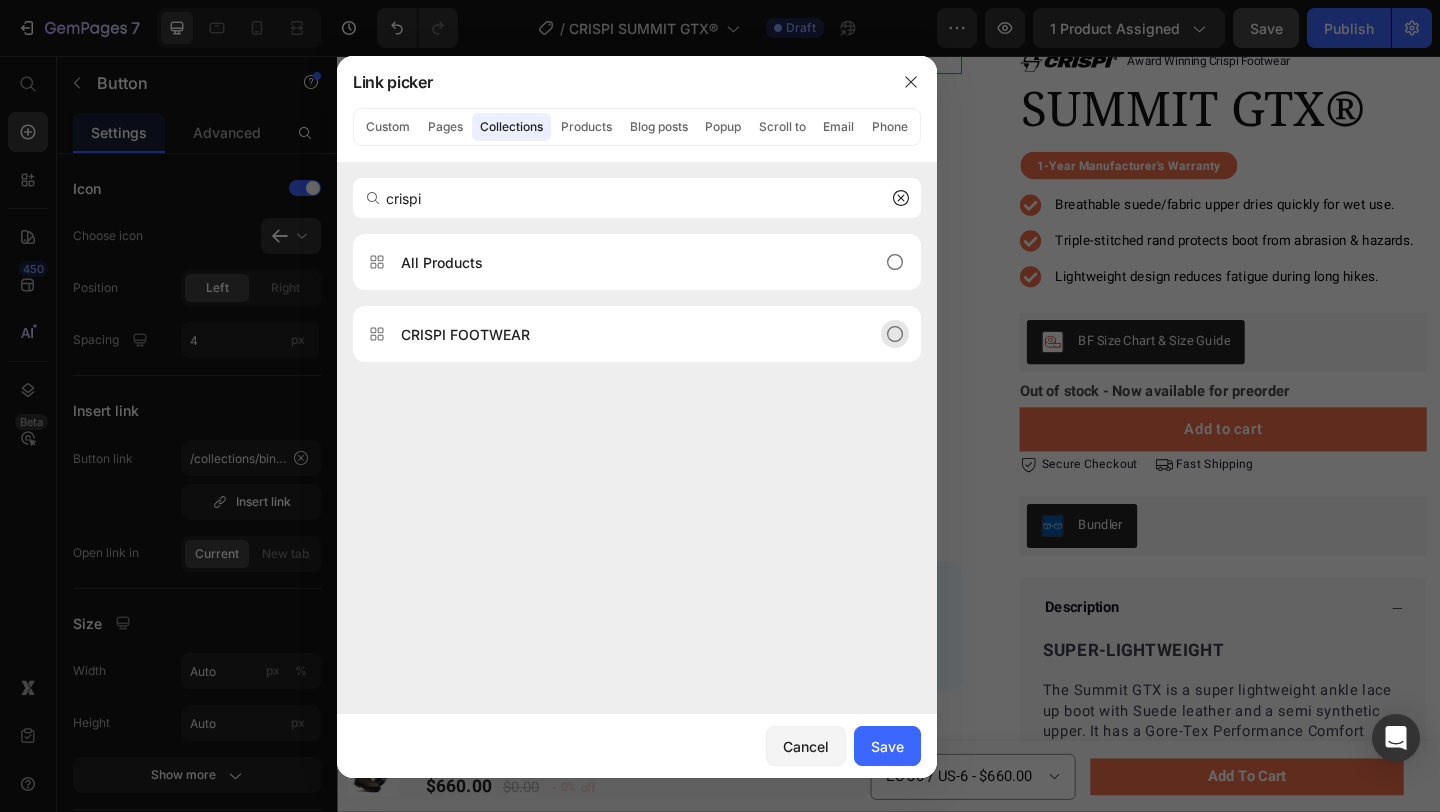 type on "crispi" 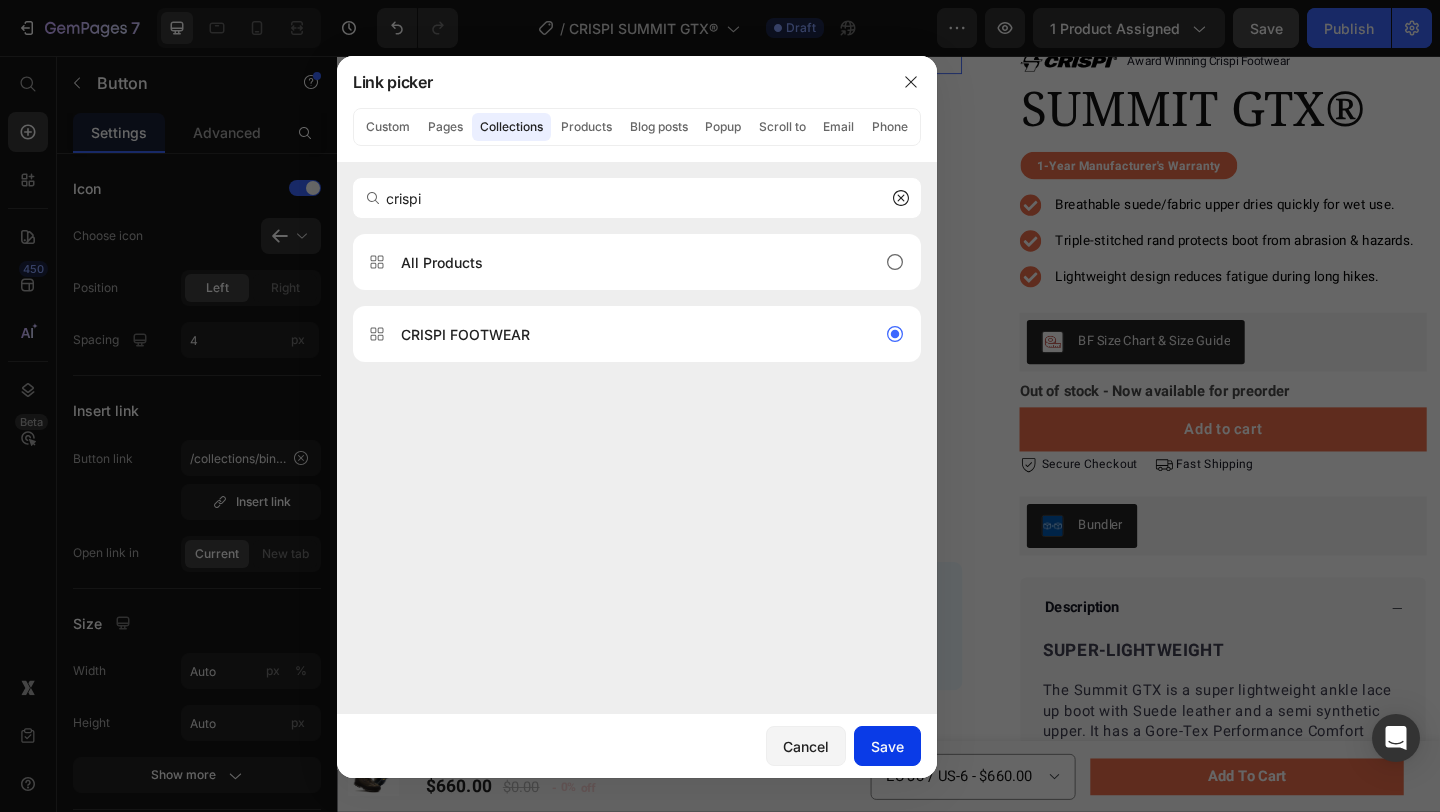 click on "Save" at bounding box center (887, 746) 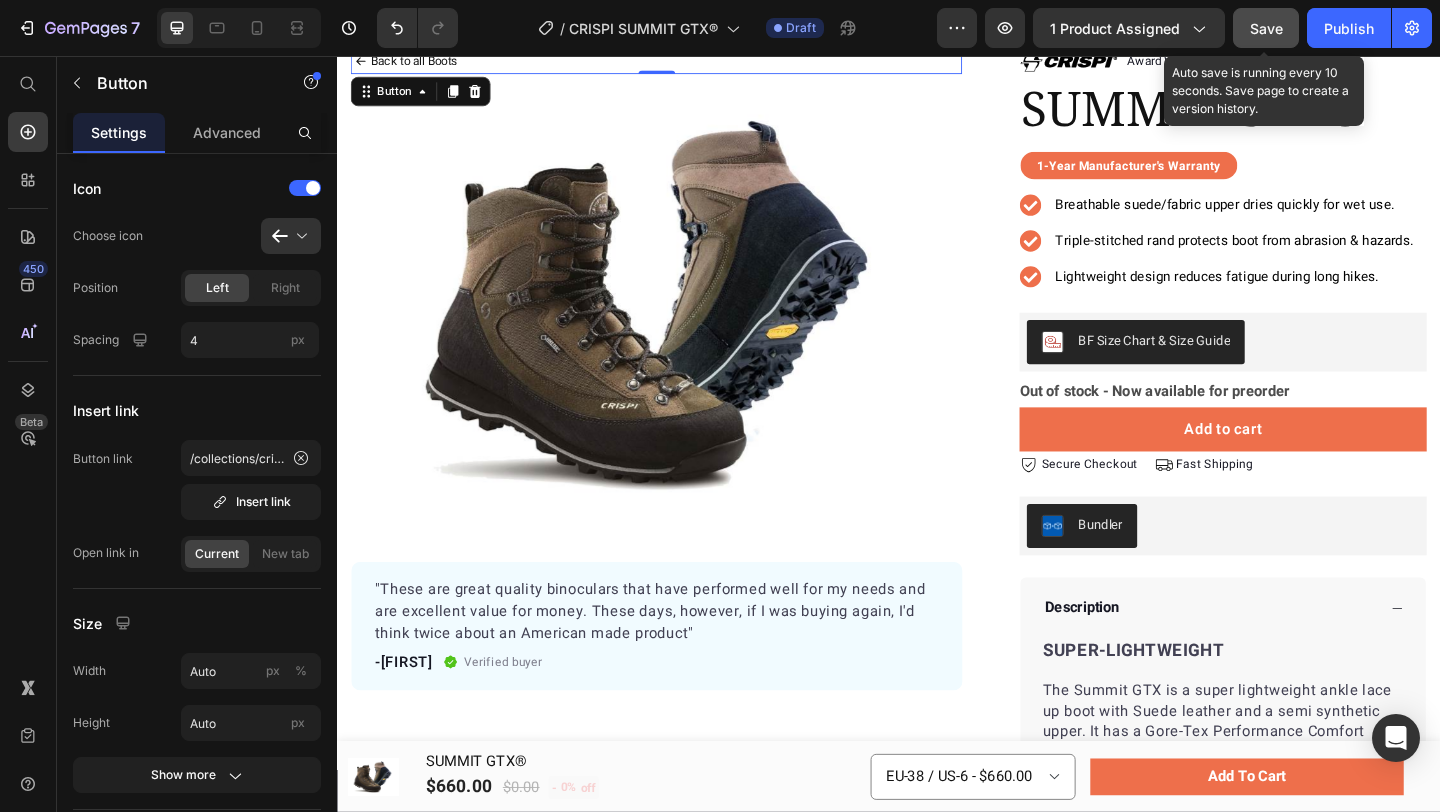click on "Save" 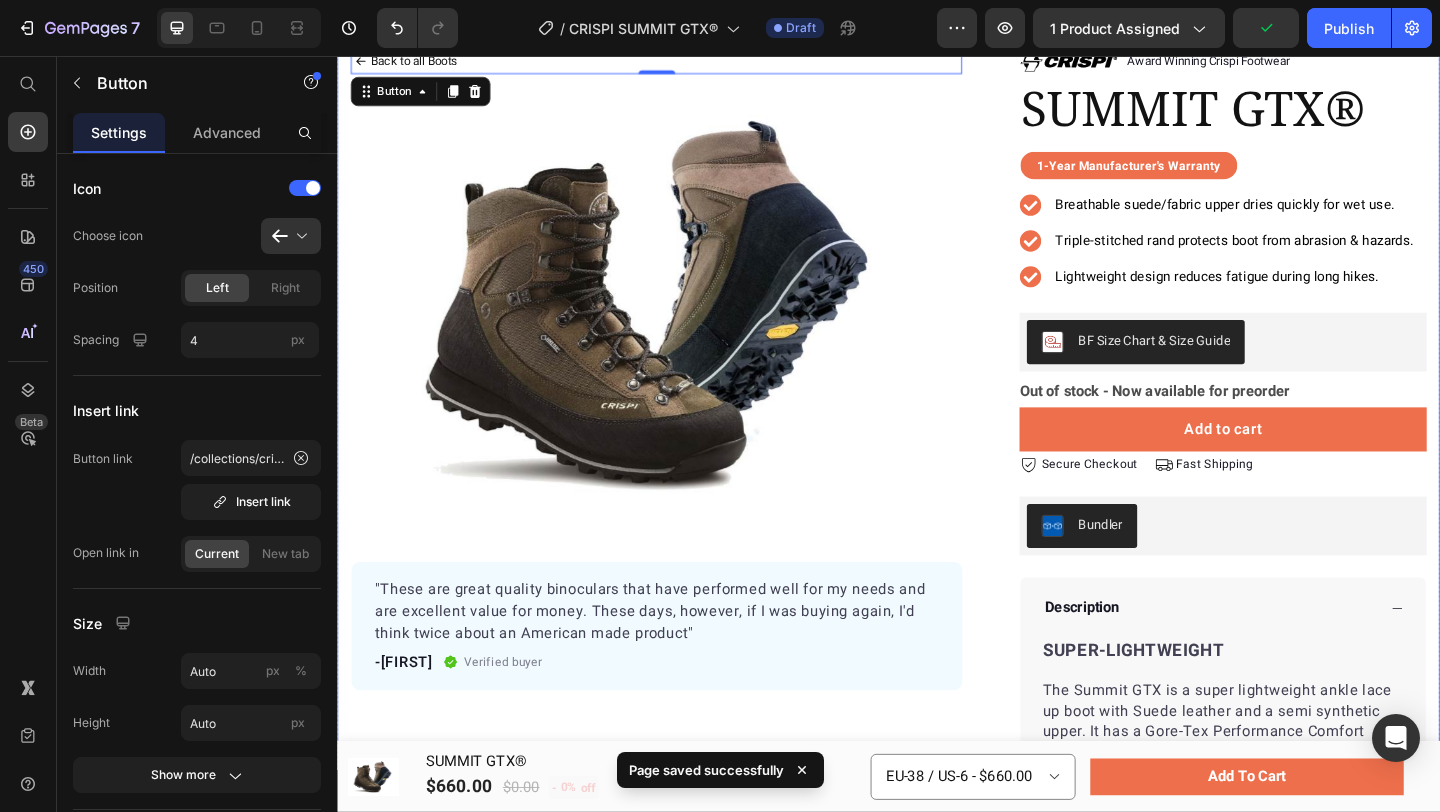 click on ""These are great quality binoculars that have performed well for my needs and are excellent value for money. These days, however, if I was buying again, I'd think twice about an American made product" Text block -[FIRST] Text block
Verified buyer Item list Row Row" at bounding box center [684, 676] 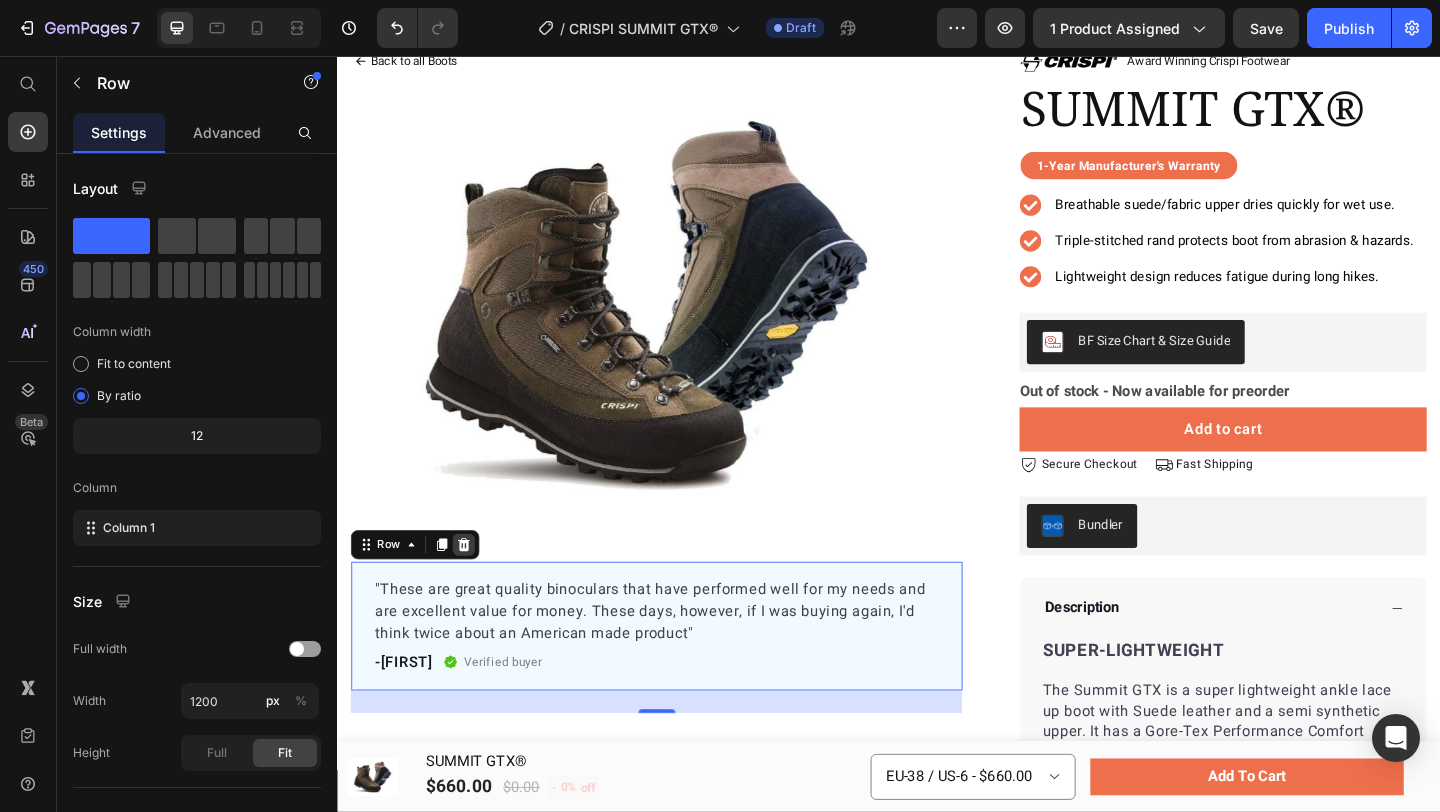 click at bounding box center [475, 587] 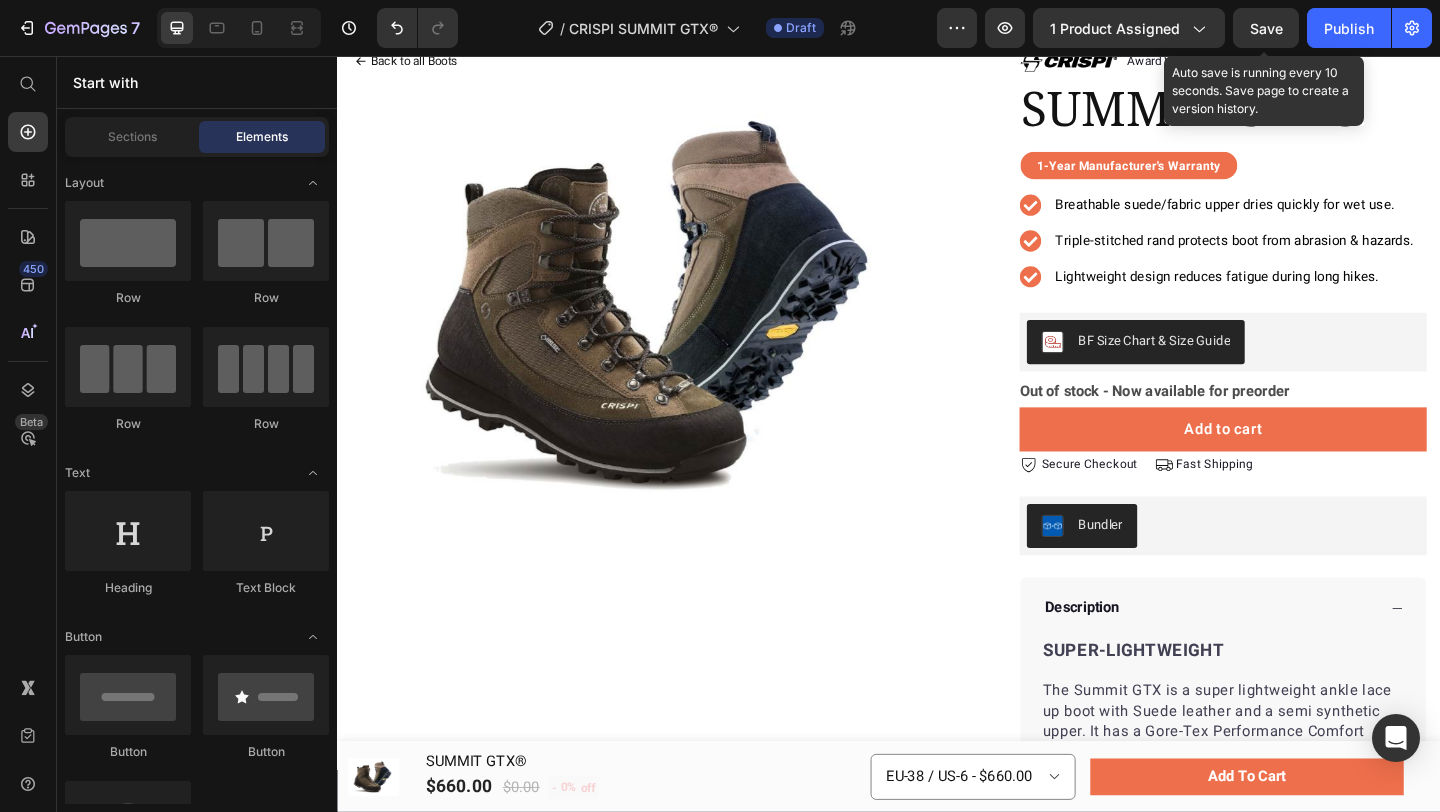 click on "Save" at bounding box center [1266, 28] 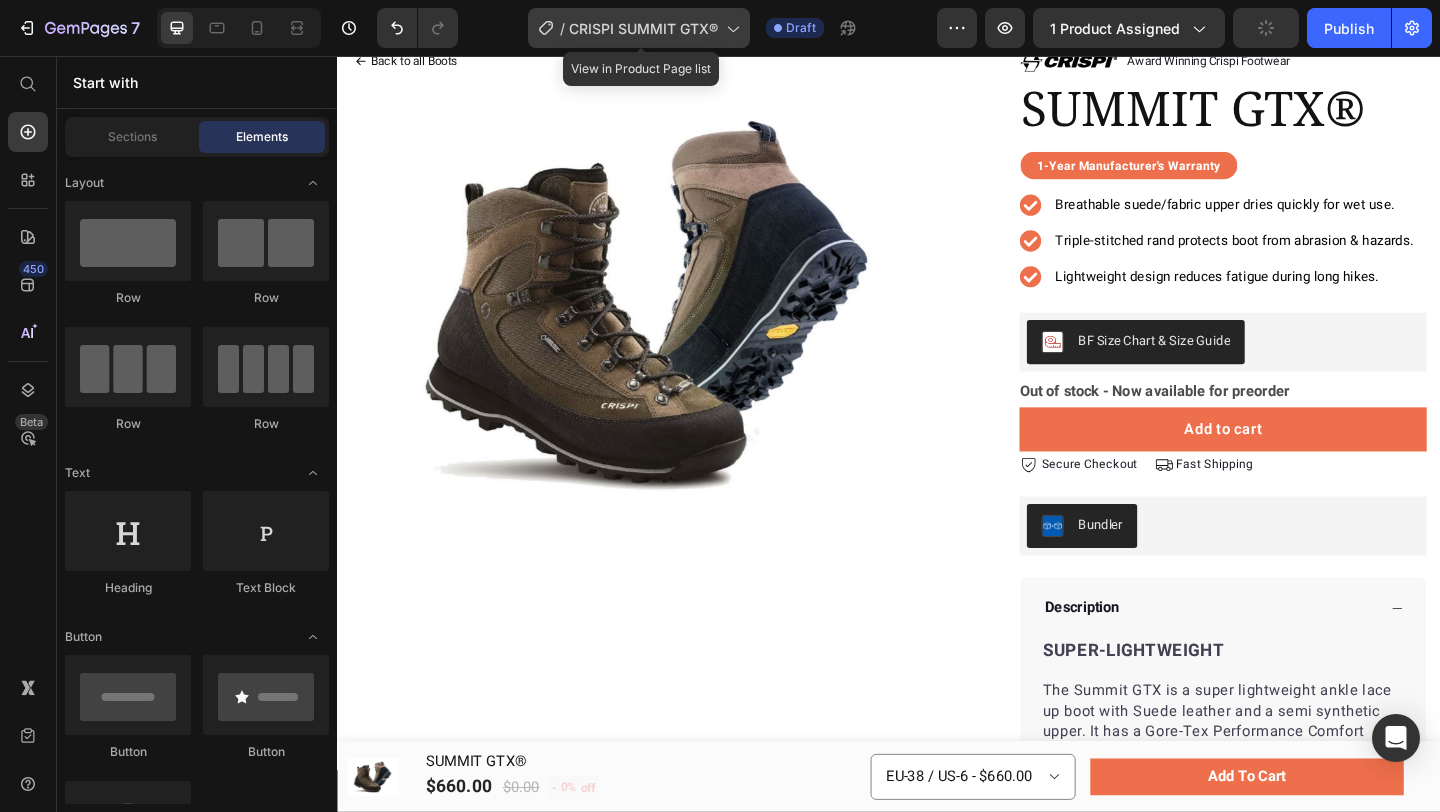 click on "CRISPI SUMMIT GTX®" at bounding box center (643, 28) 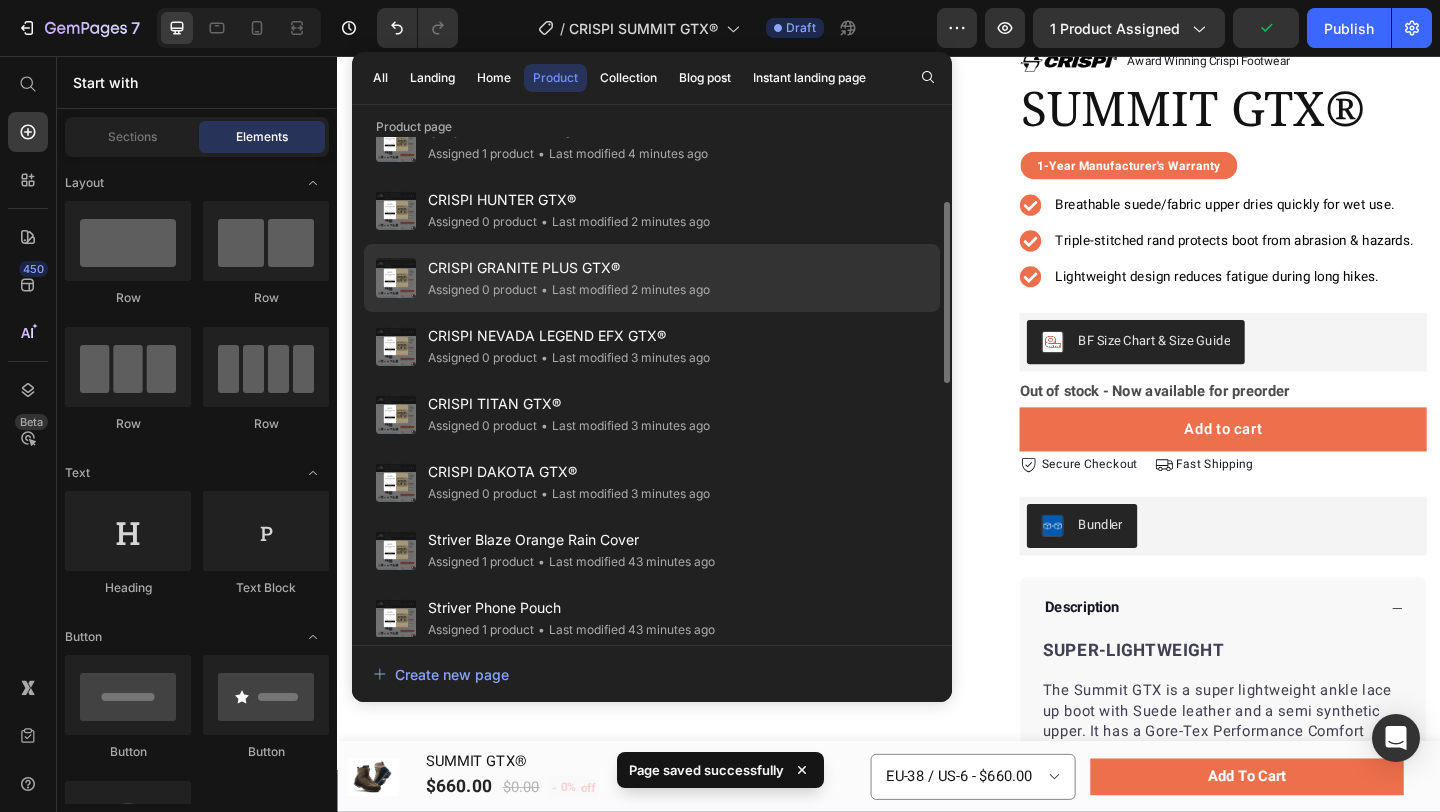 scroll, scrollTop: 0, scrollLeft: 0, axis: both 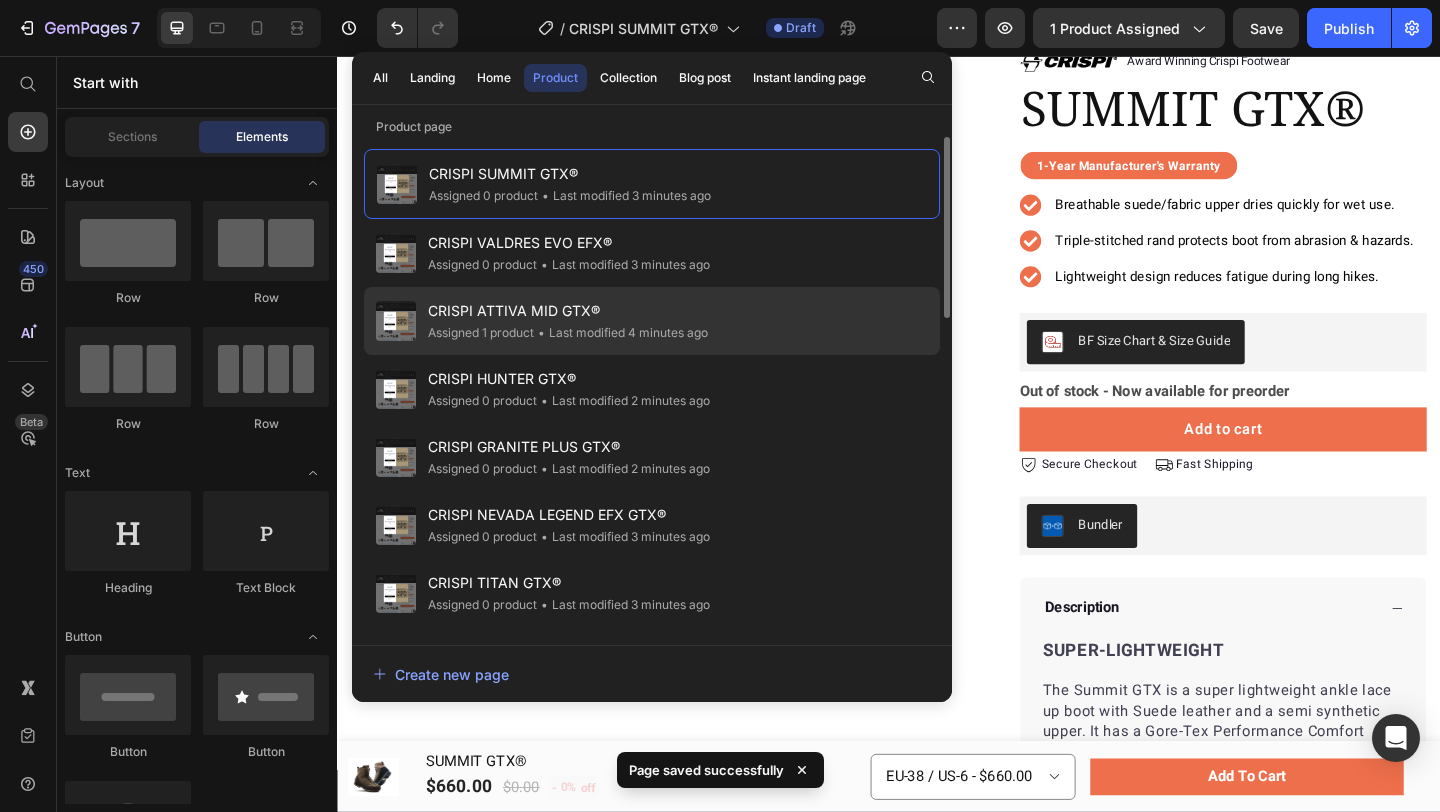 click on "CRISPI ATTIVA MID GTX®" at bounding box center (568, 311) 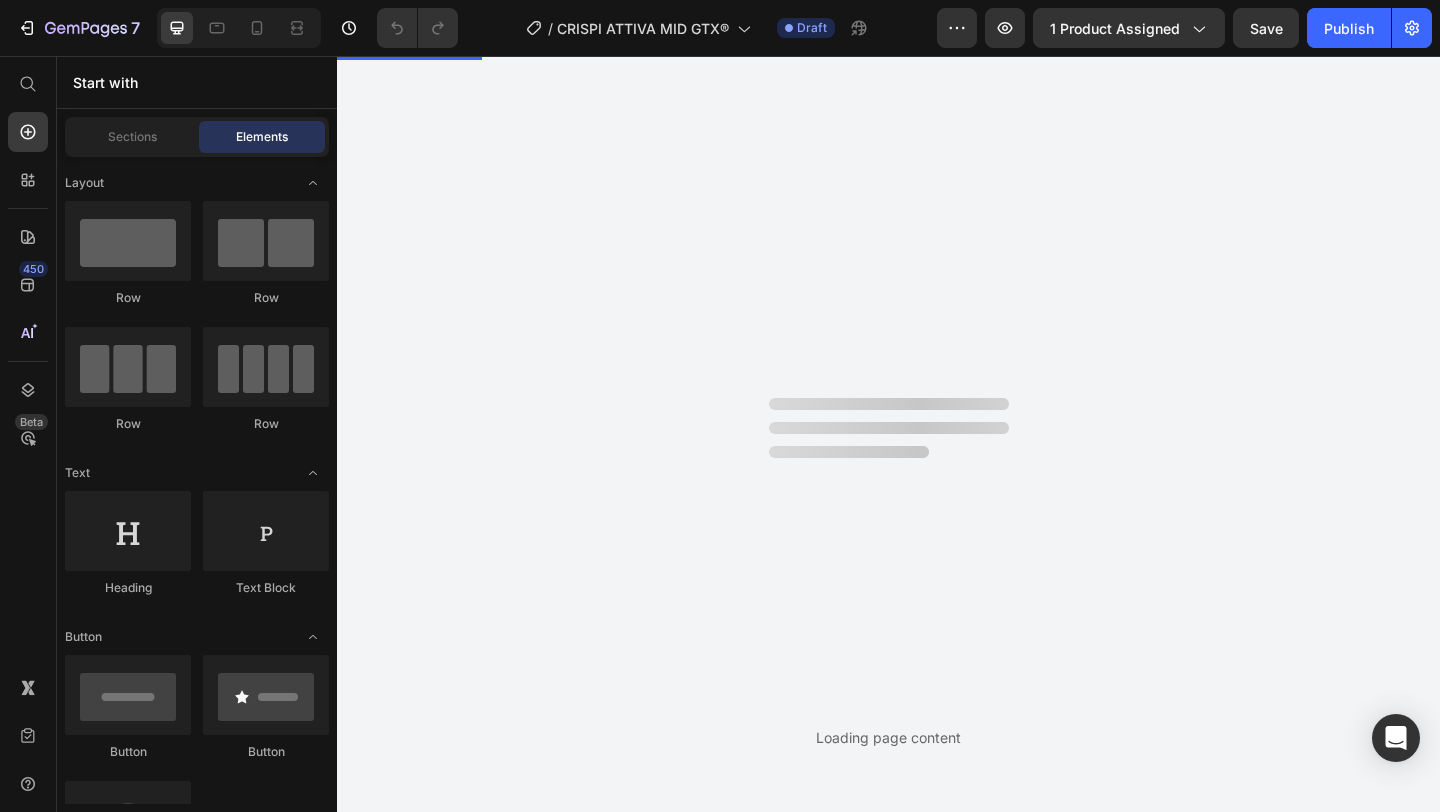 scroll, scrollTop: 0, scrollLeft: 0, axis: both 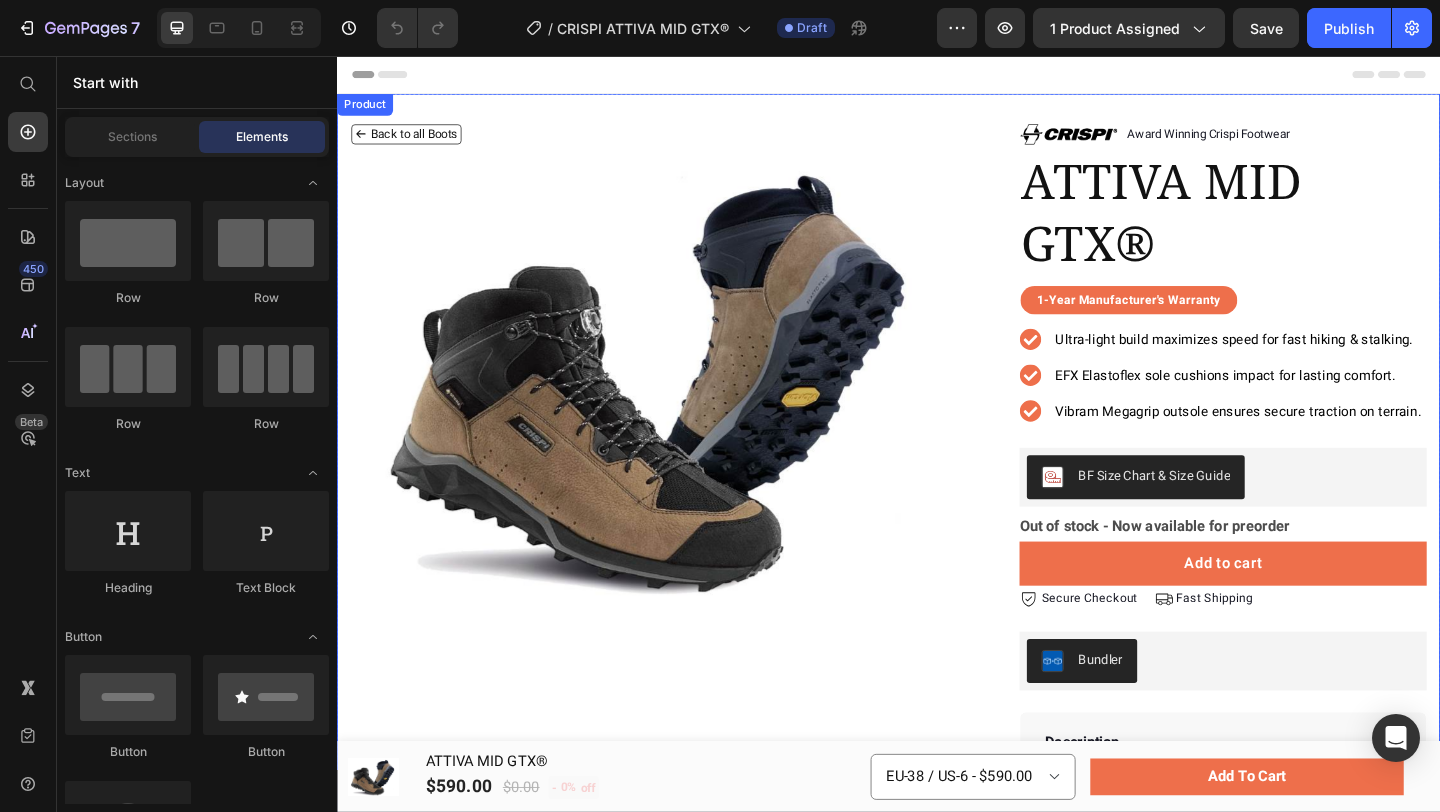 click on "Back to all Boots" at bounding box center (412, 140) 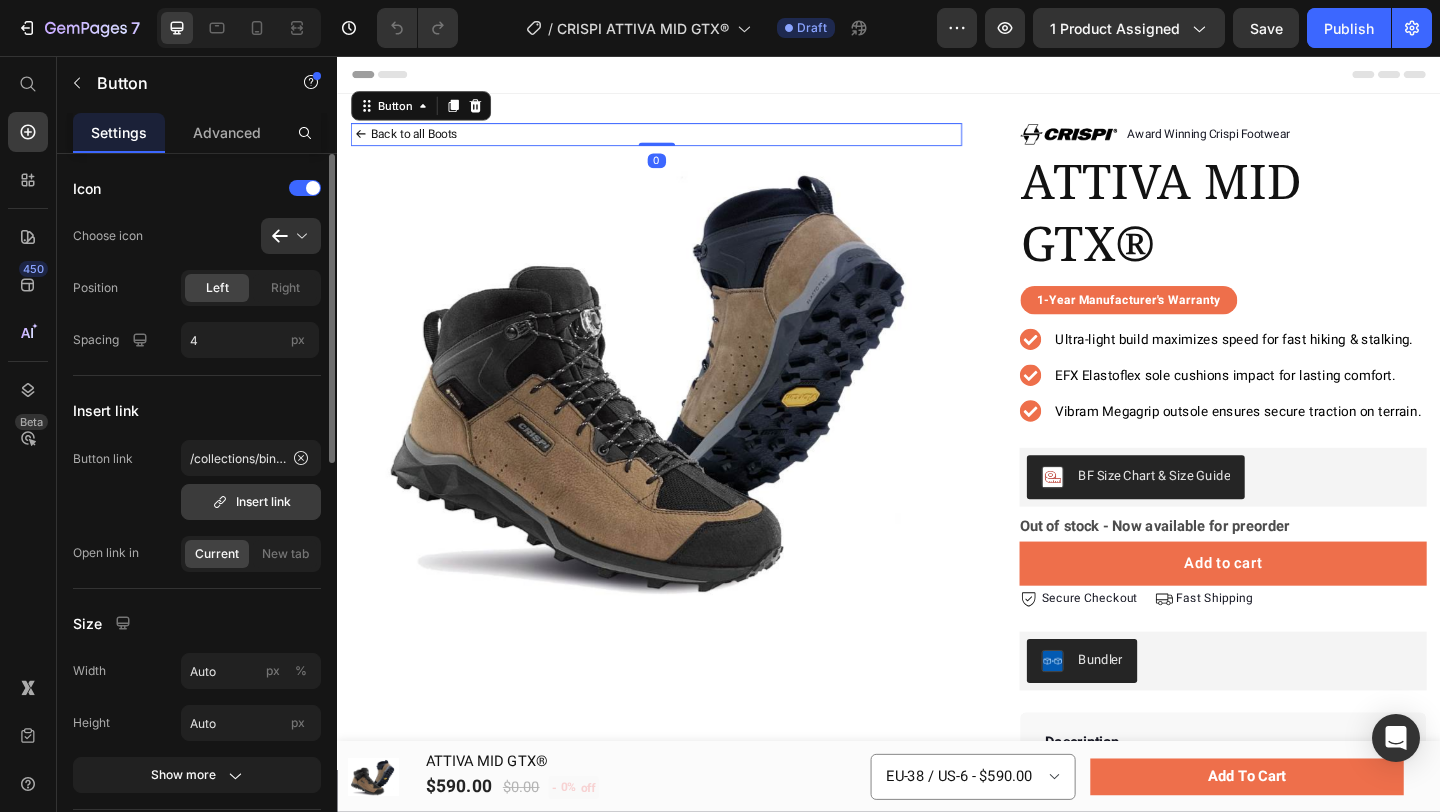 click on "Insert link" at bounding box center (251, 502) 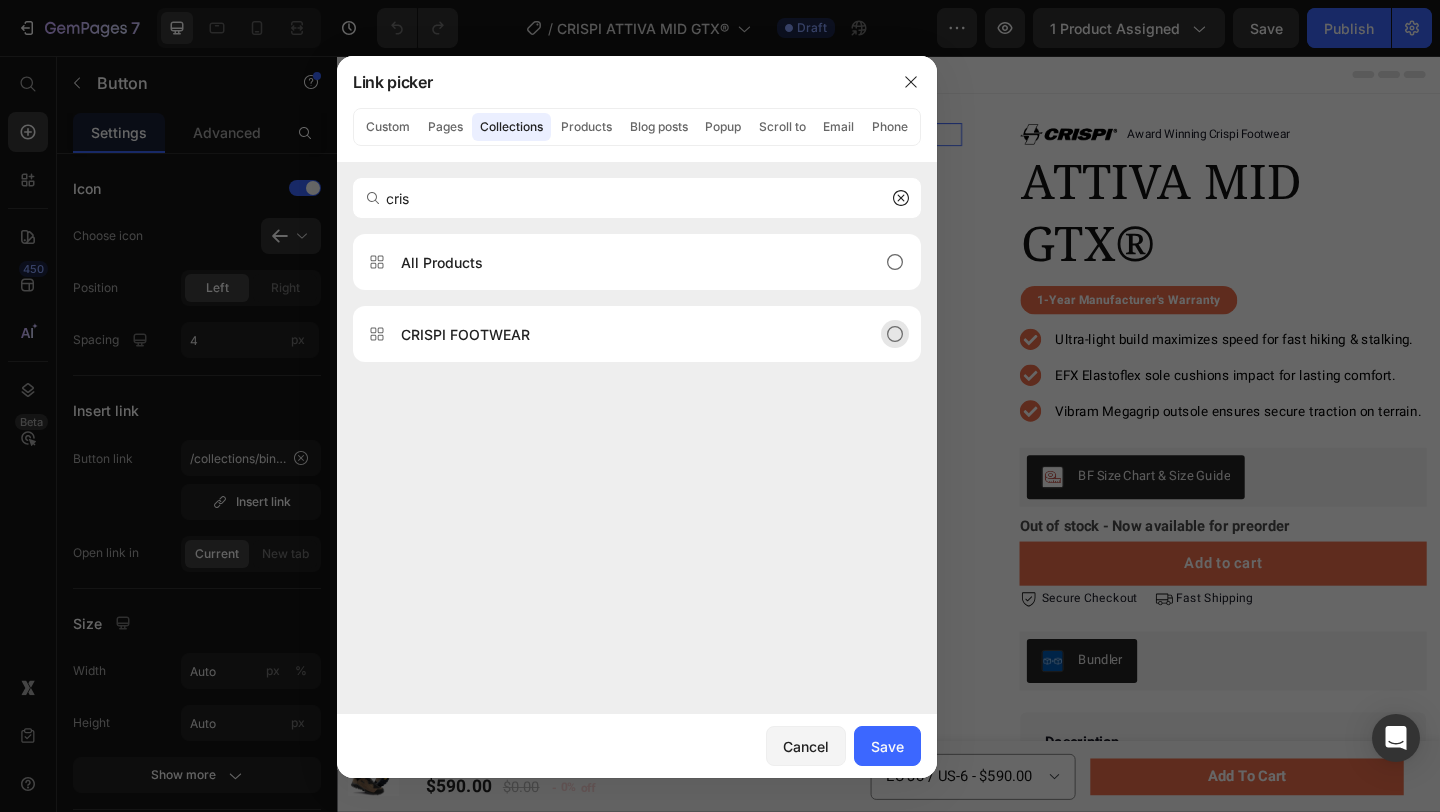 type on "cris" 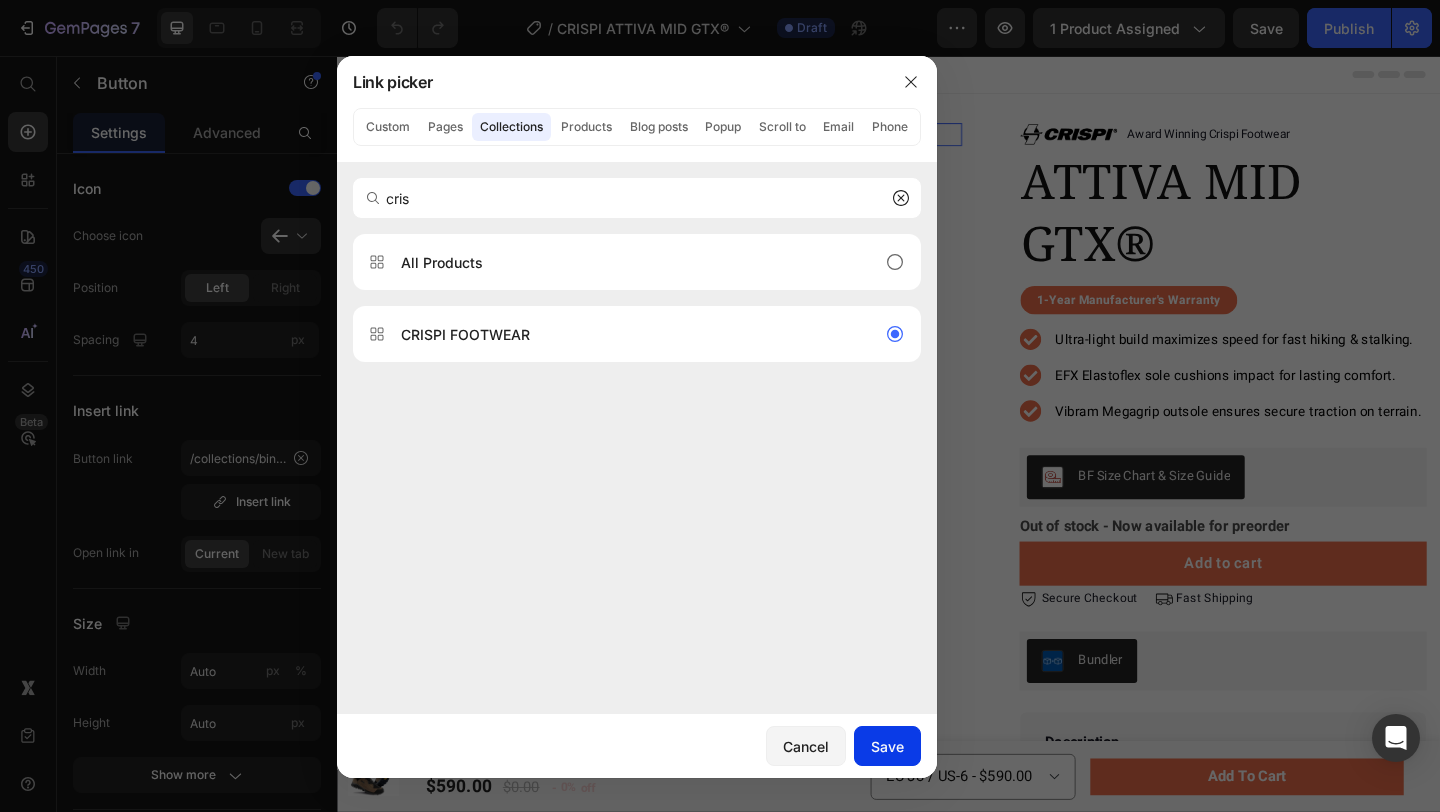 click on "Save" at bounding box center (887, 746) 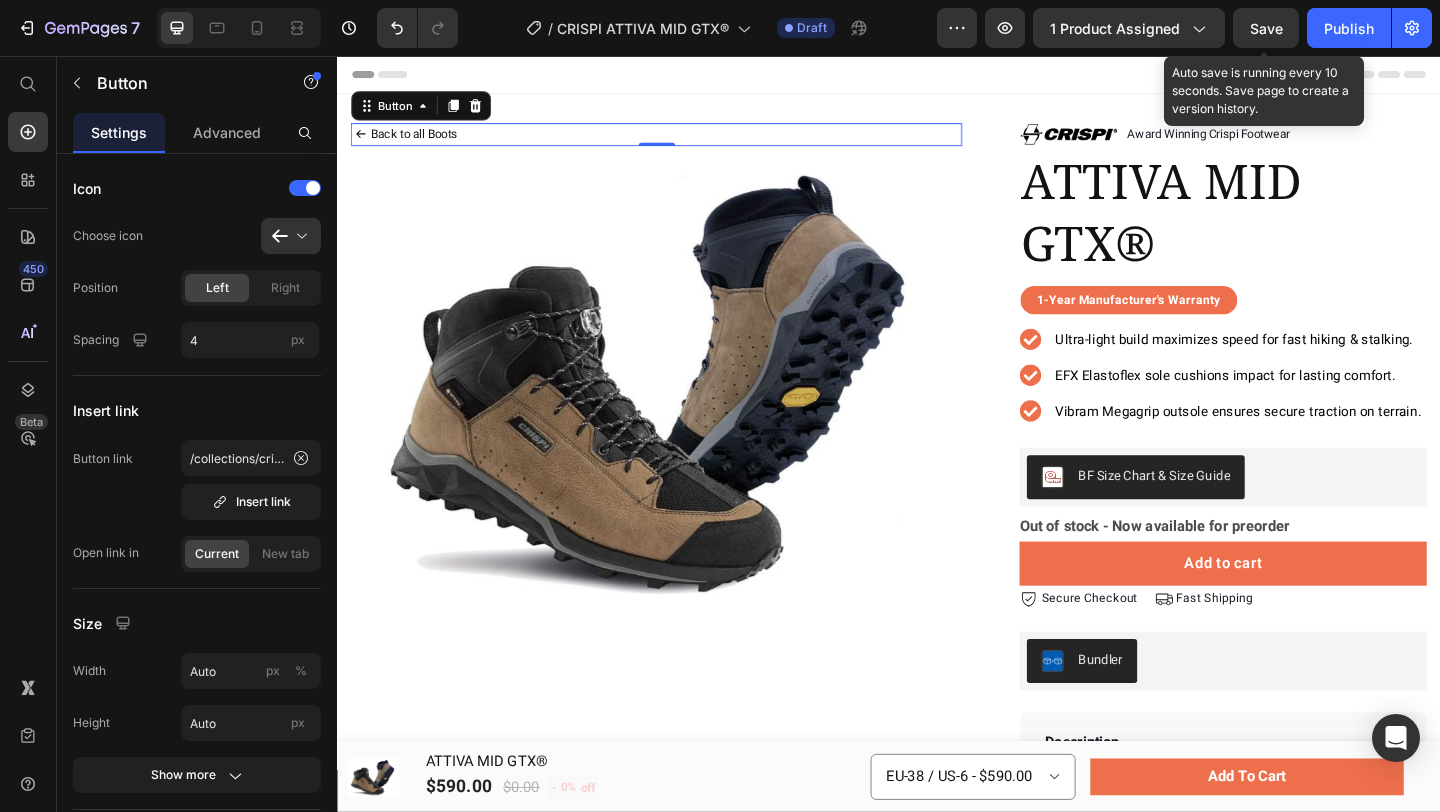 click on "Save" at bounding box center (1266, 28) 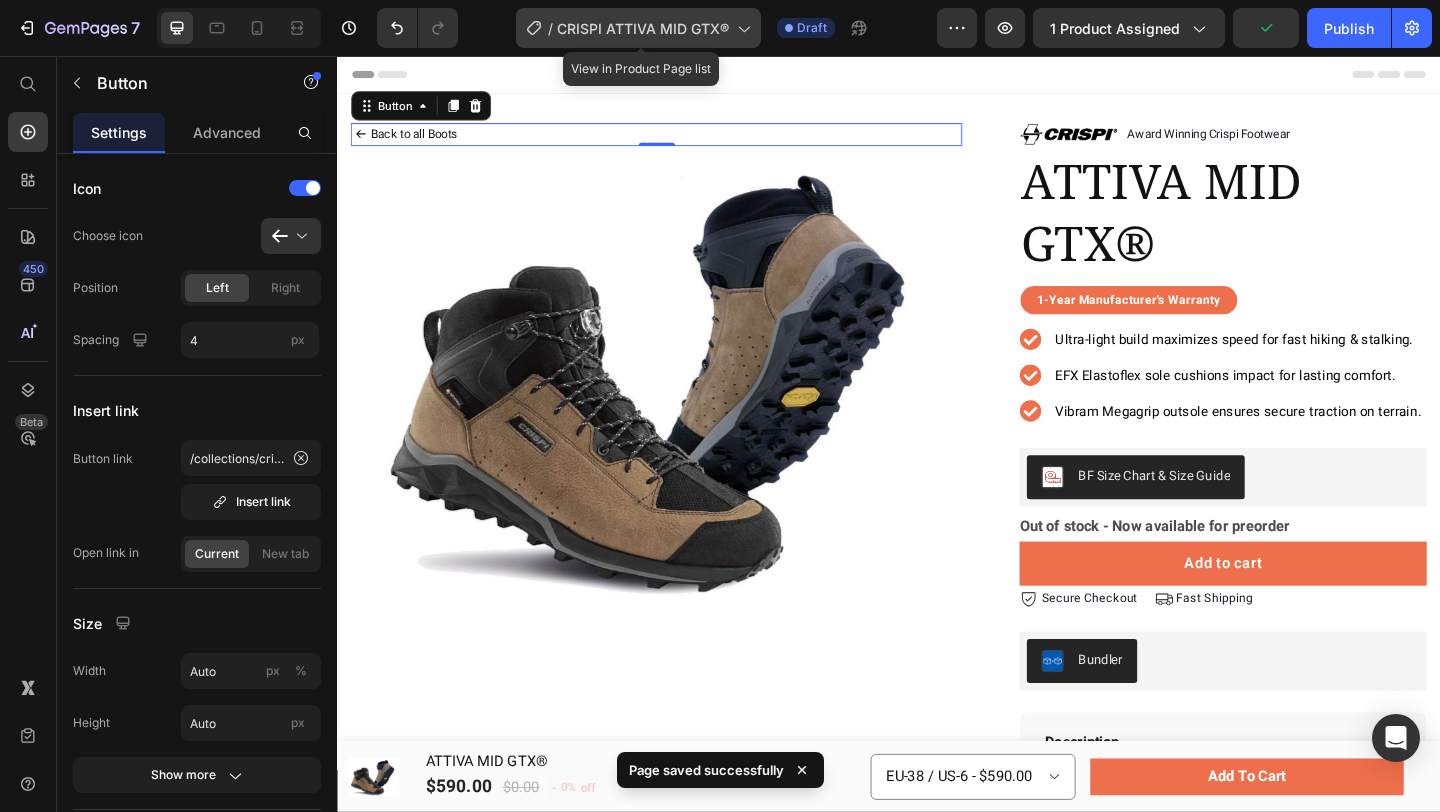 click on "CRISPI ATTIVA MID GTX®" at bounding box center (643, 28) 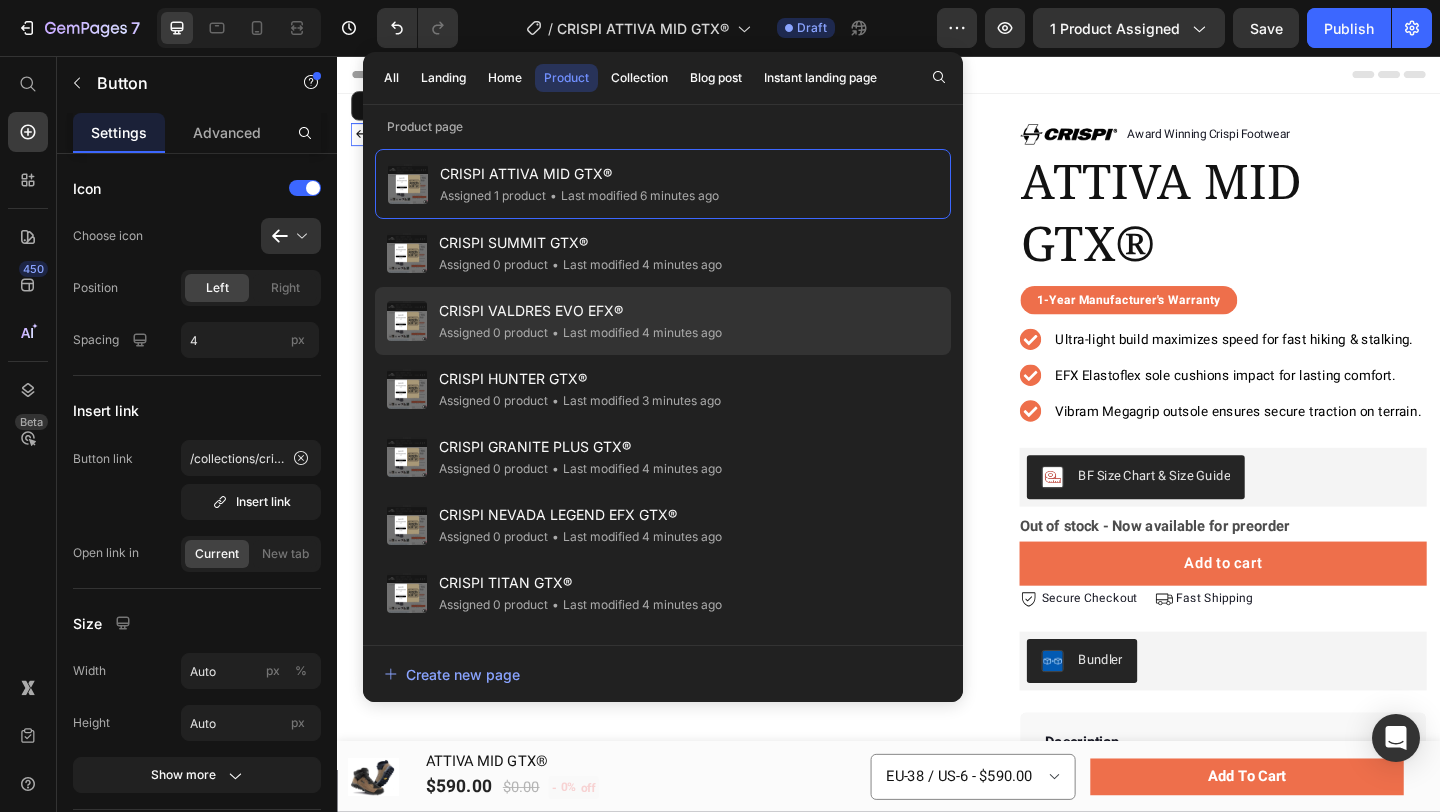 click on "CRISPI VALDRES EVO EFX® Assigned 0 product • Last modified 4 minutes ago" 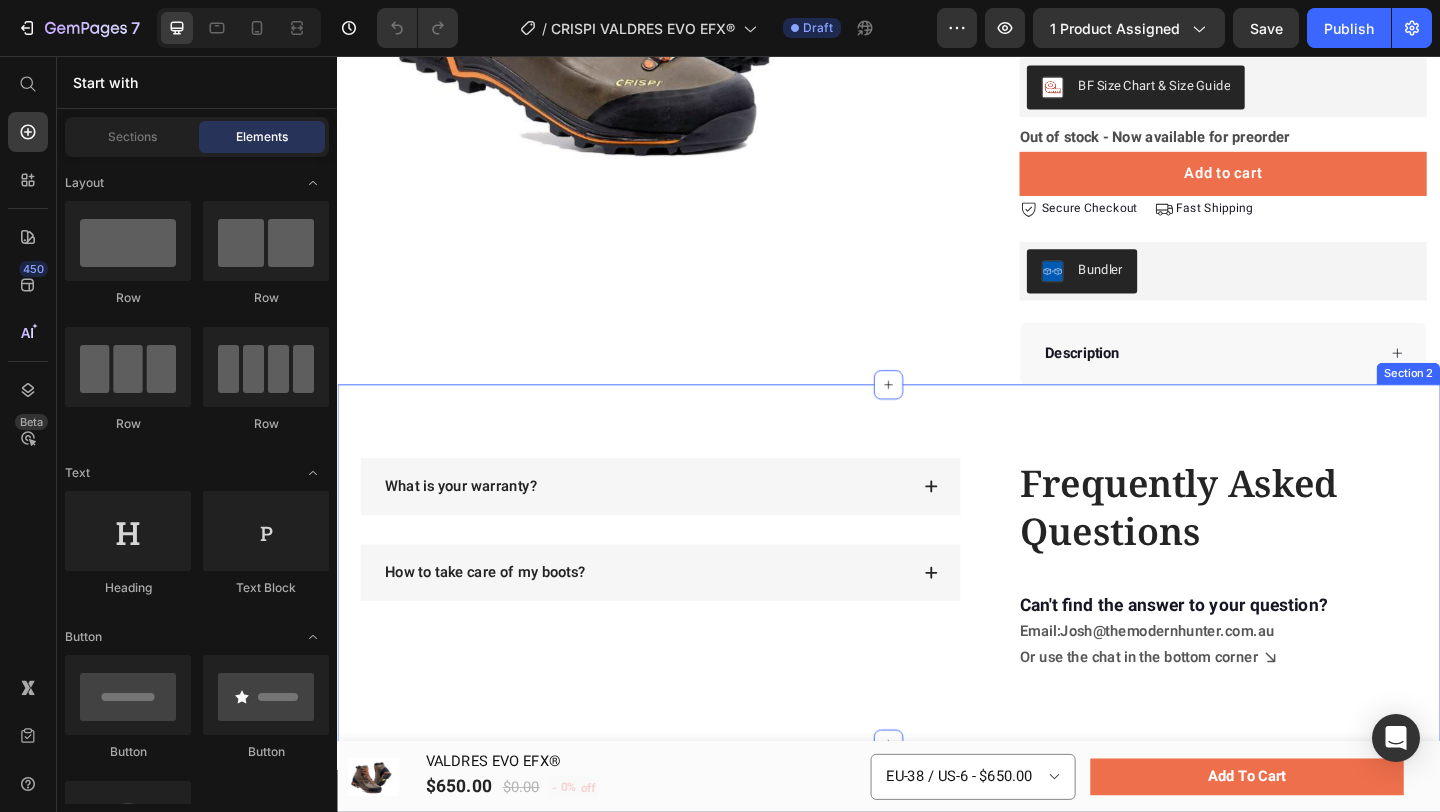 scroll, scrollTop: 0, scrollLeft: 0, axis: both 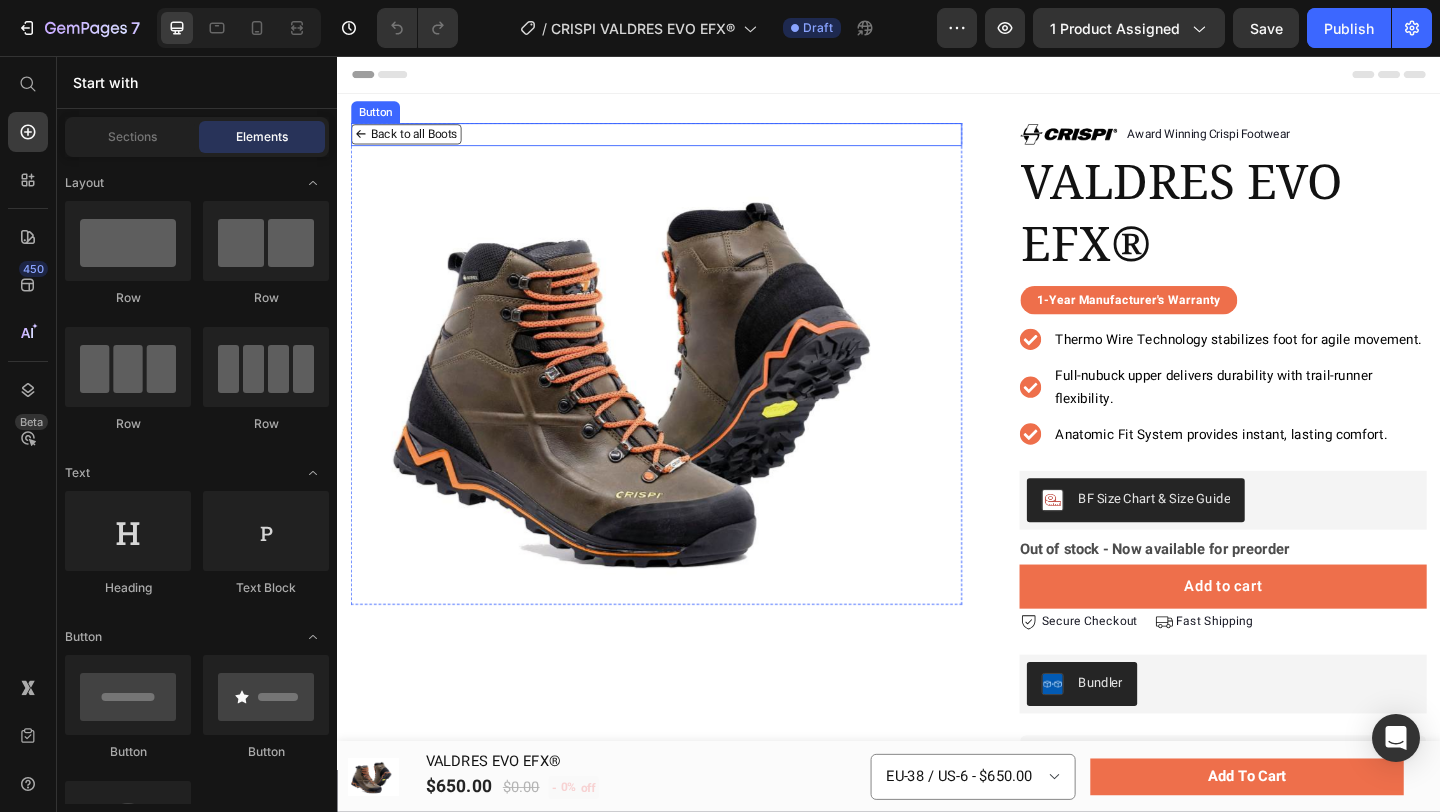 click on "Back to all Boots" at bounding box center [412, 140] 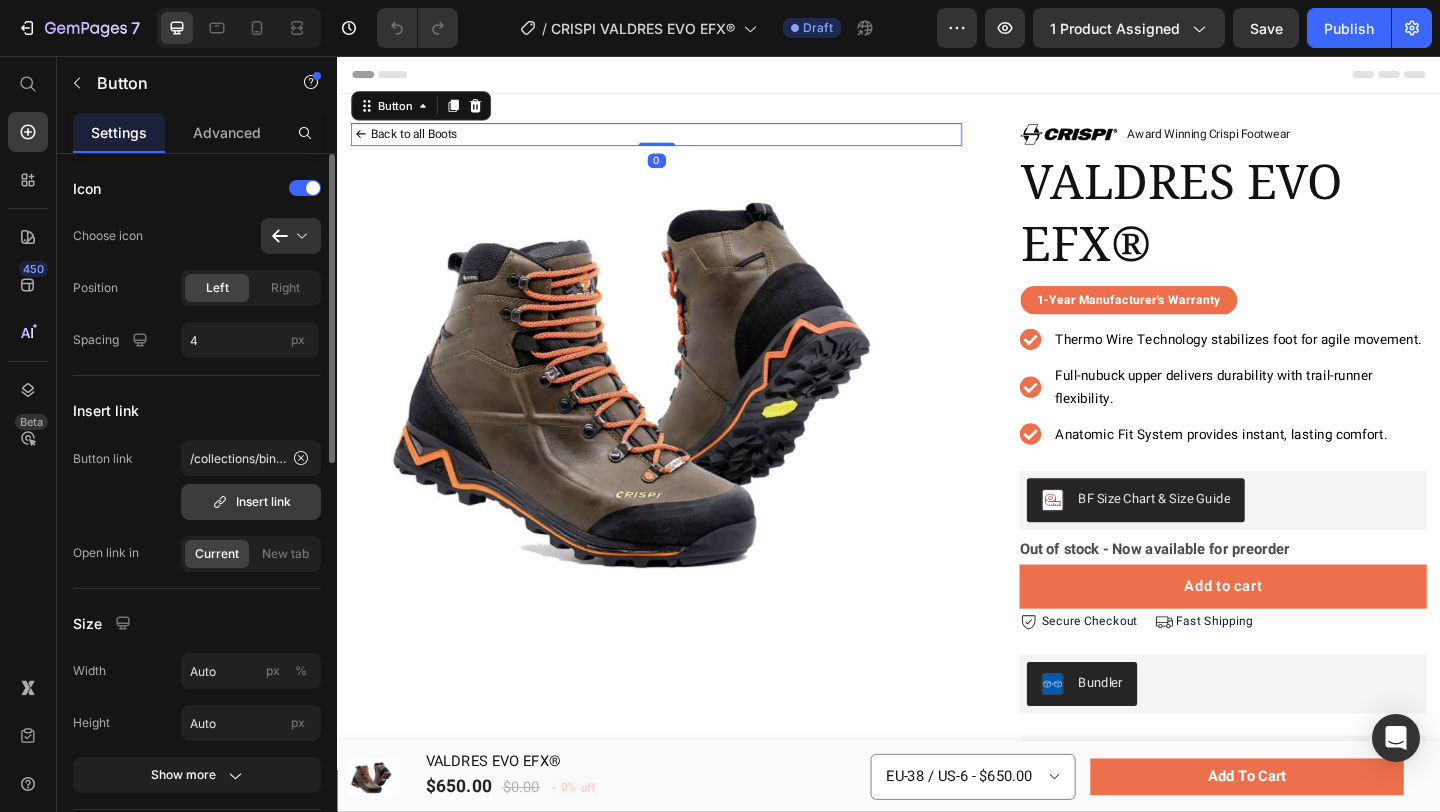 click on "Insert link" at bounding box center [251, 502] 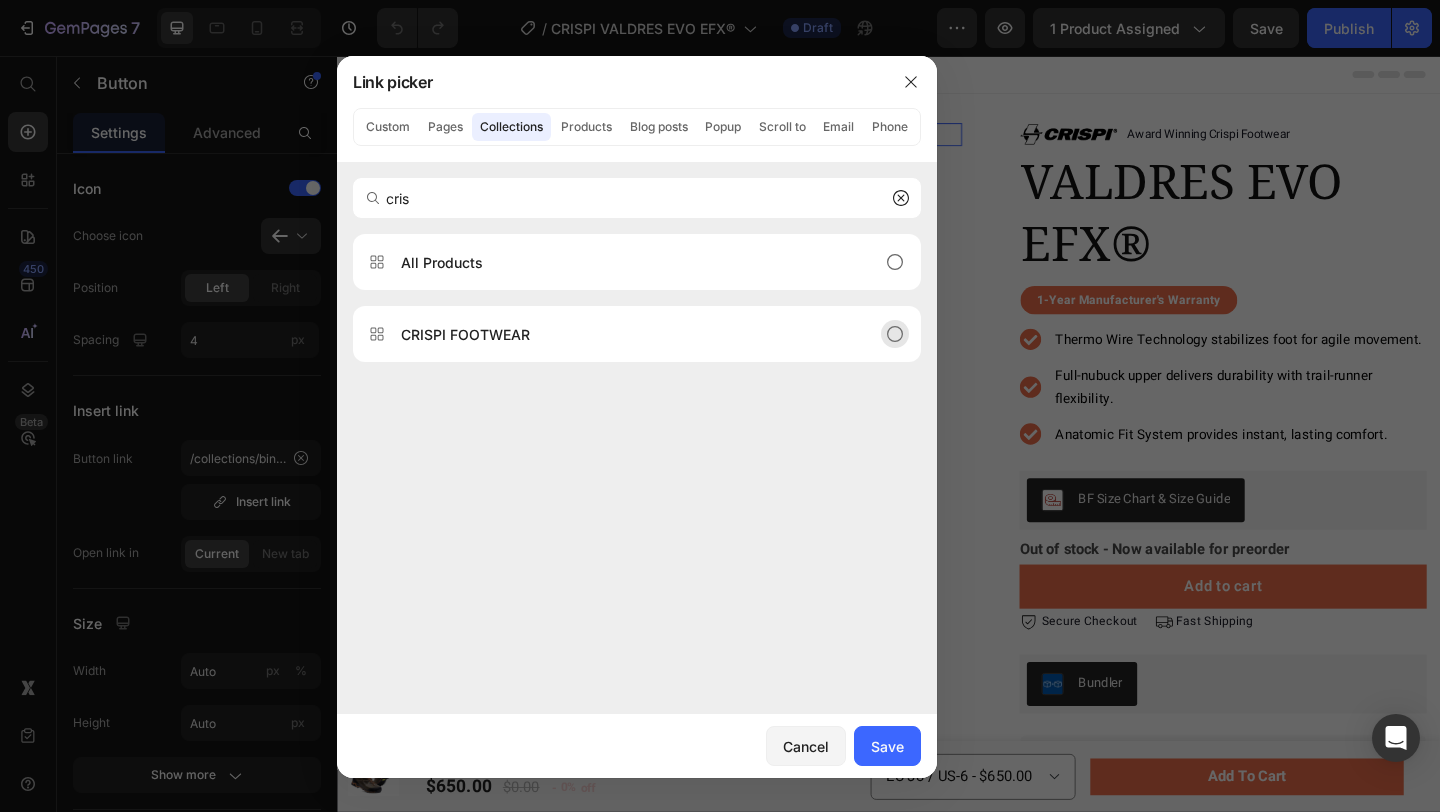 type on "cris" 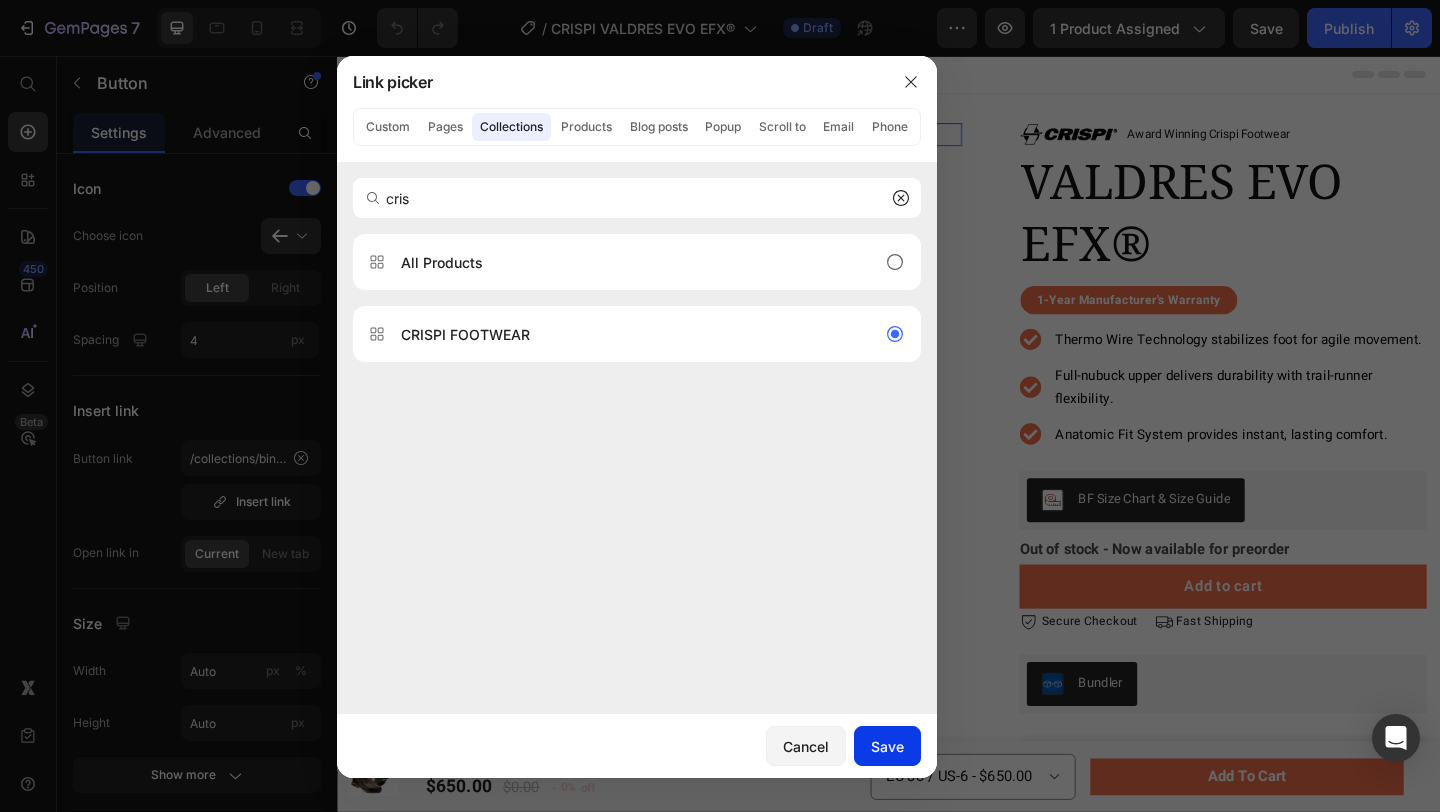 click on "Save" 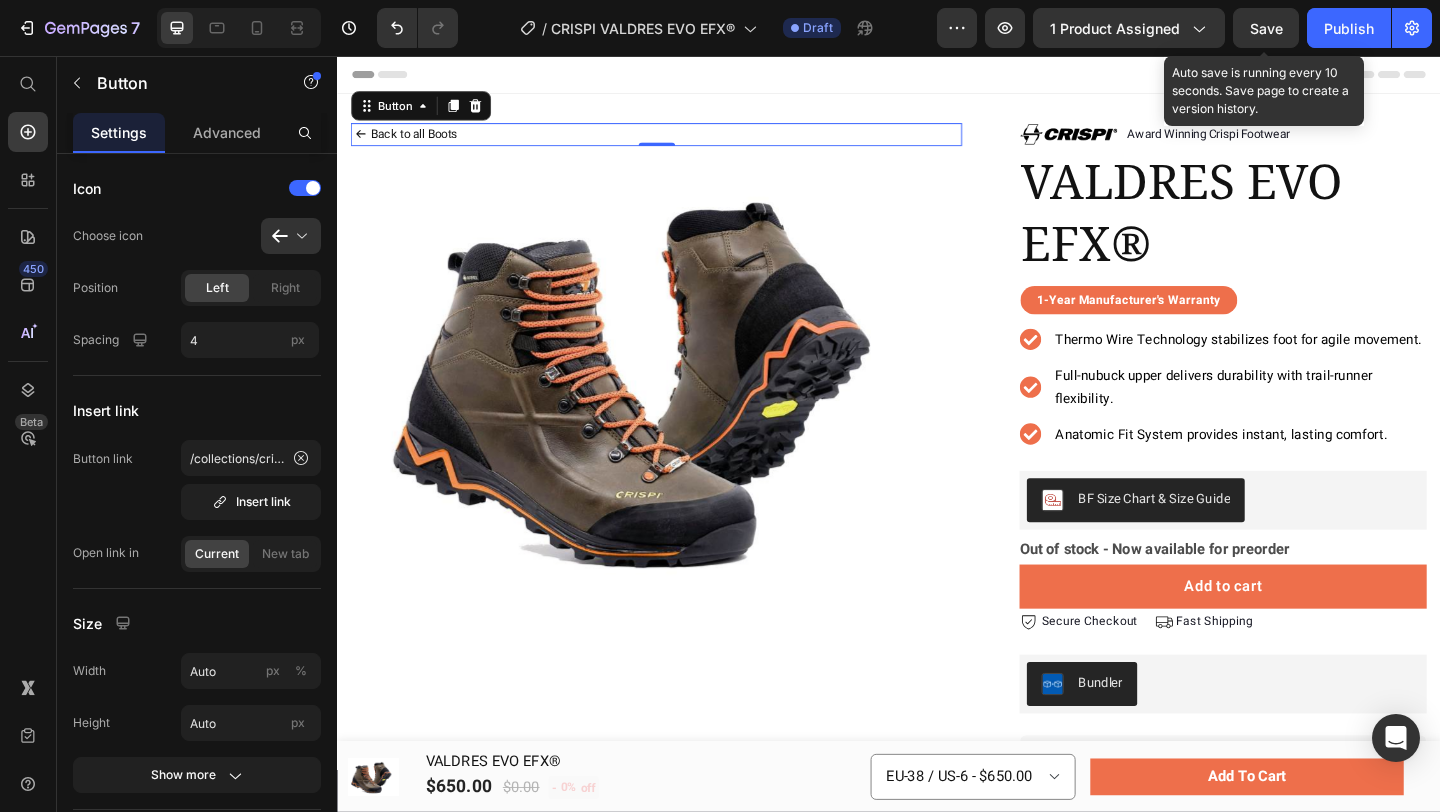 click on "Save" at bounding box center (1266, 28) 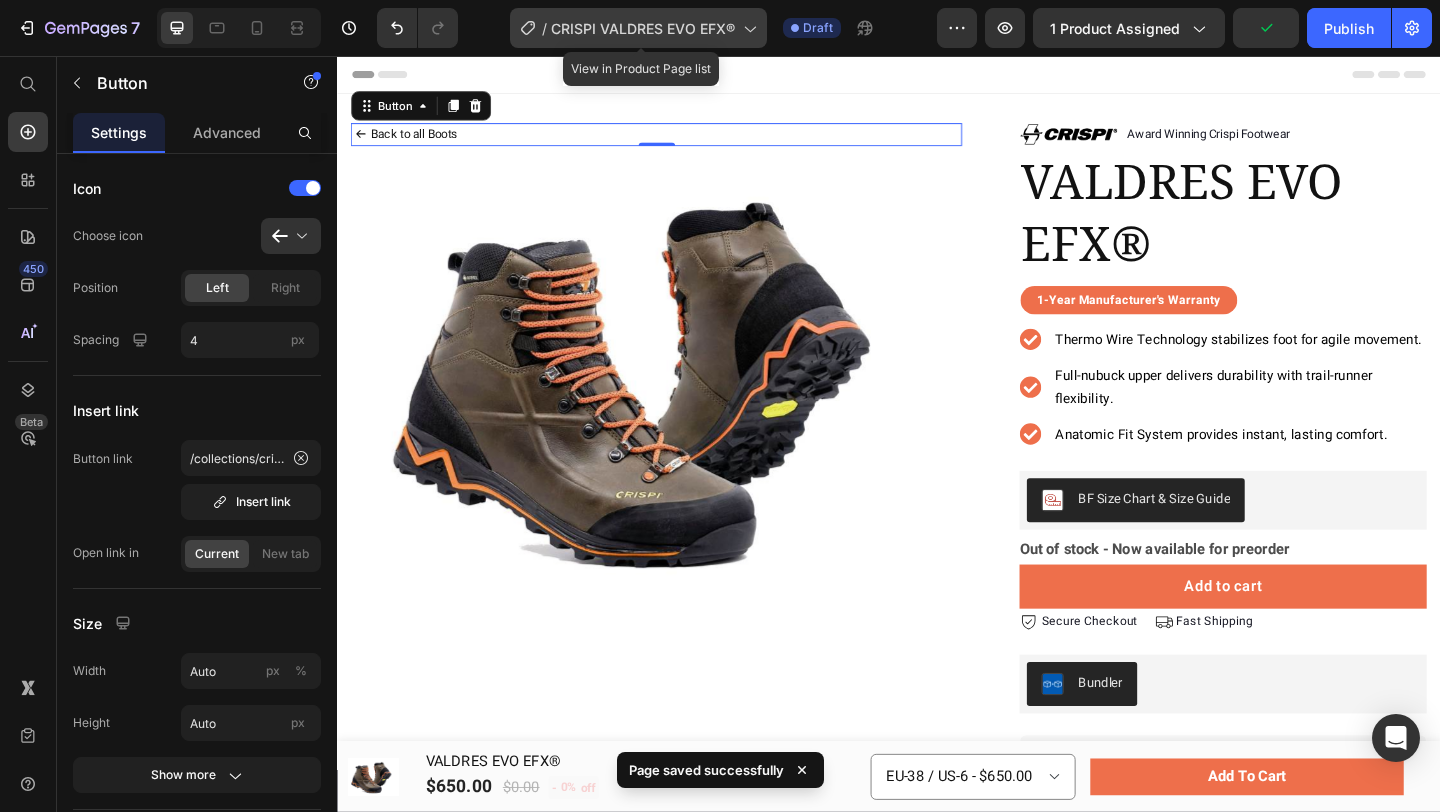 click on "/  CRISPI VALDRES EVO EFX®" 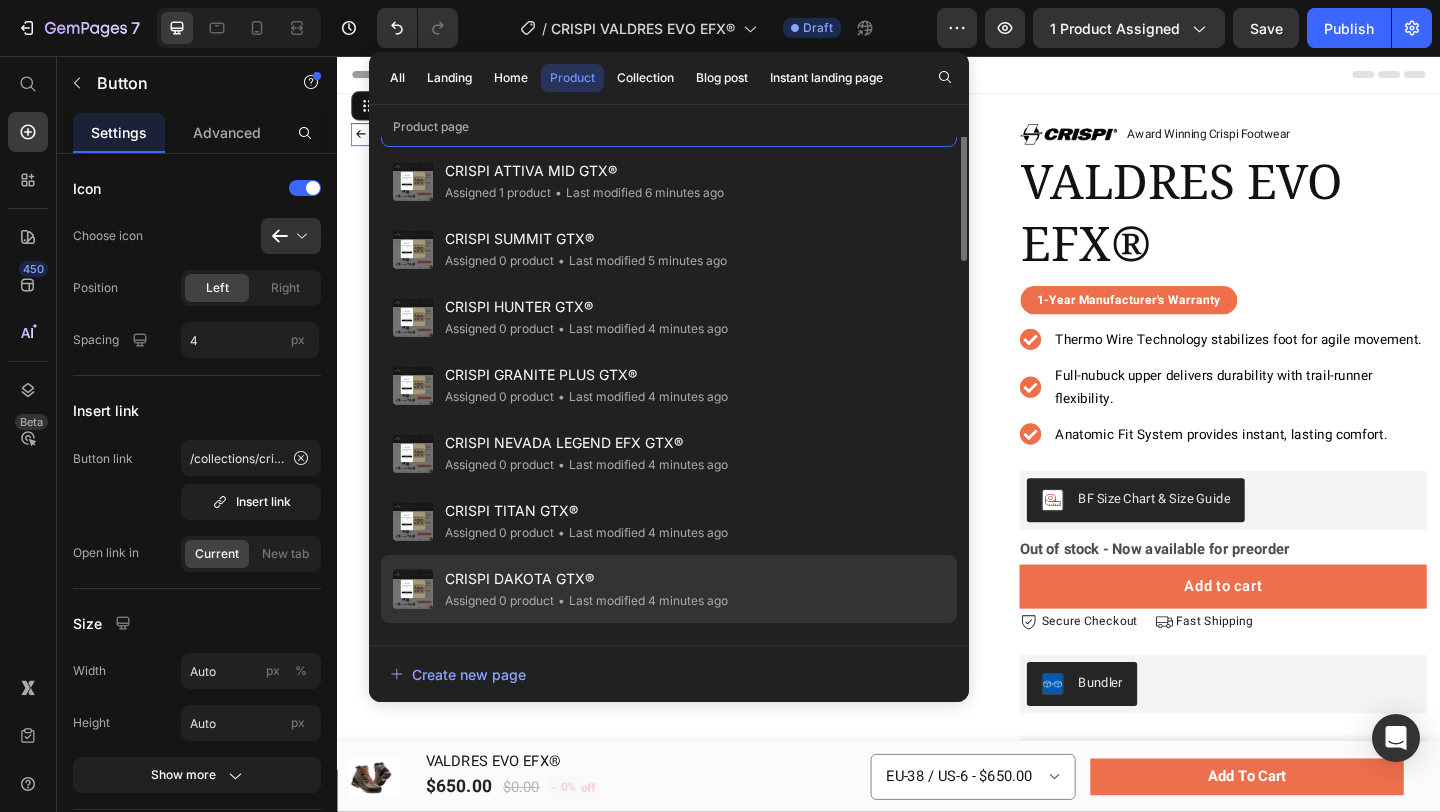 scroll, scrollTop: 0, scrollLeft: 0, axis: both 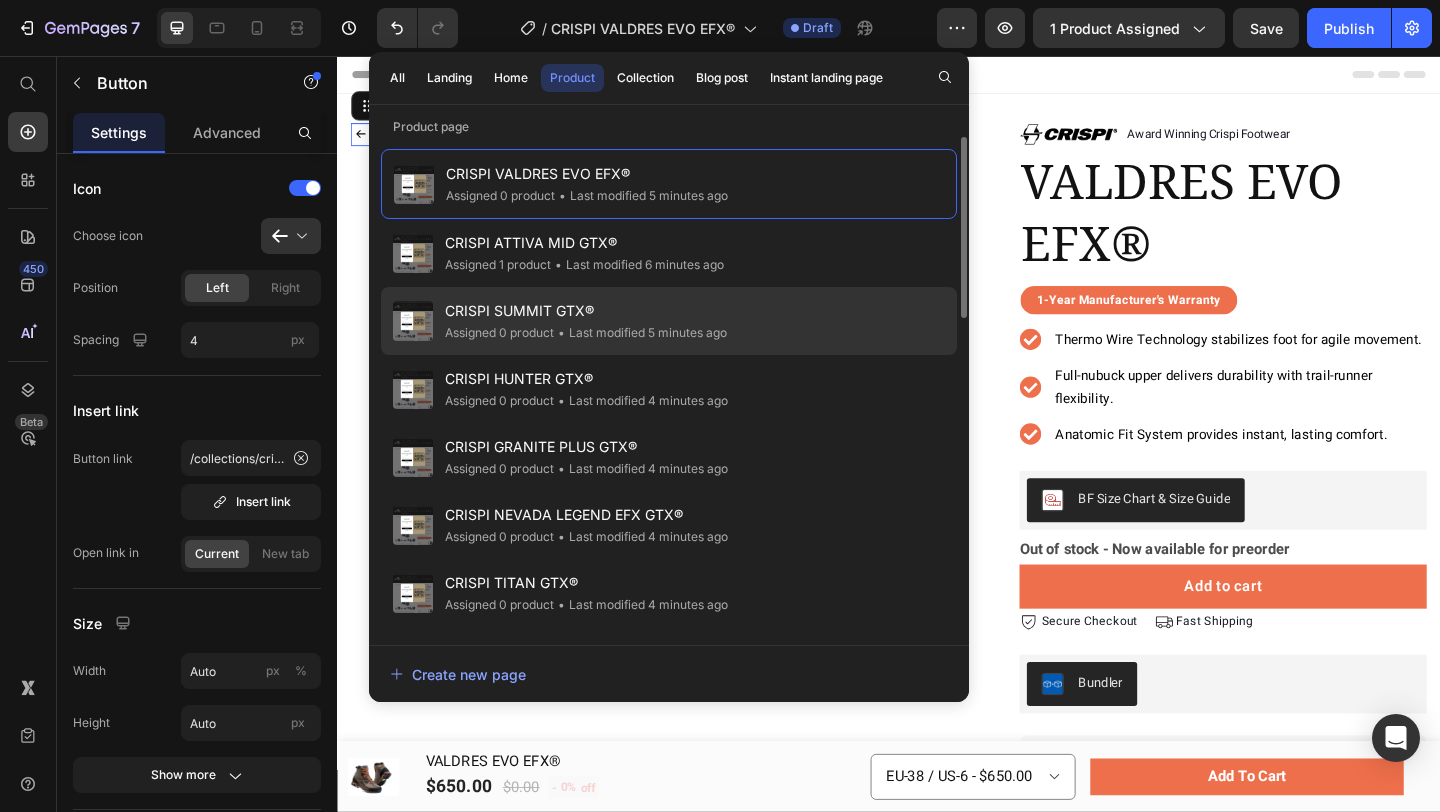 click on "CRISPI SUMMIT GTX®" at bounding box center (586, 311) 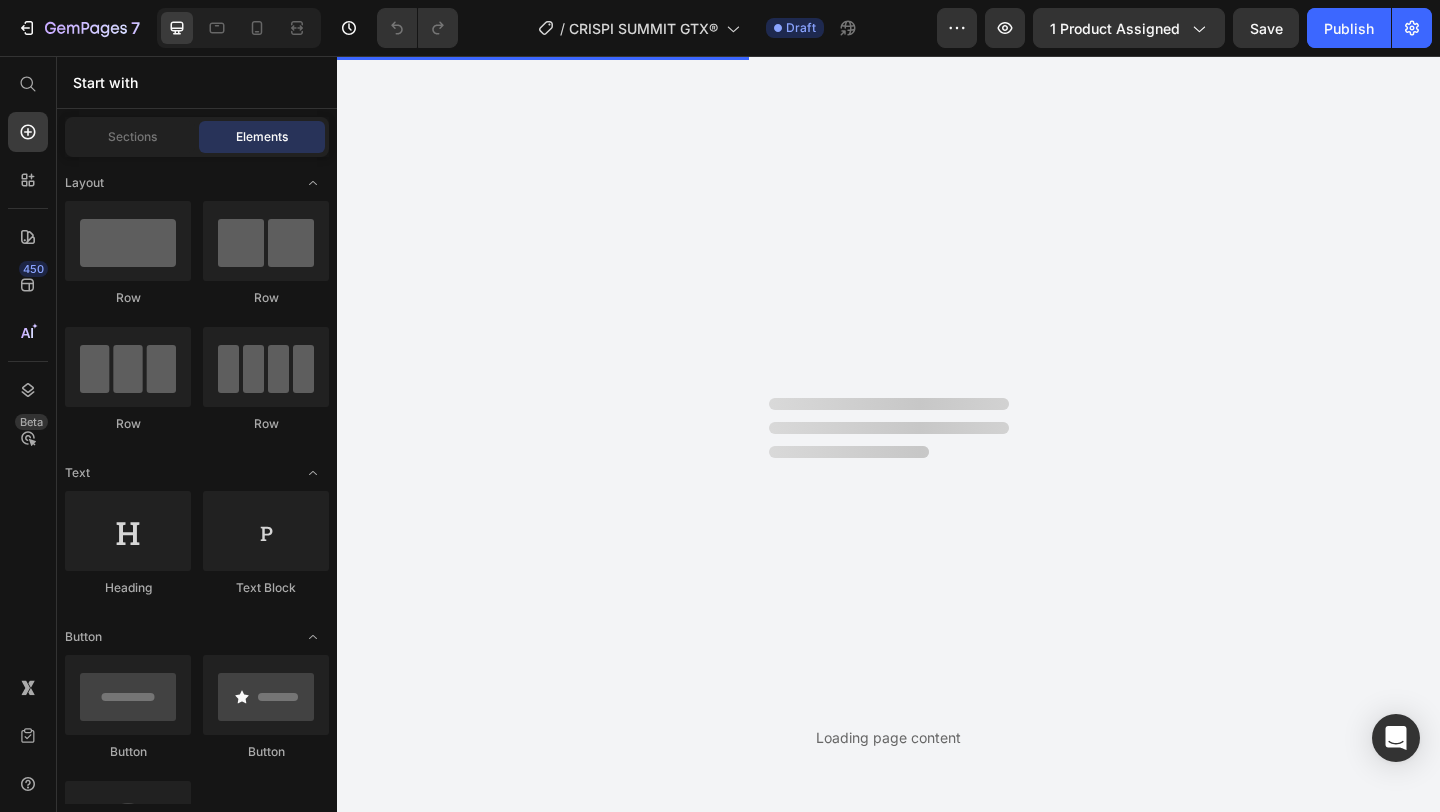 scroll, scrollTop: 0, scrollLeft: 0, axis: both 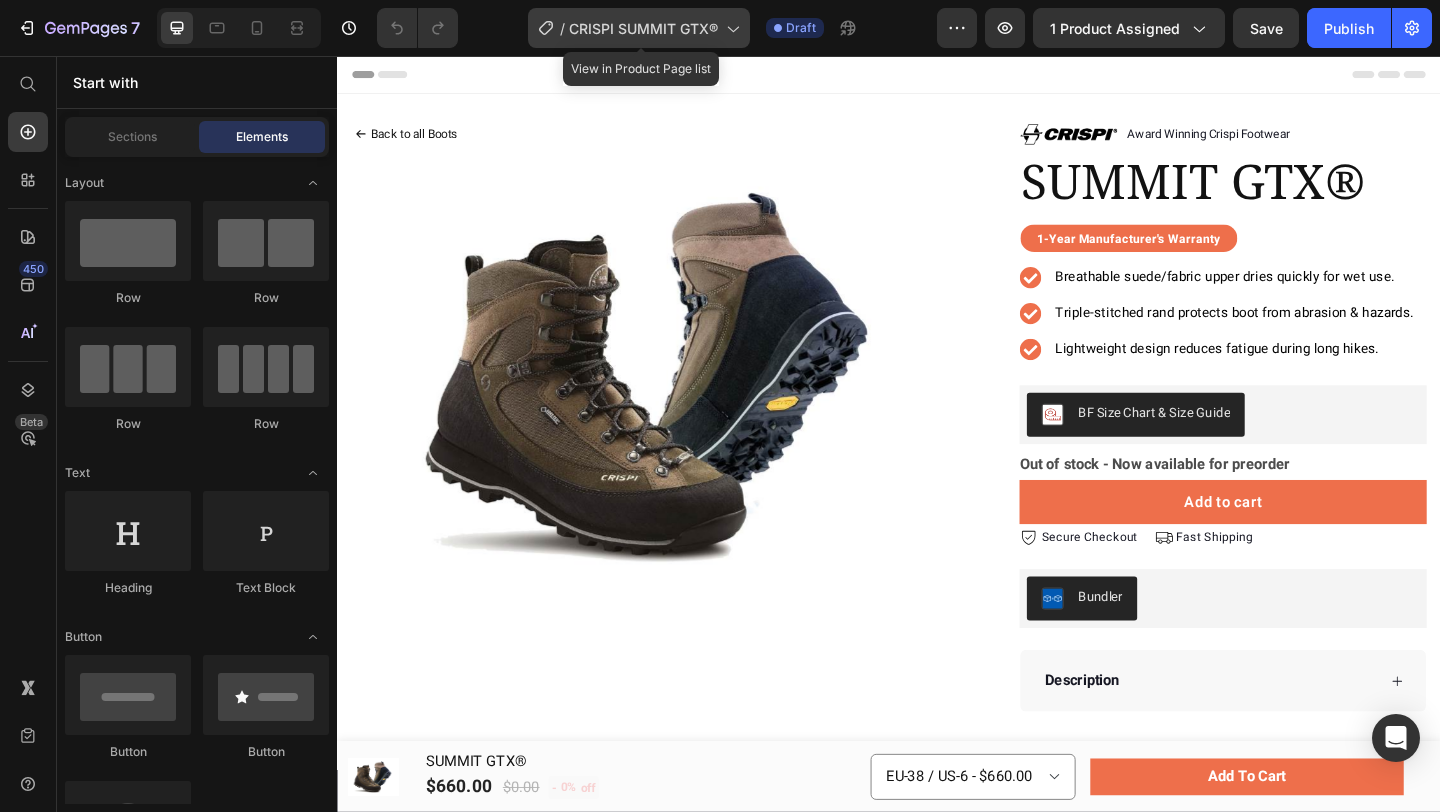 click on "CRISPI SUMMIT GTX®" at bounding box center (643, 28) 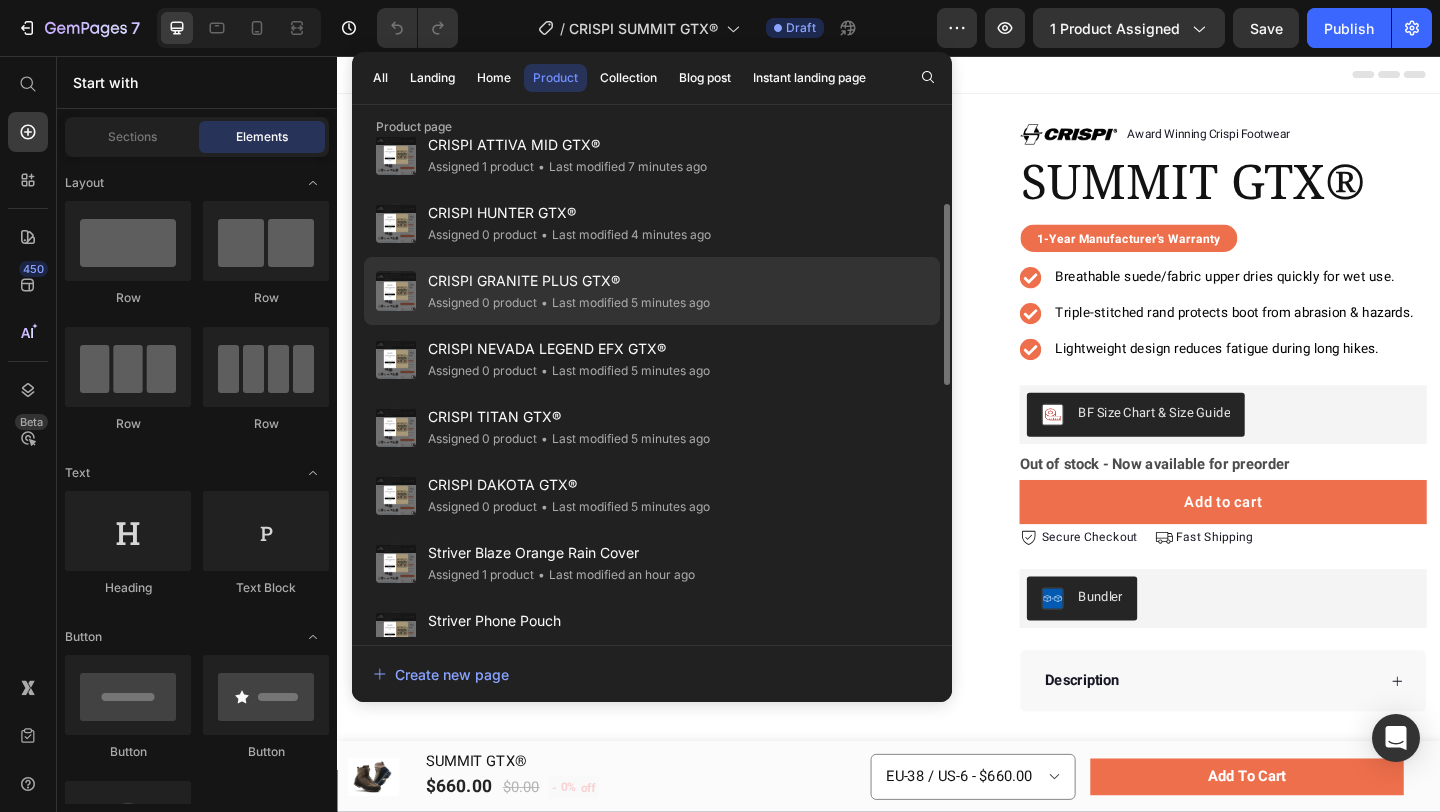 scroll, scrollTop: 175, scrollLeft: 0, axis: vertical 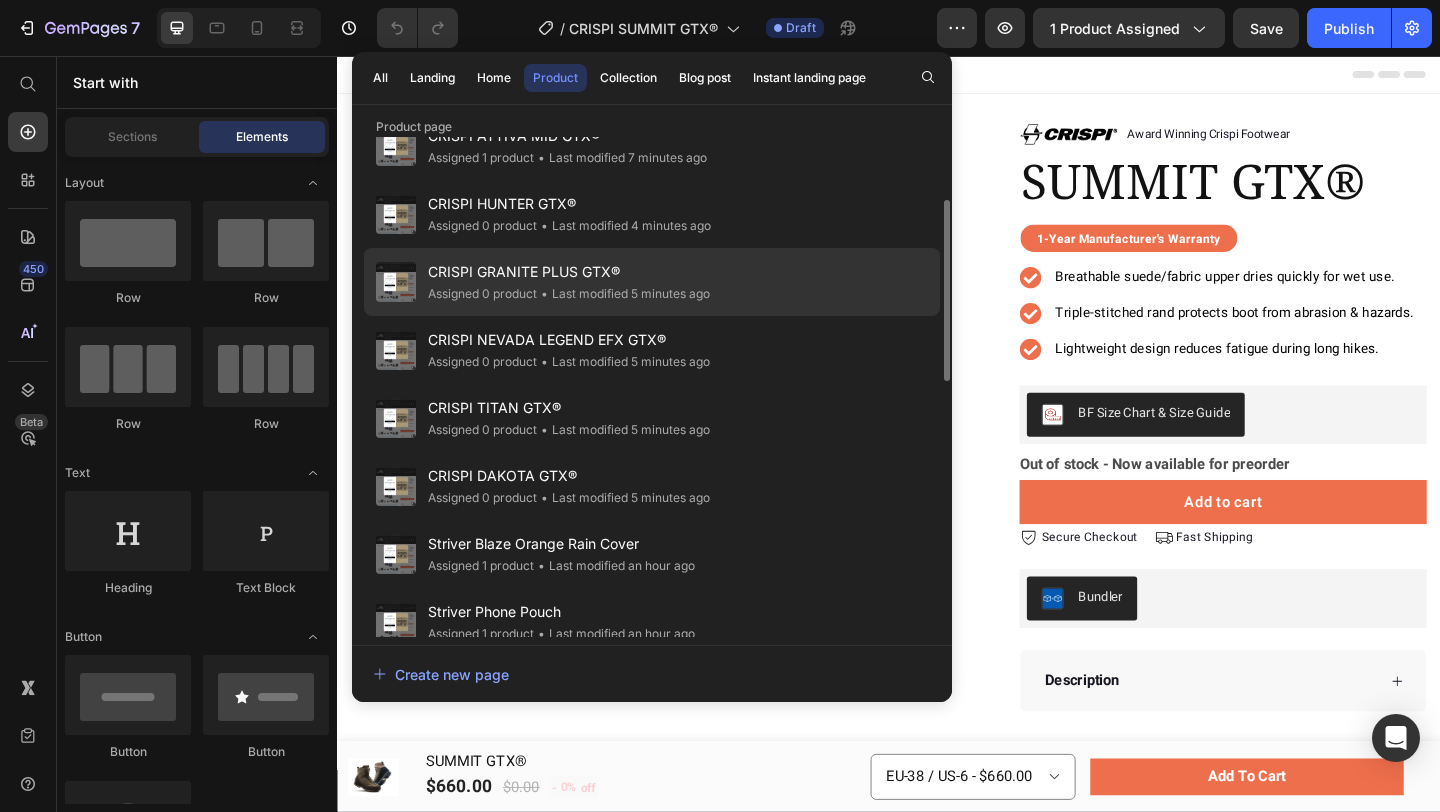 click on "CRISPI DAKOTA GTX® Assigned 0 product • Last modified 5 minutes ago" 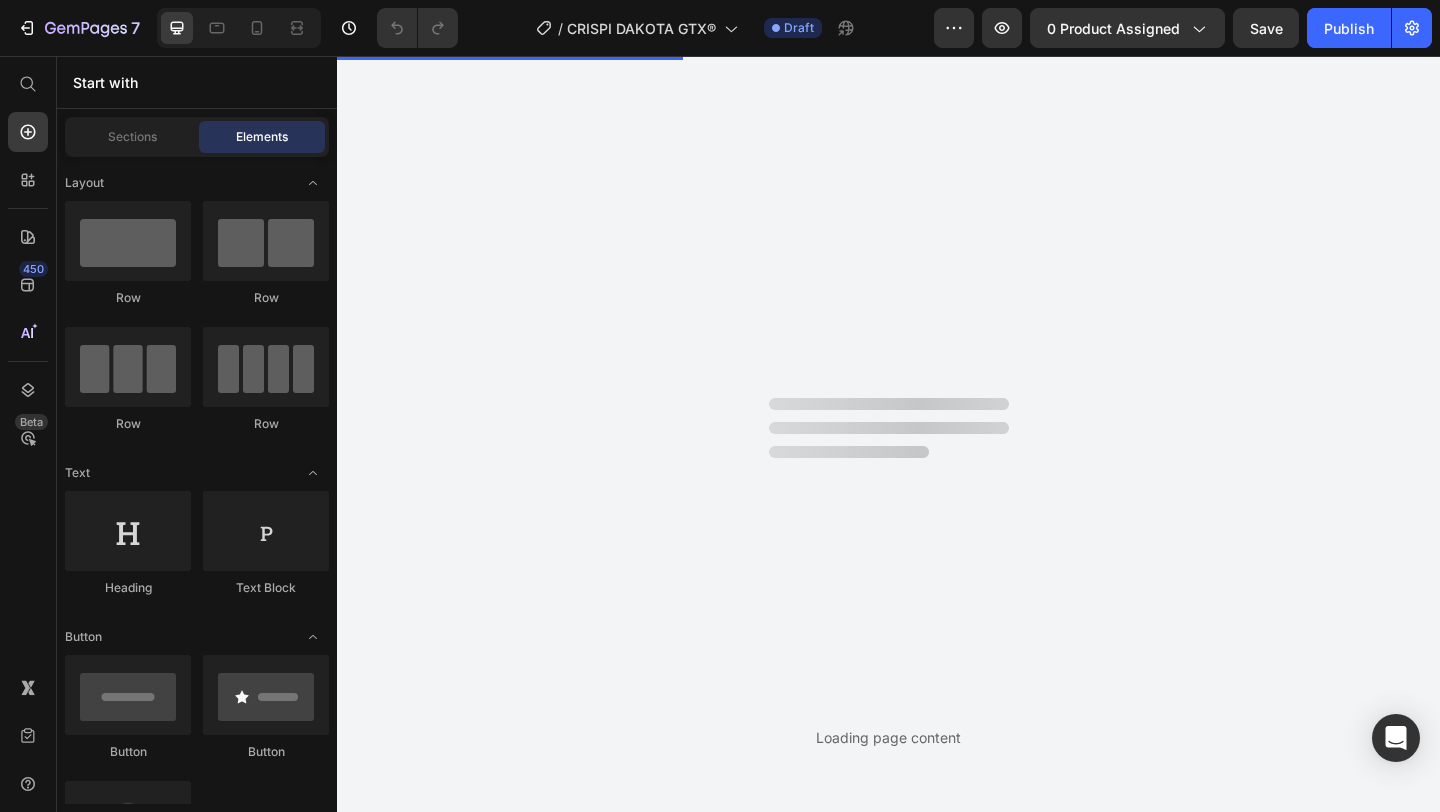 scroll, scrollTop: 0, scrollLeft: 0, axis: both 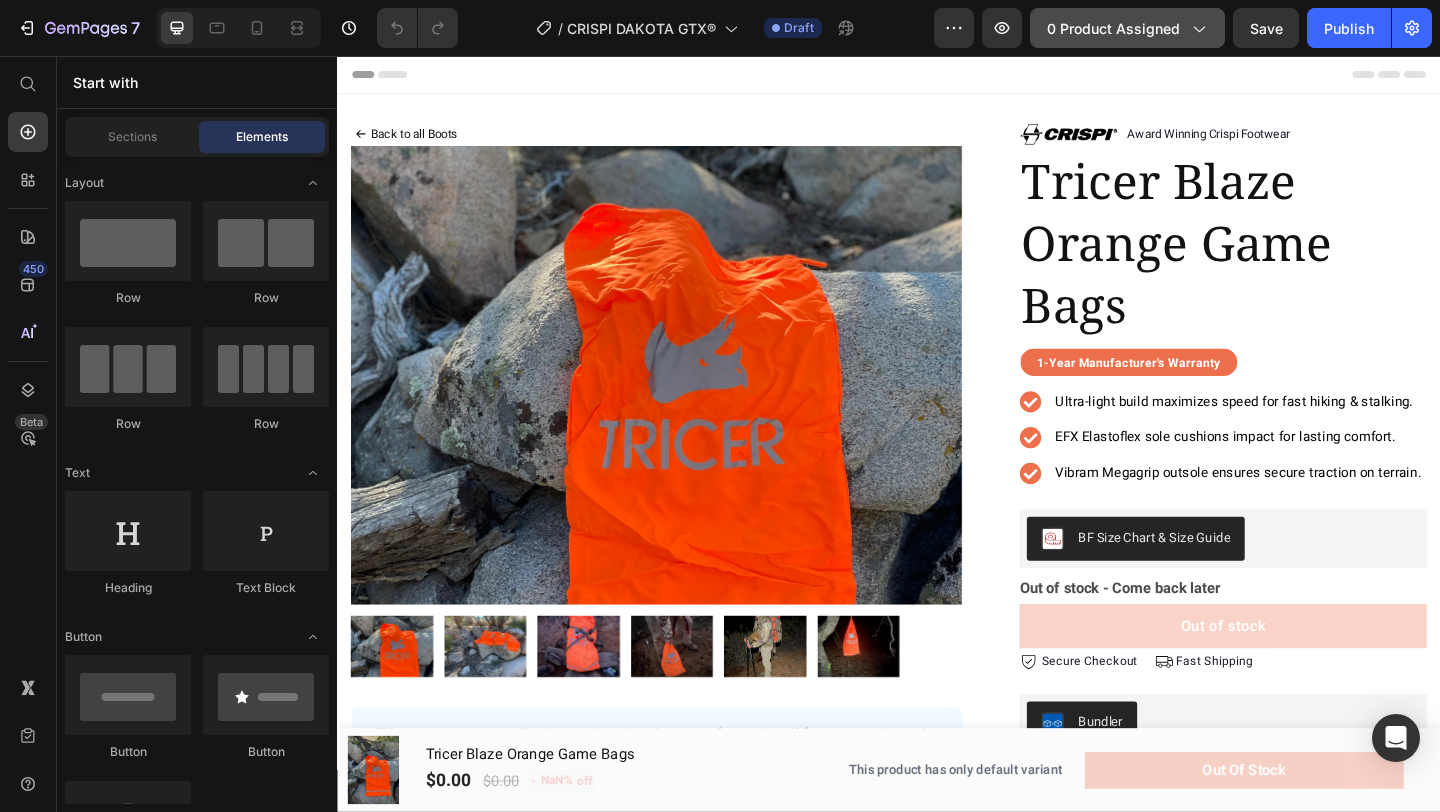 click on "0 product assigned" 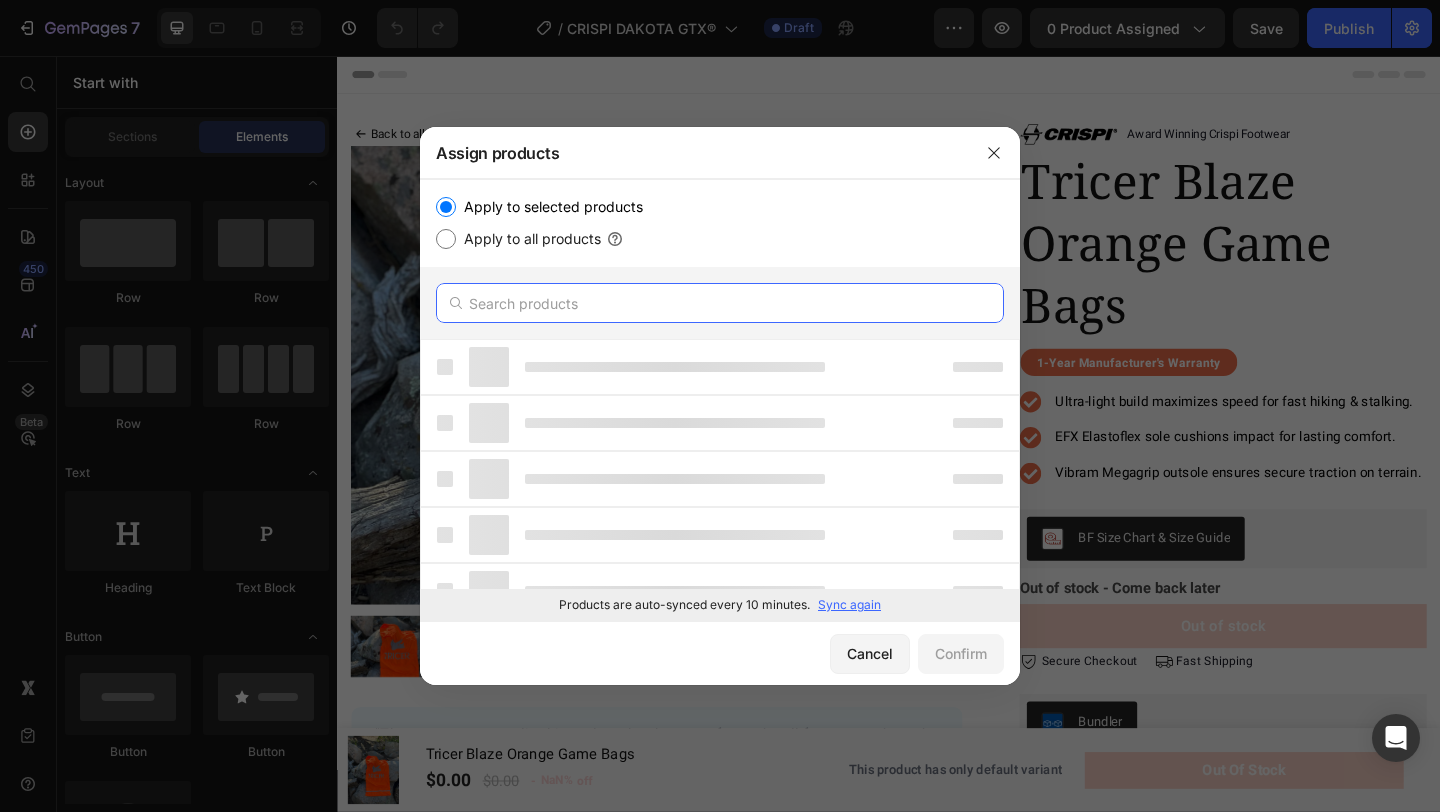 click at bounding box center (720, 303) 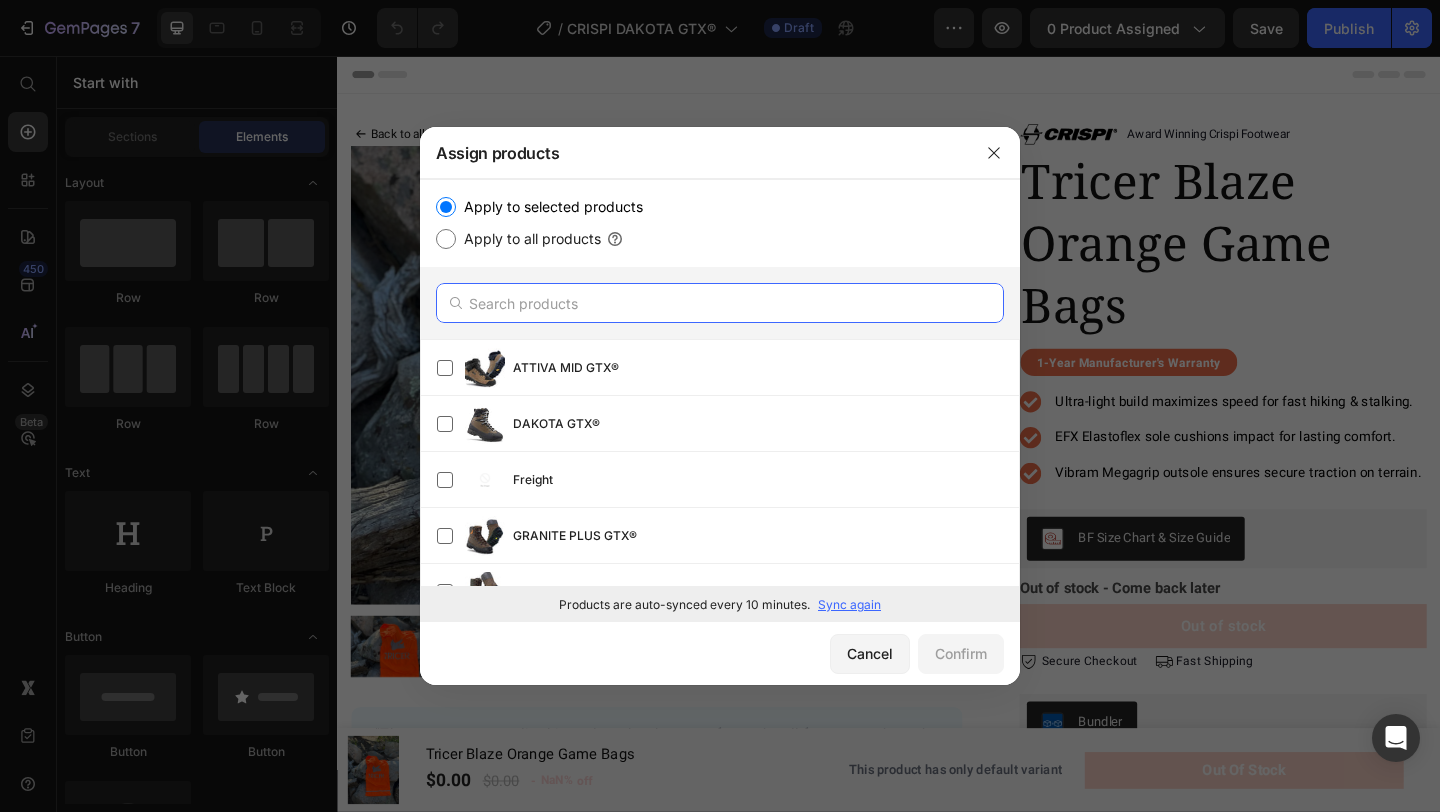 paste on "CRISPI DAKOTA GTX®" 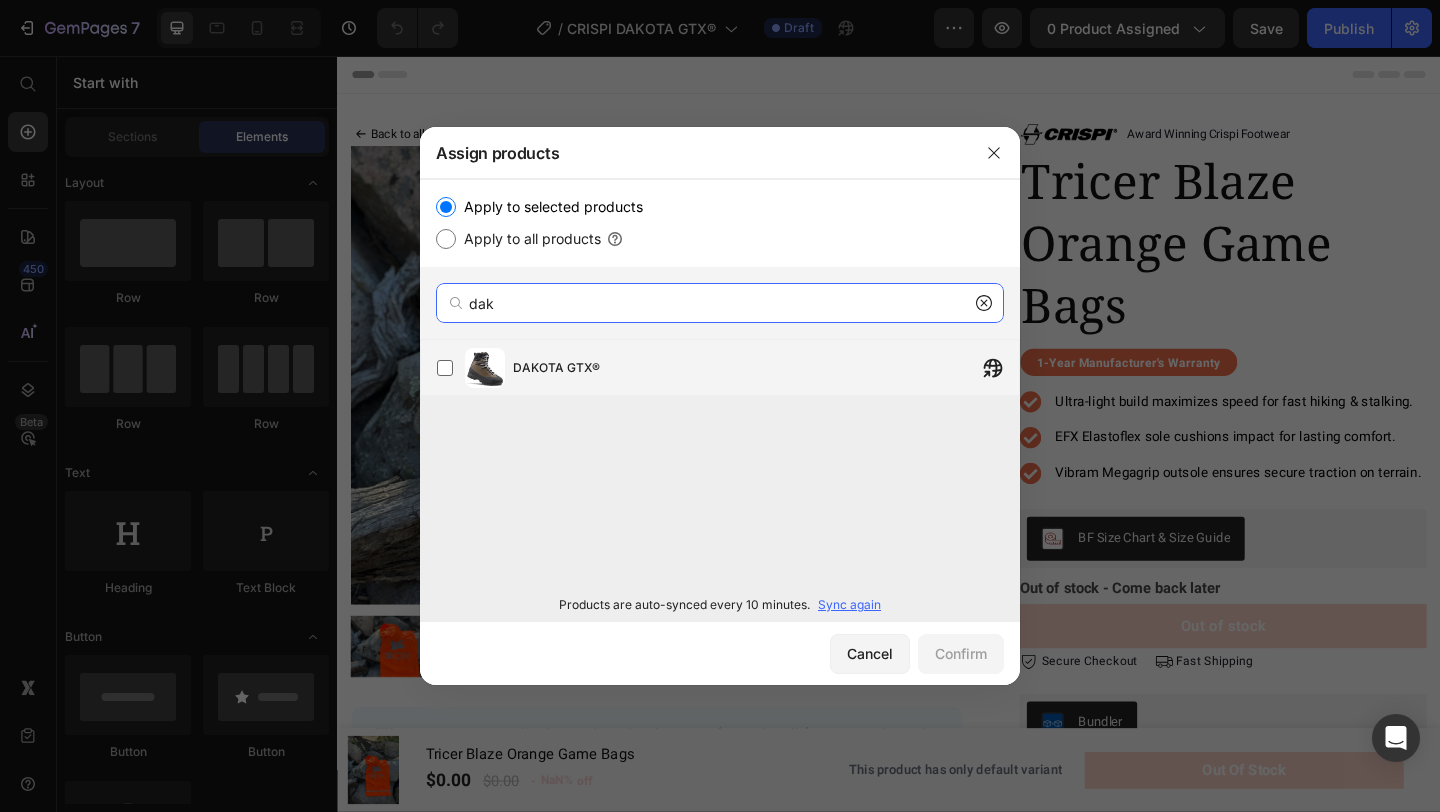 type on "dak" 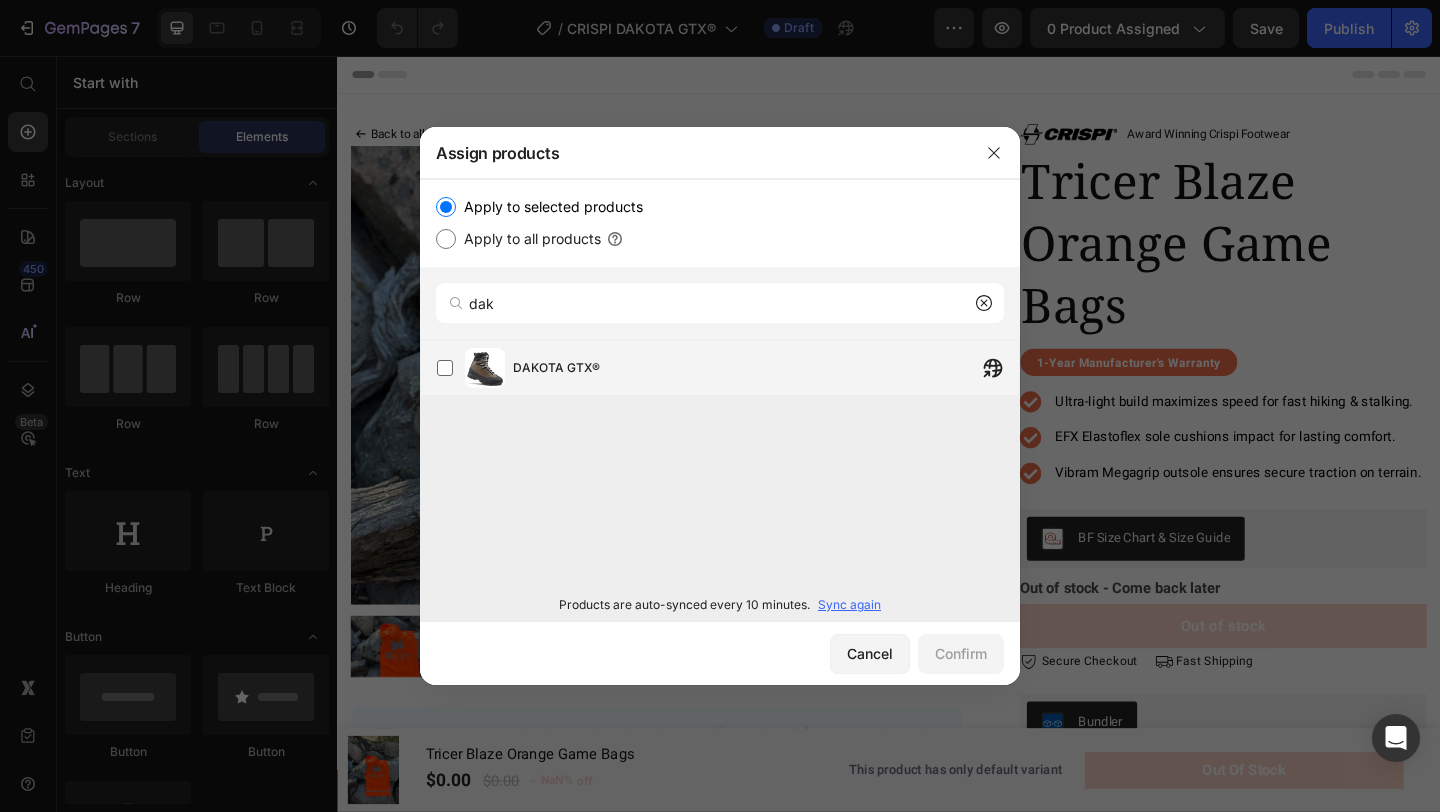 click on "DAKOTA GTX®" at bounding box center [766, 368] 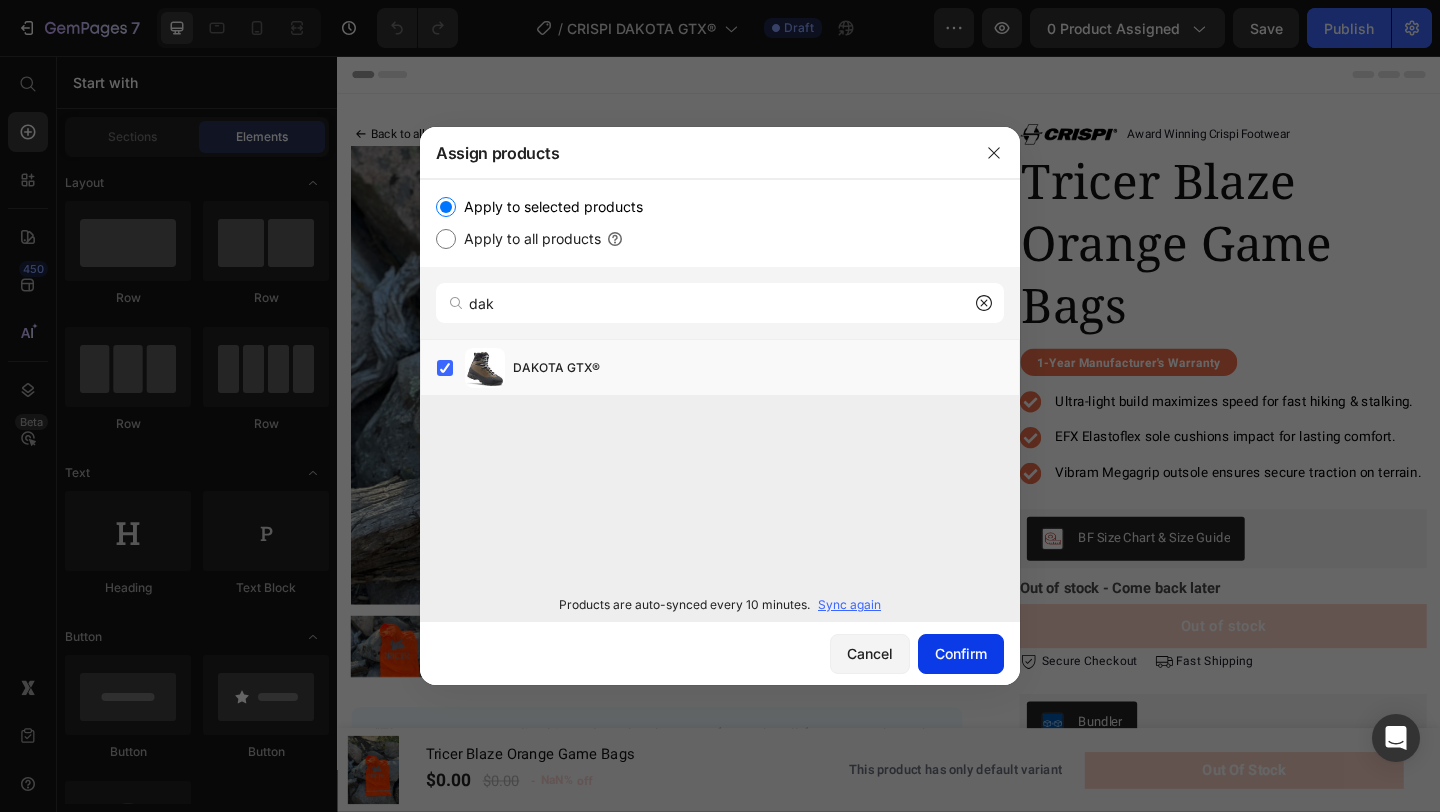 click on "Confirm" at bounding box center [961, 653] 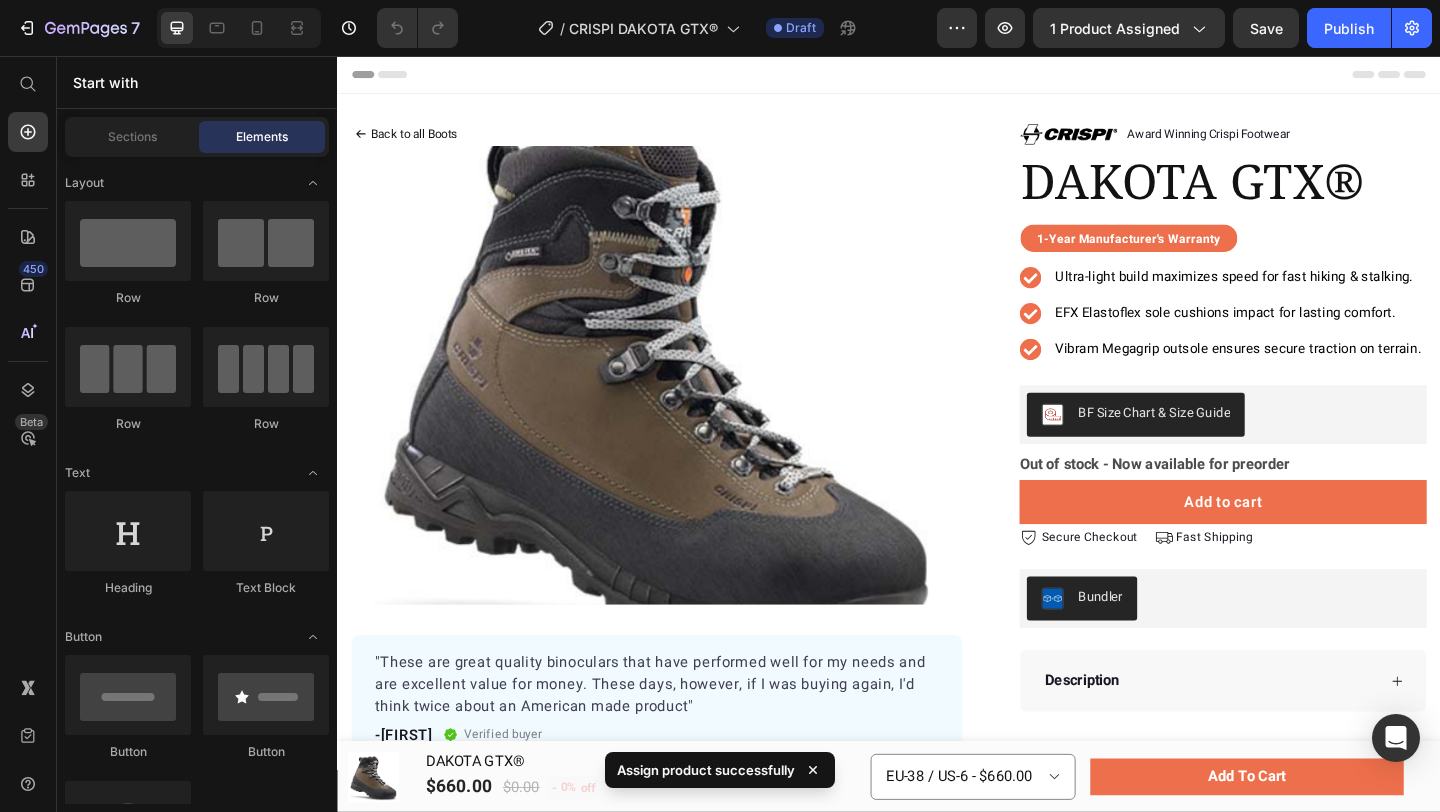 scroll, scrollTop: 338, scrollLeft: 0, axis: vertical 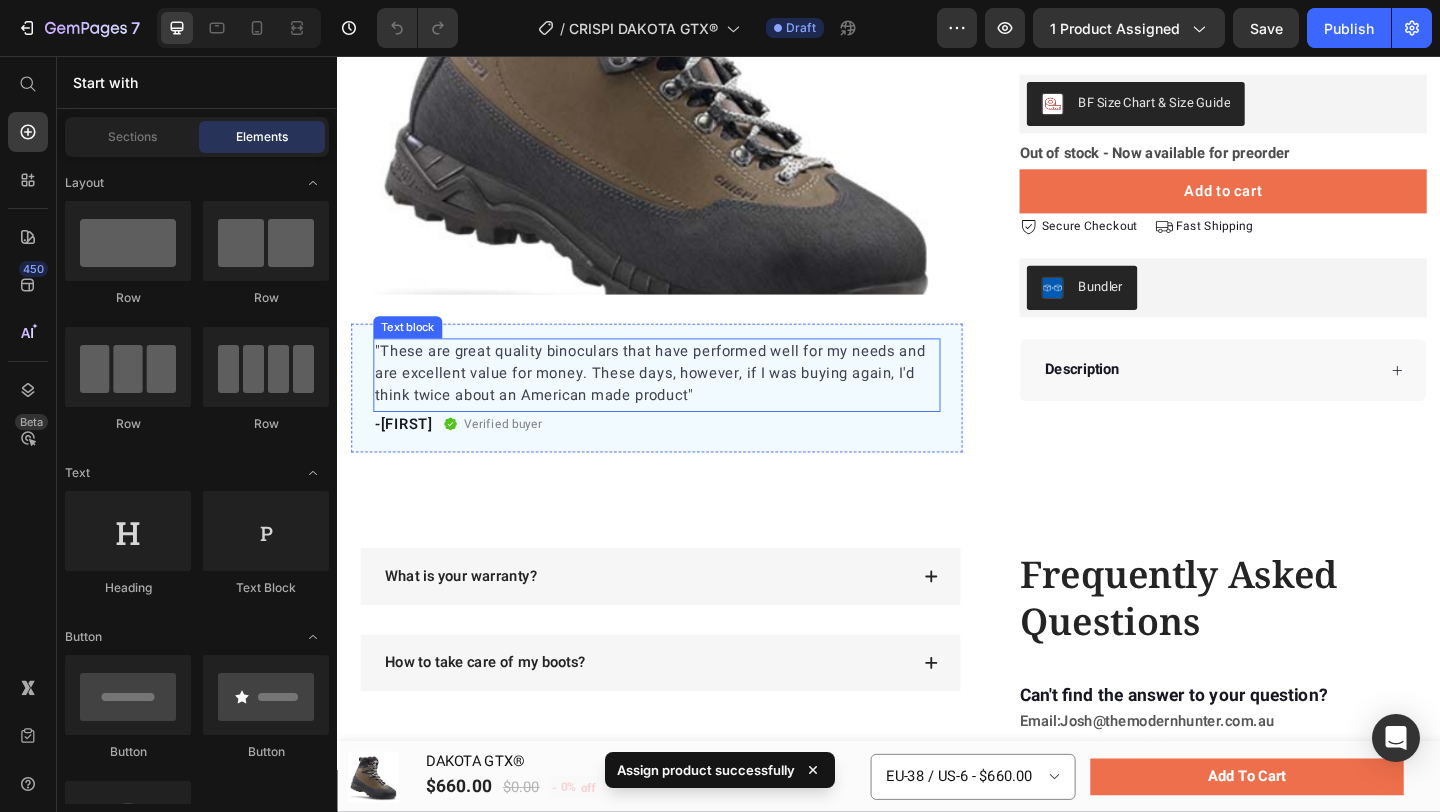 click on ""These are great quality binoculars that have performed well for my needs and are excellent value for money. These days, however, if I was buying again, I'd think twice about an American made product"" at bounding box center [684, 401] 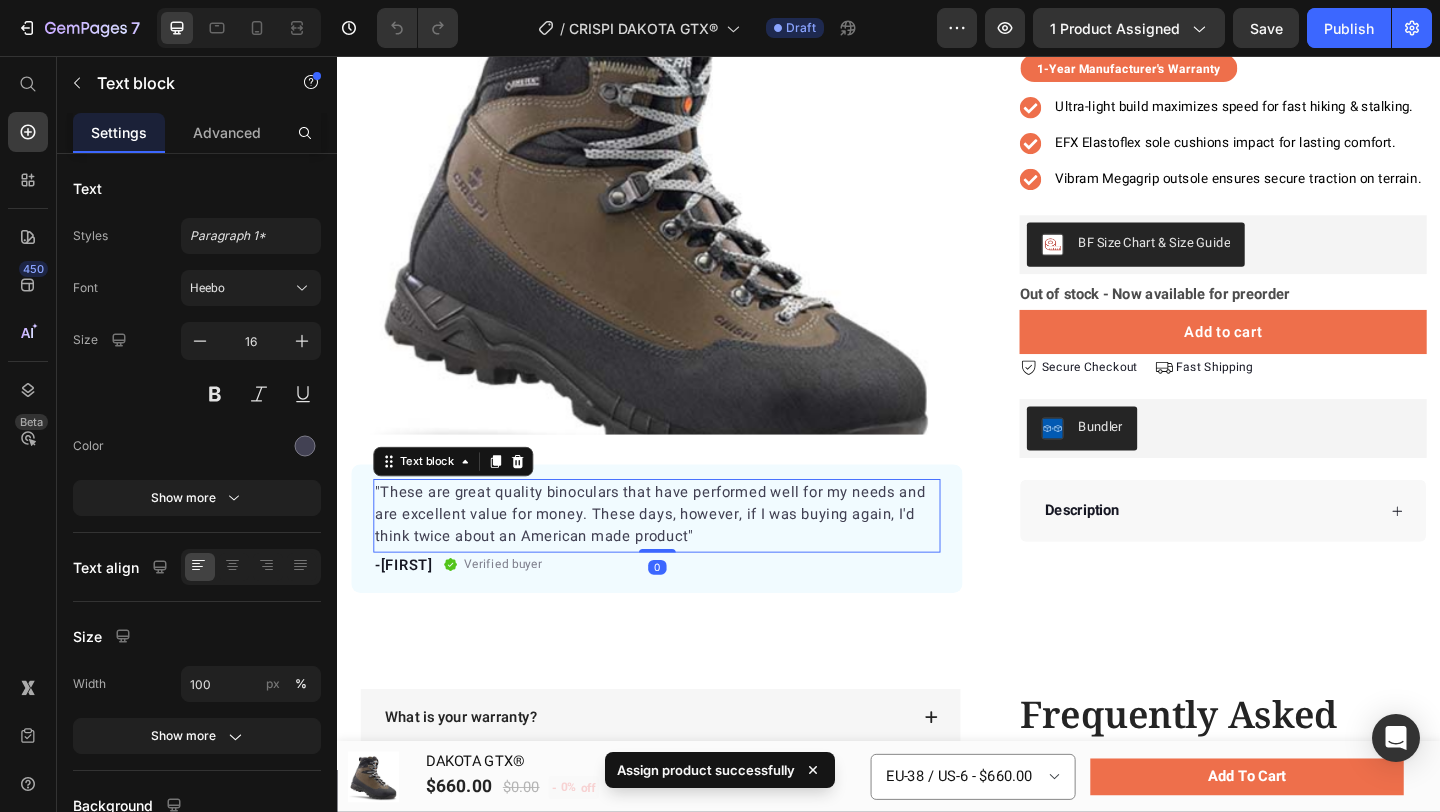 scroll, scrollTop: 173, scrollLeft: 0, axis: vertical 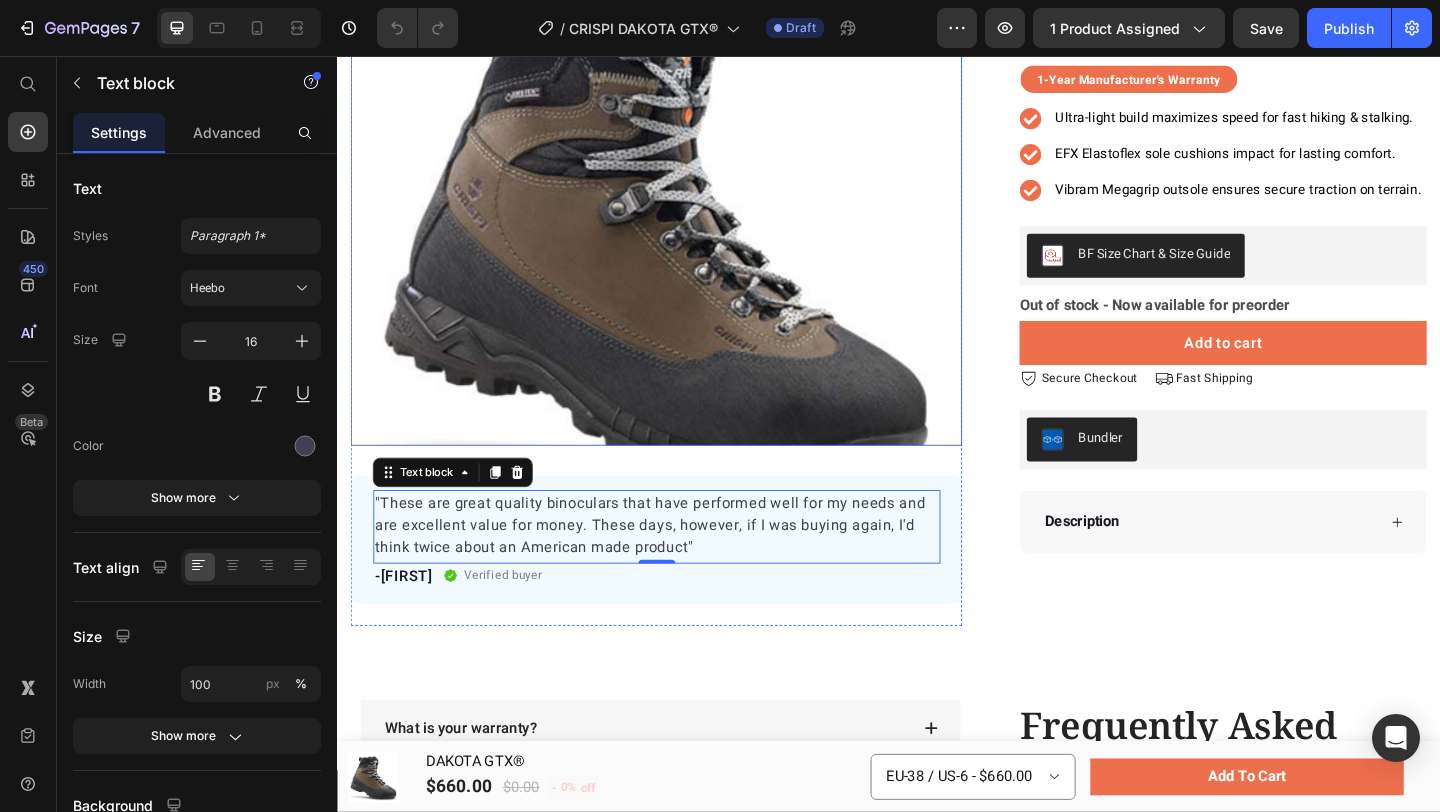 click at bounding box center [684, 230] 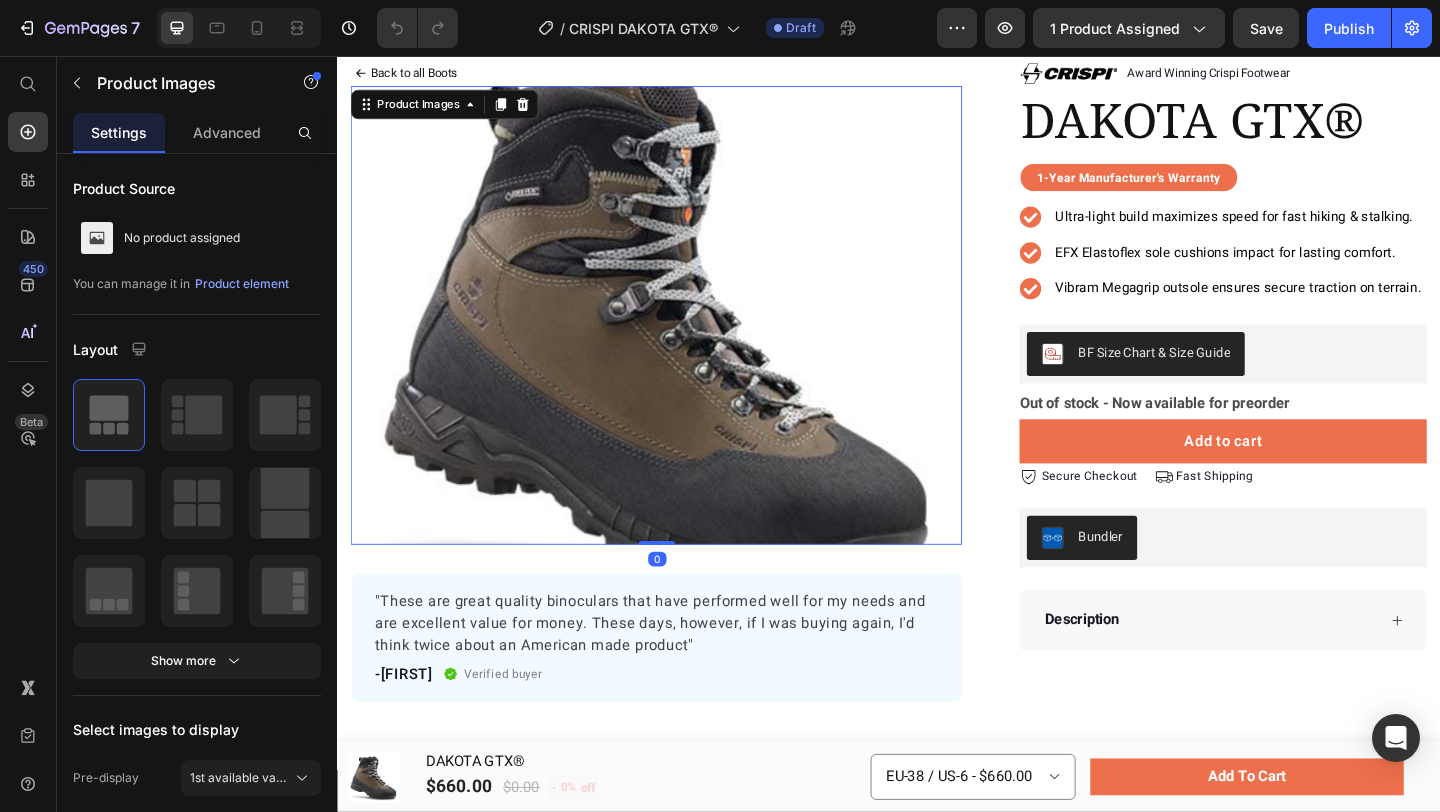 scroll, scrollTop: 59, scrollLeft: 0, axis: vertical 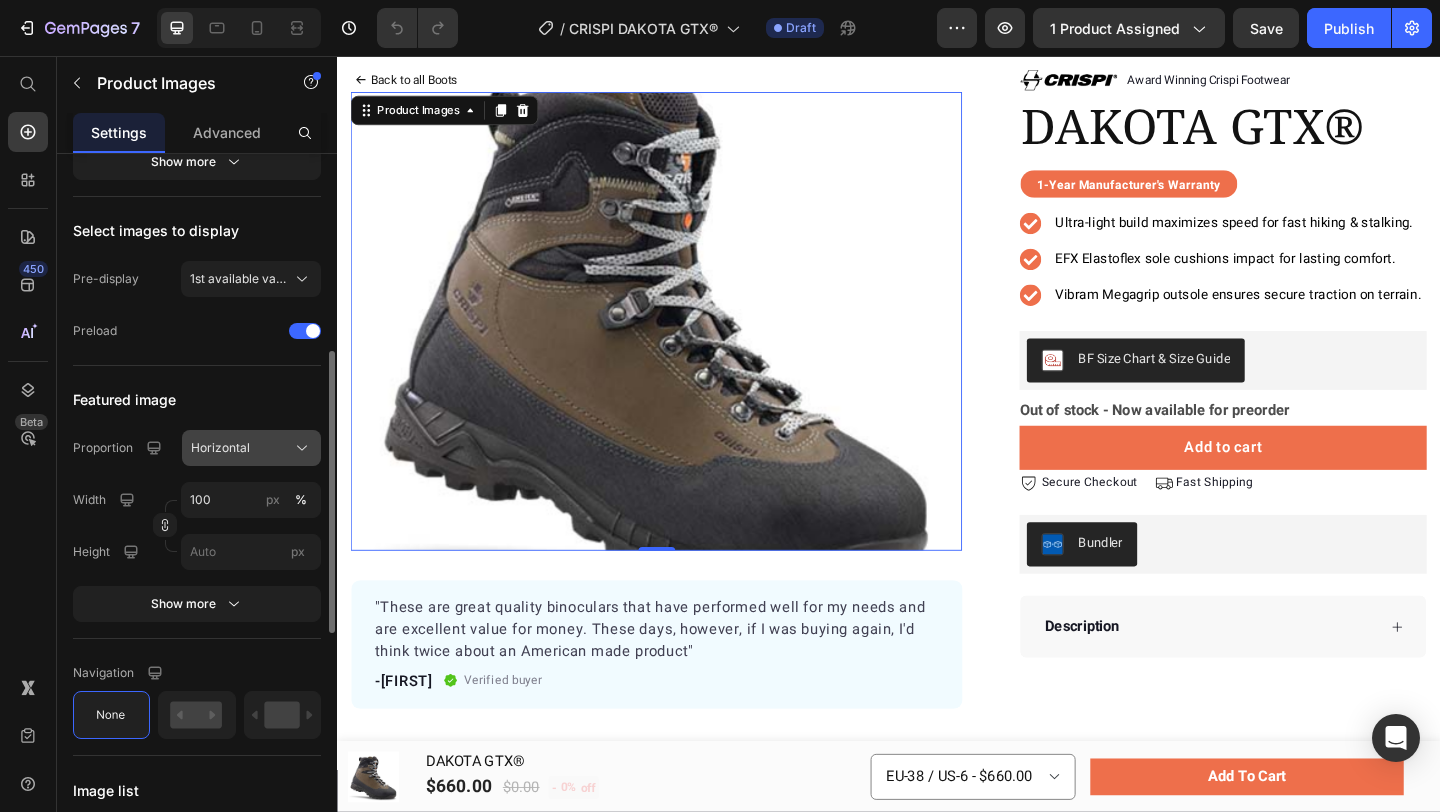 click on "Horizontal" 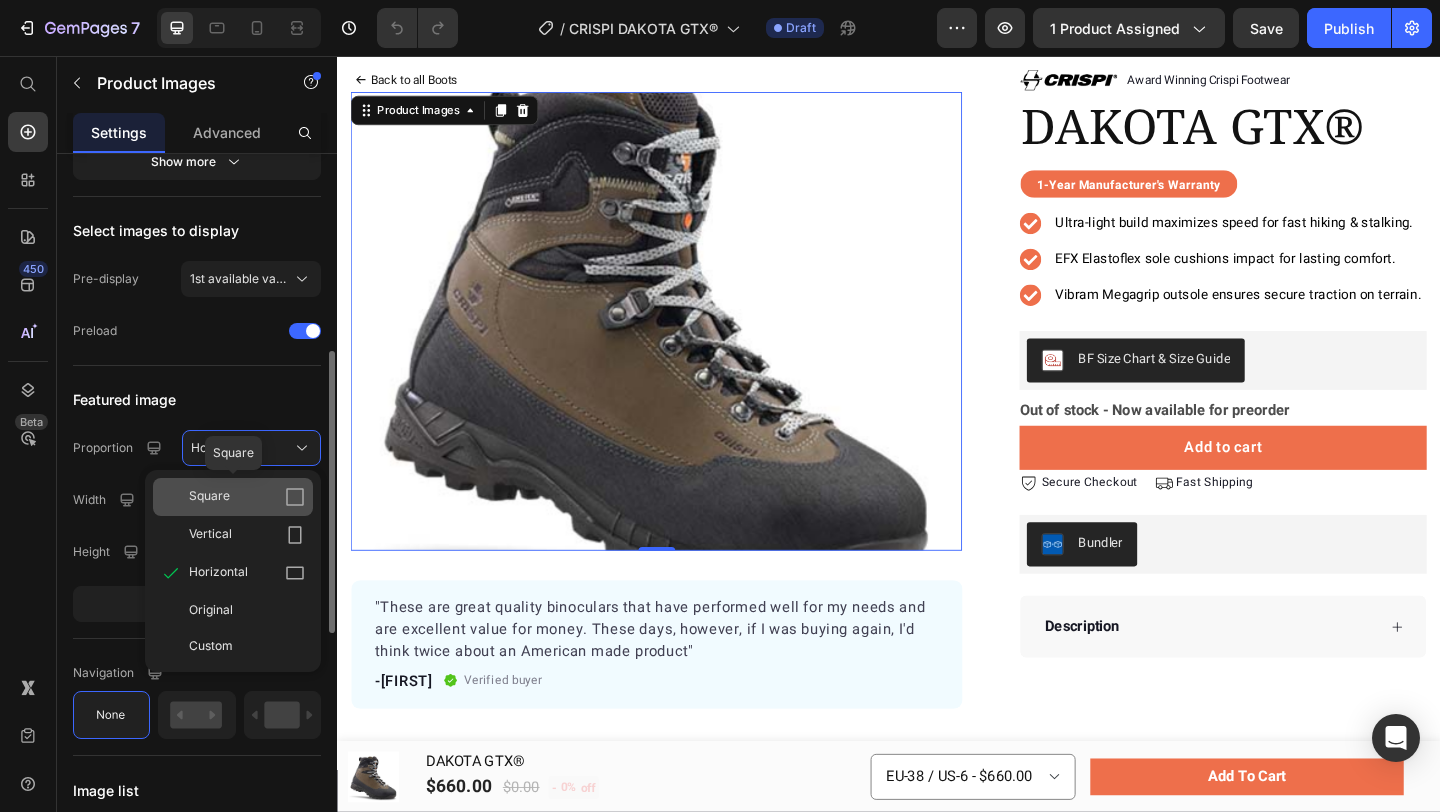 drag, startPoint x: 246, startPoint y: 507, endPoint x: 298, endPoint y: 443, distance: 82.46211 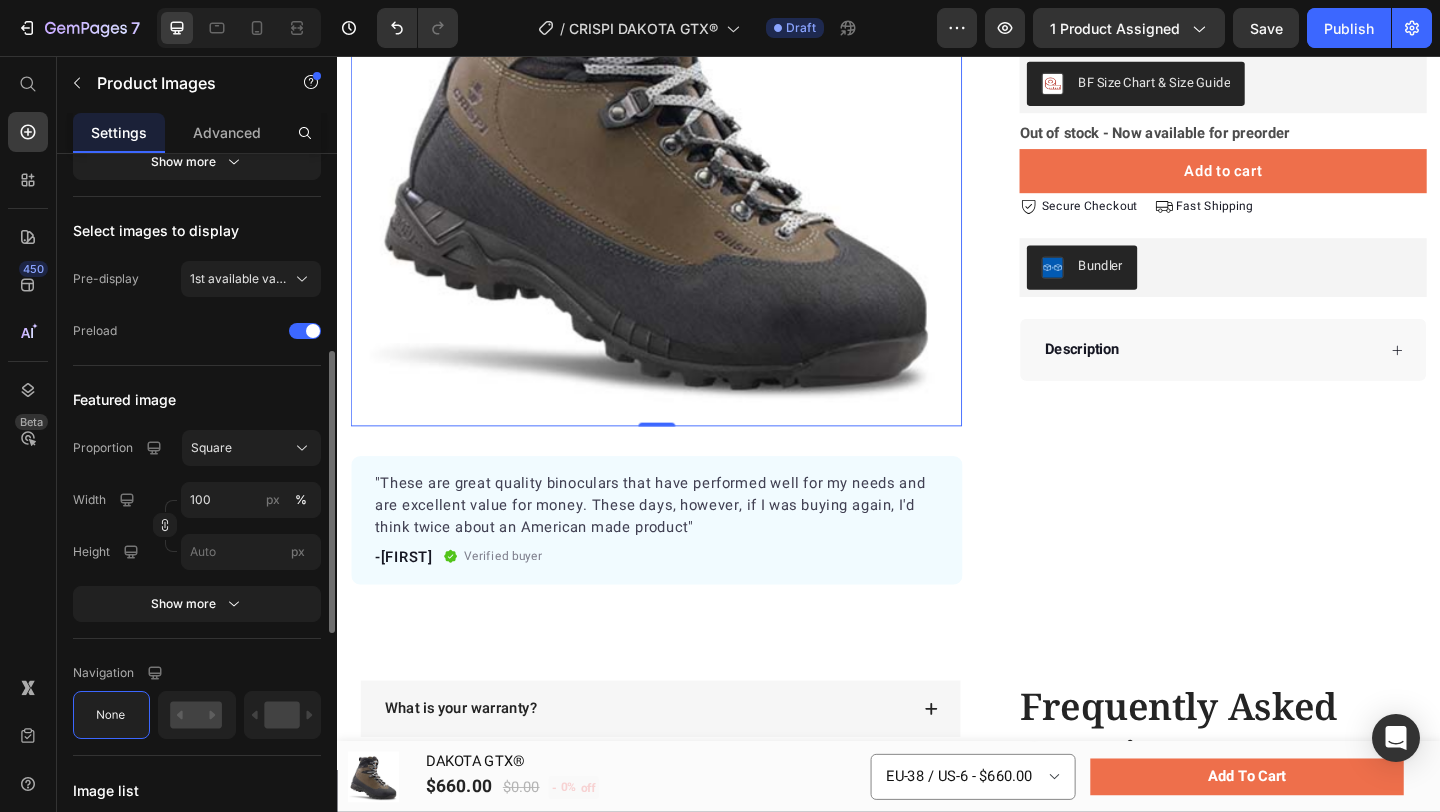 scroll, scrollTop: 361, scrollLeft: 0, axis: vertical 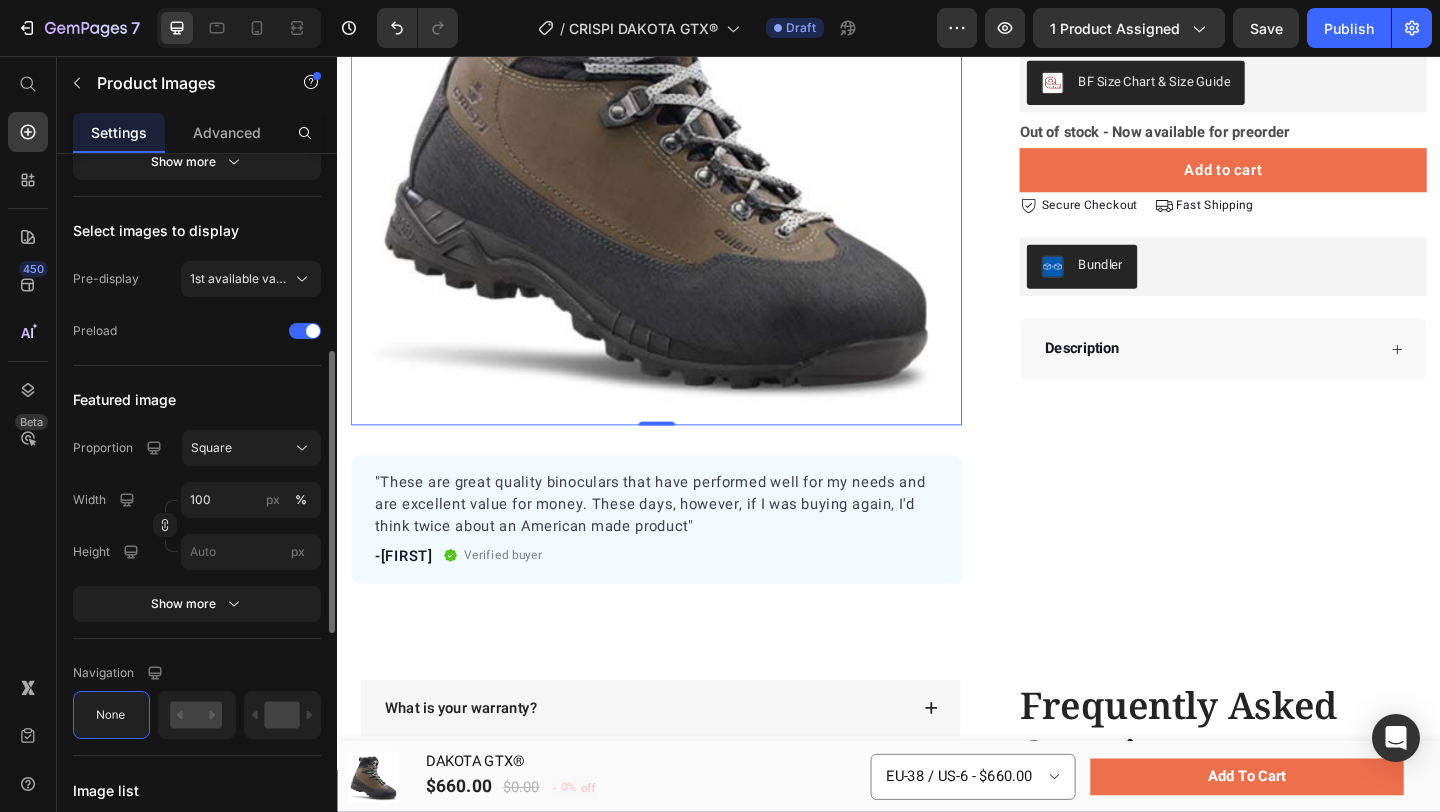 click on ""These are great quality binoculars that have performed well for my needs and are excellent value for money. These days, however, if I was buying again, I'd think twice about an American made product"" at bounding box center (684, 544) 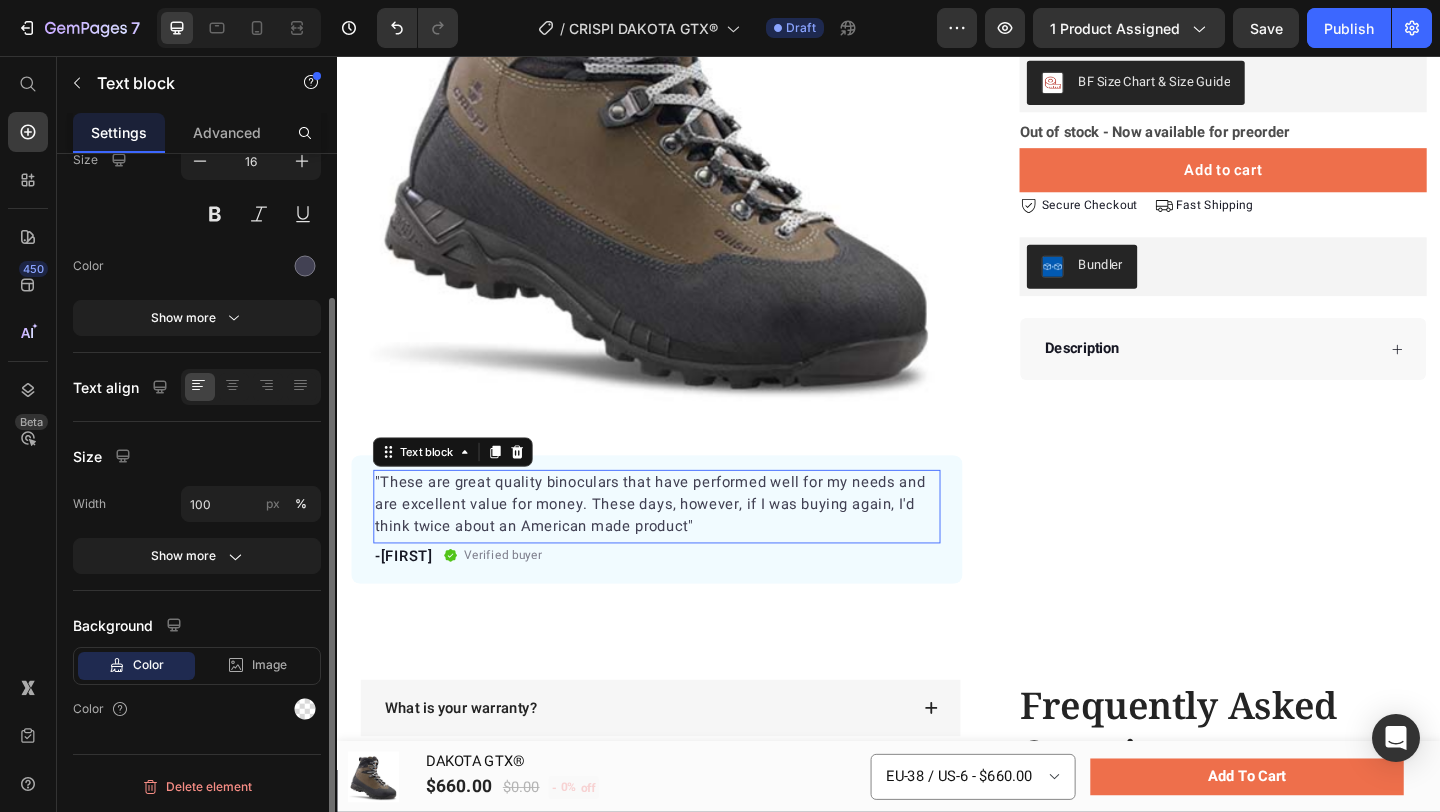 scroll, scrollTop: 0, scrollLeft: 0, axis: both 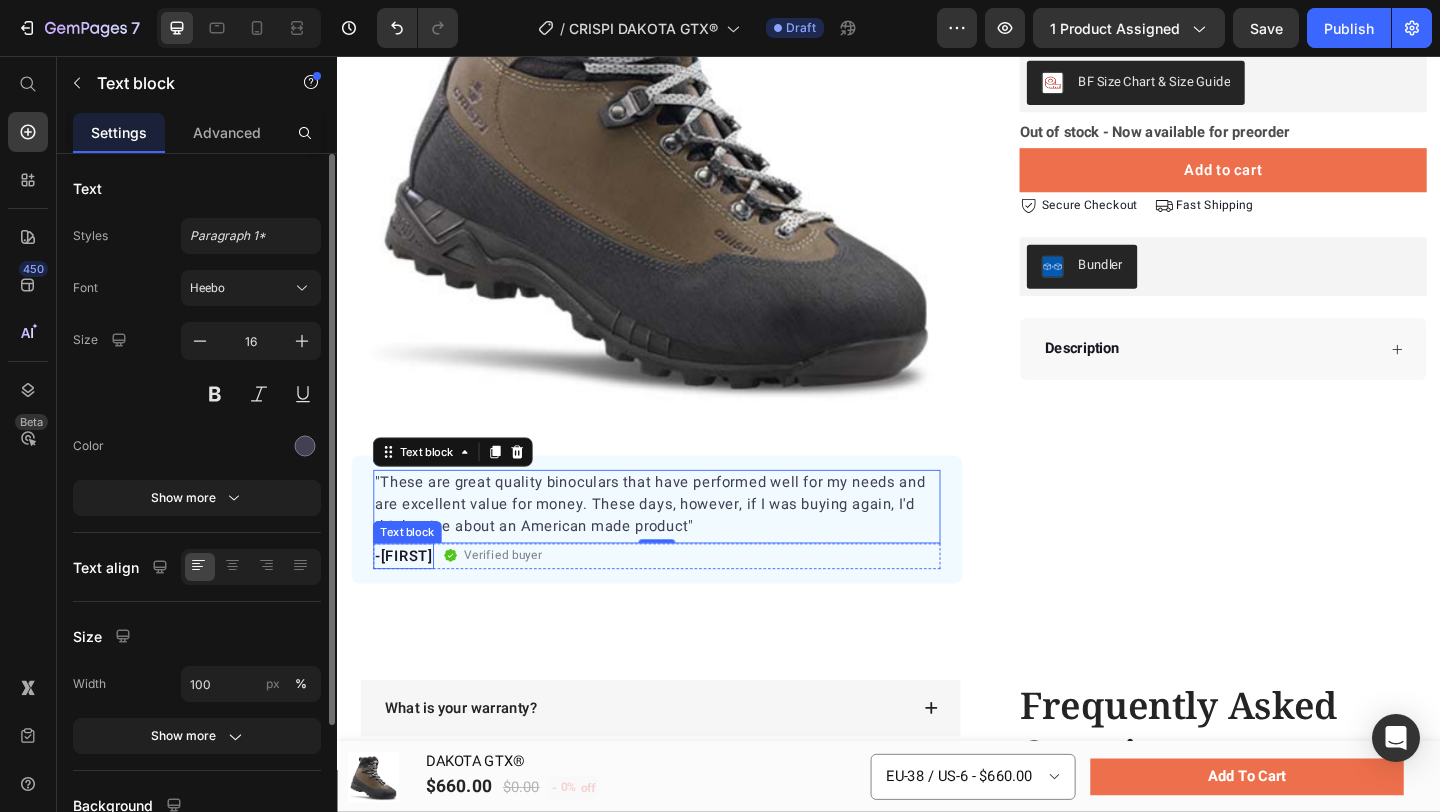 click on "-[FIRST]" at bounding box center (409, 600) 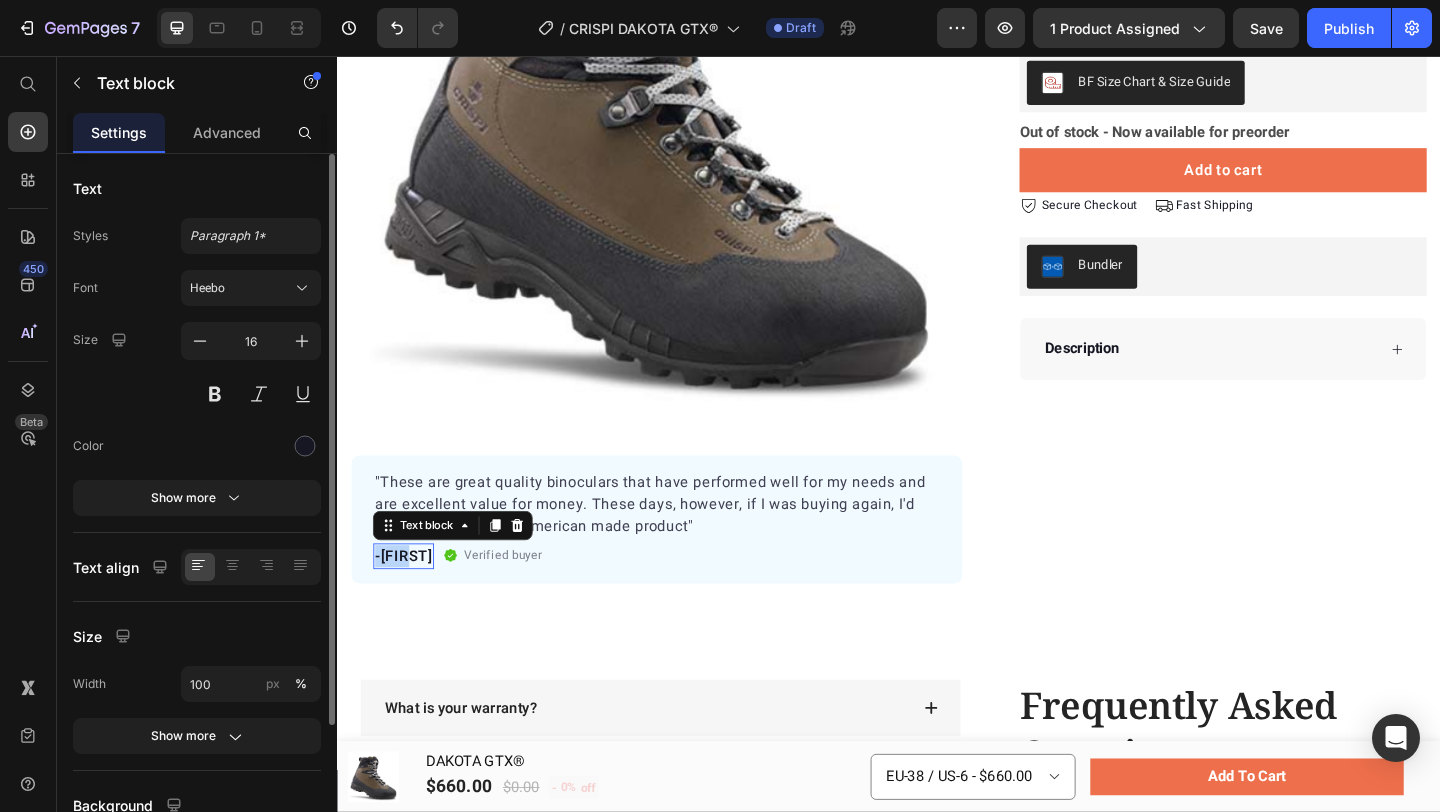 click on "-[FIRST]" at bounding box center [409, 600] 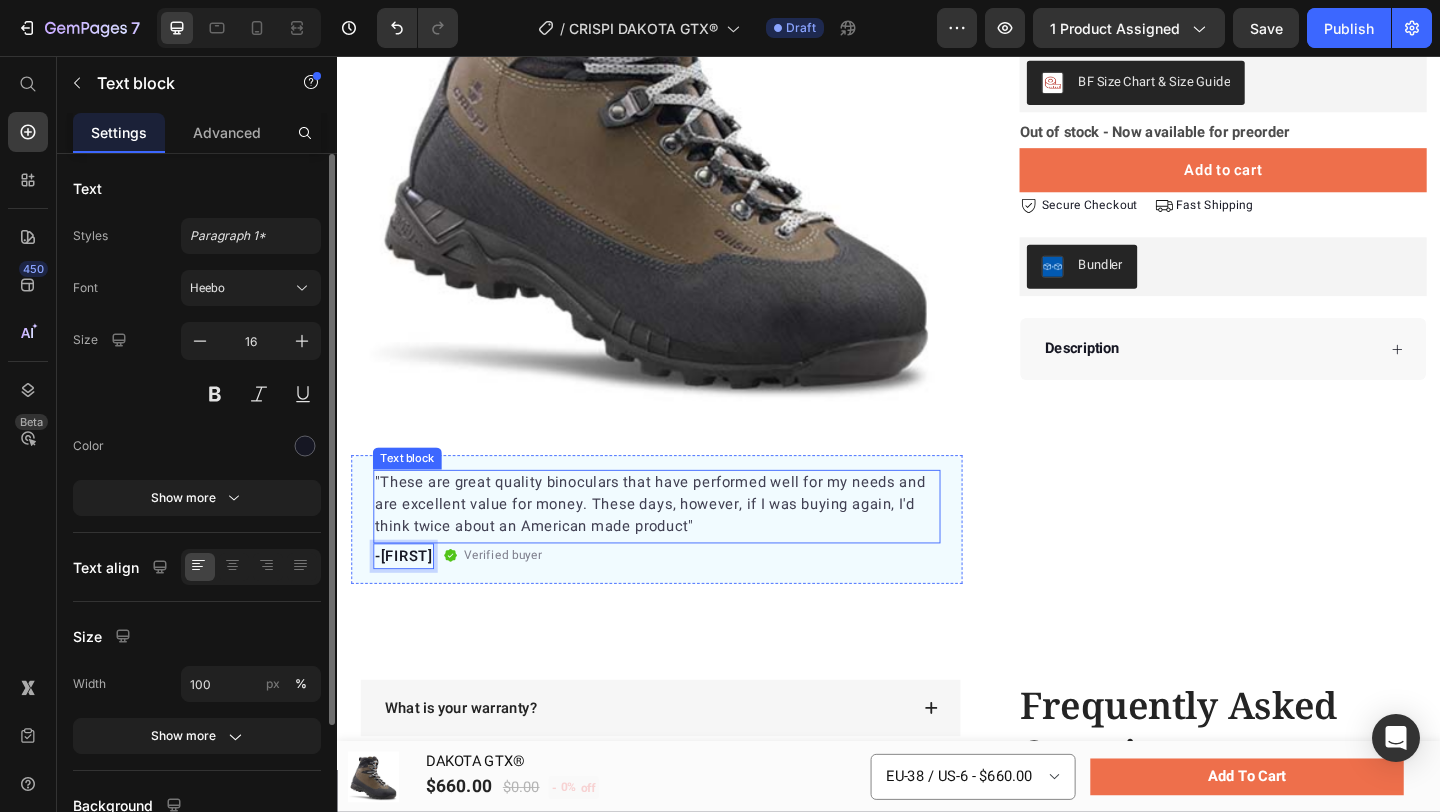 click on ""These are great quality binoculars that have performed well for my needs and are excellent value for money. These days, however, if I was buying again, I'd think twice about an American made product"" at bounding box center (684, 544) 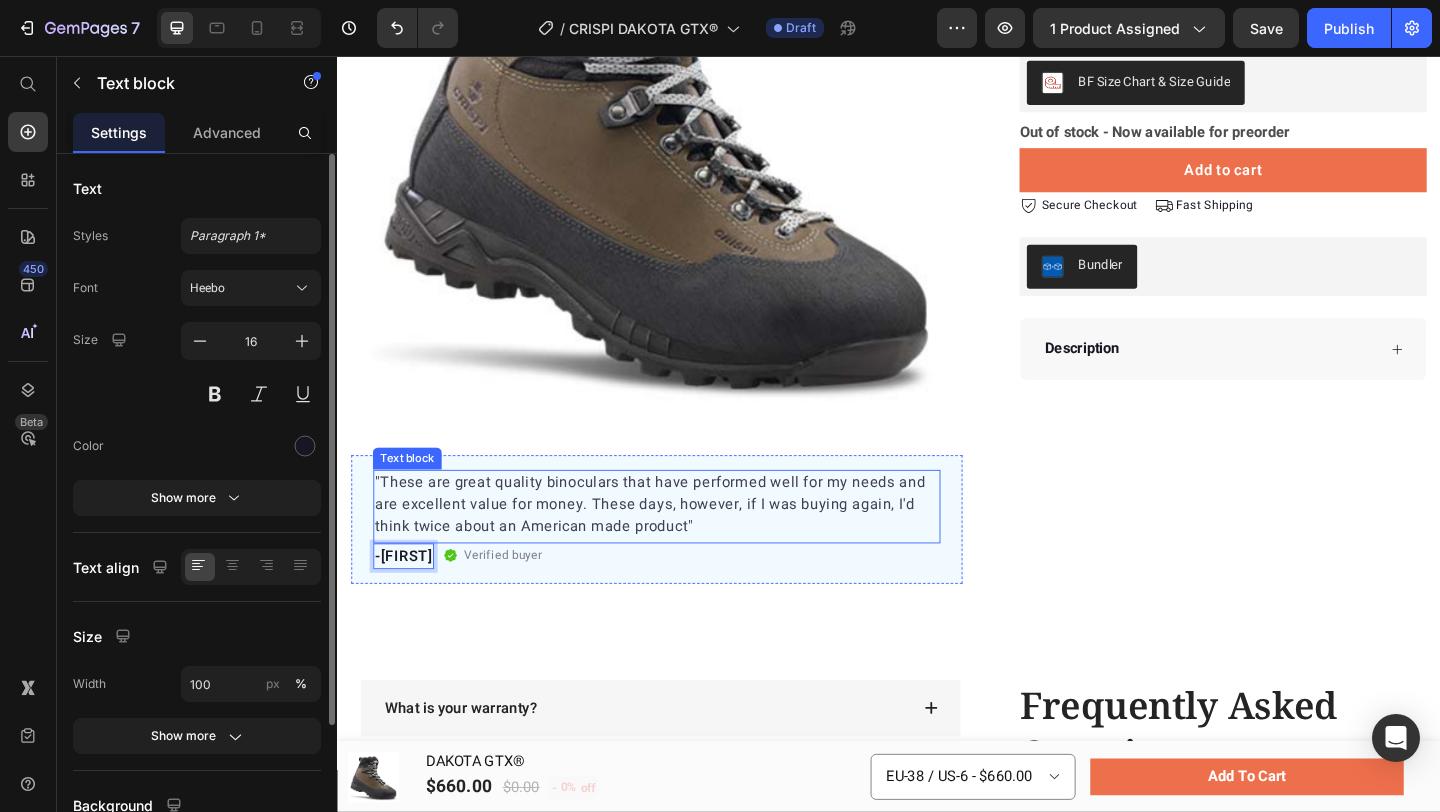 click on ""These are great quality binoculars that have performed well for my needs and are excellent value for money. These days, however, if I was buying again, I'd think twice about an American made product"" at bounding box center (684, 544) 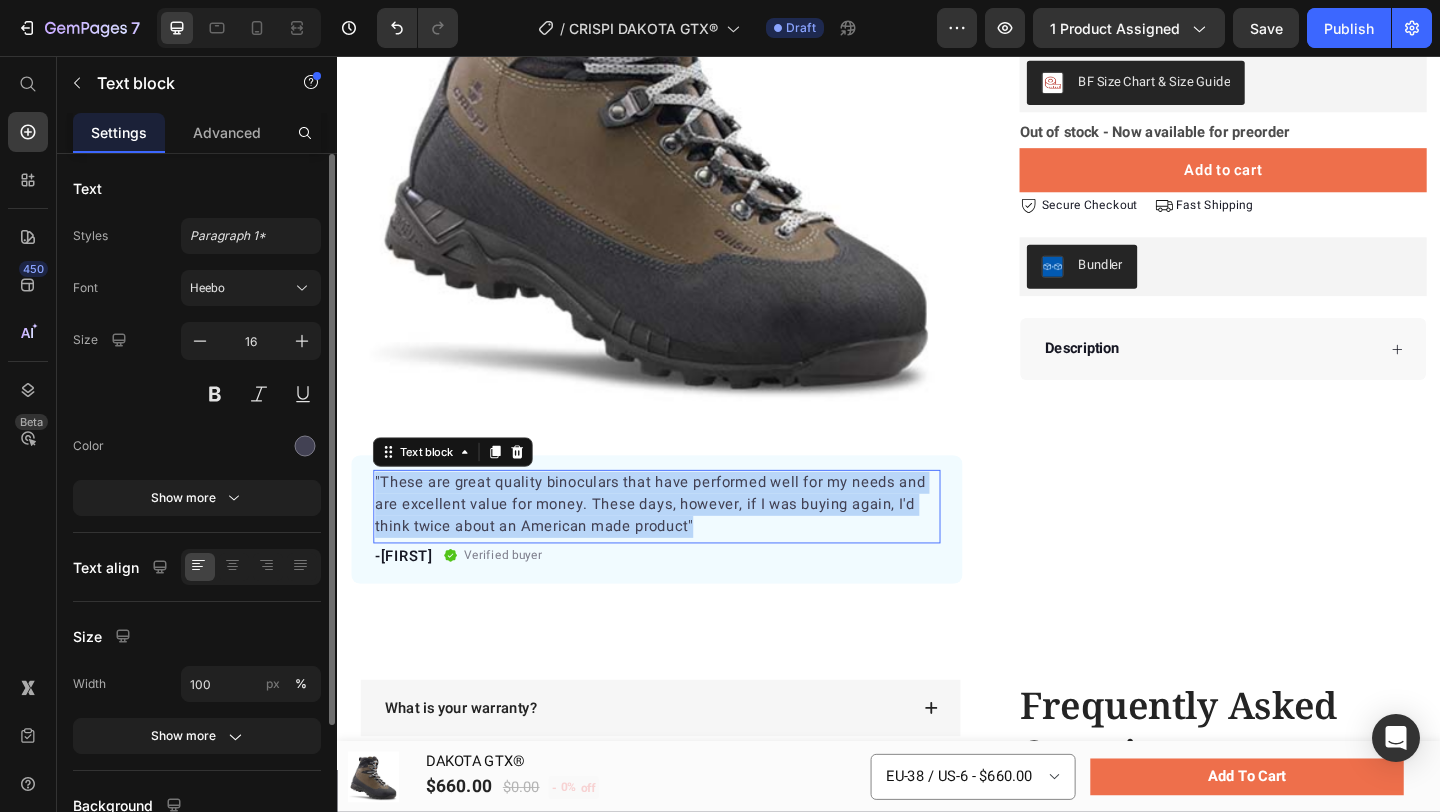 click on ""These are great quality binoculars that have performed well for my needs and are excellent value for money. These days, however, if I was buying again, I'd think twice about an American made product"" at bounding box center (684, 544) 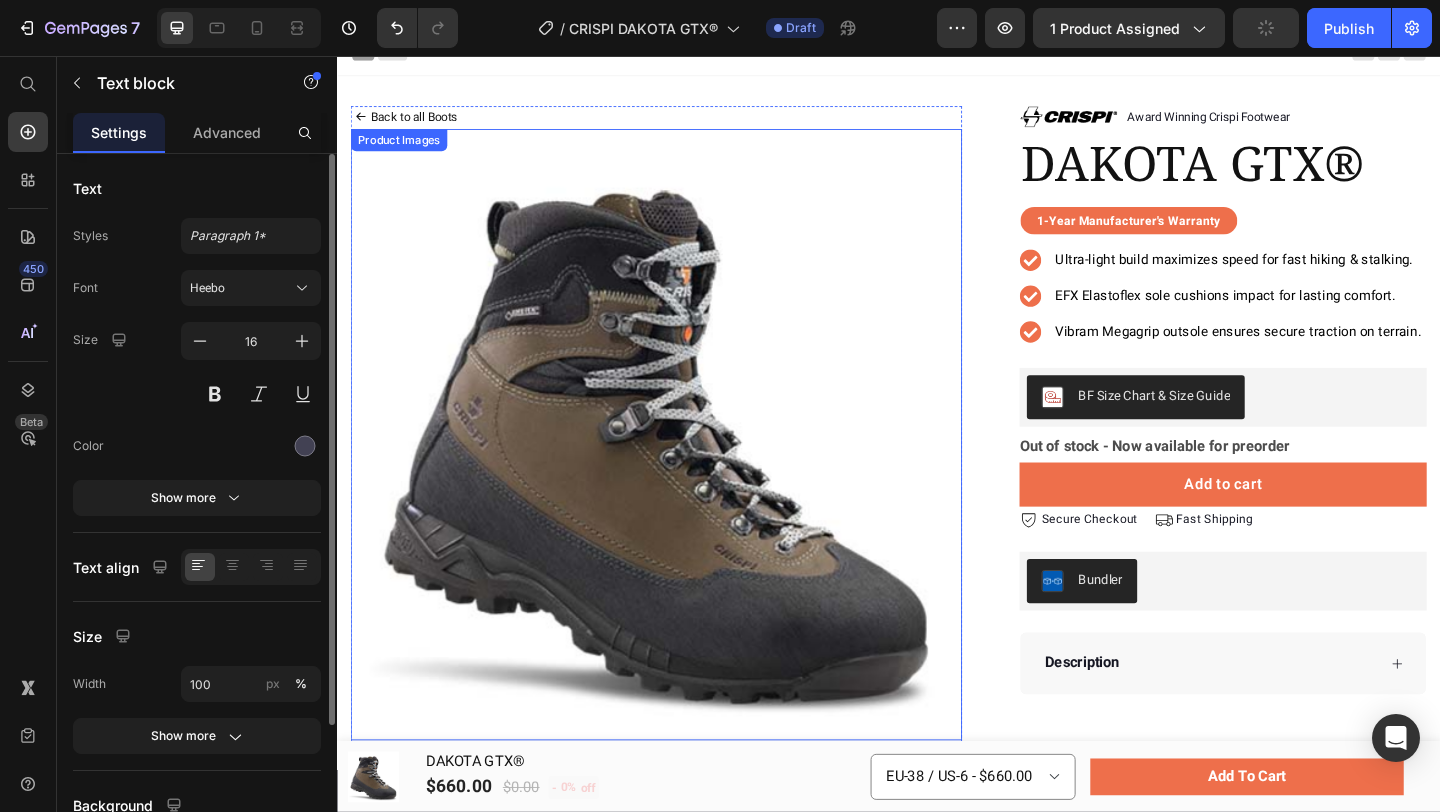 scroll, scrollTop: 0, scrollLeft: 0, axis: both 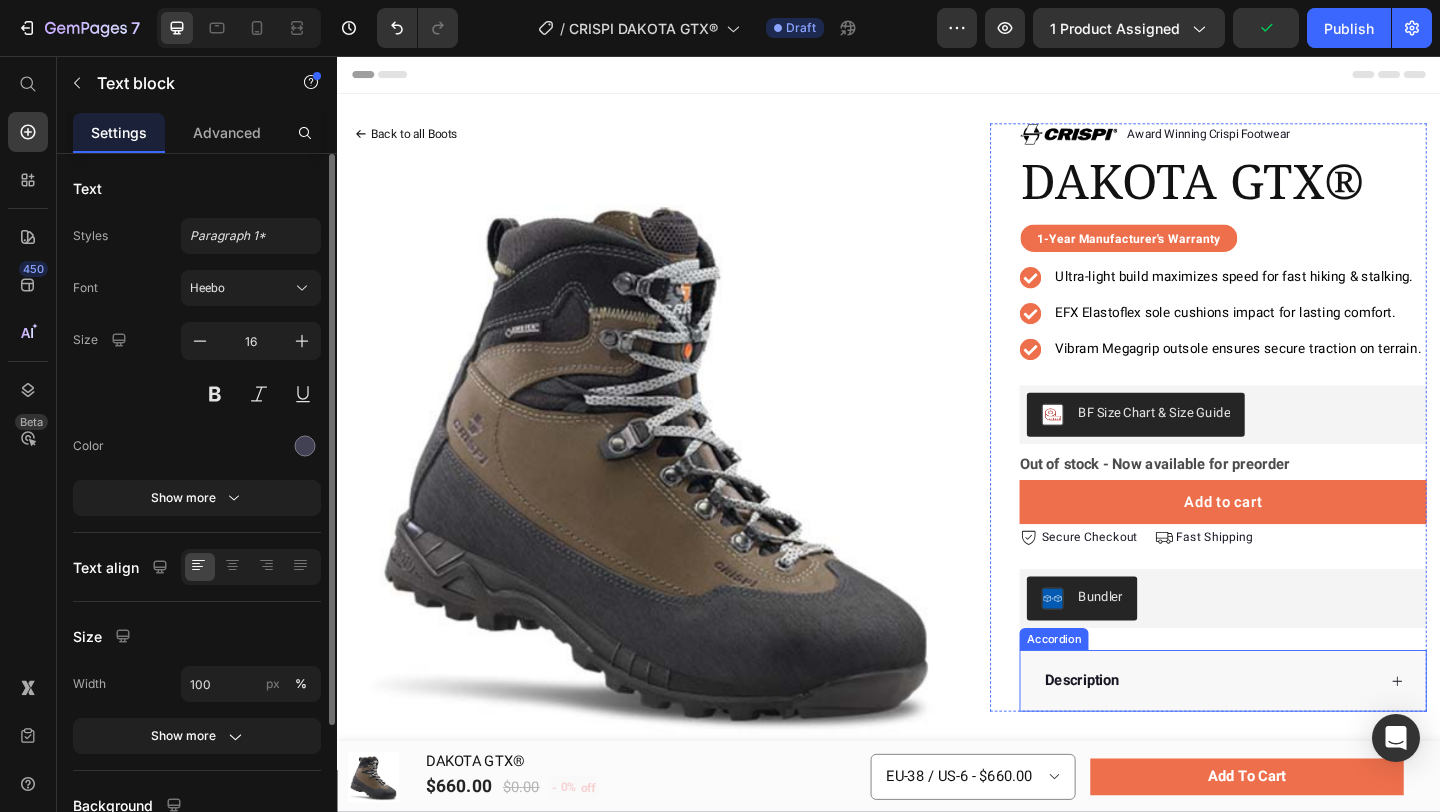 click on "Description" at bounding box center [1285, 735] 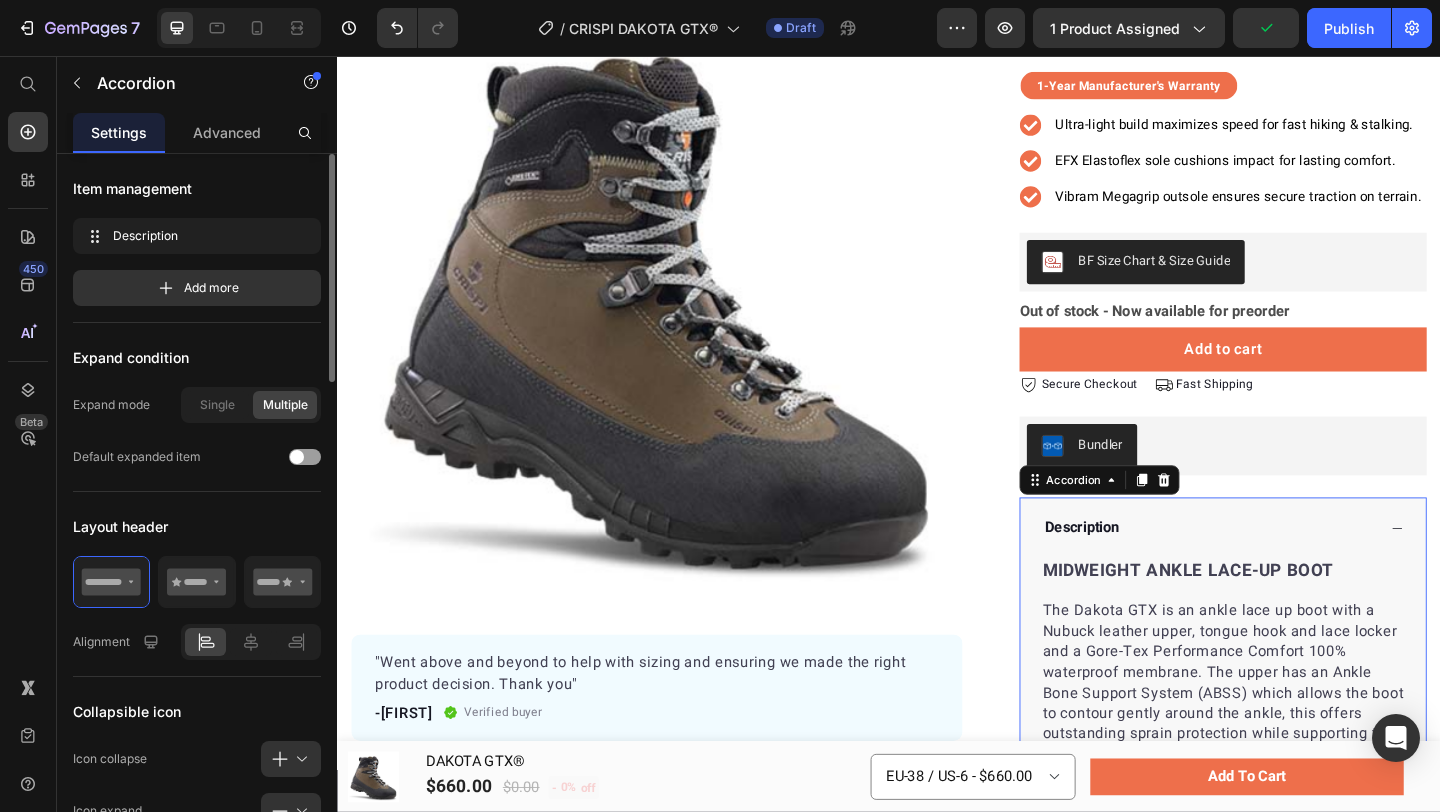 scroll, scrollTop: 173, scrollLeft: 0, axis: vertical 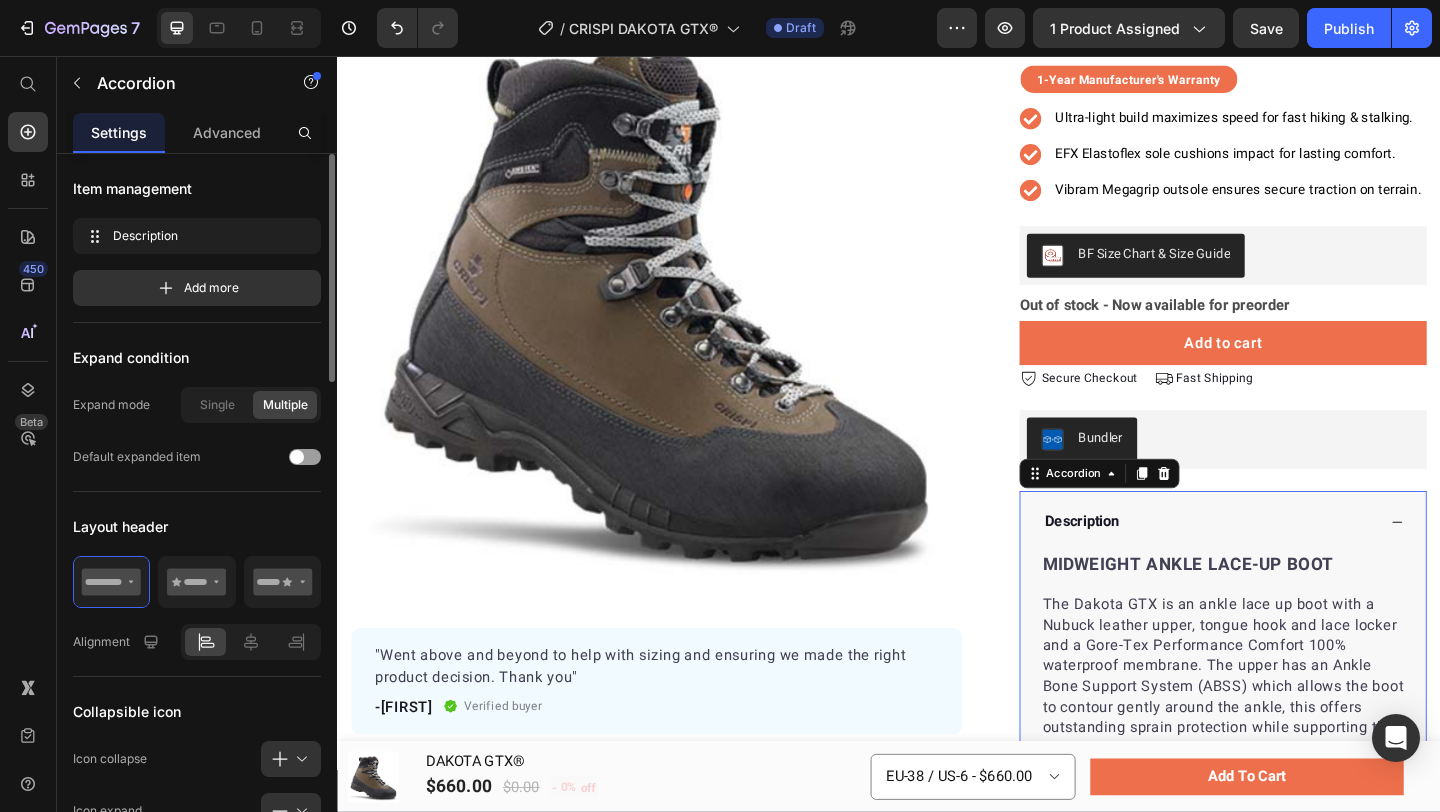 click on "Description" at bounding box center [1285, 562] 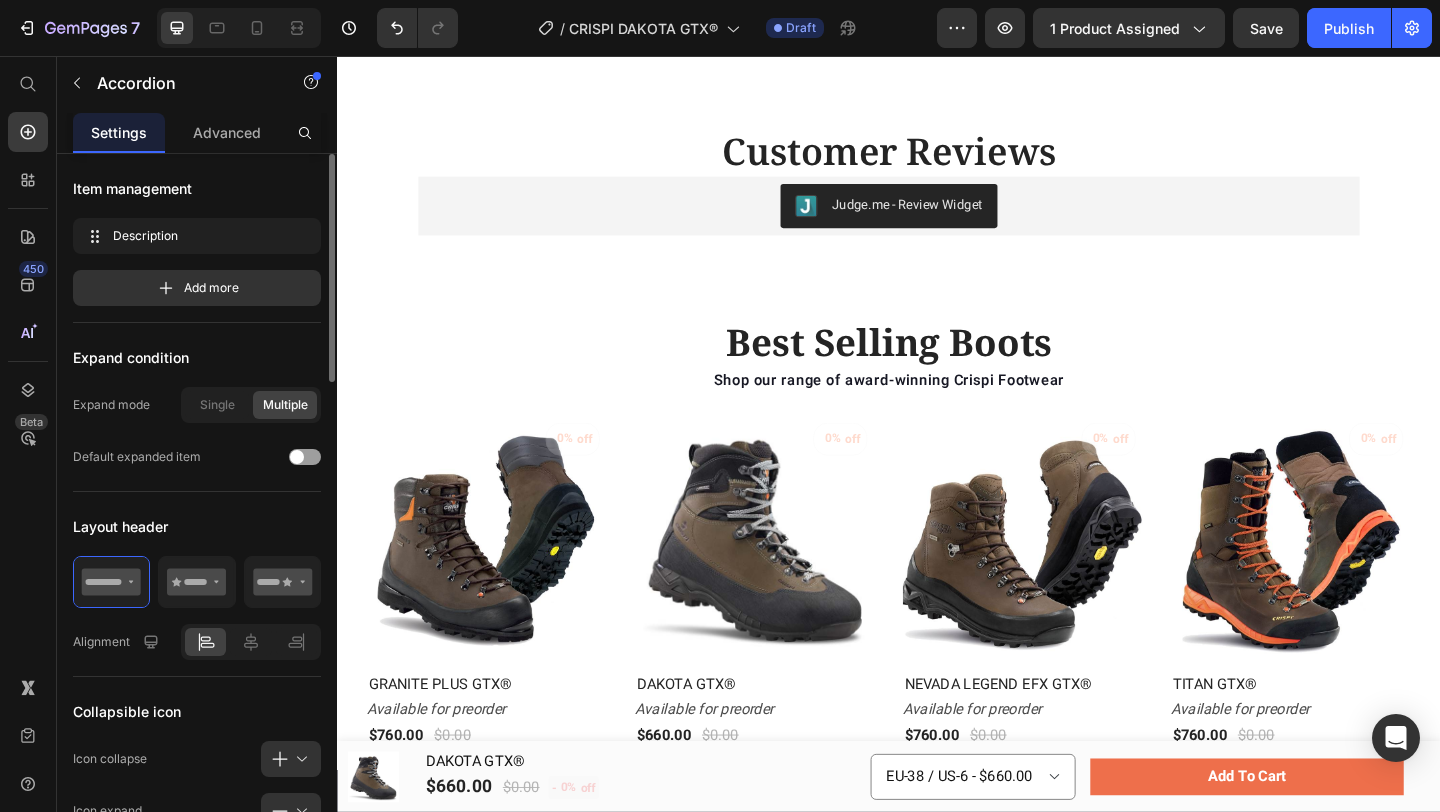 scroll, scrollTop: 1252, scrollLeft: 0, axis: vertical 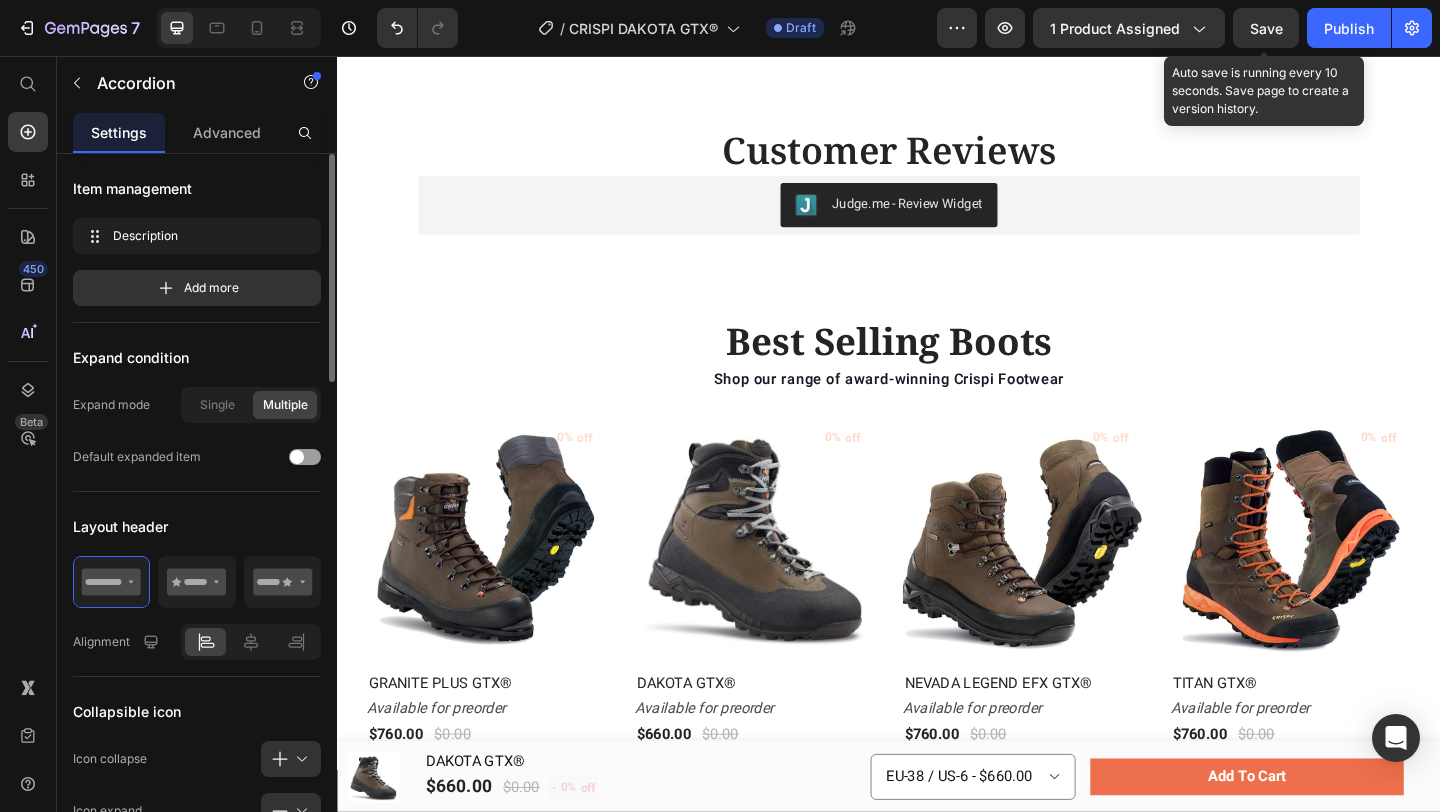 click on "Save" at bounding box center (1266, 28) 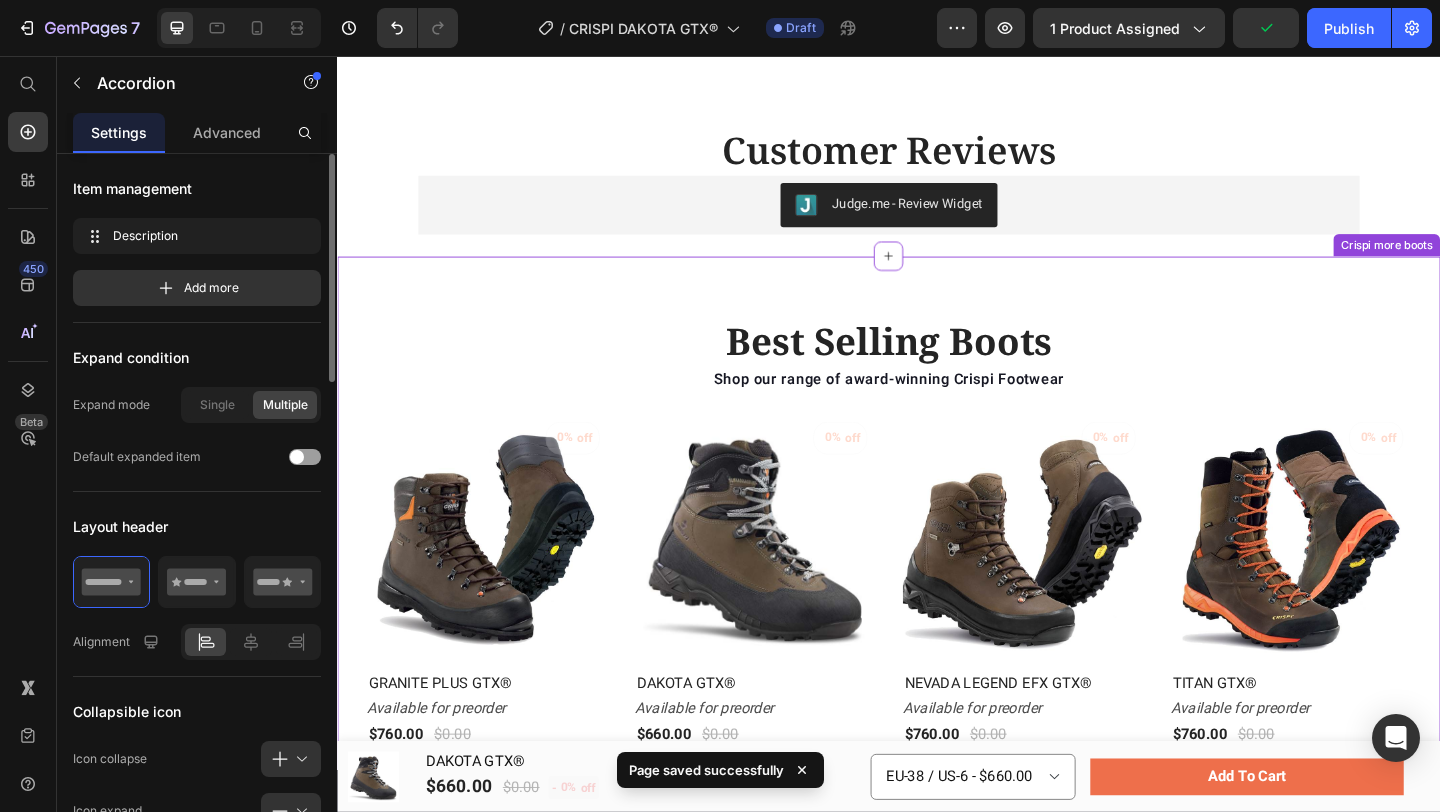 click on "0% off (P) Tag (P) Images" at bounding box center (500, 577) 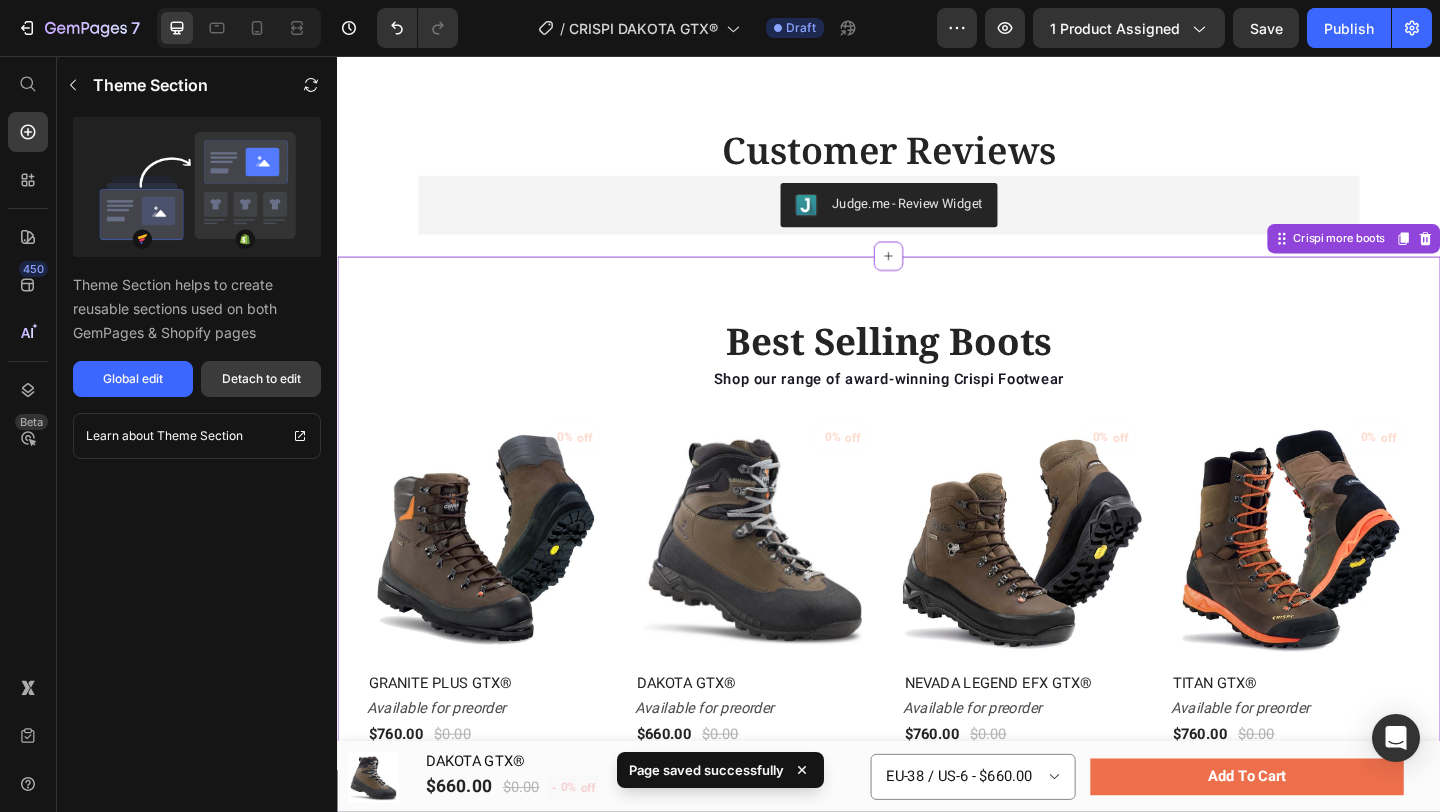click on "Detach to edit" at bounding box center (261, 379) 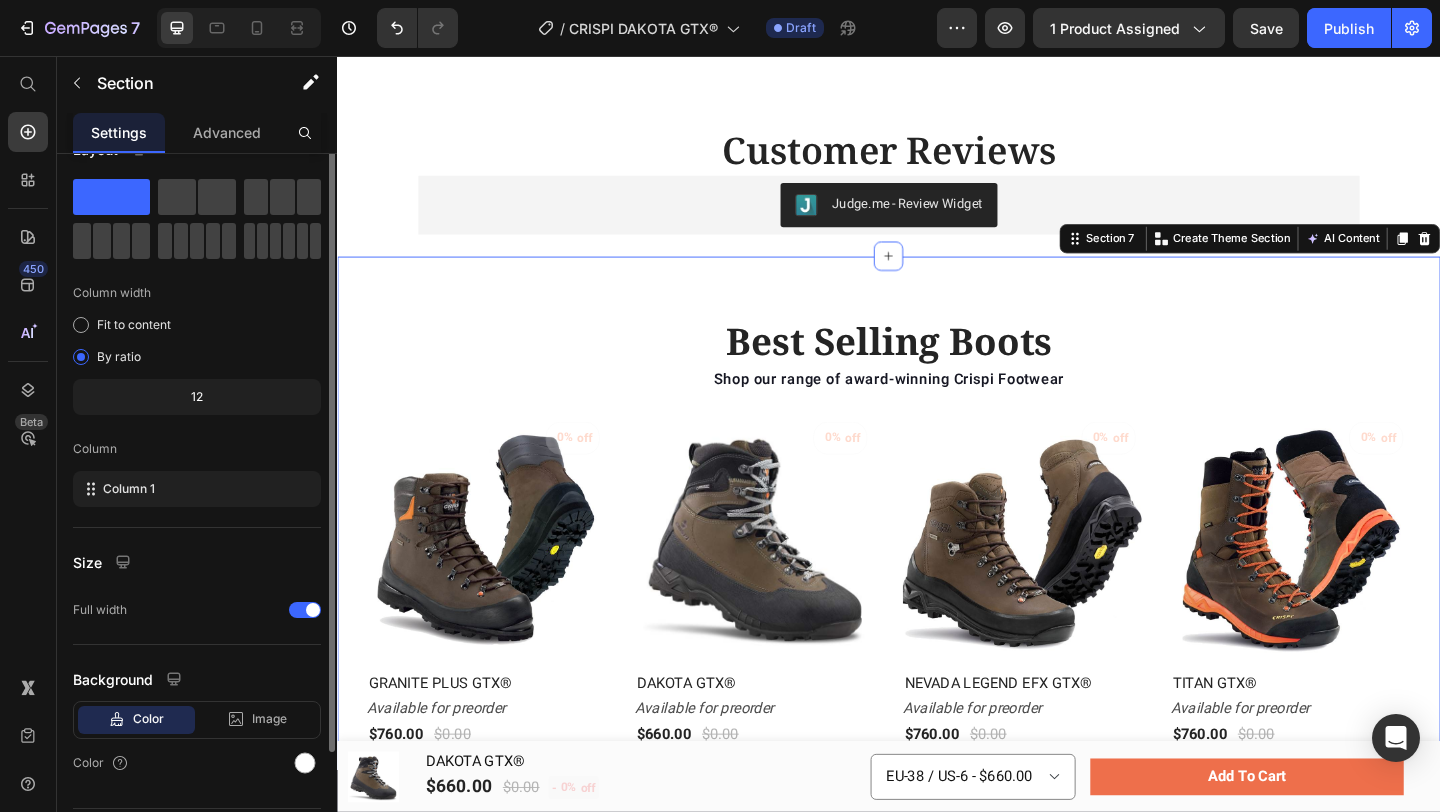 scroll, scrollTop: 71, scrollLeft: 0, axis: vertical 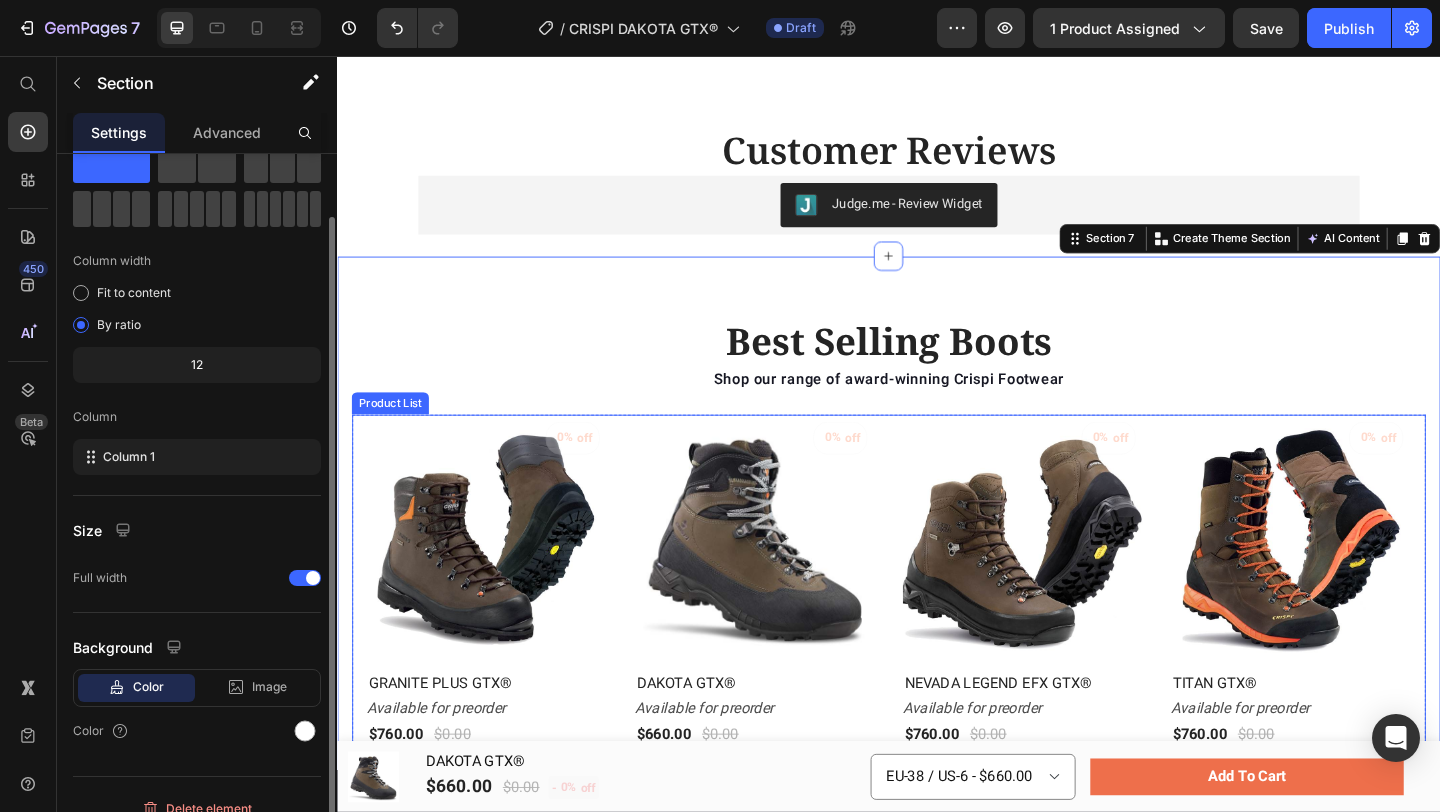 click on "0% off (P) Tag (P) Images Row GRANITE PLUS GTX® (P) Title Available for preorder Stock Counter $760.00 (P) Price $0.00 (P) Price Row add to cart (P) Cart Button Row 0% off (P) Tag (P) Images Row DAKOTA GTX® (P) Title Available for preorder Stock Counter $660.00 (P) Price $0.00 (P) Price Row add to cart (P) Cart Button Row 0% off (P) Tag (P) Images Row NEVADA LEGEND EFX GTX® (P) Title Available for preorder Stock Counter $760.00 (P) Price $0.00 (P) Price Row add to cart (P) Cart Button Row 0% off (P) Tag (P) Images Row TITAN GTX® (P) Title Available for preorder Stock Counter $760.00 (P) Price $0.00 (P) Price Row add to cart (P) Cart Button Row" at bounding box center [937, 657] 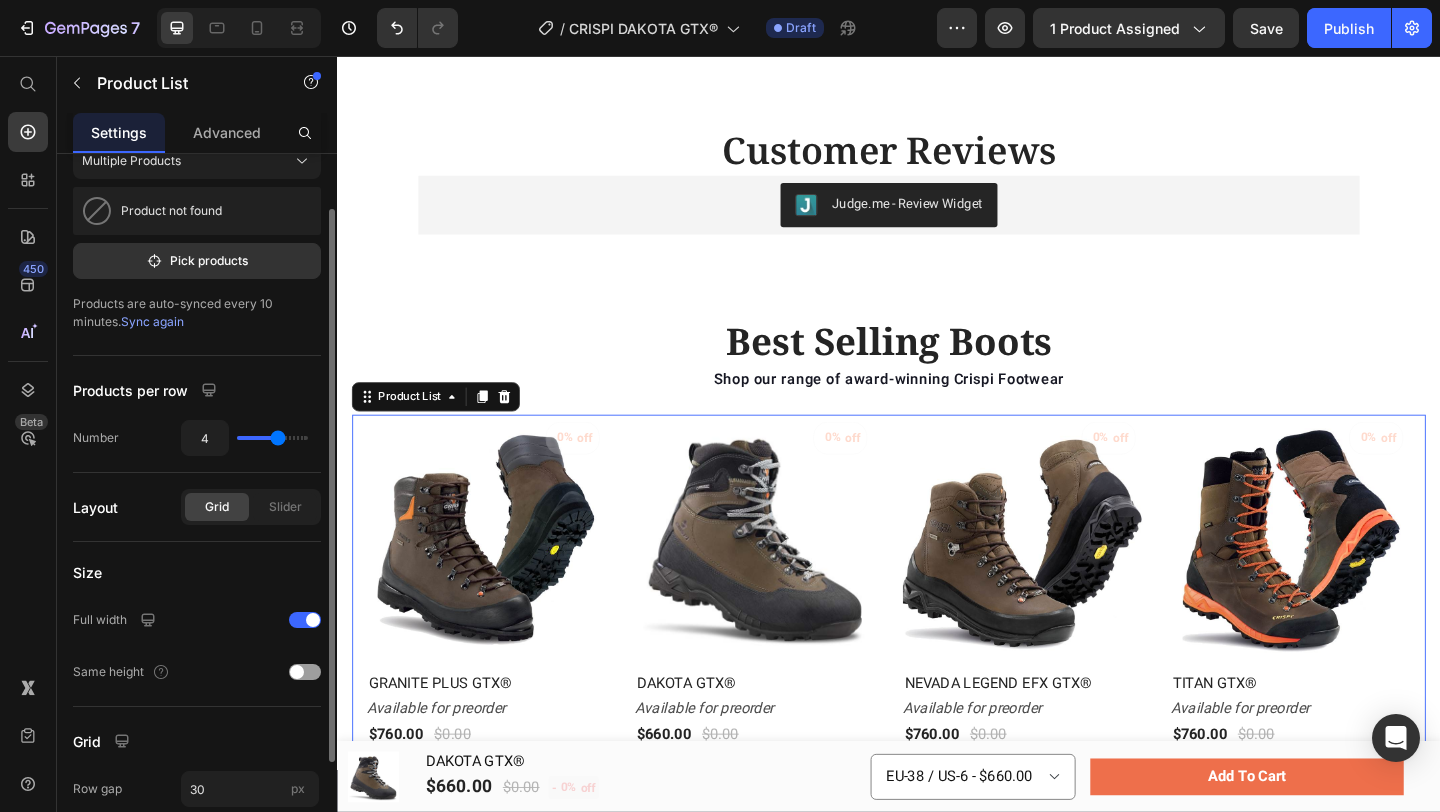 scroll, scrollTop: 0, scrollLeft: 0, axis: both 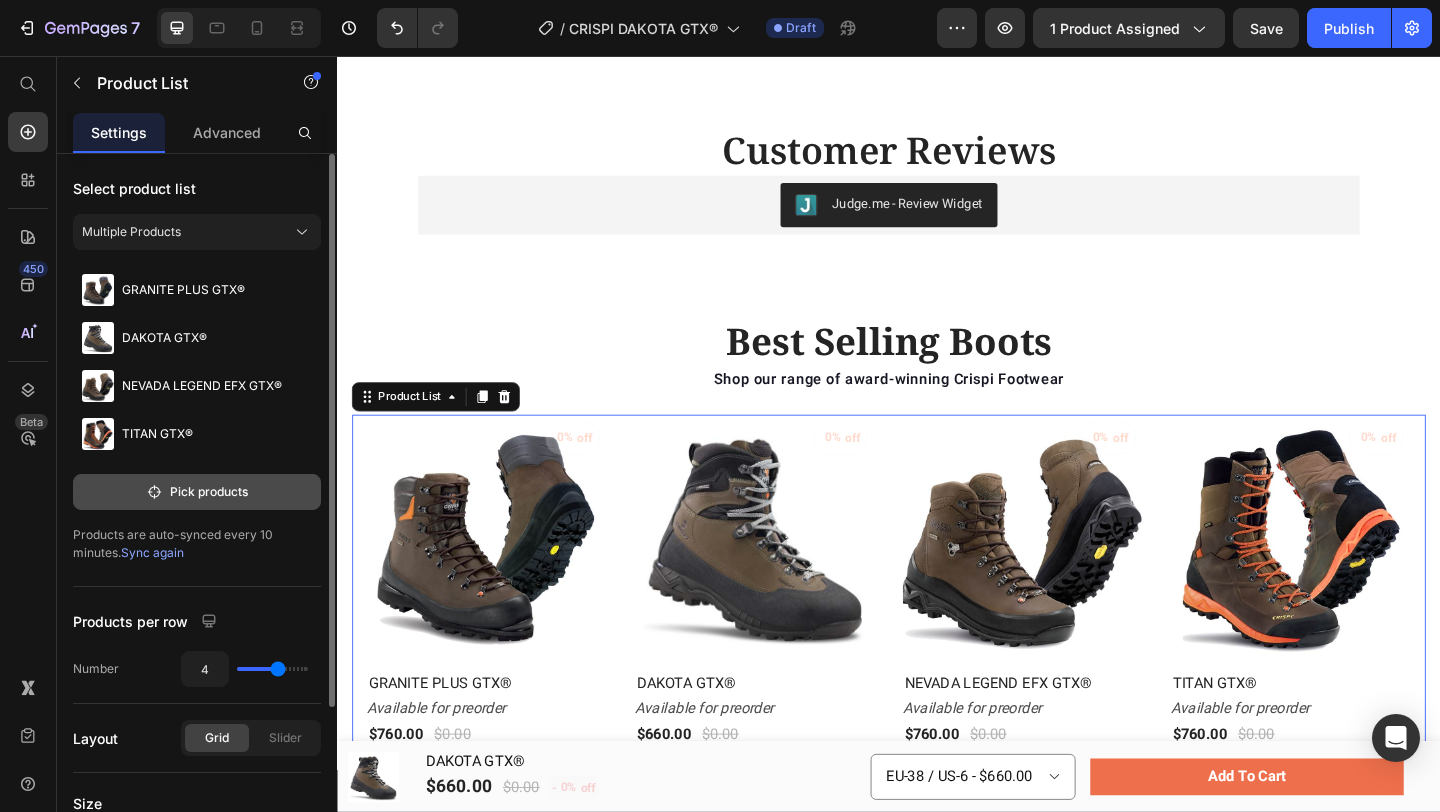 click on "Pick products" at bounding box center [197, 492] 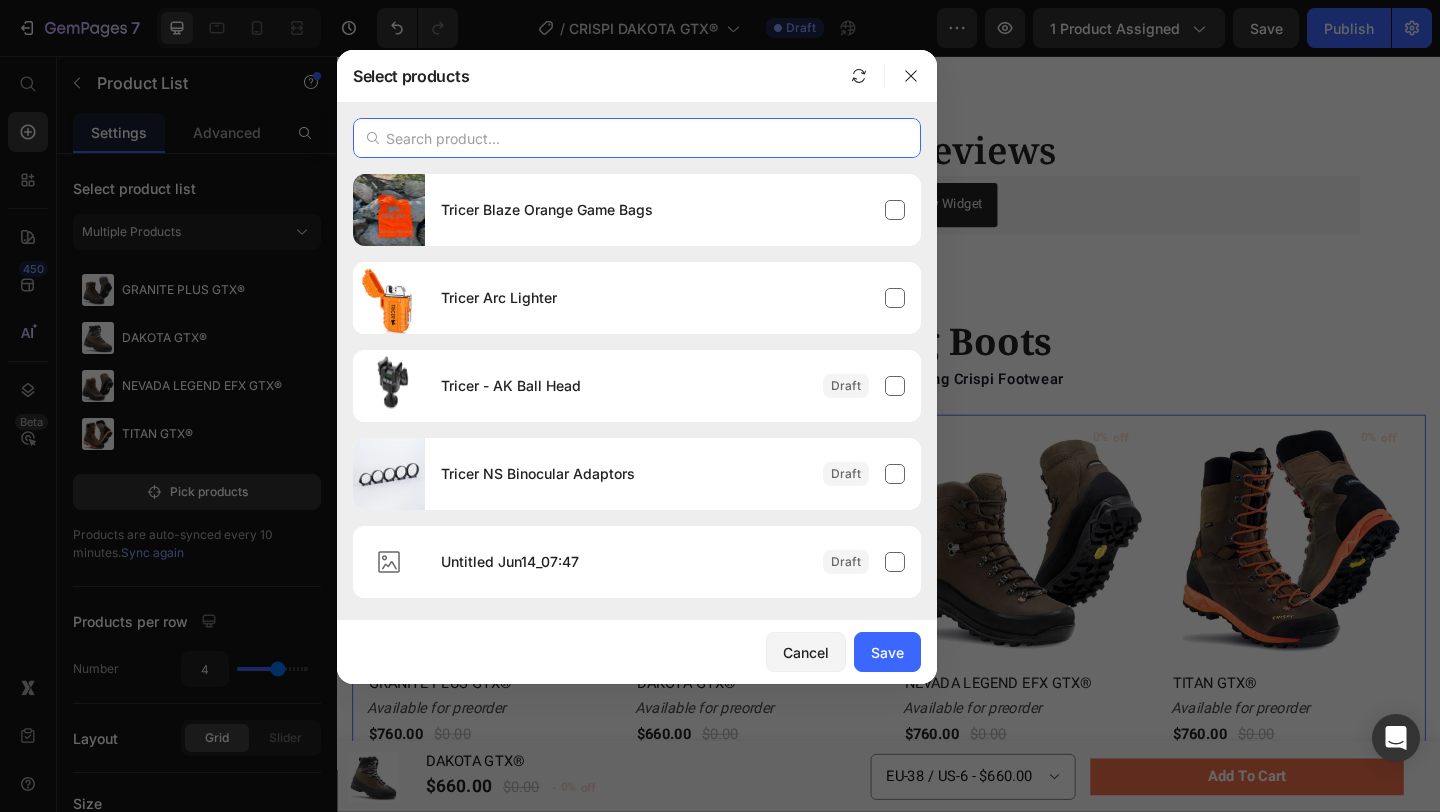 click at bounding box center [637, 138] 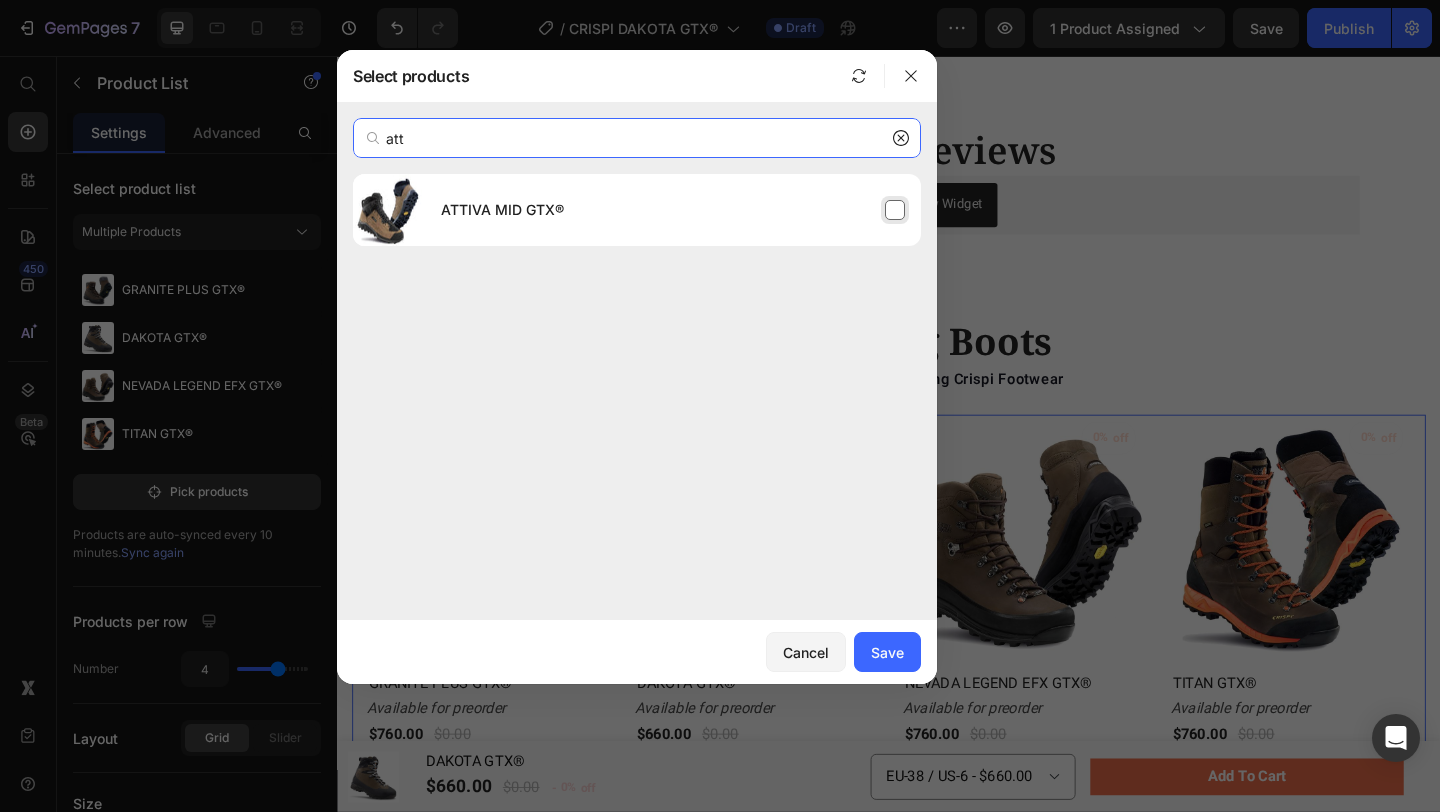 type on "att" 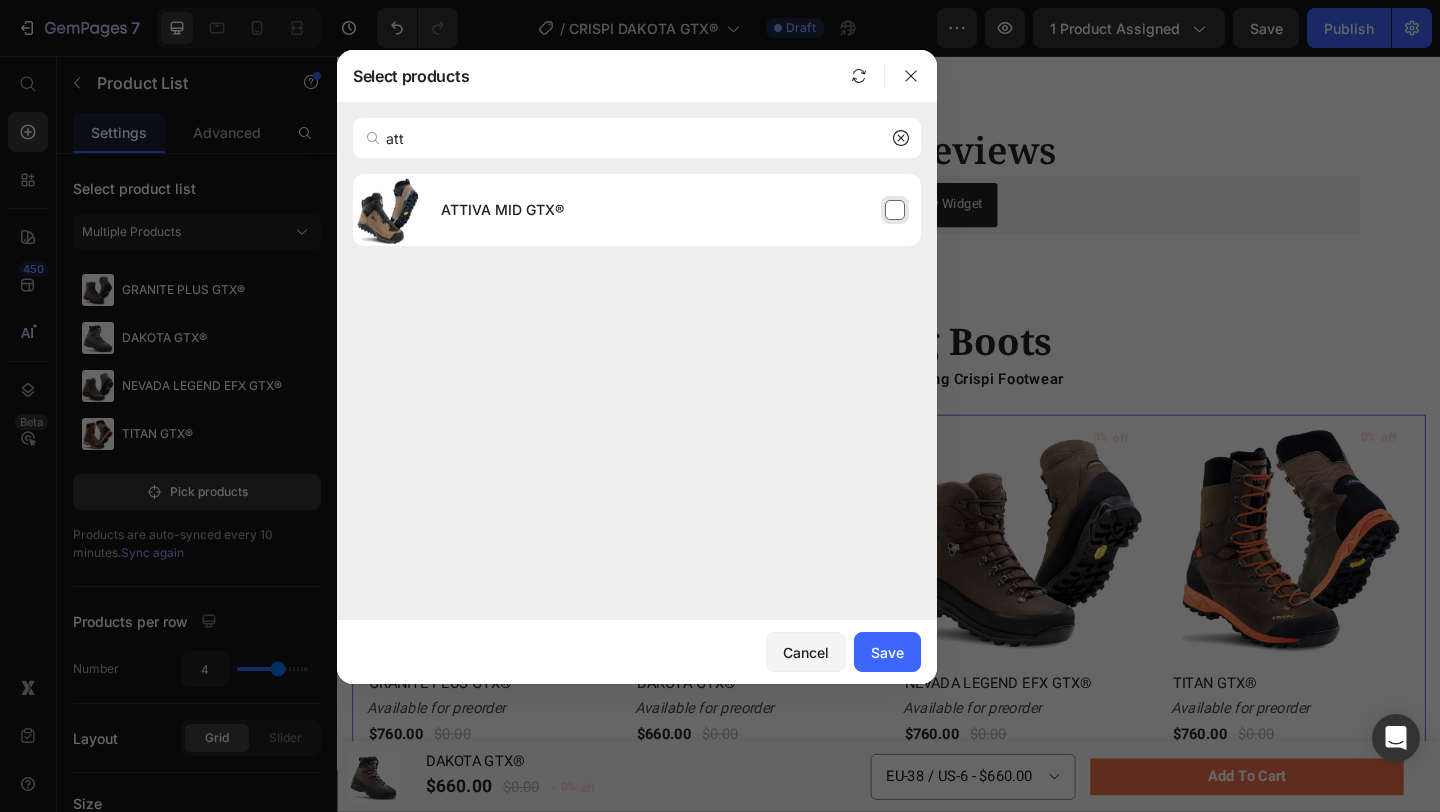 click on "ATTIVA MID GTX®" at bounding box center (673, 210) 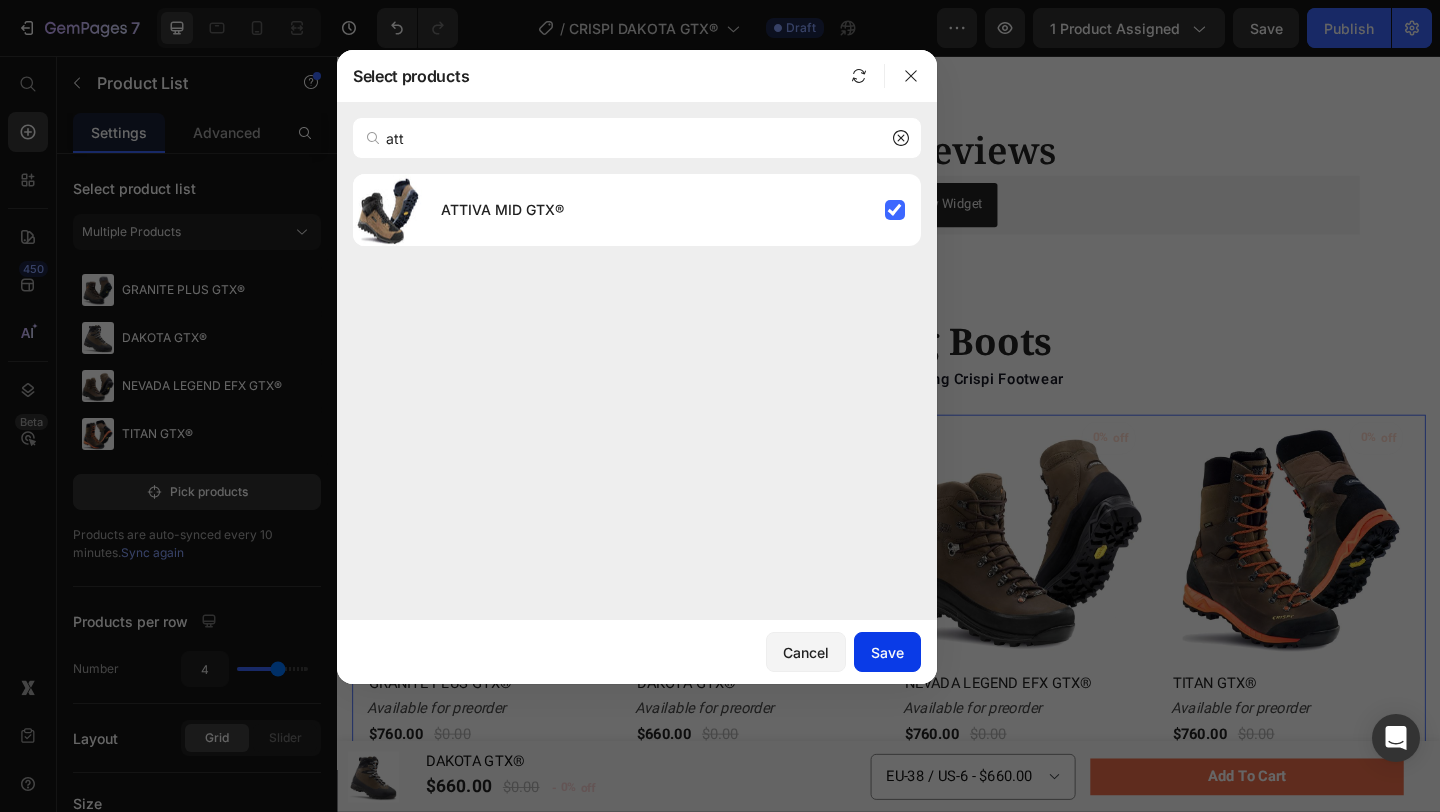 click on "Save" at bounding box center [887, 652] 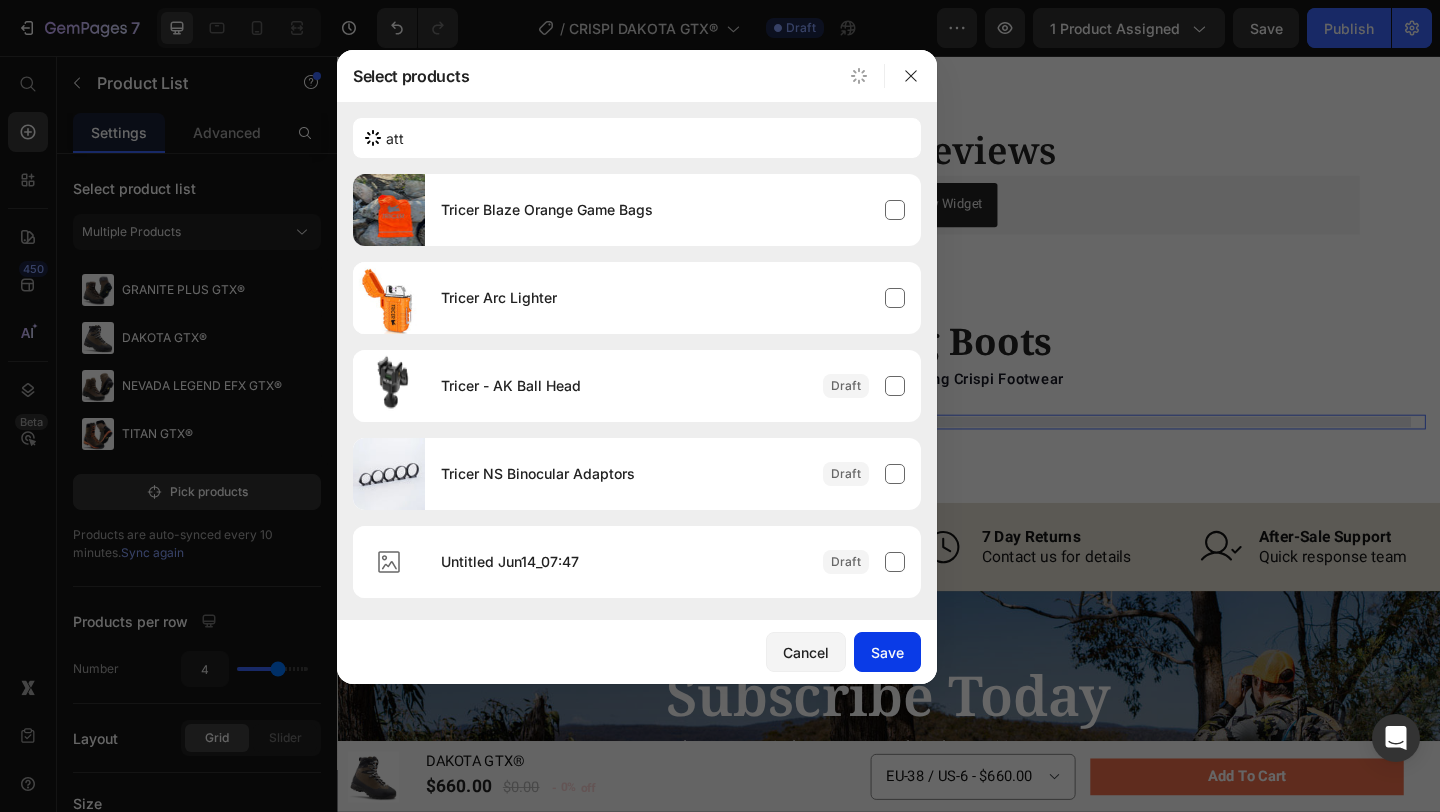 type 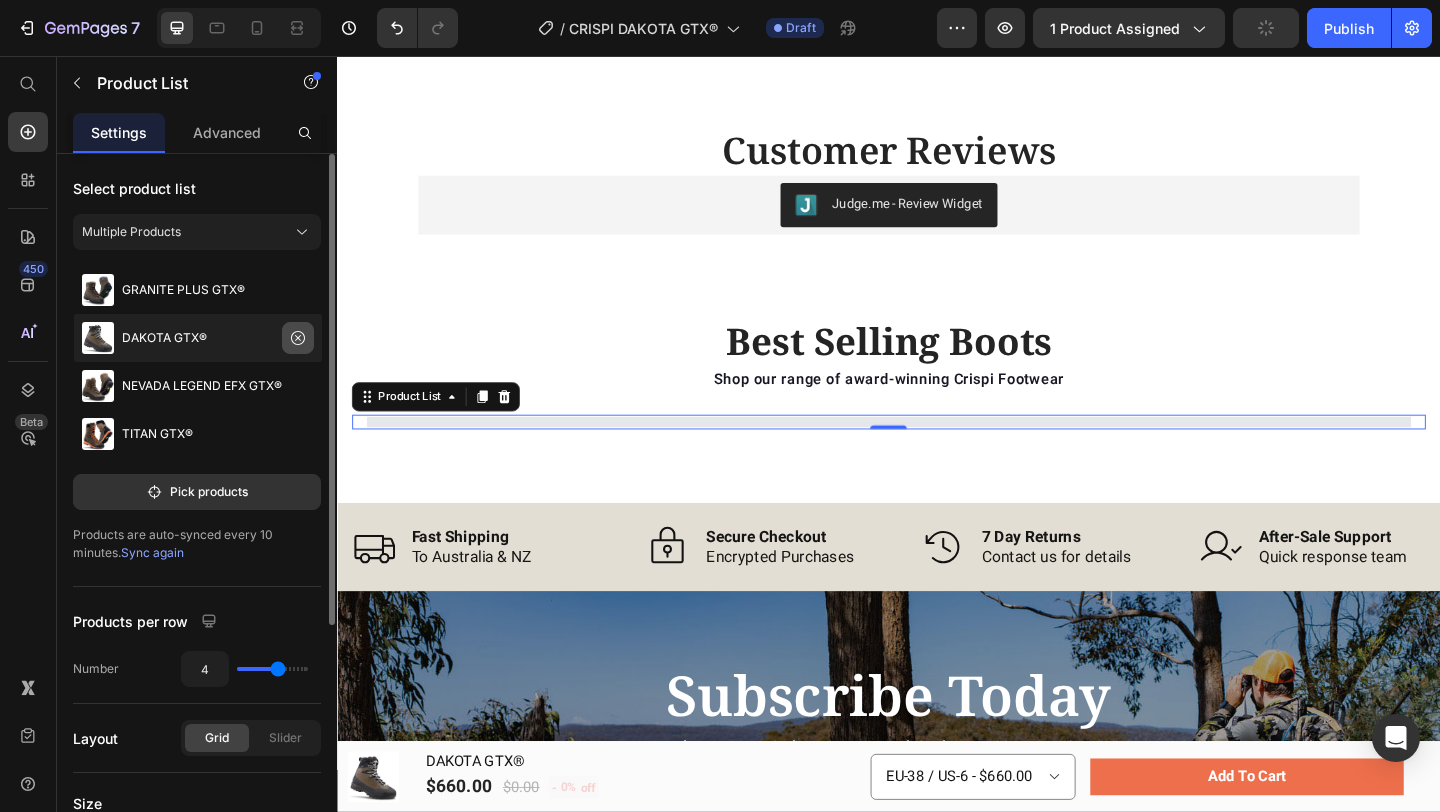 click 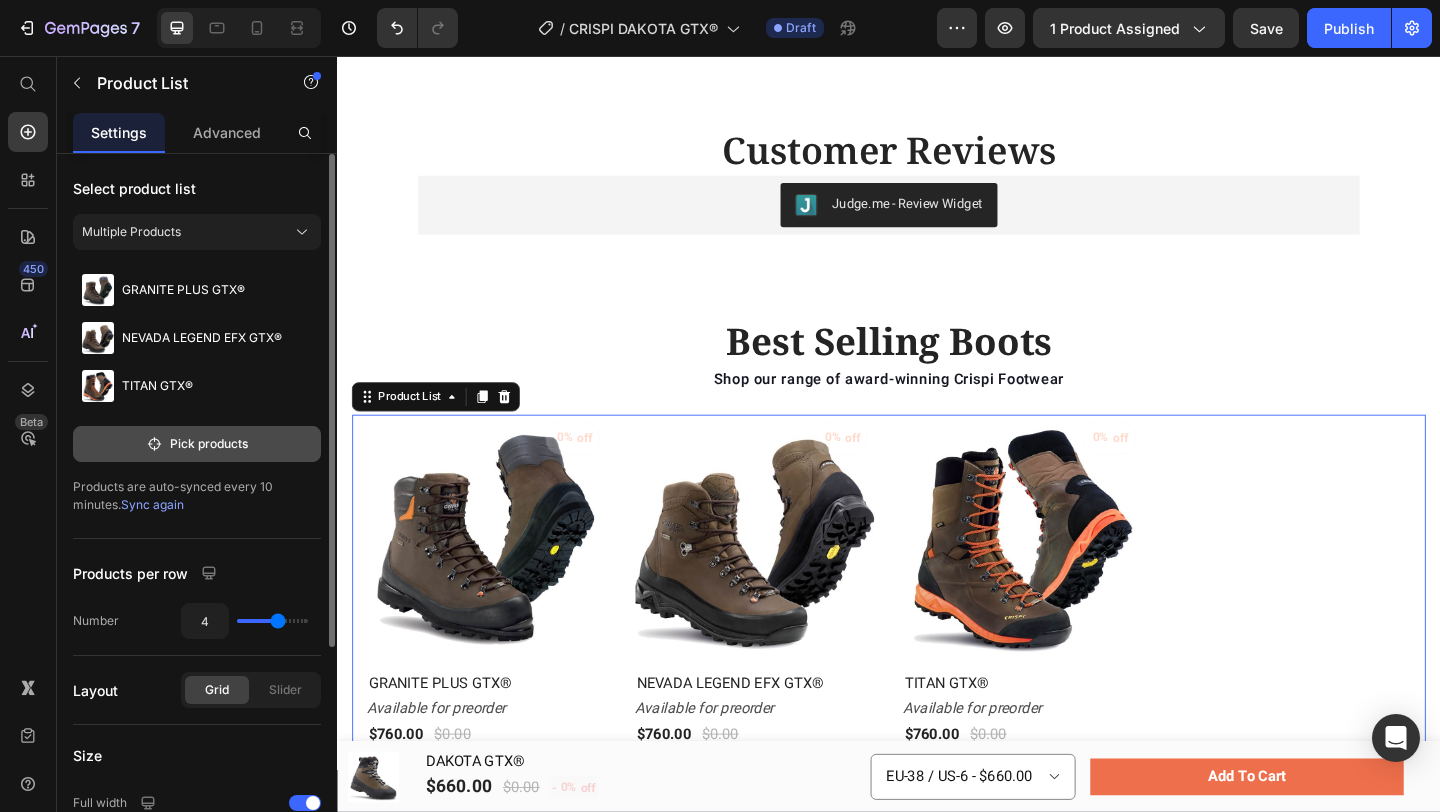 click on "Pick products" at bounding box center (197, 444) 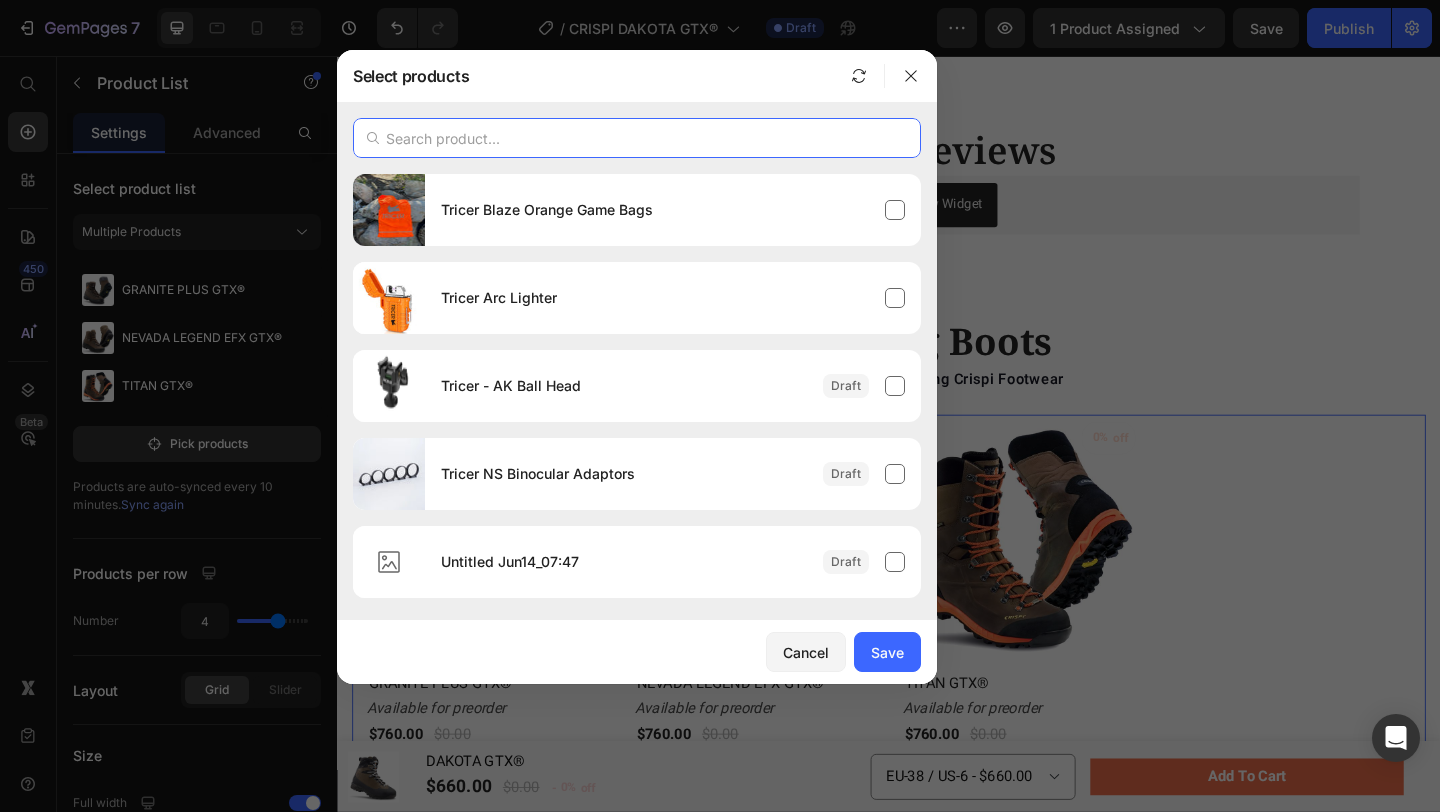 click at bounding box center (637, 138) 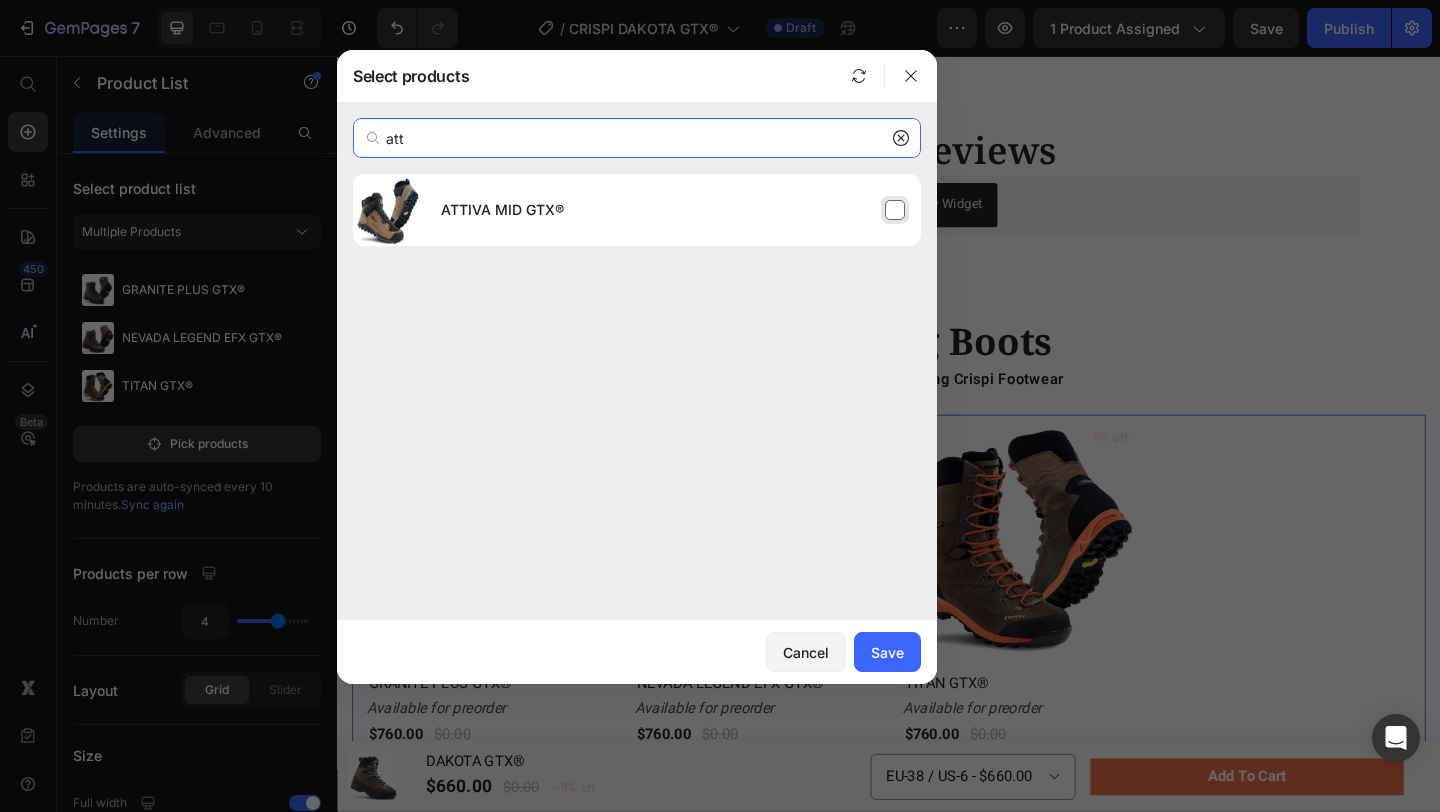 type on "att" 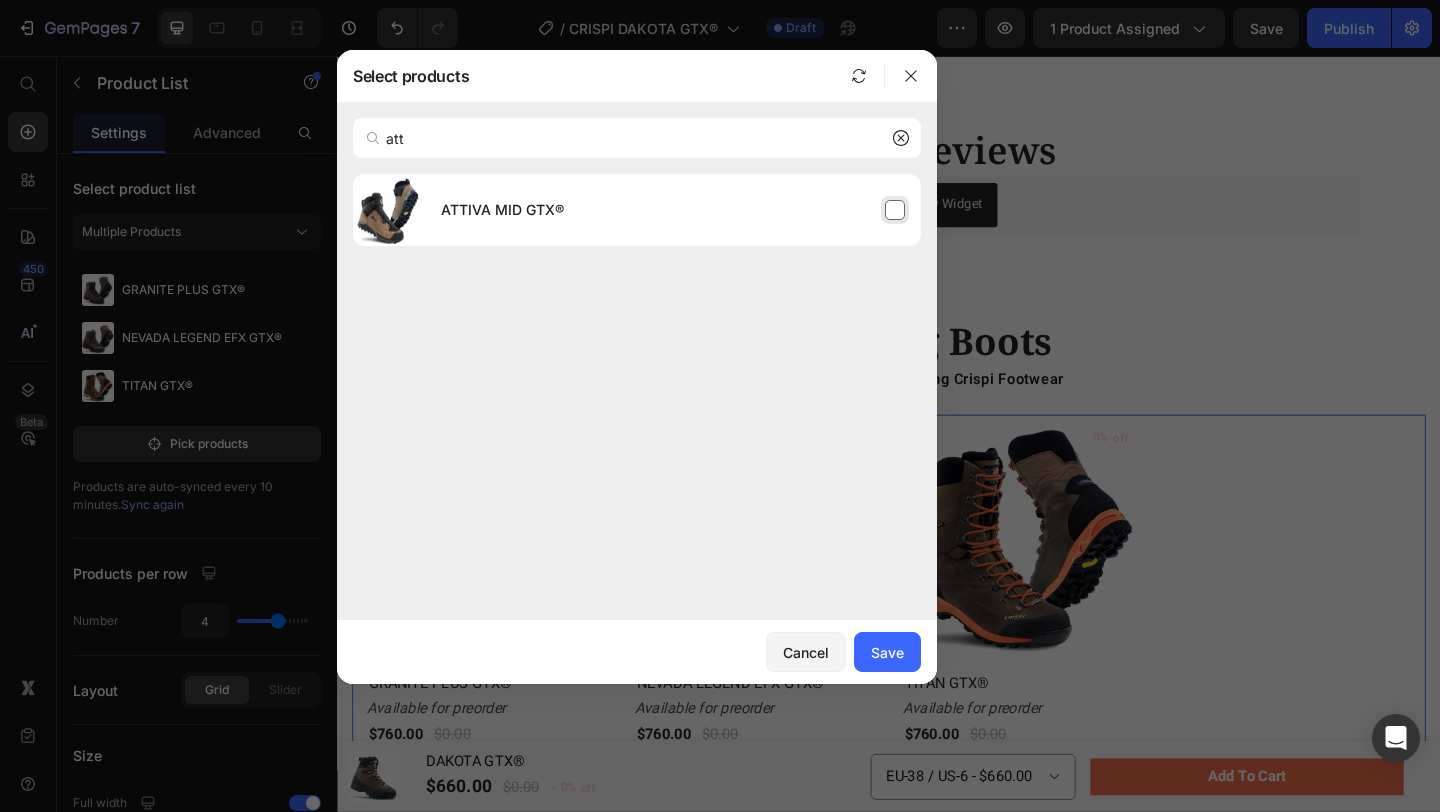 click on "ATTIVA MID GTX®" at bounding box center (673, 210) 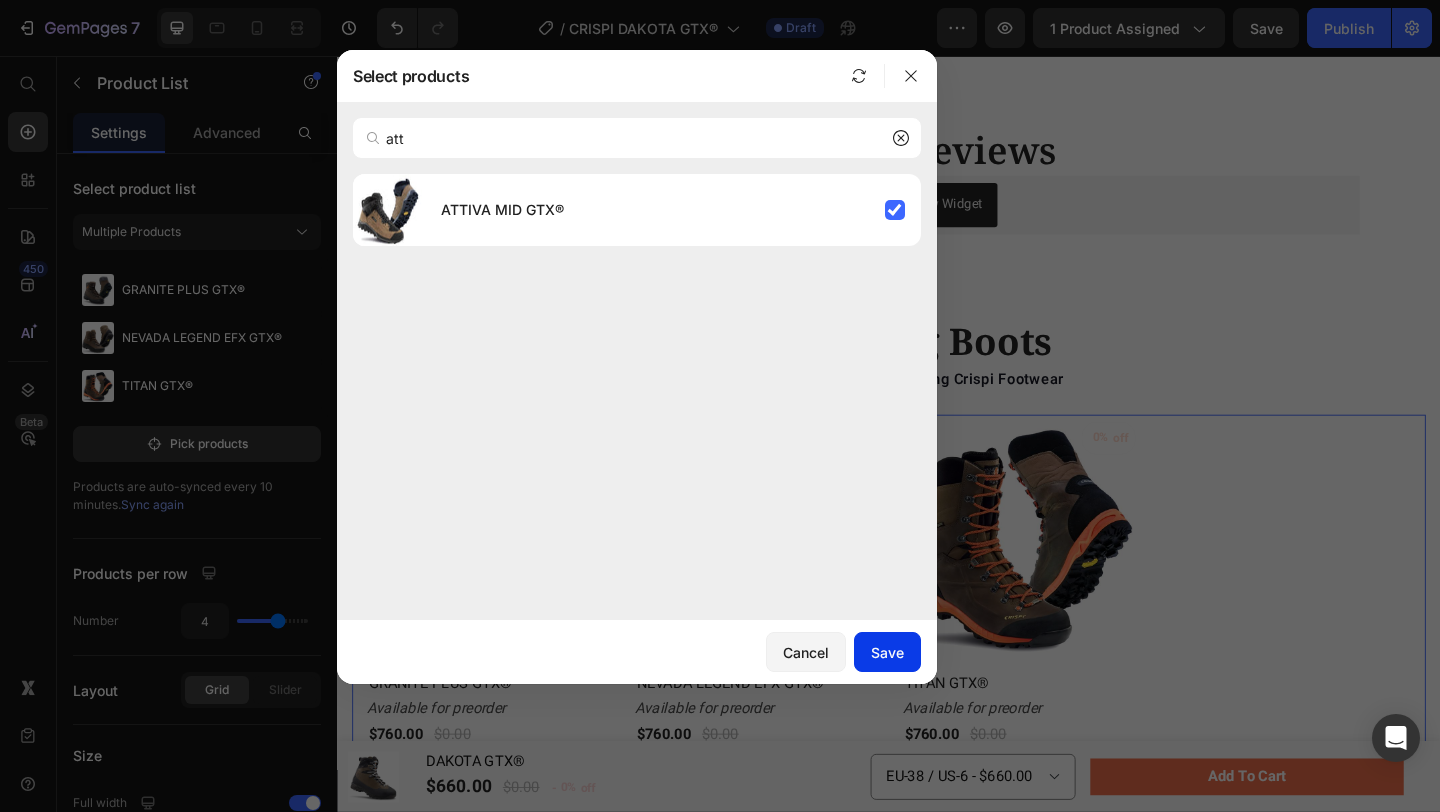 click on "Save" at bounding box center (887, 652) 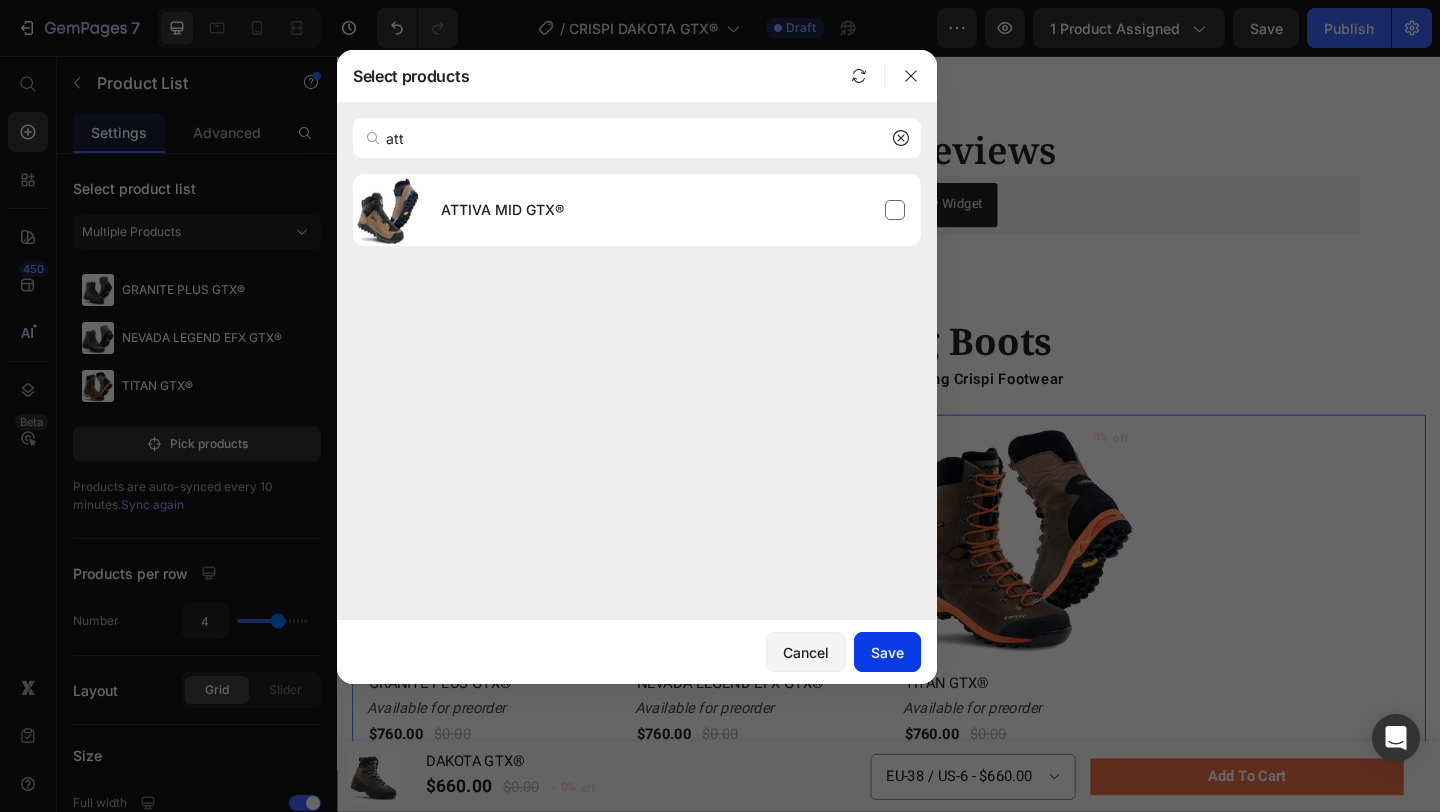 type 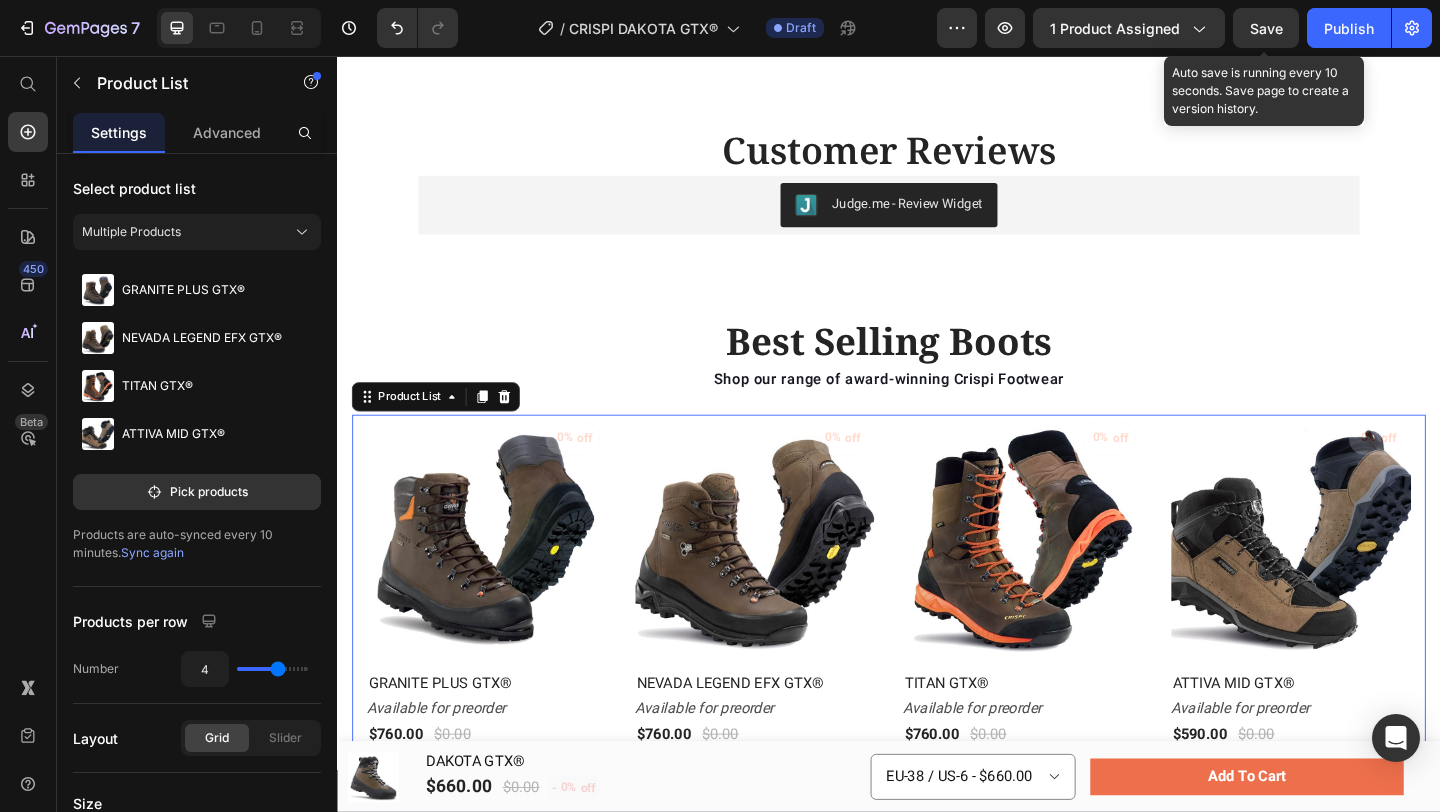 click on "Save" at bounding box center (1266, 28) 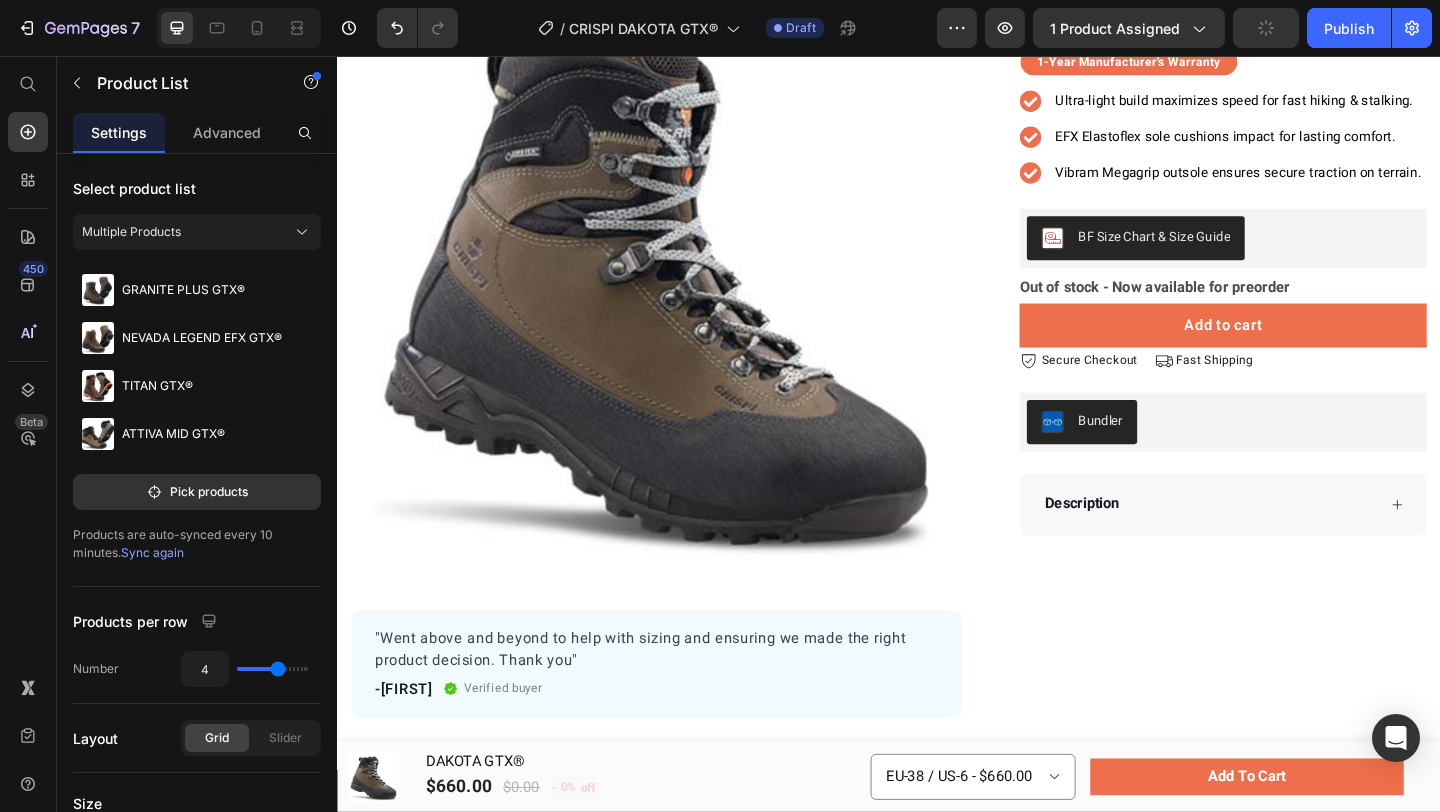 scroll, scrollTop: 0, scrollLeft: 0, axis: both 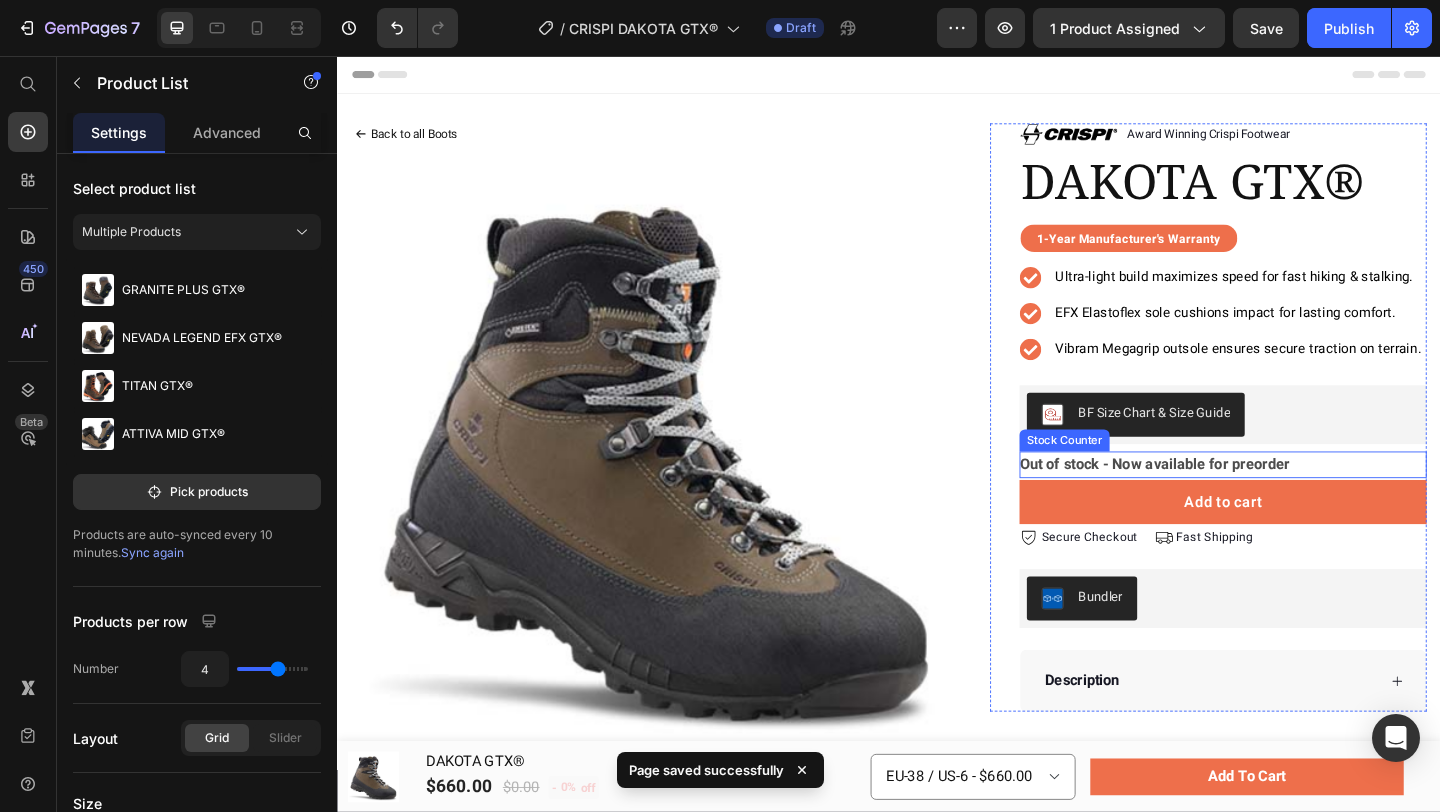 click on "Out of stock - Now available for preorder" at bounding box center (1226, 500) 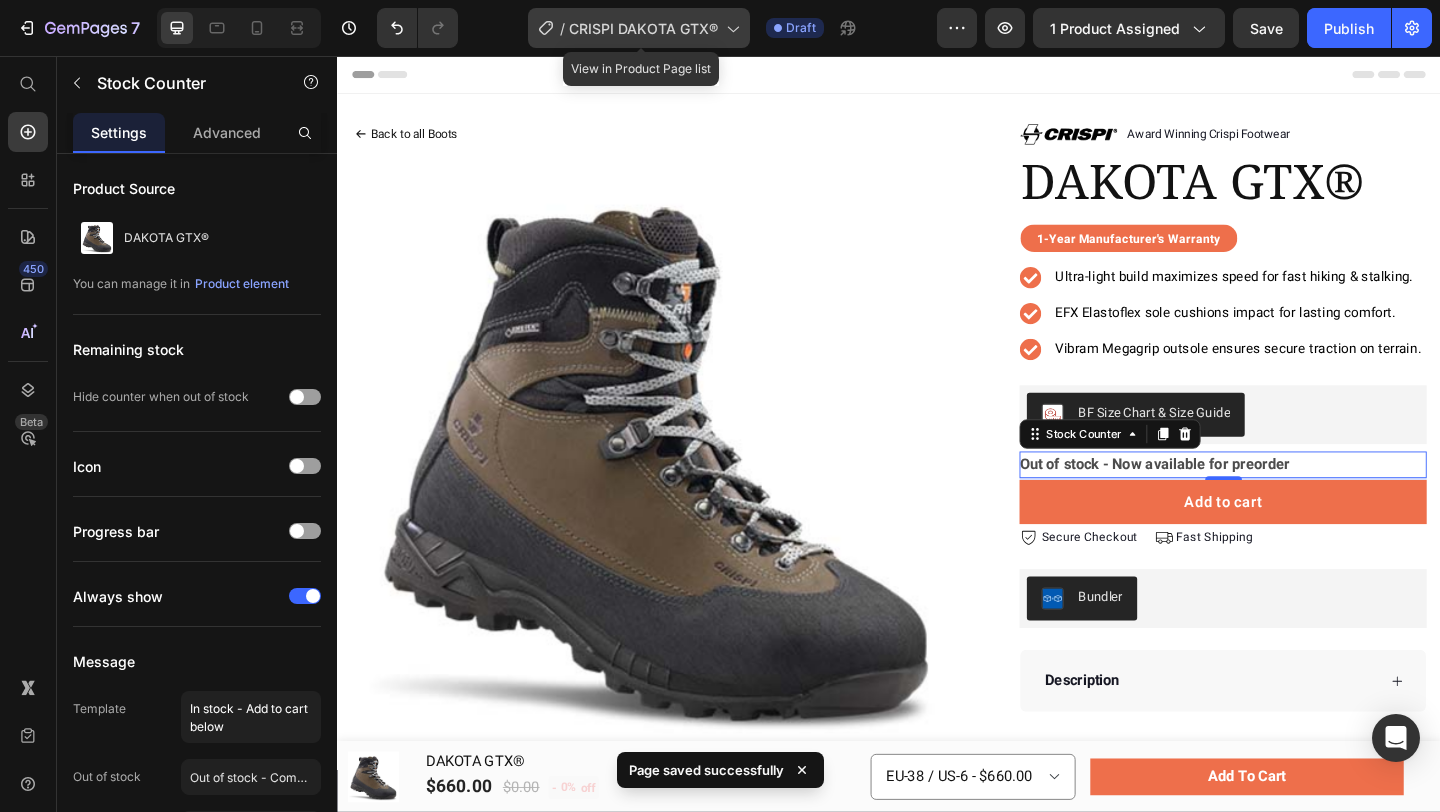 click on "/  CRISPI DAKOTA GTX®" 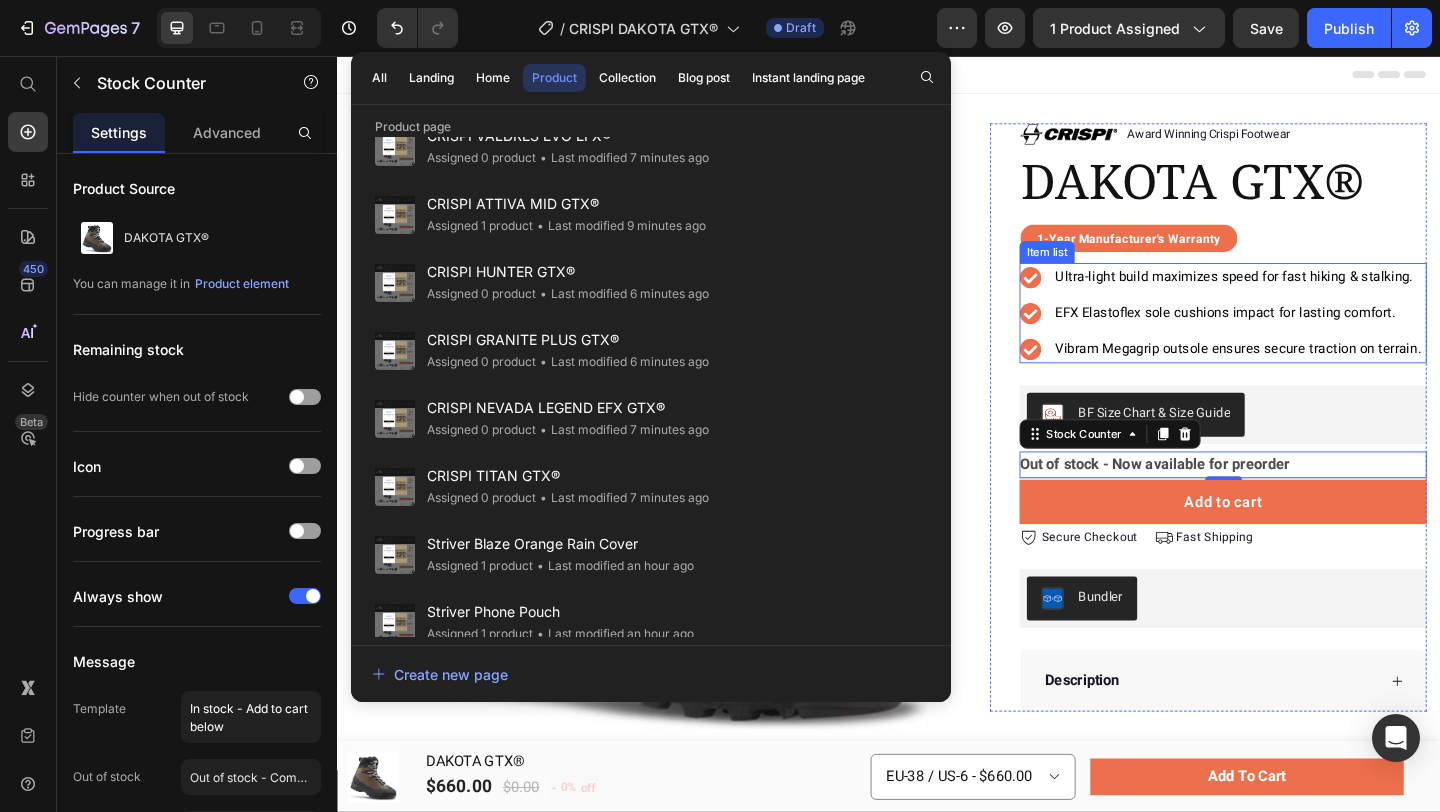 click on "Ultra-light build maximizes speed for fast hiking & stalking." at bounding box center [1312, 296] 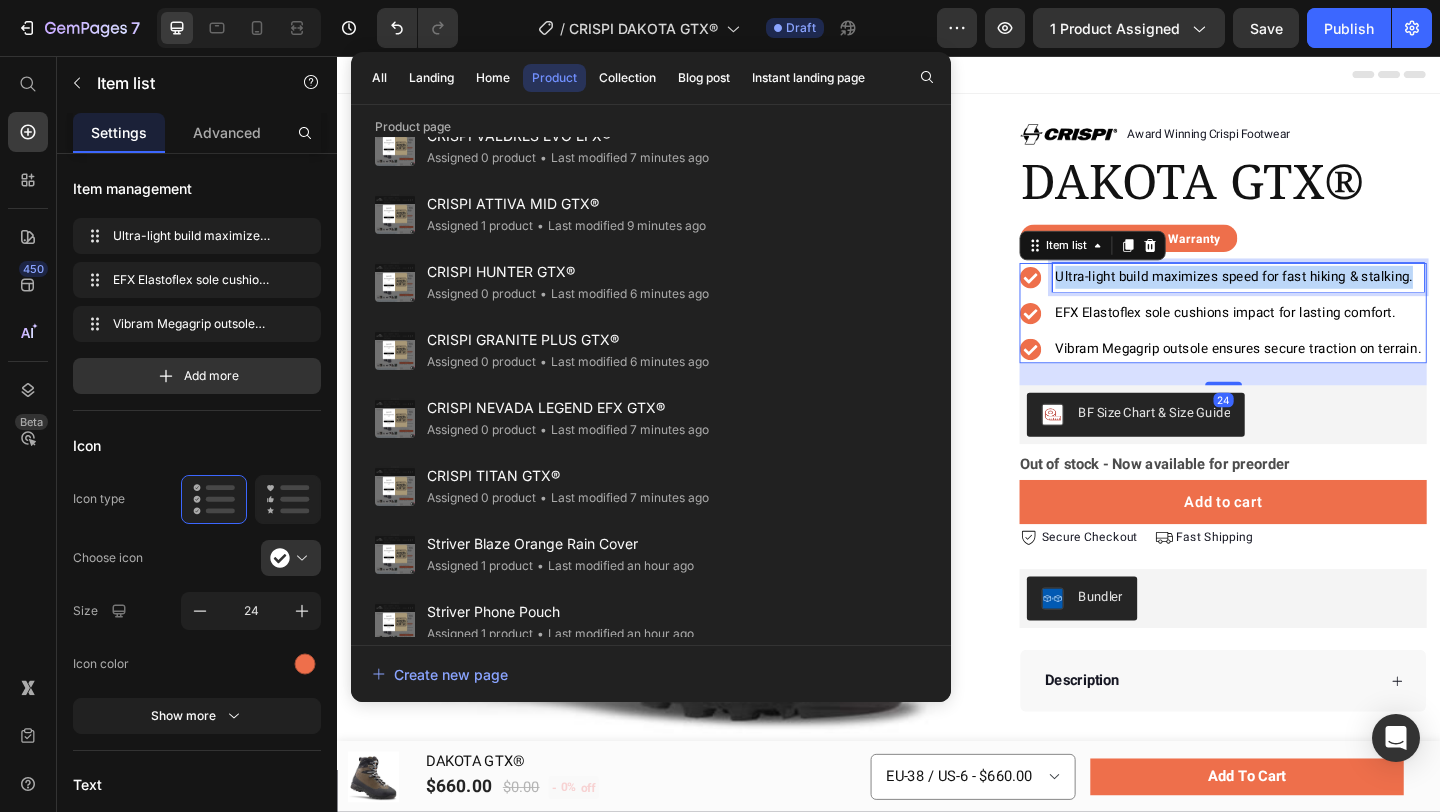 click on "Ultra-light build maximizes speed for fast hiking & stalking." at bounding box center [1312, 296] 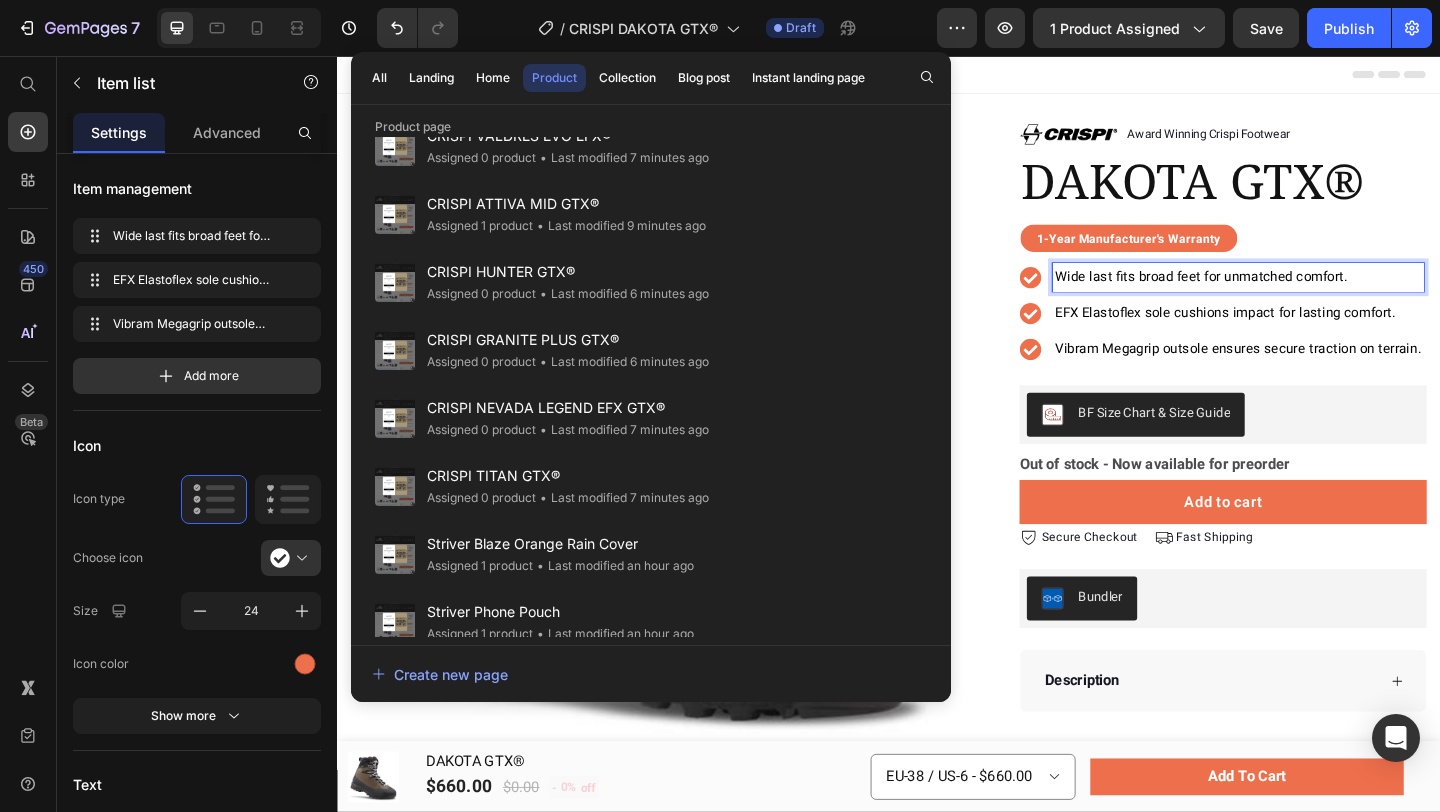 click on "Vibram Megagrip outsole ensures secure traction on terrain." at bounding box center (1317, 374) 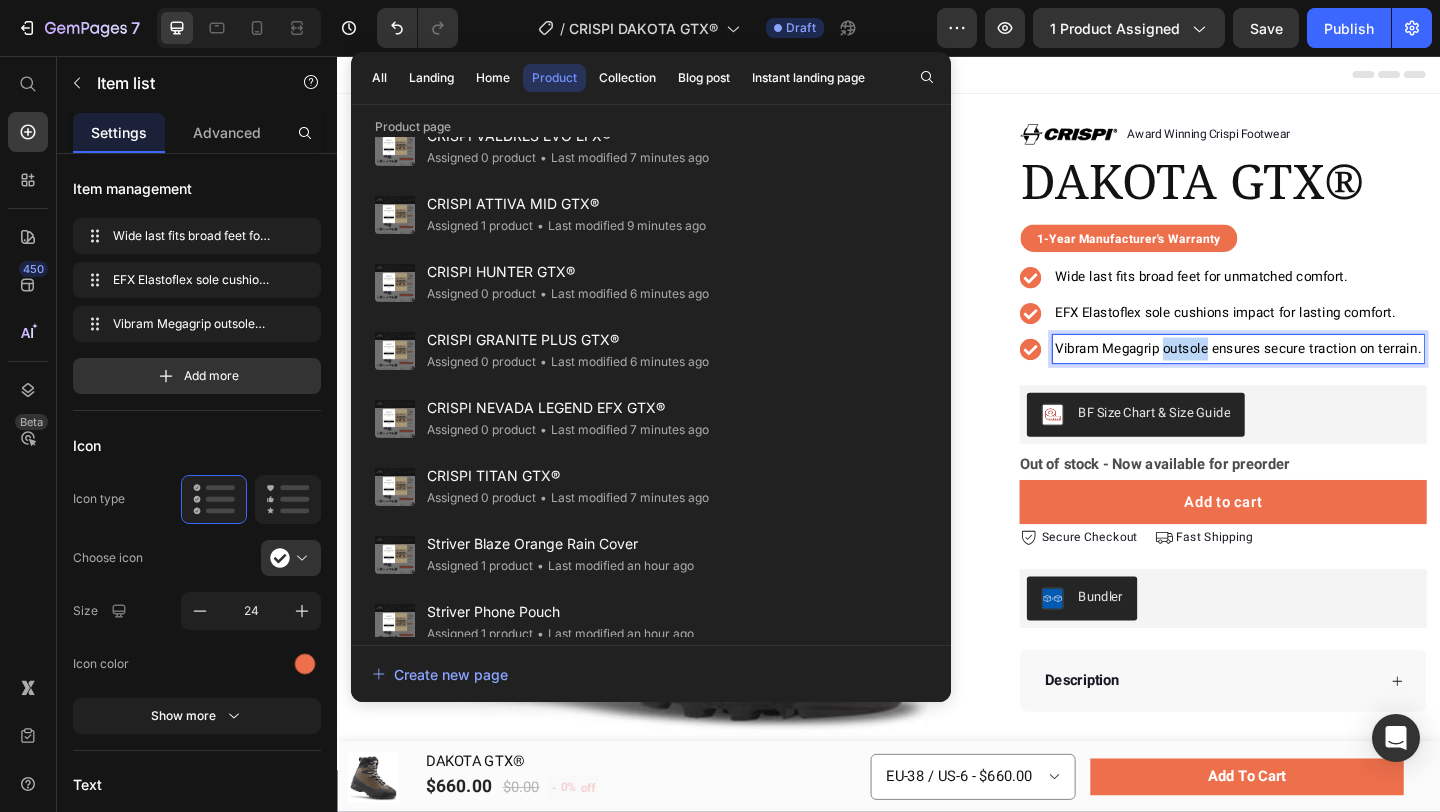 click on "Vibram Megagrip outsole ensures secure traction on terrain." at bounding box center (1317, 374) 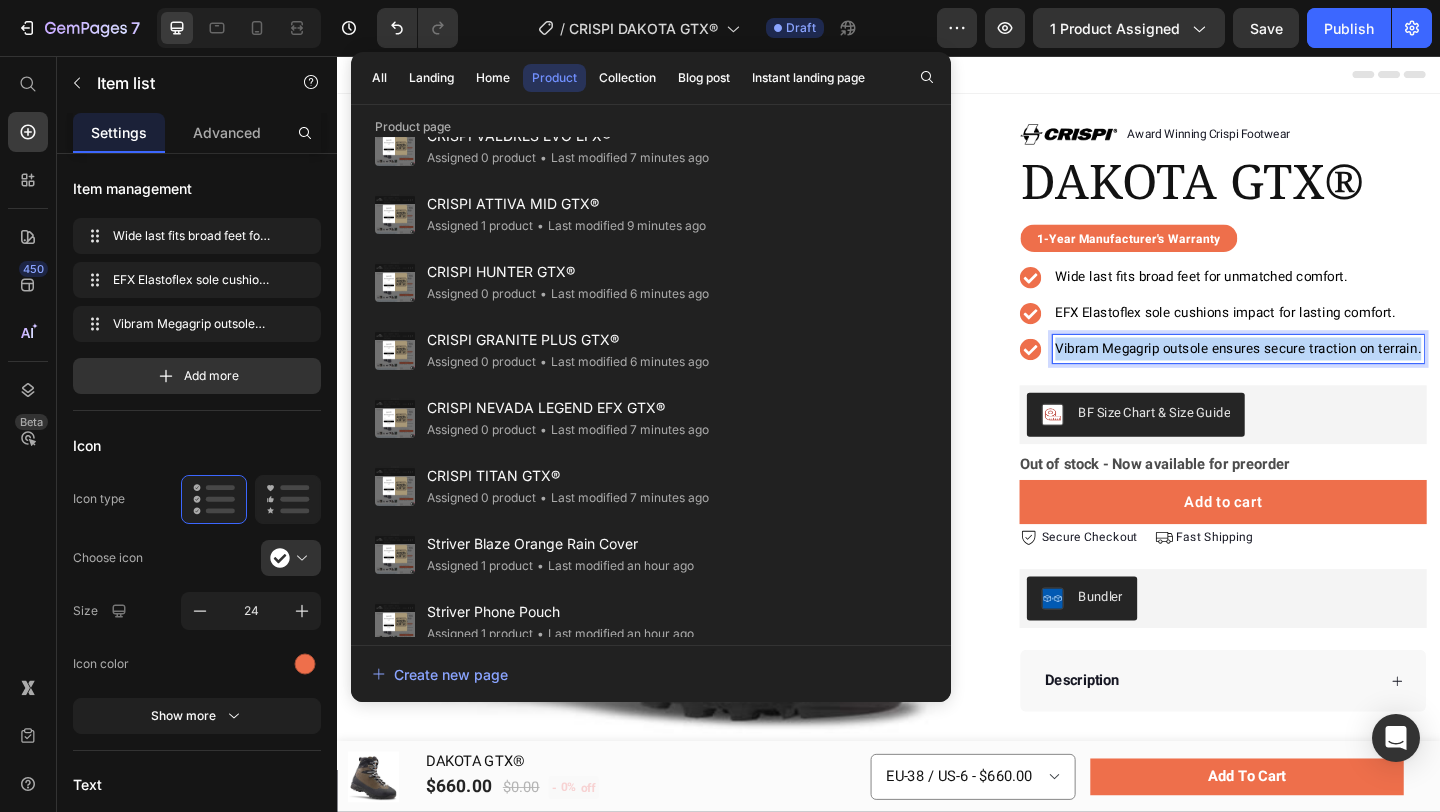 click on "Vibram Megagrip outsole ensures secure traction on terrain." at bounding box center [1317, 374] 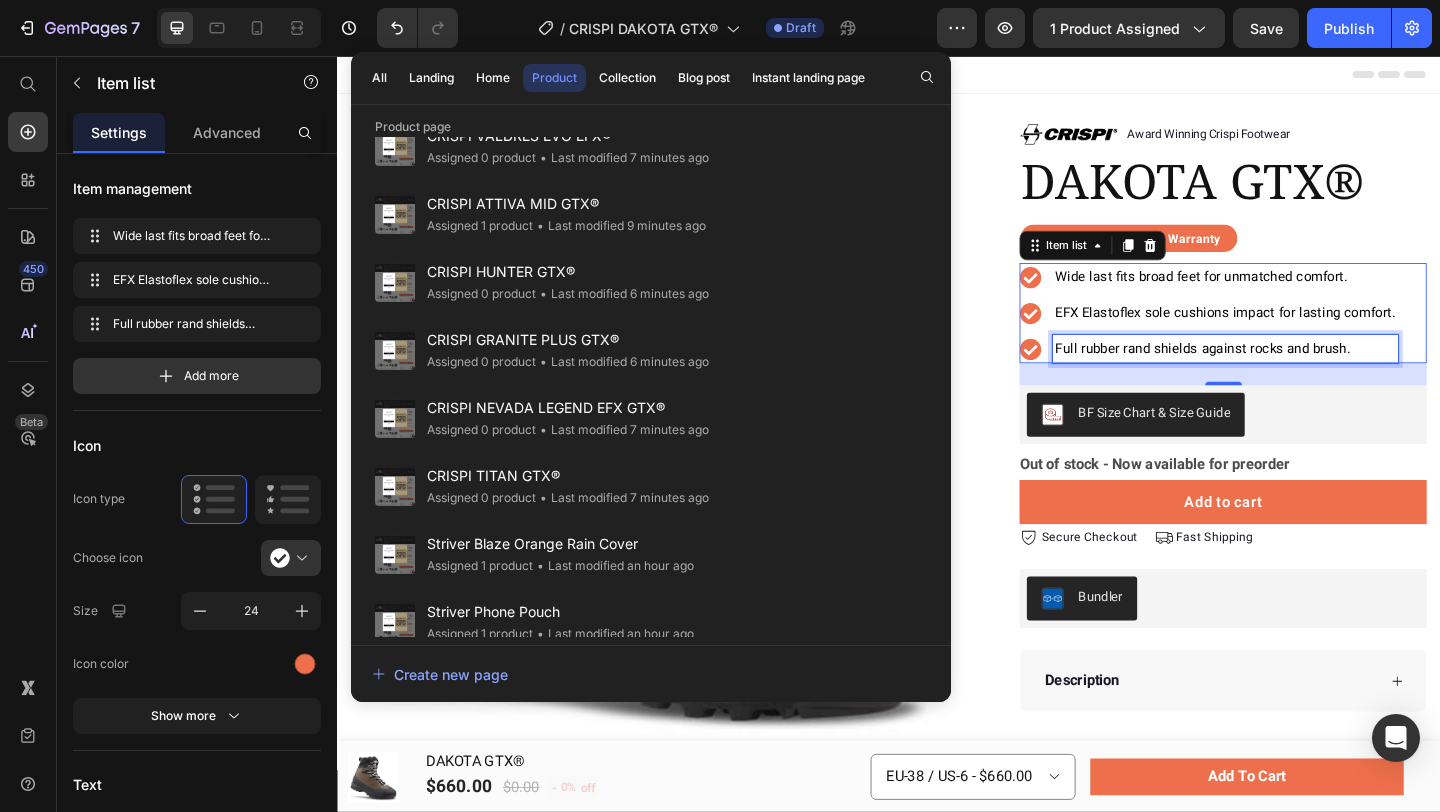click on "EFX Elastoflex sole cushions impact for lasting comfort." at bounding box center [1303, 335] 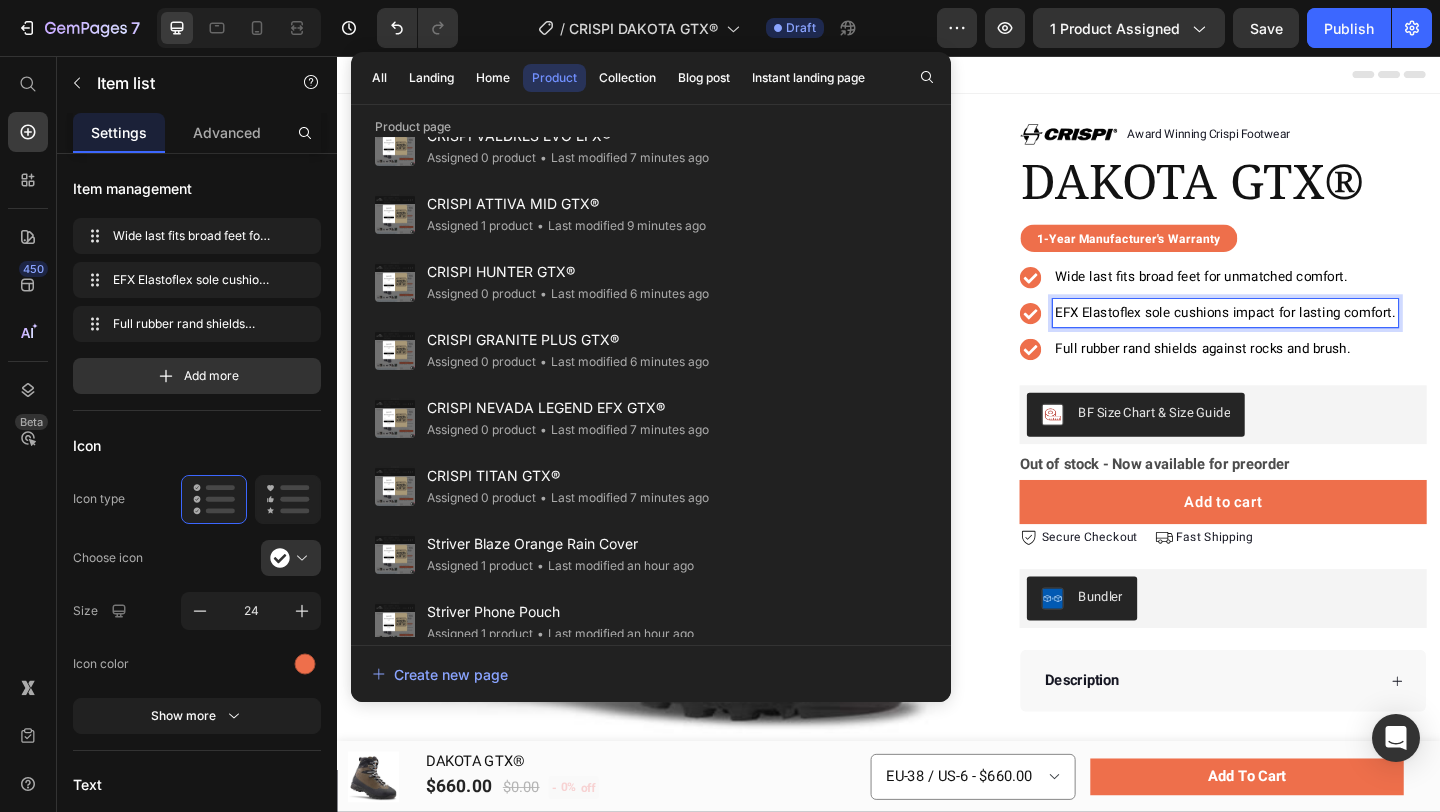 click on "EFX Elastoflex sole cushions impact for lasting comfort." at bounding box center (1303, 335) 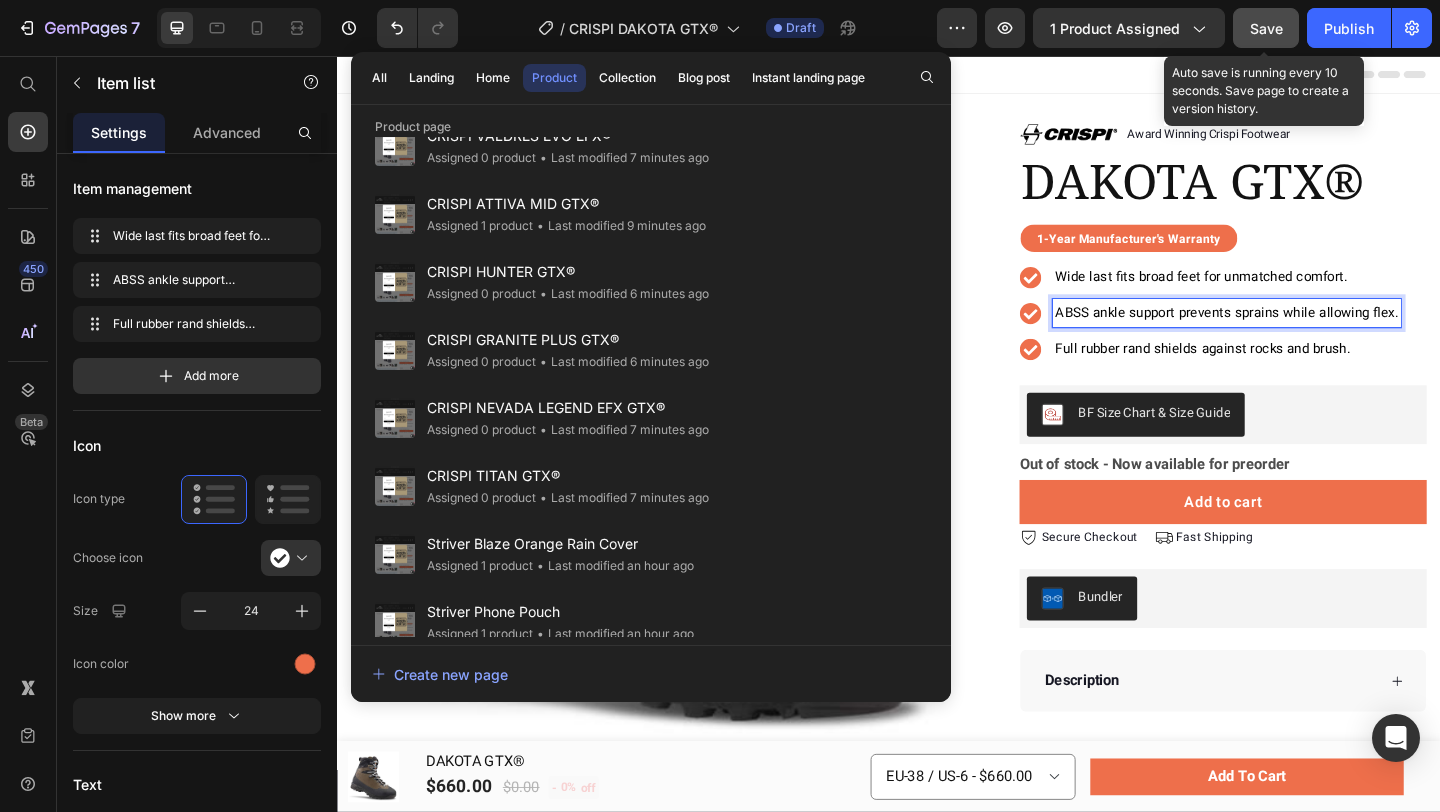 click on "Save" 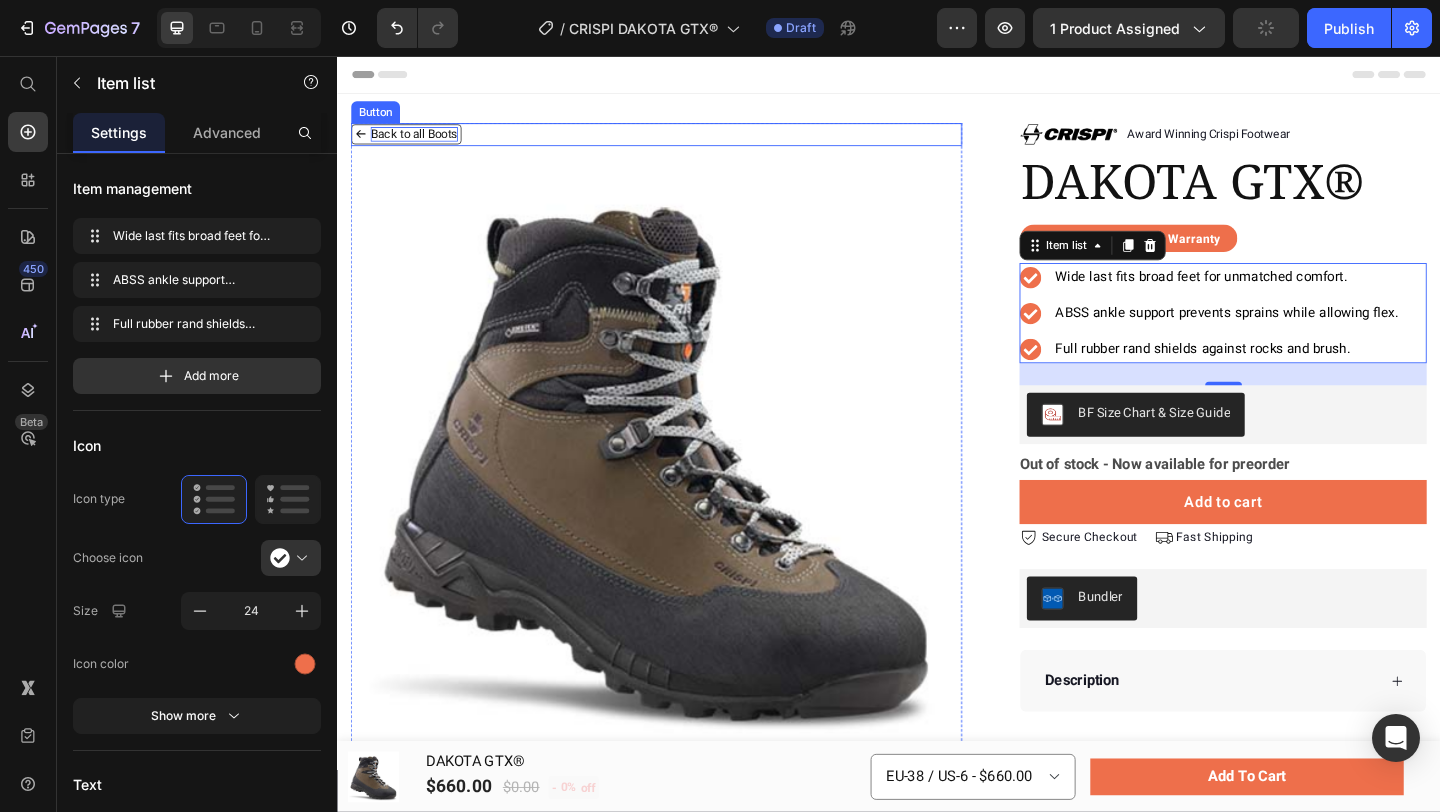 click on "Back to all Boots" at bounding box center (420, 141) 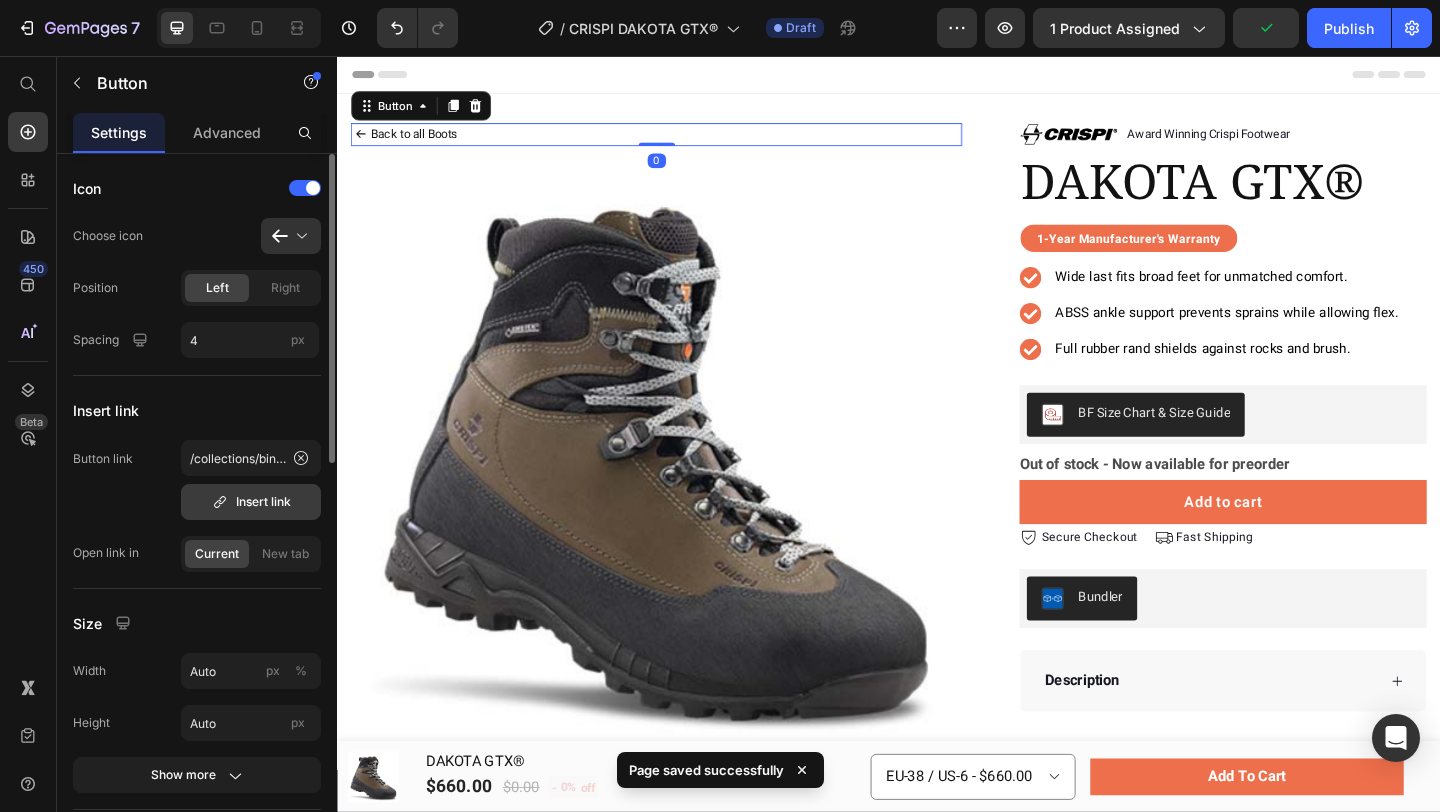 click on "Insert link" at bounding box center [251, 502] 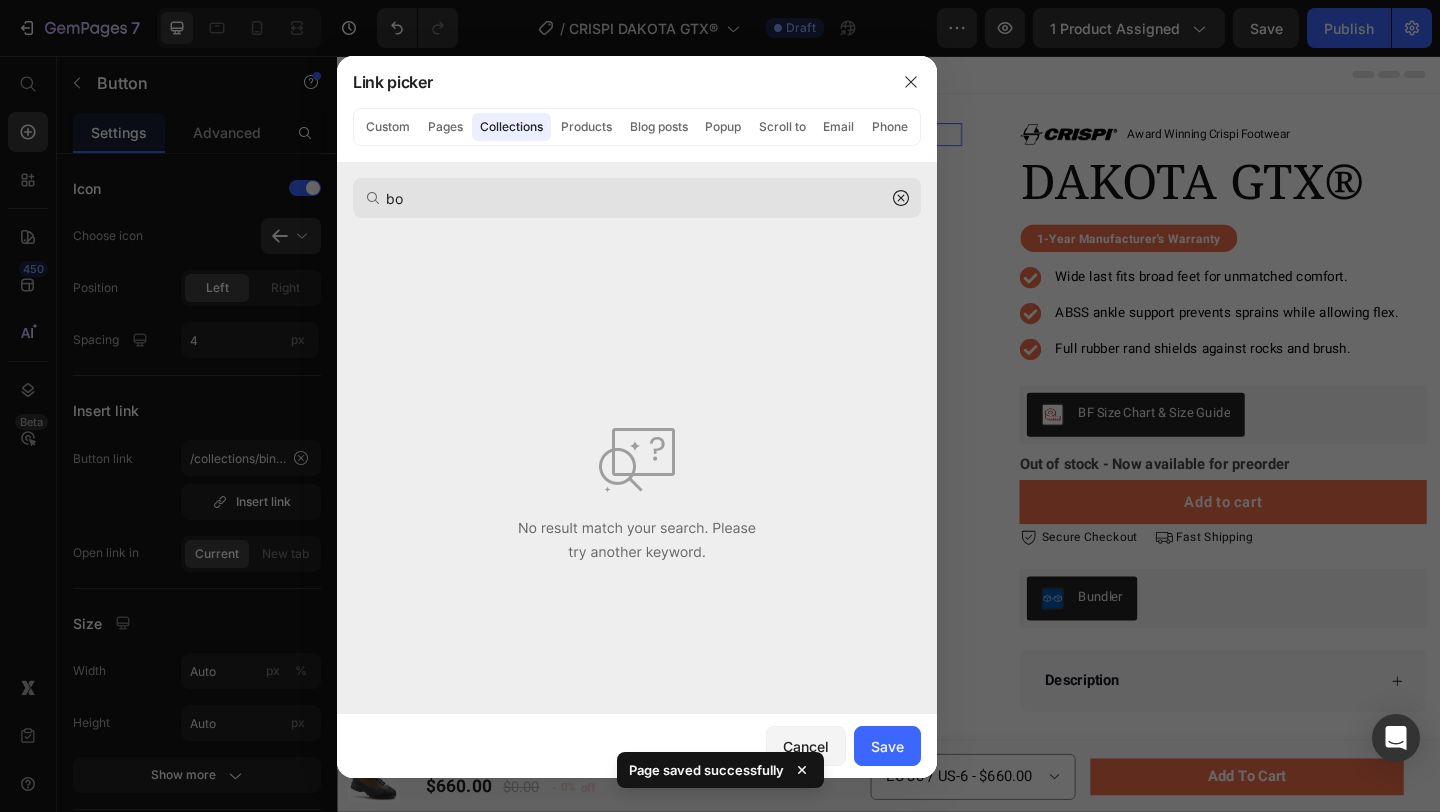type on "b" 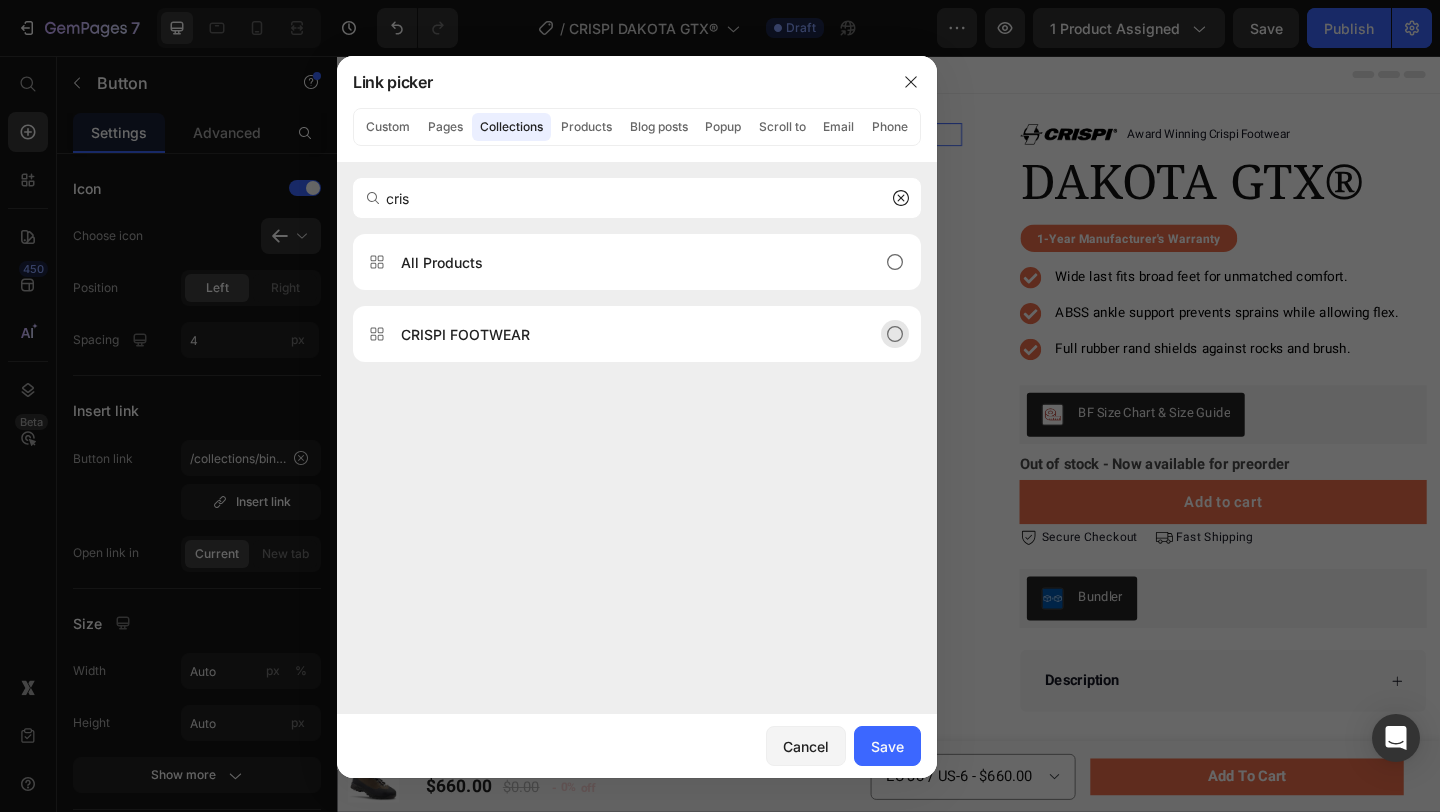 type on "cris" 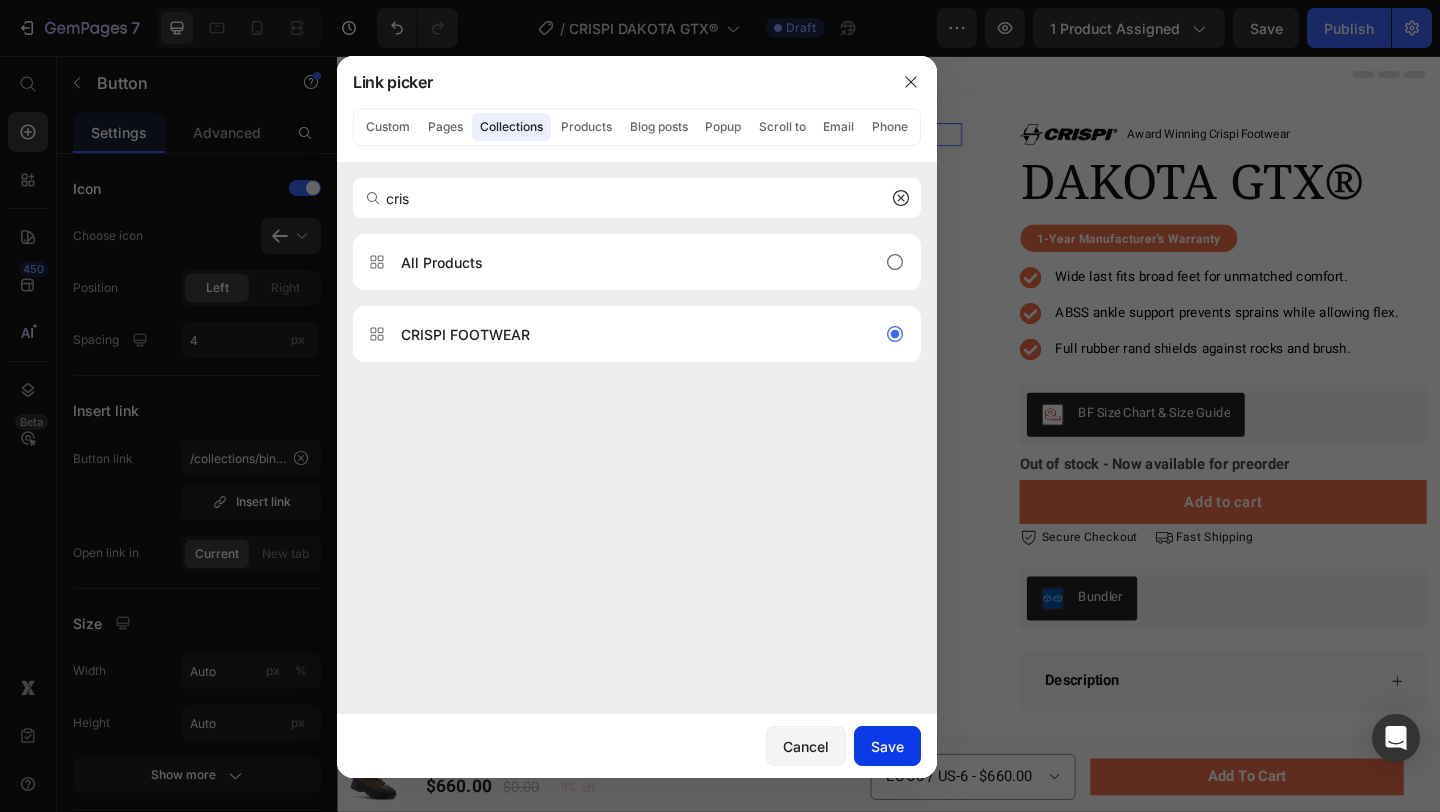 click on "Save" 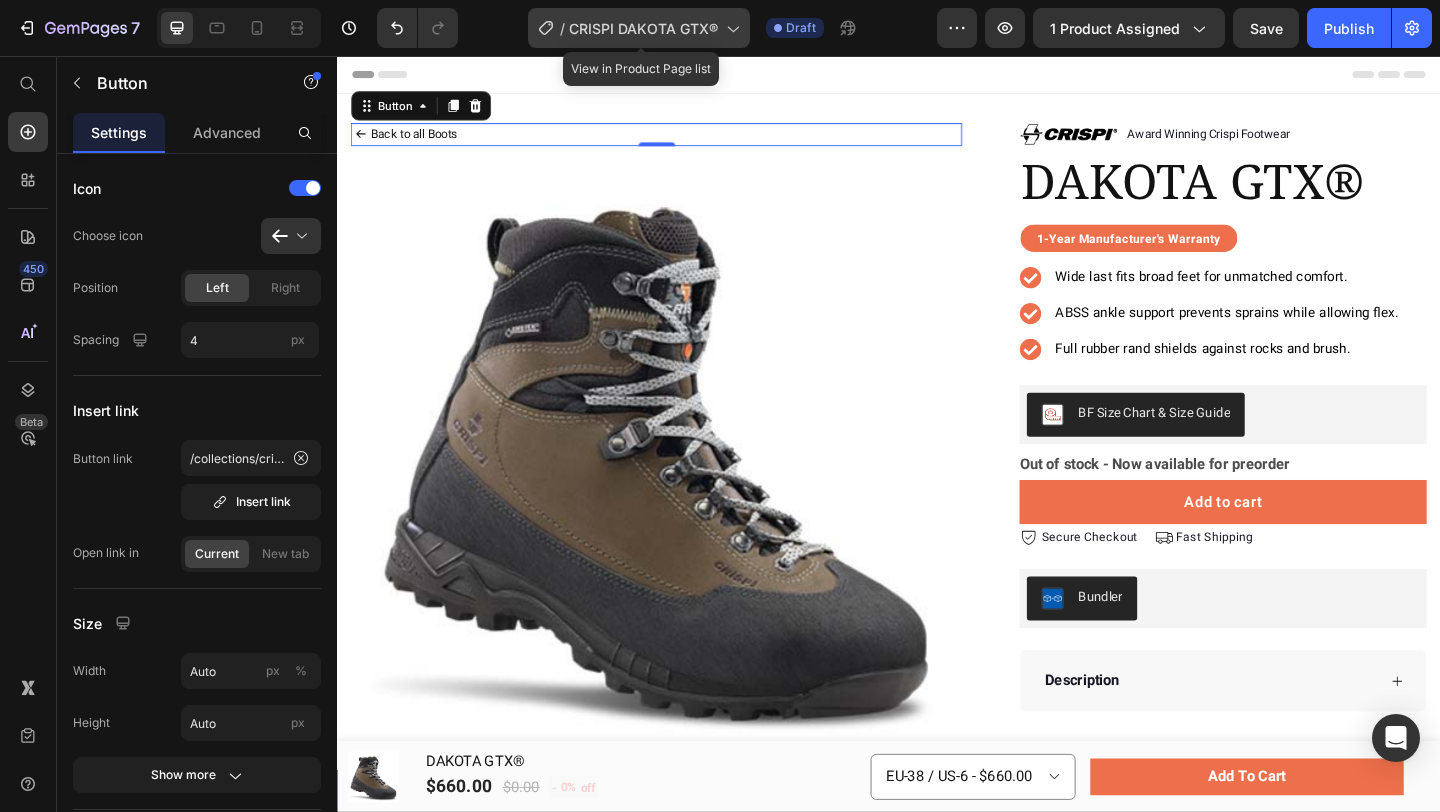 click on "CRISPI DAKOTA GTX®" at bounding box center [643, 28] 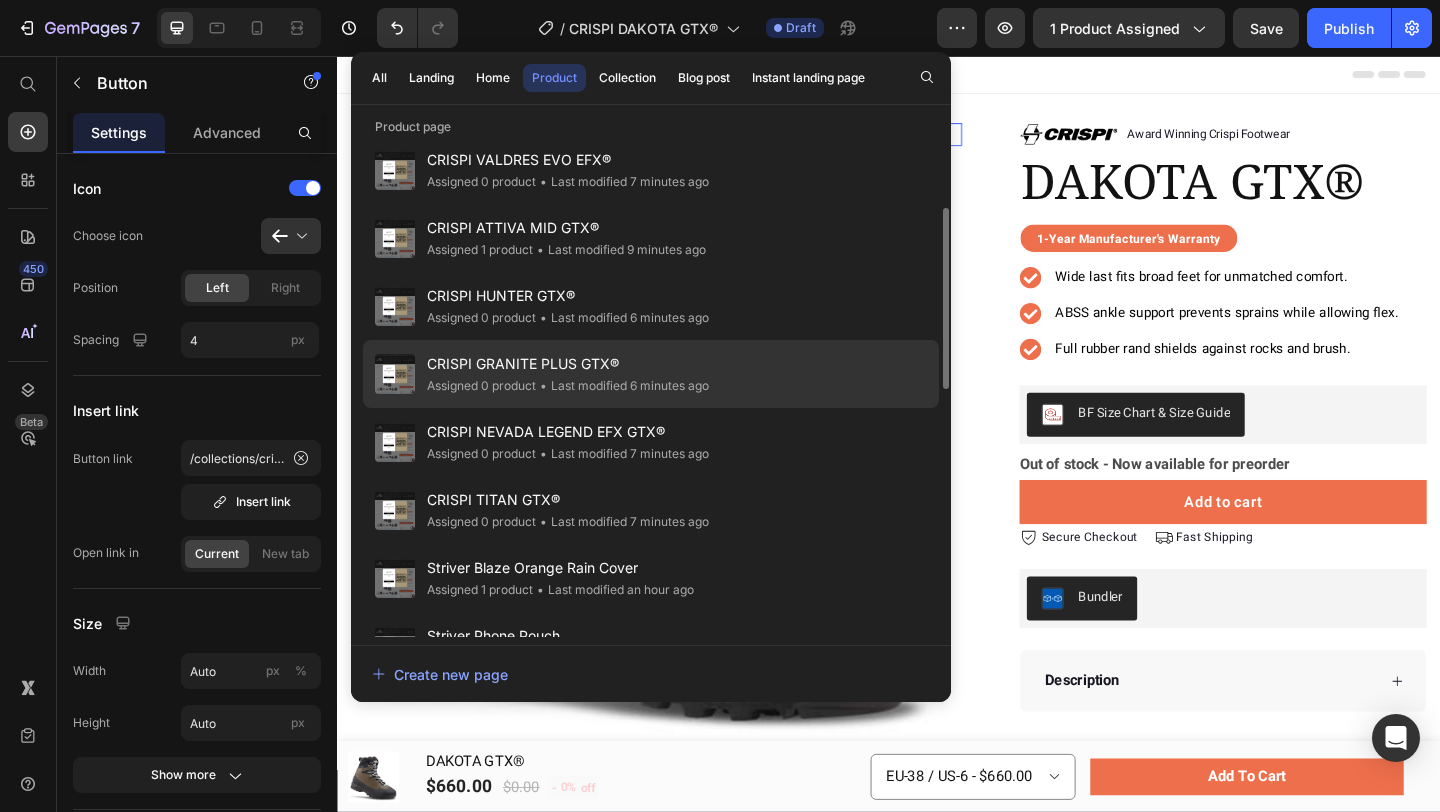 scroll, scrollTop: 185, scrollLeft: 0, axis: vertical 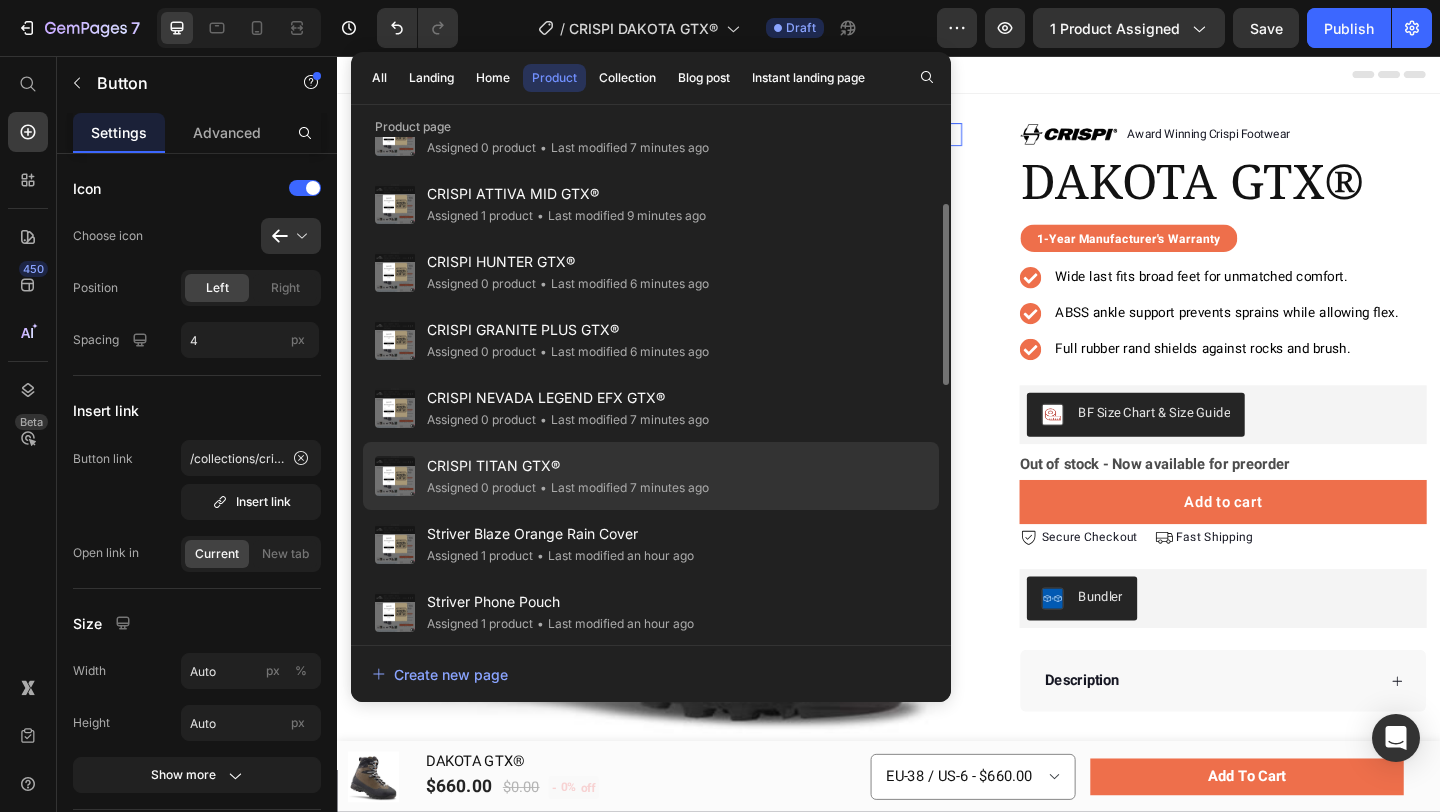 click on "CRISPI TITAN GTX® Assigned 0 product • Last modified 7 minutes ago" 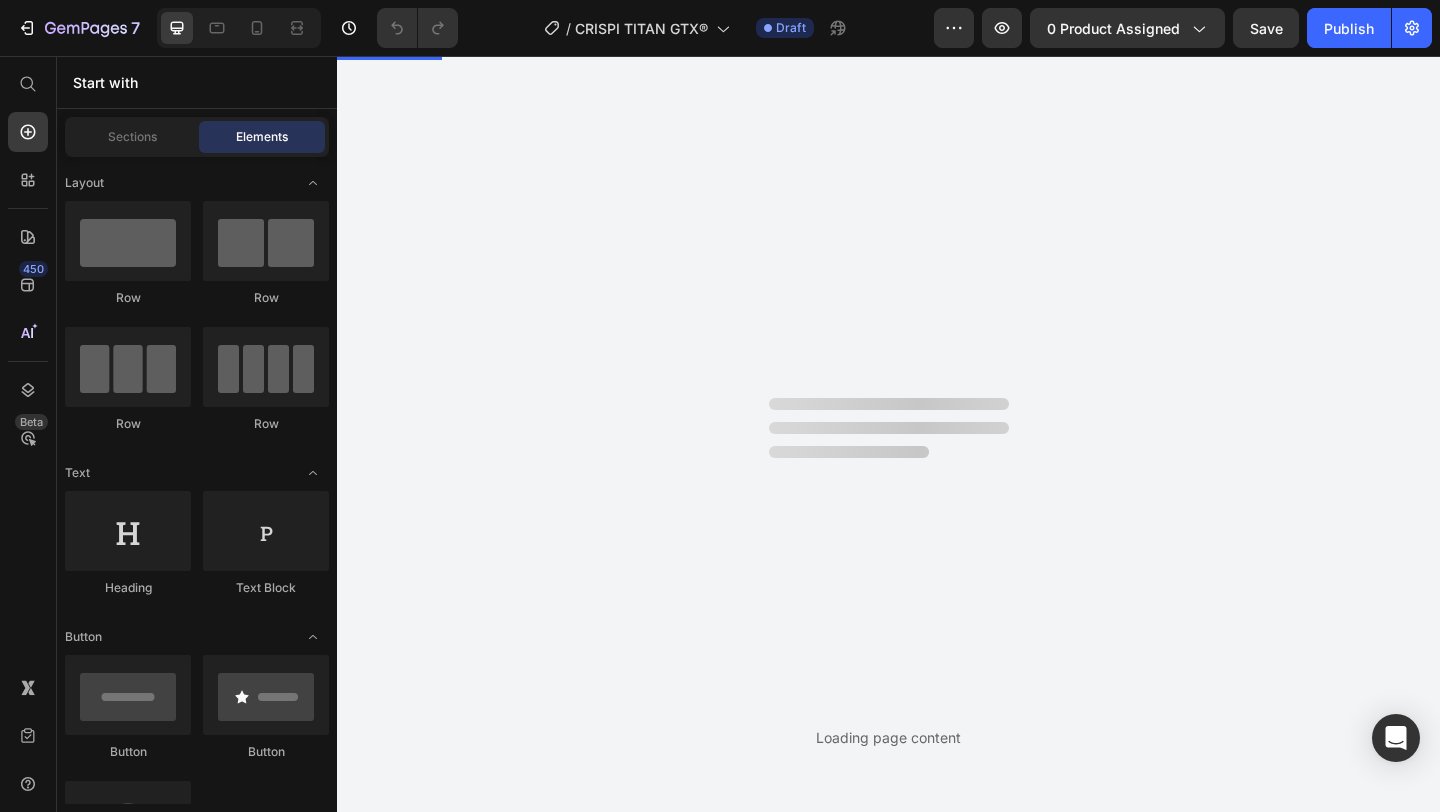 scroll, scrollTop: 0, scrollLeft: 0, axis: both 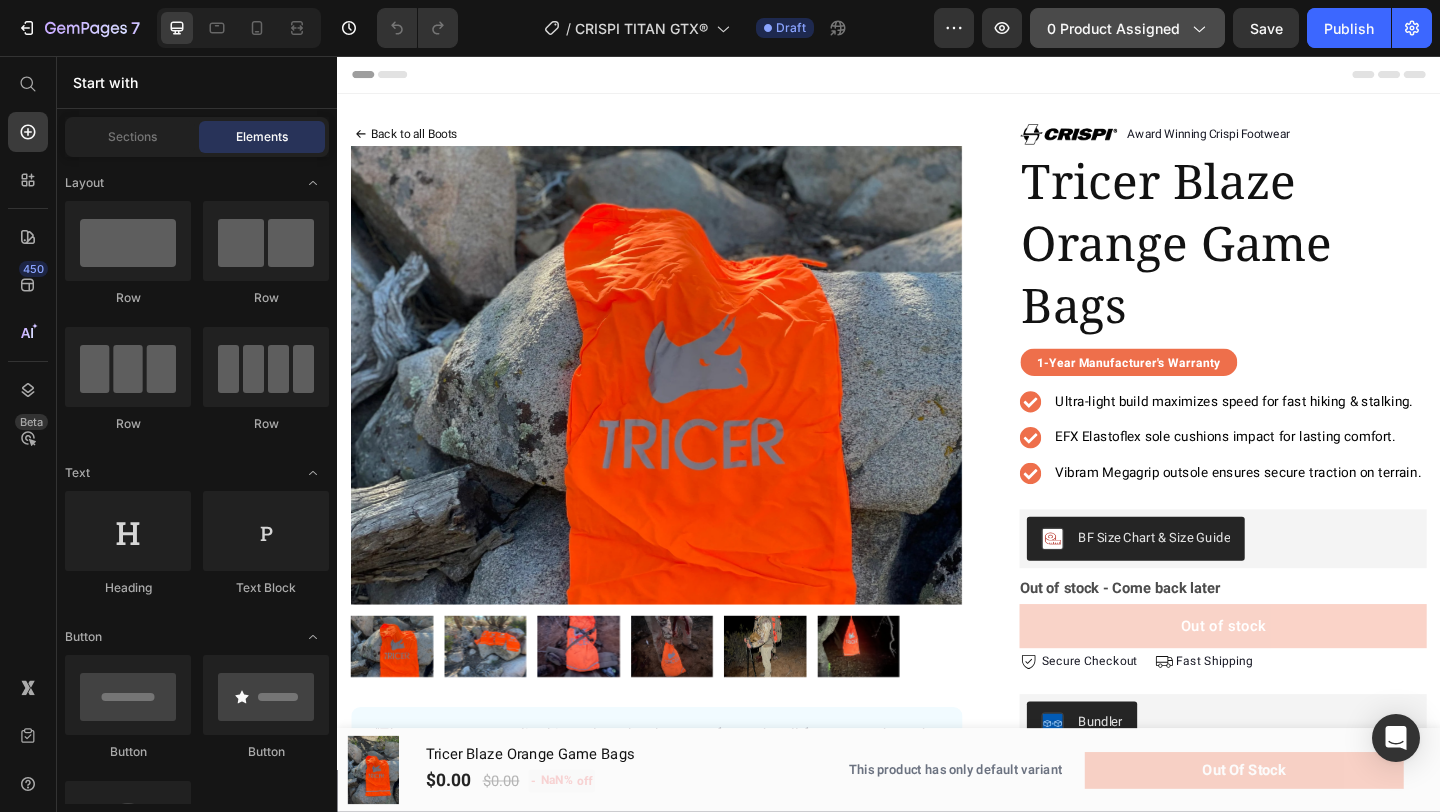 click on "0 product assigned" 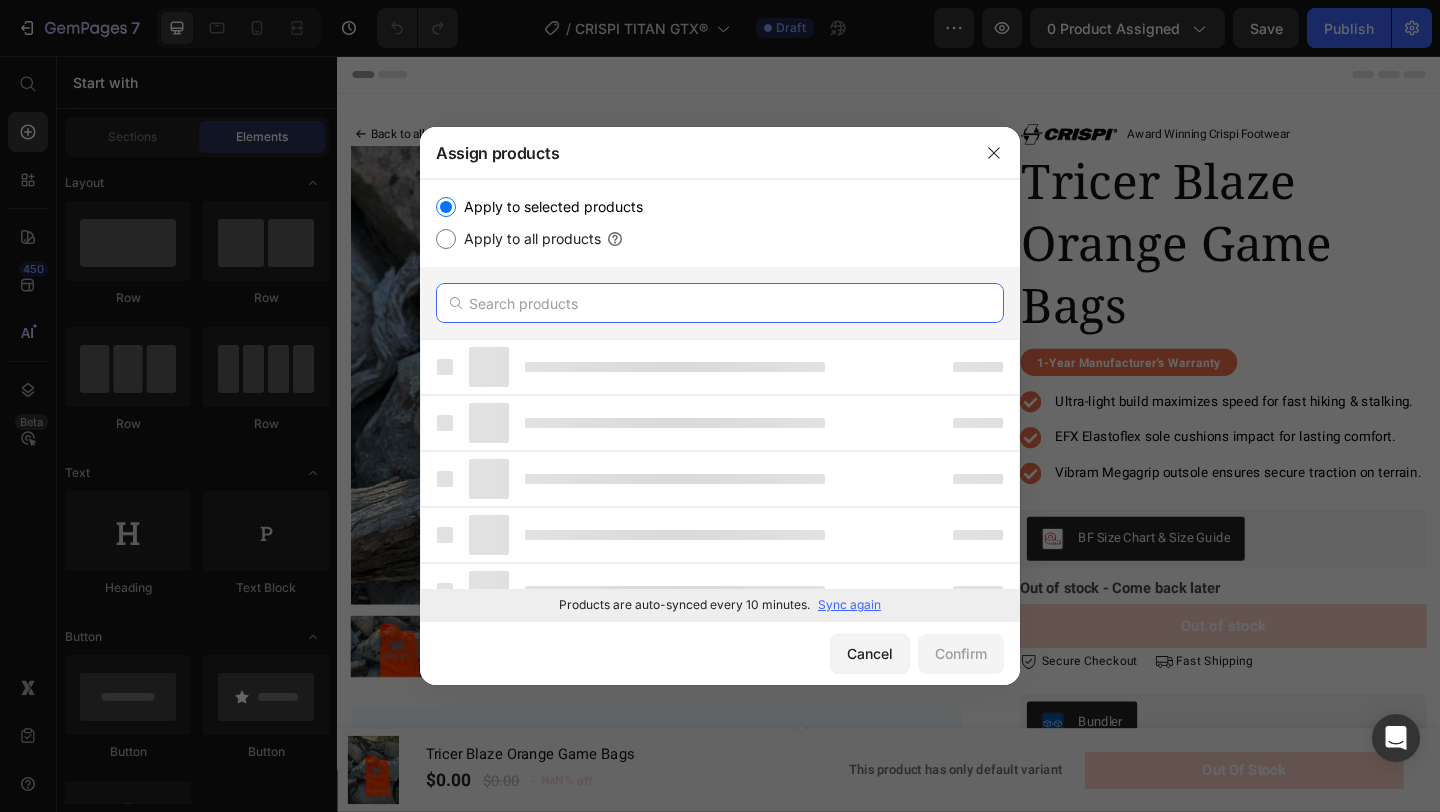 click at bounding box center (720, 303) 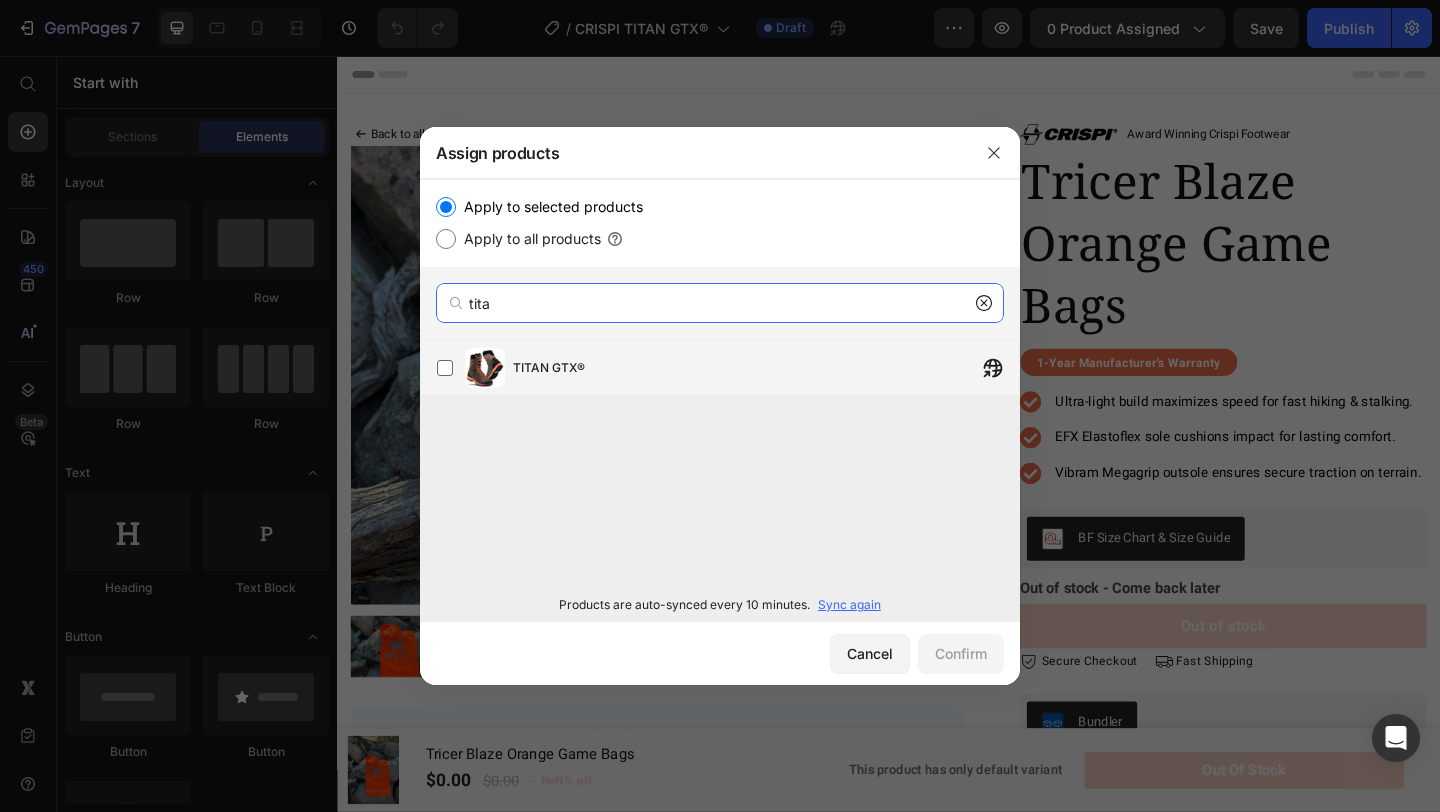 type on "tita" 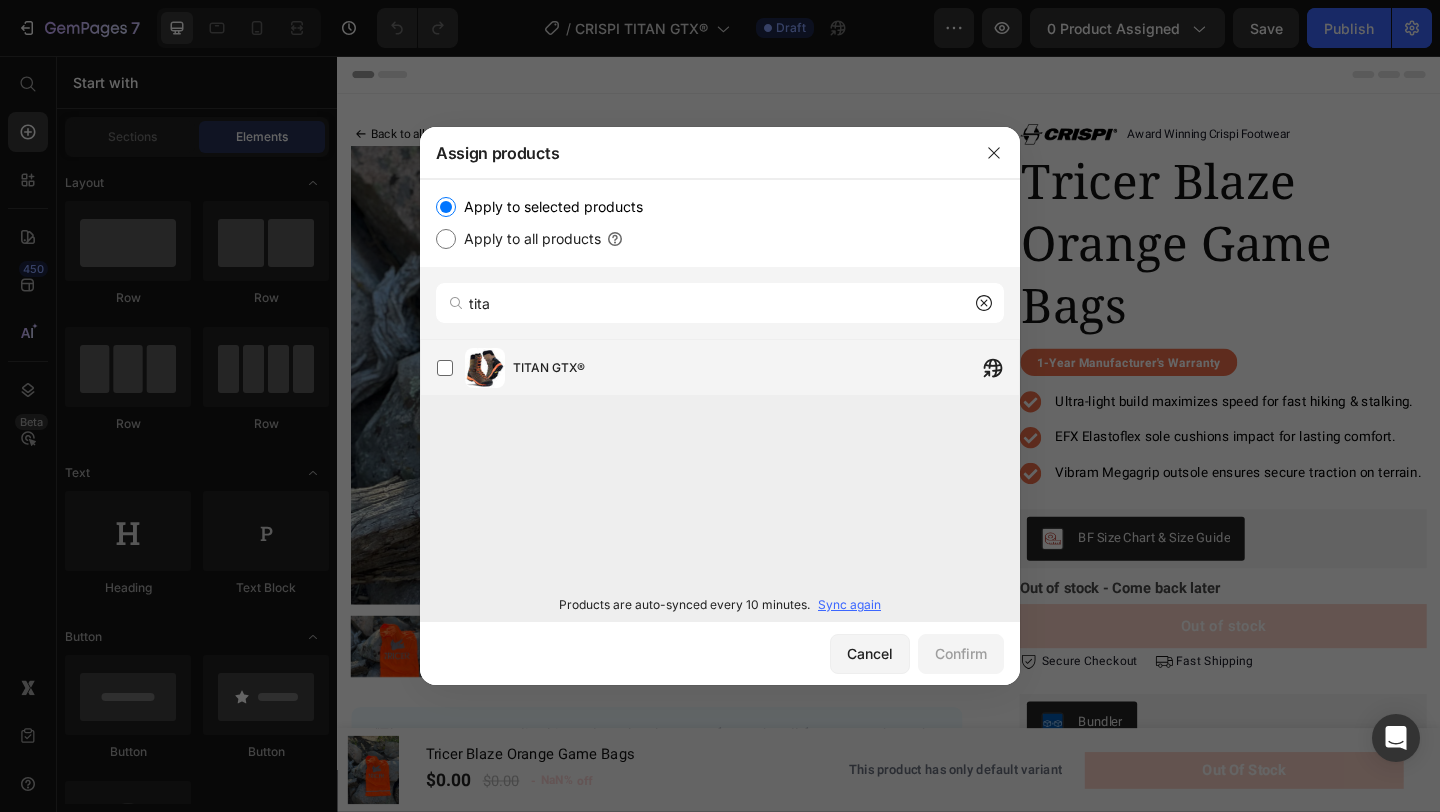 click on "TITAN GTX®" at bounding box center (766, 368) 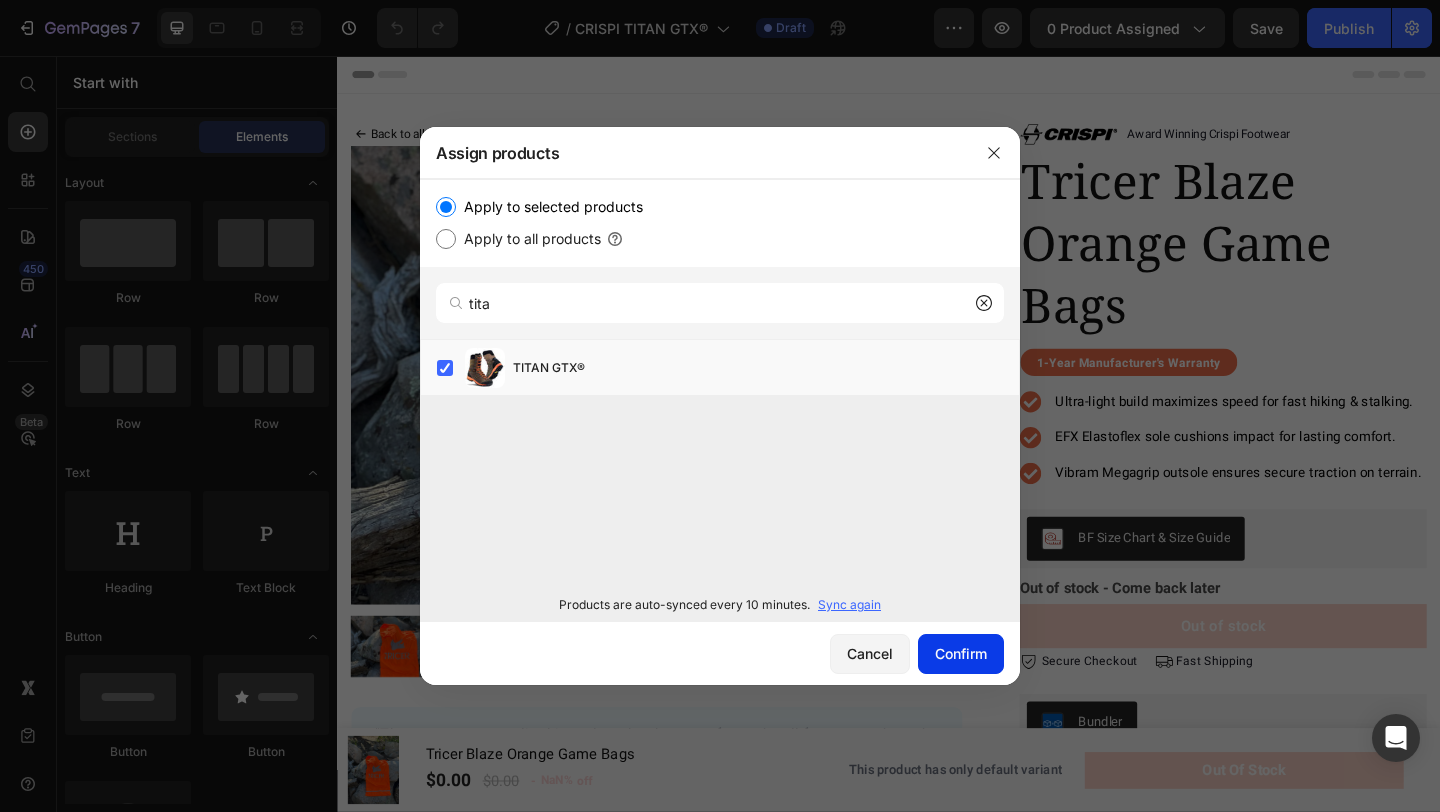 click on "Confirm" at bounding box center (961, 653) 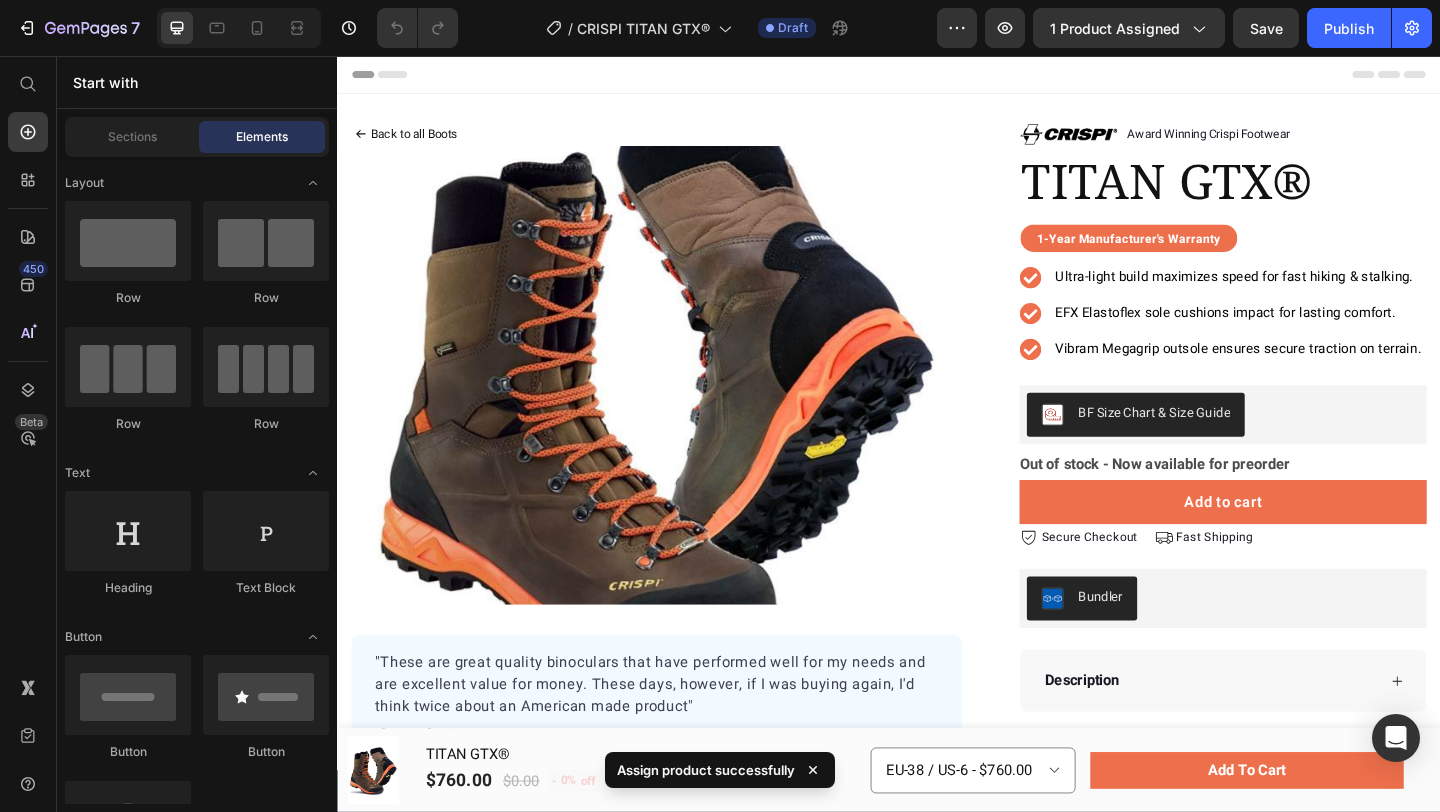 scroll, scrollTop: 115, scrollLeft: 0, axis: vertical 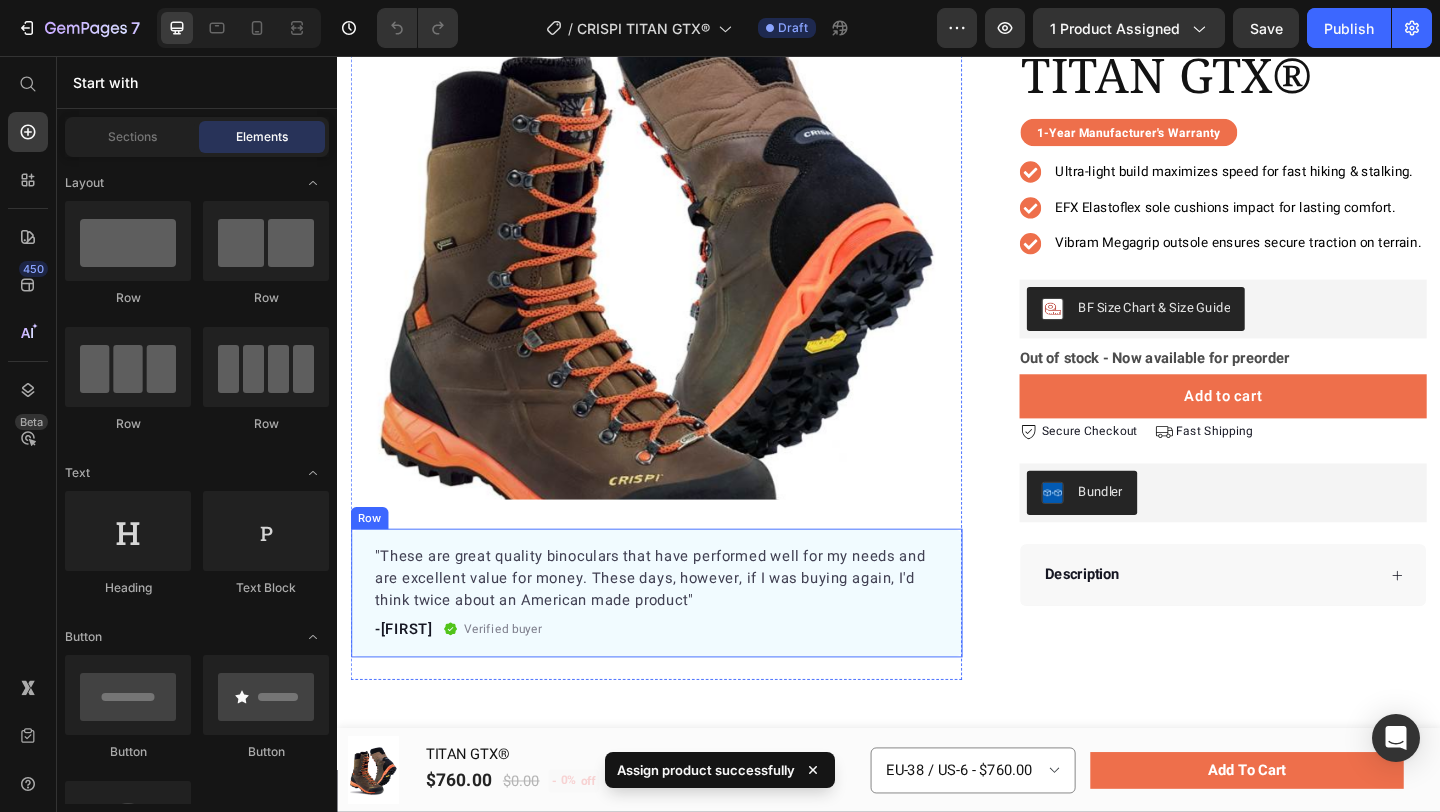 click on ""These are great quality binoculars that have performed well for my needs and are excellent value for money. These days, however, if I was buying again, I'd think twice about an American made product" Text block -[FIRST] Text block
Verified buyer Item list Row Row" at bounding box center [684, 640] 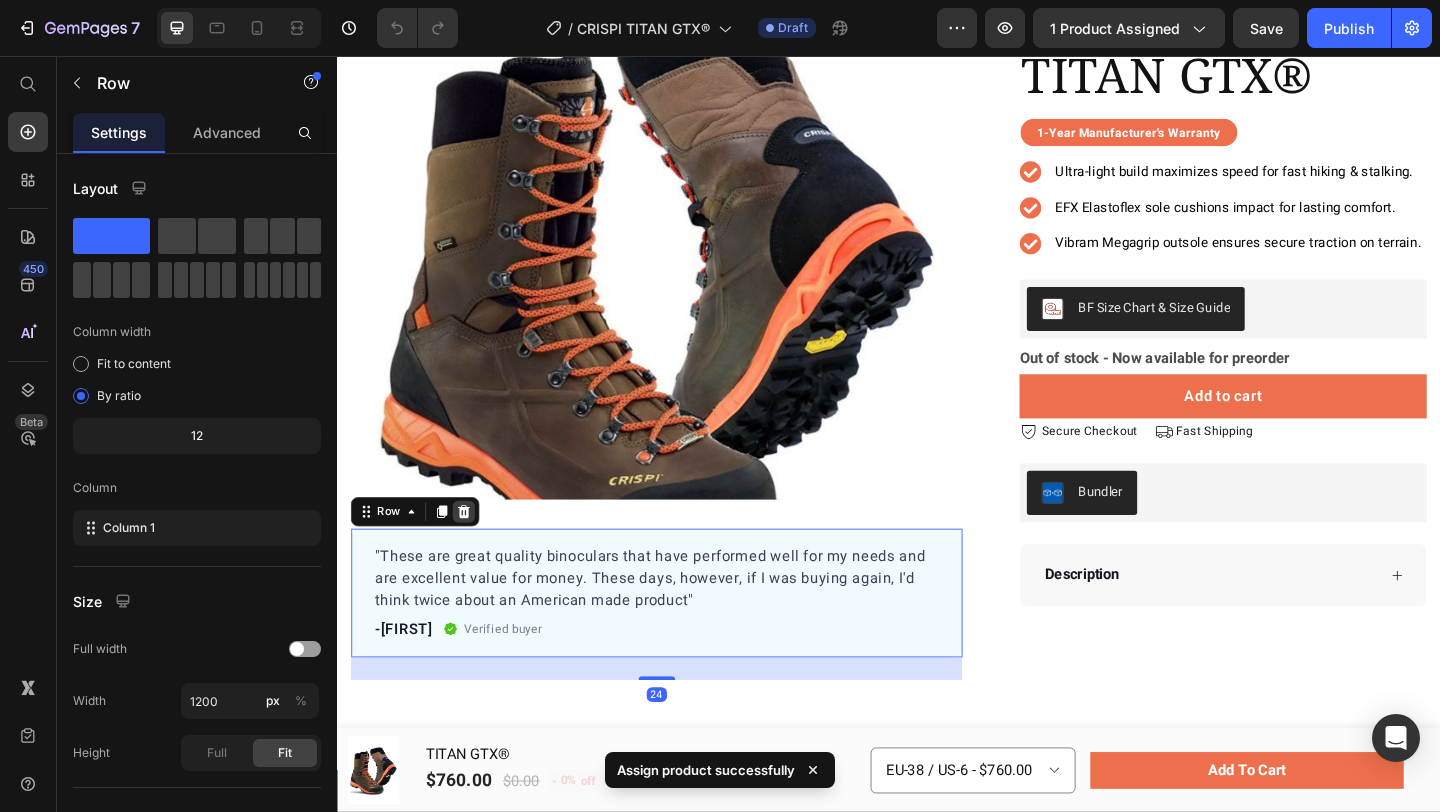 click 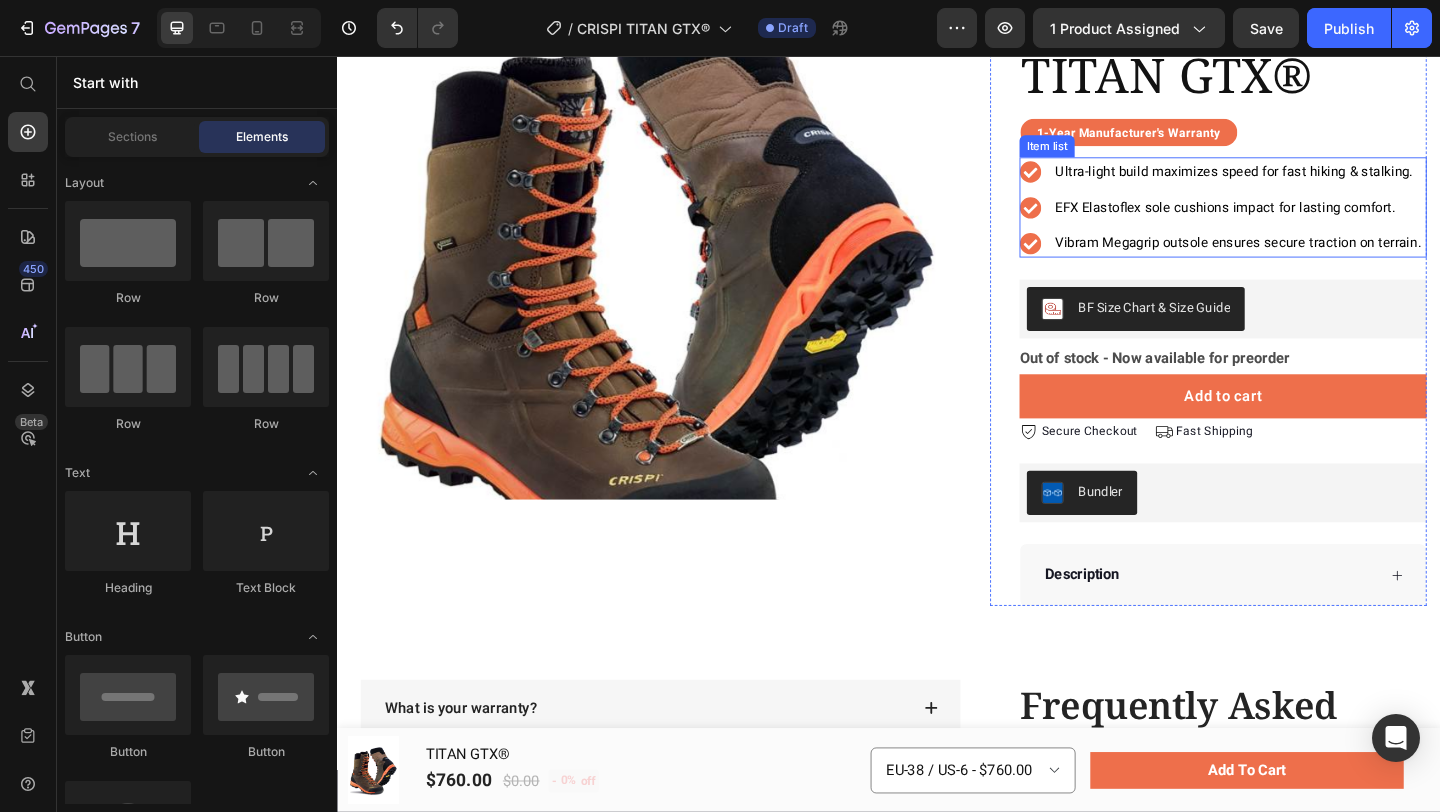 click on "Ultra-light build maximizes speed for fast hiking & stalking." at bounding box center [1312, 181] 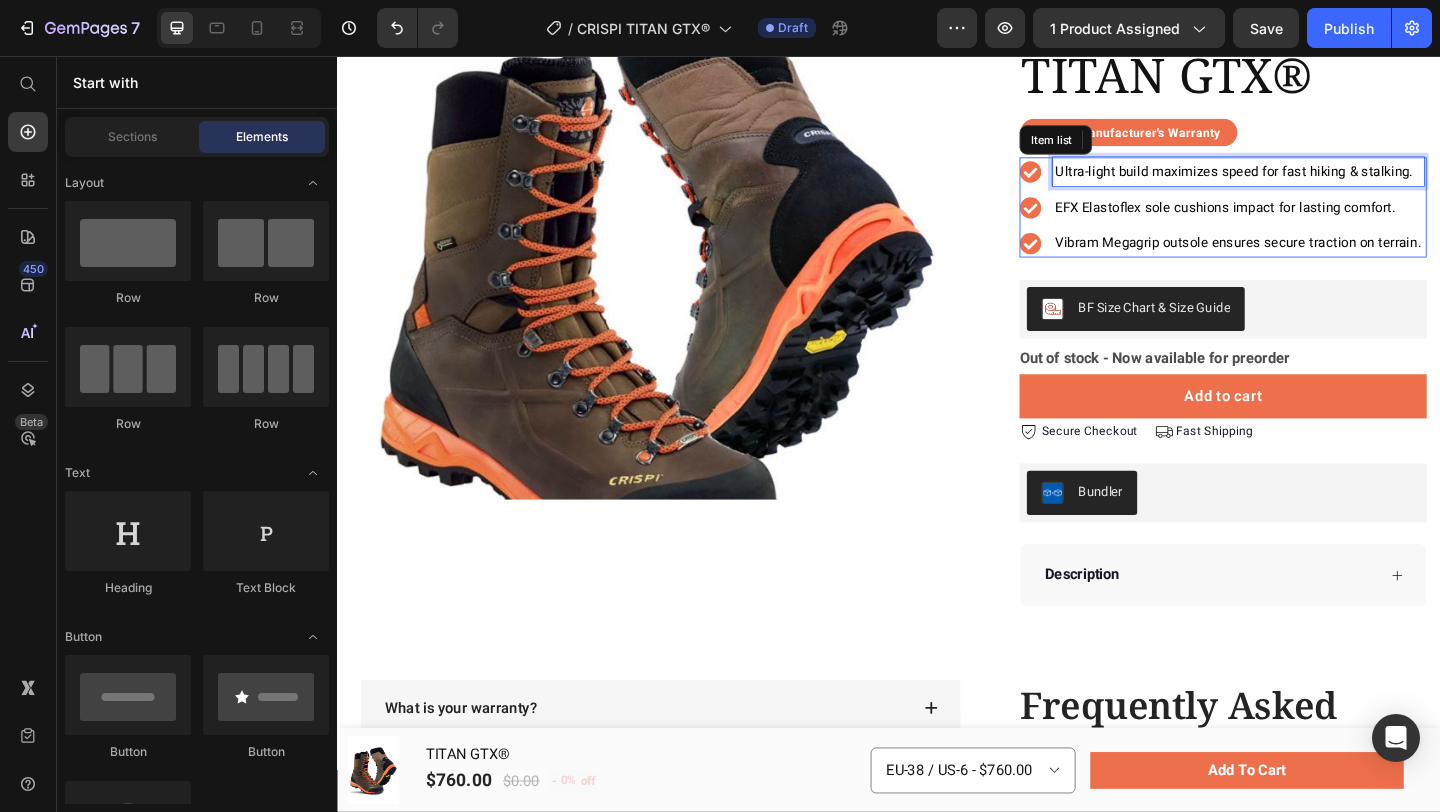 click on "Ultra-light build maximizes speed for fast hiking & stalking." at bounding box center [1312, 181] 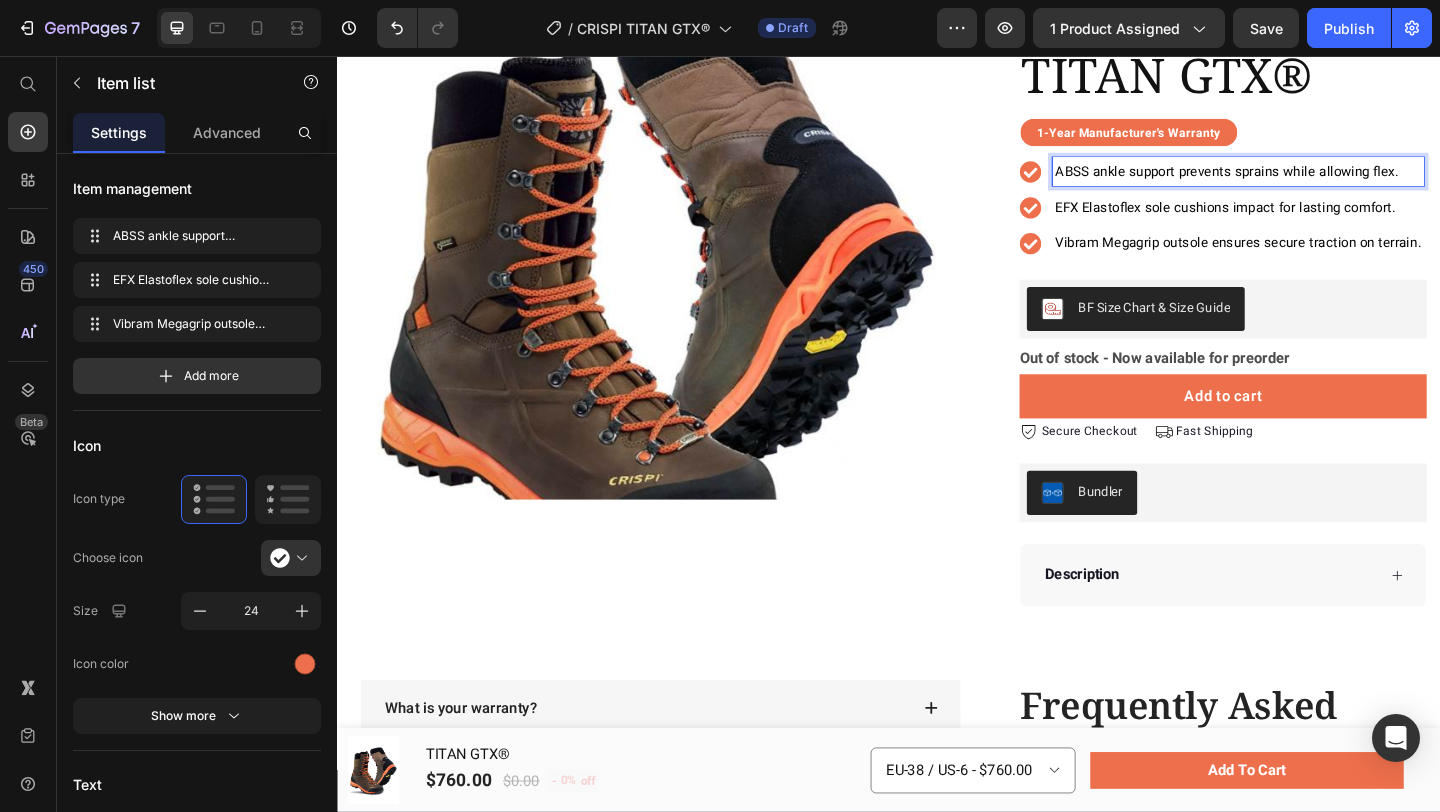 click on "ABSS ankle support prevents sprains while allowing flex." at bounding box center [1304, 181] 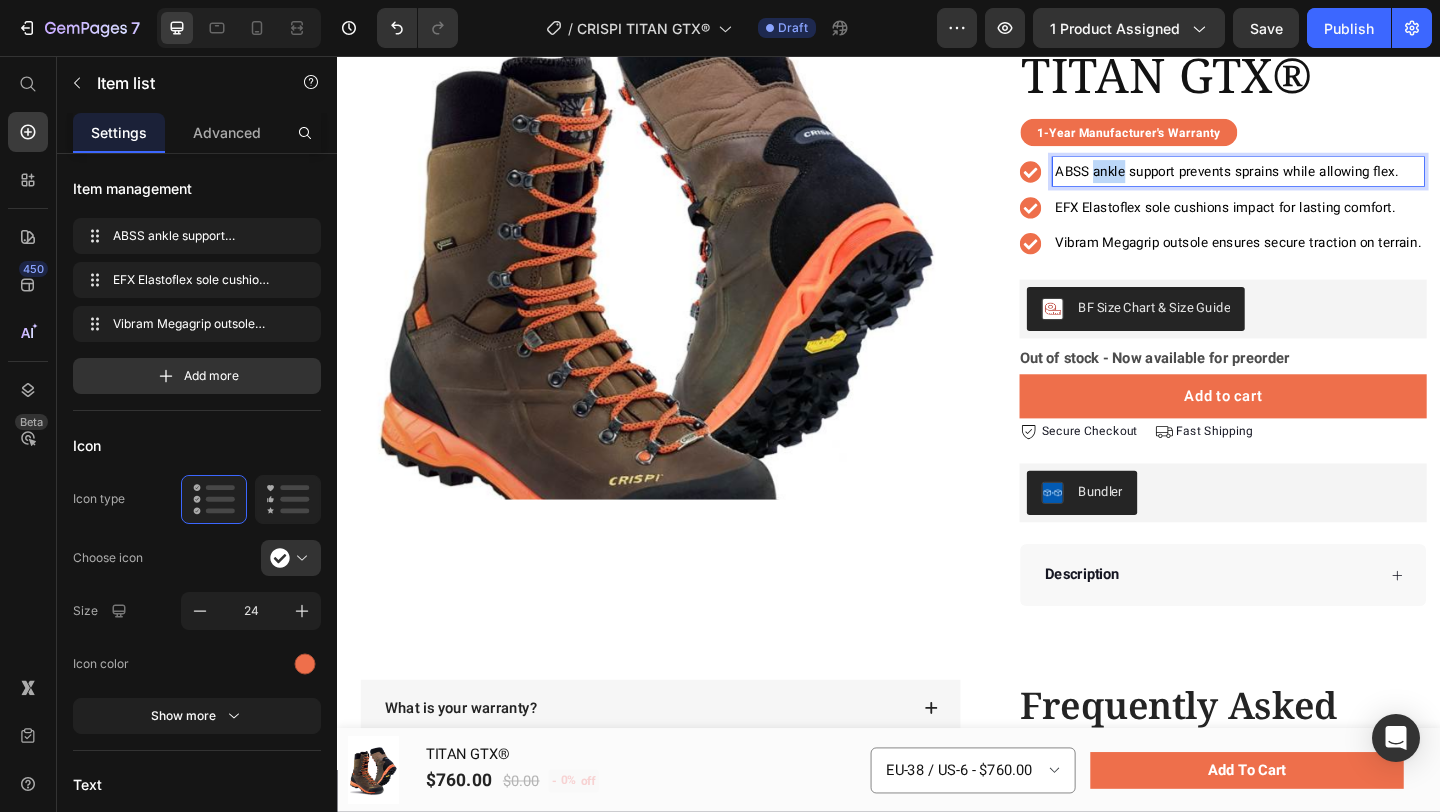 click on "ABSS ankle support prevents sprains while allowing flex." at bounding box center (1304, 181) 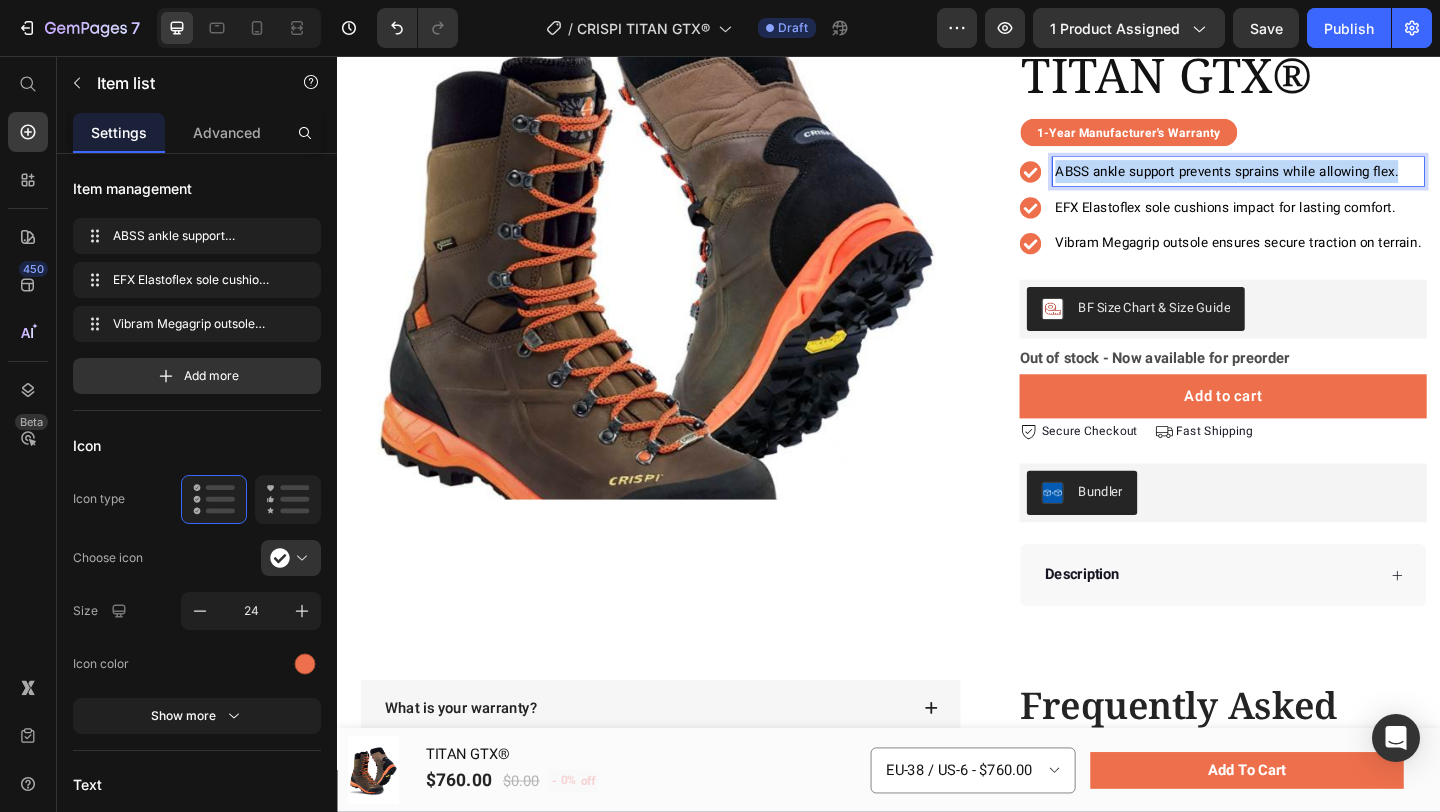 click on "ABSS ankle support prevents sprains while allowing flex." at bounding box center [1304, 181] 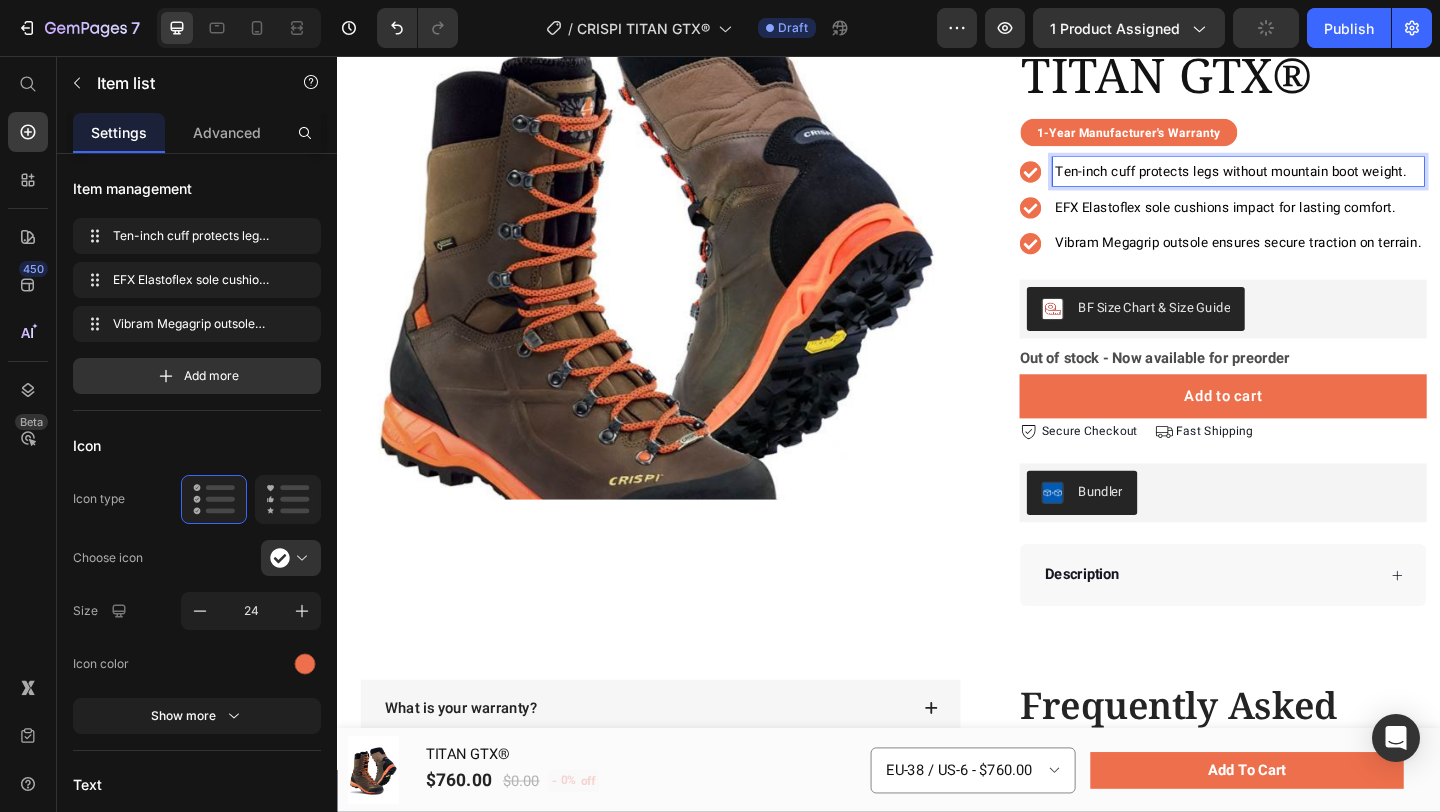 click on "EFX Elastoflex sole cushions impact for lasting comfort." at bounding box center [1317, 220] 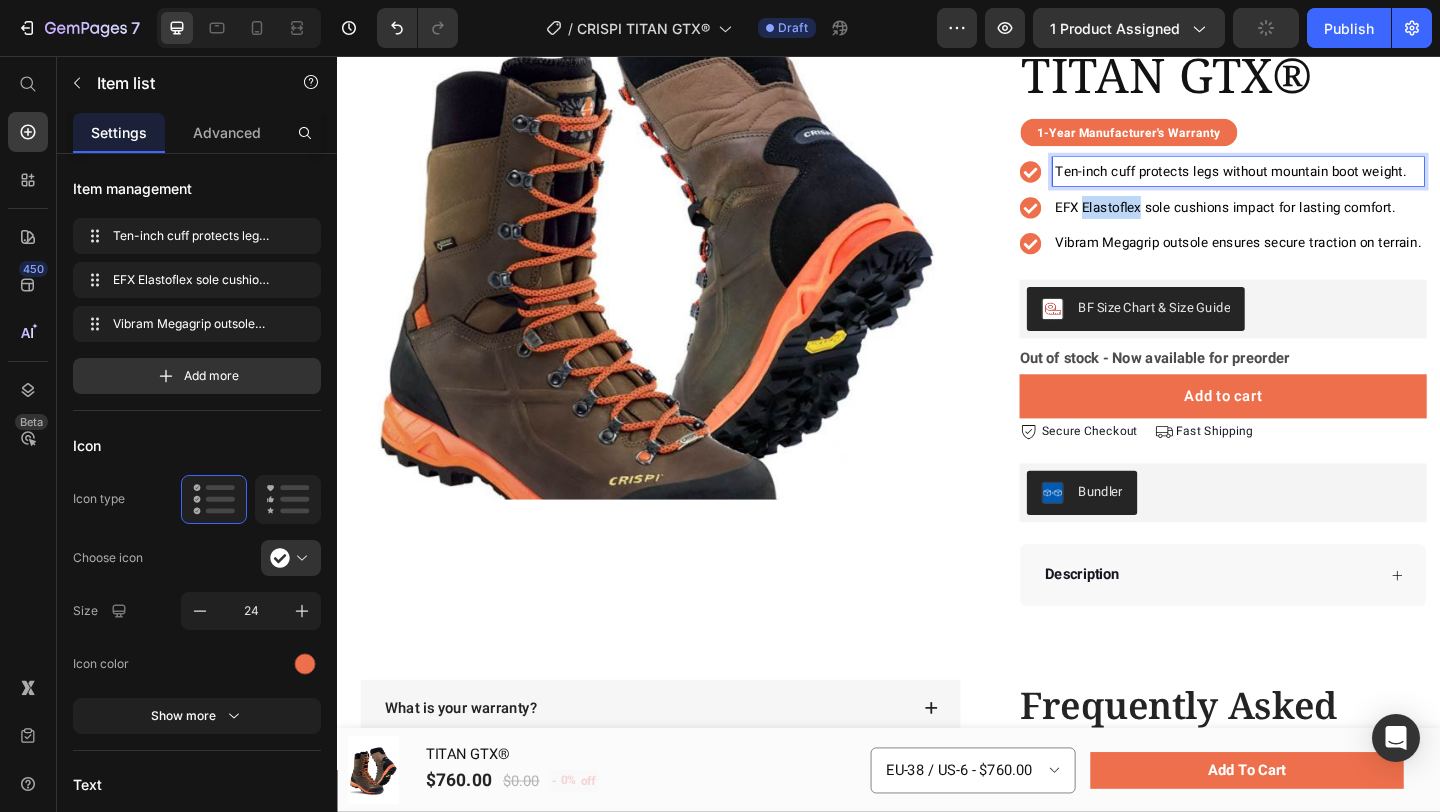 click on "EFX Elastoflex sole cushions impact for lasting comfort." at bounding box center [1317, 220] 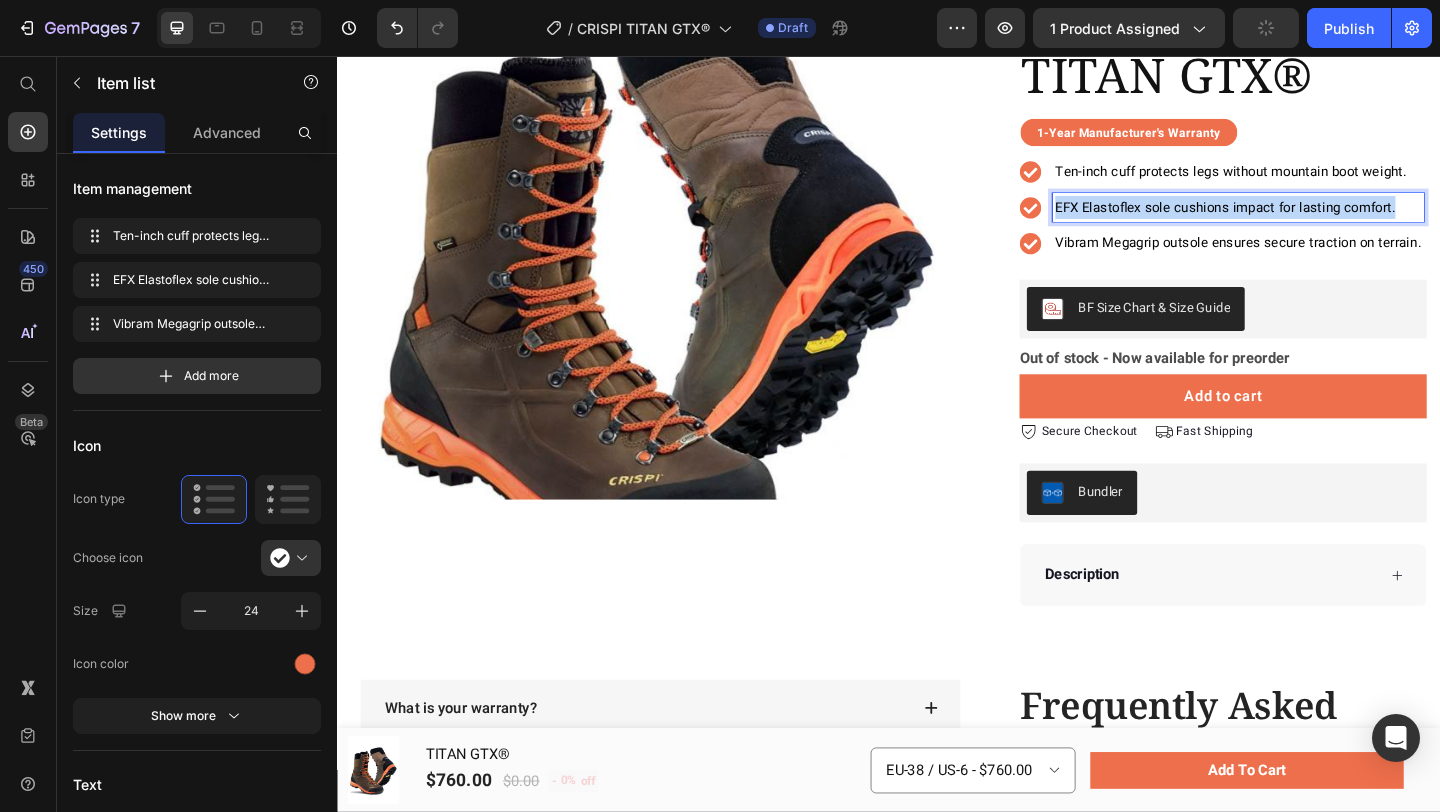 click on "EFX Elastoflex sole cushions impact for lasting comfort." at bounding box center (1317, 220) 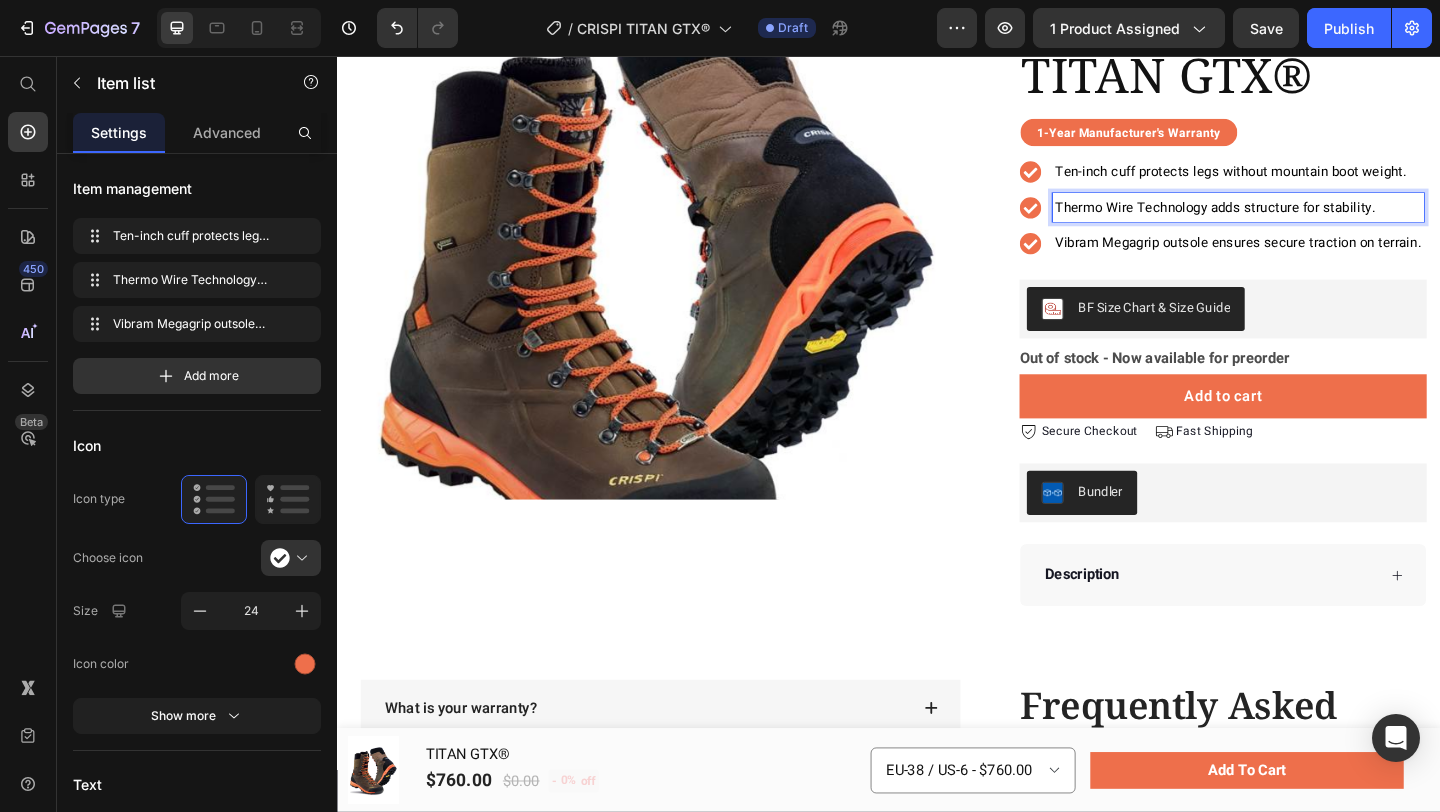 click on "Vibram Megagrip outsole ensures secure traction on terrain." at bounding box center [1317, 259] 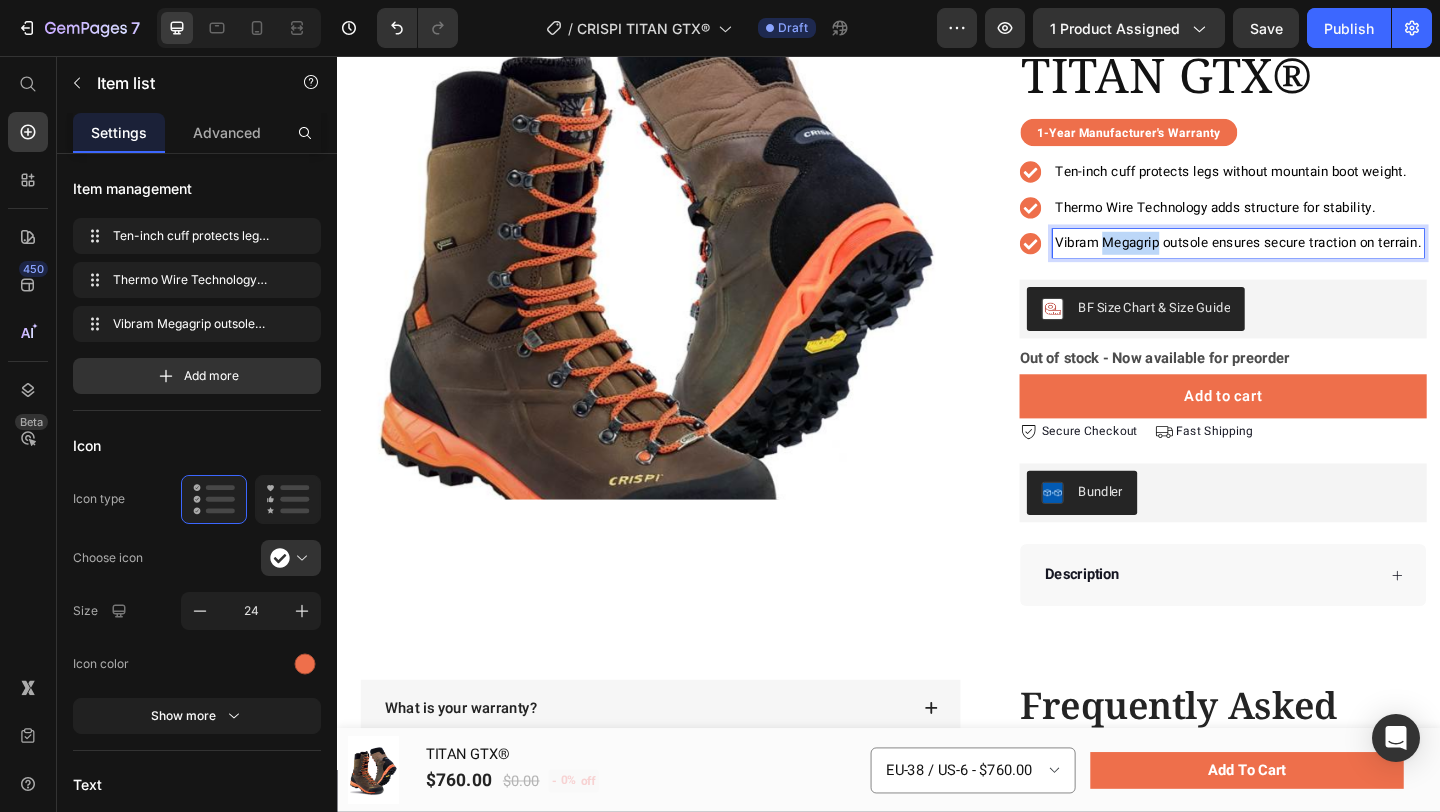 click on "Vibram Megagrip outsole ensures secure traction on terrain." at bounding box center [1317, 259] 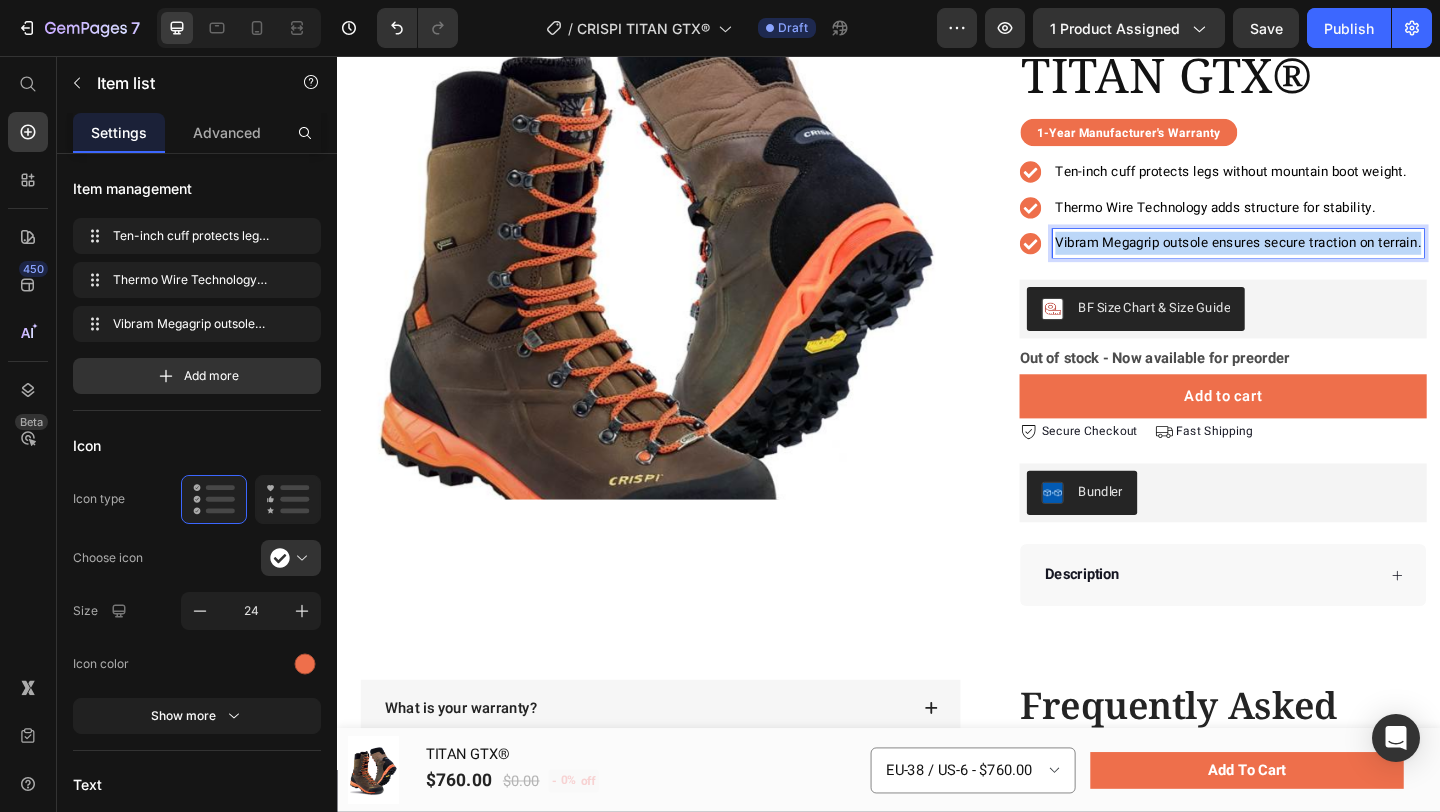 click on "Vibram Megagrip outsole ensures secure traction on terrain." at bounding box center (1317, 259) 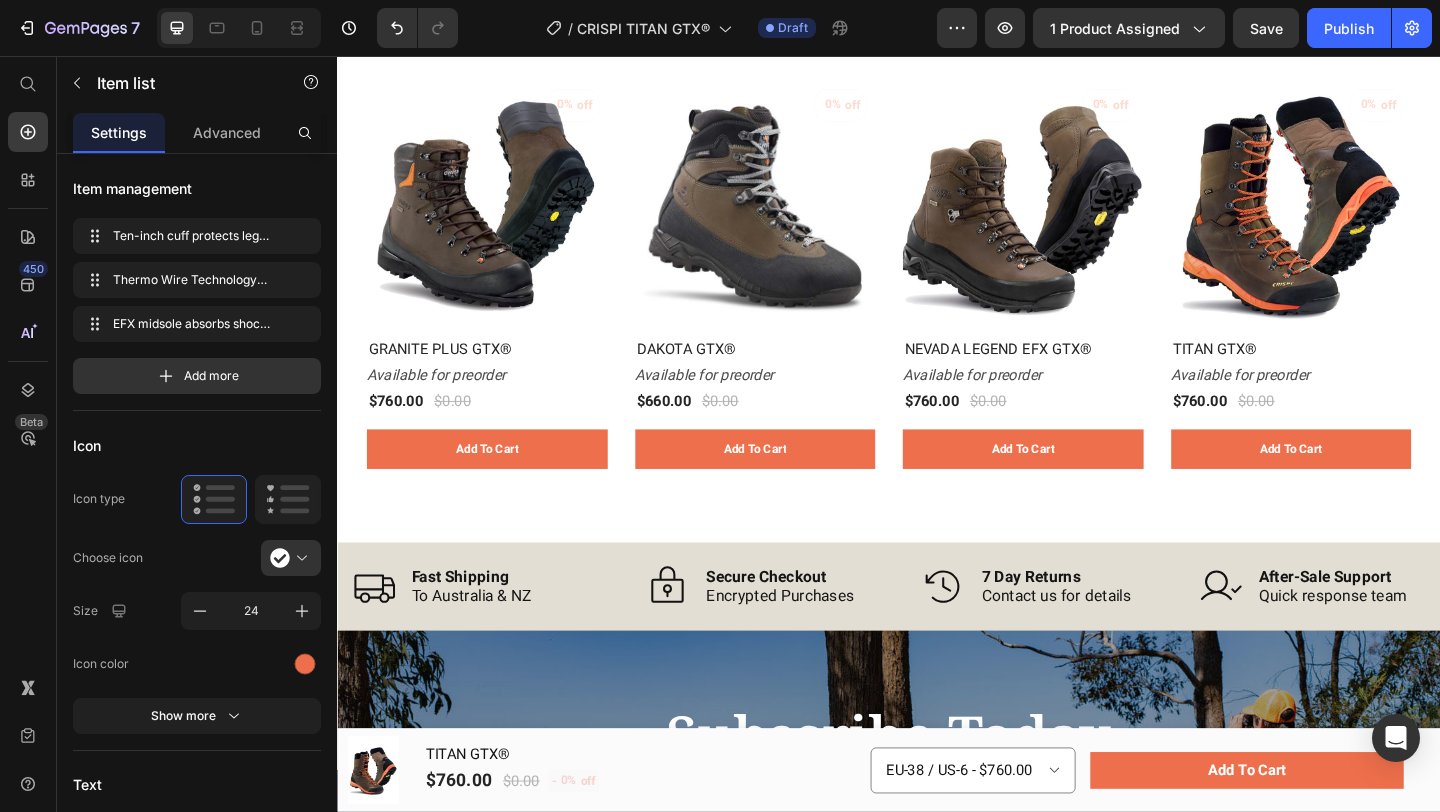scroll, scrollTop: 1403, scrollLeft: 0, axis: vertical 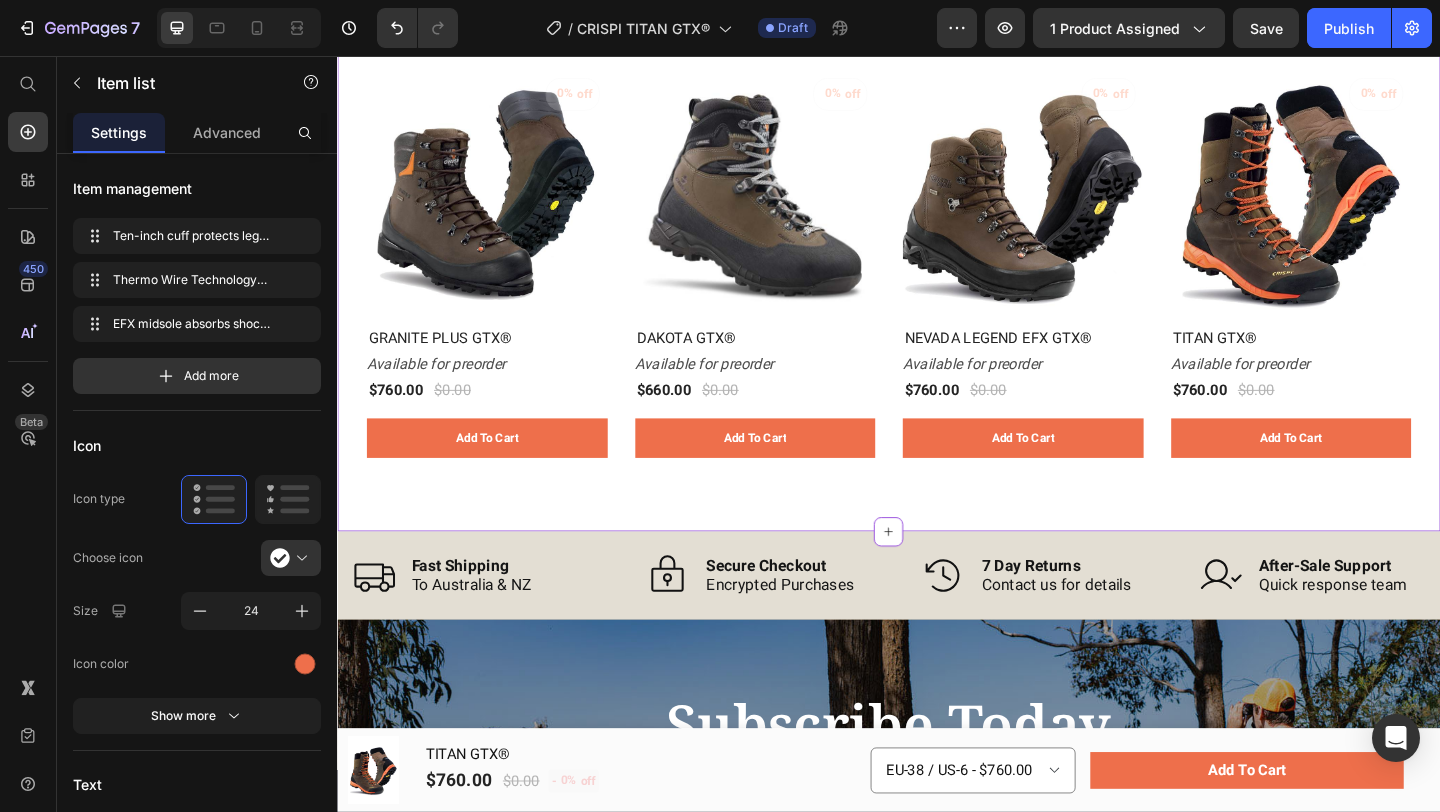 click on "0% off (P) Tag (P) Images Row GRANITE PLUS GTX® (P) Title Available for preorder Stock Counter $760.00 (P) Price $0.00 (P) Price Row add to cart (P) Cart Button Row 0% off (P) Tag (P) Images Row DAKOTA GTX® (P) Title Available for preorder Stock Counter $660.00 (P) Price $0.00 (P) Price Row add to cart (P) Cart Button Row 0% off (P) Tag (P) Images Row NEVADA LEGEND EFX GTX® (P) Title Available for preorder Stock Counter $760.00 (P) Price $0.00 (P) Price Row add to cart (P) Cart Button Row 0% off (P) Tag (P) Images Row TITAN GTX® (P) Title Available for preorder Stock Counter $760.00 (P) Price $0.00 (P) Price Row add to cart (P) Cart Button Row" at bounding box center [937, 282] 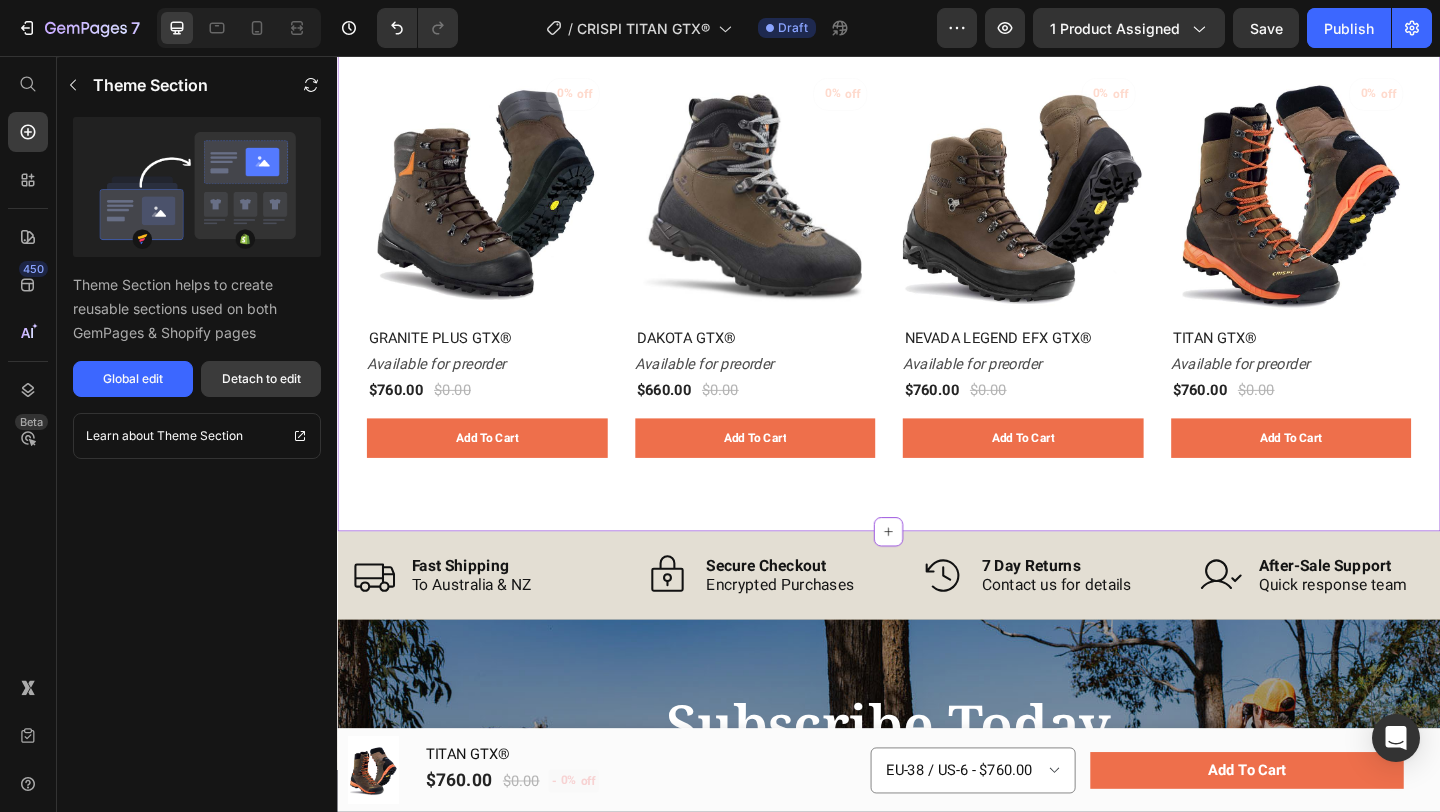 click on "Detach to edit" at bounding box center [261, 379] 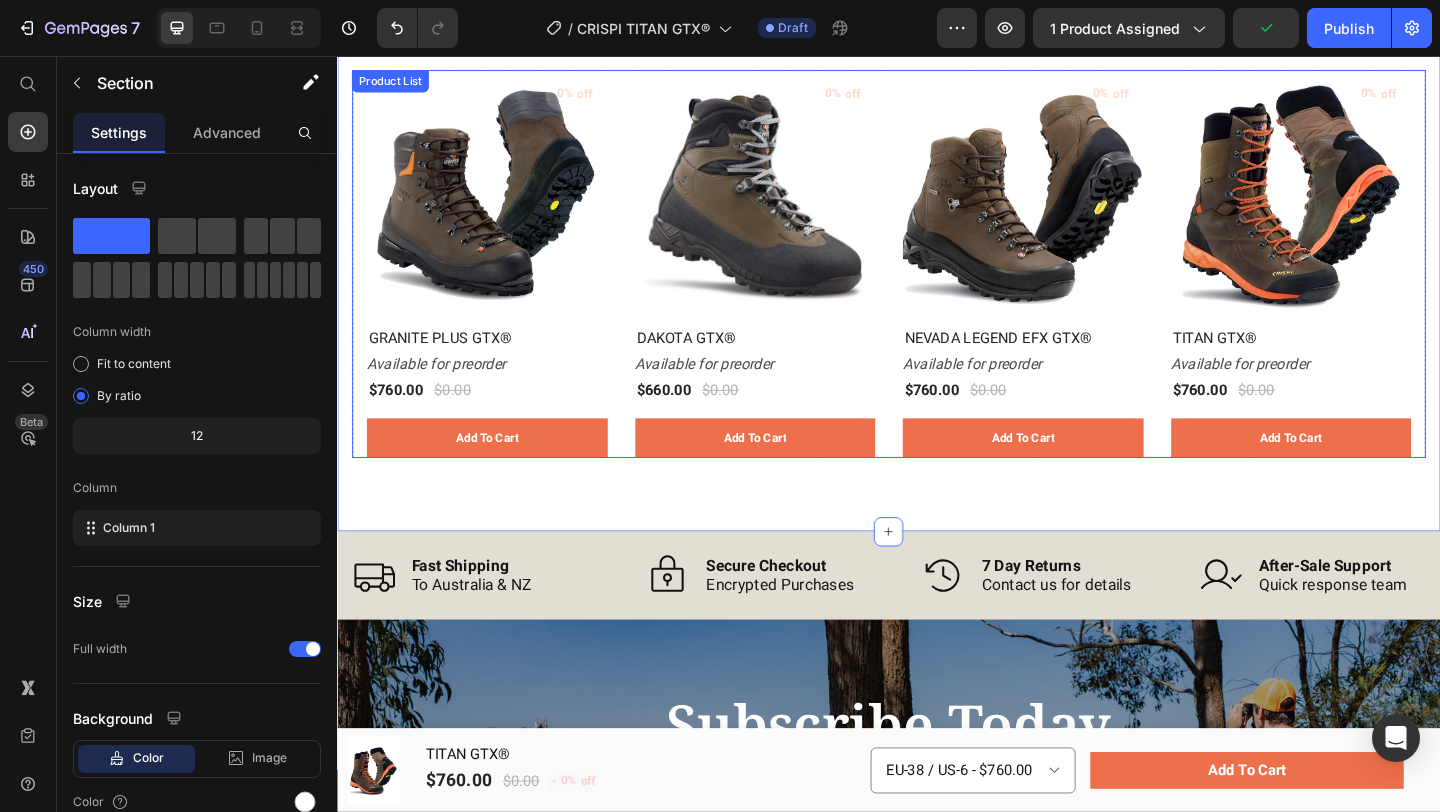 click on "0% off (P) Tag (P) Images Row GRANITE PLUS GTX® (P) Title Available for preorder Stock Counter $760.00 (P) Price $0.00 (P) Price Row add to cart (P) Cart Button Row 0% off (P) Tag (P) Images Row DAKOTA GTX® (P) Title Available for preorder Stock Counter $660.00 (P) Price $0.00 (P) Price Row add to cart (P) Cart Button Row 0% off (P) Tag (P) Images Row NEVADA LEGEND EFX GTX® (P) Title Available for preorder Stock Counter $760.00 (P) Price $0.00 (P) Price Row add to cart (P) Cart Button Row 0% off (P) Tag (P) Images Row TITAN GTX® (P) Title Available for preorder Stock Counter $760.00 (P) Price $0.00 (P) Price Row add to cart (P) Cart Button Row" at bounding box center [937, 282] 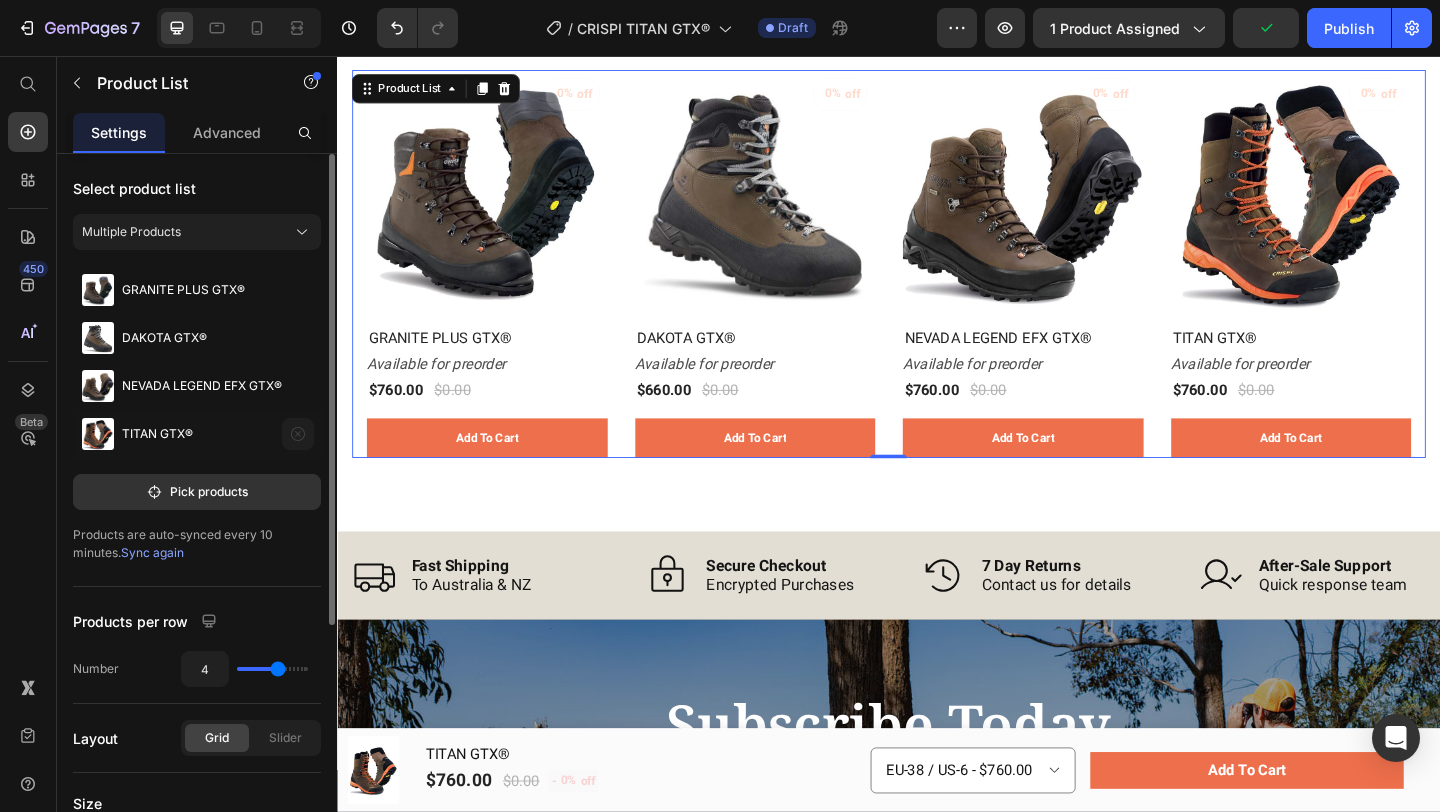 click 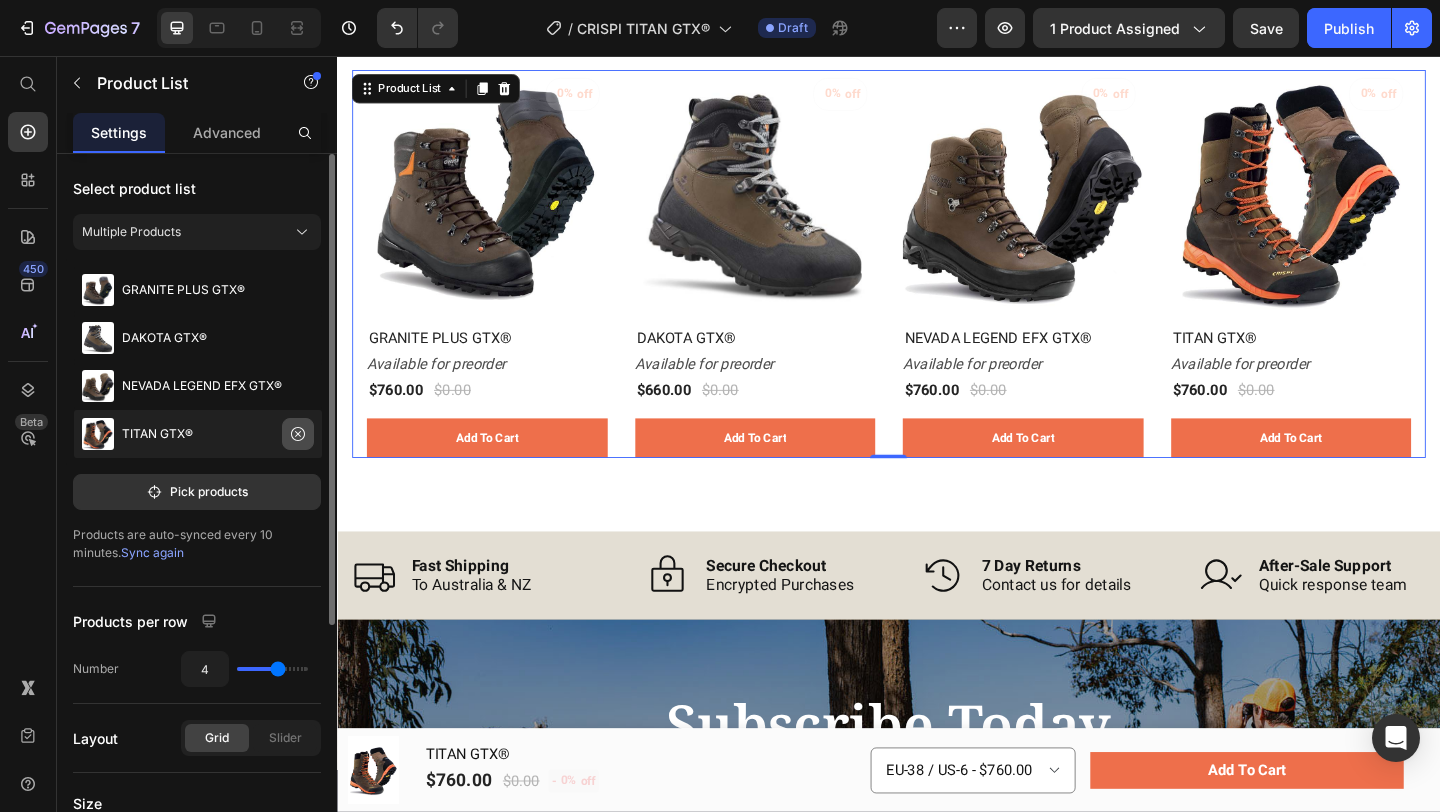 click 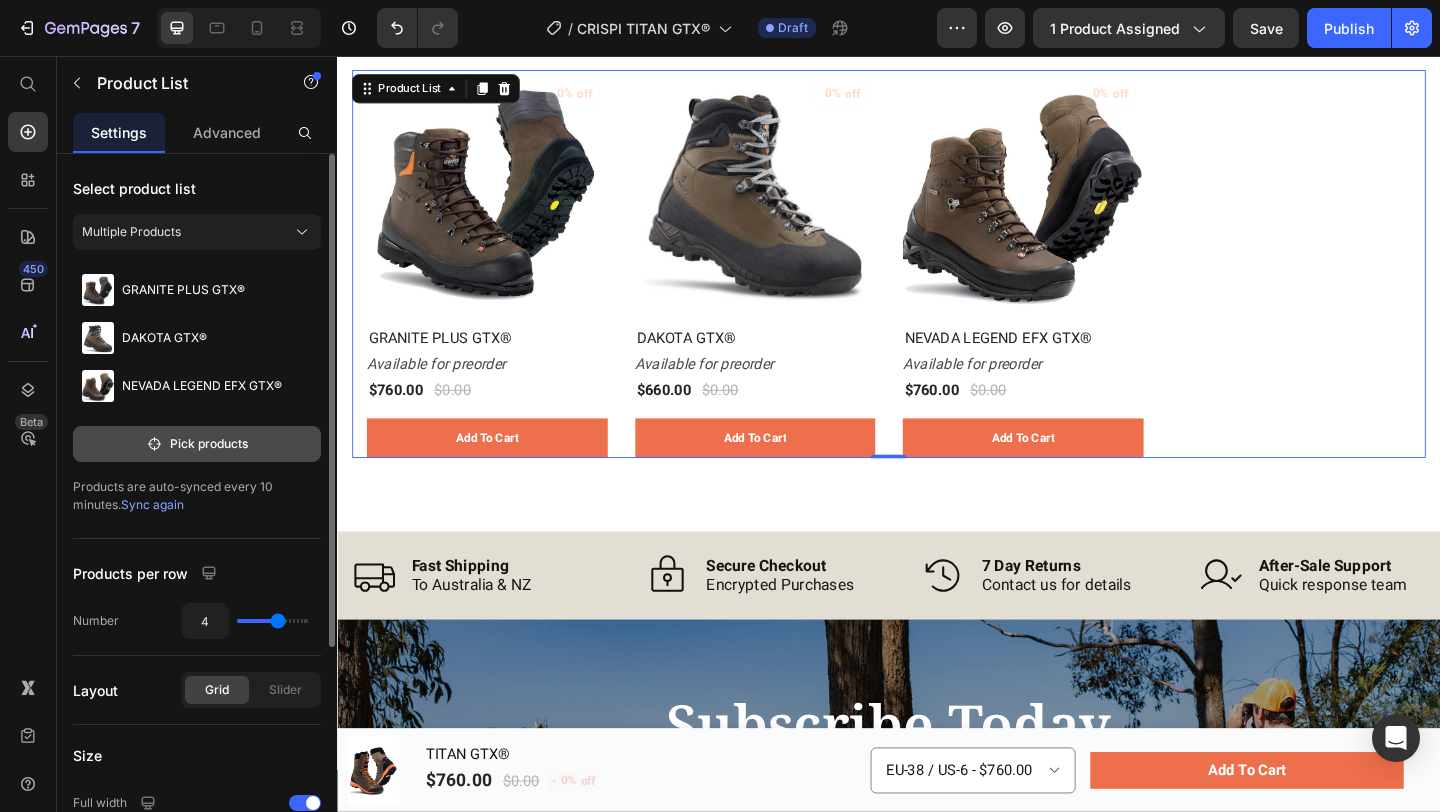 click on "Pick products" at bounding box center (197, 444) 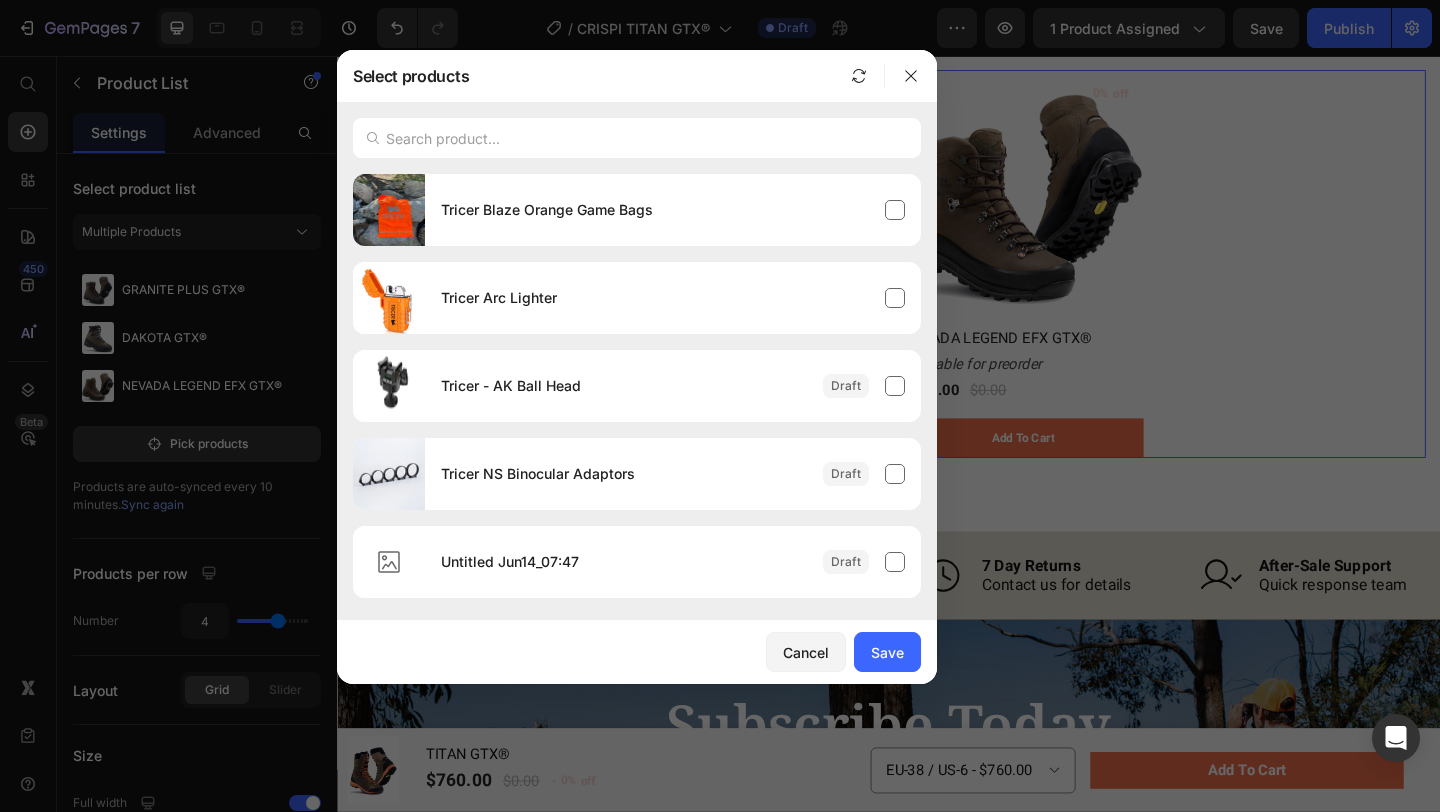 click at bounding box center [637, 138] 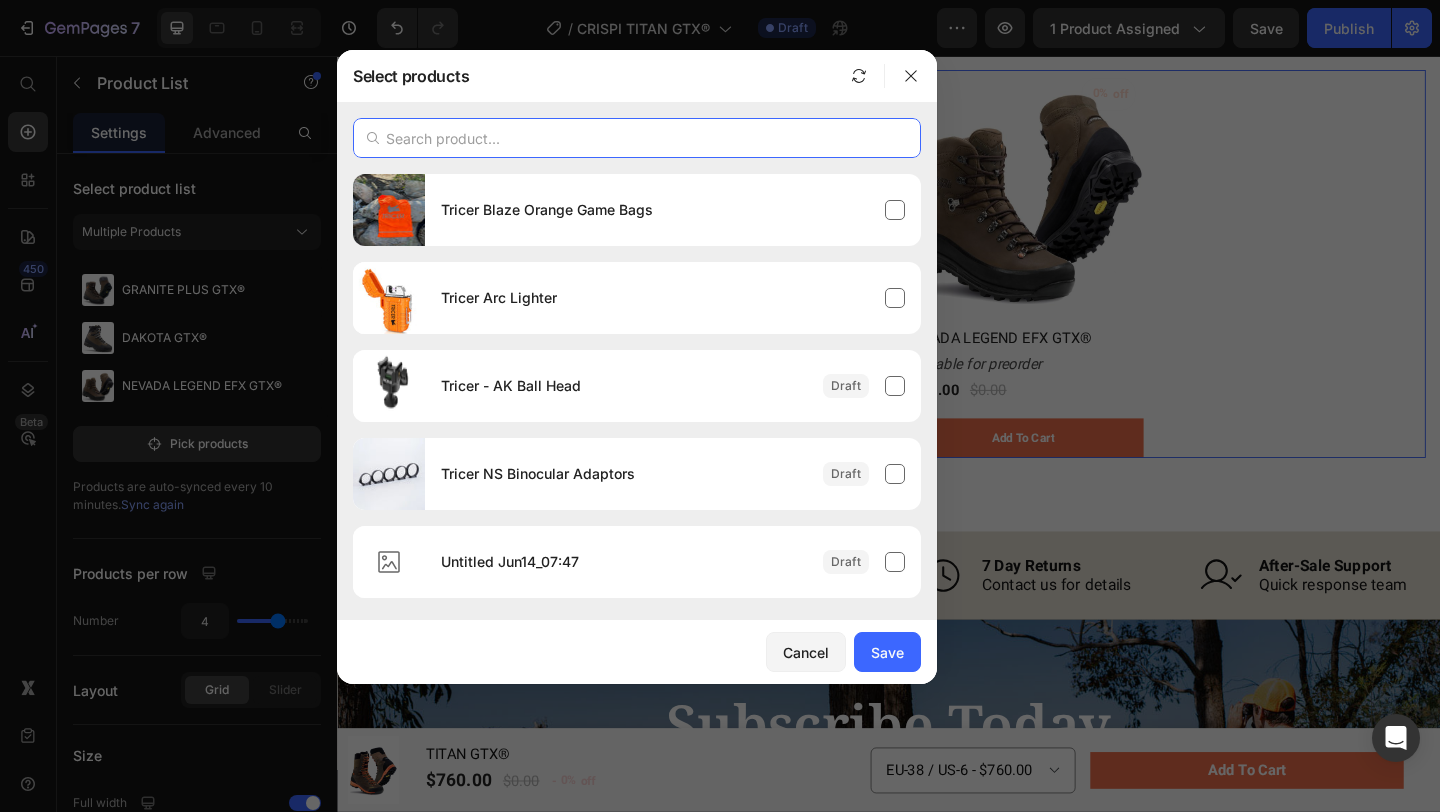 click at bounding box center [637, 138] 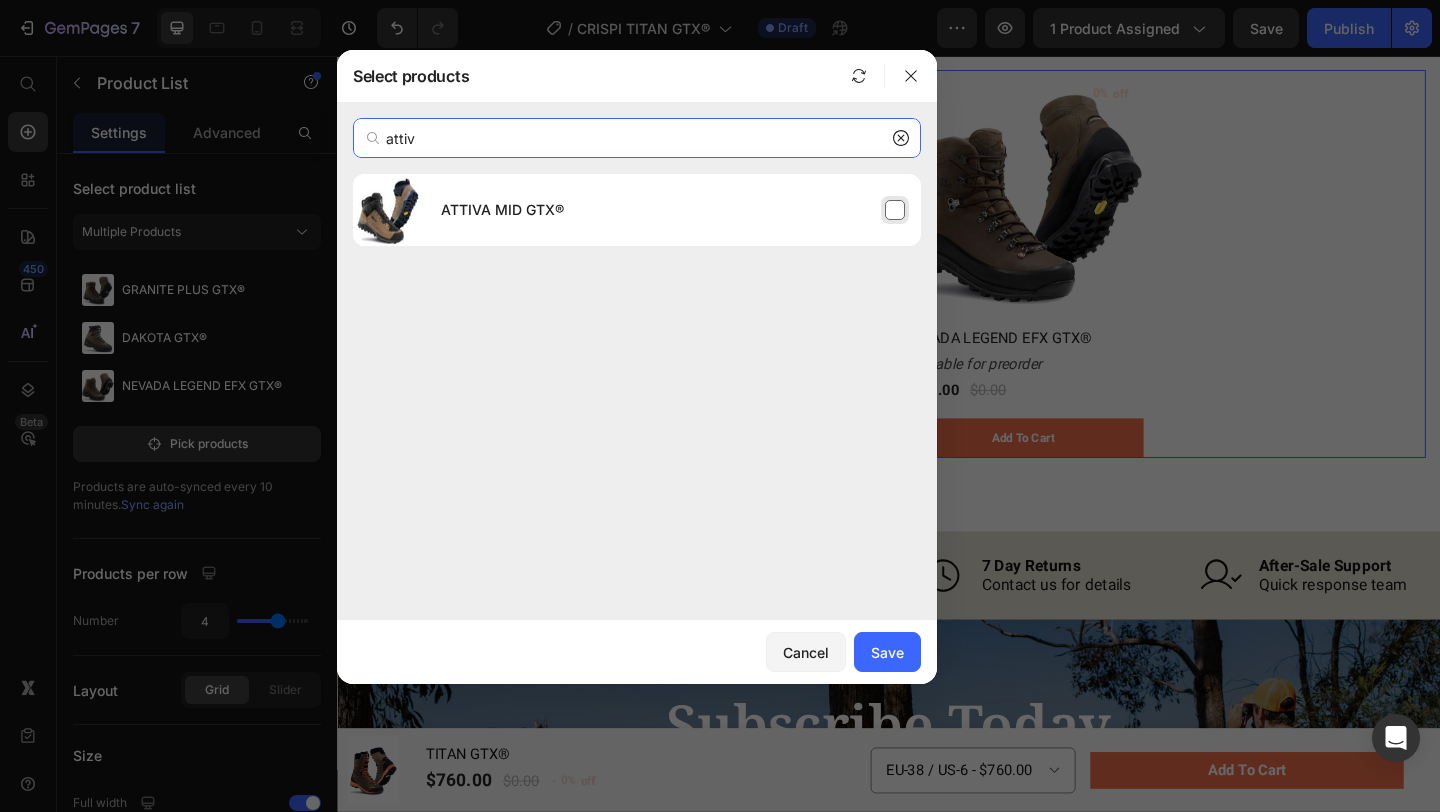 type on "attiv" 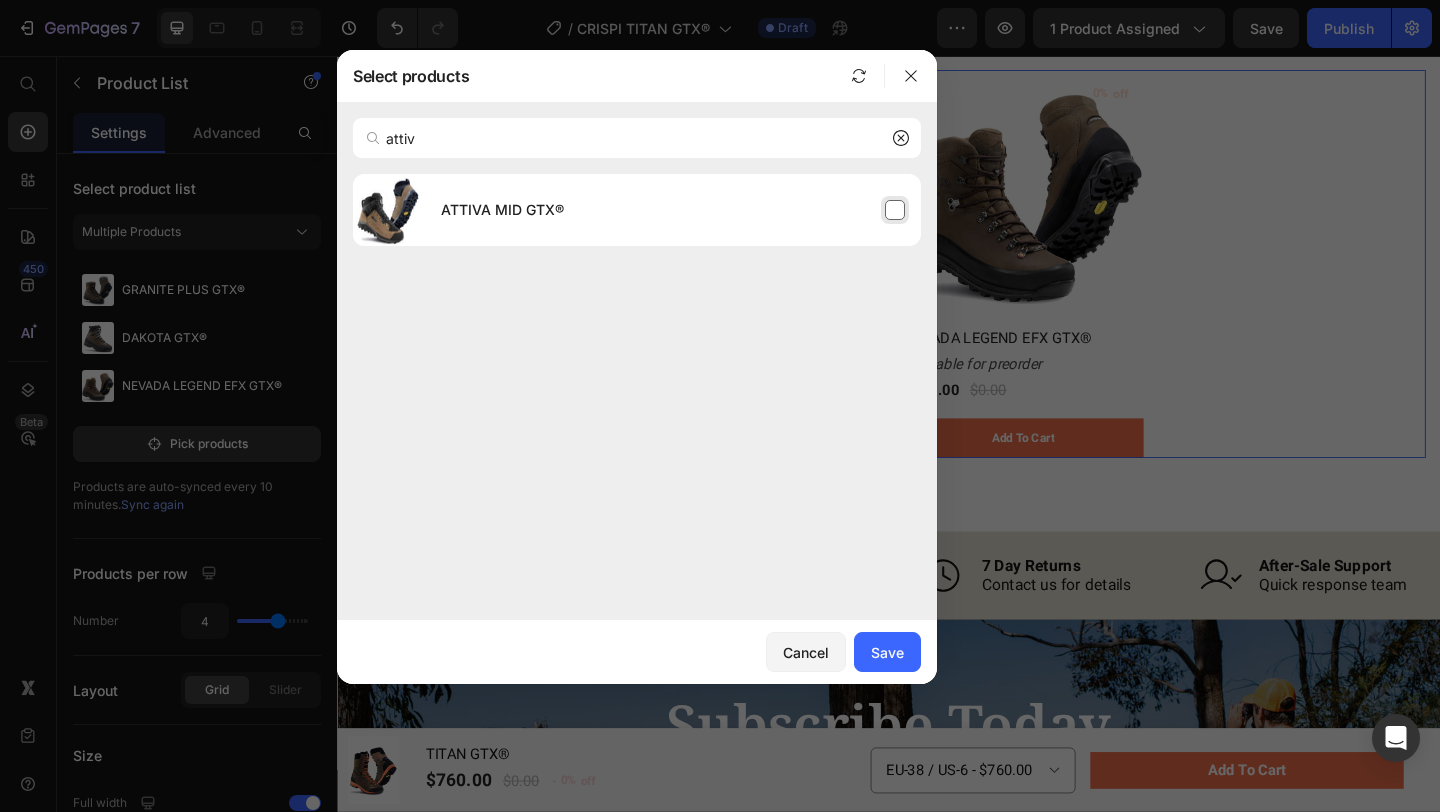 click on "ATTIVA MID GTX®" 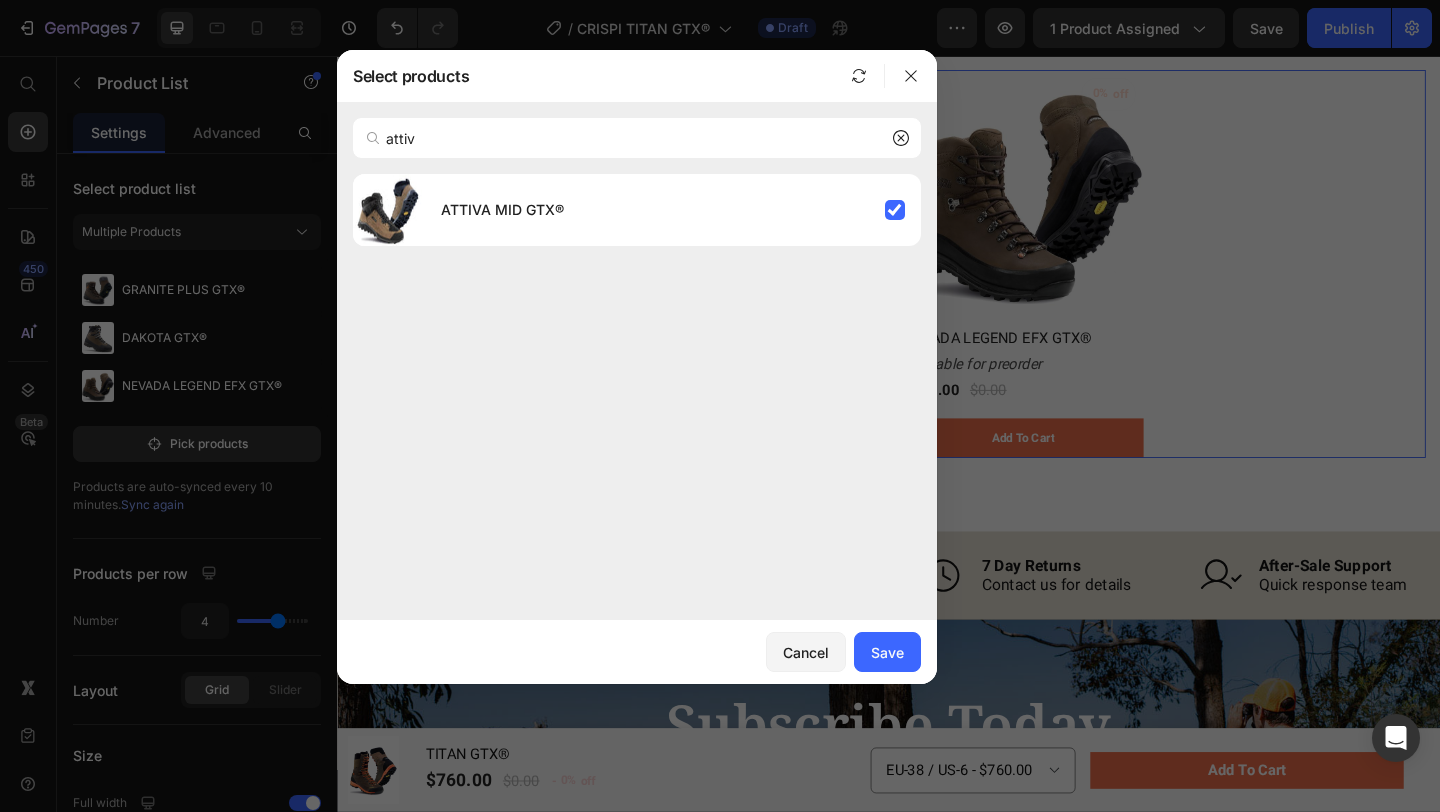 click on "Cancel Save" at bounding box center (637, 652) 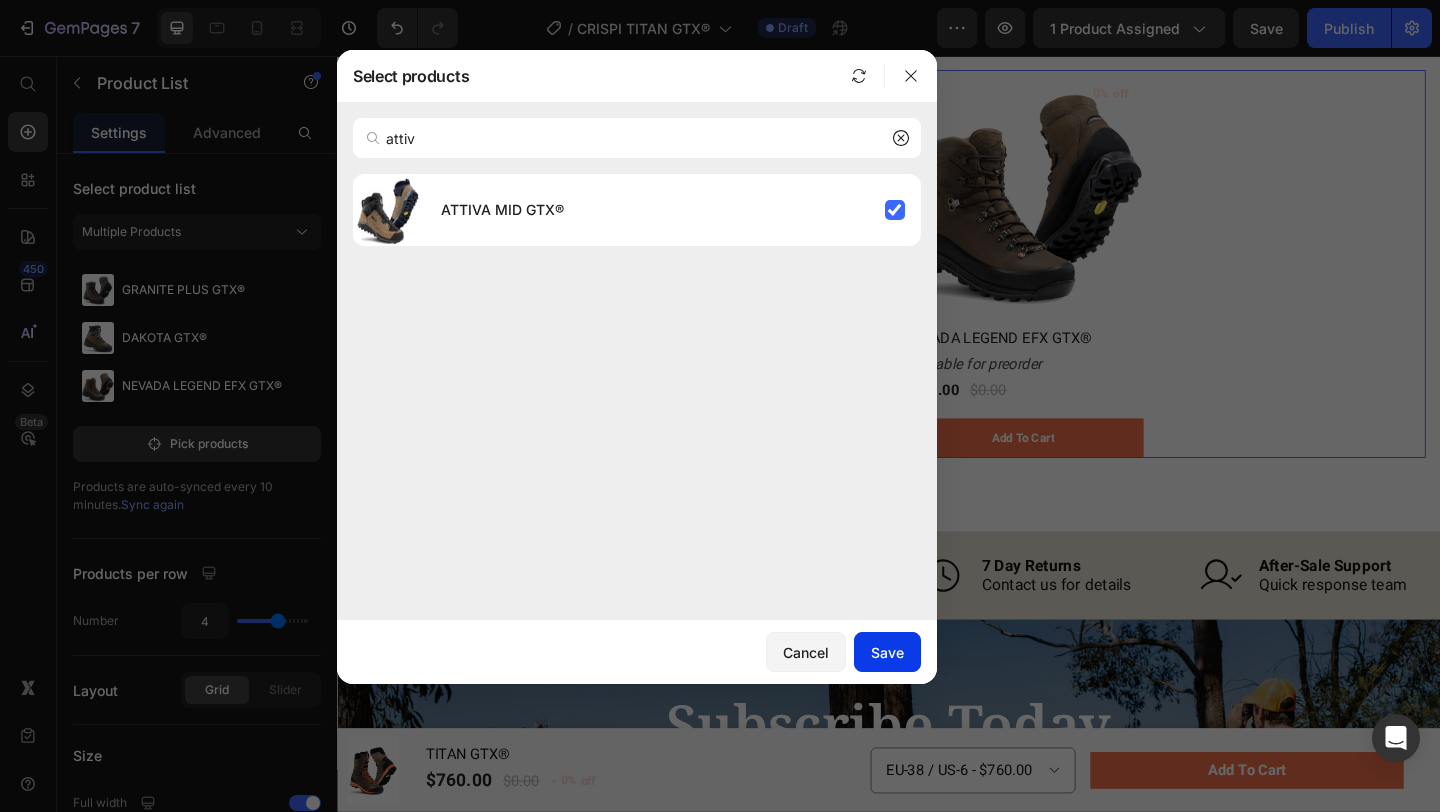 click on "Save" at bounding box center (887, 652) 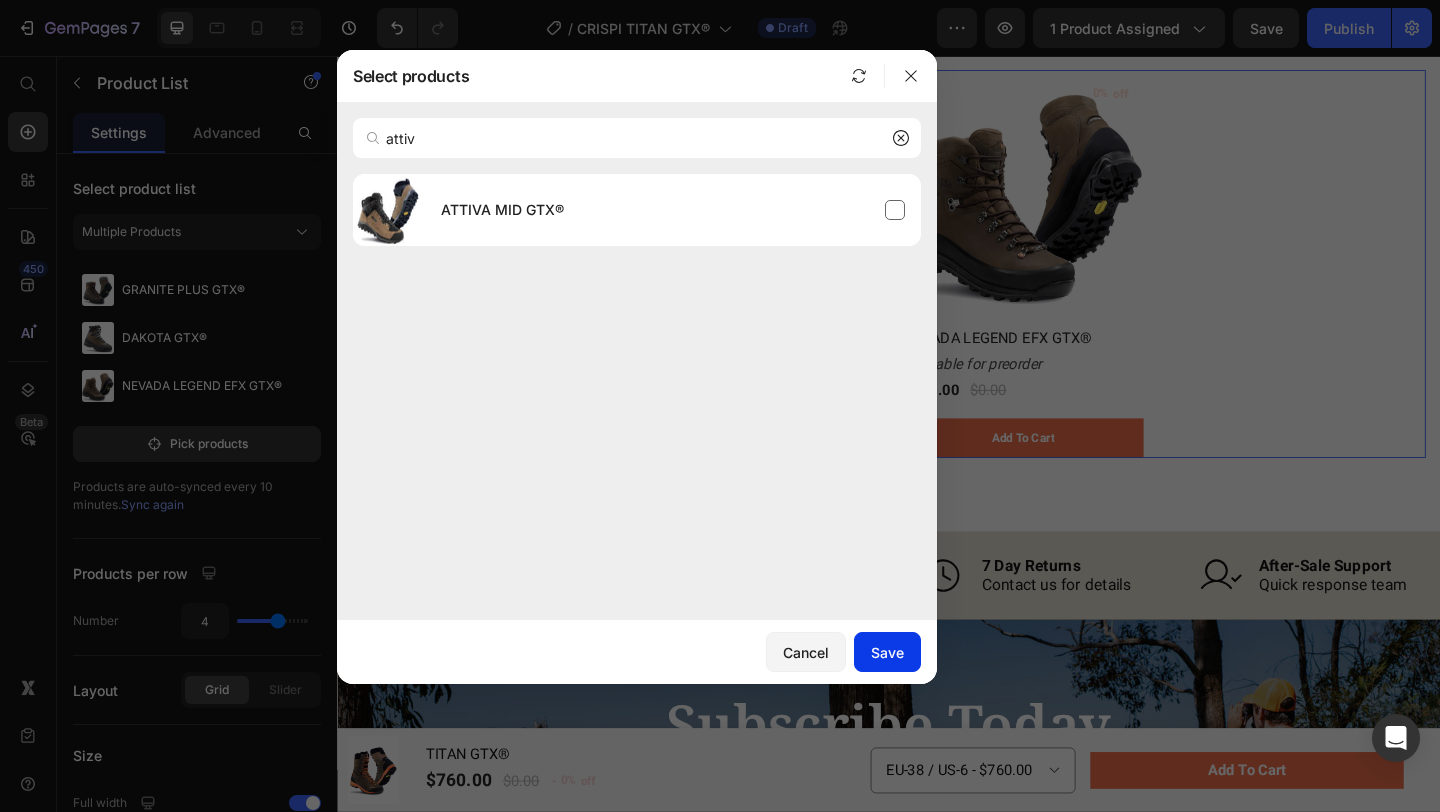 type 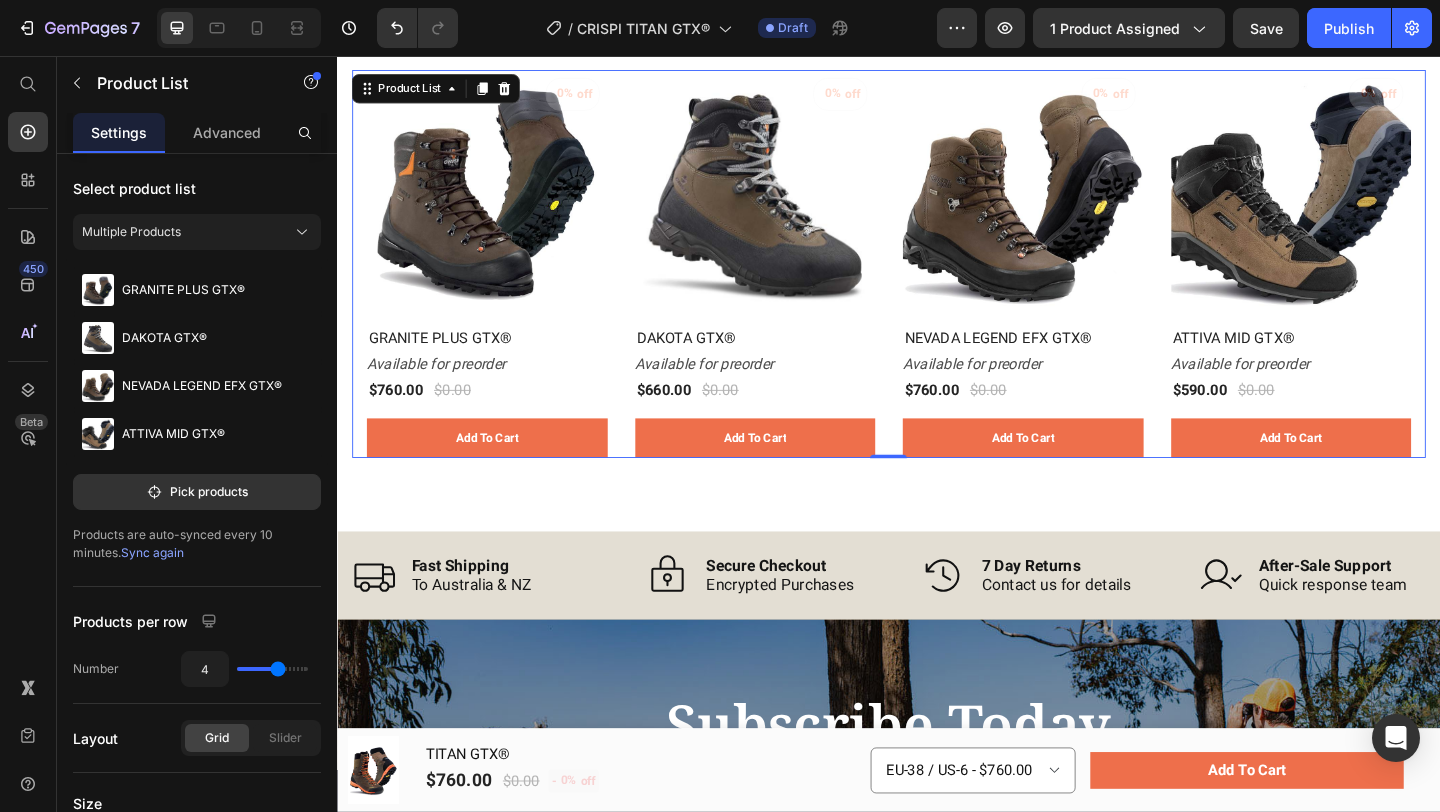 click on "Save" at bounding box center [1266, 28] 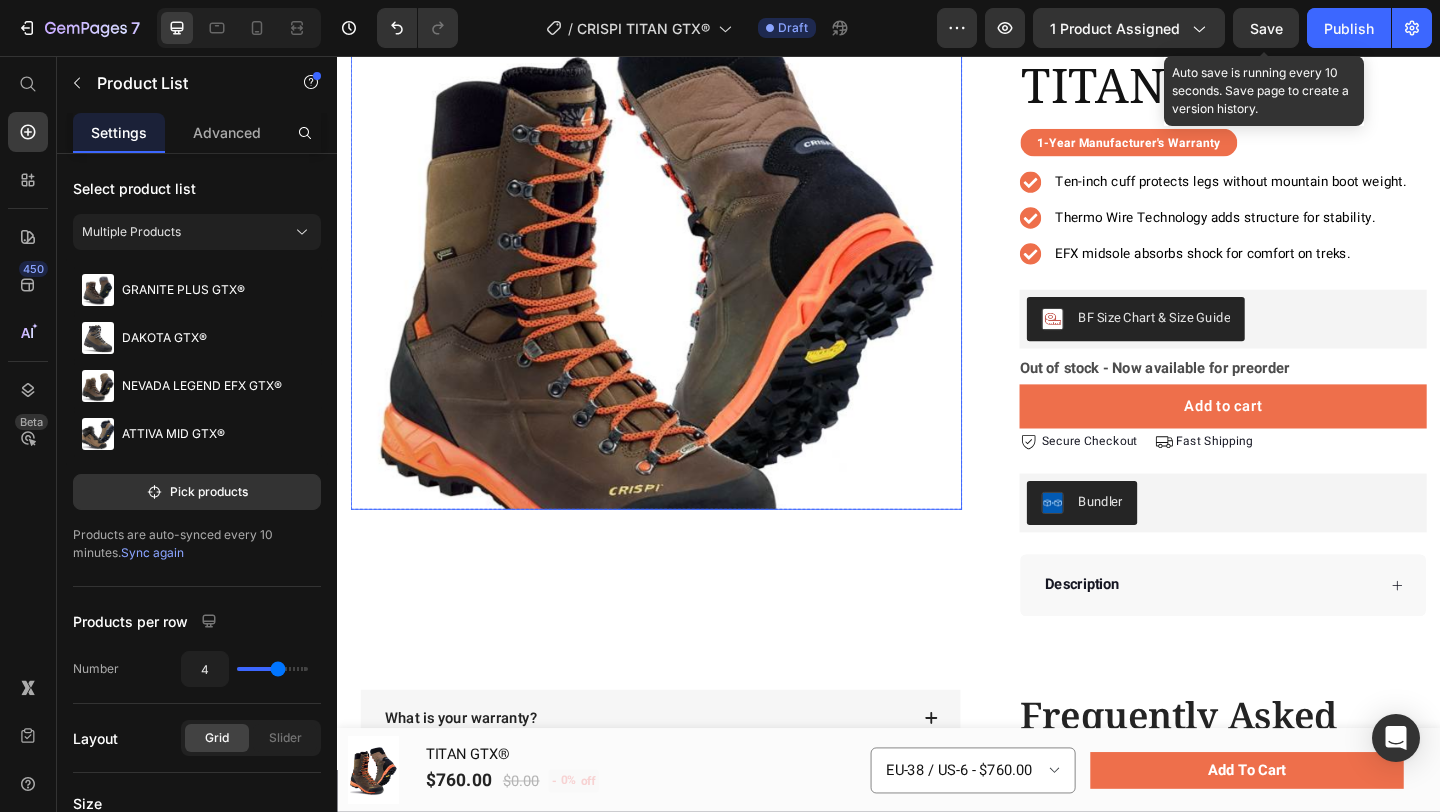 scroll, scrollTop: 0, scrollLeft: 0, axis: both 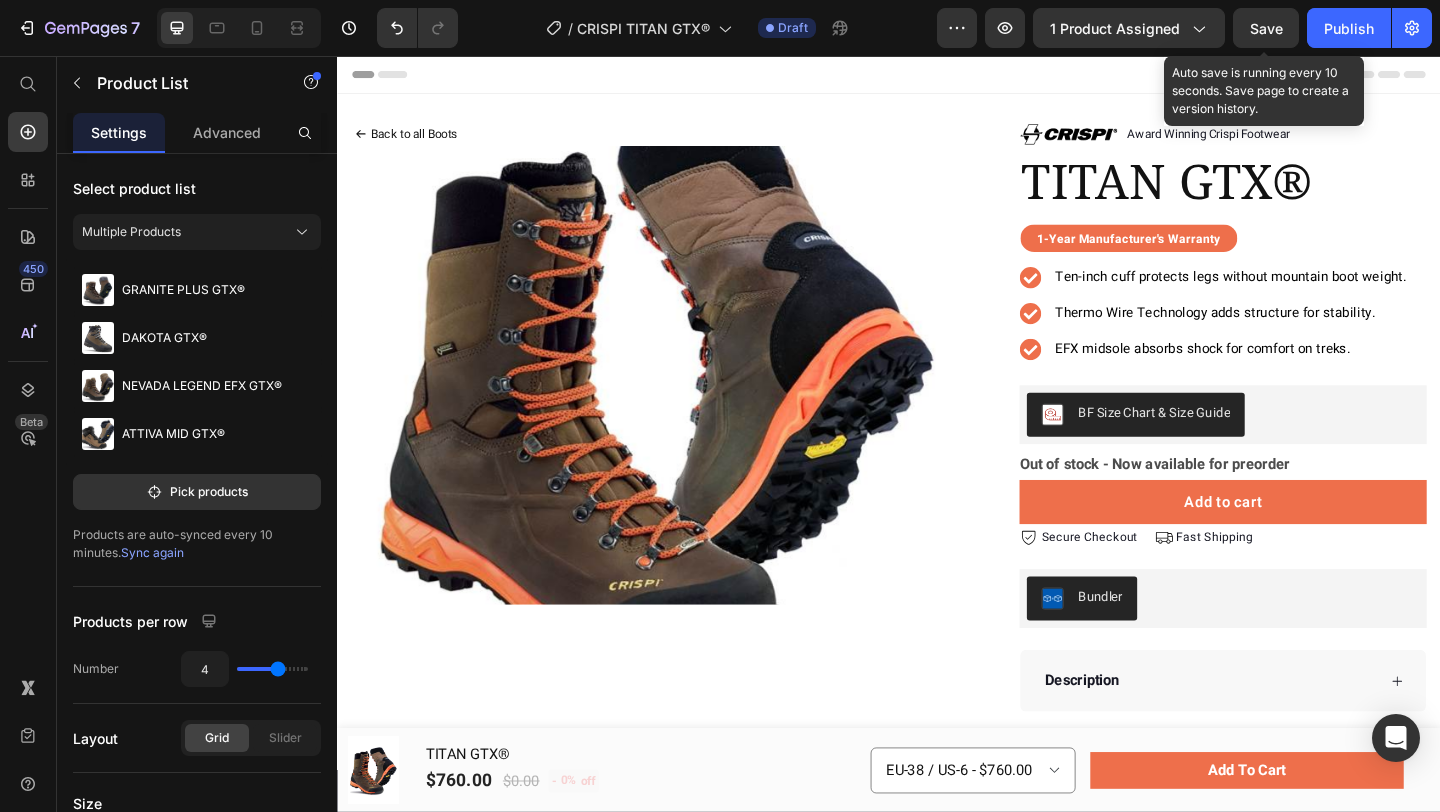 click 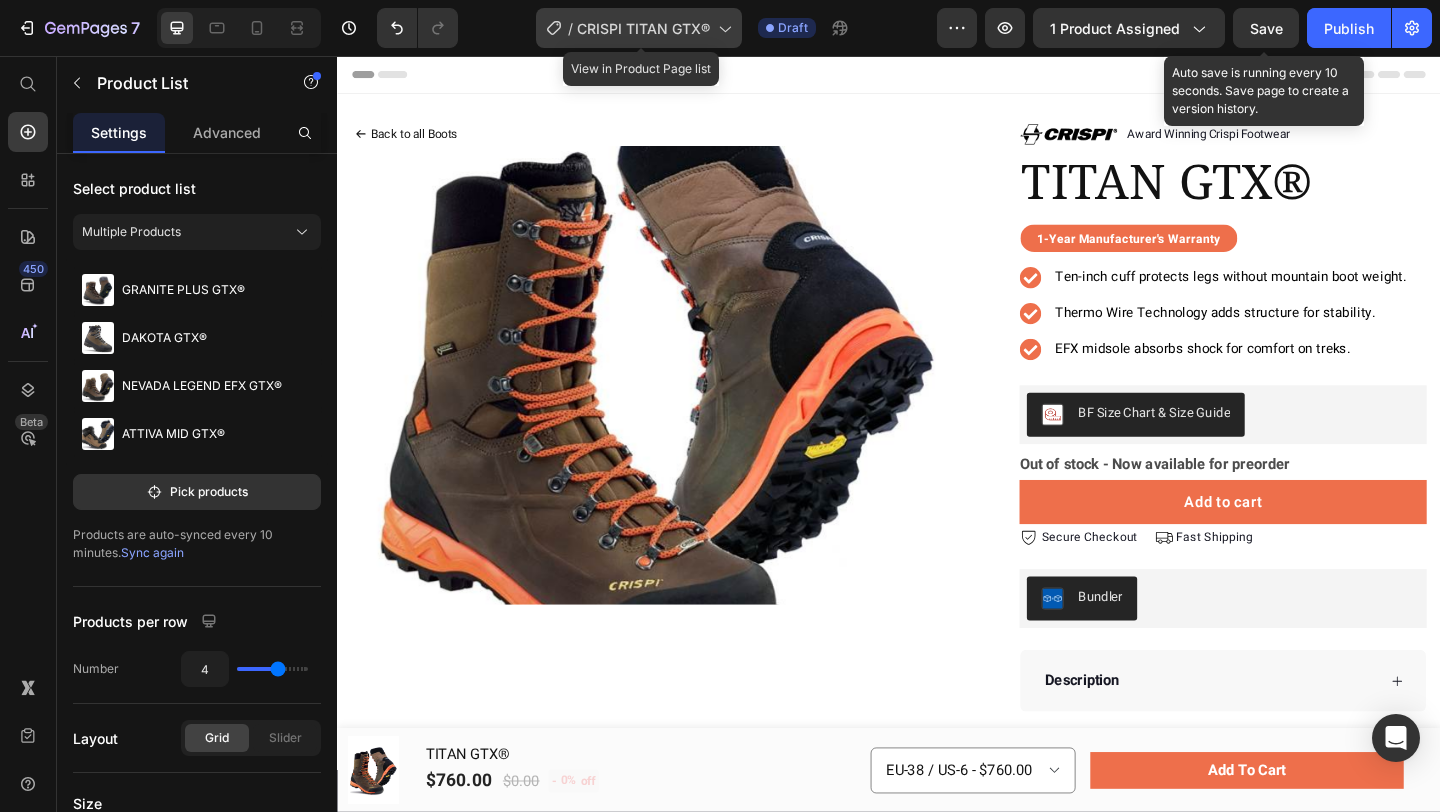 click 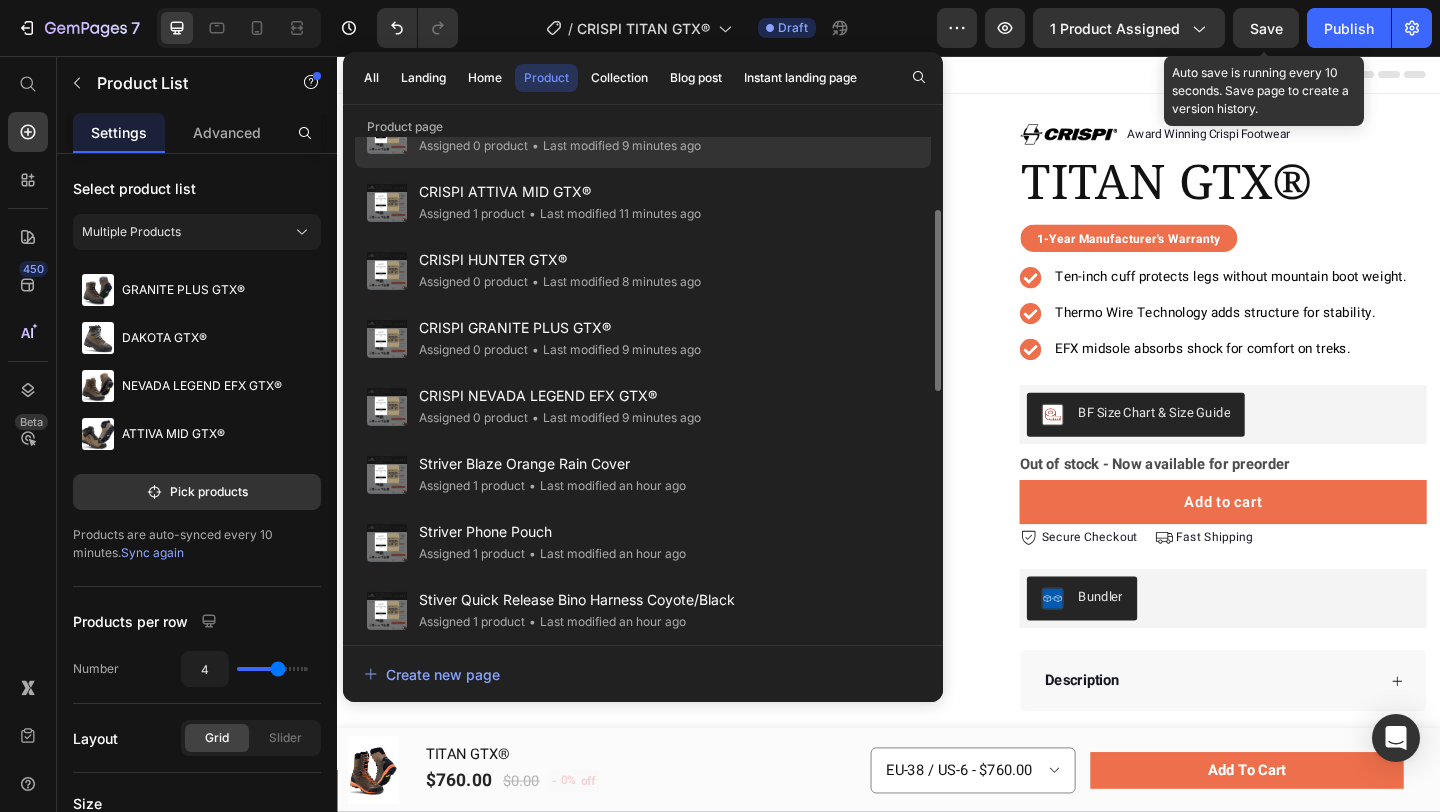 scroll, scrollTop: 257, scrollLeft: 0, axis: vertical 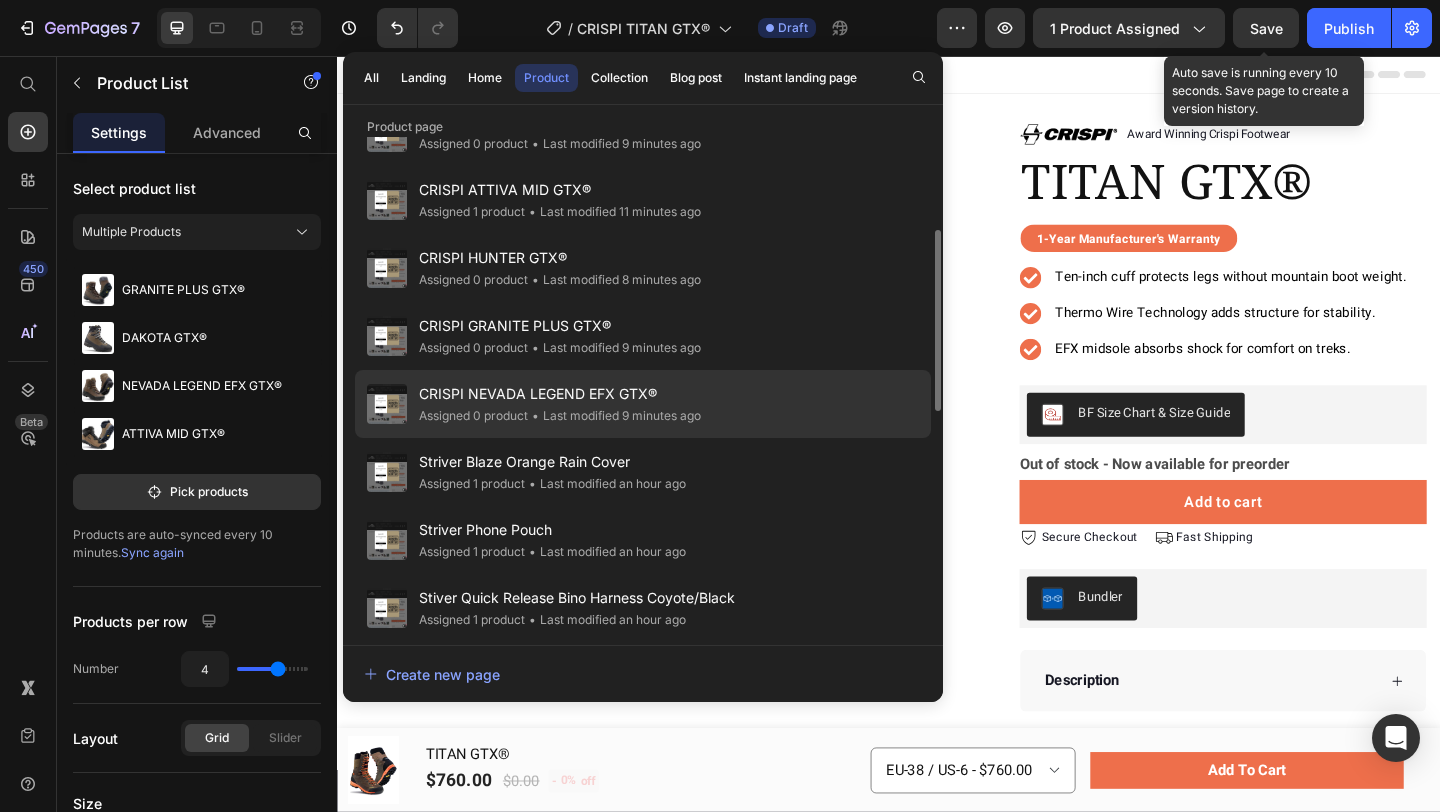 click on "CRISPI NEVADA LEGEND EFX GTX® Assigned 0 product • Last modified 9 minutes ago" 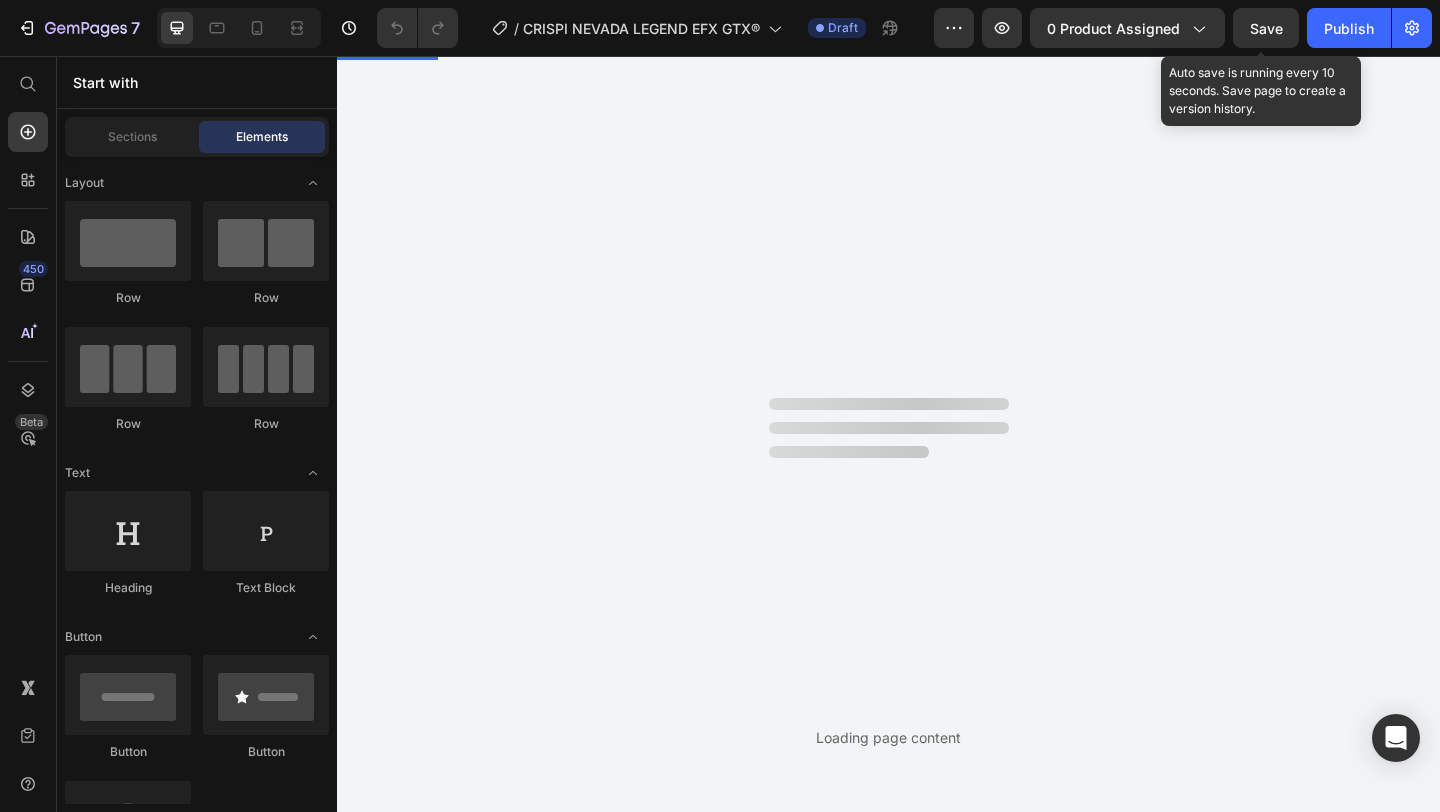 scroll, scrollTop: 0, scrollLeft: 0, axis: both 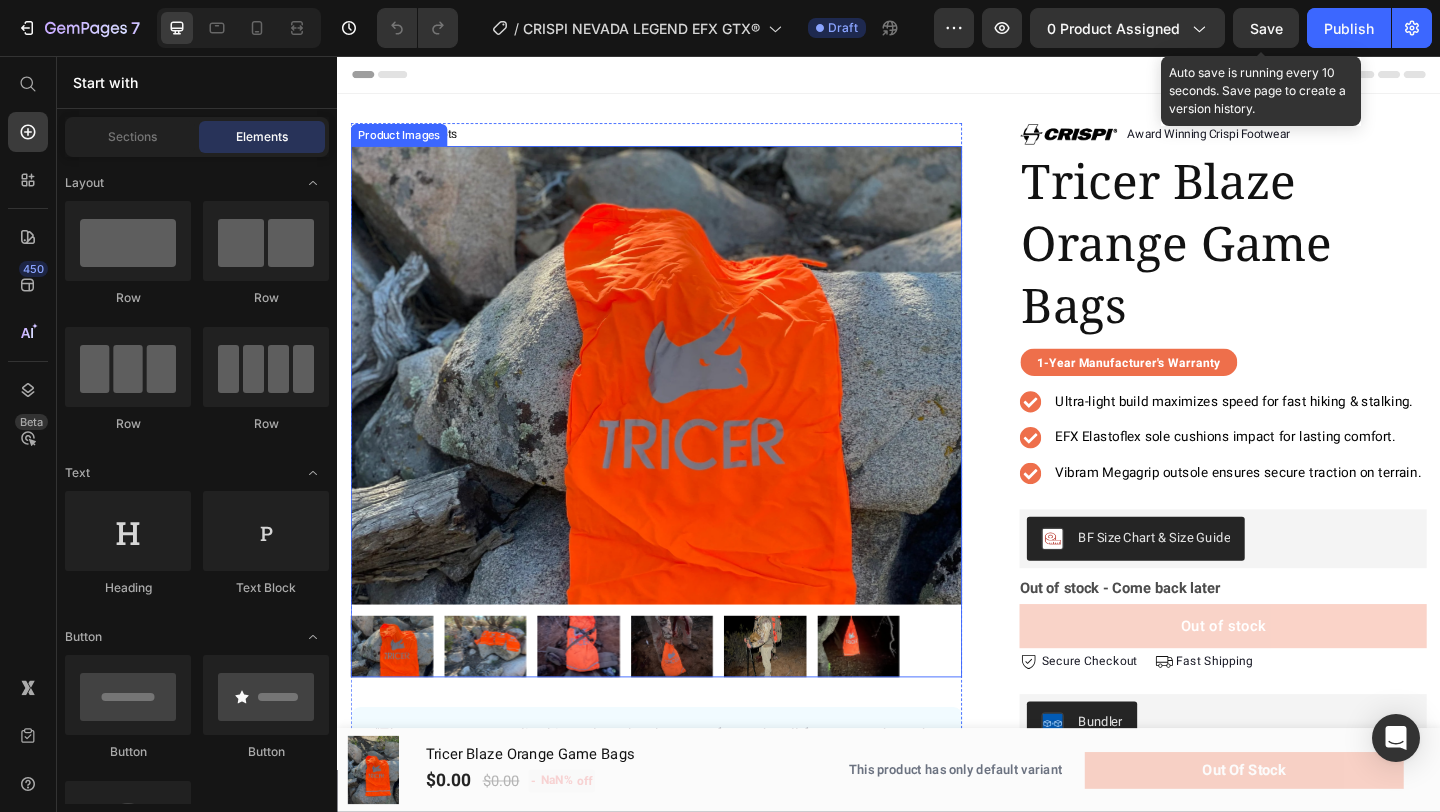 click on "Back to all Boots Button Product Images "These are great quality binoculars that have performed well for my needs and are excellent value for money. These days, however, if I was buying again, I'd think twice about an American made product" Text block -Jane Text block
Verified buyer Item list Row Row Row Image Award Winning Crispi Footwear Text block Row Tricer Blaze Orange Game Bags Product Title 1-Year Manufacturer's Warranty Text block Row Row Ultra-light build maximizes speed for fast hiking & stalking. EFX Elastoflex sole cushions impact for lasting comfort. Vibram Megagrip outsole ensures secure traction on terrain. Item list BF Size Chart & Size Guide BF Size Chart & Size Guide Out of stock - Come back later Stock Counter Out of stock Product Cart Button
Icon Secure Checkout Text block Row
Icon Fast Shipping Text block Row Row Bundler Bundler
Description Accordion Row Product" at bounding box center [937, 512] 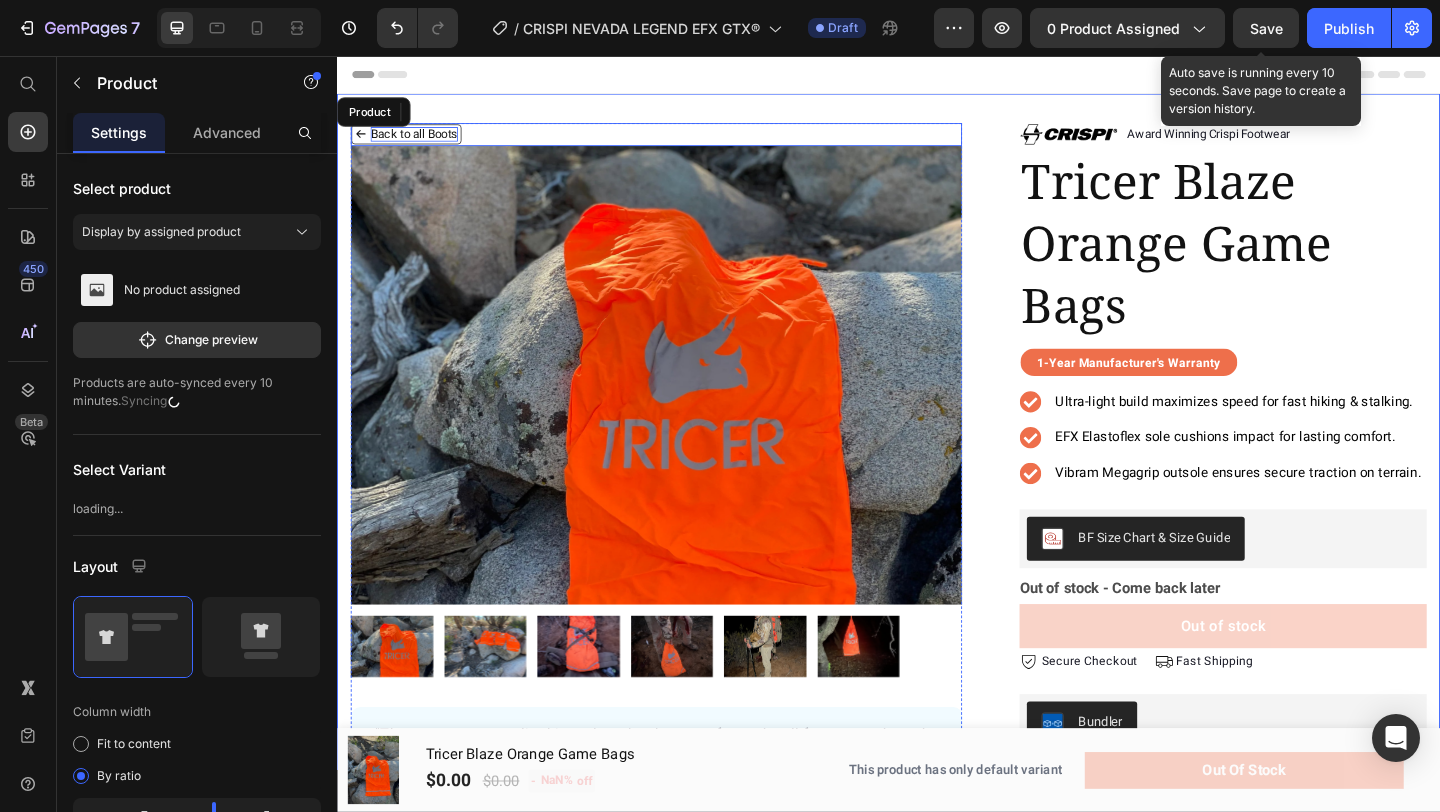 click on "Back to all Boots" at bounding box center (420, 141) 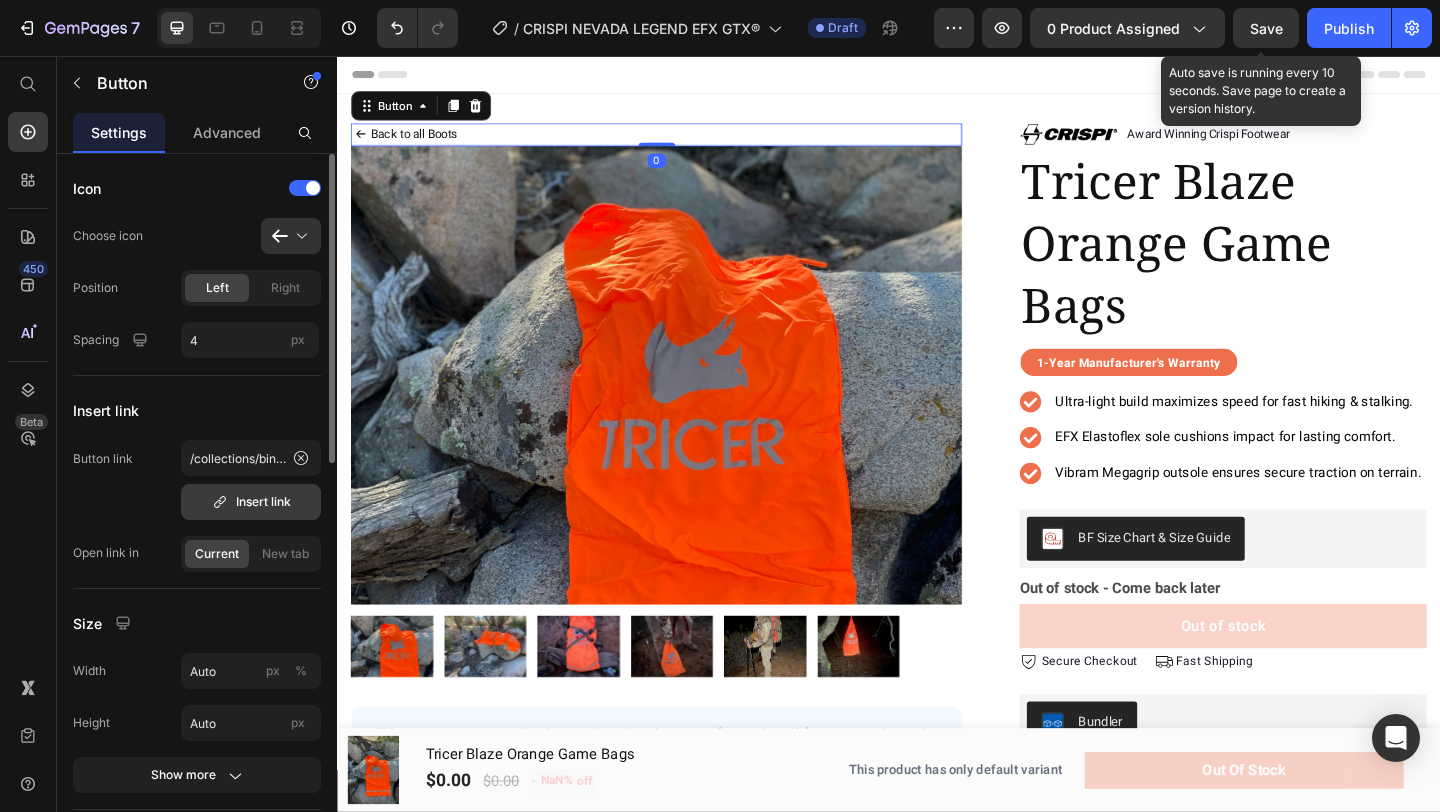 click on "Insert link" at bounding box center (251, 502) 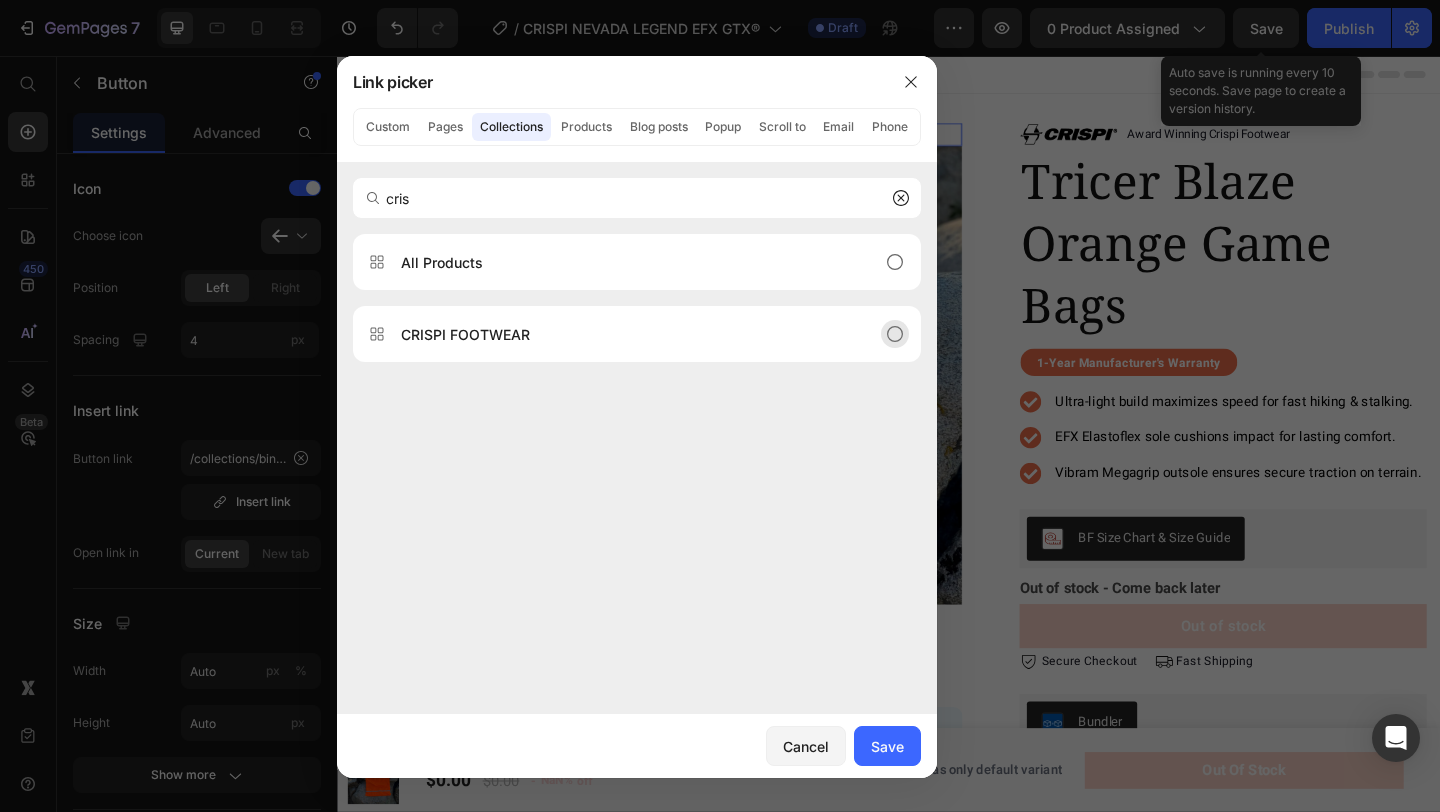 type on "cris" 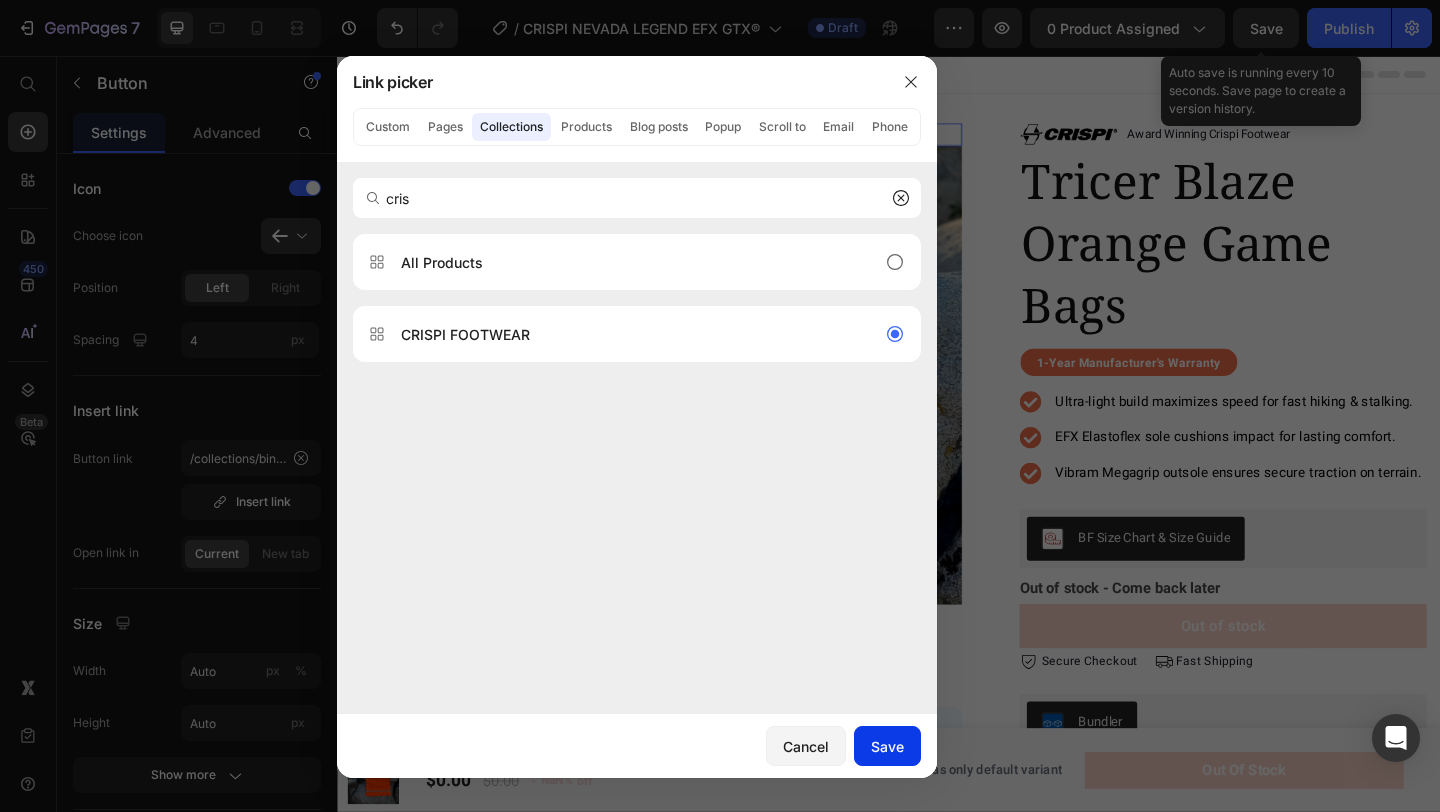 click on "Save" 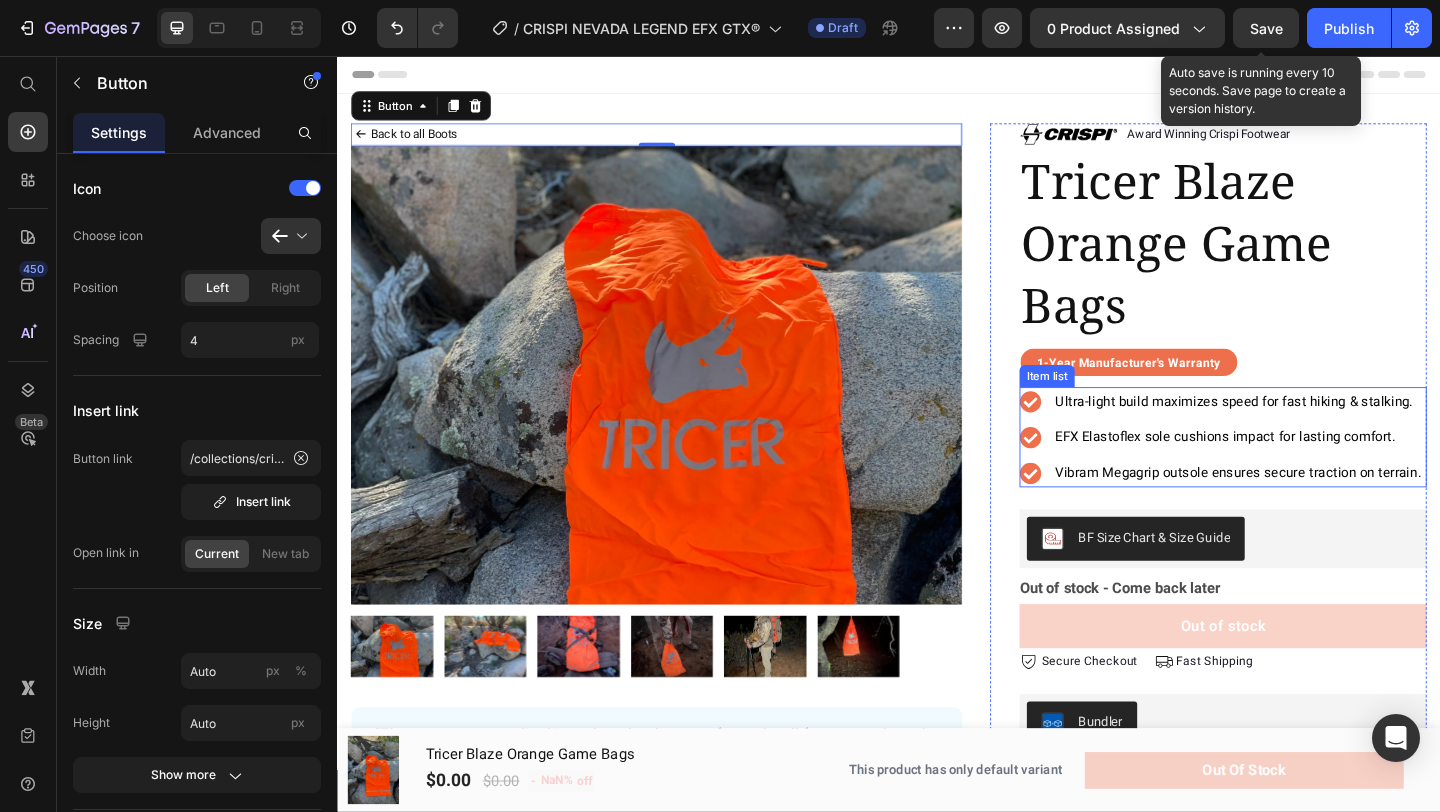 click on "EFX Elastoflex sole cushions impact for lasting comfort." at bounding box center [1303, 470] 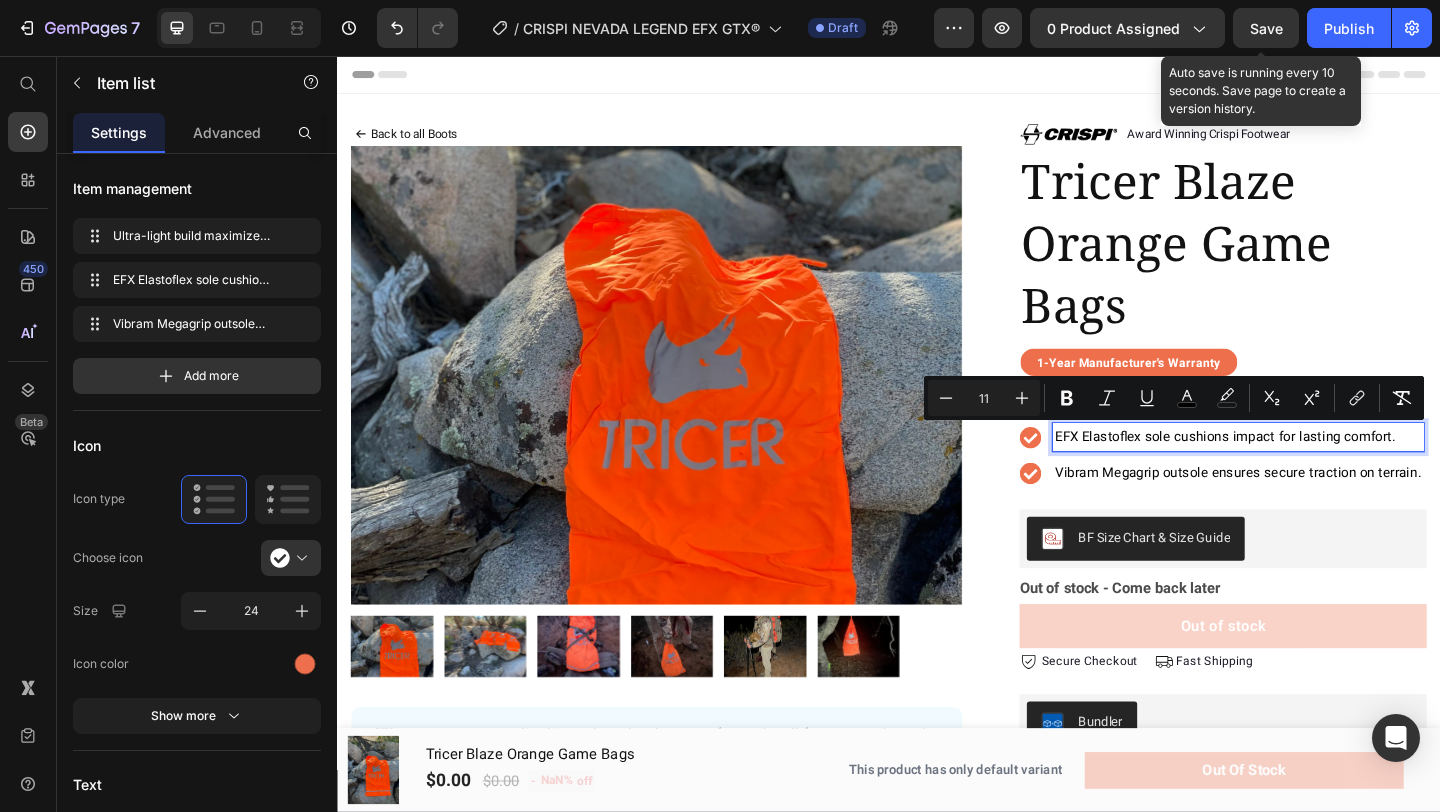 click on "Vibram Megagrip outsole ensures secure traction on terrain." at bounding box center (1317, 509) 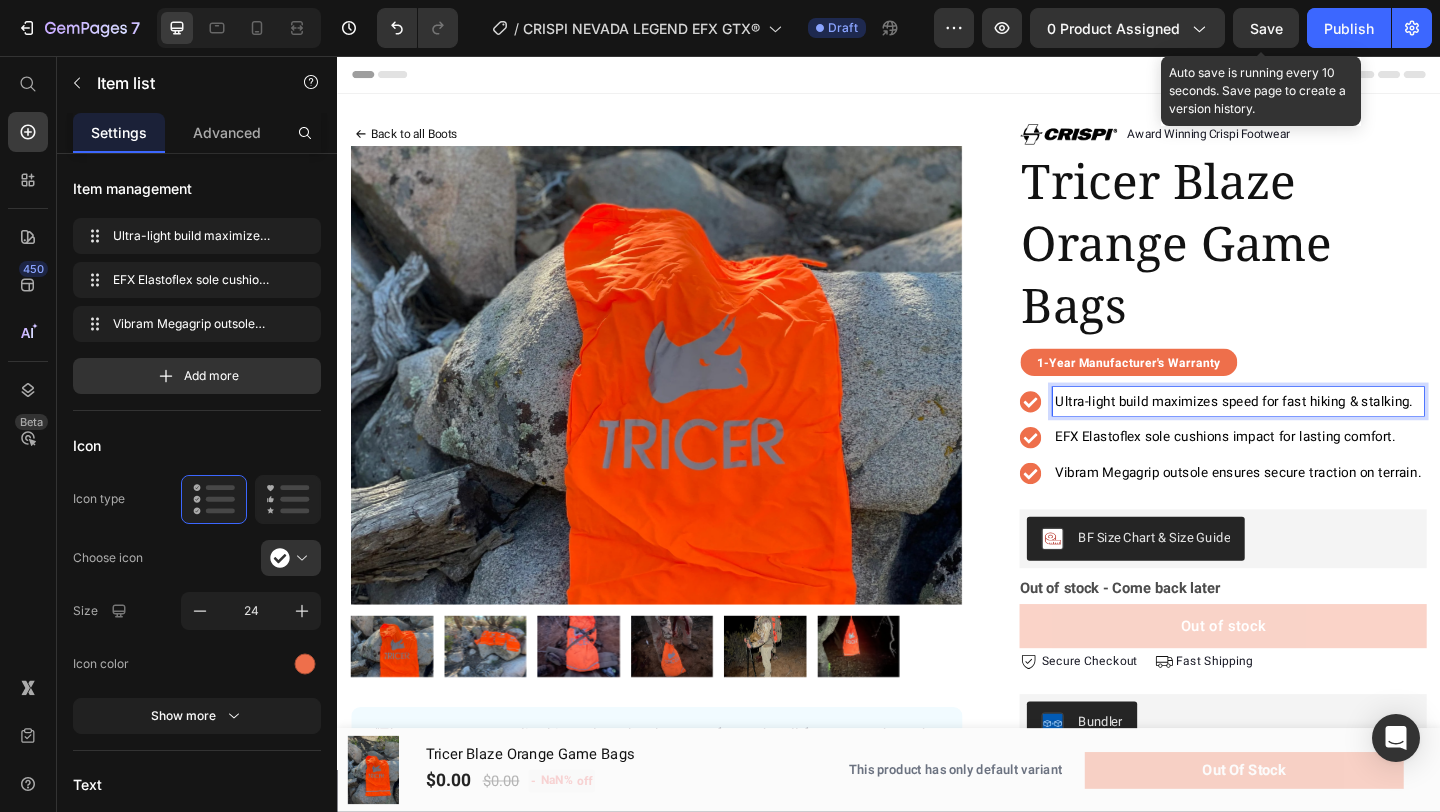 click on "Ultra-light build maximizes speed for fast hiking & stalking." at bounding box center (1312, 431) 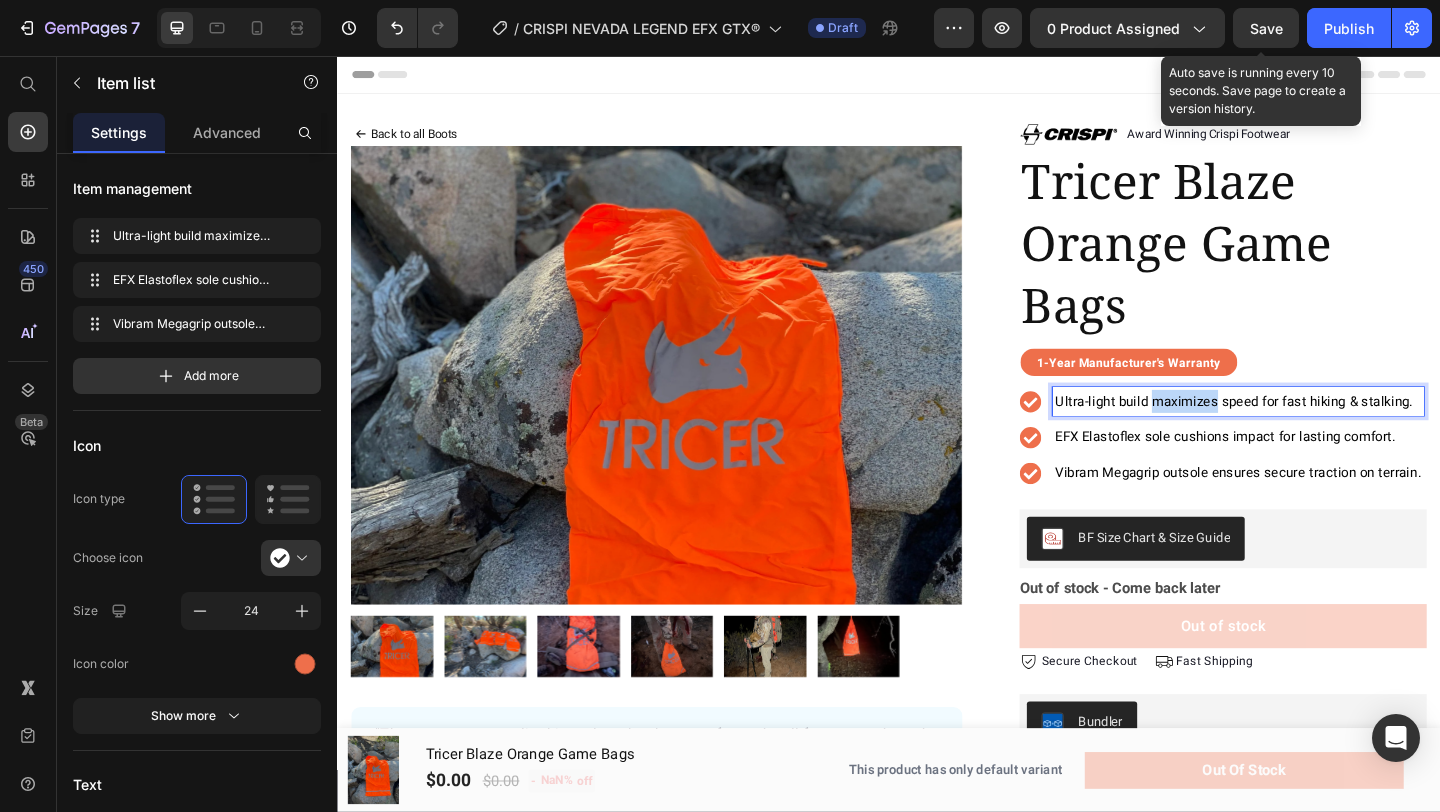 click on "Ultra-light build maximizes speed for fast hiking & stalking." at bounding box center (1312, 431) 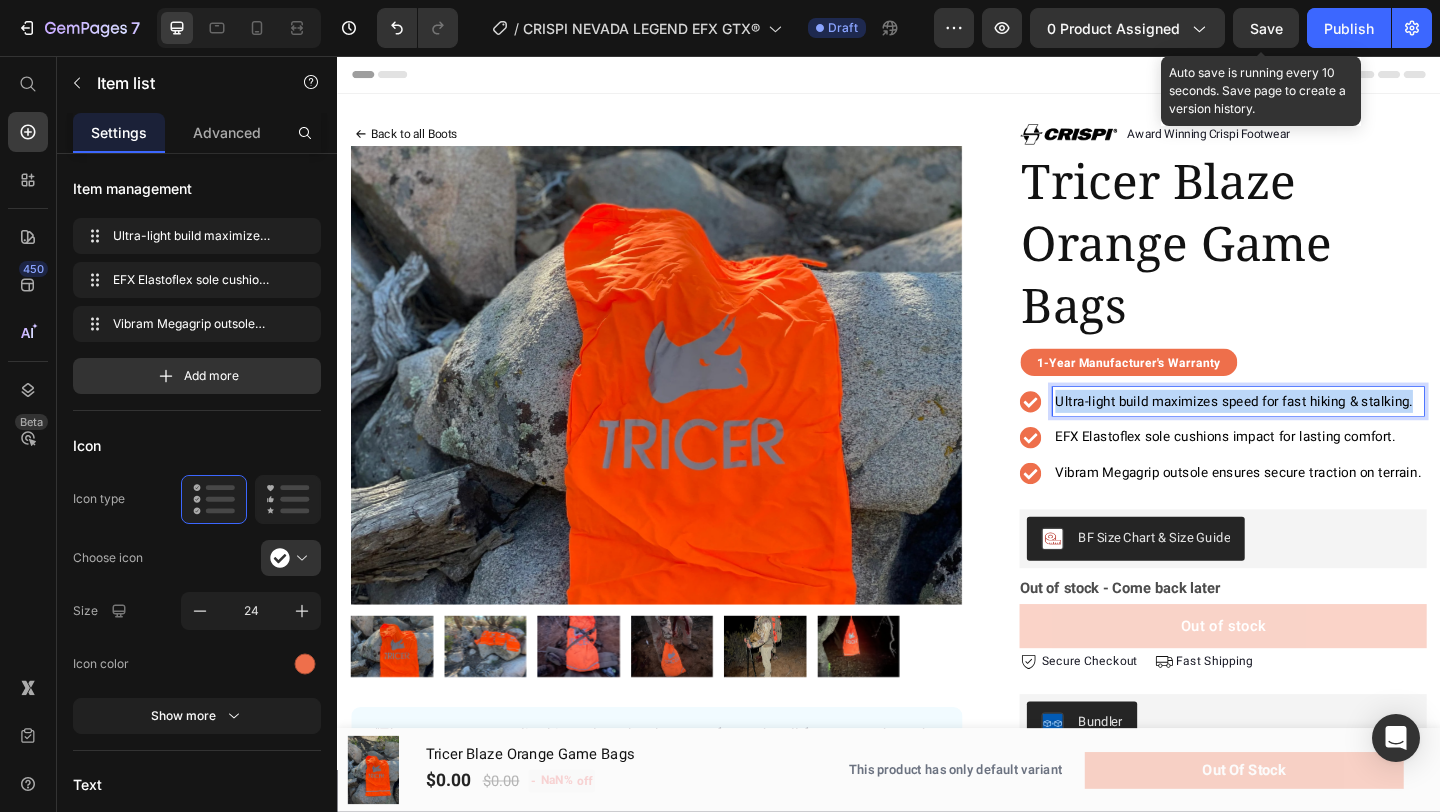 click on "Ultra-light build maximizes speed for fast hiking & stalking." at bounding box center (1312, 431) 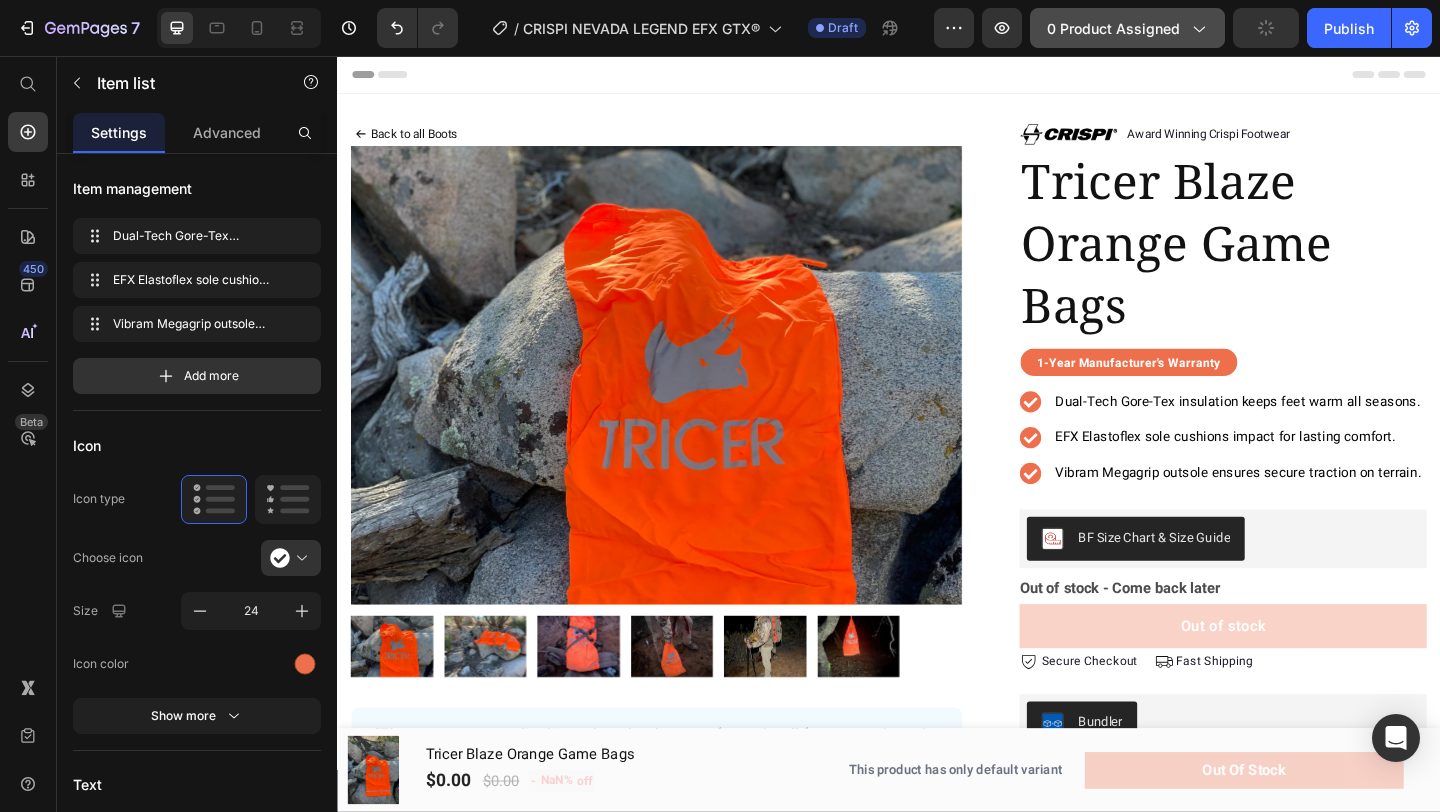 click on "0 product assigned" 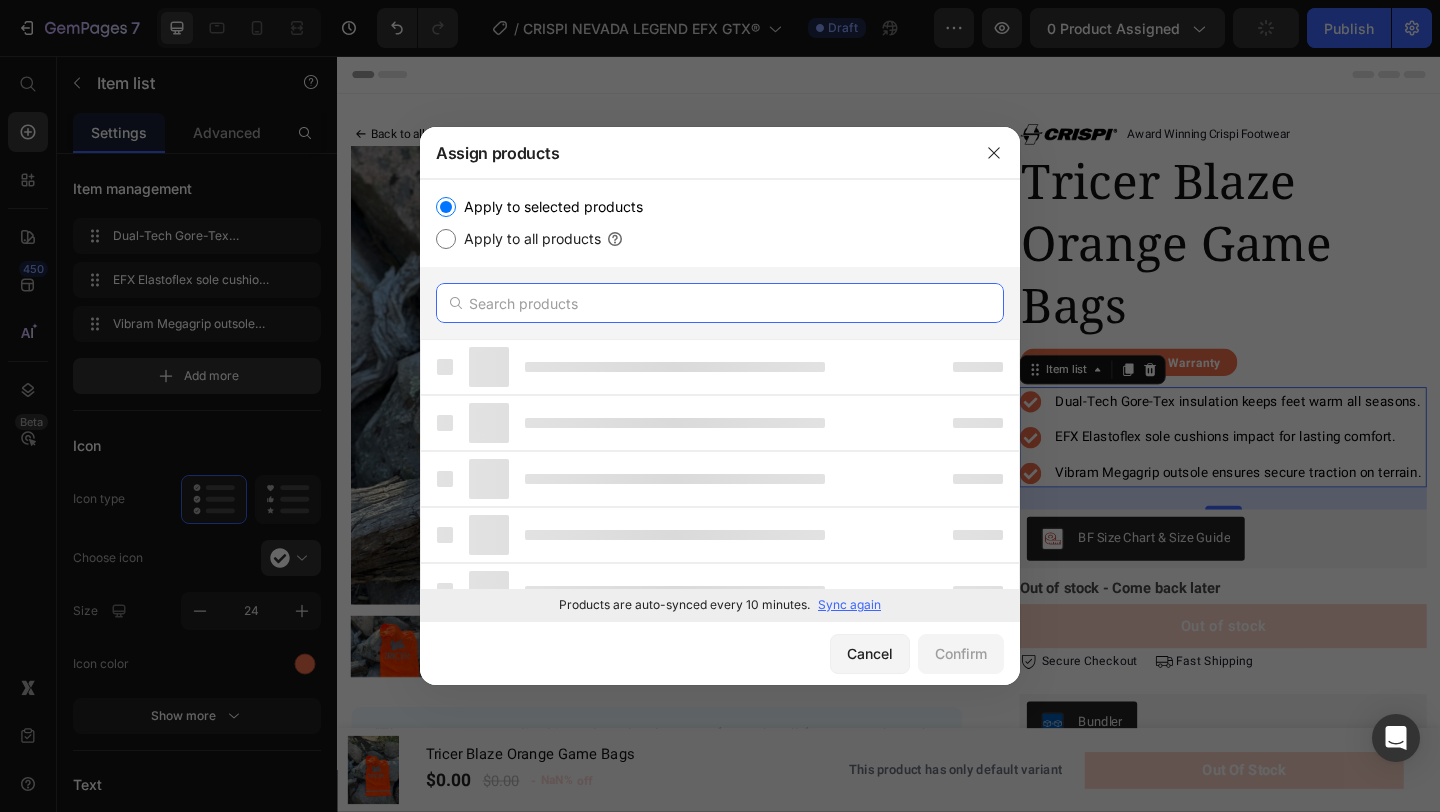 click at bounding box center (720, 303) 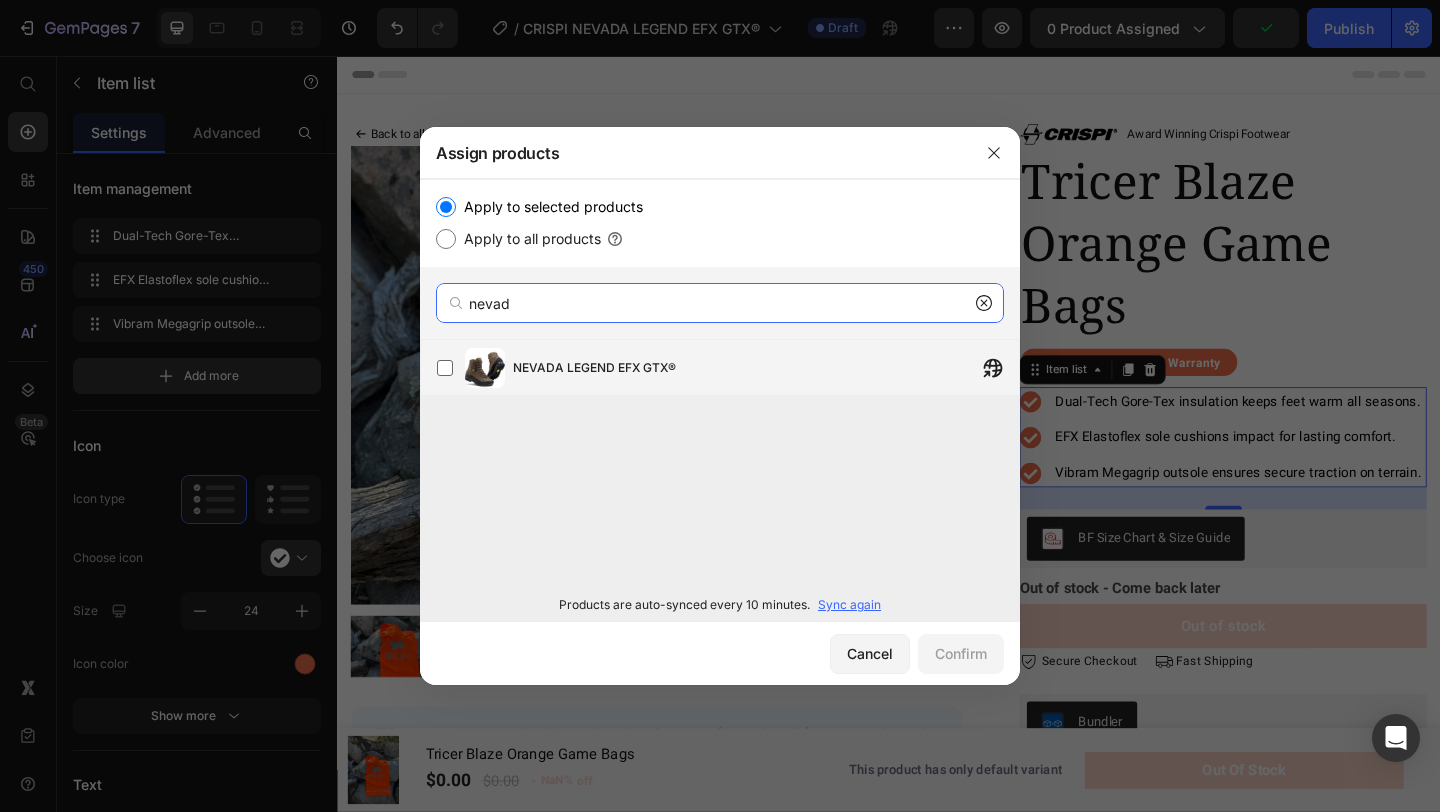 type on "nevad" 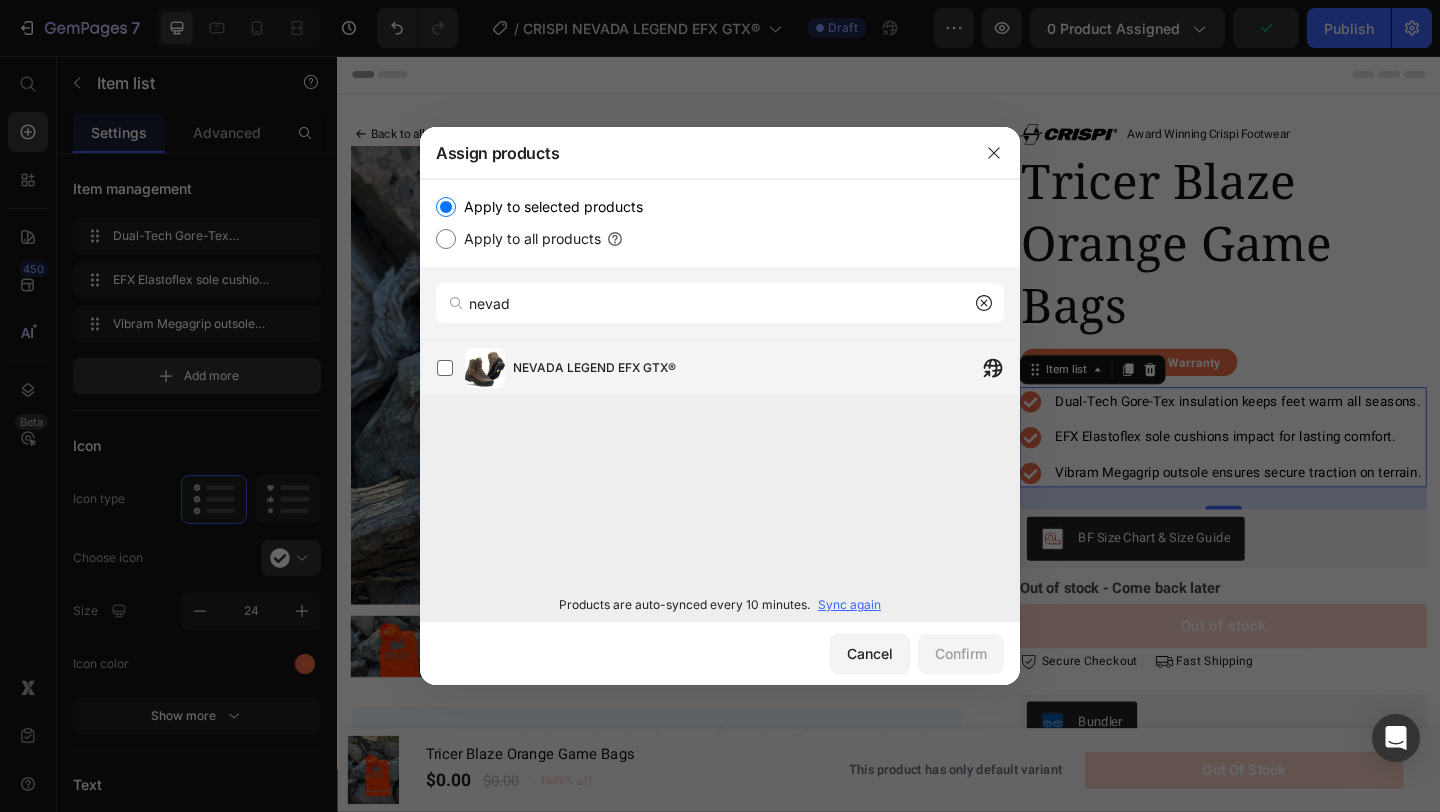 click on "NEVADA LEGEND EFX GTX®" at bounding box center (594, 368) 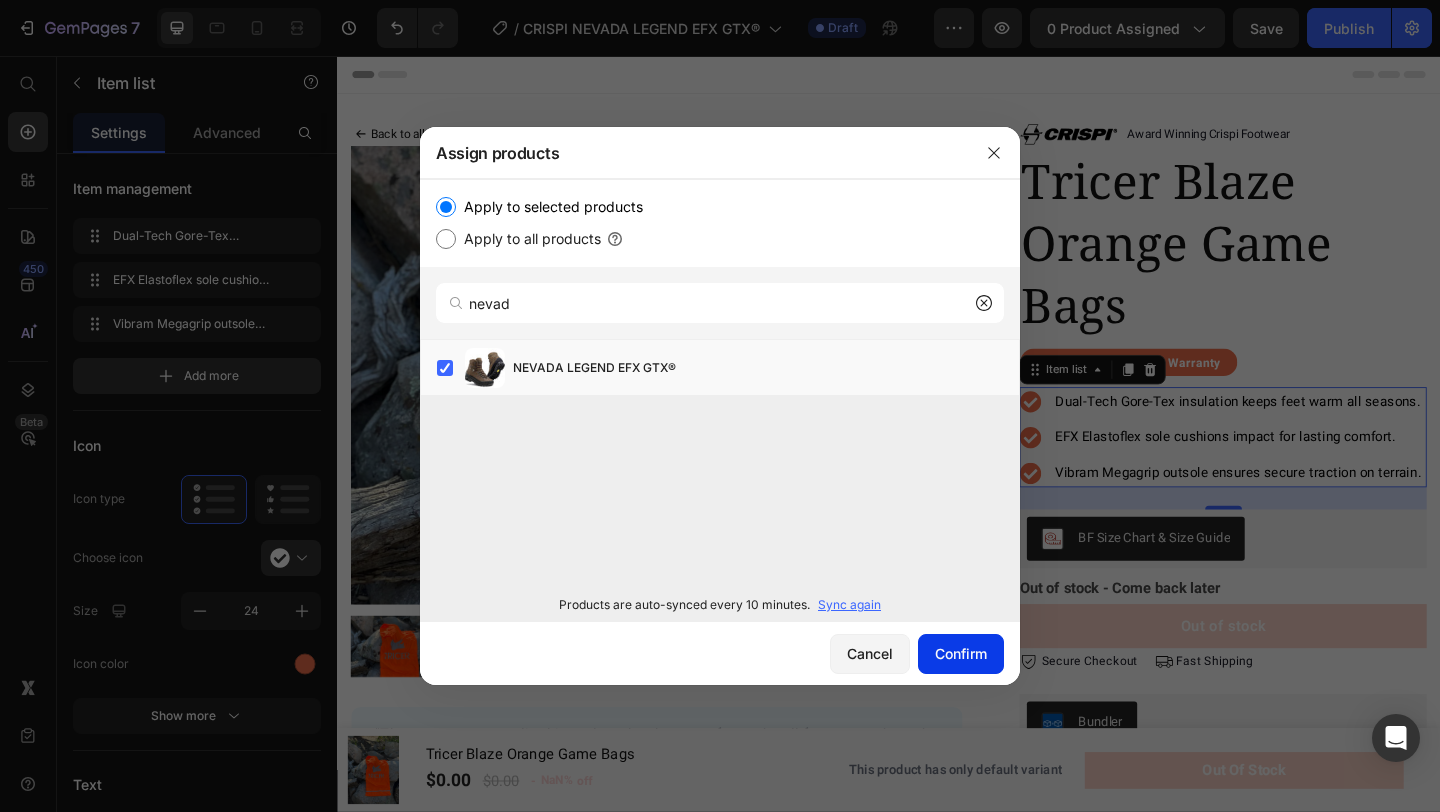 click on "Confirm" 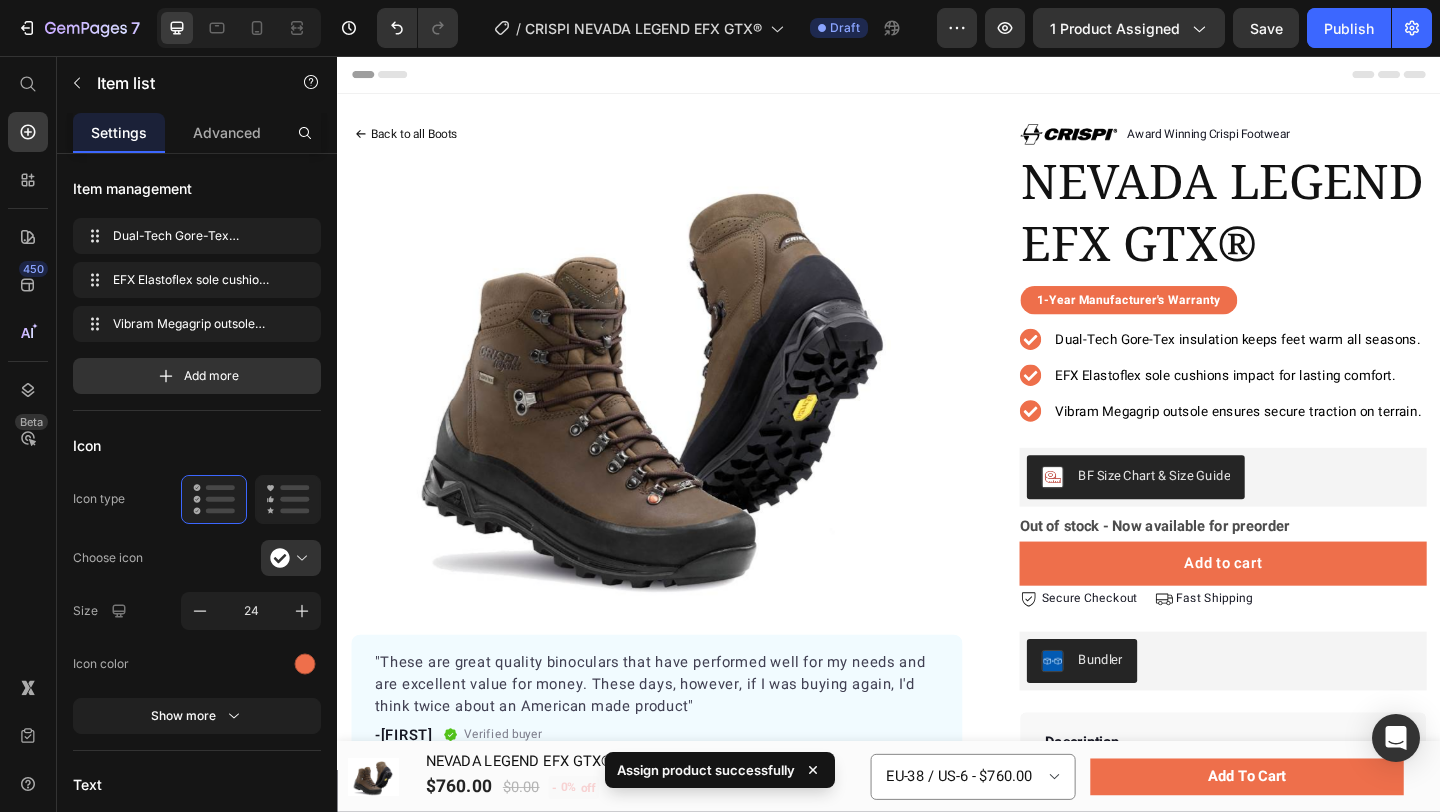 click on "EFX Elastoflex sole cushions impact for lasting comfort." at bounding box center (1303, 403) 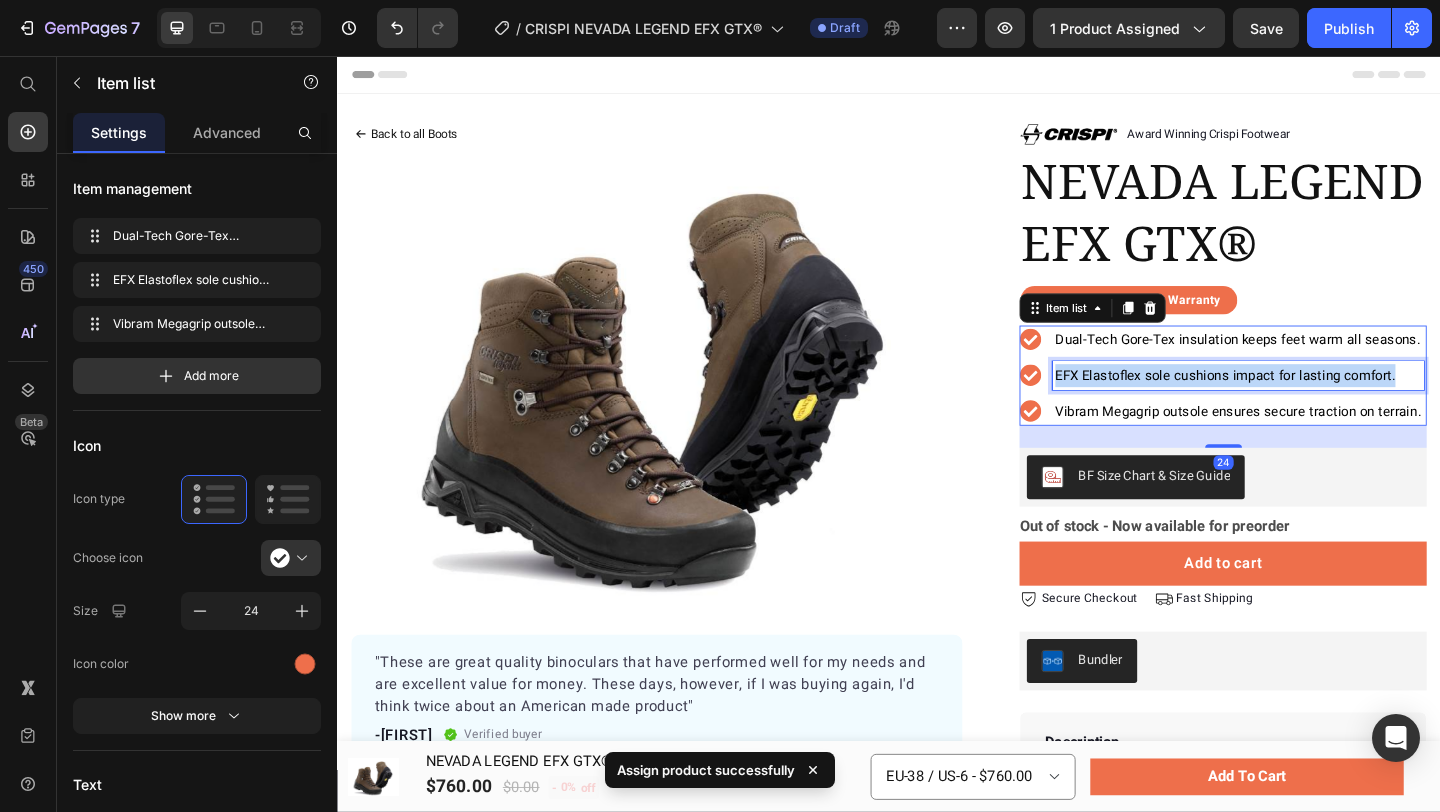 click on "EFX Elastoflex sole cushions impact for lasting comfort." at bounding box center (1303, 403) 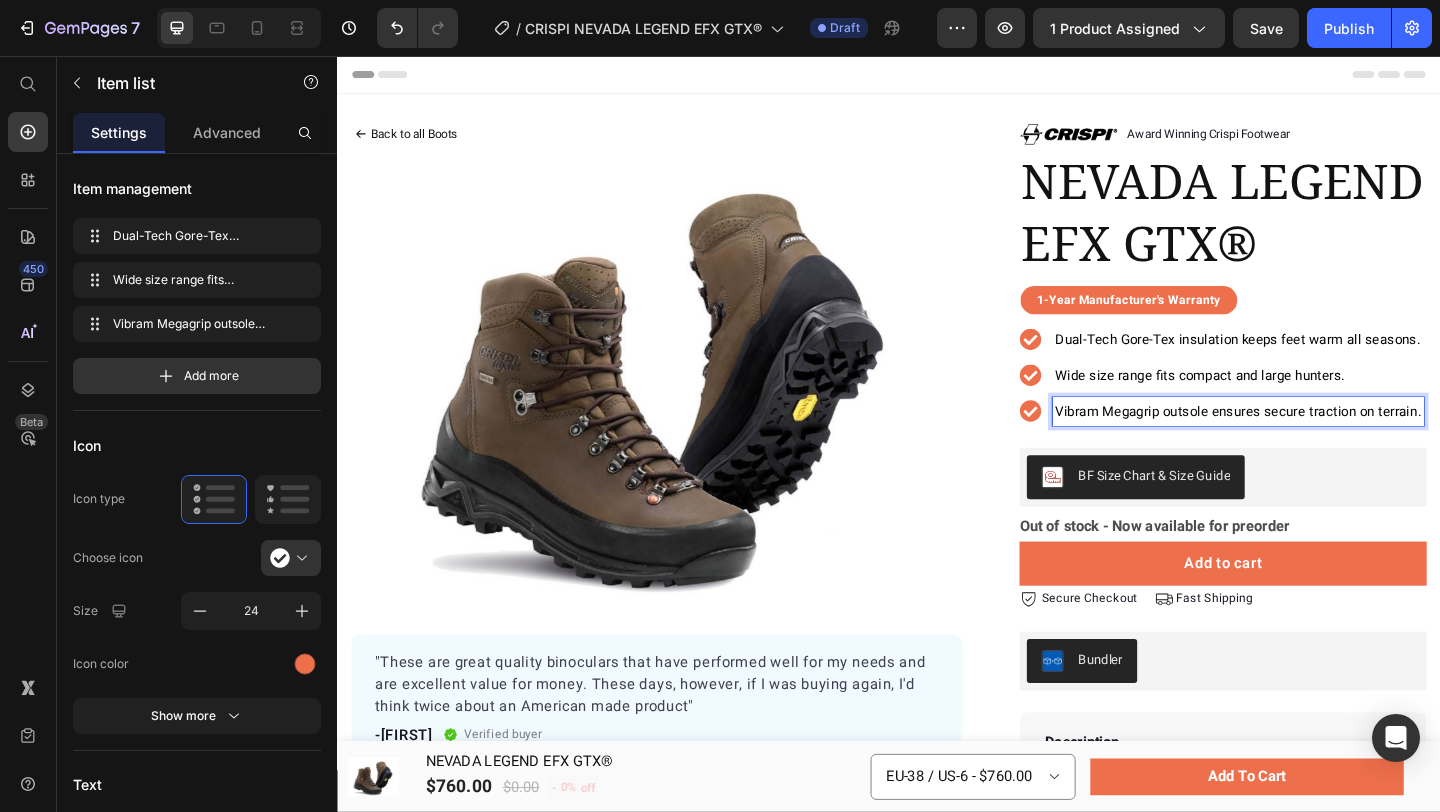 click on "Vibram Megagrip outsole ensures secure traction on terrain." at bounding box center [1317, 442] 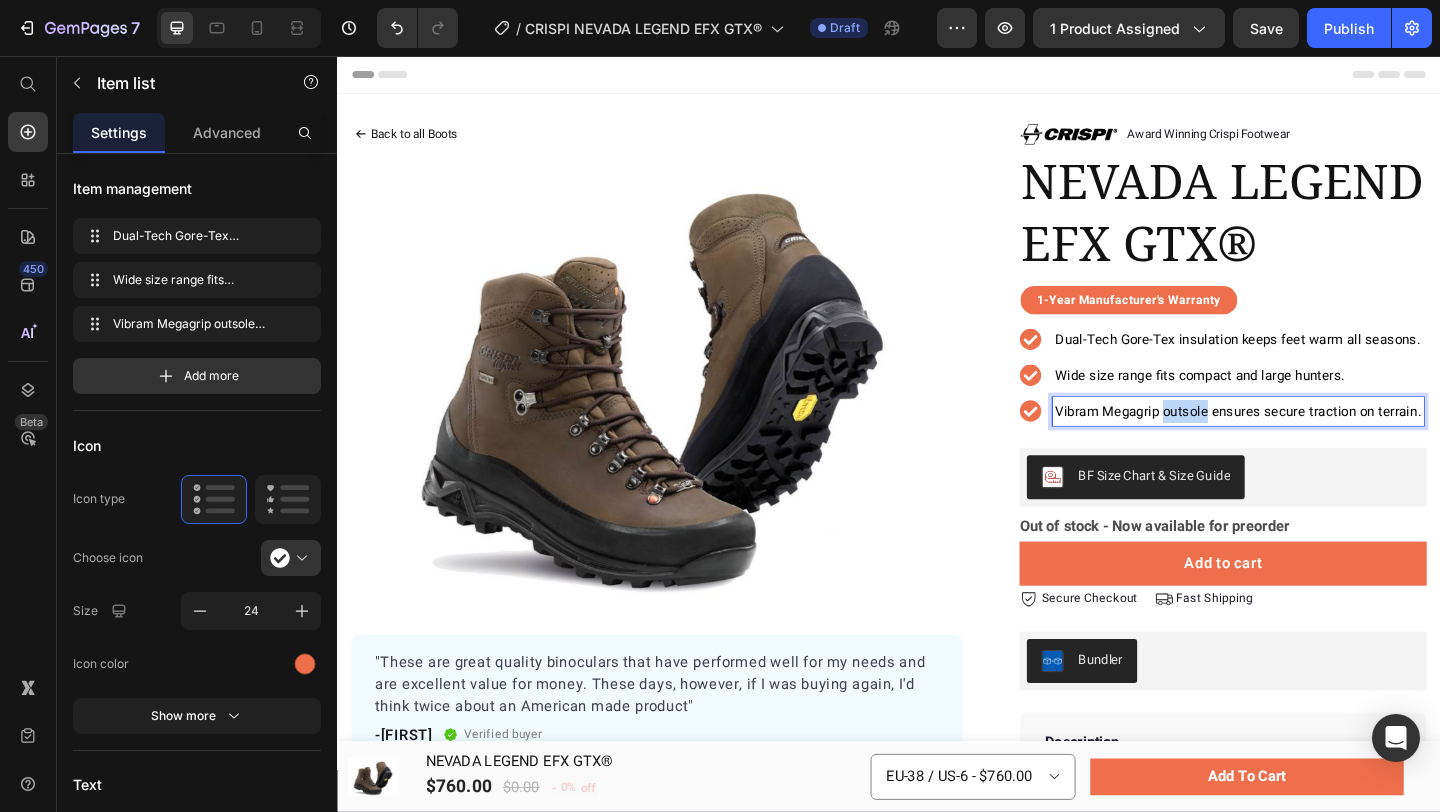 click on "Vibram Megagrip outsole ensures secure traction on terrain." at bounding box center (1317, 442) 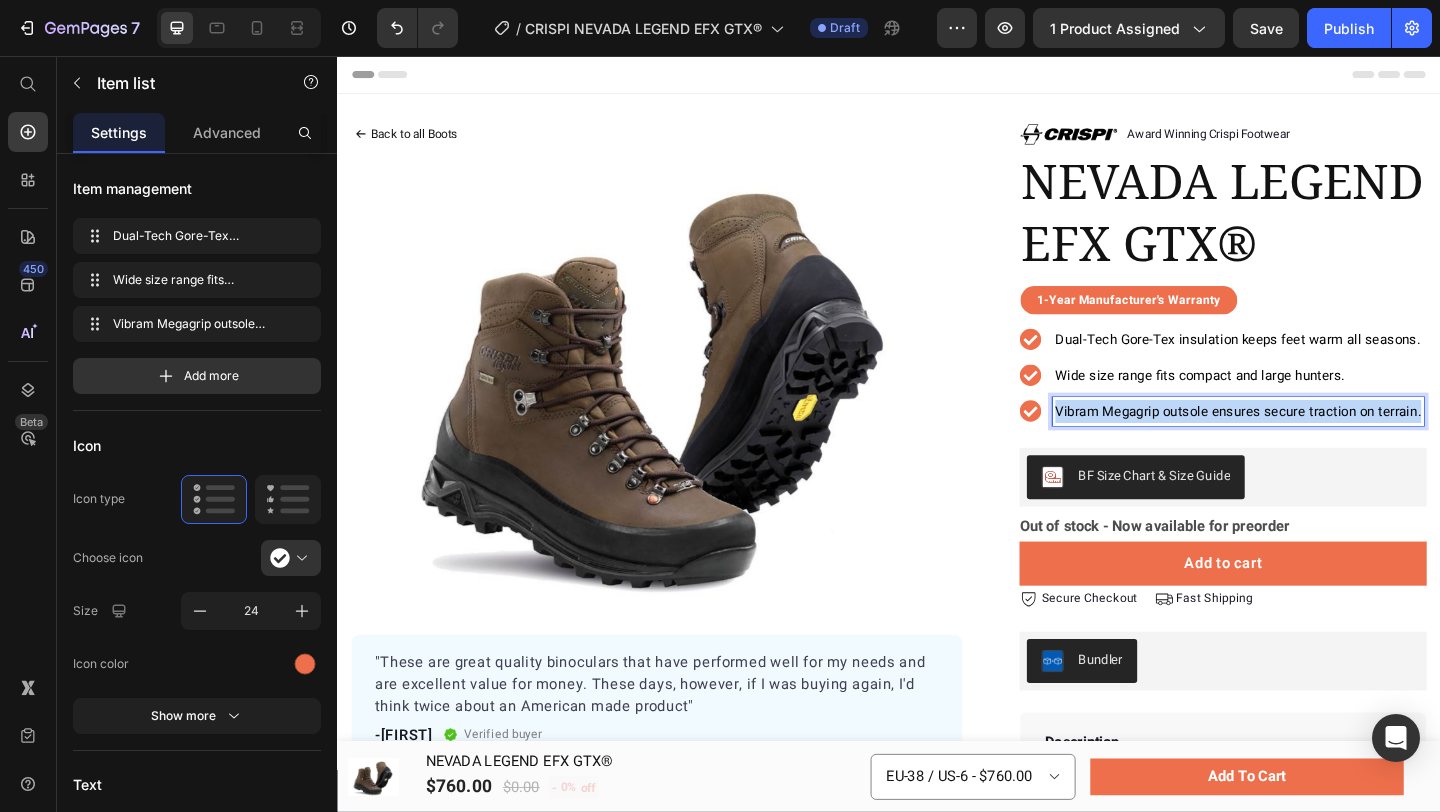 click on "Vibram Megagrip outsole ensures secure traction on terrain." at bounding box center [1317, 442] 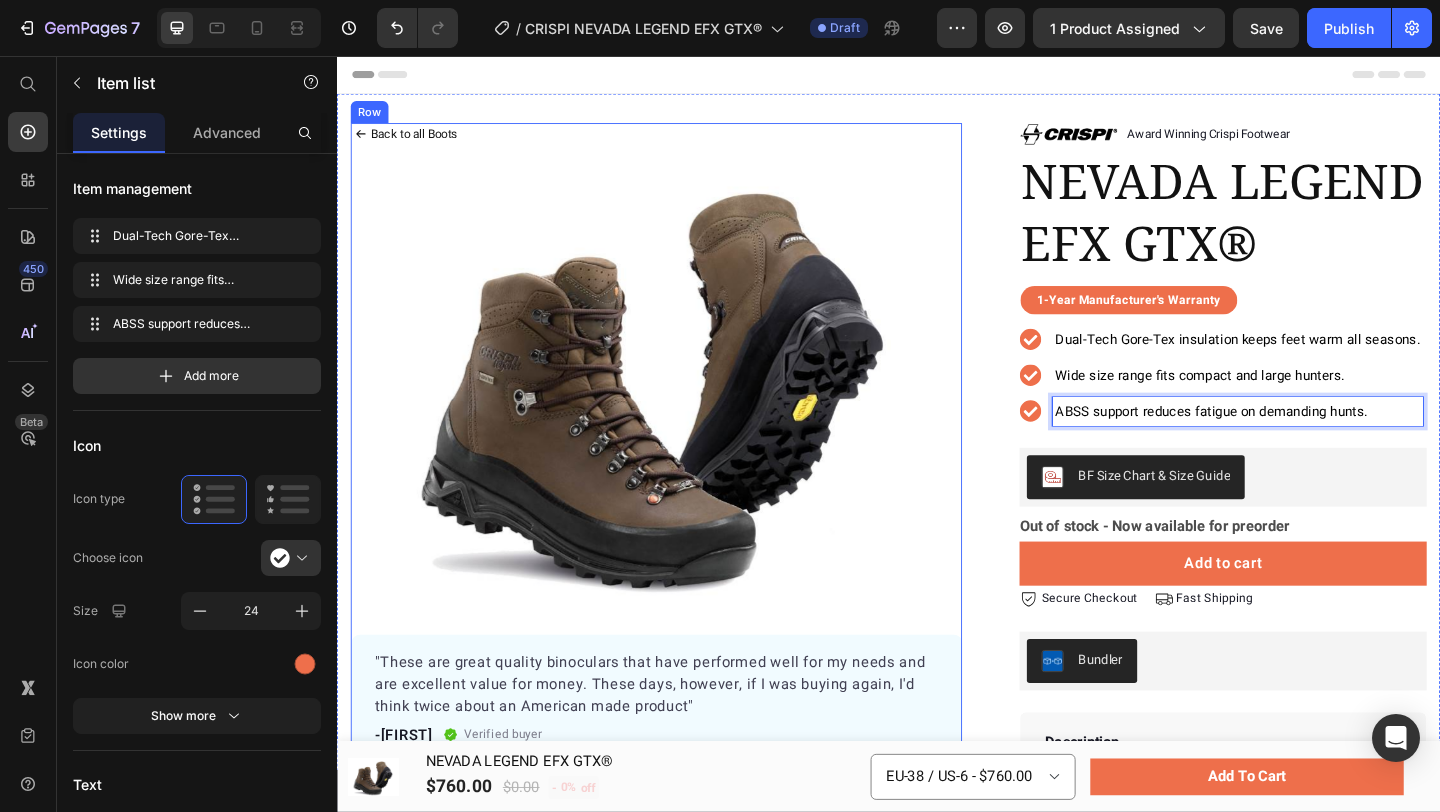click on ""These are great quality binoculars that have performed well for my needs and are excellent value for money. These days, however, if I was buying again, I'd think twice about an American made product" Text block -[FIRST] Text block
Verified buyer Item list Row Row" at bounding box center (684, 755) 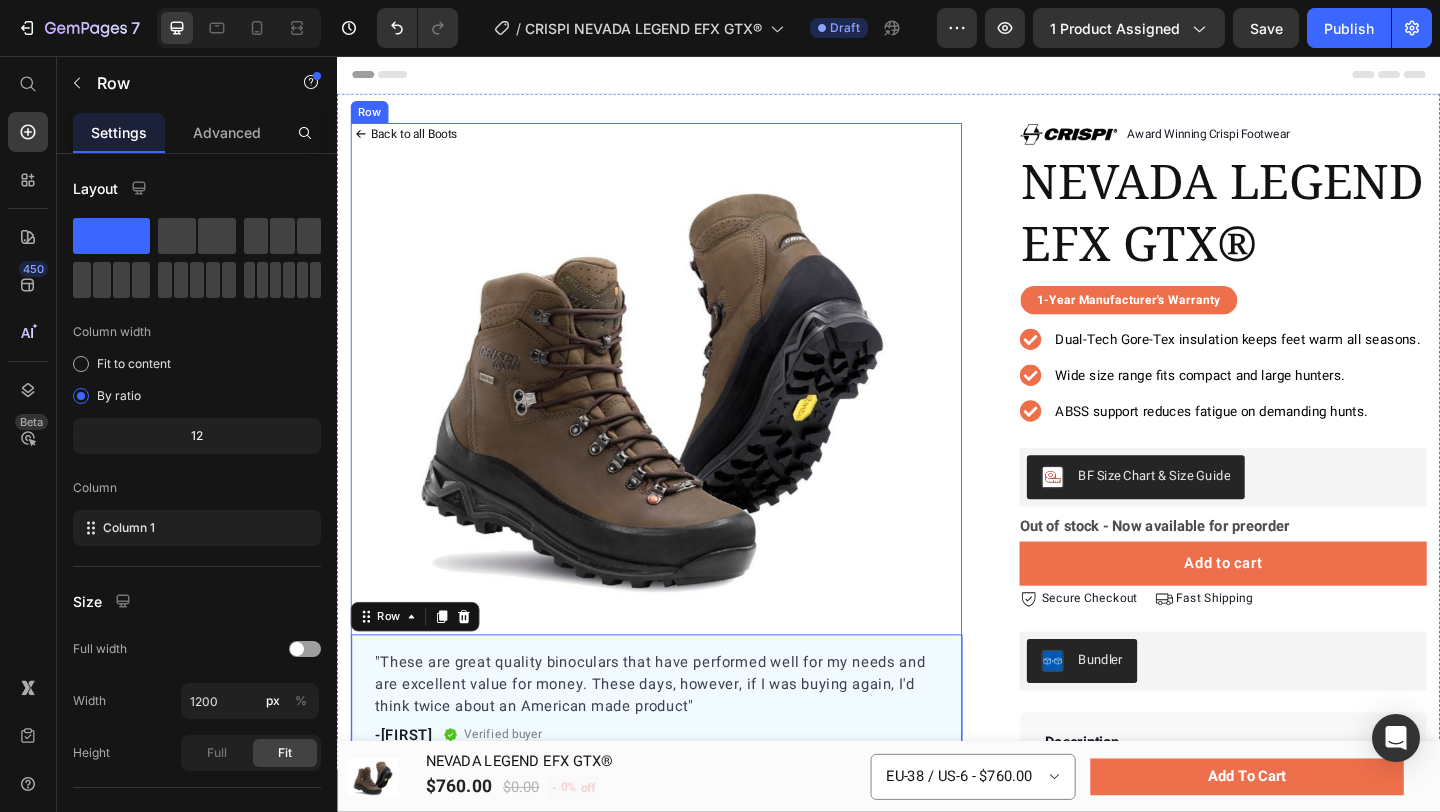 click 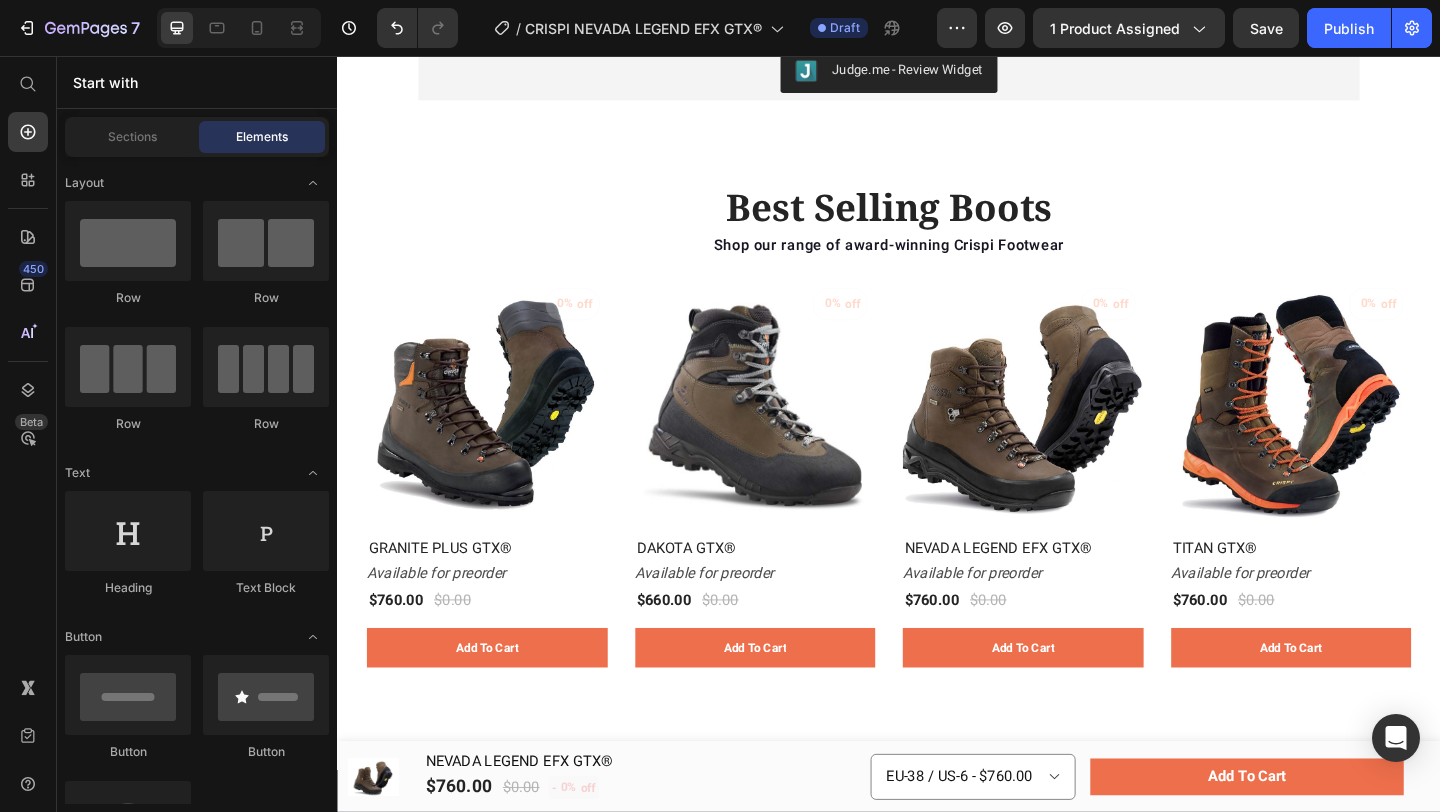 scroll, scrollTop: 1286, scrollLeft: 0, axis: vertical 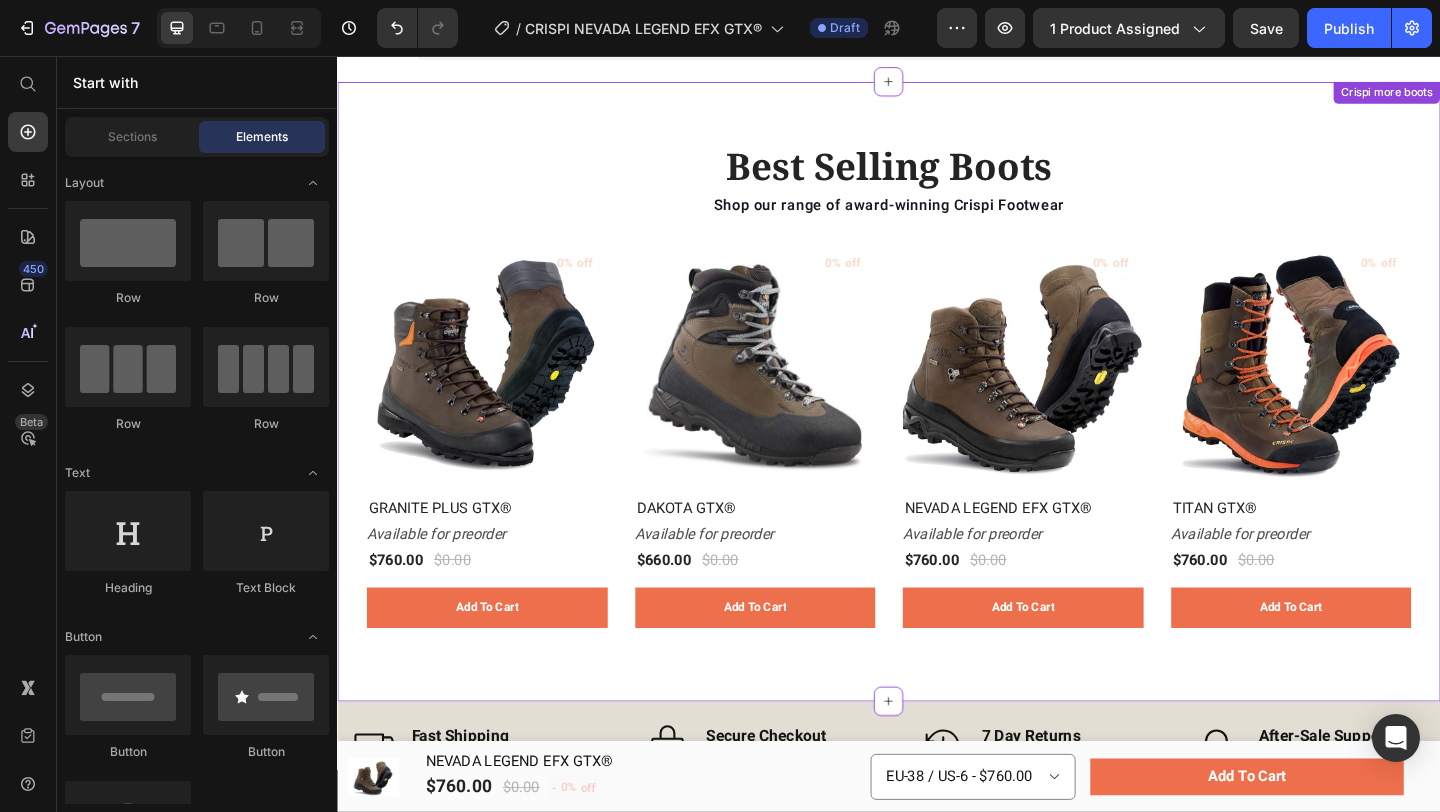 click on "0% off (P) Tag (P) Images Row GRANITE PLUS GTX® (P) Title Available for preorder Stock Counter $760.00 (P) Price $0.00 (P) Price Row add to cart (P) Cart Button Row 0% off (P) Tag (P) Images Row DAKOTA GTX® (P) Title Available for preorder Stock Counter $660.00 (P) Price $0.00 (P) Price Row add to cart (P) Cart Button Row 0% off (P) Tag (P) Images Row NEVADA LEGEND EFX GTX® (P) Title Available for preorder Stock Counter $760.00 (P) Price $0.00 (P) Price Row add to cart (P) Cart Button Row 0% off (P) Tag (P) Images Row TITAN GTX® (P) Title Available for preorder Stock Counter $760.00 (P) Price $0.00 (P) Price Row add to cart (P) Cart Button Row" at bounding box center (937, 467) 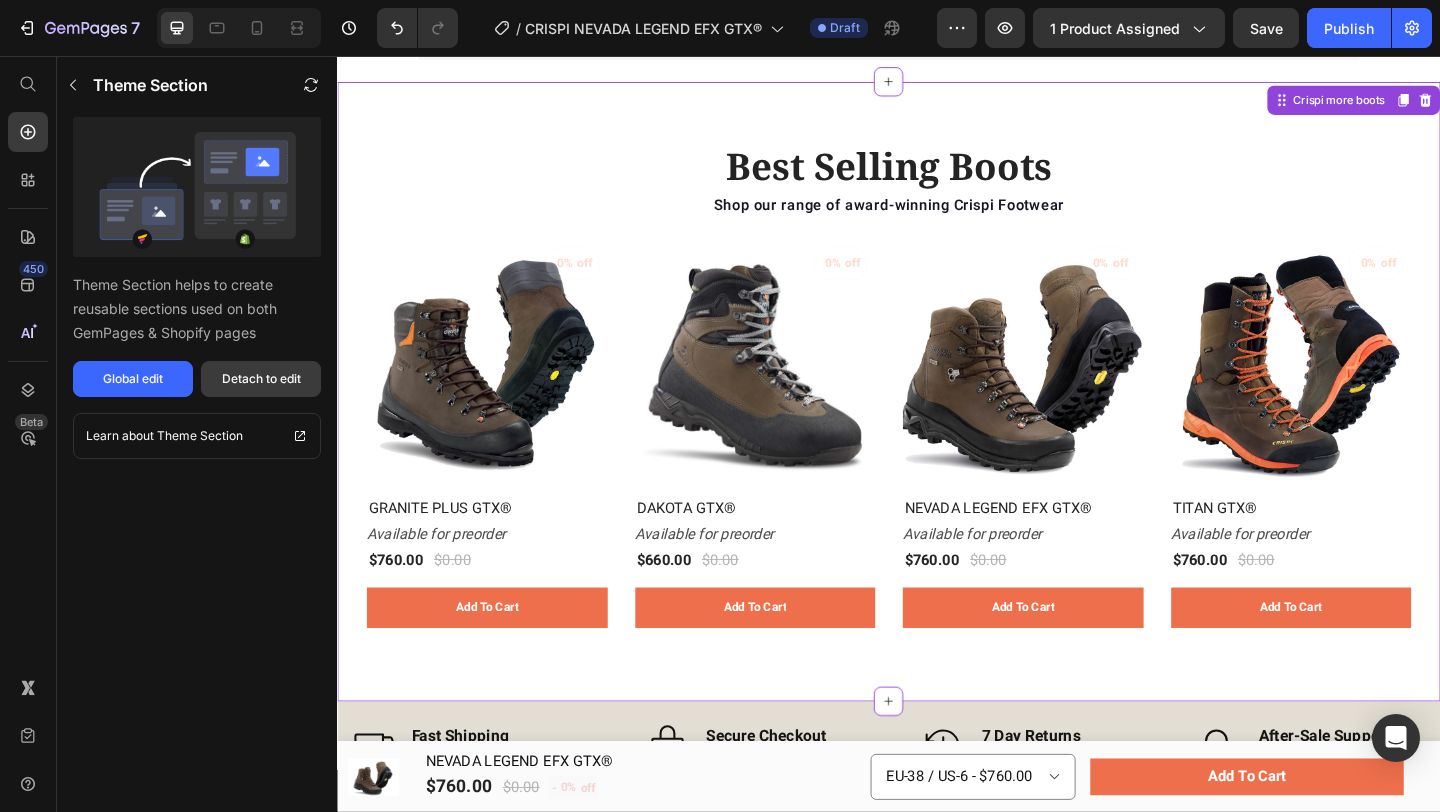 drag, startPoint x: 273, startPoint y: 369, endPoint x: 627, endPoint y: 216, distance: 385.6488 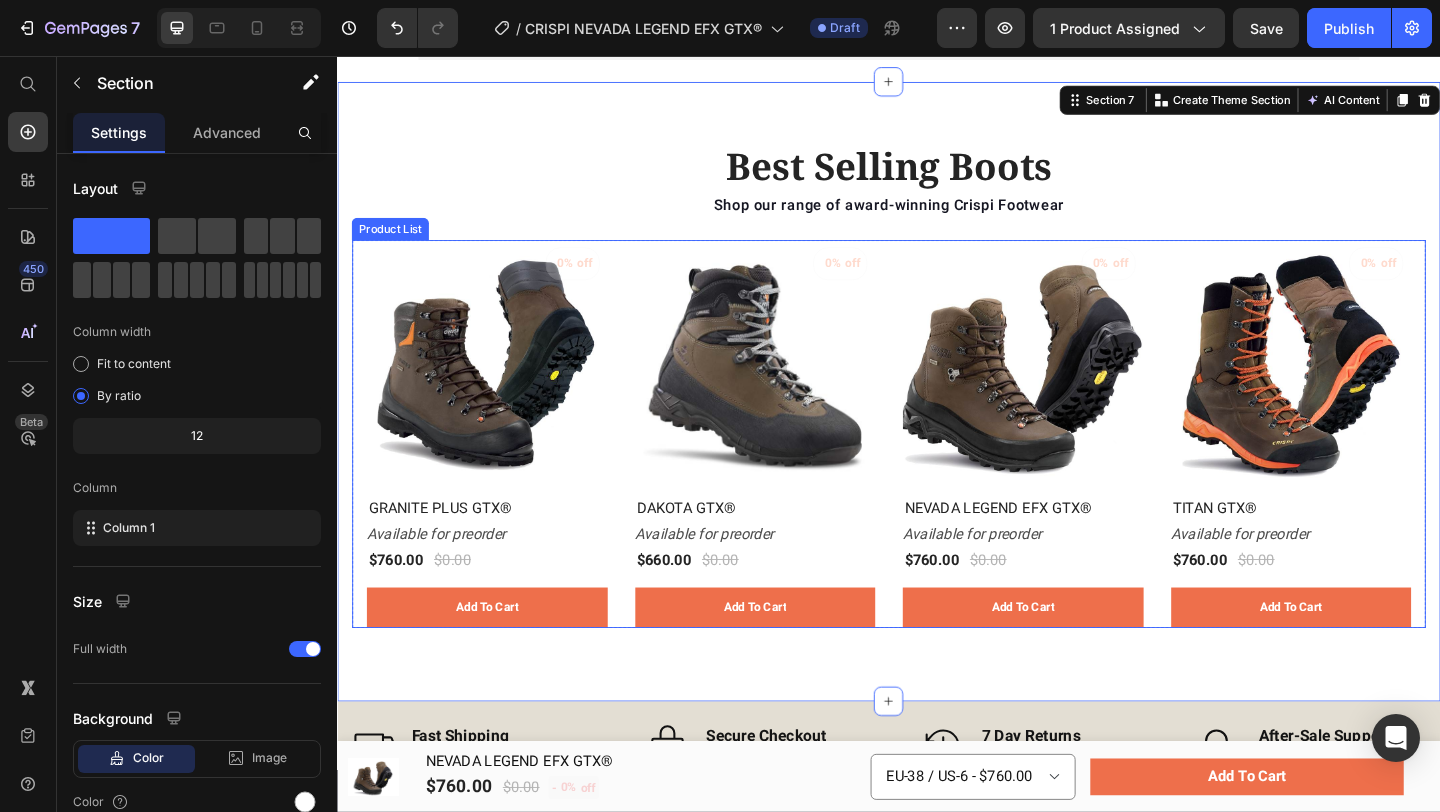 click on "0% off (P) Tag (P) Images Row GRANITE PLUS GTX® (P) Title Available for preorder Stock Counter $760.00 (P) Price $0.00 (P) Price Row add to cart (P) Cart Button Row 0% off (P) Tag (P) Images Row DAKOTA GTX® (P) Title Available for preorder Stock Counter $660.00 (P) Price $0.00 (P) Price Row add to cart (P) Cart Button Row 0% off (P) Tag (P) Images Row NEVADA LEGEND EFX GTX® (P) Title Available for preorder Stock Counter $760.00 (P) Price $0.00 (P) Price Row add to cart (P) Cart Button Row 0% off (P) Tag (P) Images Row TITAN GTX® (P) Title Available for preorder Stock Counter $760.00 (P) Price $0.00 (P) Price Row add to cart (P) Cart Button Row" at bounding box center [937, 467] 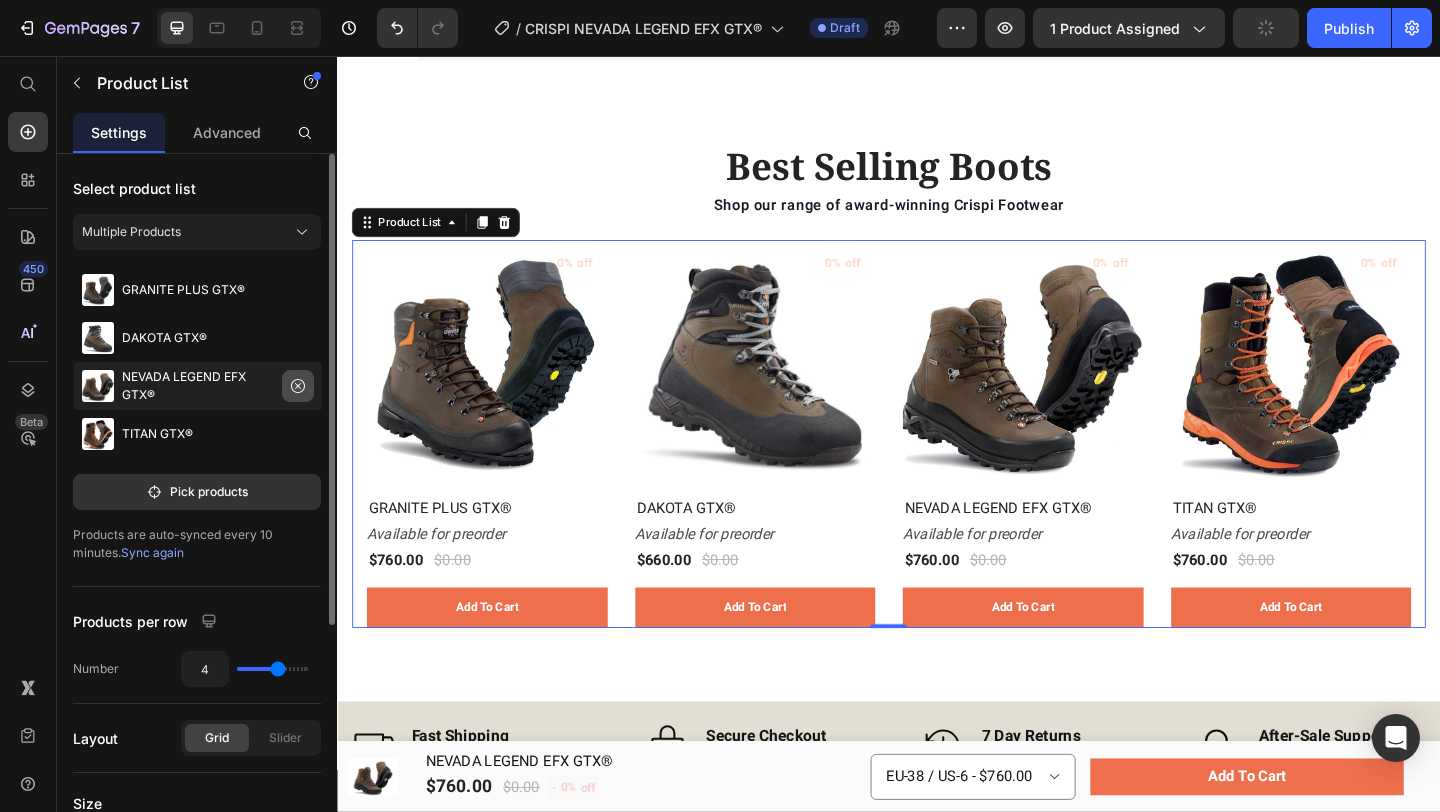 click 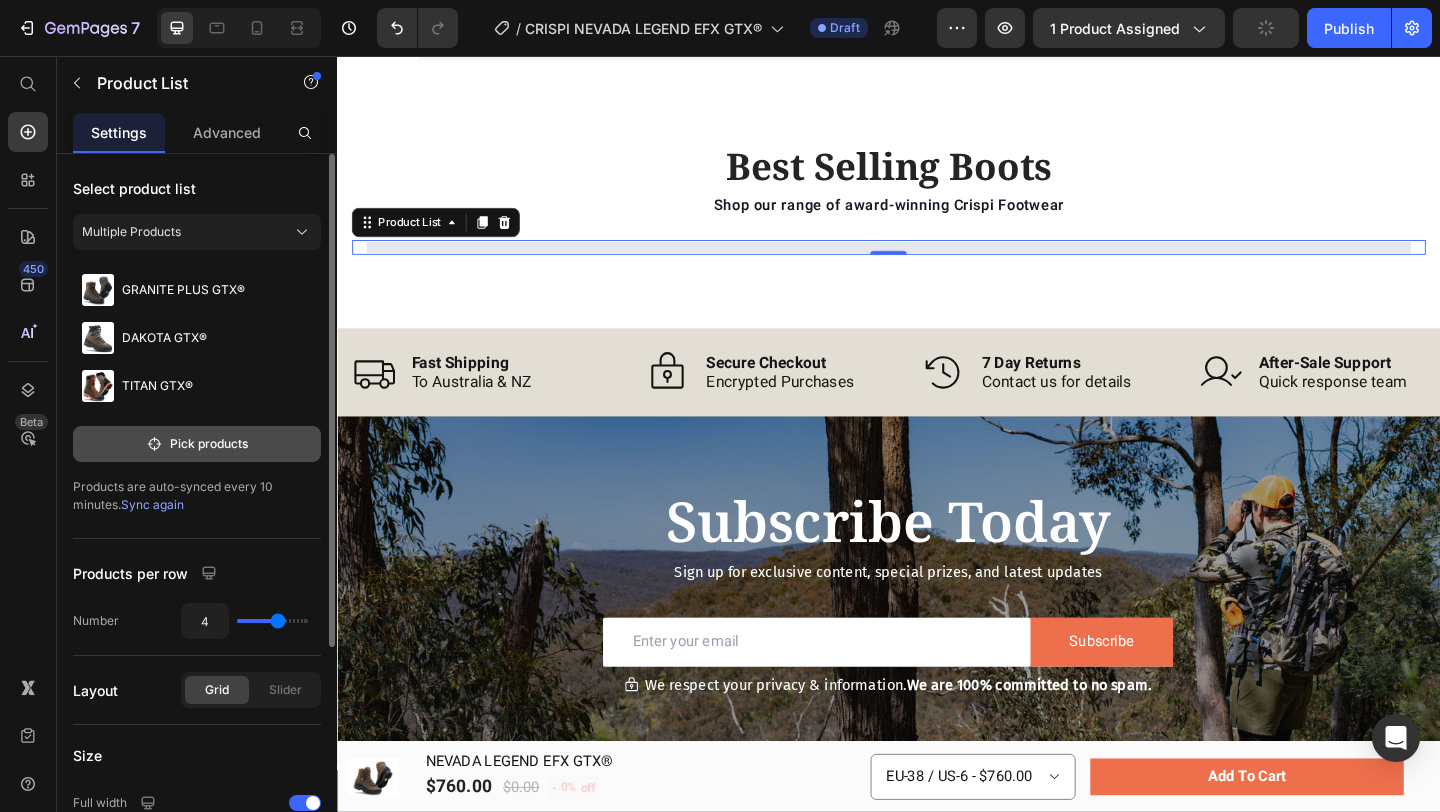 click on "Pick products" at bounding box center [197, 444] 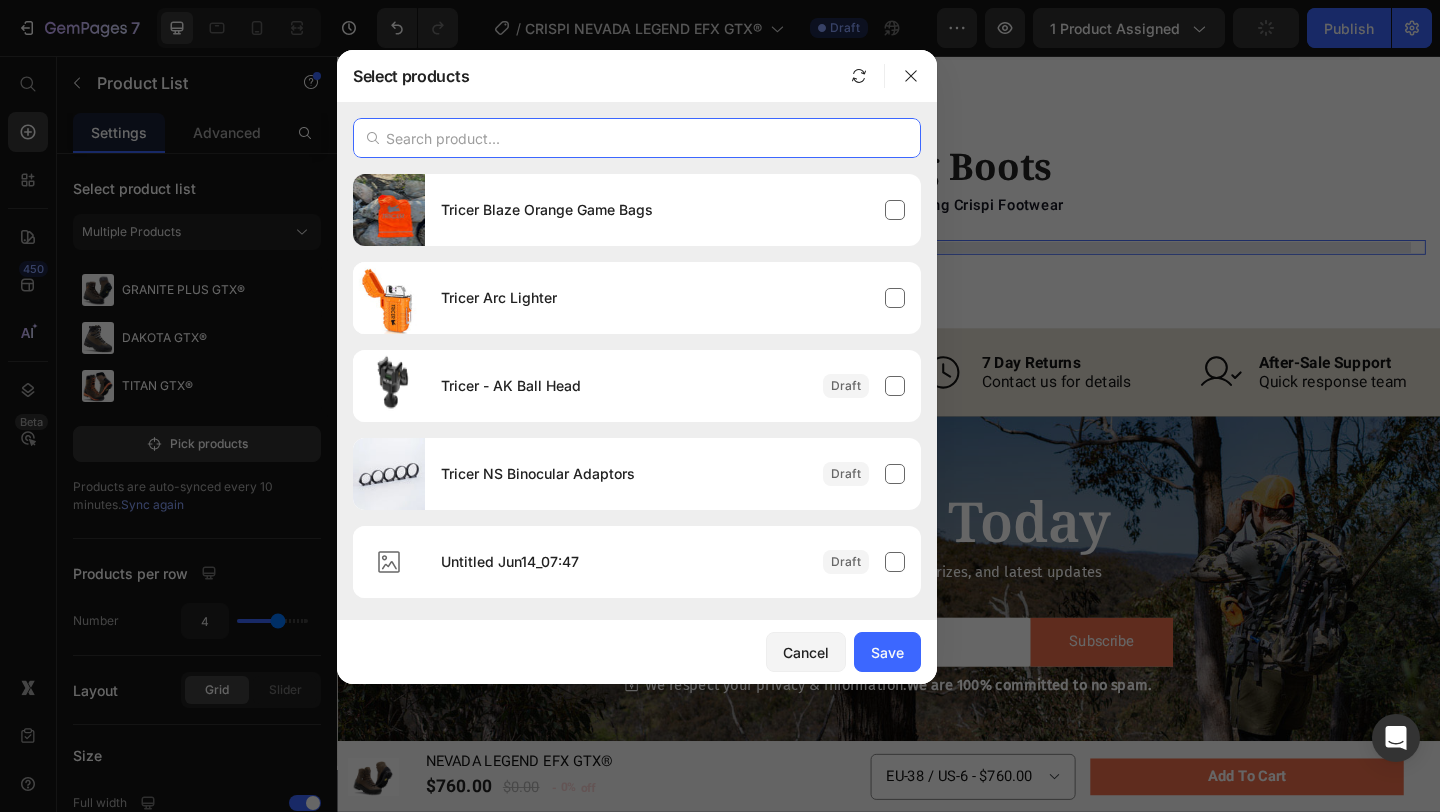 click at bounding box center (637, 138) 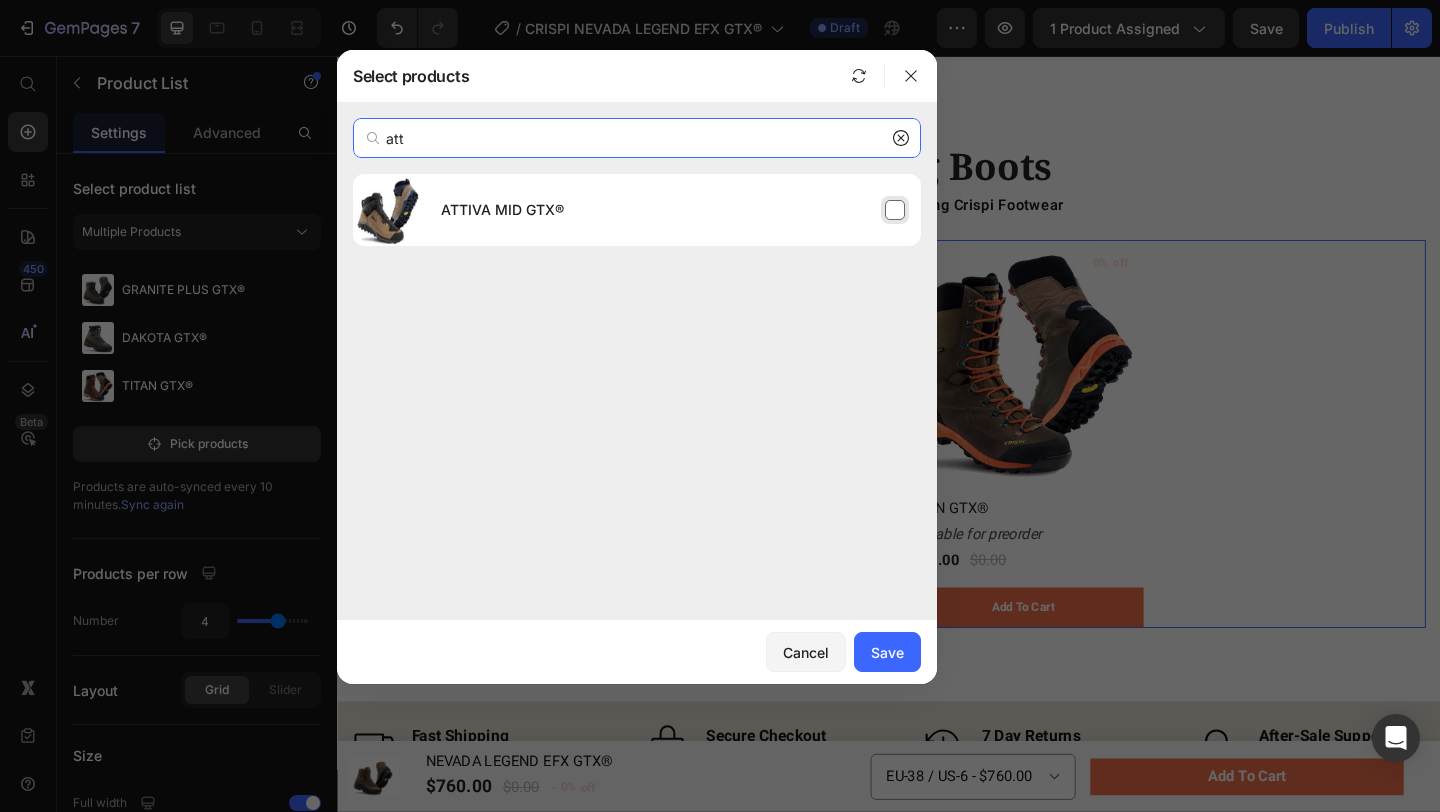 type on "att" 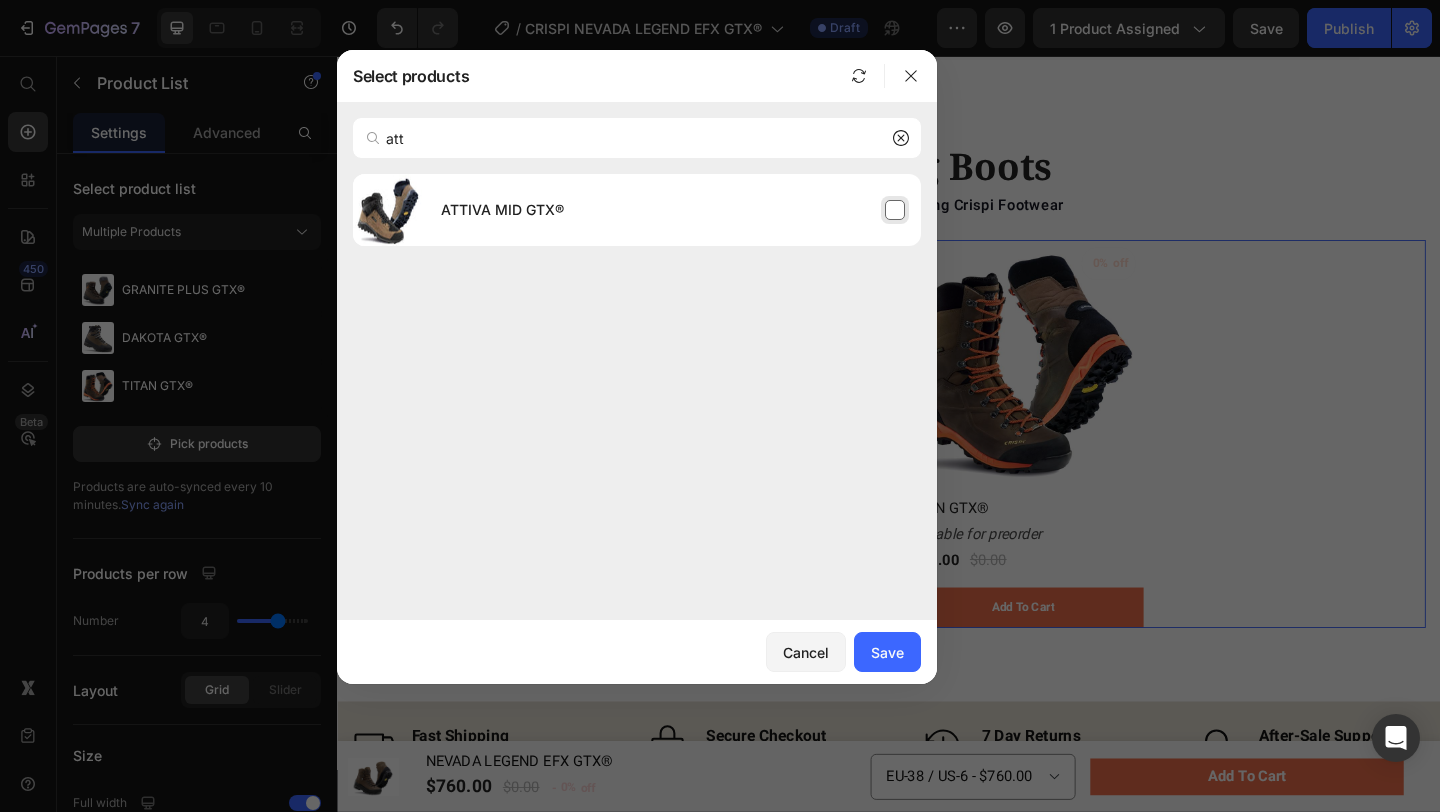 click on "ATTIVA MID GTX®" at bounding box center (673, 210) 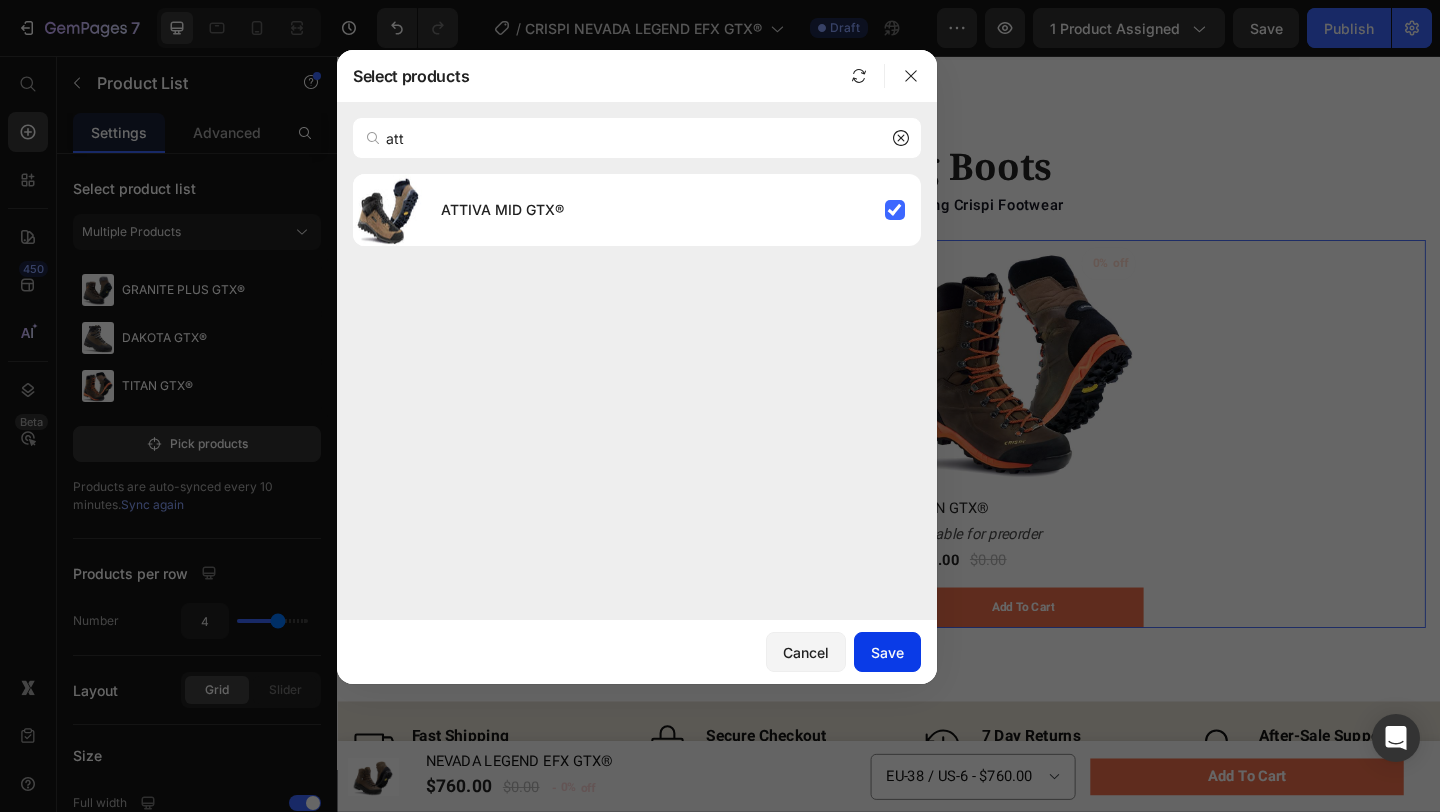 click on "Save" 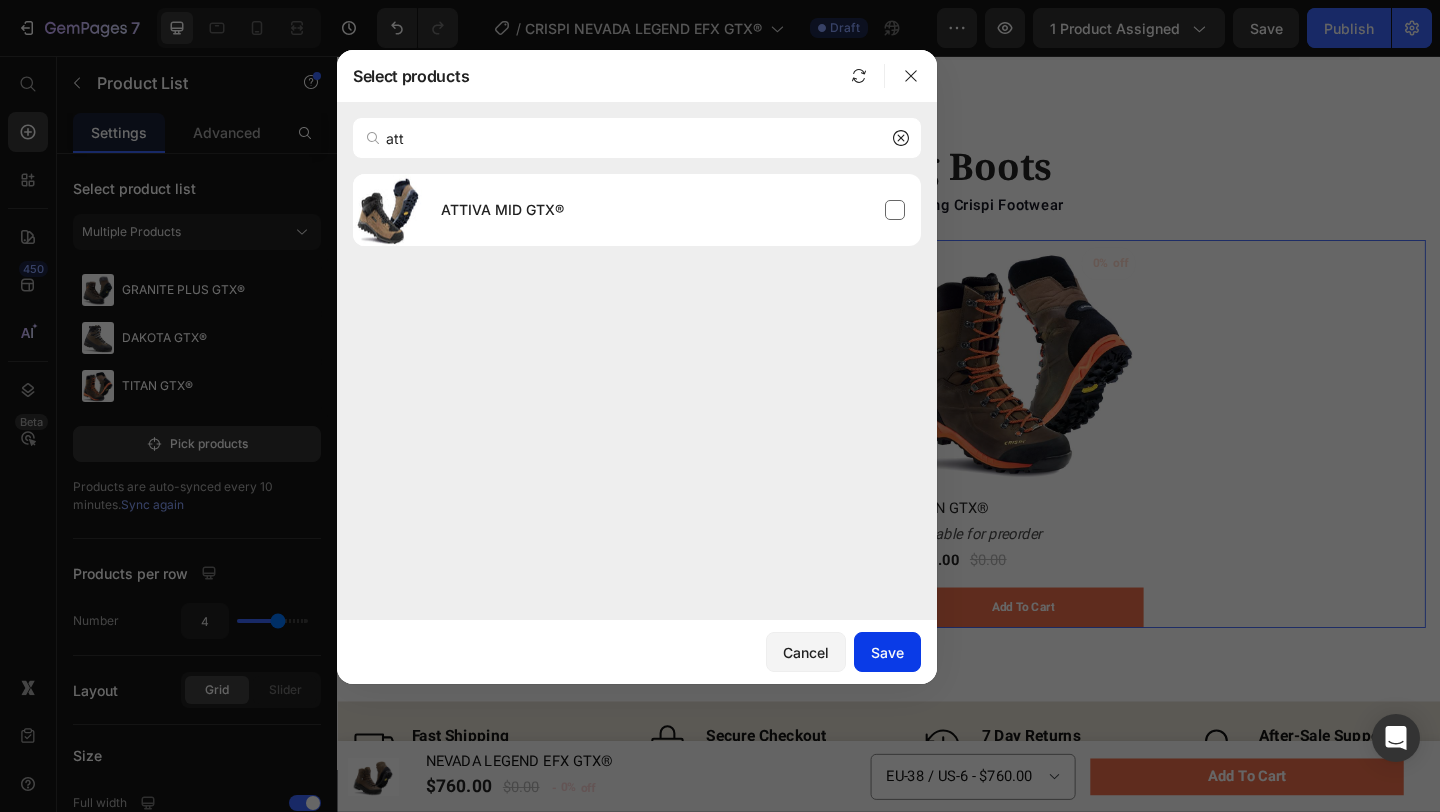 type 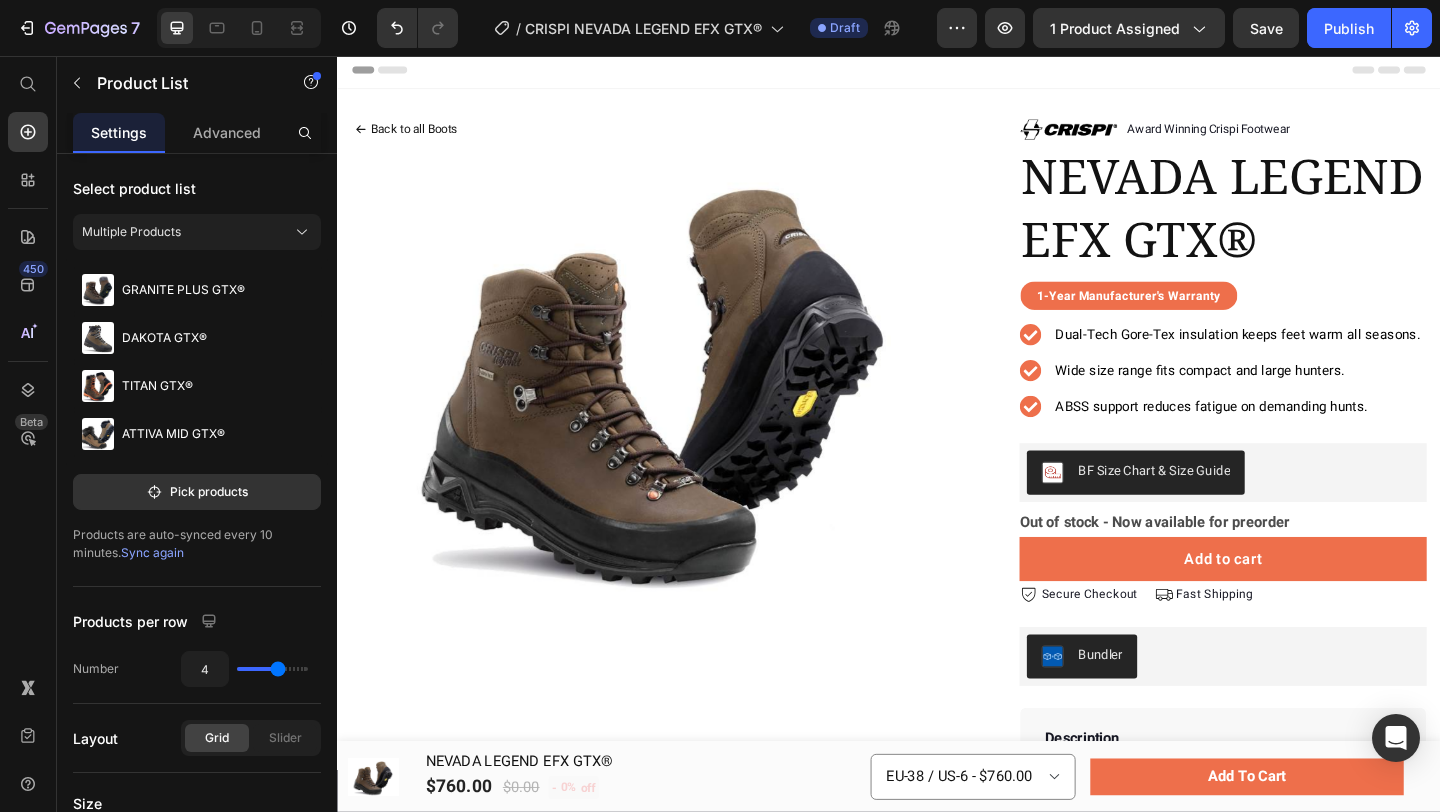 scroll, scrollTop: 0, scrollLeft: 0, axis: both 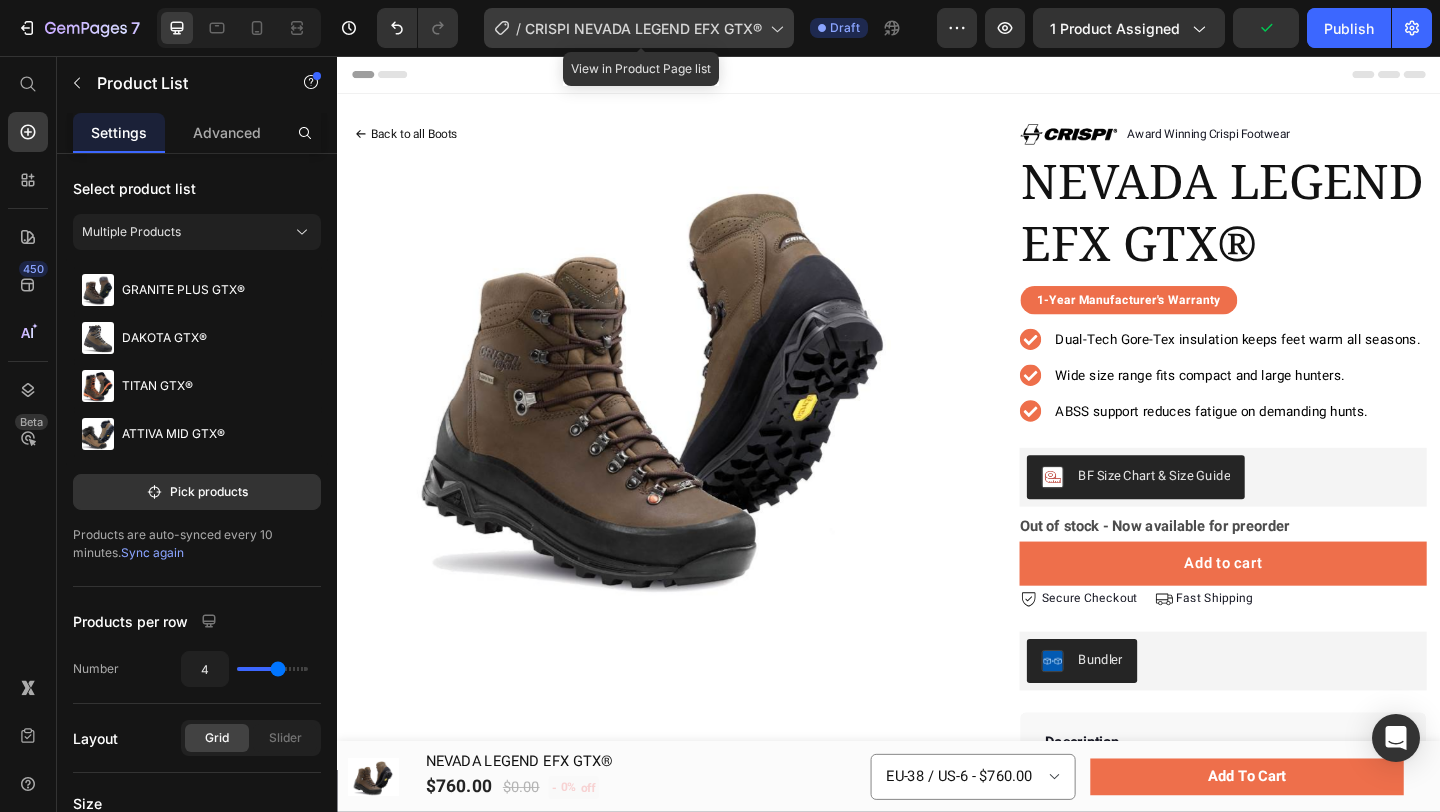 click on "CRISPI NEVADA LEGEND EFX GTX®" at bounding box center [643, 28] 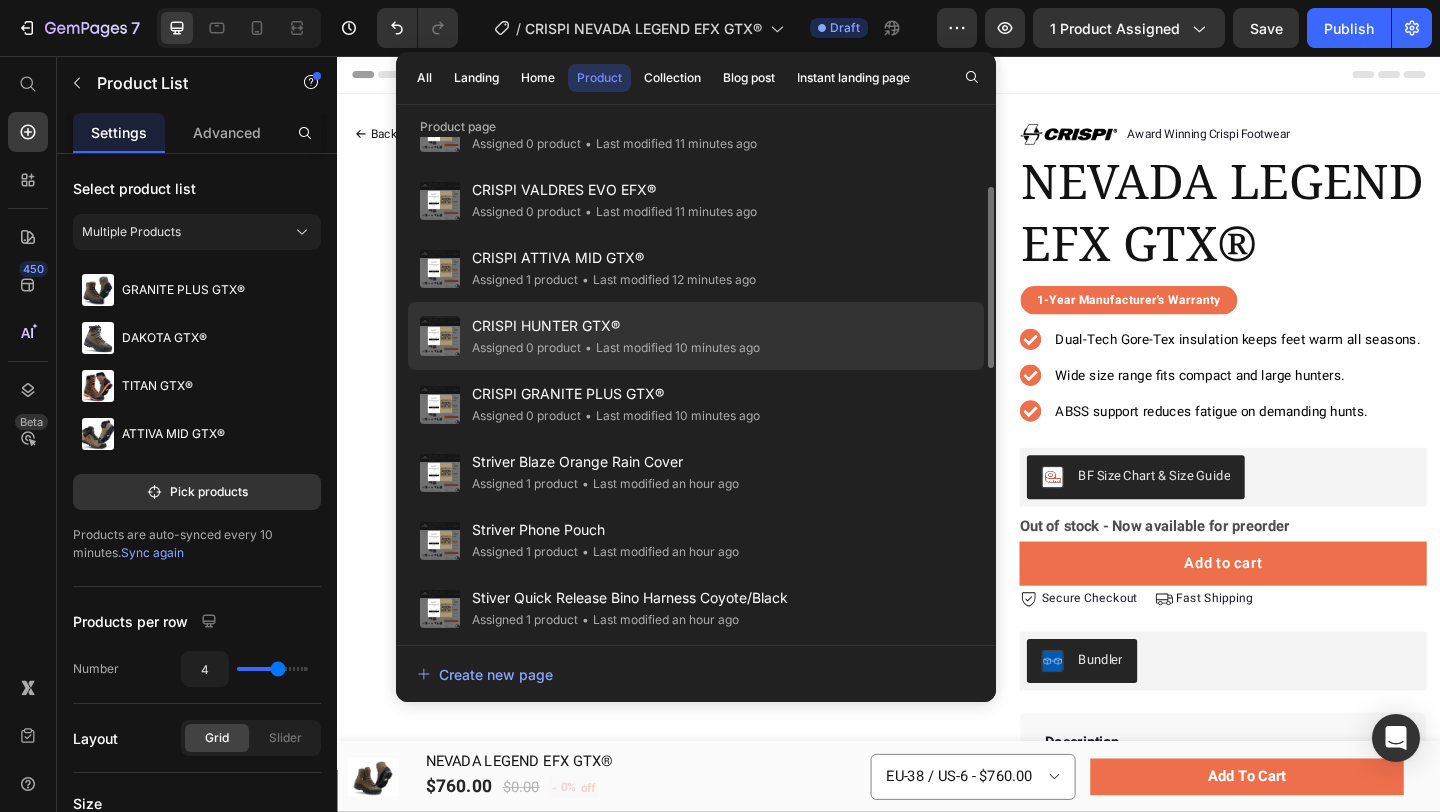 scroll, scrollTop: 0, scrollLeft: 0, axis: both 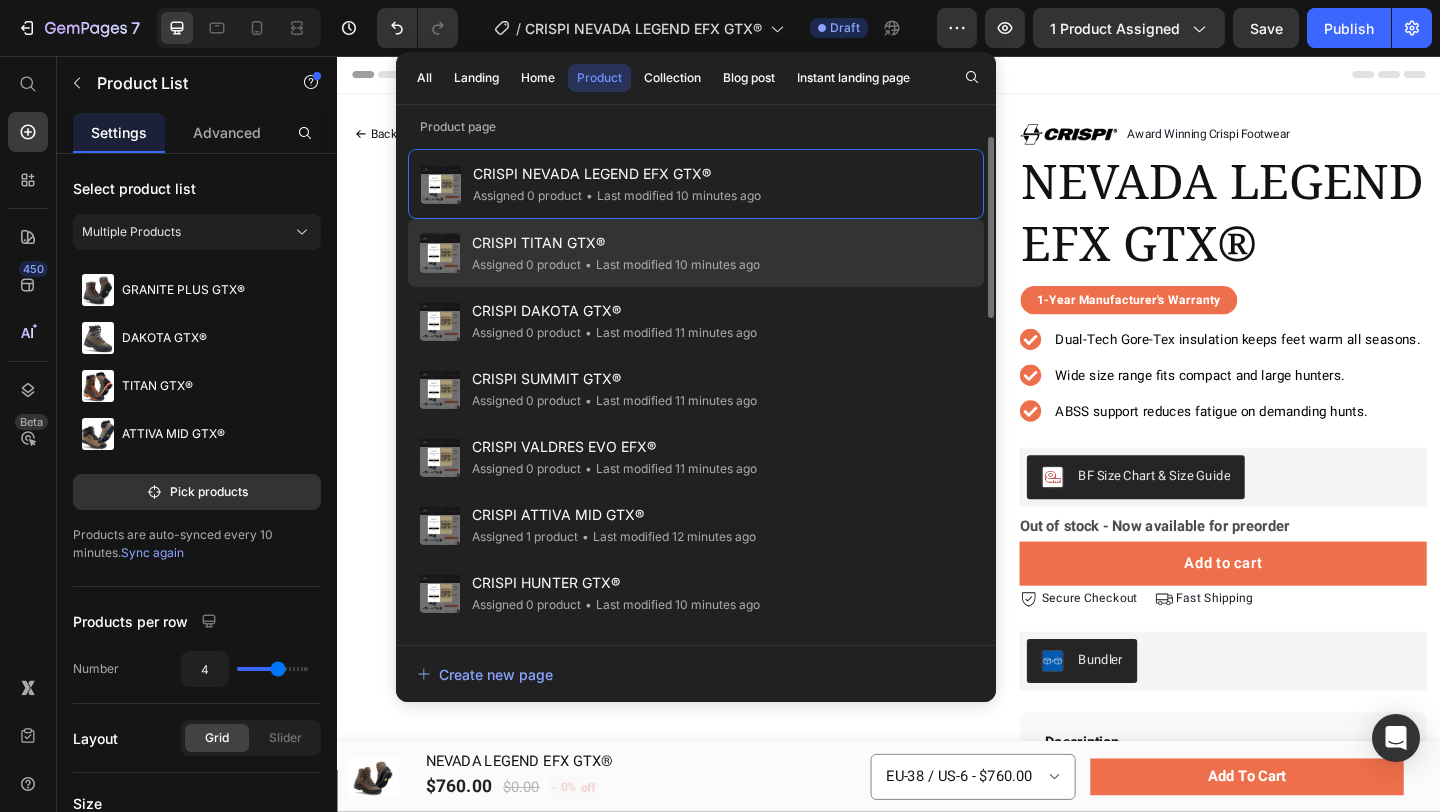 click on "CRISPI TITAN GTX® Assigned 0 product • Last modified 10 minutes ago" 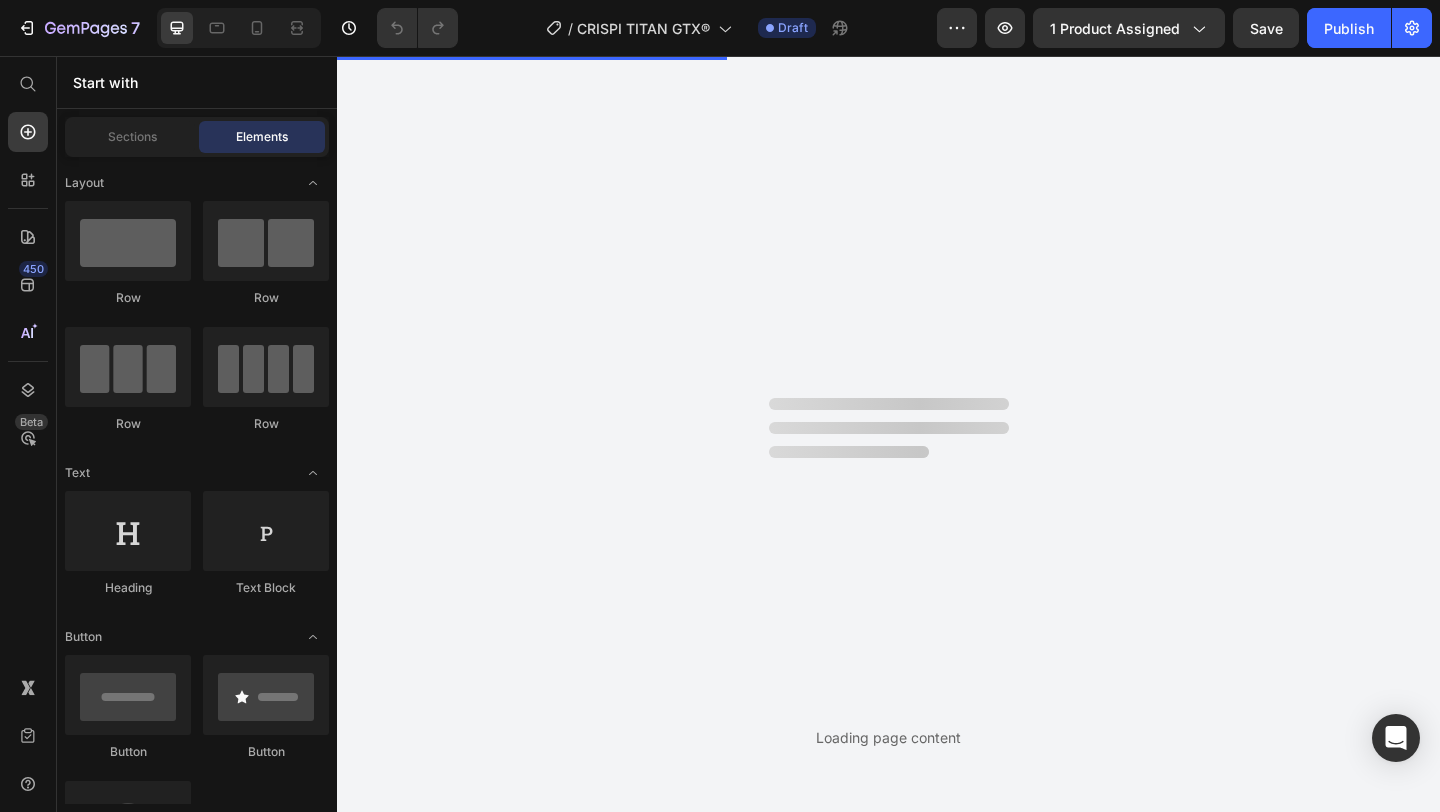 scroll, scrollTop: 0, scrollLeft: 0, axis: both 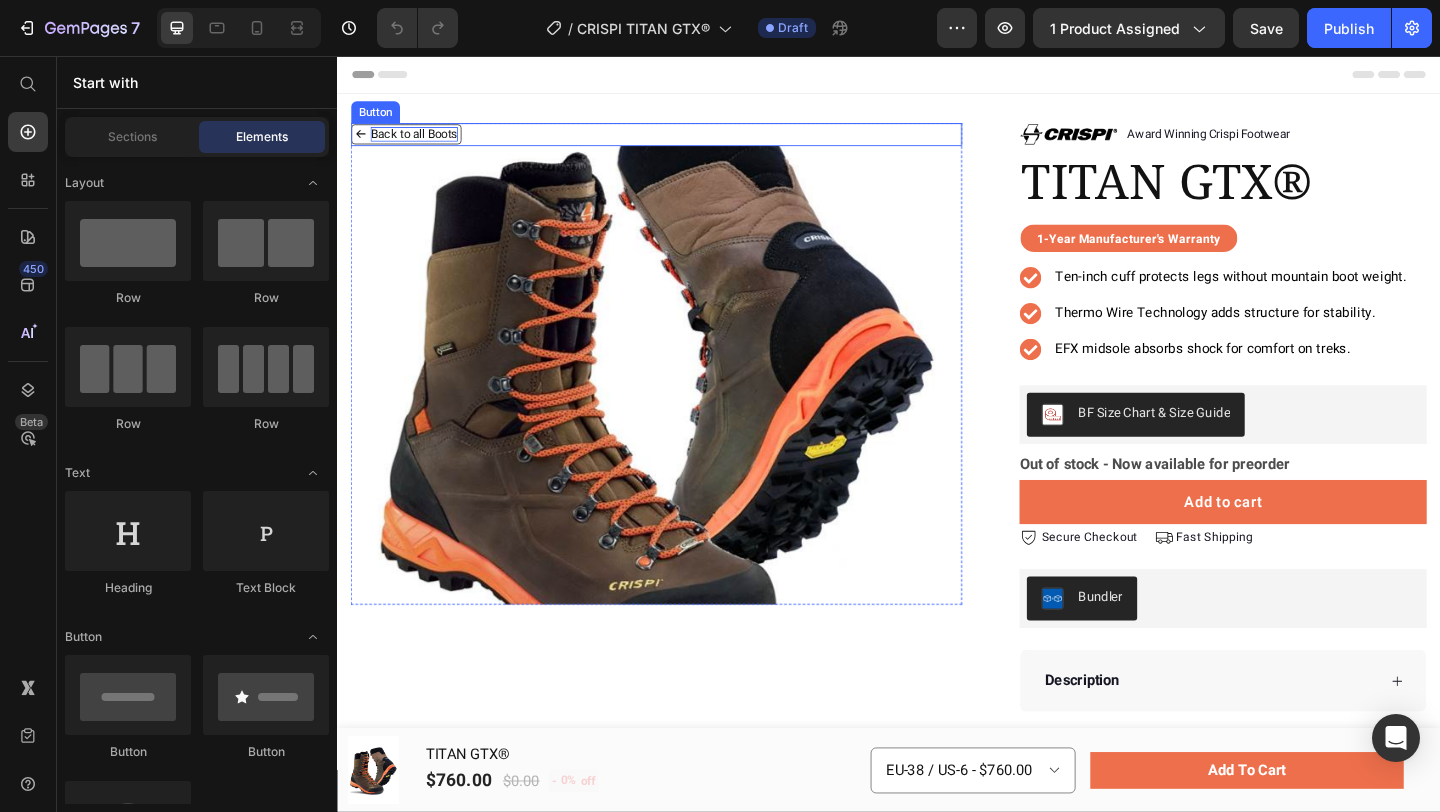 click on "Back to all Boots" at bounding box center [420, 141] 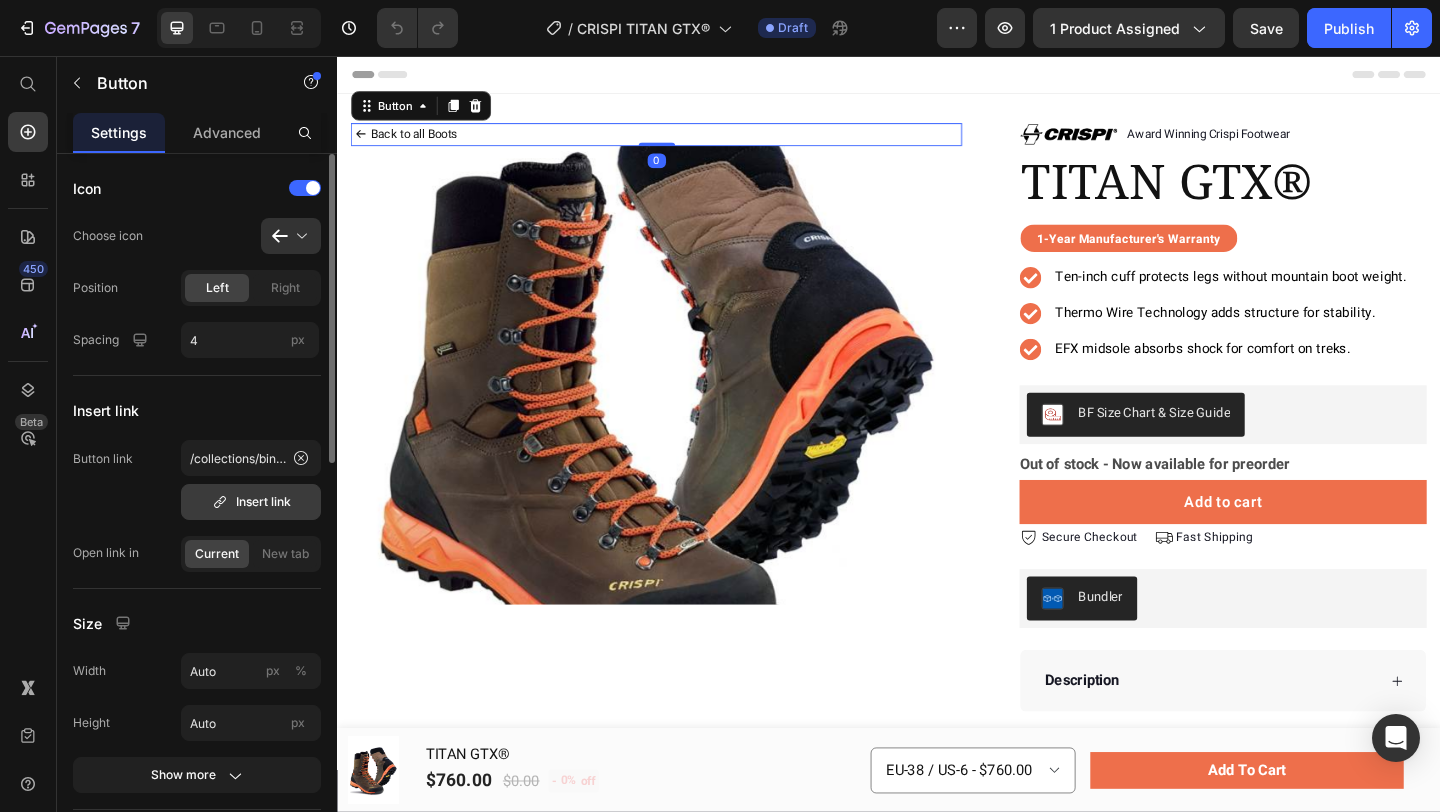 click on "Insert link" at bounding box center [251, 502] 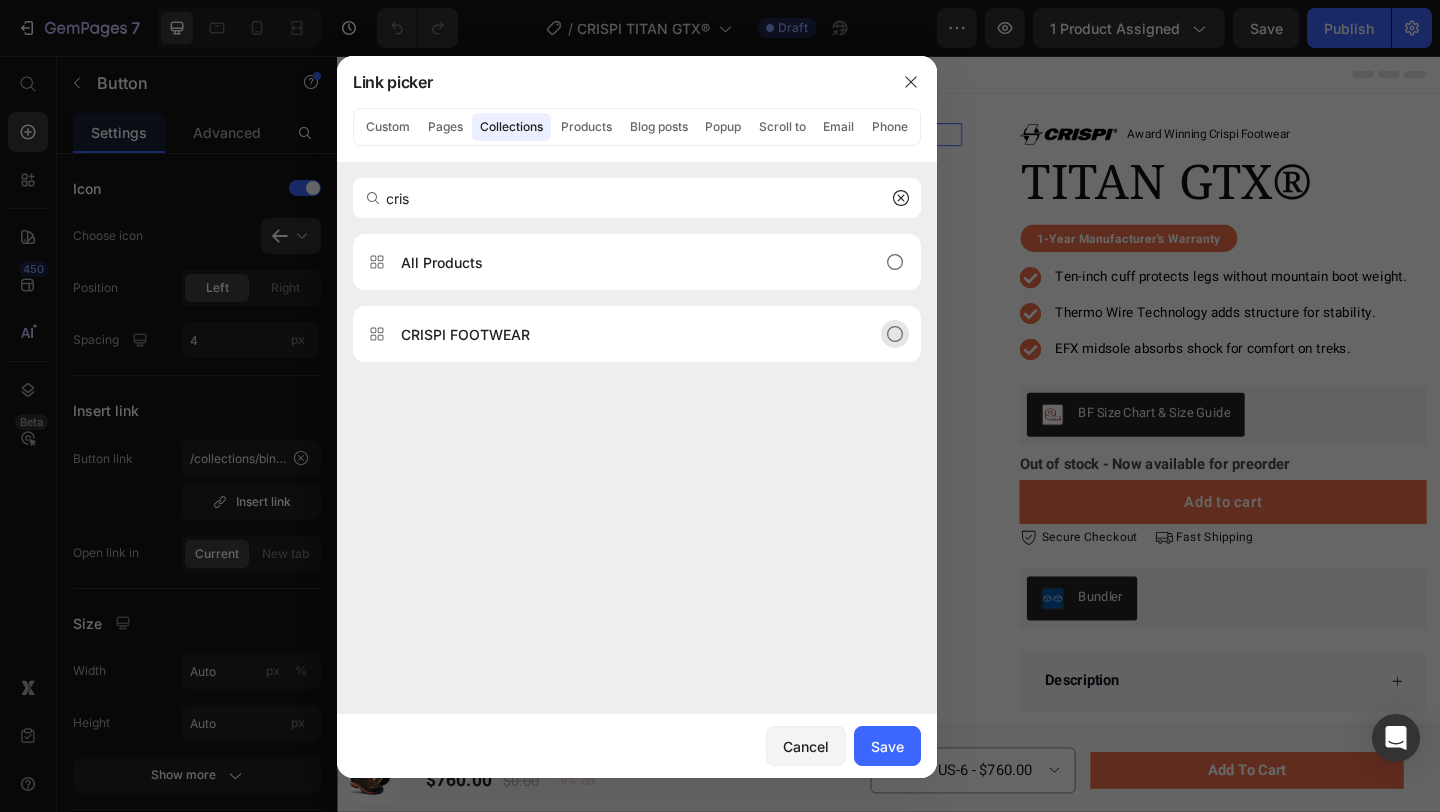 type on "cris" 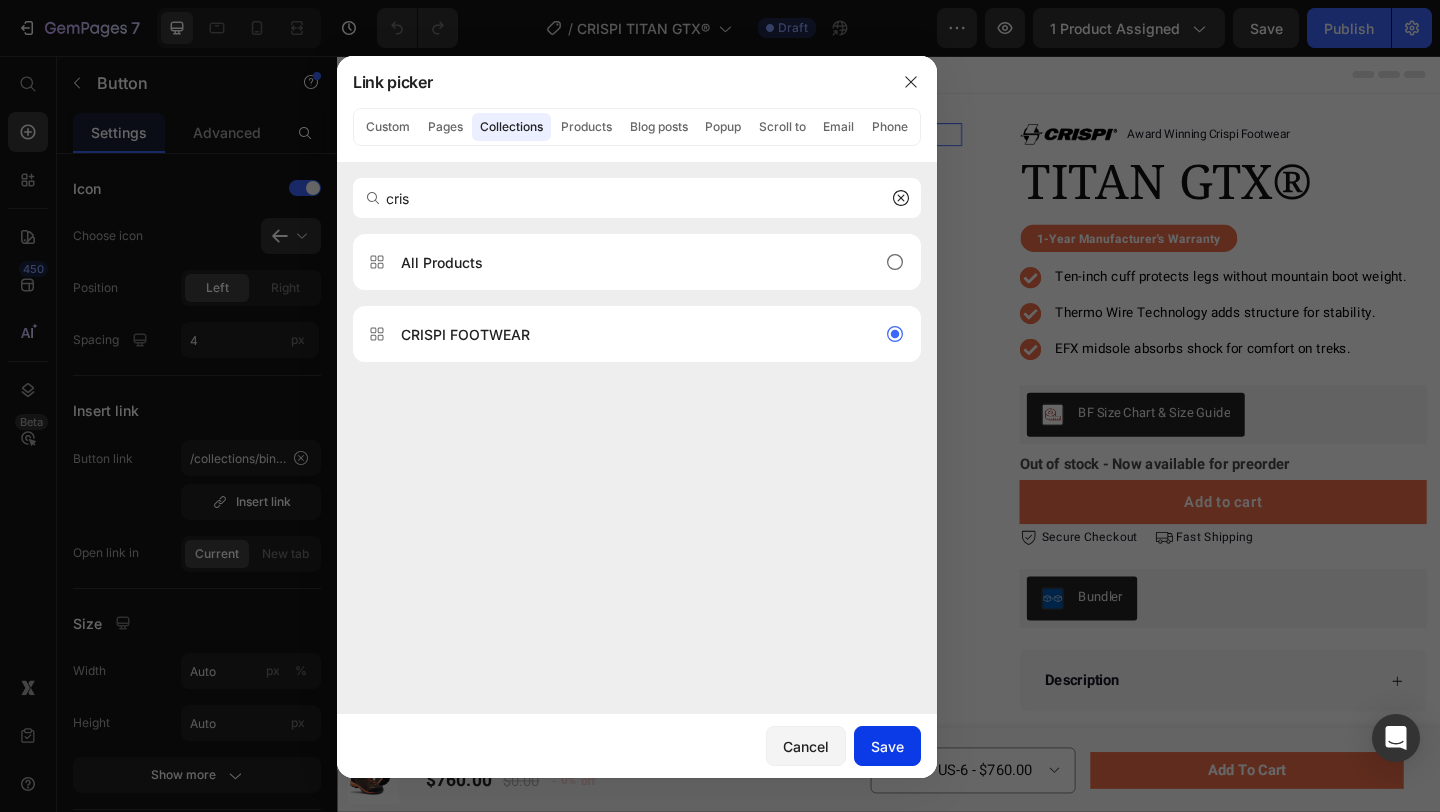 click on "Cancel Save" at bounding box center [637, 746] 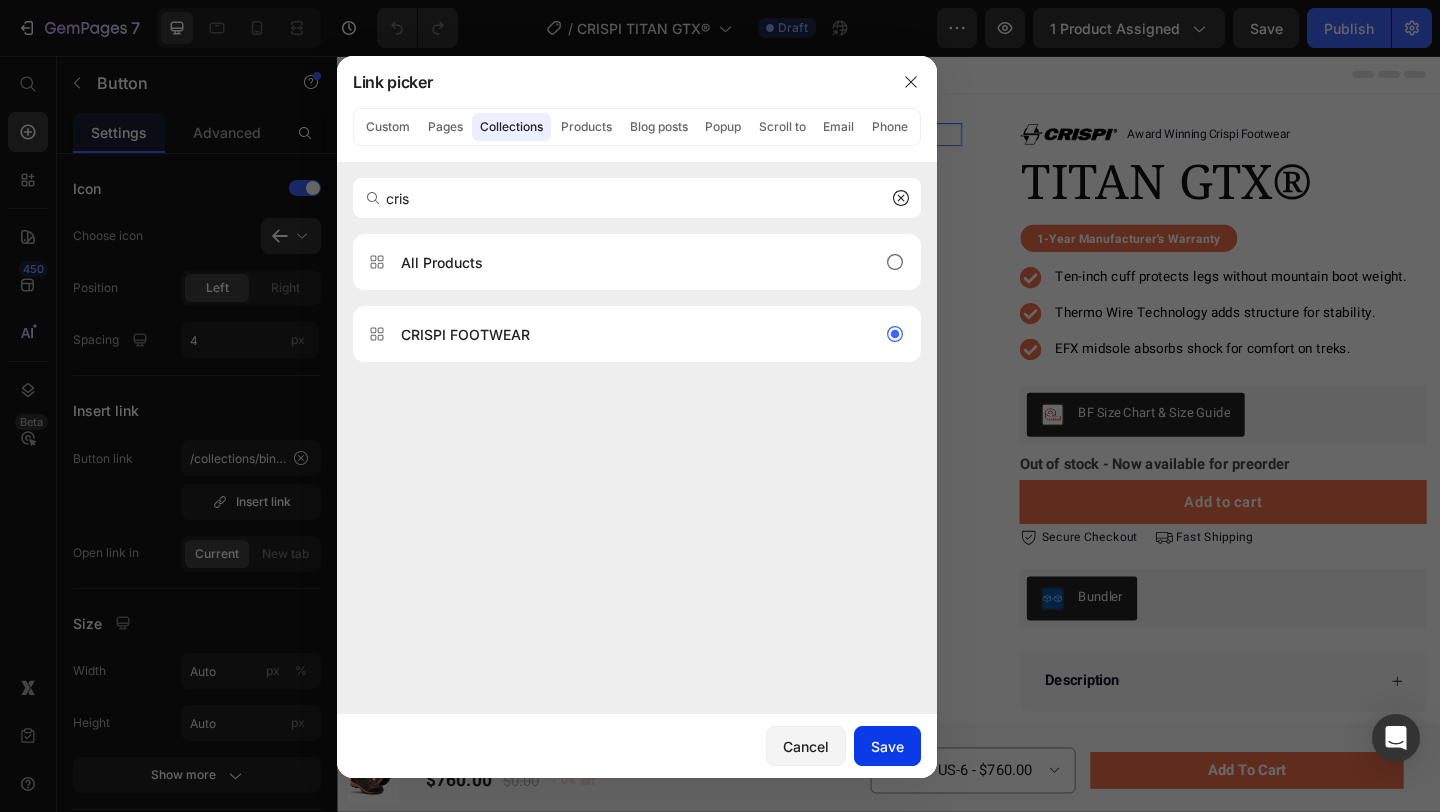 click on "Save" at bounding box center [887, 746] 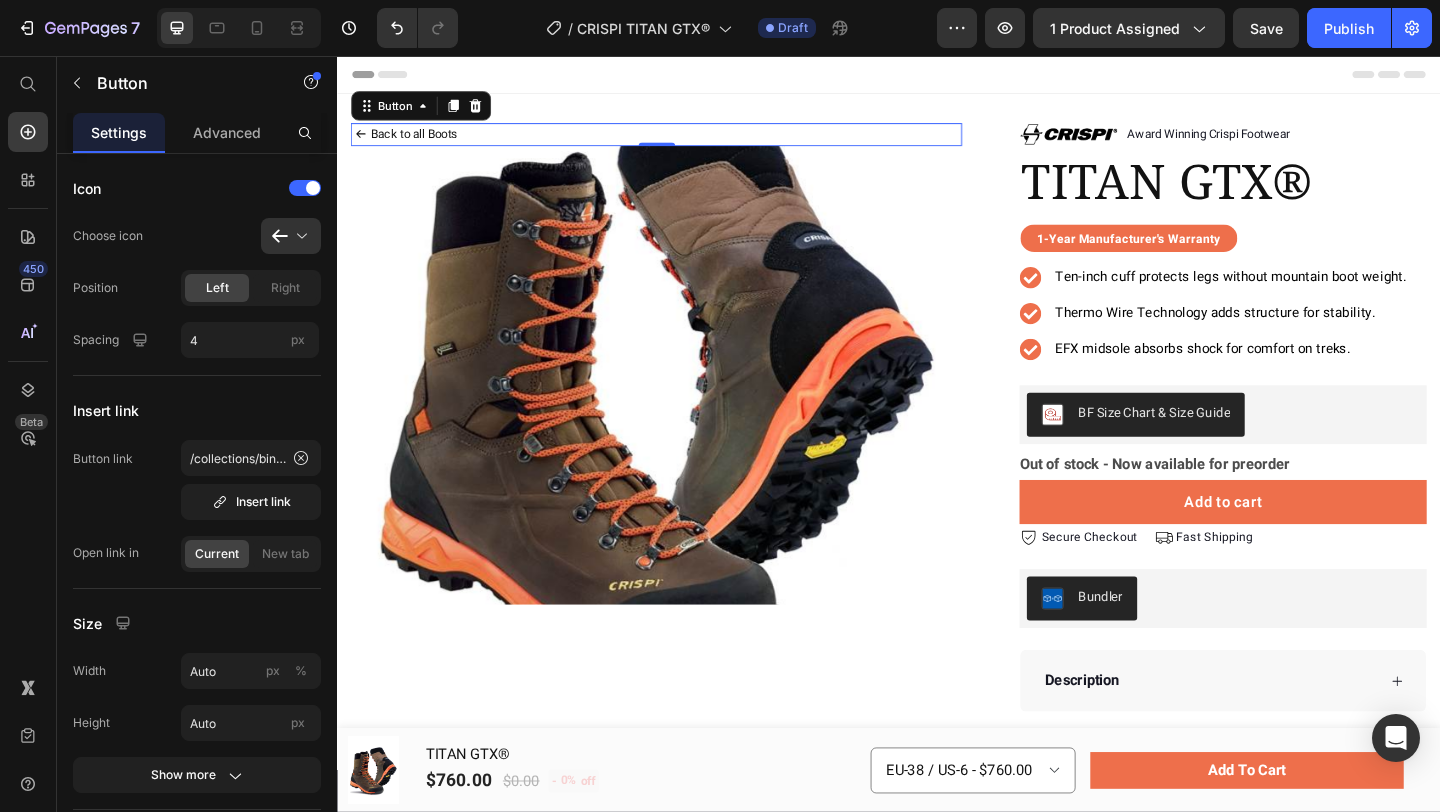 type on "/collections/crispi-footwear" 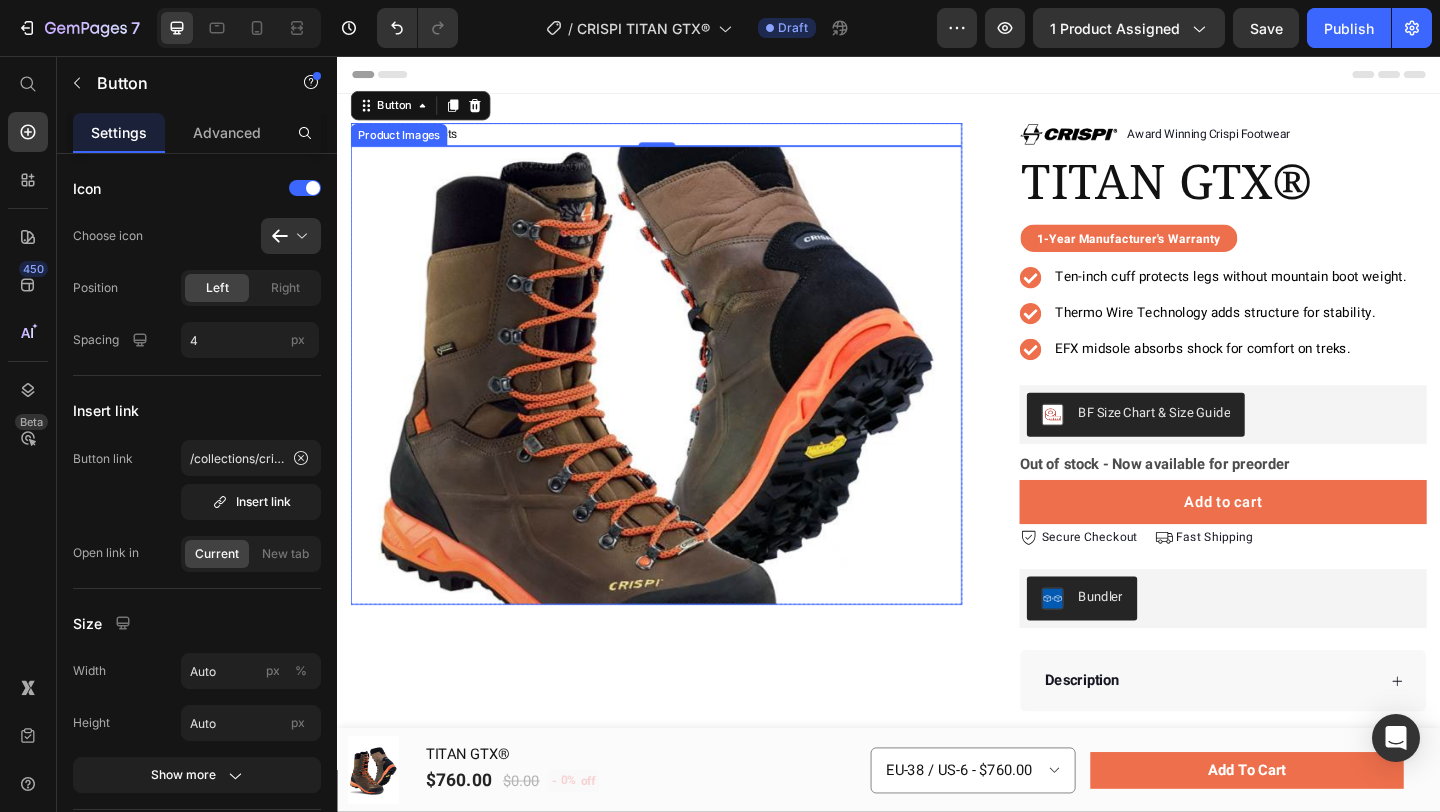 click at bounding box center [684, 403] 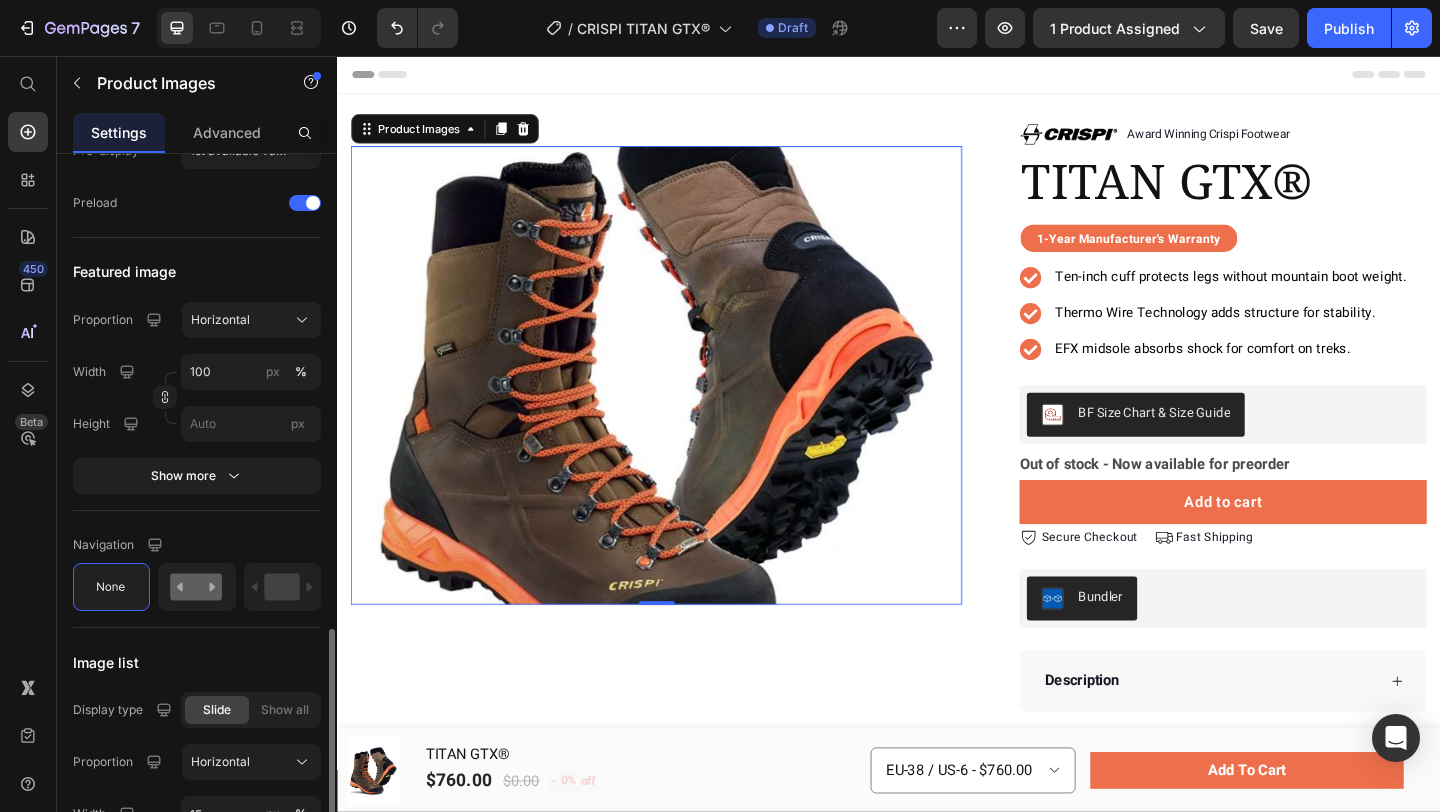scroll, scrollTop: 793, scrollLeft: 0, axis: vertical 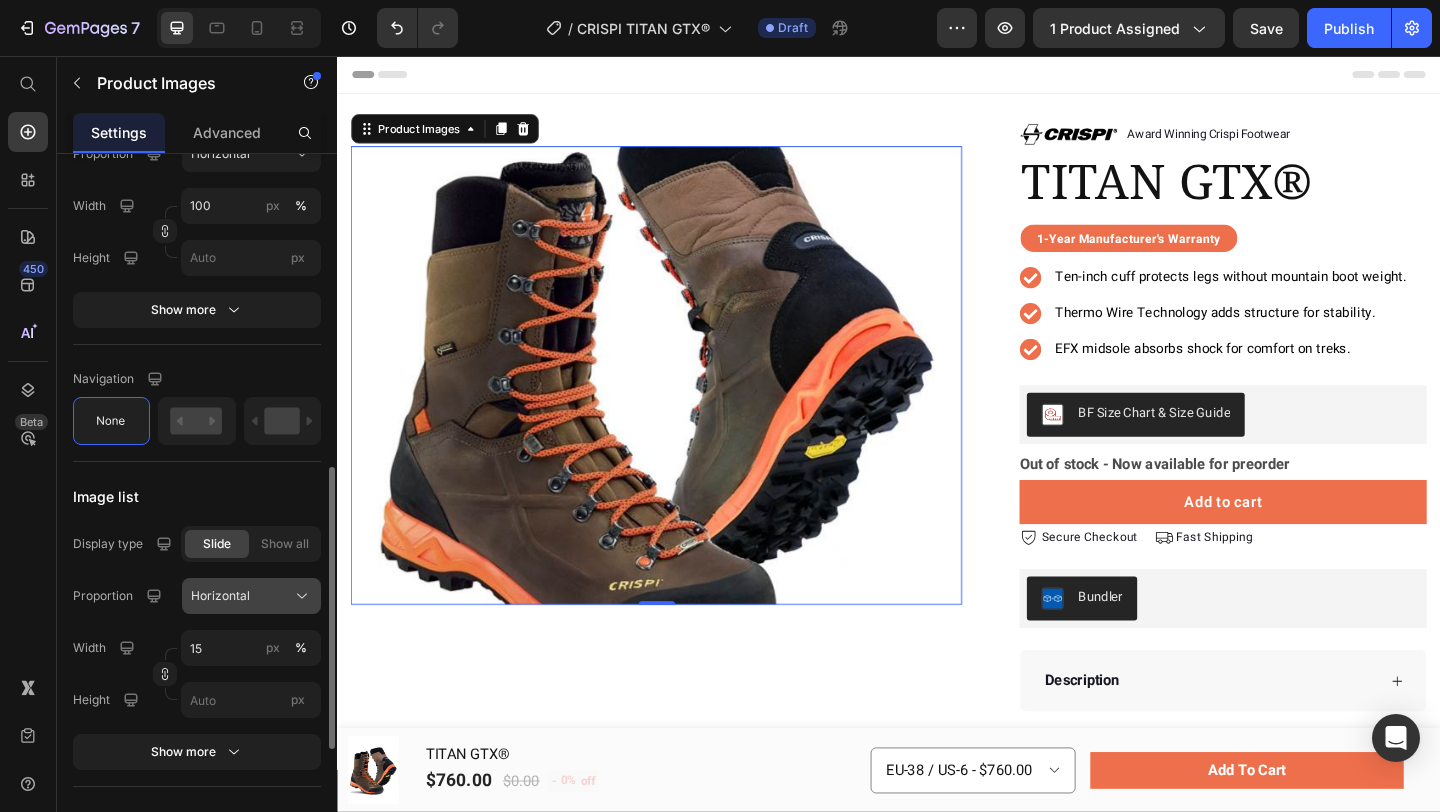 click on "Horizontal" 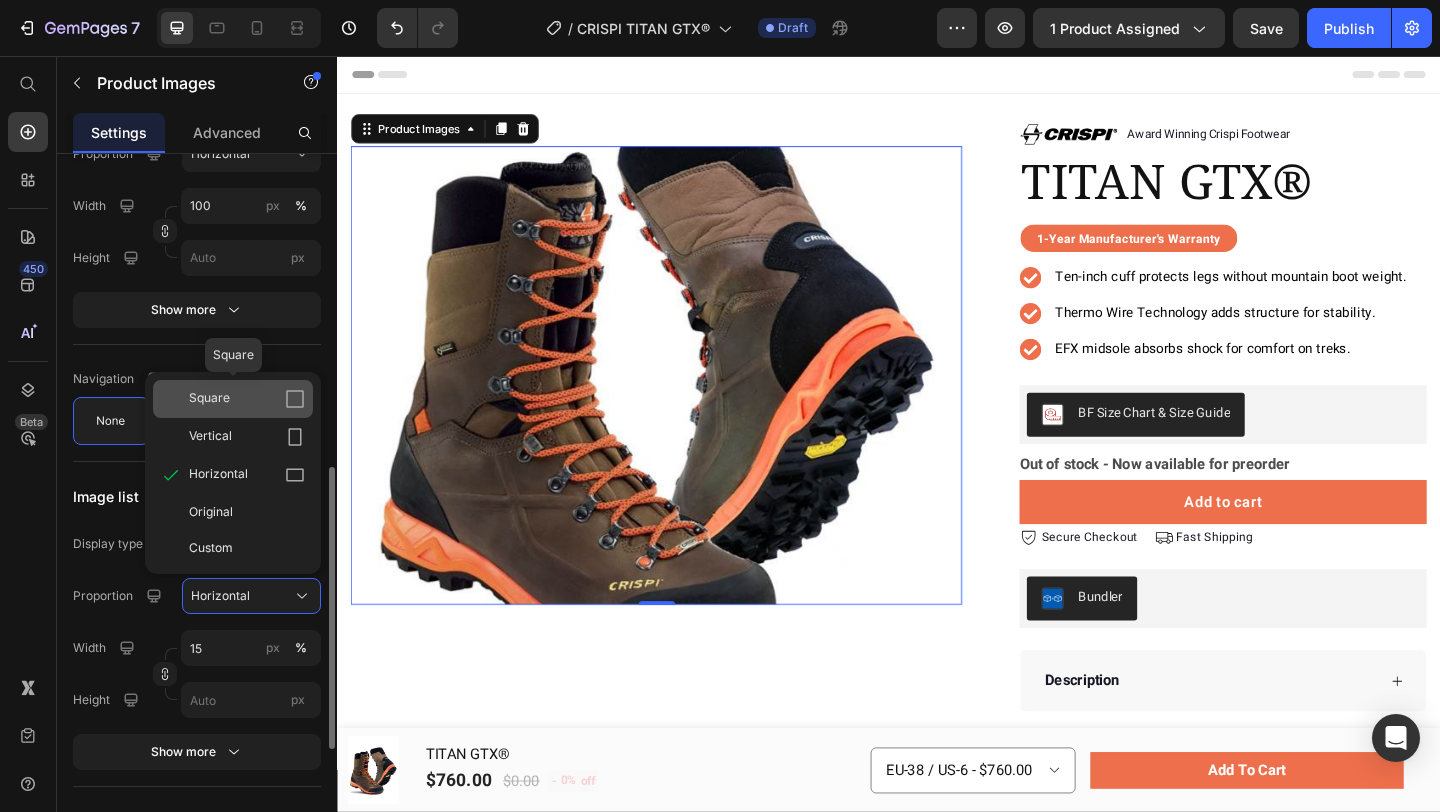 click 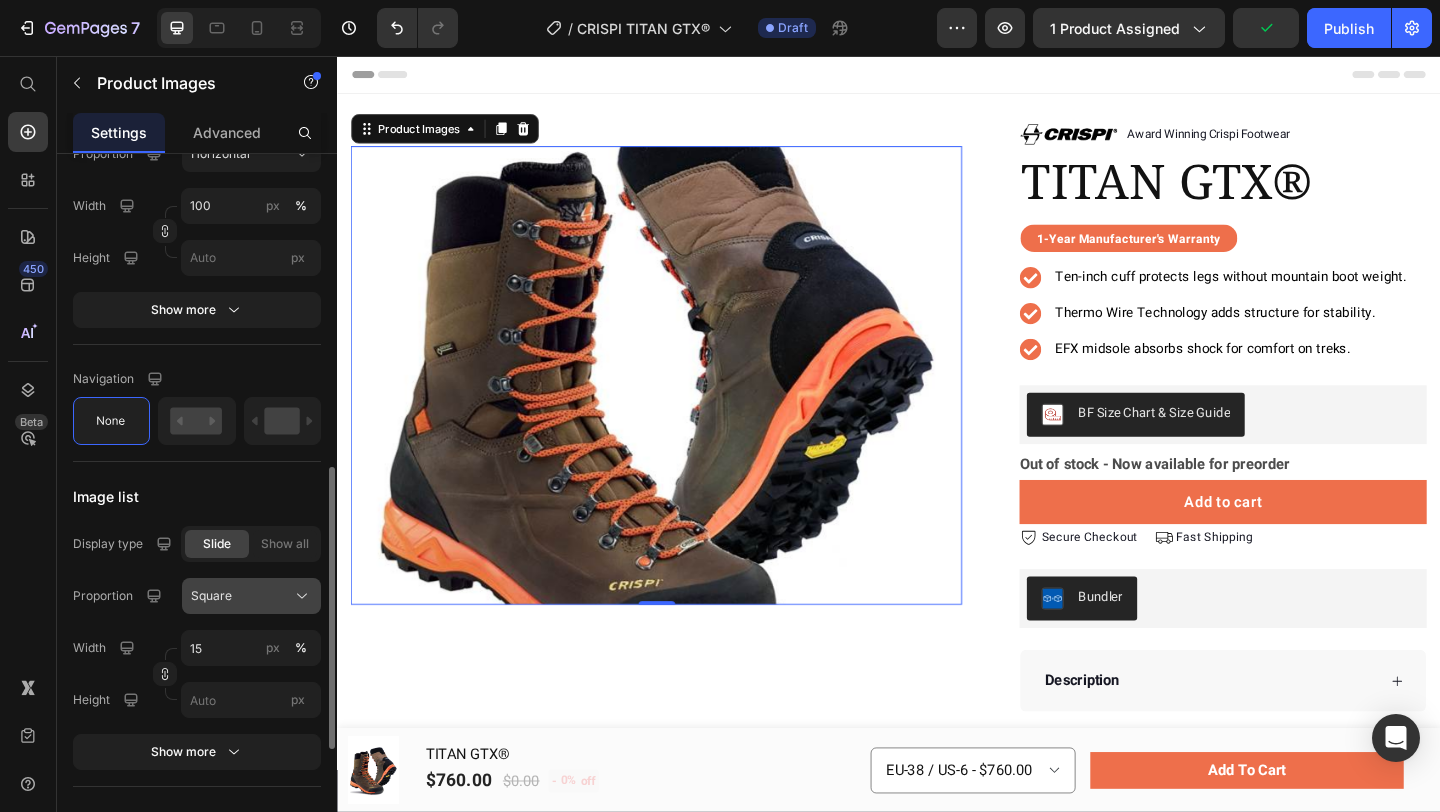 click on "Square" at bounding box center [251, 596] 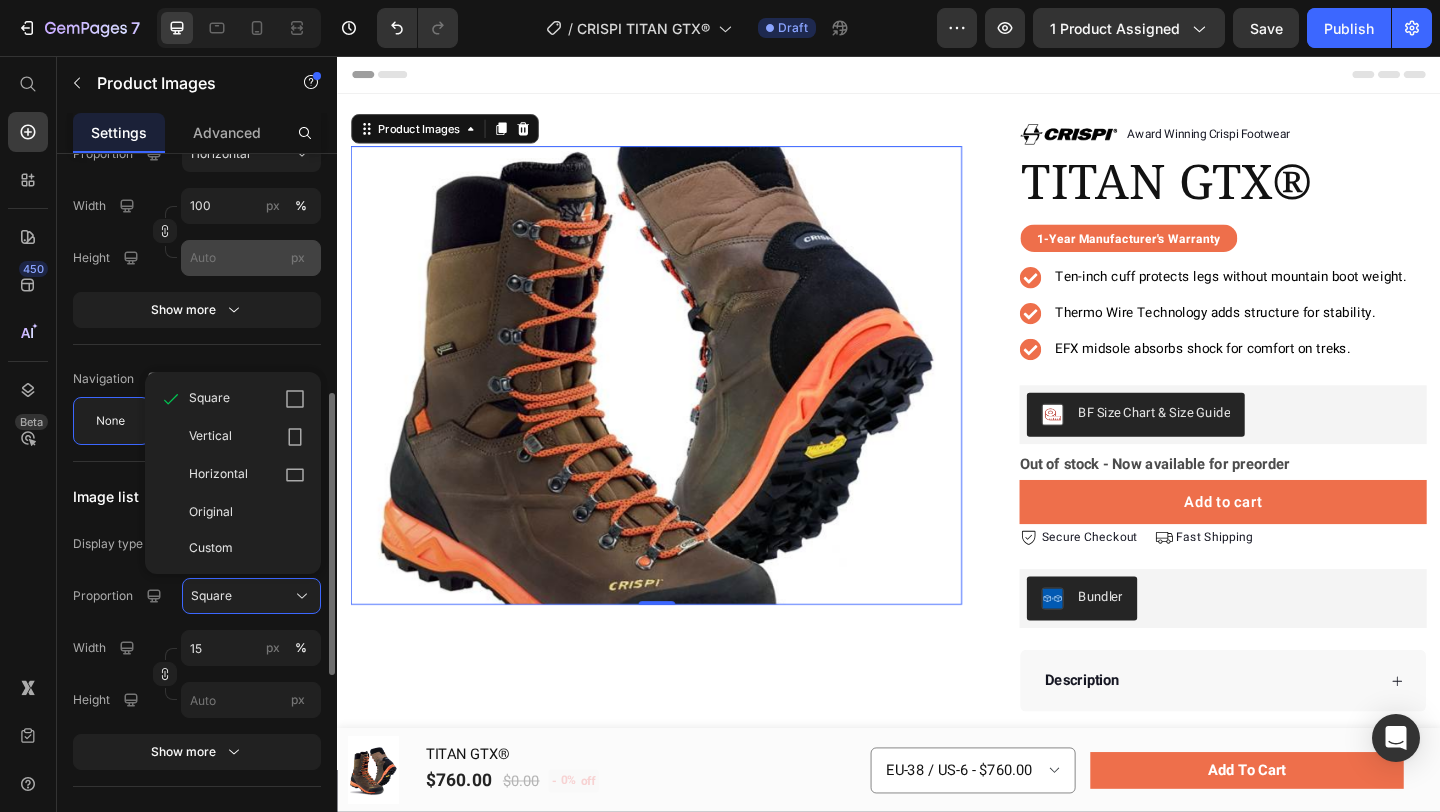 scroll, scrollTop: 732, scrollLeft: 0, axis: vertical 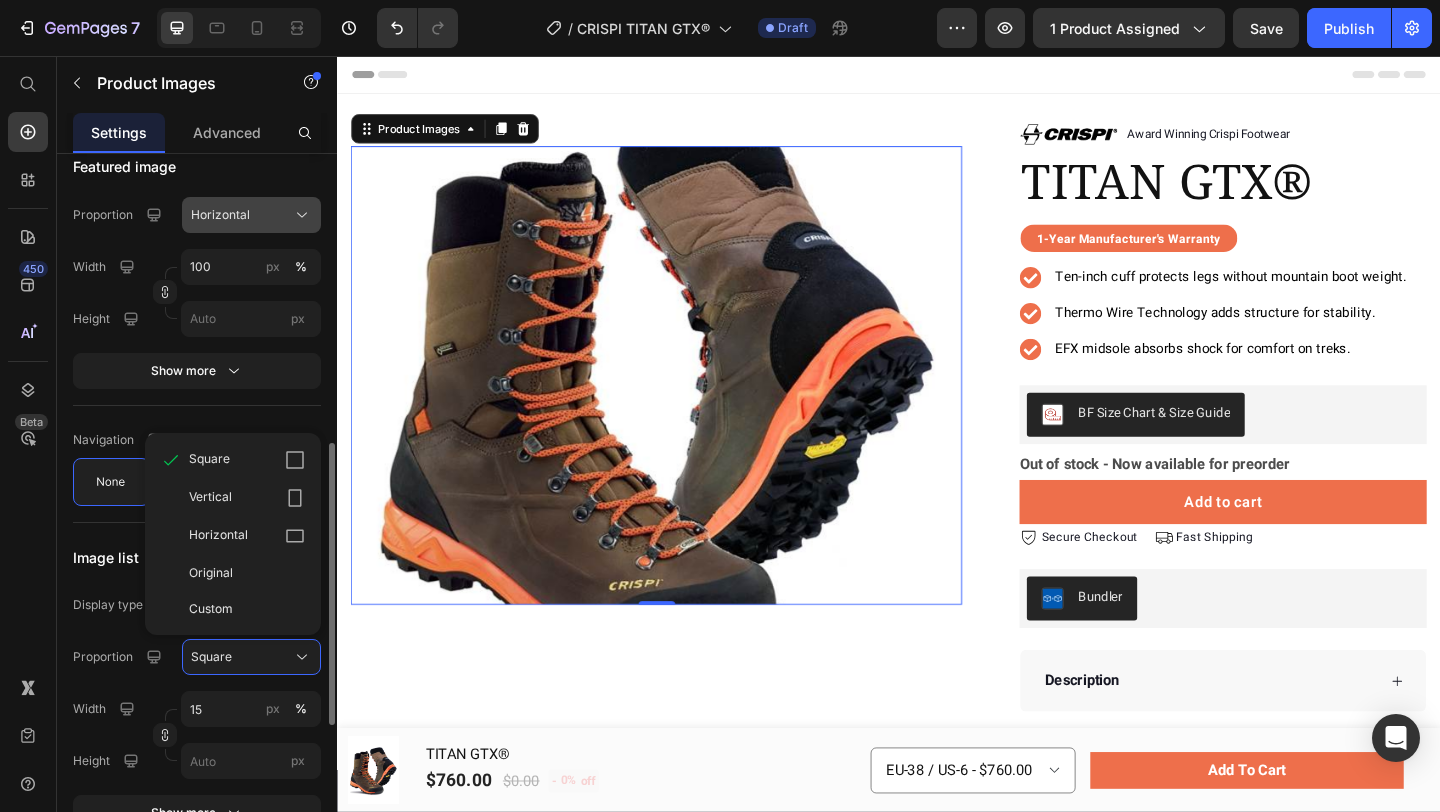 click on "Horizontal" at bounding box center [251, 215] 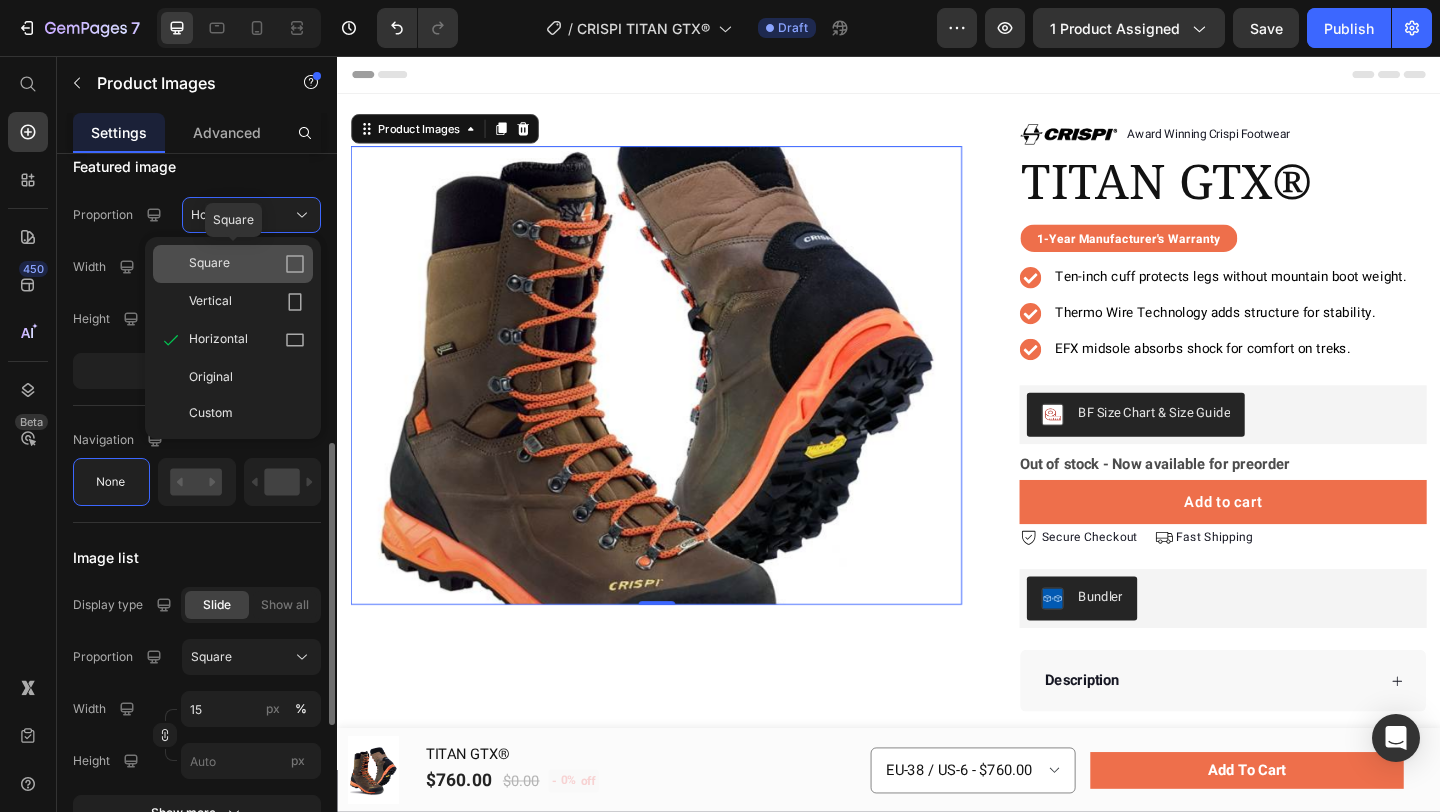 click on "Square" at bounding box center [247, 264] 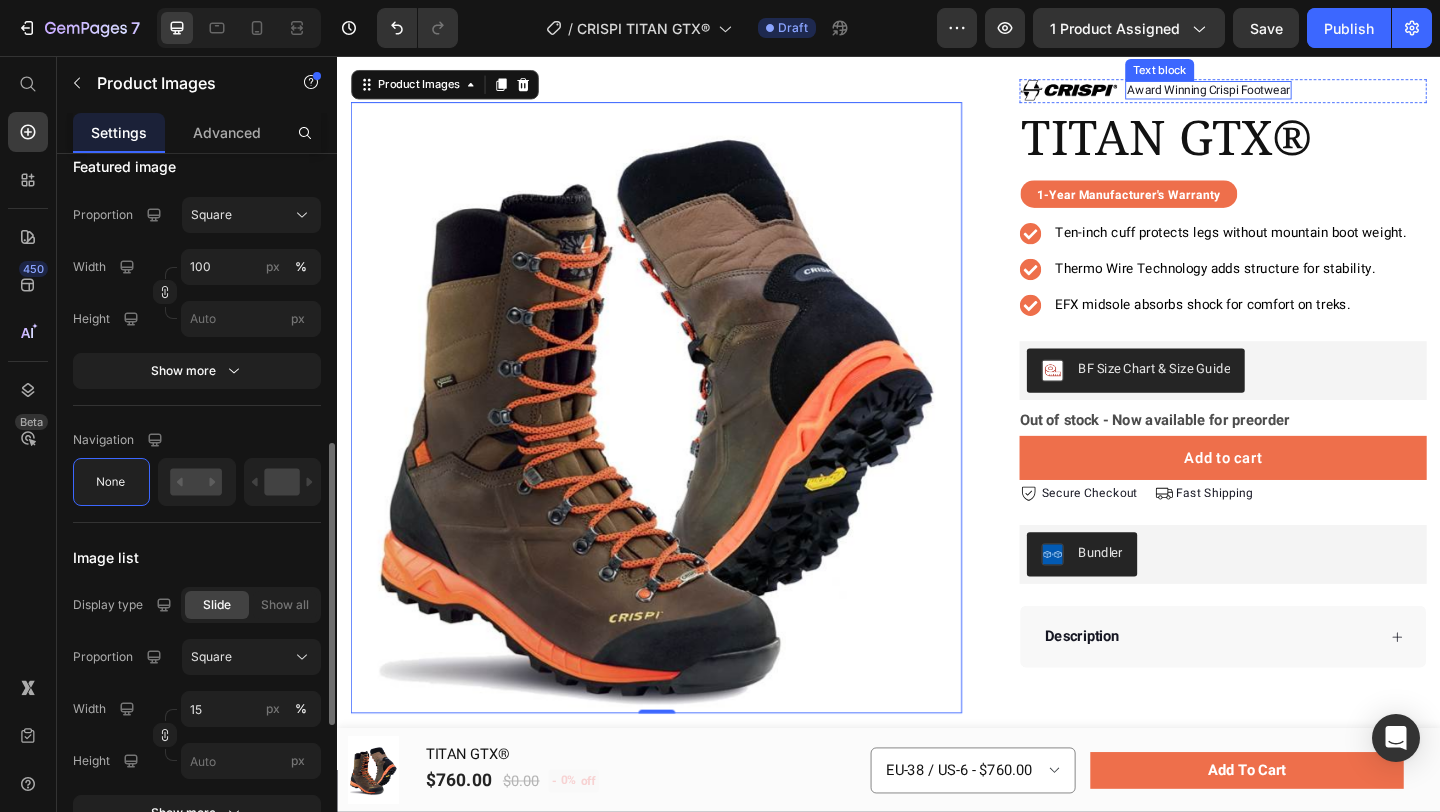 scroll, scrollTop: 0, scrollLeft: 0, axis: both 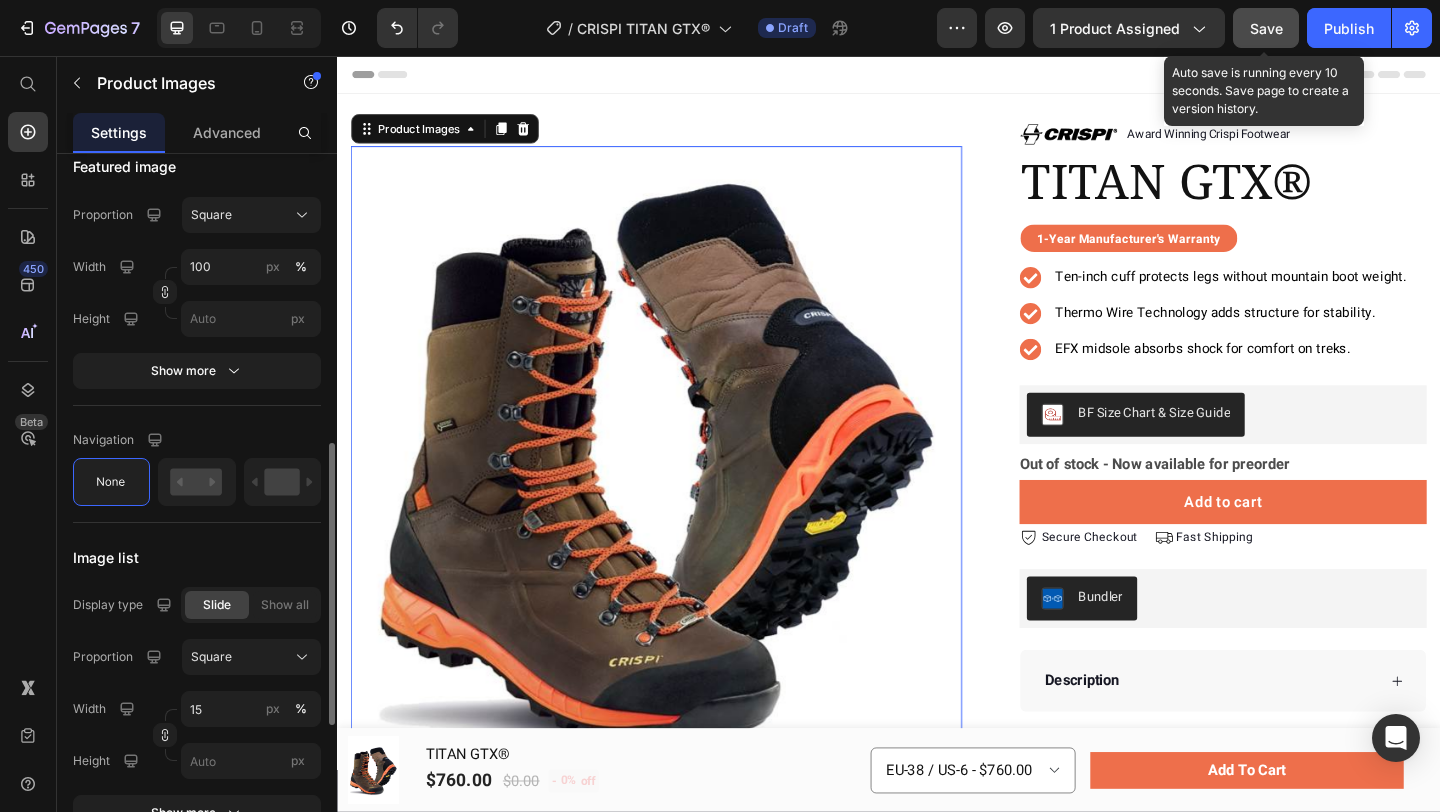 click on "Save" 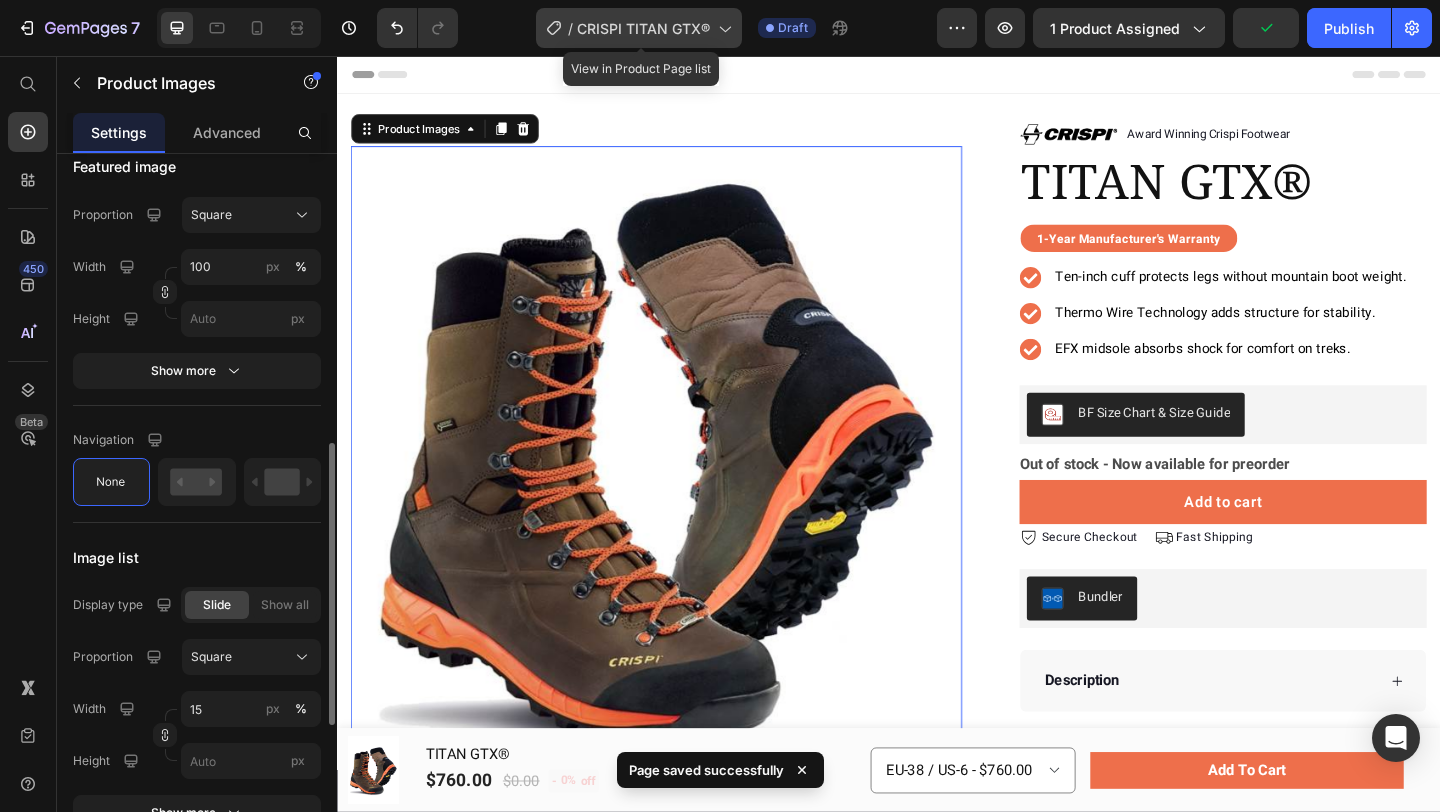 click on "CRISPI TITAN GTX®" at bounding box center (643, 28) 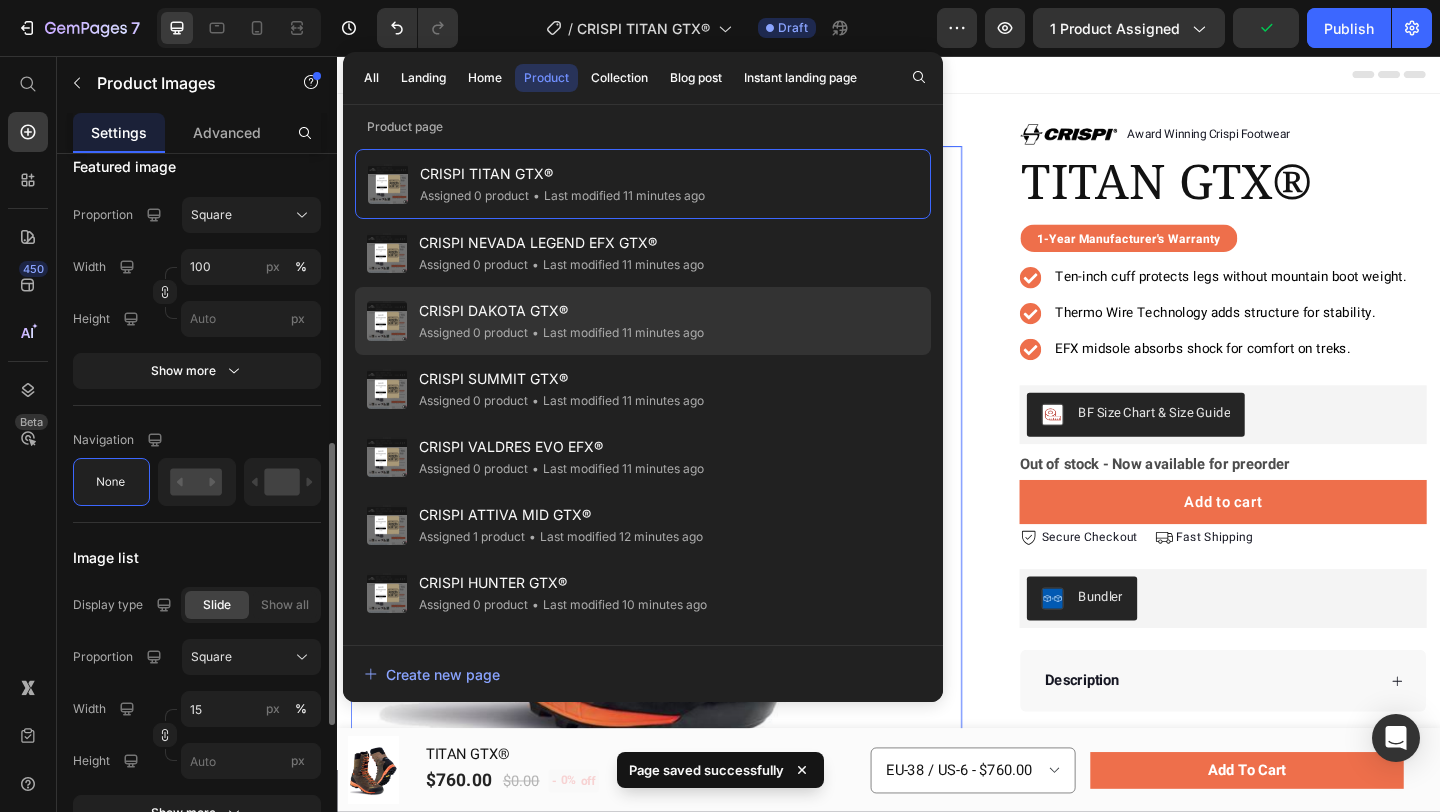 scroll, scrollTop: 0, scrollLeft: 0, axis: both 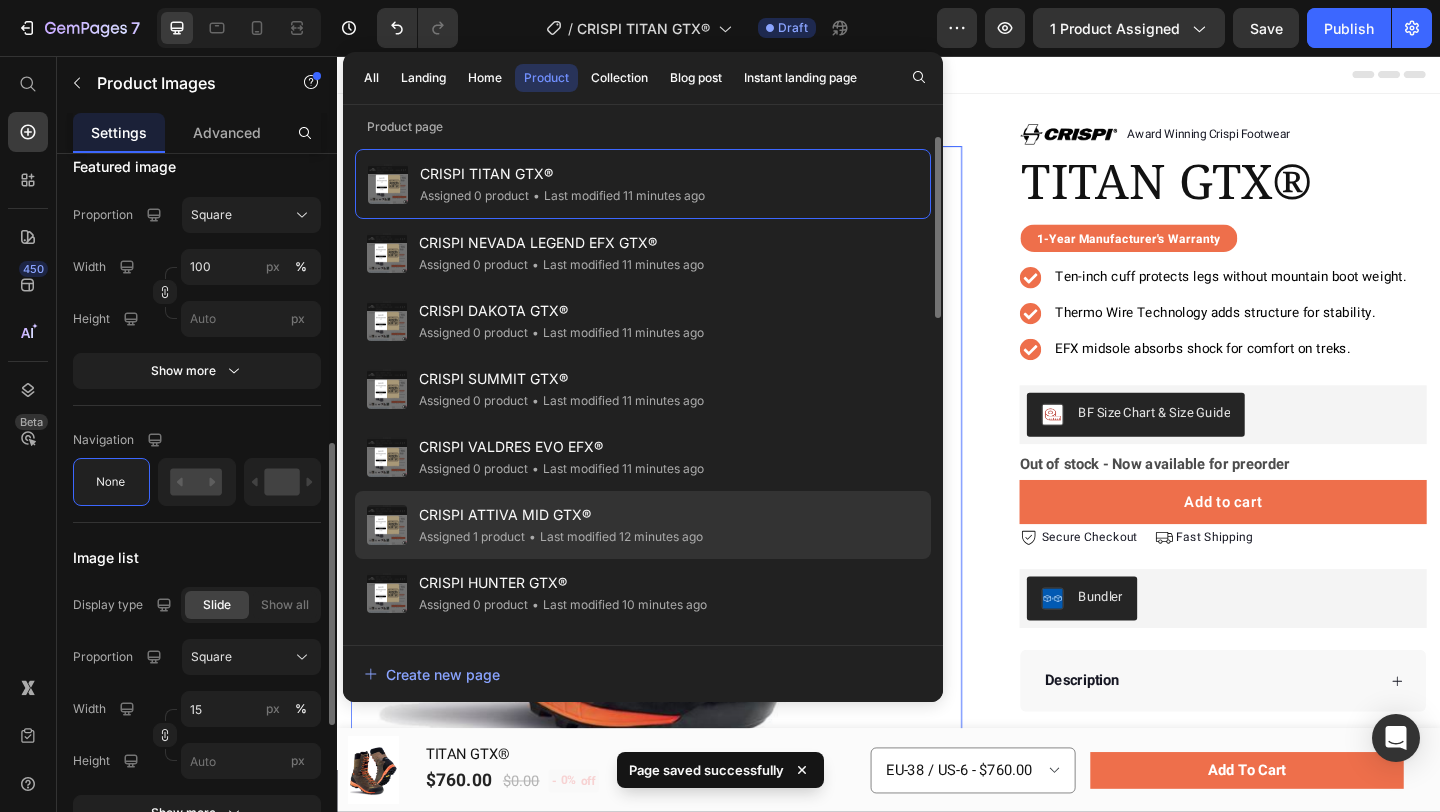 click on "CRISPI ATTIVA MID GTX®" at bounding box center [561, 515] 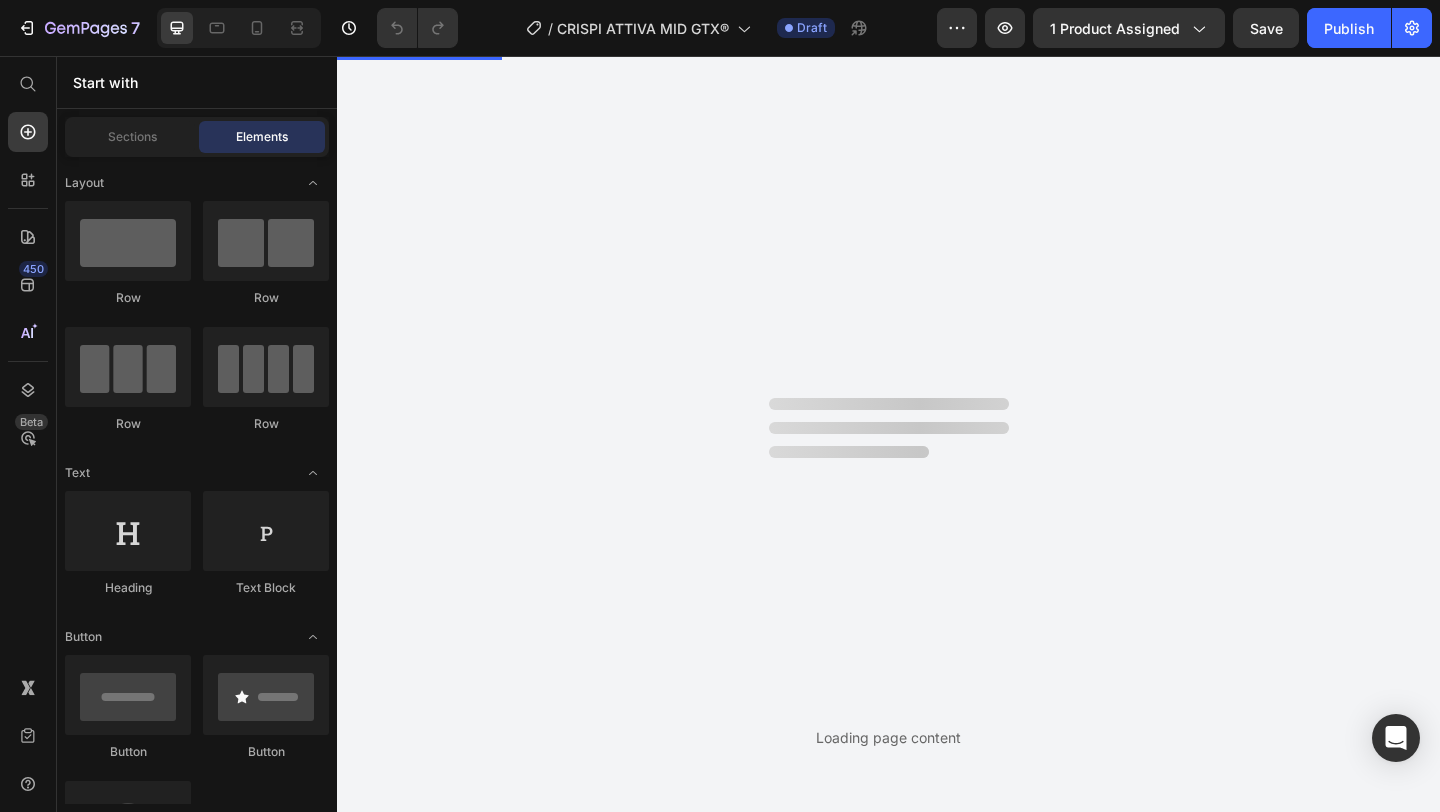 scroll, scrollTop: 0, scrollLeft: 0, axis: both 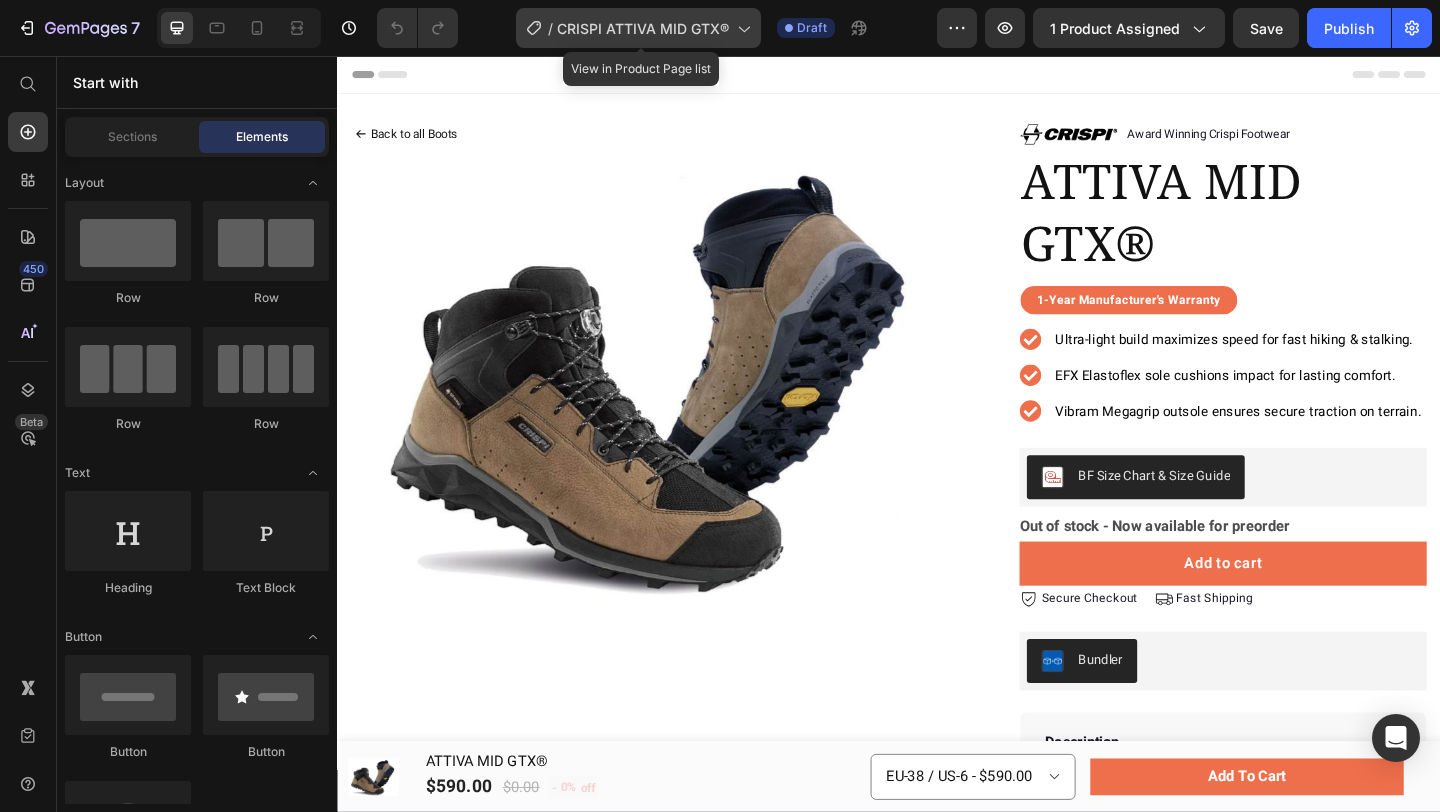 click on "CRISPI ATTIVA MID GTX®" at bounding box center [643, 28] 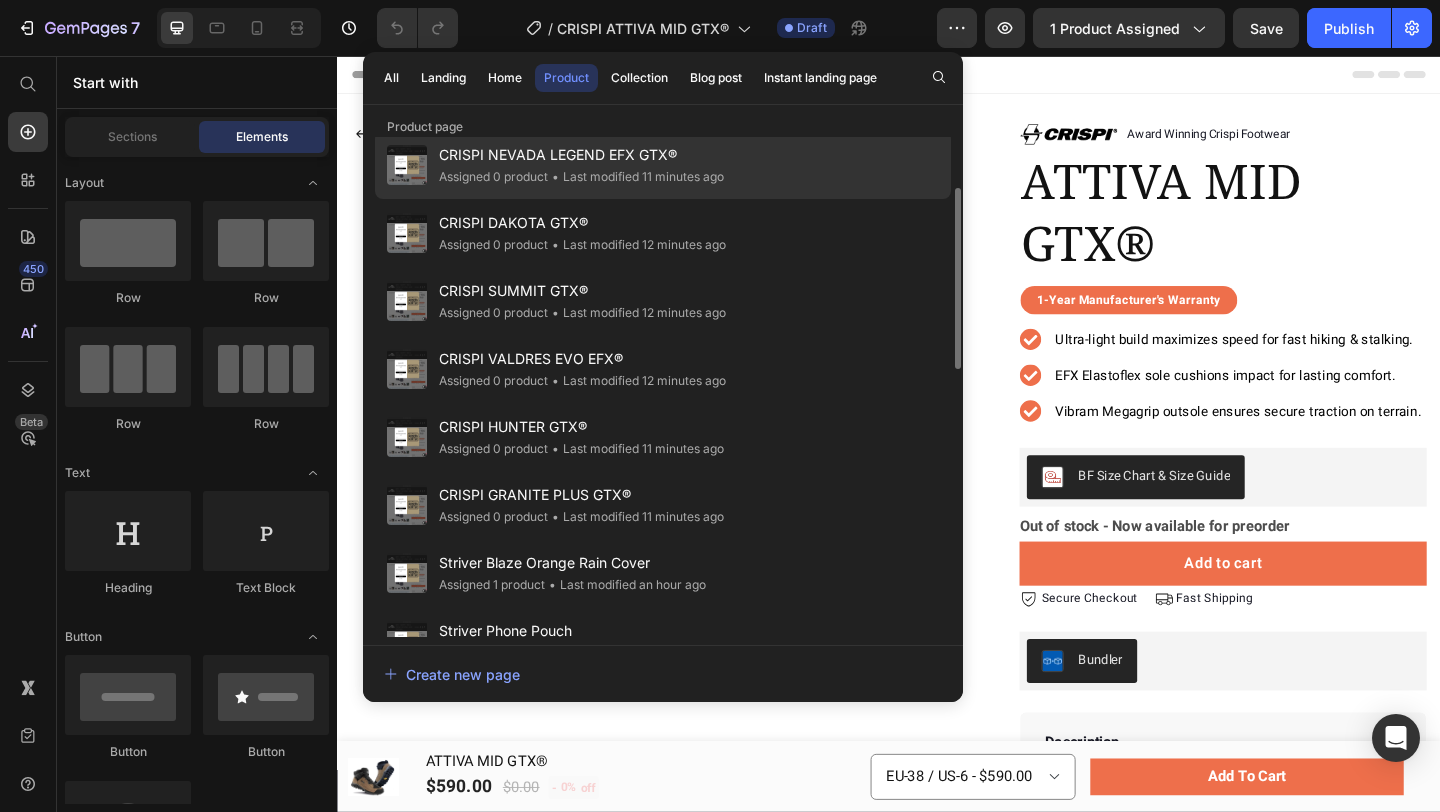 scroll, scrollTop: 166, scrollLeft: 0, axis: vertical 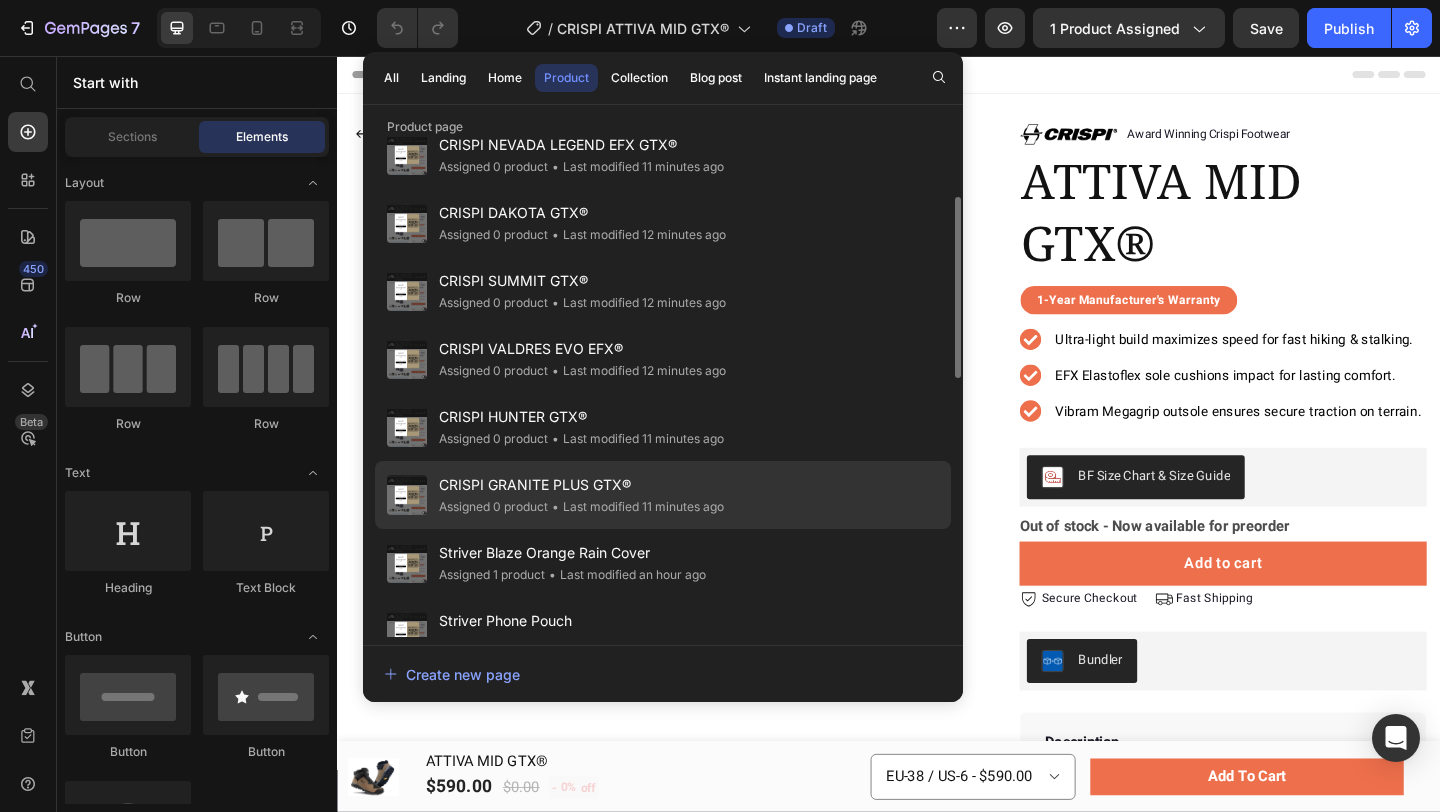 click on "CRISPI GRANITE PLUS GTX®" at bounding box center [581, 485] 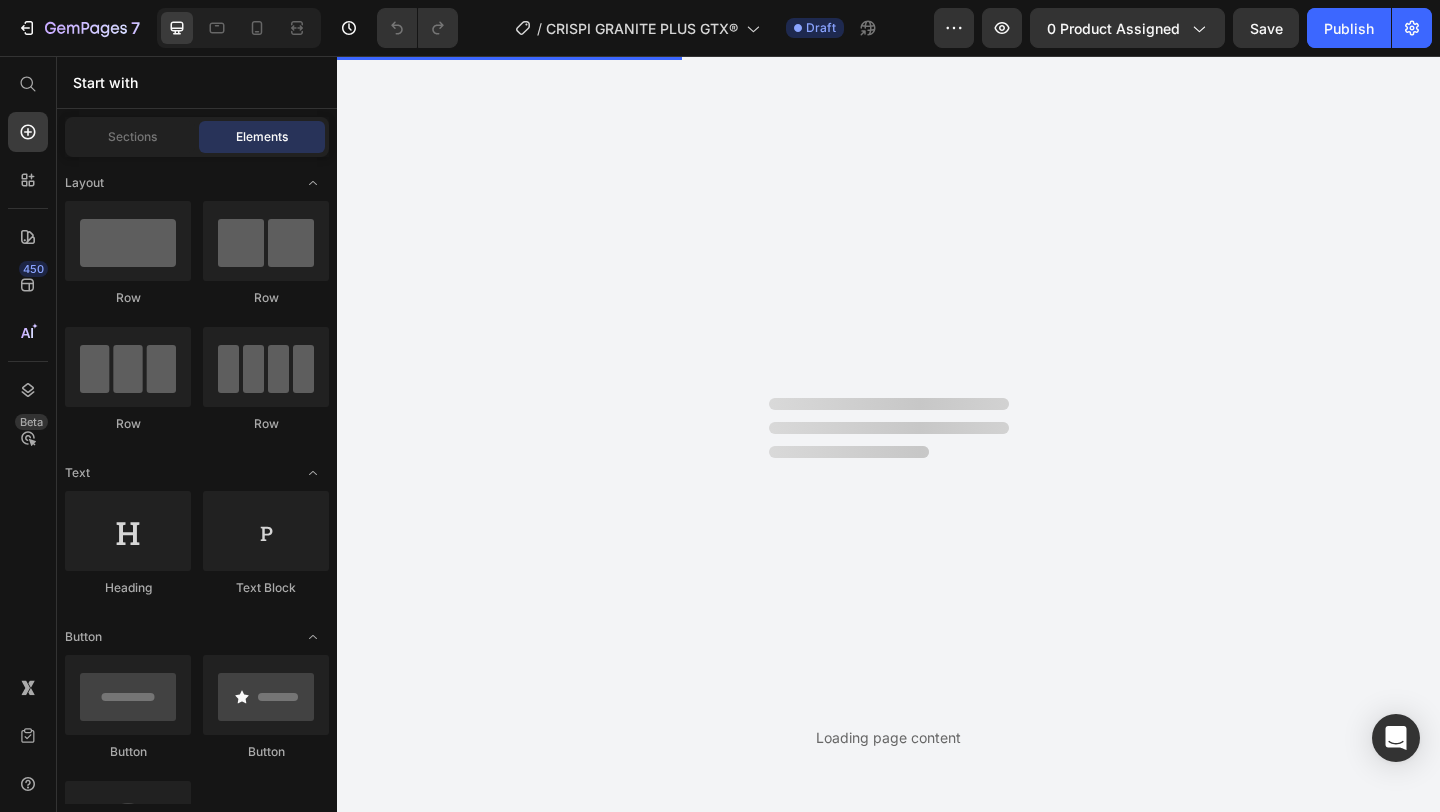 scroll, scrollTop: 0, scrollLeft: 0, axis: both 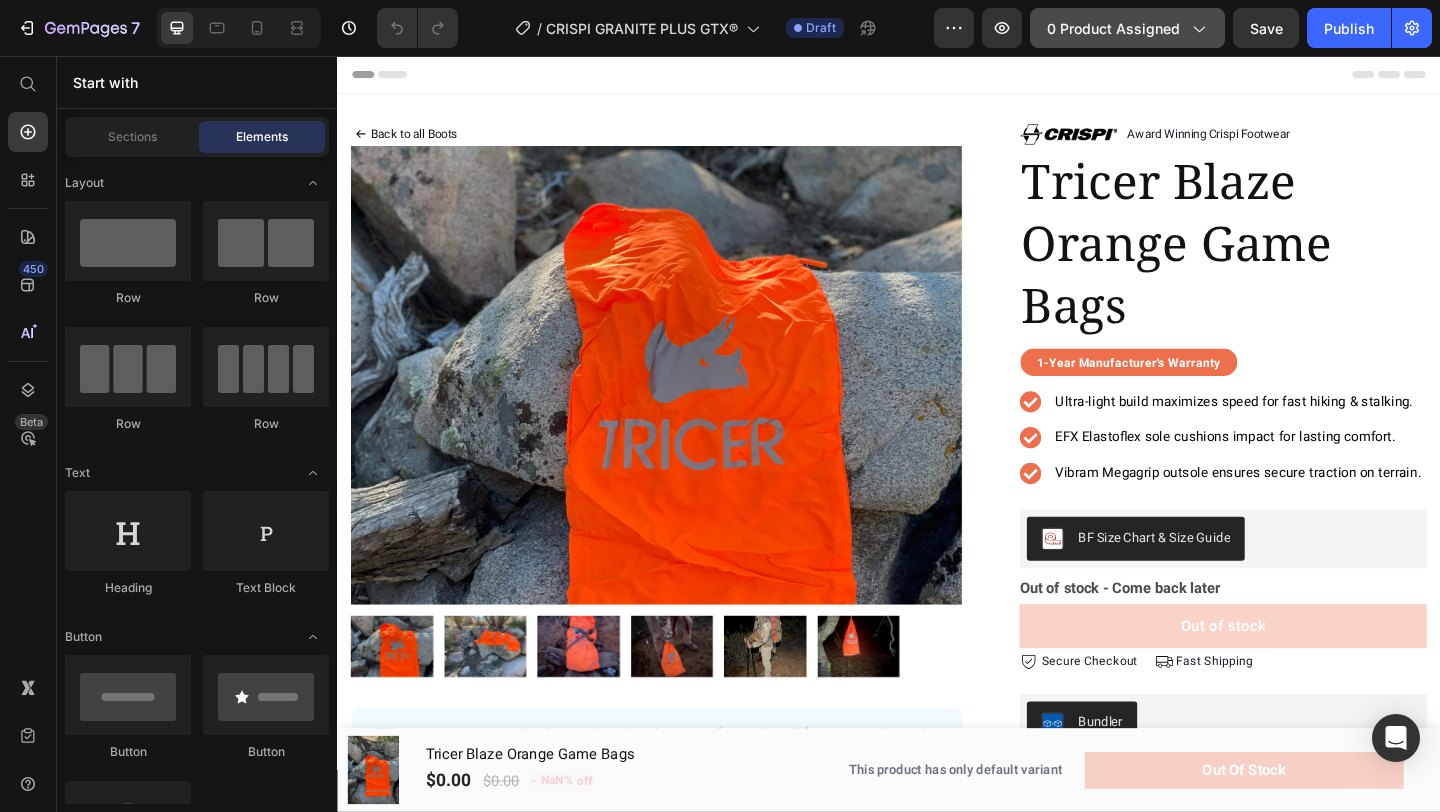 click on "0 product assigned" 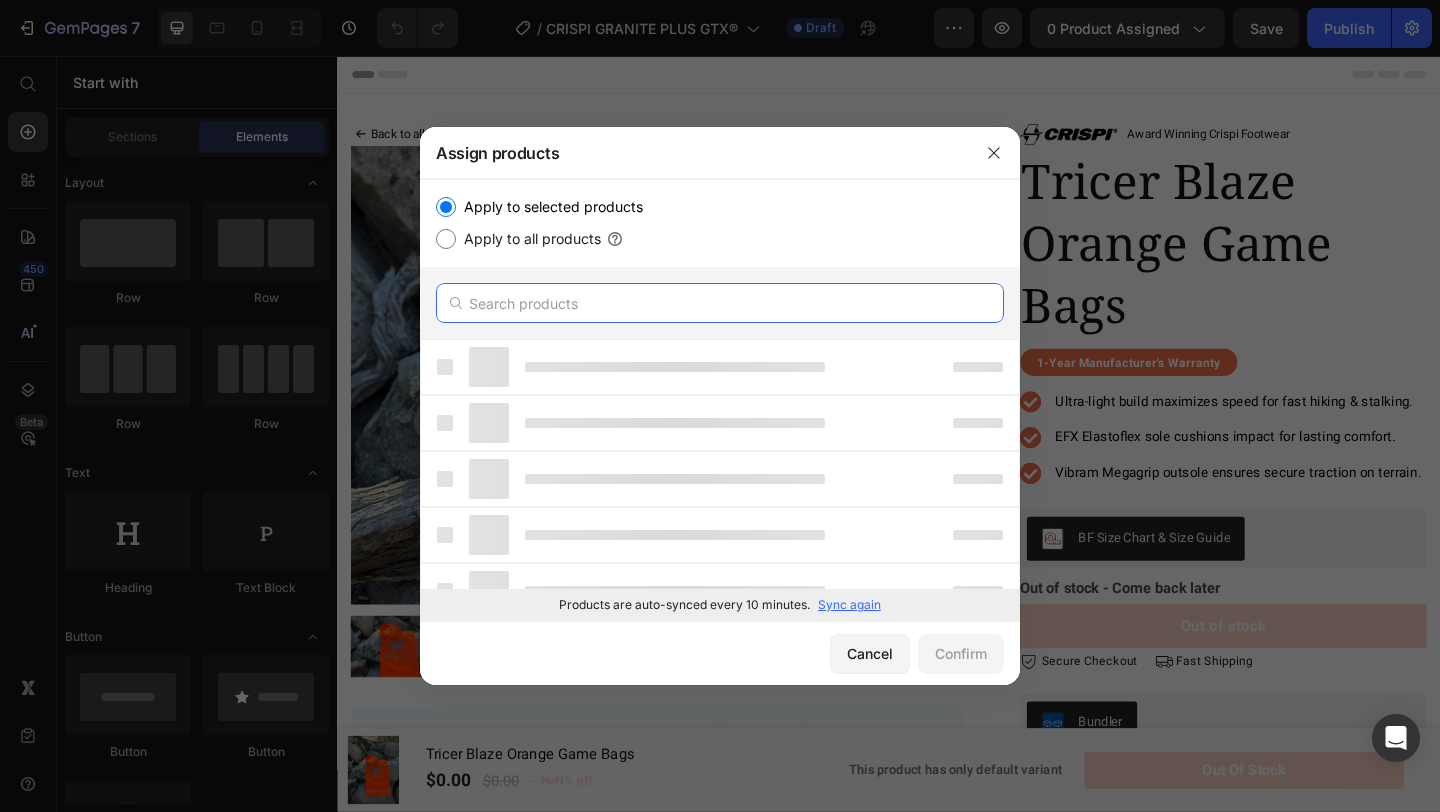 click at bounding box center (720, 303) 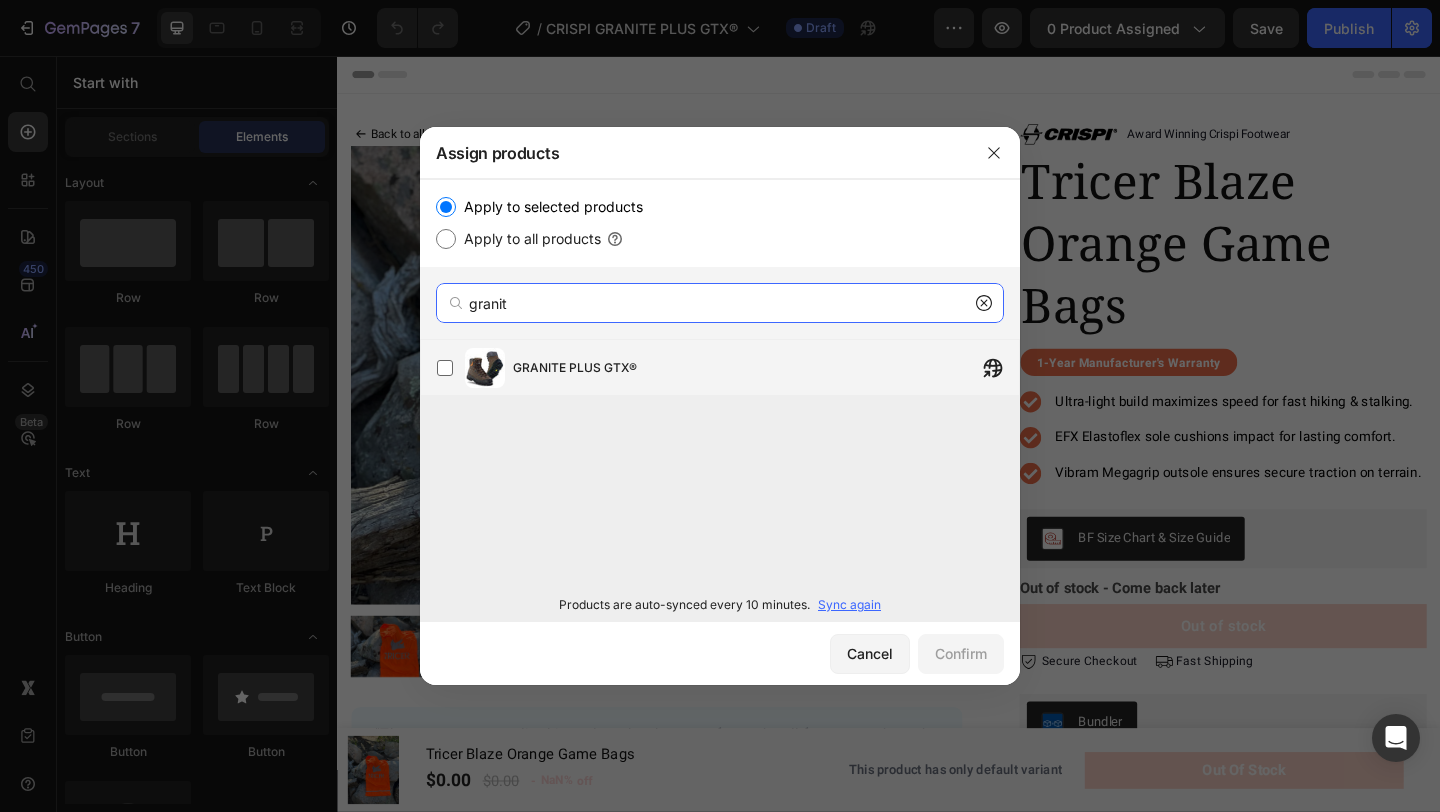 type on "granit" 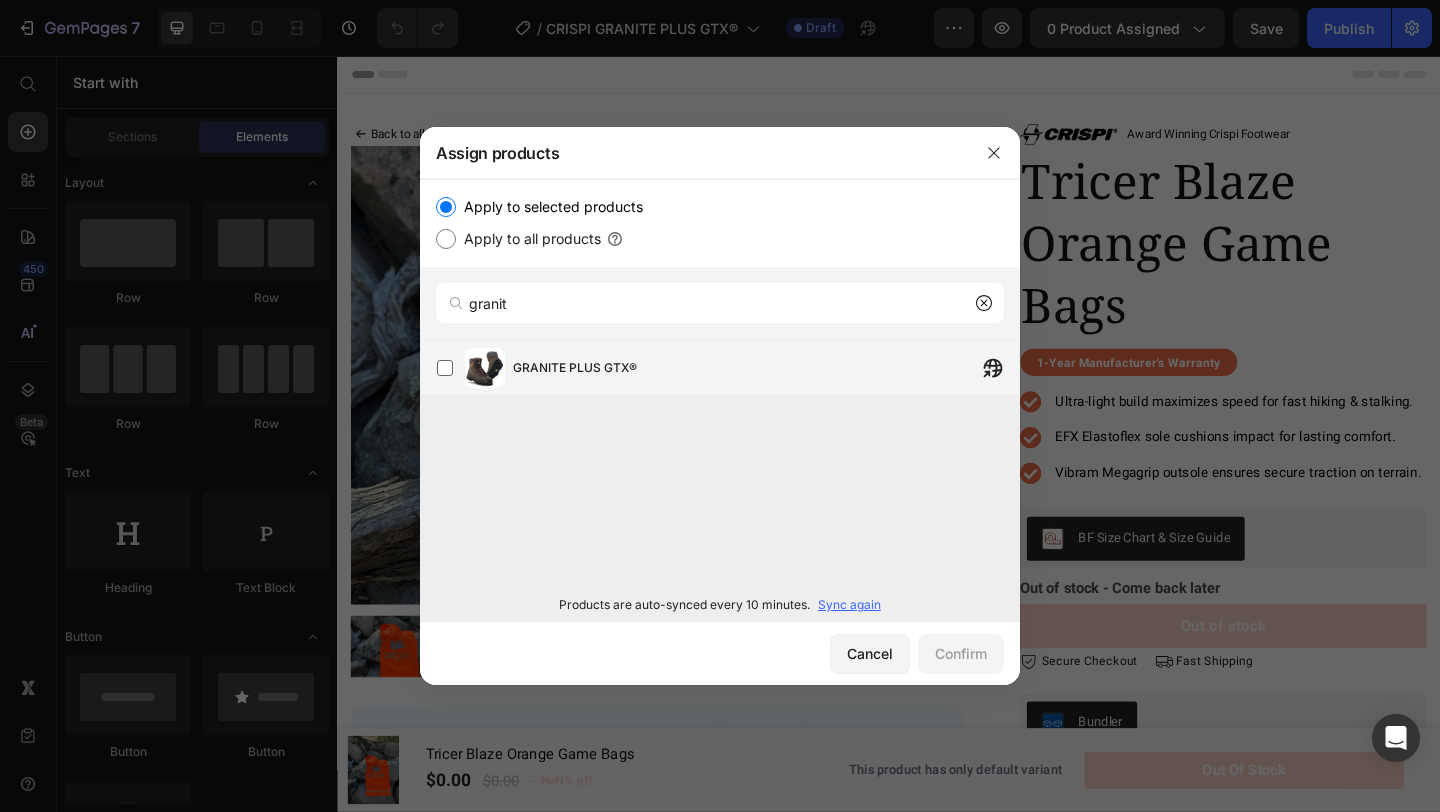 click on "GRANITE PLUS GTX®" at bounding box center (575, 368) 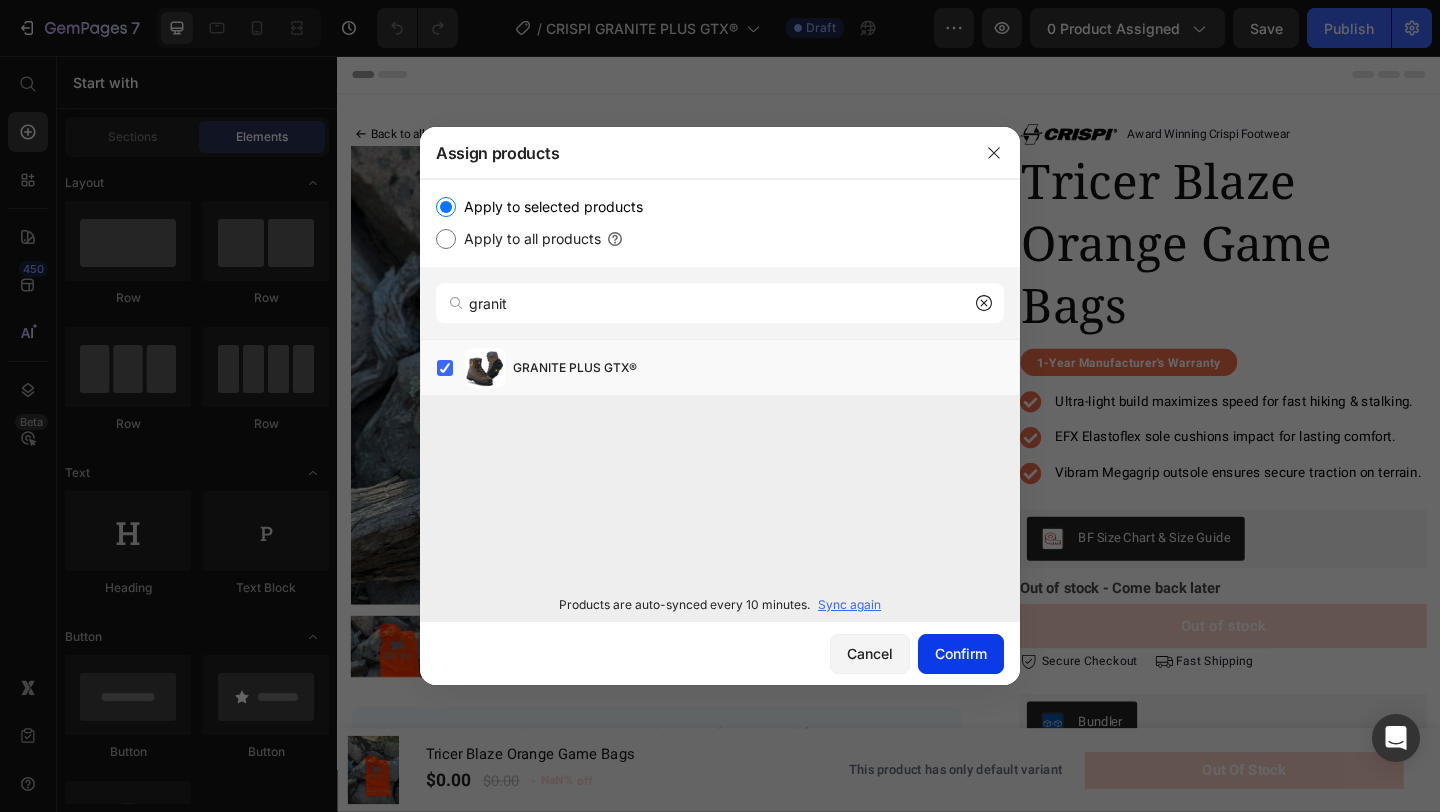 click on "Confirm" at bounding box center [961, 653] 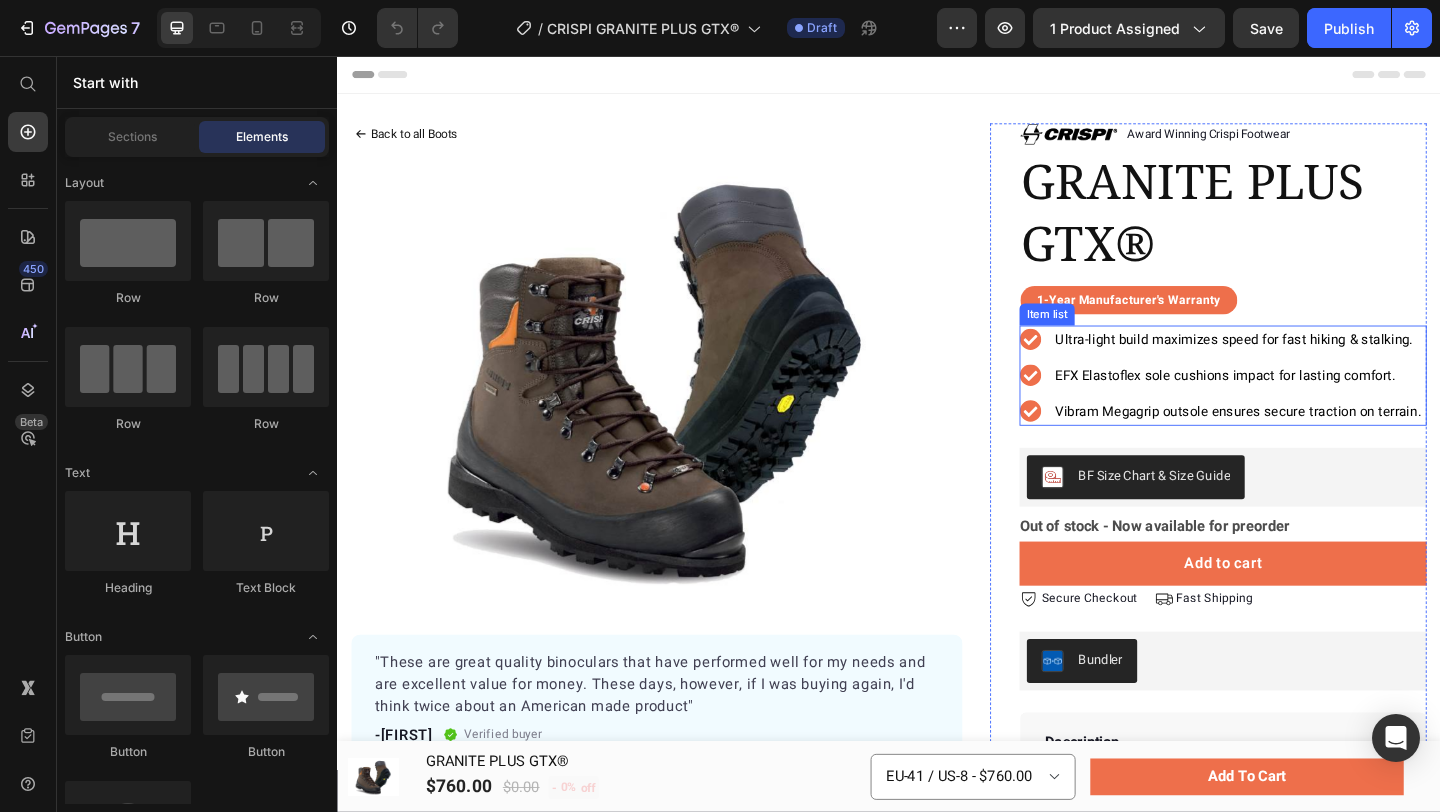 click on "Ultra-light build maximizes speed for fast hiking & stalking." at bounding box center (1312, 364) 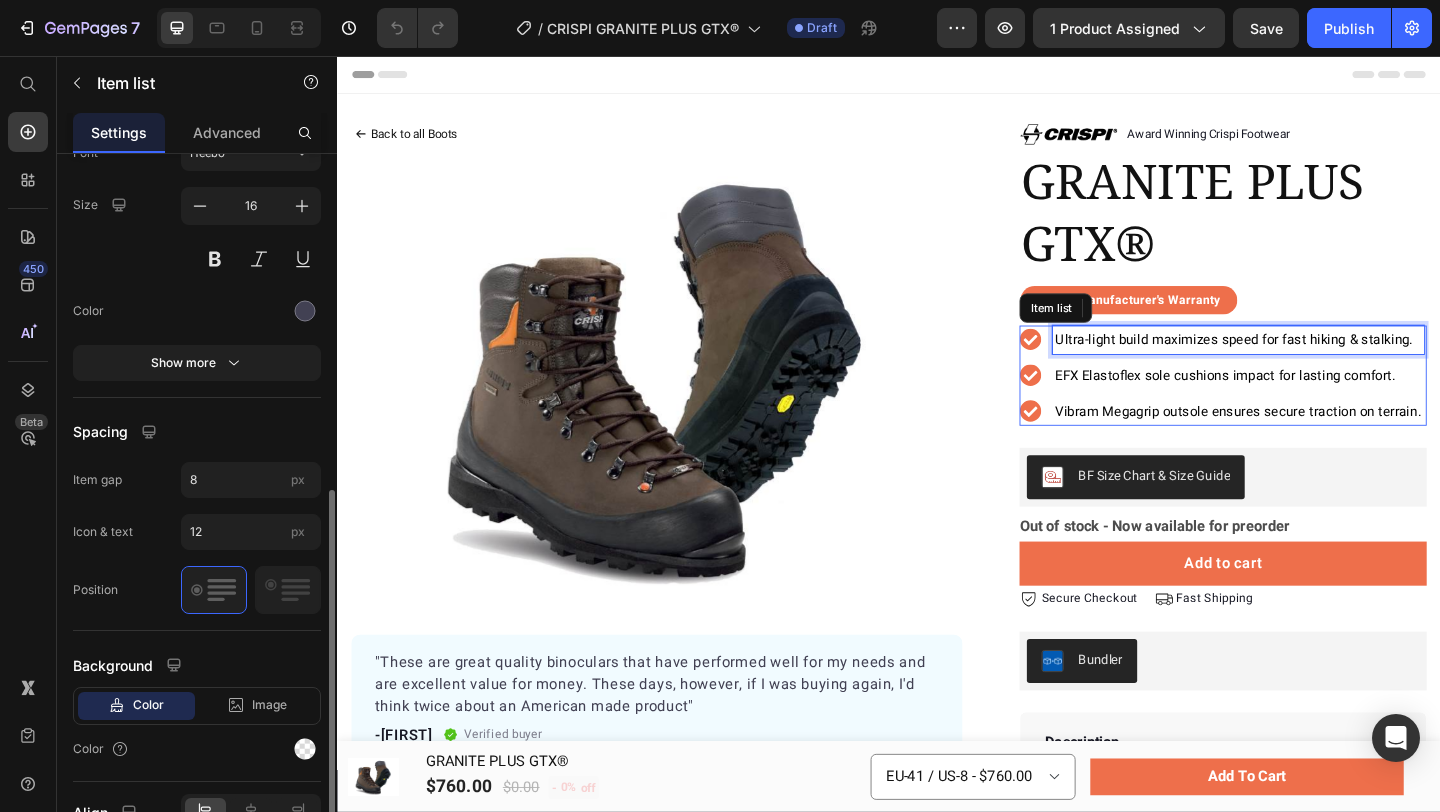 click on "EFX Elastoflex sole cushions impact for lasting comfort." at bounding box center [1303, 403] 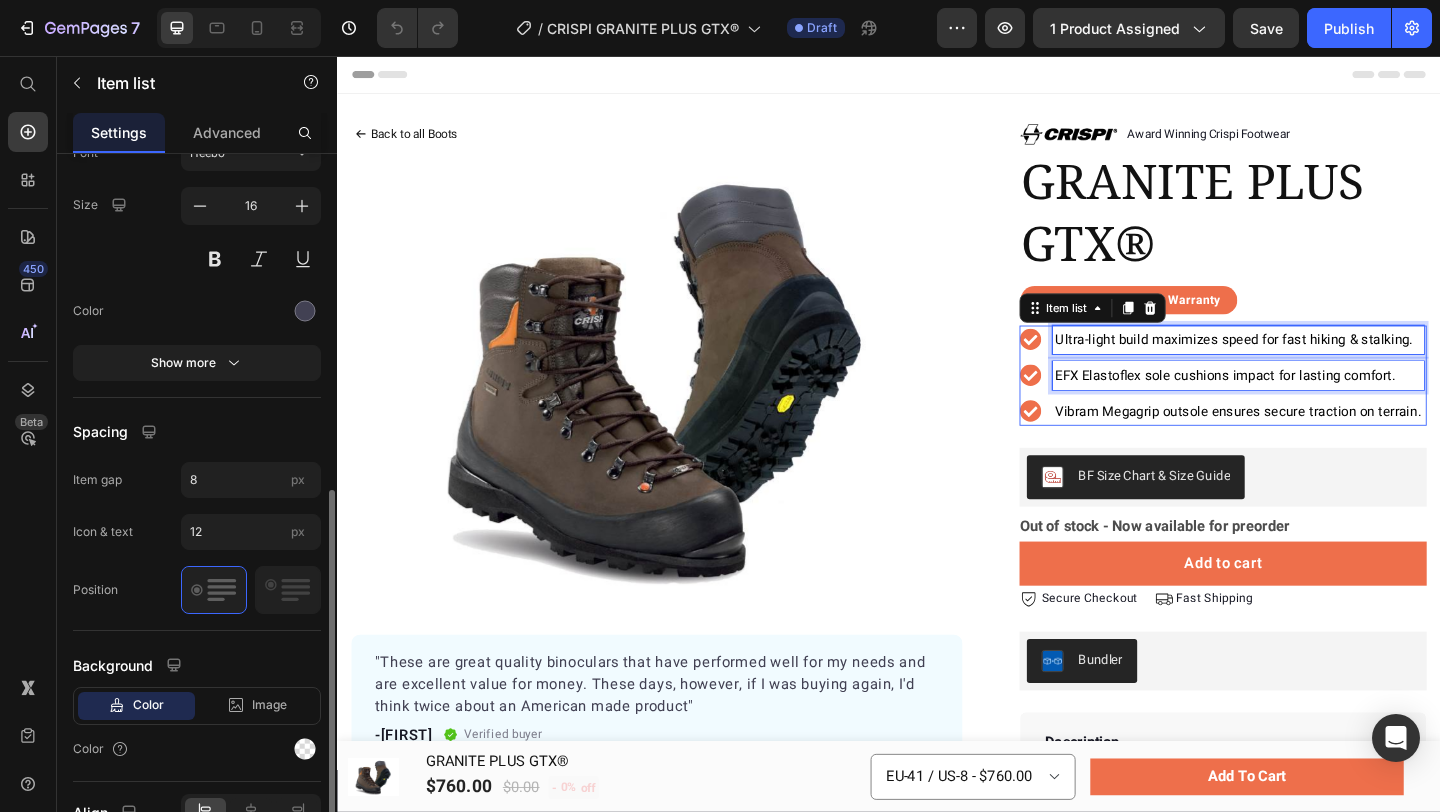 click on "Vibram Megagrip outsole ensures secure traction on terrain." at bounding box center [1317, 442] 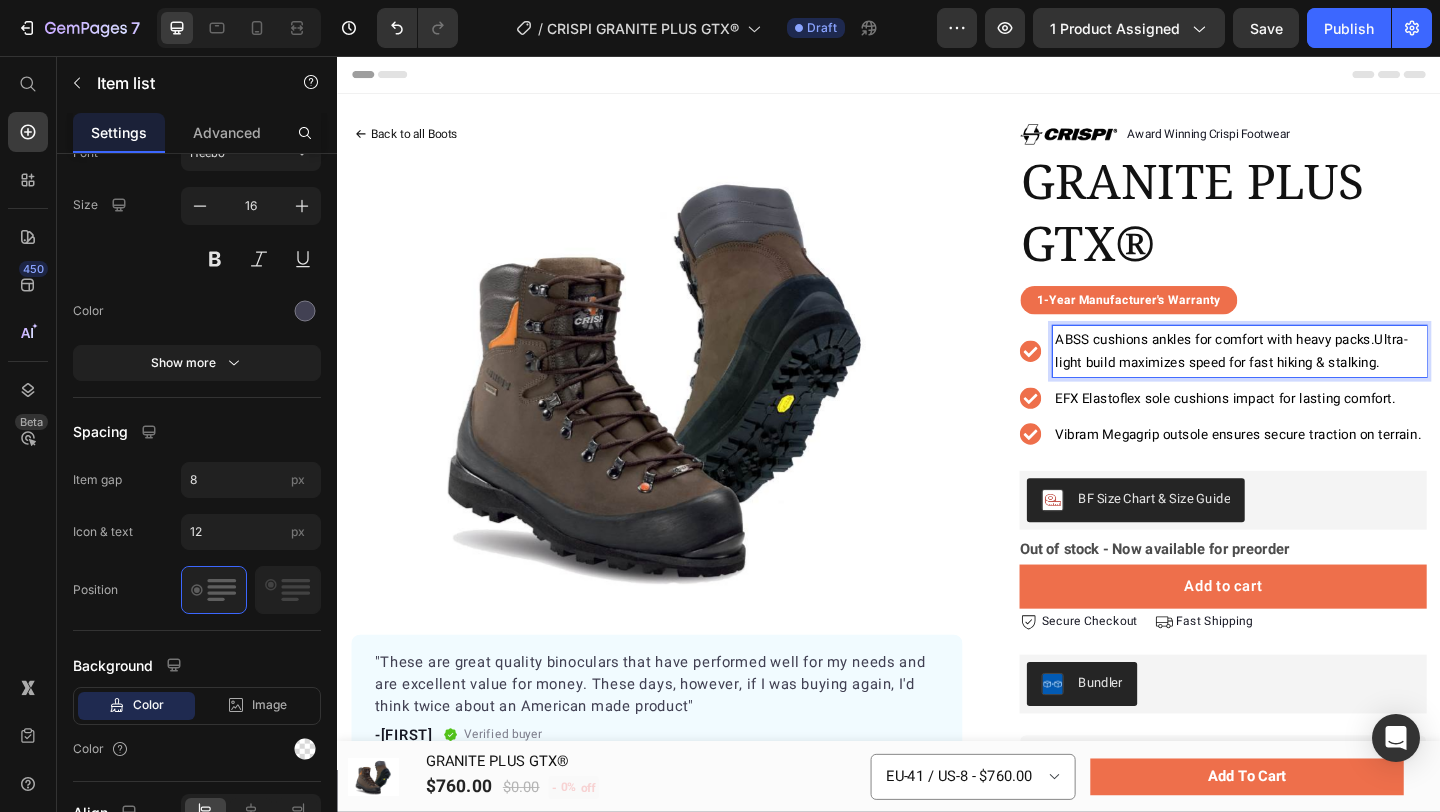 scroll, scrollTop: 0, scrollLeft: 0, axis: both 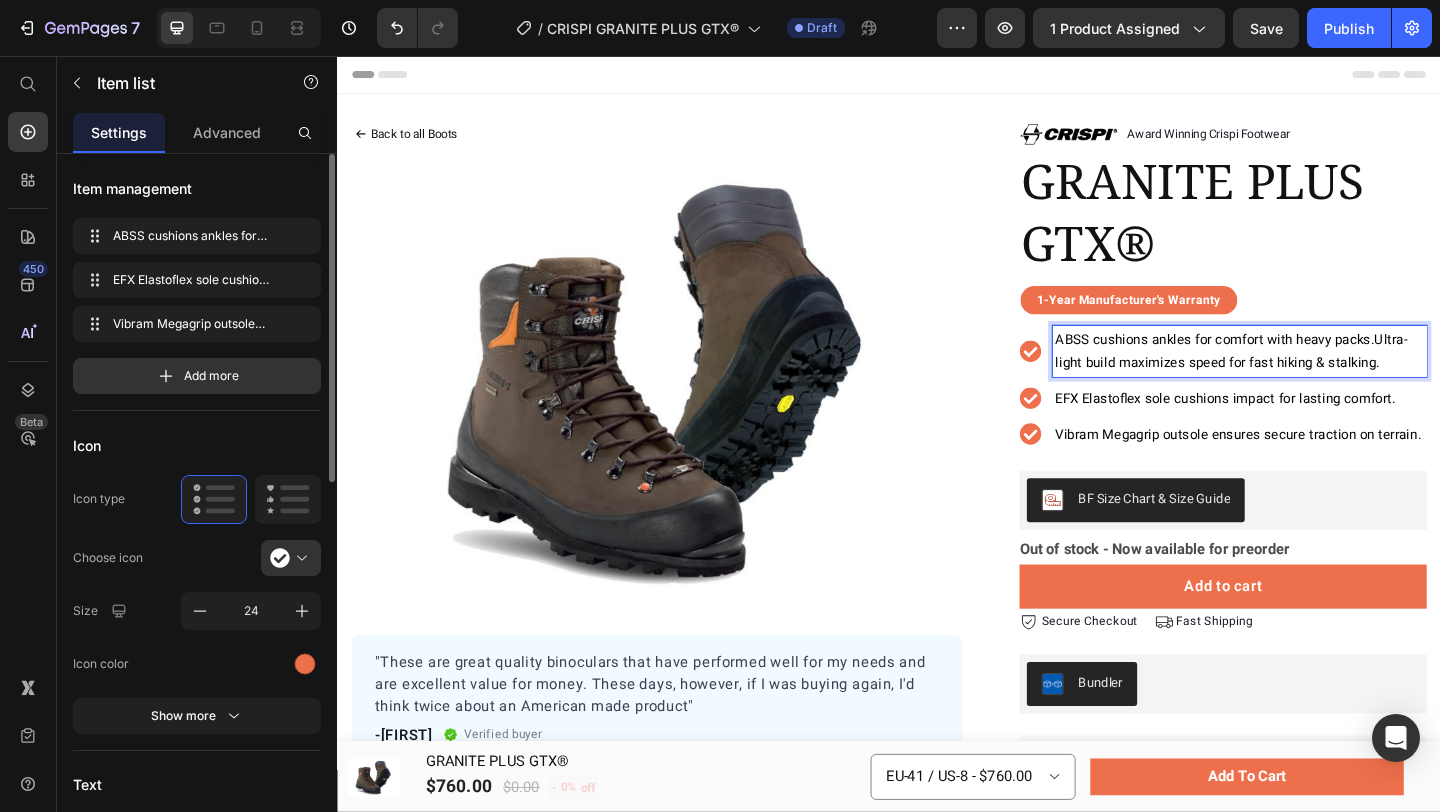 click on "ABSS cushions ankles for comfort with heavy packs.Ultra-light build maximizes speed for fast hiking & stalking." at bounding box center (1309, 377) 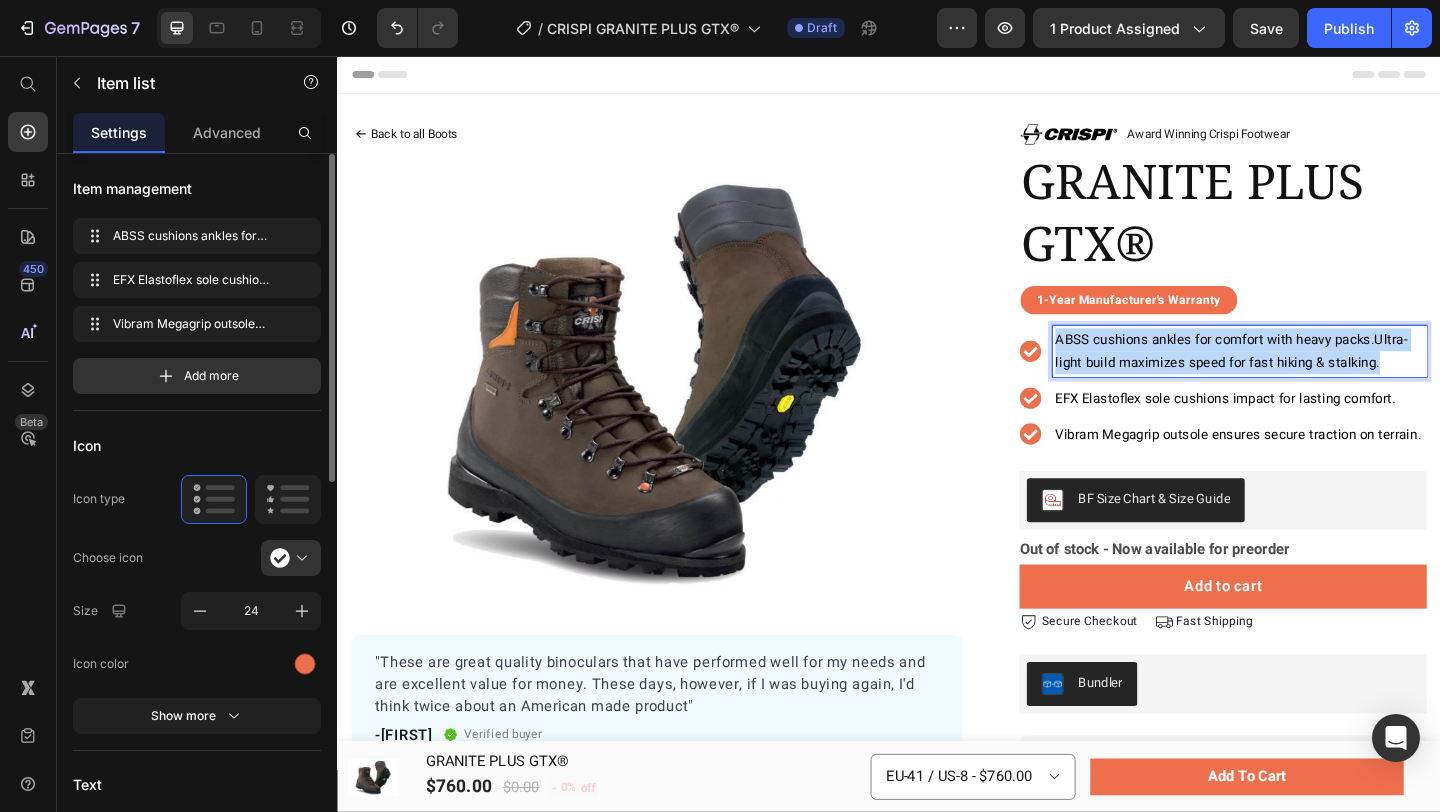 click on "ABSS cushions ankles for comfort with heavy packs.Ultra-light build maximizes speed for fast hiking & stalking." at bounding box center [1309, 377] 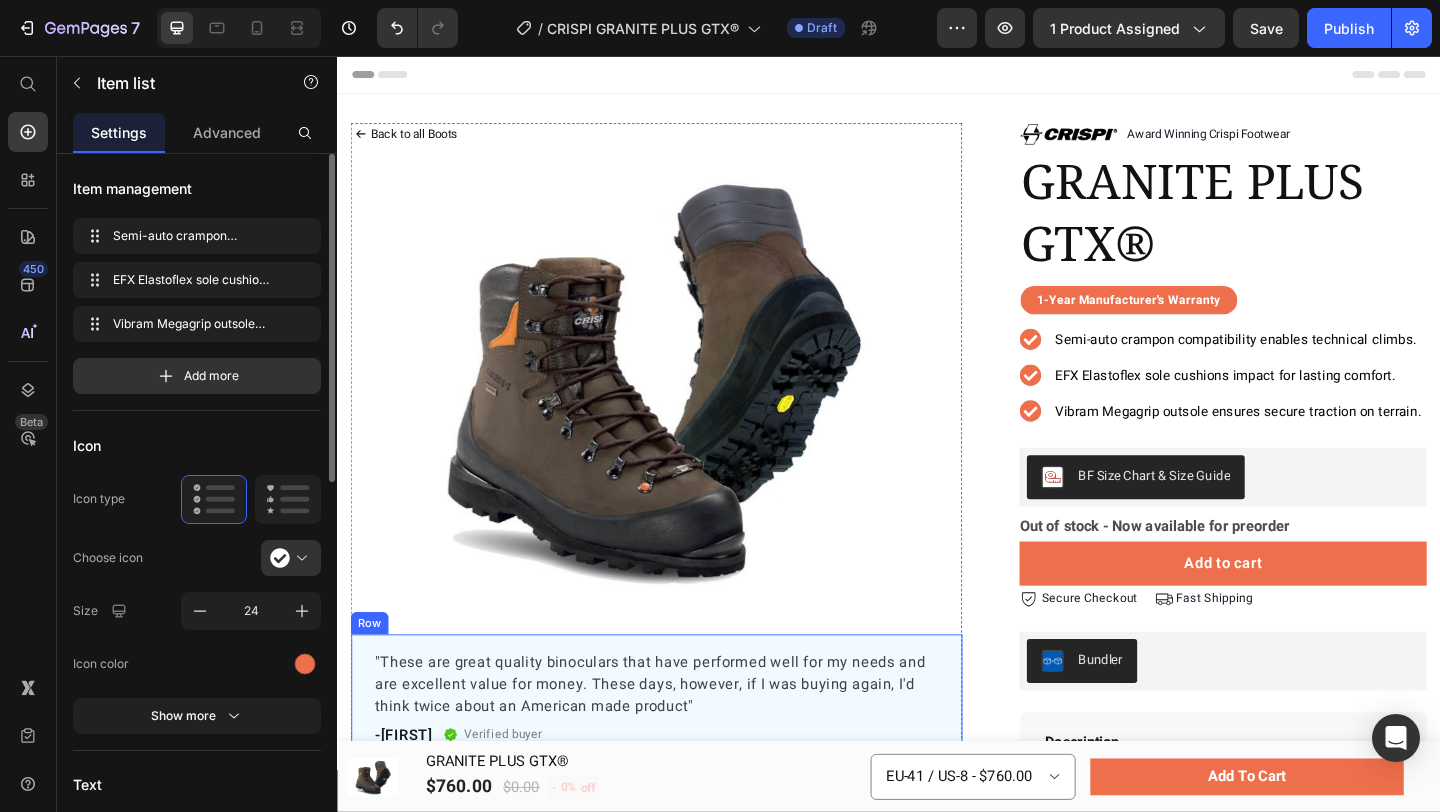 click on ""These are great quality binoculars that have performed well for my needs and are excellent value for money. These days, however, if I was buying again, I'd think twice about an American made product" Text block -Jane Text block
Verified buyer Item list Row Row" at bounding box center (684, 755) 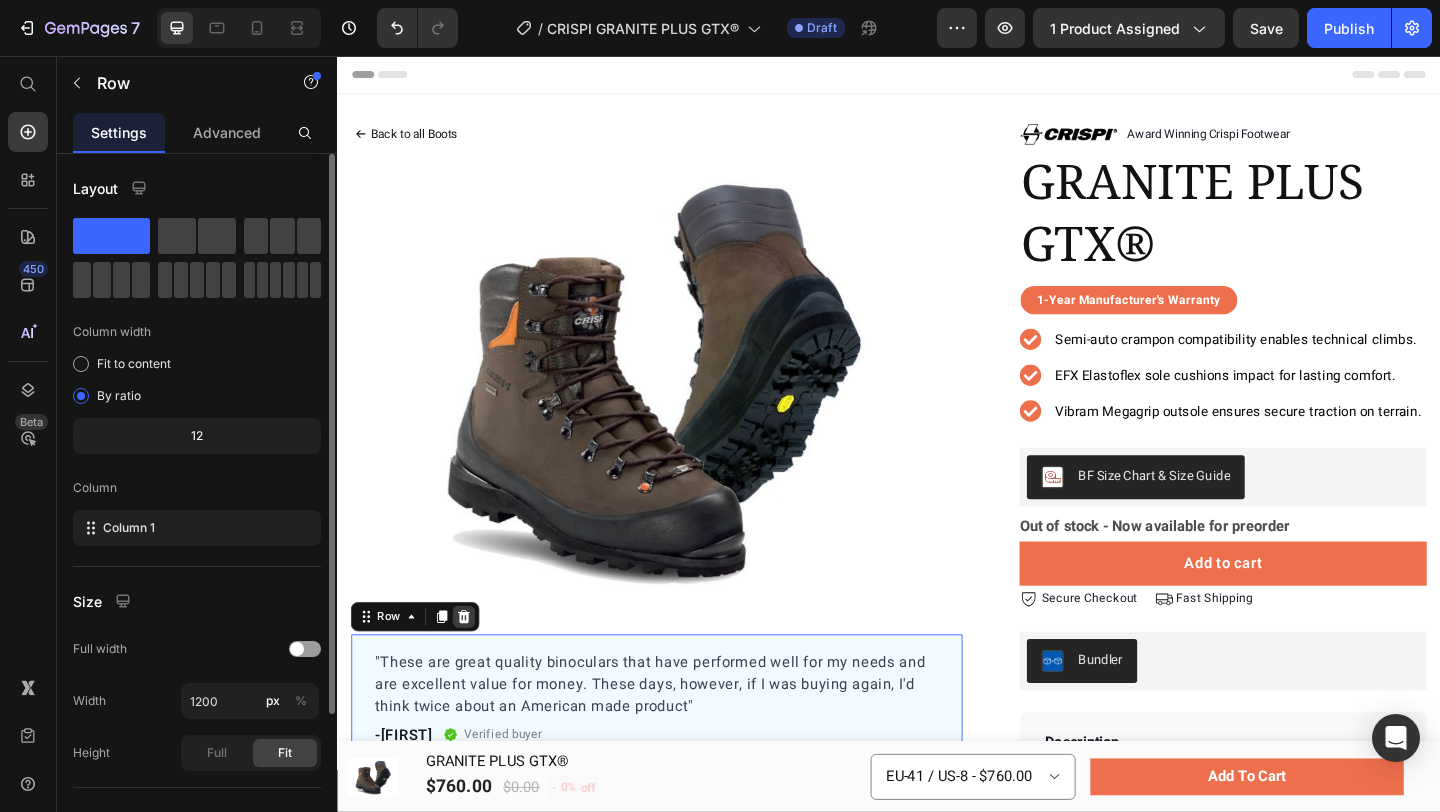click 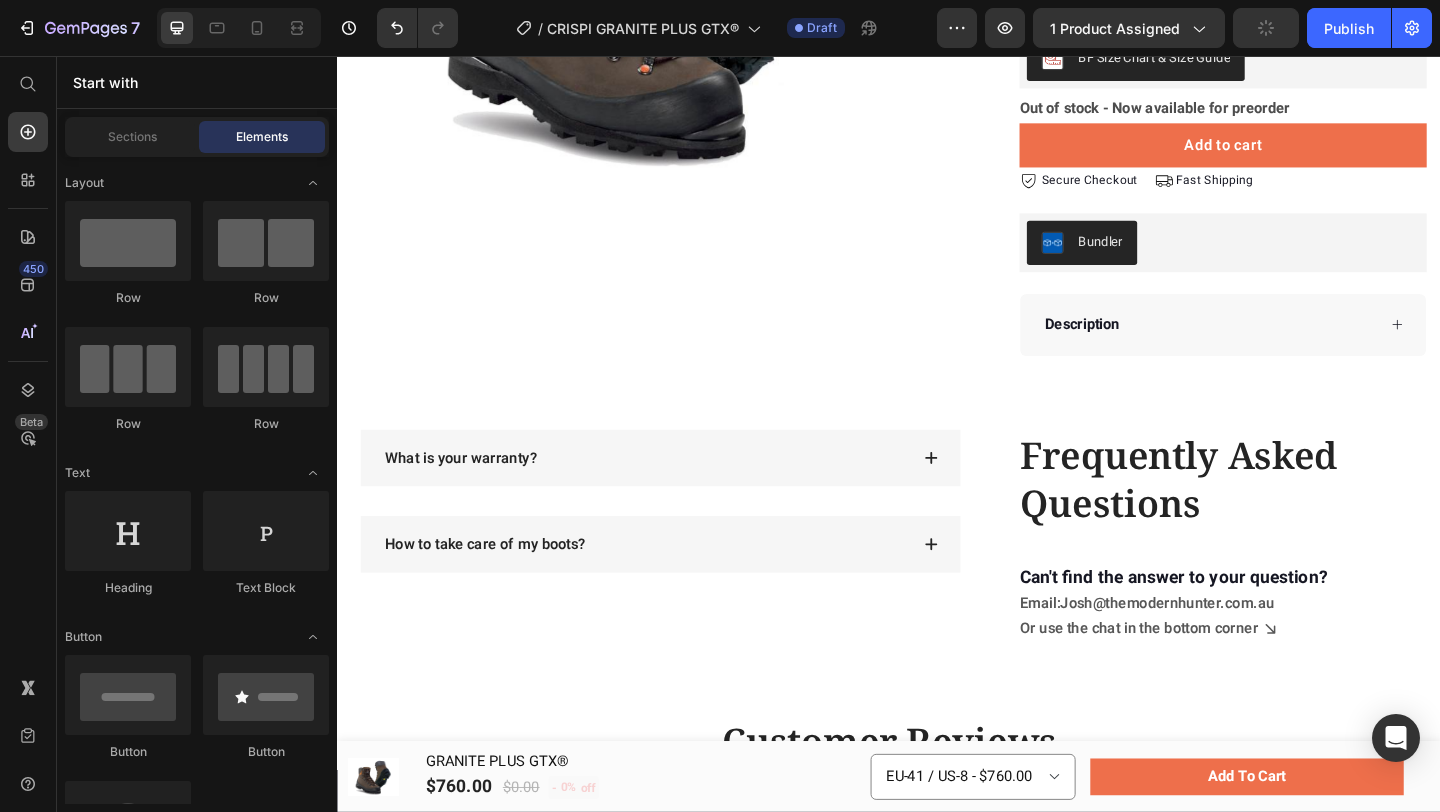 scroll, scrollTop: 1454, scrollLeft: 0, axis: vertical 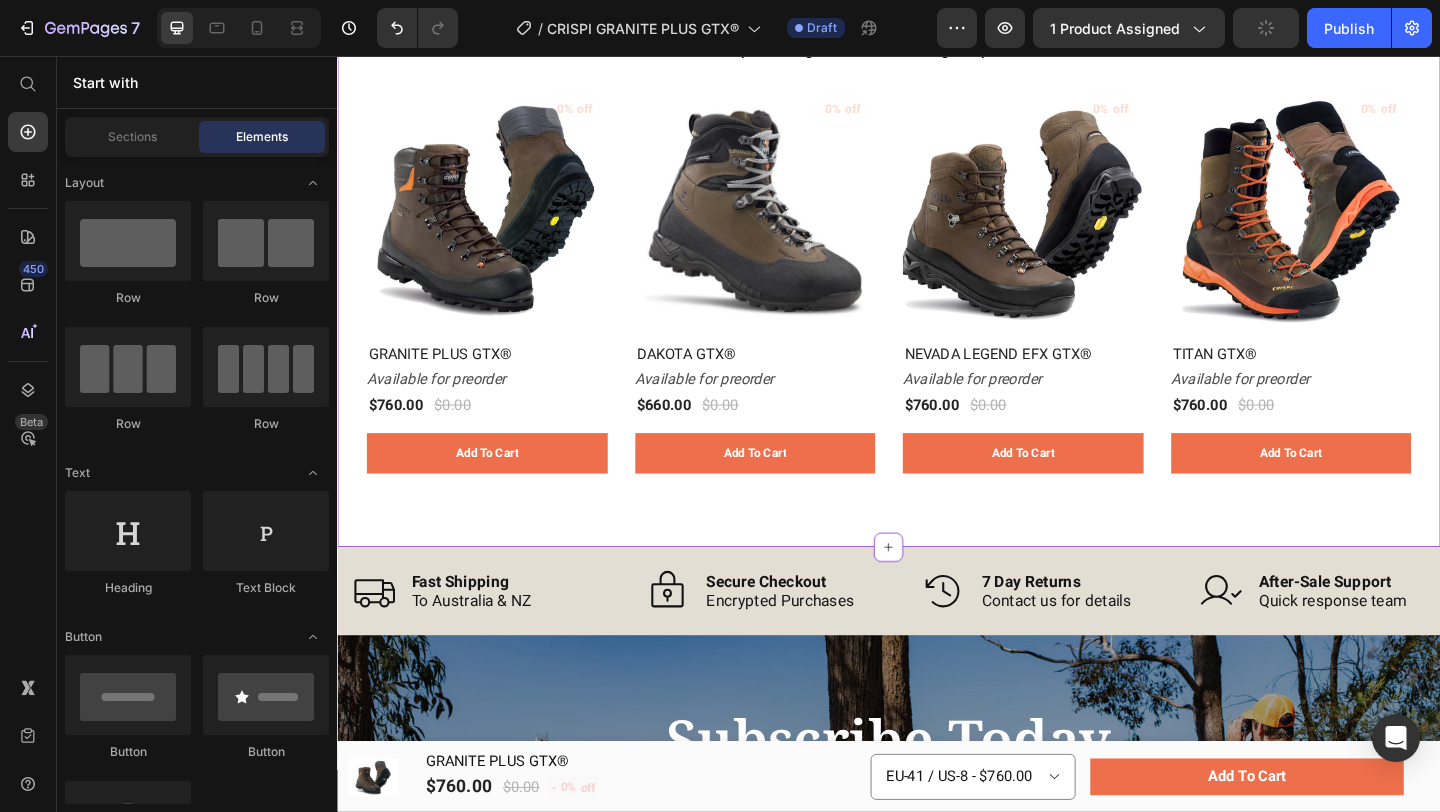click on "0% off (P) Tag (P) Images Row GRANITE PLUS GTX® (P) Title Available for preorder Stock Counter $760.00 (P) Price $0.00 (P) Price Row add to cart (P) Cart Button Row 0% off (P) Tag (P) Images Row DAKOTA GTX® (P) Title Available for preorder Stock Counter $660.00 (P) Price $0.00 (P) Price Row add to cart (P) Cart Button Row 0% off (P) Tag (P) Images Row NEVADA LEGEND EFX GTX® (P) Title Available for preorder Stock Counter $760.00 (P) Price $0.00 (P) Price Row add to cart (P) Cart Button Row 0% off (P) Tag (P) Images Row TITAN GTX® (P) Title Available for preorder Stock Counter $760.00 (P) Price $0.00 (P) Price Row add to cart (P) Cart Button Row" at bounding box center [937, 299] 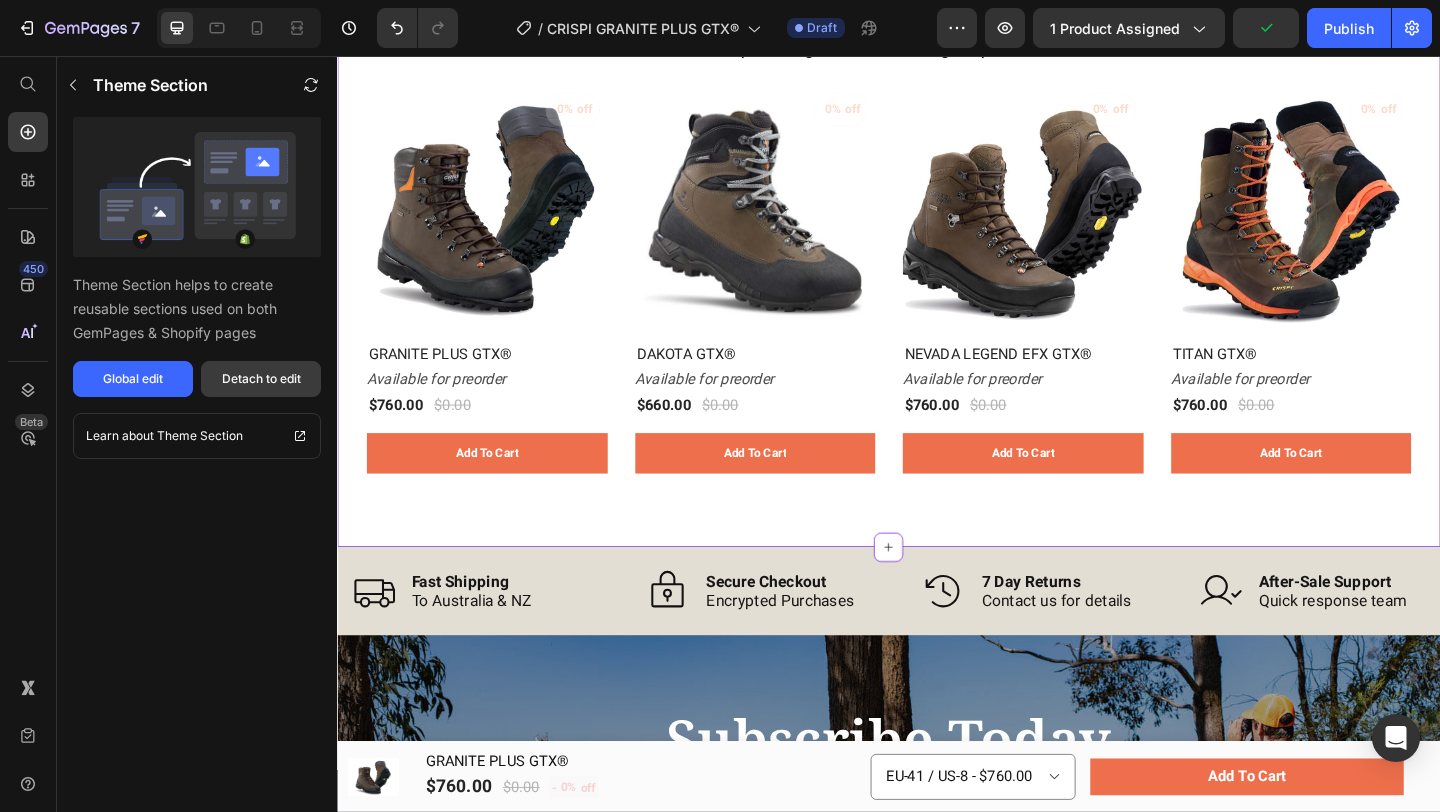 drag, startPoint x: 259, startPoint y: 365, endPoint x: 90, endPoint y: 324, distance: 173.90227 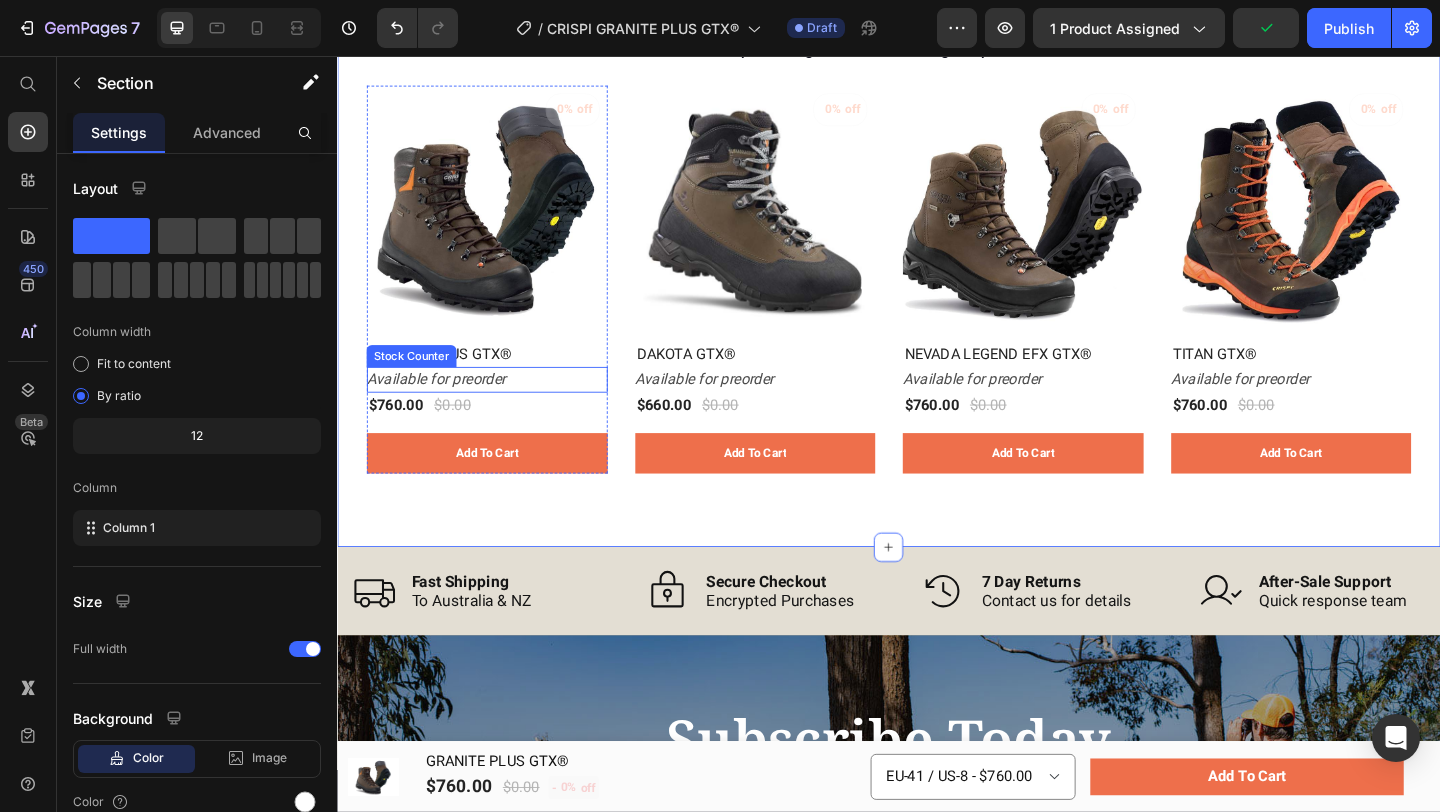 click on "0% off (P) Tag (P) Images Row GRANITE PLUS GTX® (P) Title Available for preorder Stock Counter $760.00 (P) Price $0.00 (P) Price Row add to cart (P) Cart Button Row 0% off (P) Tag (P) Images Row DAKOTA GTX® (P) Title Available for preorder Stock Counter $660.00 (P) Price $0.00 (P) Price Row add to cart (P) Cart Button Row 0% off (P) Tag (P) Images Row NEVADA LEGEND EFX GTX® (P) Title Available for preorder Stock Counter $760.00 (P) Price $0.00 (P) Price Row add to cart (P) Cart Button Row 0% off (P) Tag (P) Images Row TITAN GTX® (P) Title Available for preorder Stock Counter $760.00 (P) Price $0.00 (P) Price Row add to cart (P) Cart Button Row" at bounding box center (937, 299) 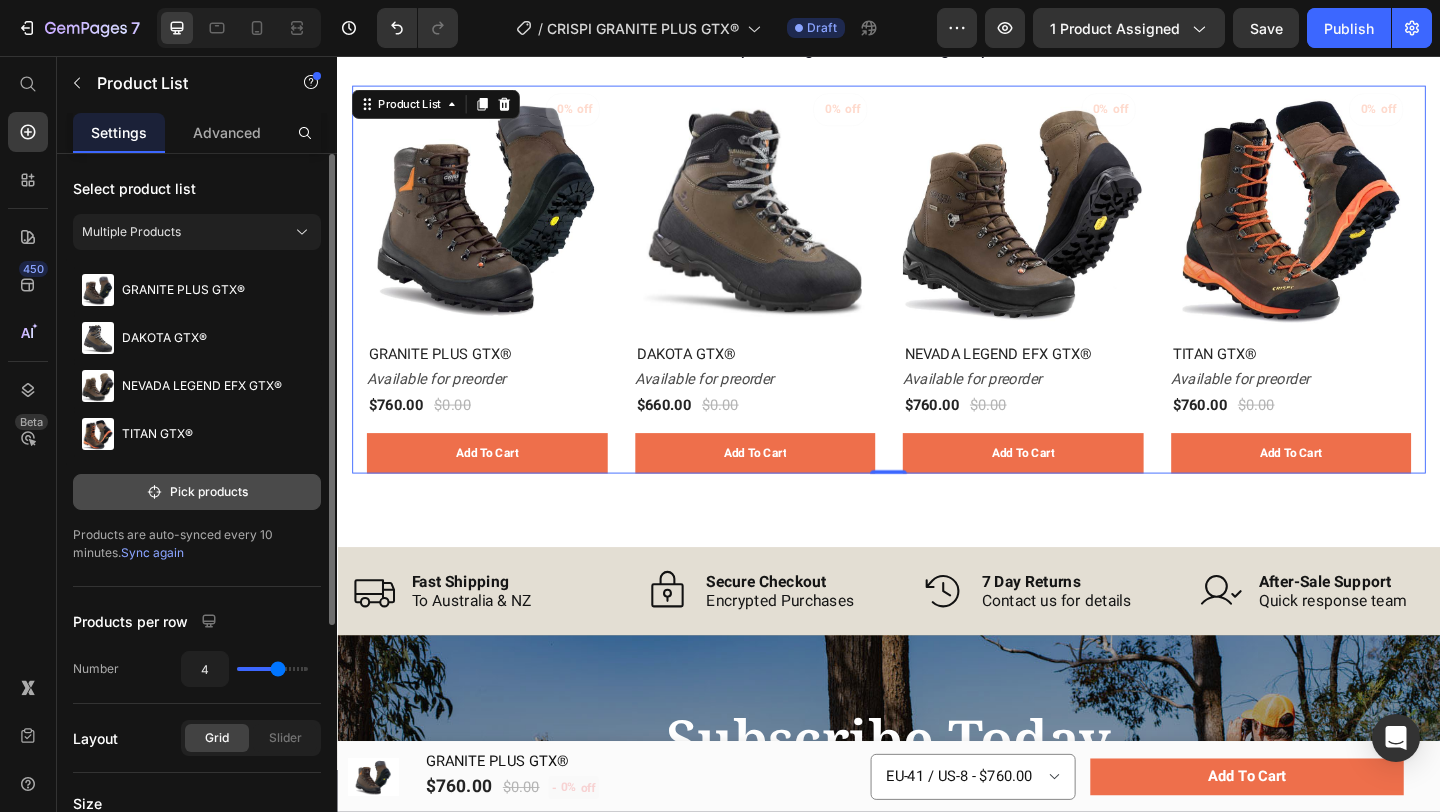 click on "Pick products" at bounding box center (197, 492) 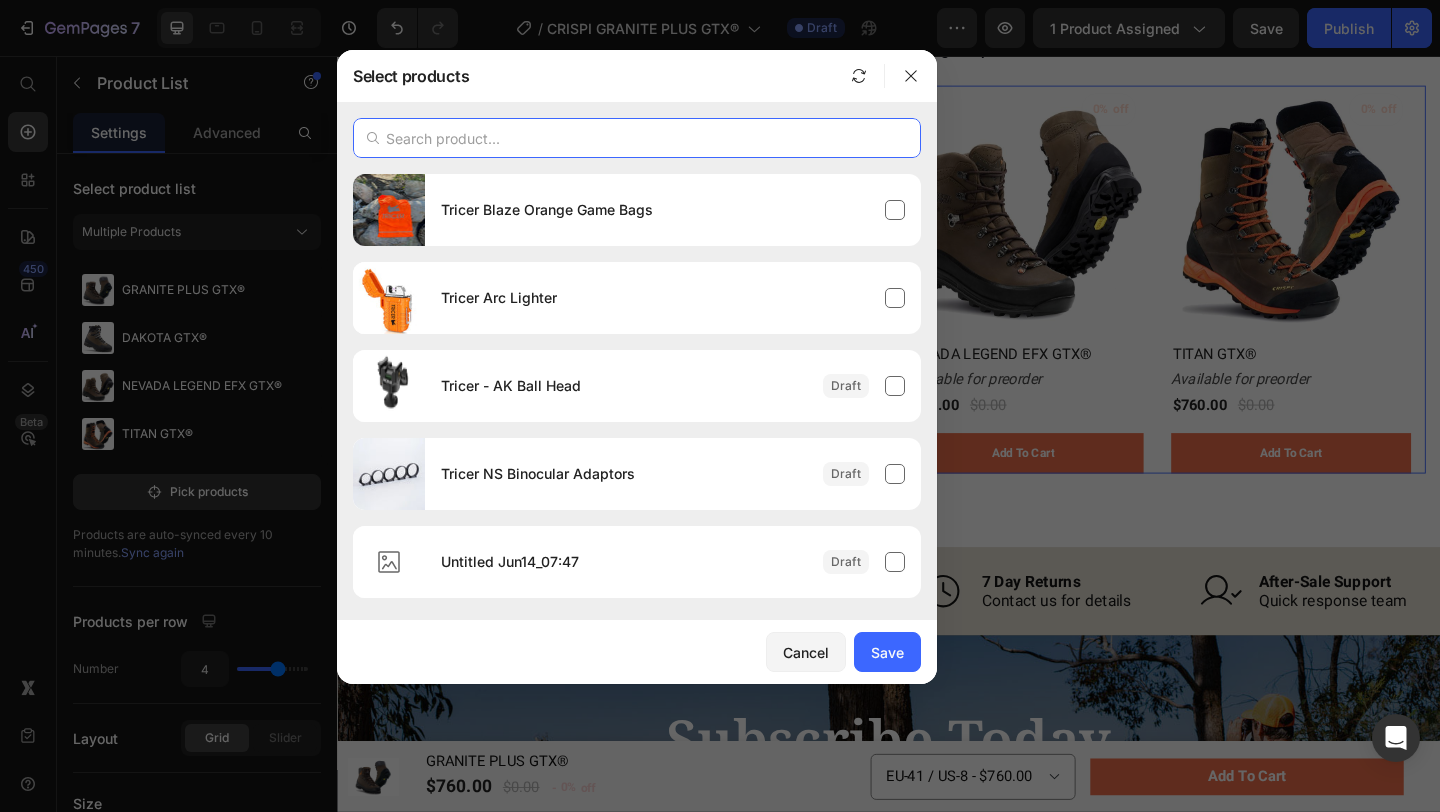 click at bounding box center (637, 138) 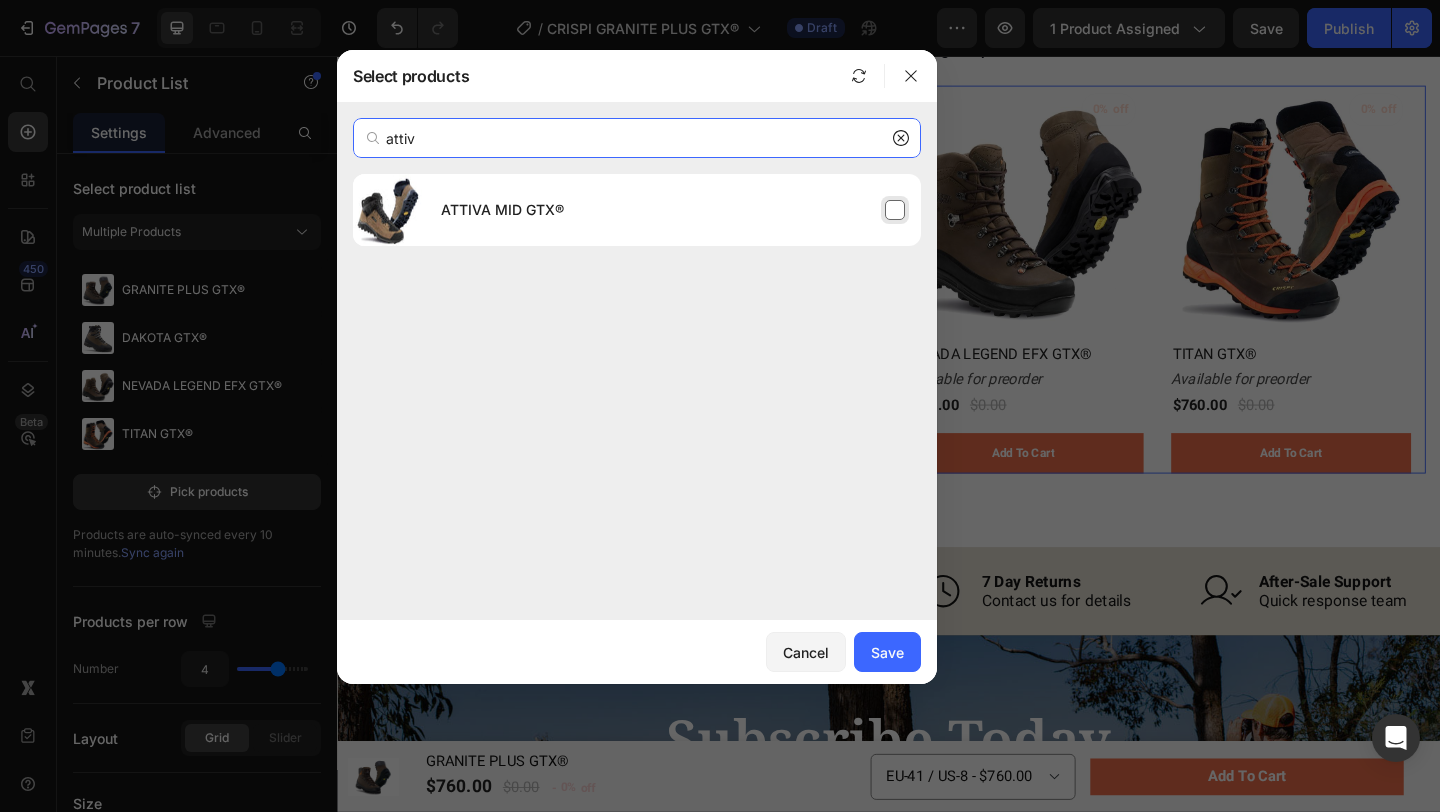 type on "attiv" 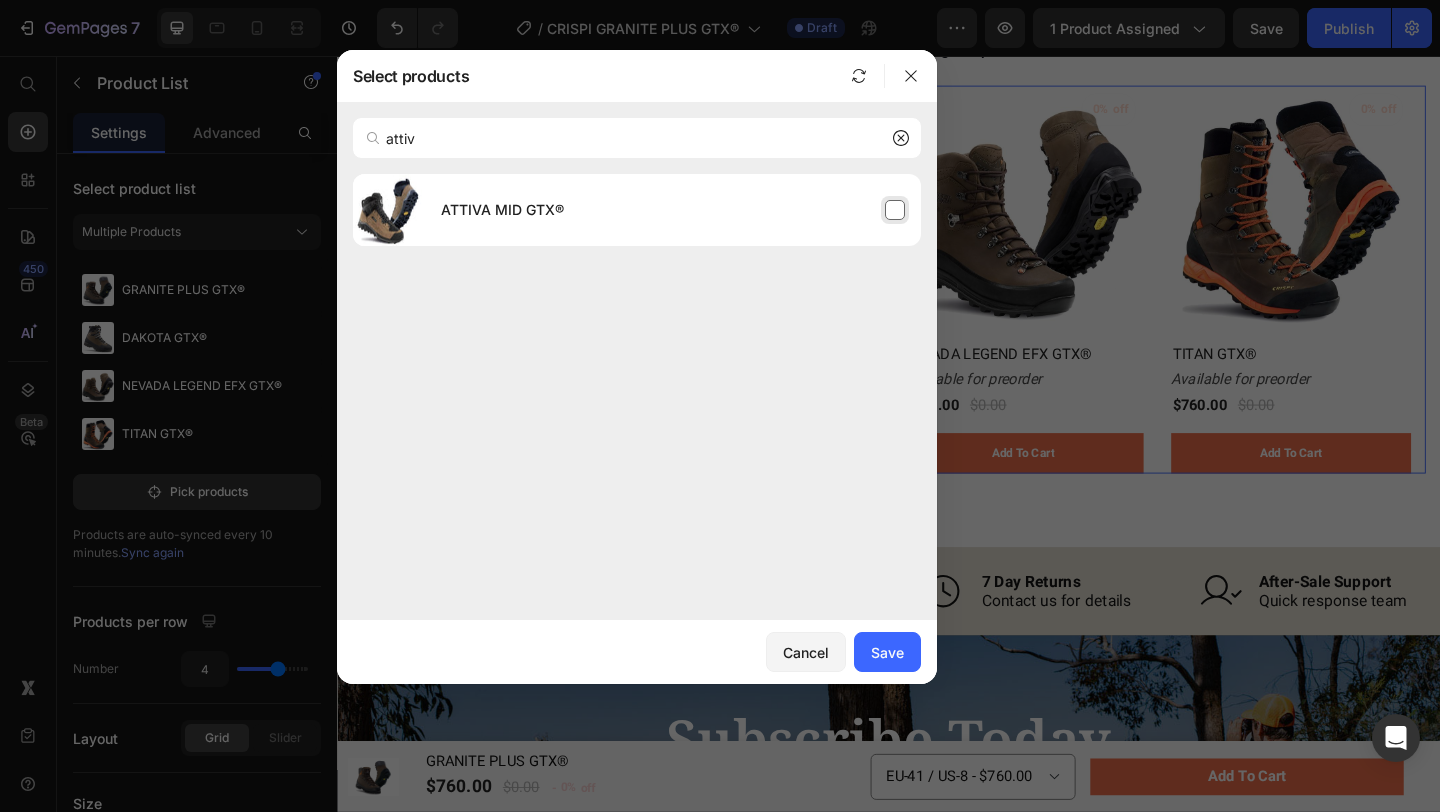 click on "ATTIVA MID GTX®" at bounding box center (673, 210) 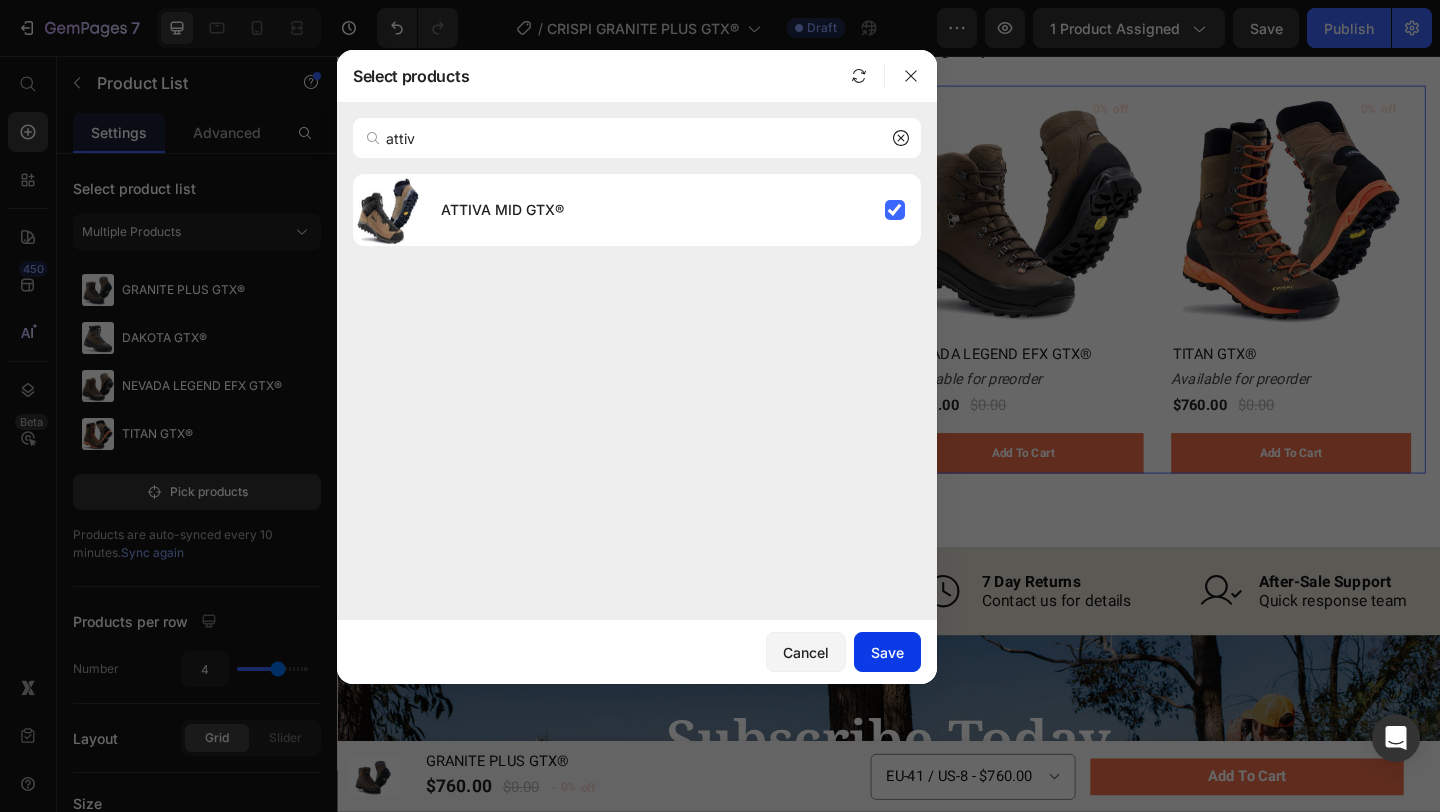click on "Save" at bounding box center [887, 652] 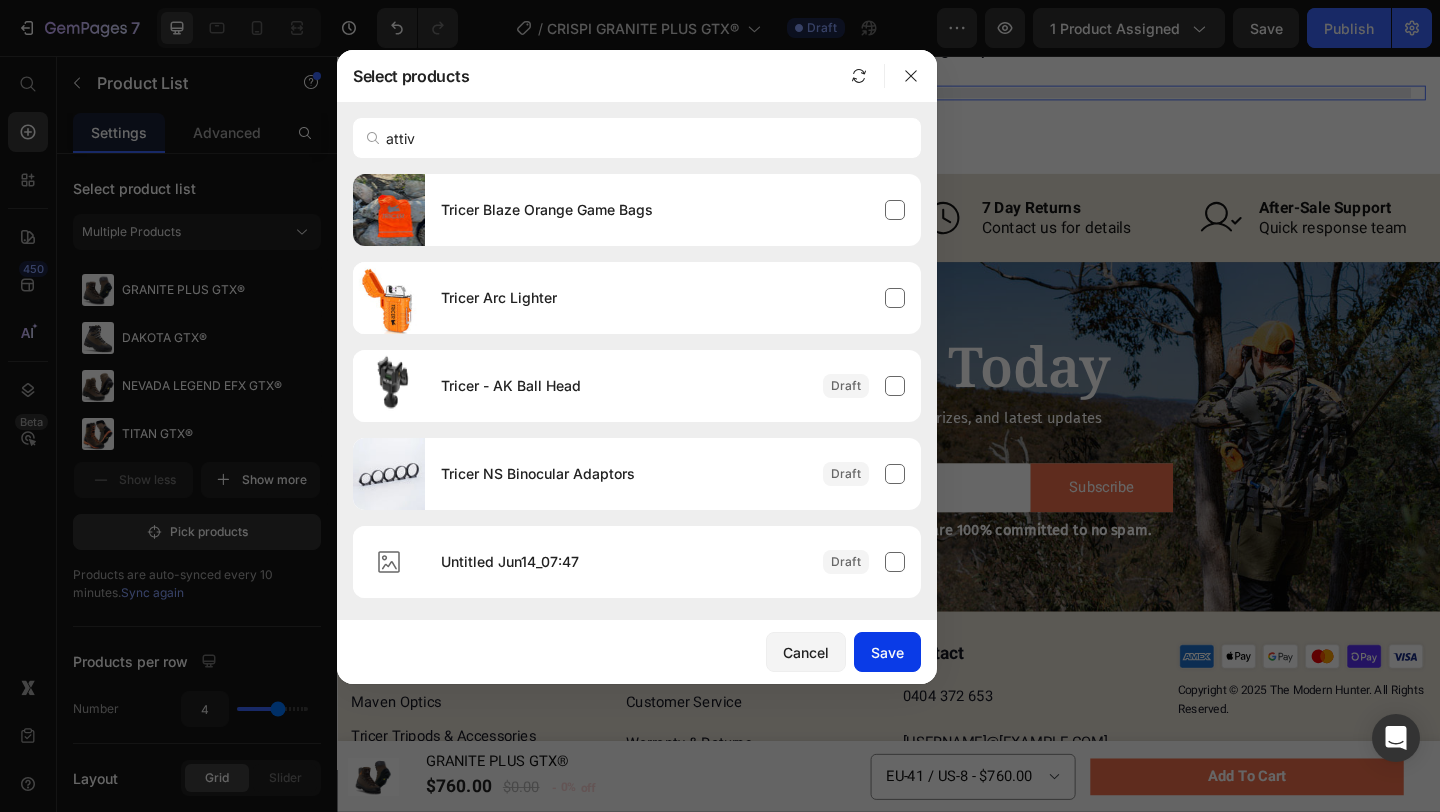 type 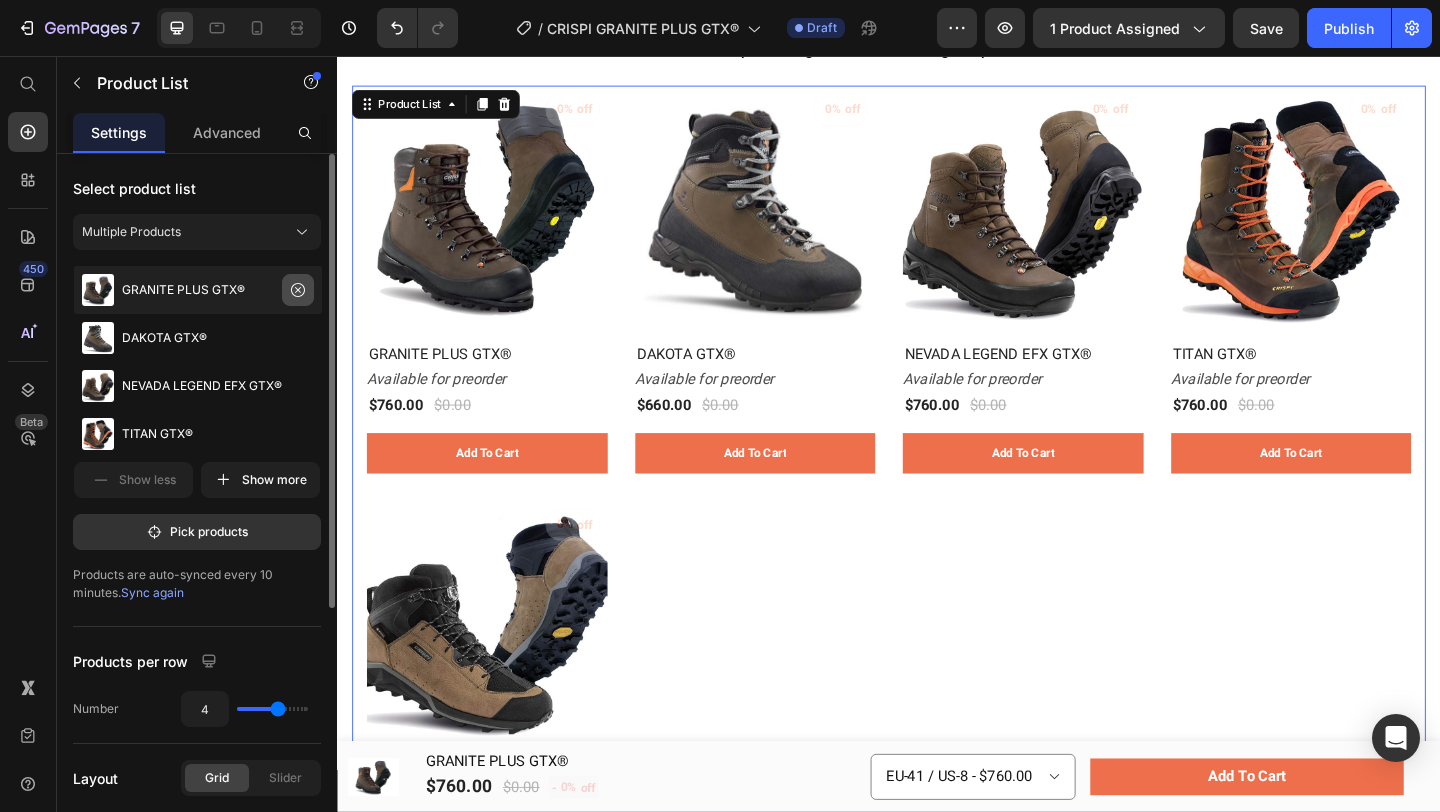 click 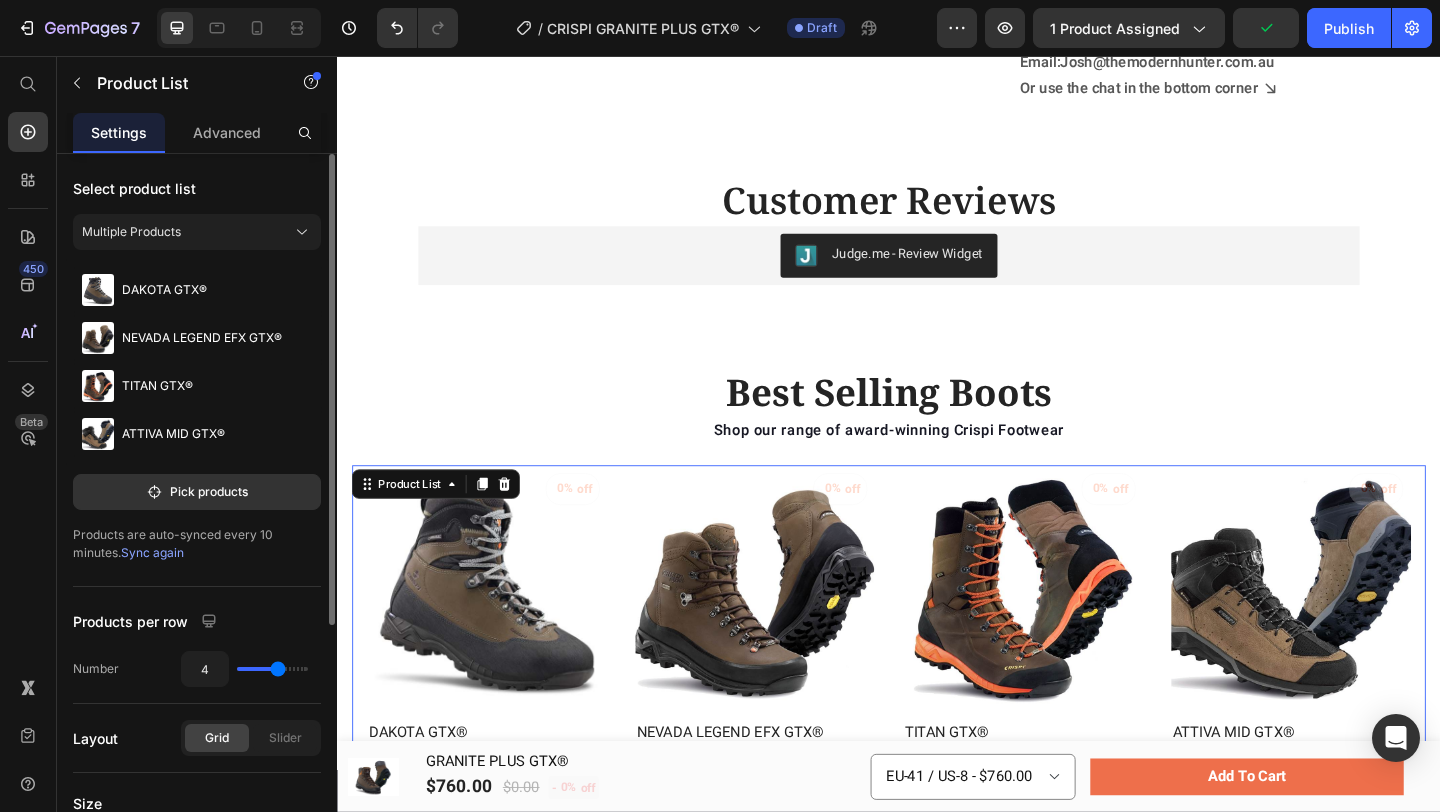 scroll, scrollTop: 0, scrollLeft: 0, axis: both 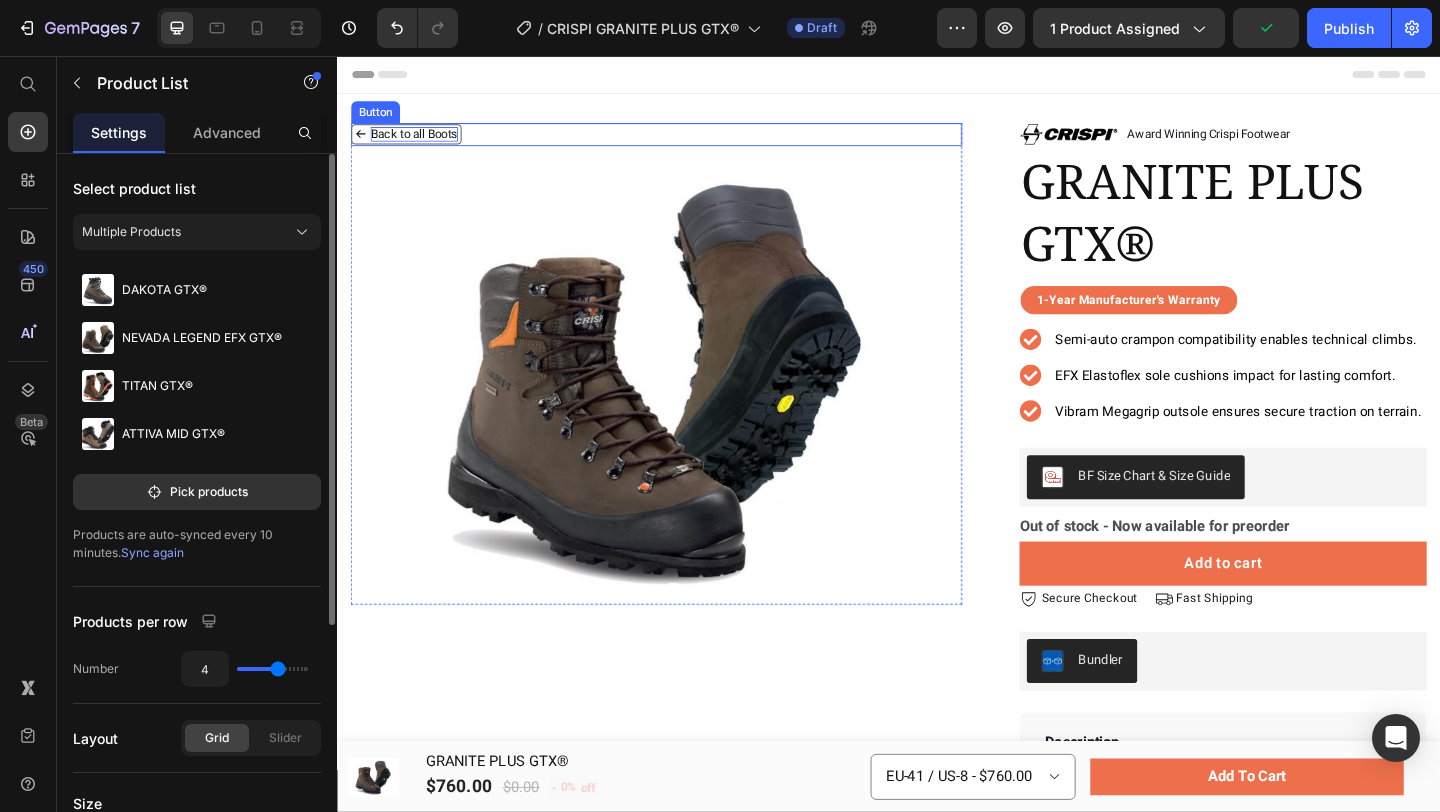 click on "Back to all Boots" at bounding box center [420, 141] 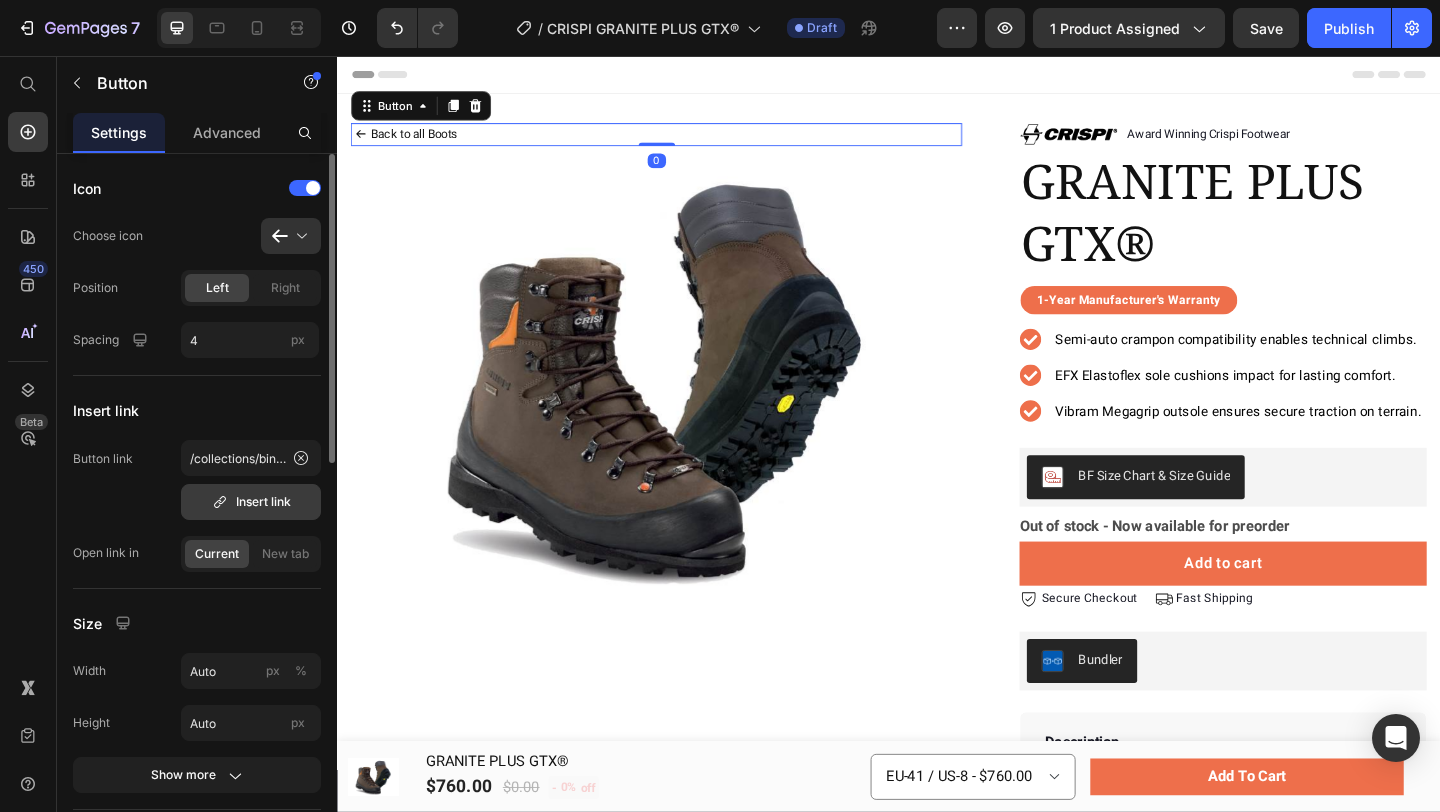 click on "Insert link" at bounding box center [251, 502] 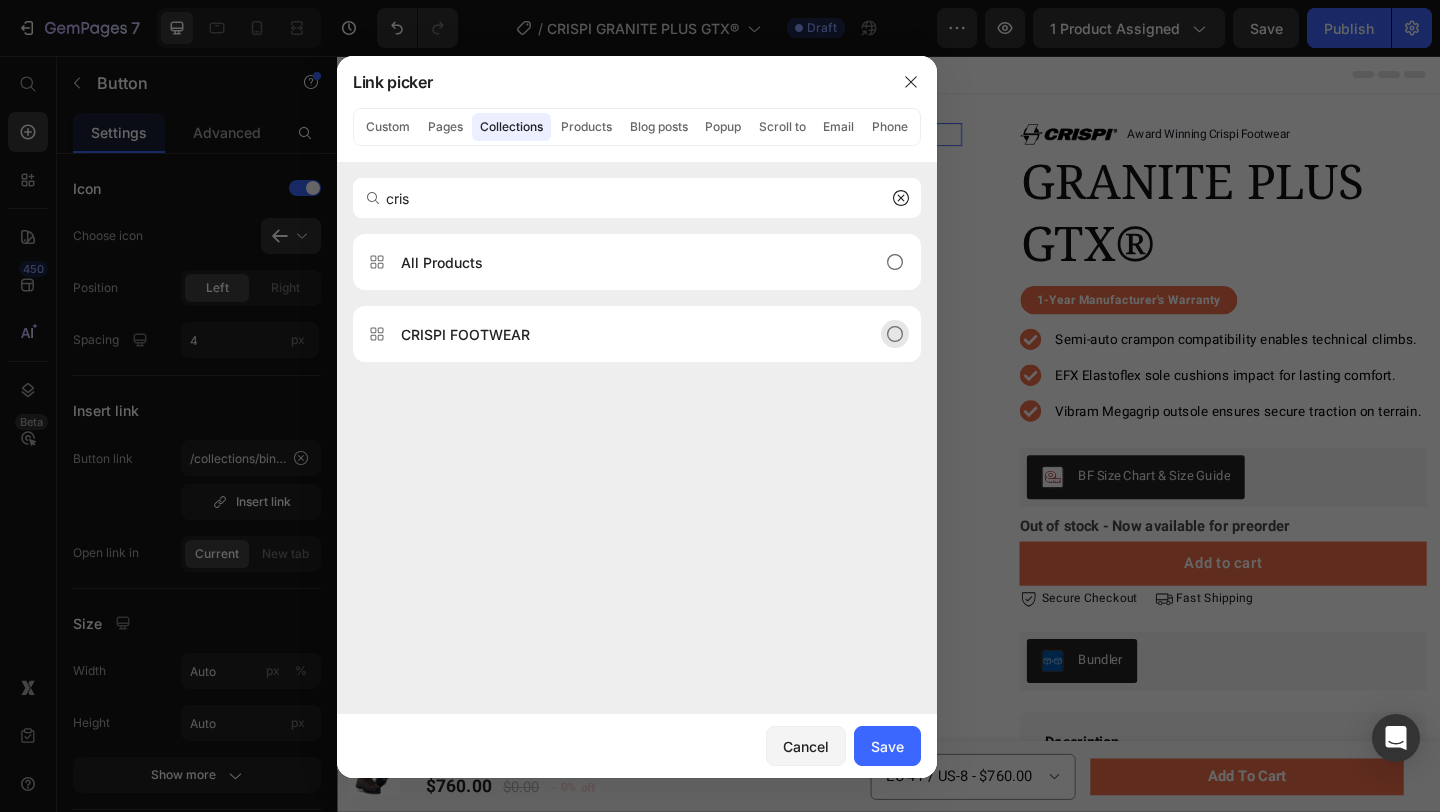 type on "cris" 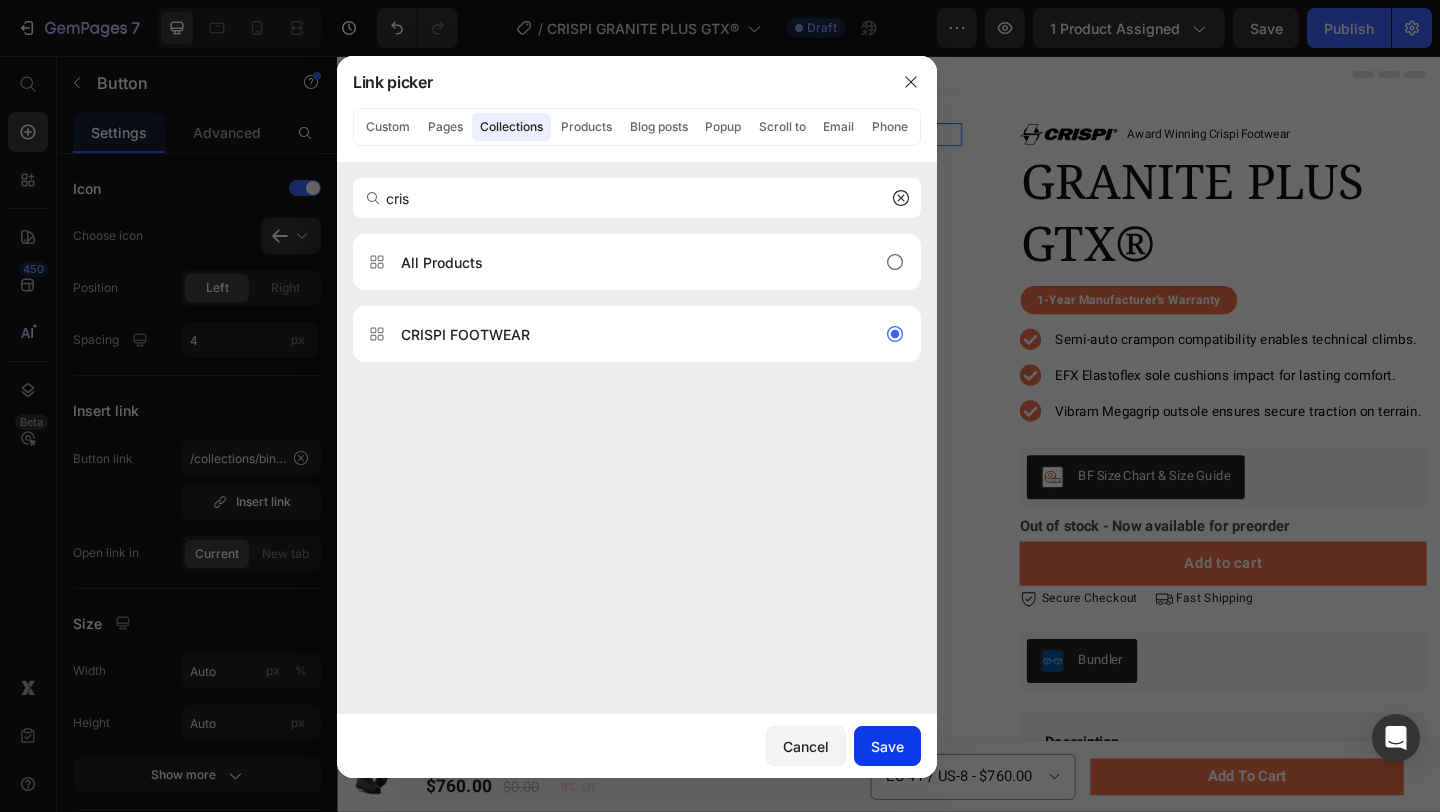 click on "Save" at bounding box center [887, 746] 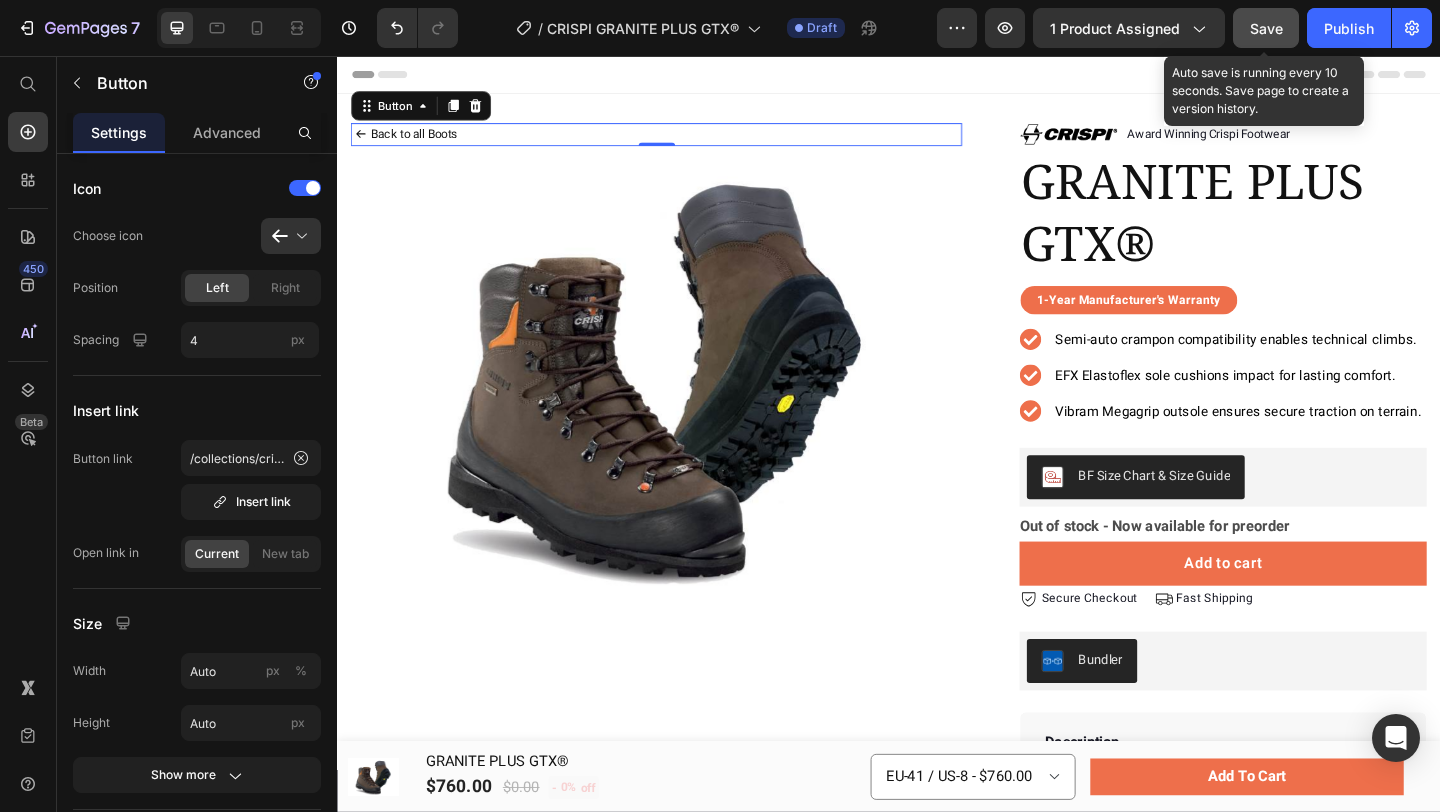 click on "Save" 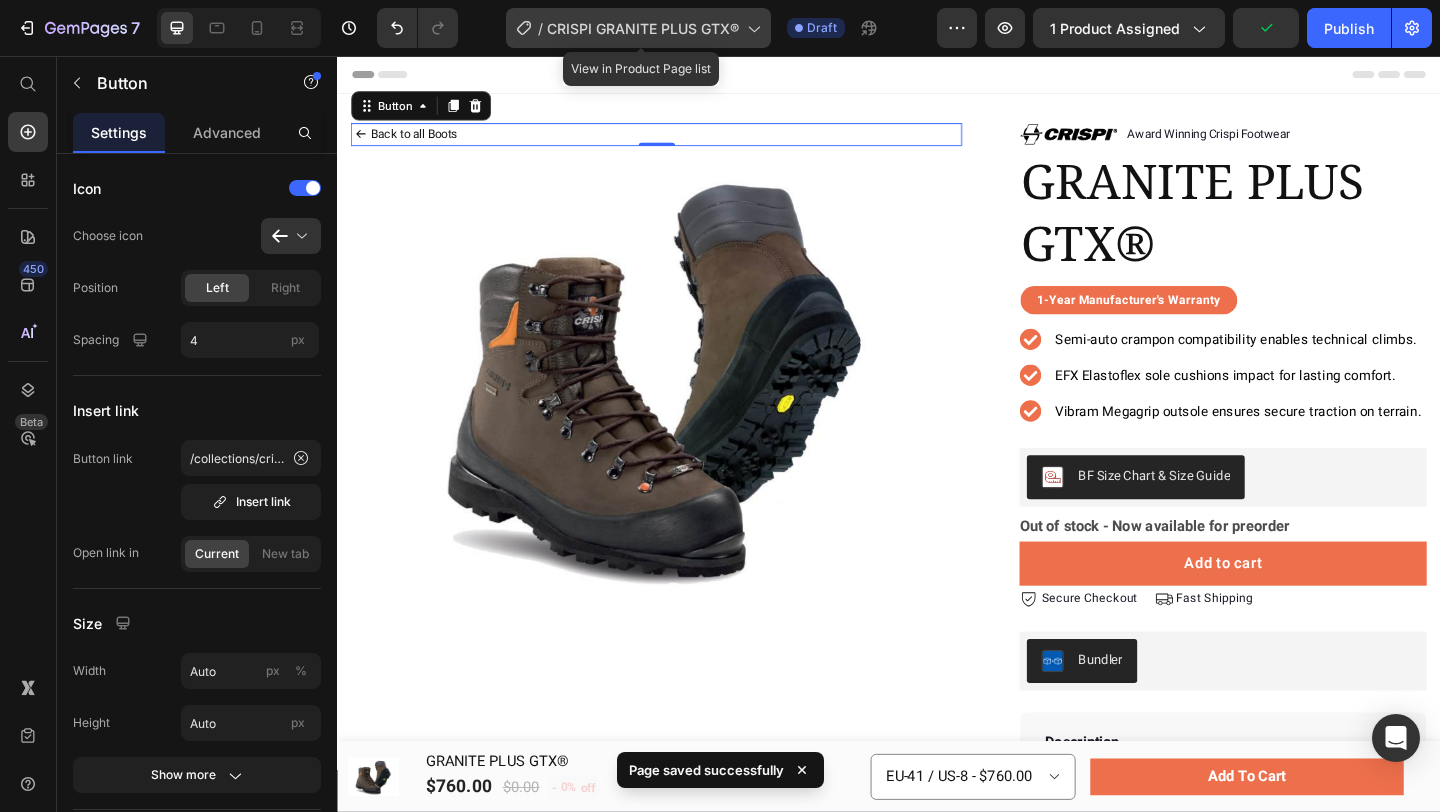 click on "CRISPI GRANITE PLUS GTX®" at bounding box center (643, 28) 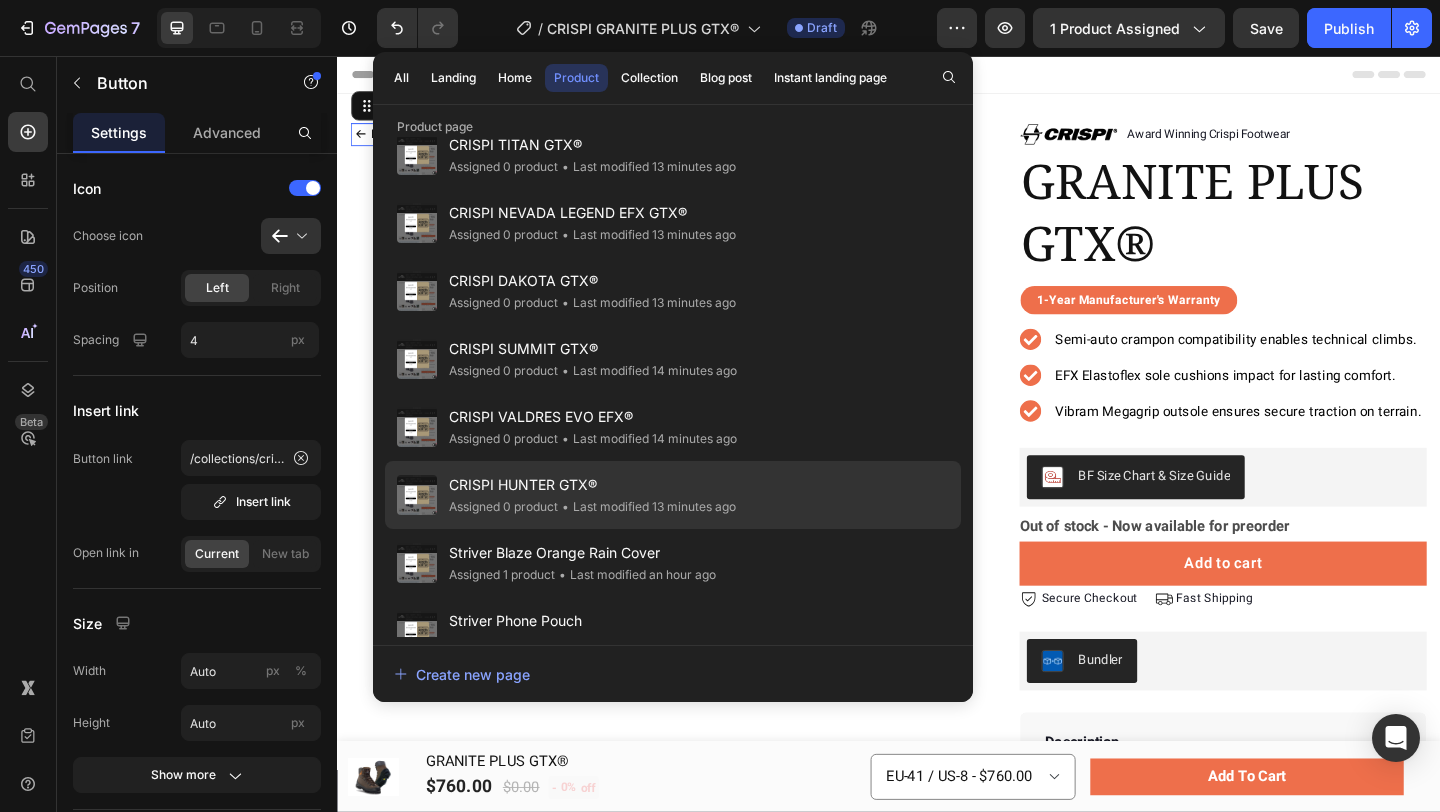 click on "CRISPI HUNTER GTX®" at bounding box center (592, 485) 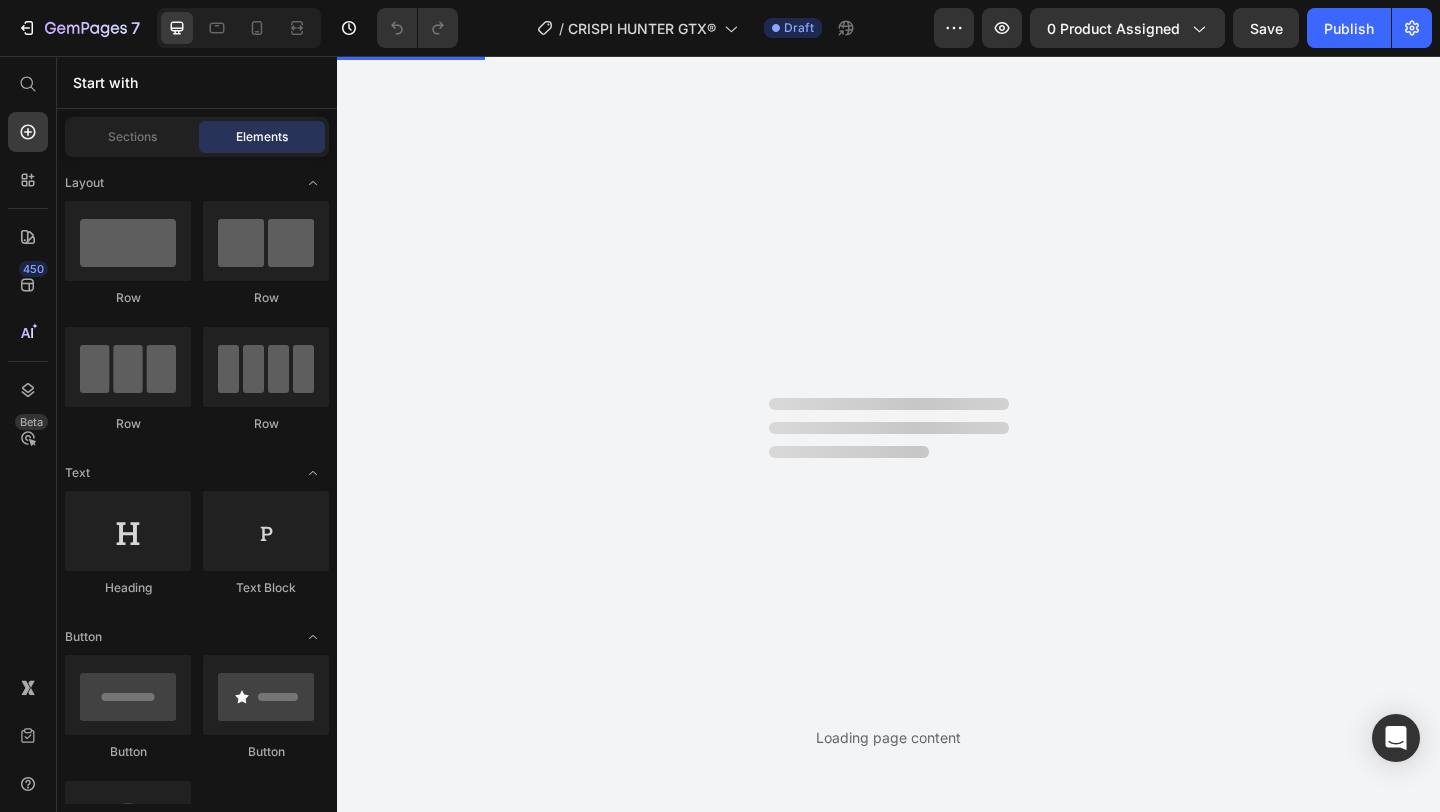 scroll, scrollTop: 0, scrollLeft: 0, axis: both 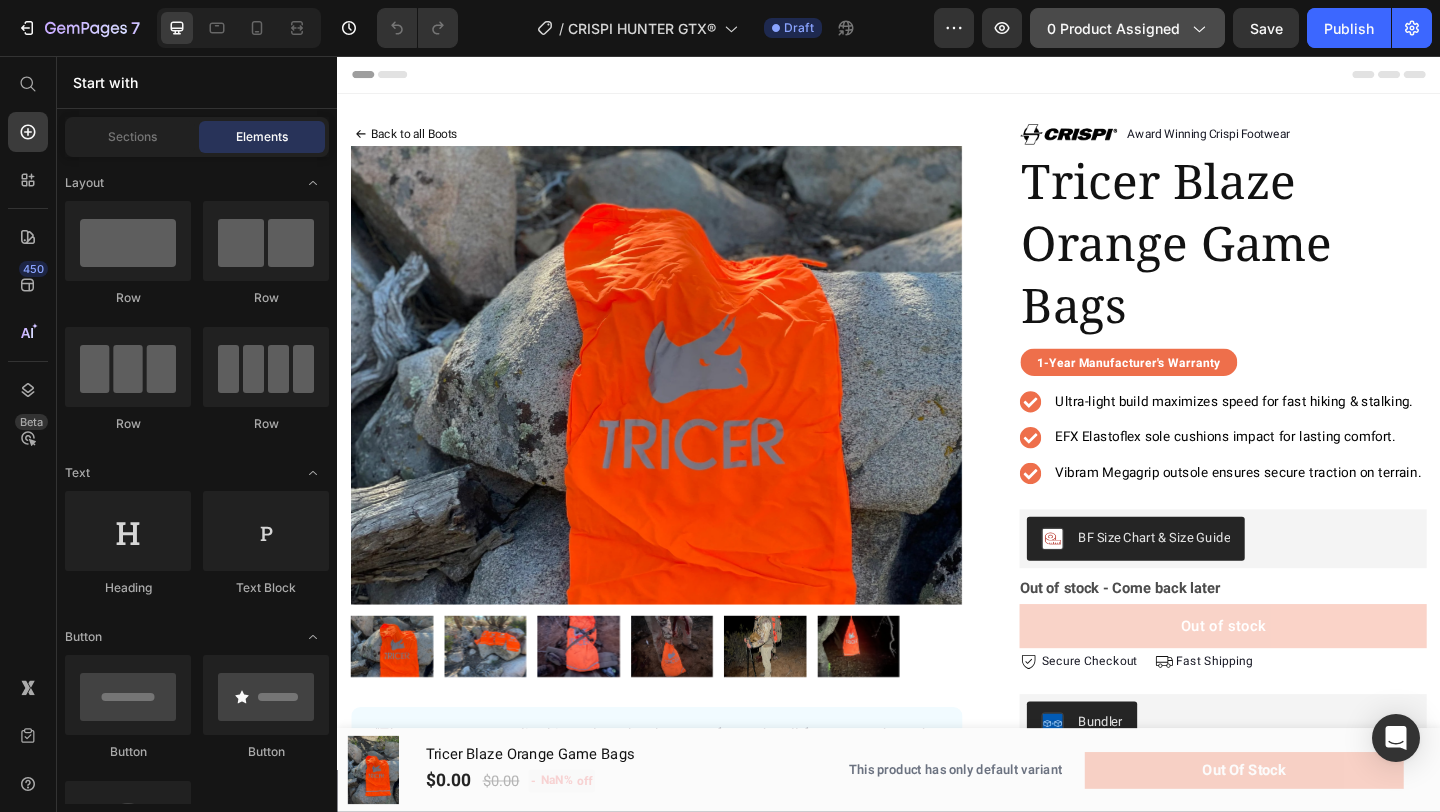click on "0 product assigned" at bounding box center [1127, 28] 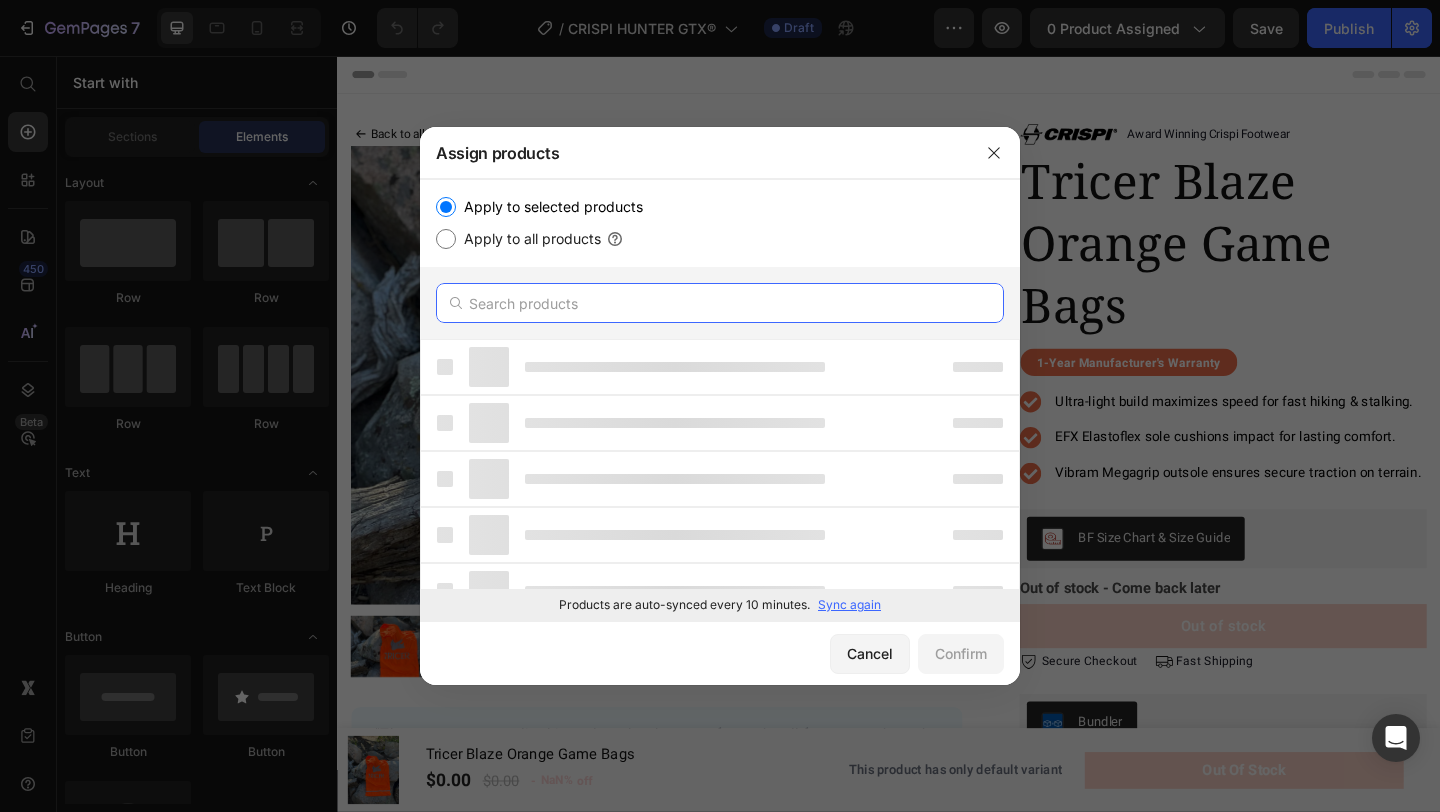 click at bounding box center (720, 303) 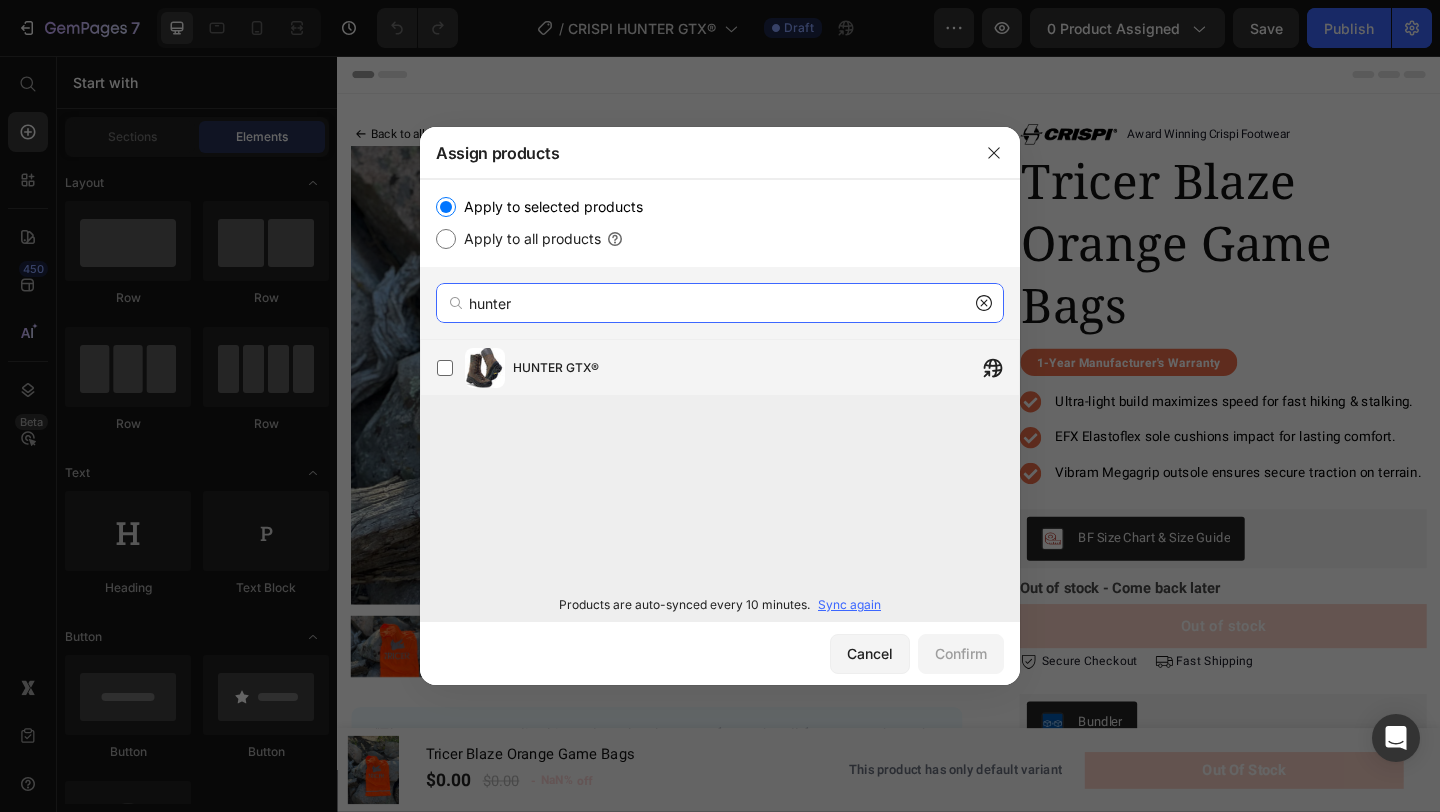 type on "hunter" 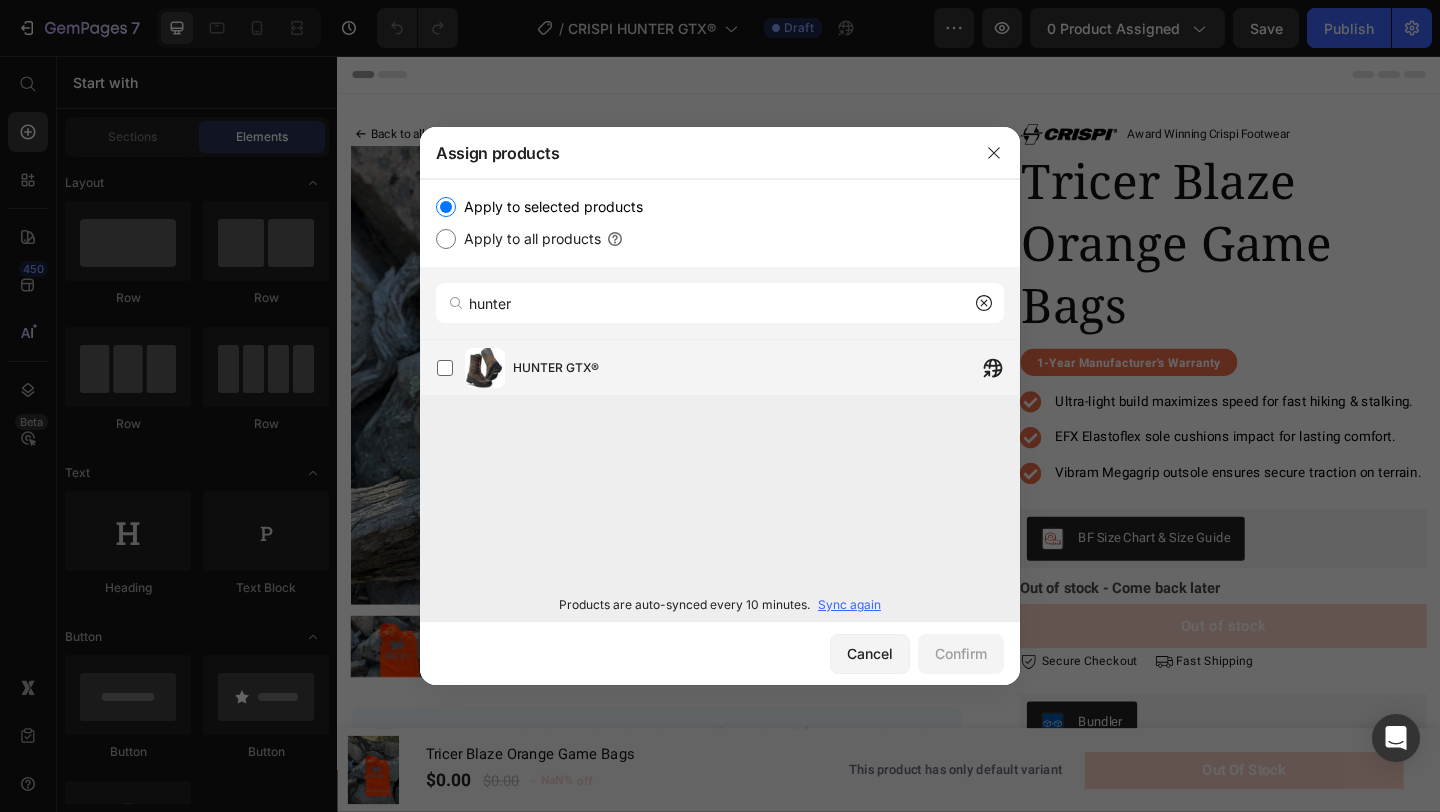 click on "HUNTER GTX®" at bounding box center [766, 368] 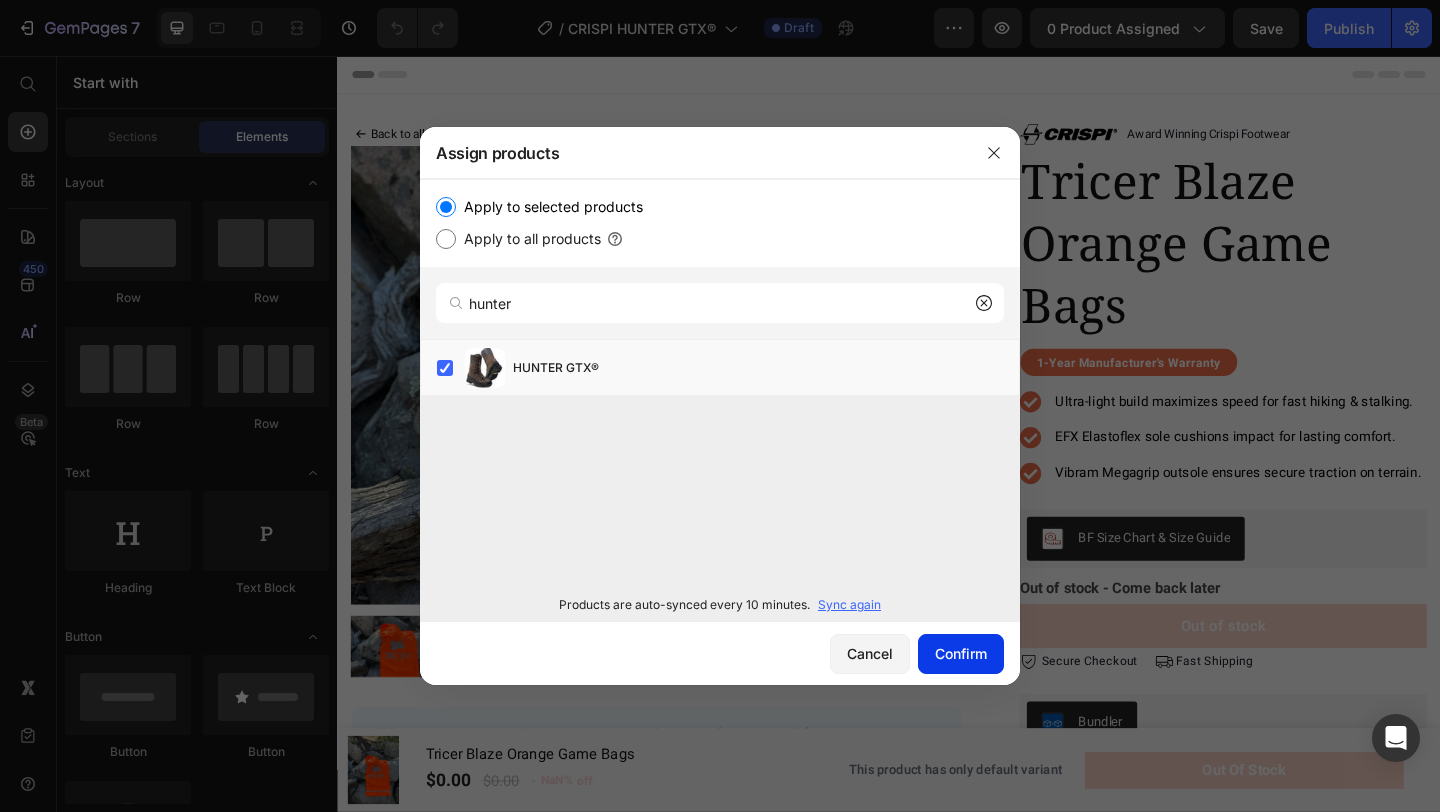 click on "Confirm" 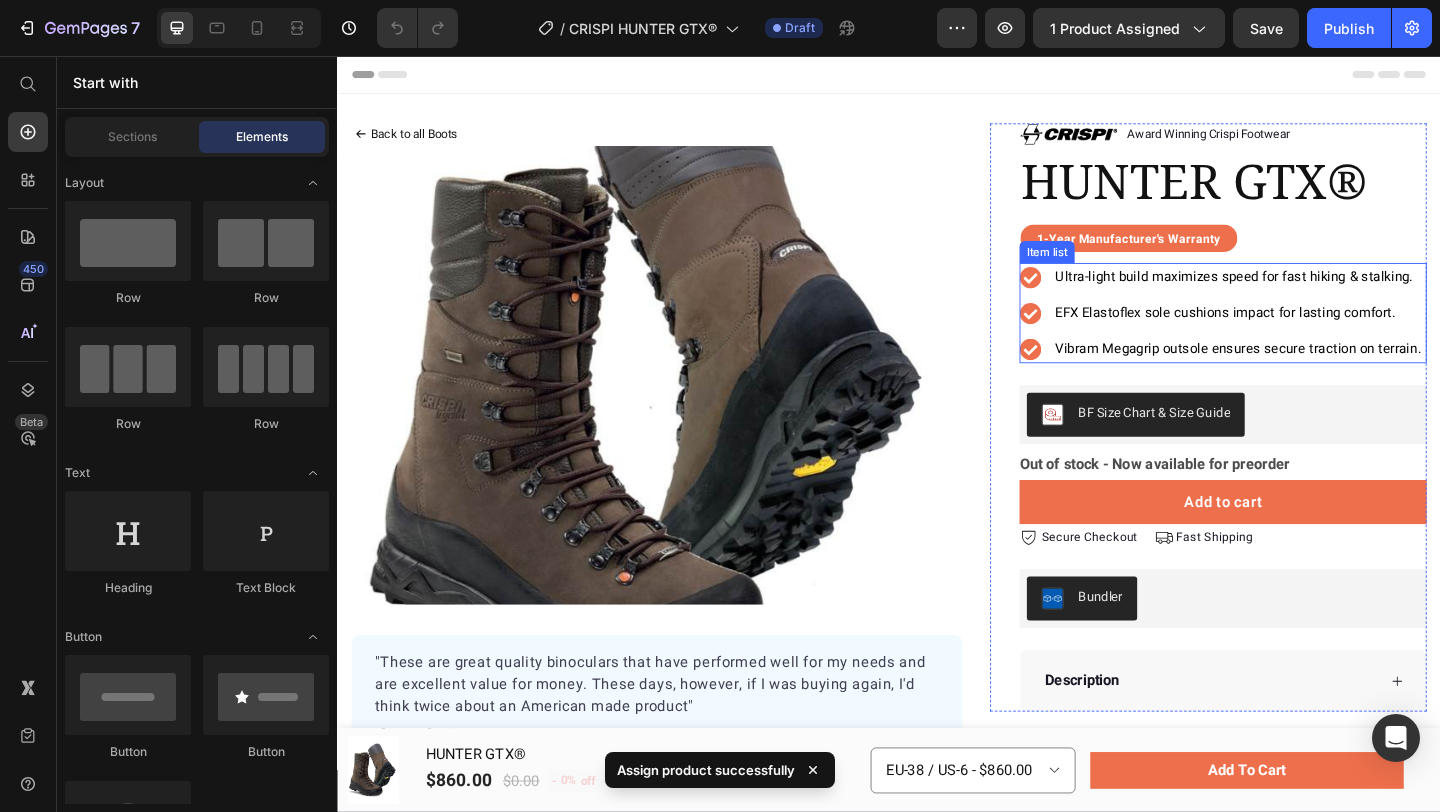click on "Ultra-light build maximizes speed for fast hiking & stalking." at bounding box center [1312, 296] 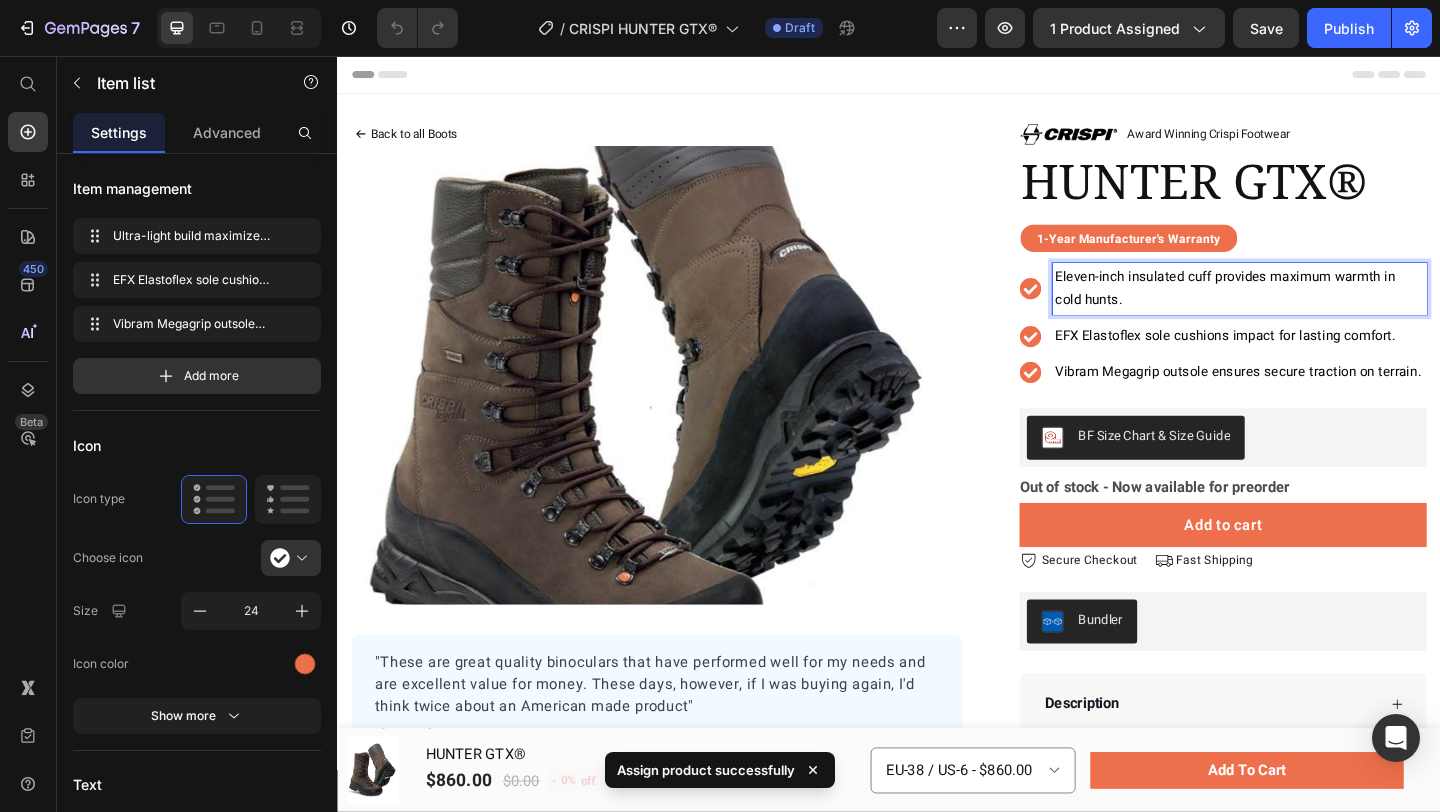 scroll, scrollTop: 0, scrollLeft: 0, axis: both 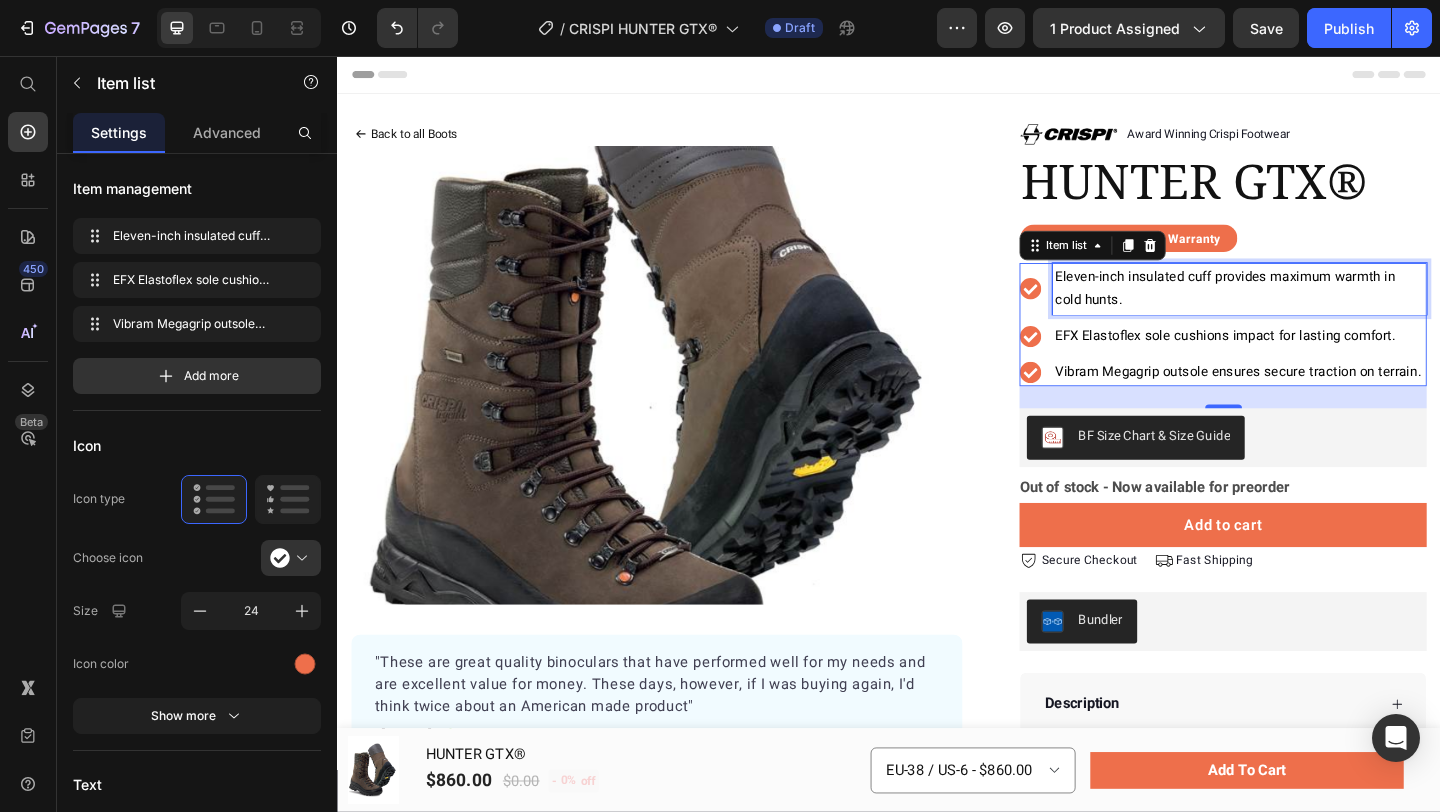 click on "EFX Elastoflex sole cushions impact for lasting comfort." at bounding box center [1303, 360] 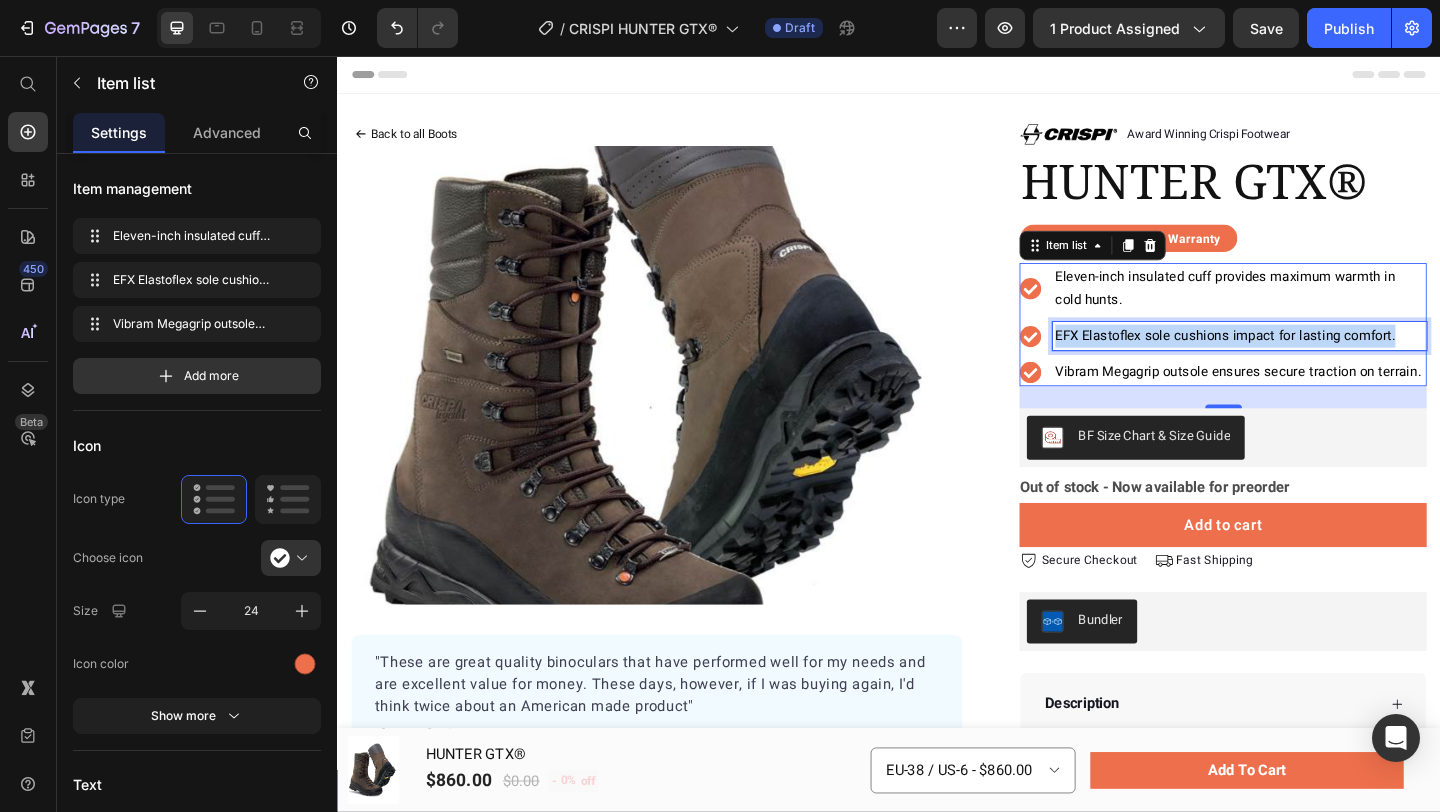 click on "EFX Elastoflex sole cushions impact for lasting comfort." at bounding box center (1303, 360) 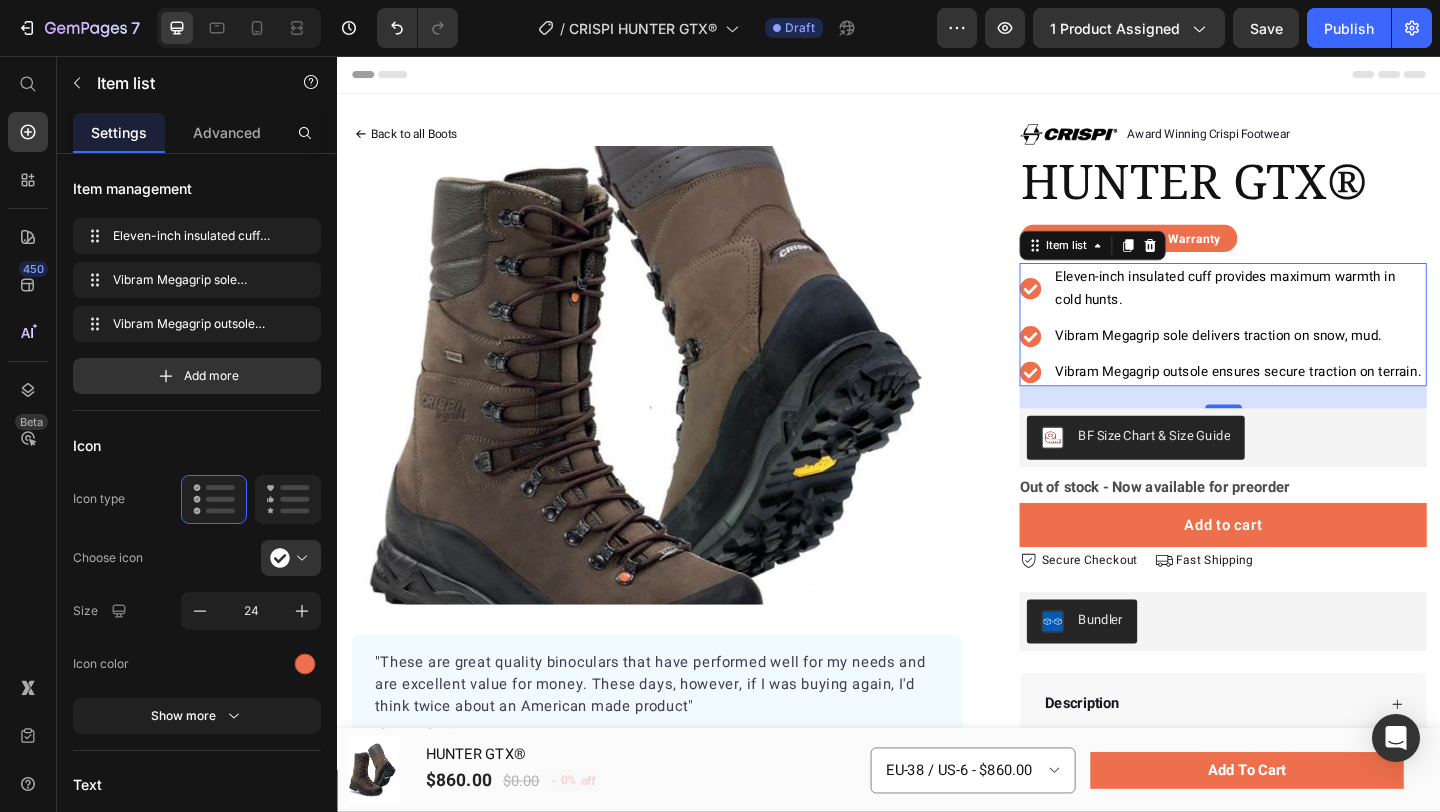 click on "Vibram Megagrip outsole ensures secure traction on terrain." at bounding box center [1317, 399] 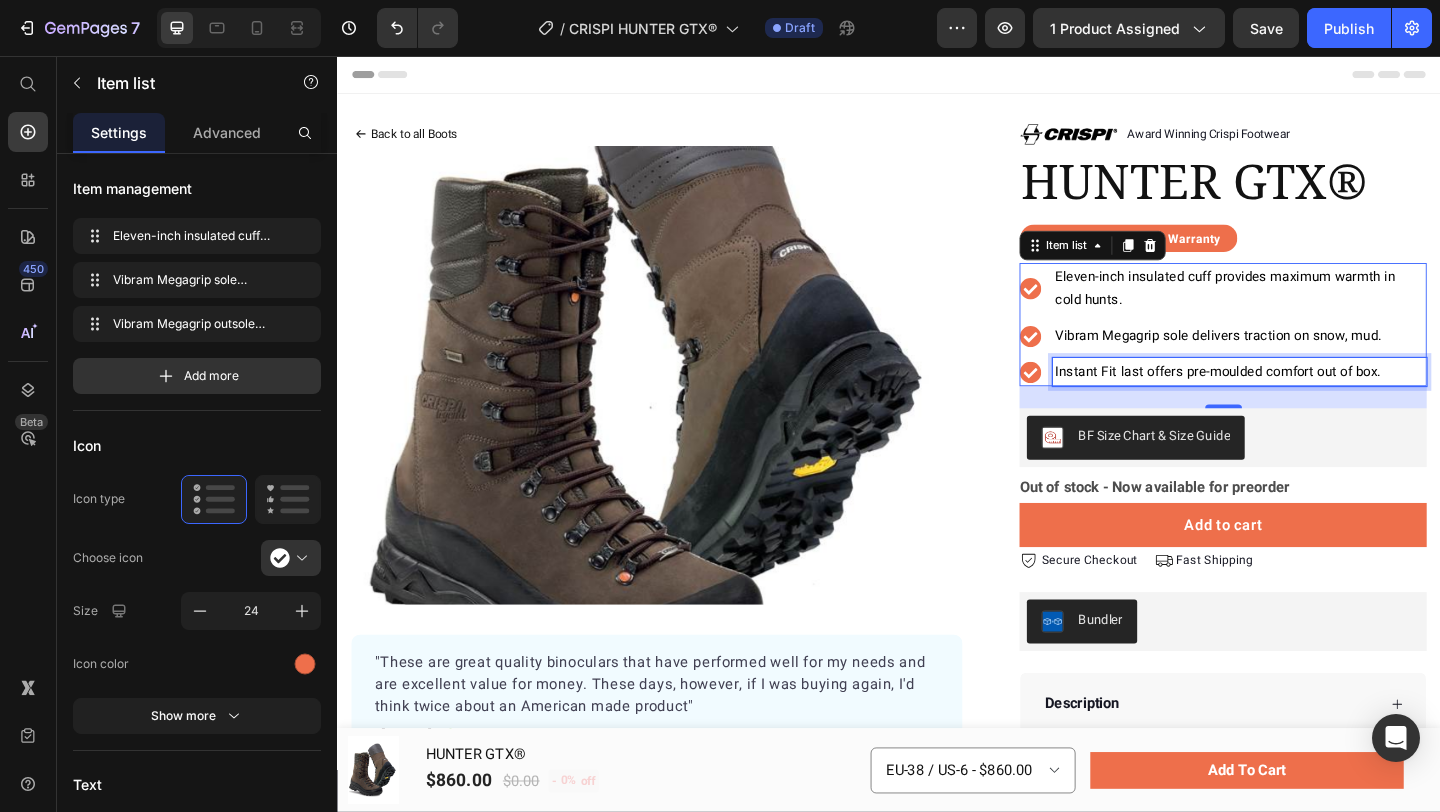 click at bounding box center (684, 403) 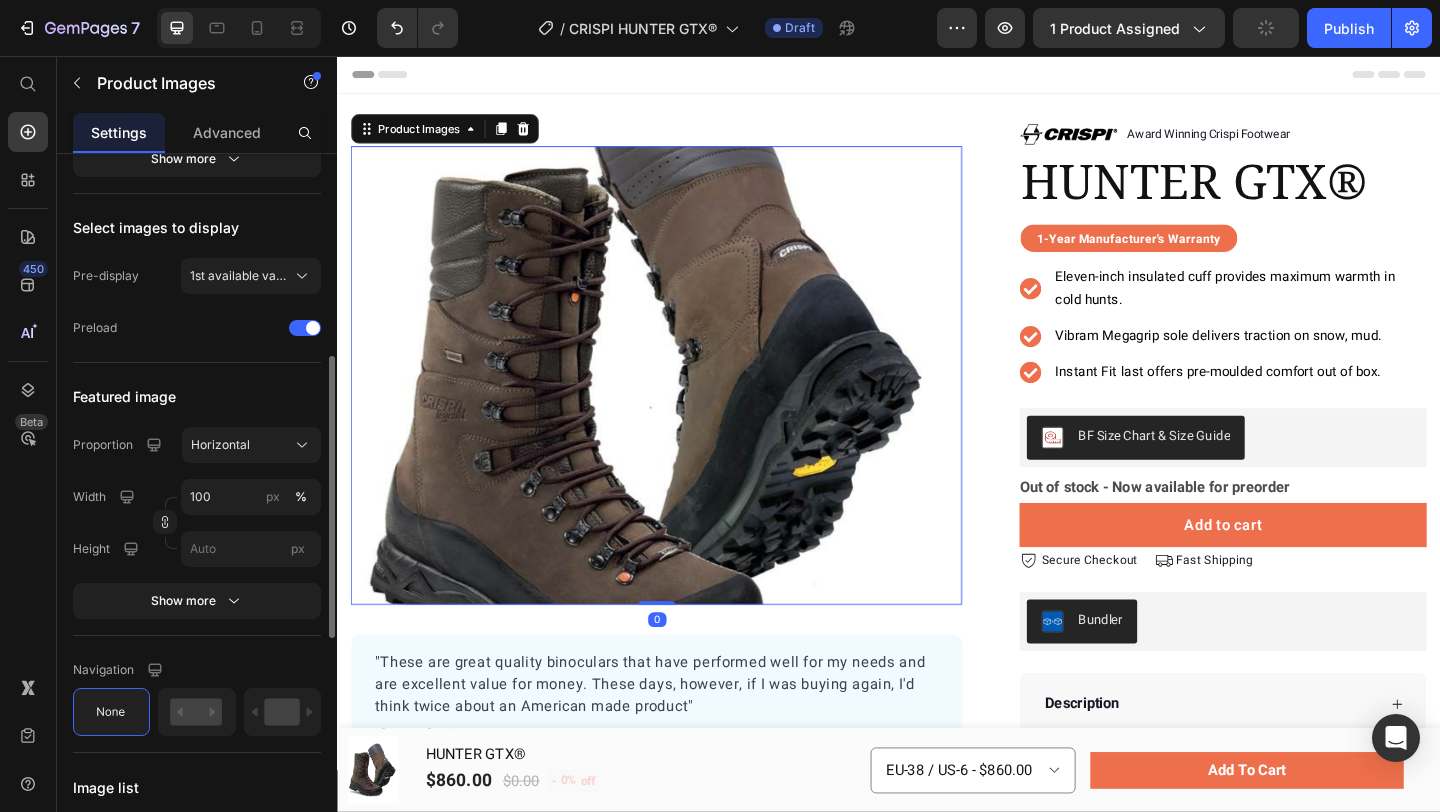scroll, scrollTop: 506, scrollLeft: 0, axis: vertical 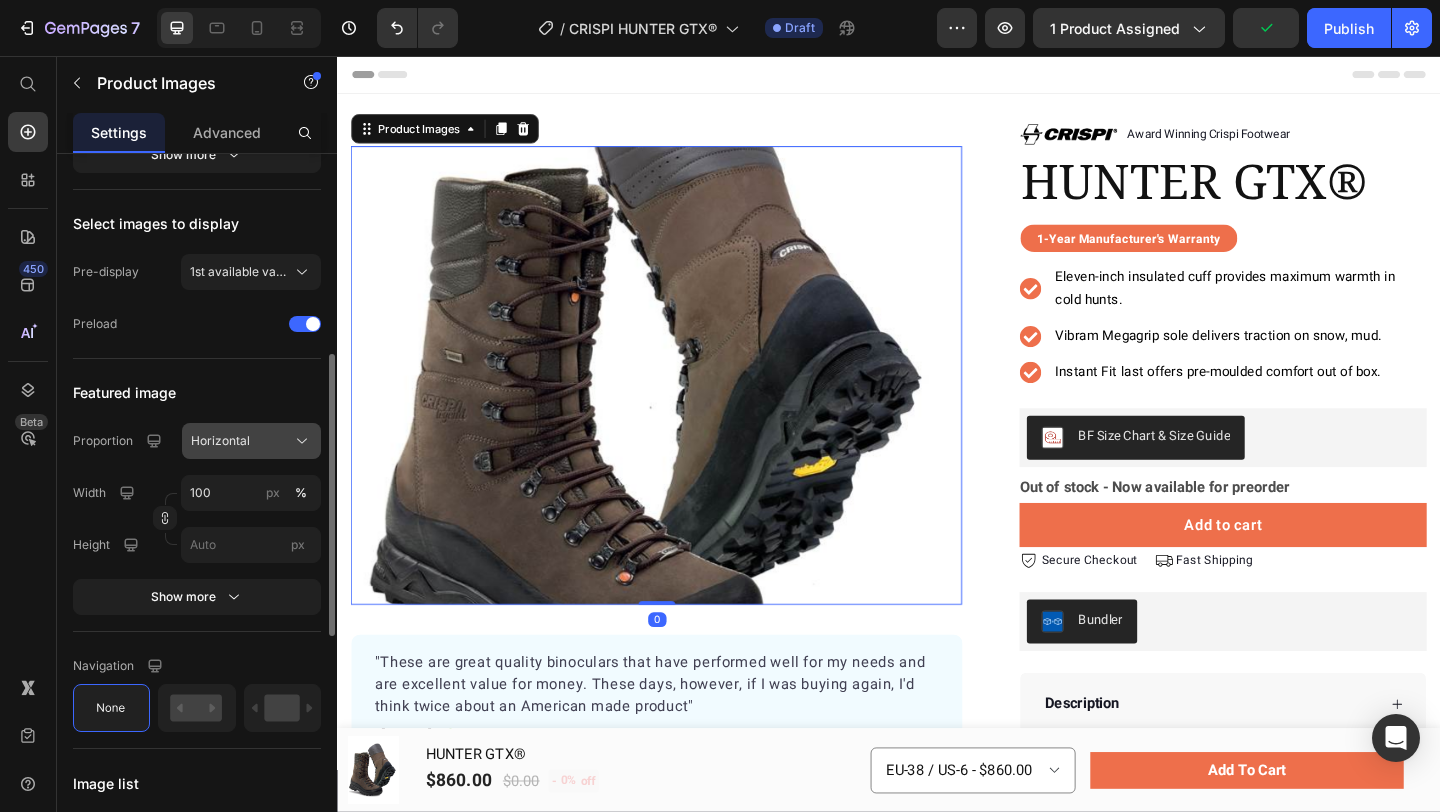 click on "Horizontal" 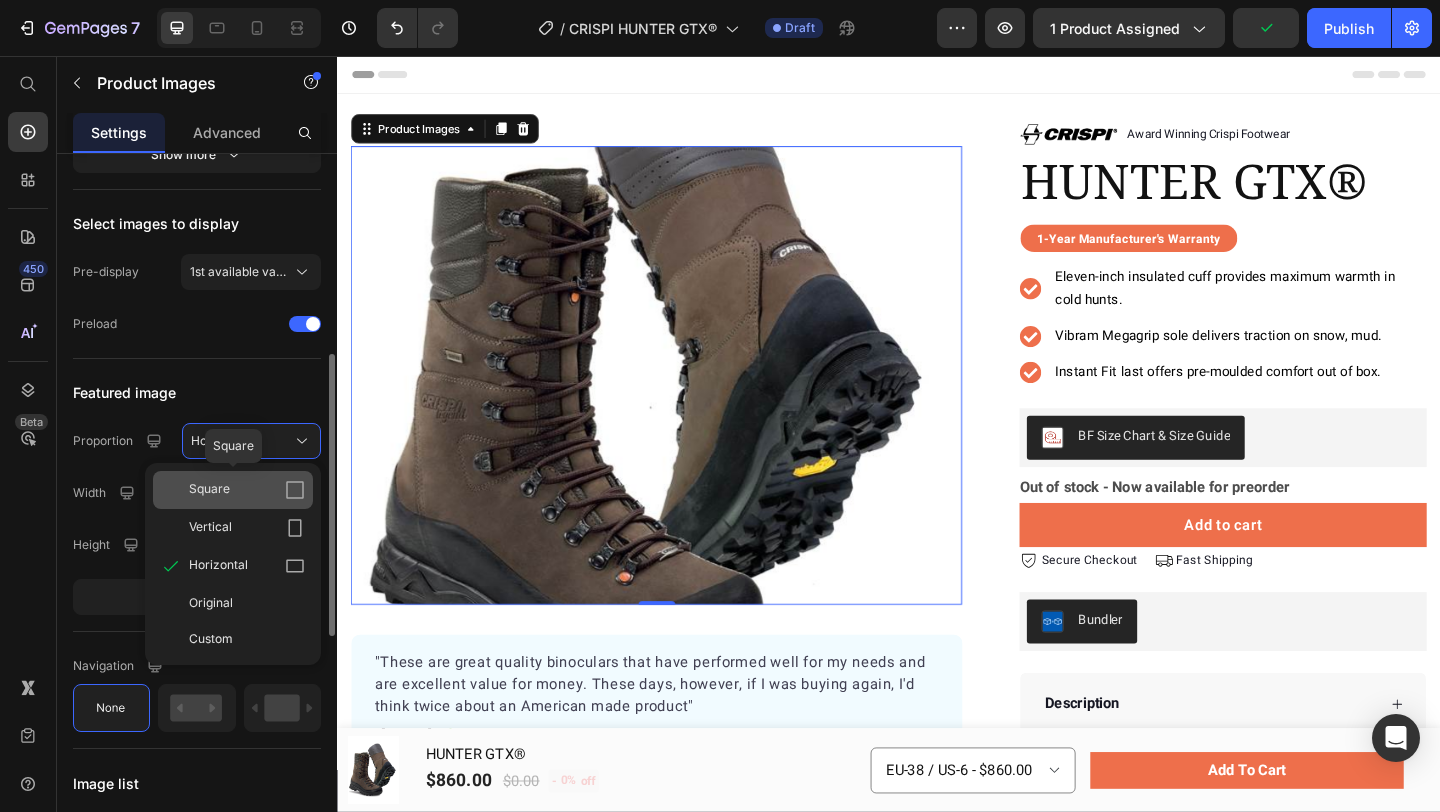 click on "Square" at bounding box center [247, 490] 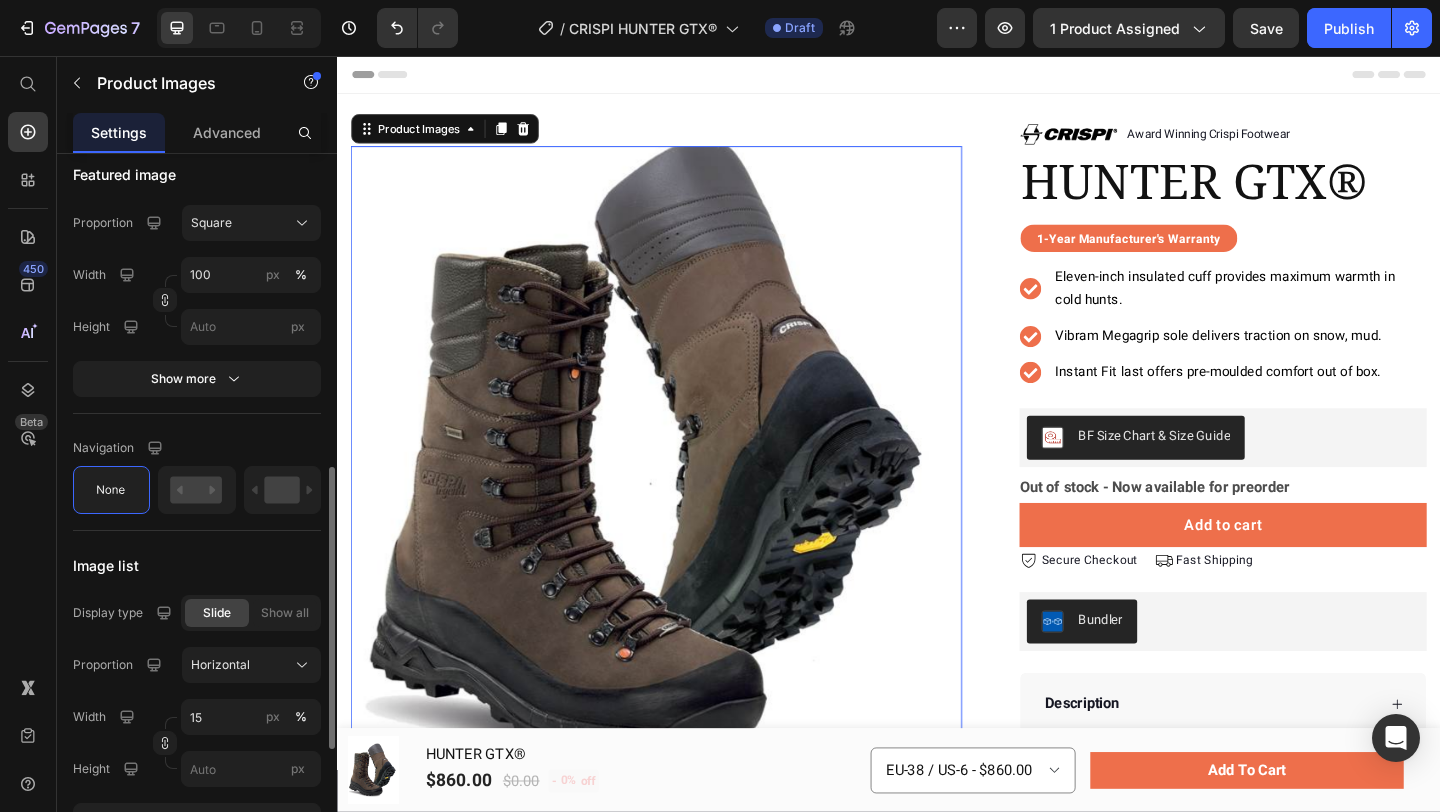 scroll, scrollTop: 743, scrollLeft: 0, axis: vertical 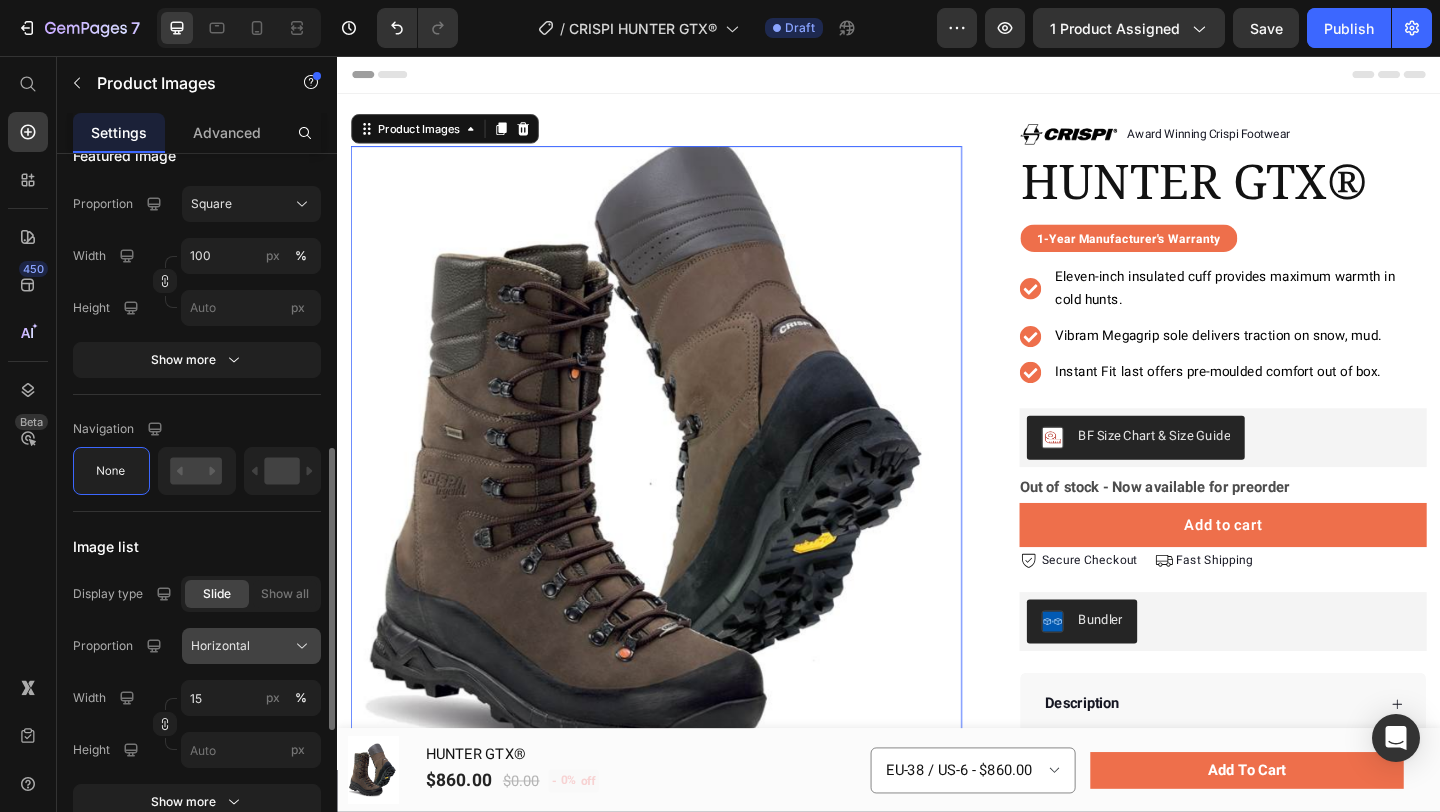 click on "Horizontal" at bounding box center [220, 646] 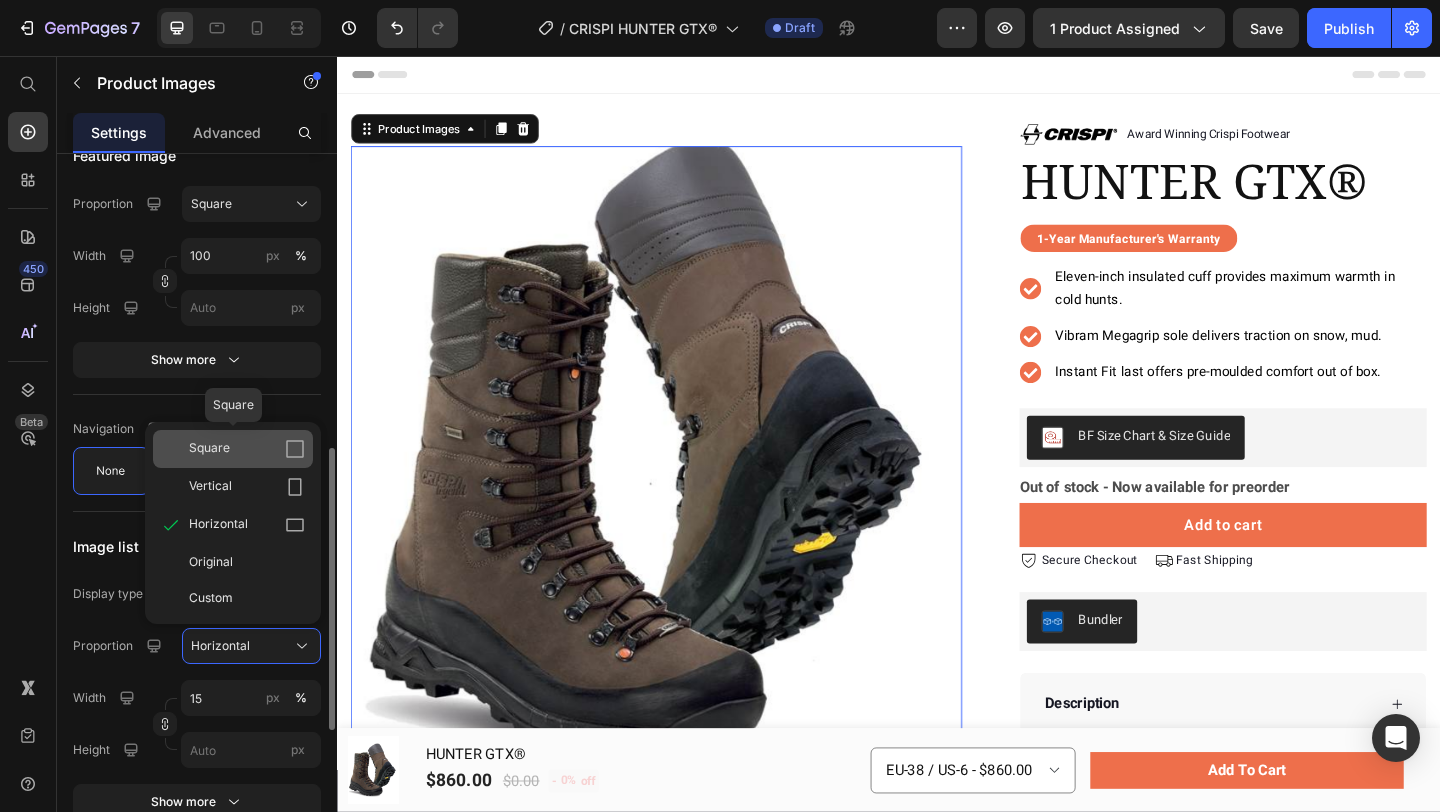 click on "Square" at bounding box center (247, 449) 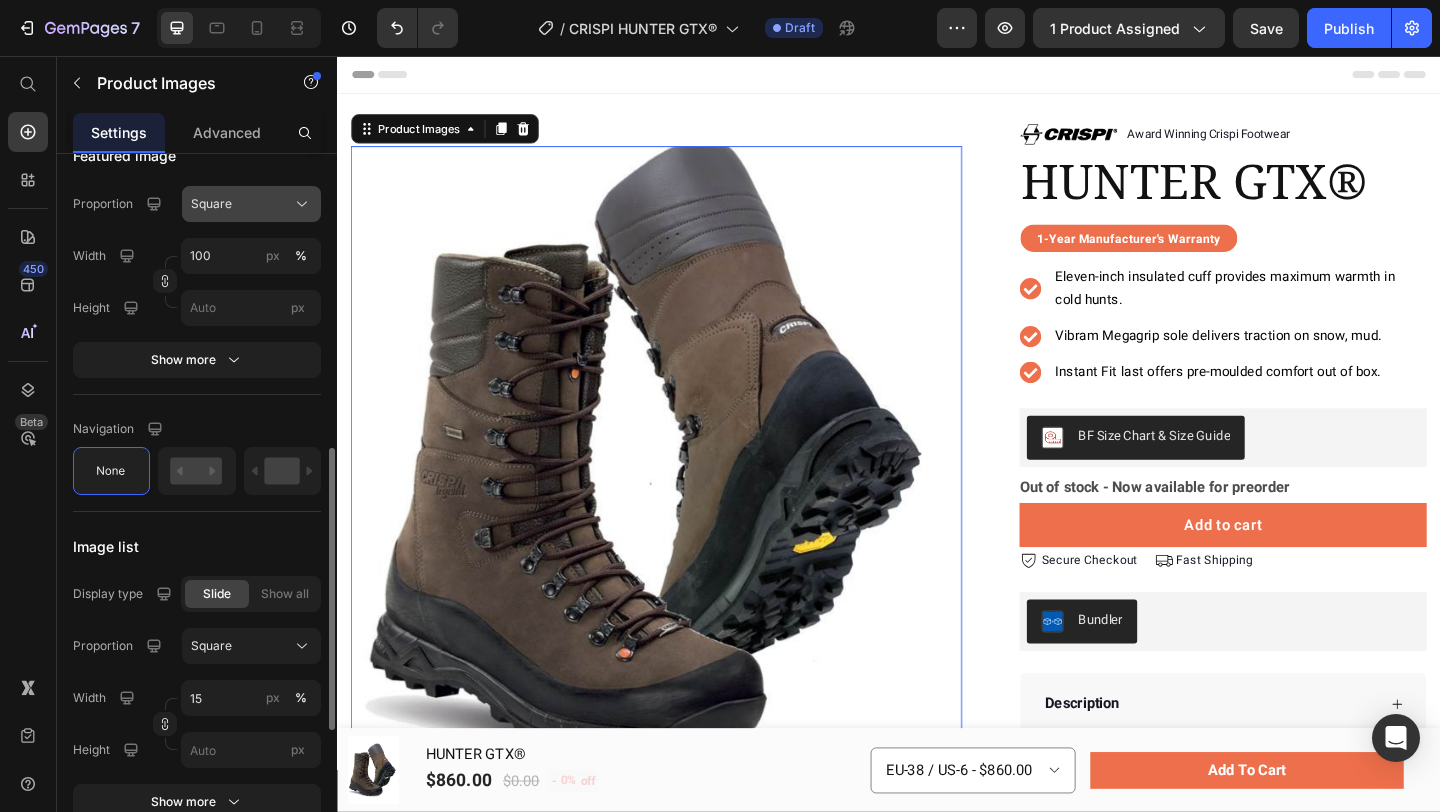 click on "Square" 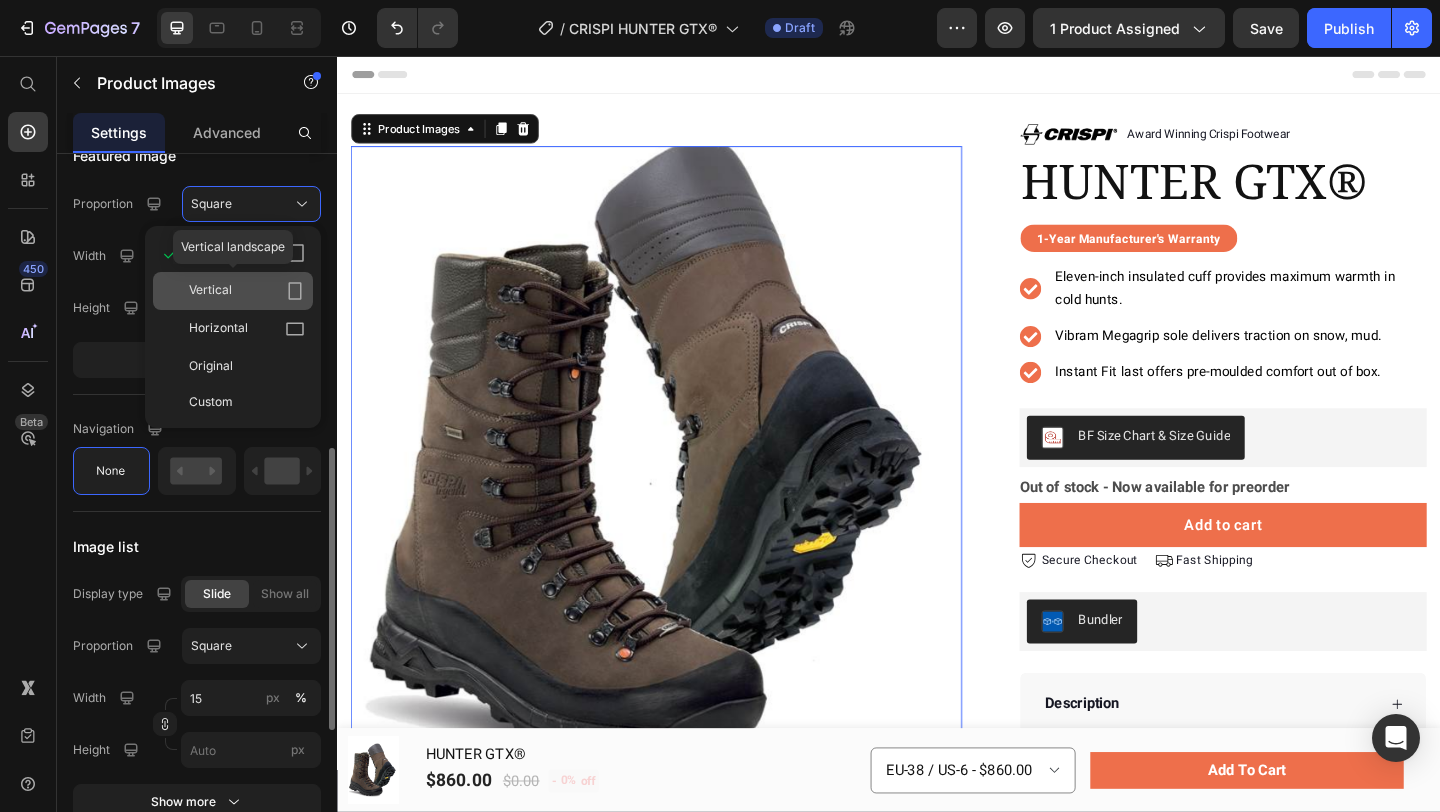 click on "Vertical" at bounding box center (247, 291) 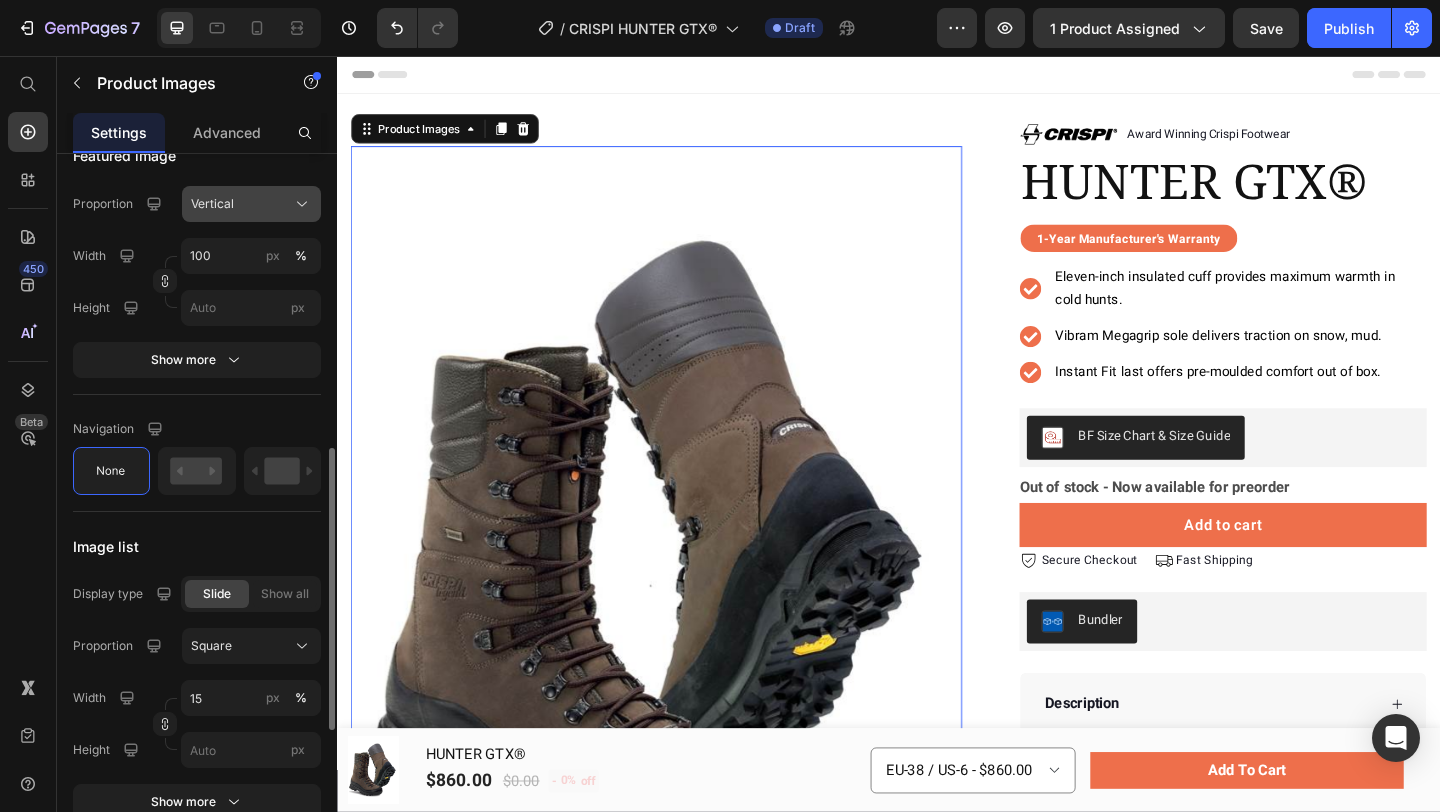 click on "Vertical" 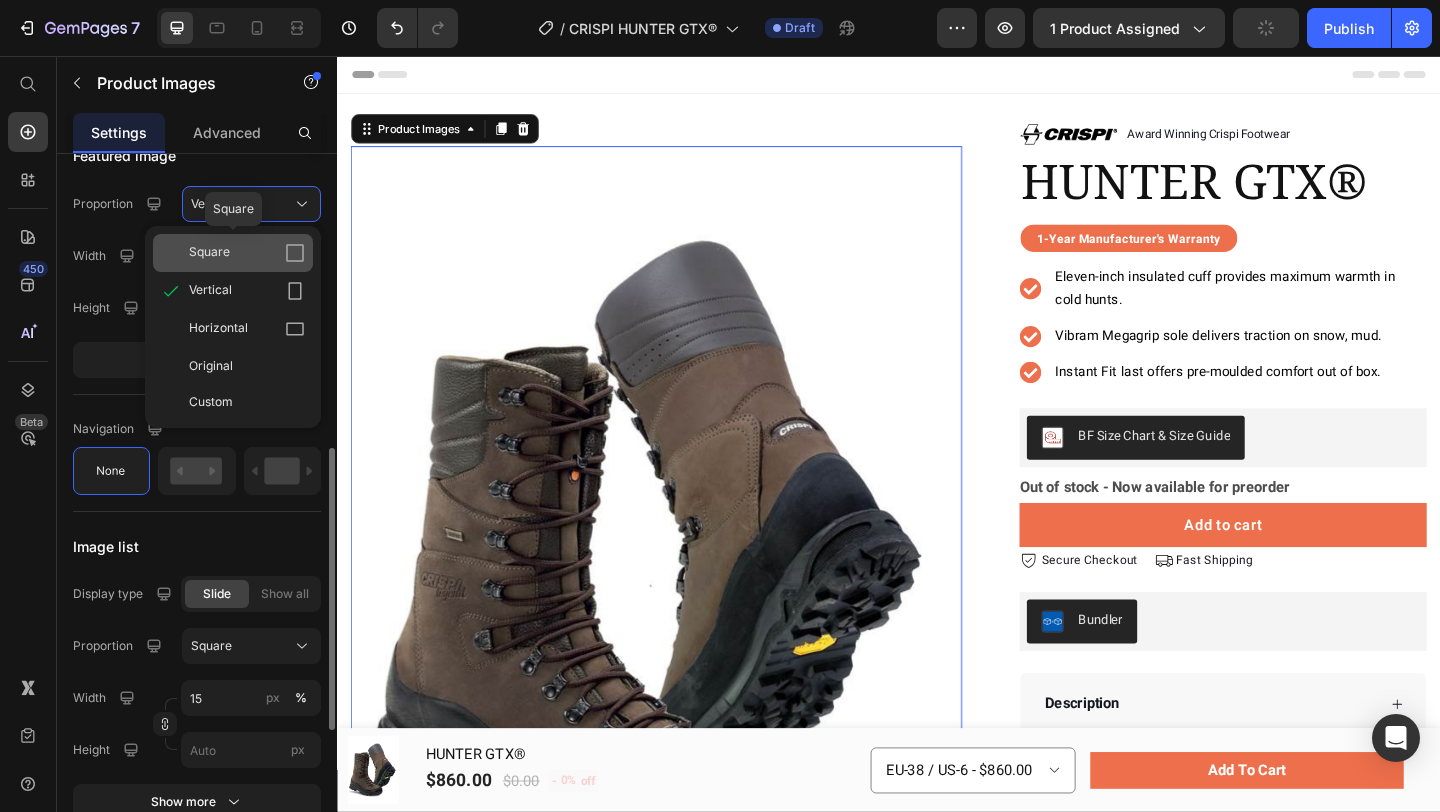 click on "Square" 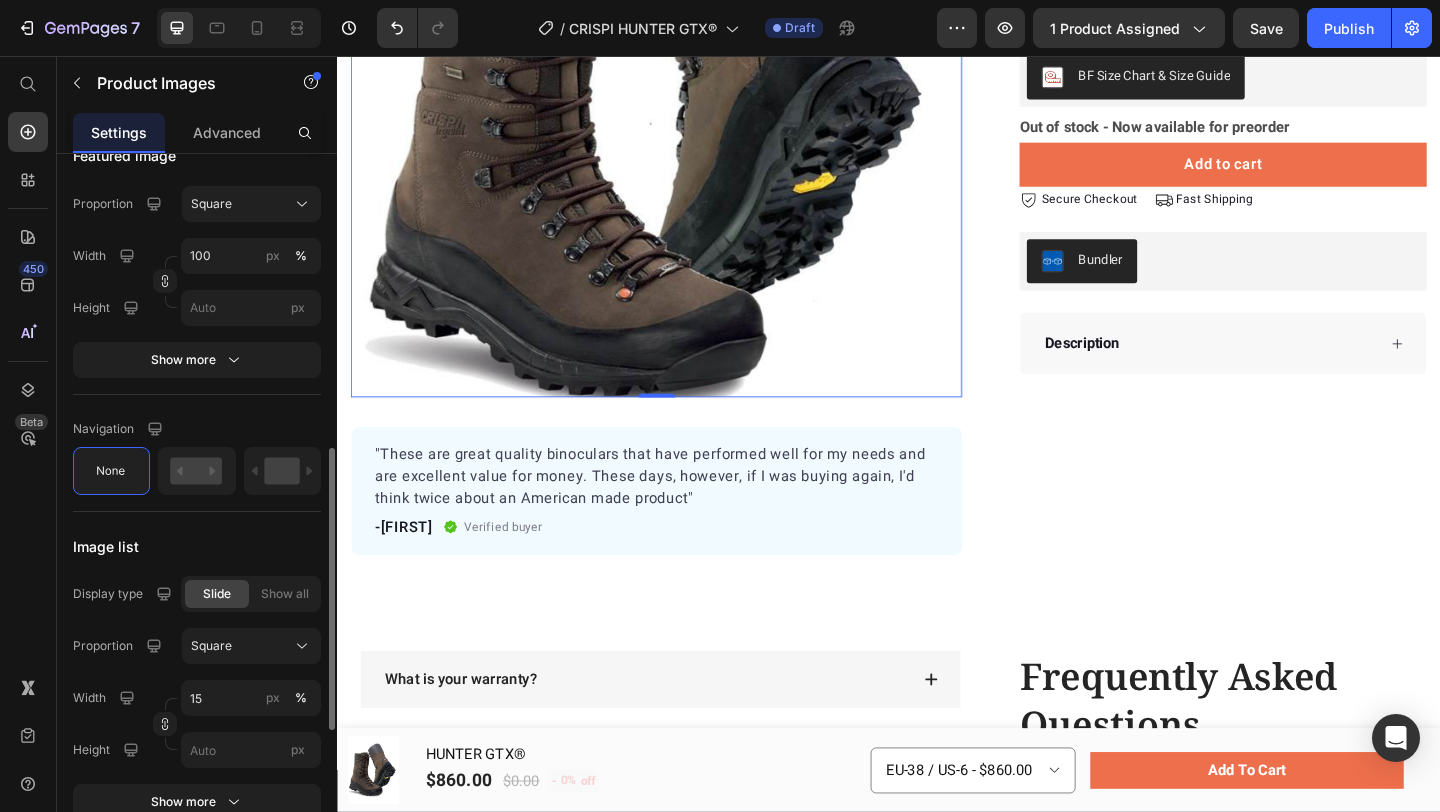 scroll, scrollTop: 393, scrollLeft: 0, axis: vertical 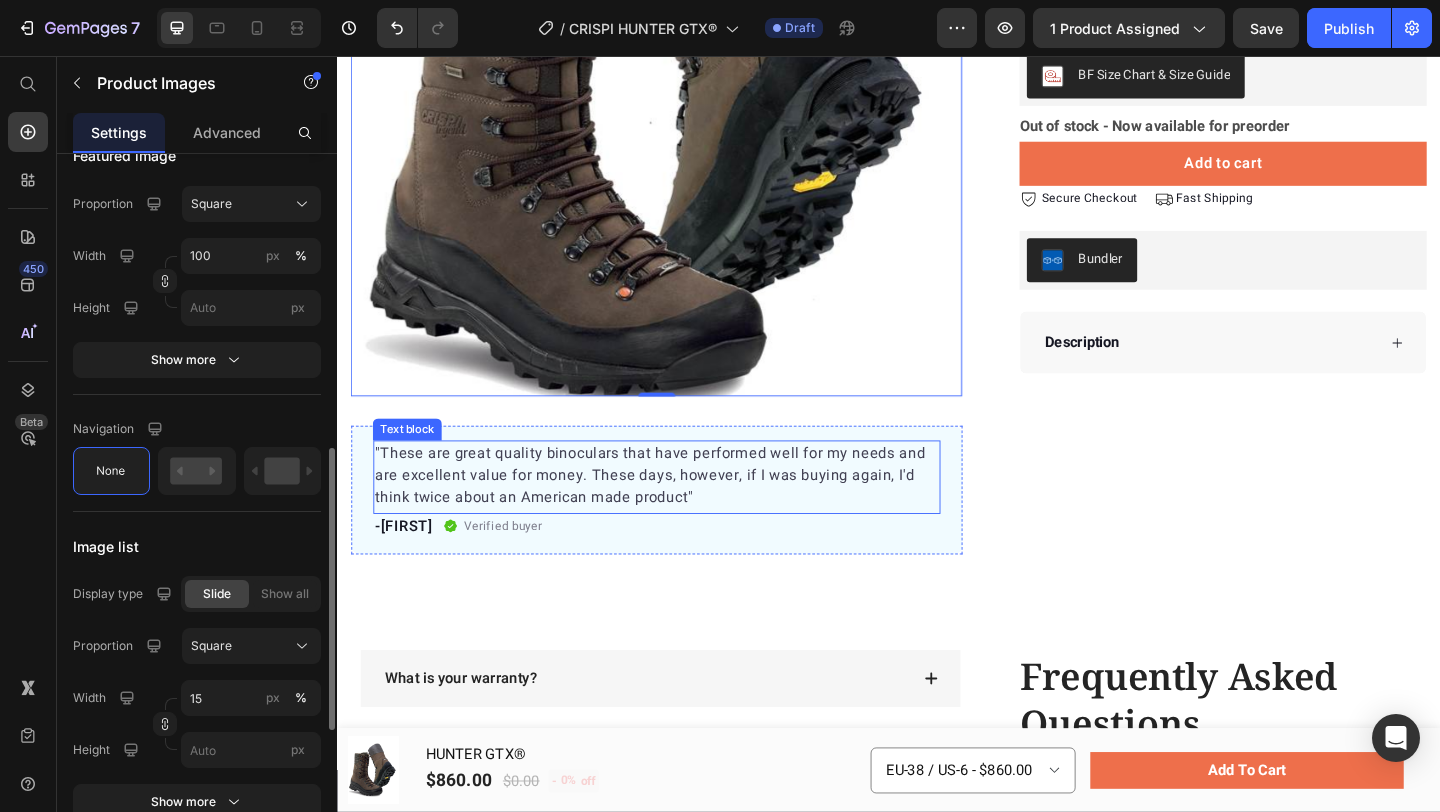 click on ""These are great quality binoculars that have performed well for my needs and are excellent value for money. These days, however, if I was buying again, I'd think twice about an American made product" Text block -[FIRST] Text block
Verified buyer Item list Row Row" at bounding box center [684, 528] 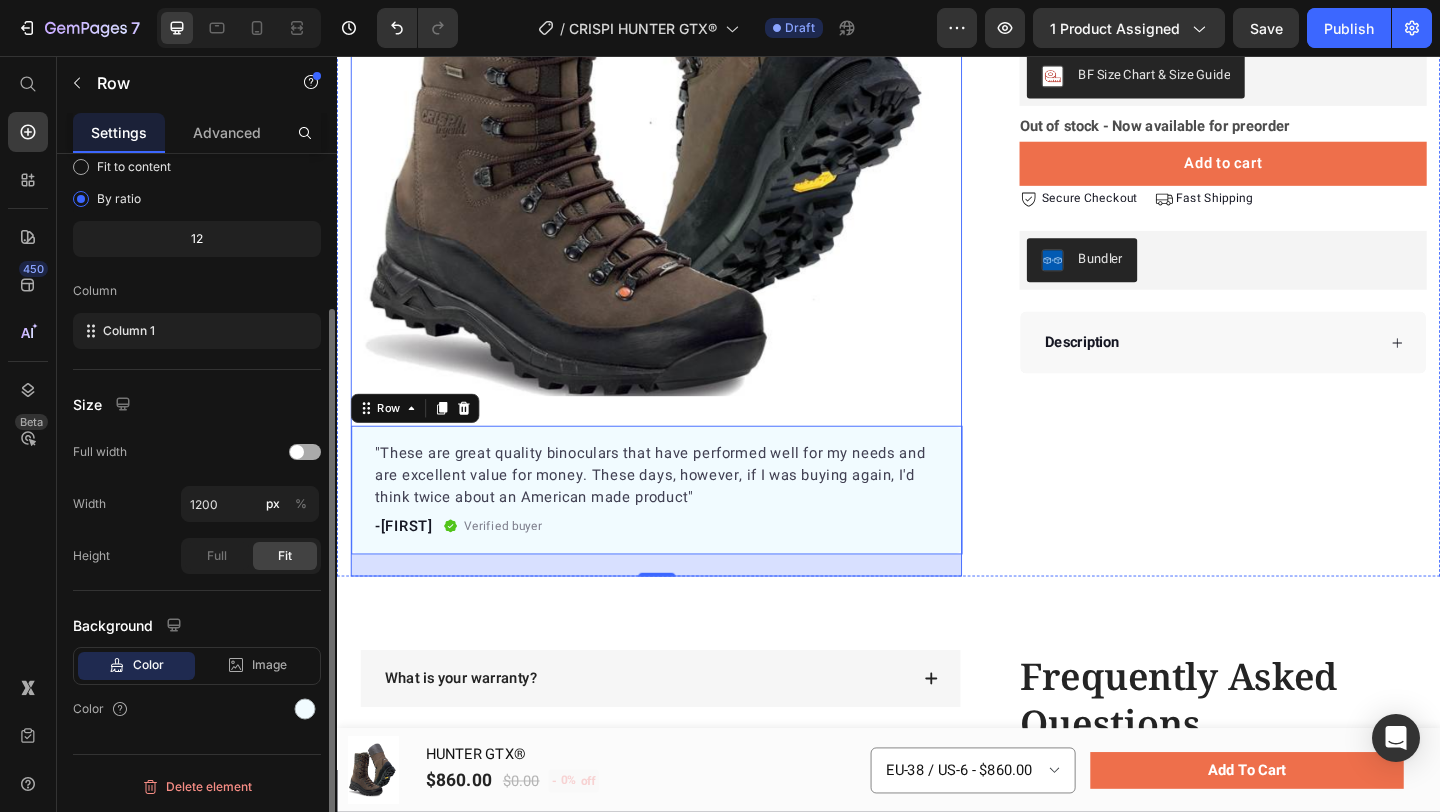 scroll, scrollTop: 0, scrollLeft: 0, axis: both 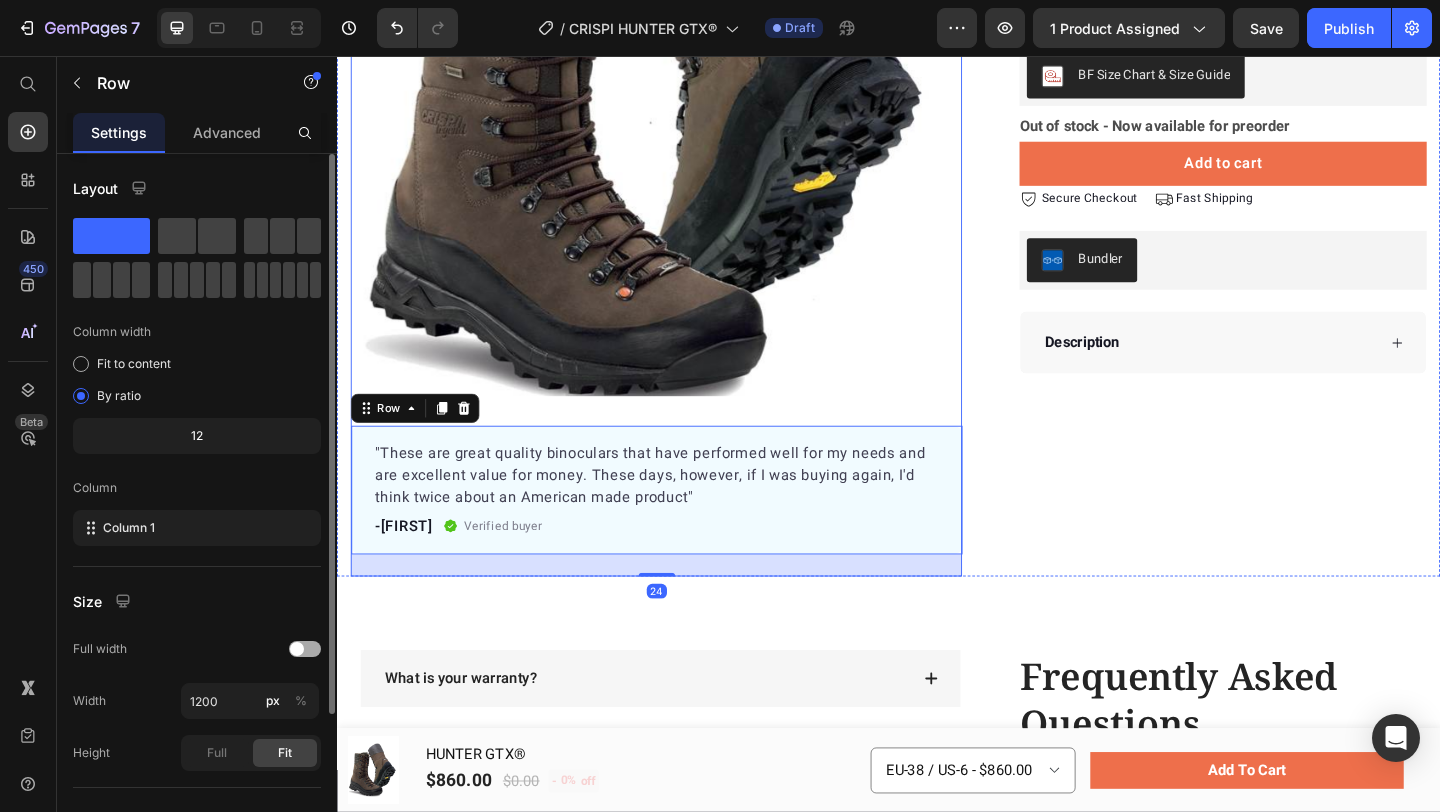 click 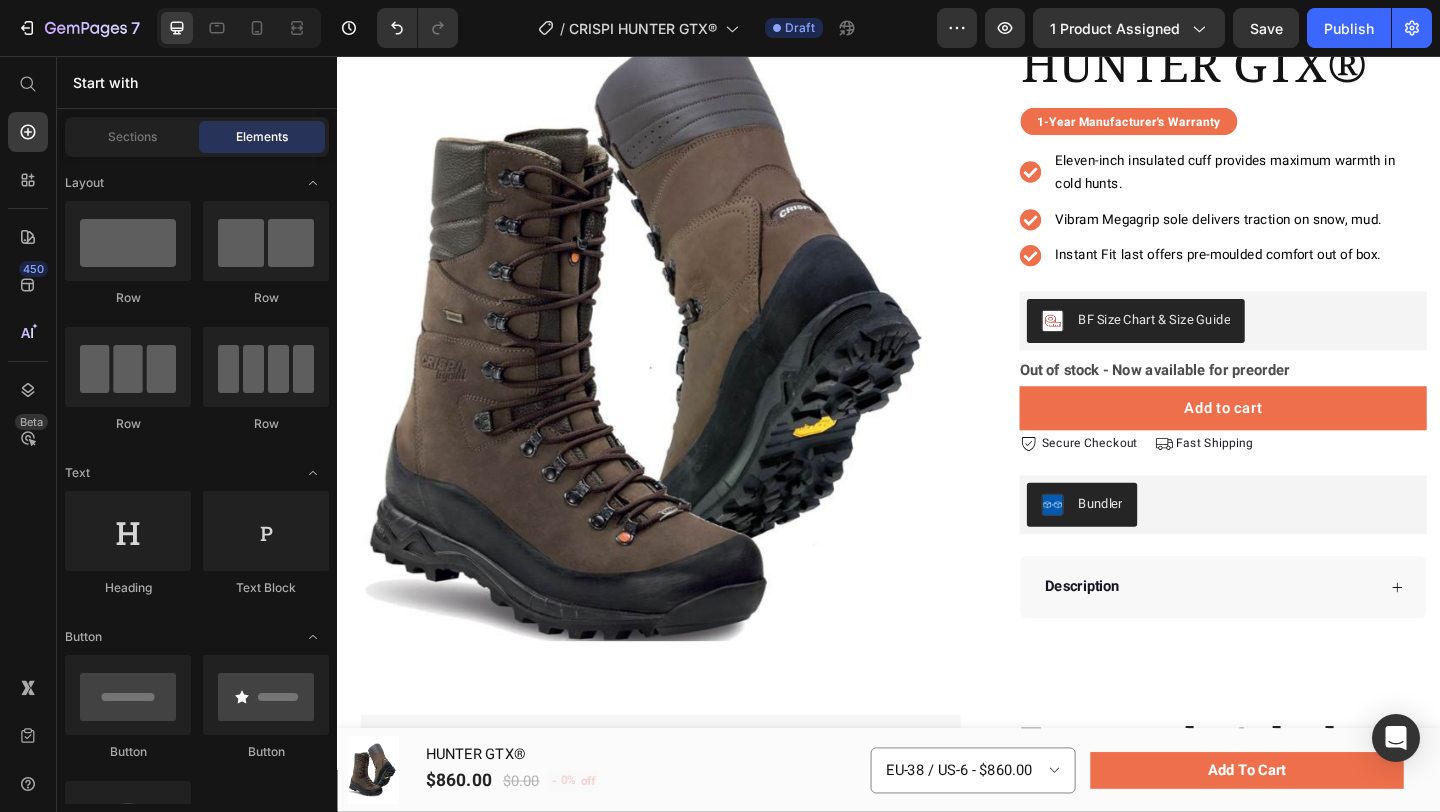 scroll, scrollTop: 0, scrollLeft: 0, axis: both 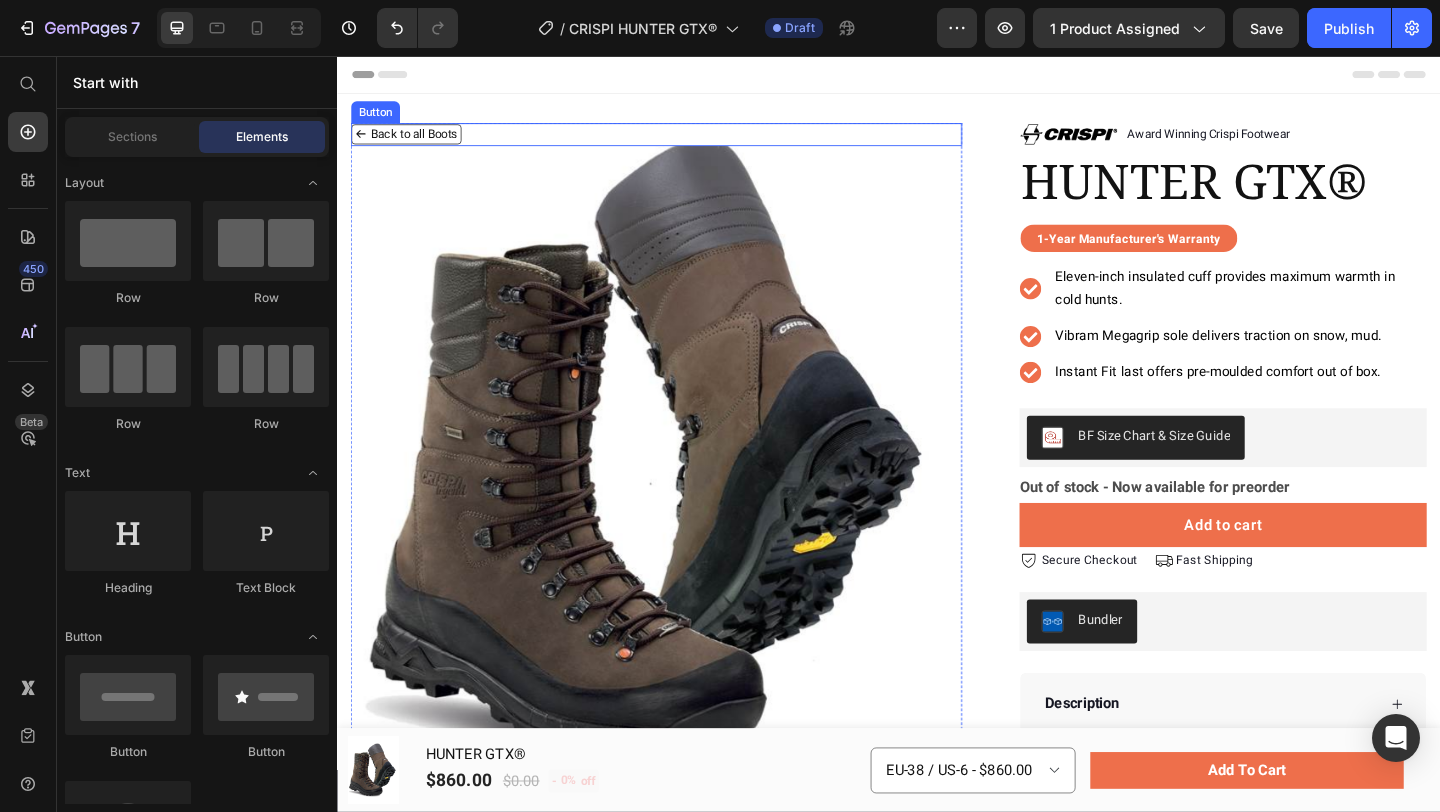 click on "Back to all Boots" at bounding box center [412, 140] 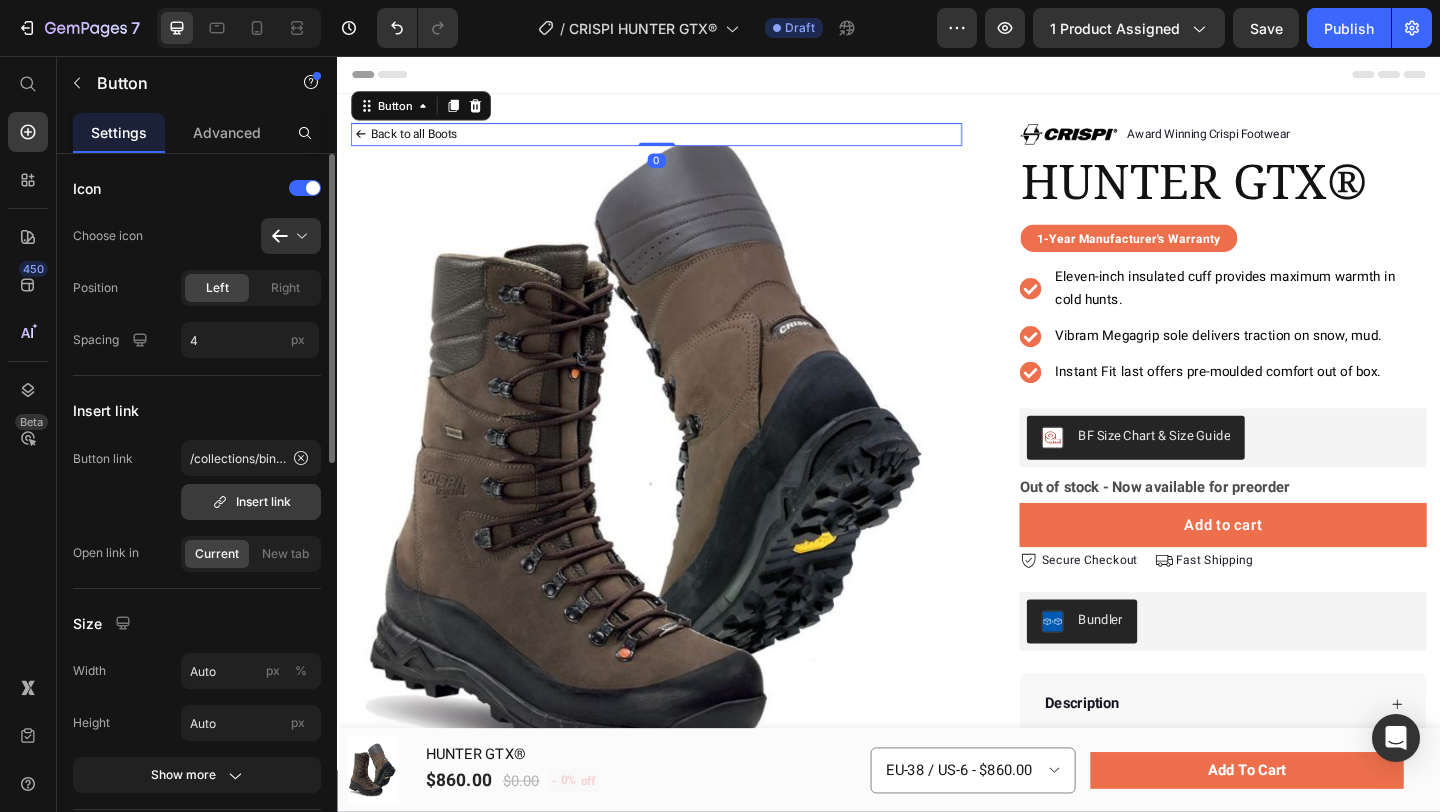 click on "Insert link" at bounding box center (251, 502) 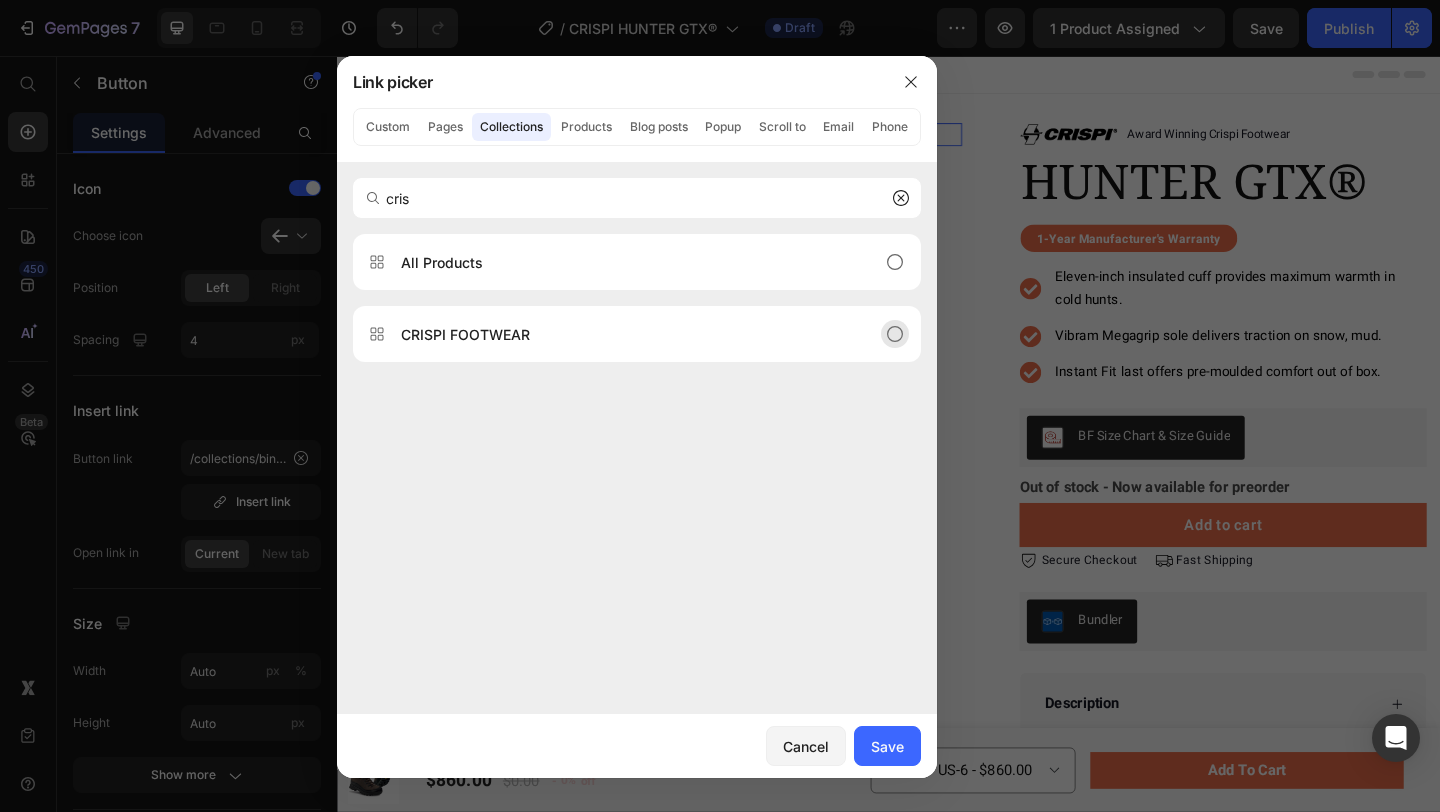 type on "cris" 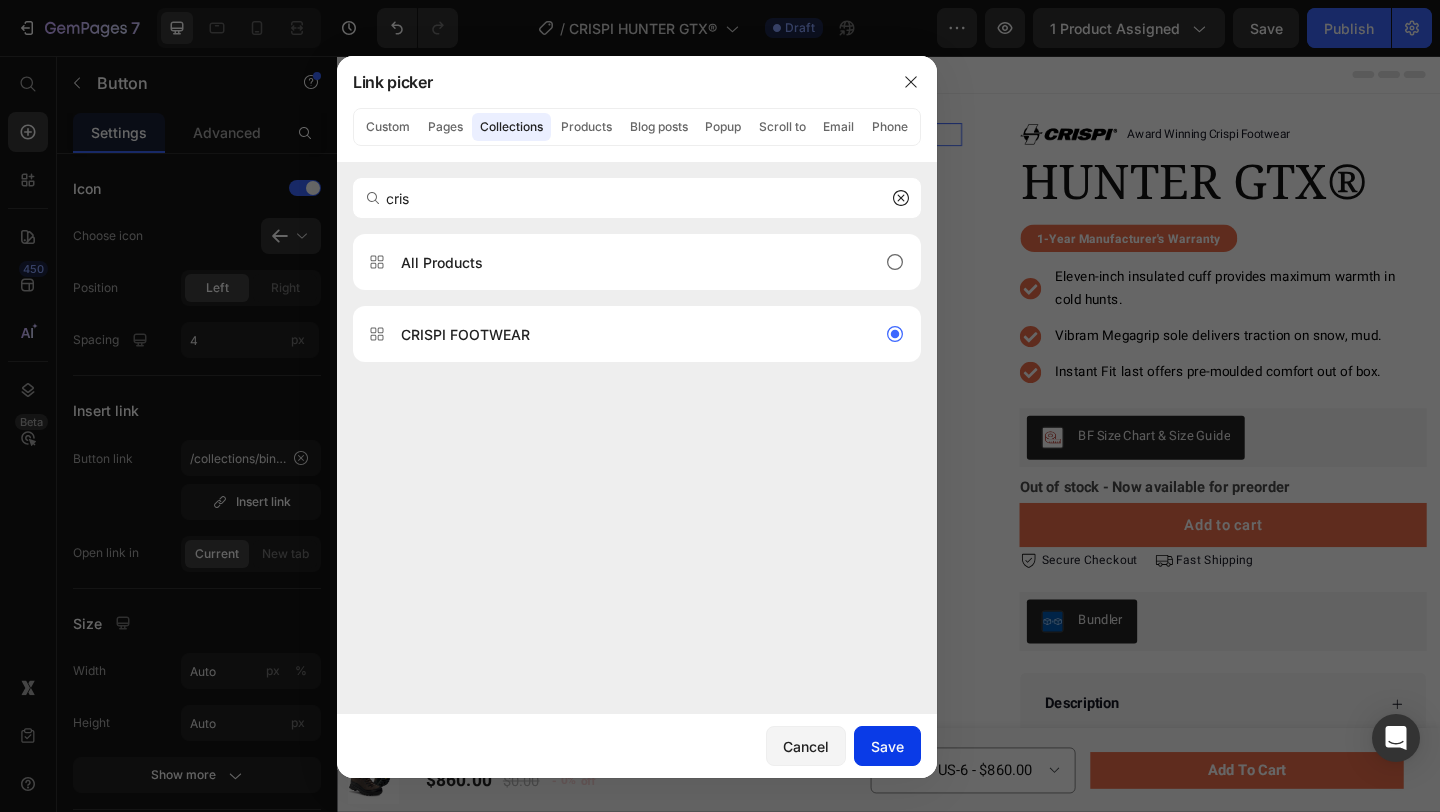 click on "Save" at bounding box center (887, 746) 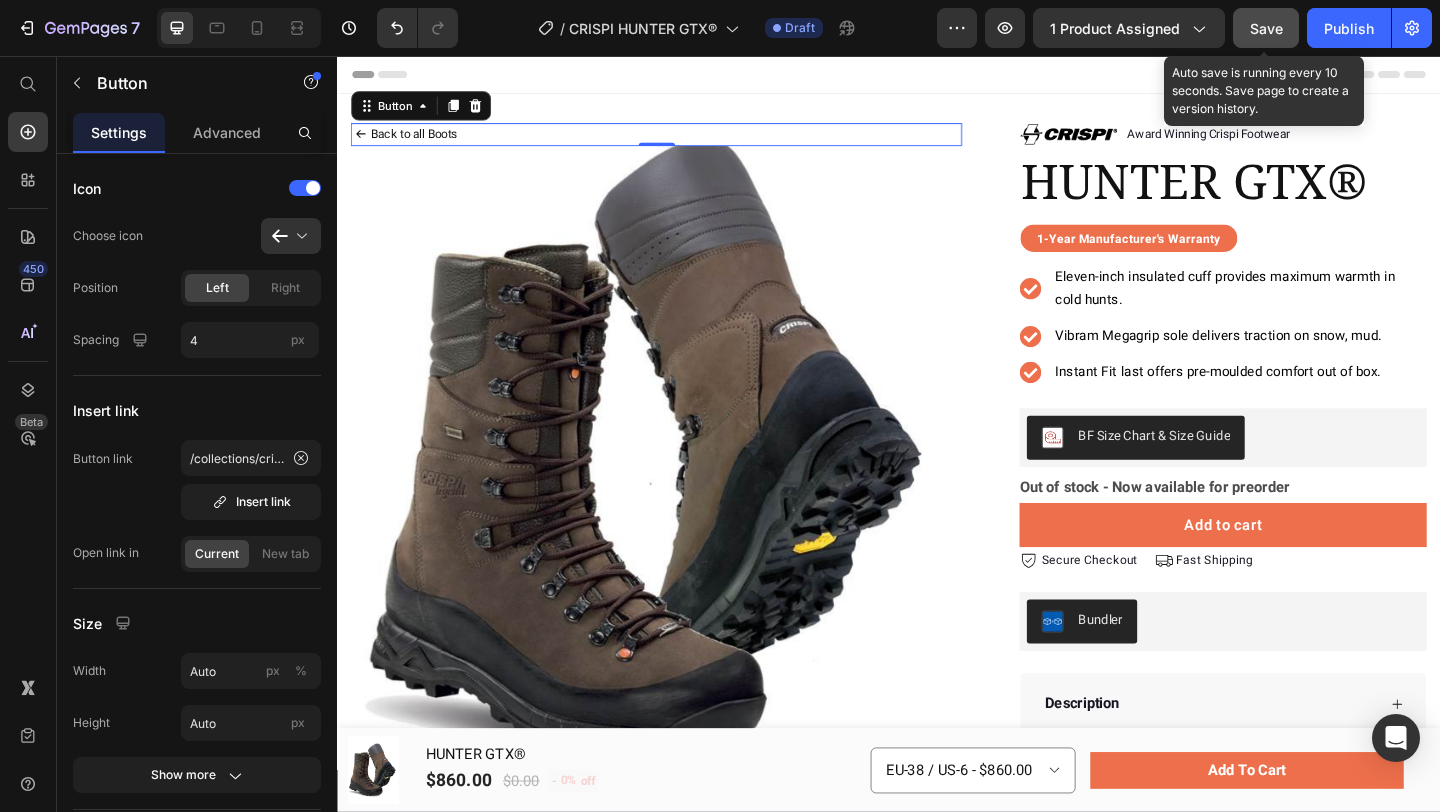 click on "Save" at bounding box center (1266, 28) 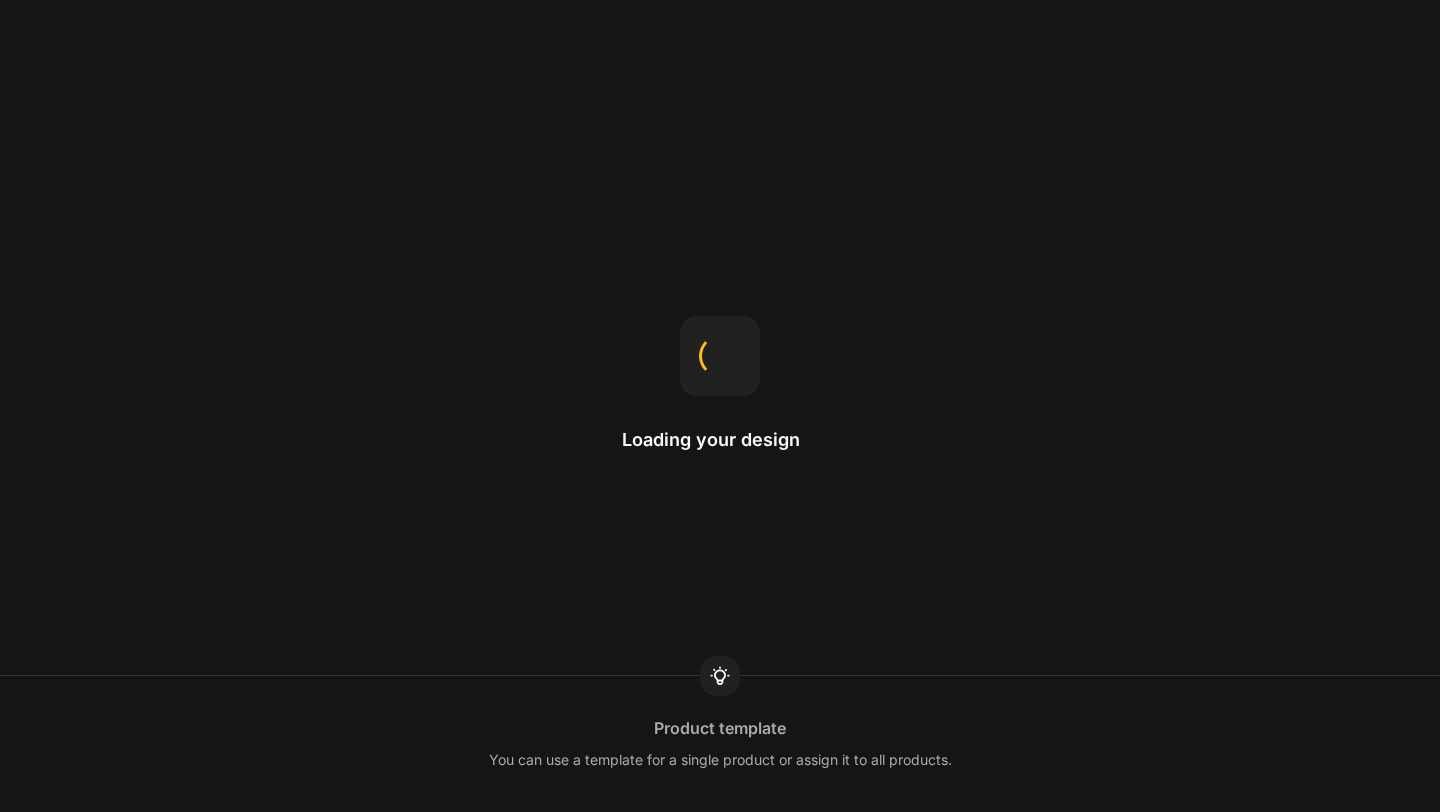 scroll, scrollTop: 0, scrollLeft: 0, axis: both 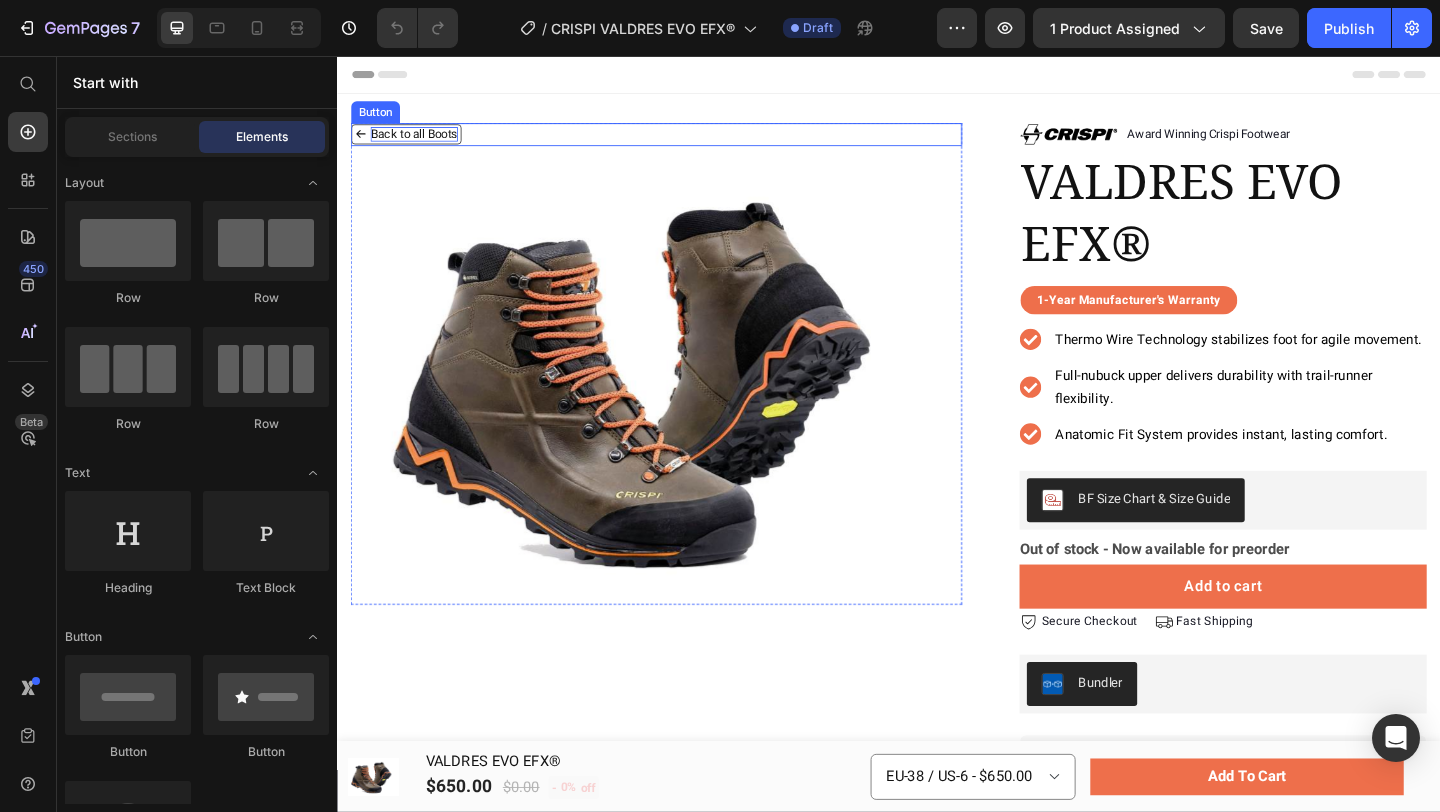 click on "Back to all Boots" at bounding box center [420, 141] 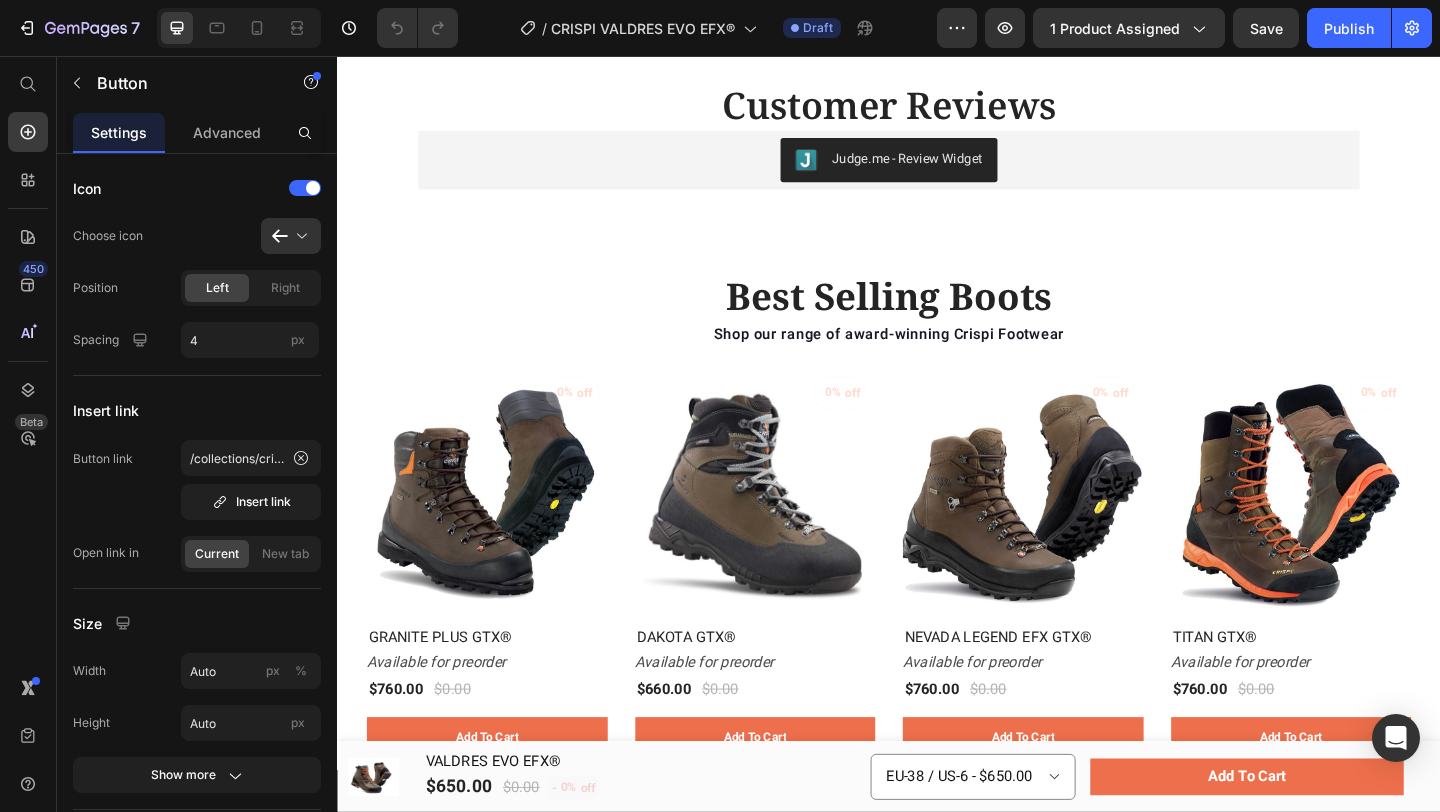 scroll, scrollTop: 1171, scrollLeft: 0, axis: vertical 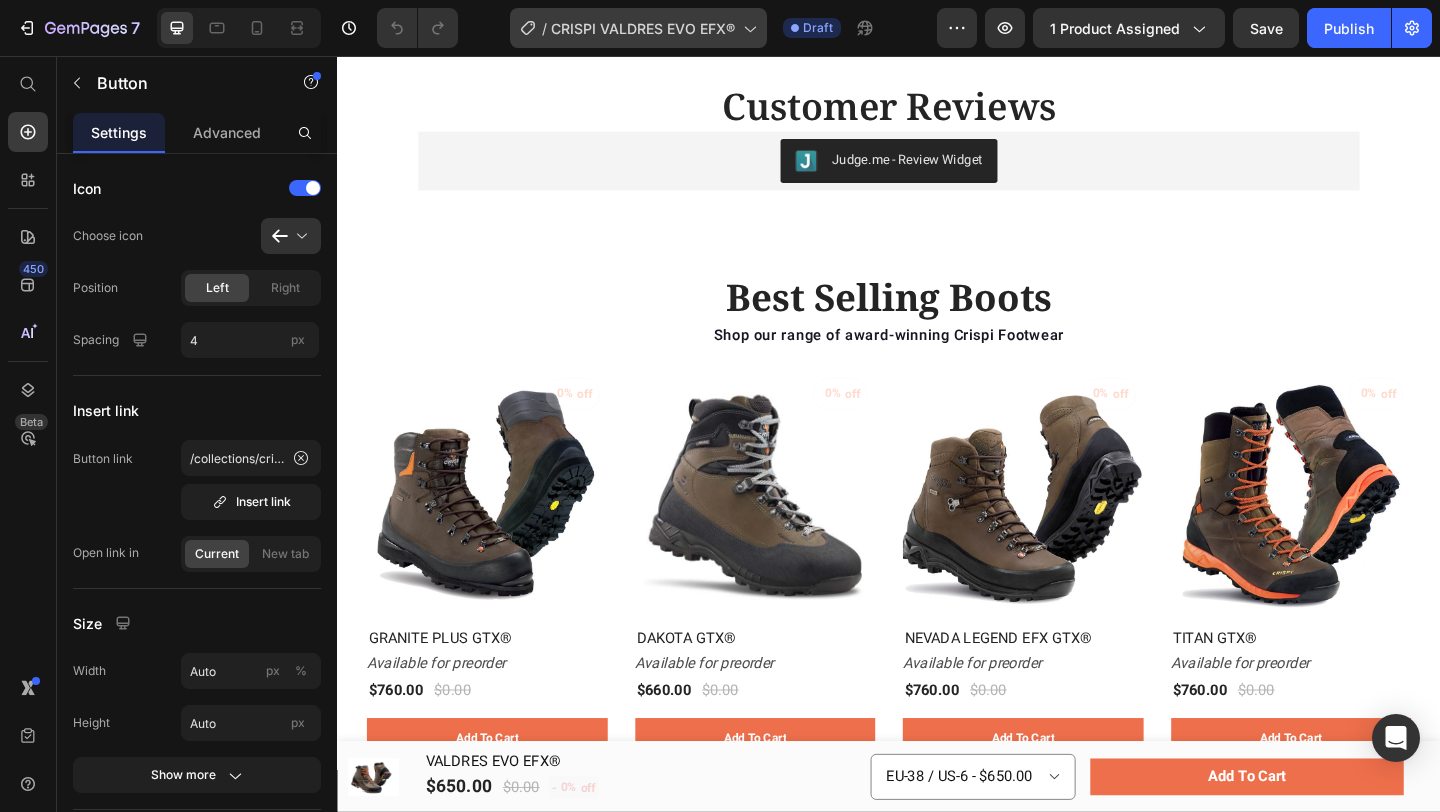 click on "CRISPI VALDRES EVO EFX®" at bounding box center (643, 28) 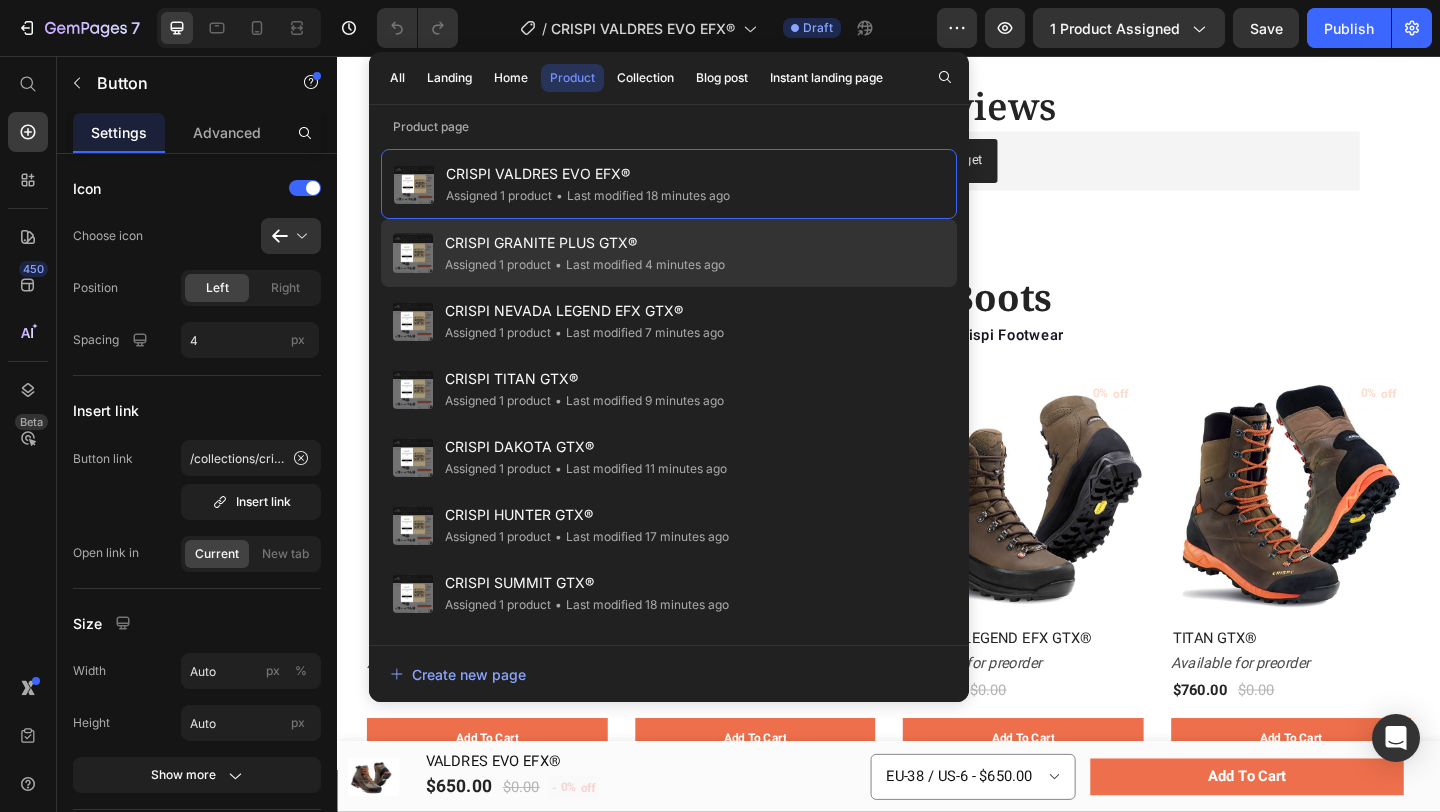 click on "CRISPI GRANITE PLUS GTX®" at bounding box center [585, 243] 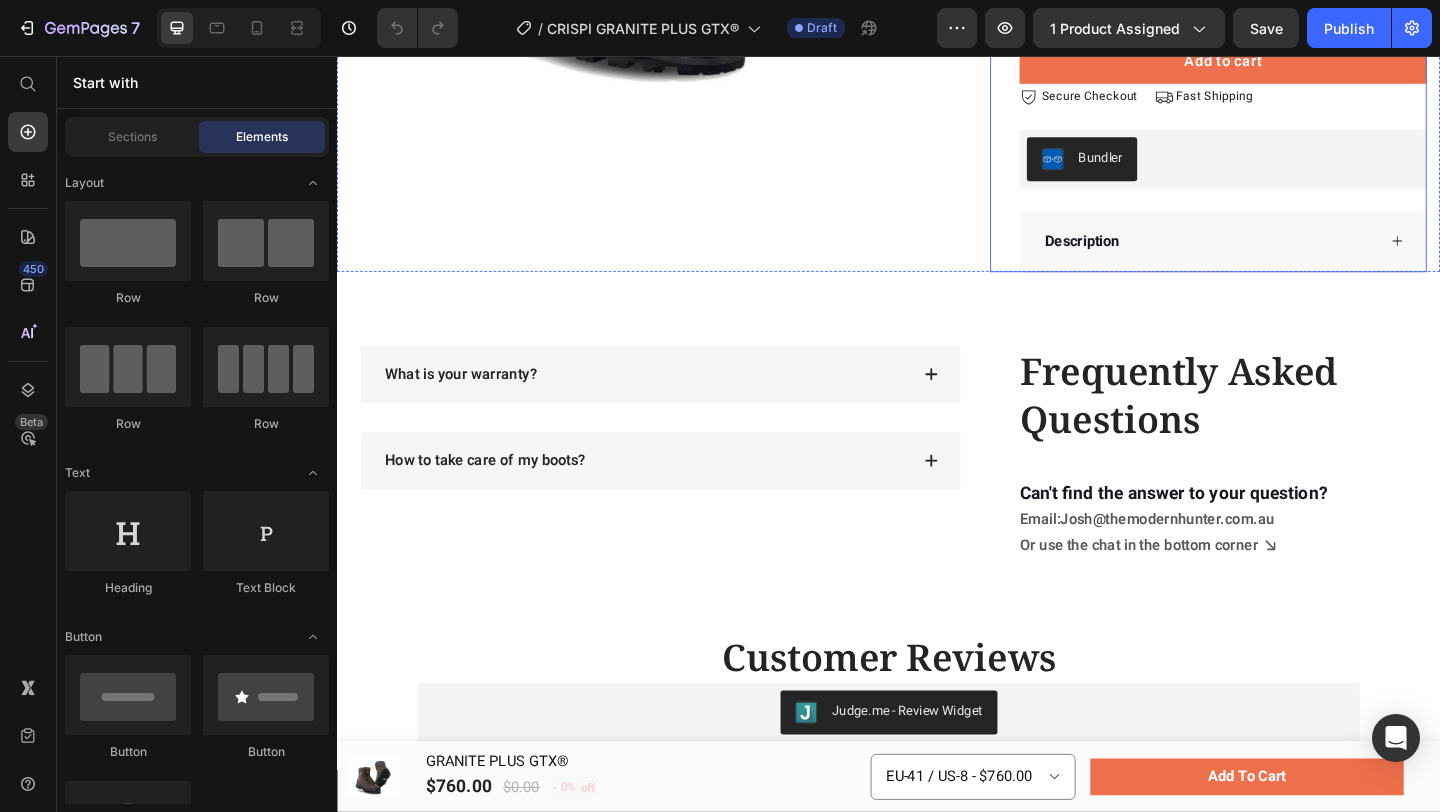 scroll, scrollTop: 806, scrollLeft: 0, axis: vertical 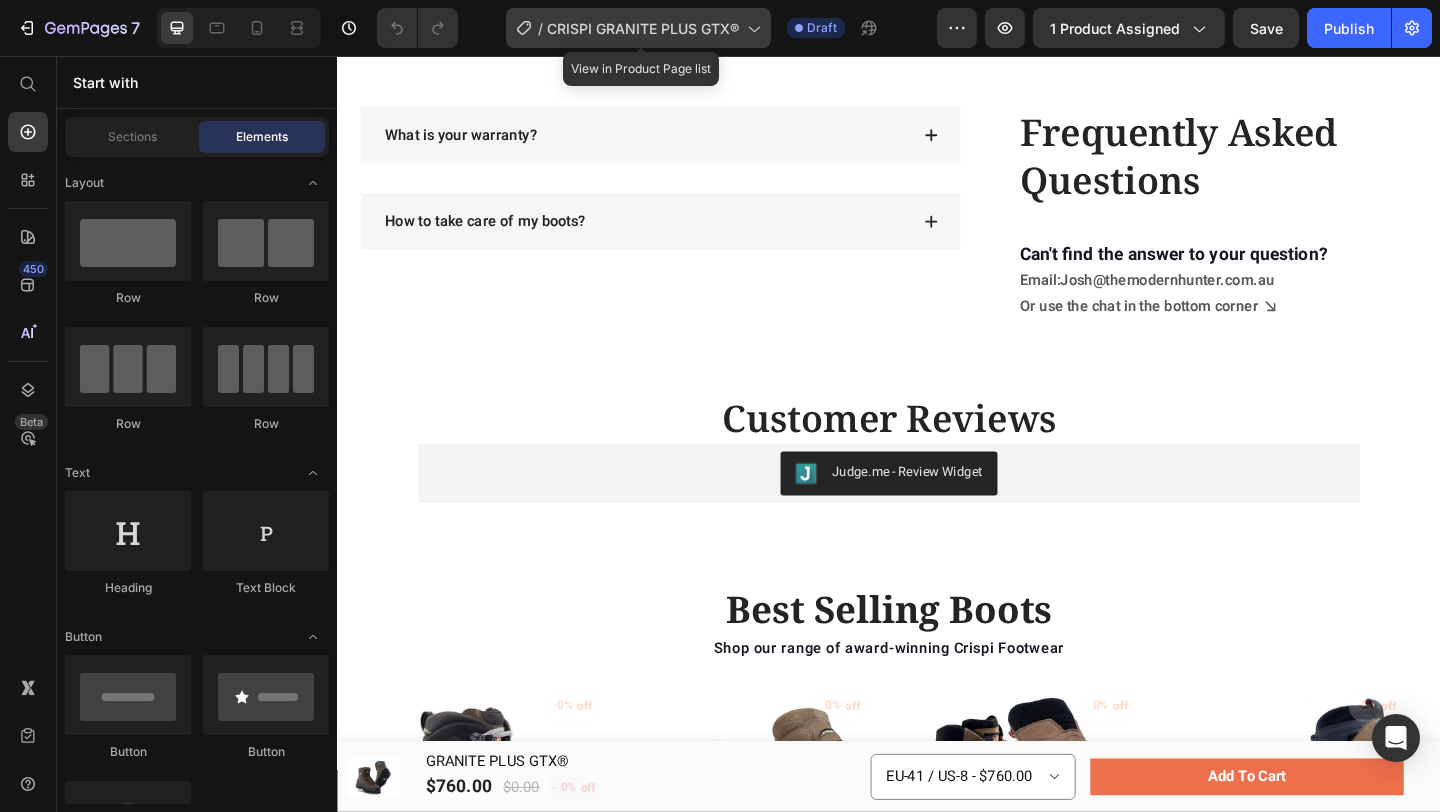 click on "/  CRISPI GRANITE PLUS GTX®" 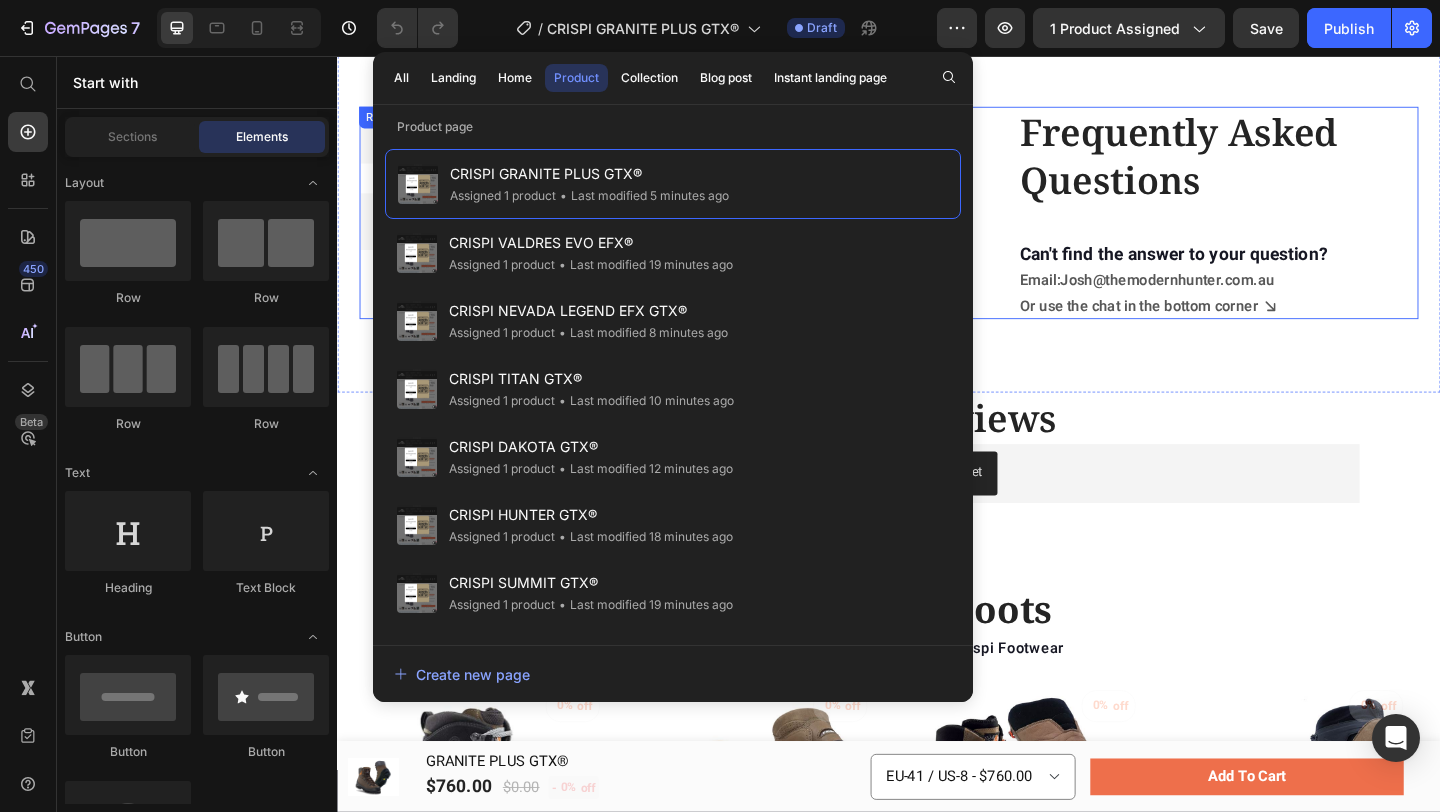 scroll, scrollTop: 0, scrollLeft: 0, axis: both 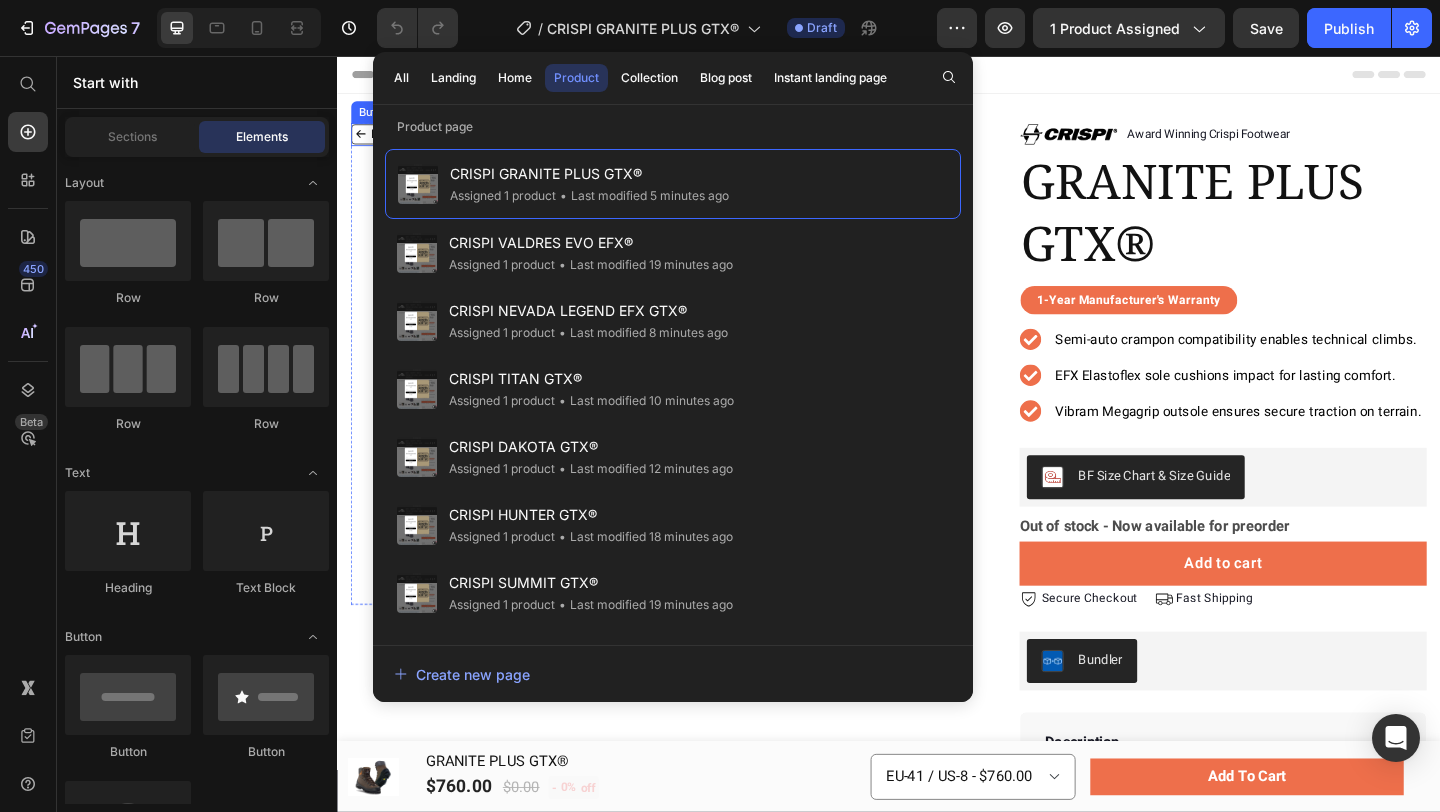 click 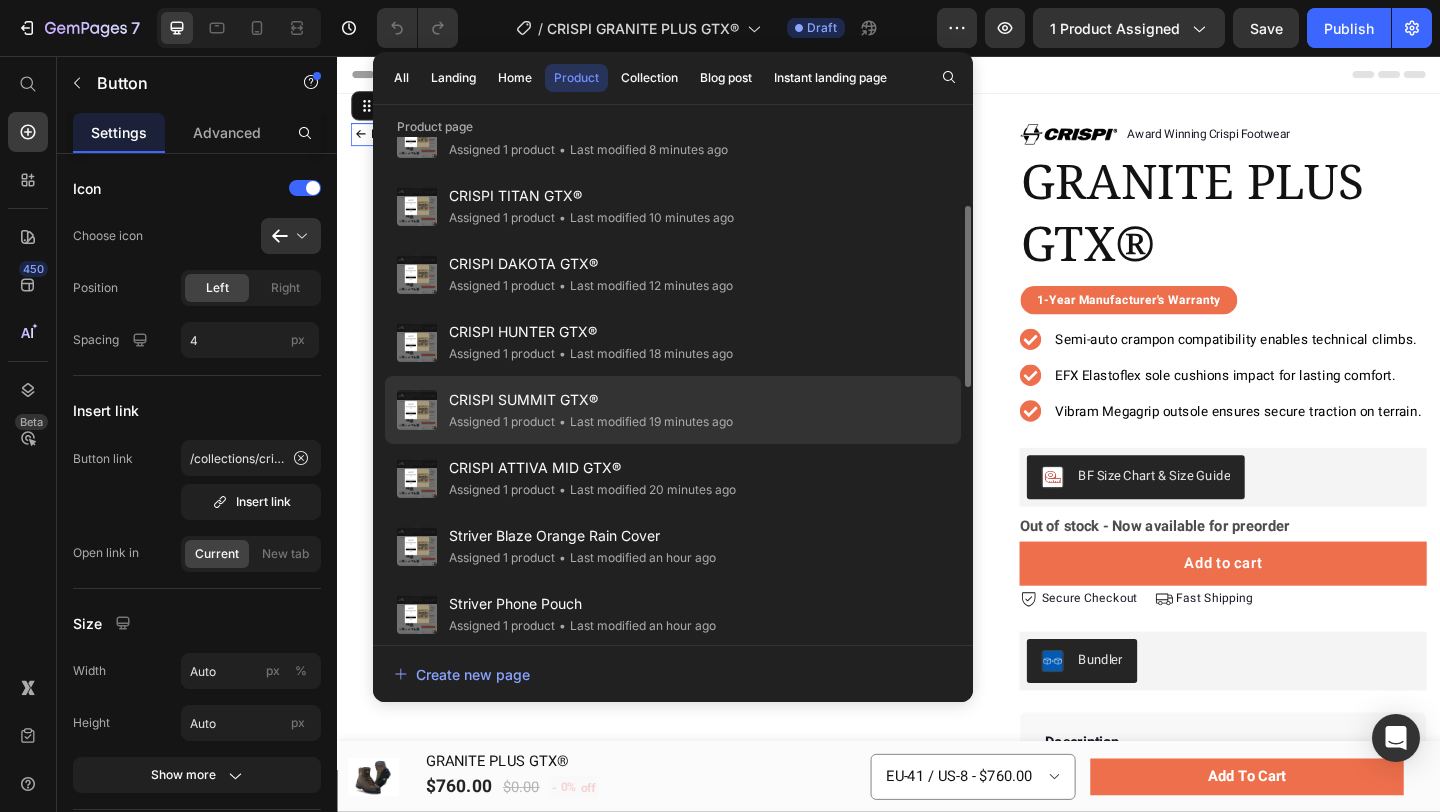 scroll, scrollTop: 182, scrollLeft: 0, axis: vertical 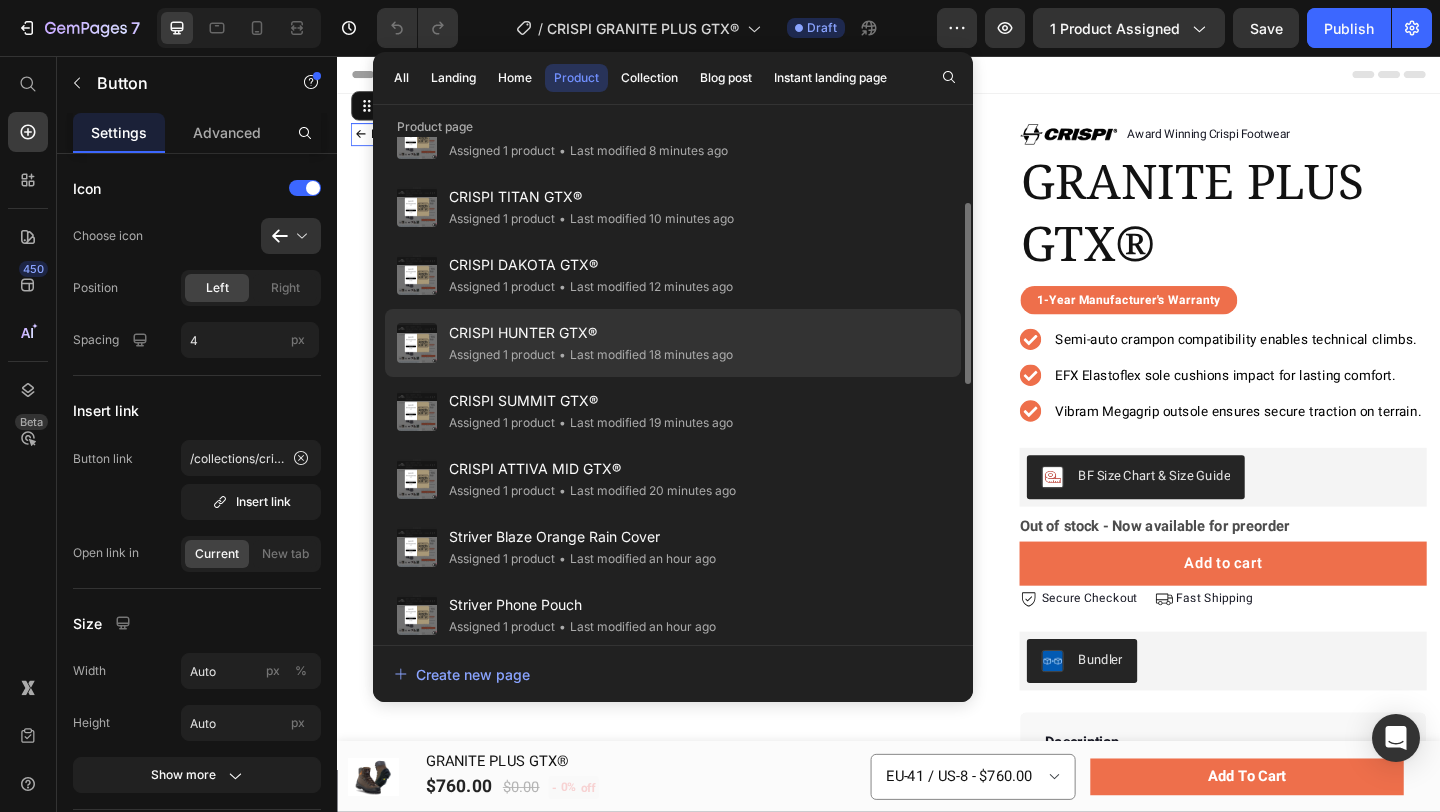 click on "CRISPI HUNTER GTX®" at bounding box center [591, 333] 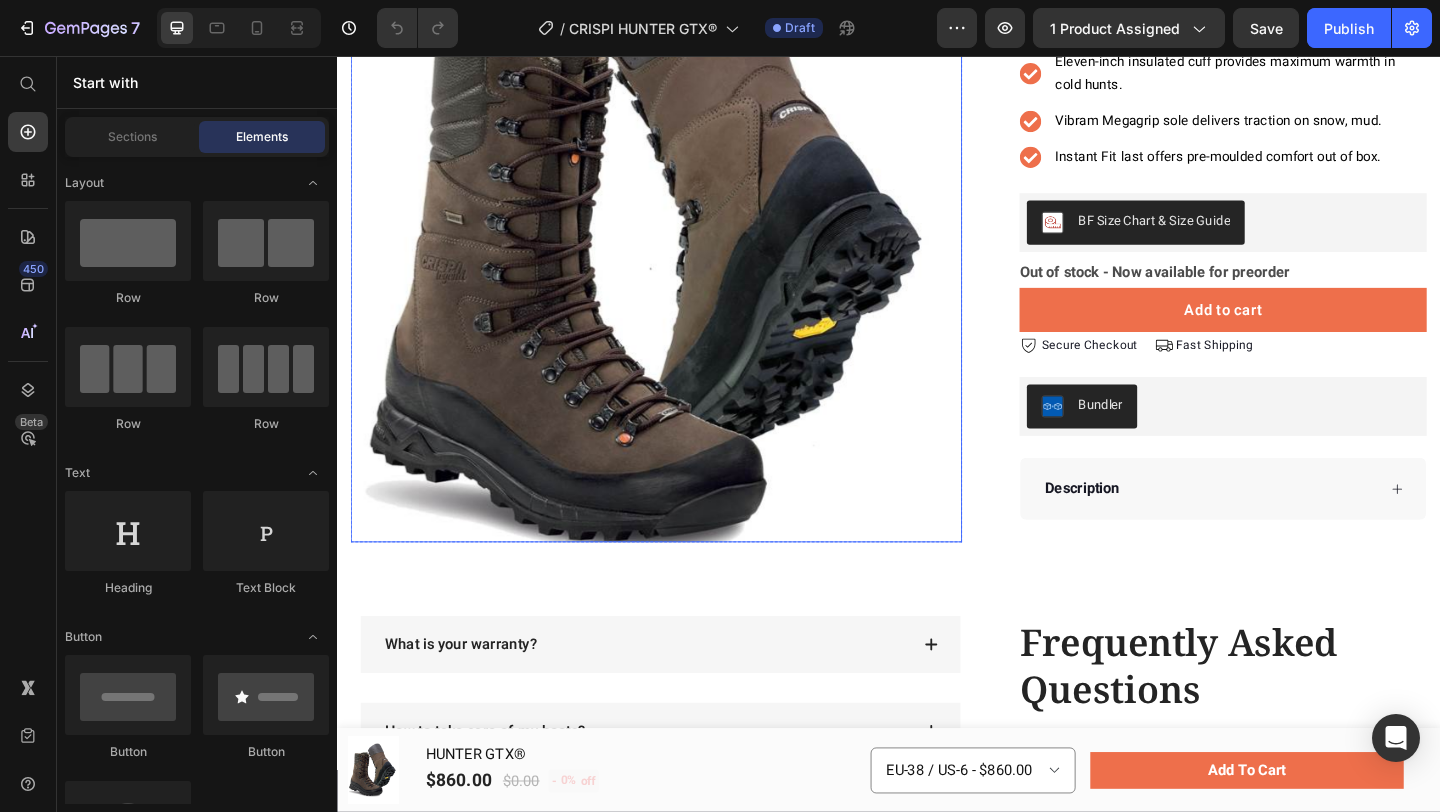 scroll, scrollTop: 0, scrollLeft: 0, axis: both 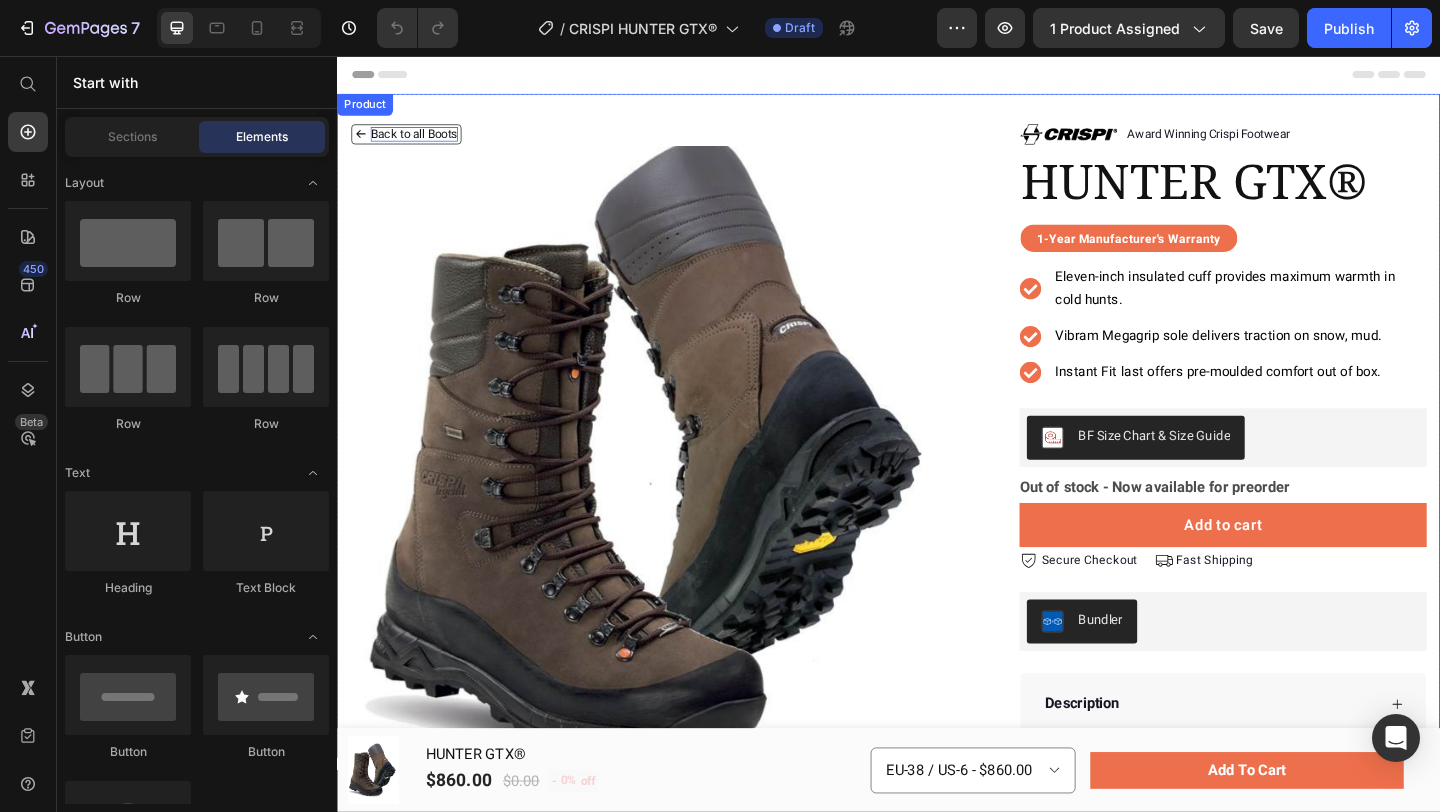 click on "Back to all Boots" at bounding box center [420, 141] 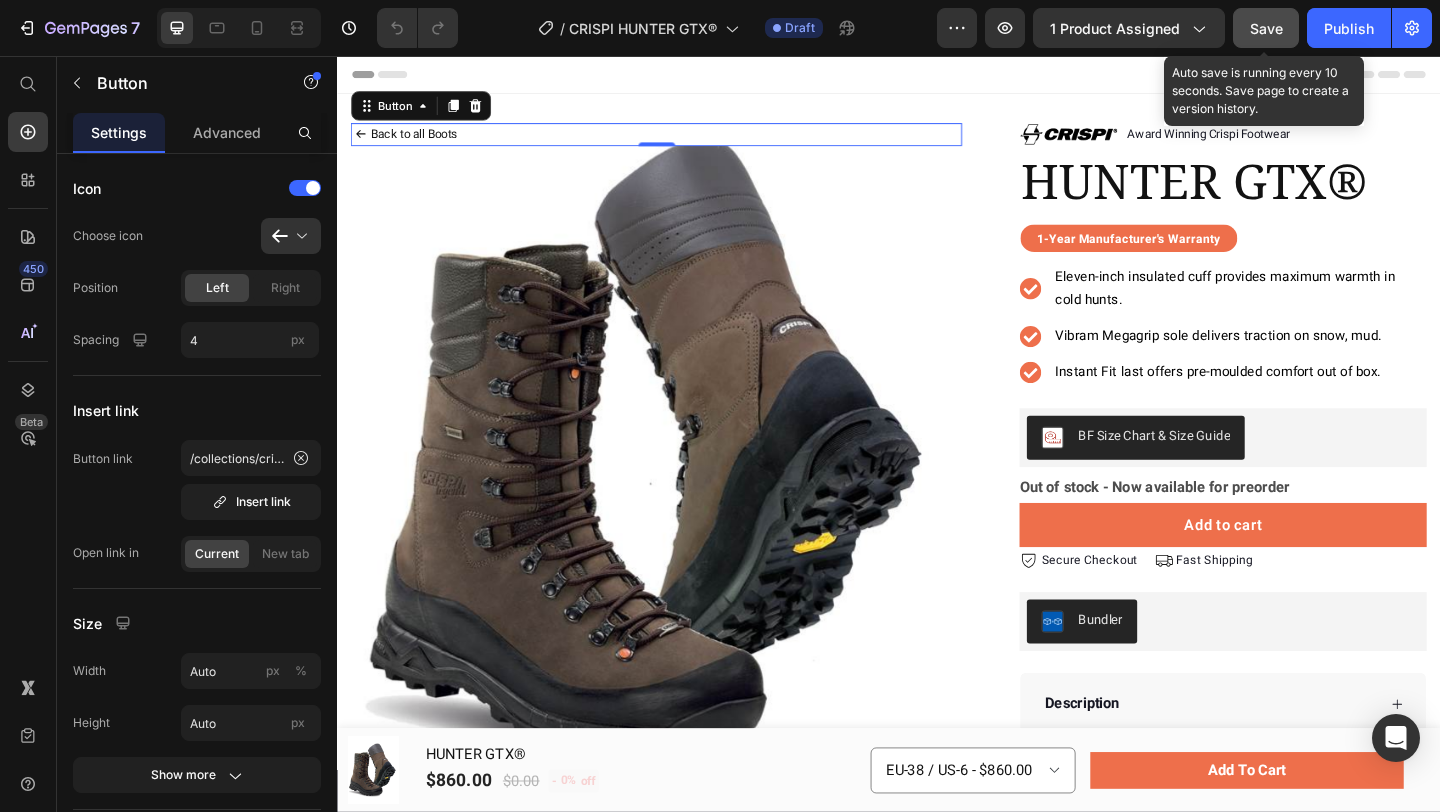 drag, startPoint x: 577, startPoint y: 10, endPoint x: 1266, endPoint y: 19, distance: 689.0588 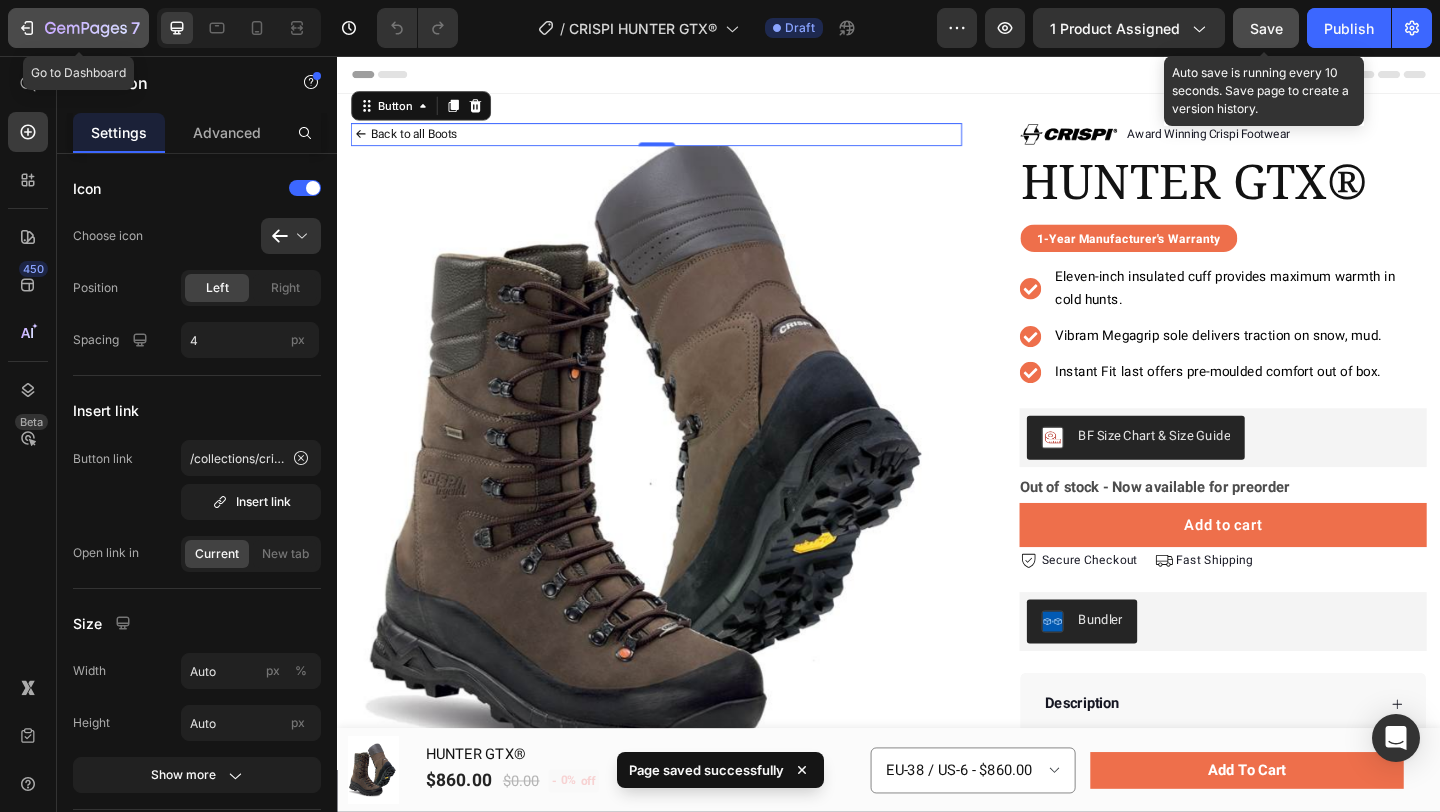 click 